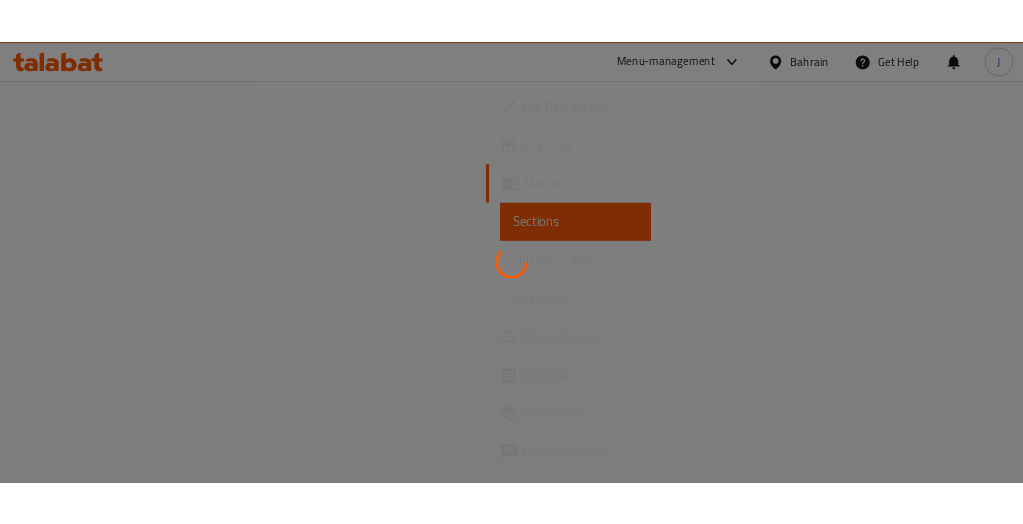 scroll, scrollTop: 0, scrollLeft: 0, axis: both 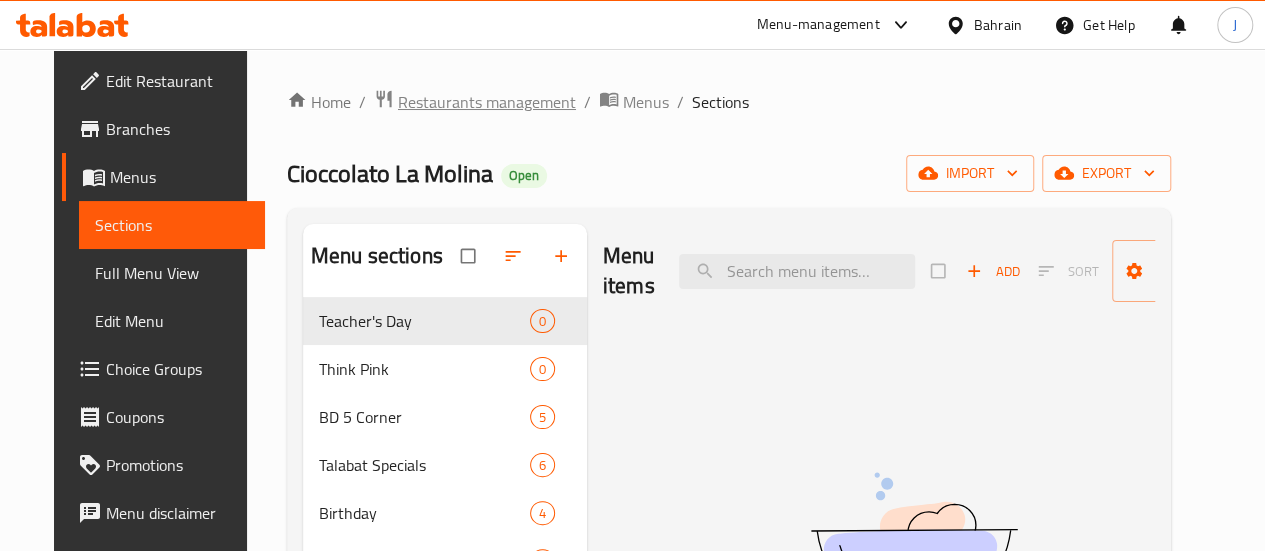 click on "Restaurants management" at bounding box center (487, 102) 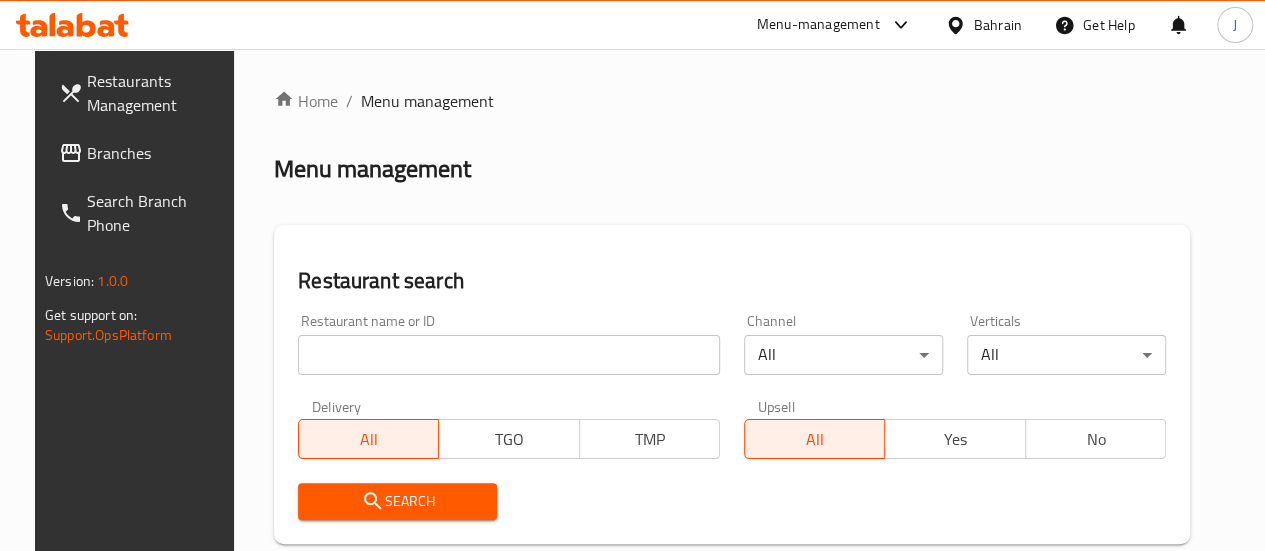 click at bounding box center [509, 355] 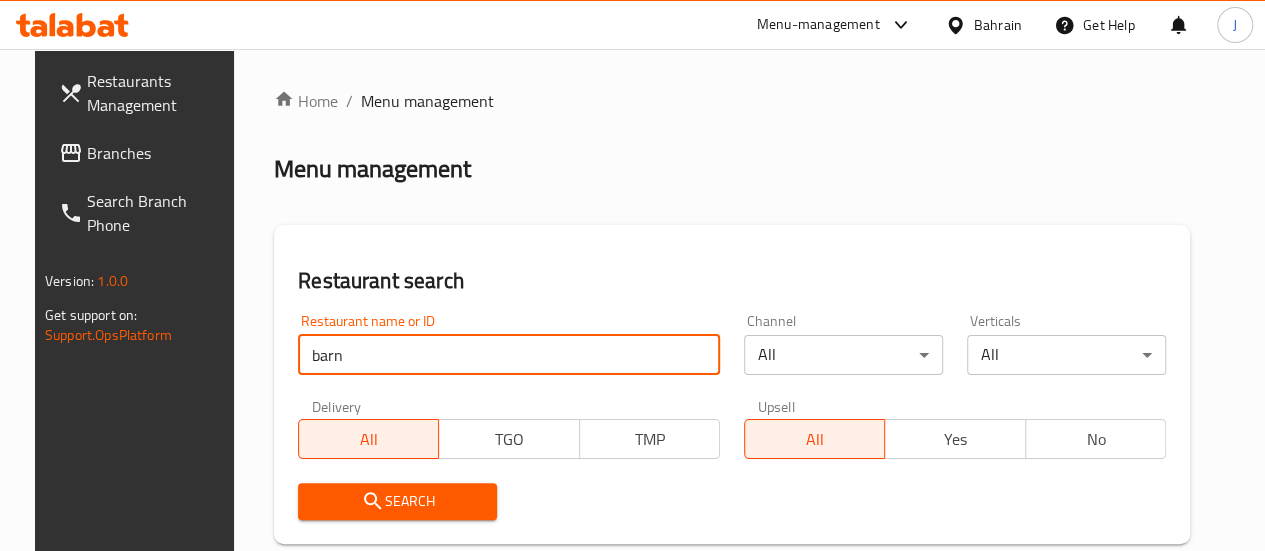 type on "barn" 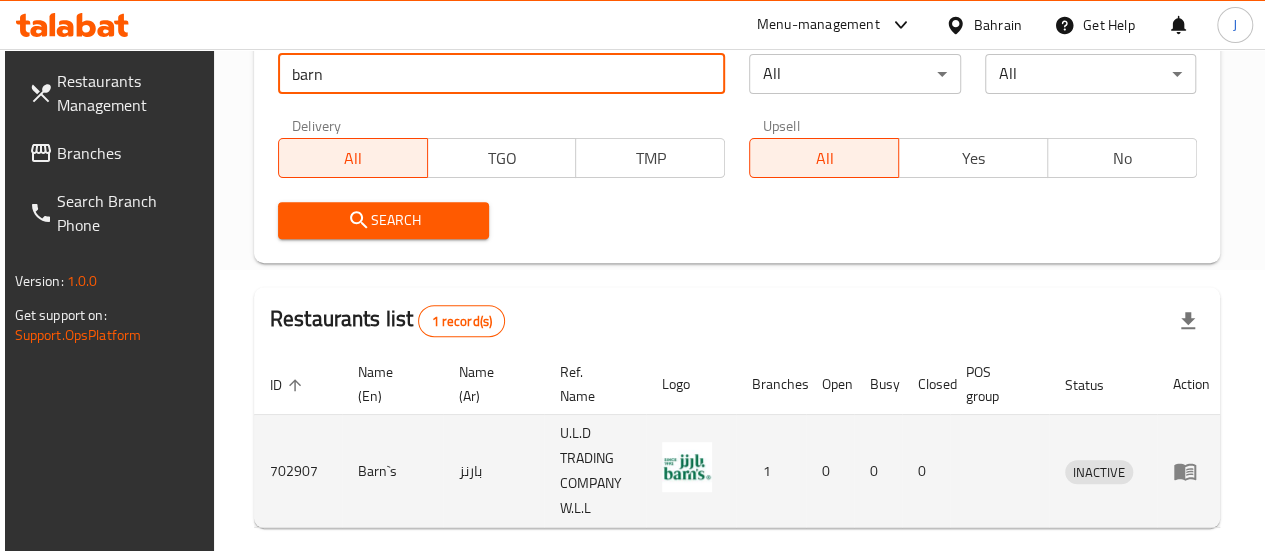scroll, scrollTop: 366, scrollLeft: 0, axis: vertical 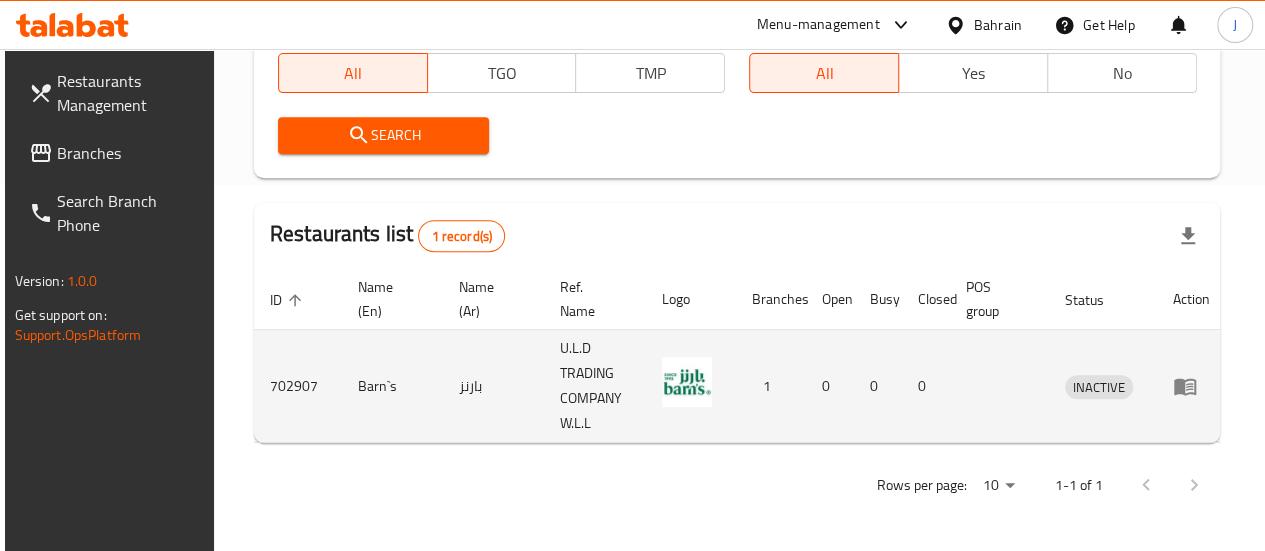 click 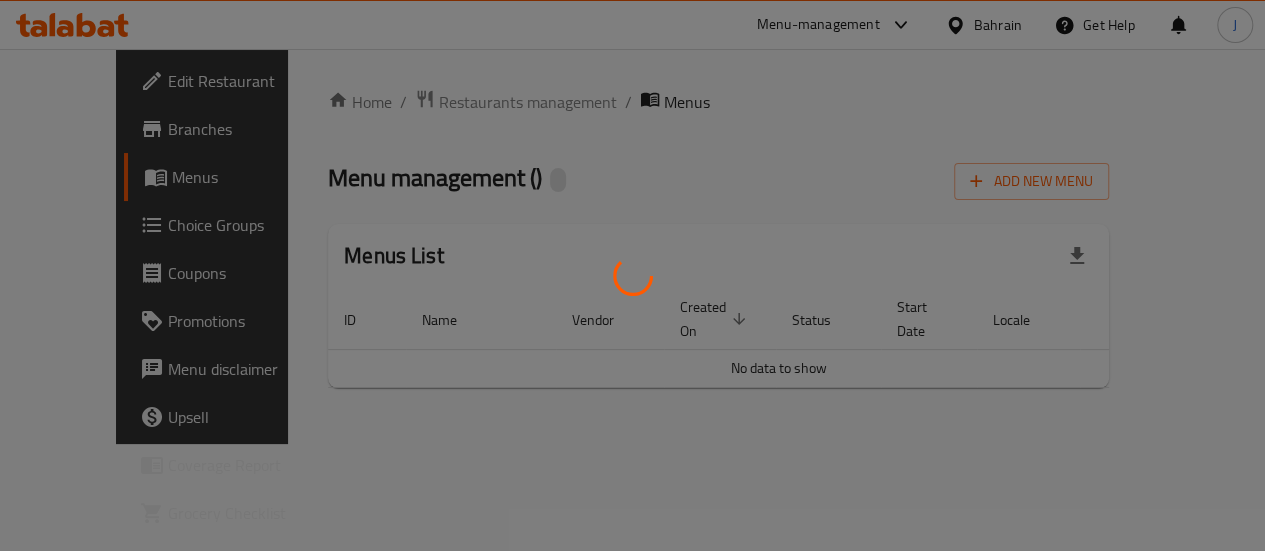 scroll, scrollTop: 0, scrollLeft: 0, axis: both 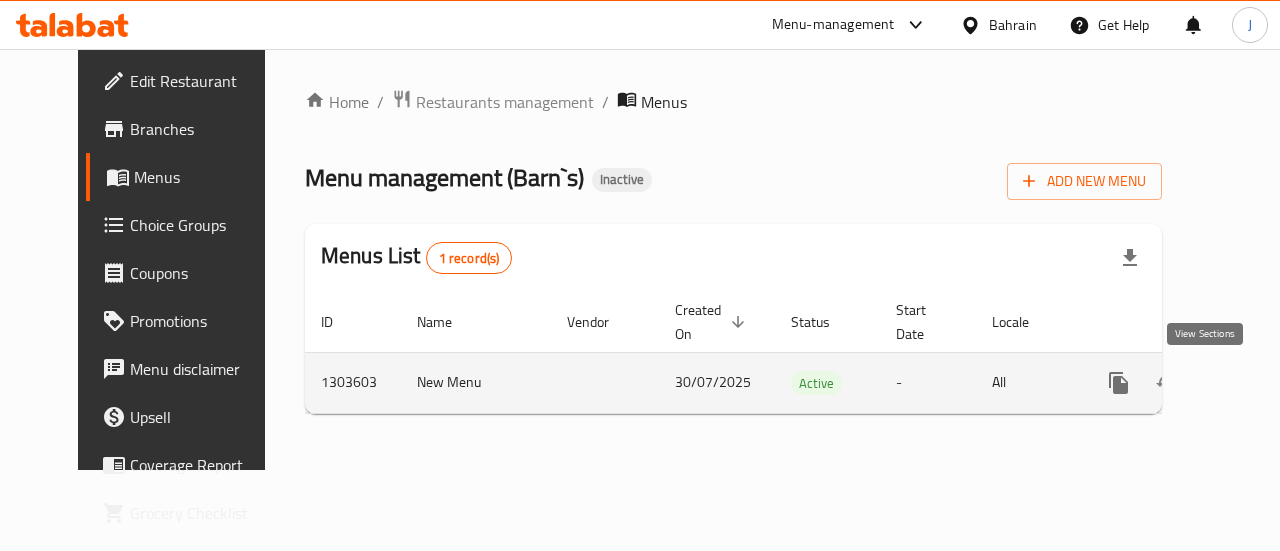 click 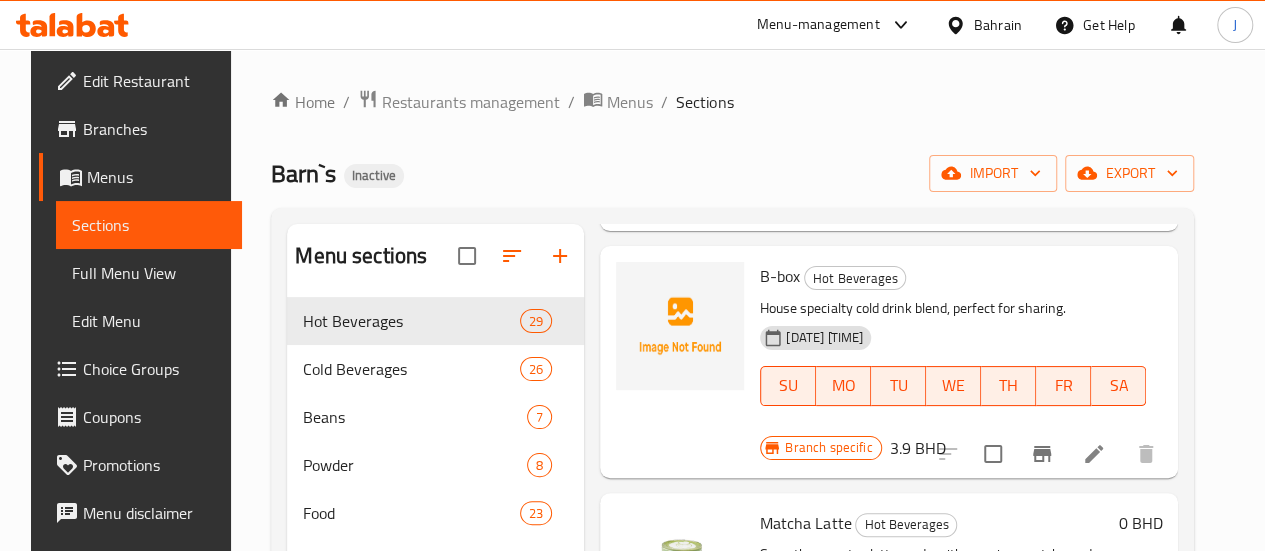 scroll, scrollTop: 4800, scrollLeft: 0, axis: vertical 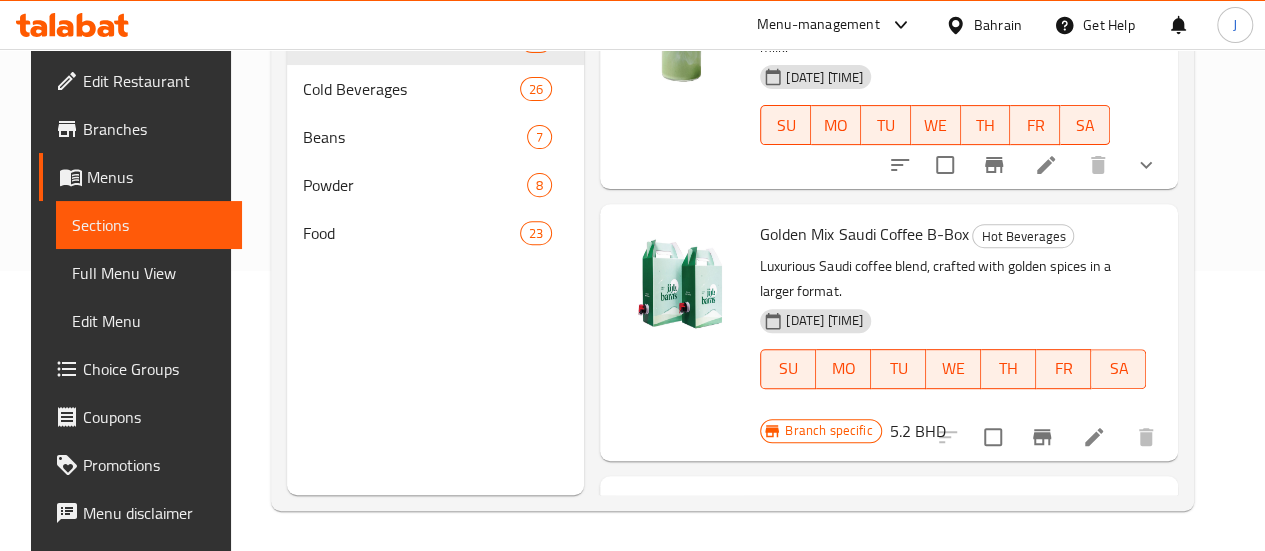 click on "Choice Groups" at bounding box center [154, 369] 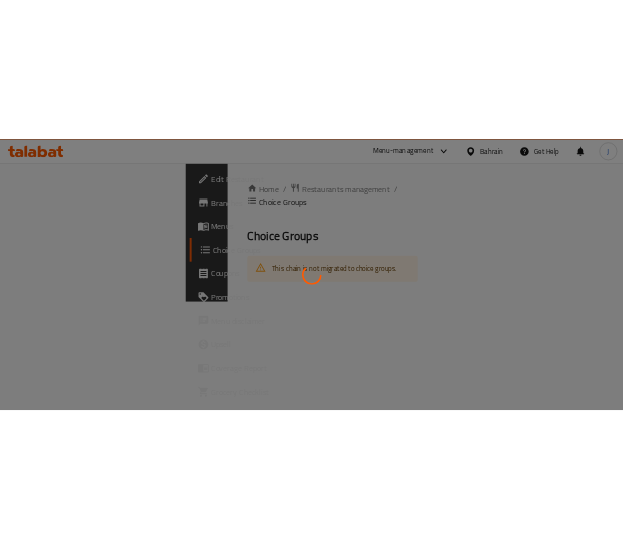 scroll, scrollTop: 0, scrollLeft: 0, axis: both 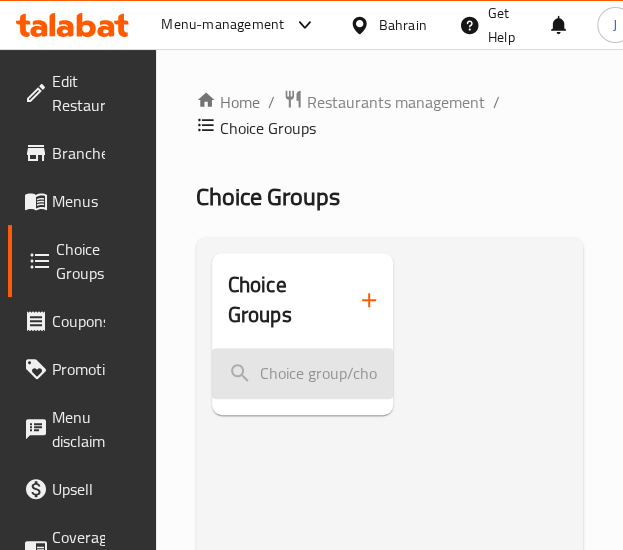 type 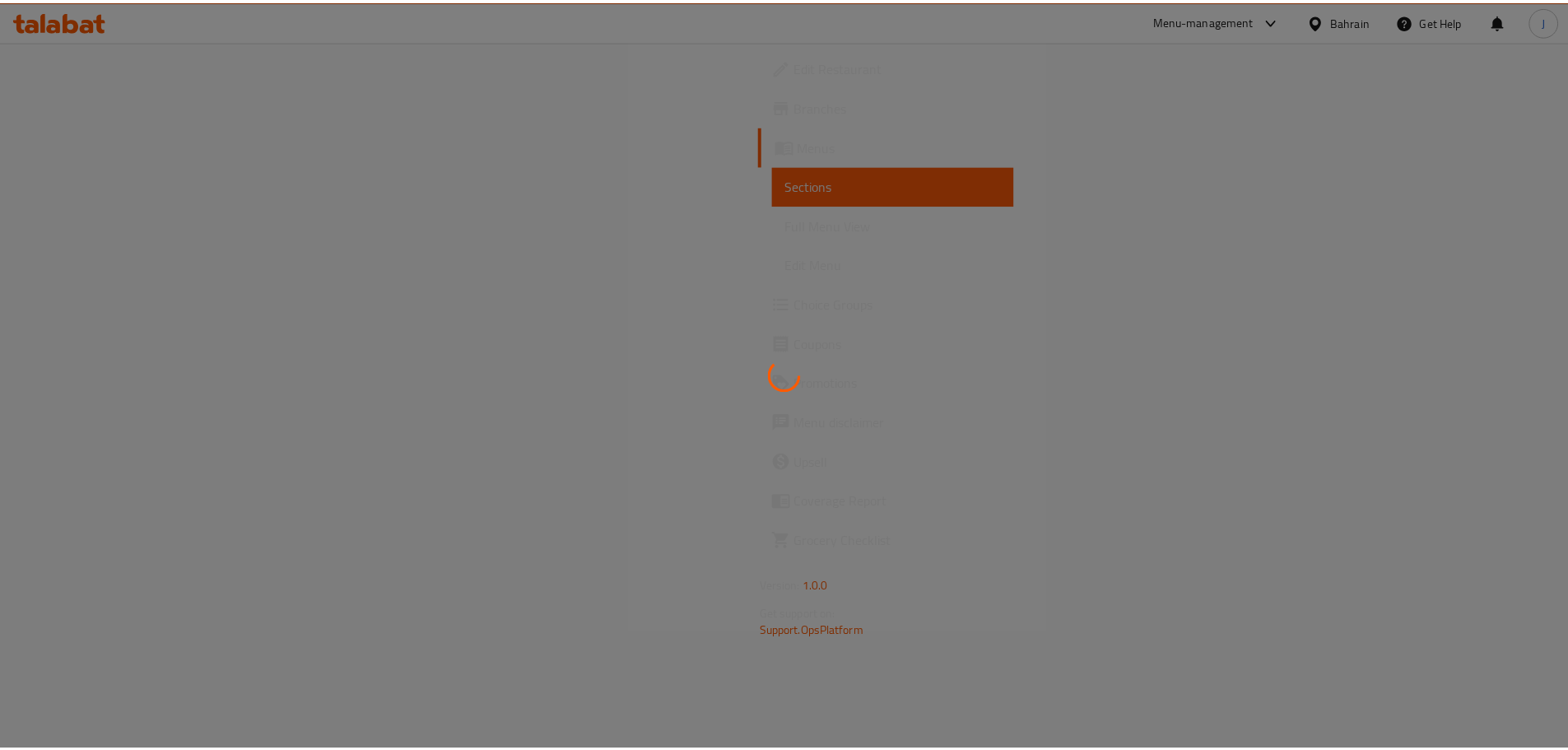 scroll, scrollTop: 0, scrollLeft: 0, axis: both 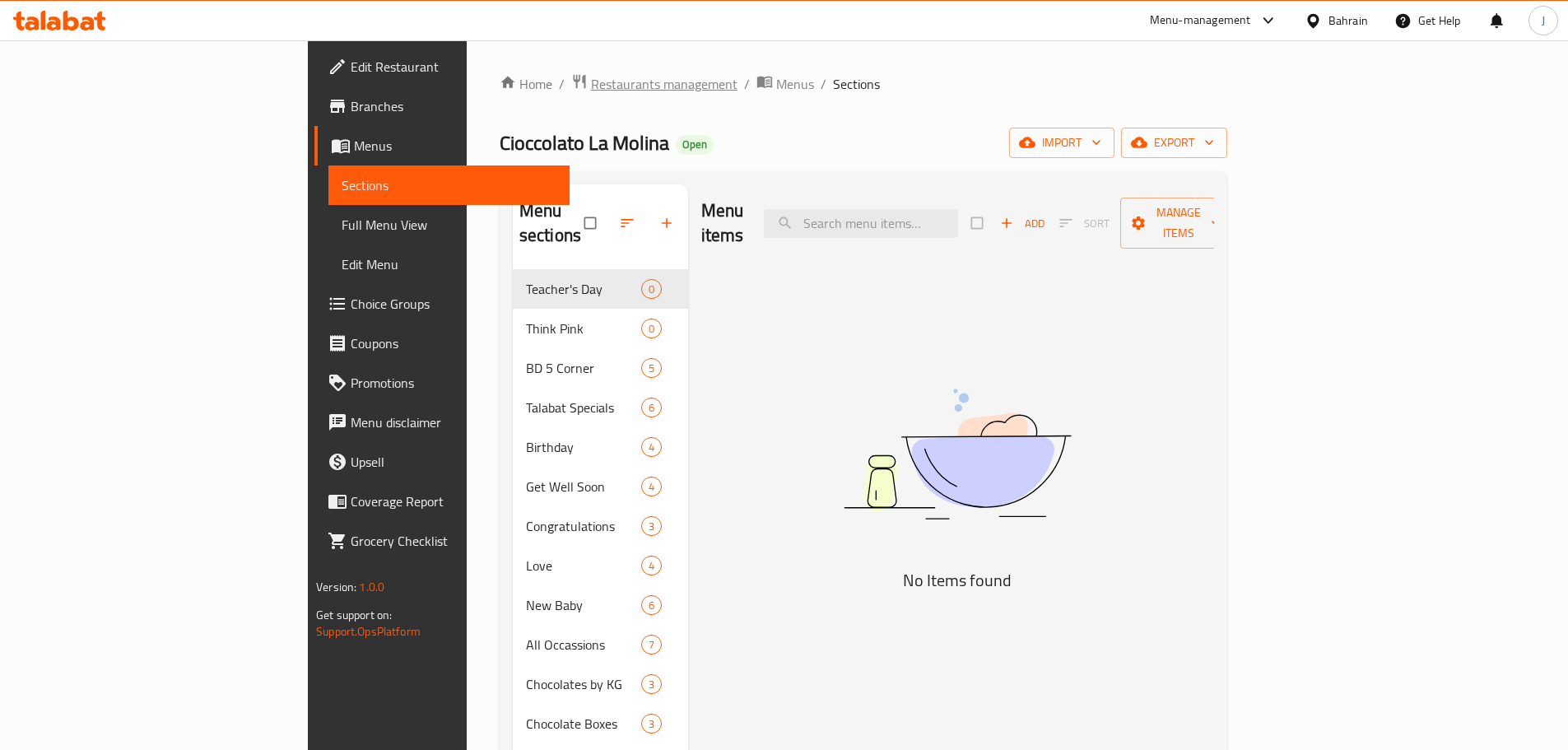 click on "Restaurants management" at bounding box center [664, 84] 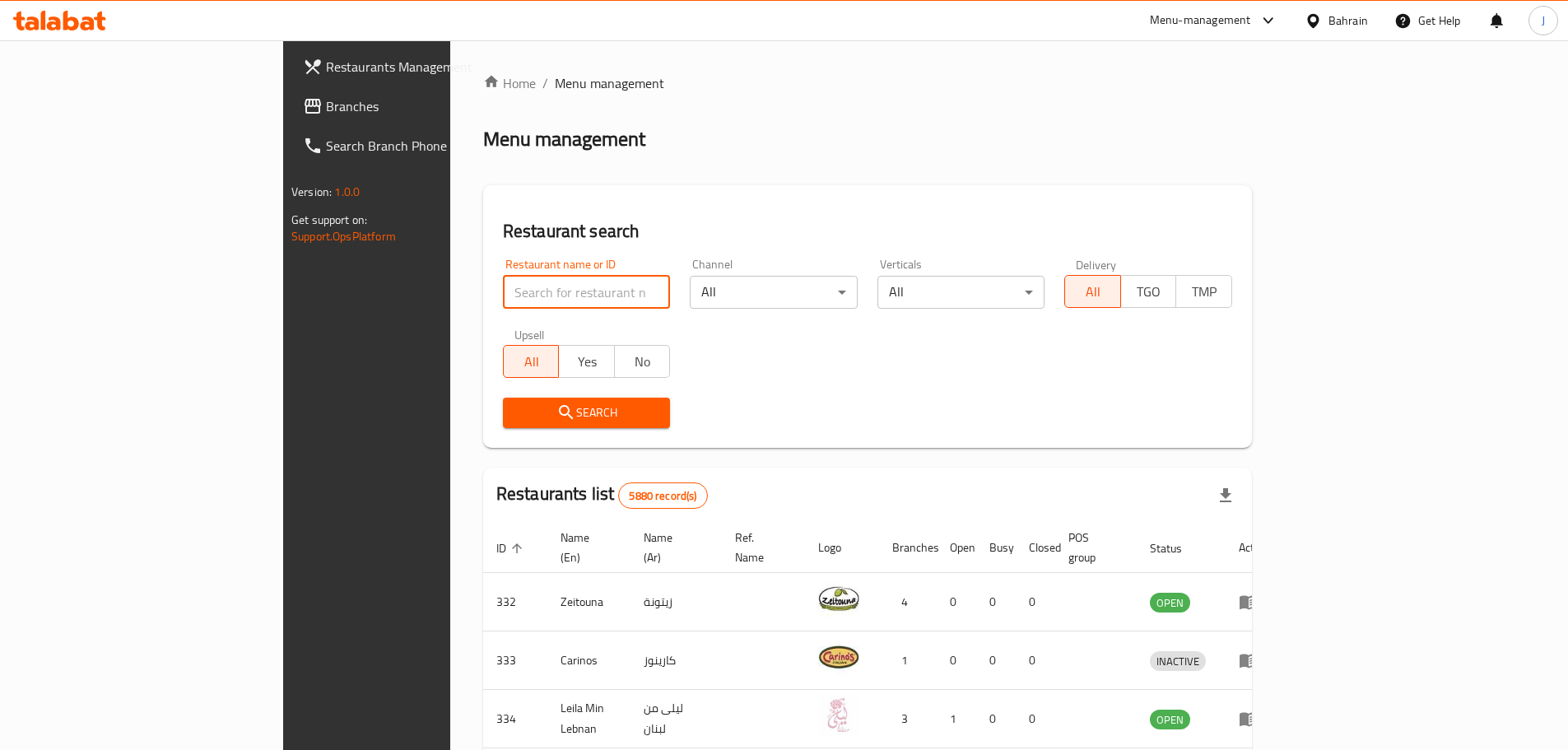 click at bounding box center [587, 292] 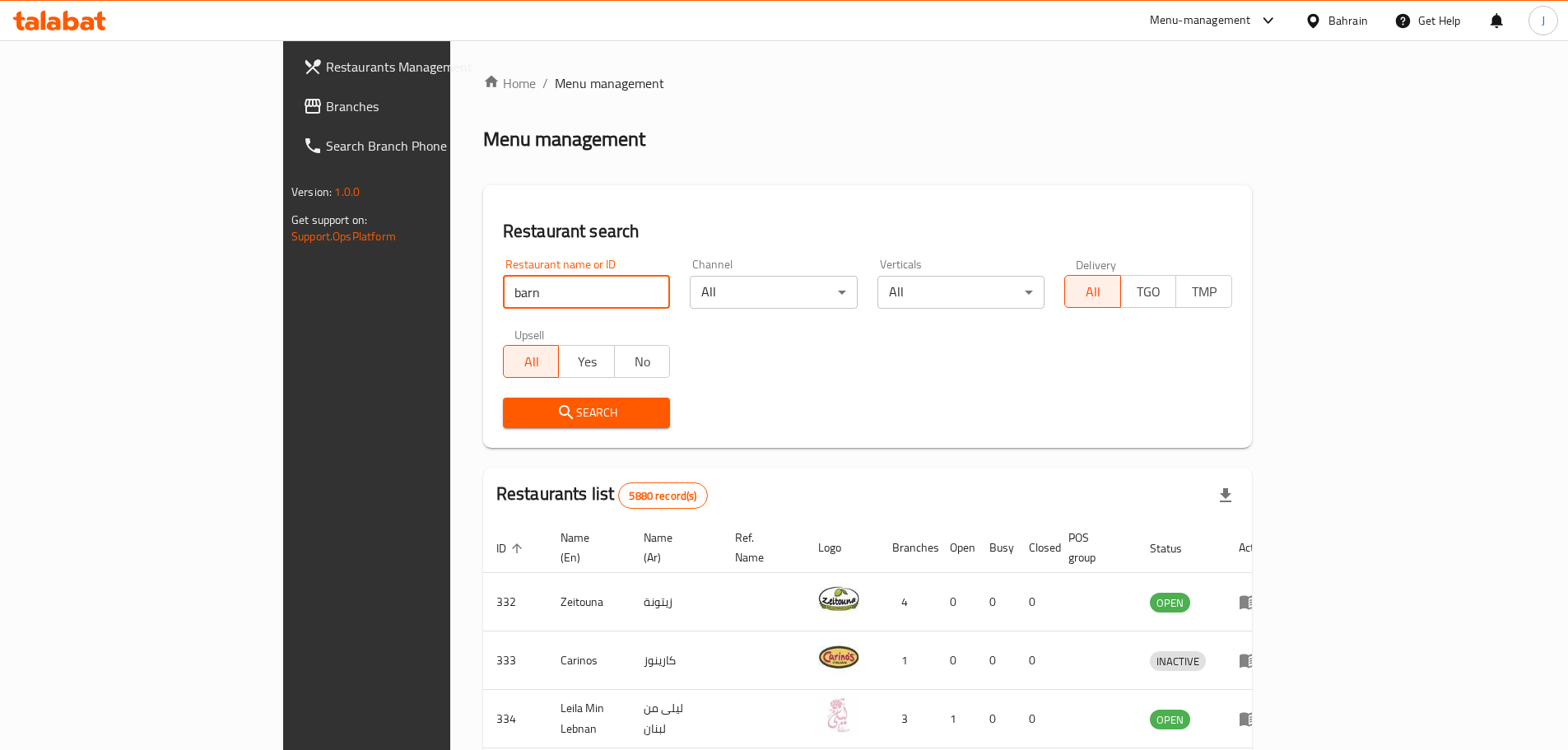 type on "barn" 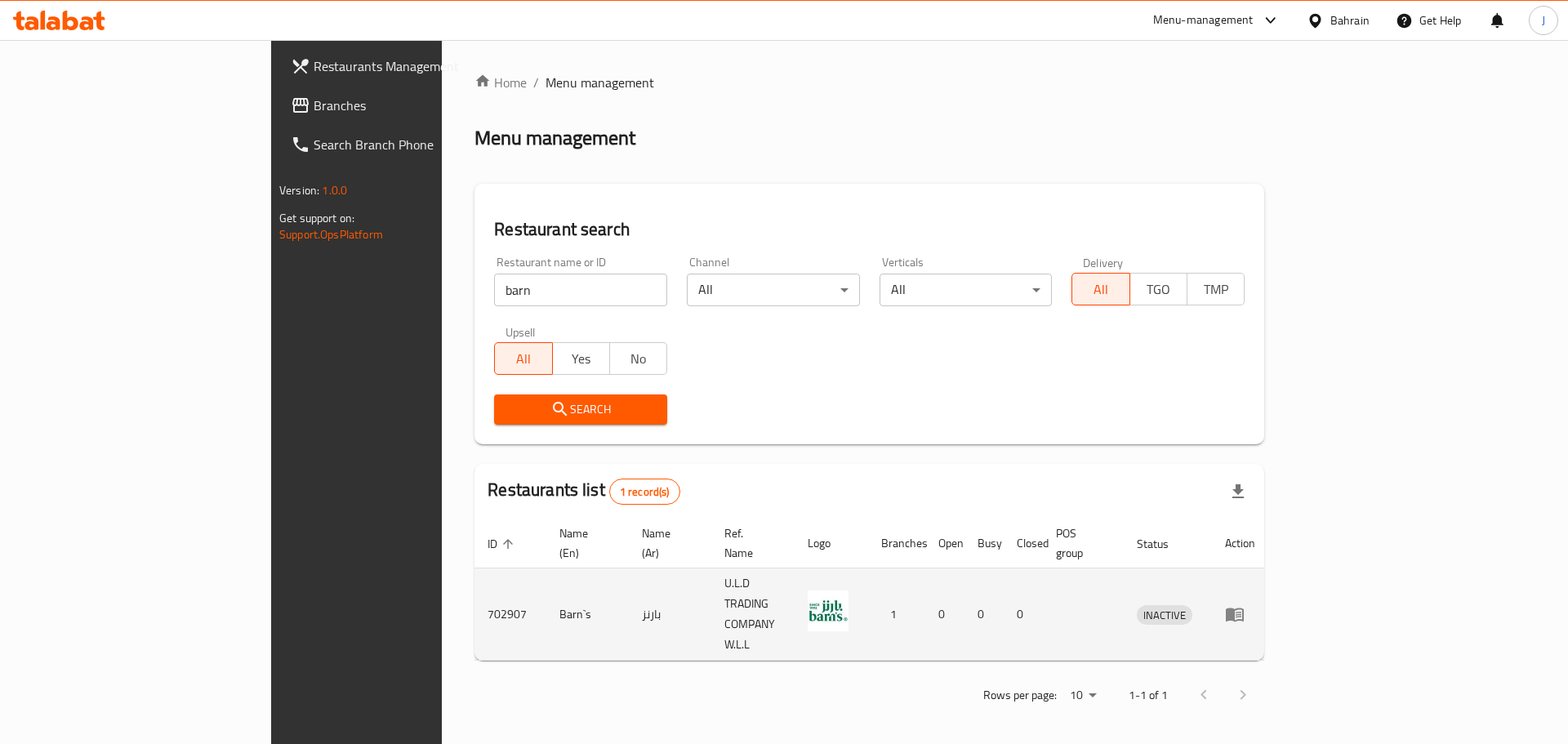 click 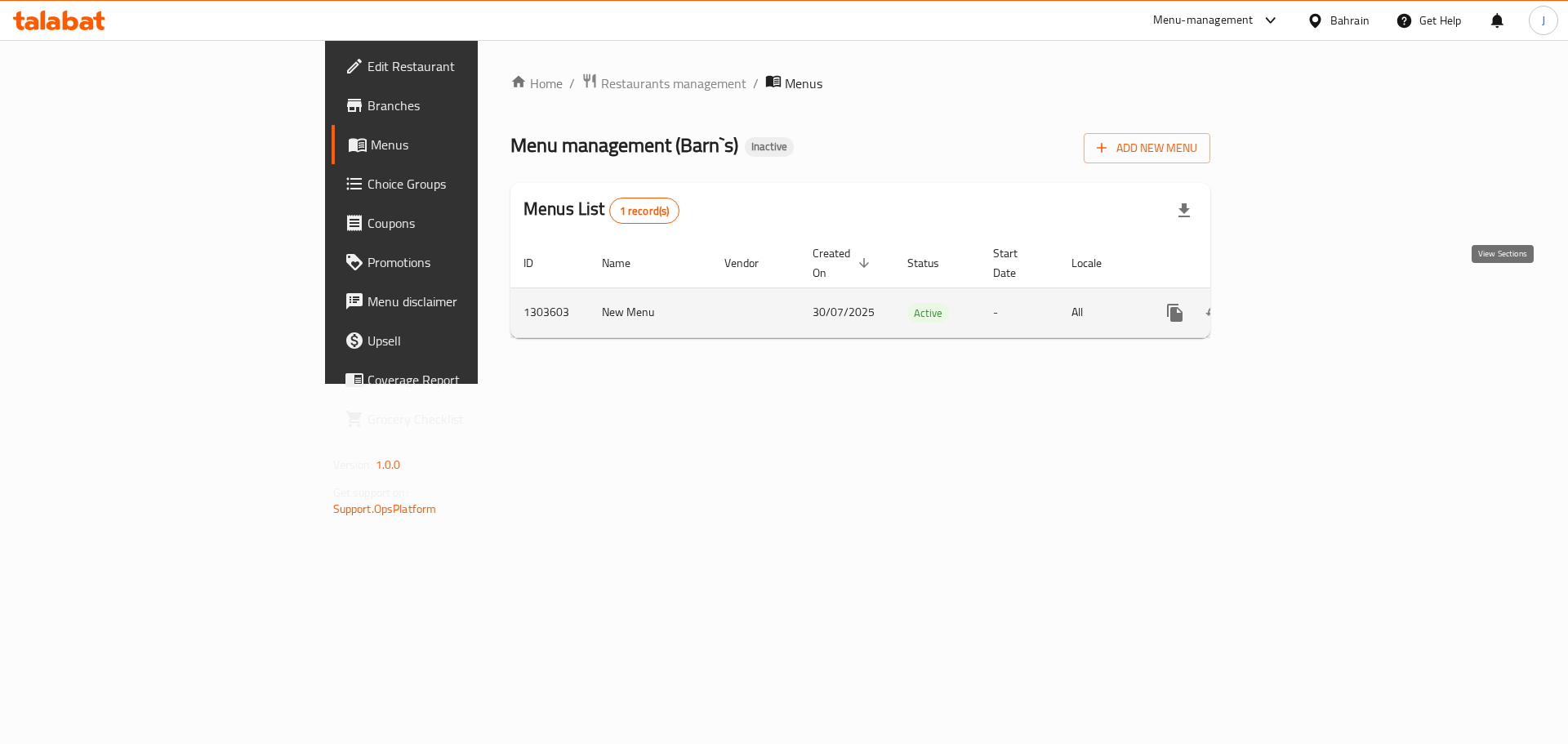 click 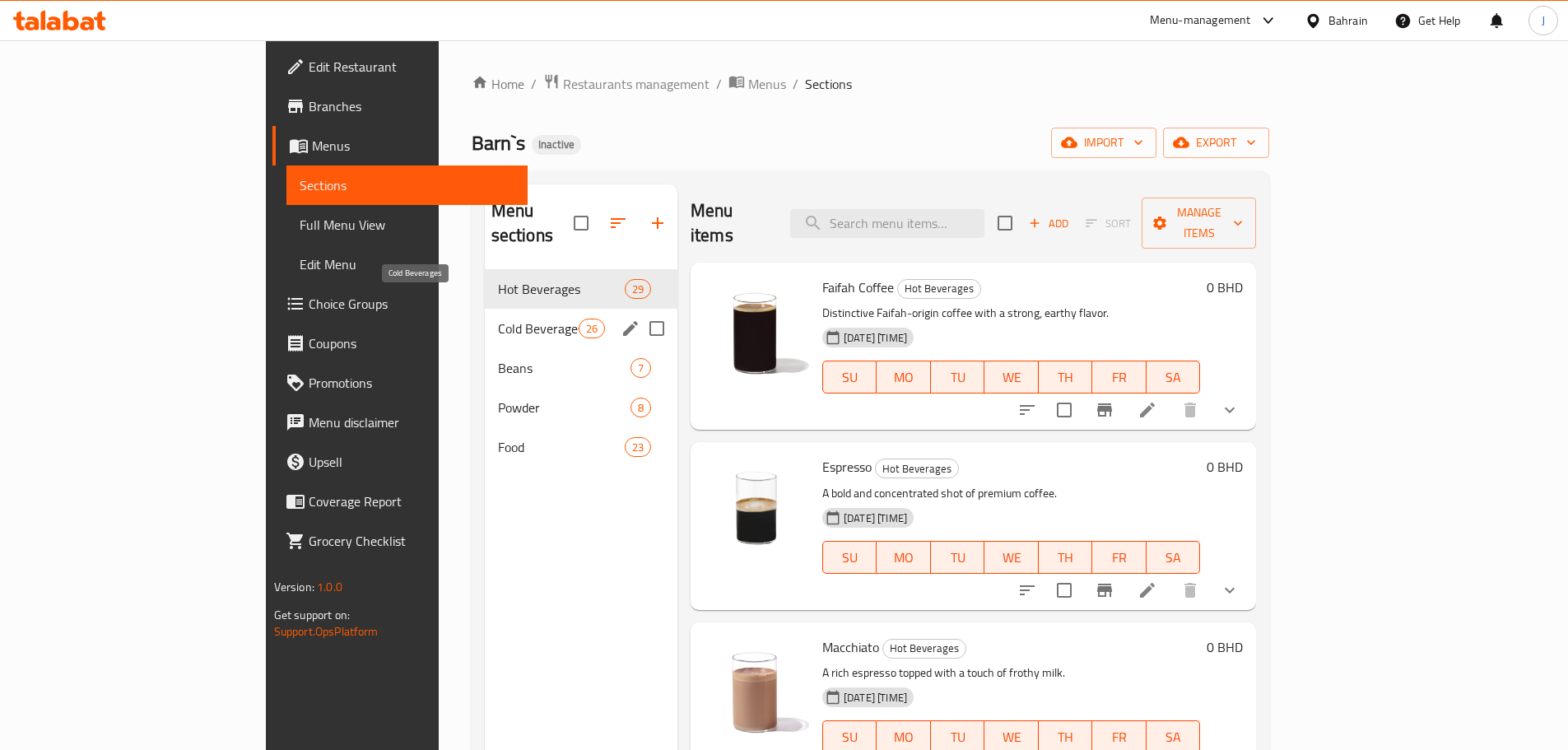 drag, startPoint x: 427, startPoint y: 309, endPoint x: 436, endPoint y: 321, distance: 15 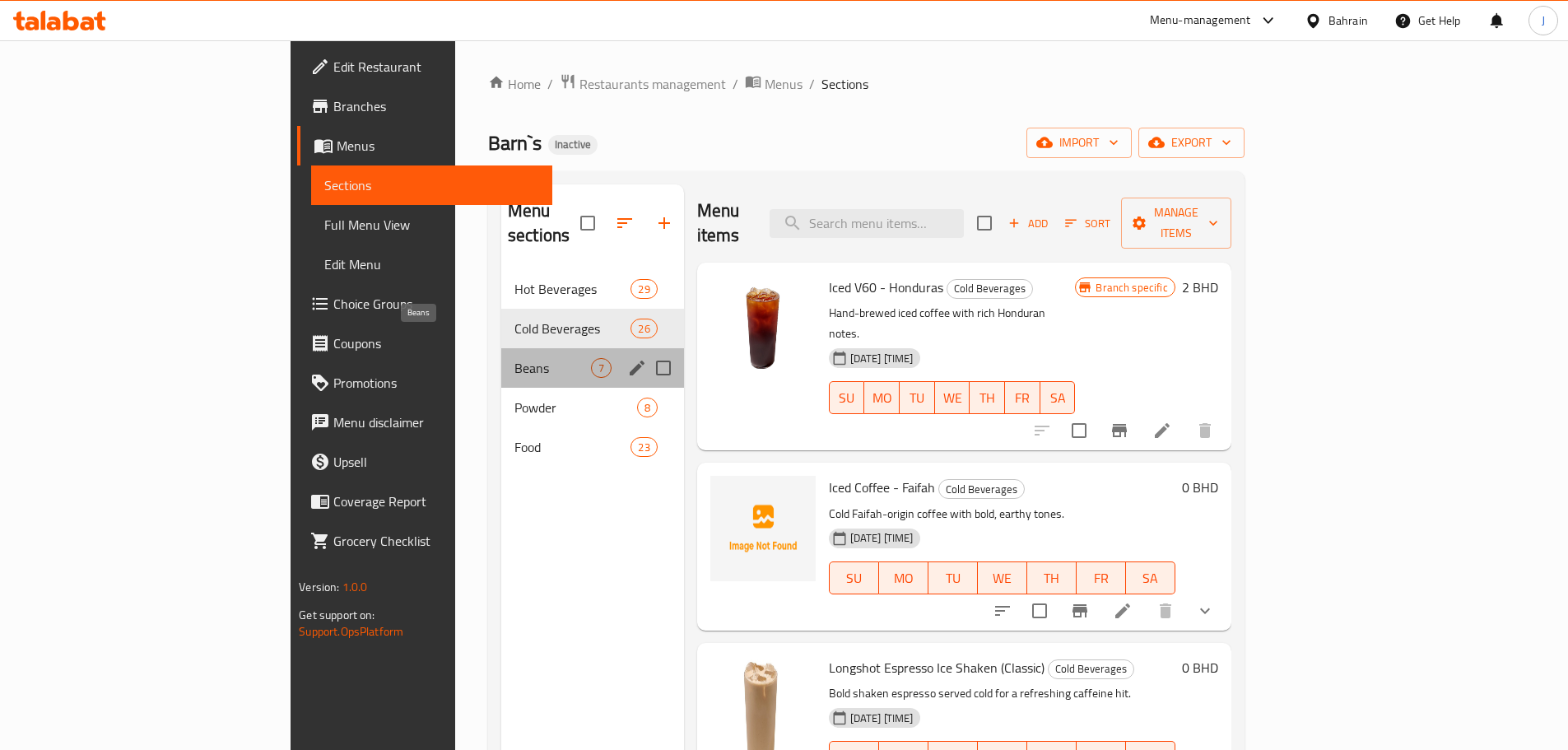 click on "Beans" at bounding box center (552, 368) 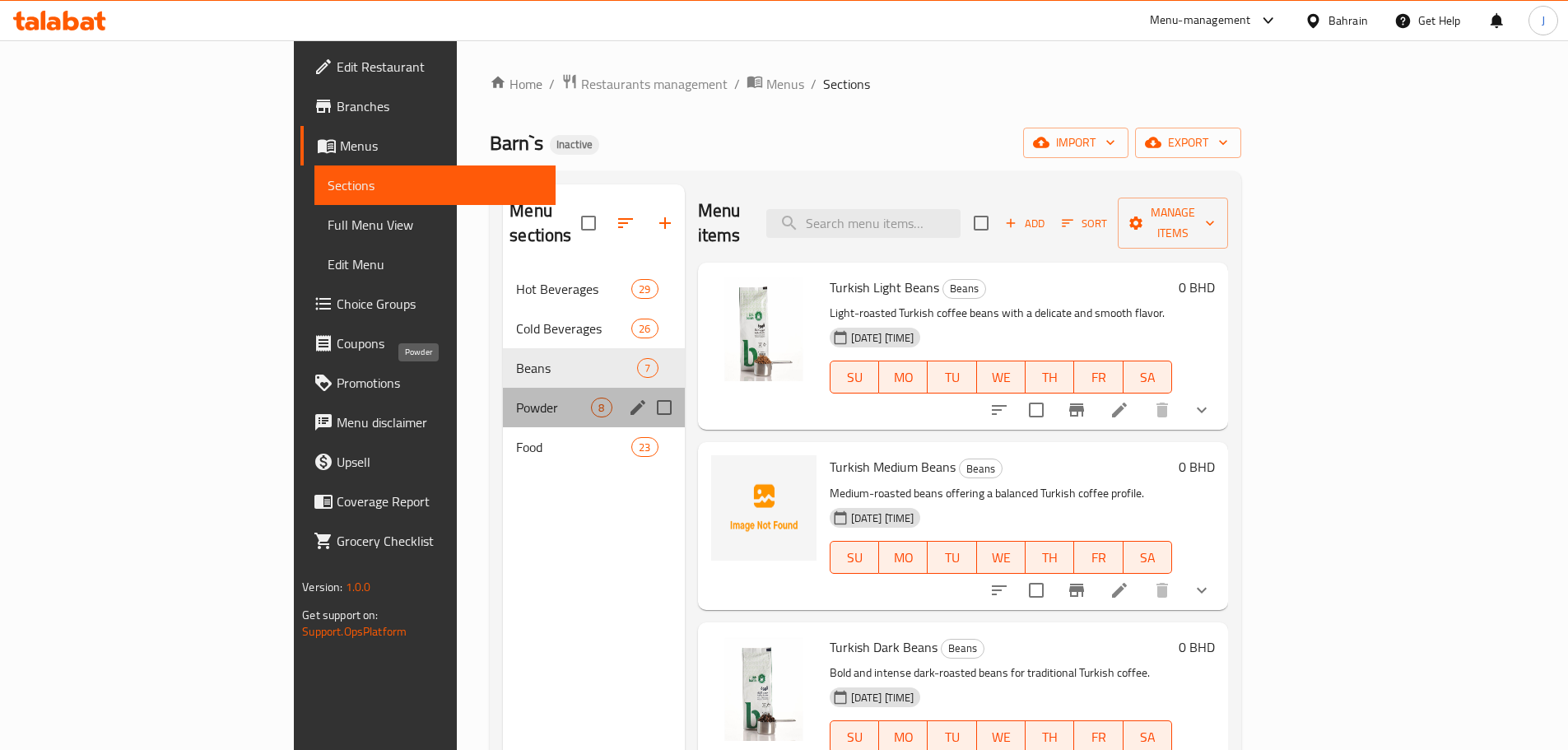 click on "Powder" at bounding box center (553, 408) 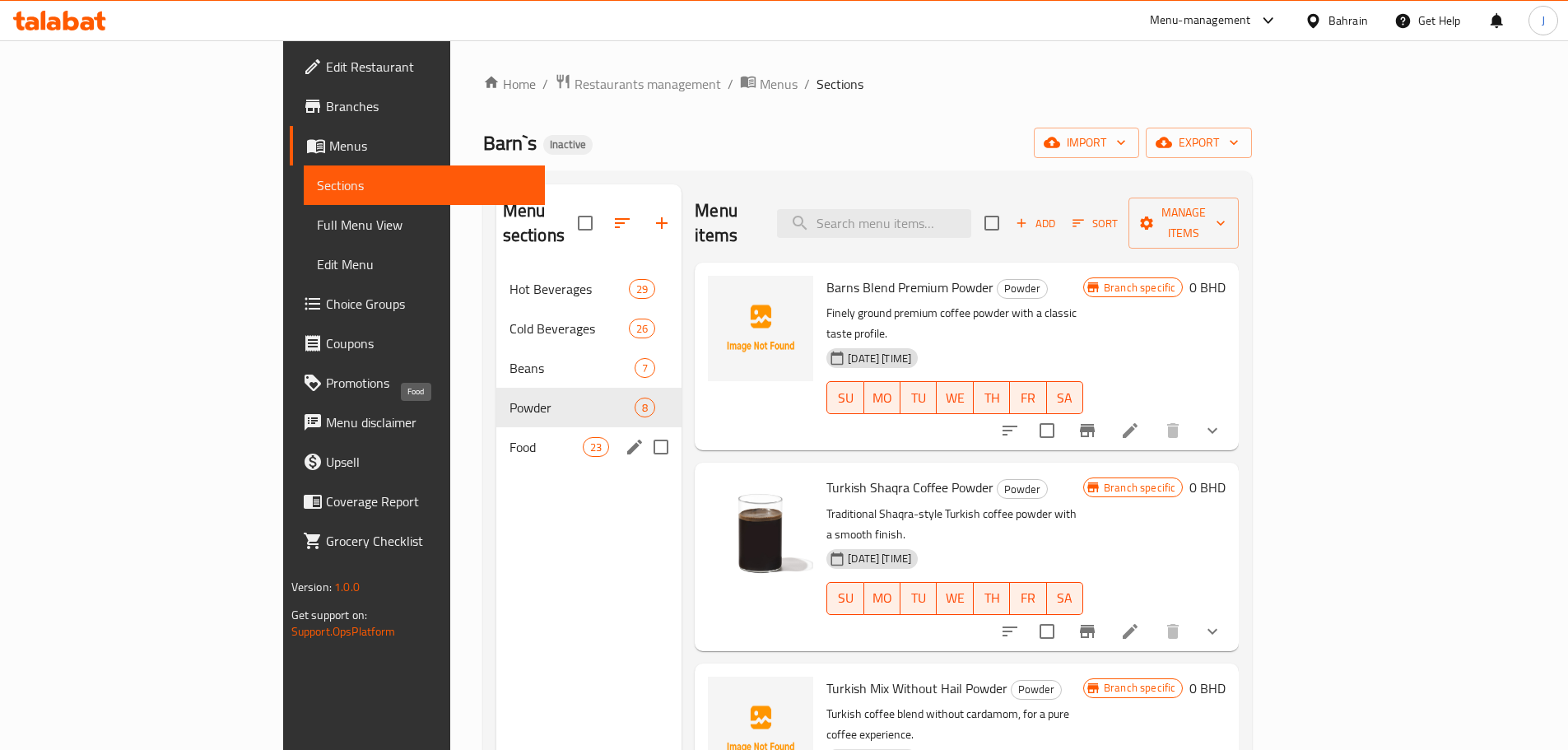 click on "Food" at bounding box center (546, 447) 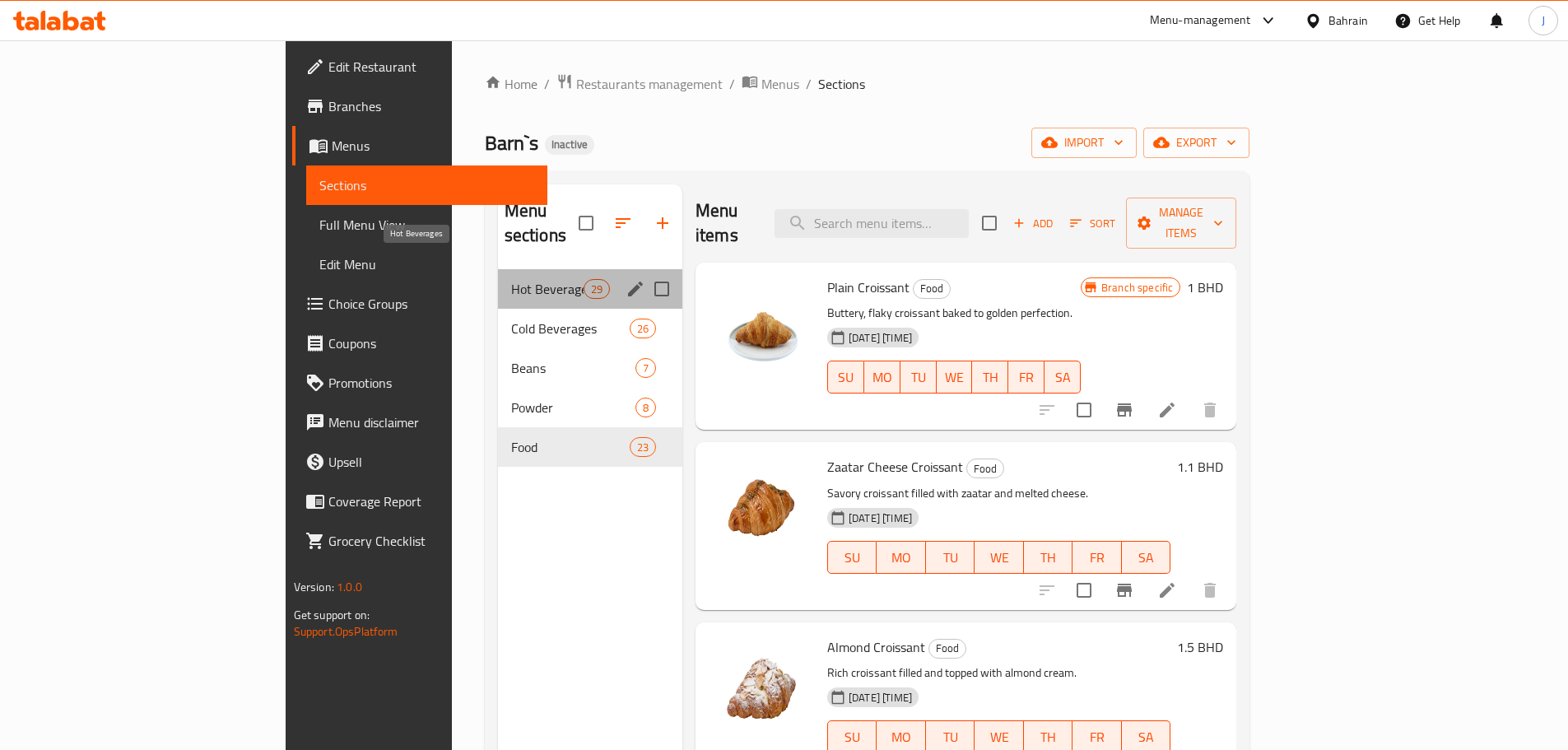 click on "Hot Beverages" at bounding box center (547, 289) 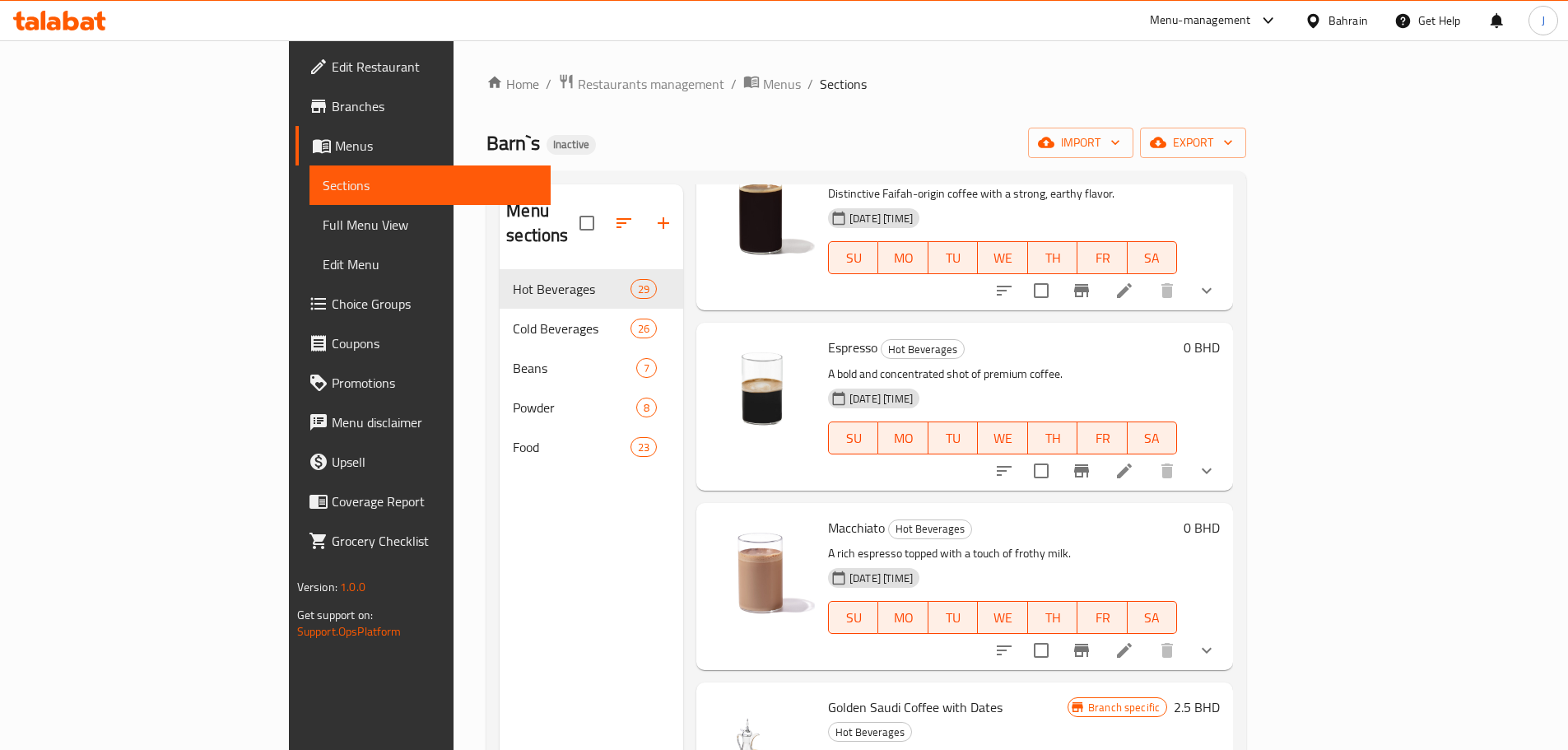 scroll, scrollTop: 0, scrollLeft: 0, axis: both 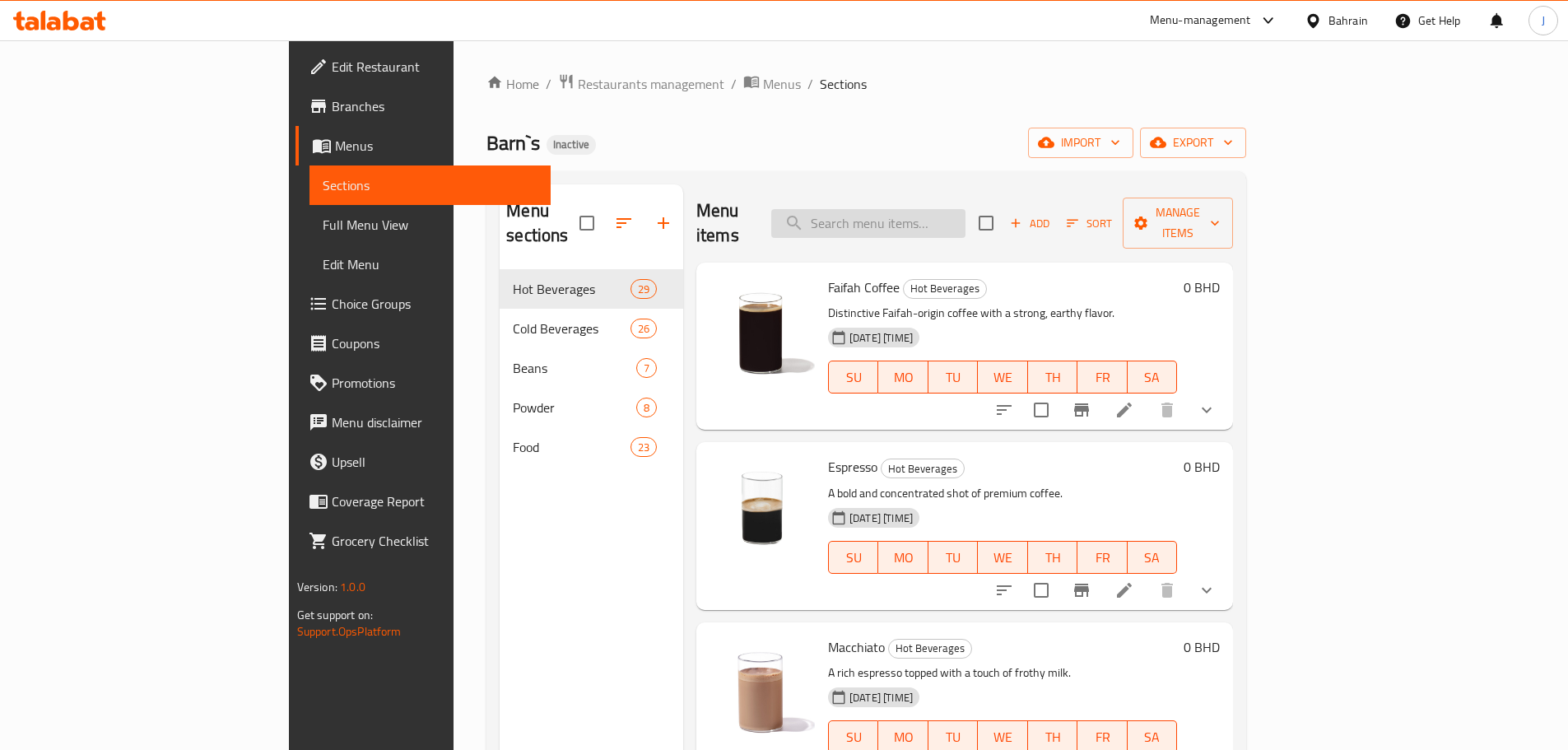 click at bounding box center [868, 223] 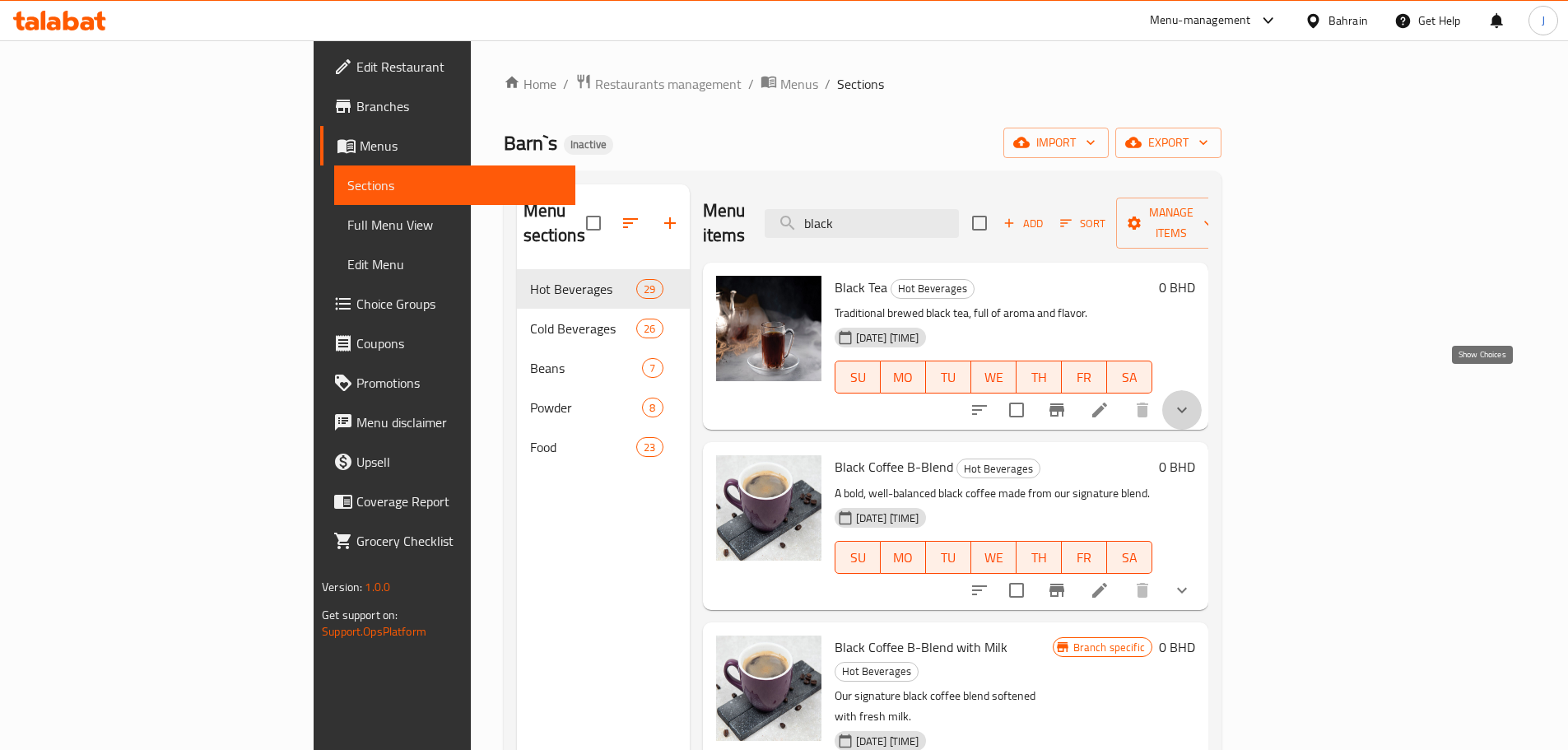click 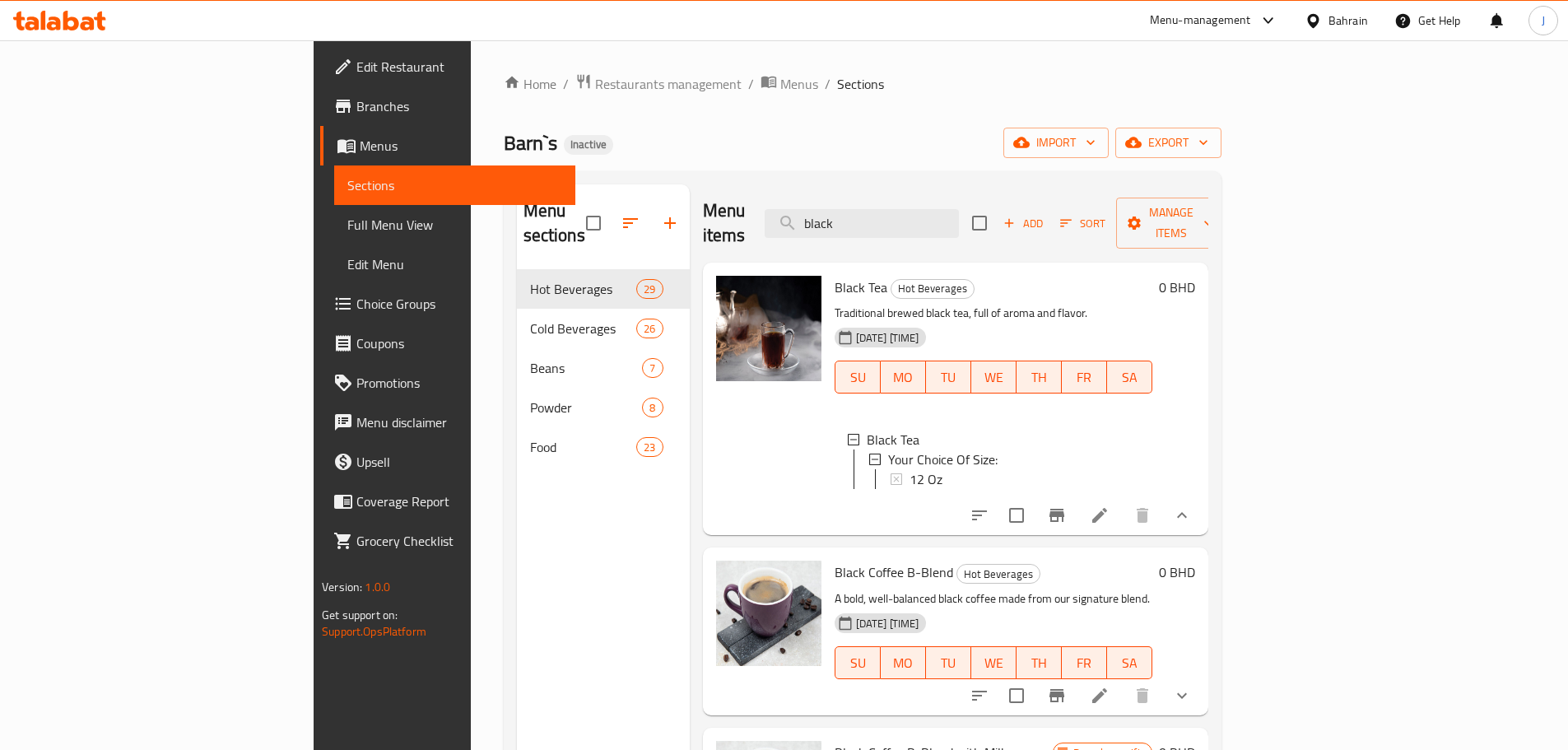 scroll, scrollTop: 2, scrollLeft: 0, axis: vertical 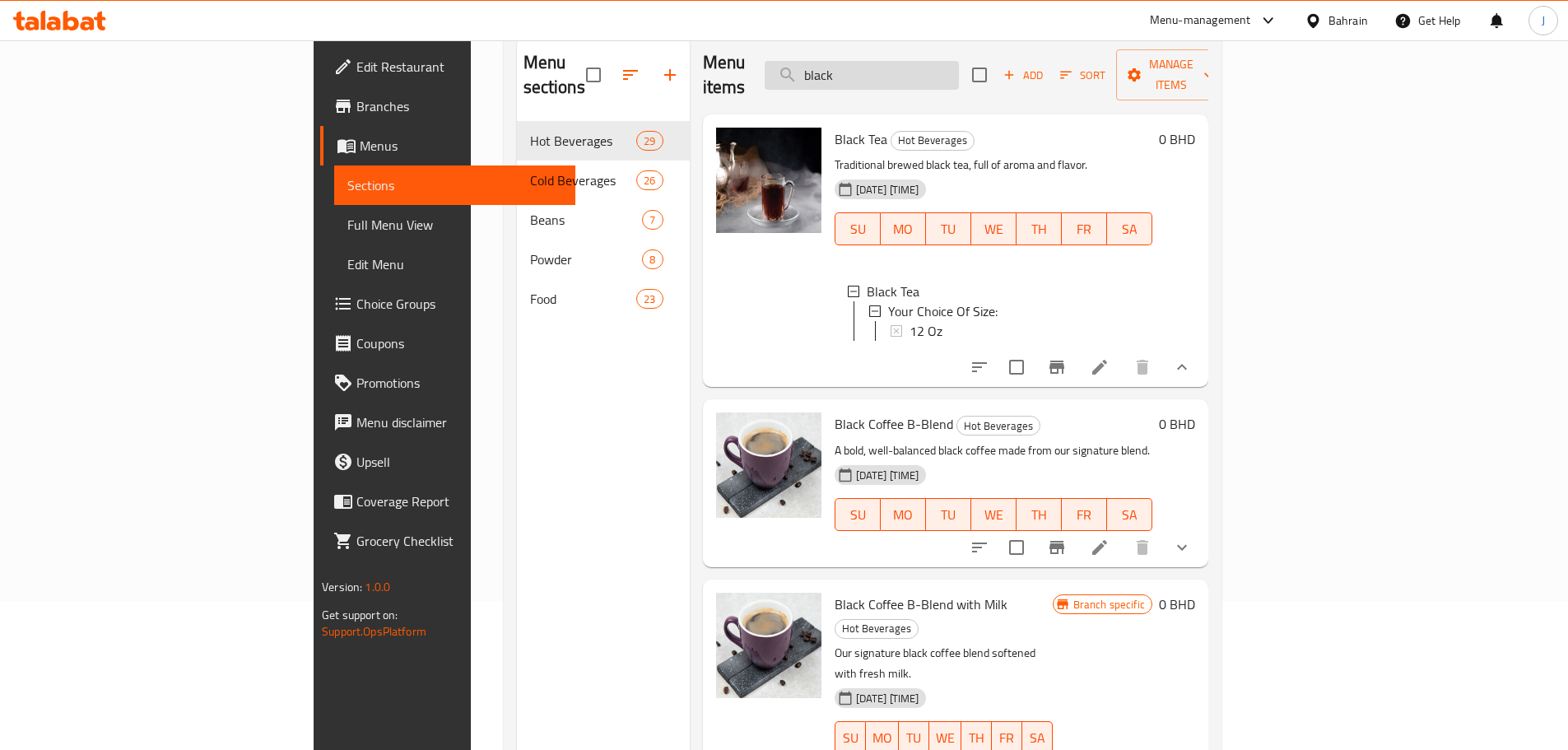 click on "black" at bounding box center [862, 75] 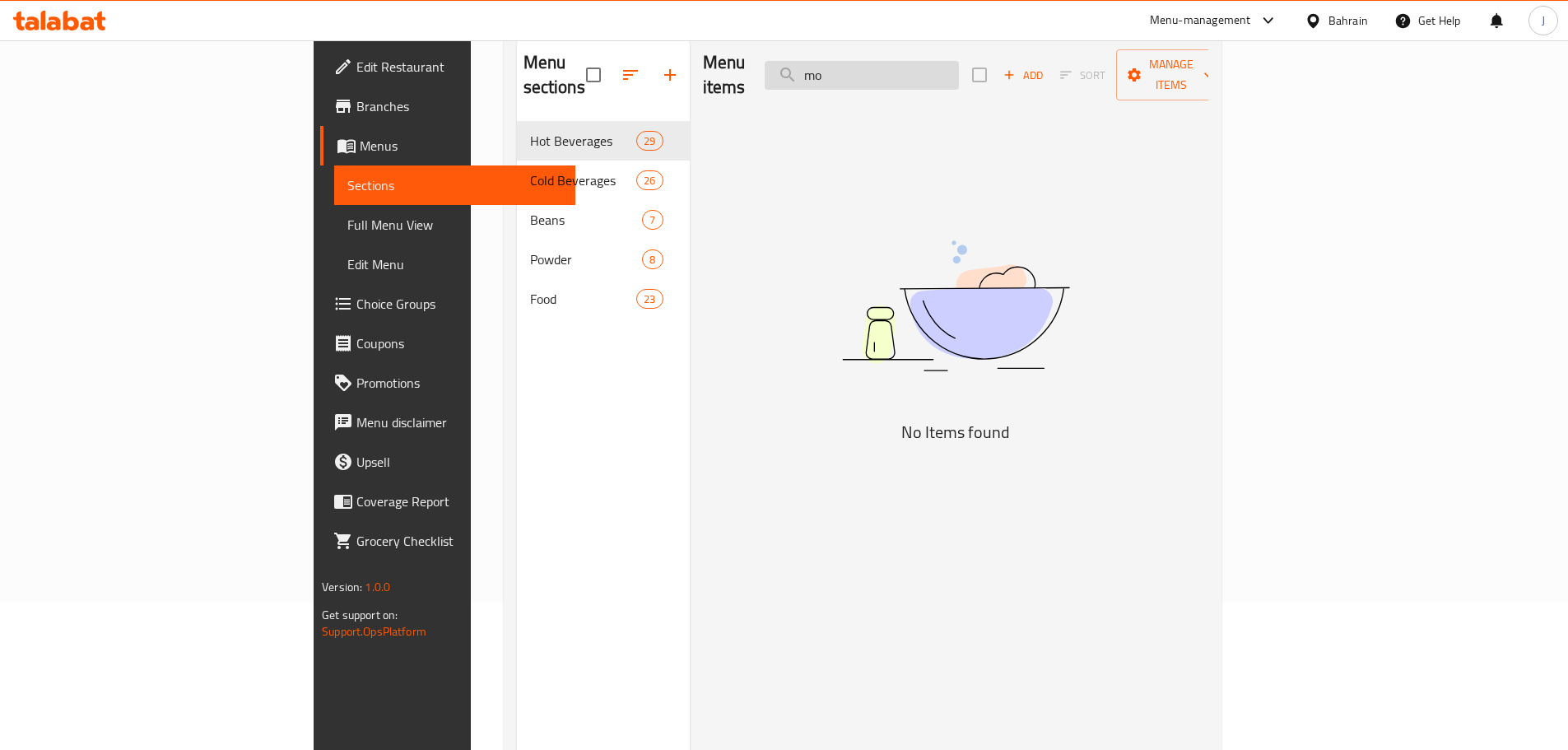 type on "m" 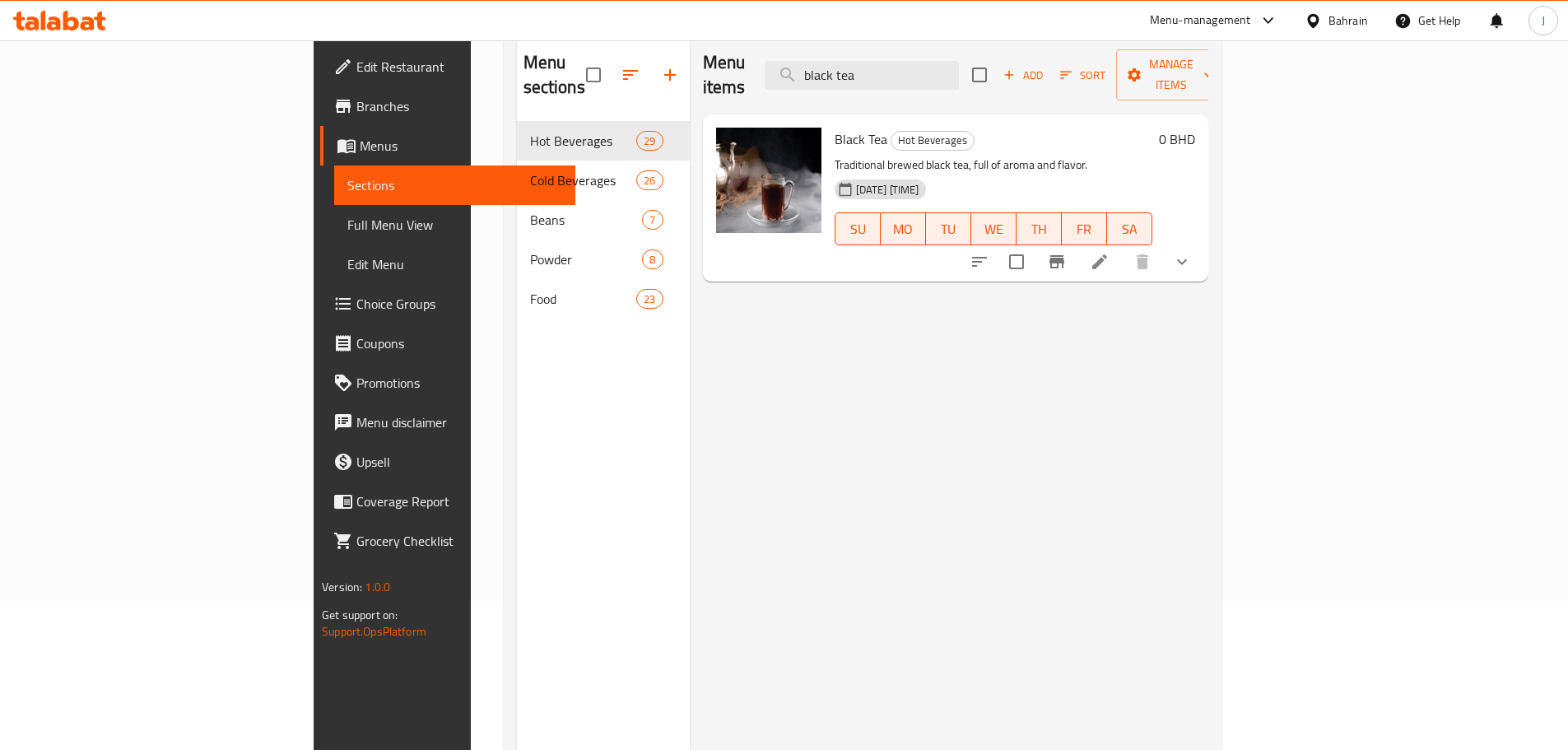 type on "black tea" 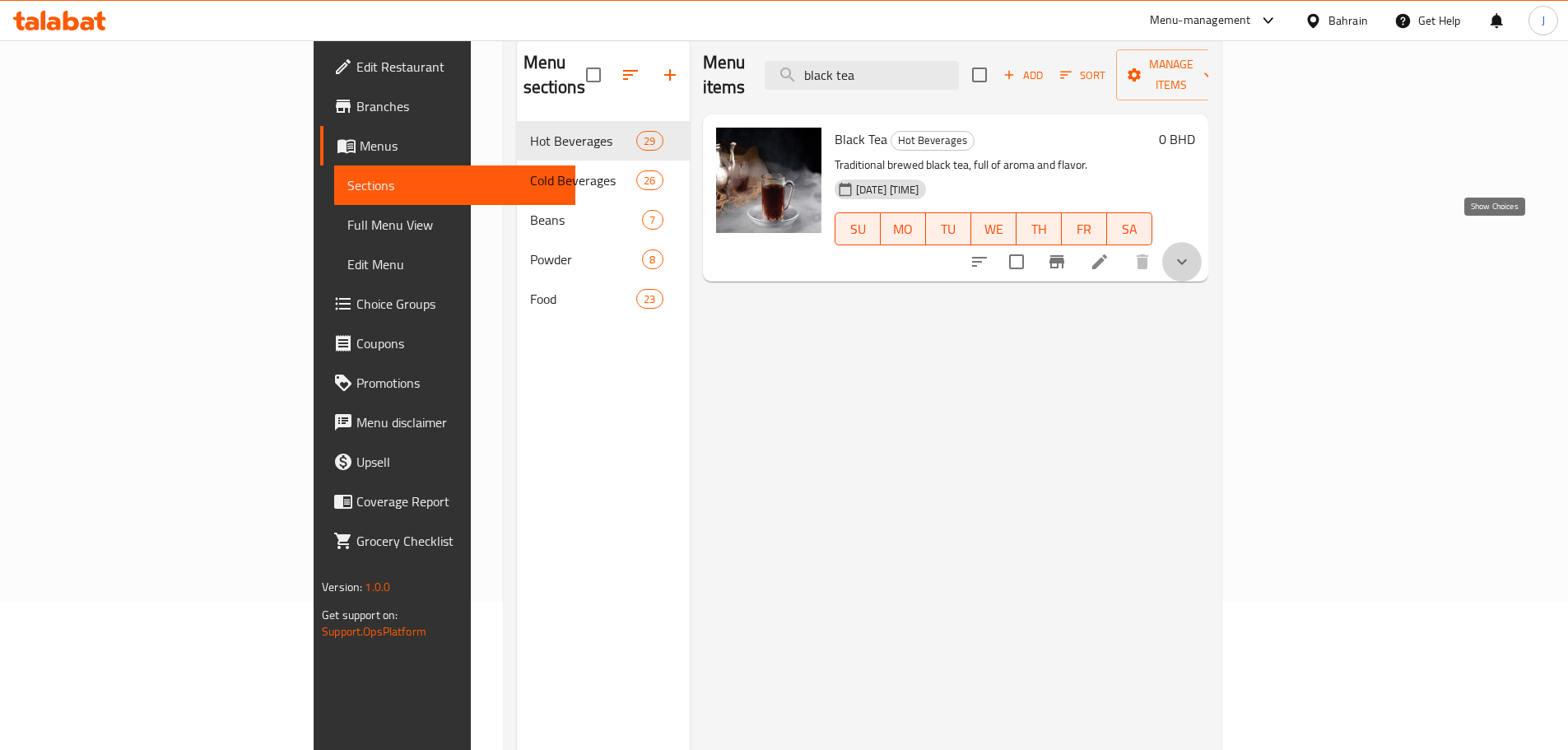 click 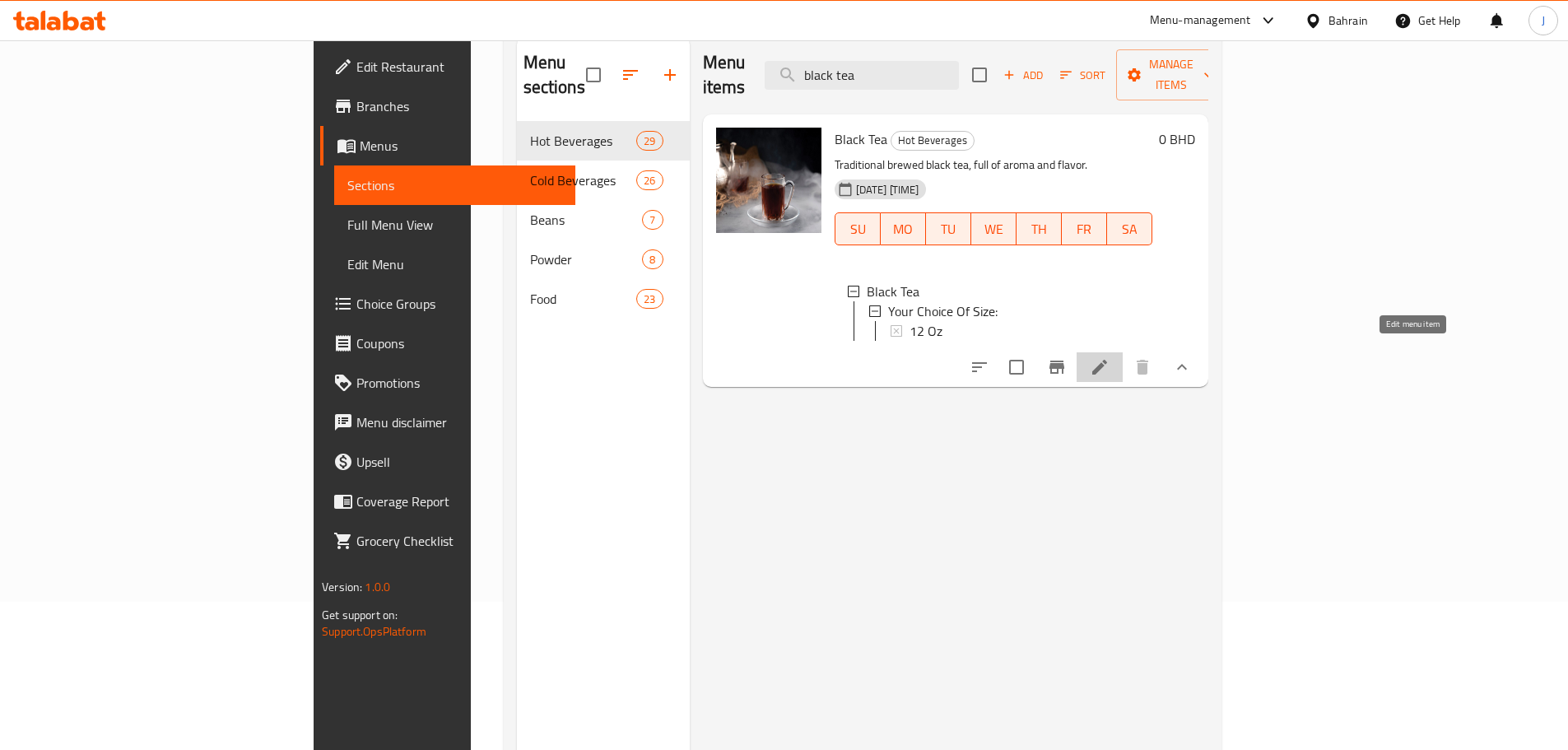 click 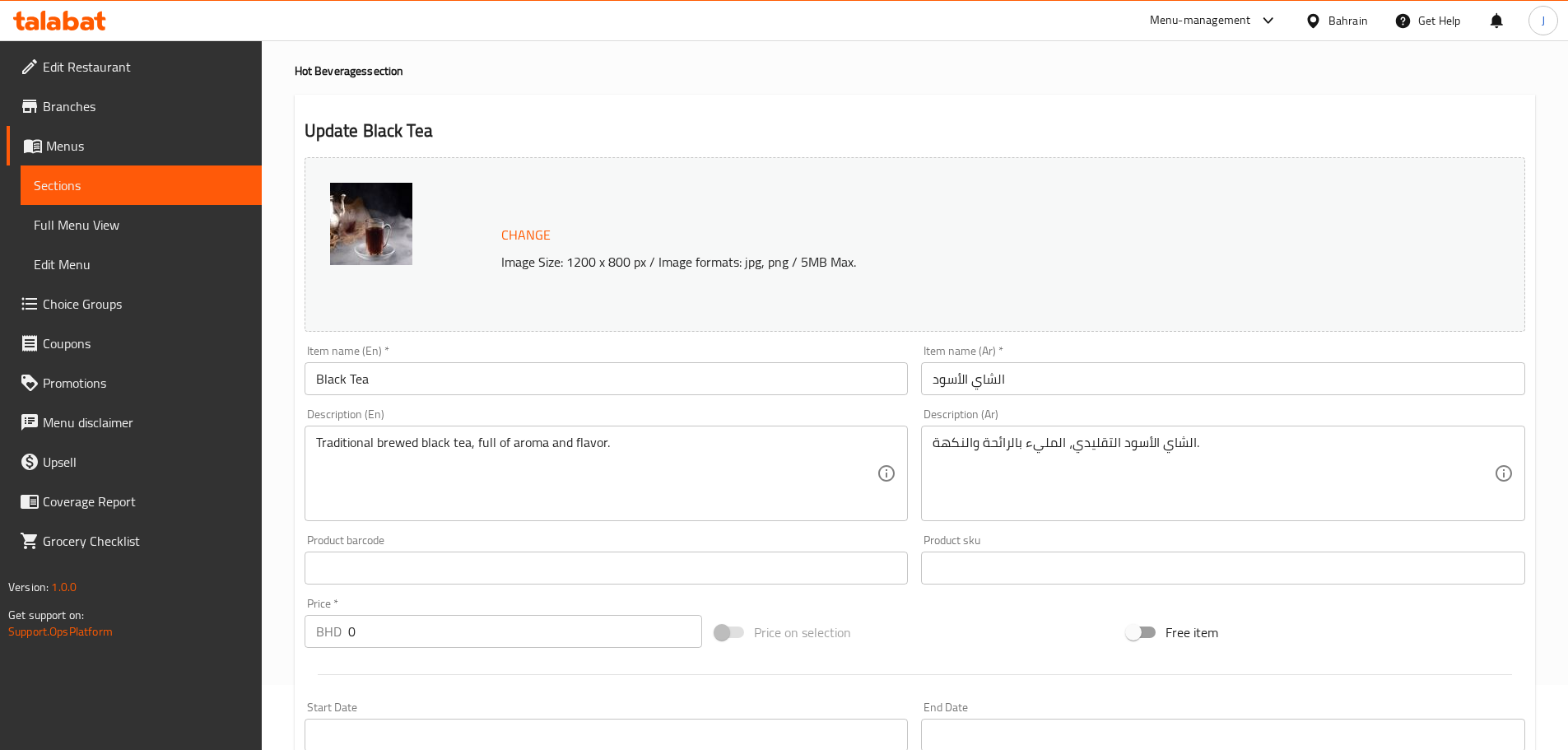 scroll, scrollTop: 0, scrollLeft: 0, axis: both 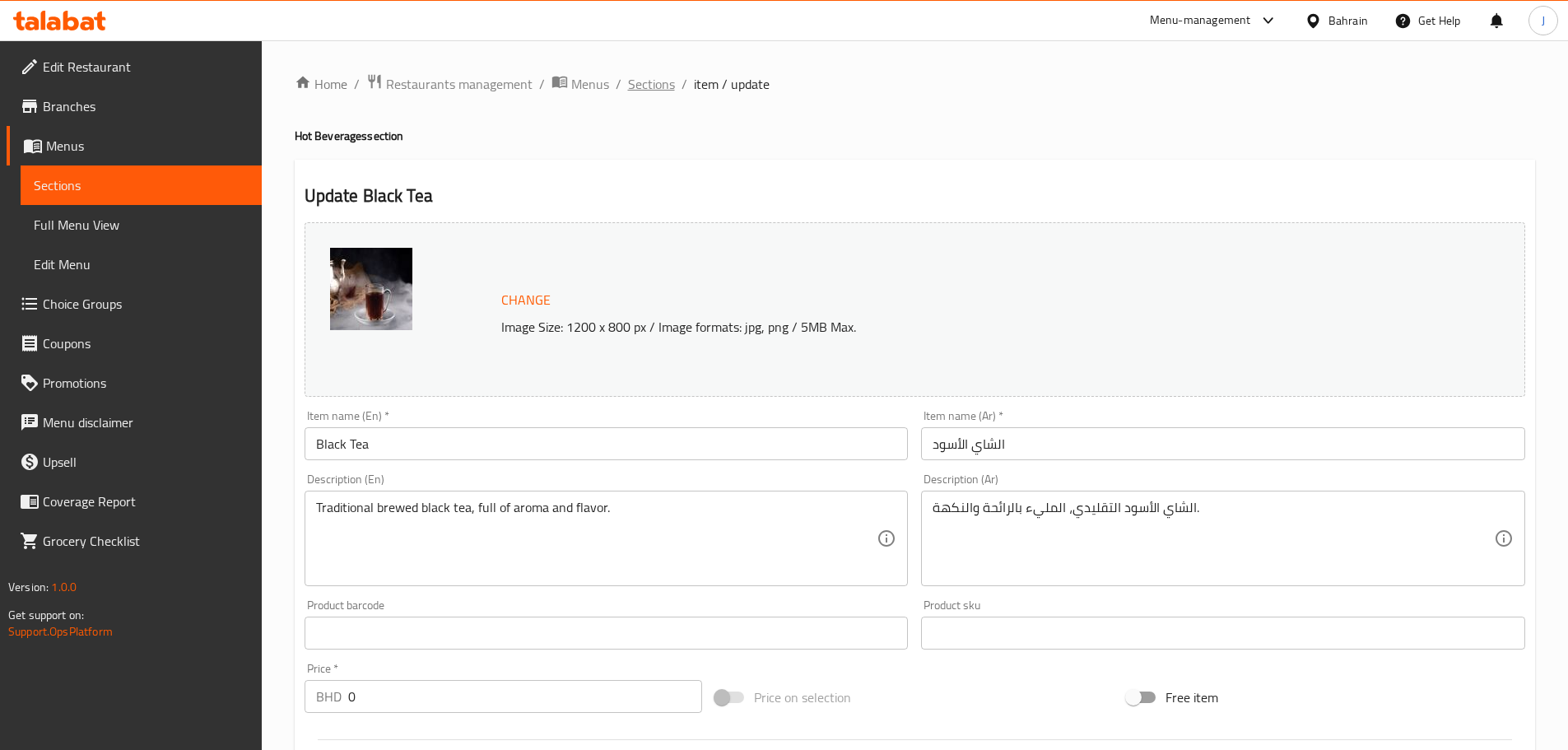 click on "Sections" at bounding box center [651, 84] 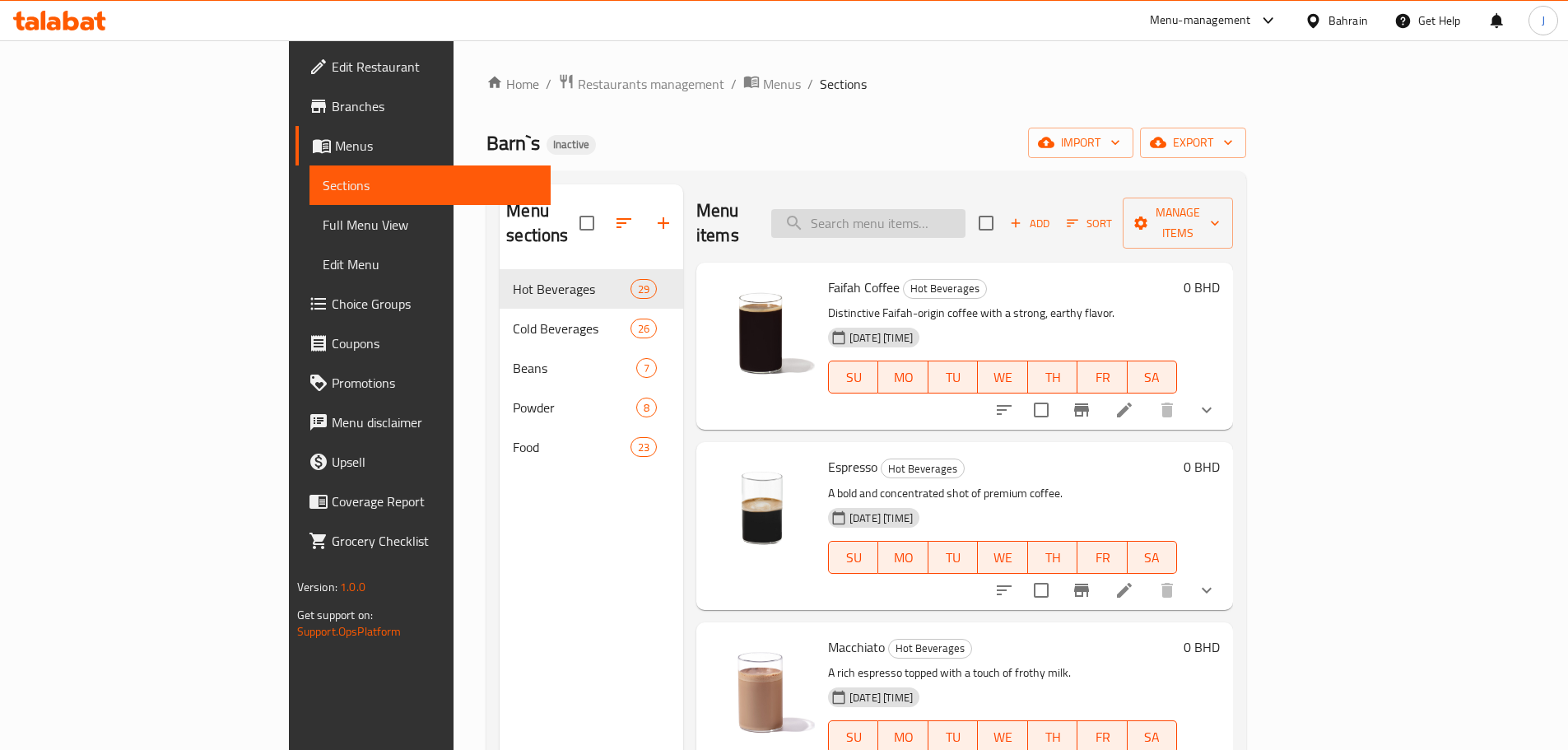 click at bounding box center [868, 223] 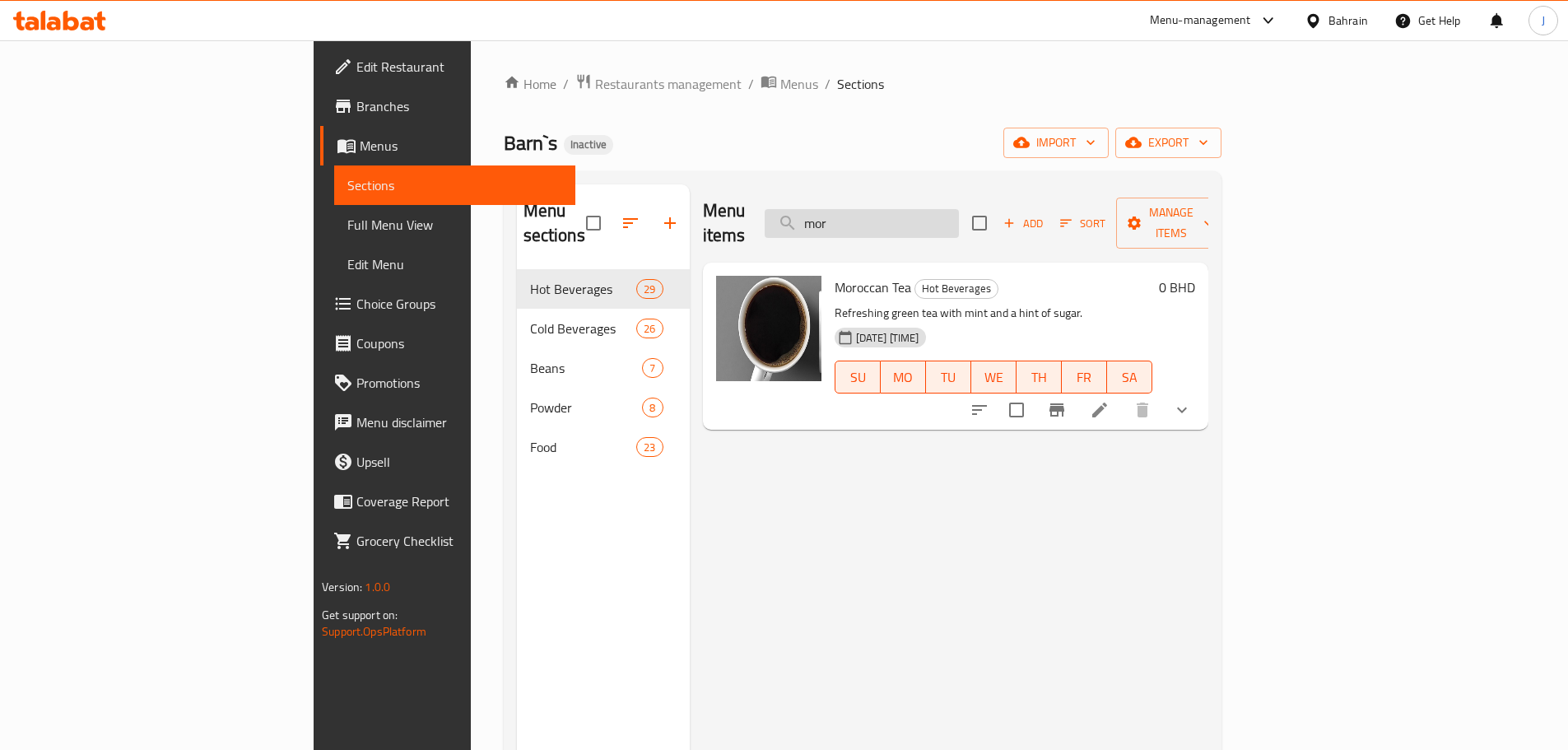 click on "mor" at bounding box center (862, 223) 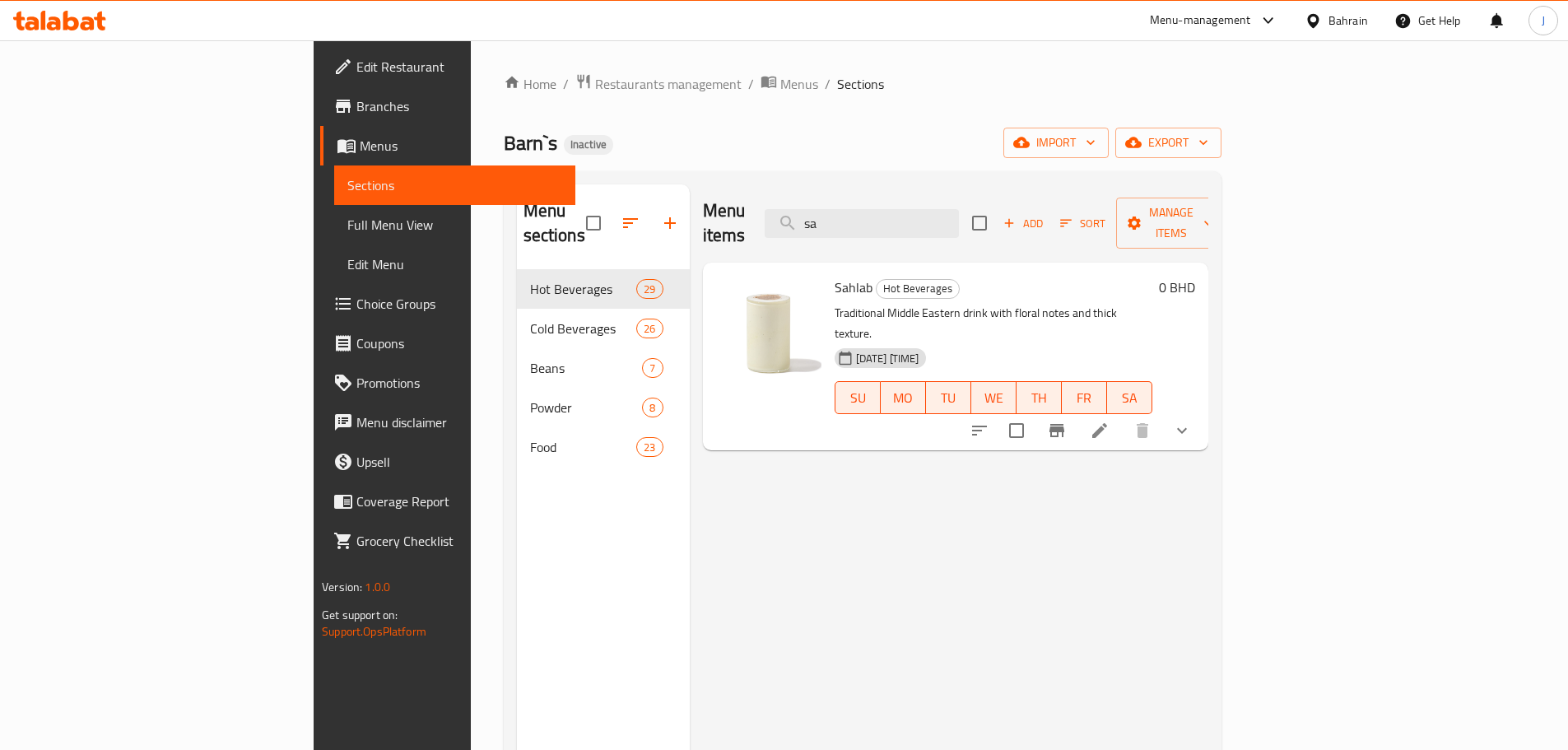 type on "s" 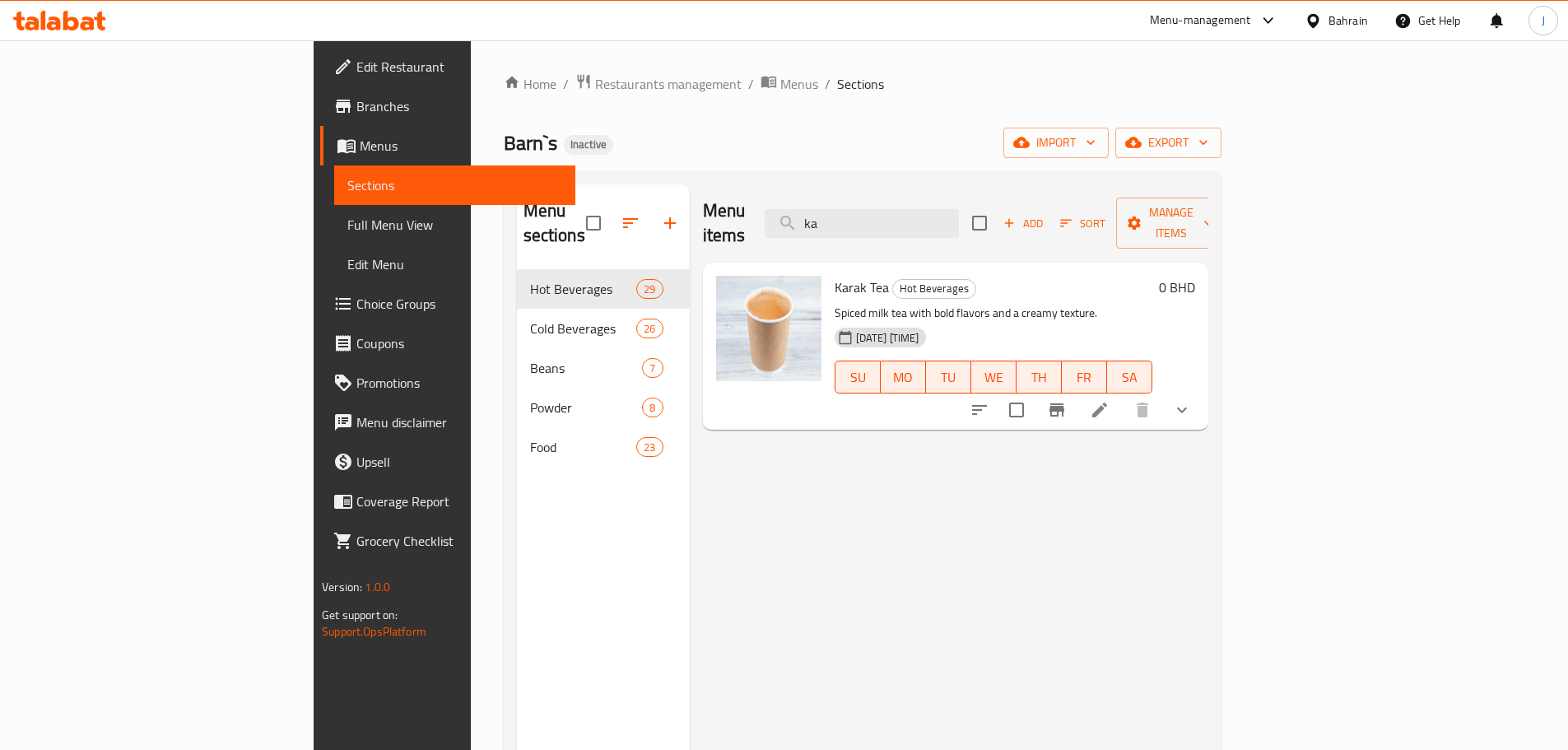 type on "k" 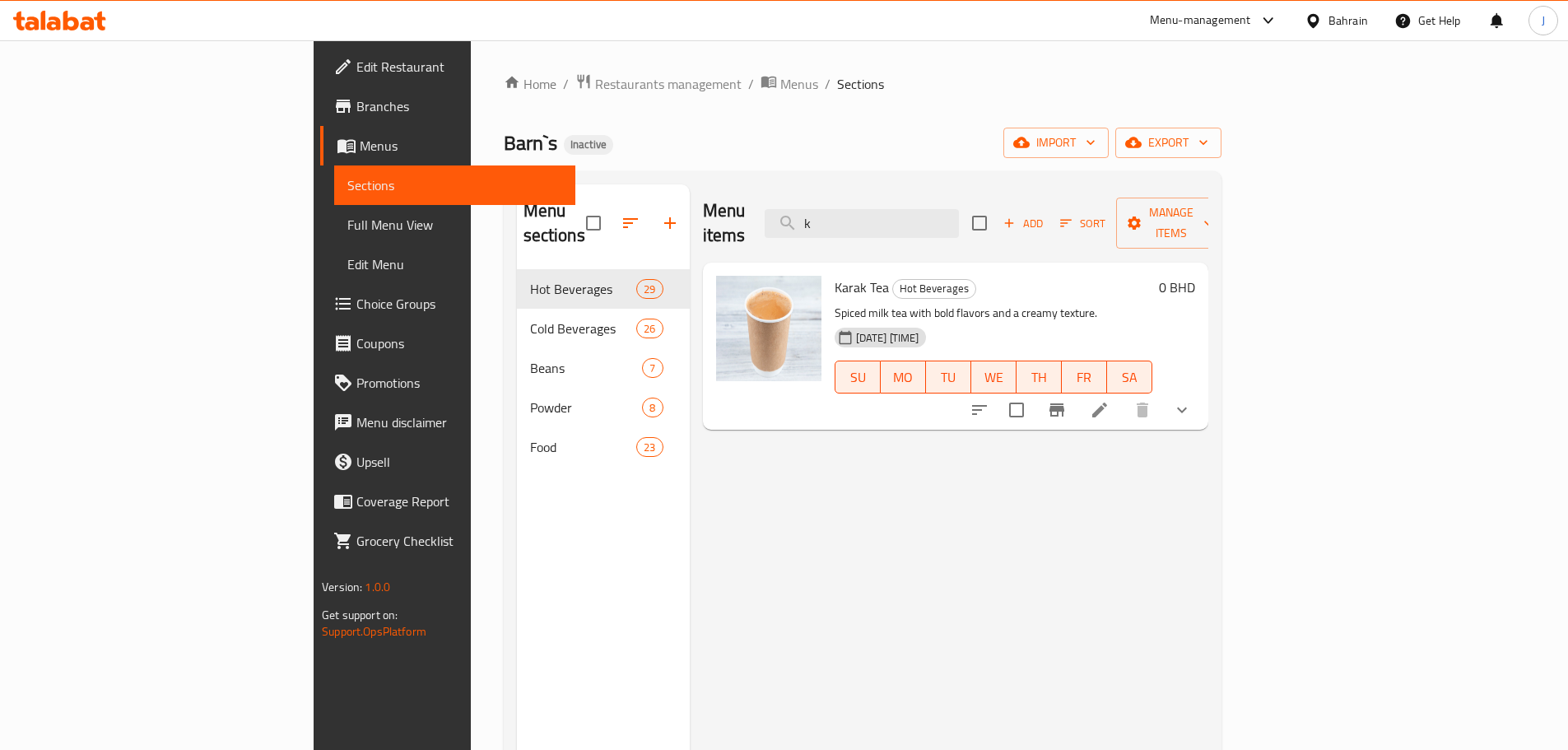 type 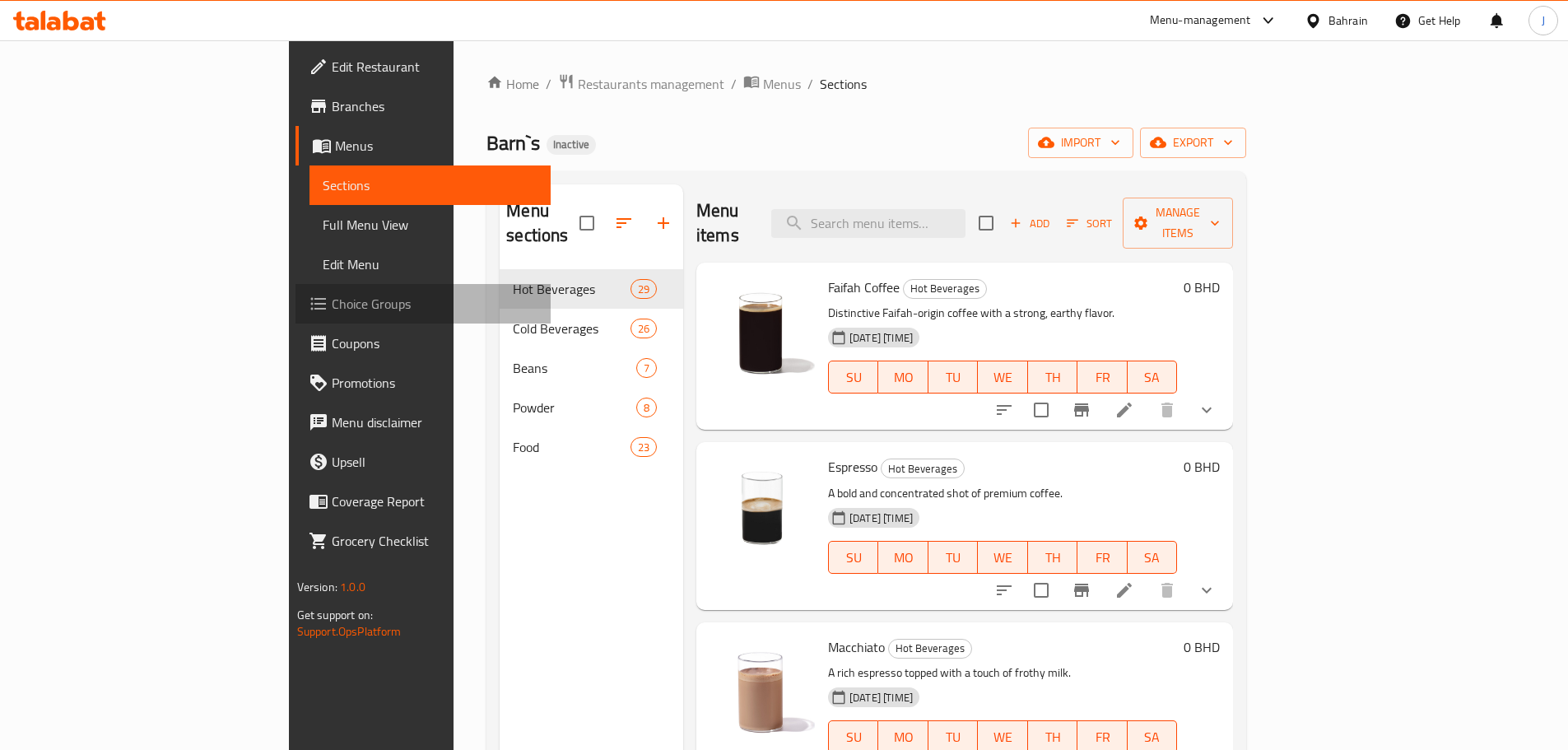 click on "Choice Groups" at bounding box center [435, 304] 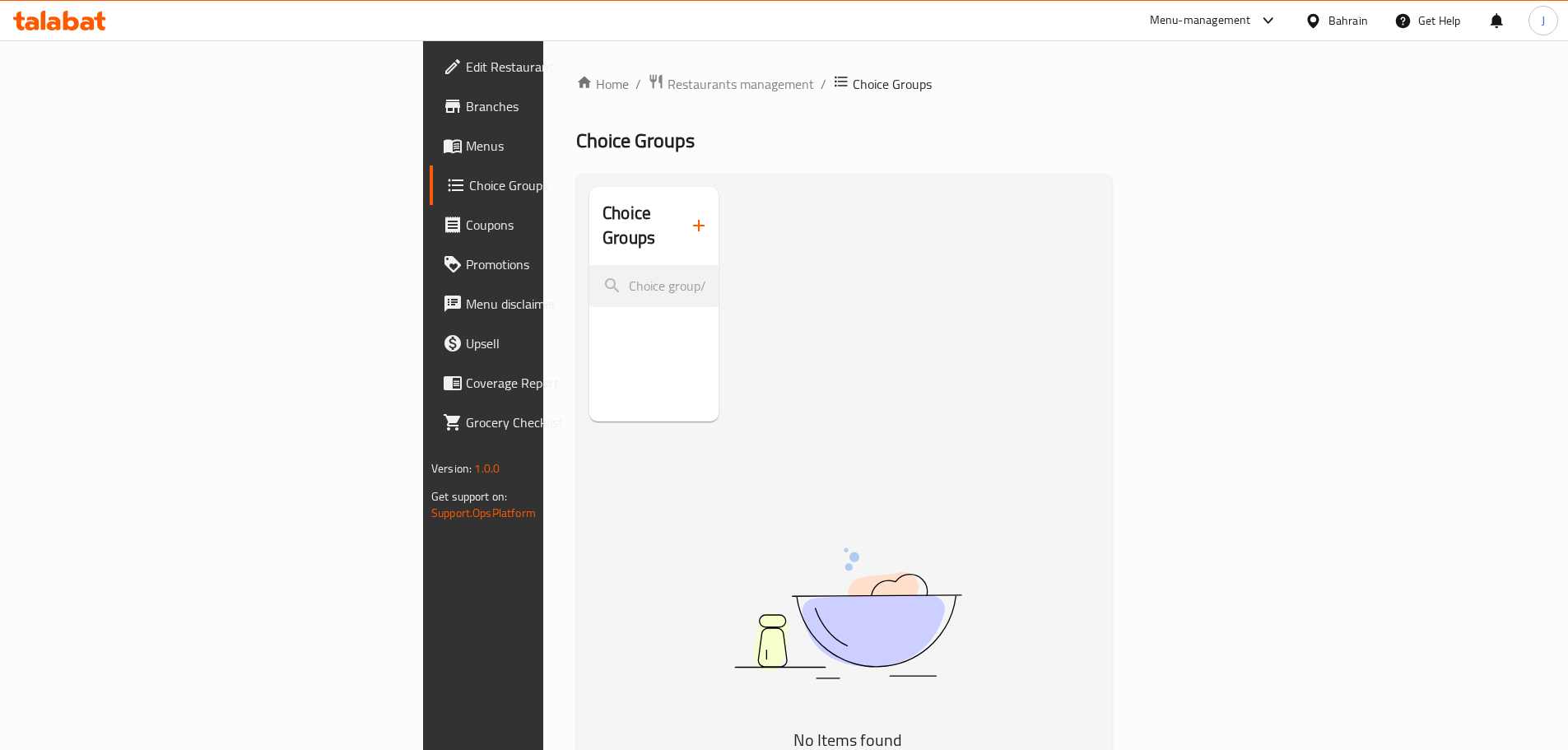 click 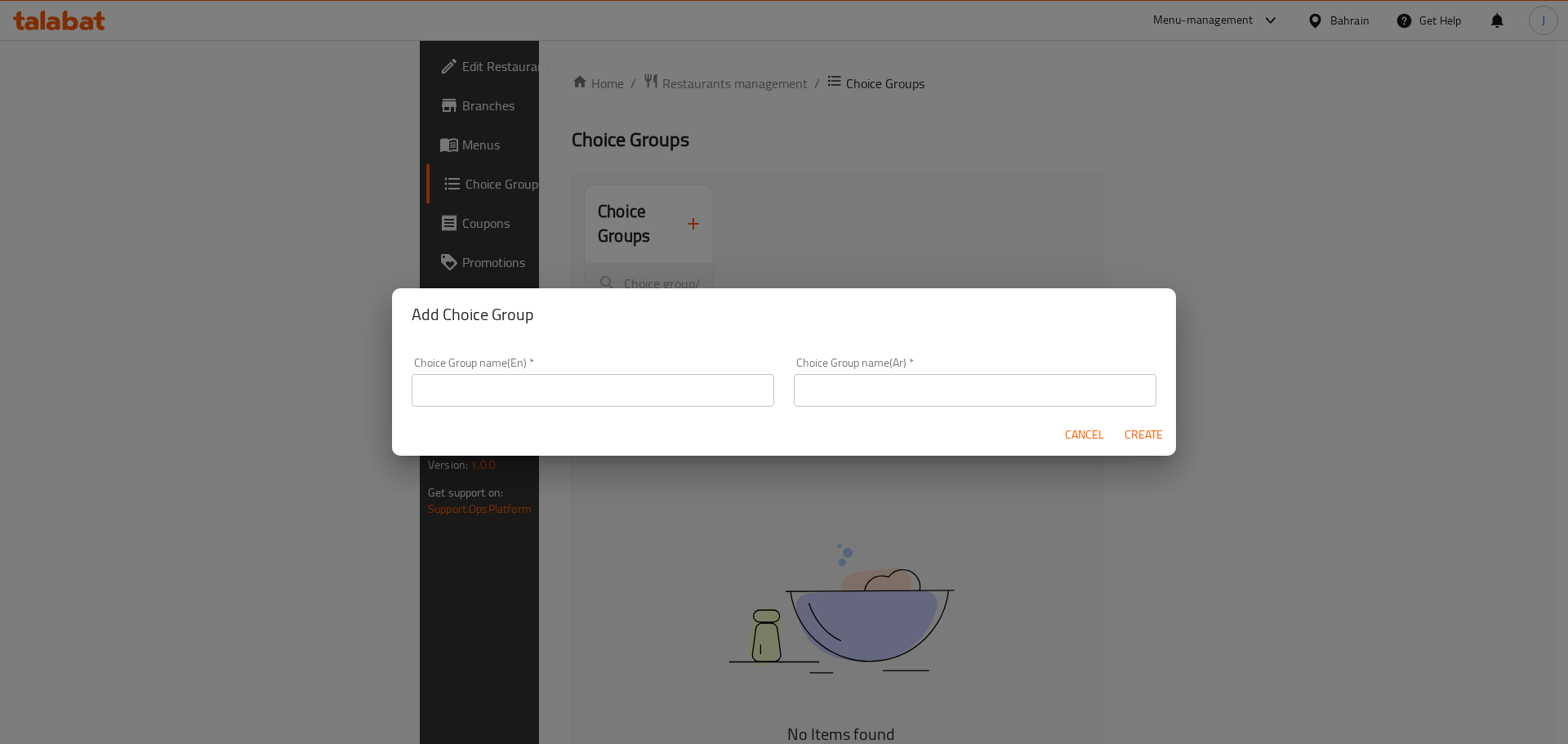 click at bounding box center (593, 390) 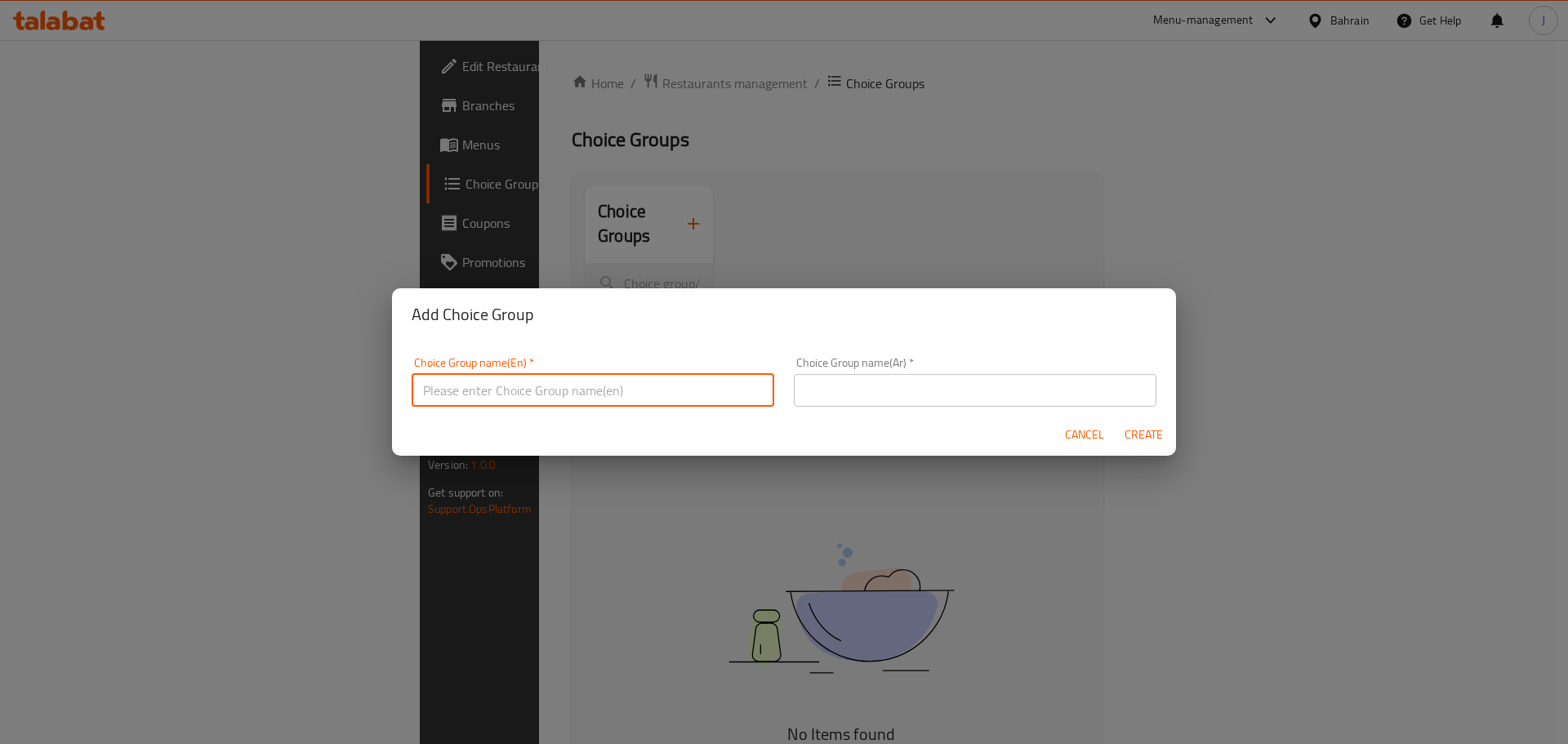 type on "G" 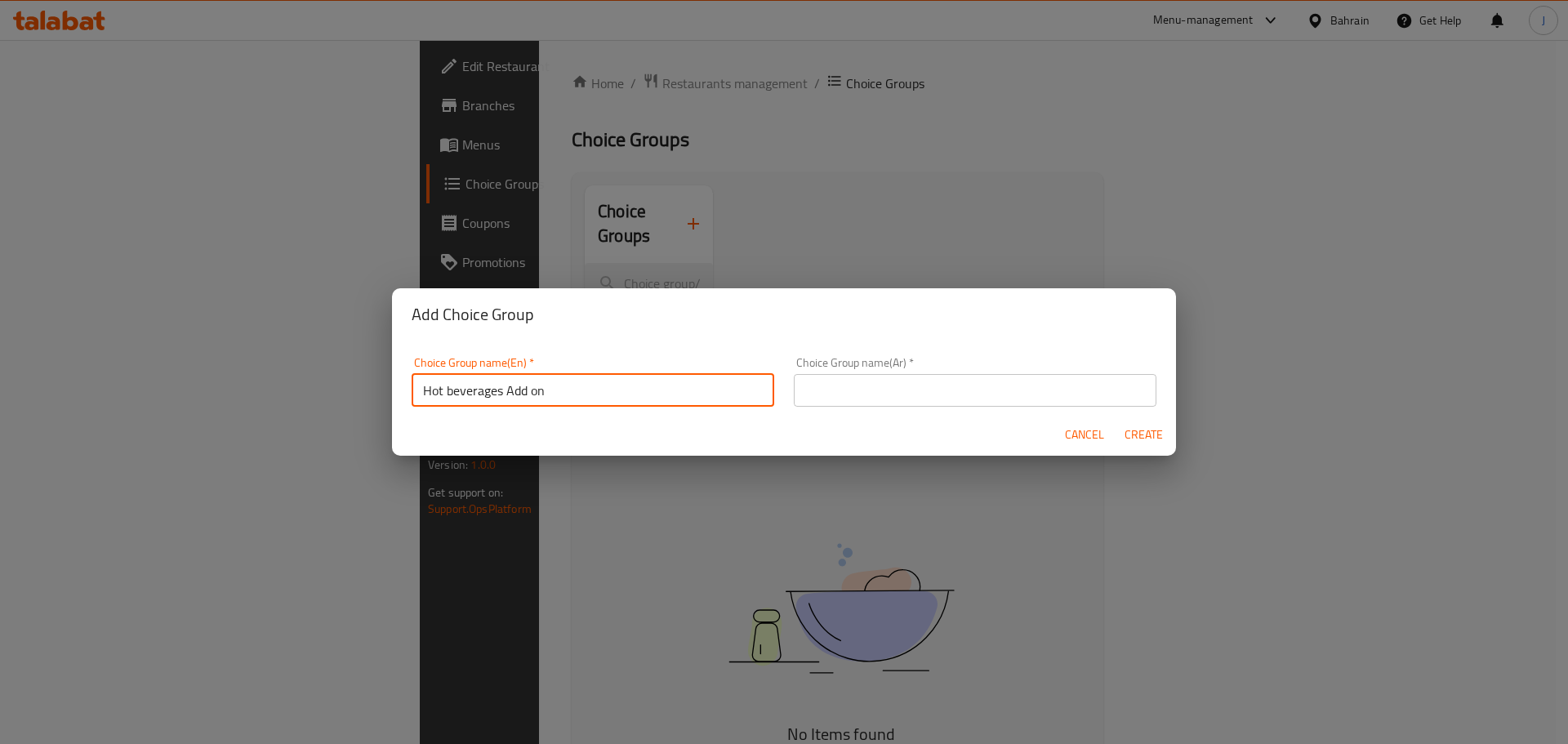 type on "Hot beverages Add on" 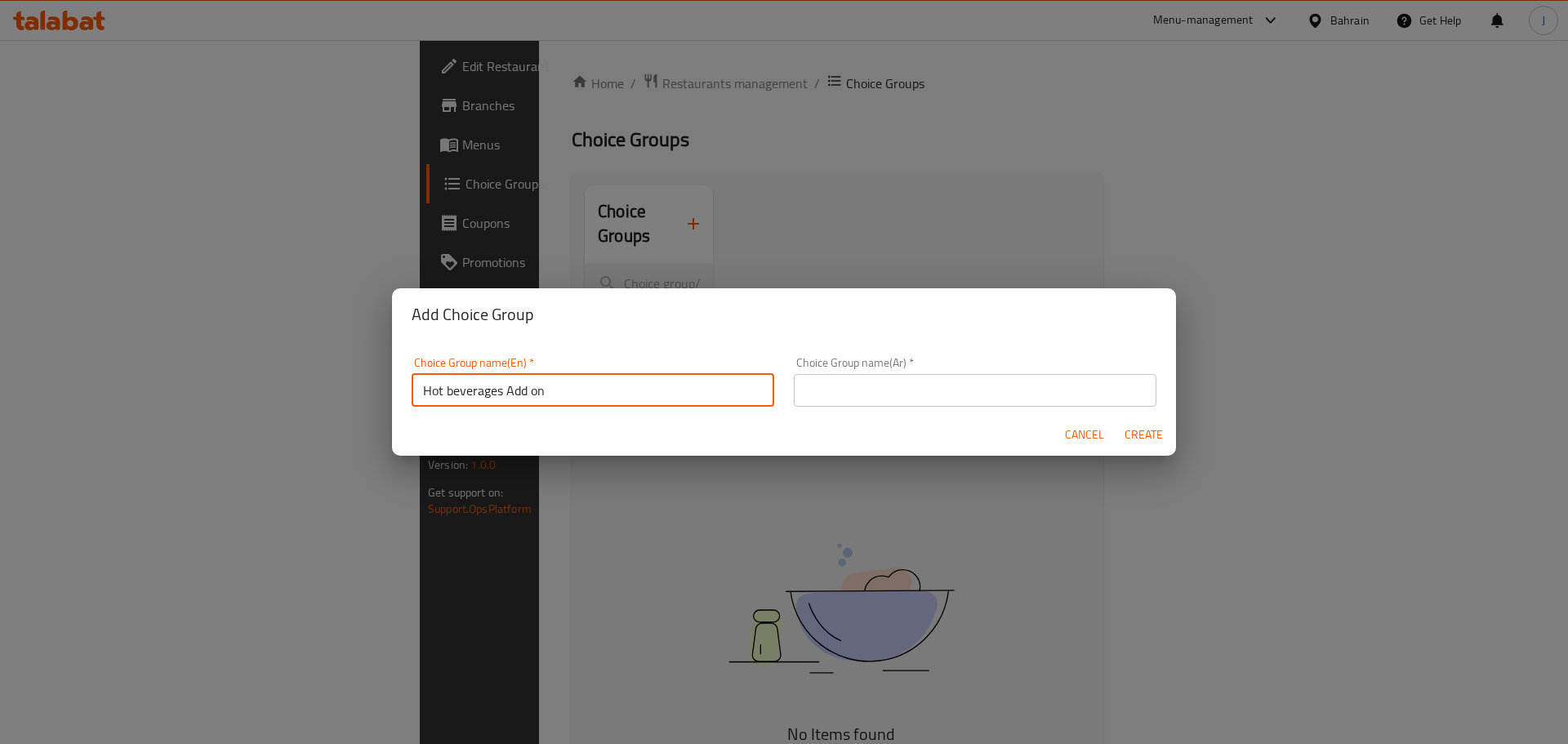 click at bounding box center (975, 390) 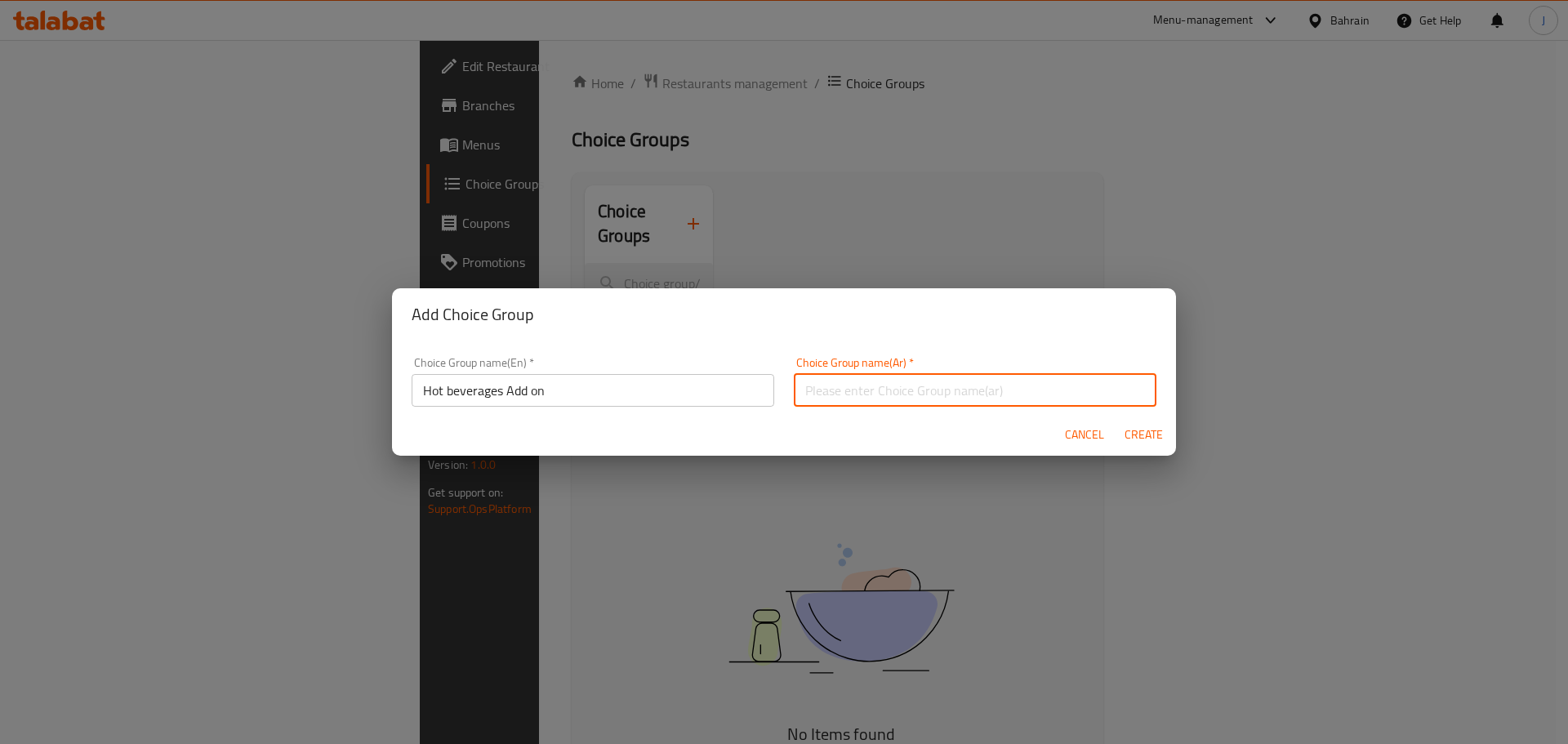paste on "إضافة المشروبات الساخنة" 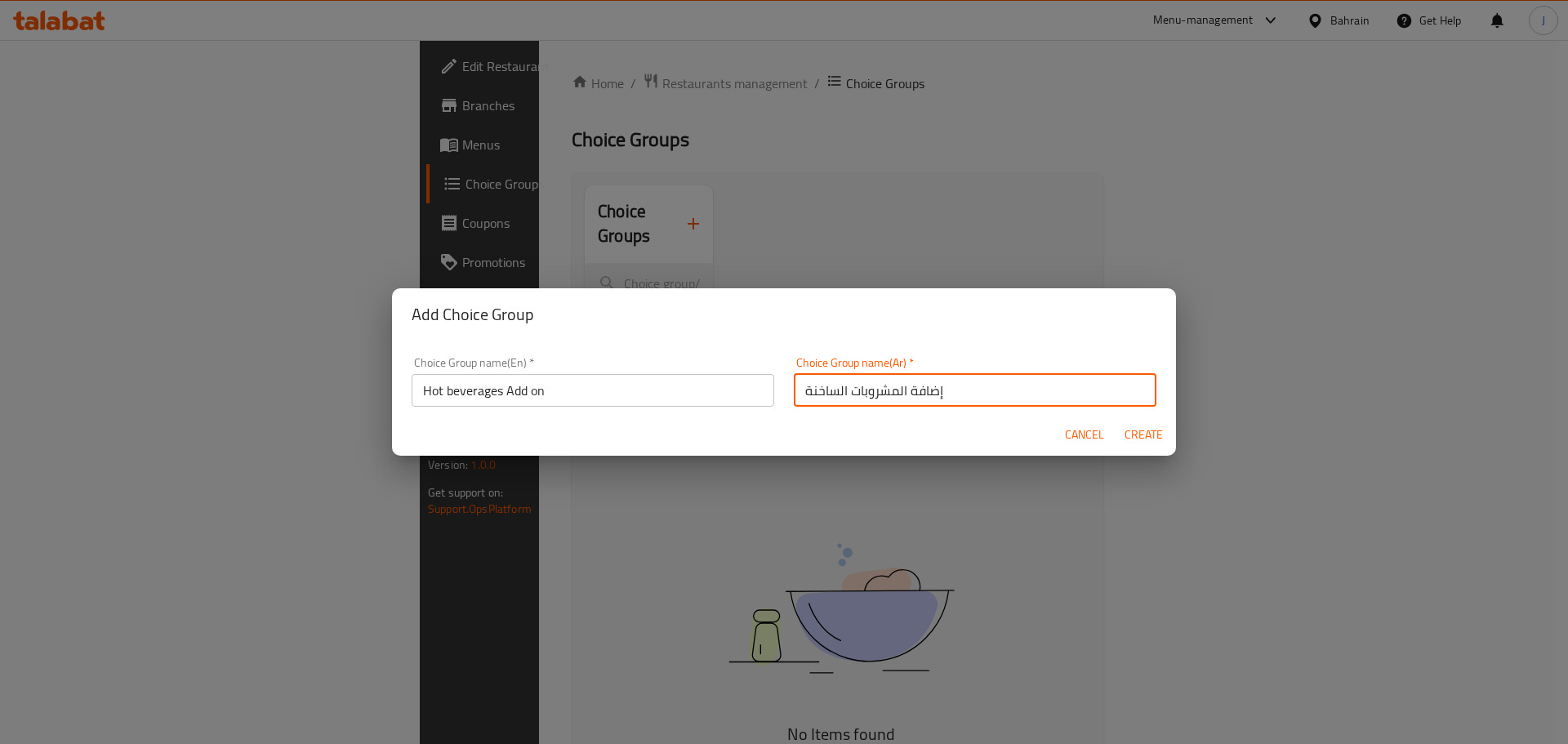 type on "إضافة المشروبات الساخنة" 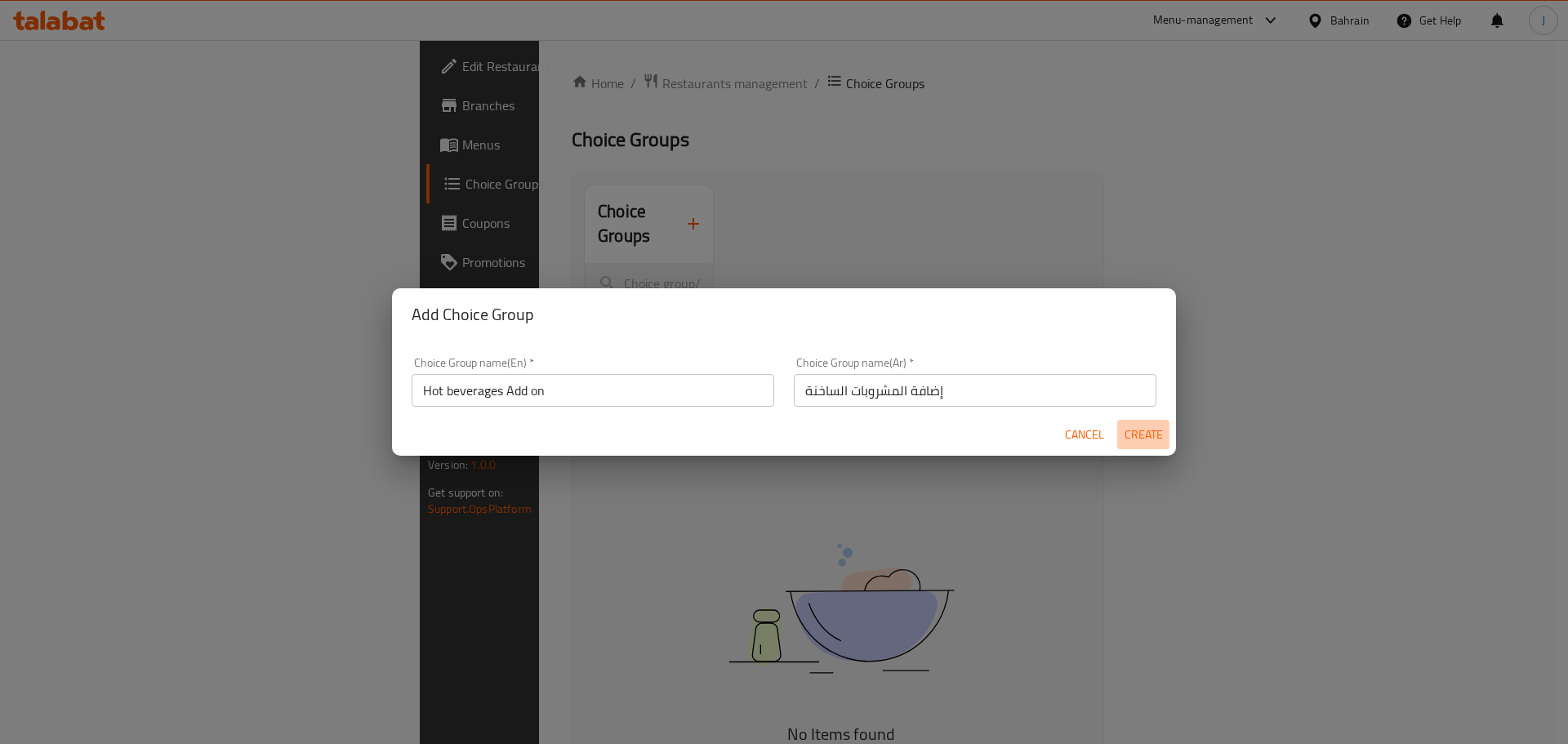 click on "Create" at bounding box center [1143, 434] 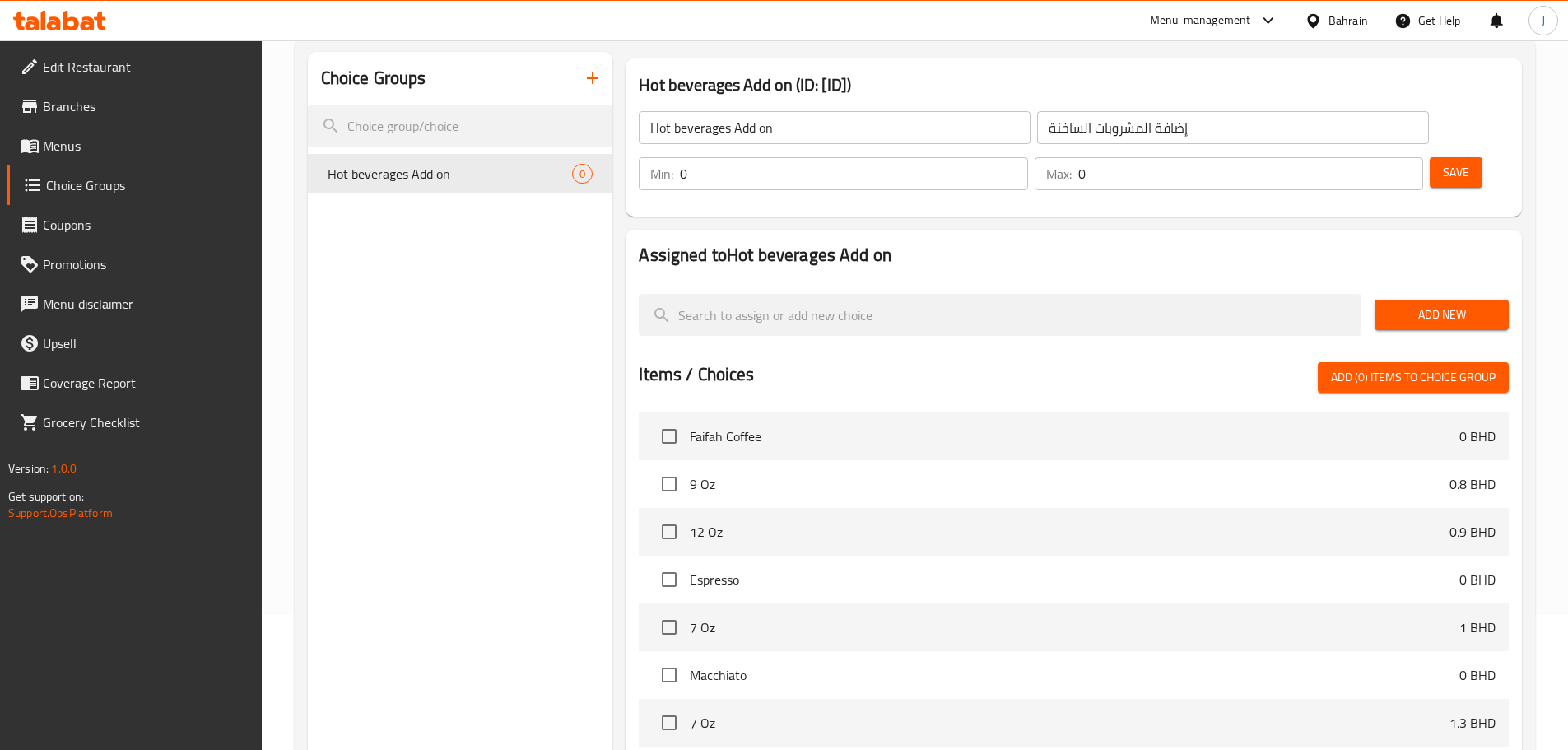 scroll, scrollTop: 329, scrollLeft: 0, axis: vertical 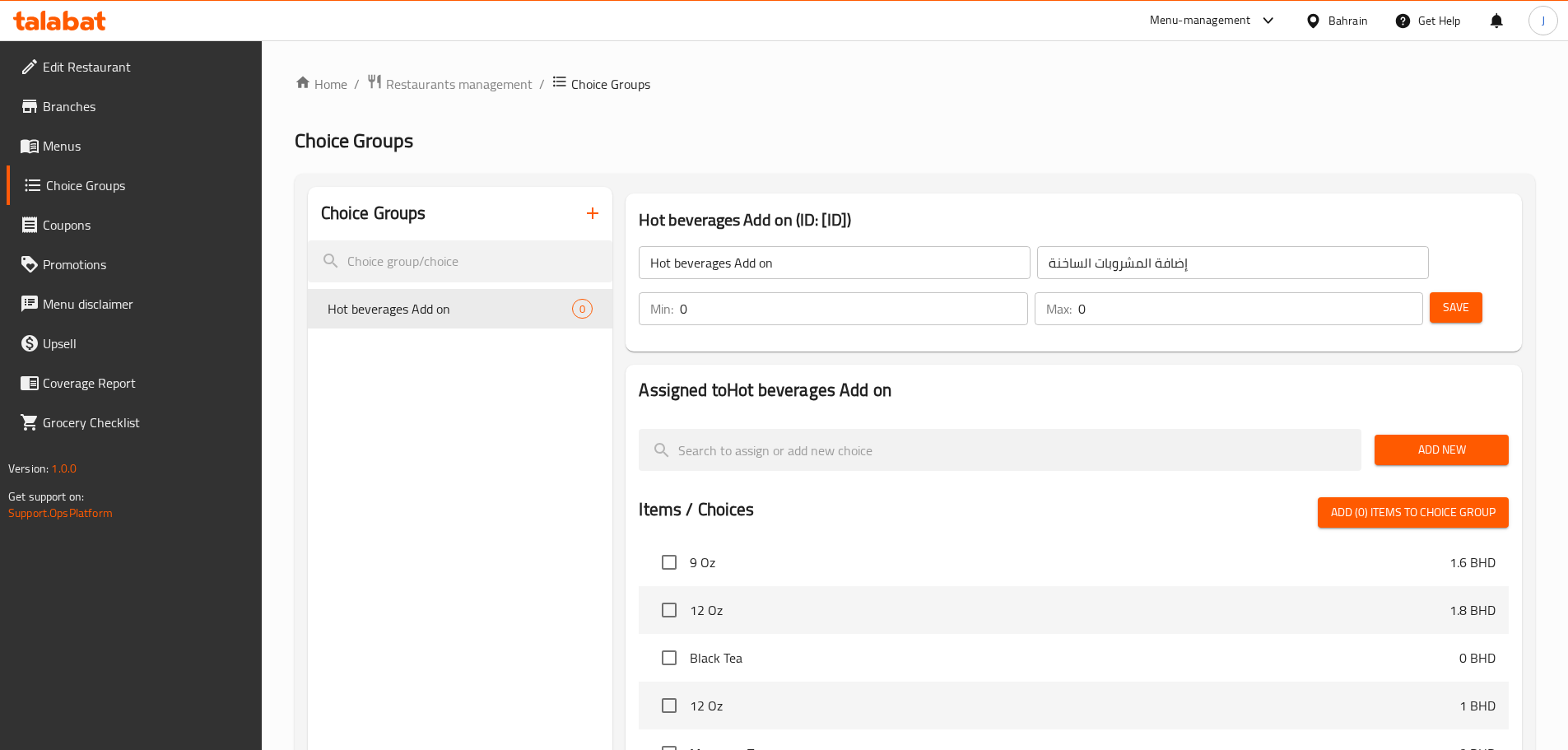 click on "0" at bounding box center [1250, 309] 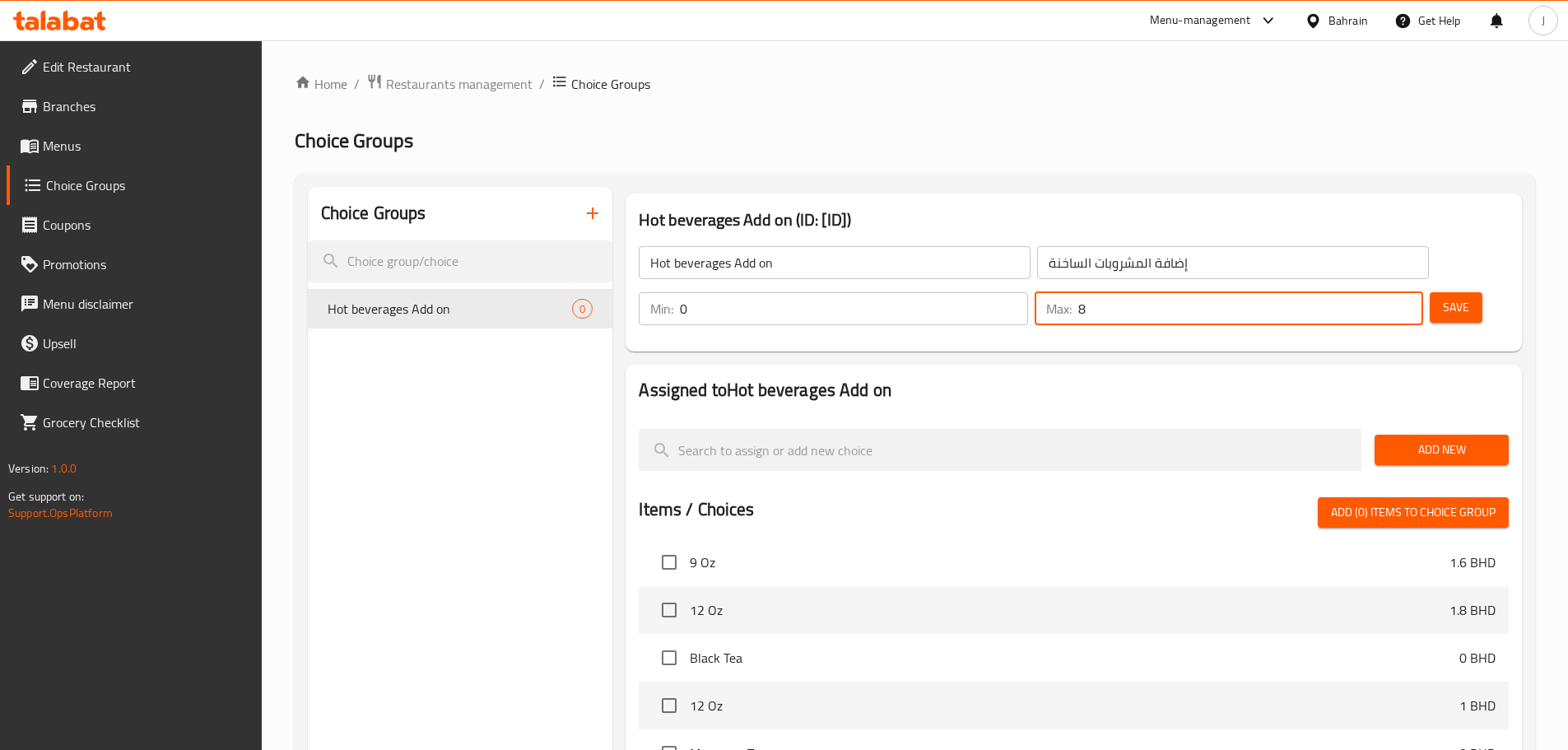 type on "8" 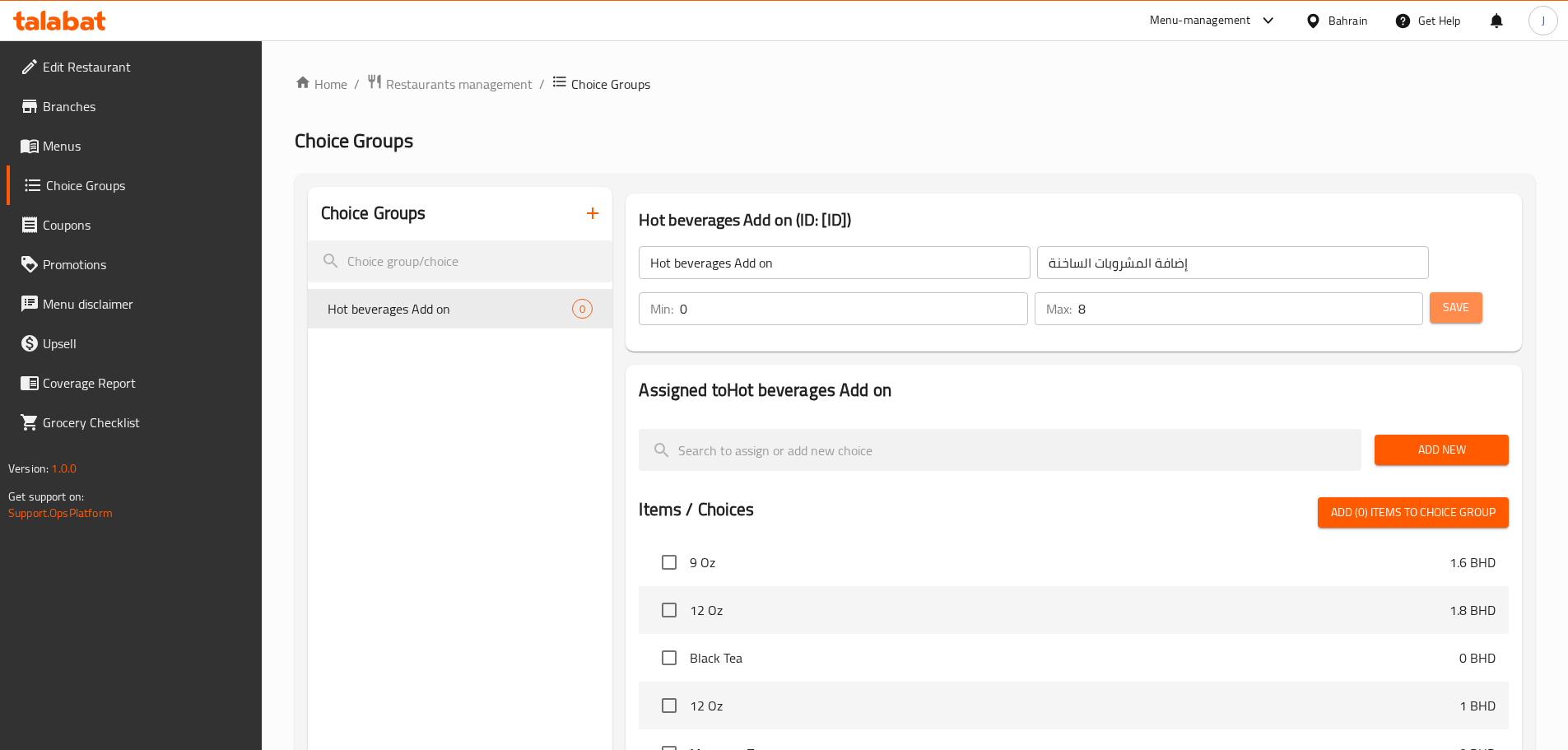 click on "Save" at bounding box center [1456, 307] 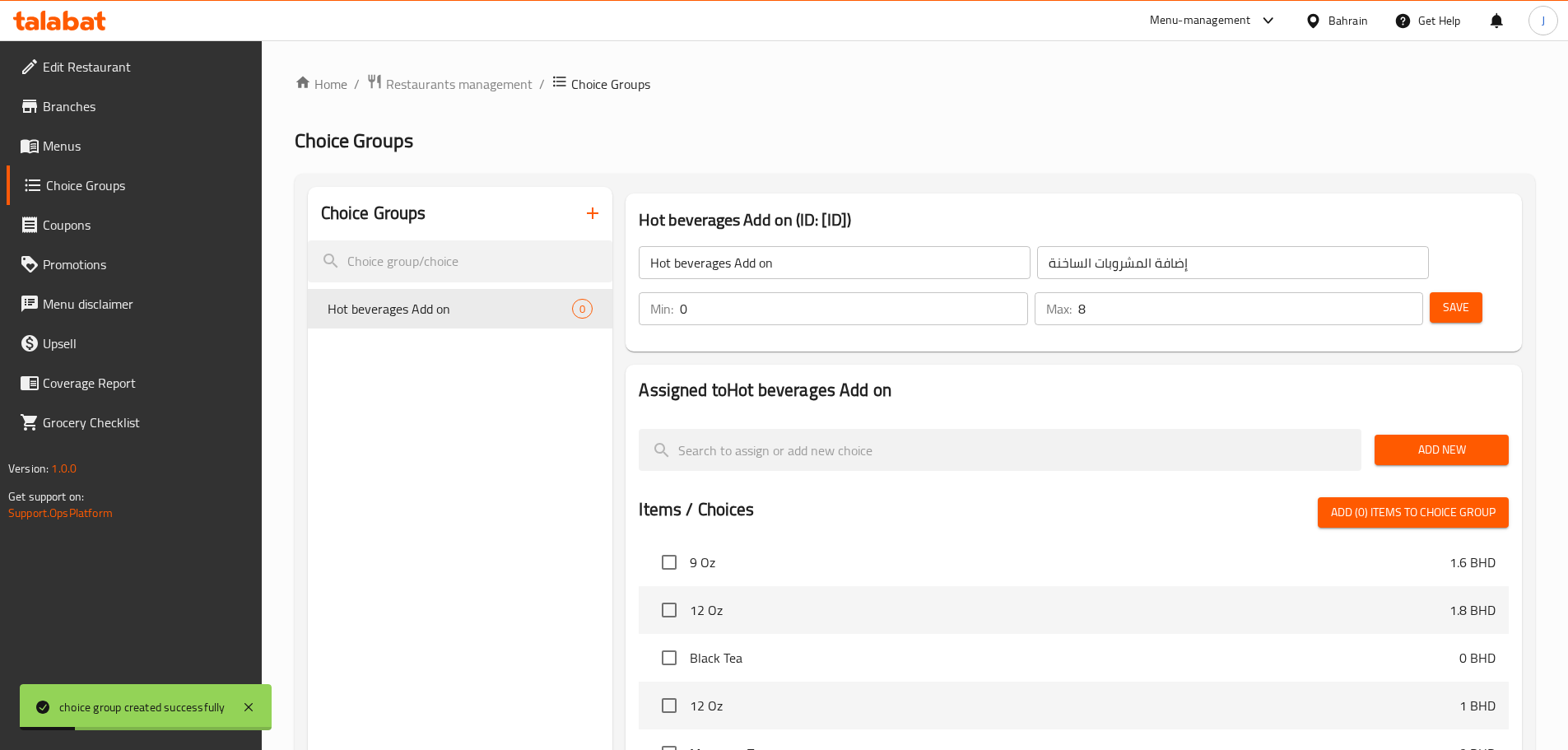 click on "Add New" at bounding box center (1441, 450) 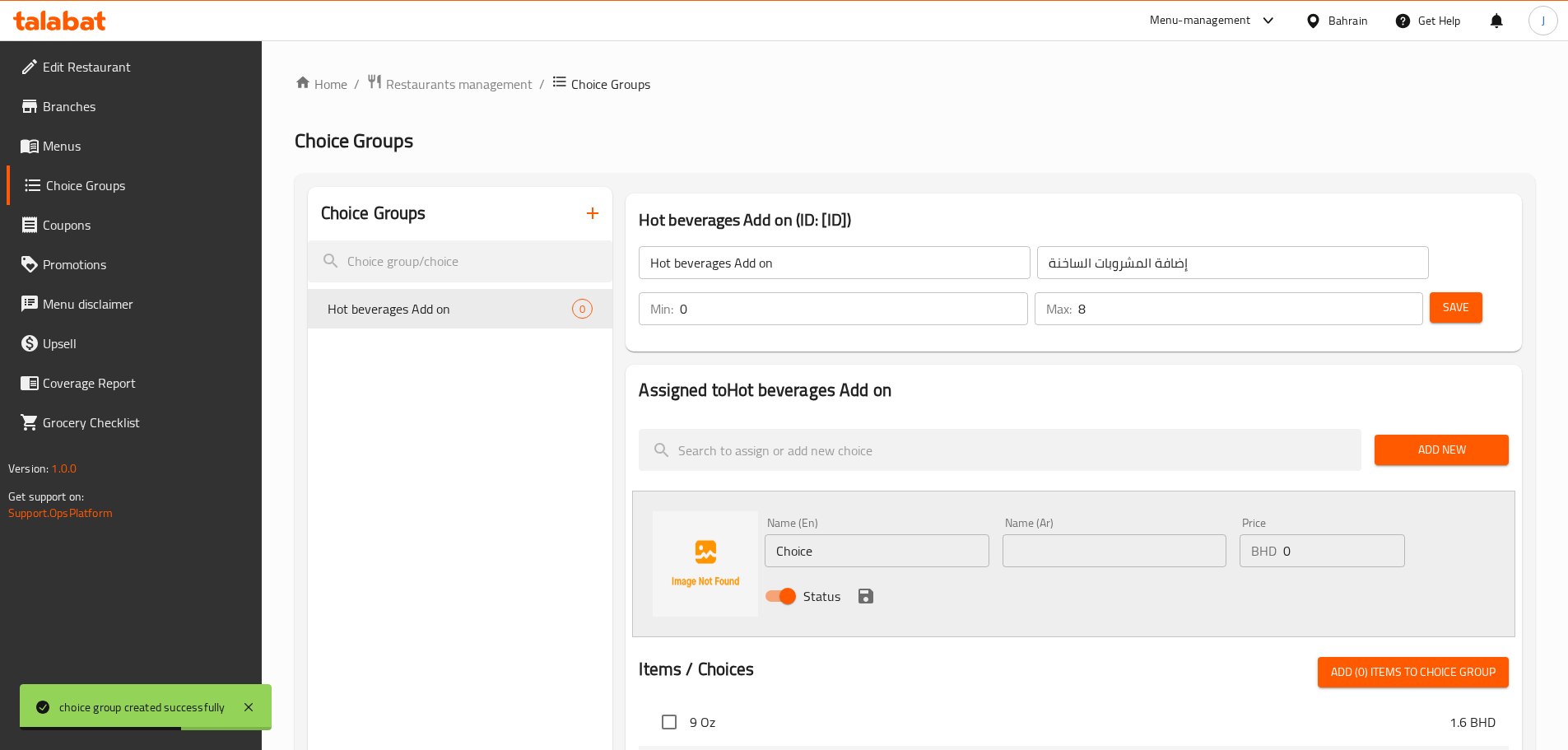 click on "Choice" at bounding box center (877, 551) 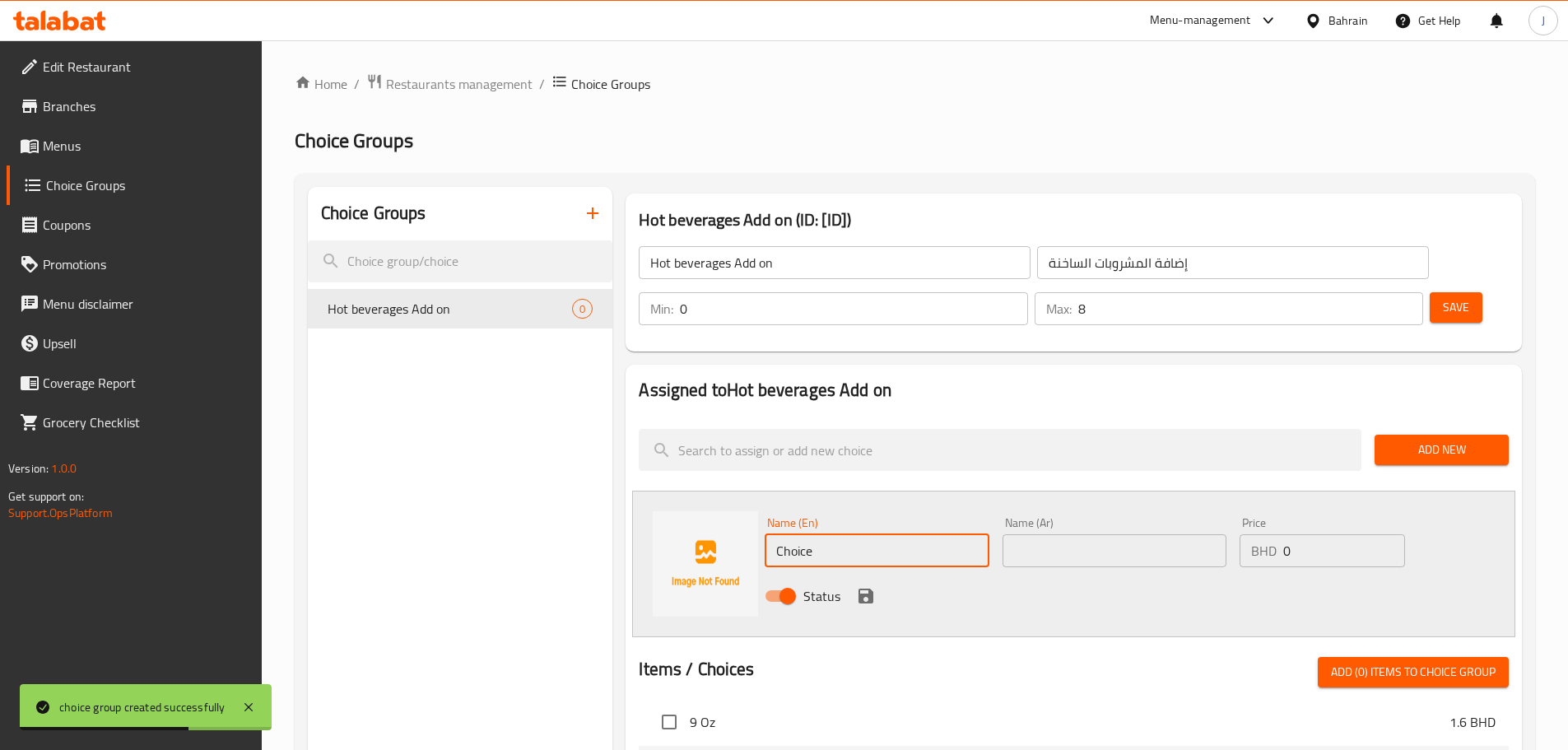 click on "Choice" at bounding box center (877, 551) 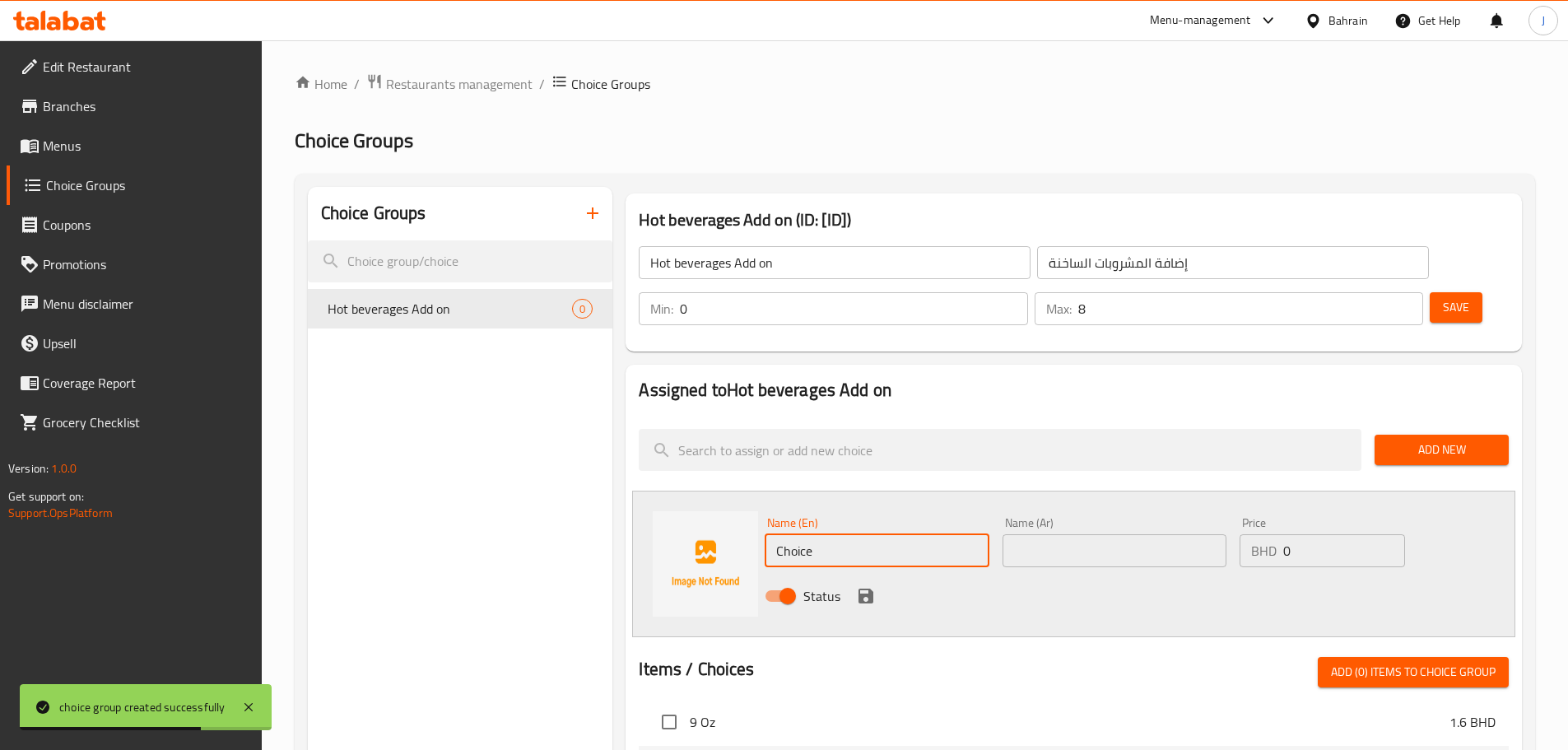 paste on "Extra Shot Special" 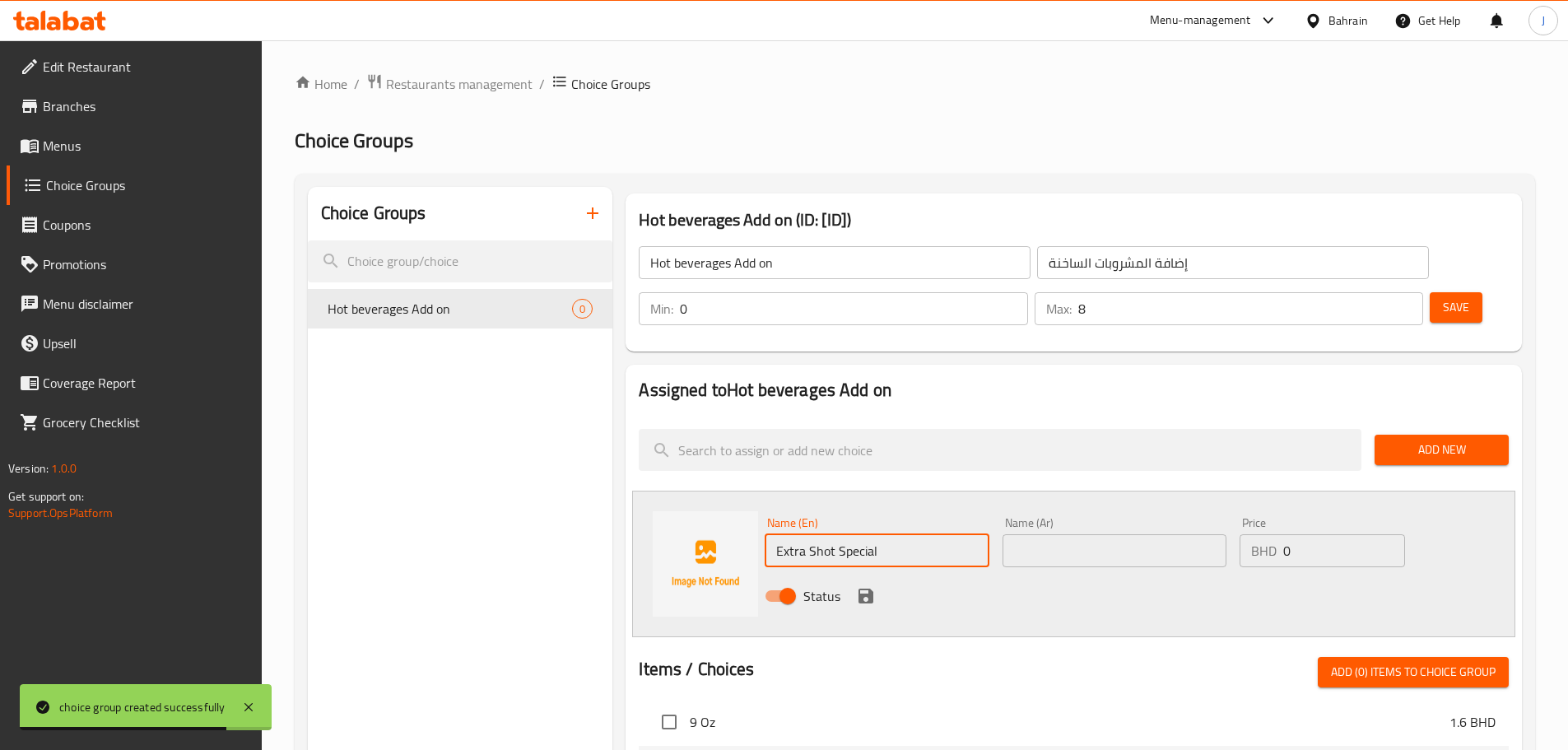 type on "Extra Shot Special" 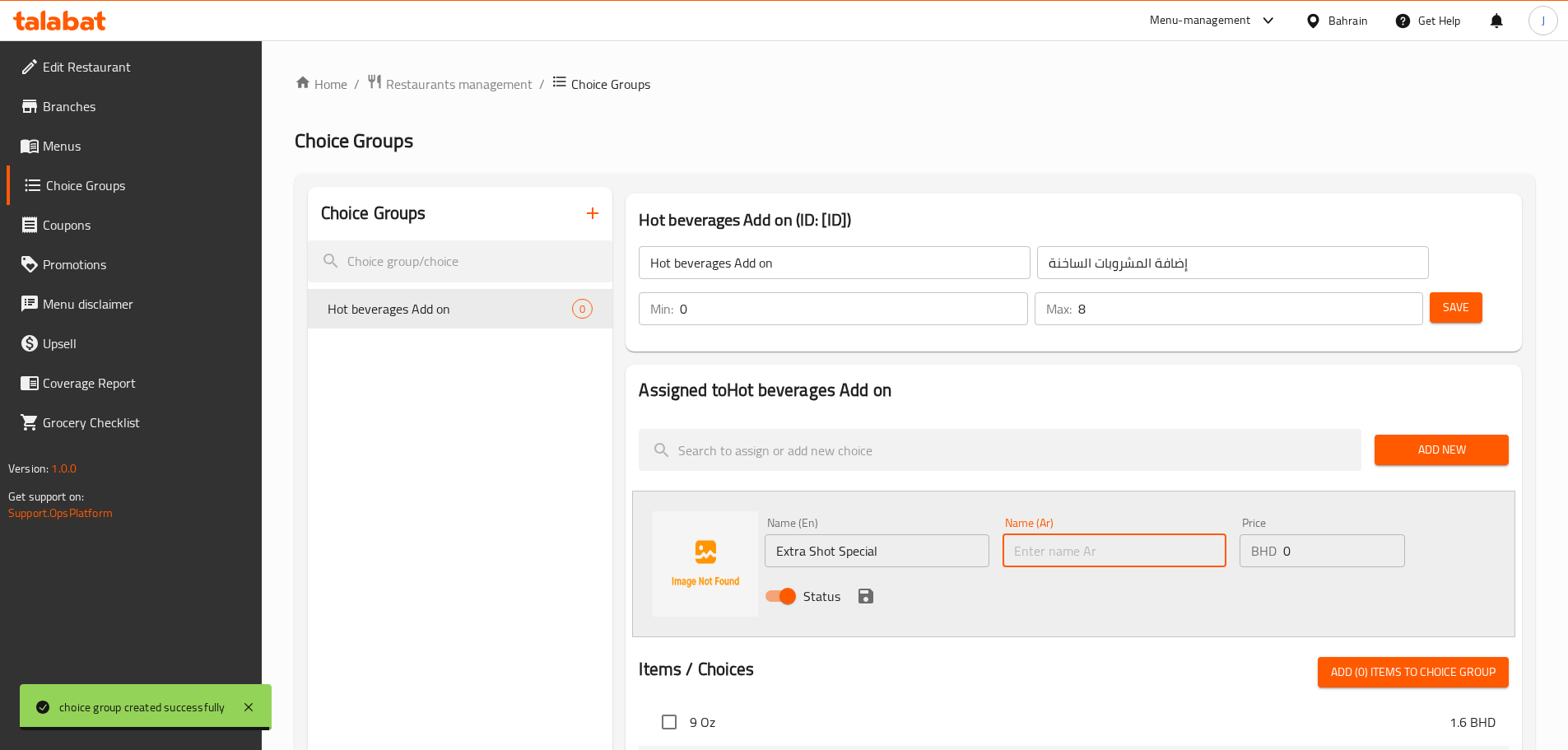 drag, startPoint x: 1030, startPoint y: 489, endPoint x: 1042, endPoint y: 492, distance: 12.369317 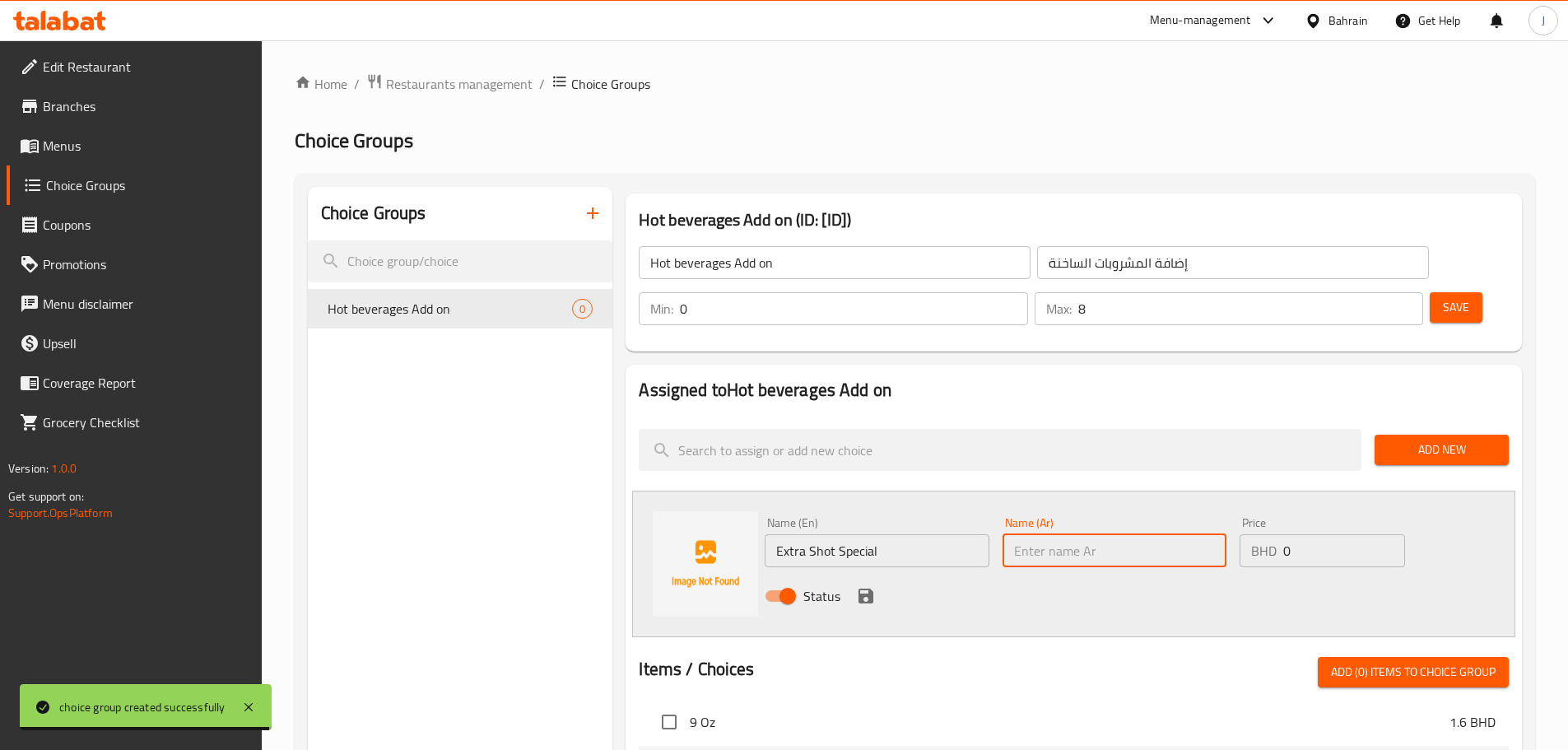 click at bounding box center (1114, 551) 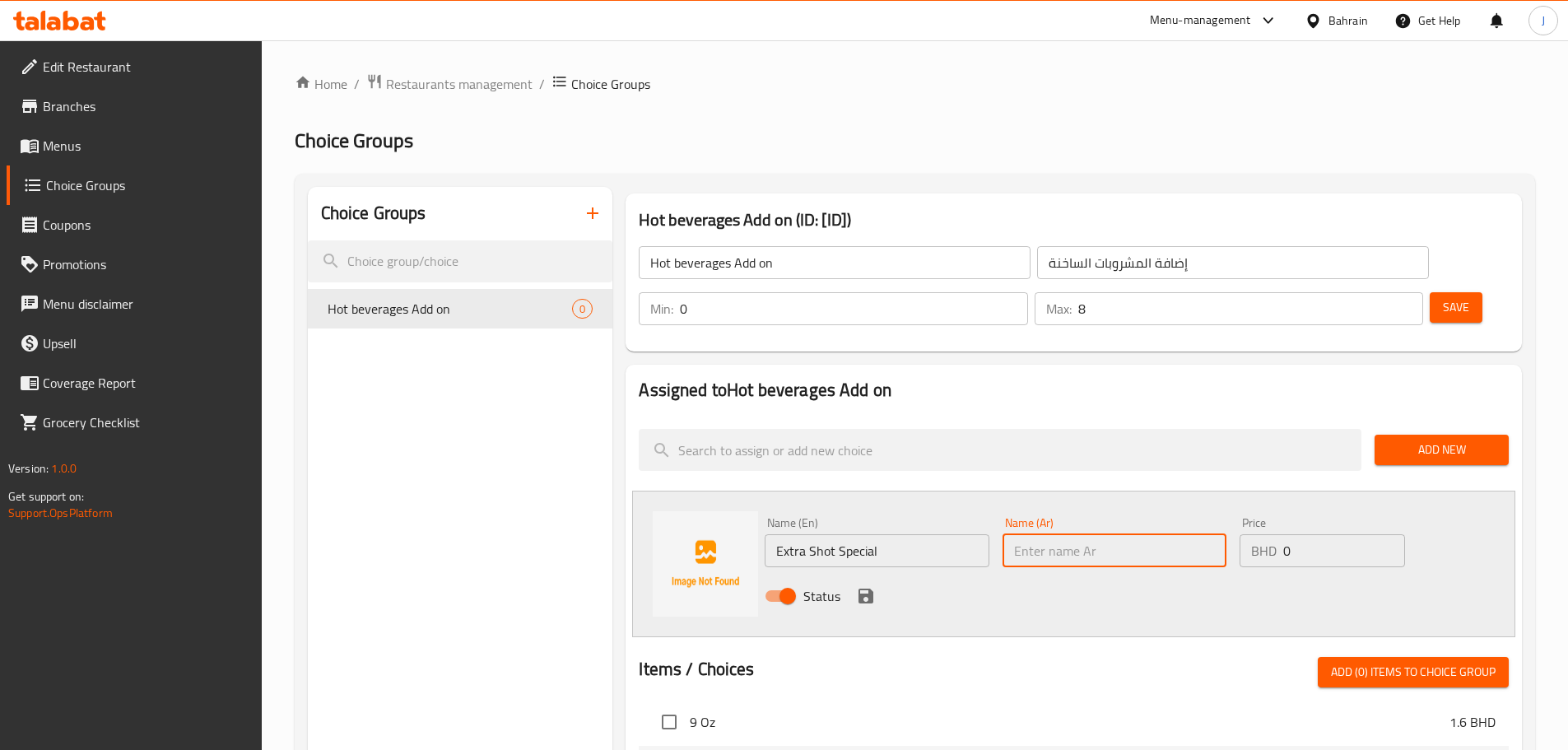 paste on "اكسترا شوت" 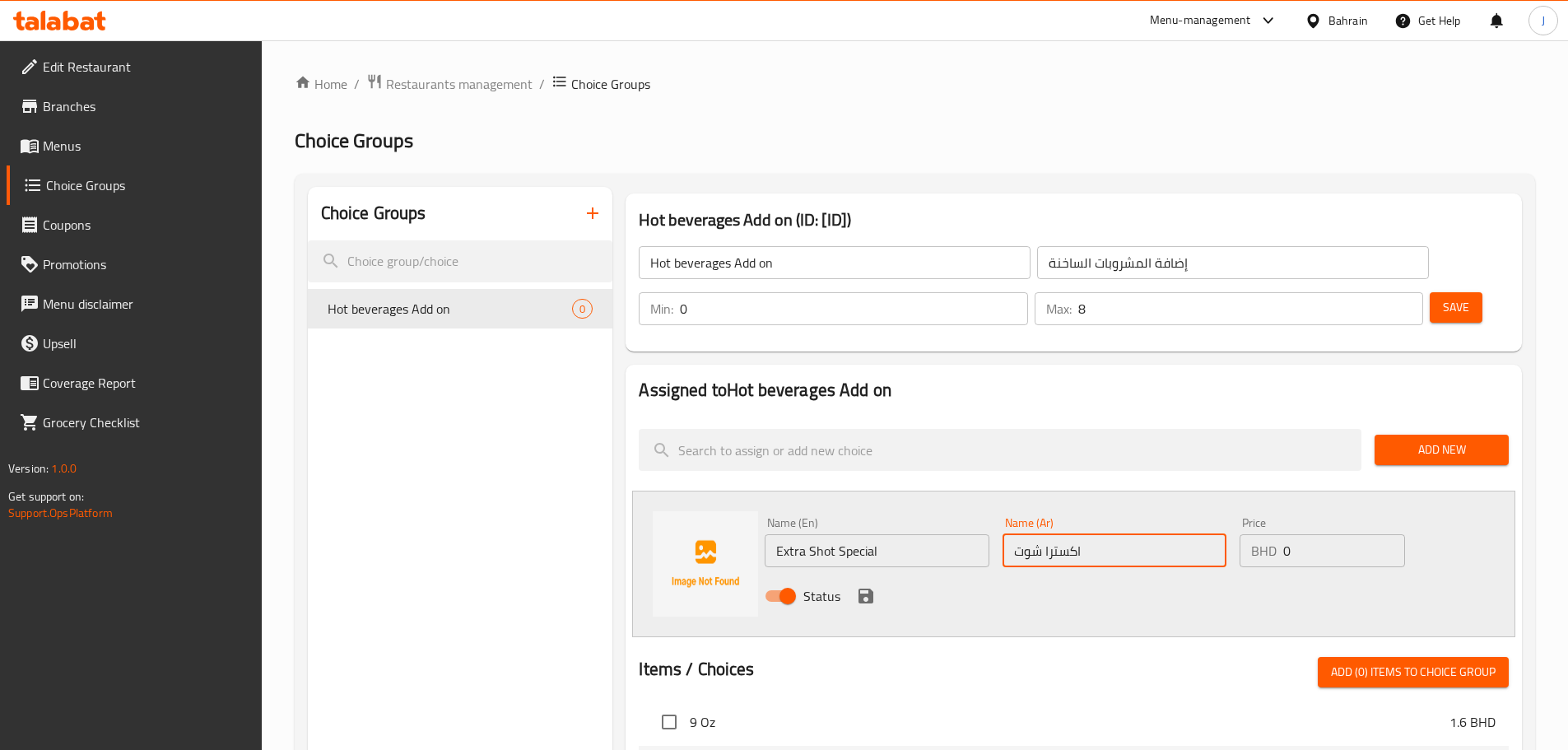 type on "اكسترا شوت" 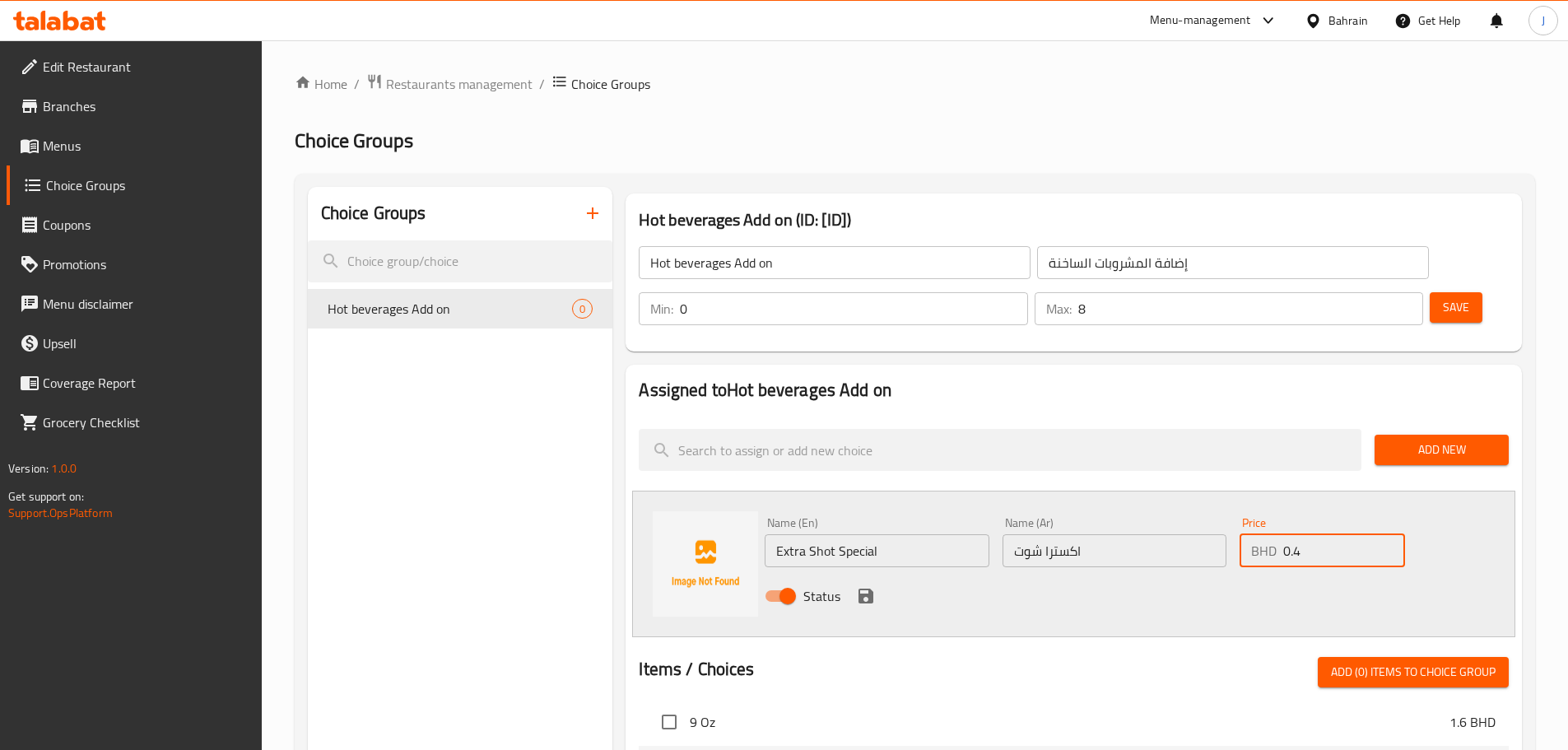type on "0.4" 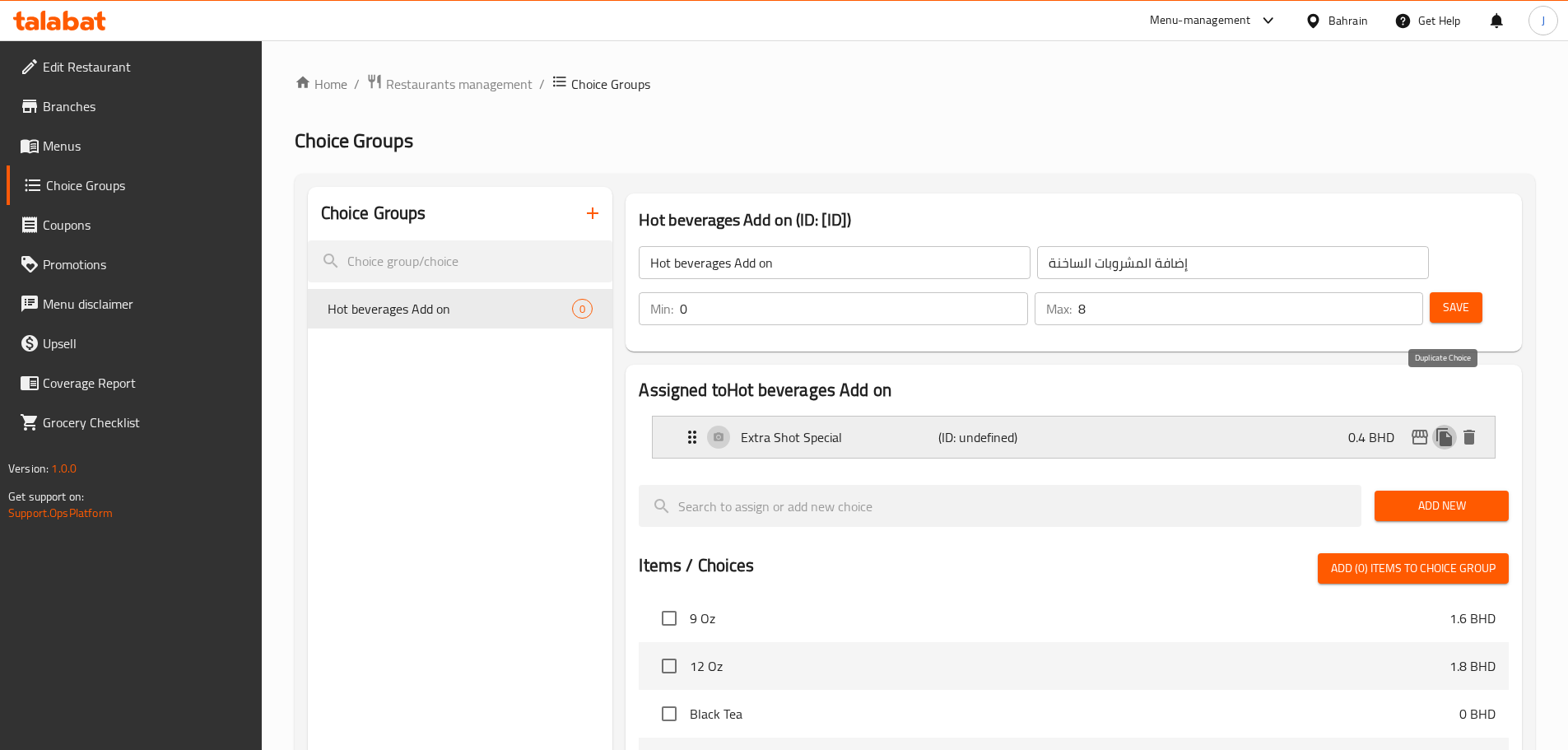 click 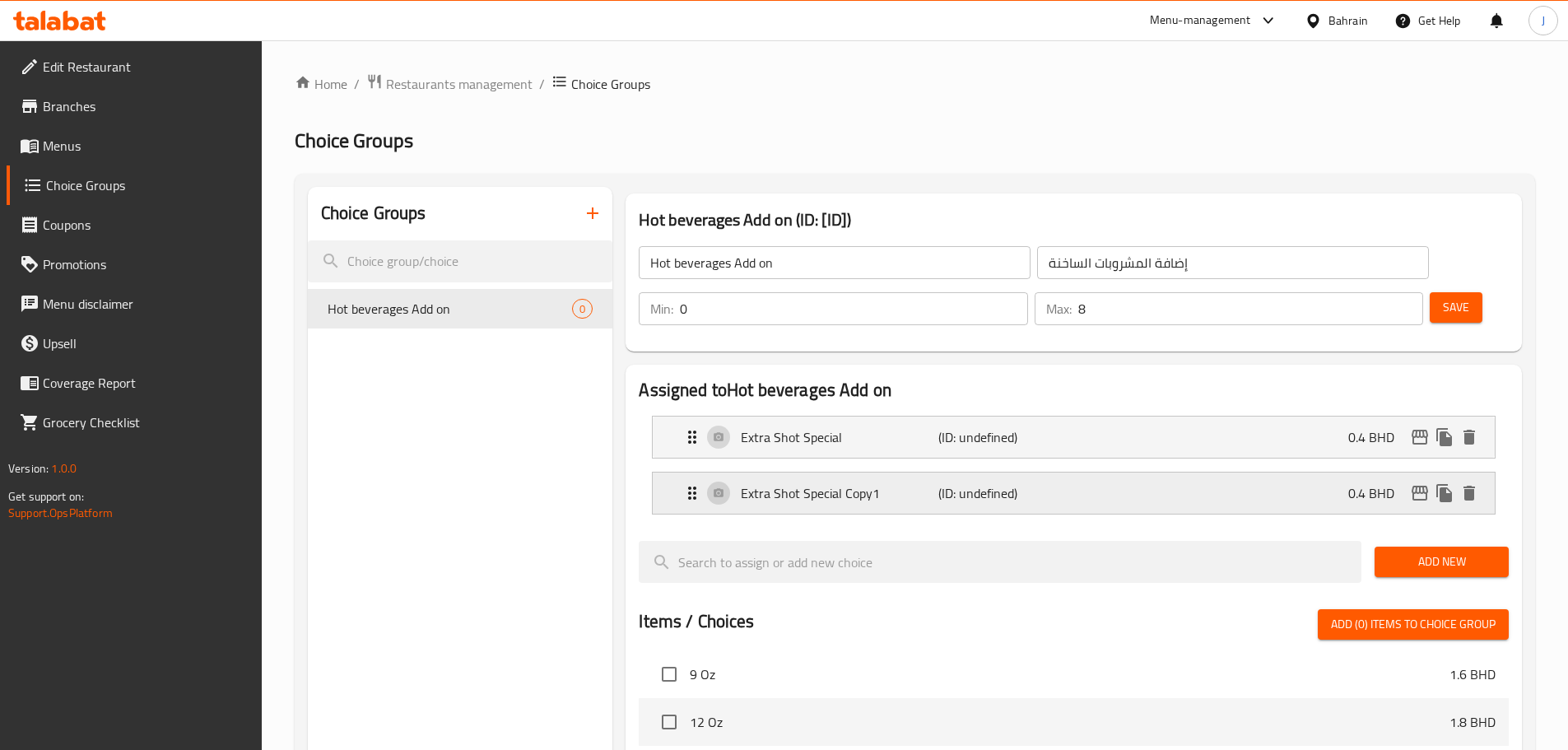 click on "(ID: undefined)" at bounding box center [1004, 493] 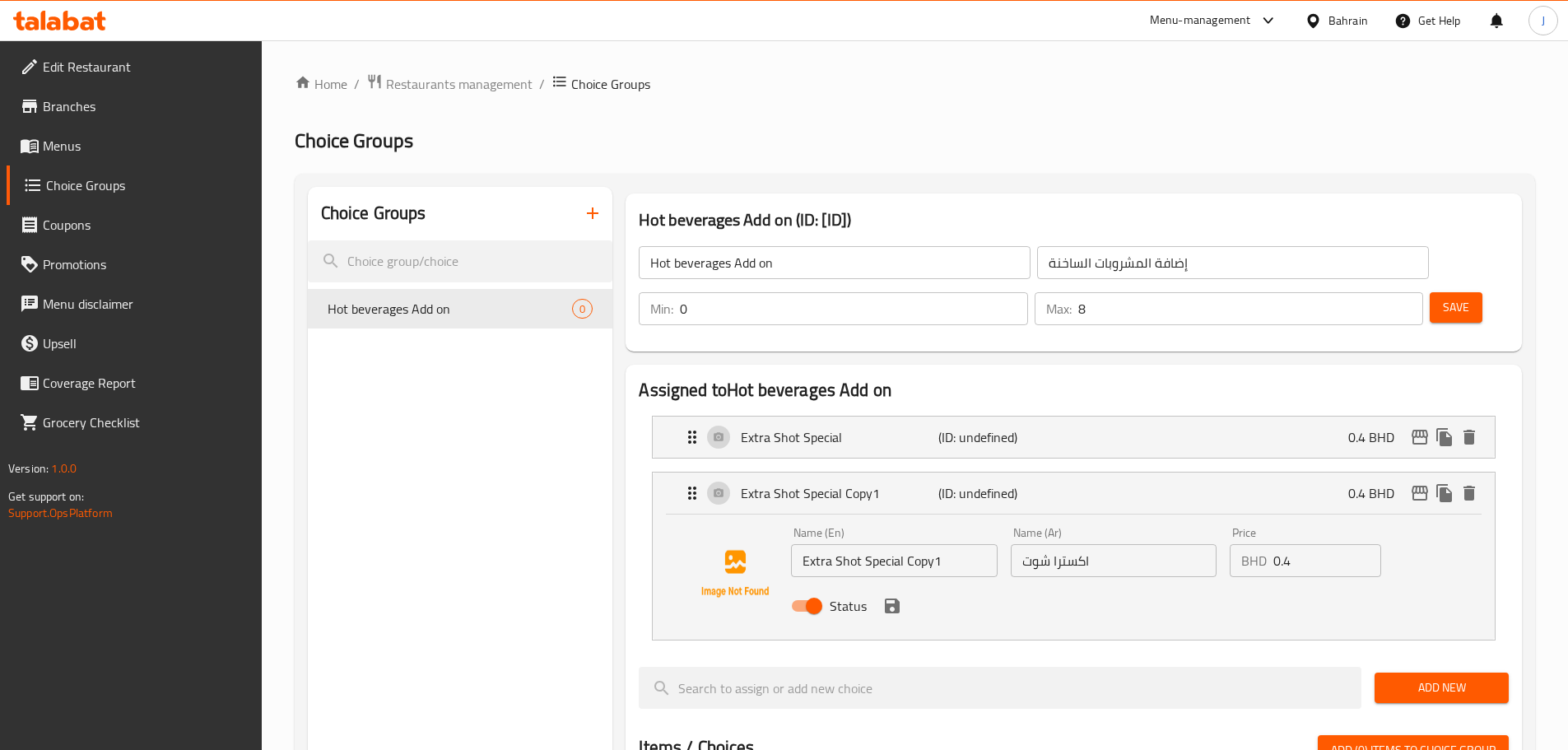 click on "Extra Shot Special Copy1" at bounding box center (894, 561) 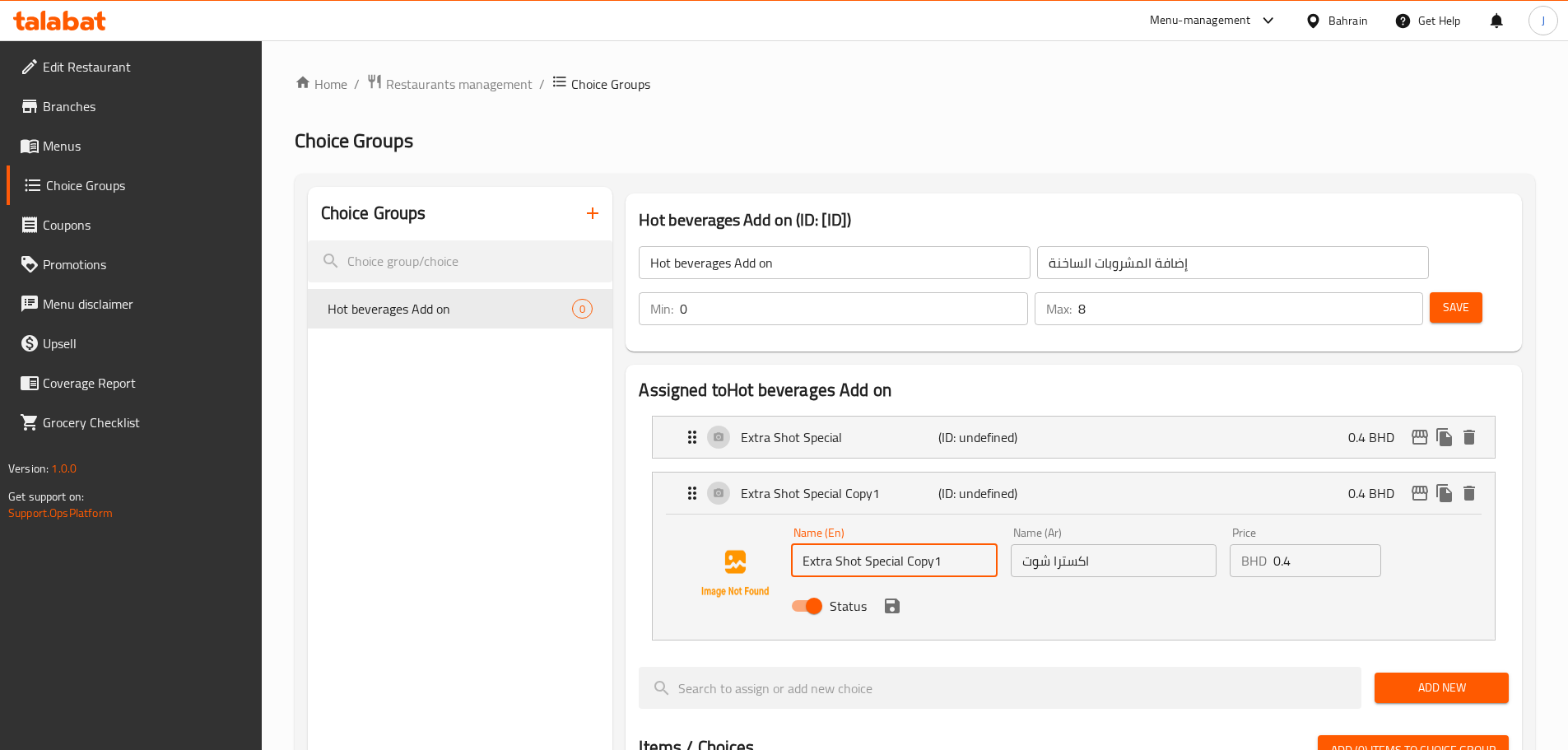 click on "Extra Shot Special Copy1" at bounding box center [894, 561] 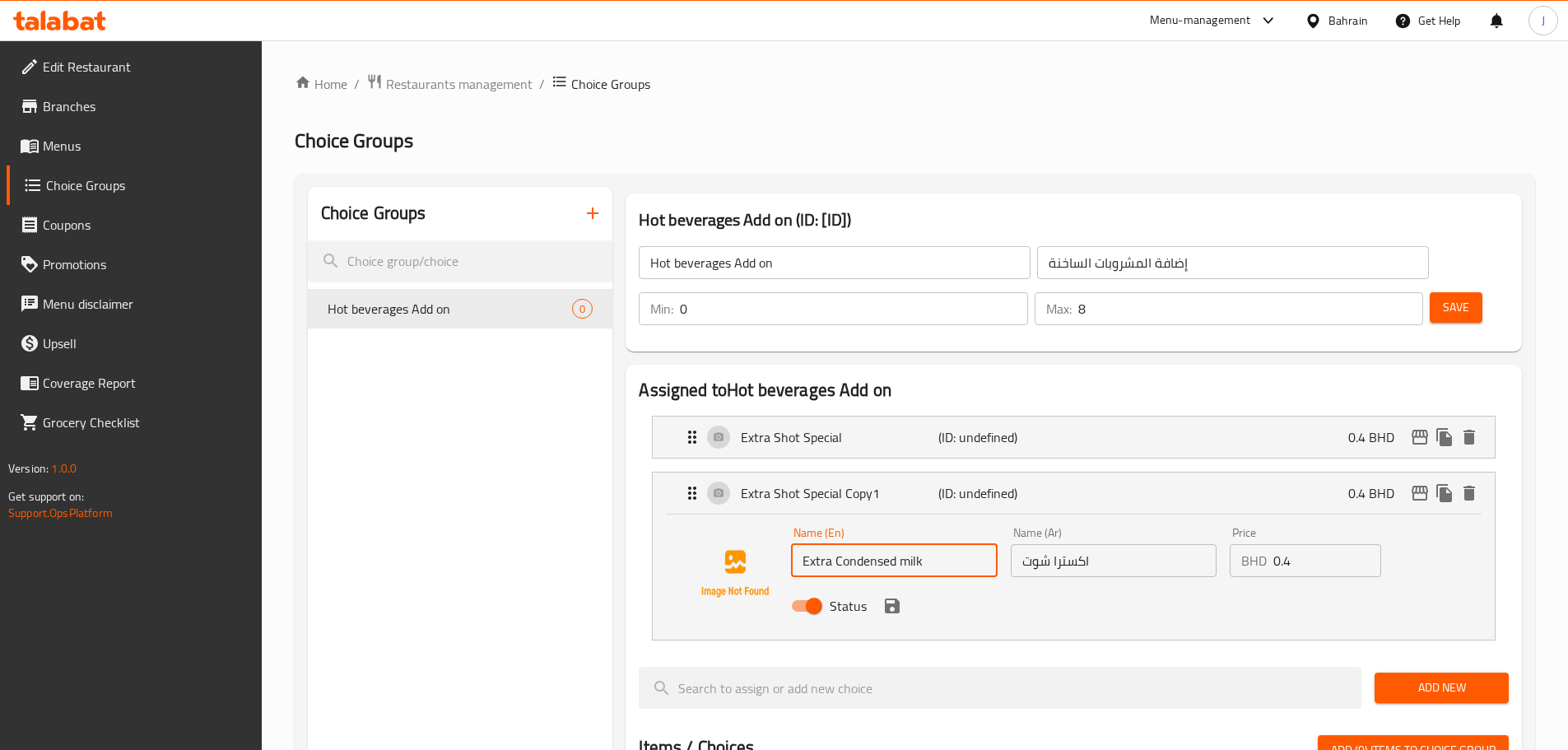 type on "Extra Condensed milk" 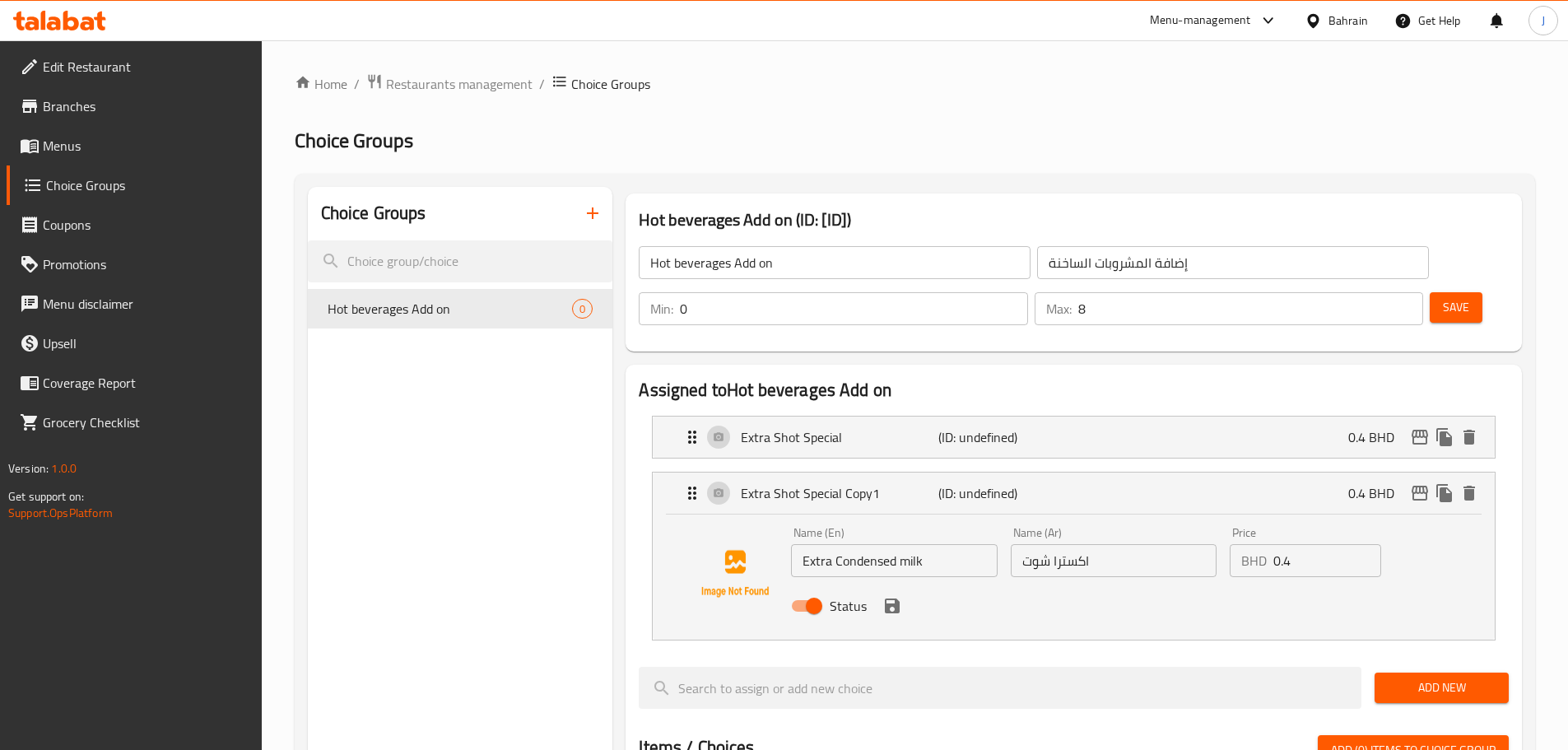 click on "اكسترا شوت" at bounding box center [1114, 561] 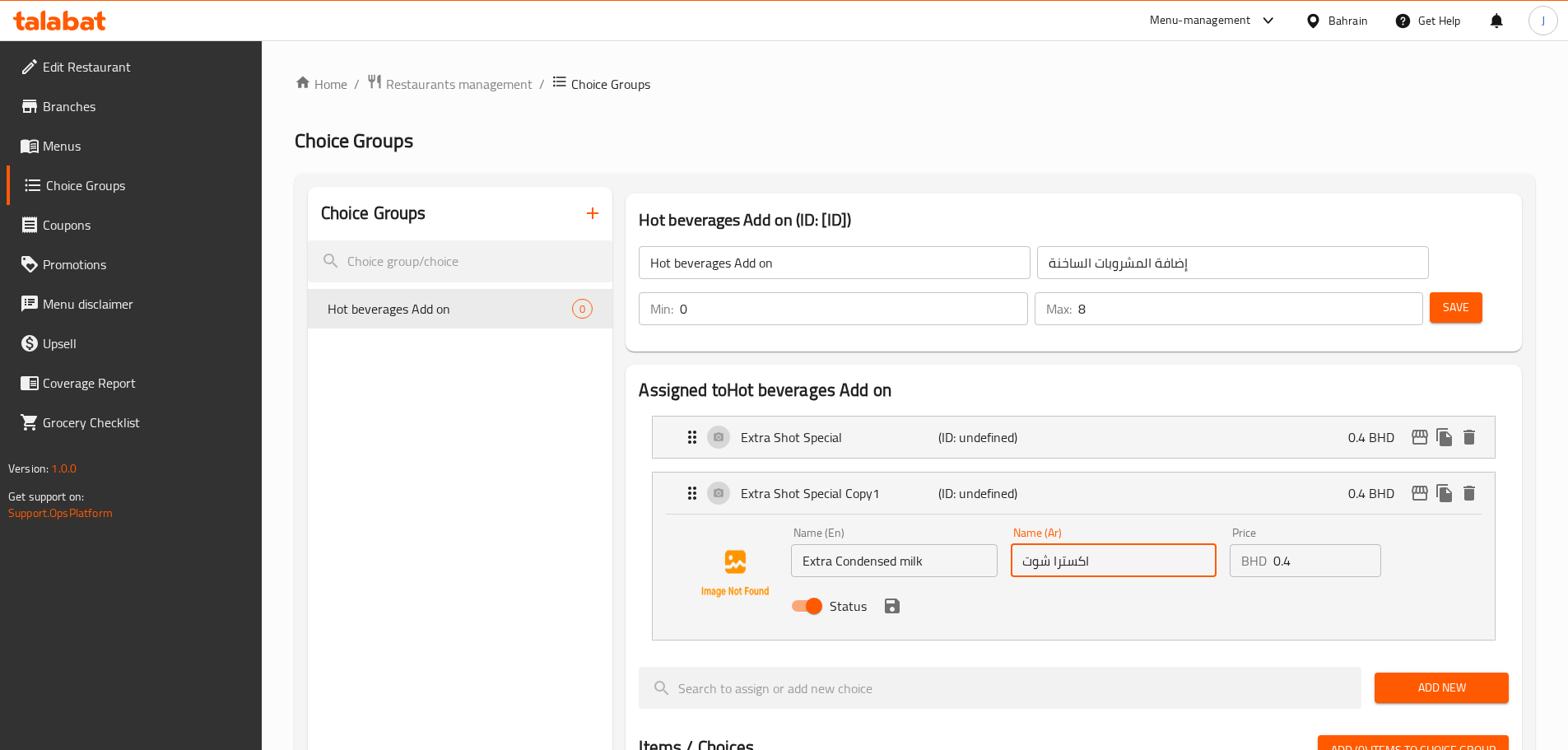 click on "اكسترا شوت" at bounding box center (1114, 561) 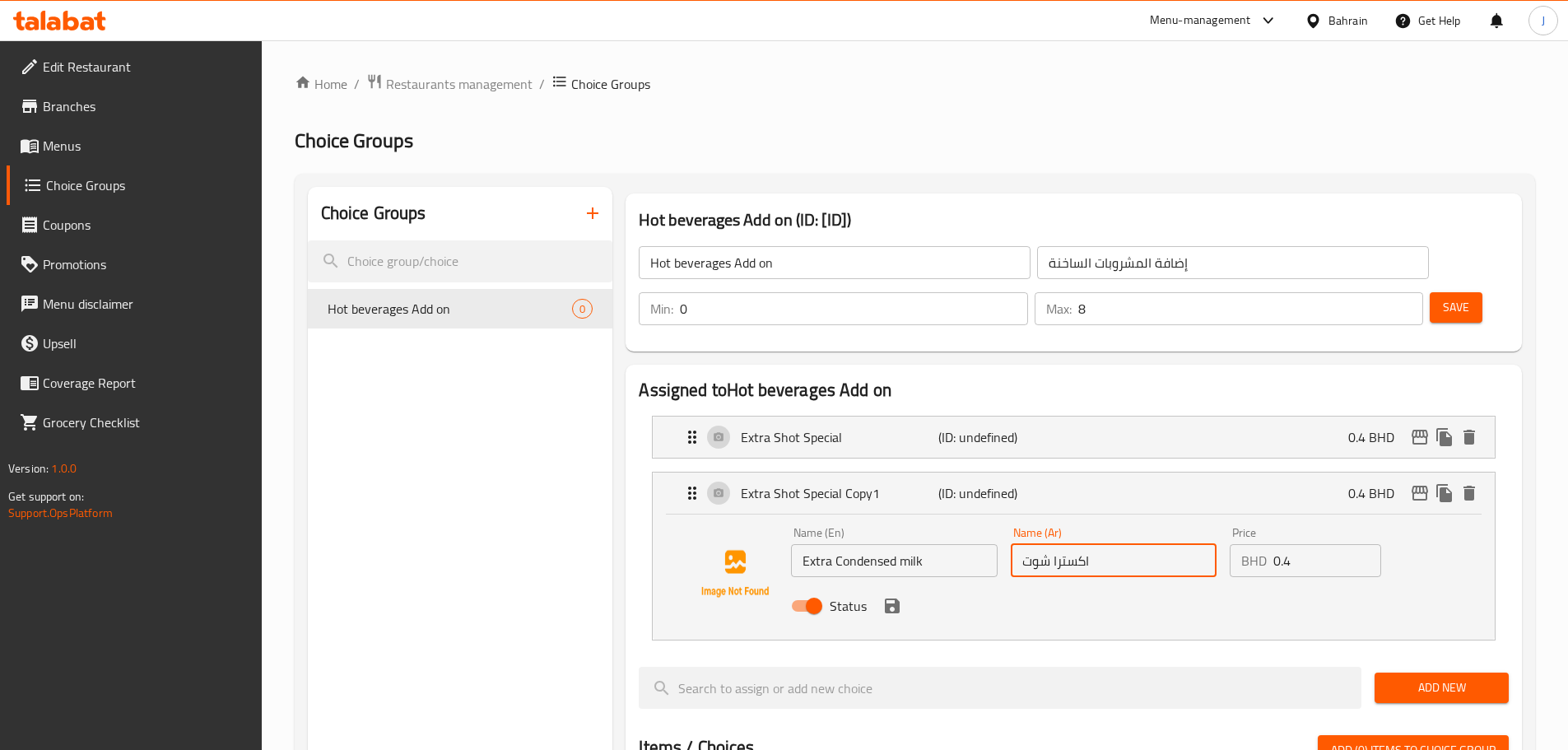 click on "اكسترا شوت" at bounding box center (1114, 561) 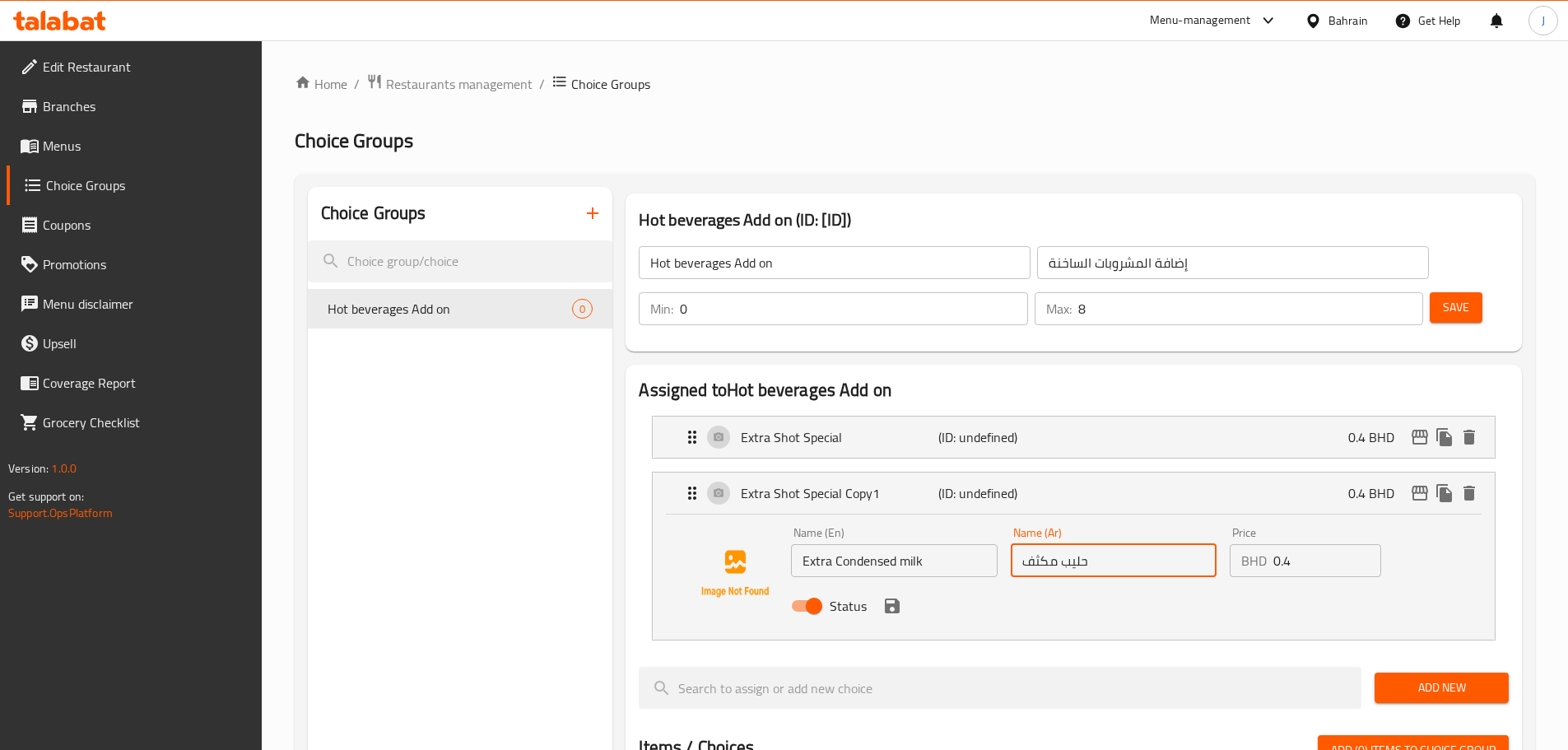 type on "حليب مكثف" 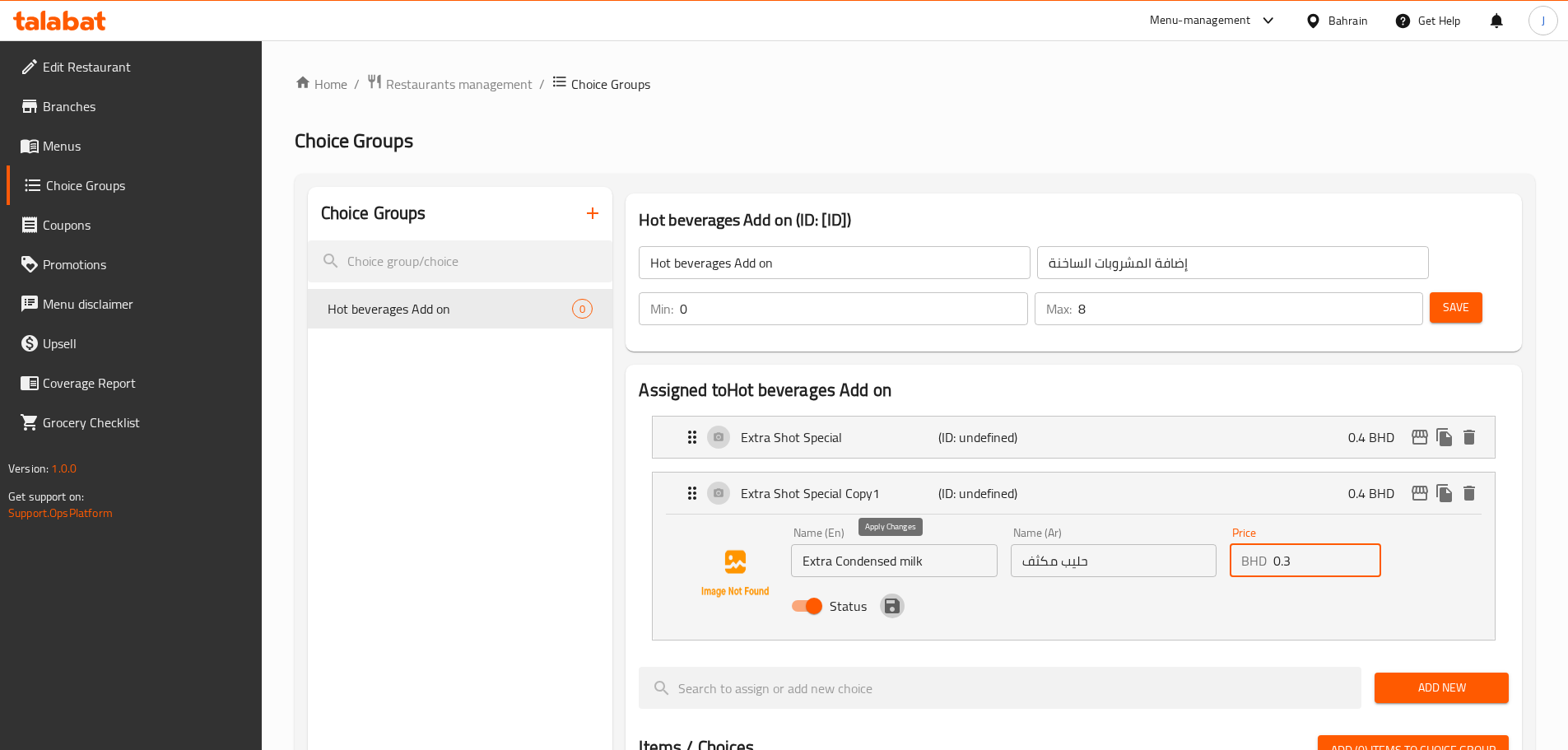 click 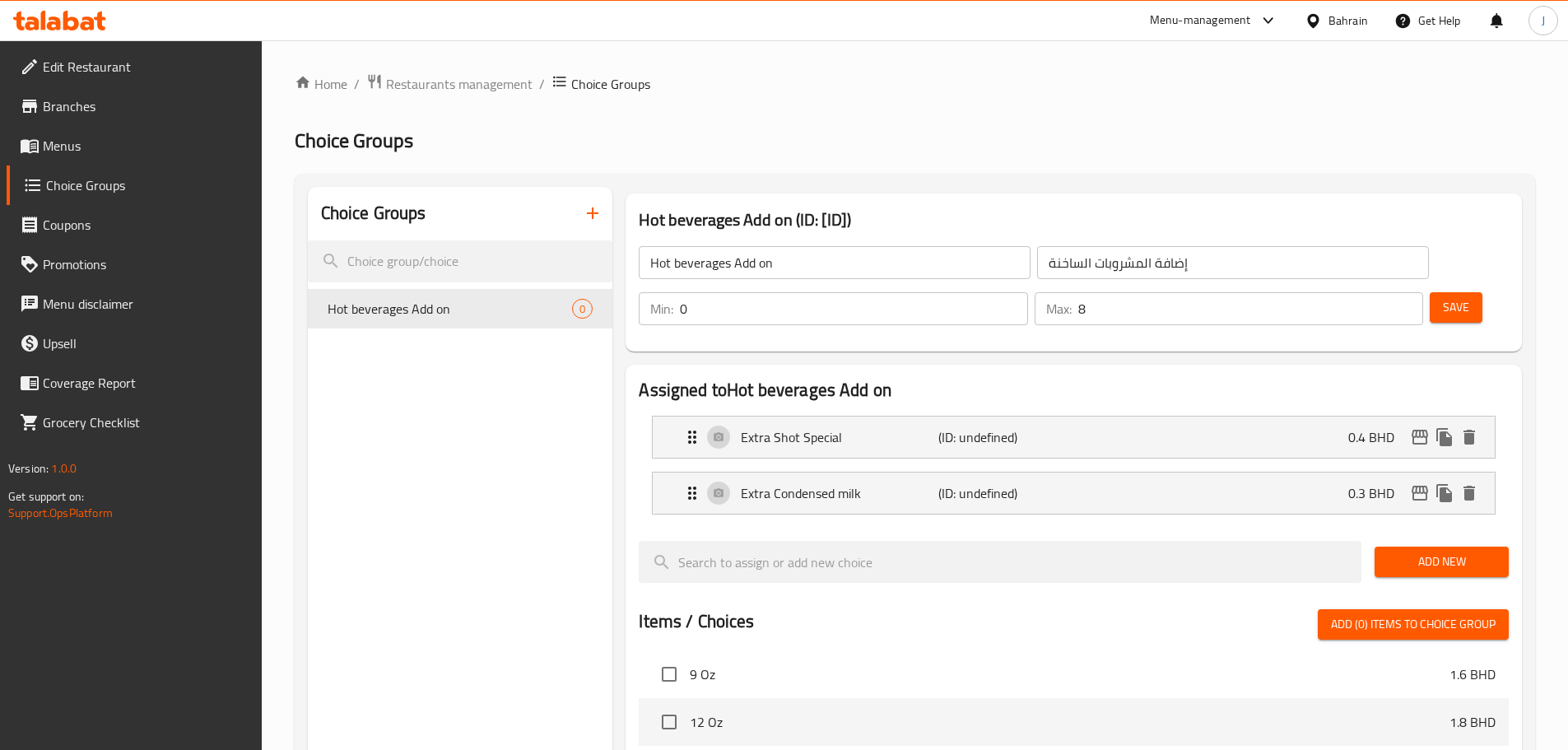 type on "0.3" 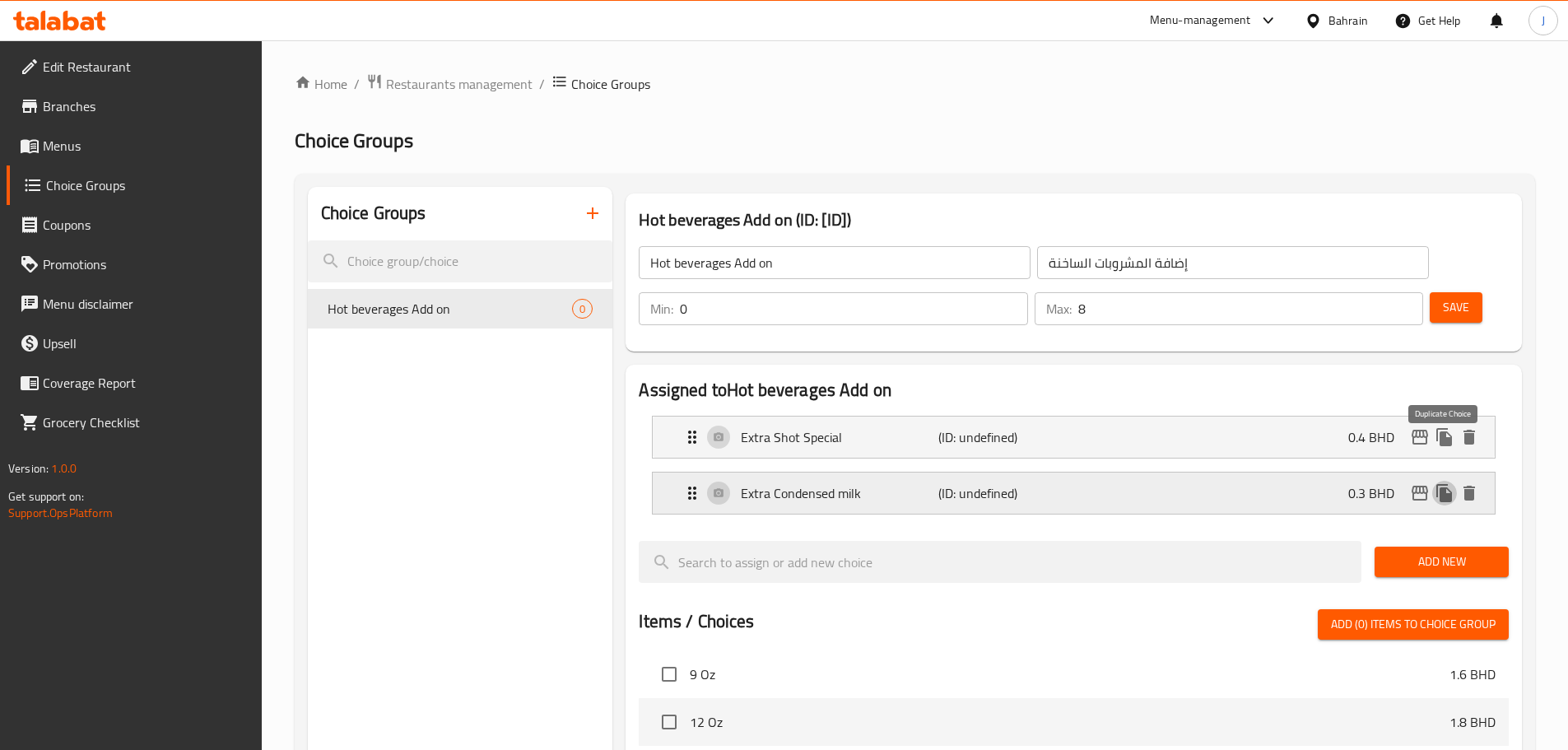 click 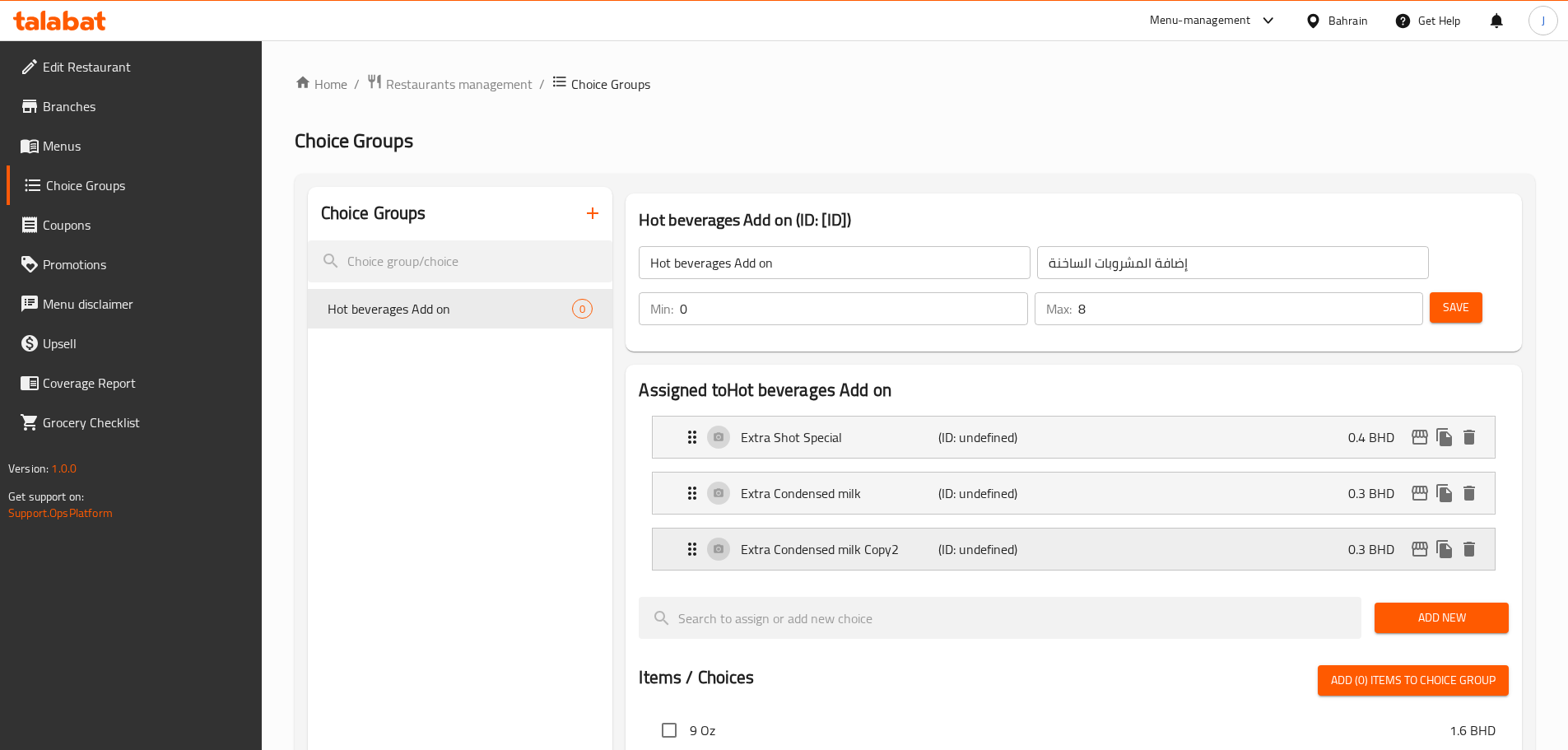 click on "Extra Condensed milk  Copy2 (ID: undefined) 0.3 BHD" at bounding box center [1078, 549] 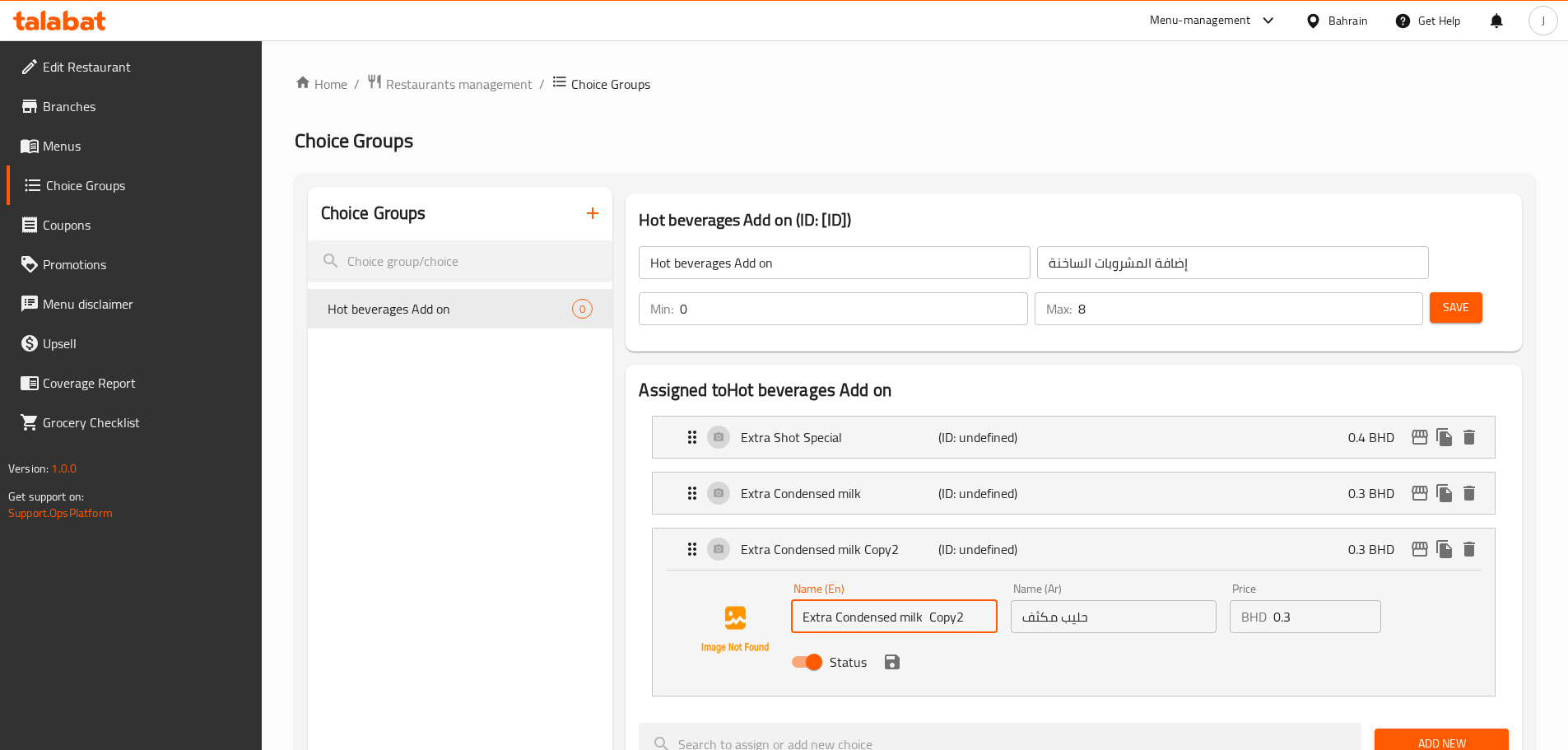 click on "Extra Condensed milk  Copy2" at bounding box center [894, 617] 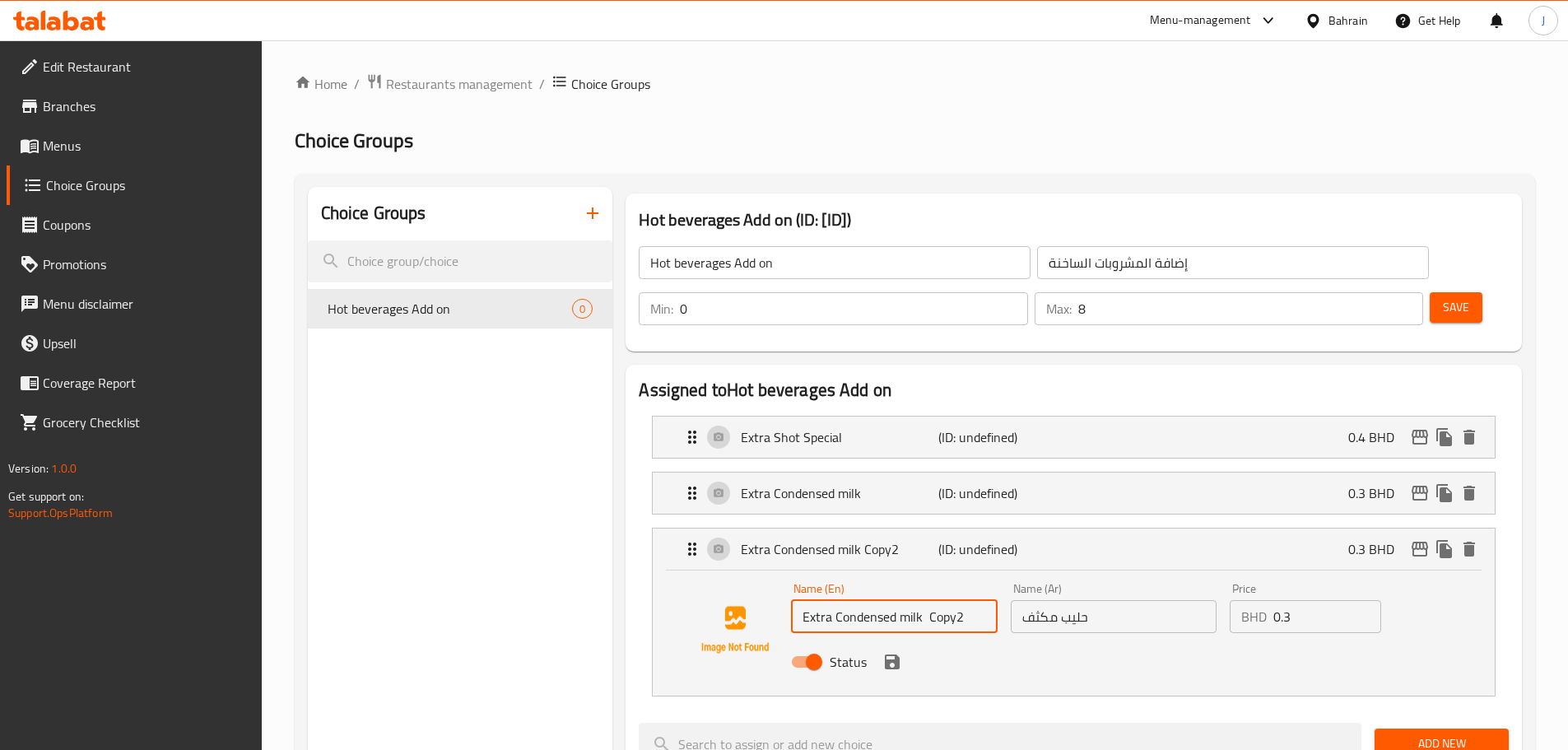 click on "Extra Condensed milk  Copy2" at bounding box center (894, 617) 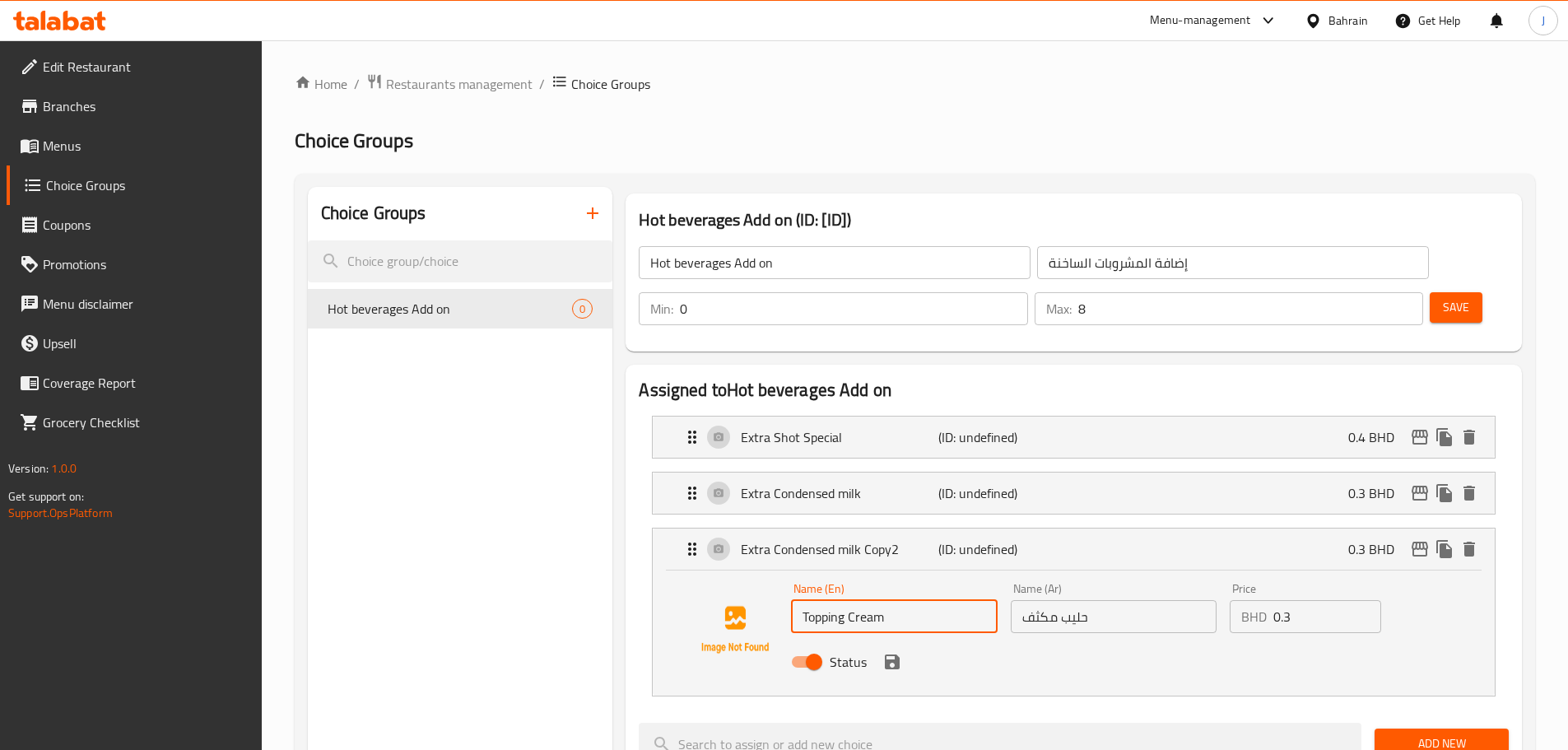 type on "Topping Cream" 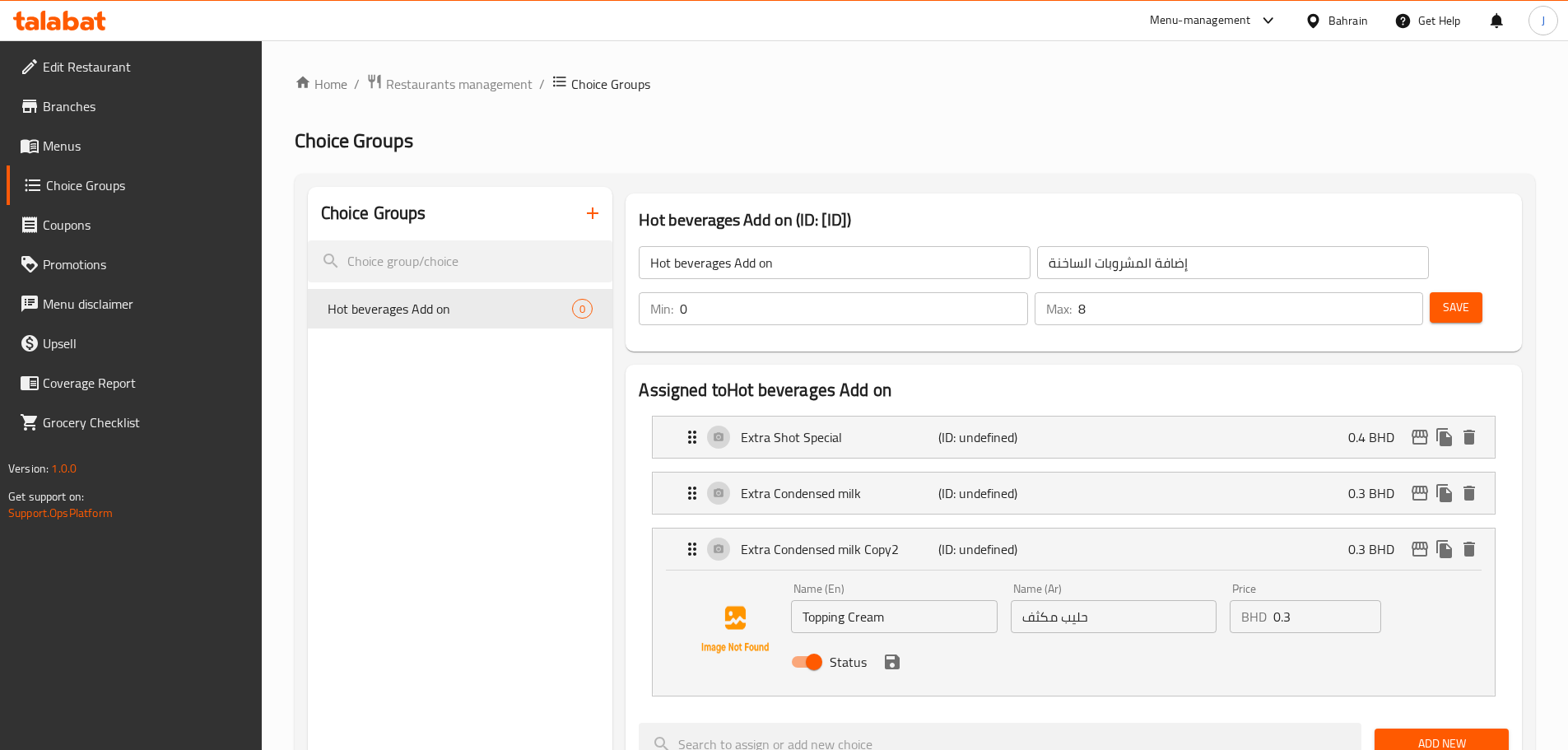 click on "حليب مكثف" at bounding box center (1114, 617) 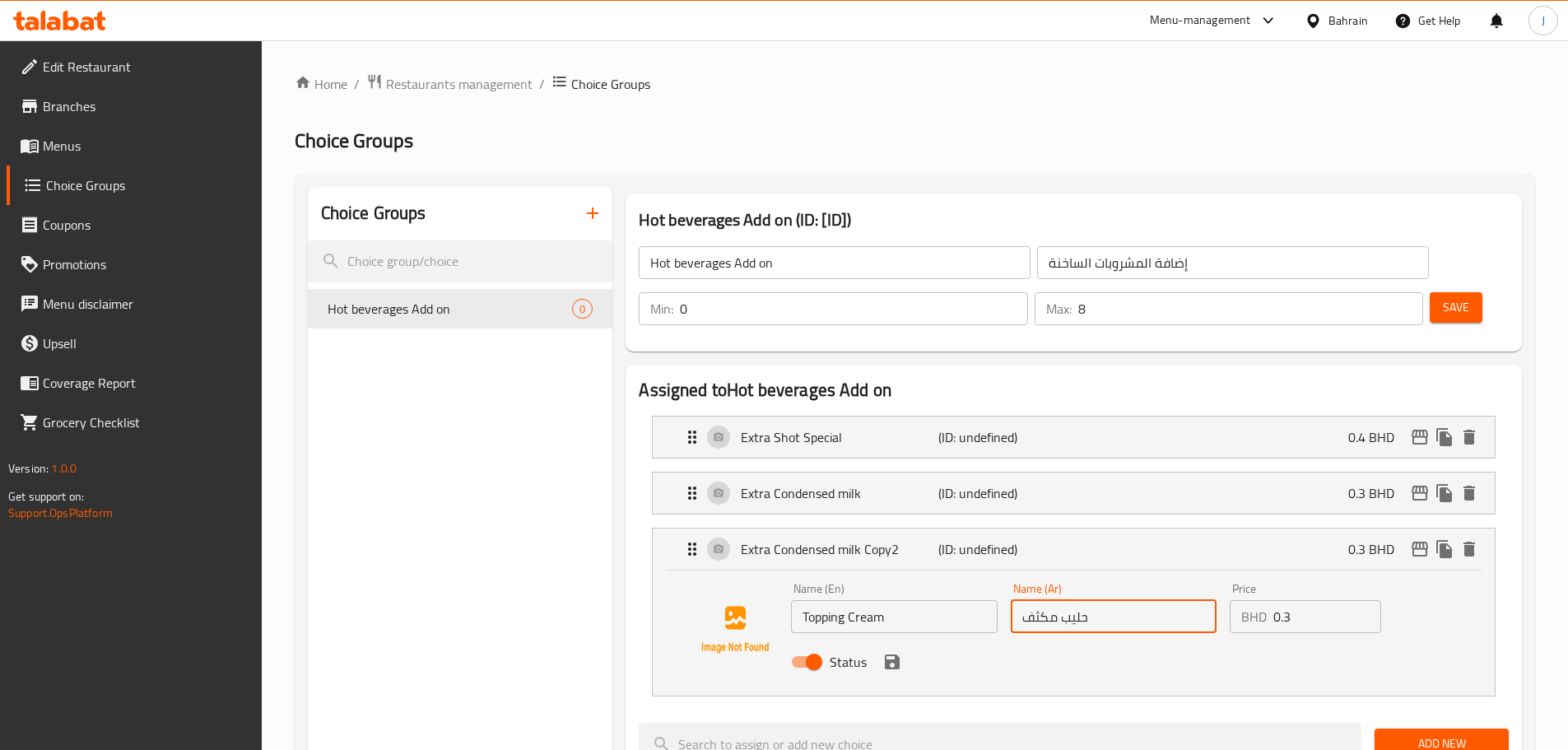 click on "حليب مكثف" at bounding box center (1114, 617) 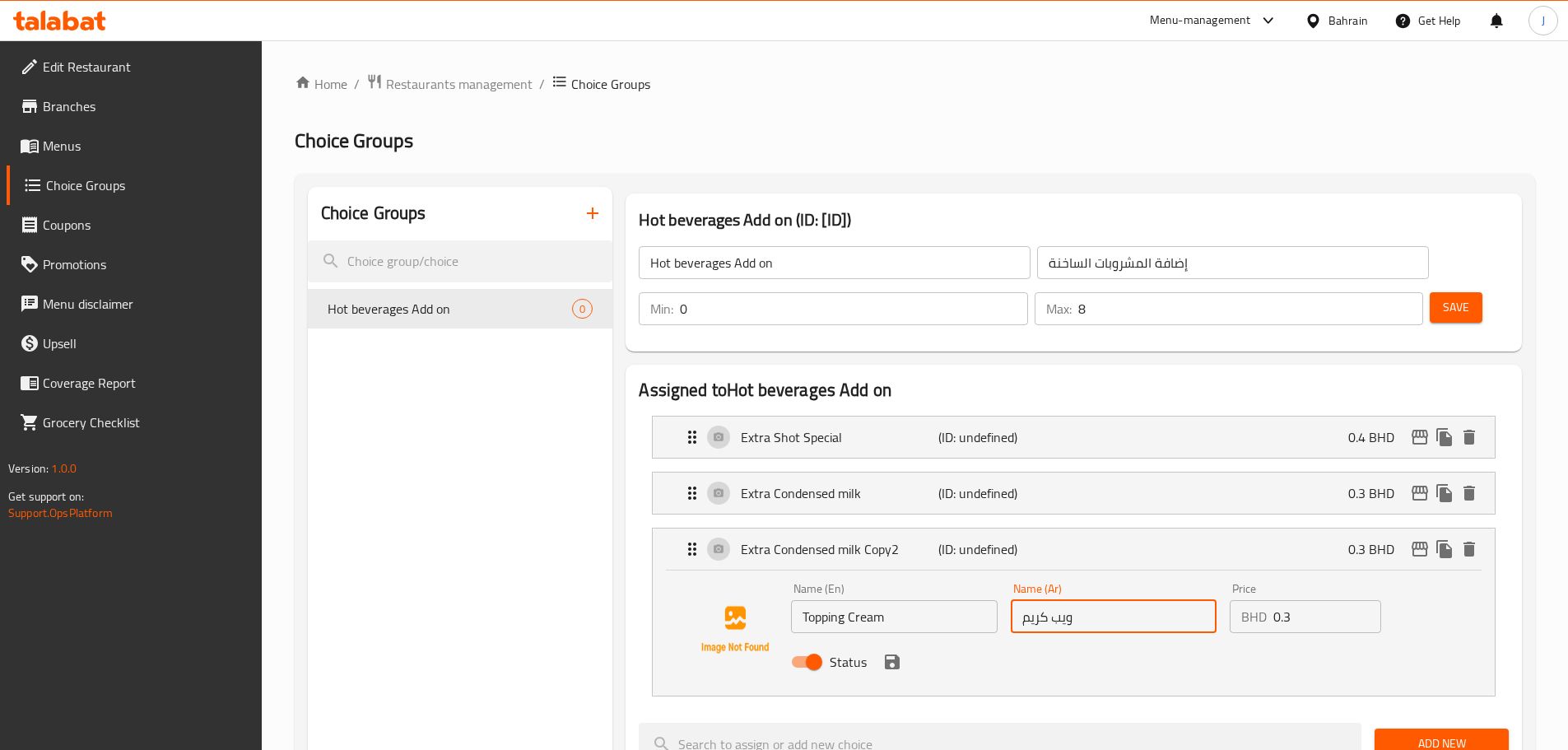 click on "Status" at bounding box center [1113, 662] 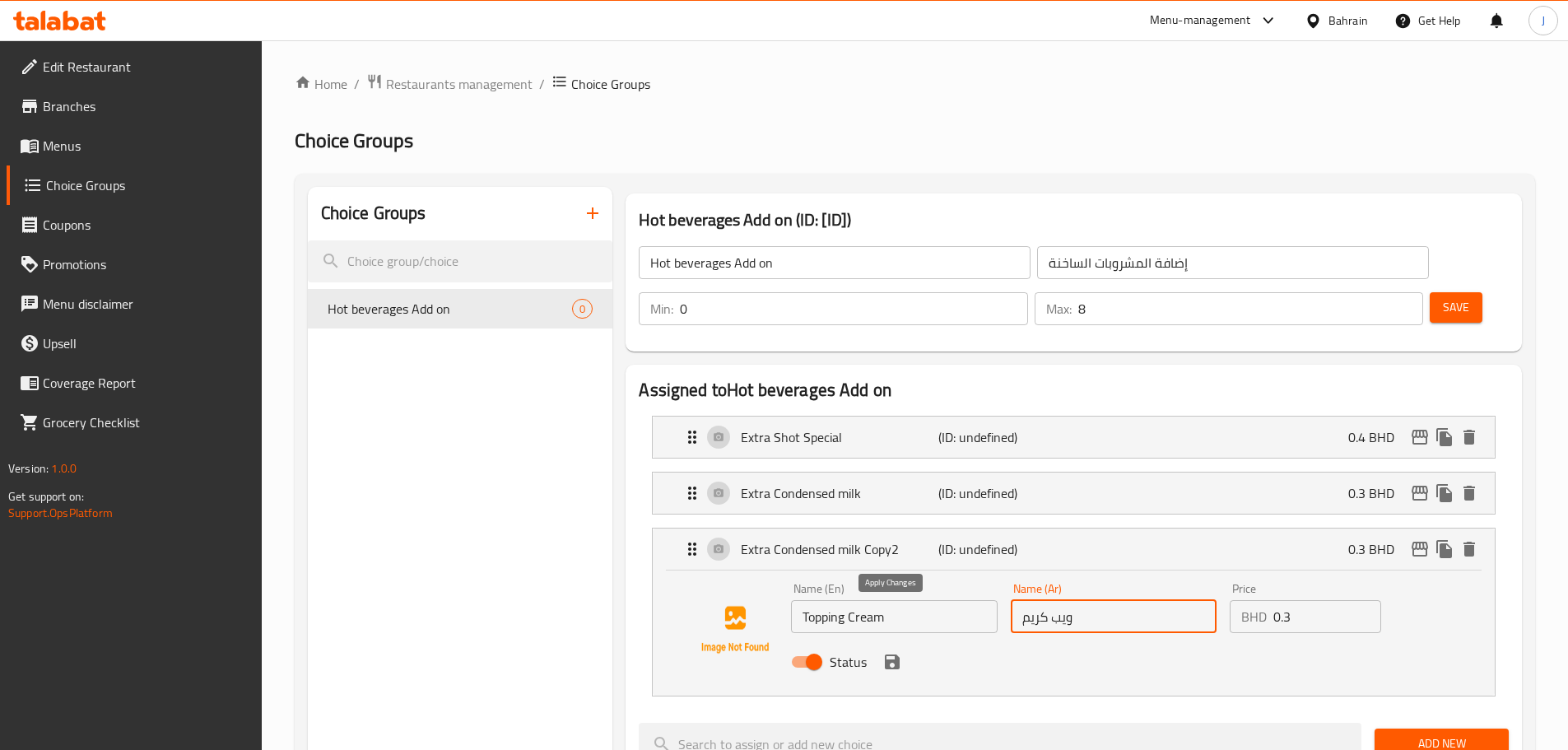 click 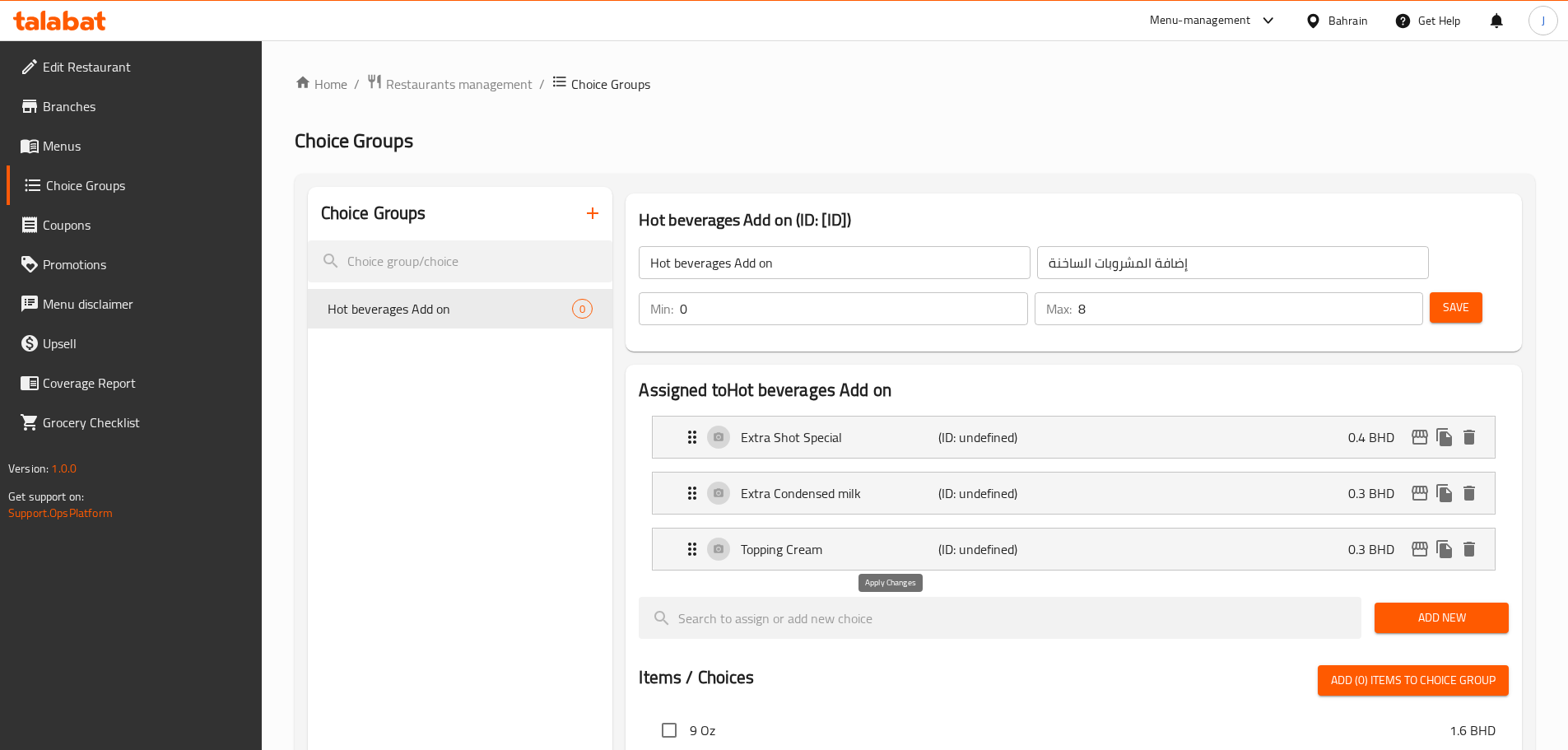 type on "ويب كريم" 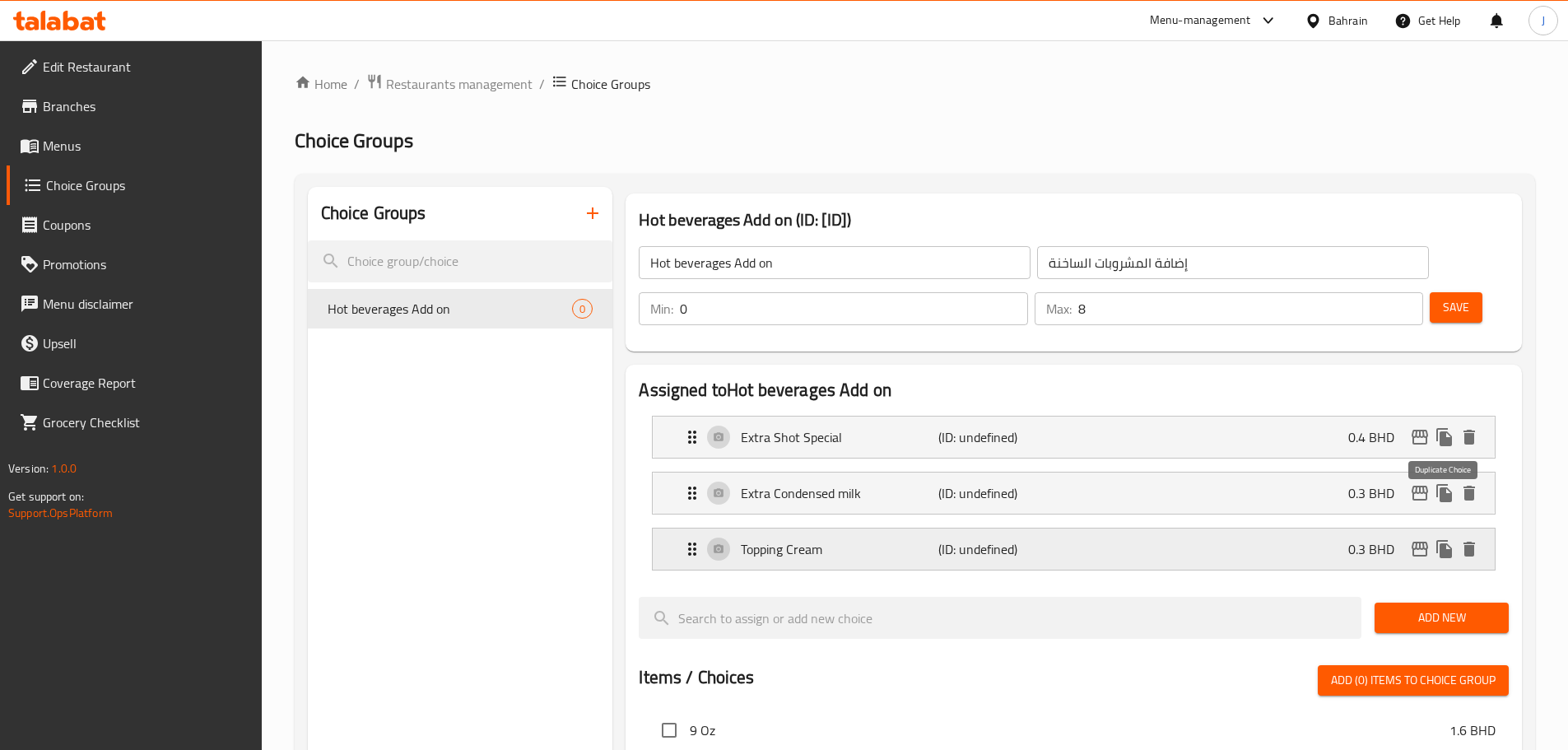 click 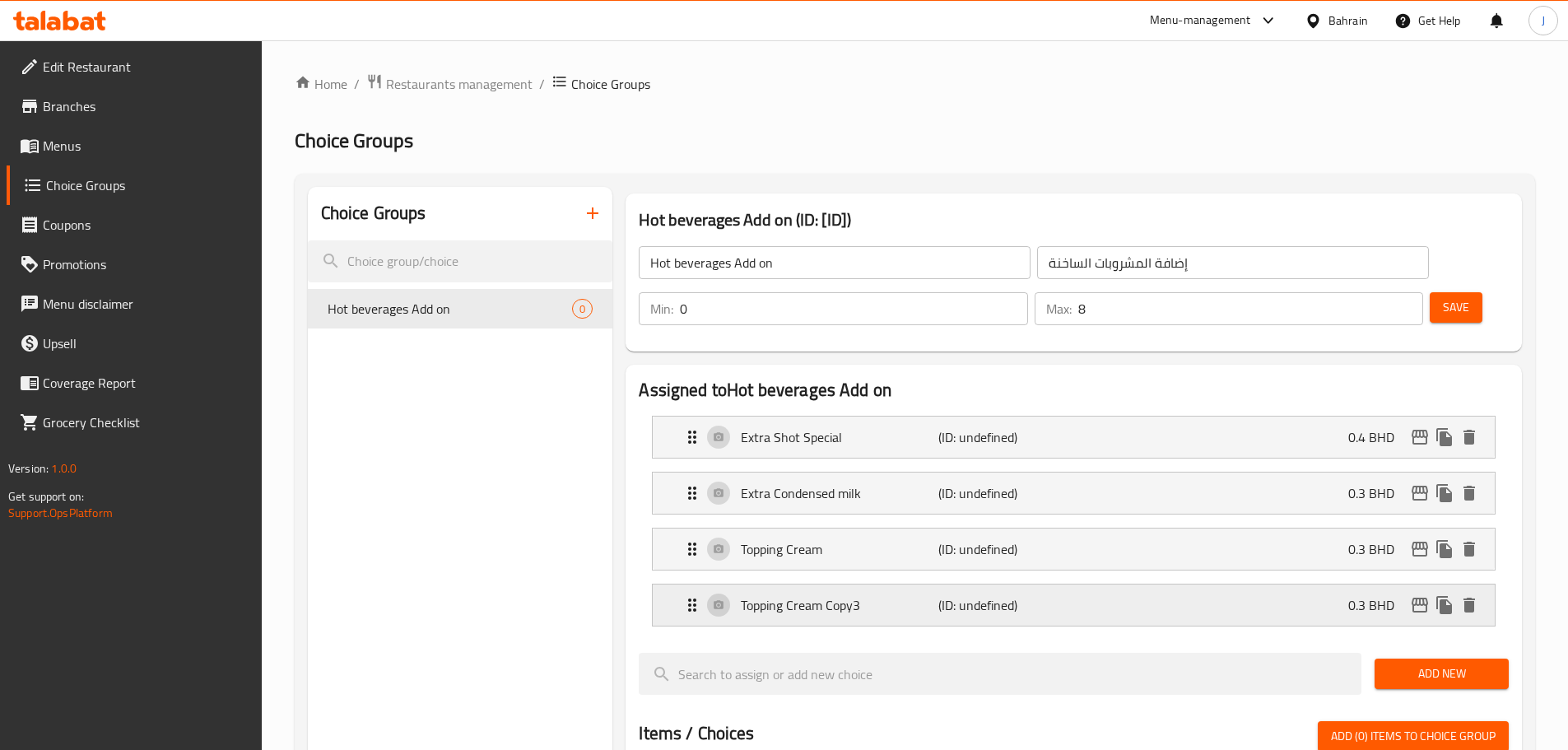 click on "Topping Cream Copy3" at bounding box center (839, 605) 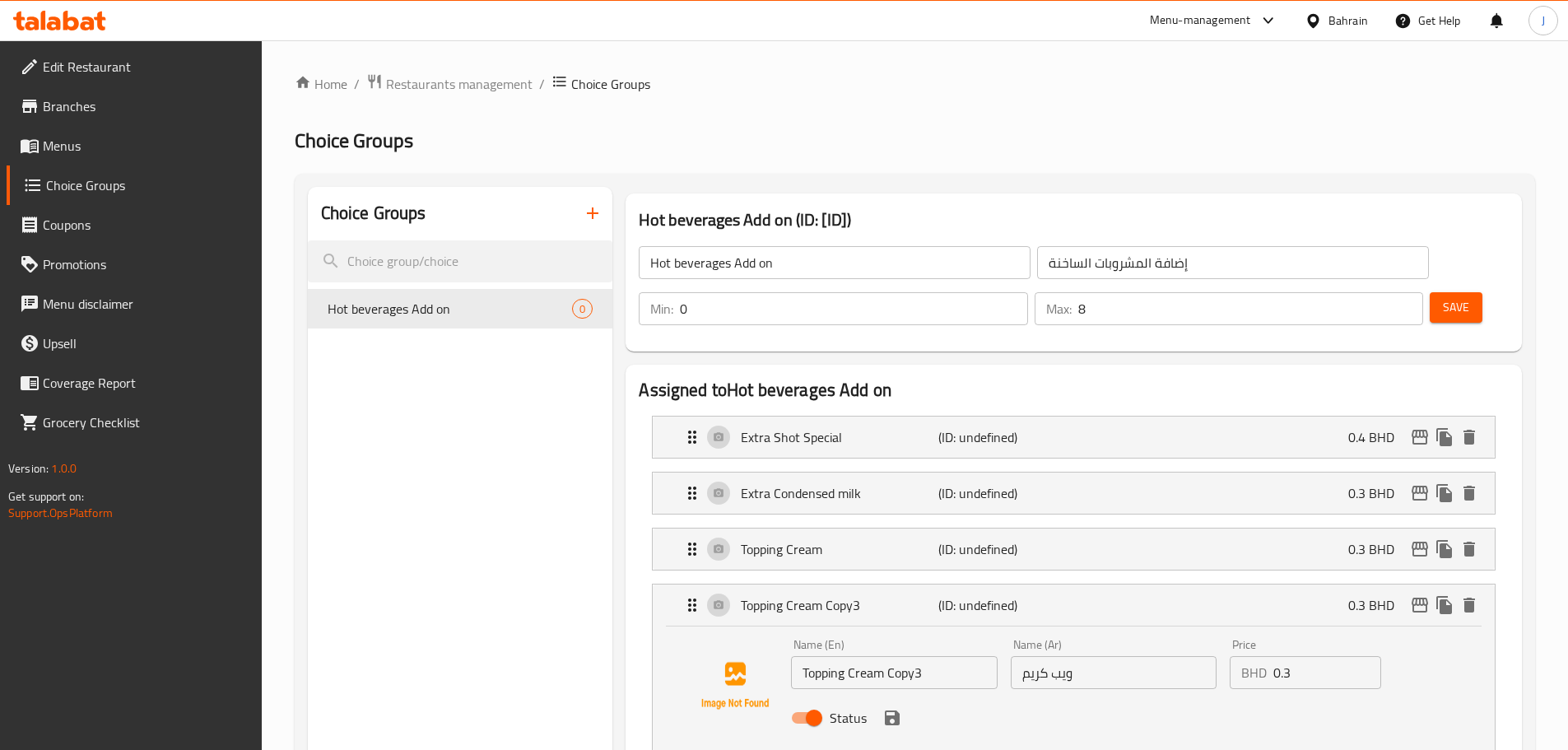 click on "Topping Cream Copy3" at bounding box center [894, 673] 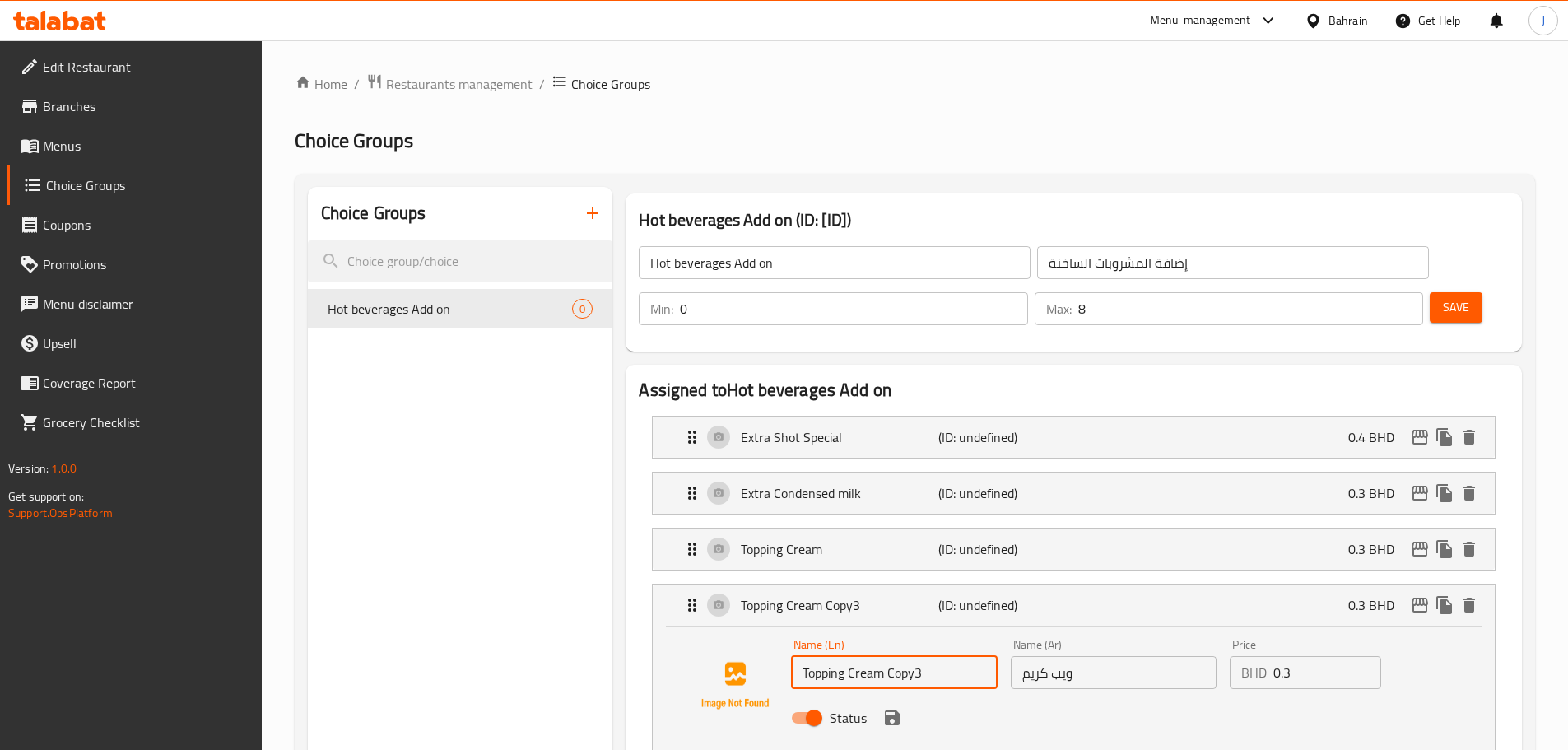 click on "Topping Cream Copy3" at bounding box center [894, 673] 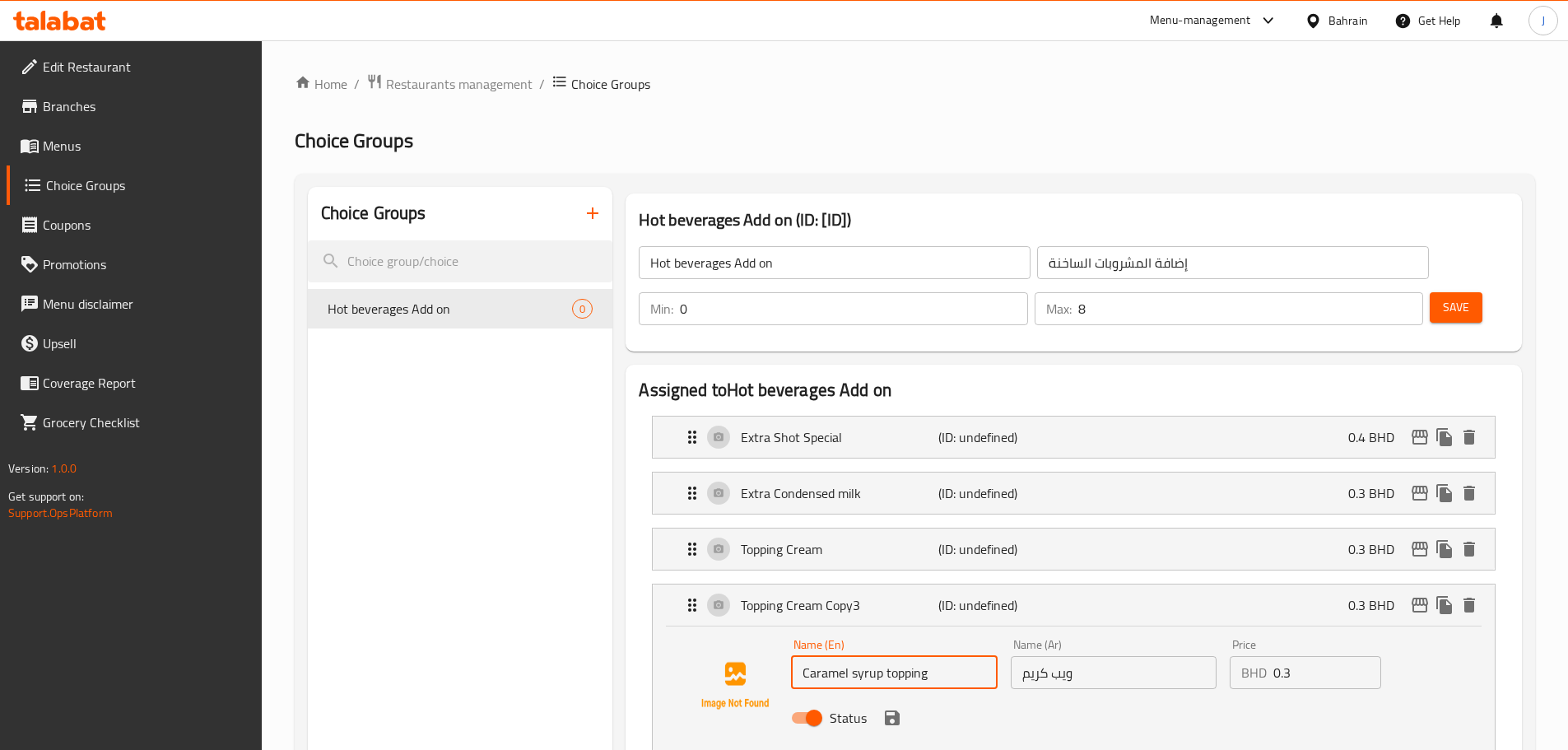 type on "Caramel syrup topping" 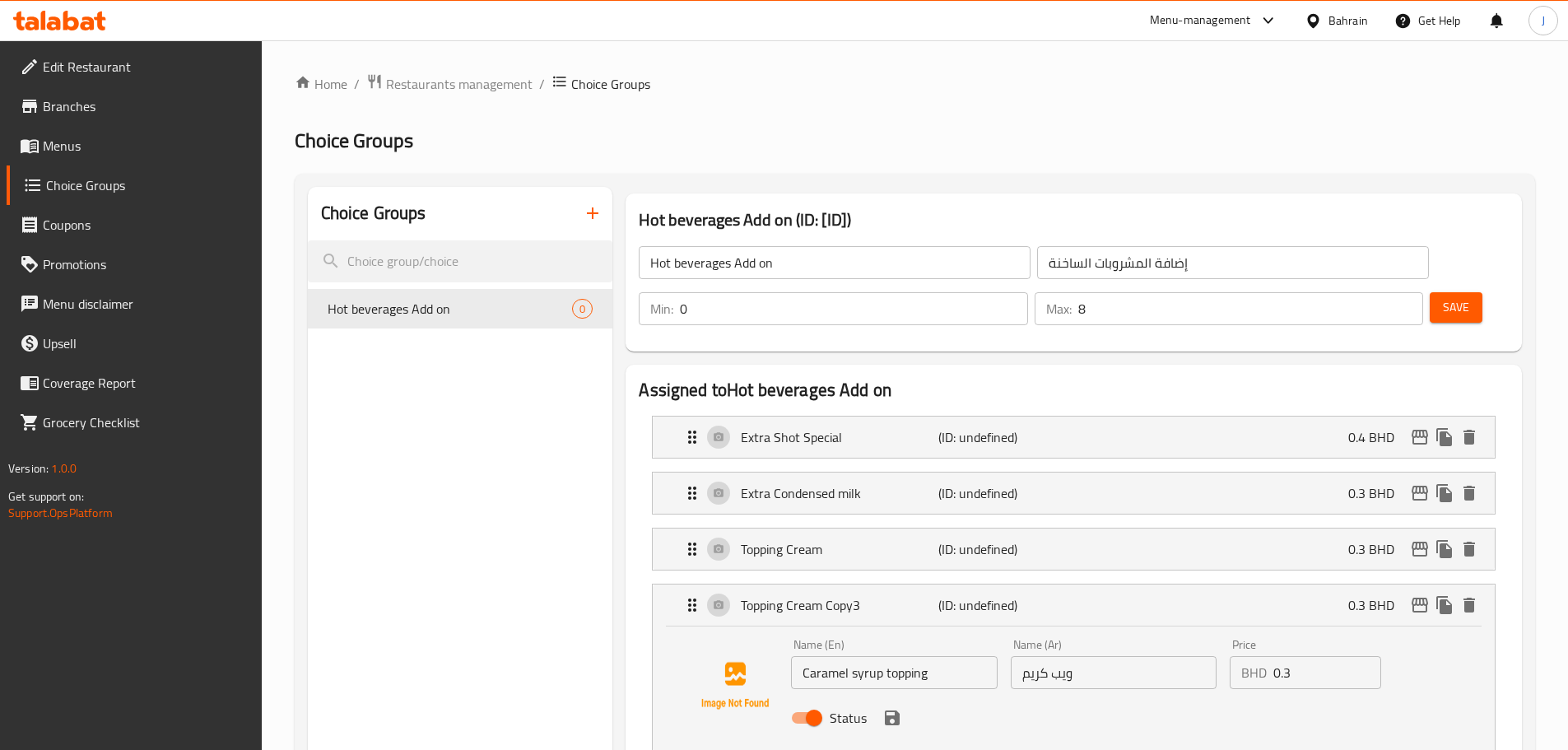 click on "ويب كريم" at bounding box center [1114, 673] 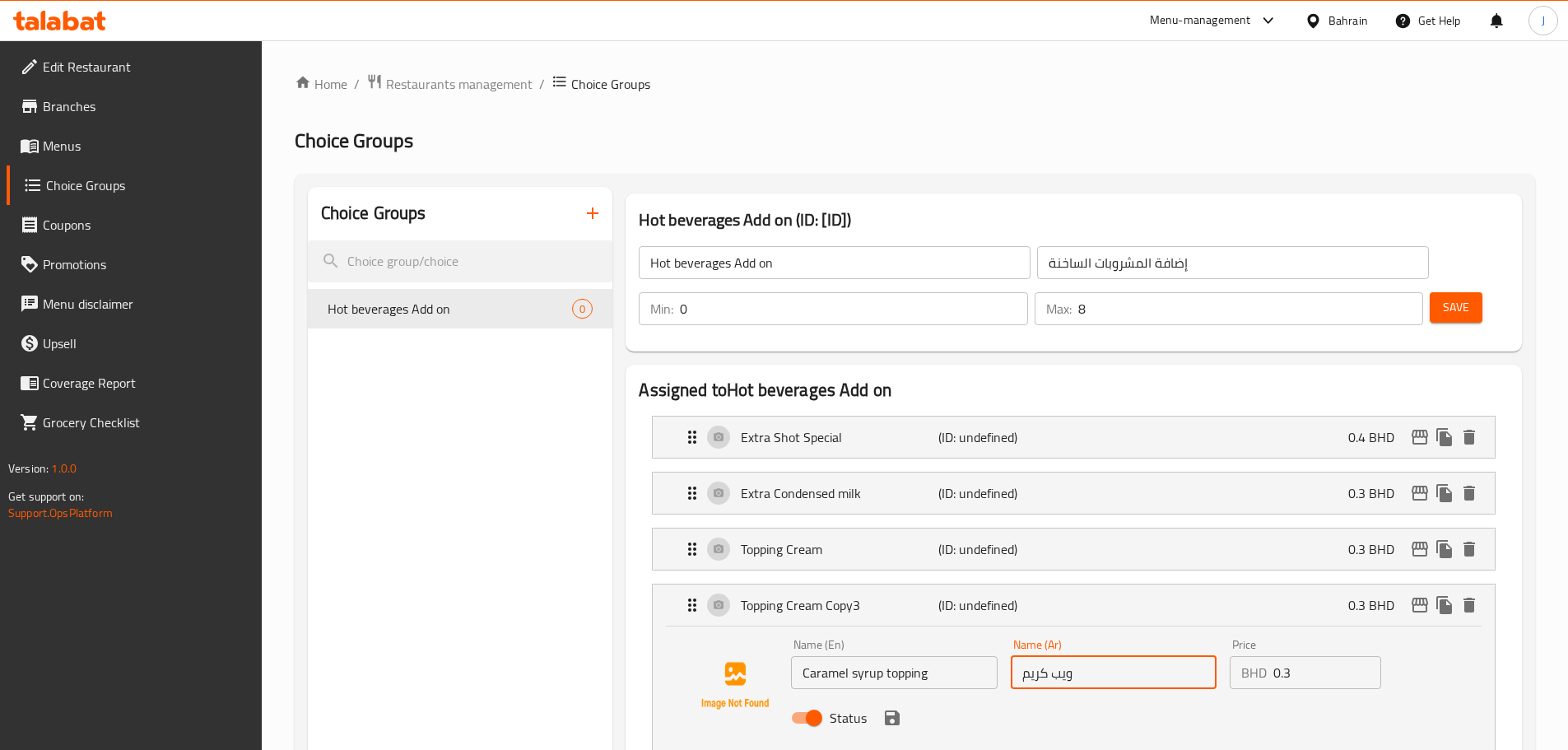 click on "ويب كريم" at bounding box center (1114, 673) 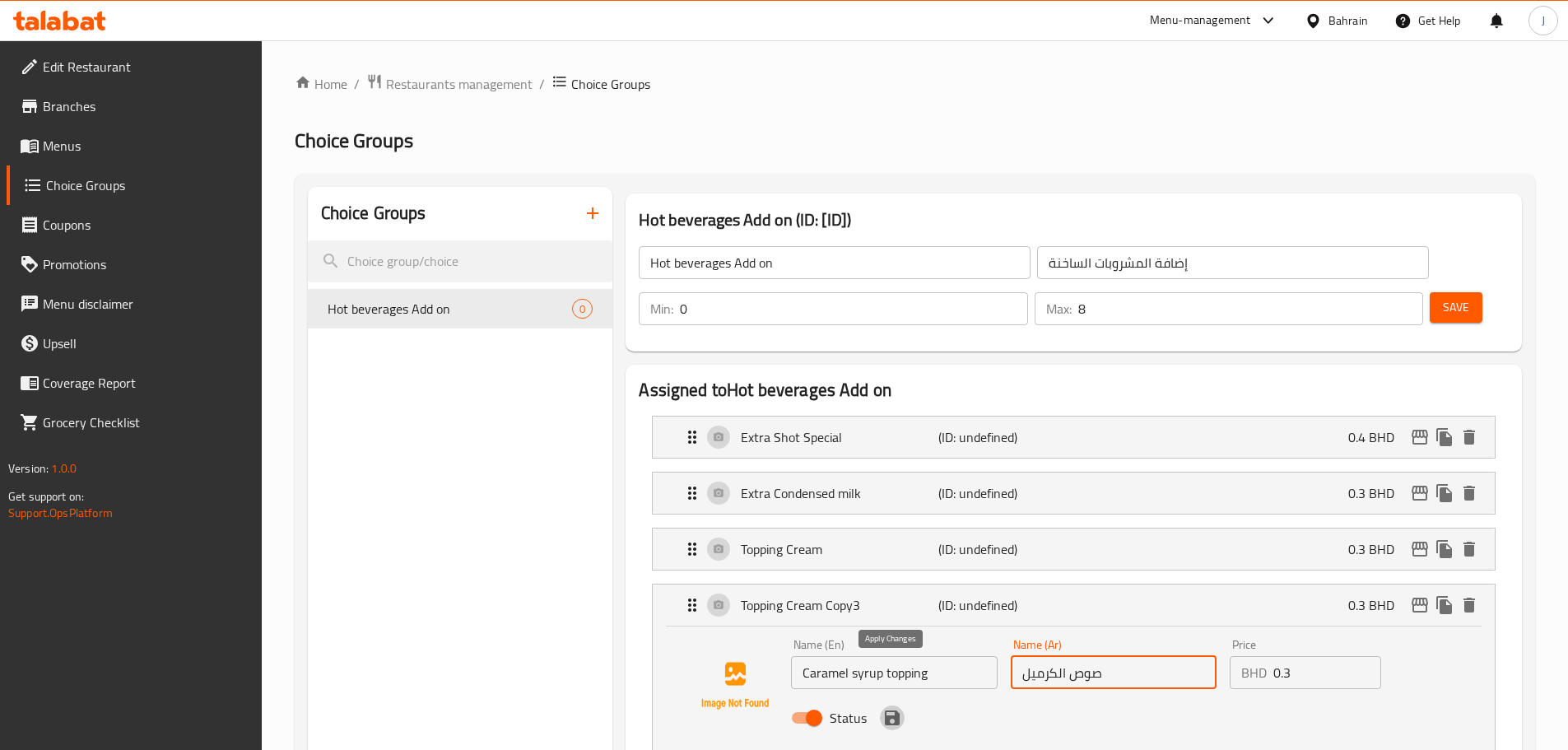 click 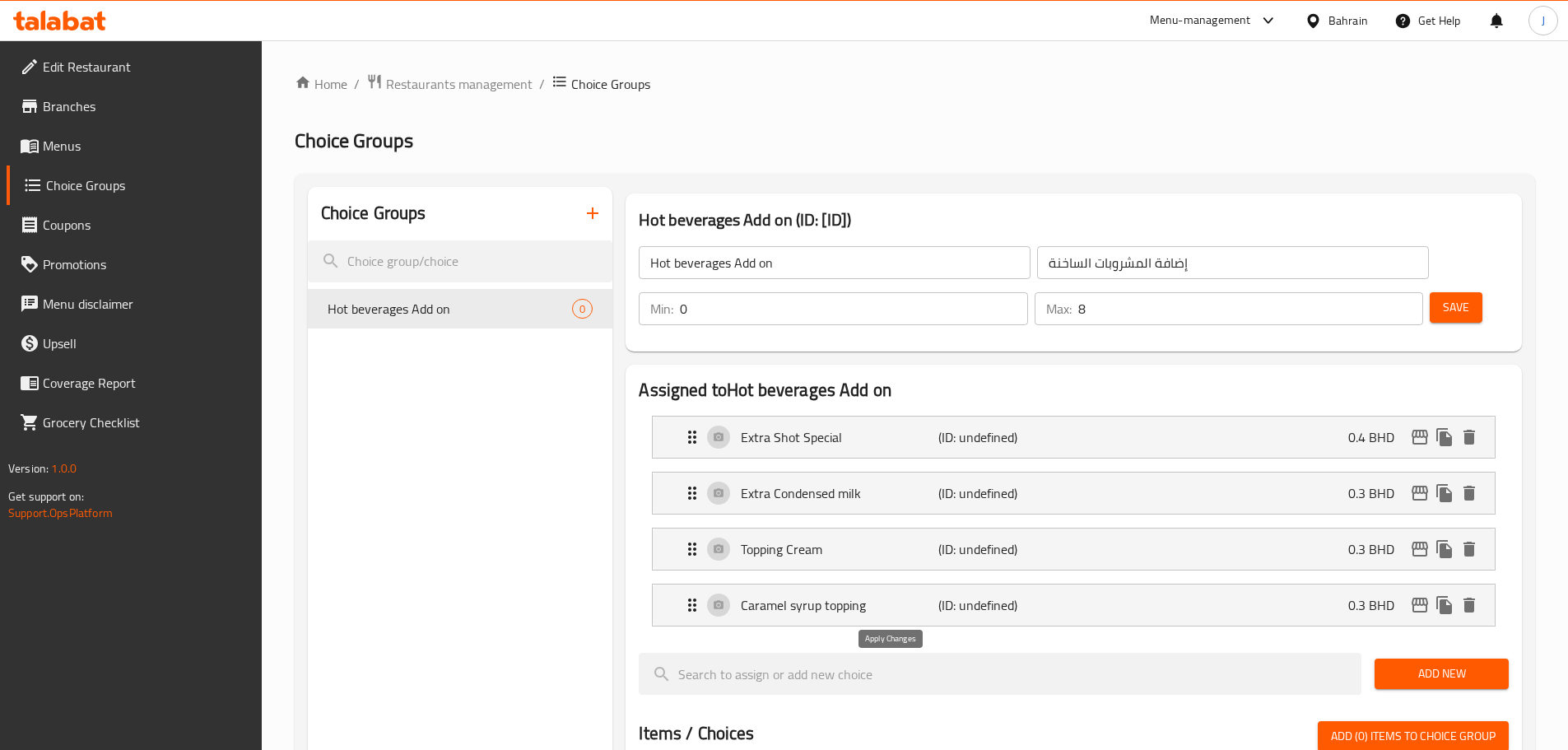type on "صوص الكرميل" 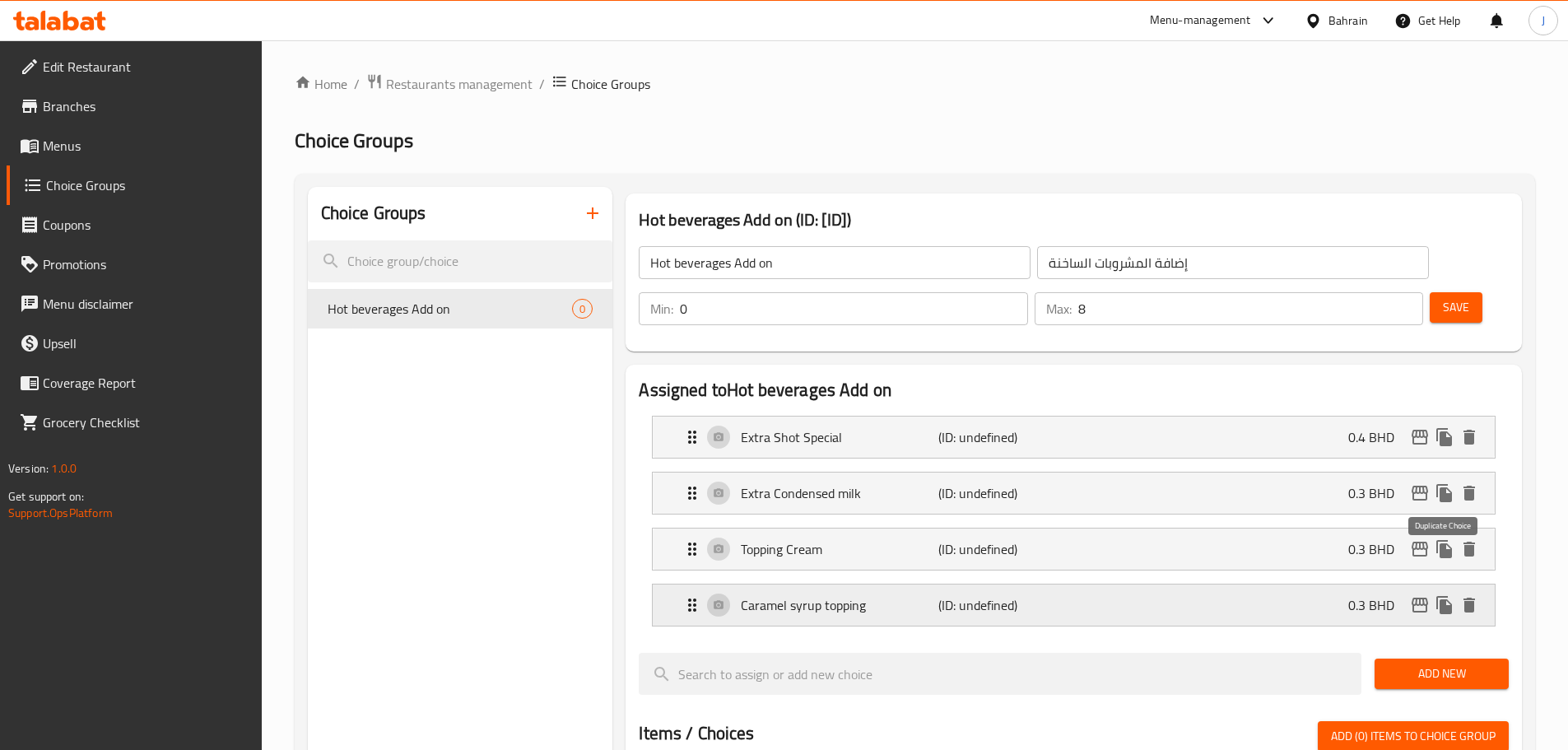 click 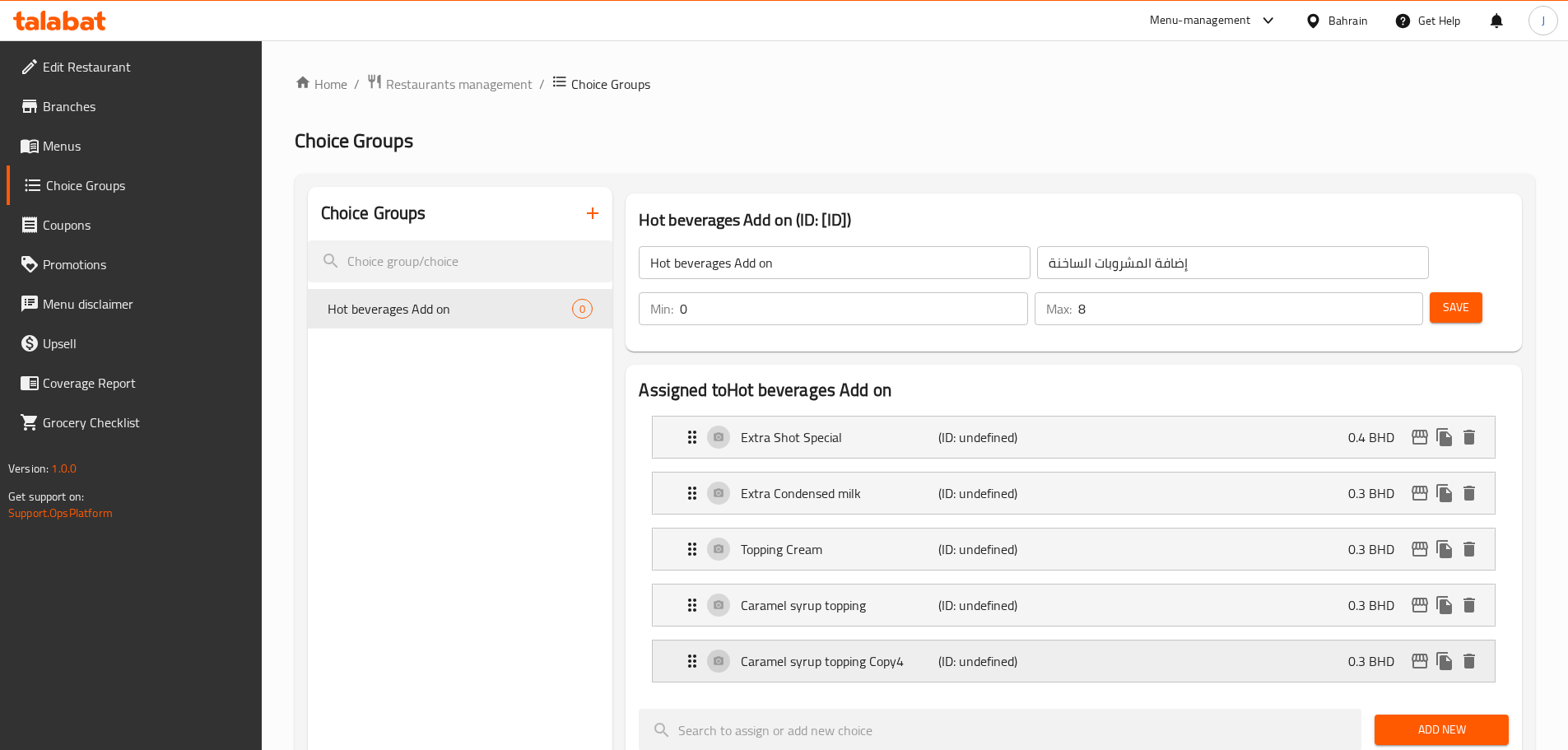 click on "Caramel syrup topping Copy4 (ID: undefined) 0.3 BHD" at bounding box center [1078, 661] 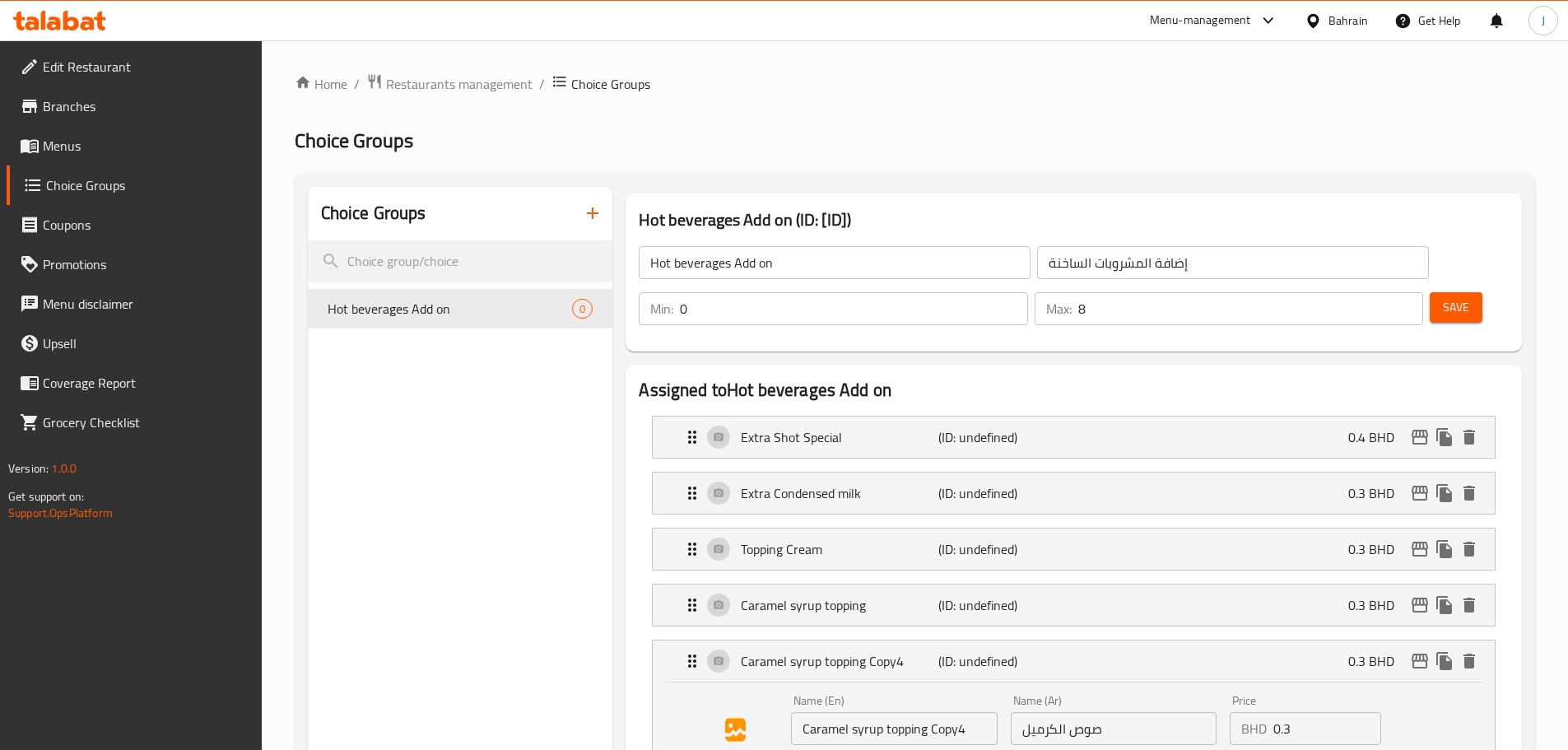 click on "Caramel syrup topping Copy4" at bounding box center [894, 729] 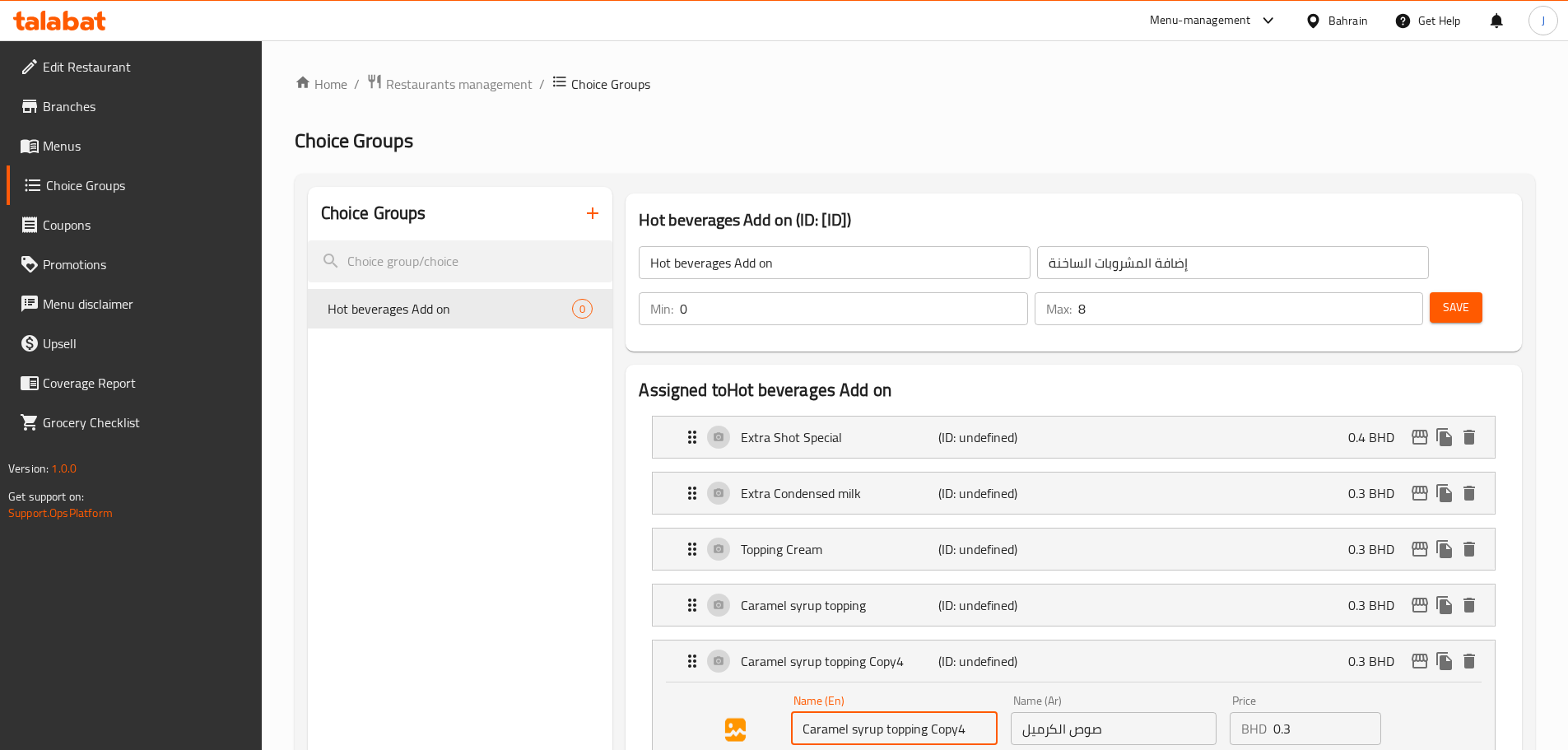 click on "Caramel syrup topping Copy4" at bounding box center (894, 729) 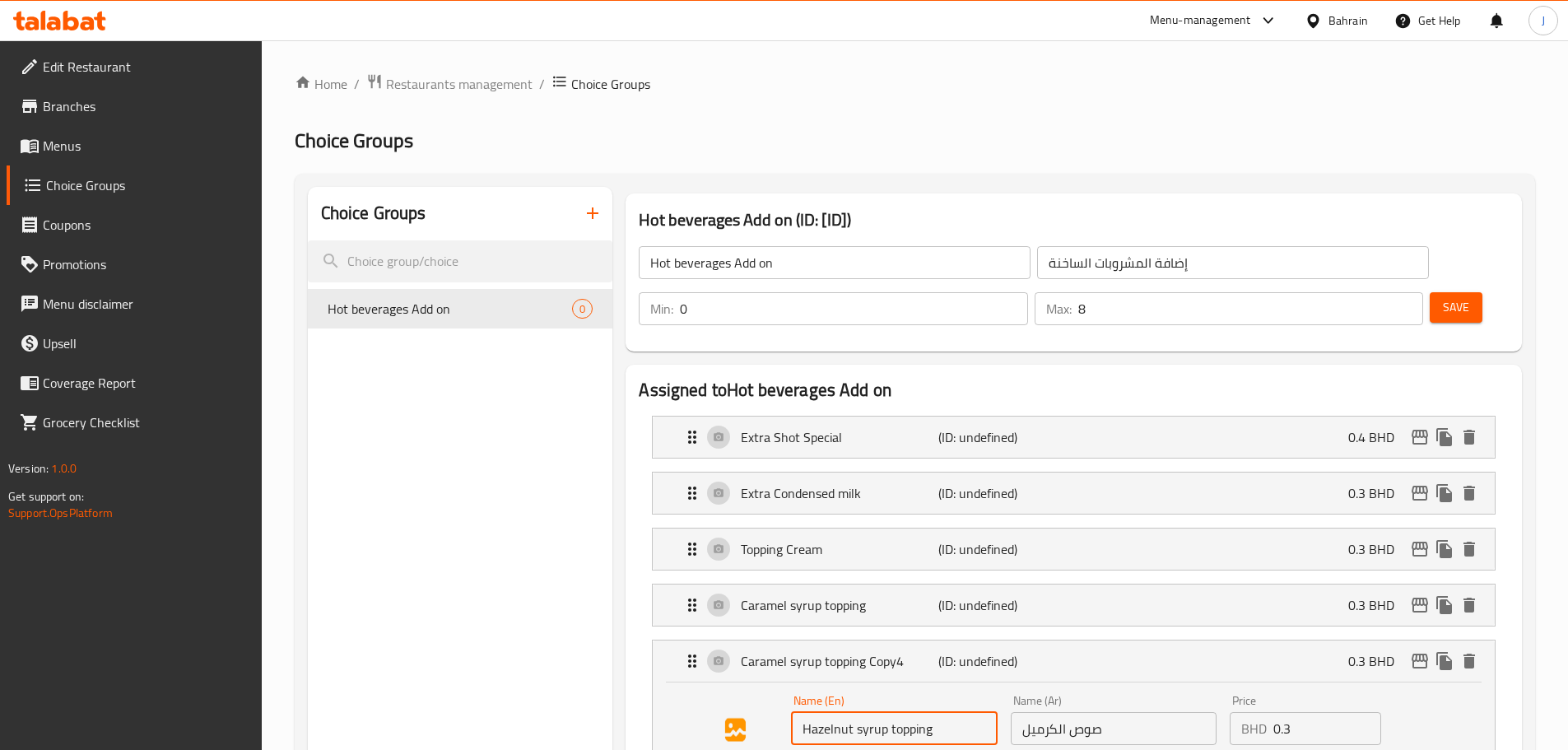 type on "Hazelnut syrup topping" 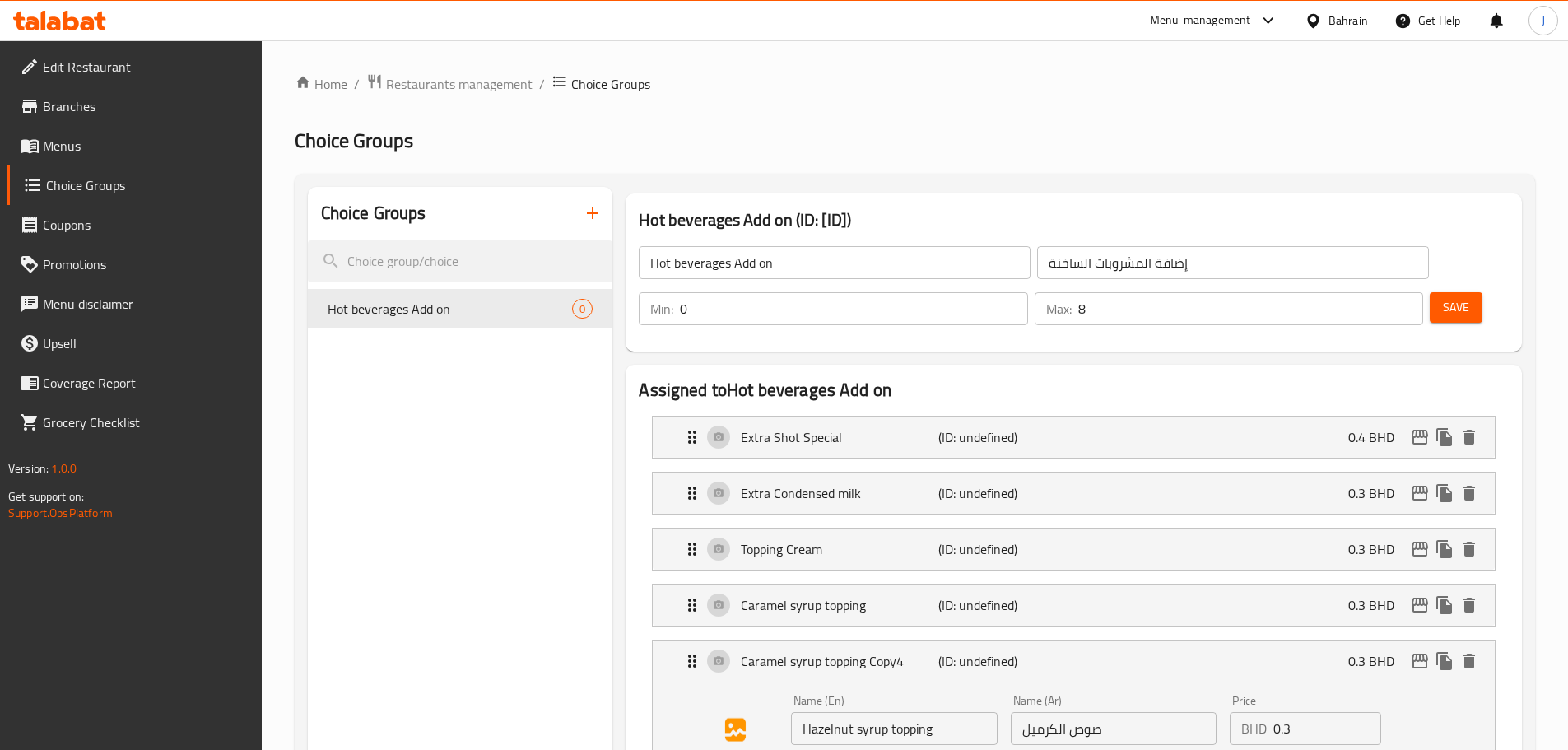 click on "صوص الكرميل" at bounding box center [1114, 729] 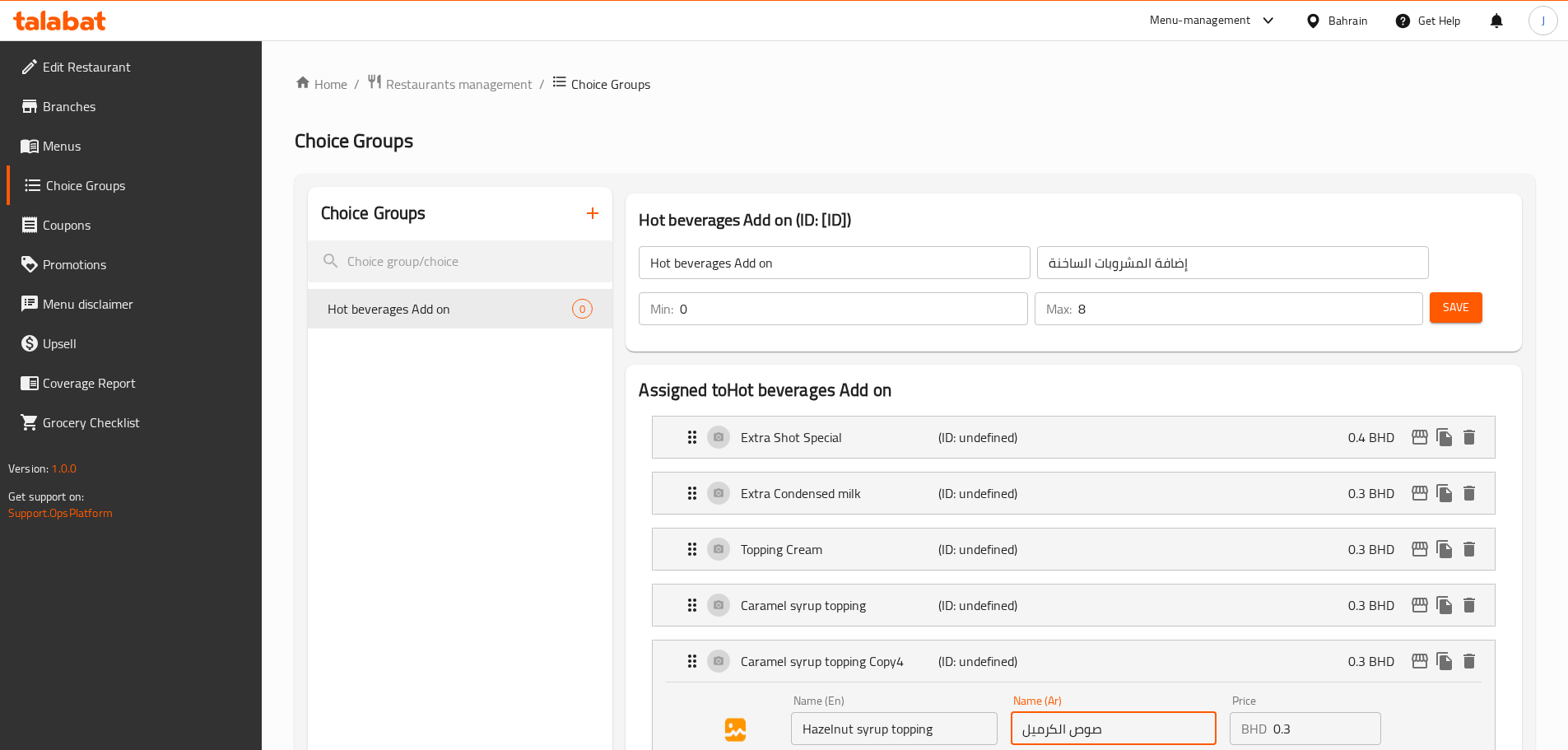 click on "صوص الكرميل" at bounding box center [1114, 729] 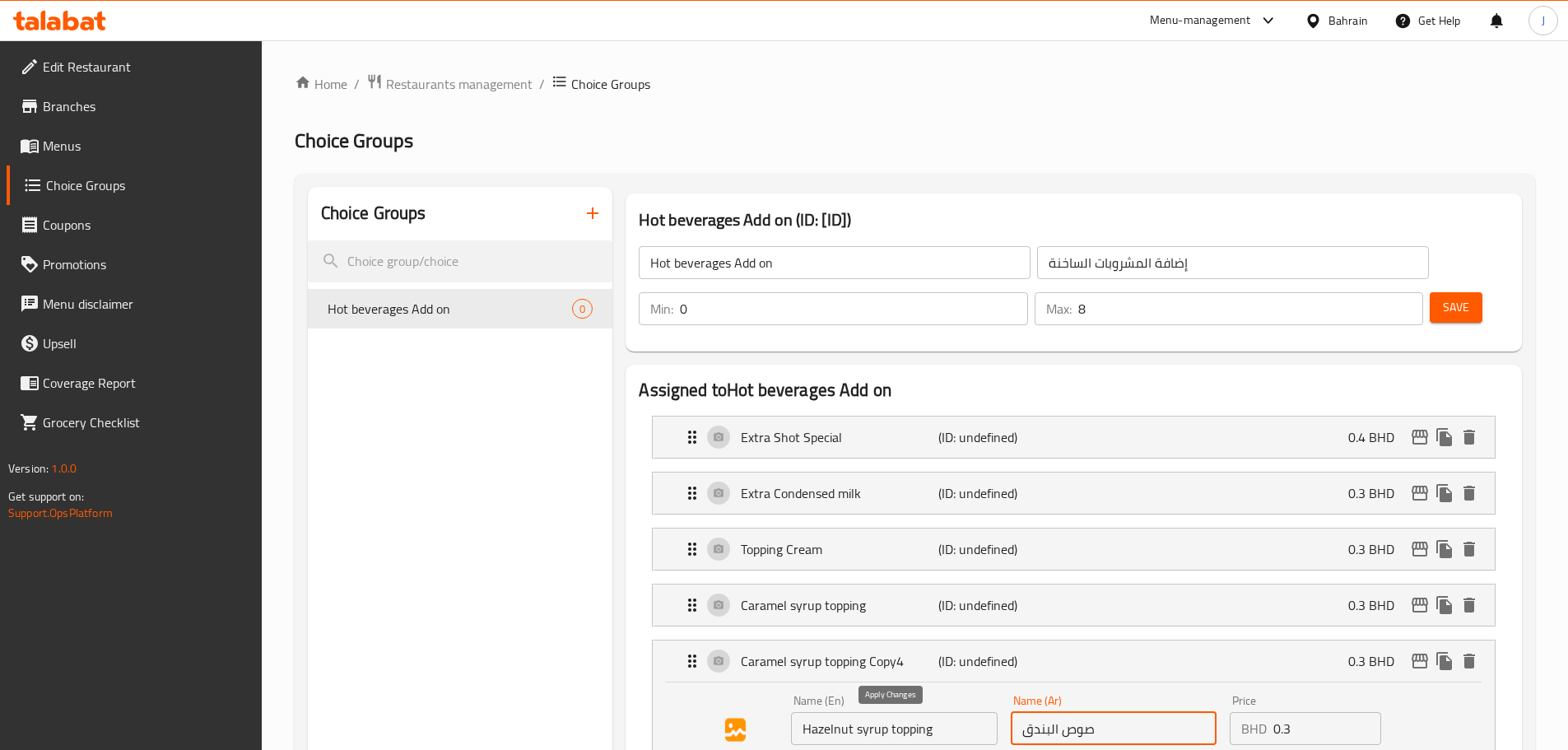 click 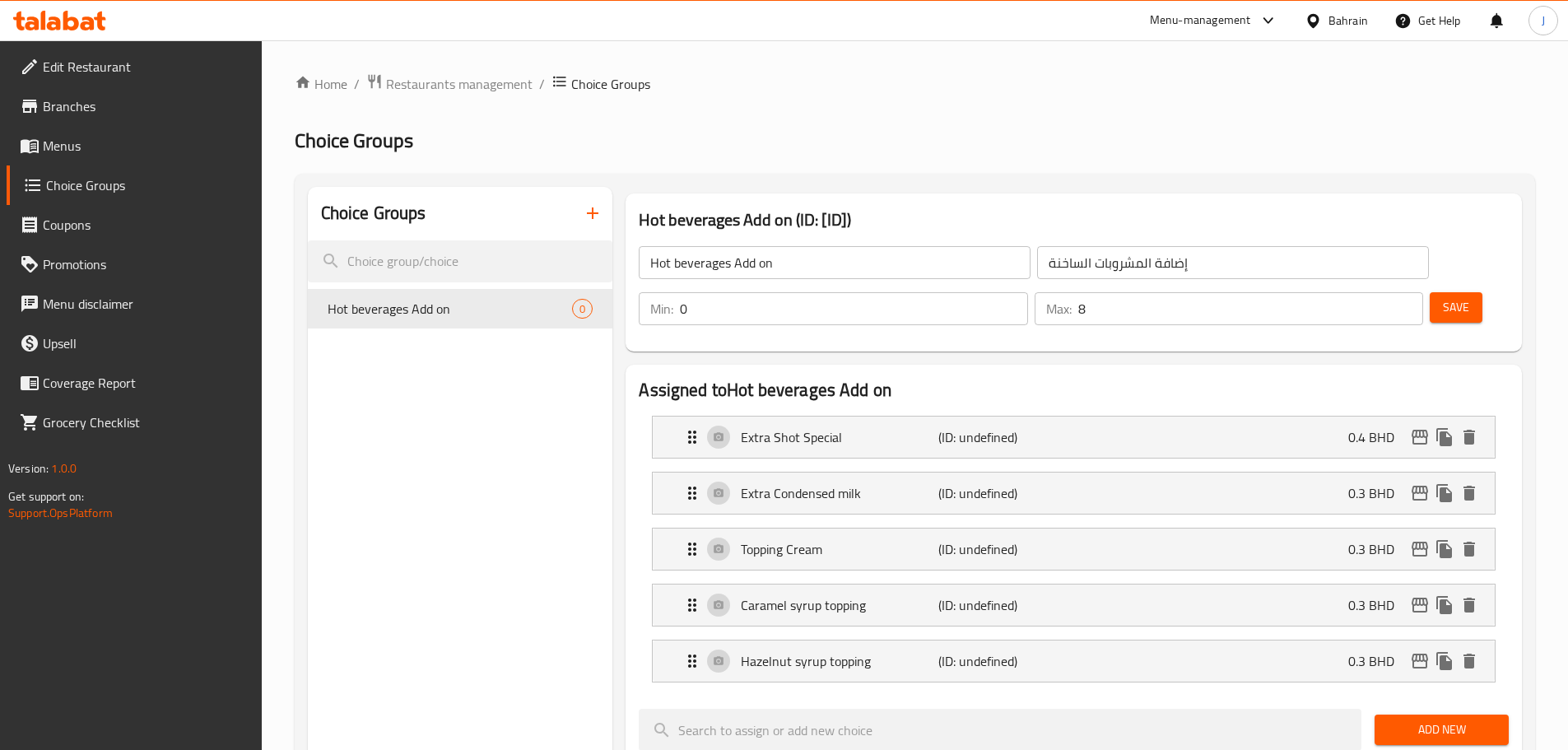 type on "صوص البندق" 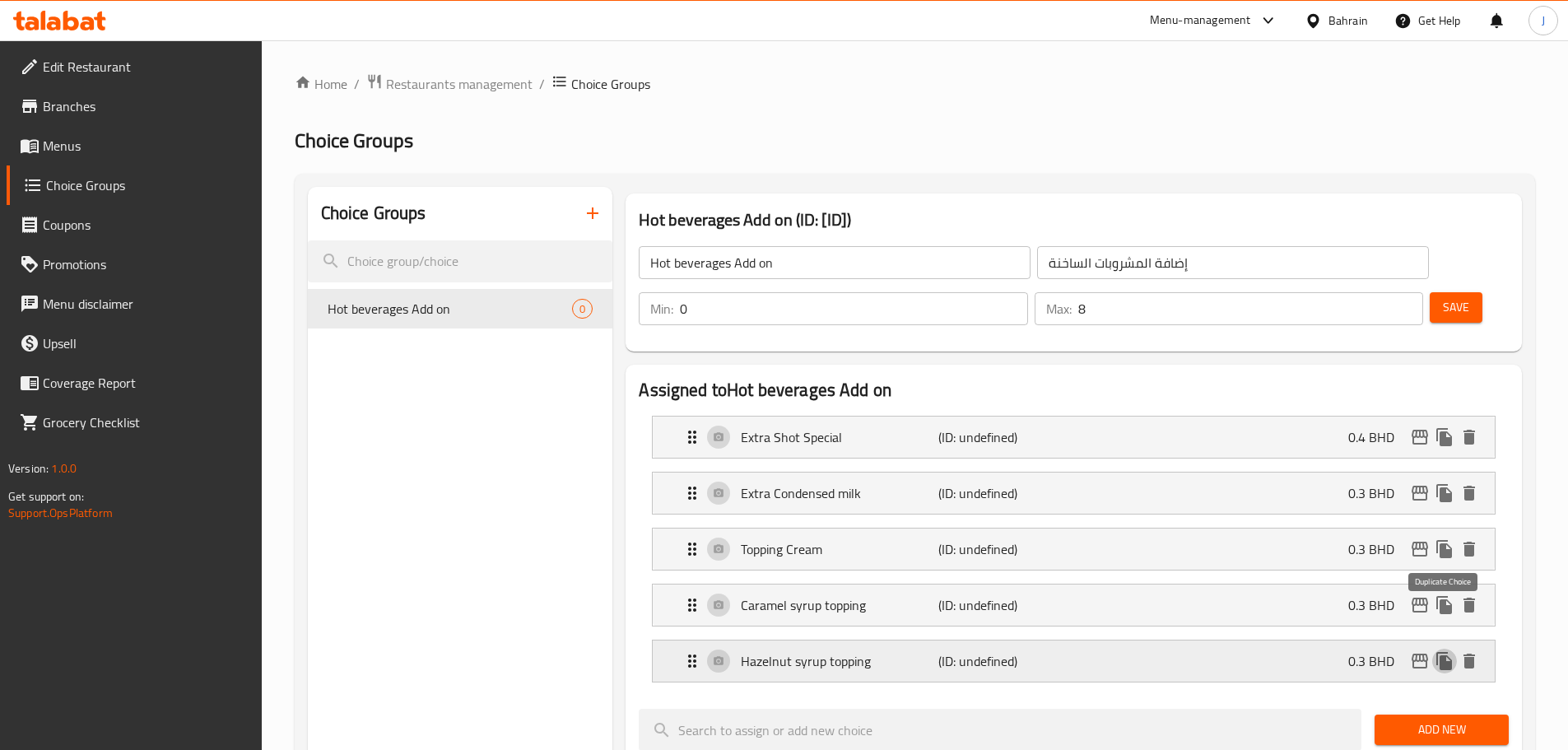 click 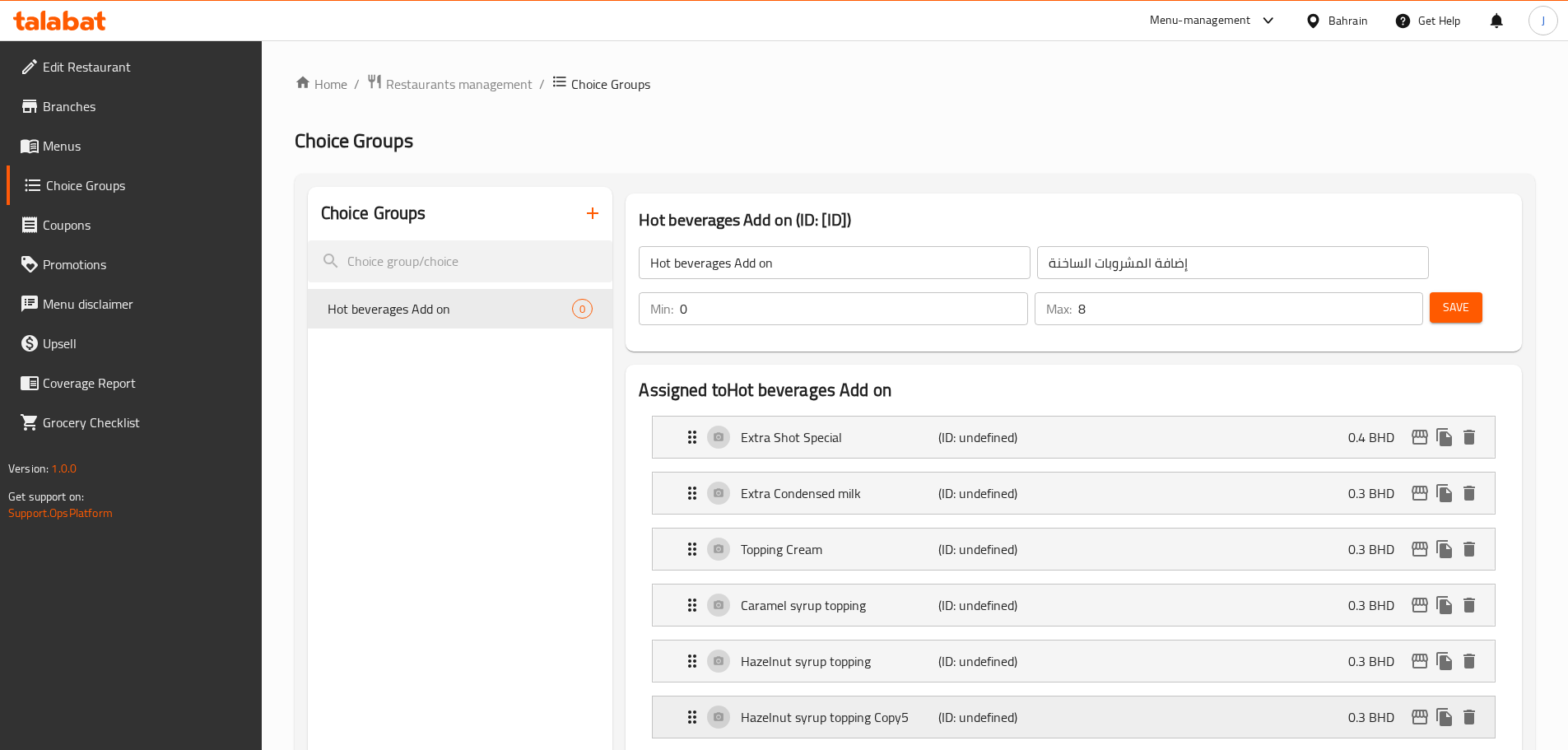 click on "Hazelnut syrup topping Copy5" at bounding box center [839, 717] 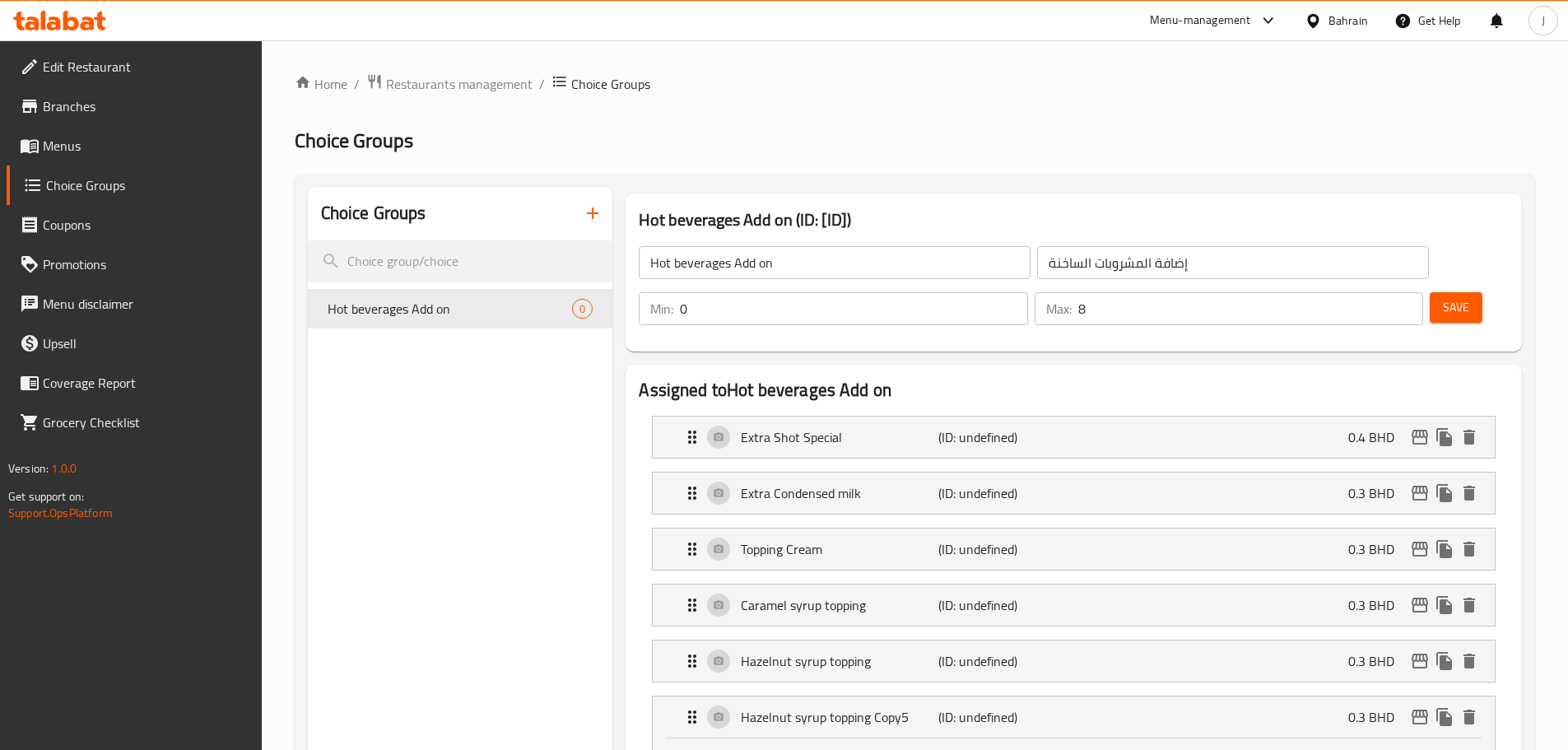 click on "Hazelnut syrup topping Copy5" at bounding box center (894, 785) 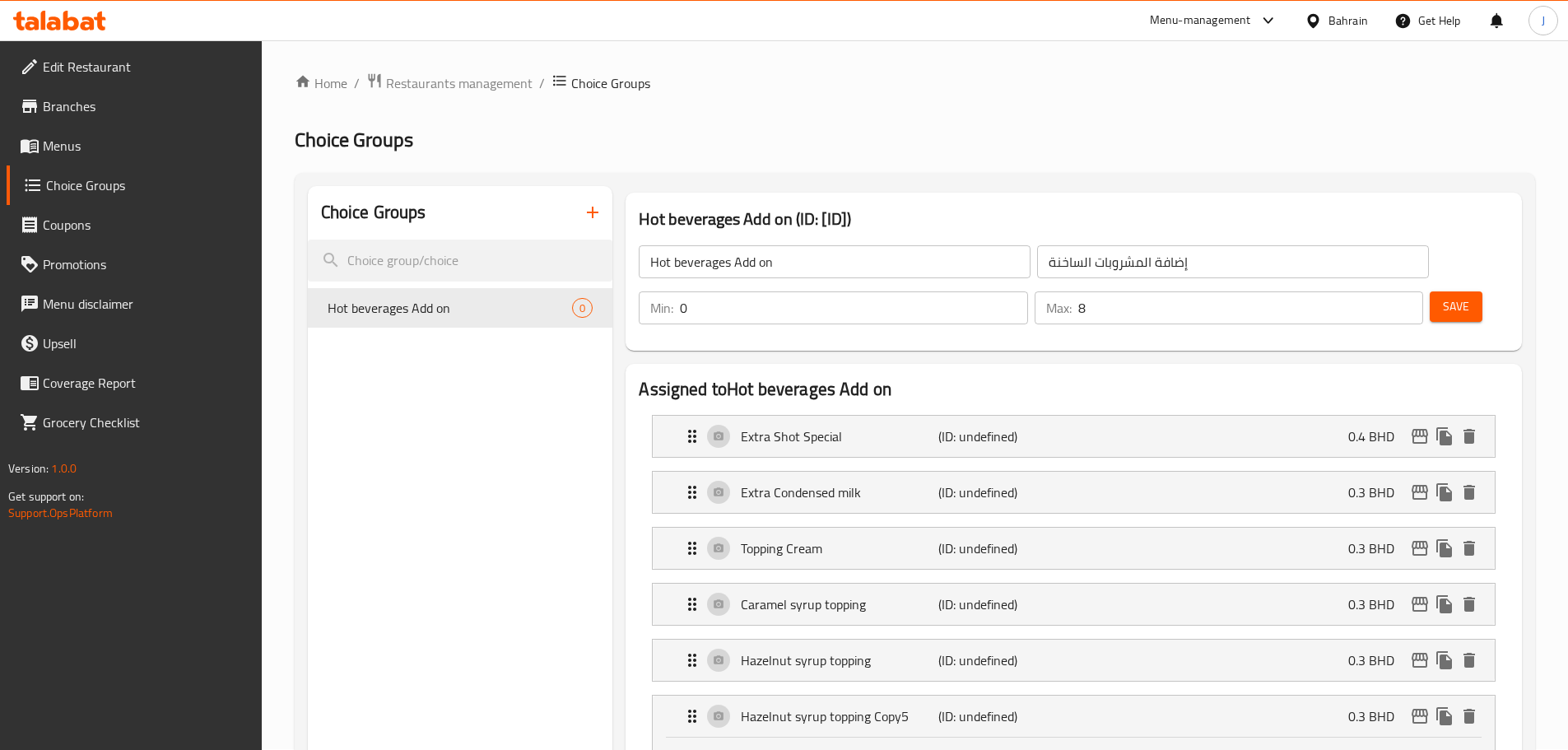 type on "Vanilla syrup topping" 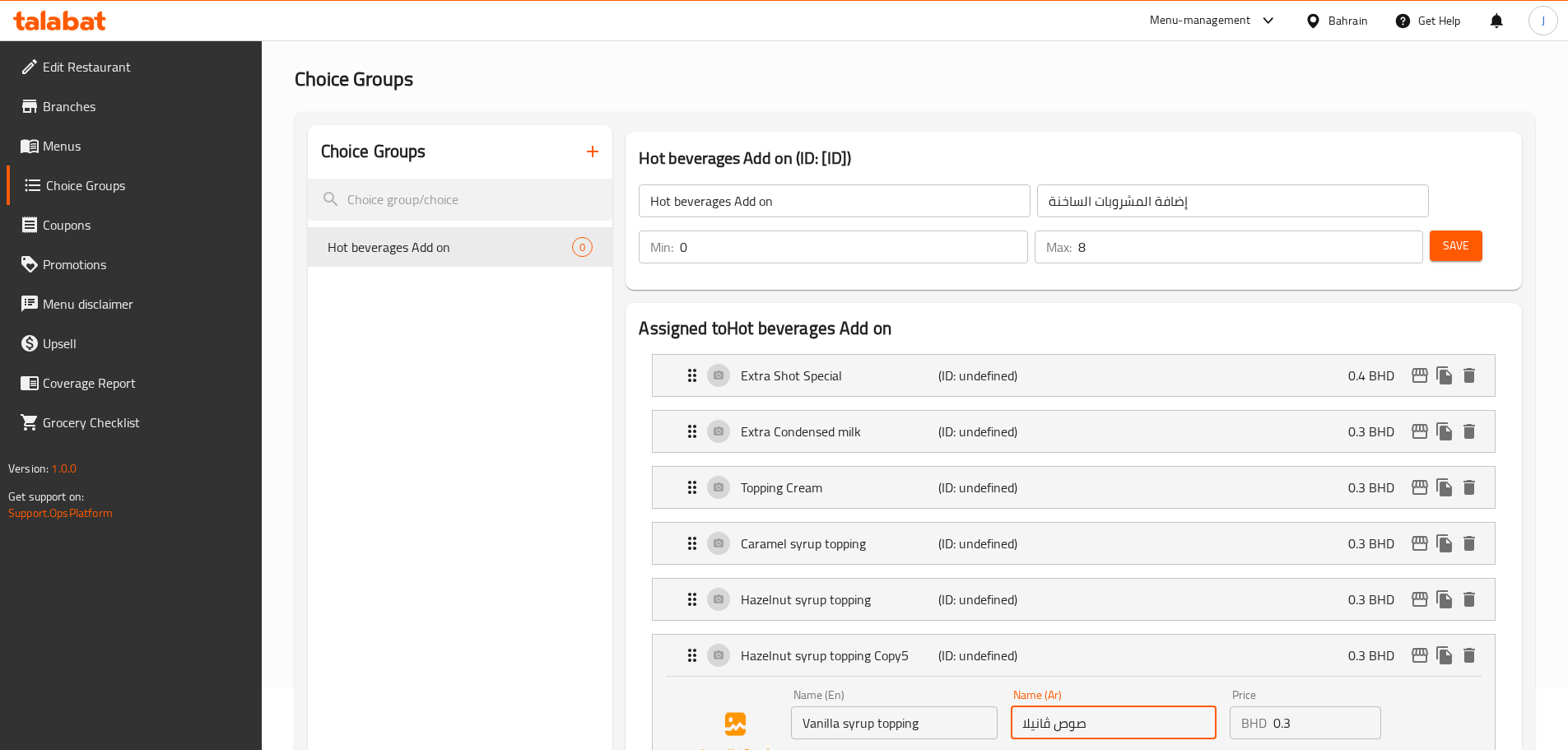 scroll, scrollTop: 165, scrollLeft: 0, axis: vertical 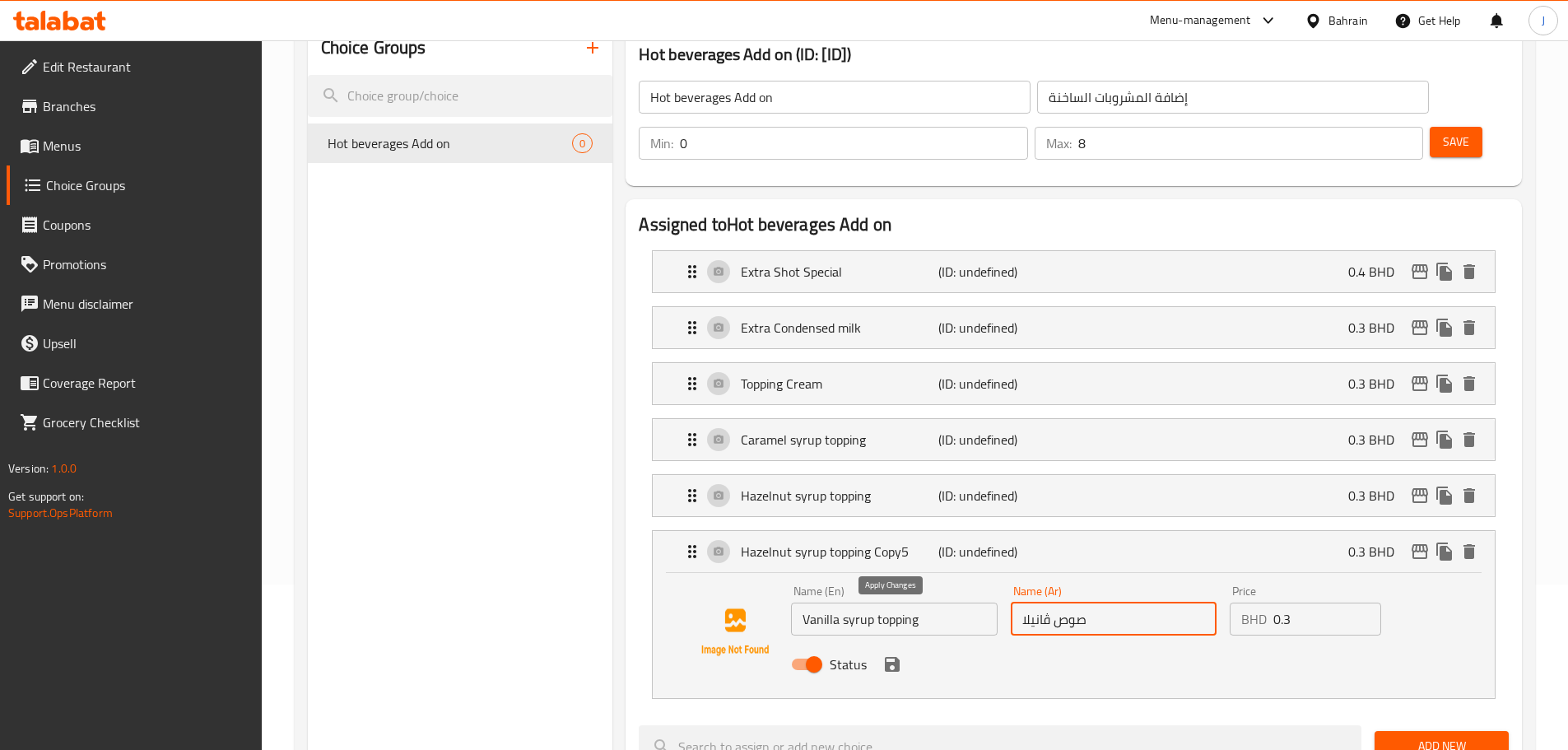 click 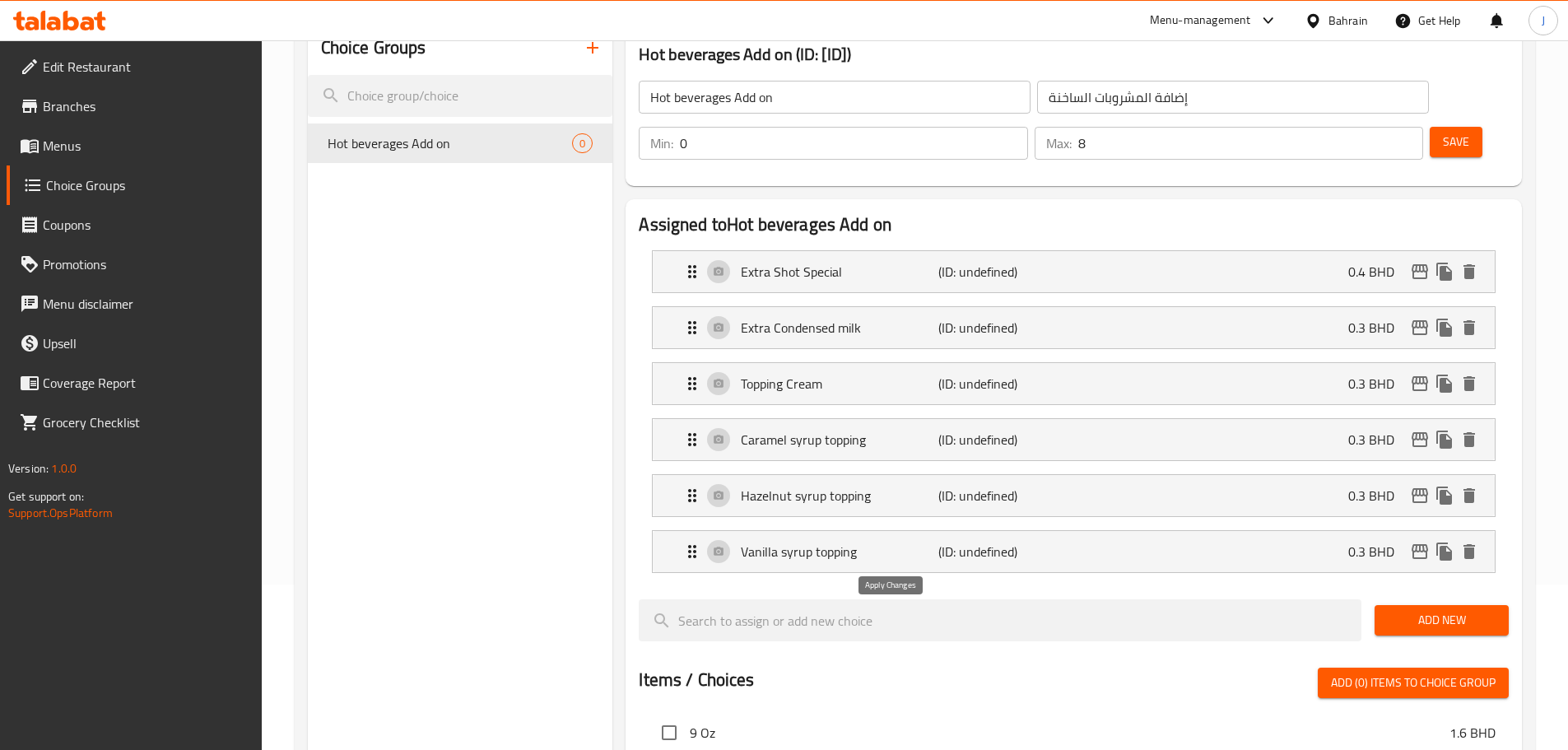 type on "صوص ڤانيلا" 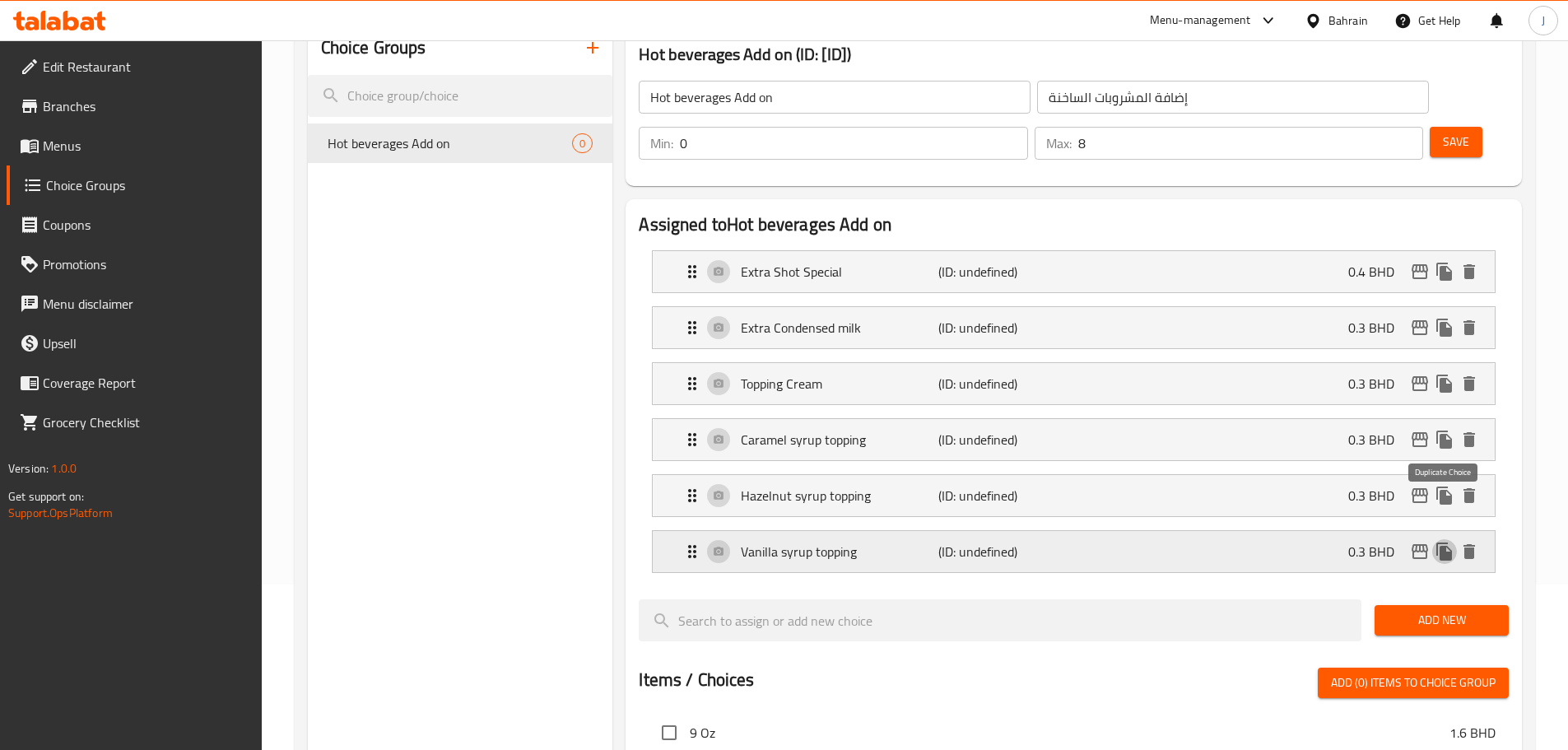 click 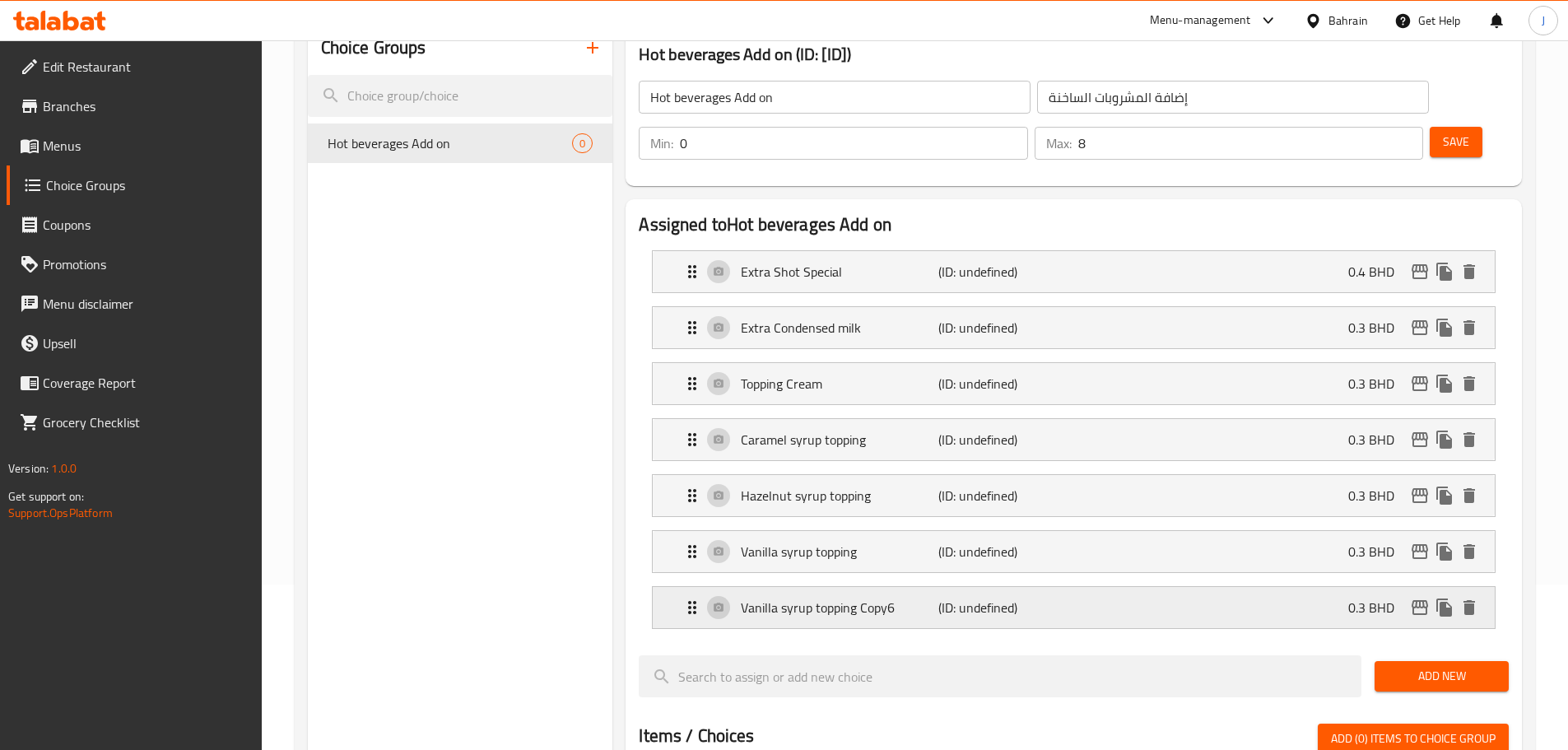 click on "Vanilla syrup topping Copy6" at bounding box center (839, 608) 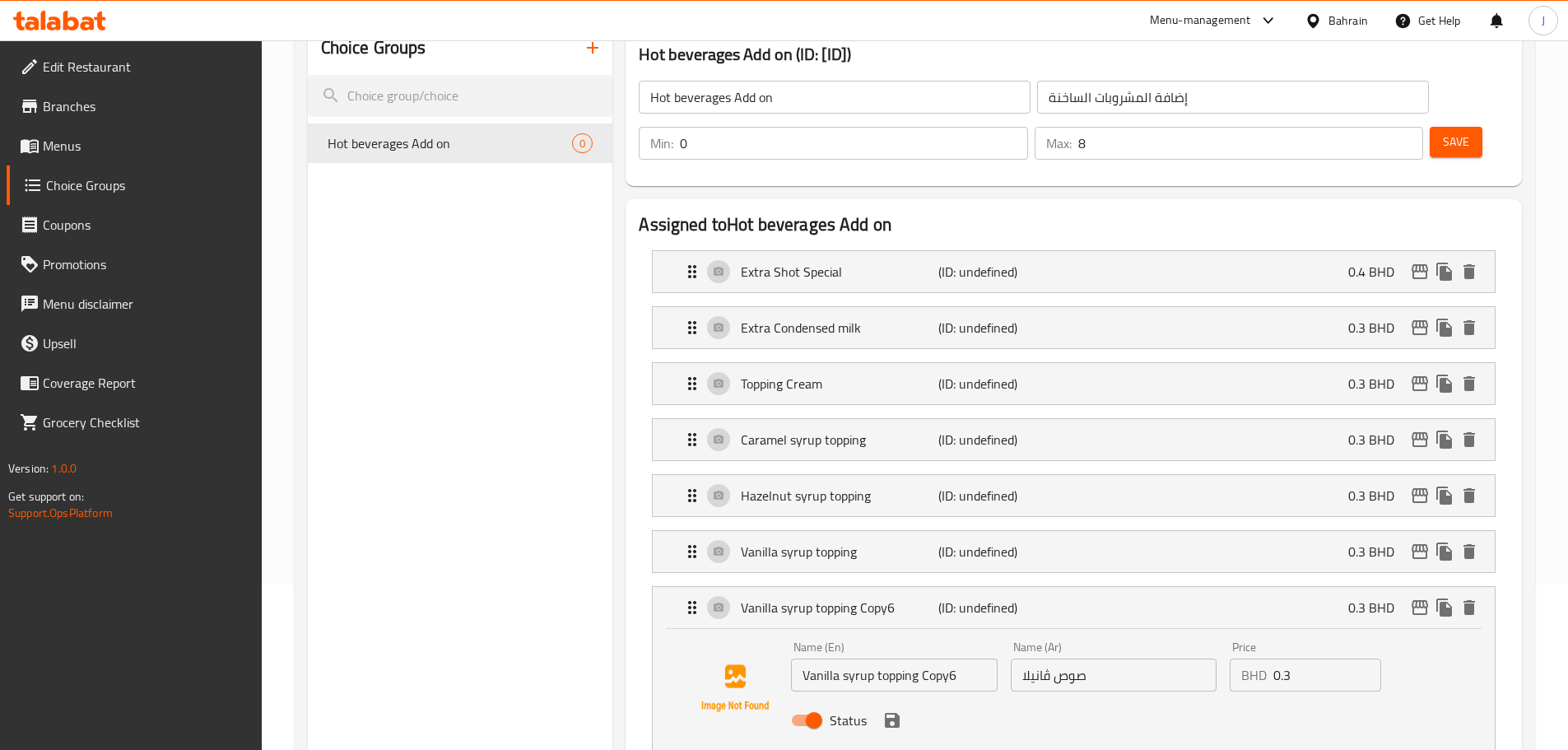 click on "Vanilla syrup topping Copy6" at bounding box center (894, 675) 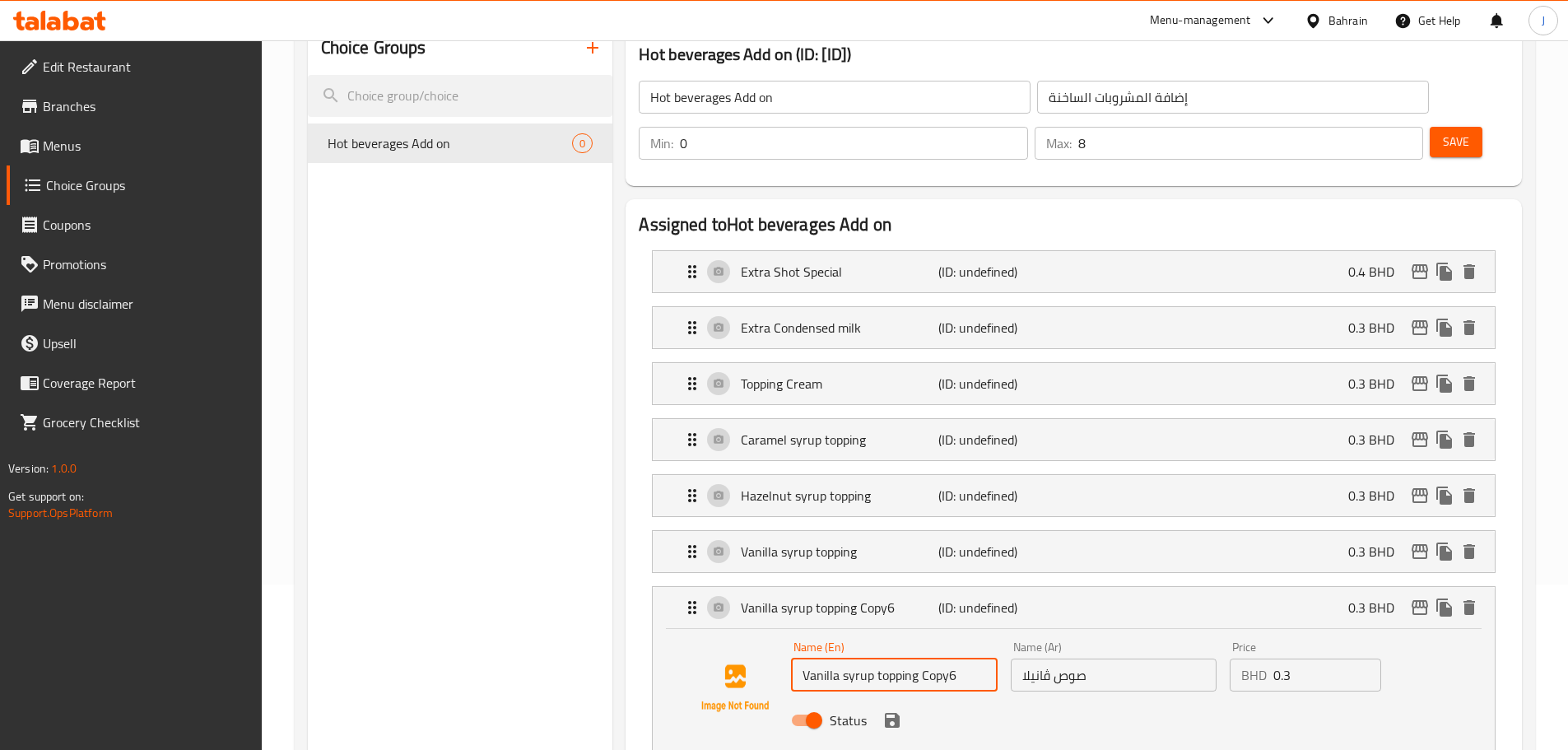 click on "Vanilla syrup topping Copy6" at bounding box center (894, 675) 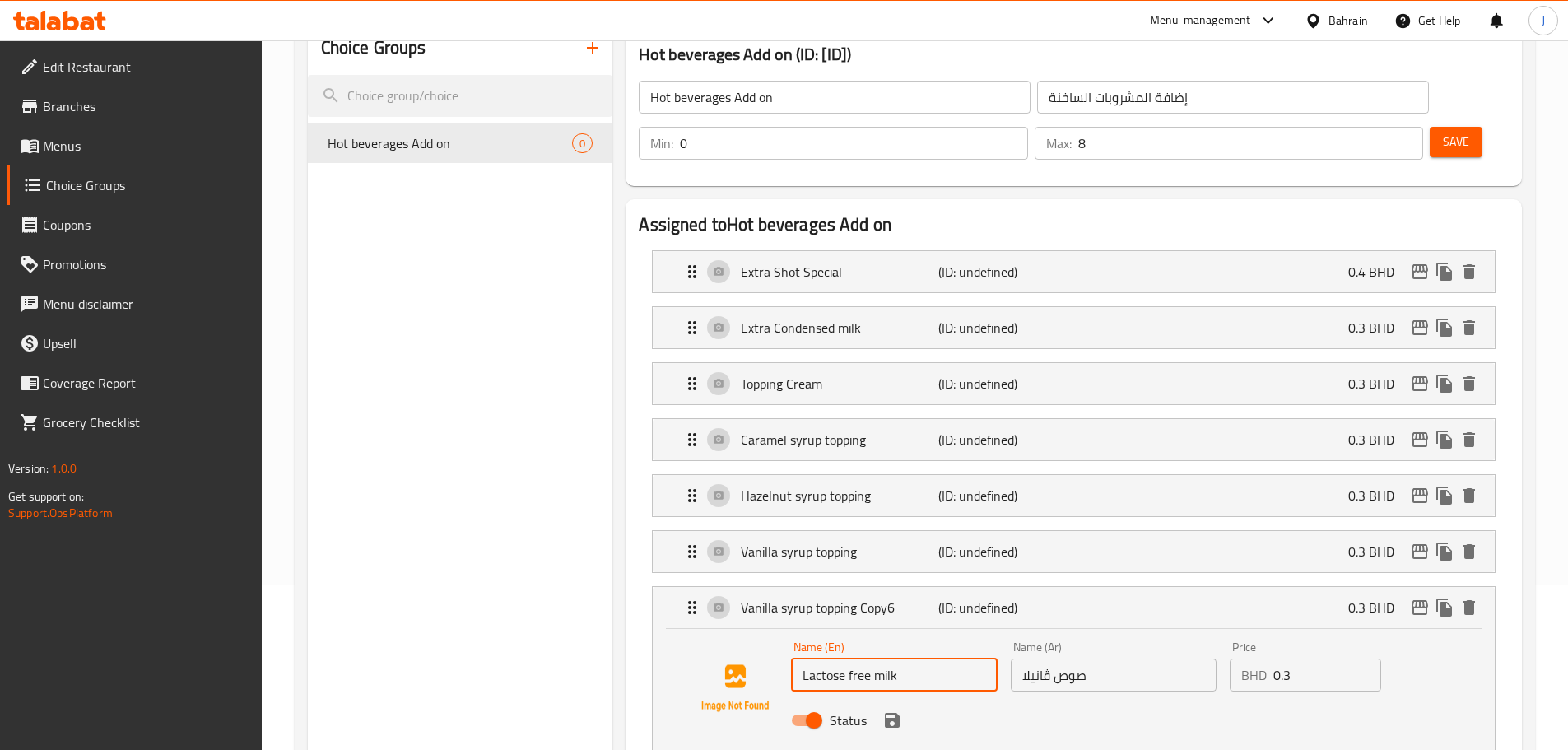 type on "Lactose free milk" 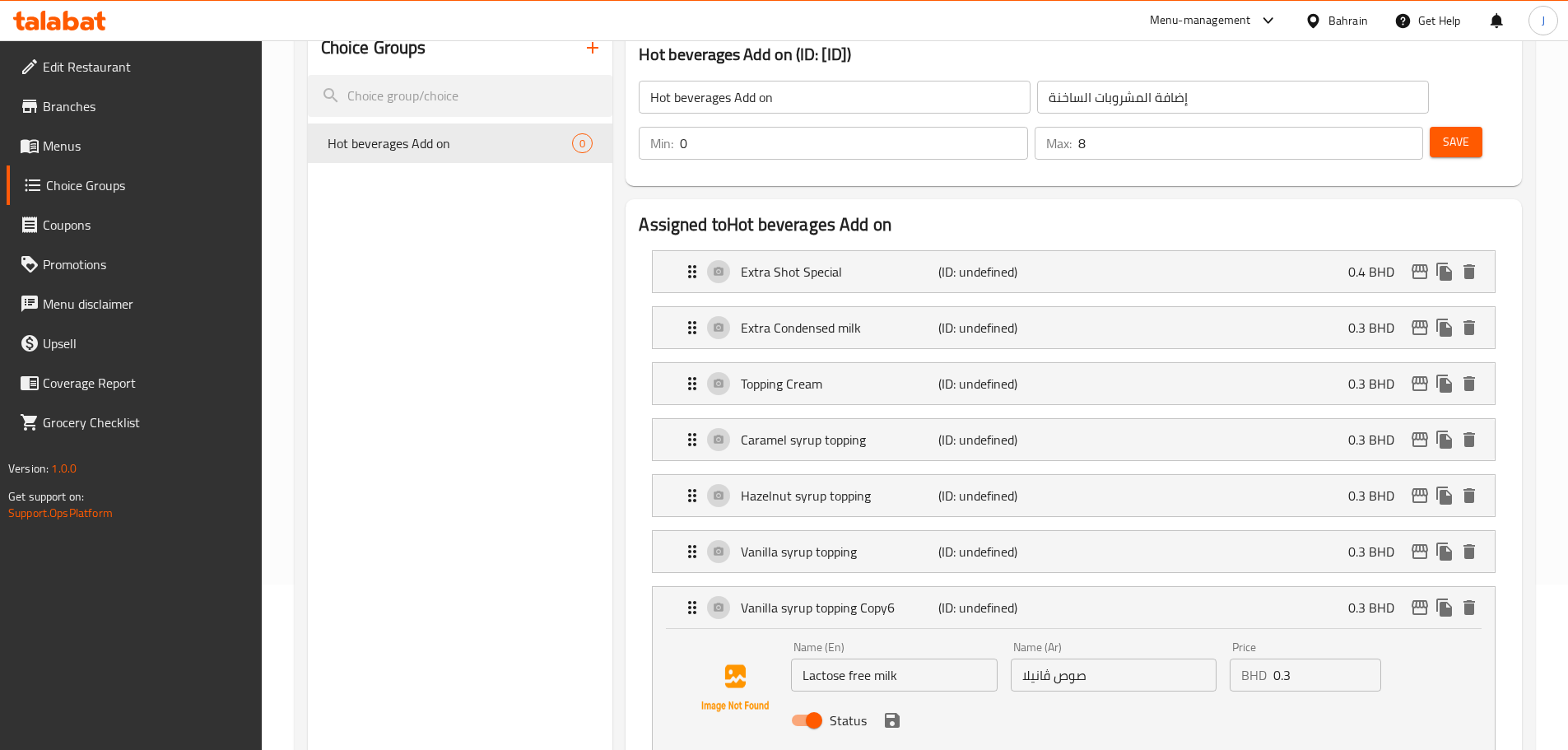 click on "صوص ڤانيلا" at bounding box center (1114, 675) 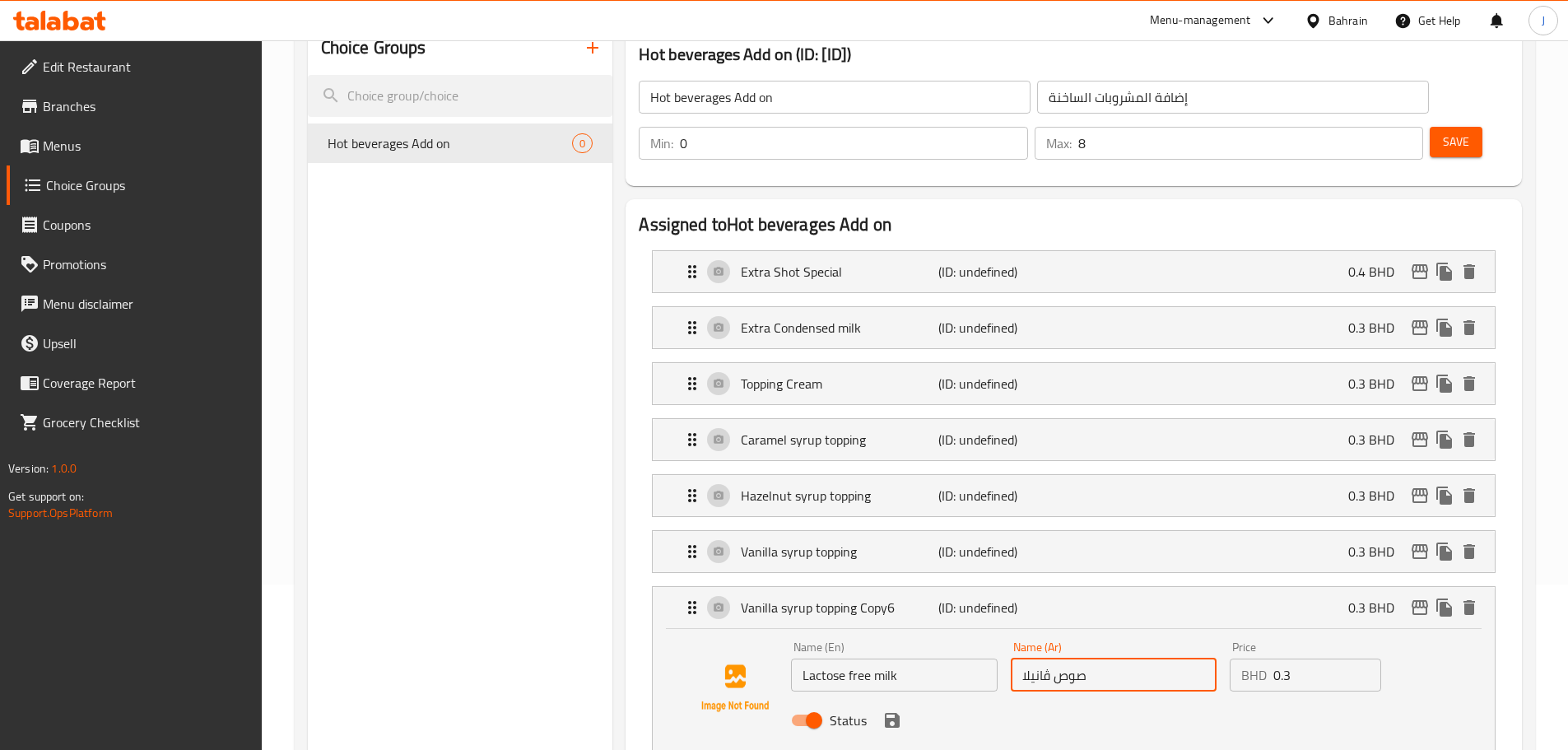 click on "صوص ڤانيلا" at bounding box center (1114, 675) 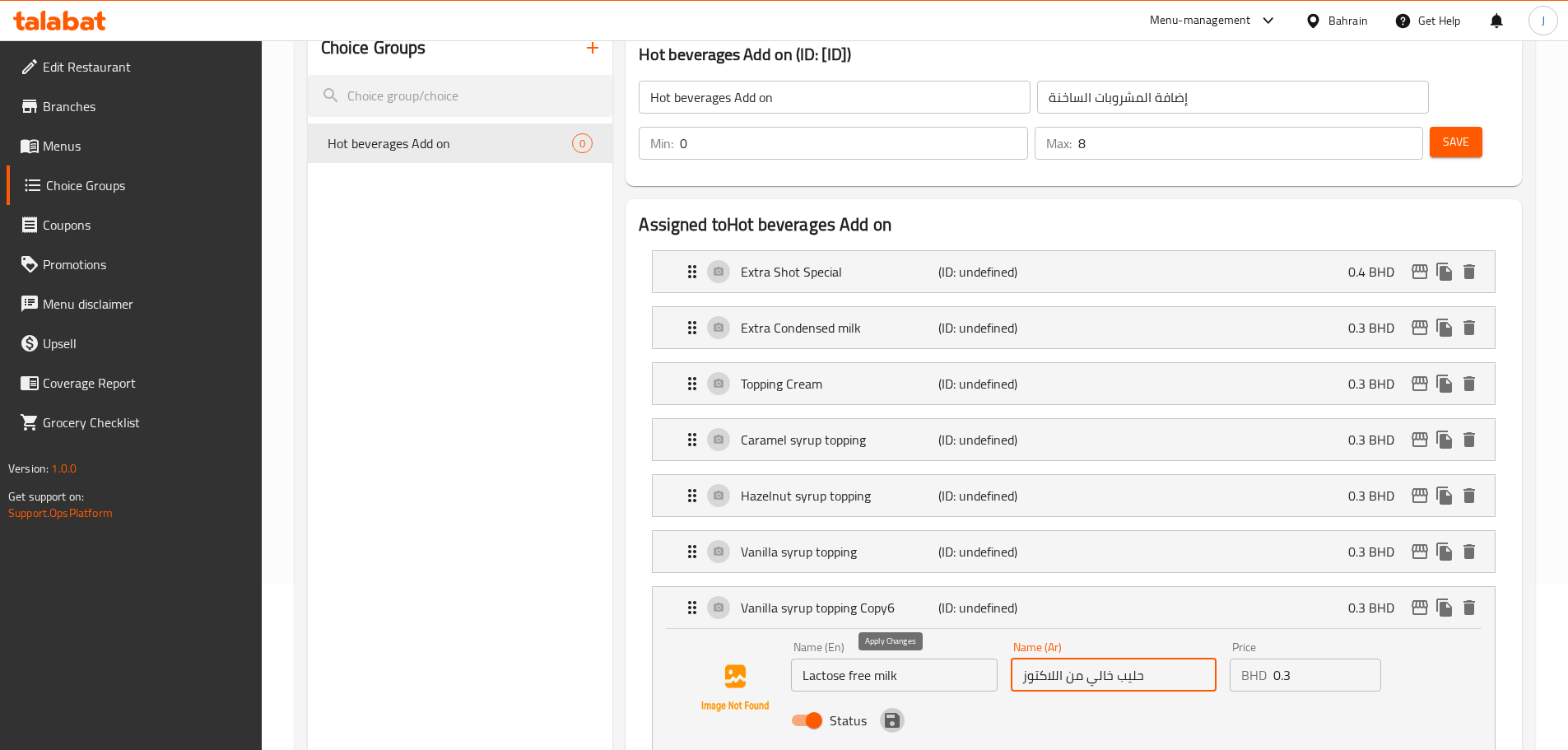 click 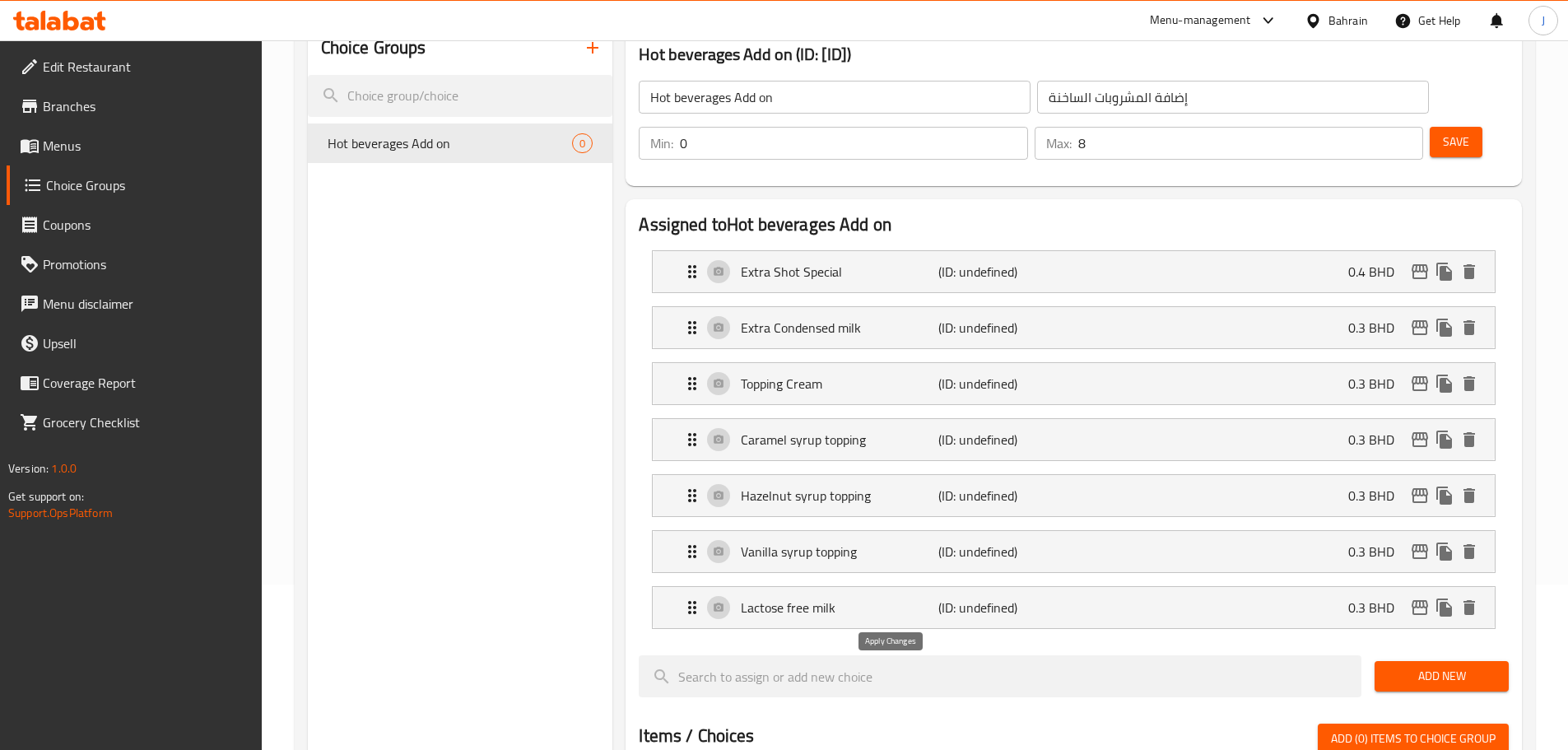 type on "حليب خالي من اللاكتوز" 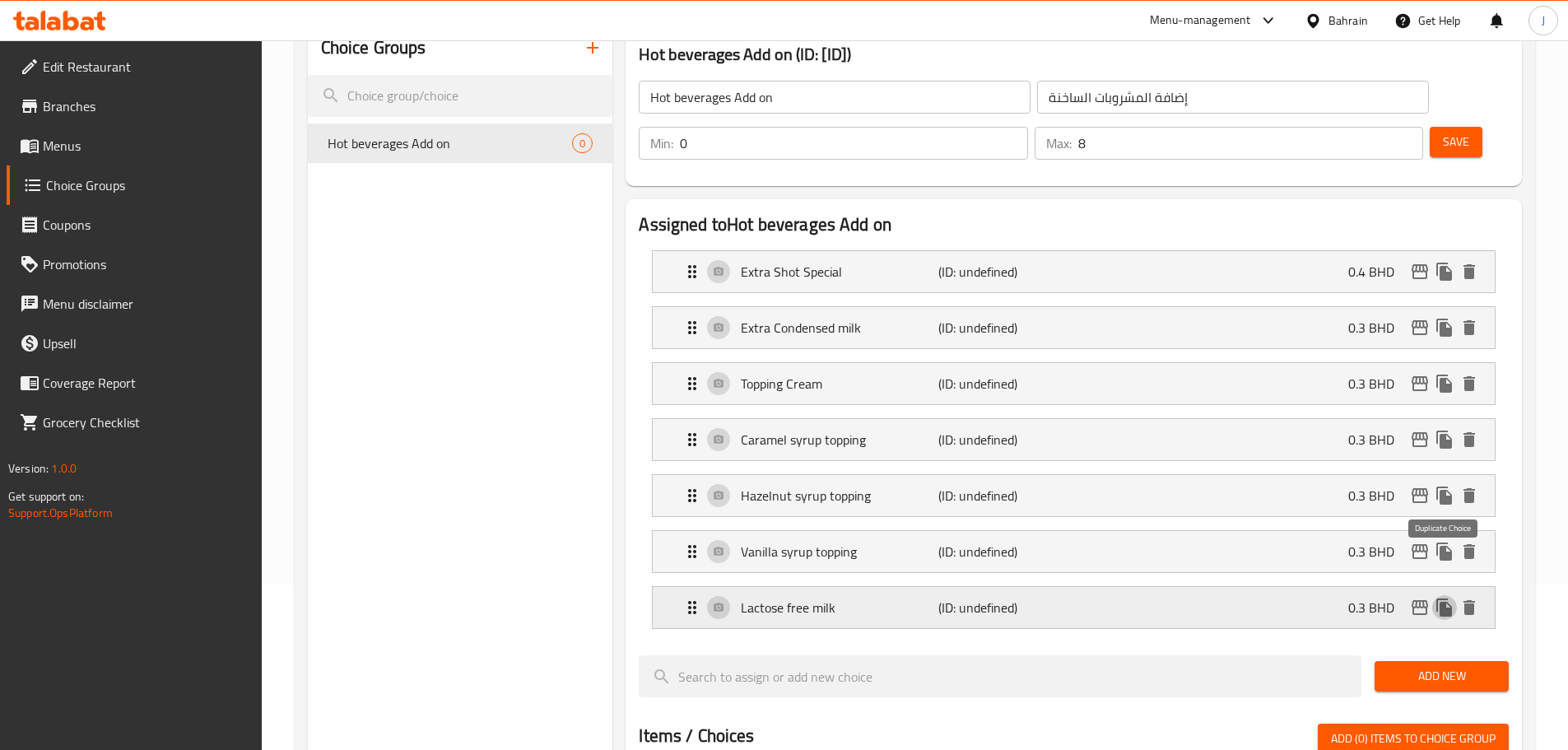 click 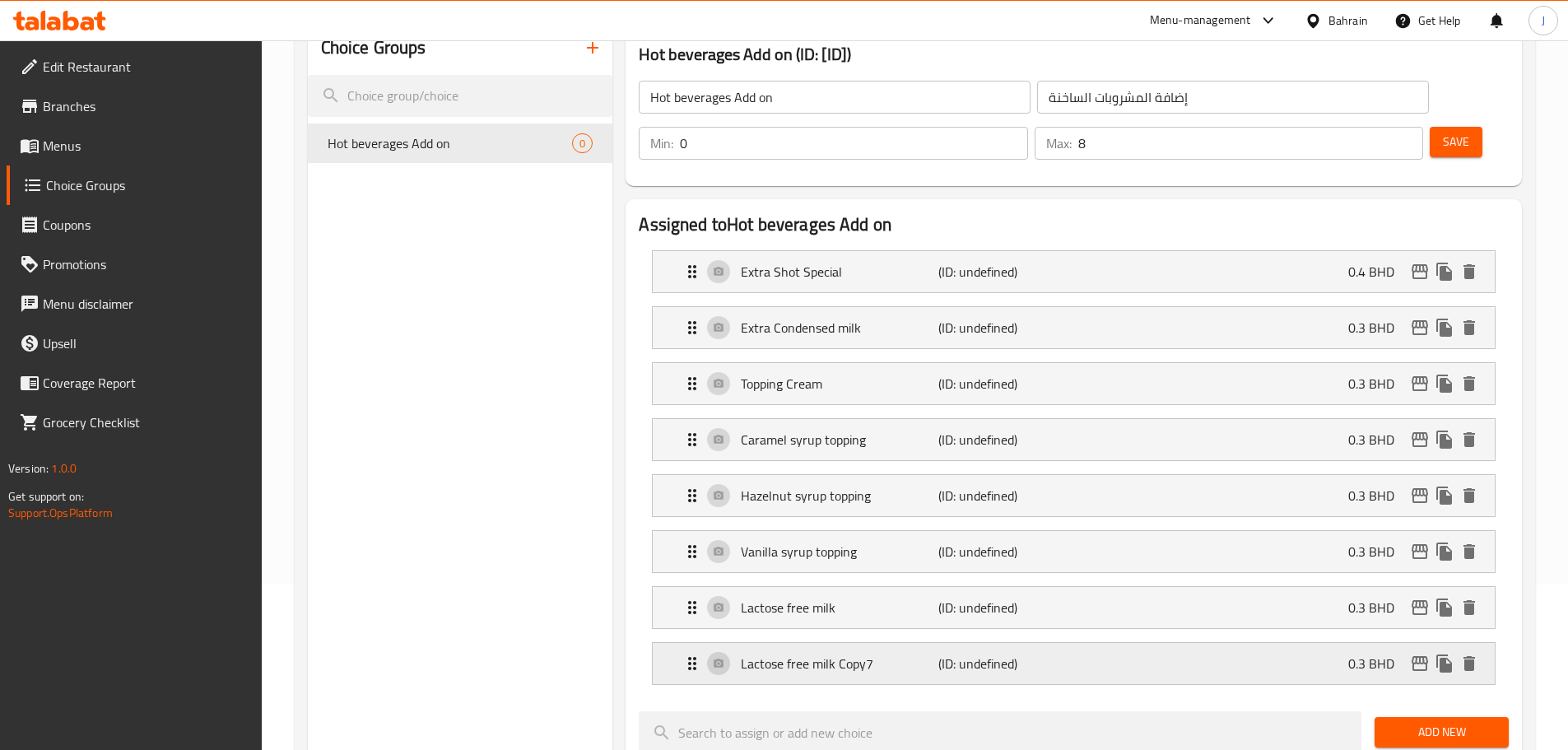click on "Lactose free milk Copy7" at bounding box center (839, 664) 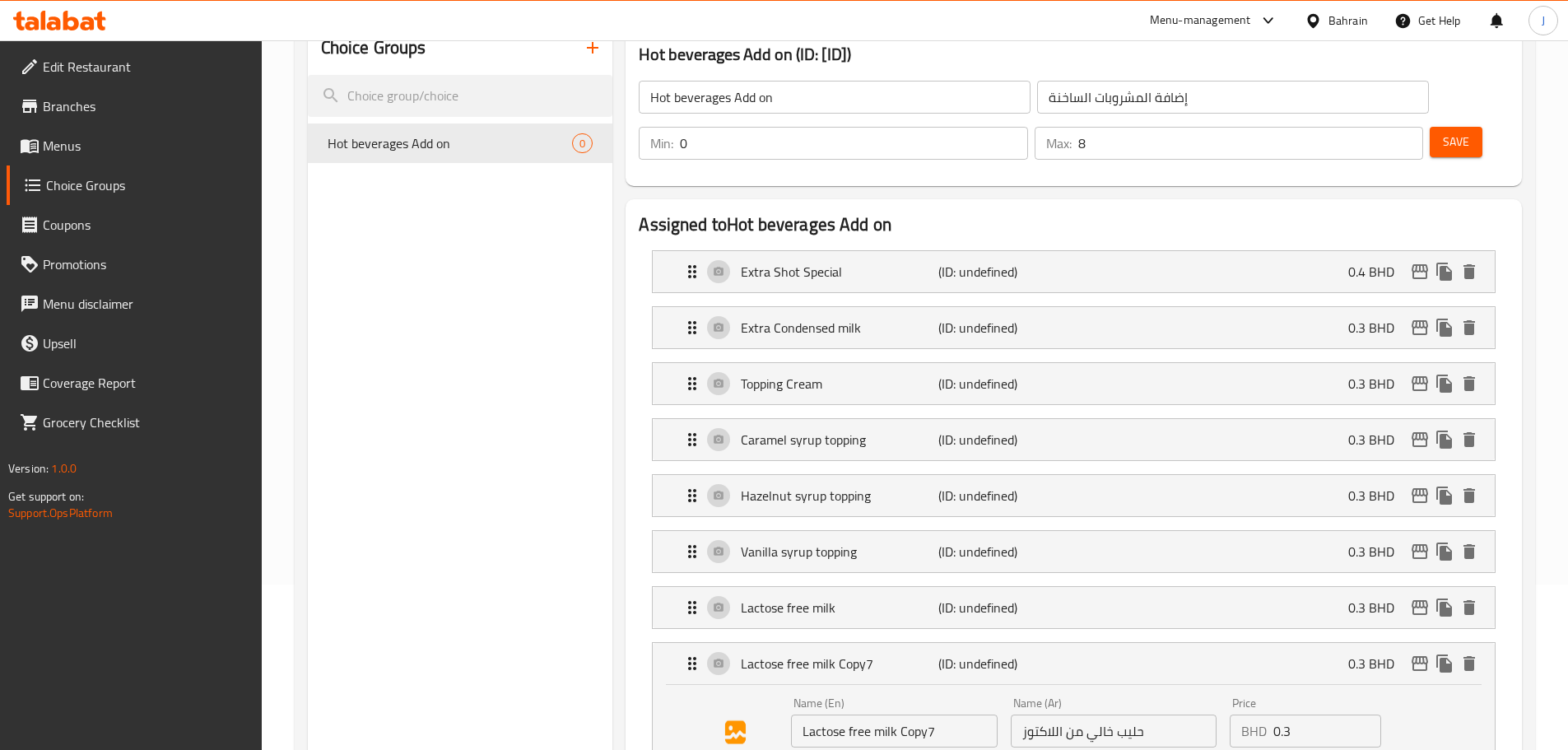 click on "Name (En) Lactose free milk Copy7 Name (En)" at bounding box center (894, 722) 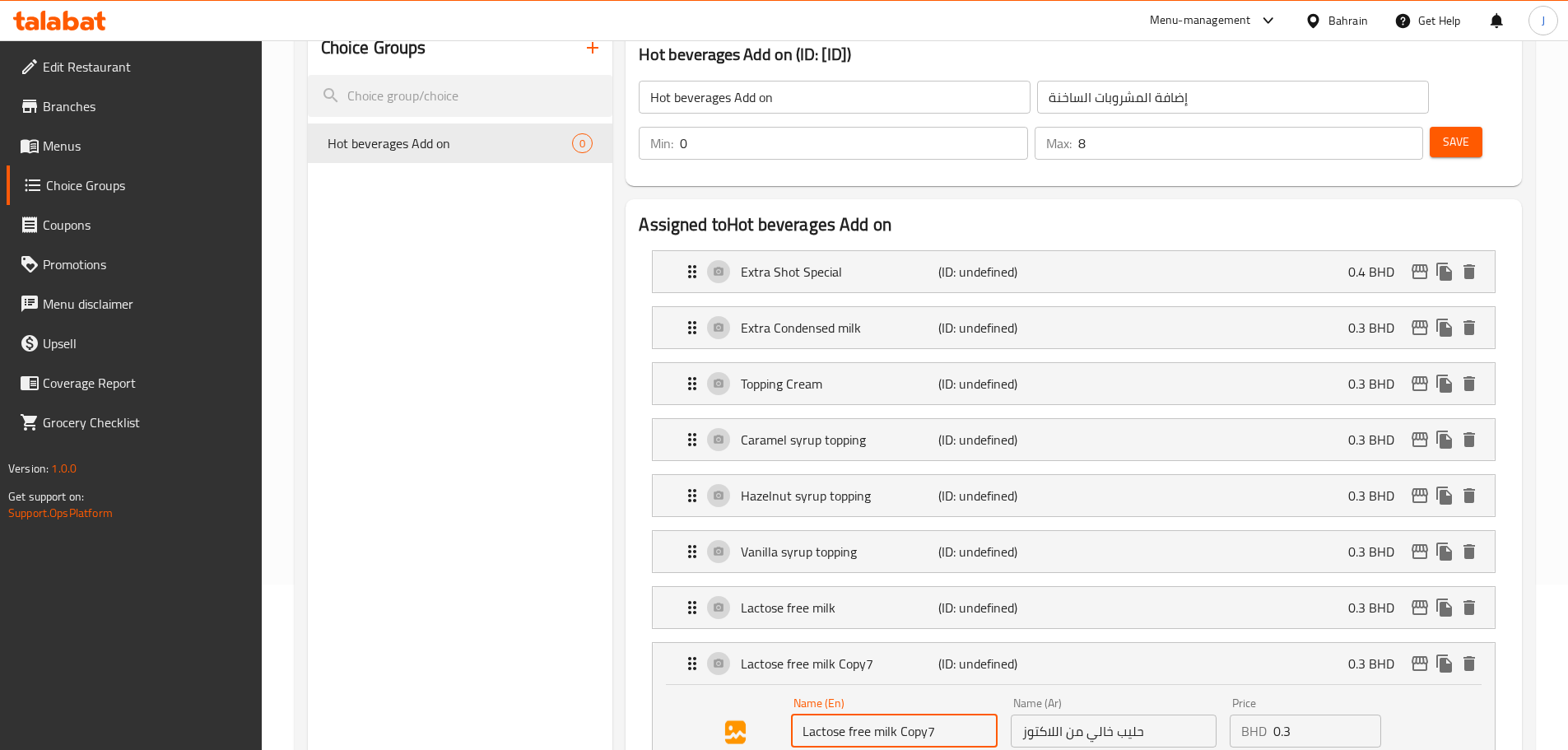click on "Lactose free milk Copy7" at bounding box center (894, 731) 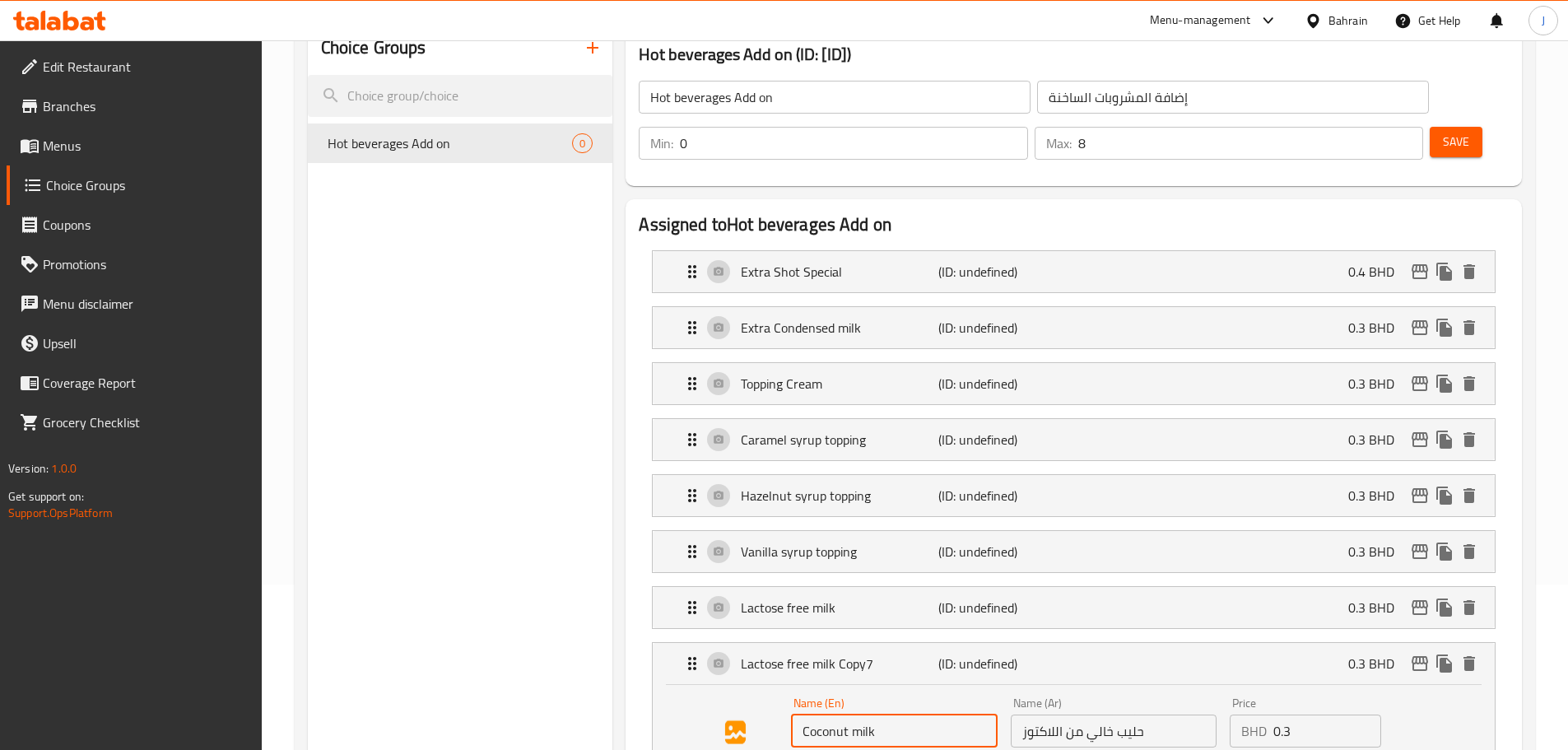 type on "Coconut milk" 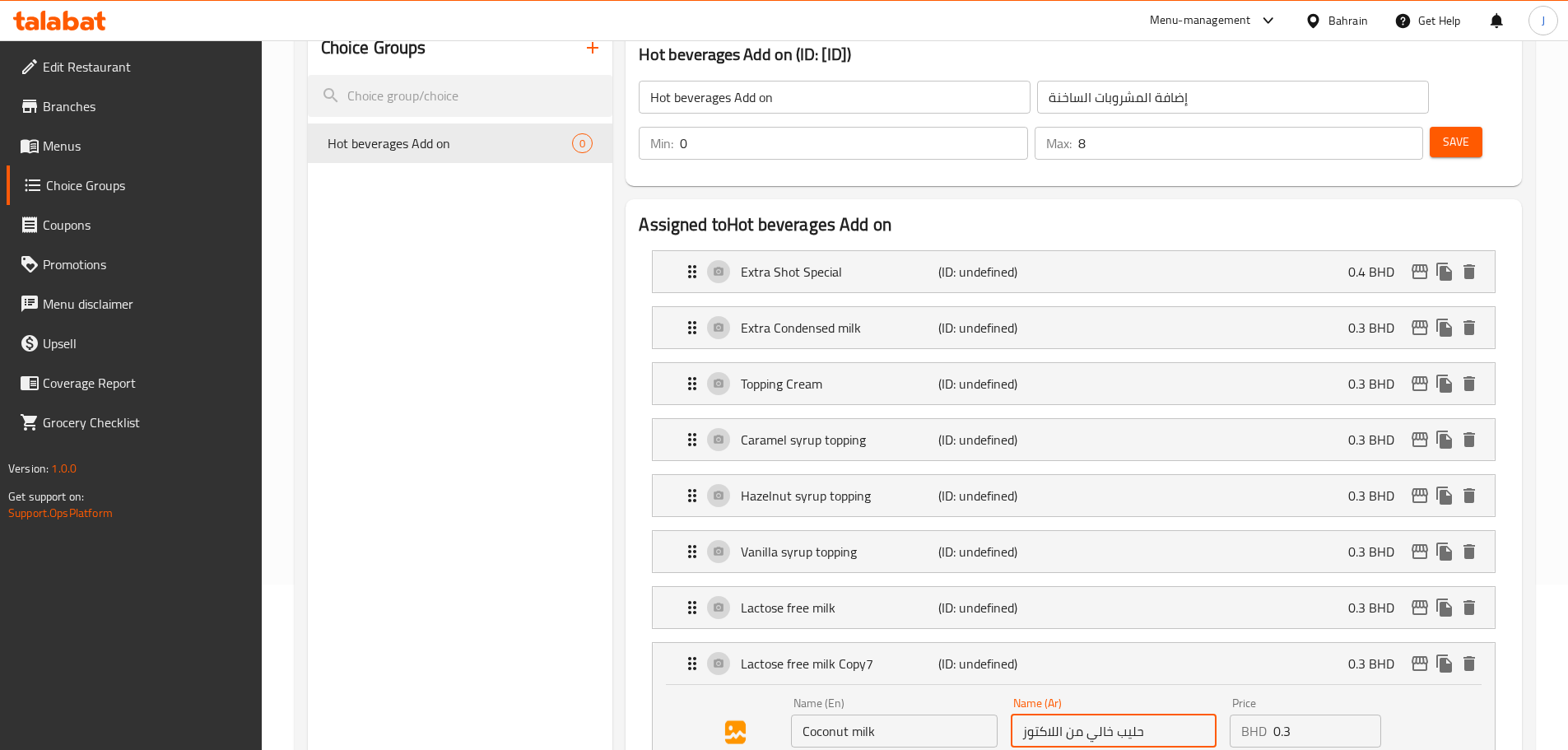 click on "حليب خالي من اللاكتوز" at bounding box center [1114, 731] 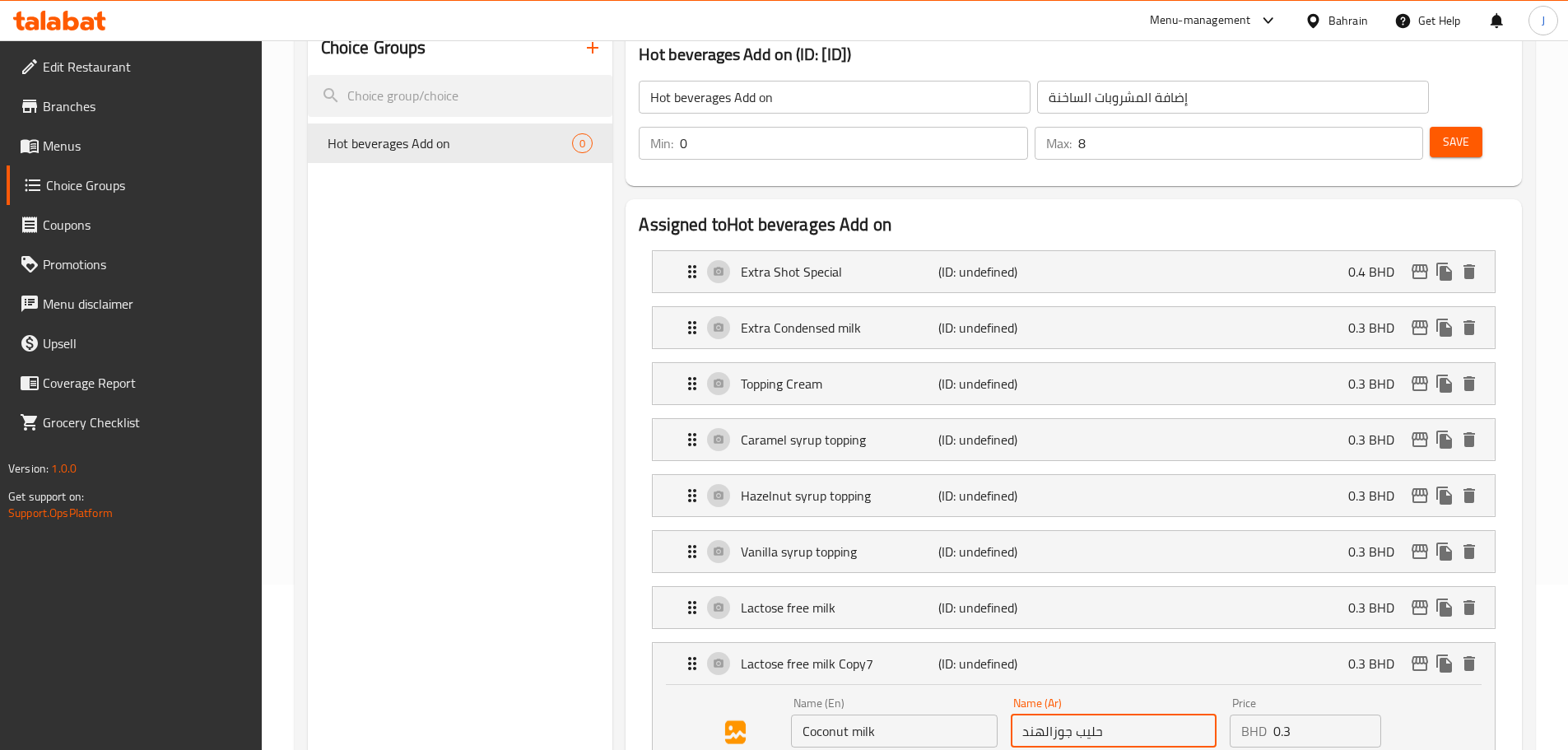 type on "حليب جوزالهند" 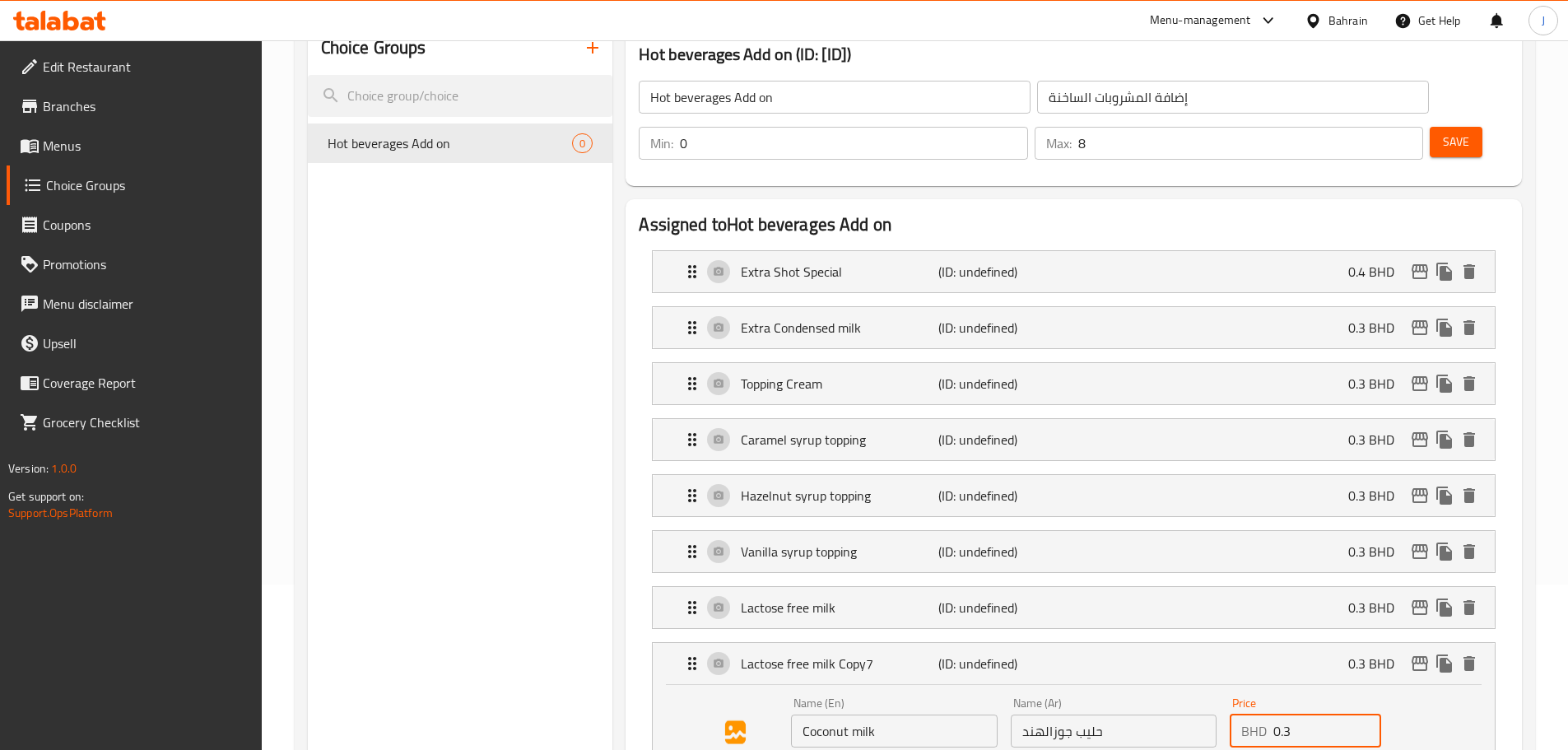 click on "0.3" at bounding box center [1327, 731] 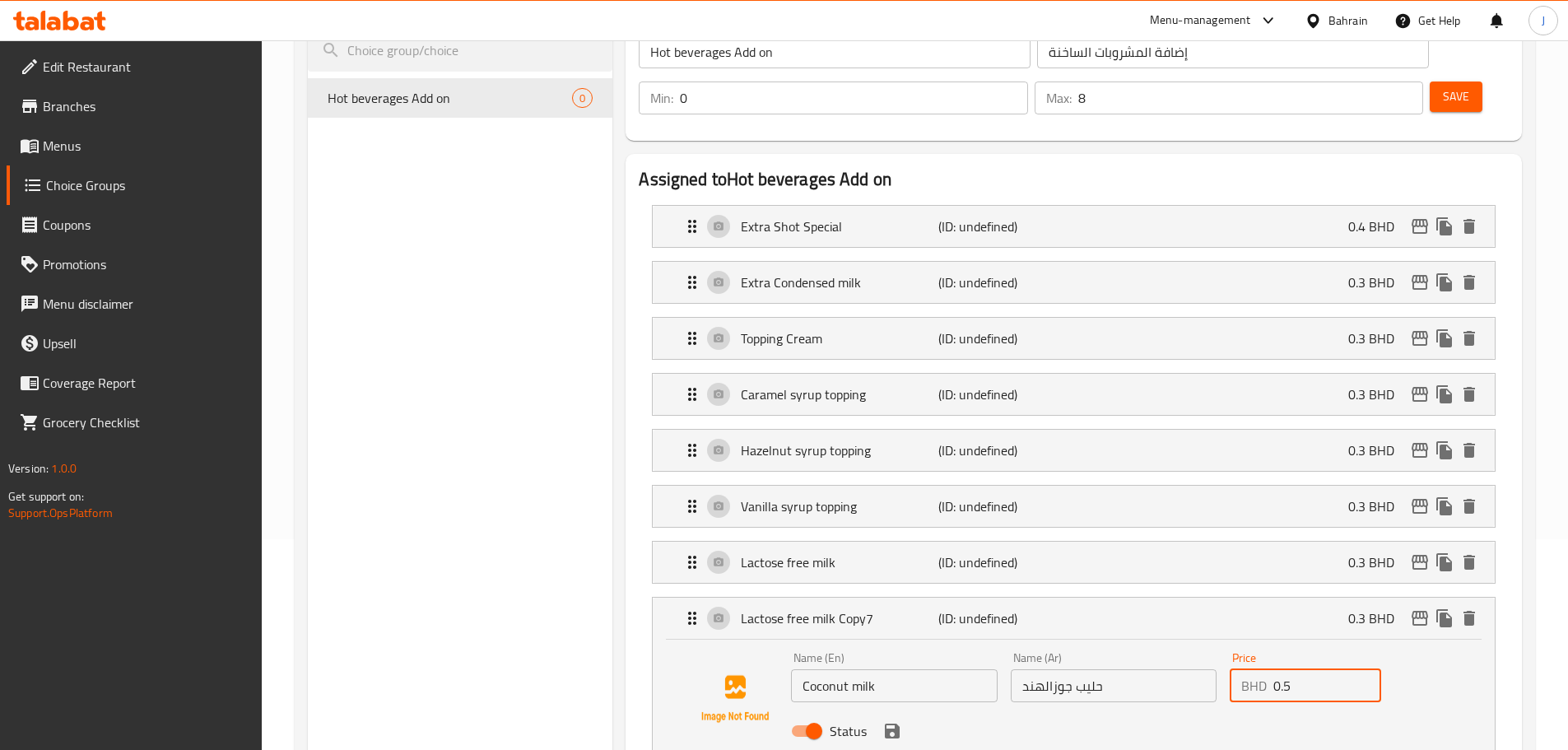 scroll, scrollTop: 248, scrollLeft: 0, axis: vertical 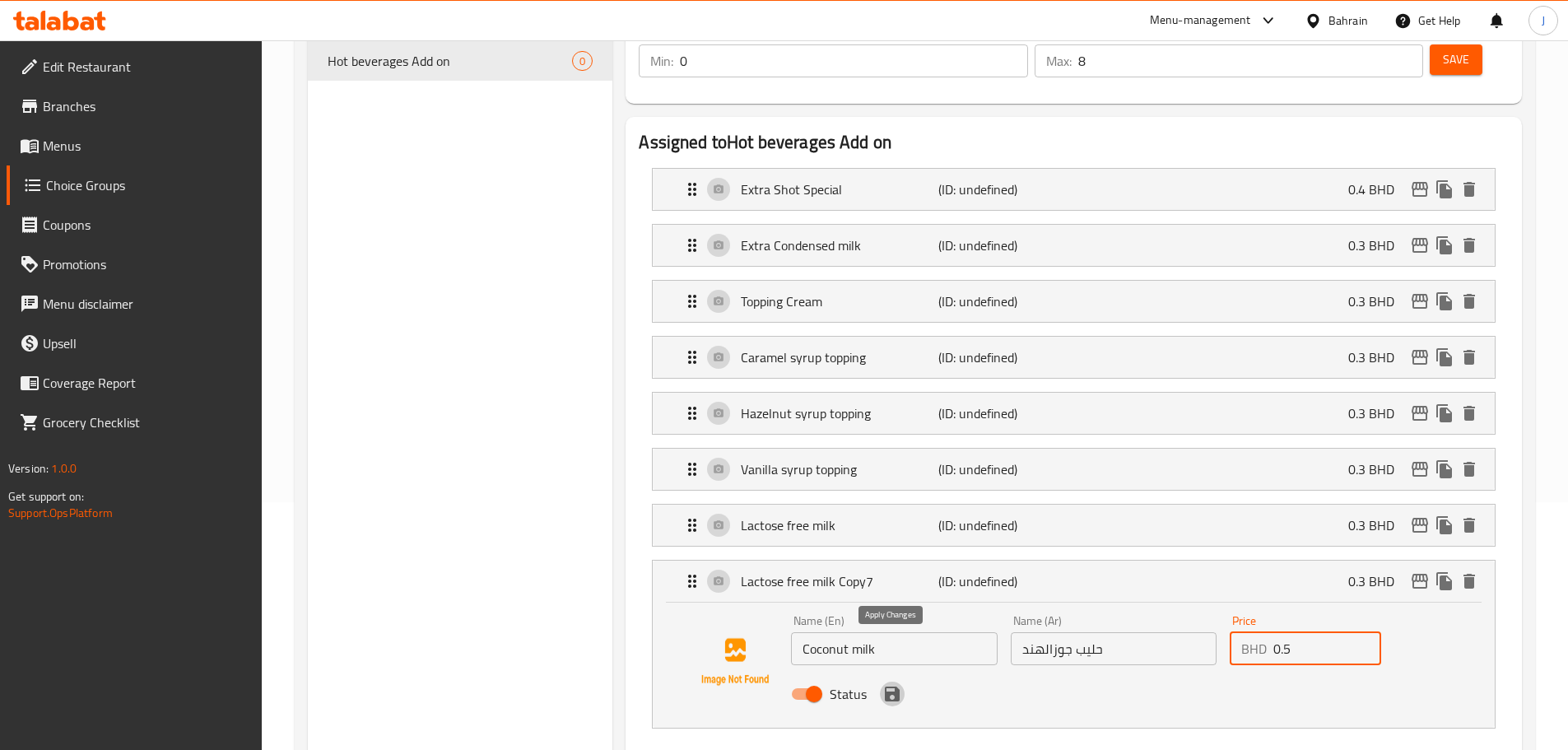 click 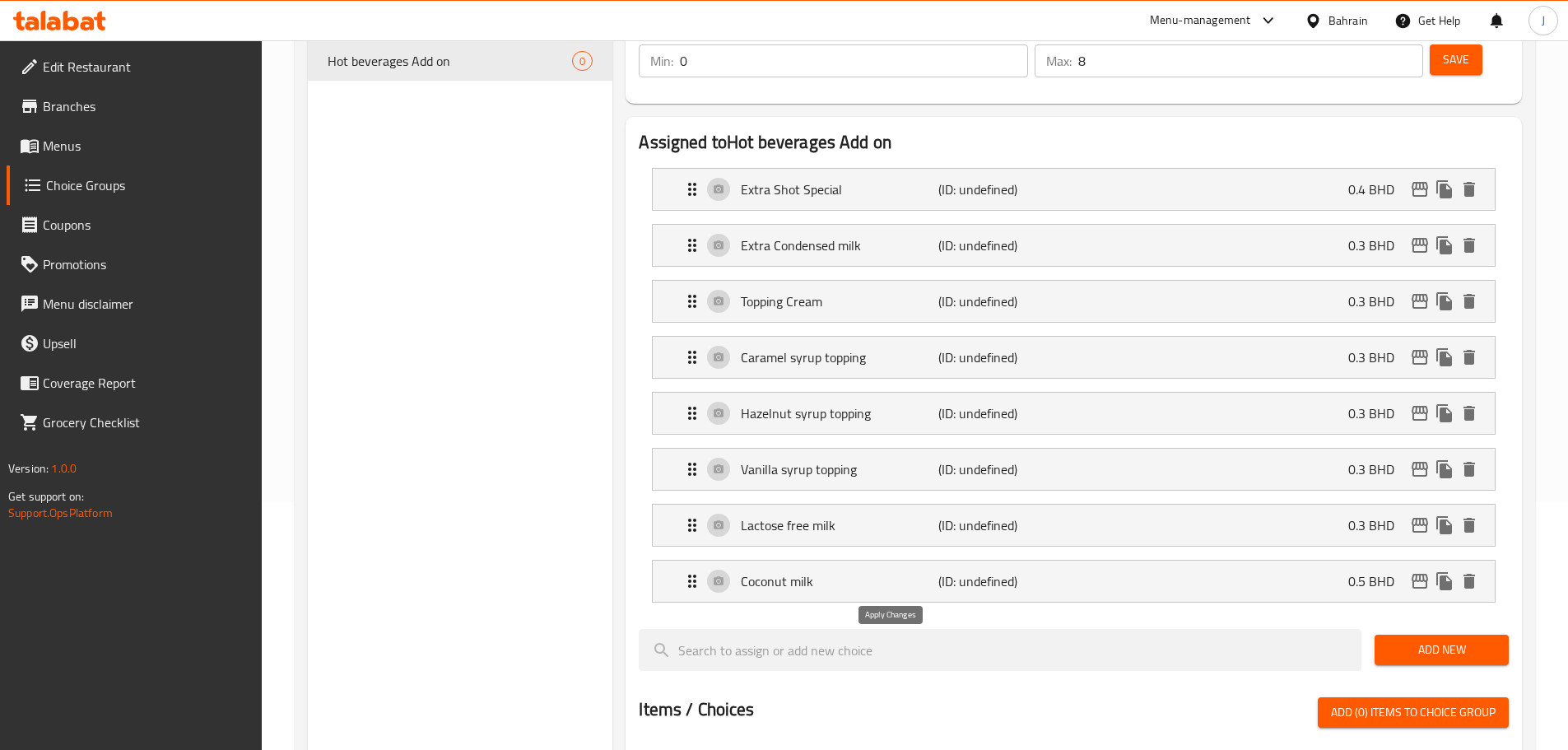 type on "0.5" 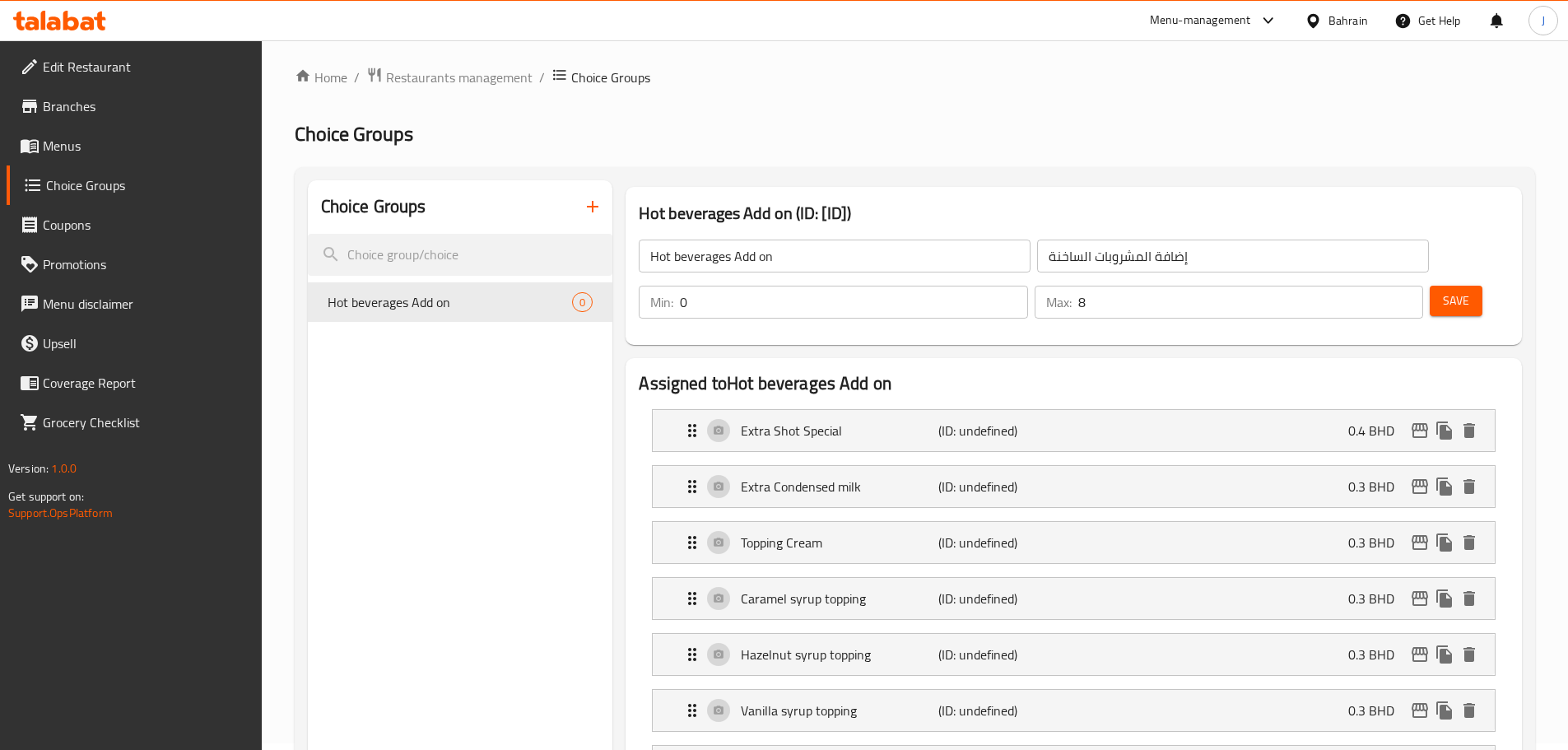 scroll, scrollTop: 0, scrollLeft: 0, axis: both 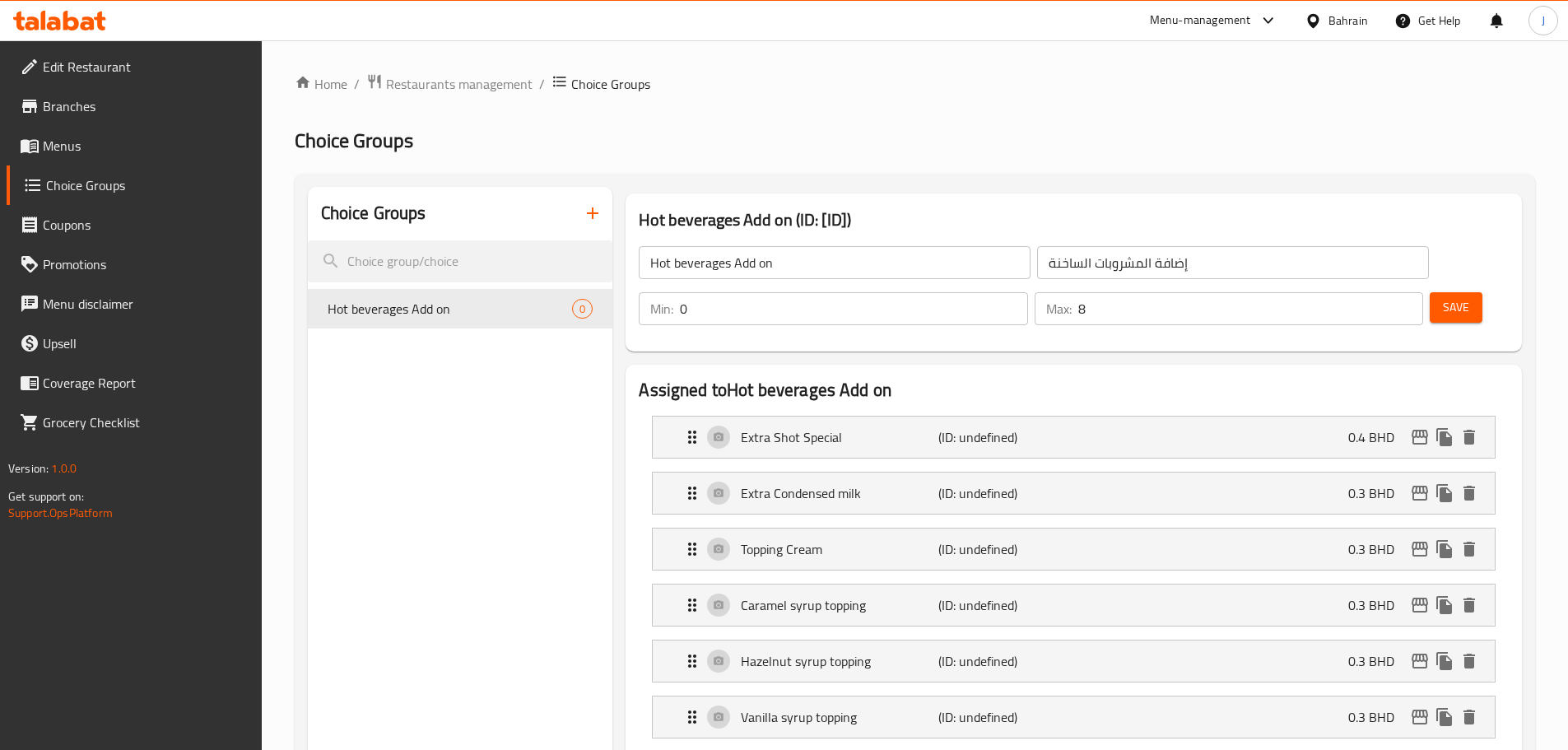 click on "Save" at bounding box center [1456, 307] 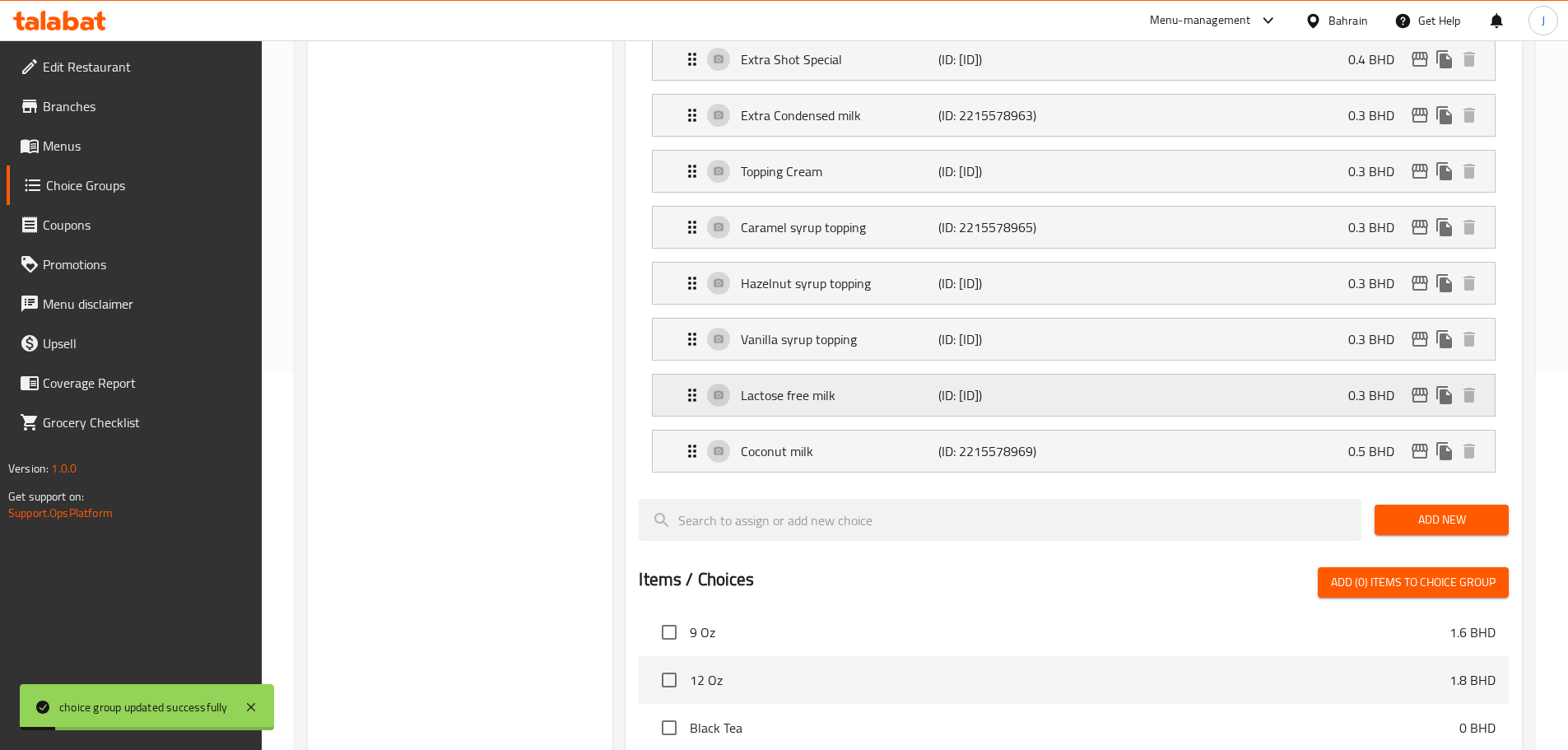 scroll, scrollTop: 494, scrollLeft: 0, axis: vertical 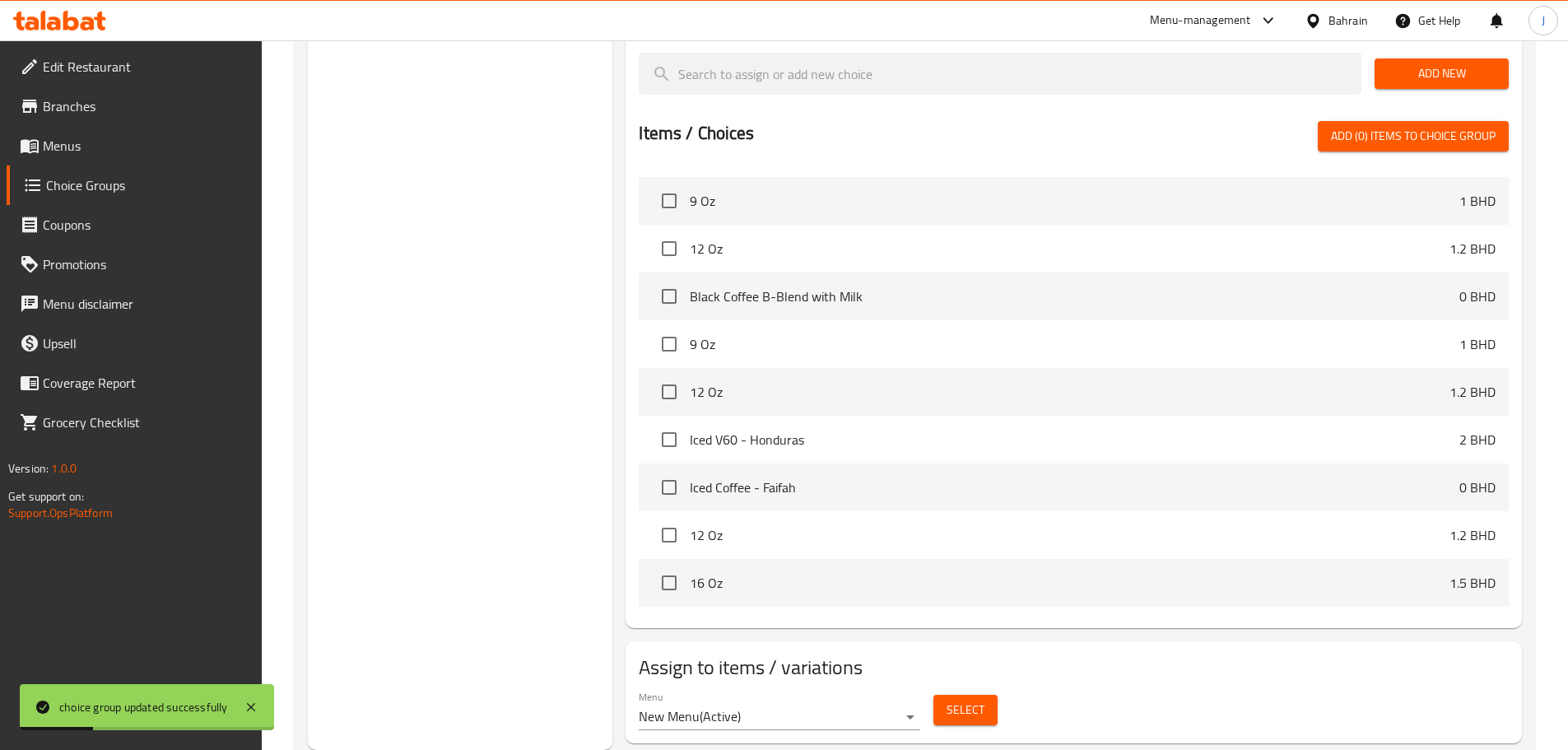 click on "Select" at bounding box center (965, 710) 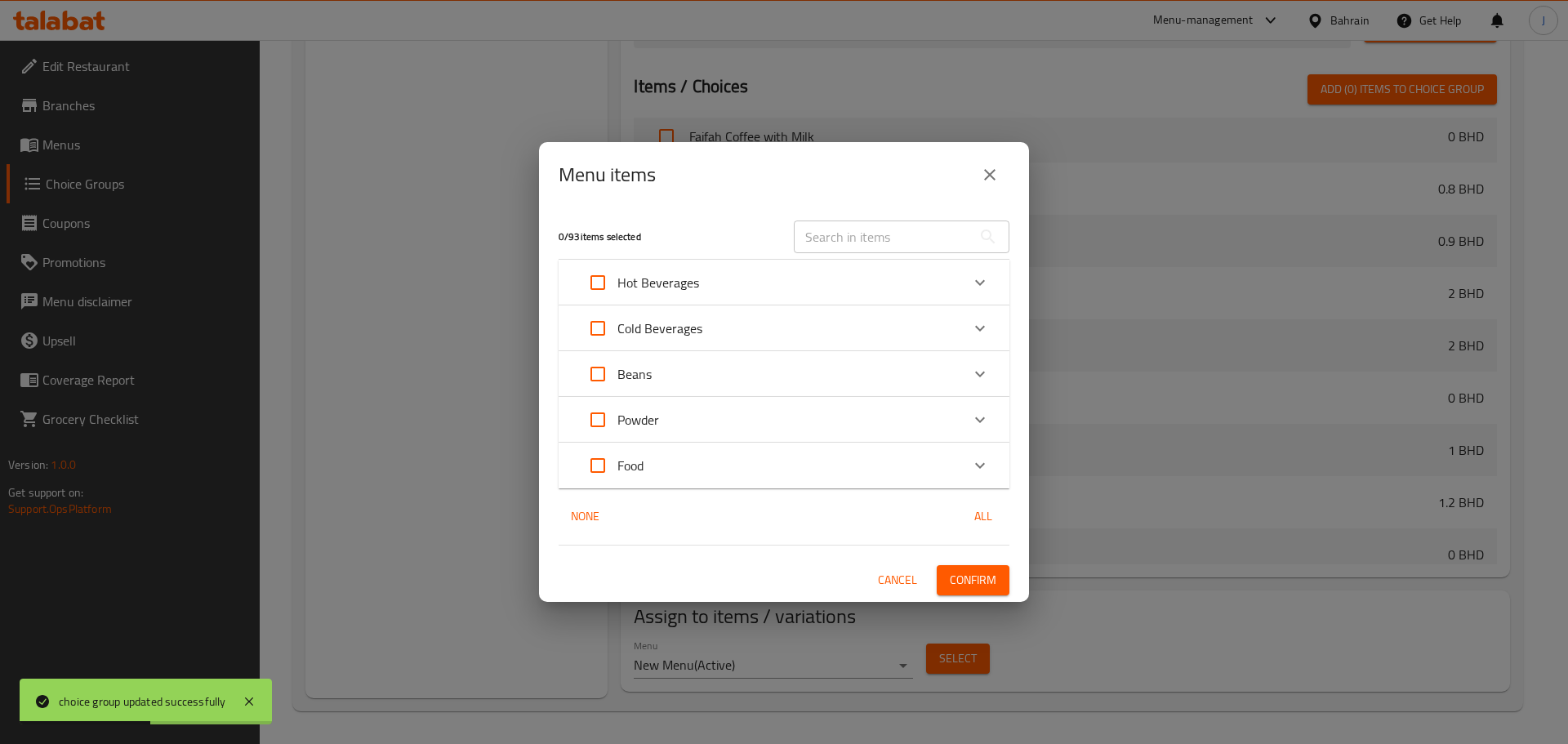 click 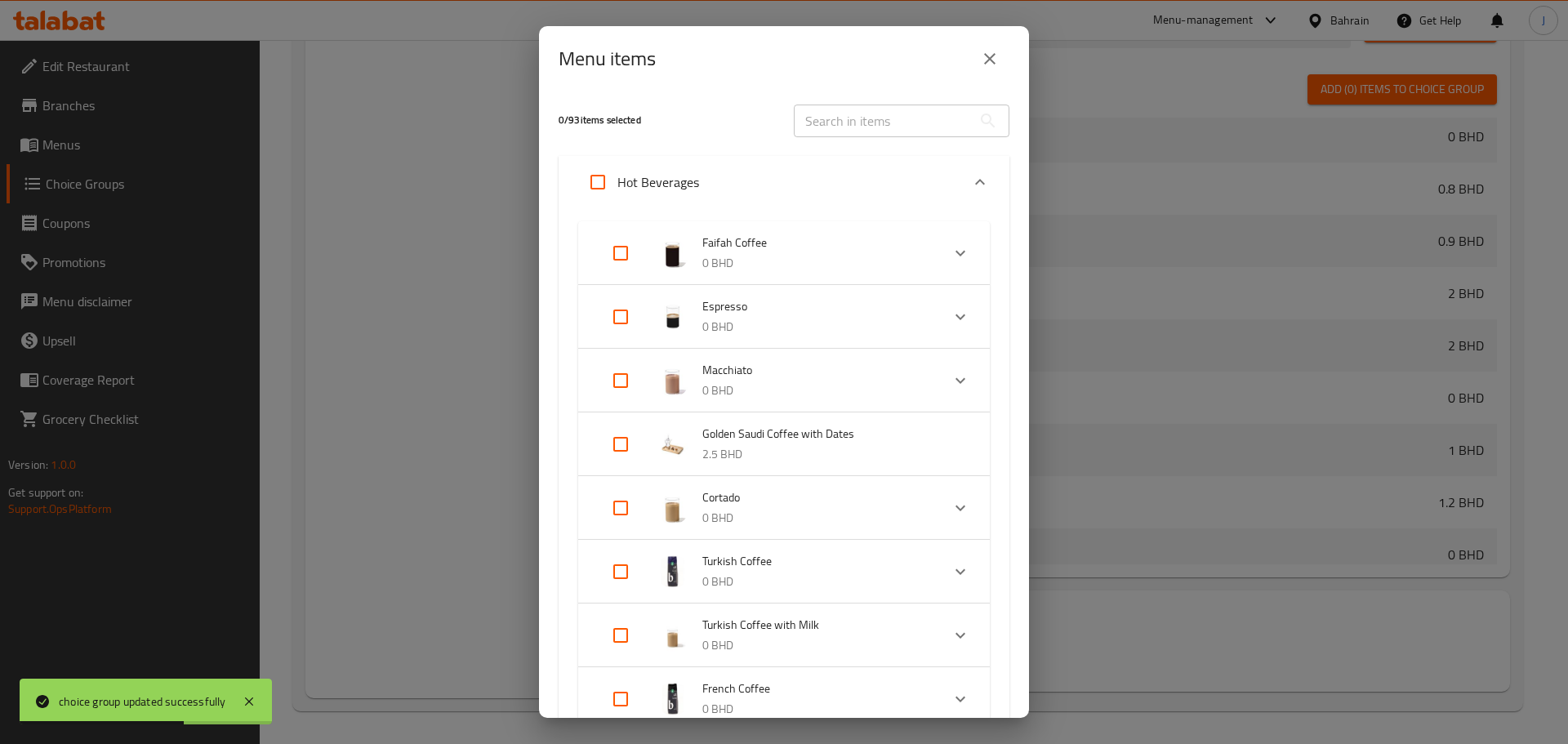 click at bounding box center (598, 182) 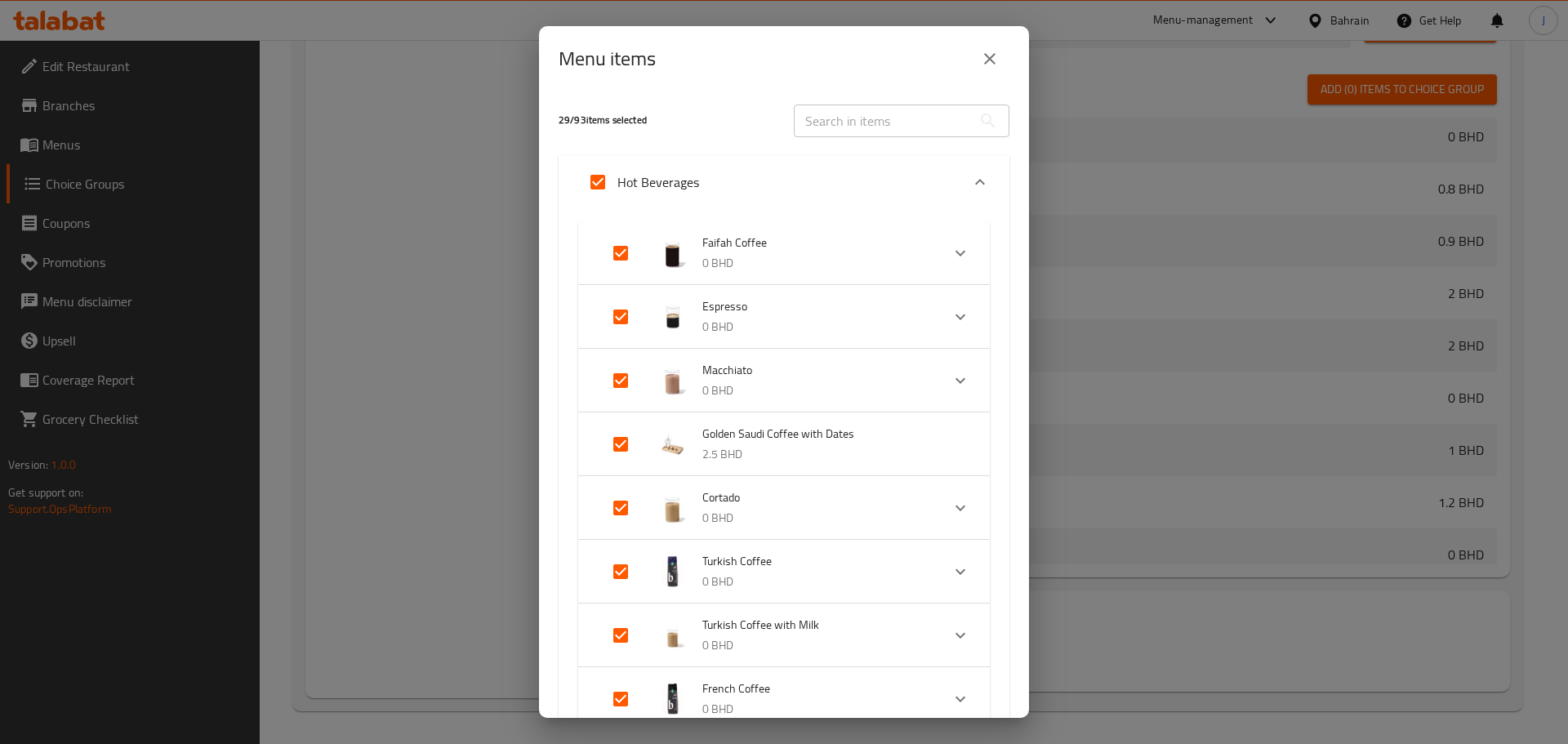 click at bounding box center (621, 317) 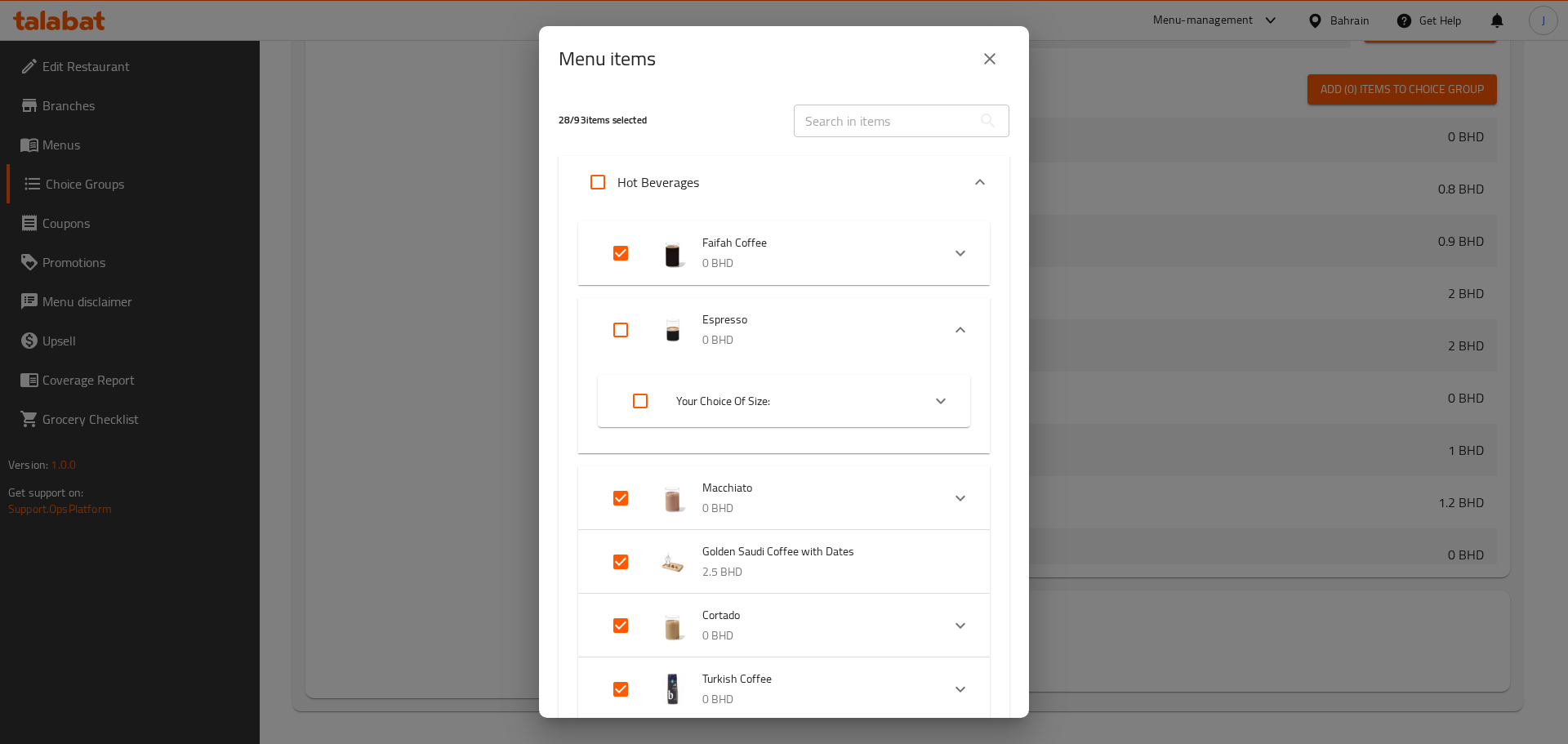 click at bounding box center [621, 562] 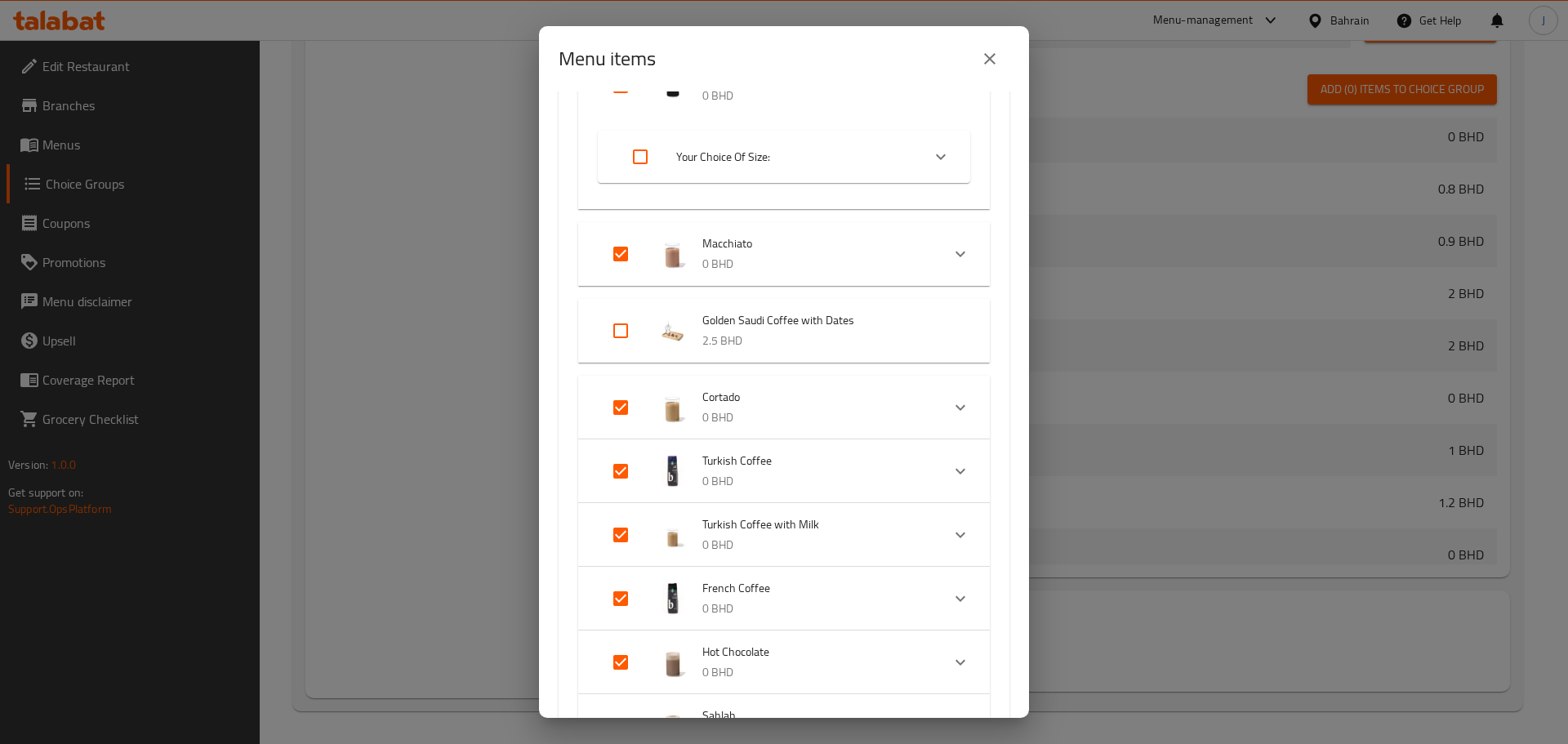 scroll, scrollTop: 245, scrollLeft: 0, axis: vertical 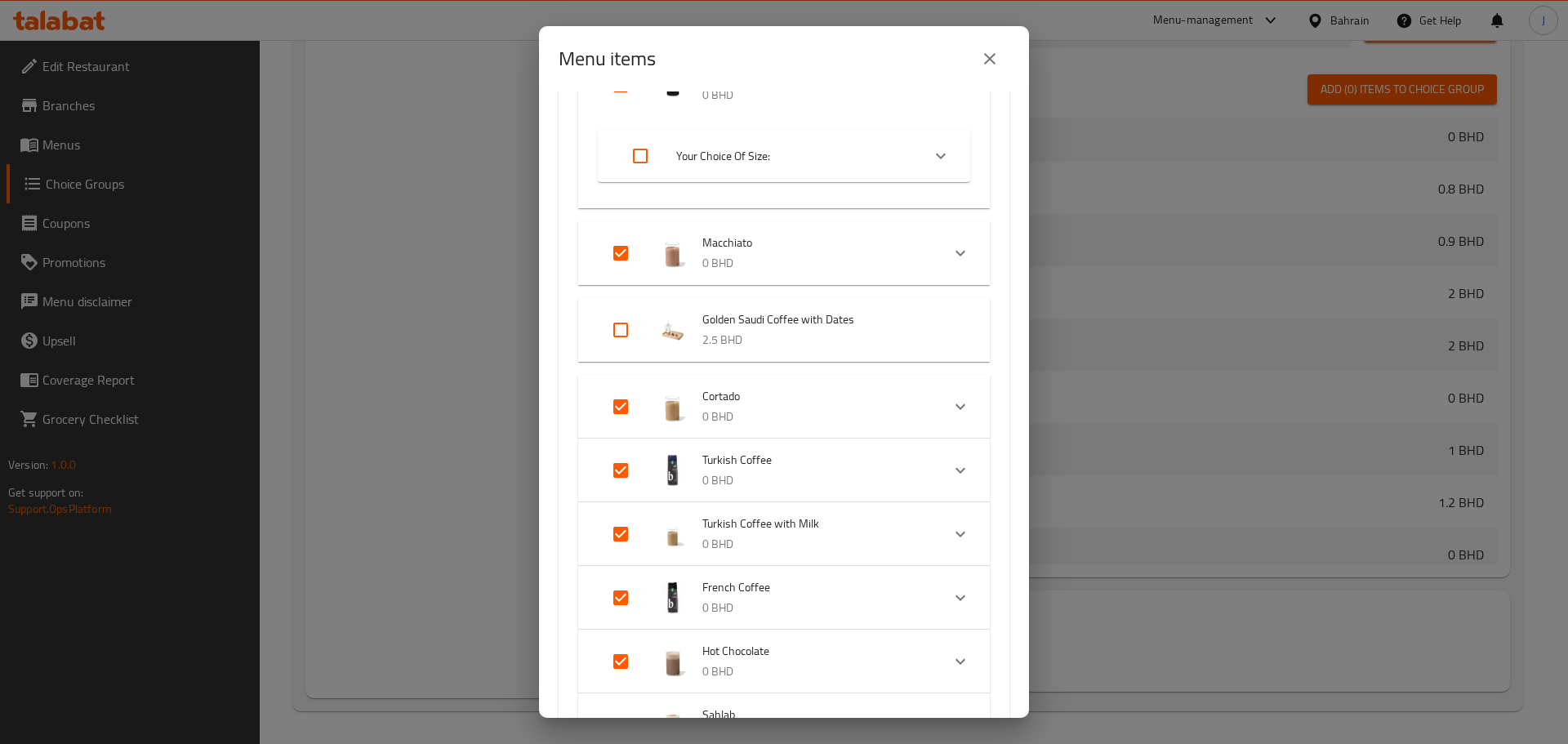 click at bounding box center (621, 470) 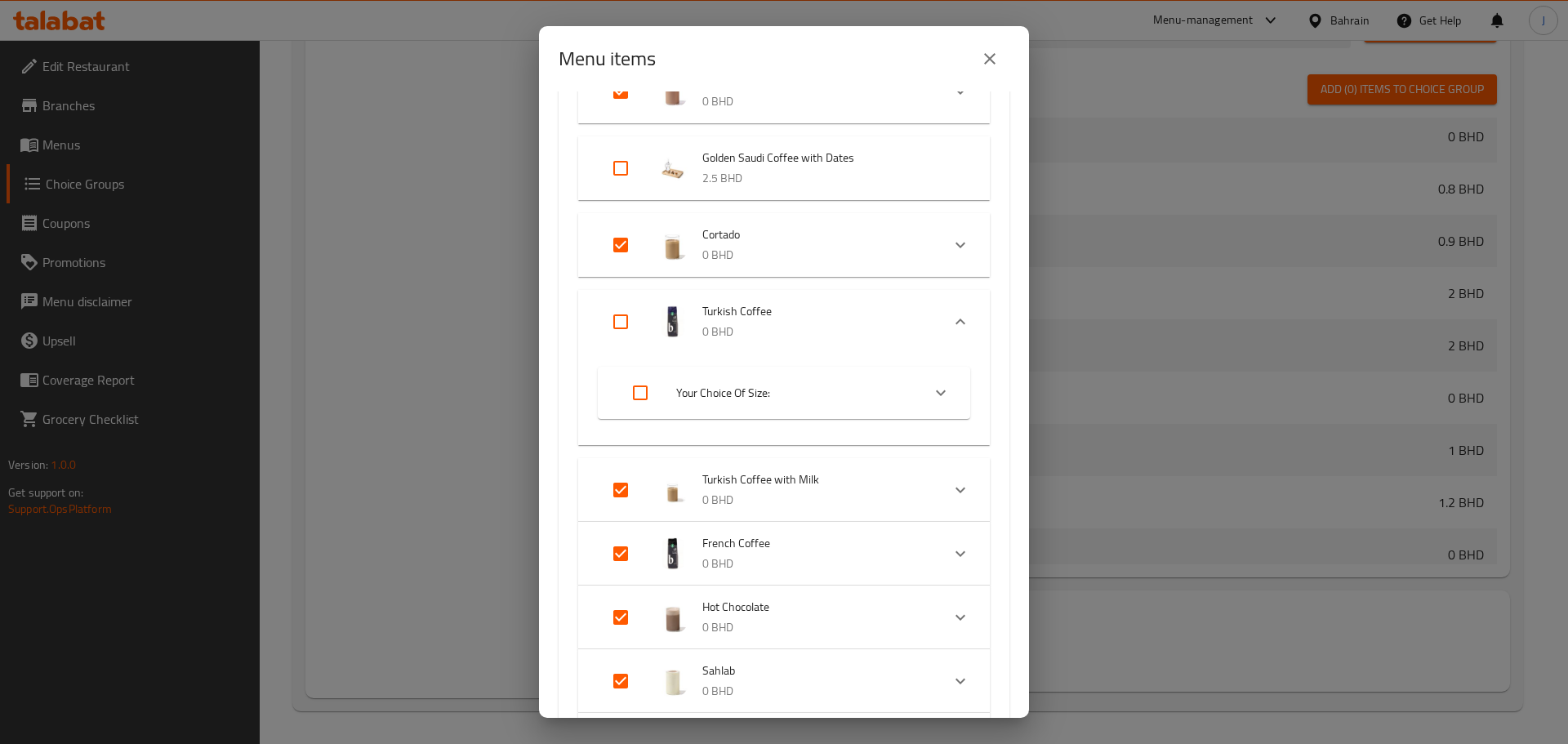 scroll, scrollTop: 408, scrollLeft: 0, axis: vertical 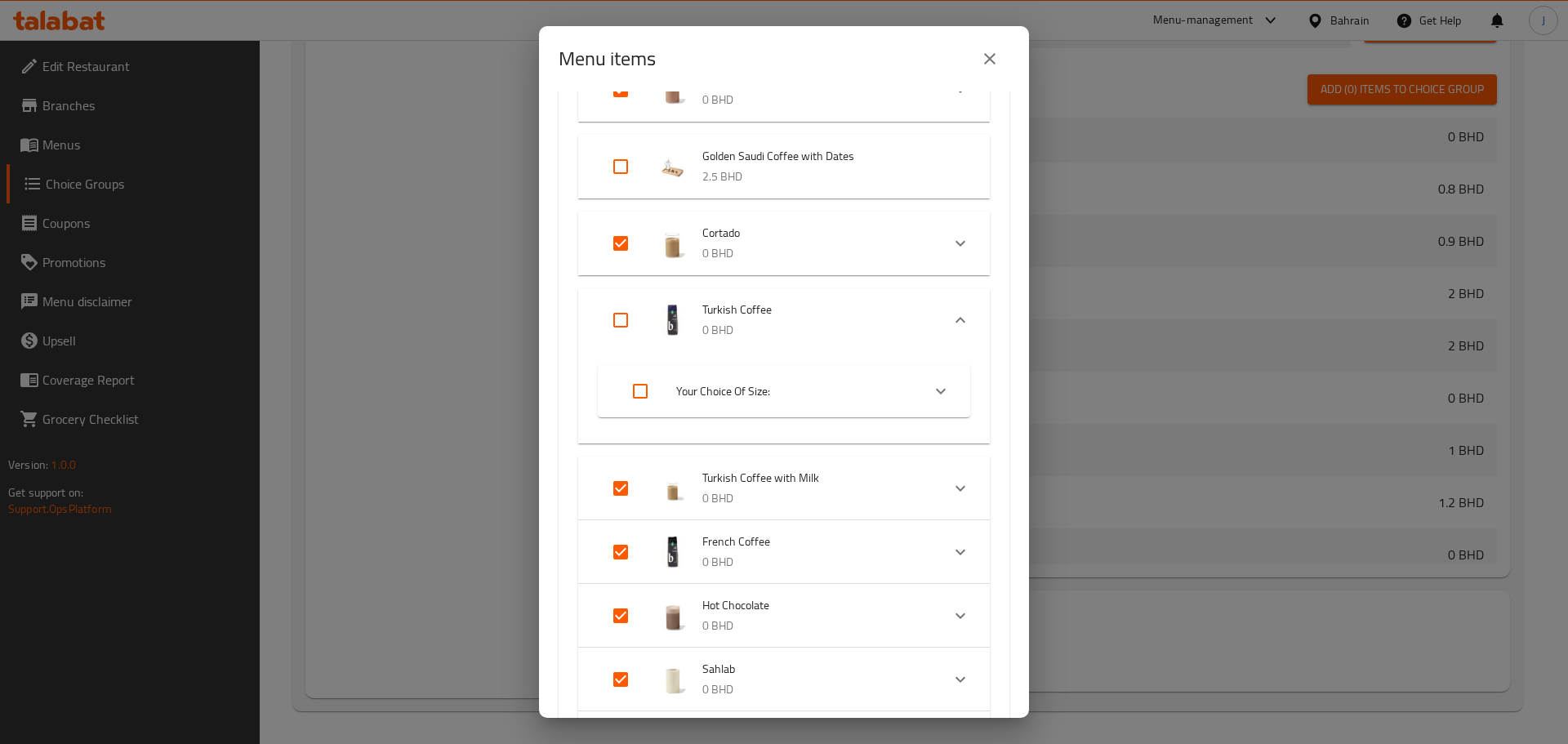 click at bounding box center (621, 552) 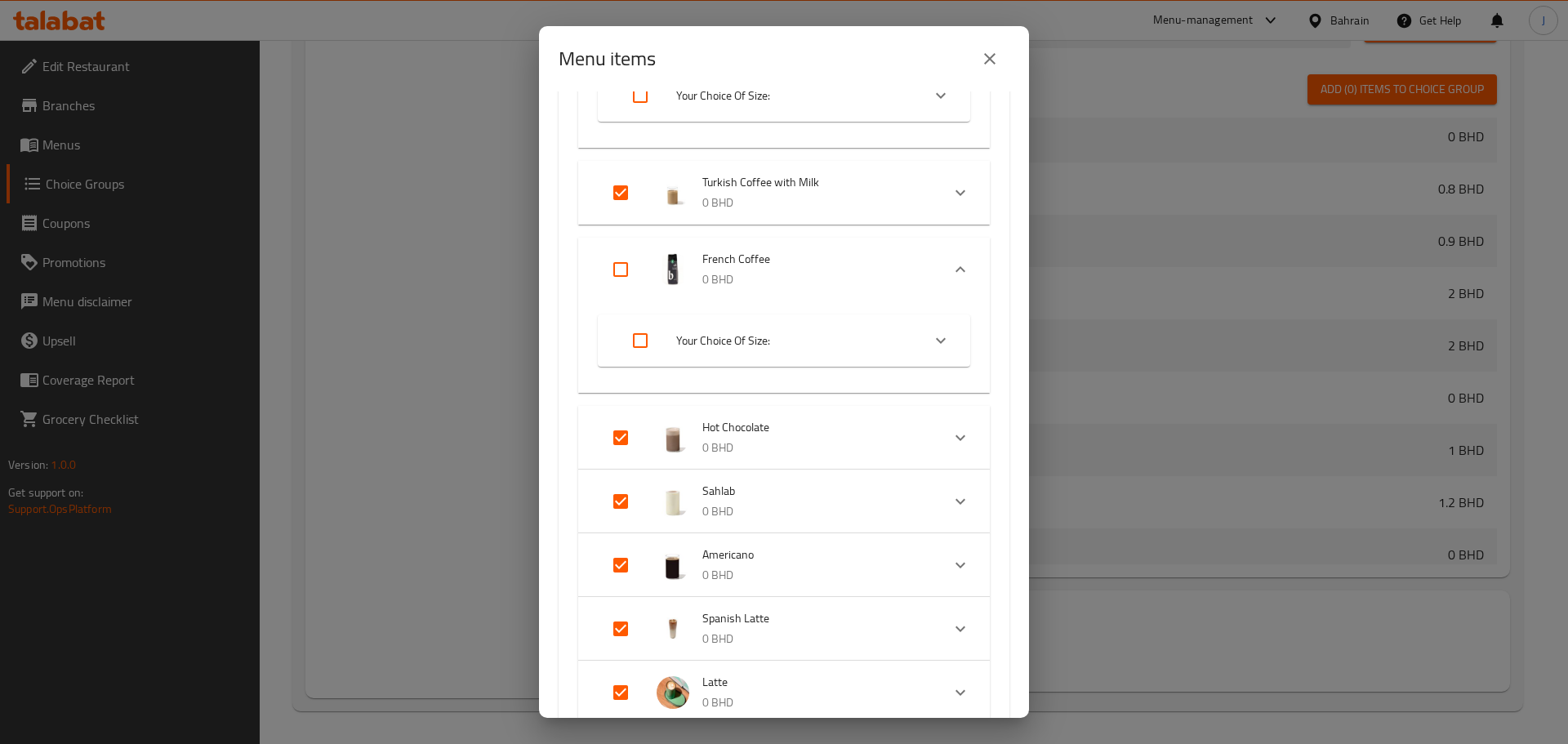 scroll, scrollTop: 735, scrollLeft: 0, axis: vertical 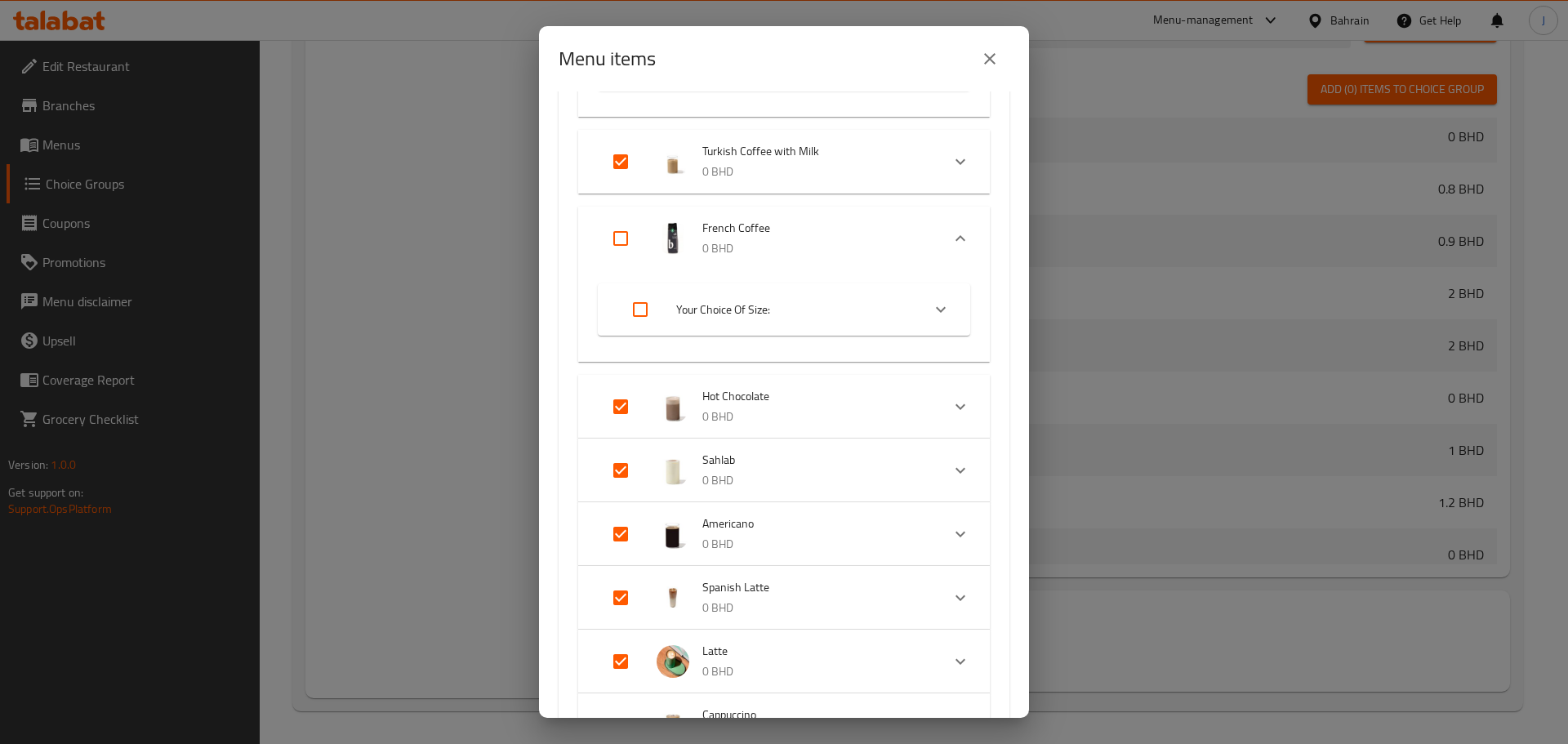 click at bounding box center [621, 407] 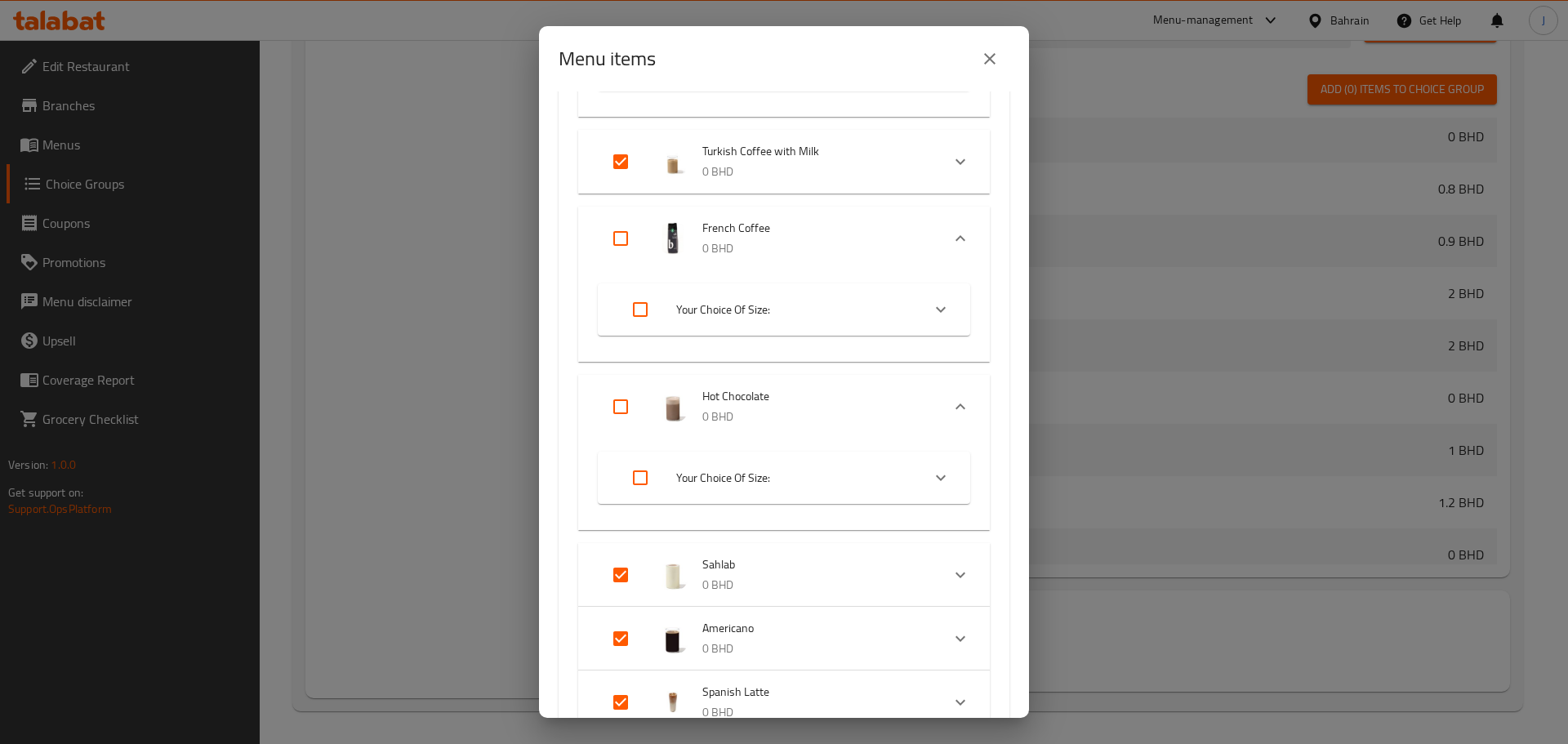 click at bounding box center [621, 575] 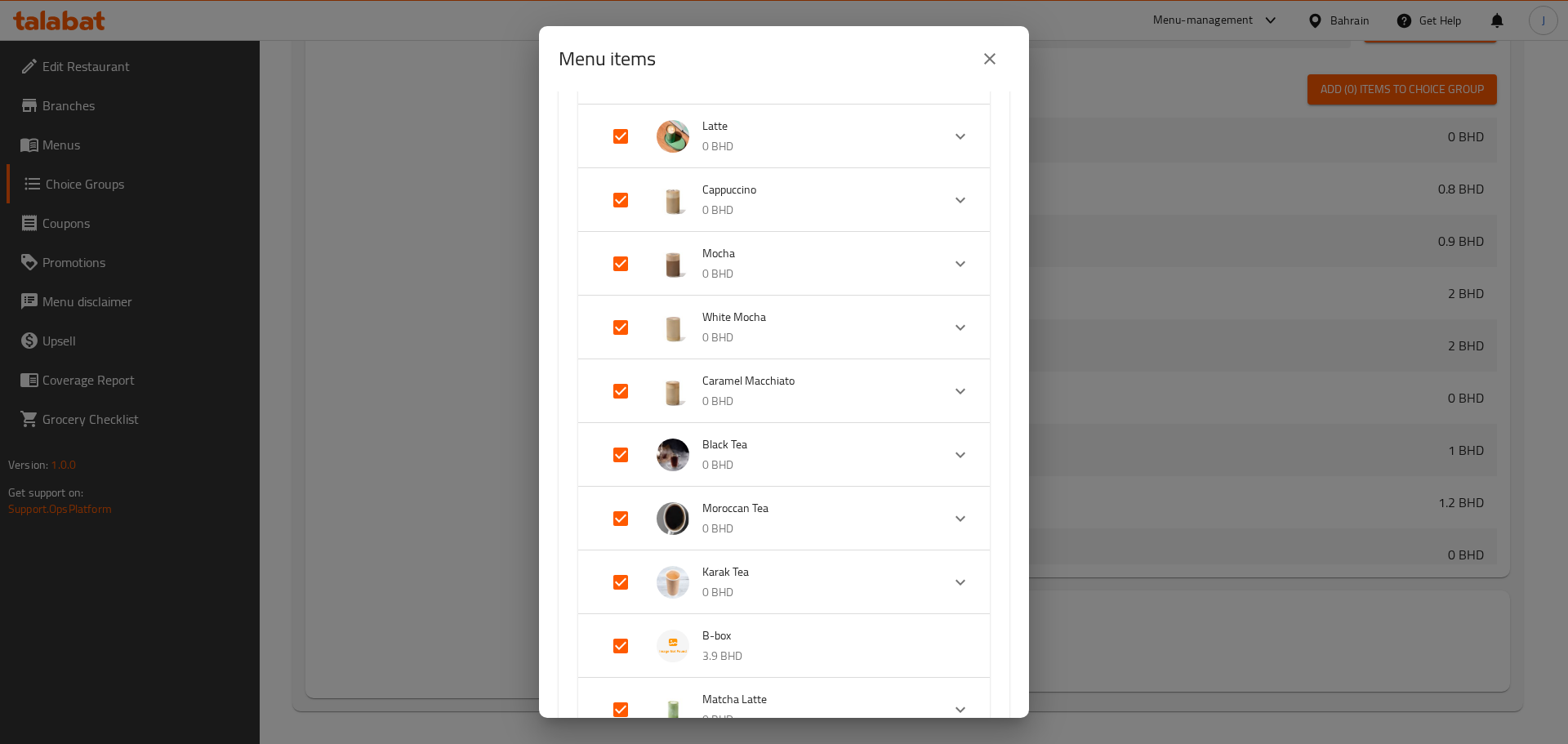 scroll, scrollTop: 1470, scrollLeft: 0, axis: vertical 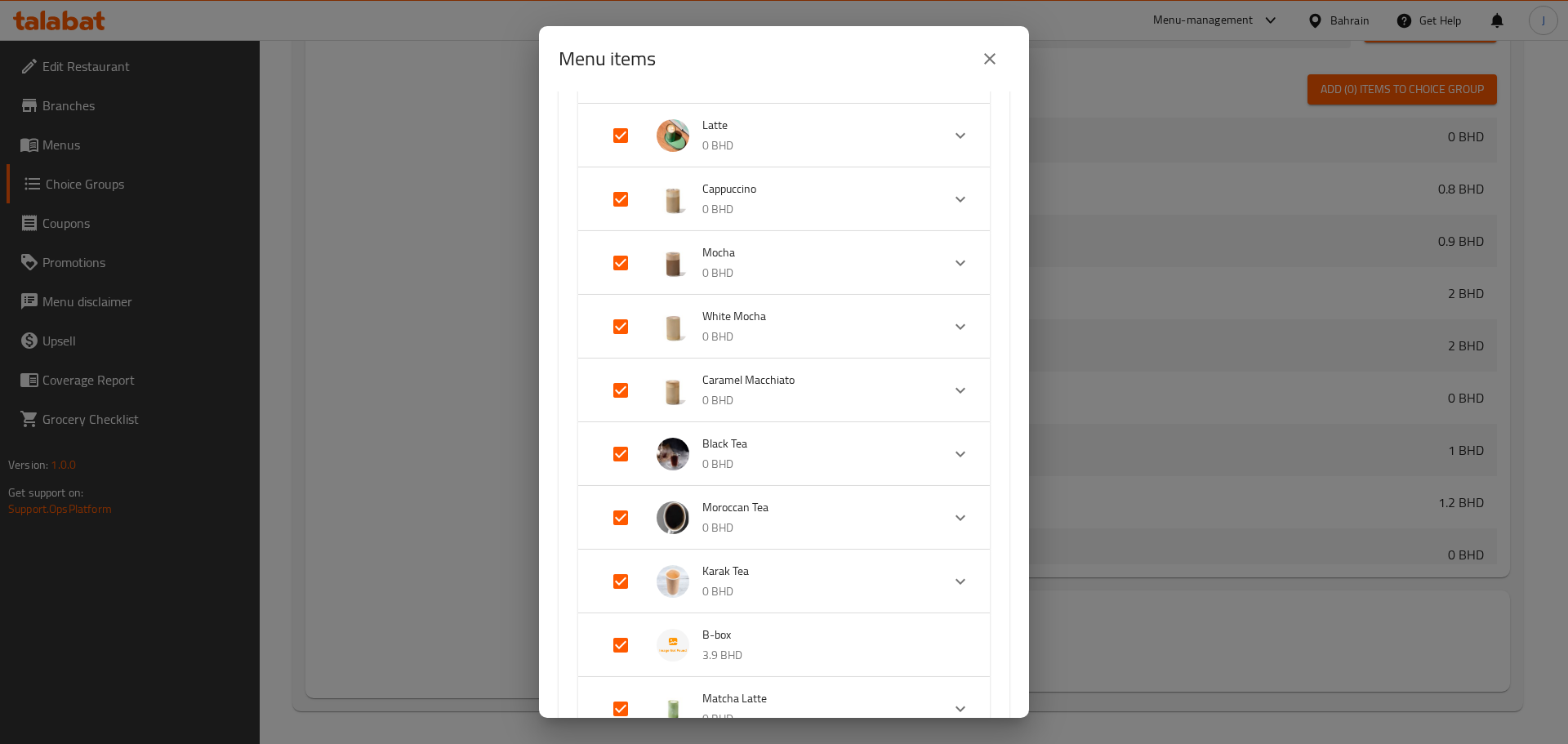 click at bounding box center [621, 454] 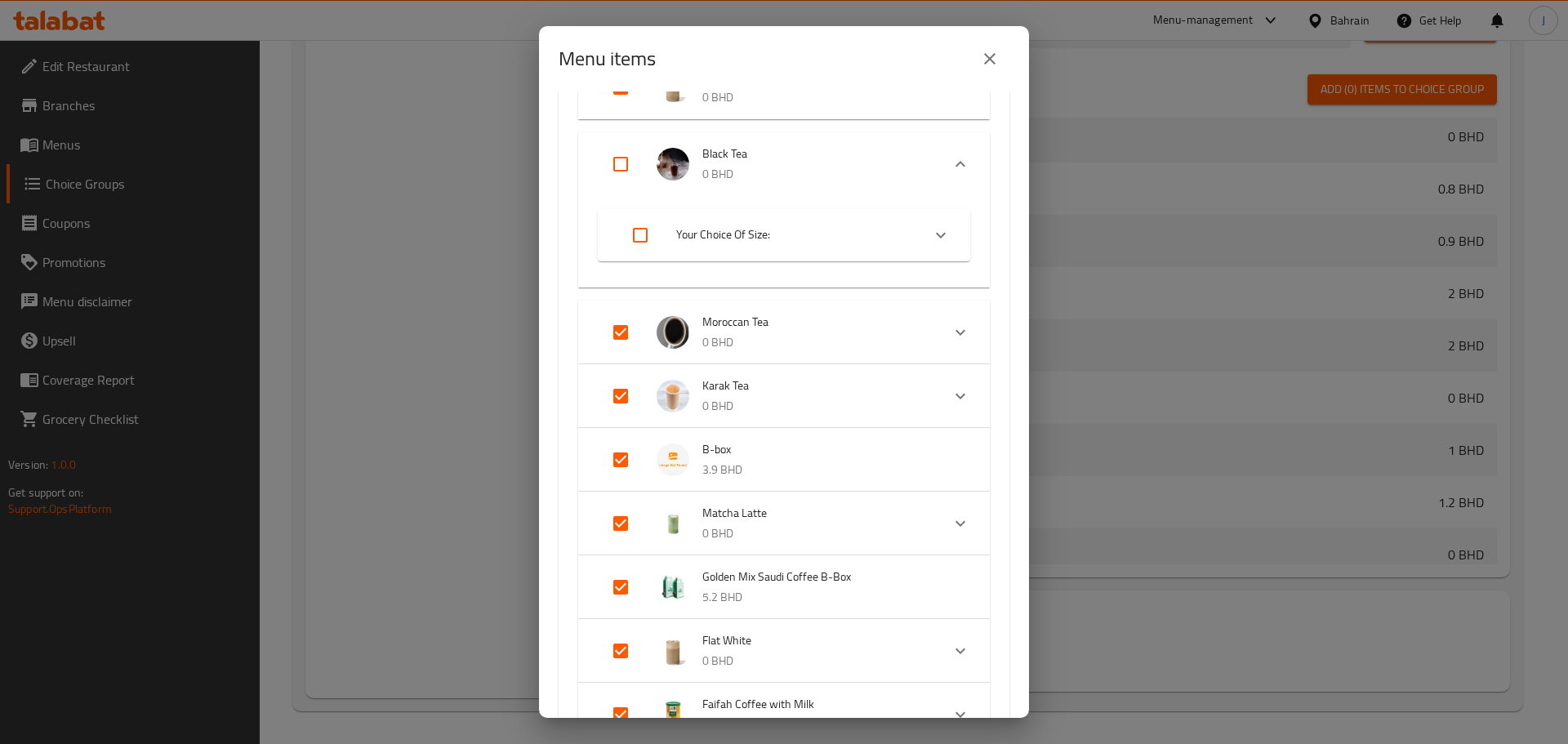 scroll, scrollTop: 1797, scrollLeft: 0, axis: vertical 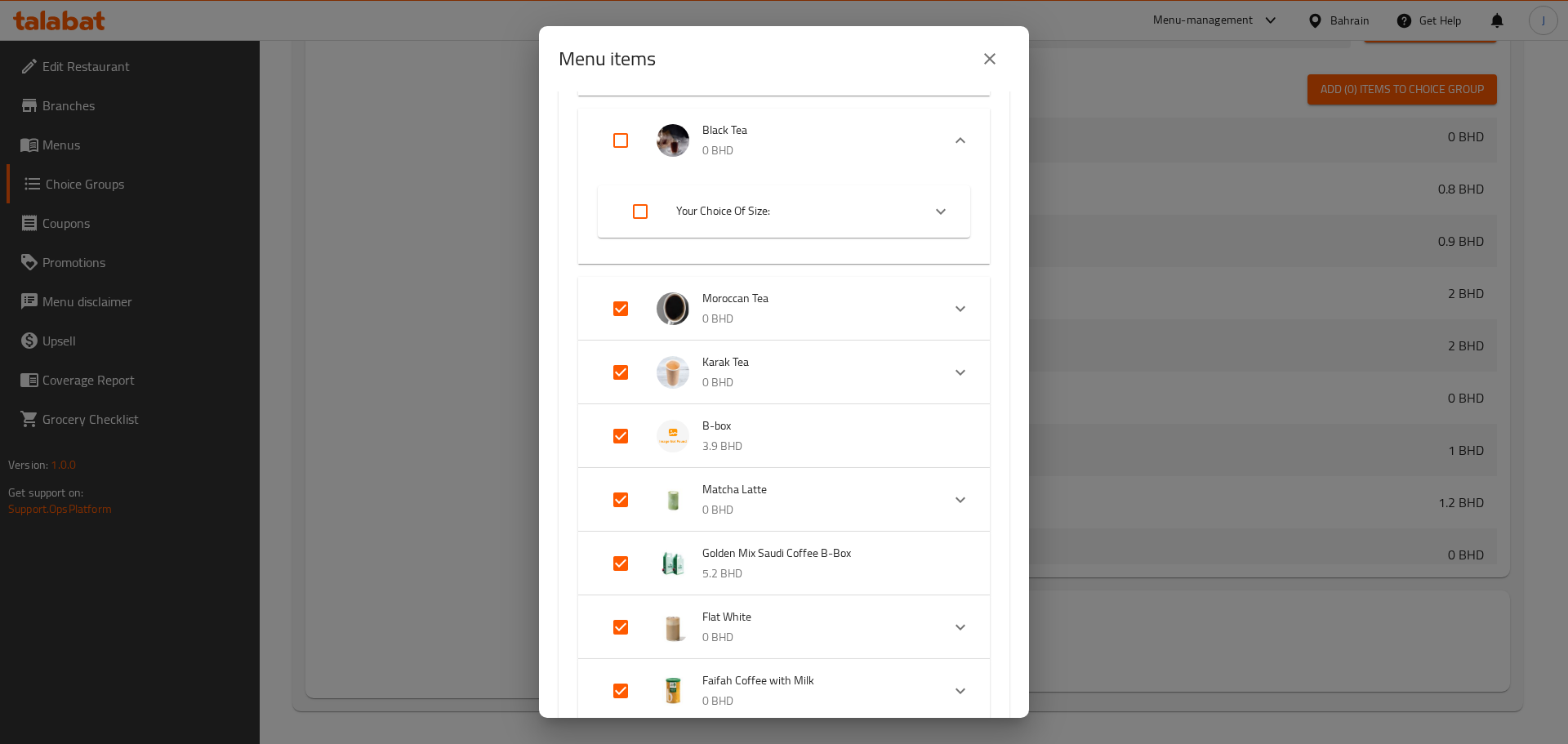 click at bounding box center [621, 372] 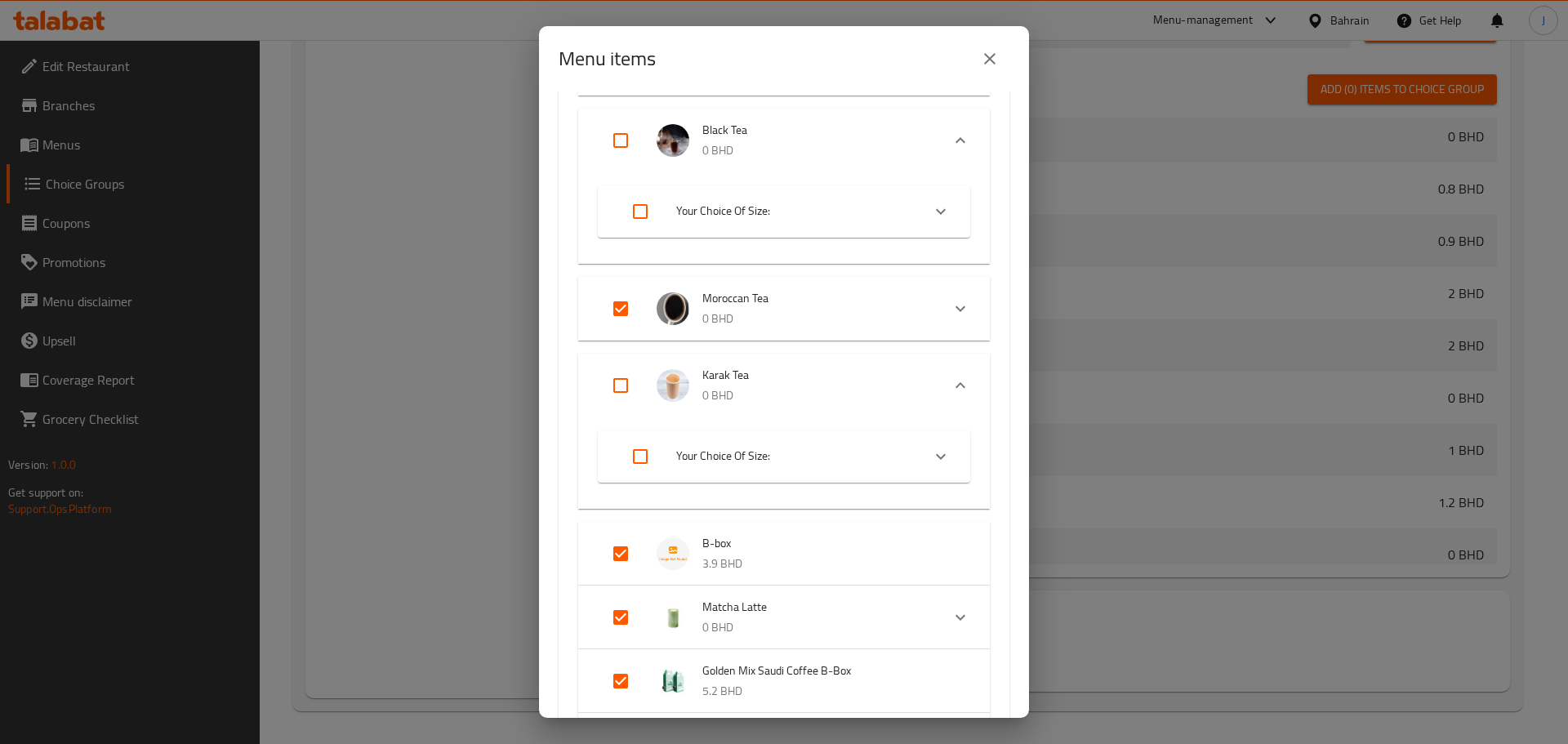 click at bounding box center [621, 309] 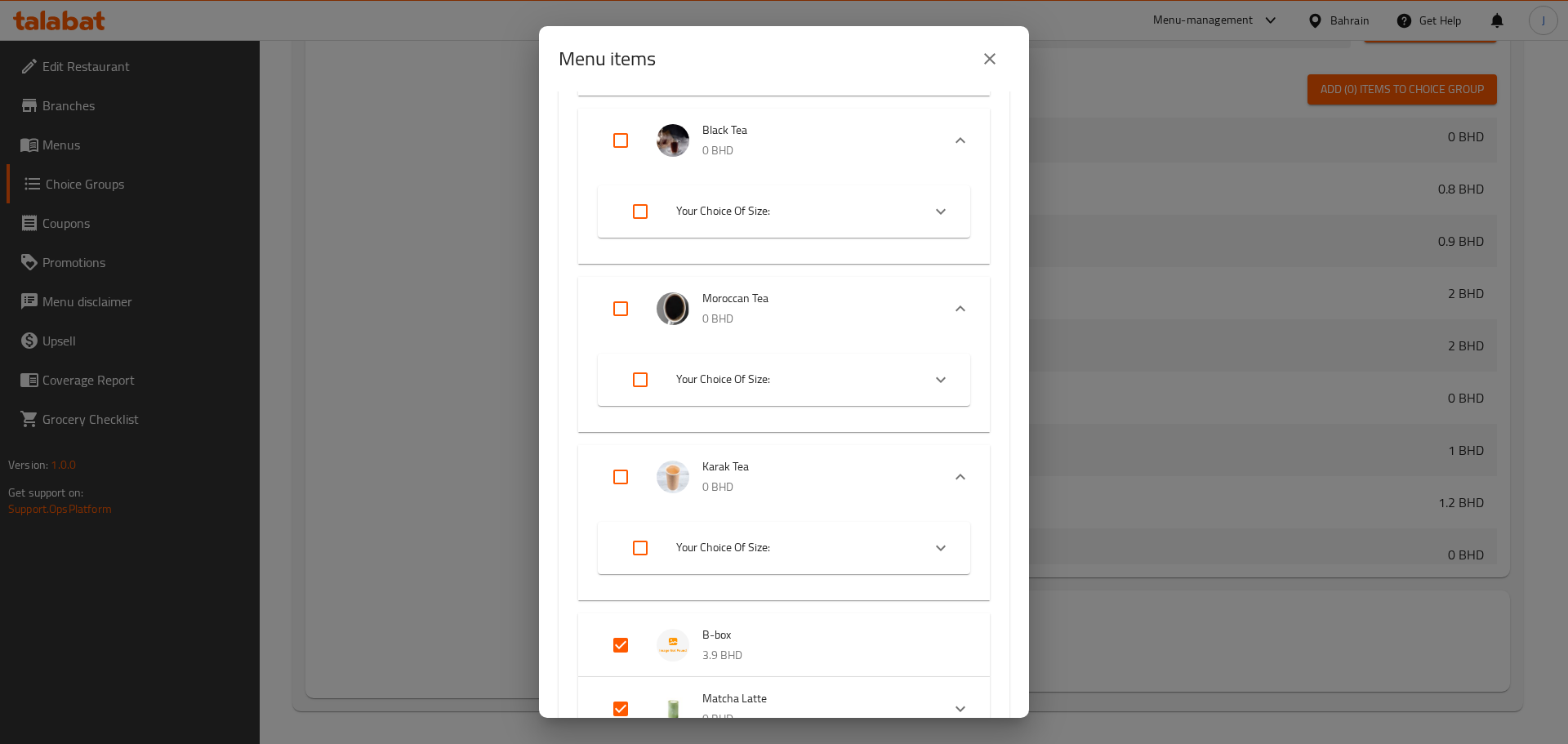 checkbox on "false" 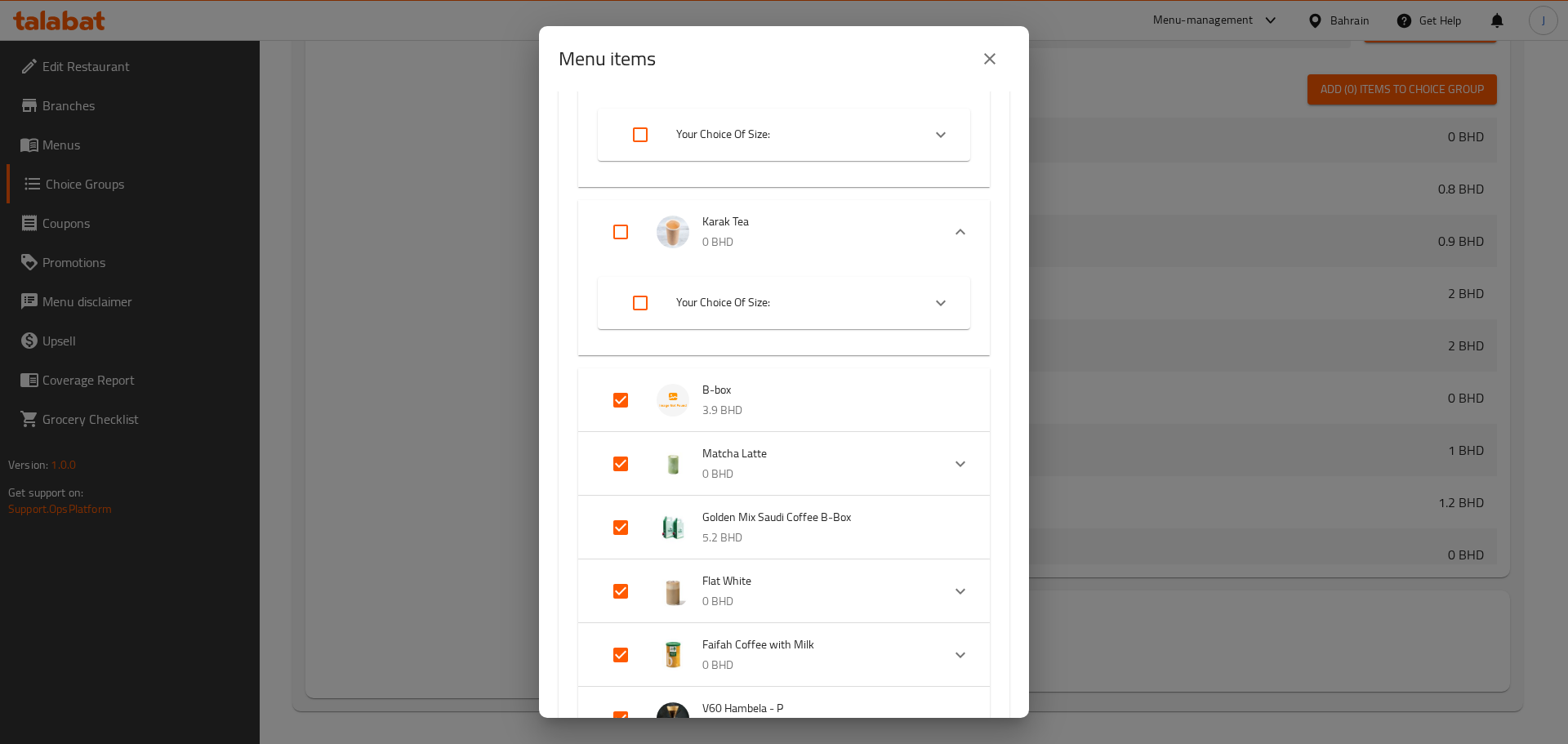scroll, scrollTop: 2123, scrollLeft: 0, axis: vertical 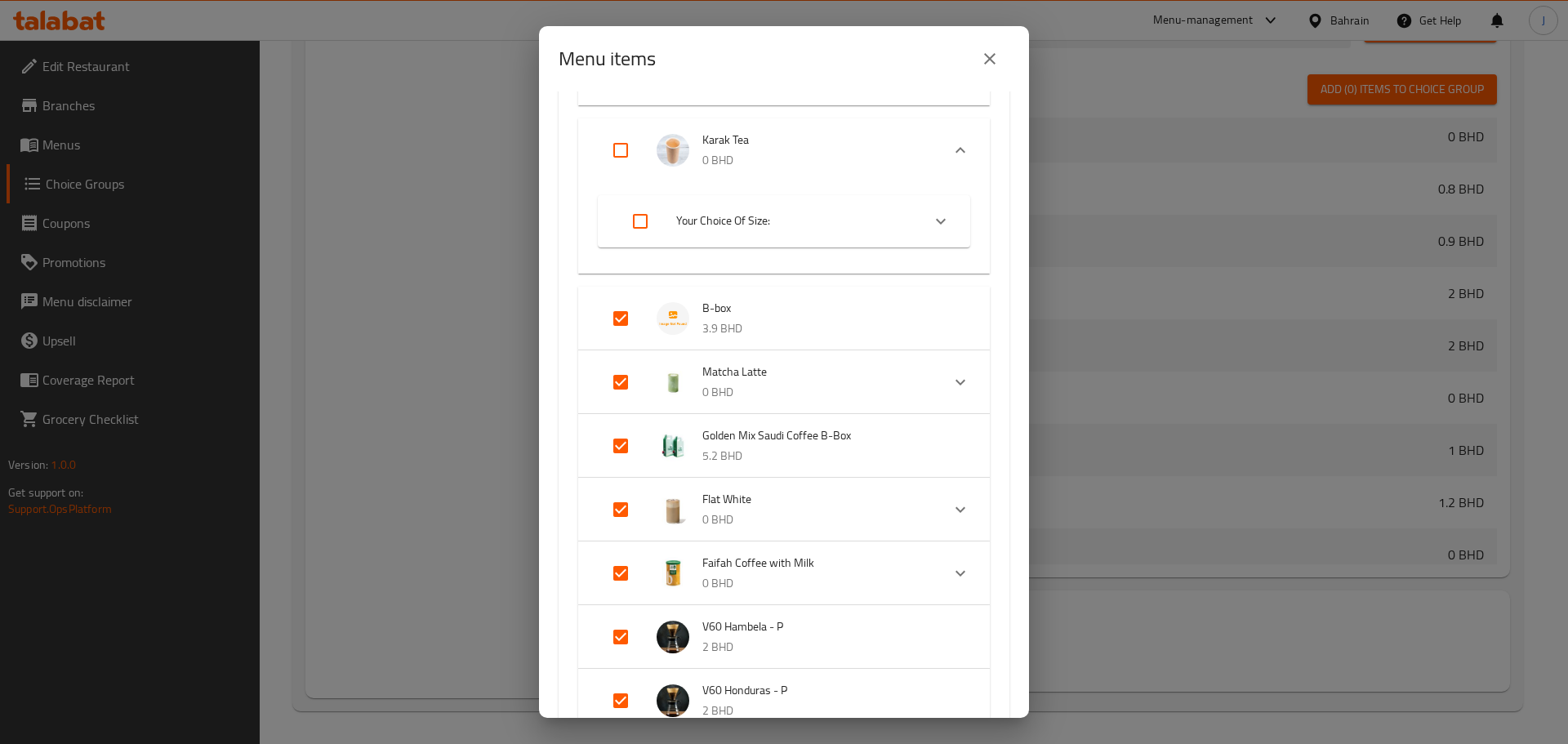 click at bounding box center [621, 446] 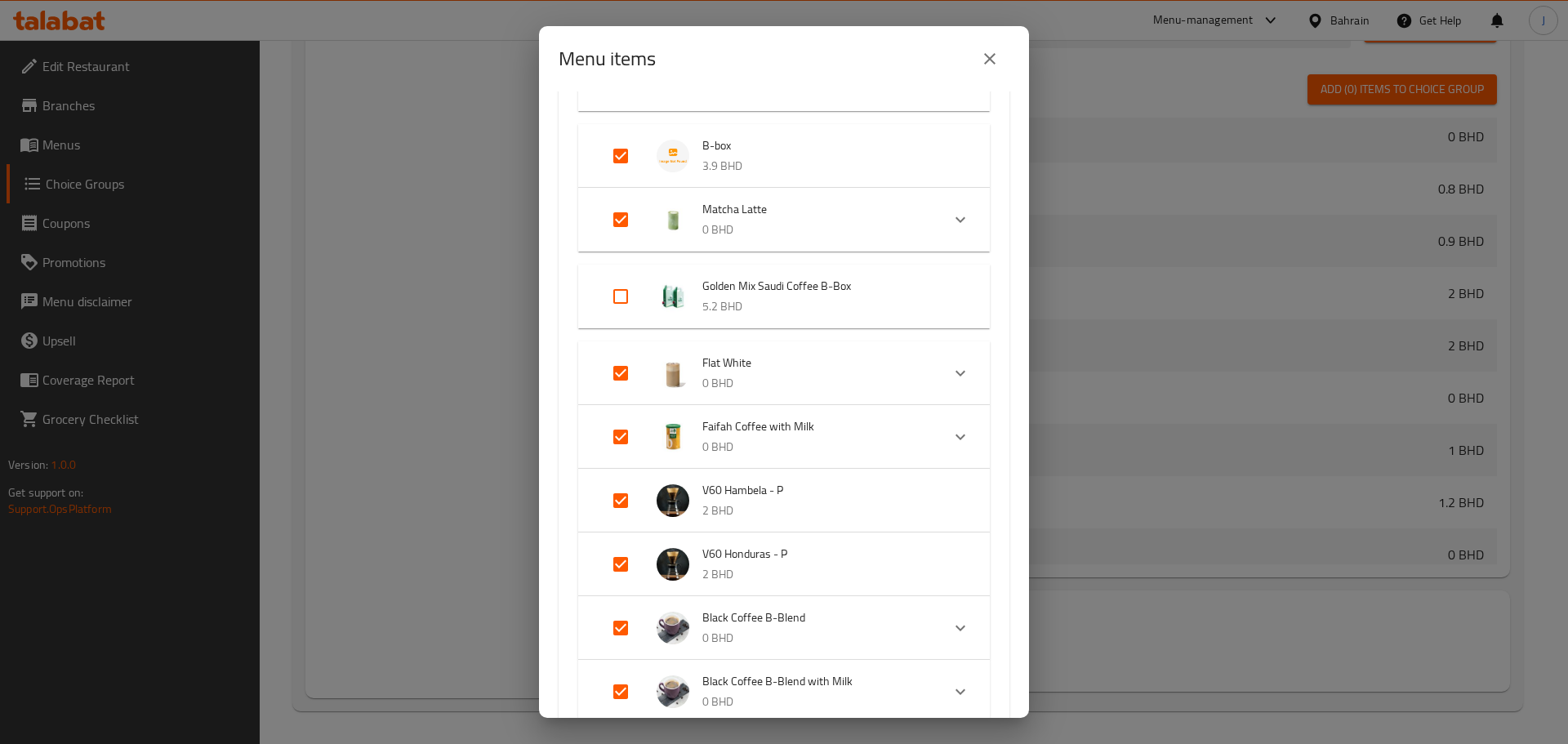 scroll, scrollTop: 2287, scrollLeft: 0, axis: vertical 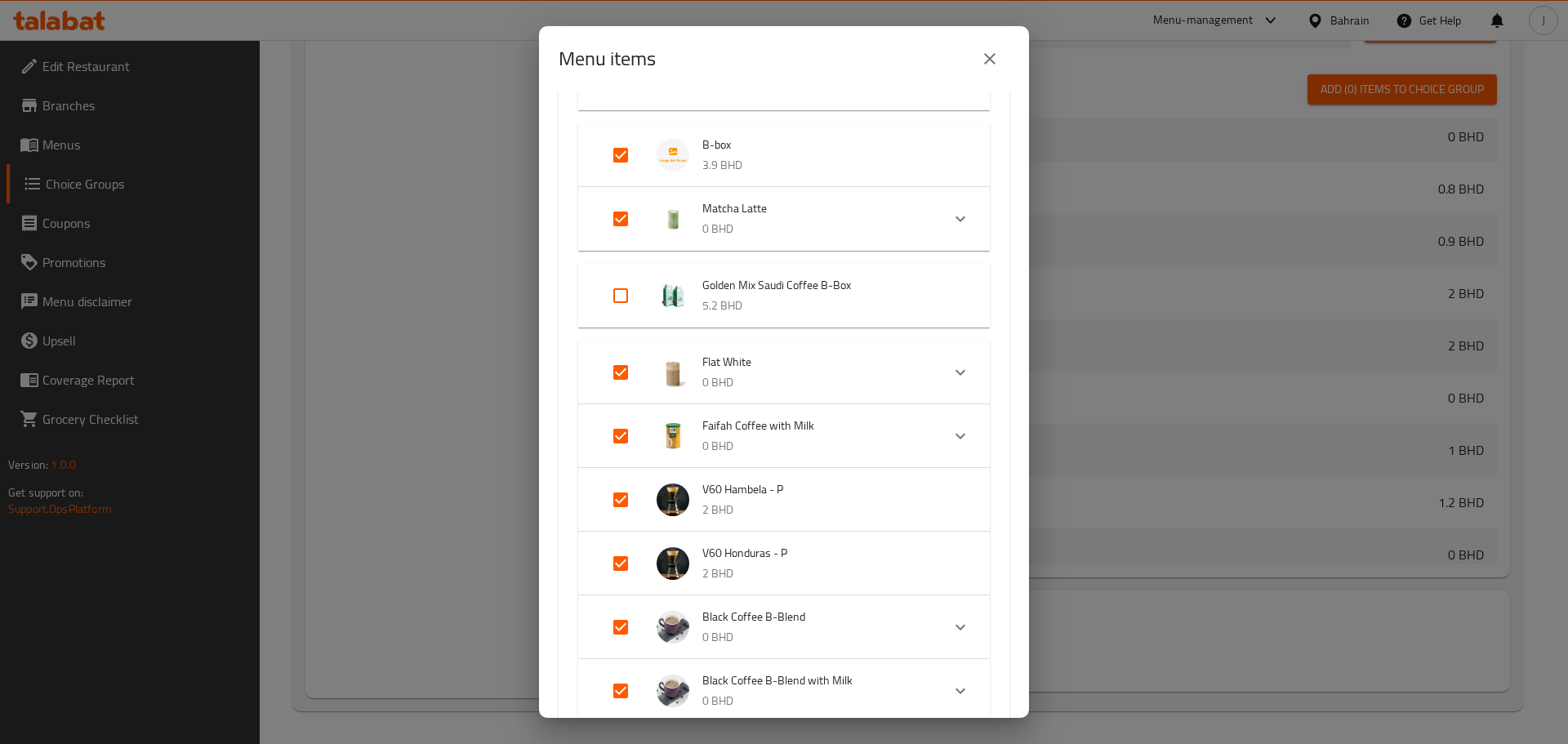 click at bounding box center (621, 500) 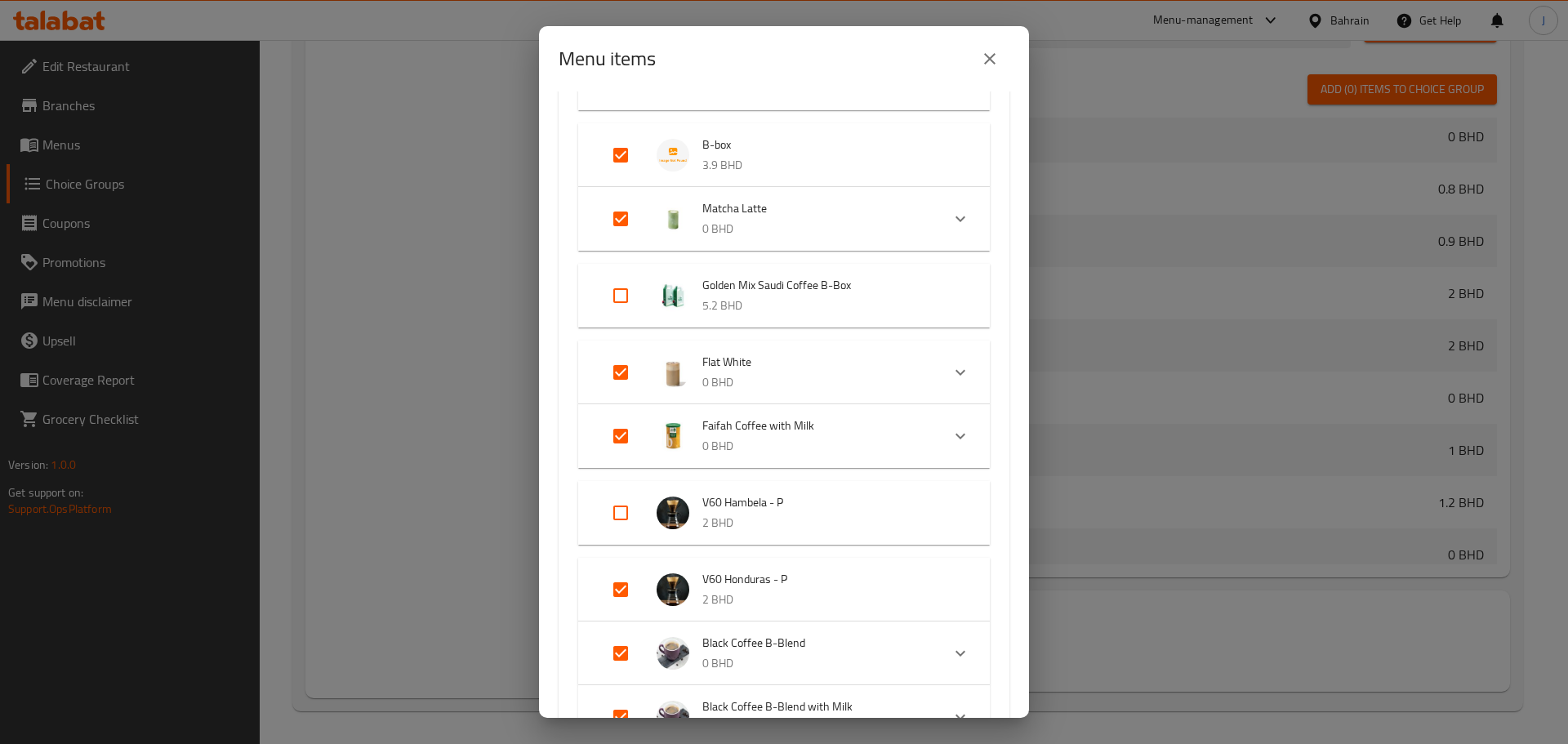 click at bounding box center [621, 590] 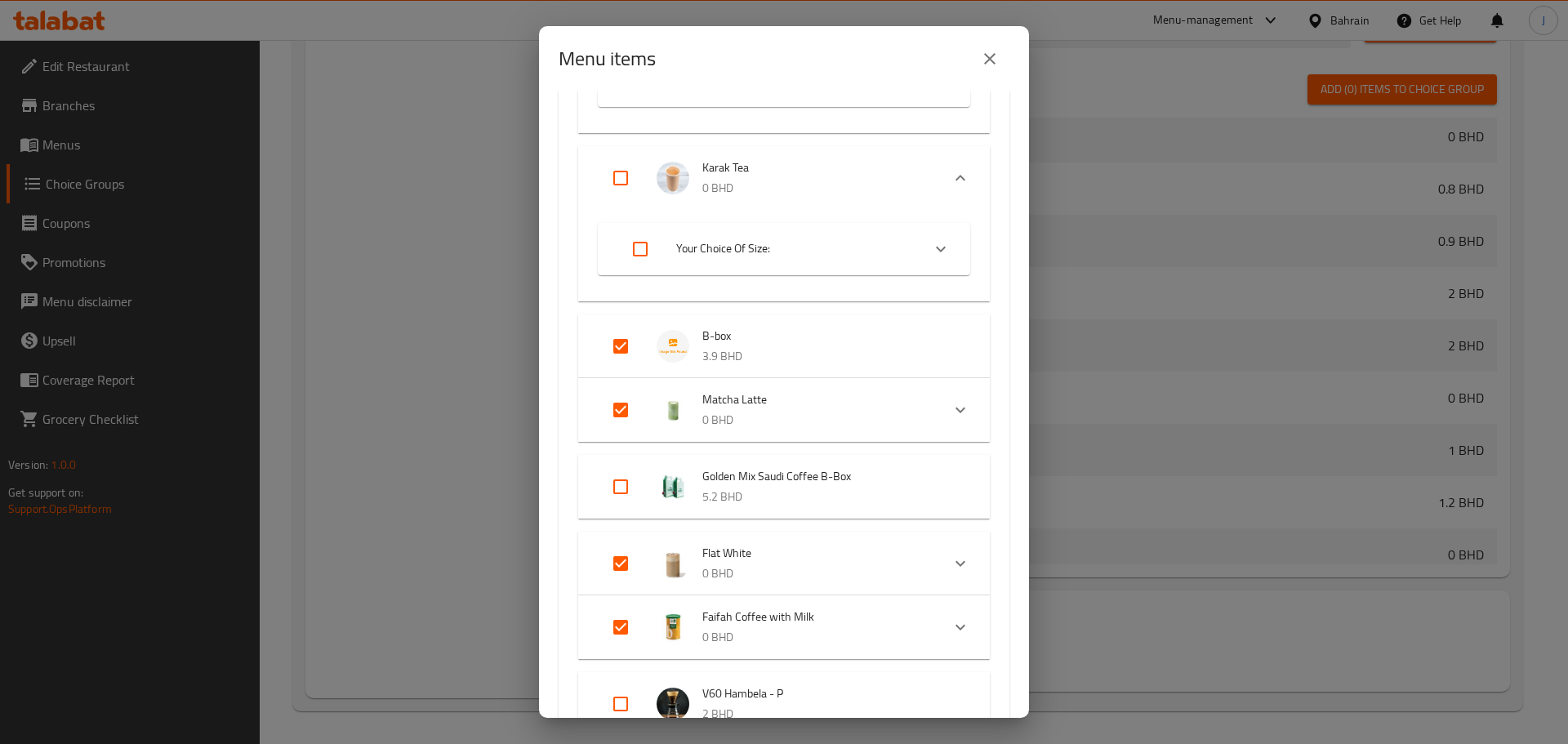 scroll, scrollTop: 2094, scrollLeft: 0, axis: vertical 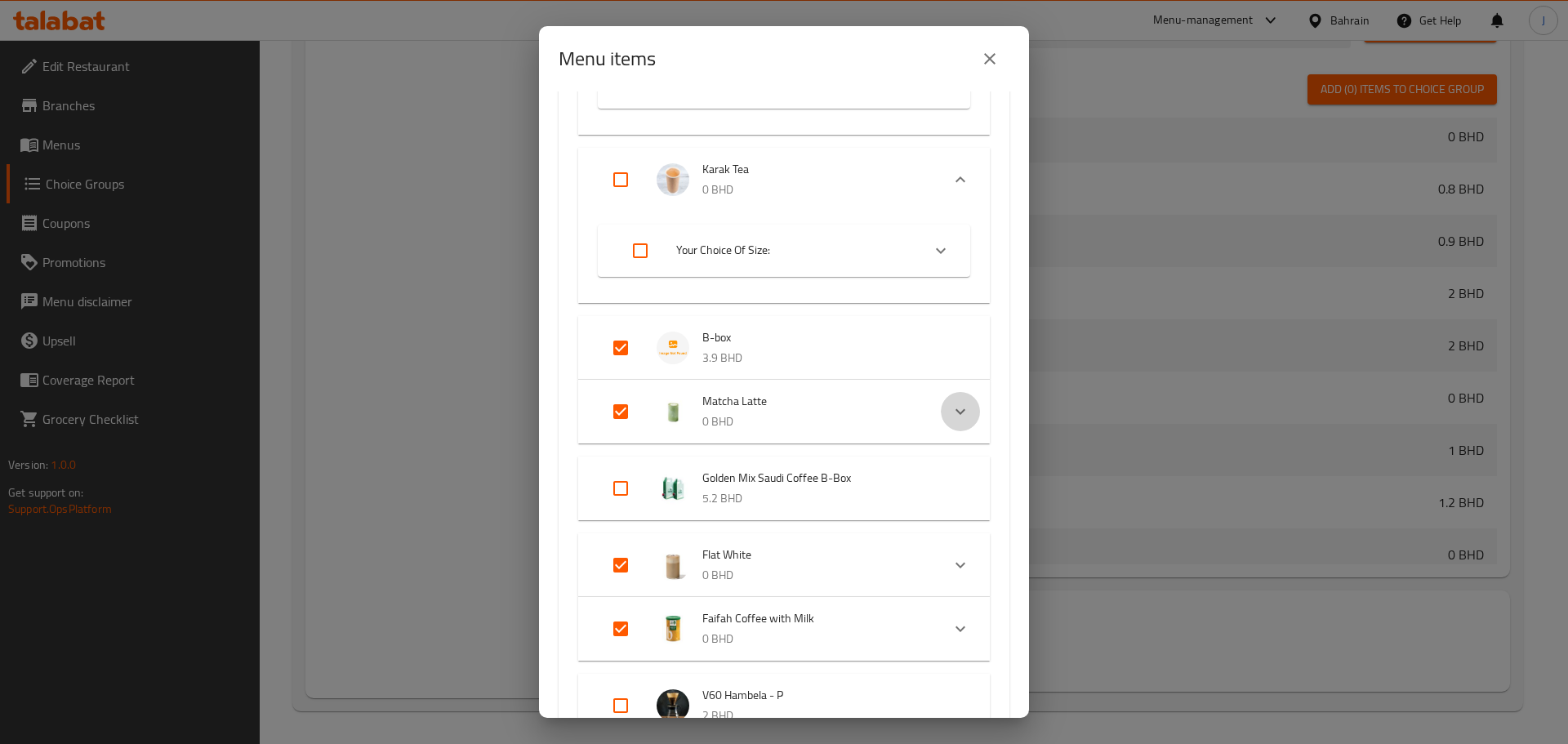click 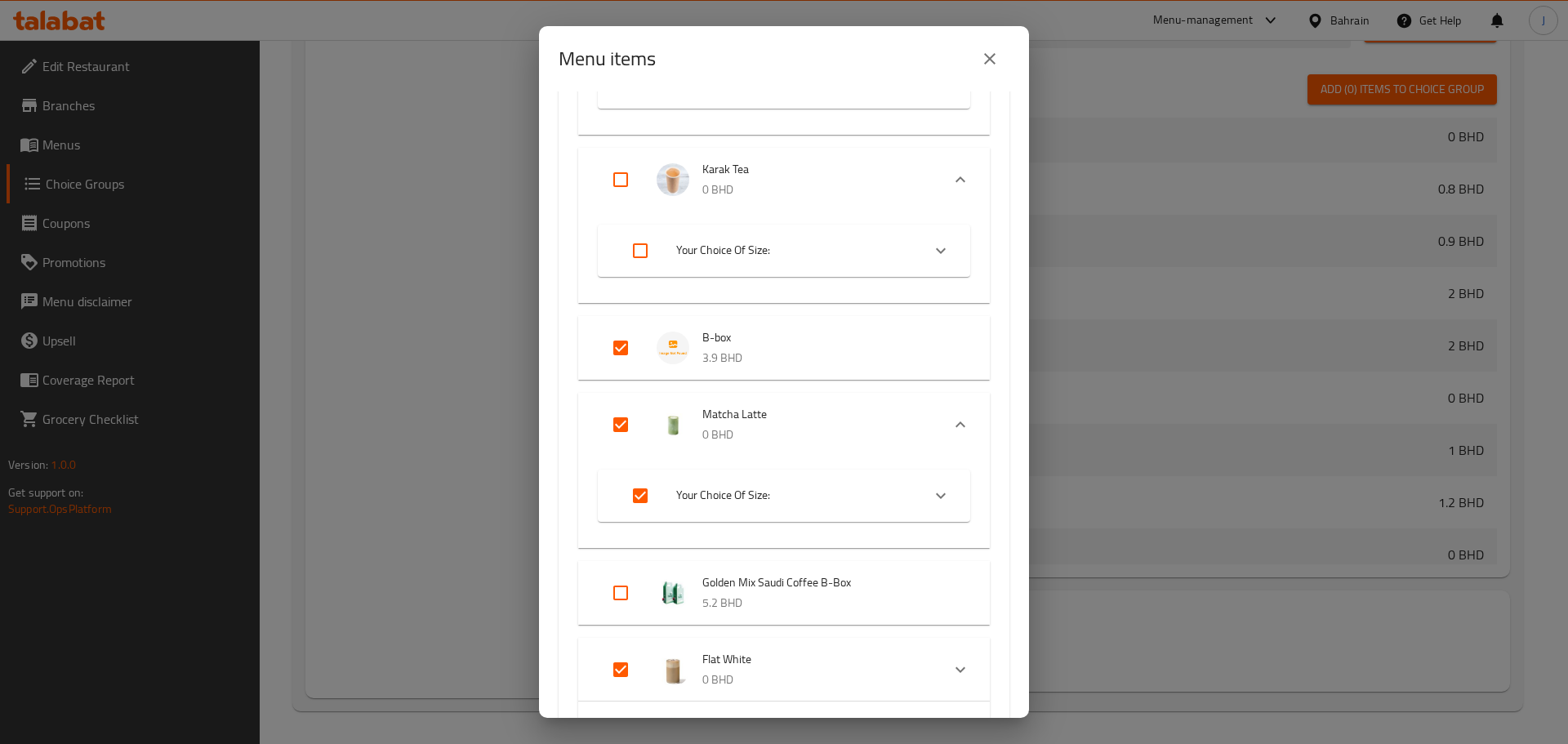 click 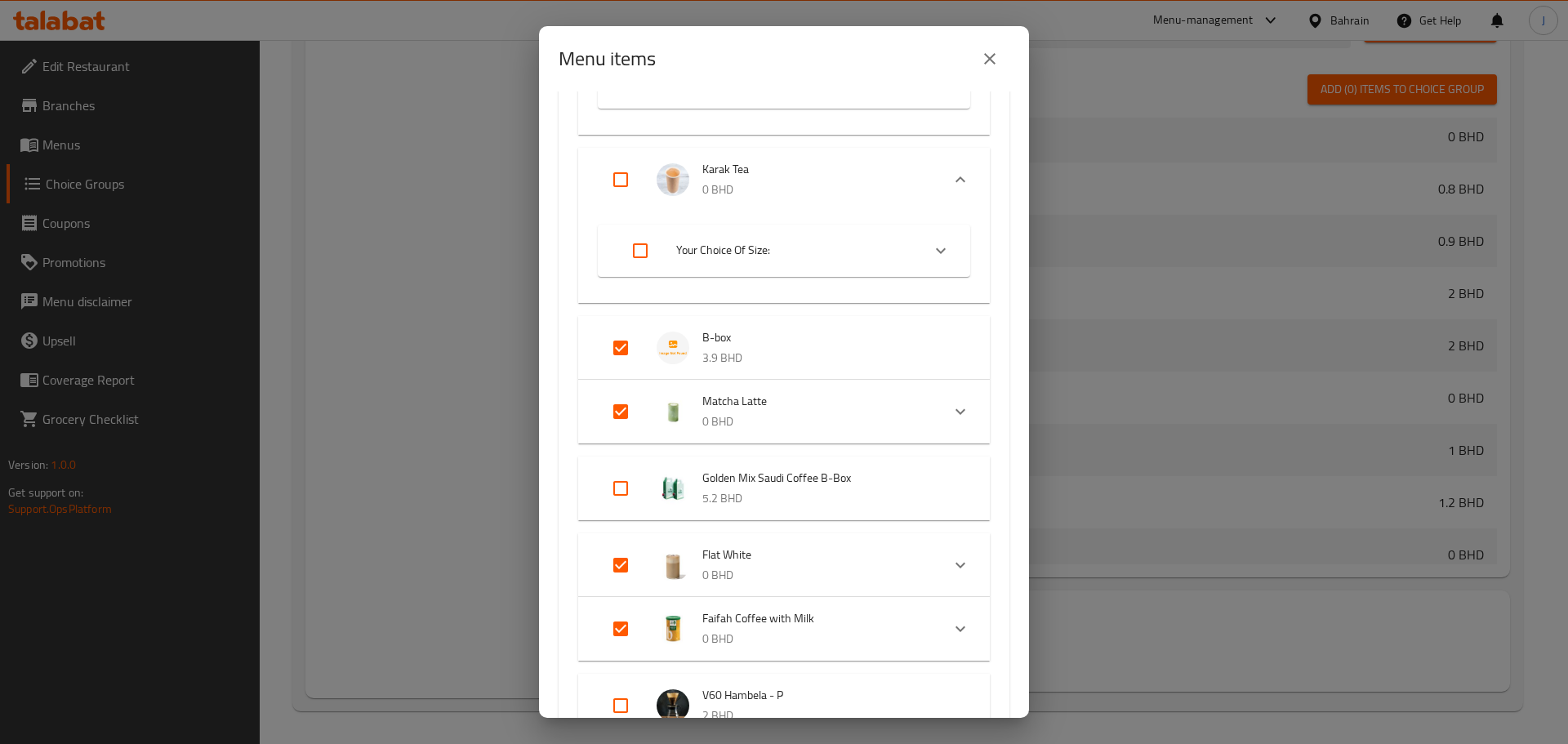 click at bounding box center (621, 412) 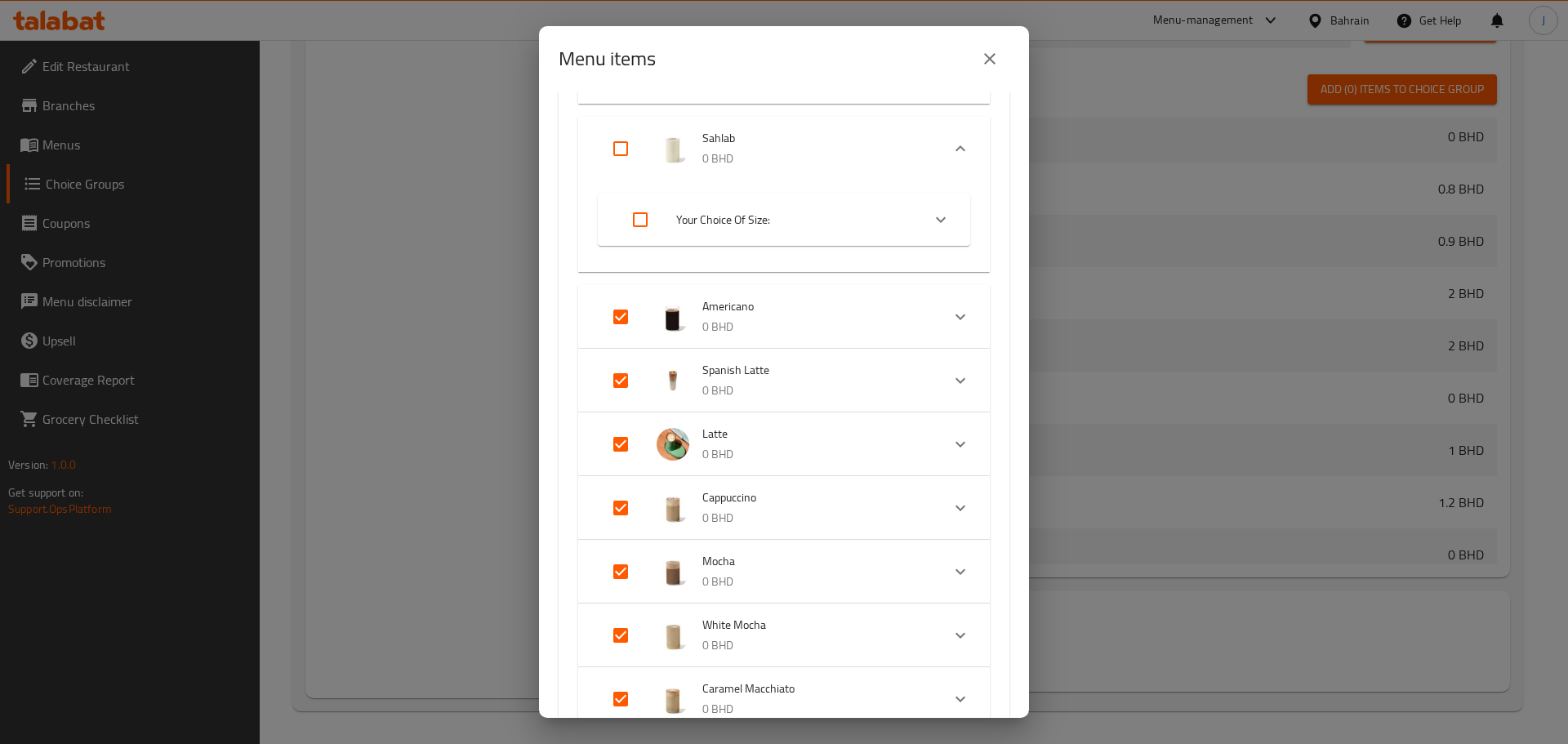 scroll, scrollTop: 1114, scrollLeft: 0, axis: vertical 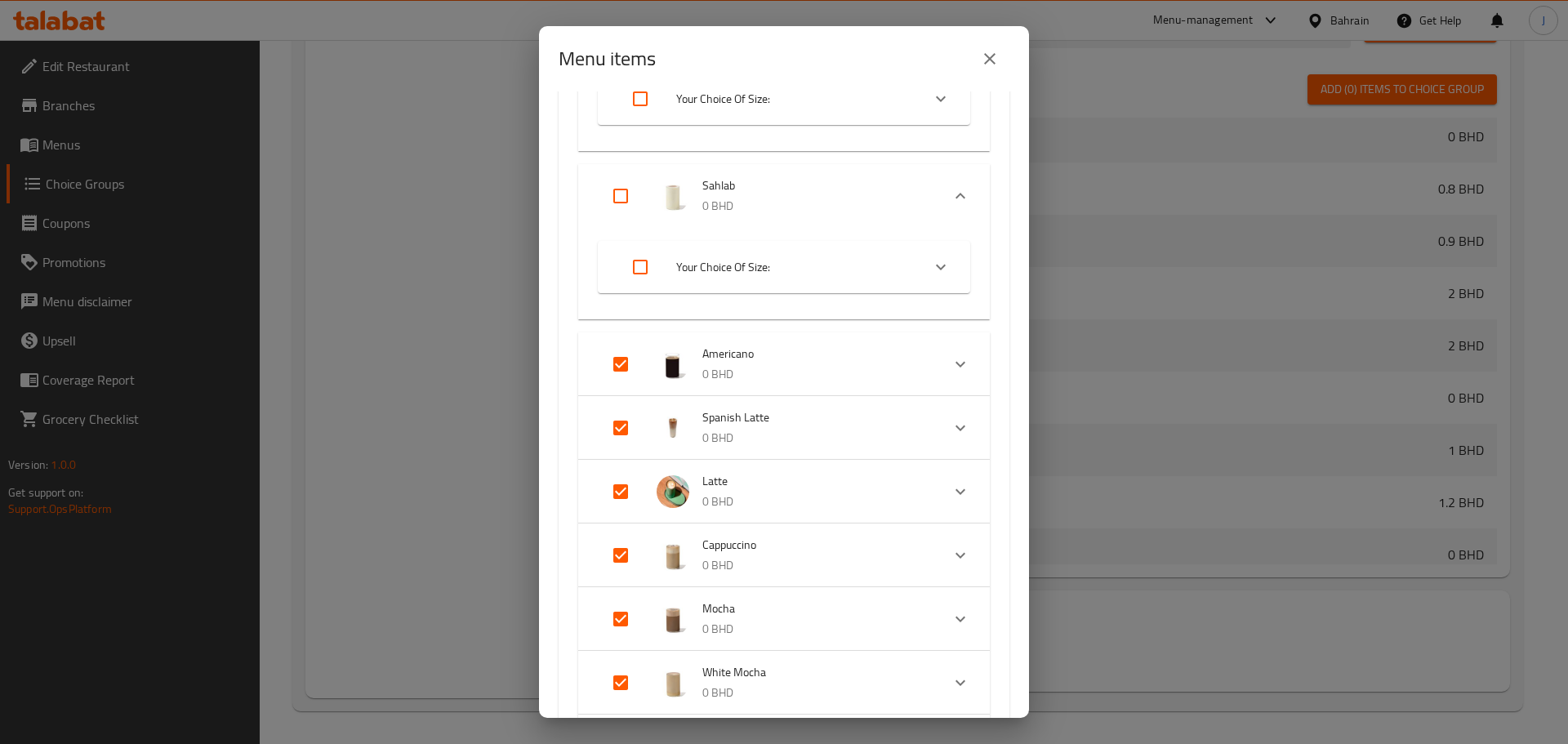 click at bounding box center (621, 364) 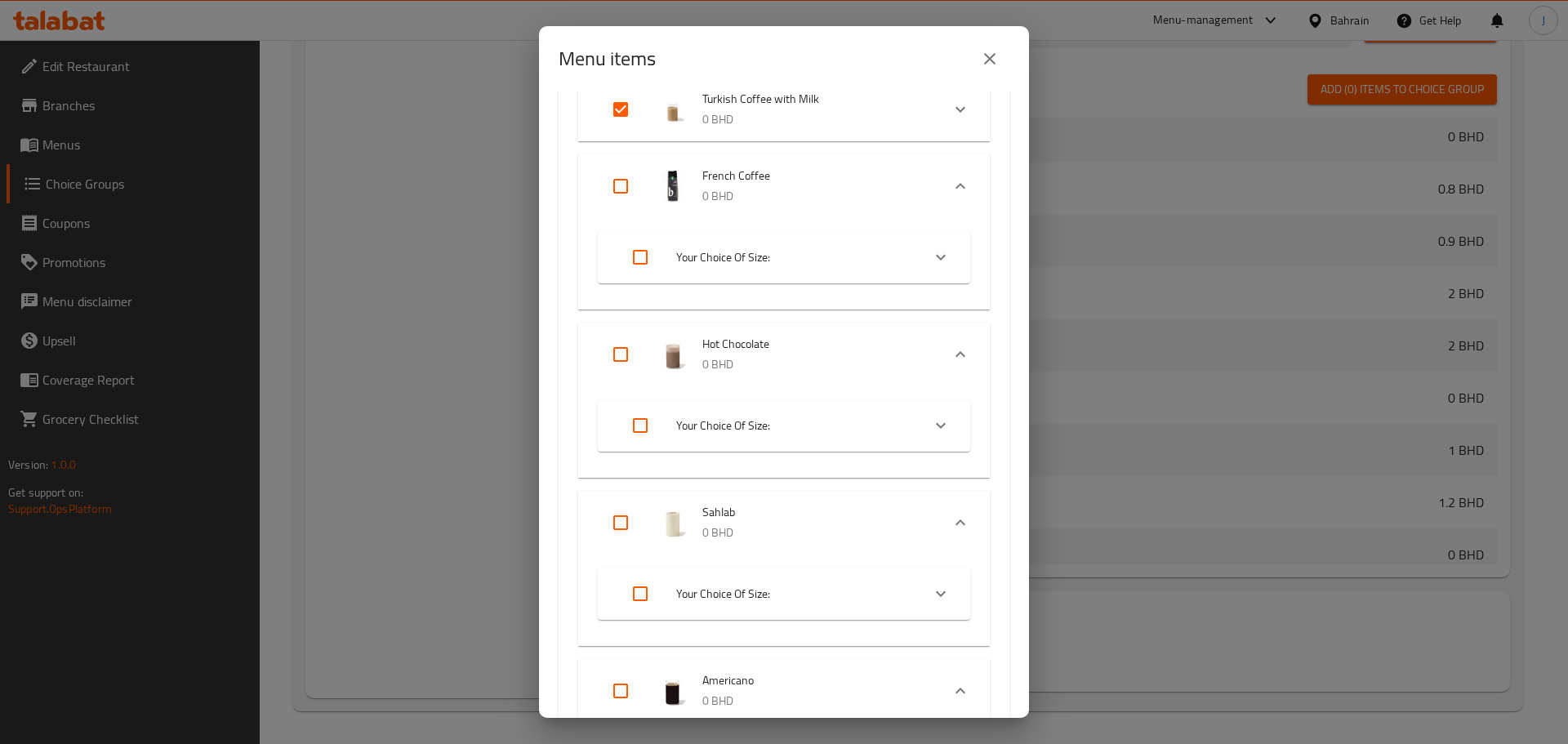 scroll, scrollTop: 542, scrollLeft: 0, axis: vertical 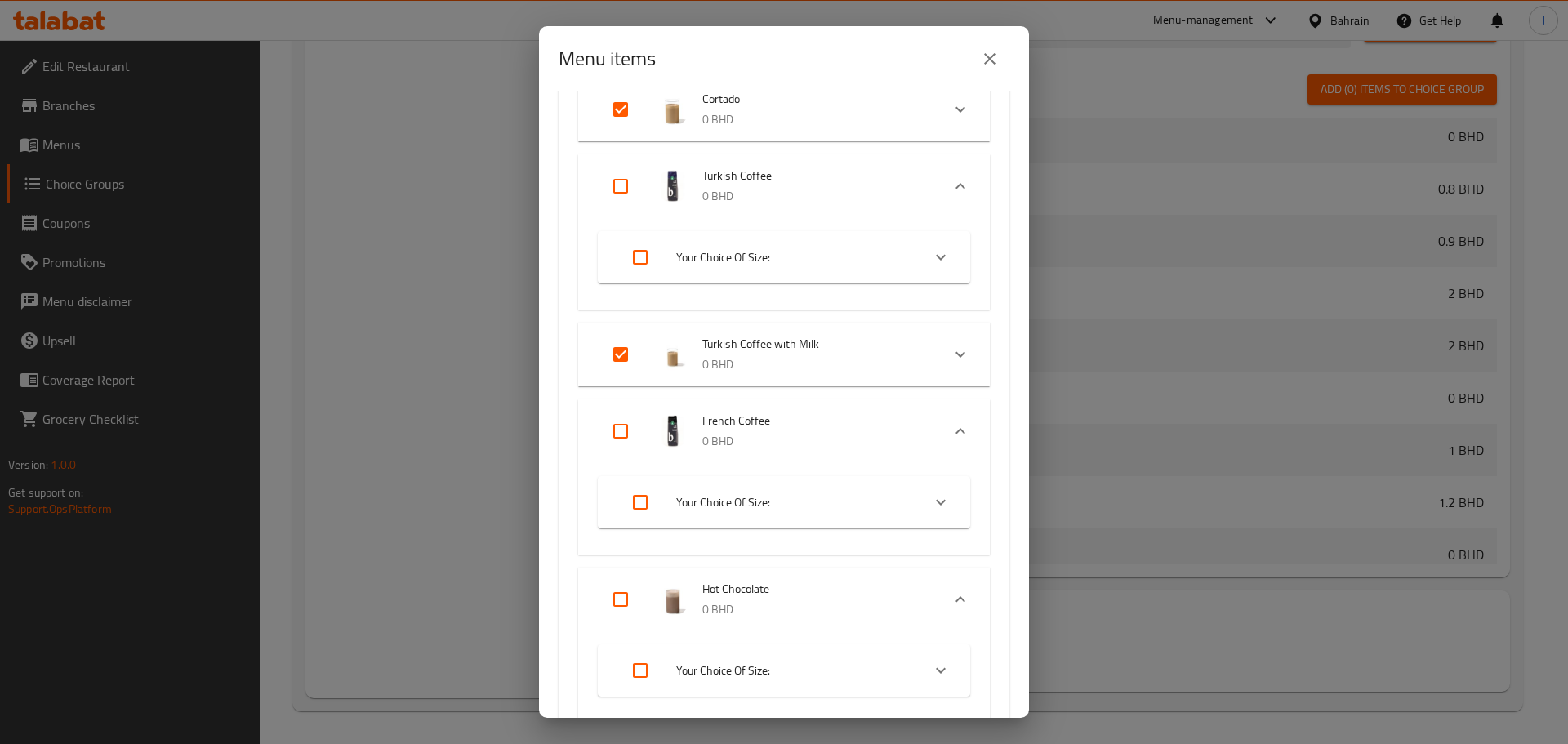 click at bounding box center [621, 354] 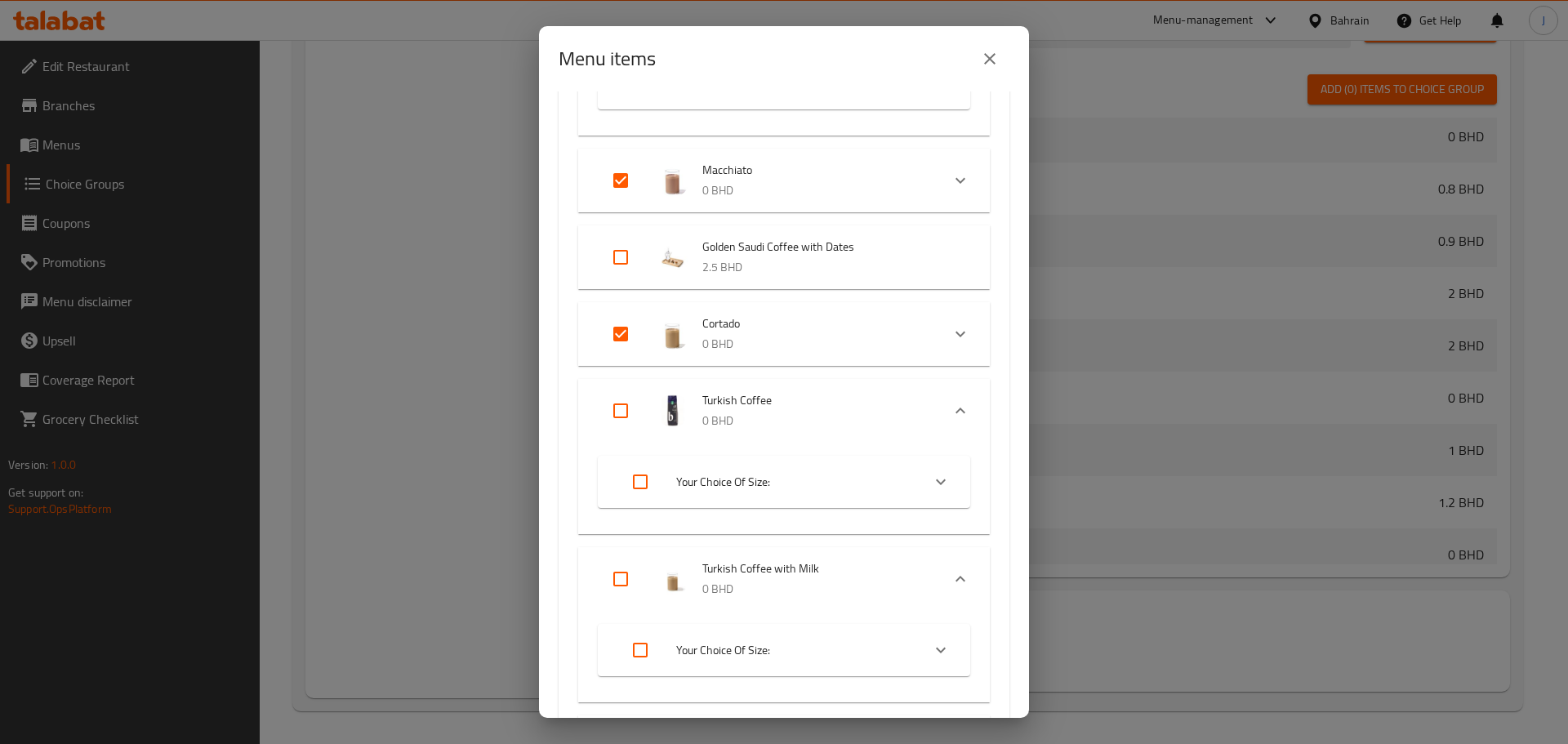 scroll, scrollTop: 297, scrollLeft: 0, axis: vertical 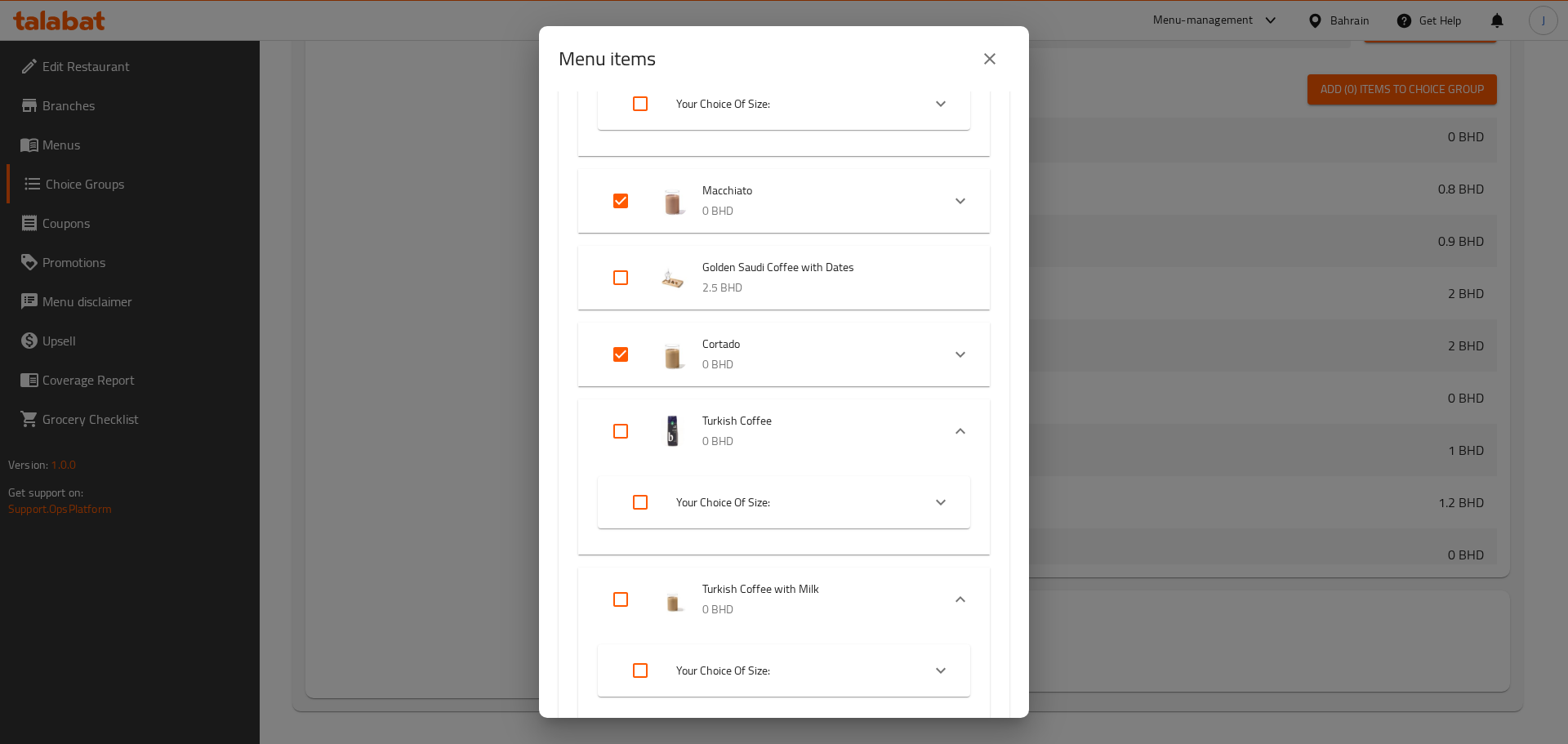 click at bounding box center [621, 354] 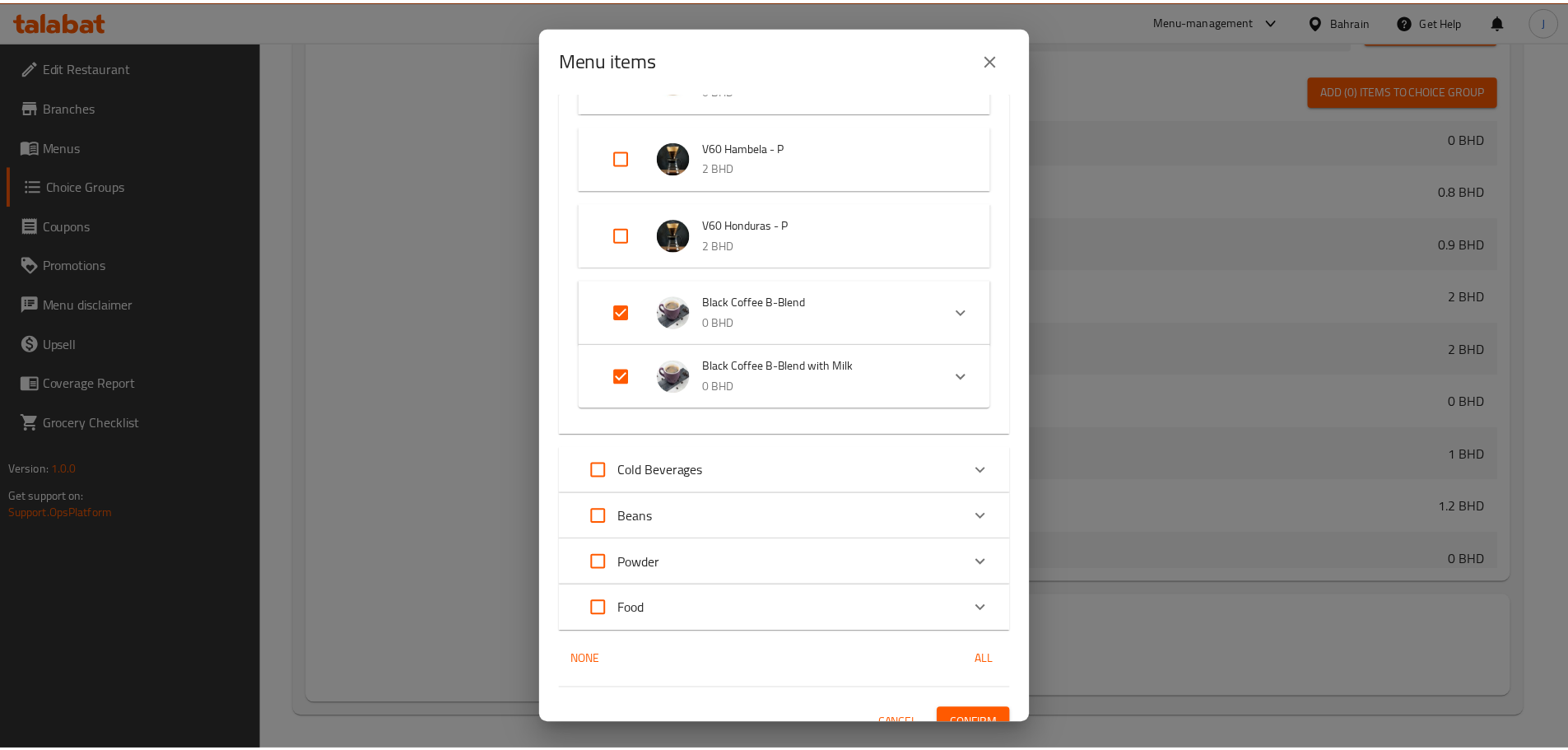 scroll, scrollTop: 3082, scrollLeft: 0, axis: vertical 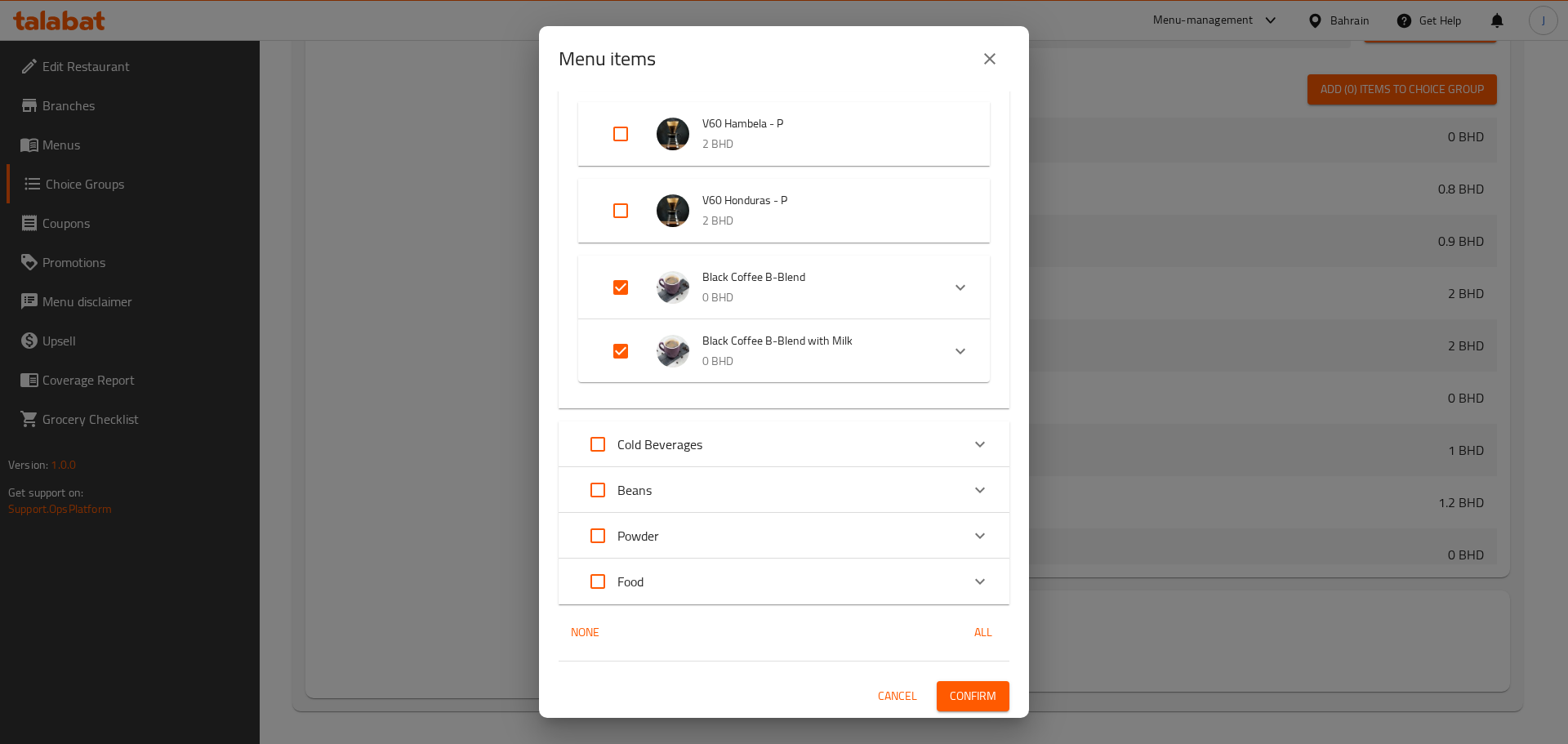 click on "Confirm" at bounding box center (973, 696) 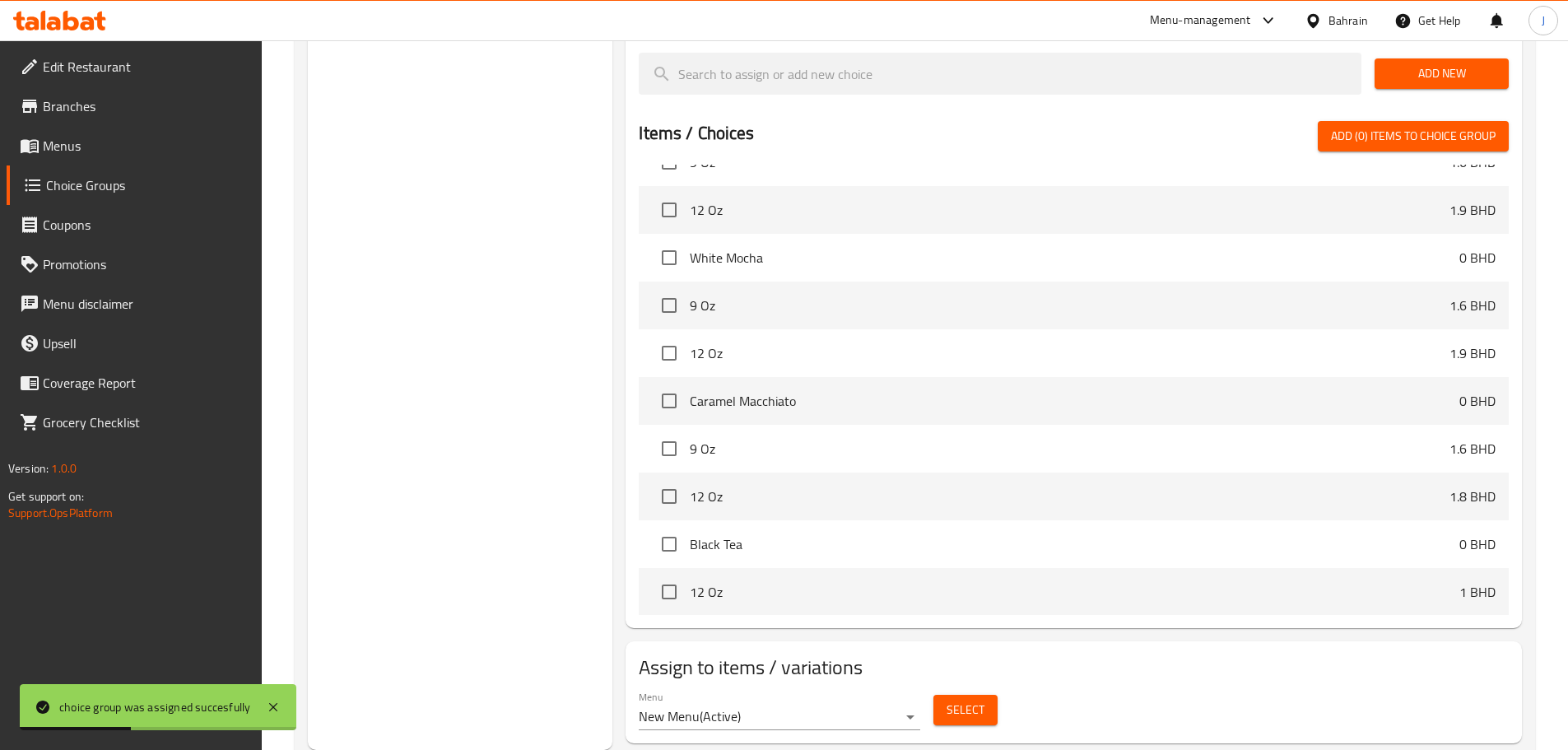 scroll, scrollTop: 1295, scrollLeft: 0, axis: vertical 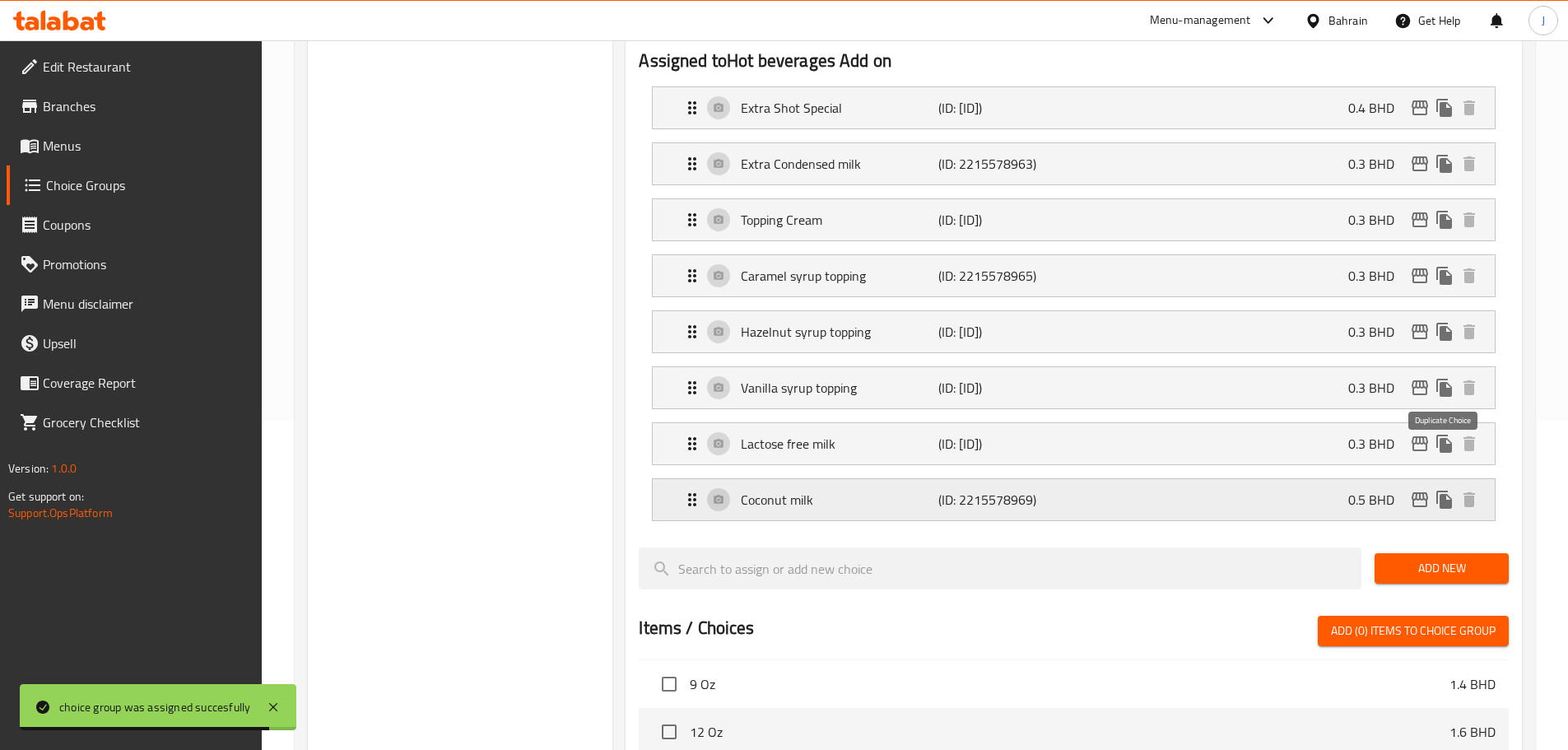 click 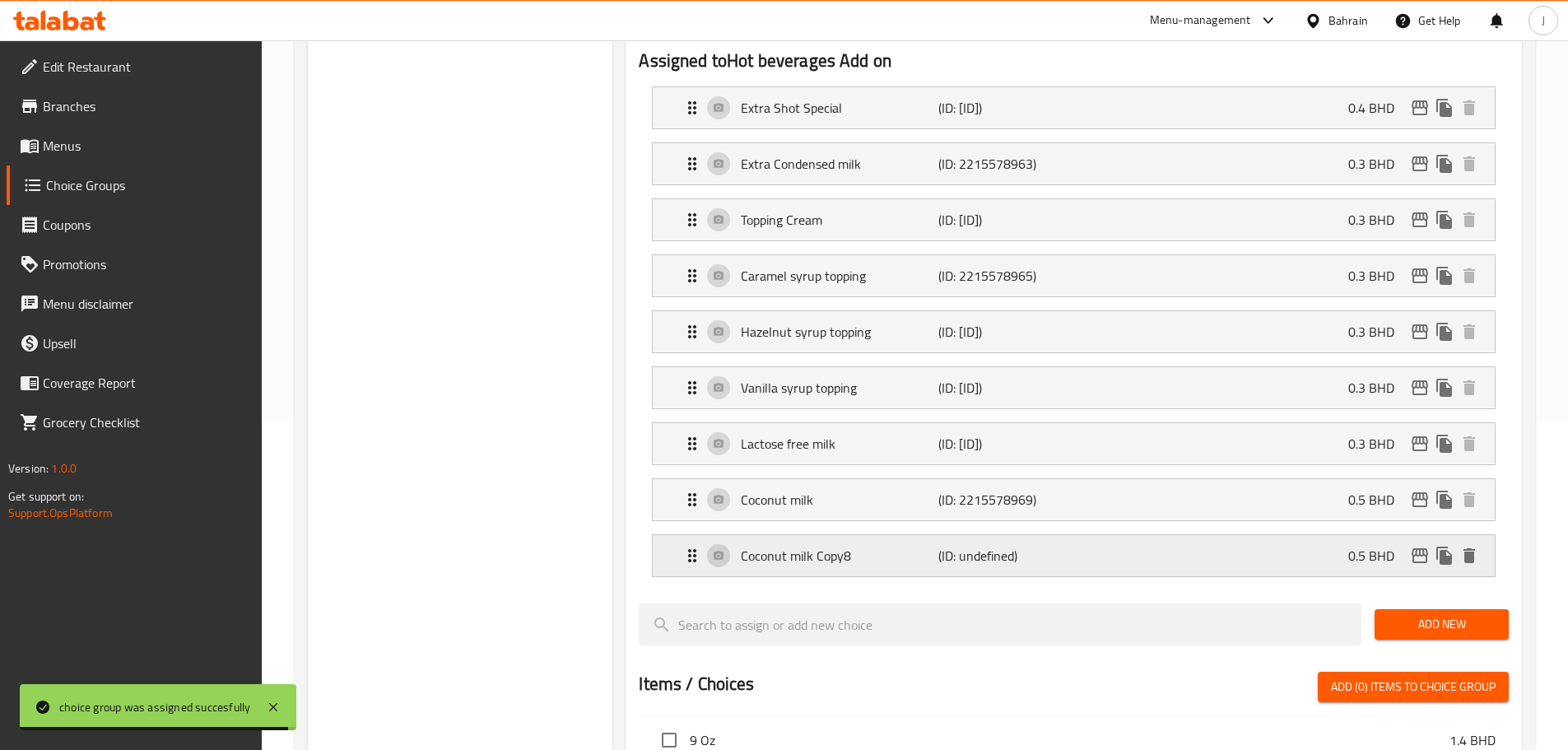 click on "(ID: undefined)" at bounding box center (1004, 556) 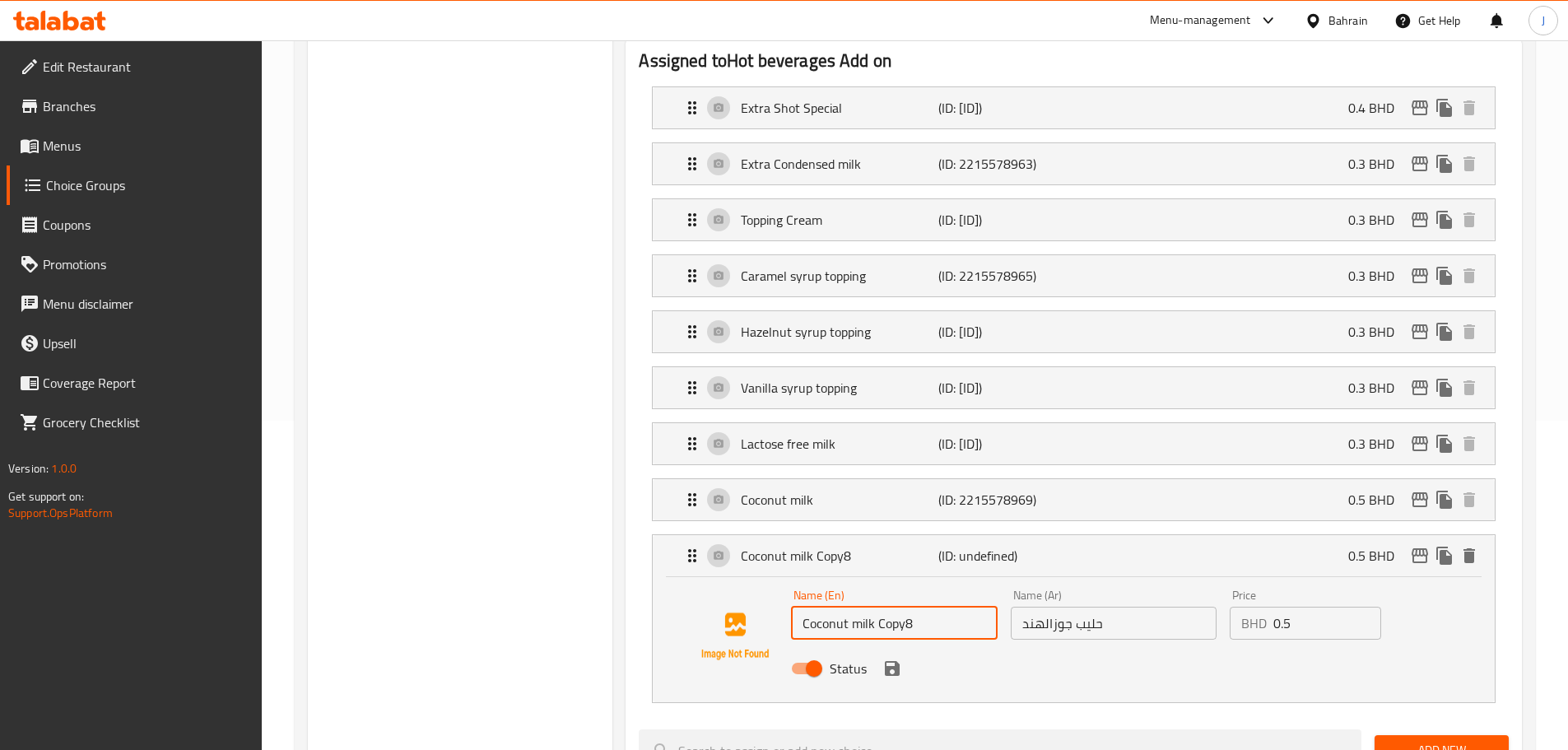 click on "Coconut milk Copy8" at bounding box center [894, 623] 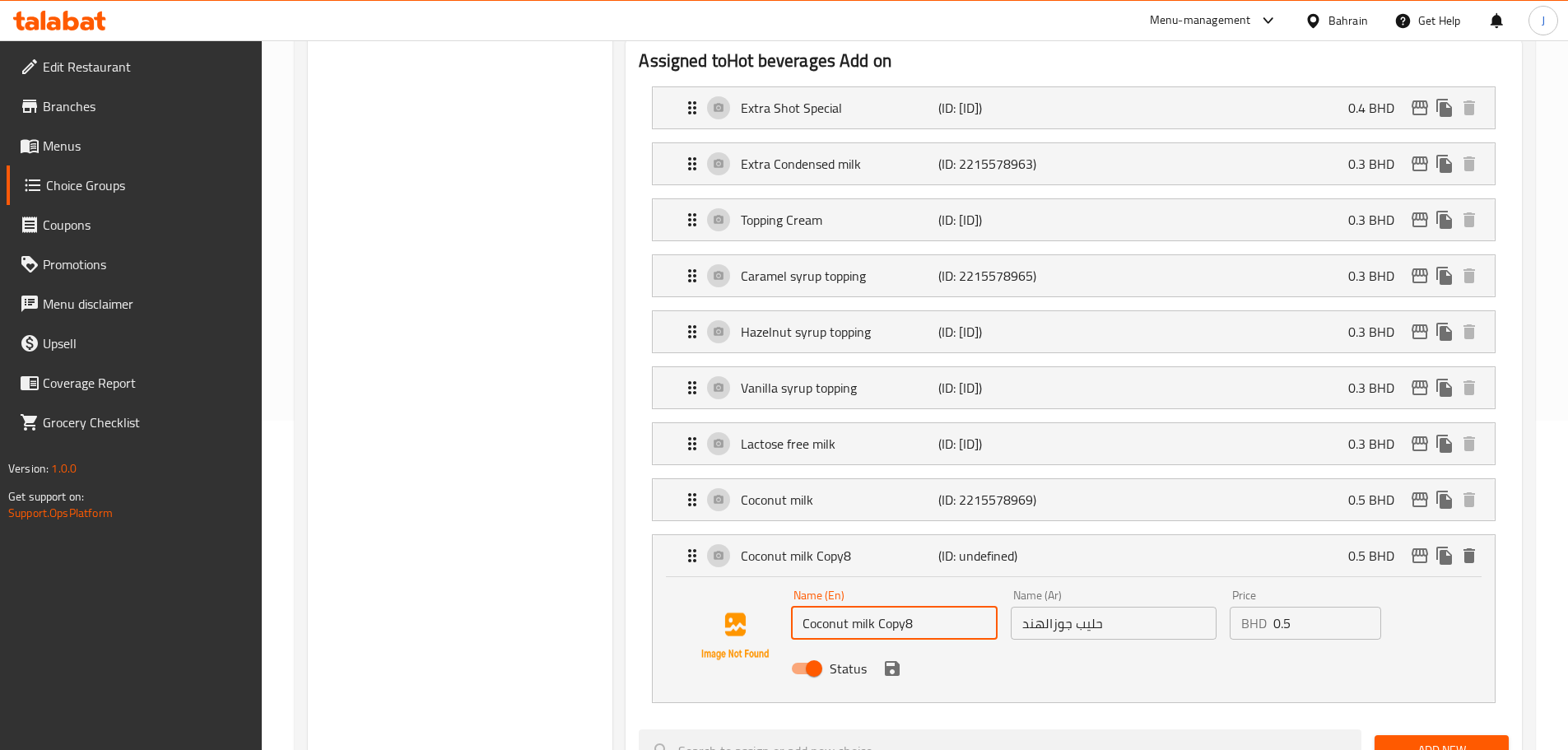 click on "Coconut milk Copy8" at bounding box center (894, 623) 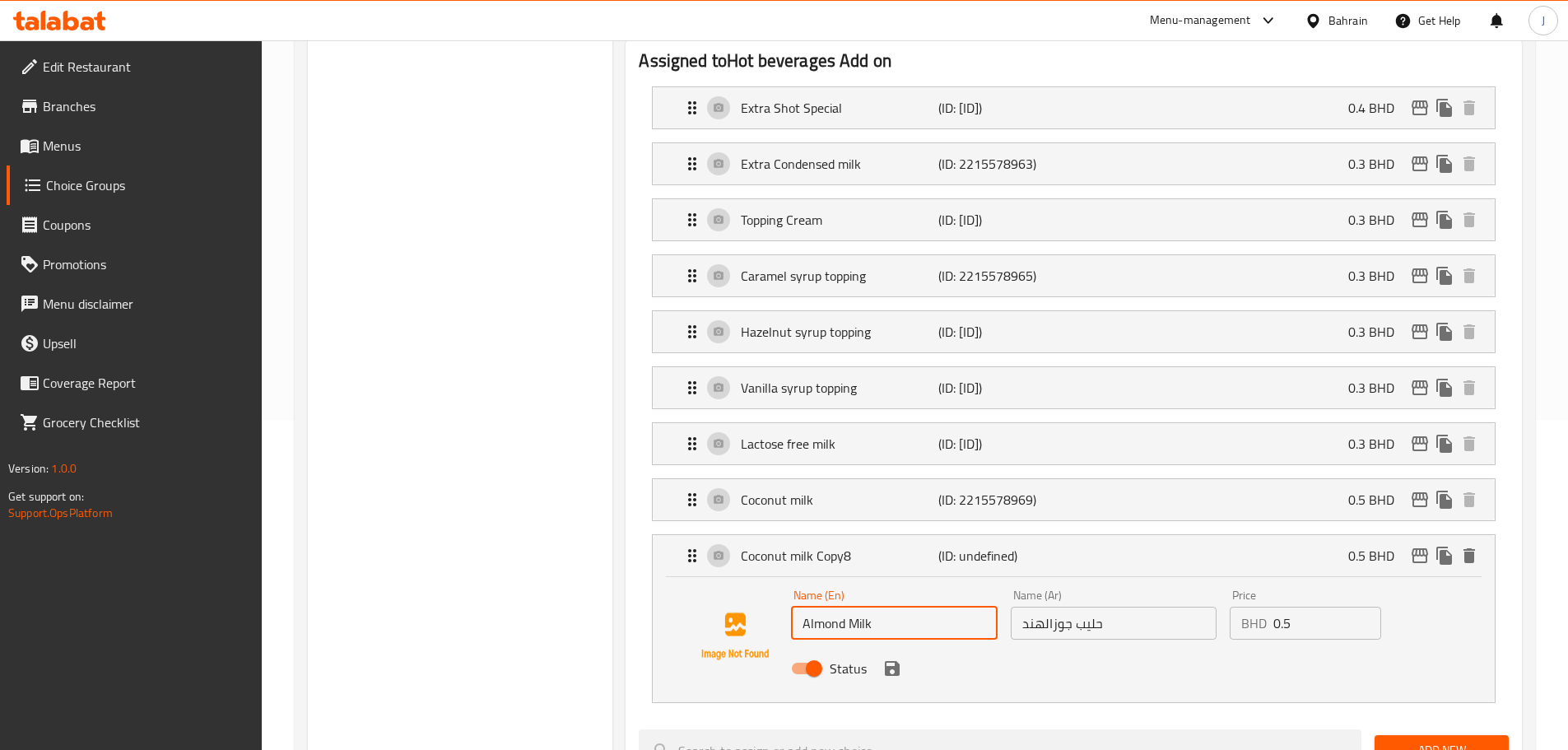 type on "Almond Milk" 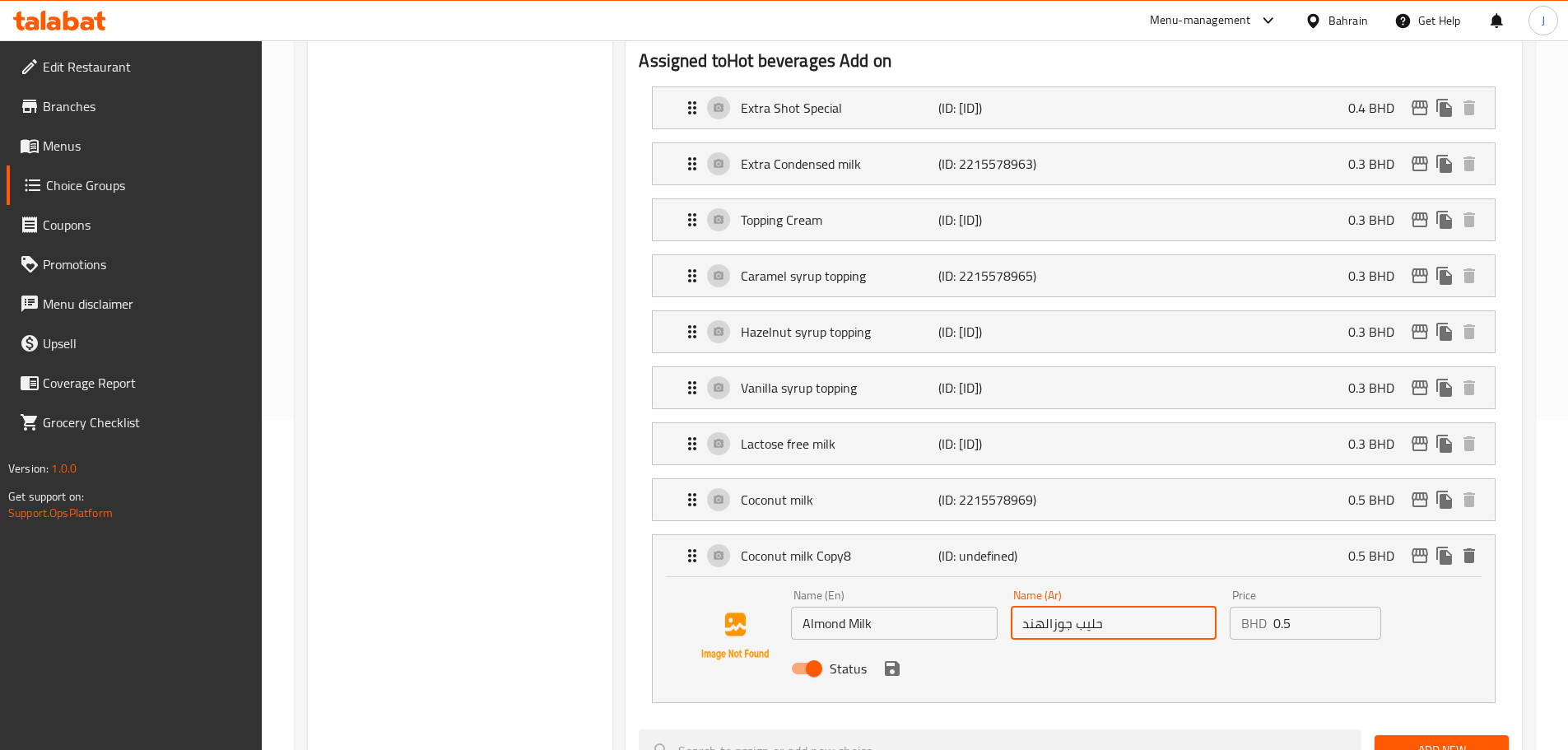 click on "حليب جوزالهند" at bounding box center [1114, 623] 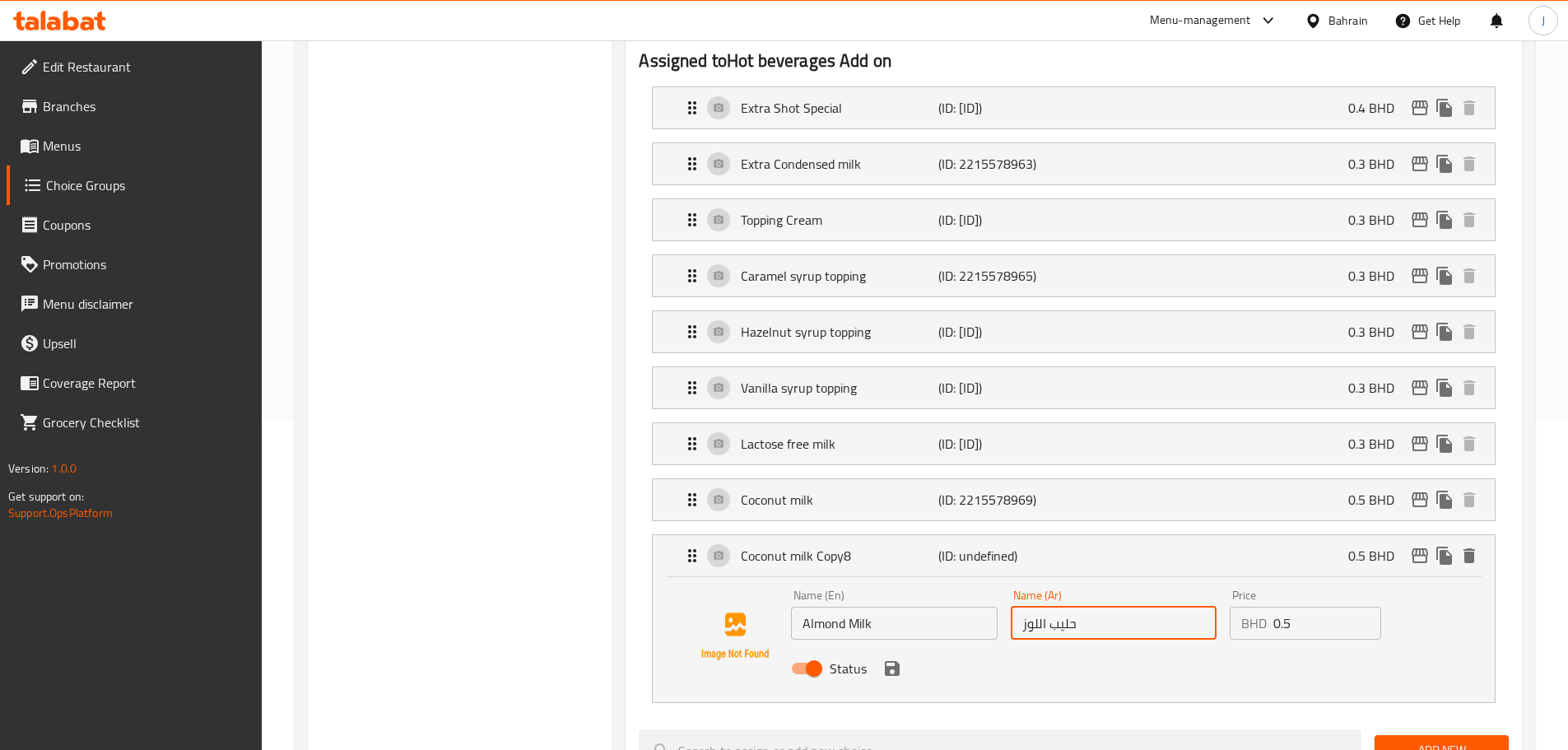 click 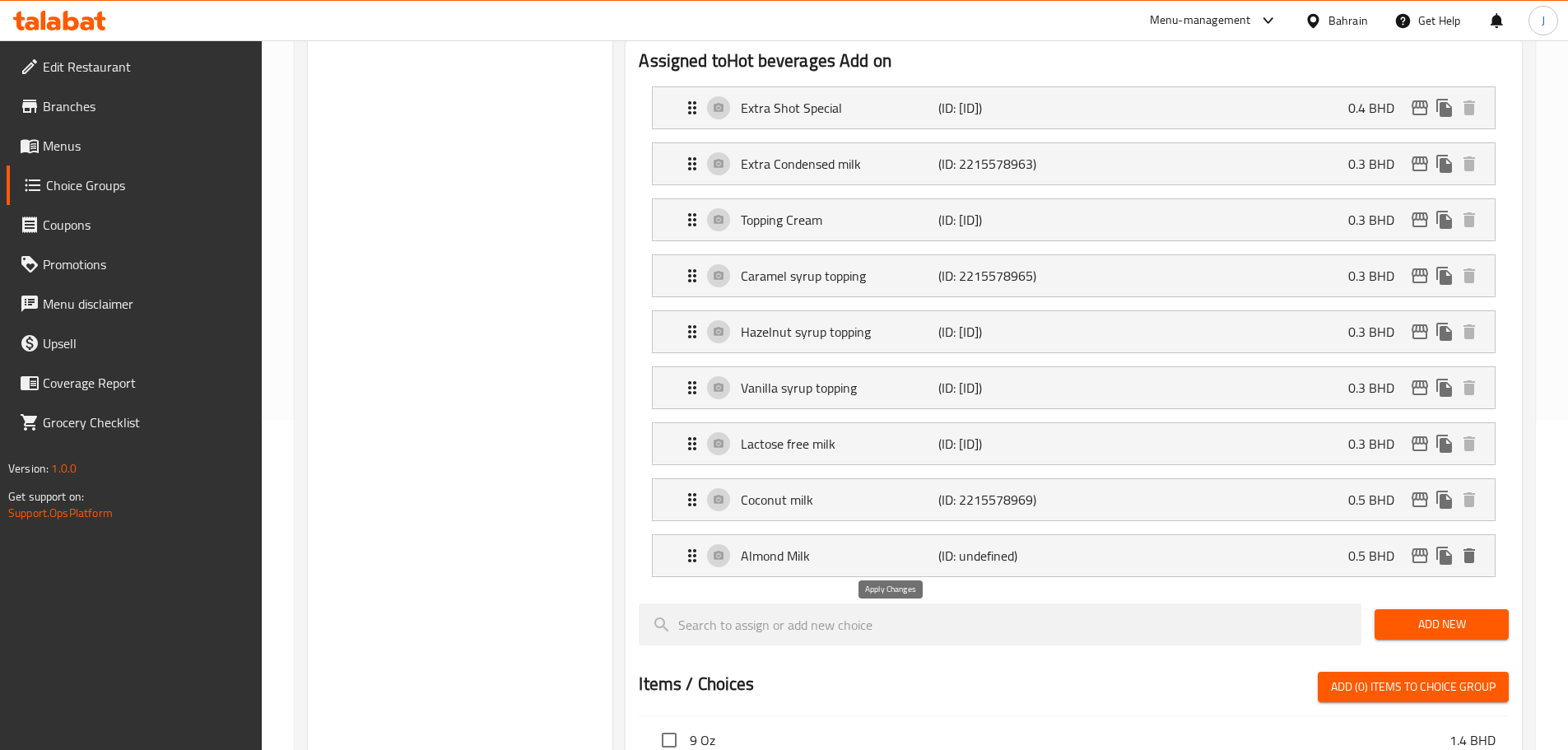 type on "حليب اللوز" 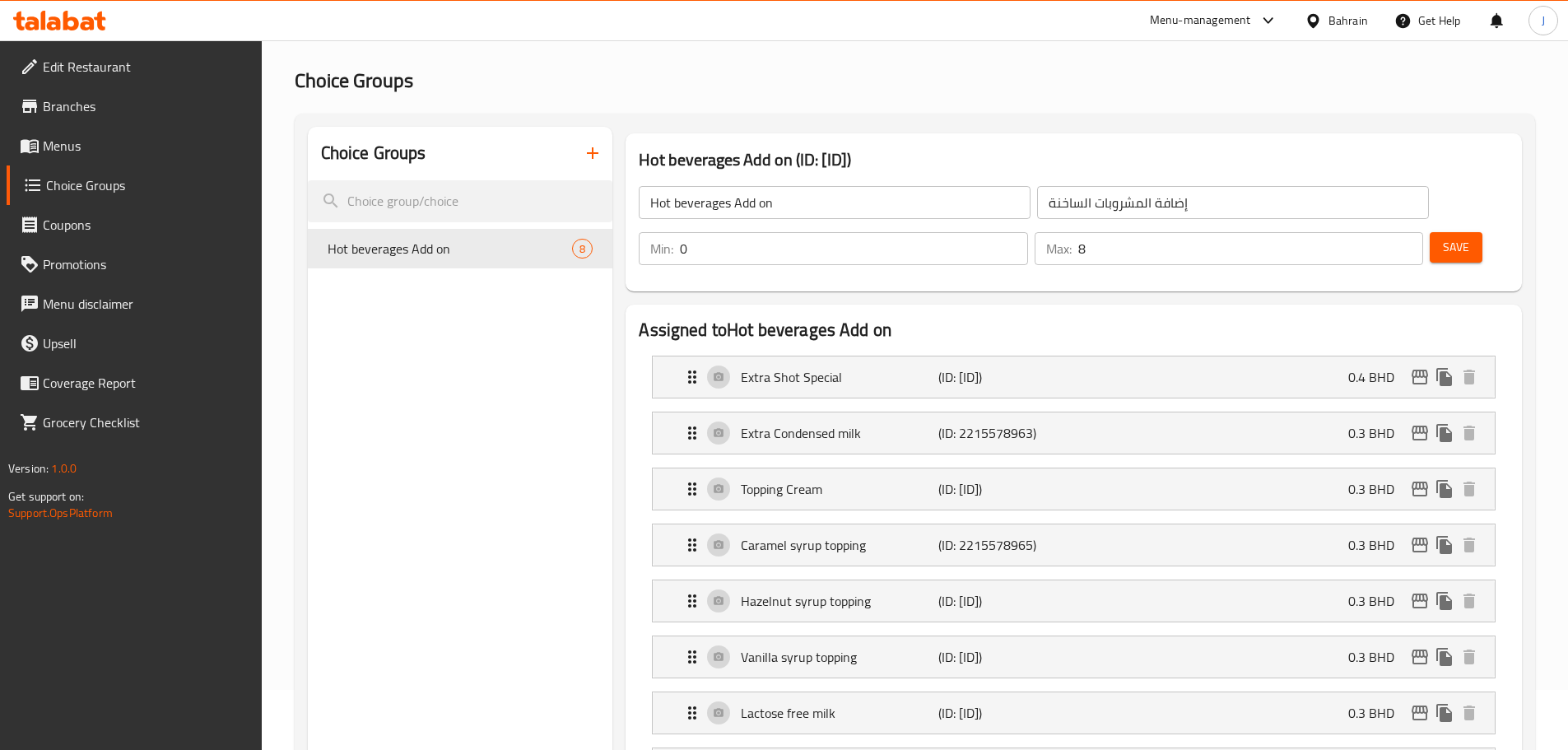 scroll, scrollTop: 0, scrollLeft: 0, axis: both 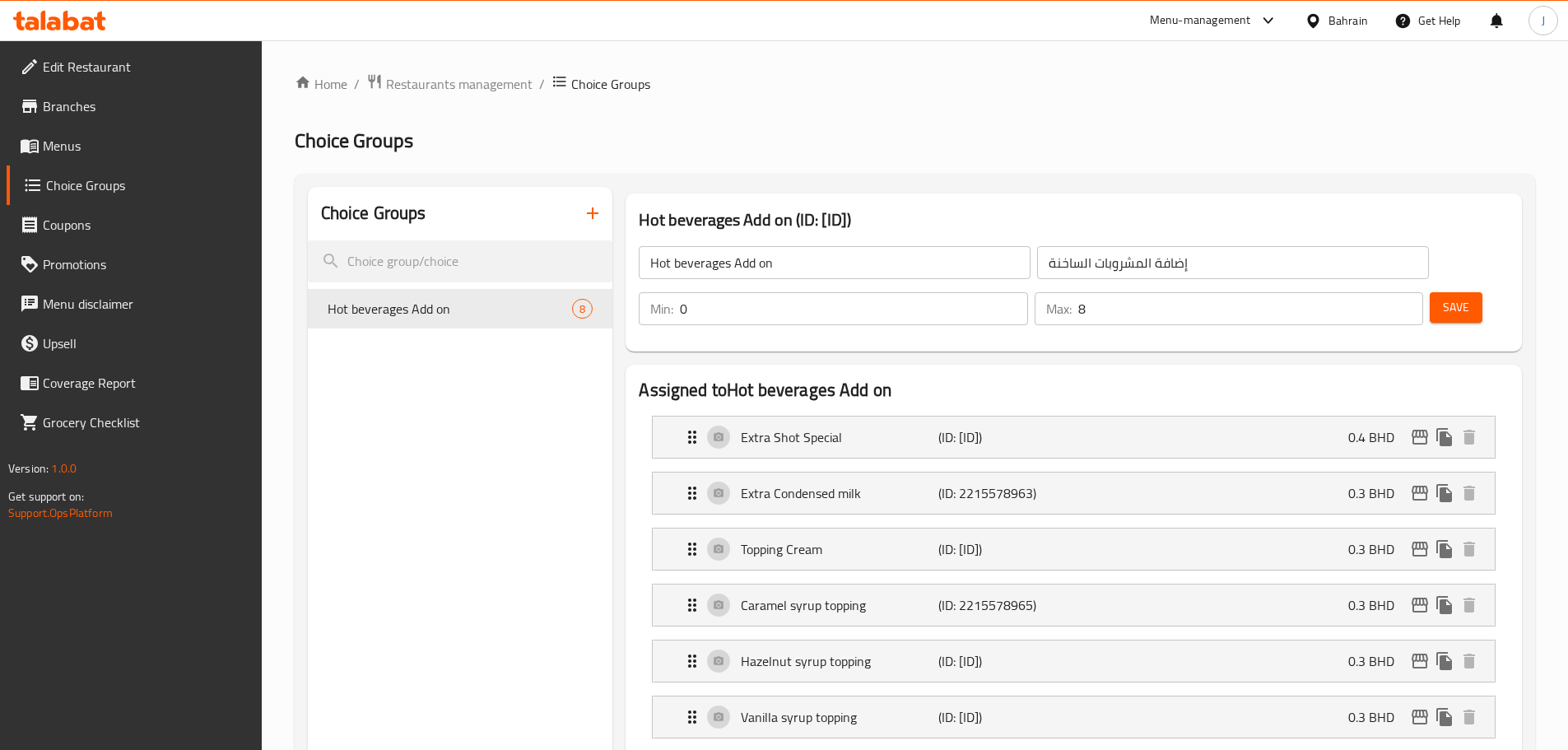 click on "Save" at bounding box center [1456, 307] 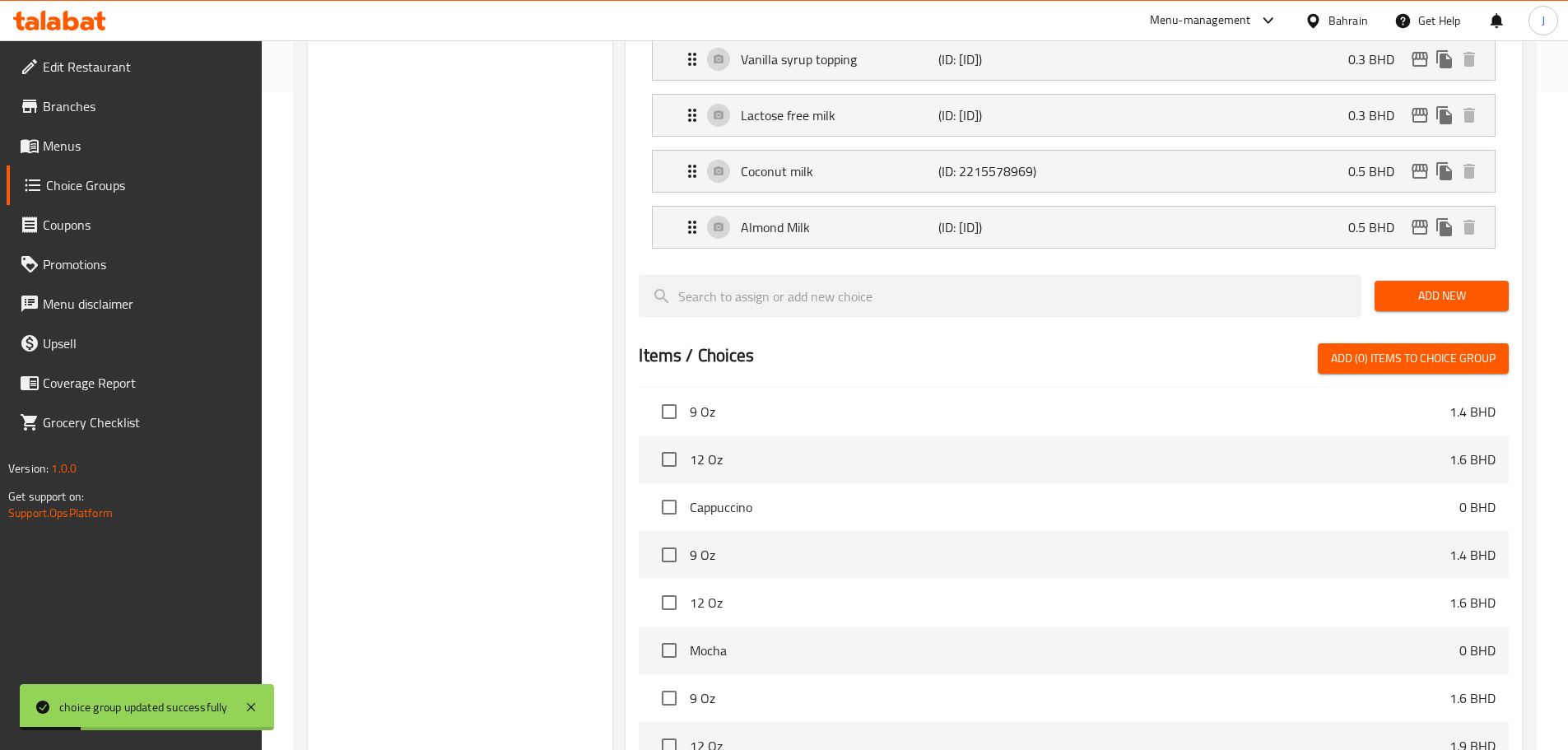 scroll, scrollTop: 659, scrollLeft: 0, axis: vertical 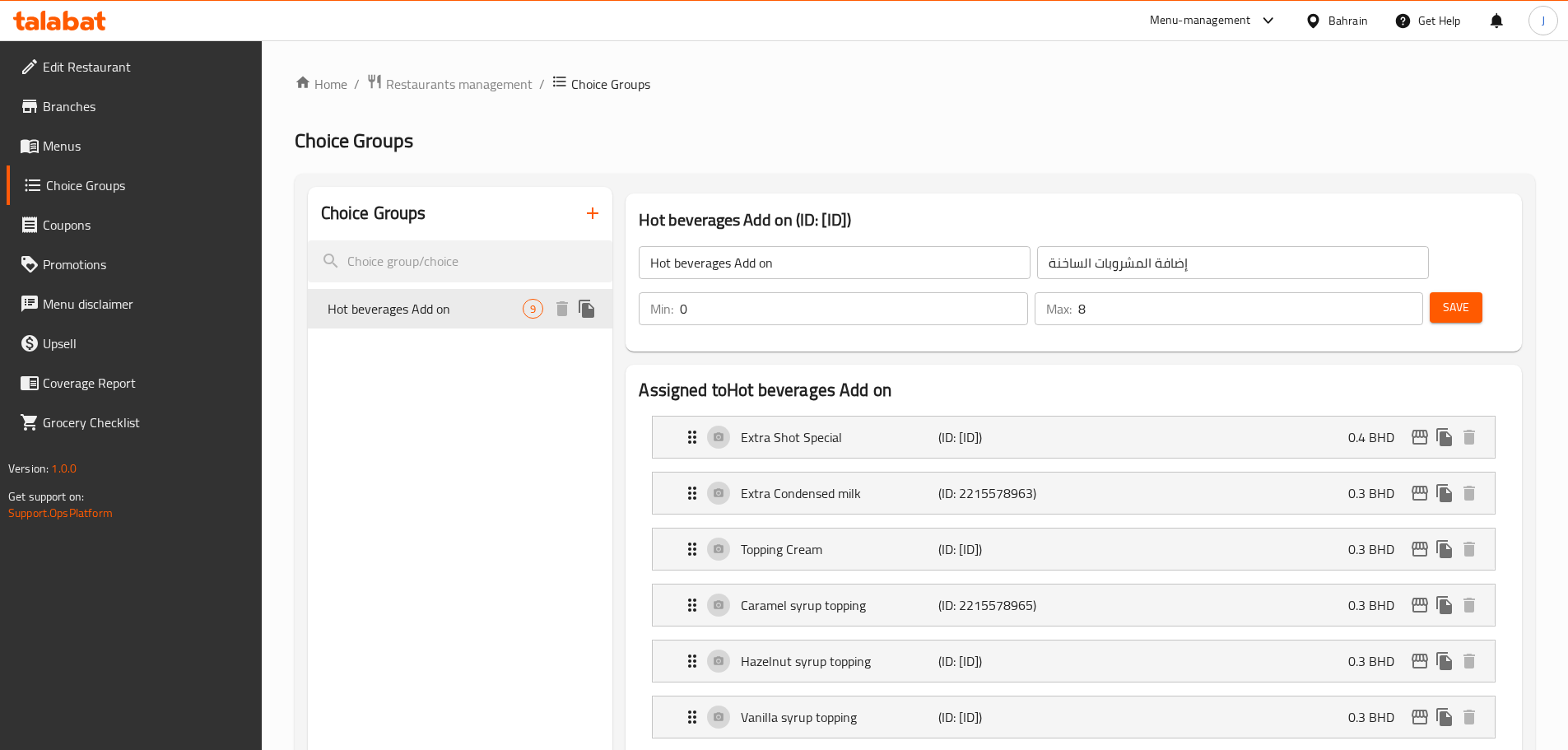 click 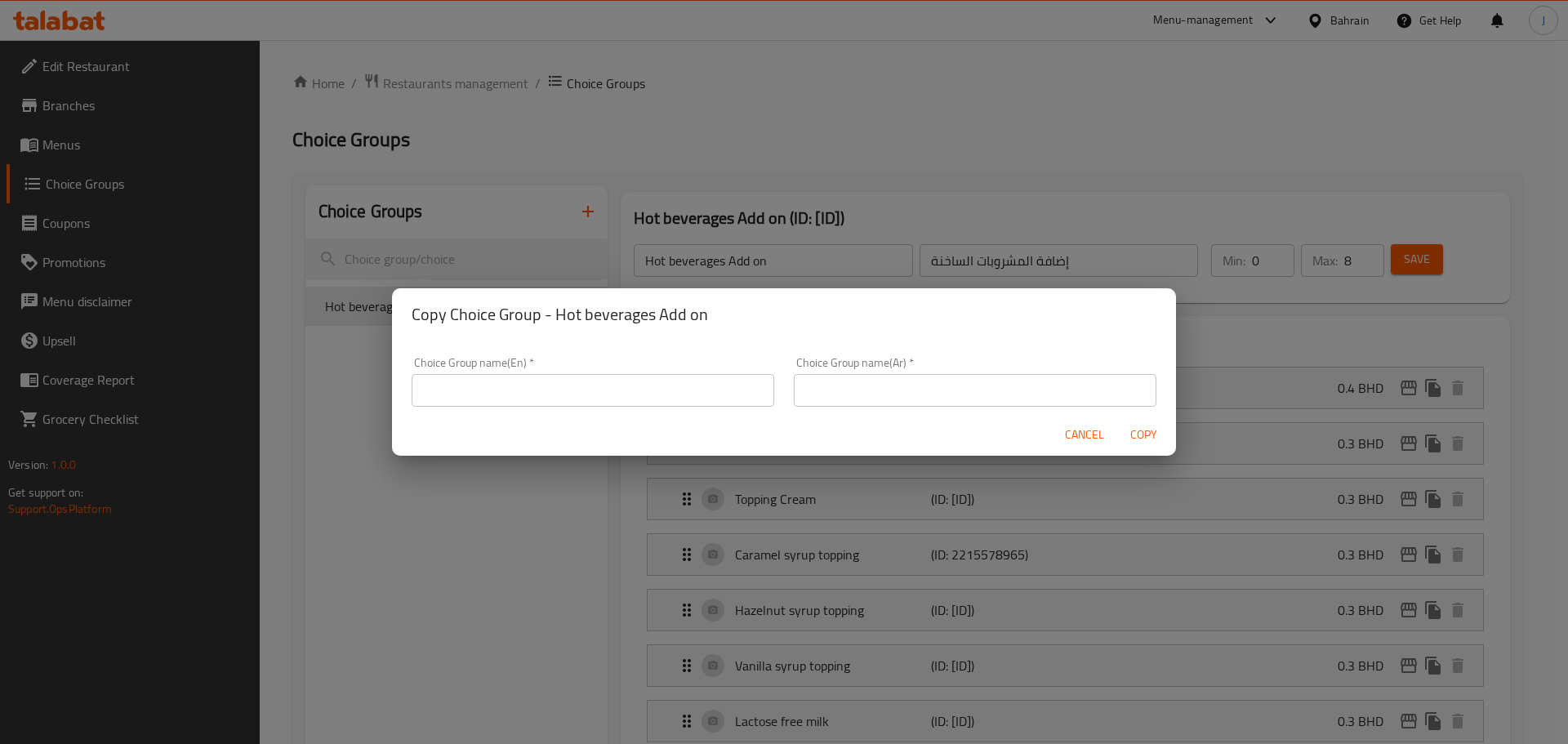 click at bounding box center [593, 390] 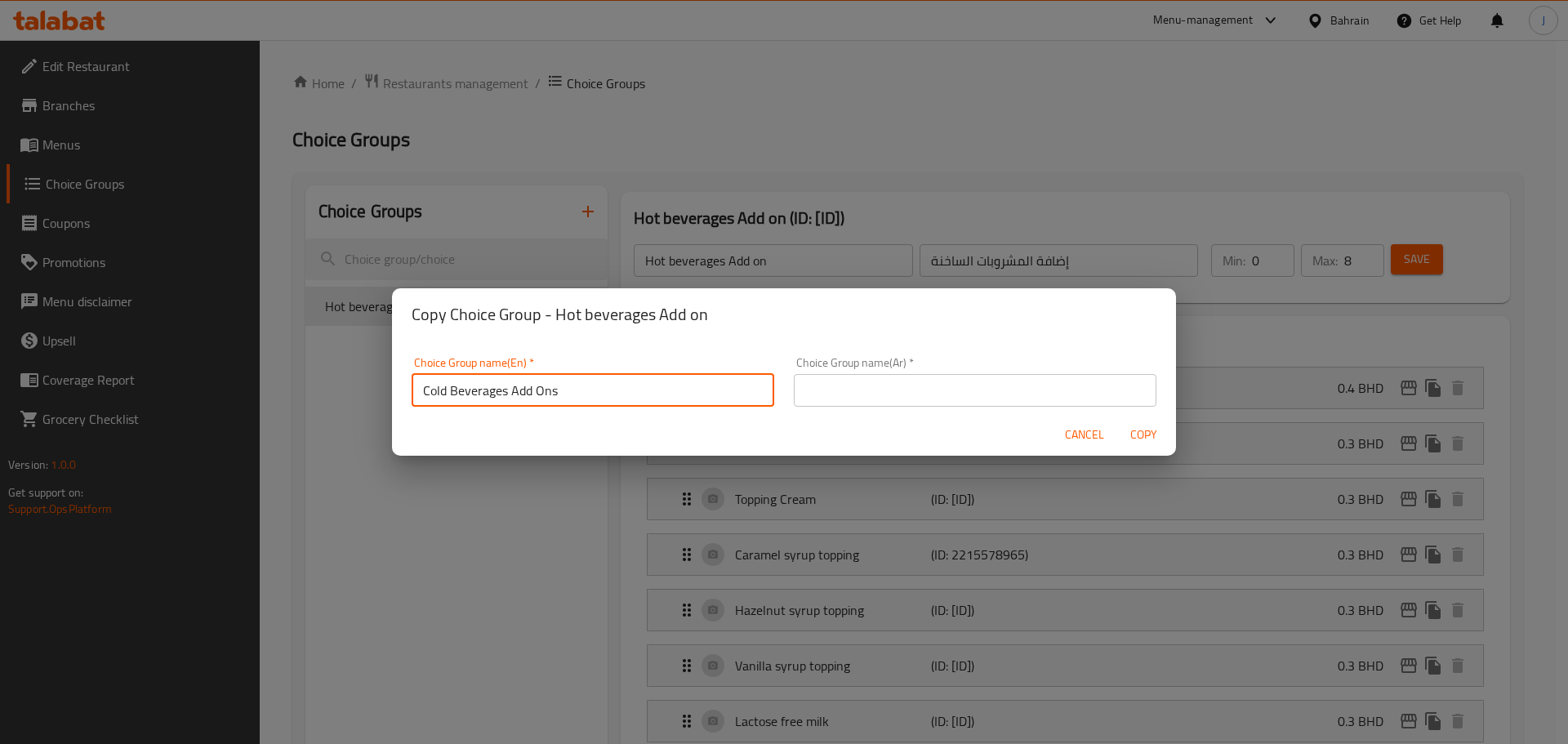 type on "Cold Beverages Add Ons" 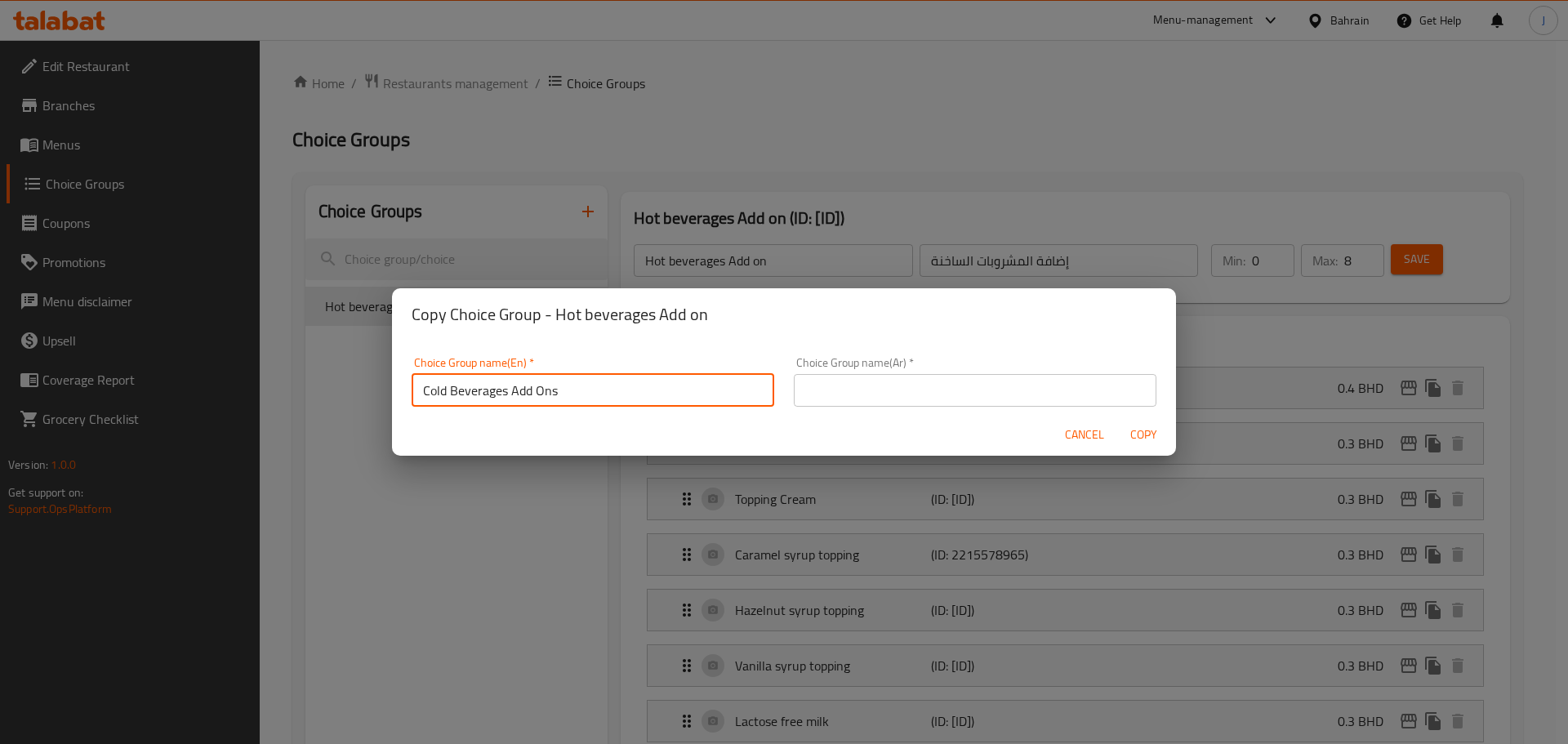 click at bounding box center [975, 390] 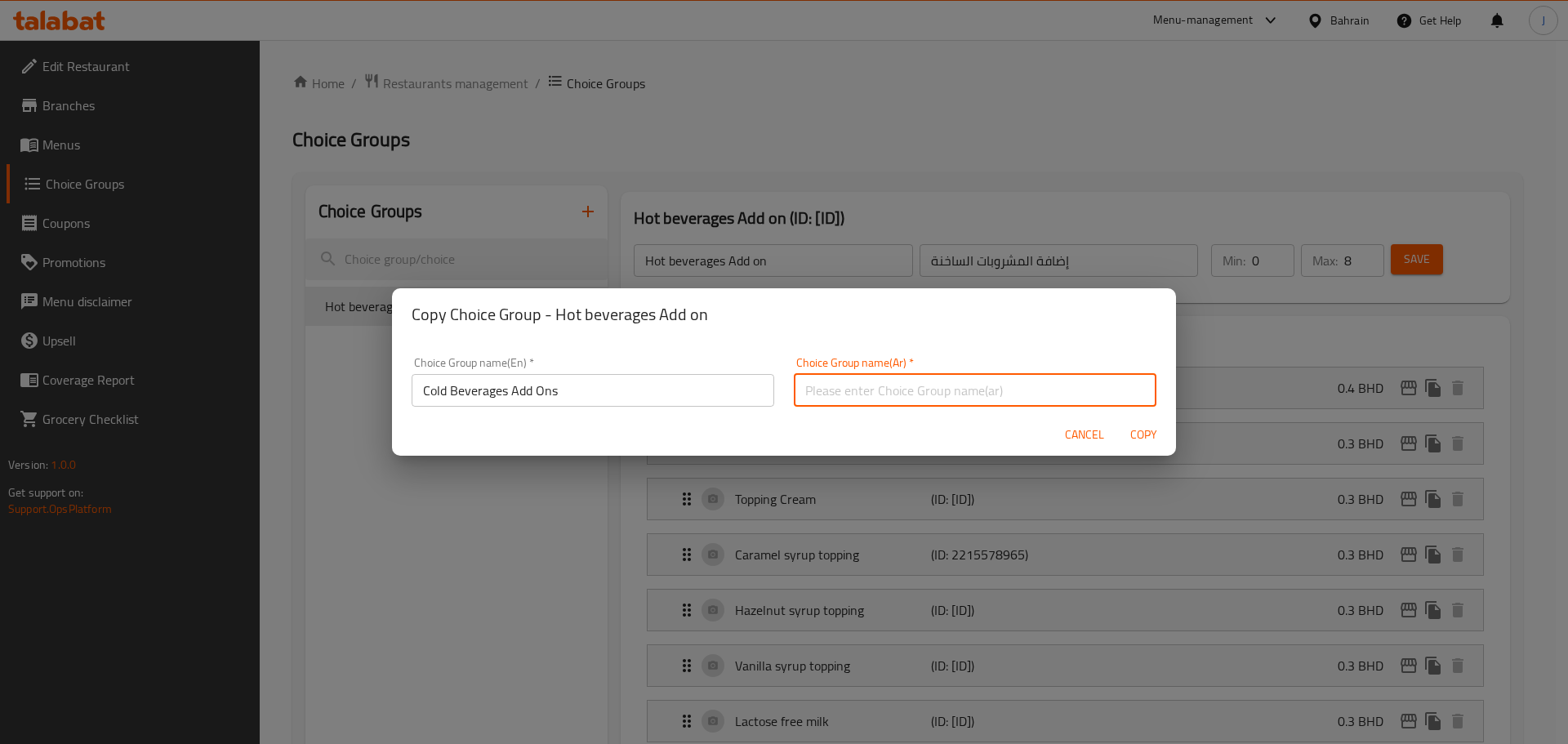 paste on "إضافات المشروبات الباردة" 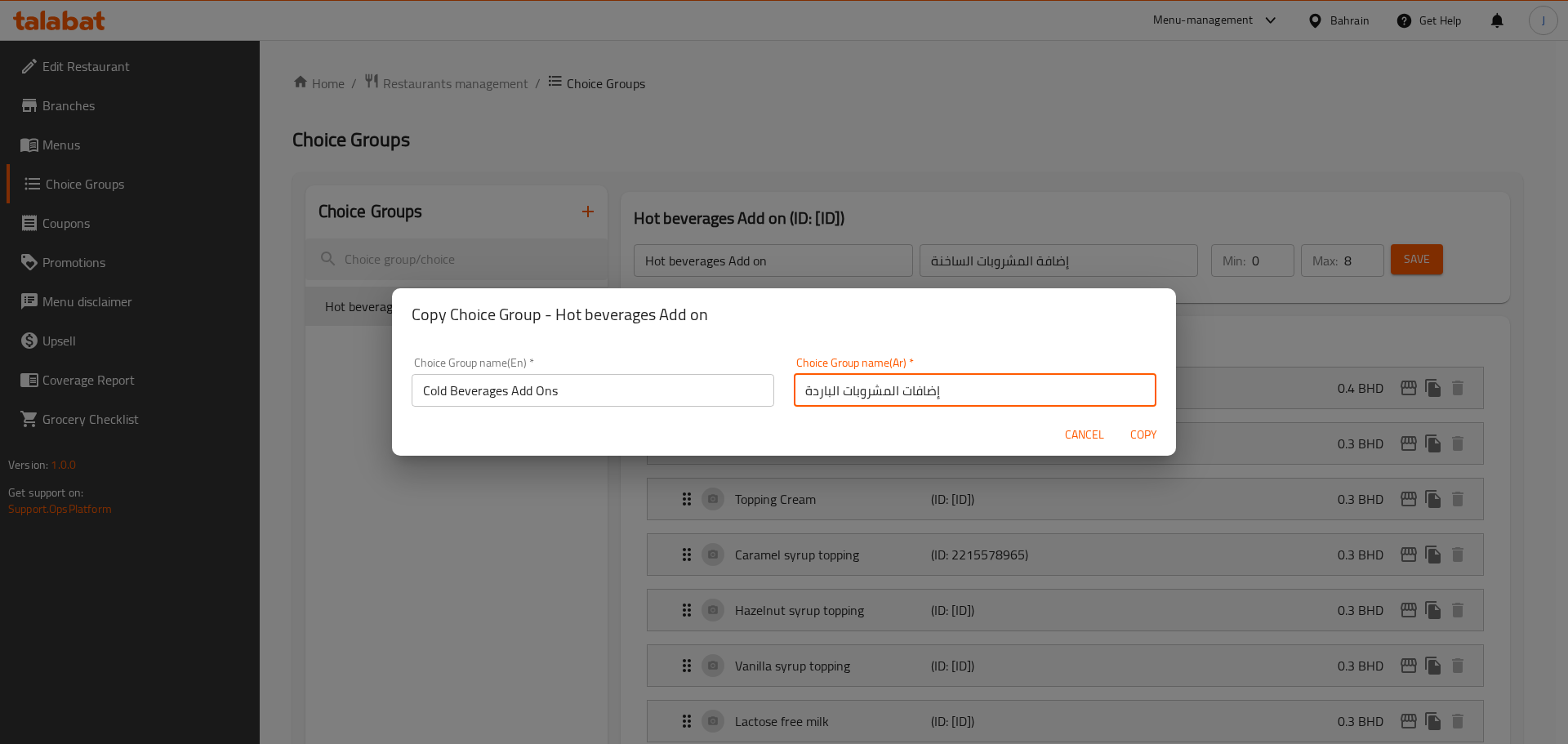 type on "إضافات المشروبات الباردة" 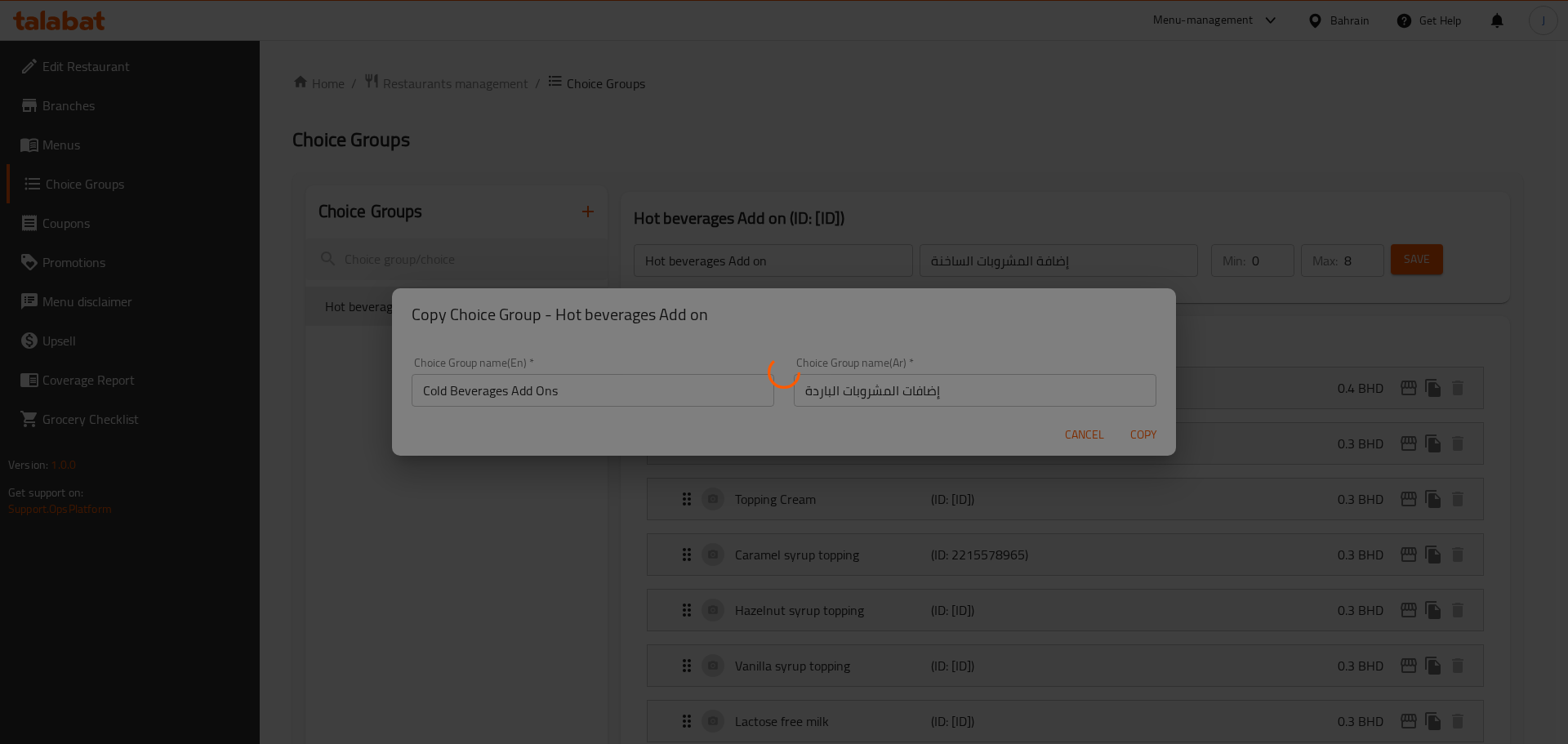type on "Cold Beverages Add Ons" 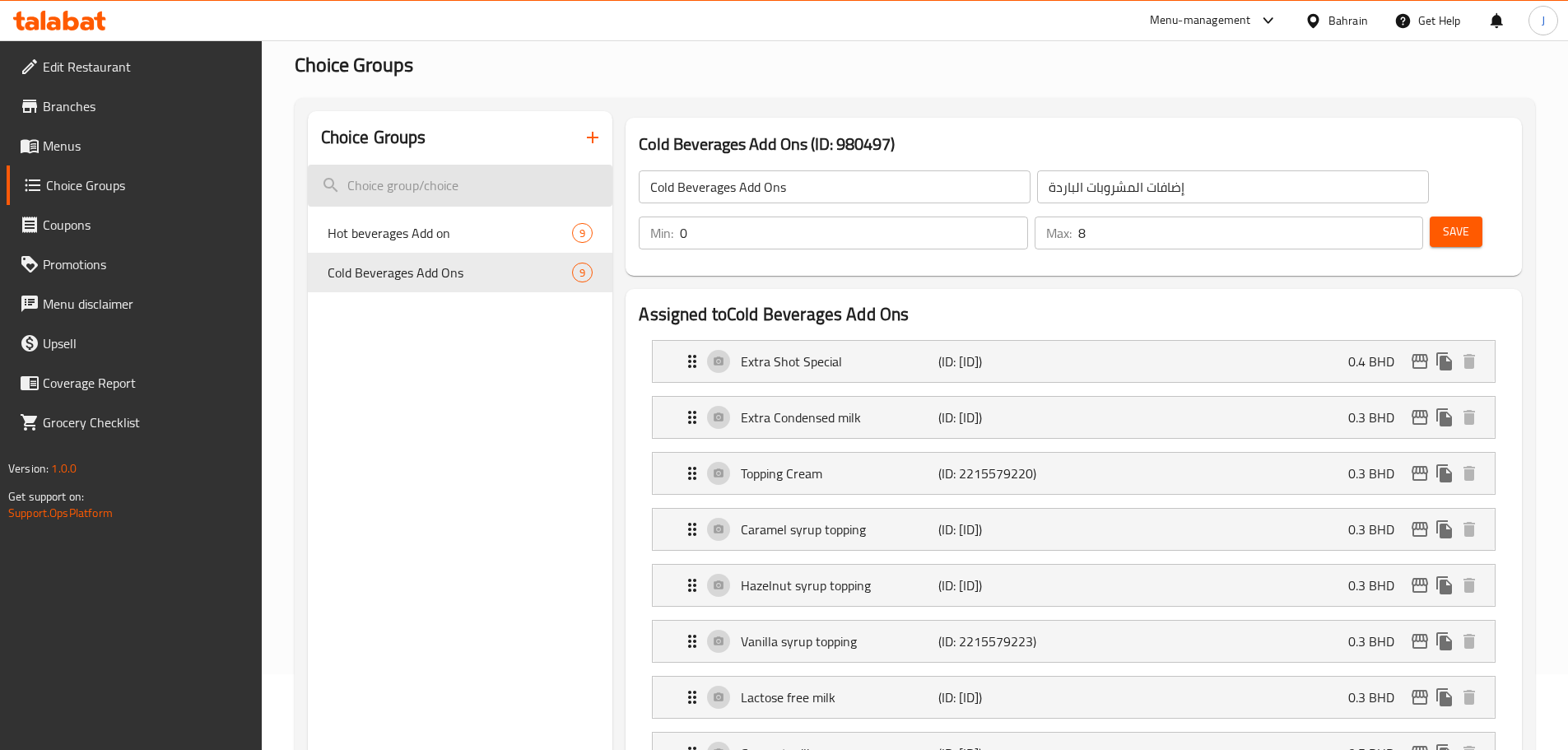 scroll, scrollTop: 0, scrollLeft: 0, axis: both 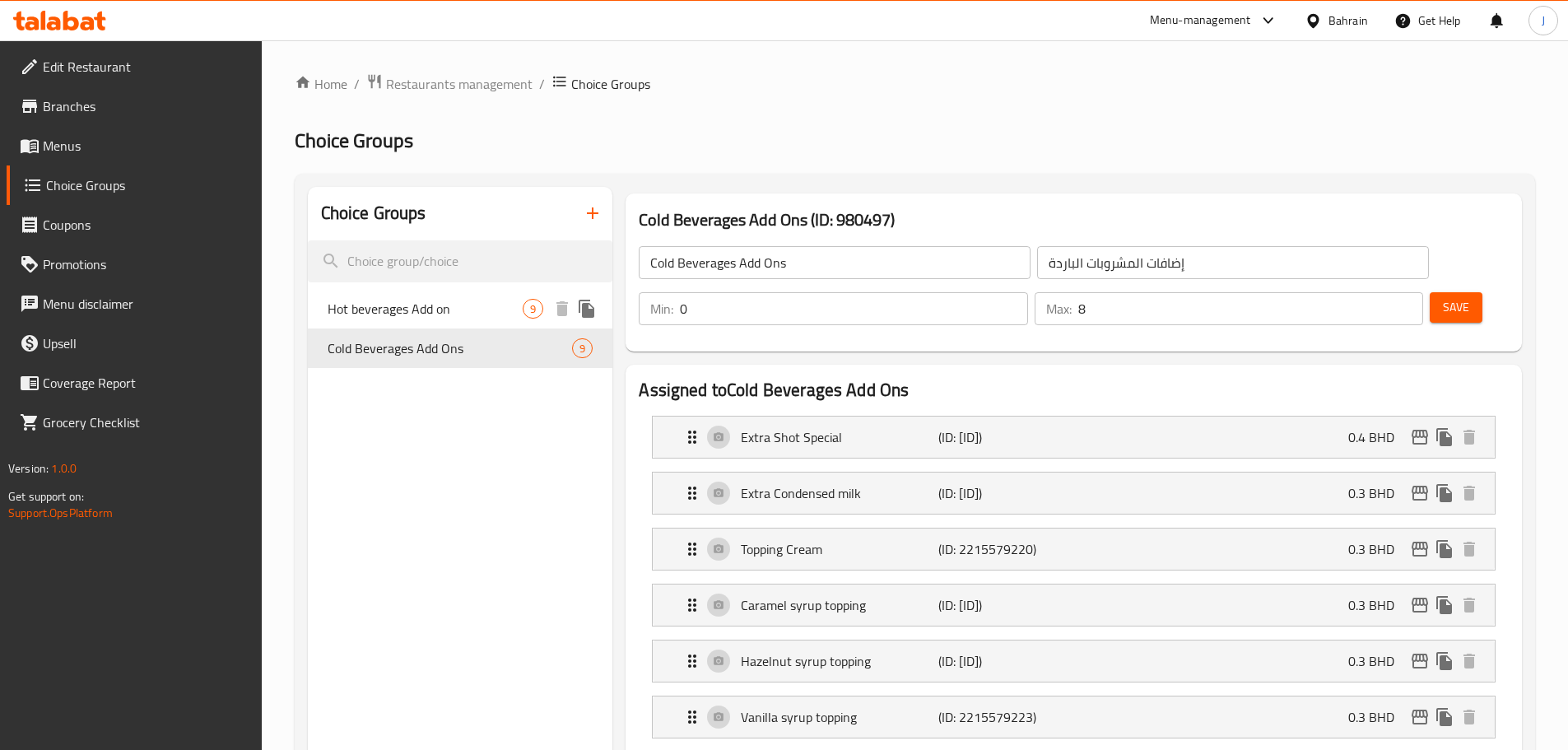 click on "Hot beverages Add on 9" at bounding box center [460, 309] 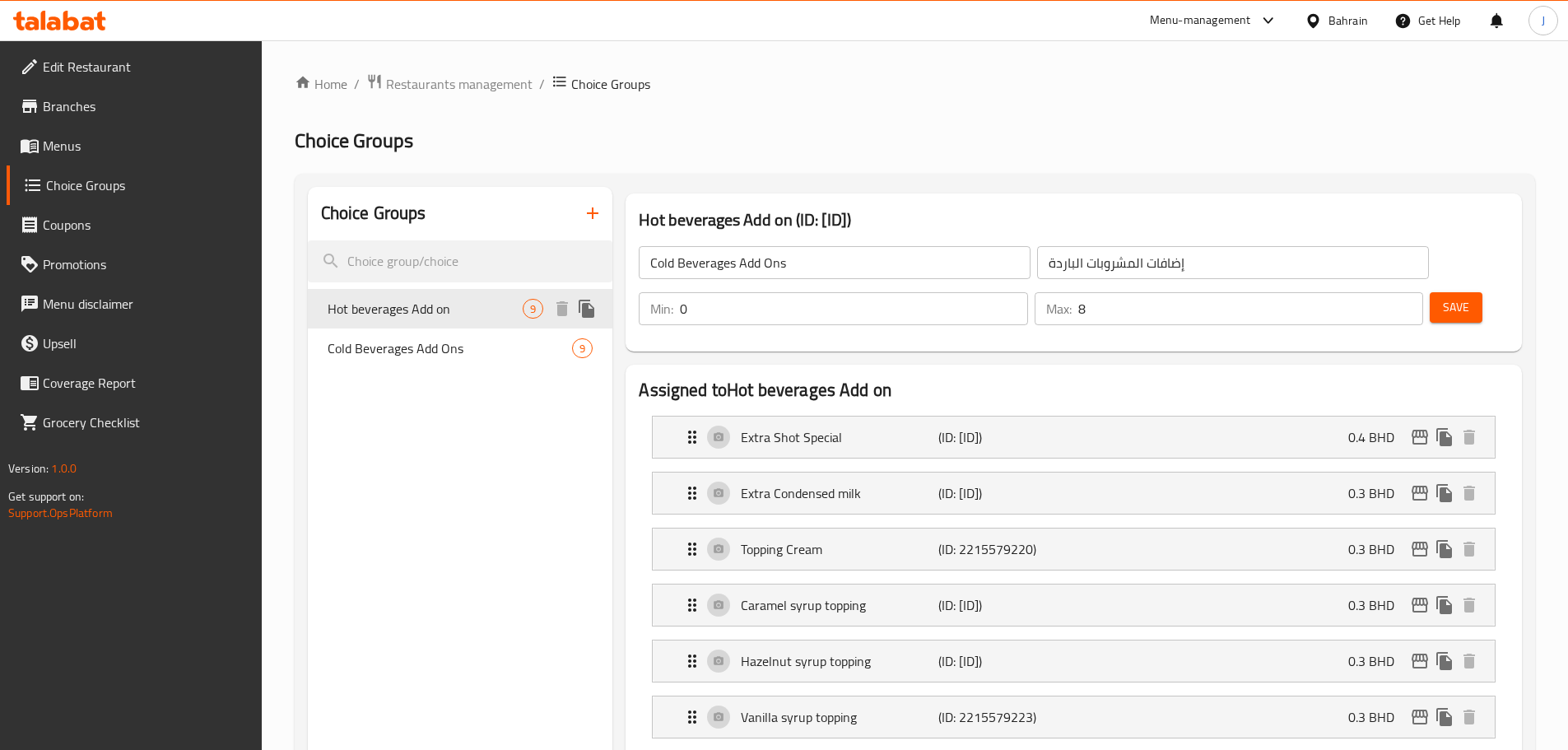 type on "Hot beverages Add on" 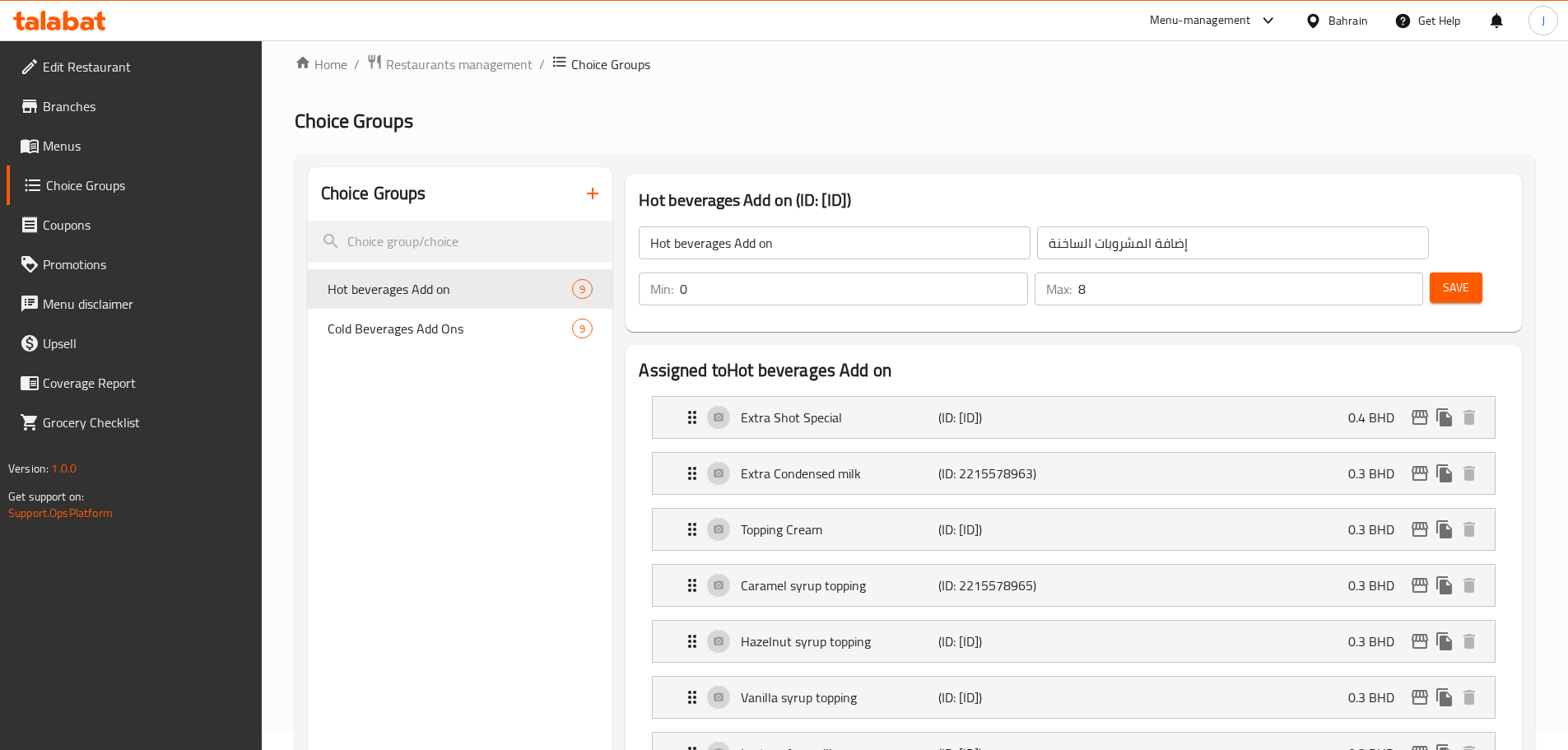 scroll, scrollTop: 329, scrollLeft: 0, axis: vertical 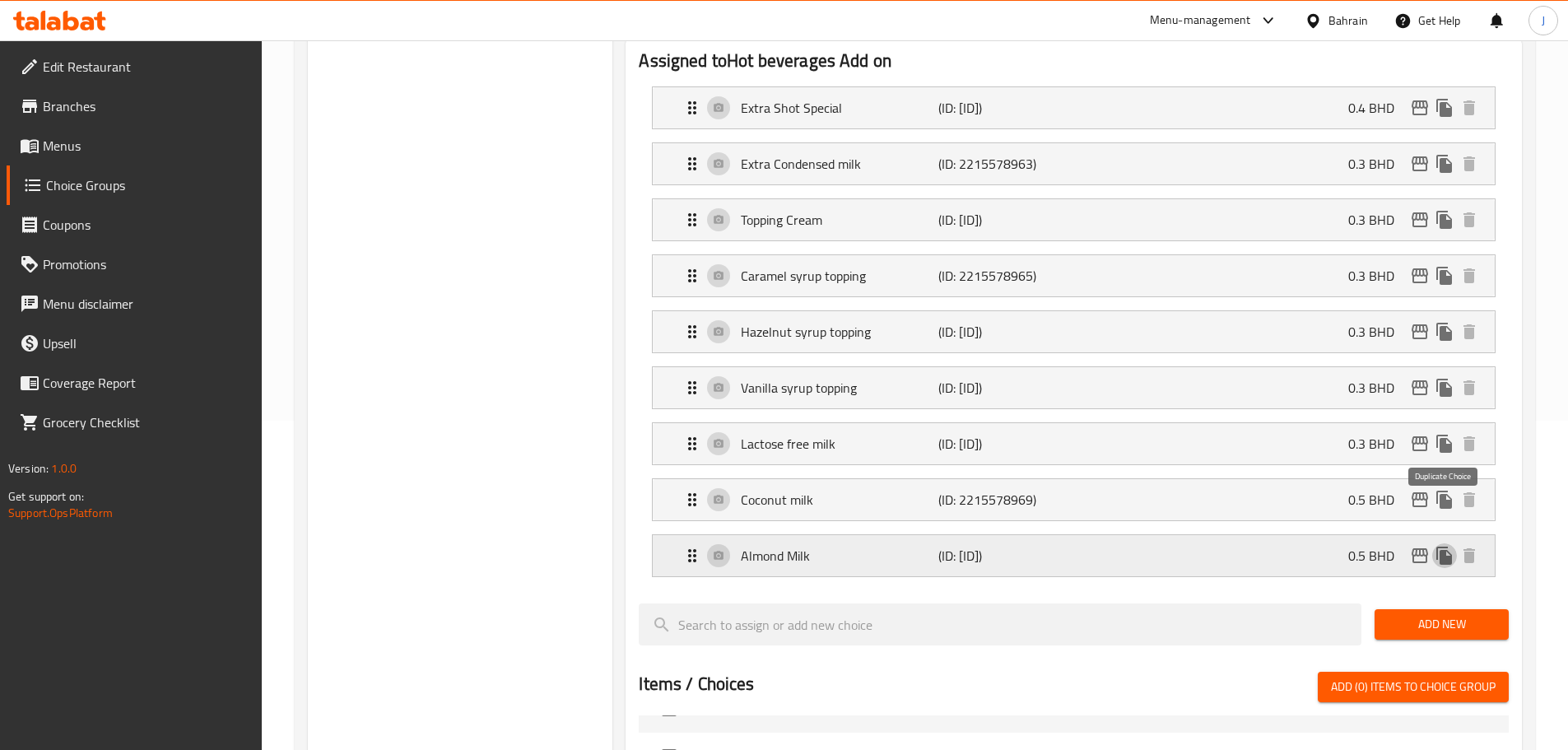 click 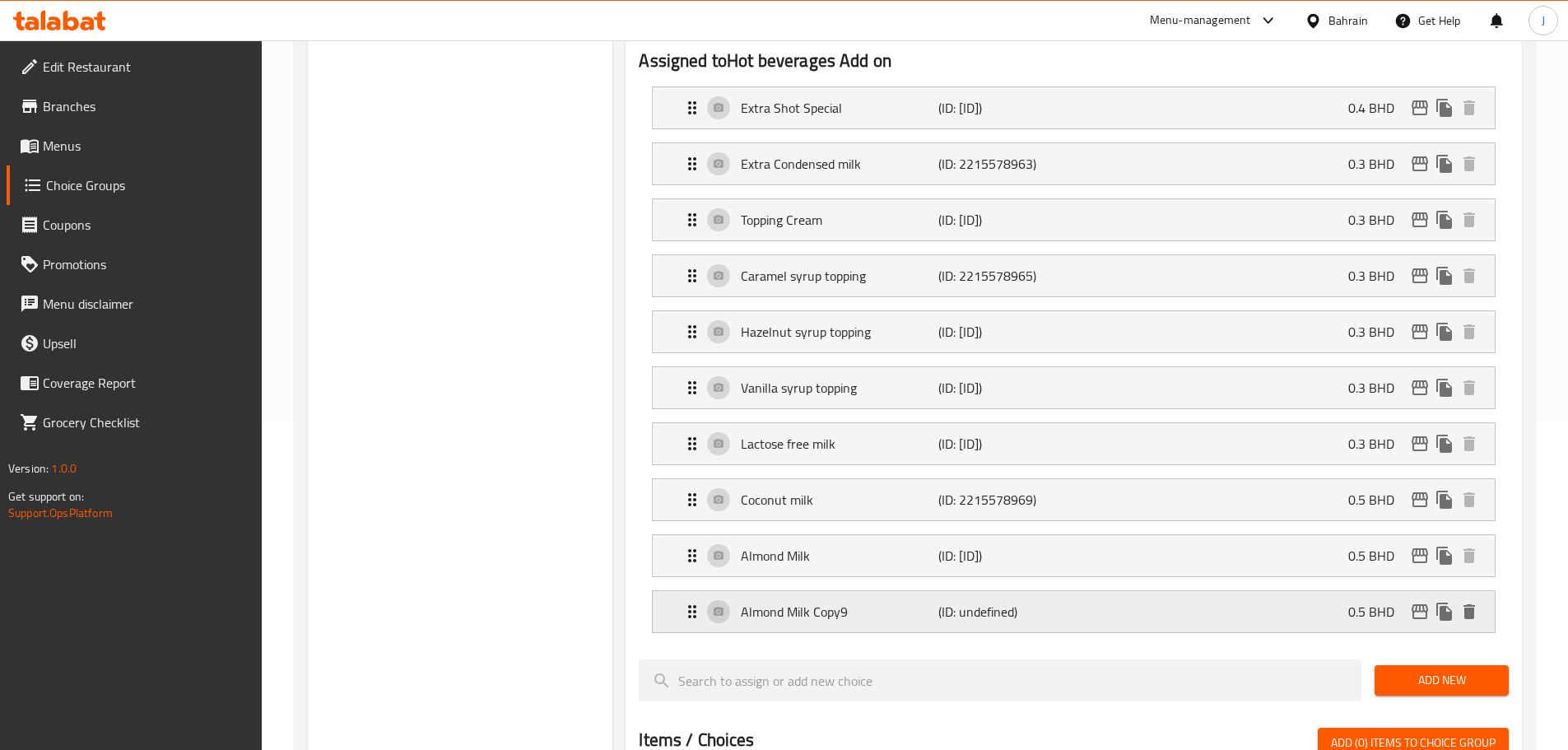click on "Almond Milk Copy9" at bounding box center [839, 612] 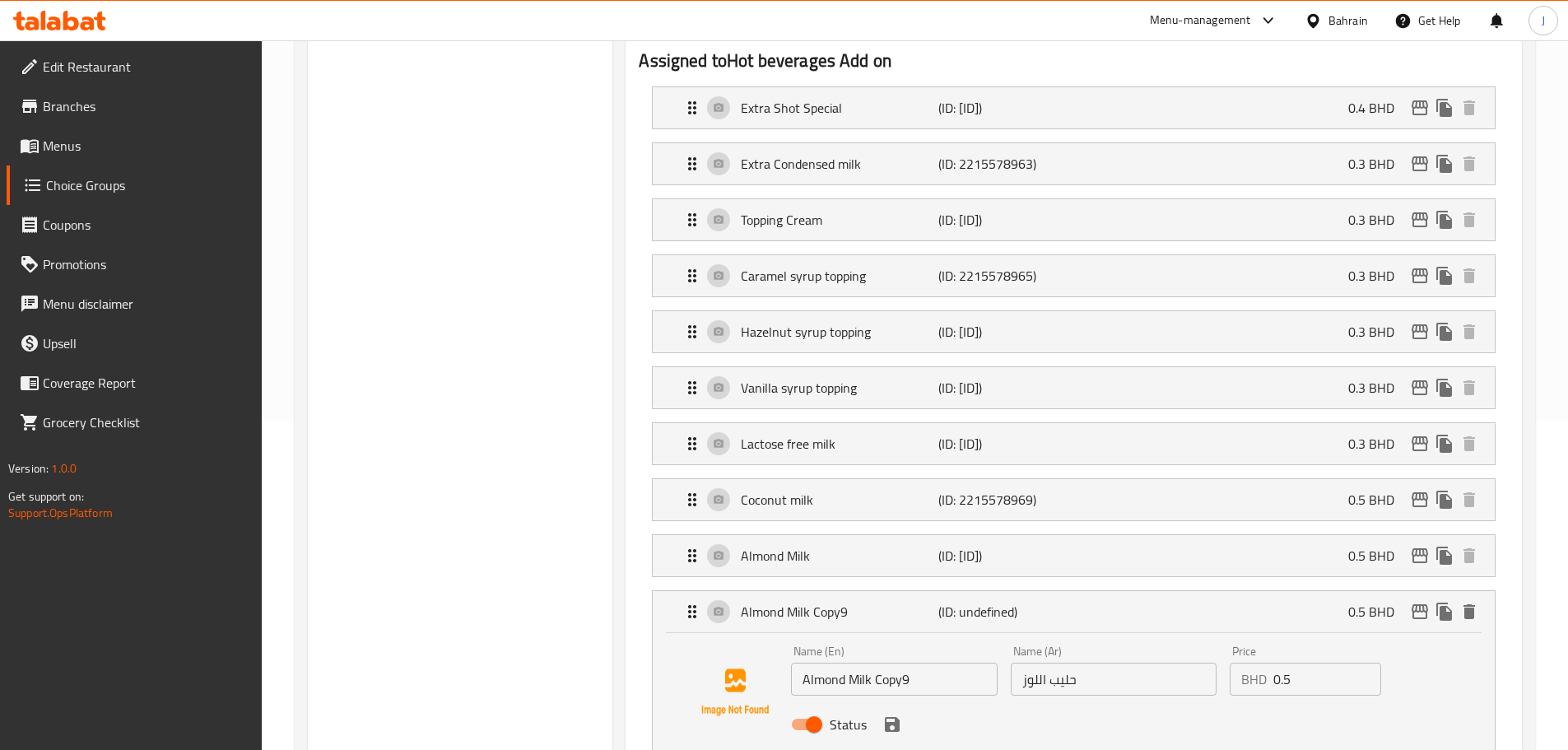 click on "Almond Milk Copy9" at bounding box center [894, 679] 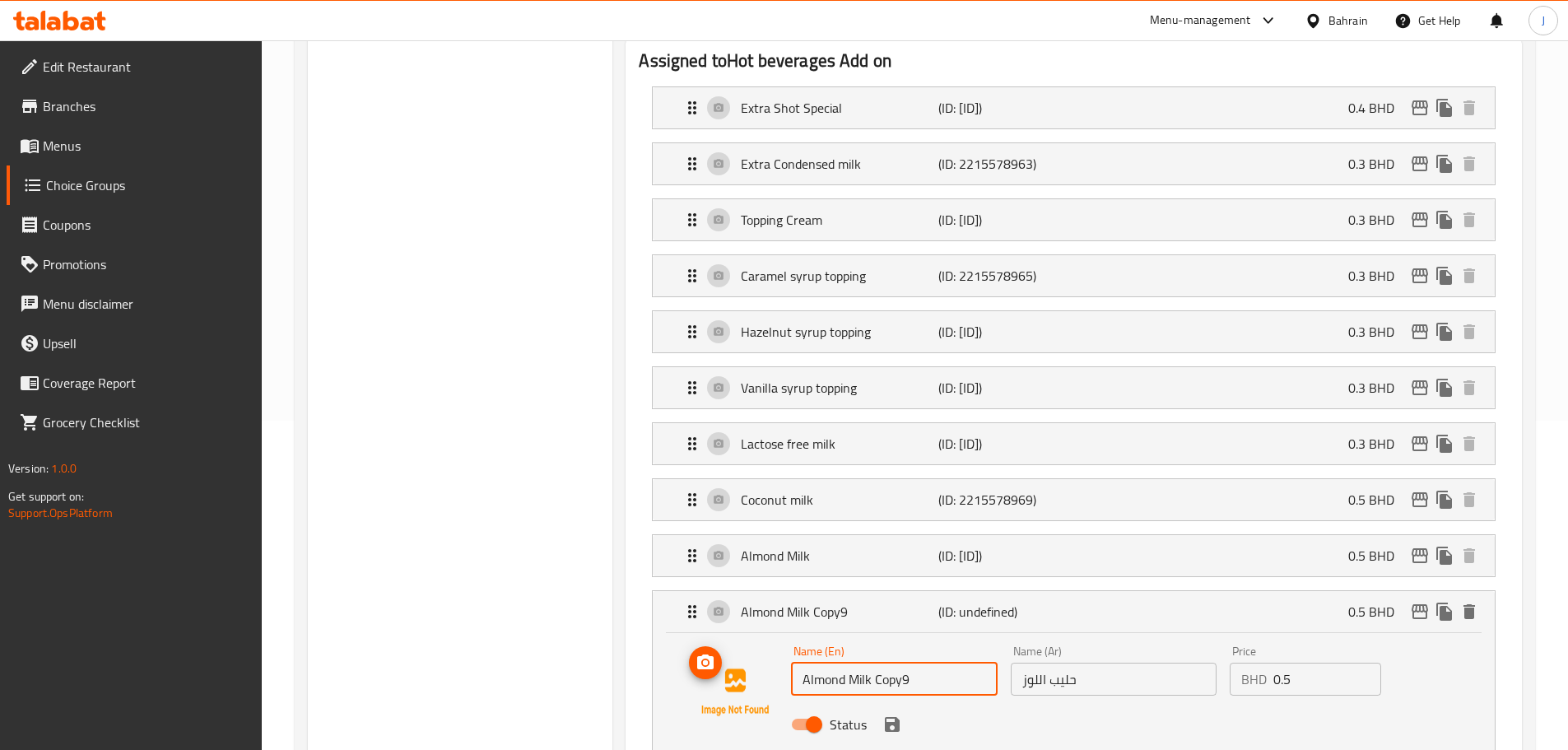 drag, startPoint x: 844, startPoint y: 632, endPoint x: 758, endPoint y: 640, distance: 86.37129 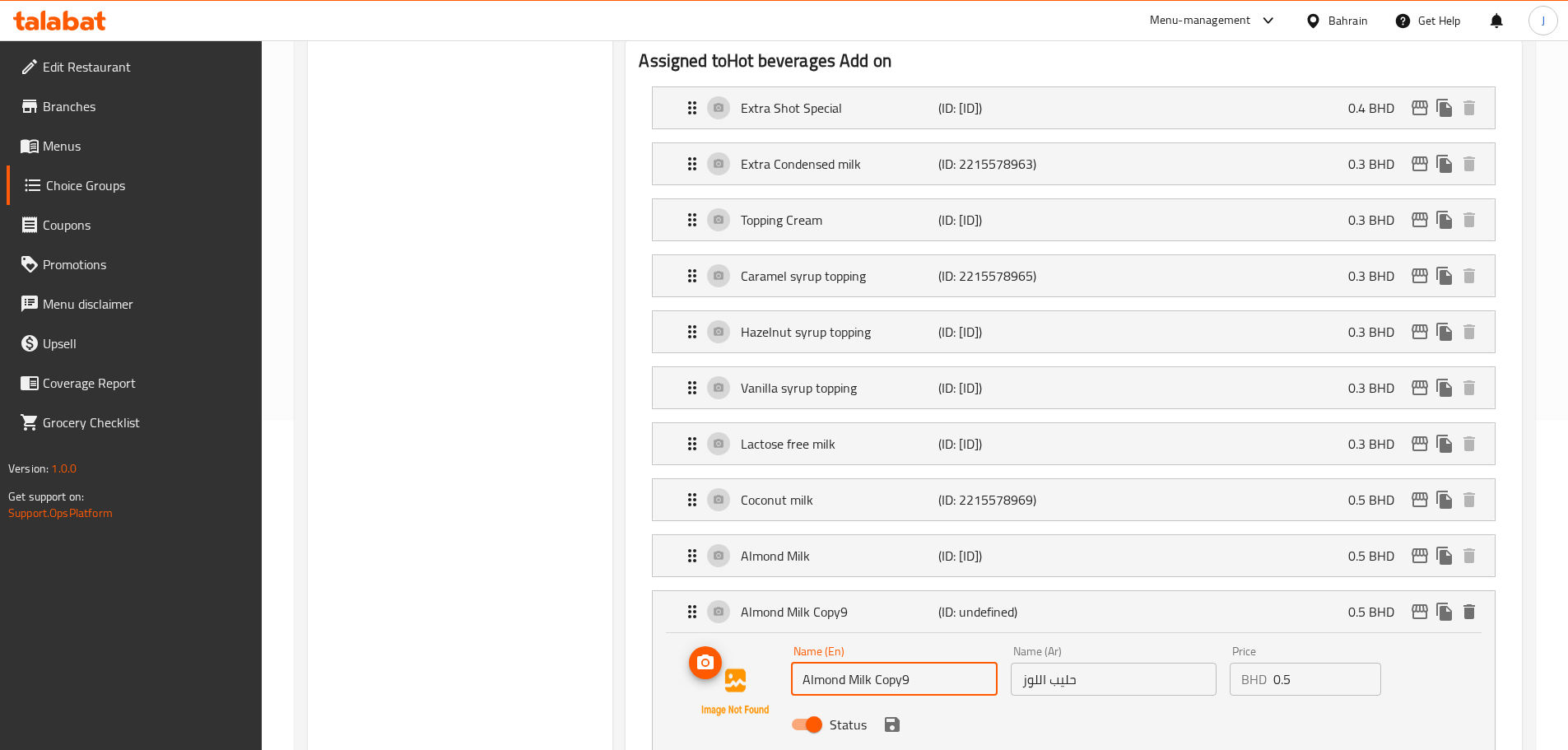 click on "Name (En) Almond Milk Copy9 Name (En) Name (Ar) حليب اللوز Name (Ar) Price BHD 0.5 Price Status" at bounding box center (1073, 692) 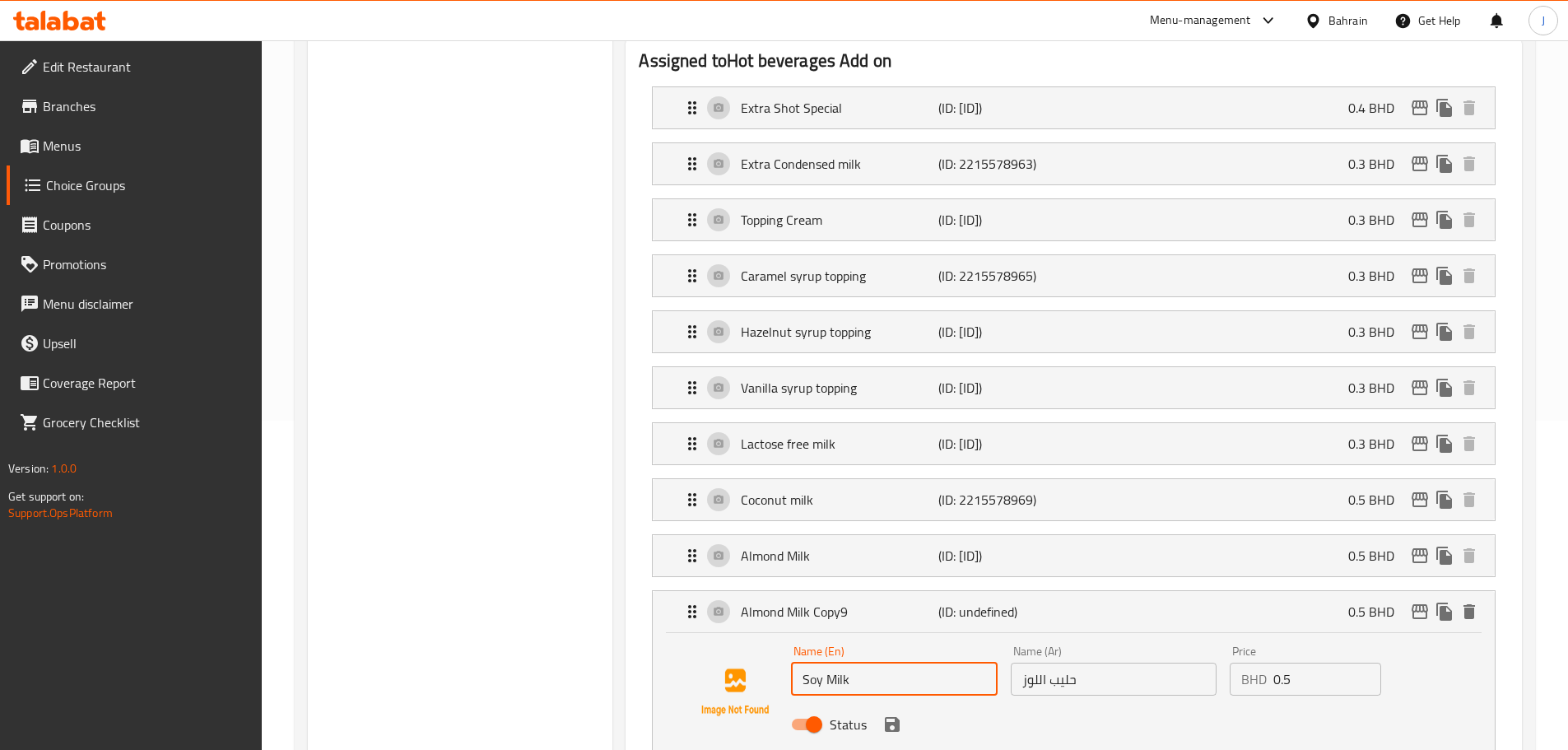 type on "Soy Milk" 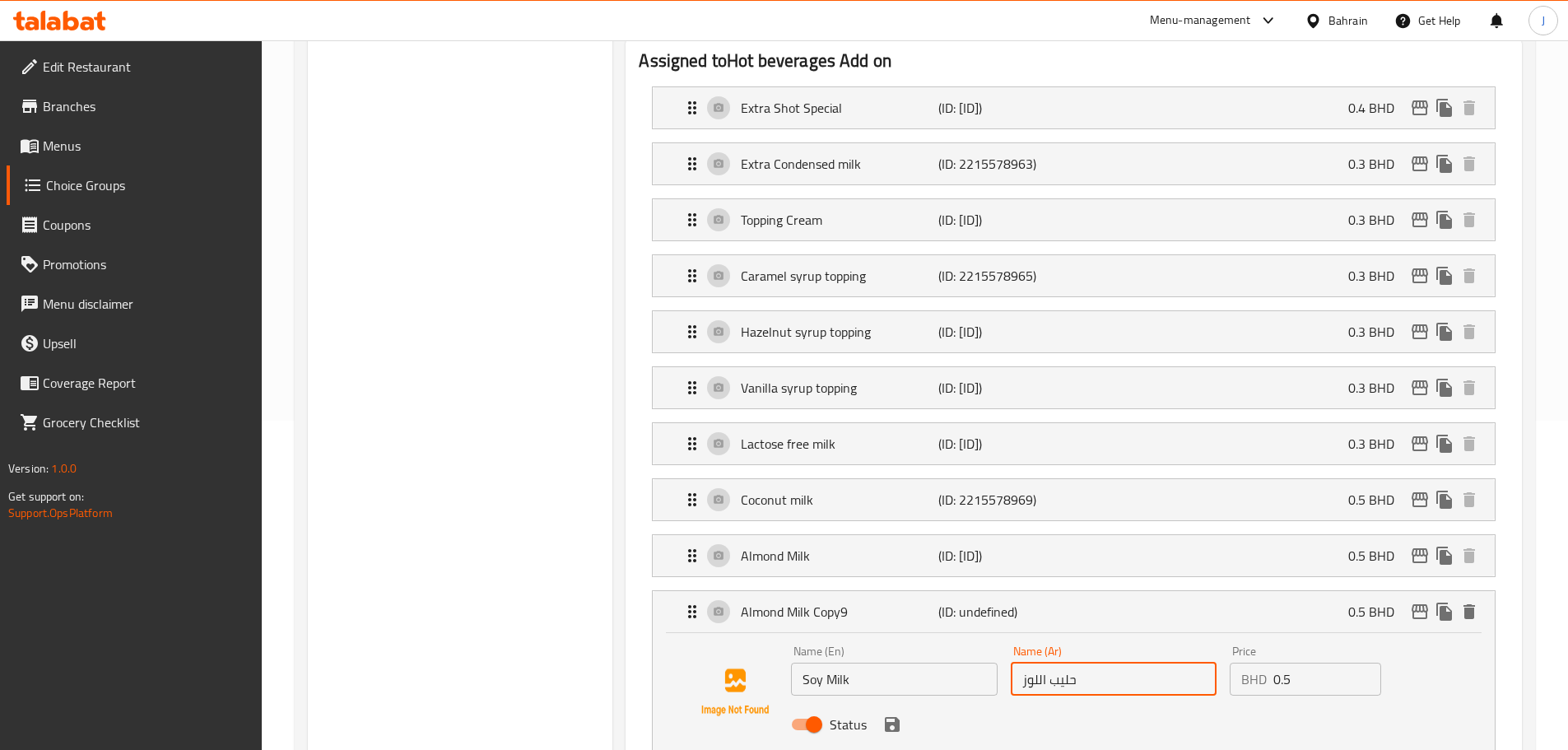 click on "حليب اللوز" at bounding box center [1114, 679] 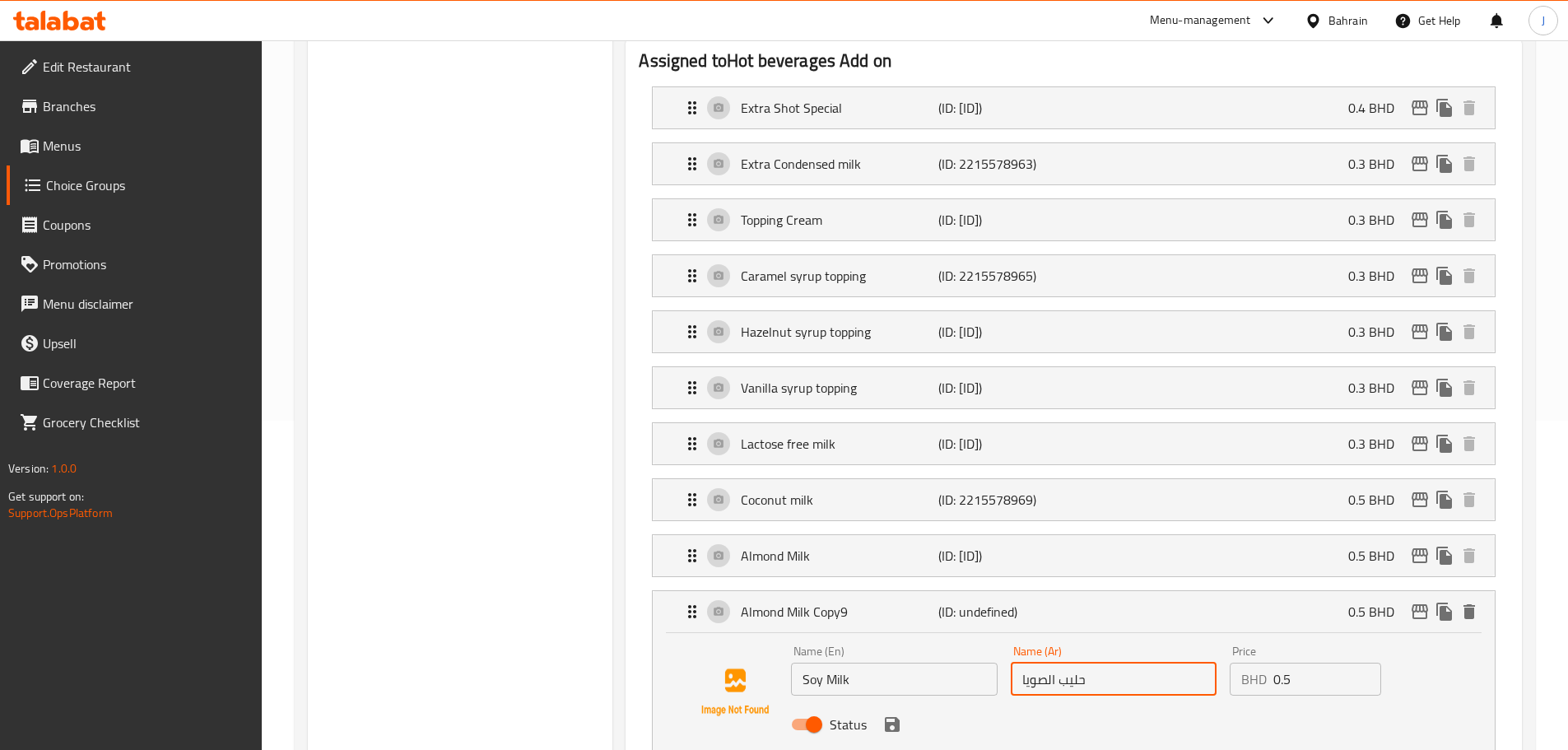 type on "حليب الصويا" 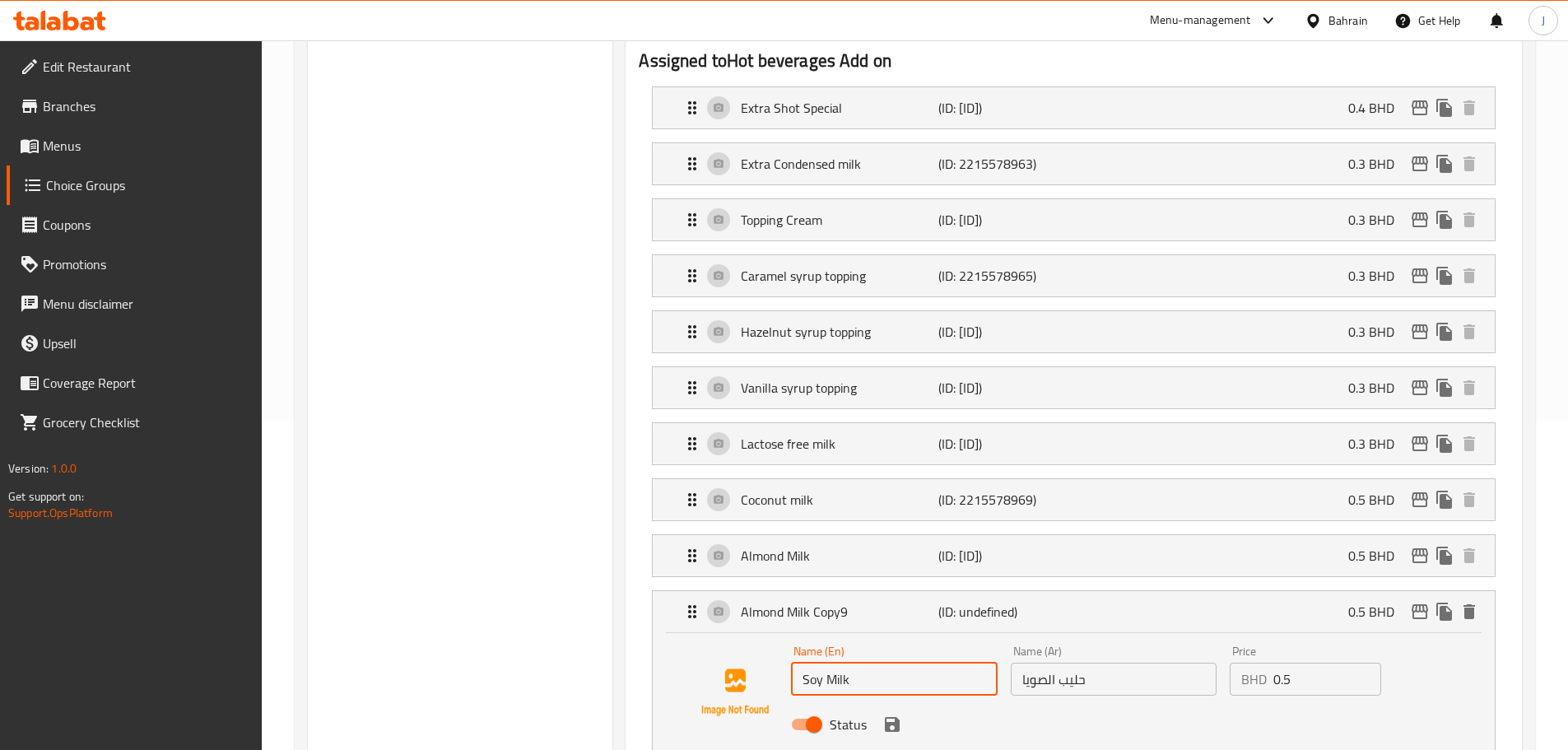 click on "Soy Milk" at bounding box center [894, 679] 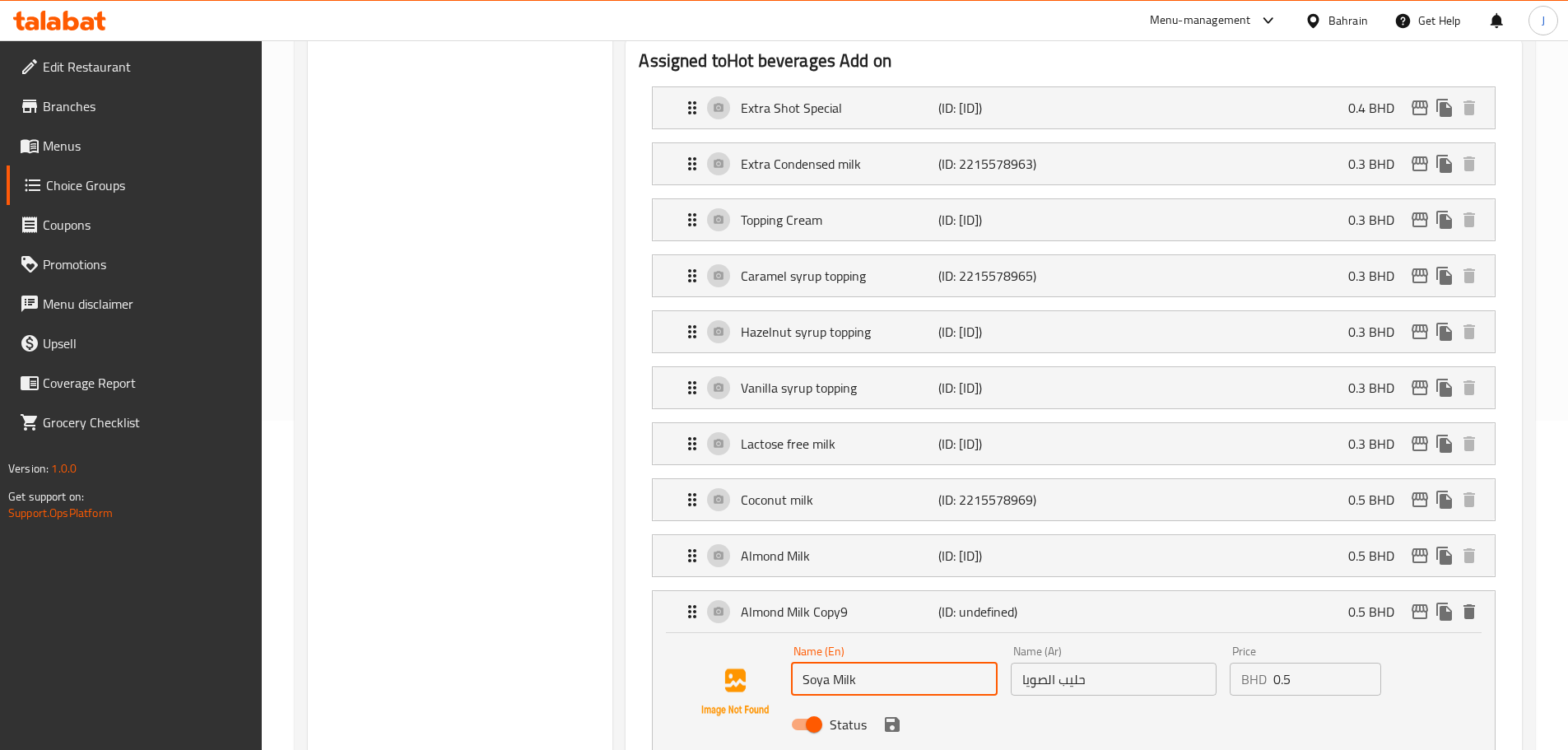 type on "Soya Milk" 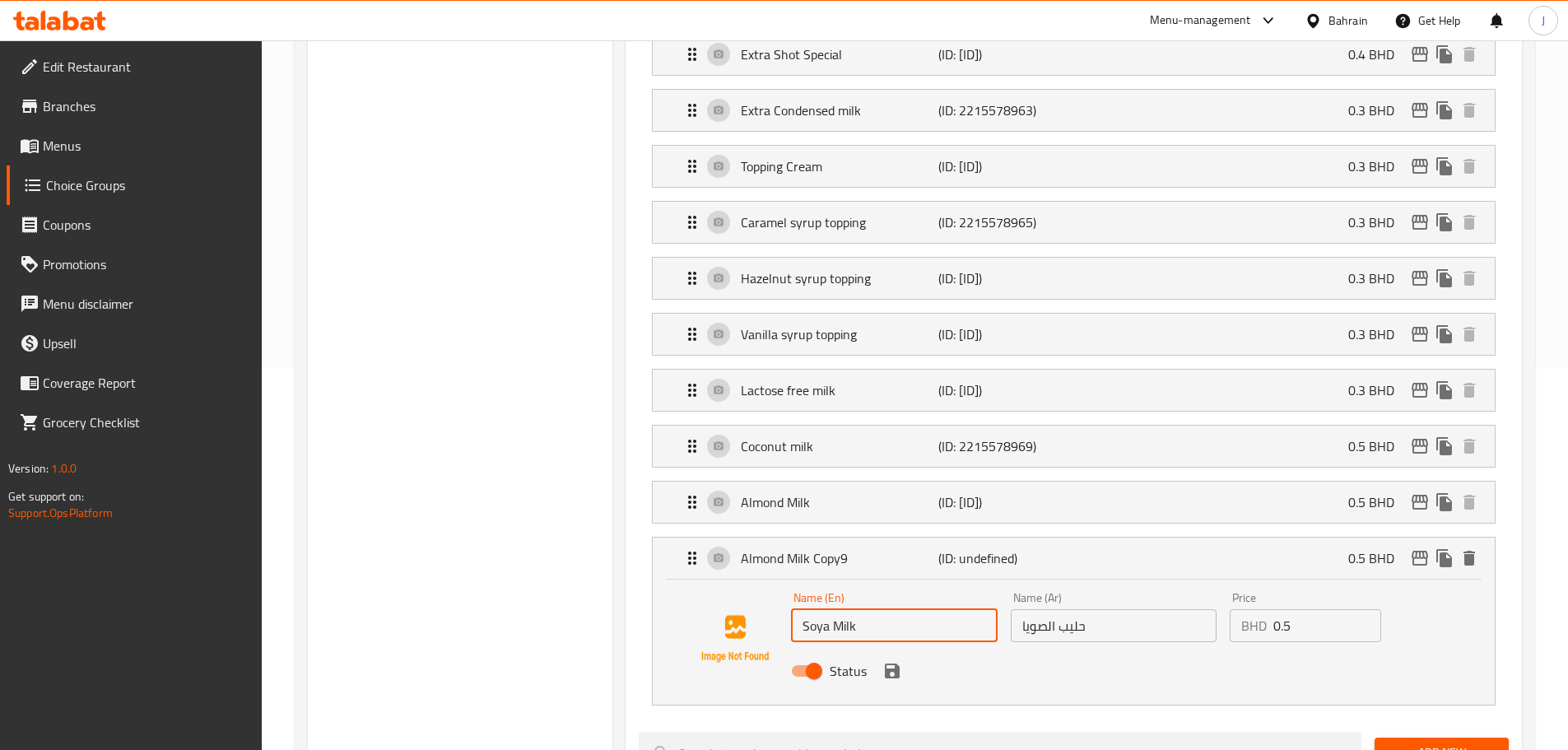 scroll, scrollTop: 412, scrollLeft: 0, axis: vertical 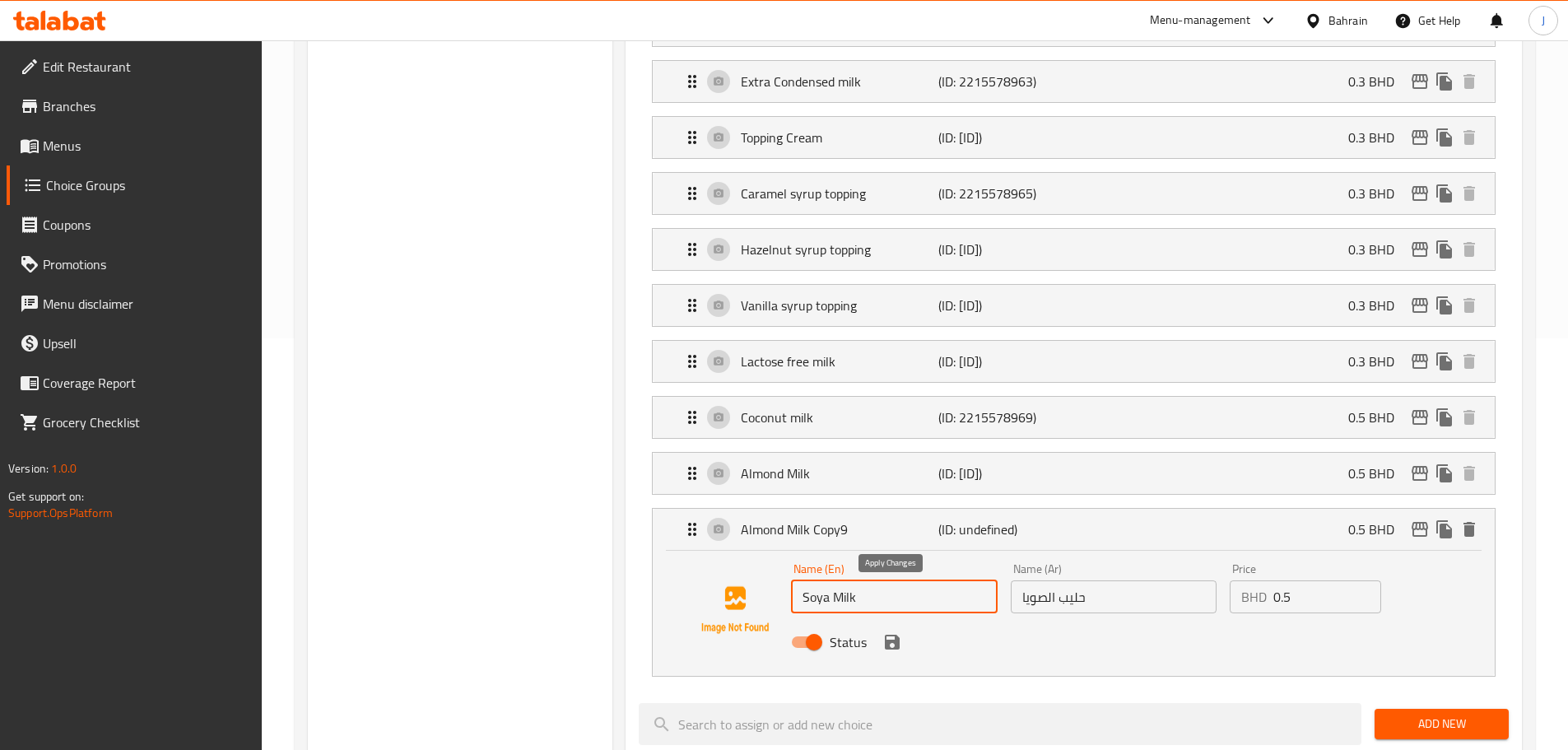 click 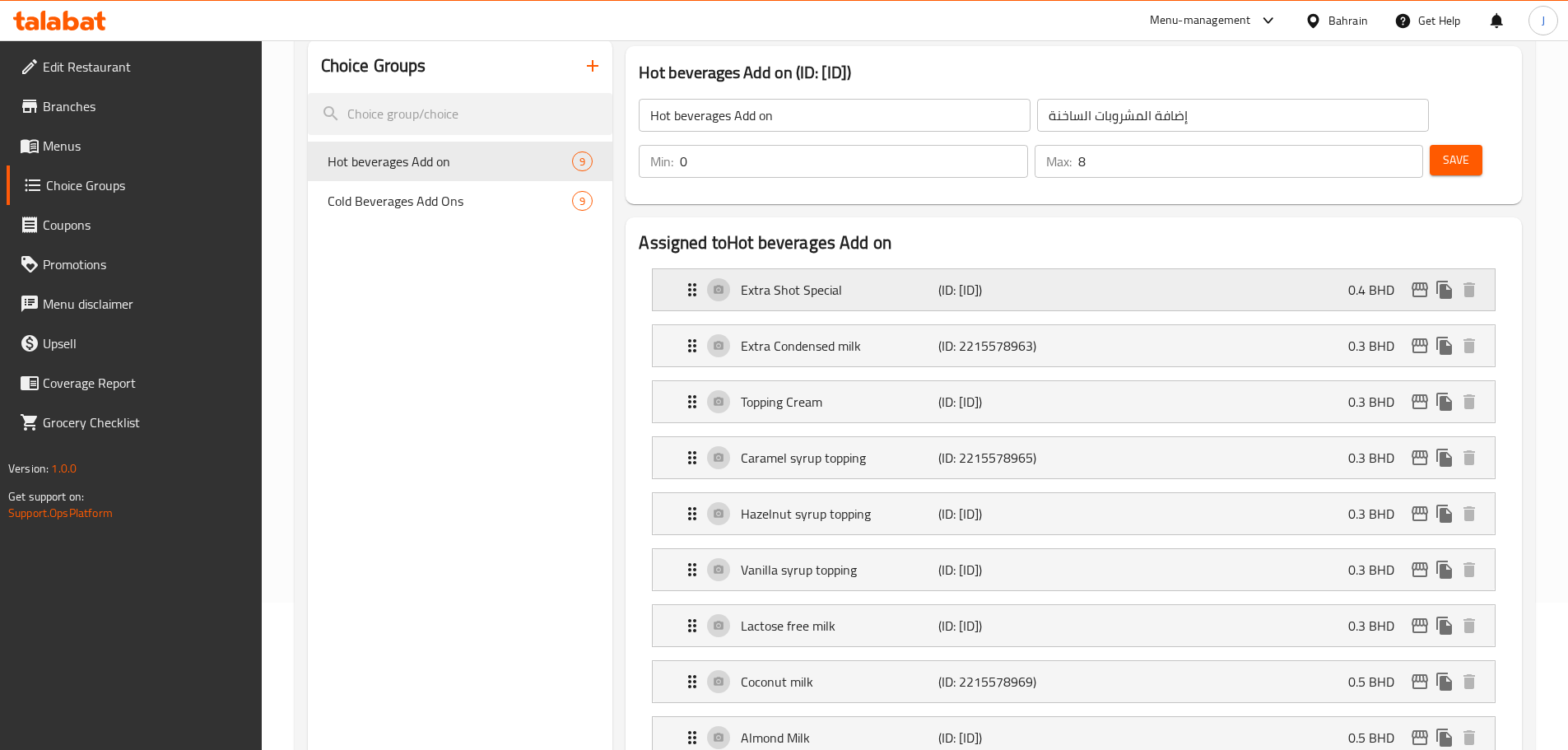 scroll, scrollTop: 0, scrollLeft: 0, axis: both 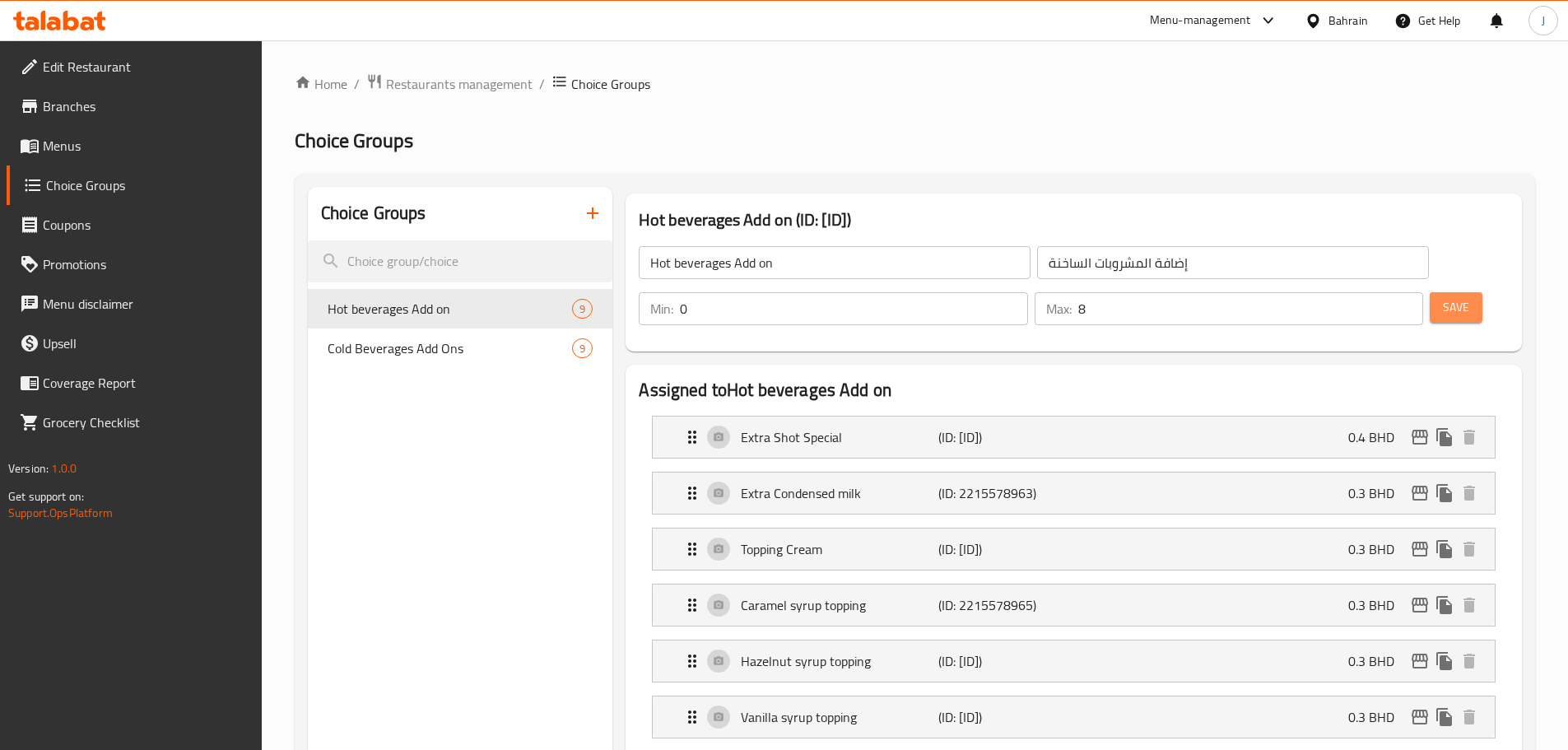 click on "Save" at bounding box center [1456, 307] 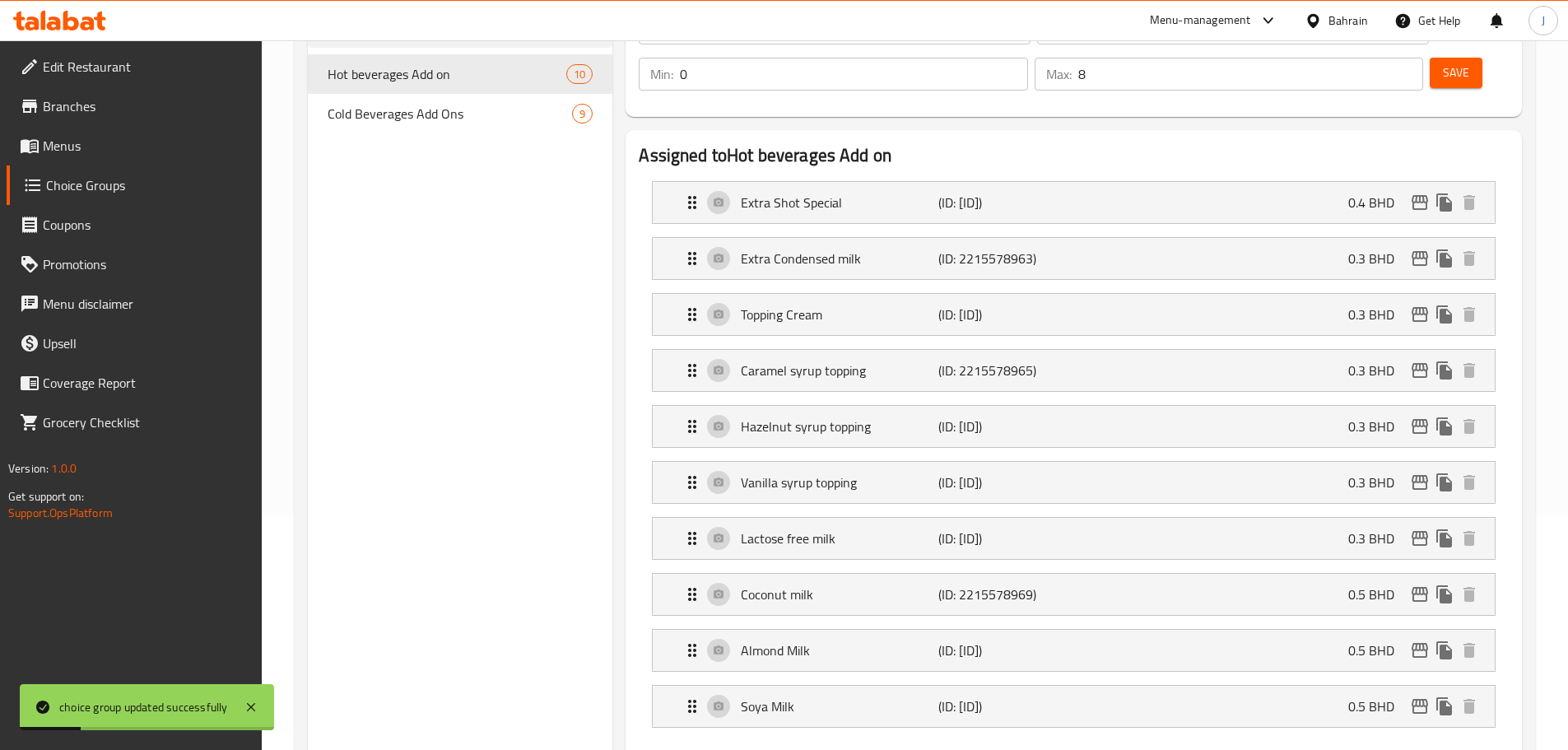 scroll, scrollTop: 165, scrollLeft: 0, axis: vertical 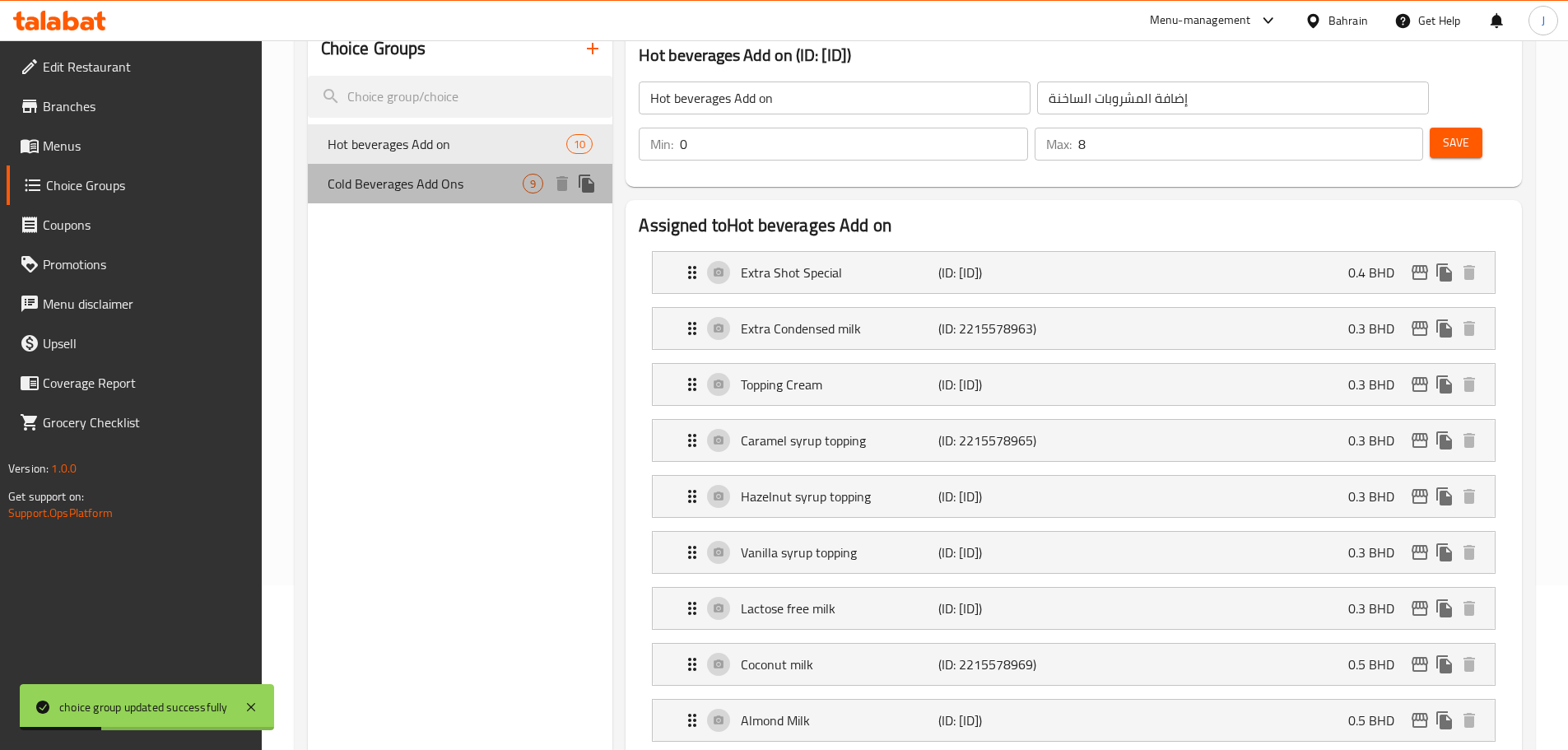 click on "Cold Beverages Add Ons" at bounding box center [426, 184] 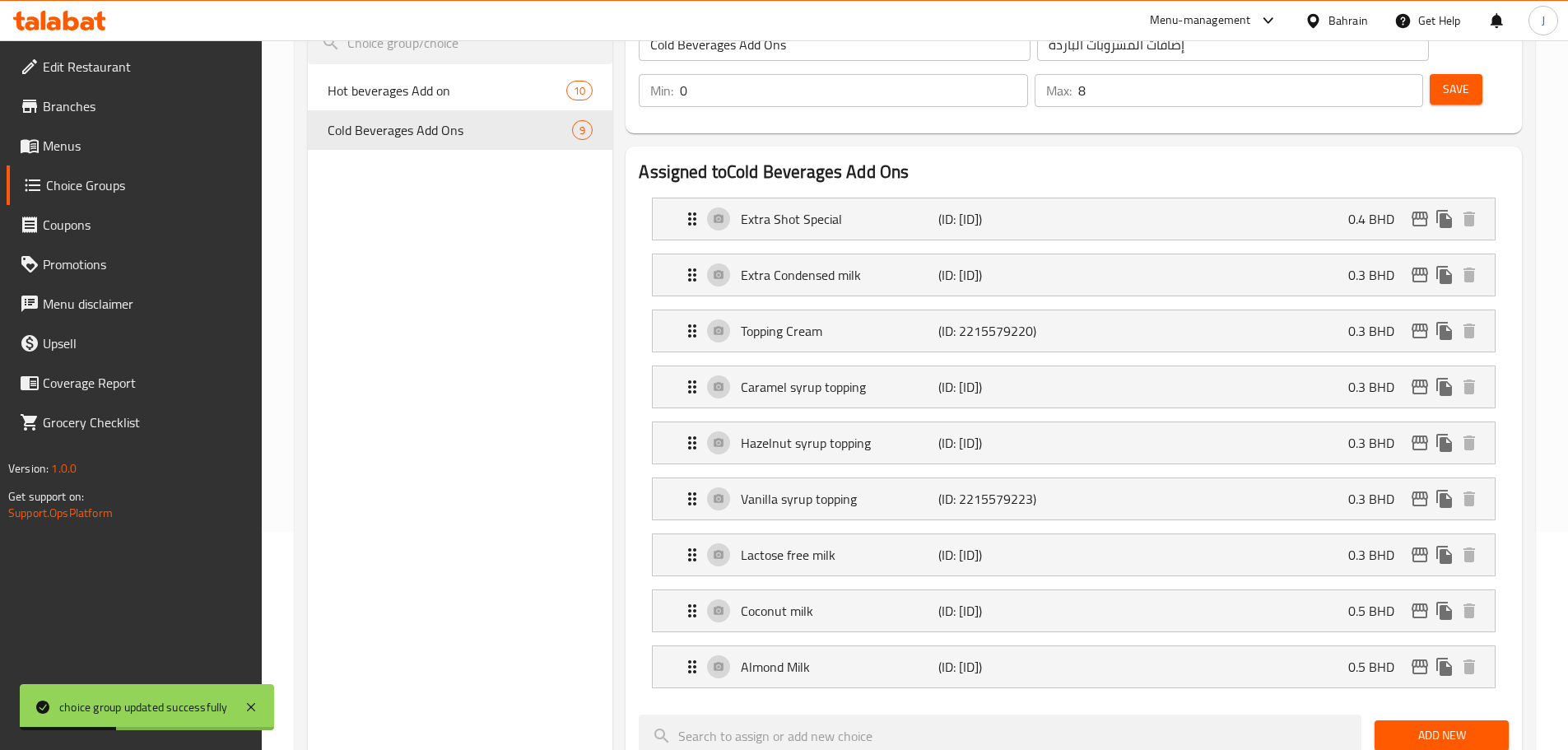 scroll, scrollTop: 247, scrollLeft: 0, axis: vertical 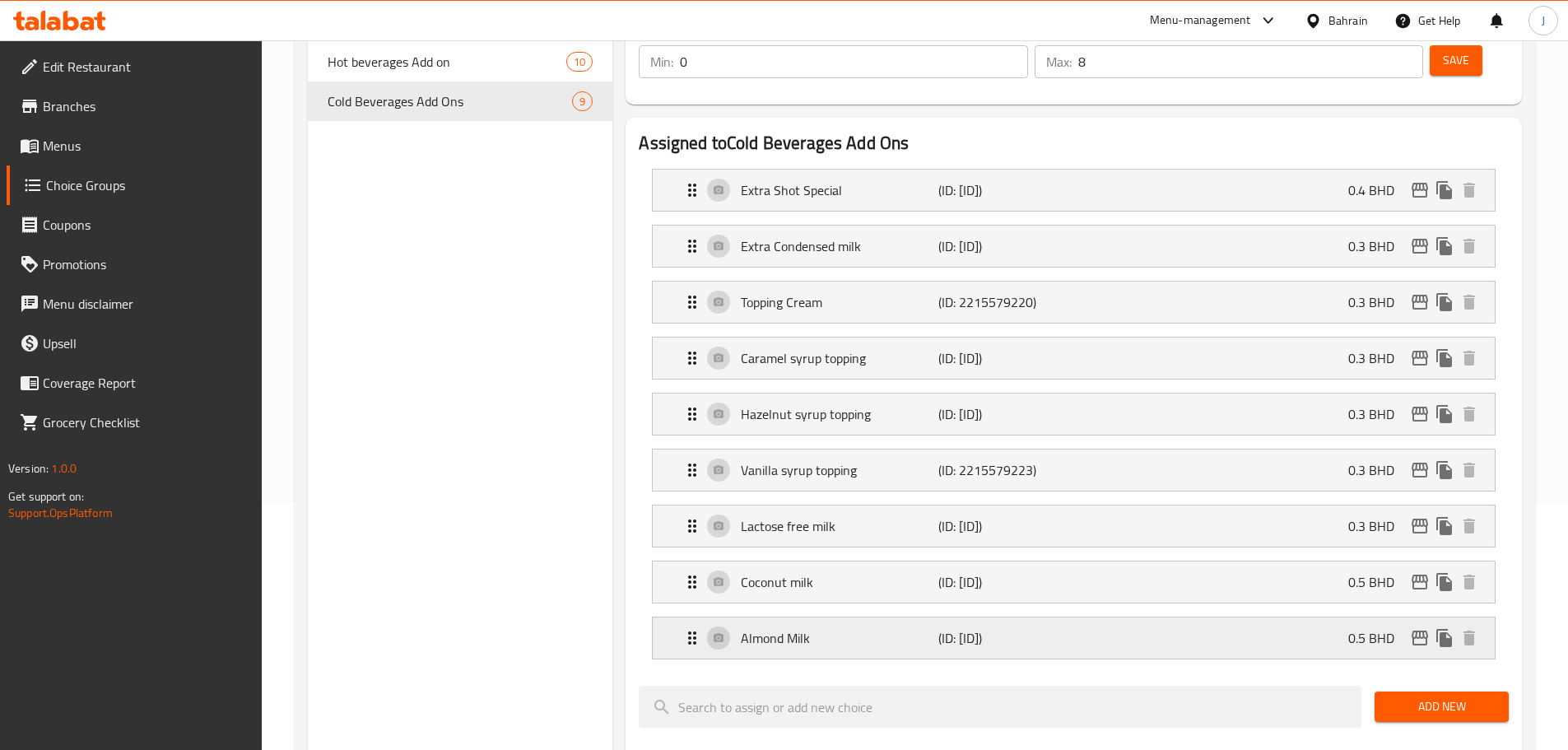 click on "Almond Milk" at bounding box center (839, 638) 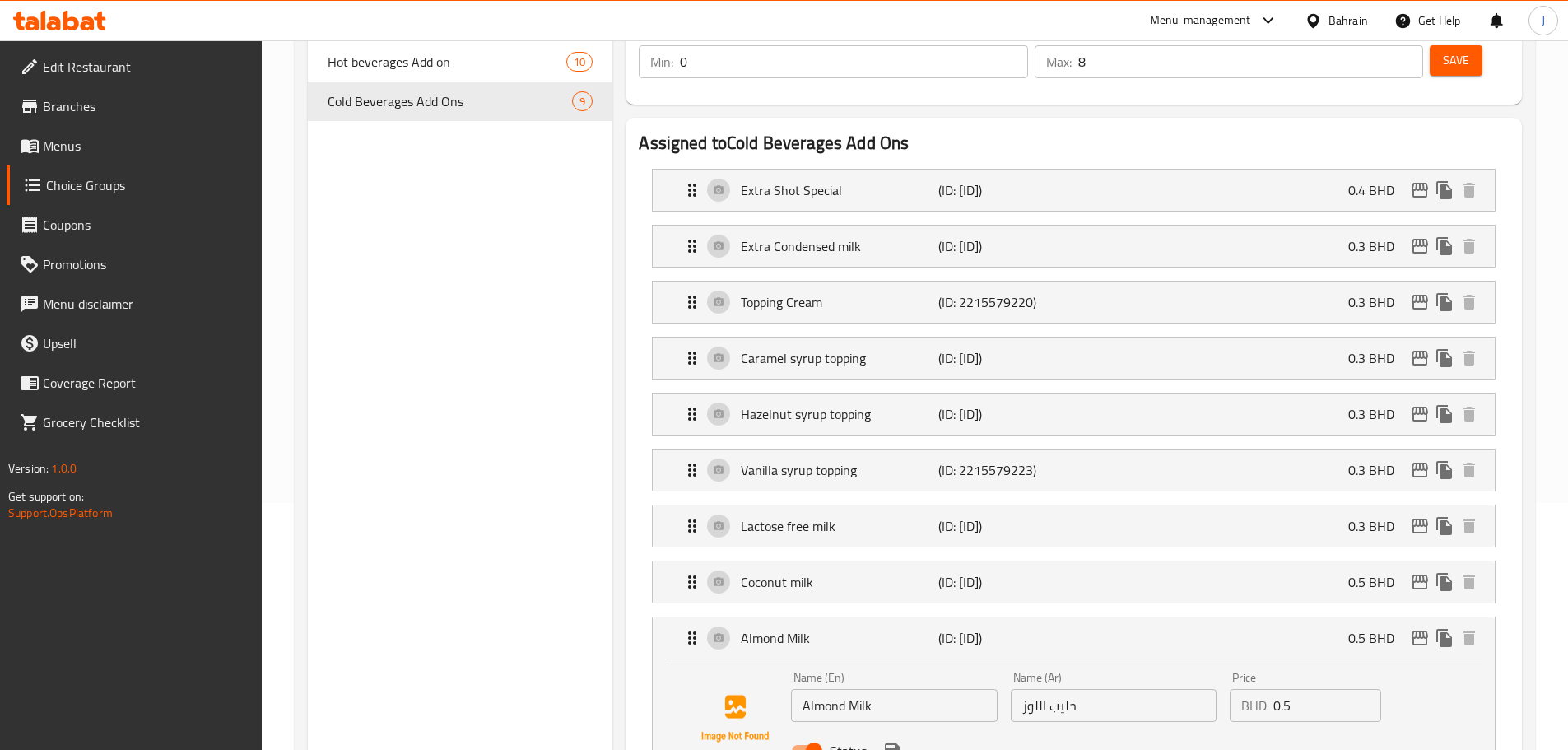 click on "Almond Milk" at bounding box center [894, 706] 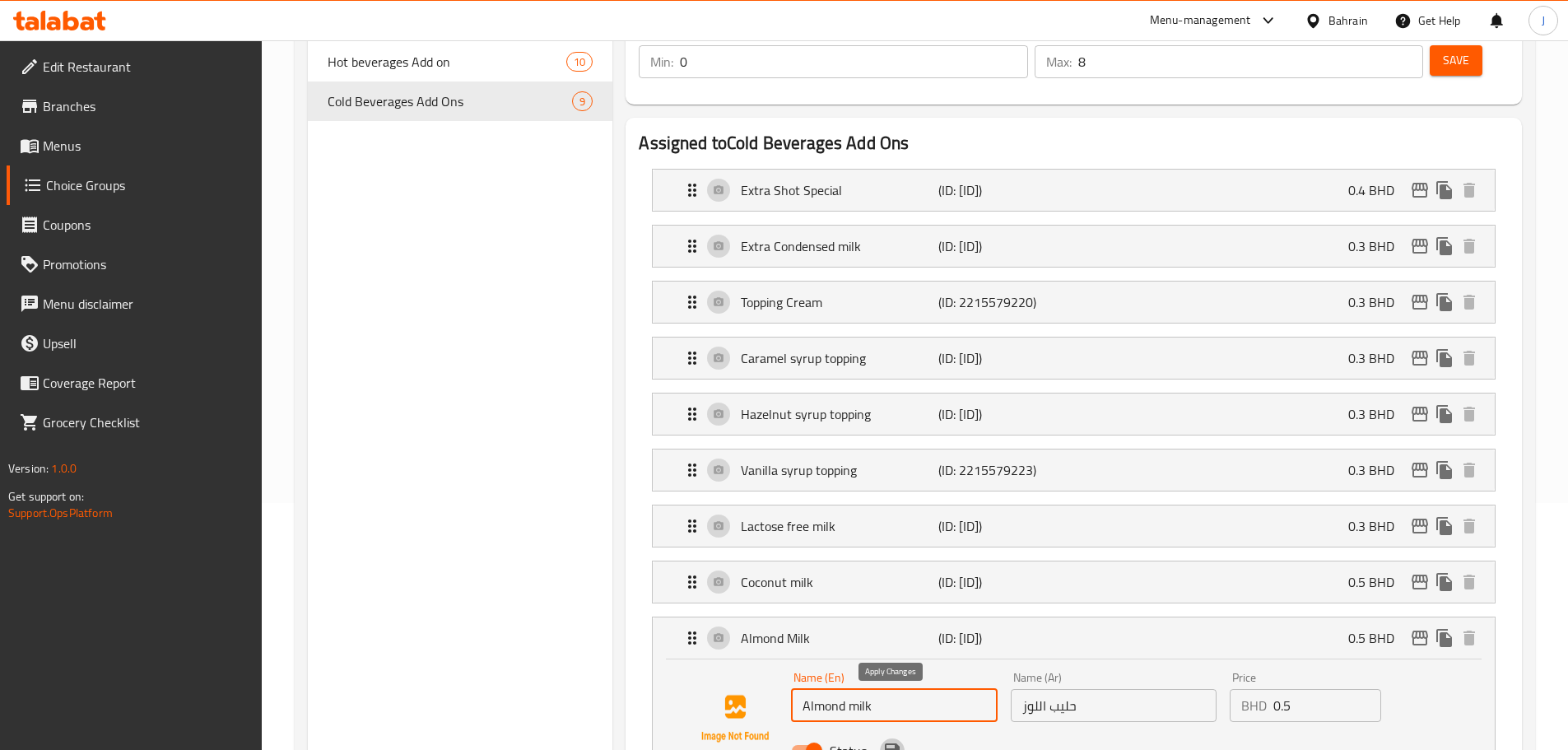 click 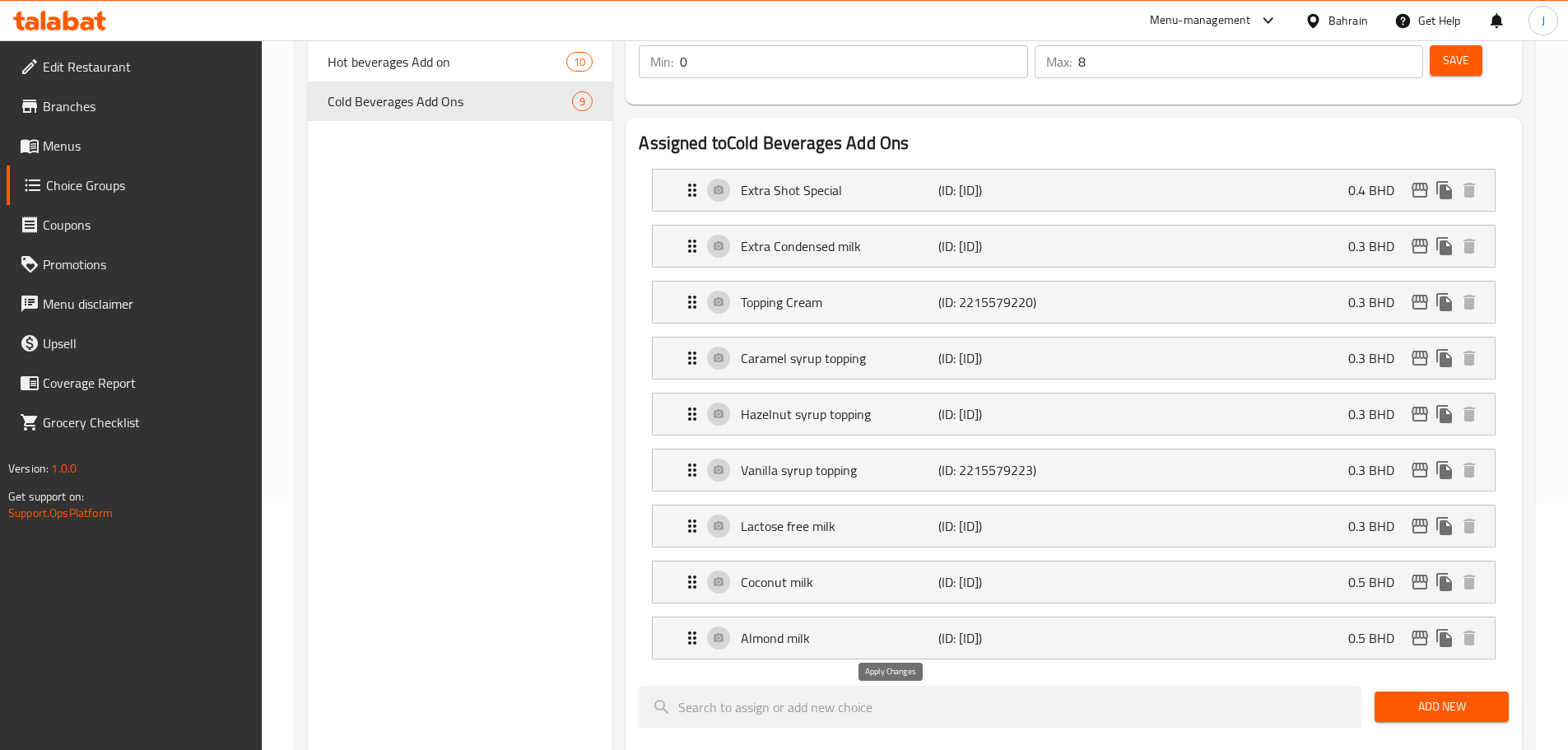 type on "Almond milk" 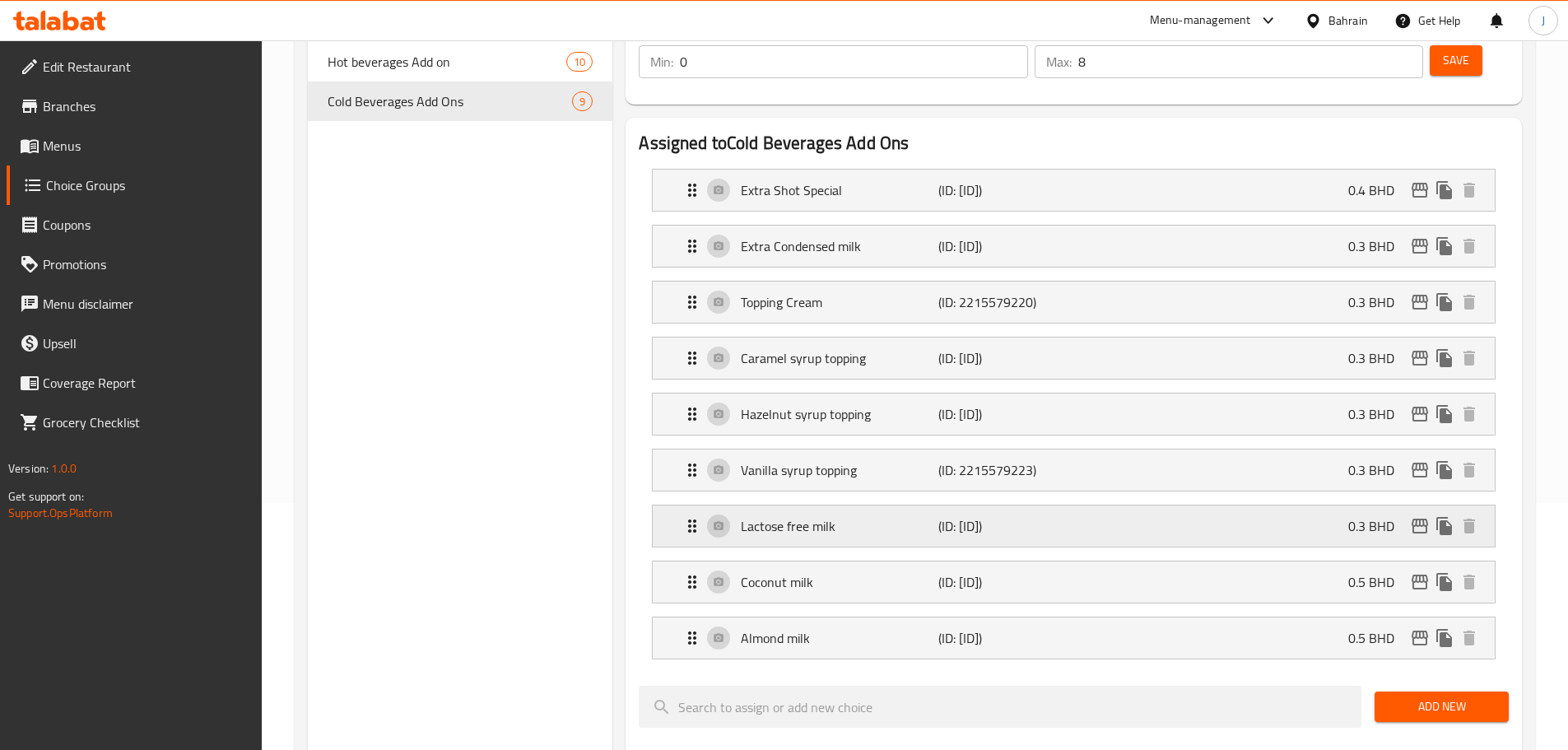 scroll, scrollTop: 0, scrollLeft: 0, axis: both 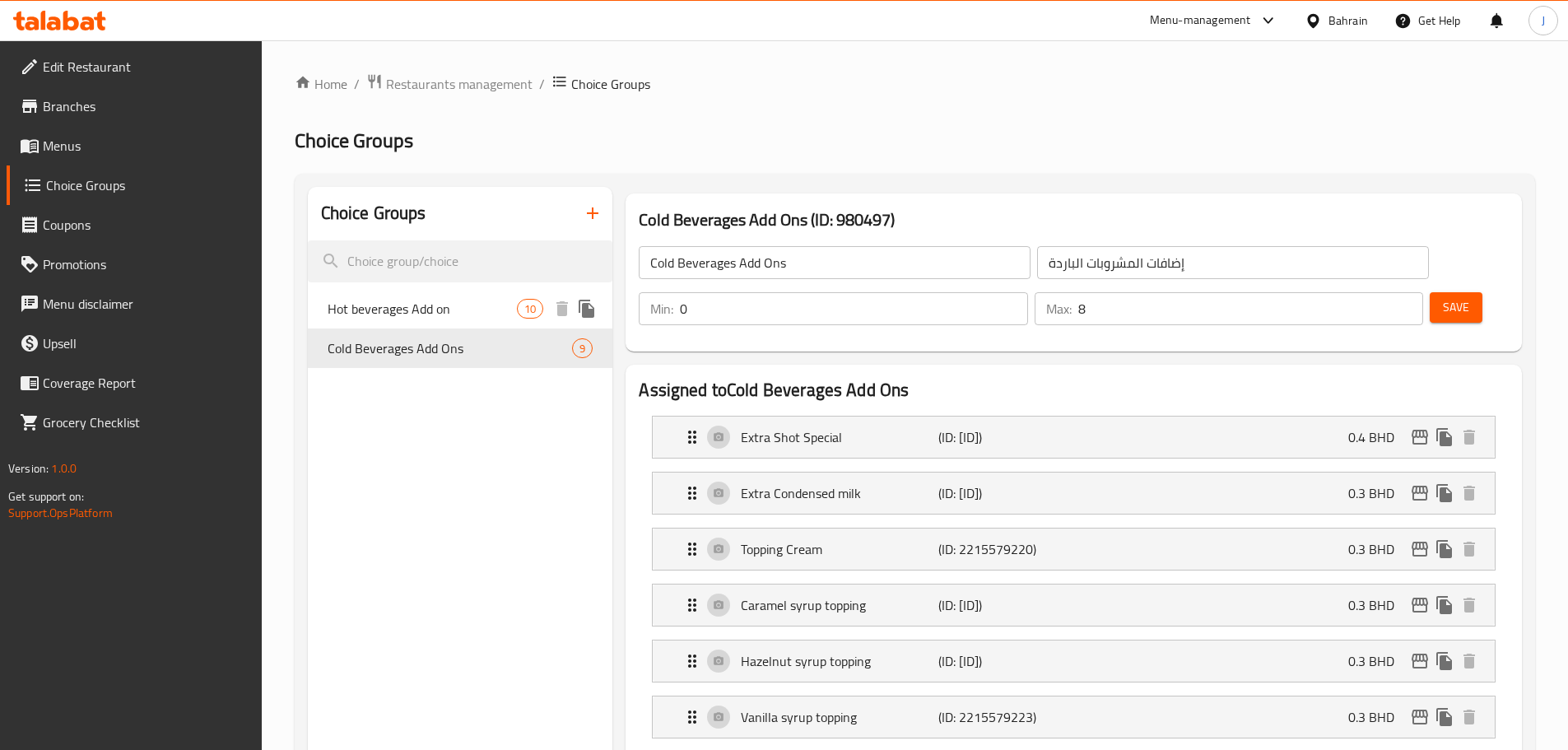 click on "Hot beverages Add on" at bounding box center [422, 309] 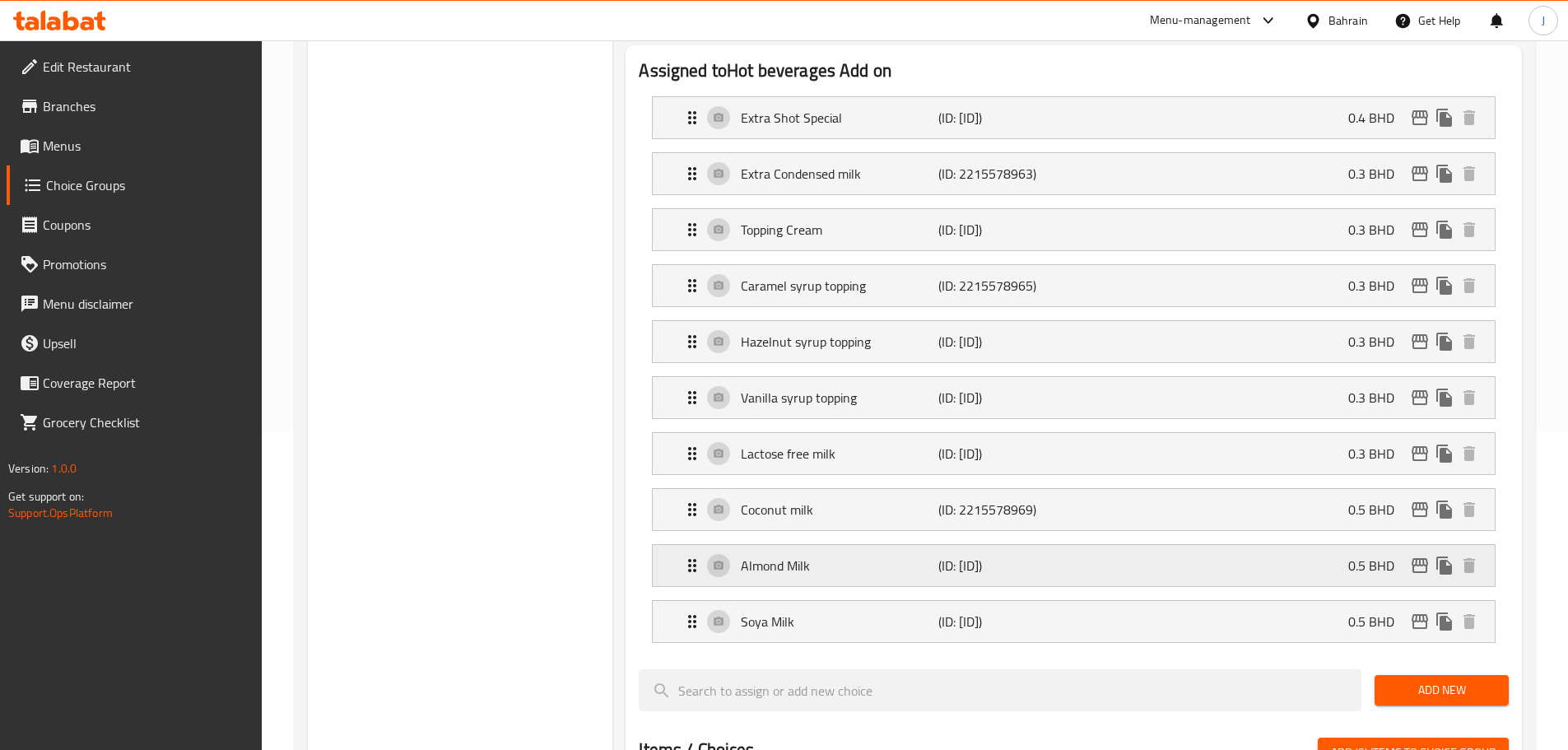 scroll, scrollTop: 329, scrollLeft: 0, axis: vertical 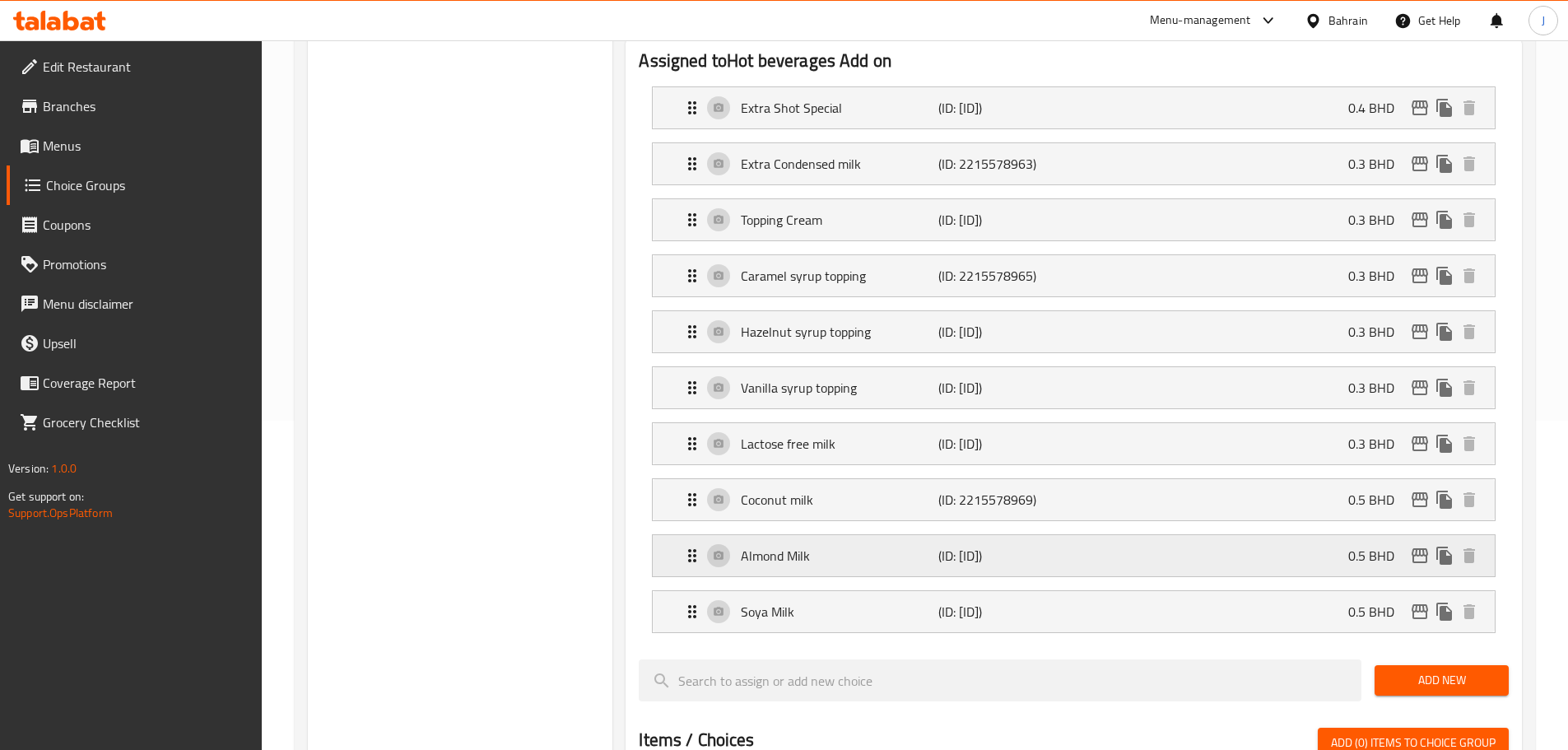 click on "Almond Milk (ID: 2215579161) 0.5 BHD" at bounding box center [1078, 556] 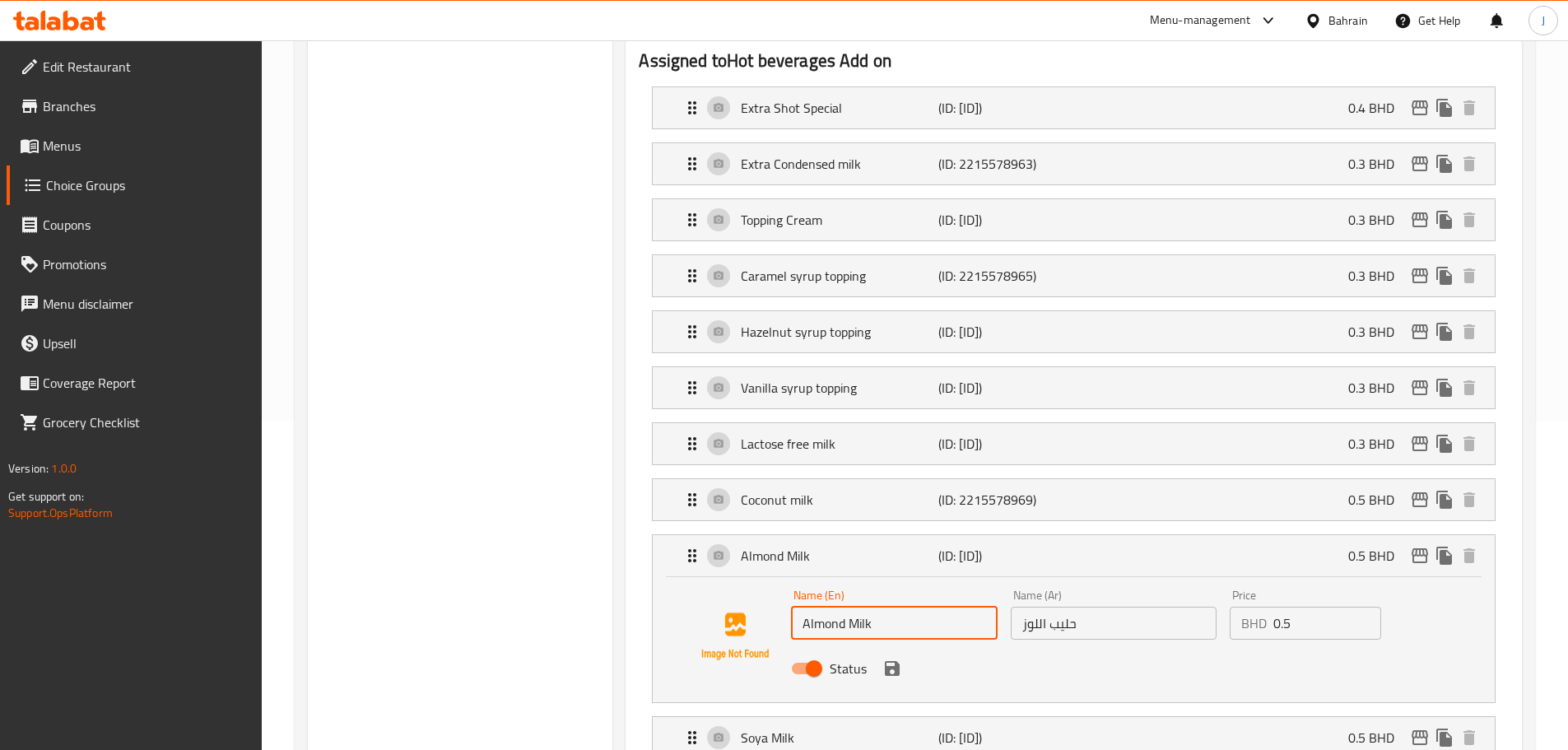 click on "Almond Milk" at bounding box center [894, 623] 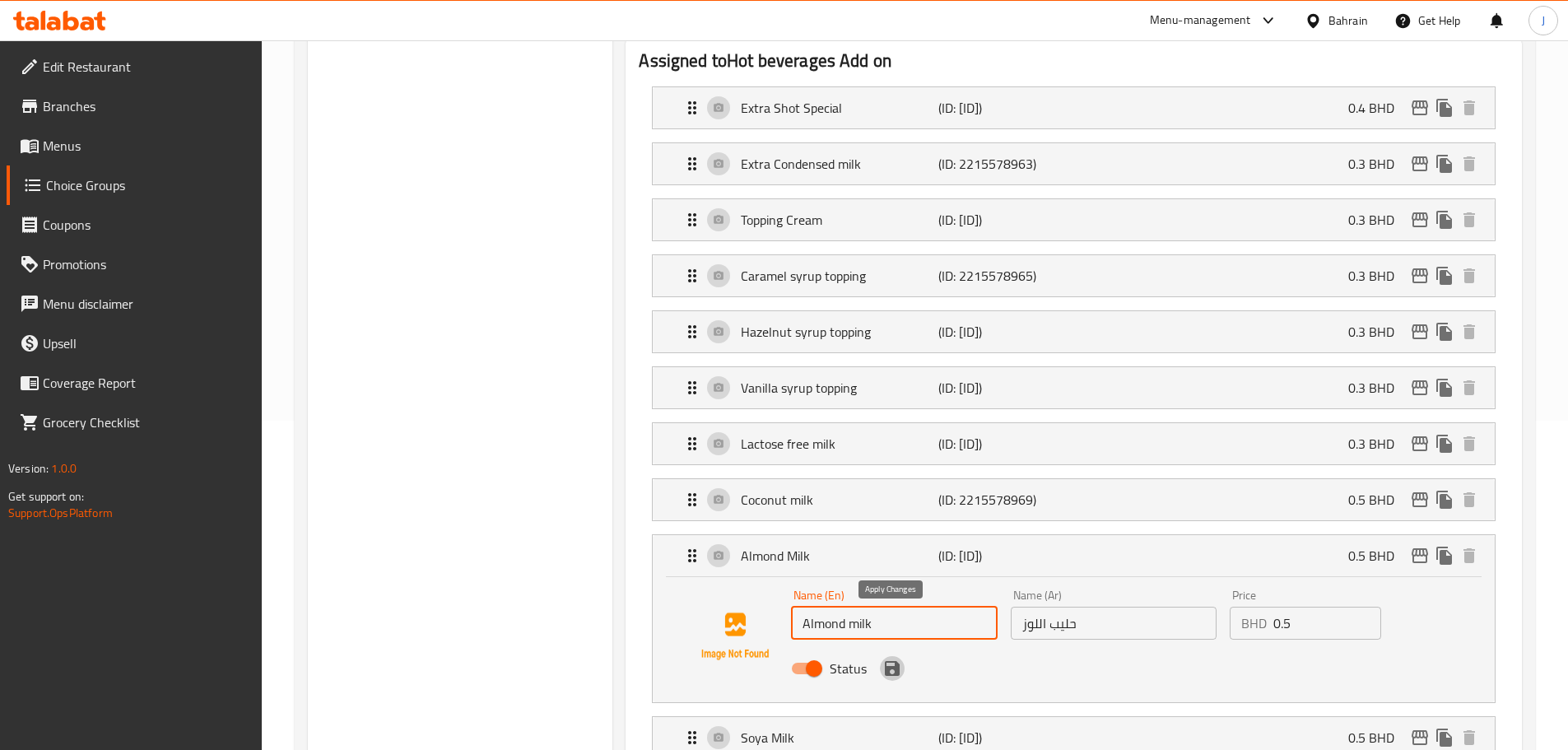 click 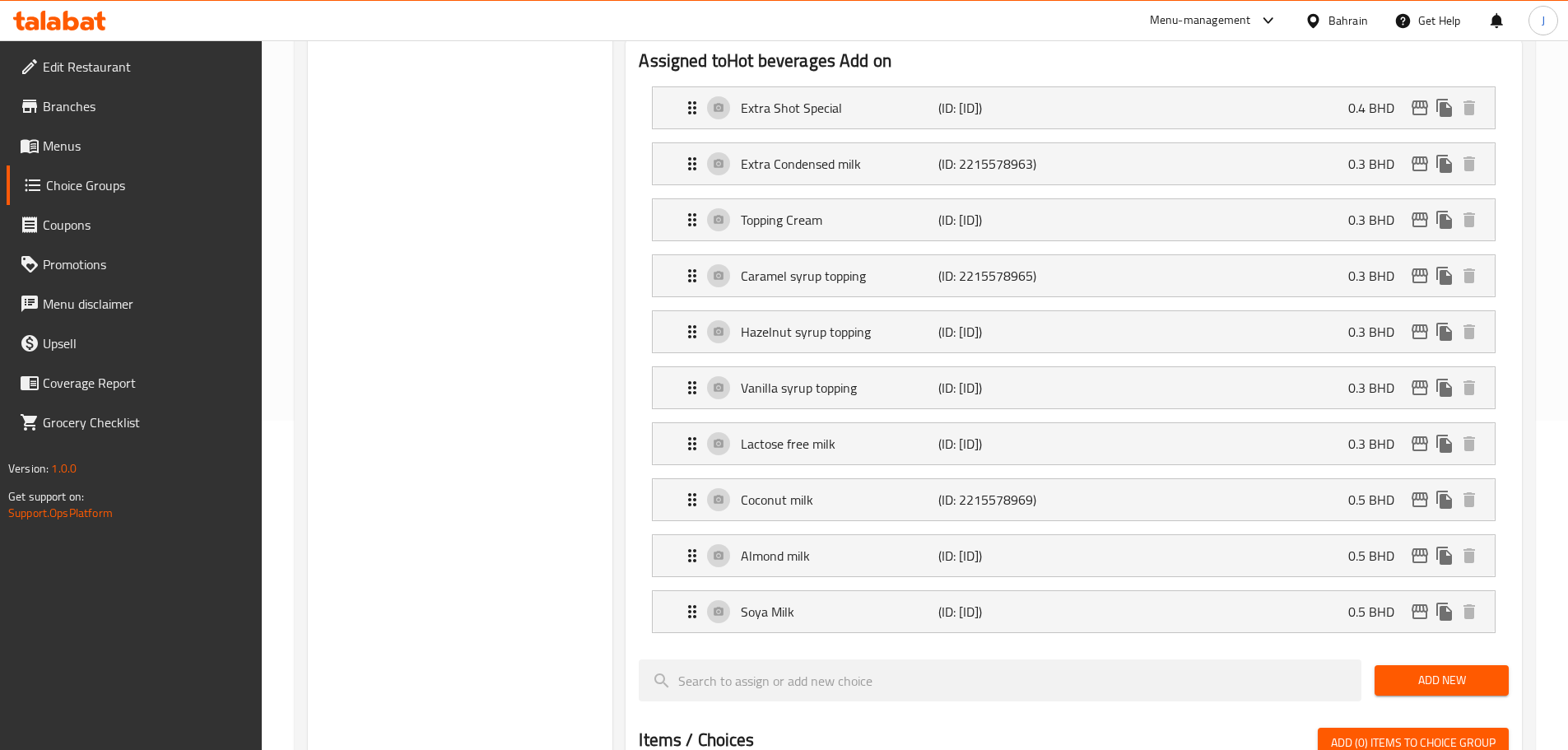 type on "Almond milk" 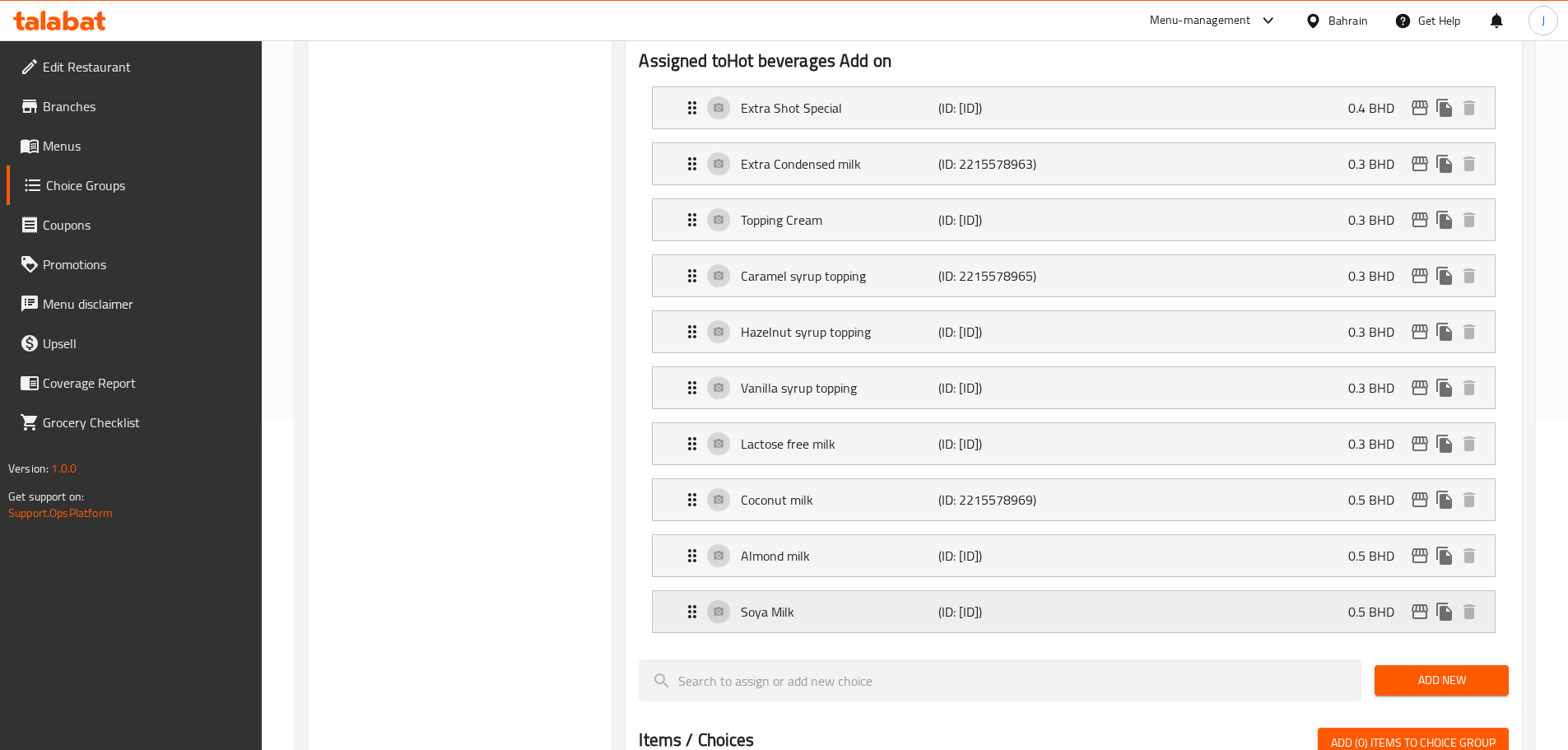 click on "Soya Milk" at bounding box center (839, 612) 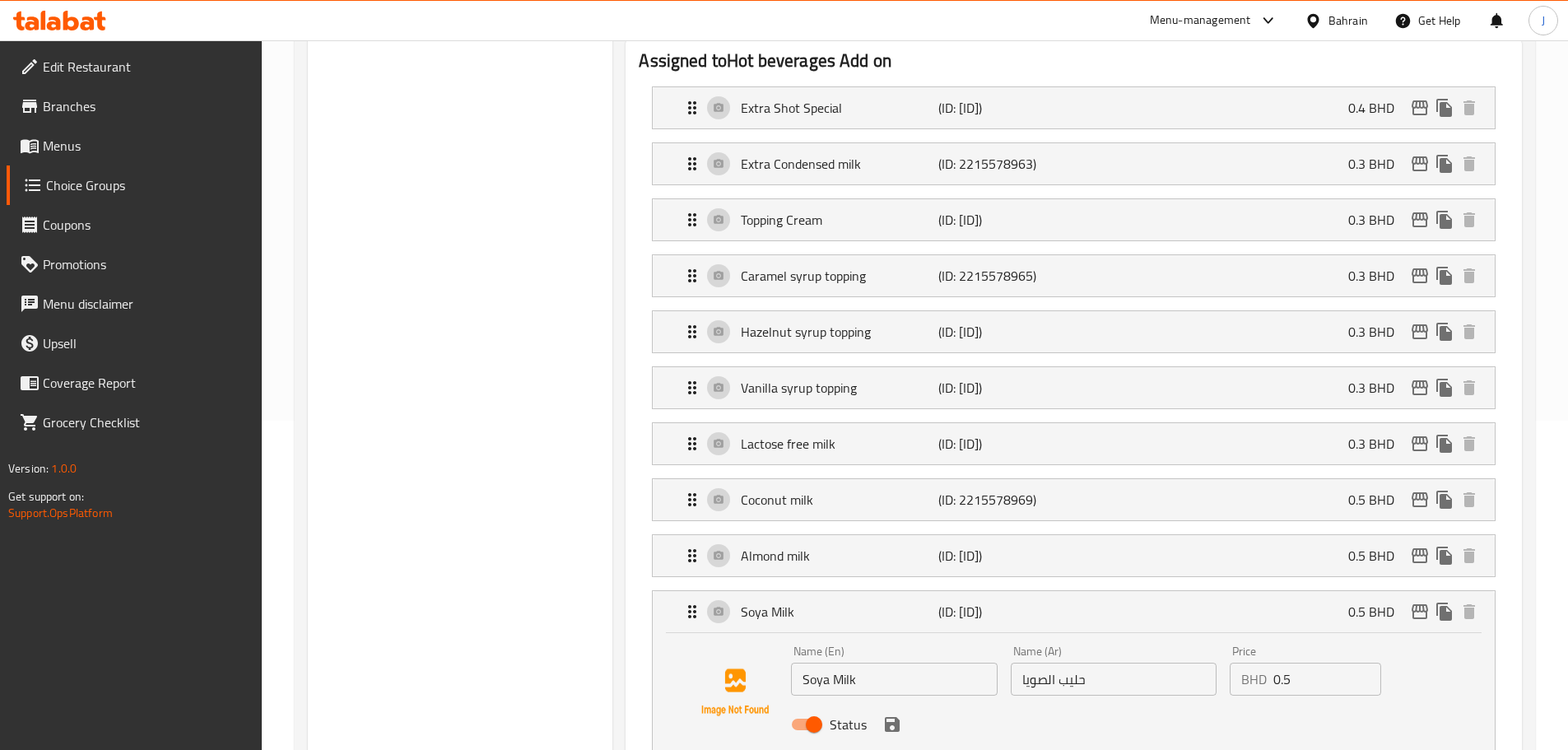 click on "Soya Milk" at bounding box center (894, 679) 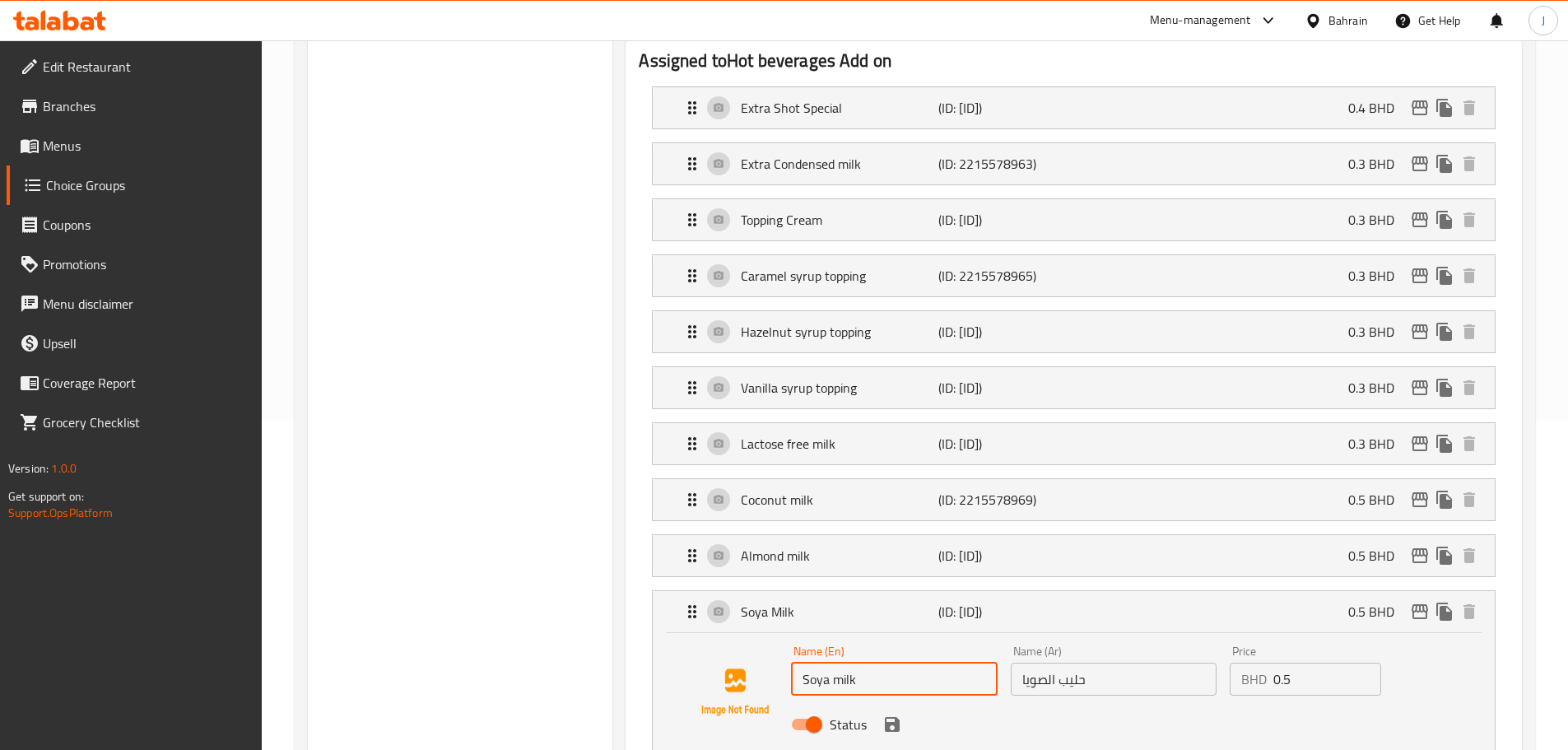 click 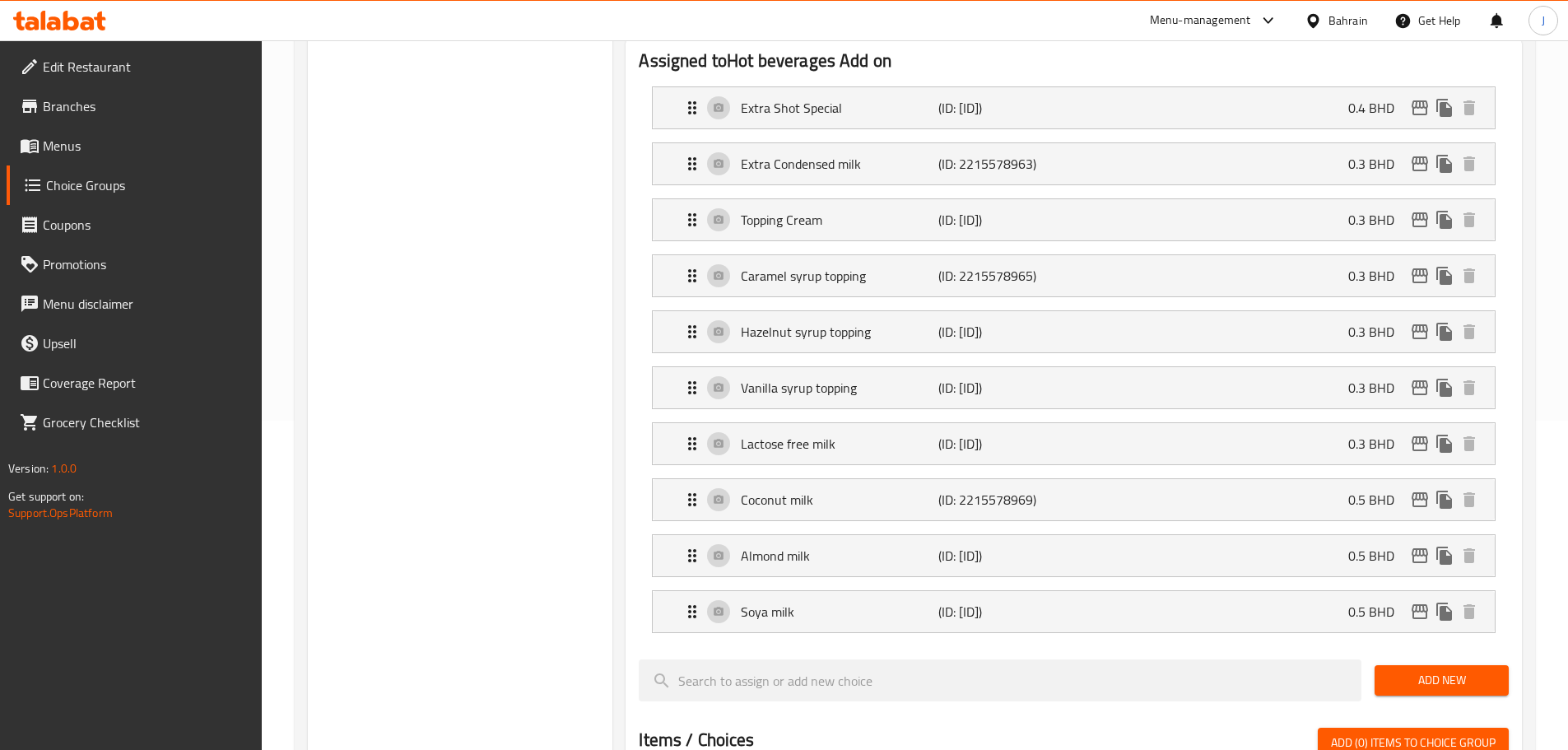 type on "Soya milk" 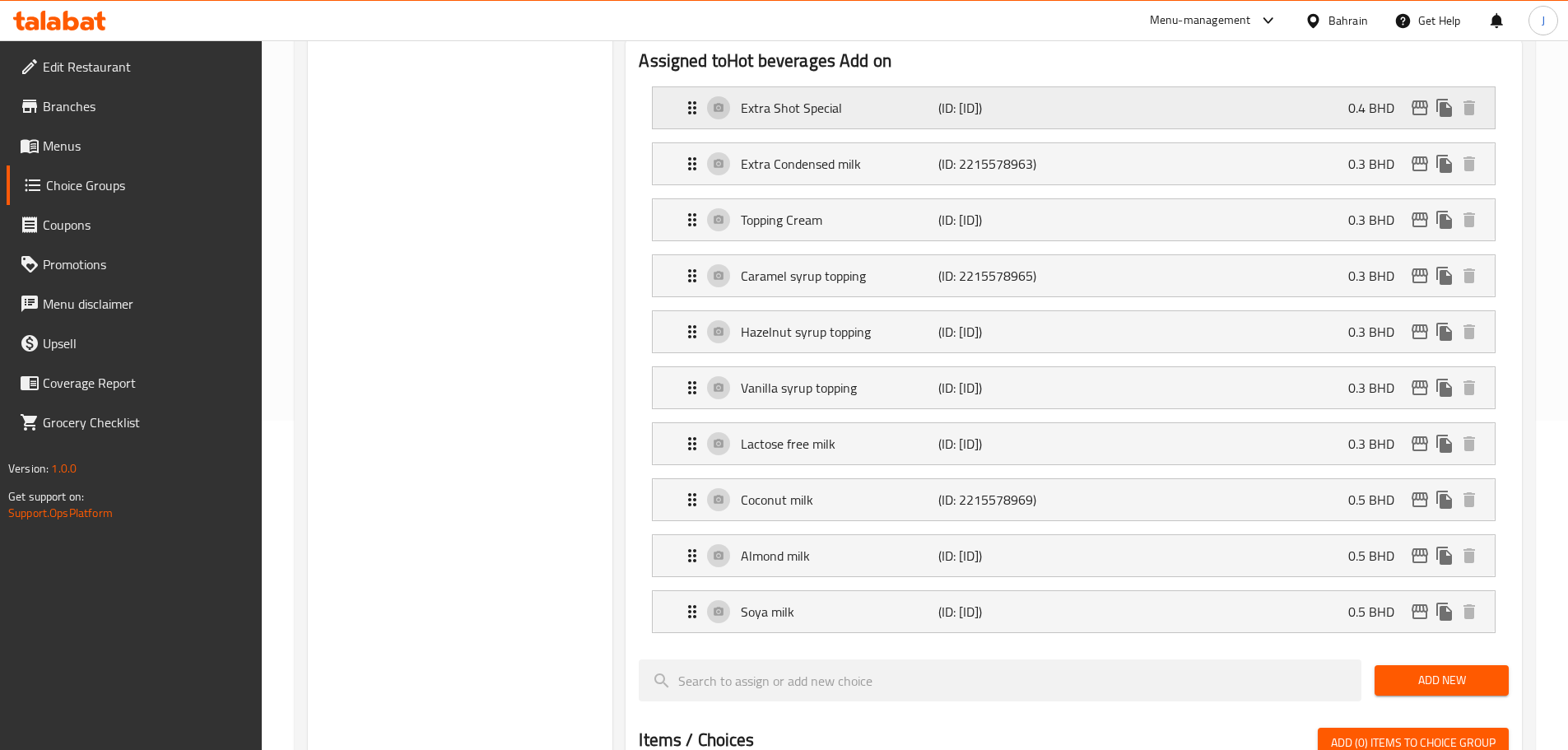 scroll, scrollTop: 0, scrollLeft: 0, axis: both 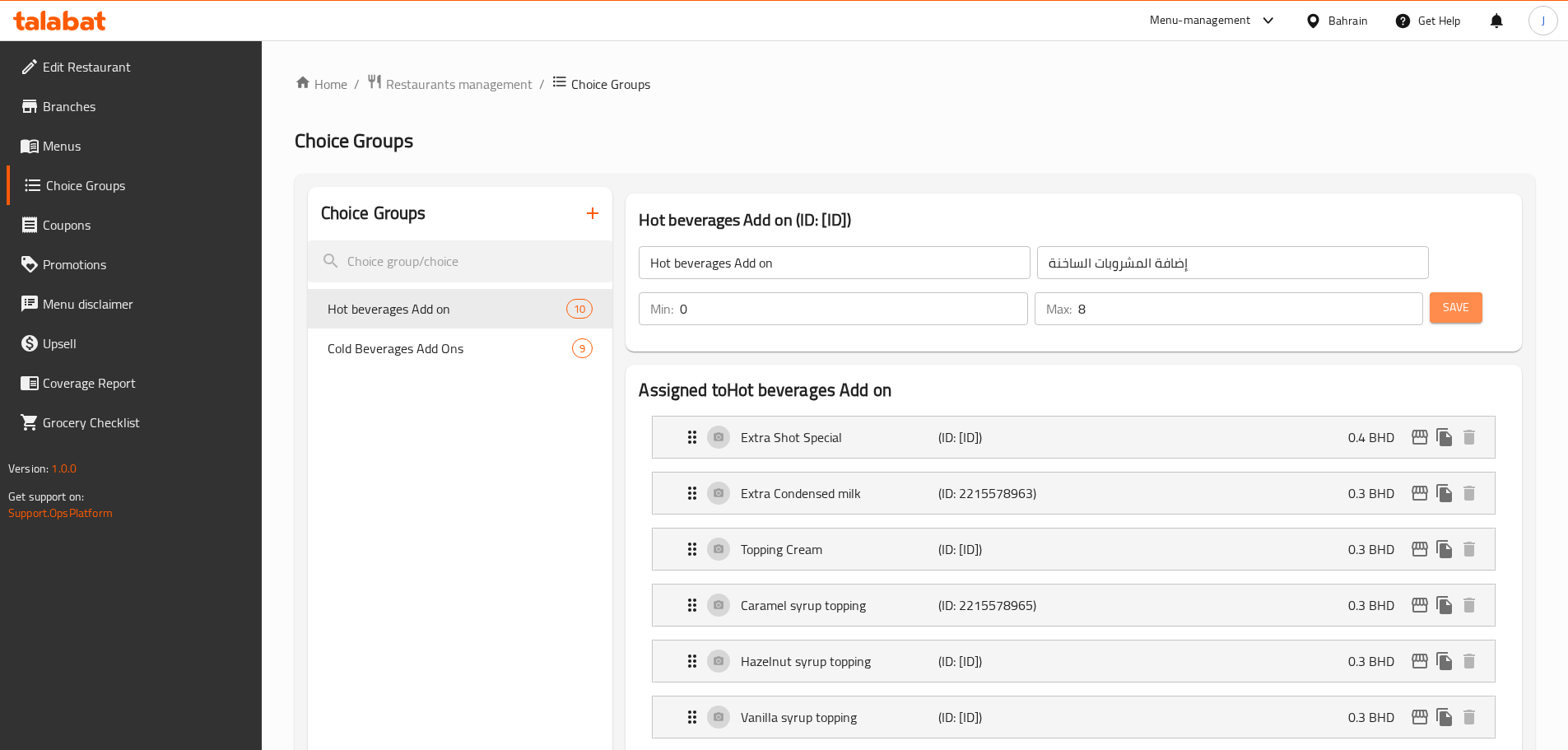 click on "Save" at bounding box center (1456, 307) 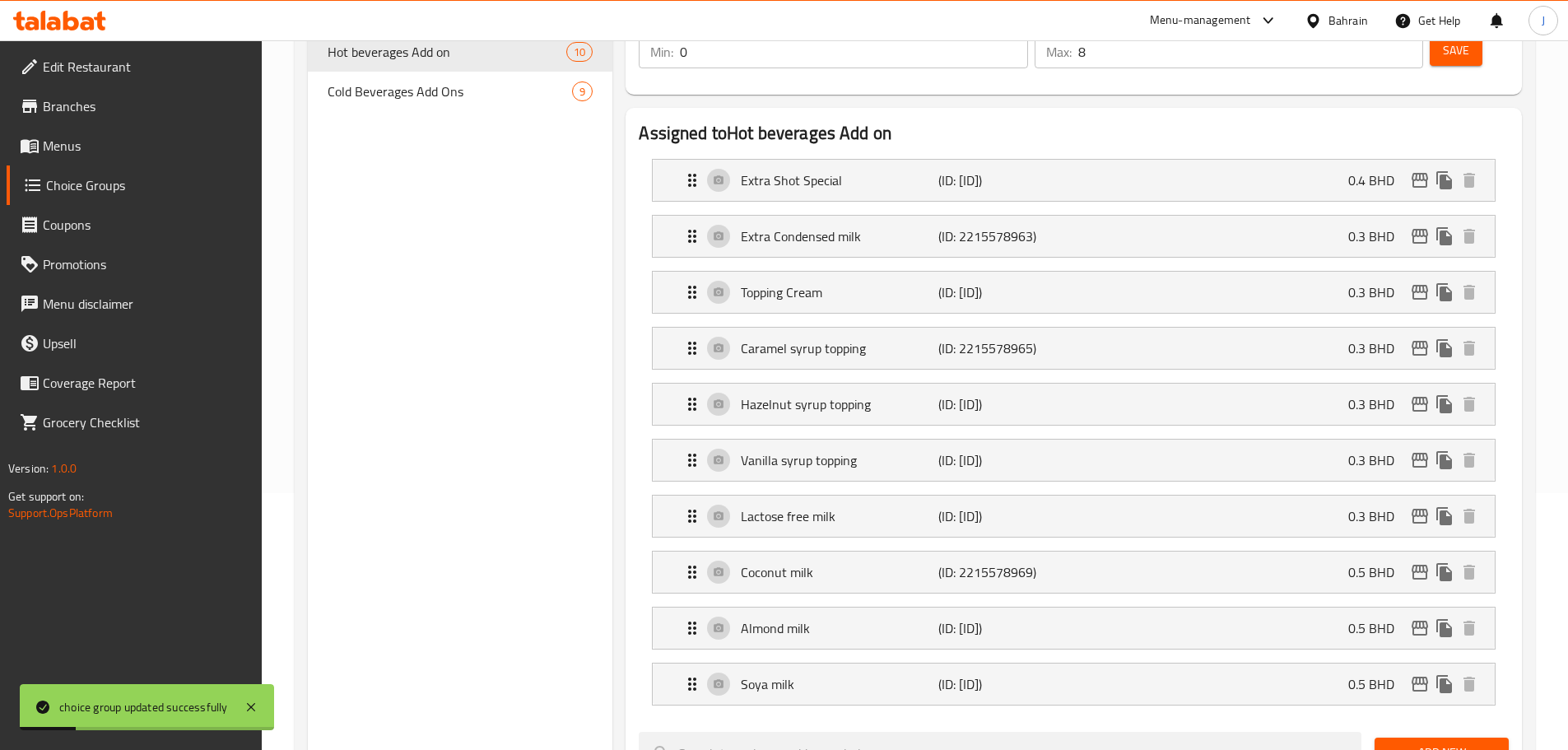 scroll, scrollTop: 82, scrollLeft: 0, axis: vertical 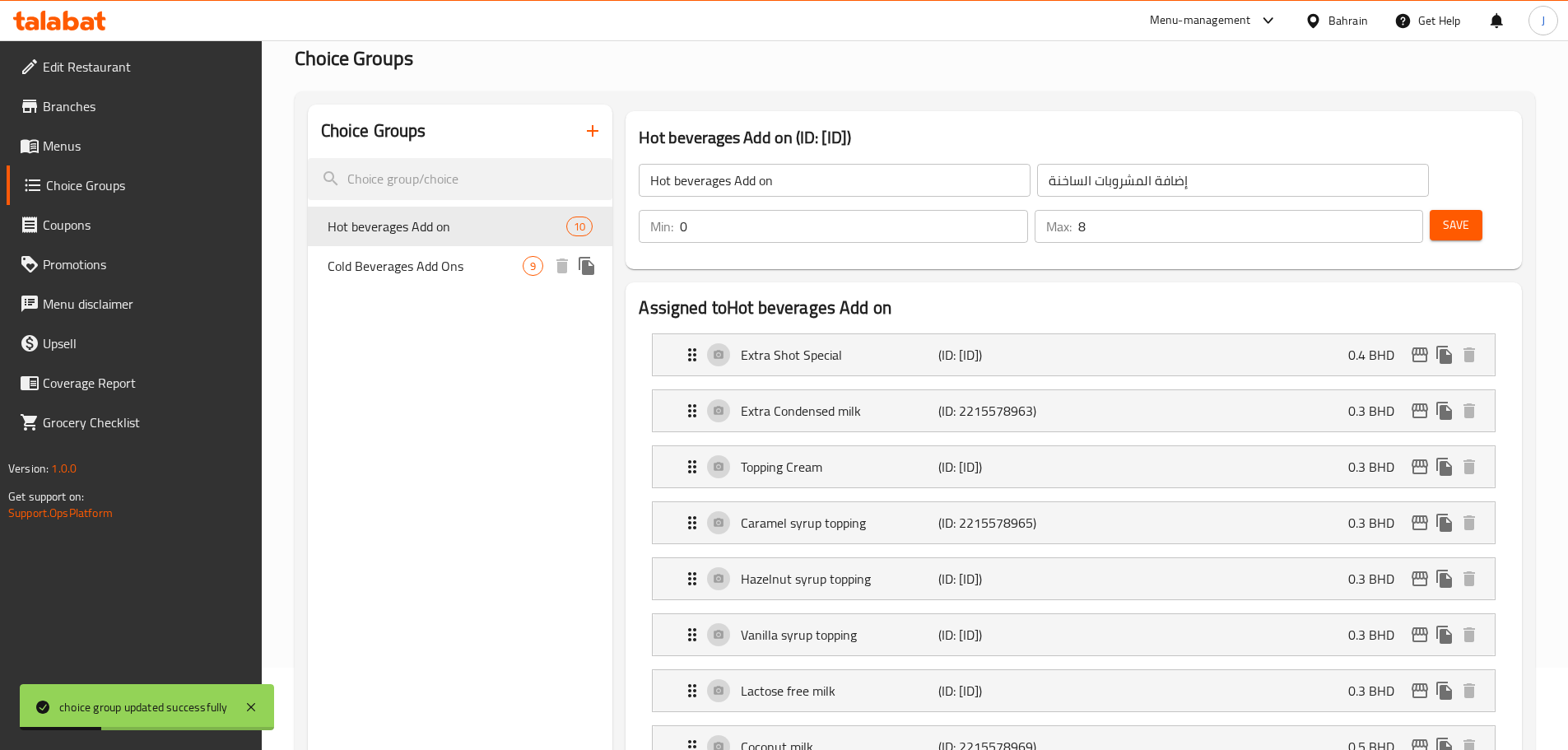 click on "Cold Beverages Add Ons" at bounding box center (426, 266) 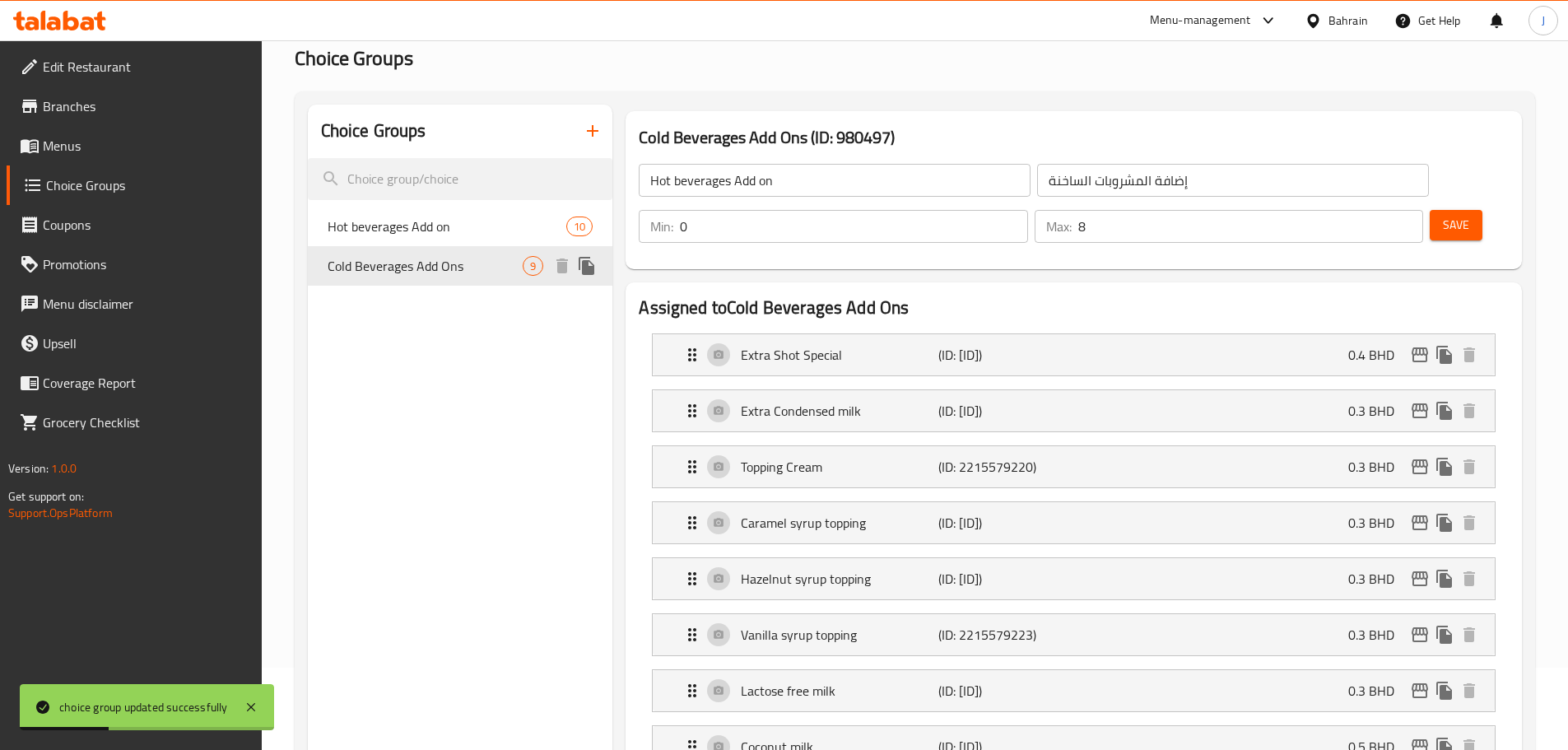 type on "Cold Beverages Add Ons" 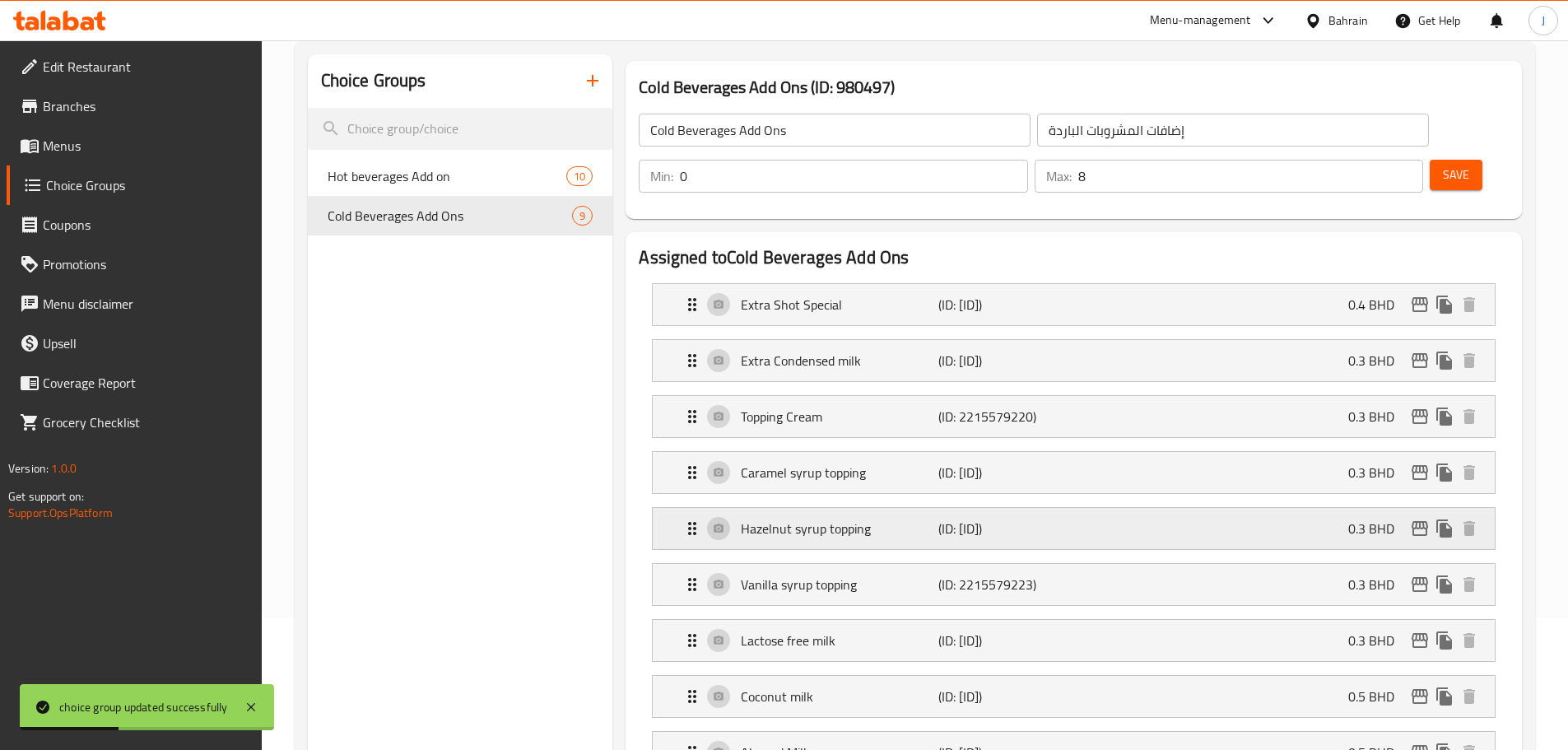 scroll, scrollTop: 412, scrollLeft: 0, axis: vertical 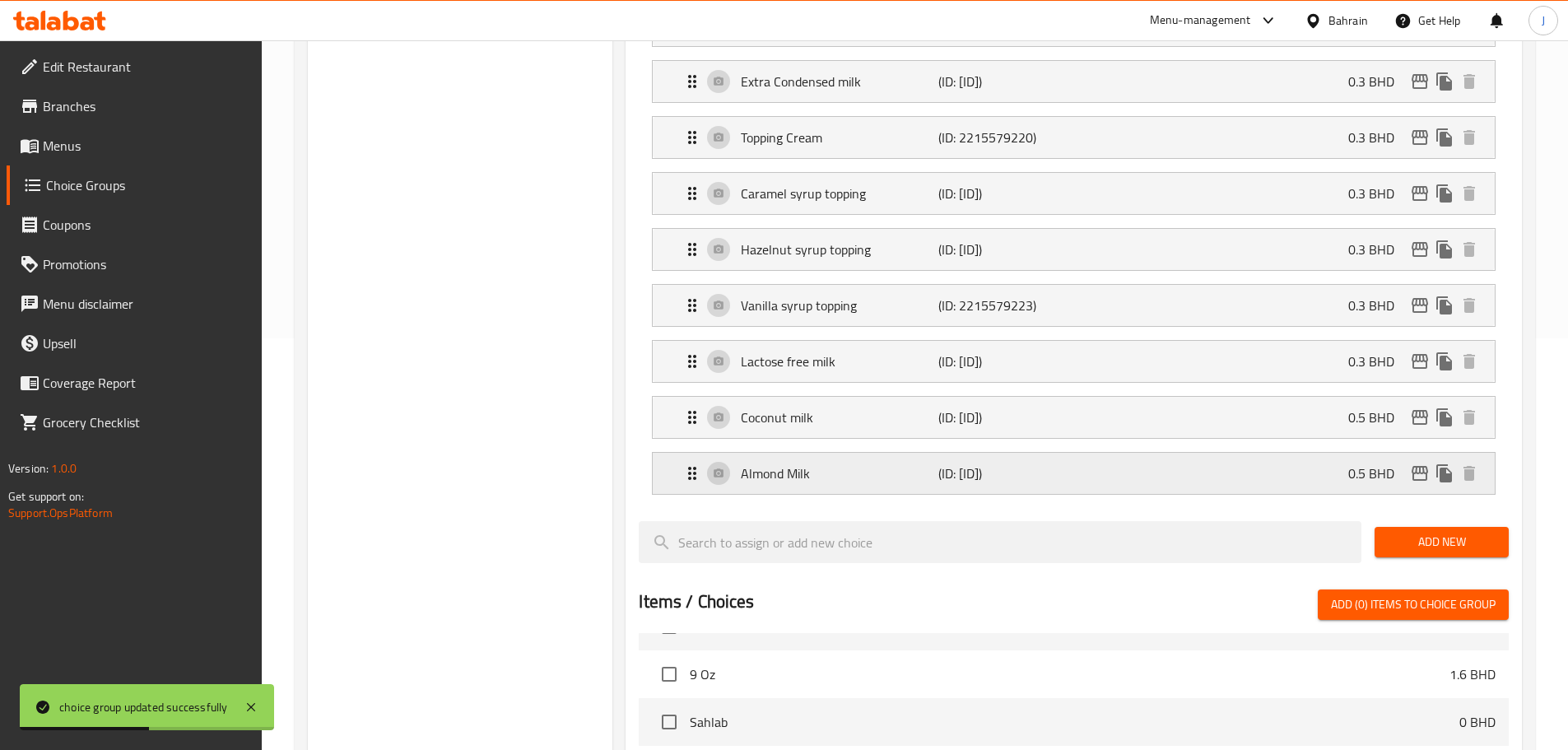 click on "Almond Milk" at bounding box center (839, 473) 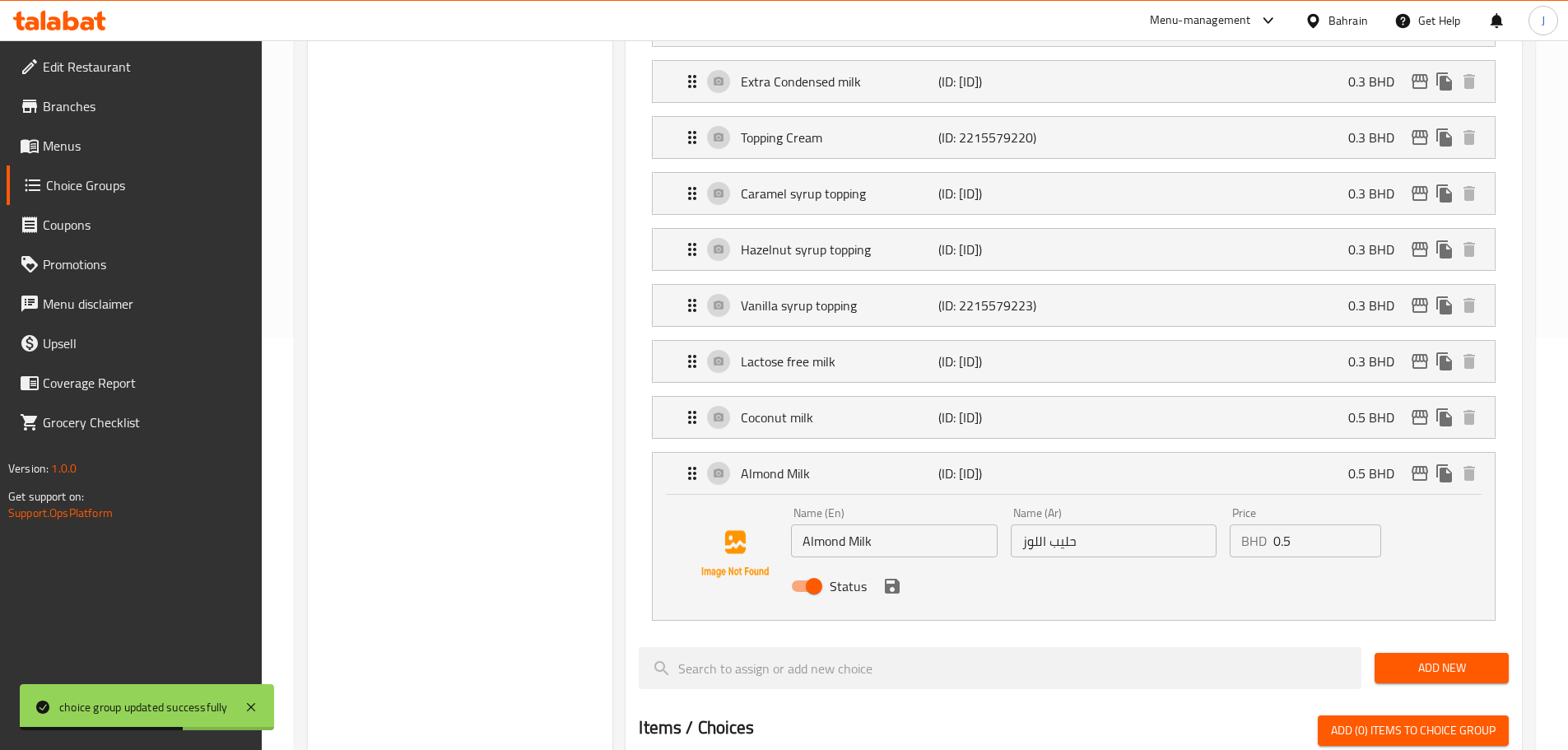 click on "Almond Milk" at bounding box center [894, 541] 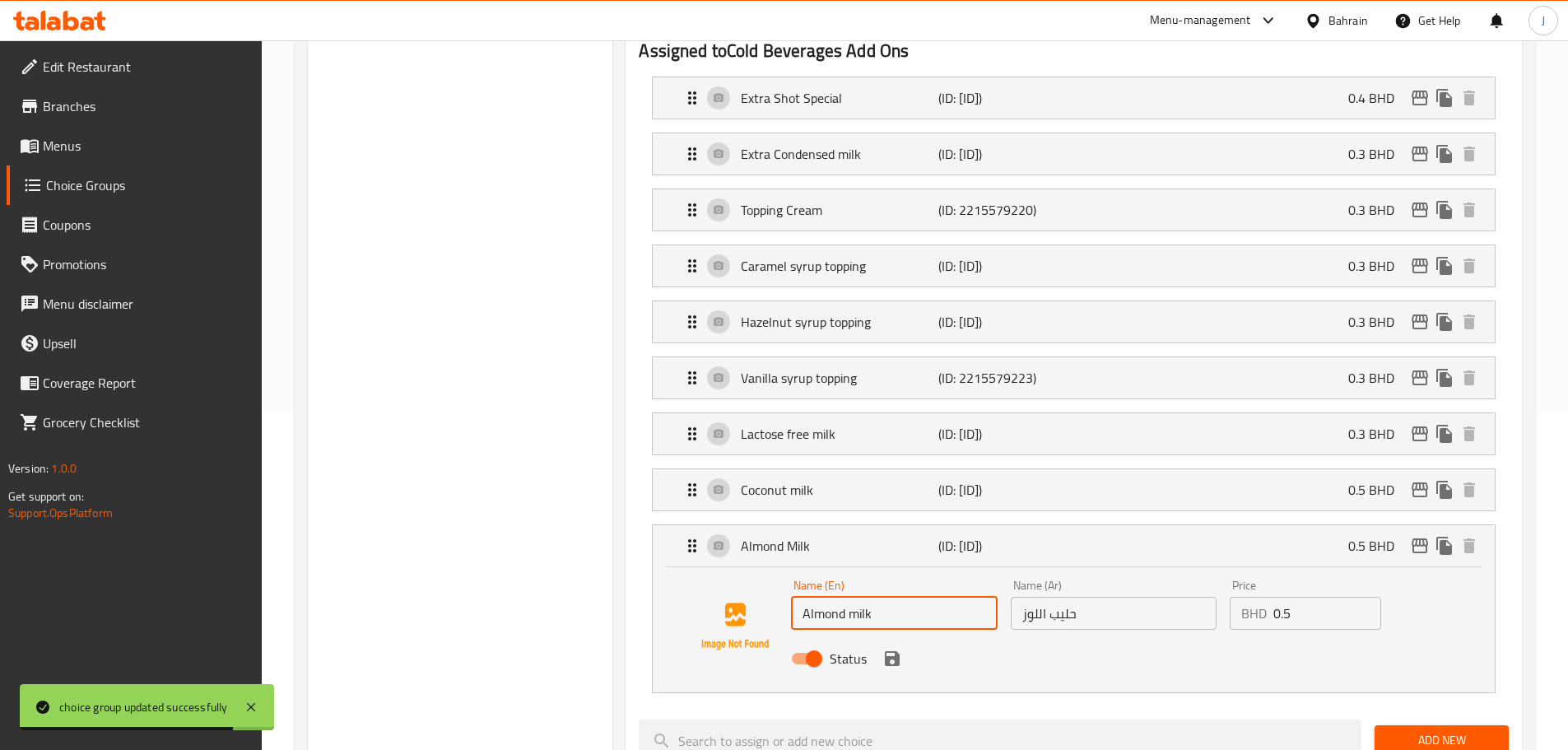 scroll, scrollTop: 0, scrollLeft: 0, axis: both 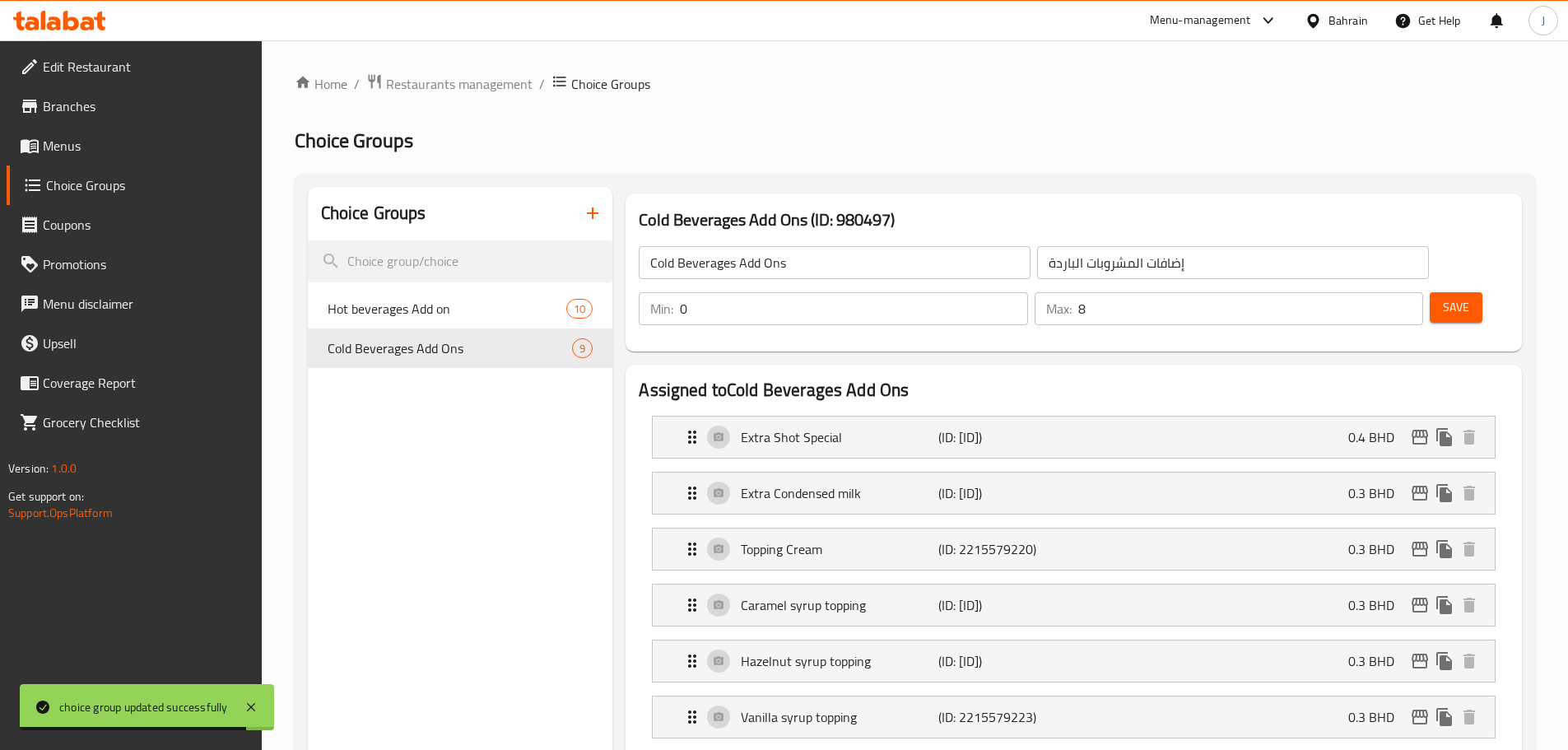type on "Almond milk" 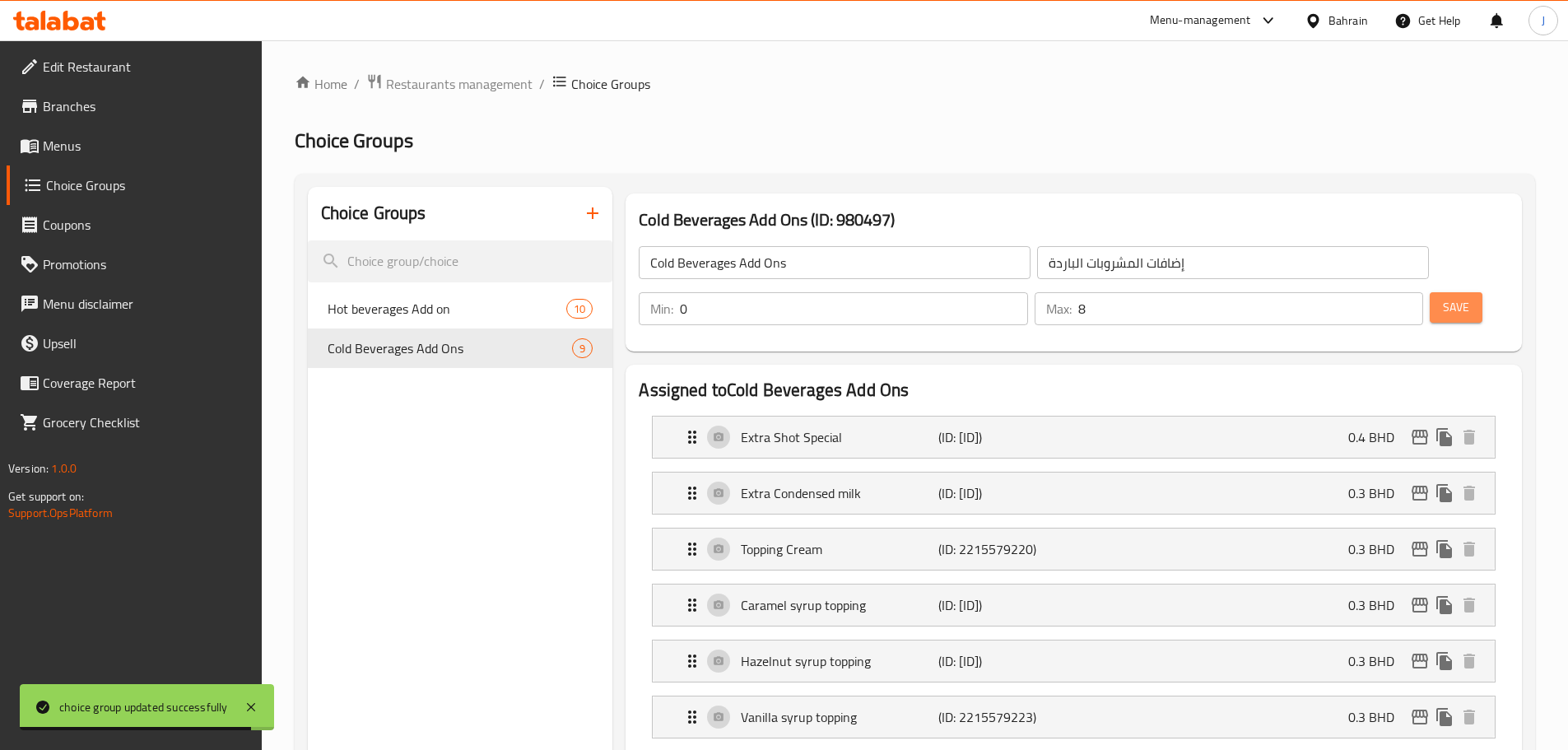 click on "Save" at bounding box center [1456, 307] 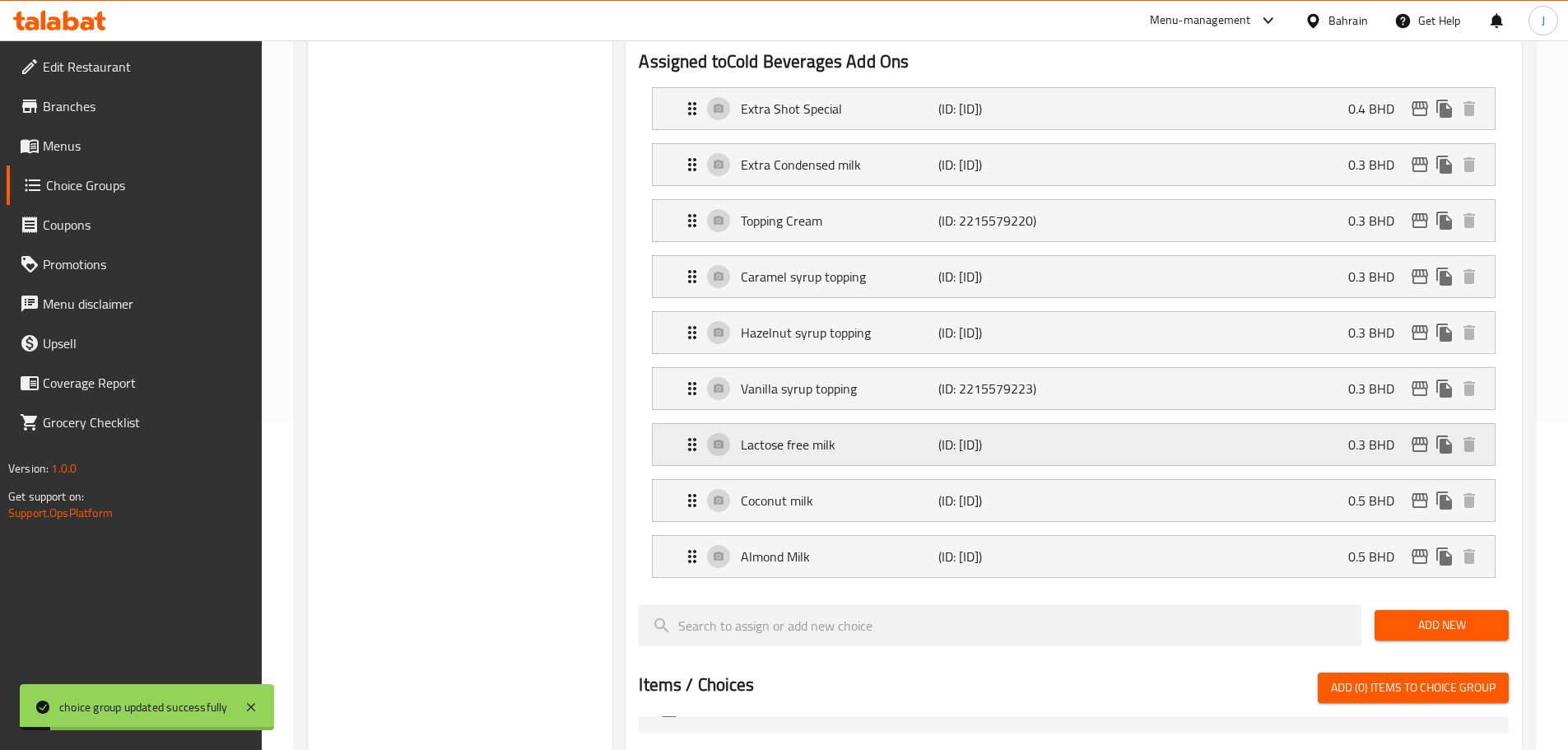 scroll, scrollTop: 329, scrollLeft: 0, axis: vertical 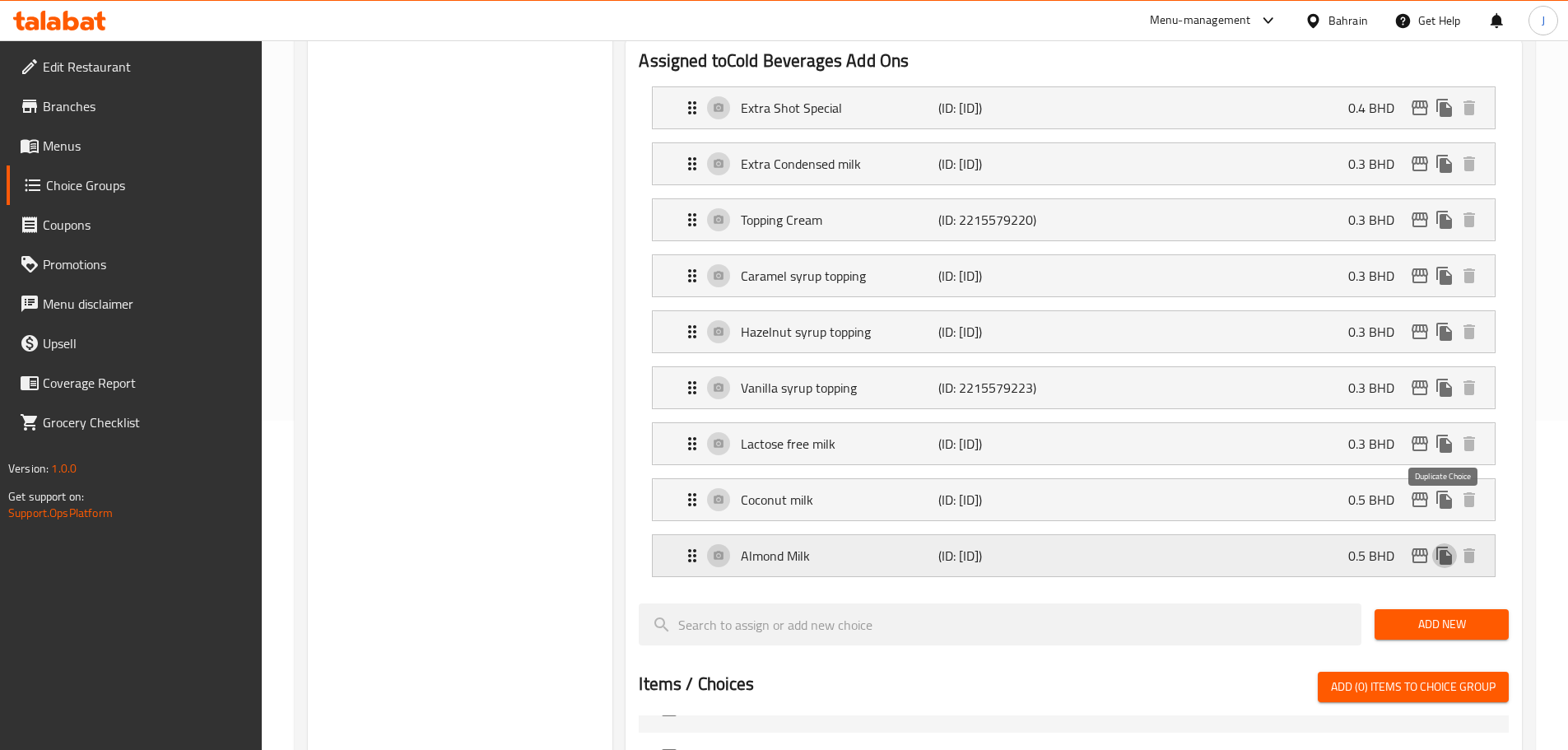 click 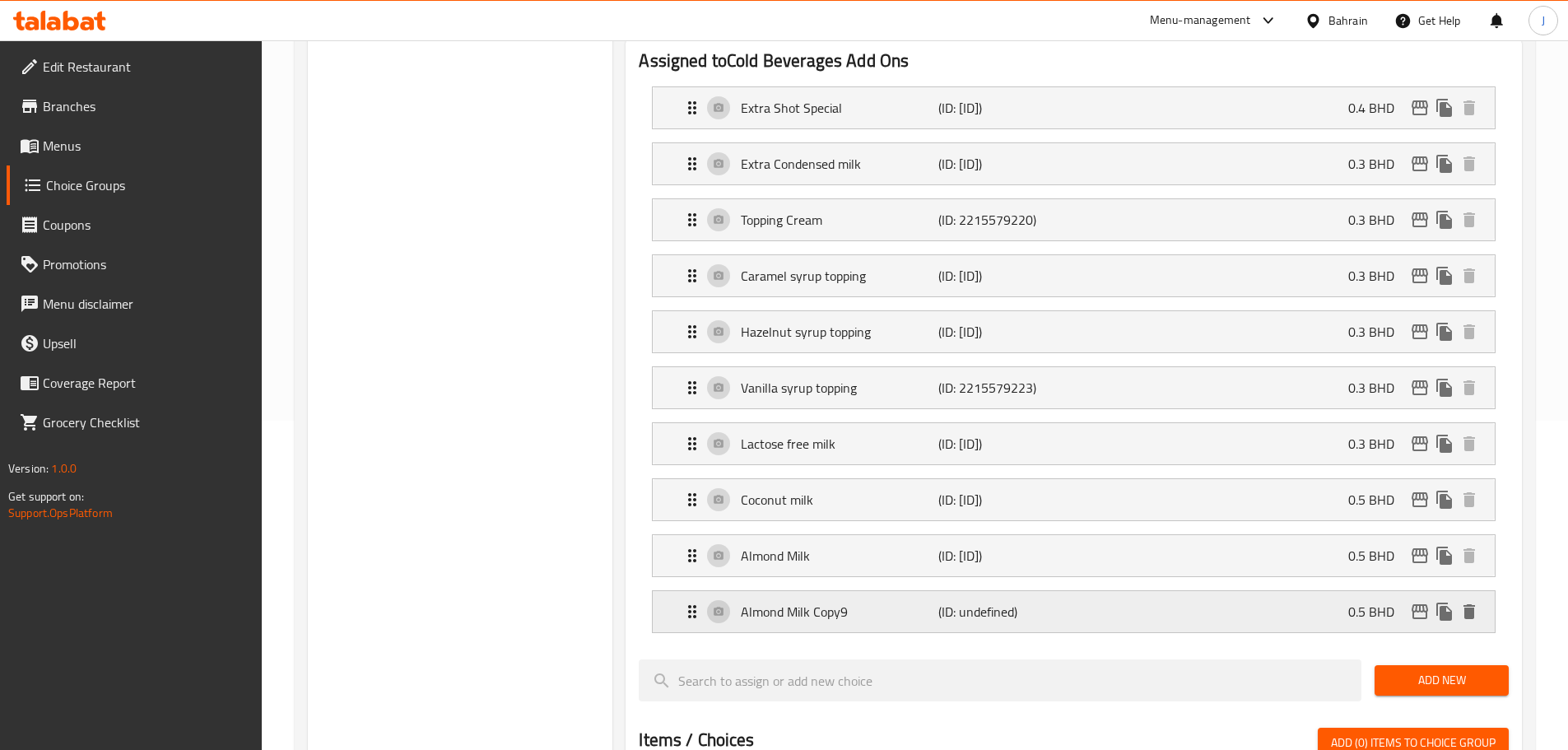 click on "Almond Milk Copy9" at bounding box center [839, 612] 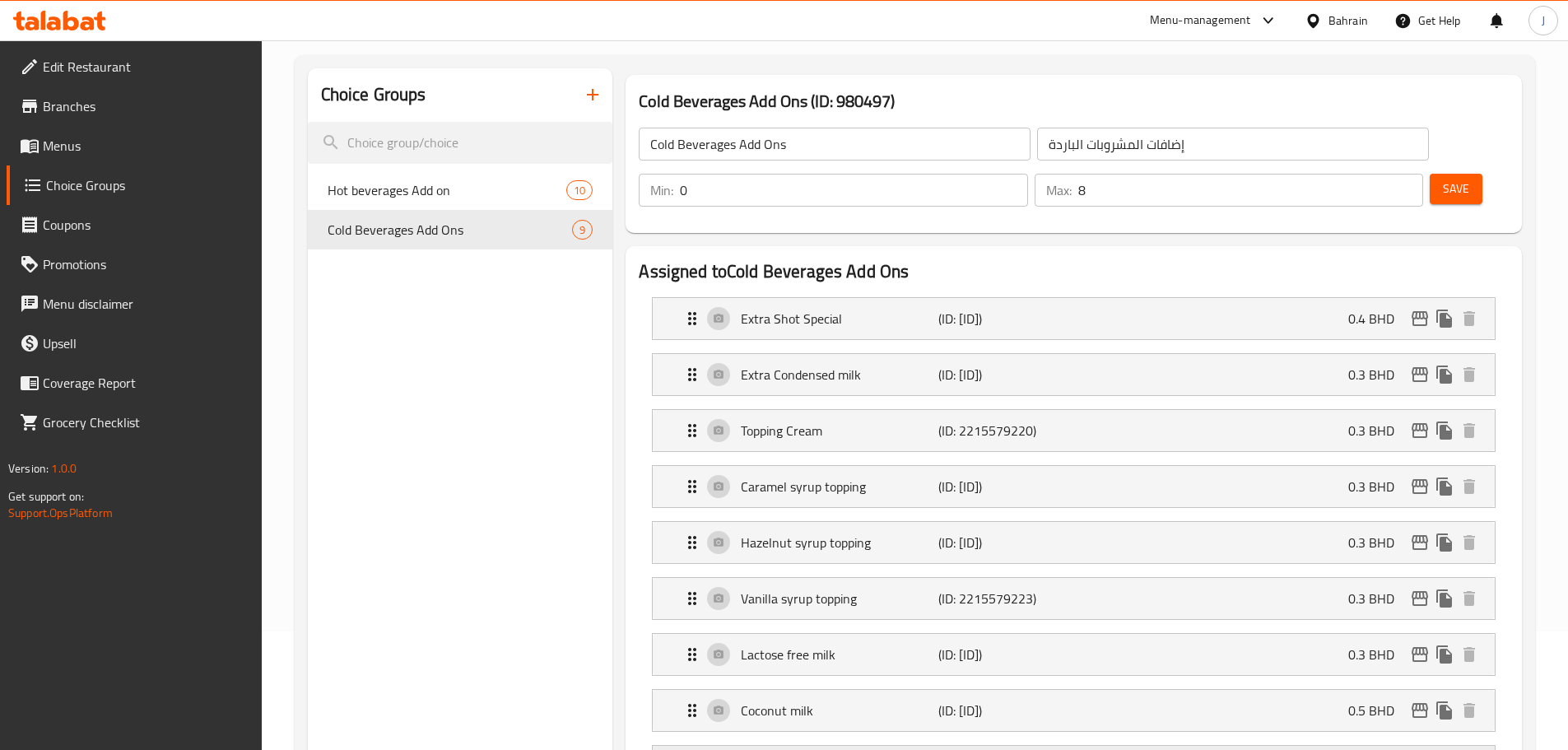 scroll, scrollTop: 329, scrollLeft: 0, axis: vertical 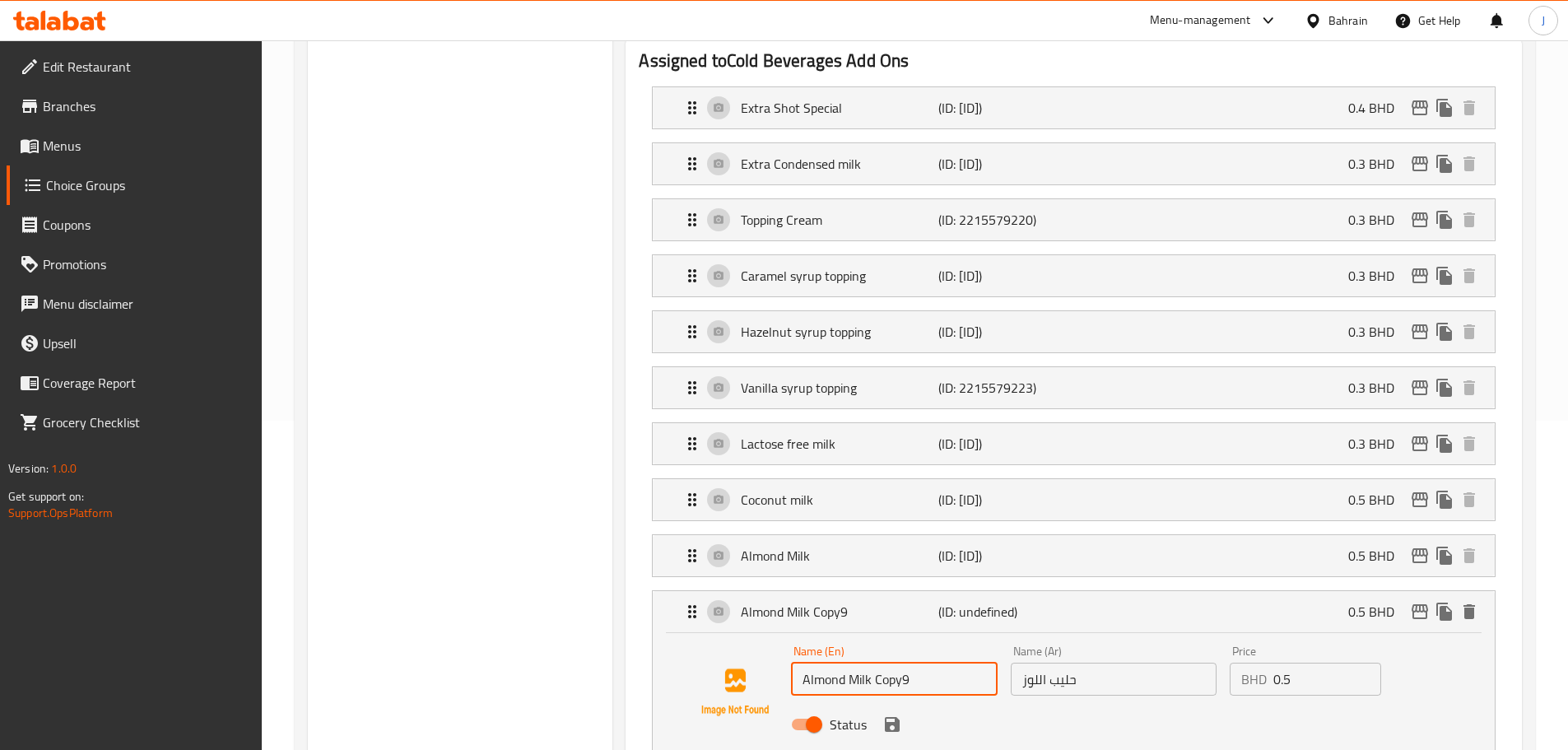 drag, startPoint x: 844, startPoint y: 631, endPoint x: 752, endPoint y: 626, distance: 92.135769 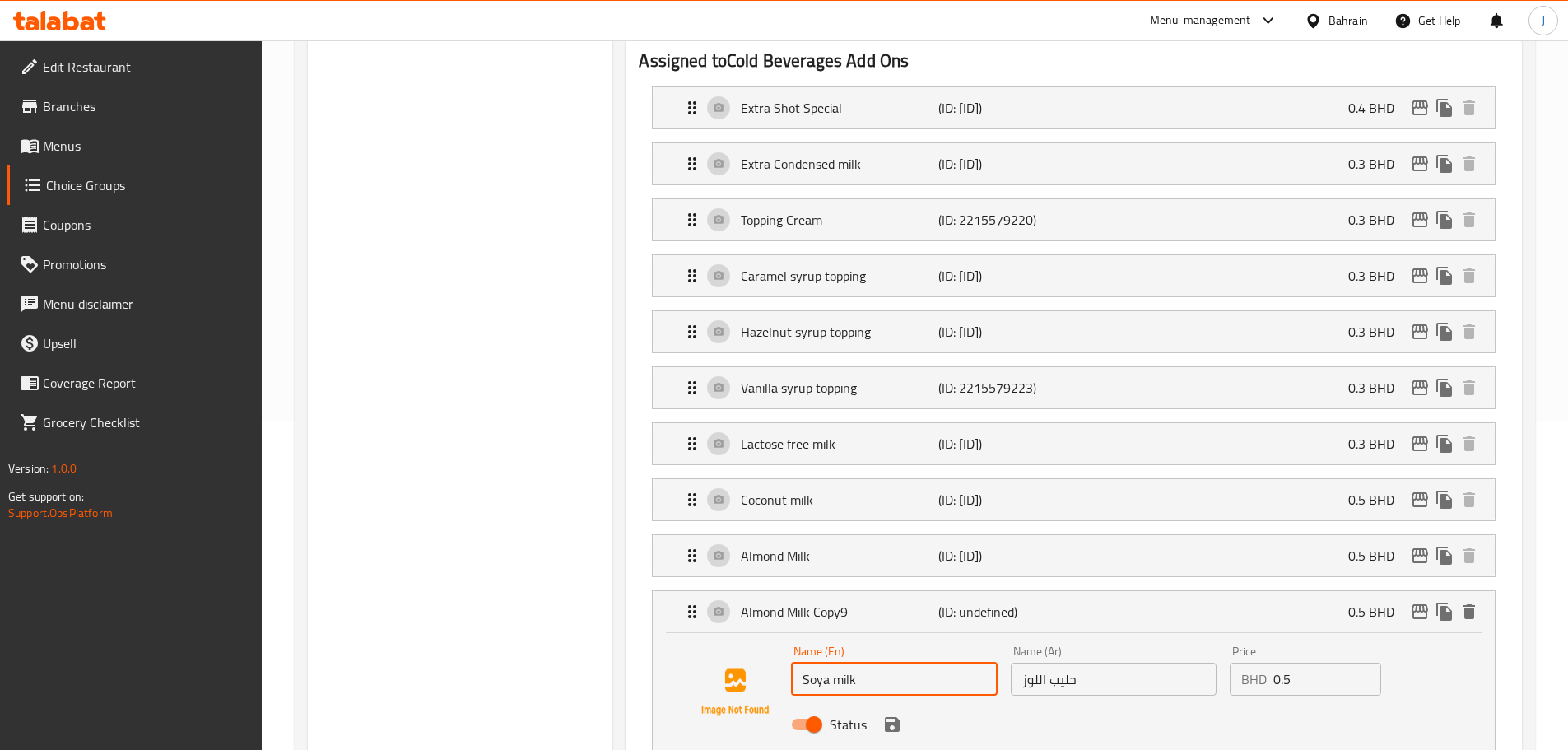 type on "Soya milk" 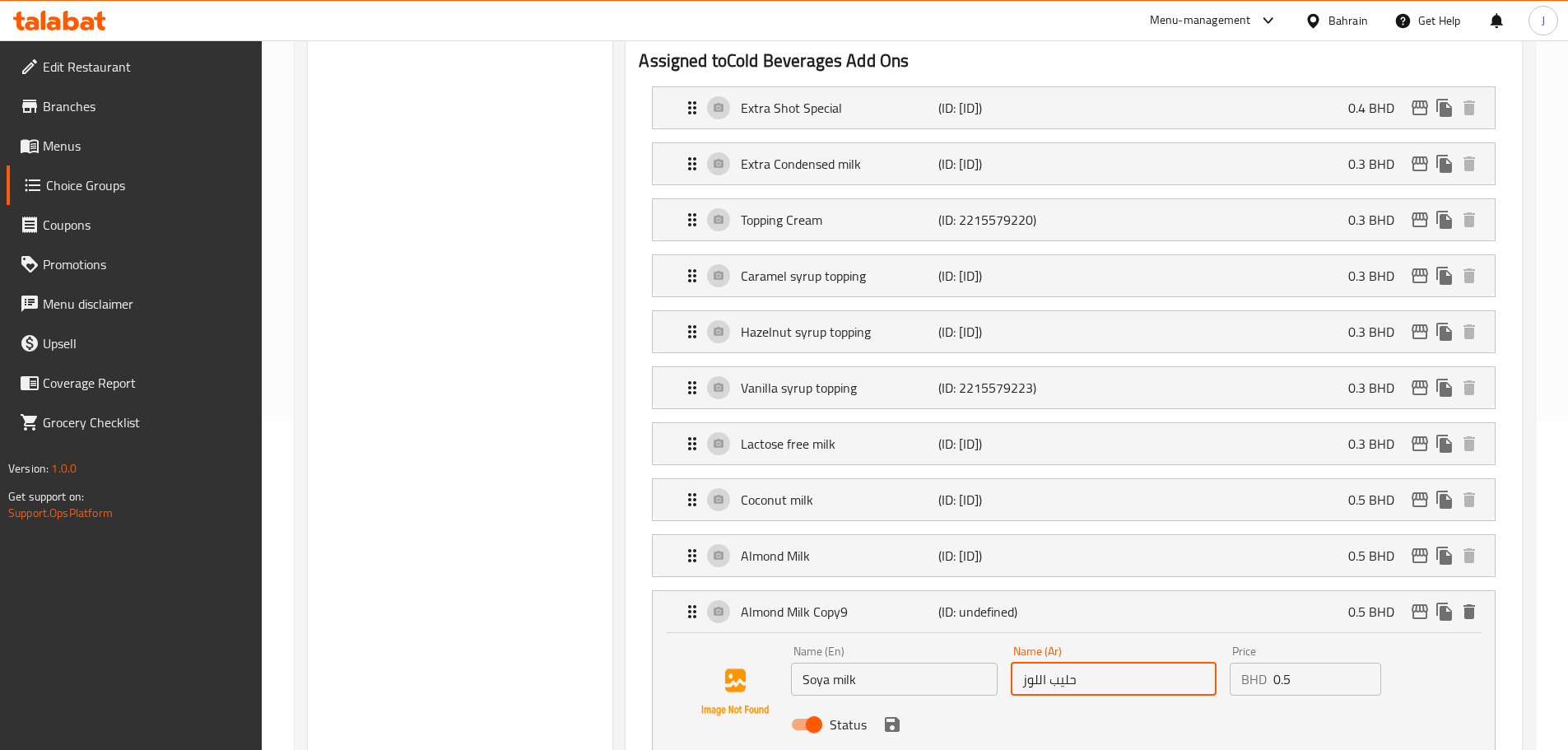 click on "حليب اللوز" at bounding box center [1114, 679] 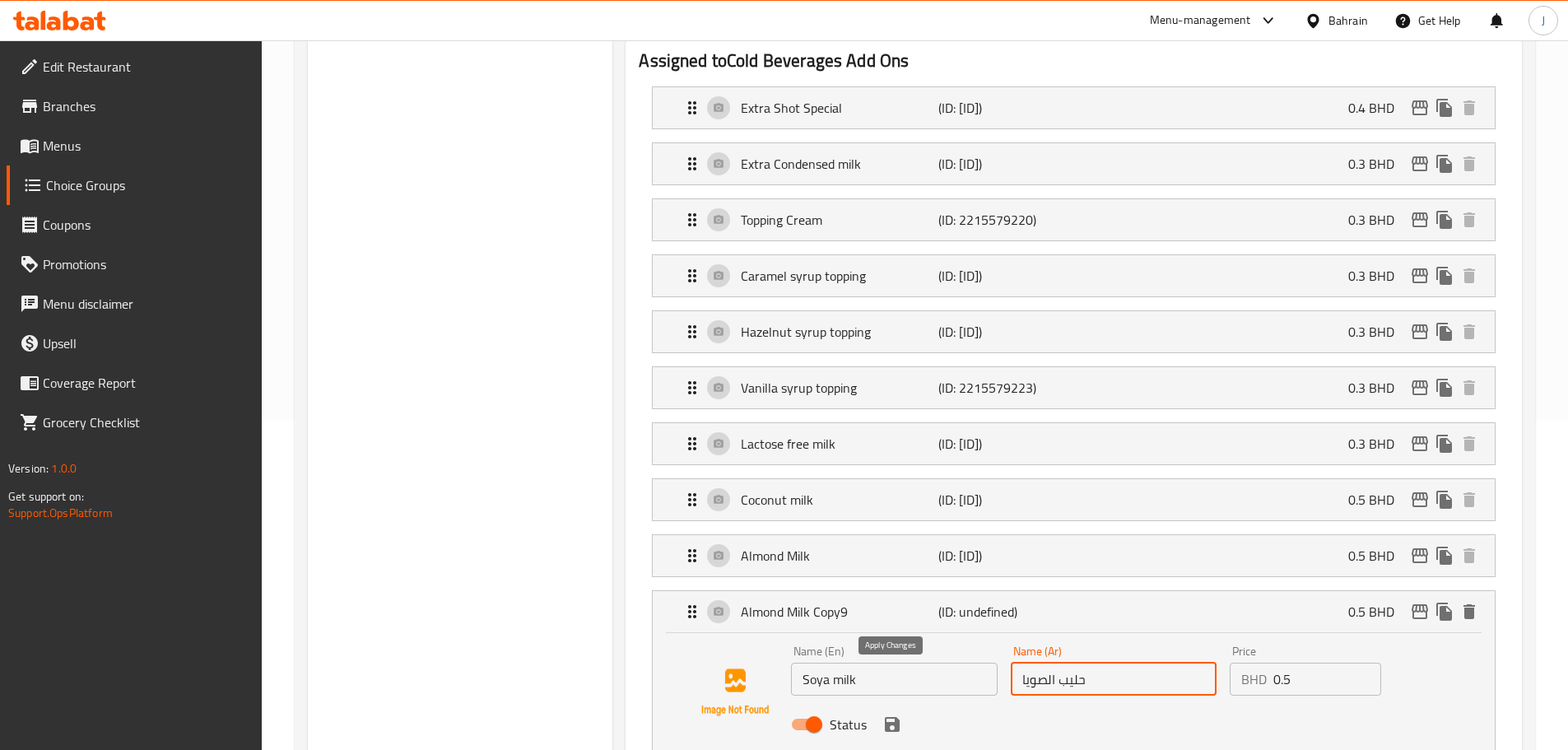 click 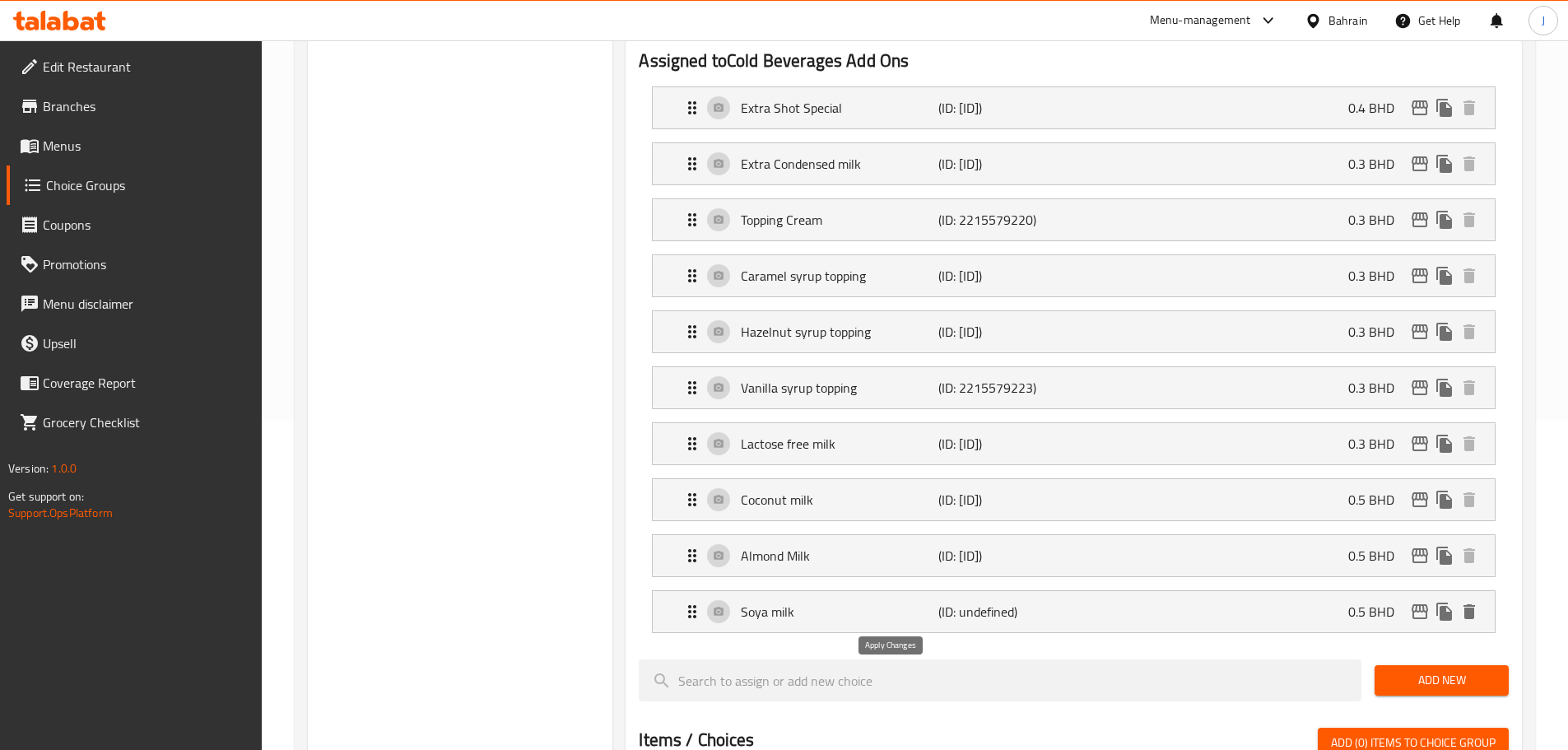 type on "حليب الصويا" 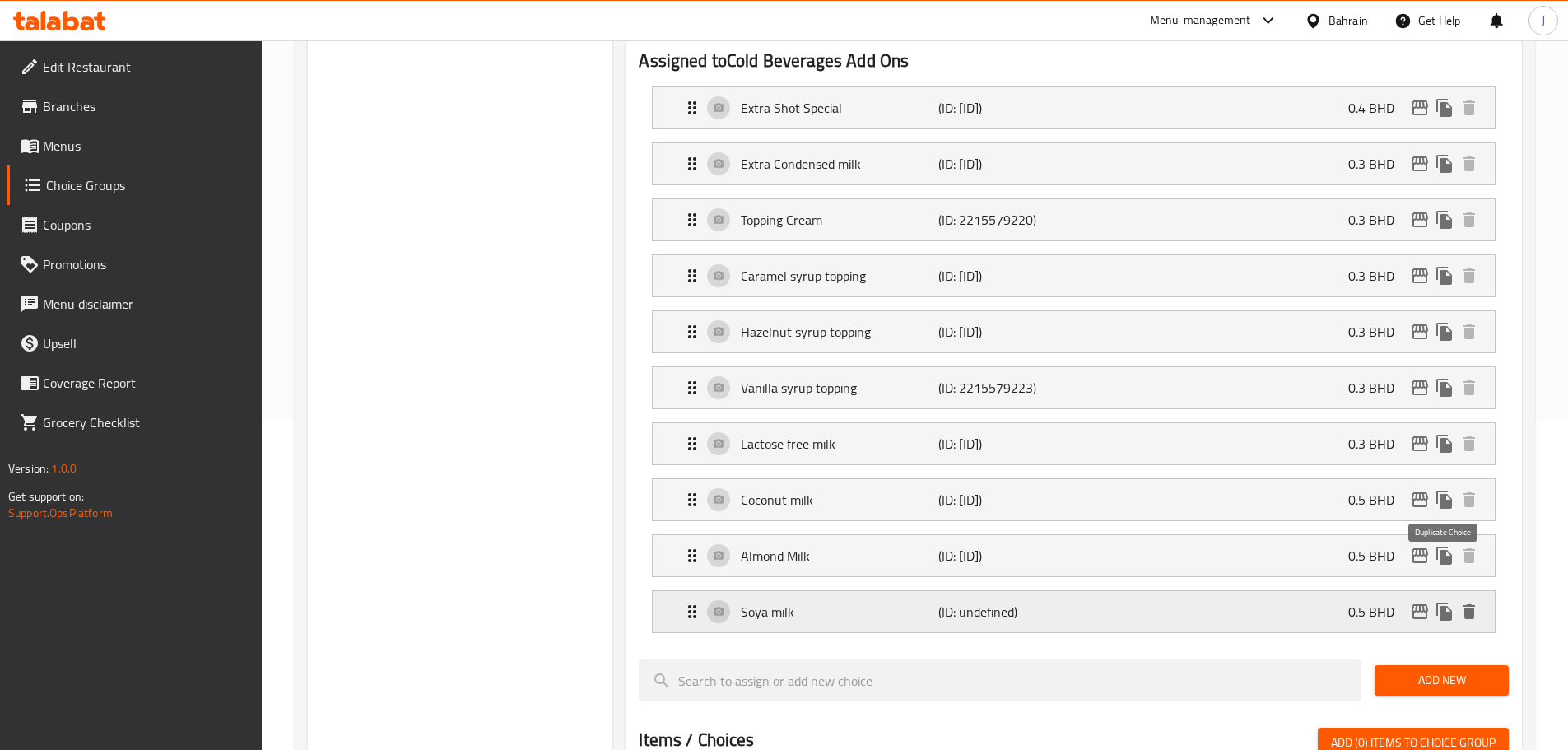 click 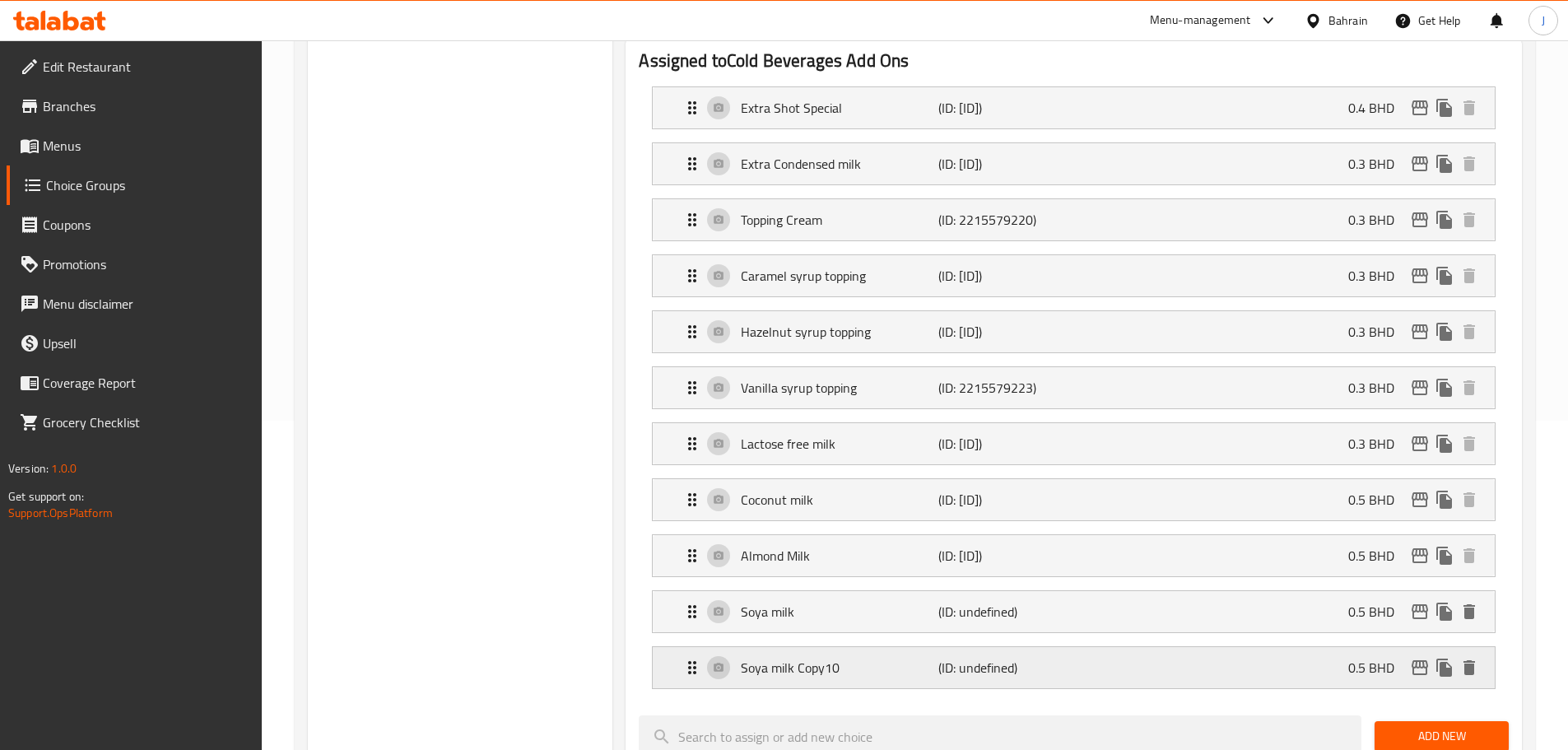 click on "Soya milk  Copy10 (ID: undefined) 0.5 BHD" at bounding box center [1078, 668] 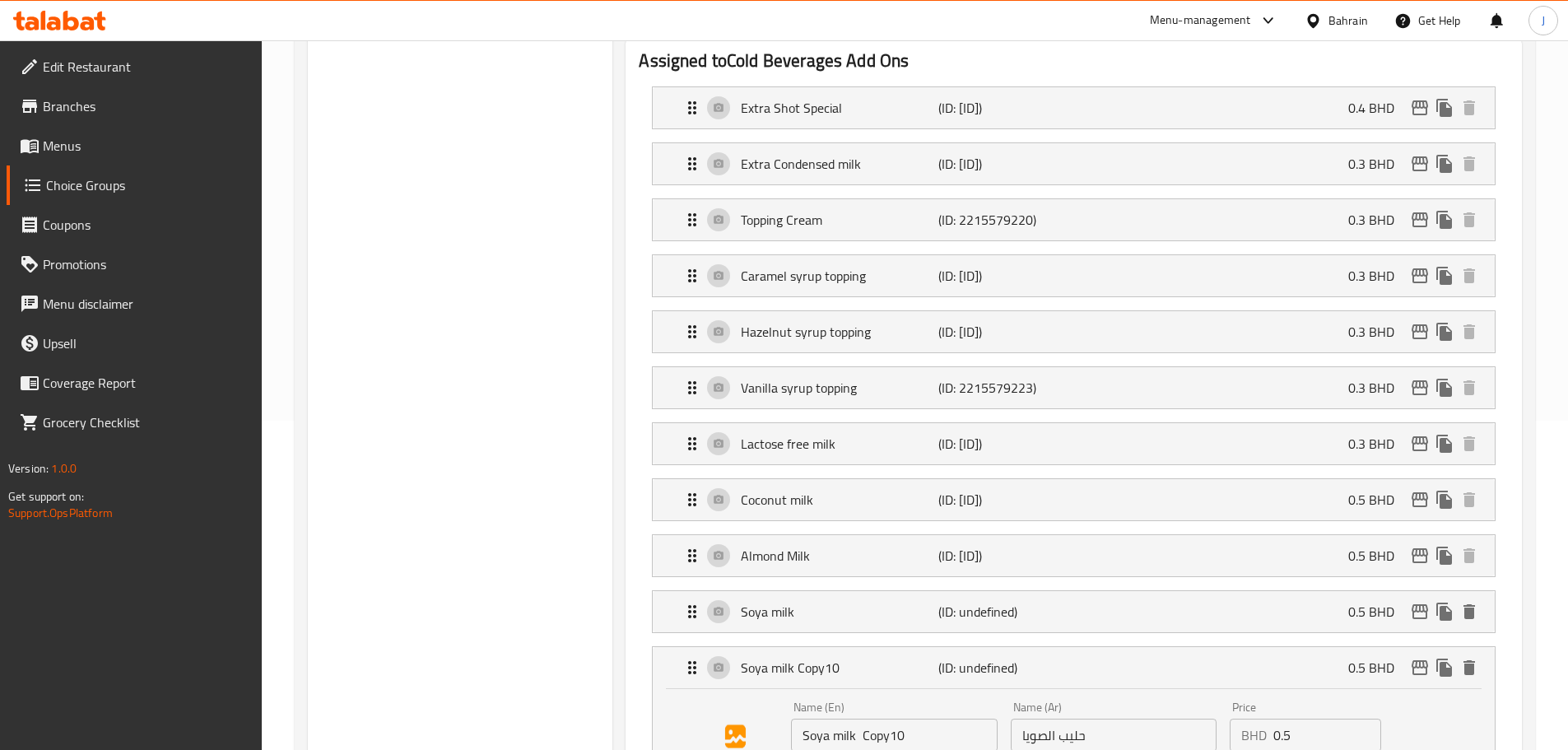 click on "Soya milk  Copy10" at bounding box center (894, 735) 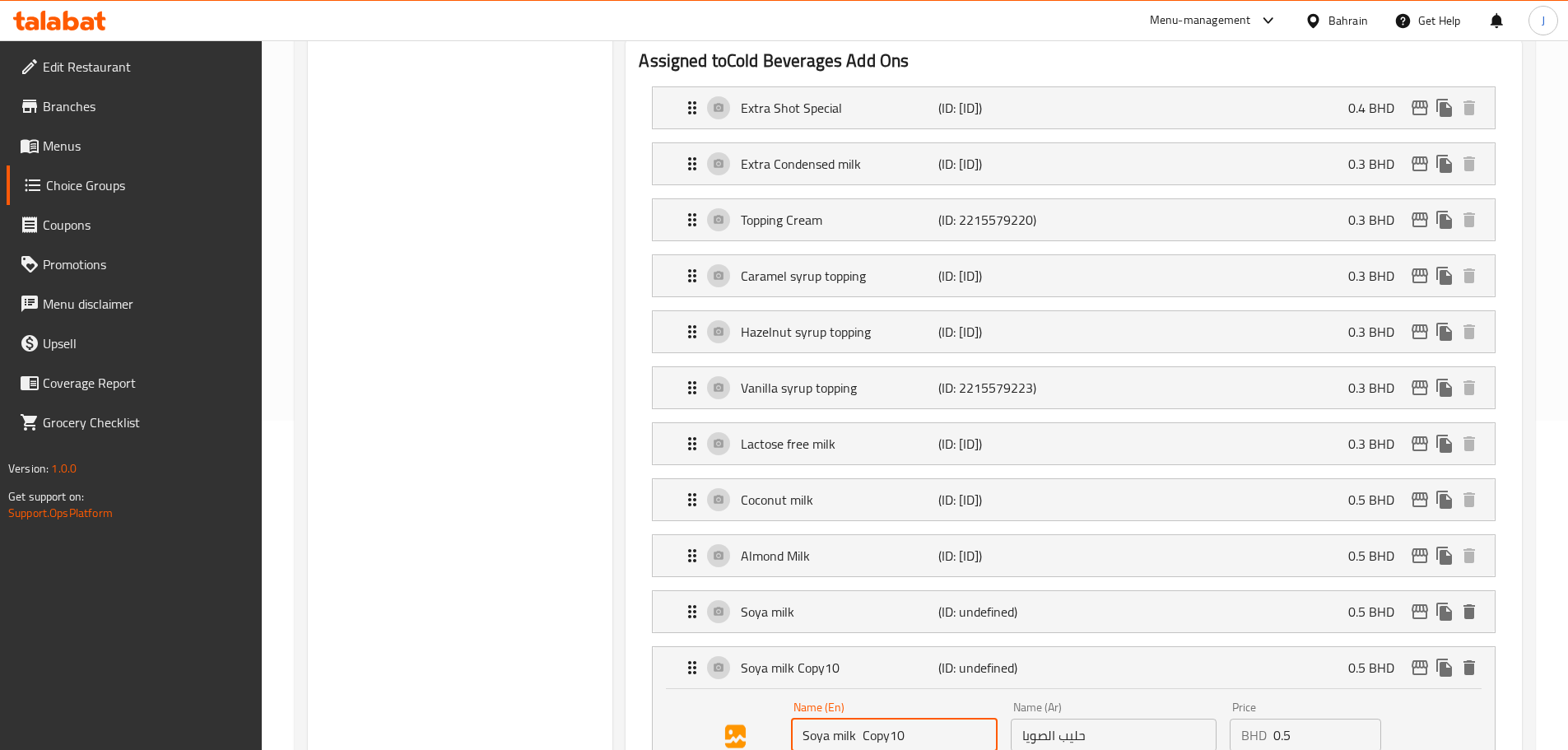 click on "Soya milk  Copy10" at bounding box center (894, 735) 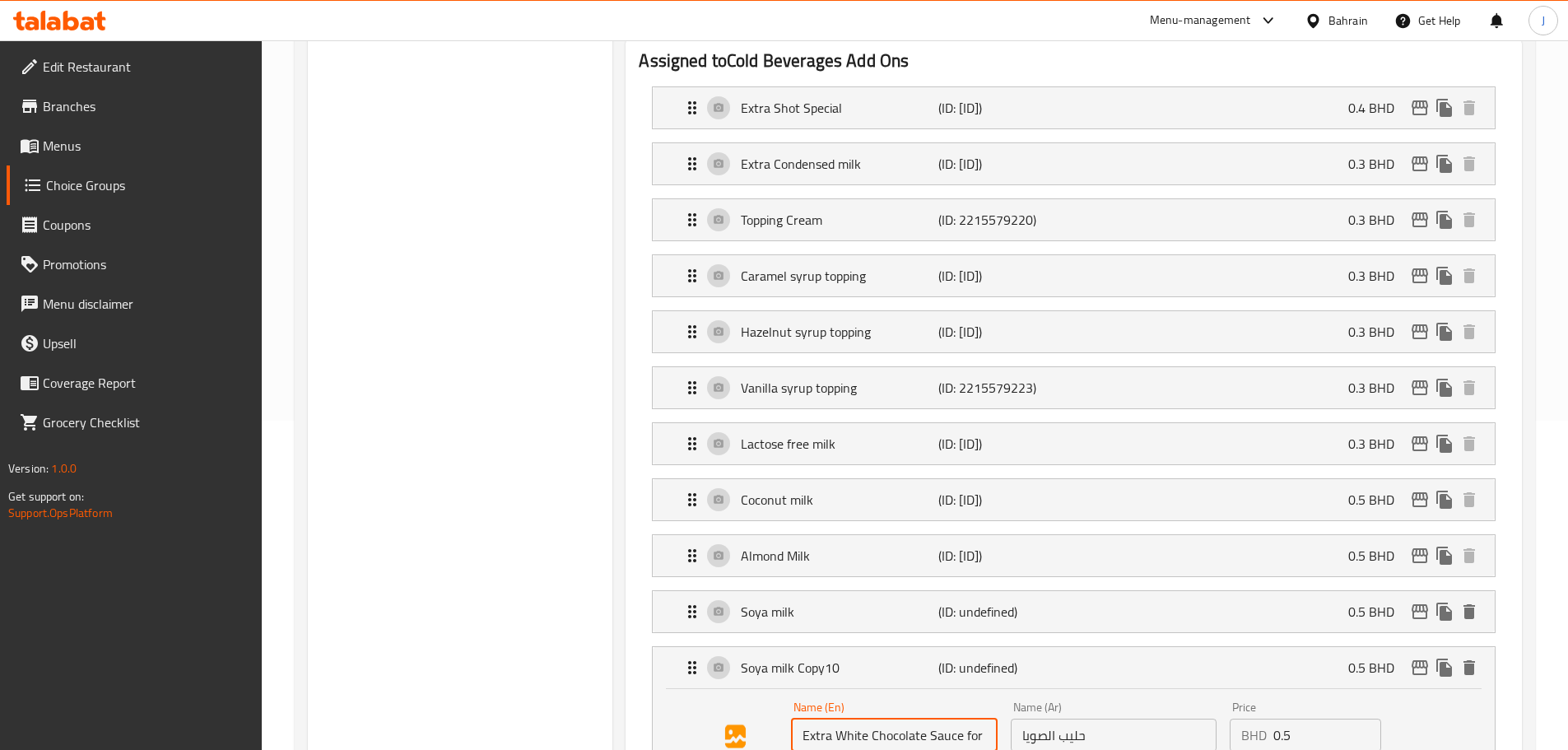 scroll, scrollTop: 0, scrollLeft: 54, axis: horizontal 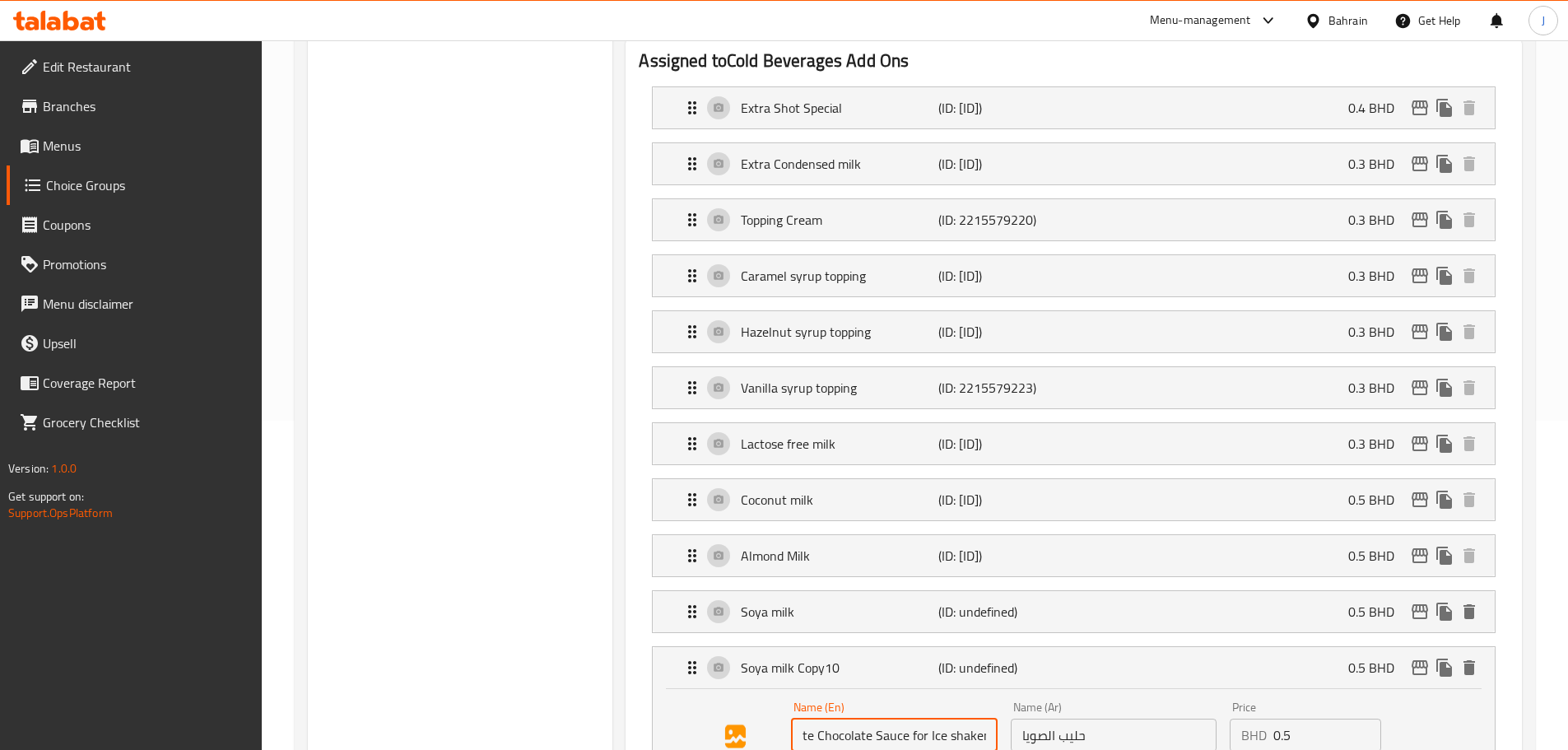 type on "Extra White Chocolate Sauce for Ice shaken" 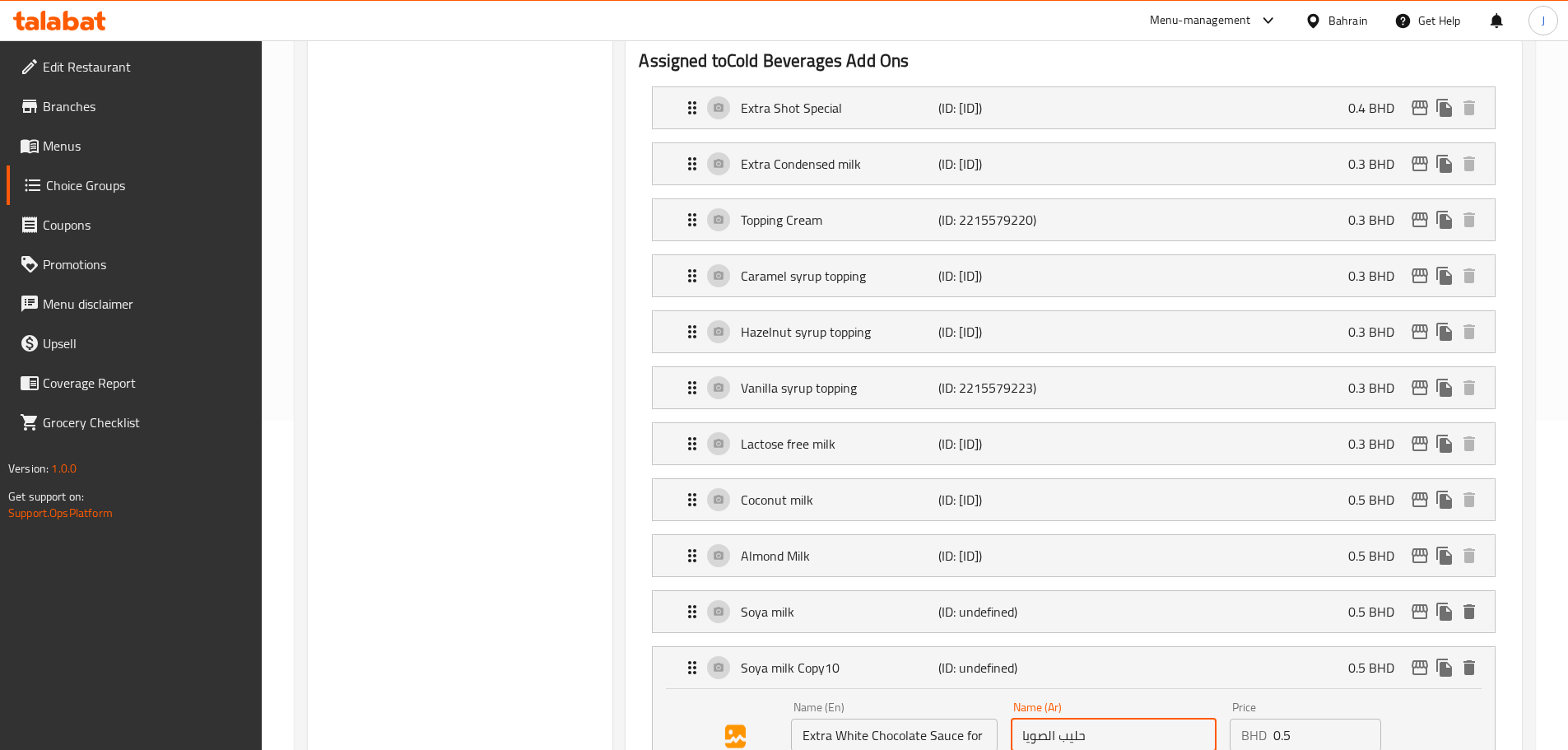 click on "حليب الصويا" at bounding box center [1114, 735] 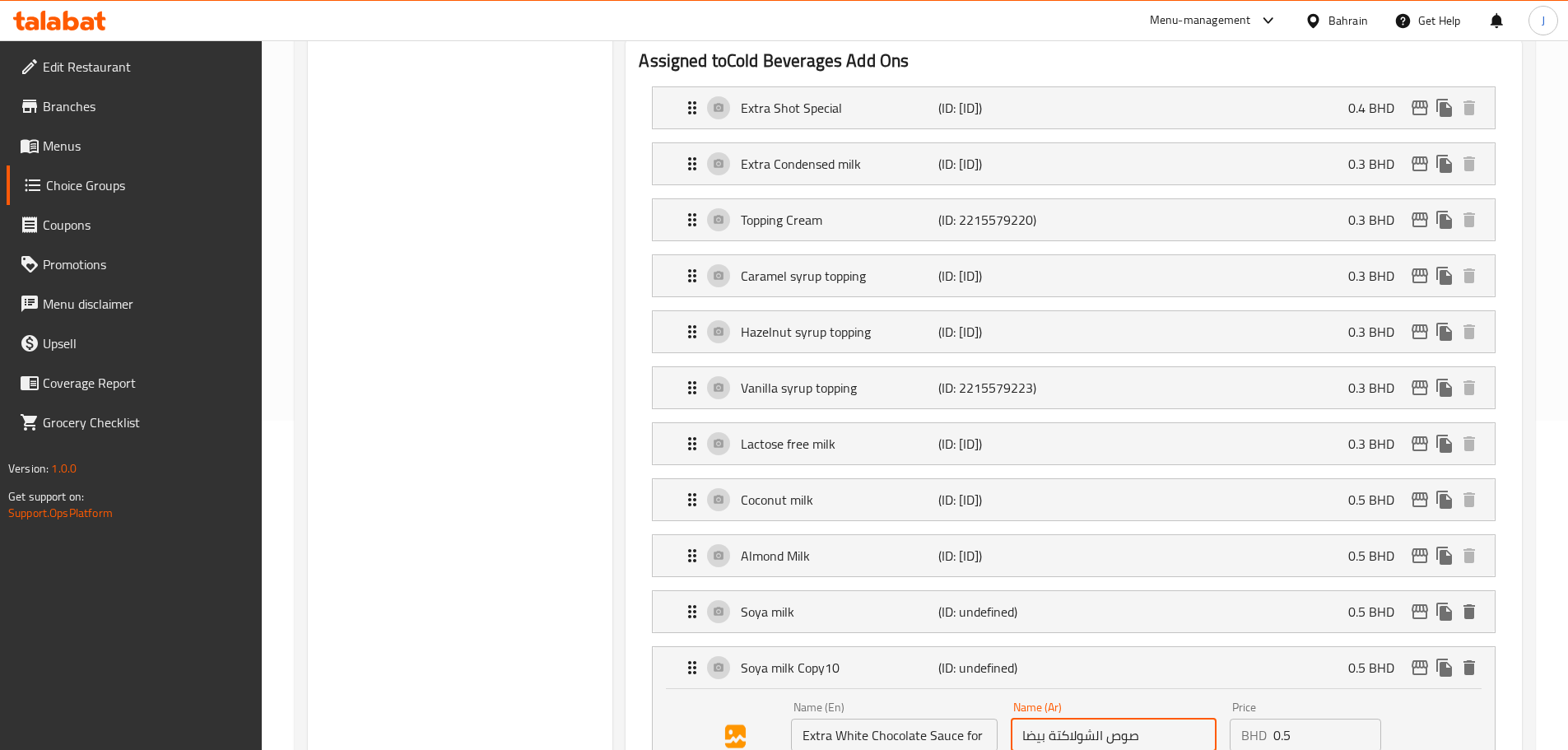type on "صوص الشولاكتة بيضا" 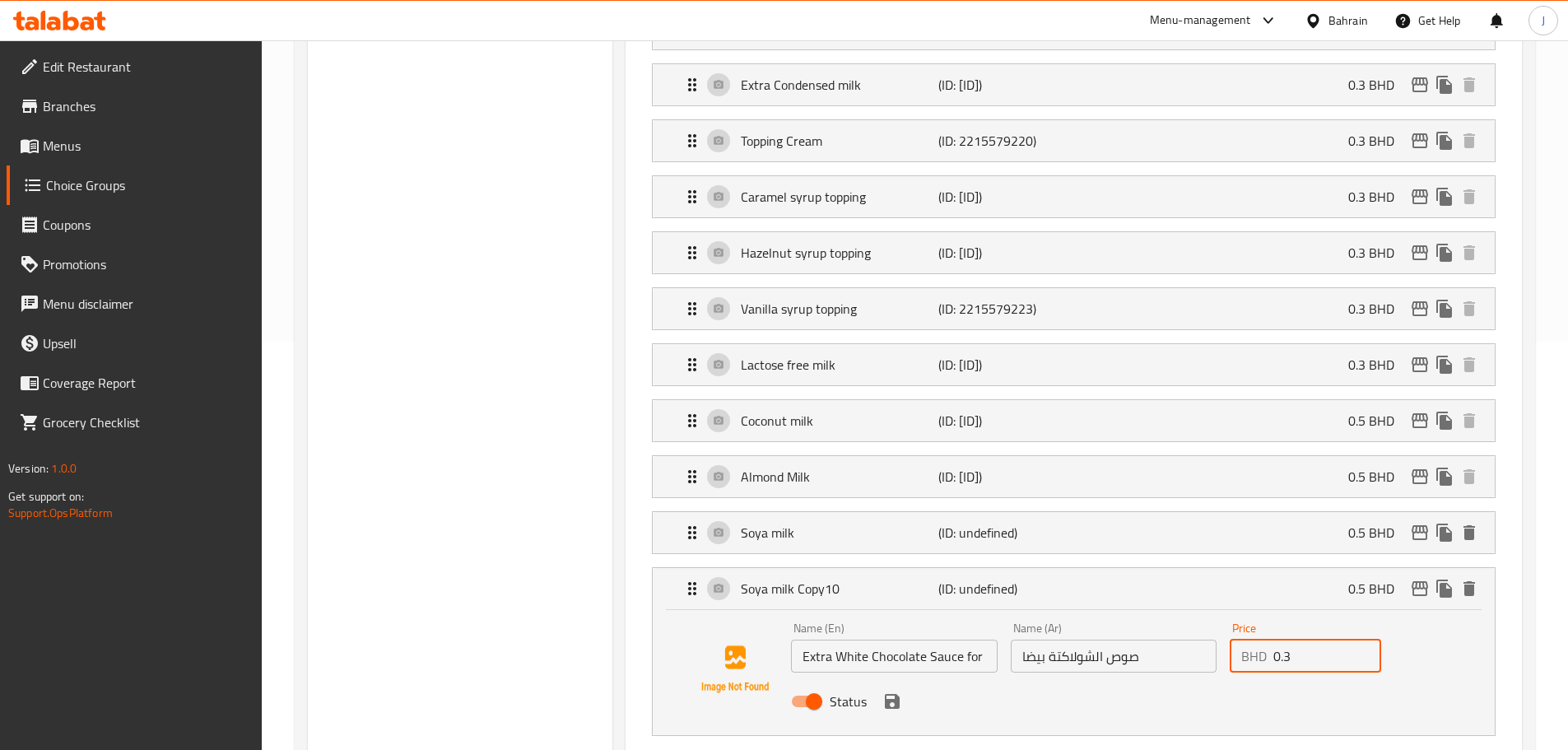 scroll, scrollTop: 494, scrollLeft: 0, axis: vertical 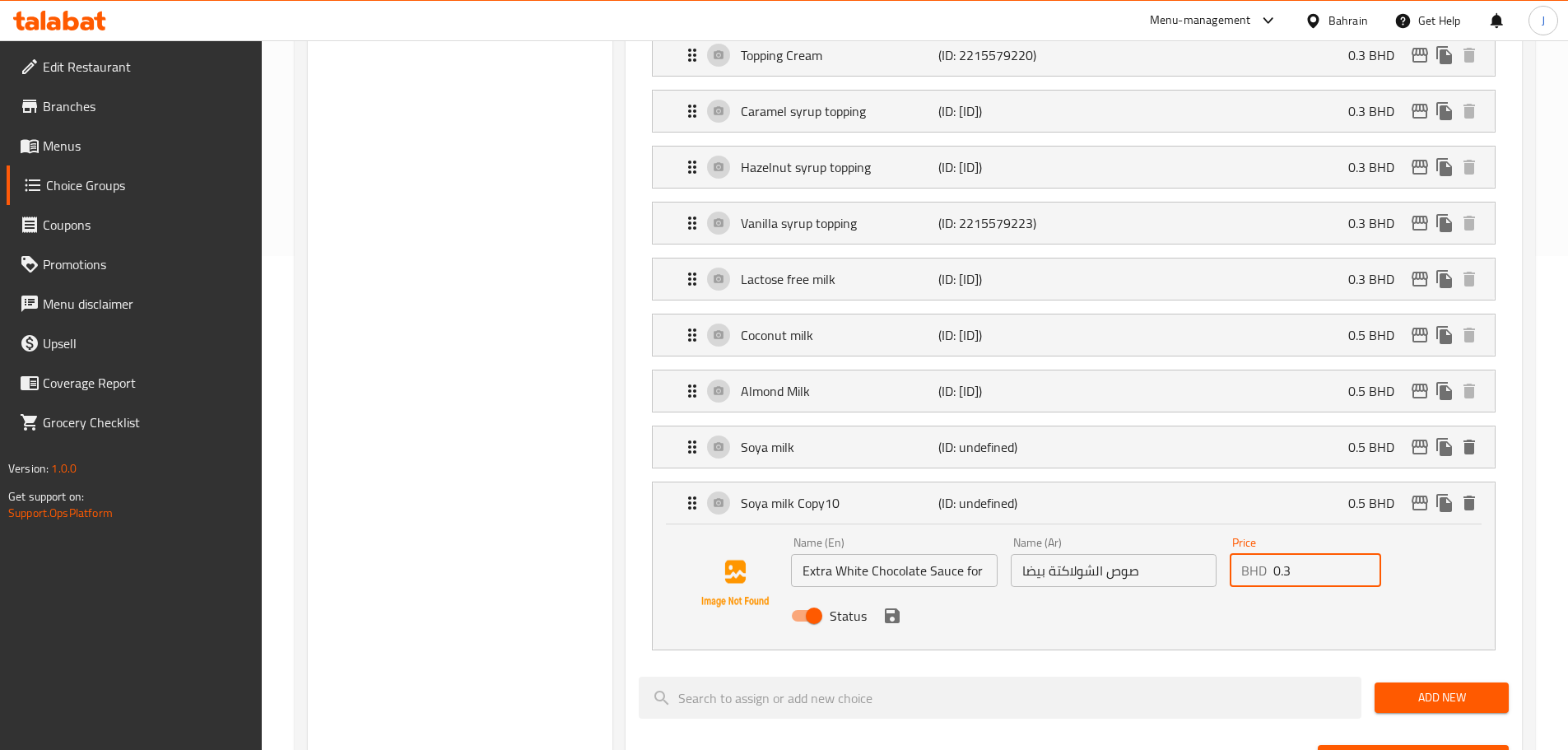 click 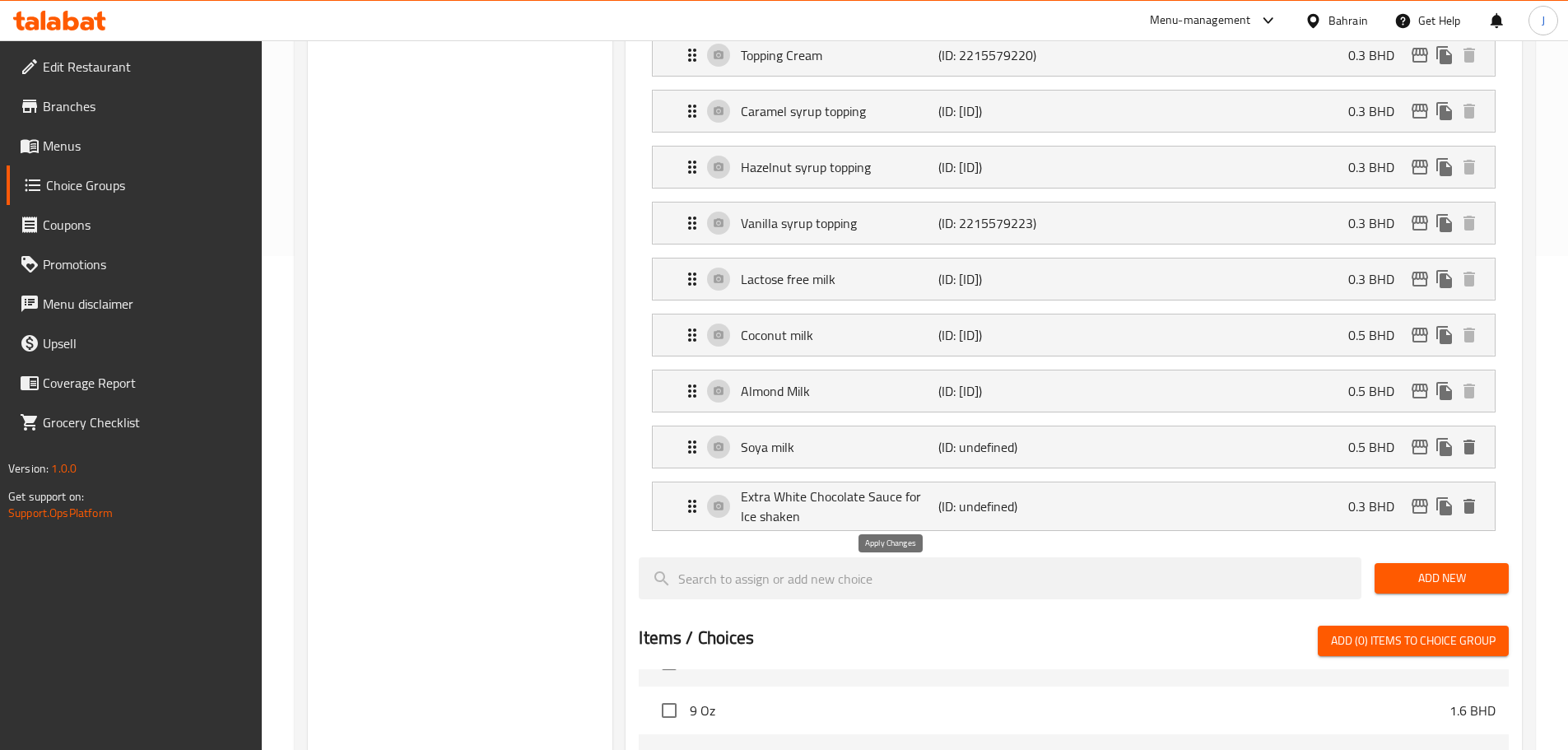 type on "0.3" 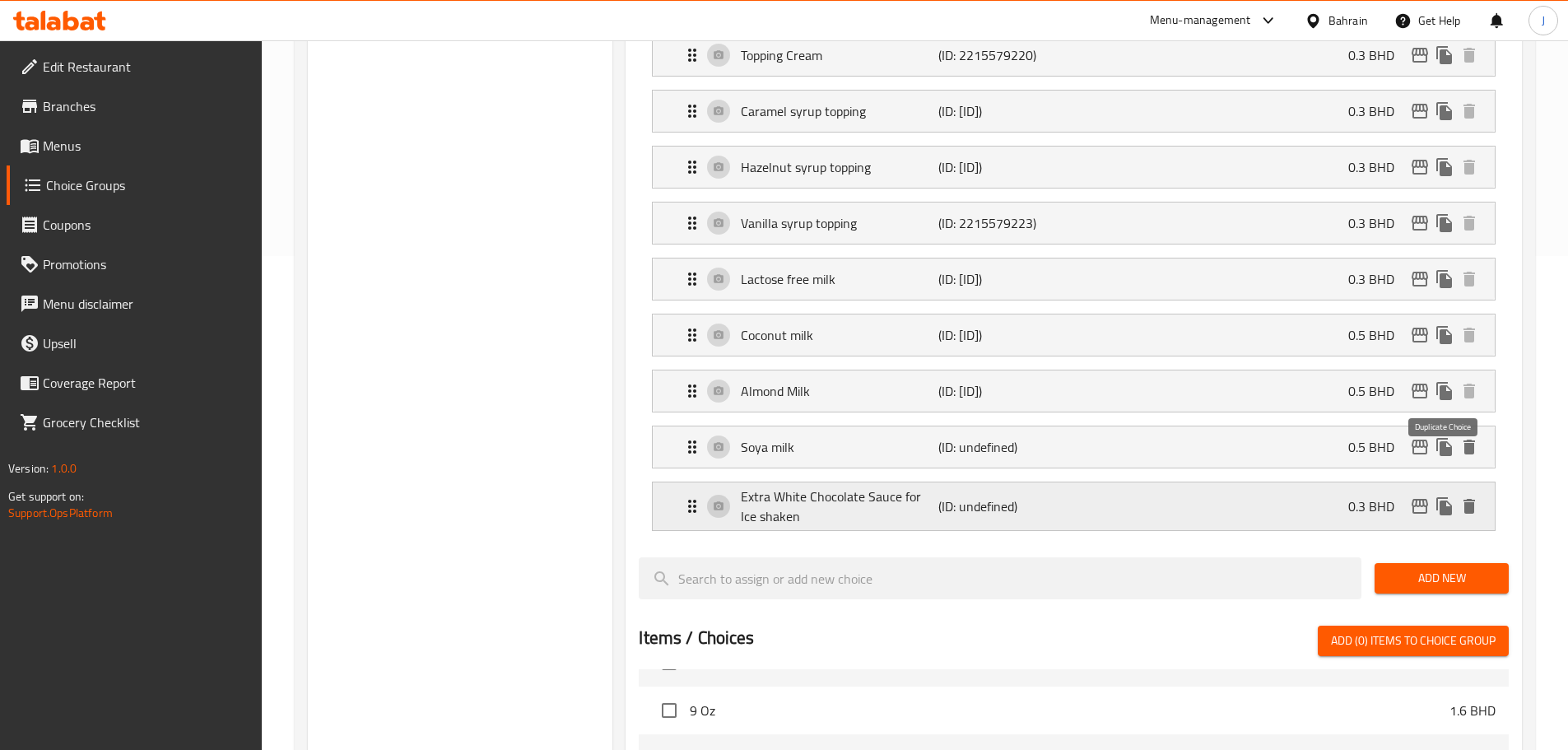 click 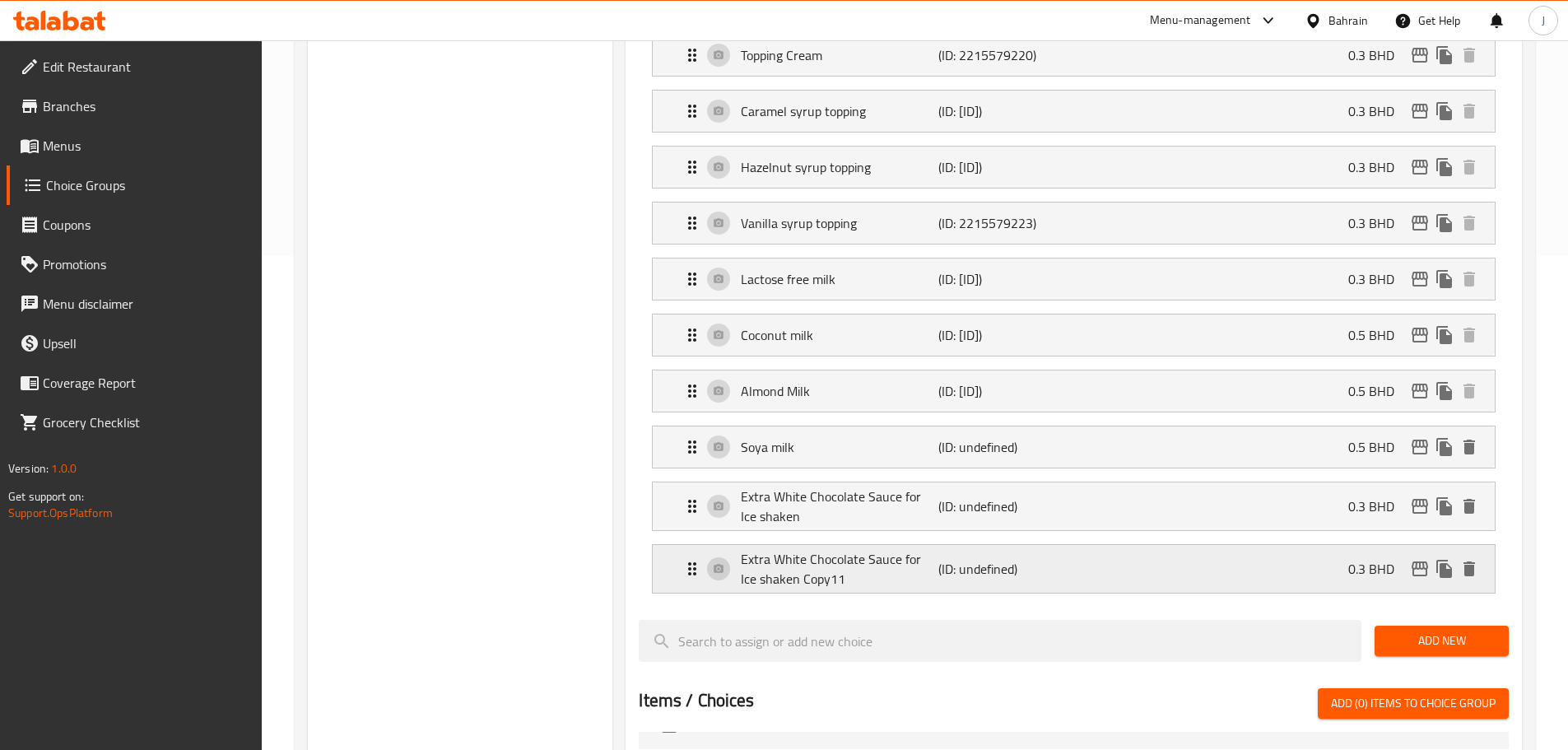 click on "(ID: undefined)" at bounding box center [1004, 569] 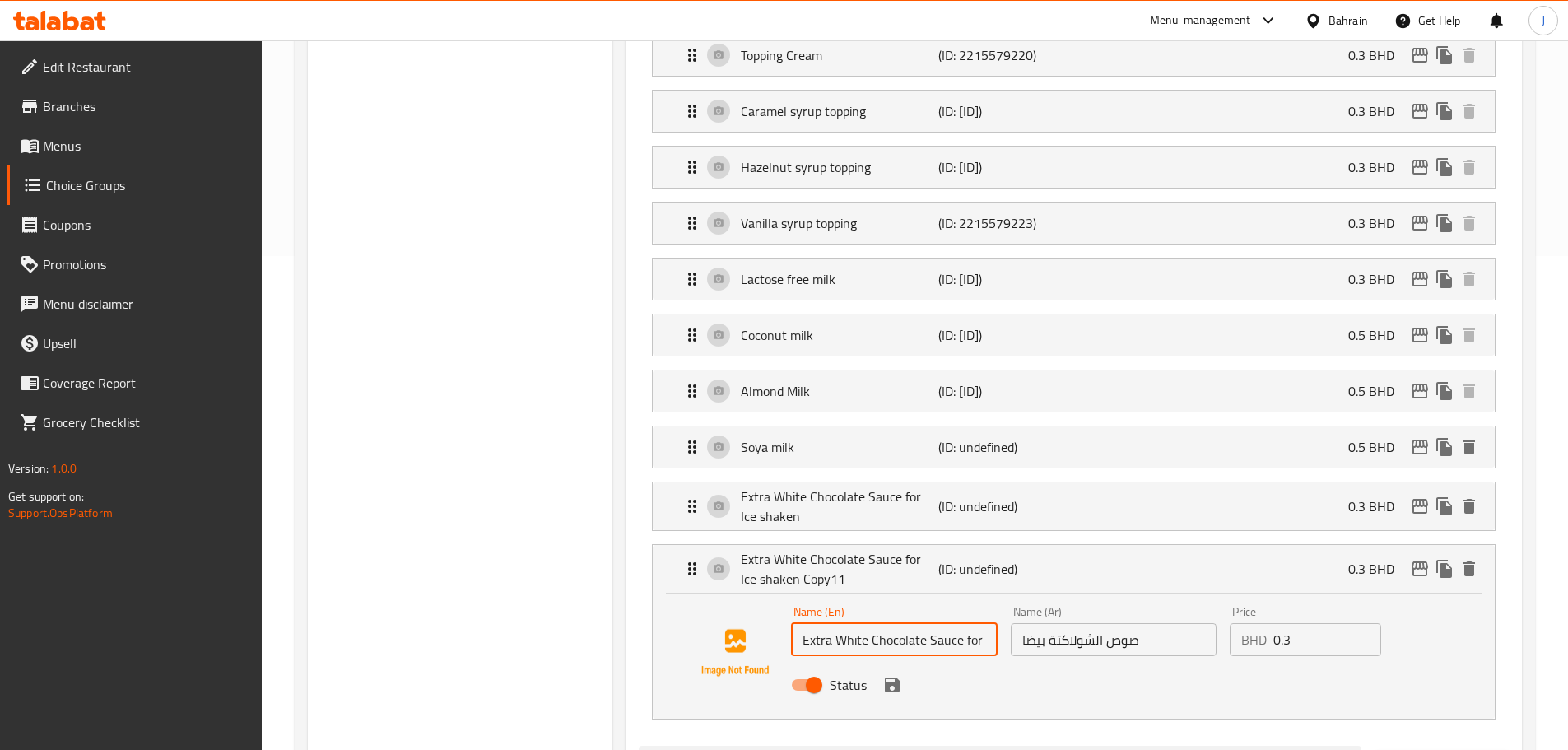 click on "Extra White Chocolate Sauce for Ice shaken Copy11" at bounding box center (894, 640) 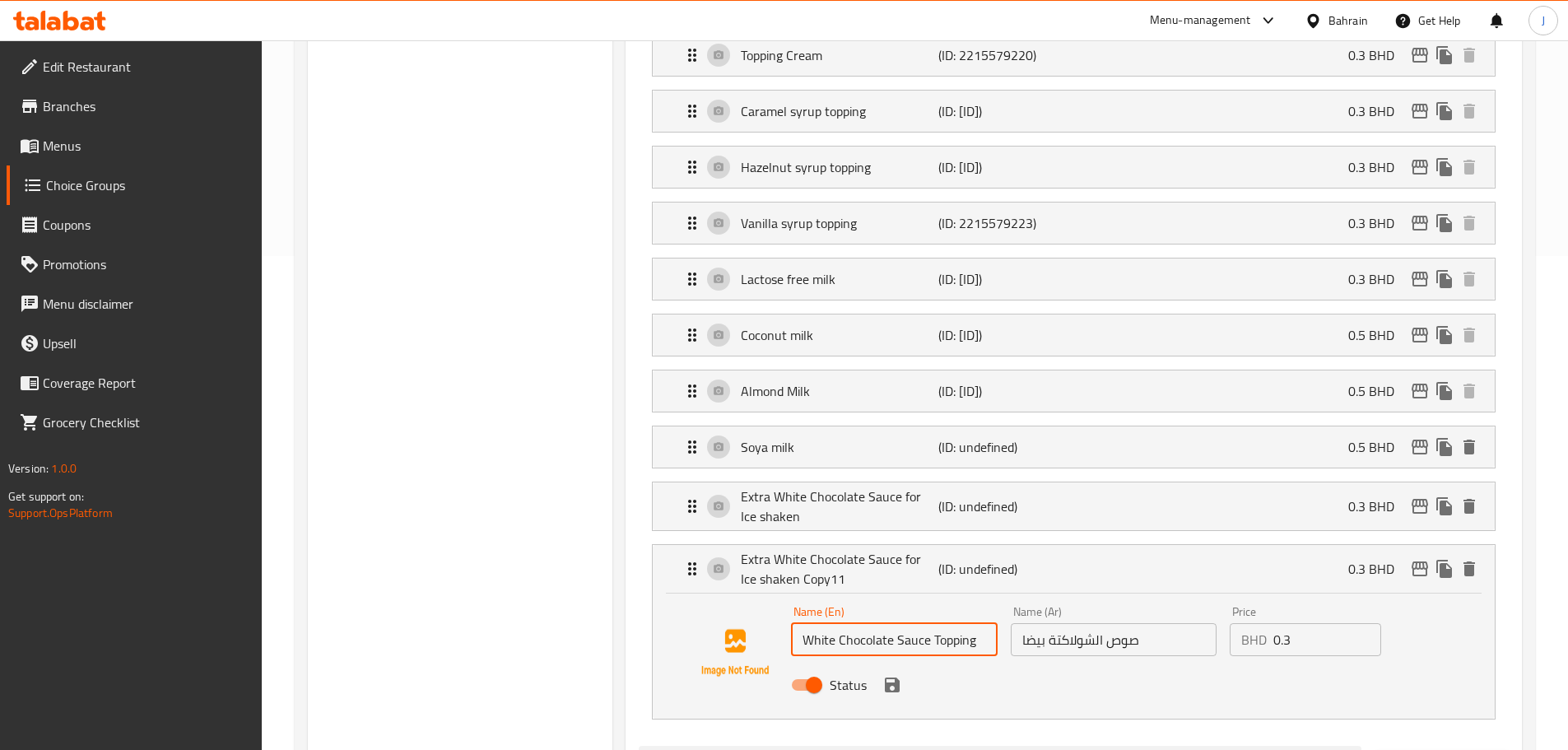 type on "White Chocolate Sauce Topping" 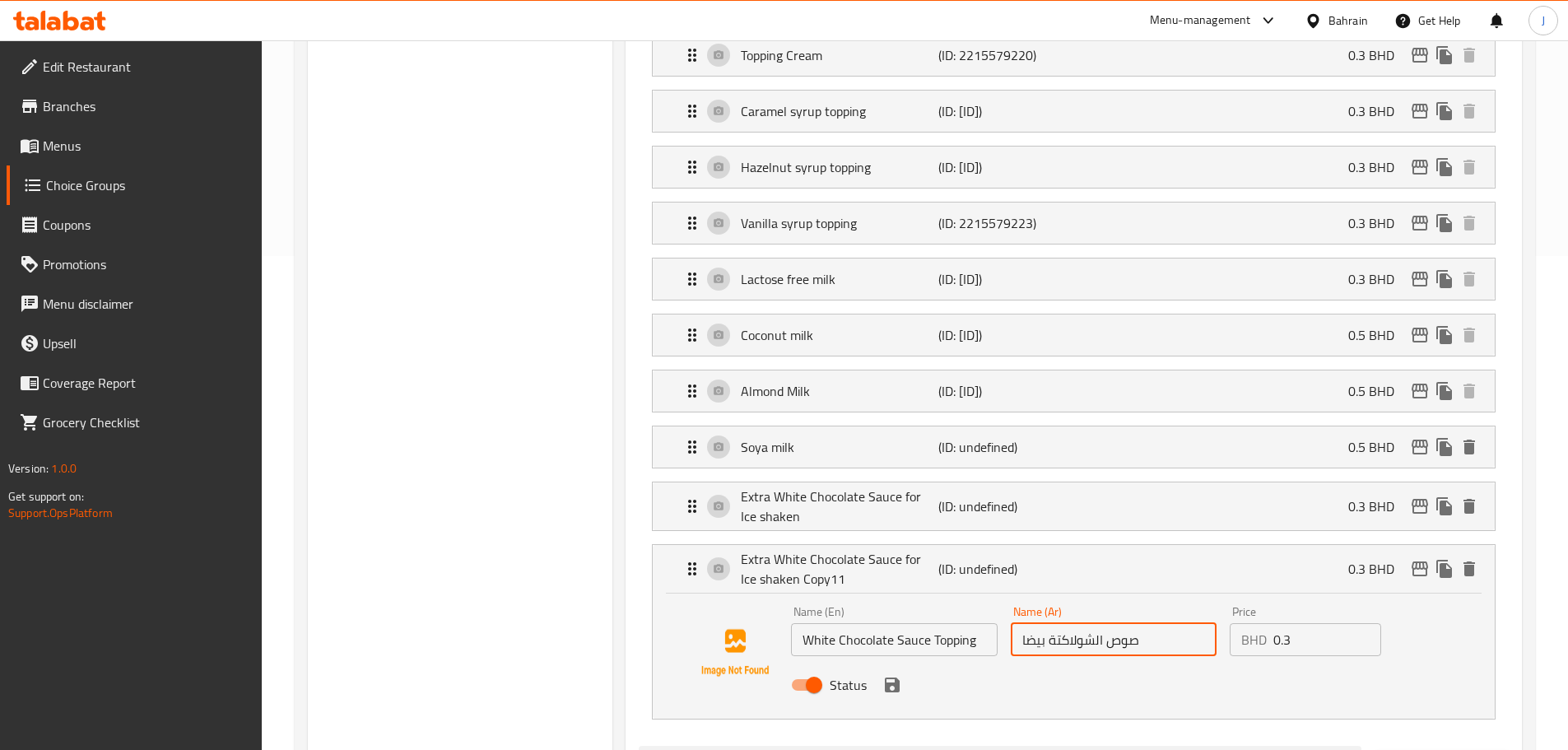 click on "صوص الشولاكتة بيضا" at bounding box center (1114, 640) 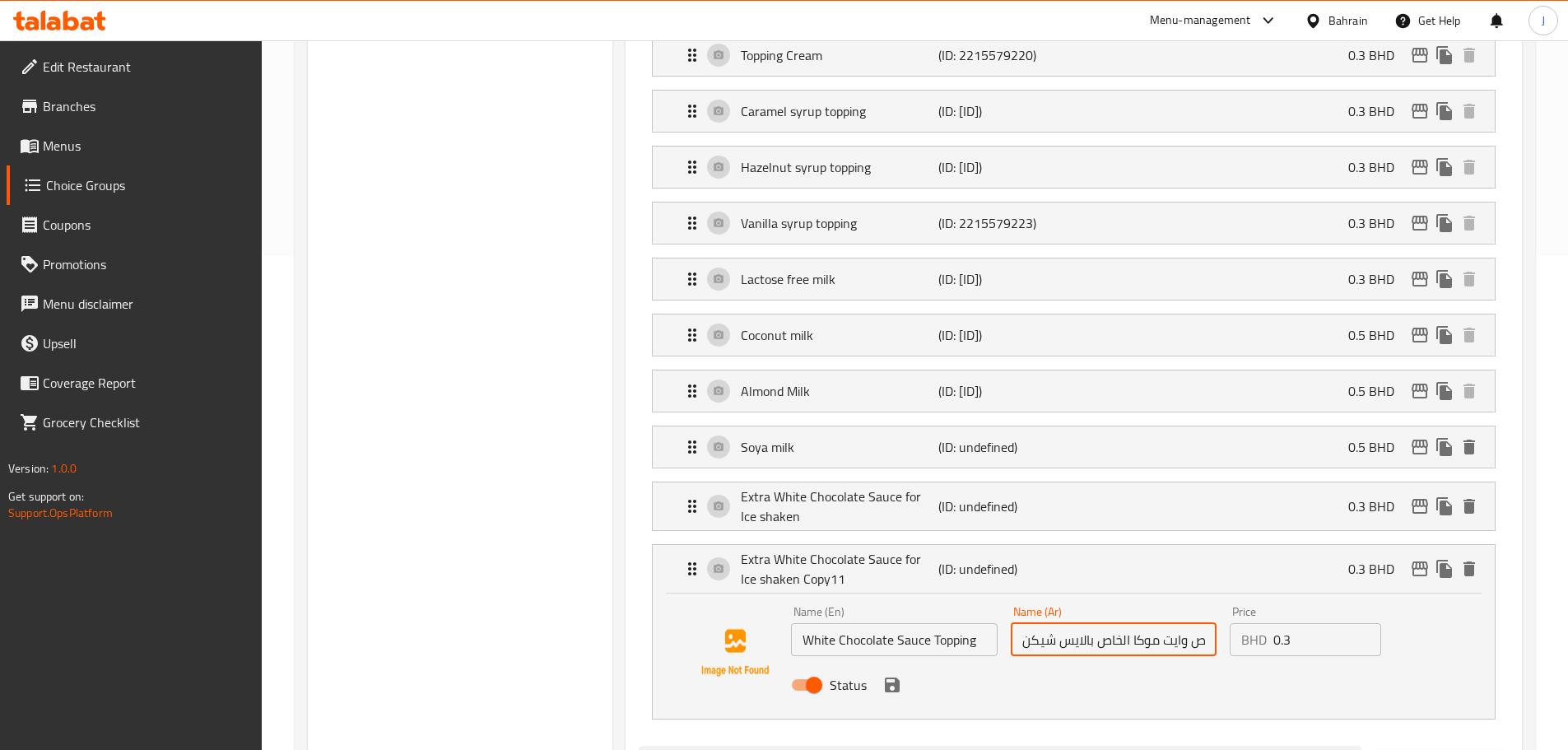 scroll, scrollTop: 0, scrollLeft: 18, axis: horizontal 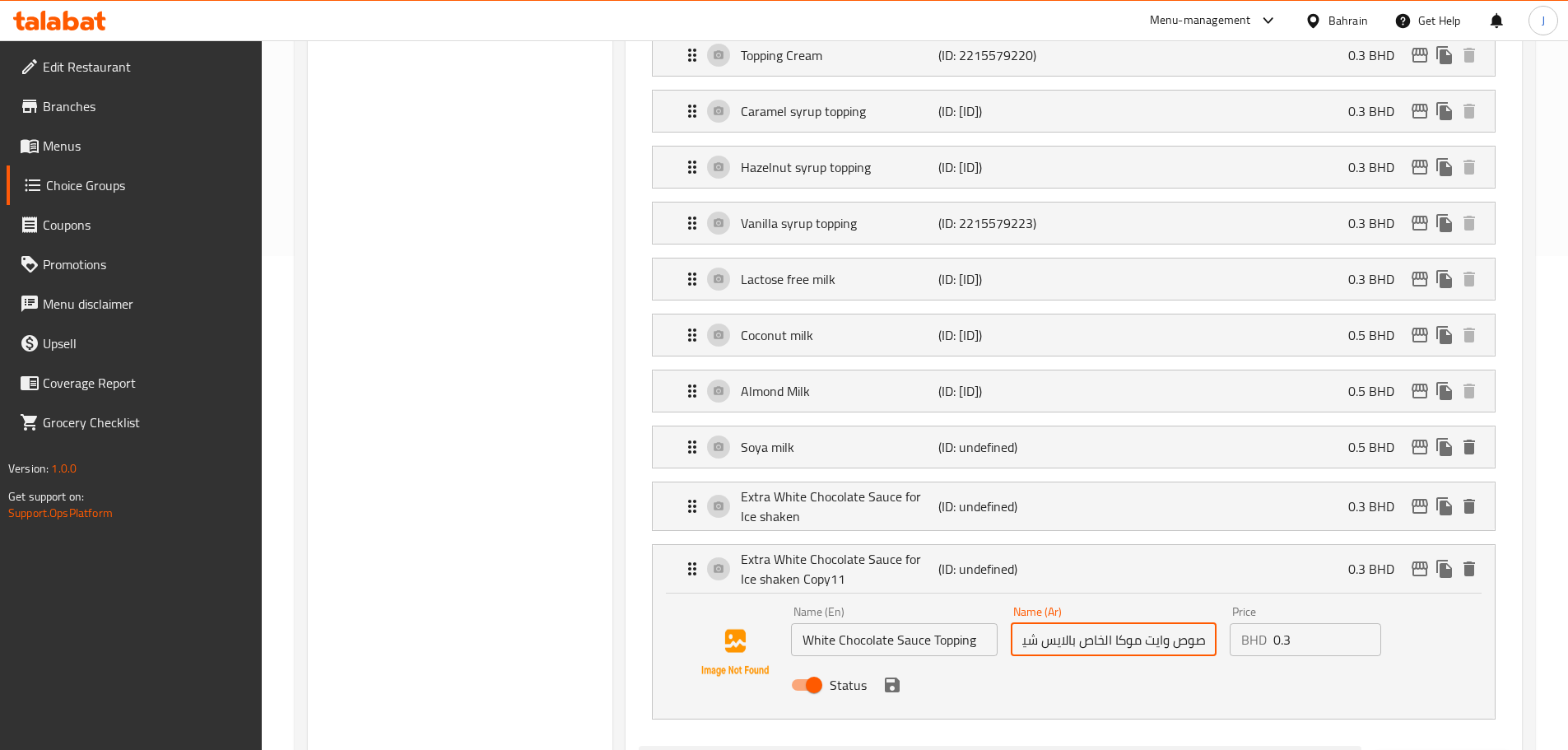 type on "صوص وايت موكا الخاص بالايس شيكن" 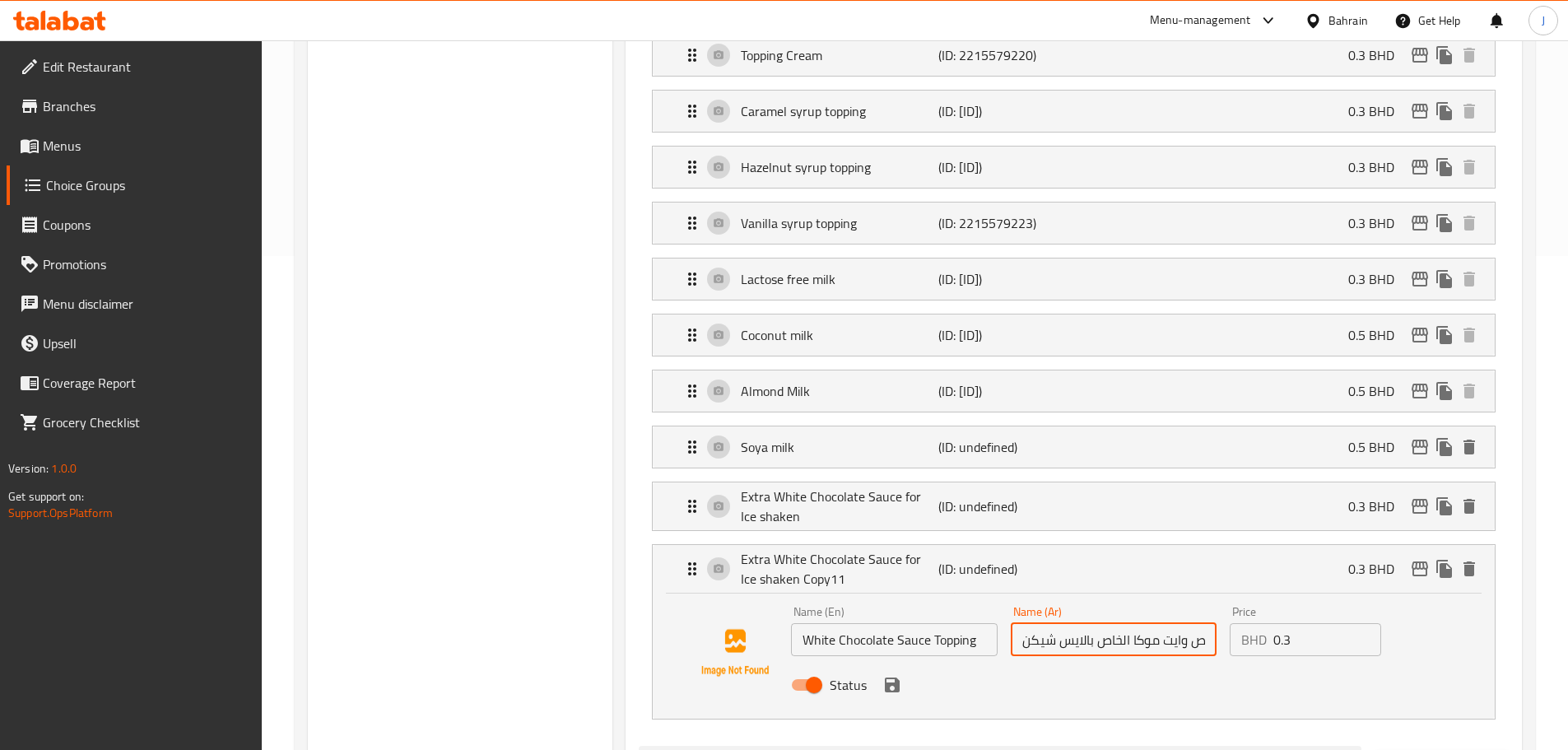 click on "0.3" at bounding box center [1327, 640] 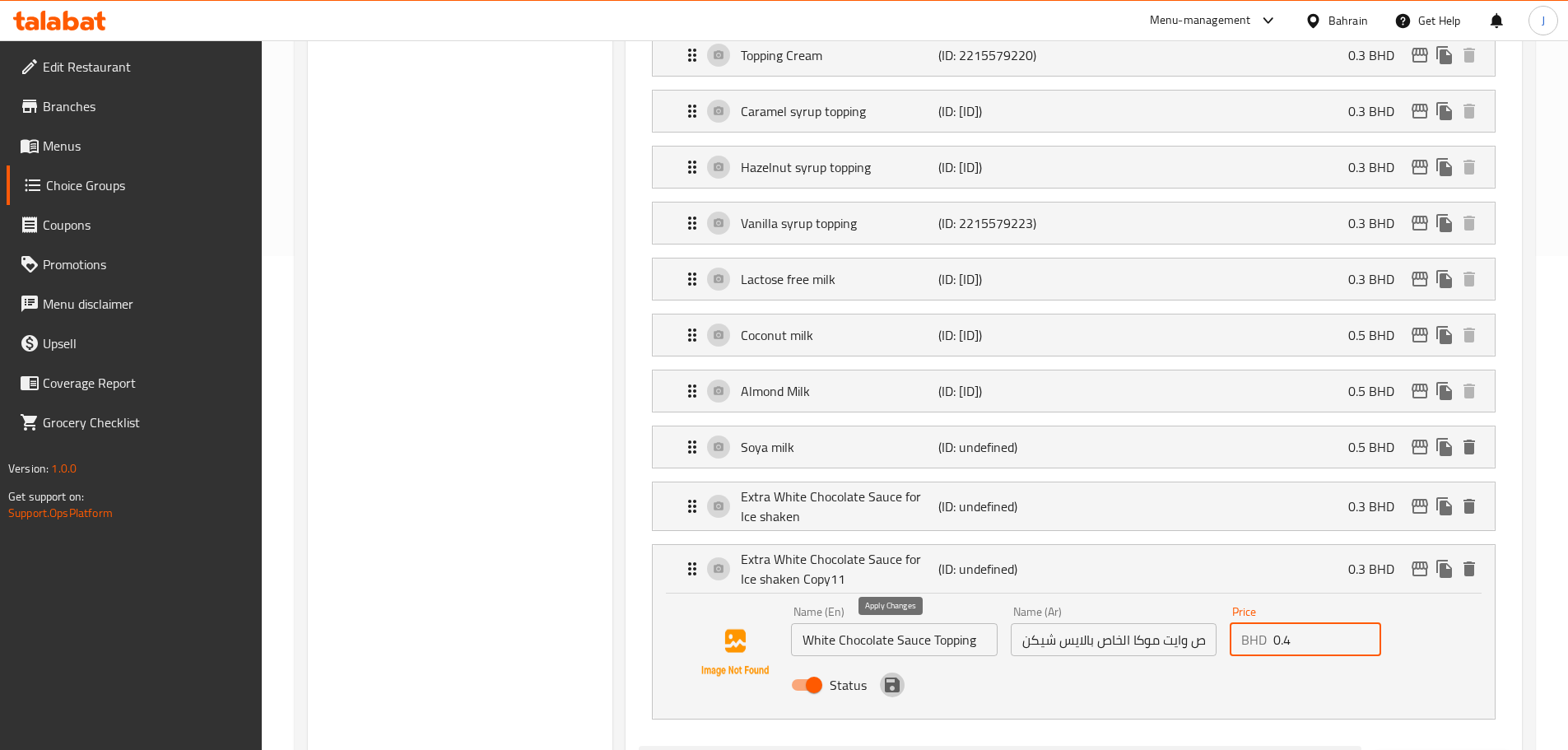 click 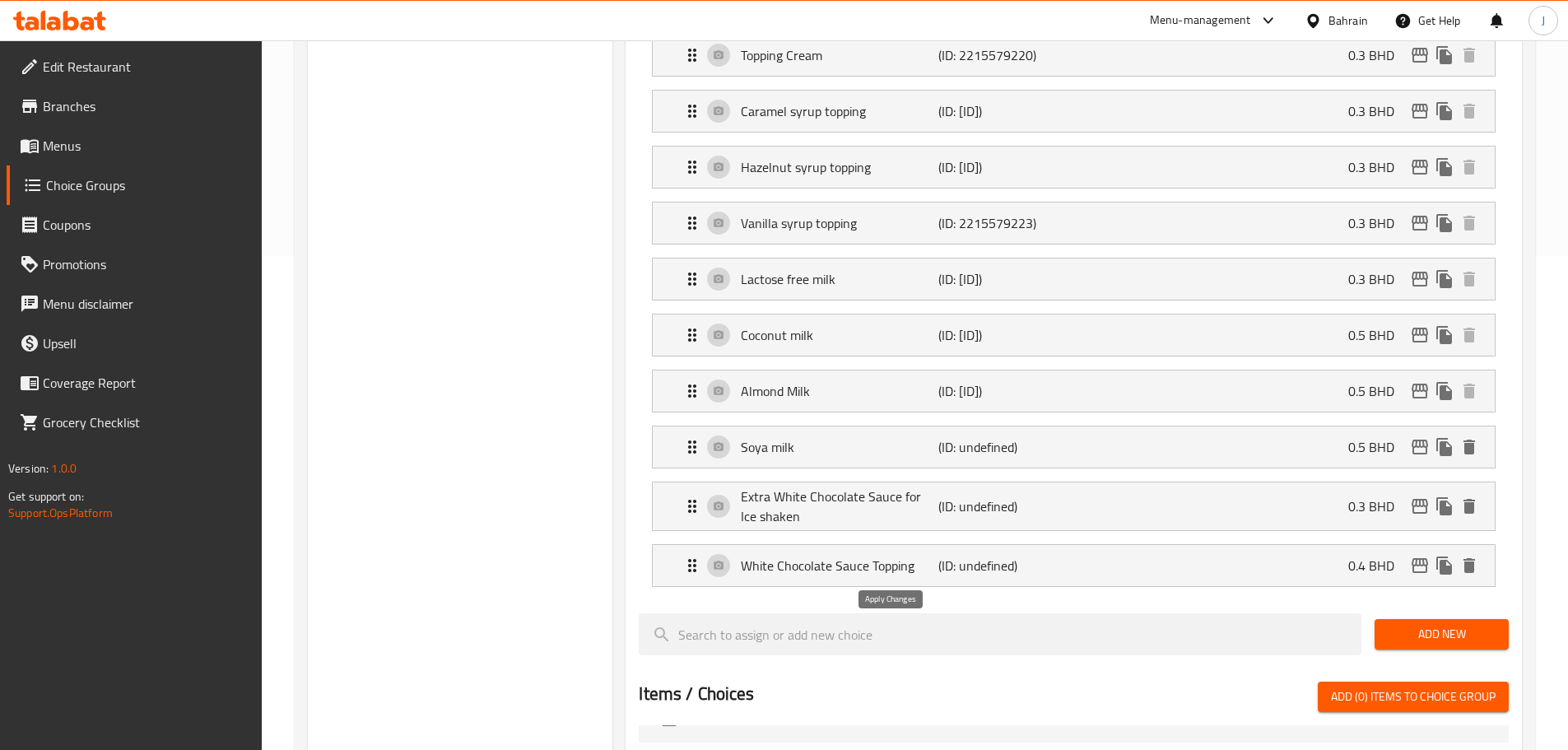 type on "0.4" 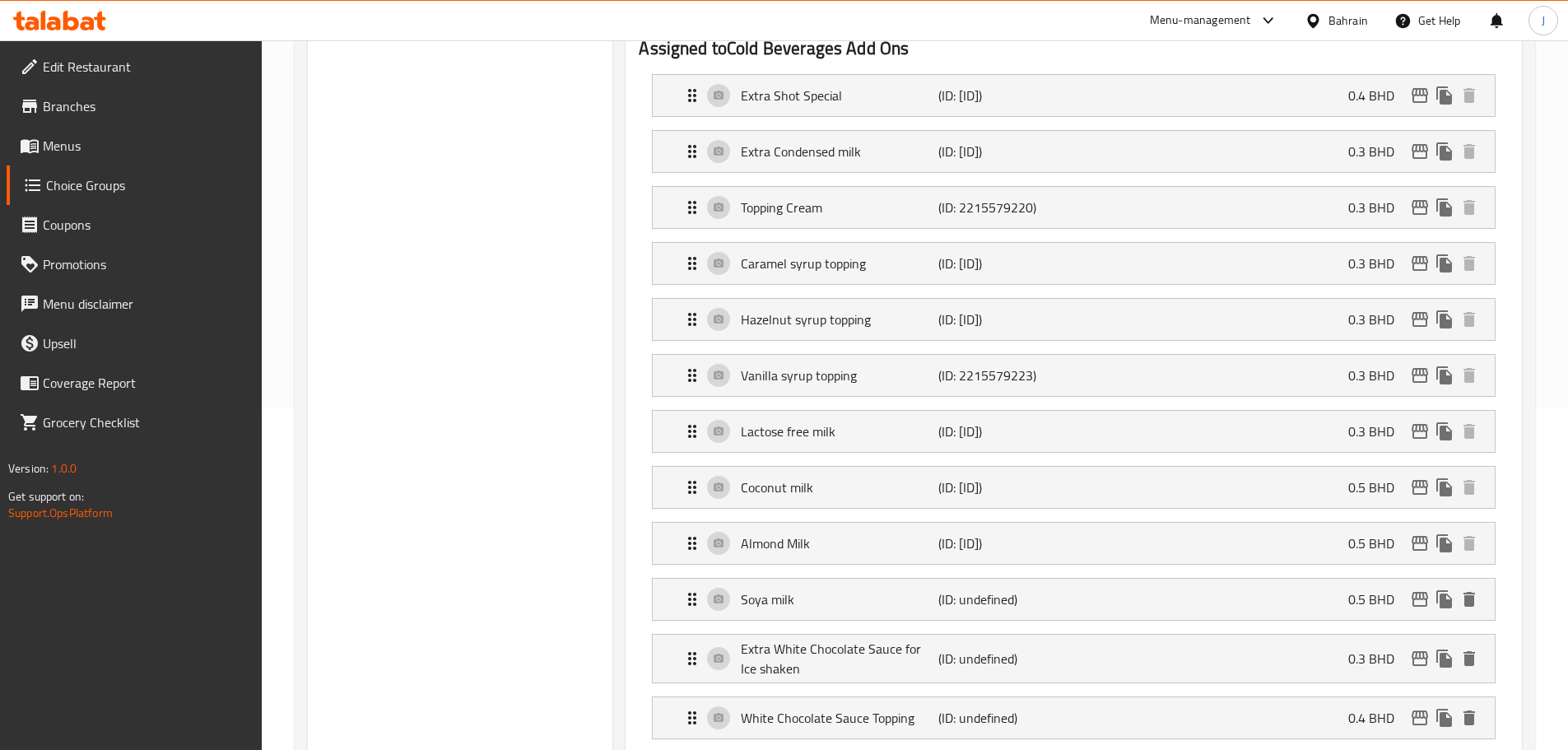 scroll, scrollTop: 0, scrollLeft: 0, axis: both 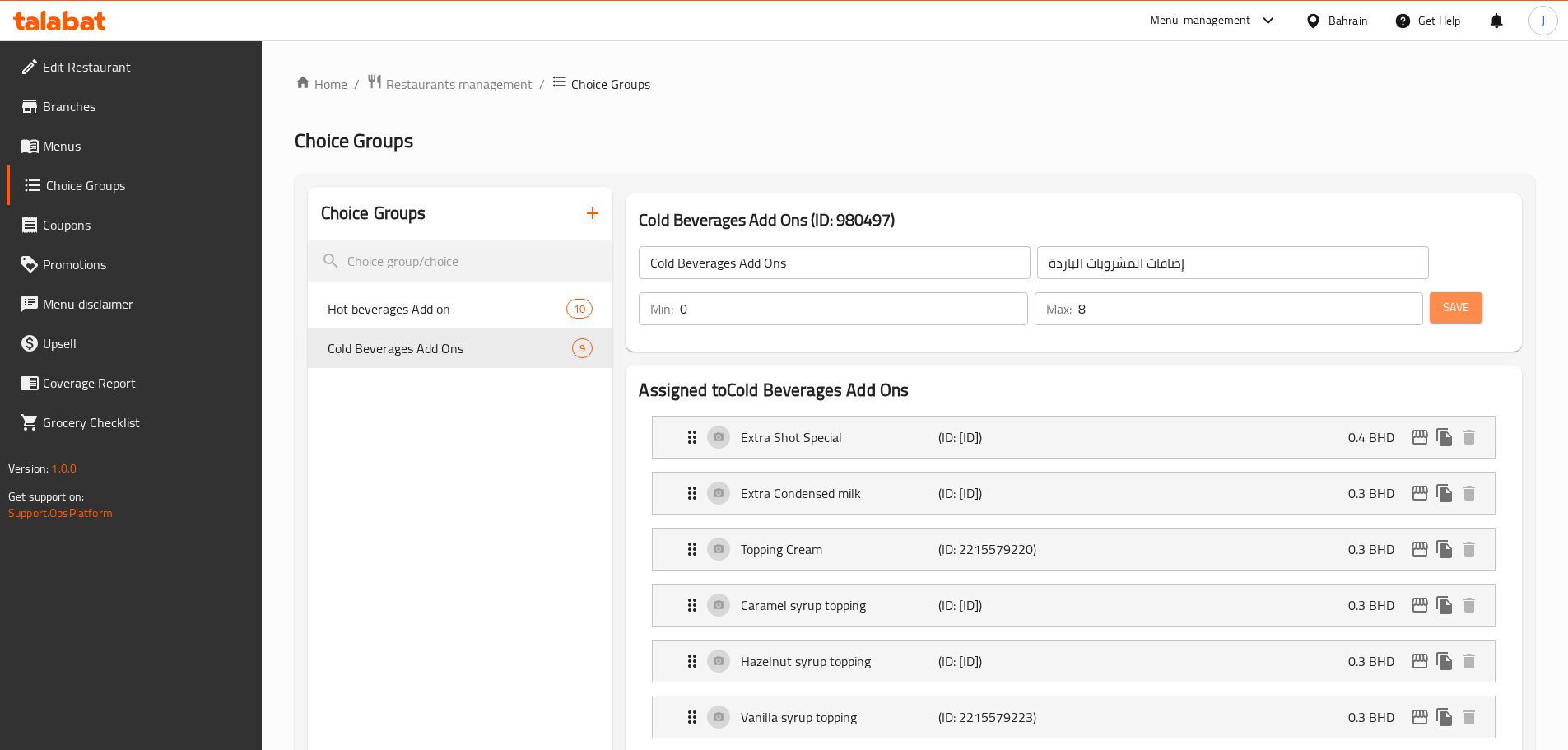 click on "Save" at bounding box center [1456, 307] 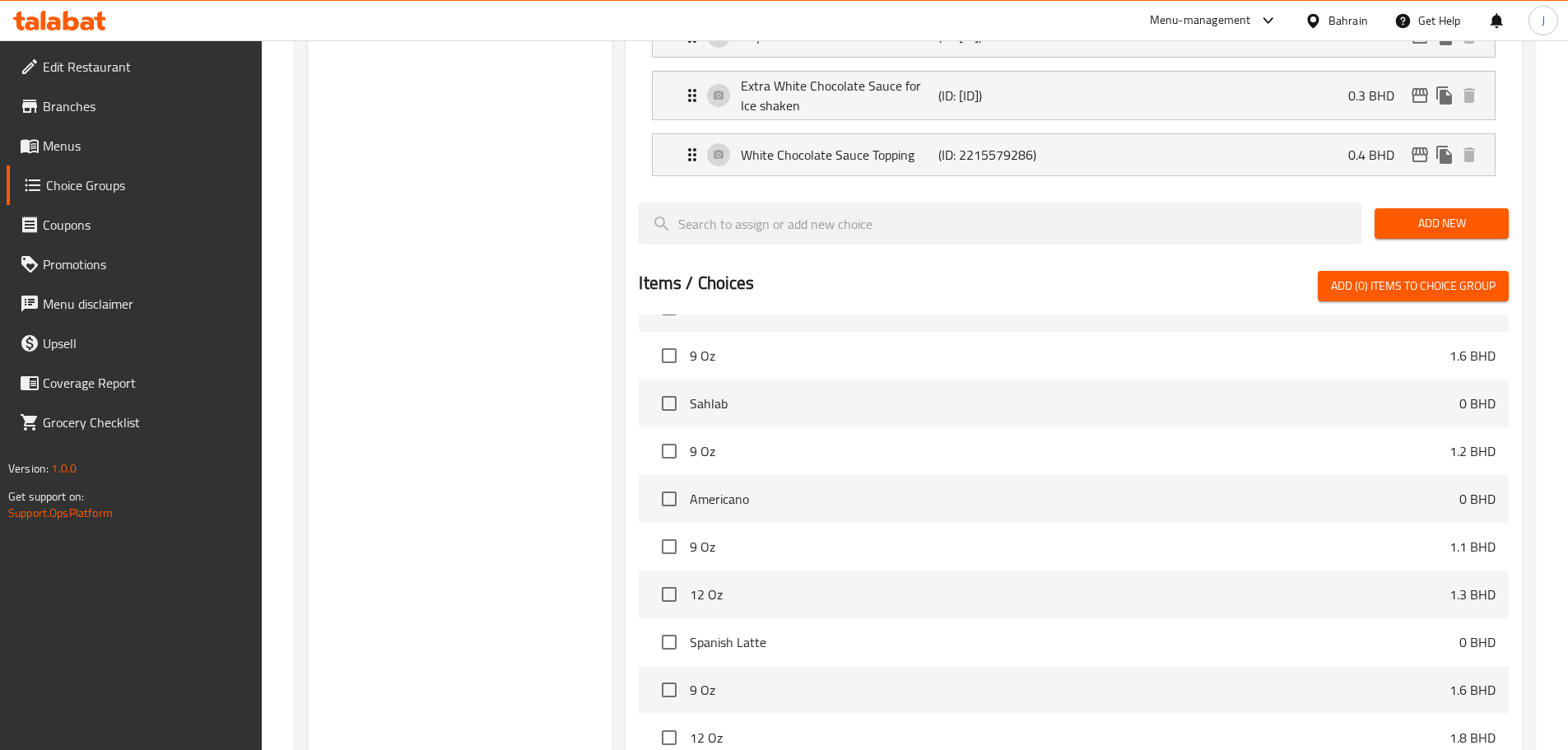 scroll, scrollTop: 906, scrollLeft: 0, axis: vertical 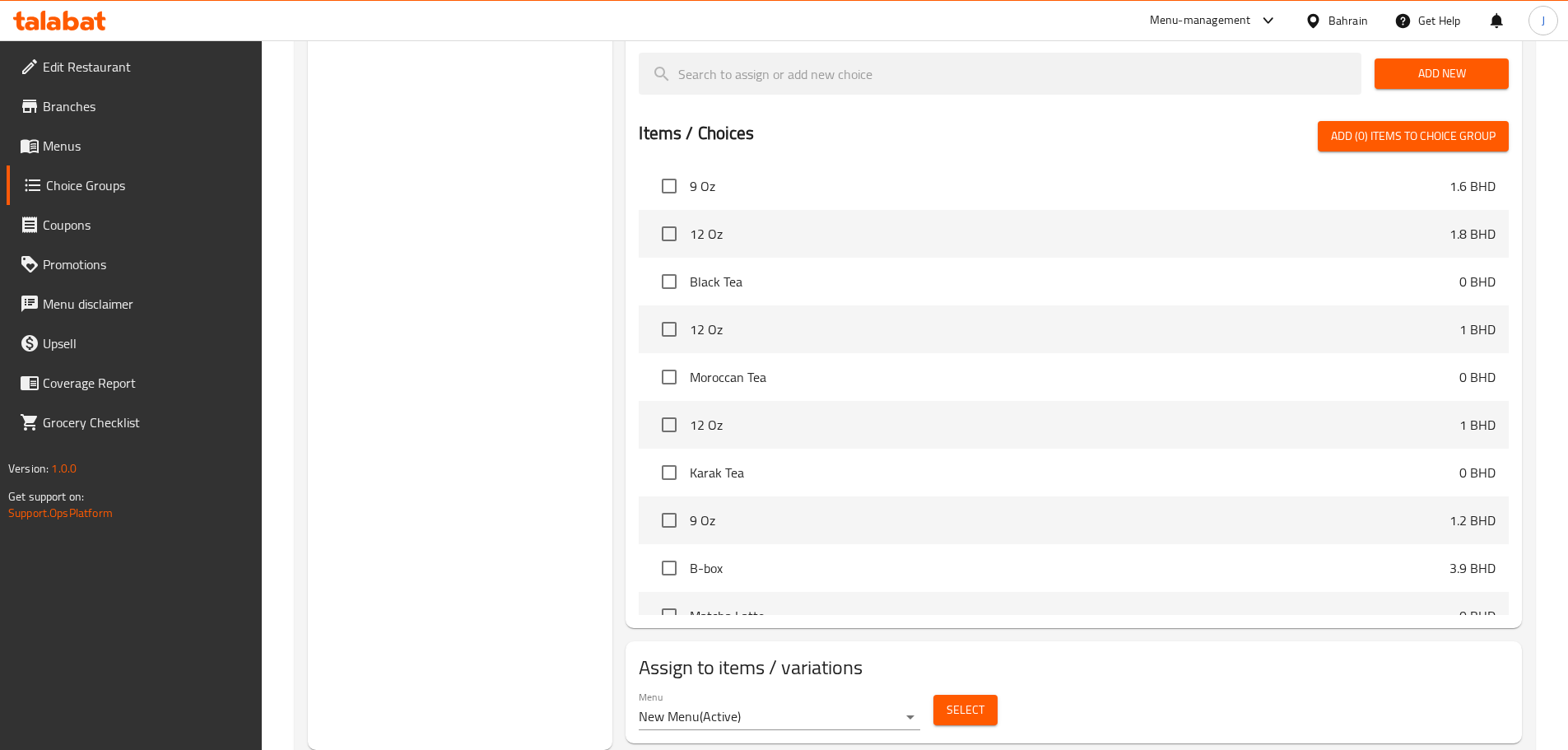 click on "Select" at bounding box center [965, 710] 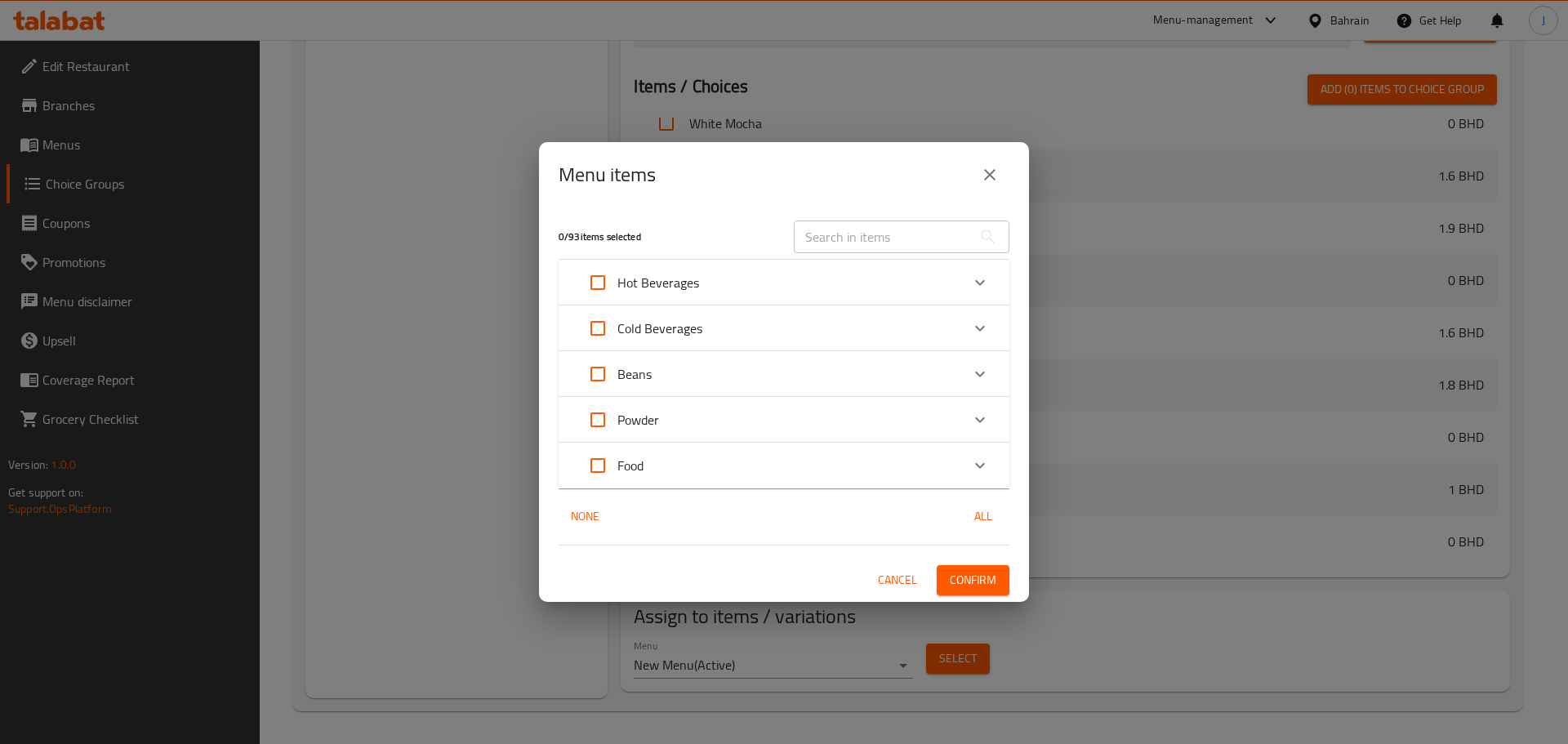 click at bounding box center [980, 328] 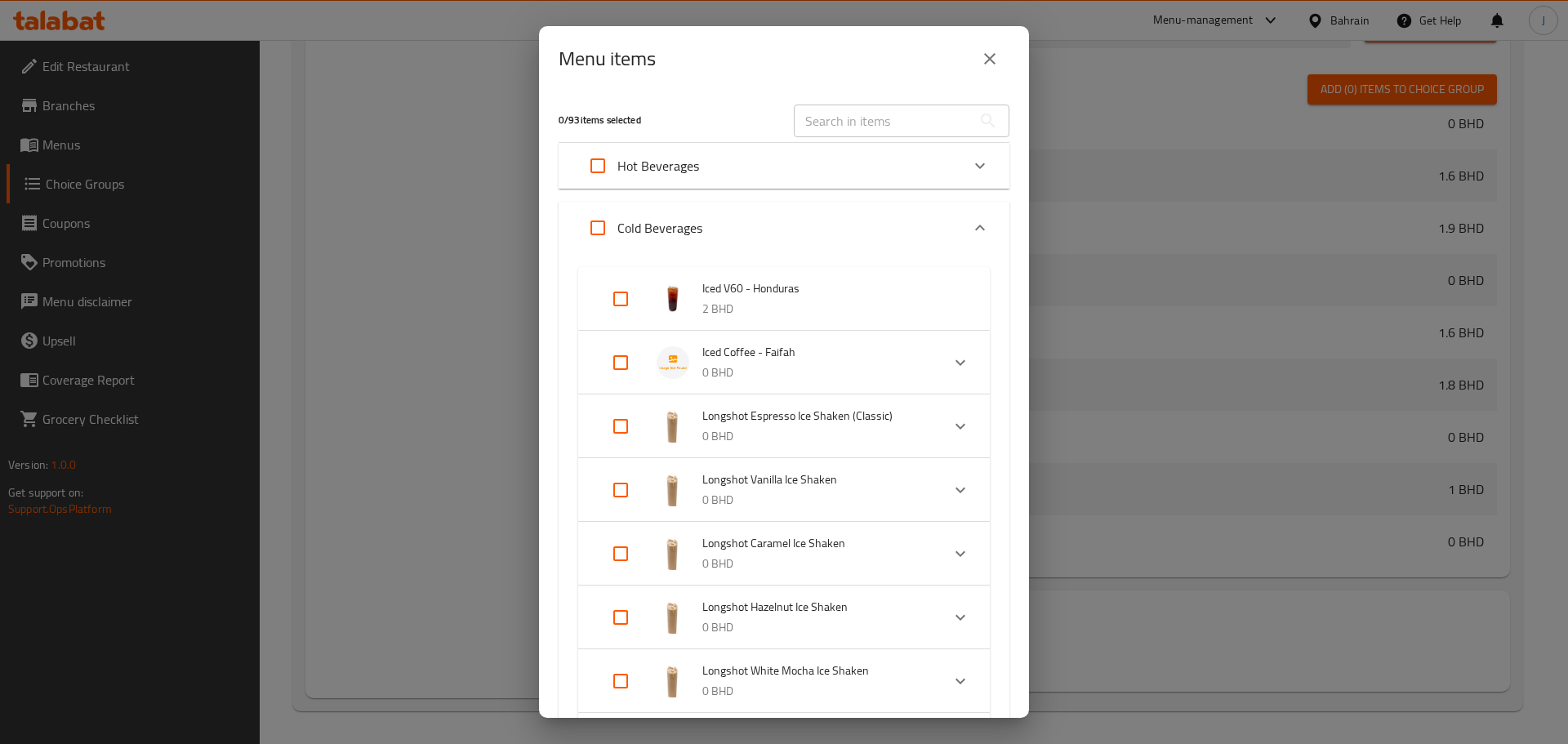 click at bounding box center (598, 228) 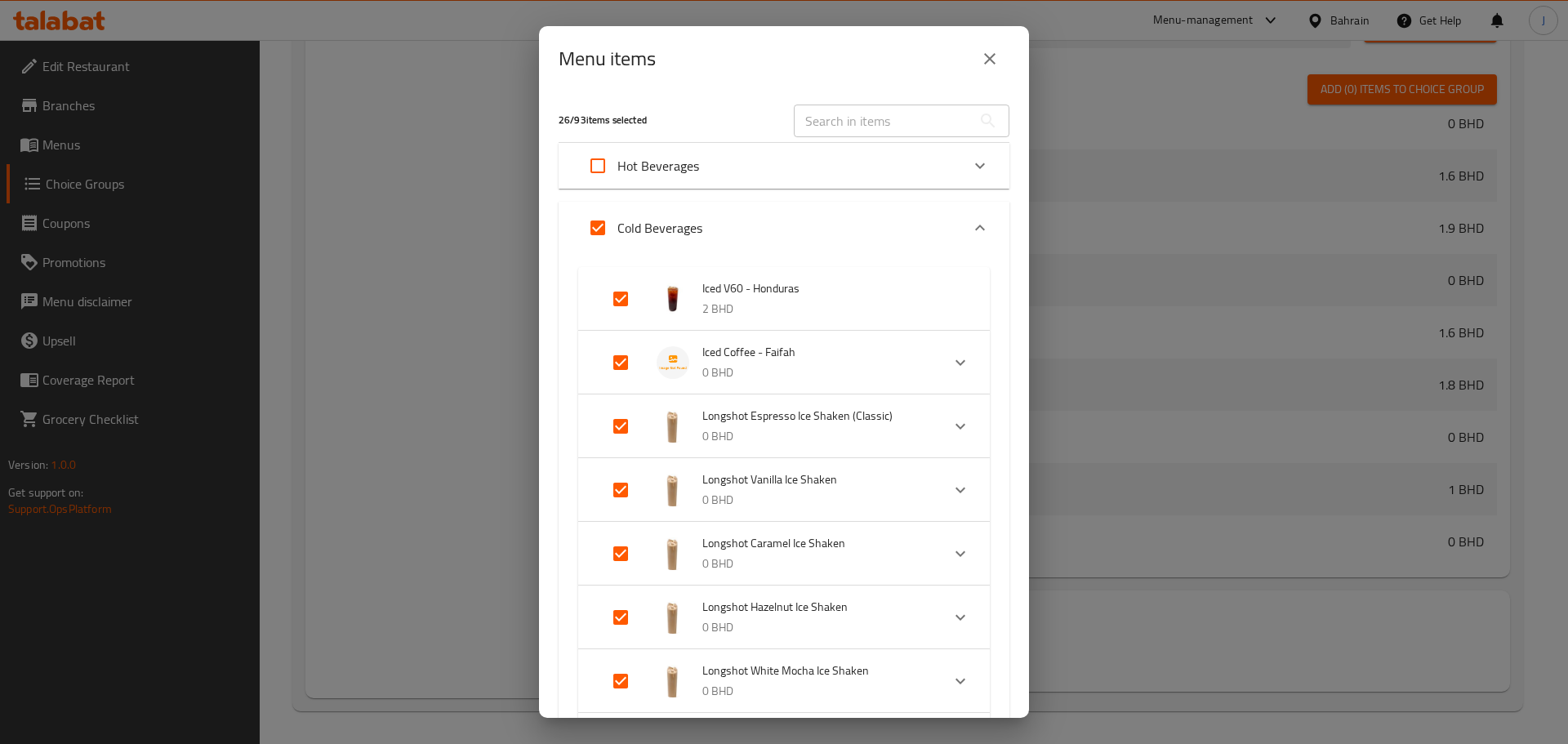 click at bounding box center [621, 299] 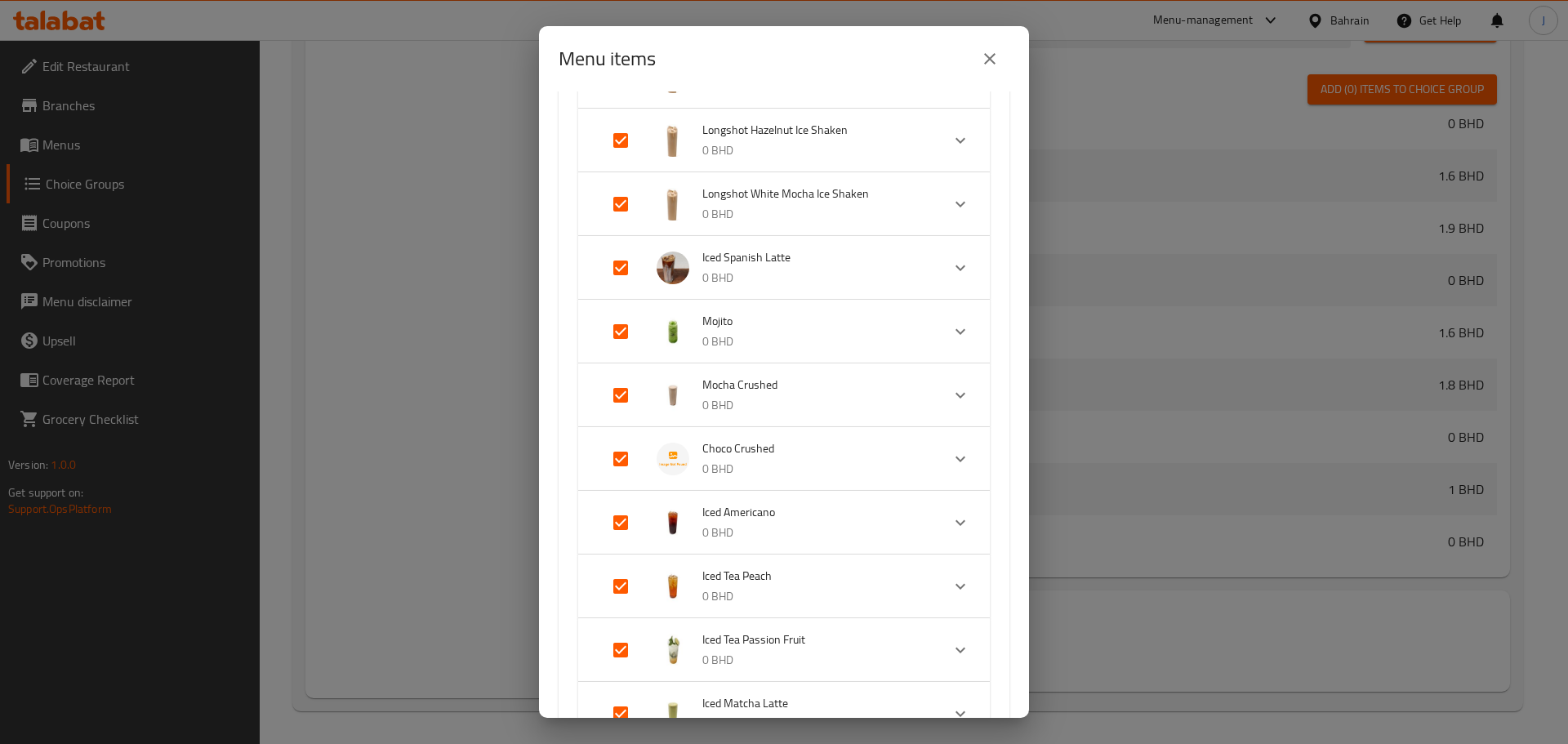 scroll, scrollTop: 572, scrollLeft: 0, axis: vertical 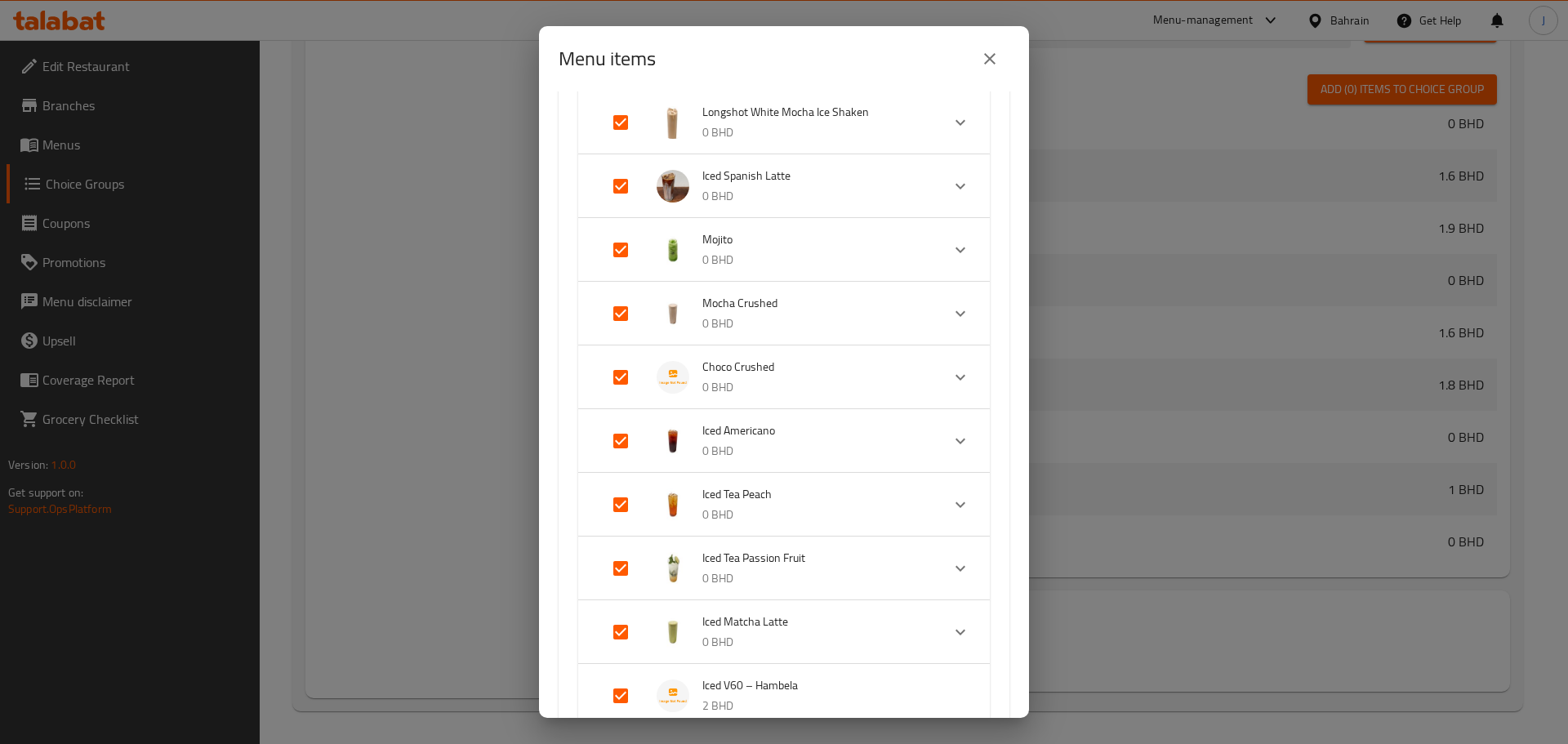 click at bounding box center [621, 441] 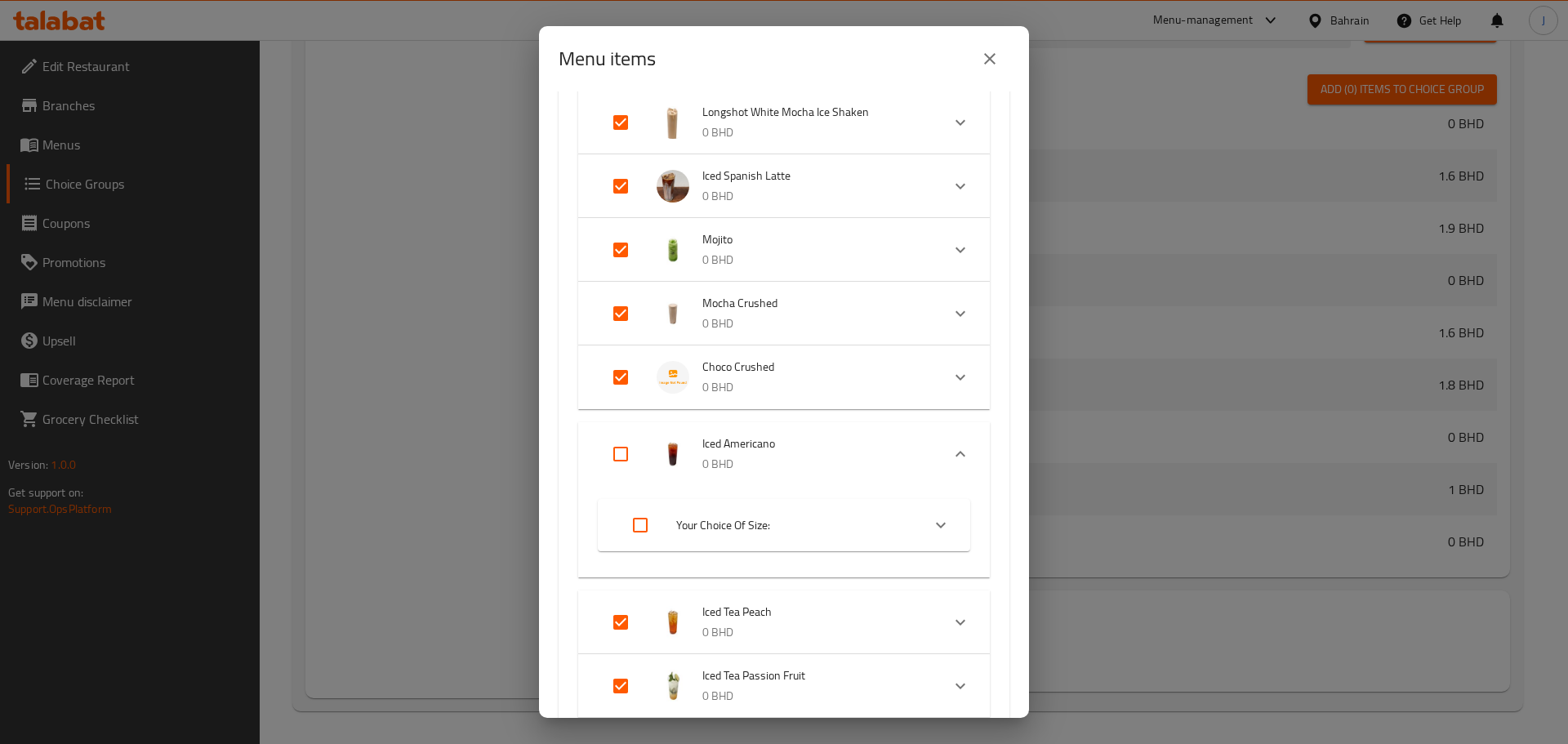 click at bounding box center [621, 622] 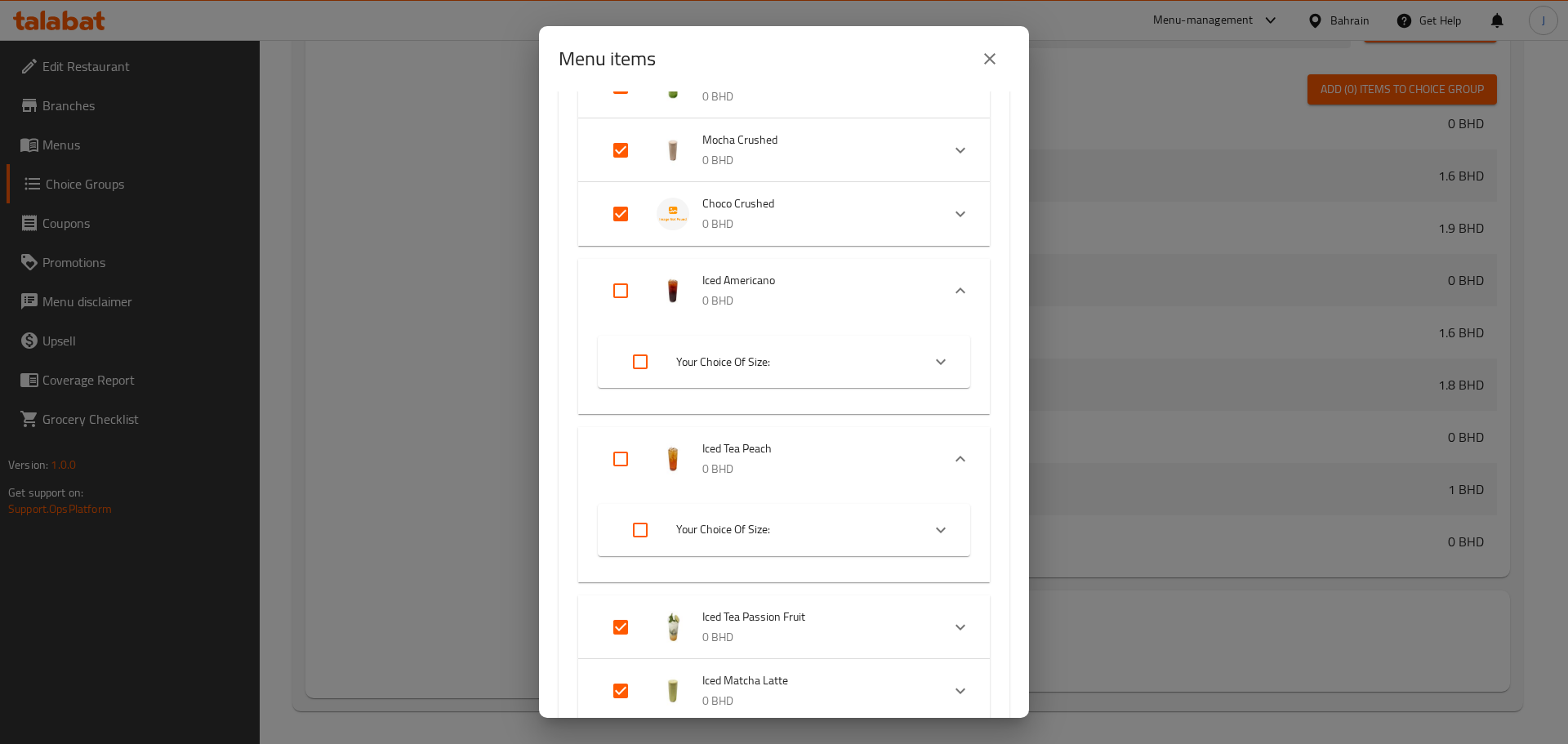 click at bounding box center (621, 627) 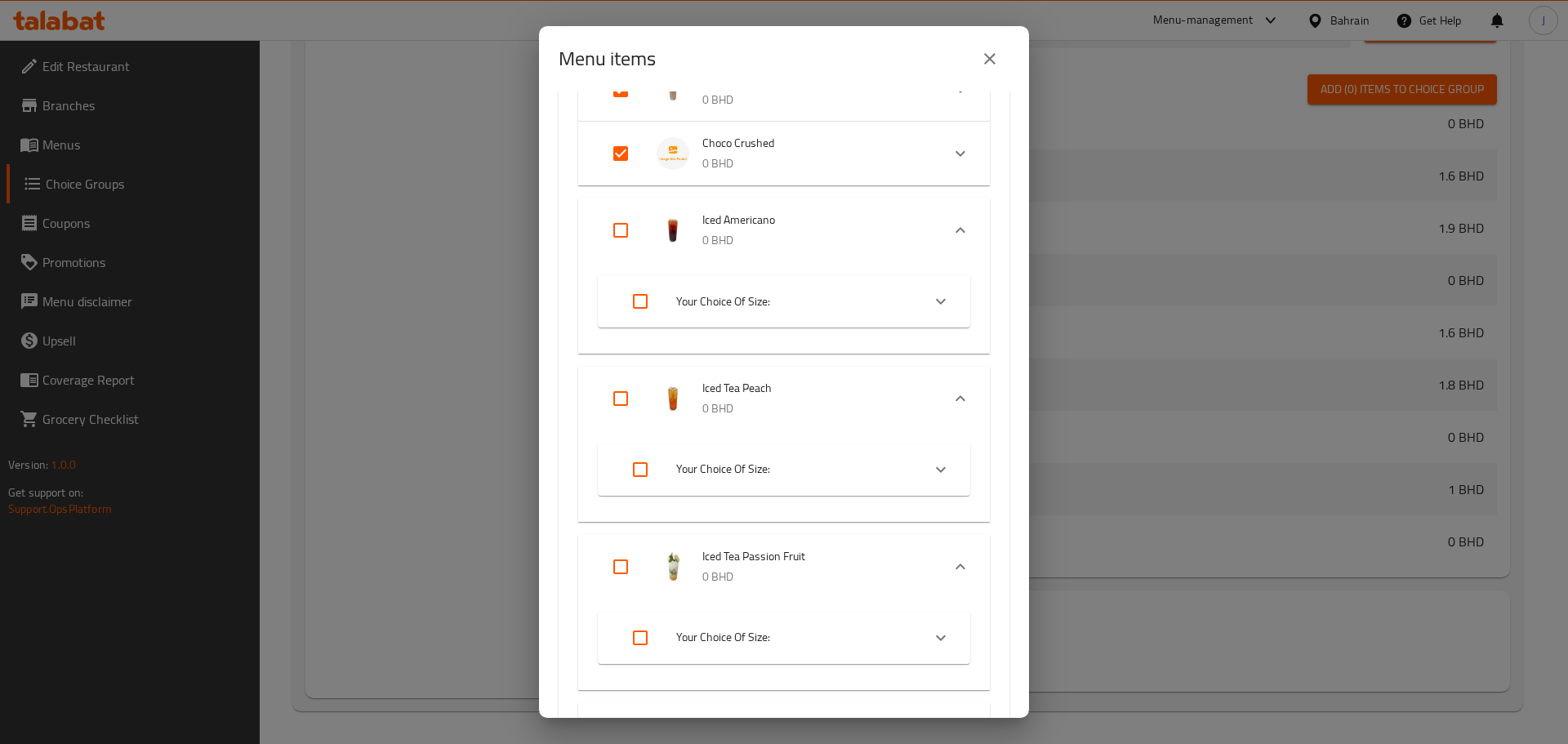 scroll, scrollTop: 898, scrollLeft: 0, axis: vertical 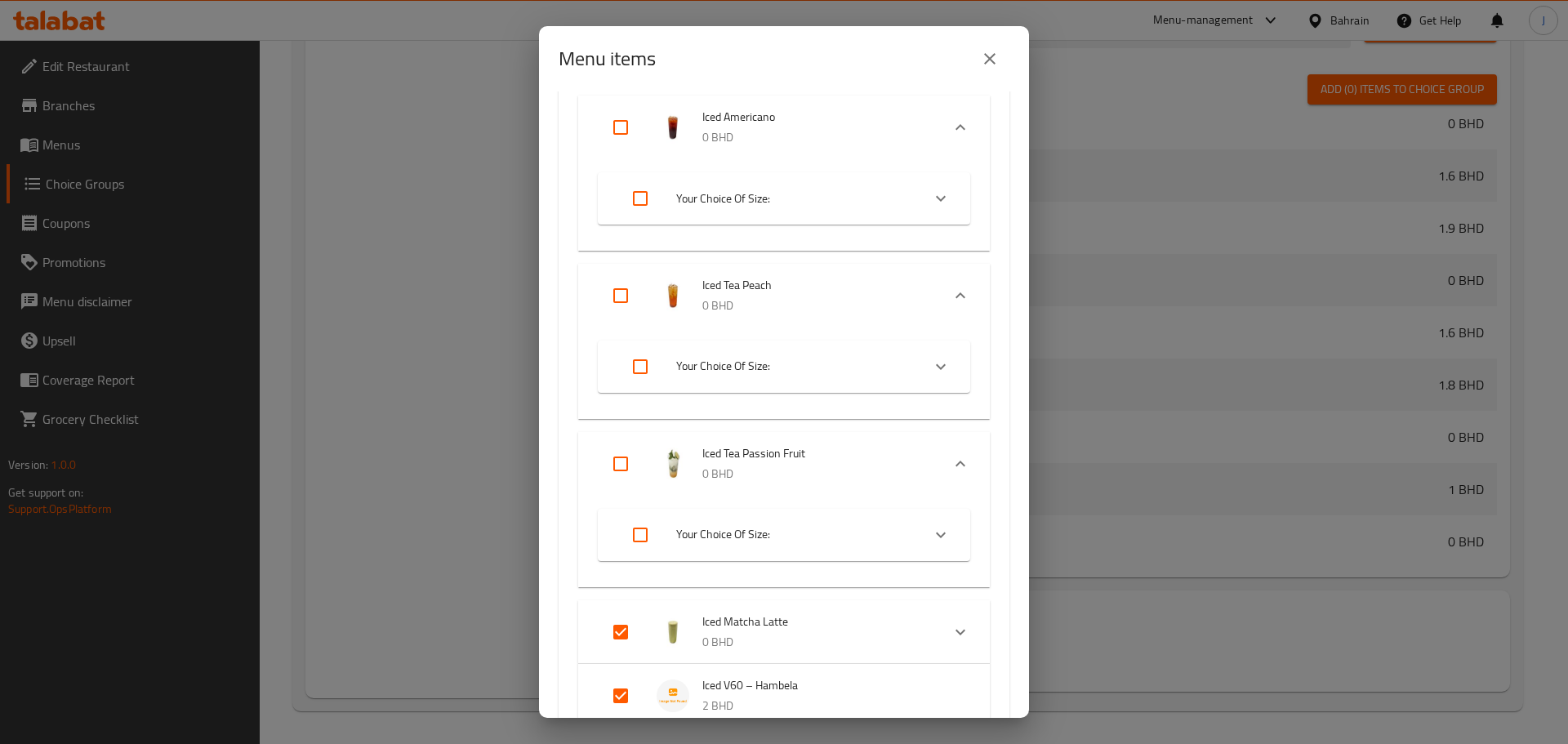 click at bounding box center (621, 632) 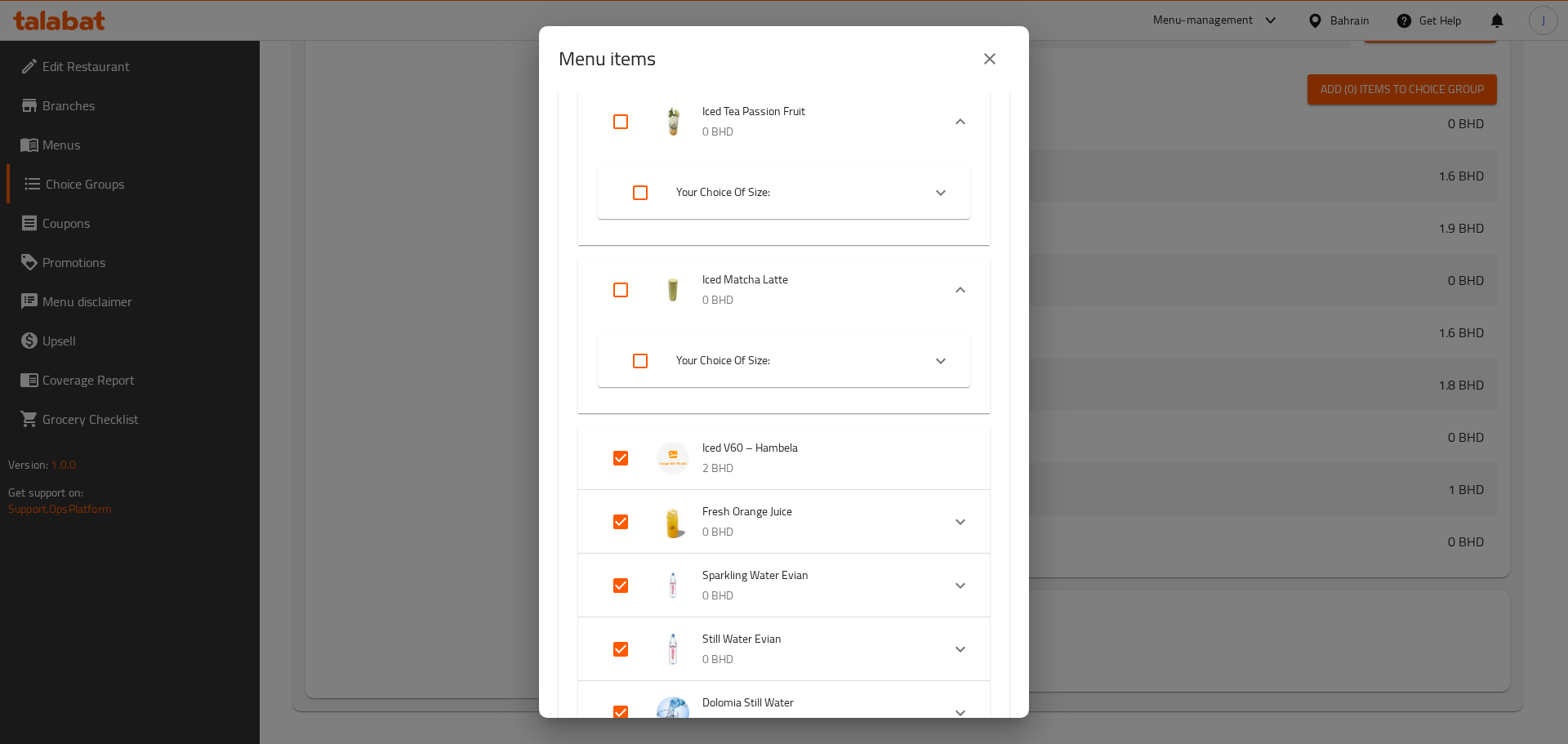 scroll, scrollTop: 1307, scrollLeft: 0, axis: vertical 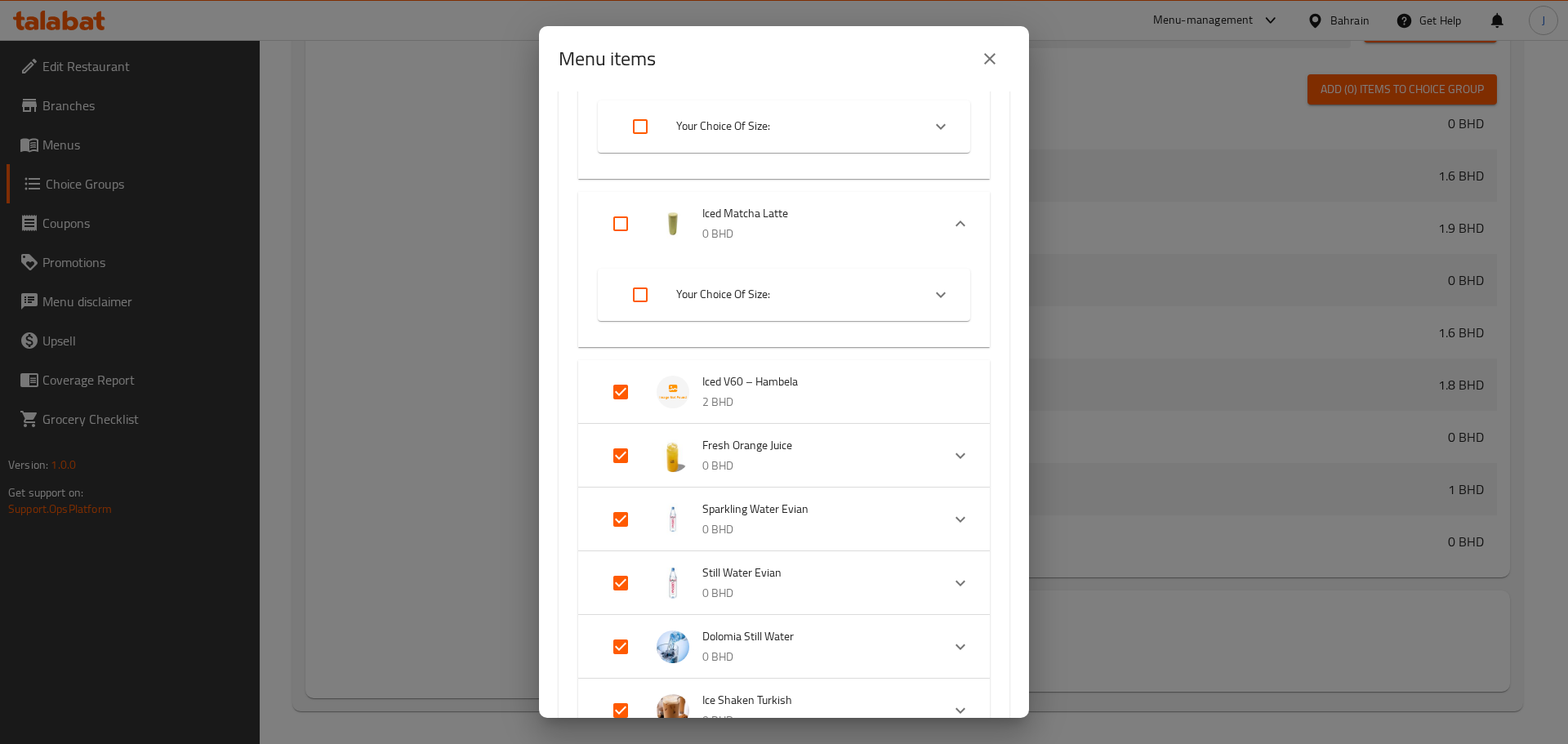 click at bounding box center (621, 392) 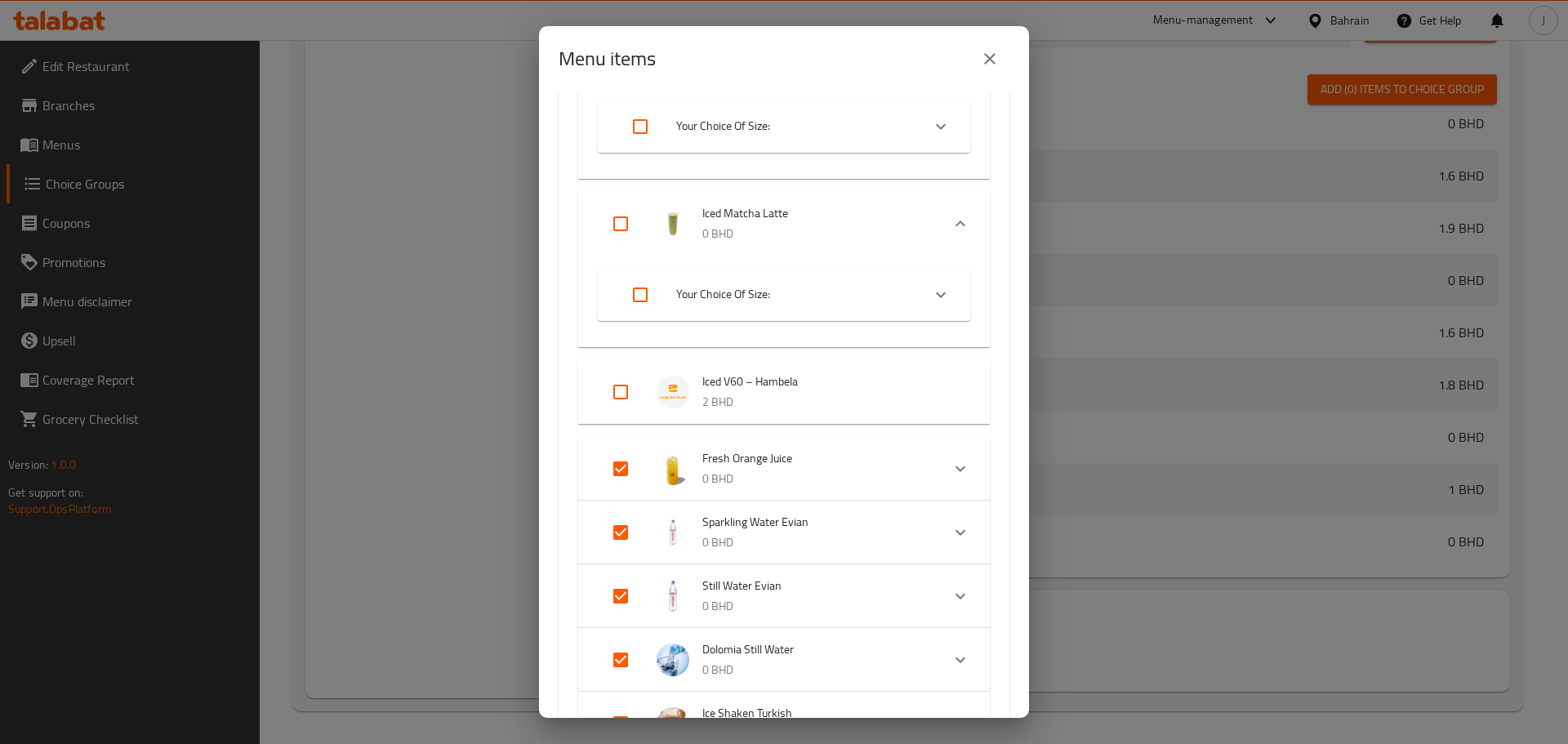 click at bounding box center [621, 469] 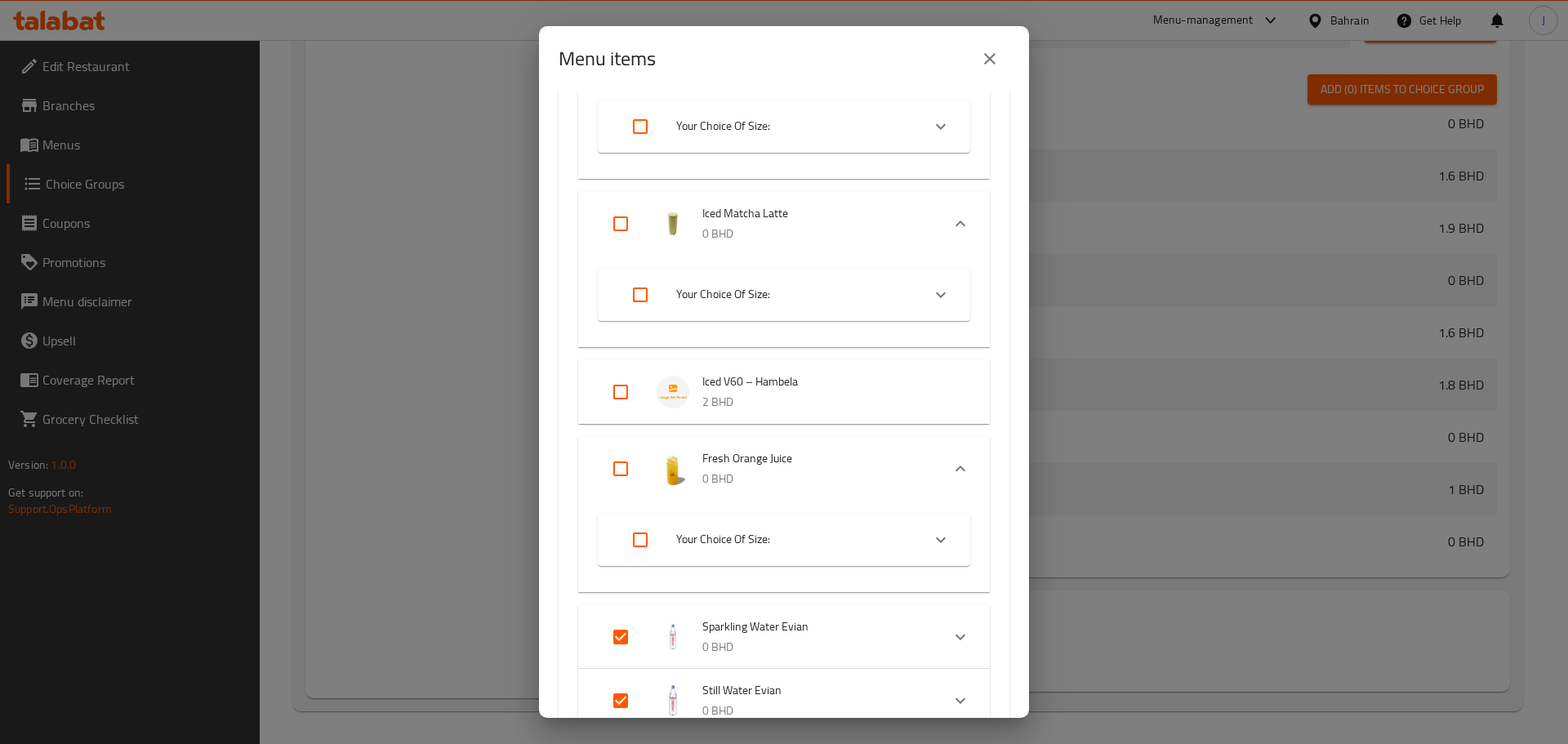 click at bounding box center (621, 637) 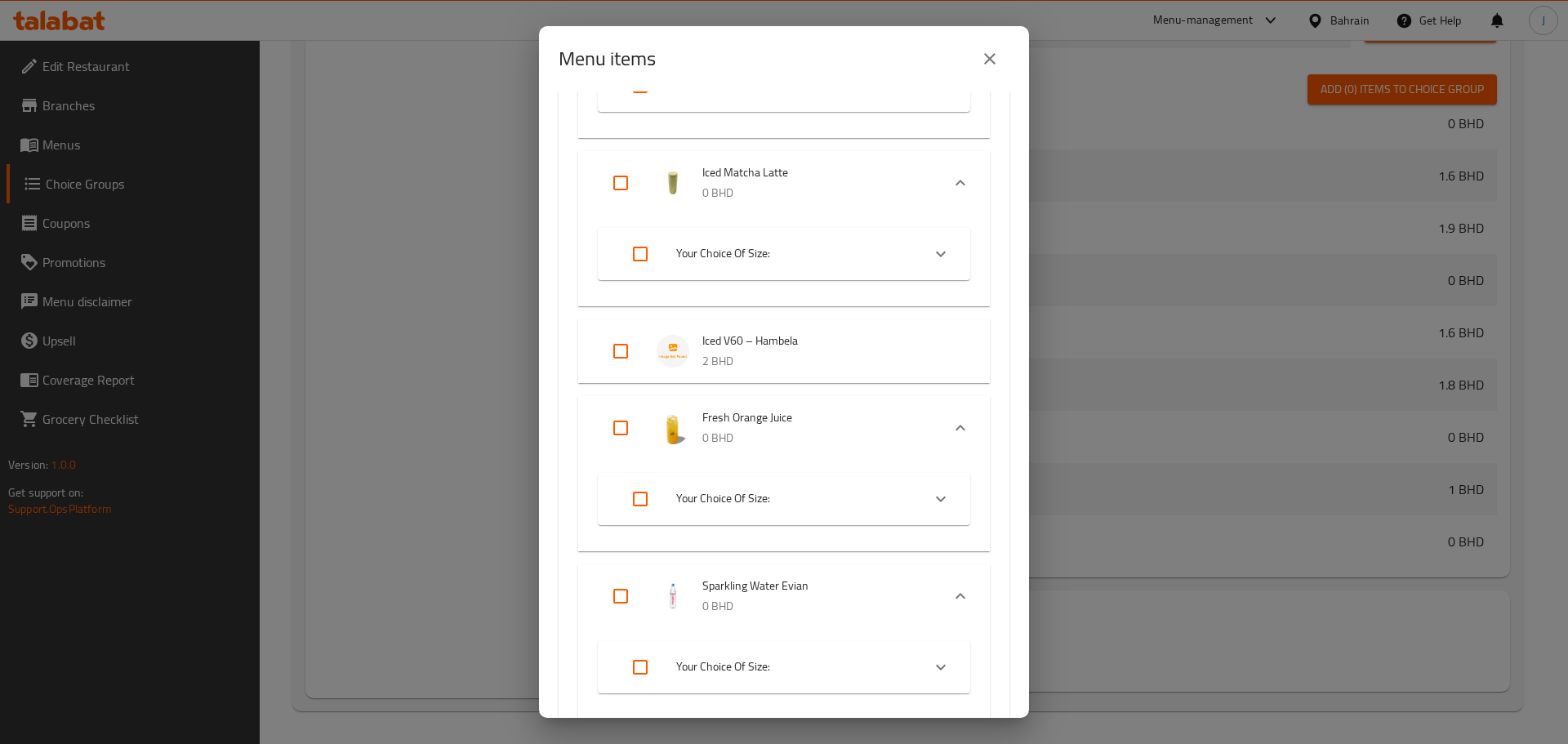 scroll, scrollTop: 1470, scrollLeft: 0, axis: vertical 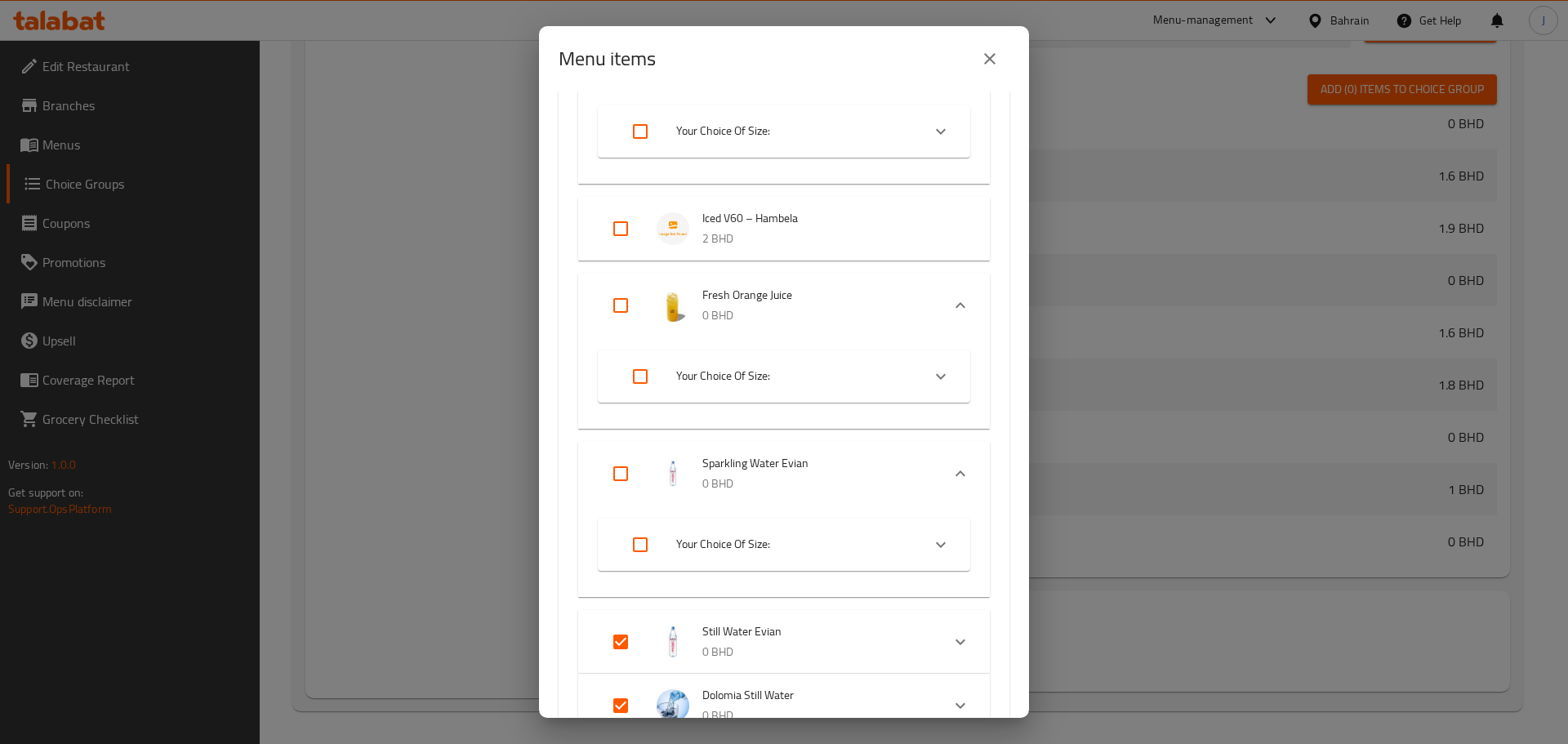 click at bounding box center [621, 642] 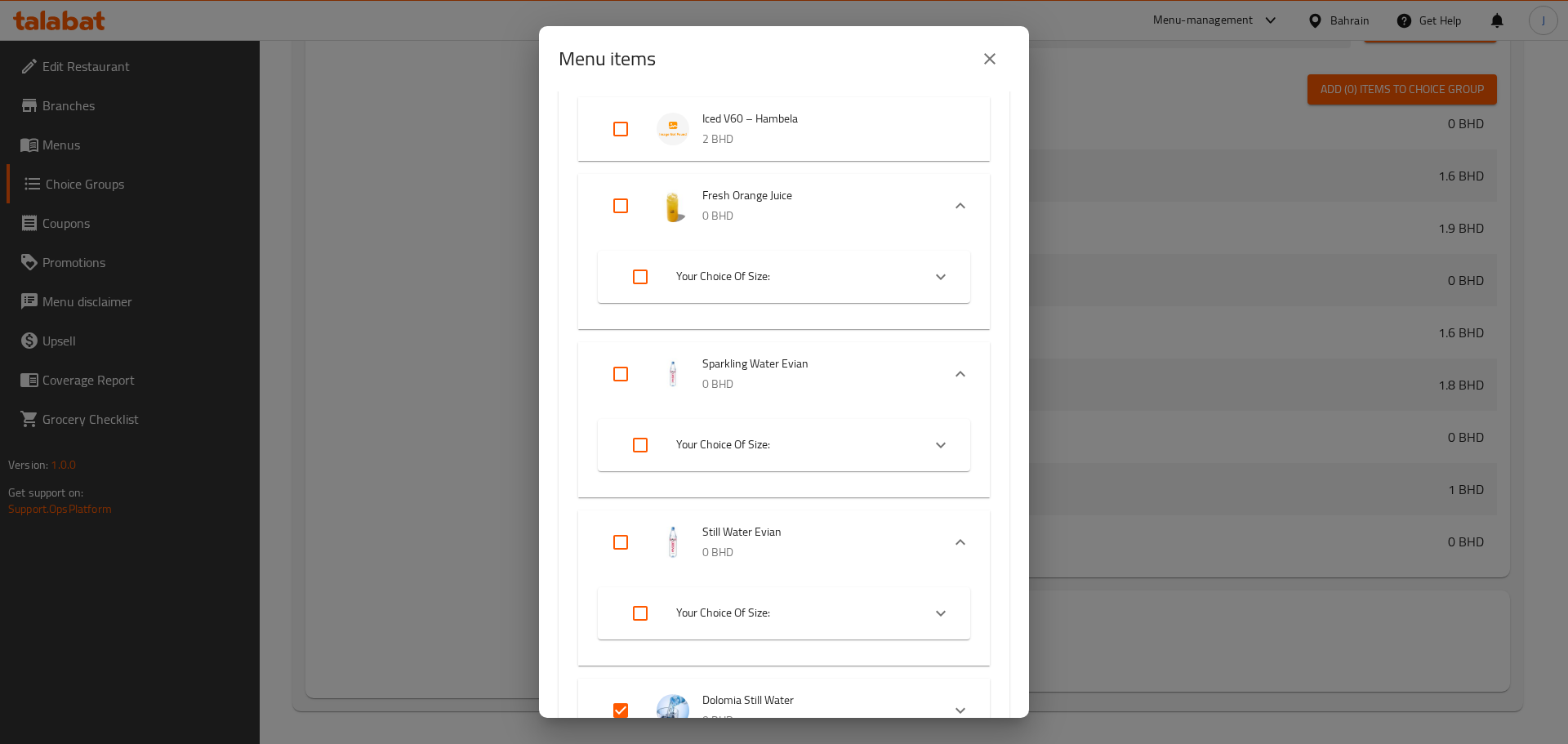 scroll, scrollTop: 1797, scrollLeft: 0, axis: vertical 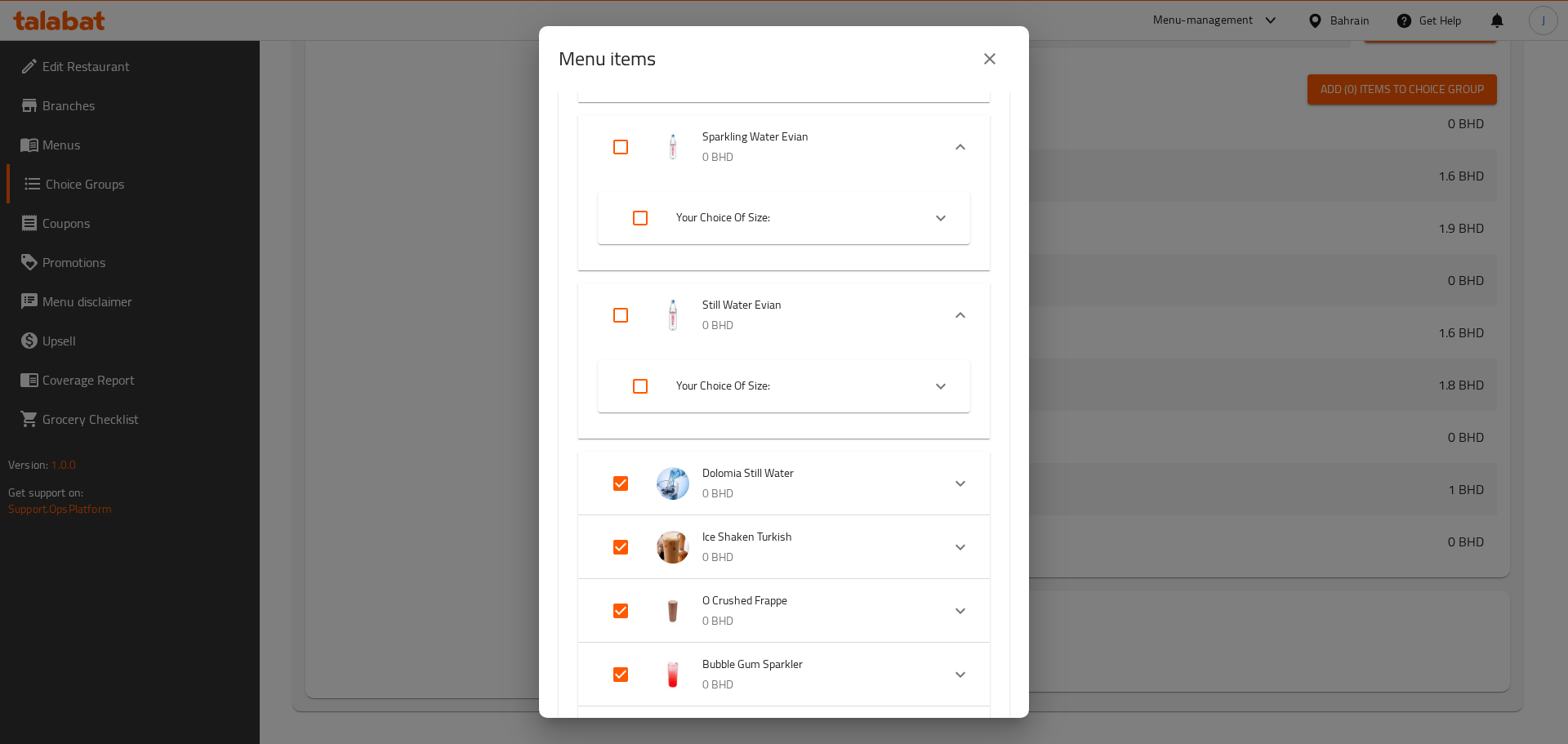 click at bounding box center [621, 483] 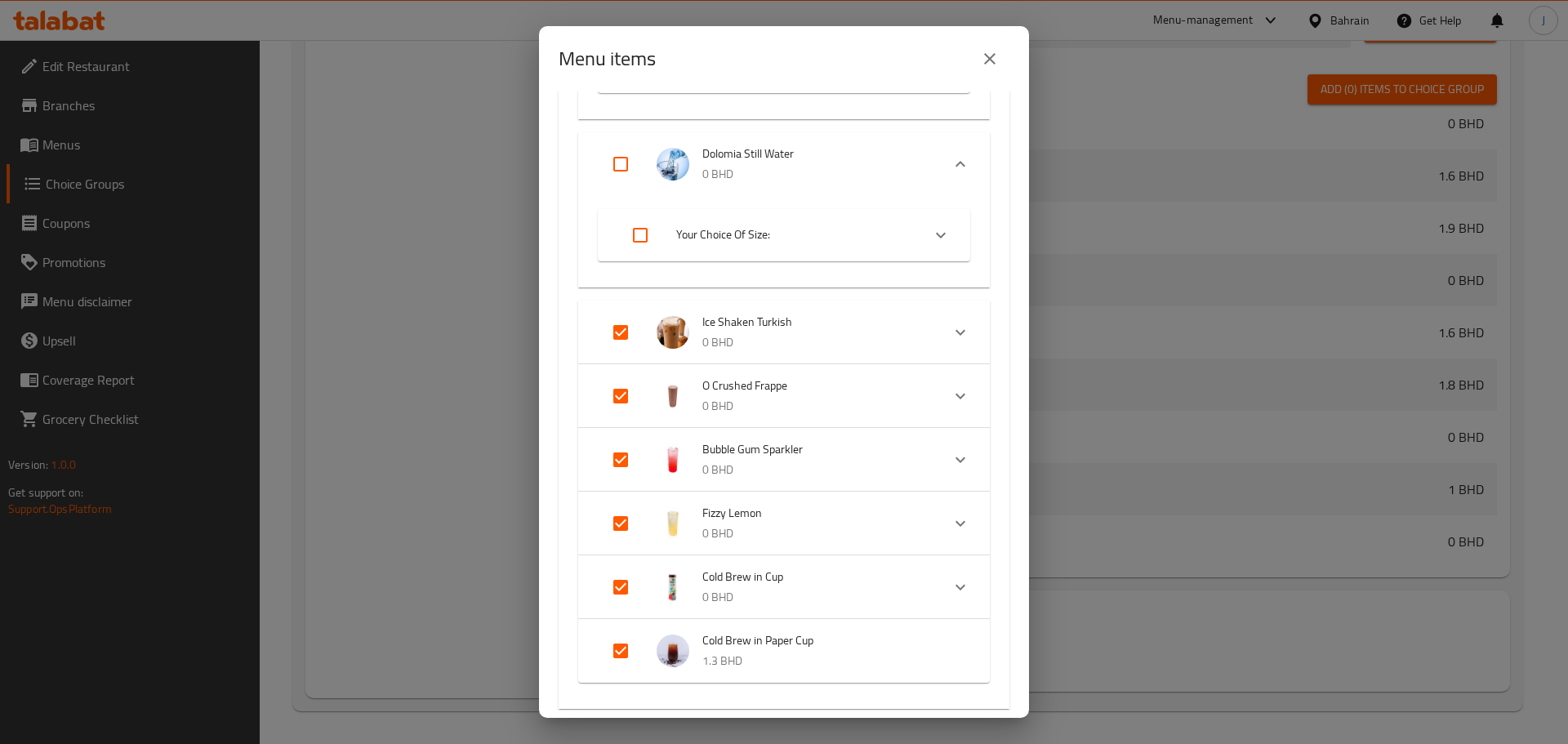 scroll, scrollTop: 2123, scrollLeft: 0, axis: vertical 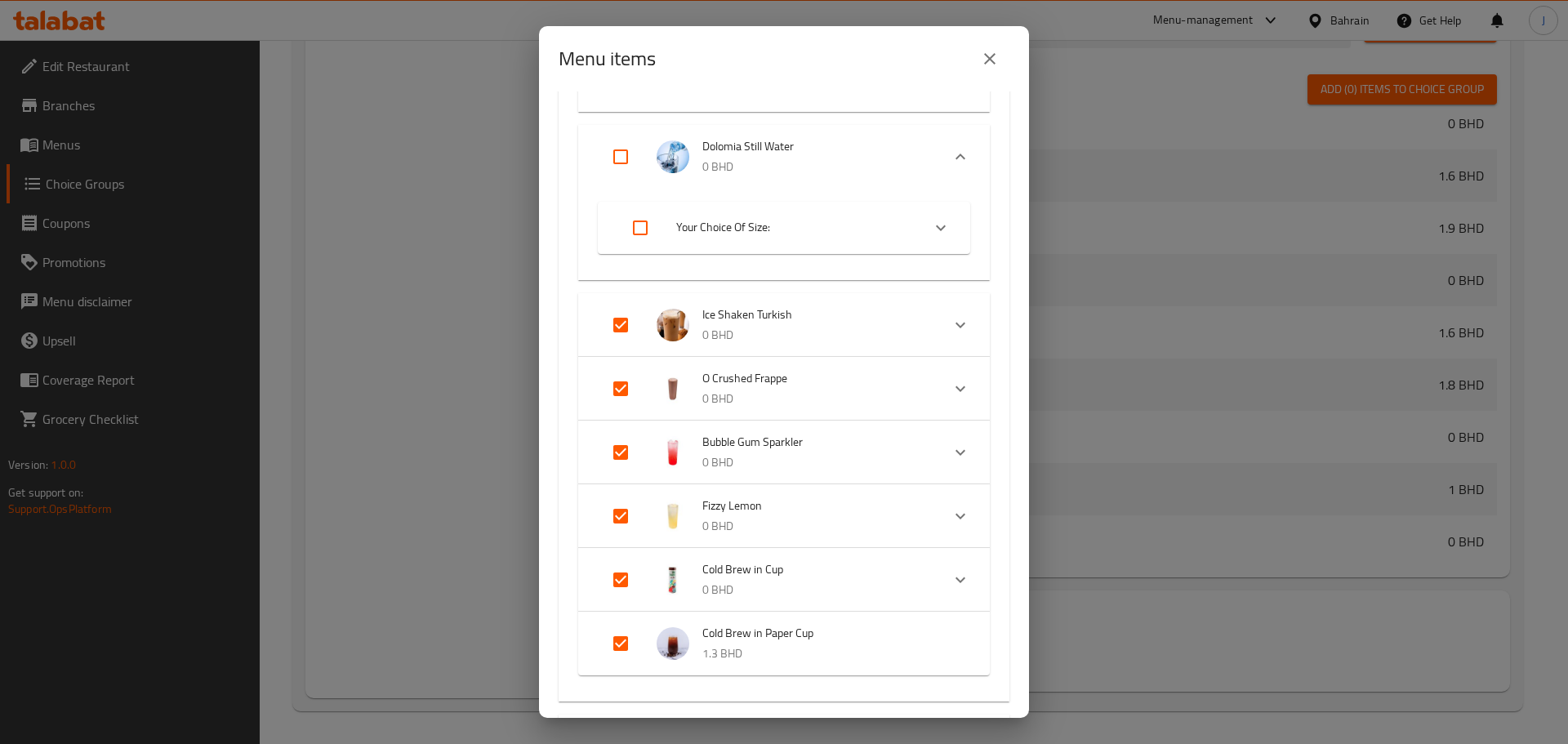 click at bounding box center (621, 516) 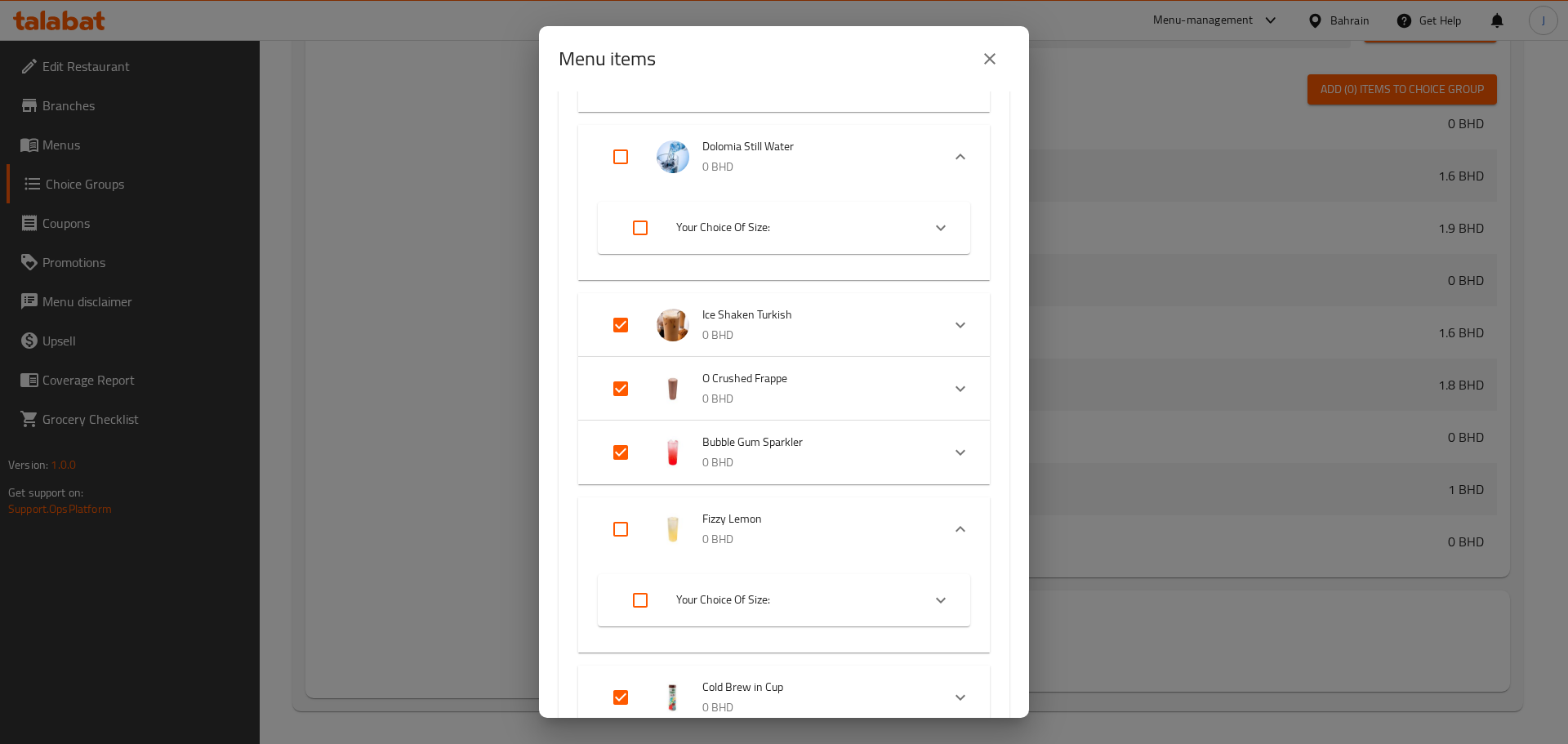 click at bounding box center (621, 452) 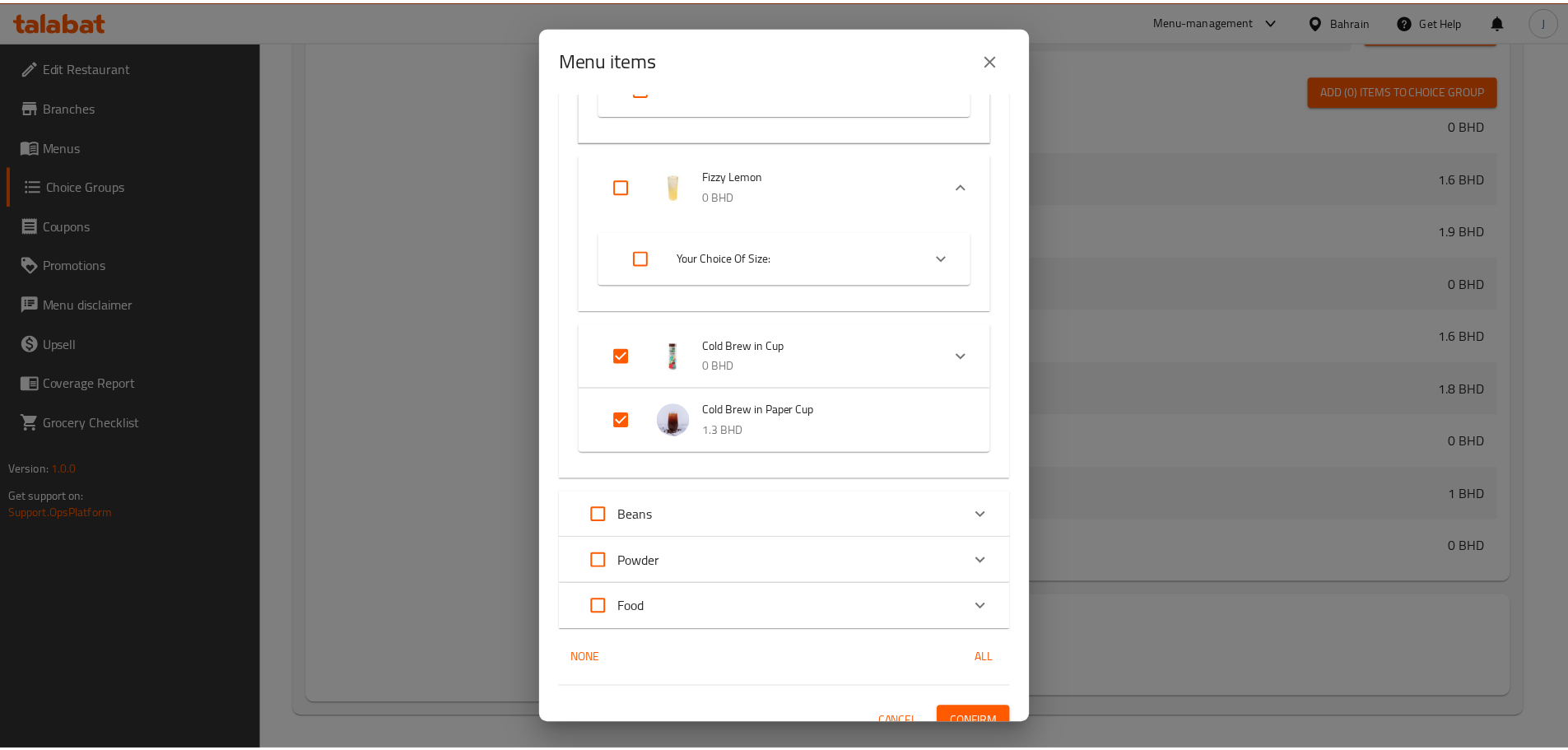 scroll, scrollTop: 2614, scrollLeft: 0, axis: vertical 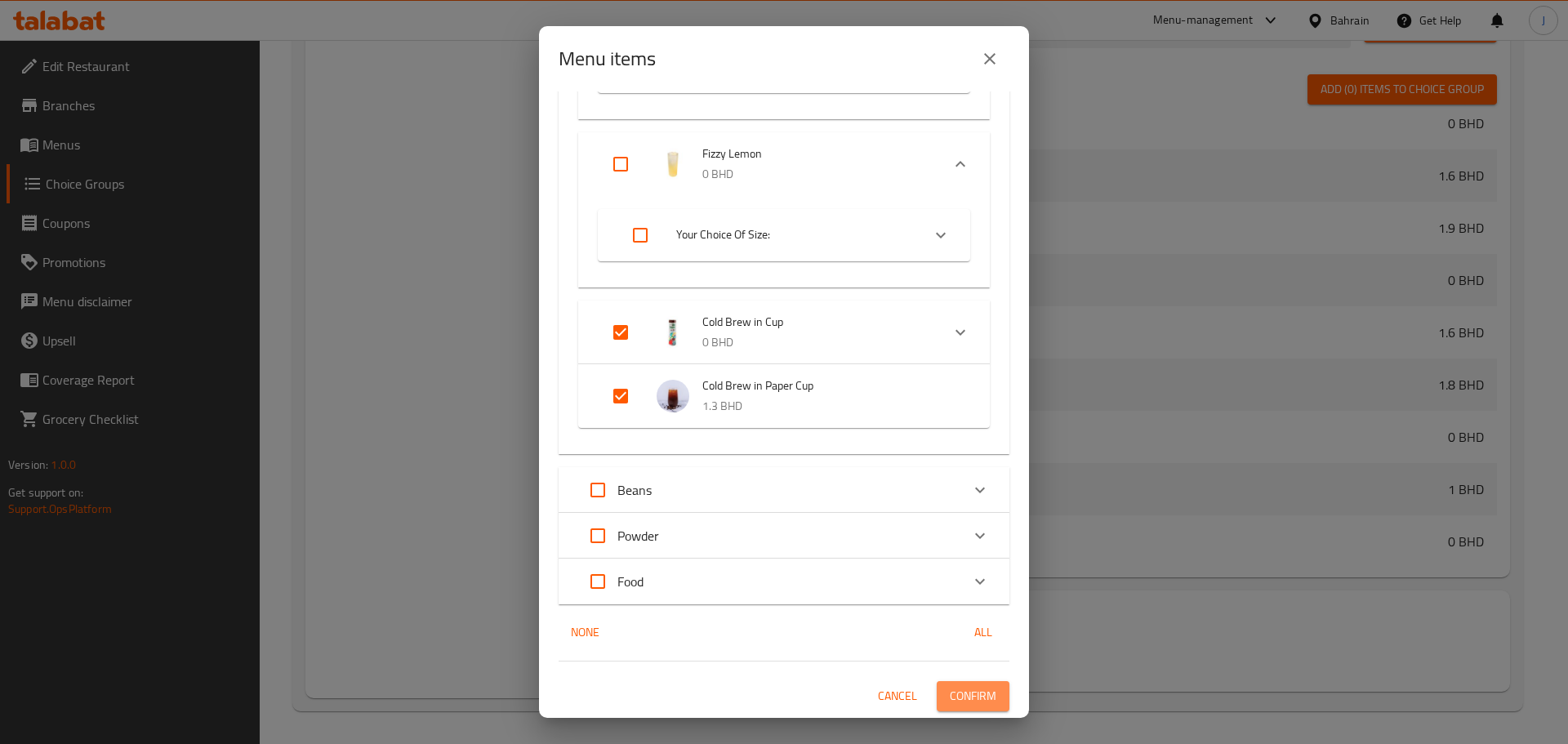 click on "Confirm" at bounding box center (973, 696) 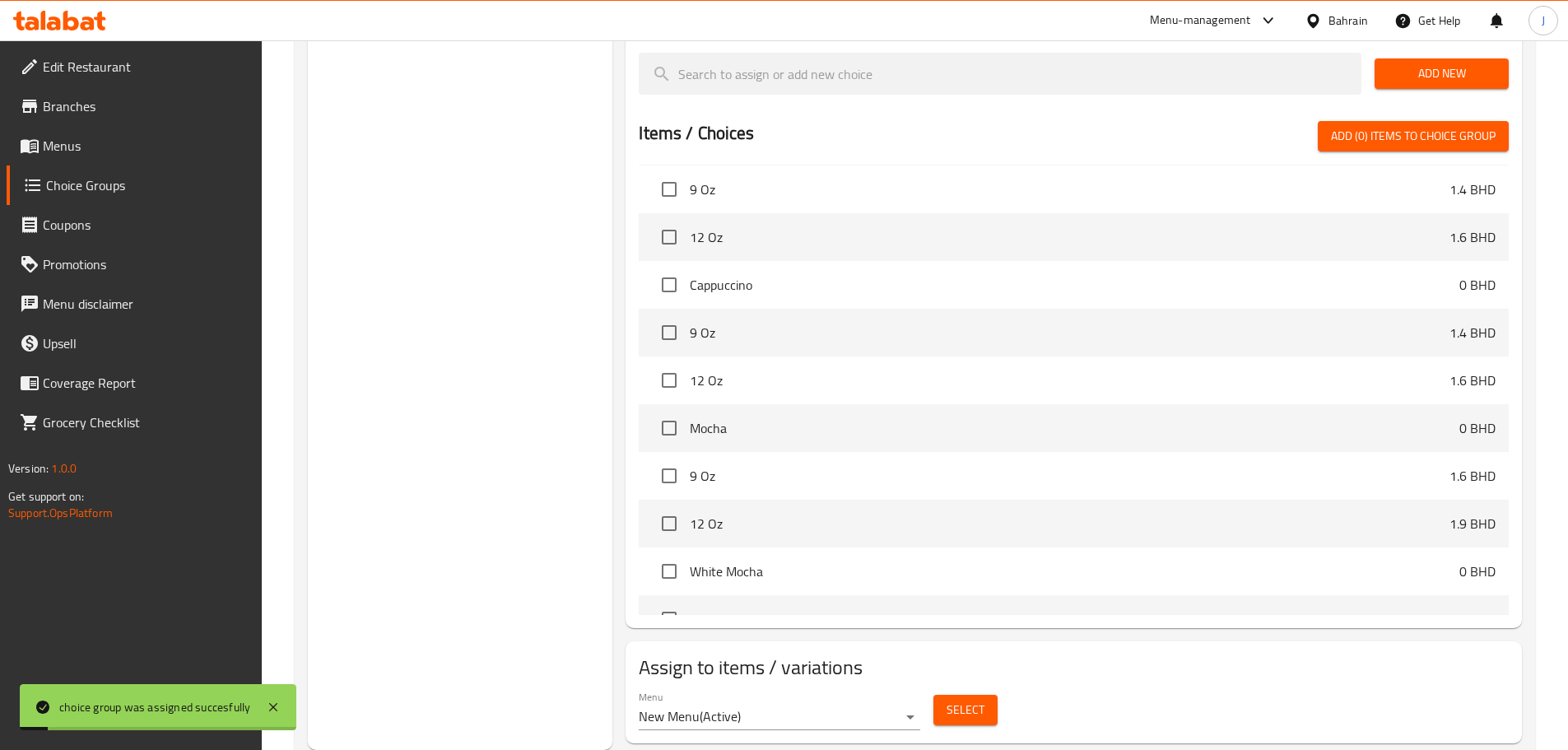 scroll, scrollTop: 719, scrollLeft: 0, axis: vertical 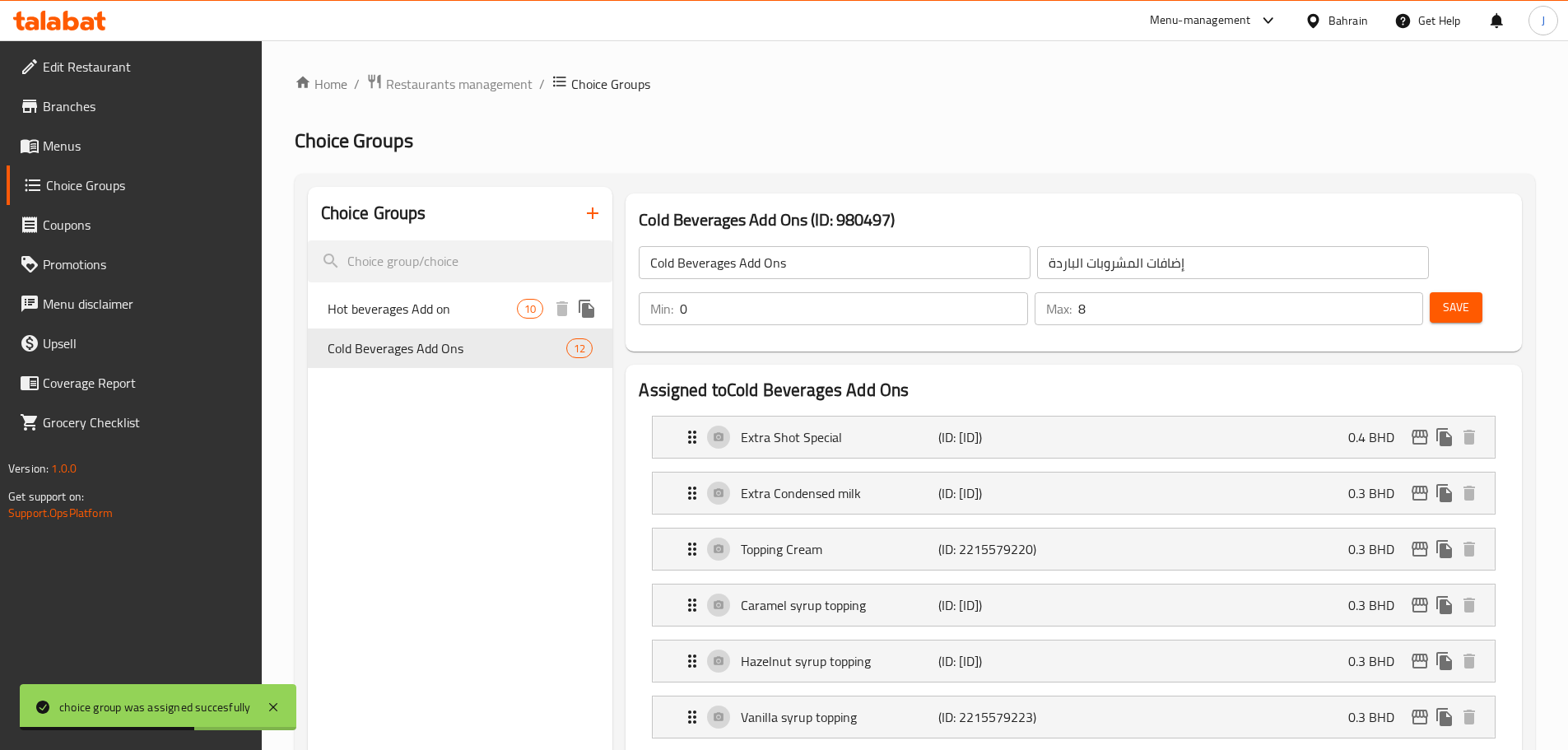 click on "Hot beverages Add on" at bounding box center [422, 309] 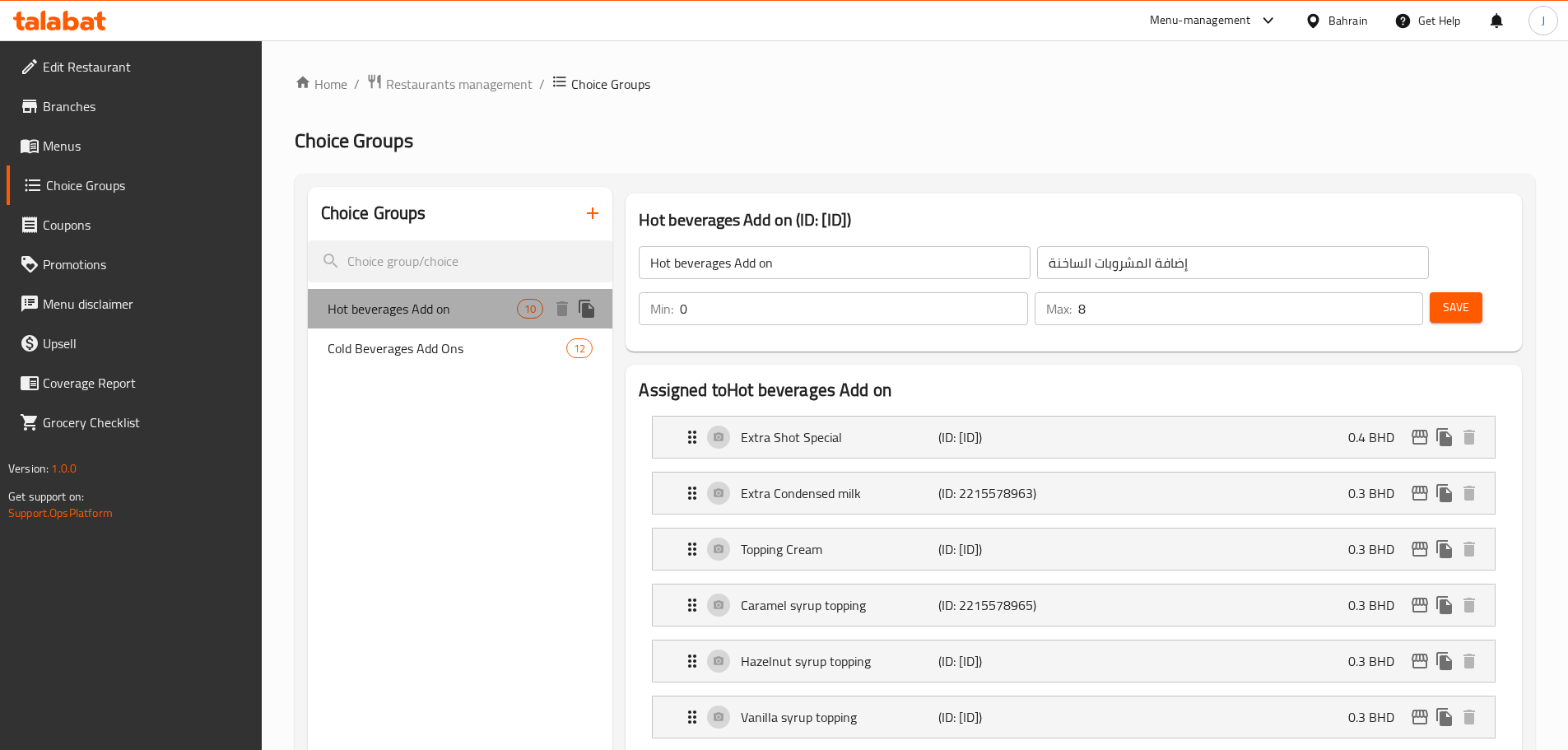 click on "Hot beverages Add on" at bounding box center (422, 309) 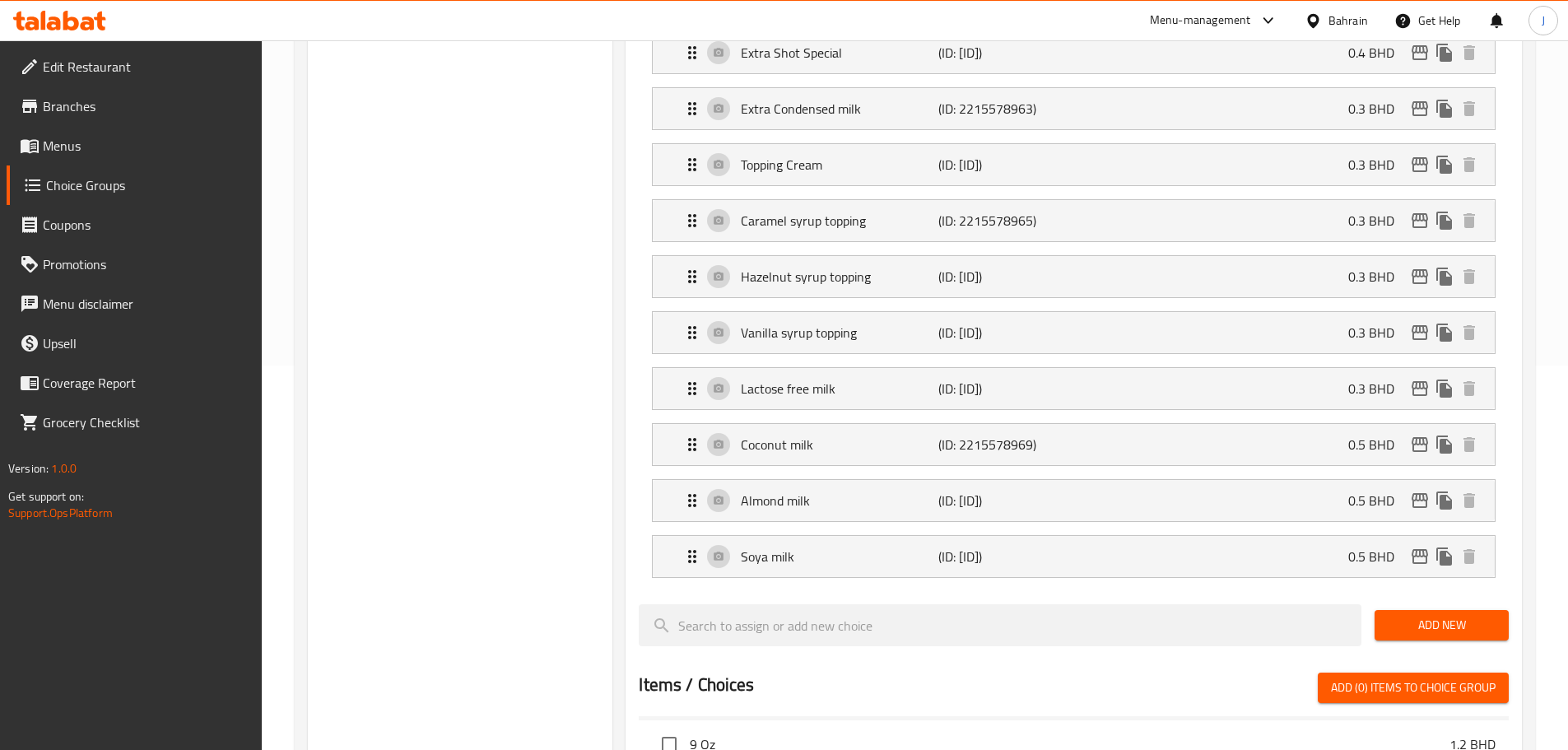 scroll, scrollTop: 494, scrollLeft: 0, axis: vertical 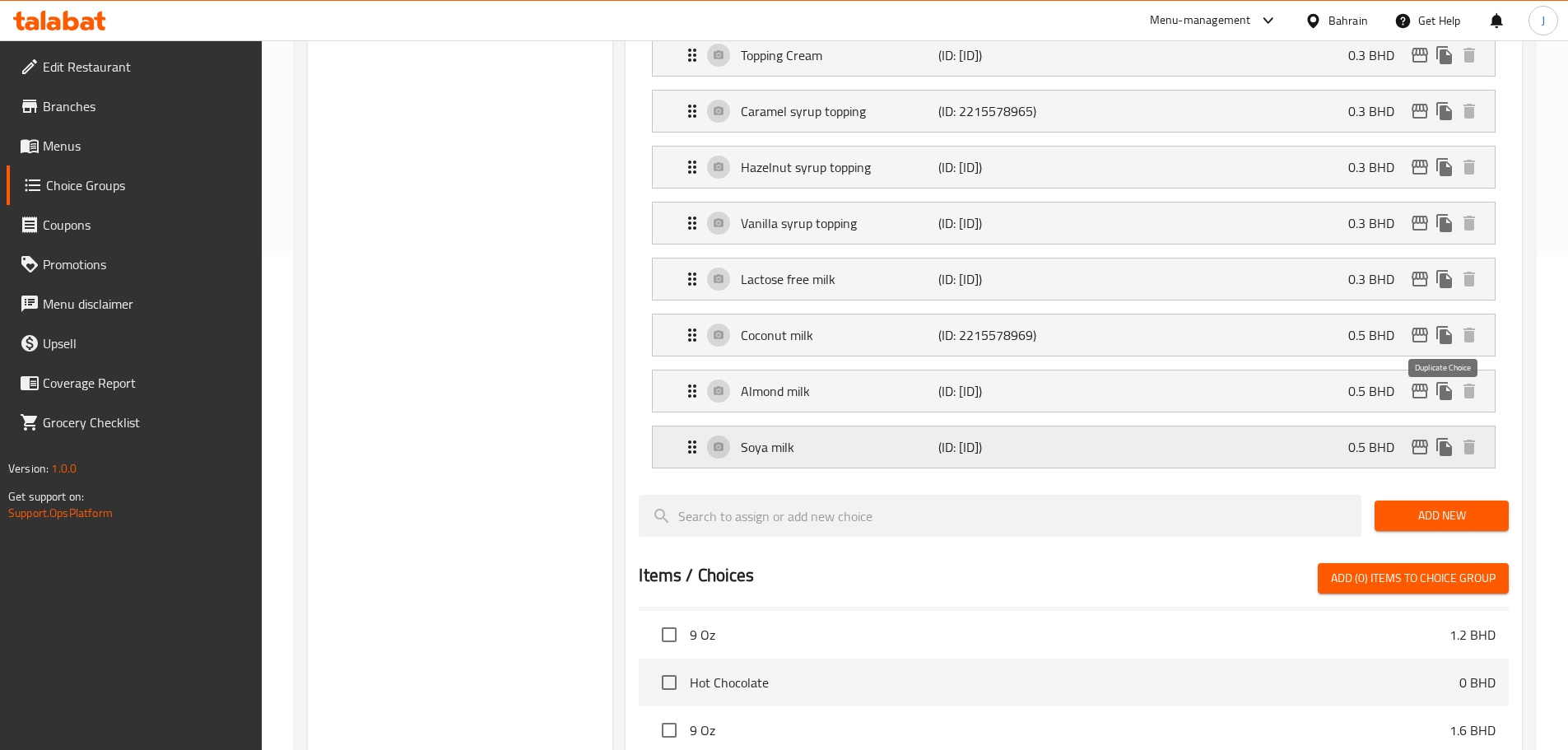 click 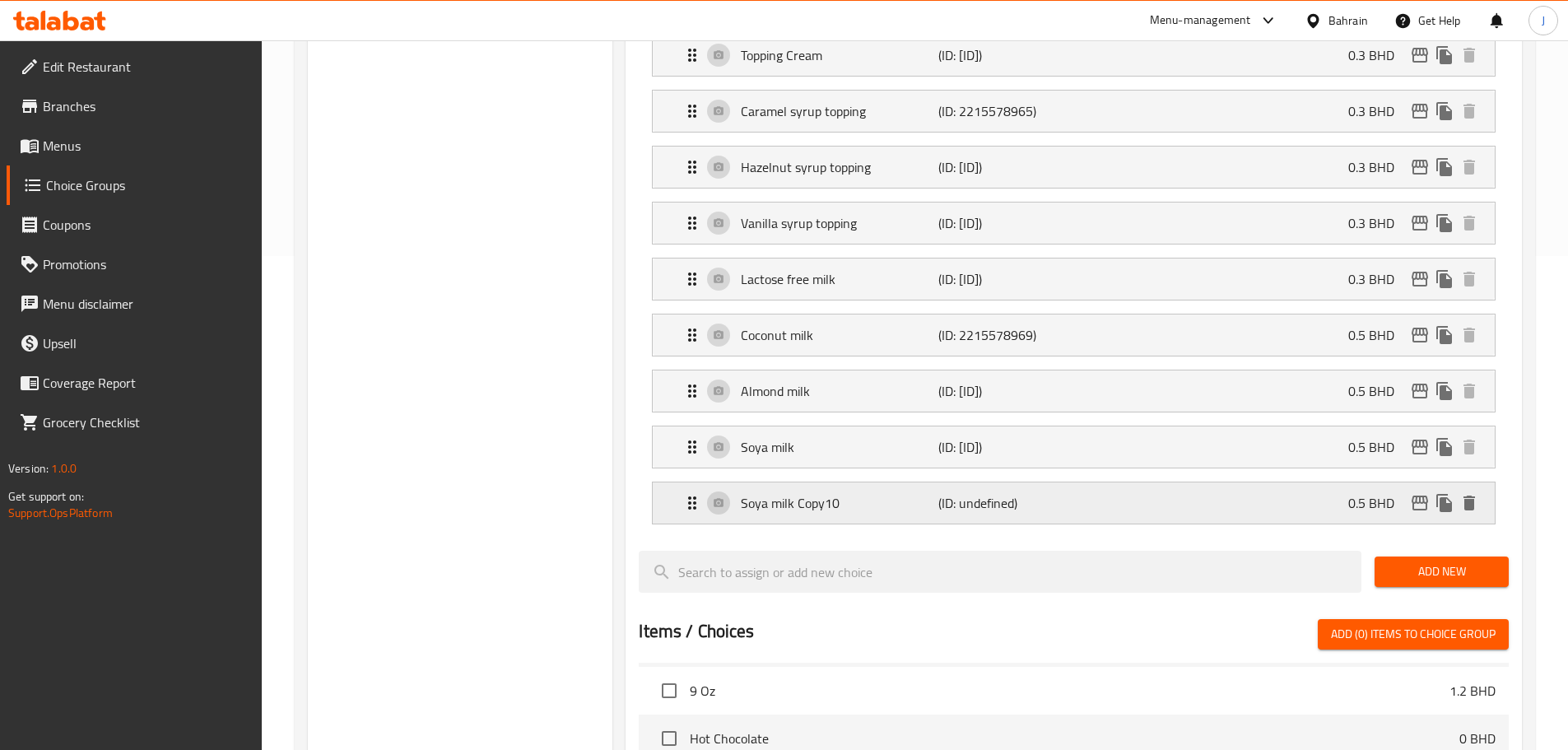 click on "(ID: undefined)" at bounding box center [1004, 503] 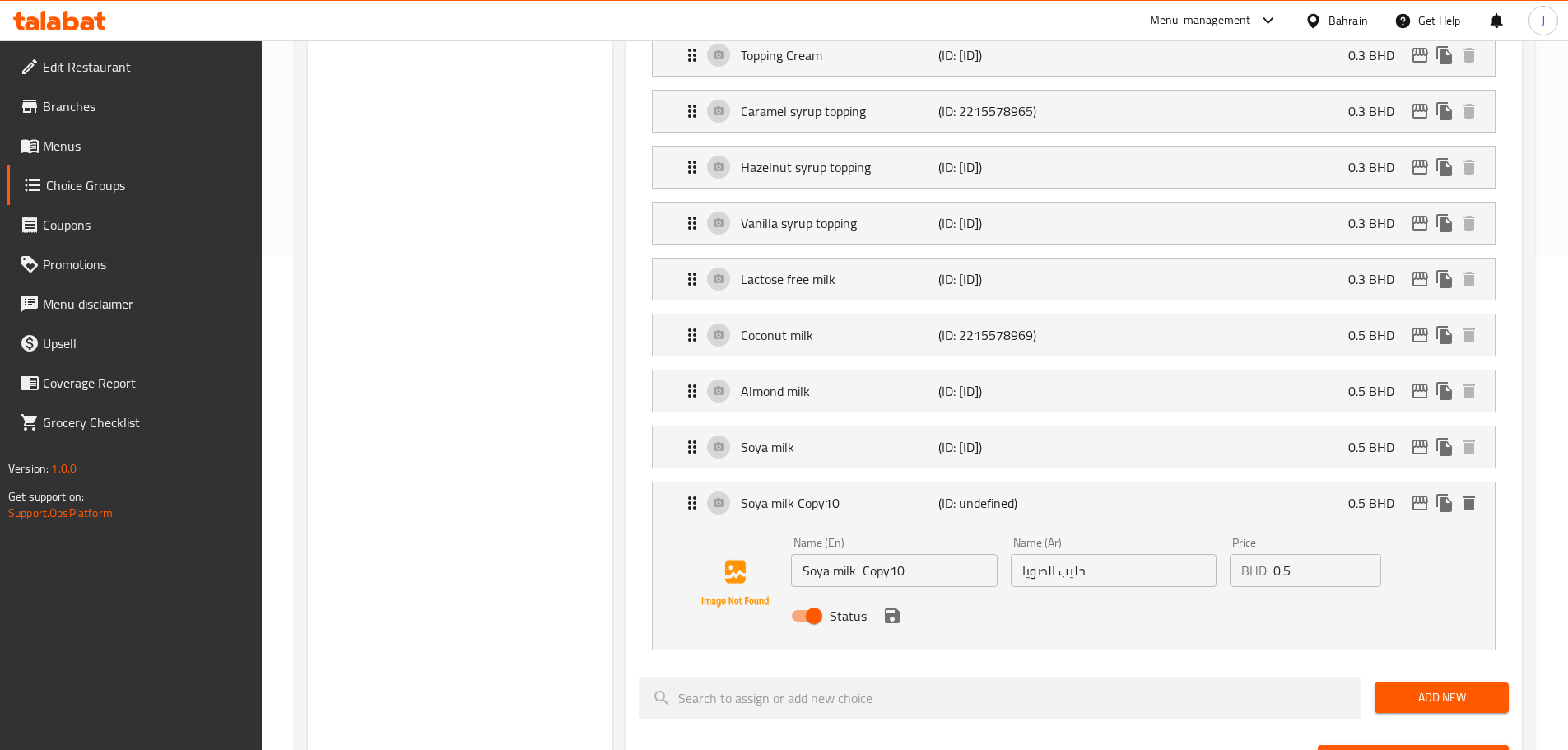 click on "Soya milk  Copy10" at bounding box center [894, 571] 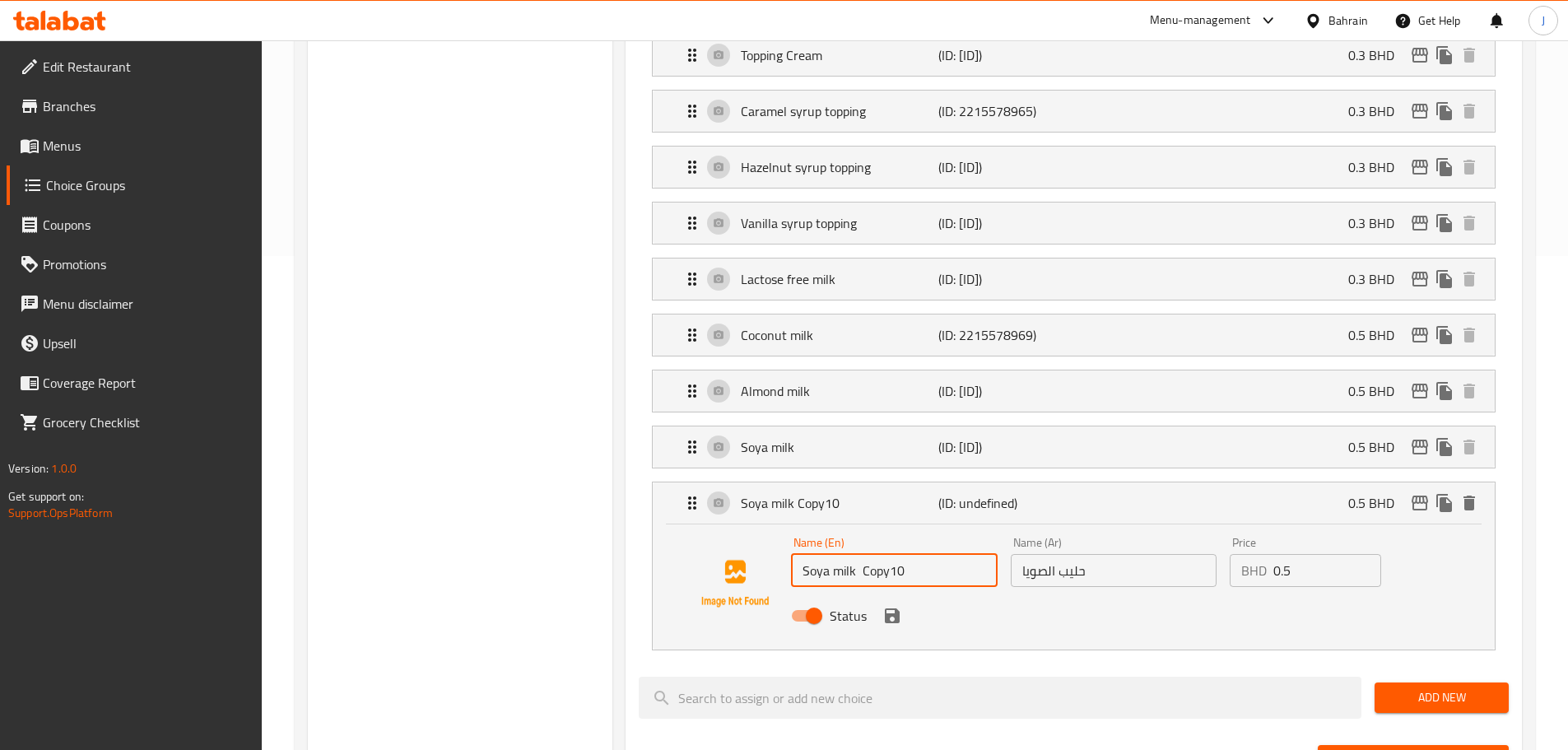 click on "Soya milk  Copy10" at bounding box center [894, 571] 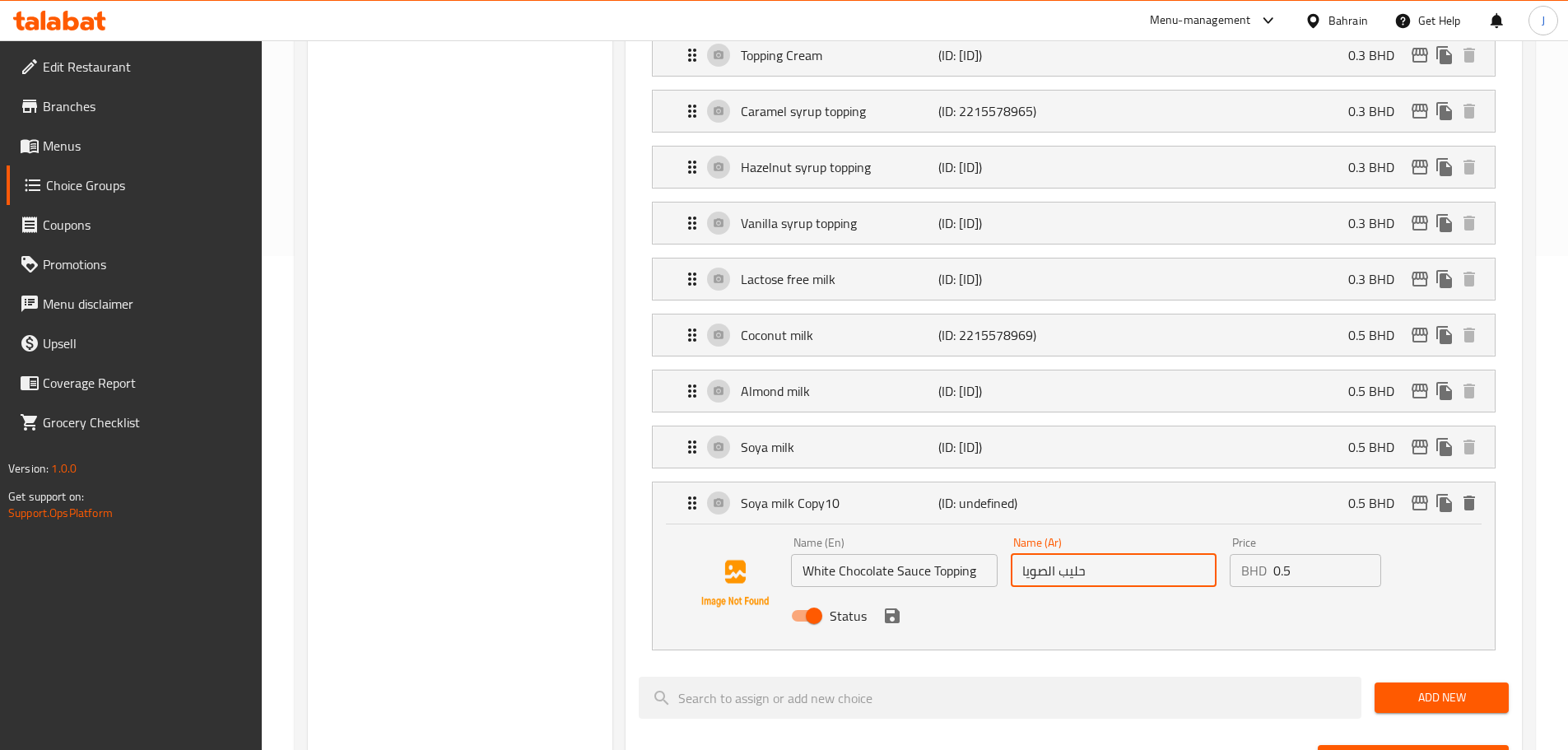 click on "حليب الصويا" at bounding box center (1114, 571) 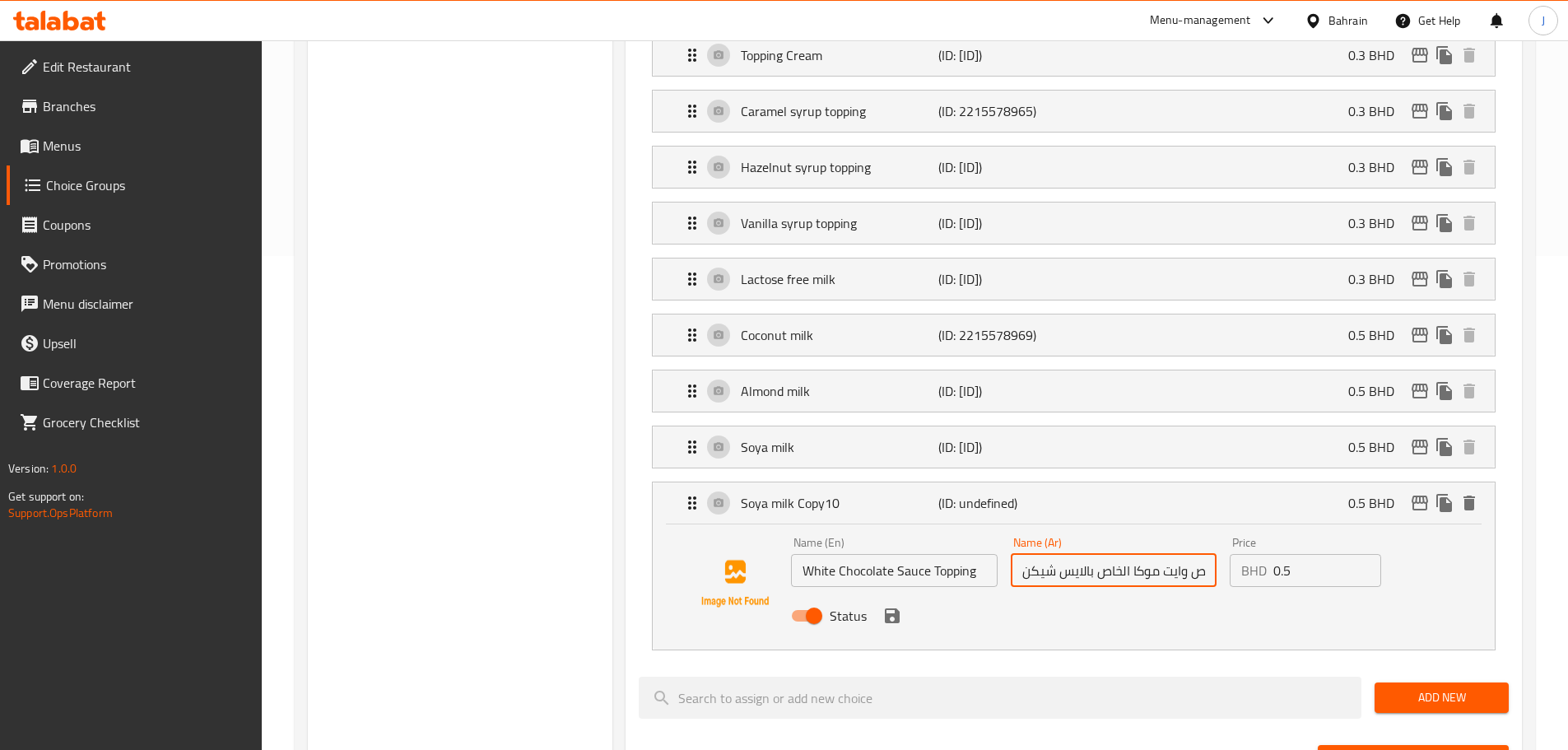 scroll, scrollTop: 0, scrollLeft: 18, axis: horizontal 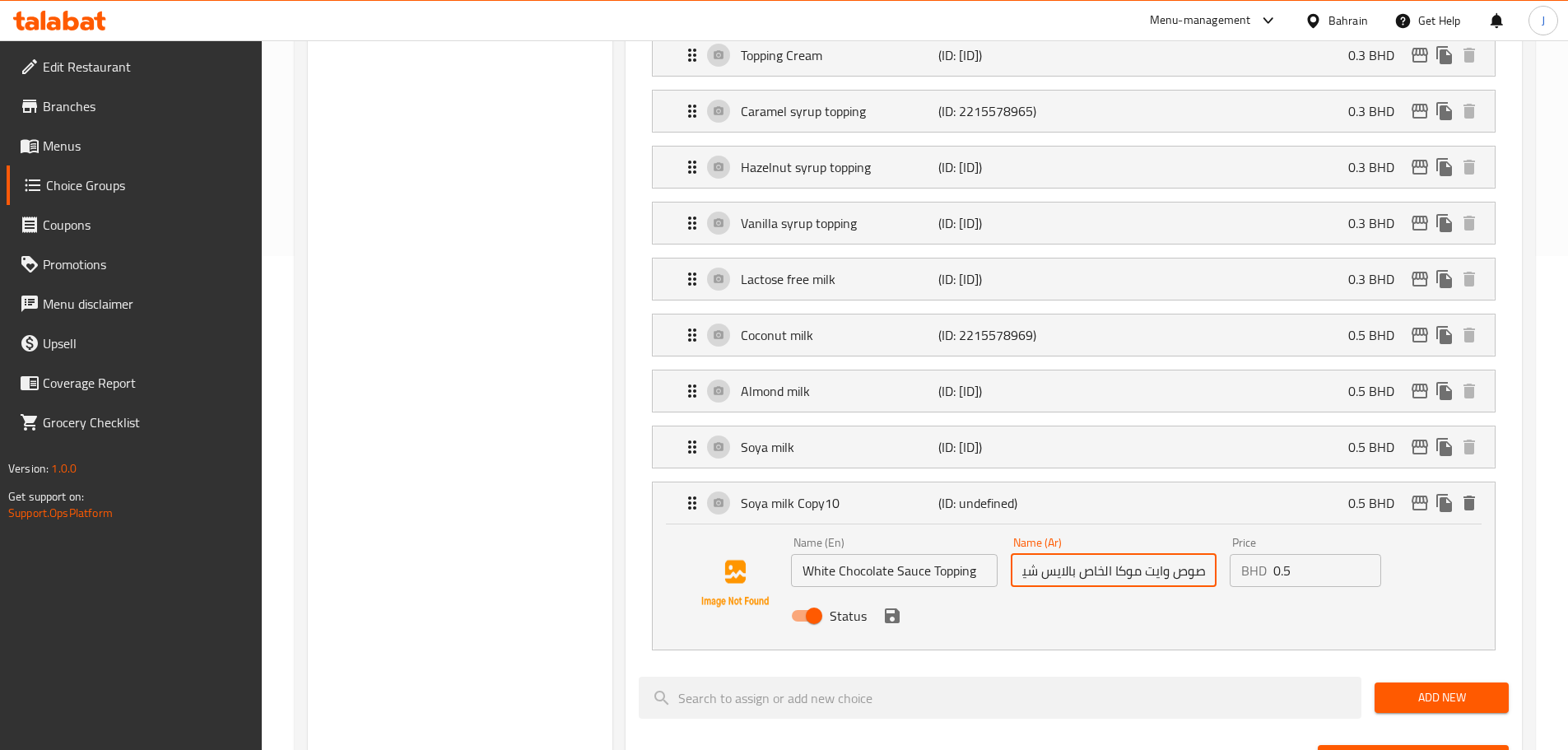 click on "0.5" at bounding box center [1327, 571] 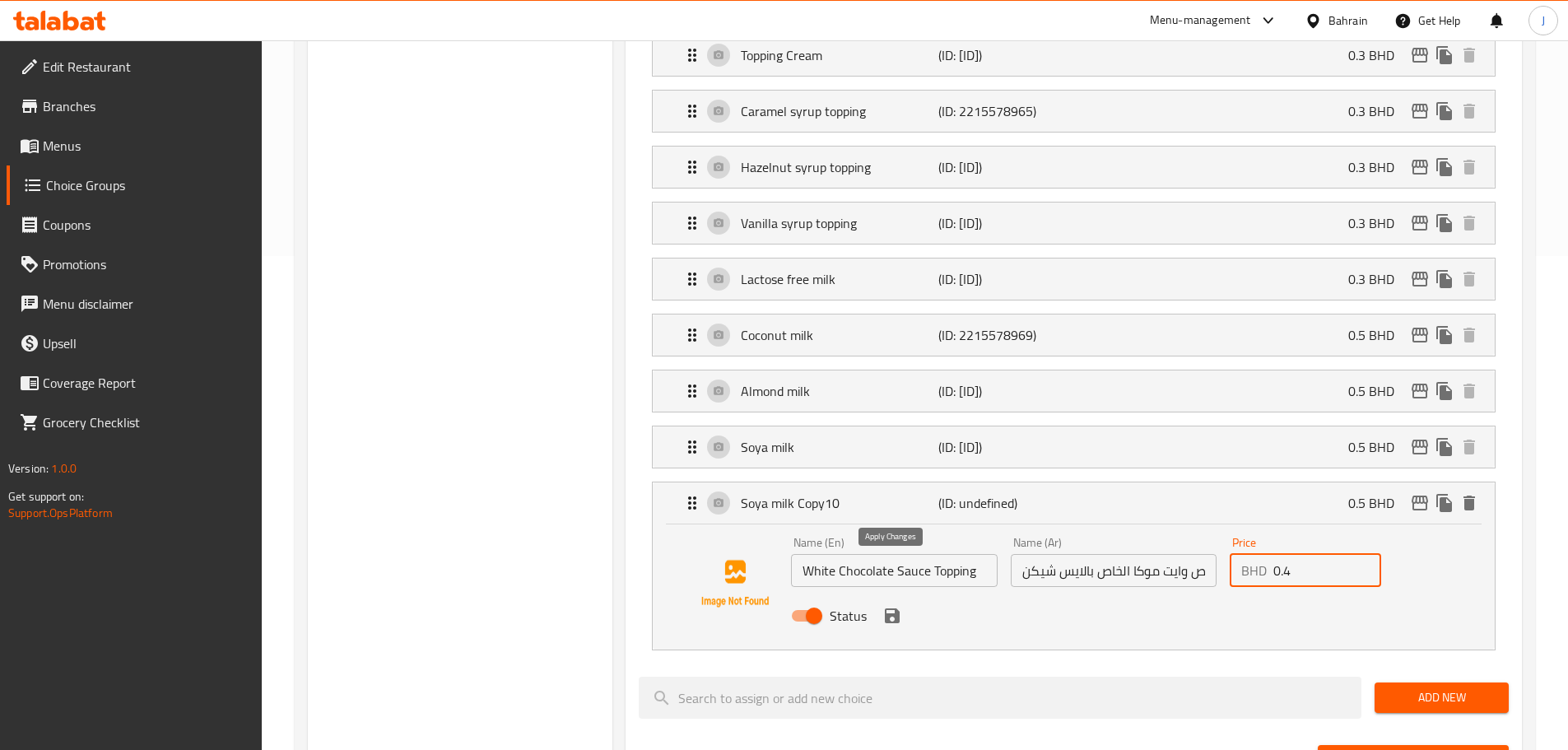 click 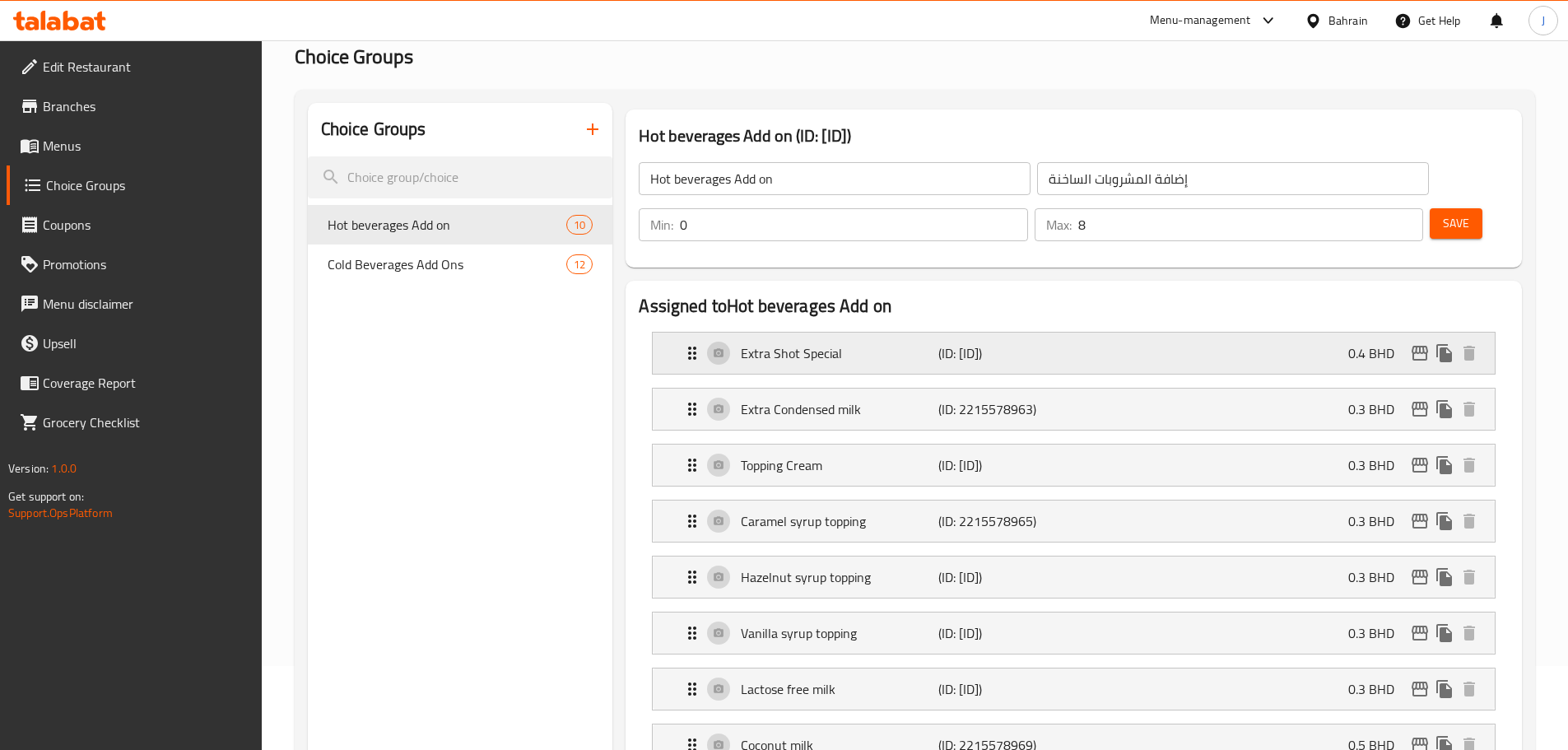 scroll, scrollTop: 82, scrollLeft: 0, axis: vertical 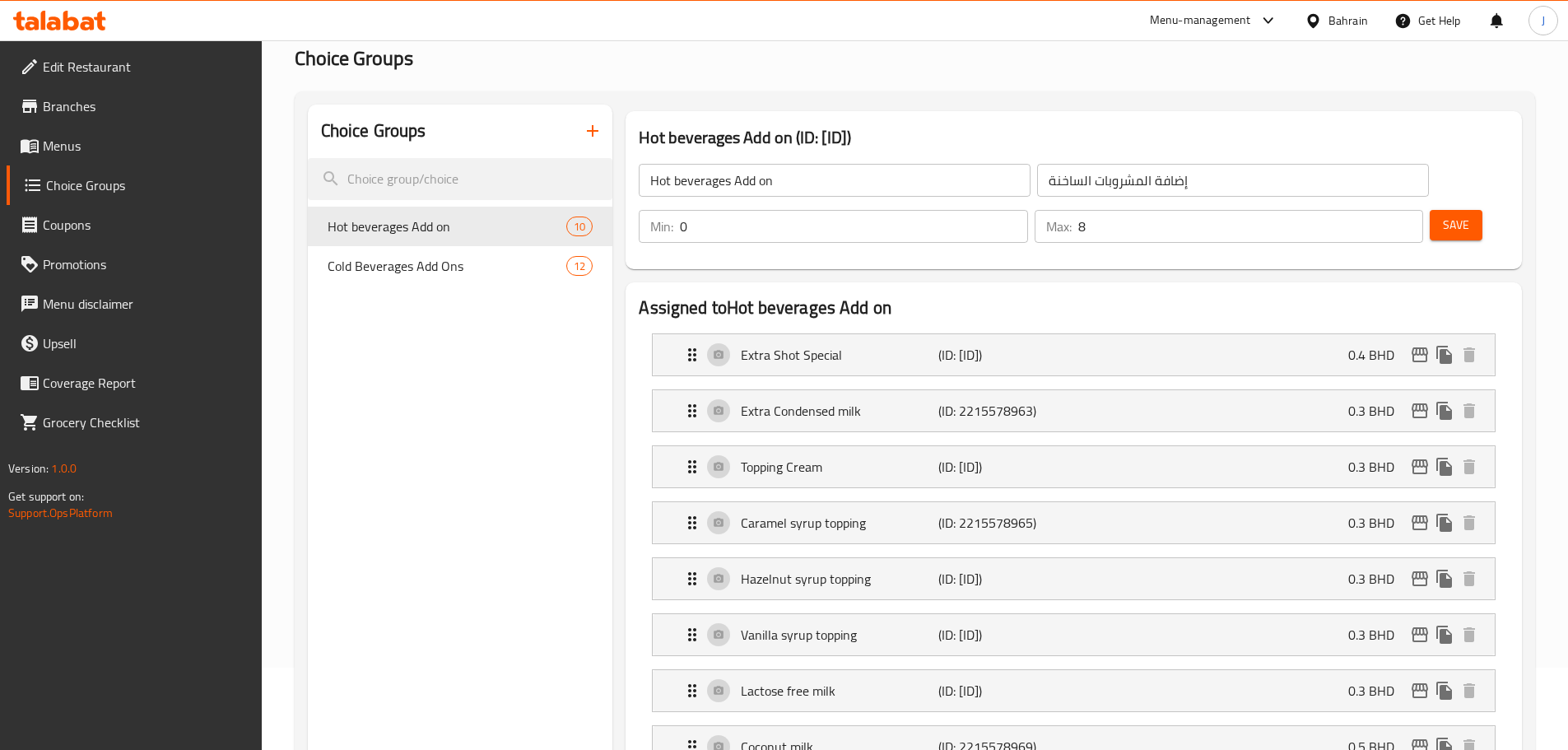 click on "Save" at bounding box center (1456, 225) 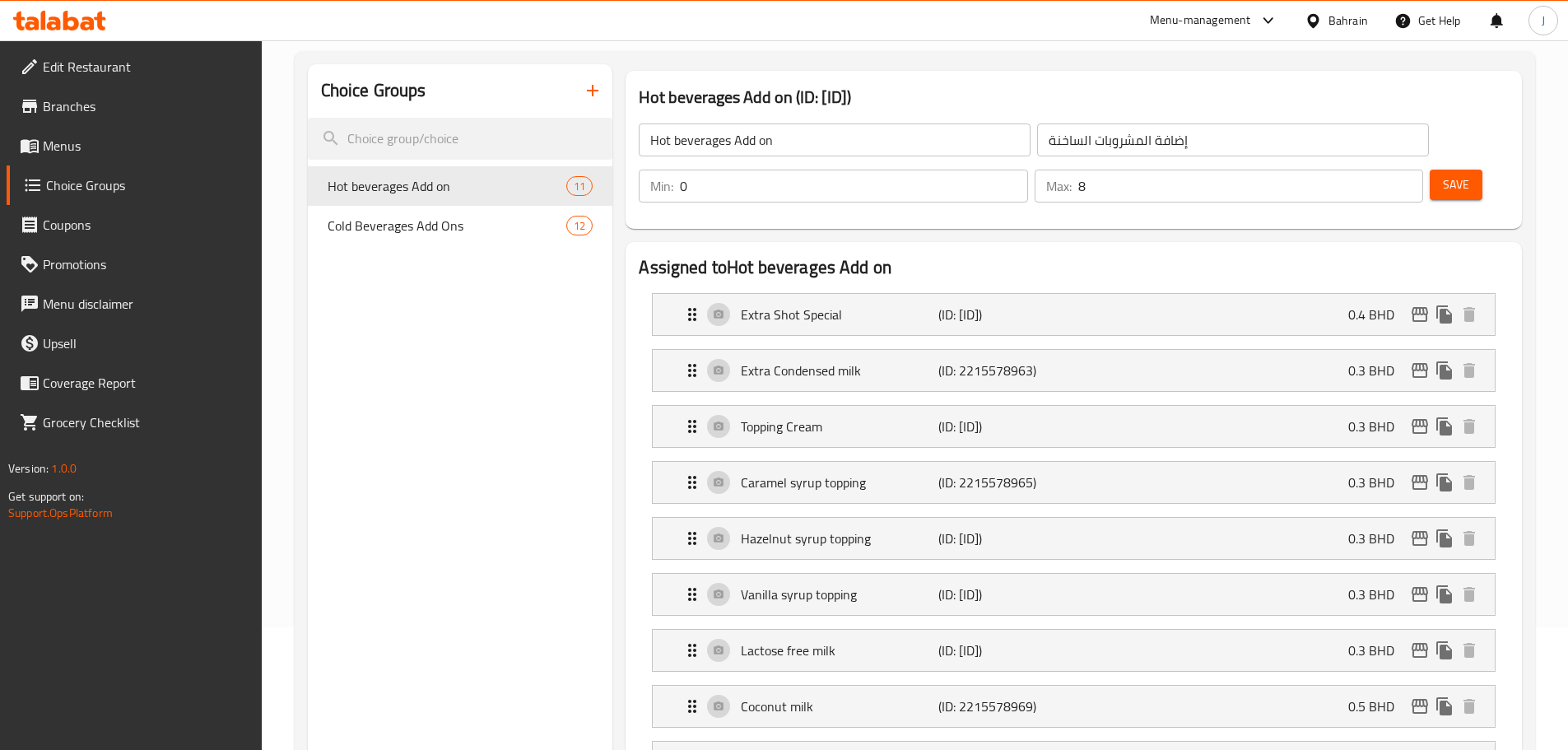 scroll, scrollTop: 0, scrollLeft: 0, axis: both 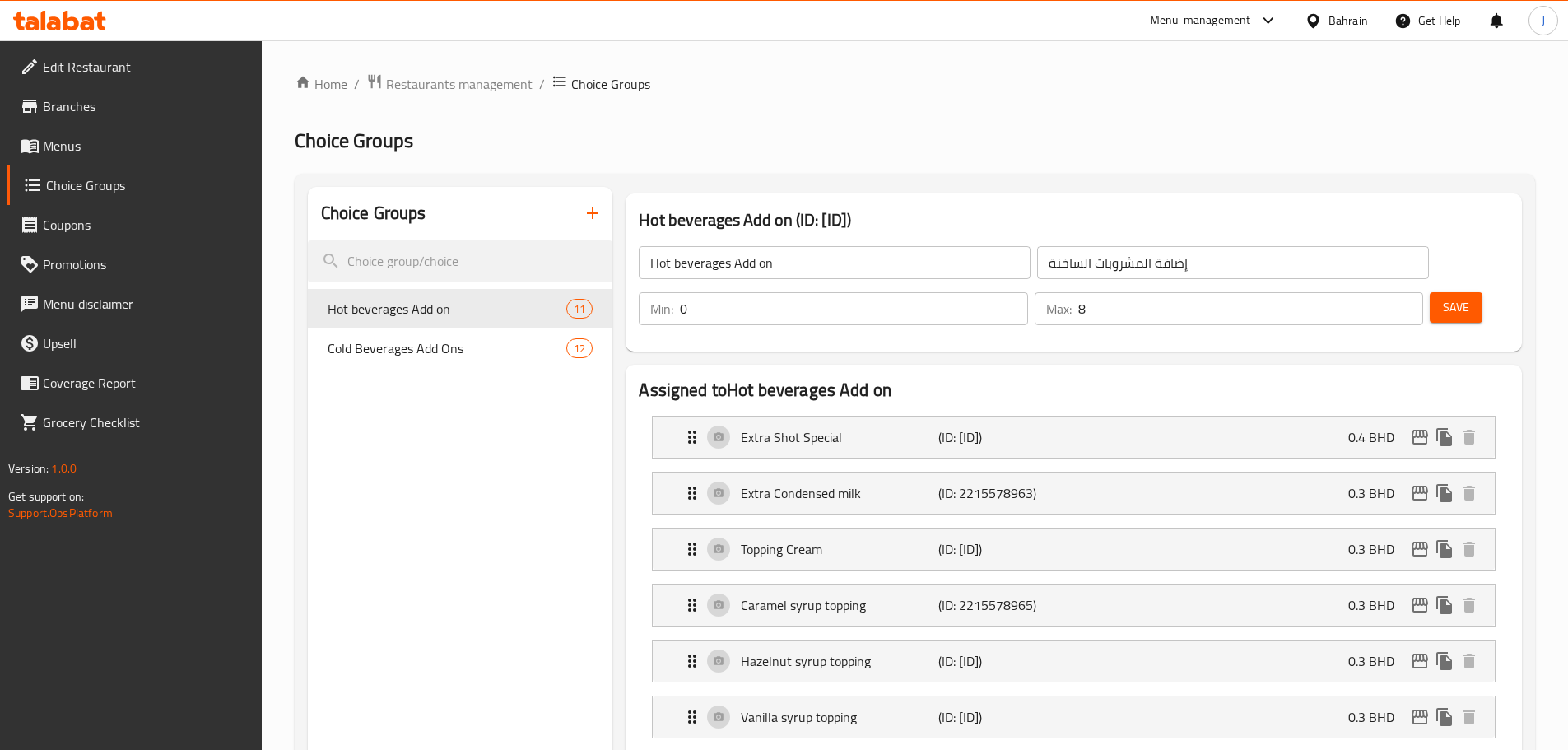 click 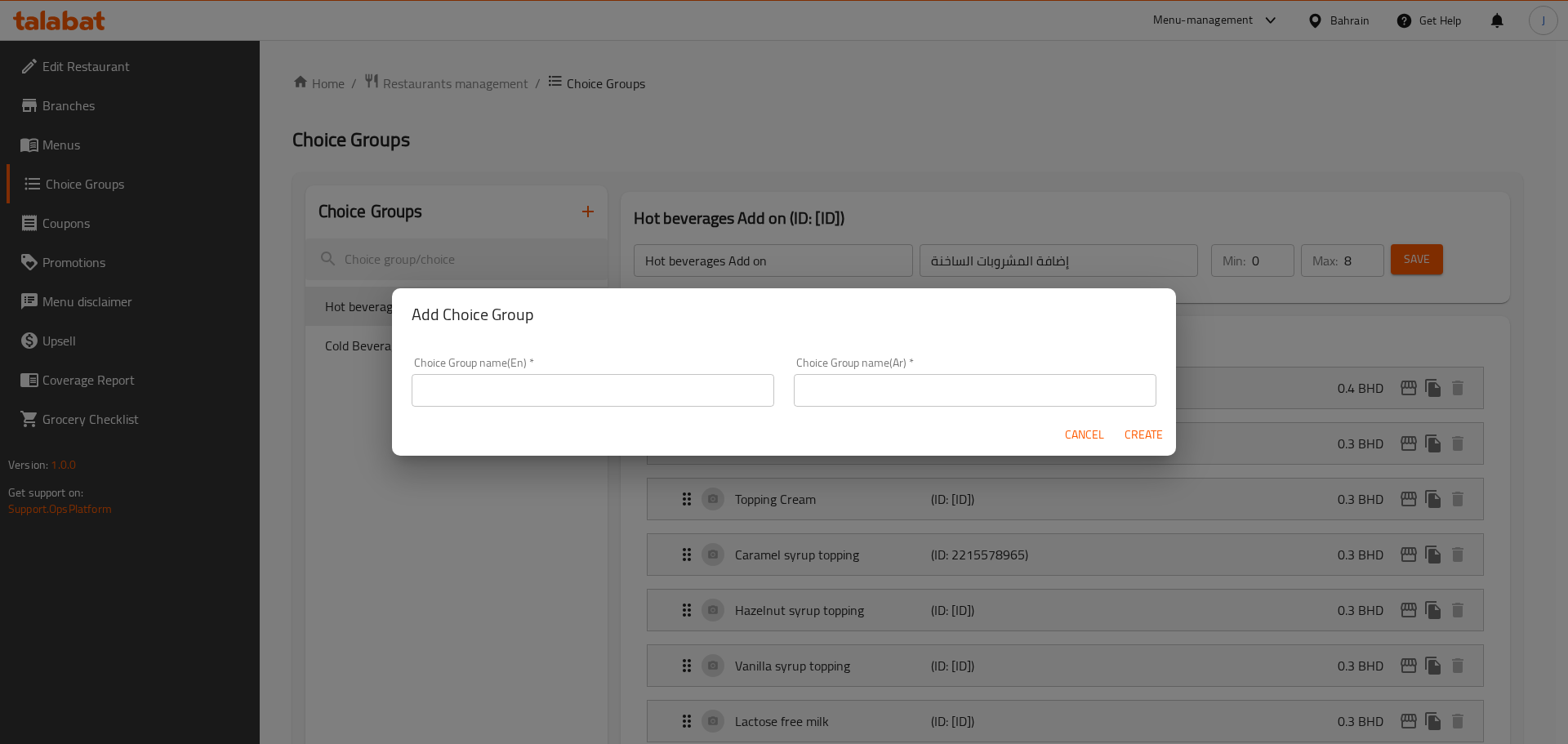 click at bounding box center (593, 390) 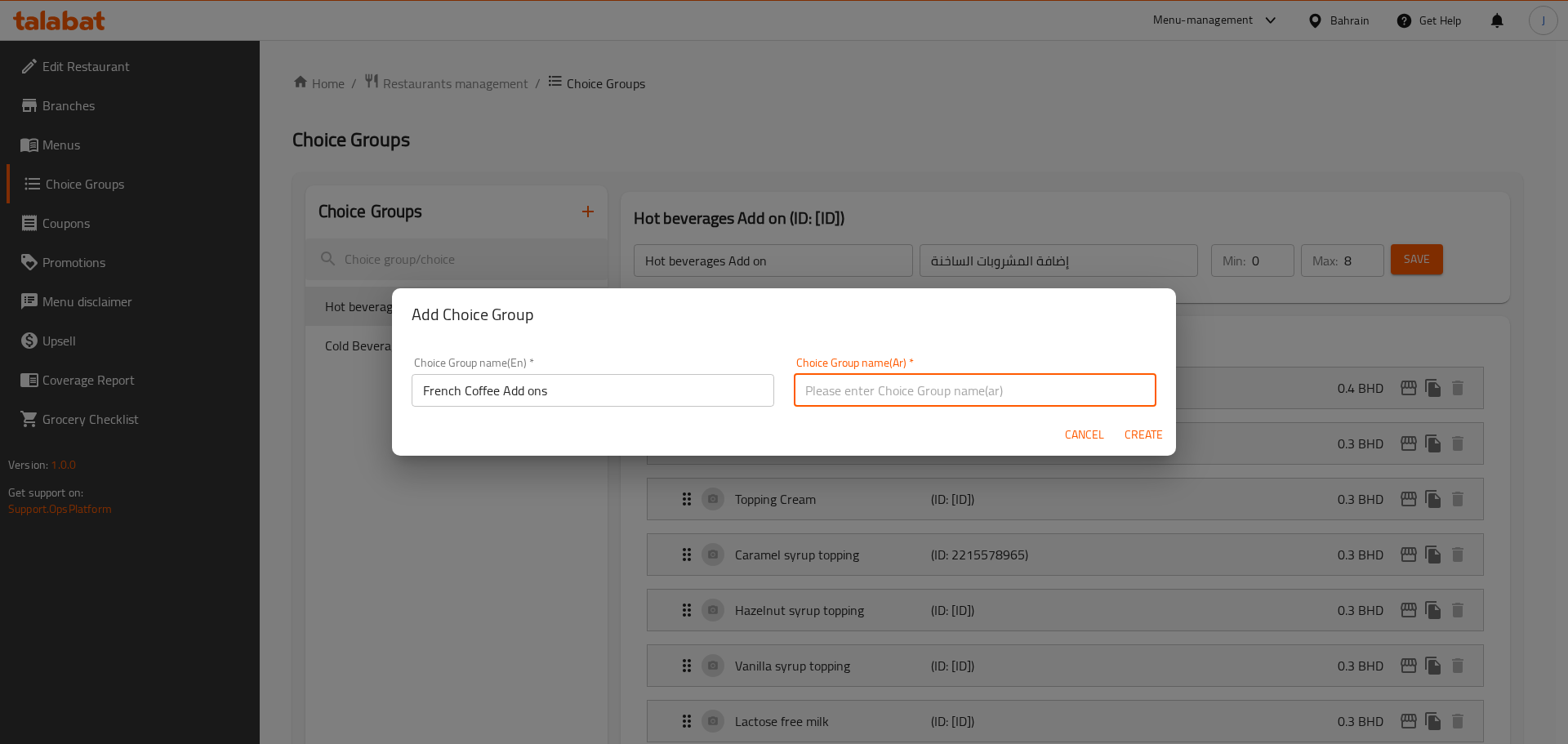 click at bounding box center (975, 390) 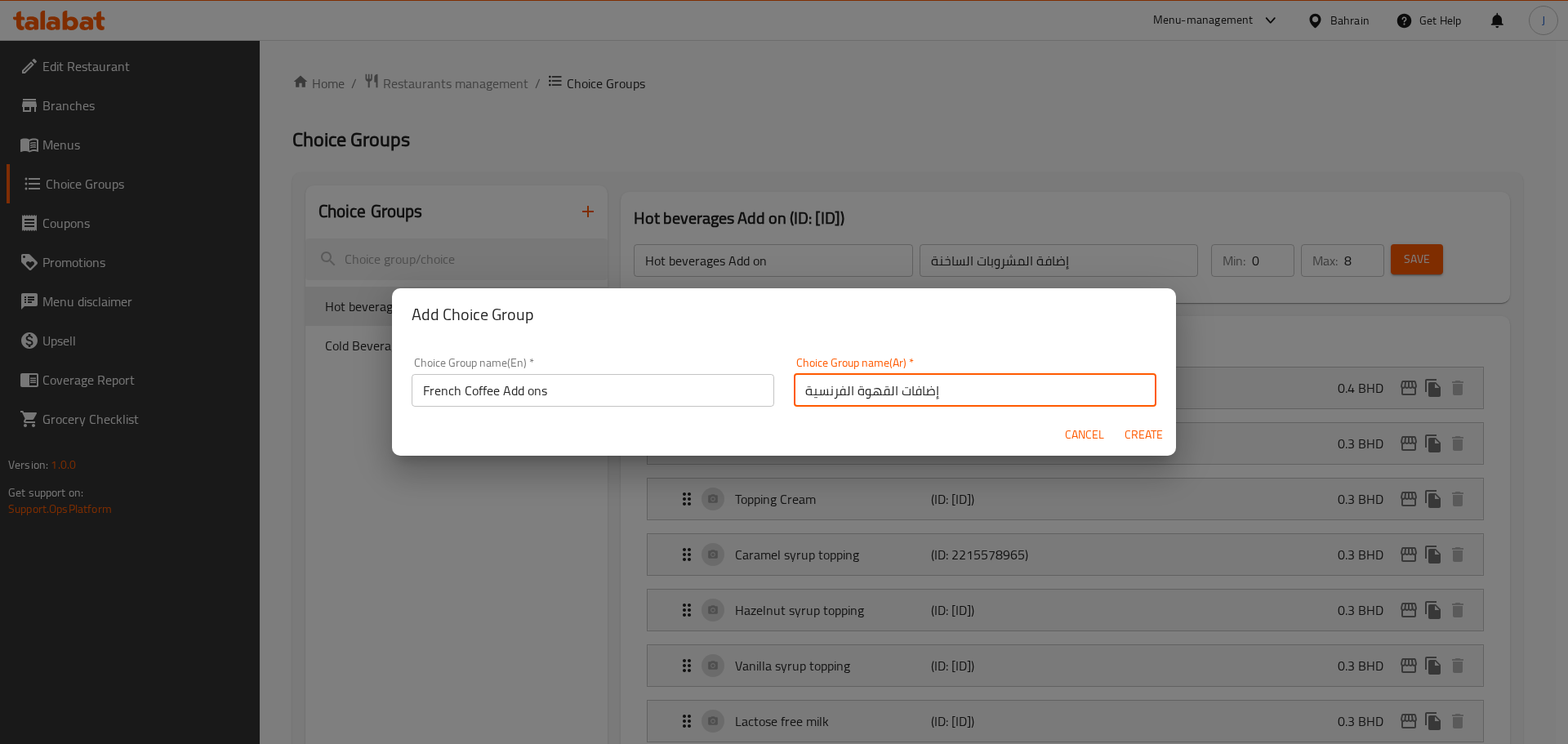 click on "Create" at bounding box center [1143, 434] 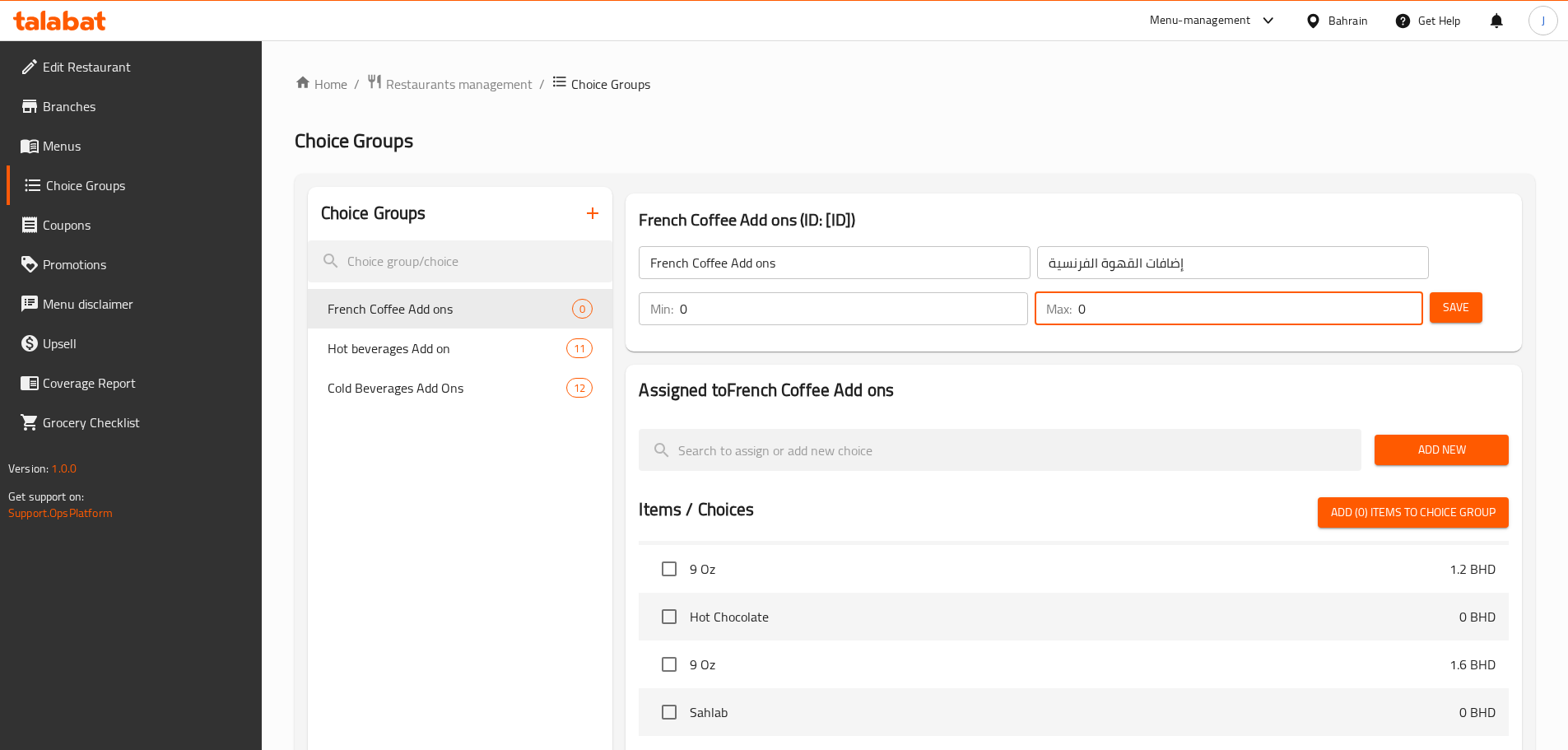 click on "0" at bounding box center (1250, 309) 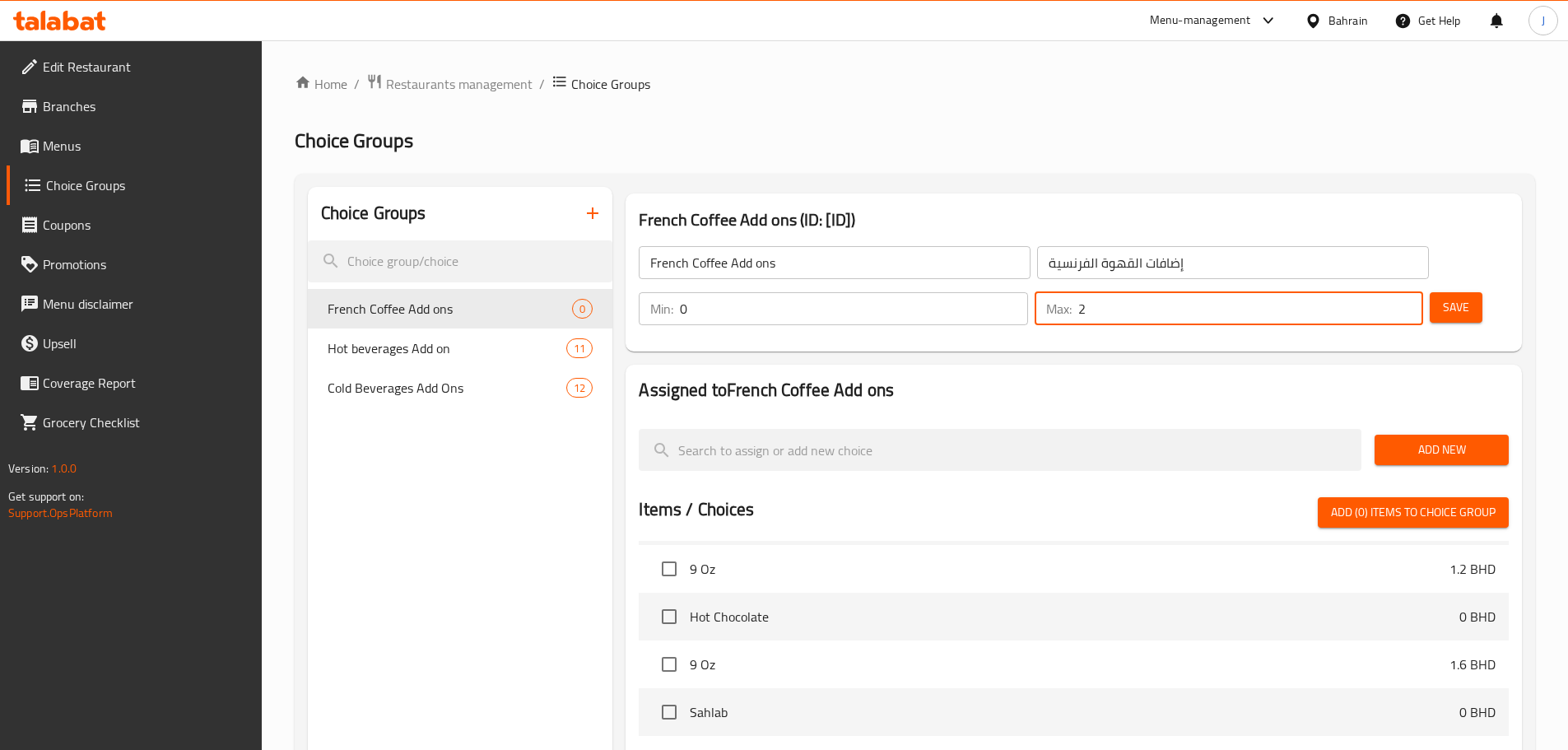 click on "Save" at bounding box center [1456, 307] 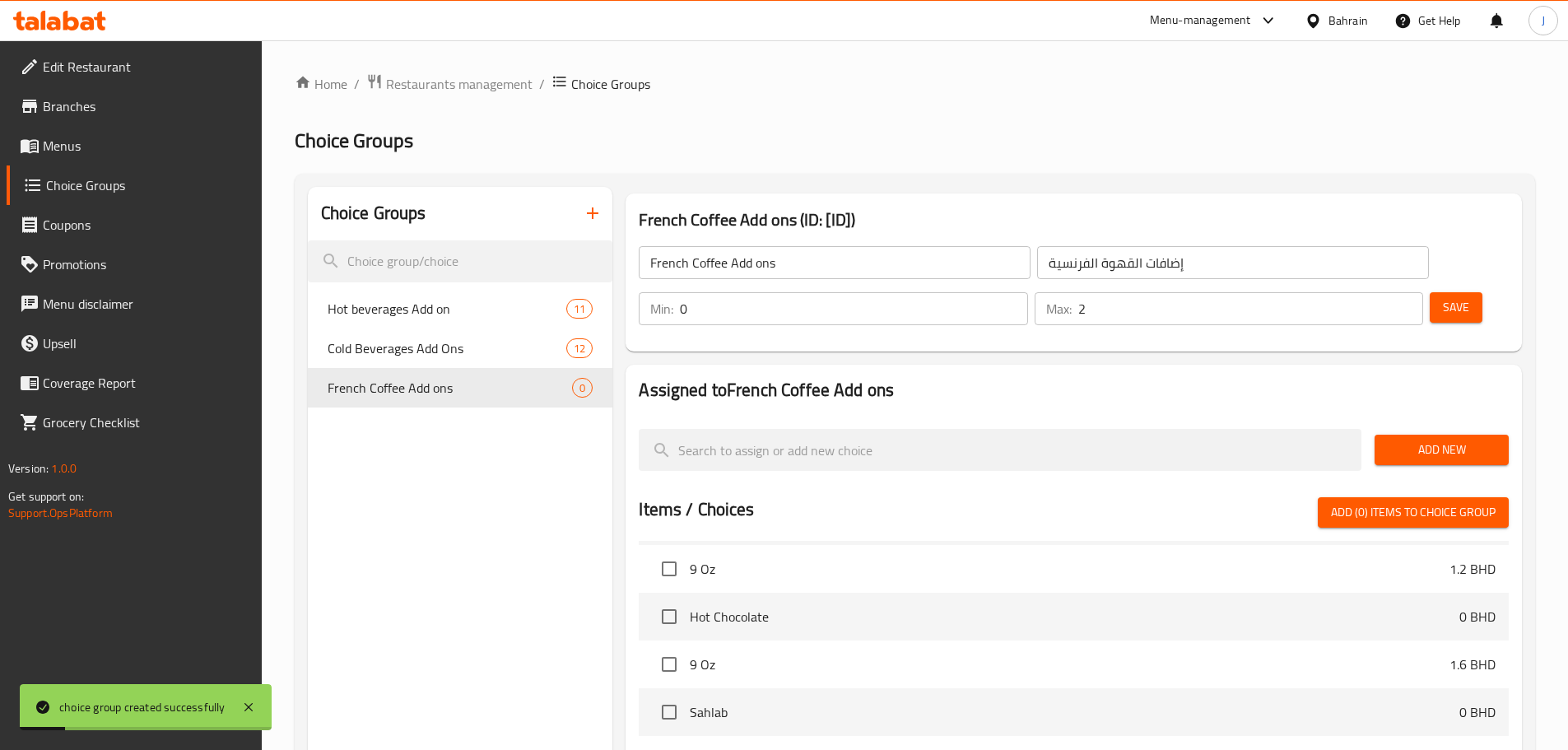 click on "Add New" at bounding box center (1441, 450) 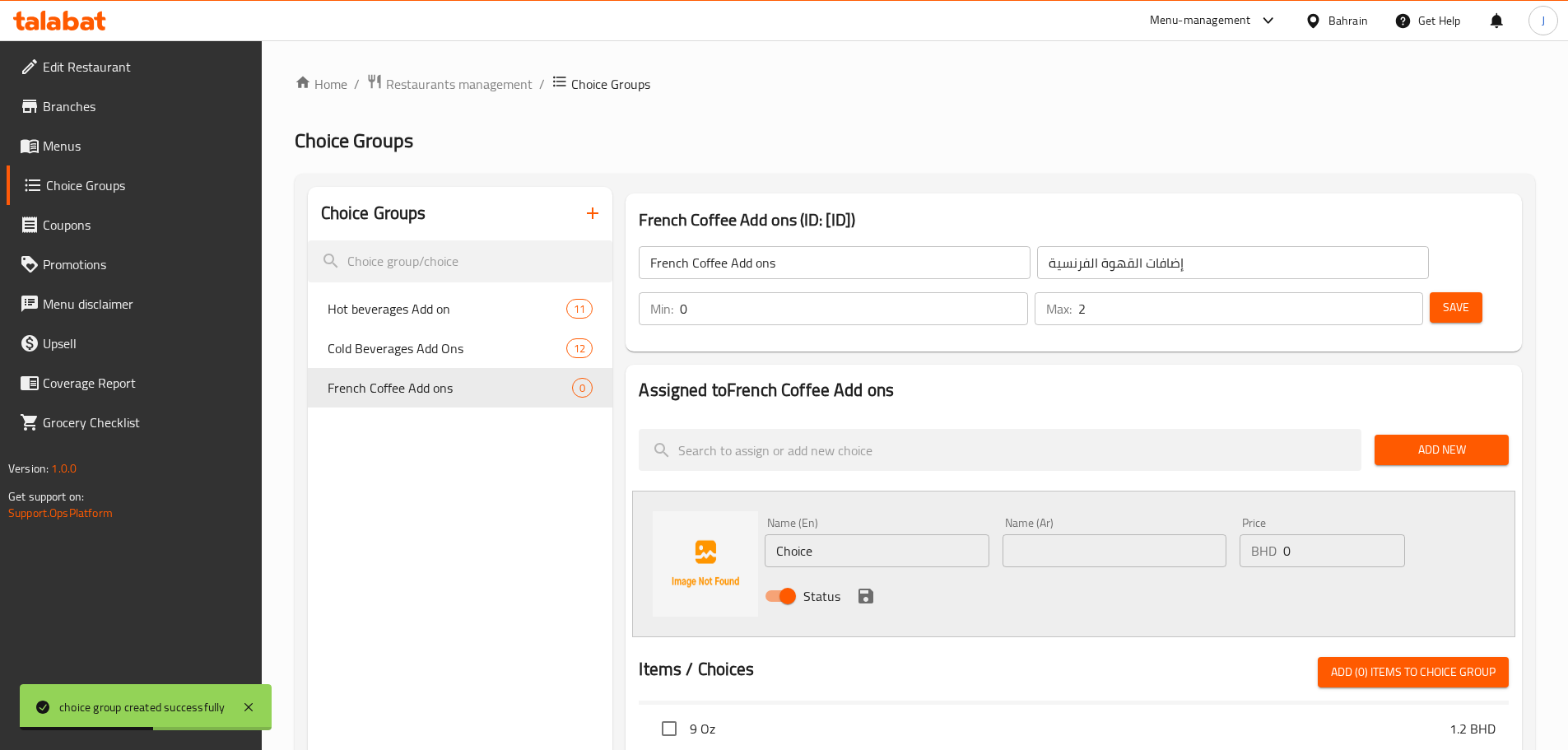 click on "Choice" at bounding box center [877, 551] 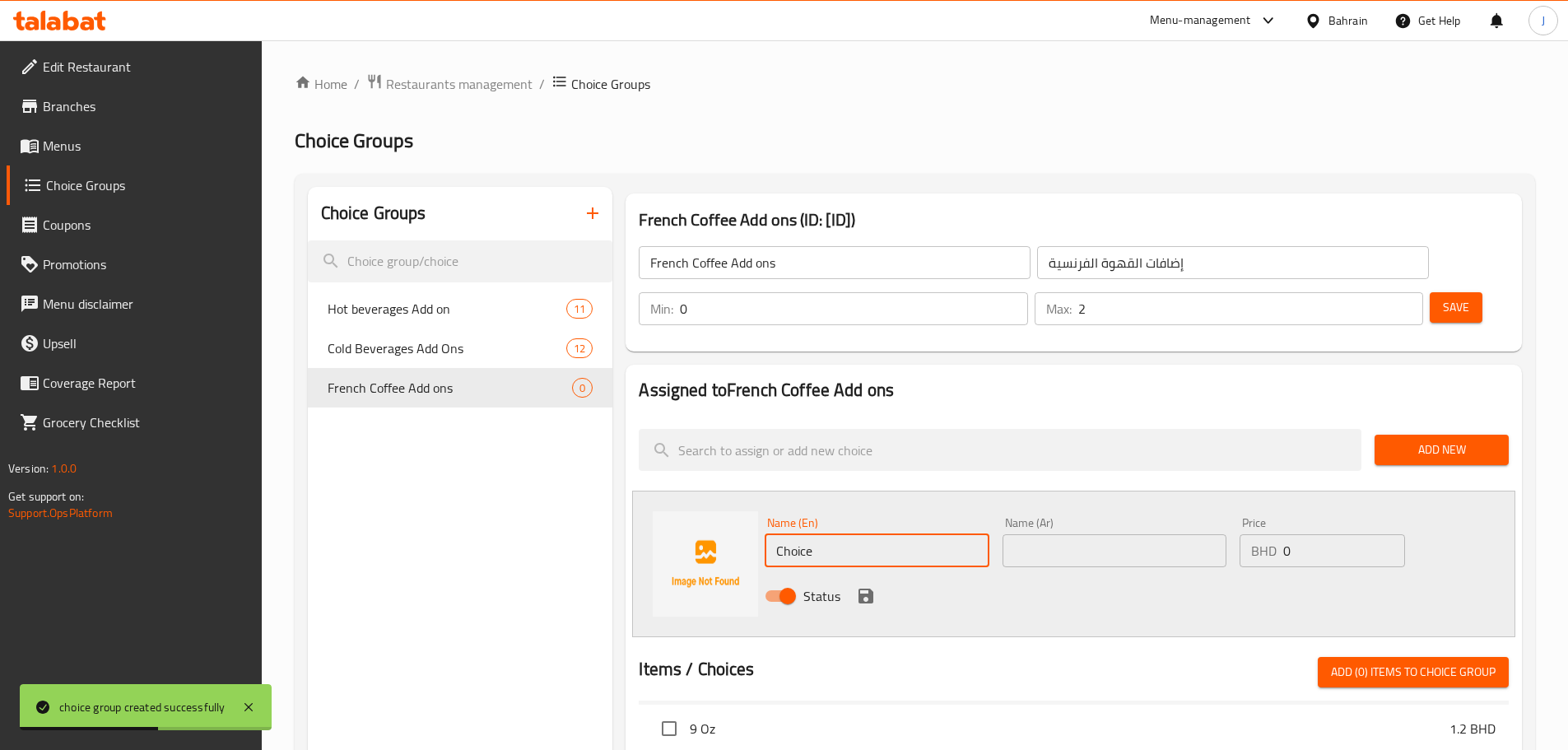 click on "Choice" at bounding box center (877, 551) 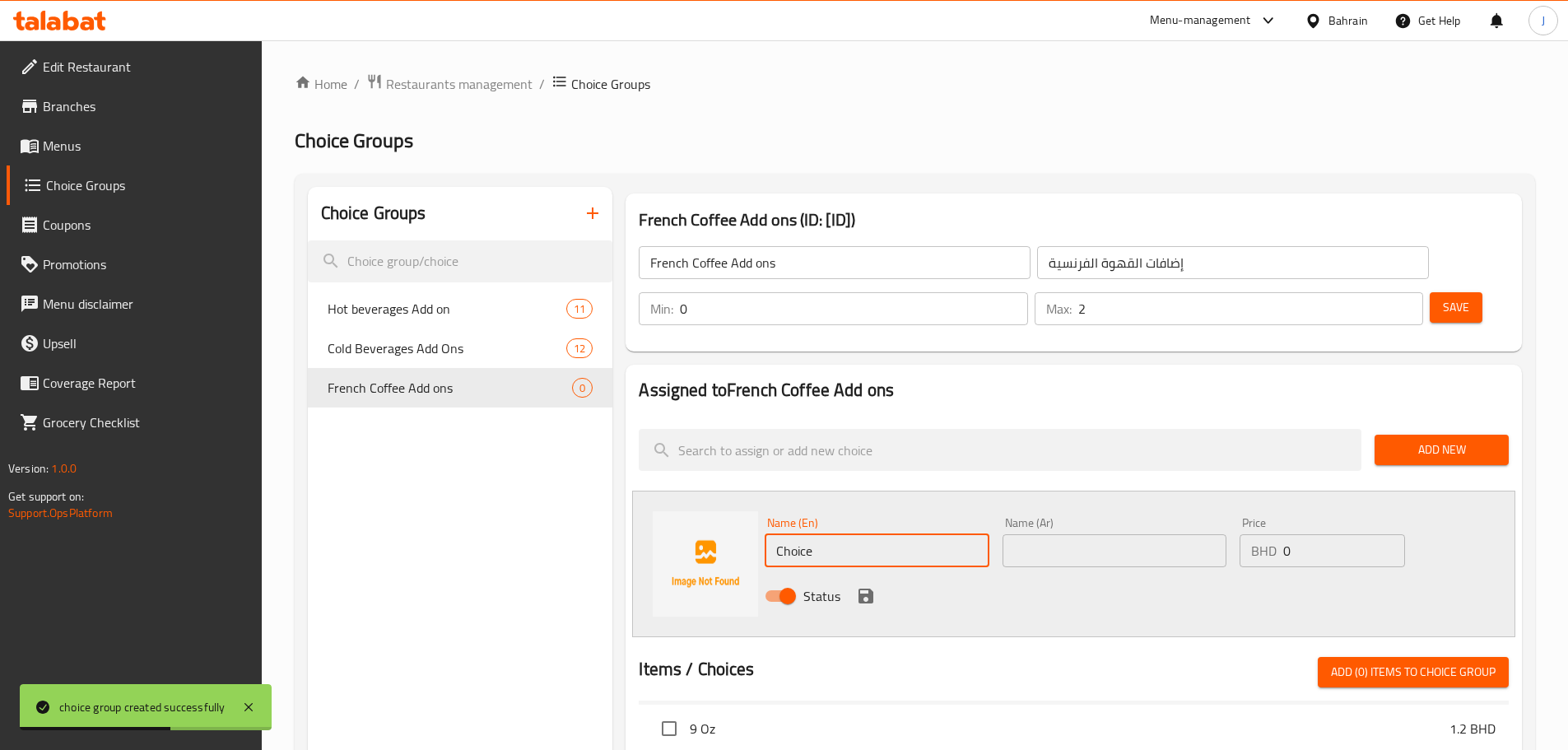 paste on "Hazelnut powder topping" 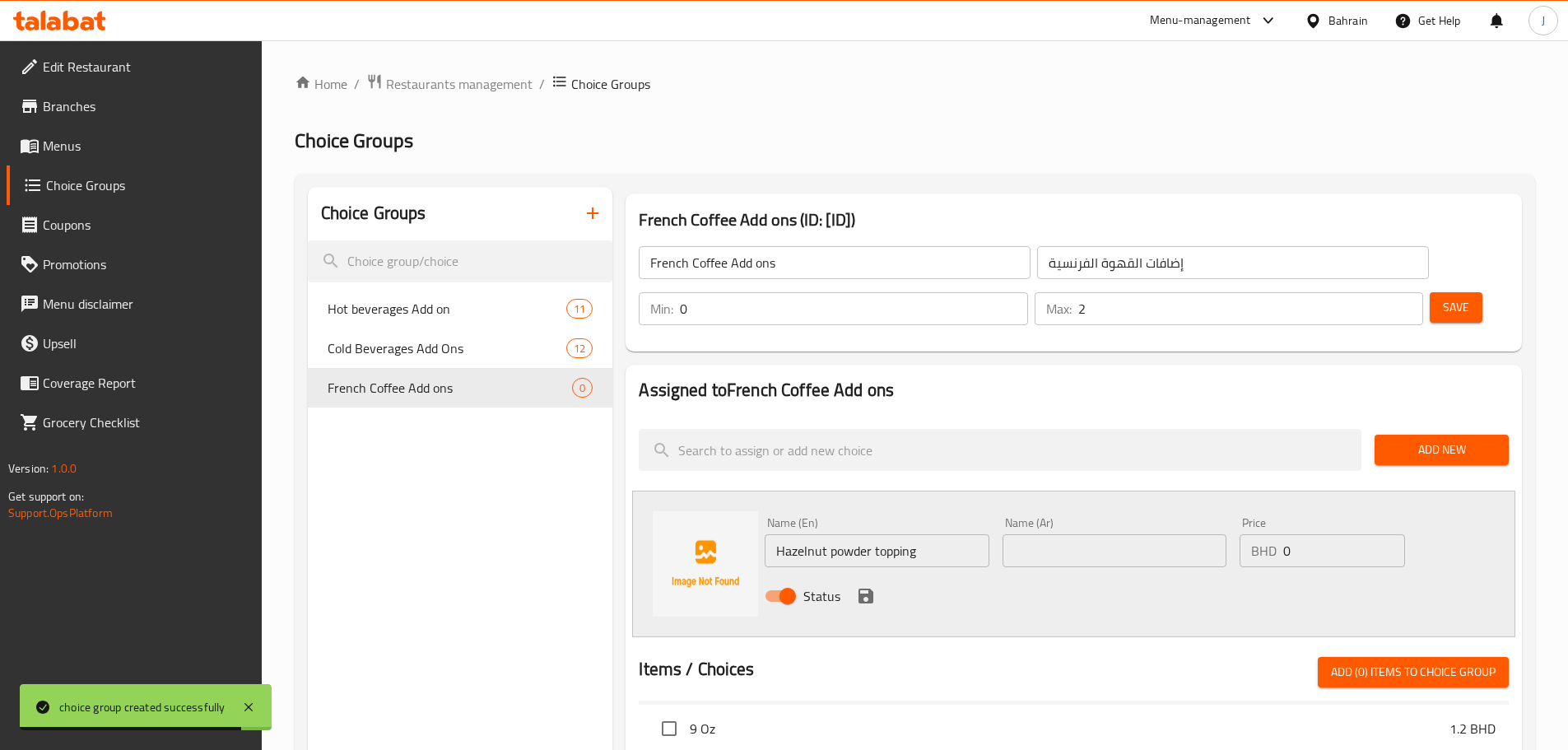 click at bounding box center (1114, 551) 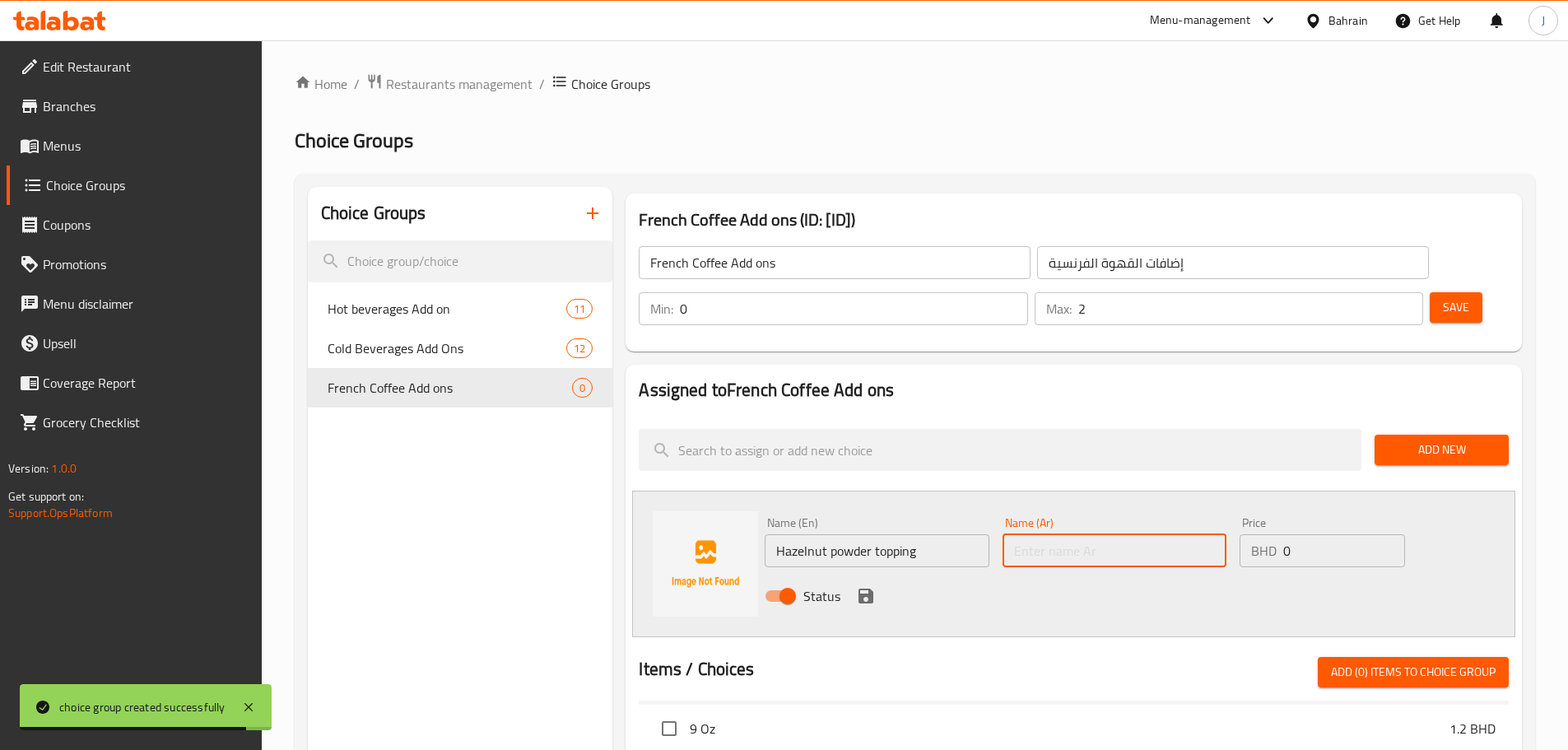 paste on "بودرة البندق" 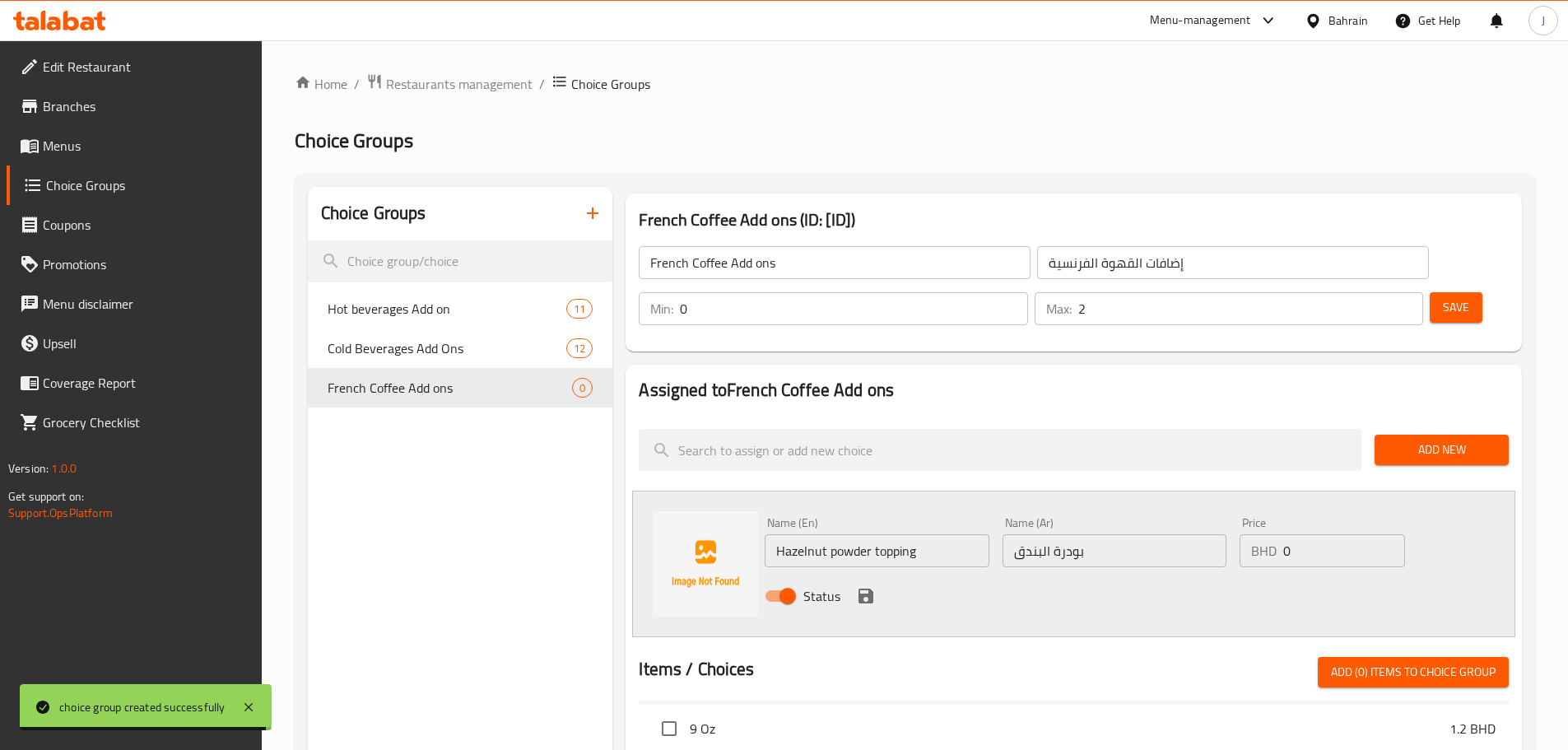 drag, startPoint x: 1282, startPoint y: 501, endPoint x: 1290, endPoint y: 502, distance: 8.062258 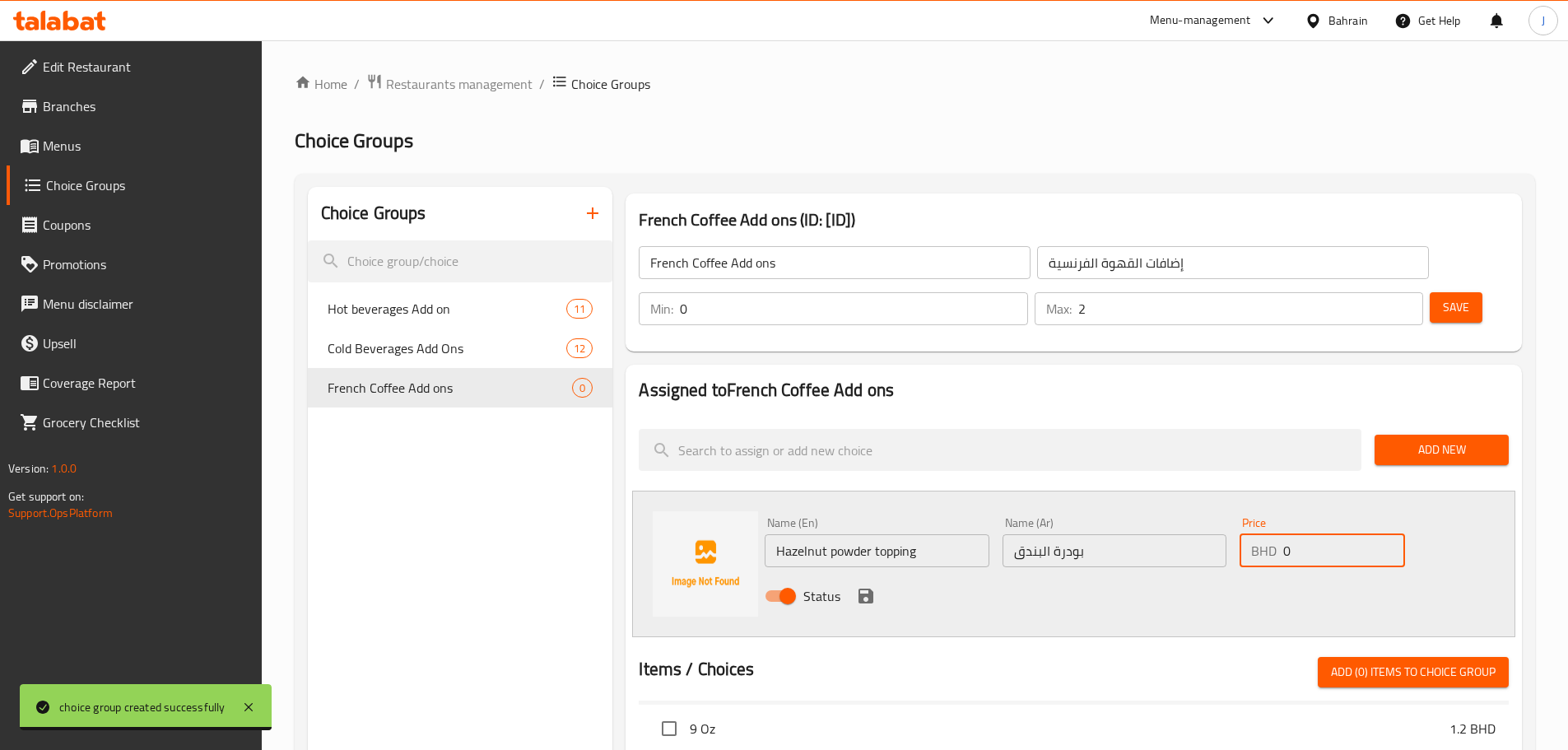click on "0" at bounding box center [1343, 551] 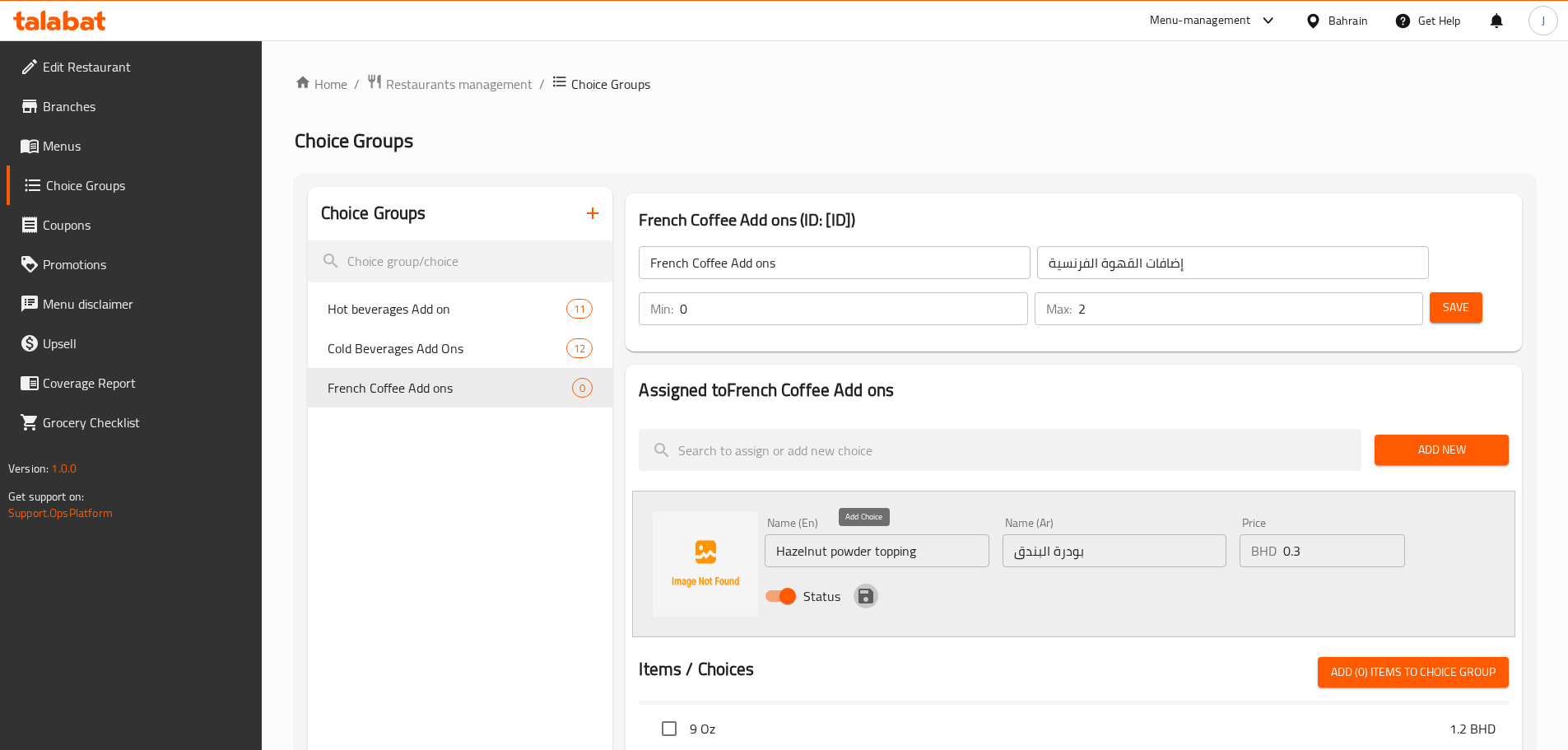 click 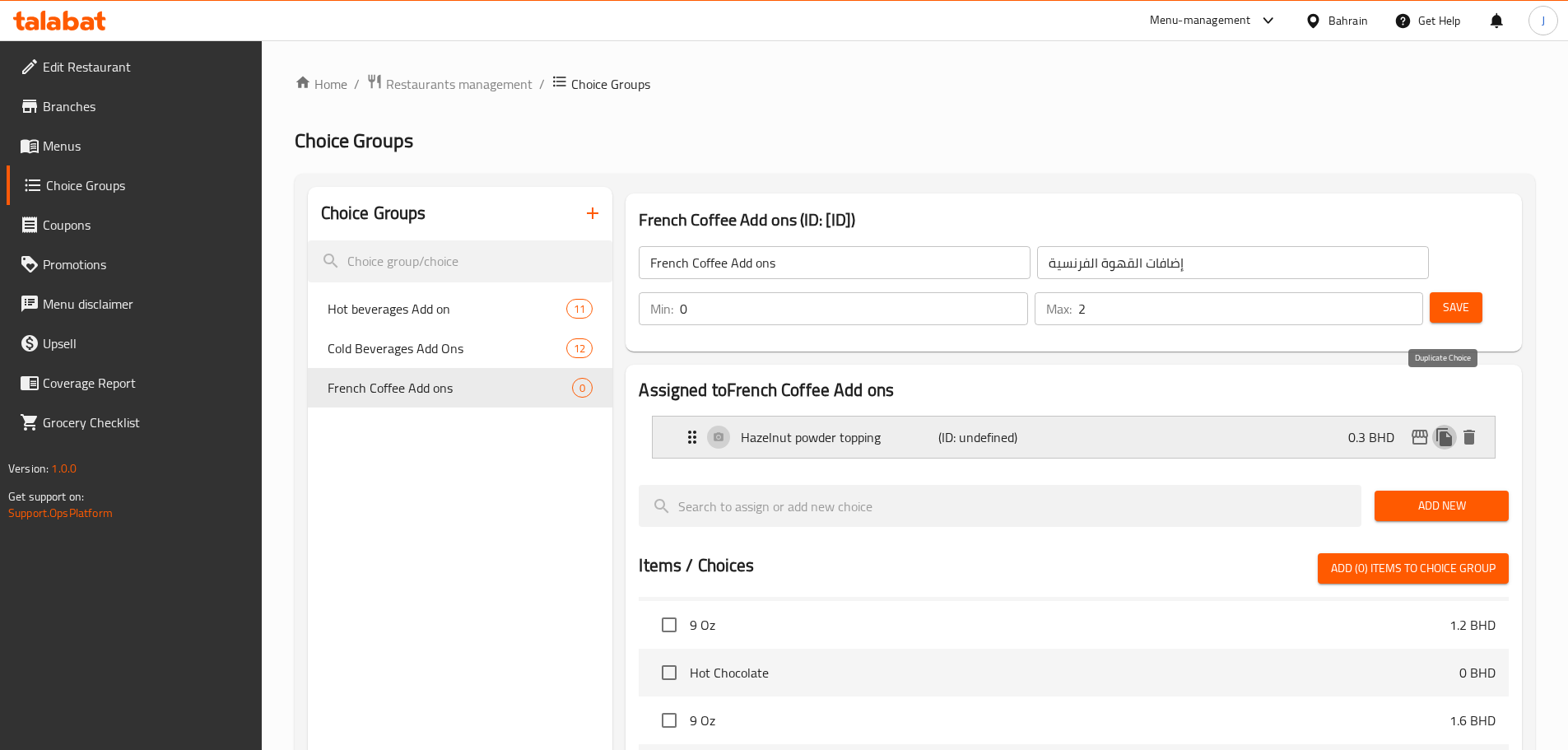 click 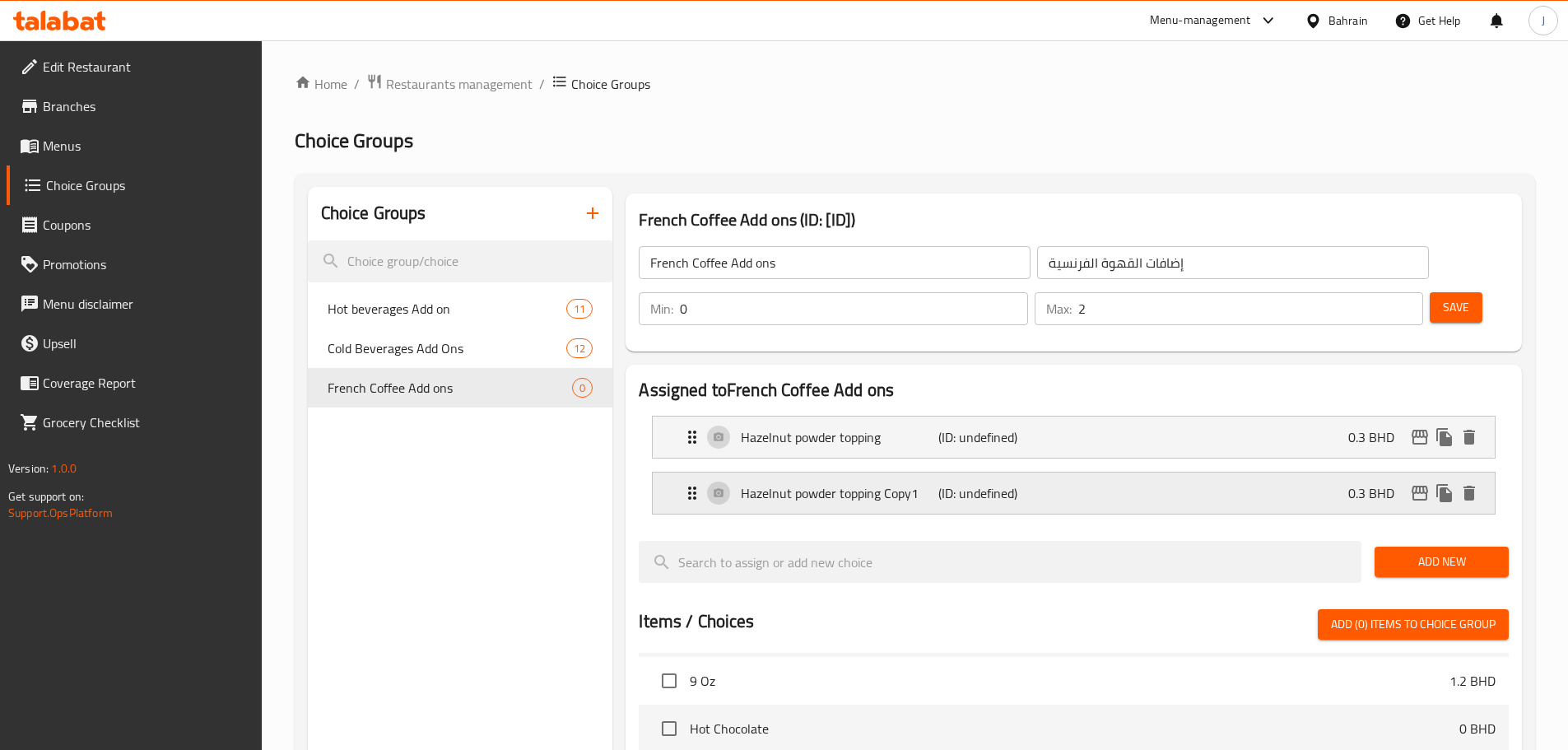 click on "(ID: undefined)" at bounding box center [1004, 493] 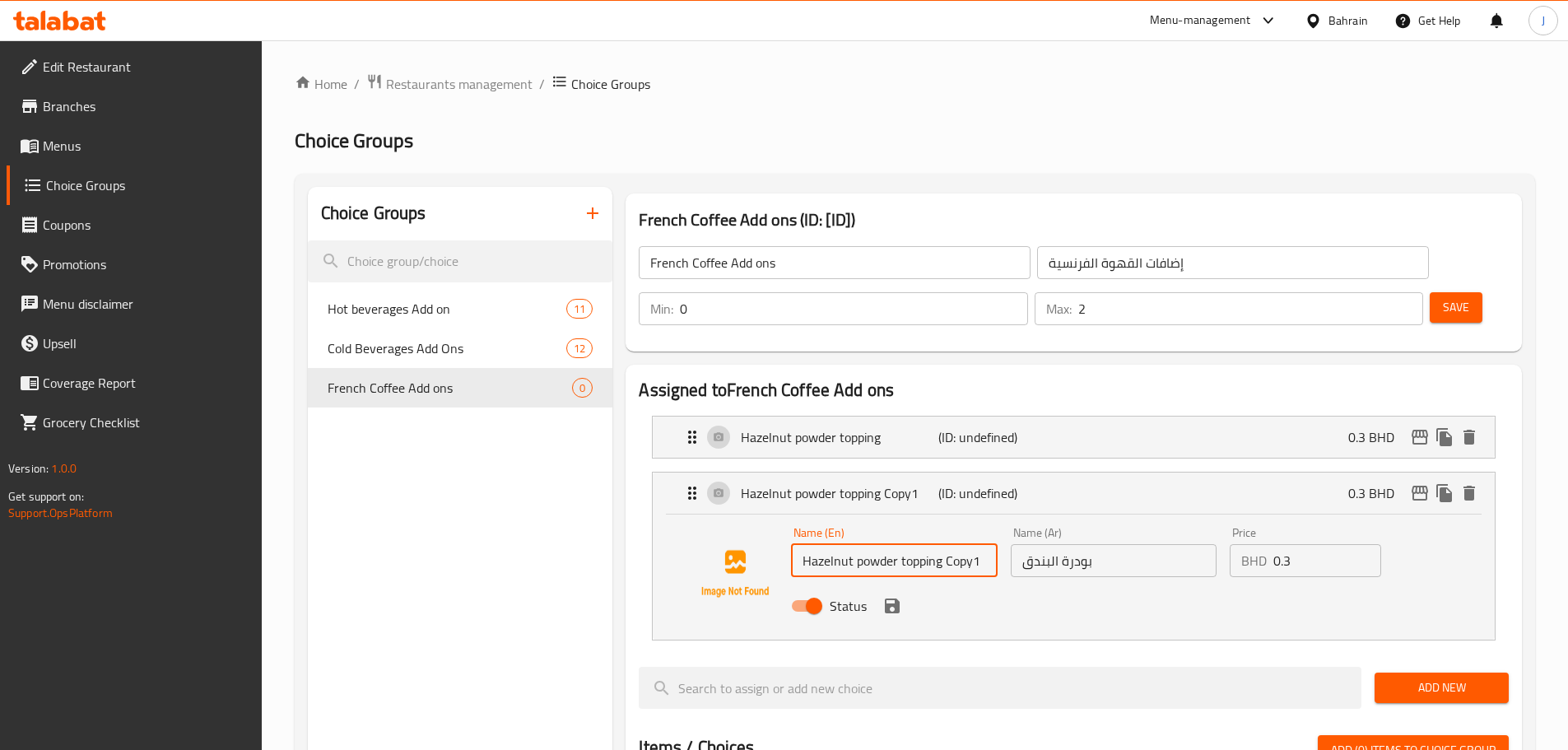 click on "Hazelnut powder topping Copy1" at bounding box center (894, 561) 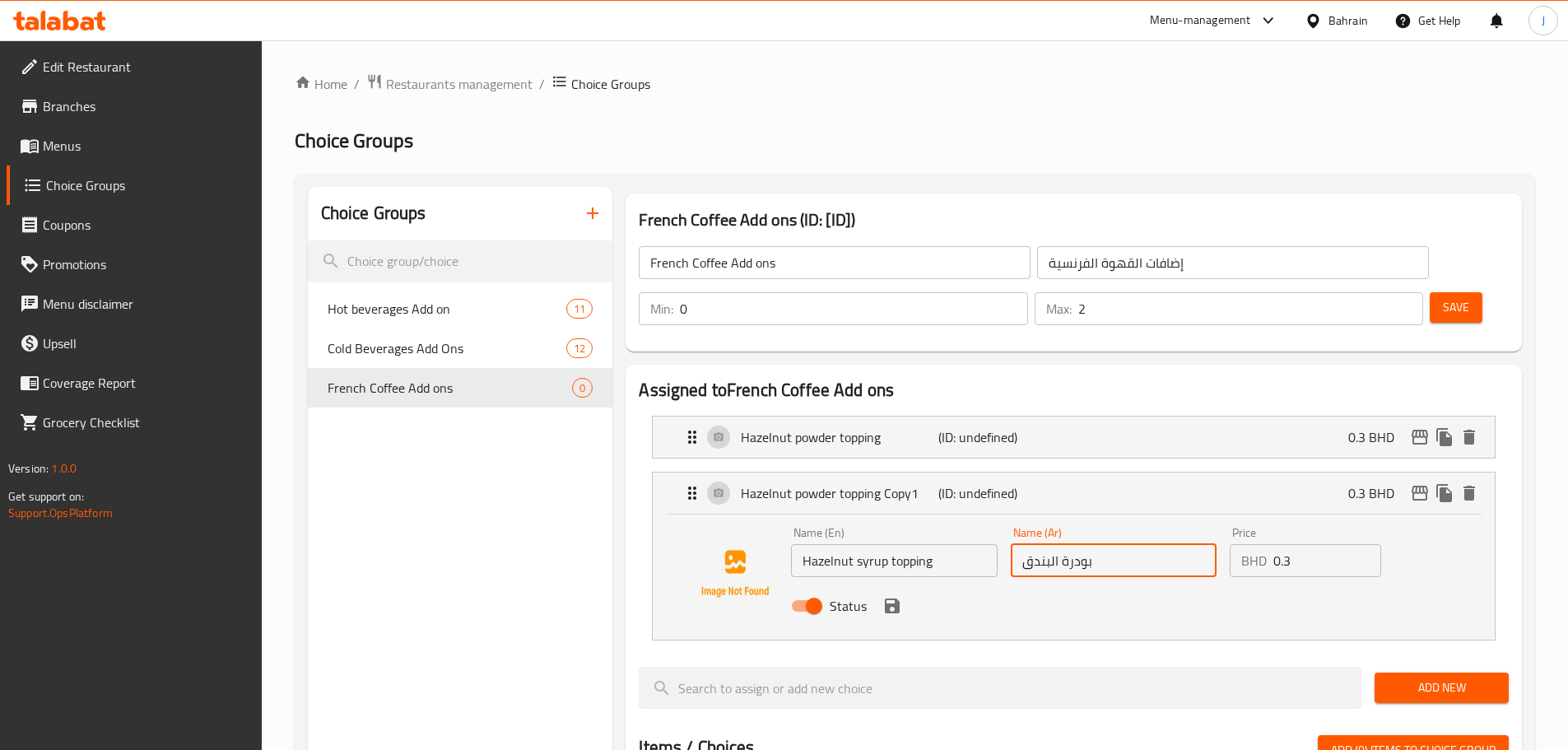 click on "بودرة البندق" at bounding box center (1114, 561) 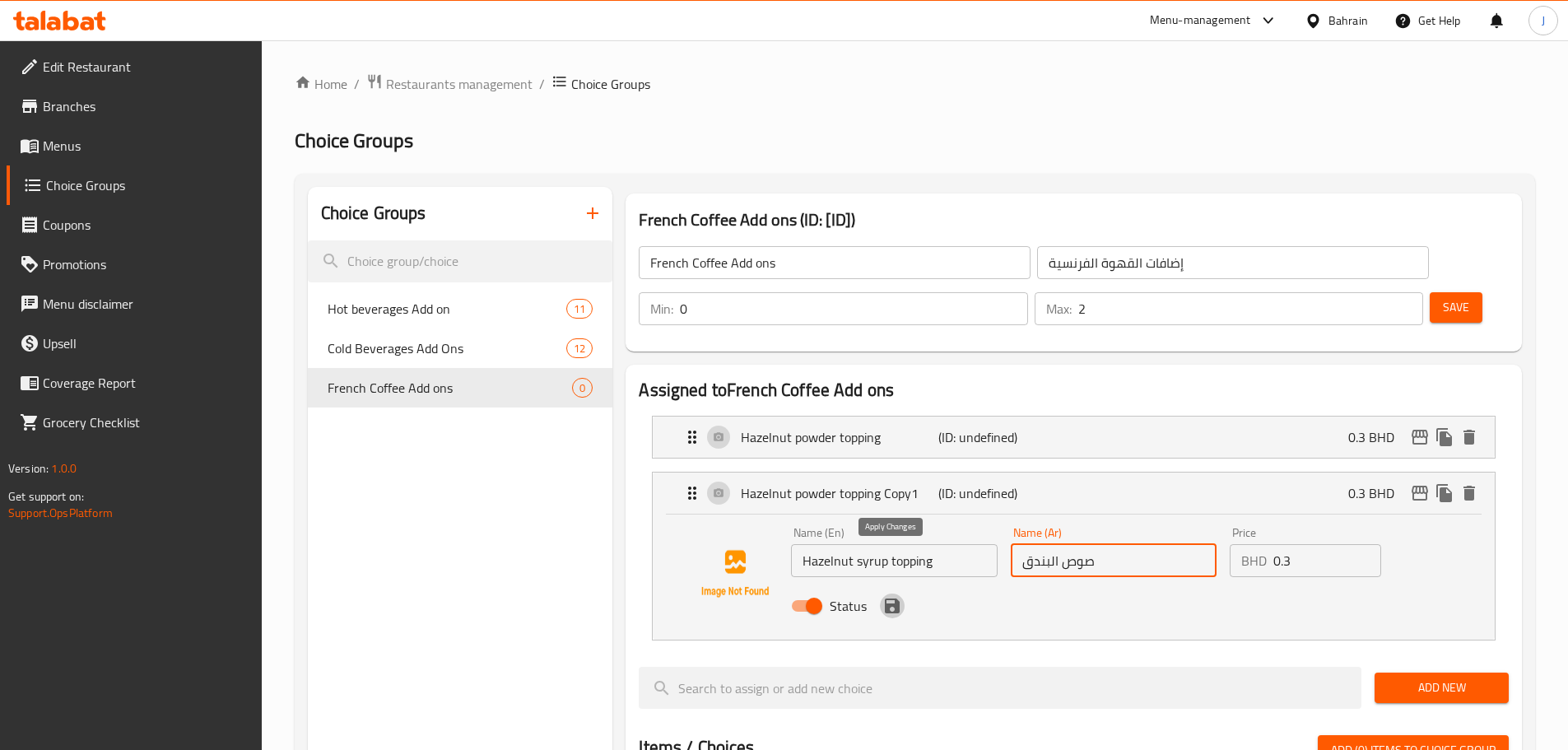click 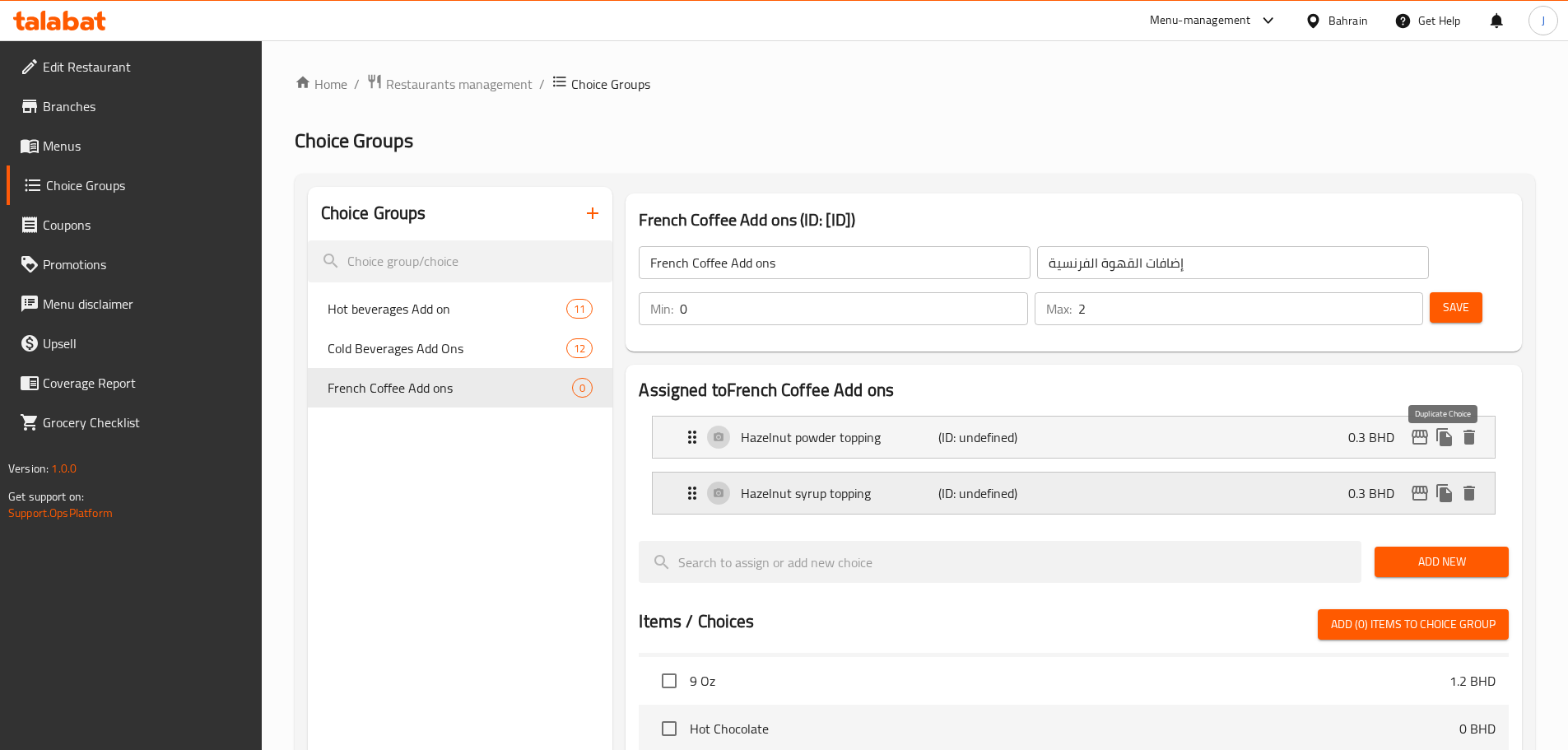 click 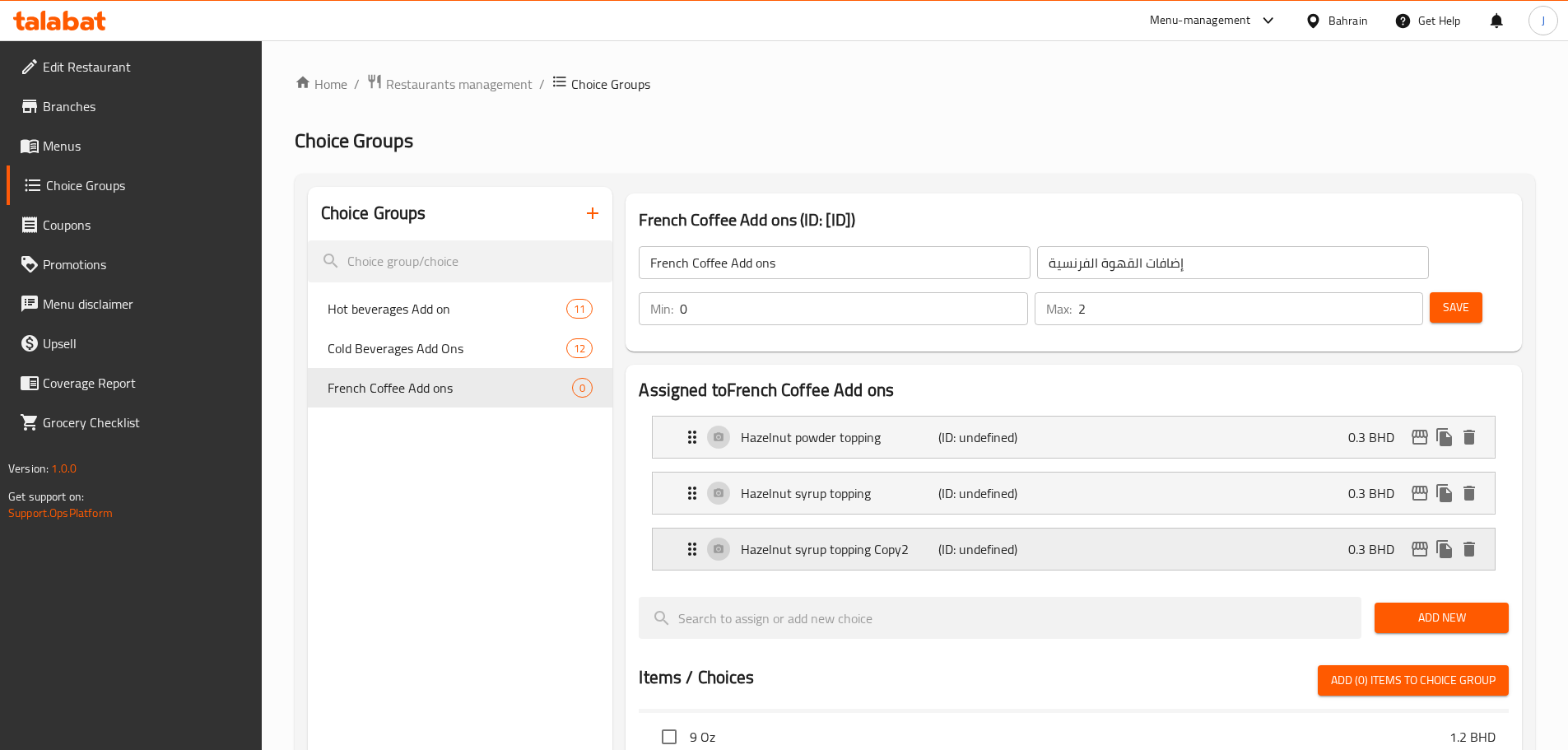 click on "Hazelnut syrup topping Copy2" at bounding box center [839, 549] 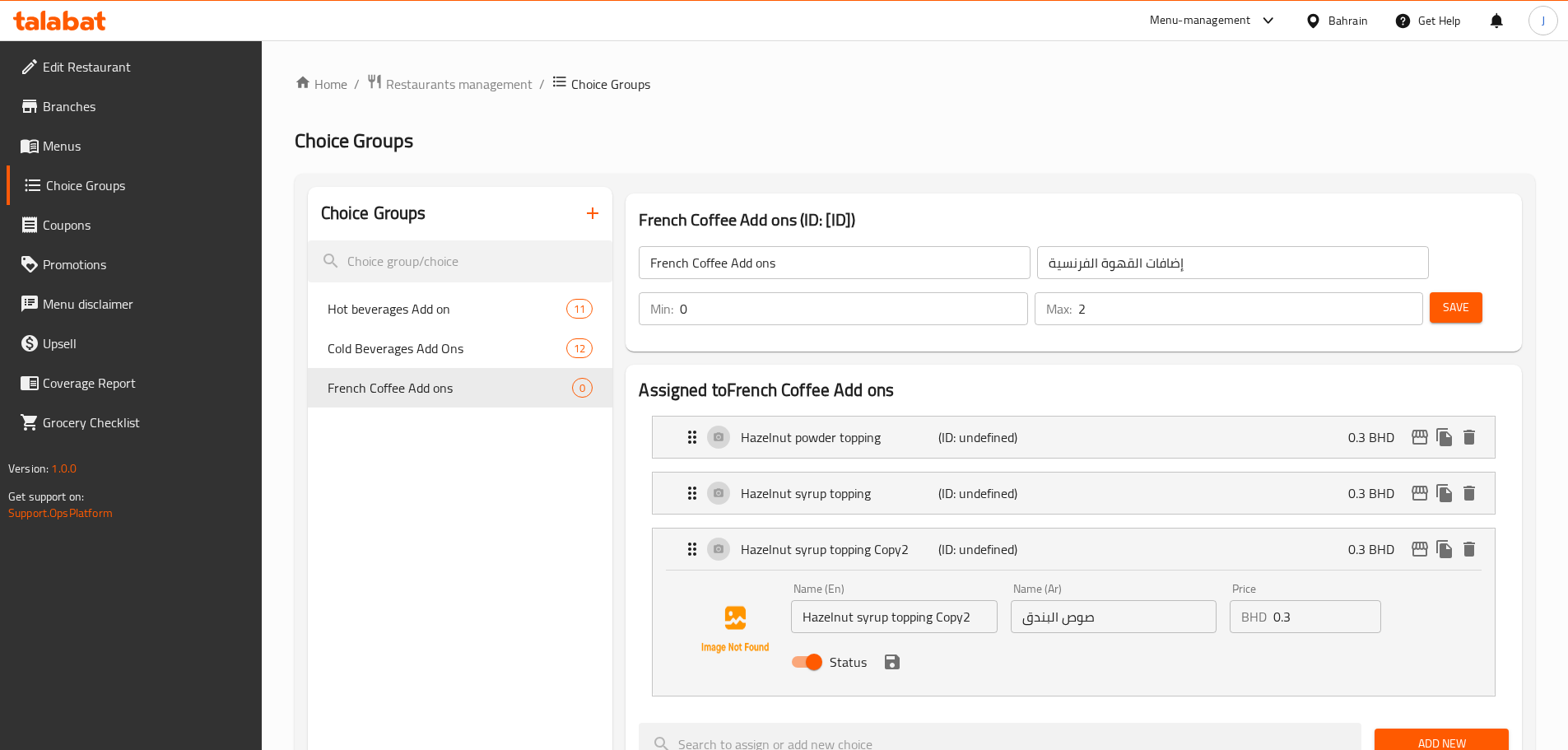 click on "Hazelnut syrup topping Copy2" at bounding box center [894, 617] 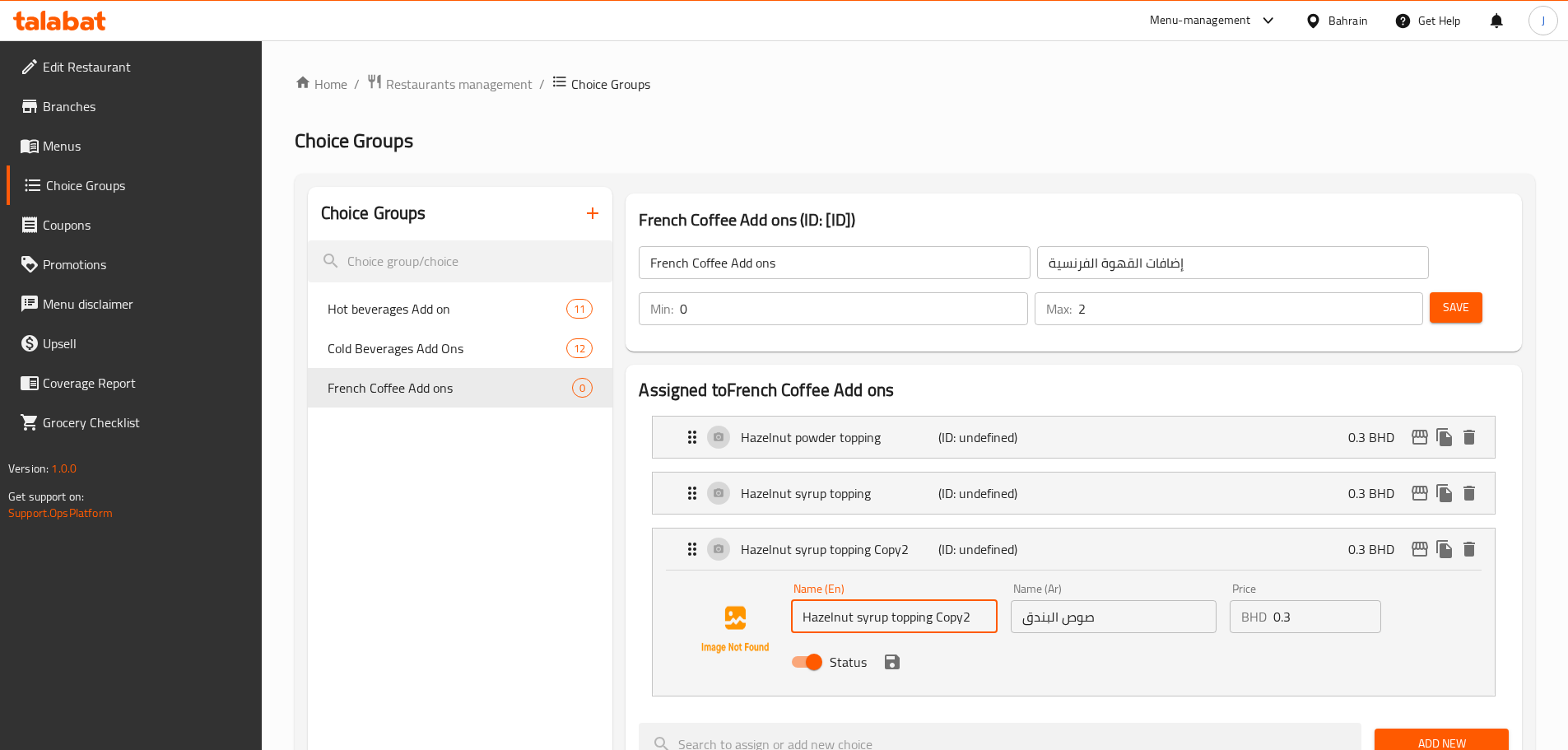 click on "Hazelnut syrup topping Copy2" at bounding box center [894, 617] 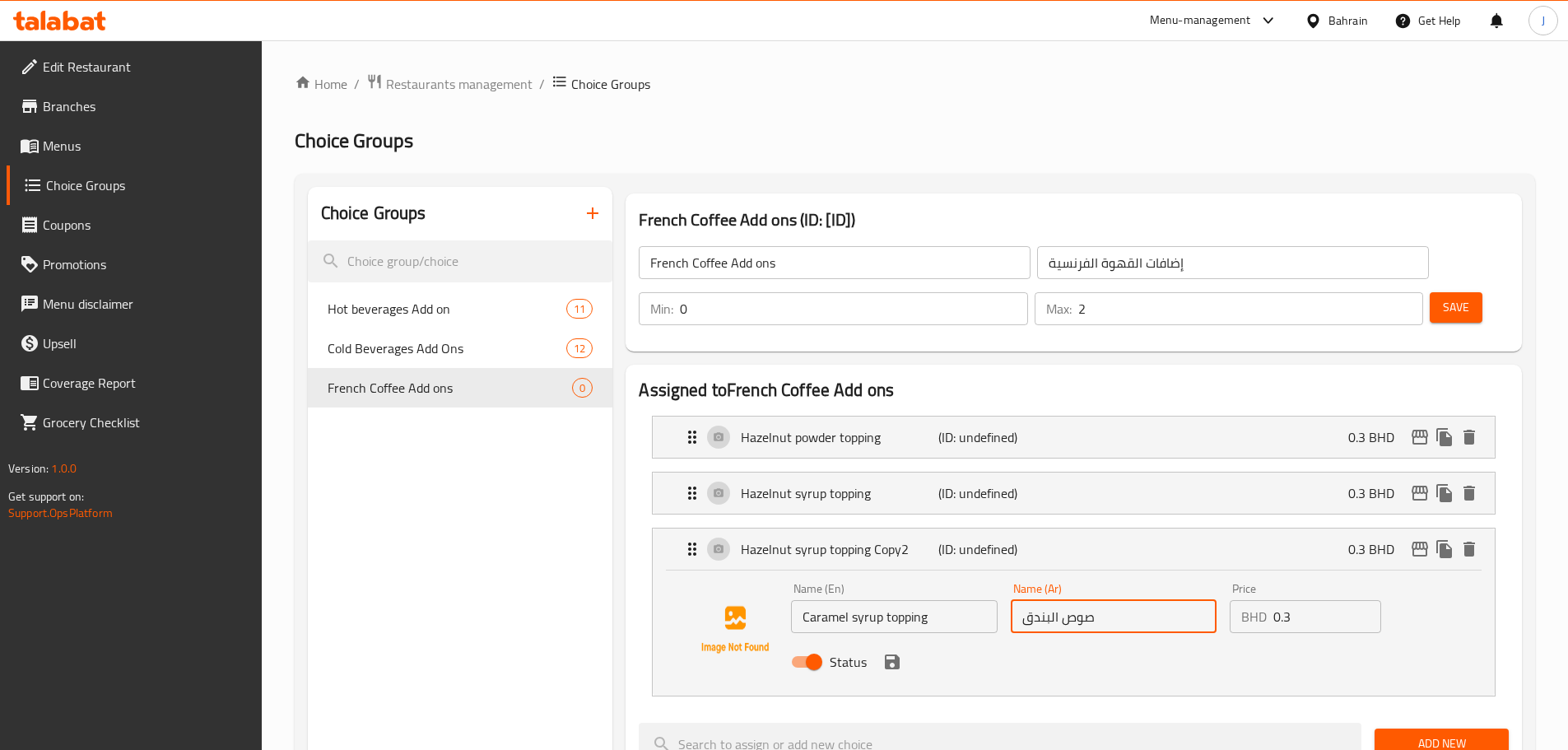click on "صوص البندق" at bounding box center [1114, 617] 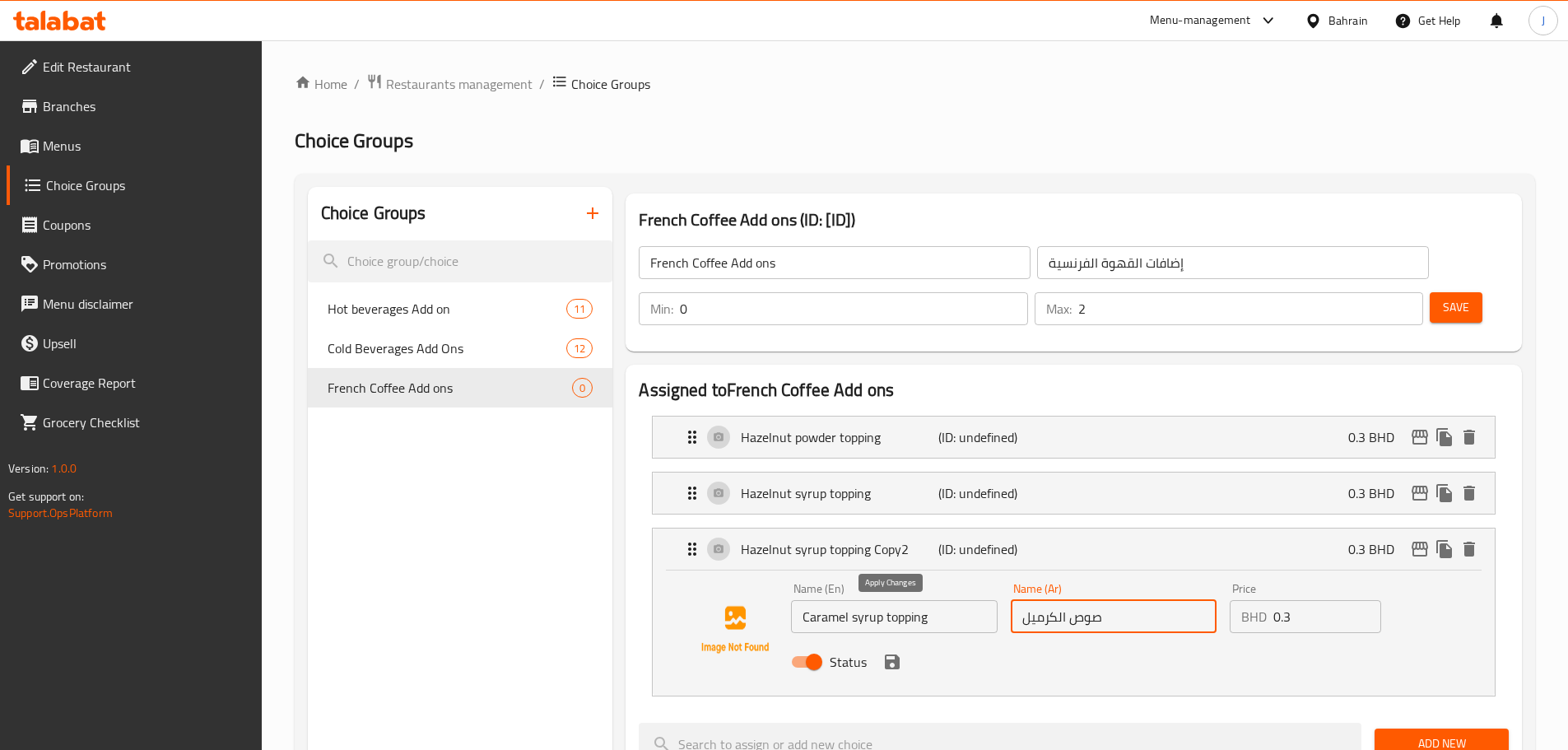 click 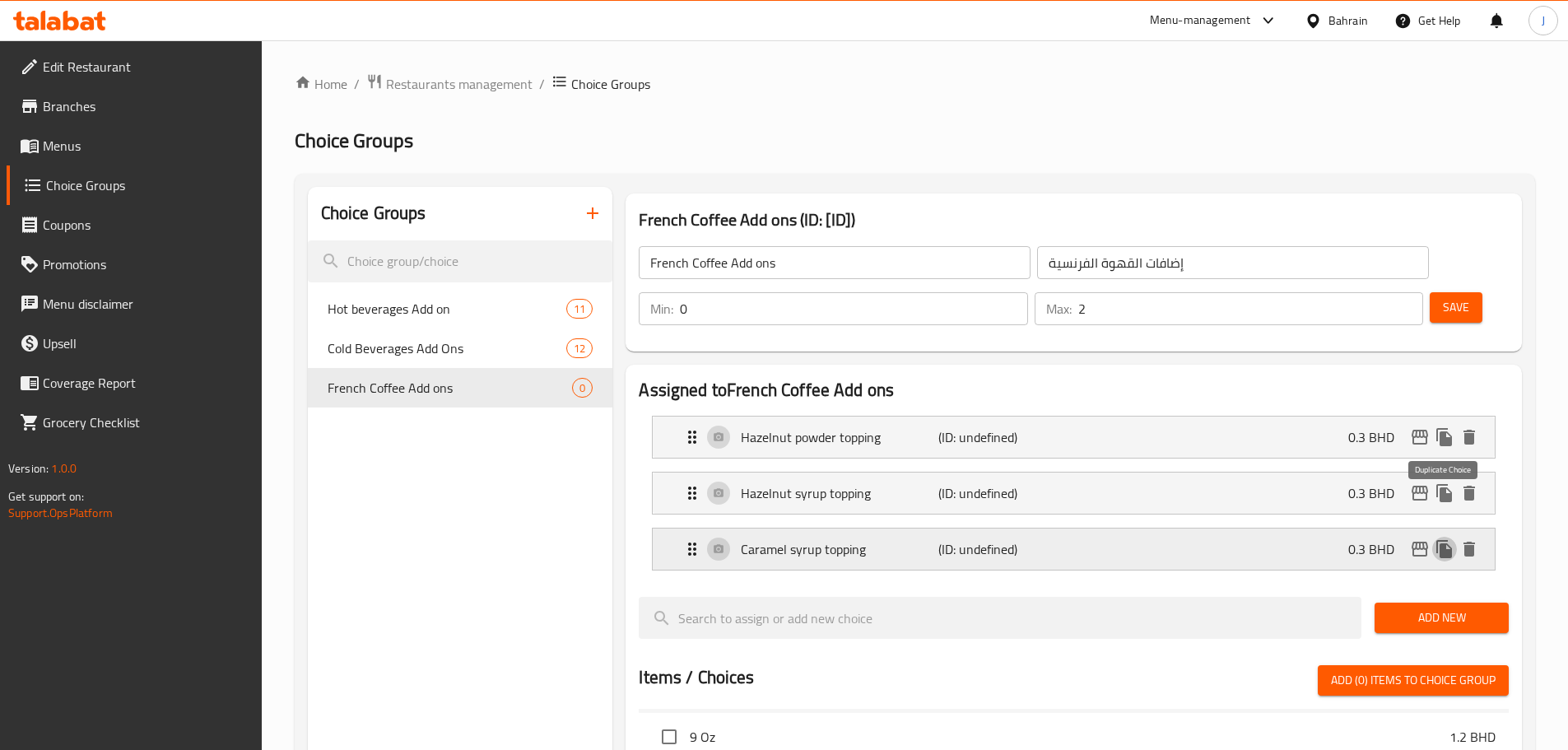 click 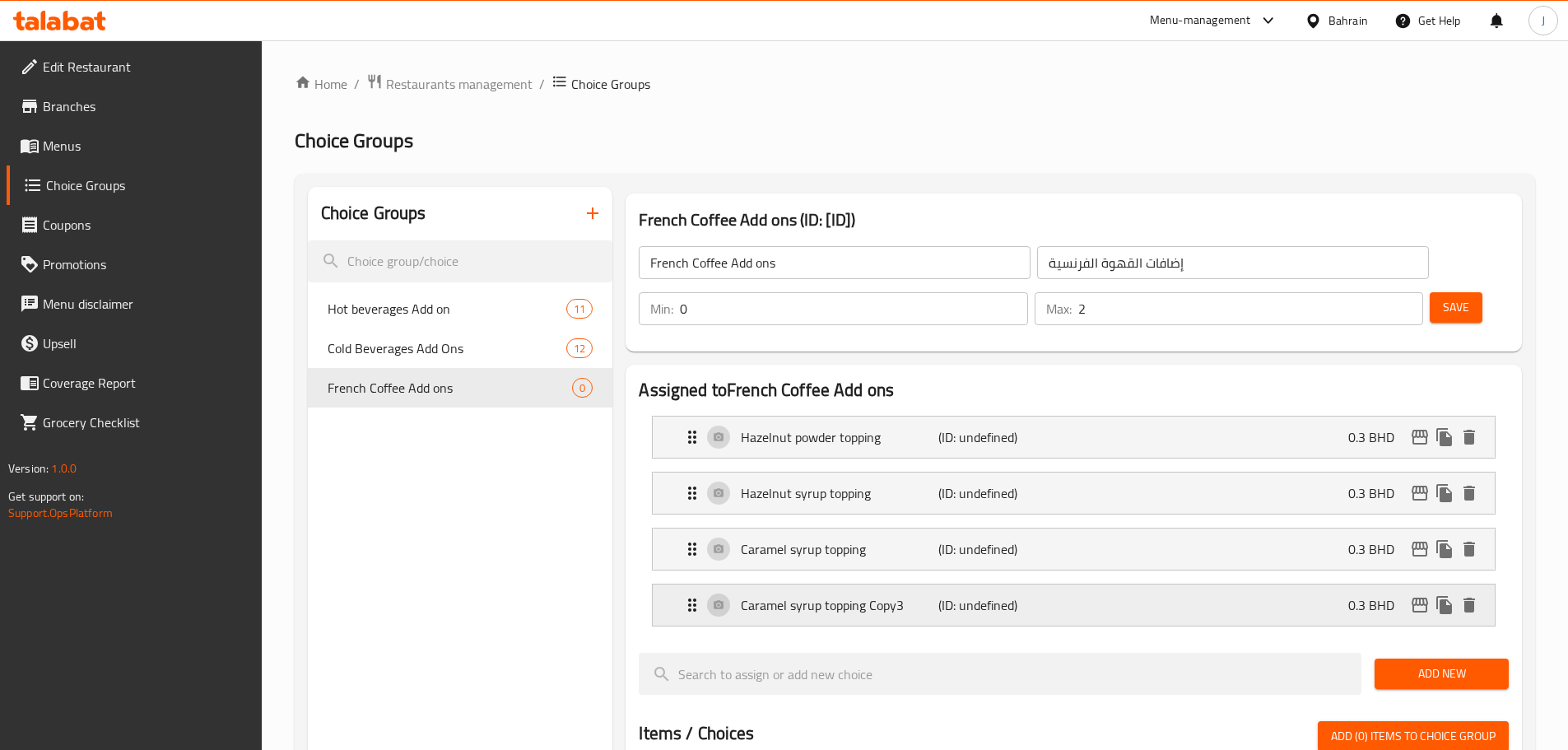 click on "Caramel syrup topping Copy3" at bounding box center [839, 605] 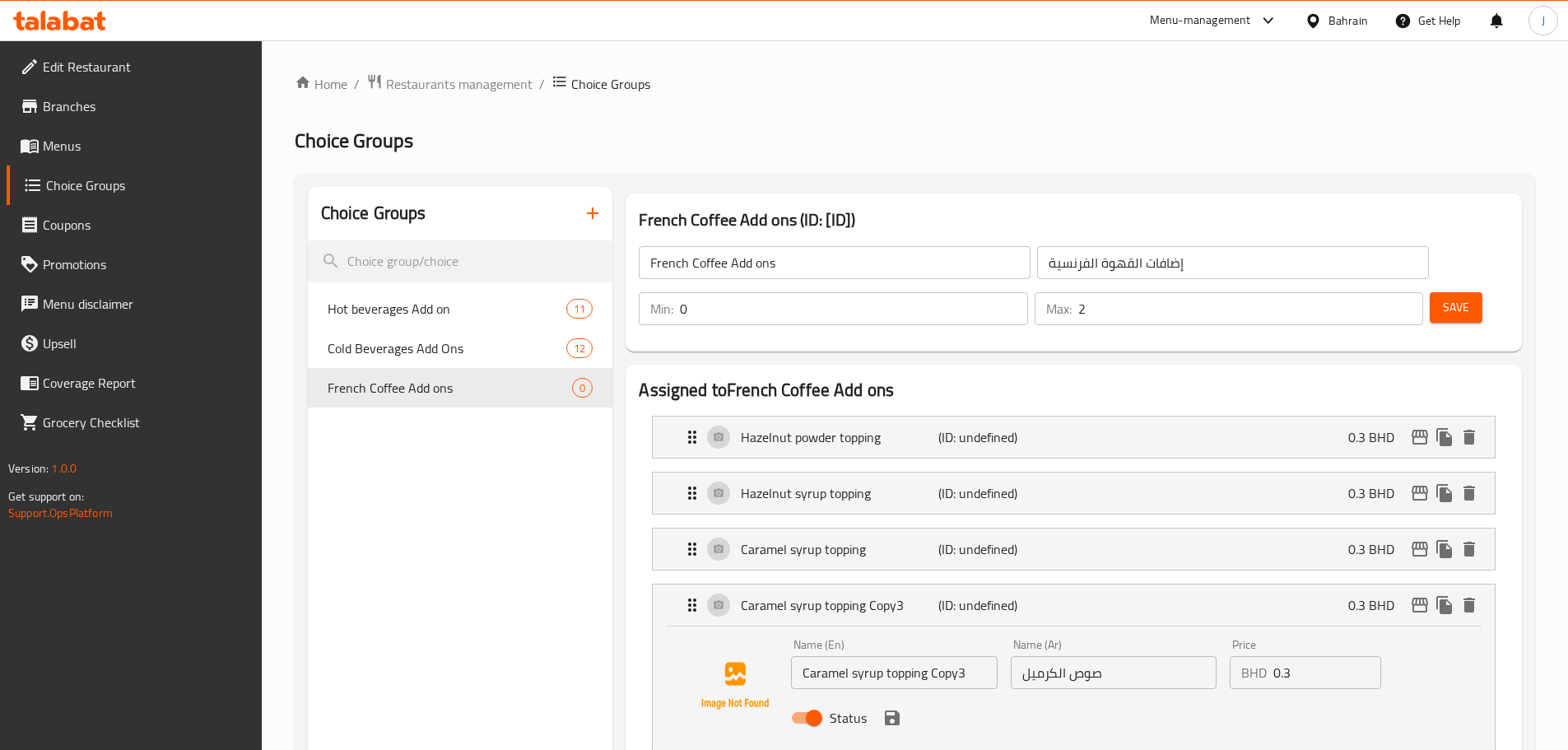 click on "Caramel syrup topping Copy3" at bounding box center (894, 673) 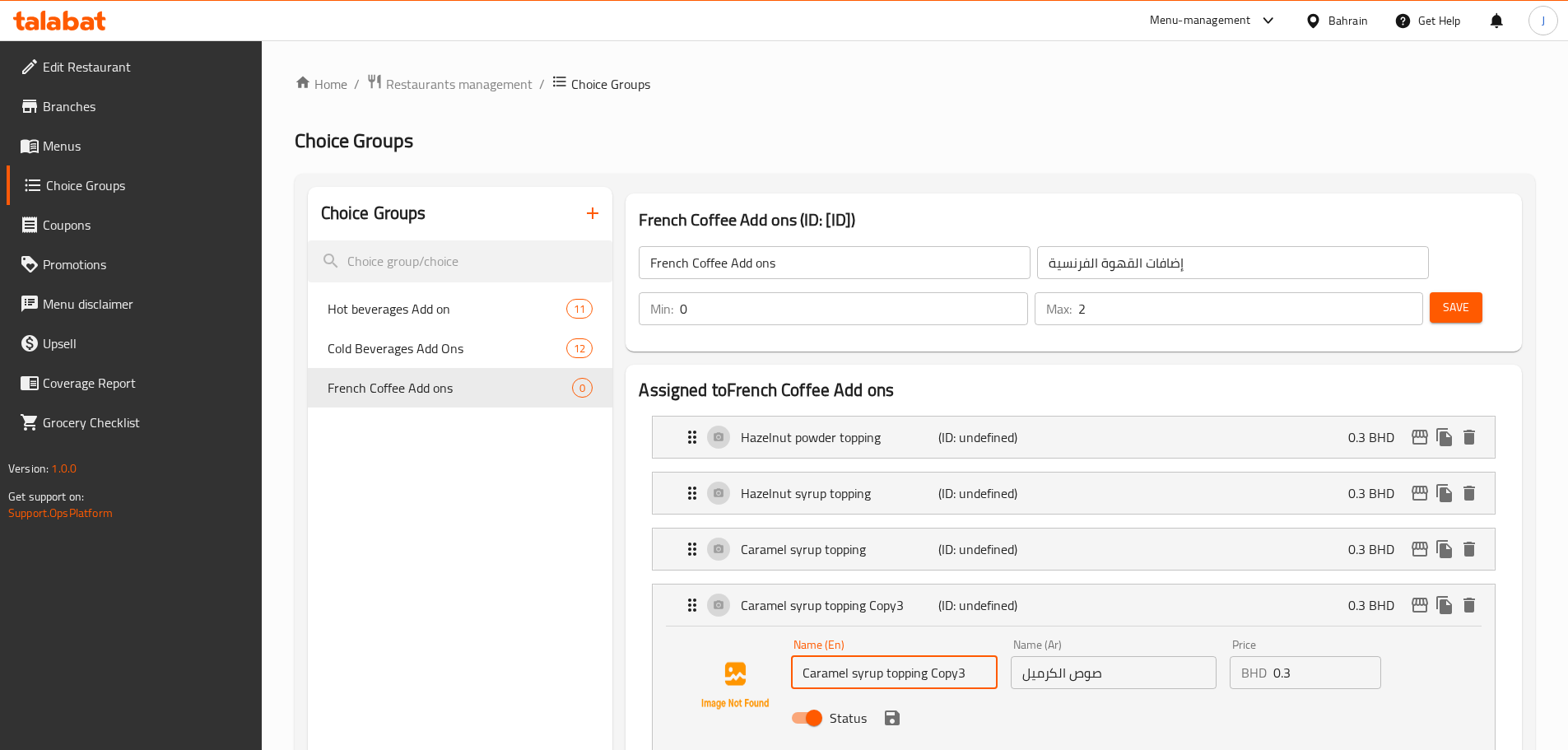 click on "Caramel syrup topping Copy3" at bounding box center [894, 673] 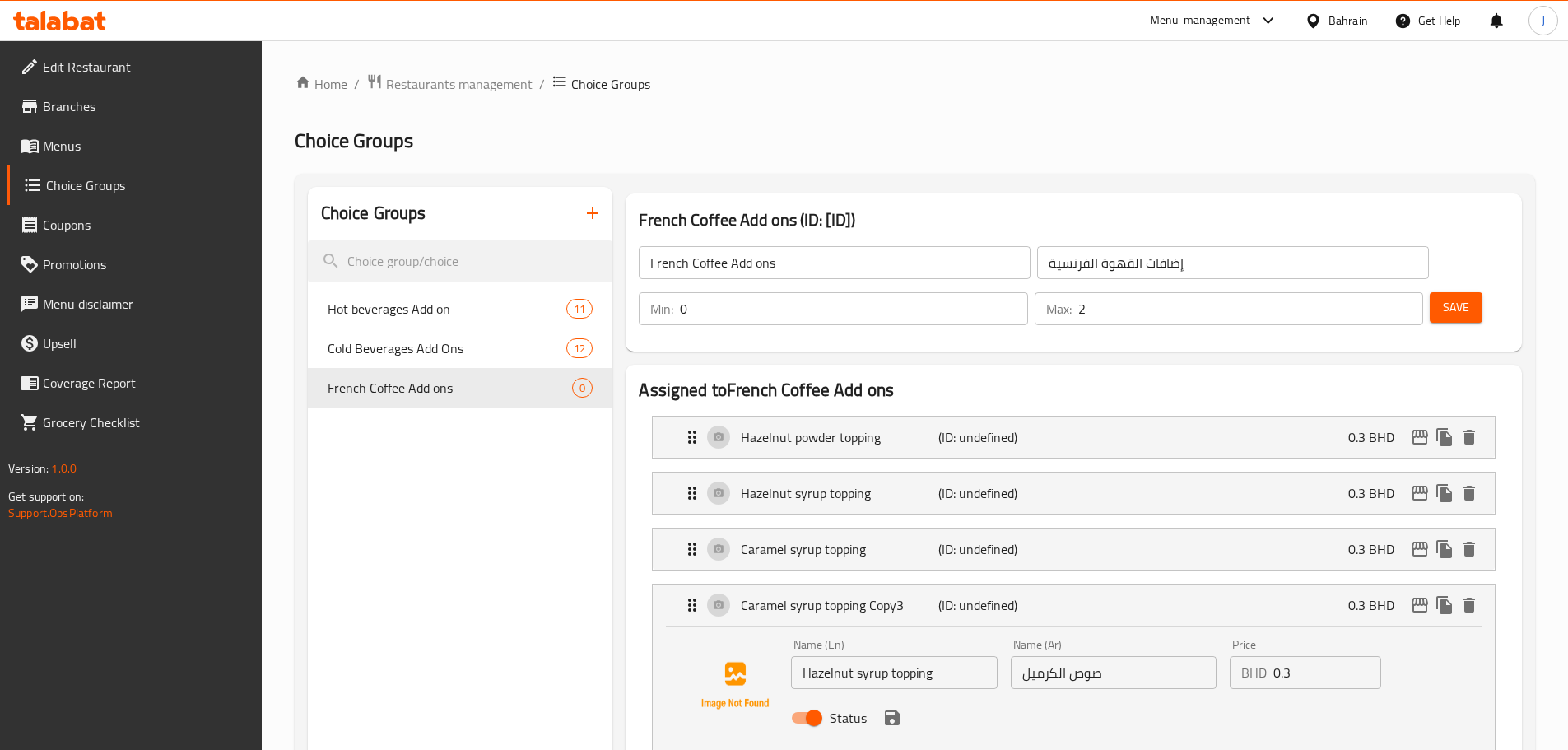 drag, startPoint x: 1100, startPoint y: 648, endPoint x: 1085, endPoint y: 632, distance: 21.931712 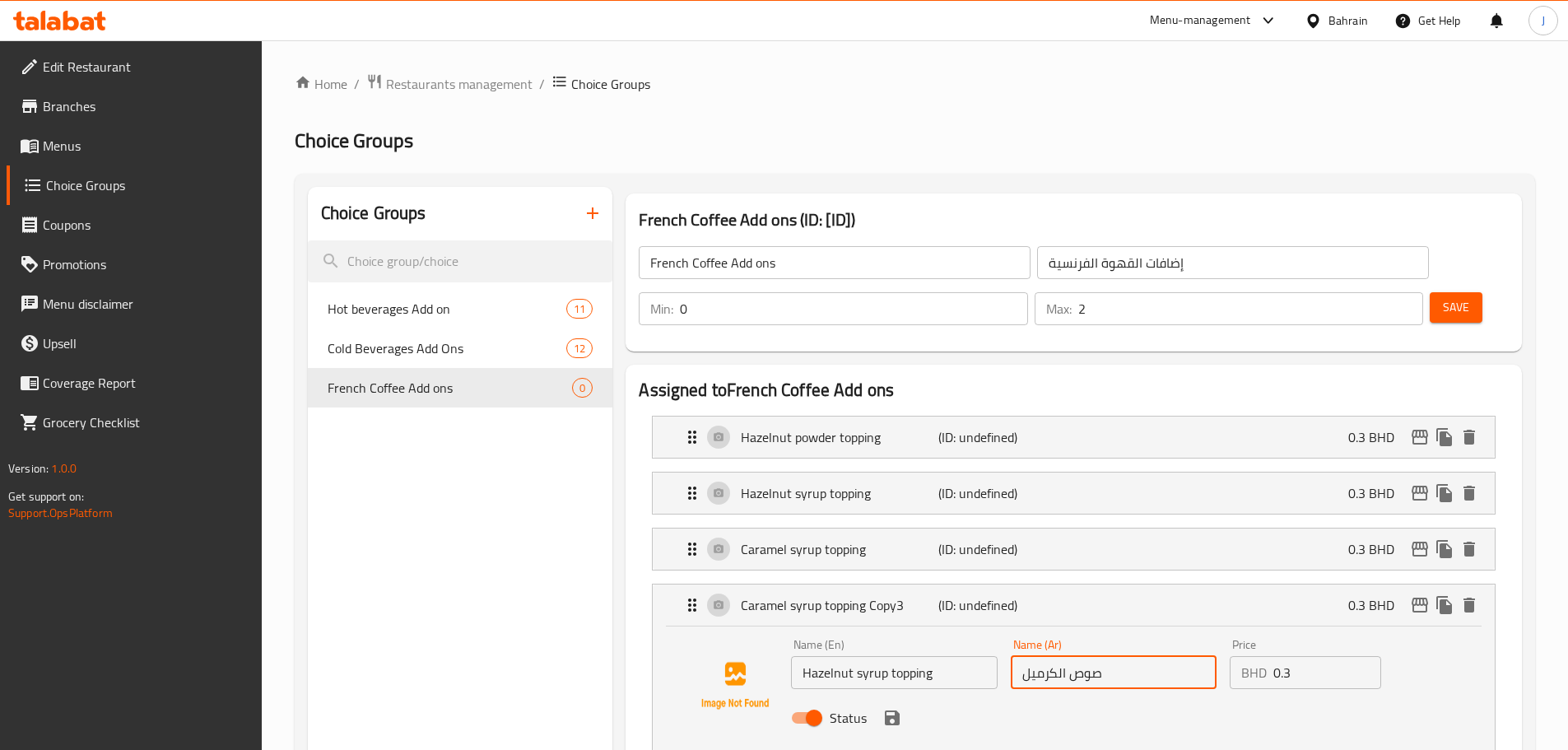 click on "صوص الكرميل" at bounding box center [1114, 673] 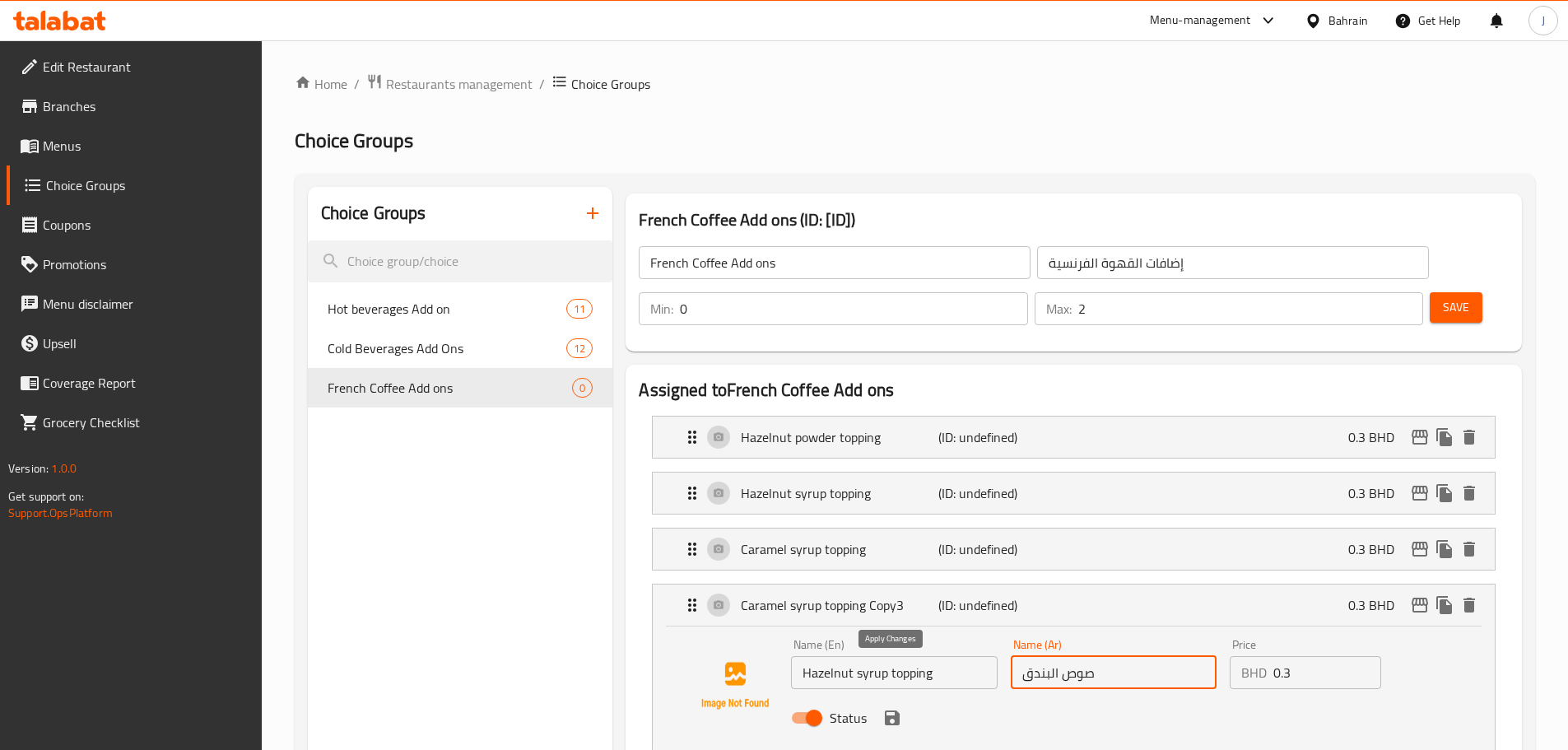 click 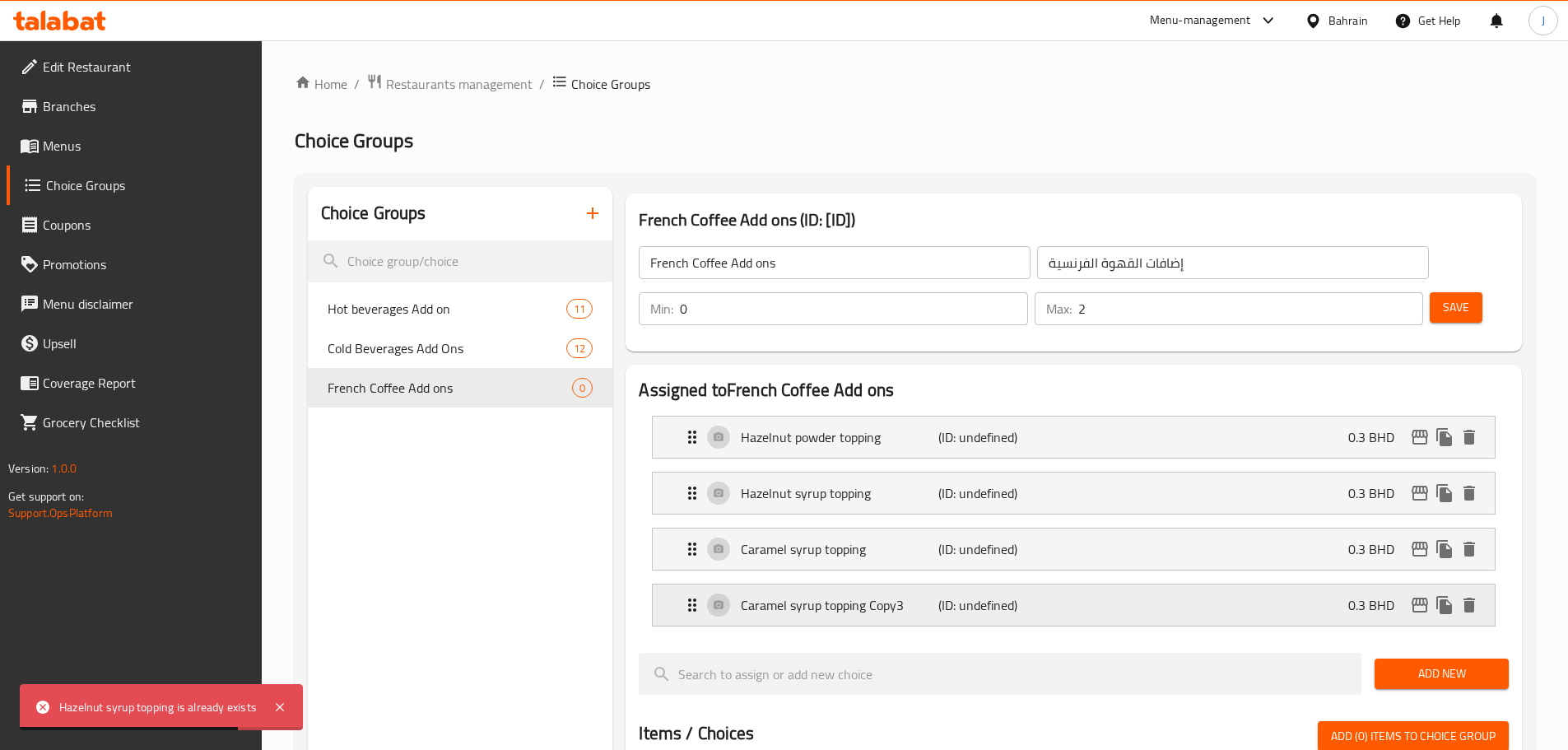 click on "Caramel syrup topping Copy3 (ID: undefined) 0.3 BHD" at bounding box center [1078, 605] 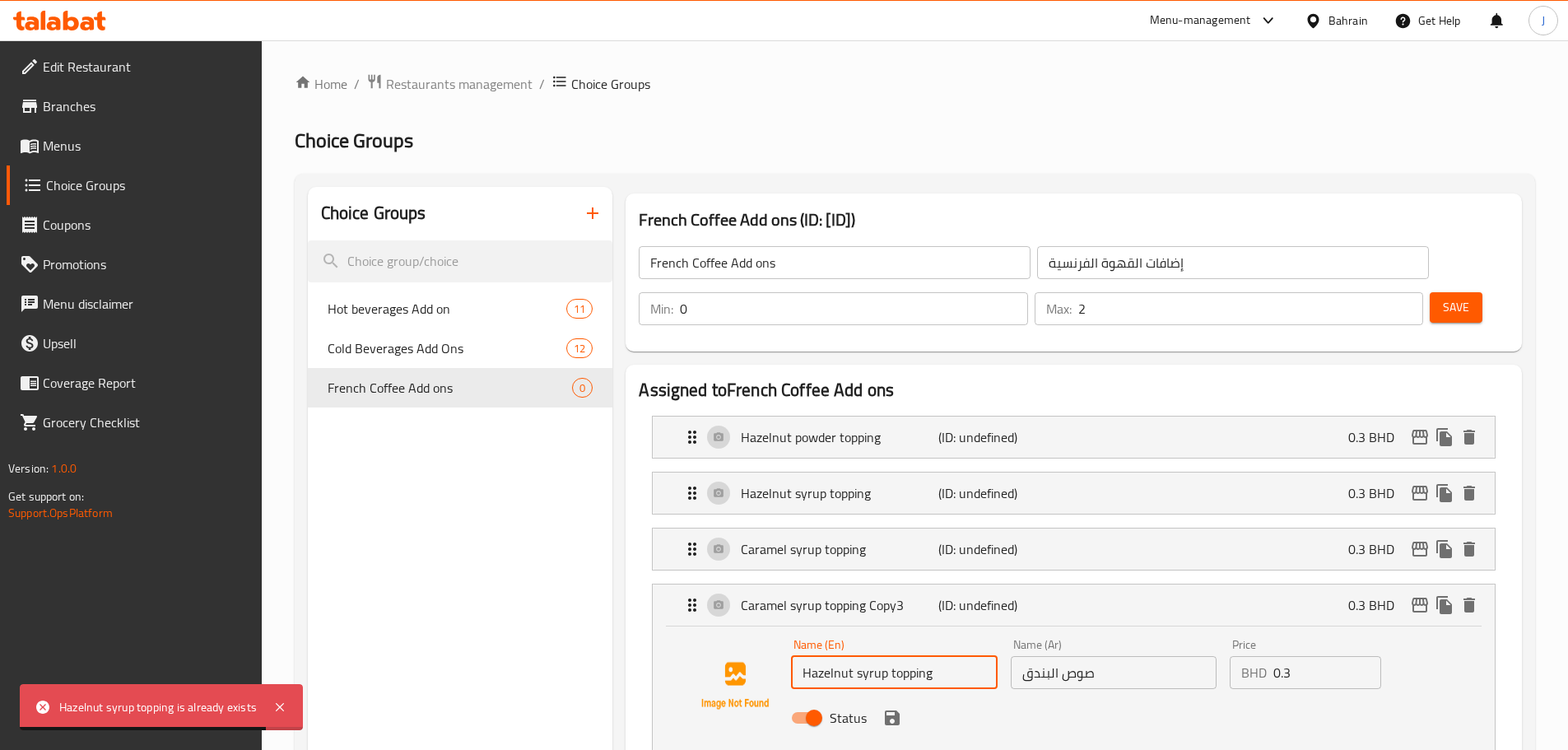 click on "Hazelnut syrup topping" at bounding box center (894, 673) 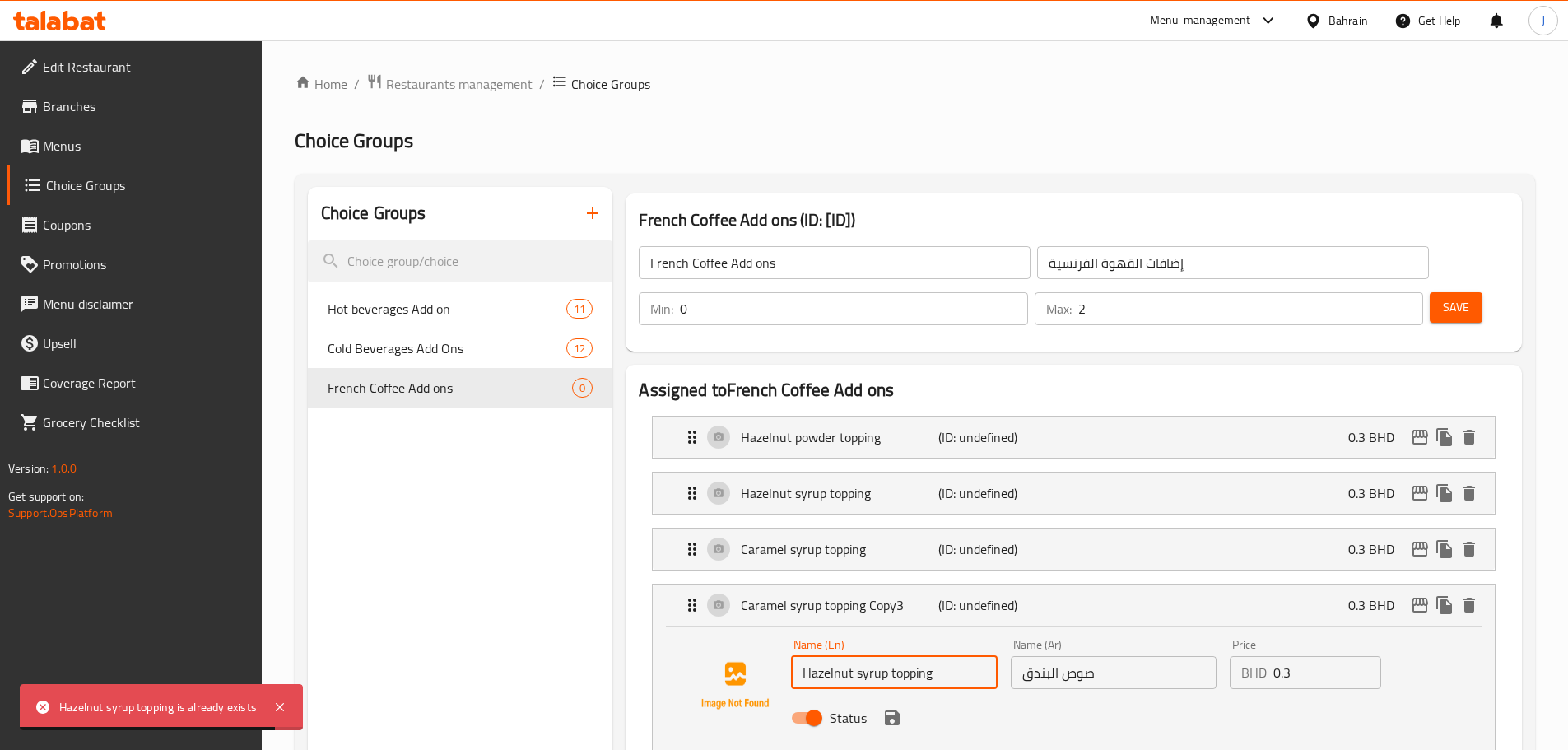 click on "Hazelnut syrup topping" at bounding box center [894, 673] 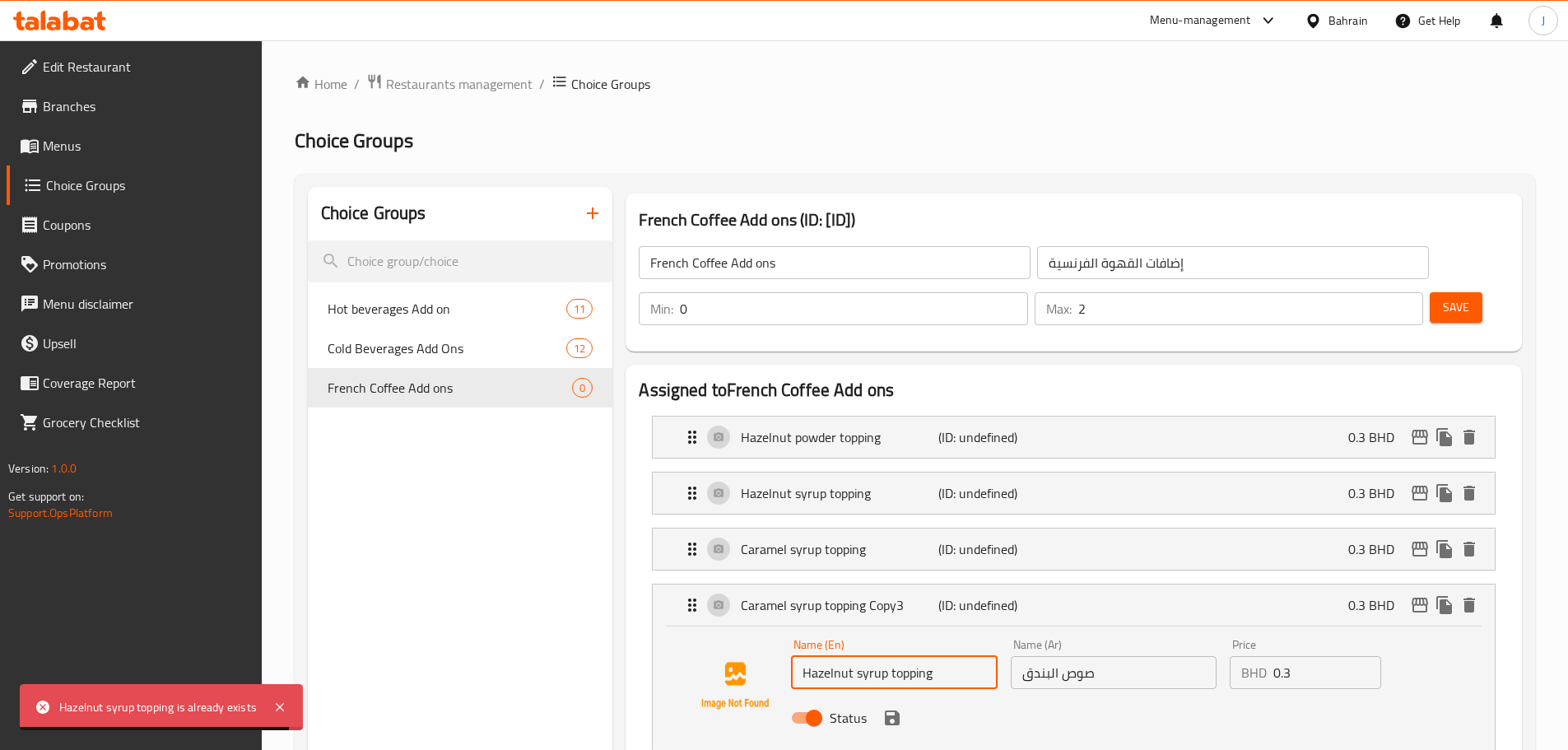 paste on "Vanilla" 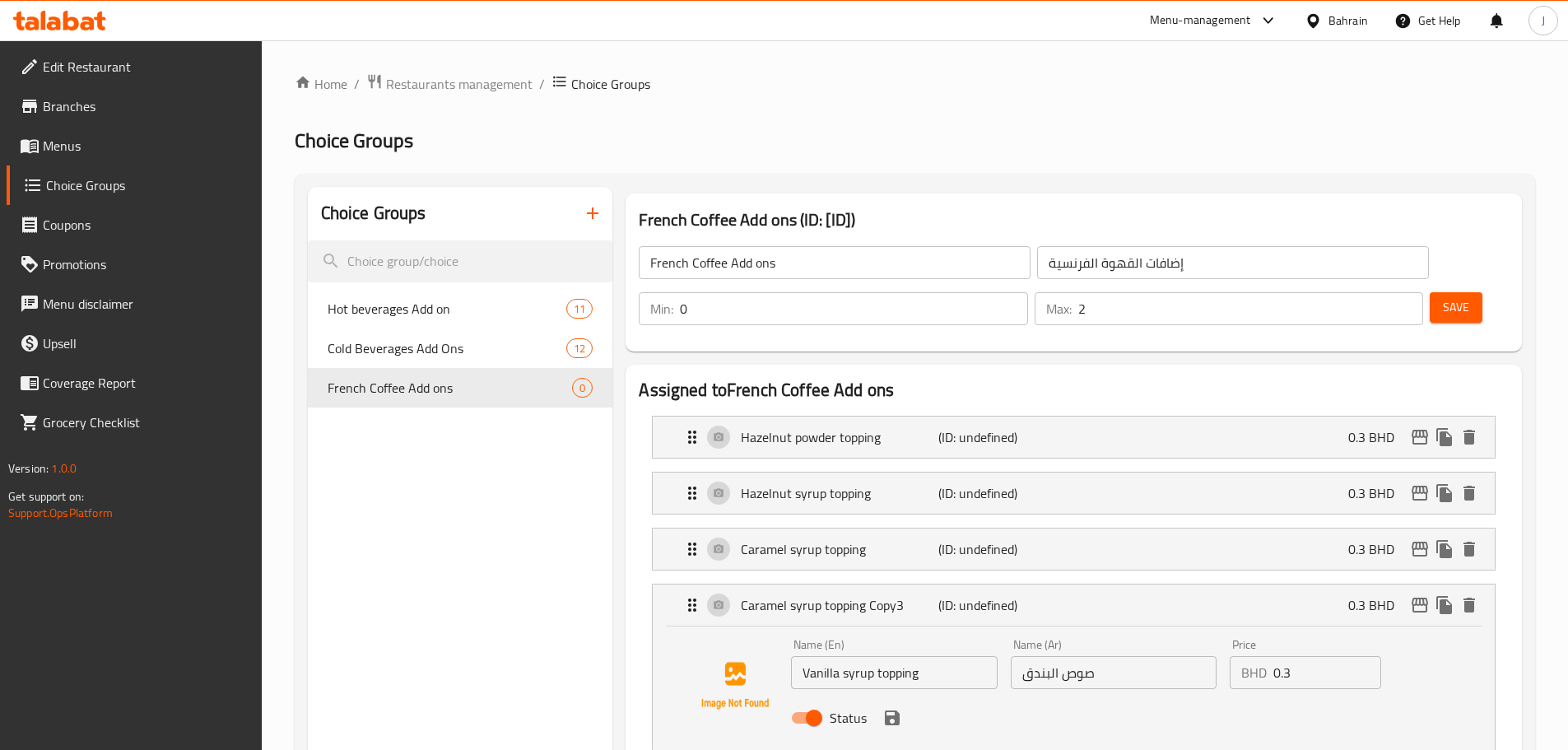 click on "صوص البندق" at bounding box center [1114, 673] 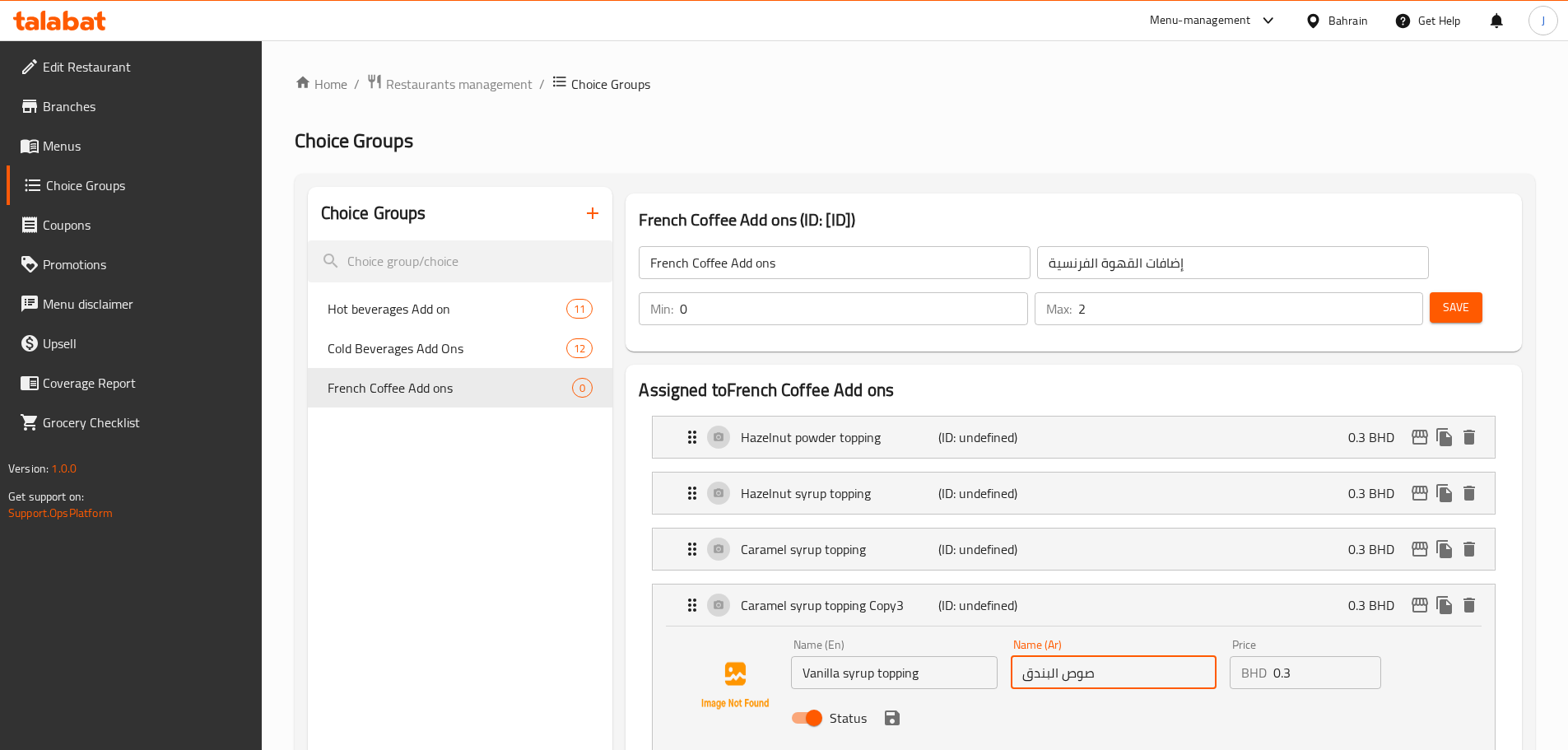 click on "صوص البندق" at bounding box center (1114, 673) 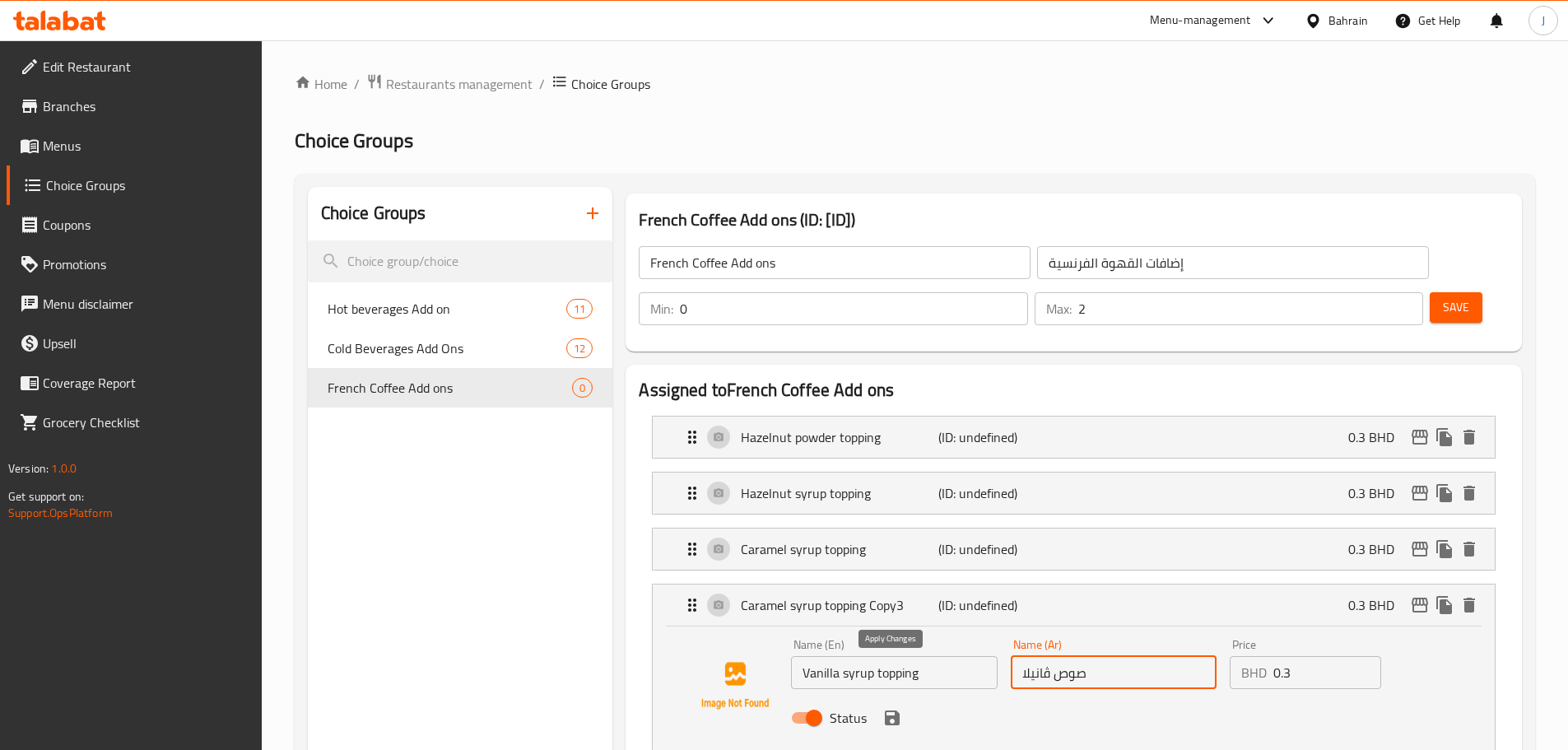 click 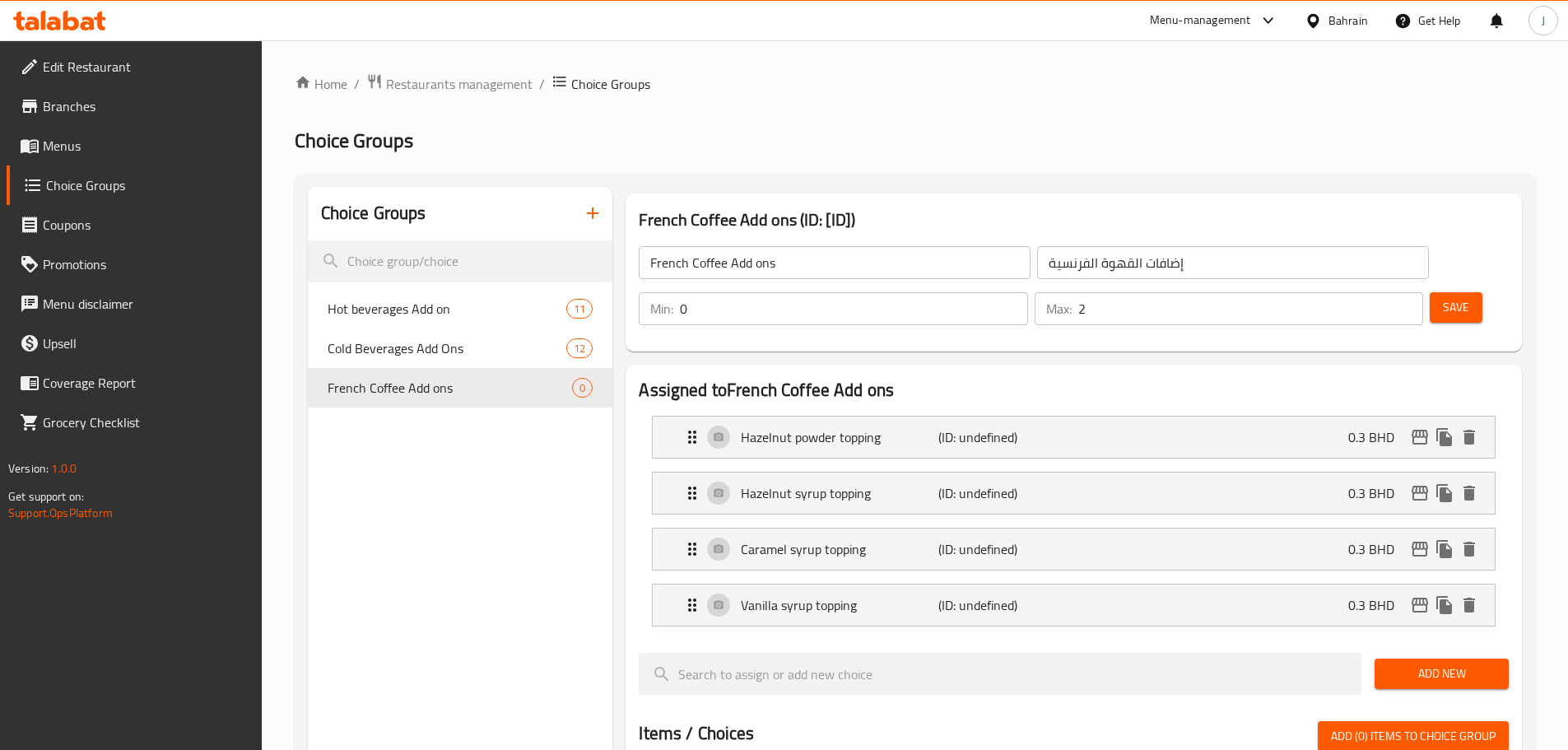 click on "Save" at bounding box center (1456, 307) 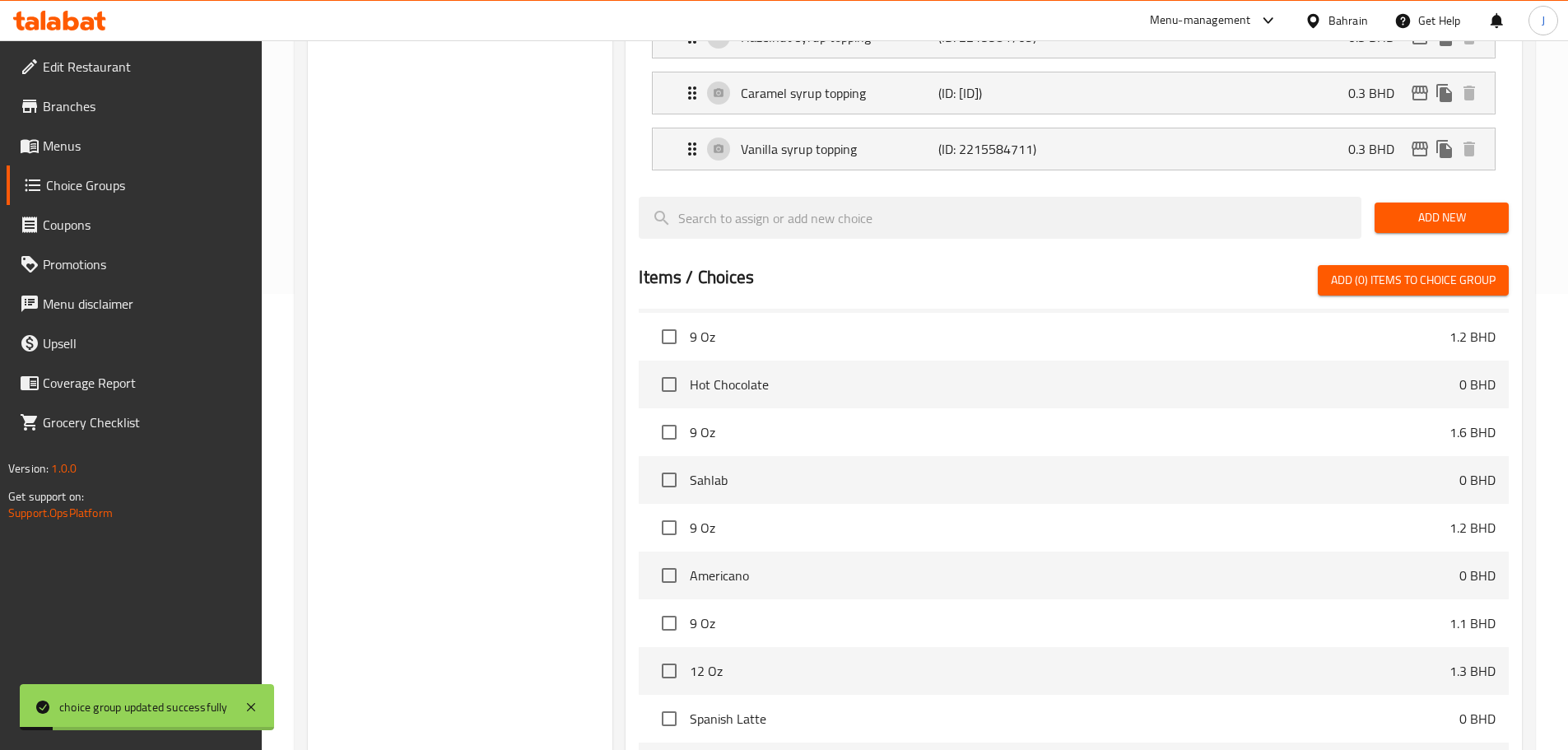 scroll, scrollTop: 600, scrollLeft: 0, axis: vertical 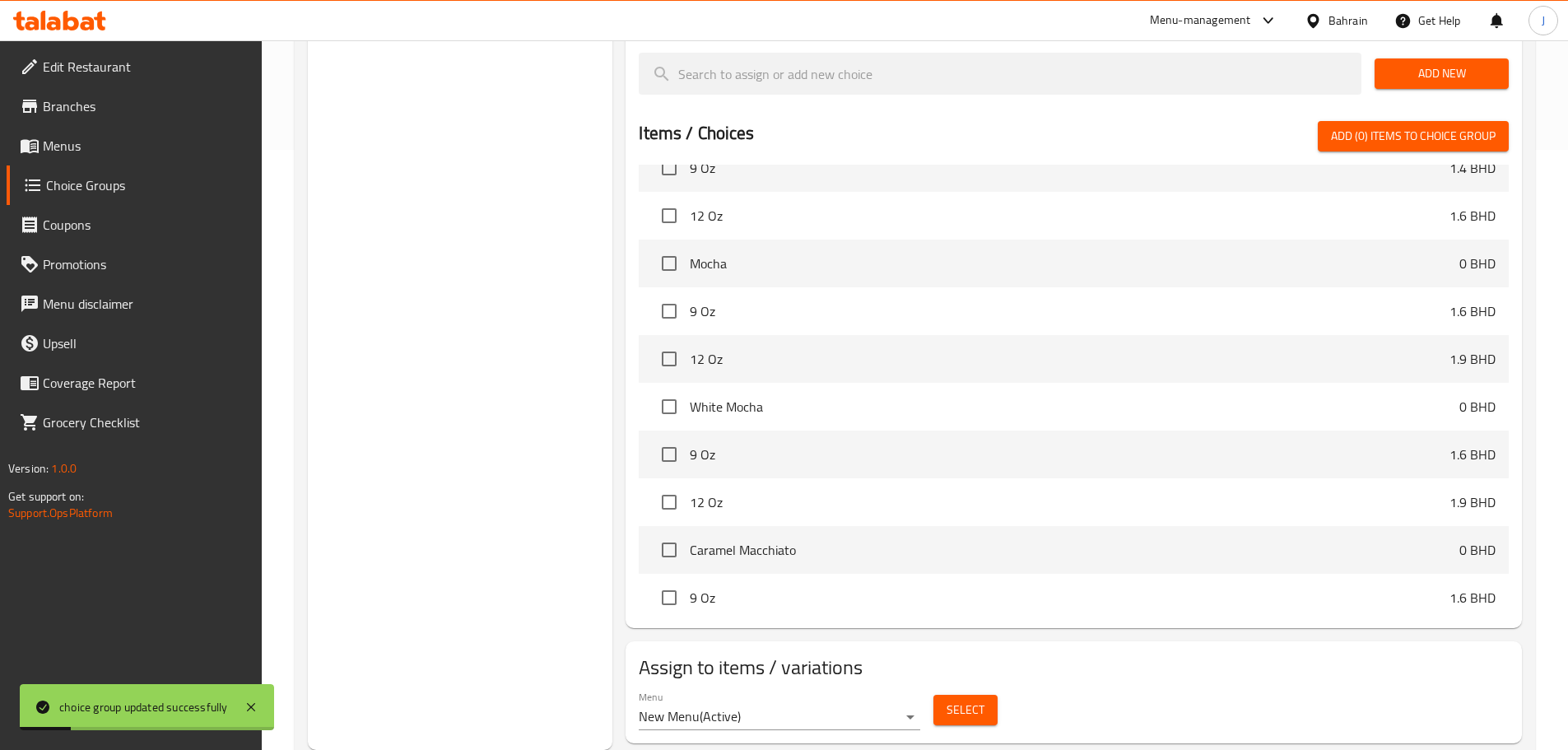 click on "Select" at bounding box center [965, 710] 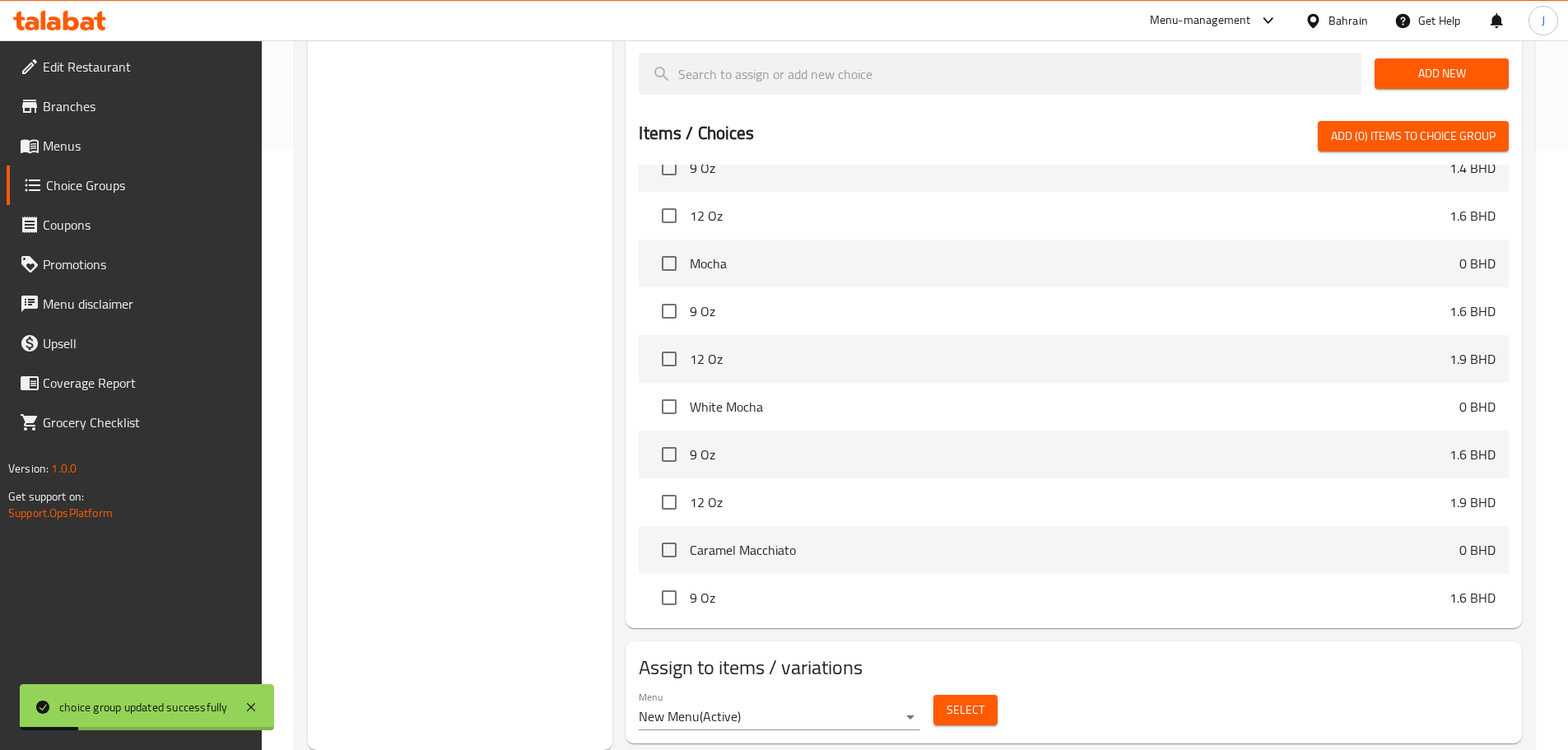 click on "Select" at bounding box center (965, 710) 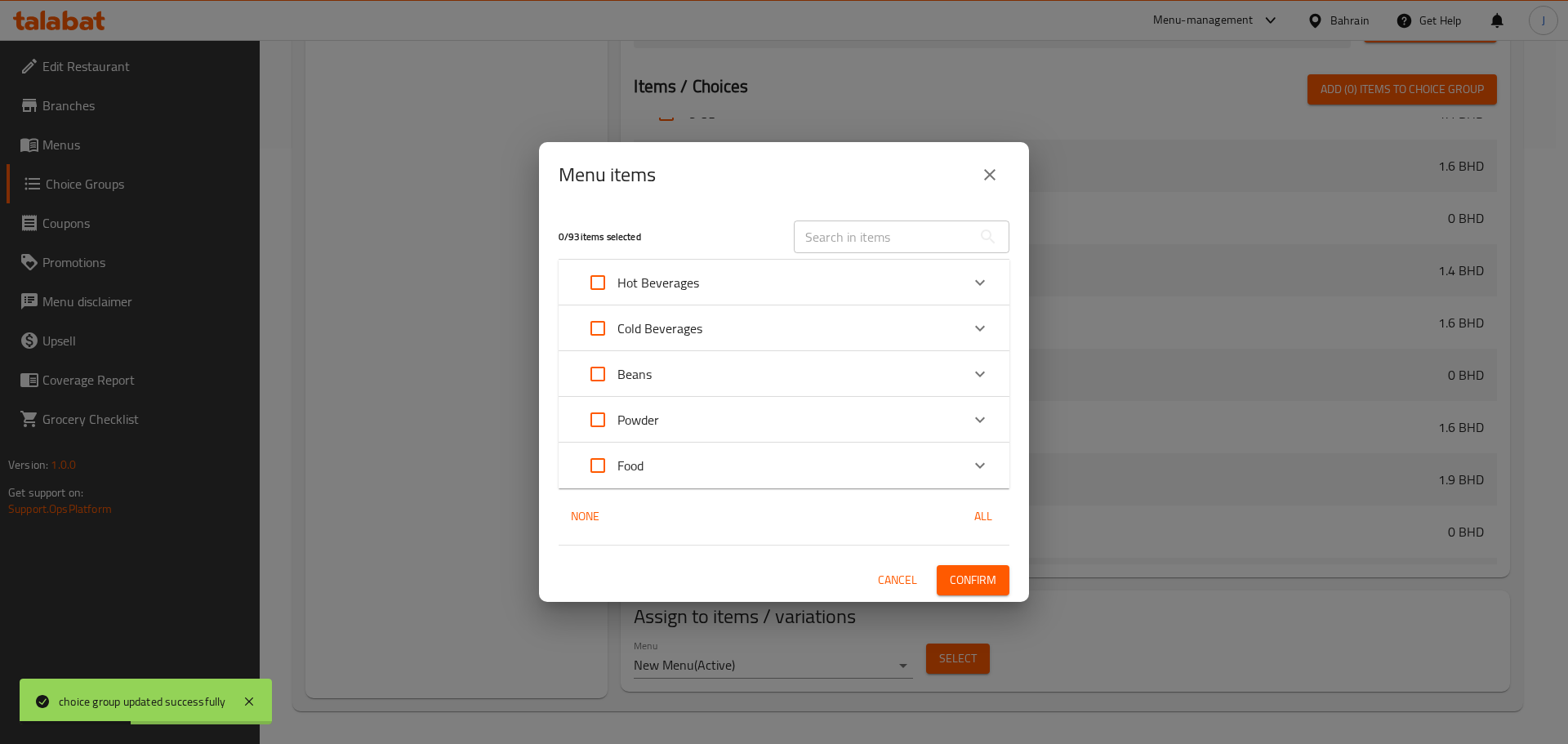 click at bounding box center (883, 237) 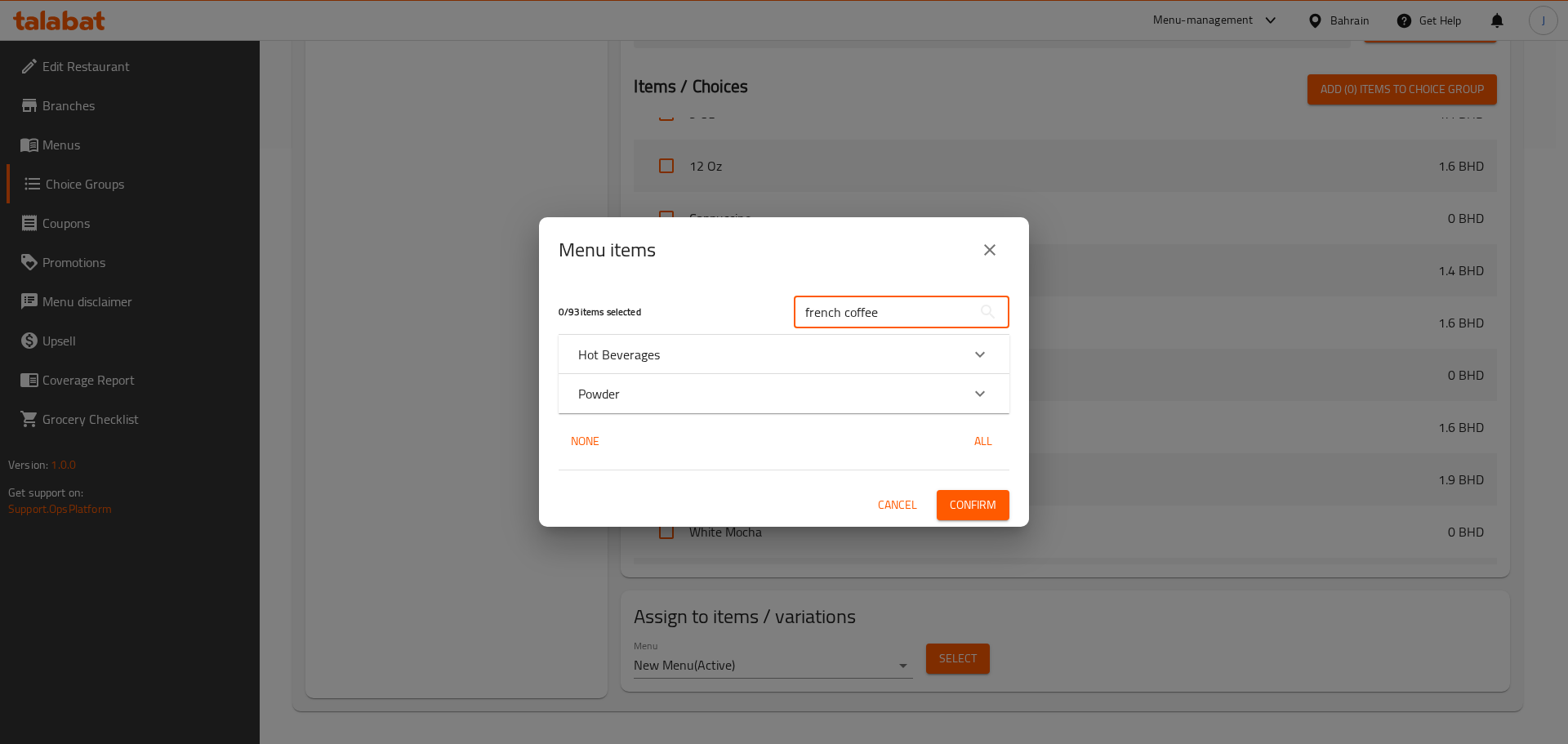 click at bounding box center (980, 354) 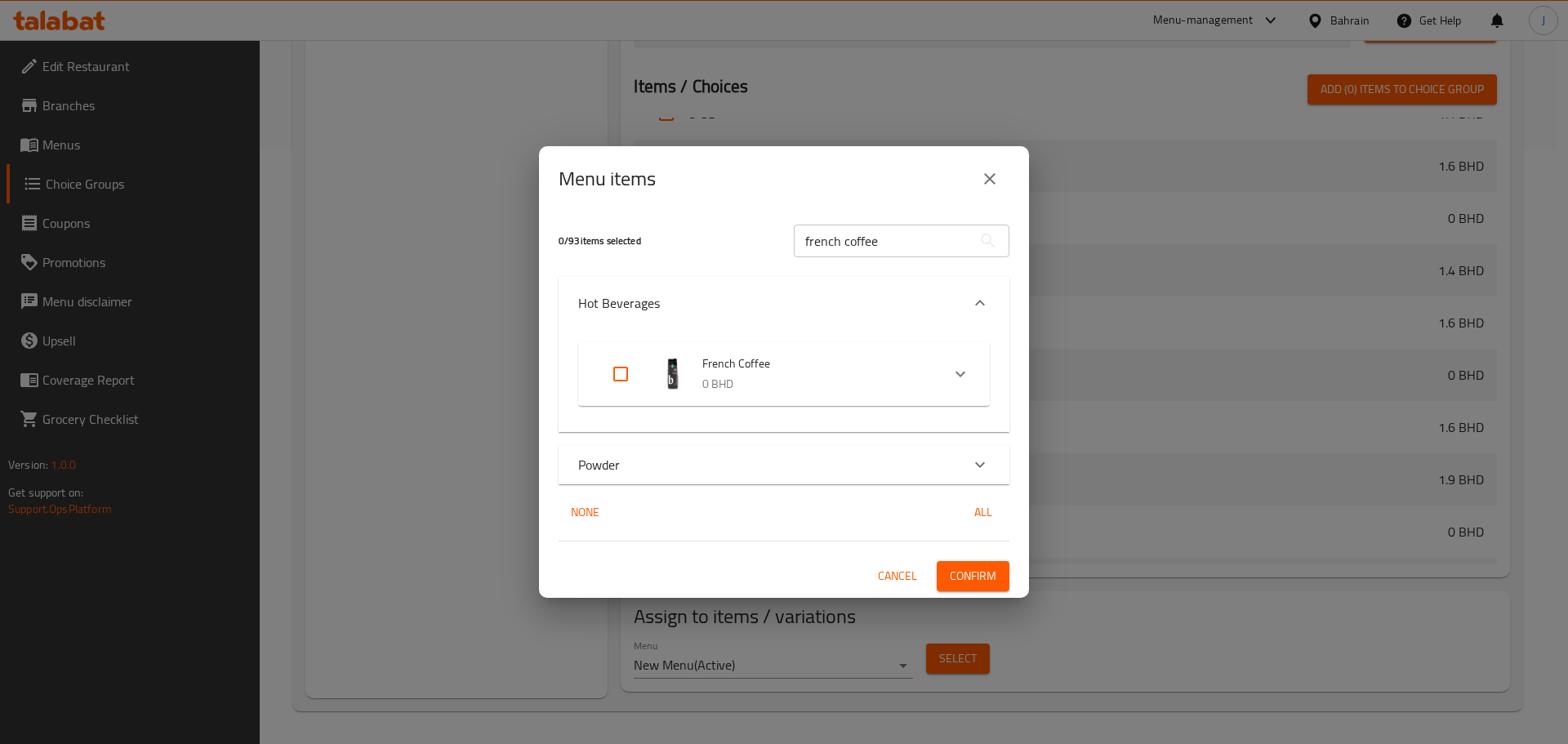 click at bounding box center [621, 374] 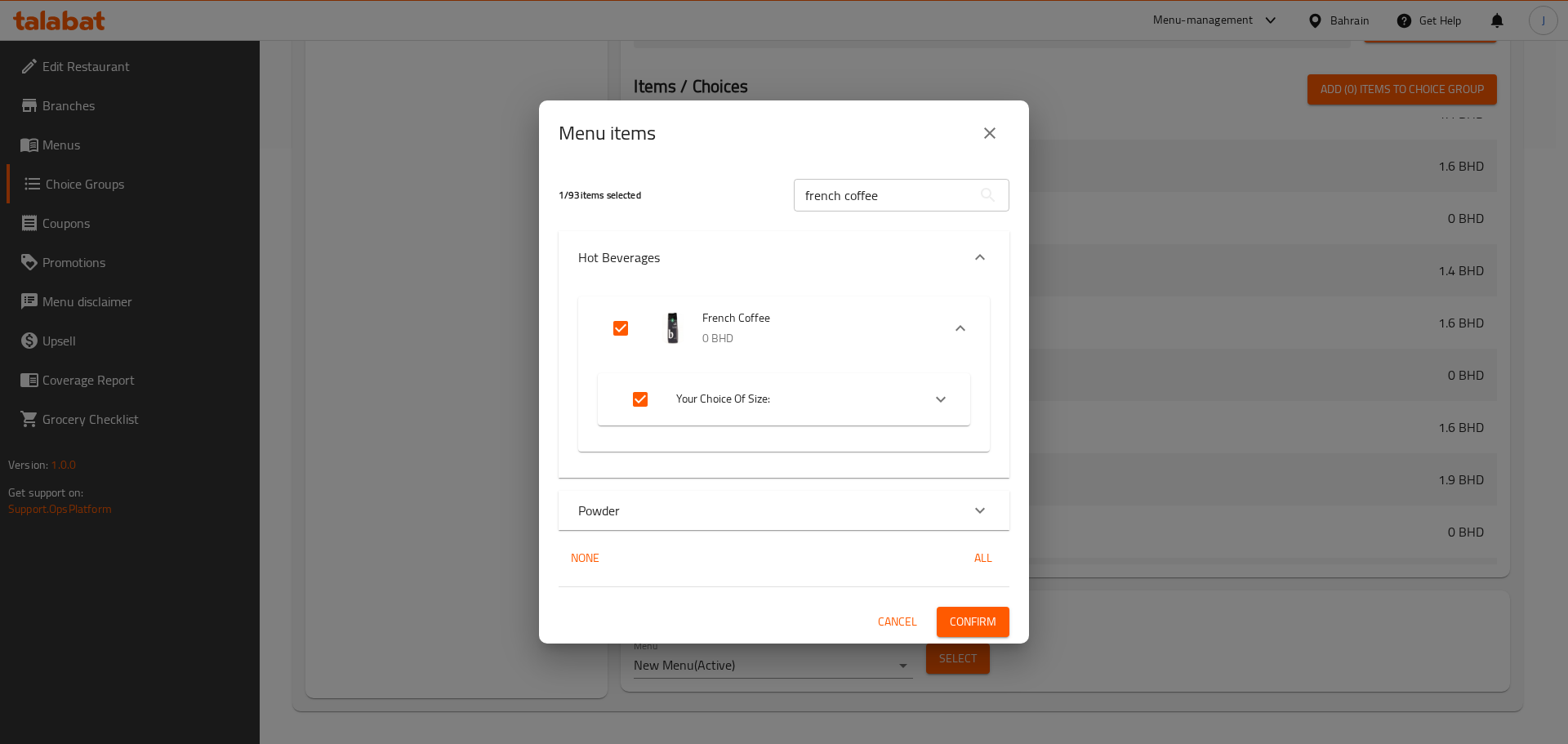click 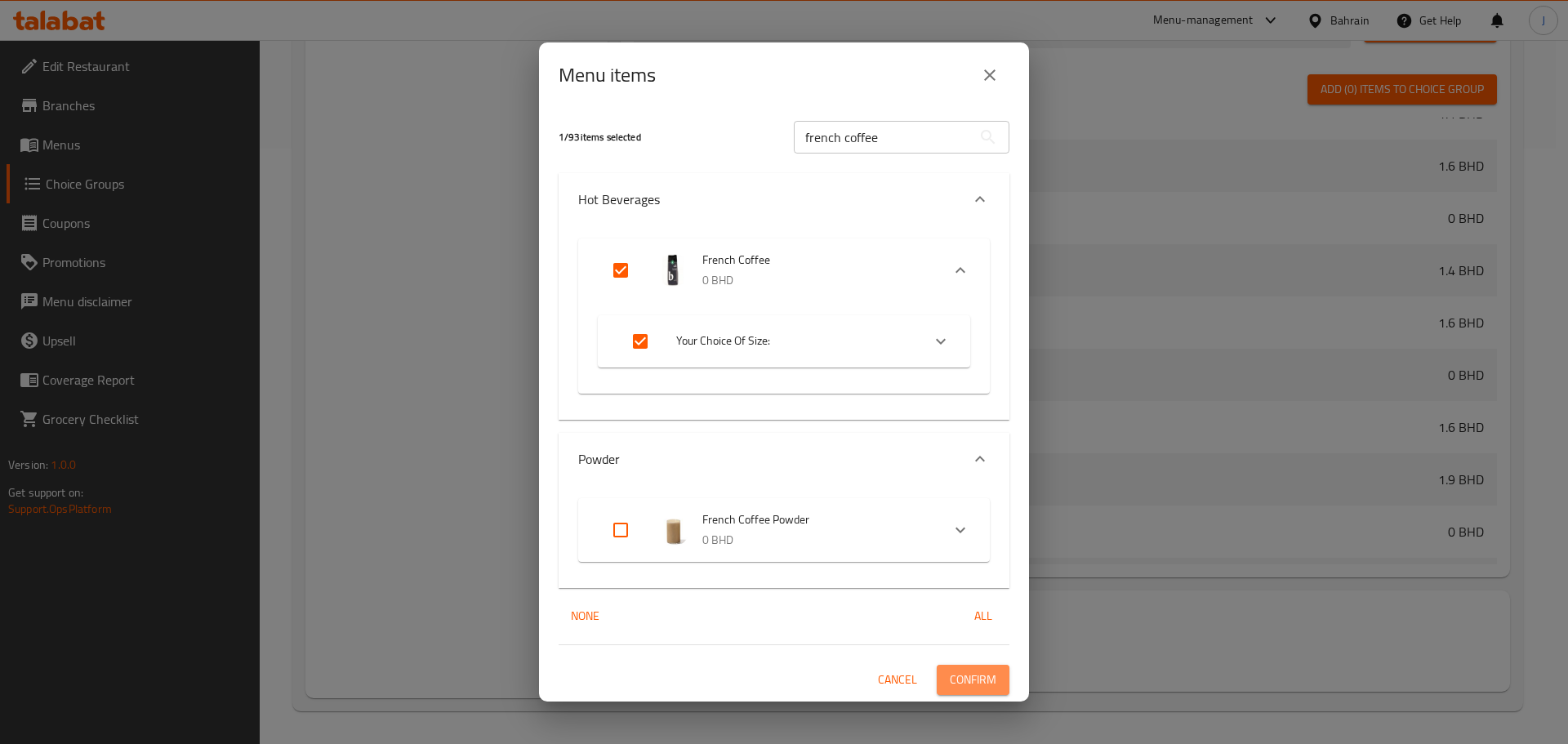 click on "Confirm" at bounding box center [973, 679] 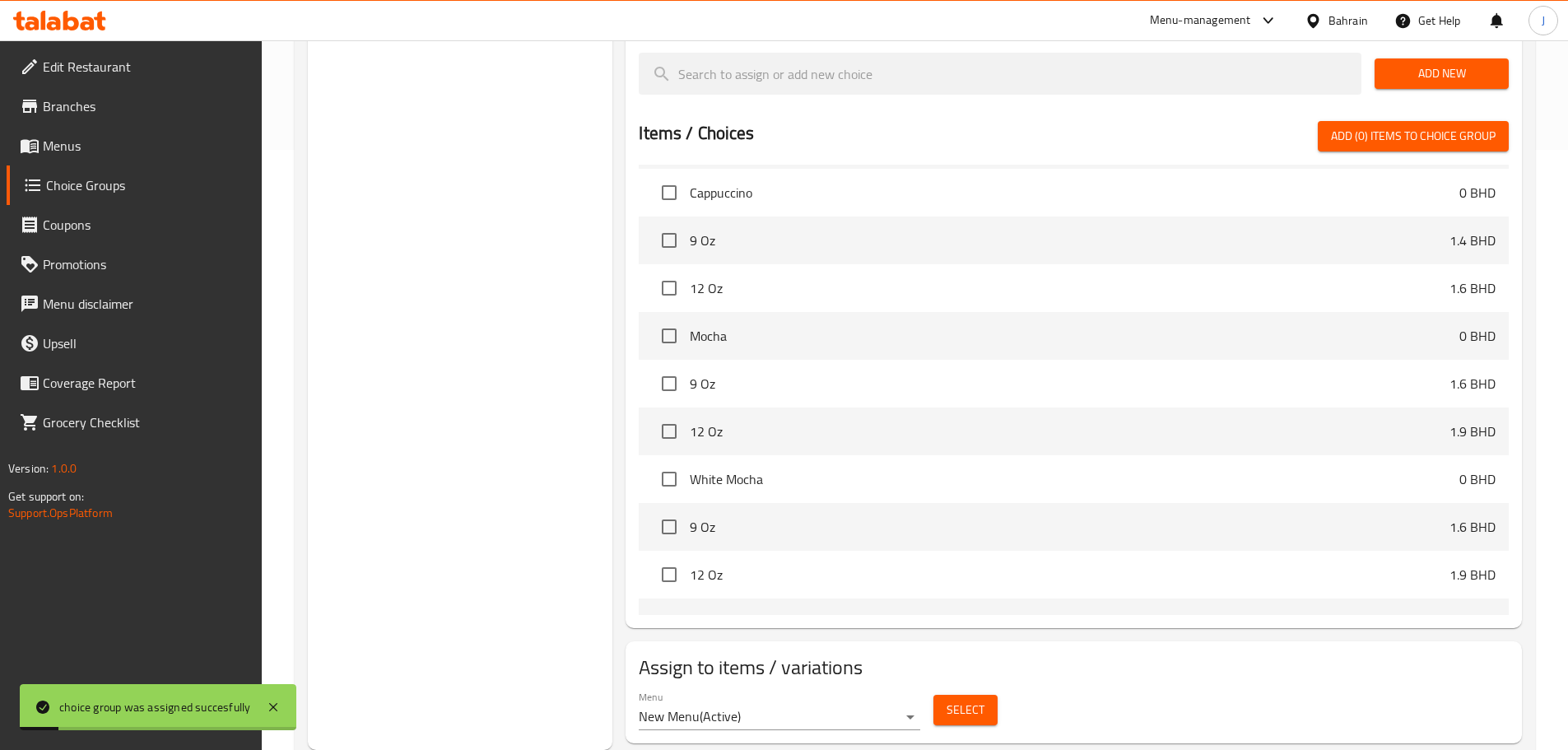 scroll, scrollTop: 1048, scrollLeft: 0, axis: vertical 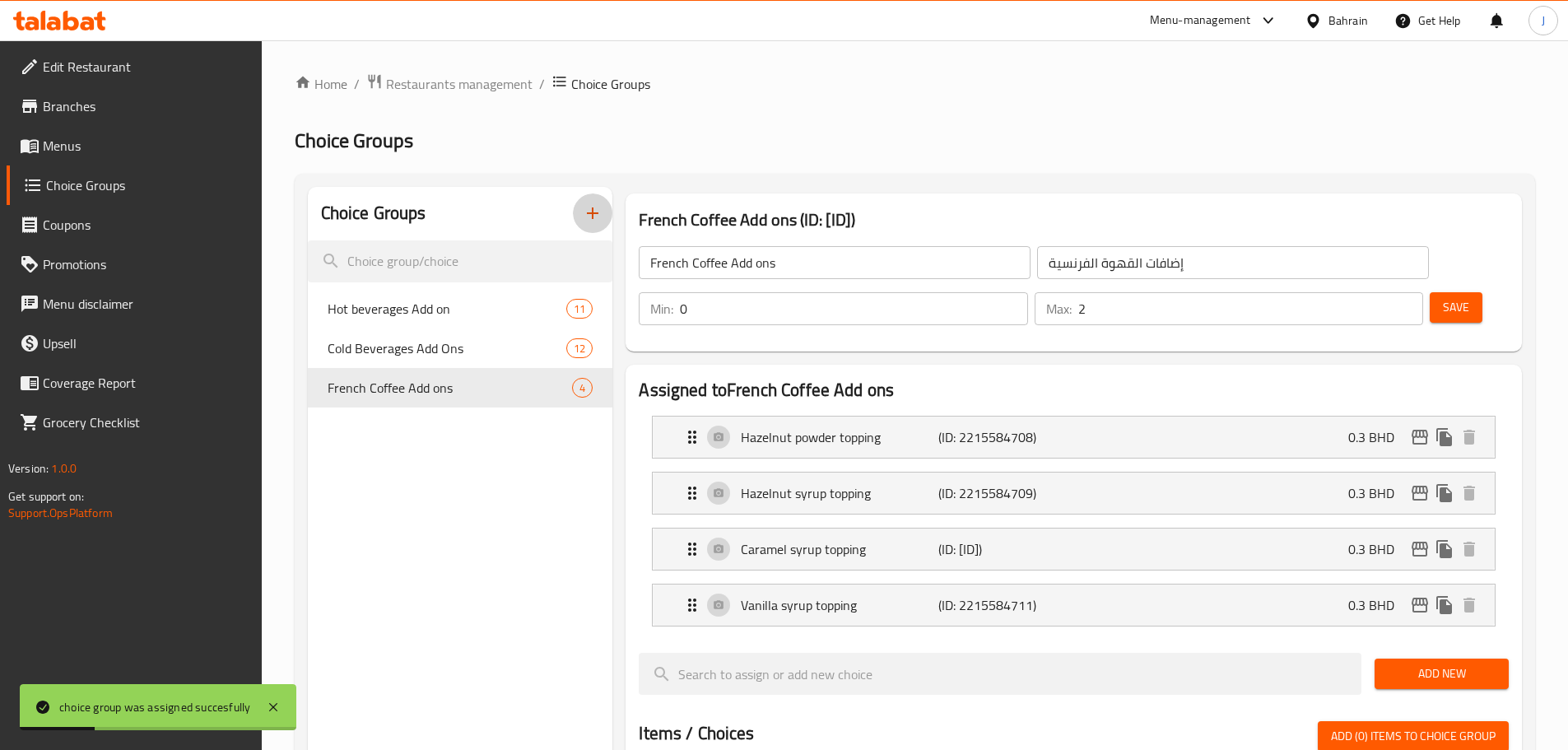 click 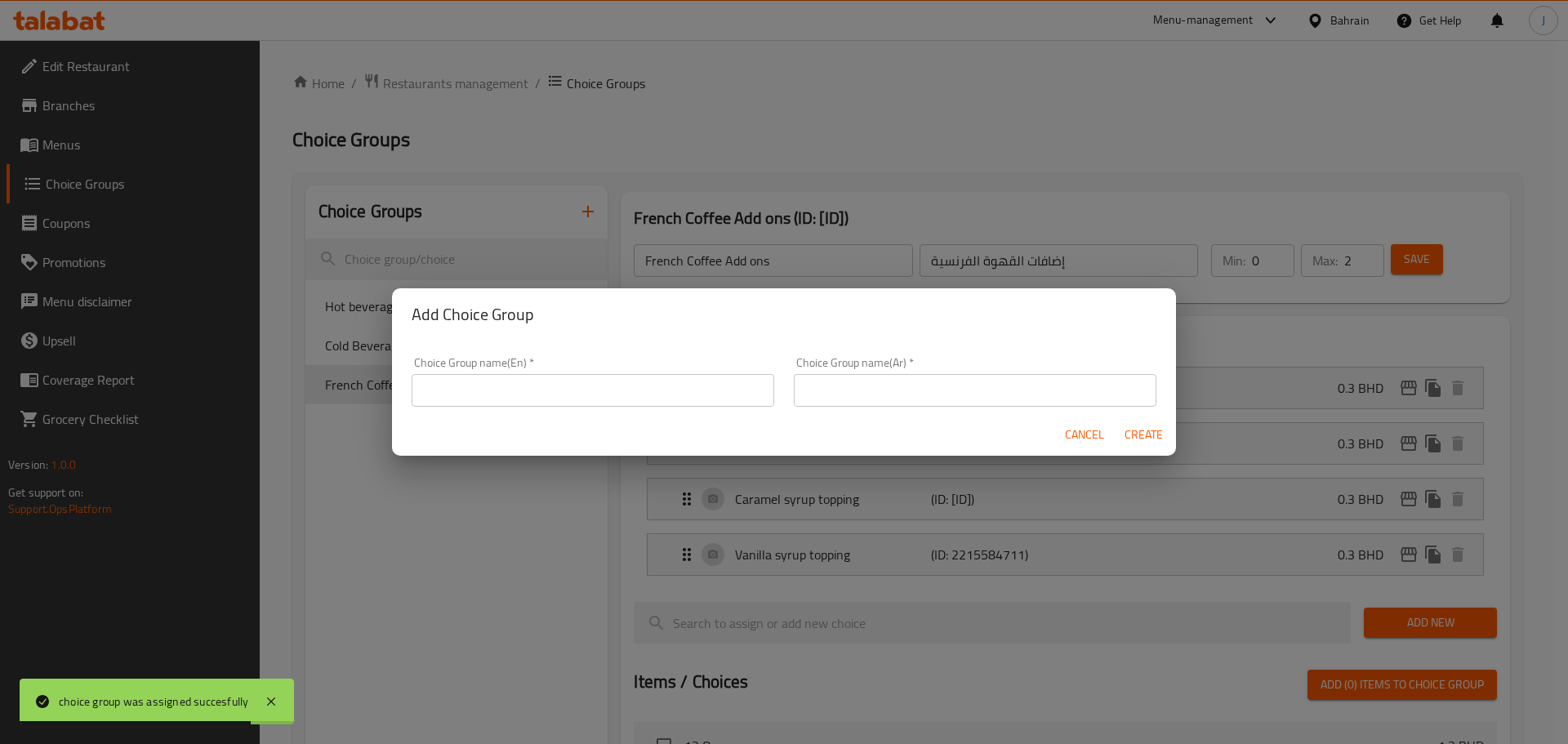 click at bounding box center (593, 390) 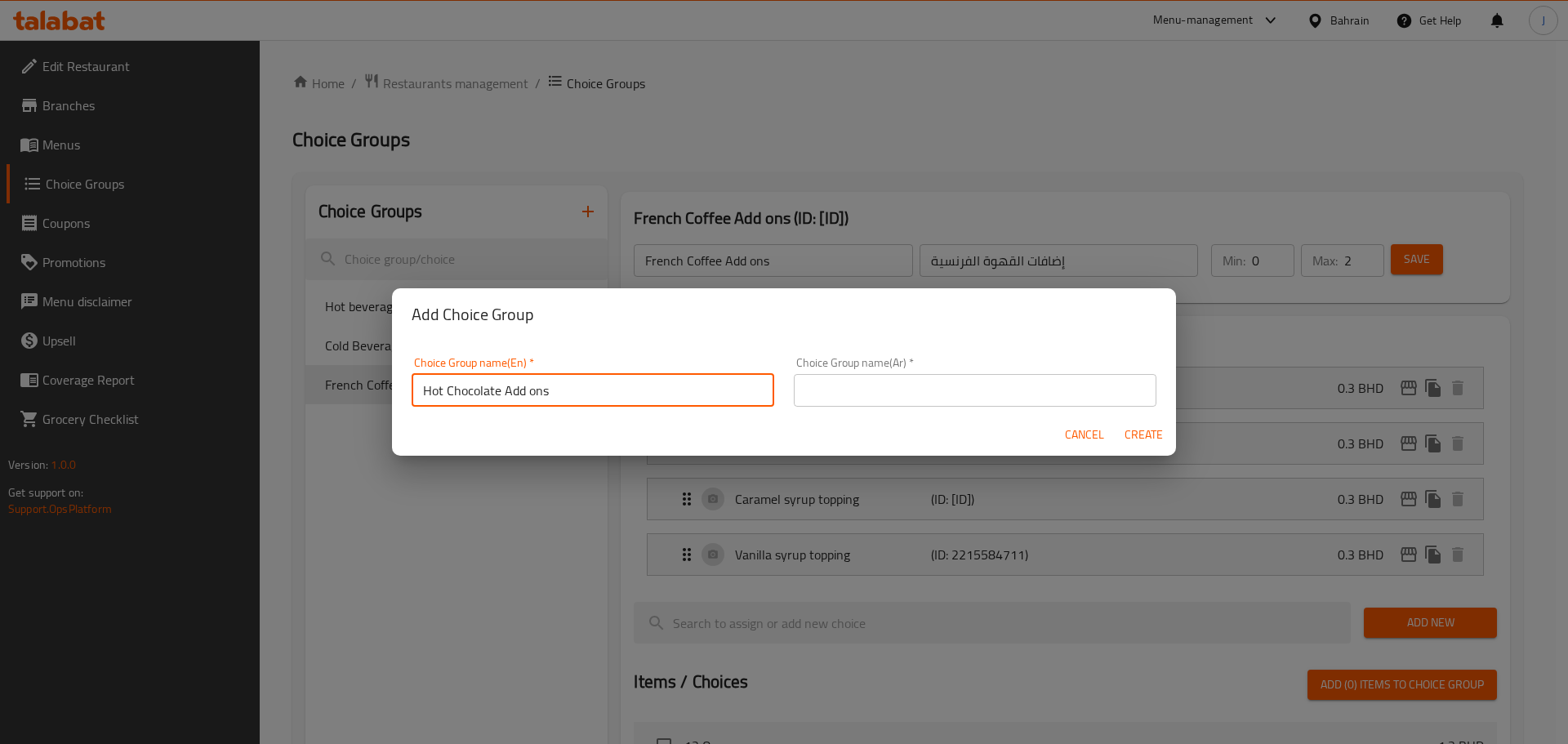 click at bounding box center [975, 390] 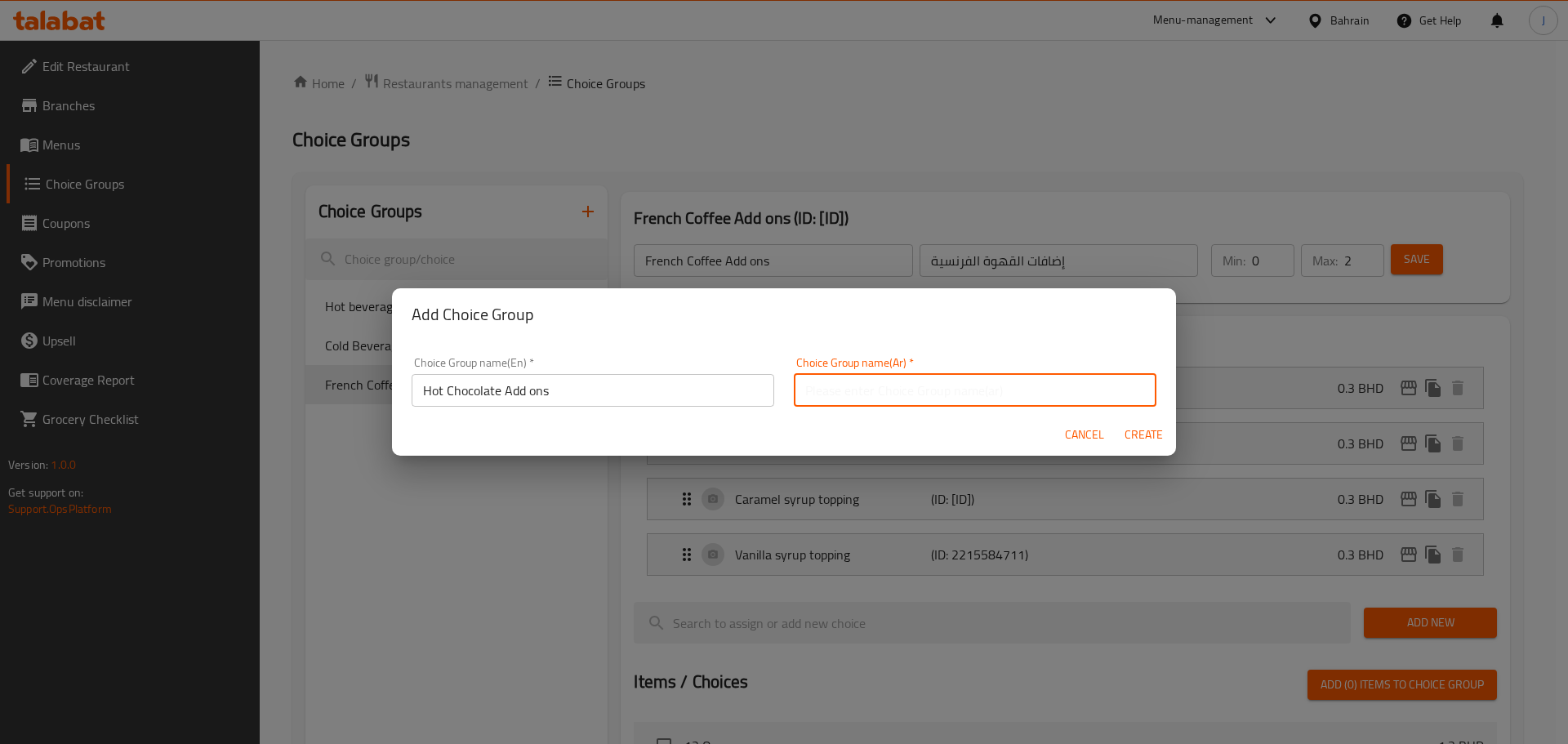 paste on "إضافات الشوكولاتة الساخنة" 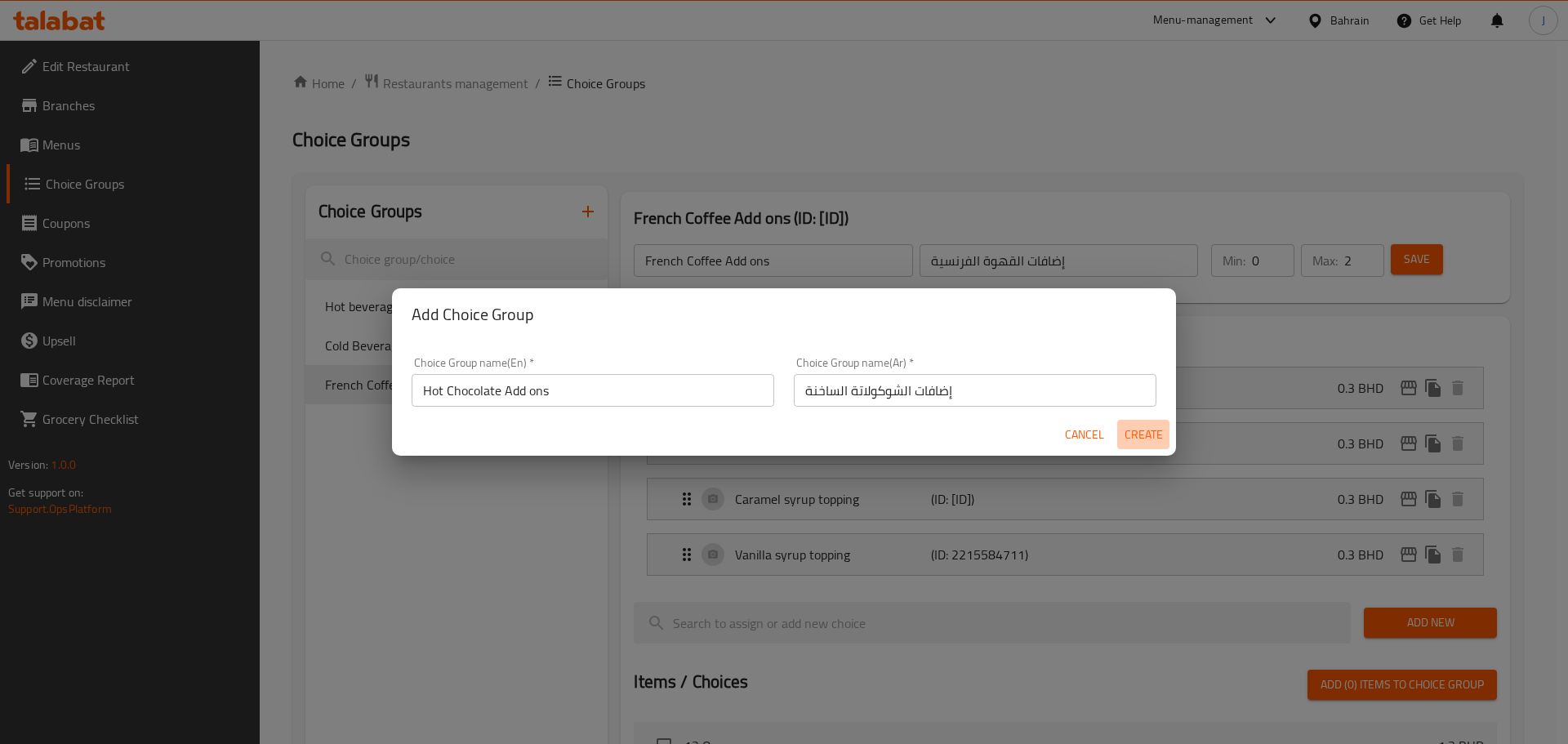 click on "Create" at bounding box center [1143, 434] 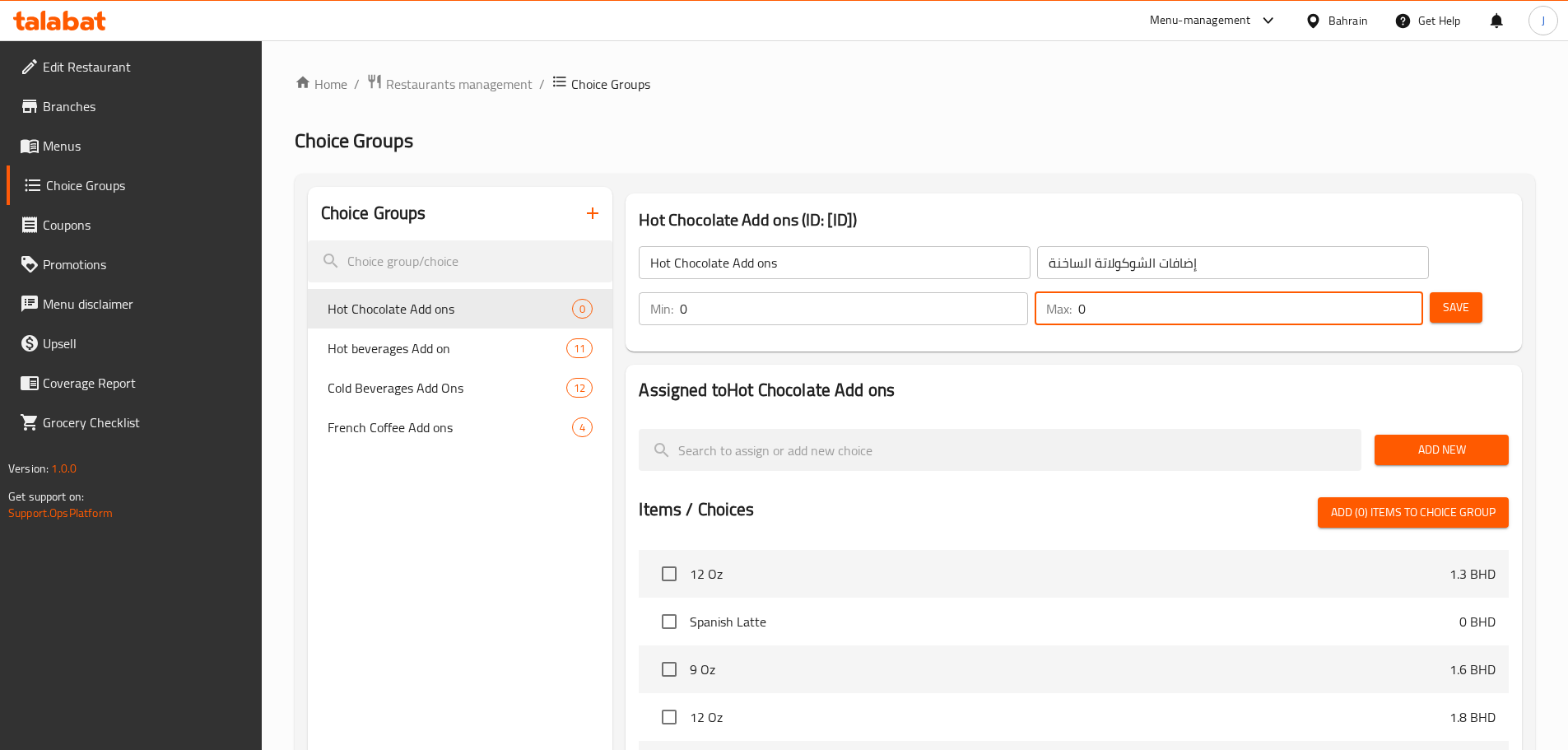click on "0" at bounding box center [1250, 309] 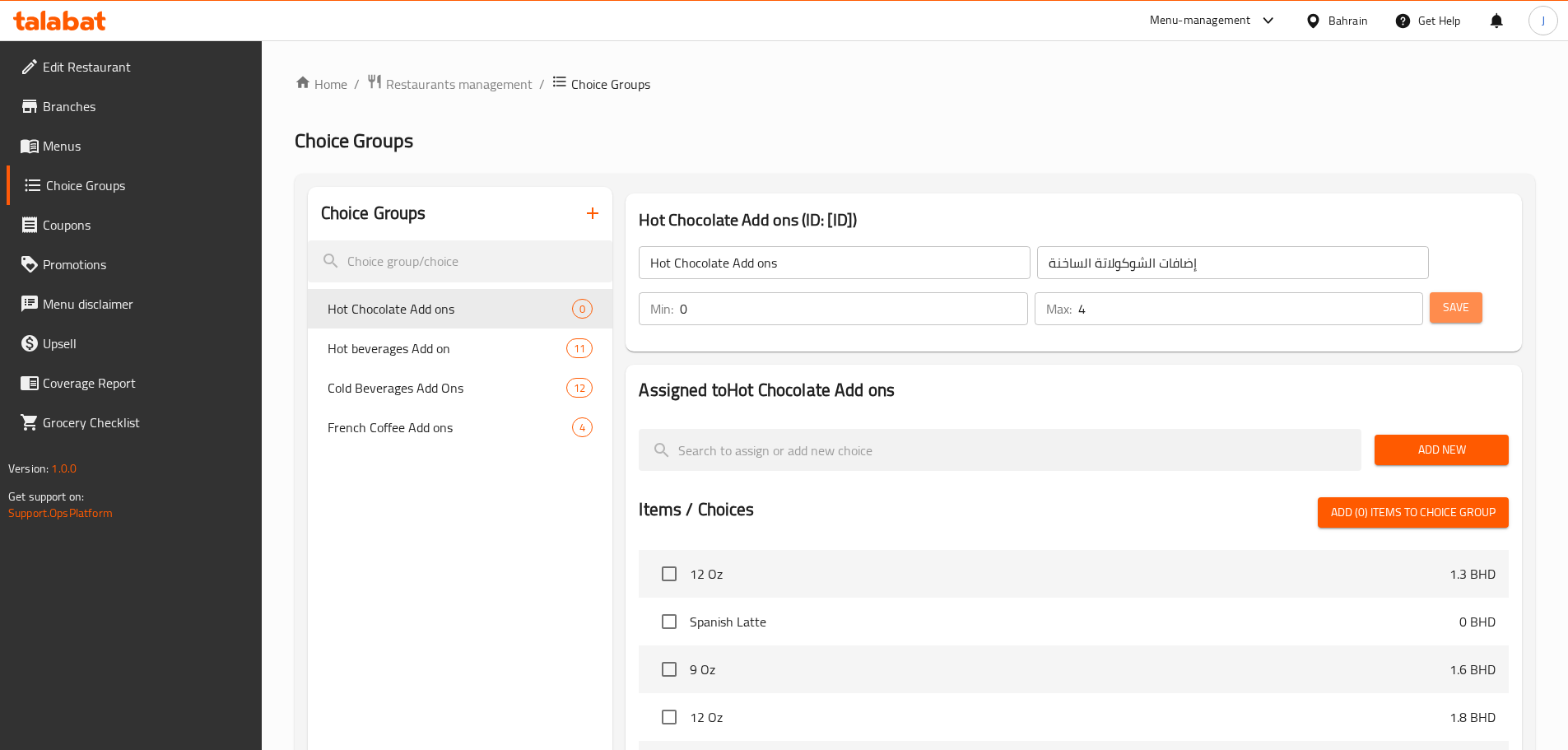 click on "Save" at bounding box center [1456, 307] 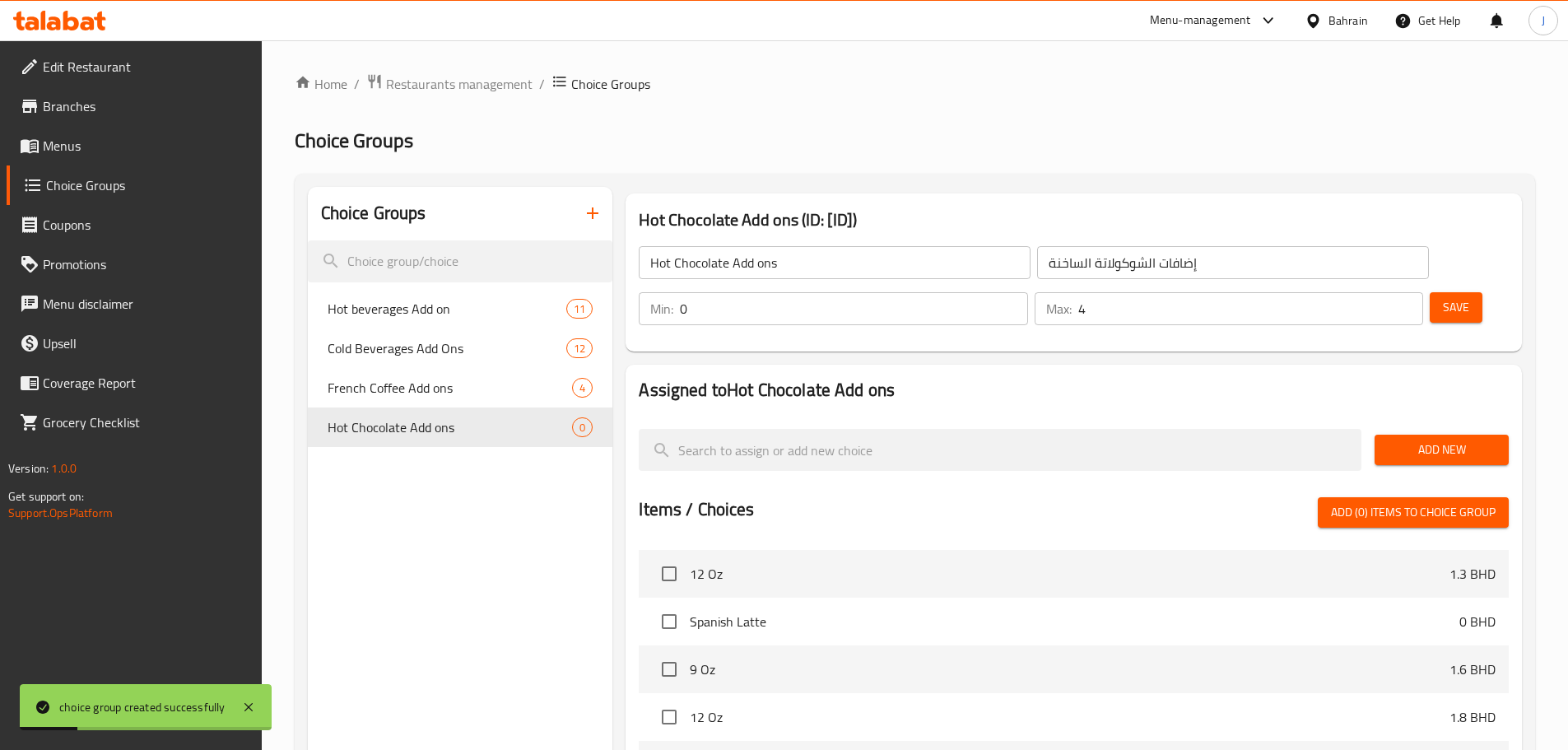 click on "Add New" at bounding box center (1441, 450) 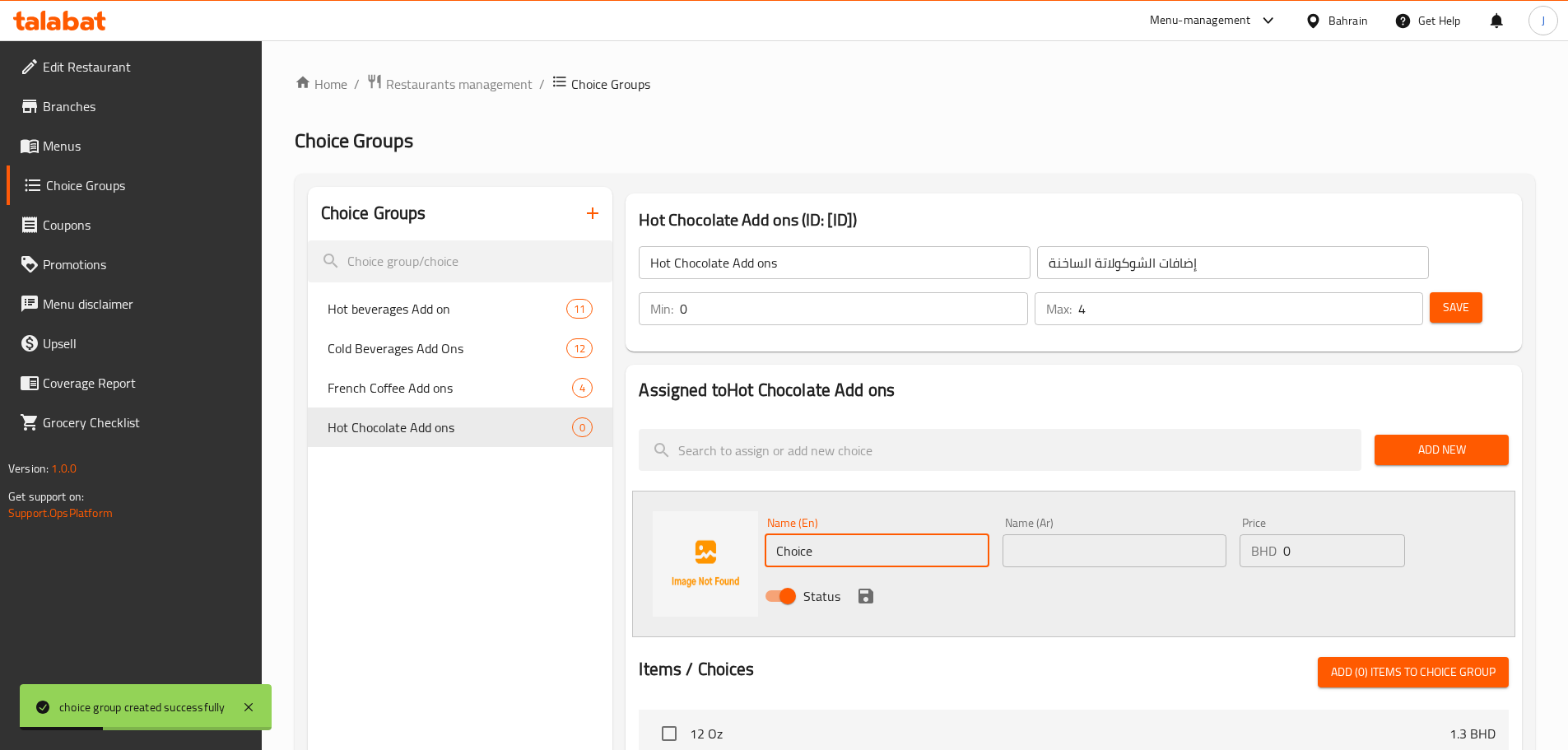 click on "Choice" at bounding box center (877, 551) 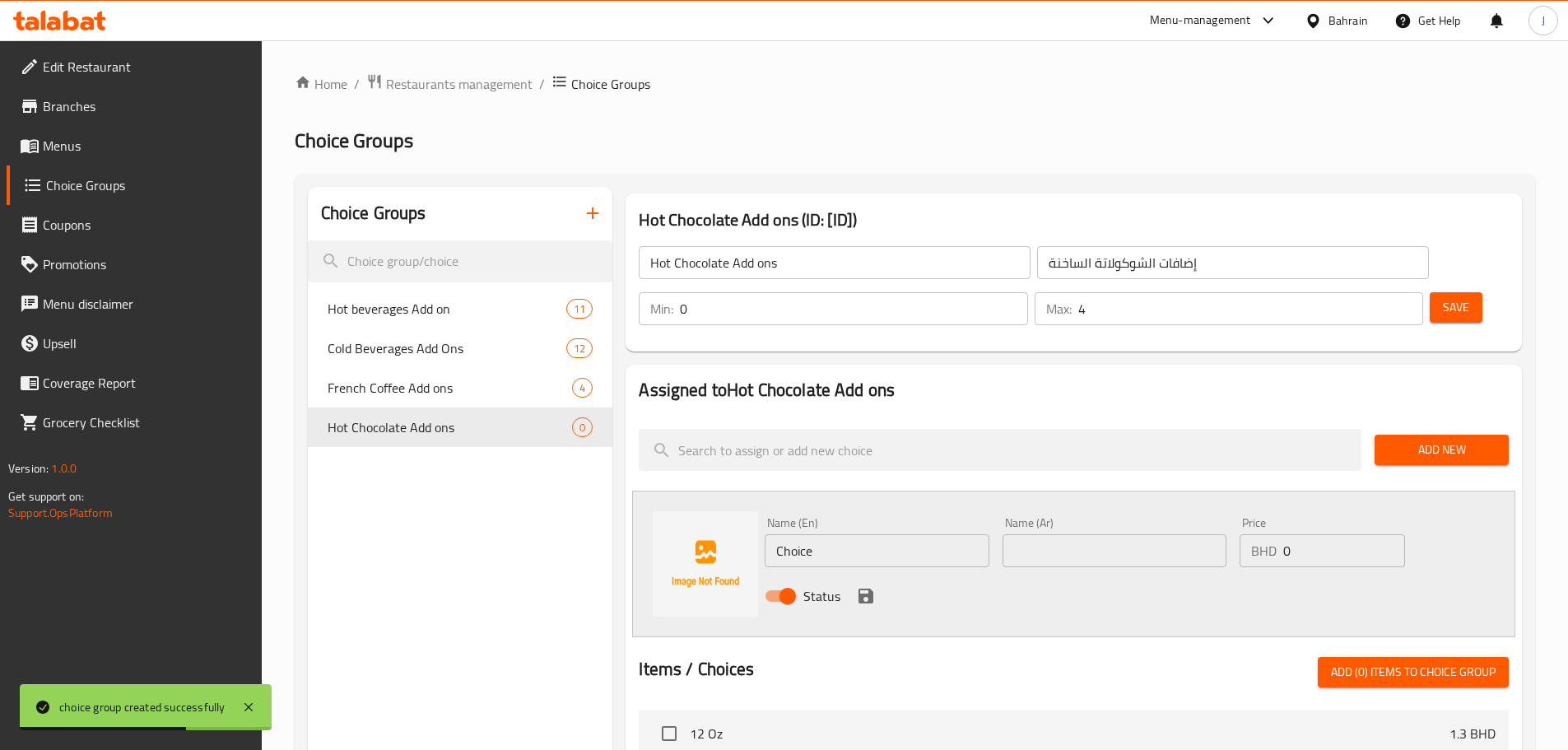 click on "Name (En) Choice Name (En)" at bounding box center (877, 542) 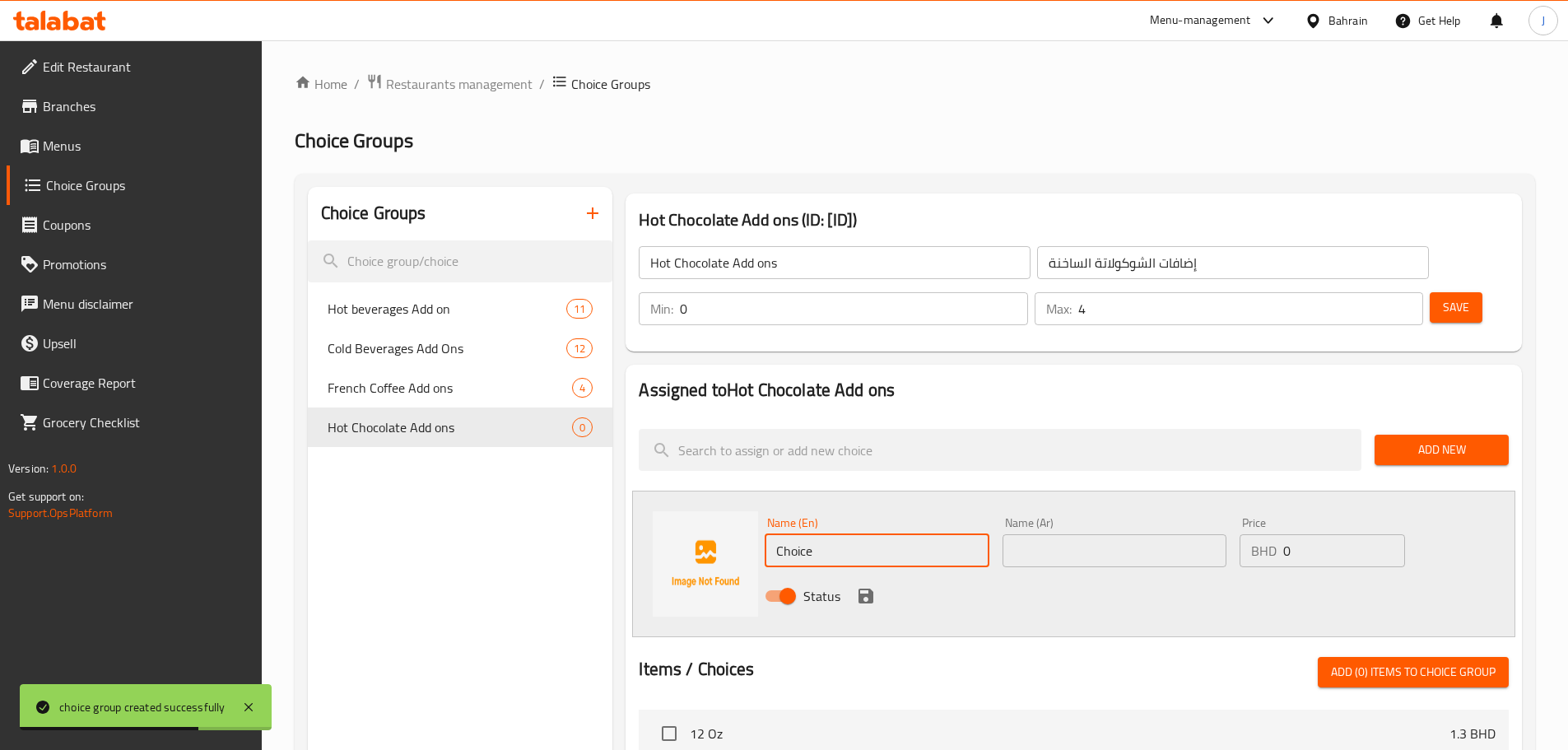 click on "Choice" at bounding box center (877, 551) 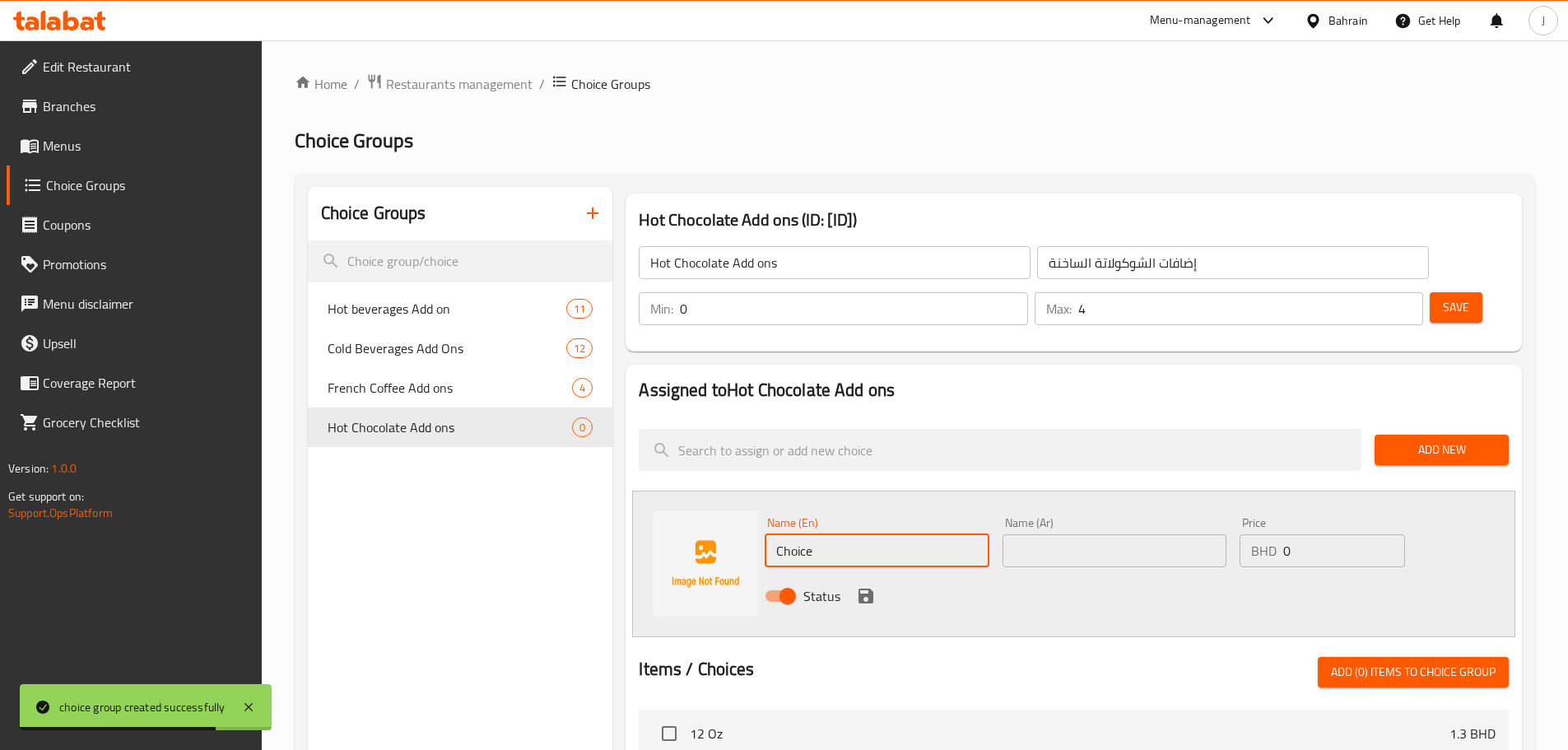 paste on "WHIPPED CREAM WITH CRUNCHY CHOCO BALLS TOPPING" 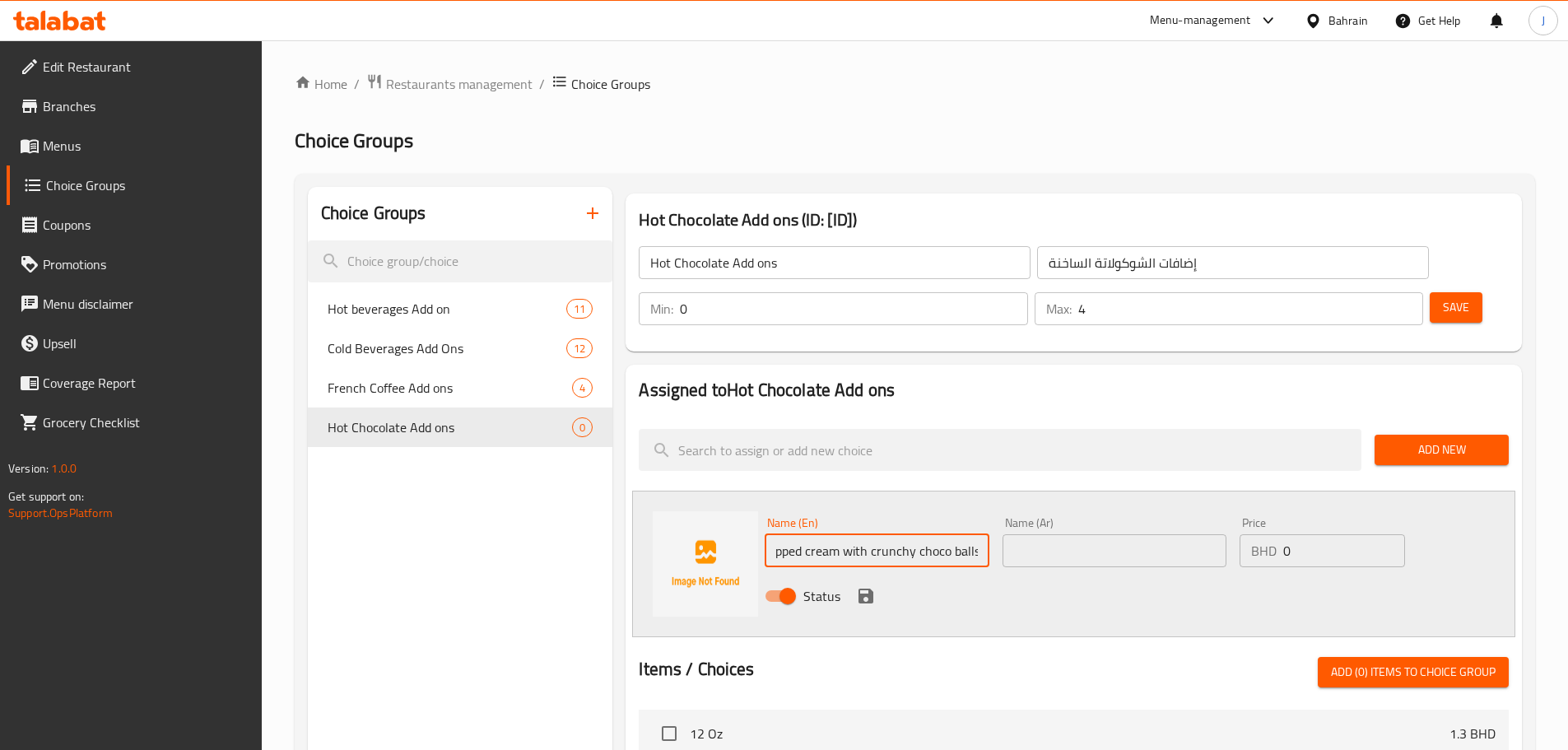 scroll, scrollTop: 0, scrollLeft: 0, axis: both 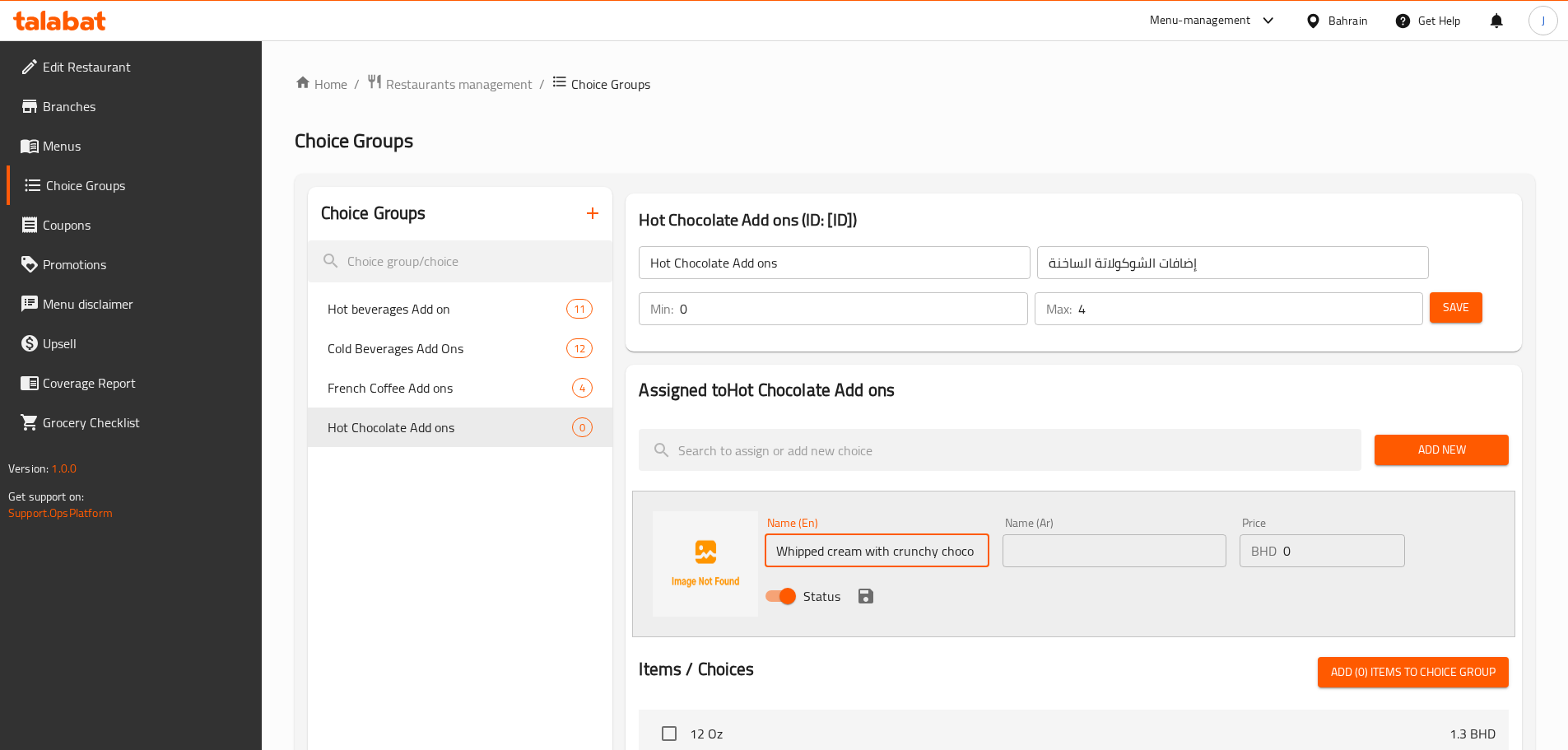 click at bounding box center (1114, 551) 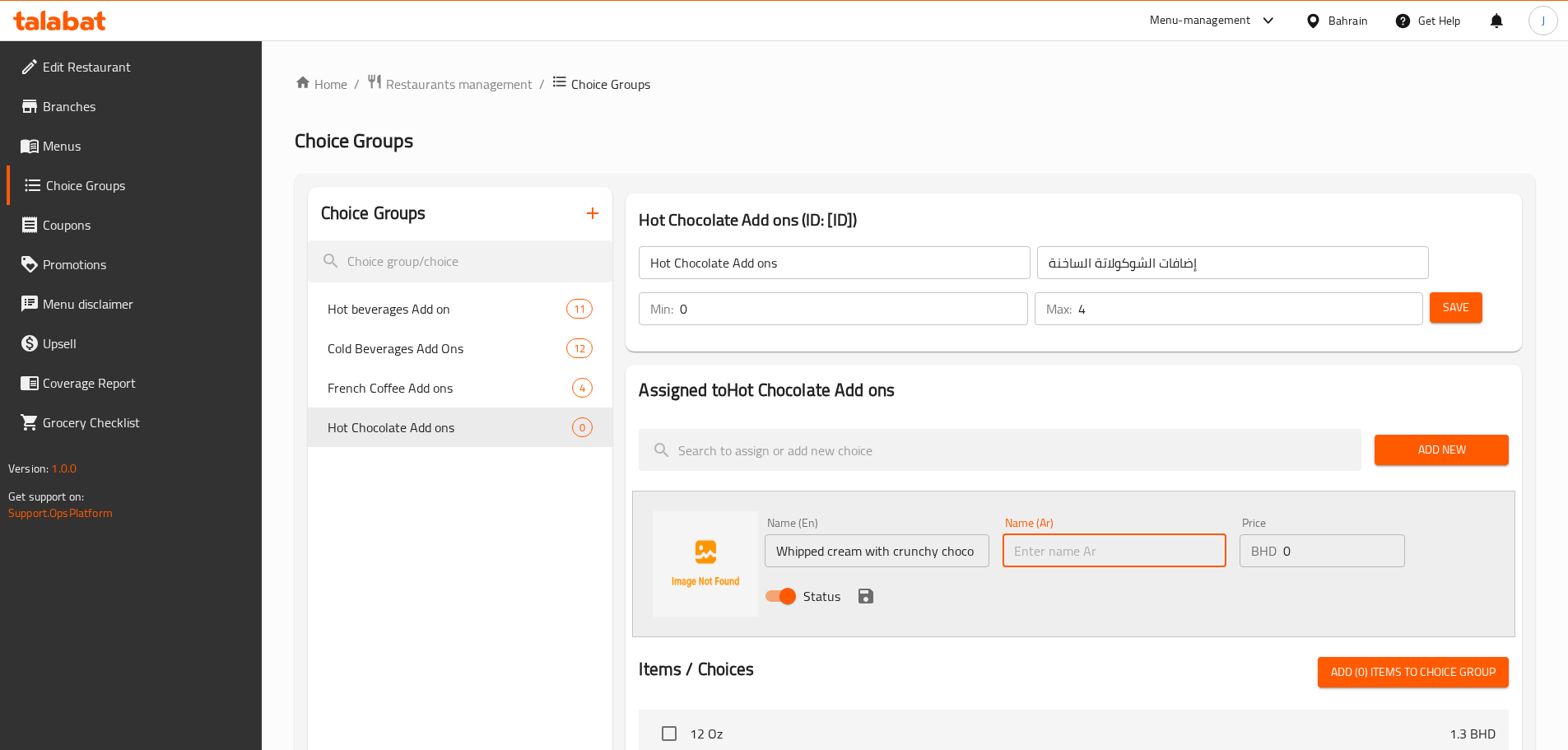 paste on "كريمة مخفوقة مع كرات الشوكولاتة المقرمشة" 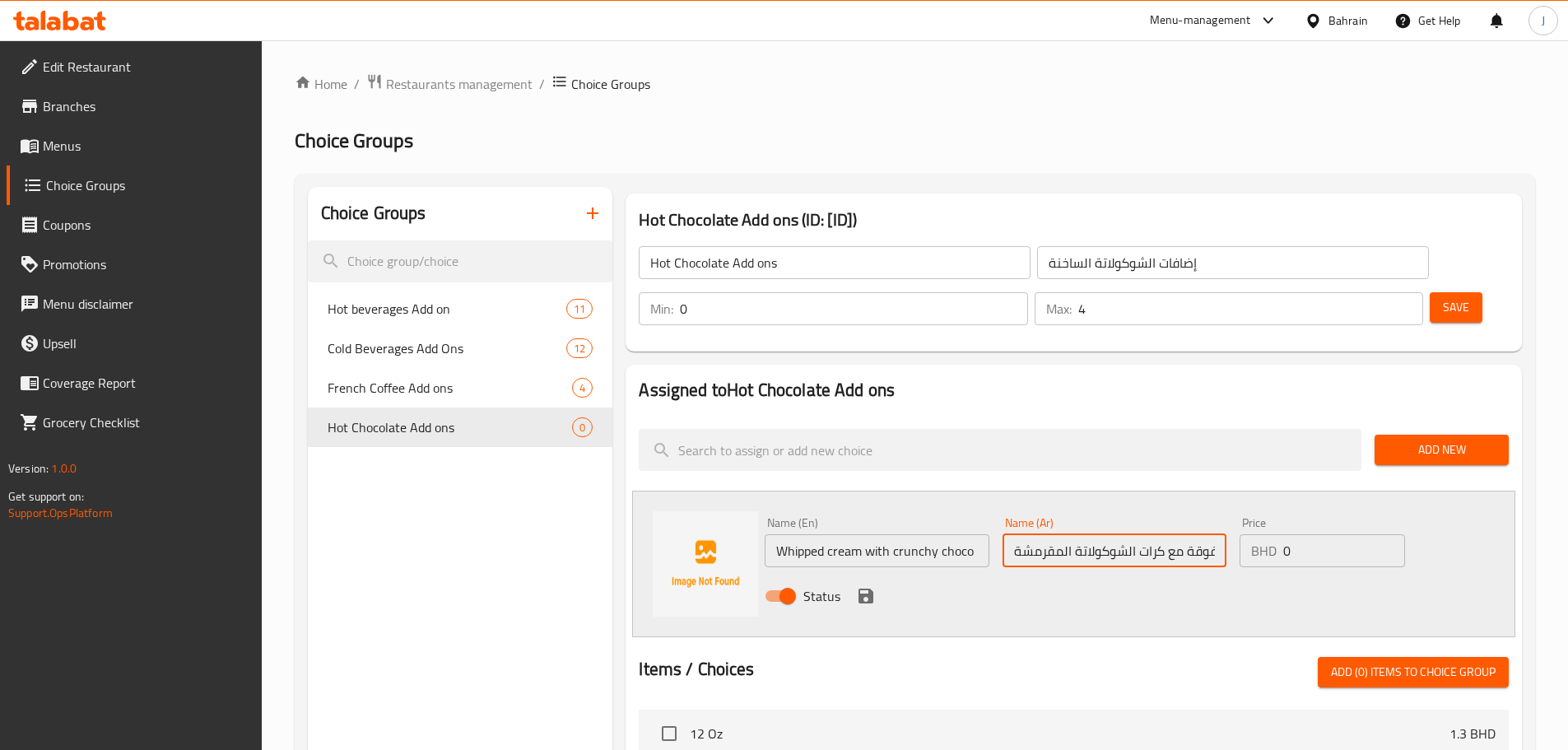scroll, scrollTop: 0, scrollLeft: 56, axis: horizontal 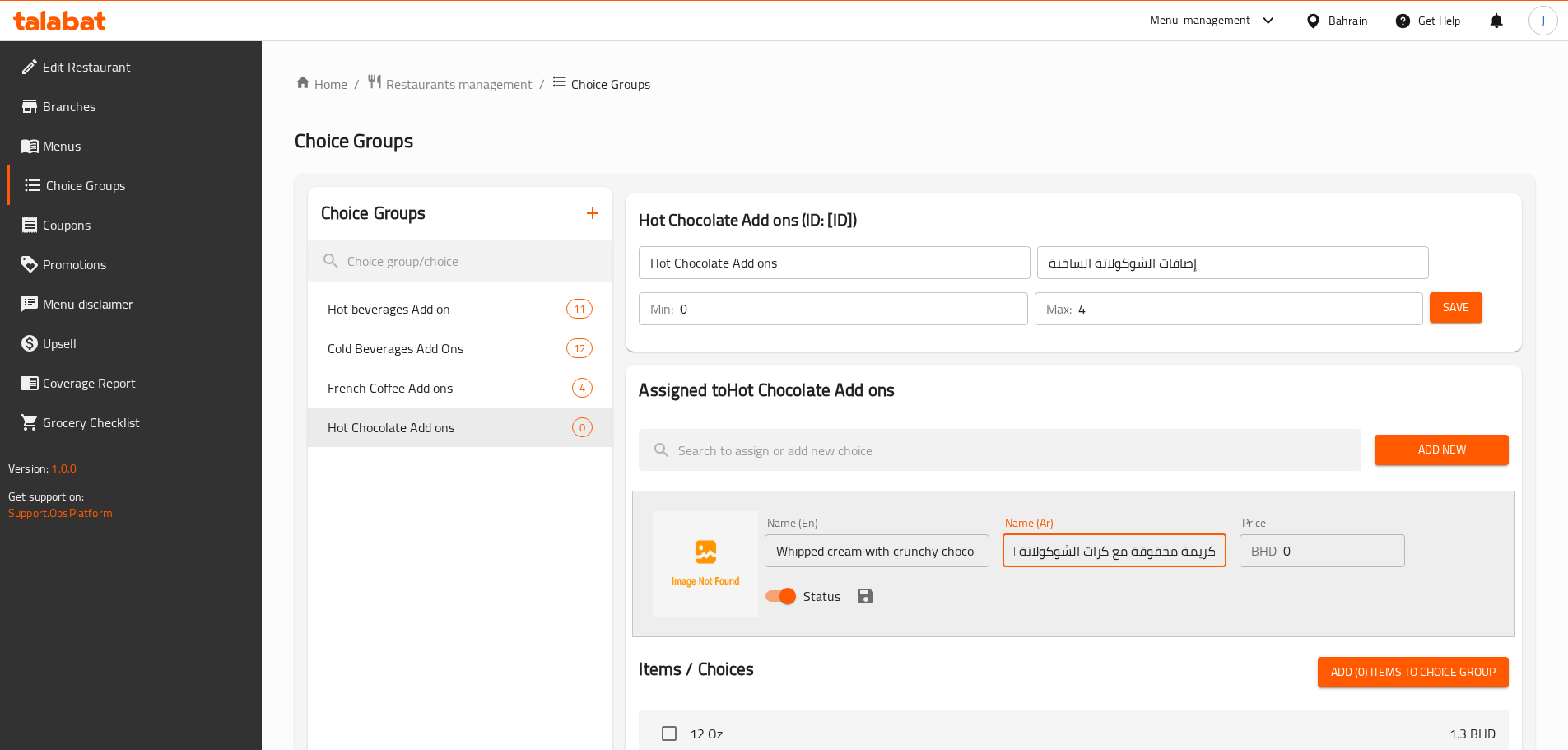 click on "0" at bounding box center (1343, 551) 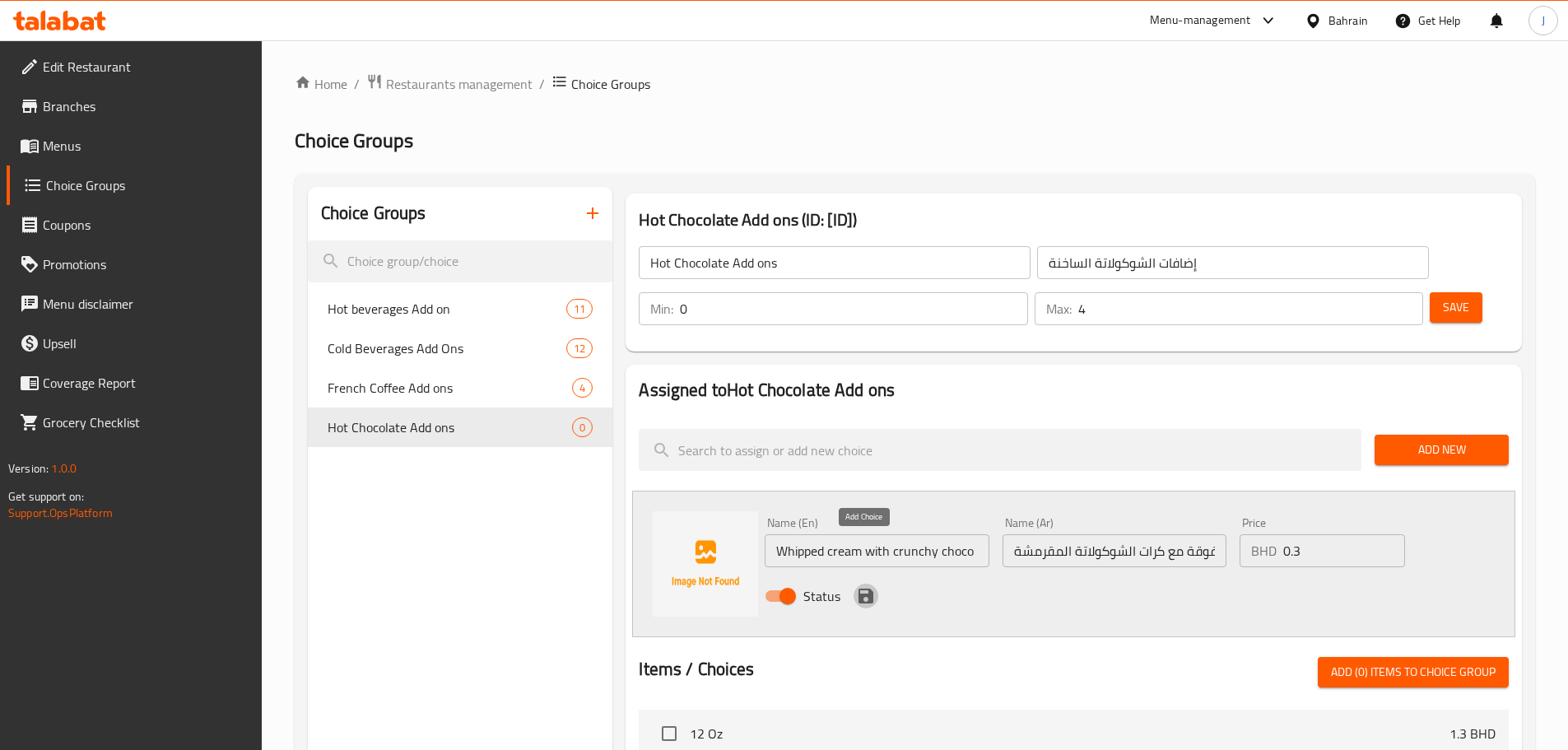 click 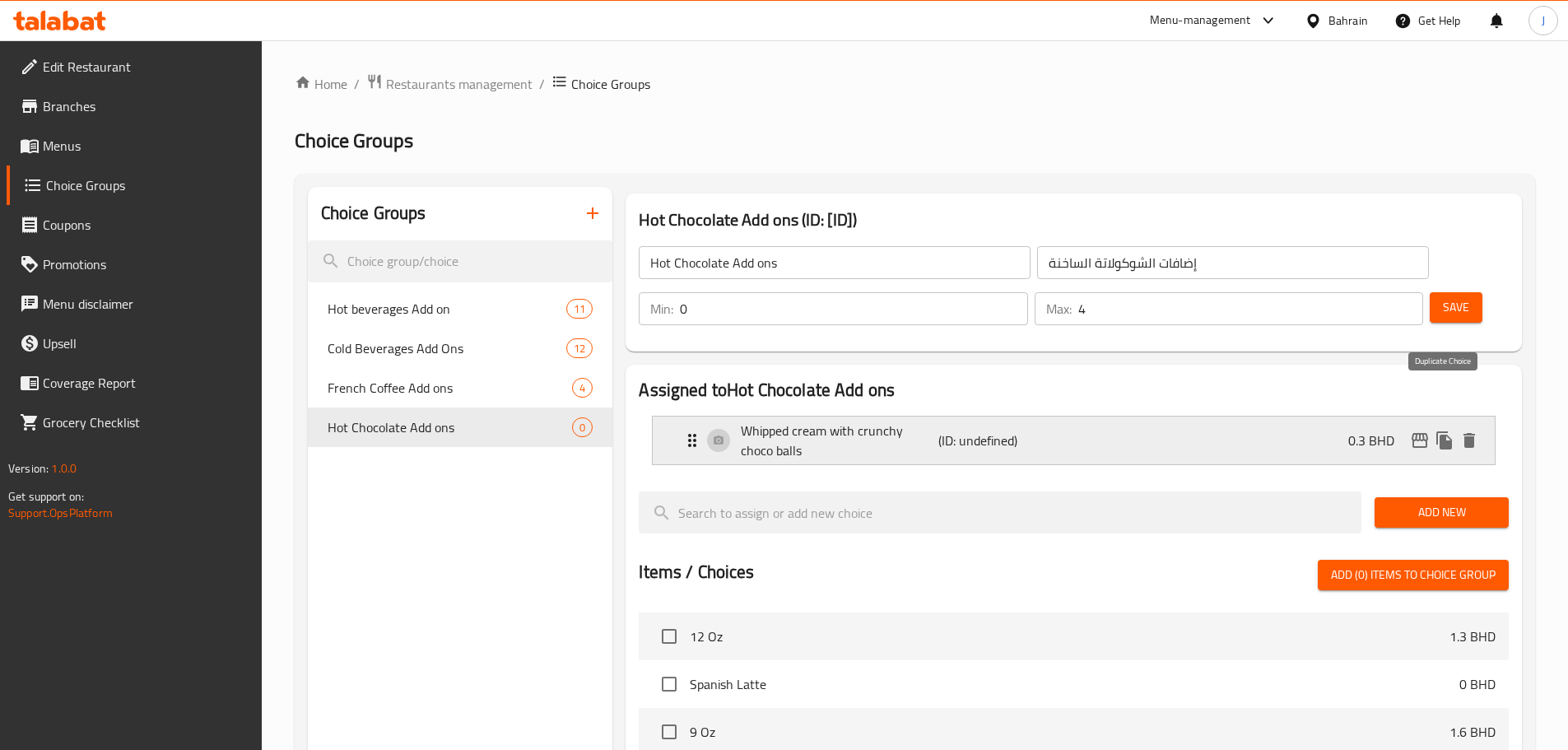 click 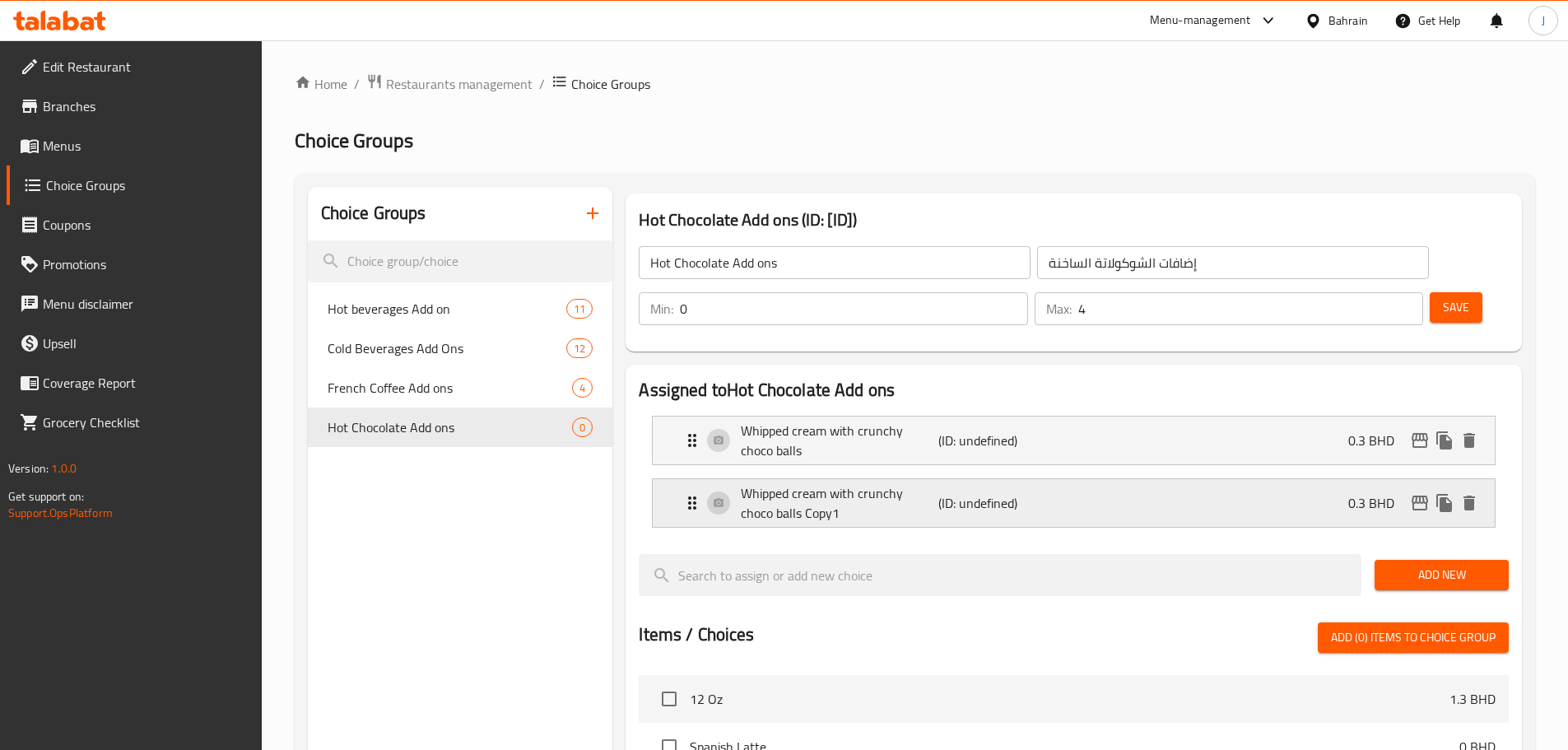 click on "Whipped cream with crunchy choco balls Copy1" at bounding box center (839, 503) 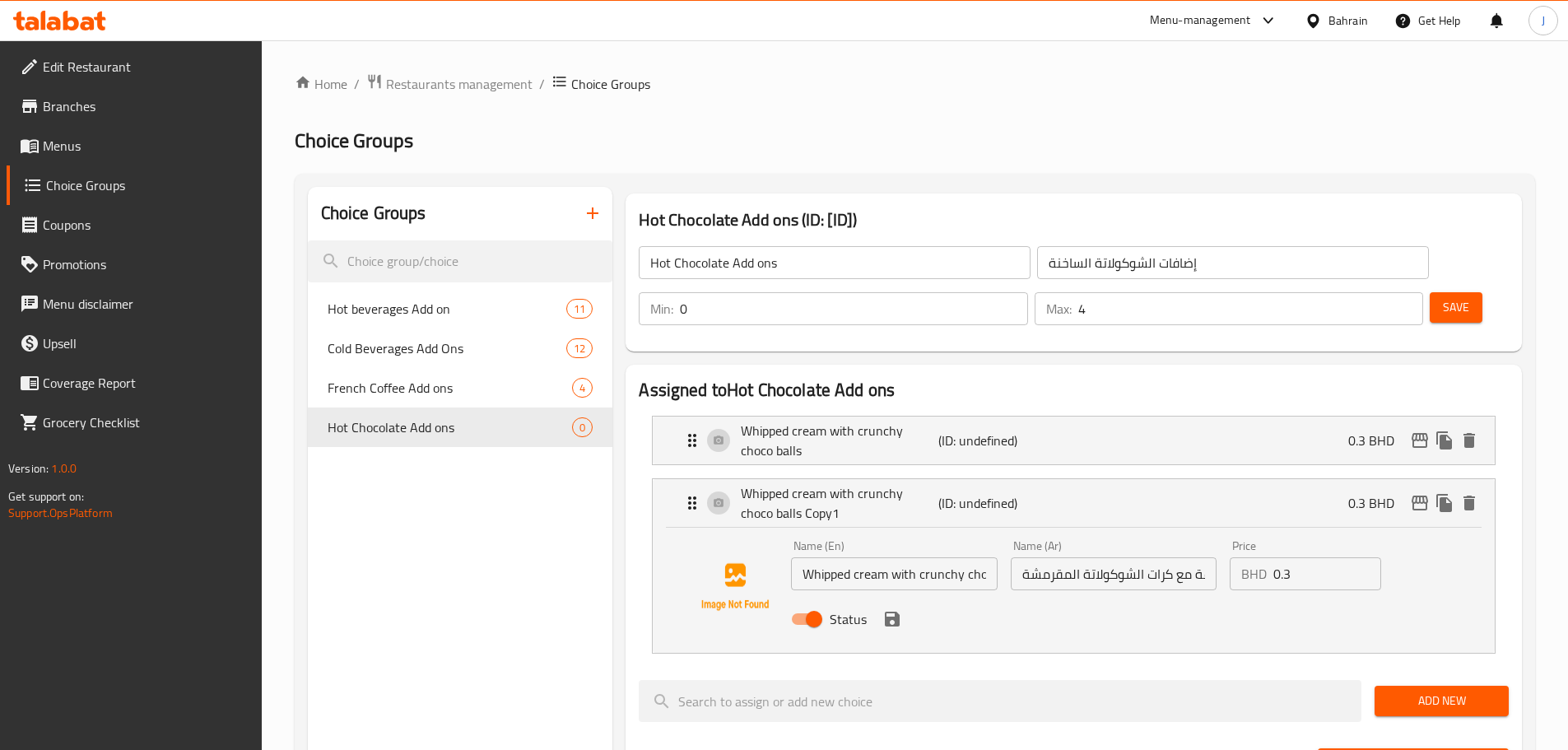 click on "Whipped cream with crunchy choco balls Copy1" at bounding box center [894, 574] 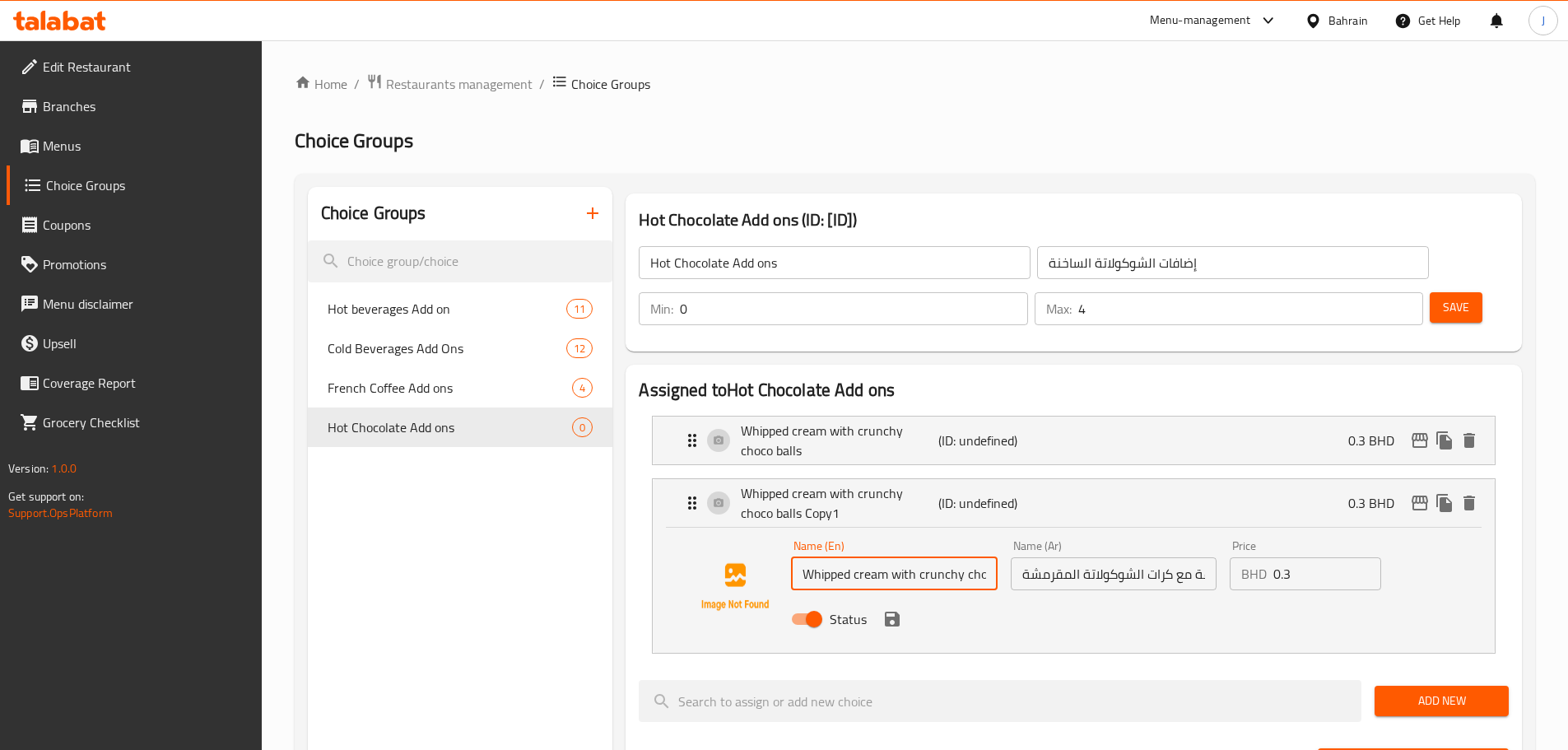click on "Whipped cream with crunchy choco balls Copy1" at bounding box center (894, 574) 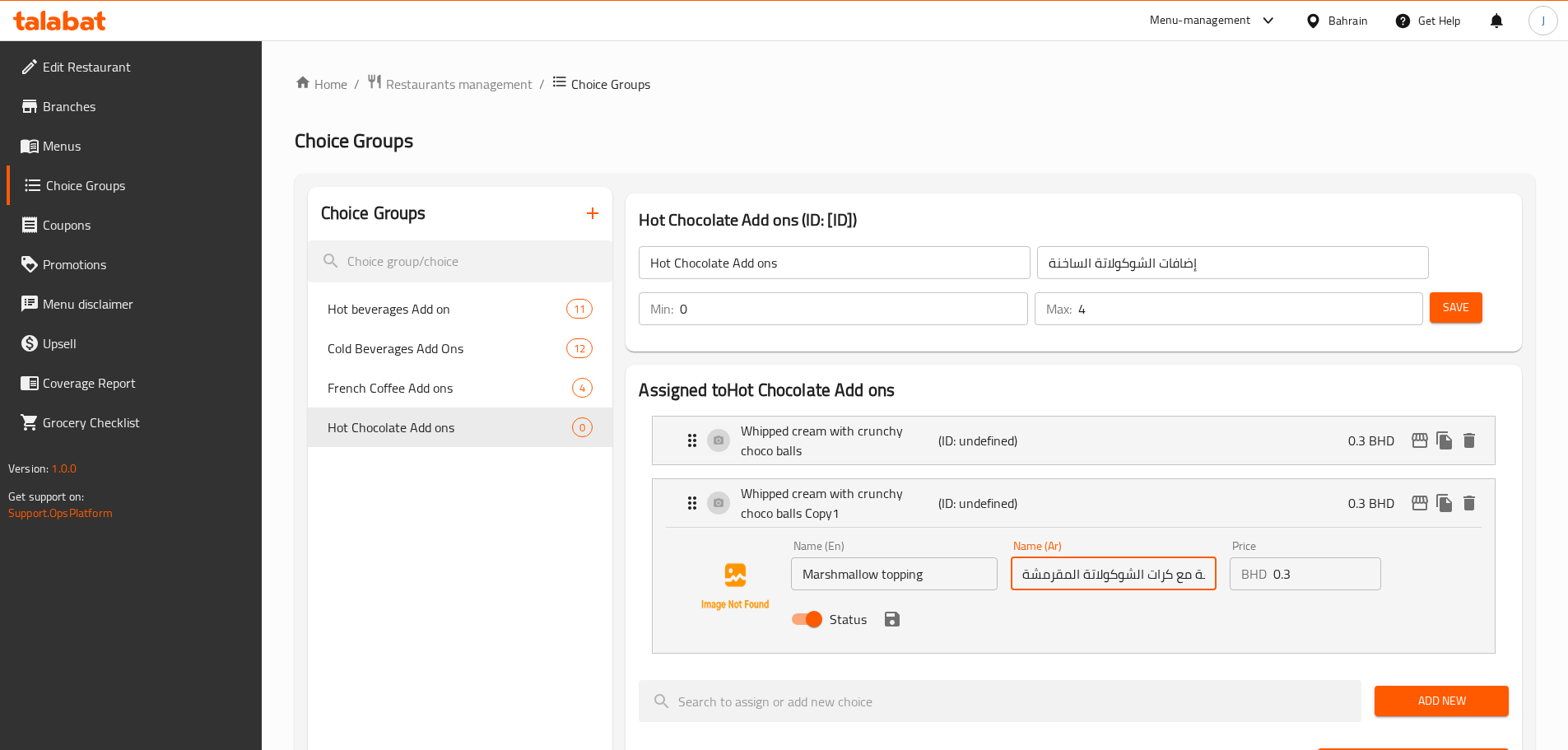 click on "كريمة مخفوقة مع كرات الشوكولاتة المقرمشة" at bounding box center (1114, 574) 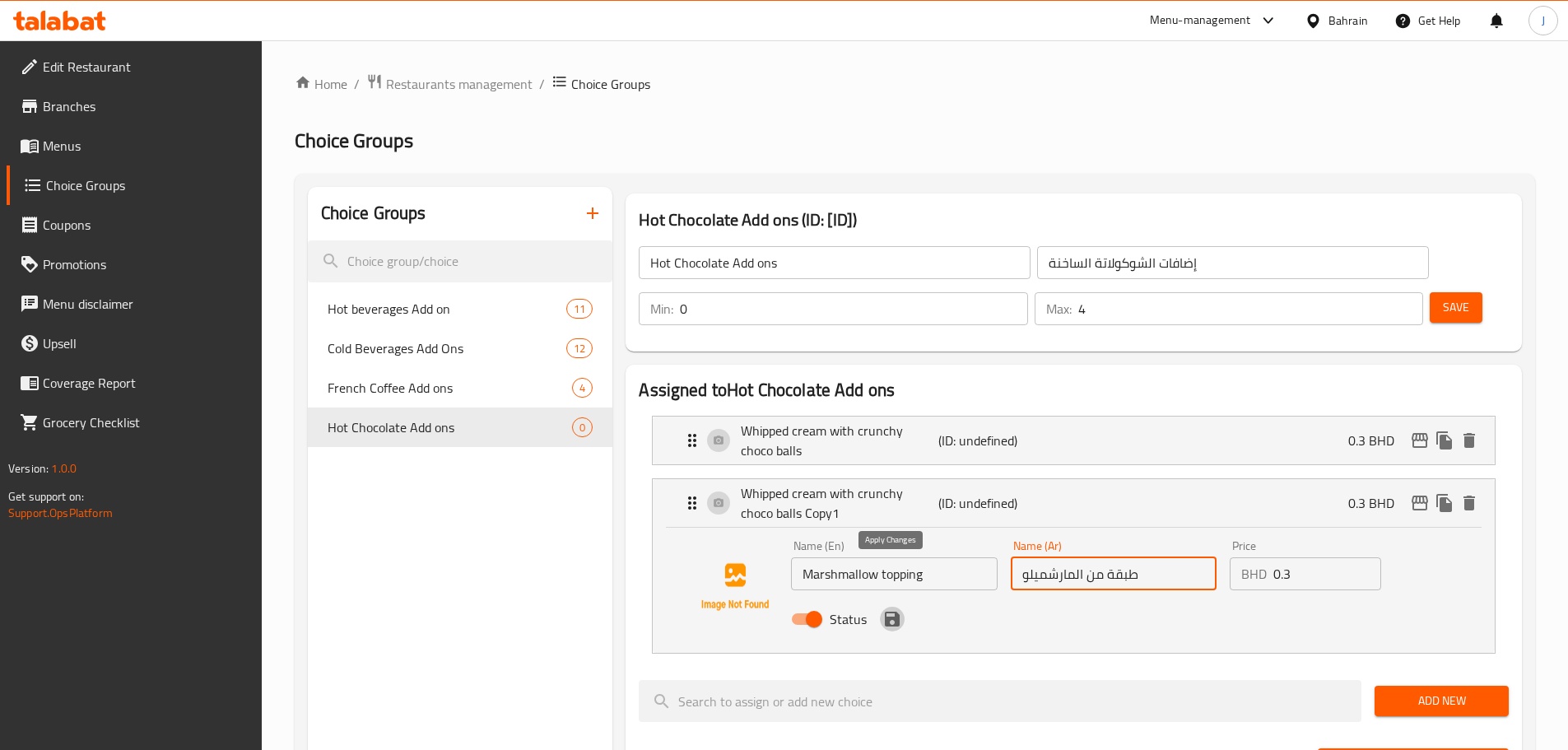 click 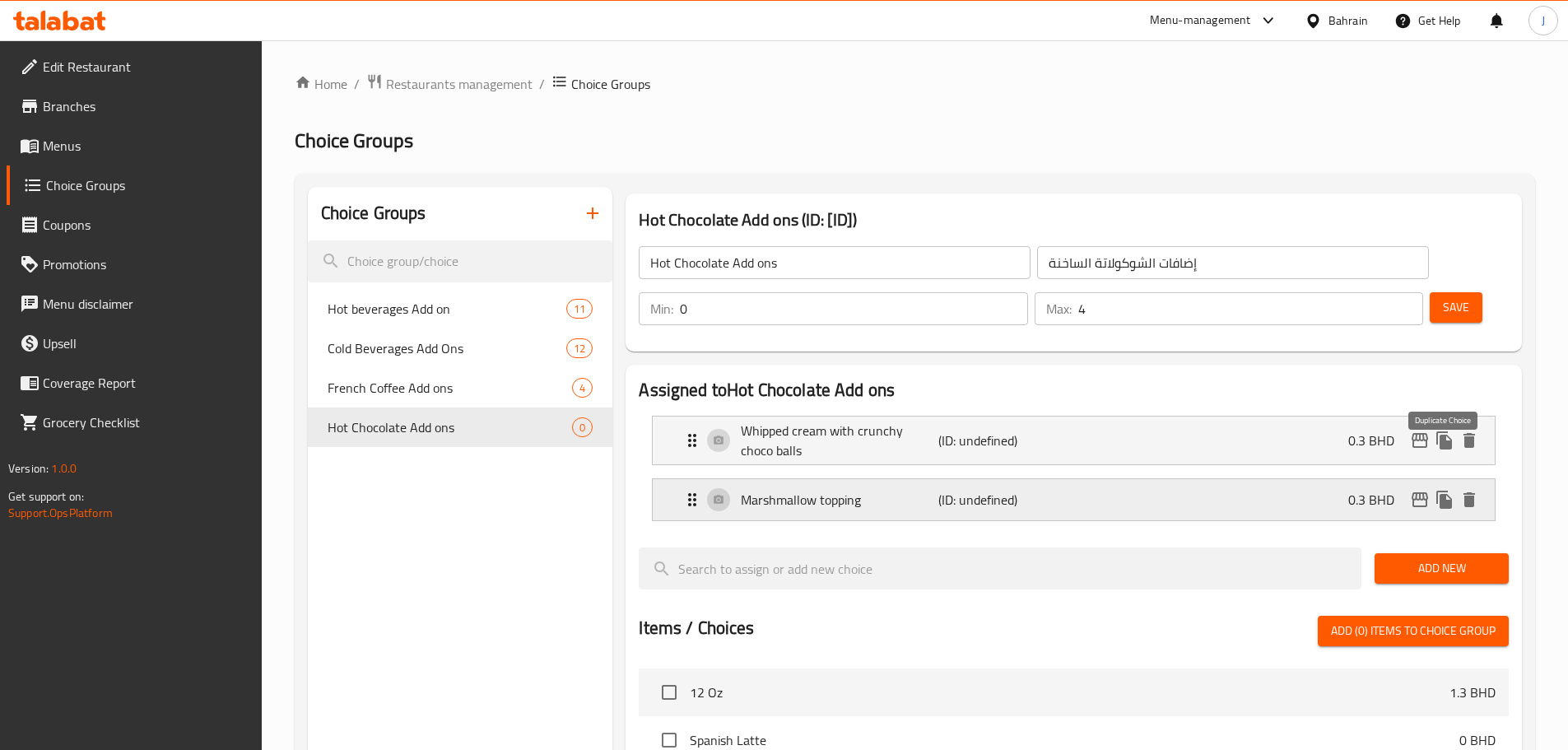 click 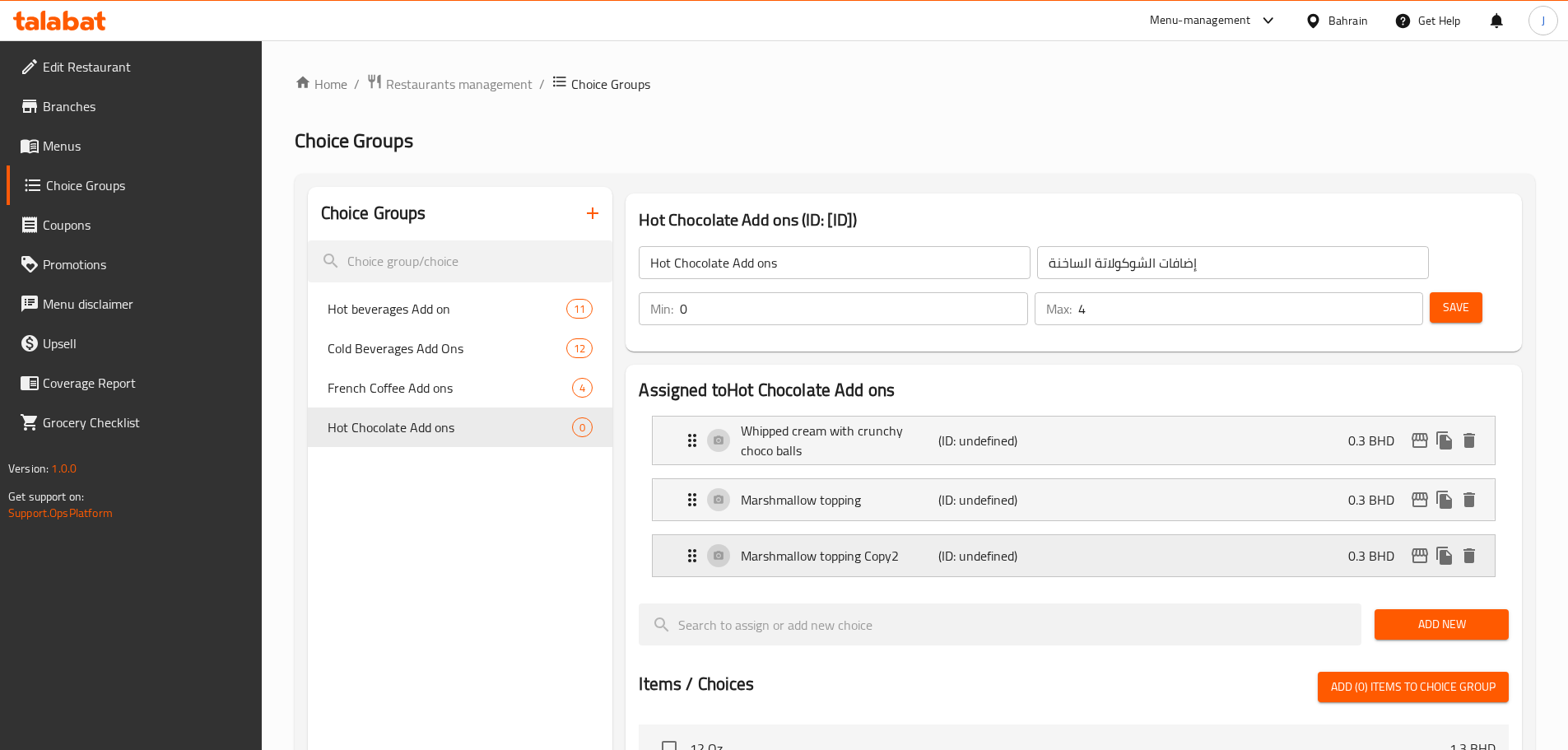 click on "Marshmallow topping Copy2" at bounding box center (839, 556) 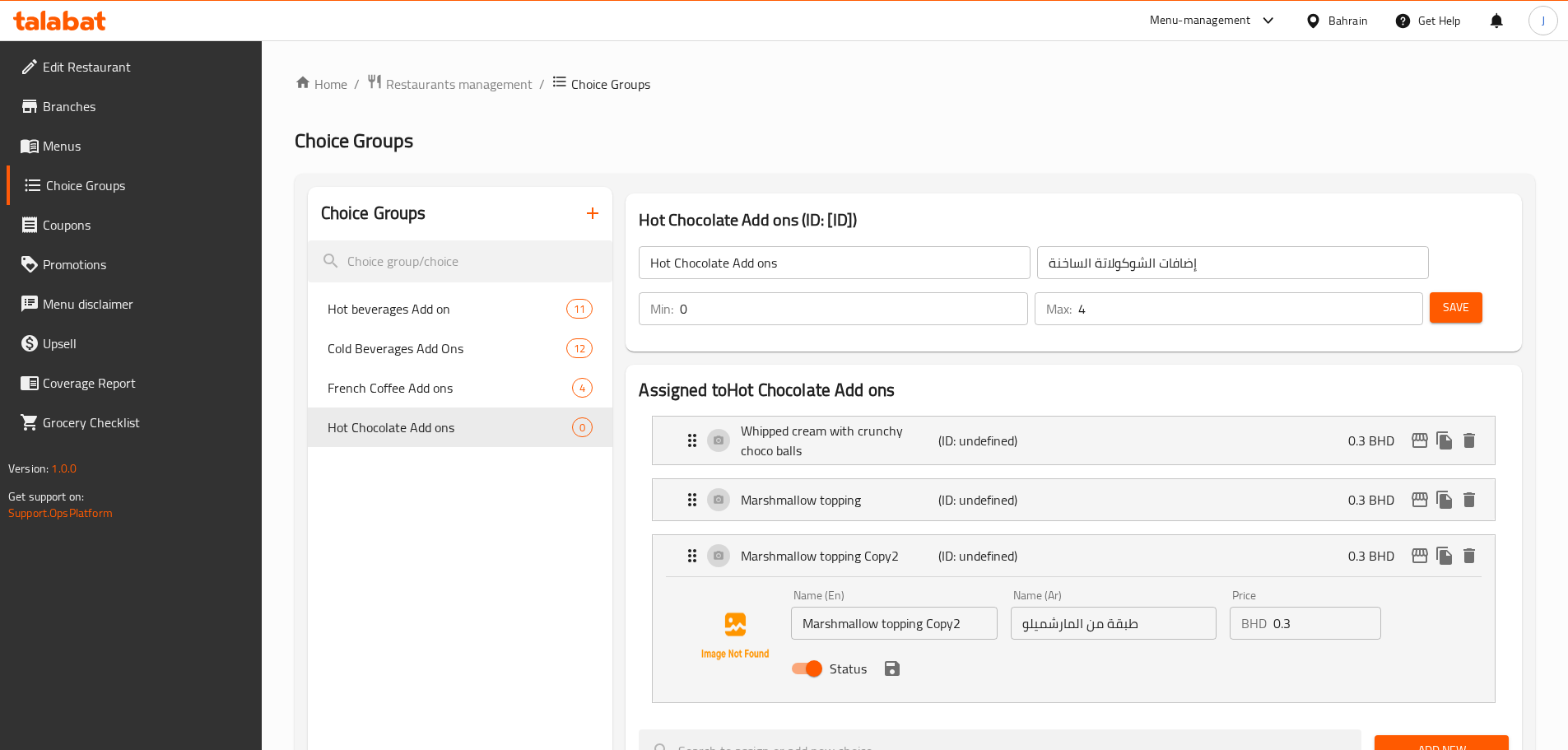 click on "Marshmallow topping Copy2" at bounding box center (894, 623) 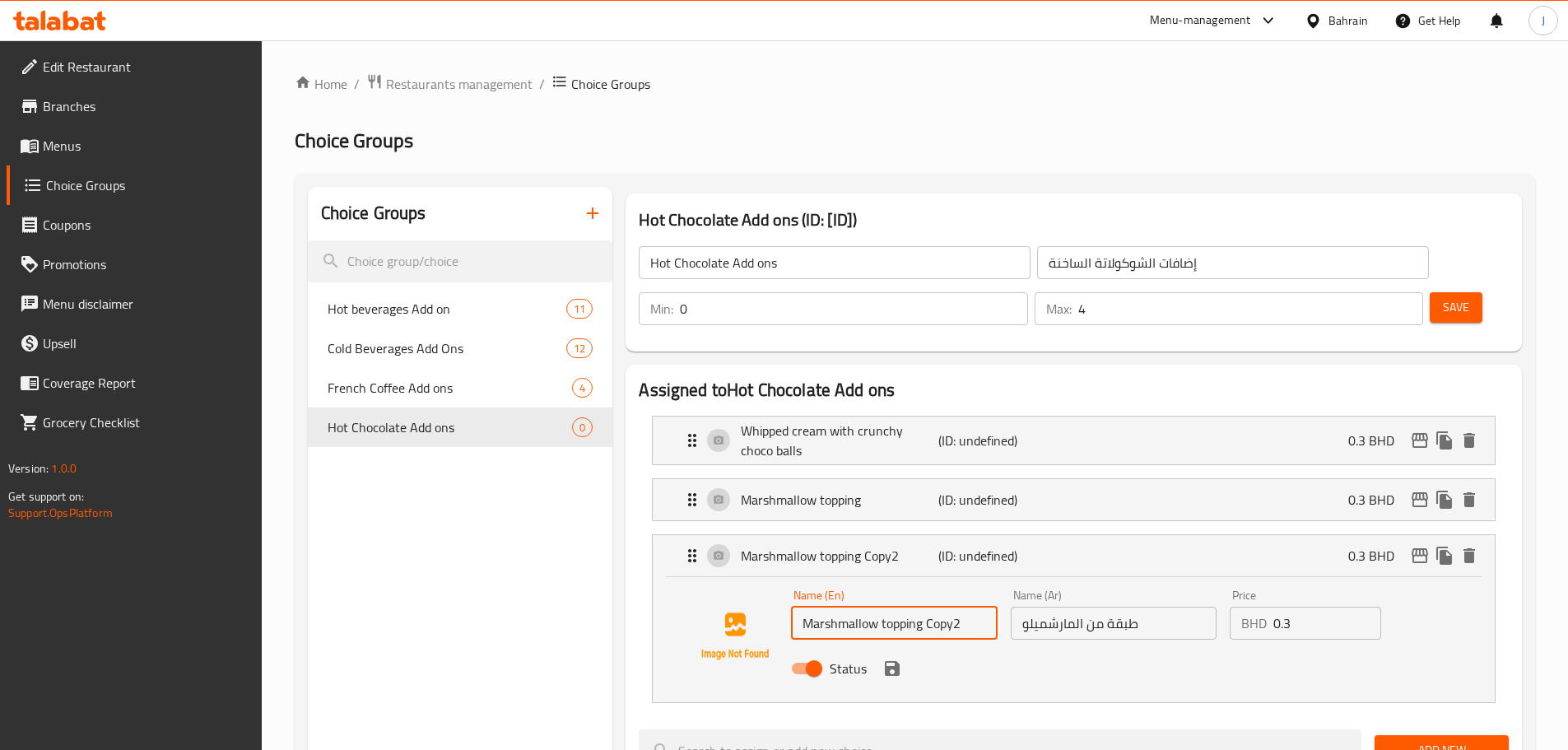 click on "Marshmallow topping Copy2" at bounding box center [894, 623] 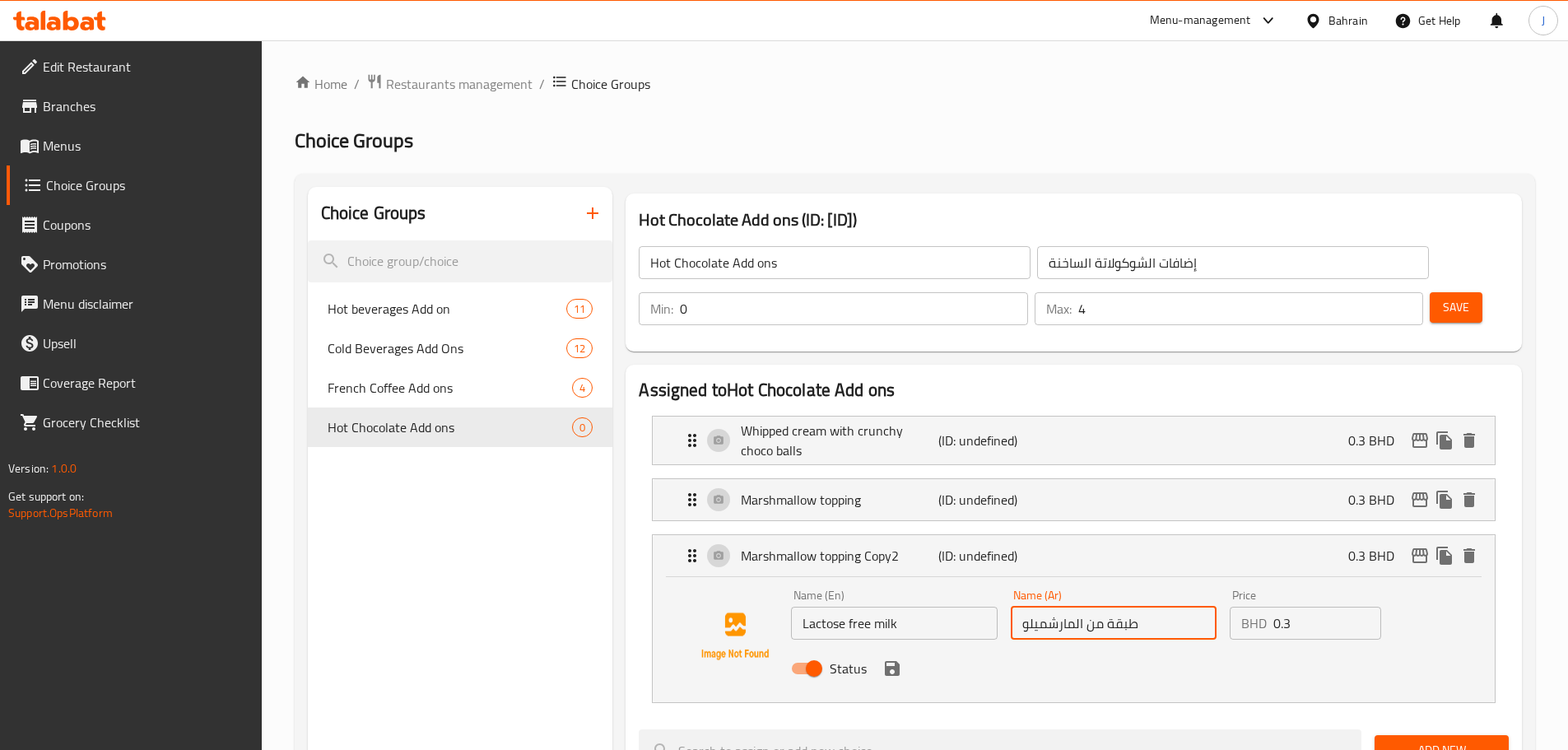 click on "طبقة من المارشميلو" at bounding box center [1114, 623] 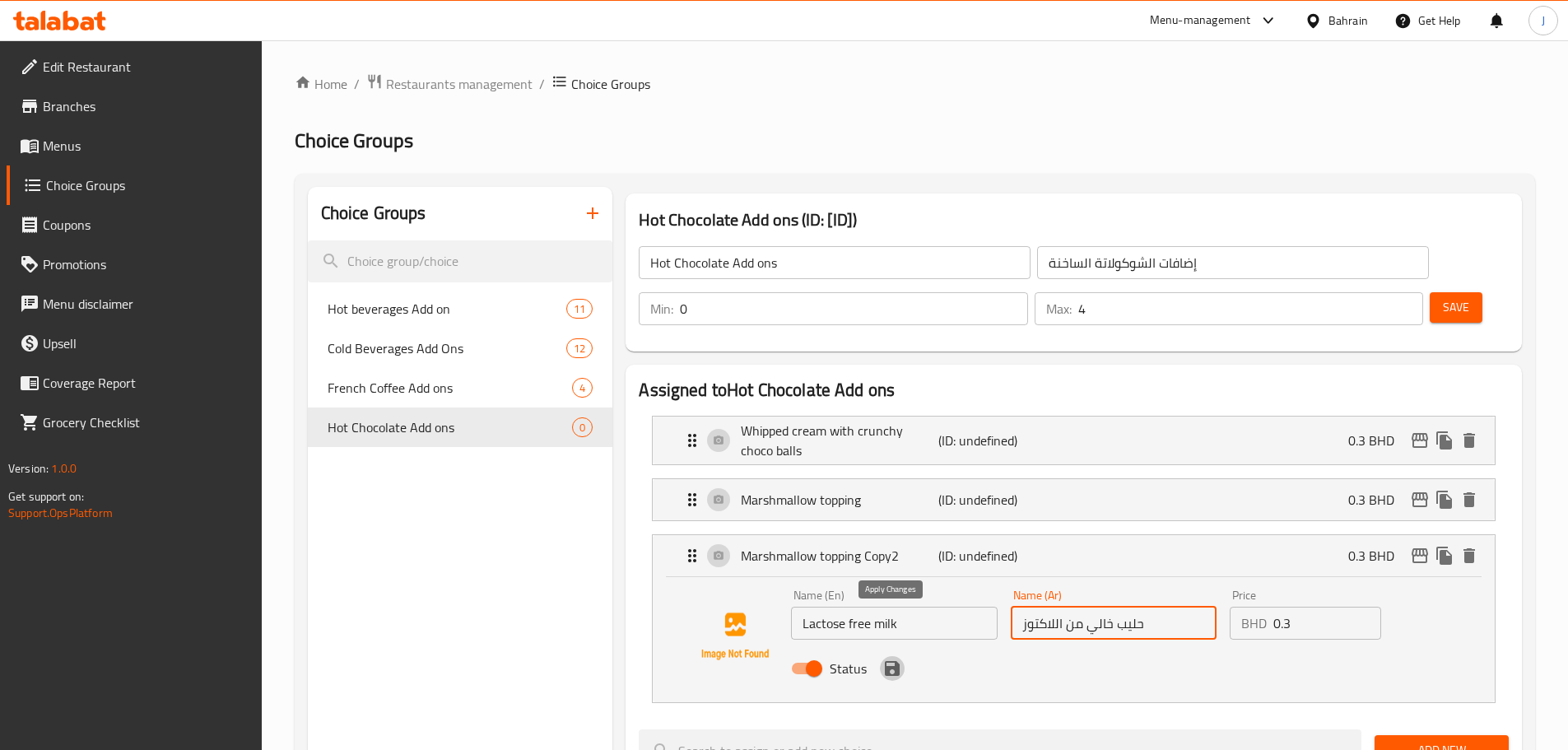 click 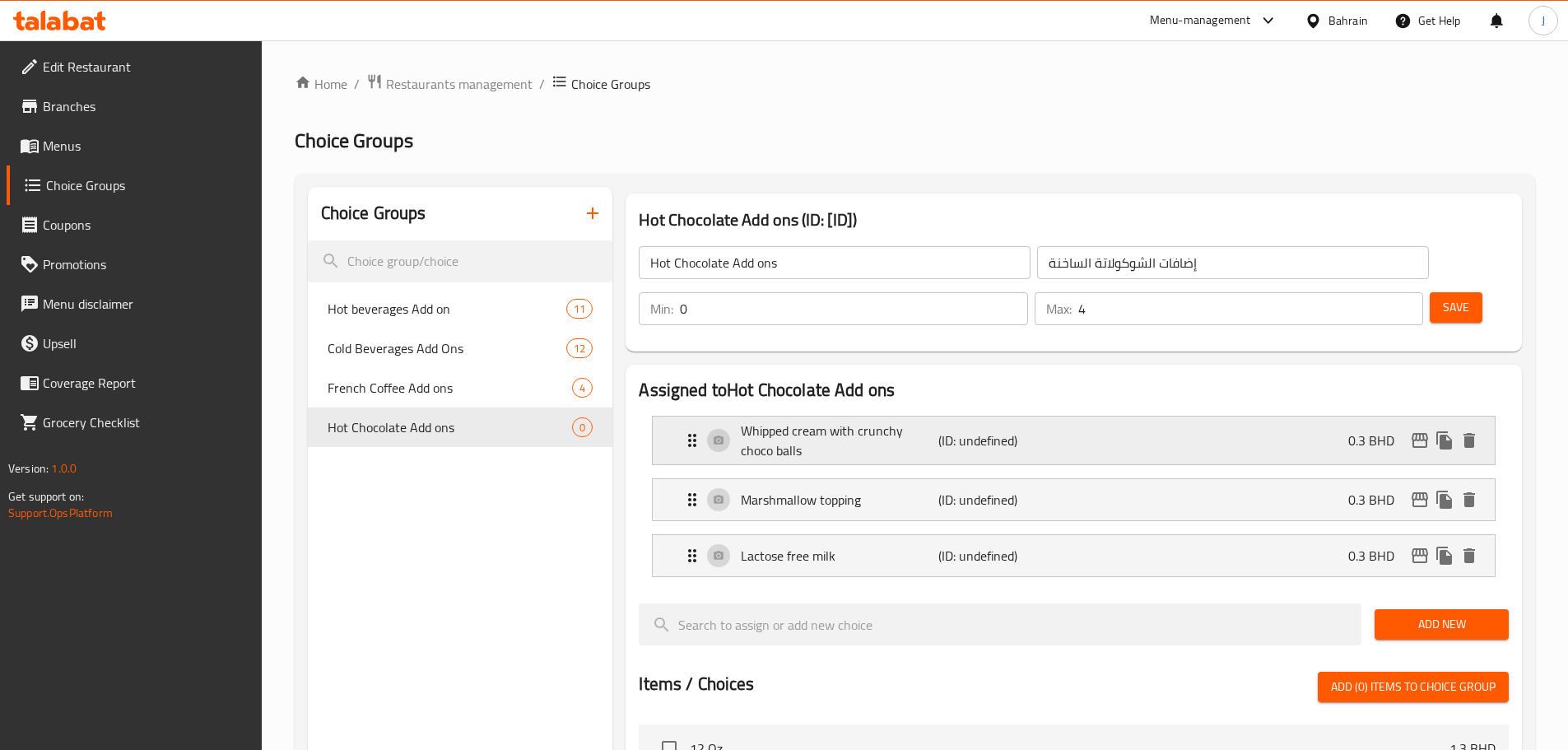 click on "Whipped cream with crunchy choco balls (ID: undefined) 0.3 BHD" at bounding box center [1078, 440] 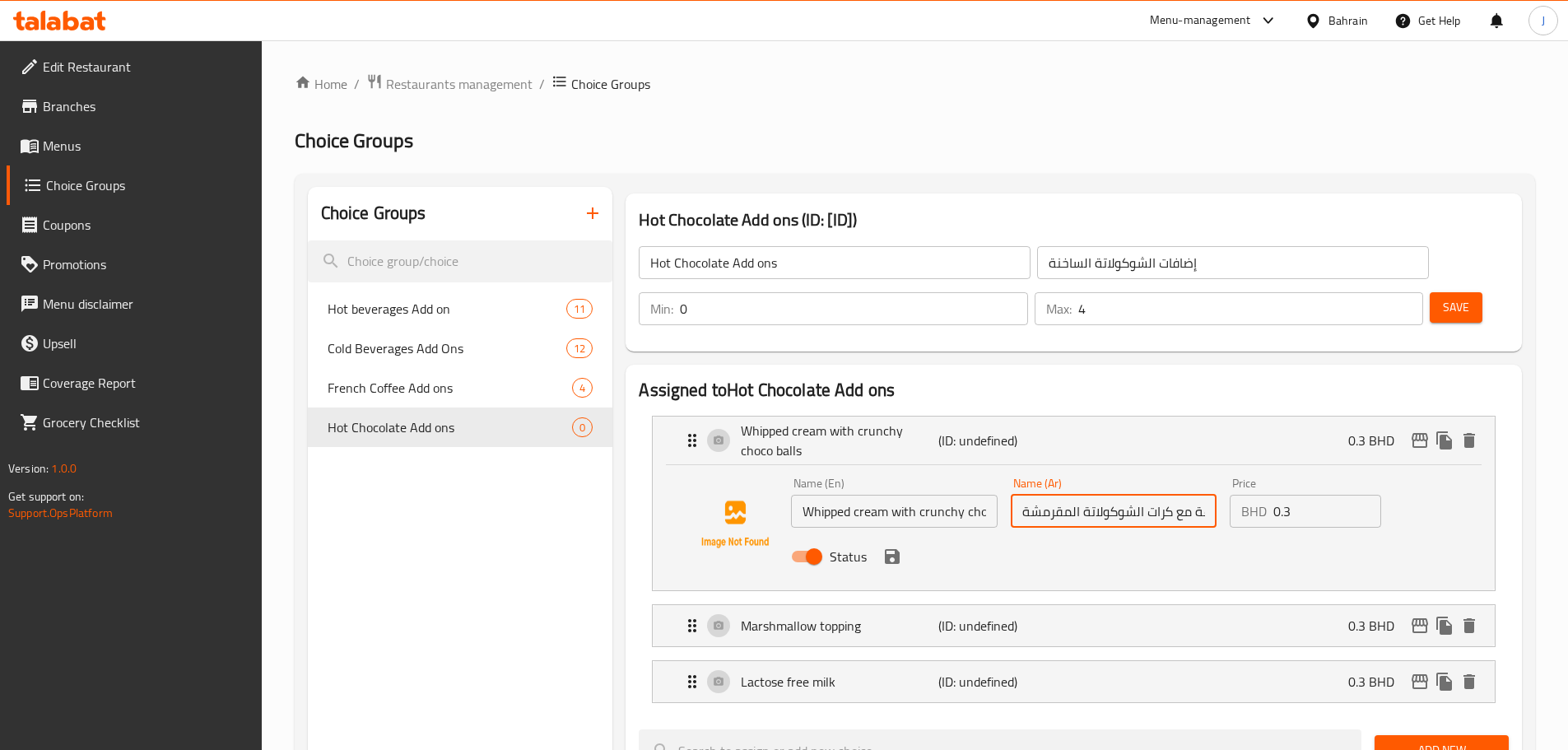 click on "كريمة مخفوقة مع كرات الشوكولاتة المقرمشة" at bounding box center [1114, 511] 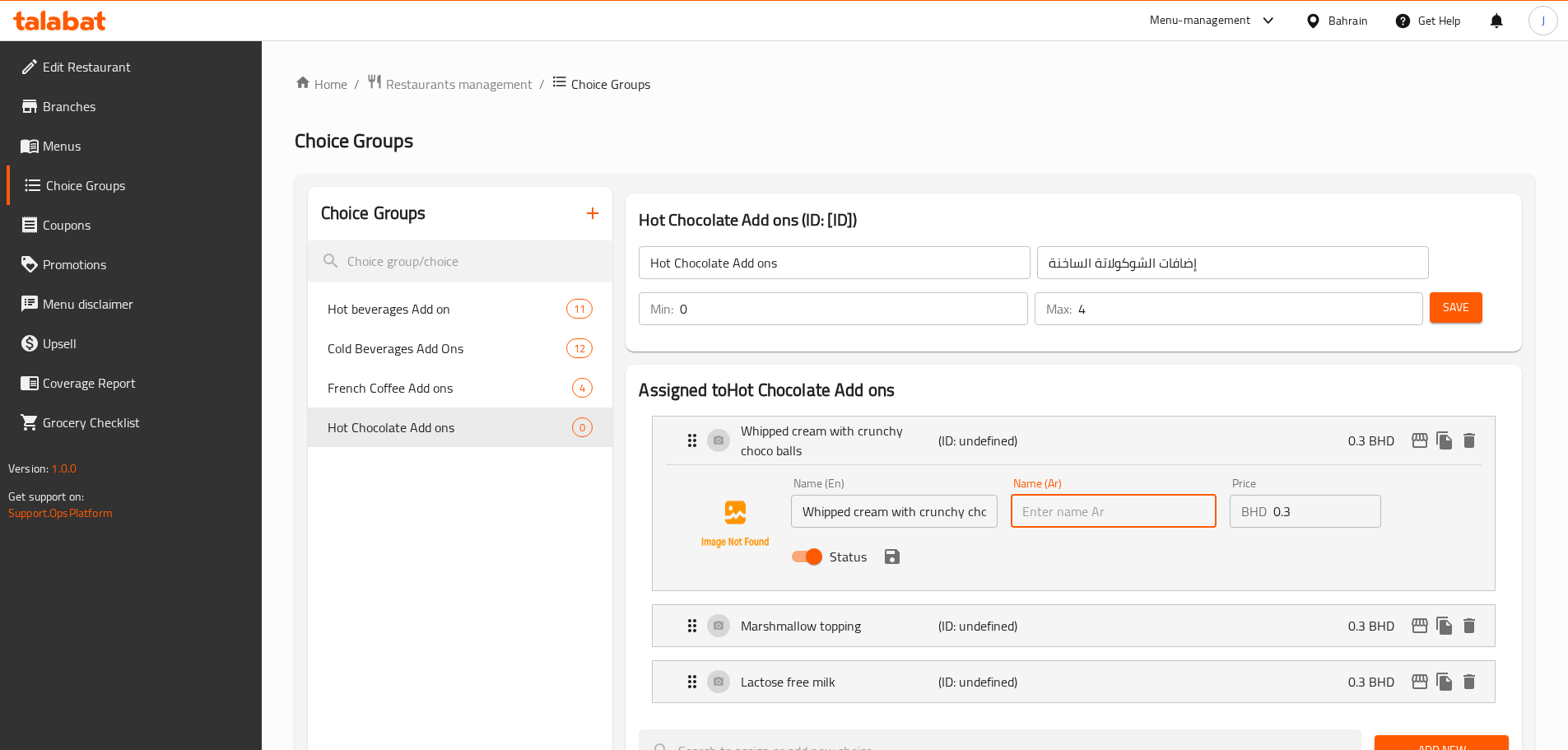 paste on "ويب كريم كرنشي" 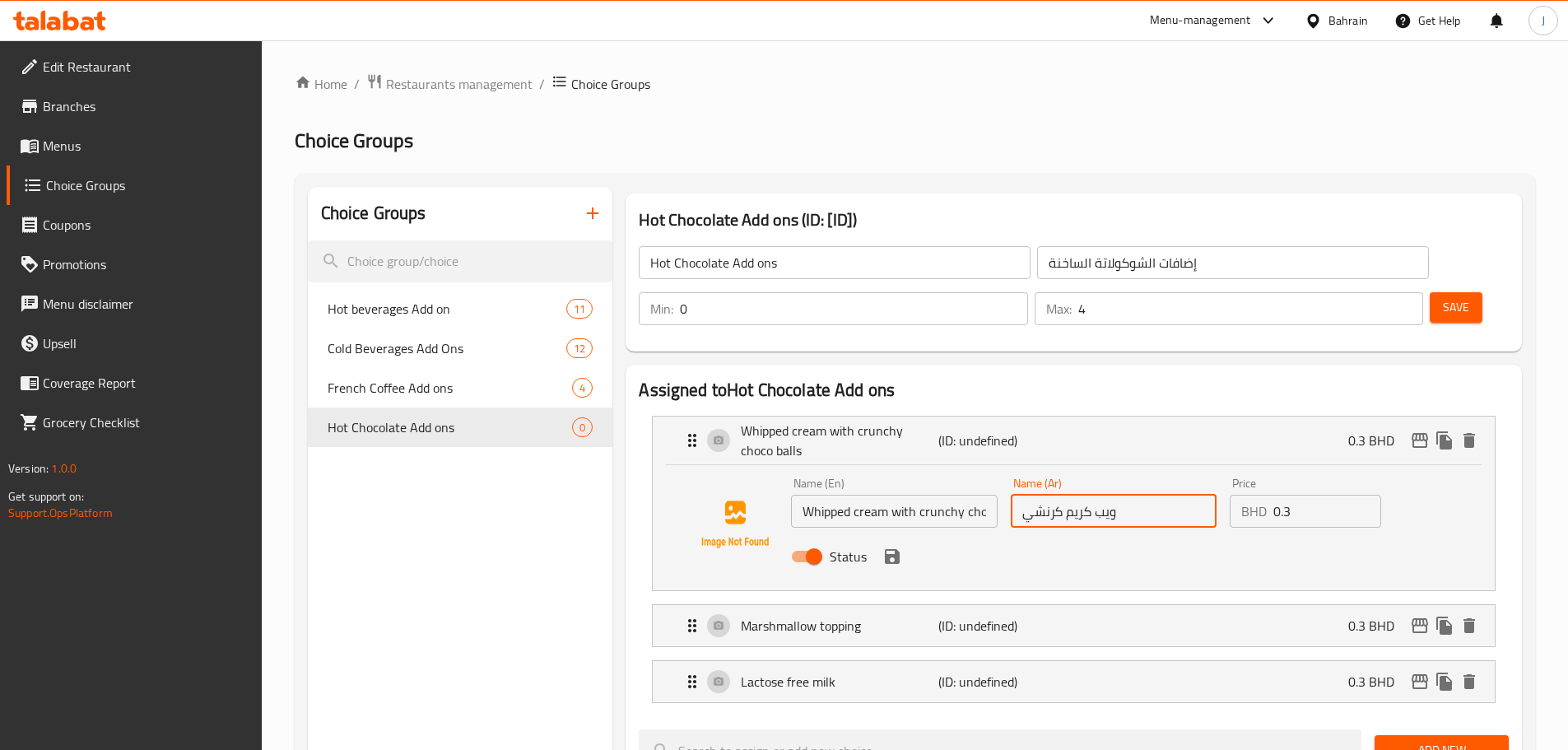 click 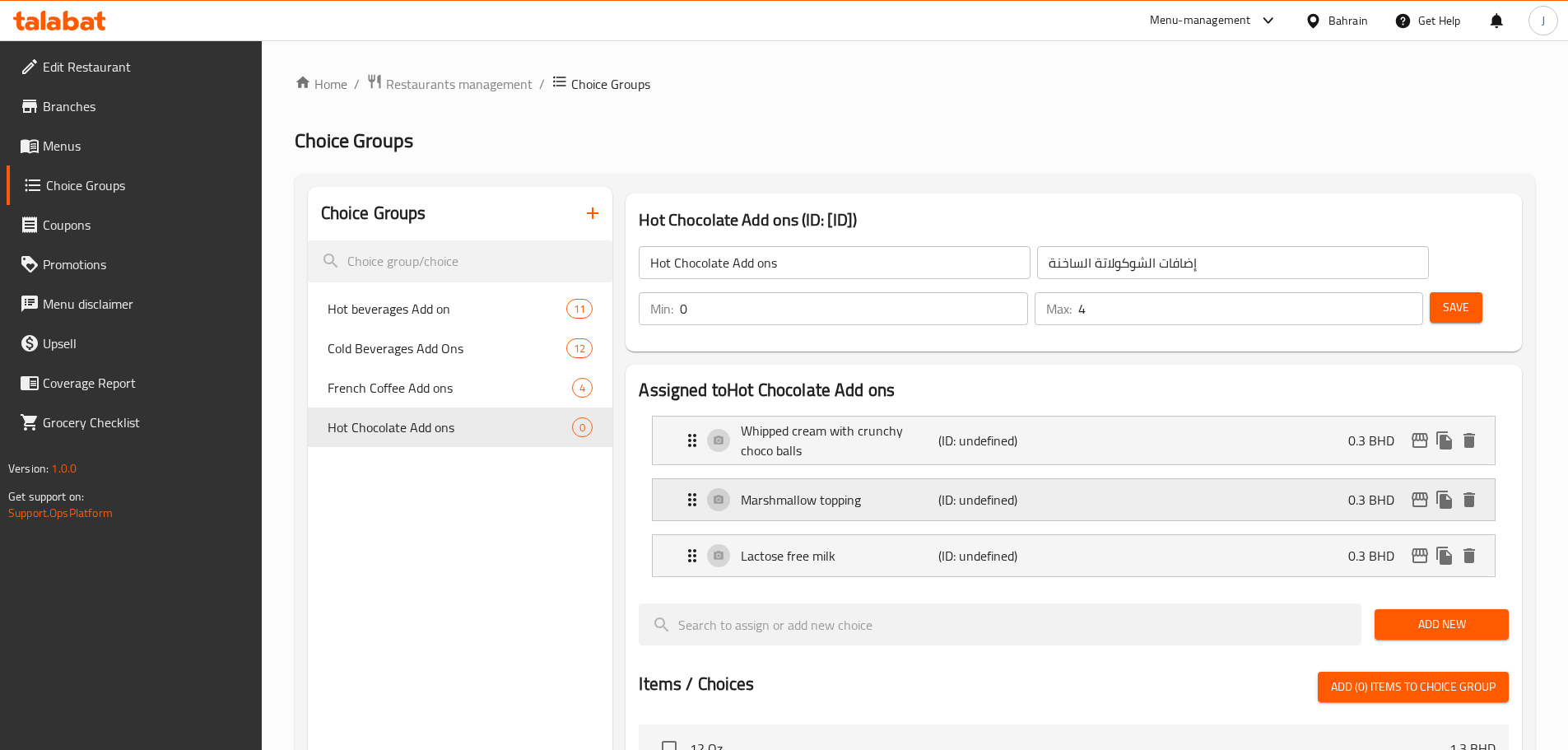 click on "(ID: undefined)" at bounding box center [1004, 500] 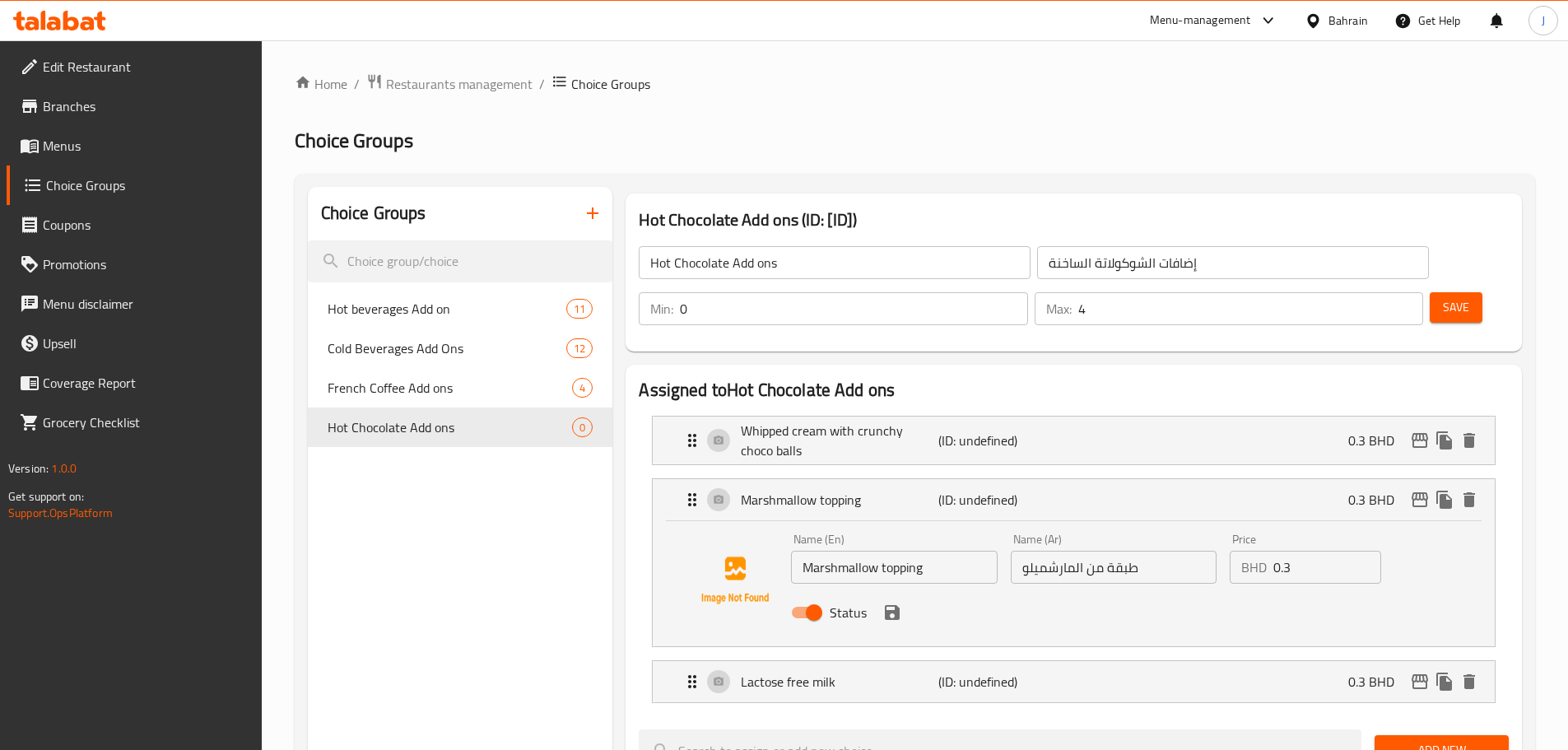 click on "طبقة من المارشميلو" at bounding box center [1114, 567] 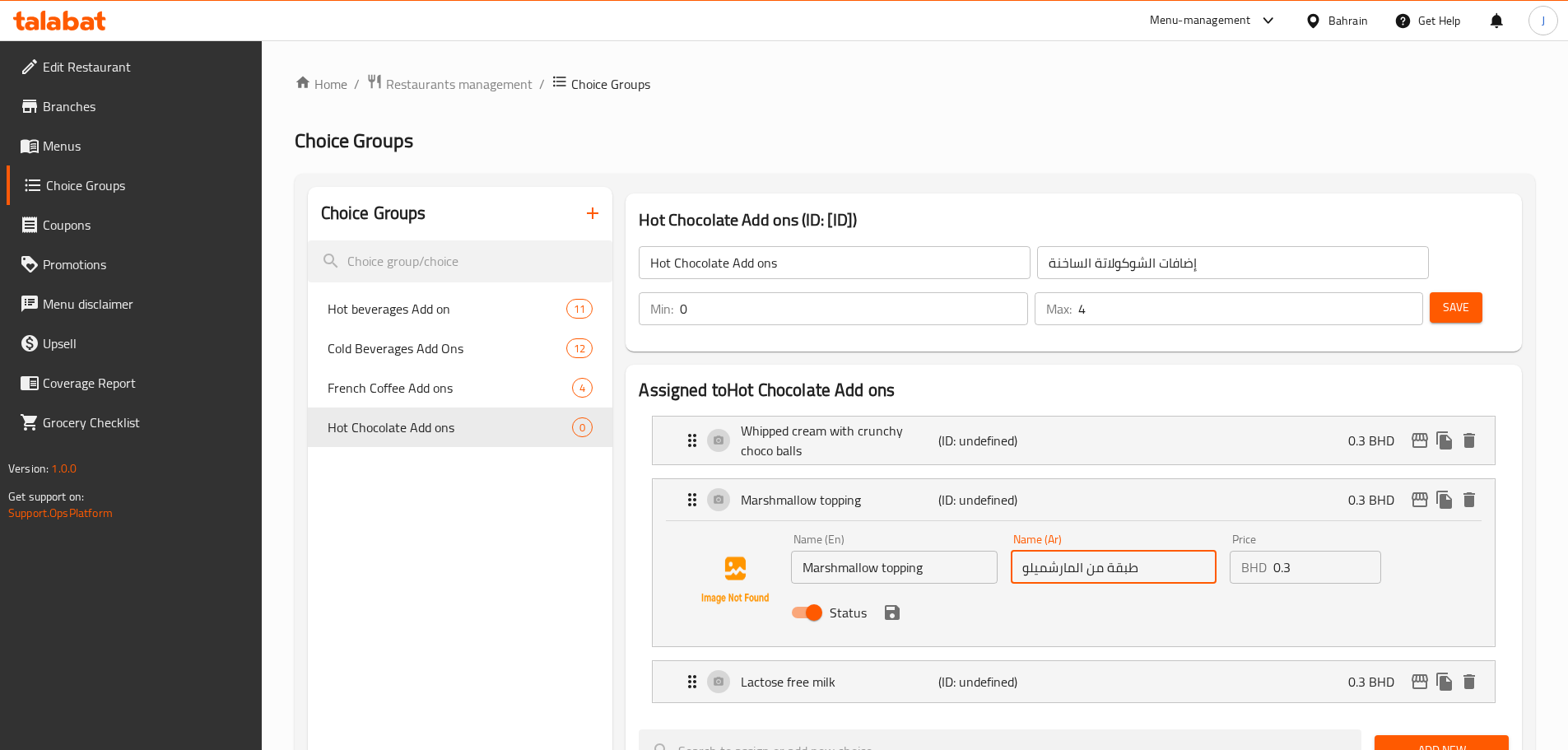 click on "طبقة من المارشميلو" at bounding box center [1114, 567] 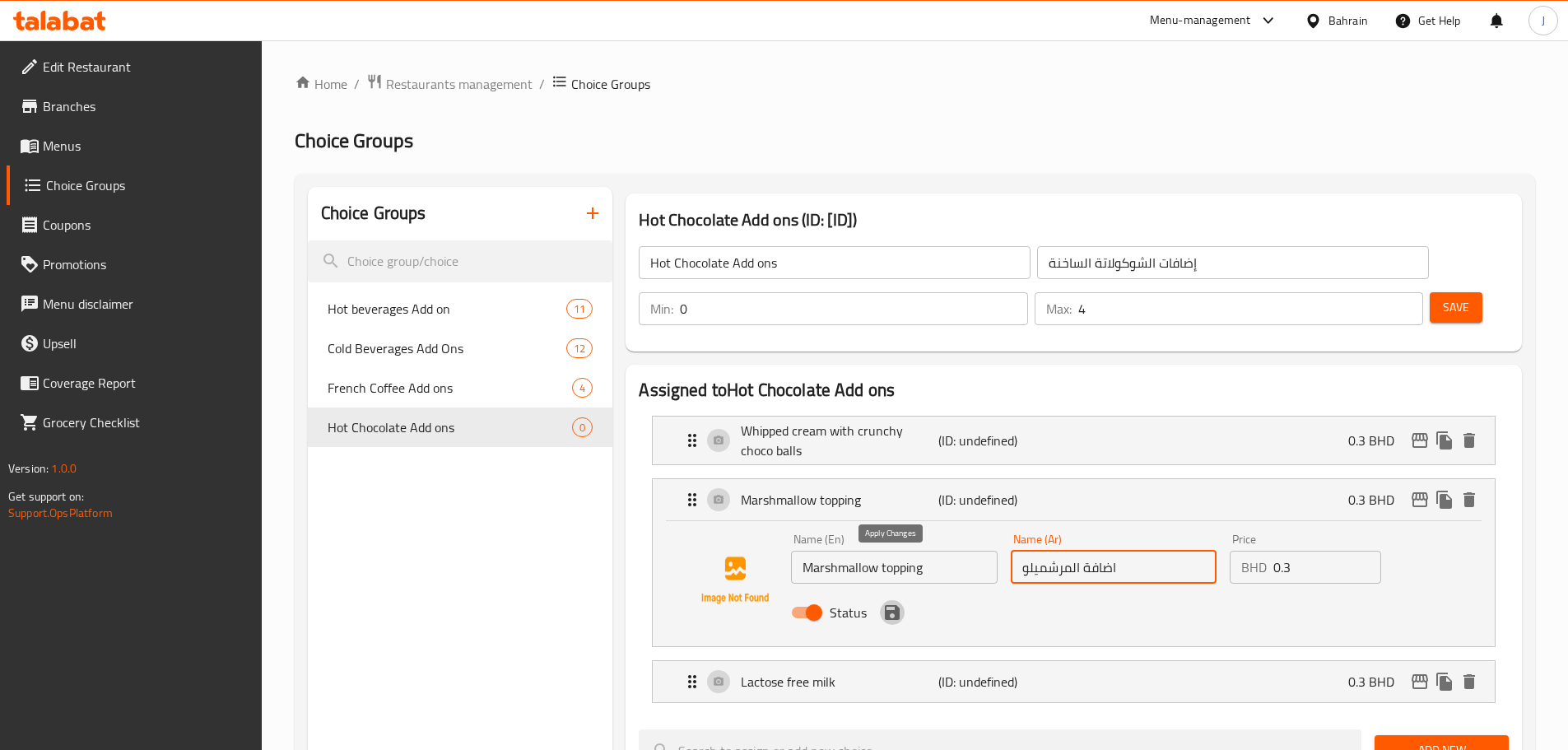 click 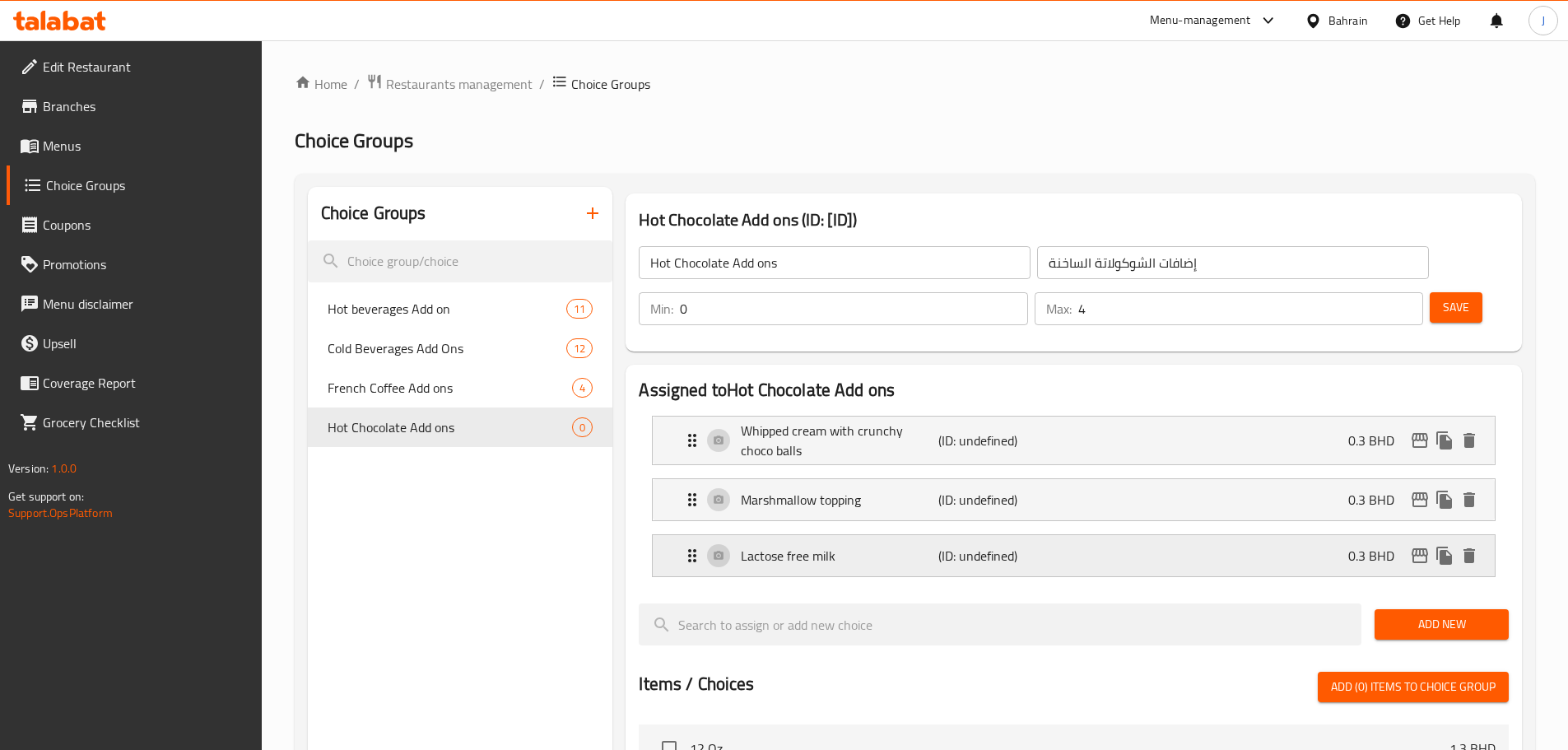 click on "Lactose free milk" at bounding box center [839, 556] 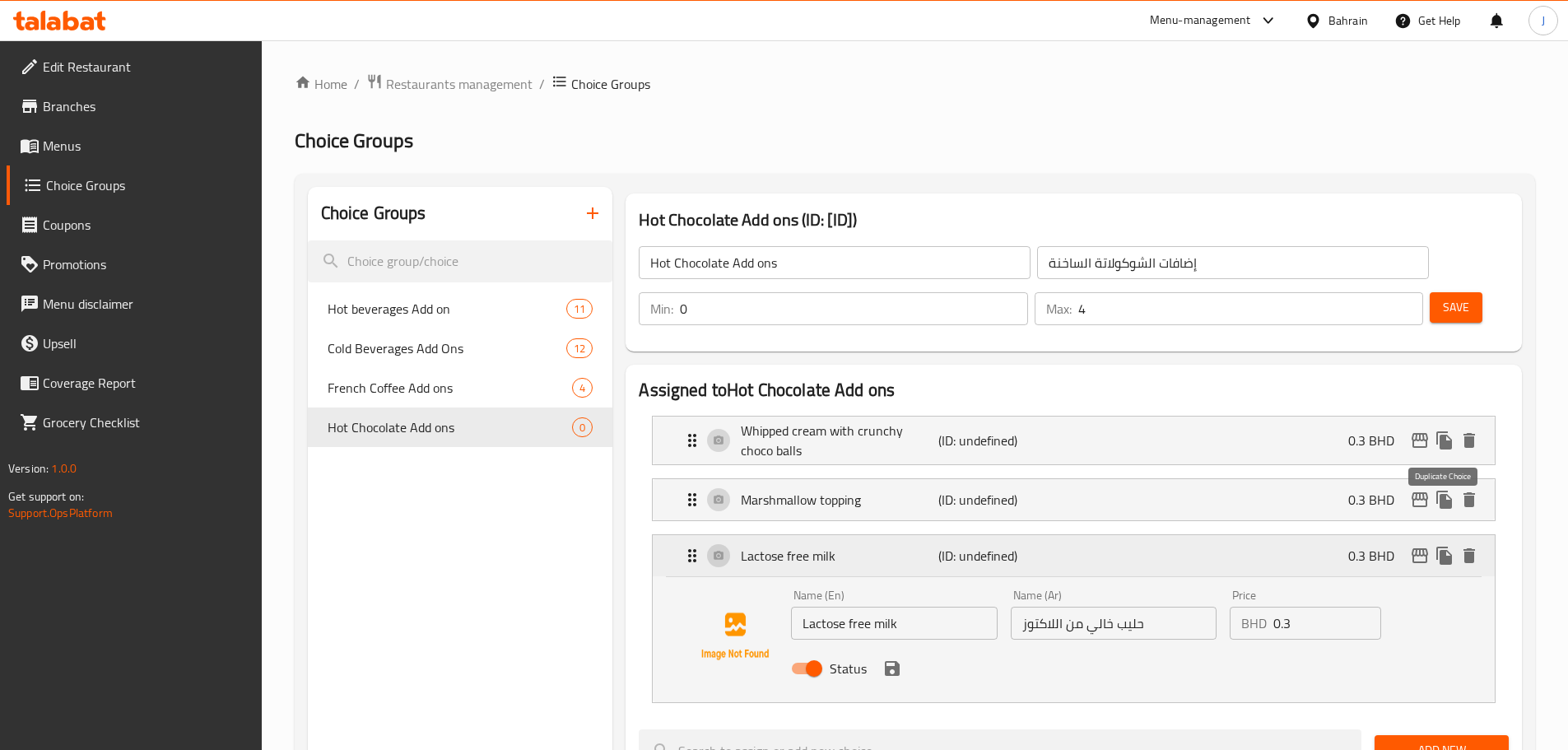 click 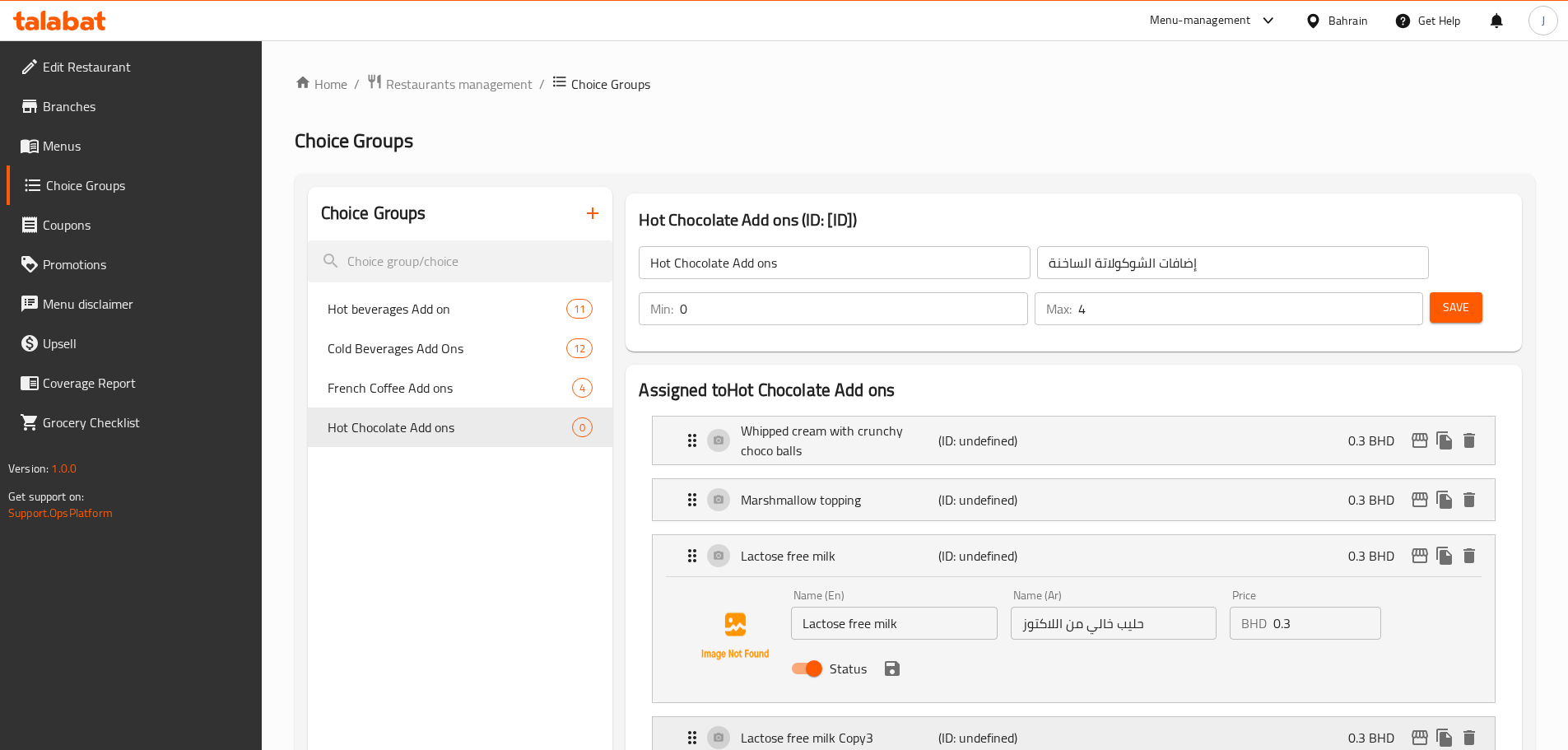 click on "Lactose free milk Copy3" at bounding box center [839, 738] 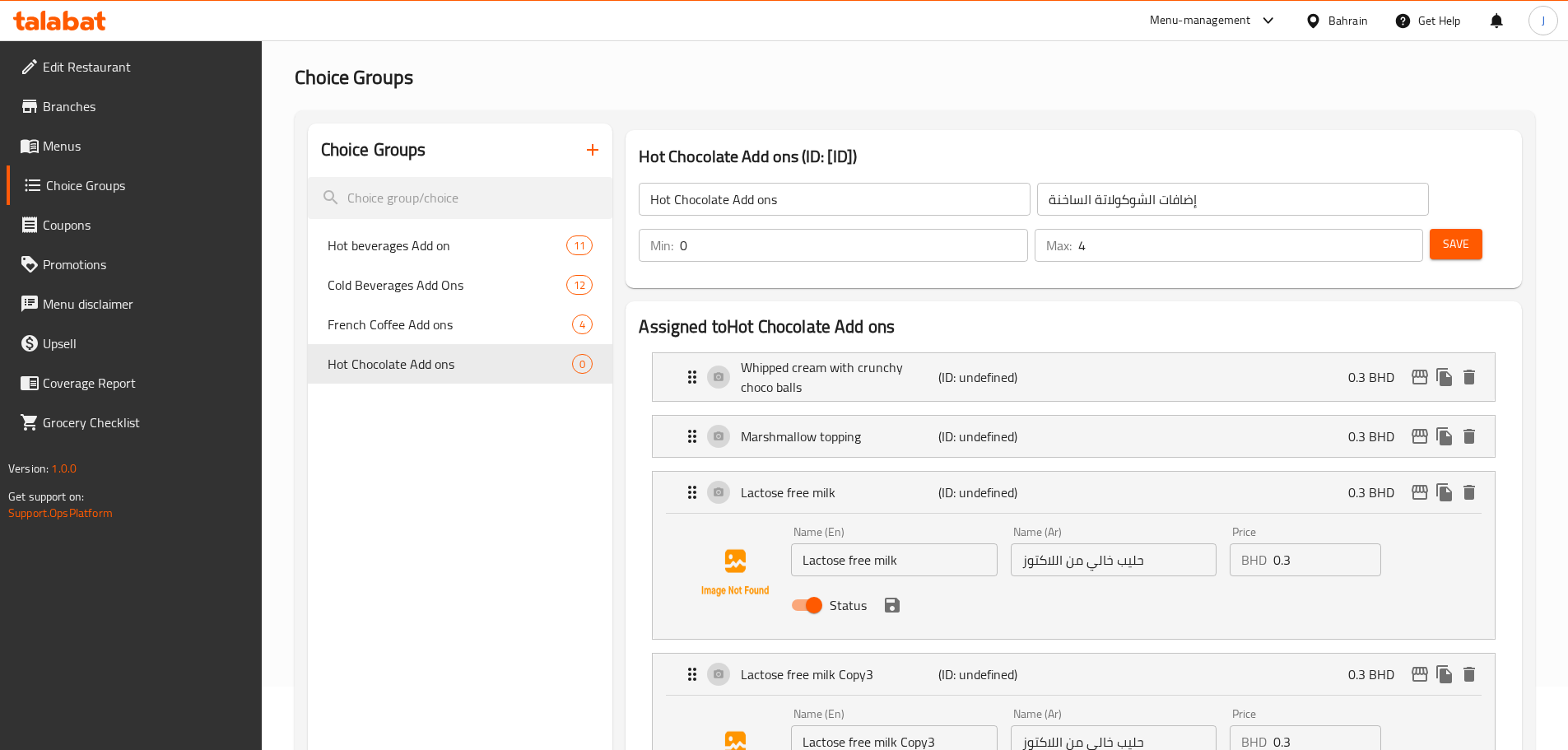 scroll, scrollTop: 82, scrollLeft: 0, axis: vertical 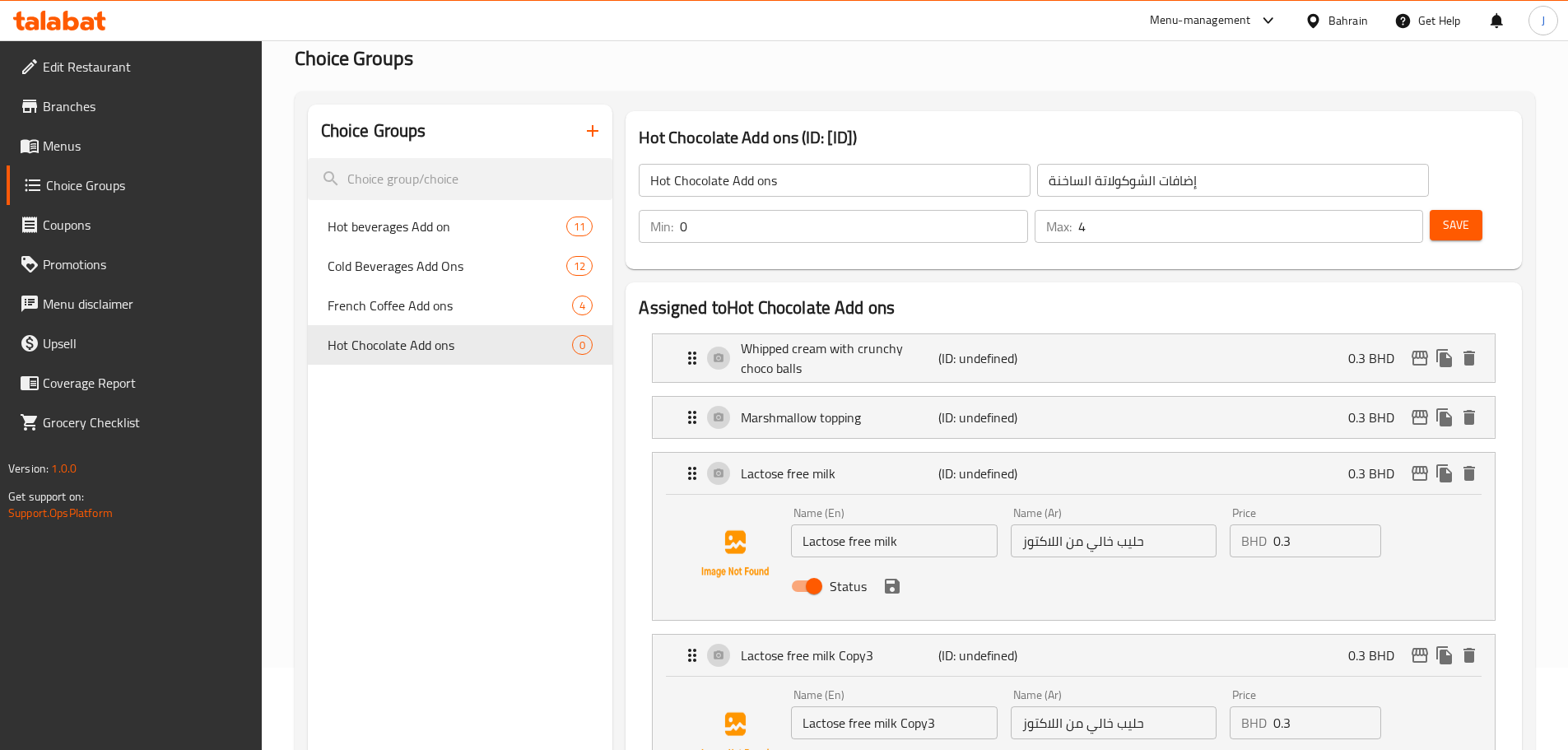 click on "Lactose free milk Copy3" at bounding box center (894, 723) 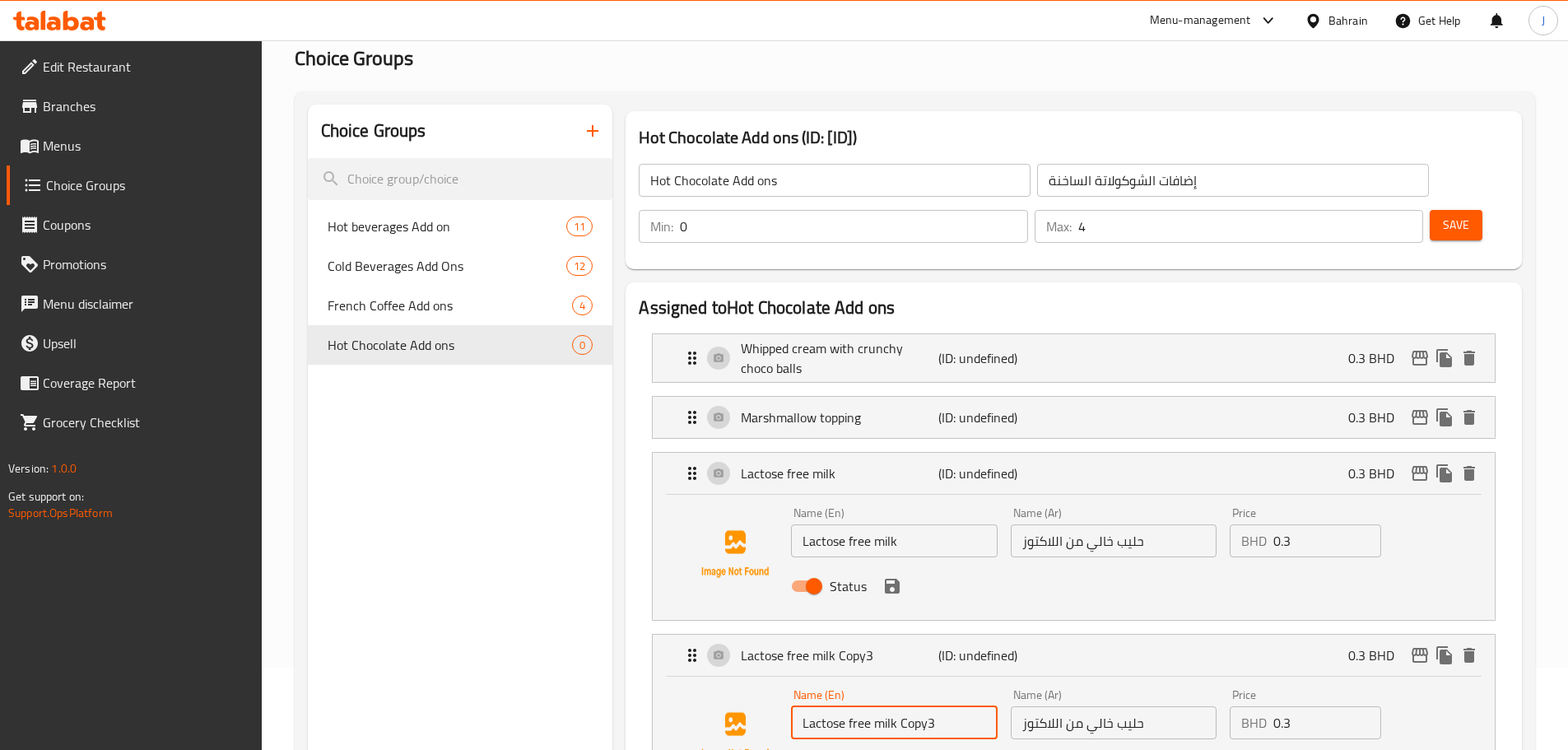 click on "Lactose free milk Copy3" at bounding box center (894, 723) 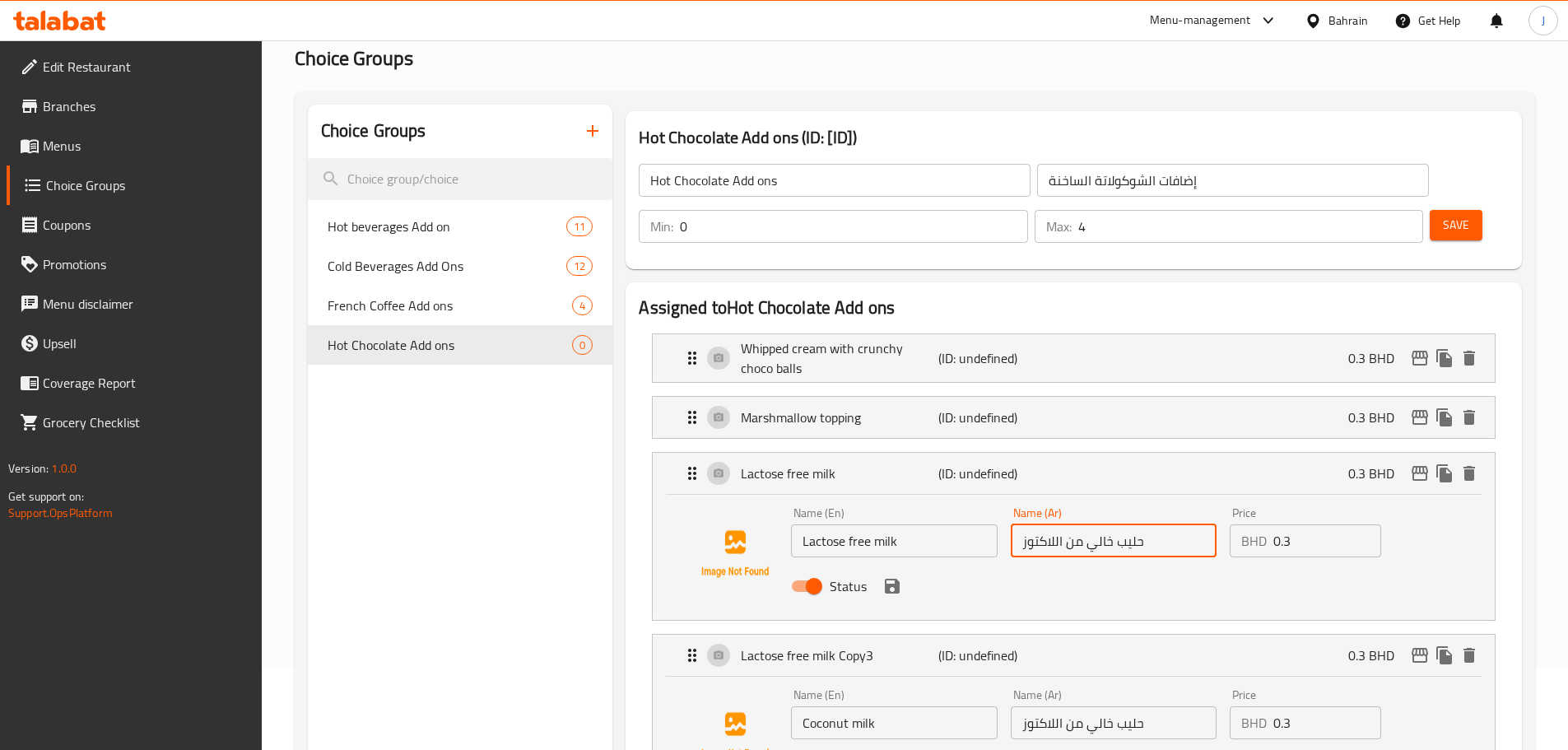 click on "حليب خالي من اللاكتوز" at bounding box center [1114, 541] 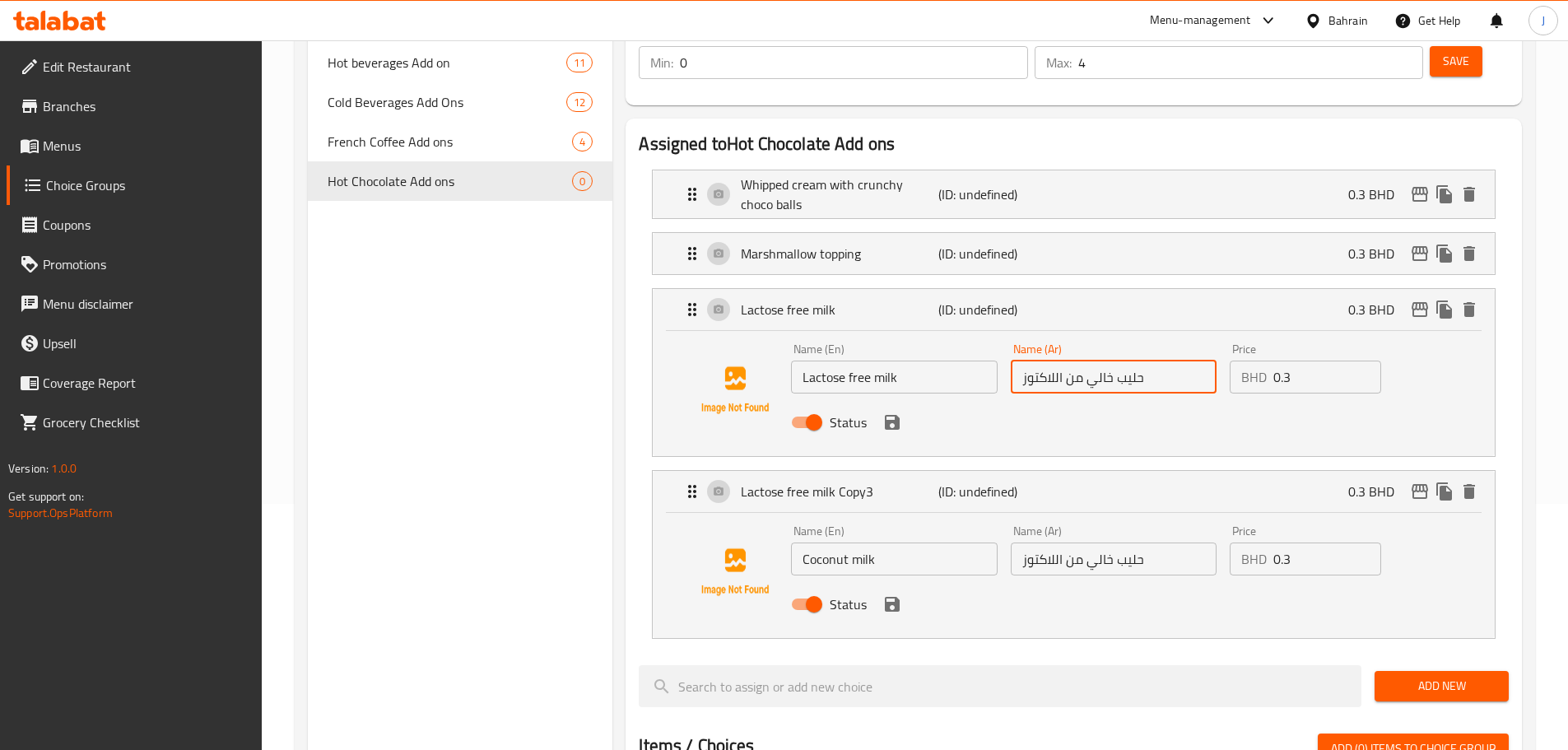 scroll, scrollTop: 247, scrollLeft: 0, axis: vertical 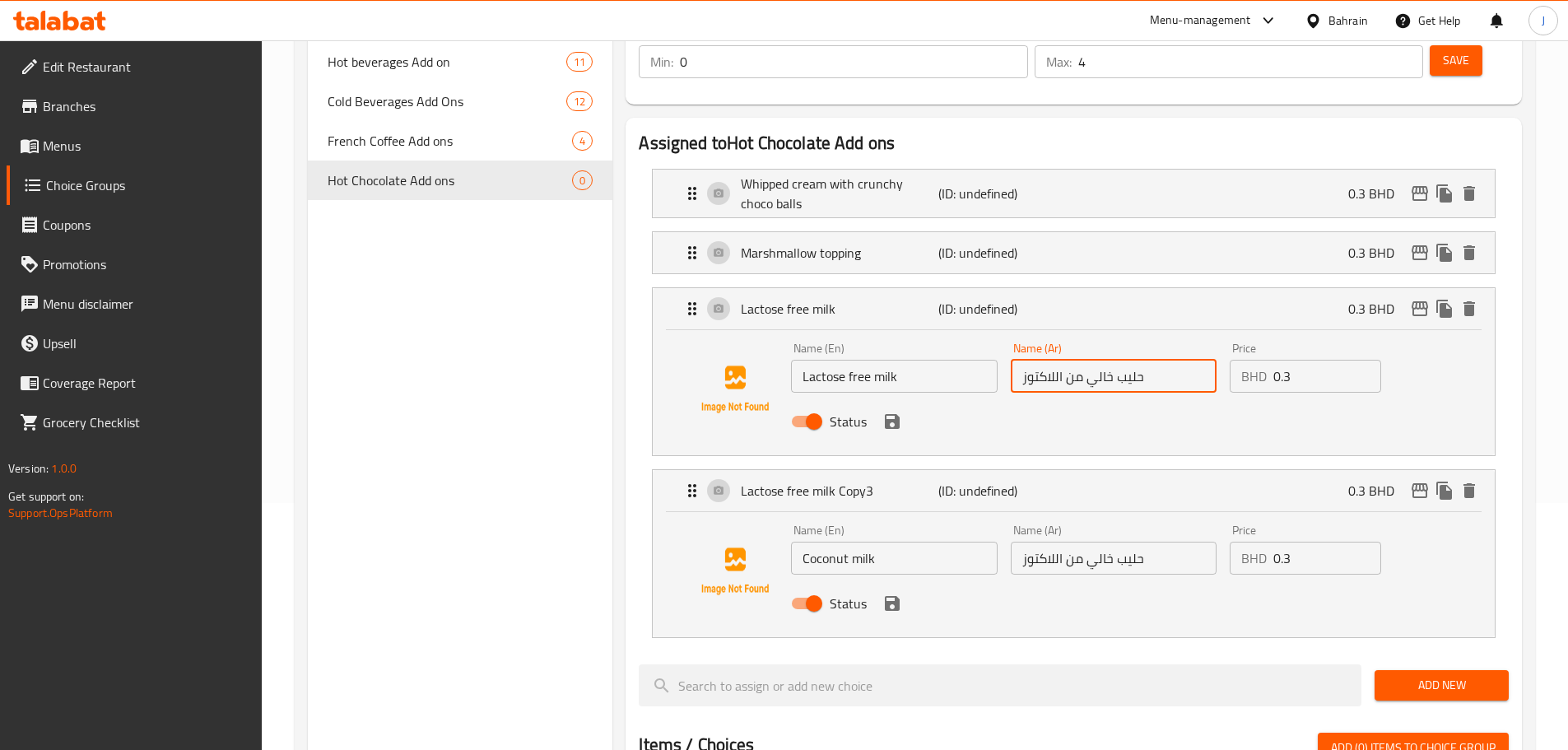 click on "0.3" at bounding box center [1327, 558] 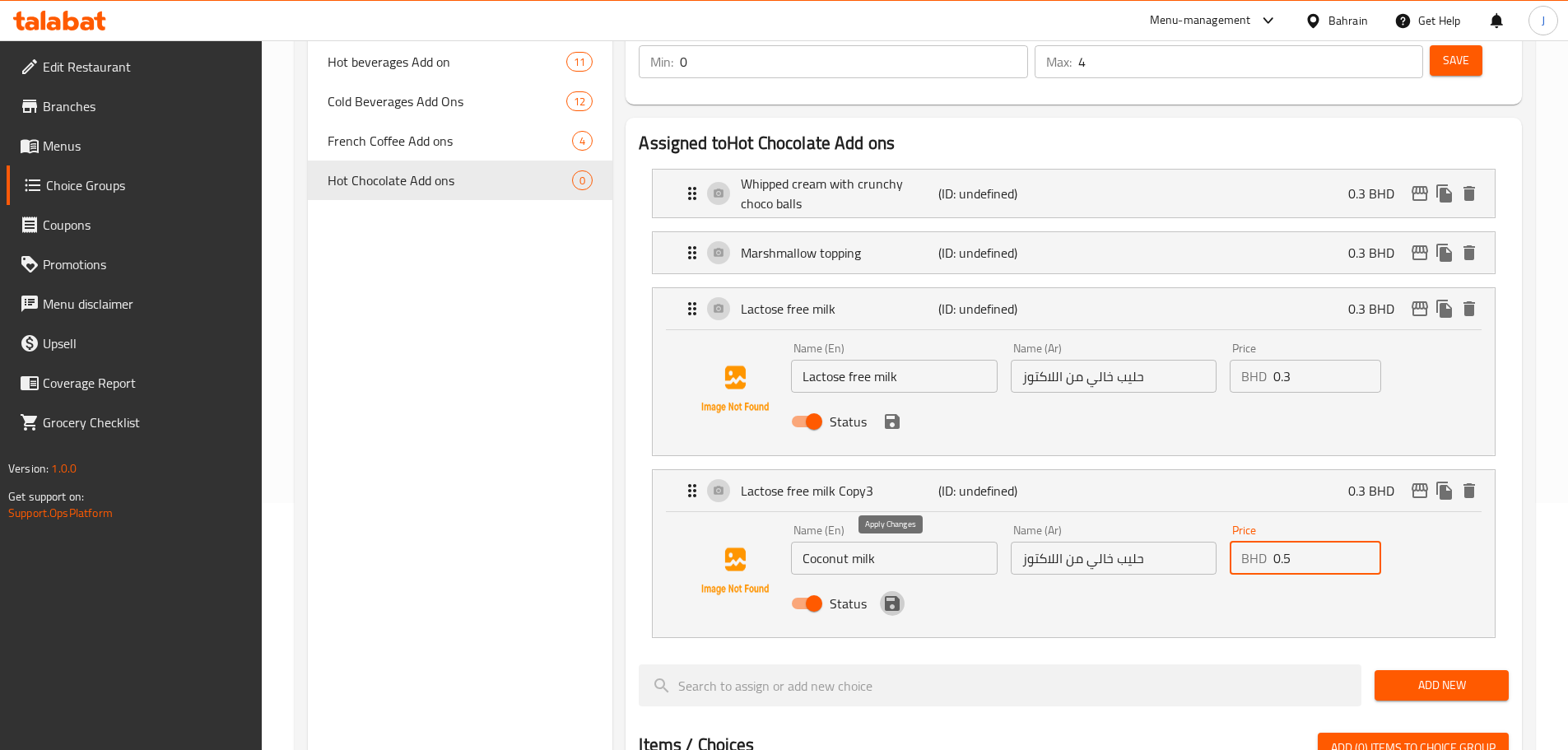 click 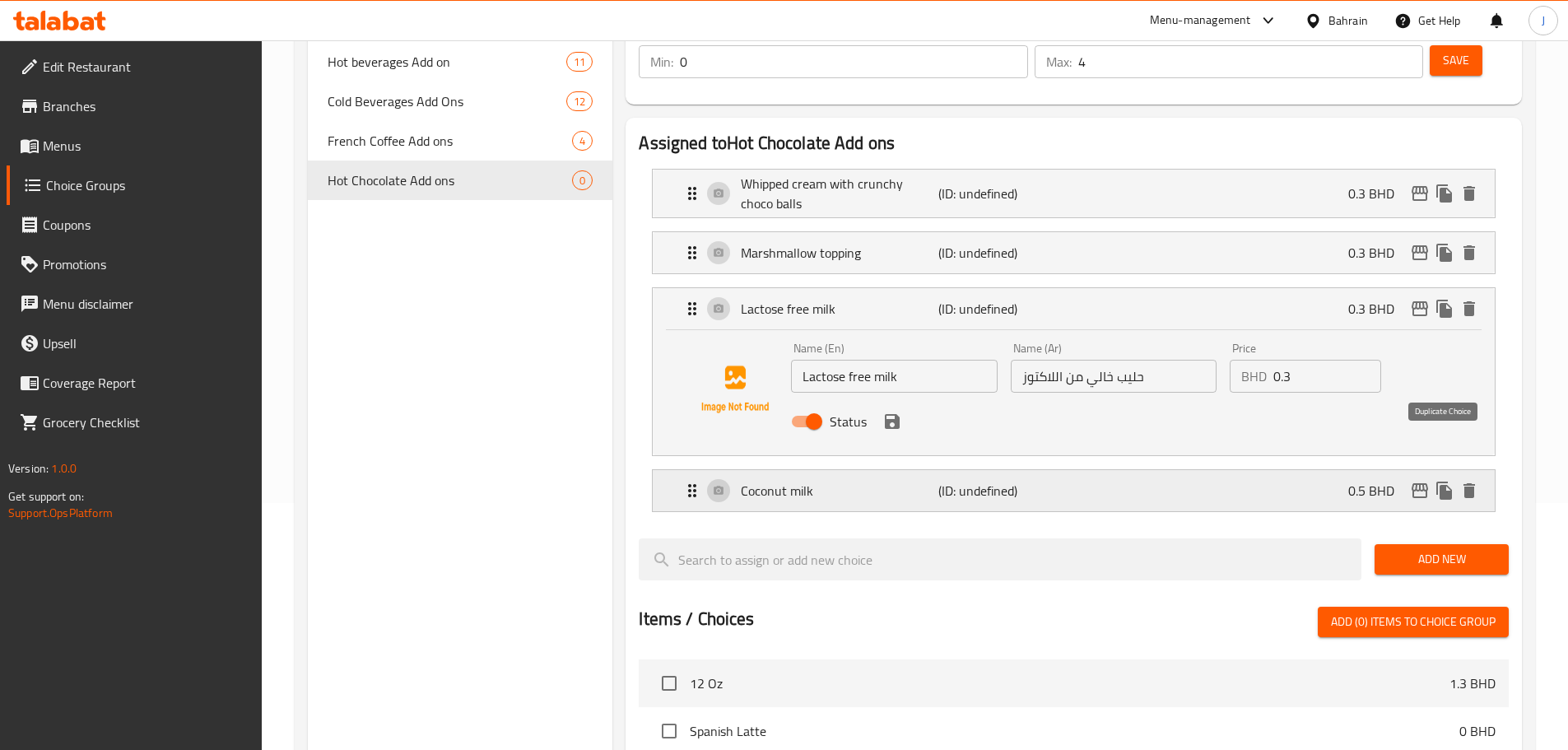 click 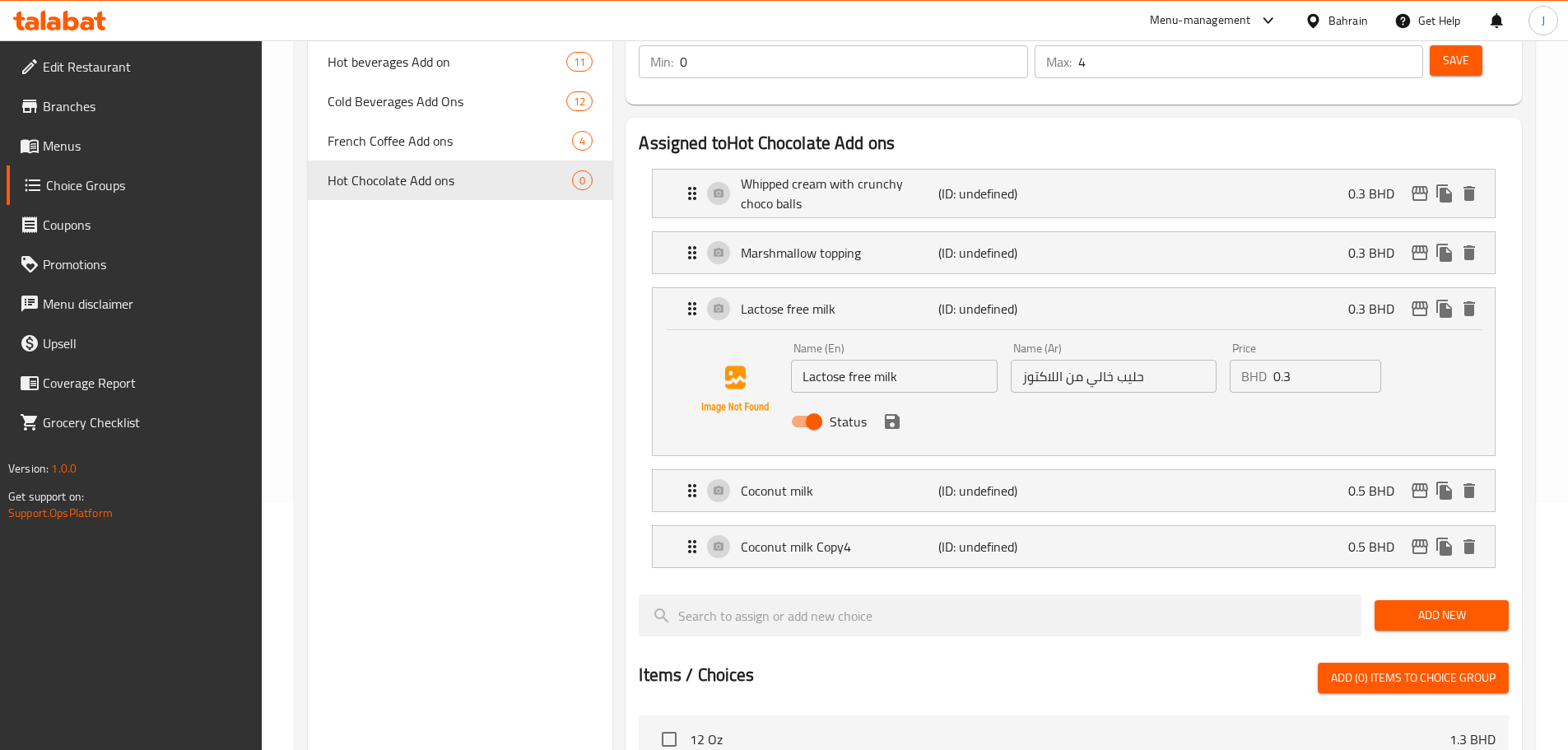 click on "Coconut milk Copy4 (ID: undefined) 0.5 BHD Name (En) Coconut milk Copy4 Name (En) Name (Ar) حليب خالي من اللاكتوز Name (Ar) Price BHD 0.5 Price Status" at bounding box center (1073, 547) 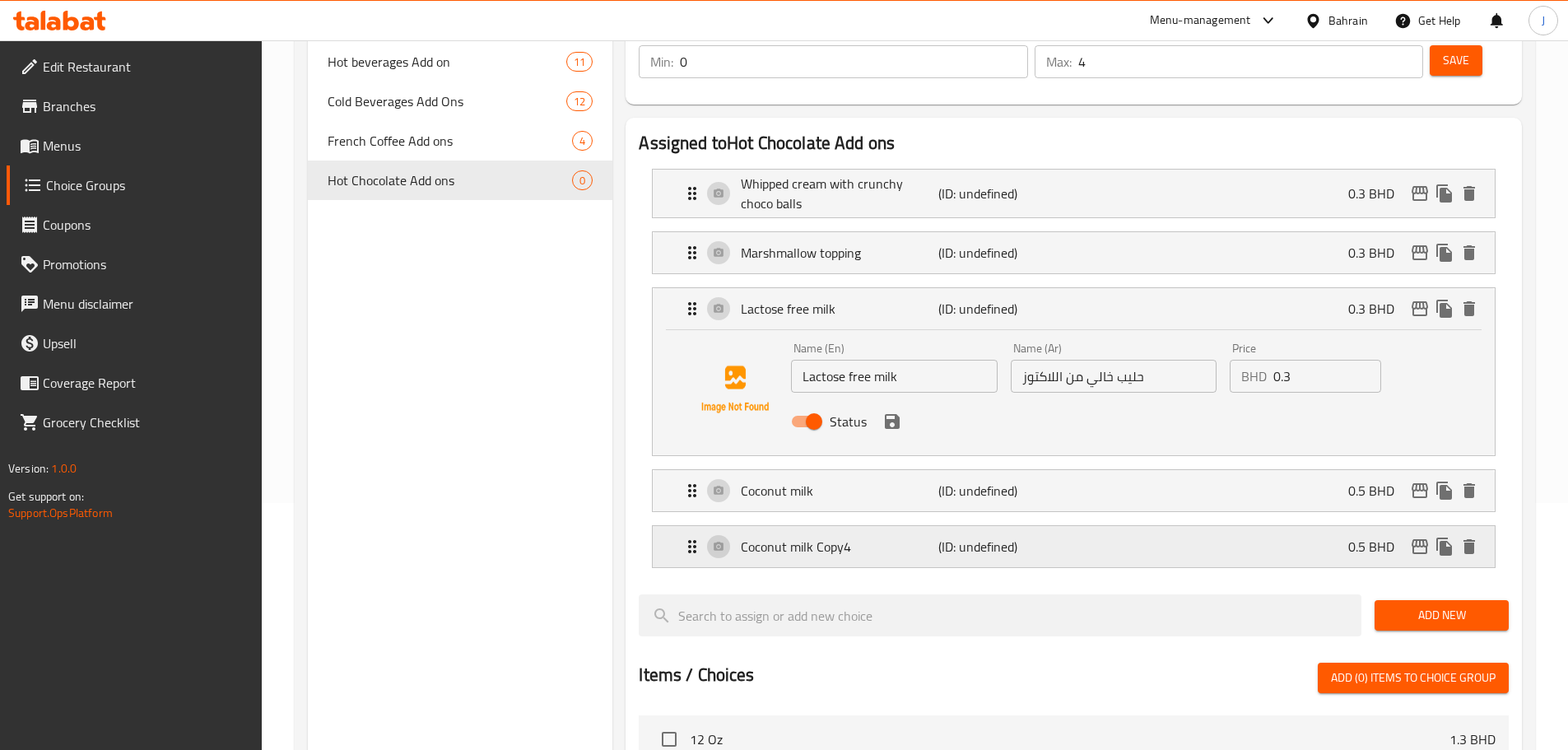 click on "Coconut milk Copy4 (ID: undefined) 0.5 BHD" at bounding box center [1078, 547] 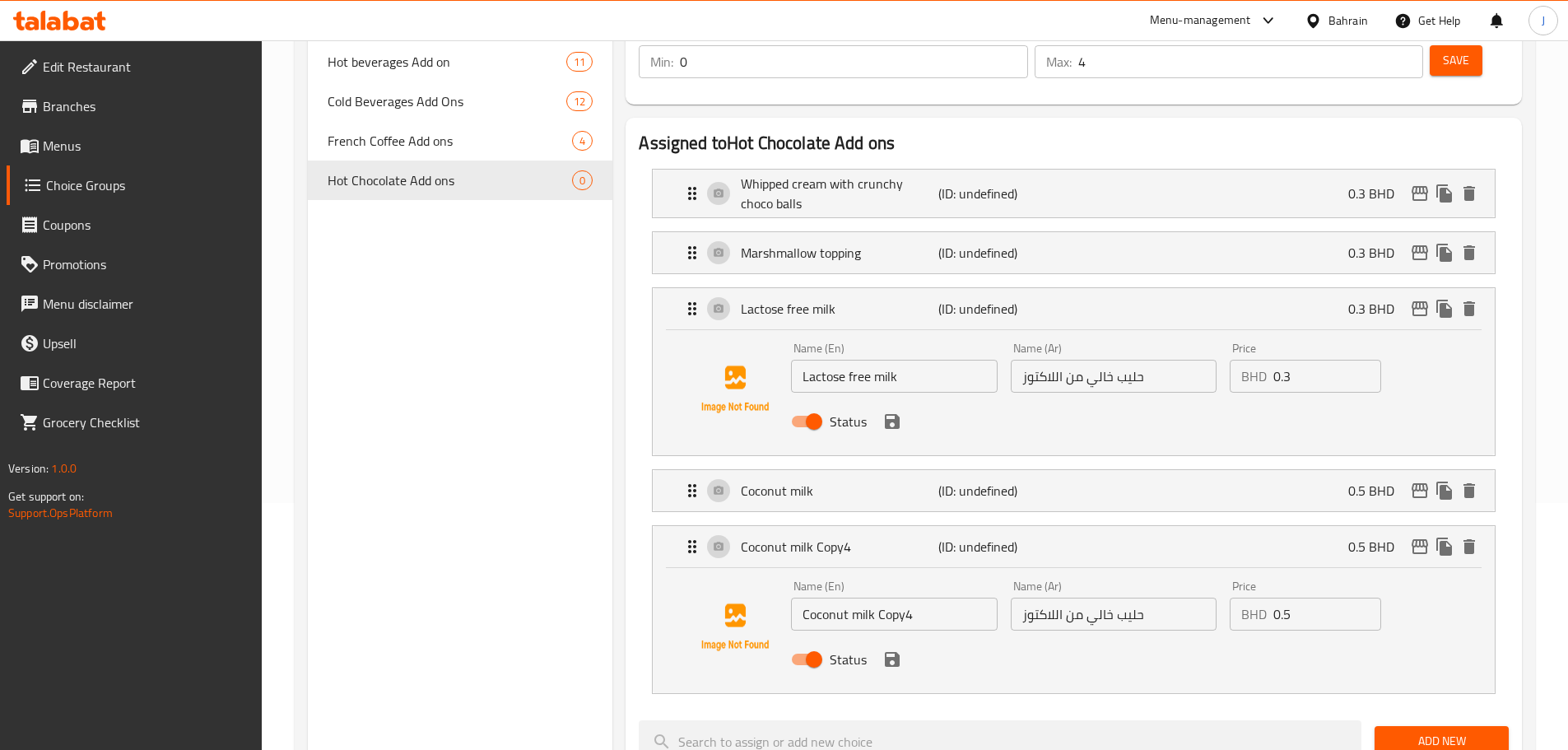 click on "Coconut milk Copy4" at bounding box center (894, 614) 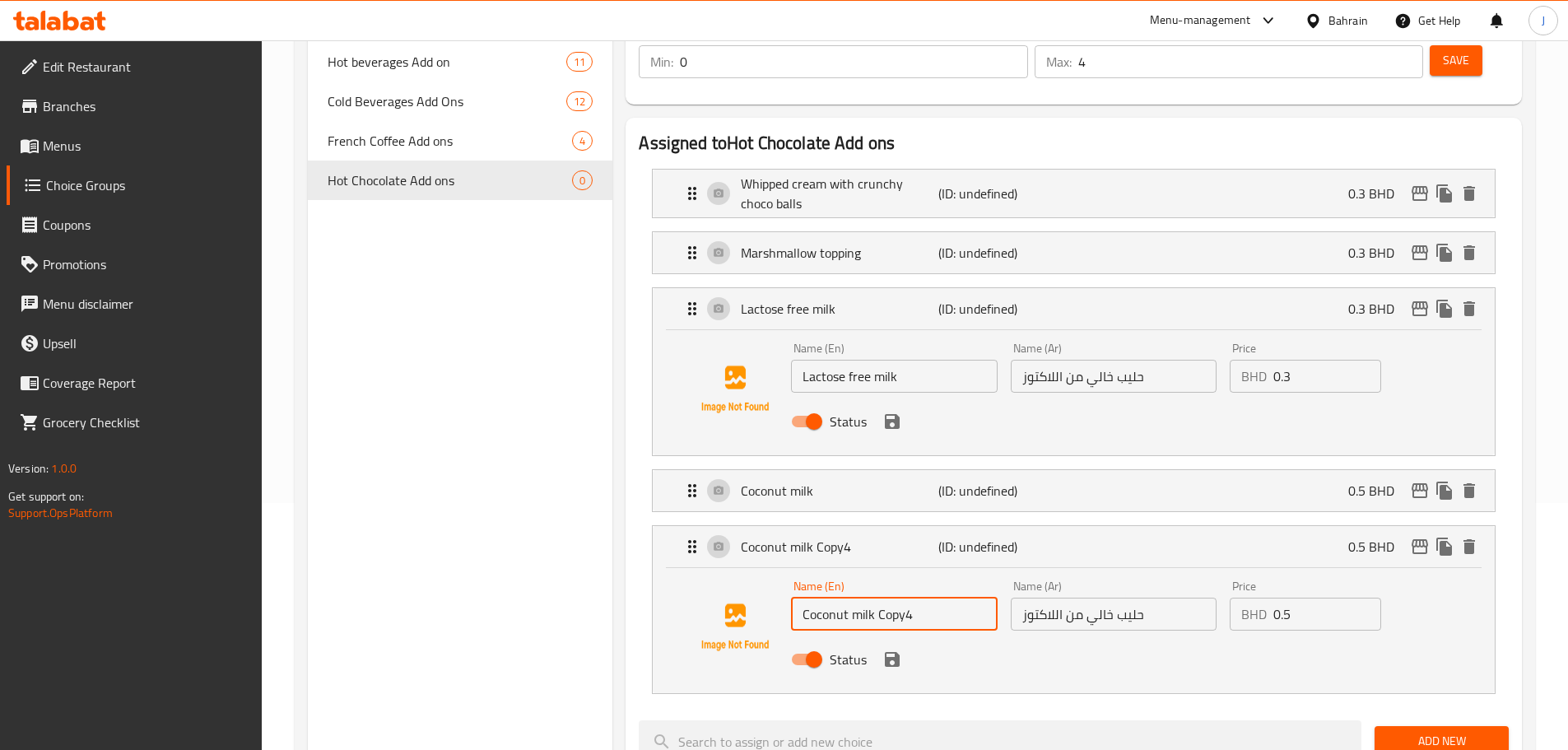 click on "Coconut milk Copy4" at bounding box center [894, 614] 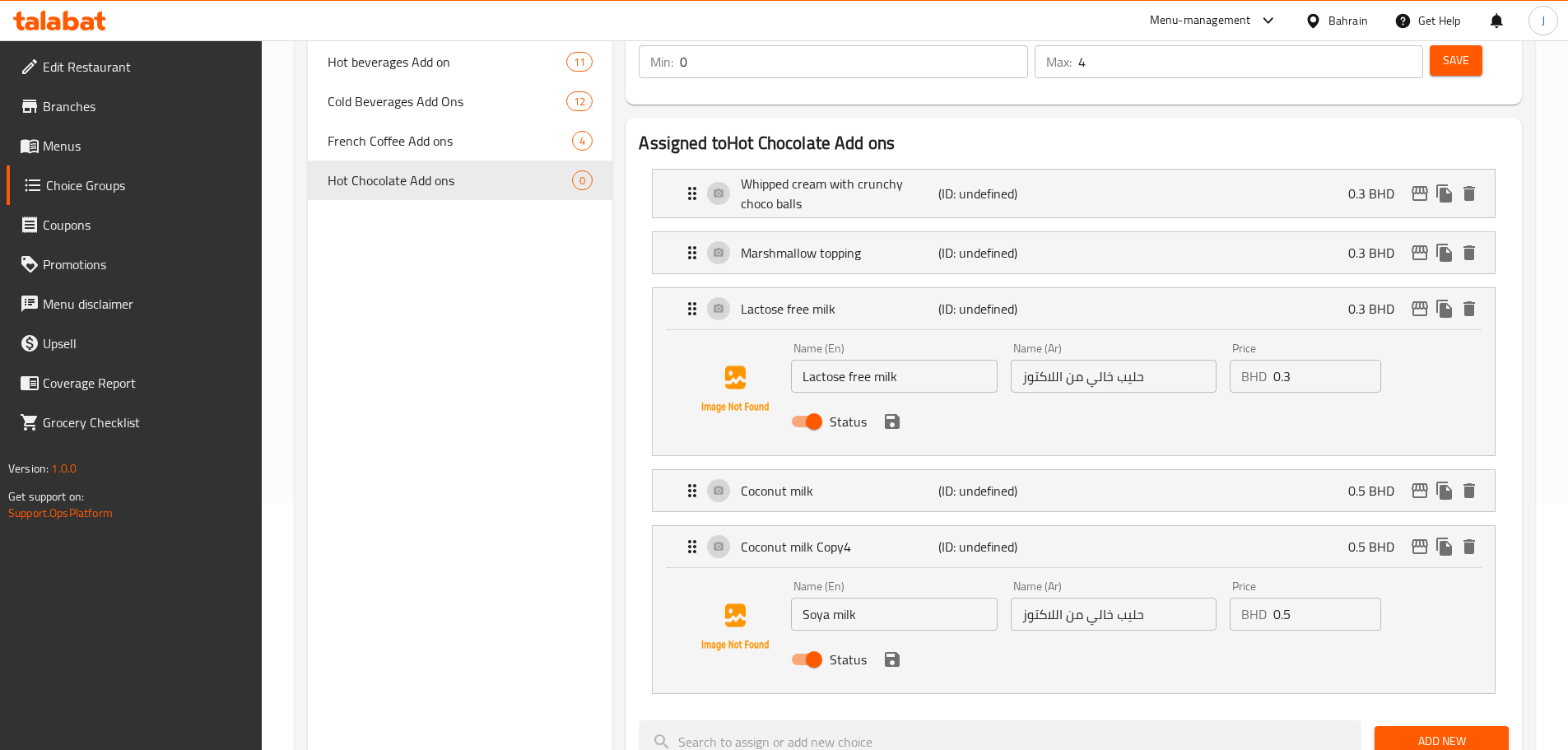 click on "حليب خالي من اللاكتوز" at bounding box center (1114, 614) 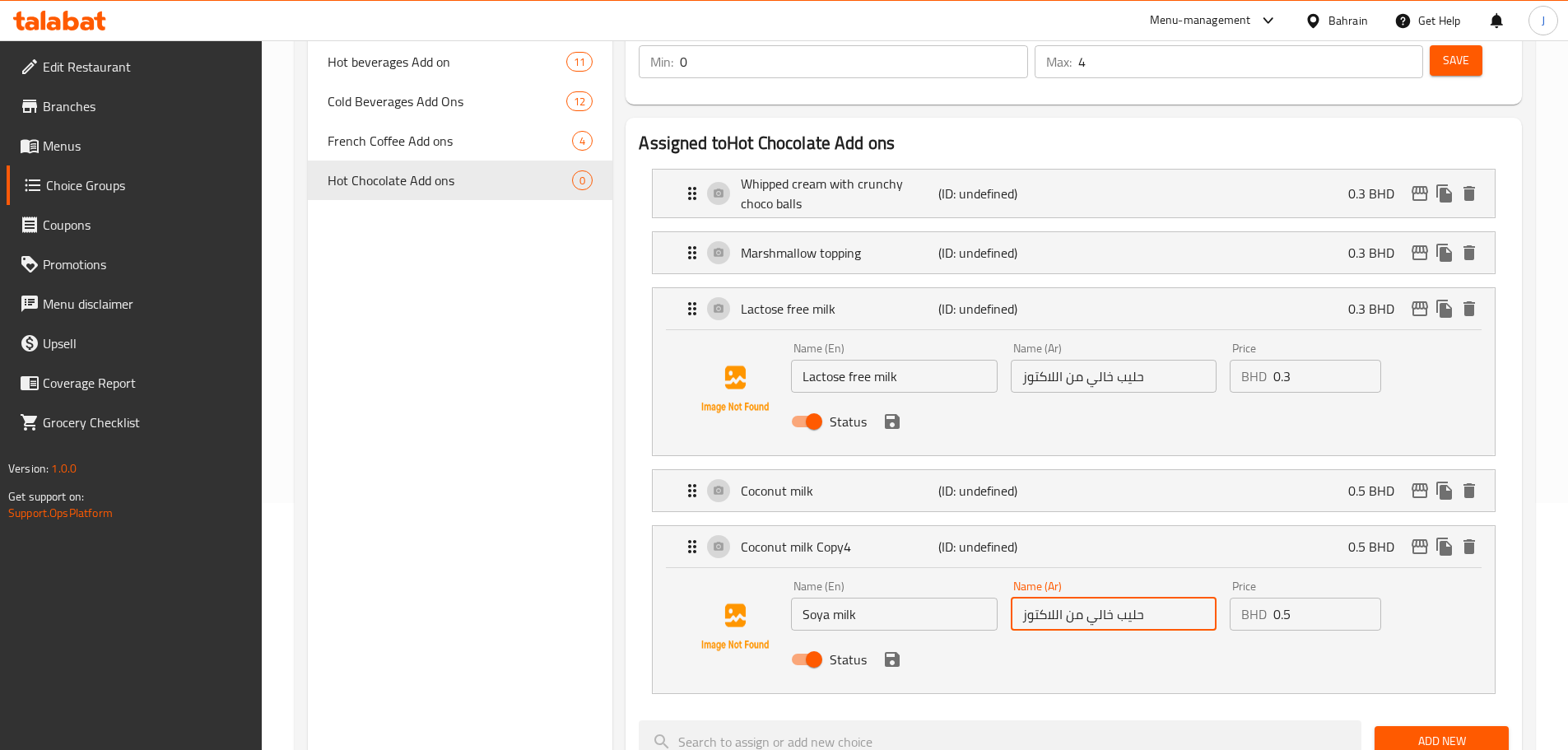 click on "حليب خالي من اللاكتوز" at bounding box center (1114, 614) 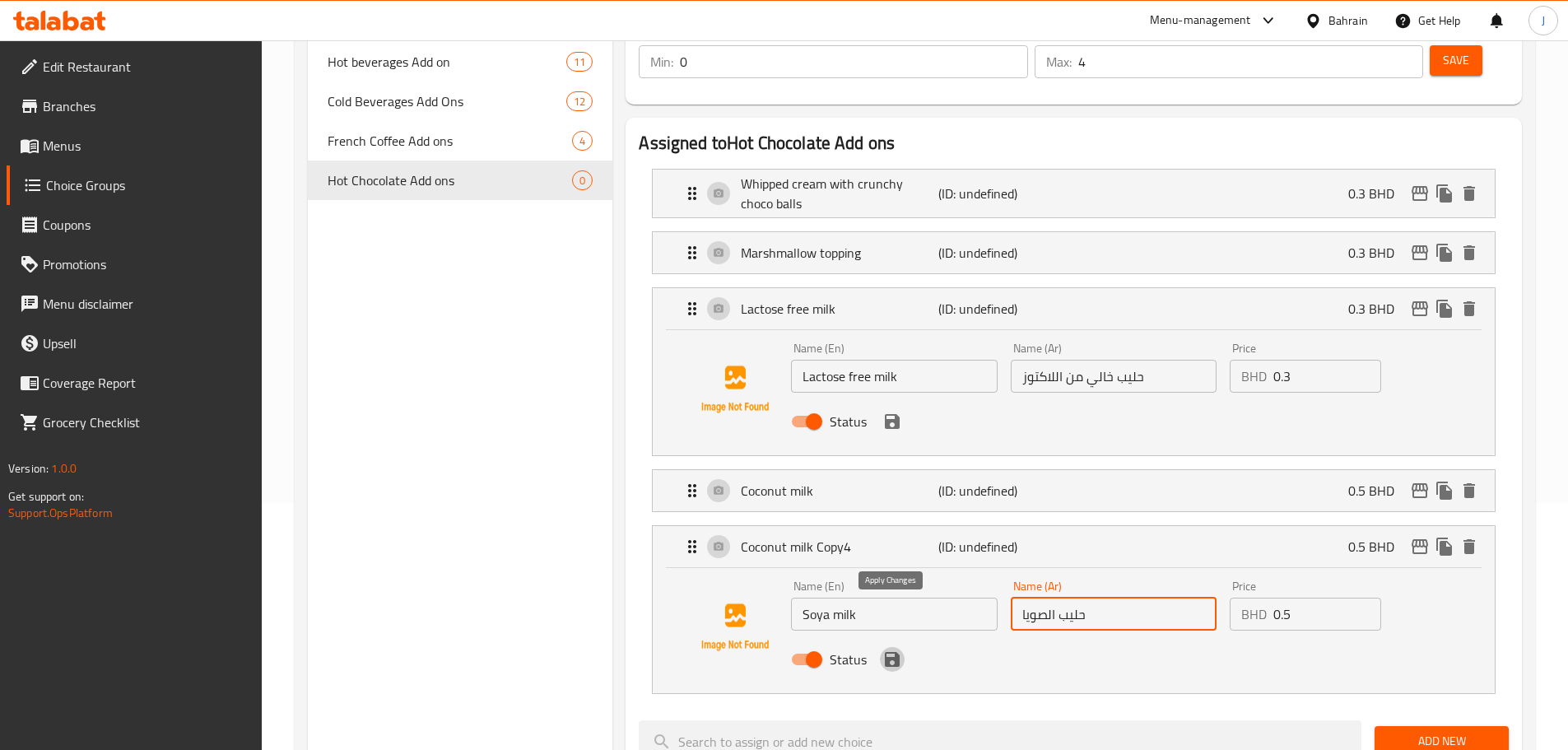 click 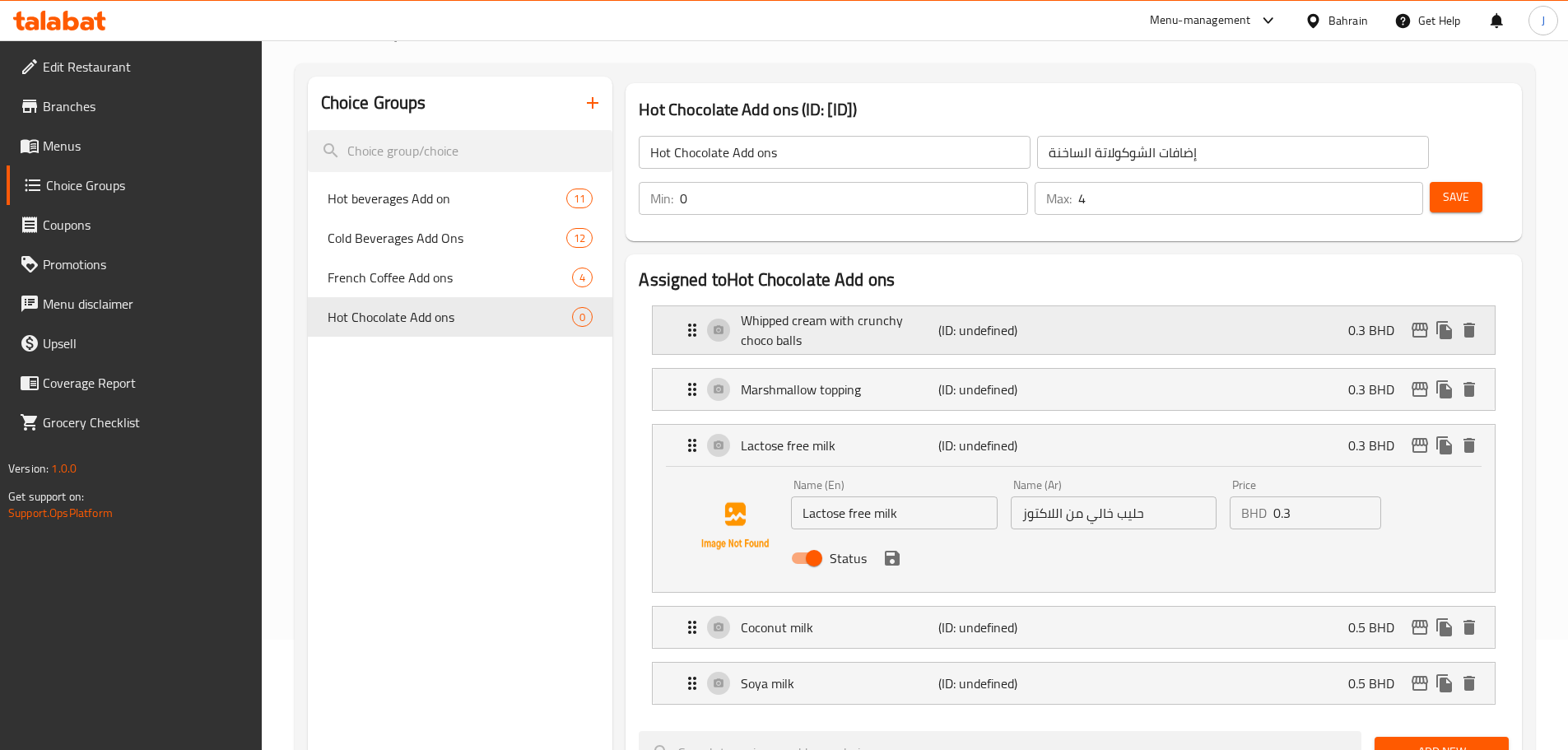 scroll, scrollTop: 0, scrollLeft: 0, axis: both 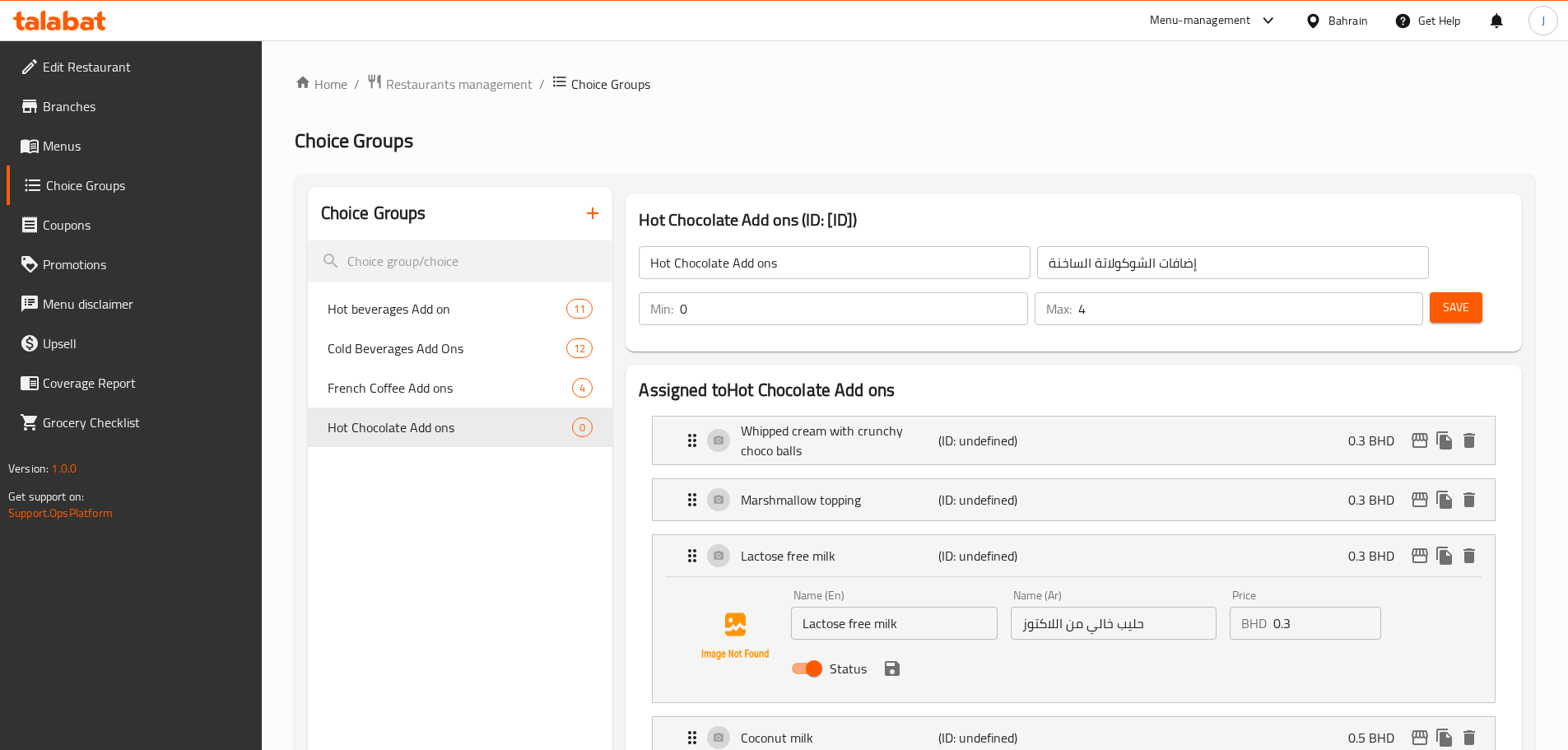 click on "Save" at bounding box center [1456, 307] 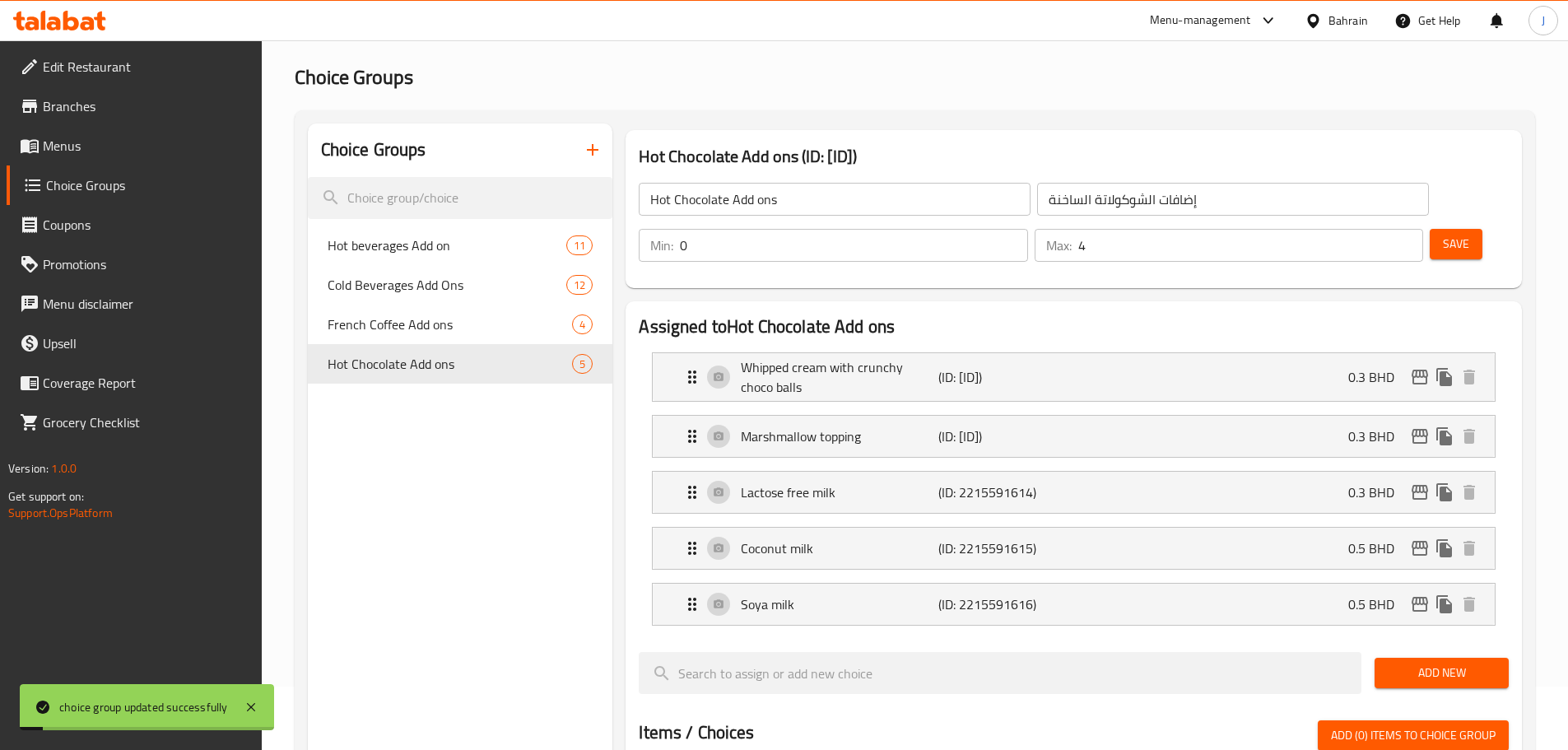 scroll, scrollTop: 82, scrollLeft: 0, axis: vertical 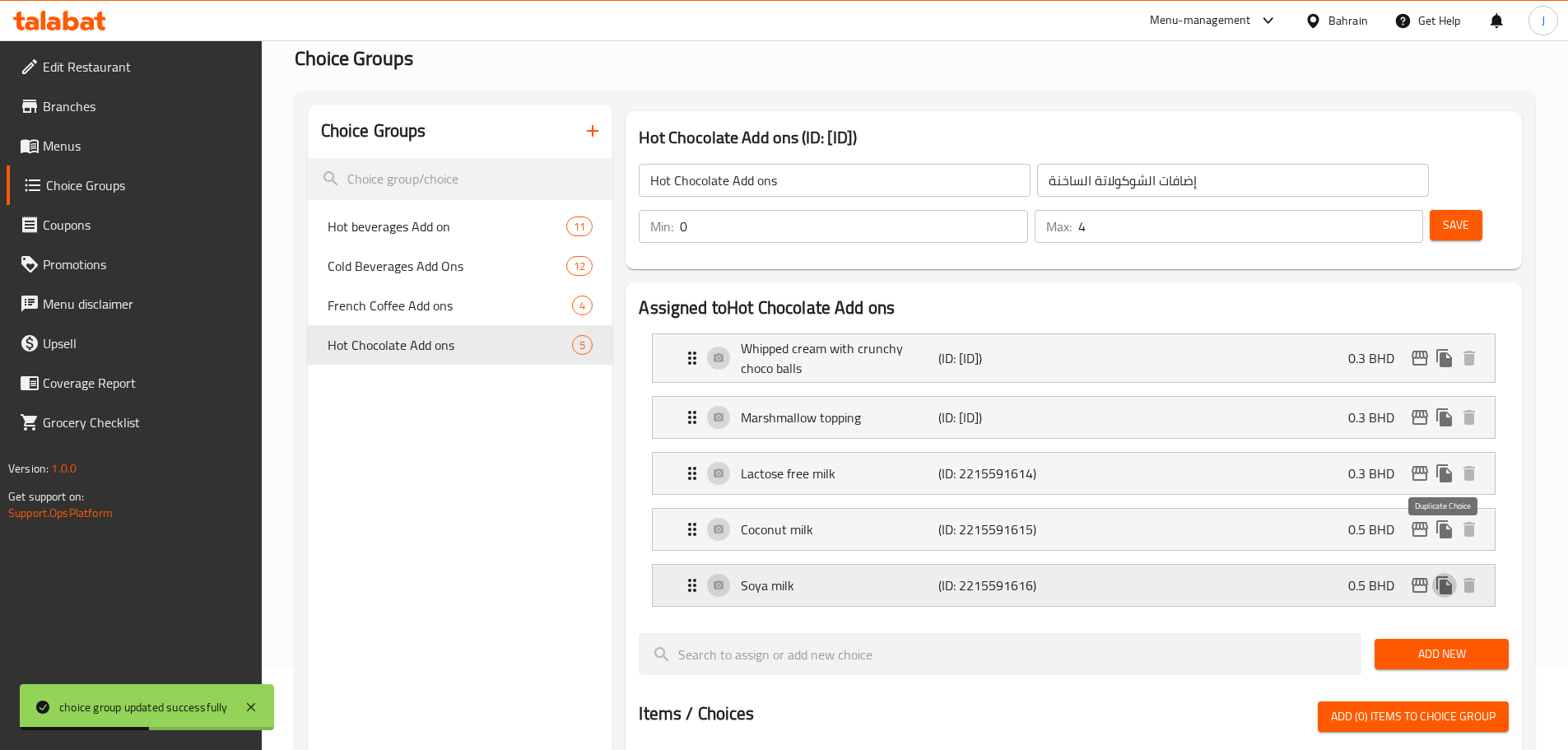 drag, startPoint x: 1441, startPoint y: 534, endPoint x: 1403, endPoint y: 540, distance: 38.470768 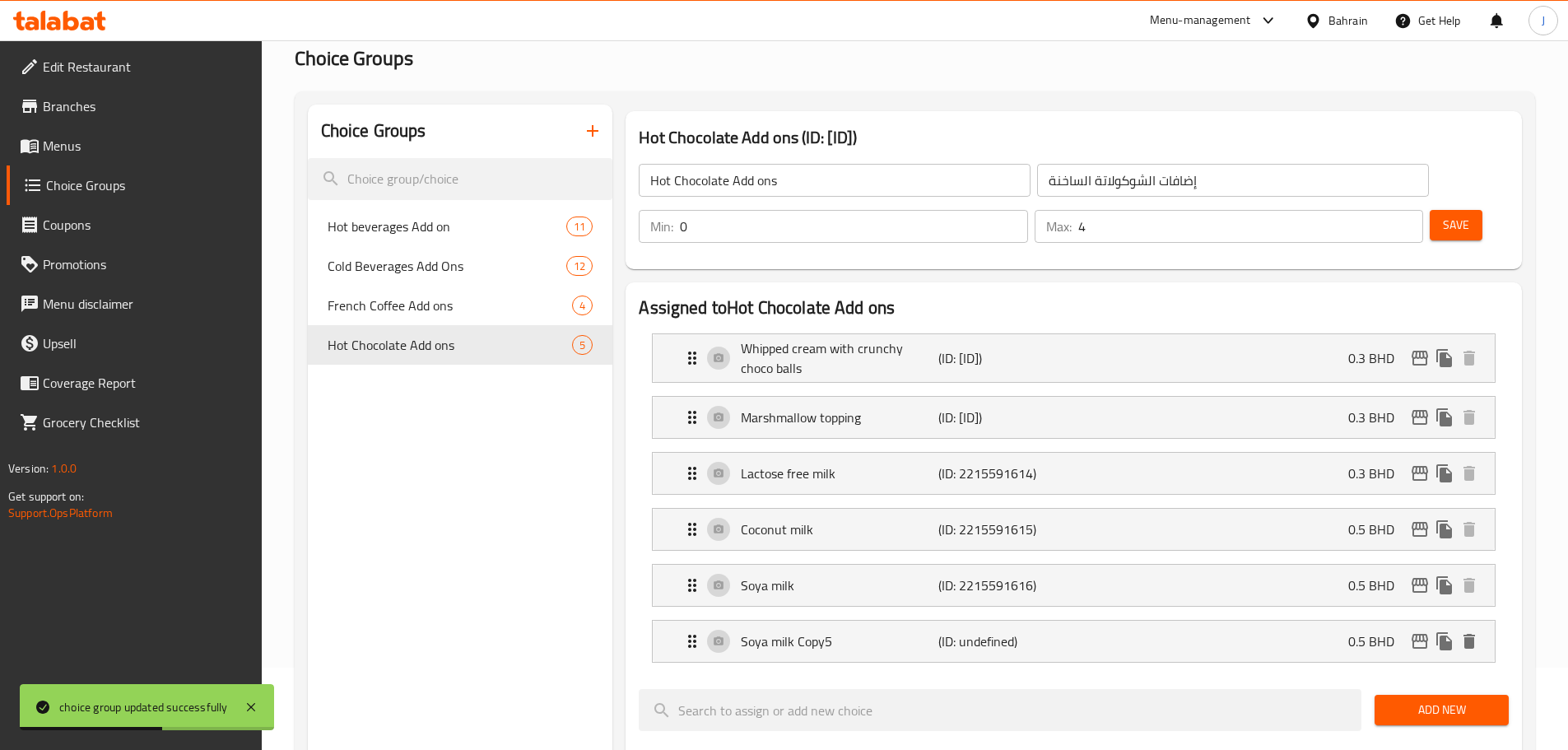 click on "Whipped cream with crunchy choco balls (ID: 2215591612) 0.3 BHD Name (En) Whipped cream with crunchy choco balls Name (En) Name (Ar) ويب كريم كرنشي Name (Ar) Price BHD 0.3 Price Status Marshmallow topping (ID: 2215591613) 0.3 BHD Name (En) Marshmallow topping Name (En) Name (Ar) اضافة المرشميلو Name (Ar) Price BHD 0.3 Price Status Lactose free milk (ID: 2215591614) 0.3 BHD Name (En) Lactose free milk Name (En) Name (Ar) حليب خالي من اللاكتوز Name (Ar) Price BHD 0.3 Price Status Coconut milk (ID: 2215591615) 0.5 BHD Name (En) Coconut milk Name (En) Name (Ar) حليب خالي من اللاكتوز Name (Ar) Price BHD 0.5 Price Status Soya milk (ID: 2215591616) 0.5 BHD Name (En) Soya milk Name (En) Name (Ar) حليب الصويا Name (Ar) Price BHD 0.5 Price Status Soya milk Copy5 (ID: undefined) 0.5 BHD Name (En) Soya milk Copy5 Name (En) Name (Ar) حليب الصويا Name (Ar) Price BHD 0.5 Price Status" at bounding box center (1073, 498) 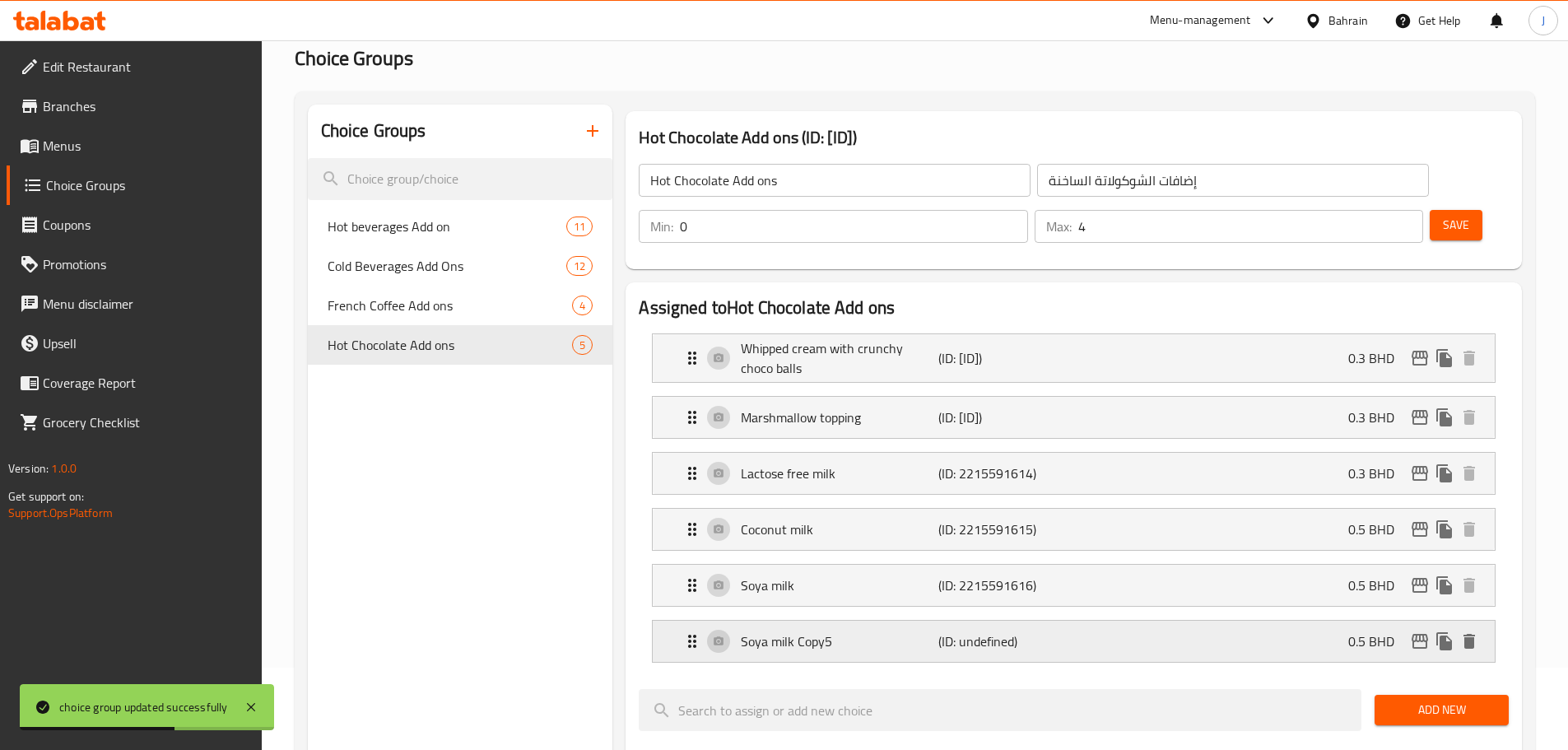 click on "Soya milk Copy5 (ID: undefined) 0.5 BHD" at bounding box center [1078, 641] 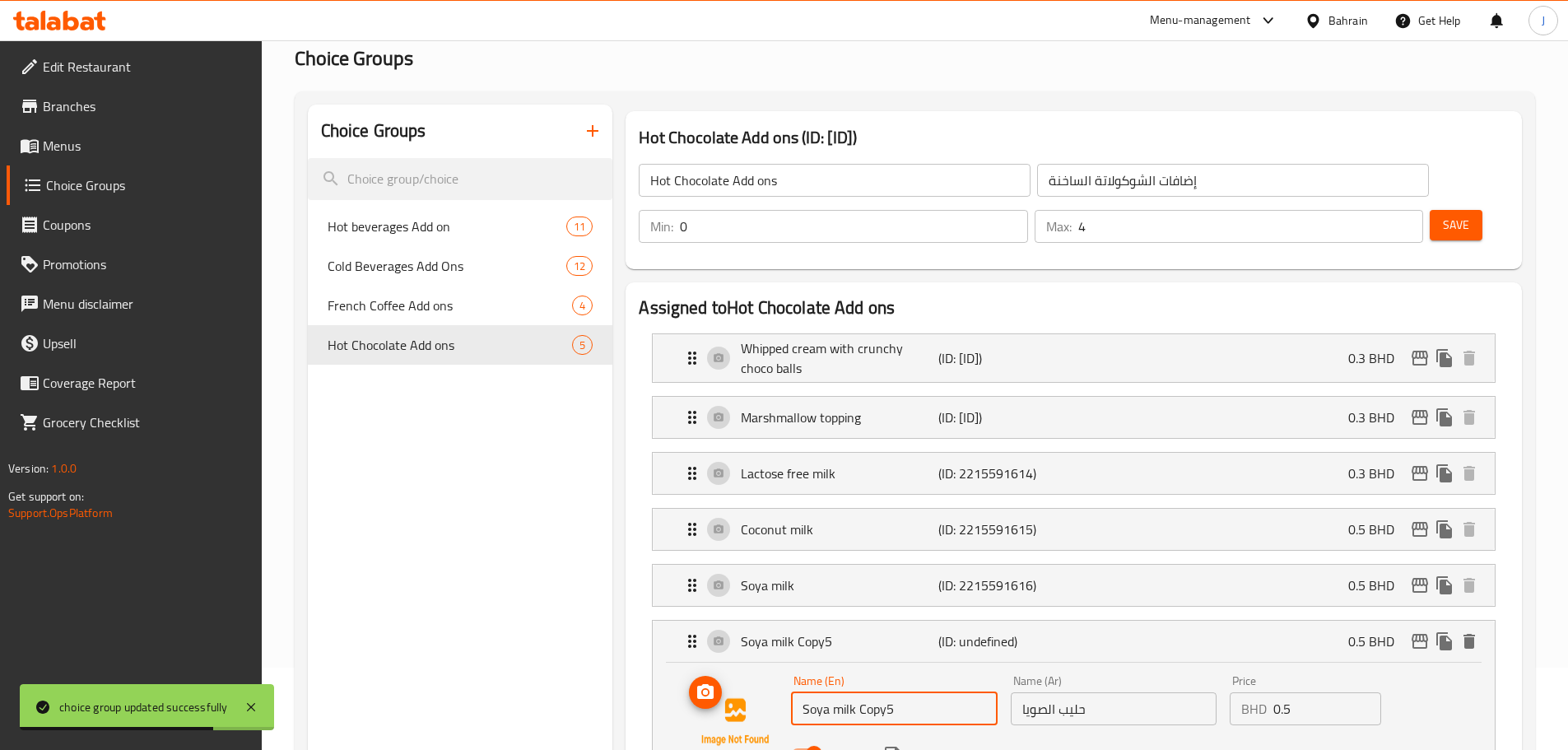 drag, startPoint x: 826, startPoint y: 665, endPoint x: 756, endPoint y: 666, distance: 70.00714 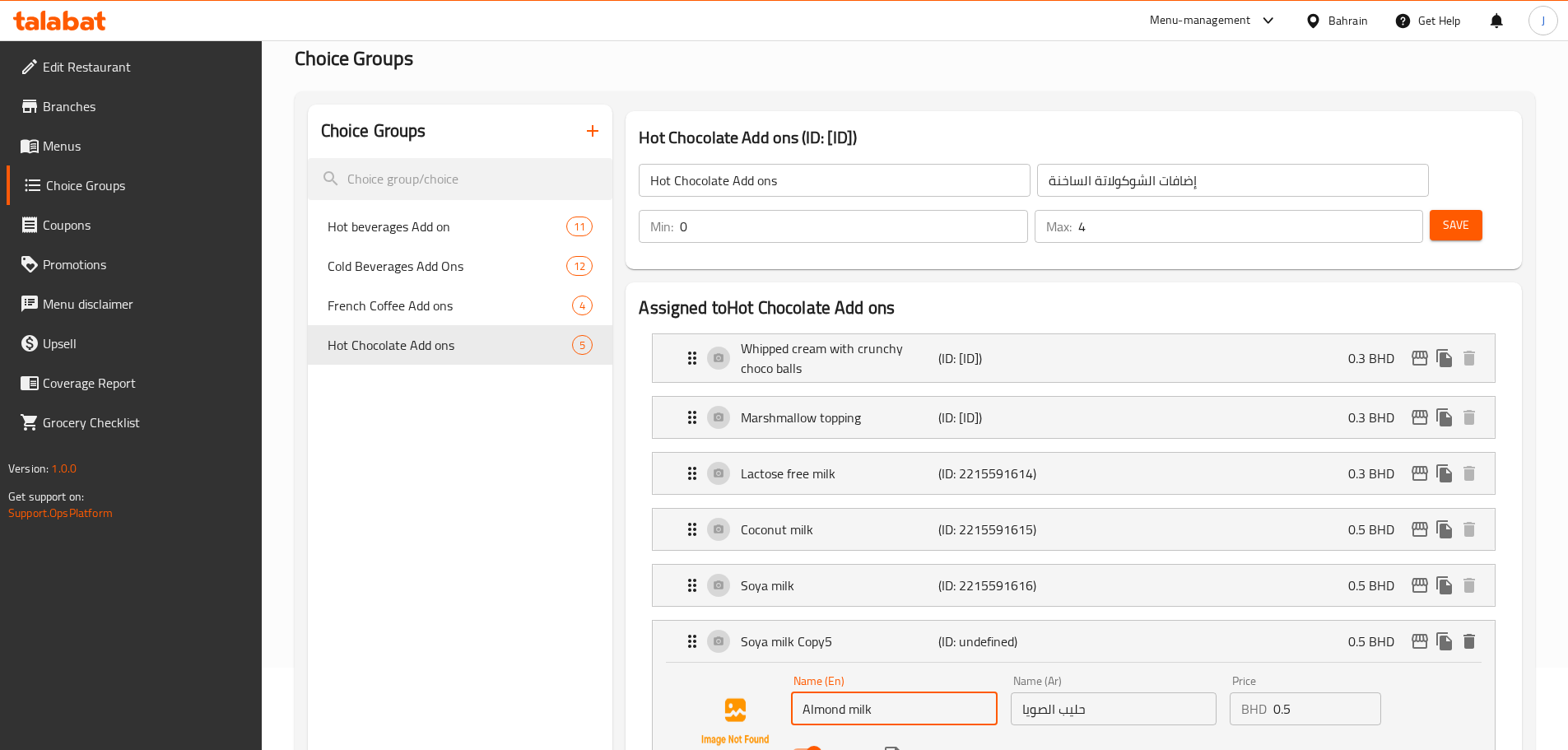 click on "حليب الصويا" at bounding box center [1114, 709] 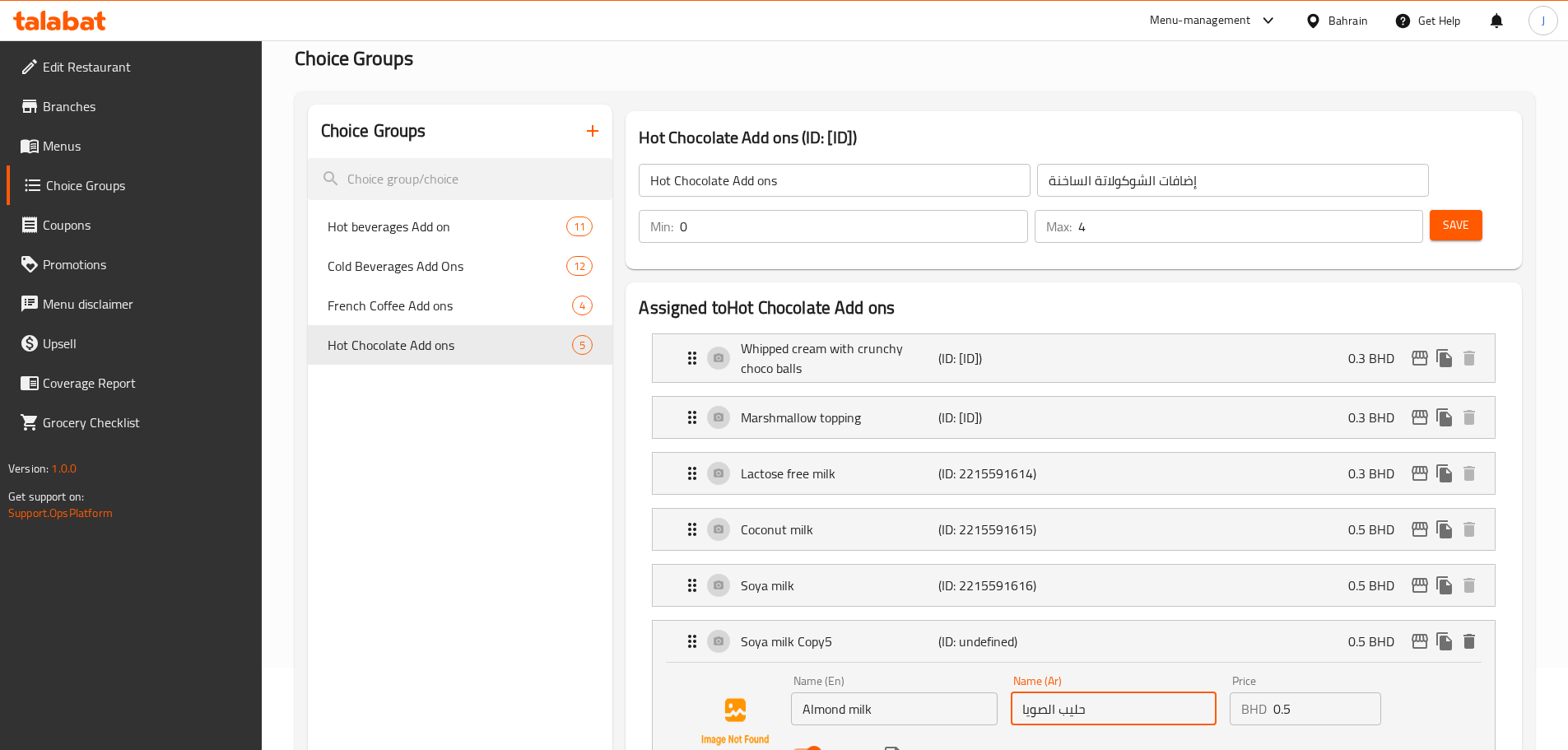 click on "حليب الصويا" at bounding box center (1114, 709) 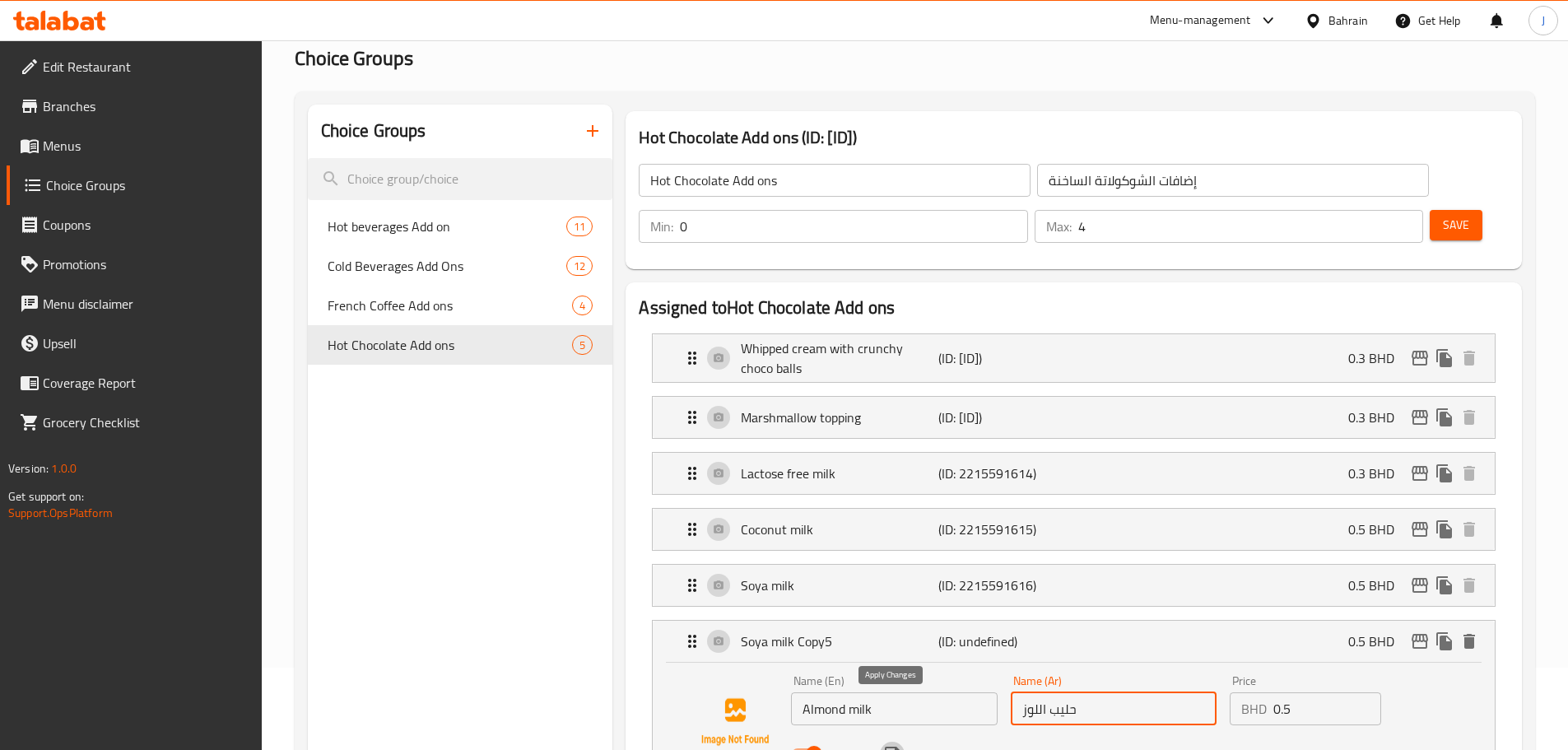 click 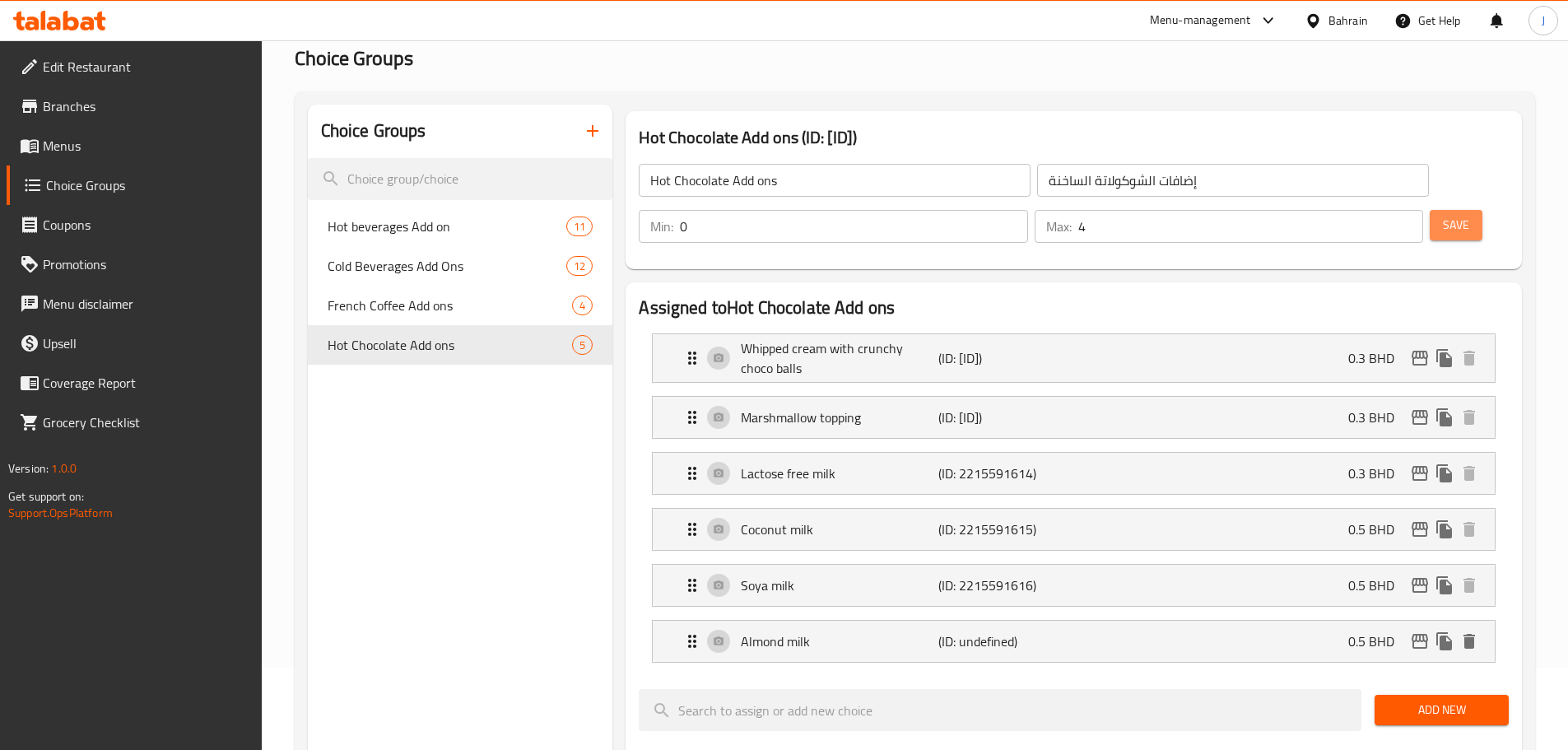 click on "Save" at bounding box center [1456, 225] 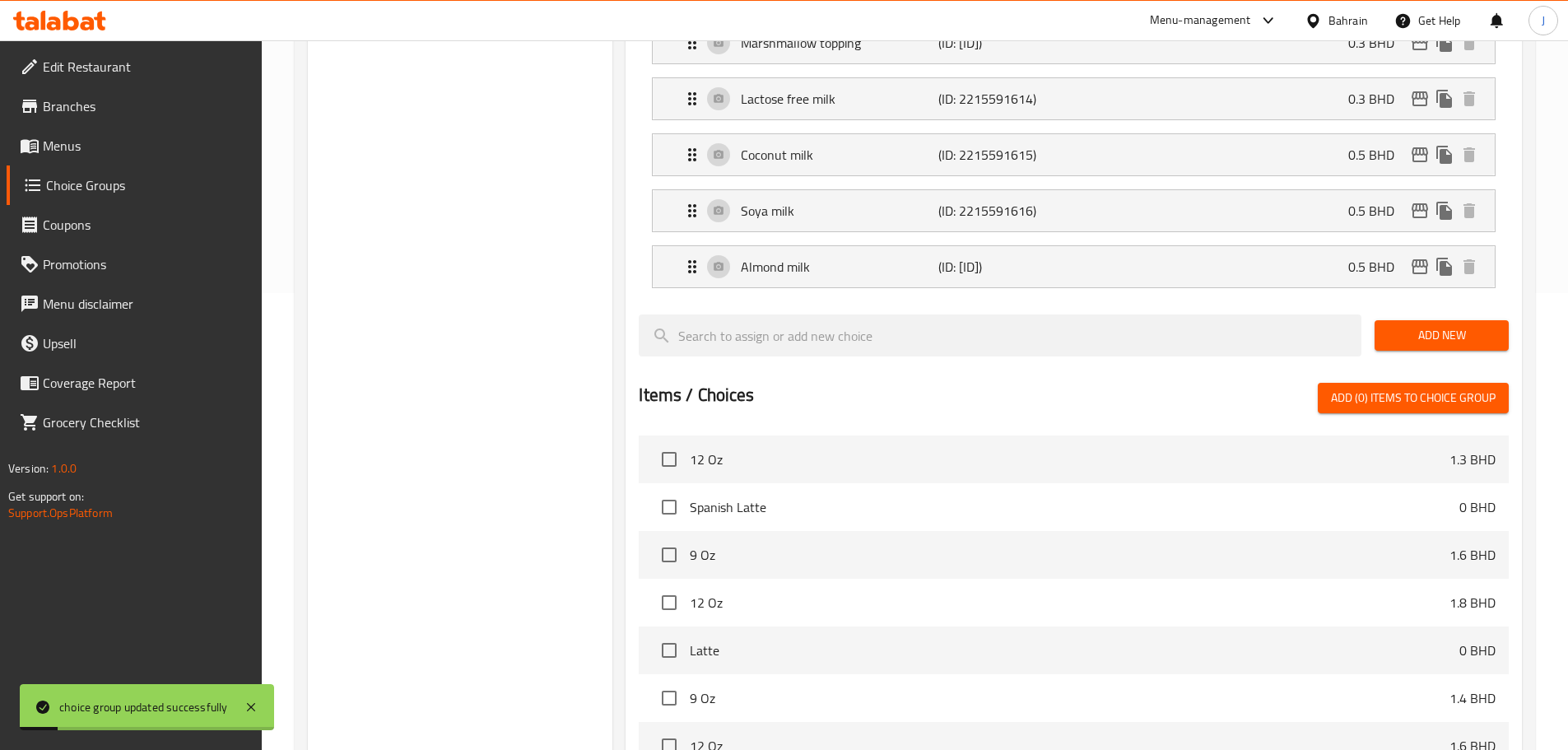 scroll, scrollTop: 719, scrollLeft: 0, axis: vertical 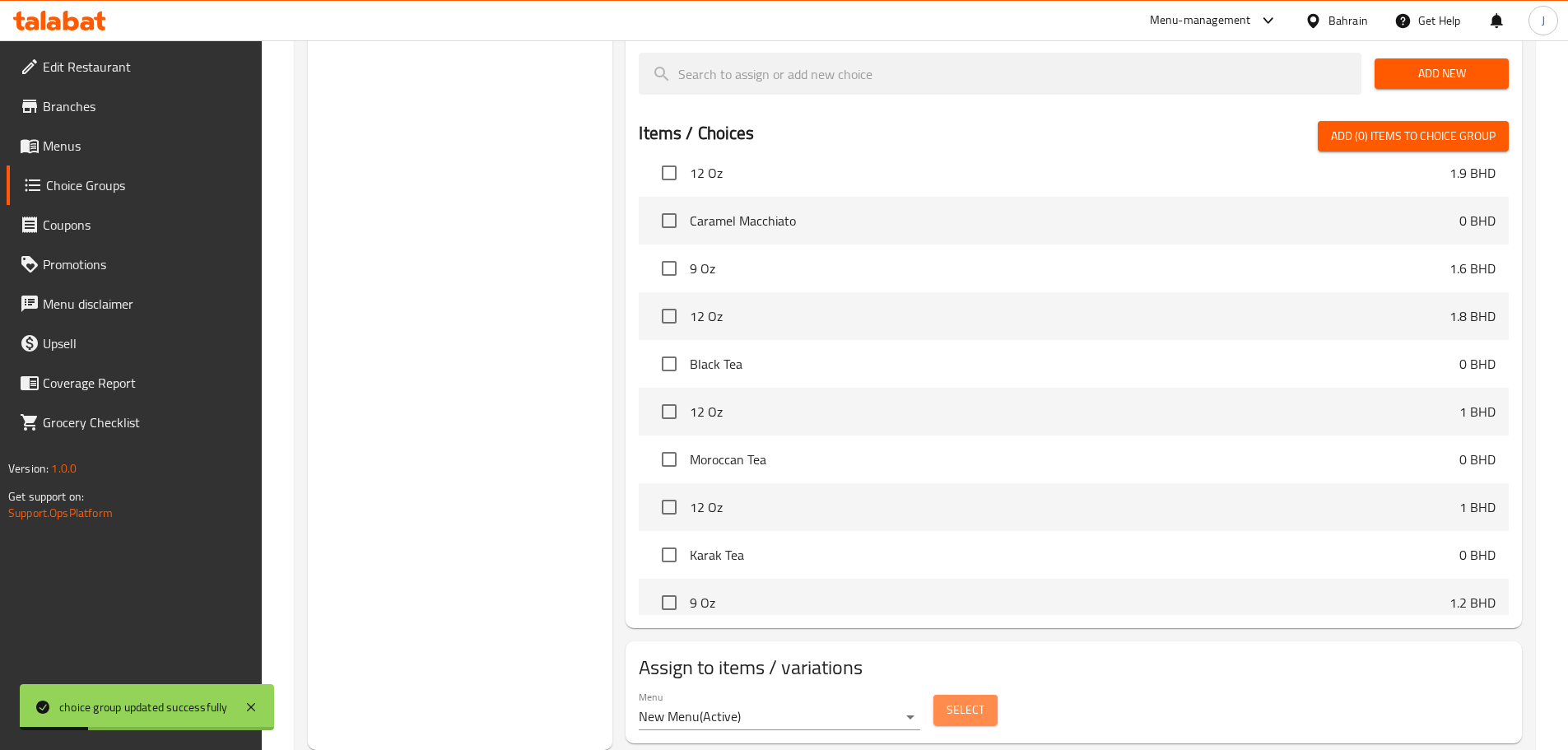 click on "Select" at bounding box center (965, 710) 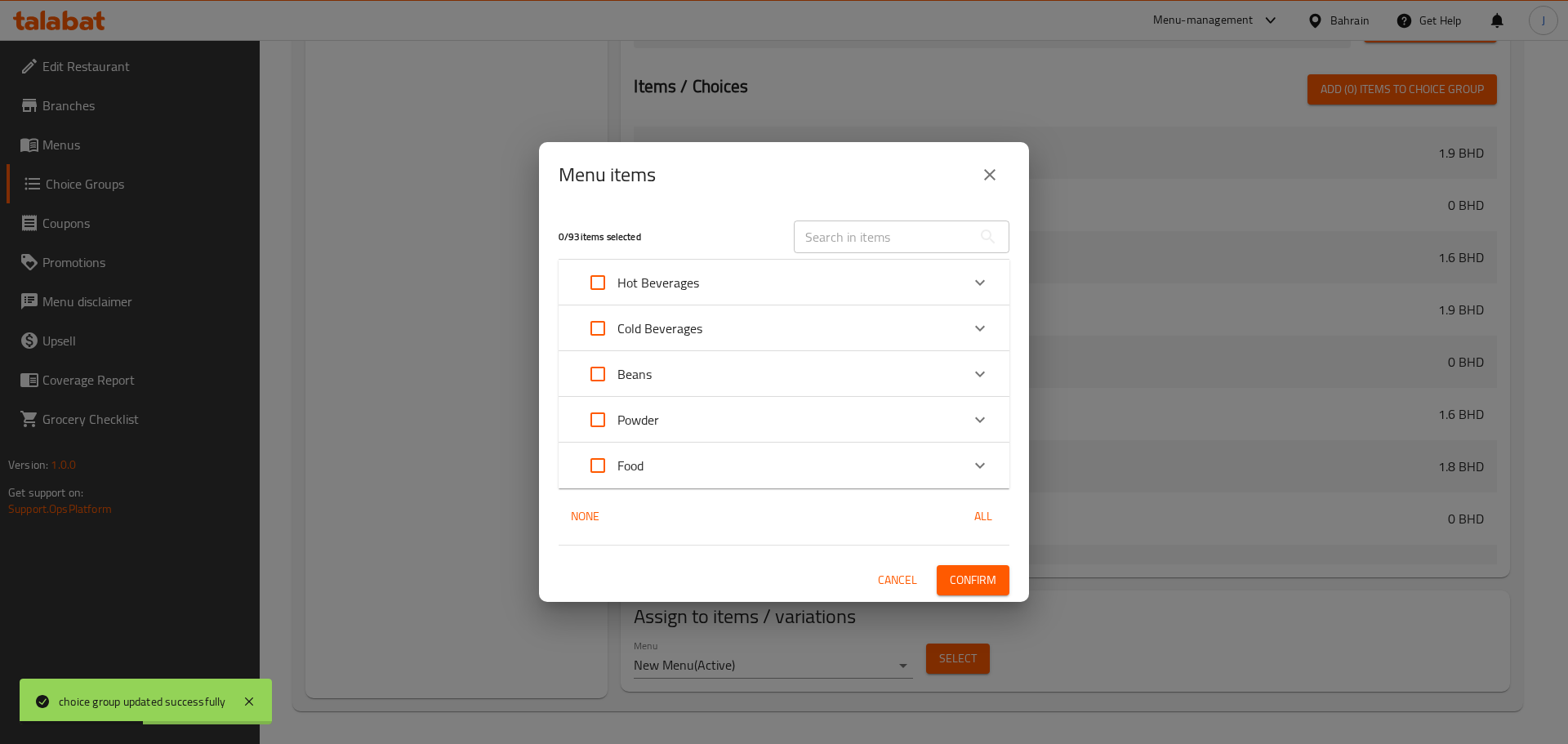 click on "Menu items" at bounding box center [784, 175] 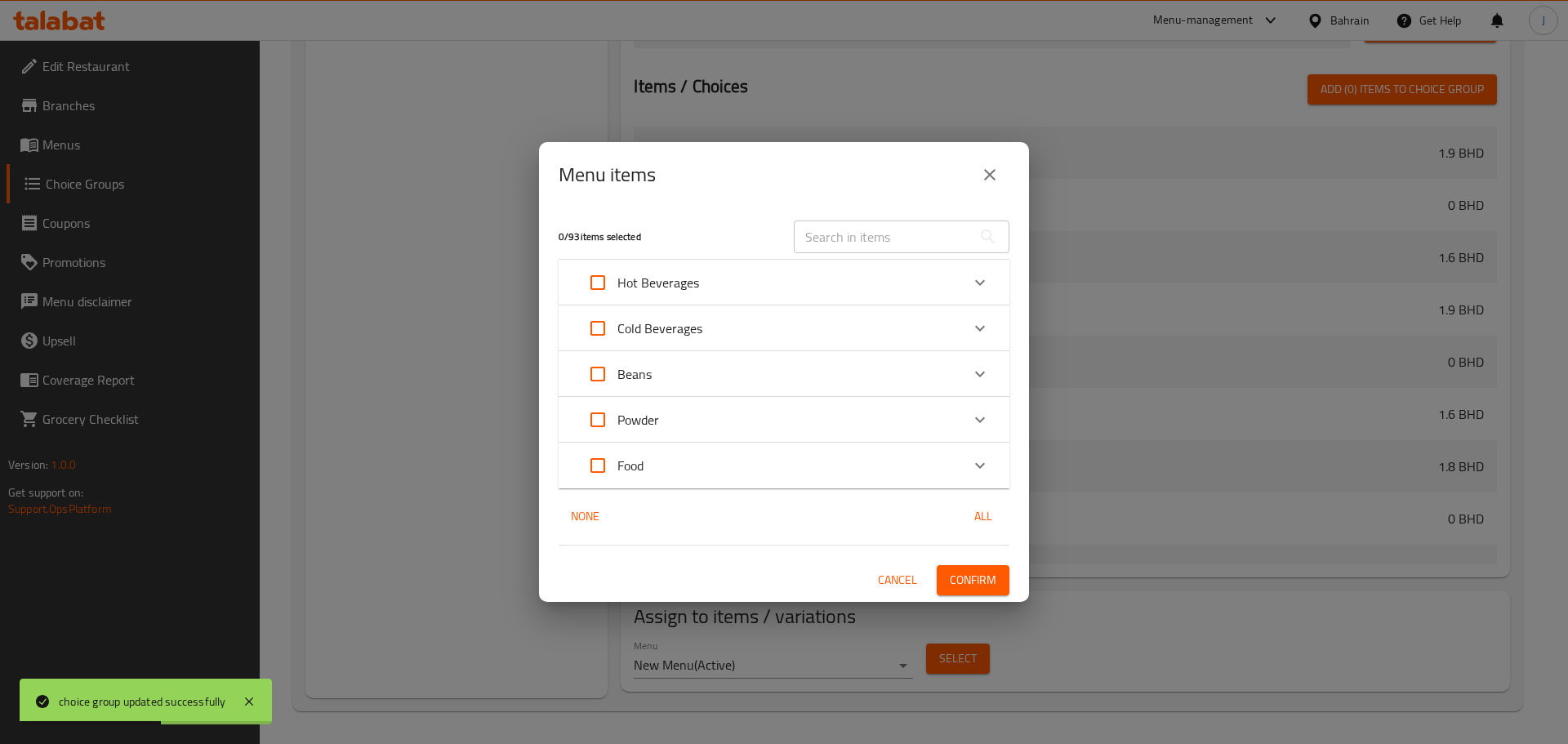 click at bounding box center (883, 237) 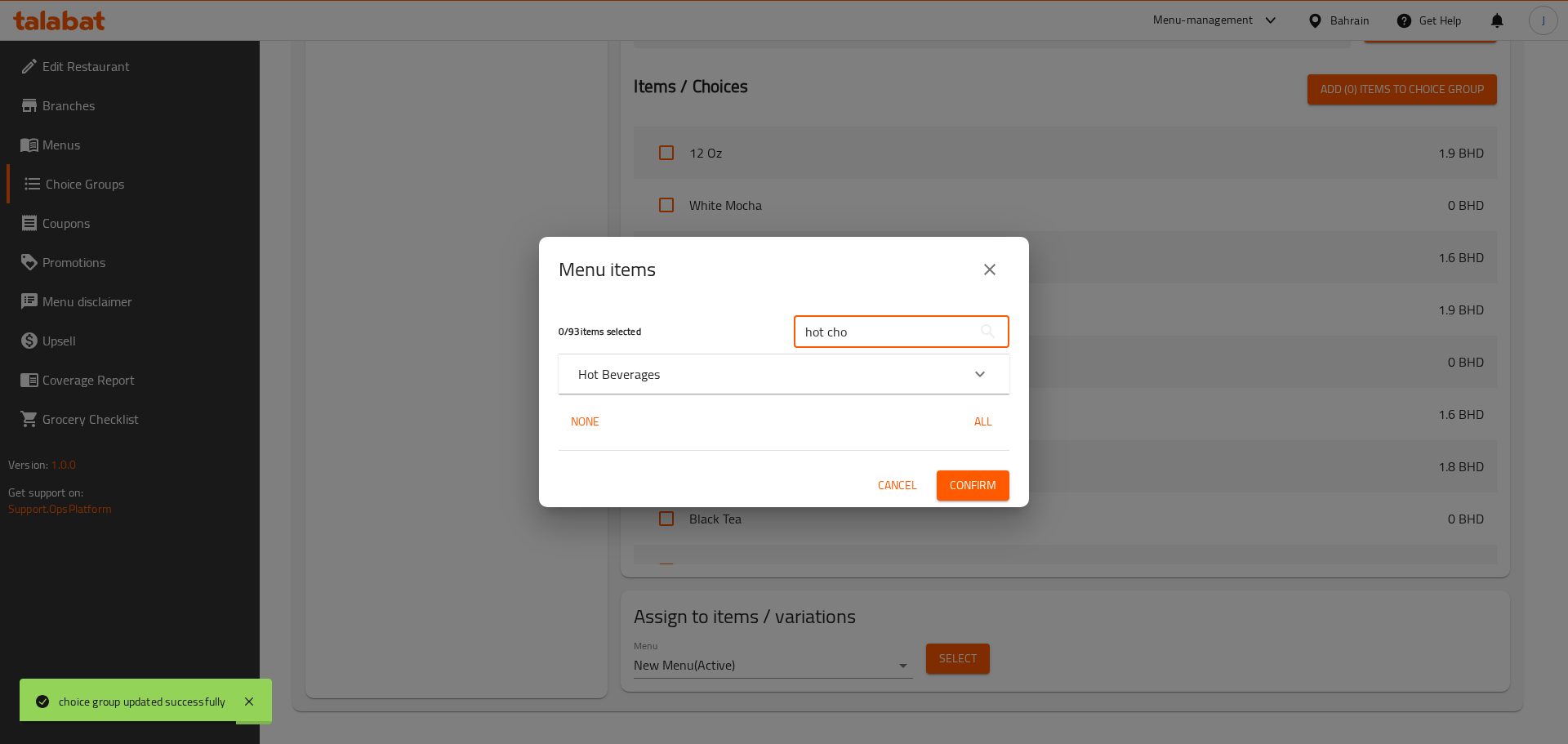 click 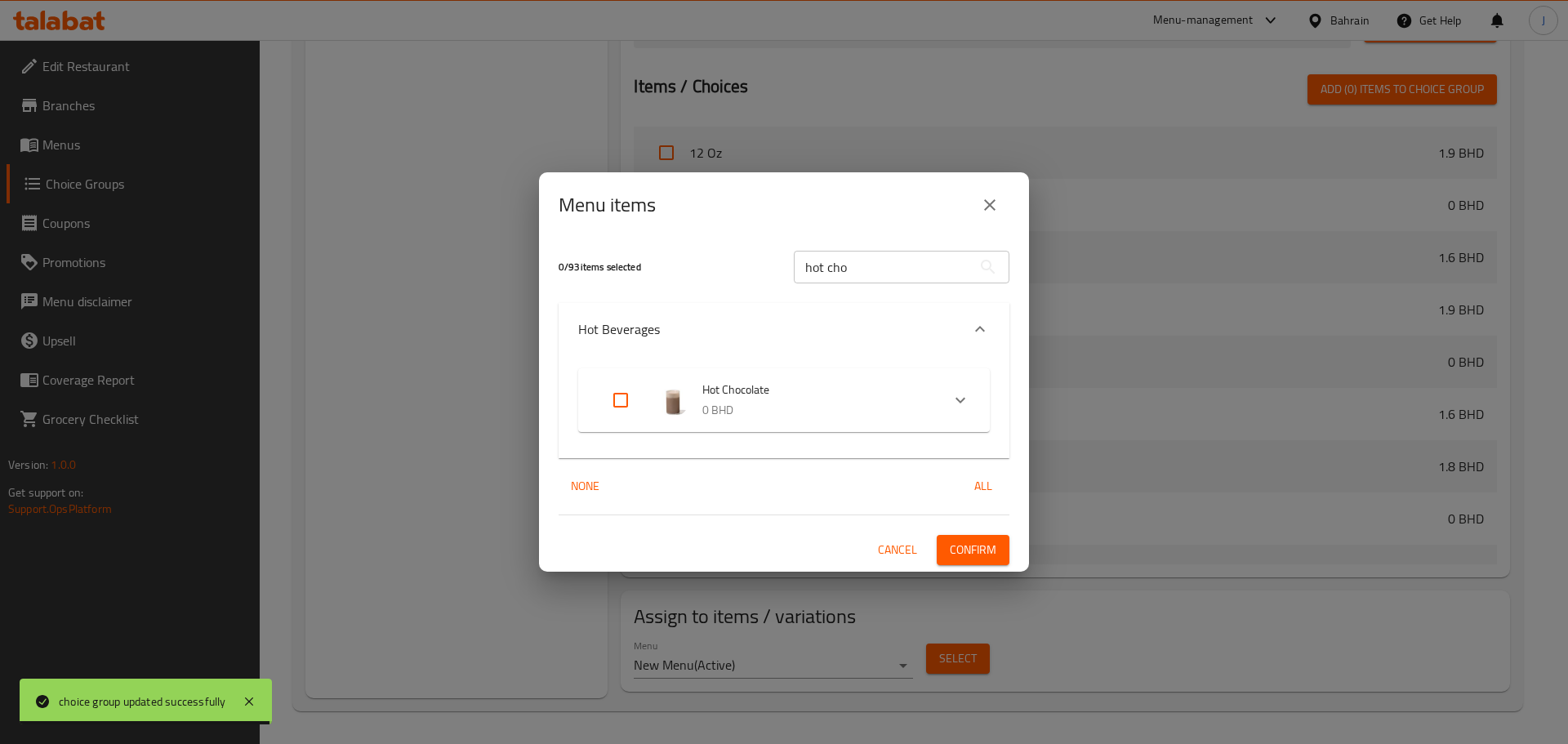 click at bounding box center [621, 400] 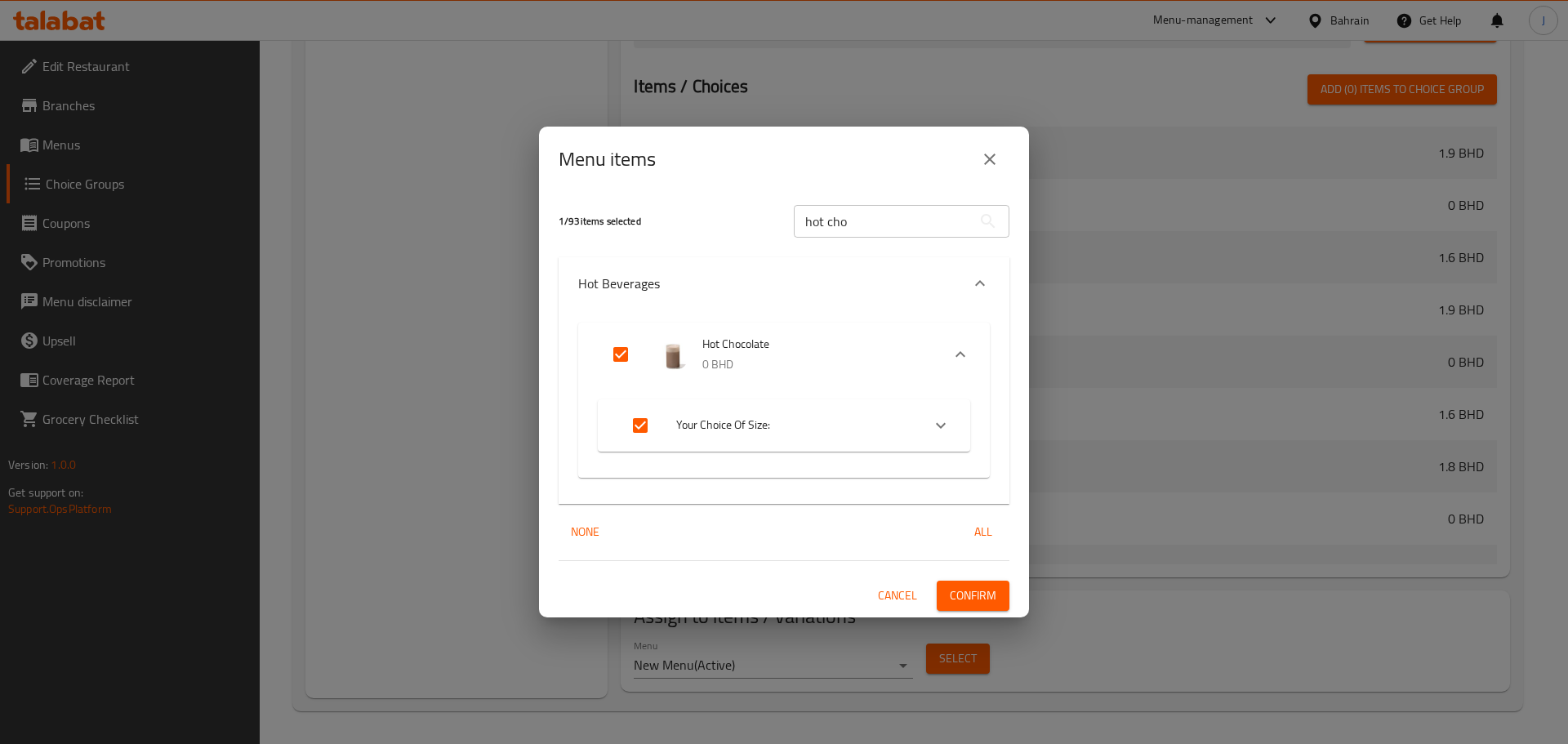 click on "Confirm" at bounding box center (973, 595) 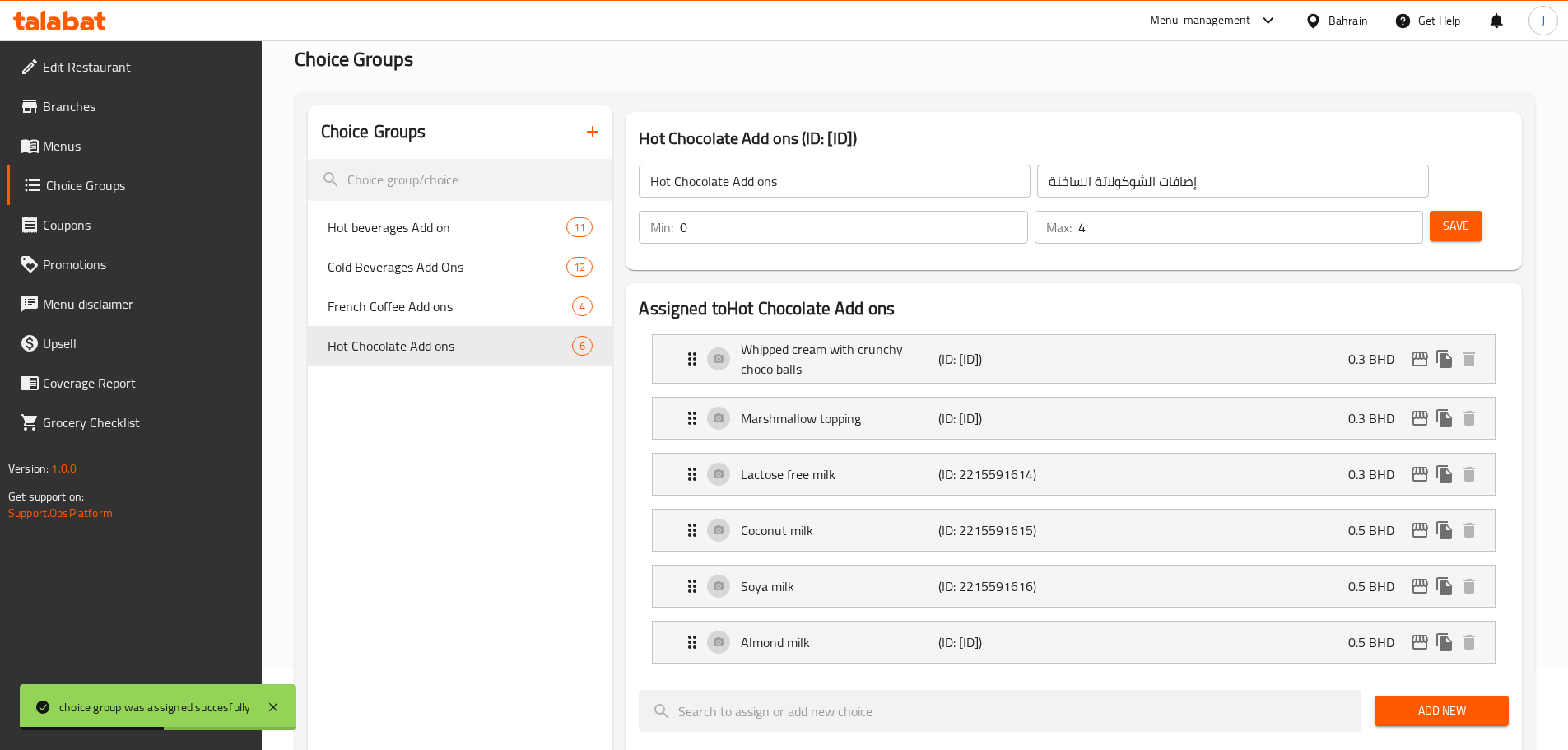 scroll, scrollTop: 0, scrollLeft: 0, axis: both 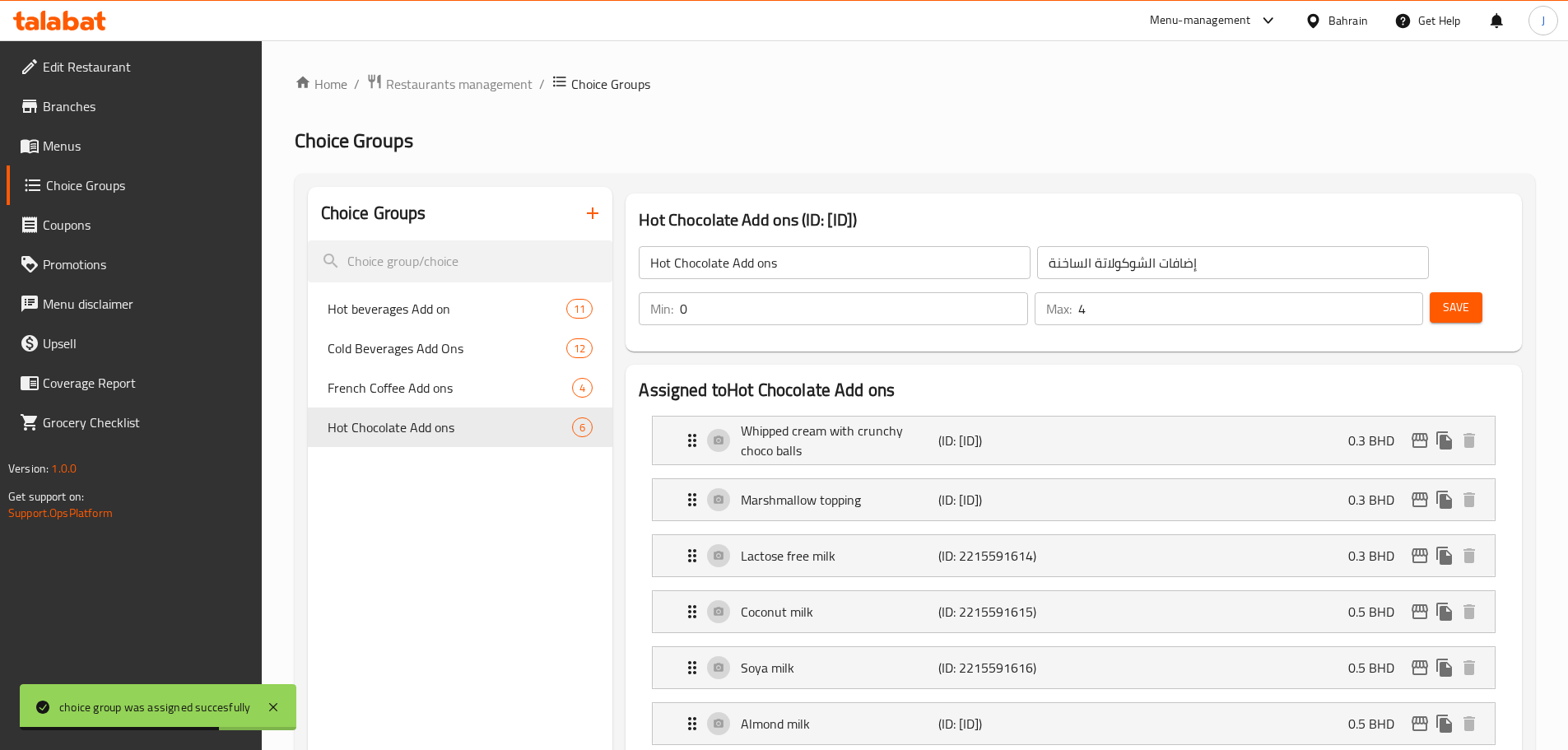 click on "Menus" at bounding box center [146, 146] 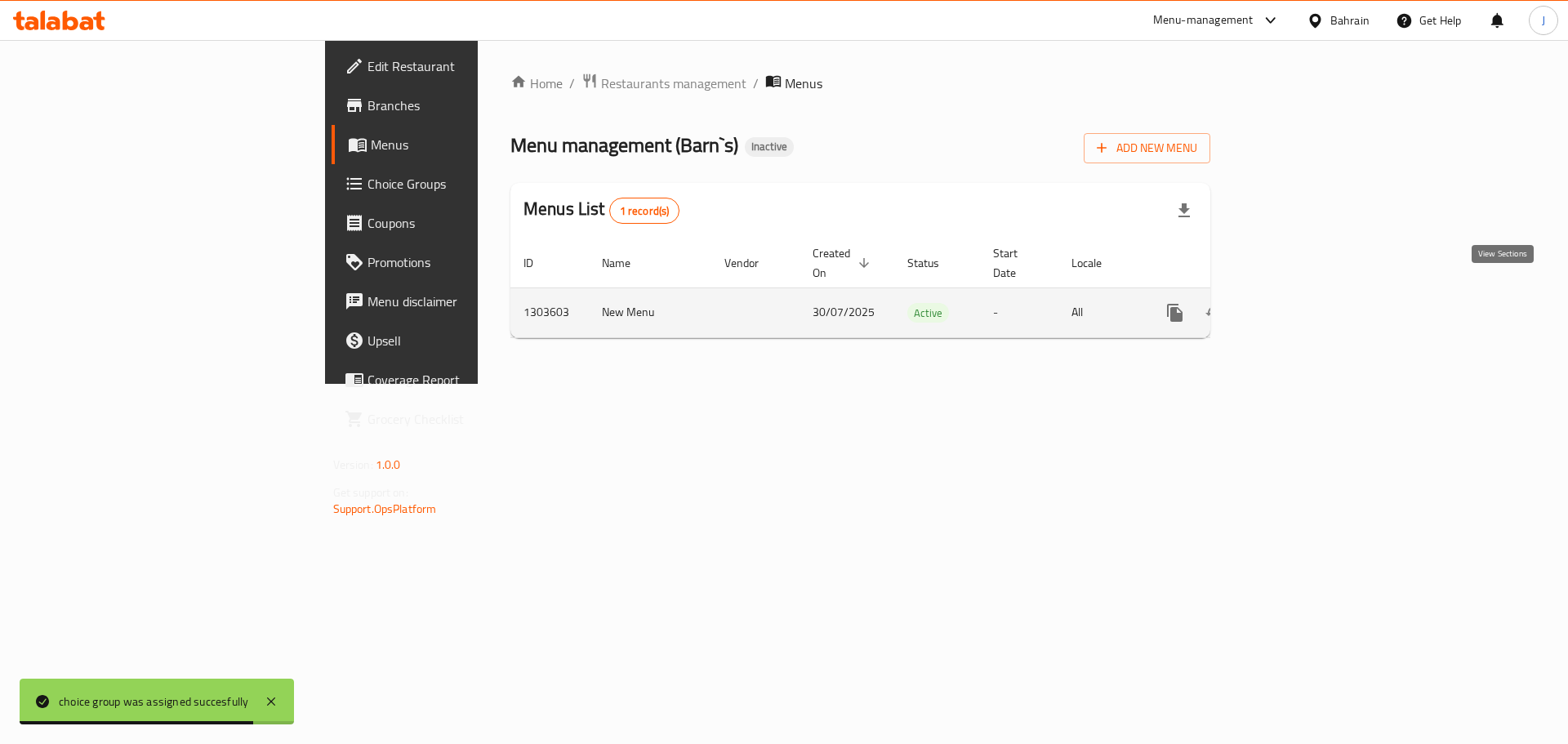 click 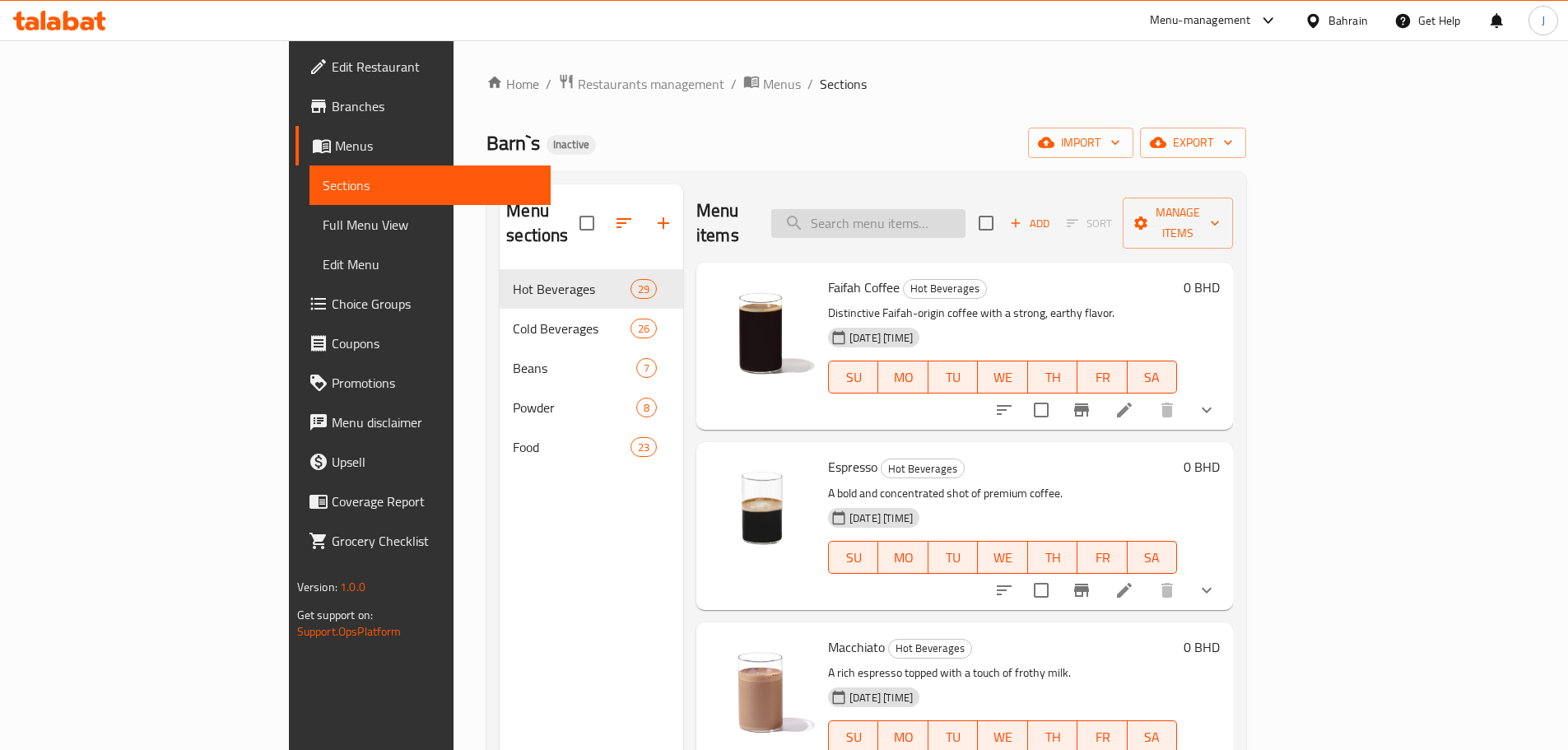 click at bounding box center (868, 223) 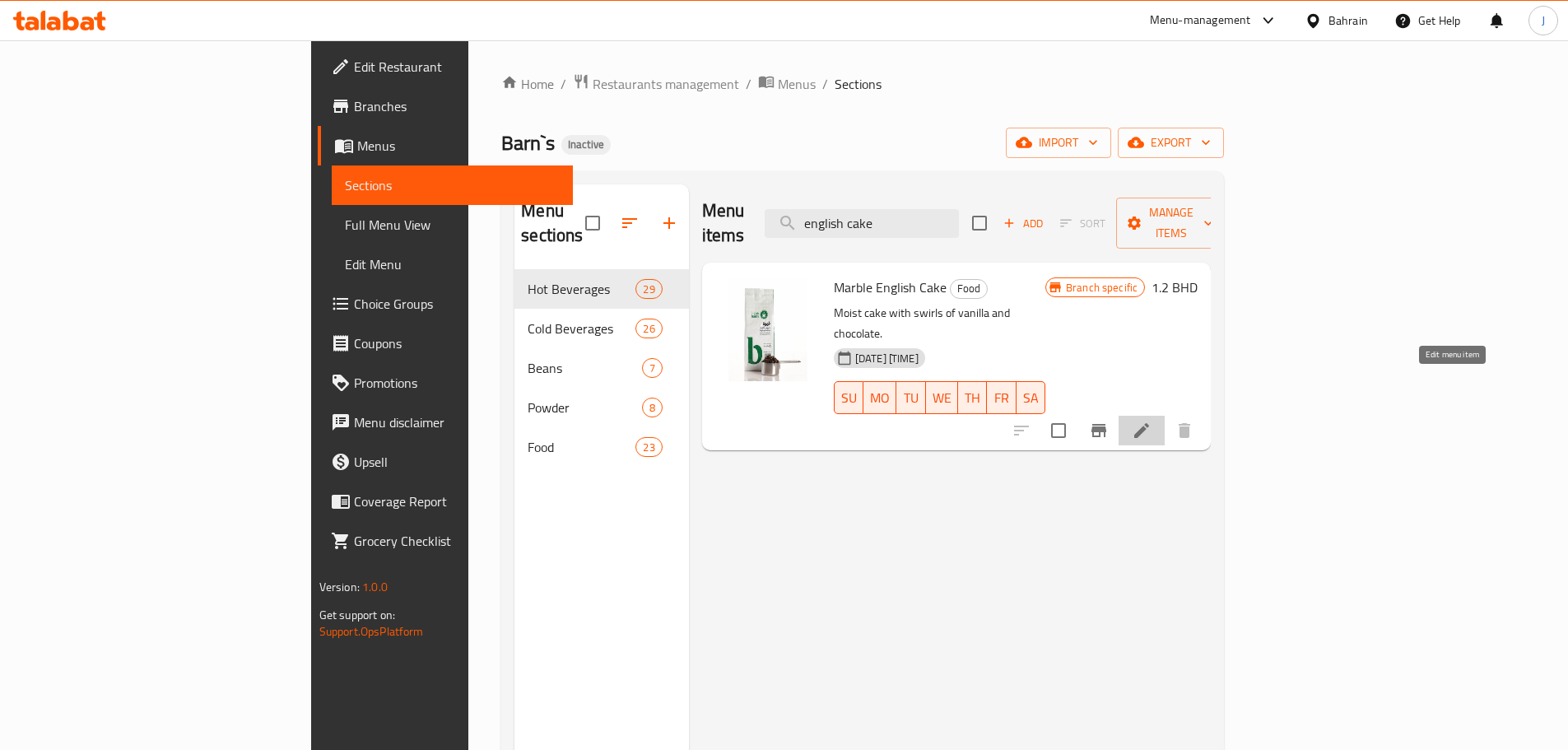 click 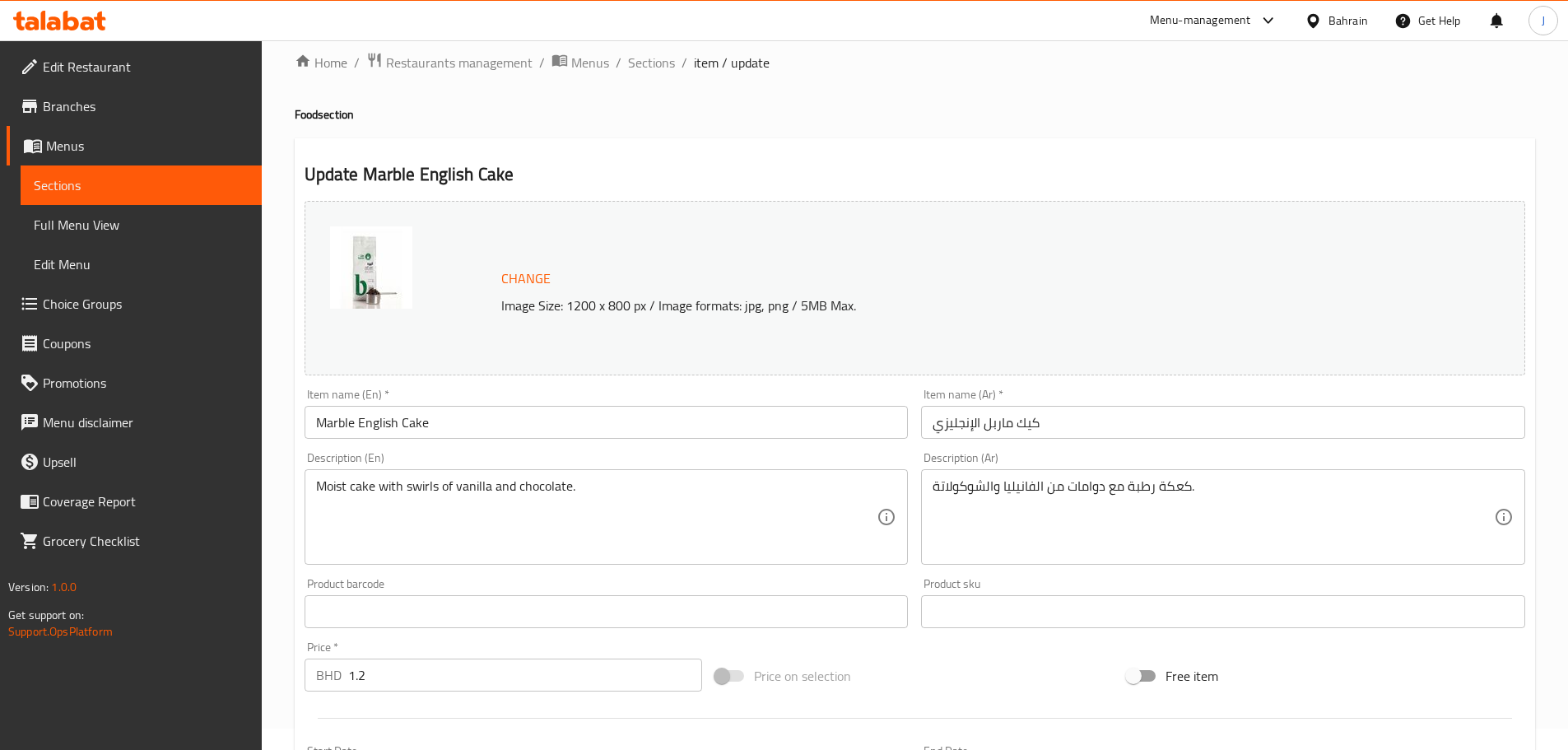 scroll, scrollTop: 82, scrollLeft: 0, axis: vertical 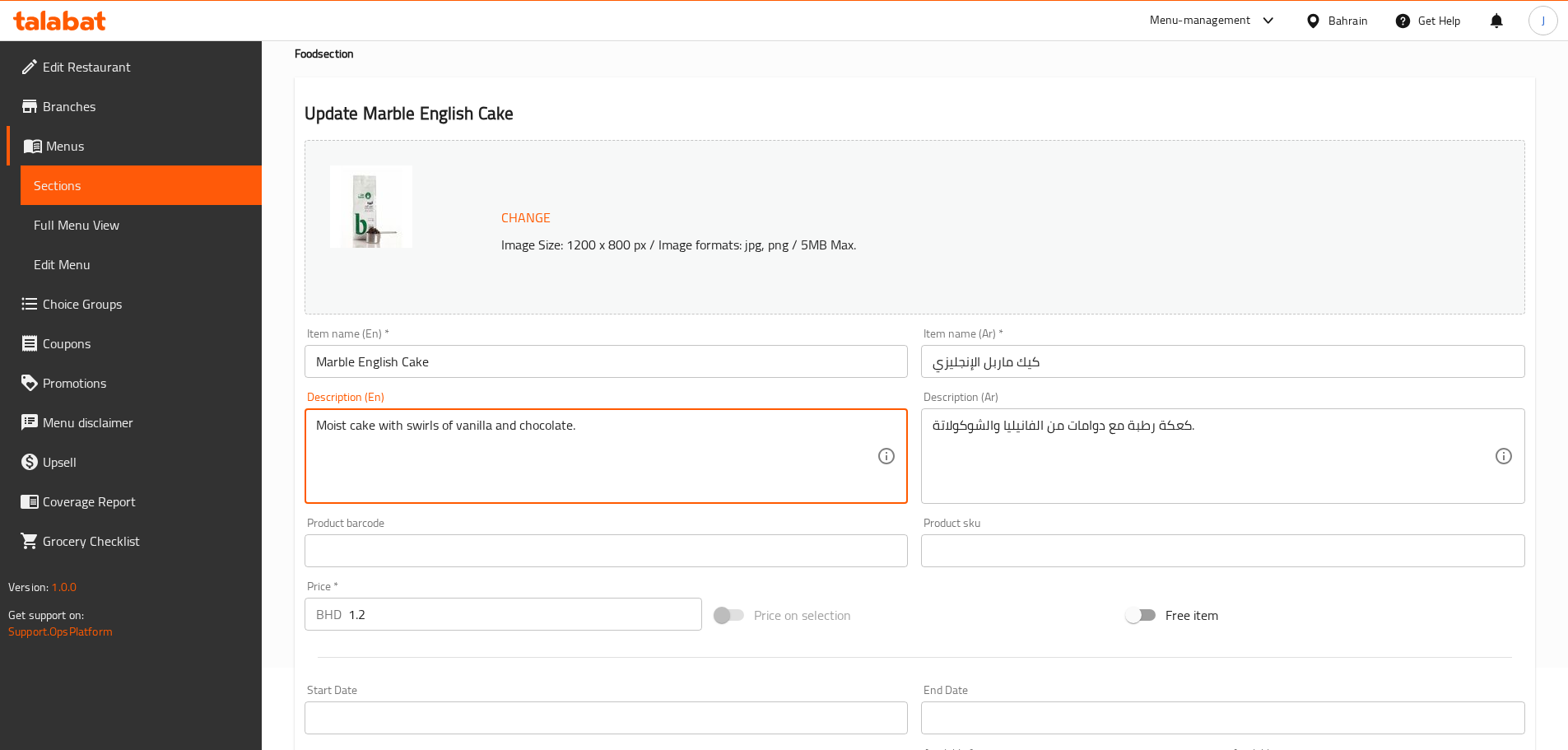 drag, startPoint x: 589, startPoint y: 428, endPoint x: 407, endPoint y: 439, distance: 182.33211 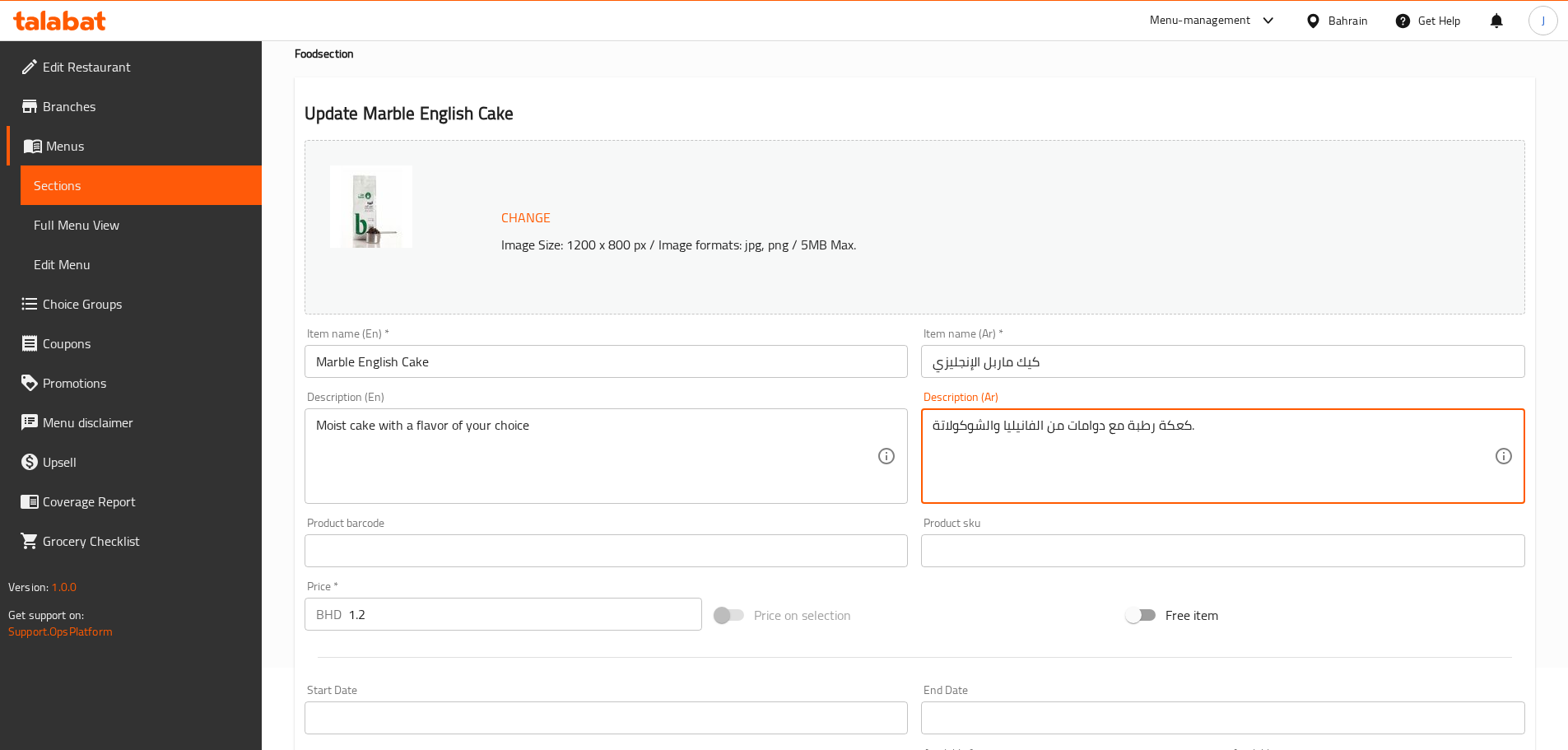 click on "كعكة رطبة مع دوامات من الفانيليا والشوكولاتة." at bounding box center (1213, 456) 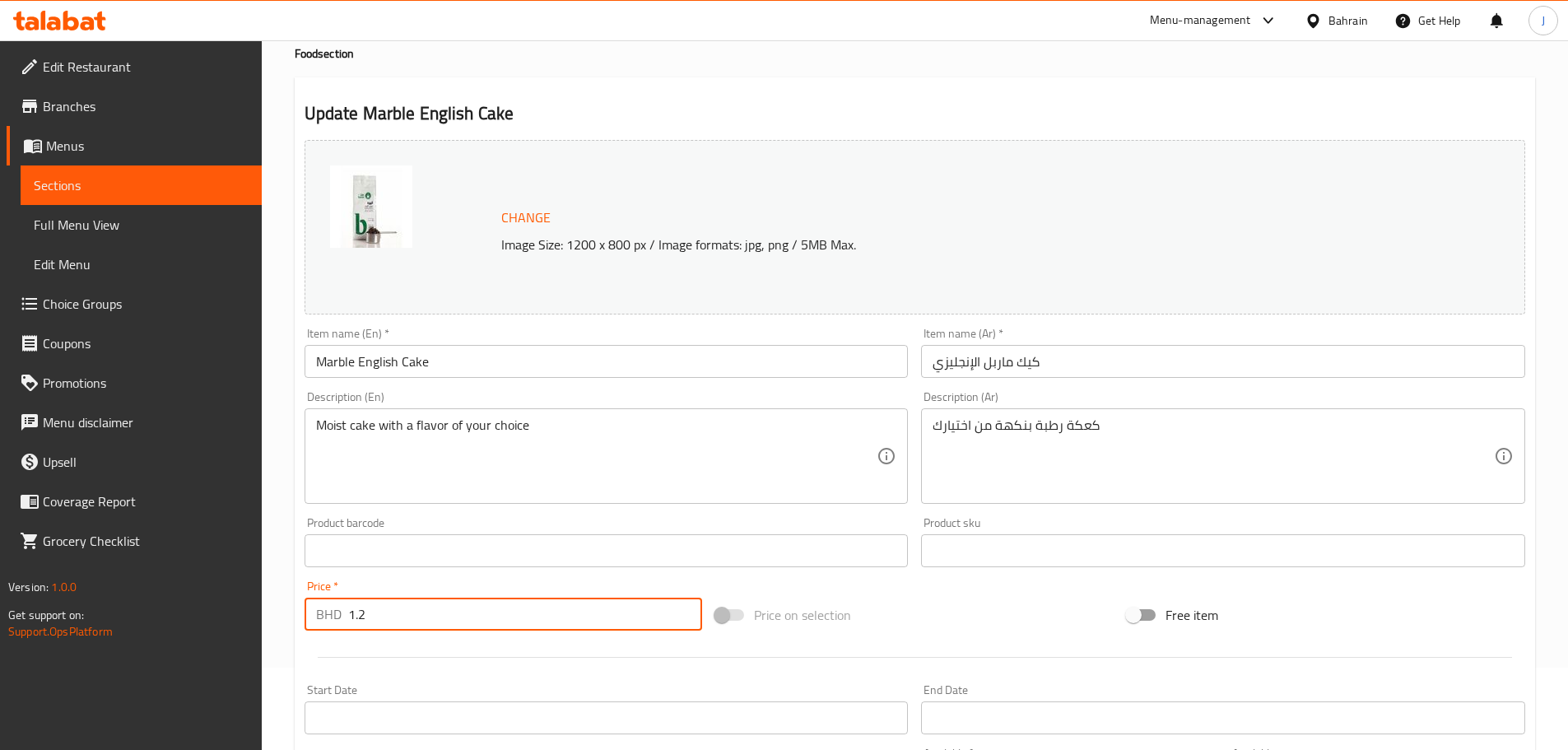 click on "1.2" at bounding box center (525, 614) 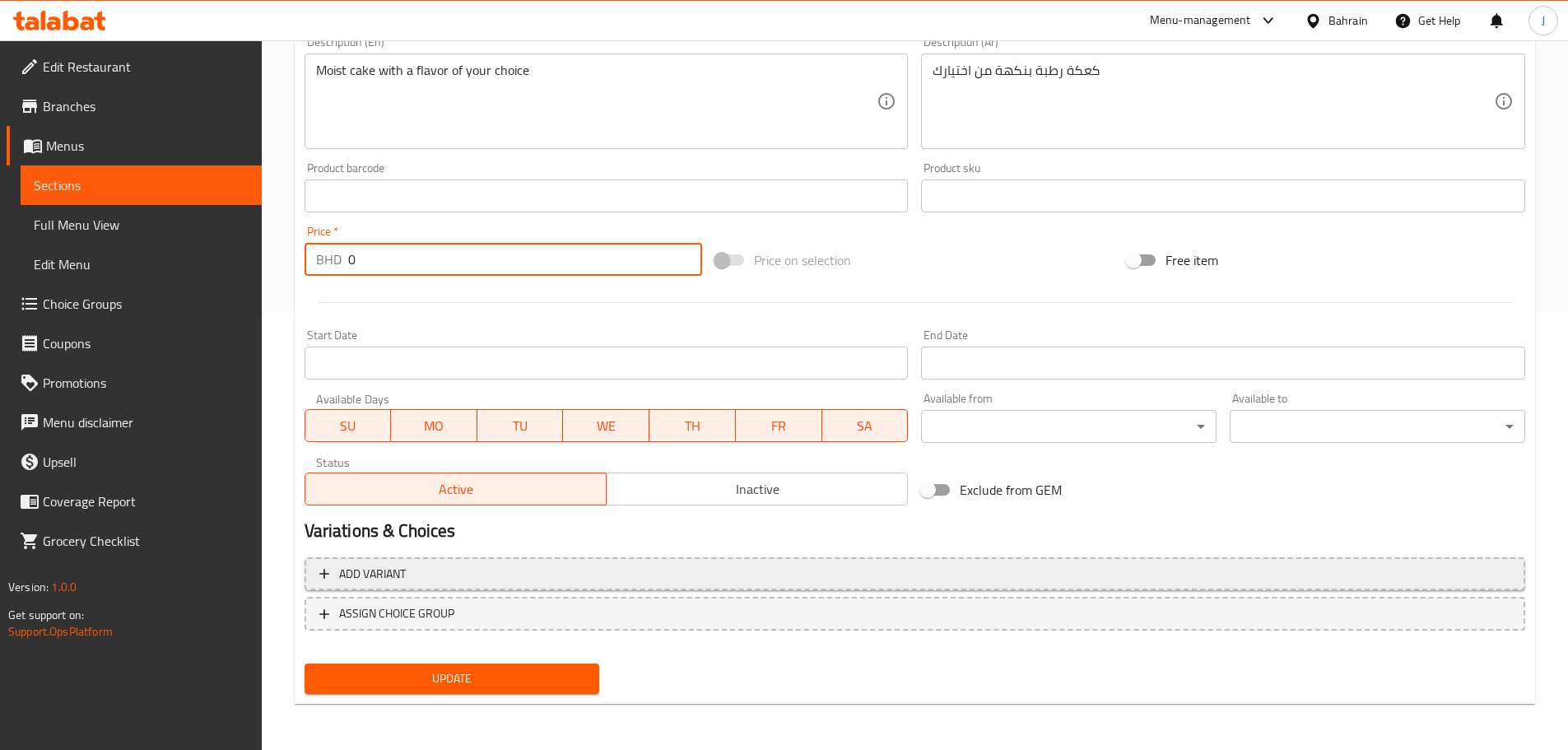 click on "Add variant" at bounding box center [914, 574] 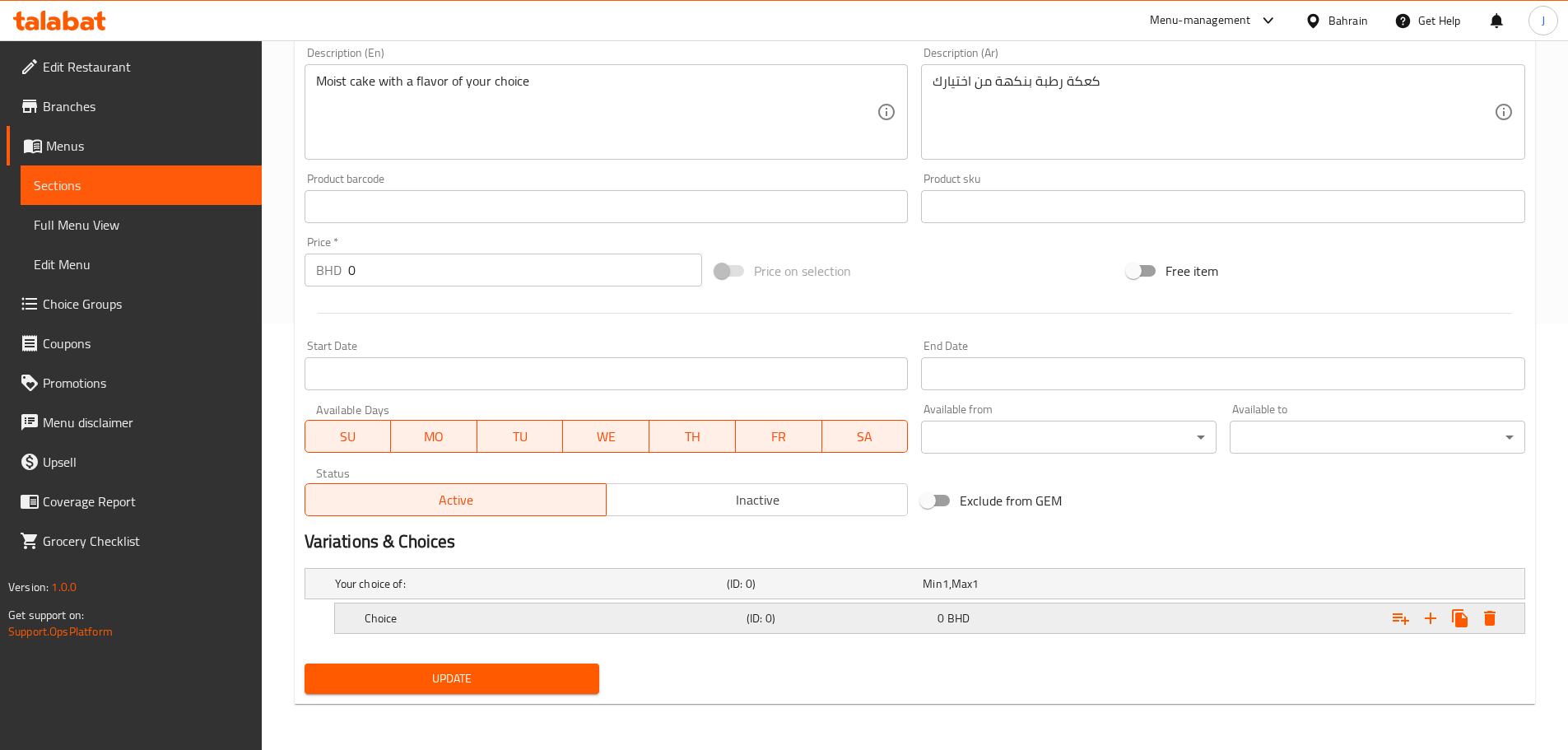 click on "Choice" at bounding box center (528, 584) 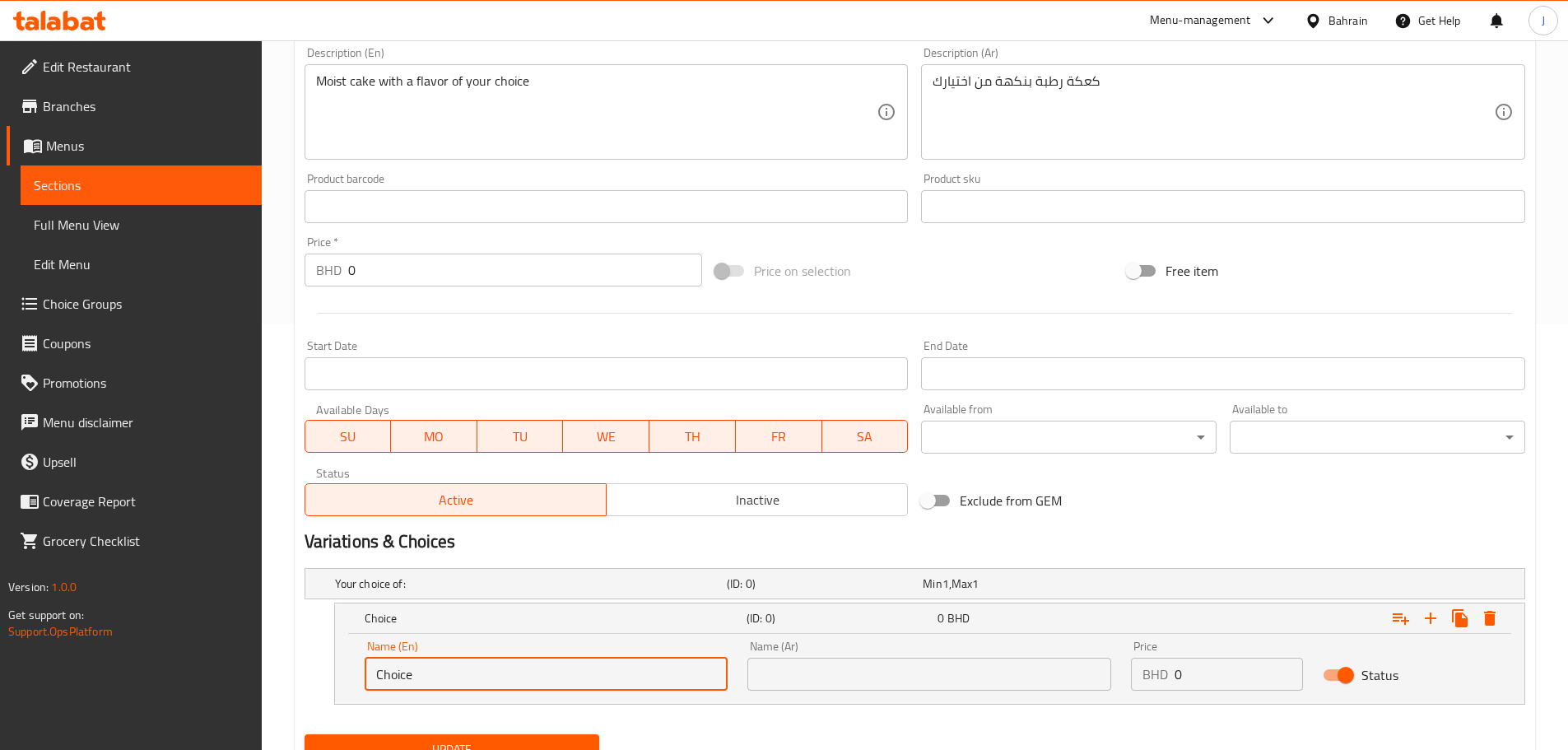 click on "Choice" at bounding box center [547, 674] 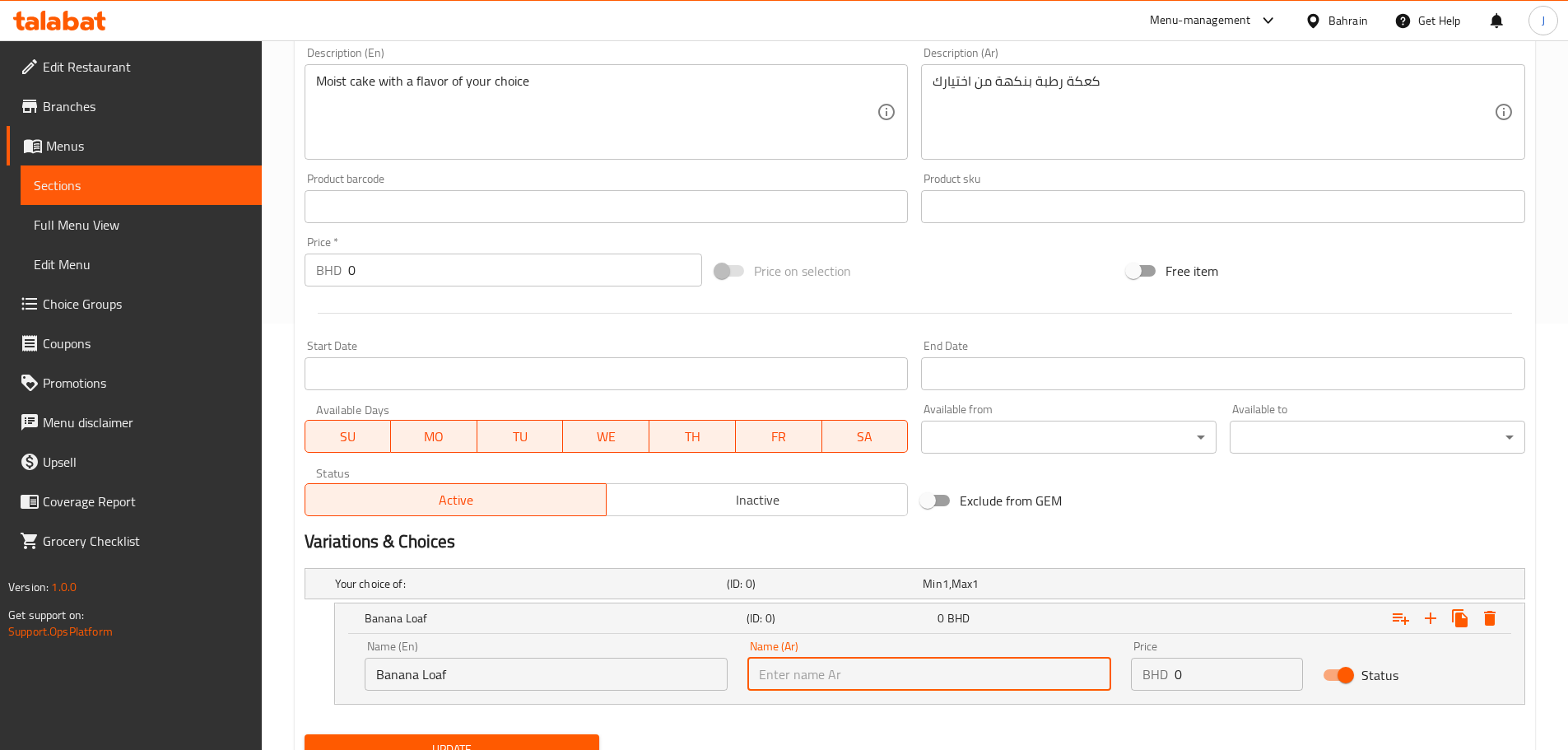 click at bounding box center [929, 674] 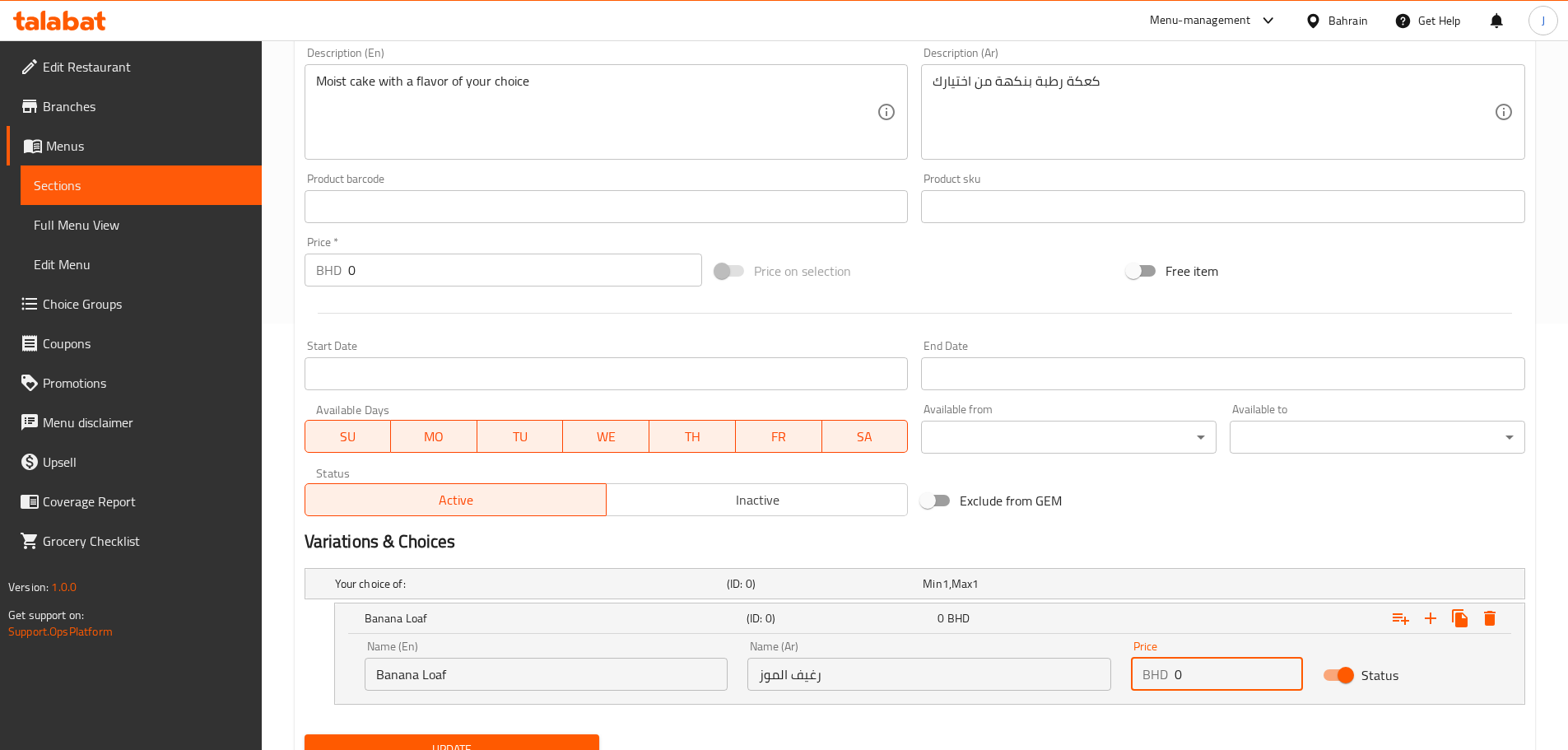 click on "0" at bounding box center (1239, 674) 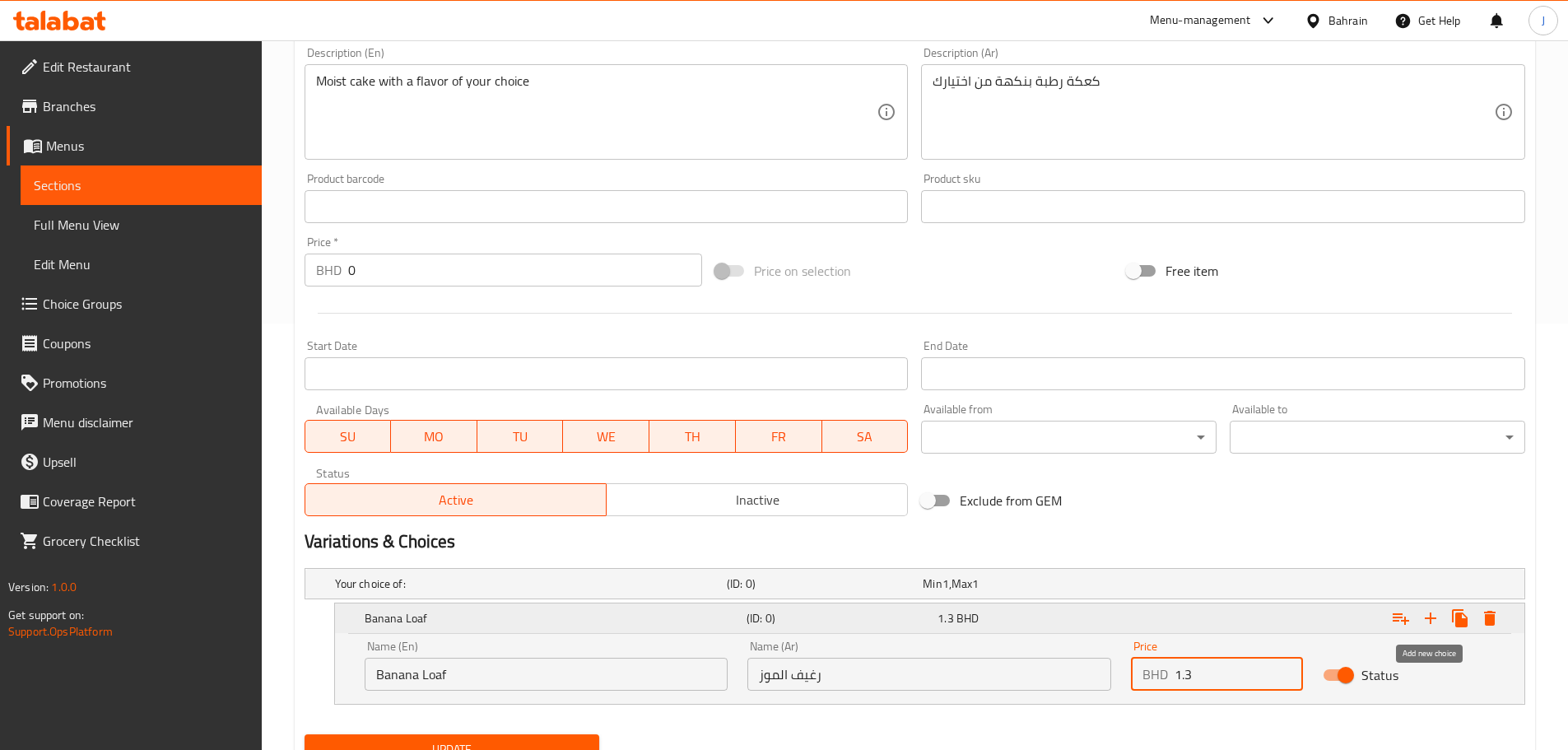 click 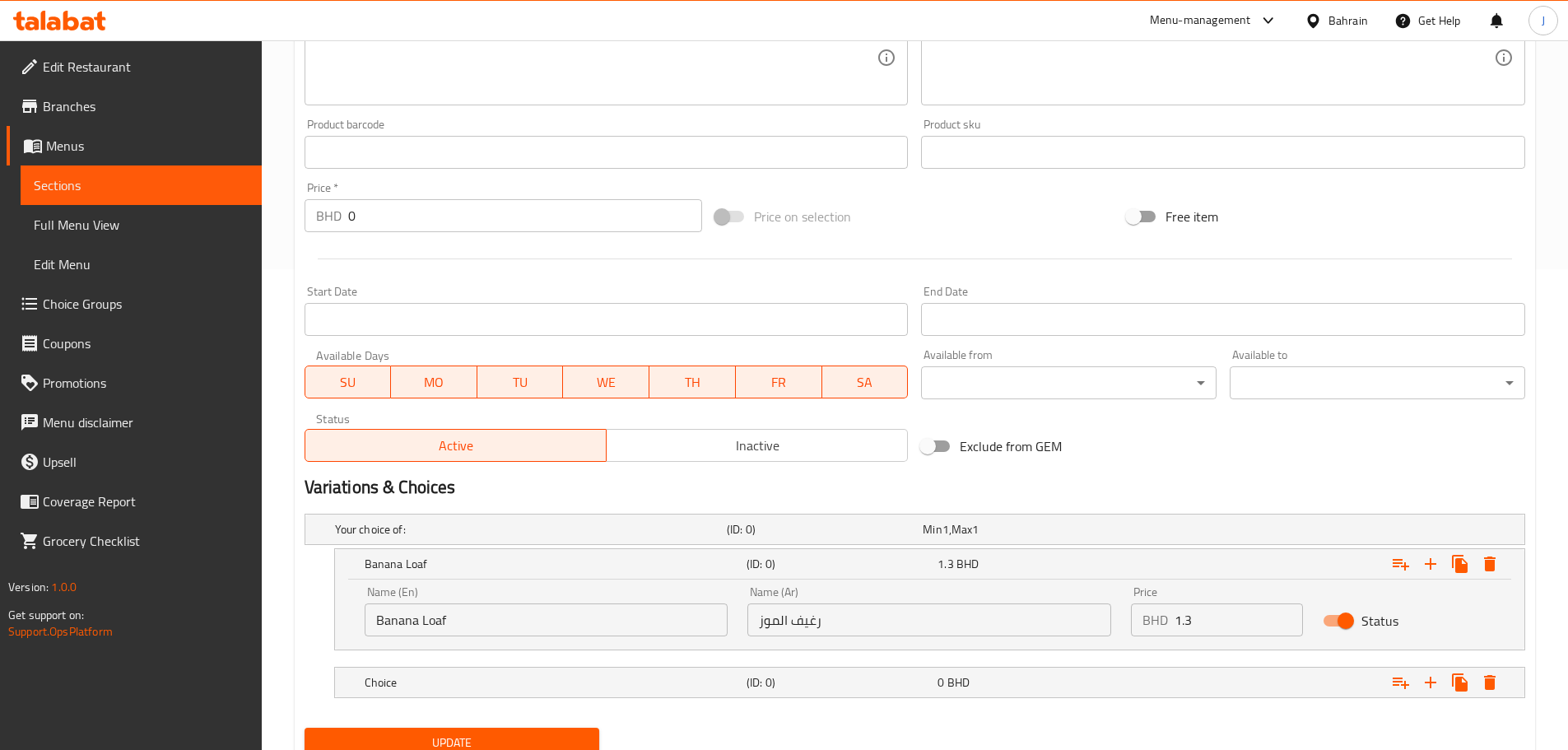 scroll, scrollTop: 545, scrollLeft: 0, axis: vertical 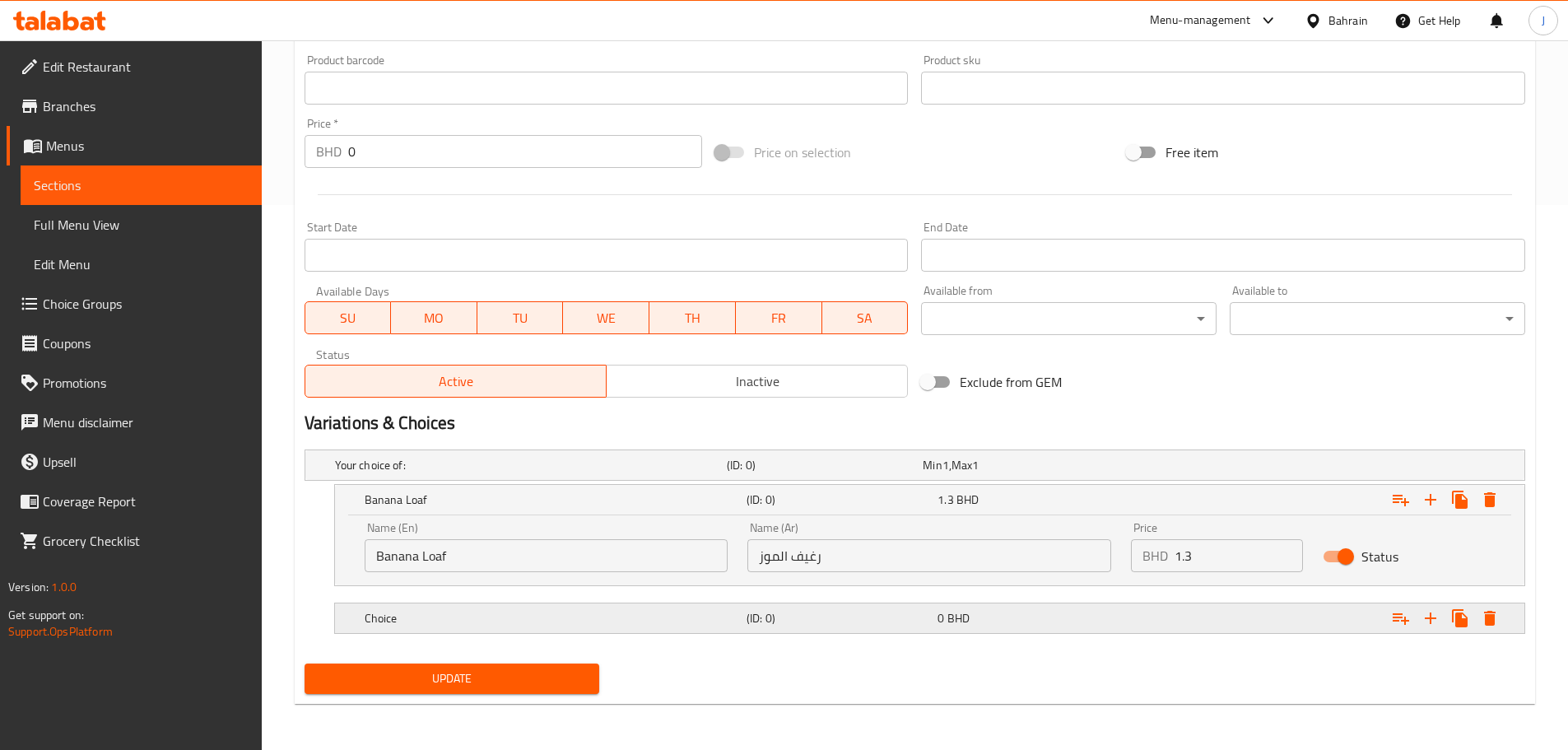click on "Choice" at bounding box center [528, 465] 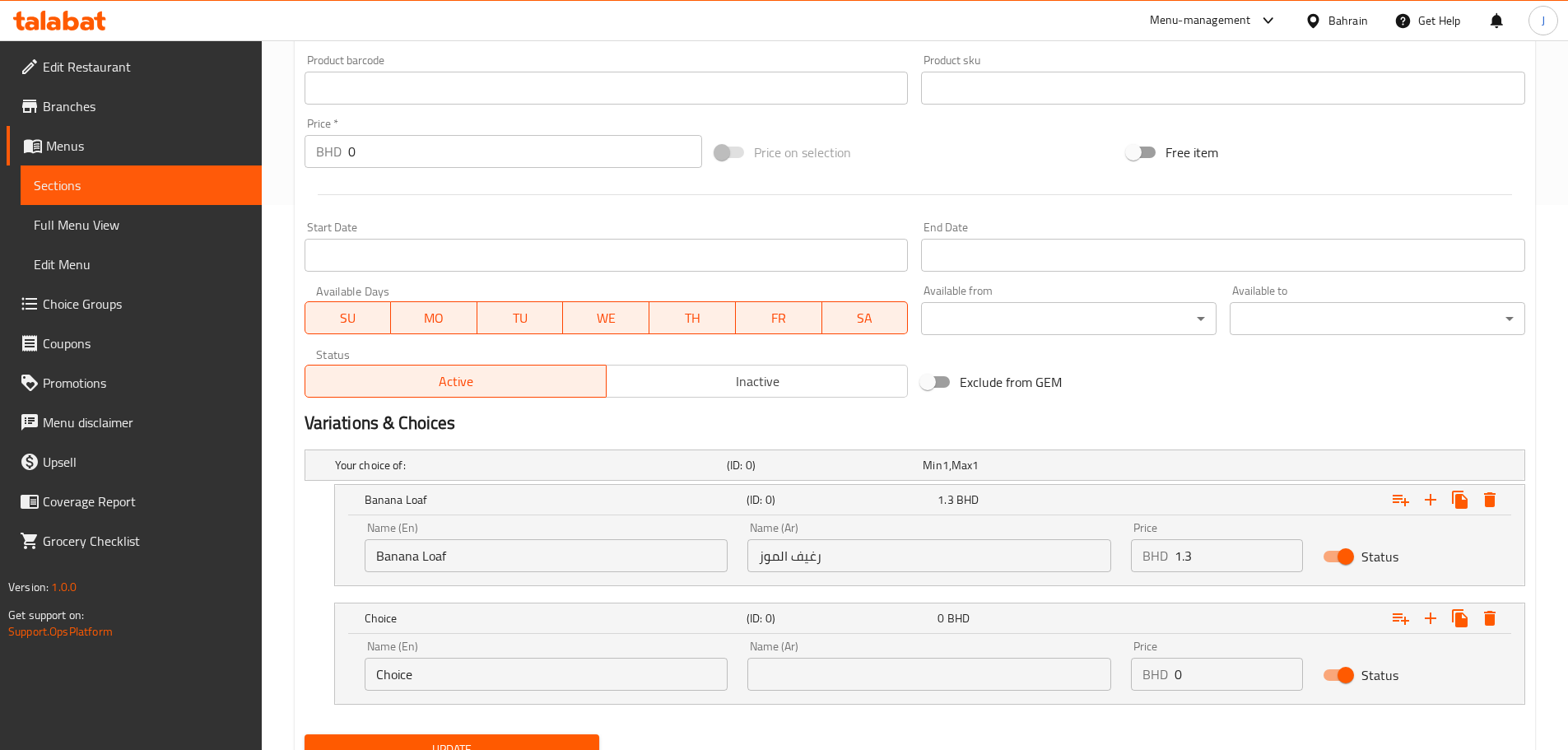 click on "Choice" at bounding box center [547, 674] 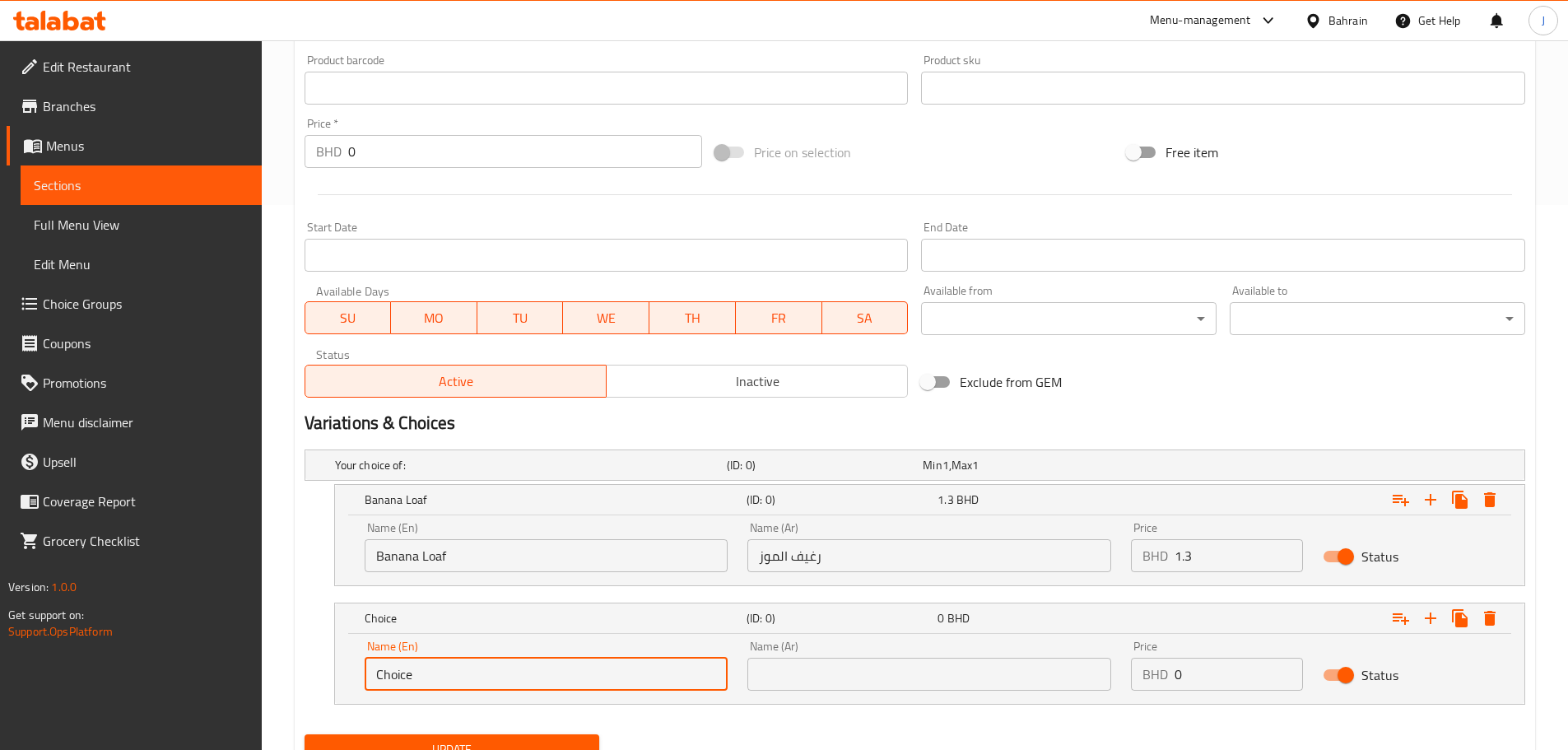 click on "Choice" at bounding box center (547, 674) 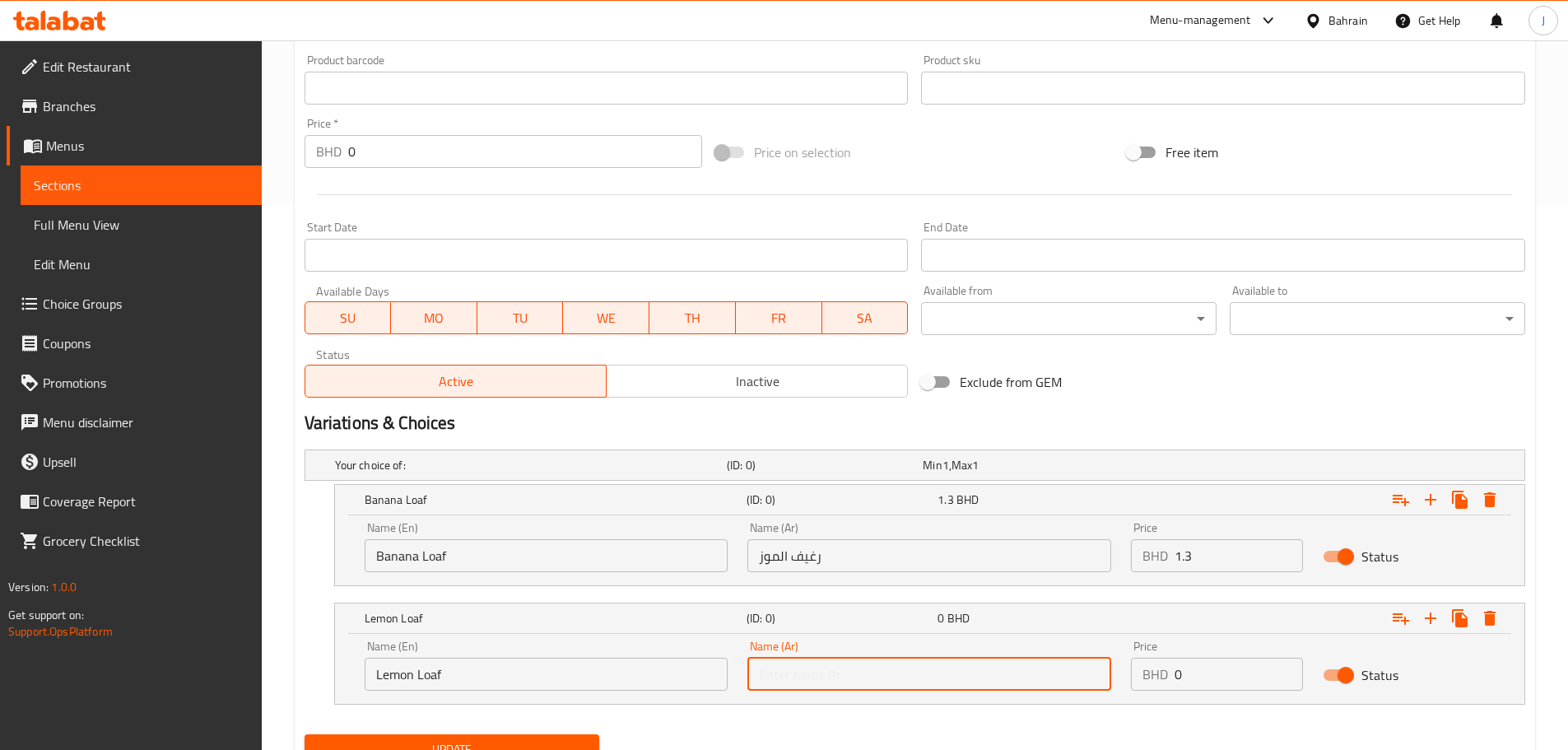 click at bounding box center (929, 674) 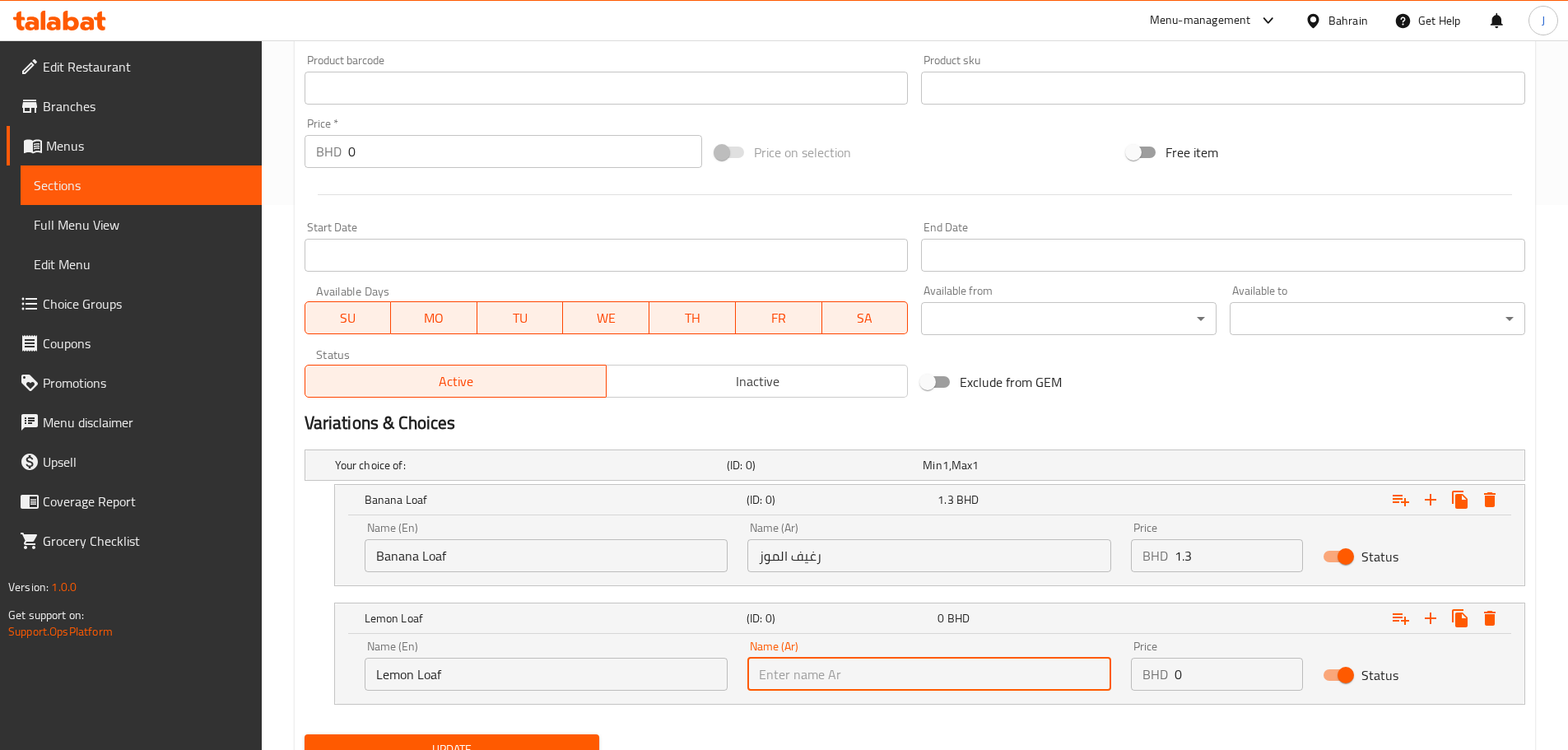 paste on "رغيف ليمون" 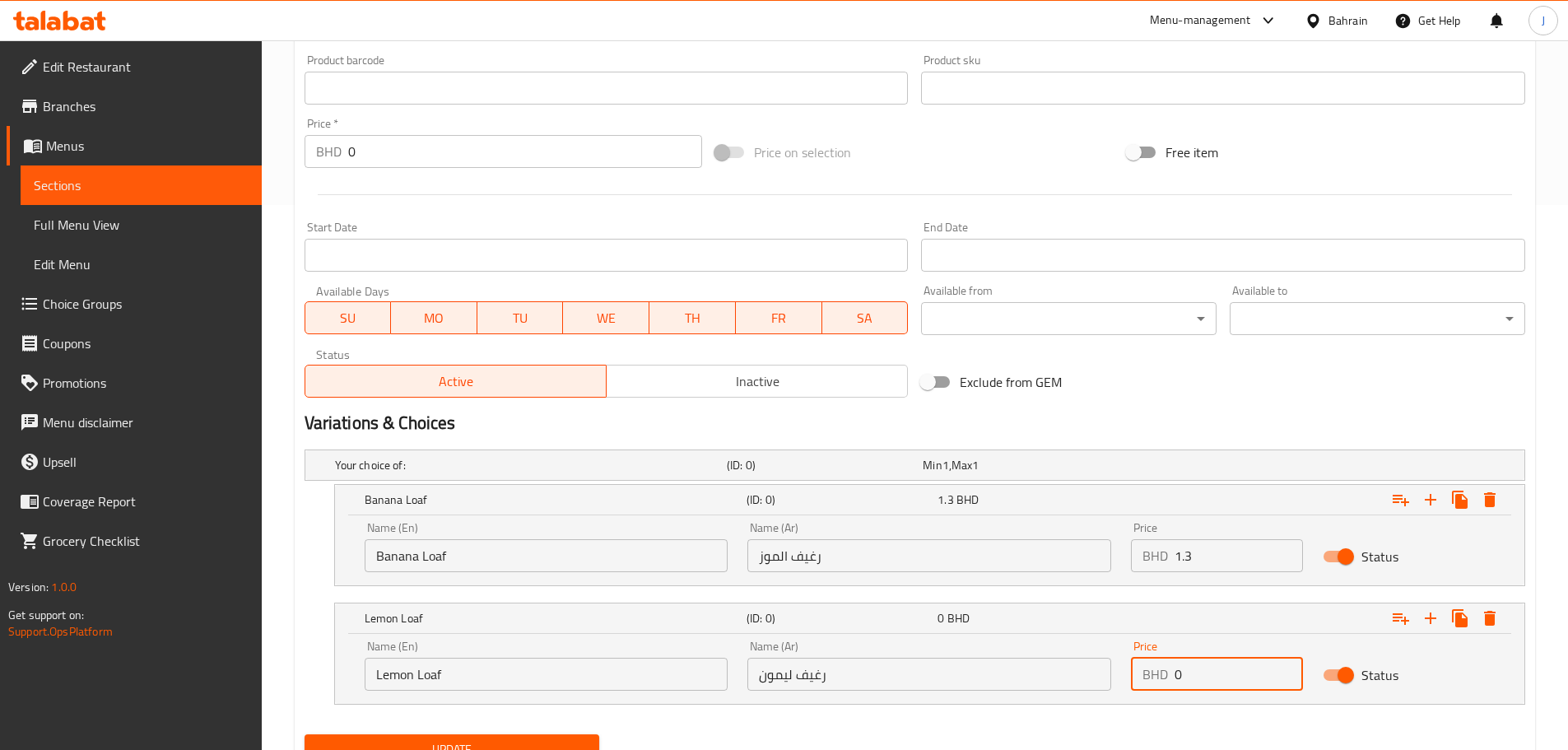 click on "0" at bounding box center (1239, 674) 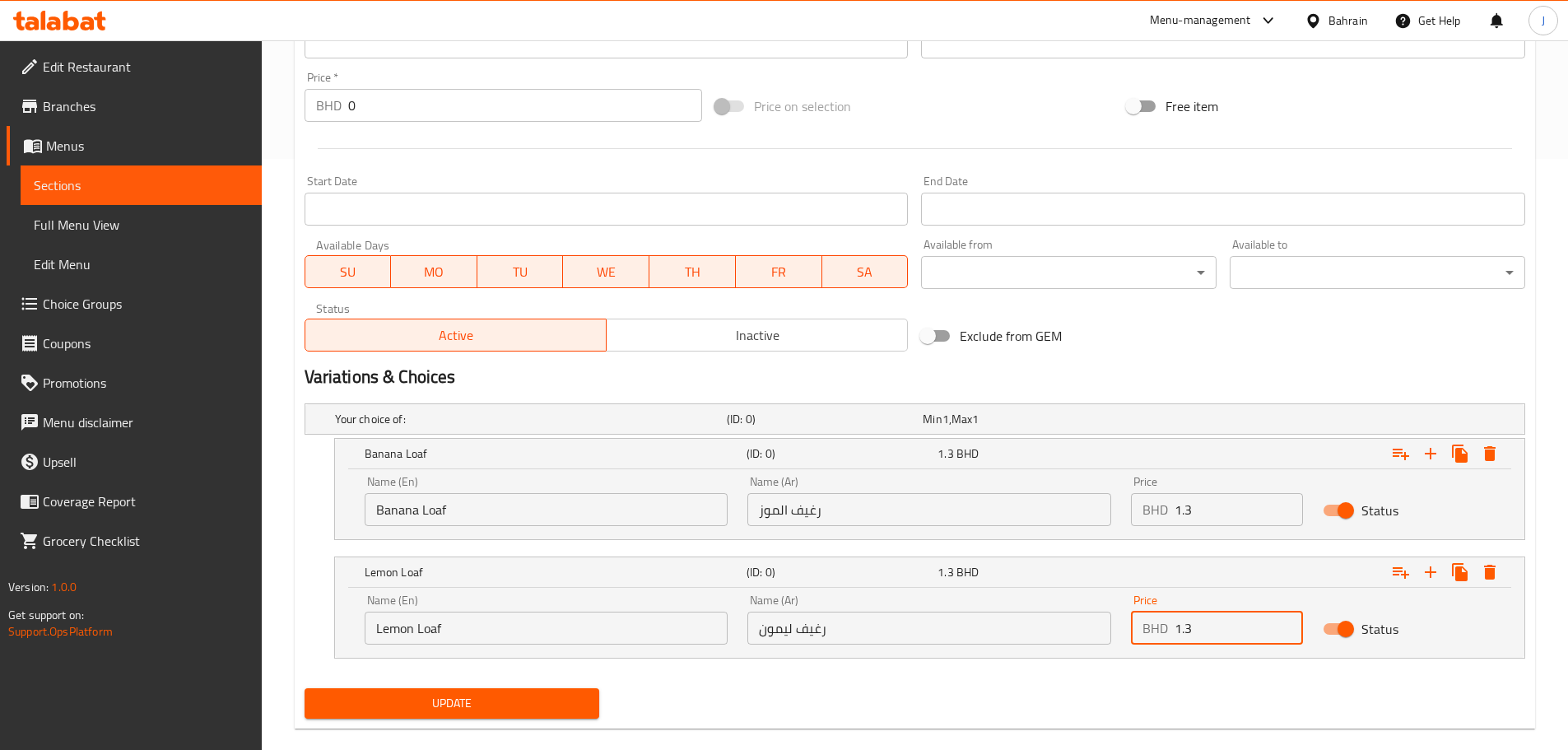scroll, scrollTop: 616, scrollLeft: 0, axis: vertical 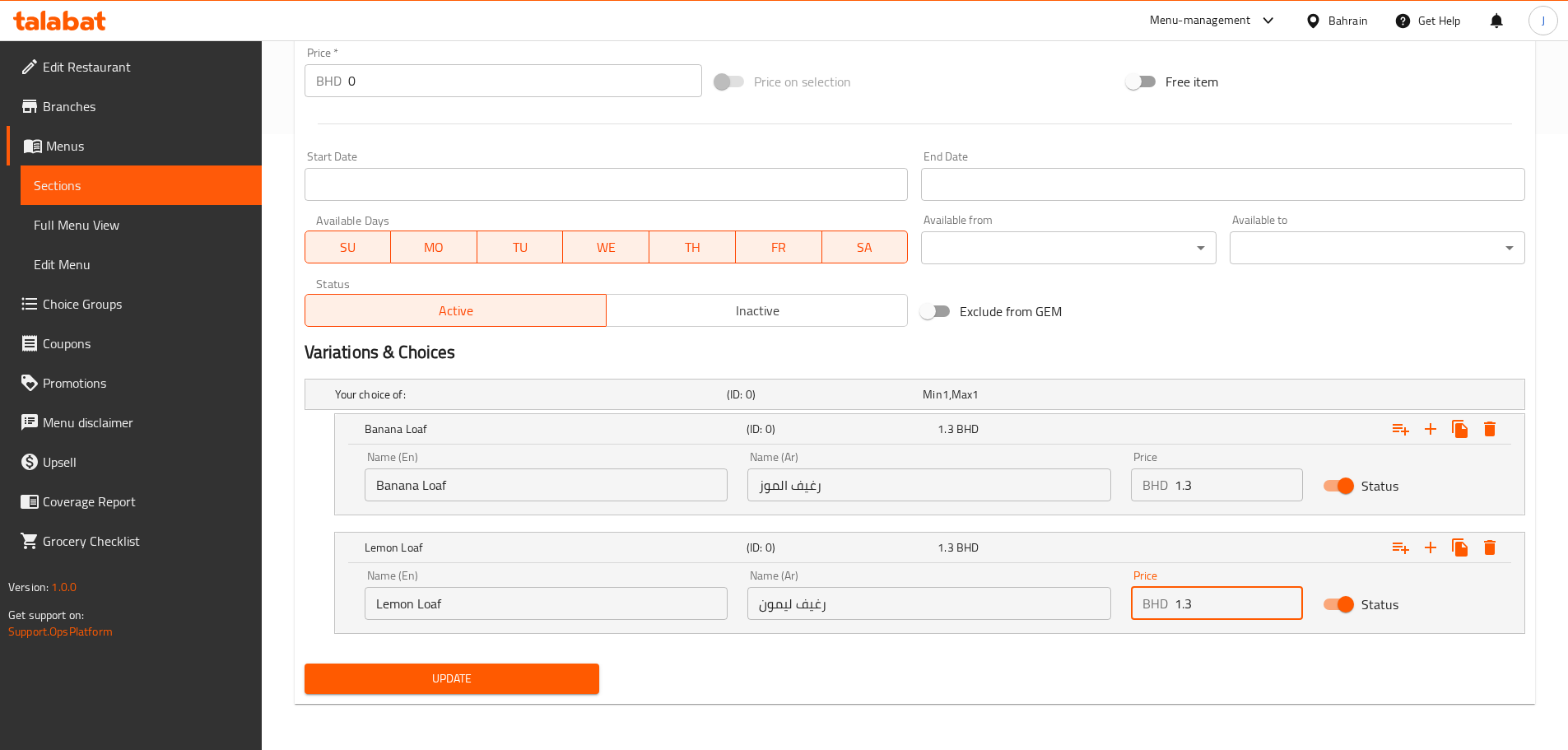 click on "Update" at bounding box center (452, 678) 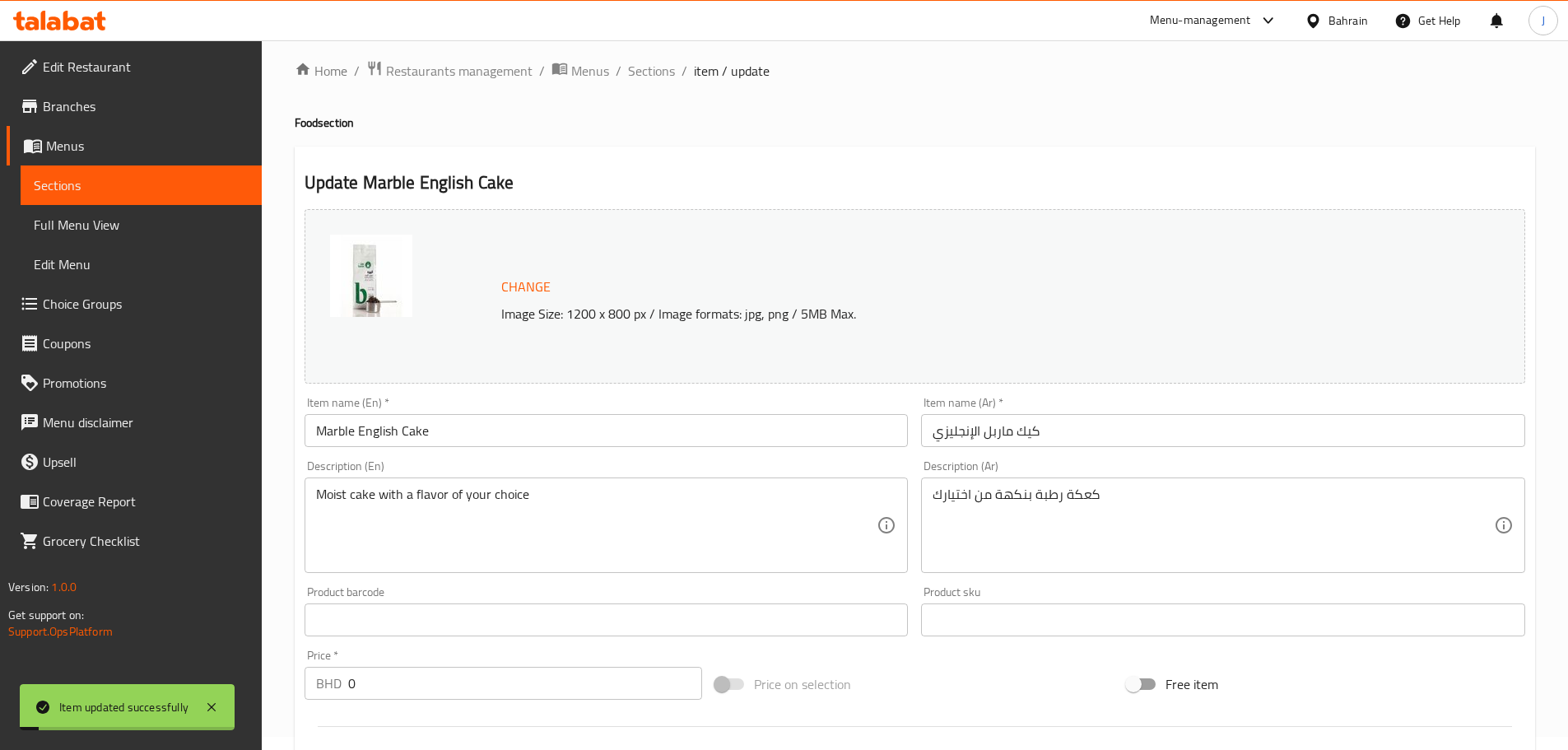 scroll, scrollTop: 0, scrollLeft: 0, axis: both 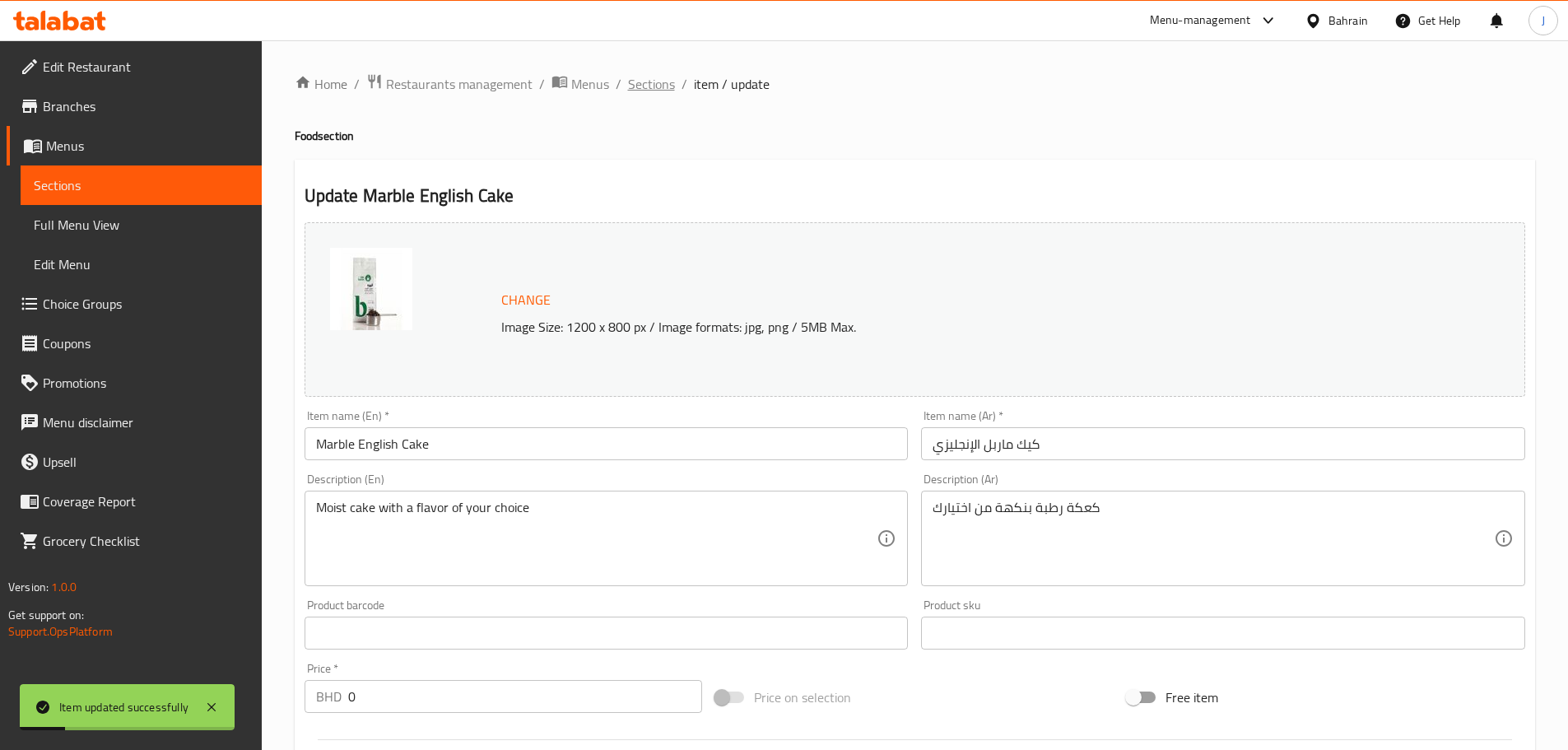 click on "Sections" at bounding box center (651, 84) 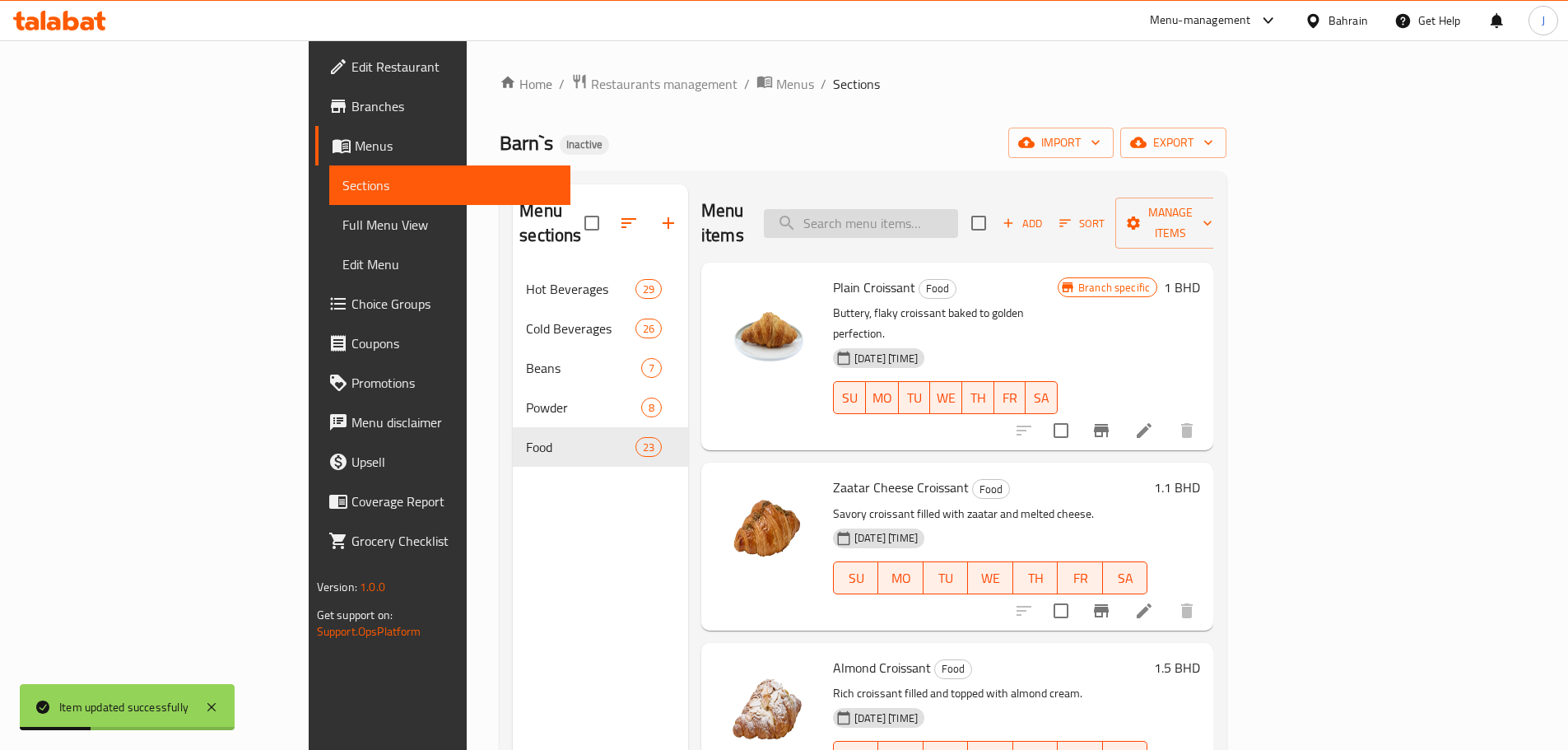 click at bounding box center (861, 223) 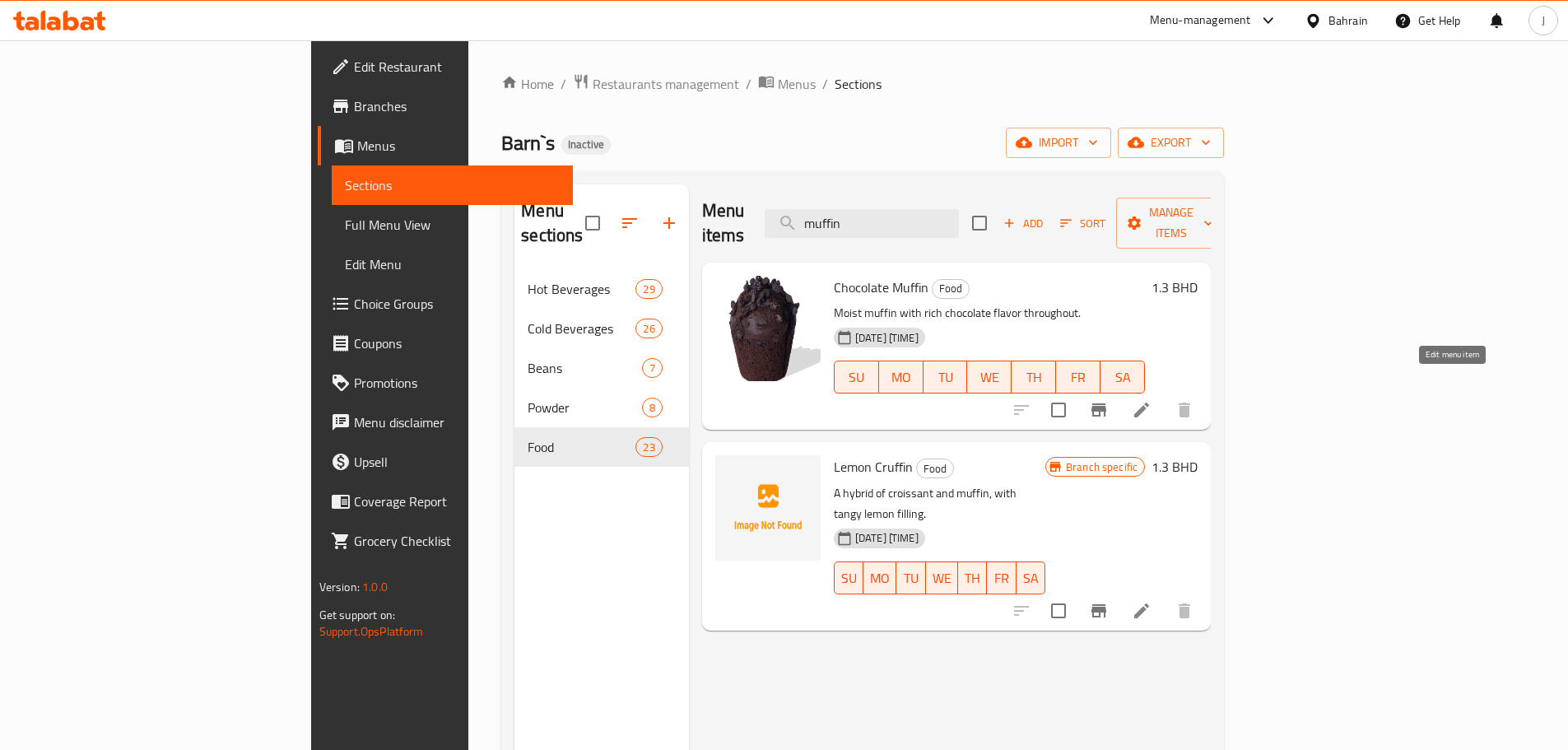 click 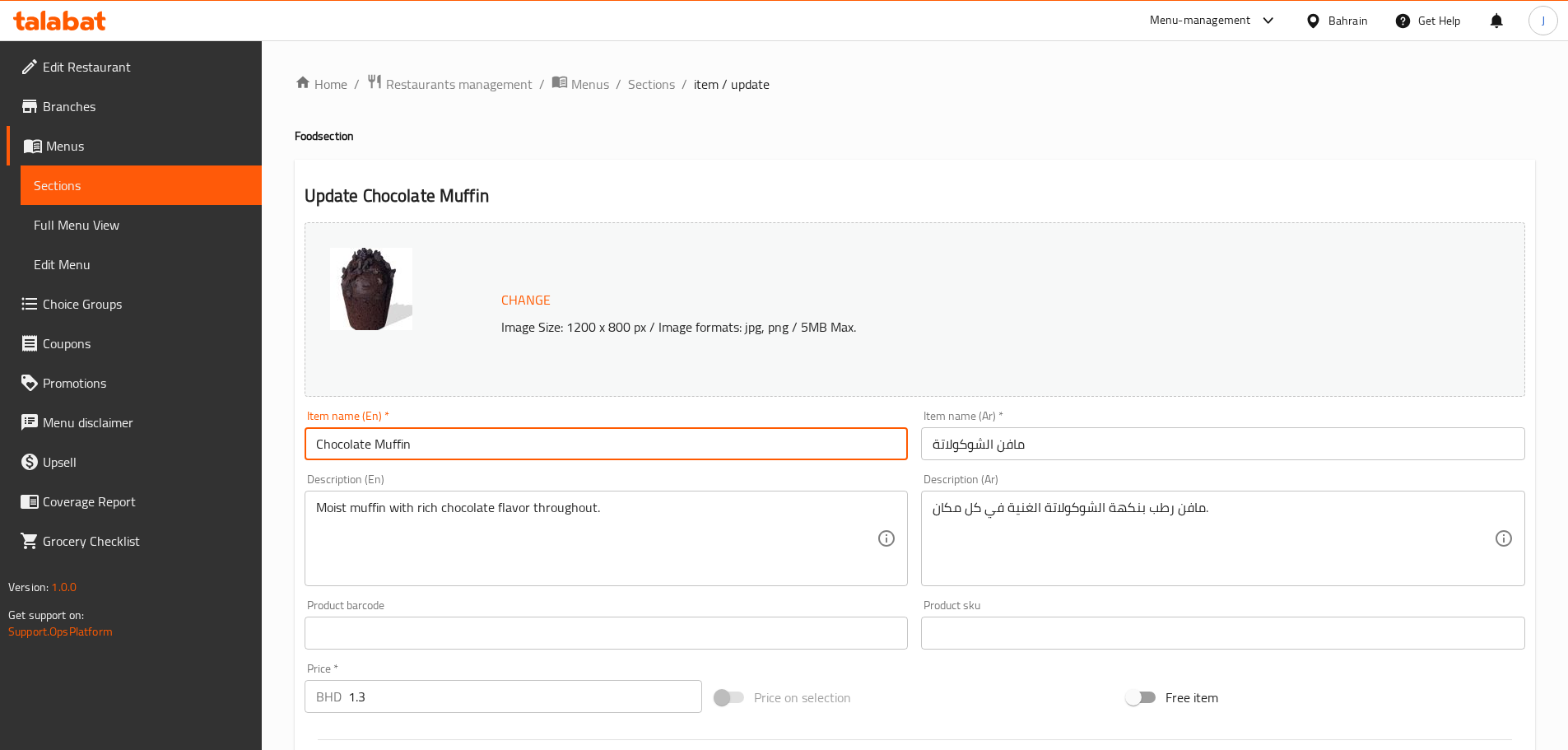 drag, startPoint x: 372, startPoint y: 446, endPoint x: 274, endPoint y: 452, distance: 98.1835 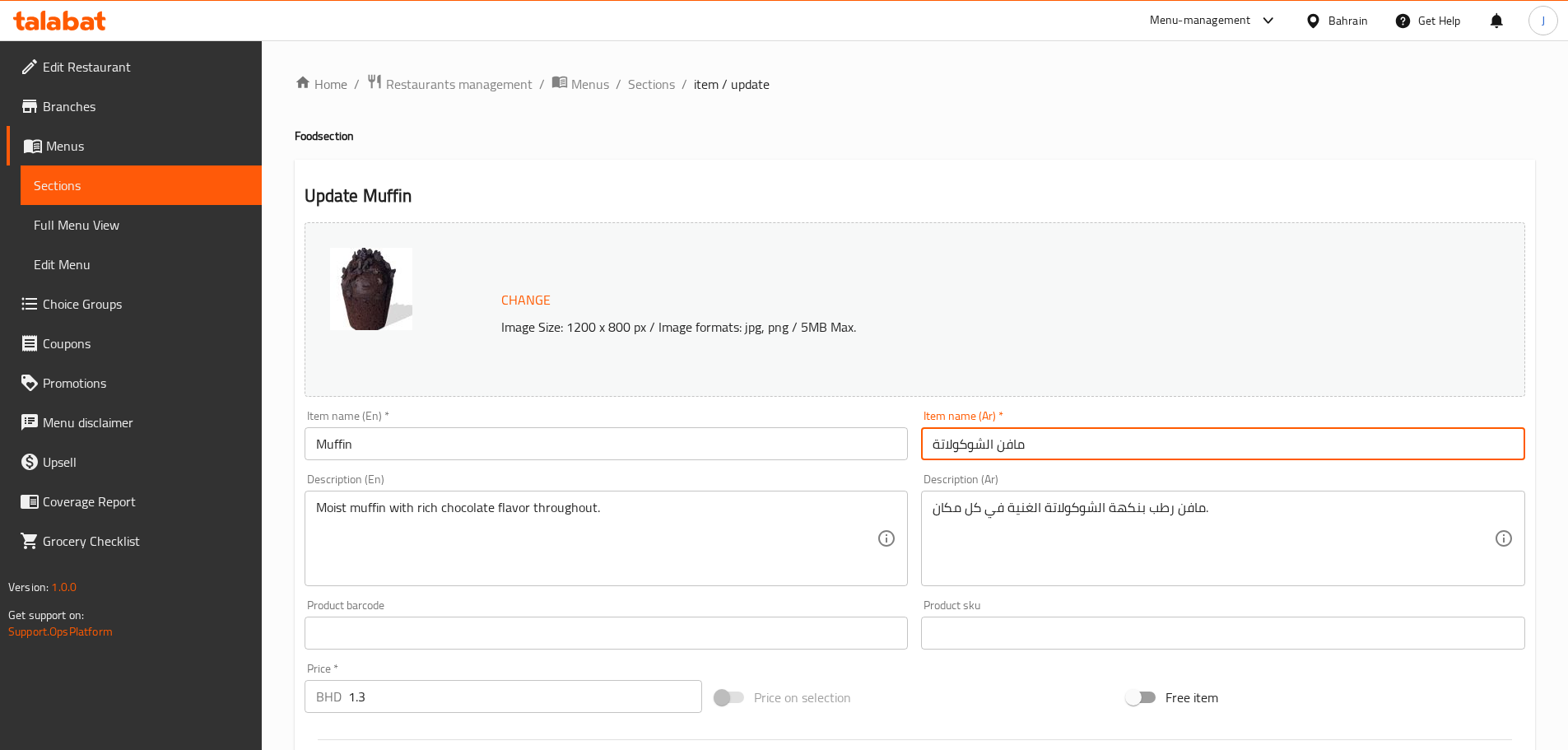drag, startPoint x: 994, startPoint y: 445, endPoint x: 847, endPoint y: 450, distance: 147.08501 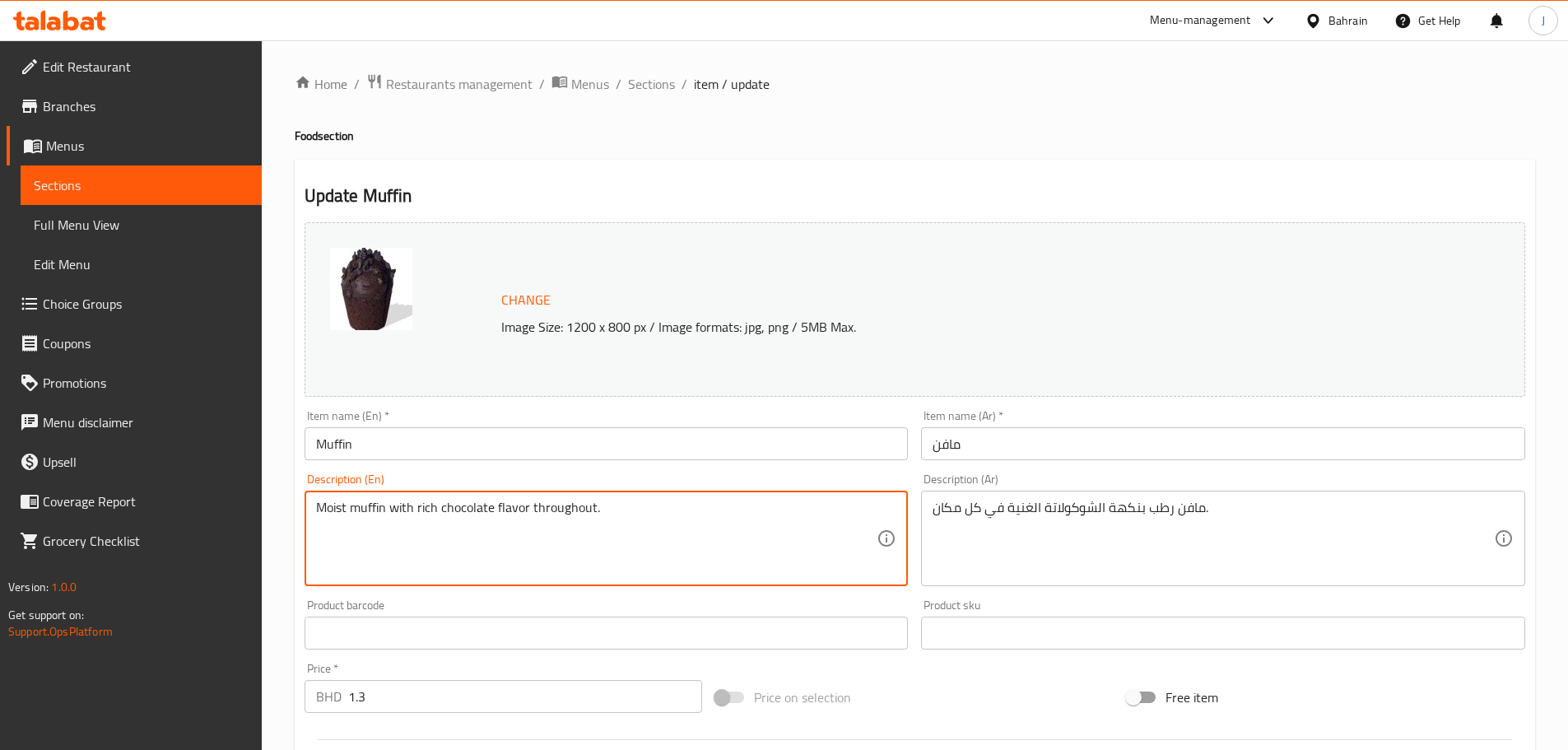 drag, startPoint x: 414, startPoint y: 511, endPoint x: 706, endPoint y: 513, distance: 292.00685 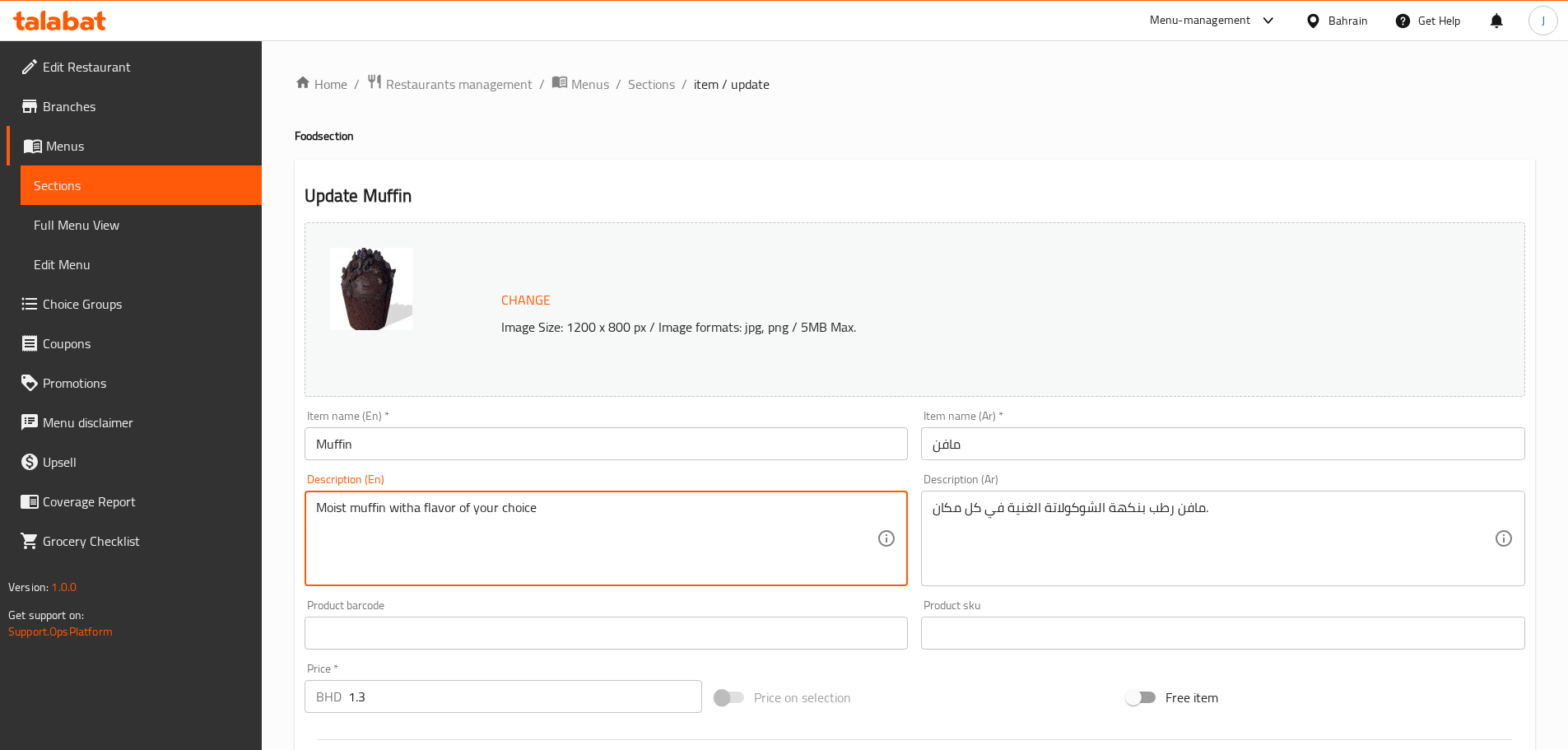 click on "مافن رطب بنكهة الشوكولاتة الغنية في كل مكان. Description (Ar)" at bounding box center (1223, 538) 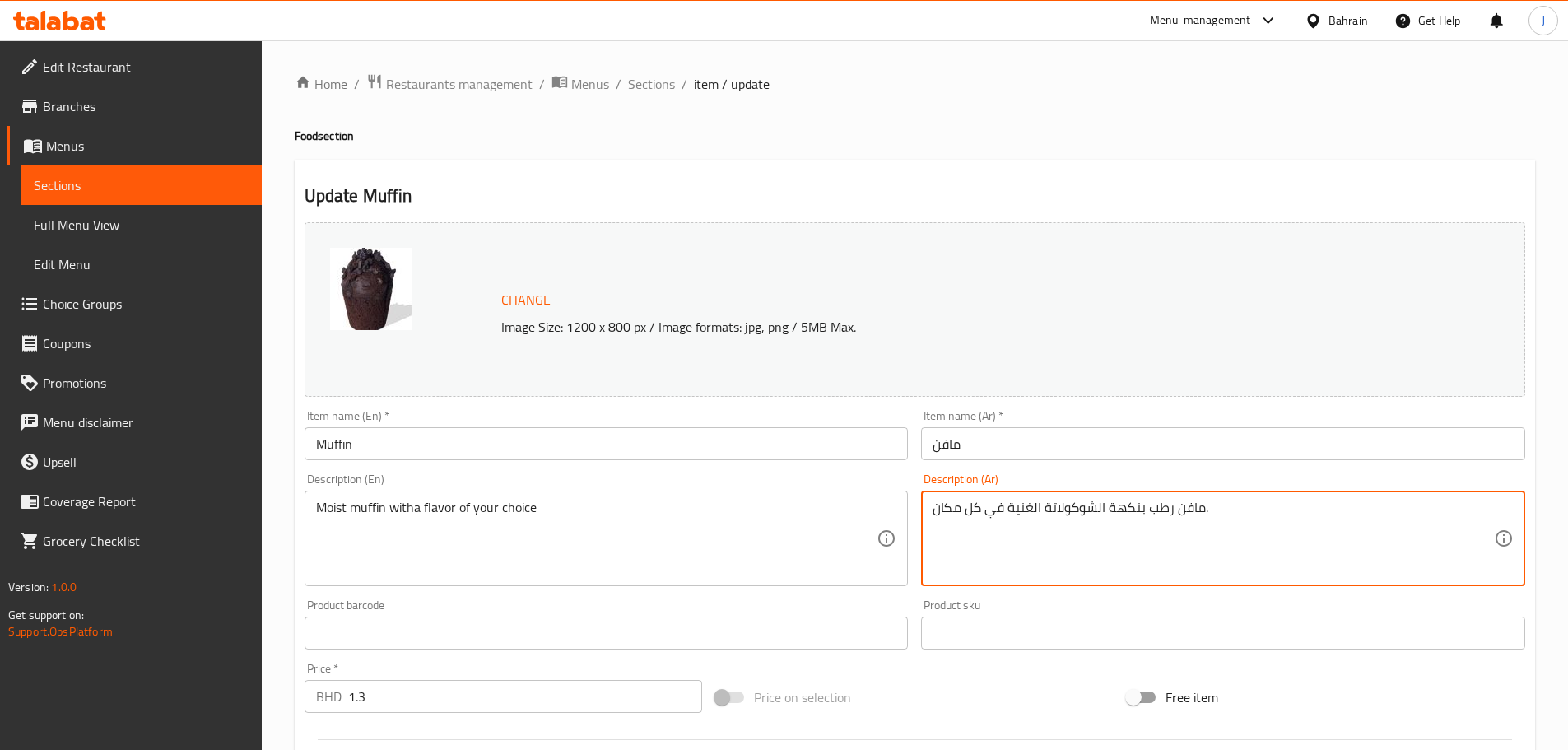 click on "مافن رطب بنكهة الشوكولاتة الغنية في كل مكان." at bounding box center (1213, 538) 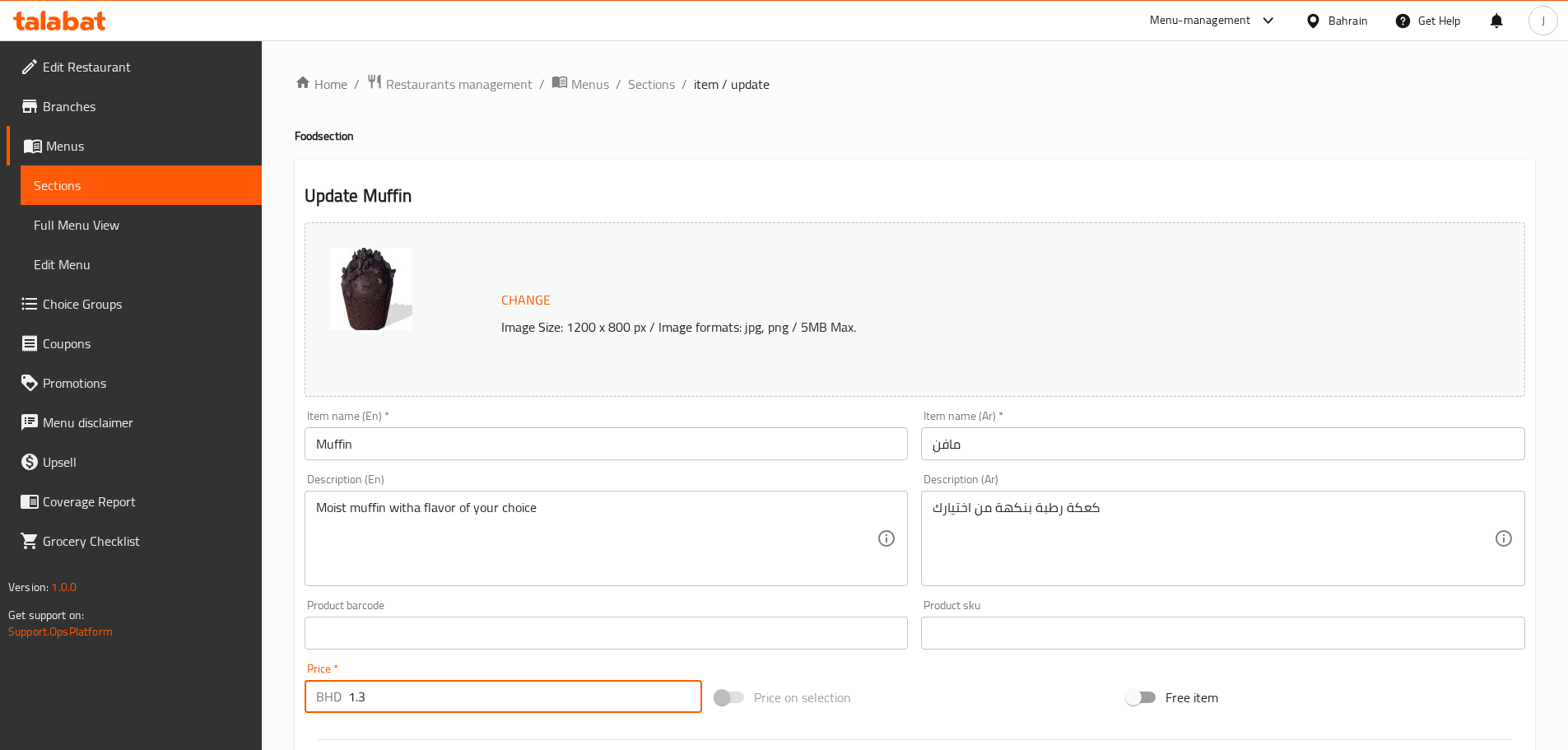 click on "1.3" at bounding box center (525, 696) 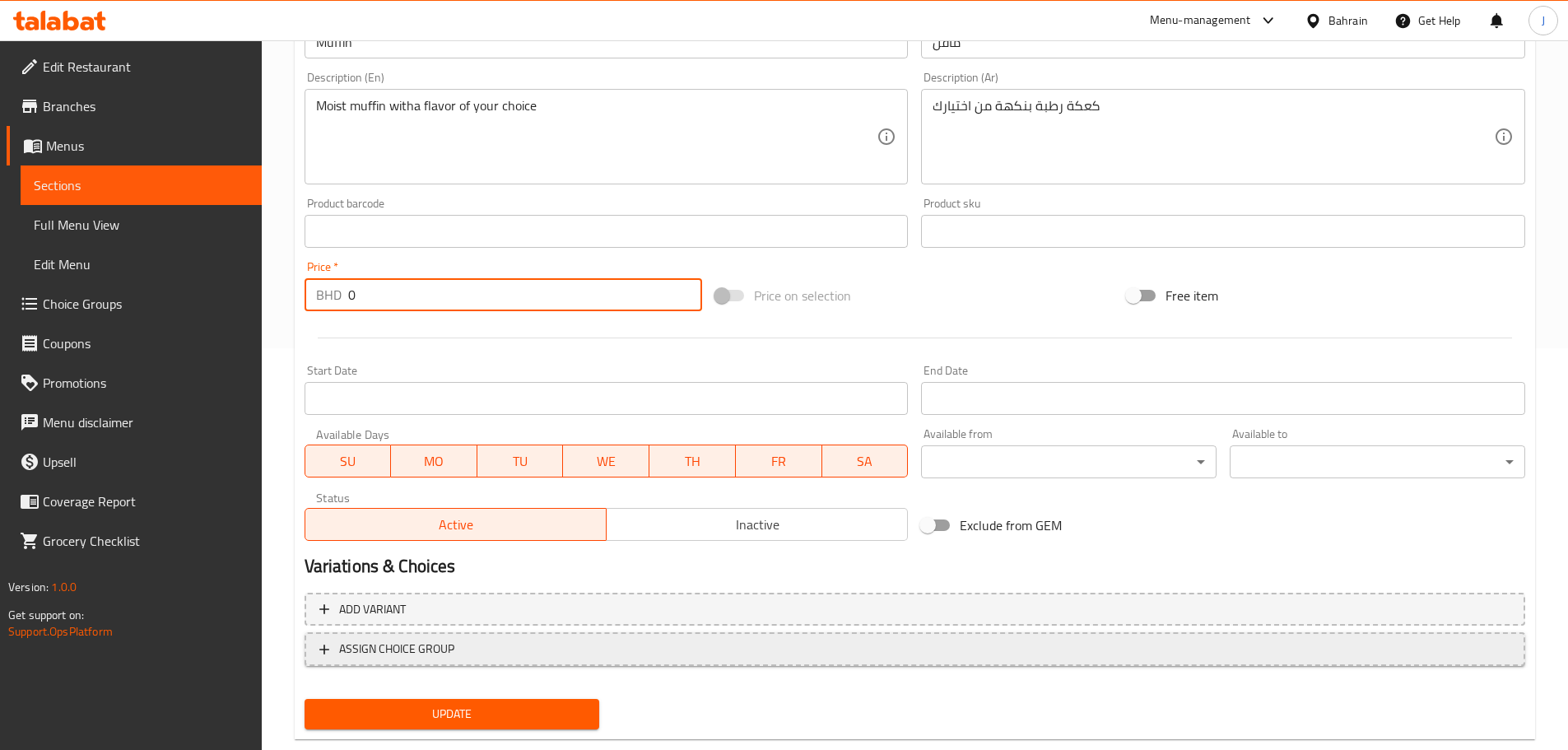 scroll, scrollTop: 412, scrollLeft: 0, axis: vertical 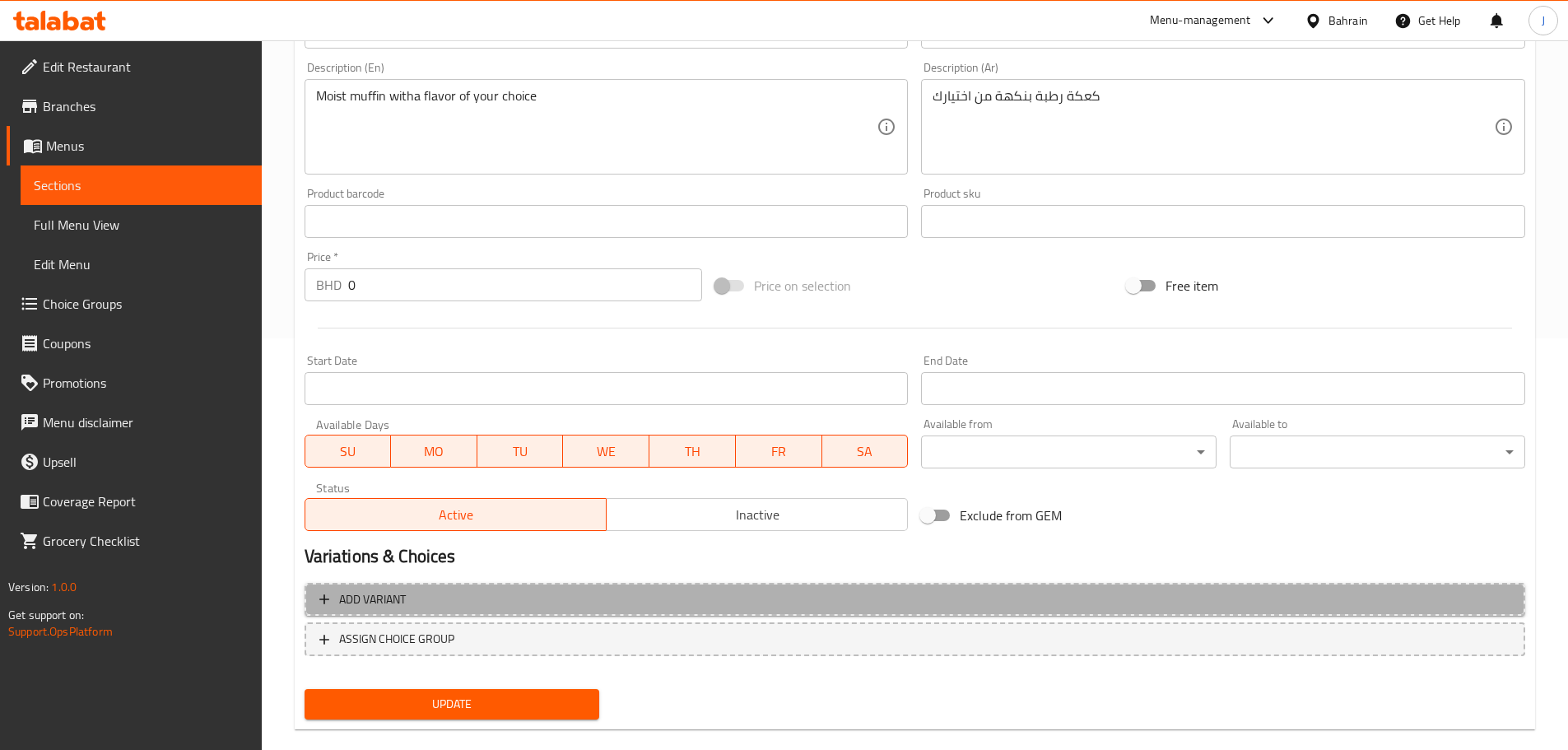 click on "Add variant" at bounding box center [914, 599] 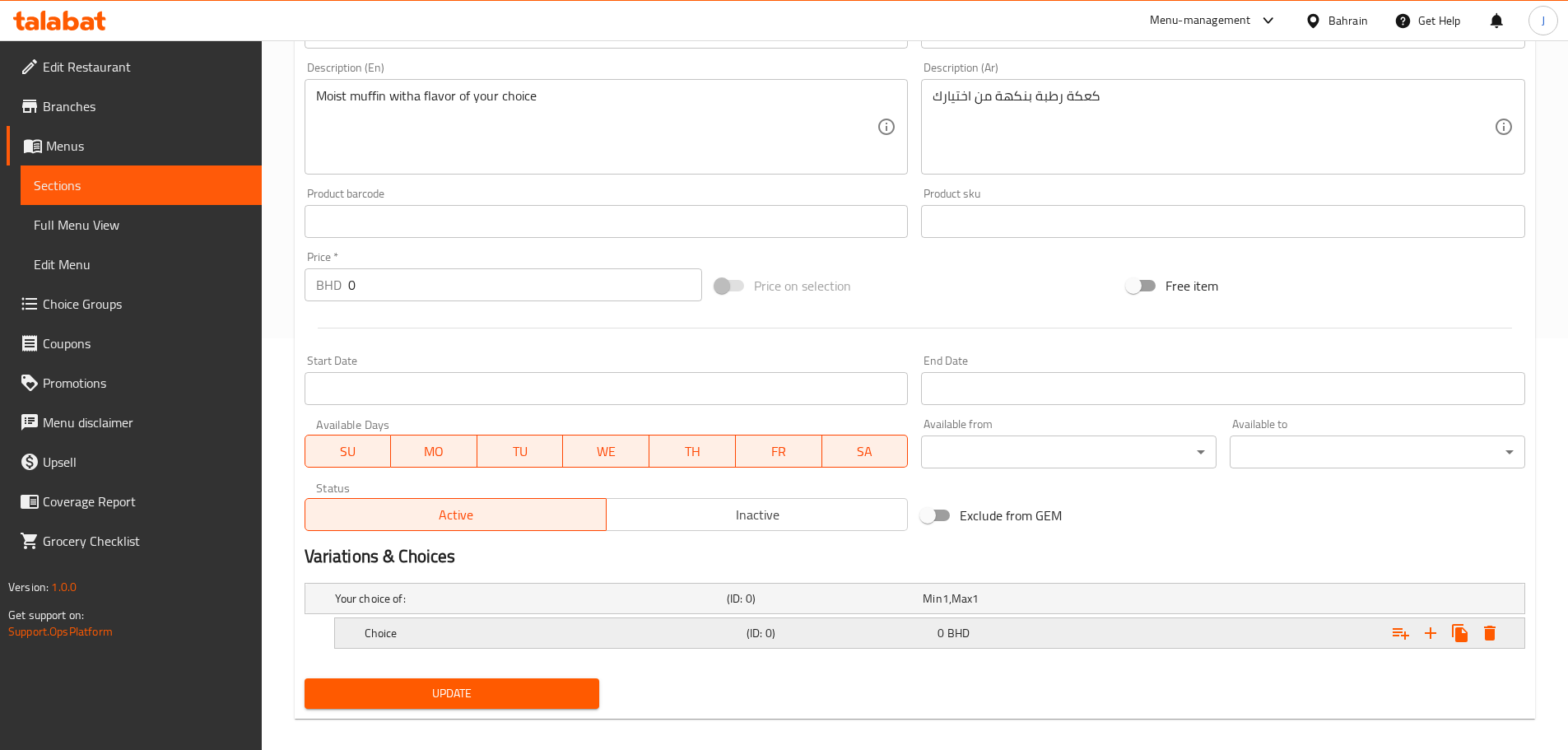 click on "Choice" at bounding box center (528, 599) 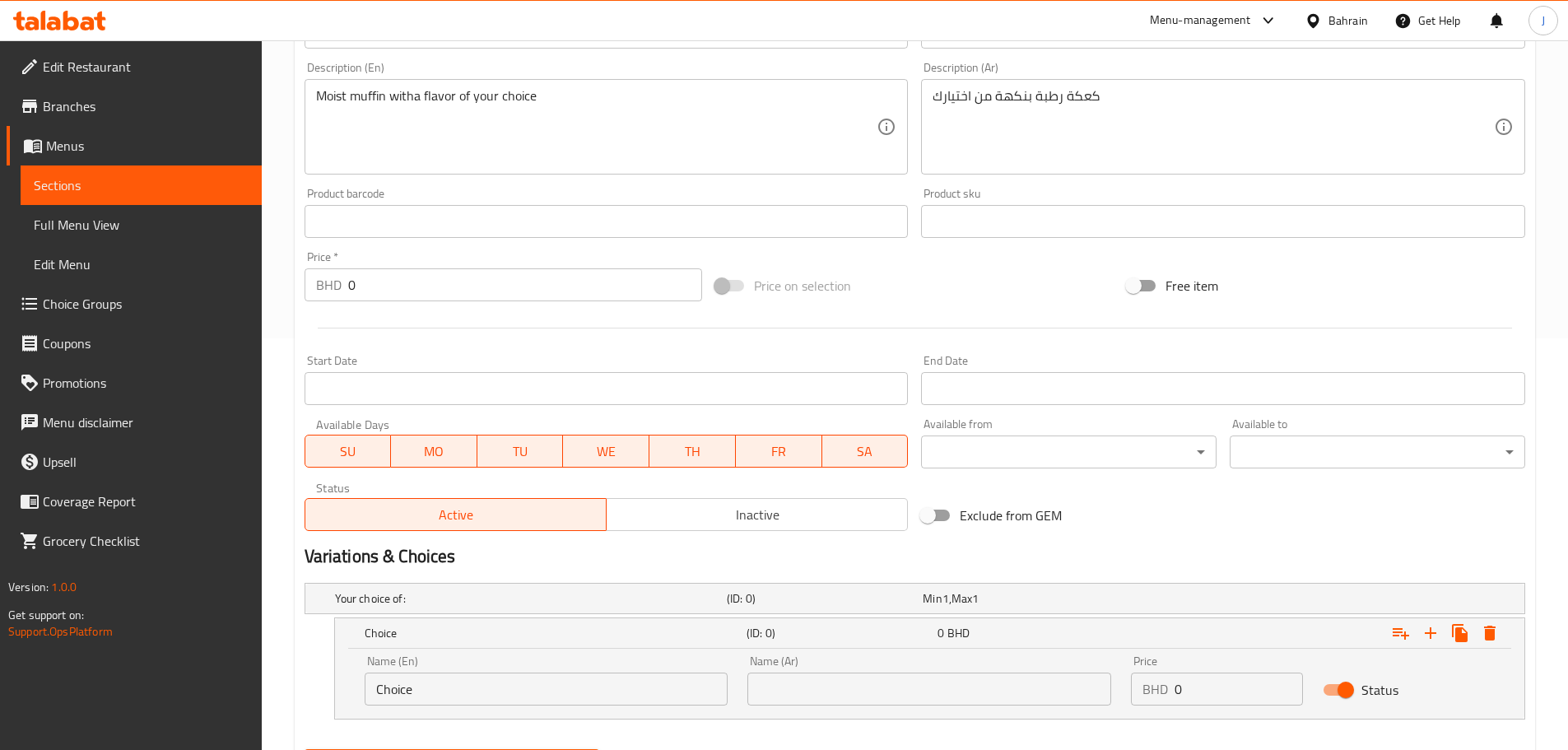 click on "Choice" at bounding box center (547, 689) 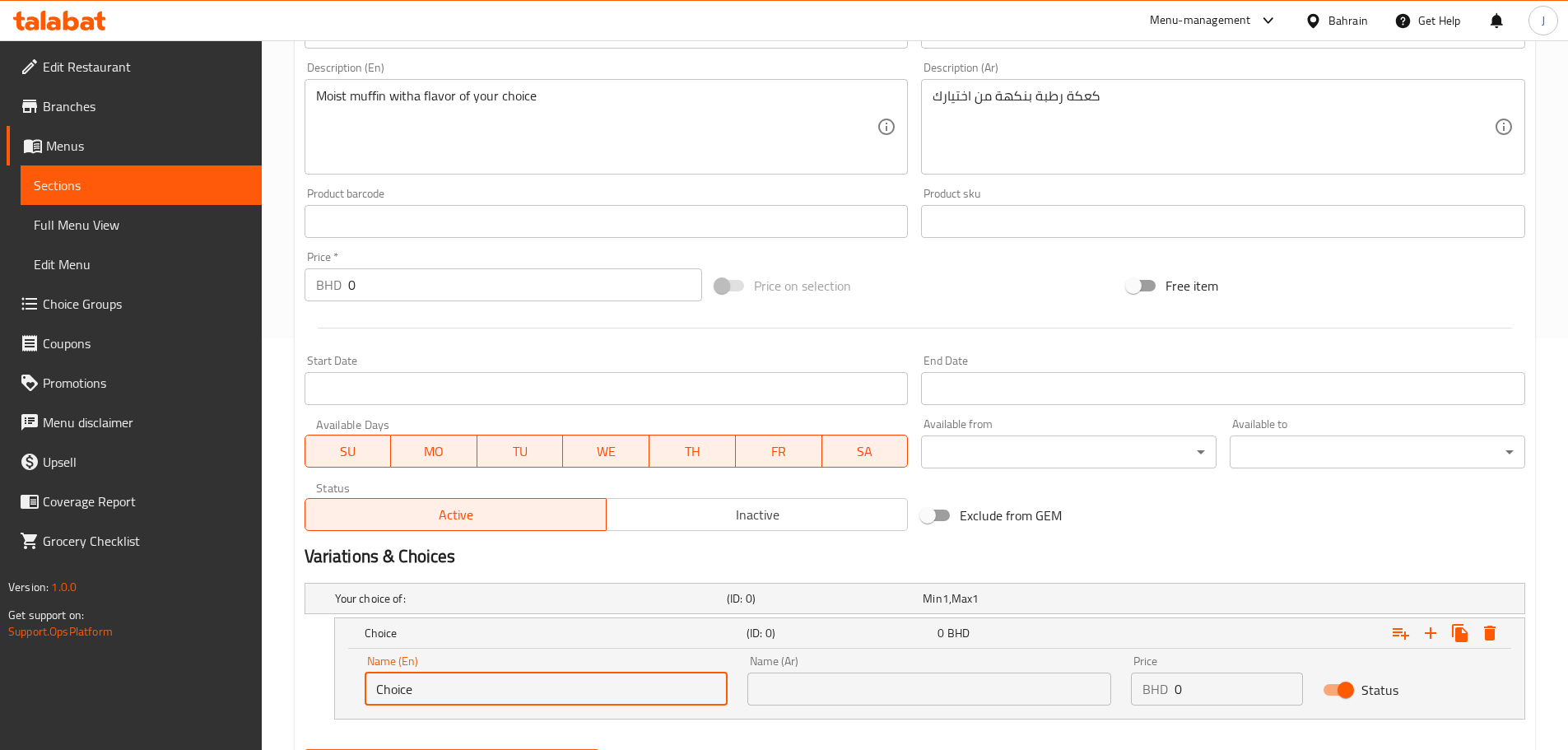 click on "Choice" at bounding box center (547, 689) 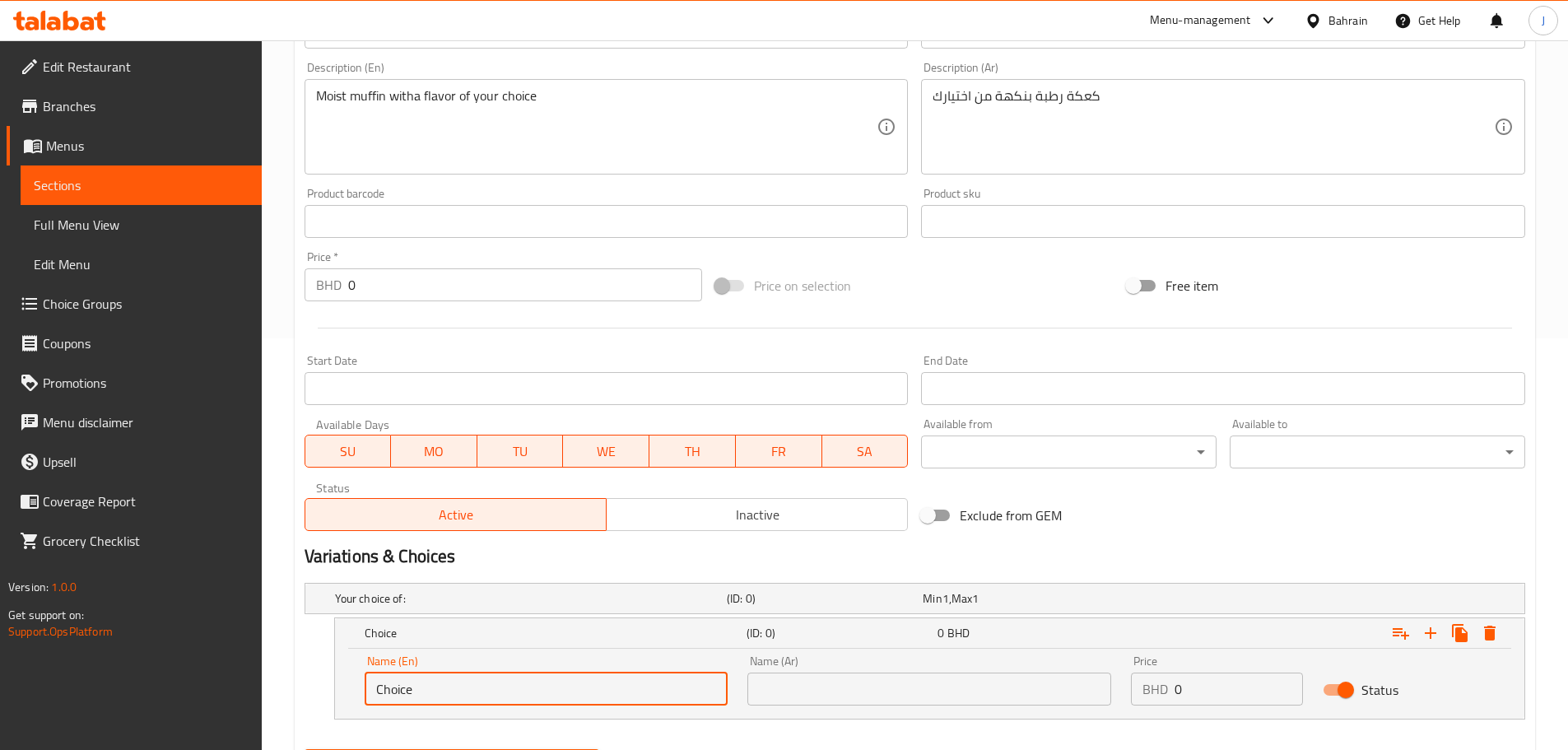 click on "Choice" at bounding box center (547, 689) 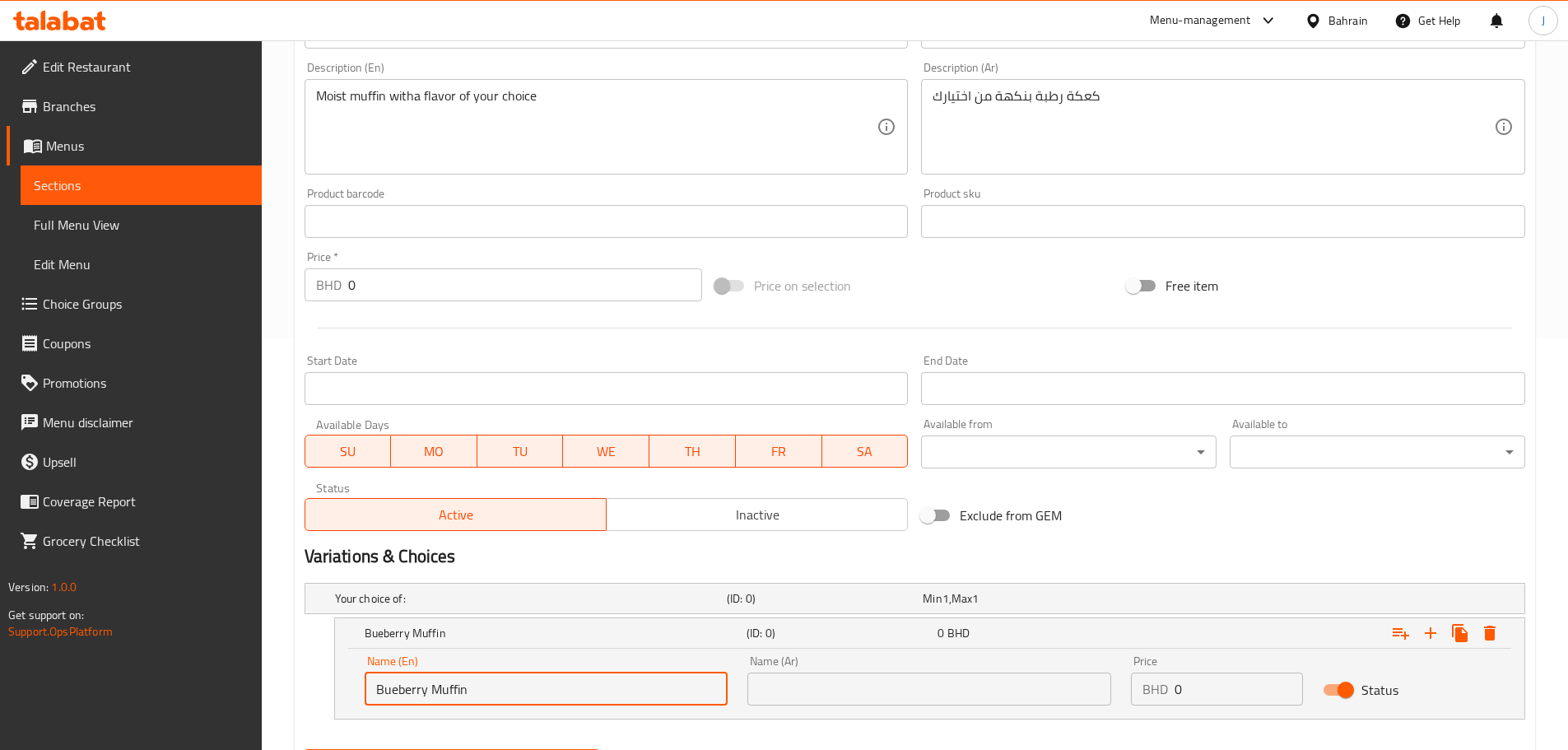 click at bounding box center [929, 689] 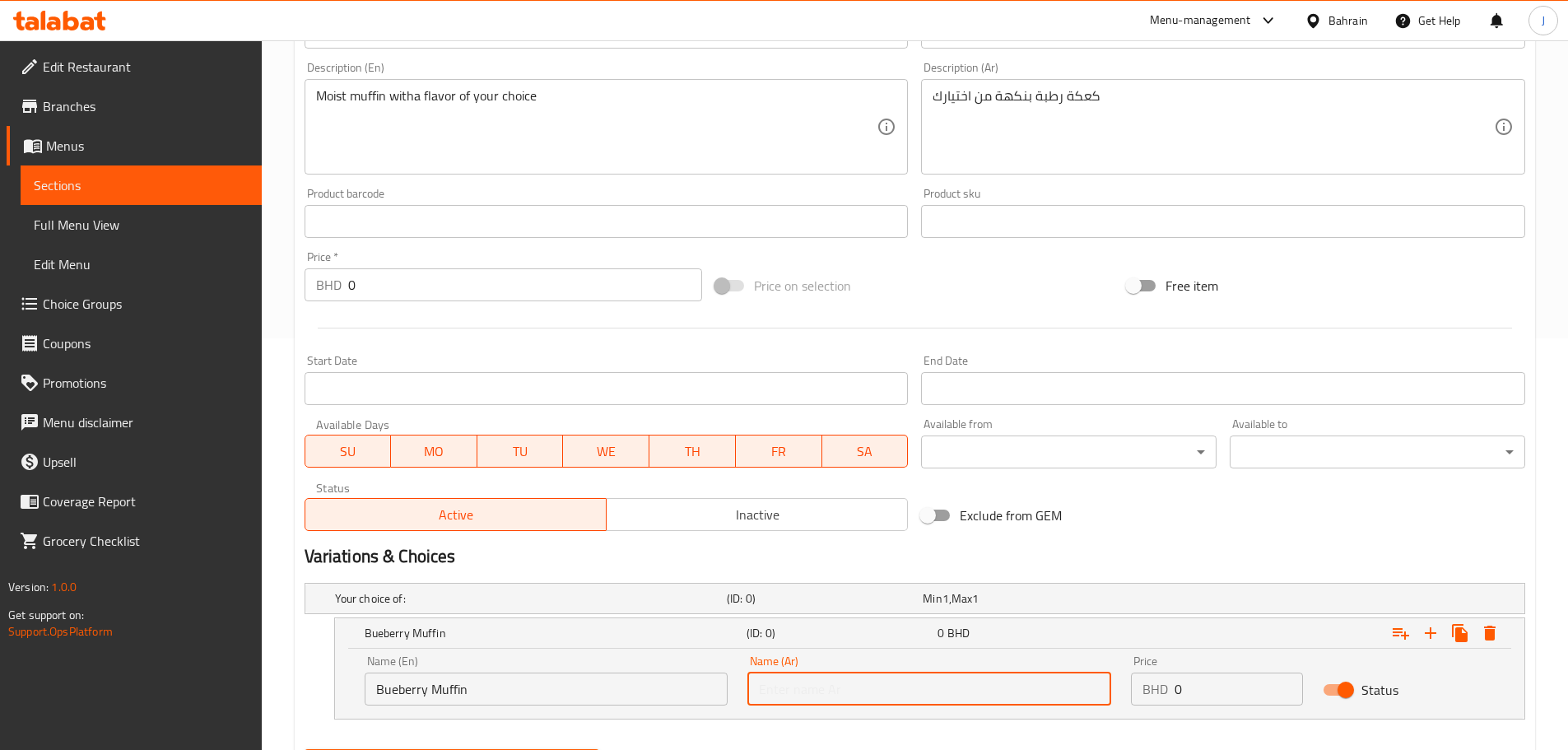 paste on "فطيرة التوت" 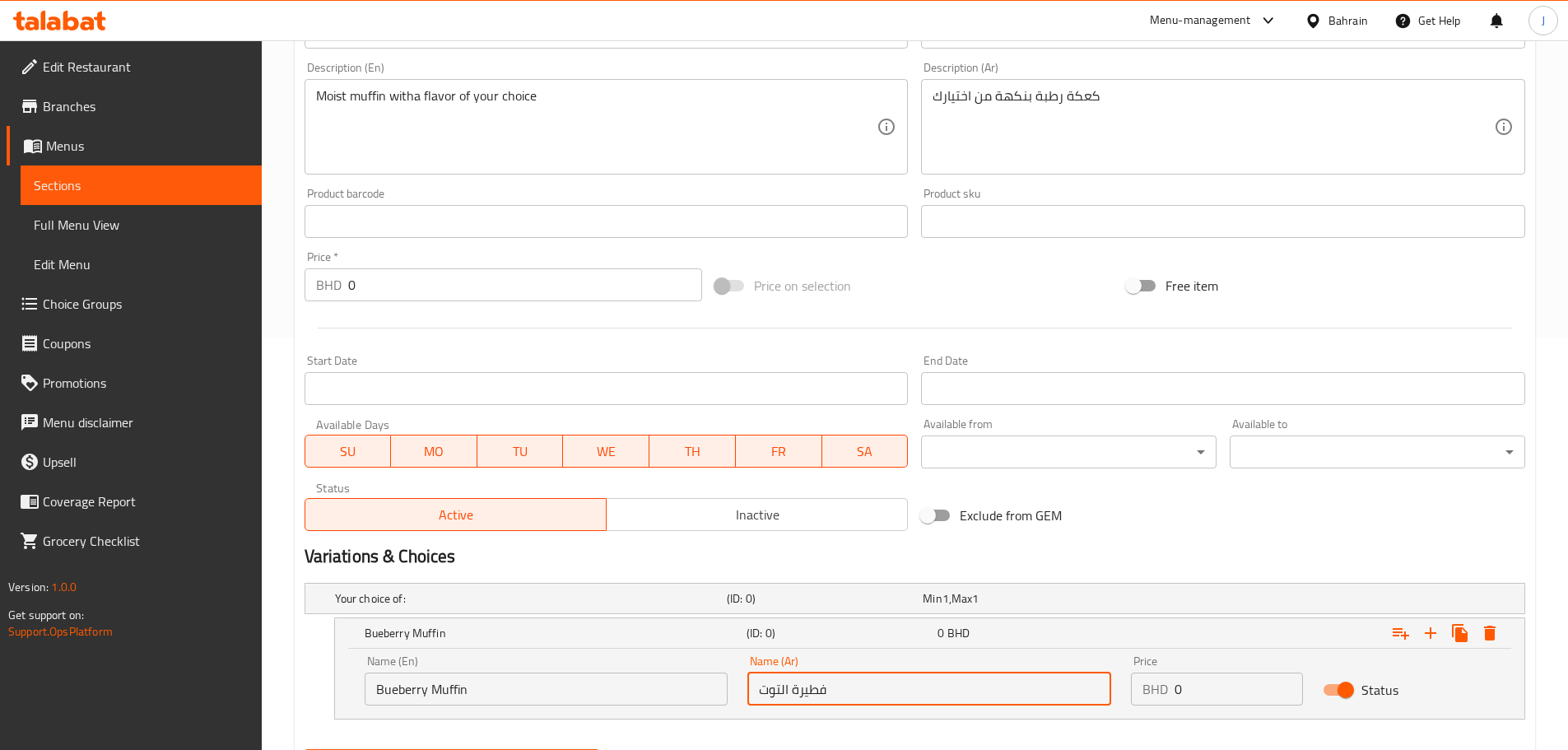 click on "0" at bounding box center [1239, 689] 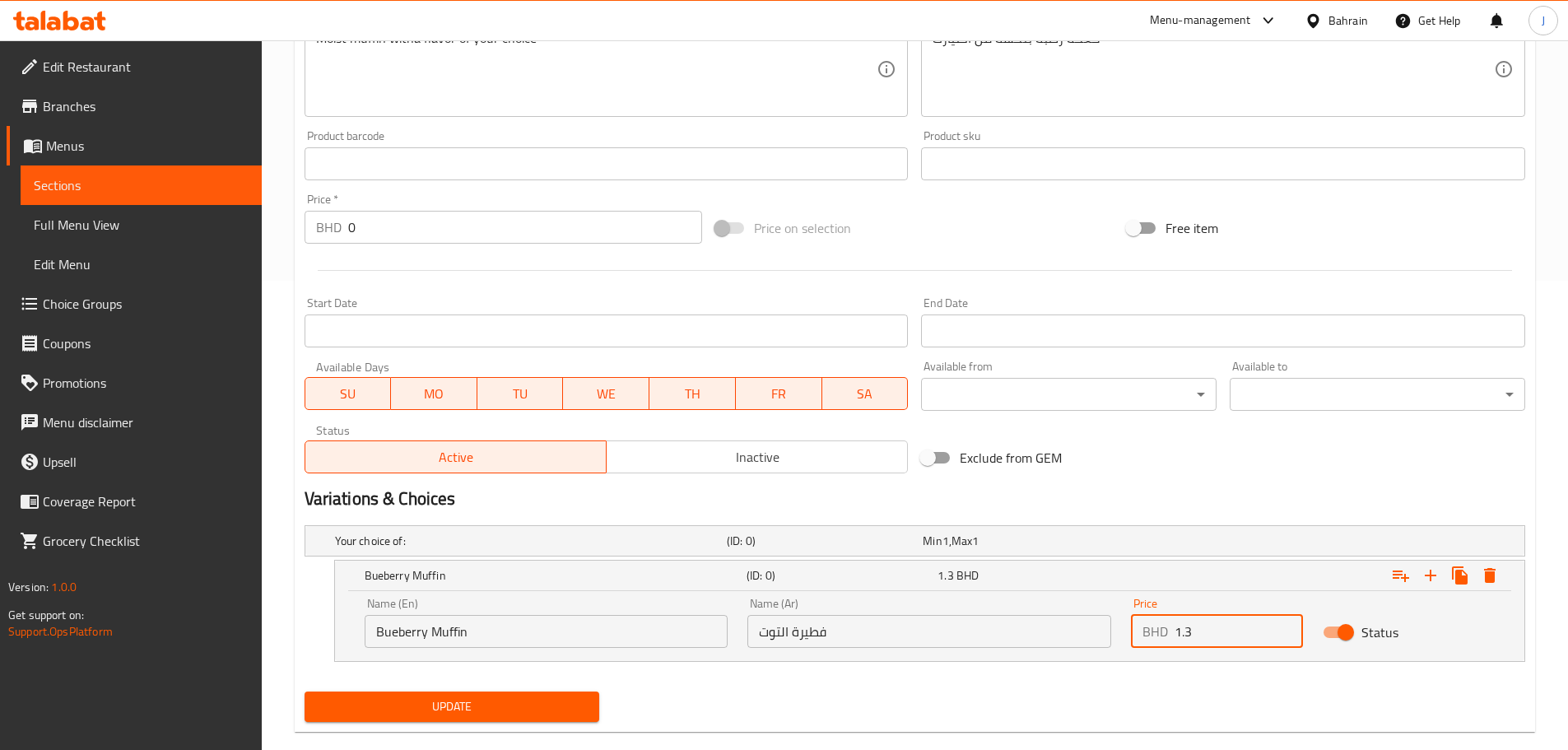 scroll, scrollTop: 497, scrollLeft: 0, axis: vertical 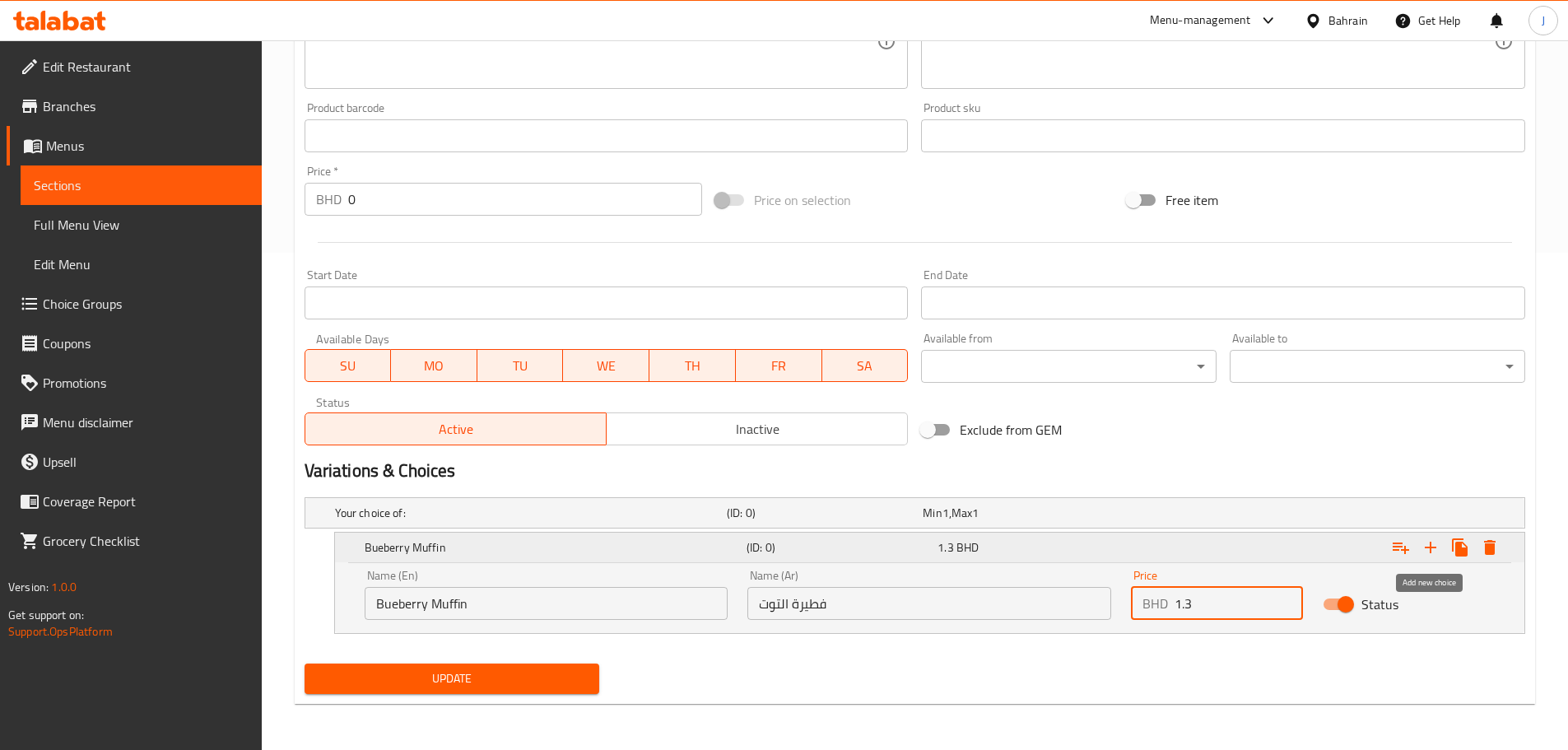click 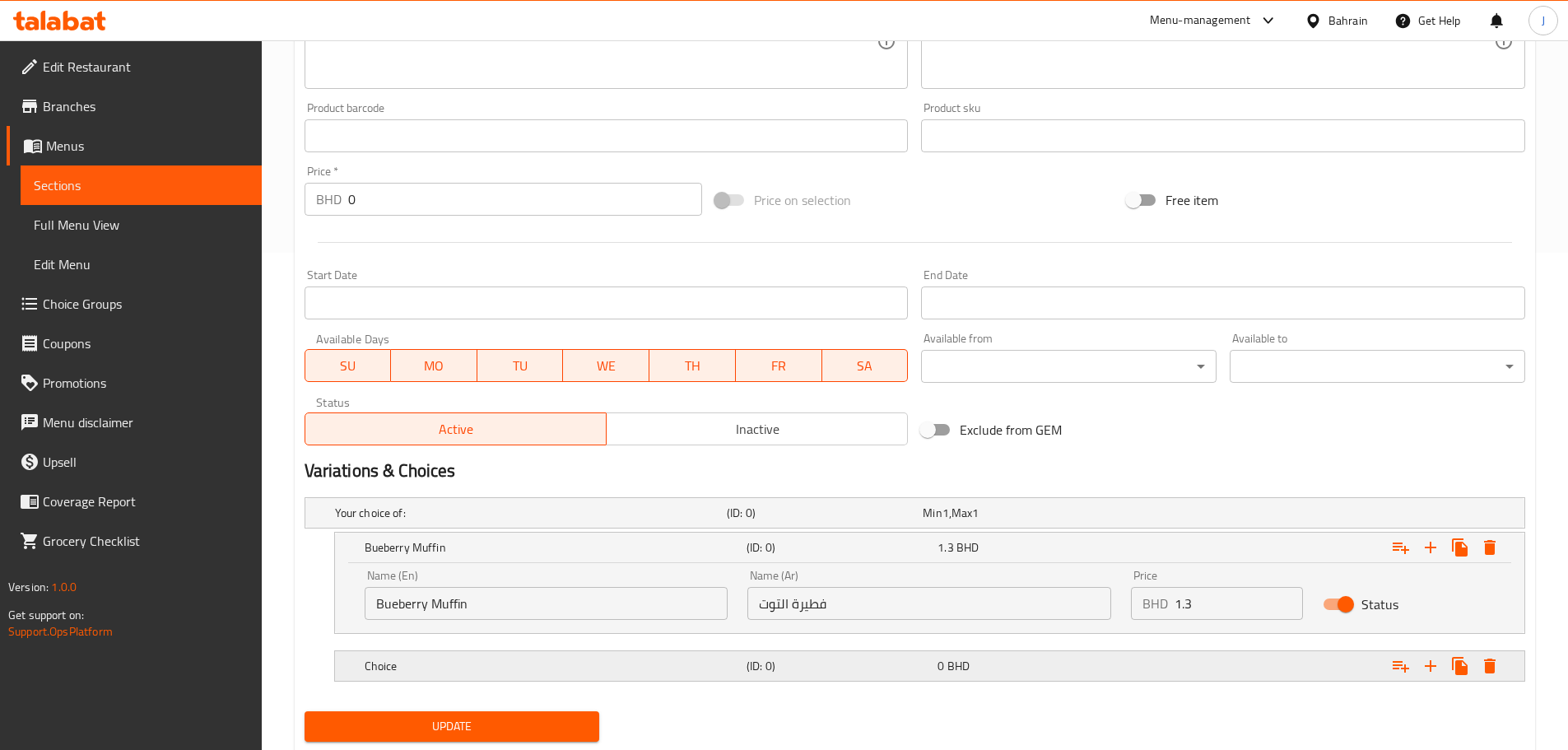 click on "Choice" at bounding box center (528, 513) 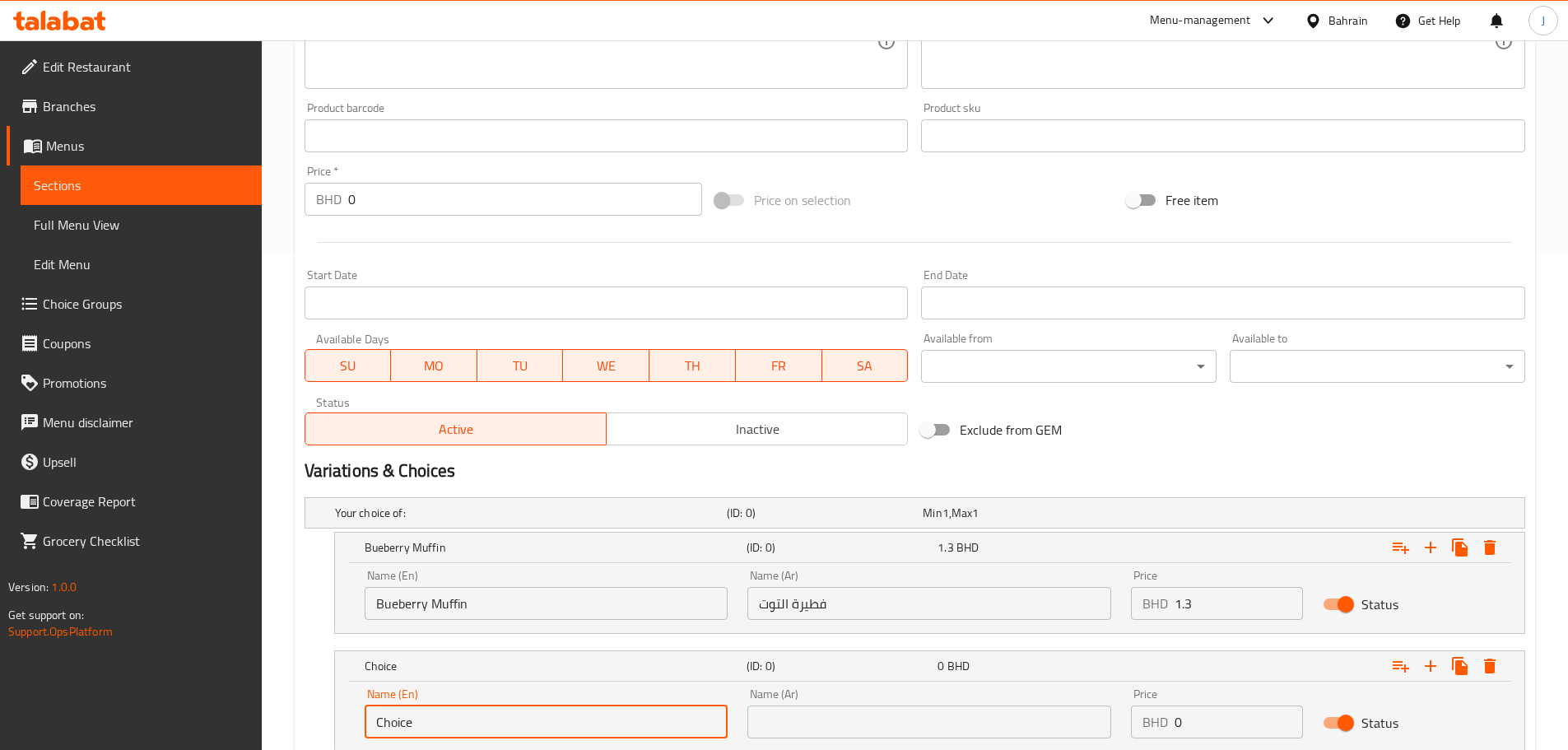 click on "Choice" at bounding box center [547, 722] 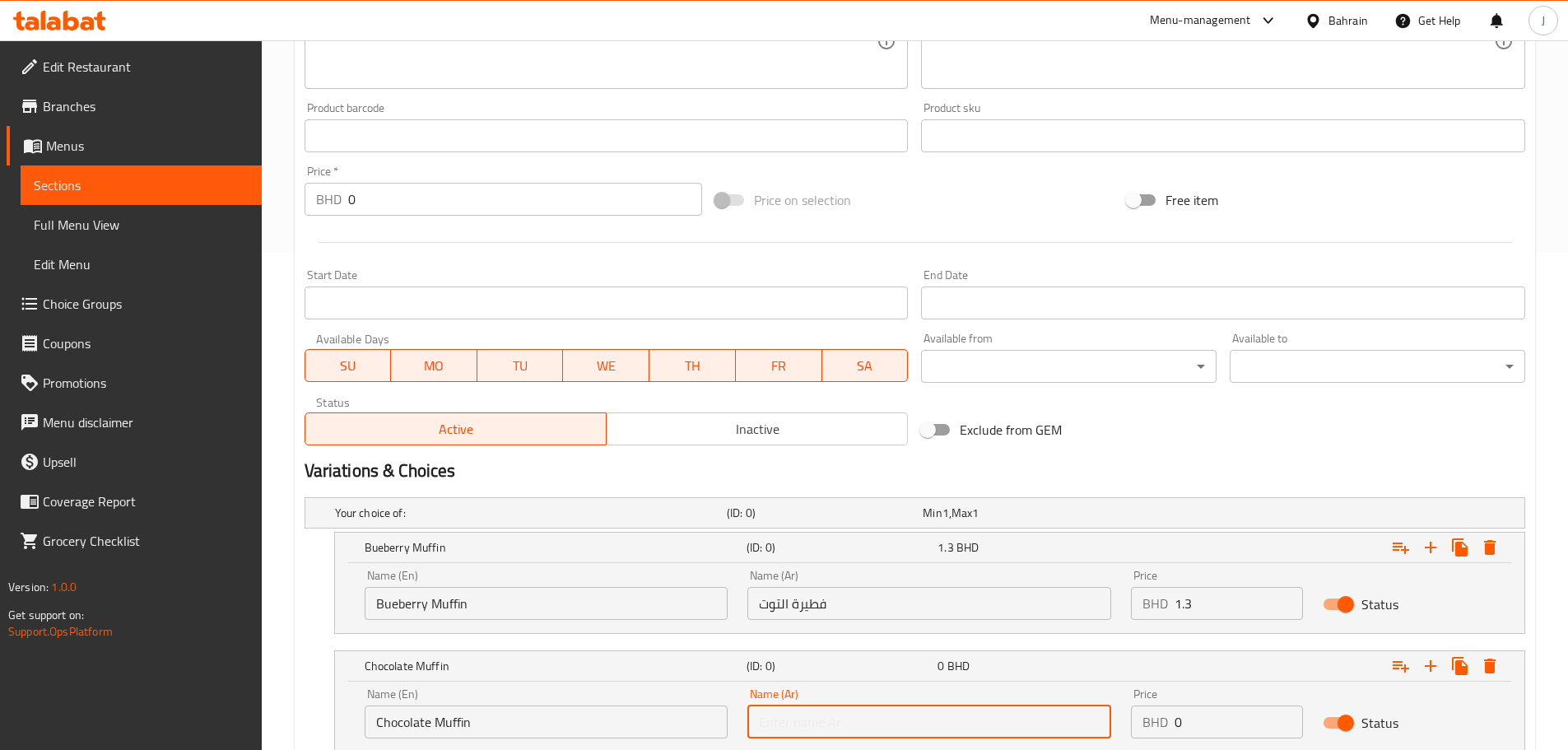 click at bounding box center [929, 722] 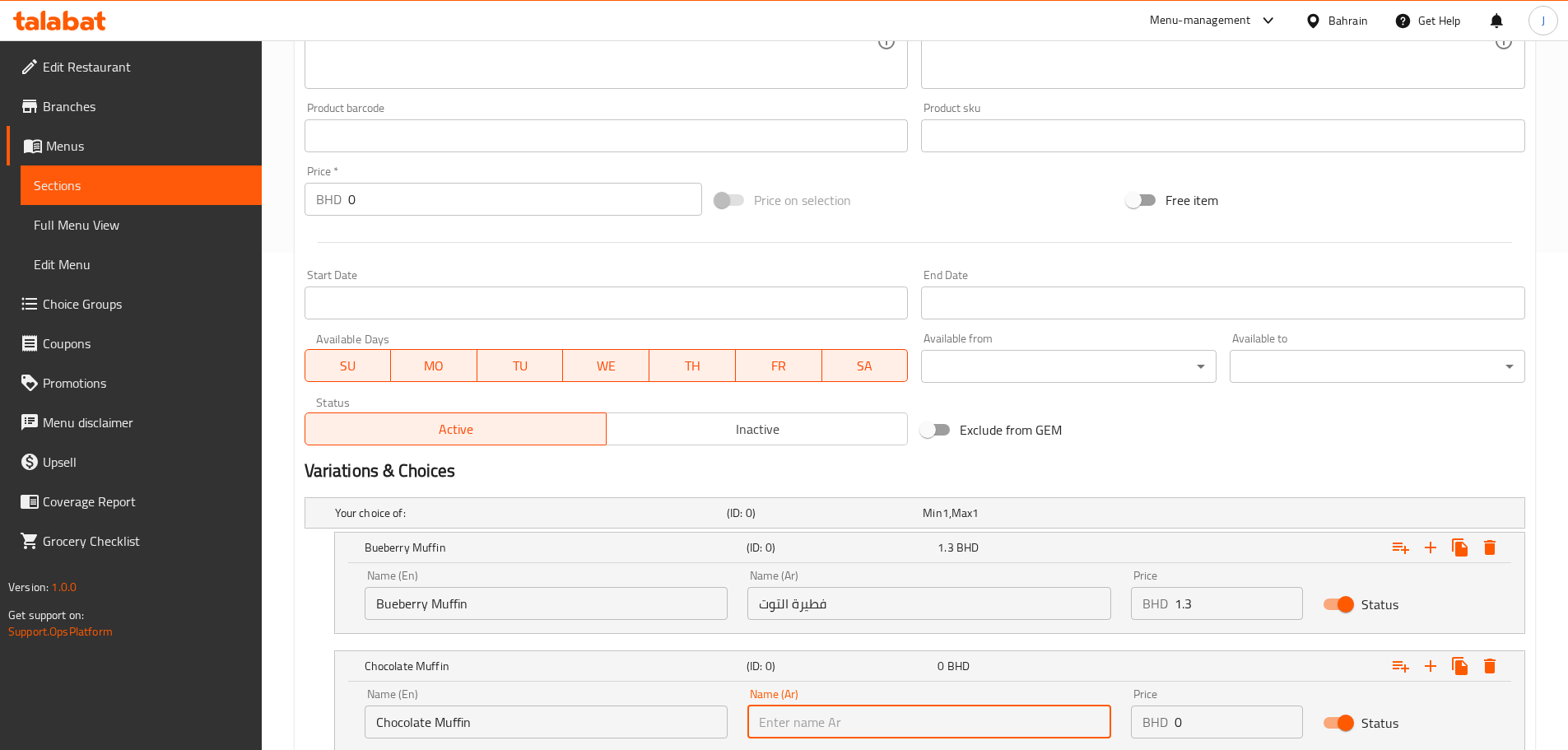 paste on "مافن الشوكولاتة" 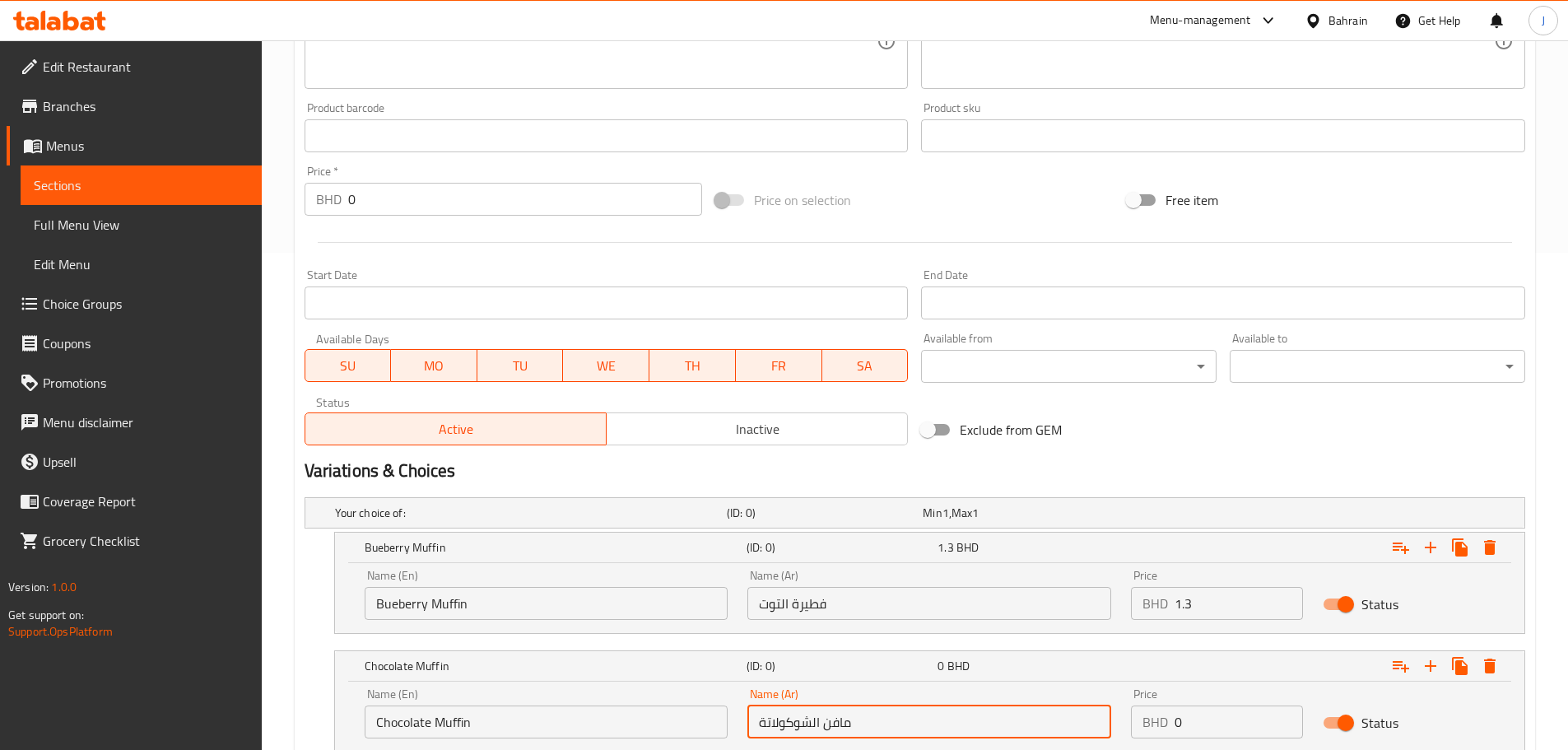 click on "Bueberry Muffin" at bounding box center (547, 603) 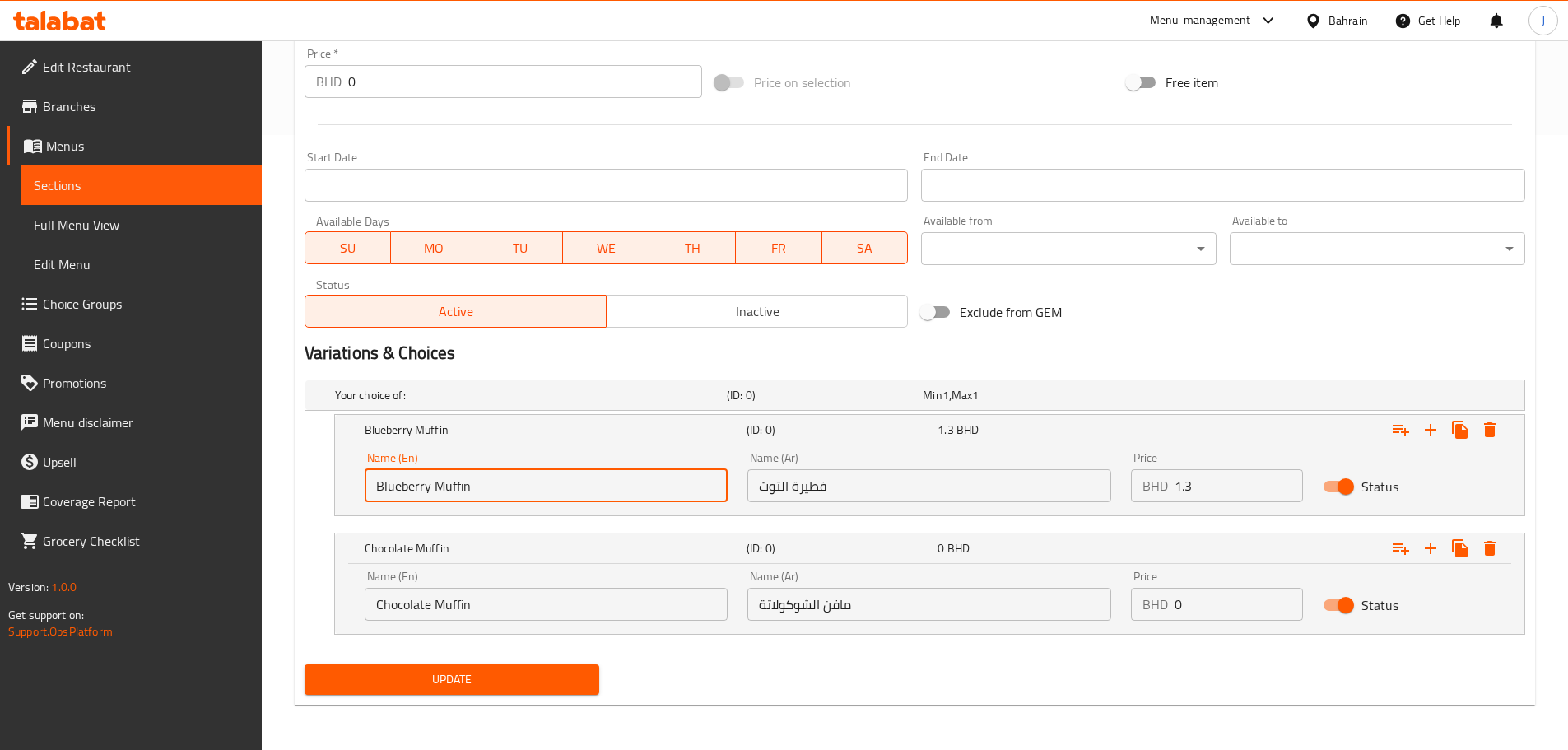 scroll, scrollTop: 616, scrollLeft: 0, axis: vertical 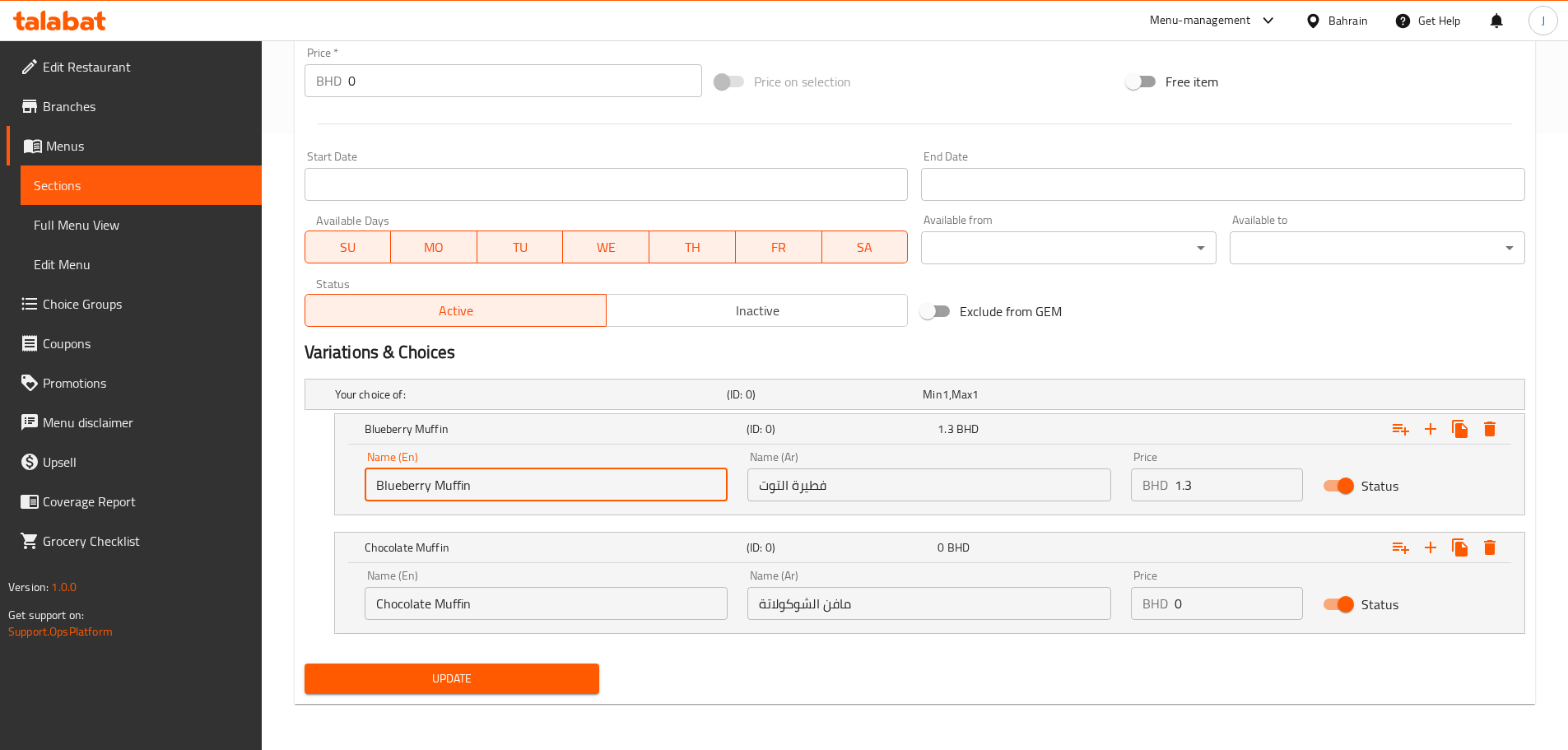 click on "0" at bounding box center [1239, 603] 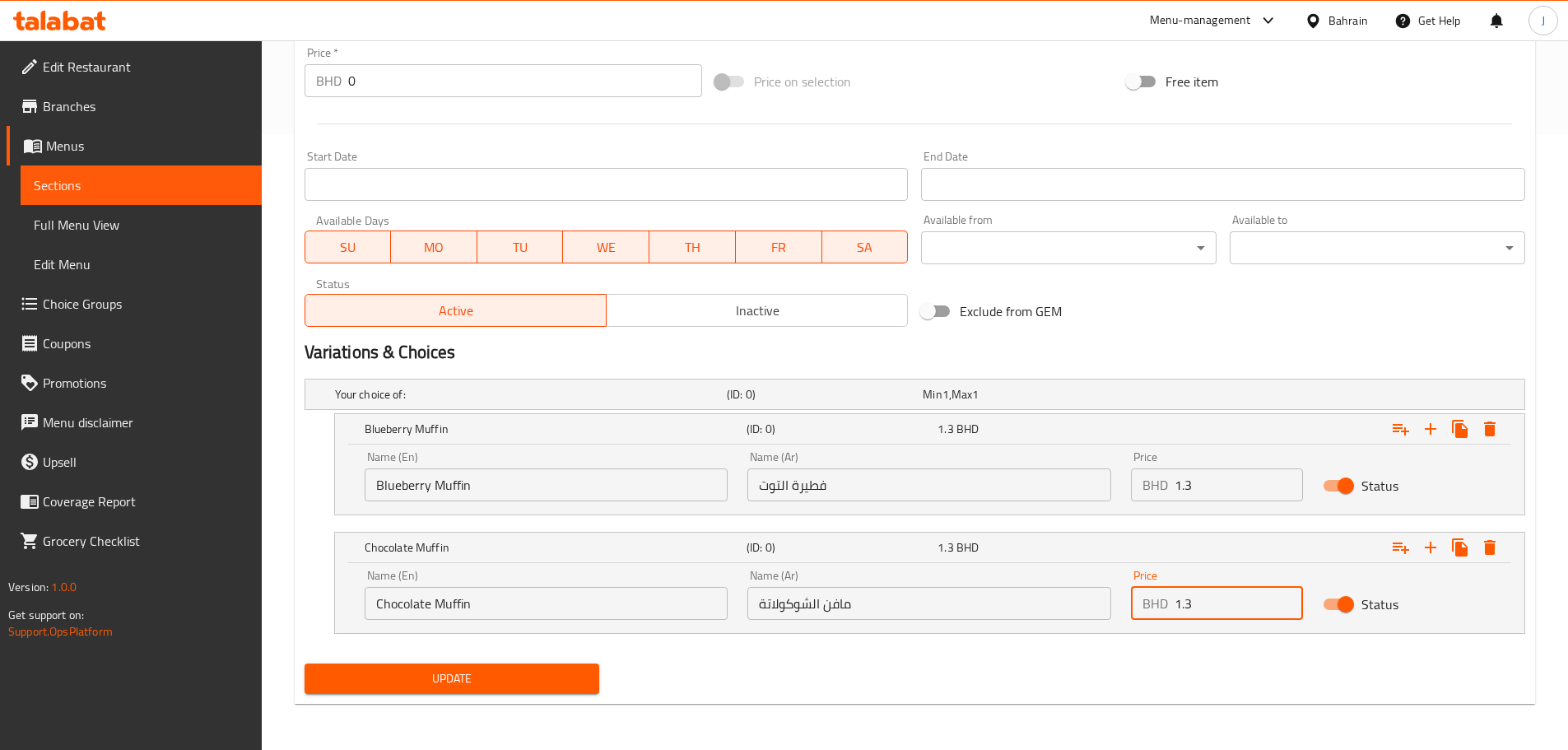 click on "Update" at bounding box center [452, 678] 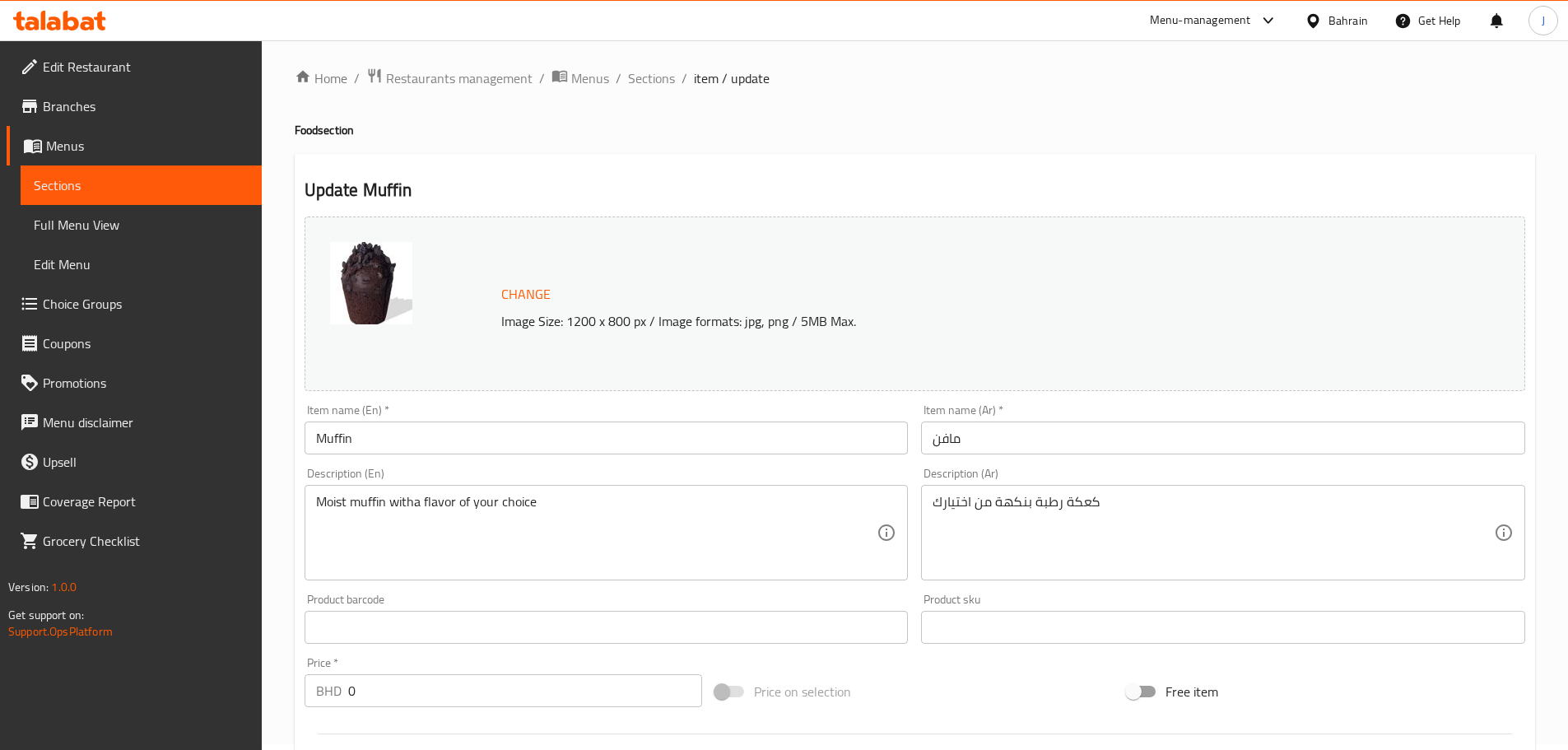 scroll, scrollTop: 0, scrollLeft: 0, axis: both 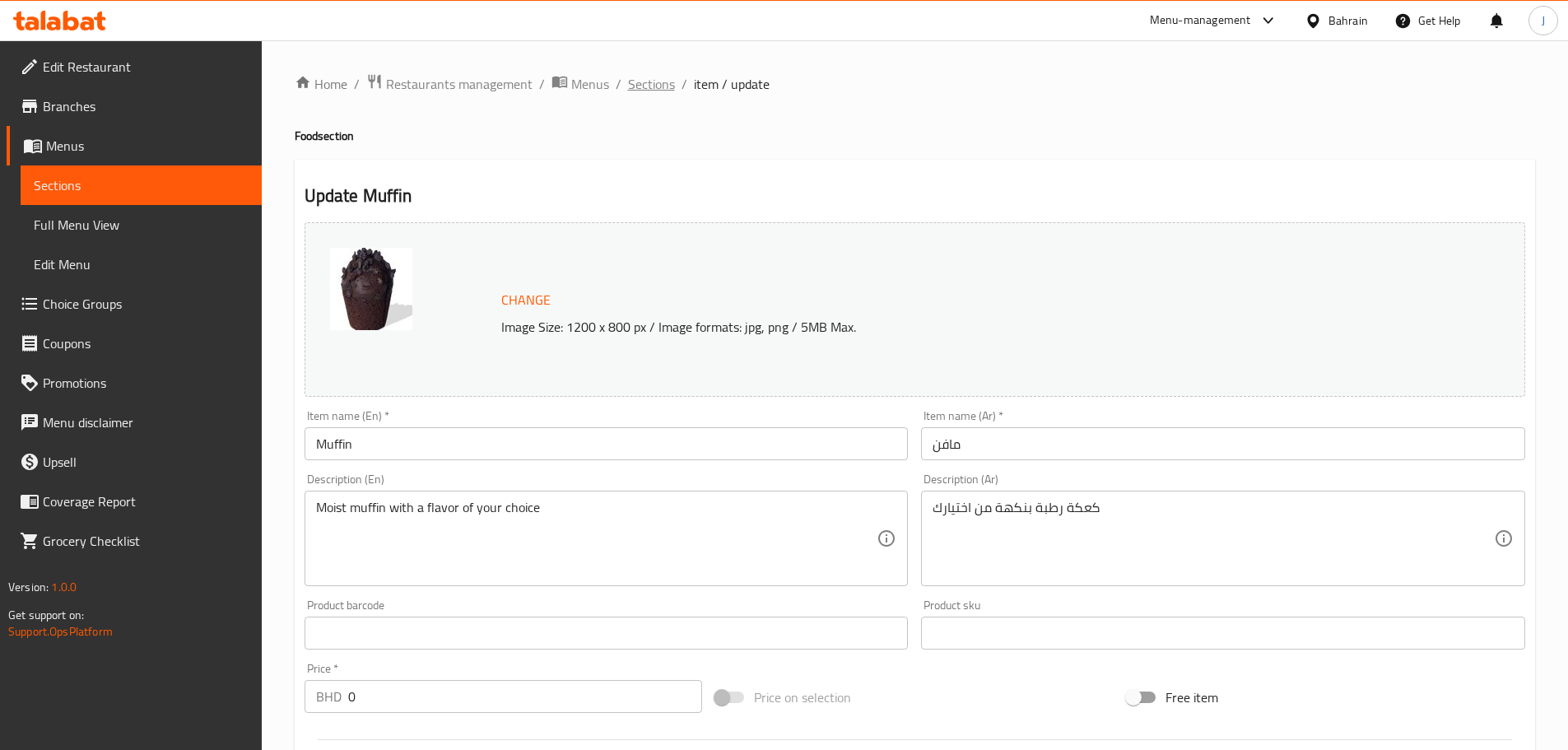 click on "Sections" at bounding box center (651, 84) 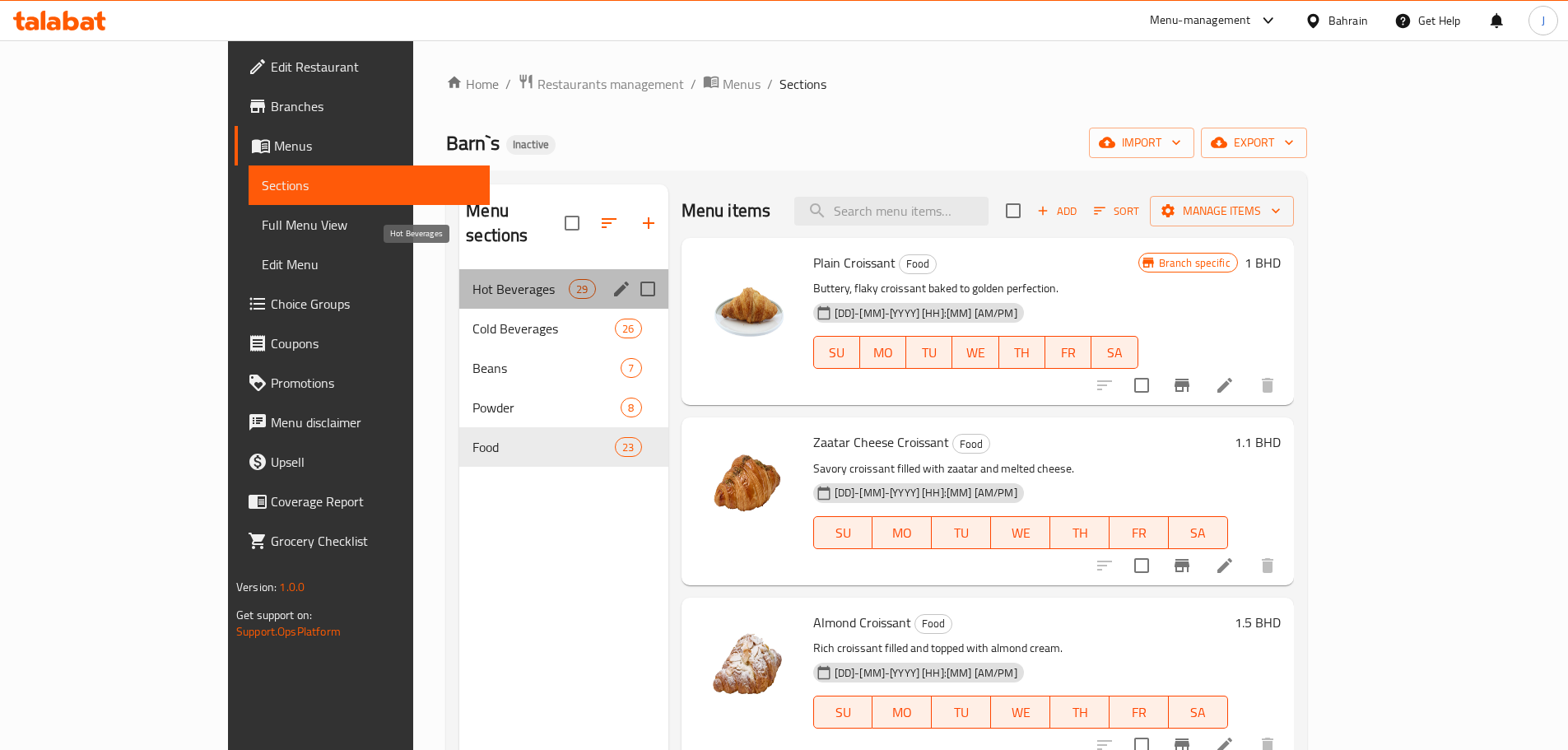 click on "Hot Beverages" at bounding box center (520, 289) 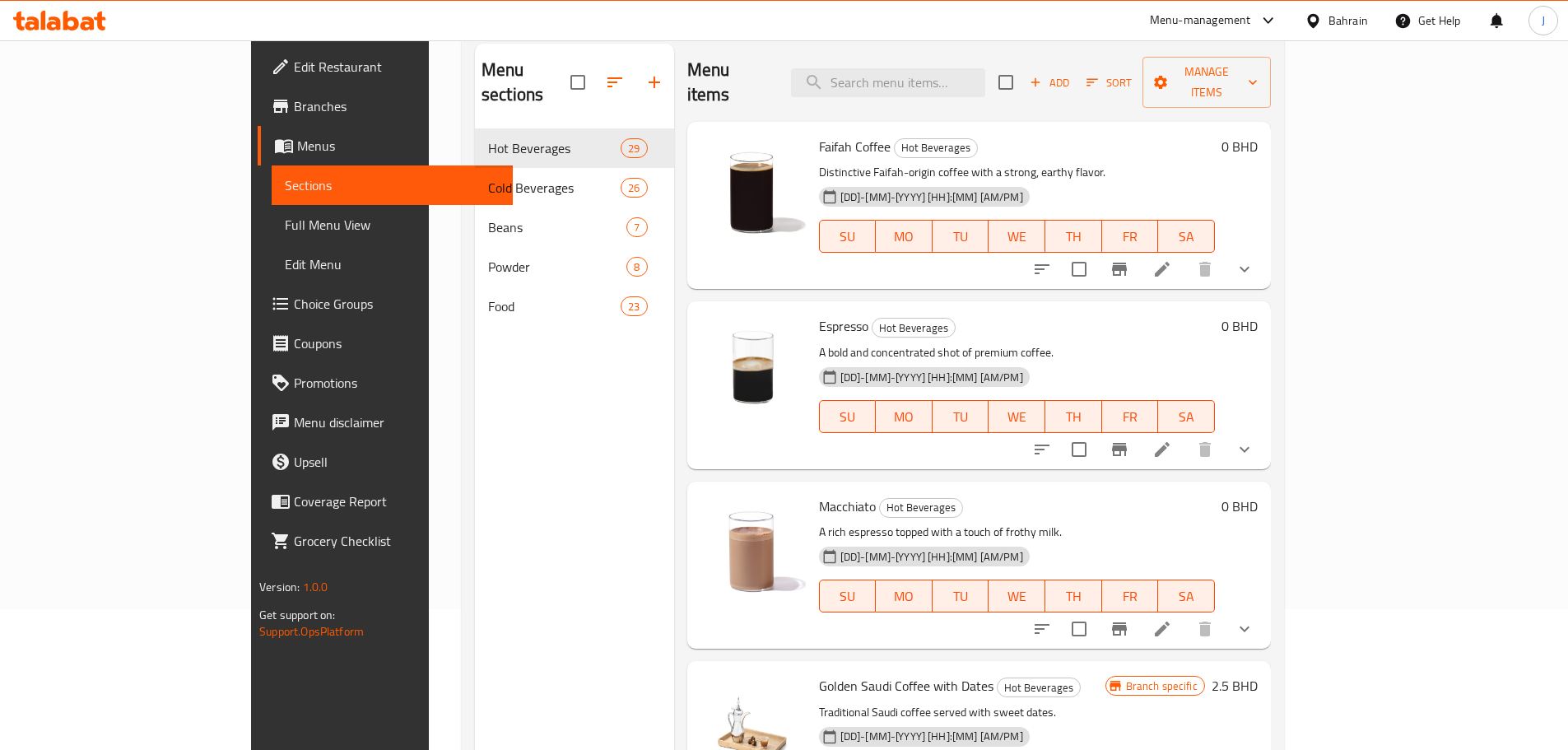 scroll, scrollTop: 165, scrollLeft: 0, axis: vertical 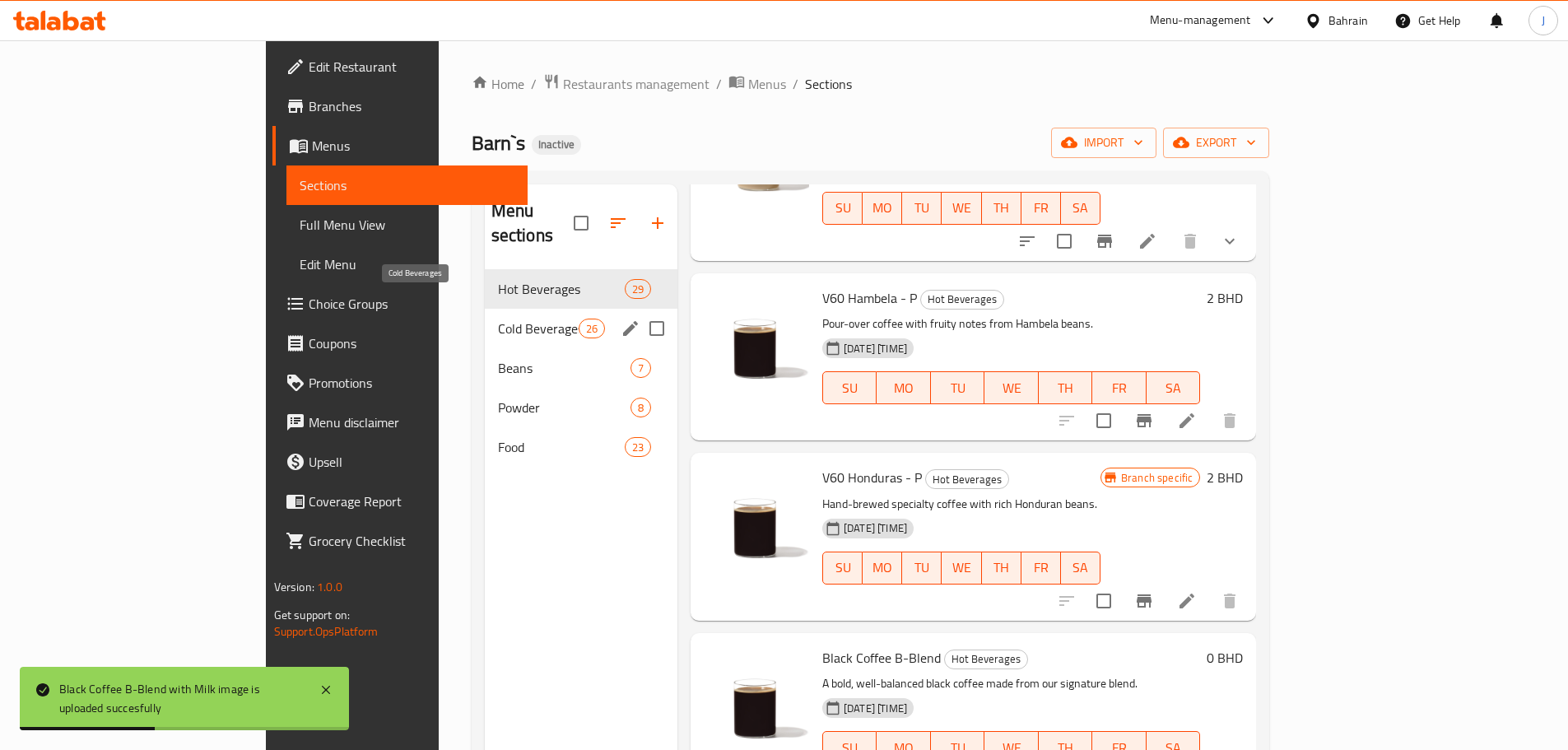 click on "Cold Beverages" at bounding box center (538, 328) 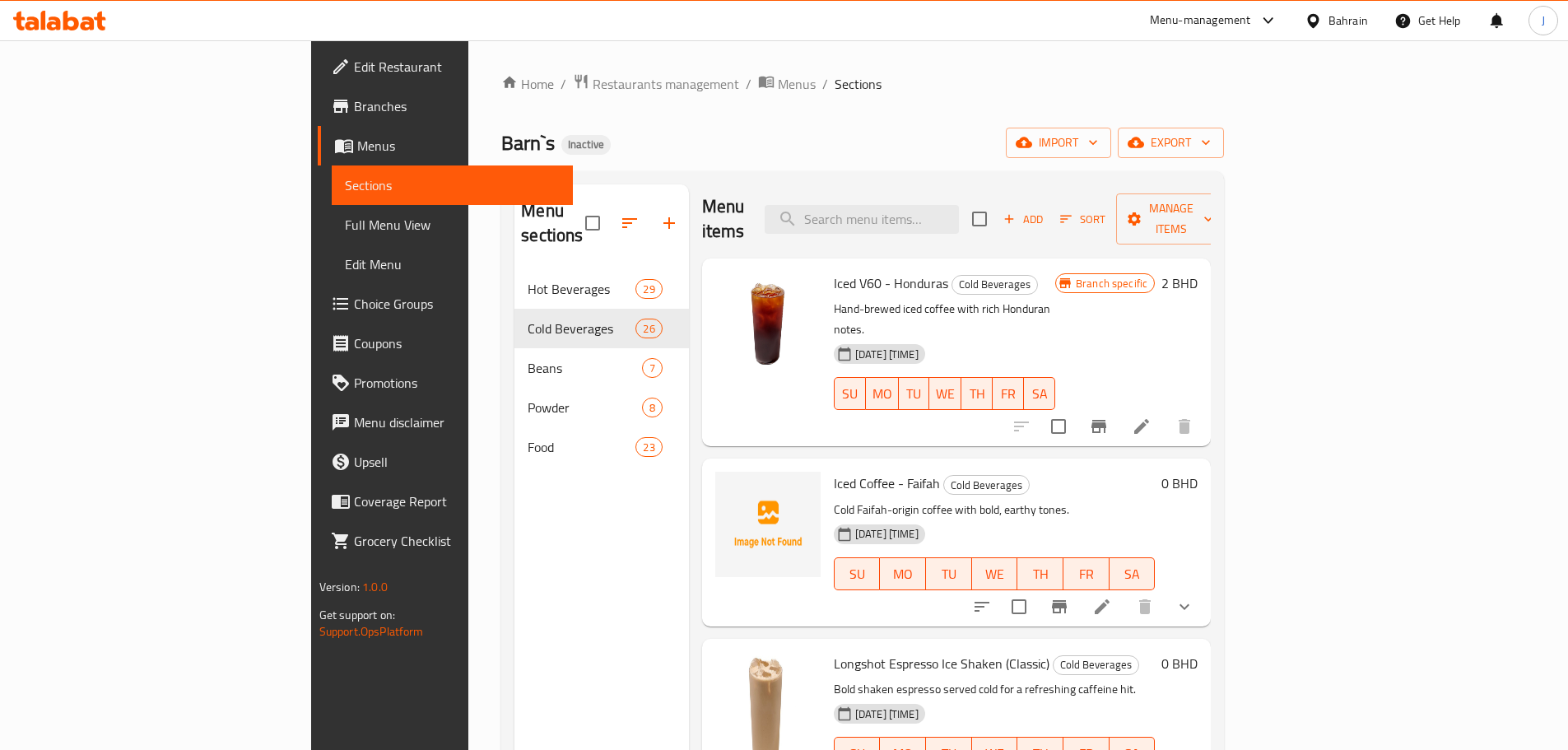 scroll, scrollTop: 0, scrollLeft: 0, axis: both 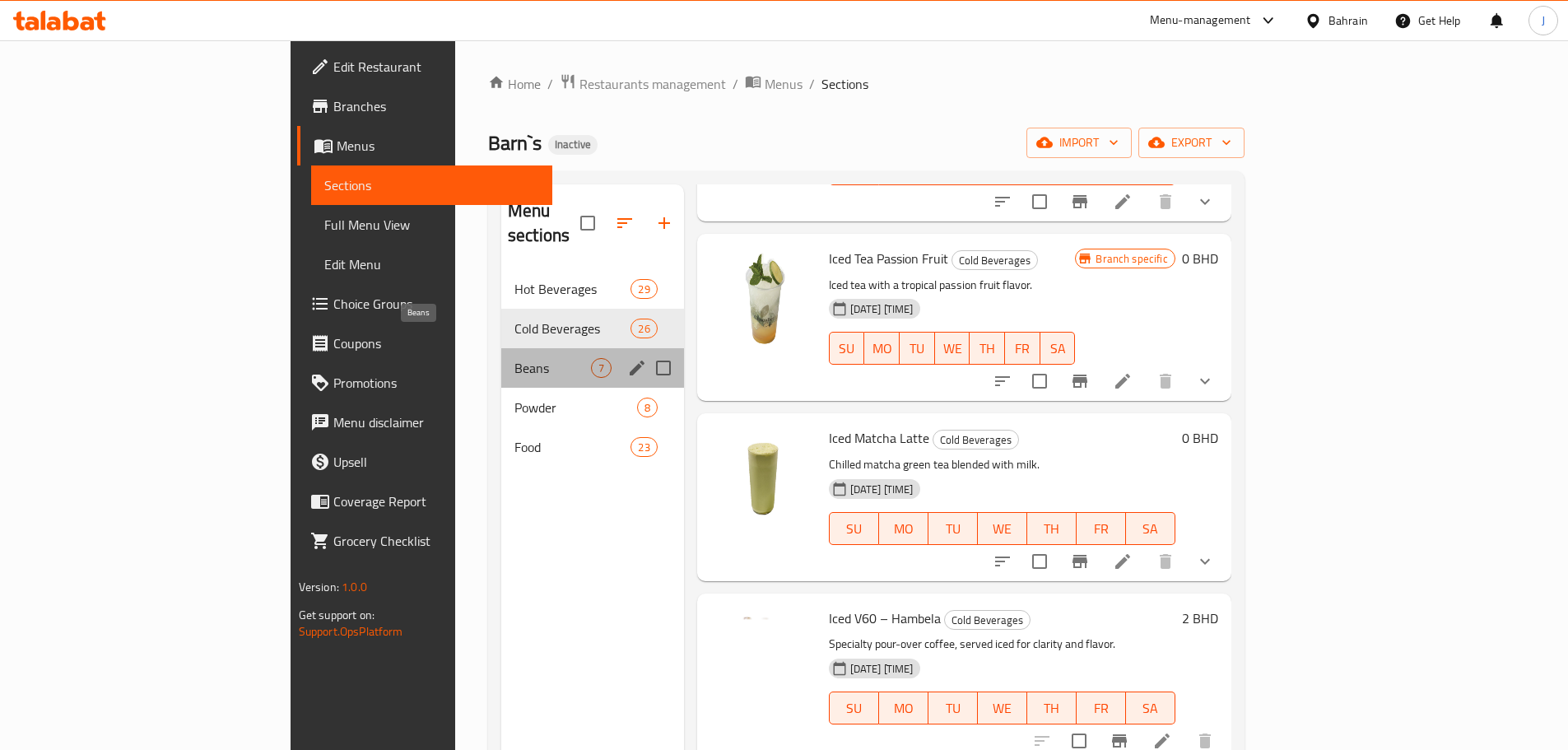 click on "Beans" at bounding box center (552, 368) 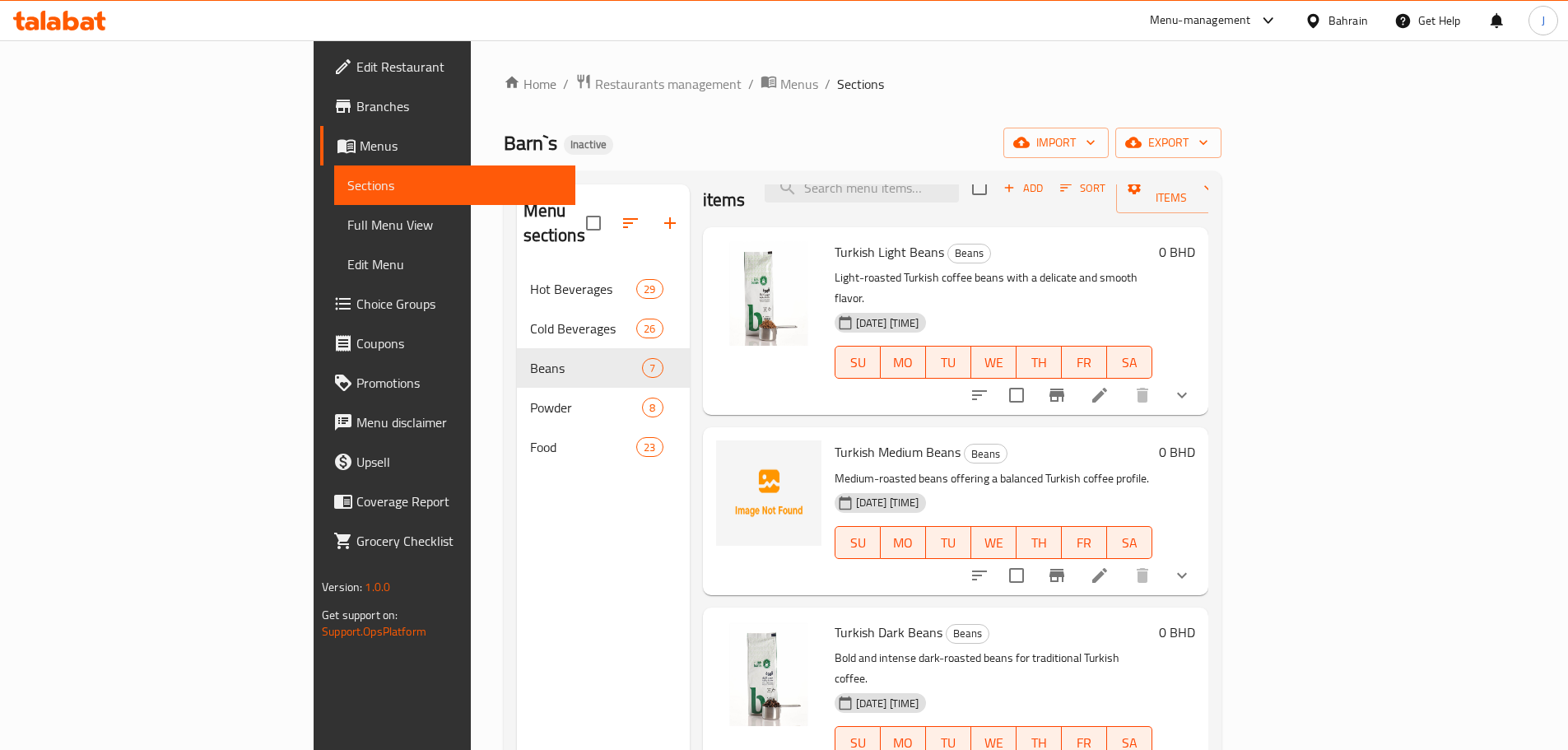 scroll, scrollTop: 82, scrollLeft: 0, axis: vertical 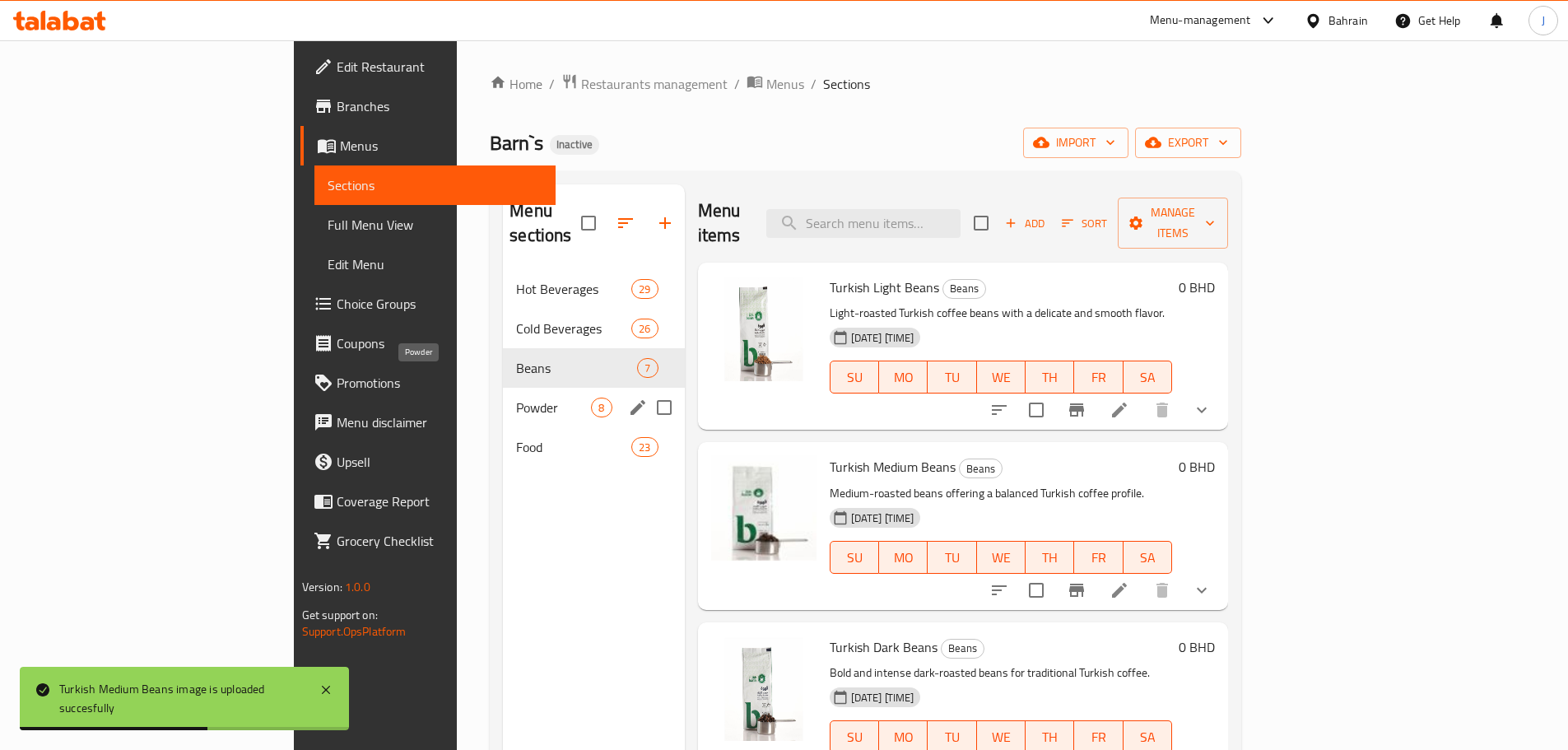 click on "Powder" at bounding box center [553, 408] 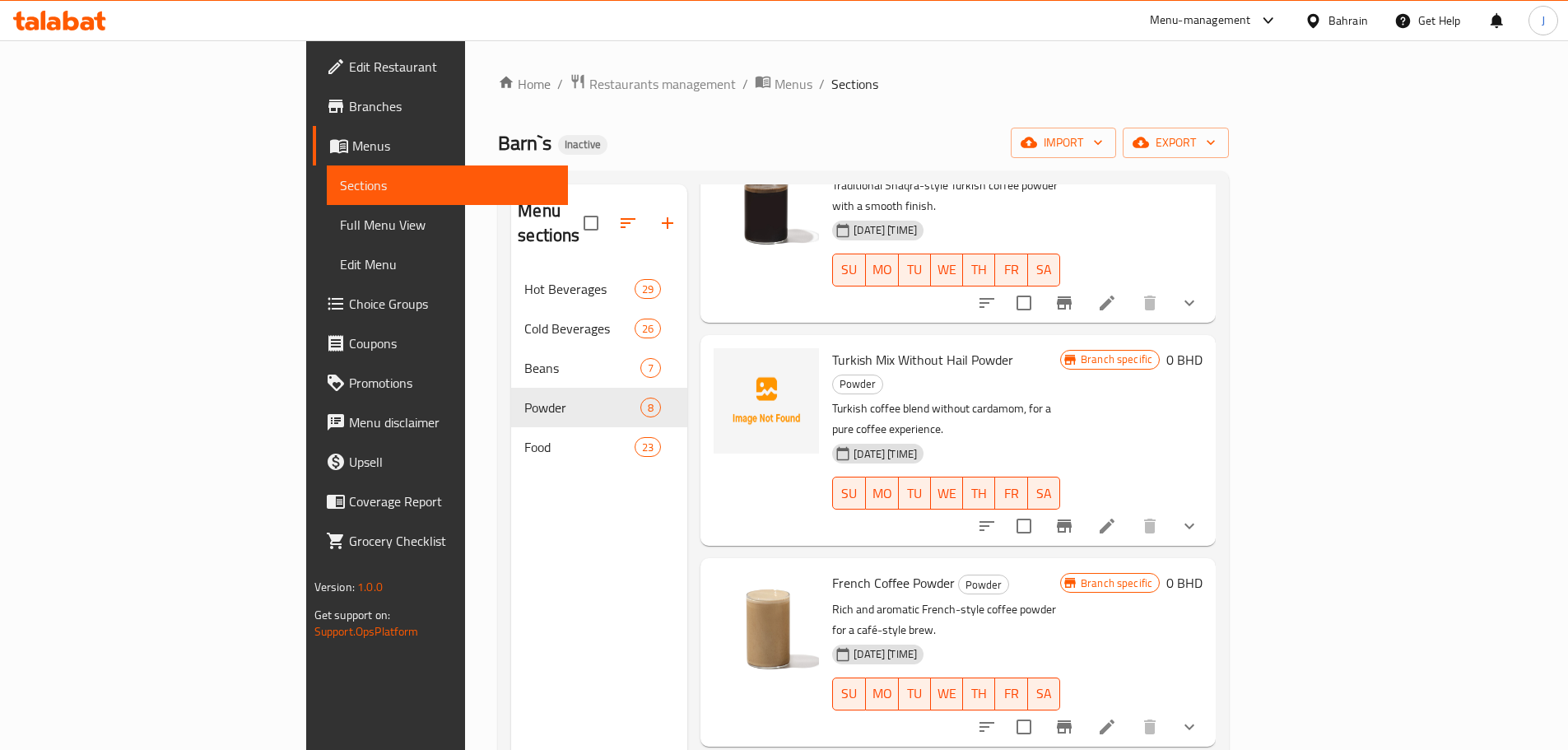 scroll, scrollTop: 329, scrollLeft: 0, axis: vertical 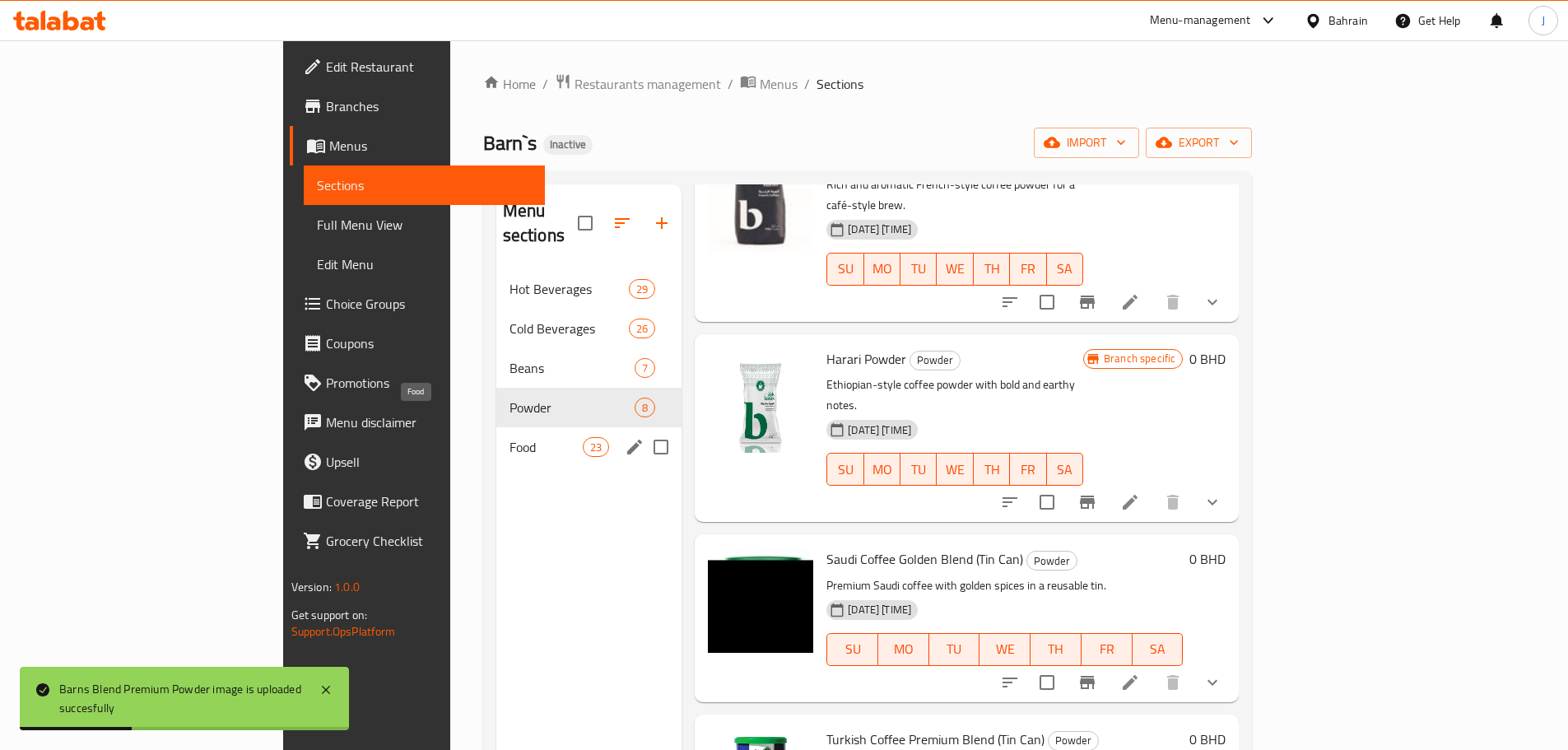 click on "Food" at bounding box center [546, 447] 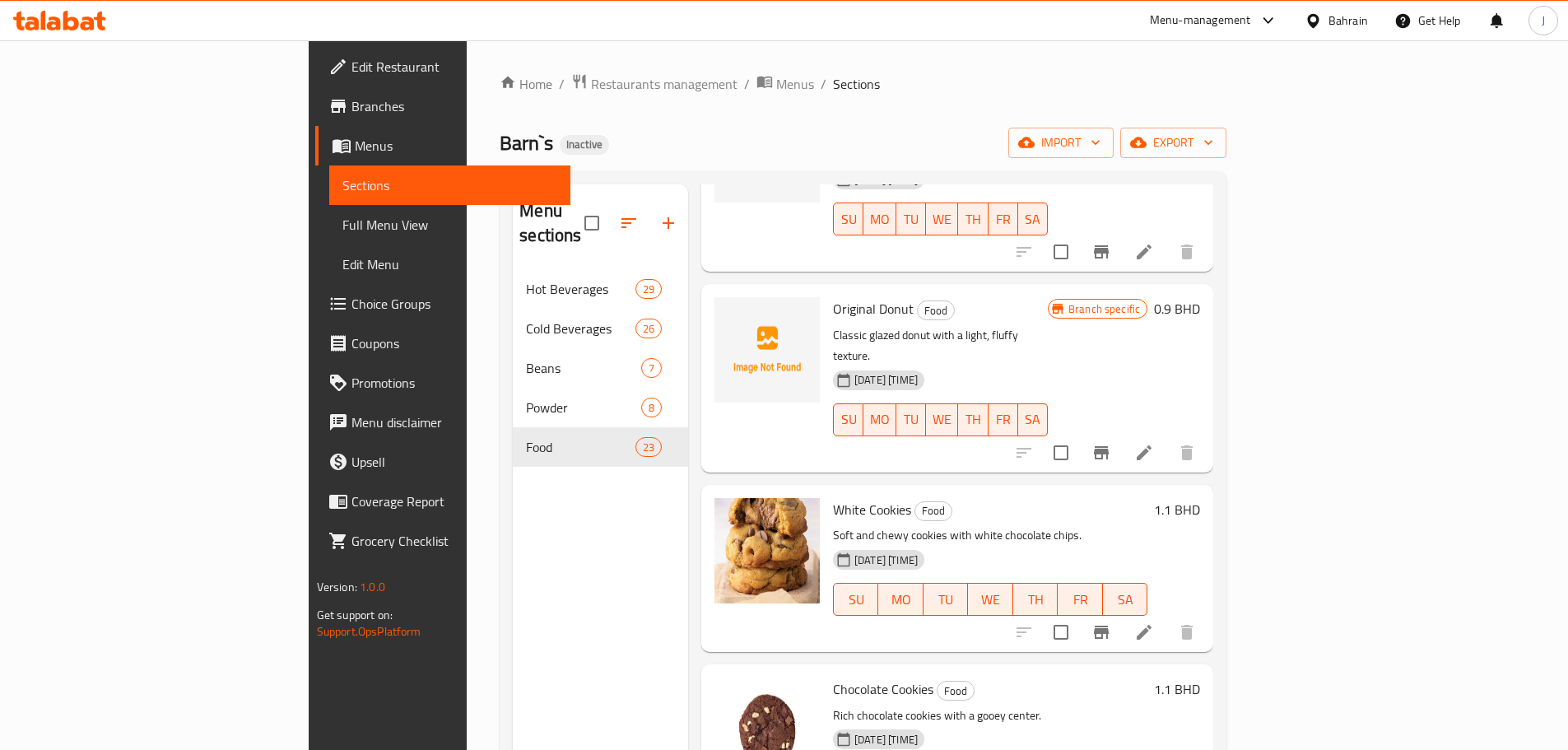 scroll, scrollTop: 1317, scrollLeft: 0, axis: vertical 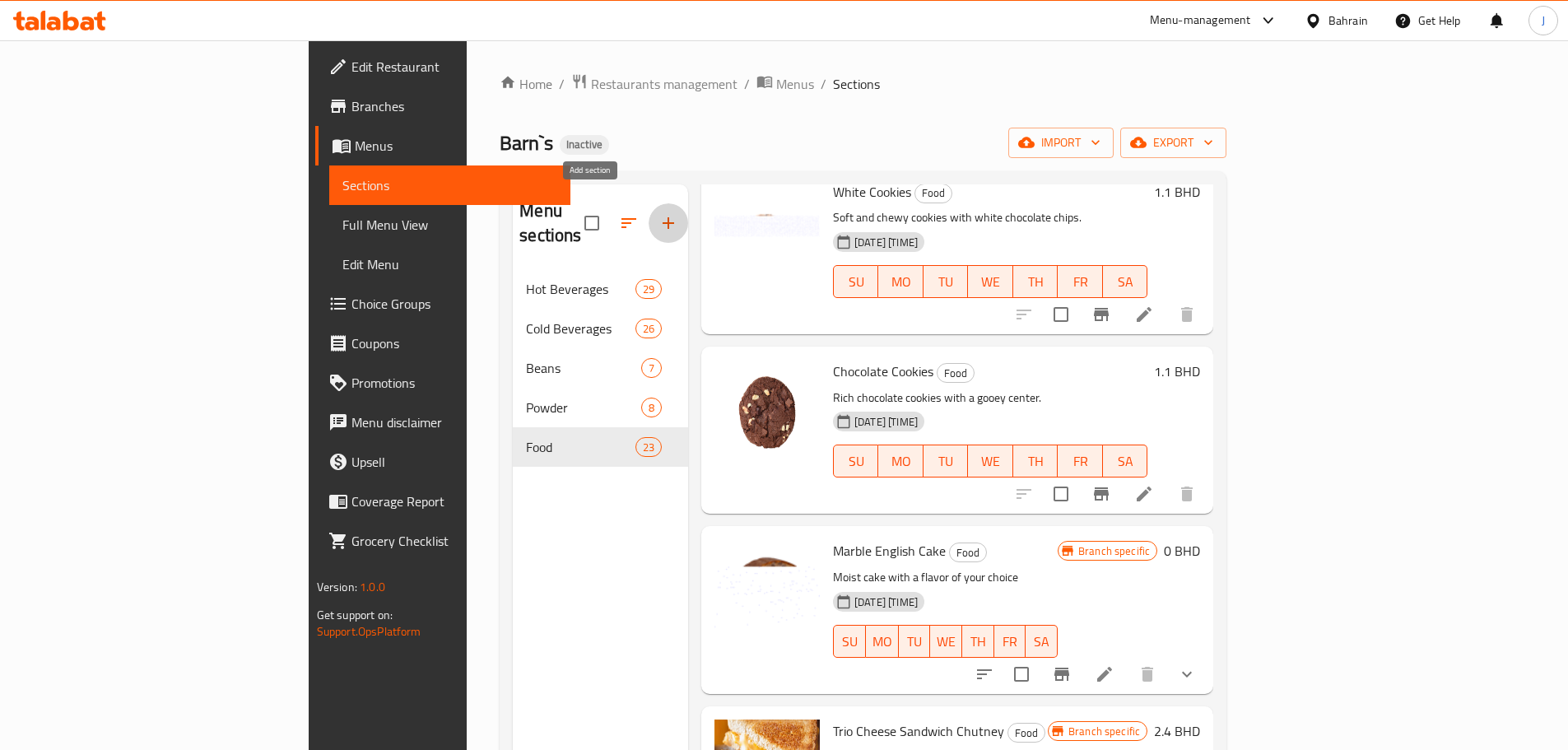 click at bounding box center [668, 223] 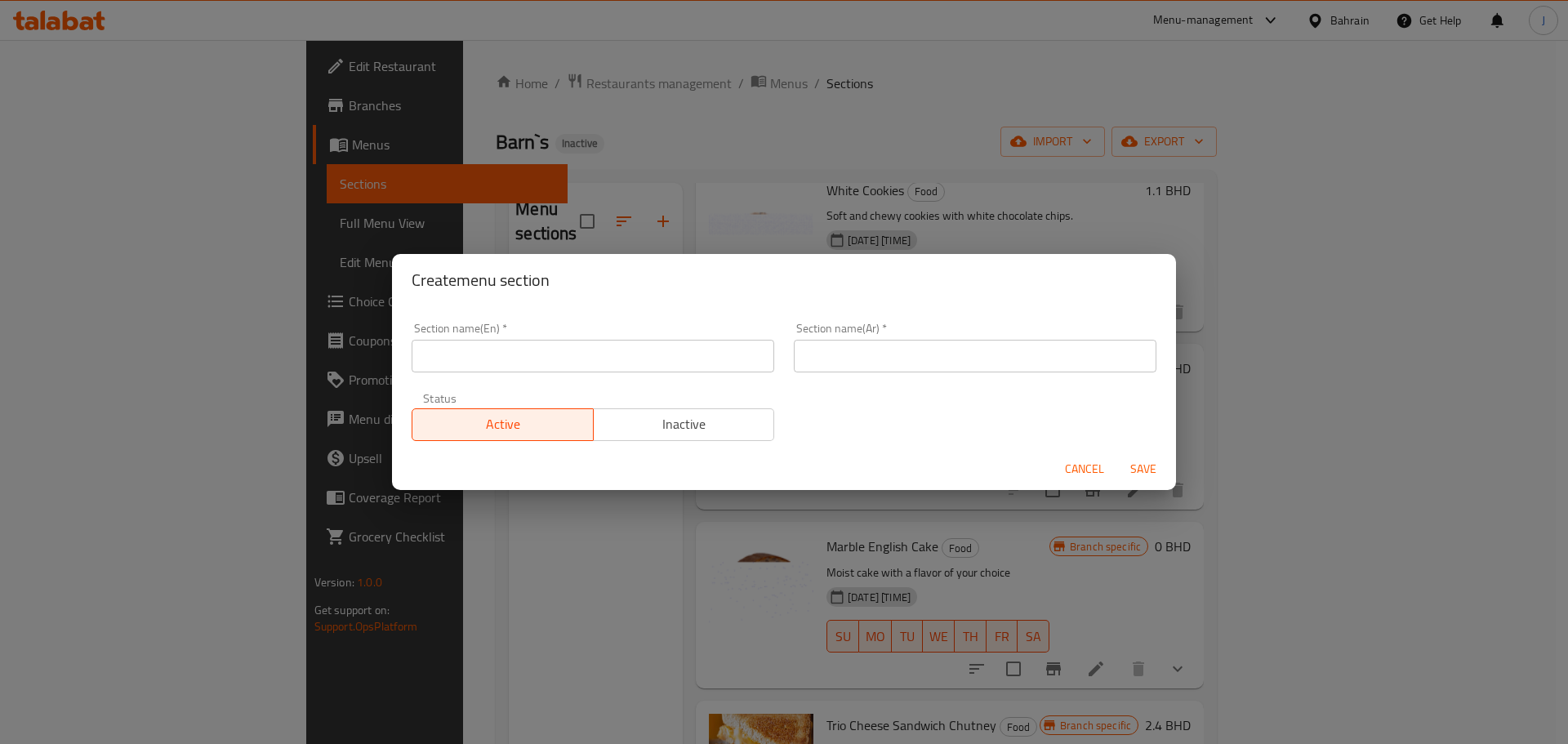 click on "Section name(En)   * Section name(En)  *" at bounding box center [593, 347] 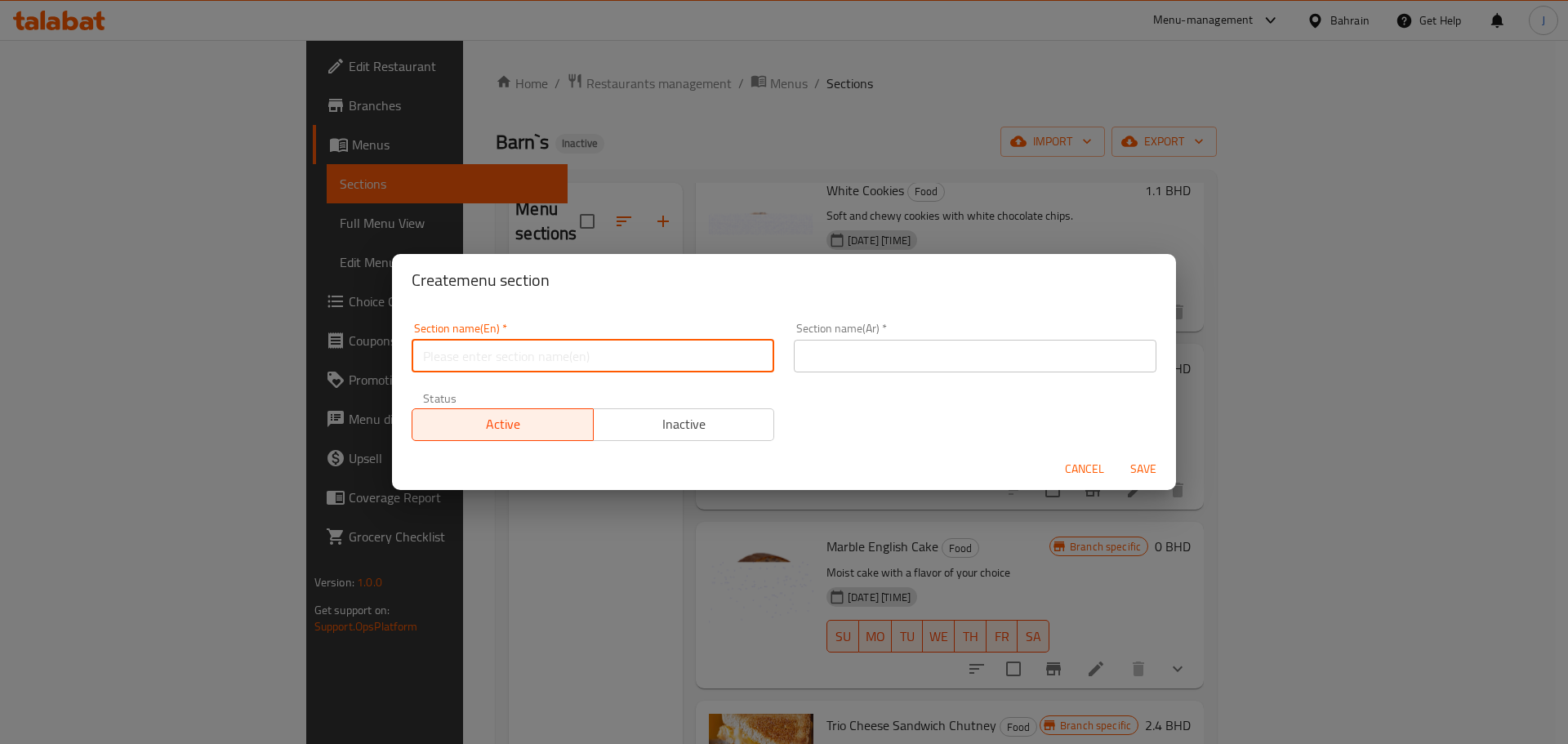 type on "D" 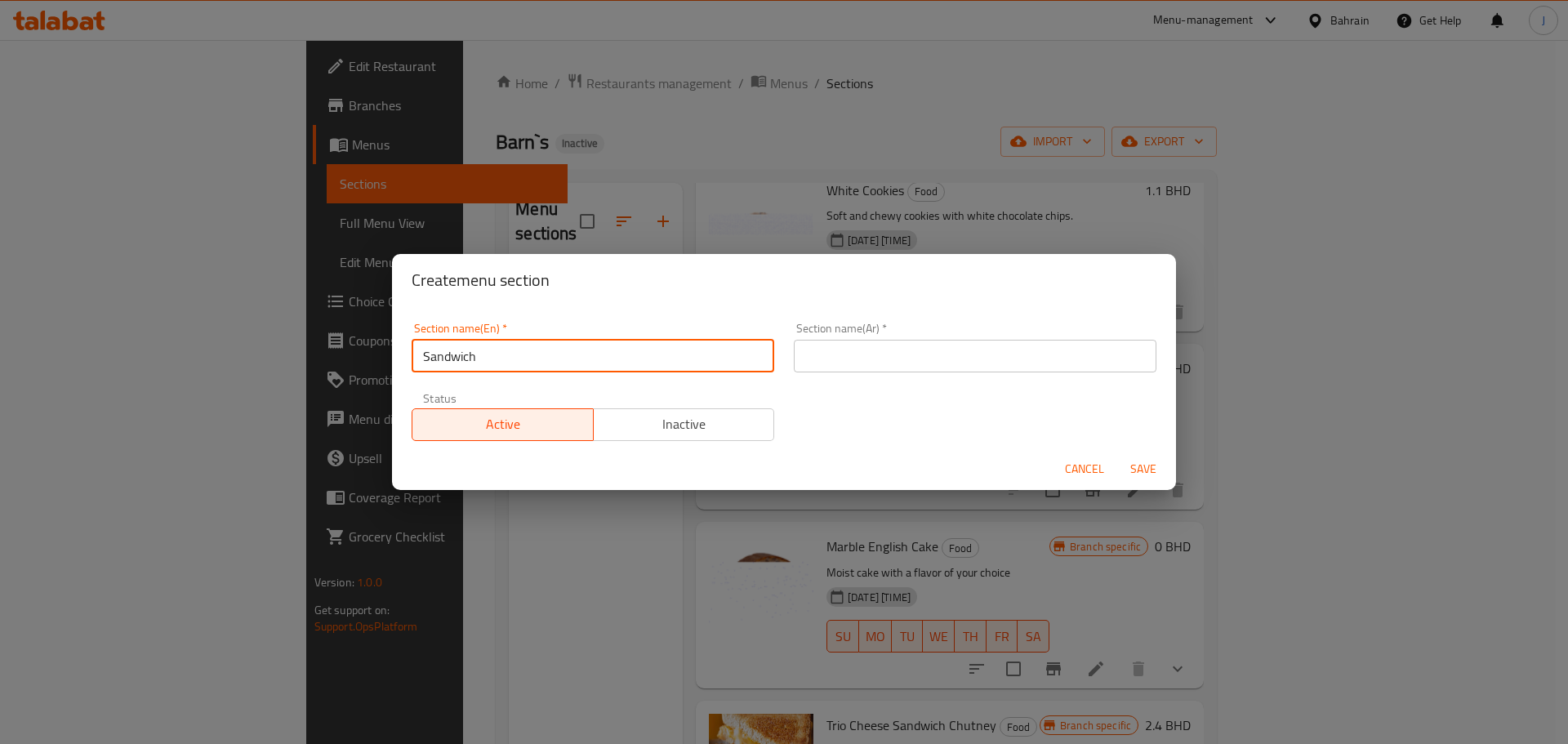 type on "Sandwich" 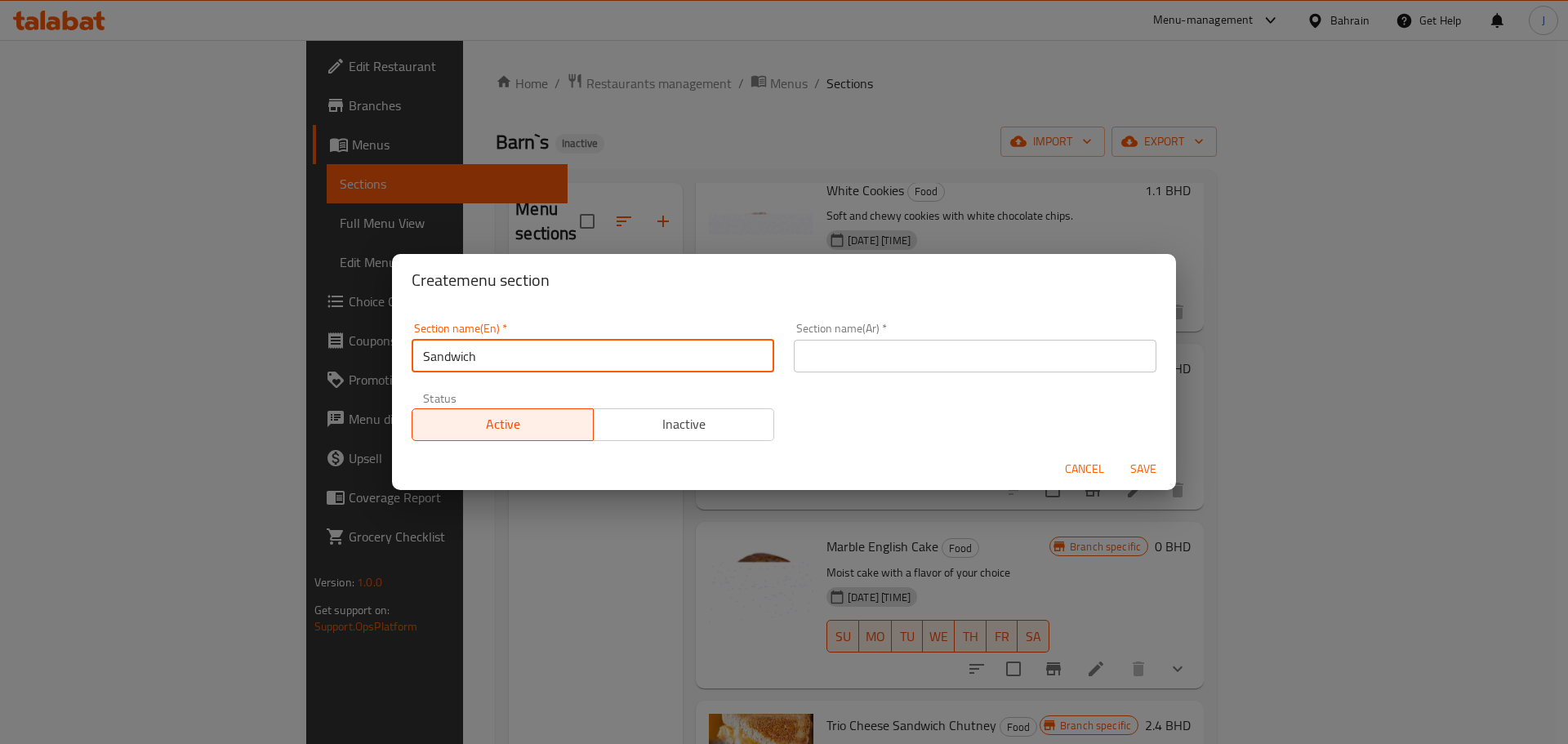 click at bounding box center (975, 356) 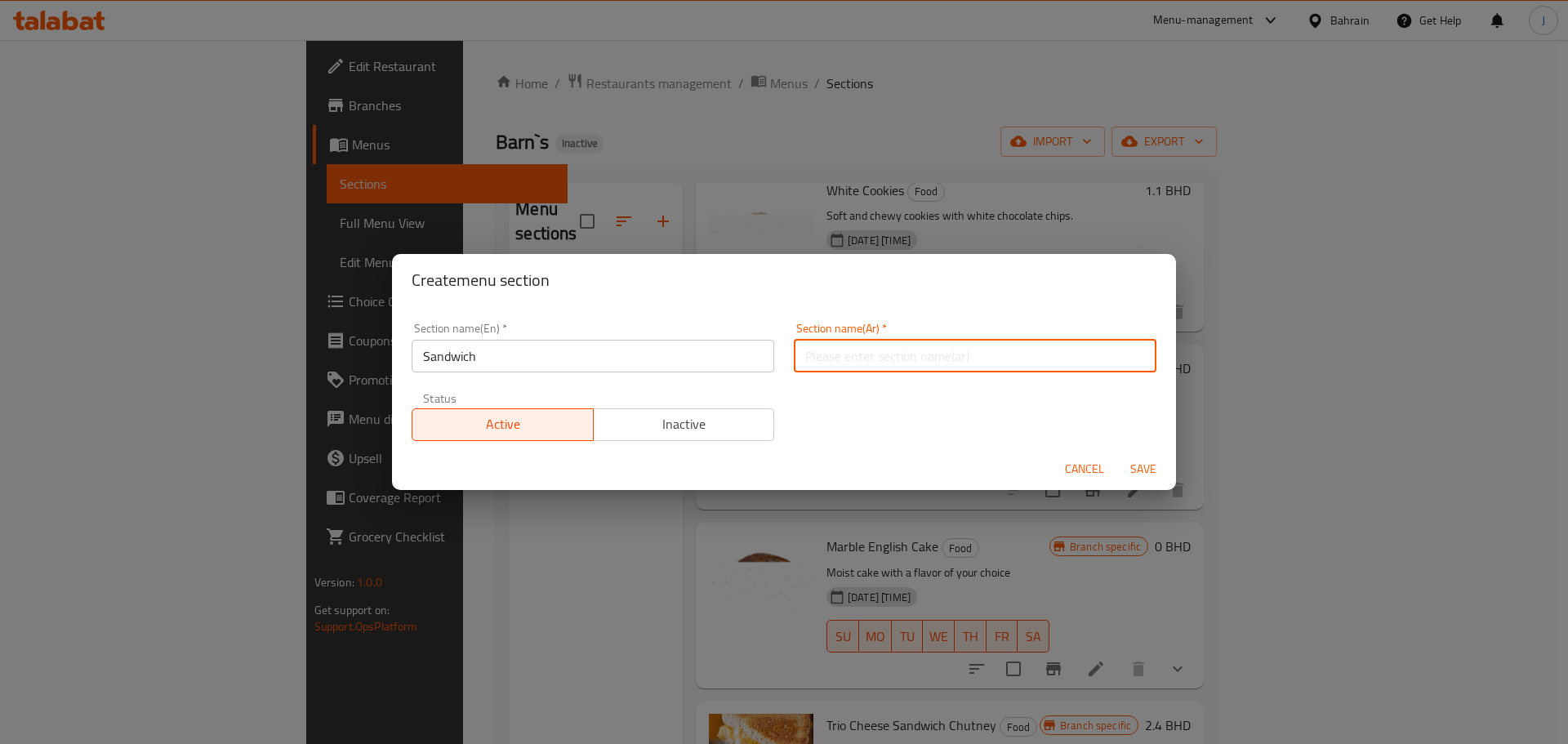 paste on "السندويشات" 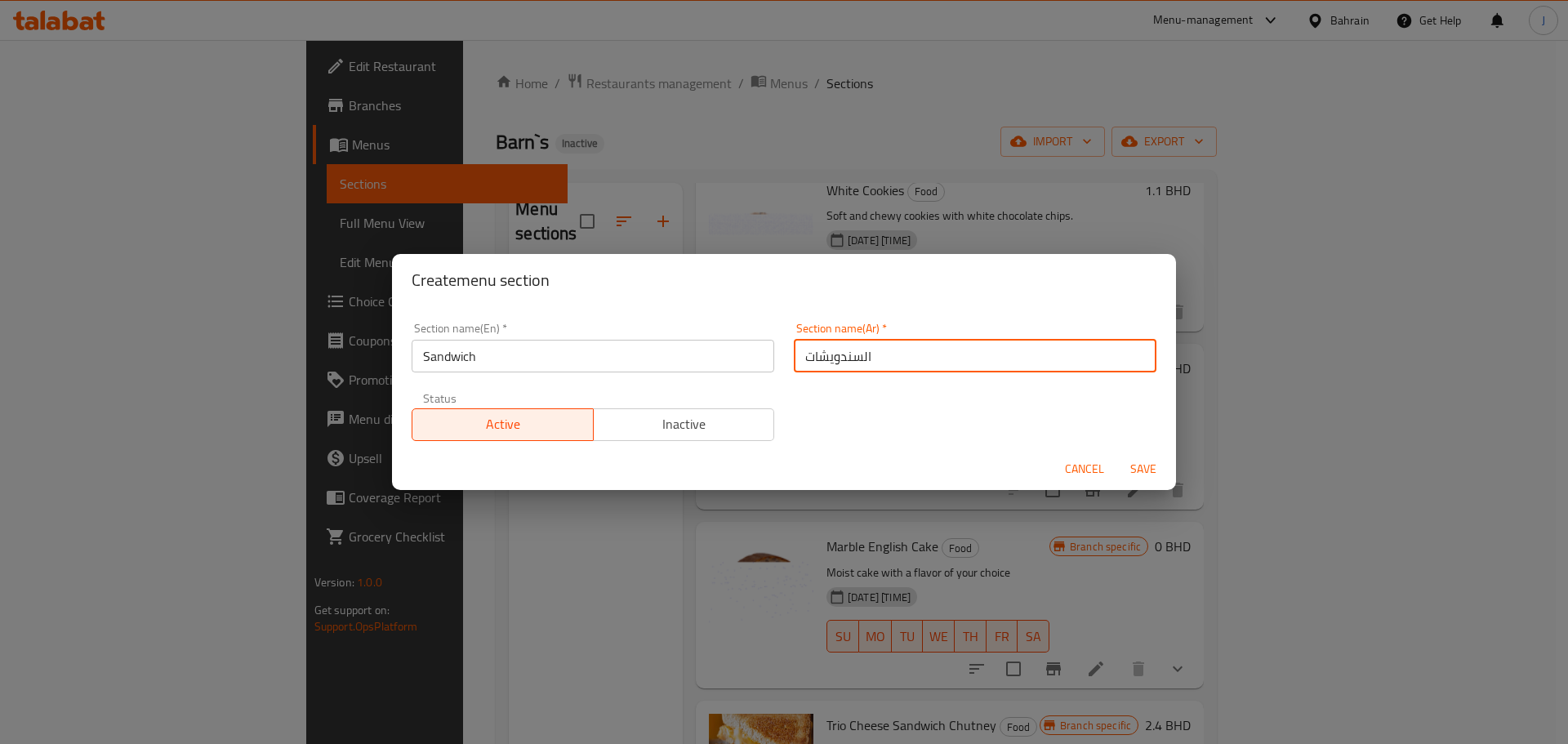 type on "السندويشات" 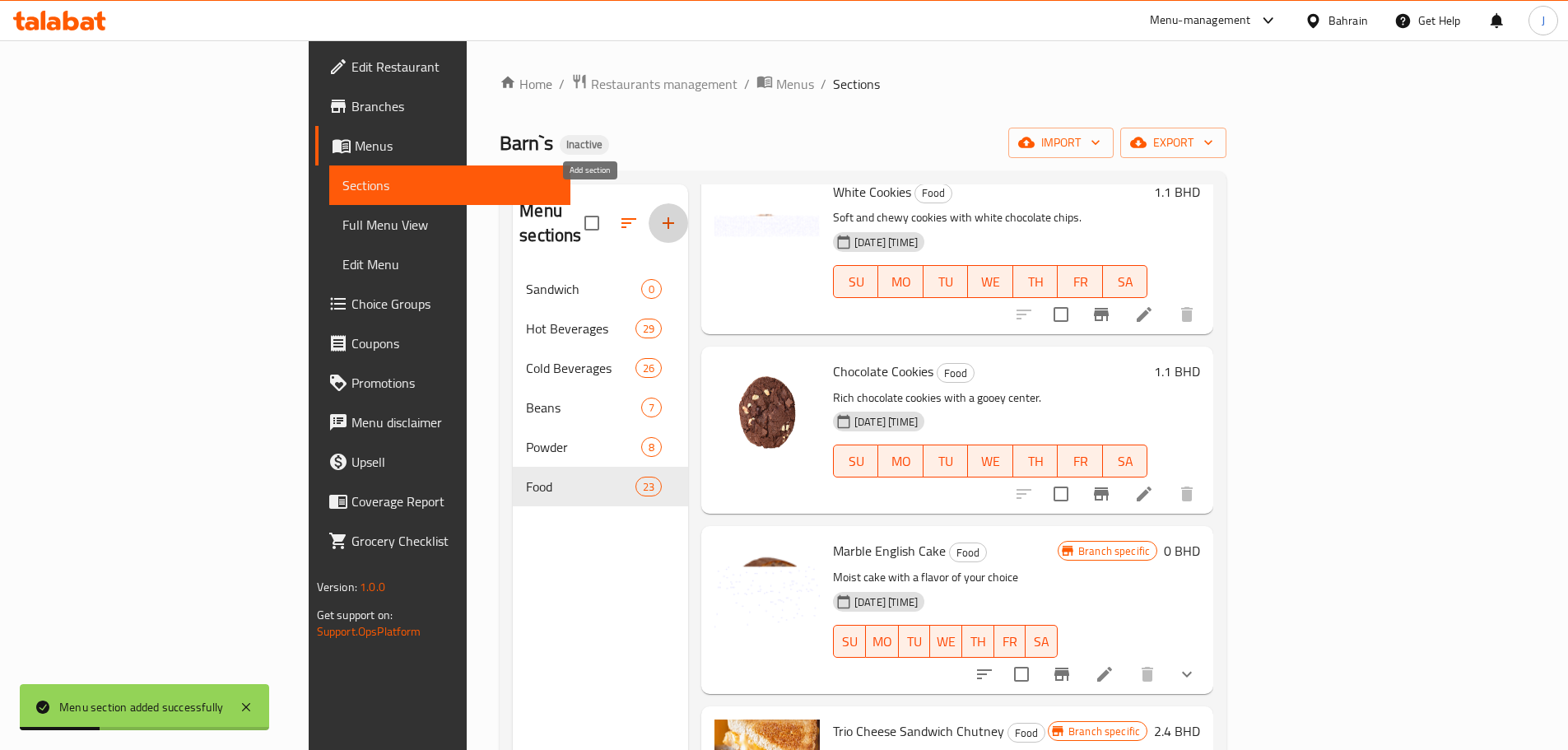 click 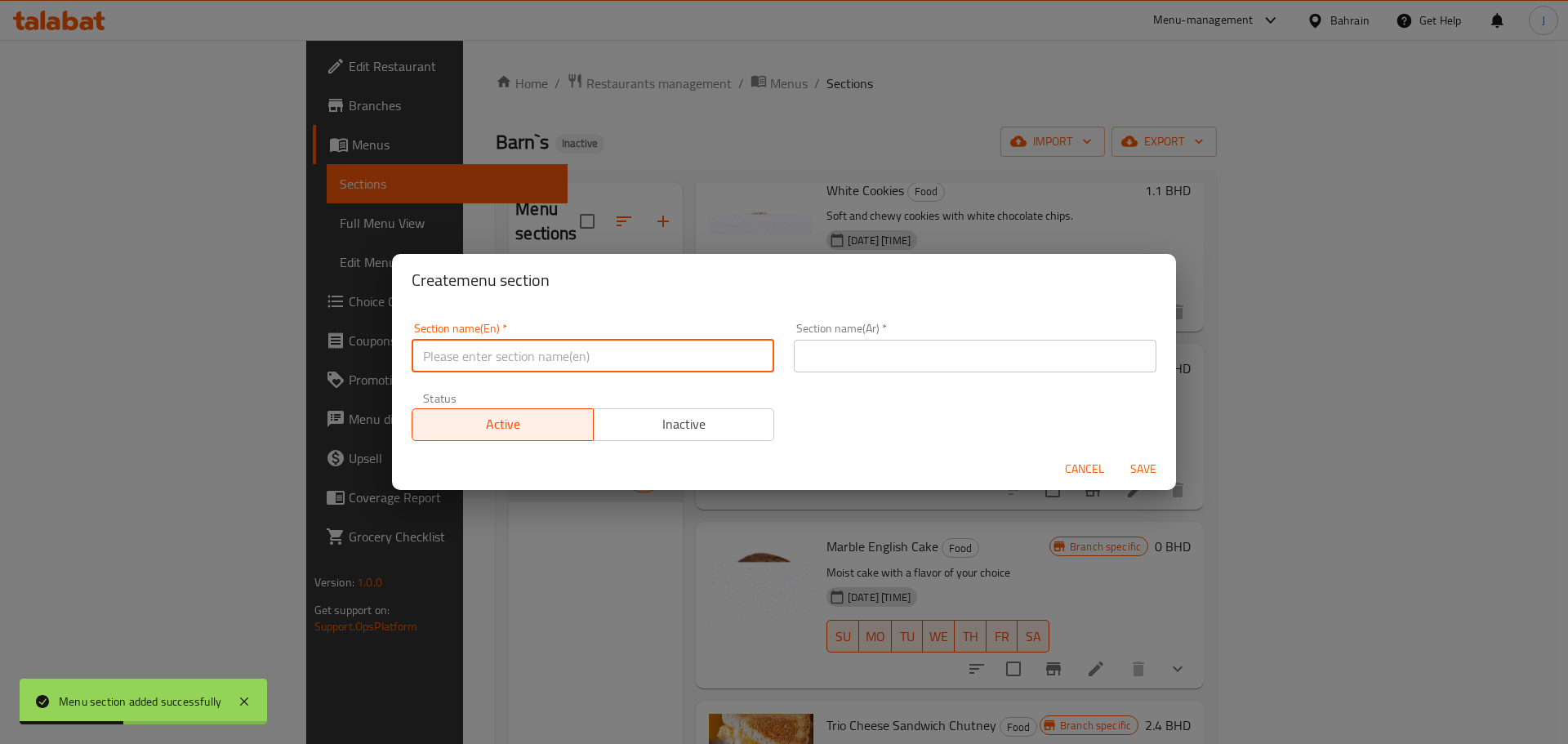 click at bounding box center (593, 356) 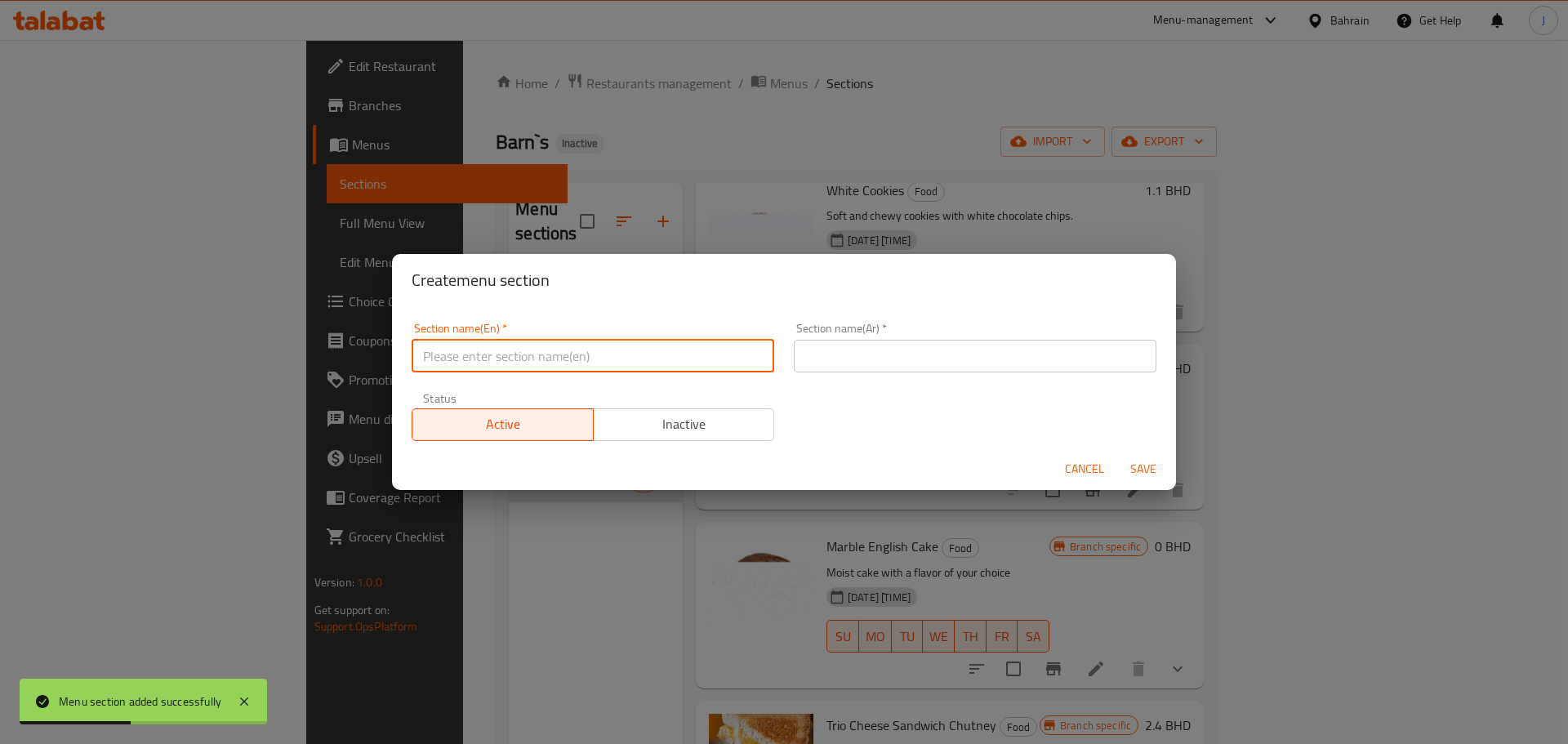 paste on "Salads" 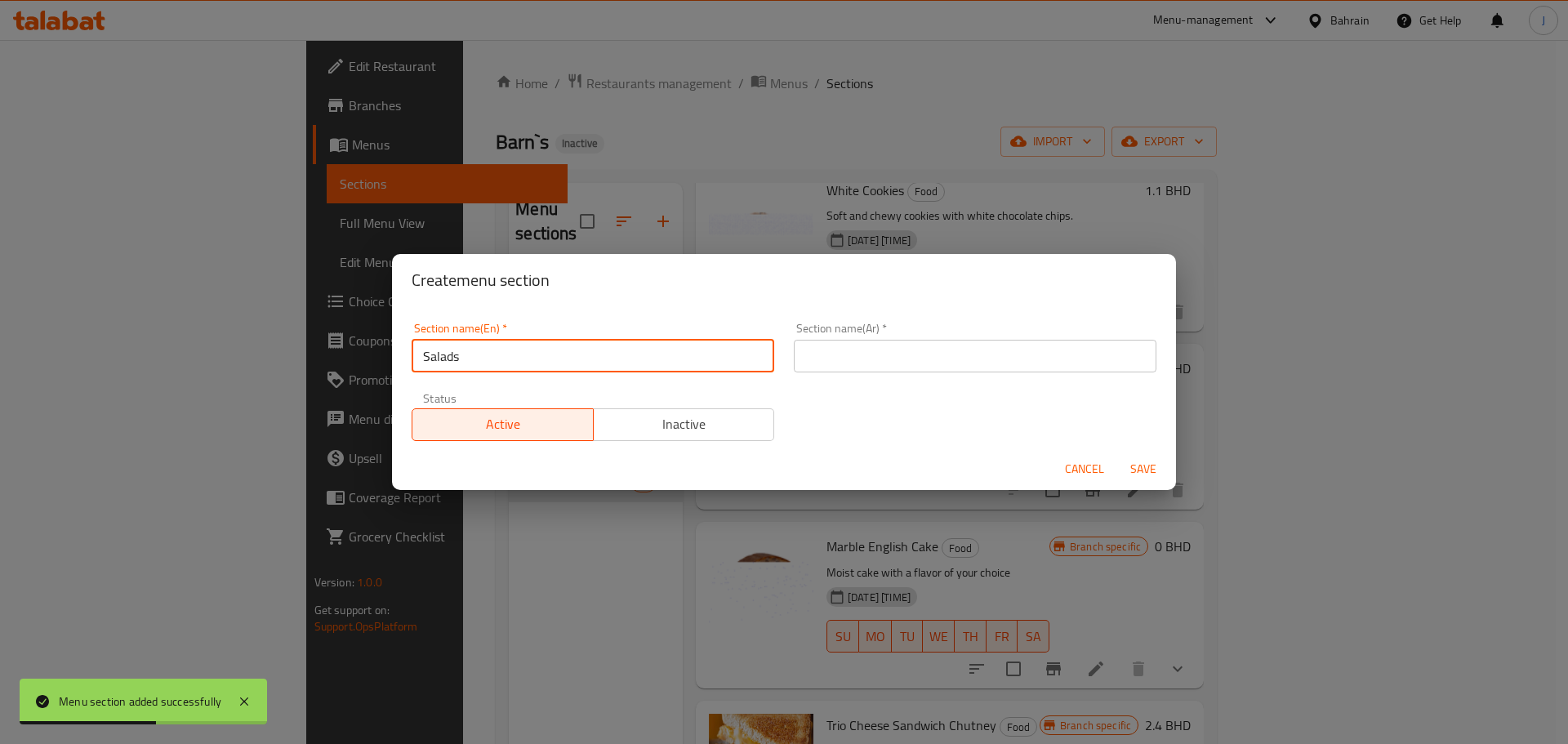 type on "Salads" 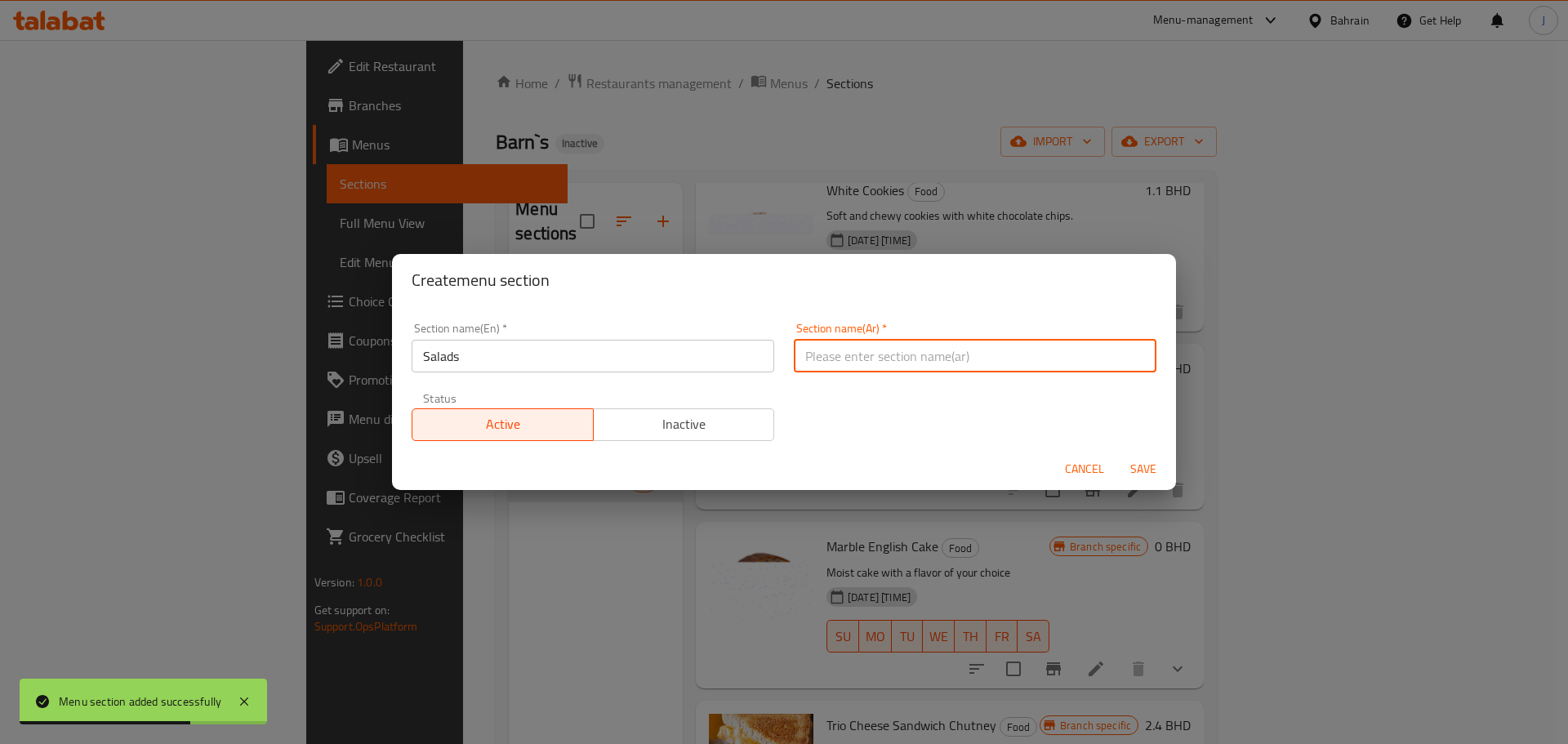 click at bounding box center [975, 356] 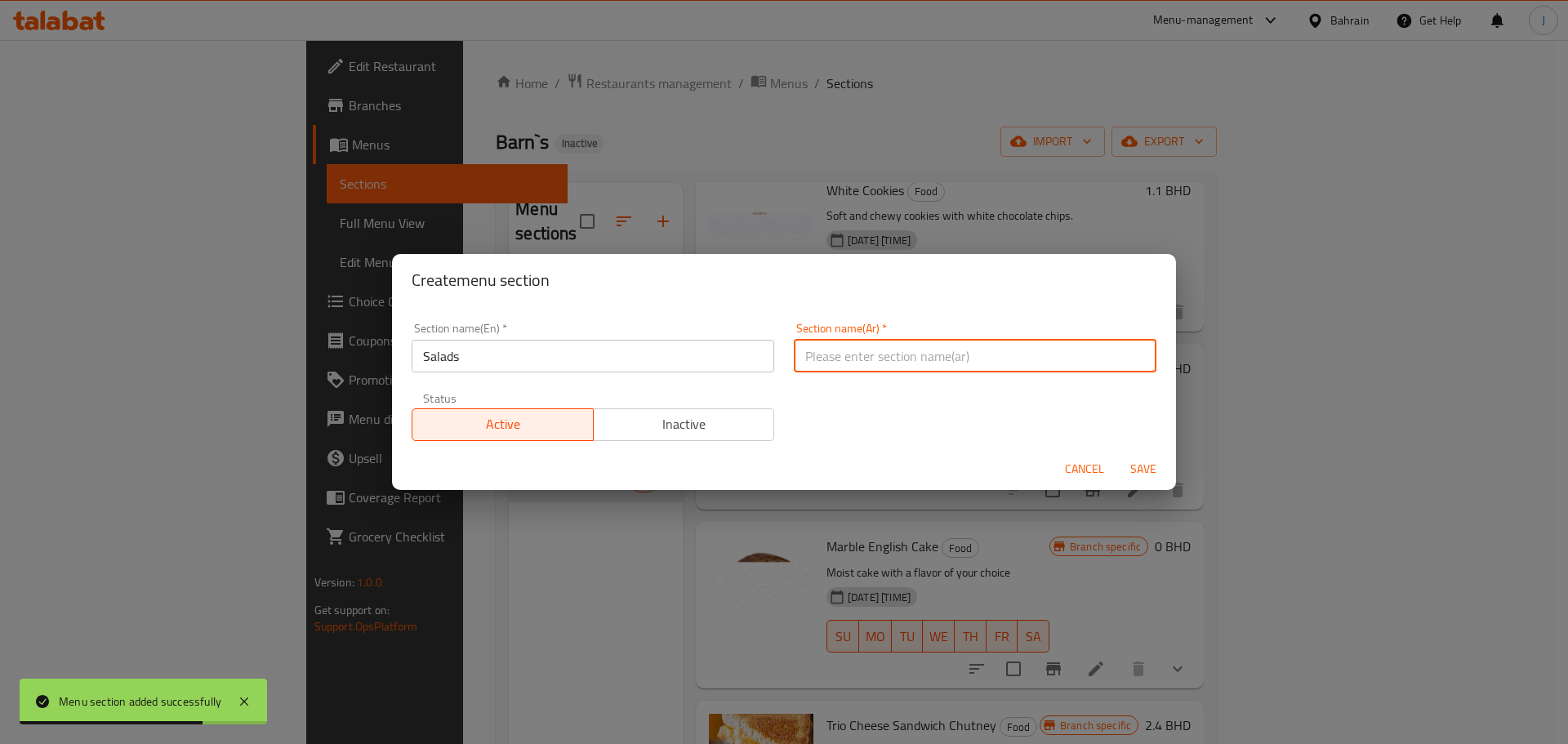 paste on "السلطات" 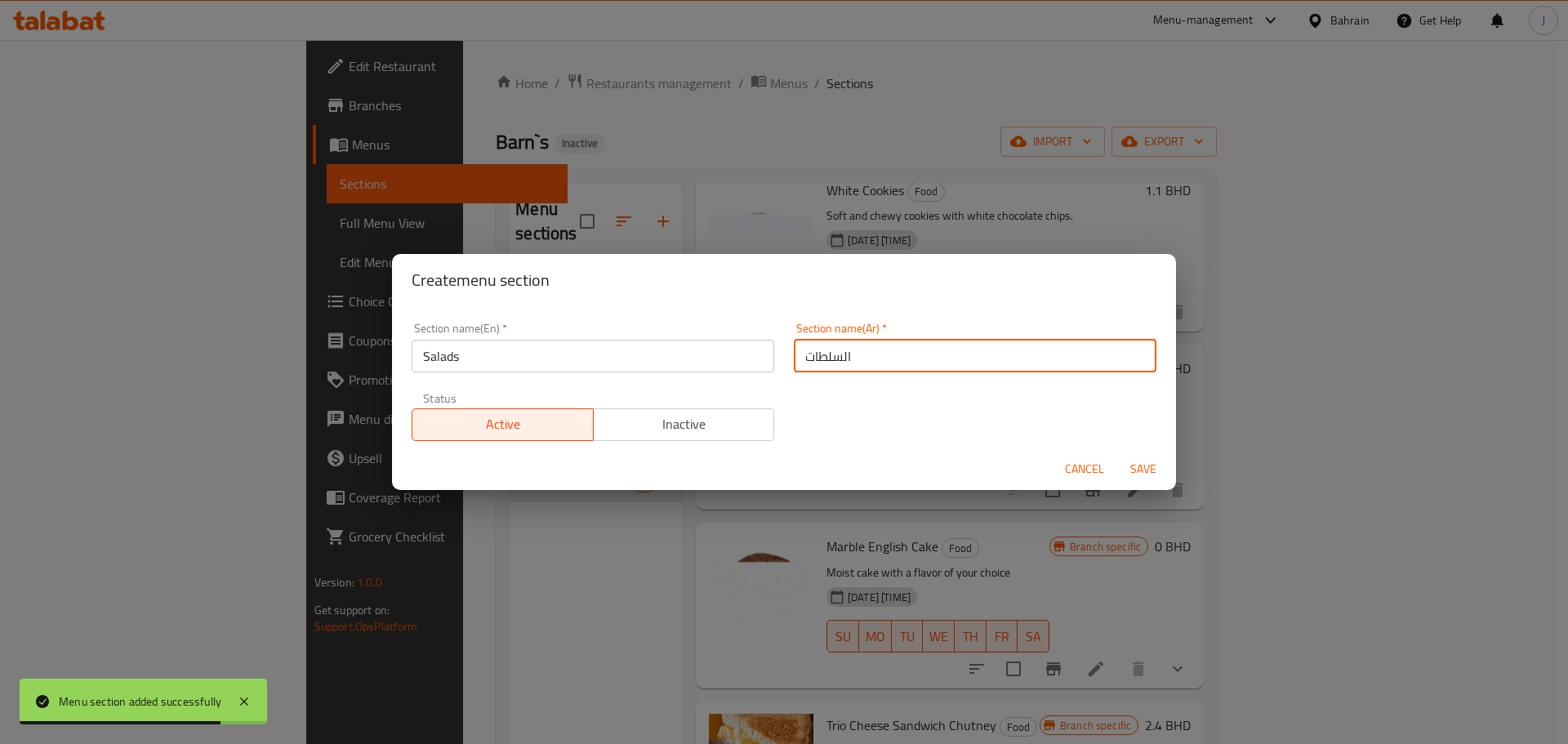 type on "السلطات" 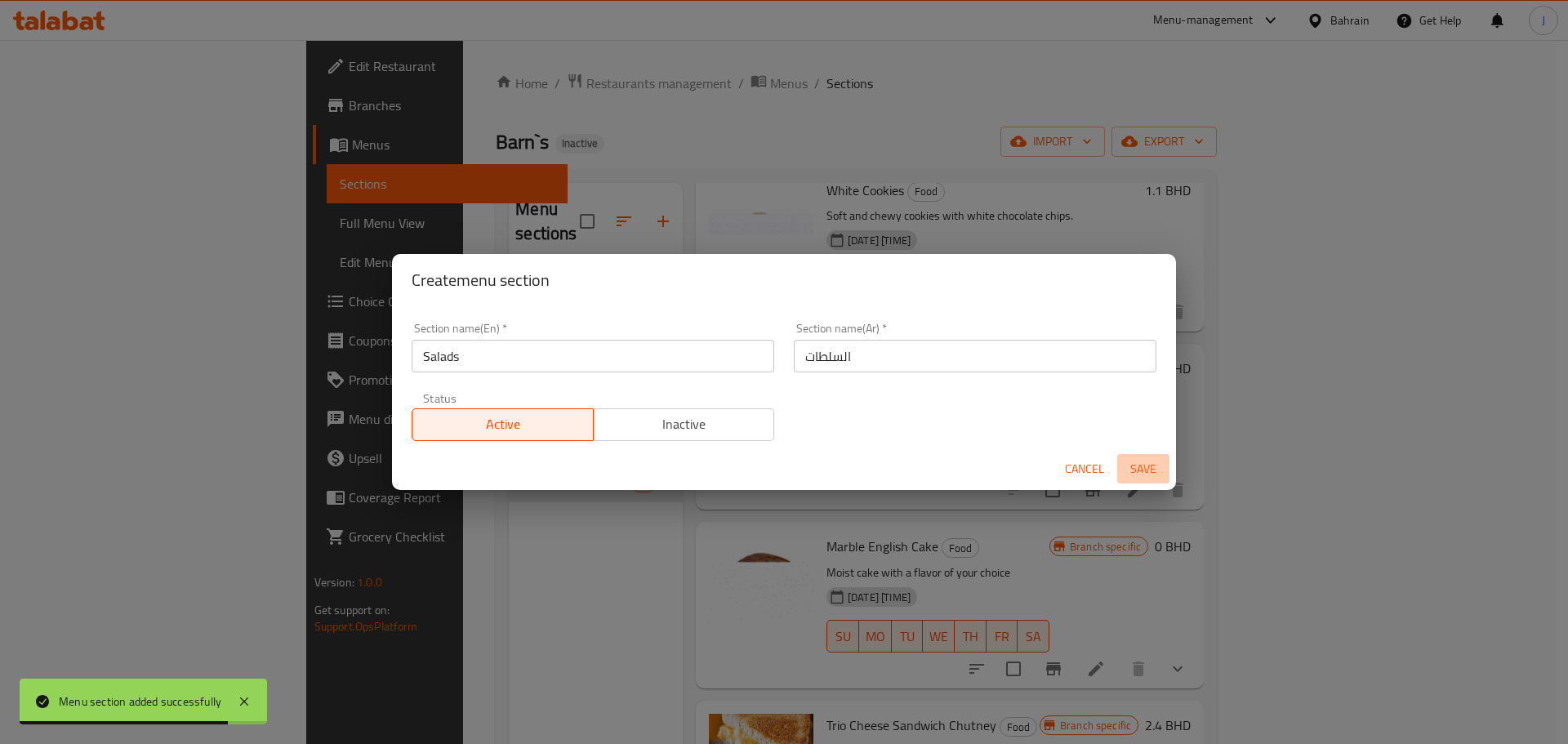 click on "Save" at bounding box center [1143, 469] 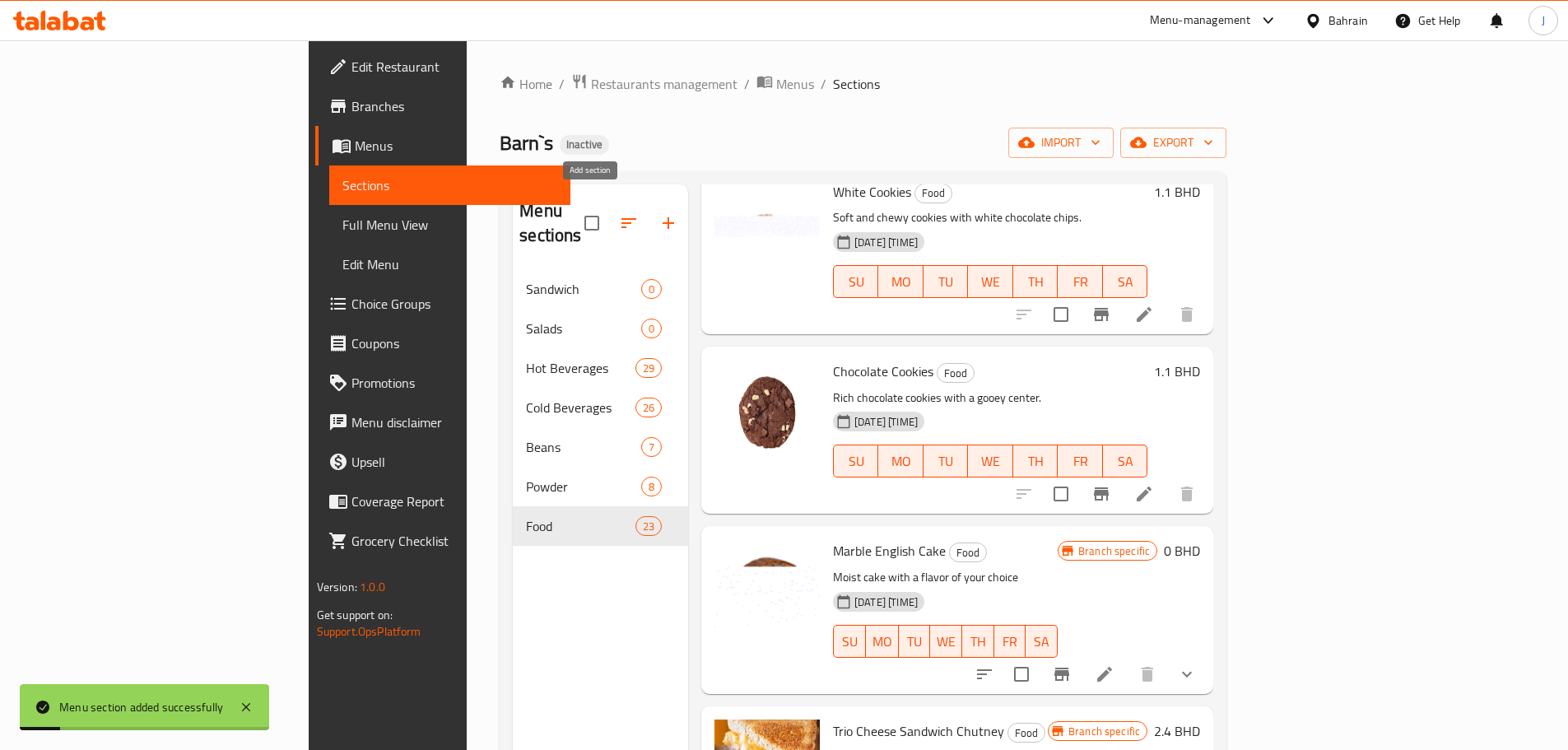 click 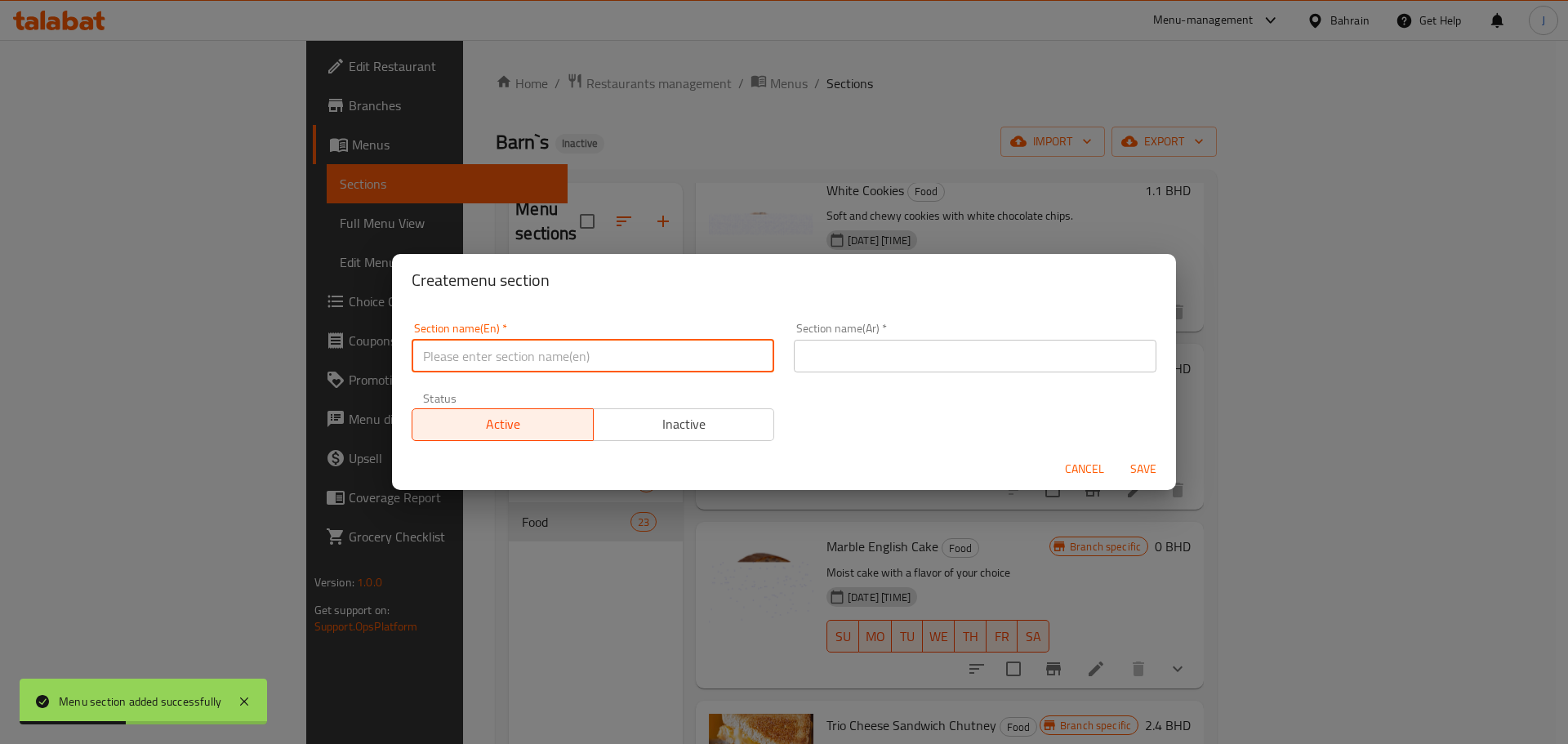 click at bounding box center [593, 356] 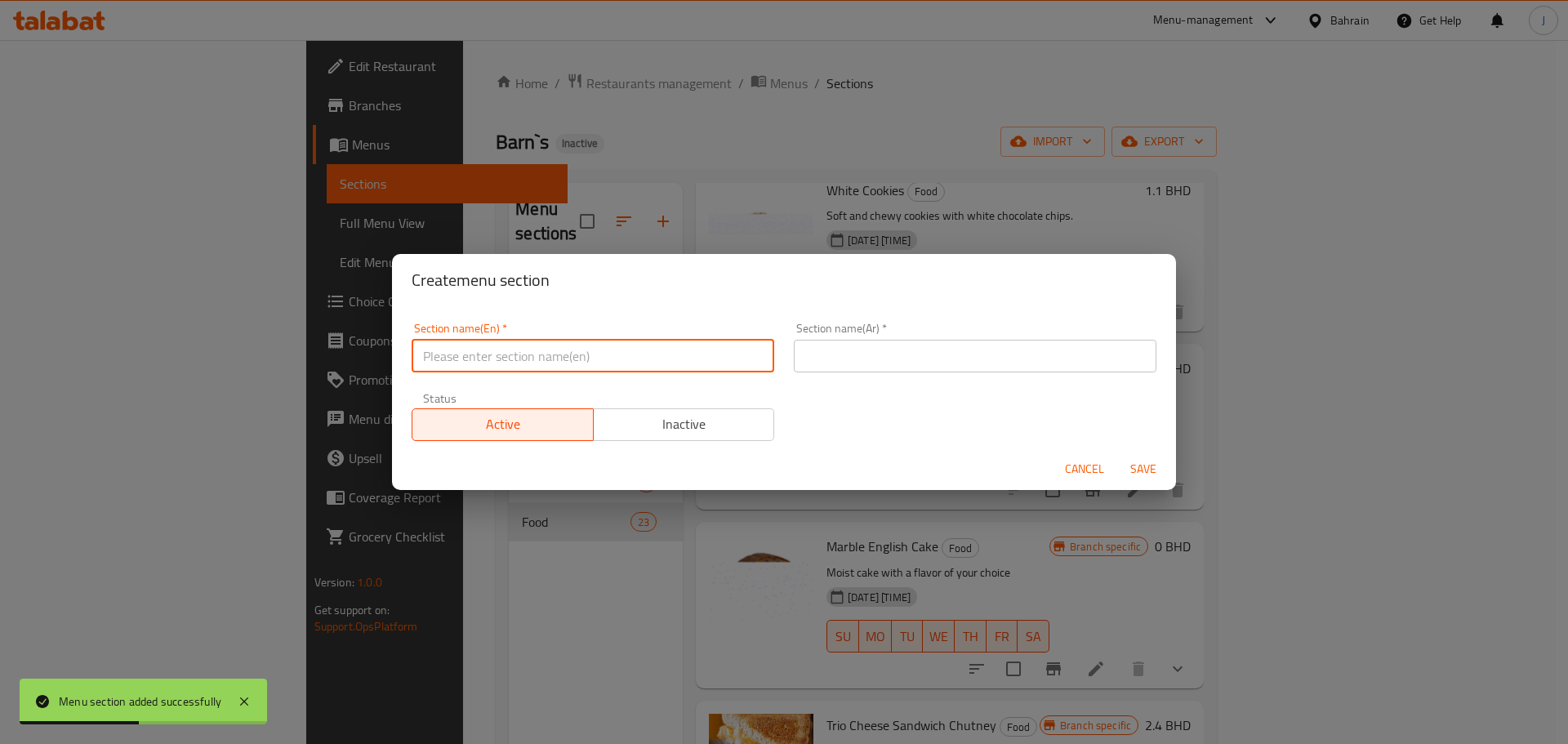 paste on "المعجنات والحلويات" 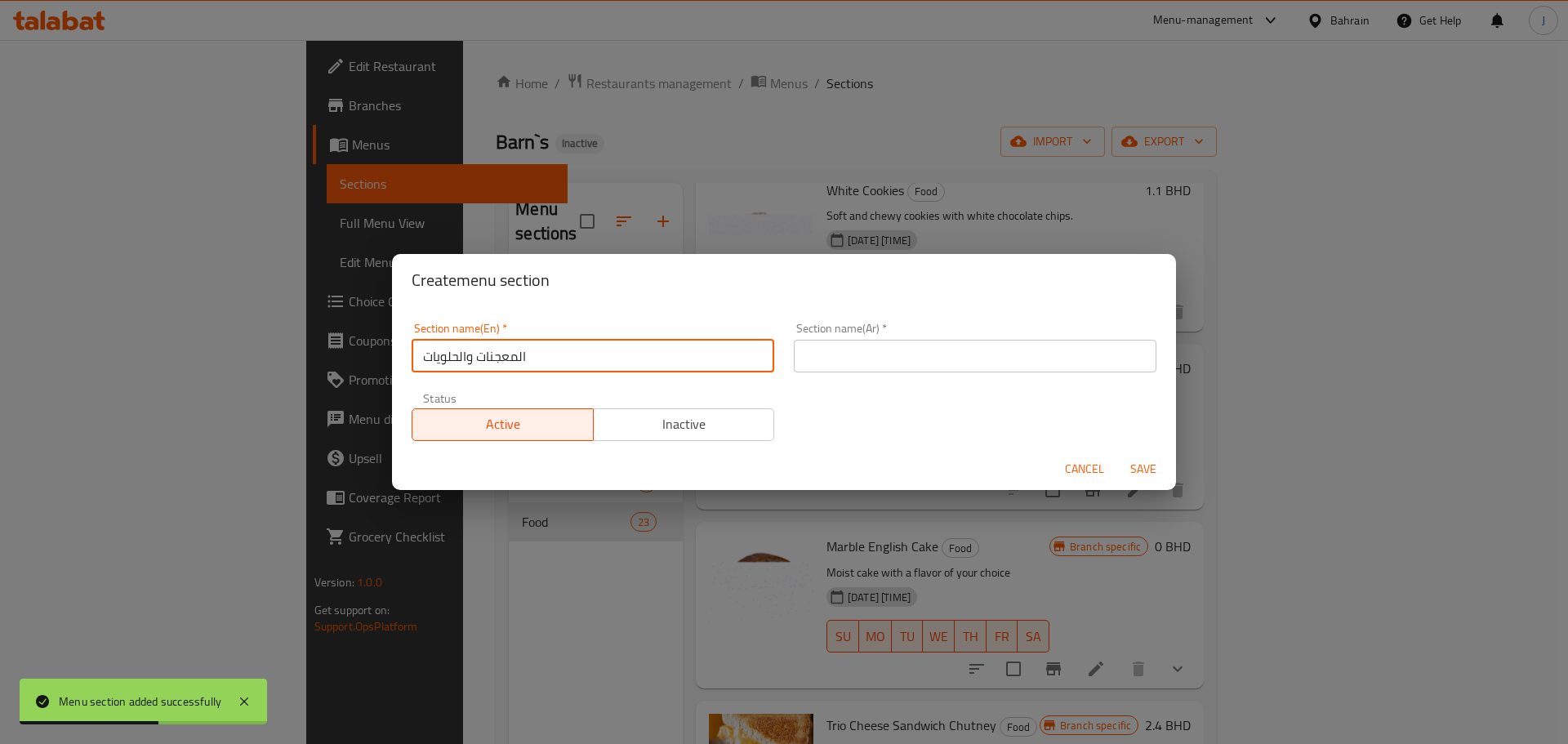 type 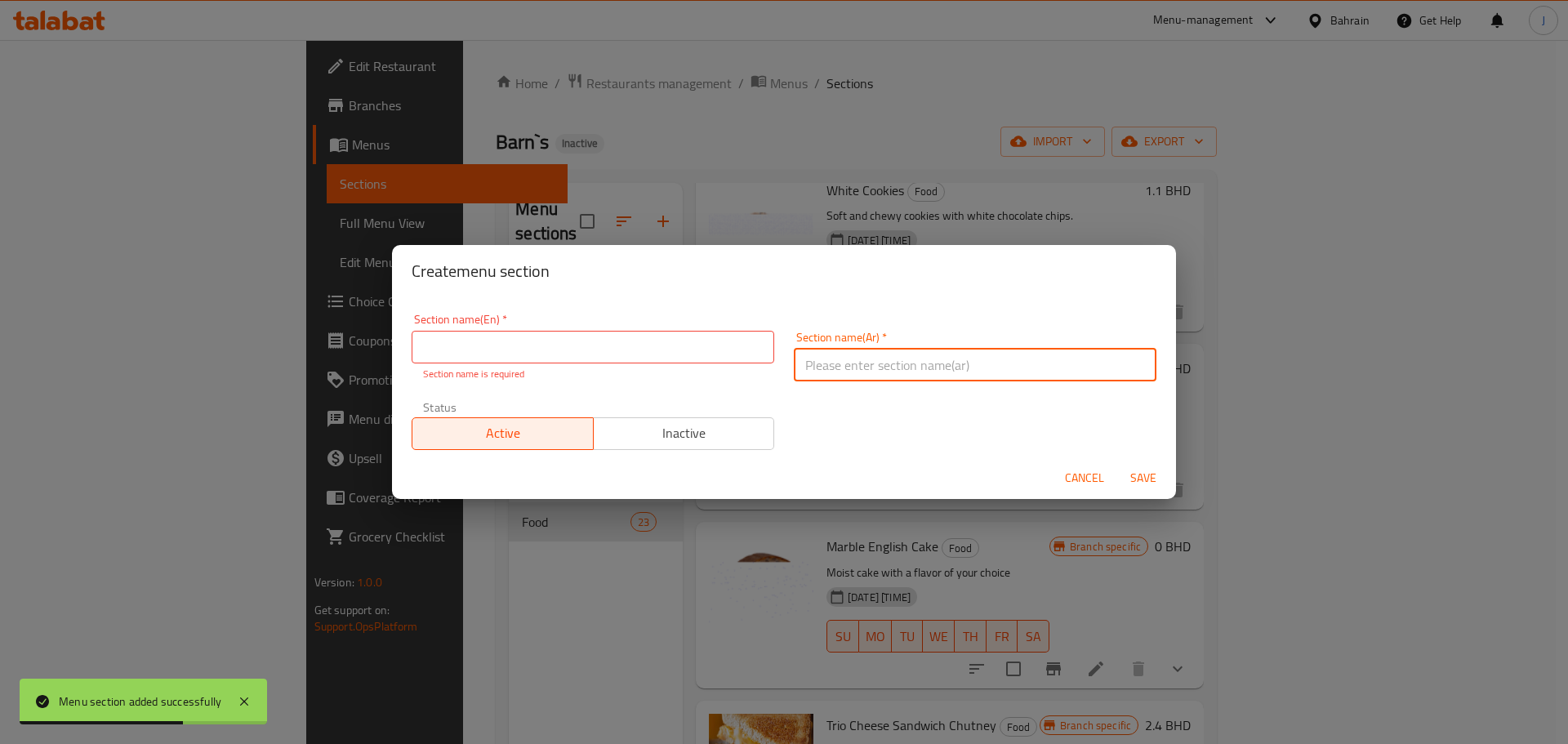 click at bounding box center [975, 365] 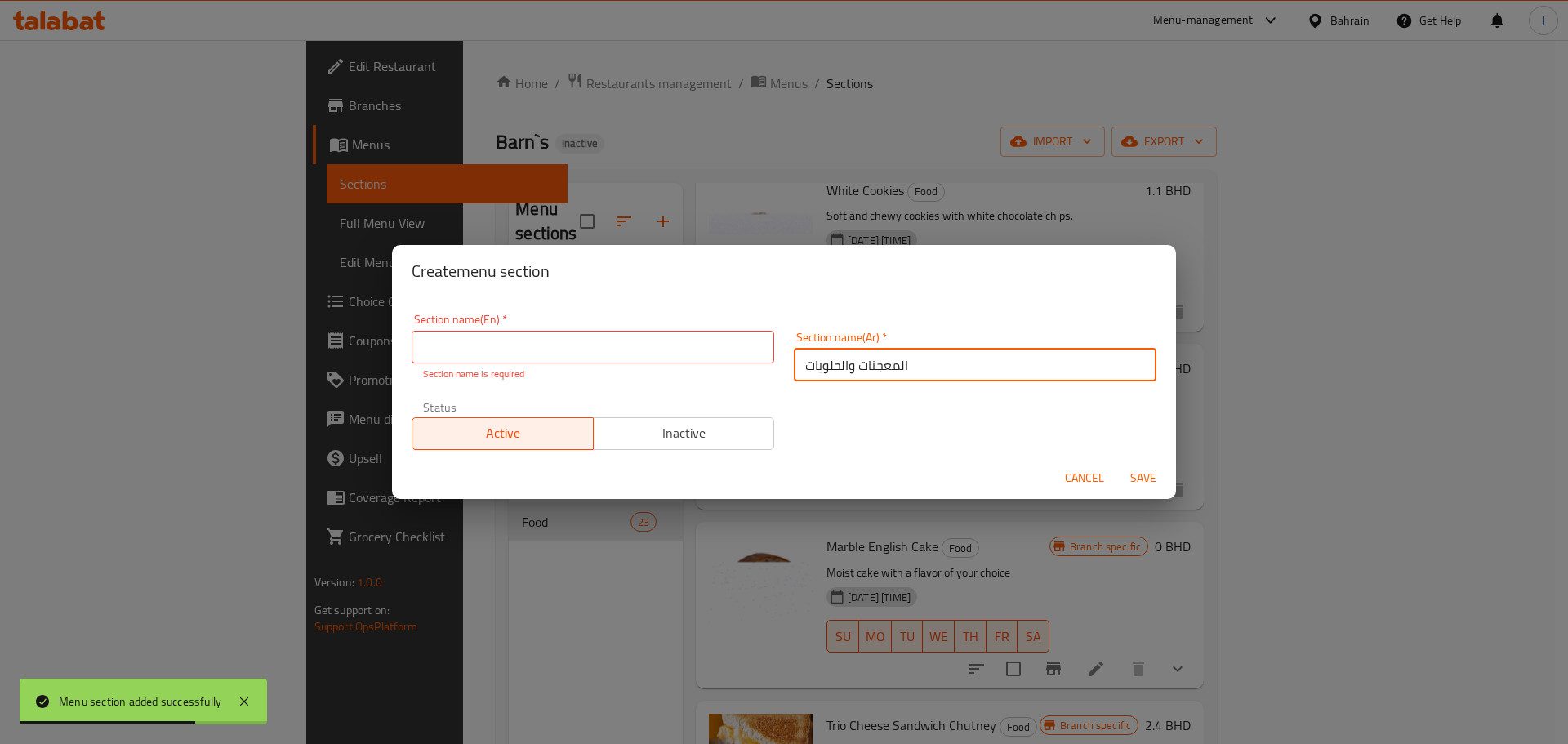 type on "المعجنات والحلويات" 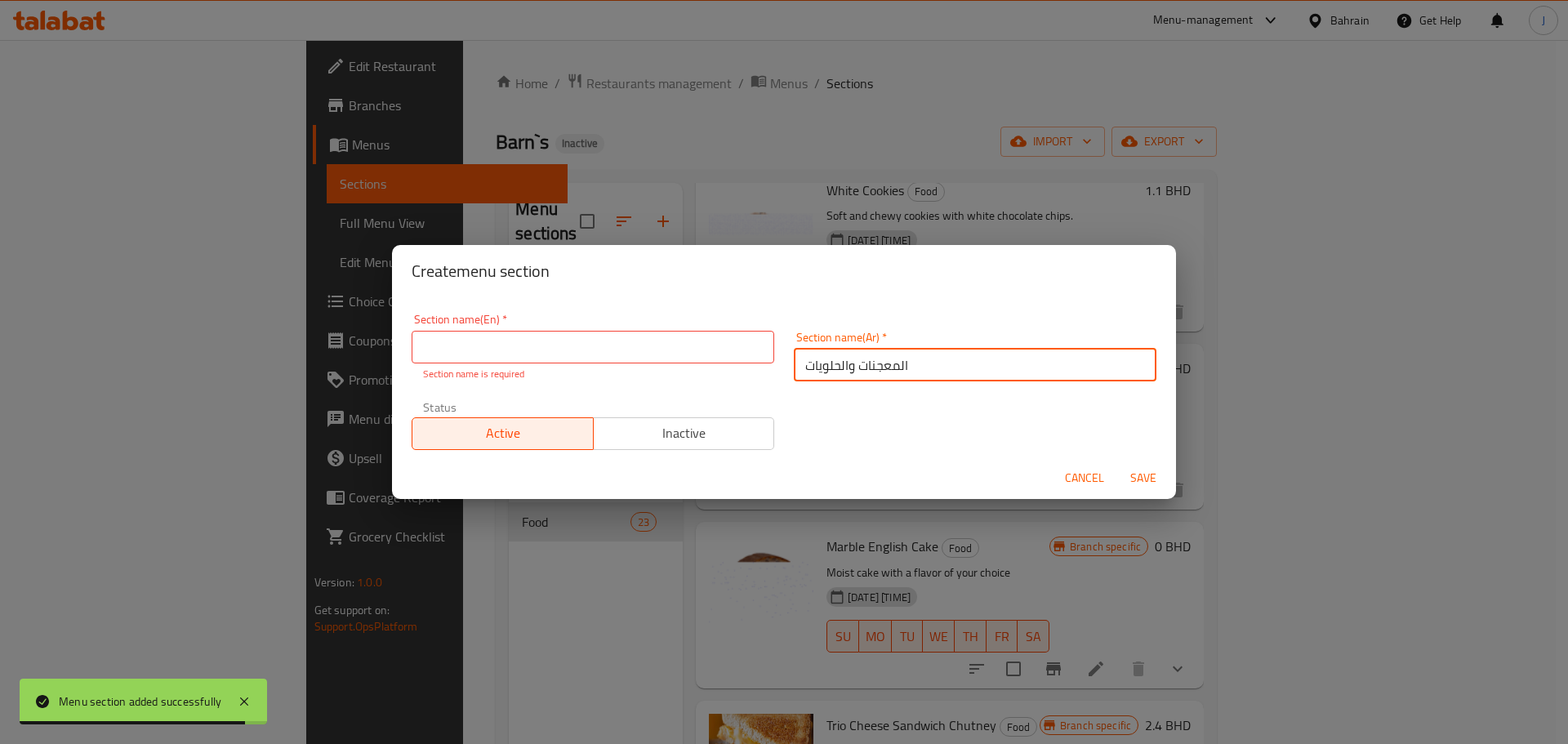 click at bounding box center (593, 347) 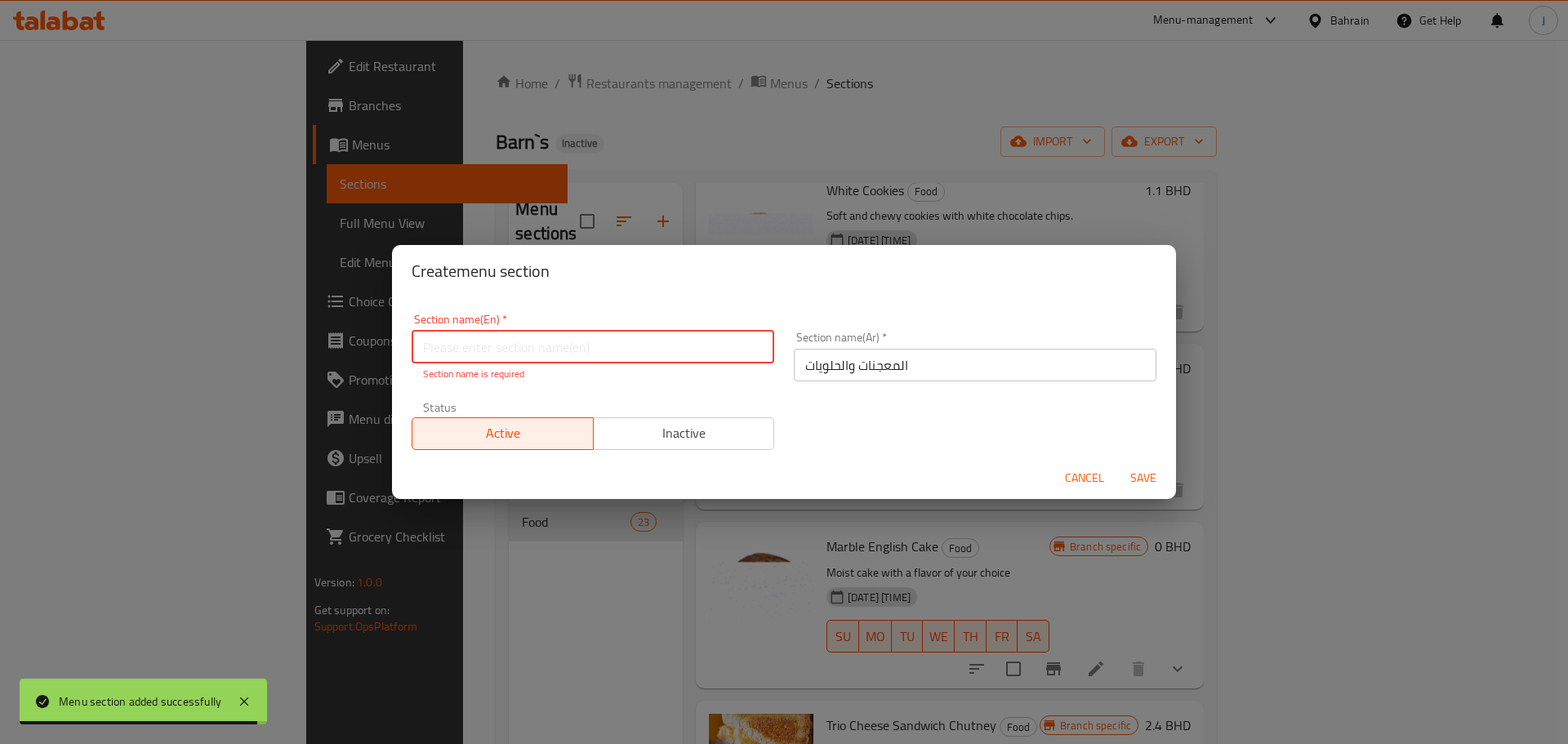 paste on "Pastry & Dessert" 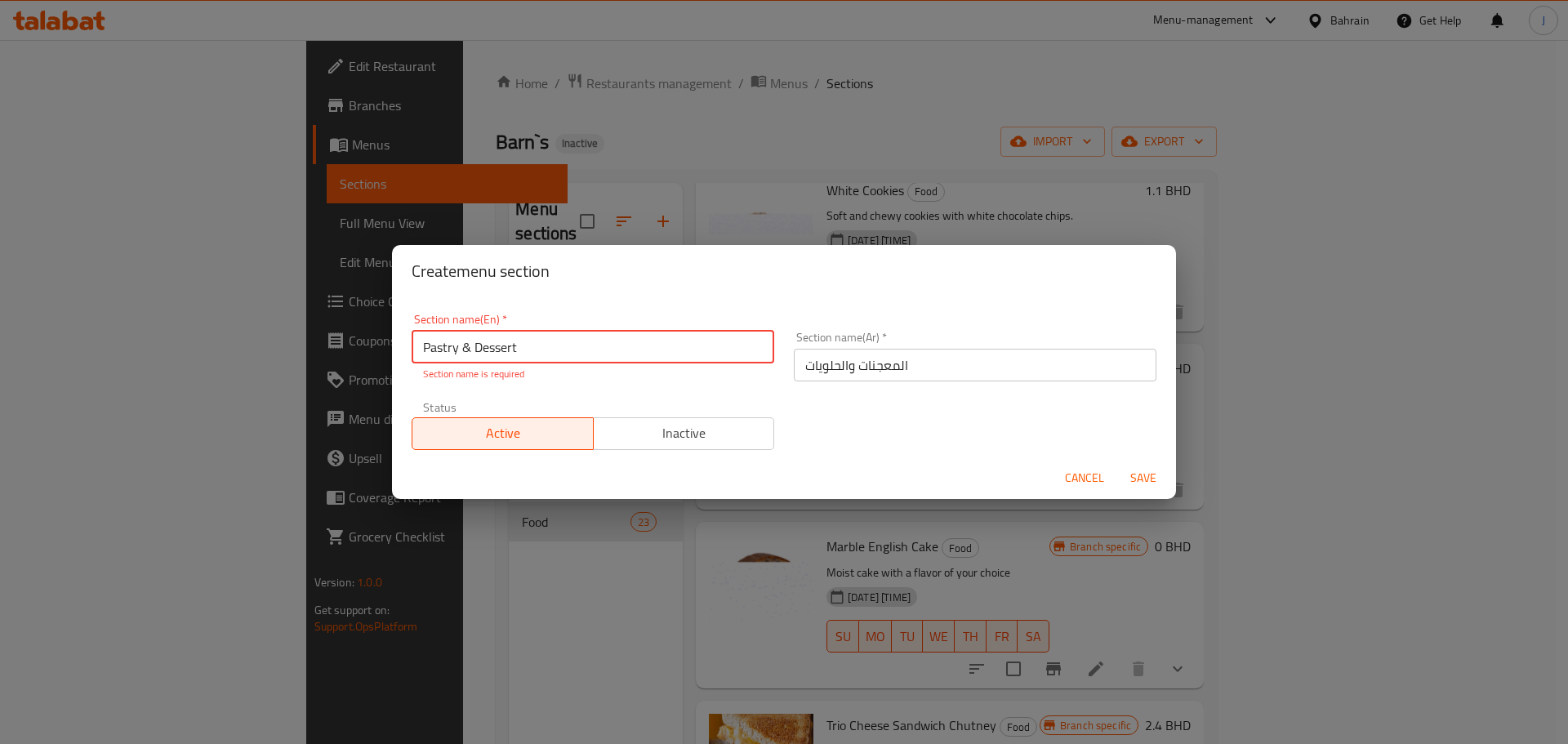 type on "Pastry & Dessert" 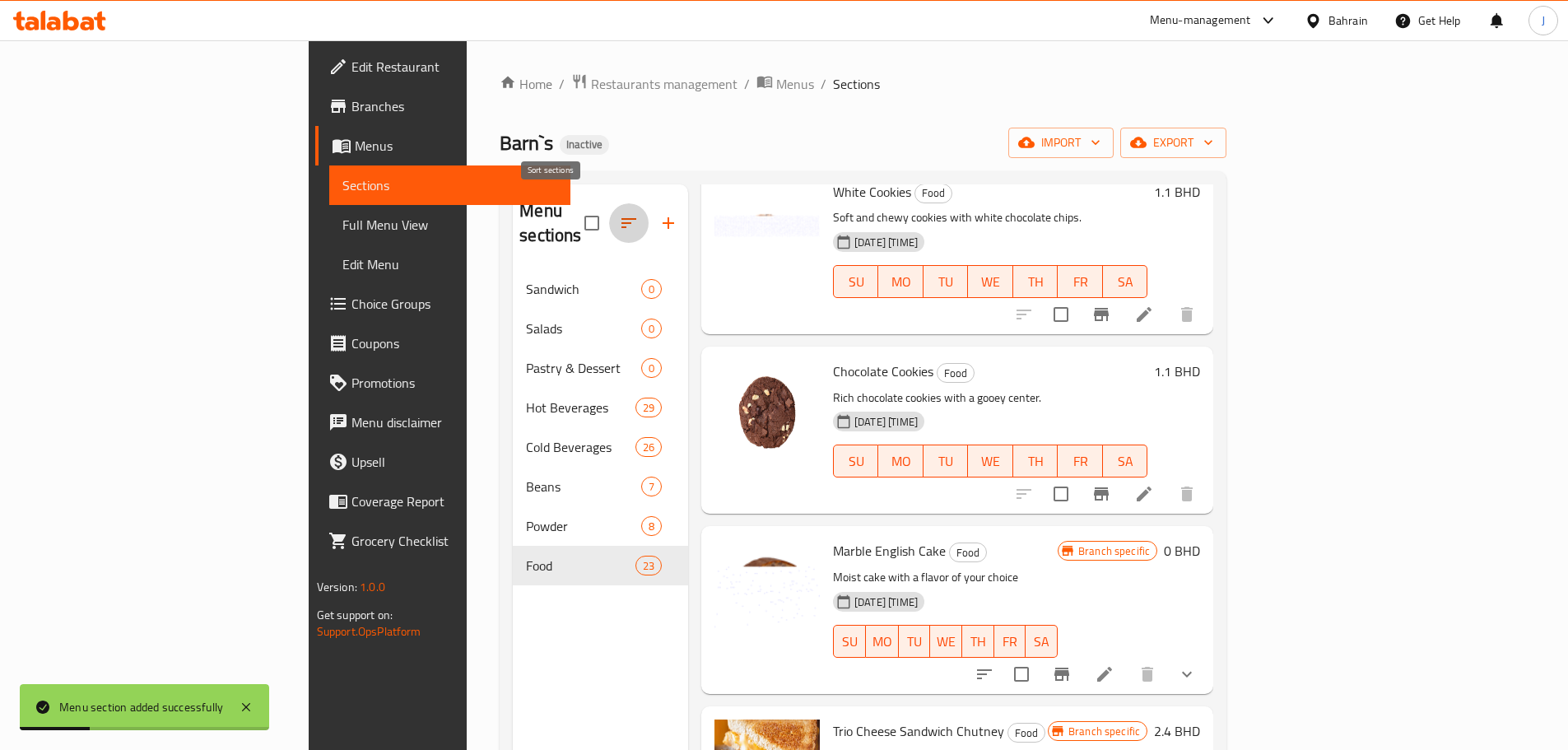 click 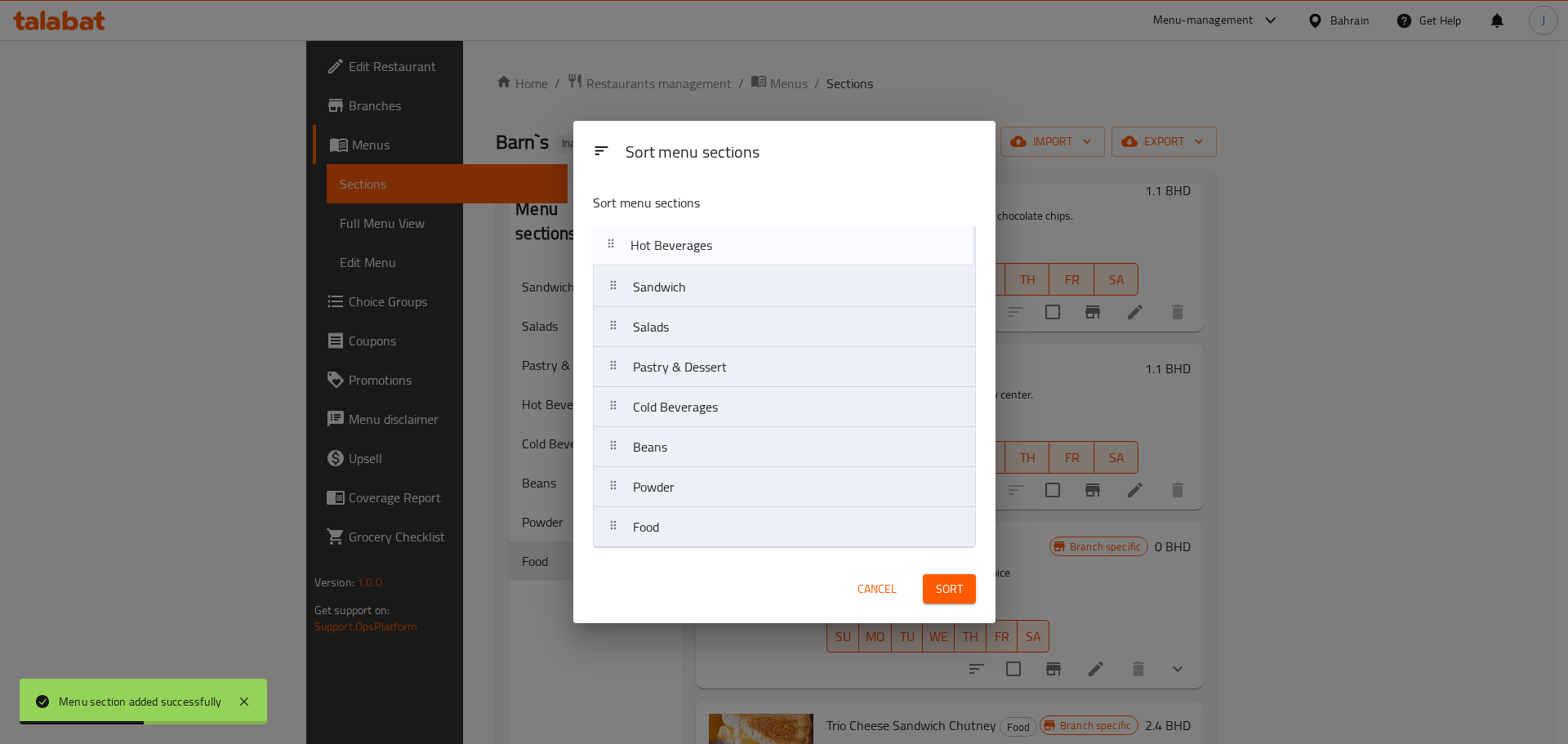 drag, startPoint x: 615, startPoint y: 368, endPoint x: 613, endPoint y: 216, distance: 152.01316 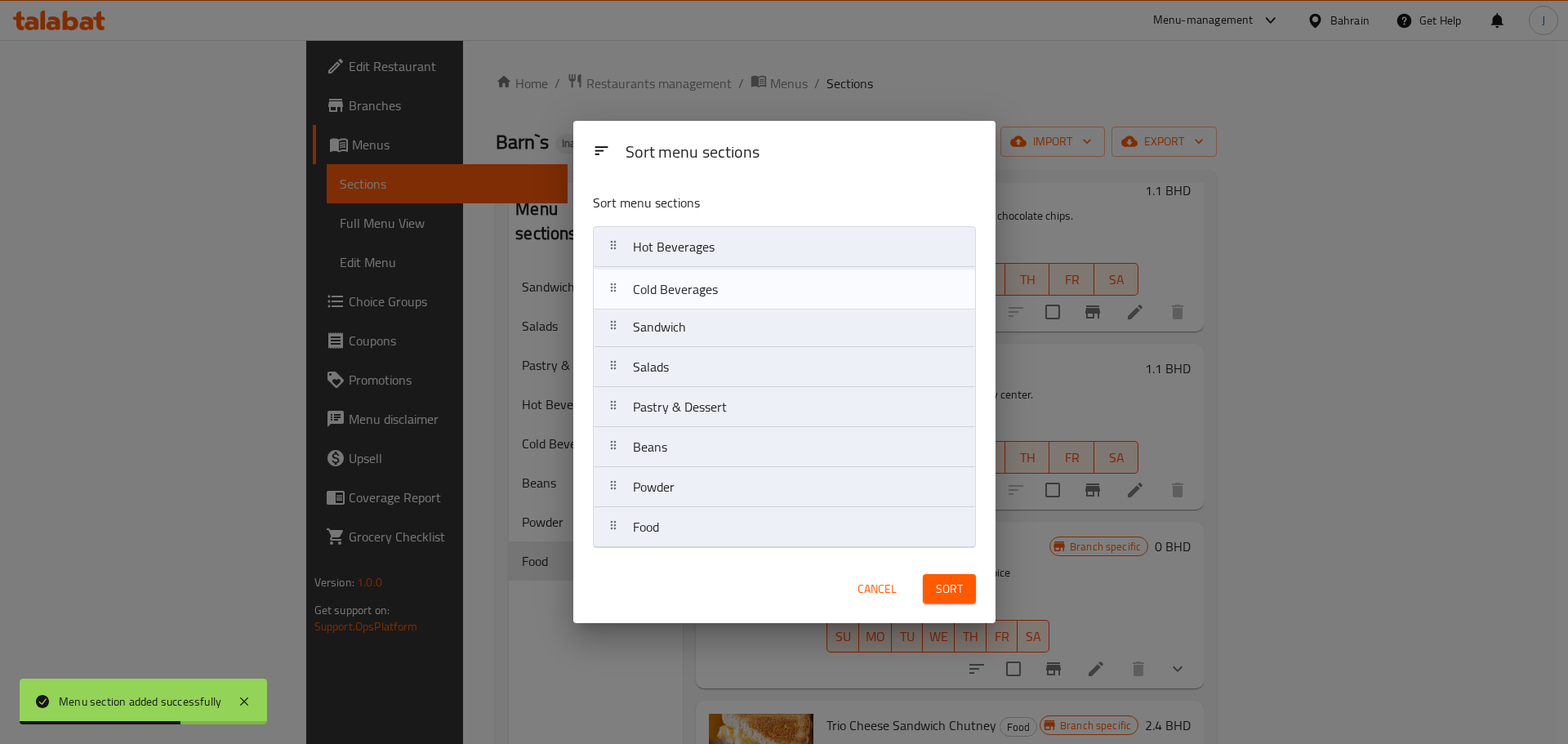 drag, startPoint x: 616, startPoint y: 407, endPoint x: 616, endPoint y: 282, distance: 125 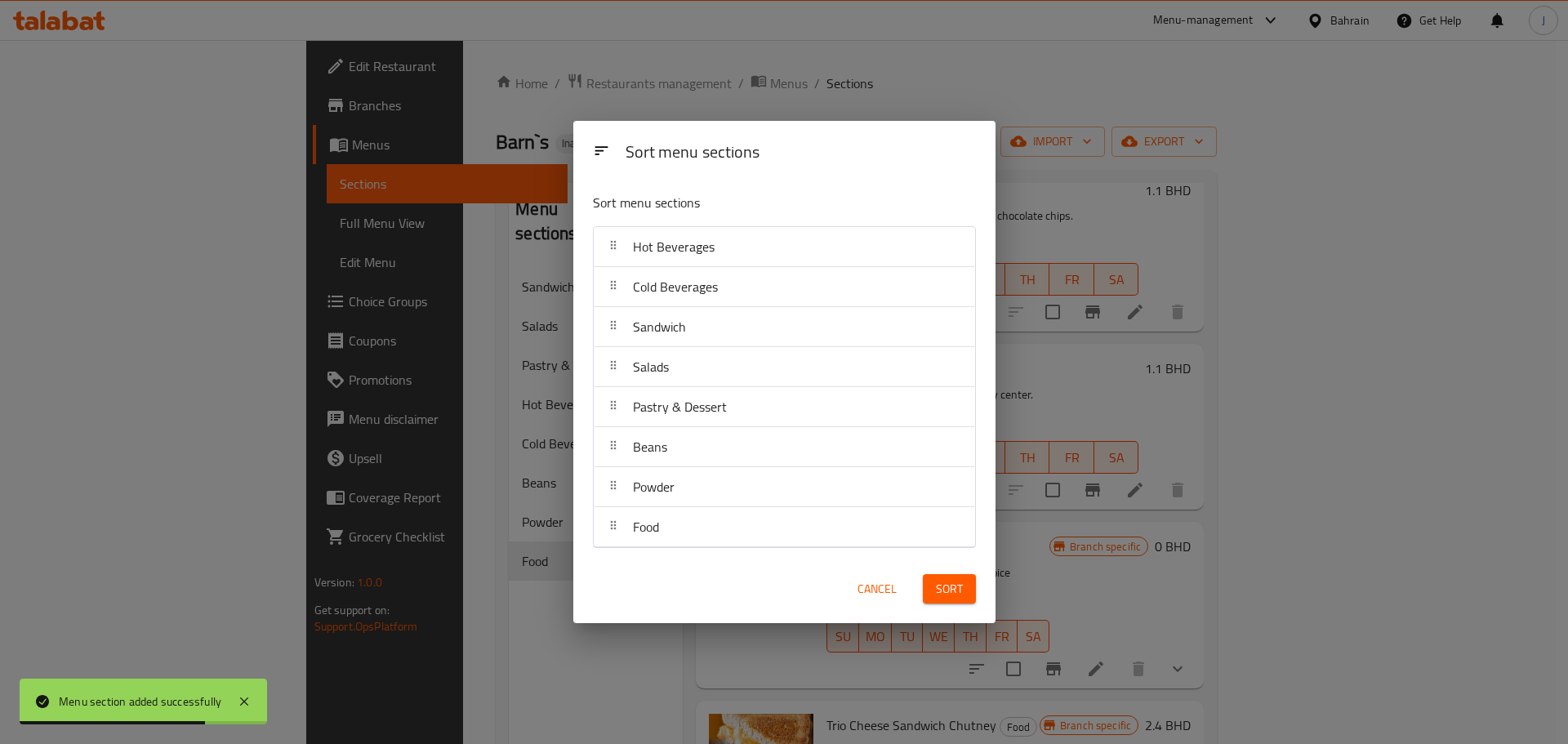 click on "Sort" at bounding box center (949, 589) 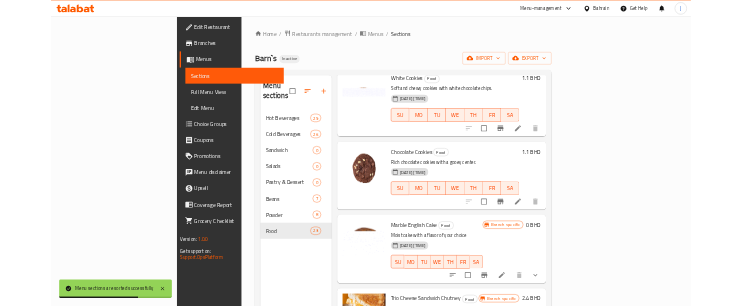 scroll, scrollTop: 1964, scrollLeft: 0, axis: vertical 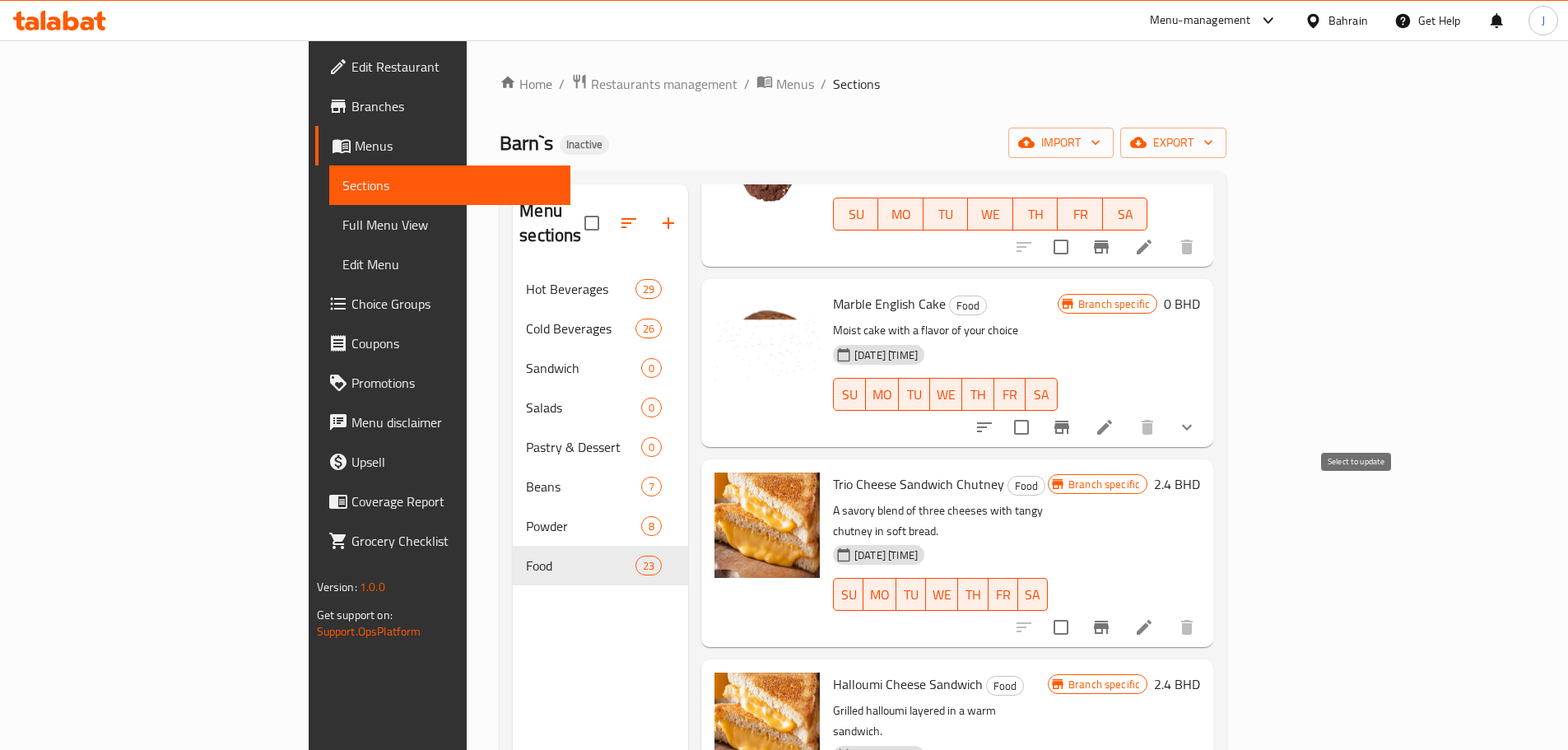 click at bounding box center [1061, 627] 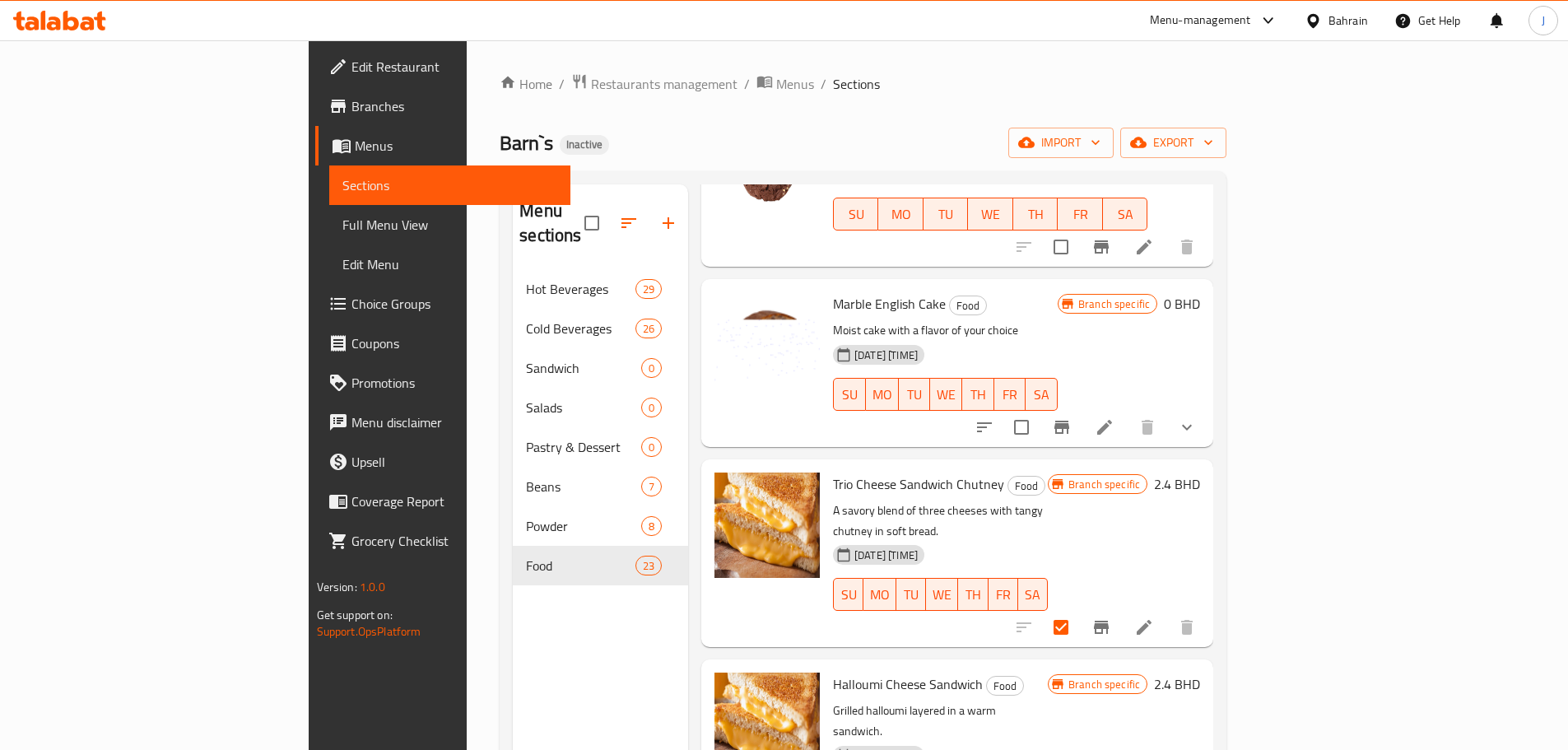 scroll, scrollTop: 2029, scrollLeft: 0, axis: vertical 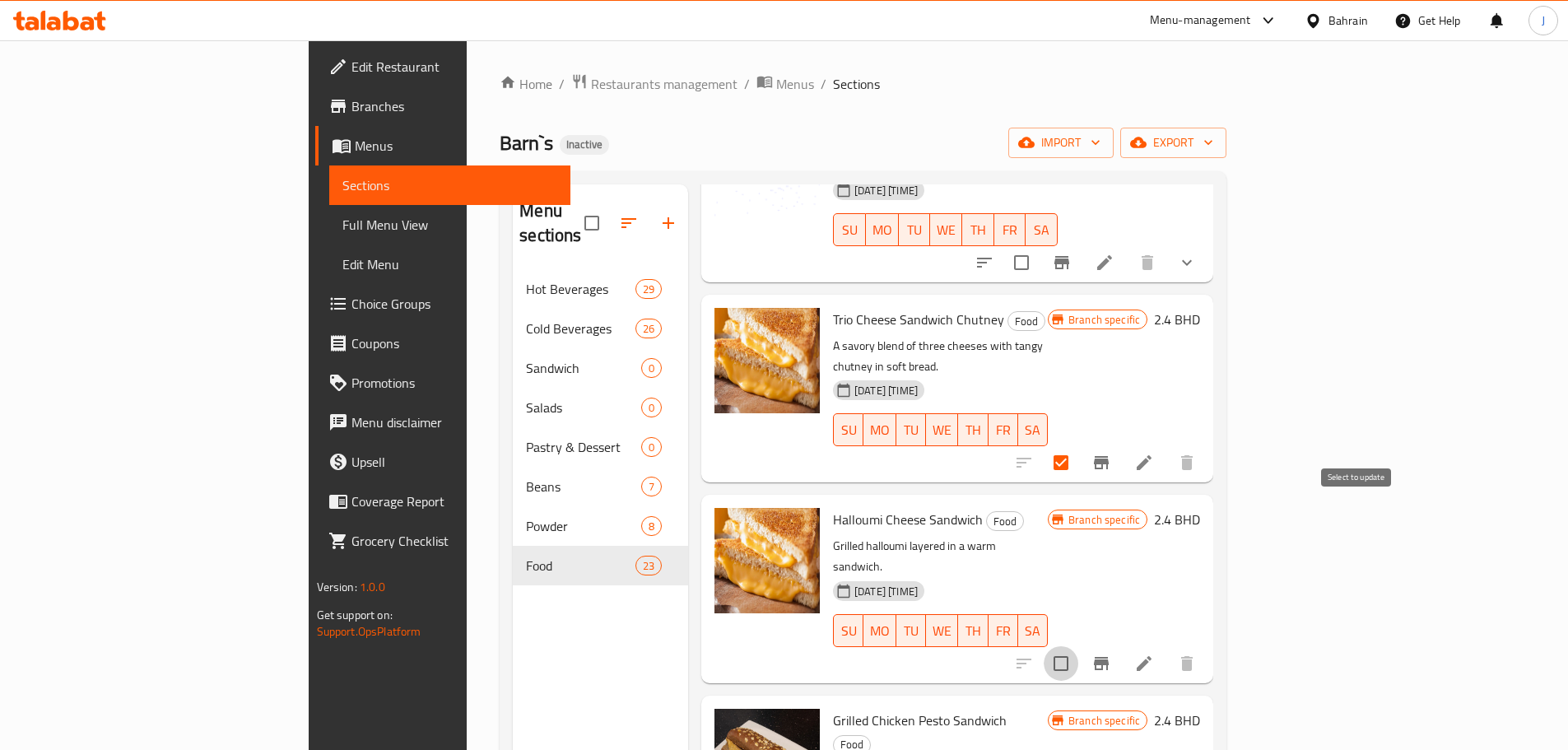 click at bounding box center [1061, 664] 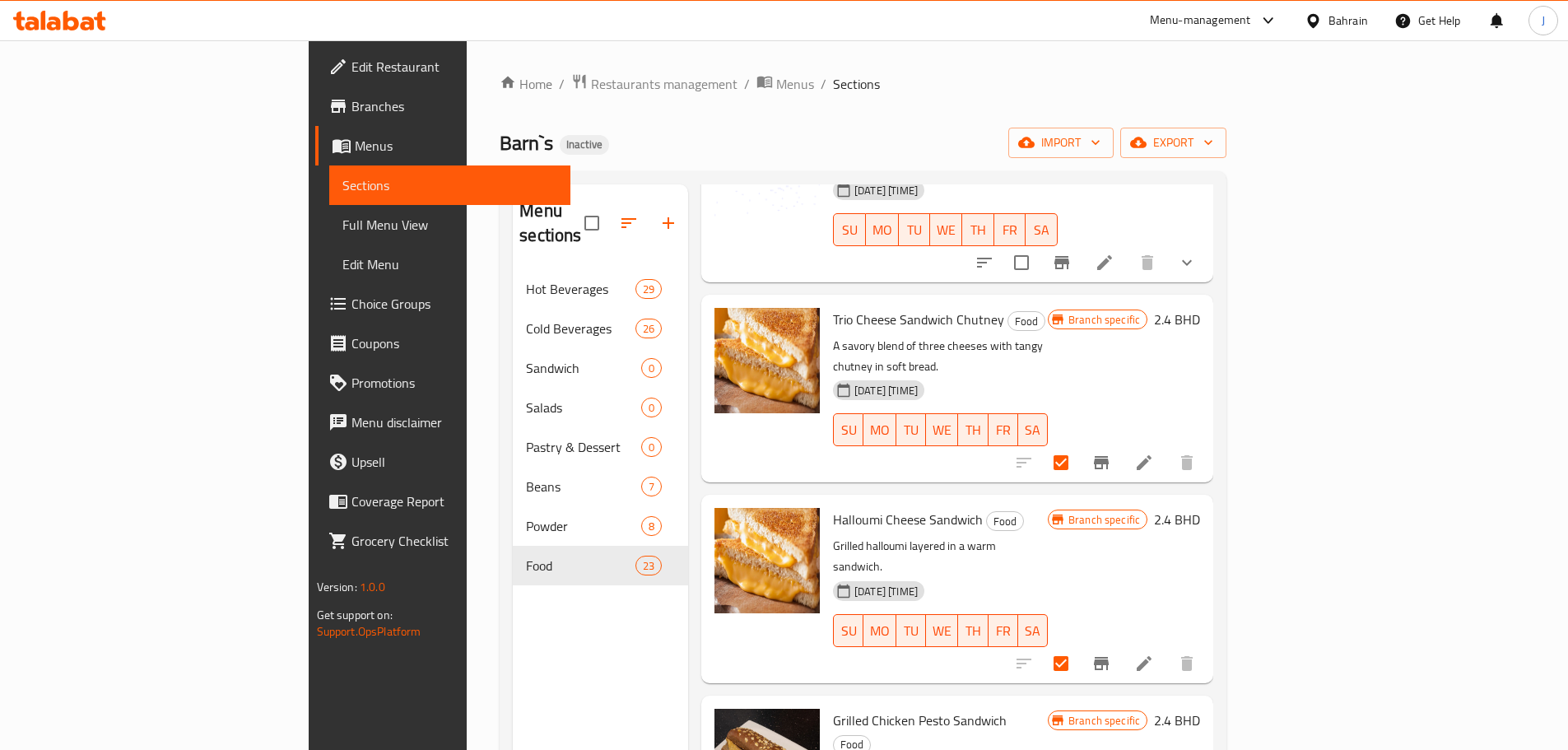 scroll, scrollTop: 2193, scrollLeft: 0, axis: vertical 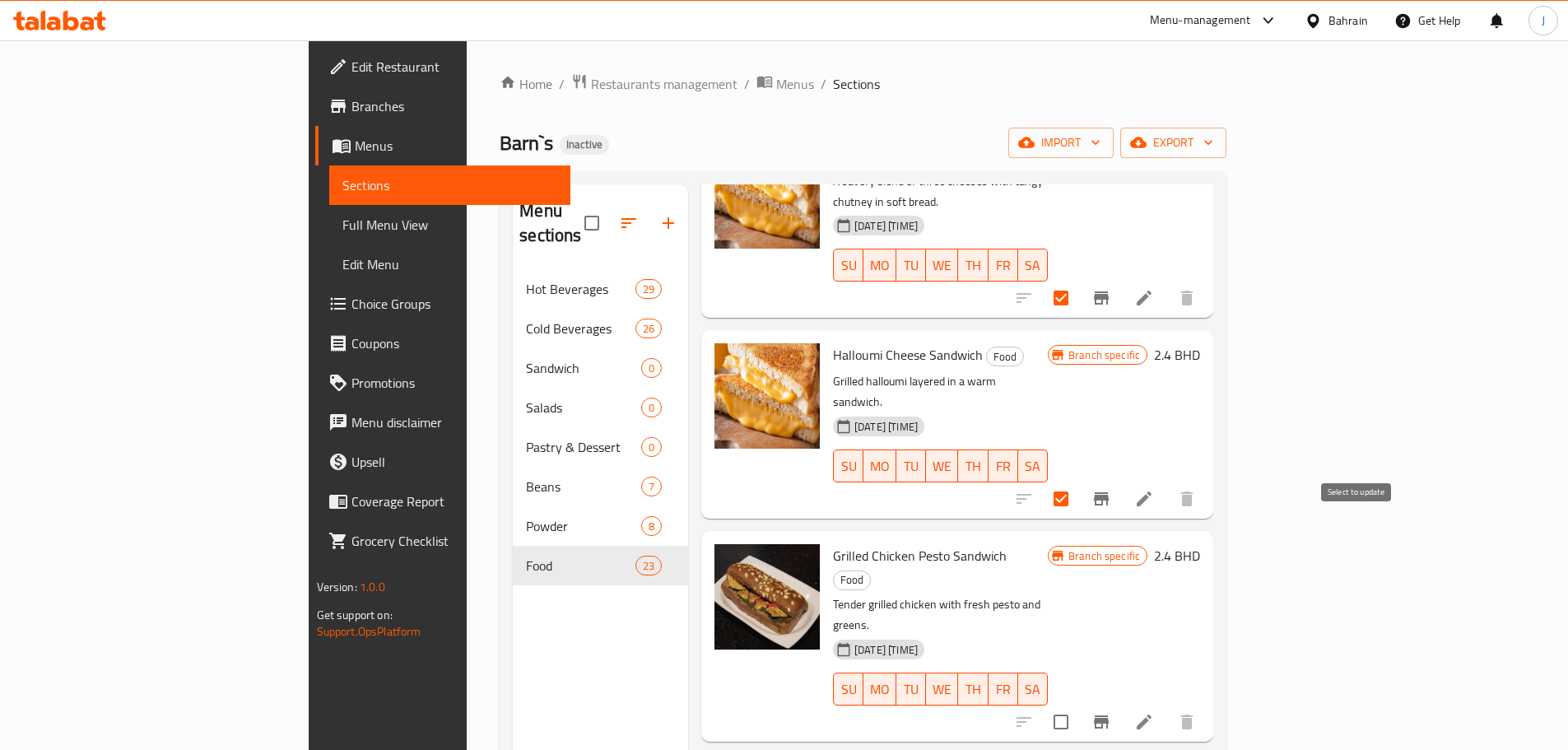 click at bounding box center (1061, 722) 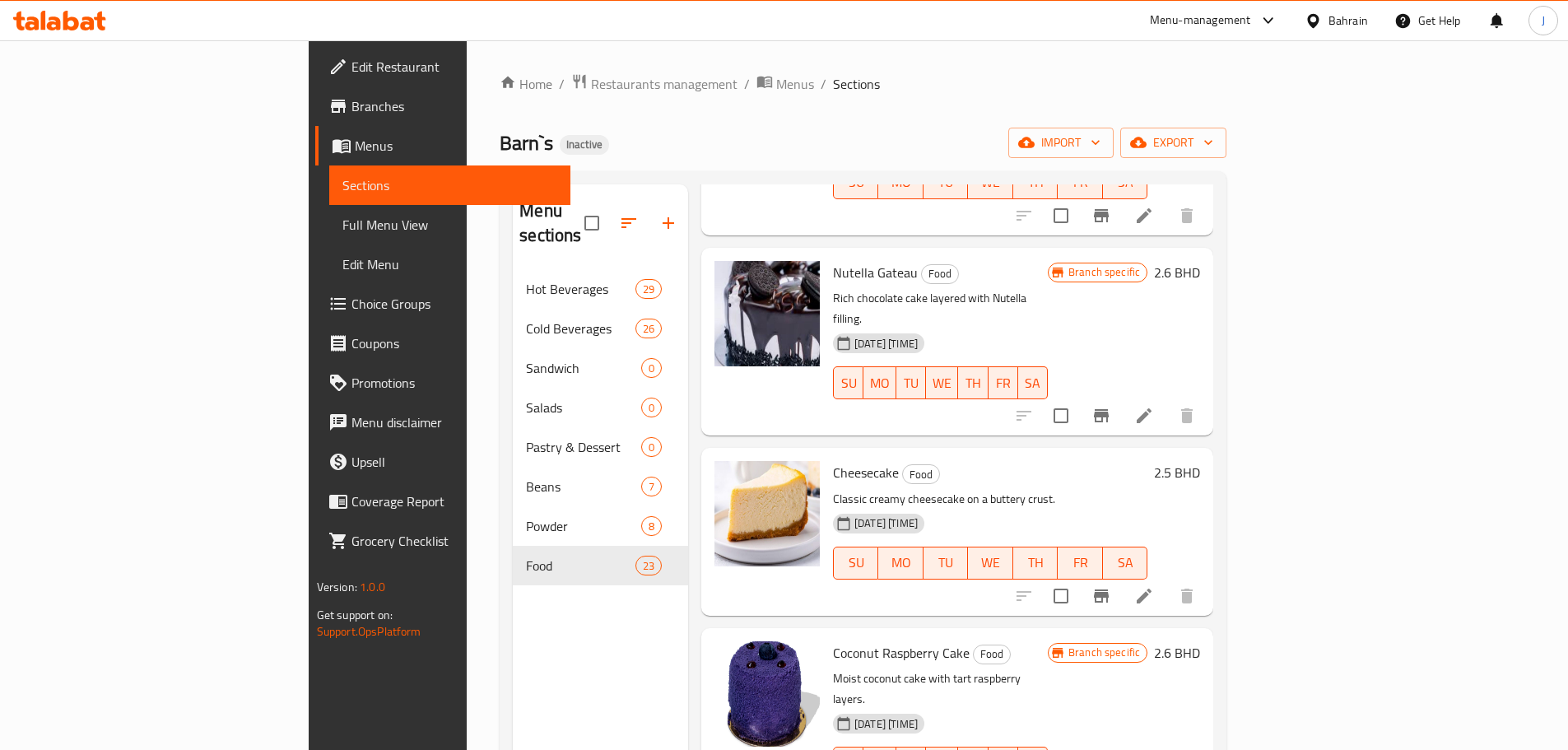 scroll, scrollTop: 3428, scrollLeft: 0, axis: vertical 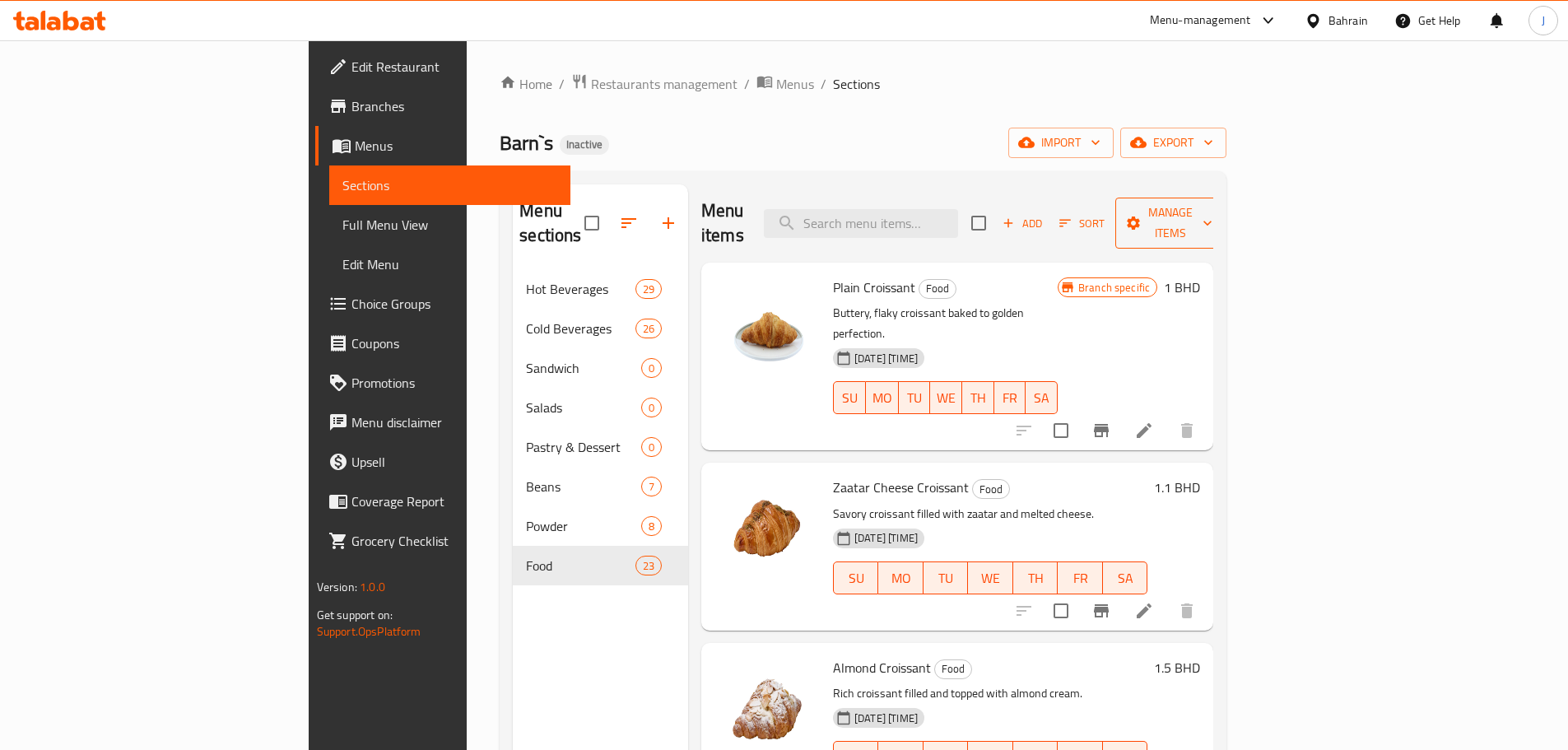 click on "Manage items" at bounding box center (1170, 223) 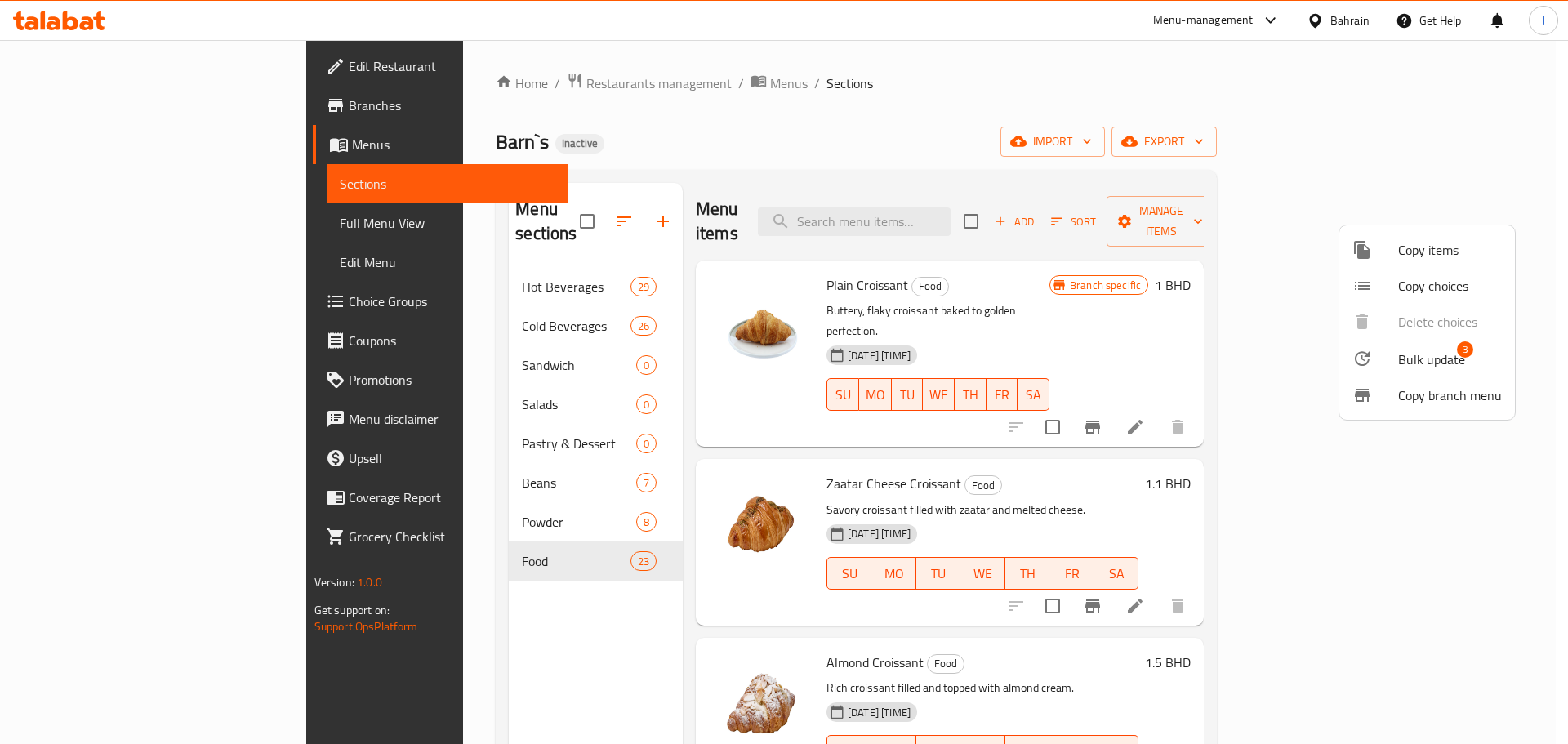 click on "Bulk update" at bounding box center (1432, 359) 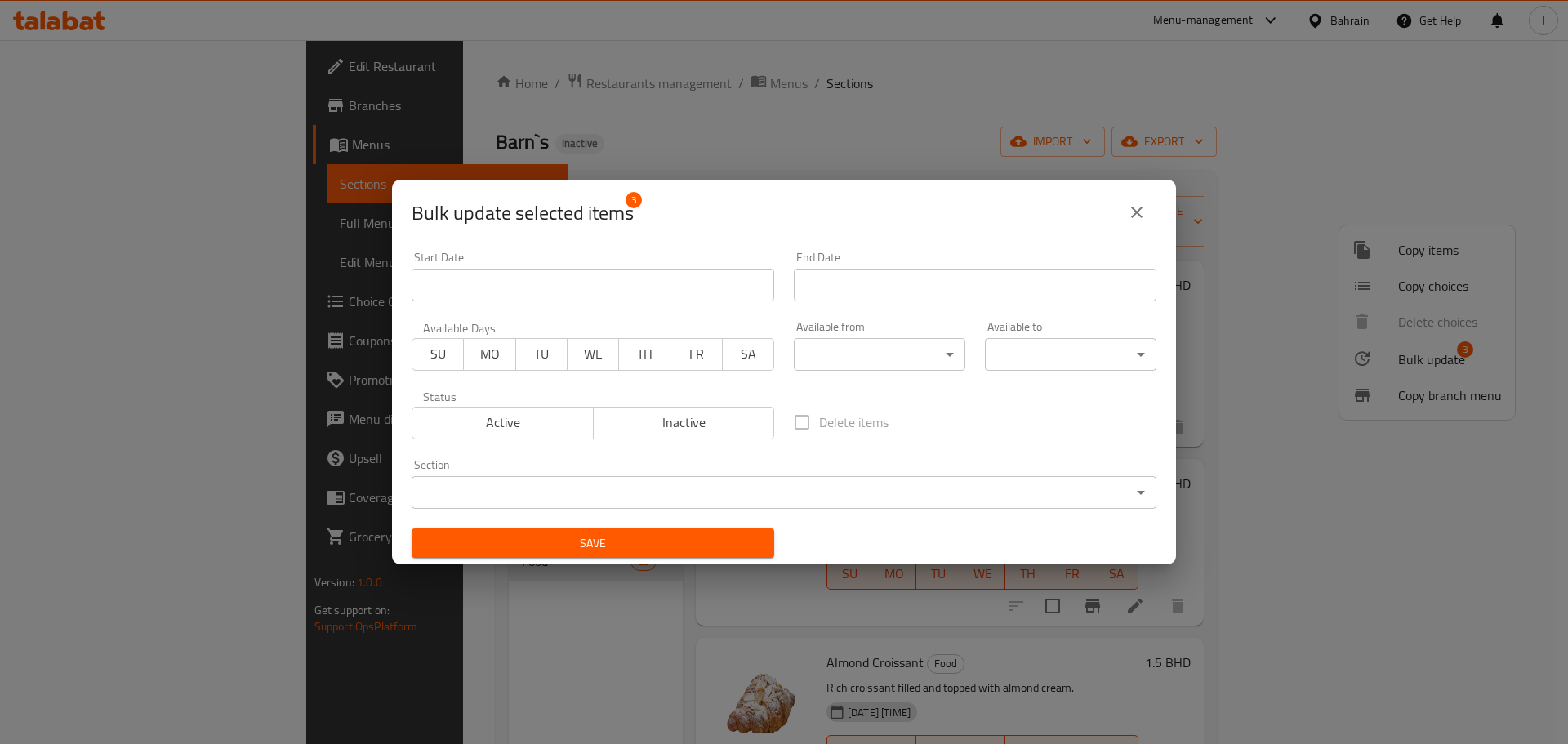 click on "​ Menu-management Bahrain Get Help J   Edit Restaurant   Branches   Menus   Sections   Full Menu View   Edit Menu   Choice Groups   Coupons   Promotions   Menu disclaimer   Upsell   Coverage Report   Grocery Checklist  Version:    1.0.0  Get support on:    Support.OpsPlatform Home / Restaurants management / Menus / Sections Barn`s Inactive import export Menu sections Hot Beverages 29 Cold Beverages 26 Sandwich 0 Salads 0 Pastry & Dessert  0 Beans 7 Powder 8 Food 23 Menu items Add Sort Manage items Plain Croissant   Food Buttery, flaky croissant baked to golden perfection. 30-07-2025 06:52 PM SU MO TU WE TH FR SA Branch specific 1   BHD Zaatar Cheese Croissant   Food Savory croissant filled with zaatar and melted cheese. 30-07-2025 06:52 PM SU MO TU WE TH FR SA 1.1   BHD Almond Croissant   Food Rich croissant filled and topped with almond cream. 30-07-2025 06:52 PM SU MO TU WE TH FR SA 1.5   BHD Tomato Twist Croissant   Food Croissant twist with tomato and herbs for a savory snack. 30-07-2025 06:52 PM SU MO" at bounding box center (784, 392) 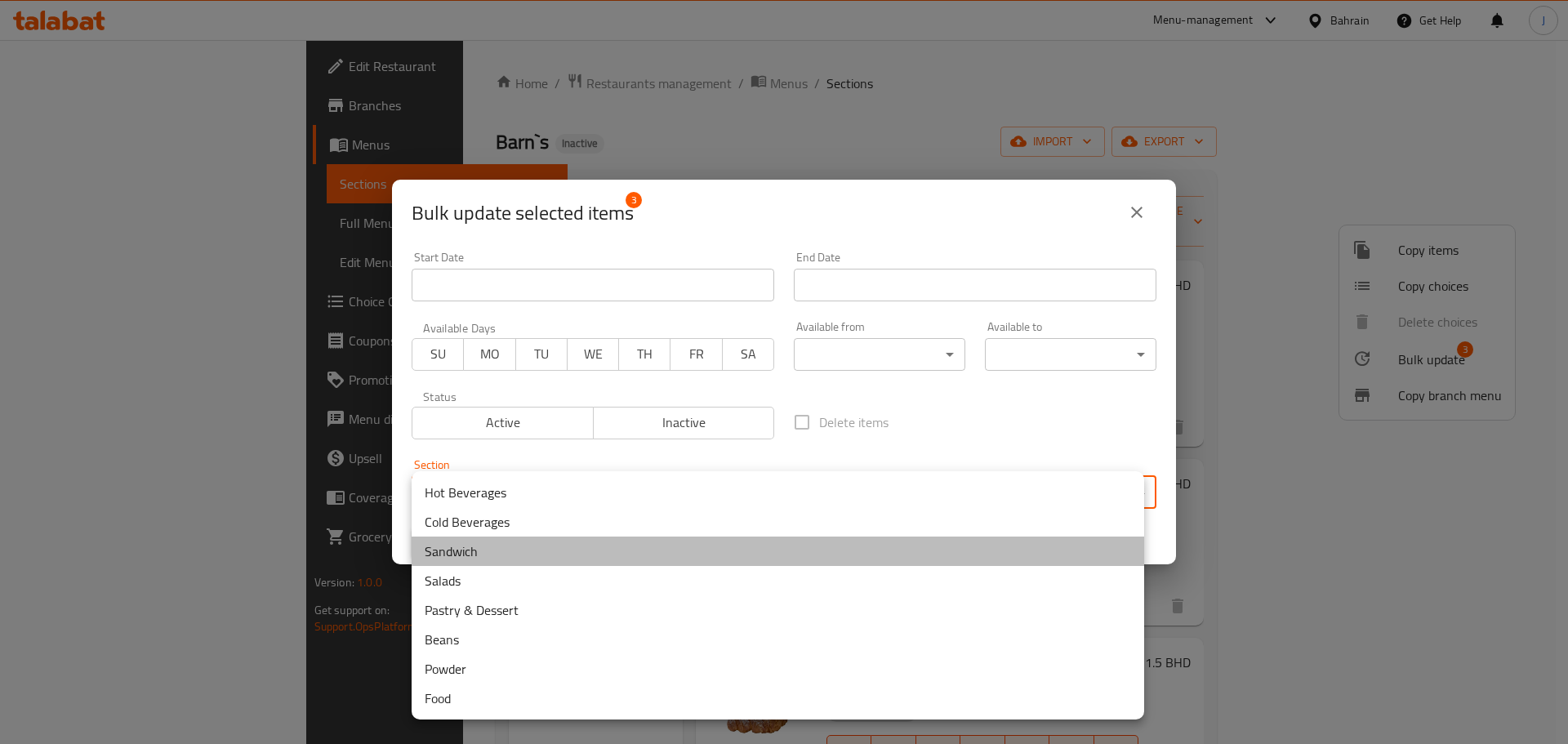 click on "Sandwich" at bounding box center (777, 551) 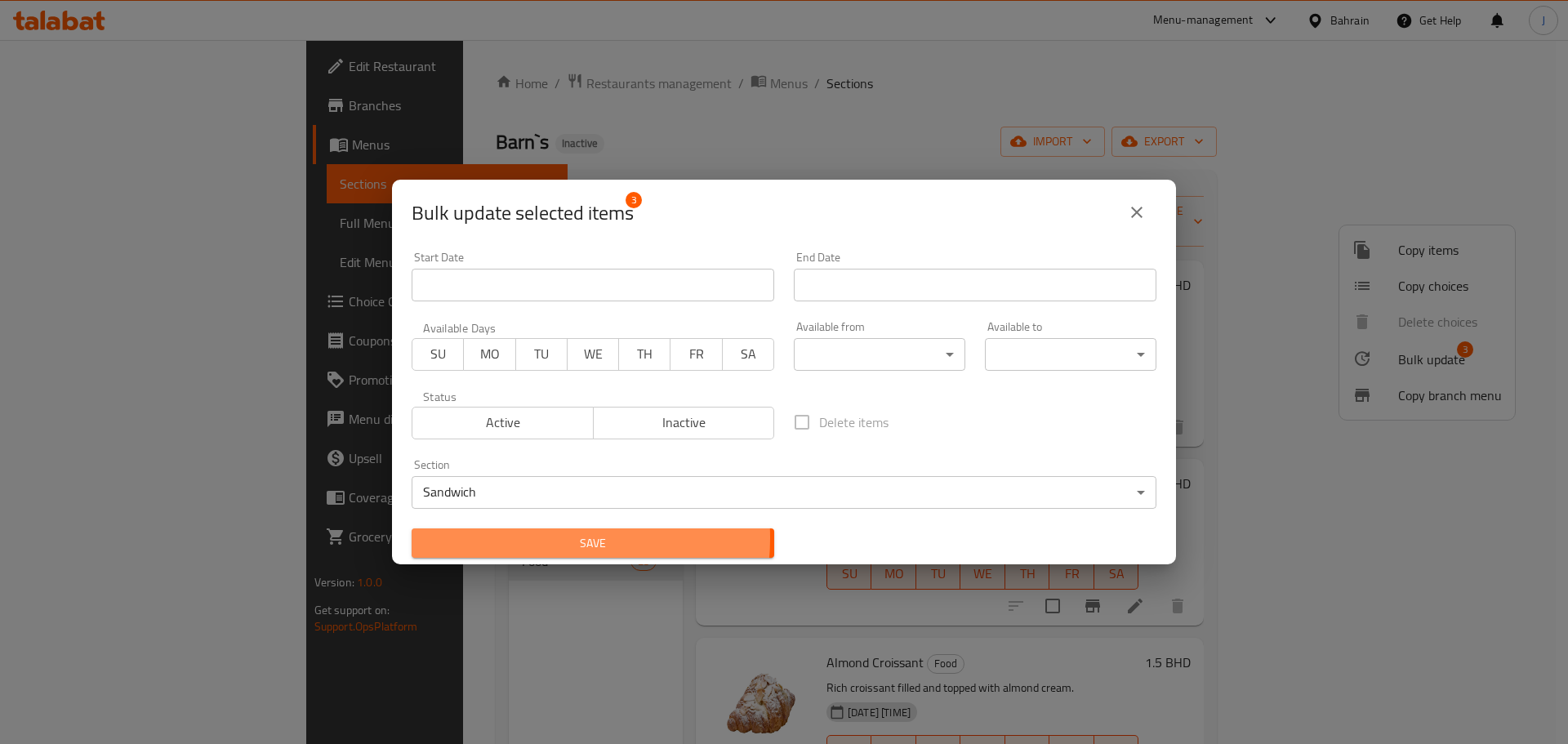 click on "Save" at bounding box center [593, 543] 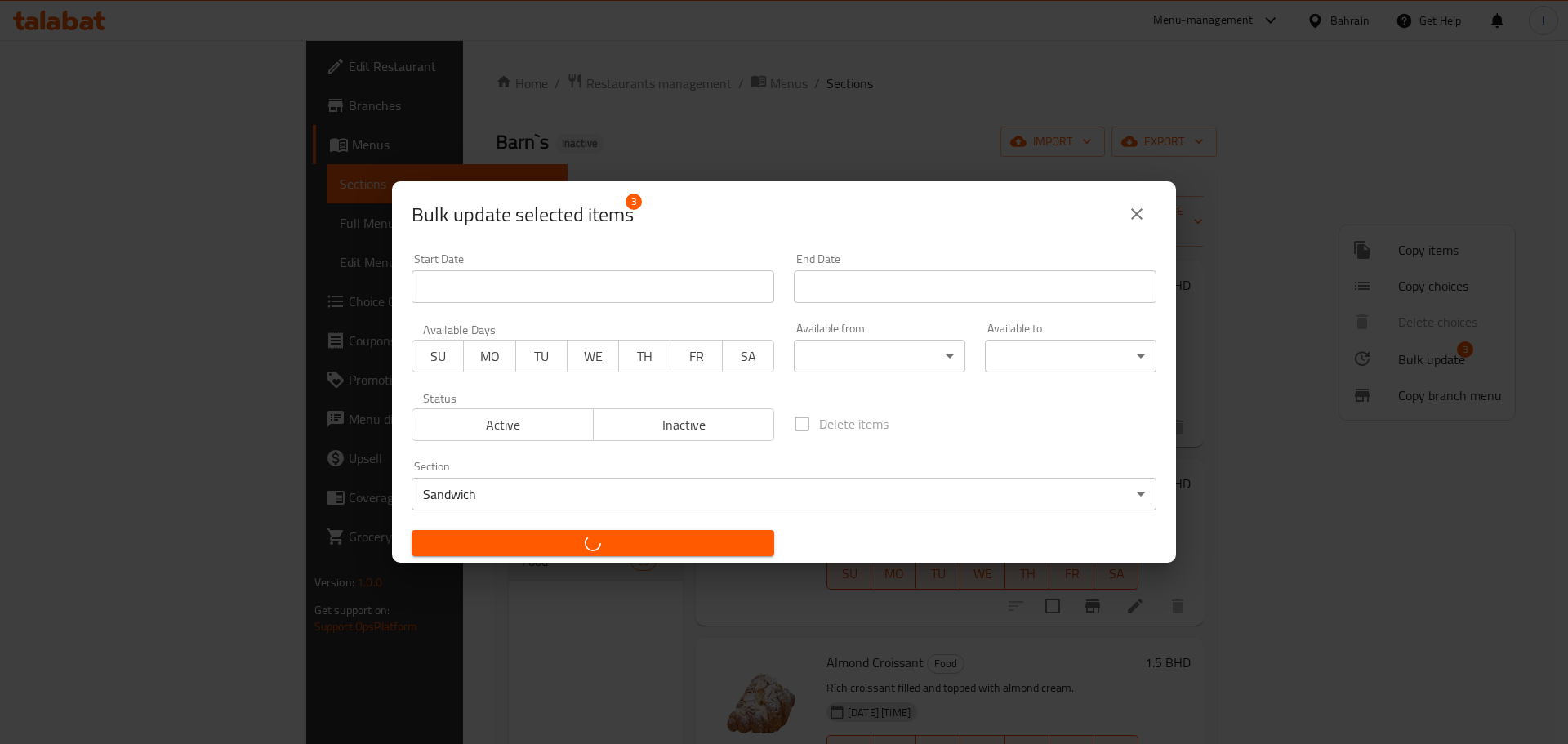 checkbox on "false" 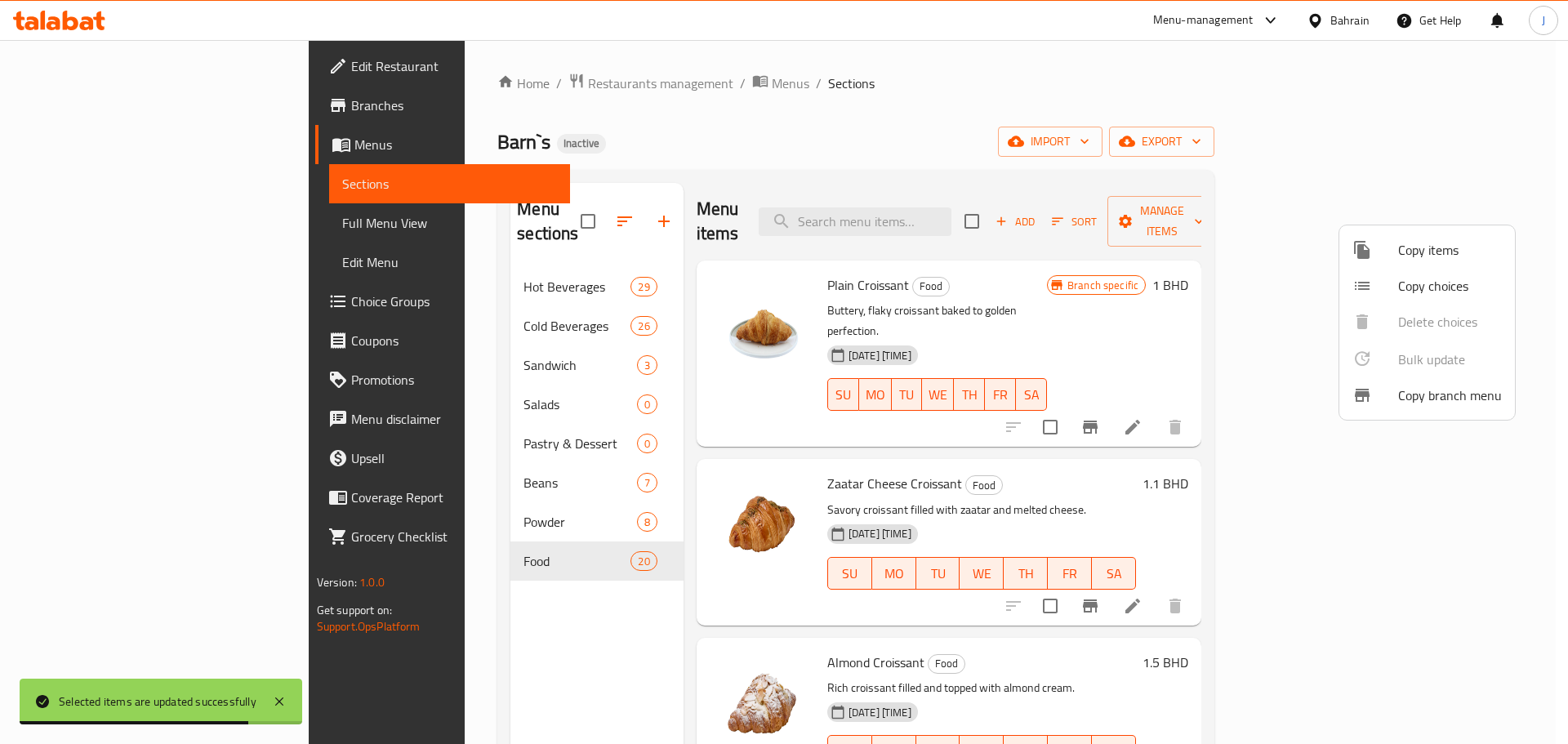 click at bounding box center (784, 372) 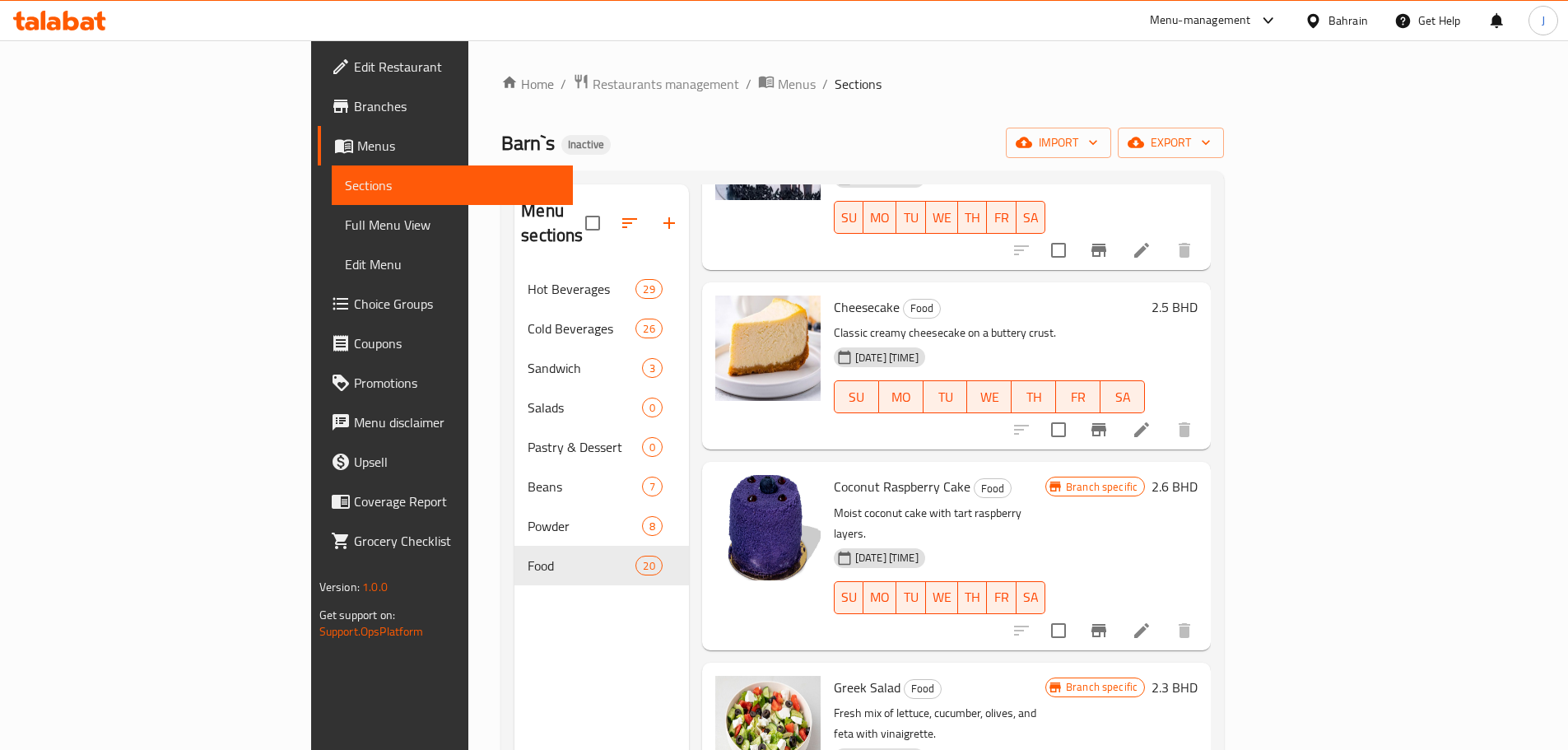 scroll, scrollTop: 2888, scrollLeft: 0, axis: vertical 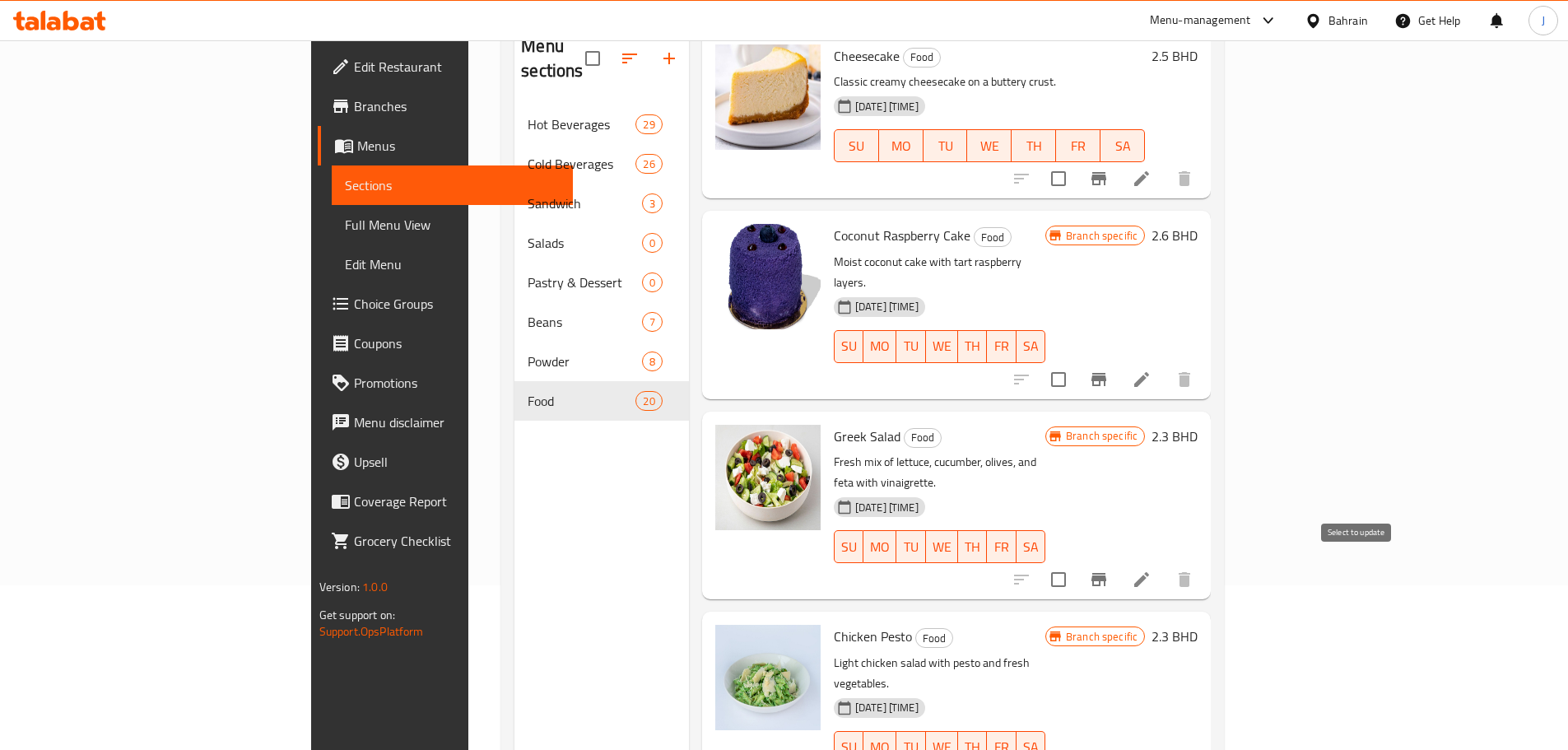click at bounding box center [1059, 780] 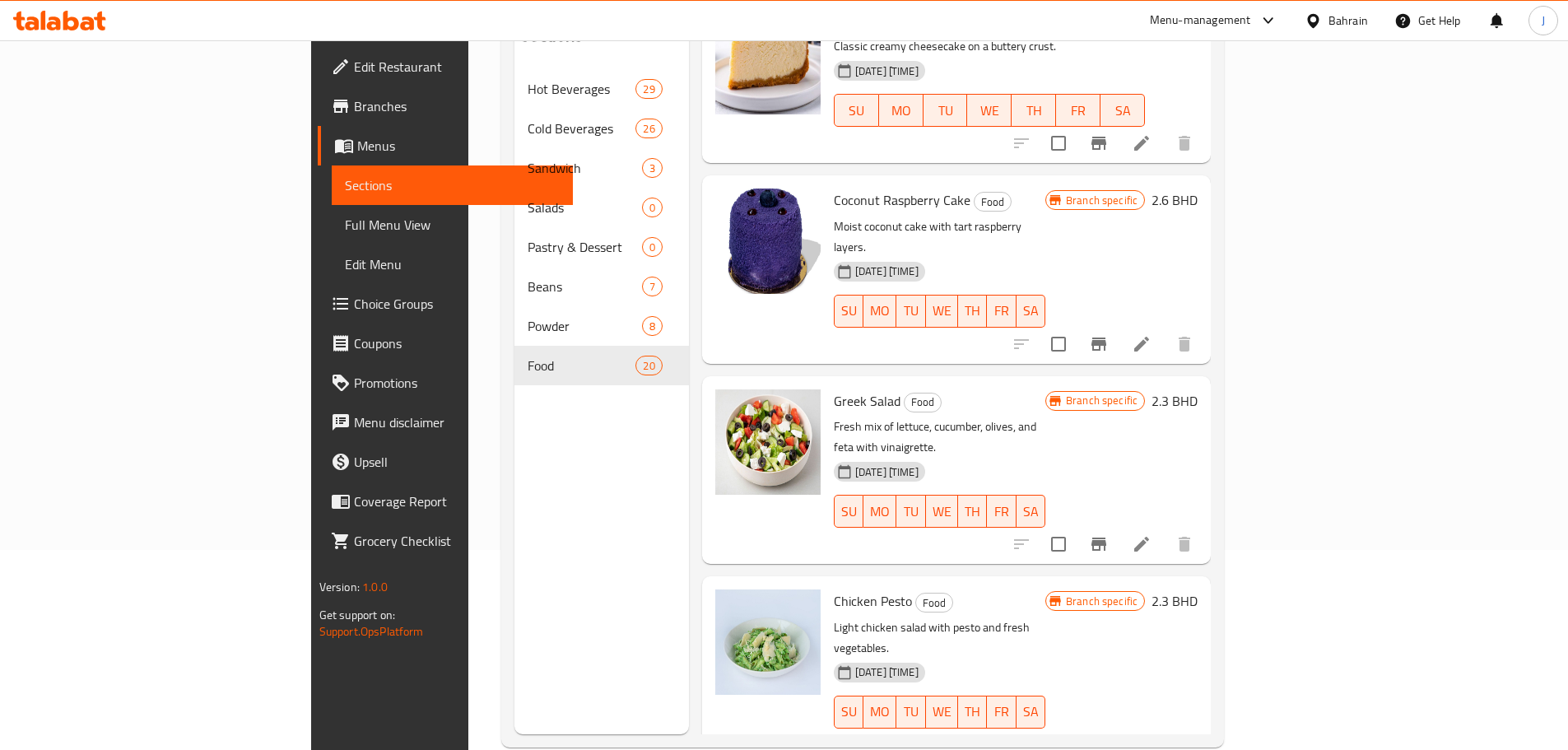 scroll, scrollTop: 231, scrollLeft: 0, axis: vertical 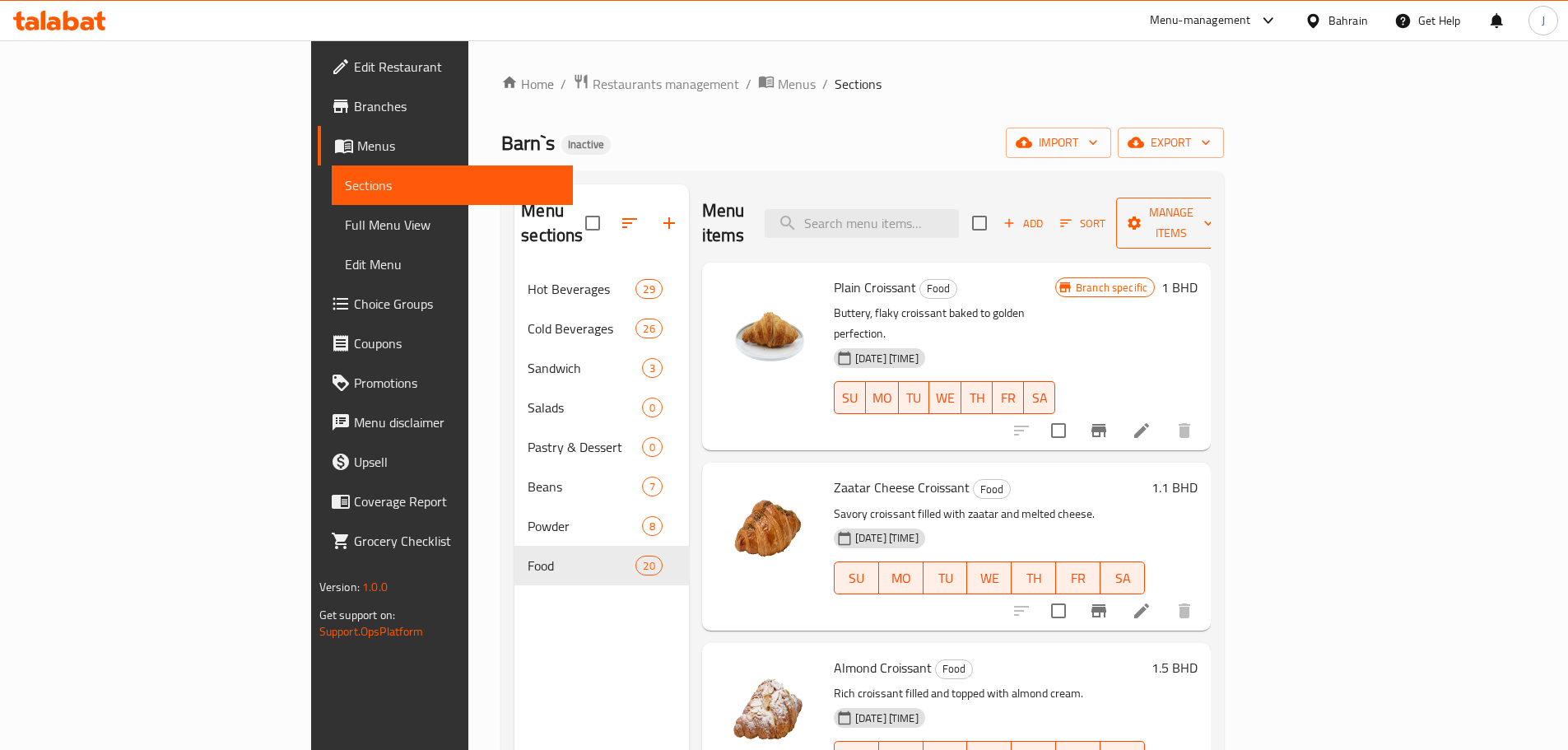 click on "Manage items" at bounding box center (1171, 223) 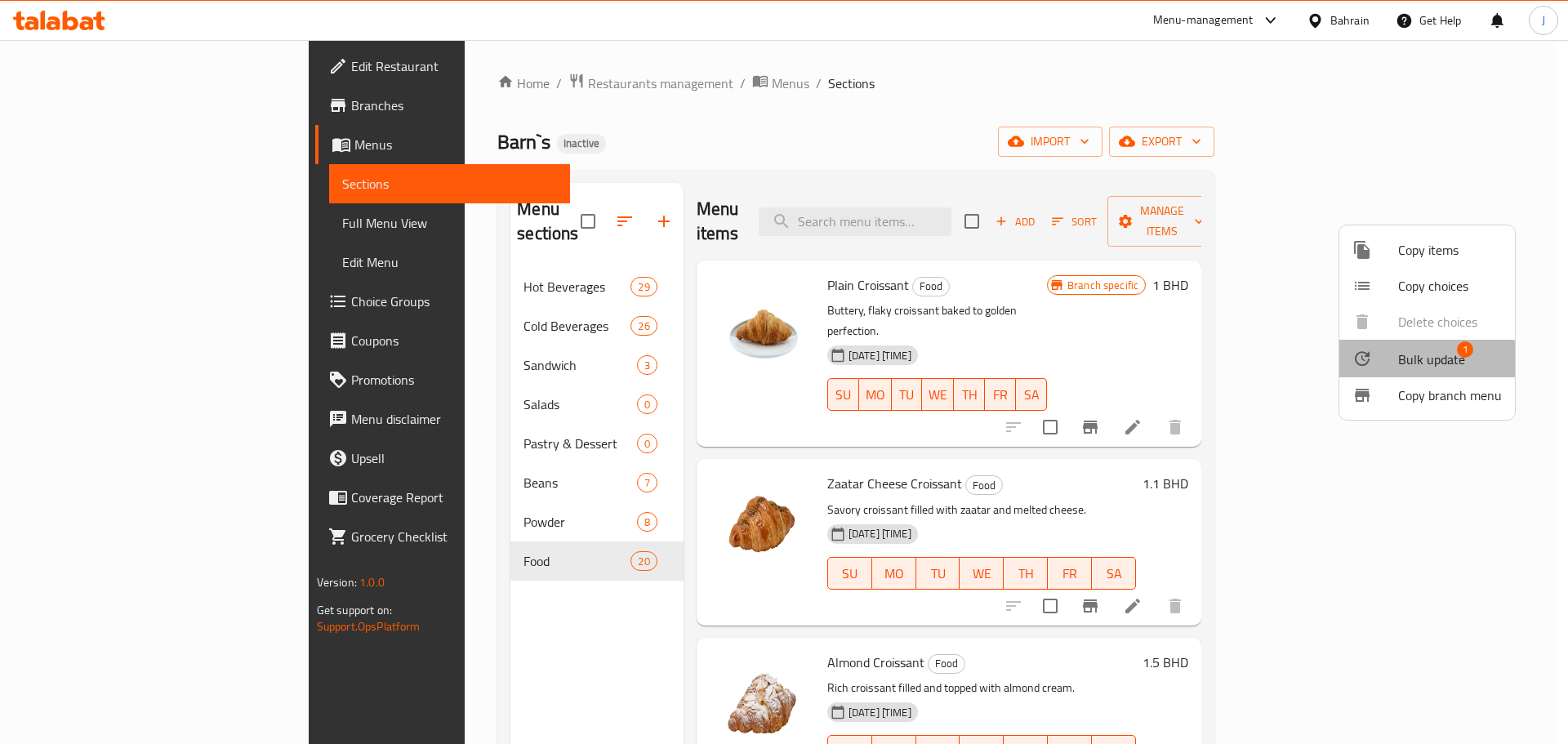 click on "Bulk update" at bounding box center (1432, 359) 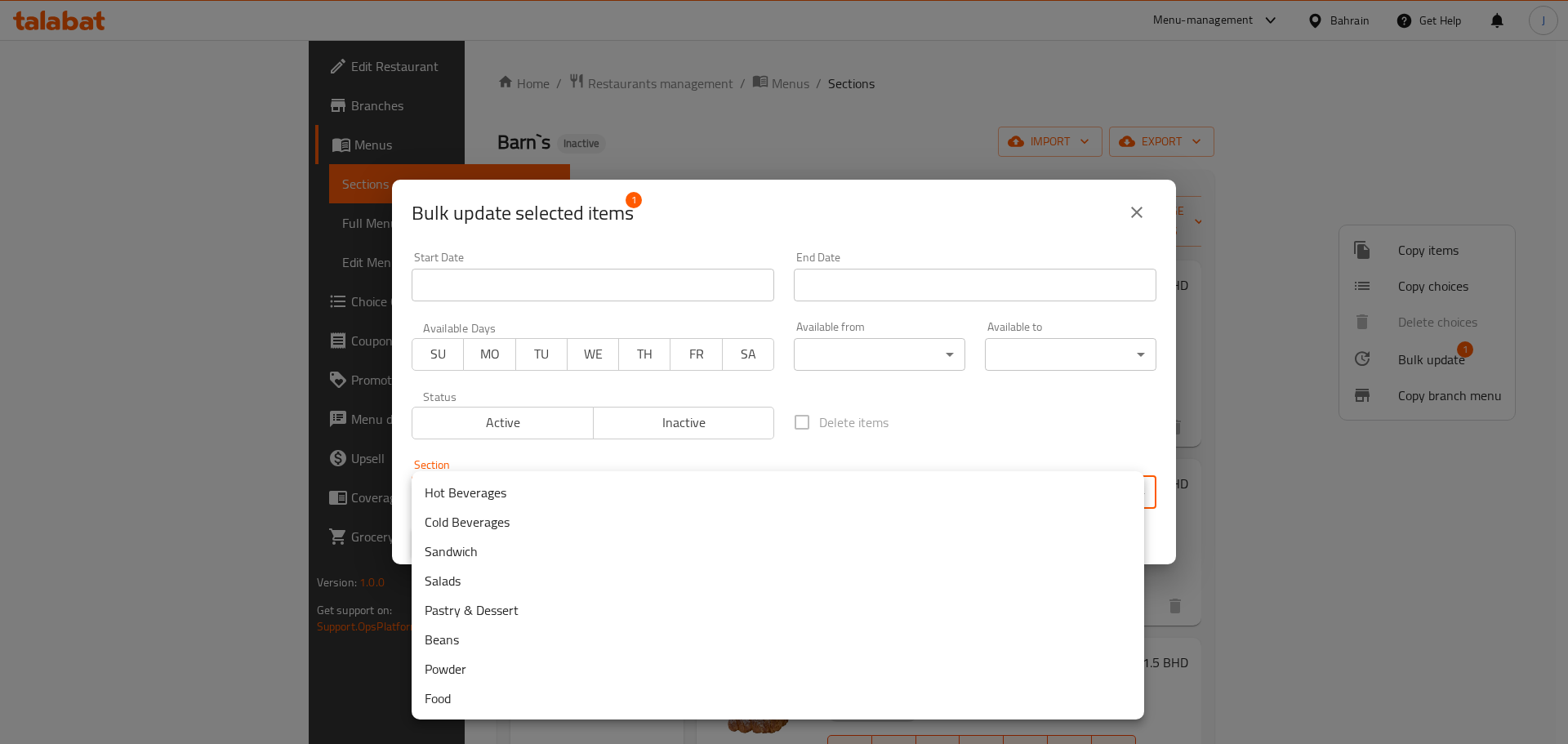click on "​ Menu-management Bahrain Get Help J   Edit Restaurant   Branches   Menus   Sections   Full Menu View   Edit Menu   Choice Groups   Coupons   Promotions   Menu disclaimer   Upsell   Coverage Report   Grocery Checklist  Version:    1.0.0  Get support on:    Support.OpsPlatform Home / Restaurants management / Menus / Sections Barn`s Inactive import export Menu sections Hot Beverages 29 Cold Beverages 26 Sandwich 3 Salads 0 Pastry & Dessert  0 Beans 7 Powder 8 Food 20 Menu items Add Sort Manage items Plain Croissant   Food Buttery, flaky croissant baked to golden perfection. 30-07-2025 06:52 PM SU MO TU WE TH FR SA Branch specific 1   BHD Zaatar Cheese Croissant   Food Savory croissant filled with zaatar and melted cheese. 30-07-2025 06:52 PM SU MO TU WE TH FR SA 1.1   BHD Almond Croissant   Food Rich croissant filled and topped with almond cream. 30-07-2025 06:52 PM SU MO TU WE TH FR SA 1.5   BHD Tomato Twist Croissant   Food Croissant twist with tomato and herbs for a savory snack. 30-07-2025 06:52 PM SU MO" at bounding box center [784, 392] 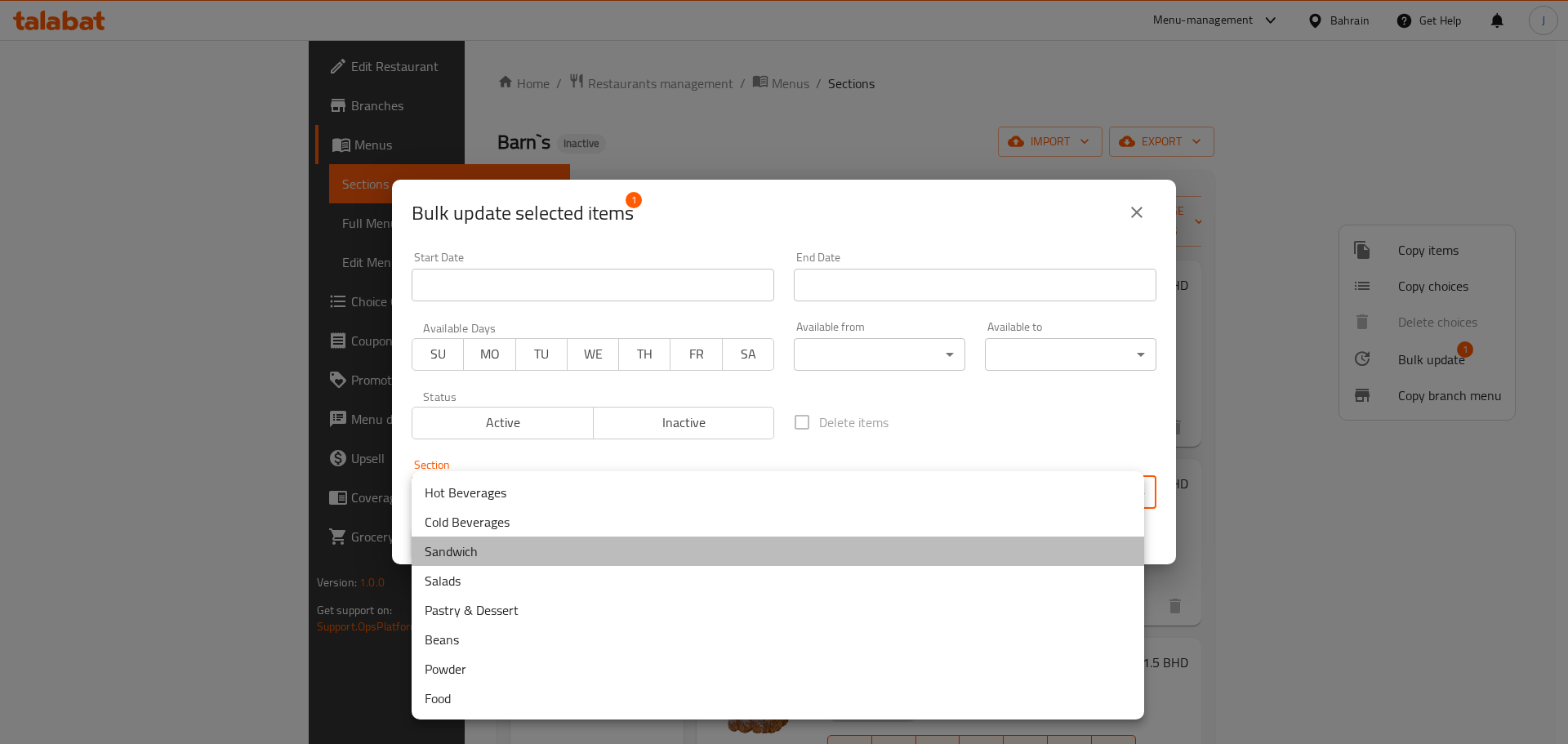 click on "Sandwich" at bounding box center [777, 551] 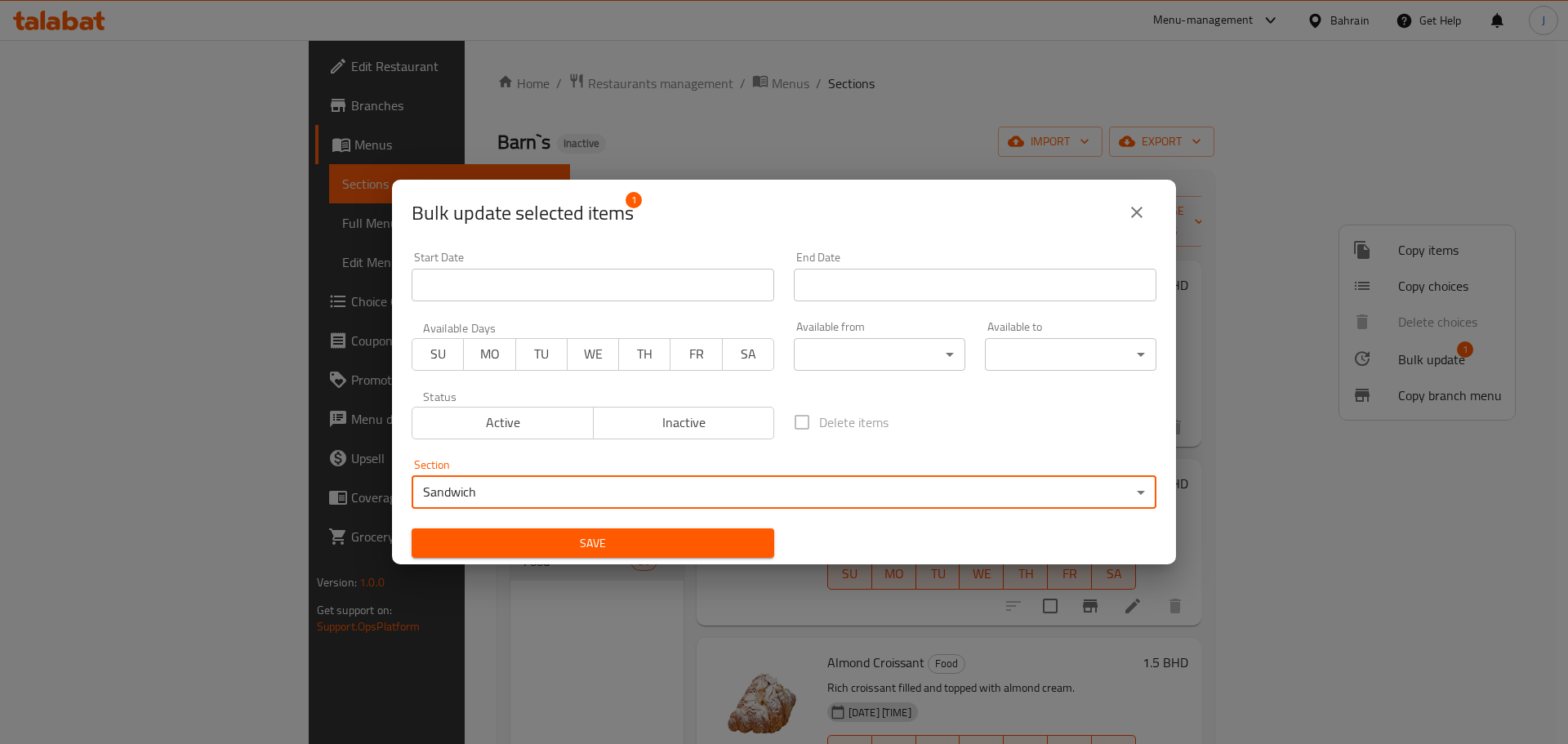 click on "Save" at bounding box center [593, 543] 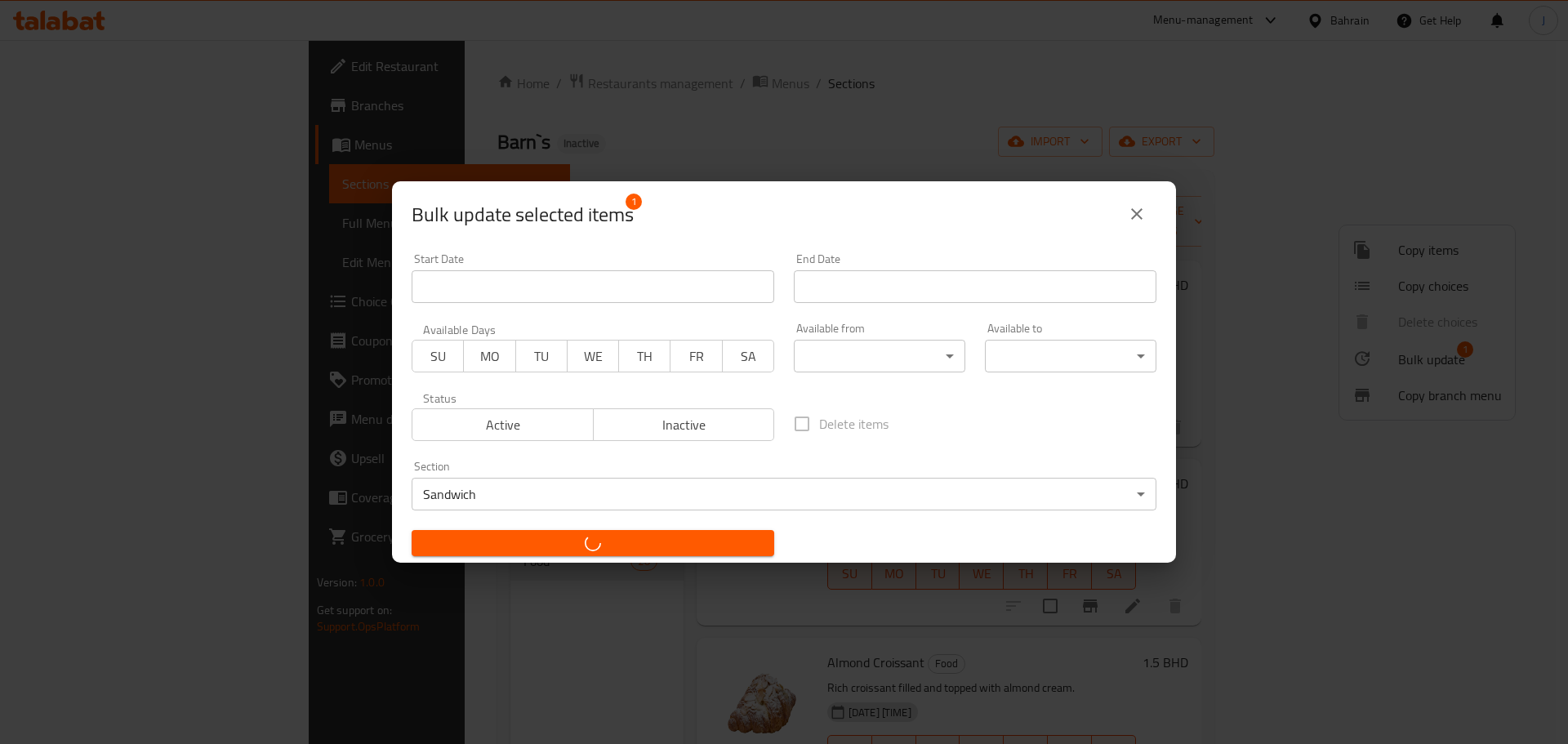 checkbox on "false" 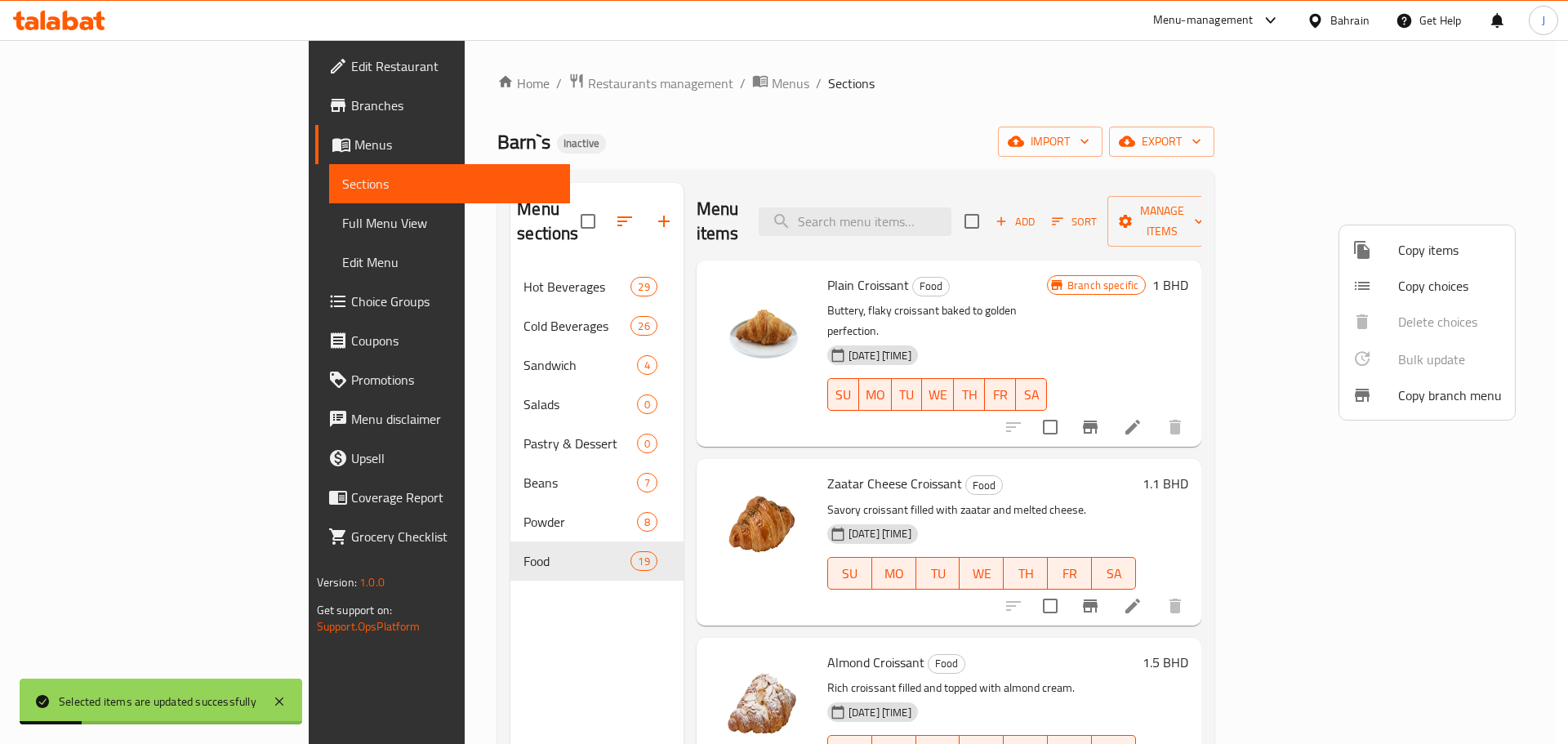 click at bounding box center (784, 372) 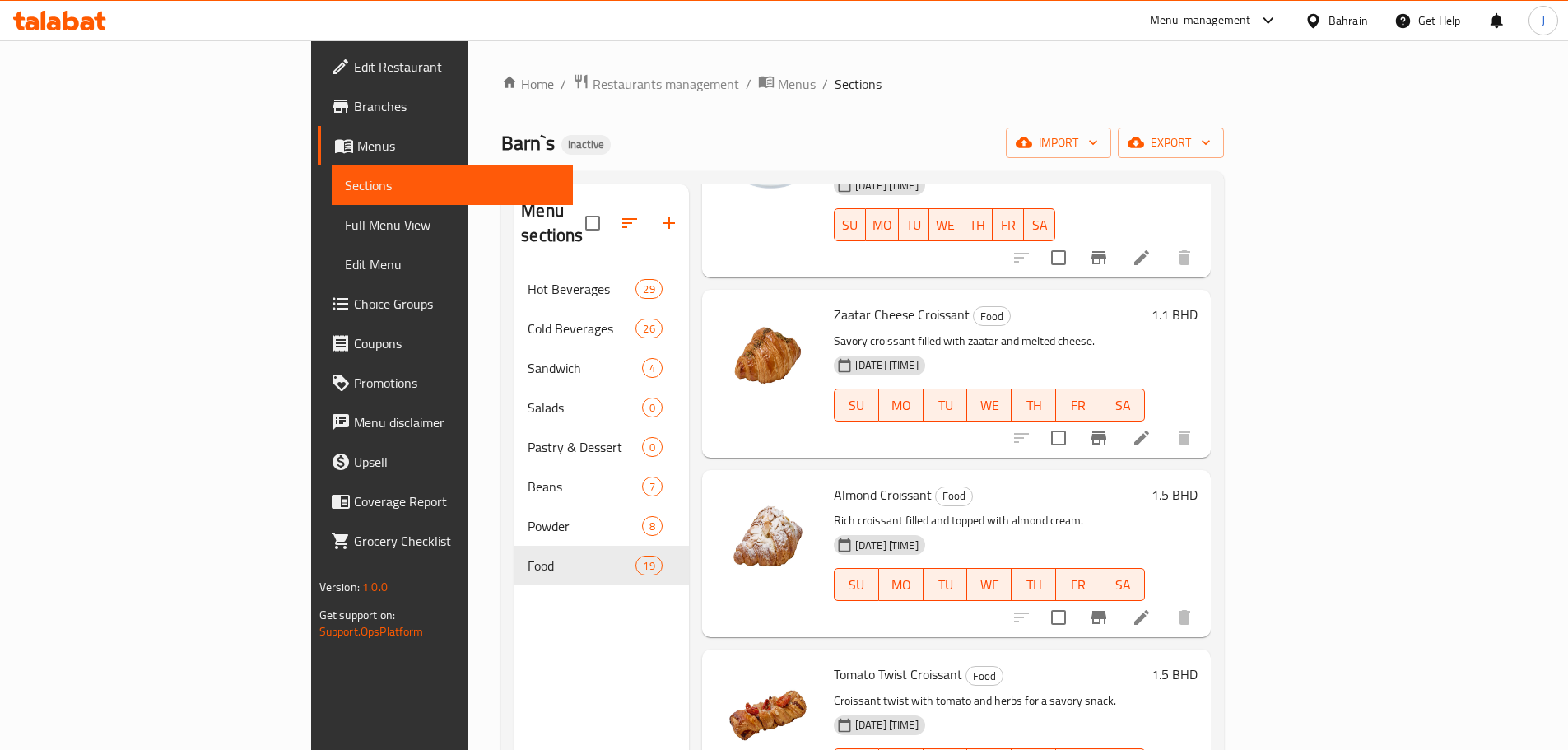 scroll, scrollTop: 0, scrollLeft: 0, axis: both 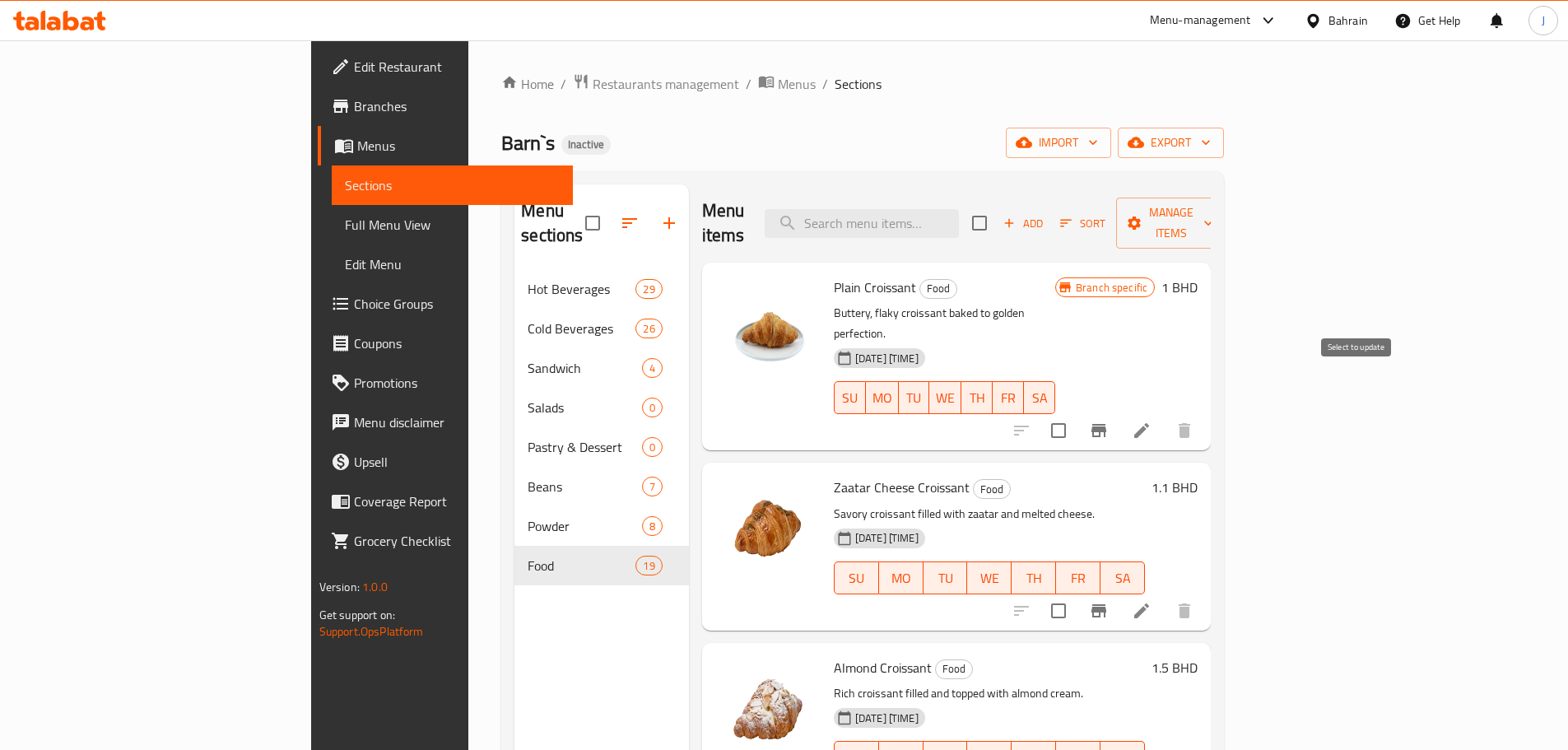 click at bounding box center [1059, 431] 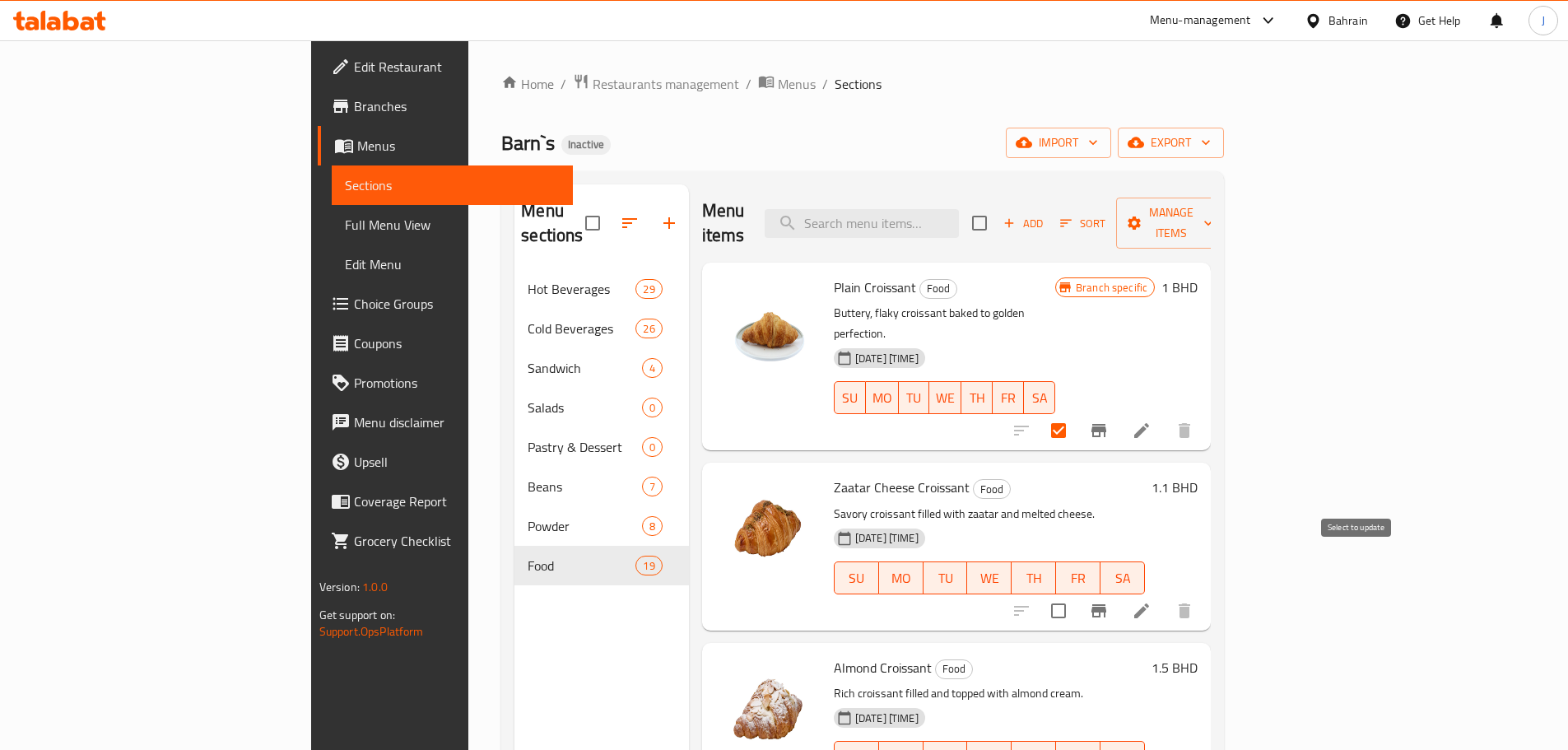 click at bounding box center [1059, 611] 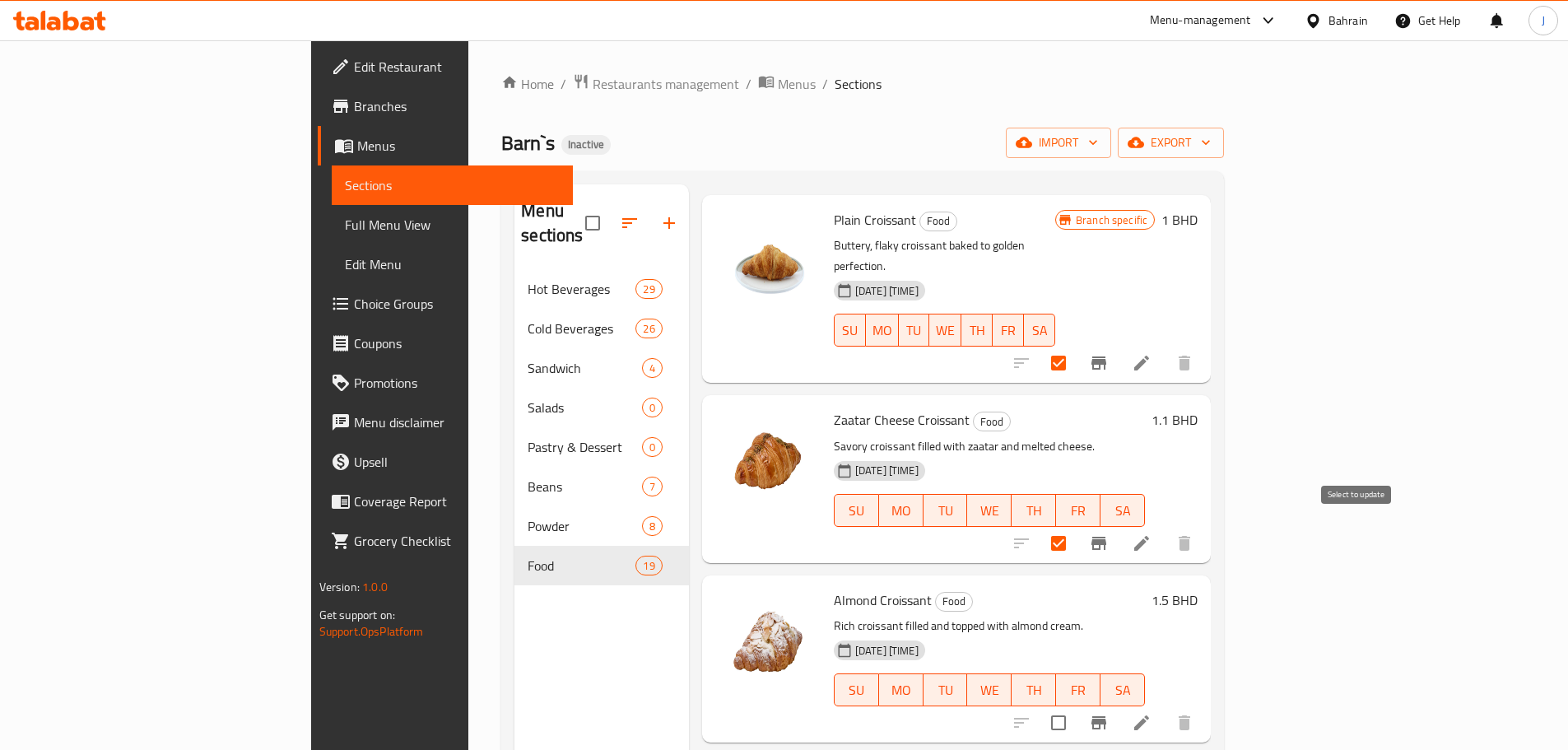 scroll, scrollTop: 165, scrollLeft: 0, axis: vertical 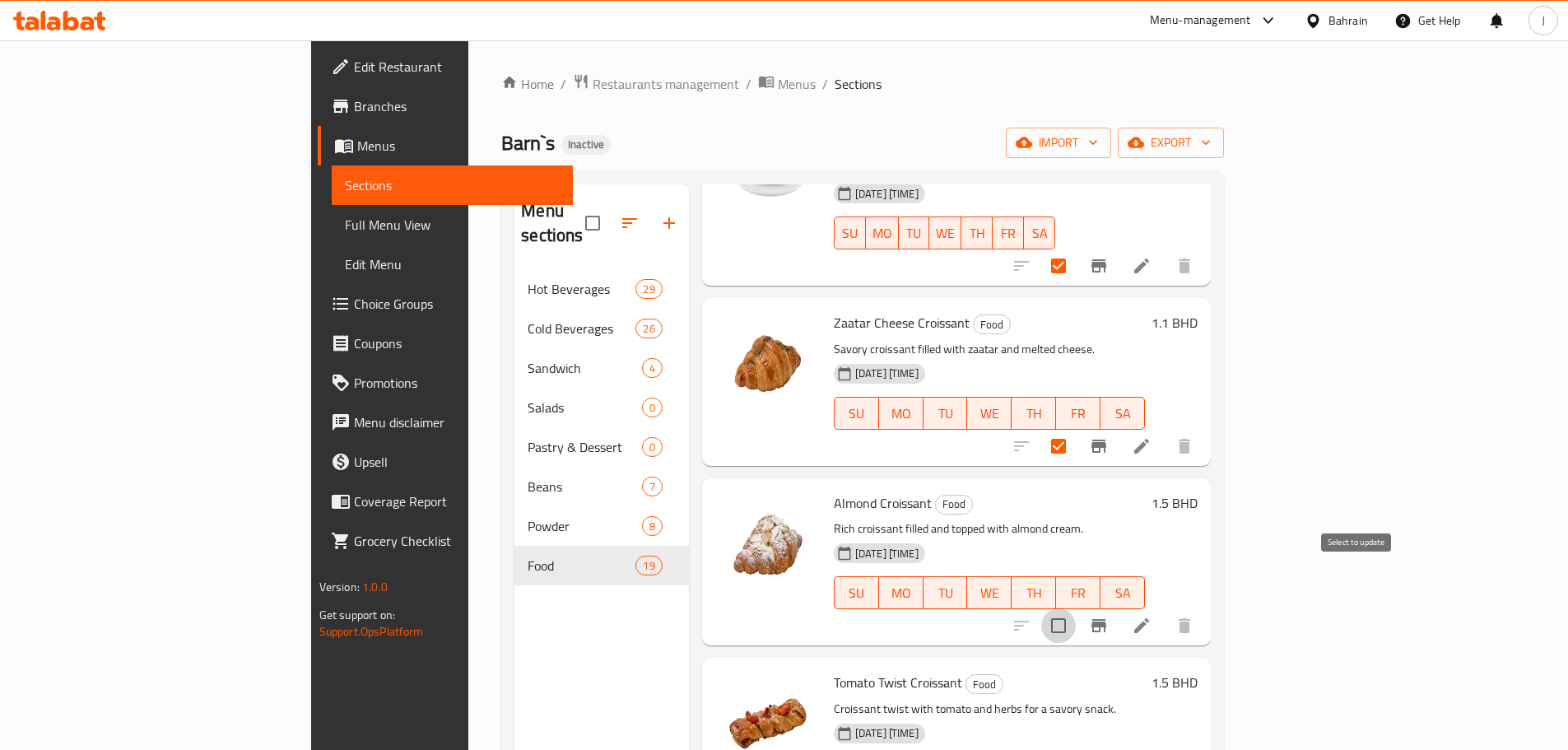 click at bounding box center [1059, 626] 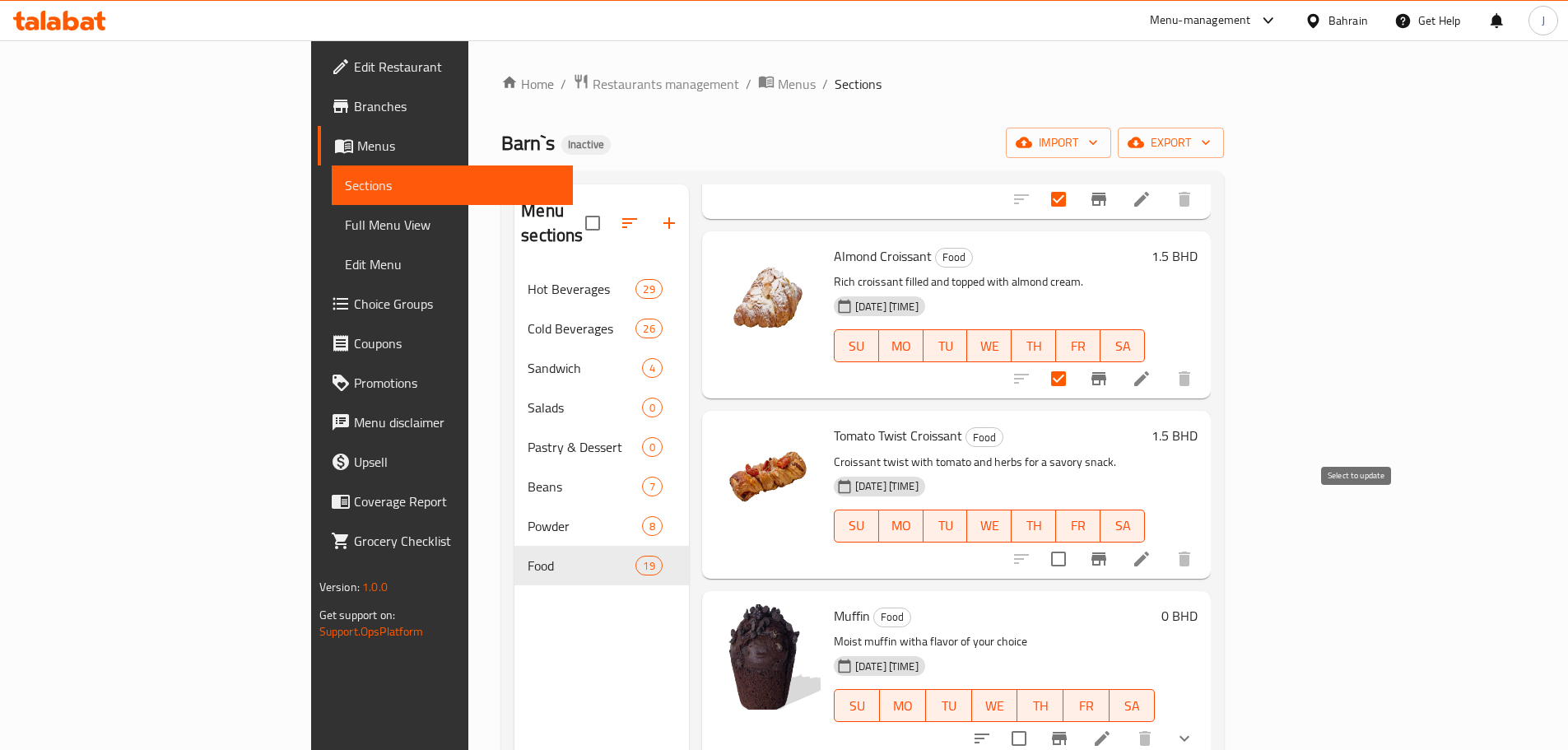 click at bounding box center (1059, 559) 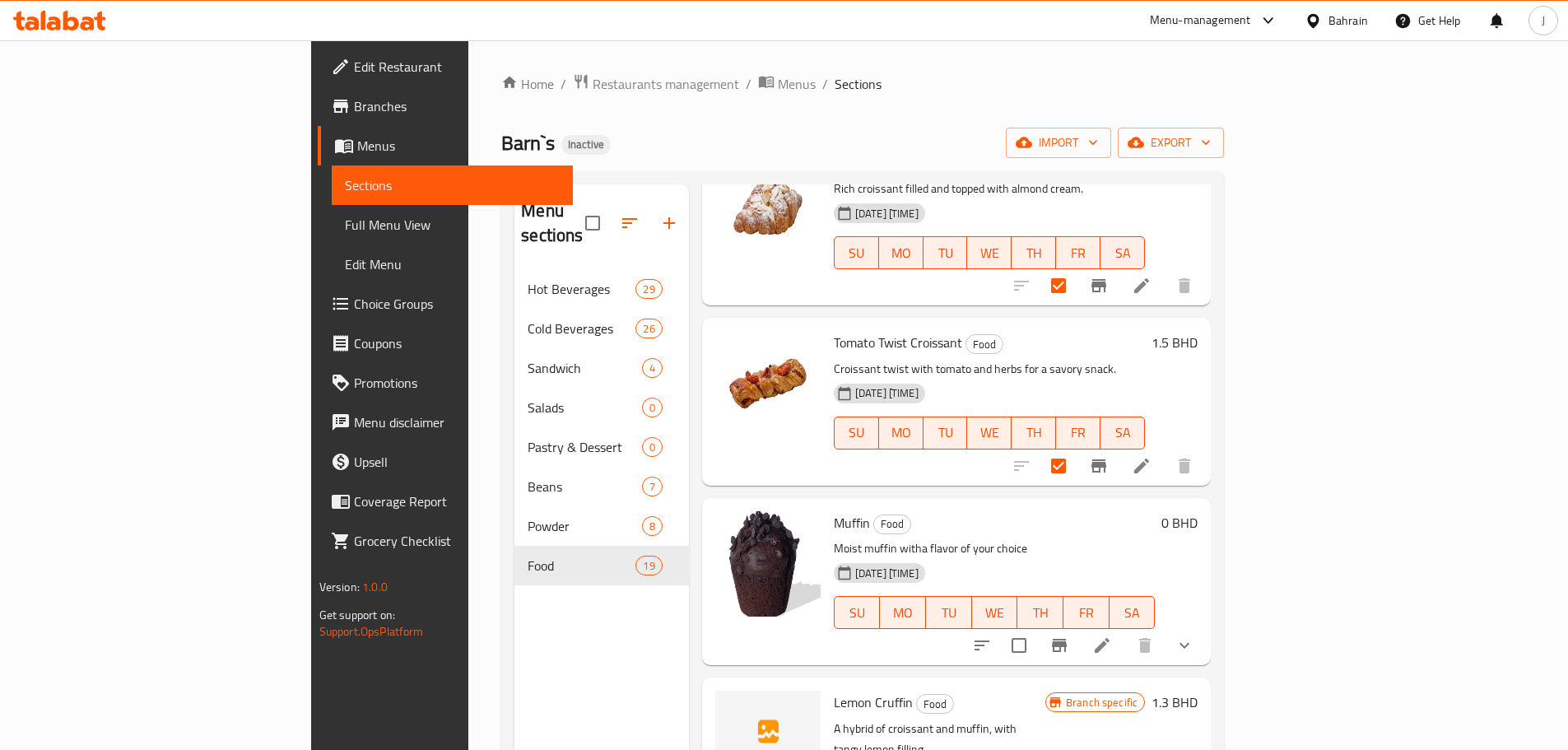 scroll, scrollTop: 659, scrollLeft: 0, axis: vertical 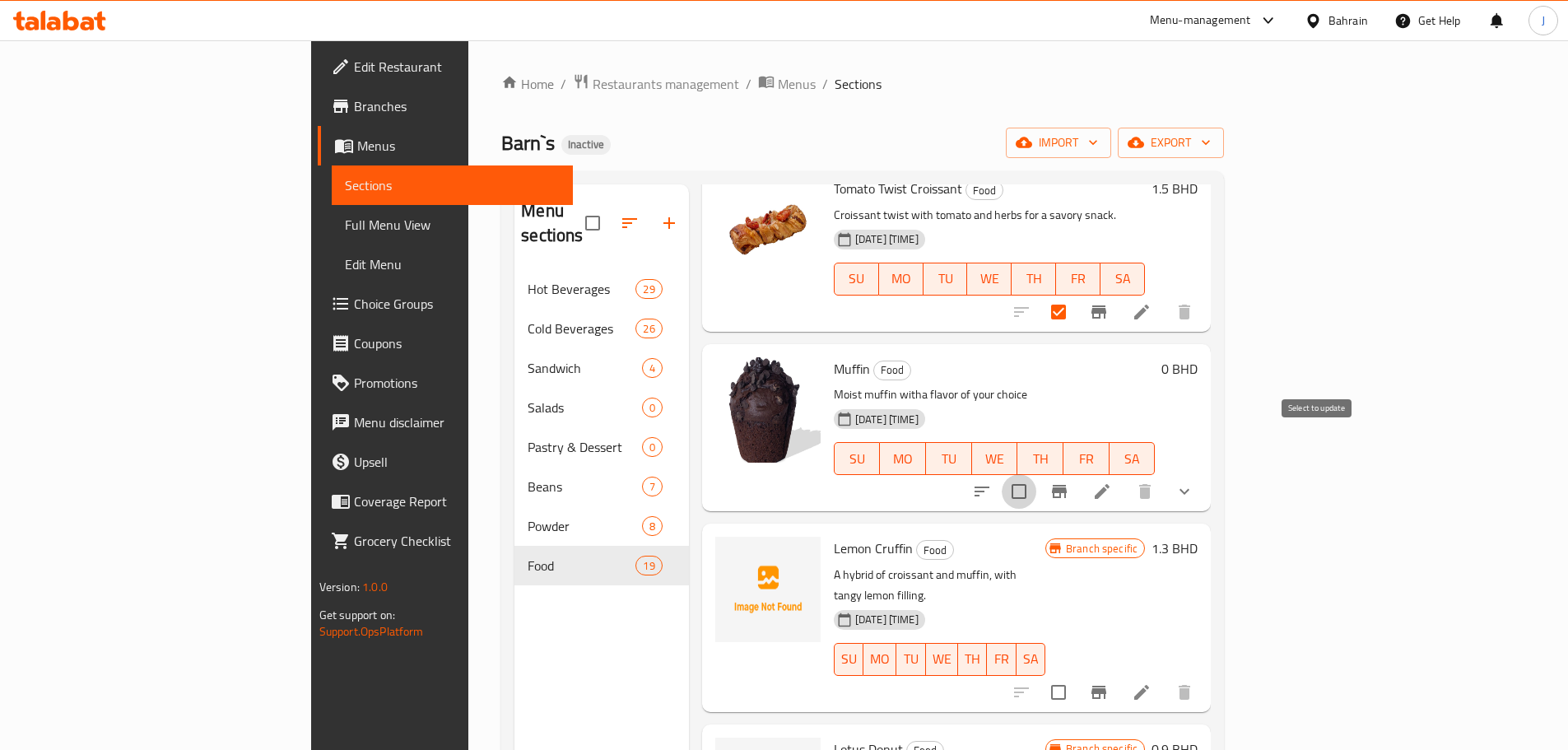 click at bounding box center [1019, 491] 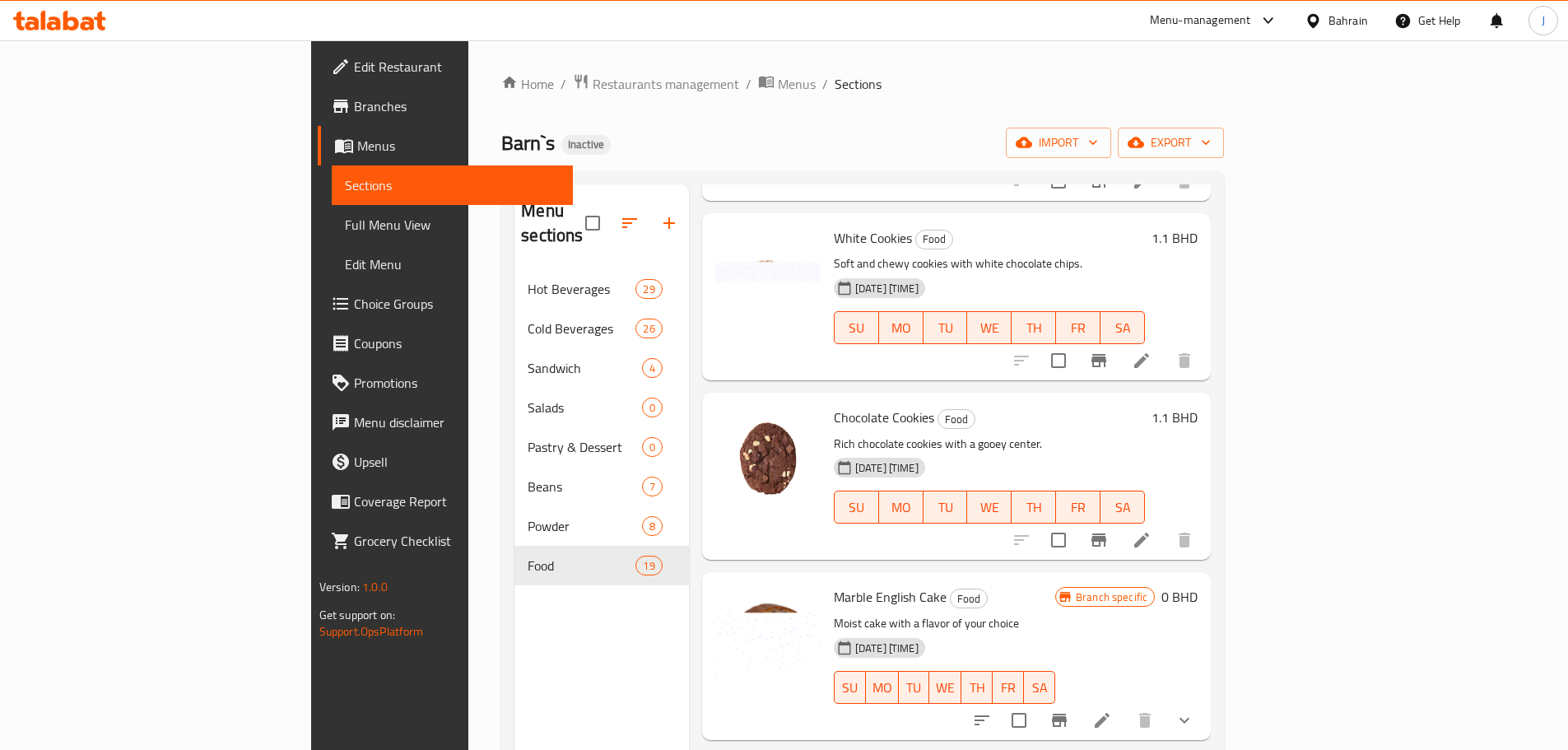 scroll, scrollTop: 1482, scrollLeft: 0, axis: vertical 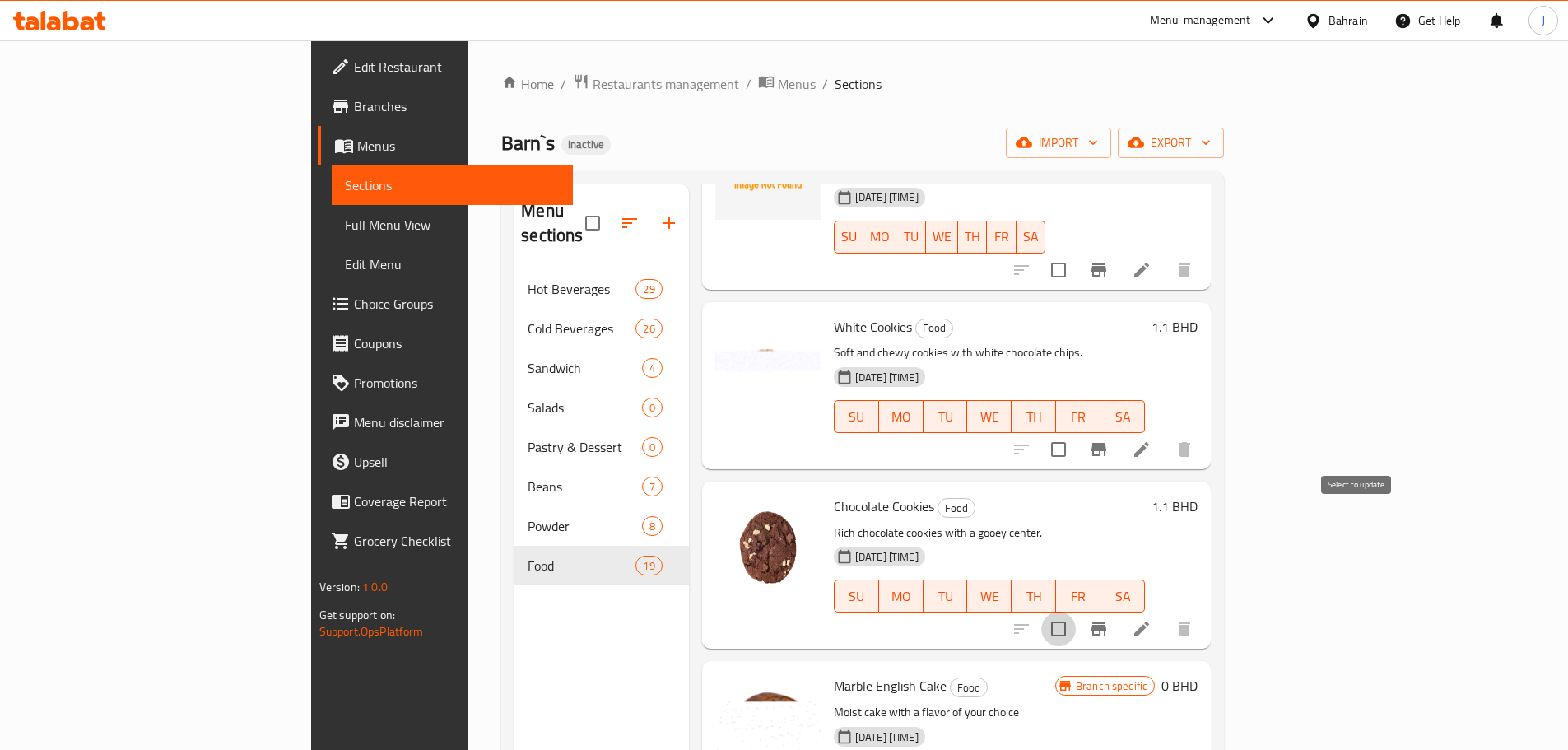 click at bounding box center (1059, 629) 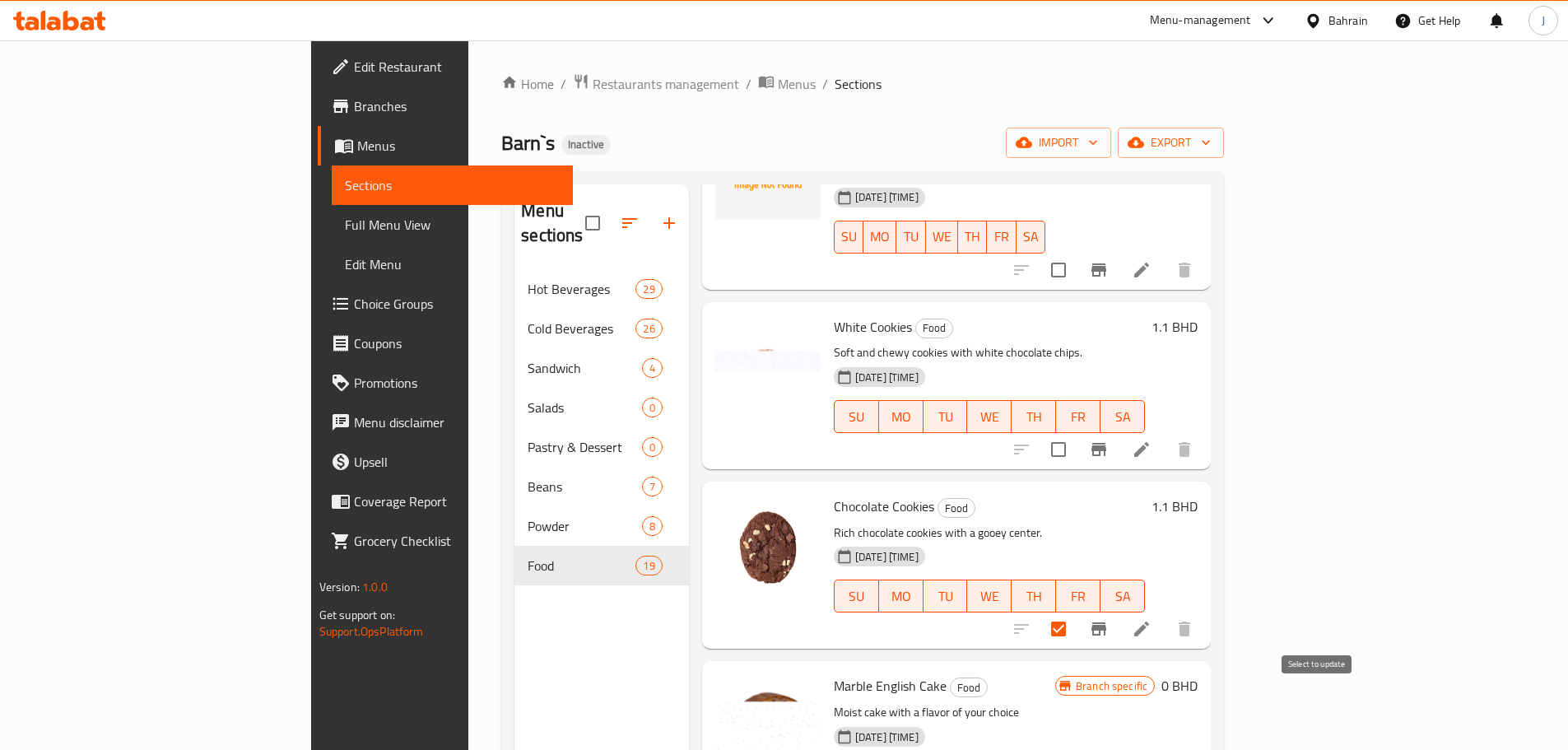 click at bounding box center [1019, 809] 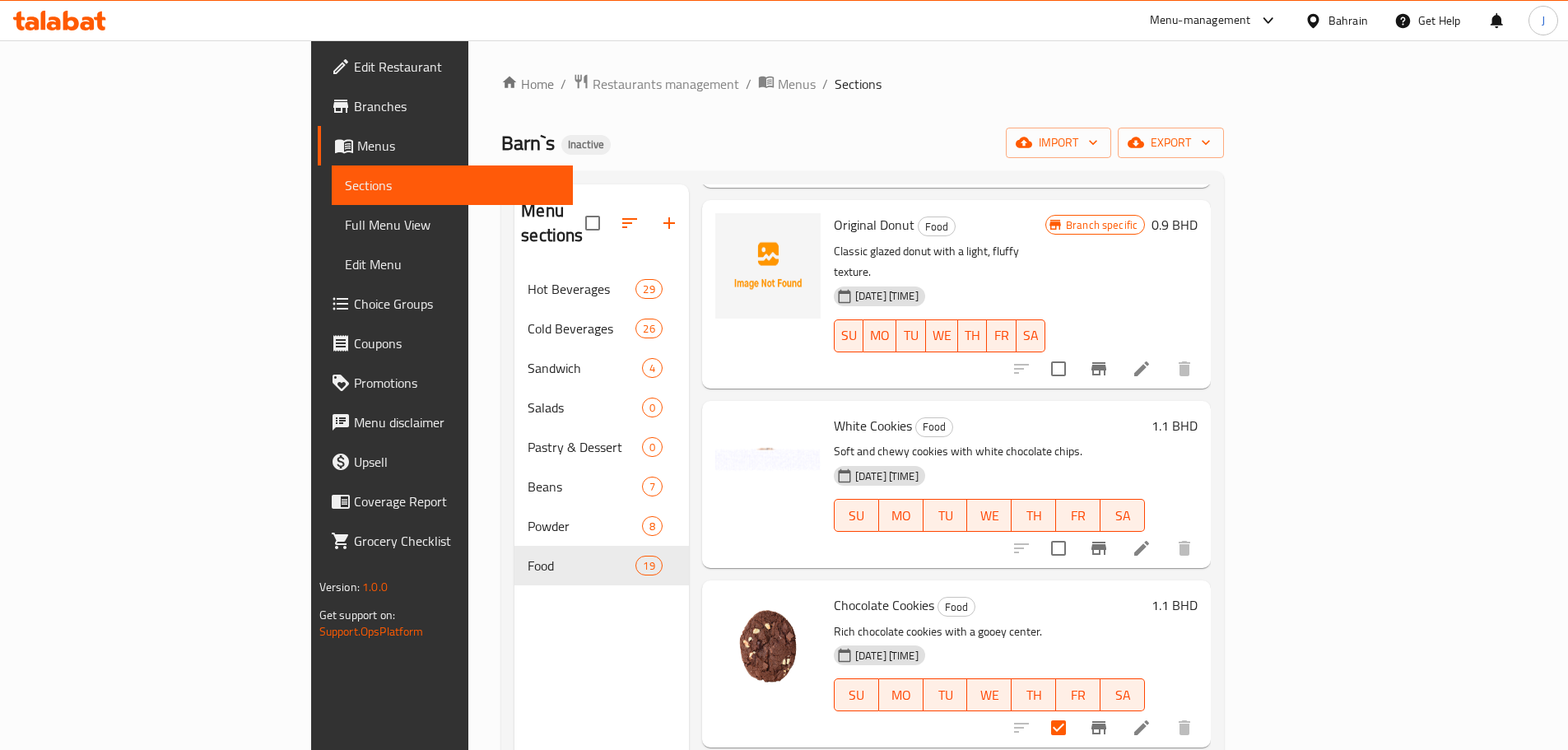 scroll, scrollTop: 1317, scrollLeft: 0, axis: vertical 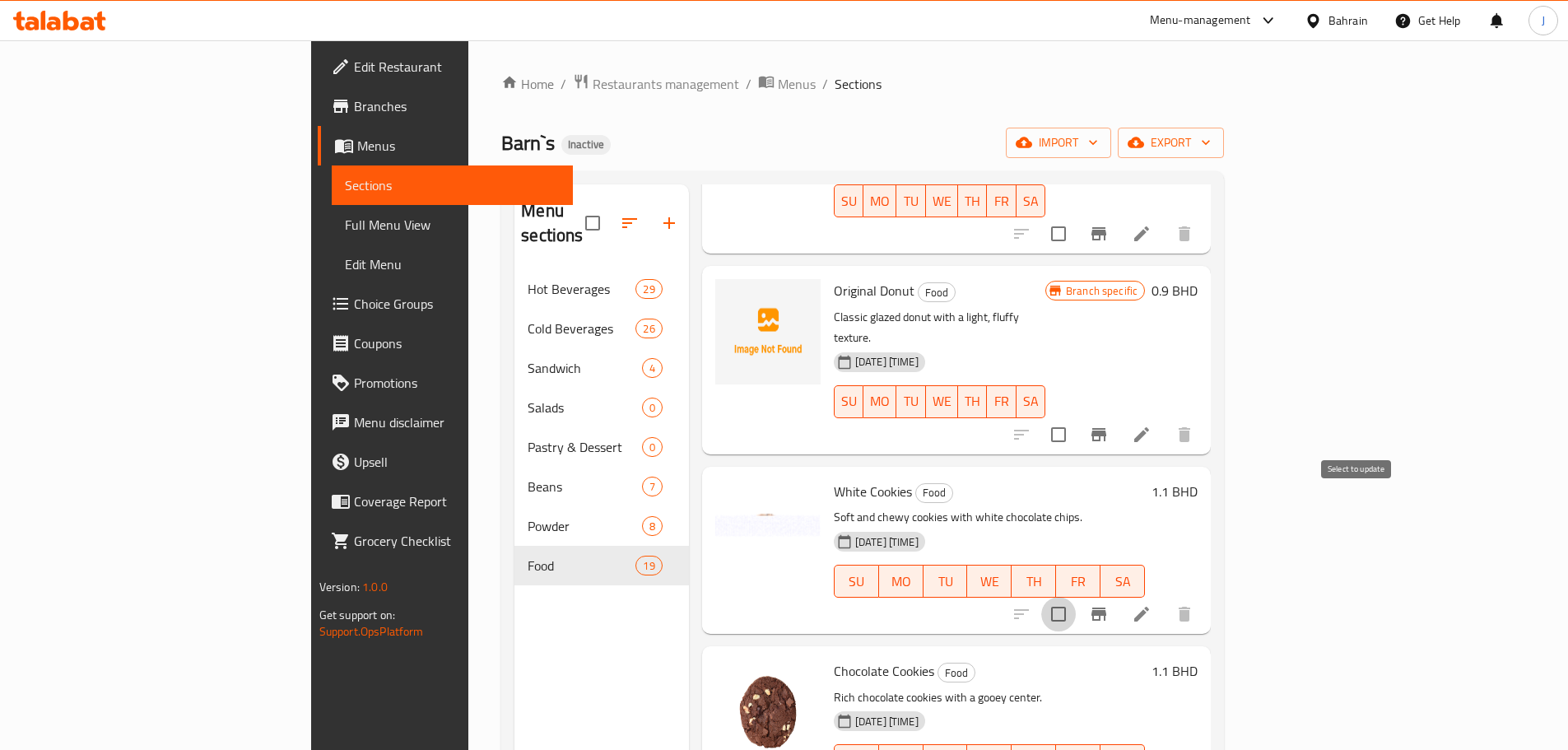 click at bounding box center (1059, 614) 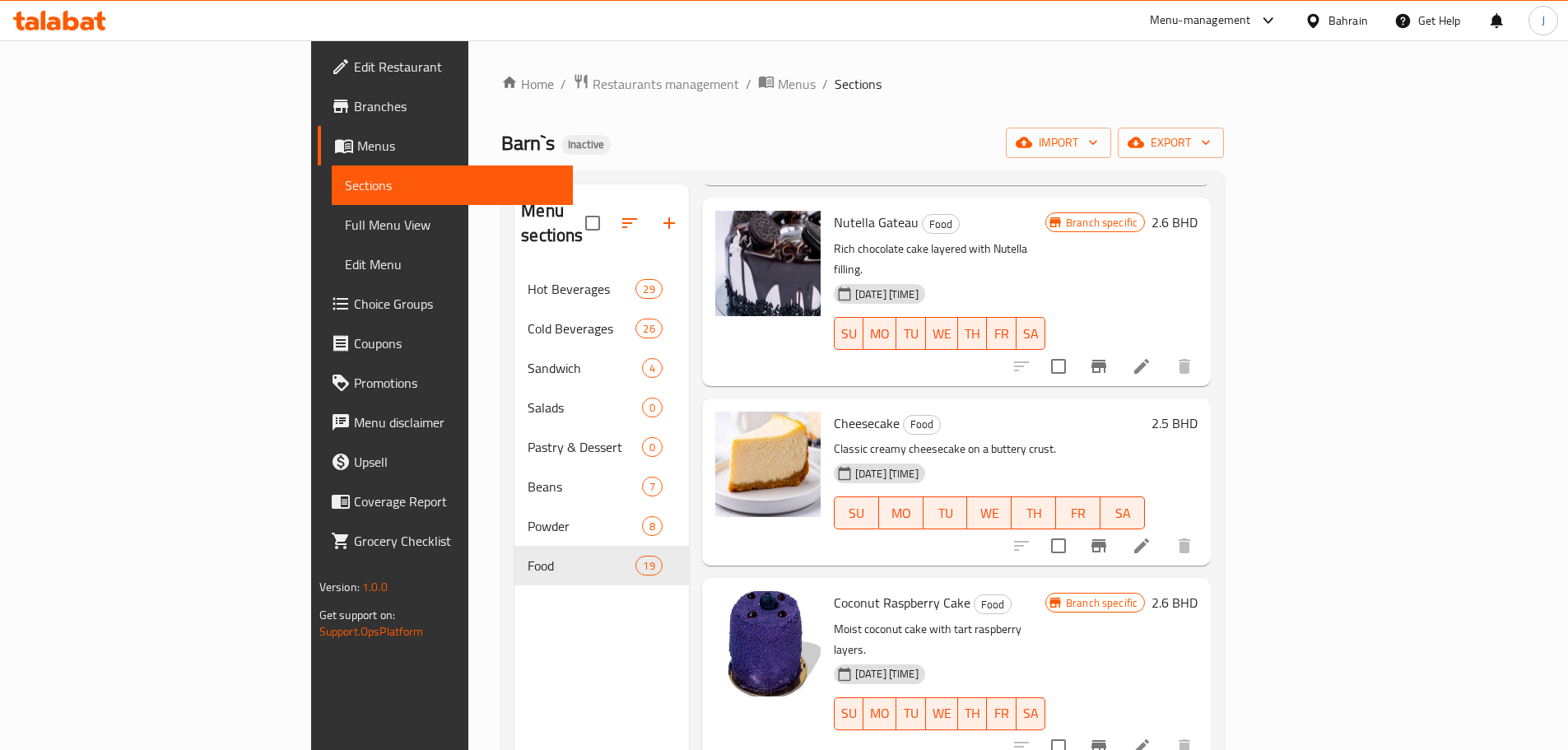 scroll, scrollTop: 2709, scrollLeft: 0, axis: vertical 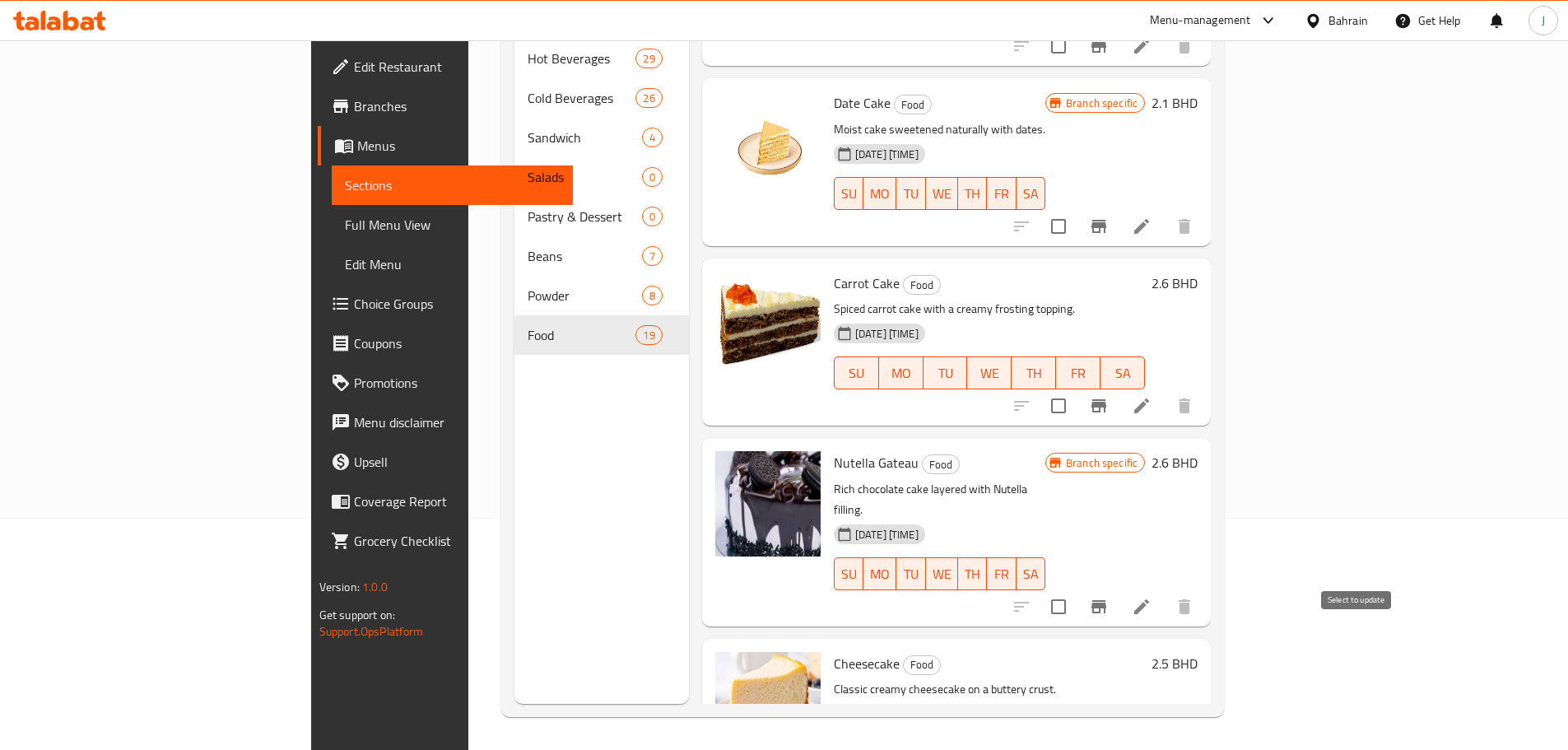 click at bounding box center (1059, 786) 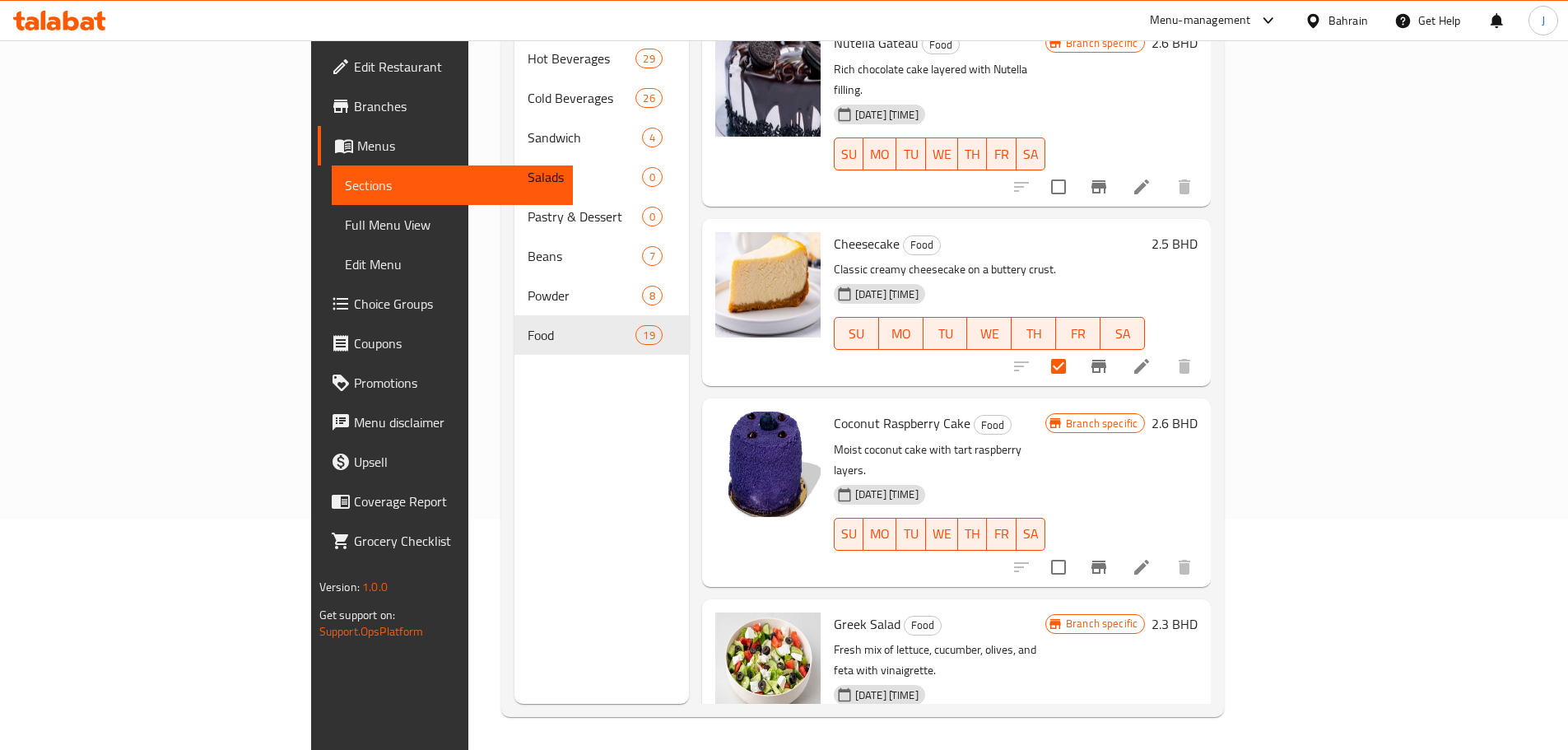 scroll, scrollTop: 2709, scrollLeft: 0, axis: vertical 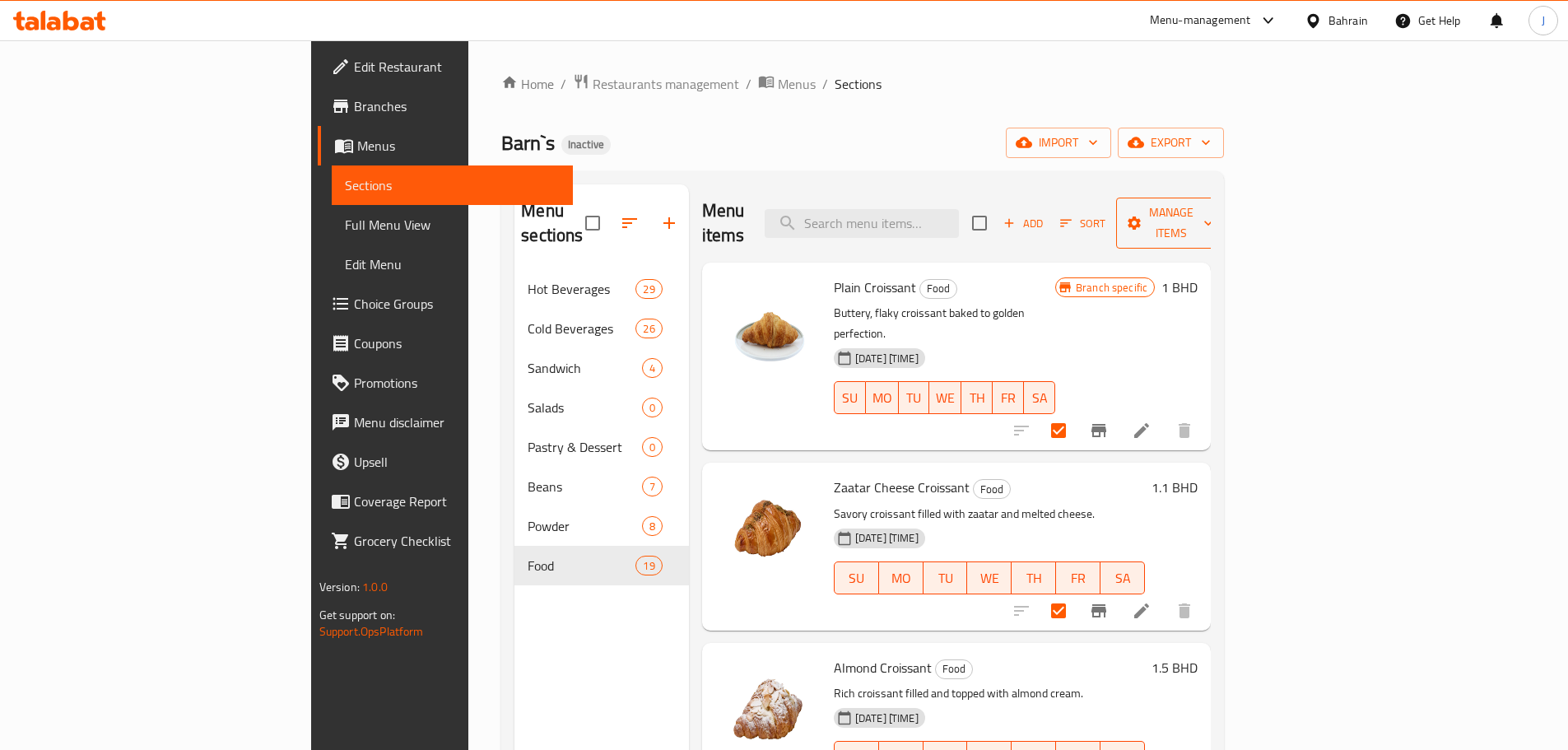 click on "Manage items" at bounding box center [1171, 223] 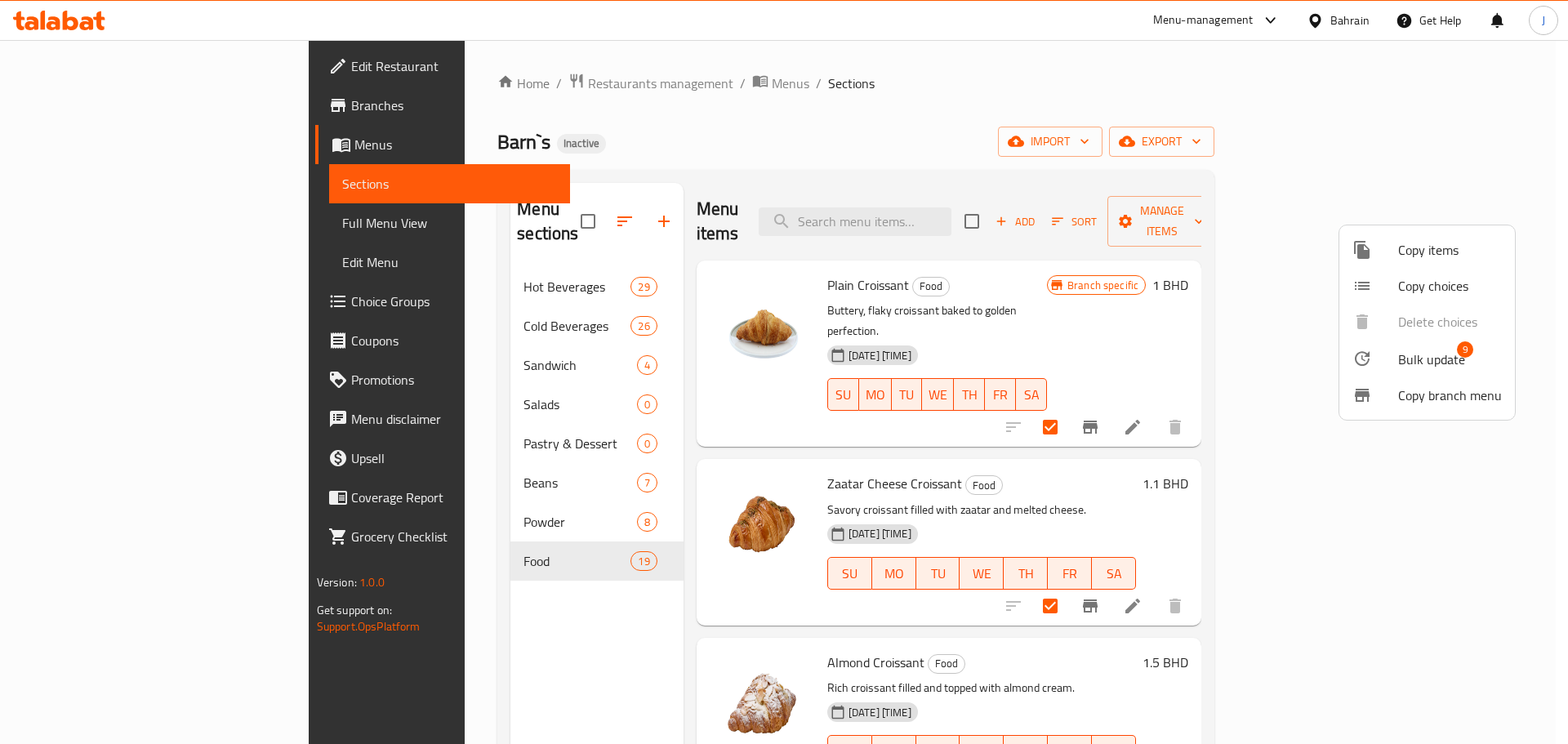 click on "Bulk update" at bounding box center [1432, 359] 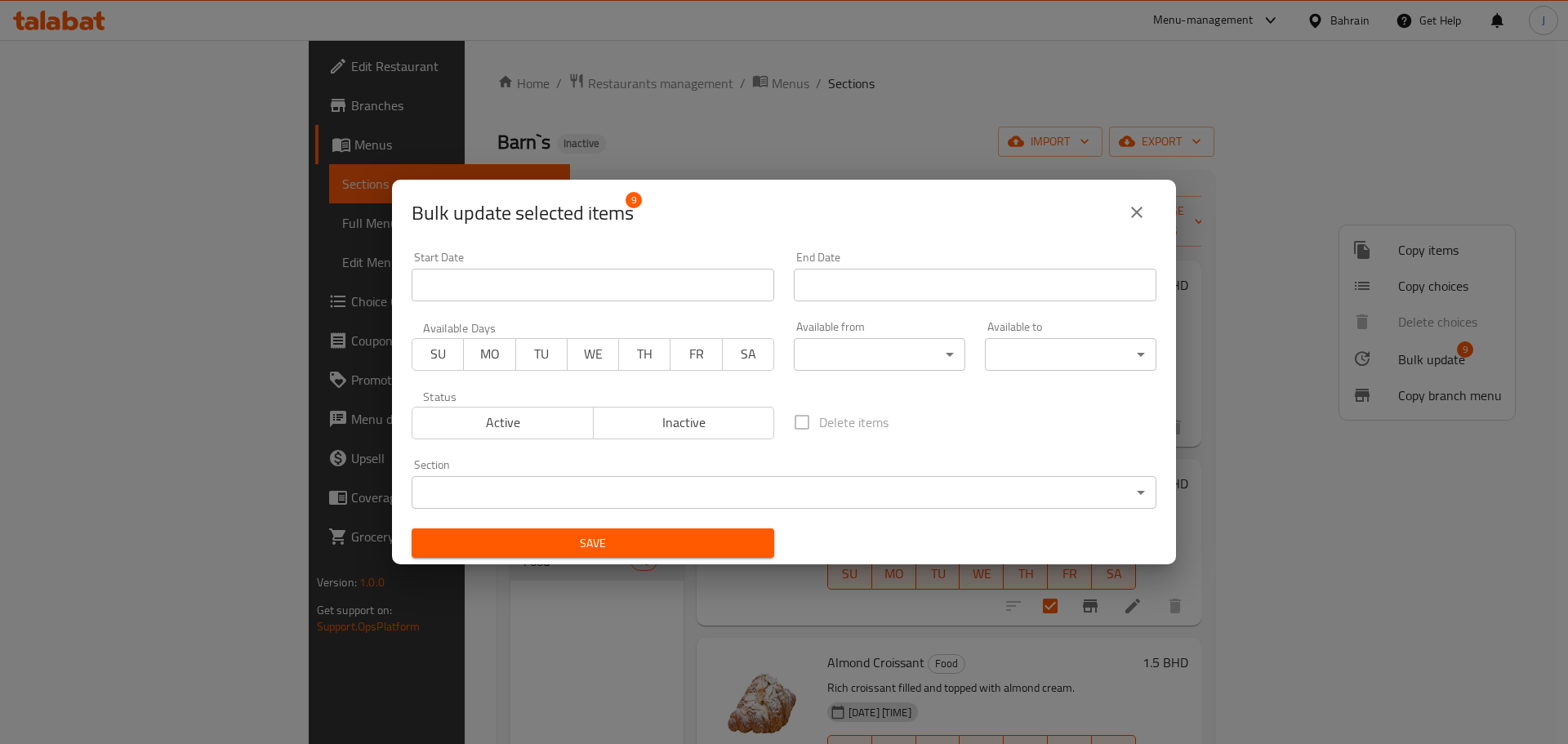 click on "Section ​ ​" at bounding box center [784, 483] 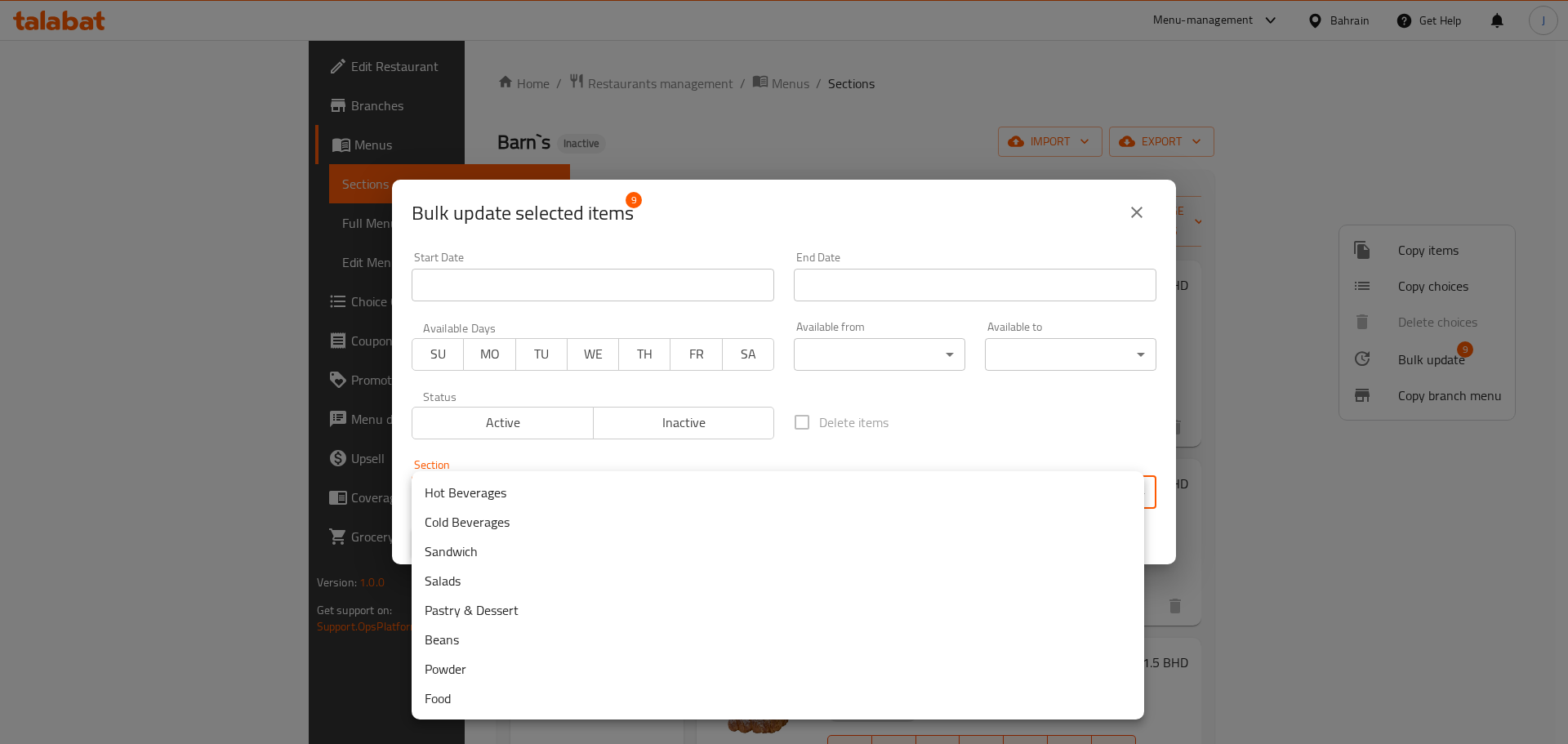 click on "Pastry & Dessert" at bounding box center [777, 610] 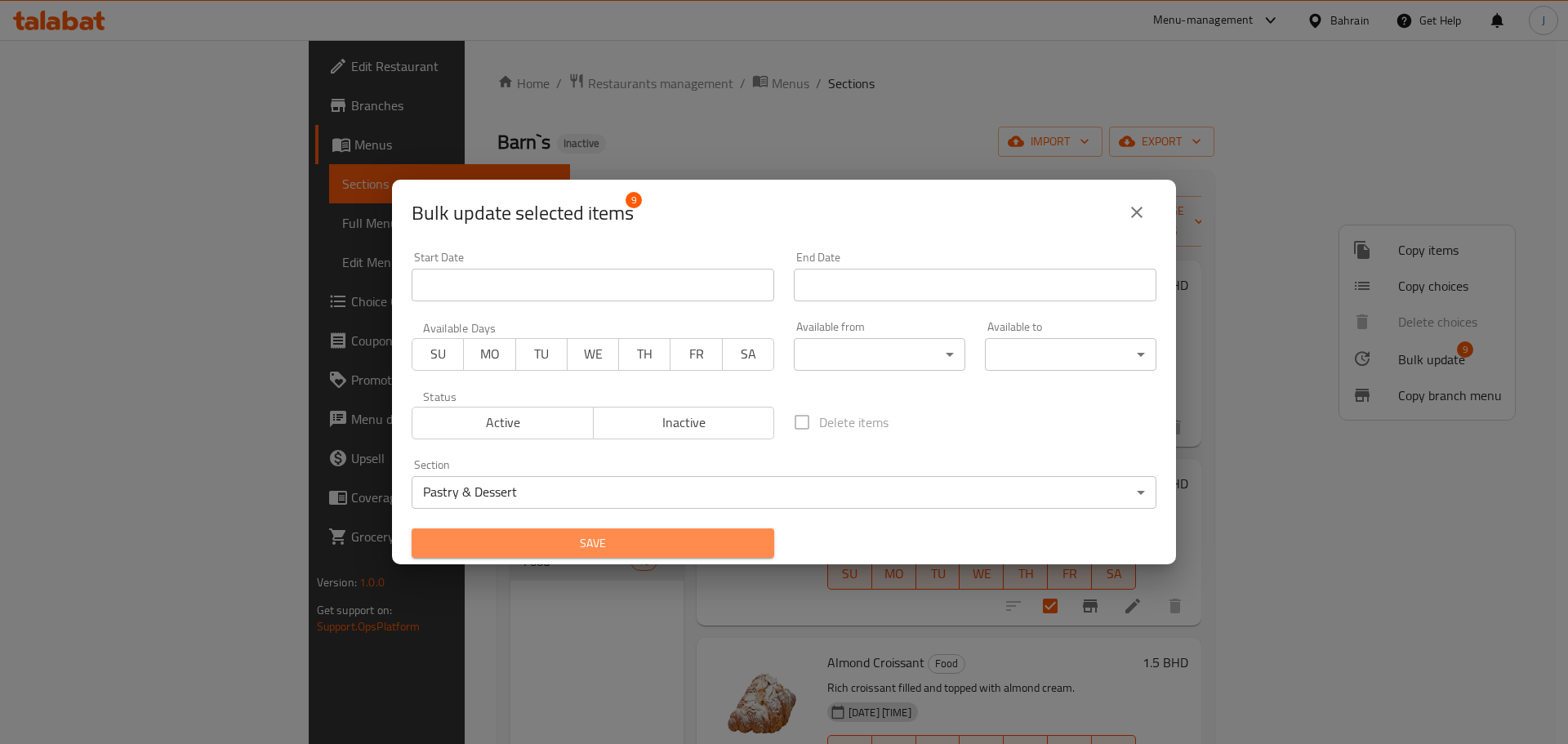 click on "Save" at bounding box center (593, 543) 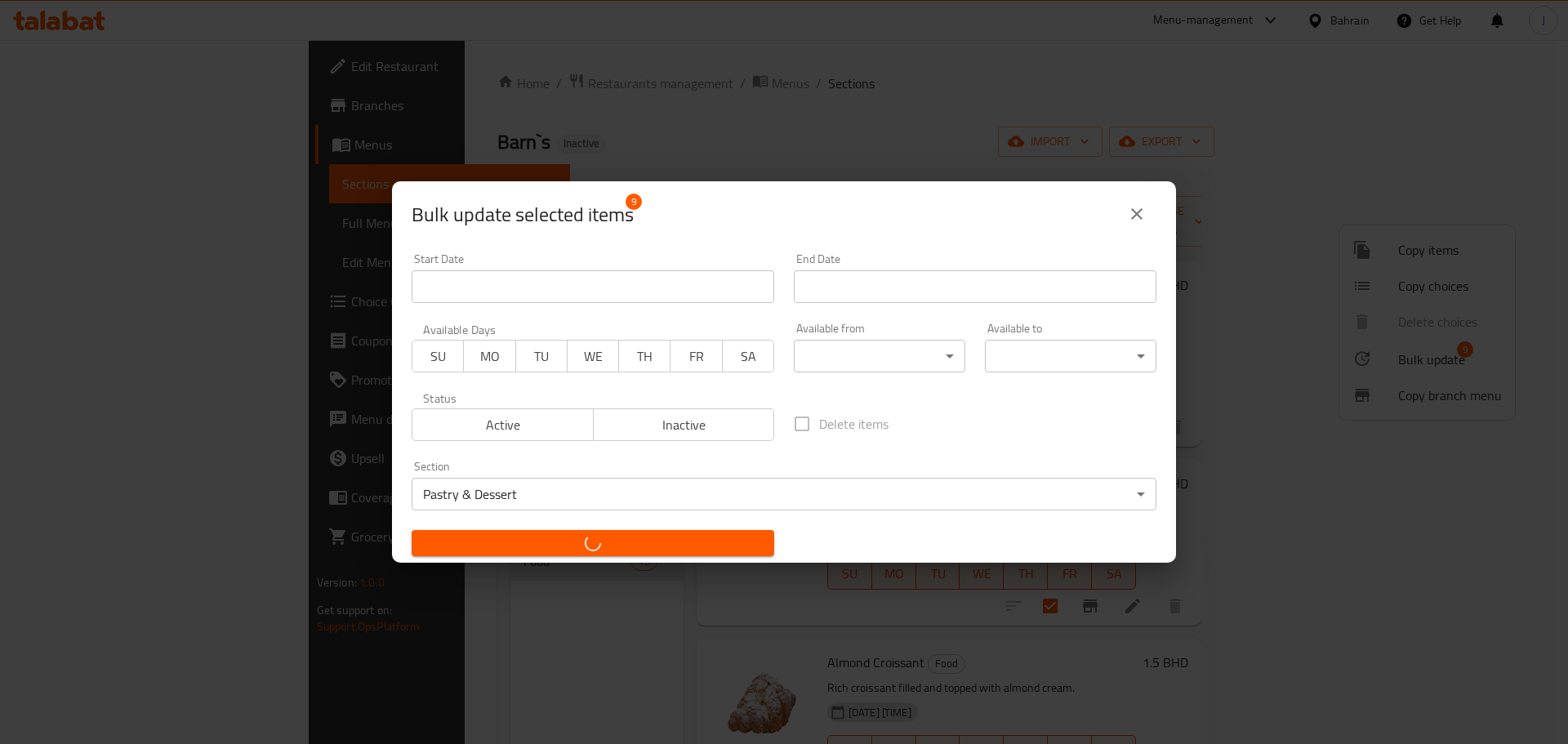 checkbox on "false" 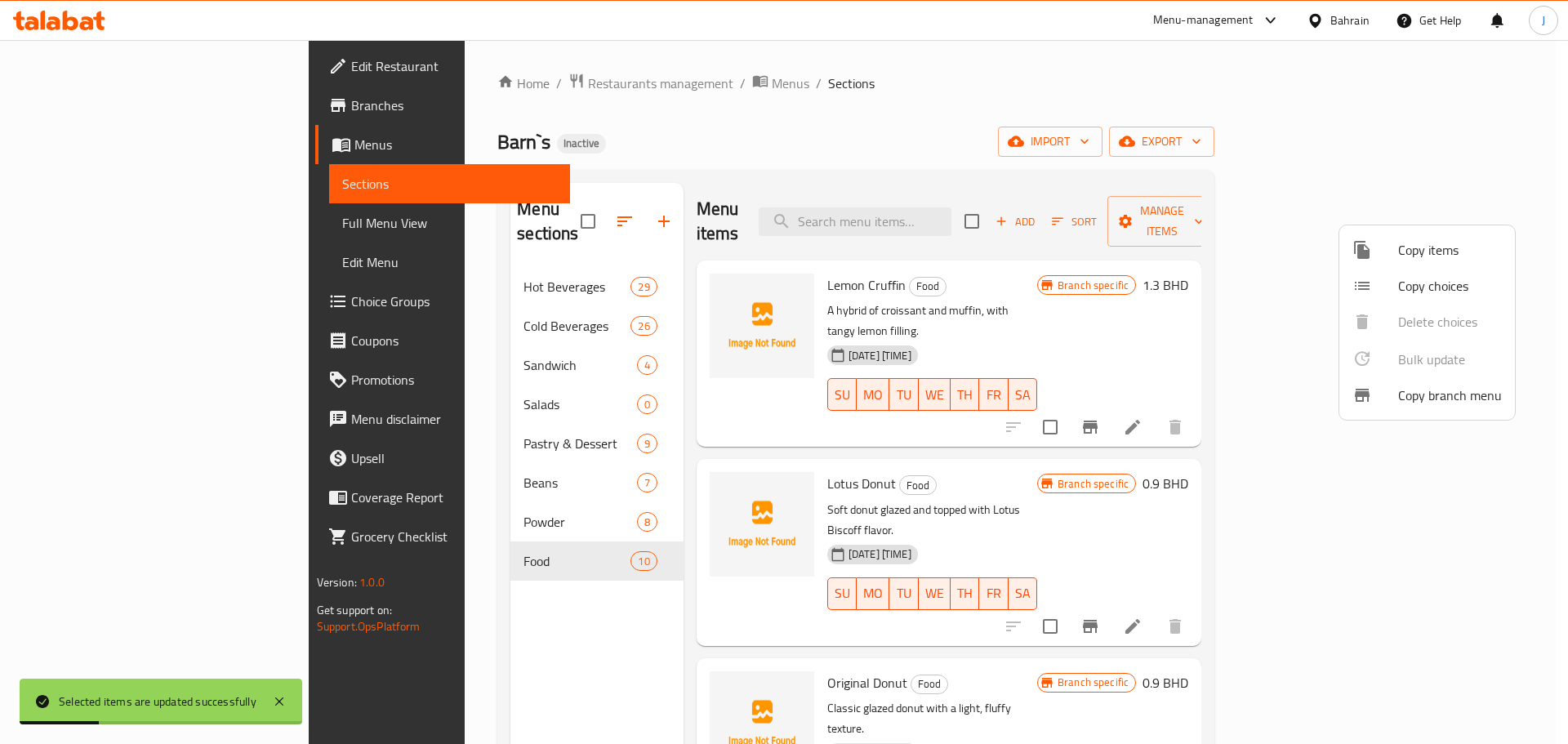 click at bounding box center (784, 372) 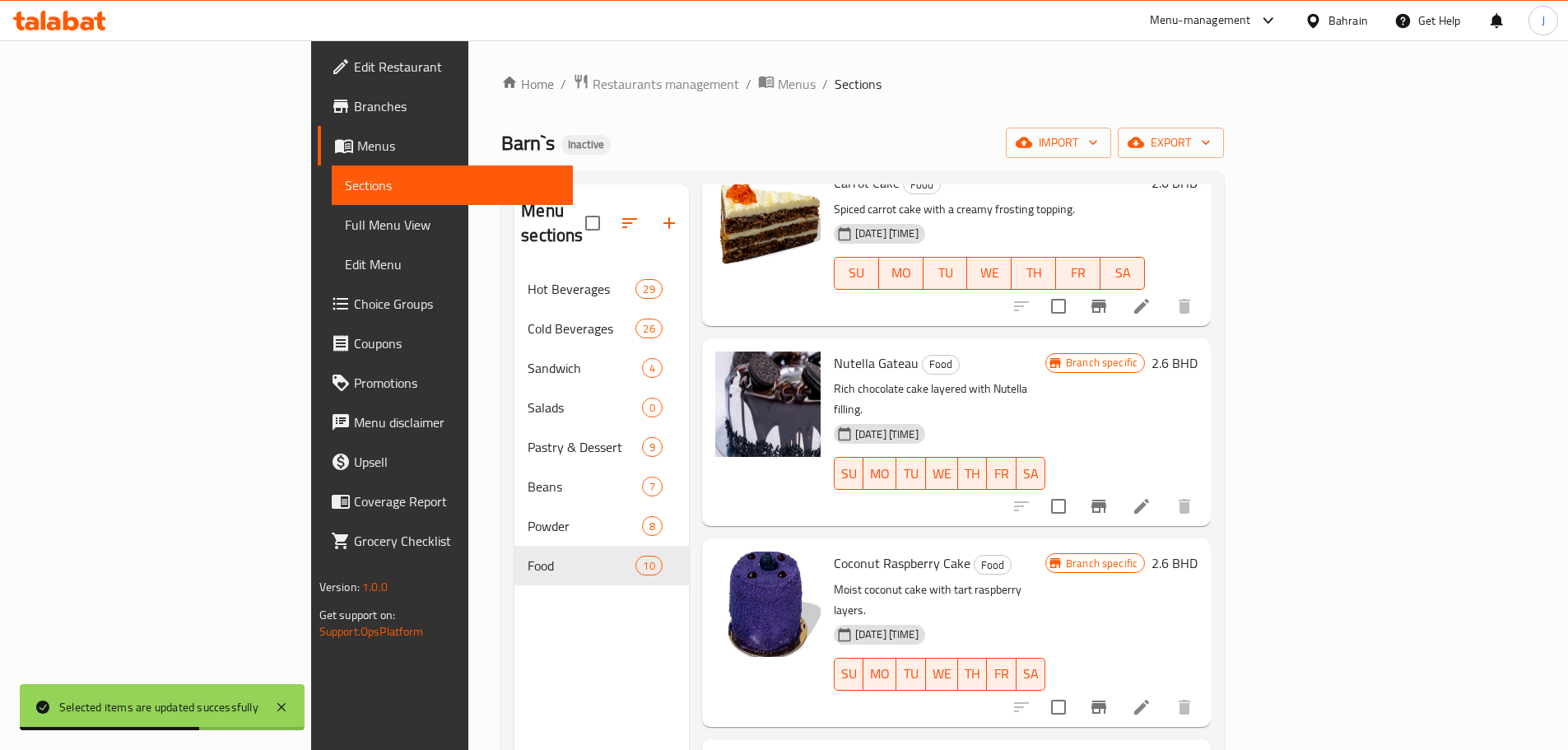 scroll, scrollTop: 1090, scrollLeft: 0, axis: vertical 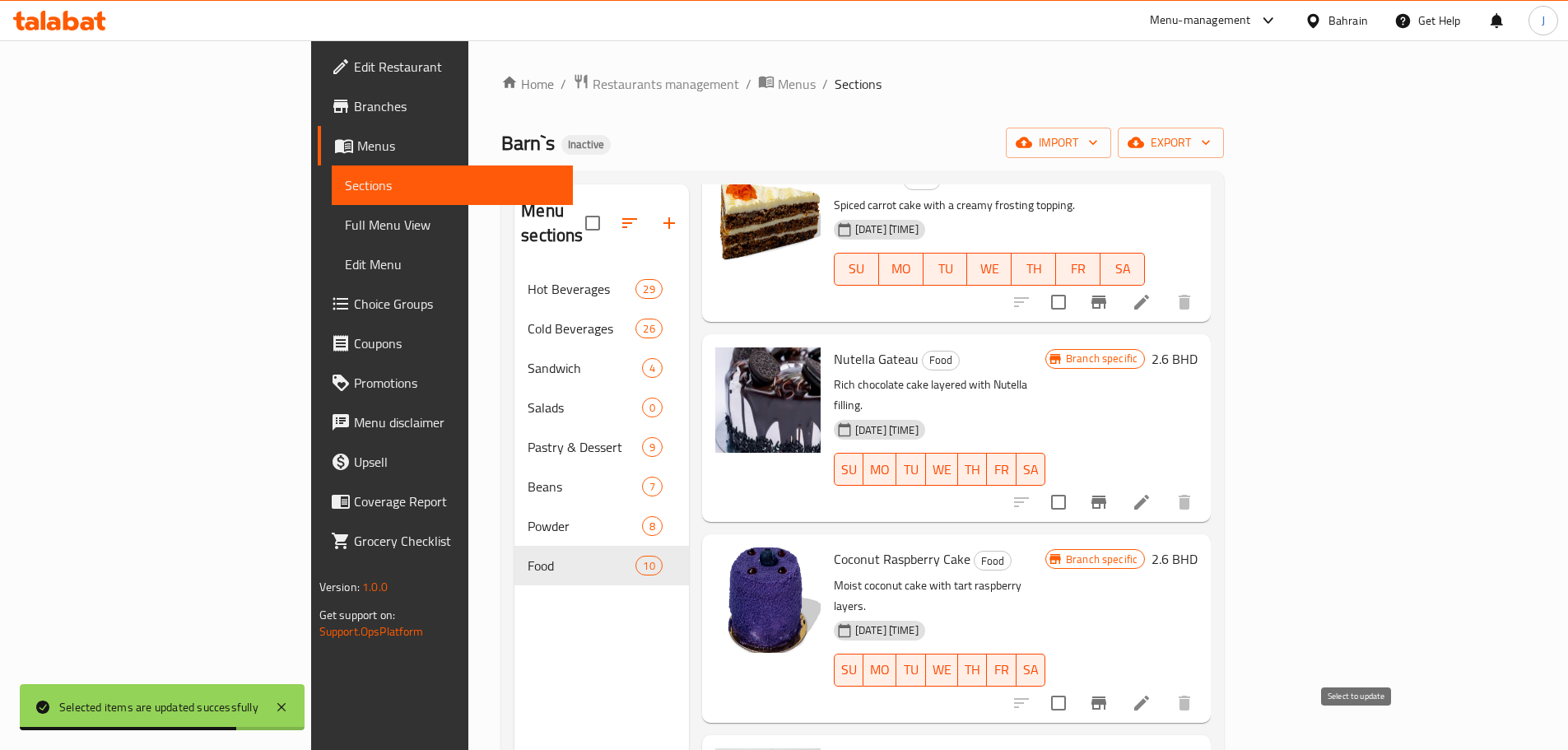click at bounding box center (1059, 903) 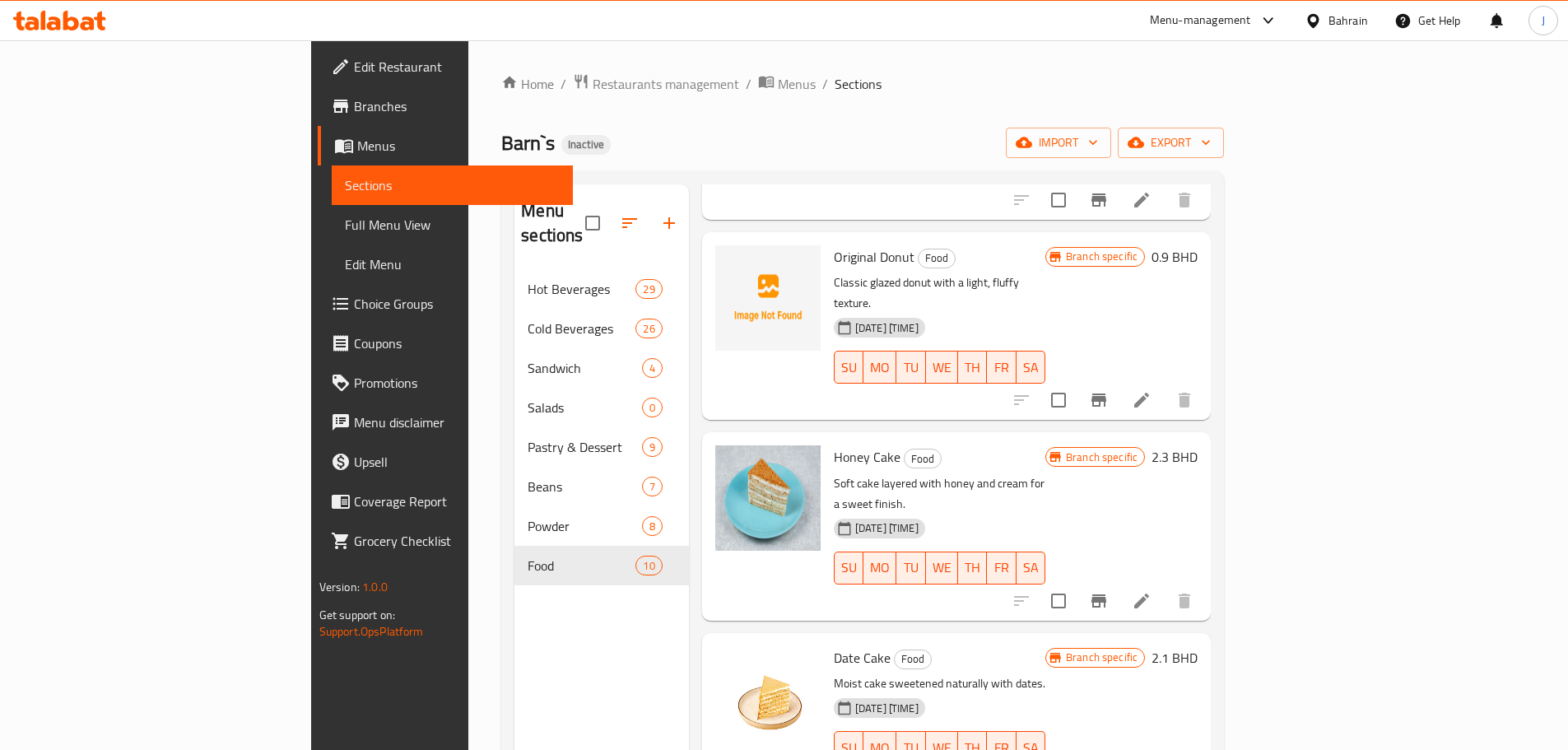 scroll, scrollTop: 0, scrollLeft: 0, axis: both 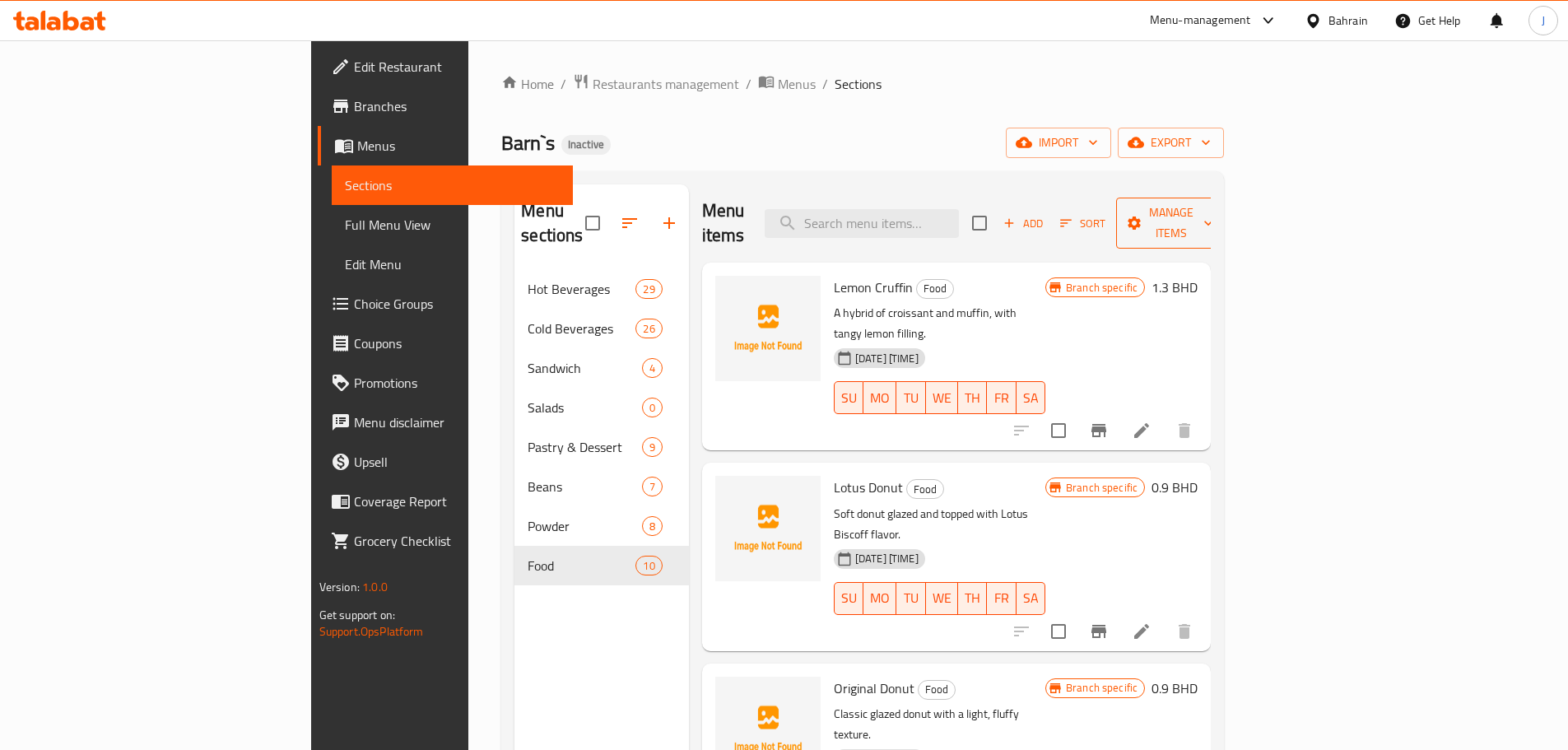 click on "Manage items" at bounding box center (1171, 223) 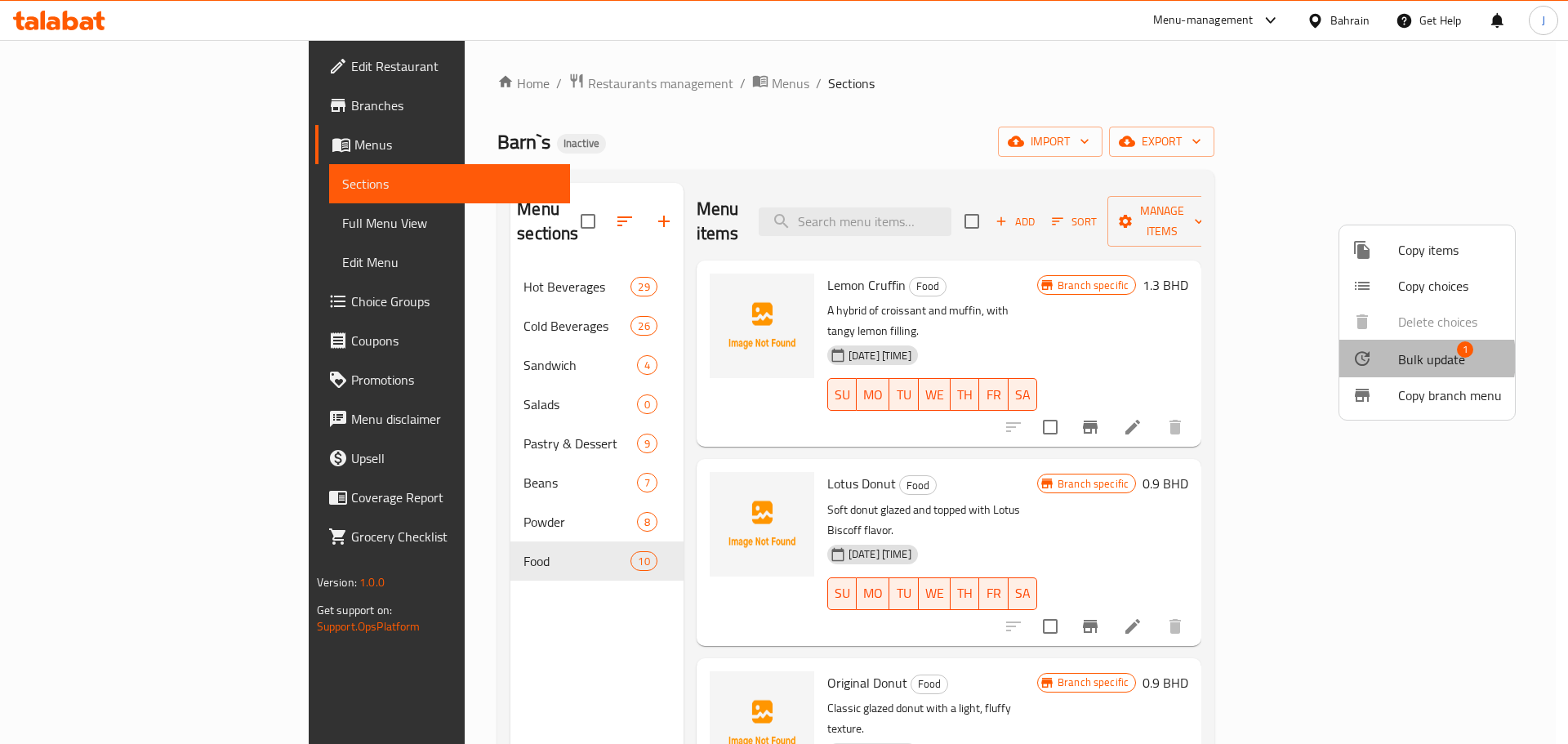 click at bounding box center [1375, 359] 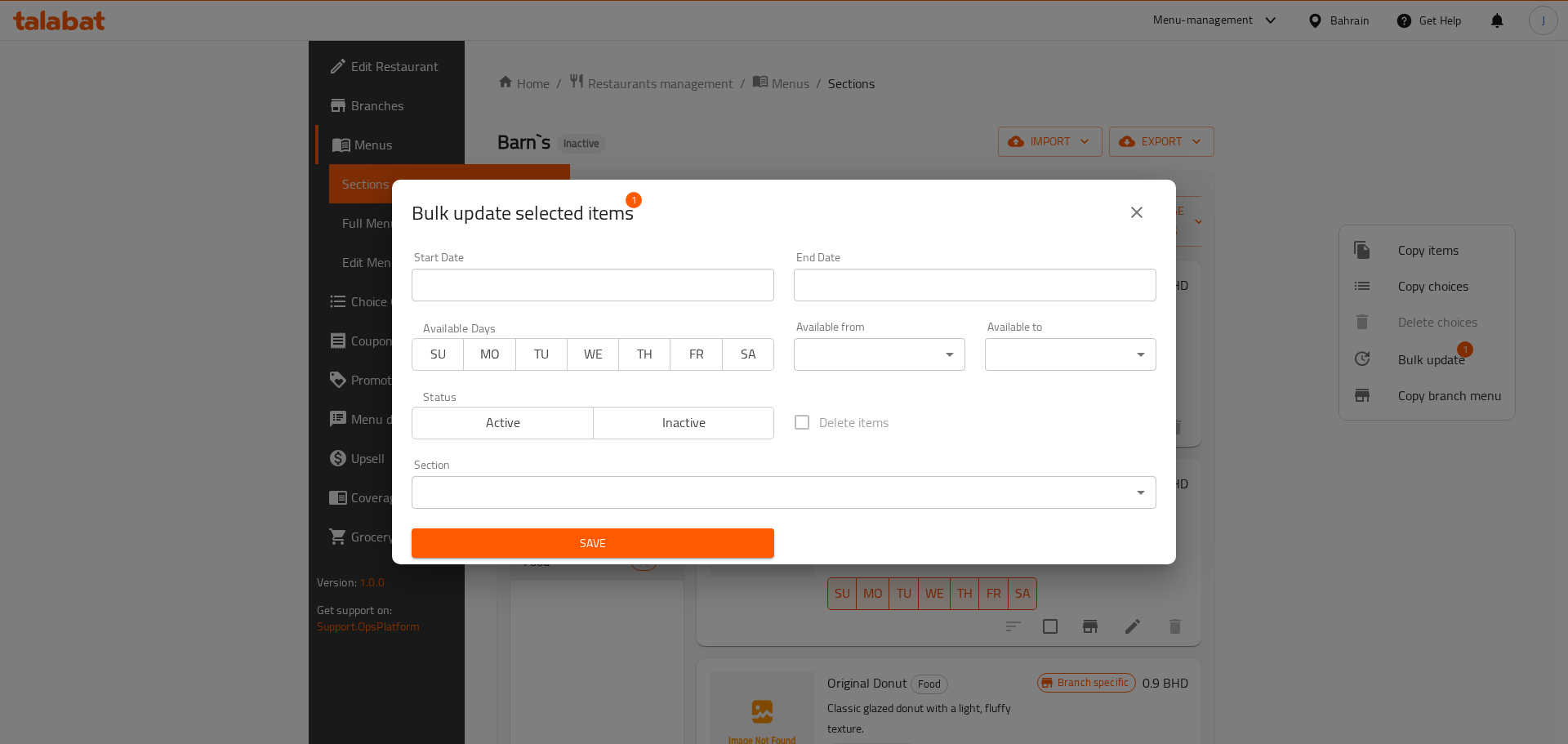 click on "​ Menu-management Bahrain Get Help J   Edit Restaurant   Branches   Menus   Sections   Full Menu View   Edit Menu   Choice Groups   Coupons   Promotions   Menu disclaimer   Upsell   Coverage Report   Grocery Checklist  Version:    1.0.0  Get support on:    Support.OpsPlatform Home / Restaurants management / Menus / Sections Barn`s Inactive import export Menu sections Hot Beverages 29 Cold Beverages 26 Sandwich 4 Salads 0 Pastry & Dessert  9 Beans 7 Powder 8 Food 10 Menu items Add Sort Manage items Lemon Cruffin   Food A hybrid of croissant and muffin, with tangy lemon filling. 30-07-2025 06:52 PM SU MO TU WE TH FR SA Branch specific 1.3   BHD Lotus Donut   Food Soft donut glazed and topped with Lotus Biscoff flavor. 30-07-2025 06:52 PM SU MO TU WE TH FR SA Branch specific 0.9   BHD Original Donut   Food Classic glazed donut with a light, fluffy texture. 30-07-2025 06:52 PM SU MO TU WE TH FR SA Branch specific 0.9   BHD Honey Cake   Food Soft cake layered with honey and cream for a sweet finish. SU MO TU WE" at bounding box center [784, 392] 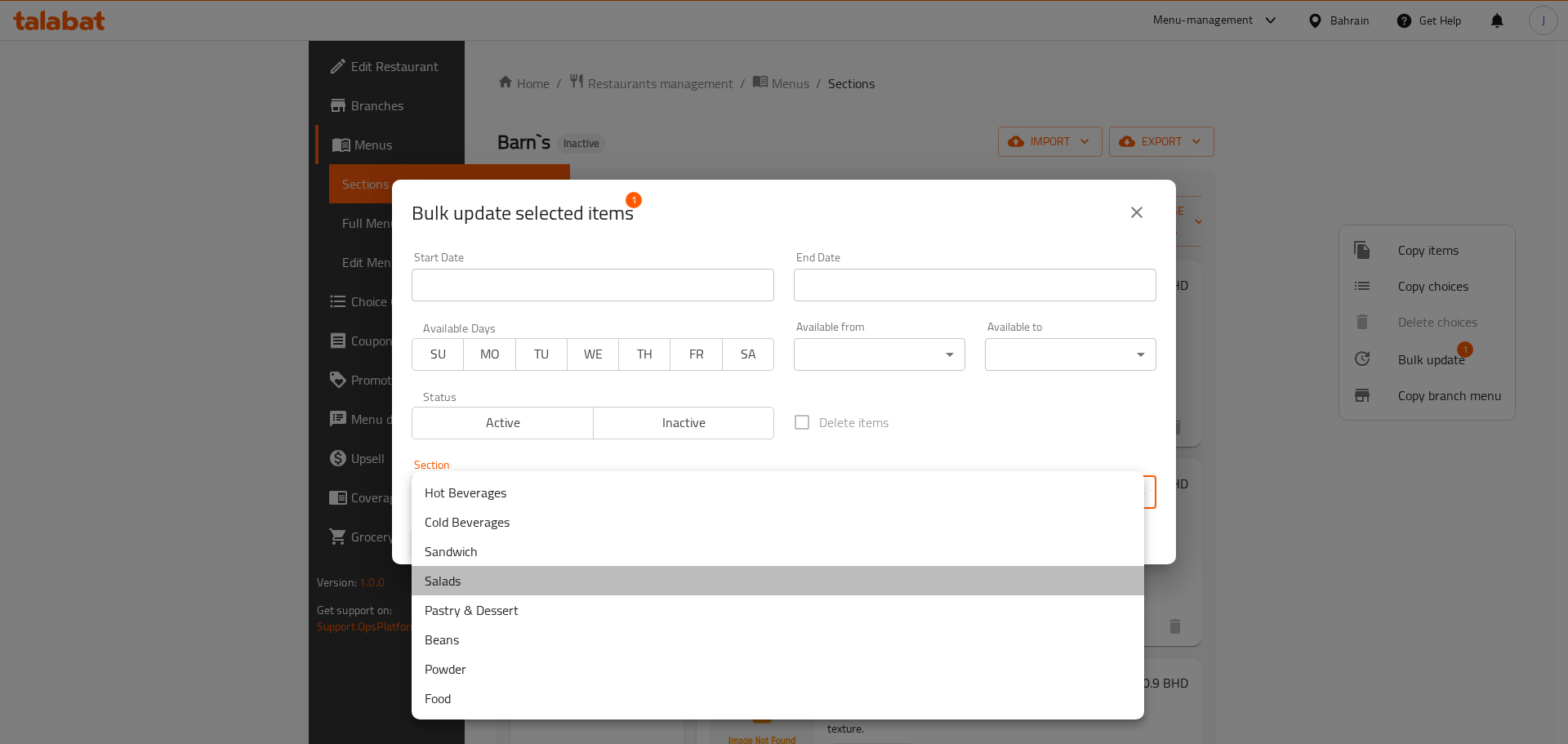 click on "Salads" at bounding box center [777, 581] 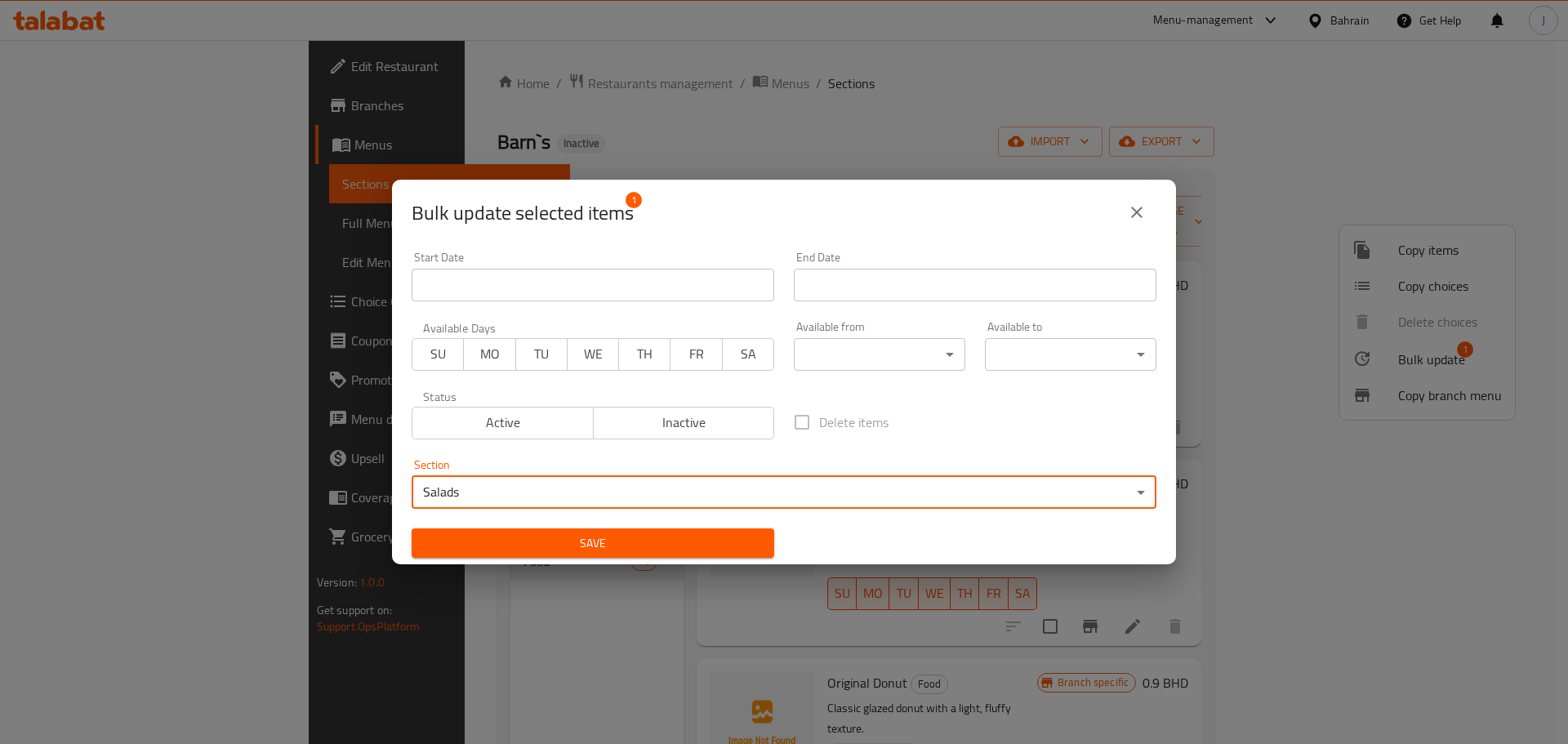 click on "Save" at bounding box center (593, 543) 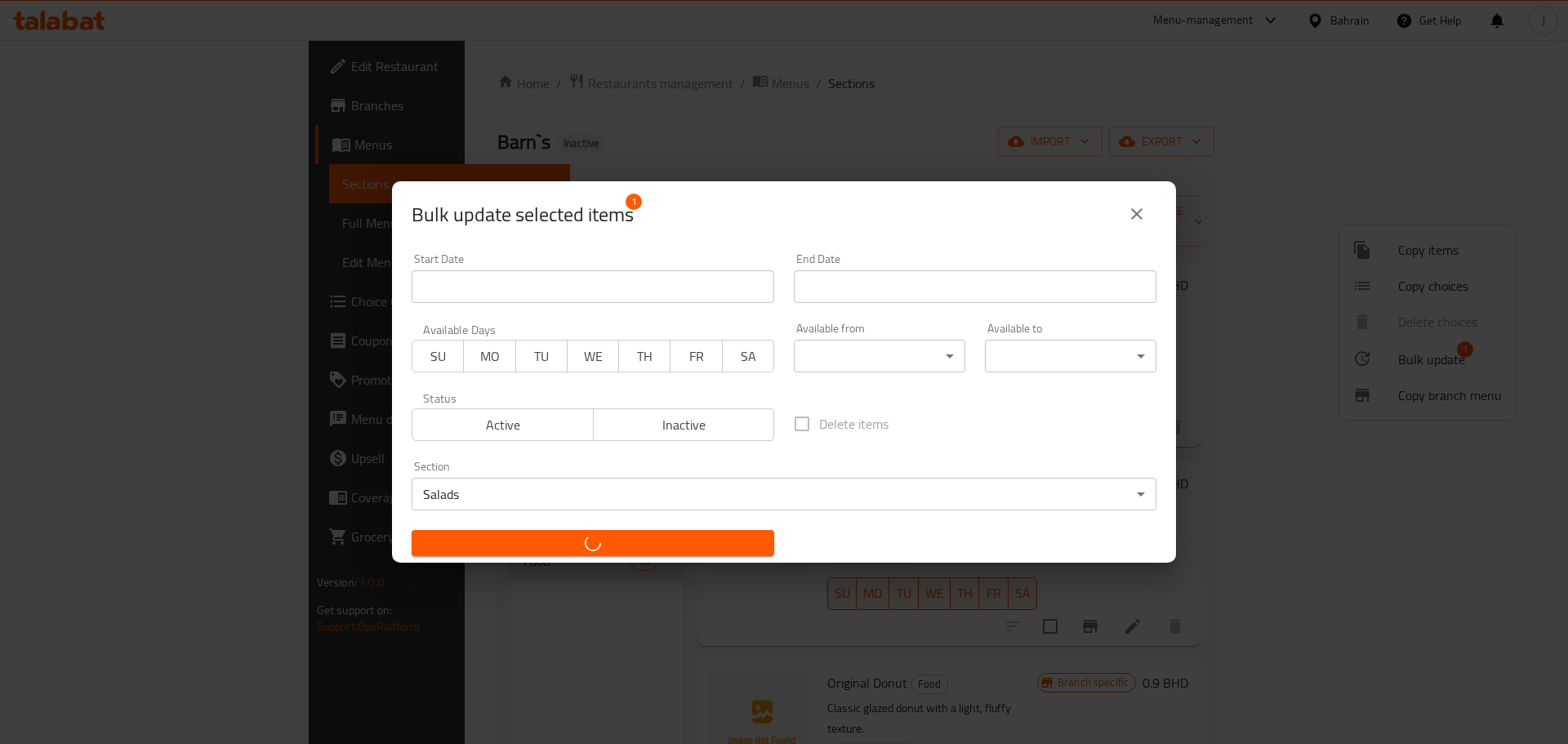 checkbox on "false" 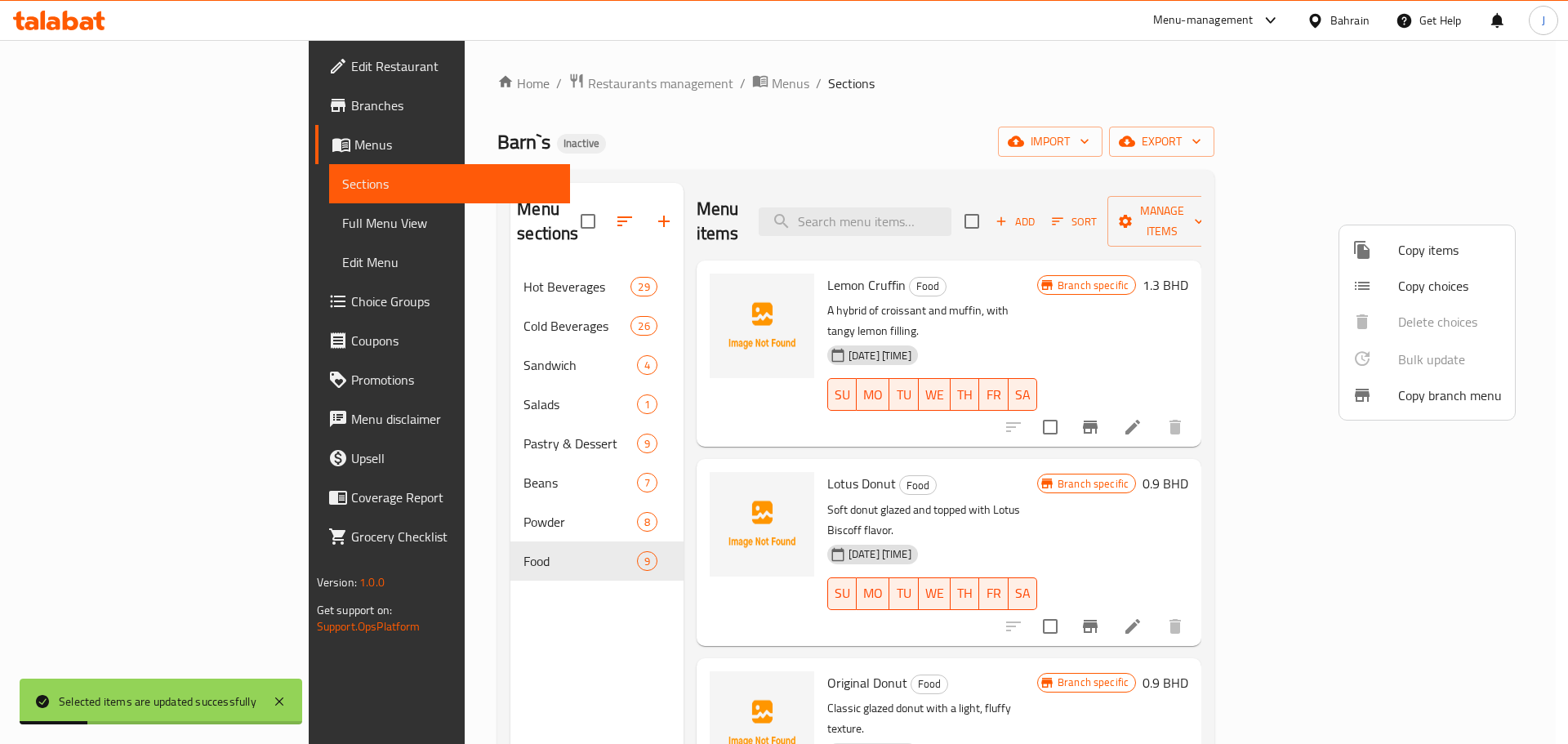 click at bounding box center (784, 372) 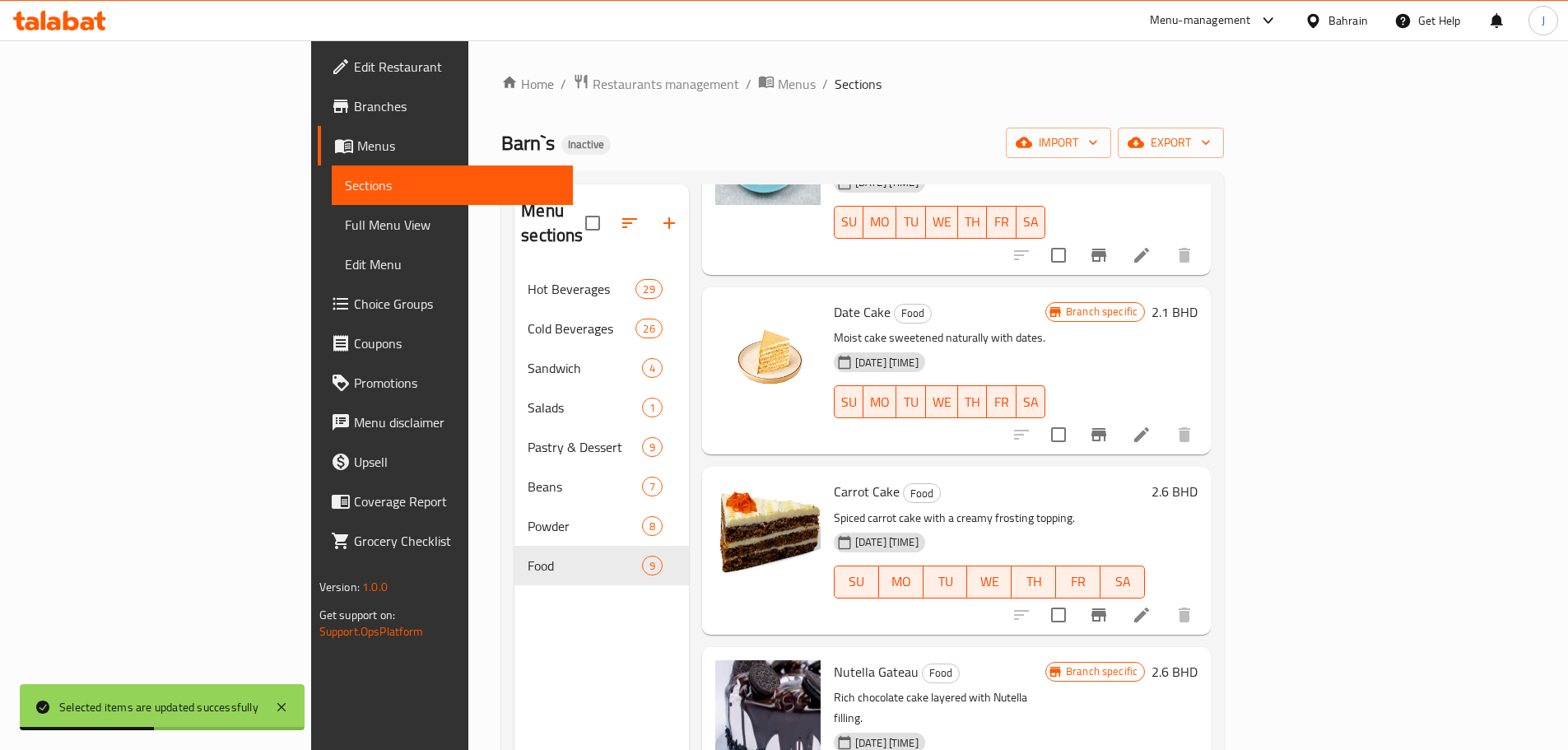 scroll, scrollTop: 910, scrollLeft: 0, axis: vertical 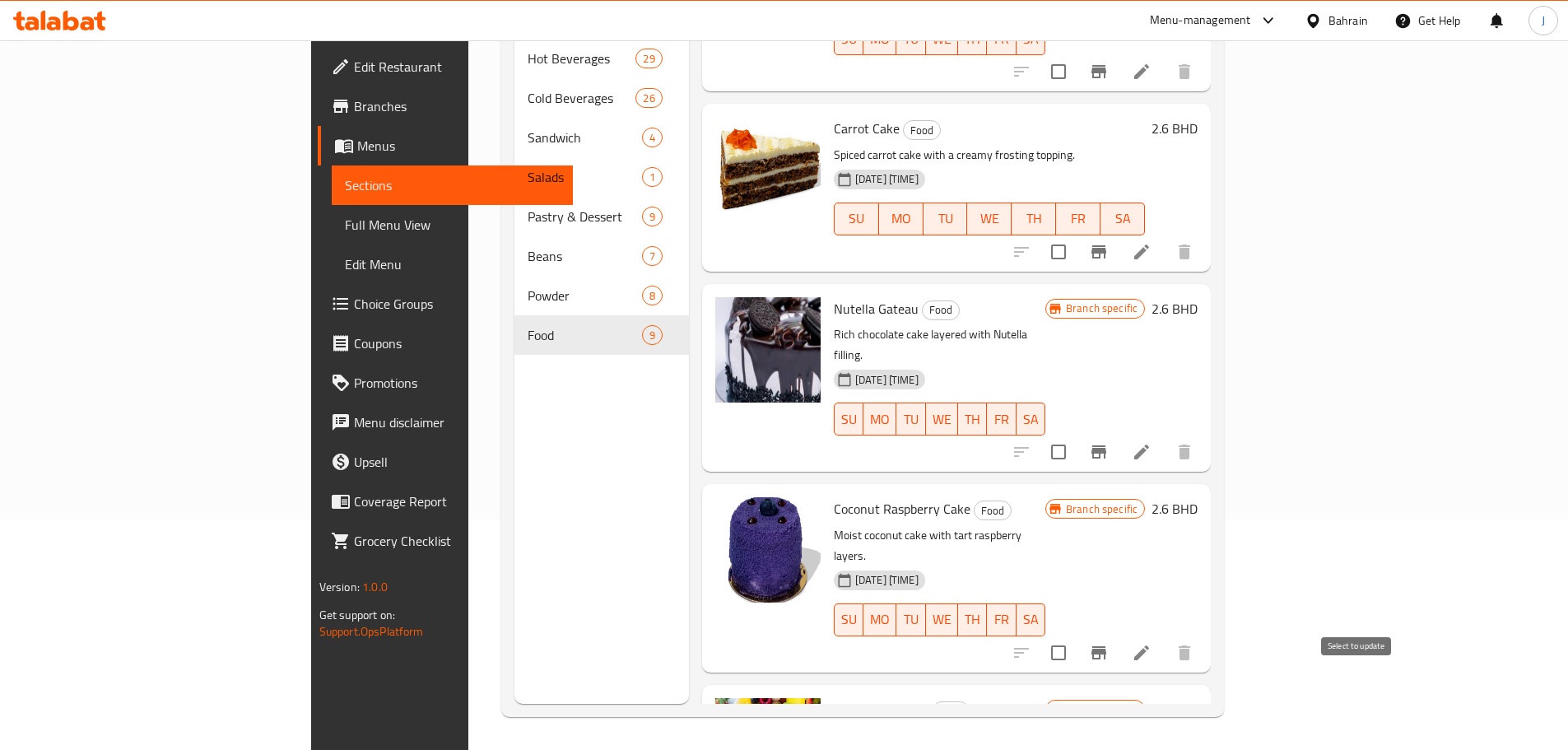 click at bounding box center (1059, 832) 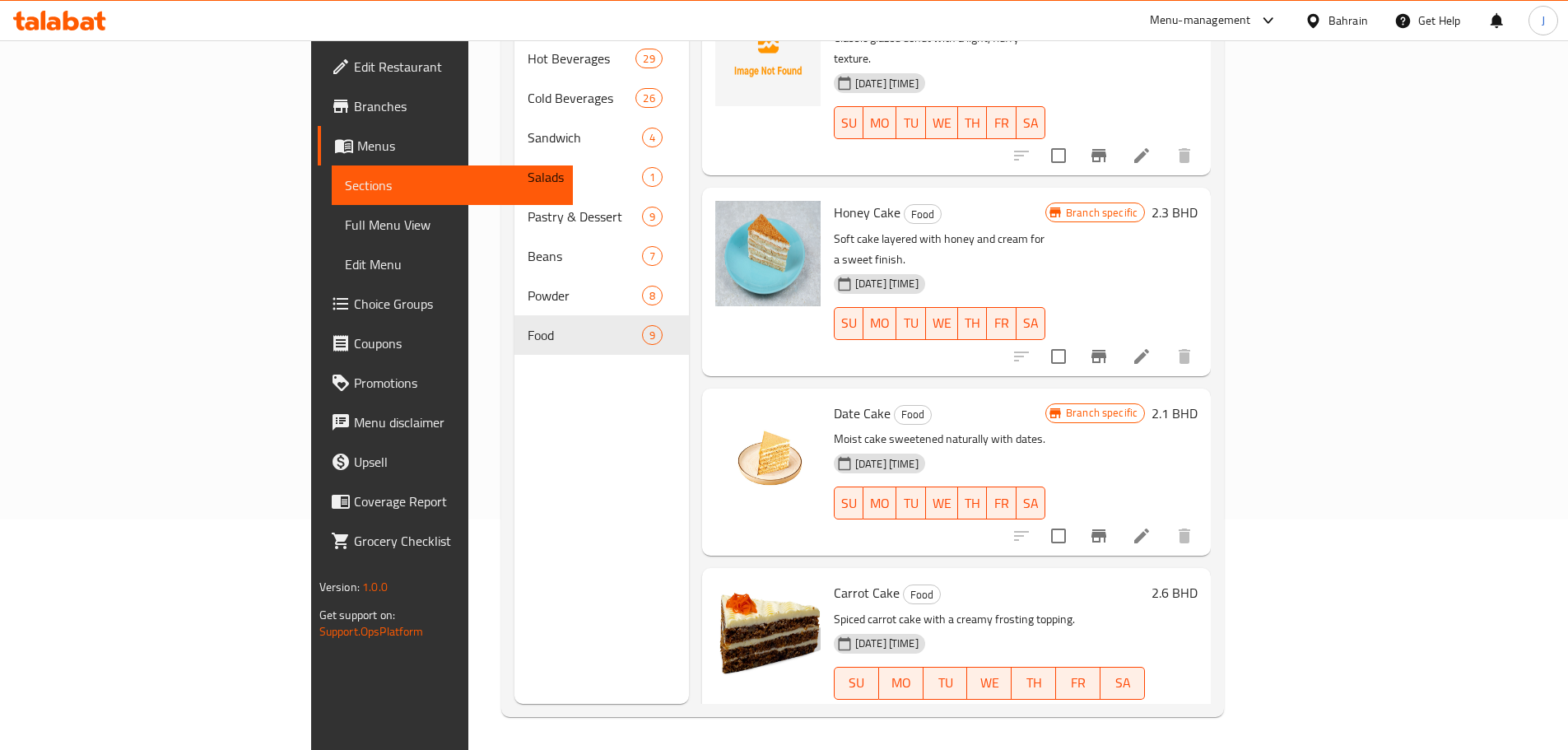 scroll, scrollTop: 169, scrollLeft: 0, axis: vertical 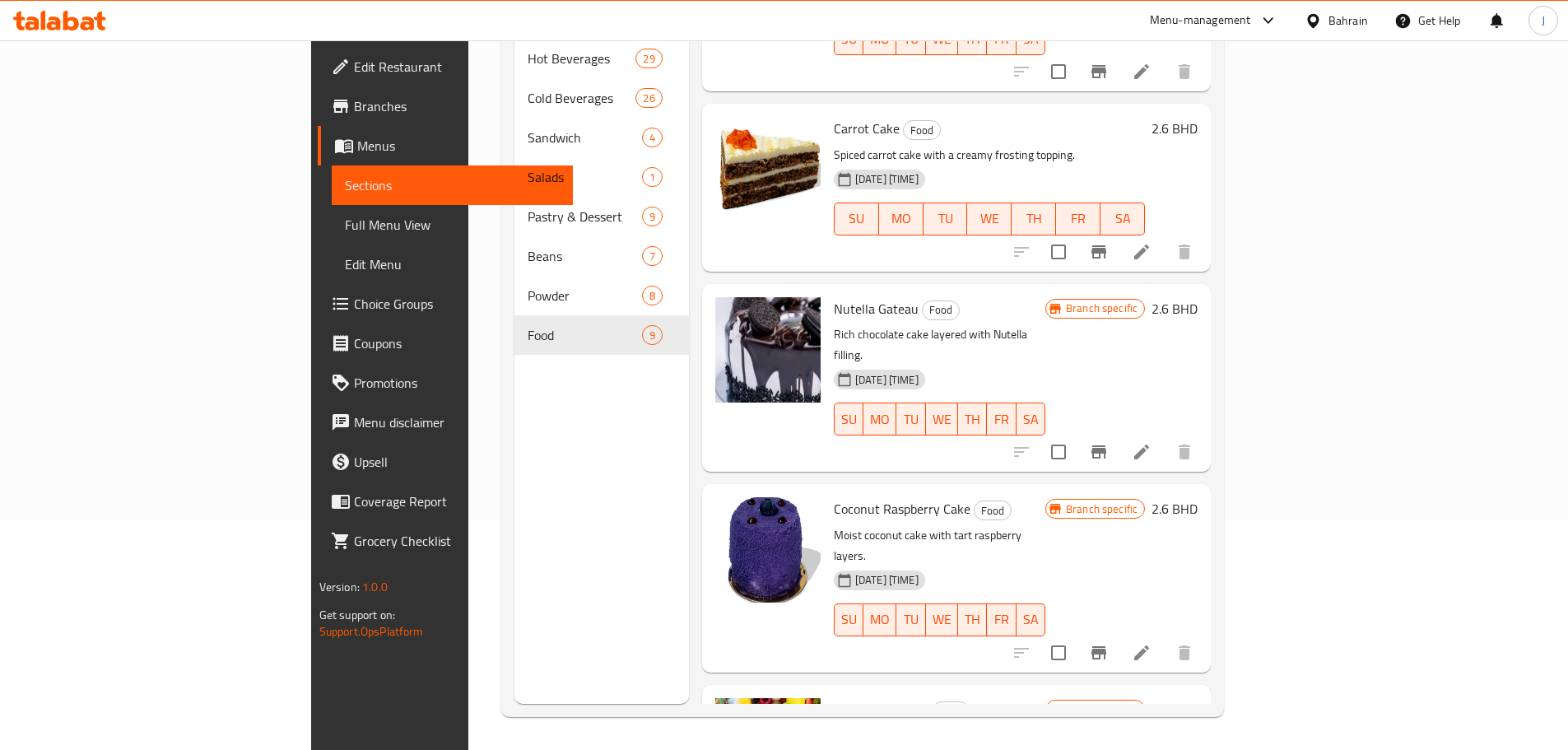 click on "Home / Restaurants management / Menus / Sections Barn`s Inactive import export Menu sections Hot Beverages 29 Cold Beverages 26 Sandwich 4 Salads 1 Pastry & Dessert  9 Beans 7 Powder 8 Food 9 Menu items Add Sort Manage items Lemon Cruffin   Food A hybrid of croissant and muffin, with tangy lemon filling. 30-07-2025 06:52 PM SU MO TU WE TH FR SA Branch specific 1.3   BHD Lotus Donut   Food Soft donut glazed and topped with Lotus Biscoff flavor. 30-07-2025 06:52 PM SU MO TU WE TH FR SA Branch specific 0.9   BHD Original Donut   Food Classic glazed donut with a light, fluffy texture. 30-07-2025 06:52 PM SU MO TU WE TH FR SA Branch specific 0.9   BHD Honey Cake   Food Soft cake layered with honey and cream for a sweet finish. 30-07-2025 06:52 PM SU MO TU WE TH FR SA Branch specific 2.3   BHD Date Cake   Food Moist cake sweetened naturally with dates. 30-07-2025 06:52 PM SU MO TU WE TH FR SA Branch specific 2.1   BHD Carrot Cake   Food Spiced carrot cake with a creamy frosting topping. 30-07-2025 06:52 PM SU MO TU" at bounding box center (863, 280) 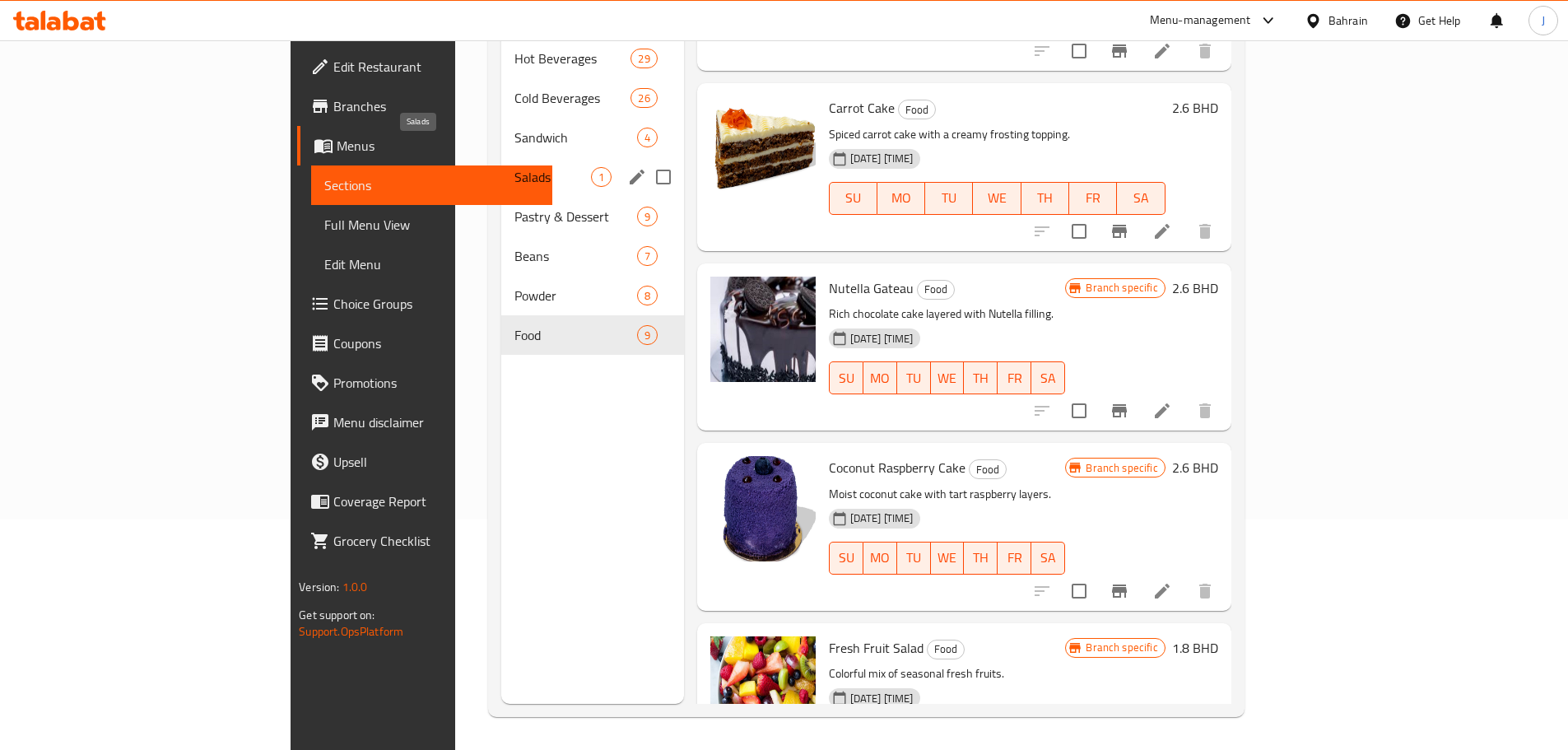 click on "Salads" at bounding box center (552, 177) 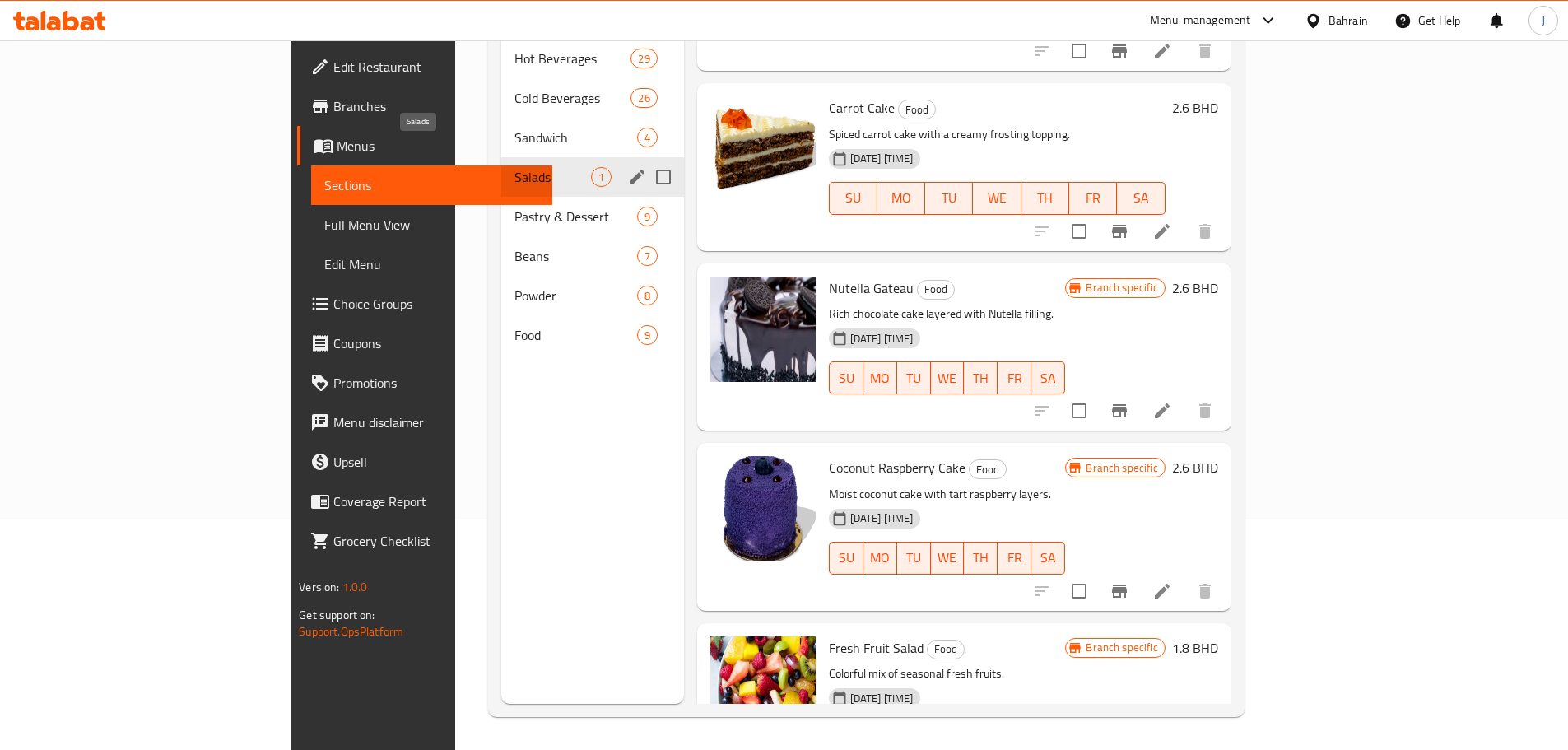 scroll, scrollTop: 0, scrollLeft: 0, axis: both 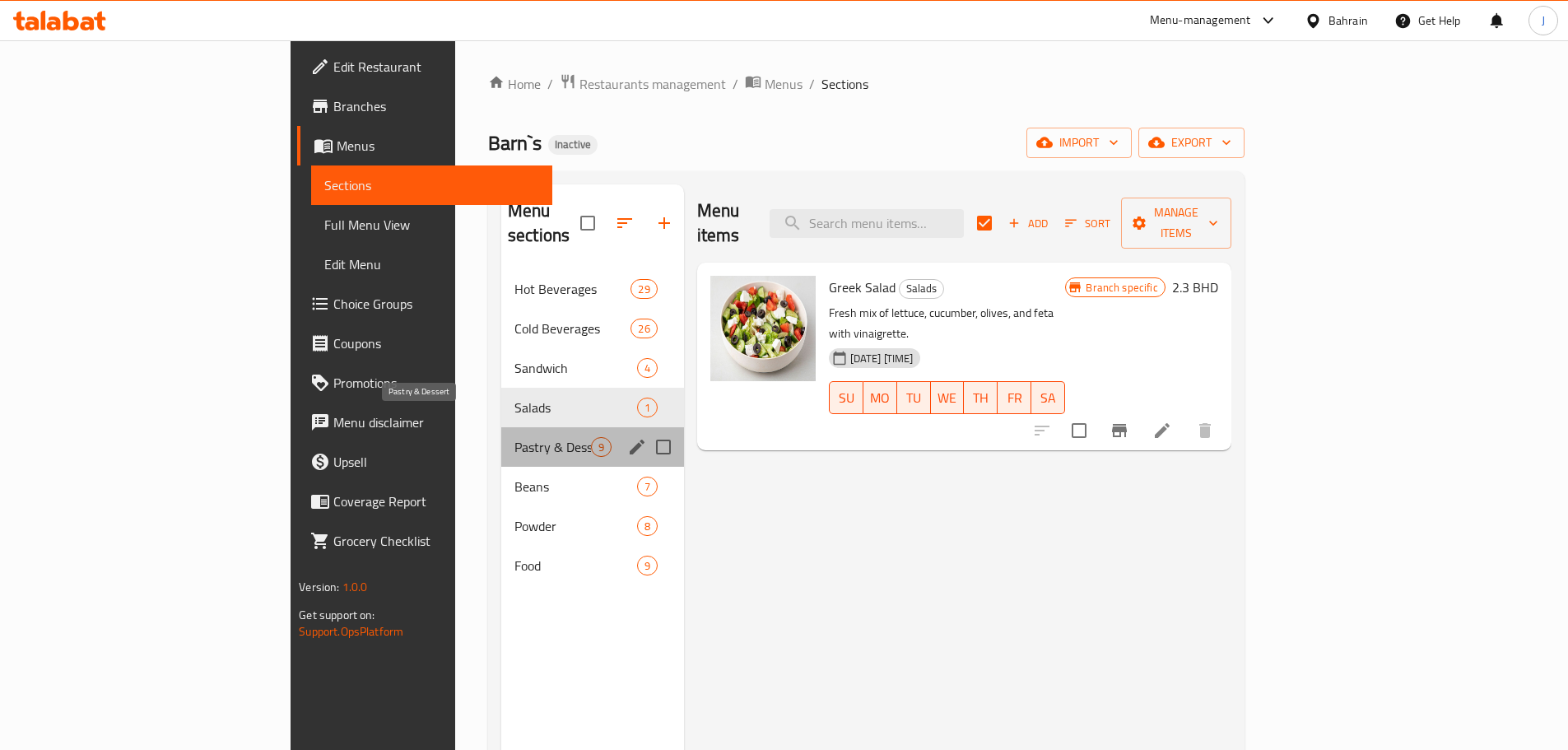 click on "Pastry & Dessert" at bounding box center [552, 447] 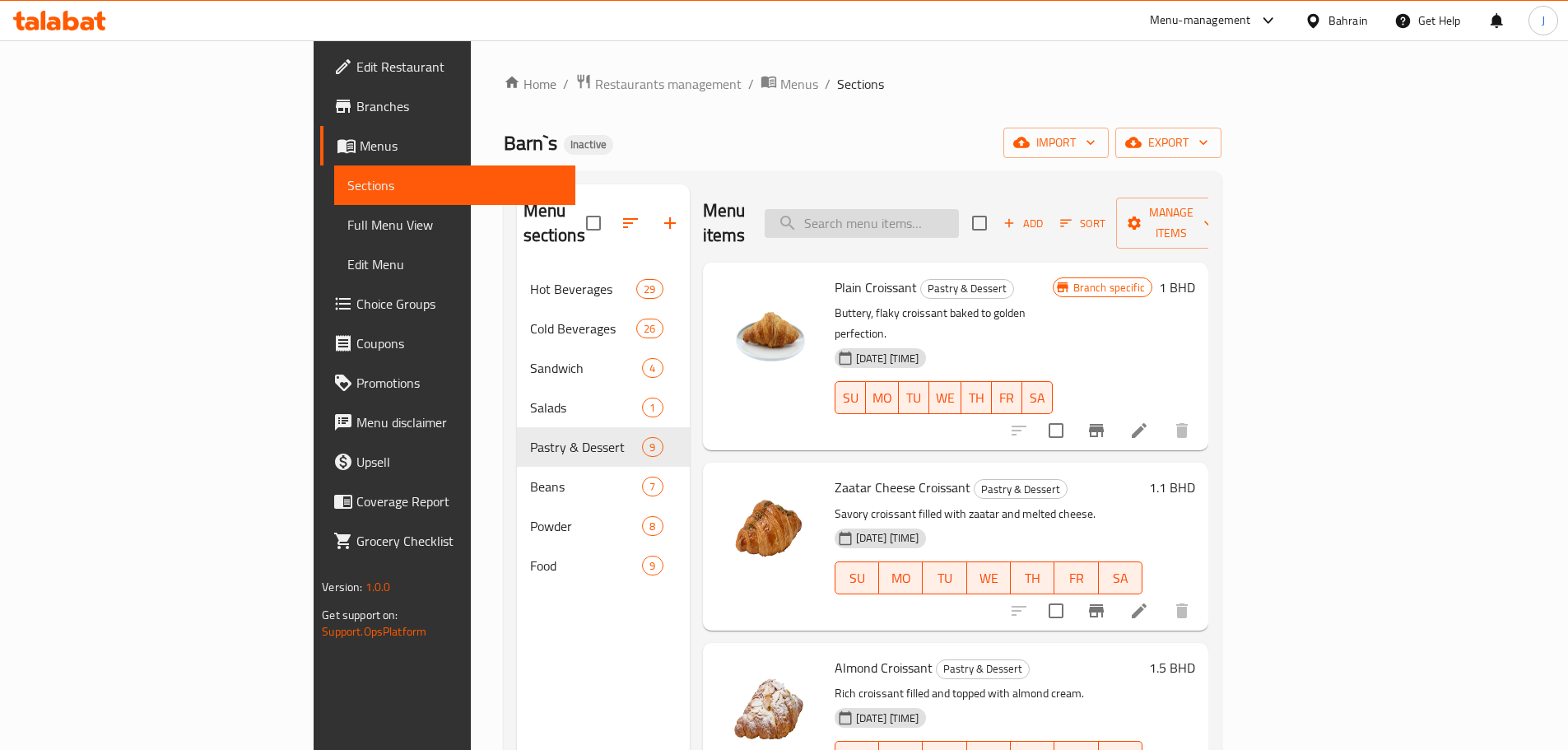 click at bounding box center (862, 223) 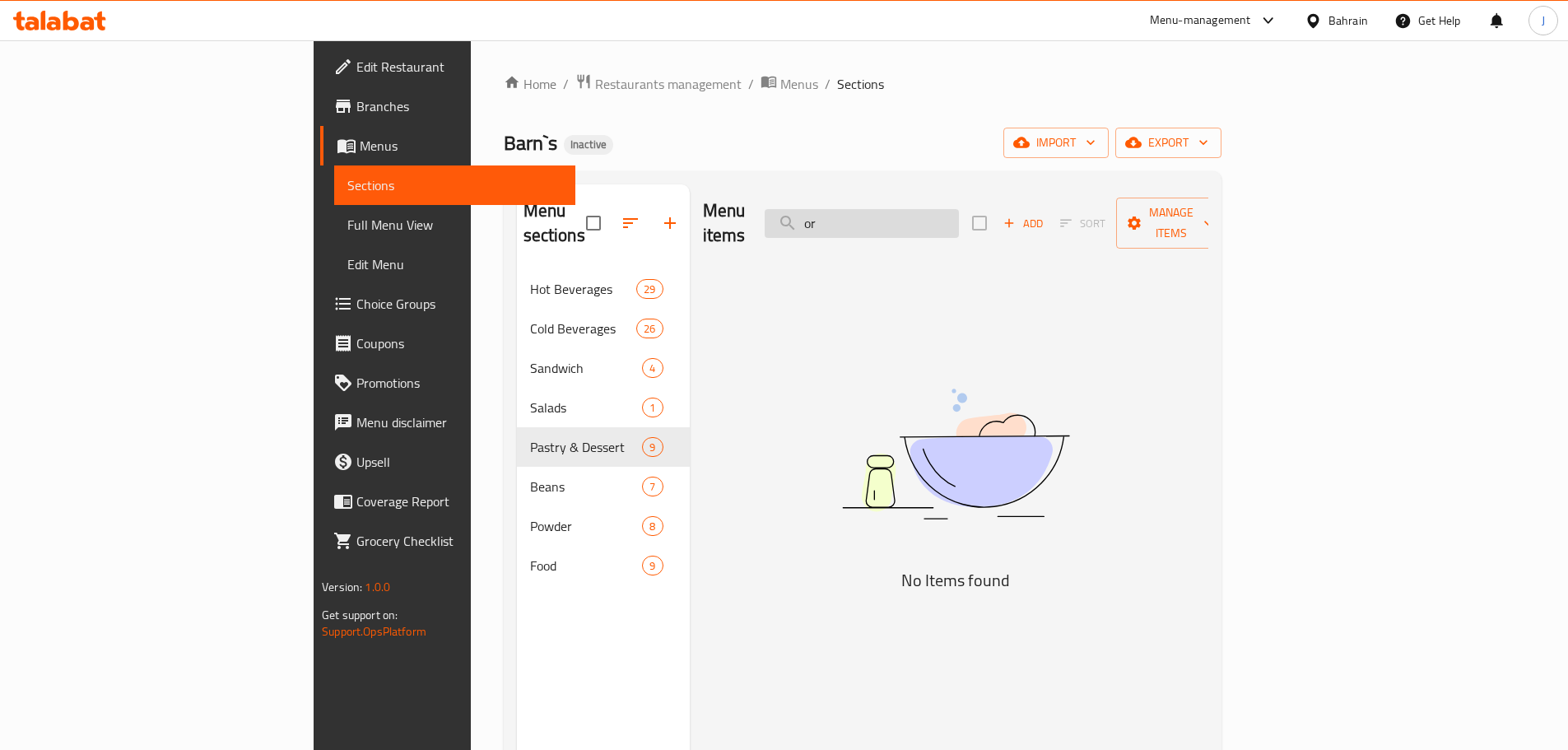 type on "o" 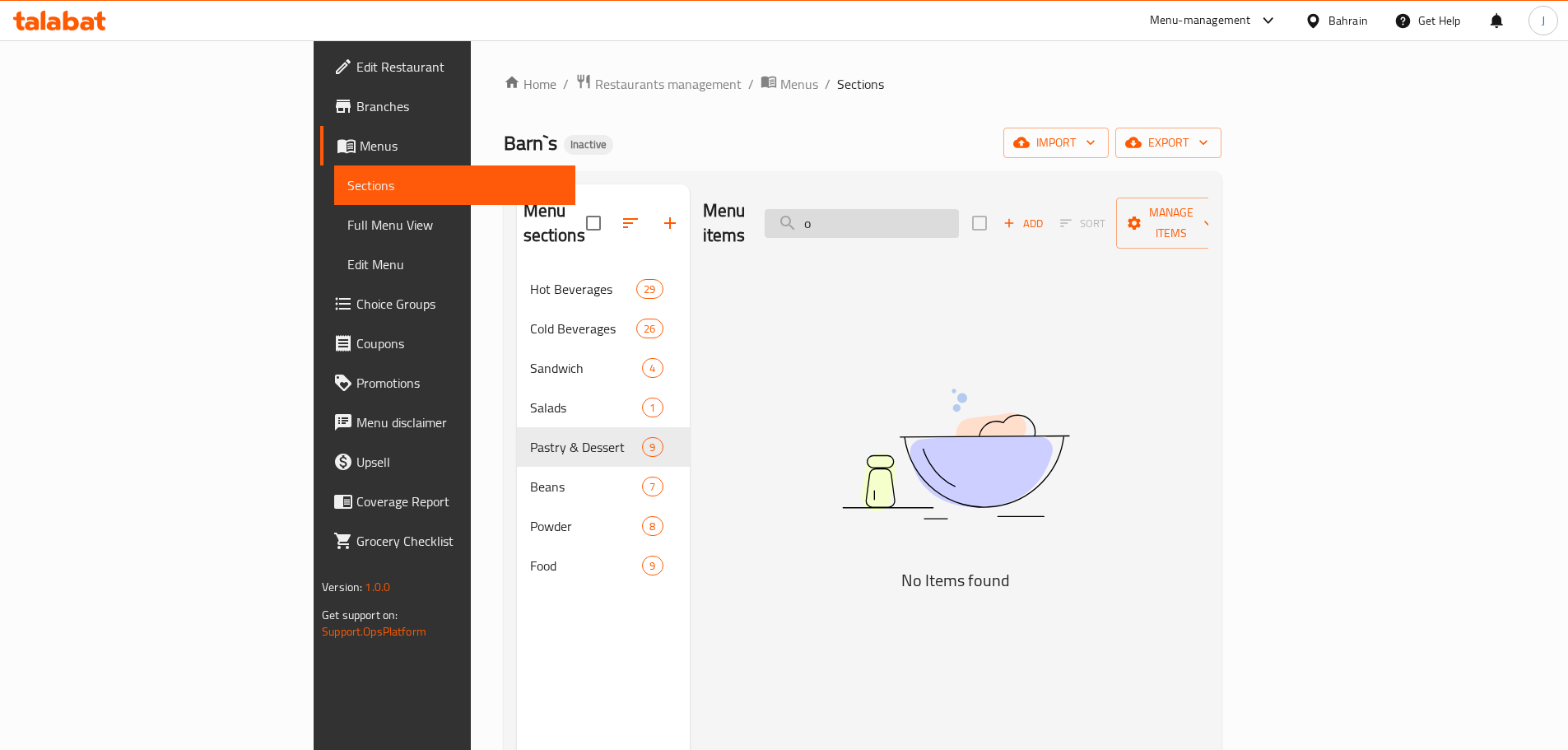 type 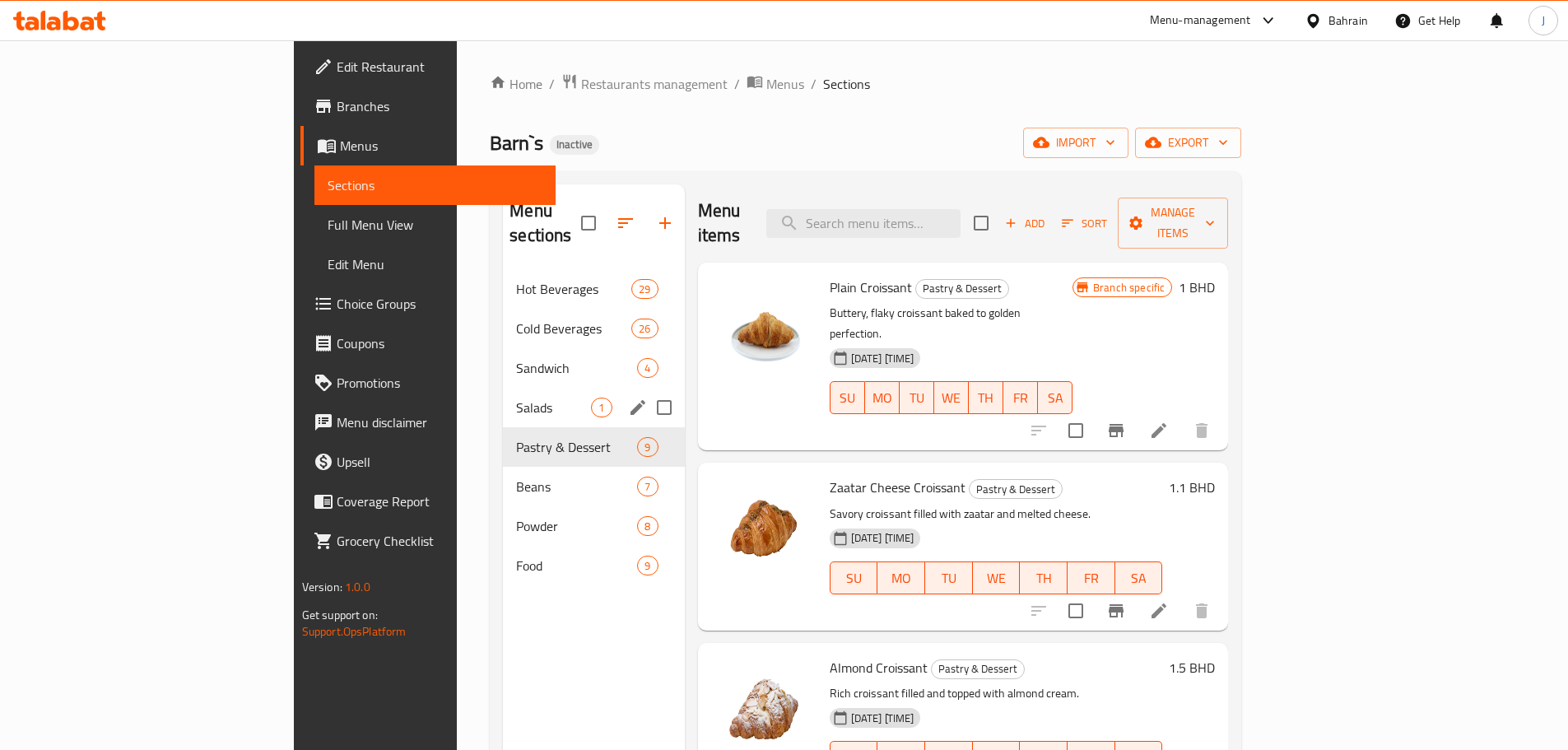 click on "Salads 1" at bounding box center [593, 408] 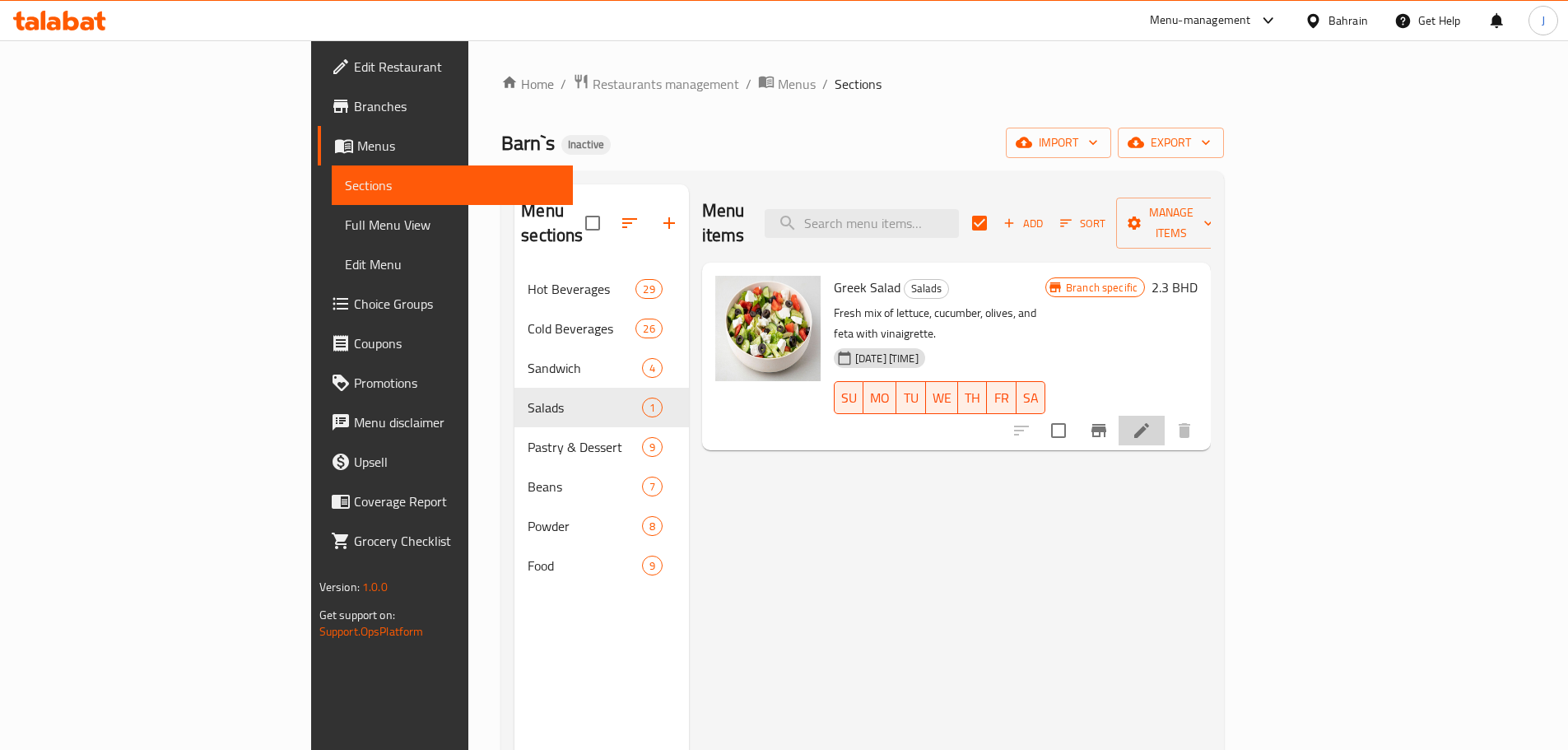 click at bounding box center [1142, 431] 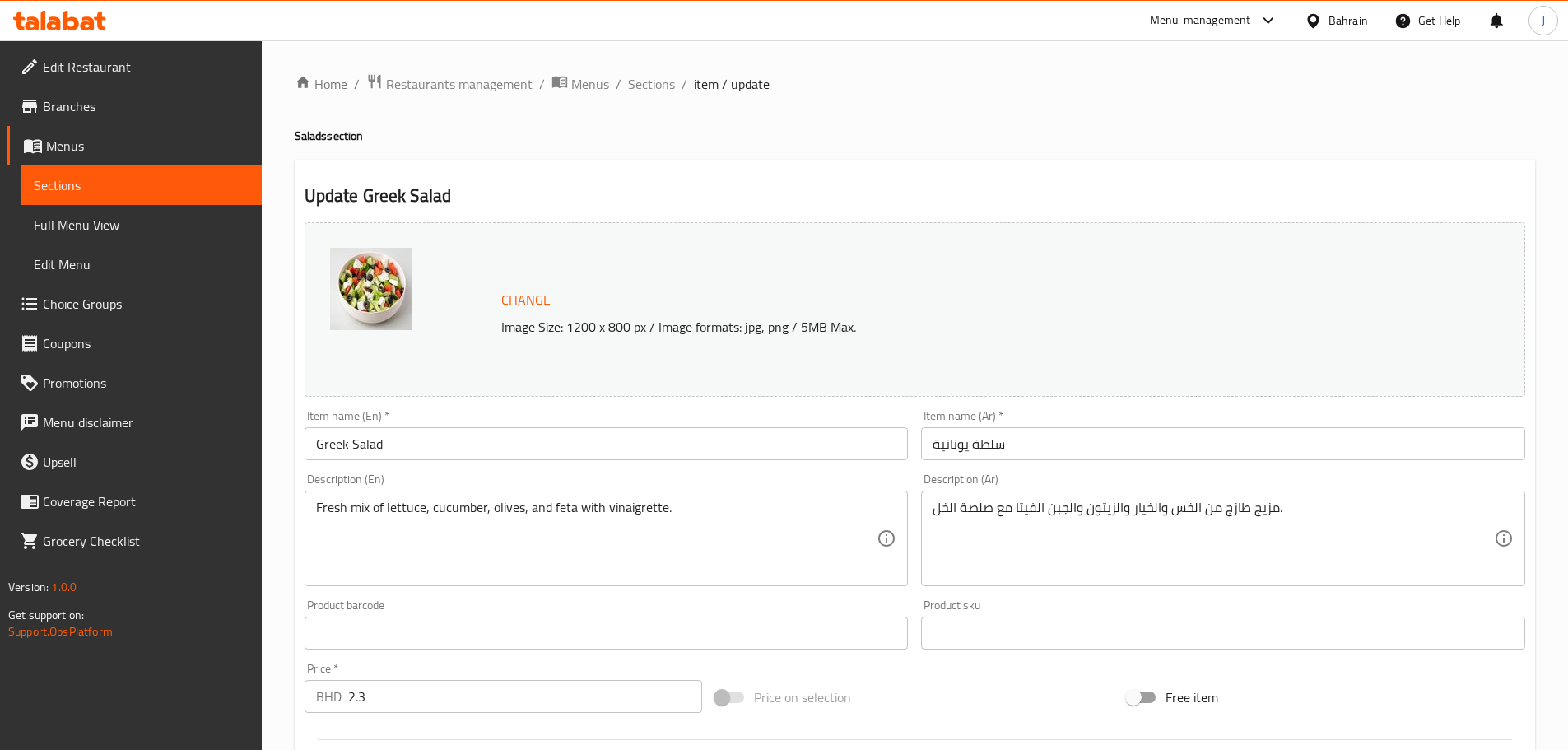 click on "Greek Salad" at bounding box center [607, 444] 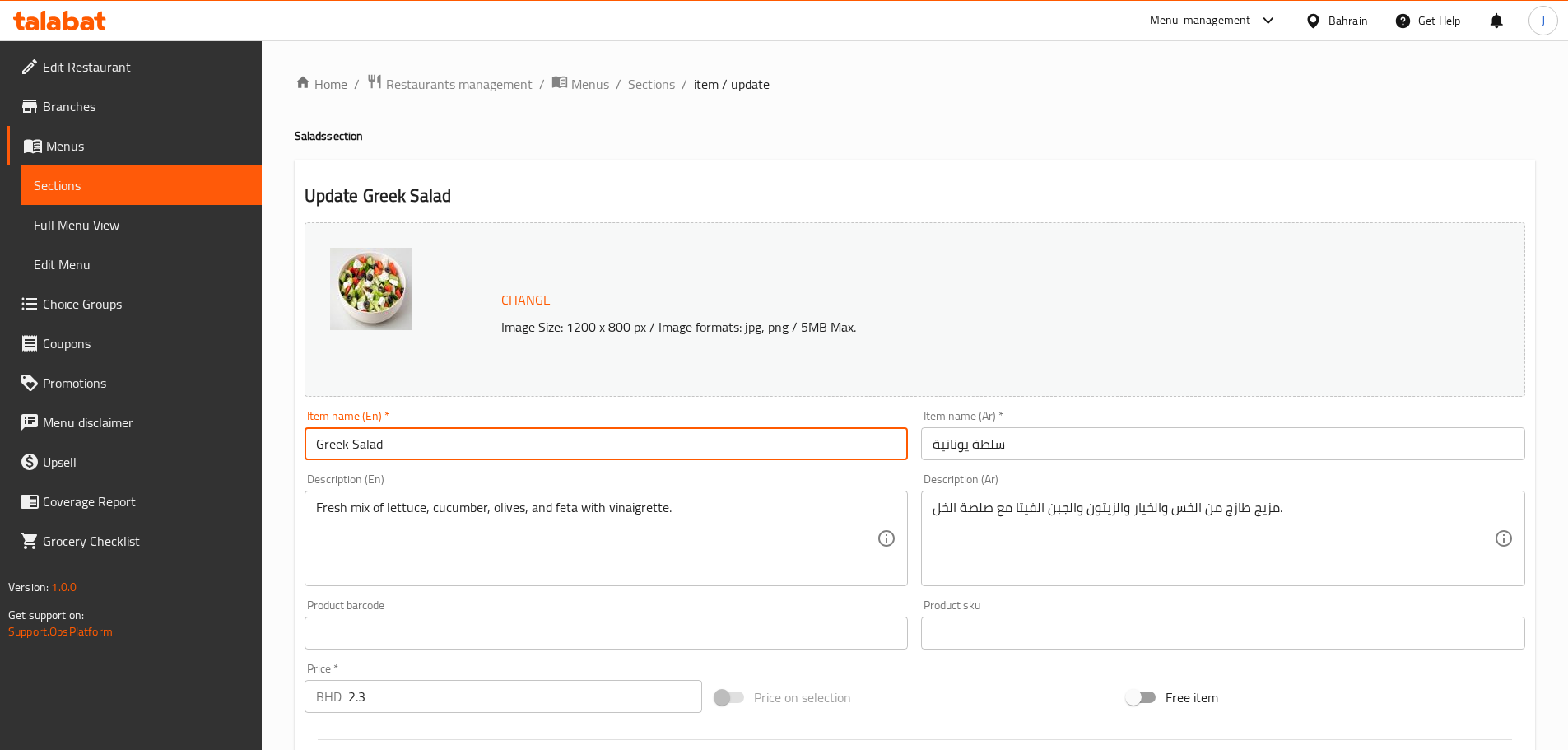 click on "Greek Salad" at bounding box center (607, 444) 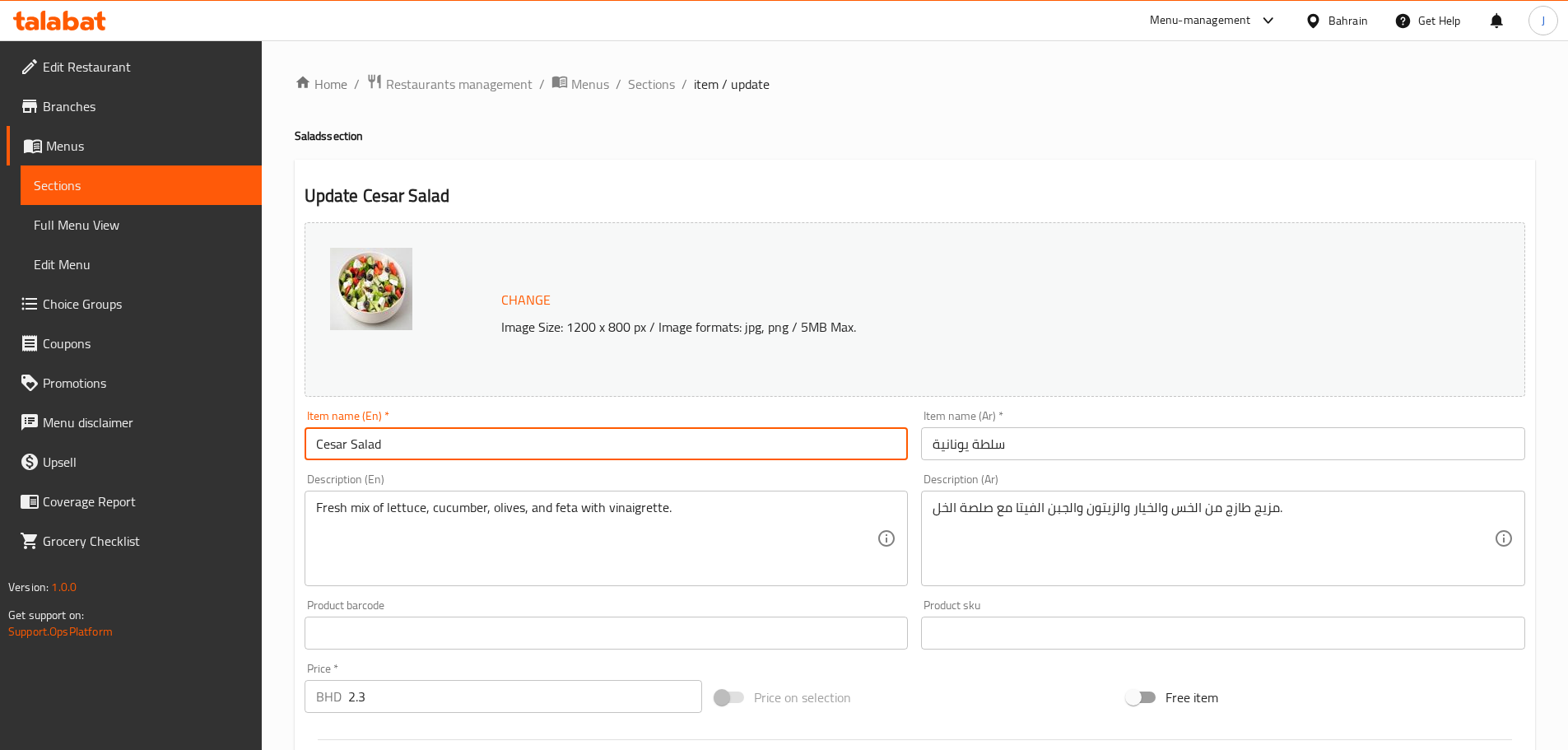 type on "Cesar Salad" 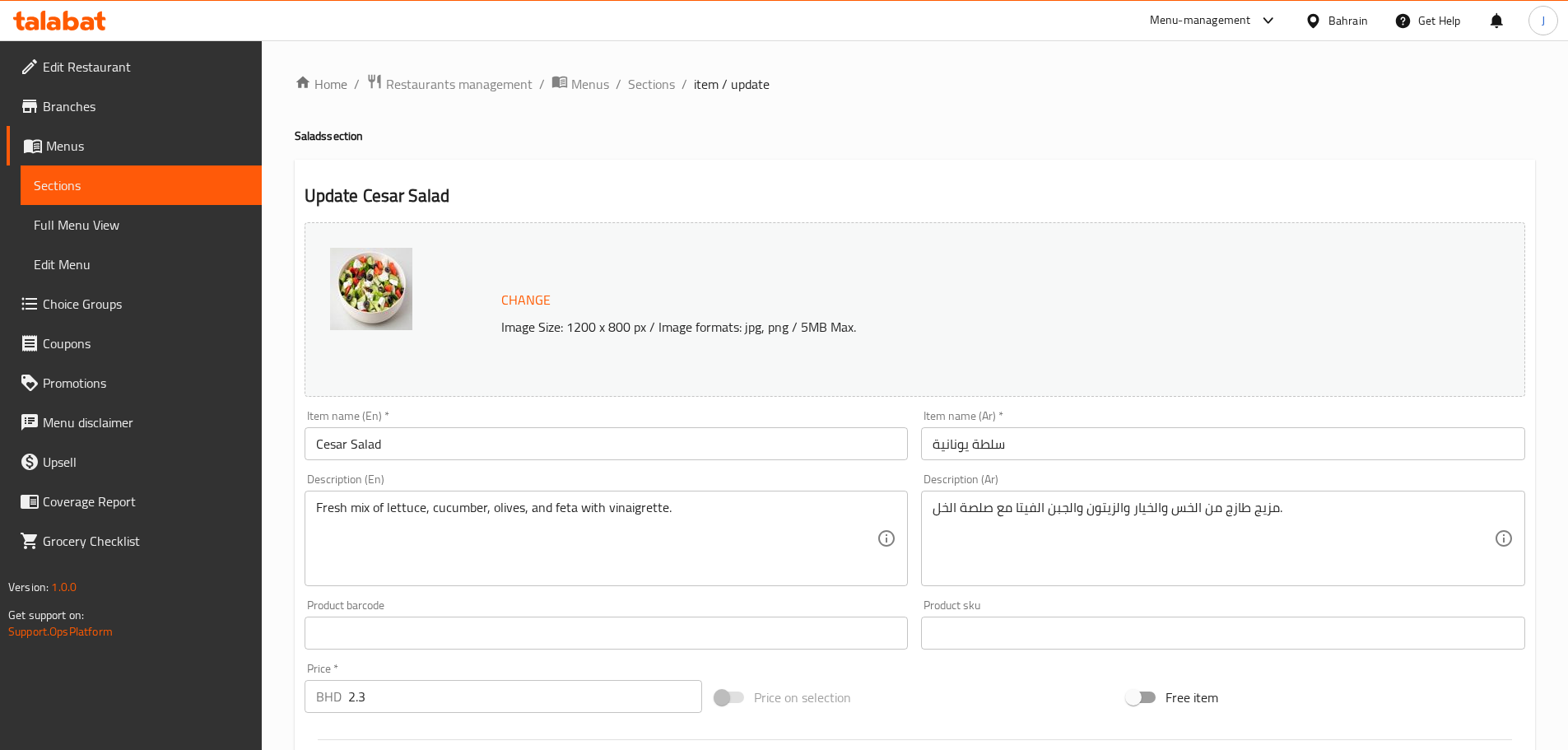 click on "سلطة يونانية" at bounding box center (1223, 444) 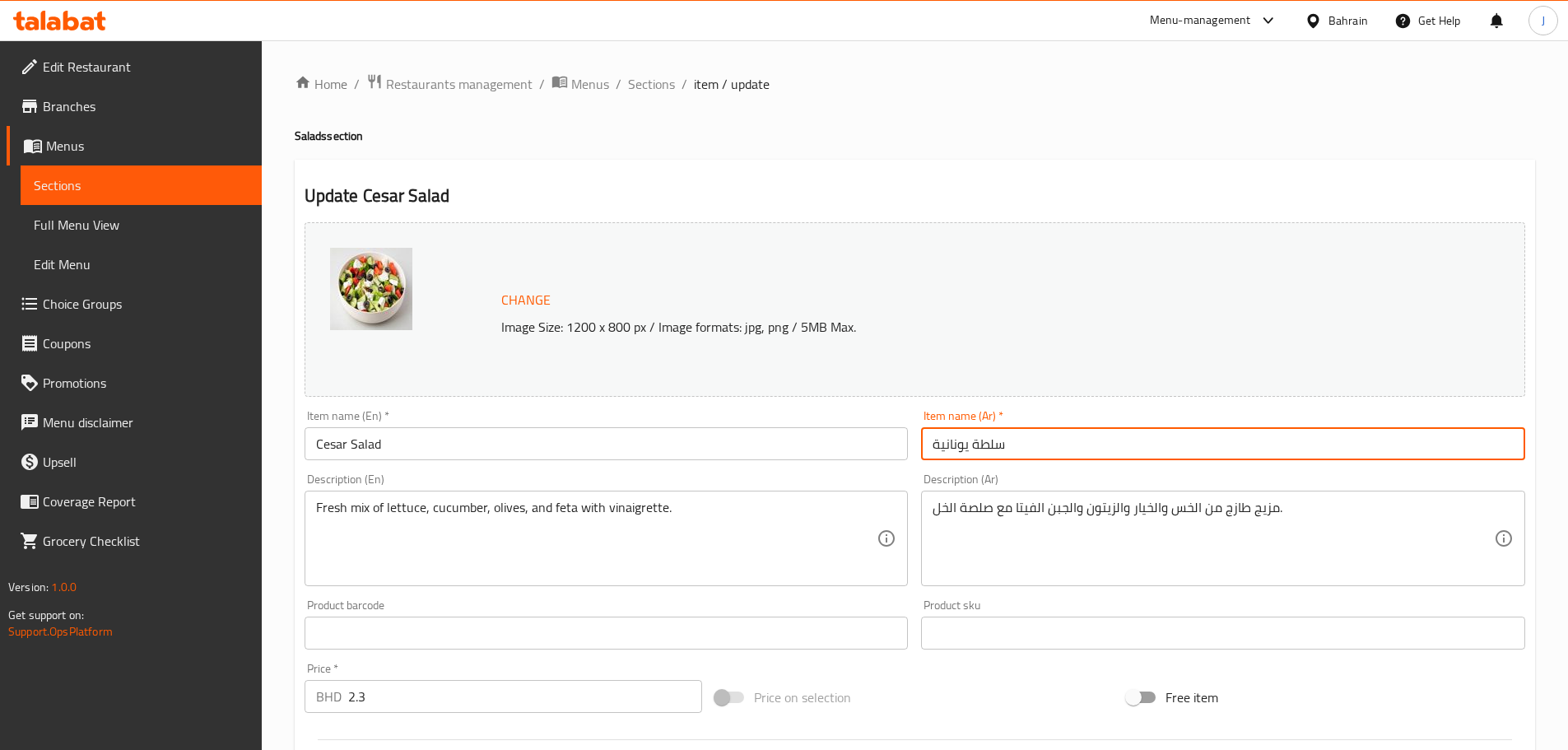 click on "سلطة يونانية" at bounding box center [1223, 444] 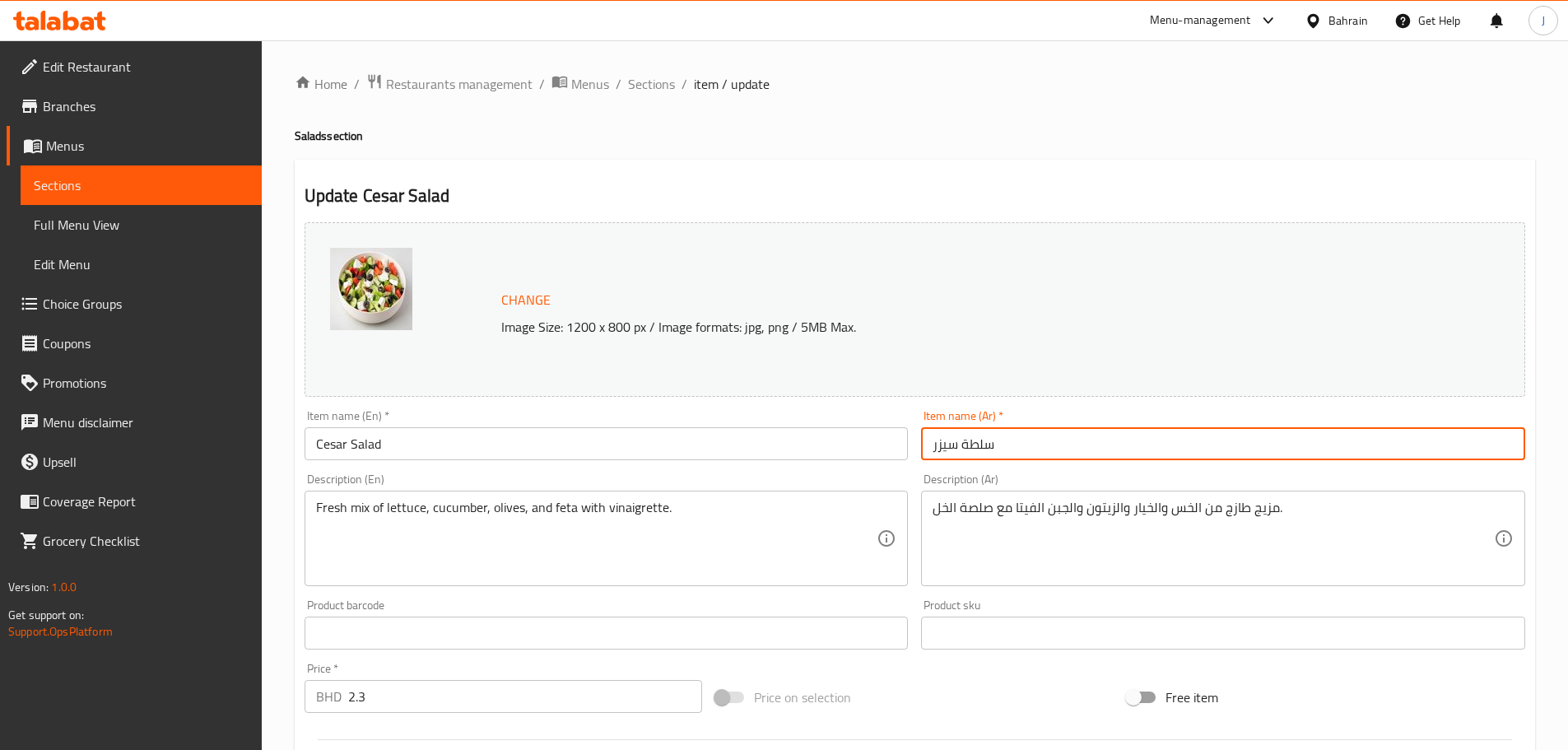 type on "سلطة سيزر" 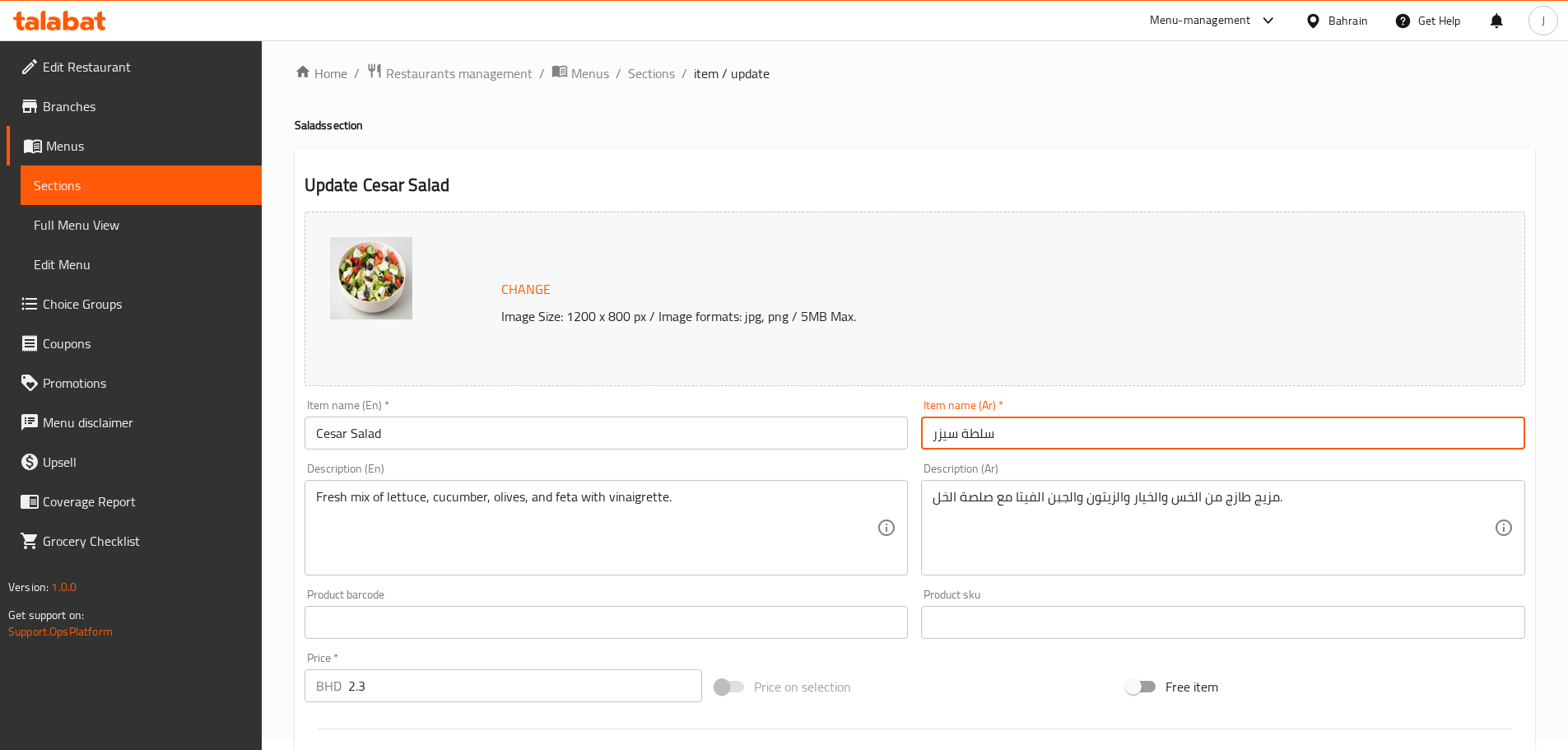 scroll, scrollTop: 165, scrollLeft: 0, axis: vertical 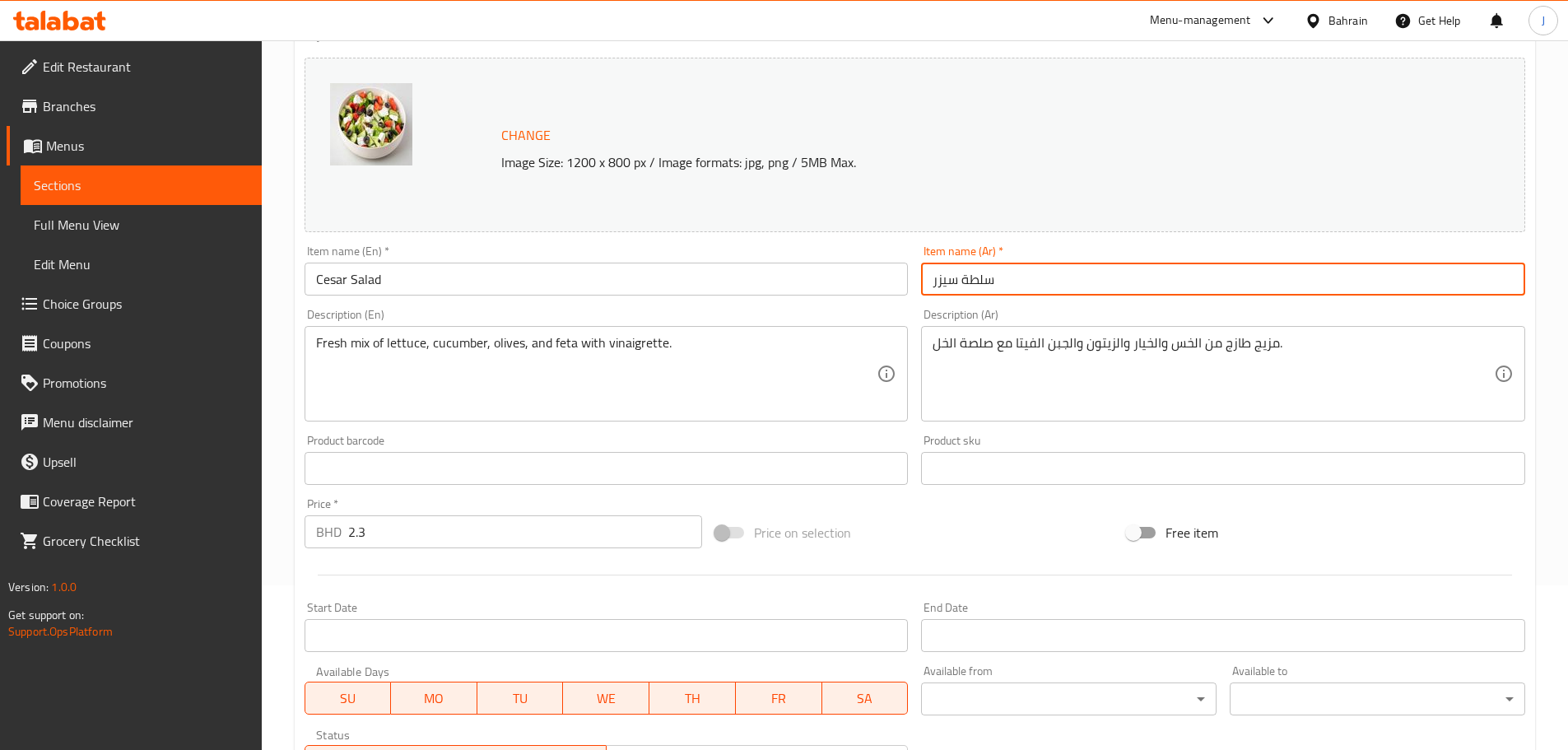 click on "2.3" at bounding box center (525, 532) 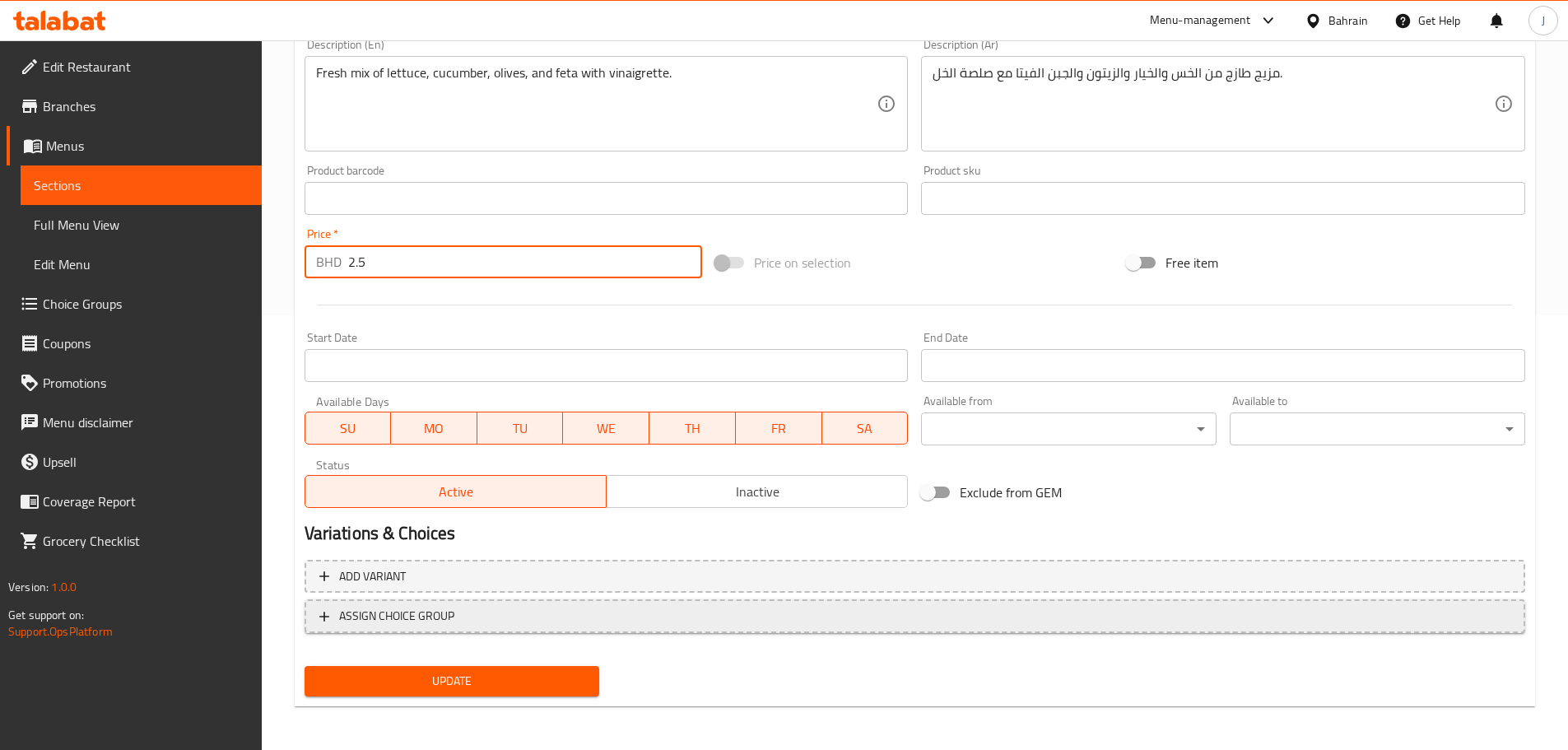 scroll, scrollTop: 437, scrollLeft: 0, axis: vertical 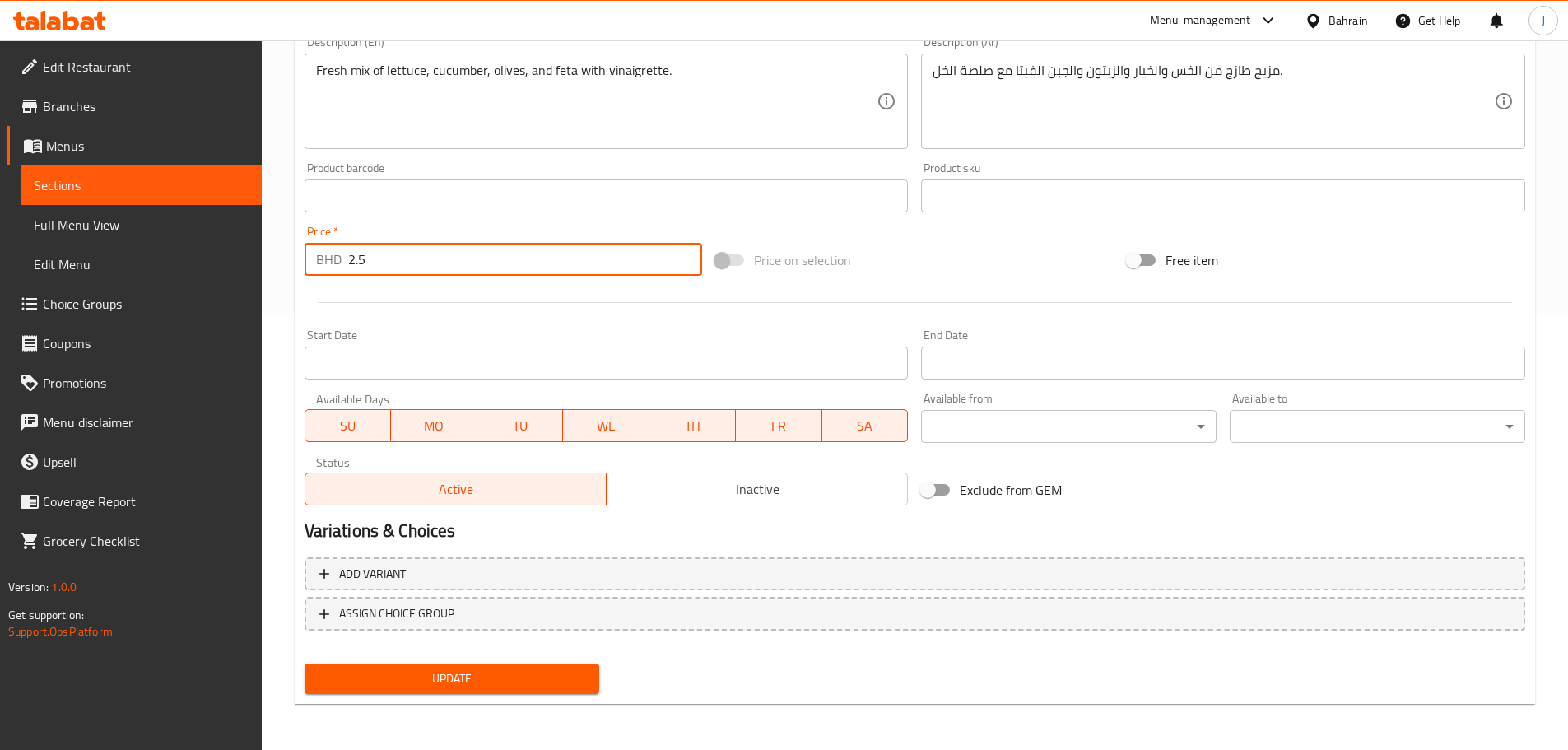 type on "2.5" 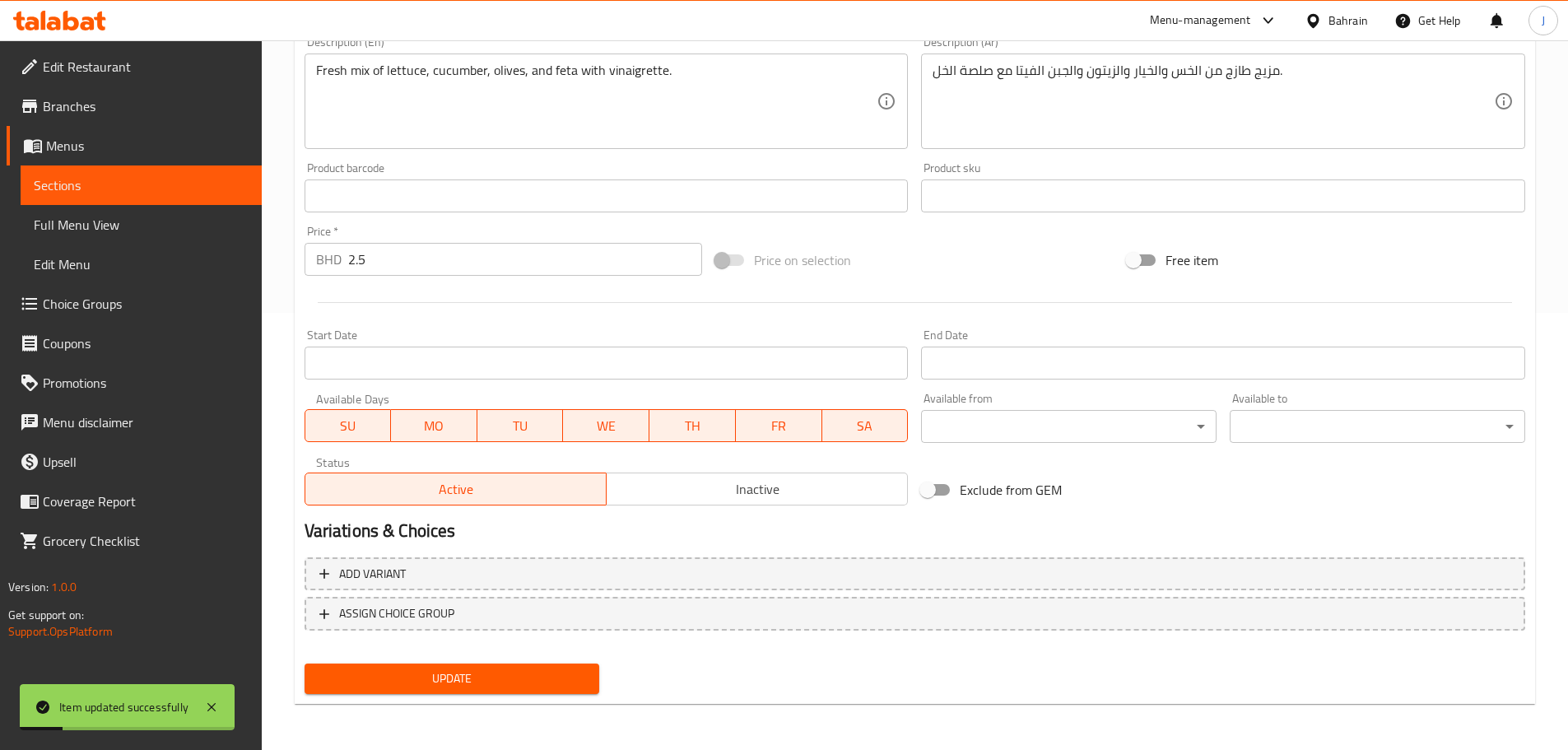 type 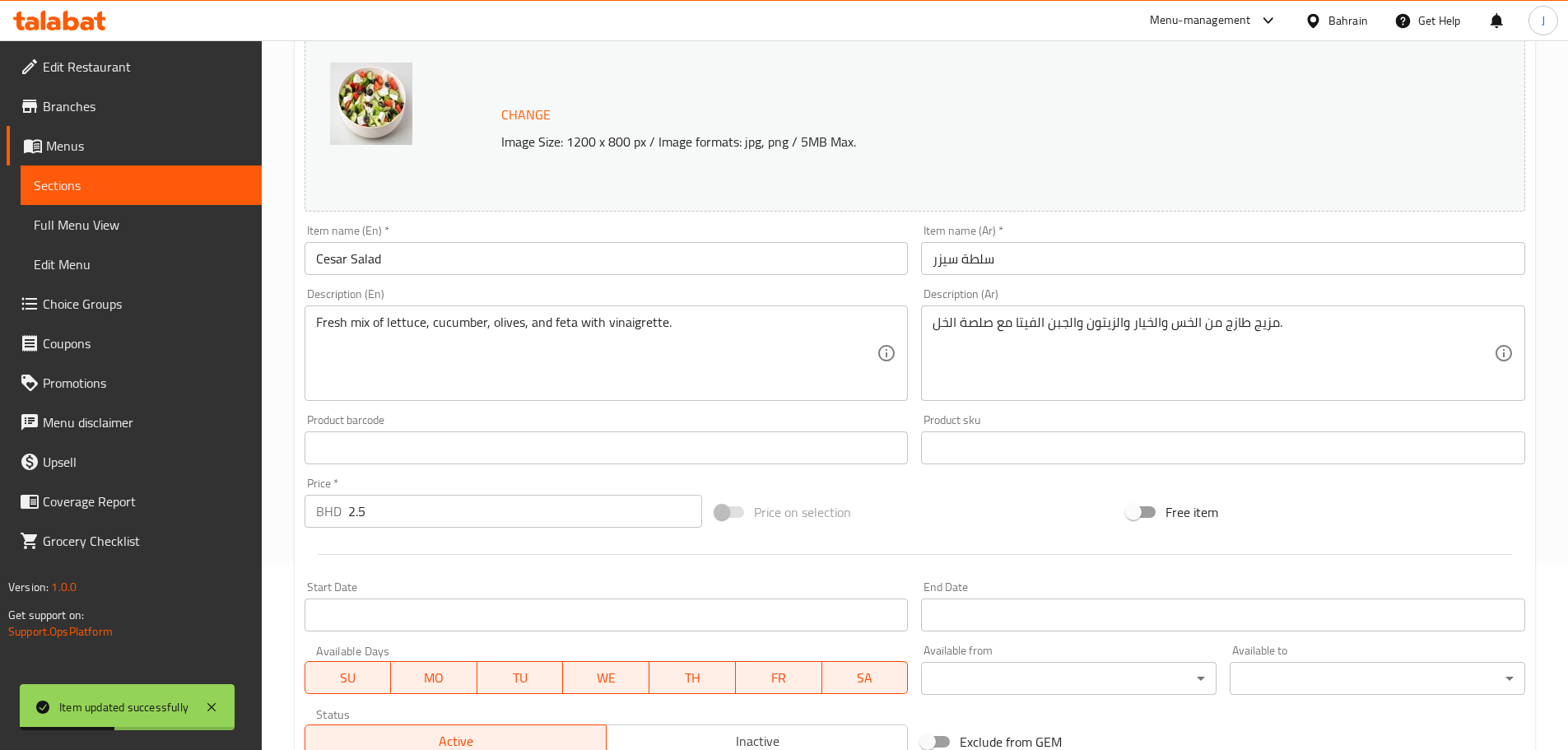scroll, scrollTop: 0, scrollLeft: 0, axis: both 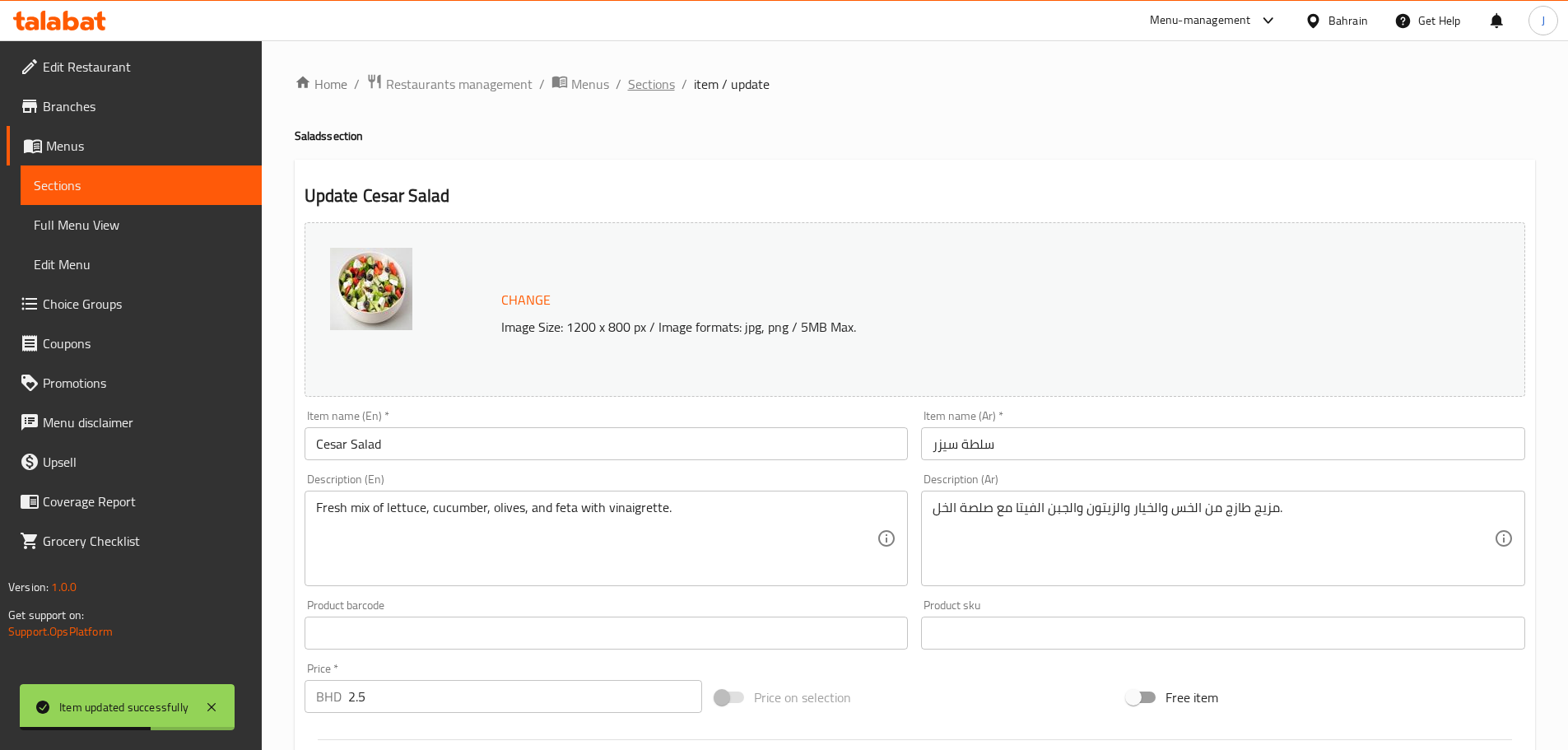 click on "Sections" at bounding box center [651, 84] 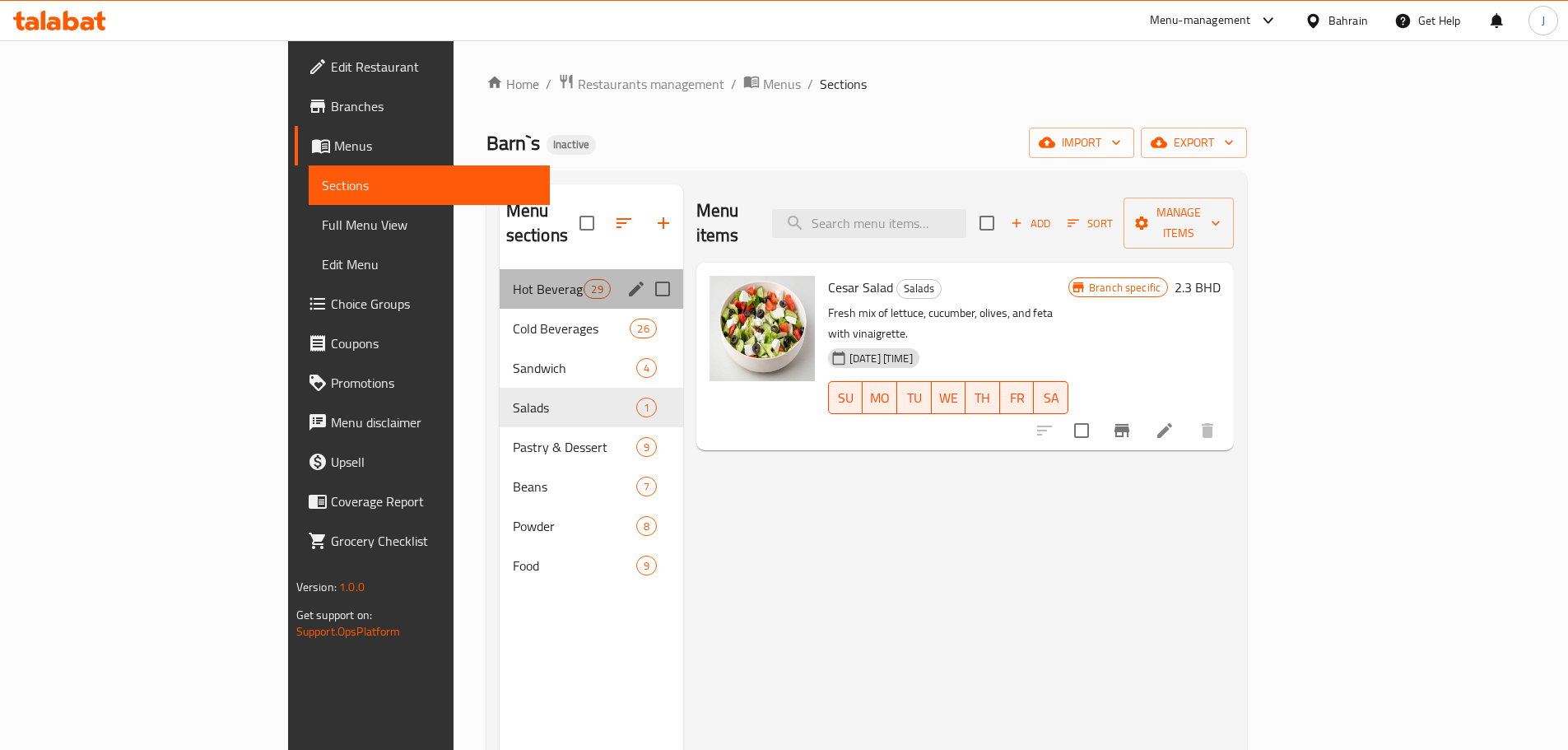 click on "Hot Beverages 29" at bounding box center (591, 289) 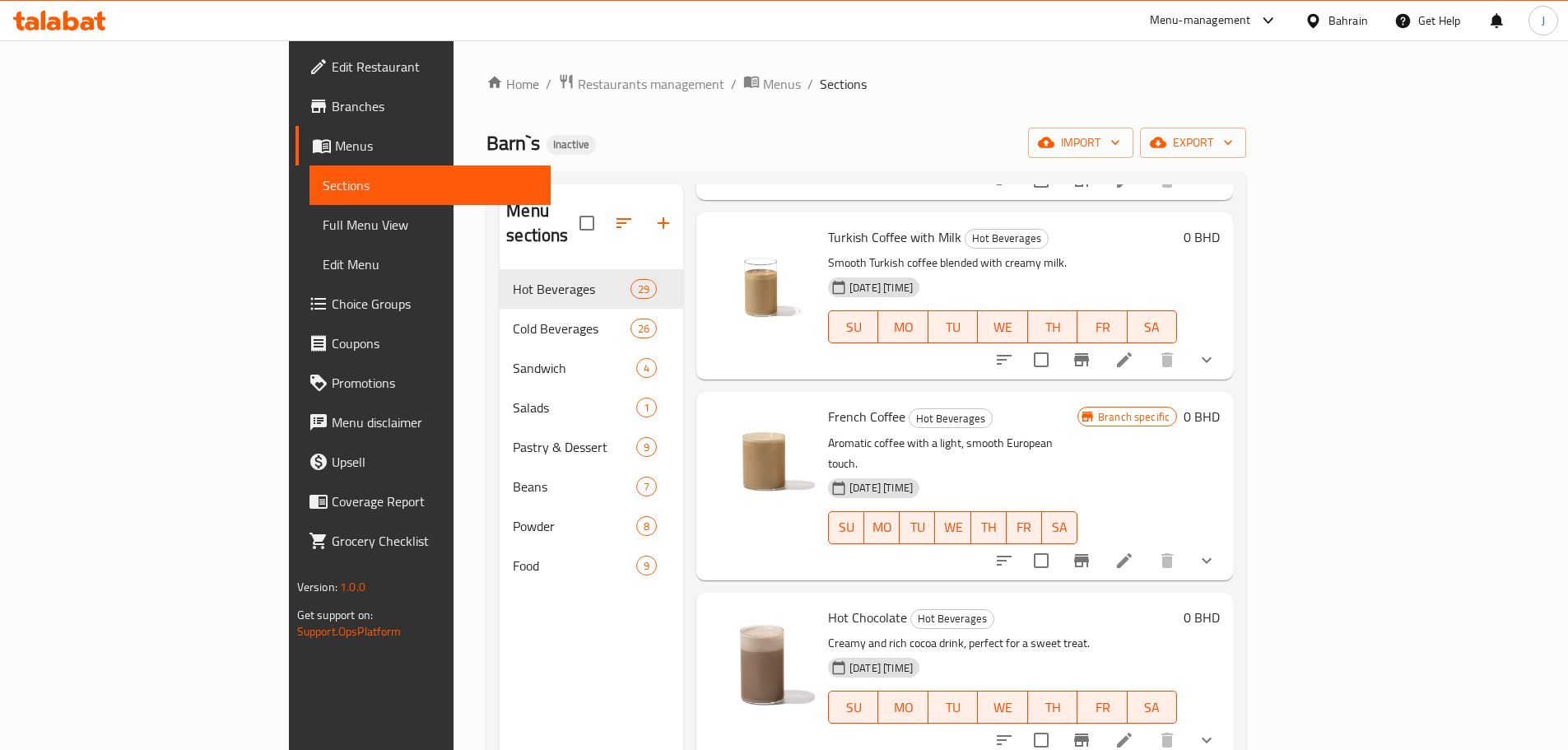scroll, scrollTop: 1235, scrollLeft: 0, axis: vertical 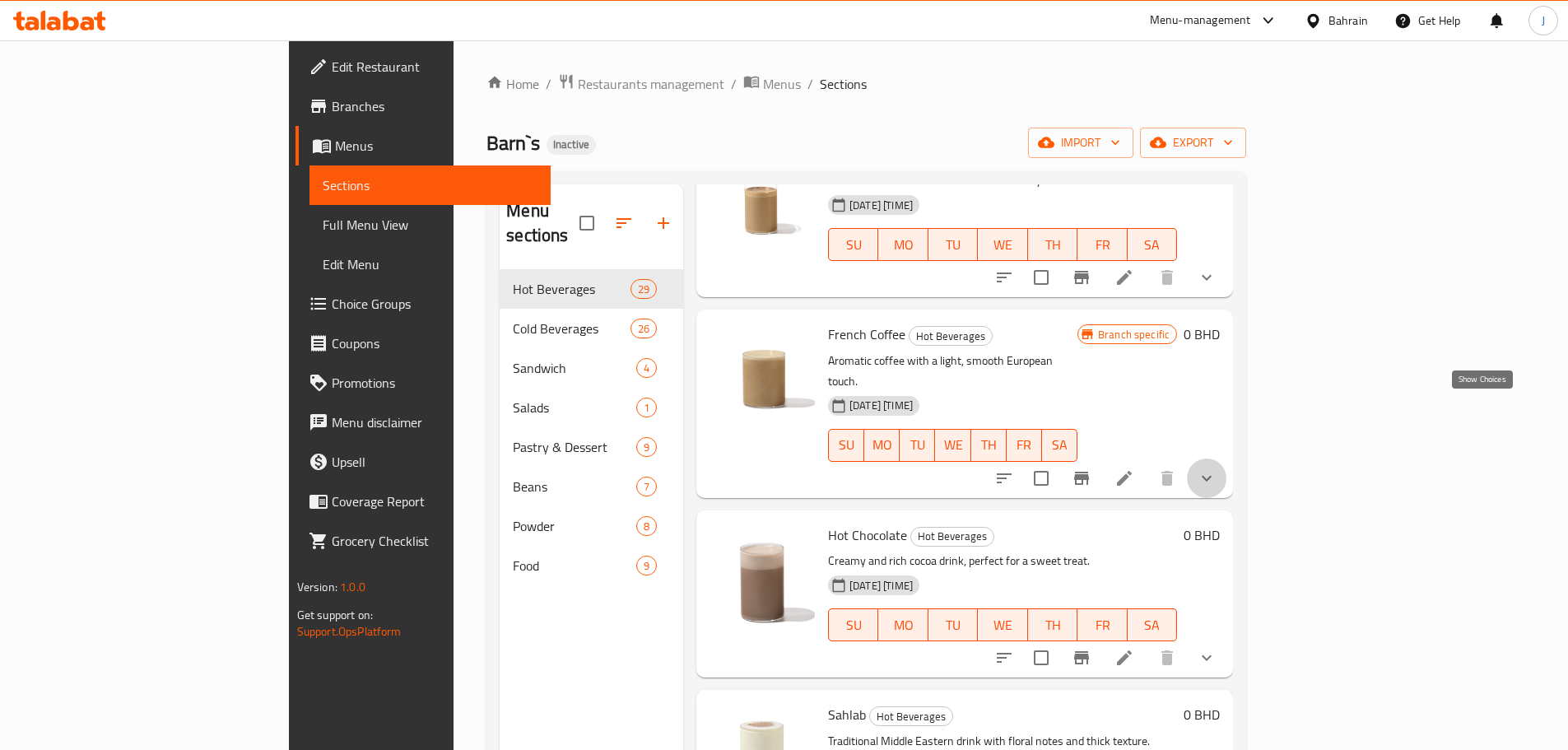 click 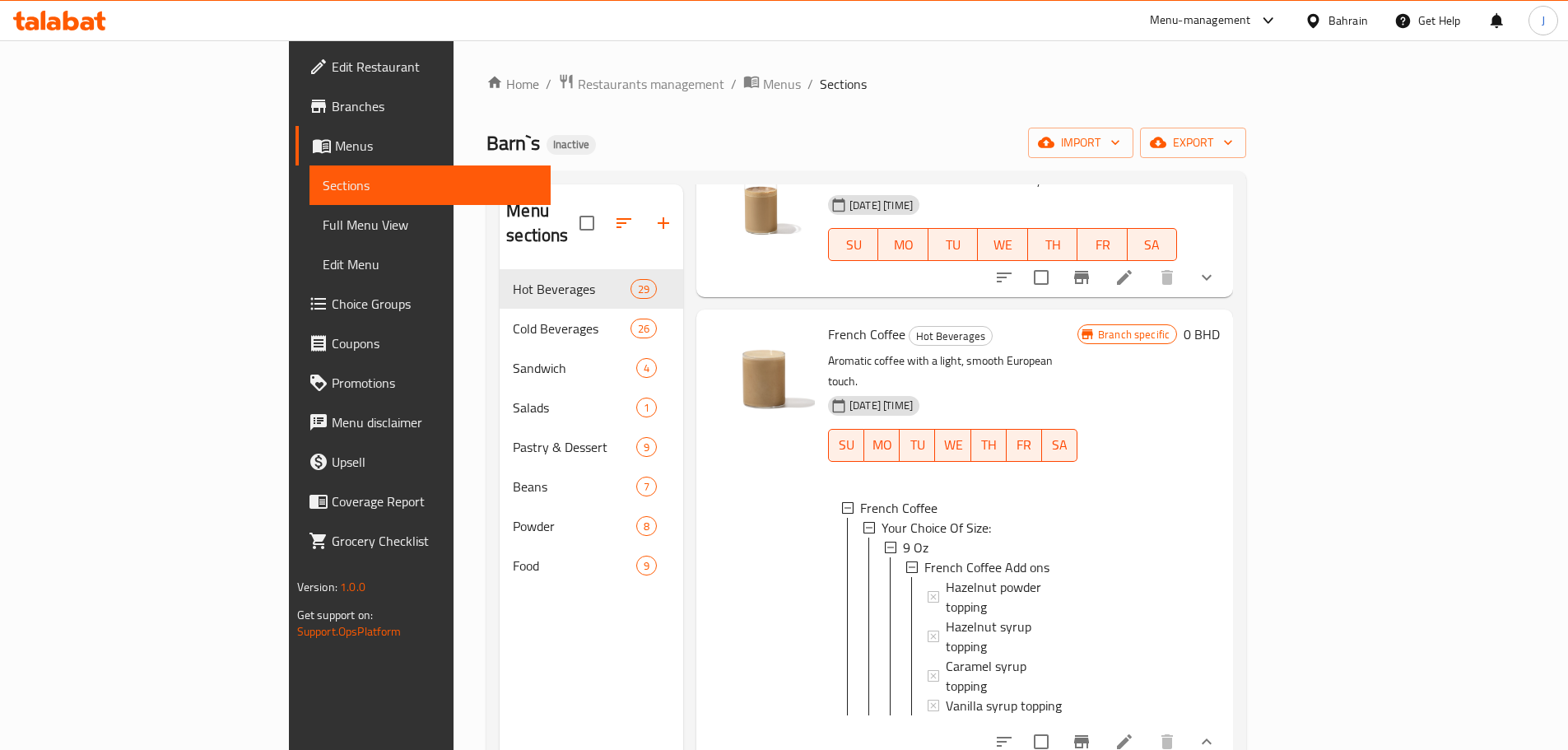 scroll, scrollTop: 2, scrollLeft: 0, axis: vertical 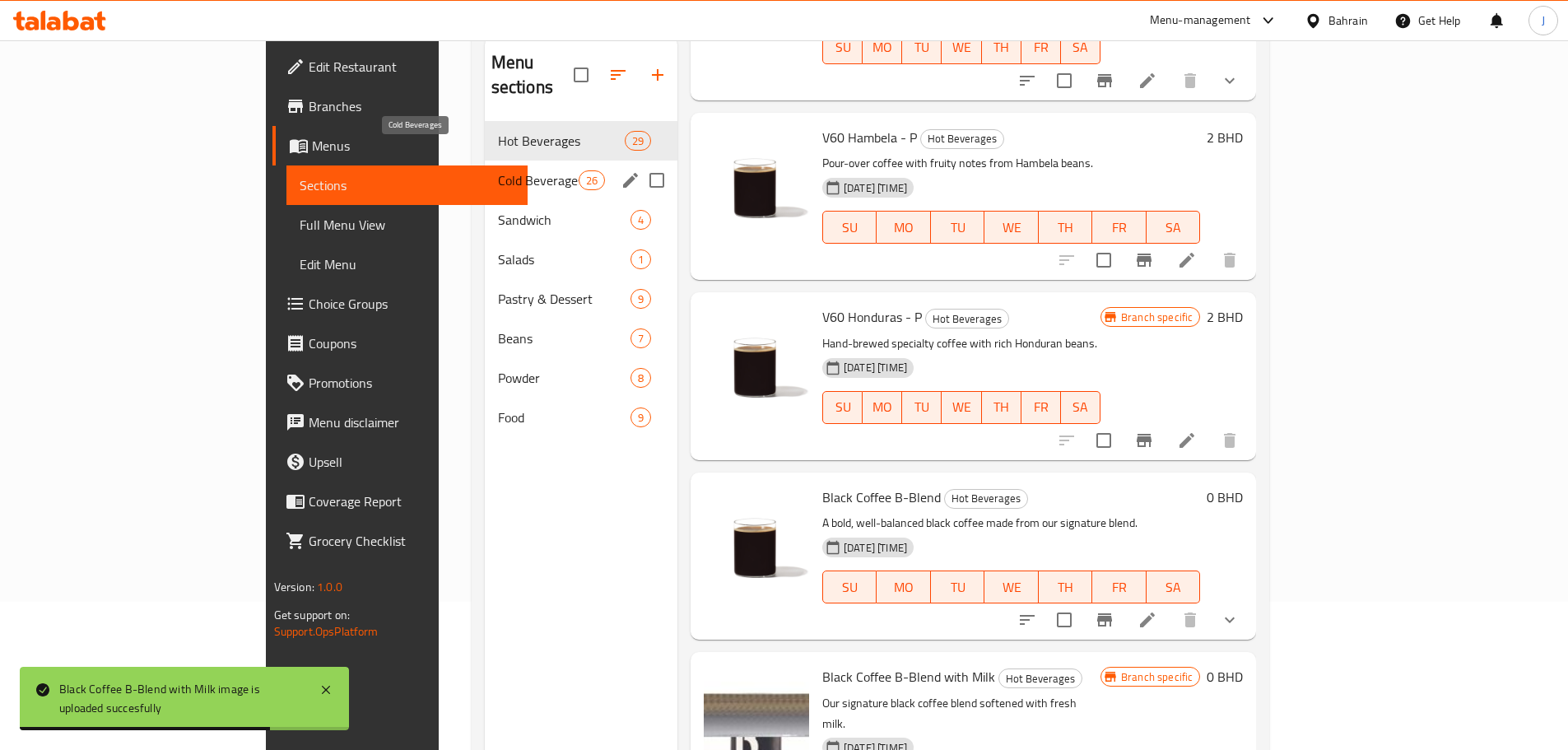 type 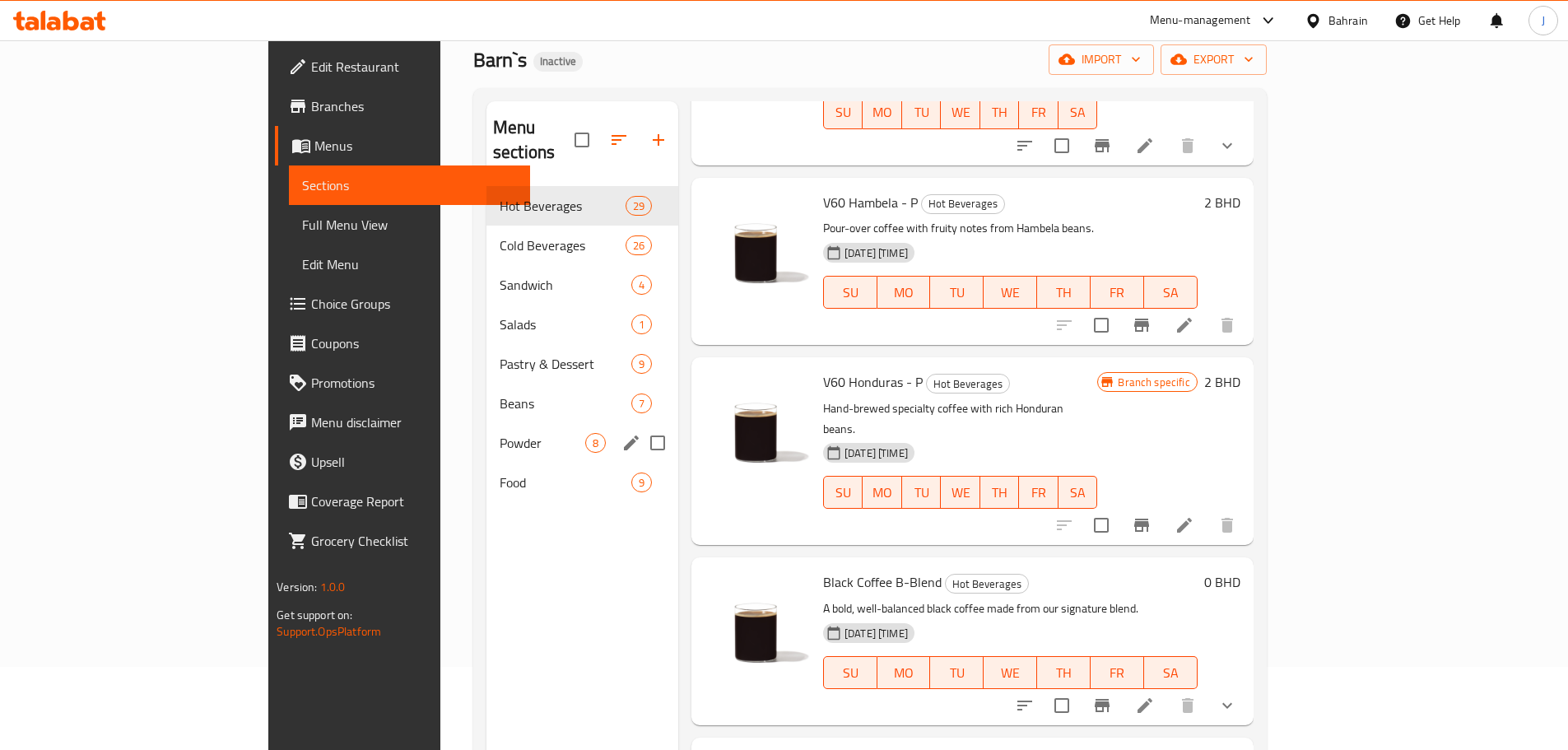 scroll, scrollTop: 0, scrollLeft: 0, axis: both 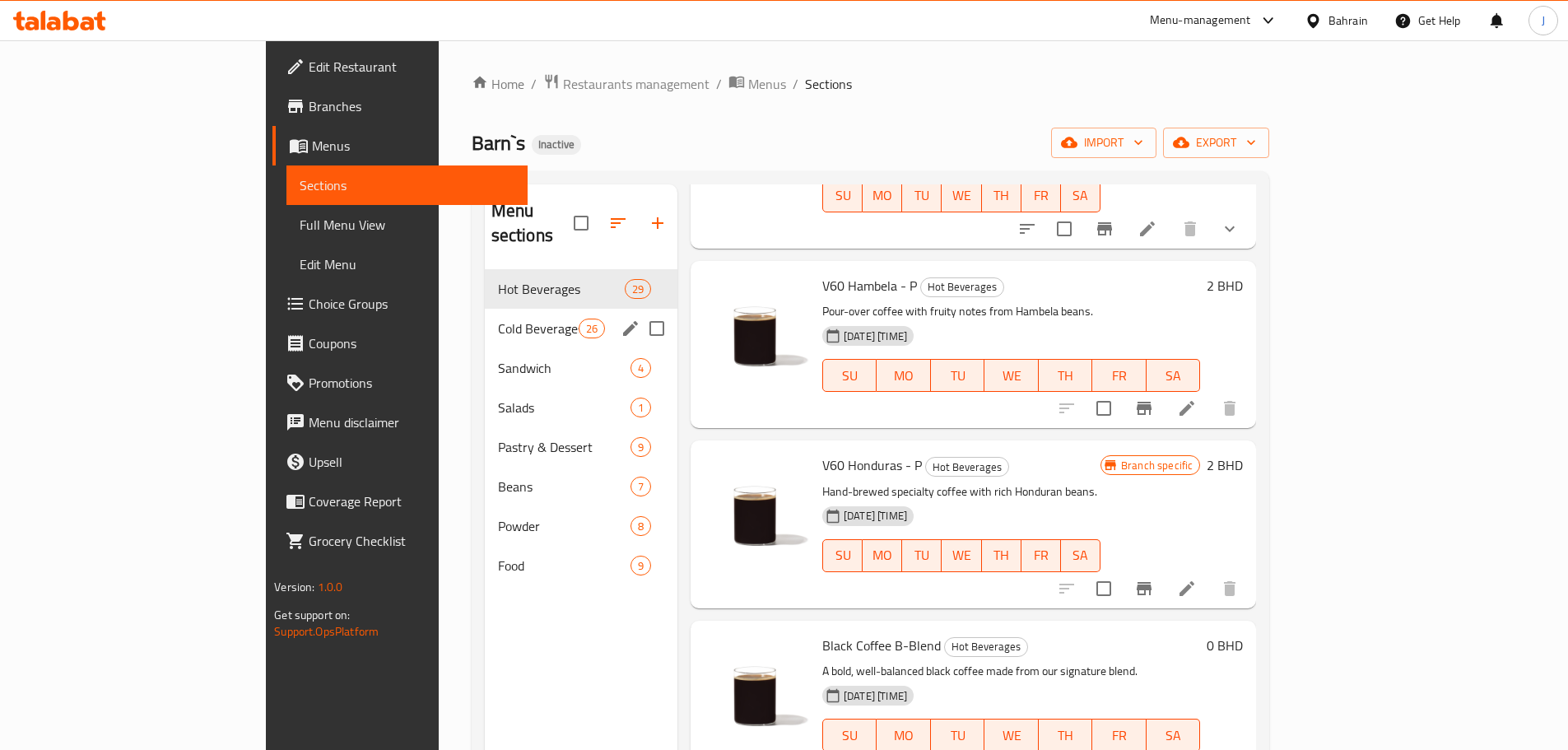 click on "Cold Beverages 26" at bounding box center [581, 328] 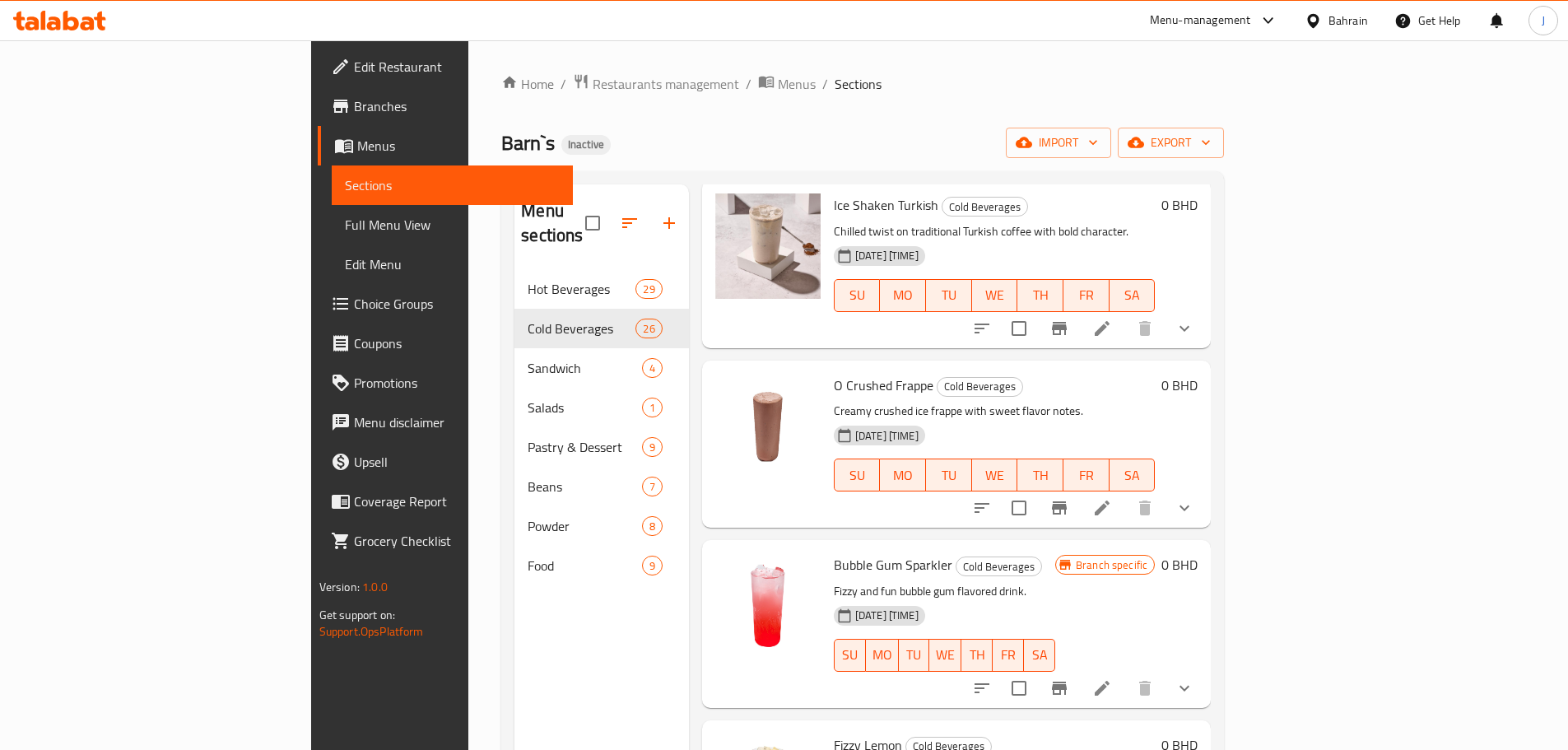 scroll, scrollTop: 3967, scrollLeft: 0, axis: vertical 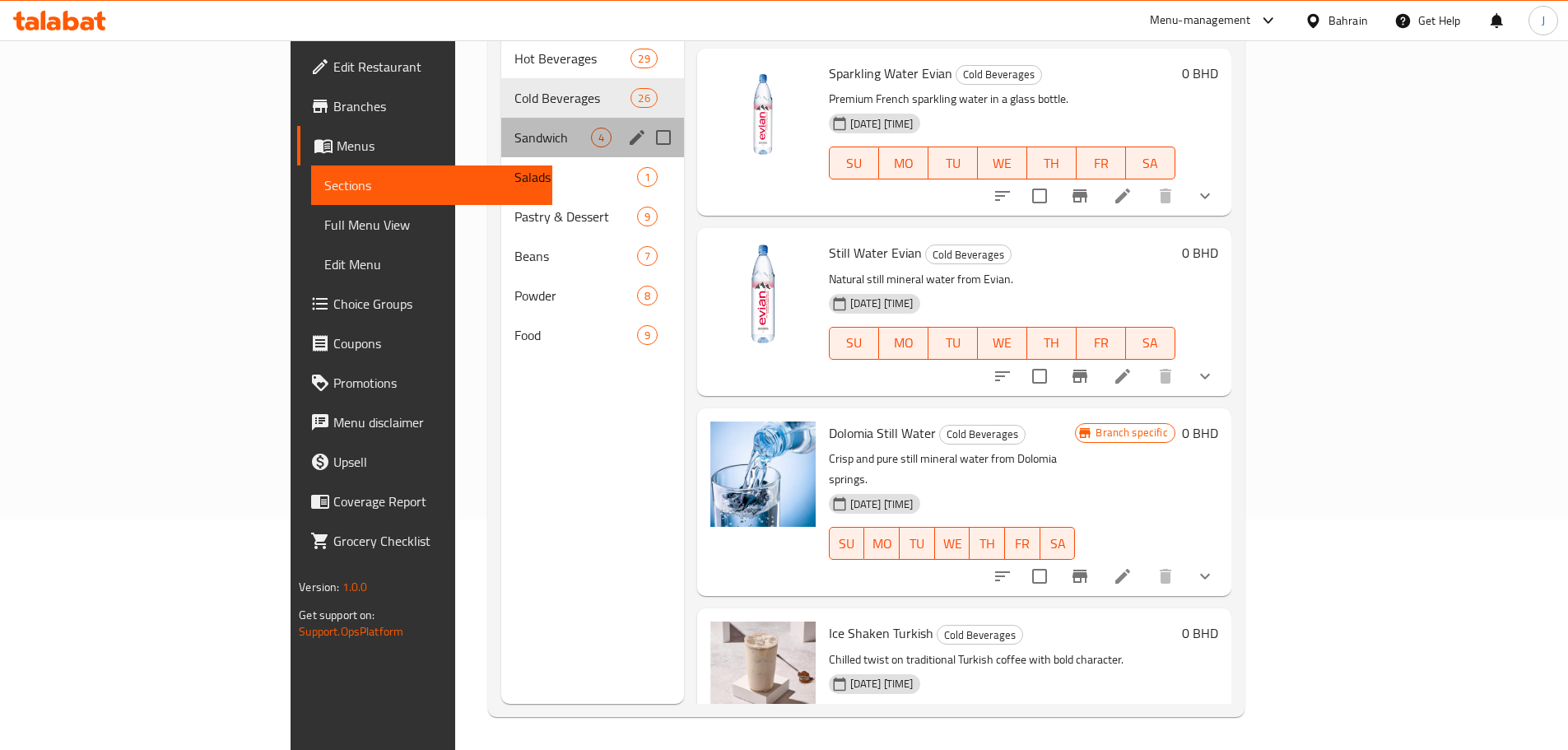 click on "Sandwich 4" at bounding box center [593, 137] 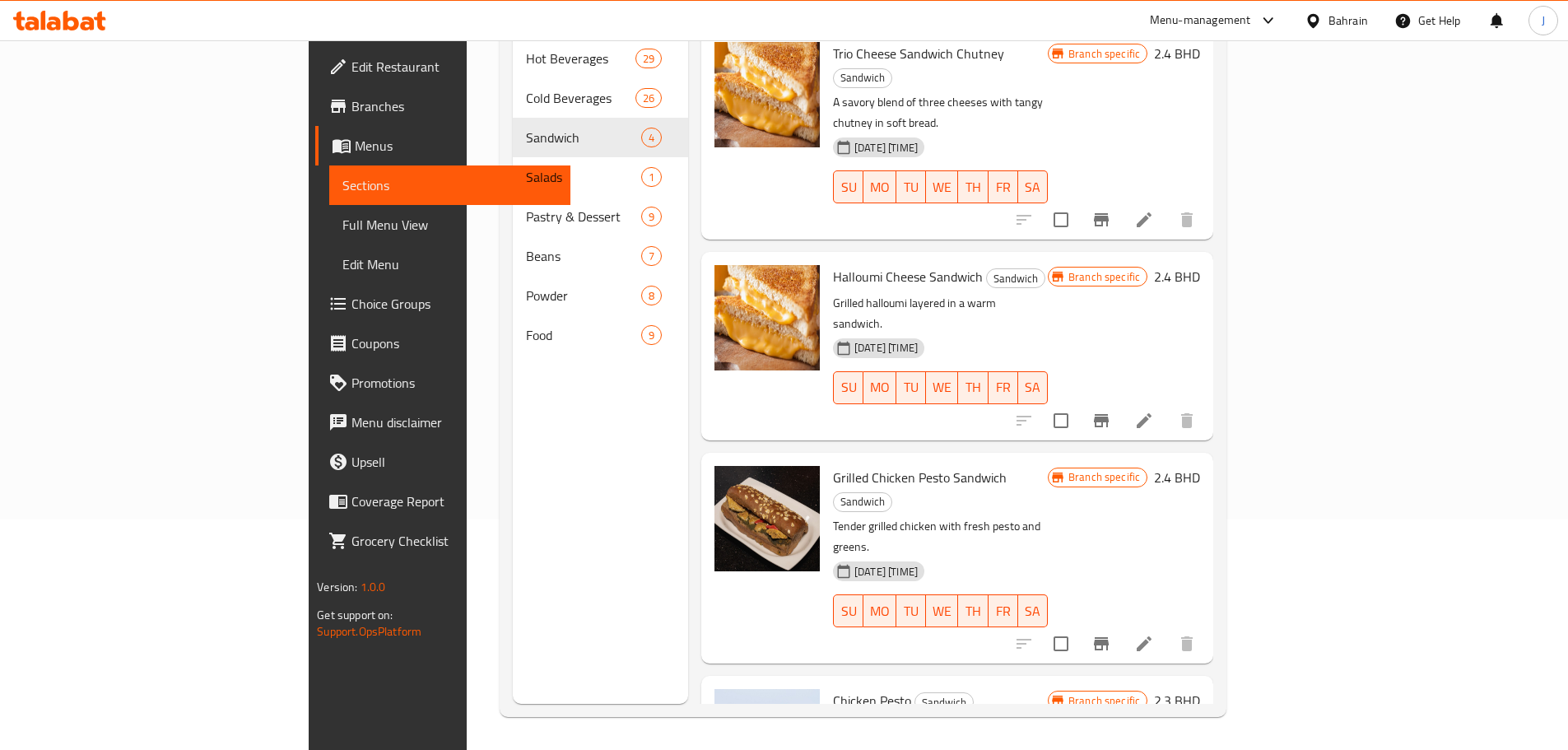 scroll, scrollTop: 0, scrollLeft: 0, axis: both 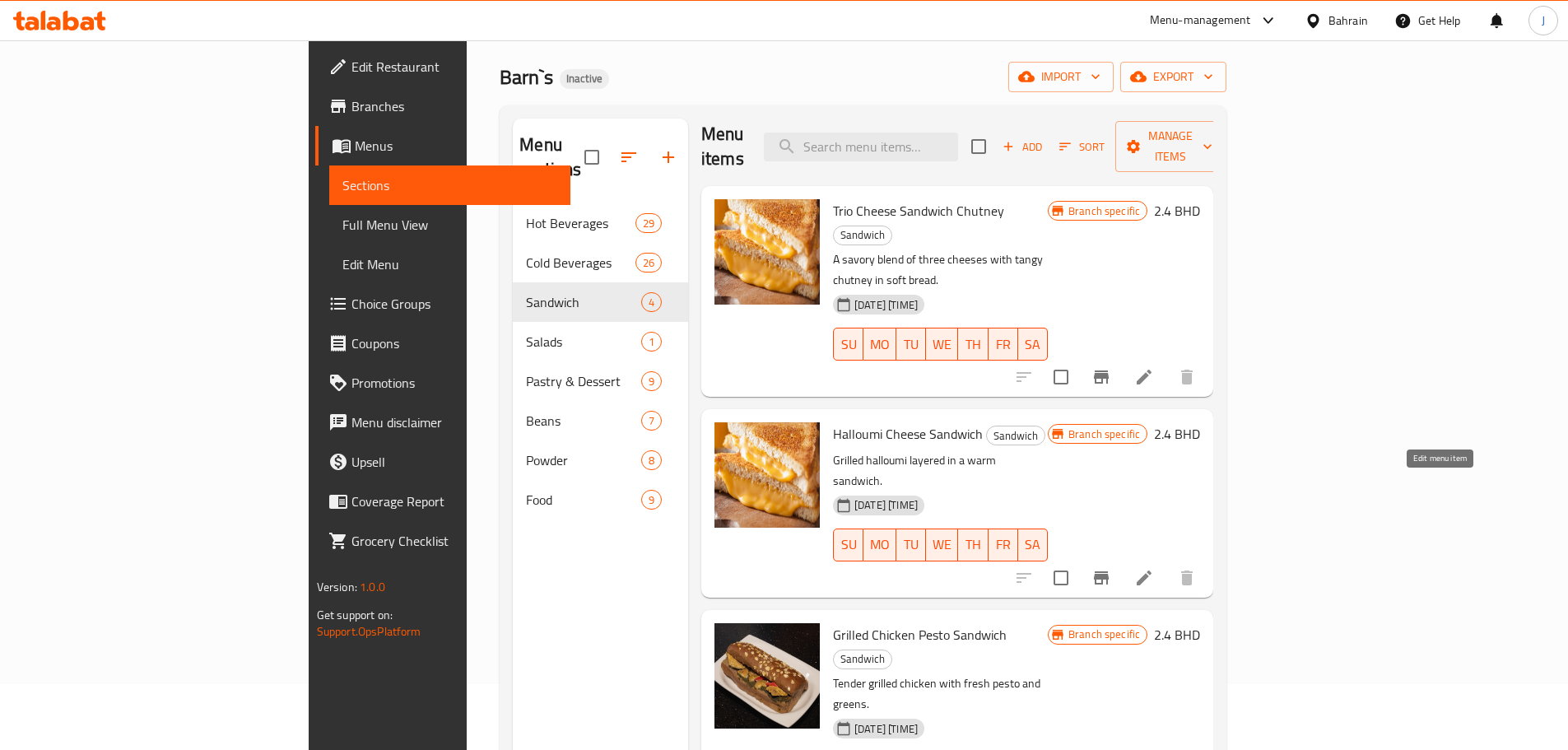 click 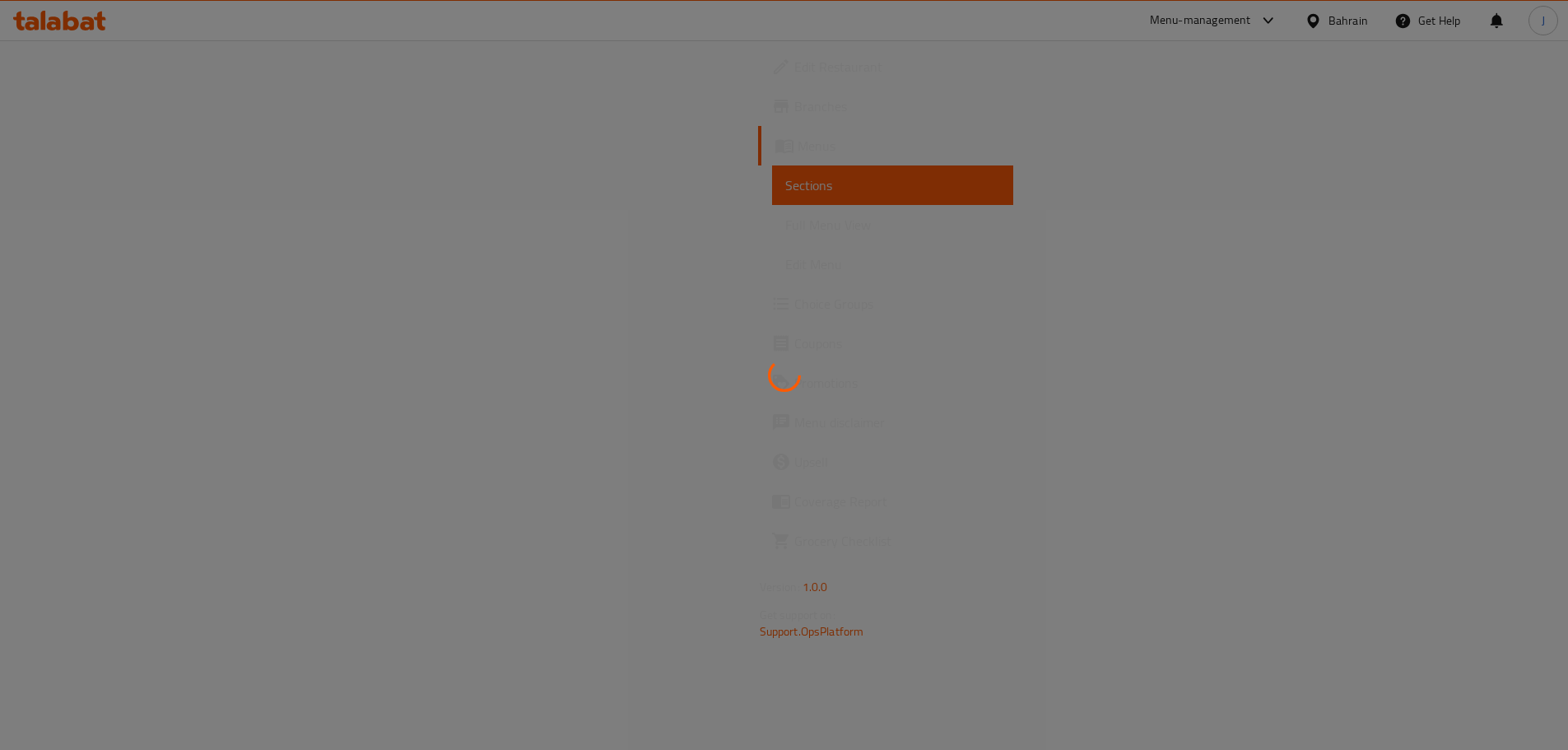 scroll, scrollTop: 0, scrollLeft: 0, axis: both 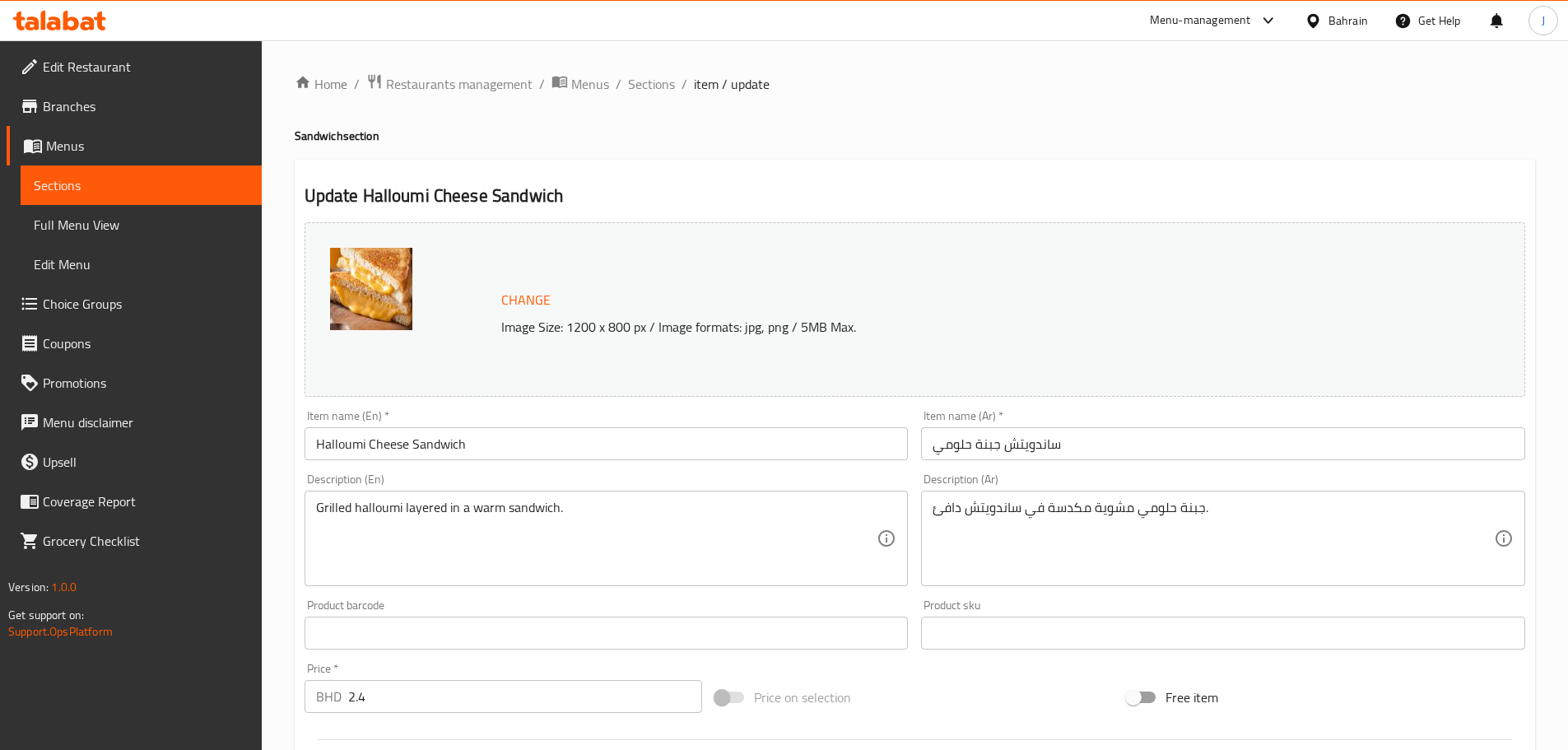 click on "Halloumi Cheese Sandwich" at bounding box center [607, 444] 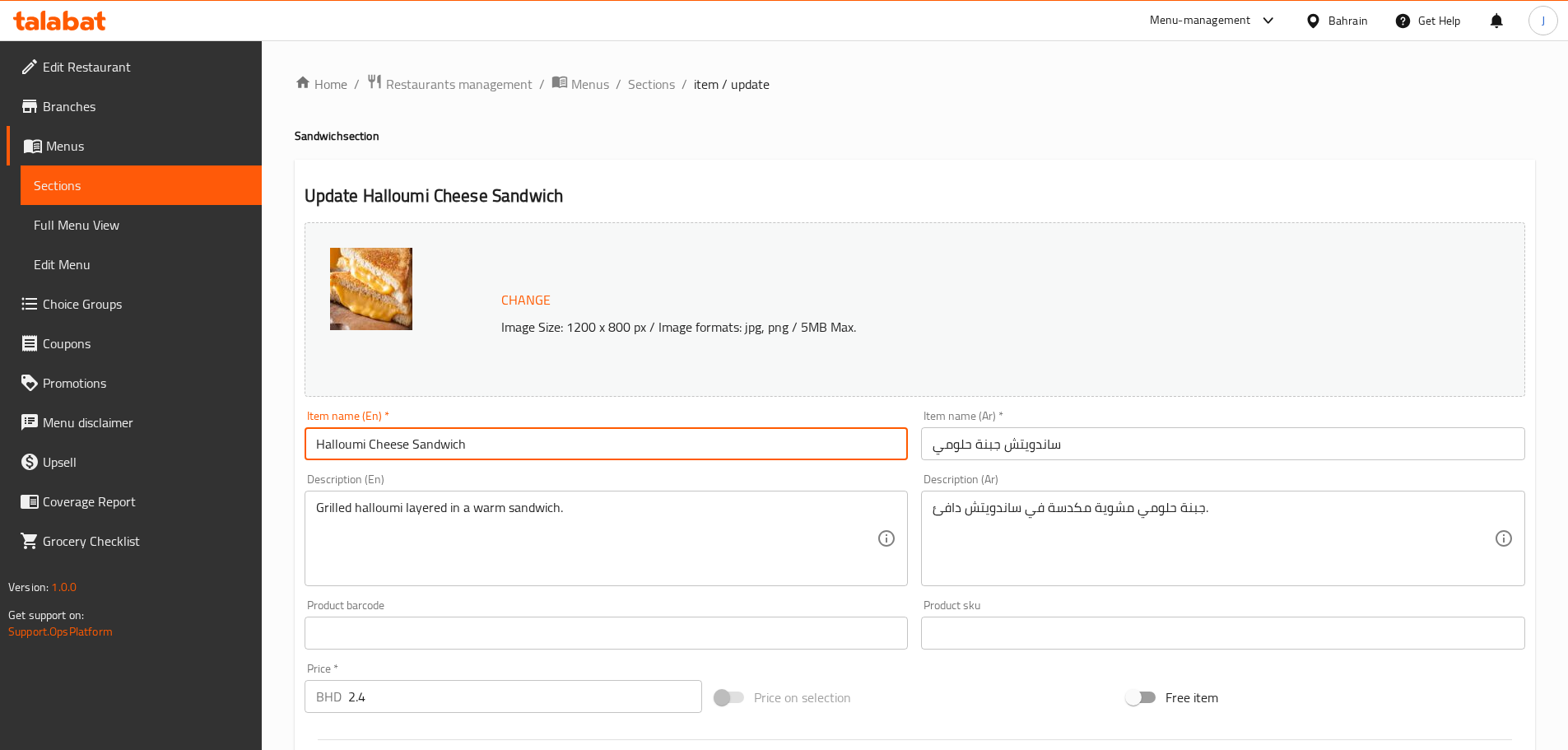 click on "Halloumi Cheese Sandwich" at bounding box center [607, 444] 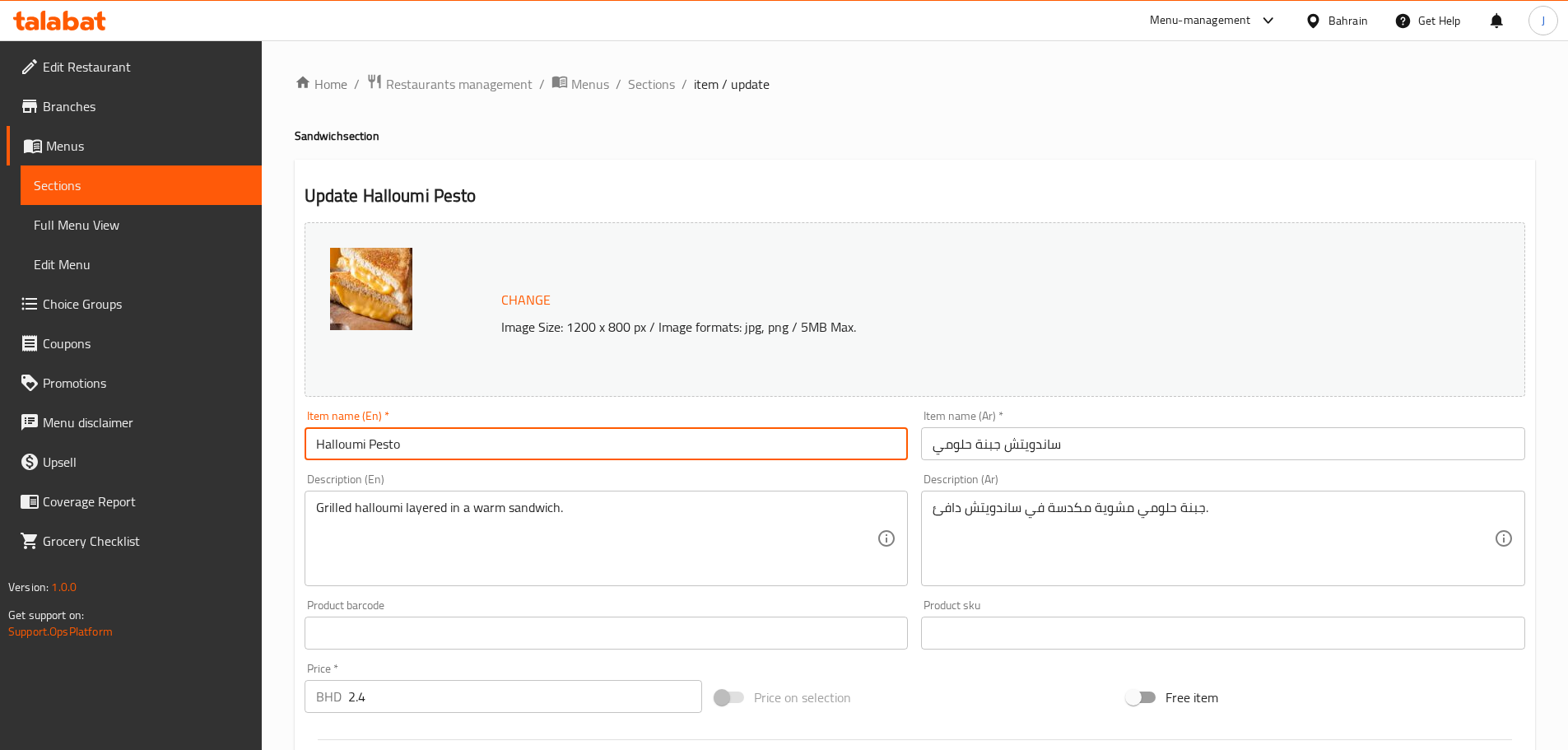 type on "Halloumi Pesto" 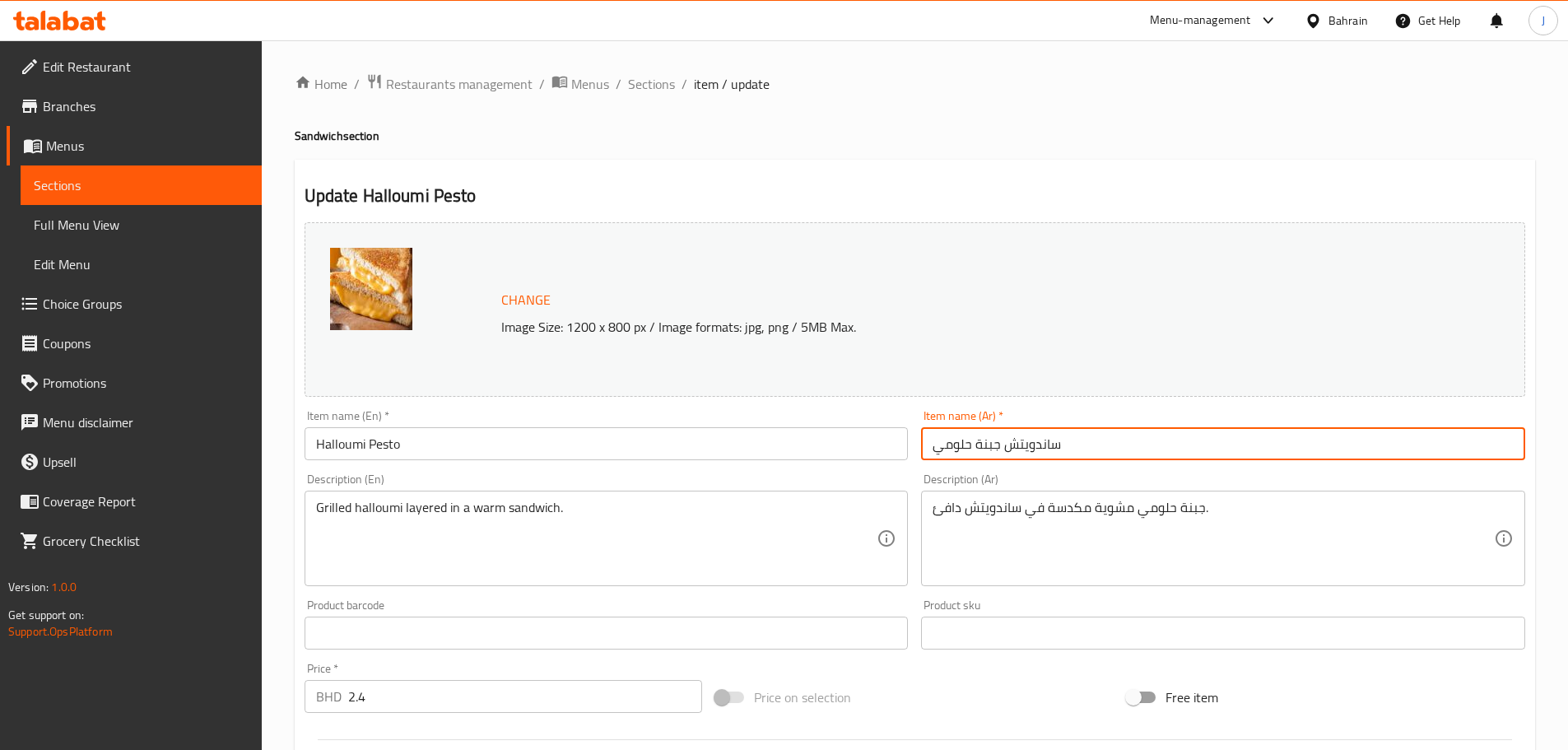 click on "ساندويتش جبنة حلومي" at bounding box center (1223, 444) 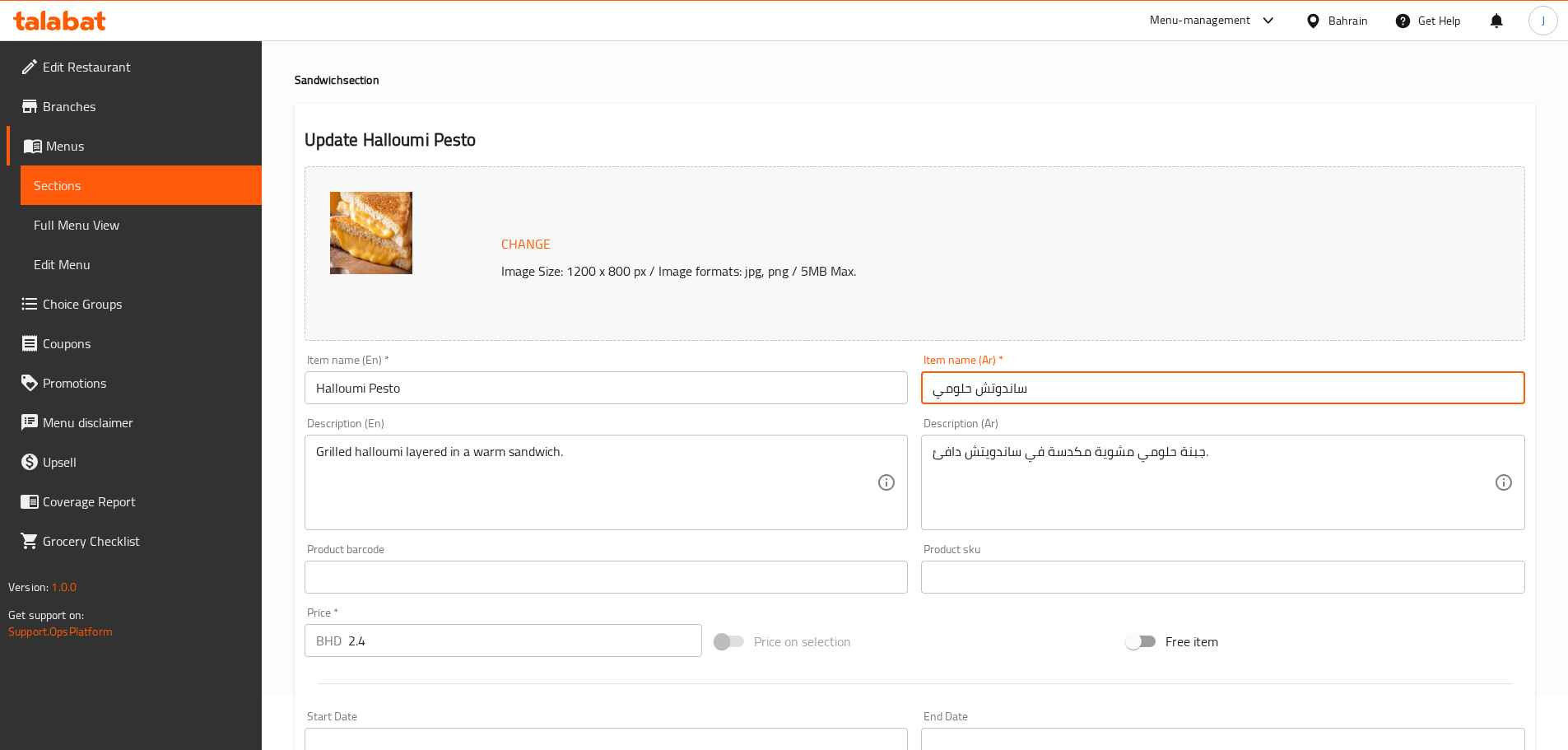 scroll, scrollTop: 82, scrollLeft: 0, axis: vertical 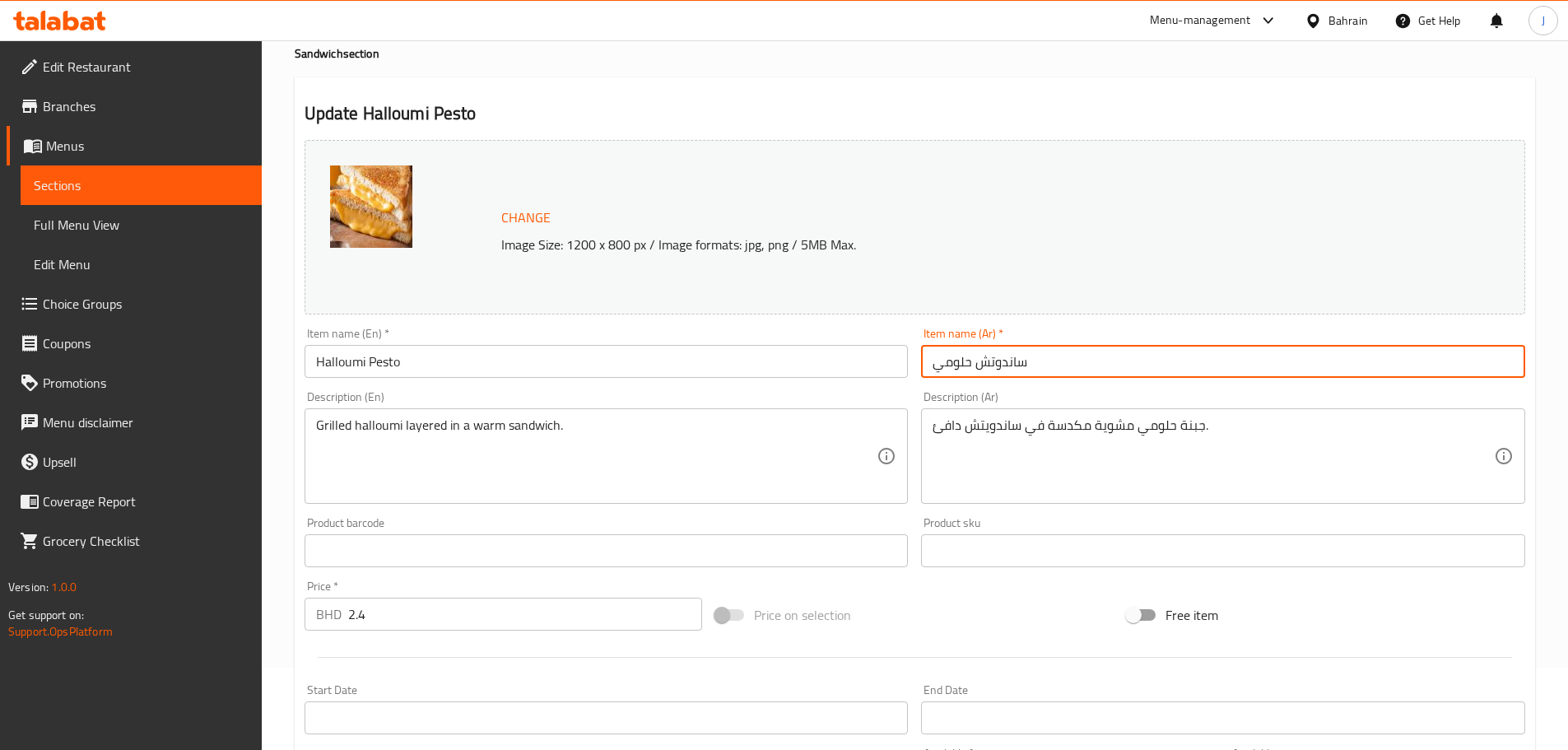 type on "ساندوتش حلومي" 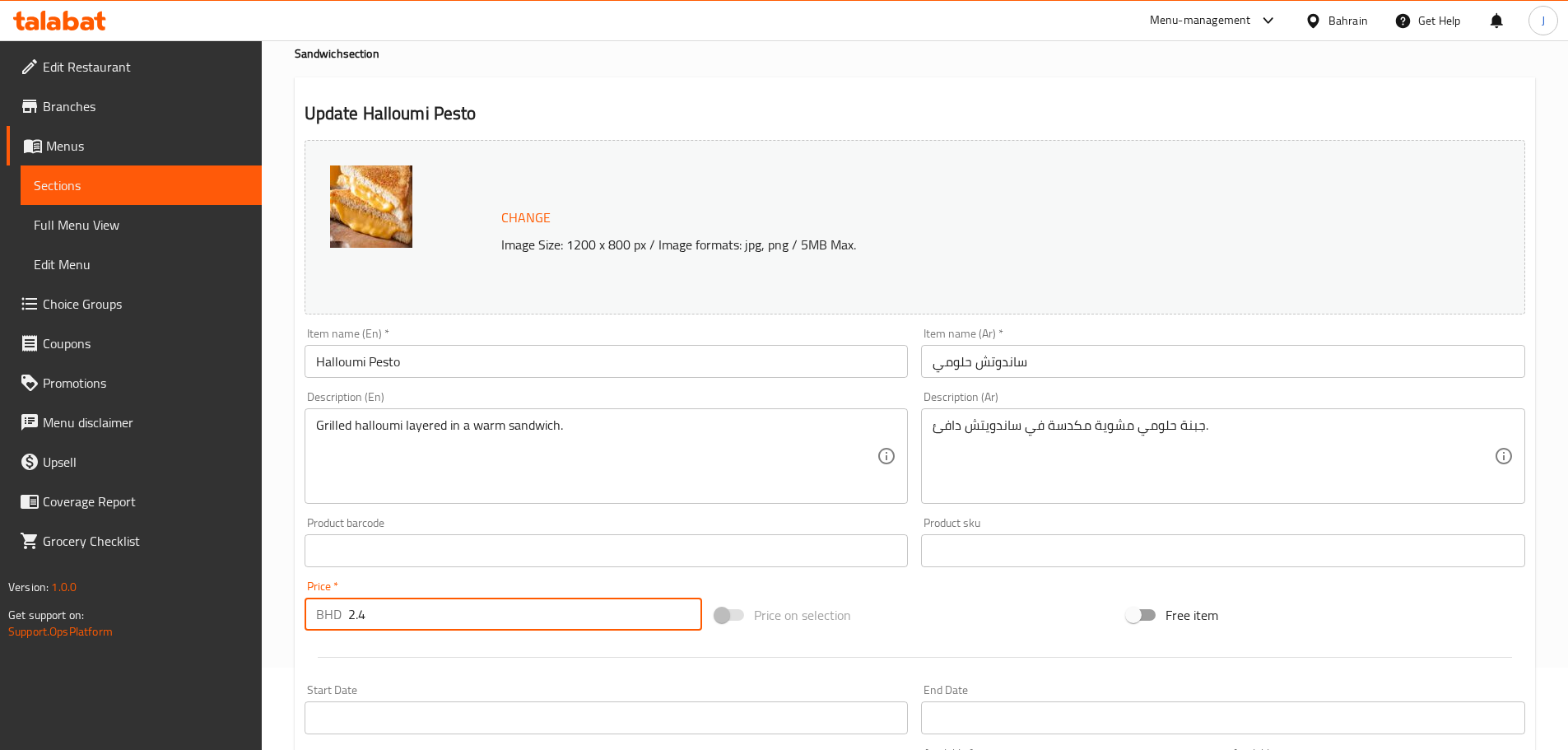 click on "2.4" at bounding box center (525, 614) 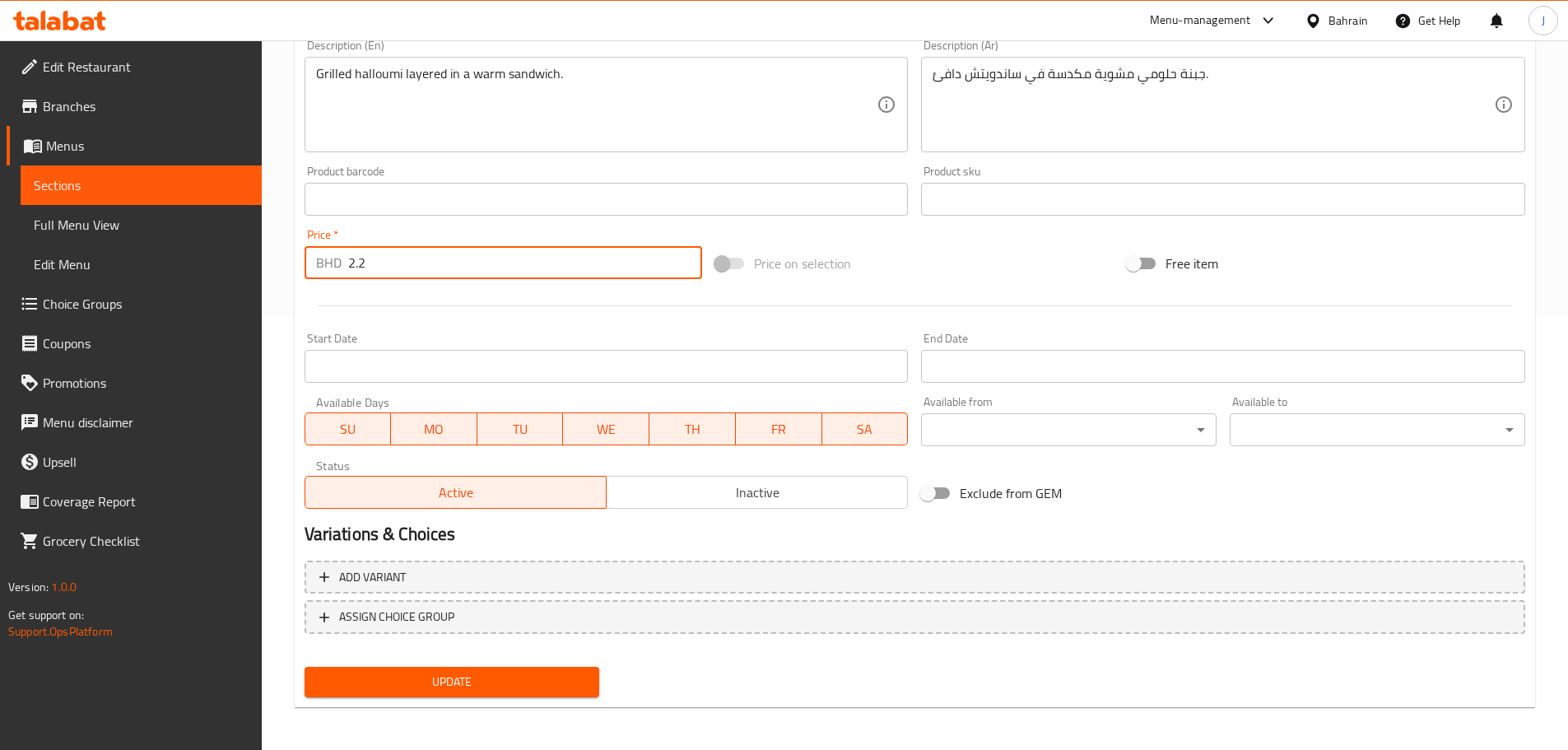 scroll, scrollTop: 437, scrollLeft: 0, axis: vertical 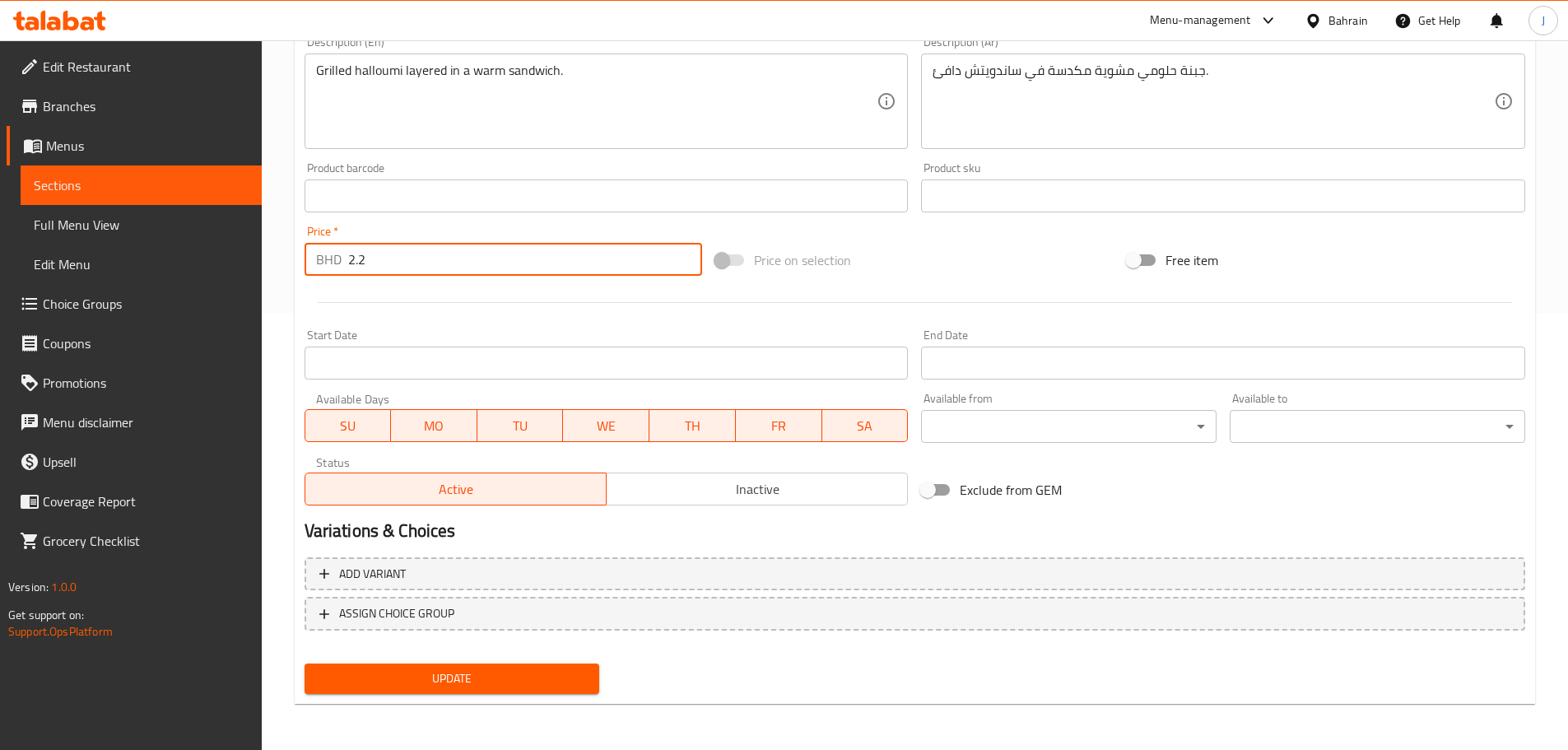 type on "2.2" 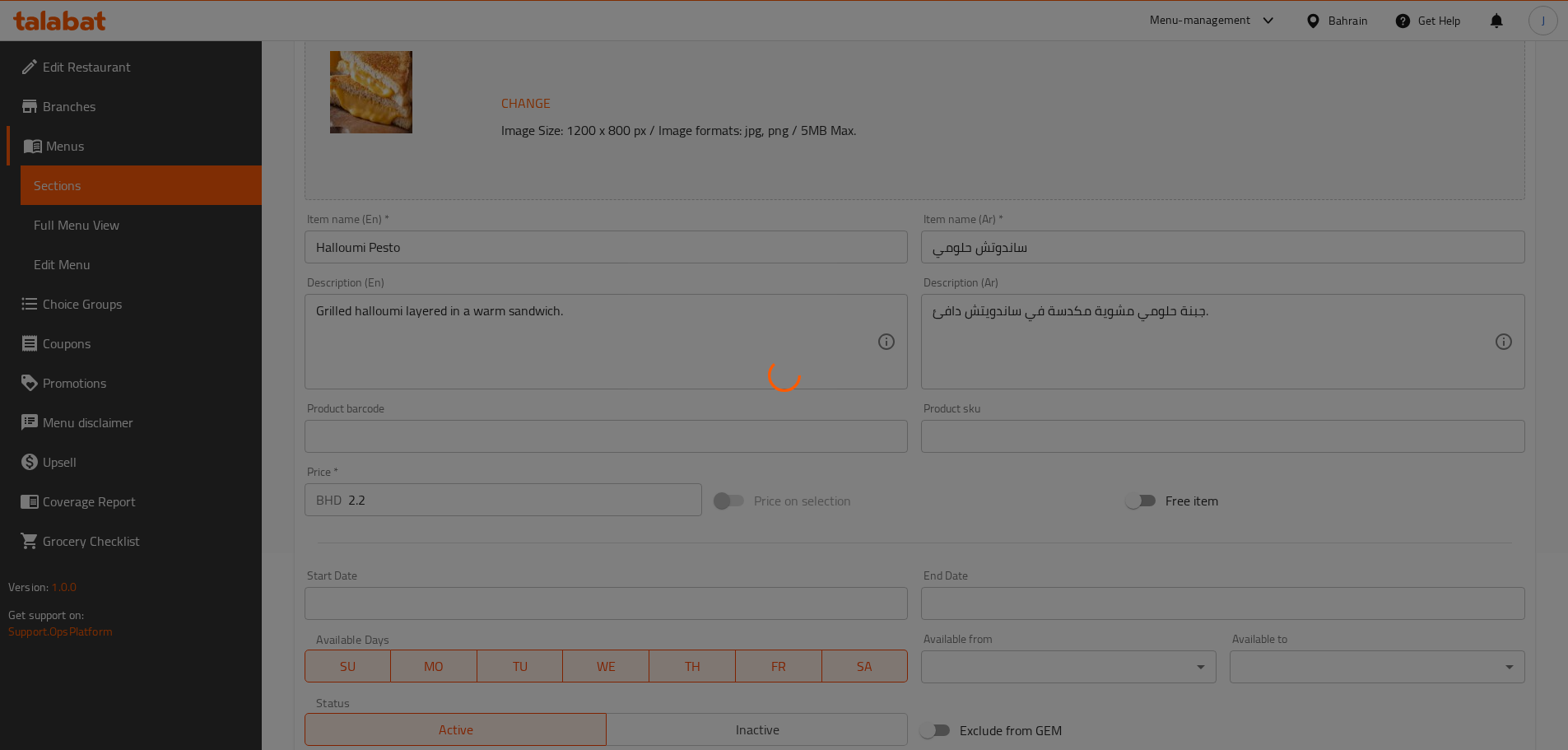 scroll, scrollTop: 0, scrollLeft: 0, axis: both 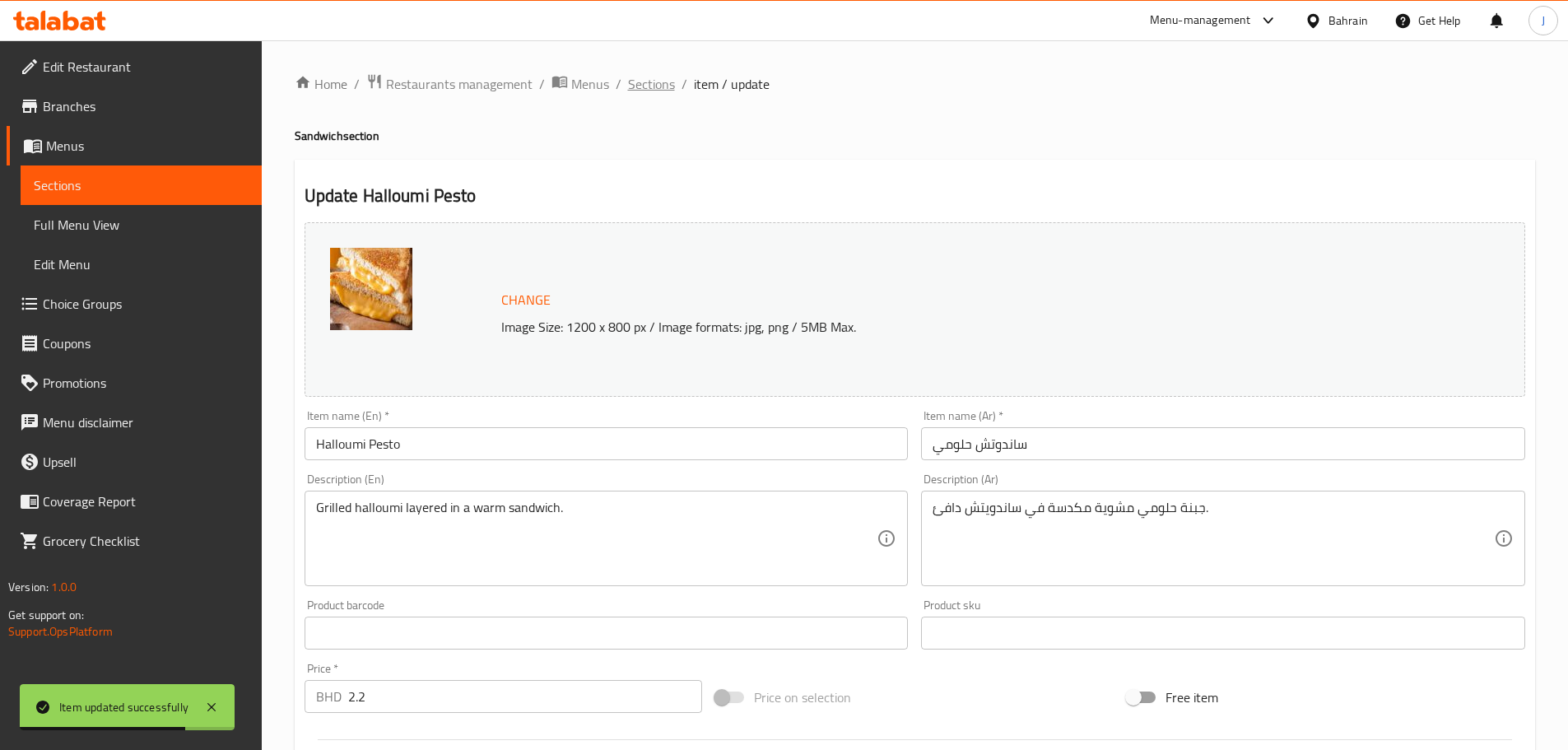 click on "Sections" at bounding box center [651, 84] 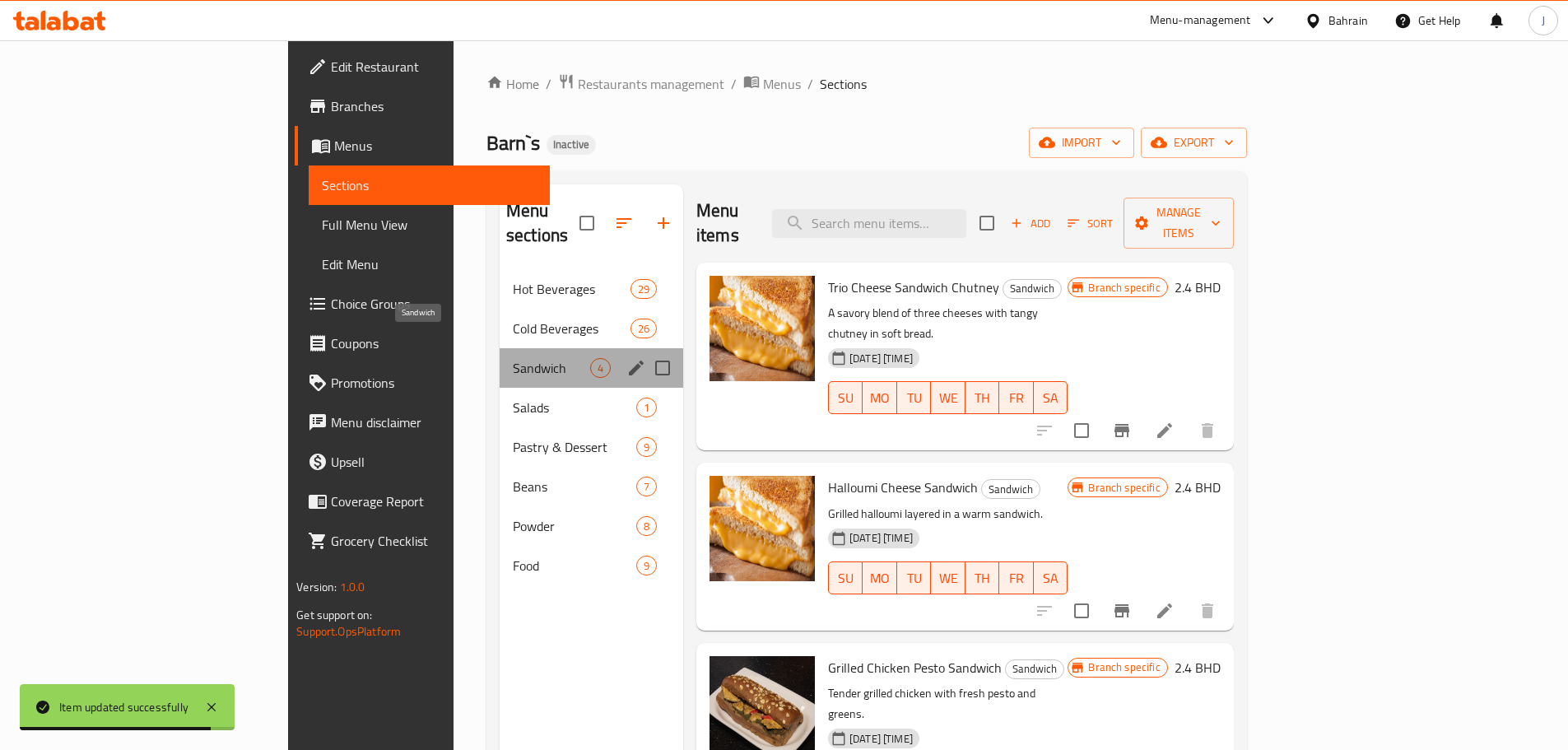 click on "Sandwich" at bounding box center (551, 368) 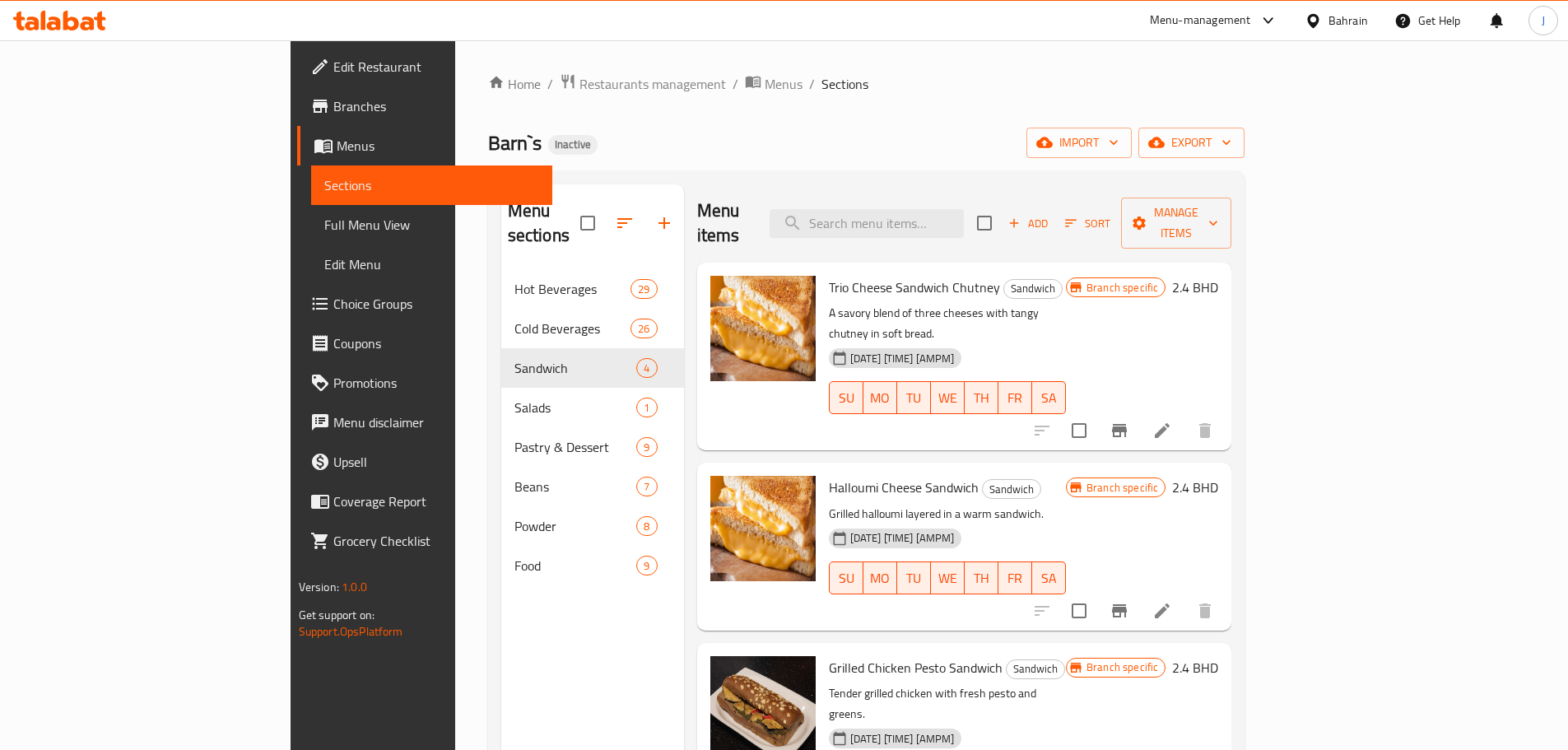scroll, scrollTop: 0, scrollLeft: 0, axis: both 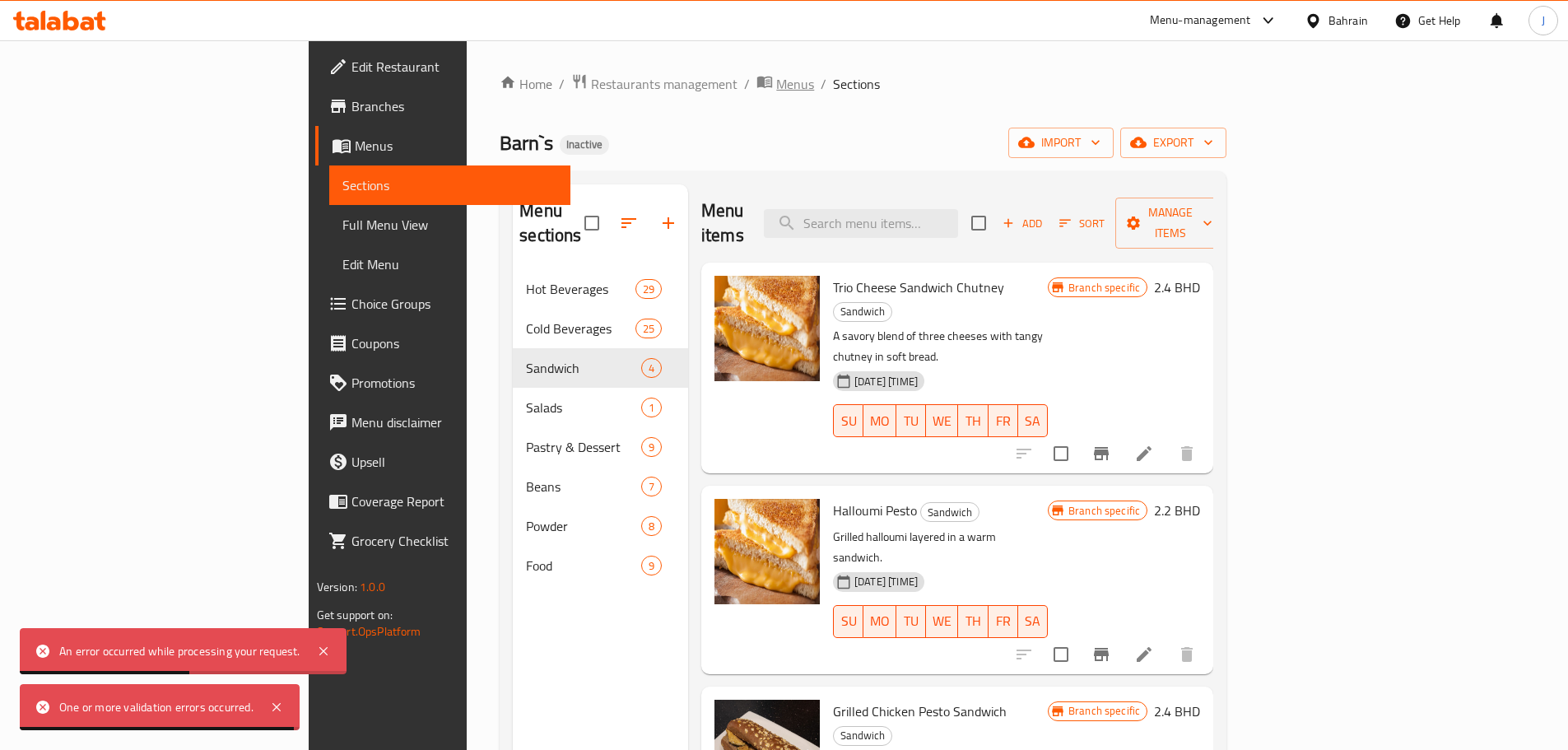 click on "Menus" at bounding box center (795, 84) 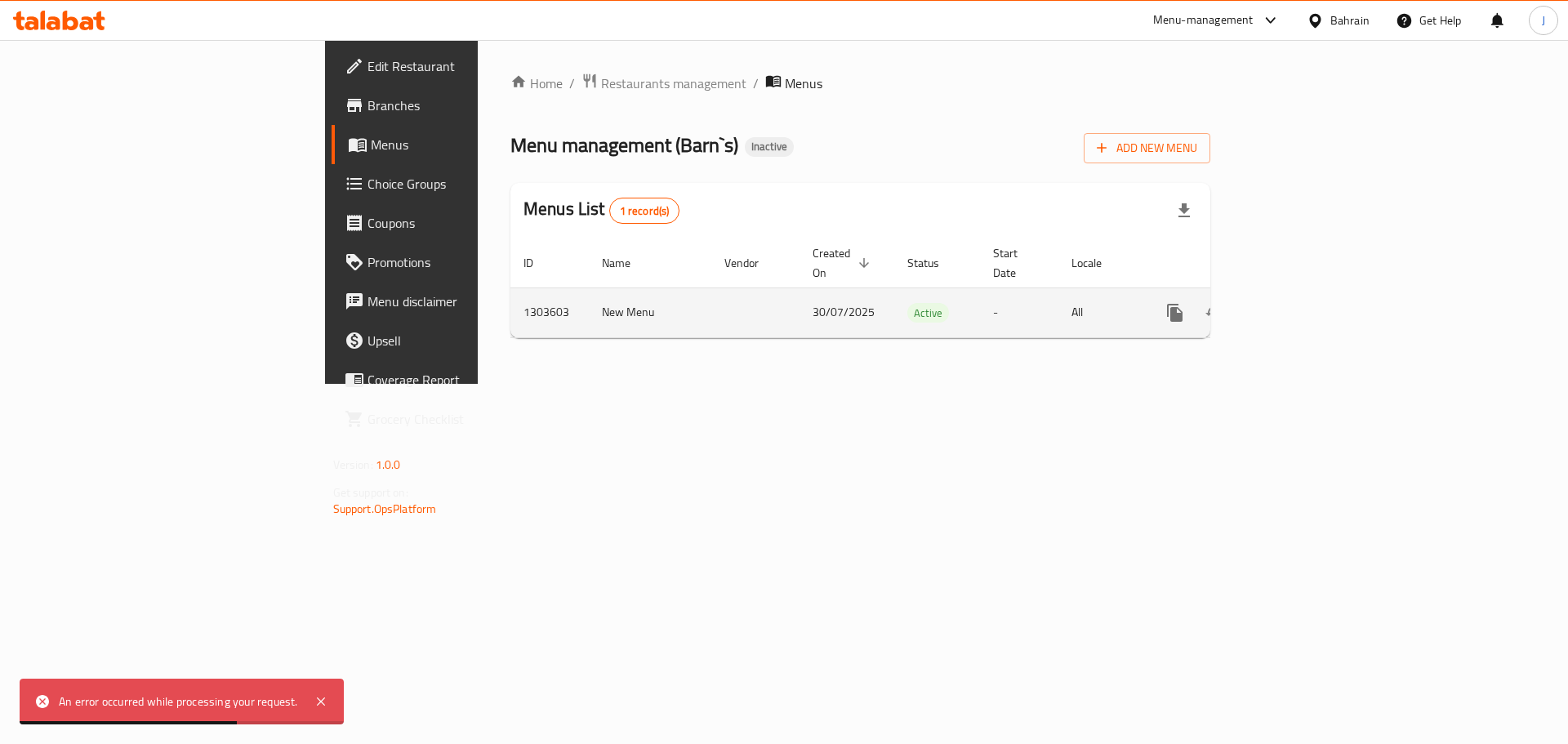 click 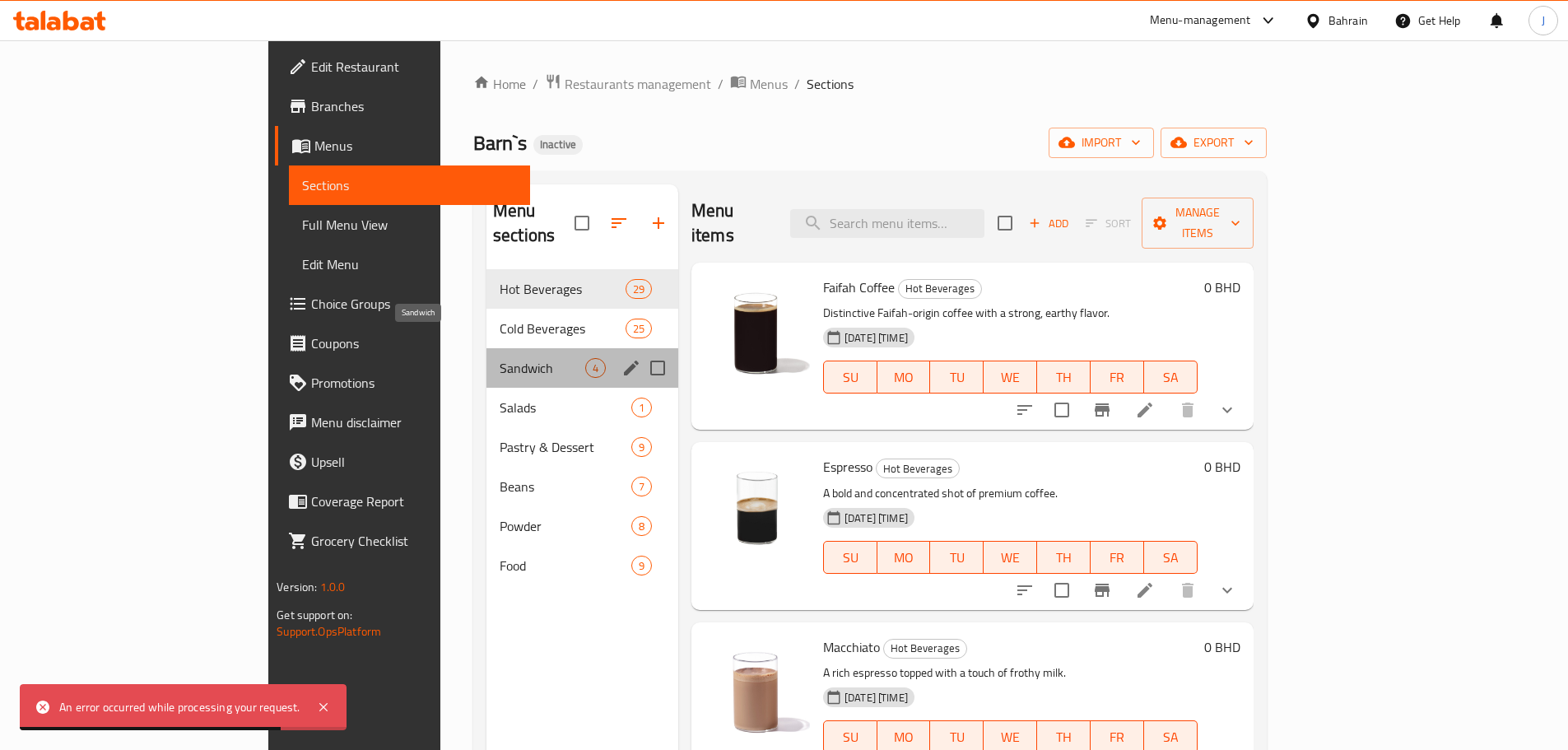 click on "Sandwich" at bounding box center [542, 368] 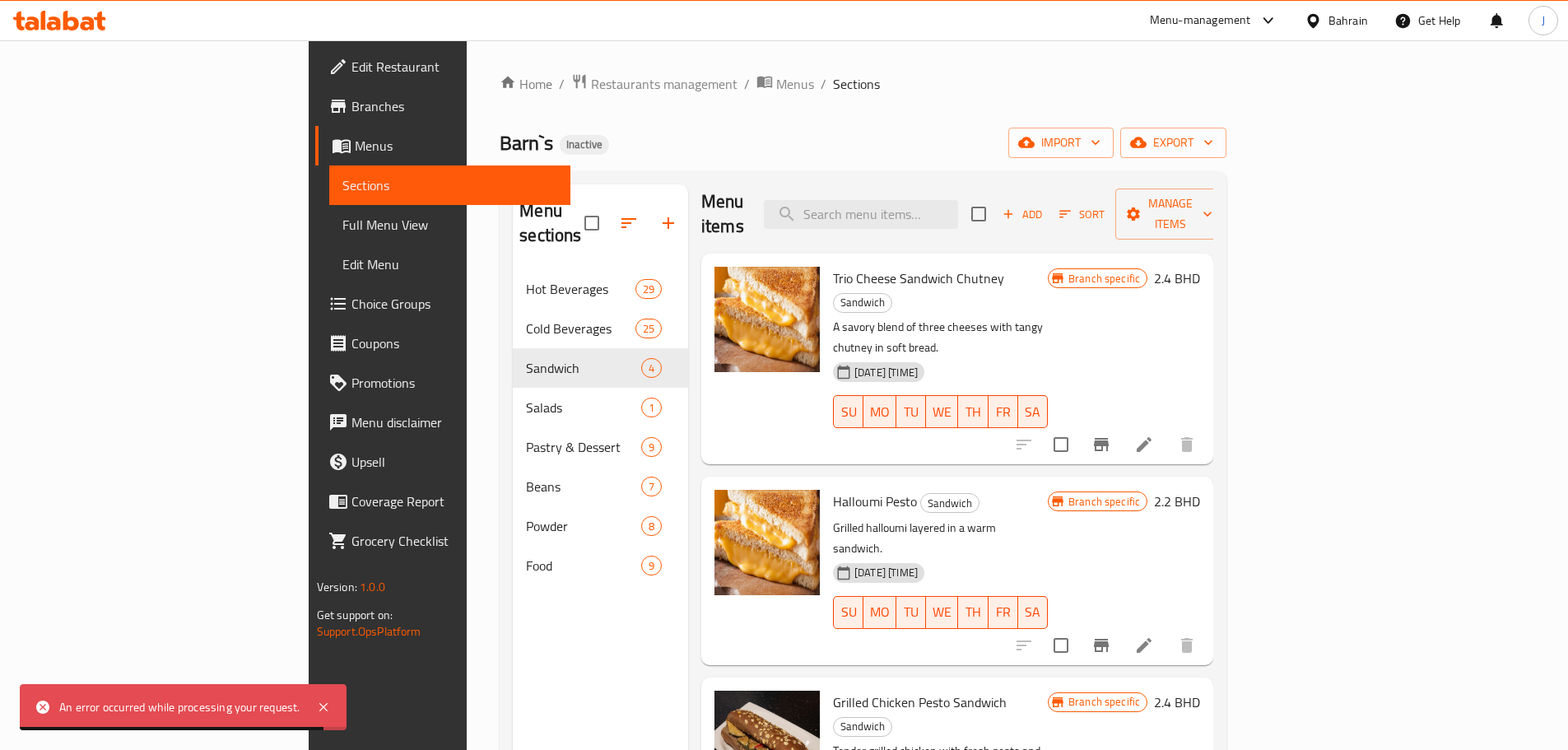 scroll, scrollTop: 11, scrollLeft: 0, axis: vertical 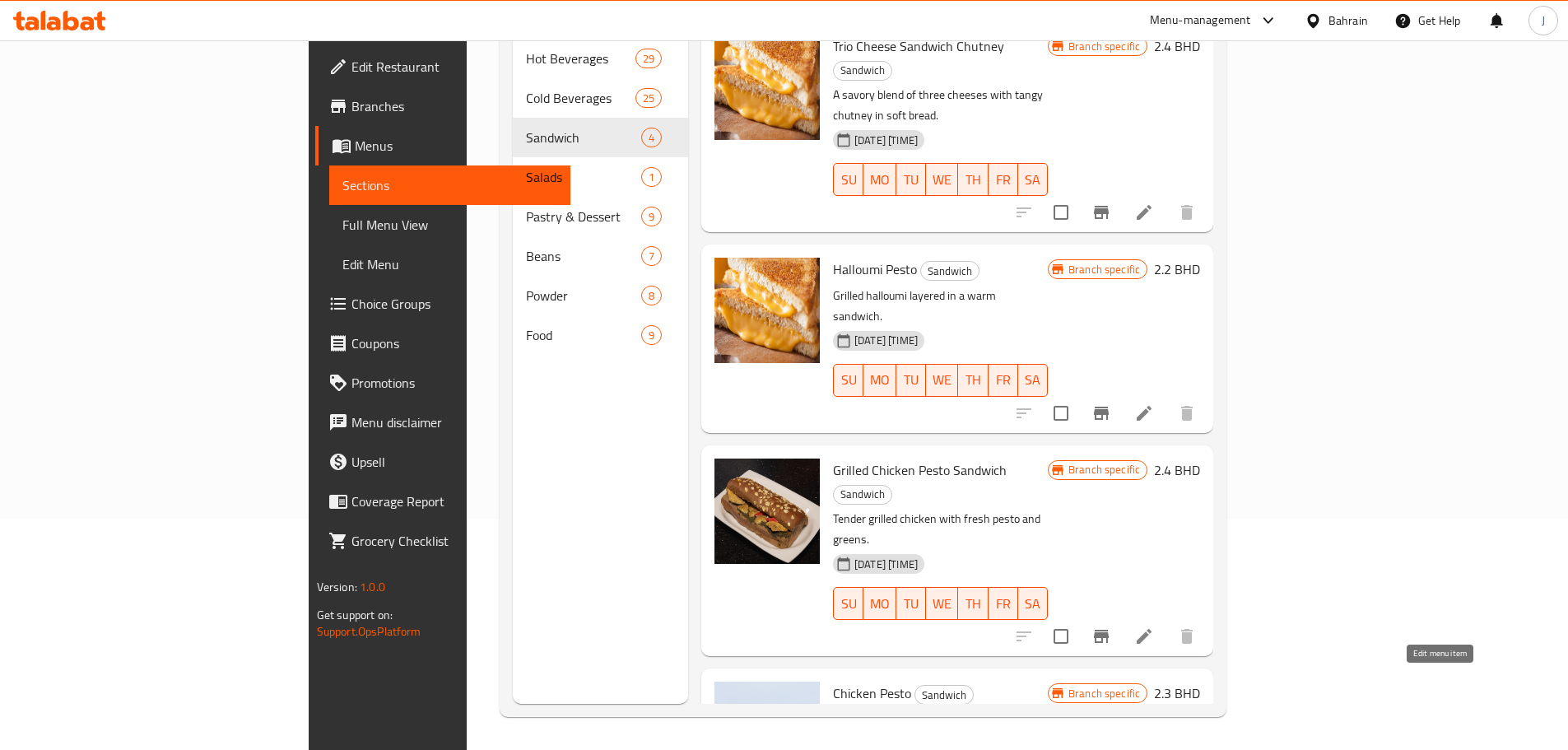 click 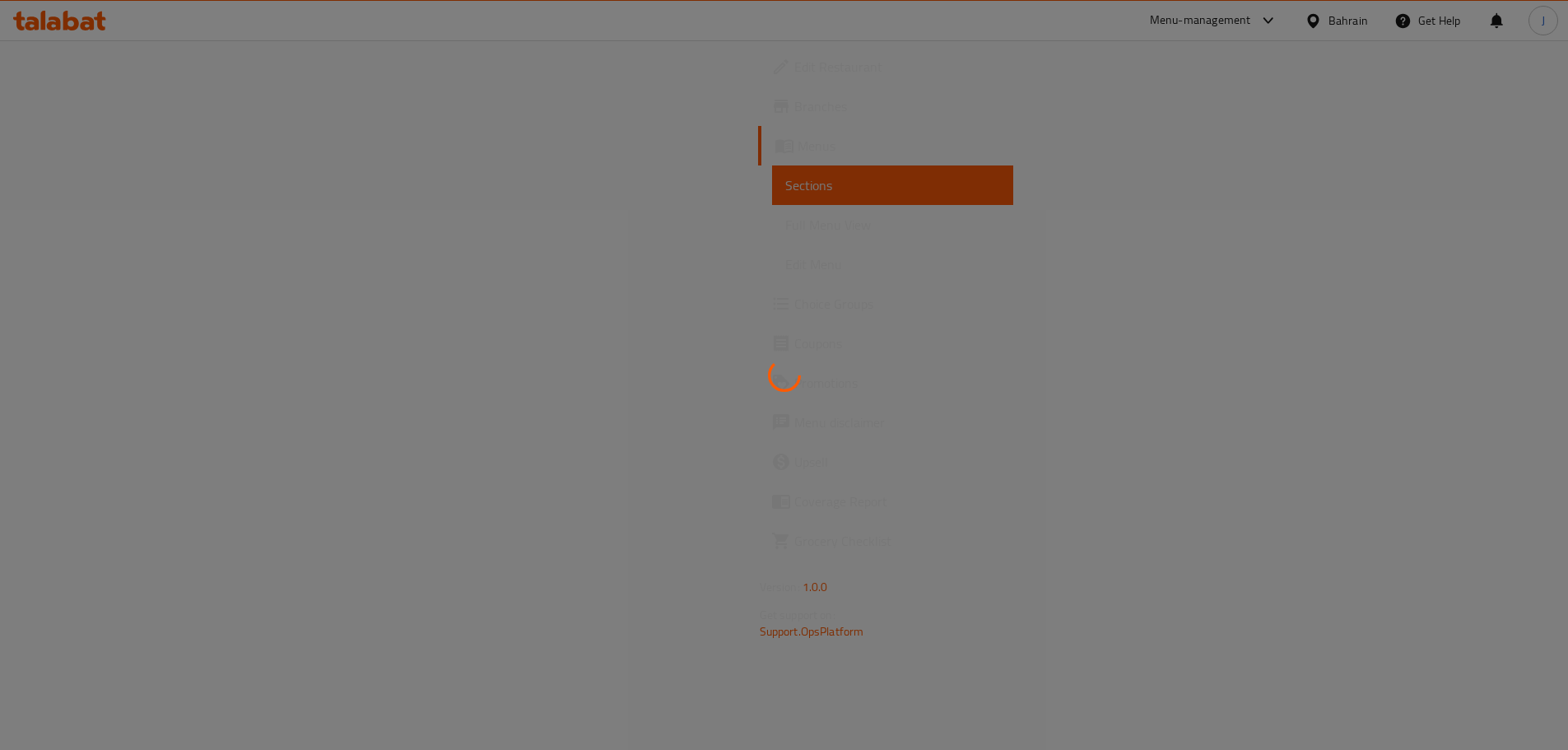 scroll, scrollTop: 0, scrollLeft: 0, axis: both 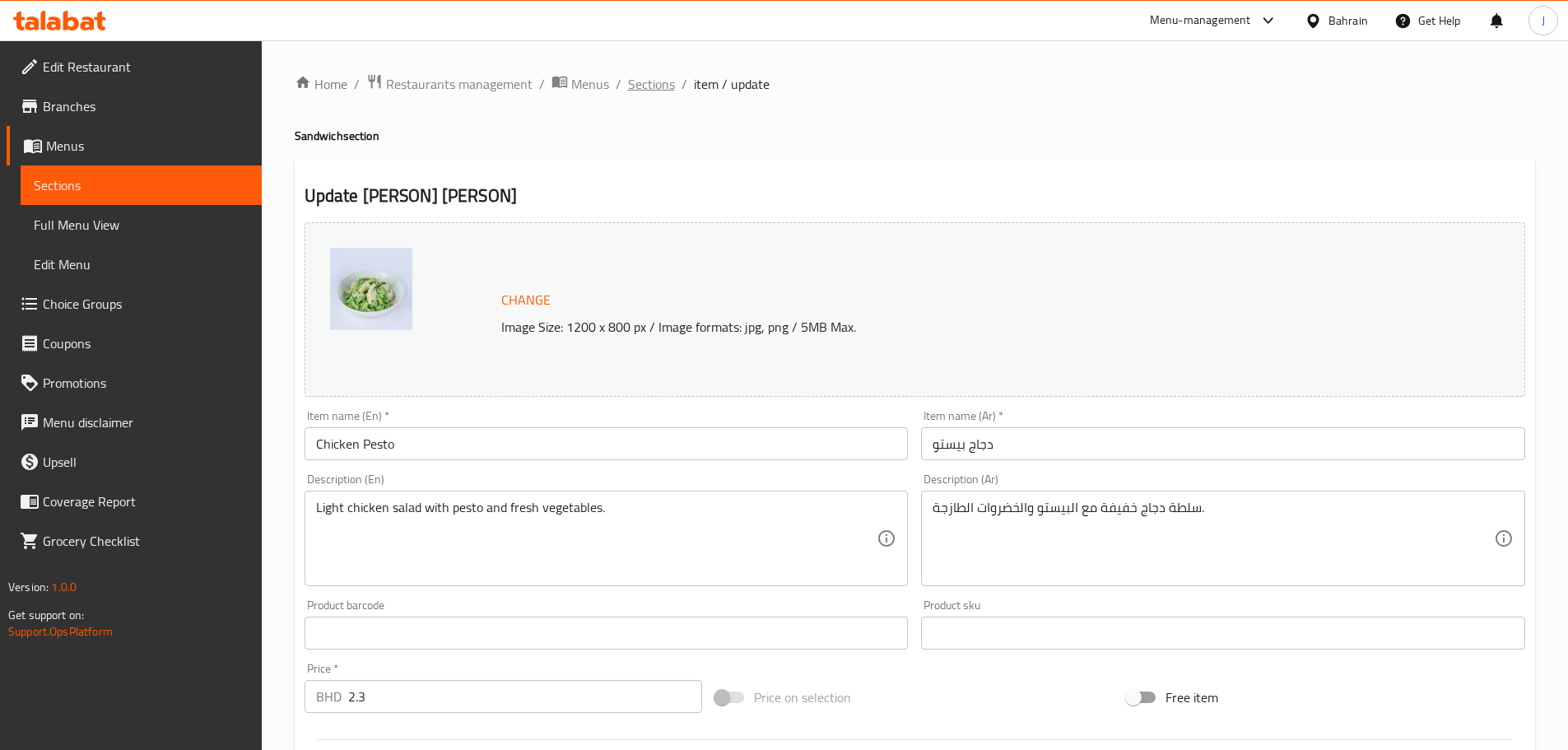 click on "Sections" at bounding box center (651, 84) 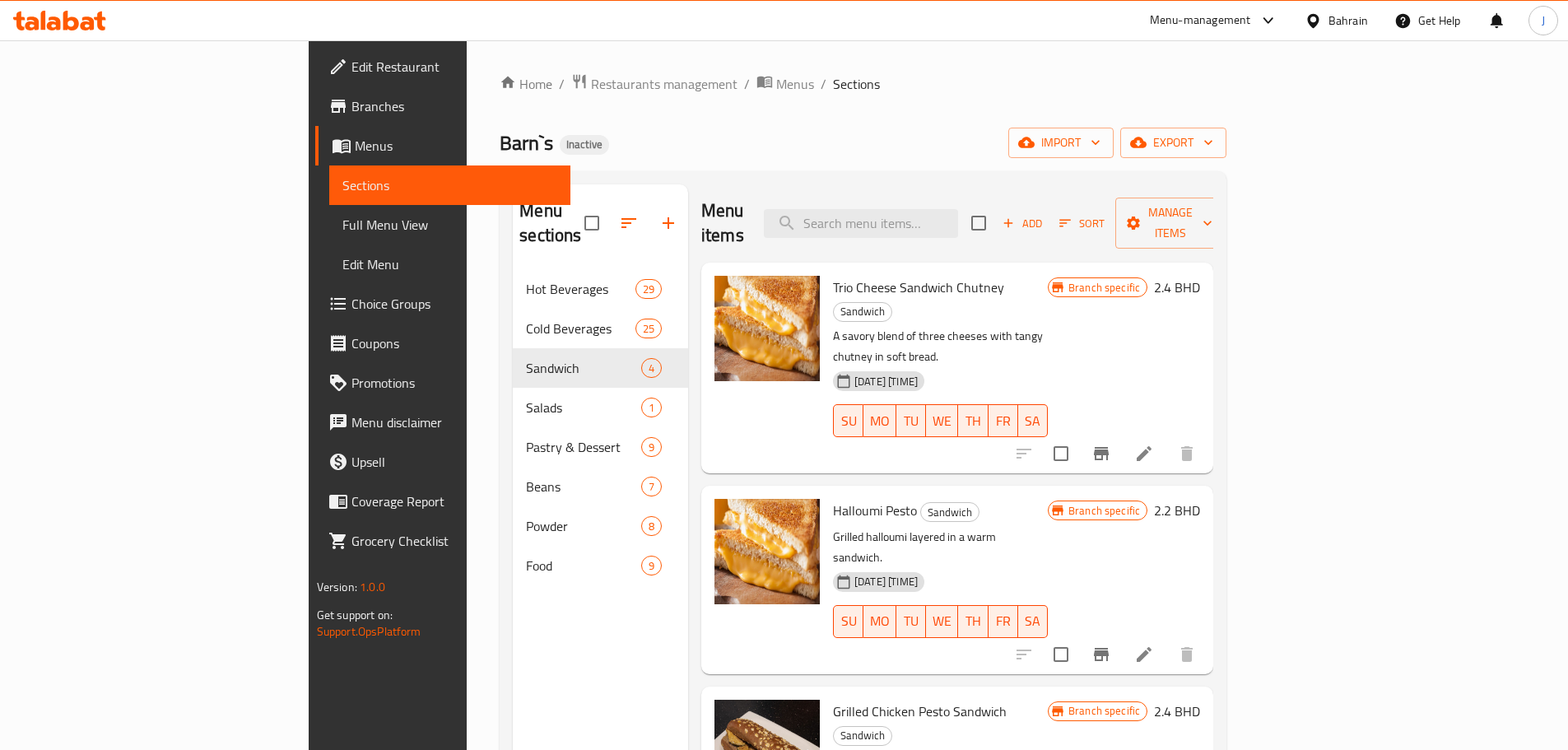 click 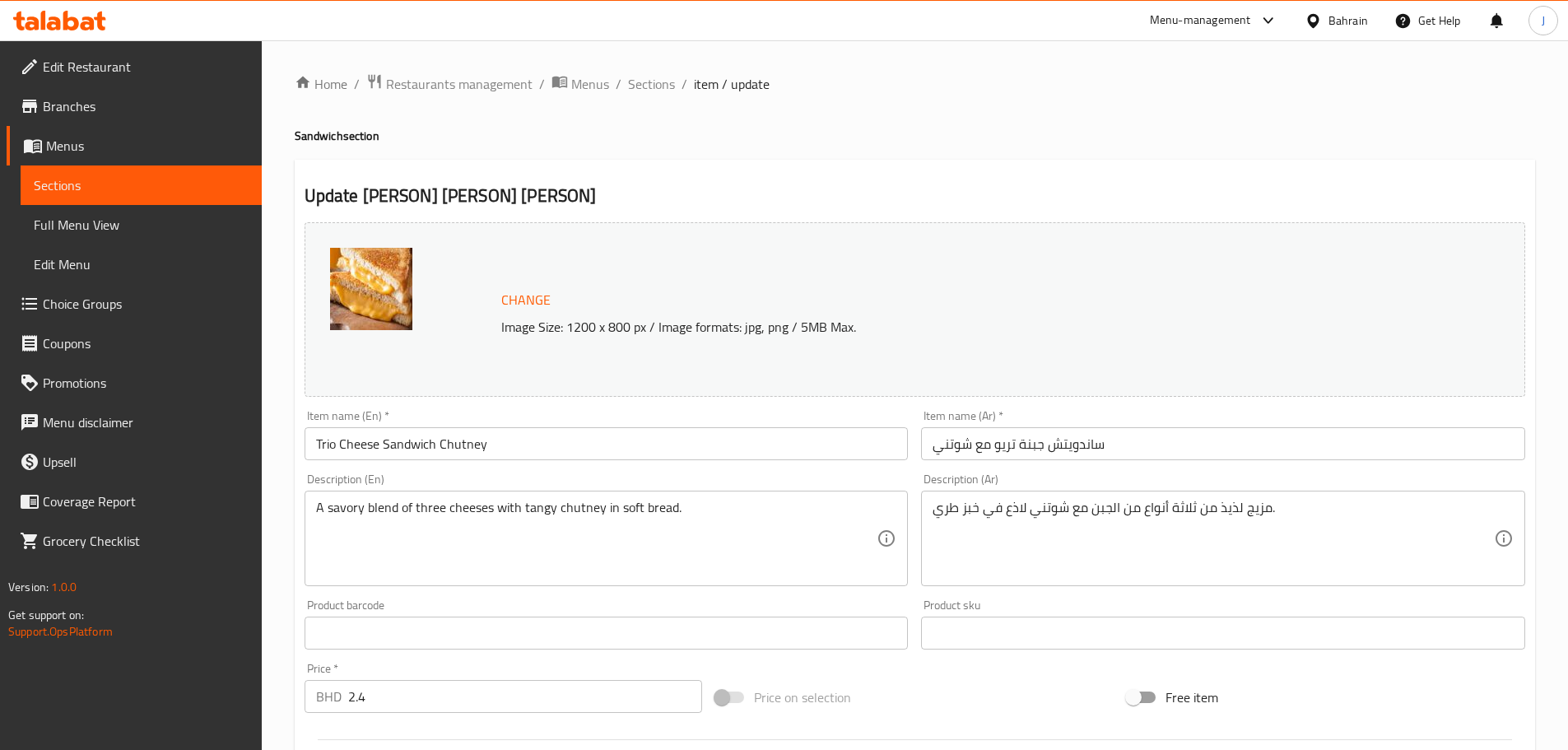 click on "Trio Cheese Sandwich Chutney" at bounding box center [607, 444] 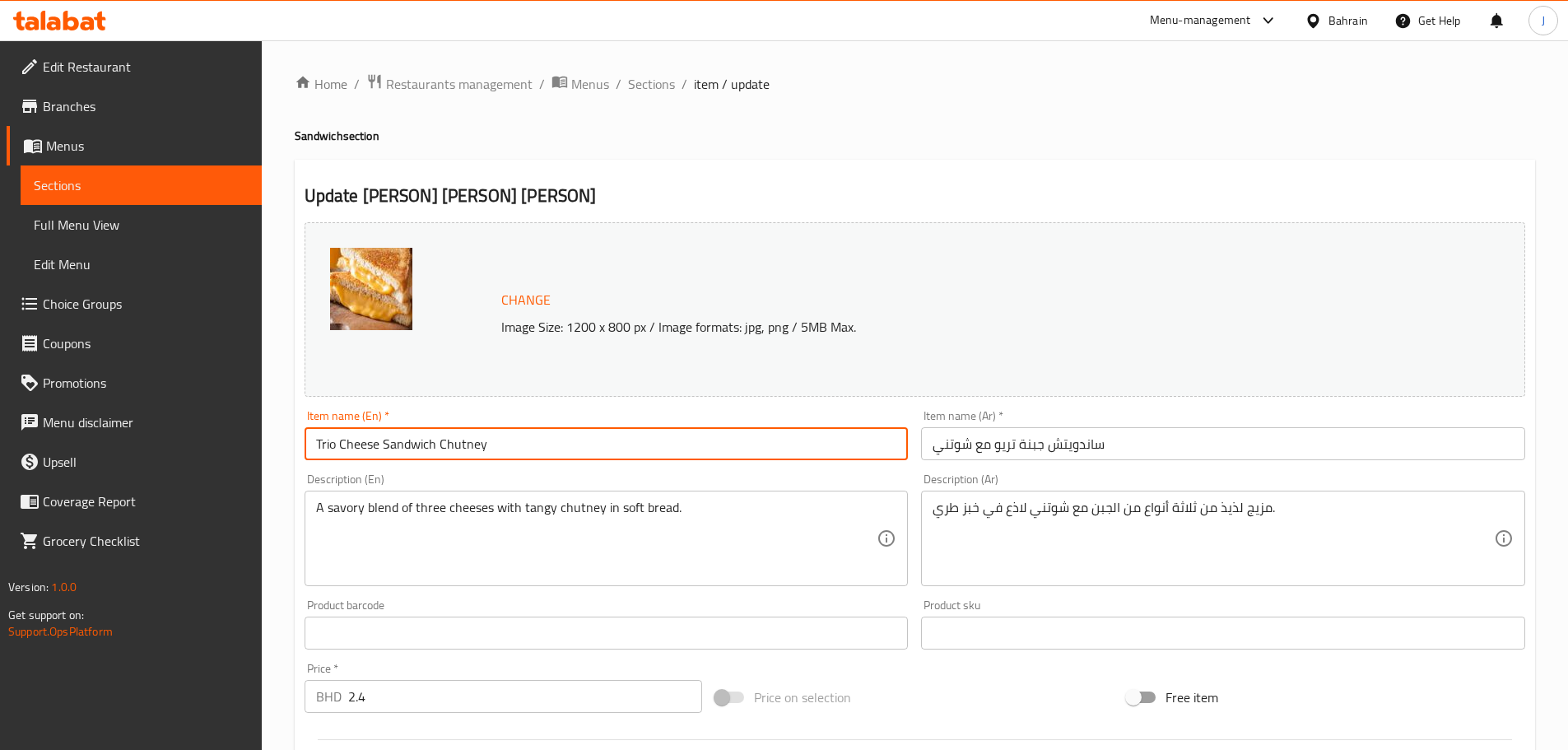 click on "Trio Cheese Sandwich Chutney" at bounding box center [607, 444] 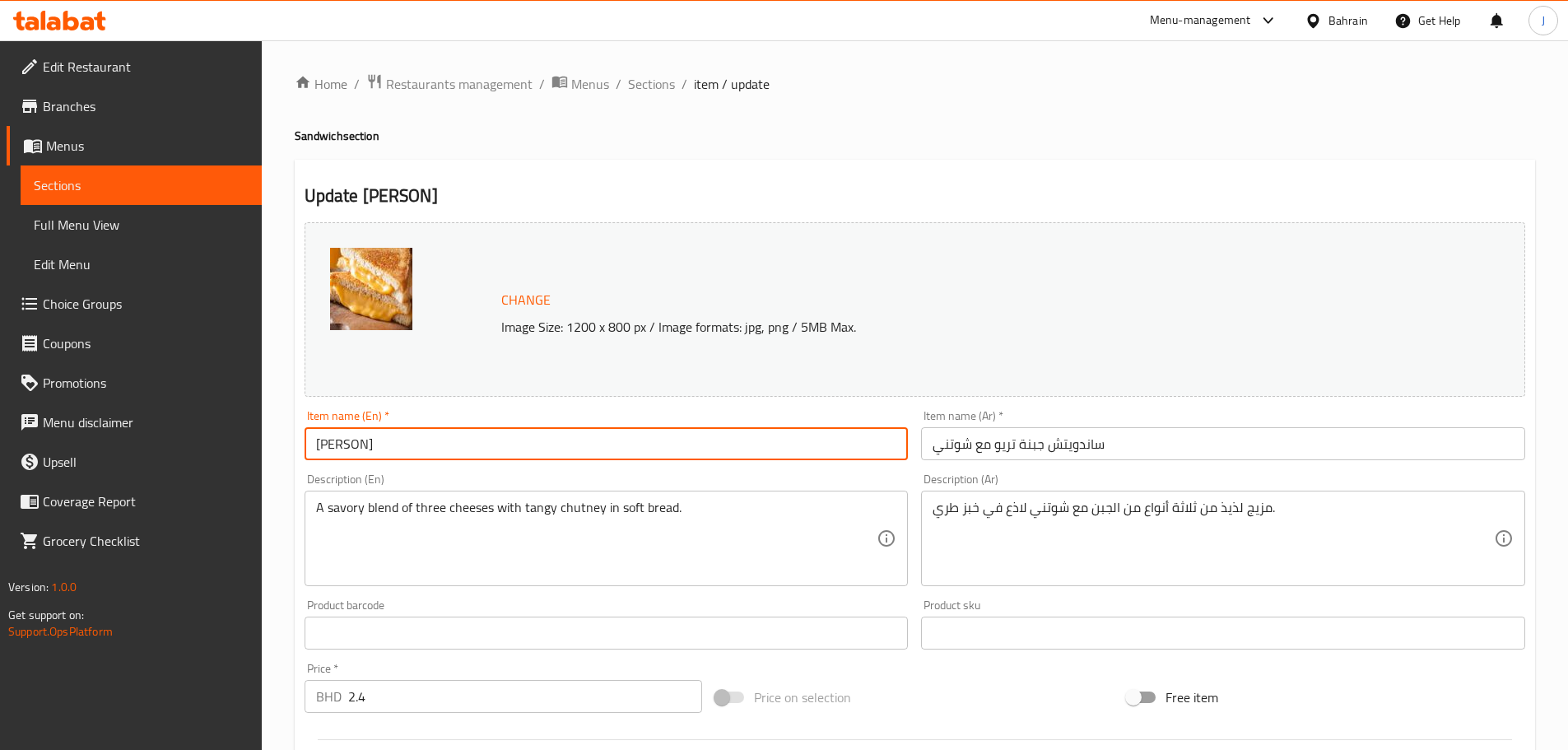 type on "Smocked Chicken" 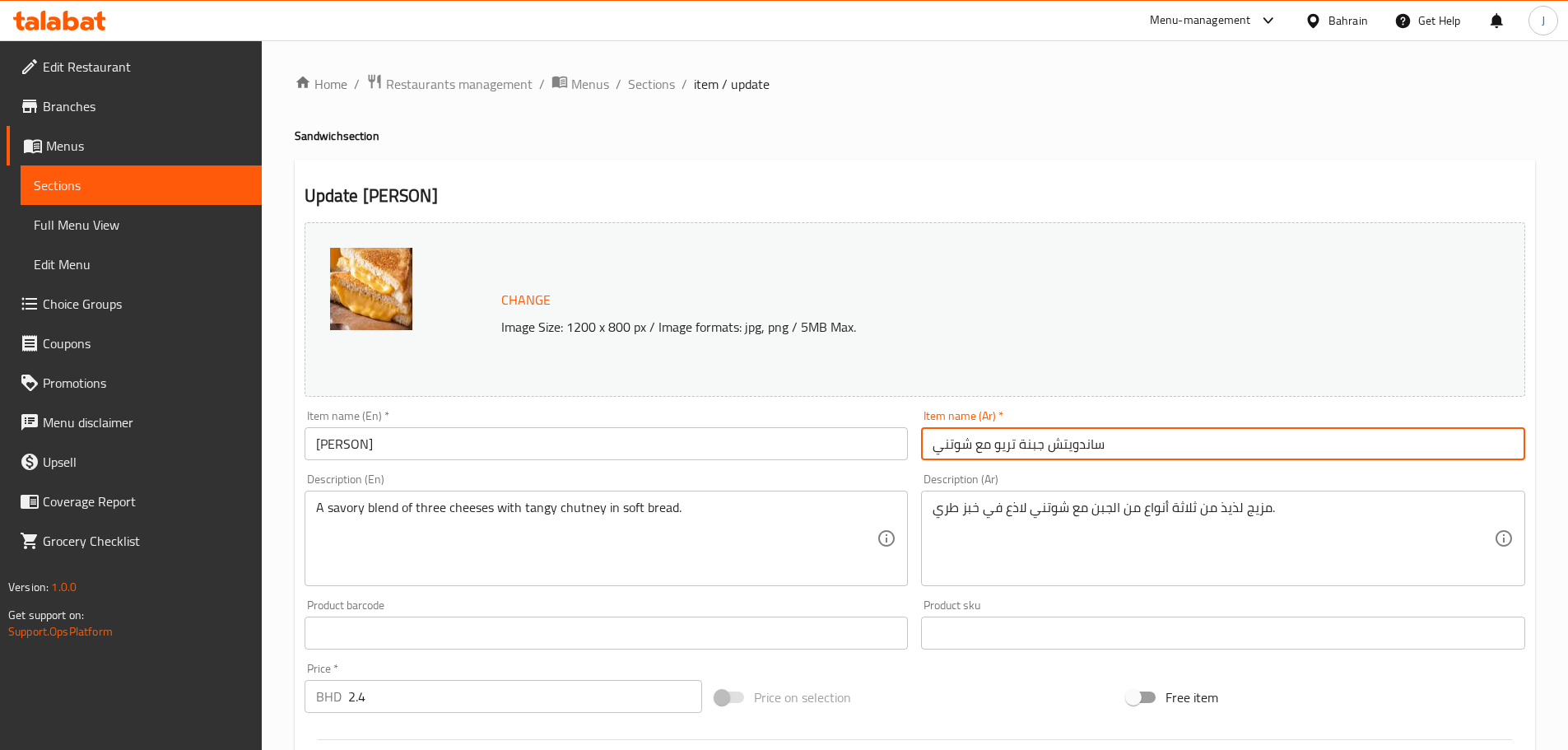 click on "ساندويتش جبنة تريو مع شوتني" at bounding box center [1223, 444] 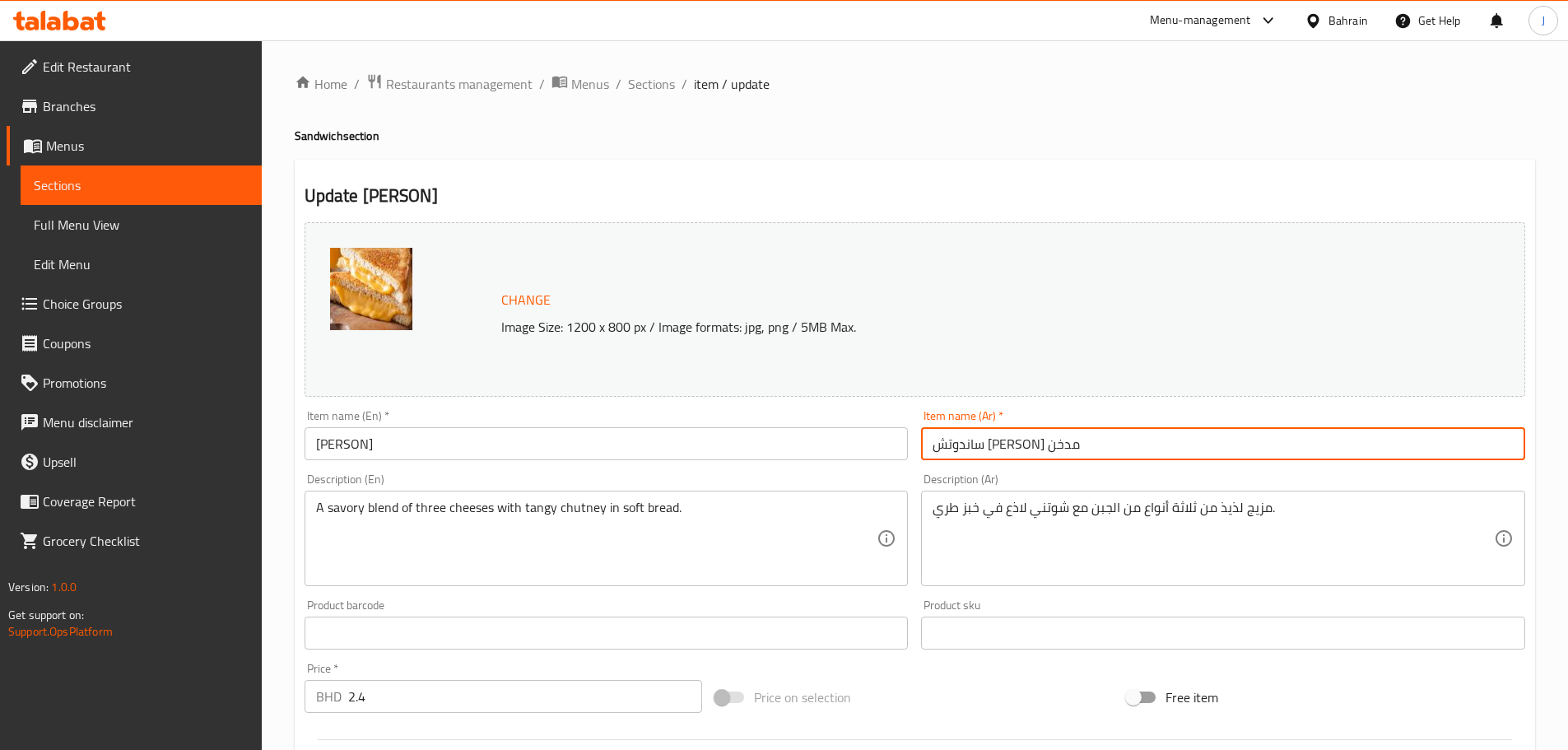 type on "ساندوتش دجاج مدخن" 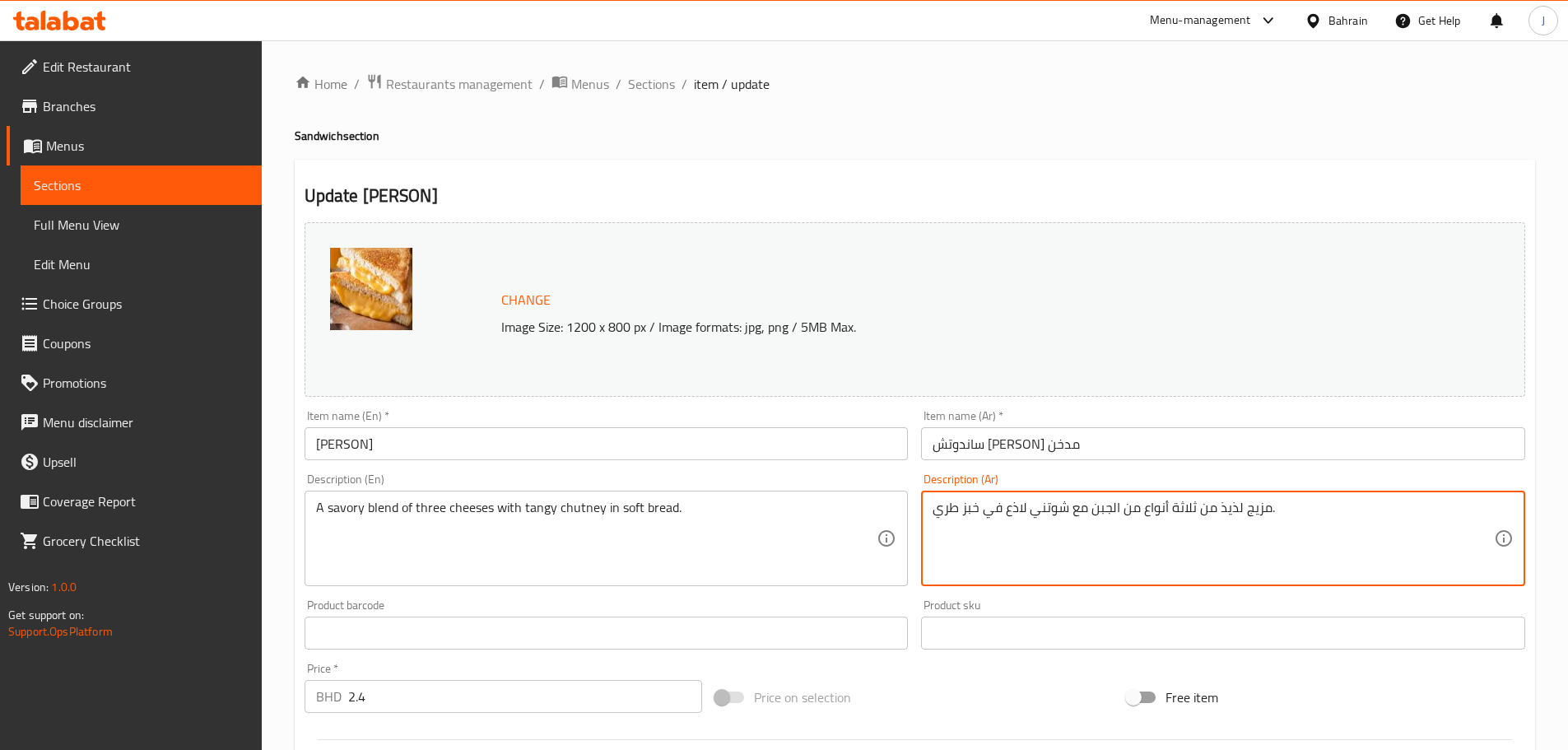 click on "مزيج لذيذ من ثلاثة أنواع من الجبن مع شوتني لاذع في خبز طري." at bounding box center (1213, 538) 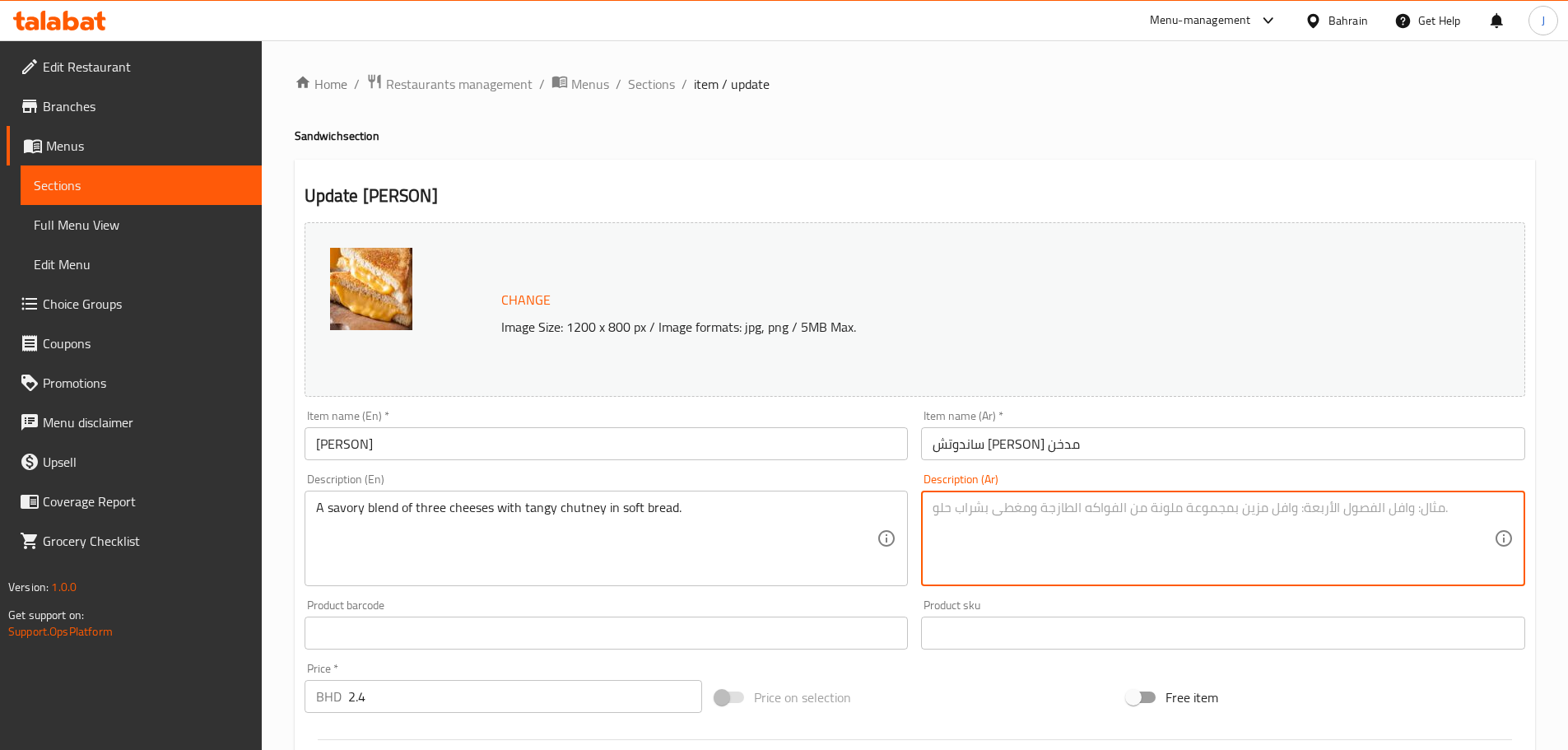 type 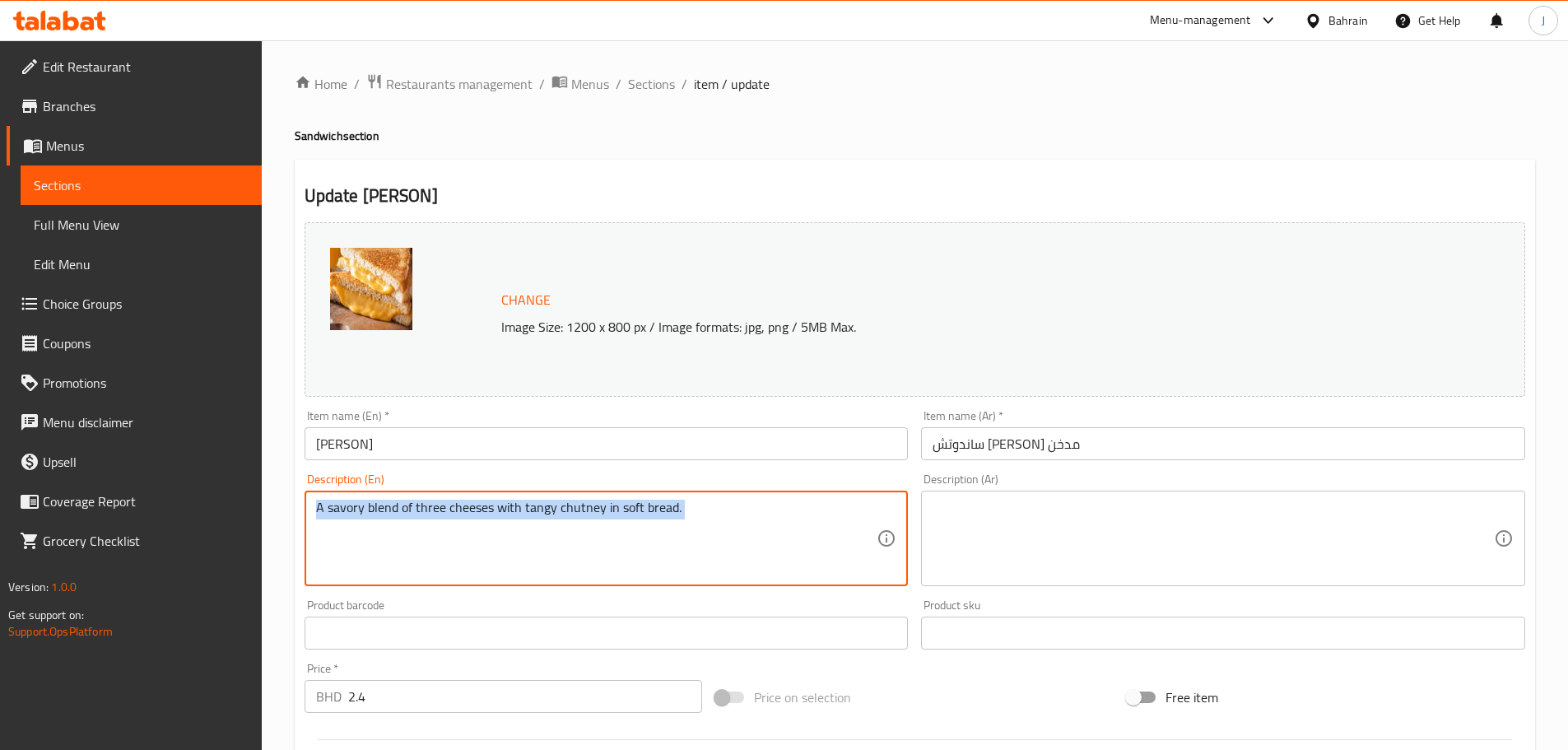 click on "A savory blend of three cheeses with tangy chutney in soft bread. Description (En)" at bounding box center (607, 538) 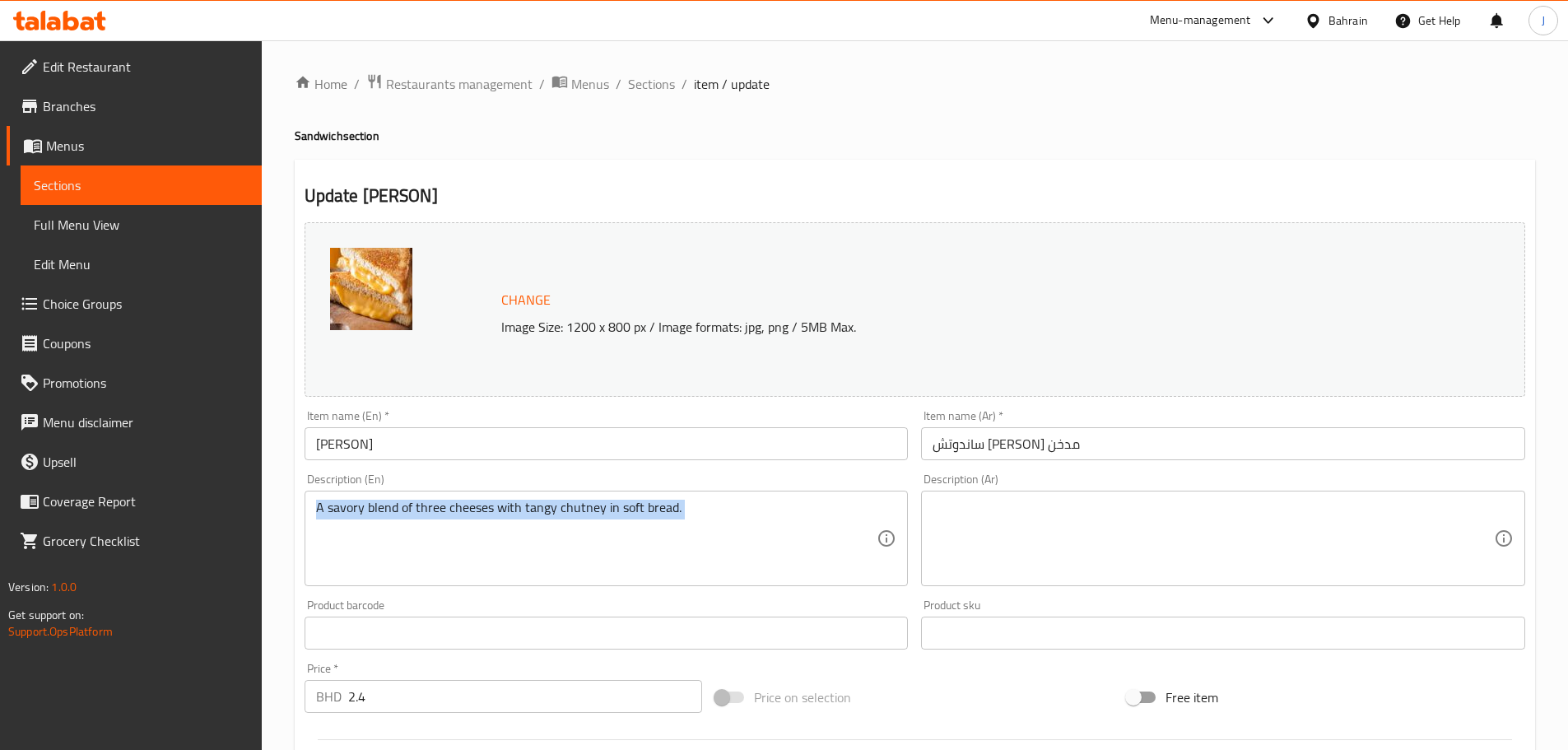 click on "A savory blend of three cheeses with tangy chutney in soft bread. Description (En)" at bounding box center [607, 538] 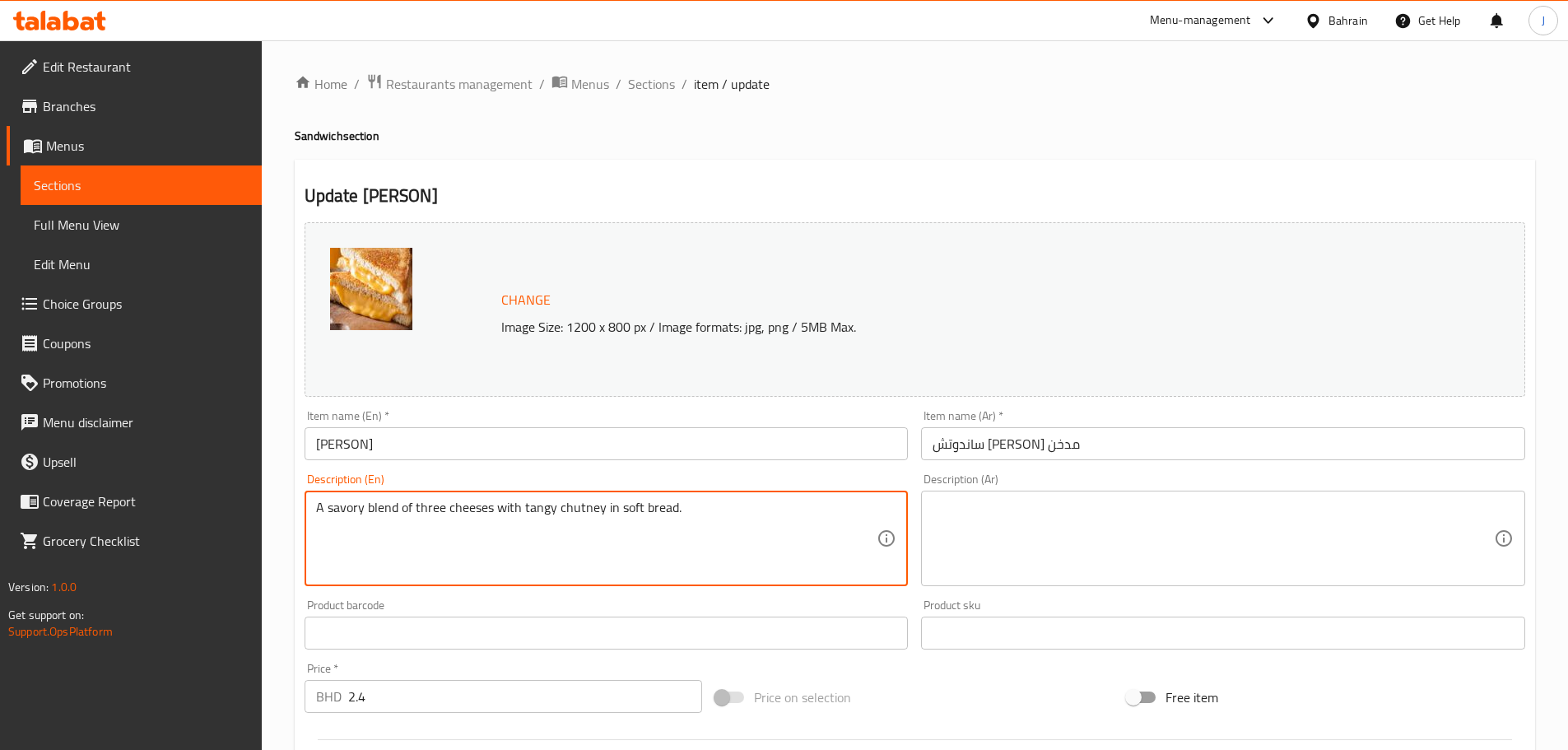 click on "A savory blend of three cheeses with tangy chutney in soft bread." at bounding box center [597, 538] 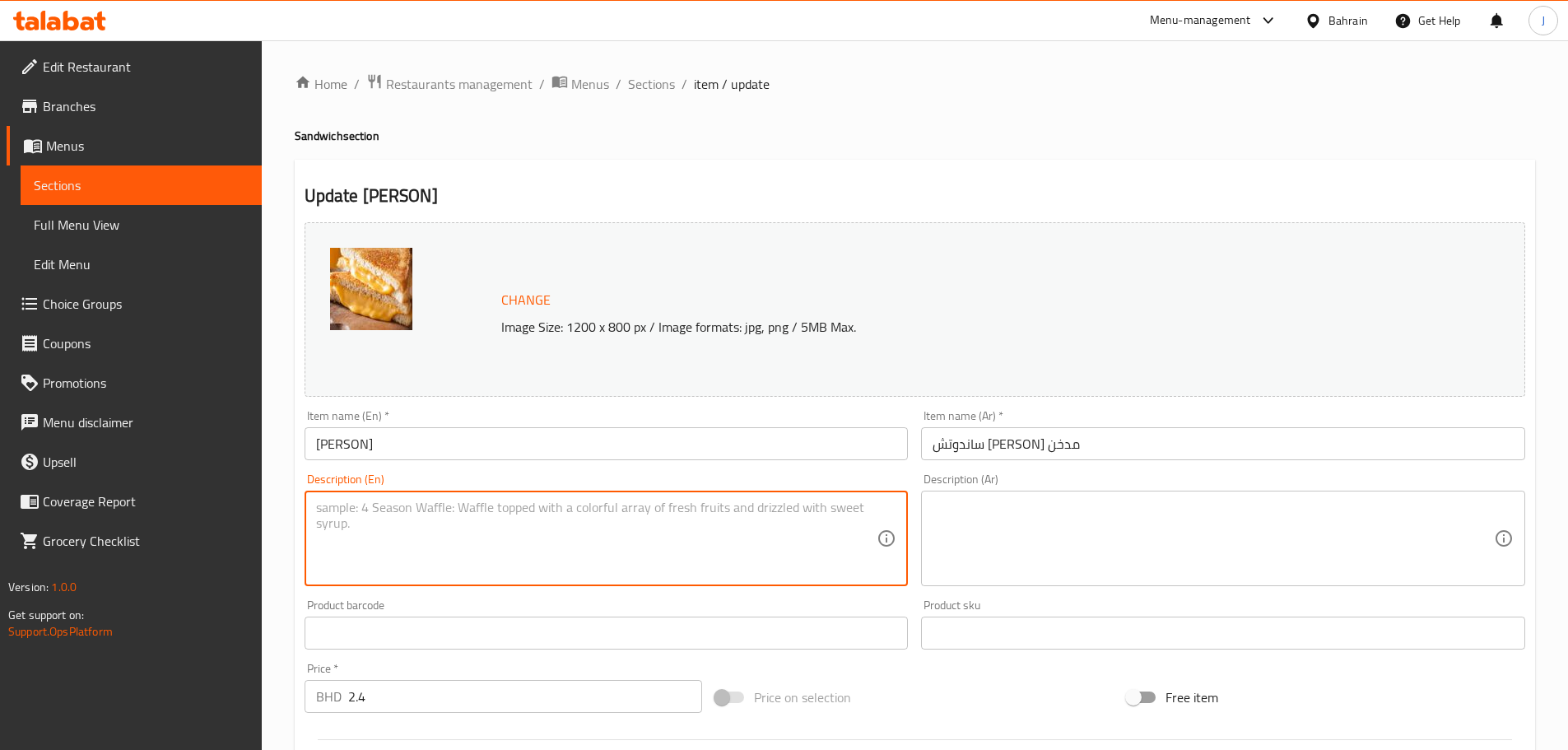 type 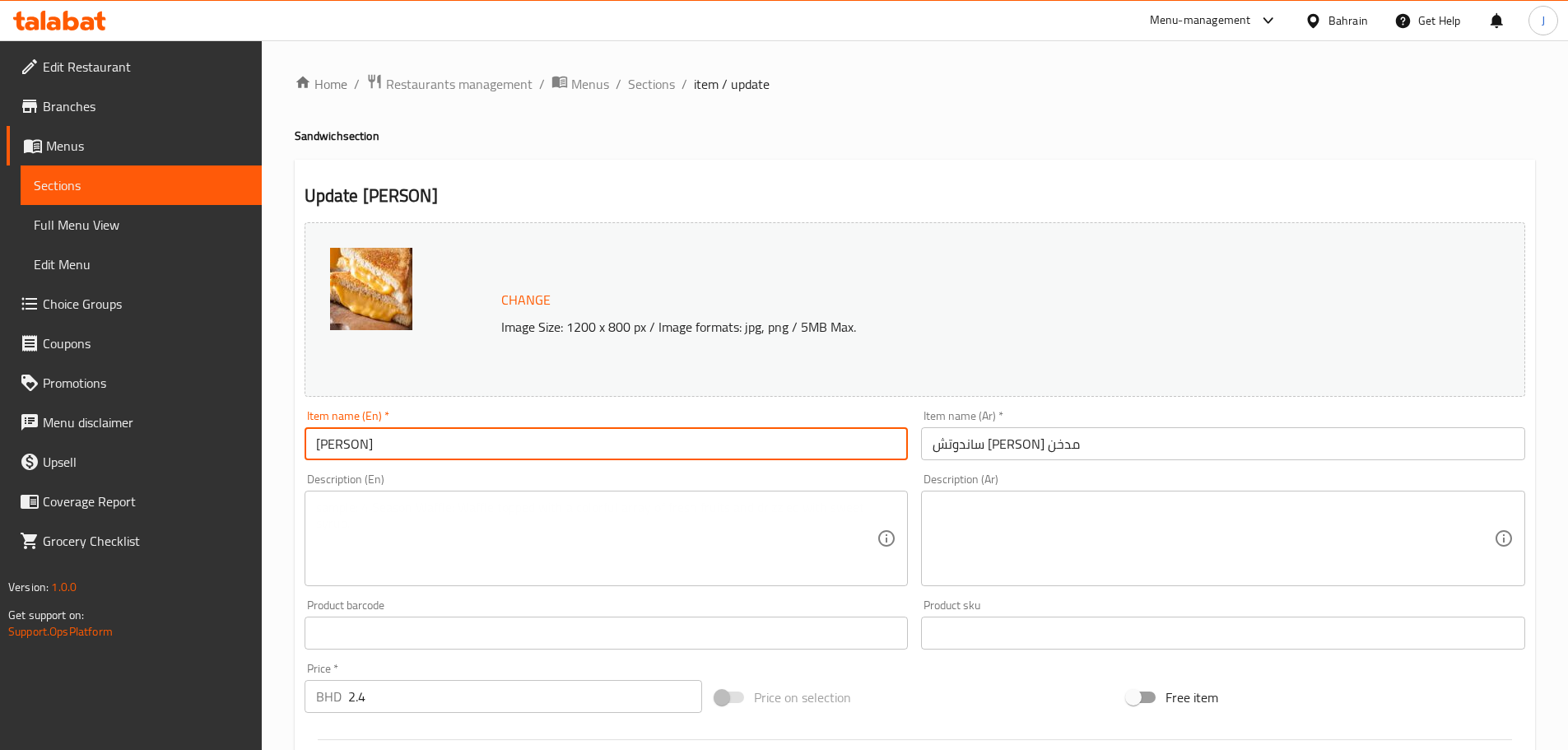 click on "Smocked Chicken" at bounding box center [607, 444] 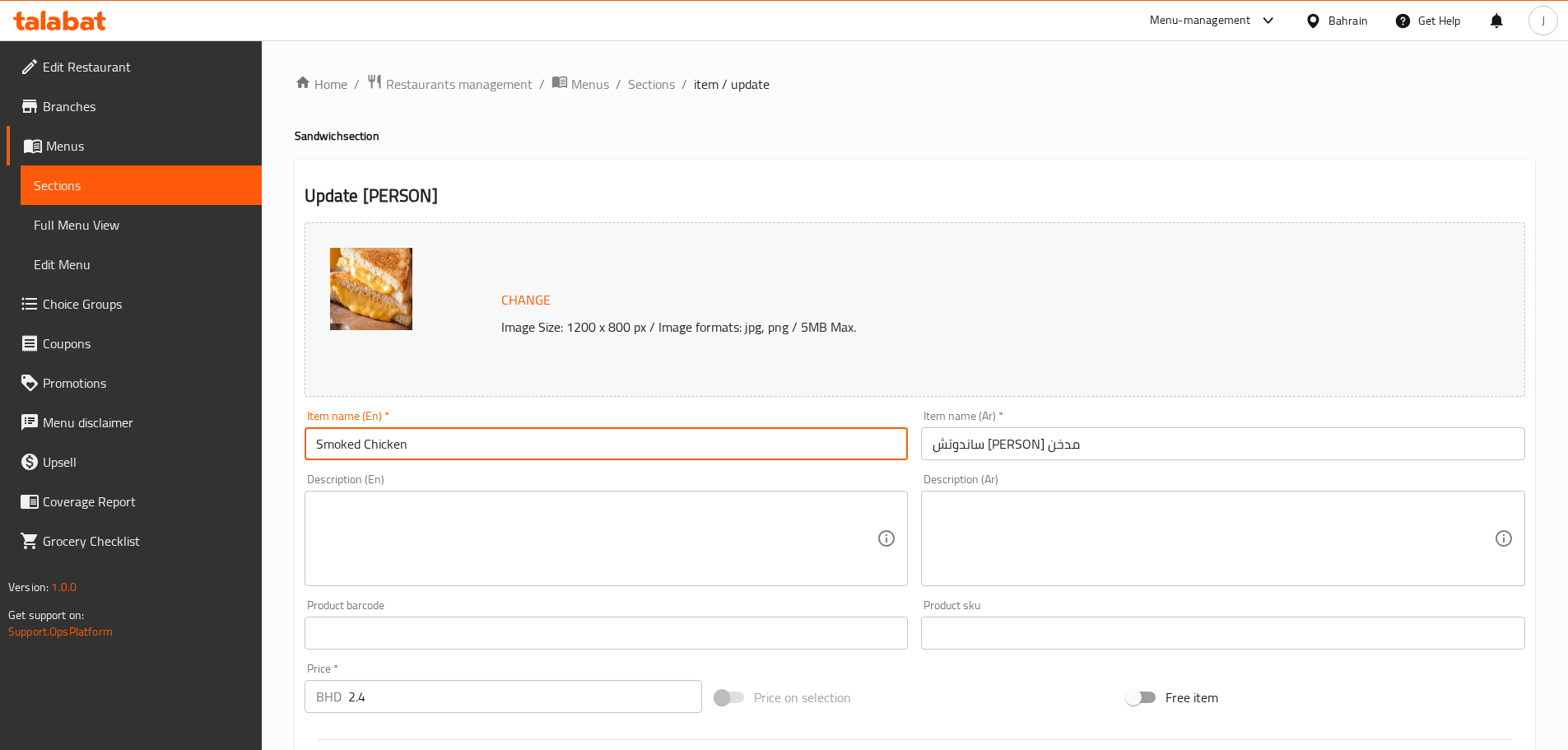scroll, scrollTop: 412, scrollLeft: 0, axis: vertical 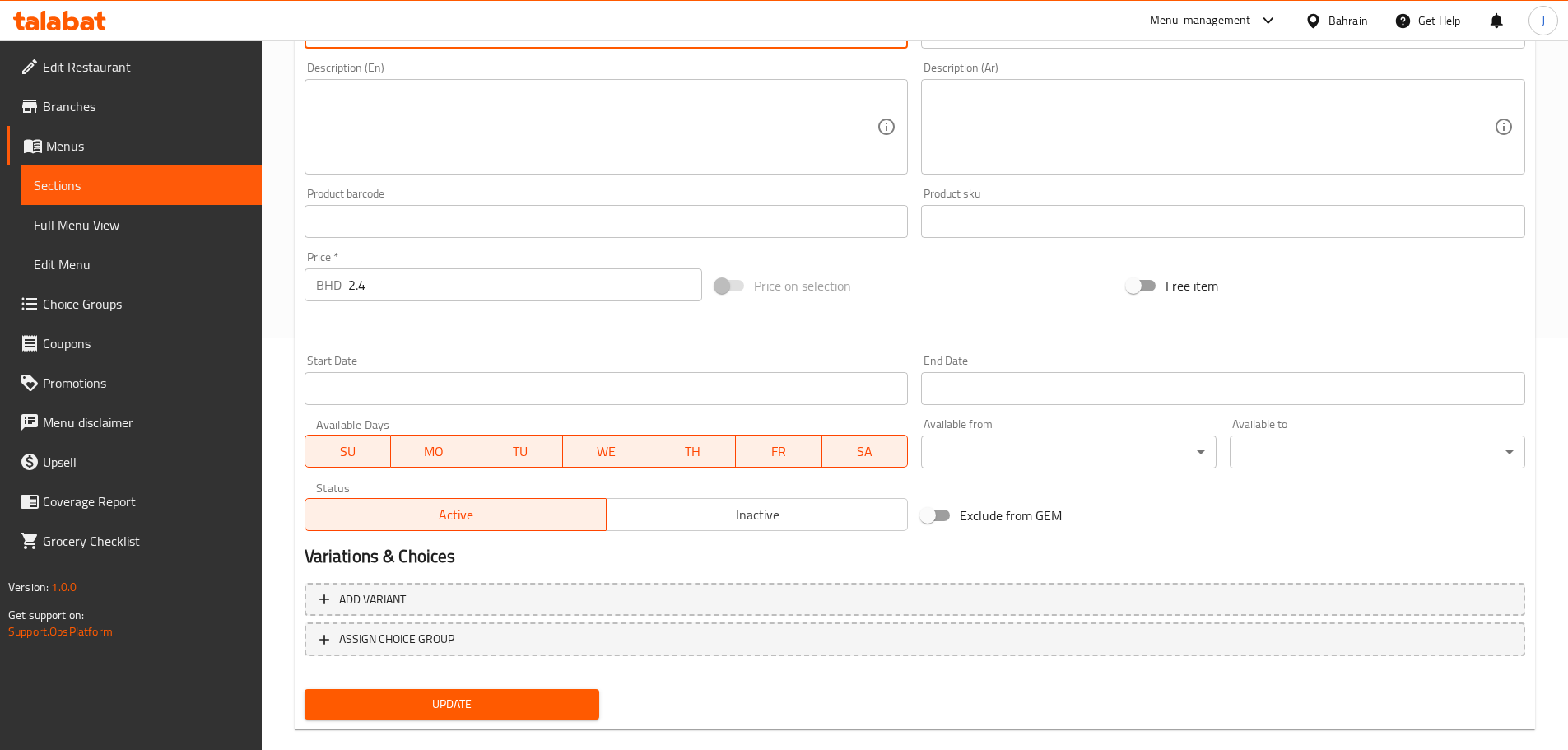 type on "Smoked Chicken" 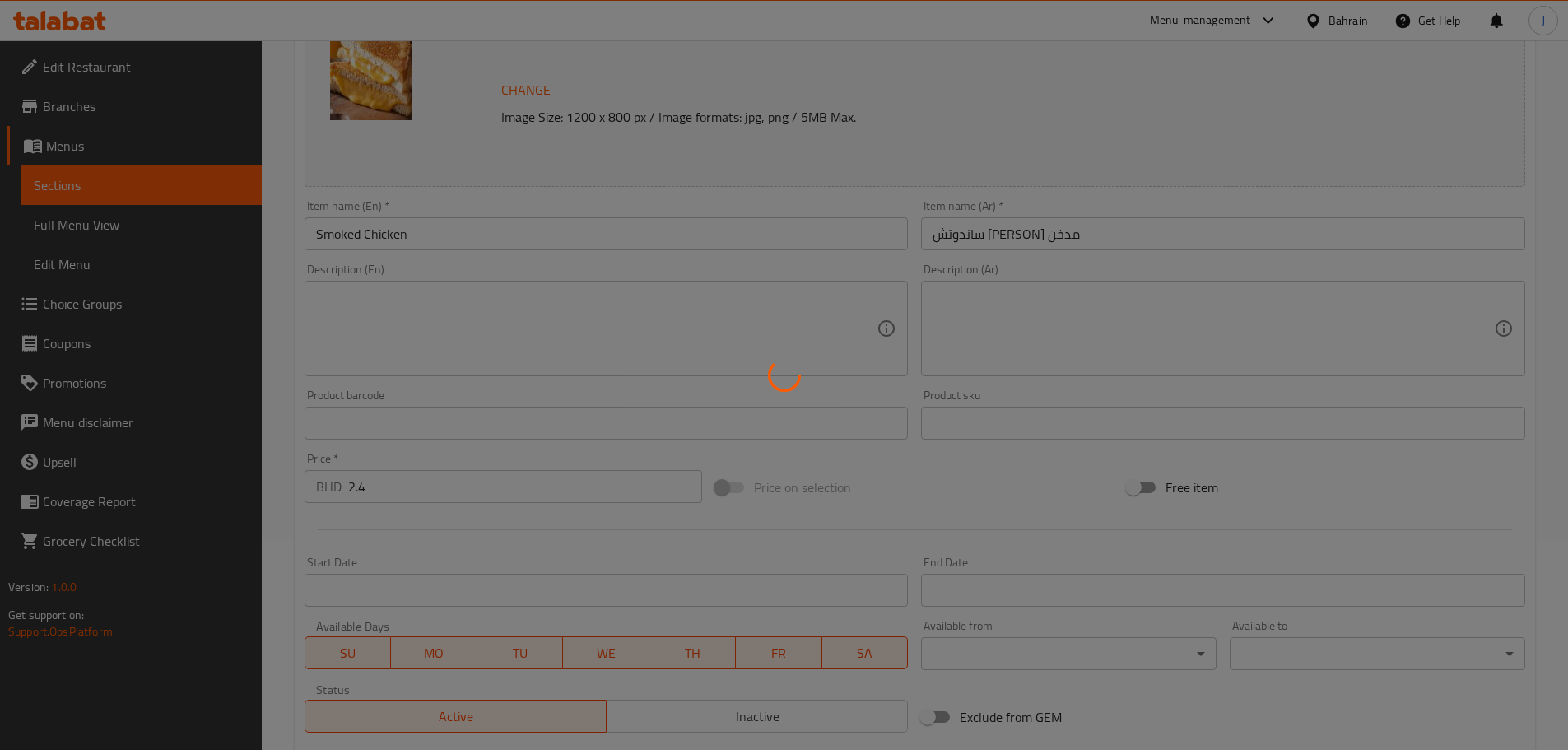 scroll, scrollTop: 0, scrollLeft: 0, axis: both 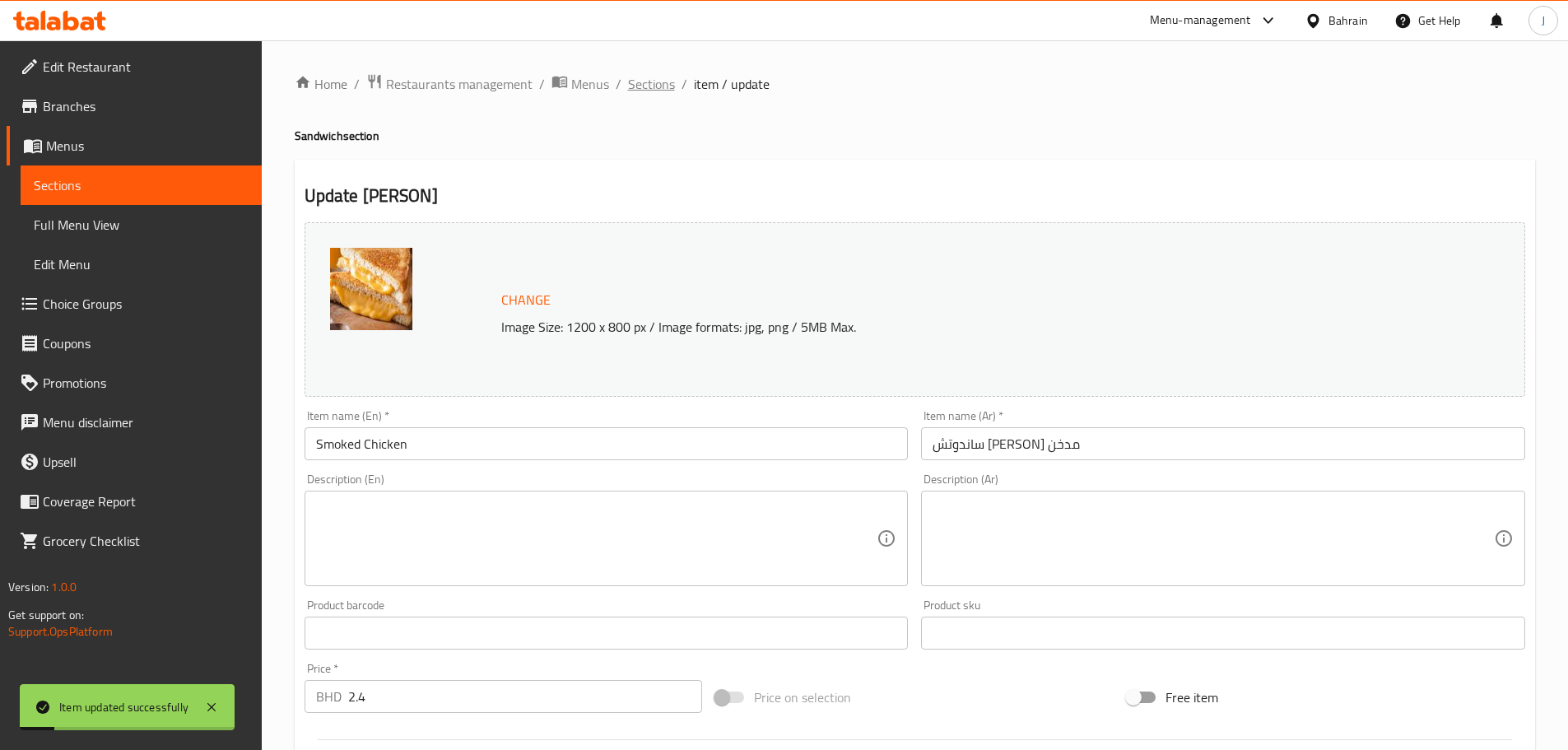 click on "Sections" at bounding box center [651, 84] 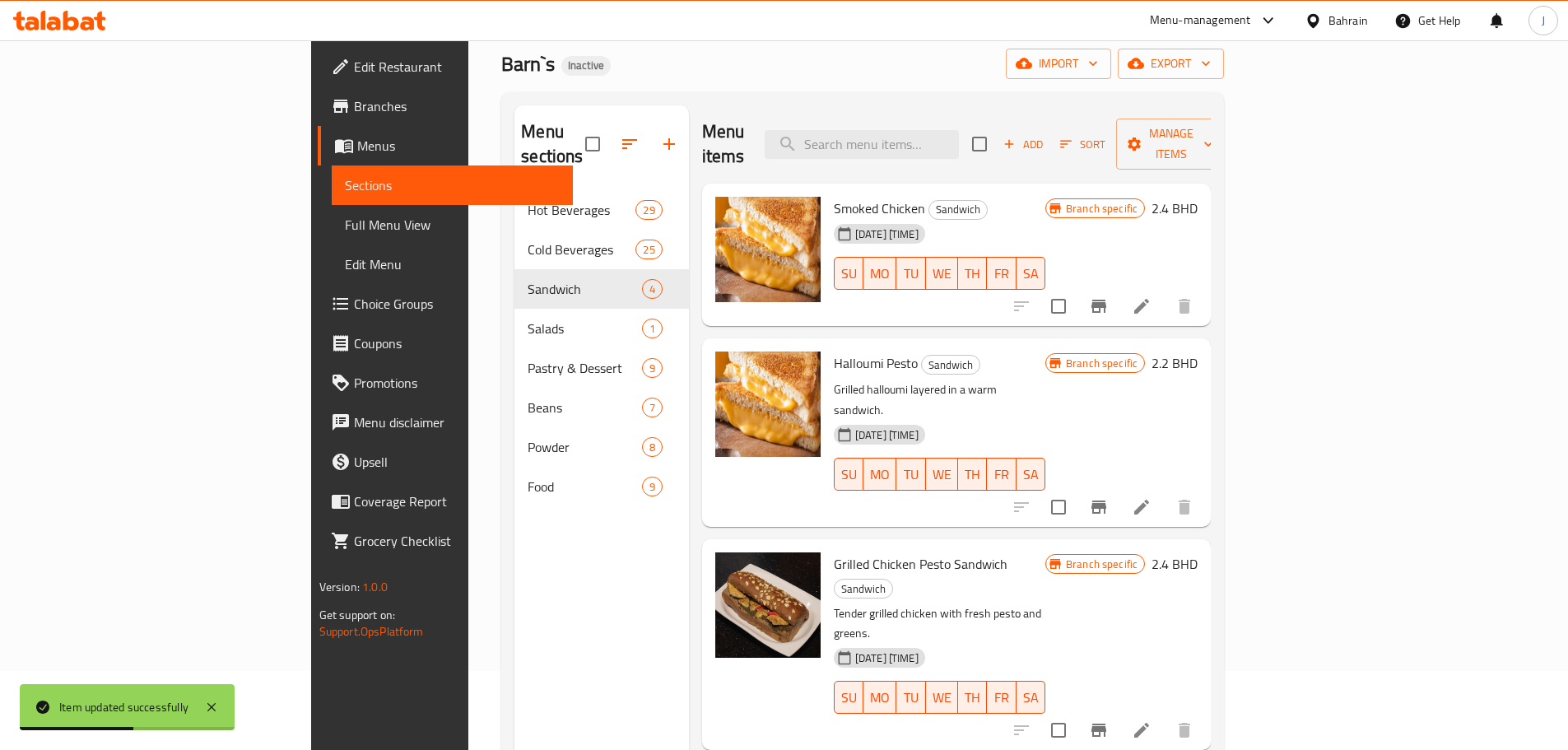 scroll, scrollTop: 165, scrollLeft: 0, axis: vertical 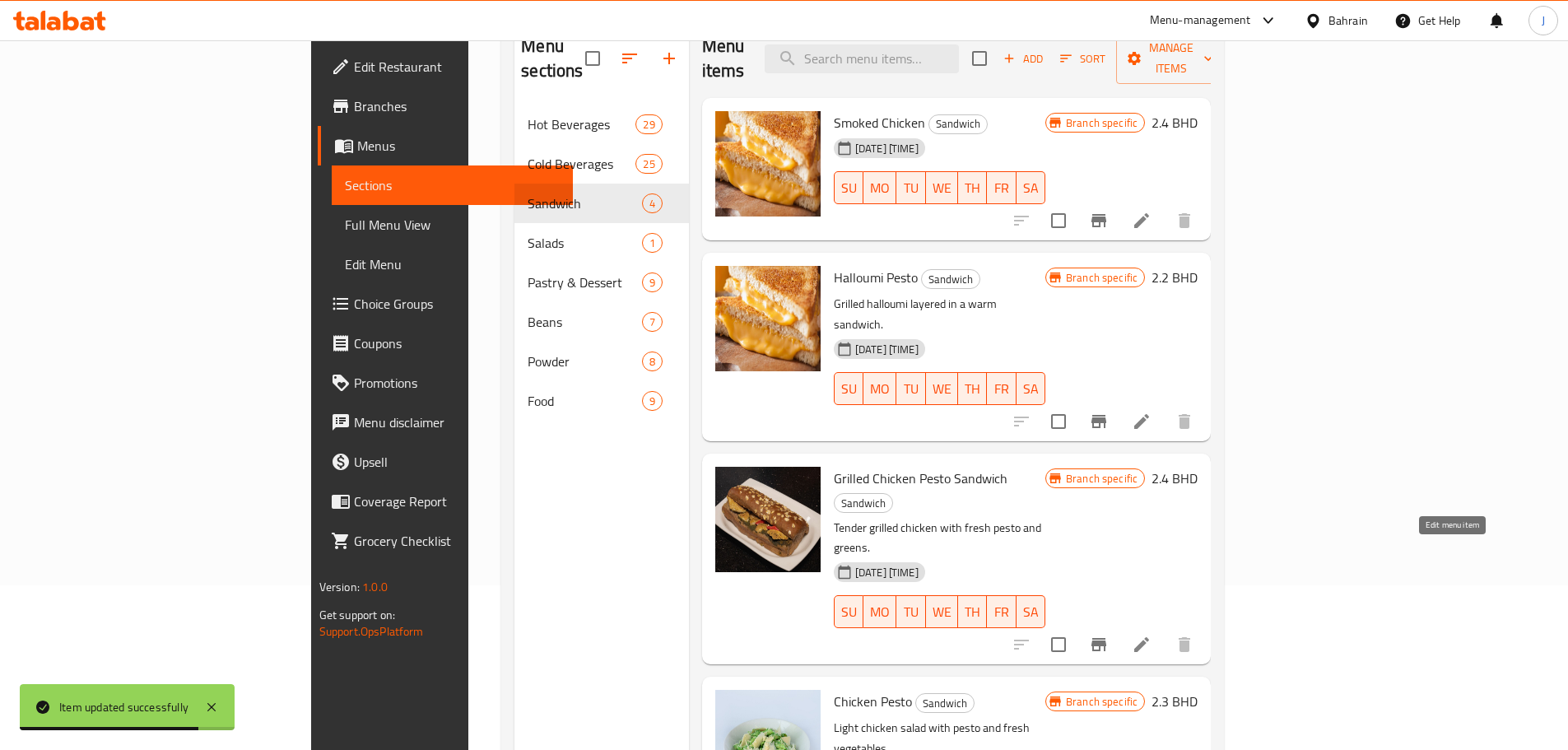 click 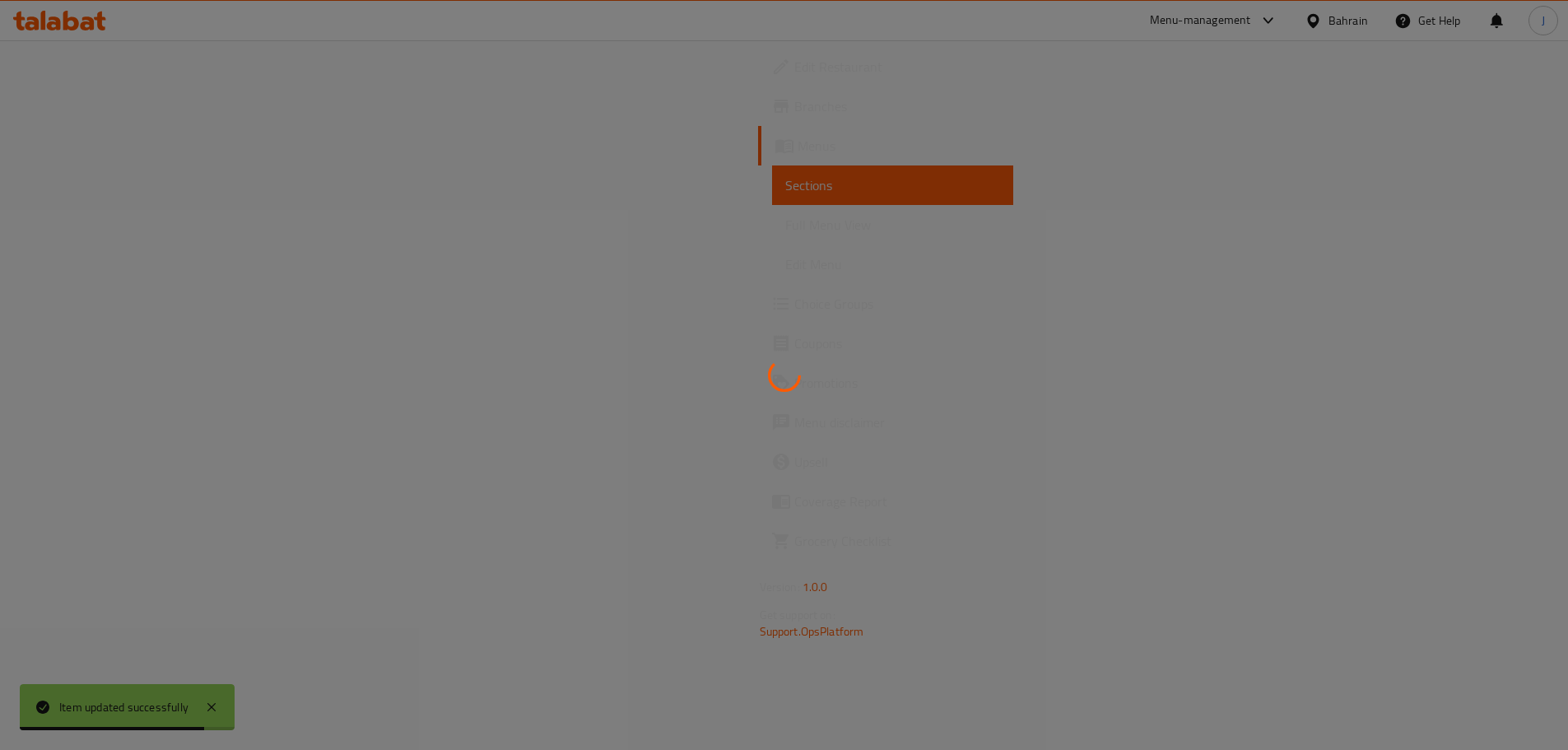 scroll, scrollTop: 0, scrollLeft: 0, axis: both 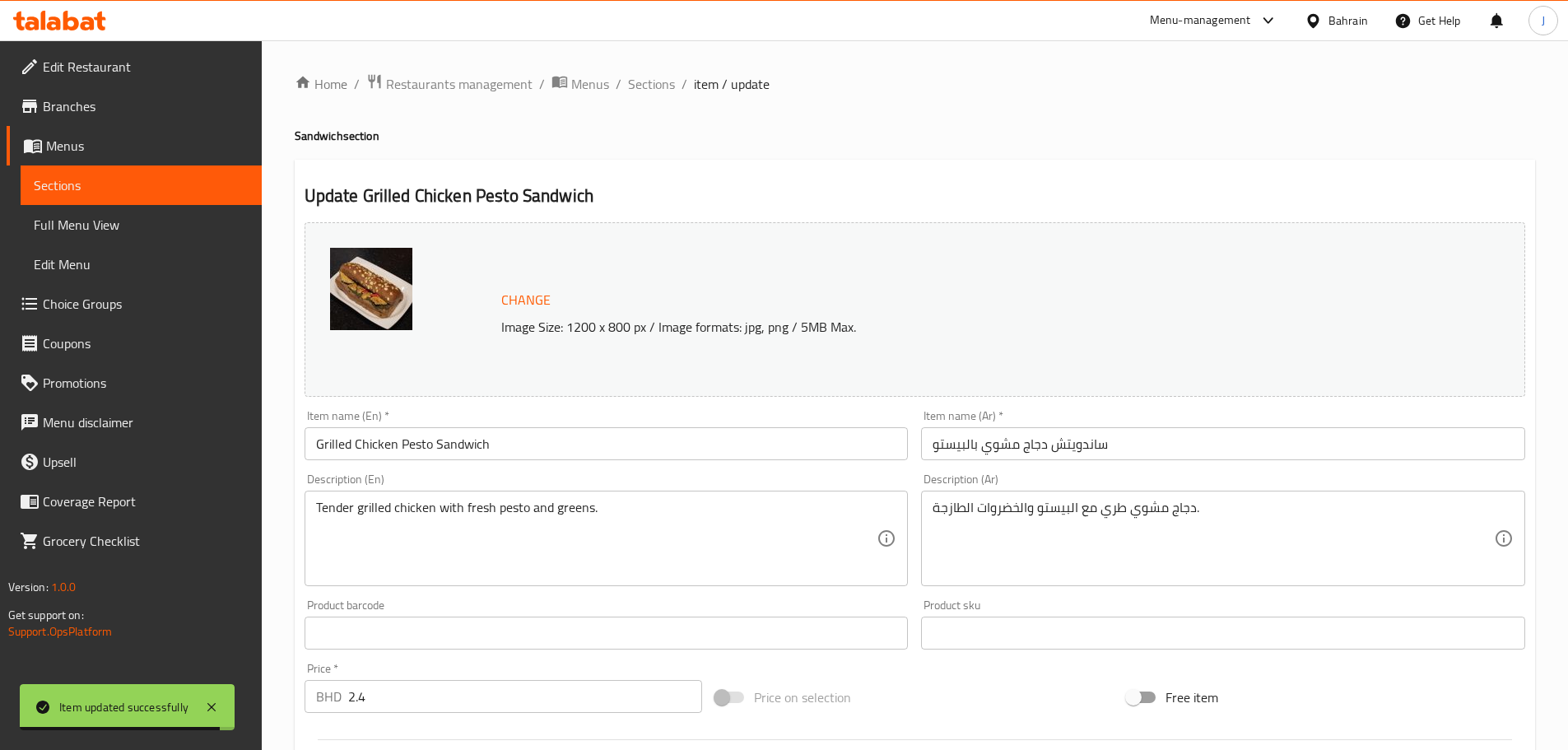 click on "Grilled Chicken Pesto Sandwich" at bounding box center [607, 444] 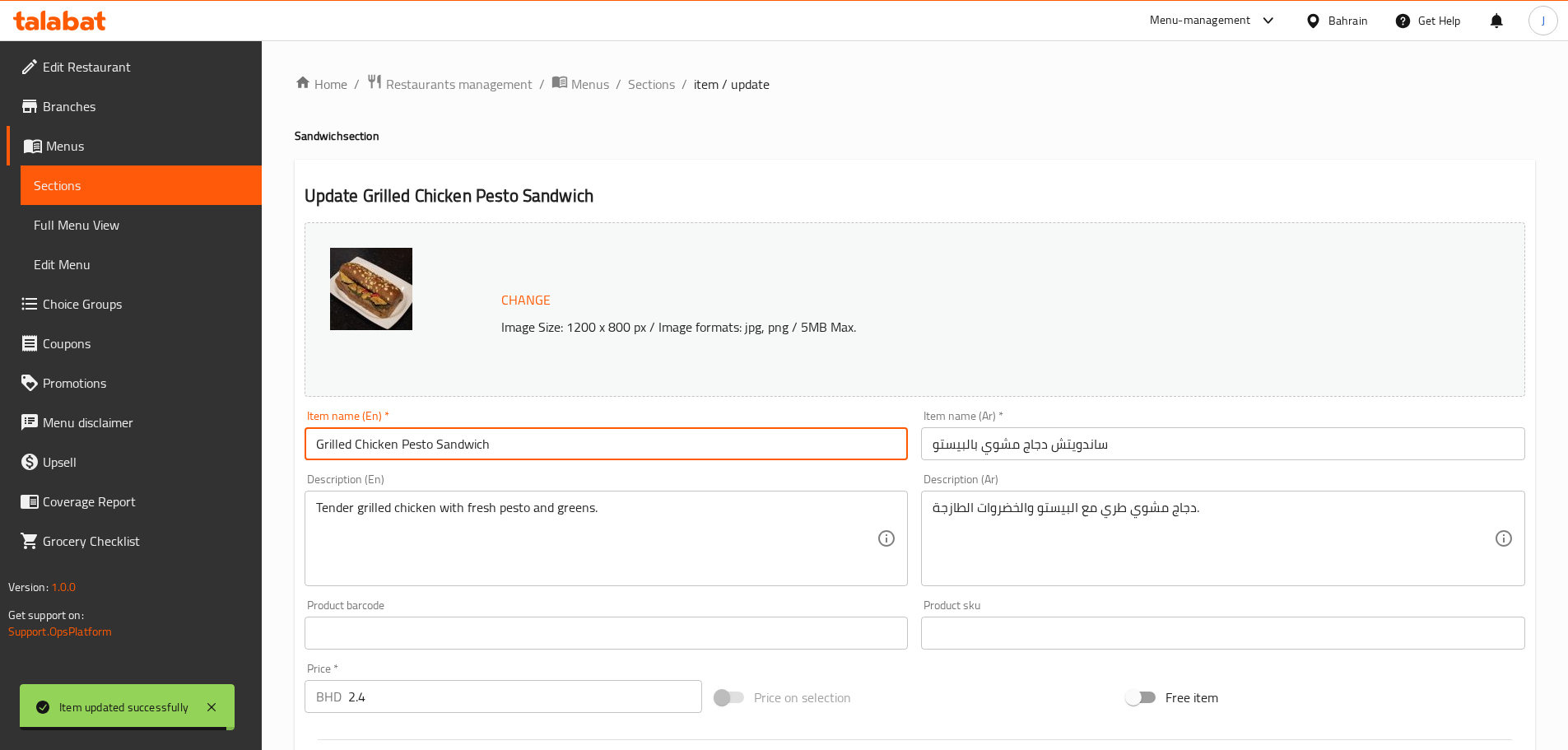 click on "Grilled Chicken Pesto Sandwich" at bounding box center (607, 444) 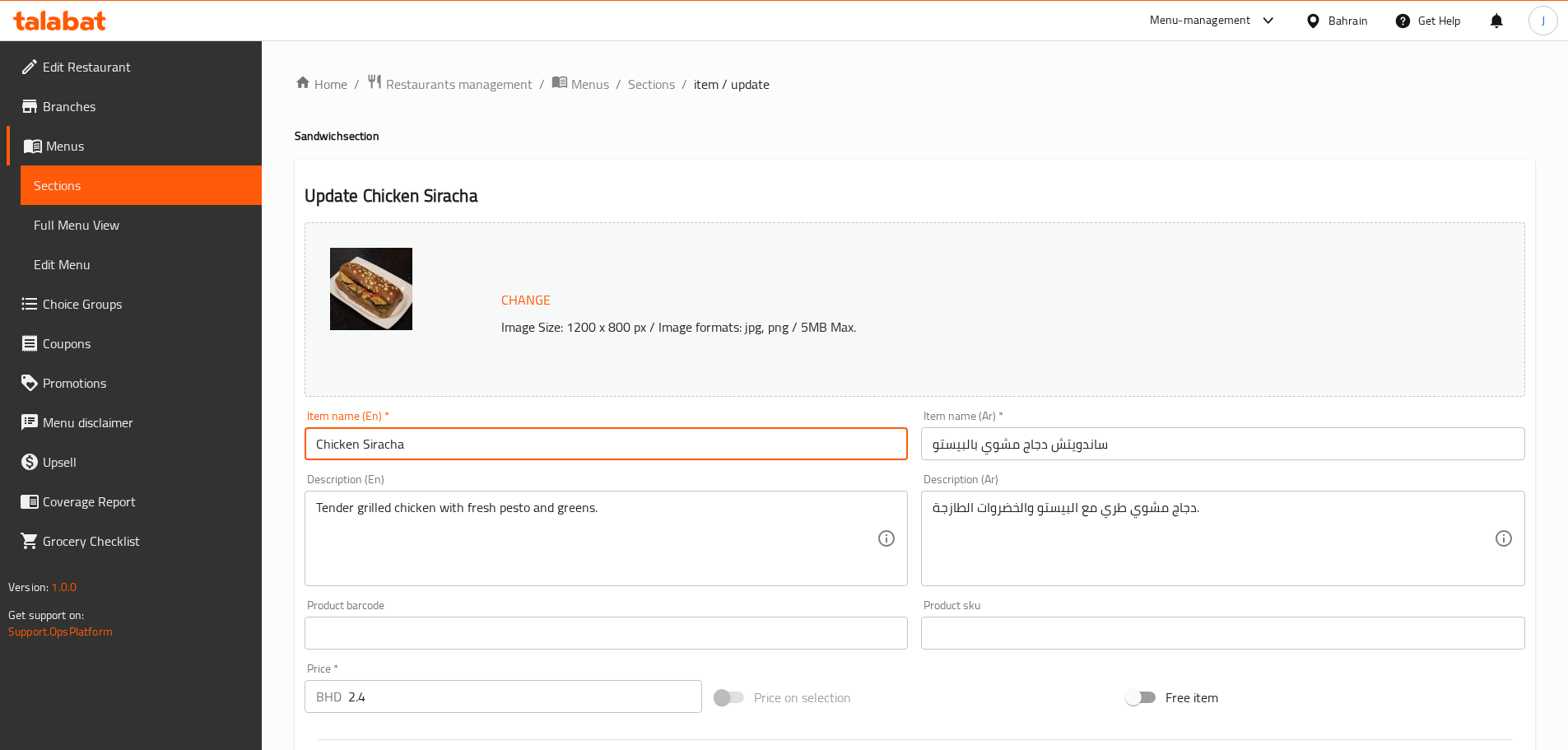 type on "Chicken Siracha" 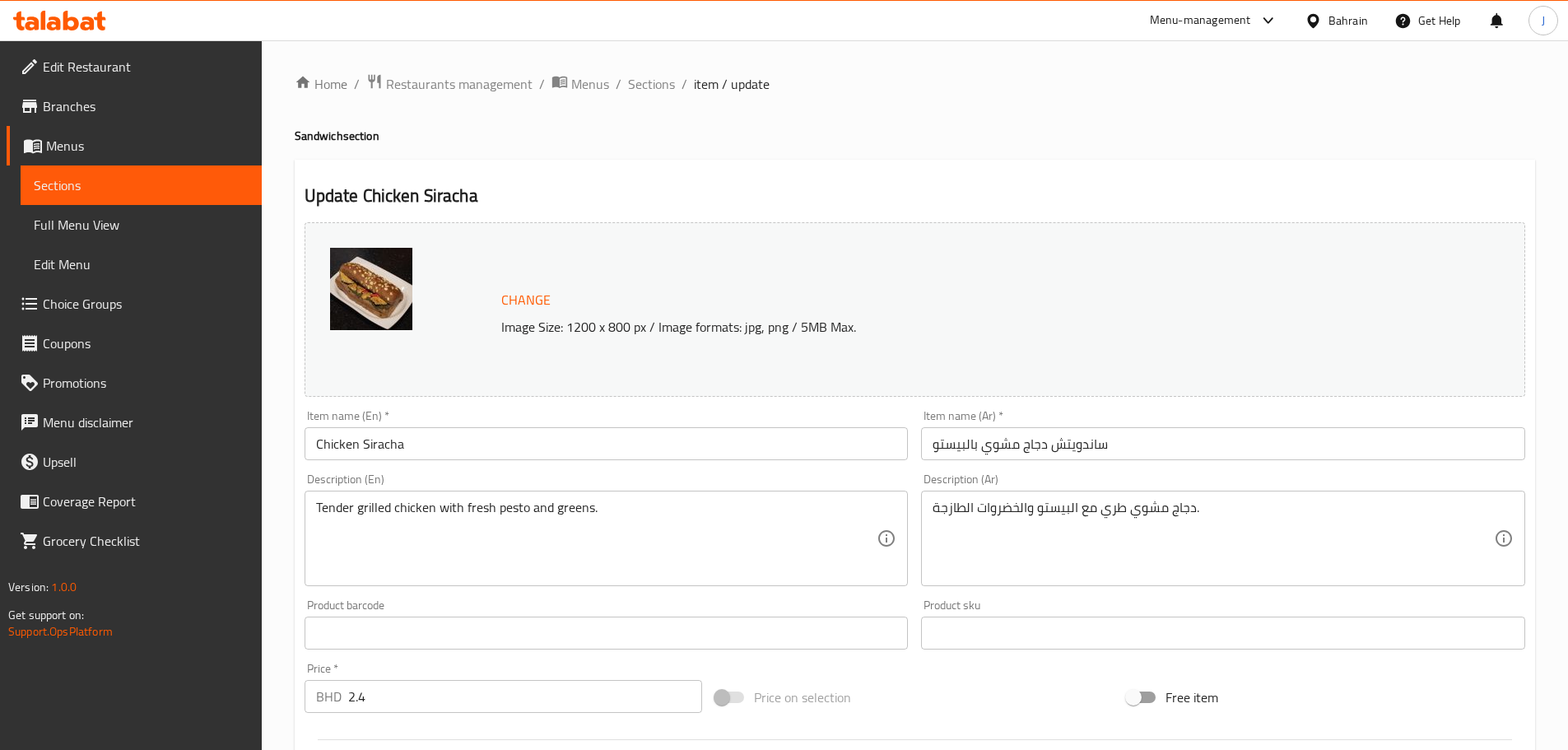 click on "Item name (Ar)   * ساندويتش دجاج مشوي بالبيستو Item name (Ar)  *" at bounding box center [1223, 435] 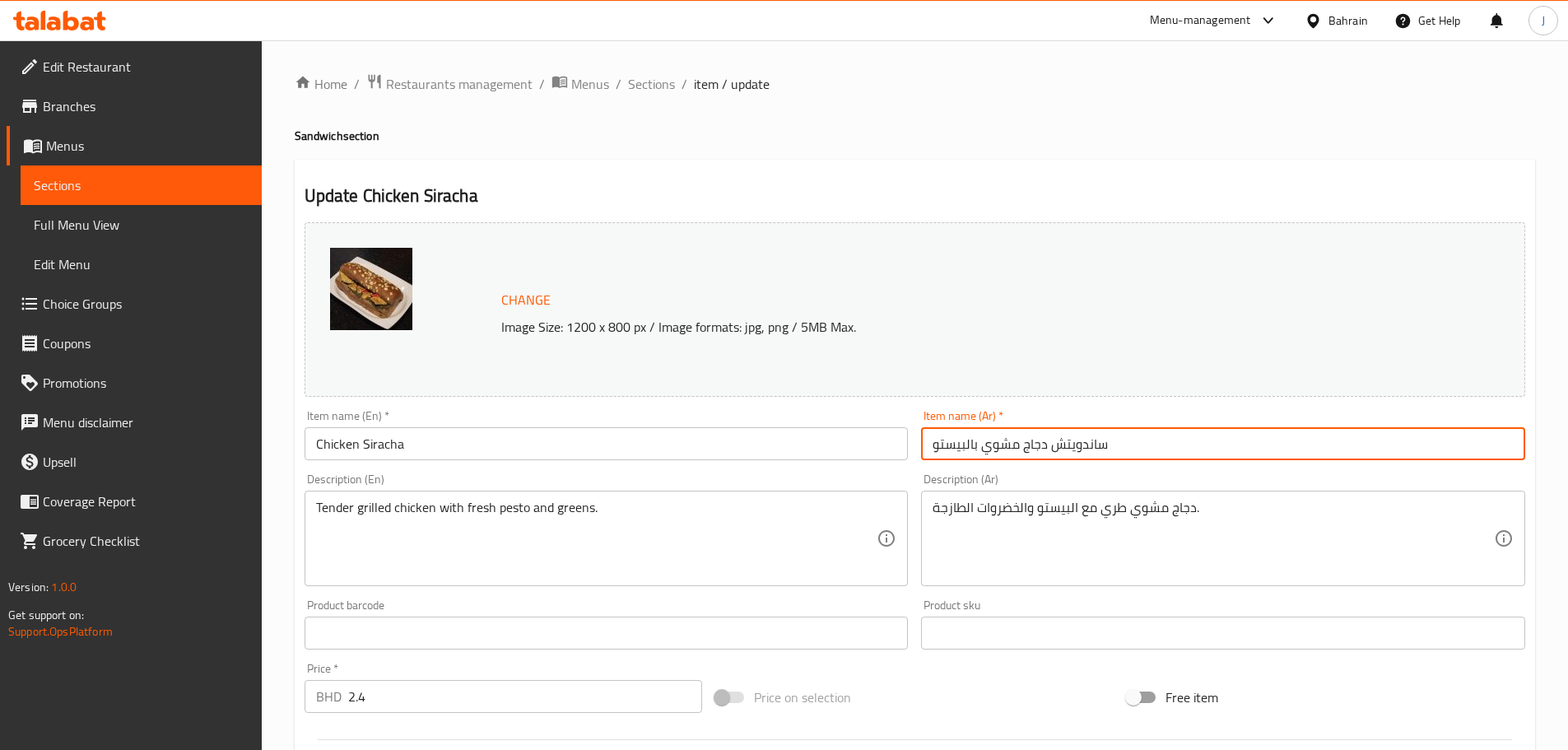click on "ساندويتش دجاج مشوي بالبيستو" at bounding box center [1223, 444] 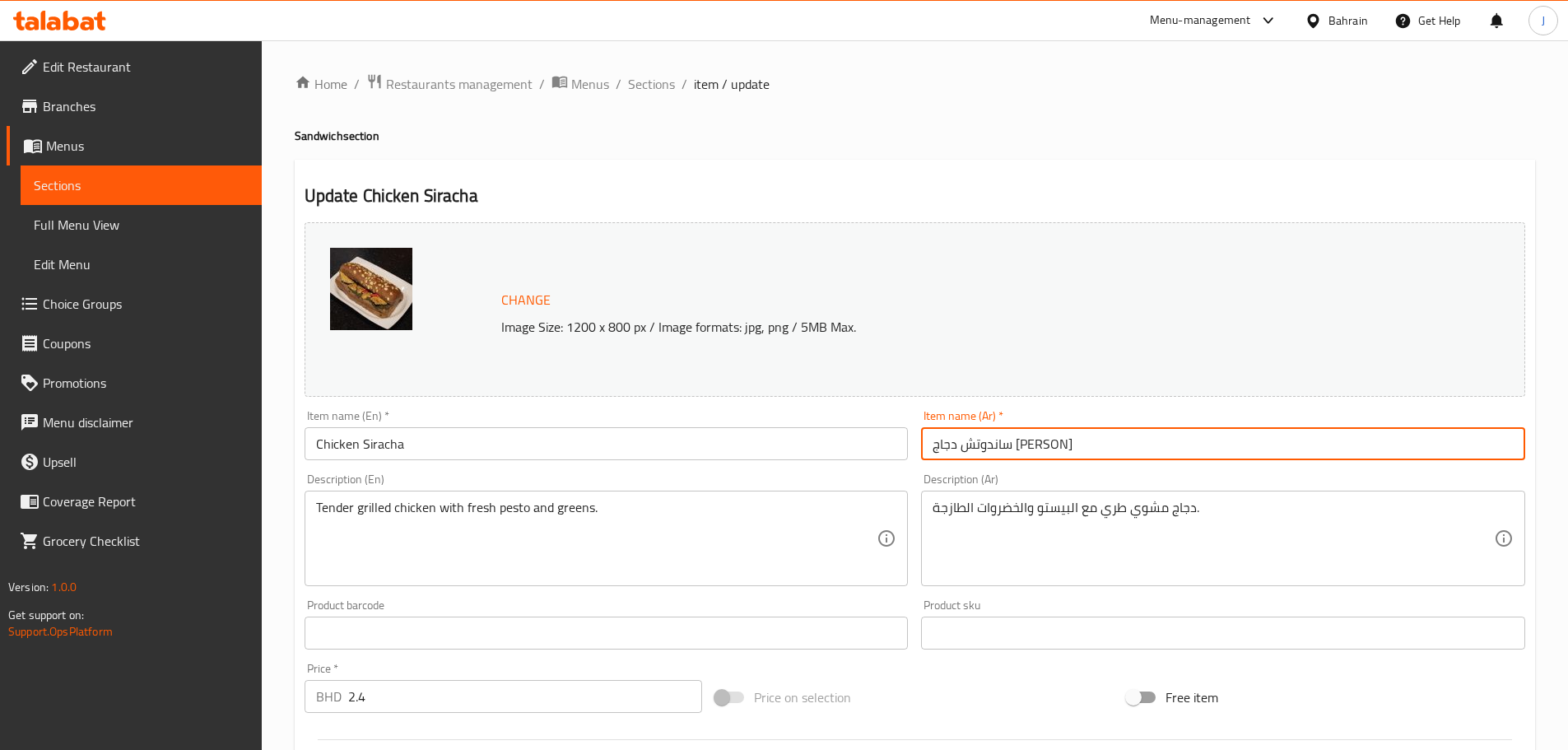 type on "ساندوتش دجاج سيراتشا" 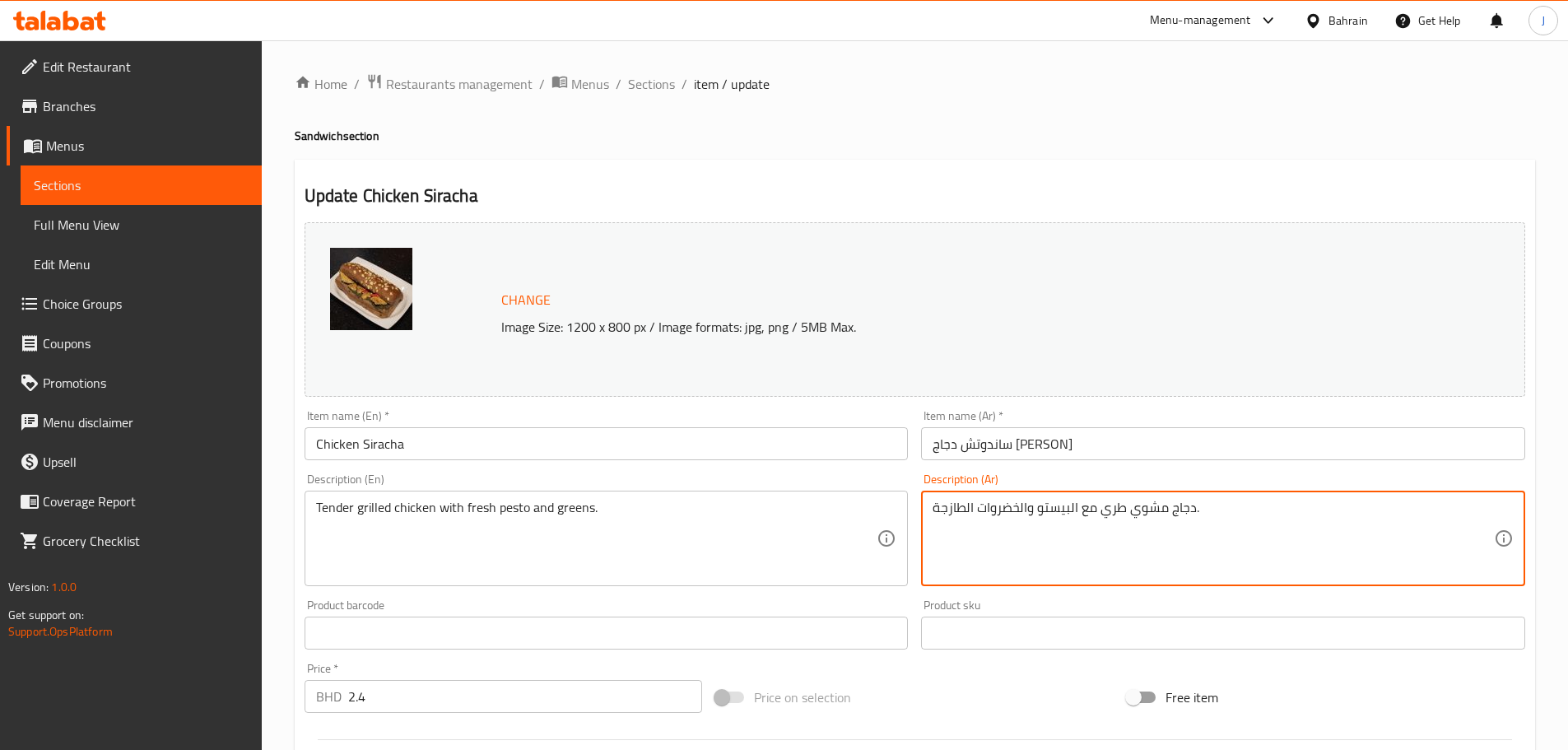 click on "دجاج مشوي طري مع البيستو والخضروات الطازجة." at bounding box center [1213, 538] 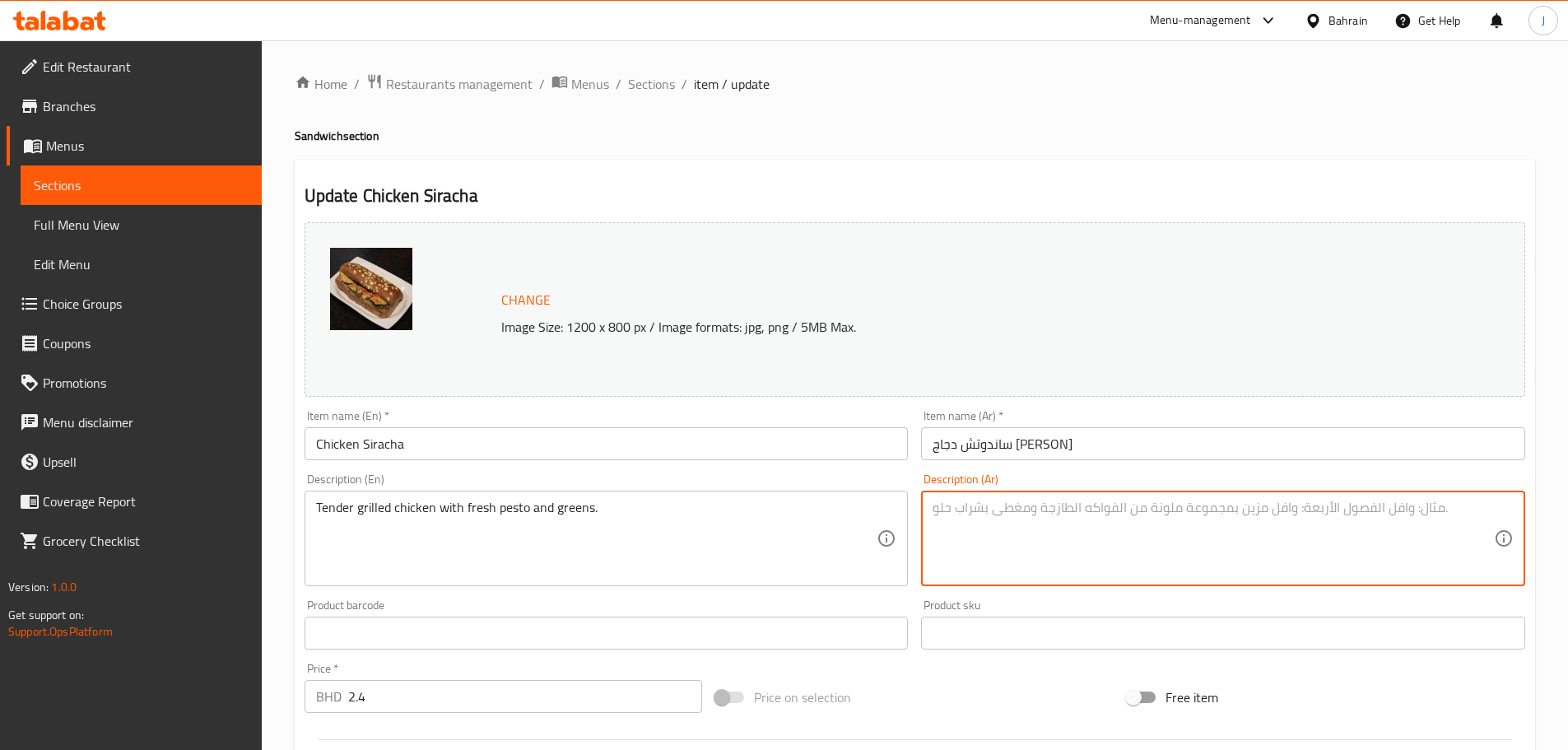 type 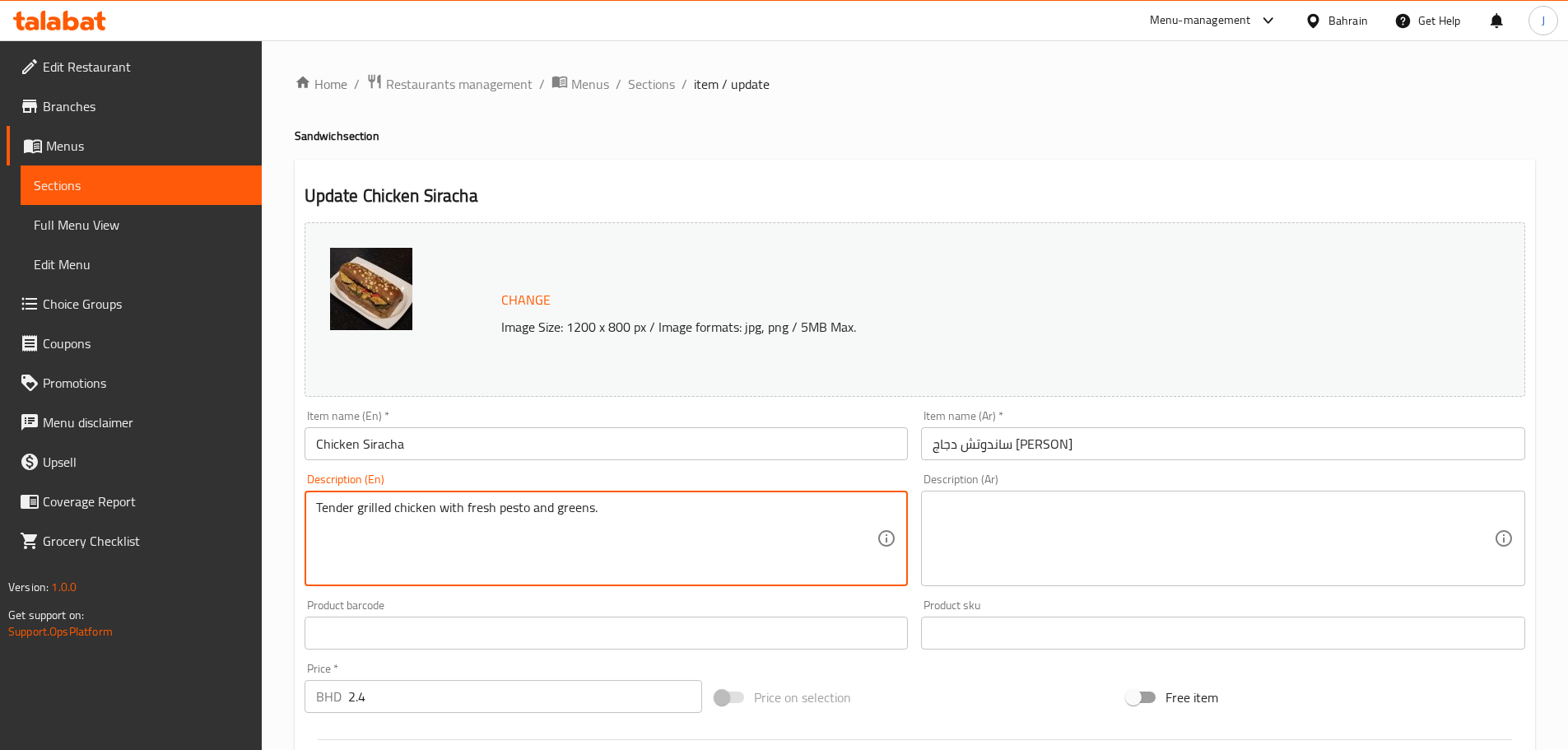 click on "Tender grilled chicken with fresh pesto and greens." at bounding box center [597, 538] 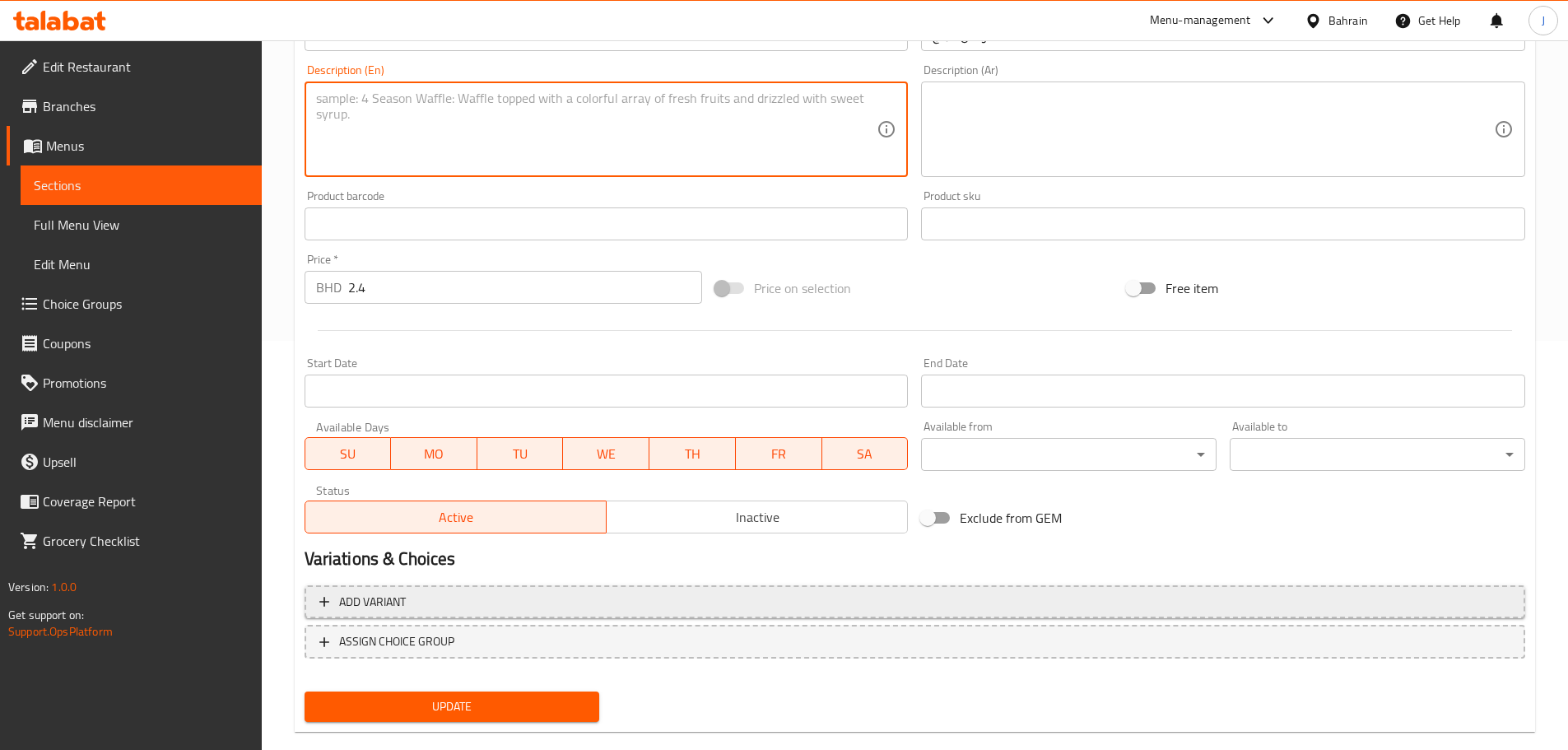 scroll, scrollTop: 412, scrollLeft: 0, axis: vertical 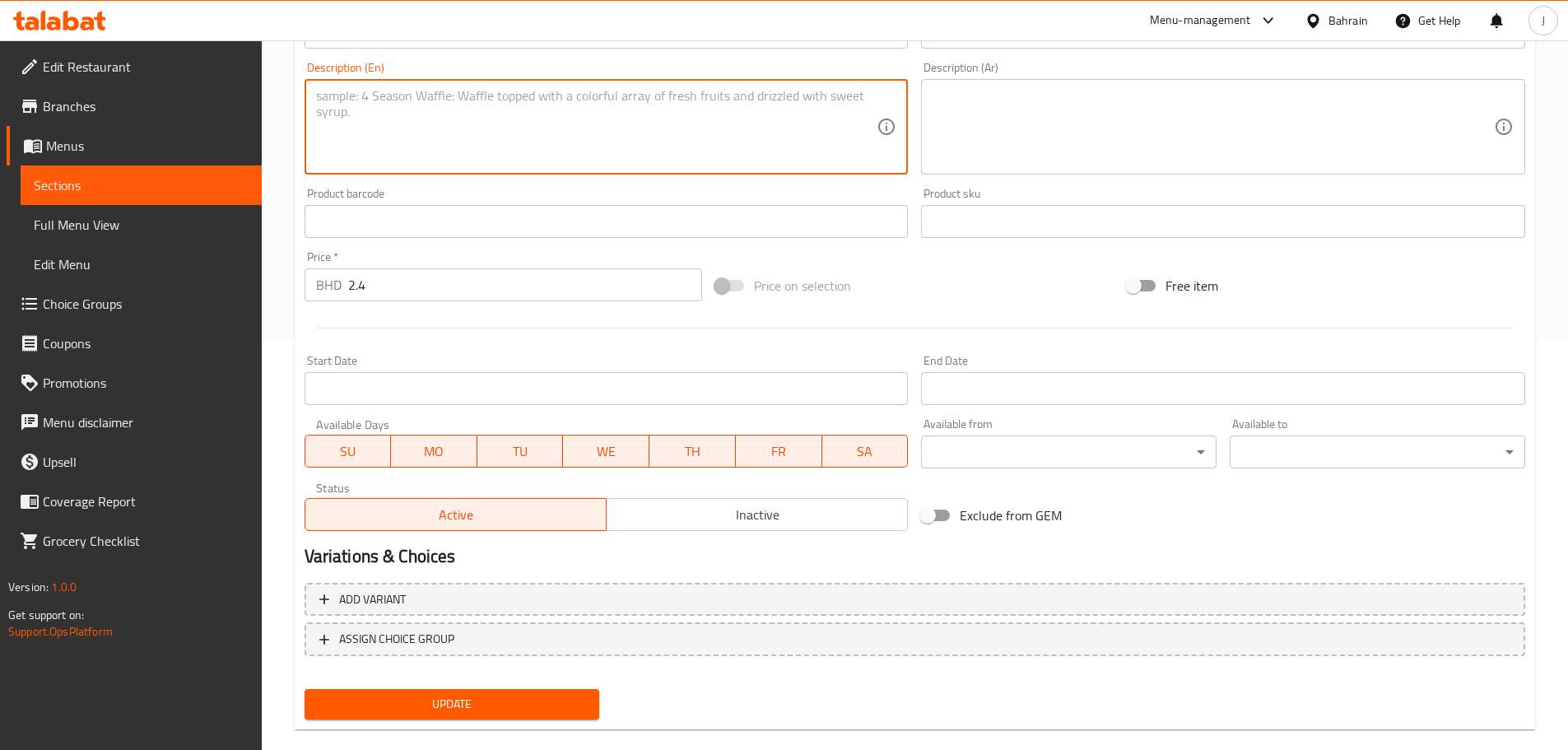 type 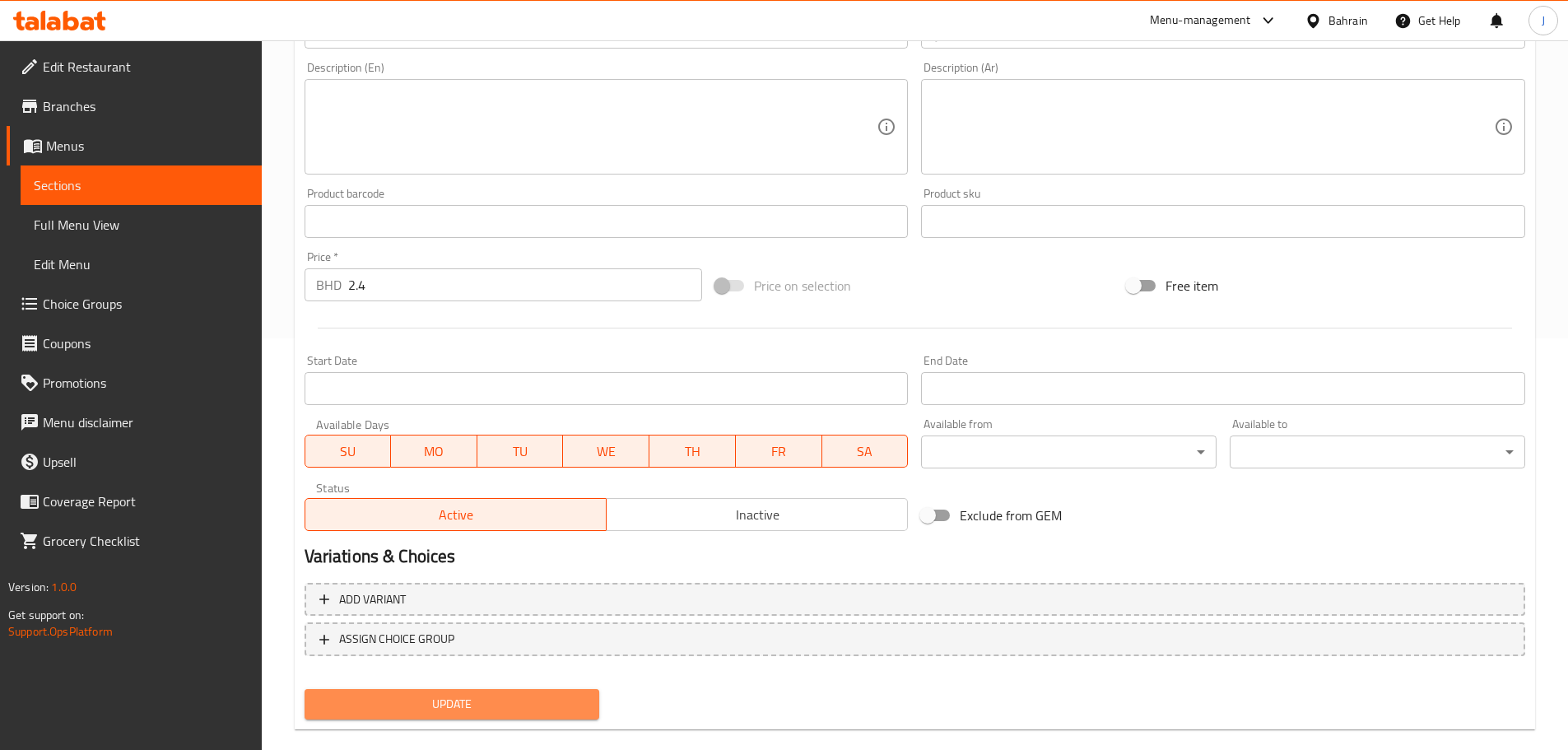 click on "Update" at bounding box center (452, 704) 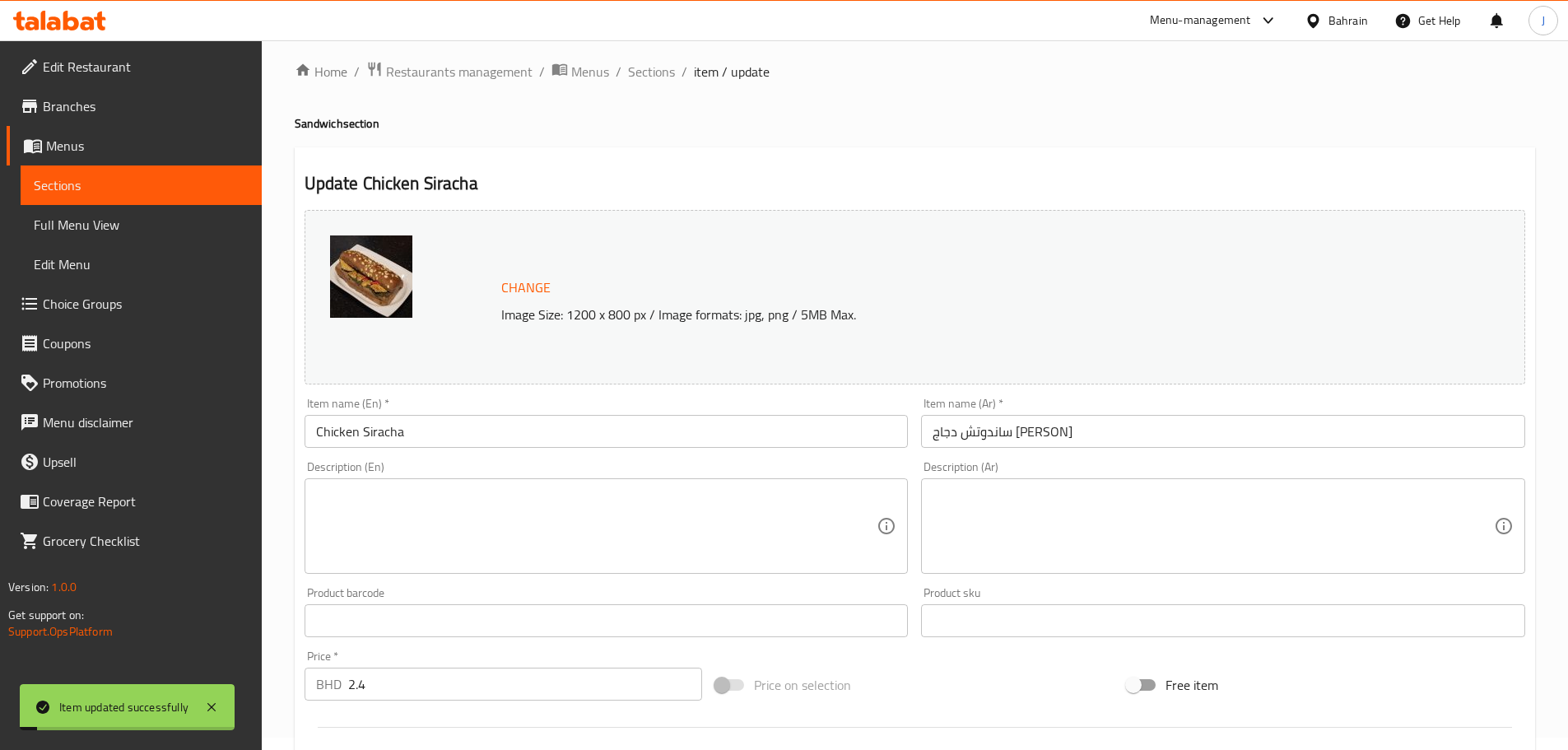 scroll, scrollTop: 0, scrollLeft: 0, axis: both 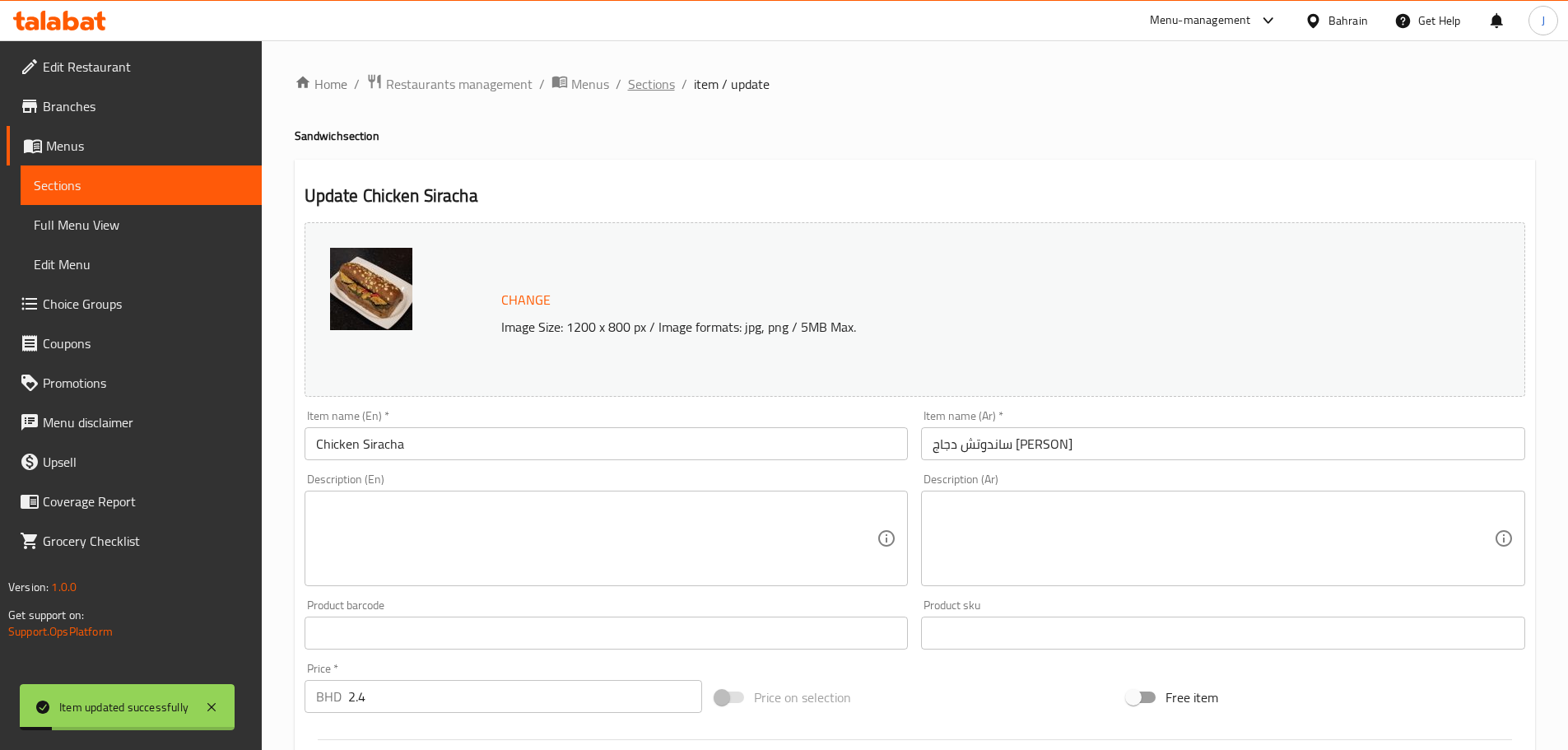 click on "Sections" at bounding box center [651, 84] 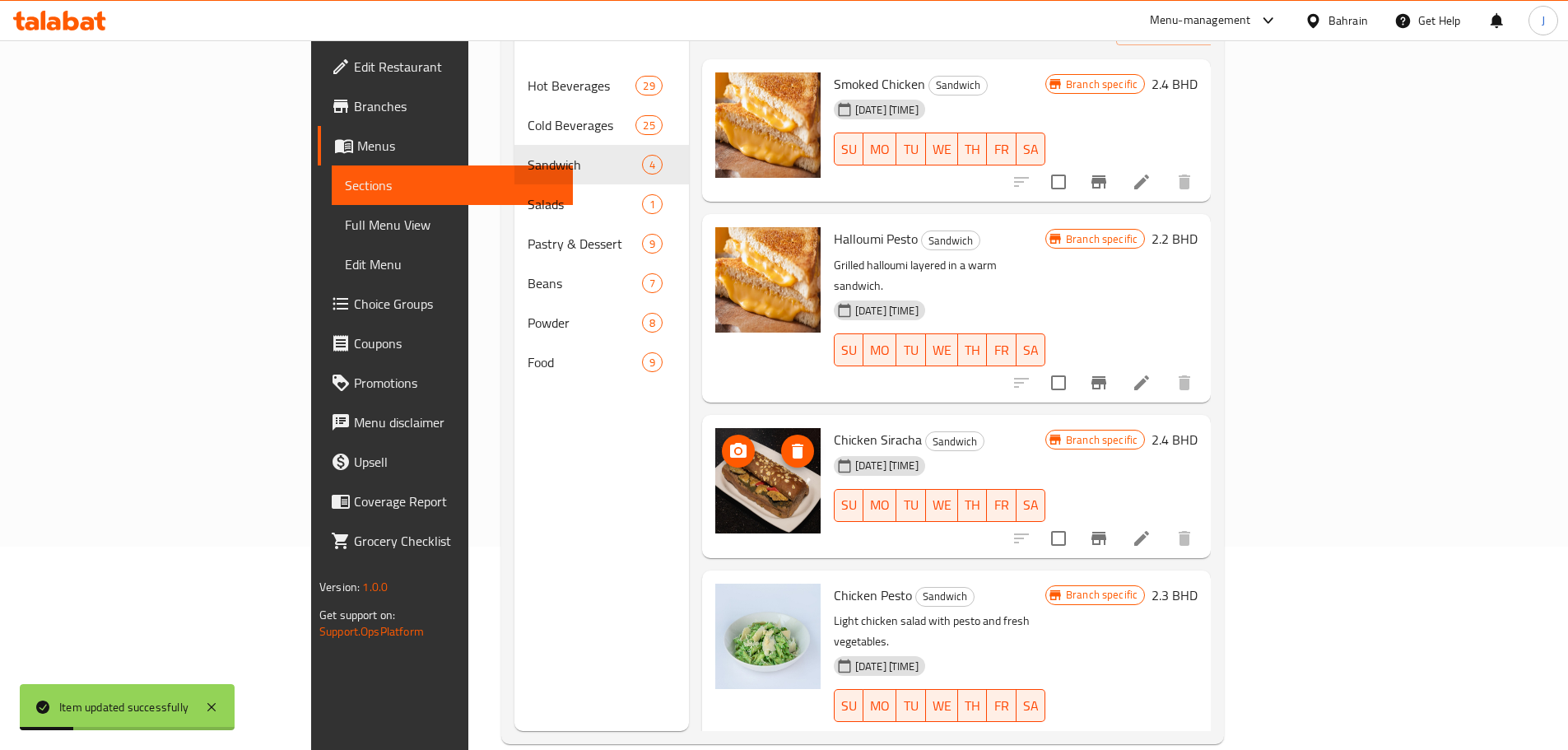scroll, scrollTop: 231, scrollLeft: 0, axis: vertical 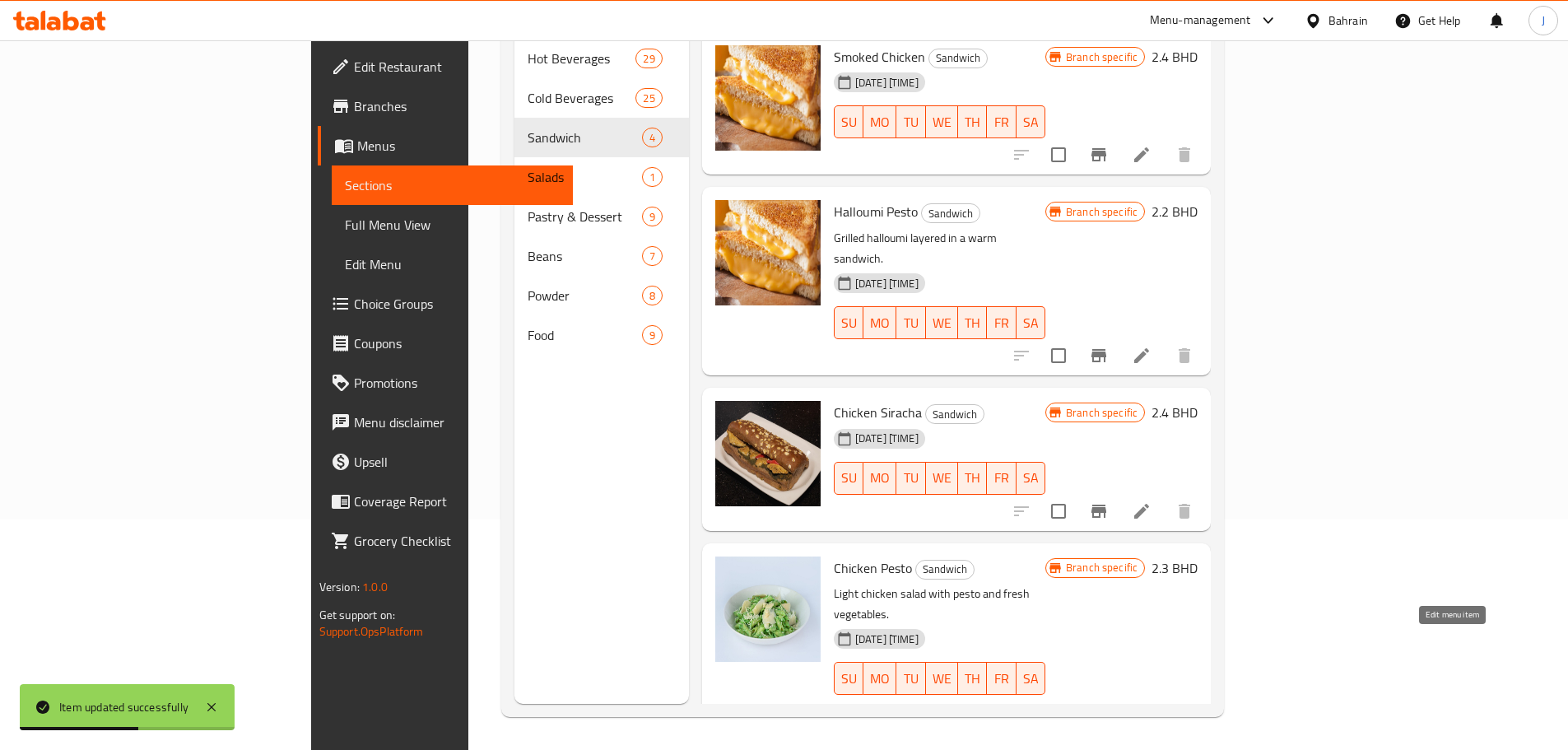 click 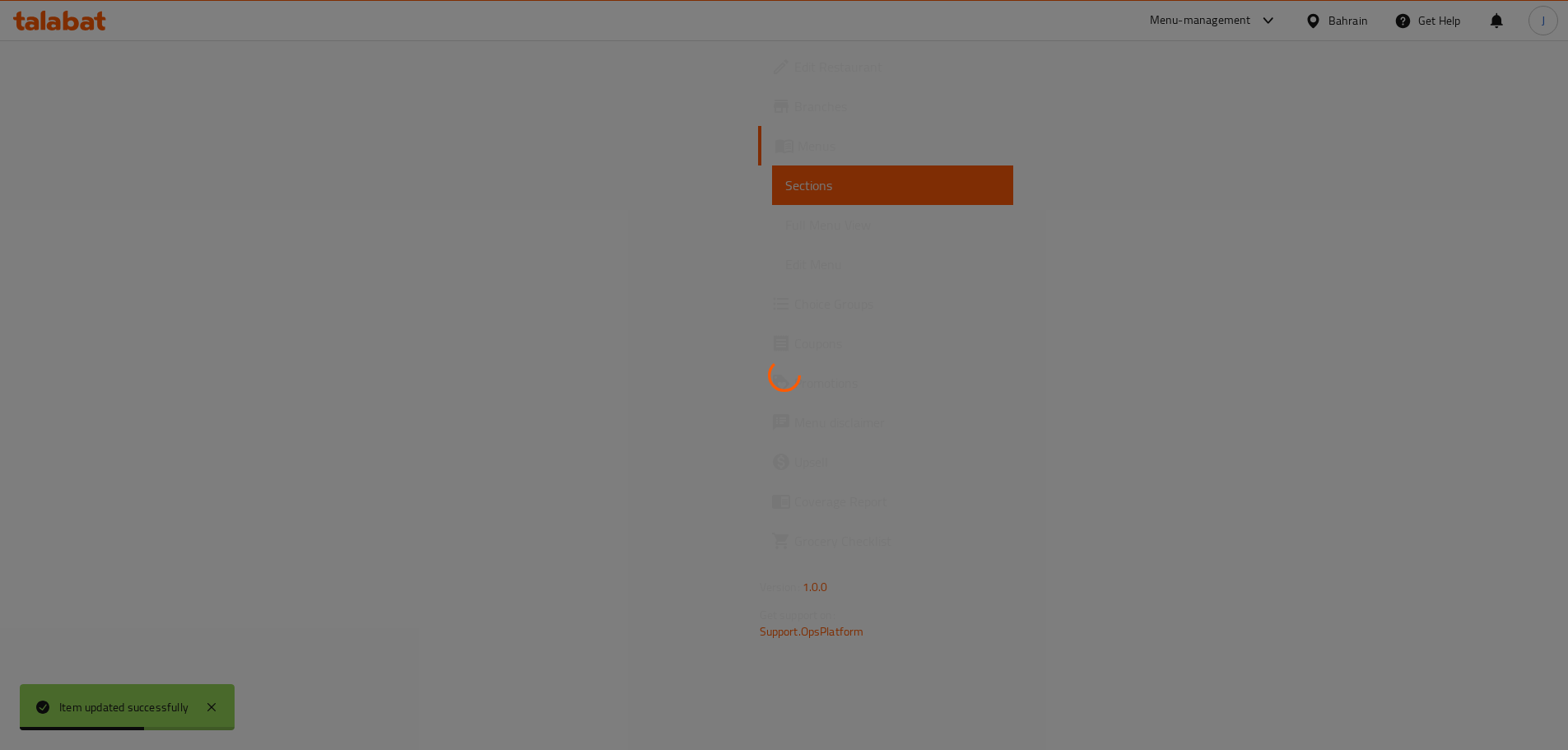 scroll, scrollTop: 0, scrollLeft: 0, axis: both 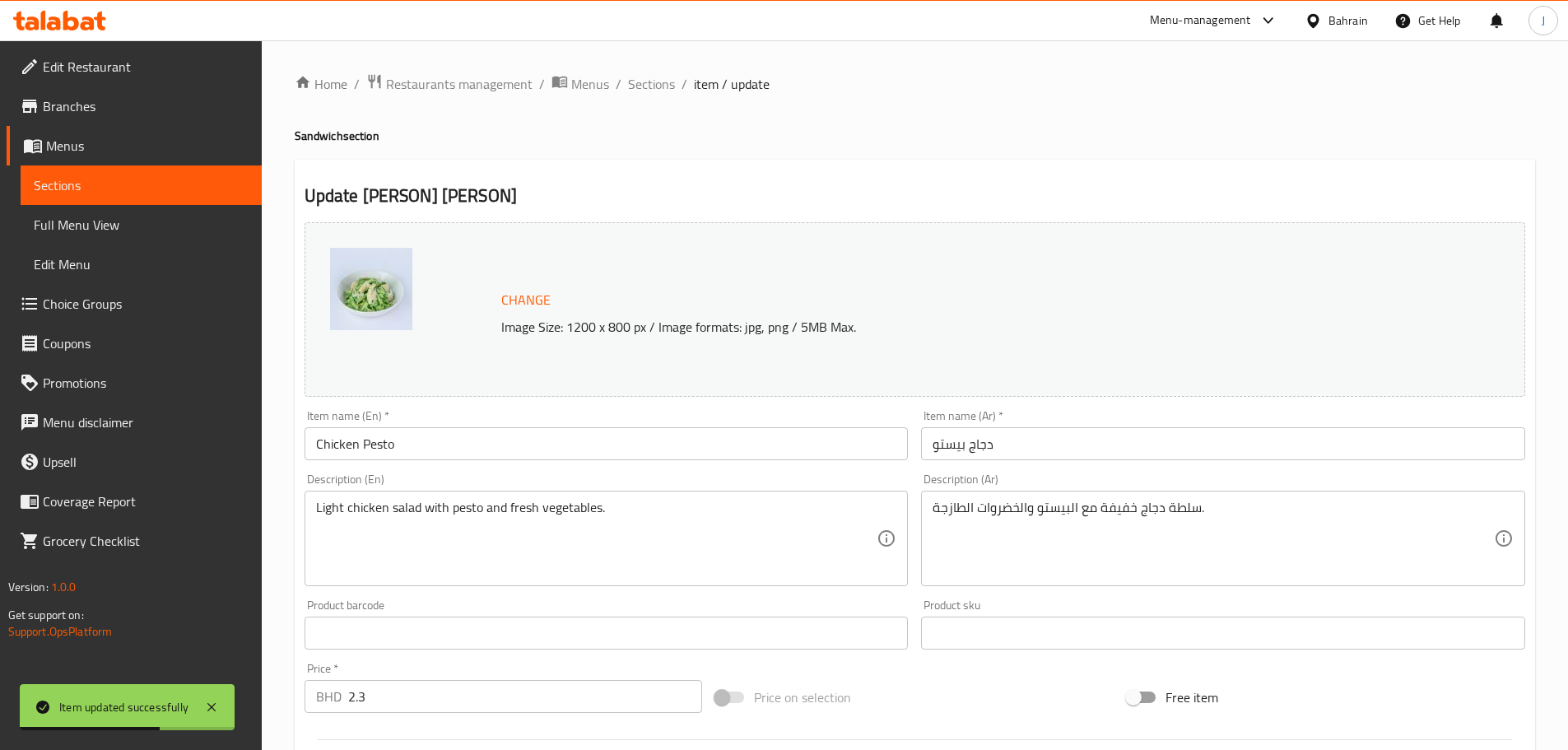click on "Chicken Pesto" at bounding box center (607, 444) 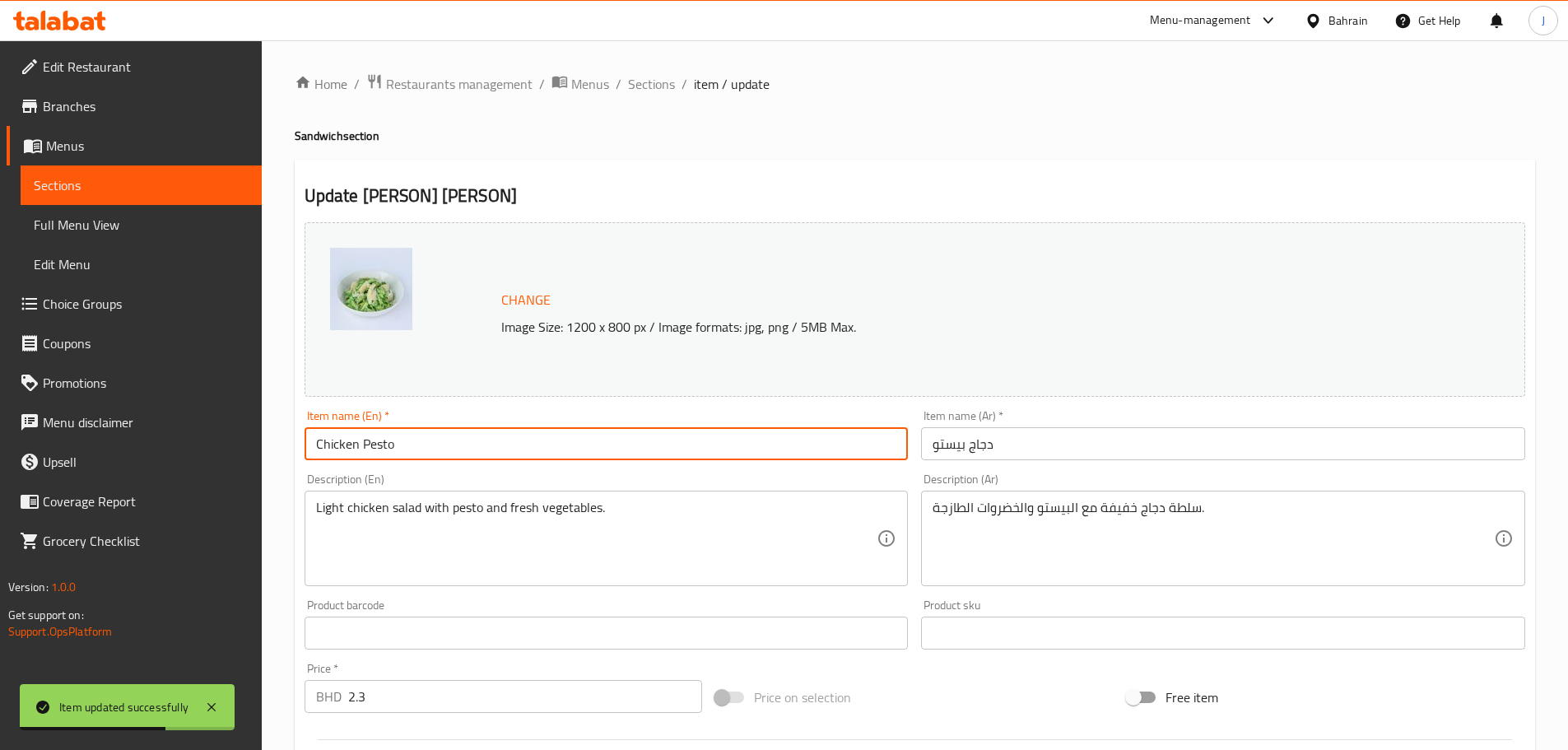 click on "Chicken Pesto" at bounding box center (607, 444) 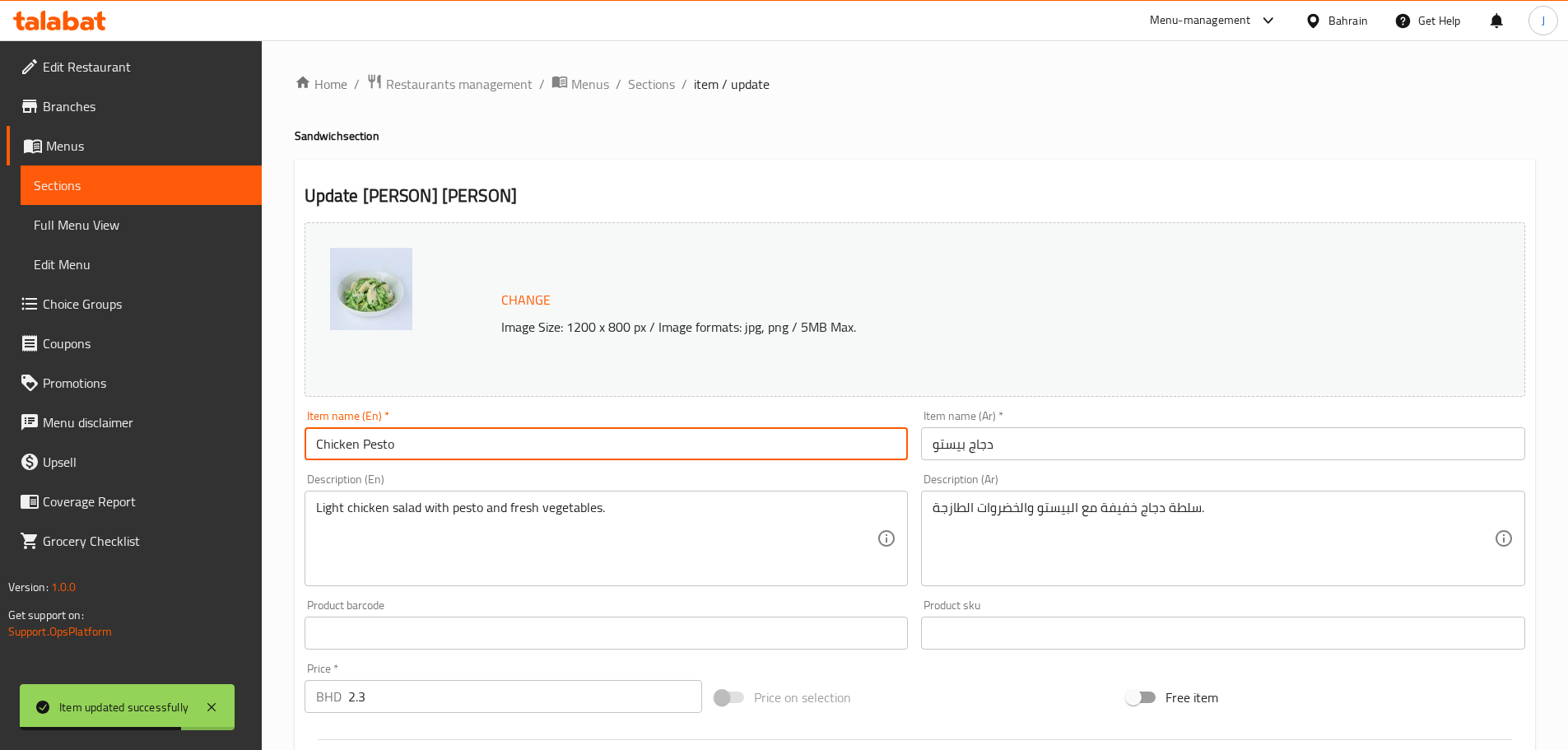 click on "Chicken Pesto" at bounding box center (607, 444) 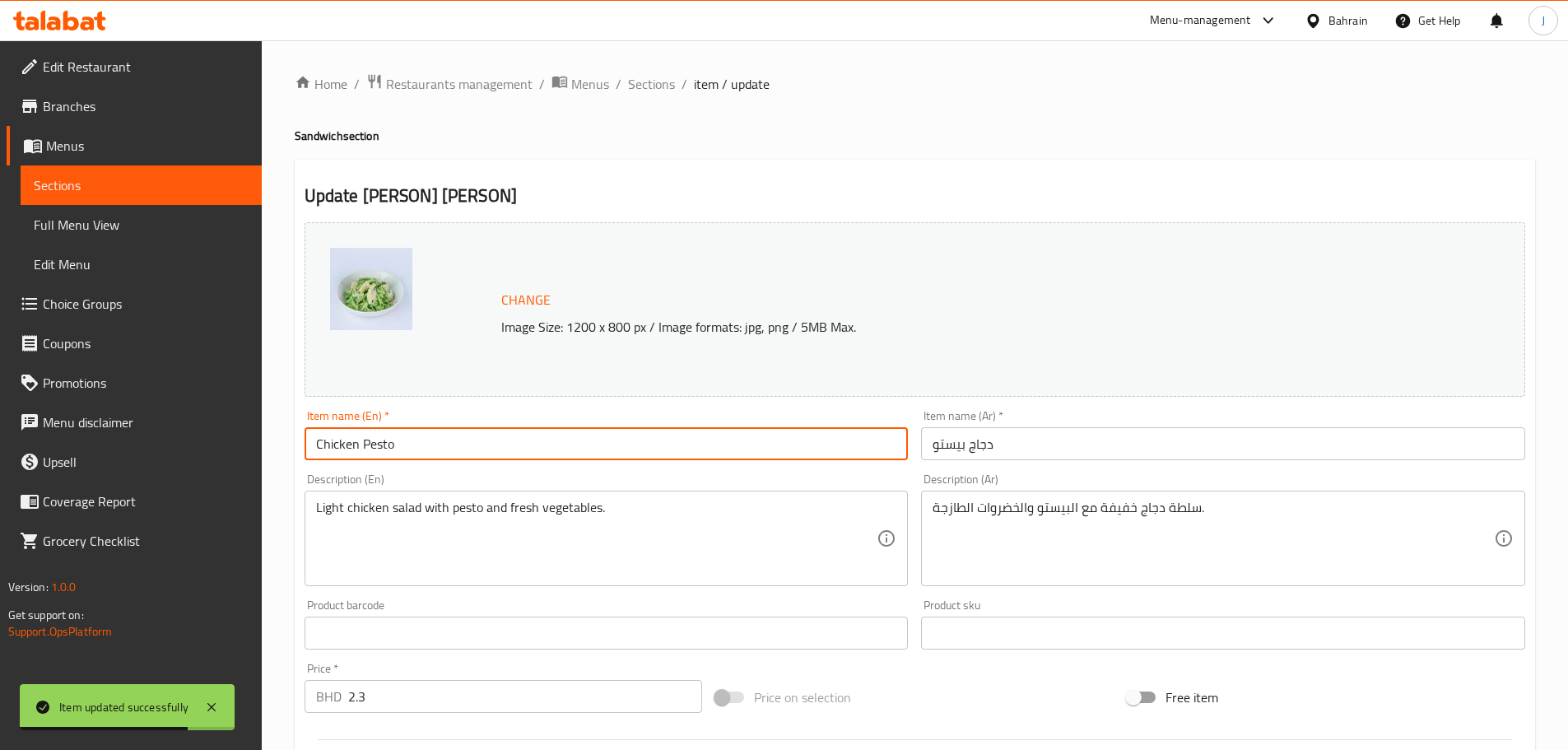 click on "Chicken Pesto" at bounding box center (607, 444) 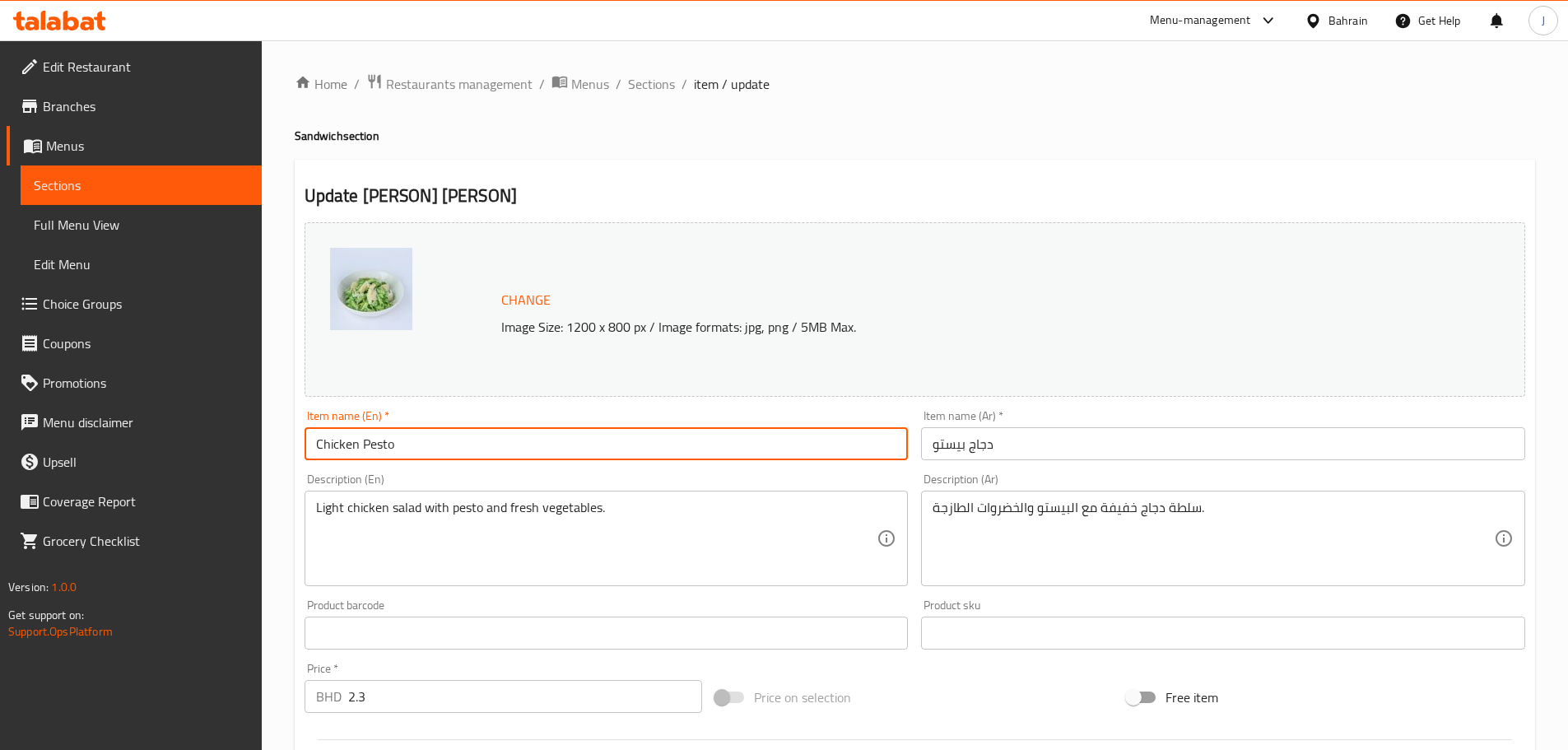 click on "Chicken Pesto" at bounding box center (607, 444) 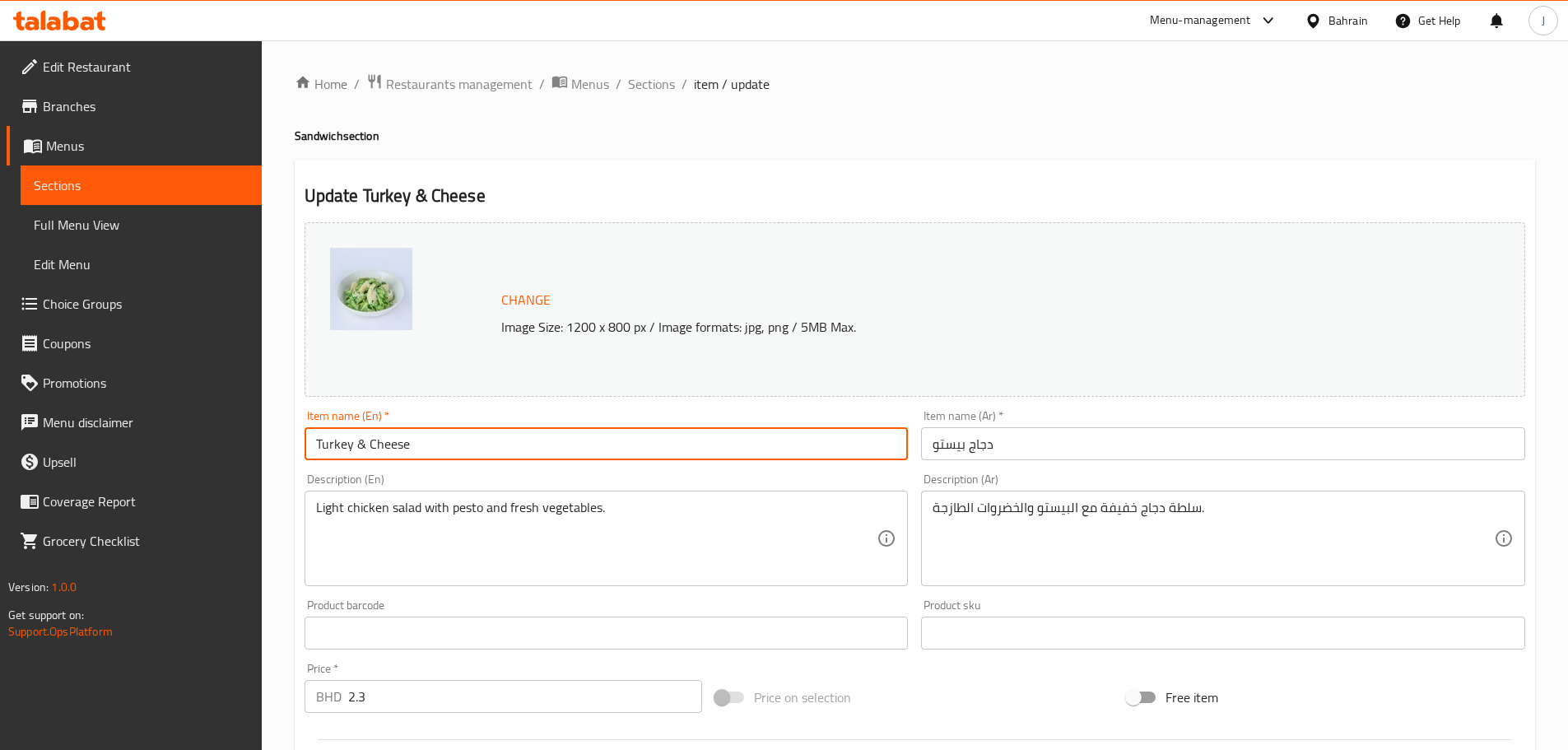 type on "Turkey & Cheese" 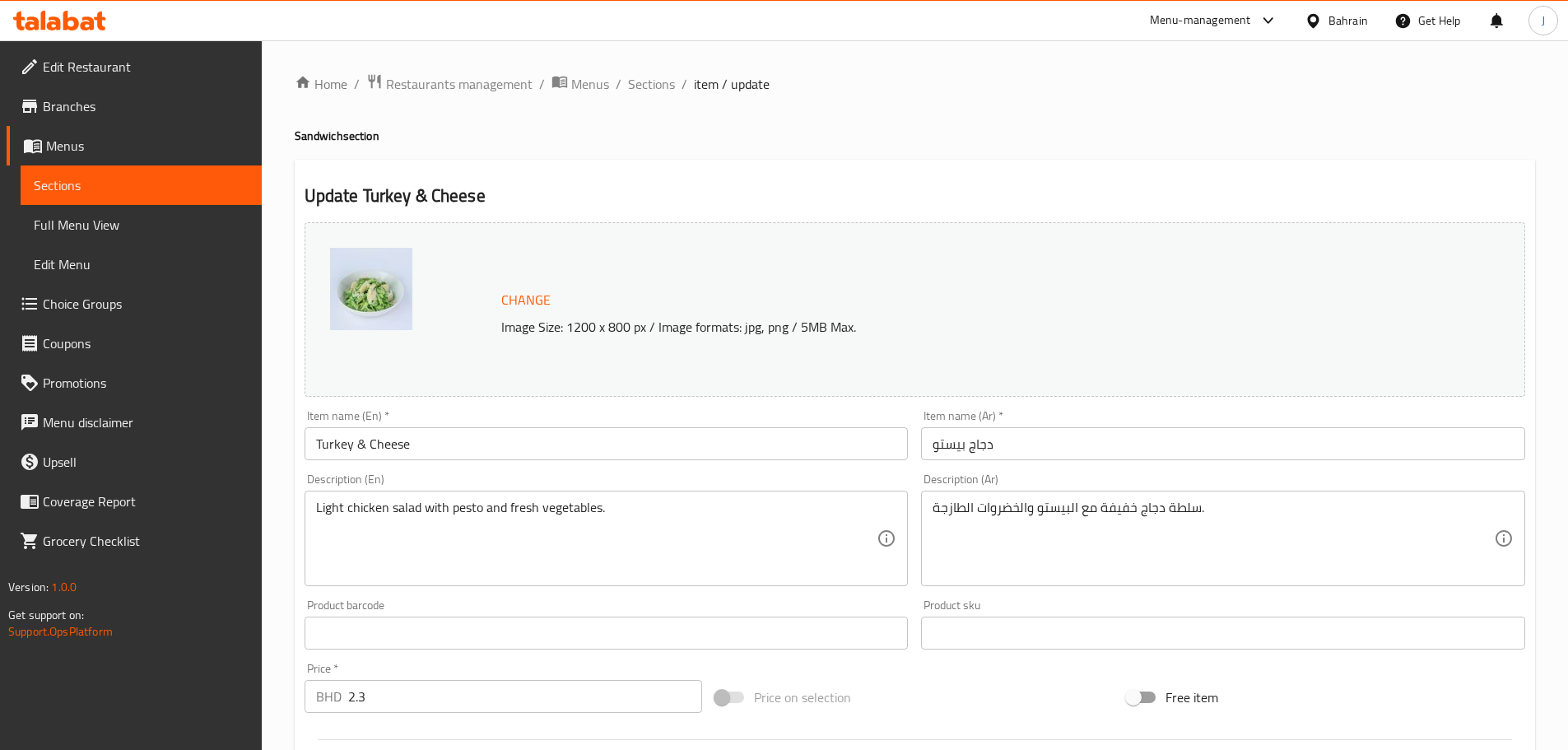 click on "دجاج بيستو" at bounding box center [1223, 444] 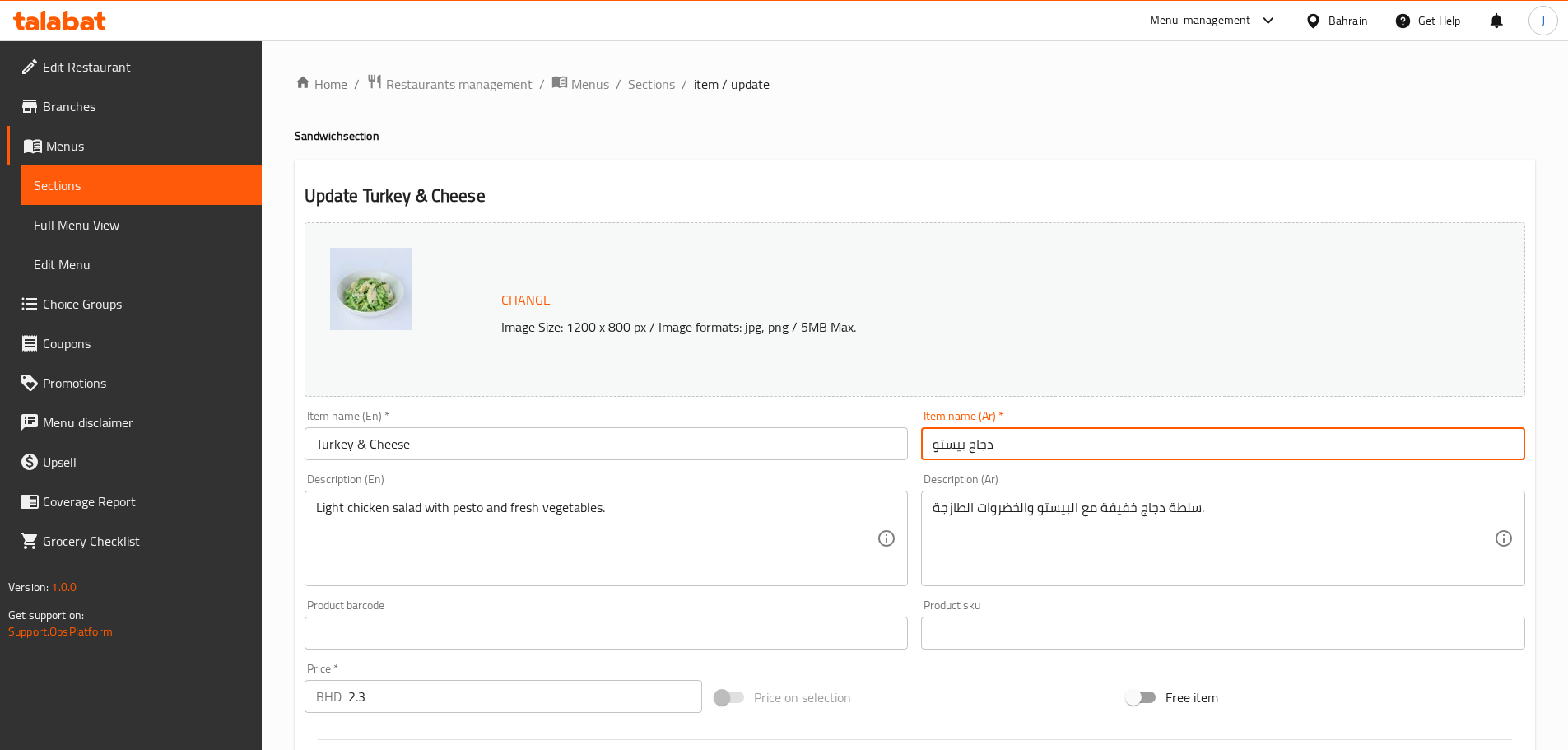click on "دجاج بيستو" at bounding box center [1223, 444] 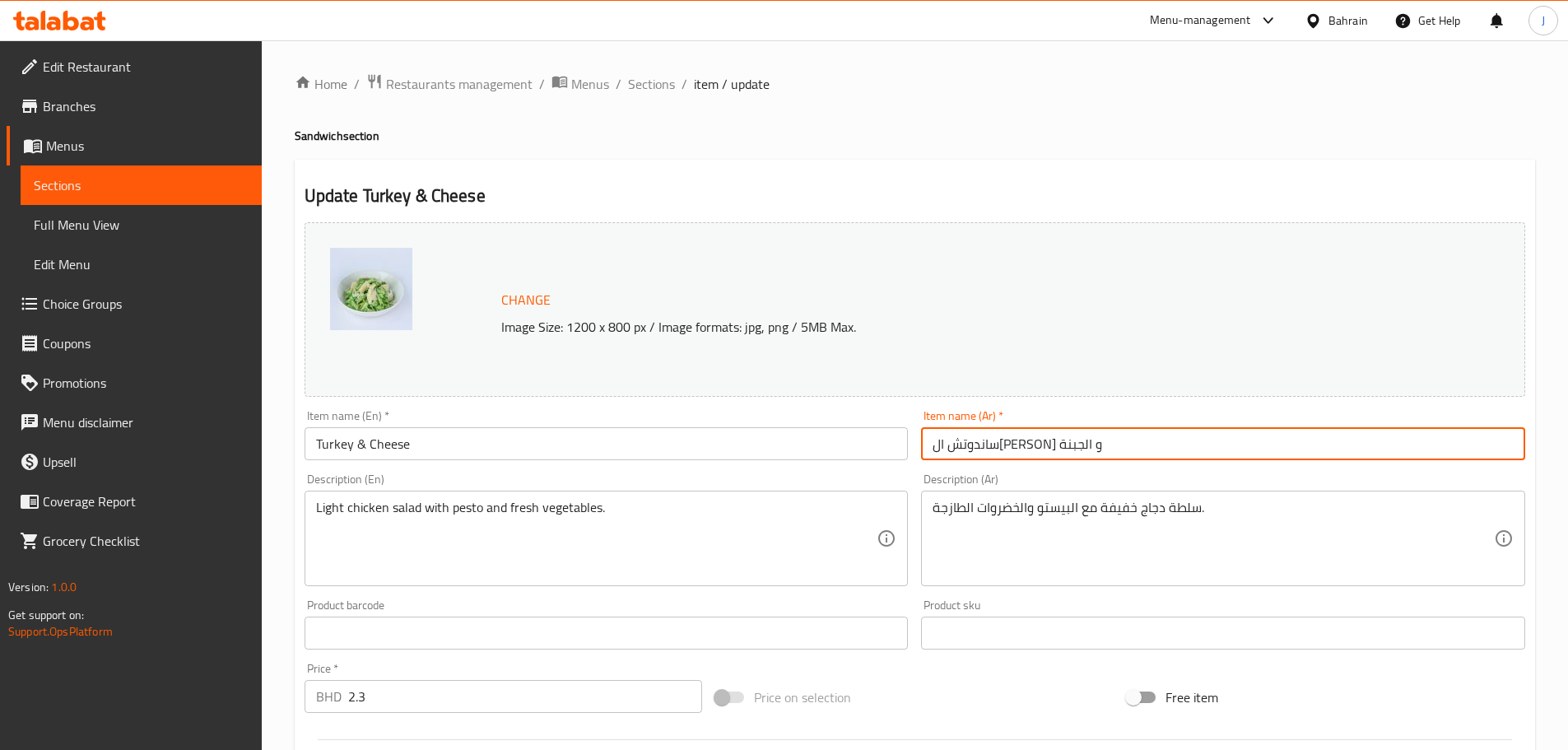 type on "ساندوتش التركي و الجبنة" 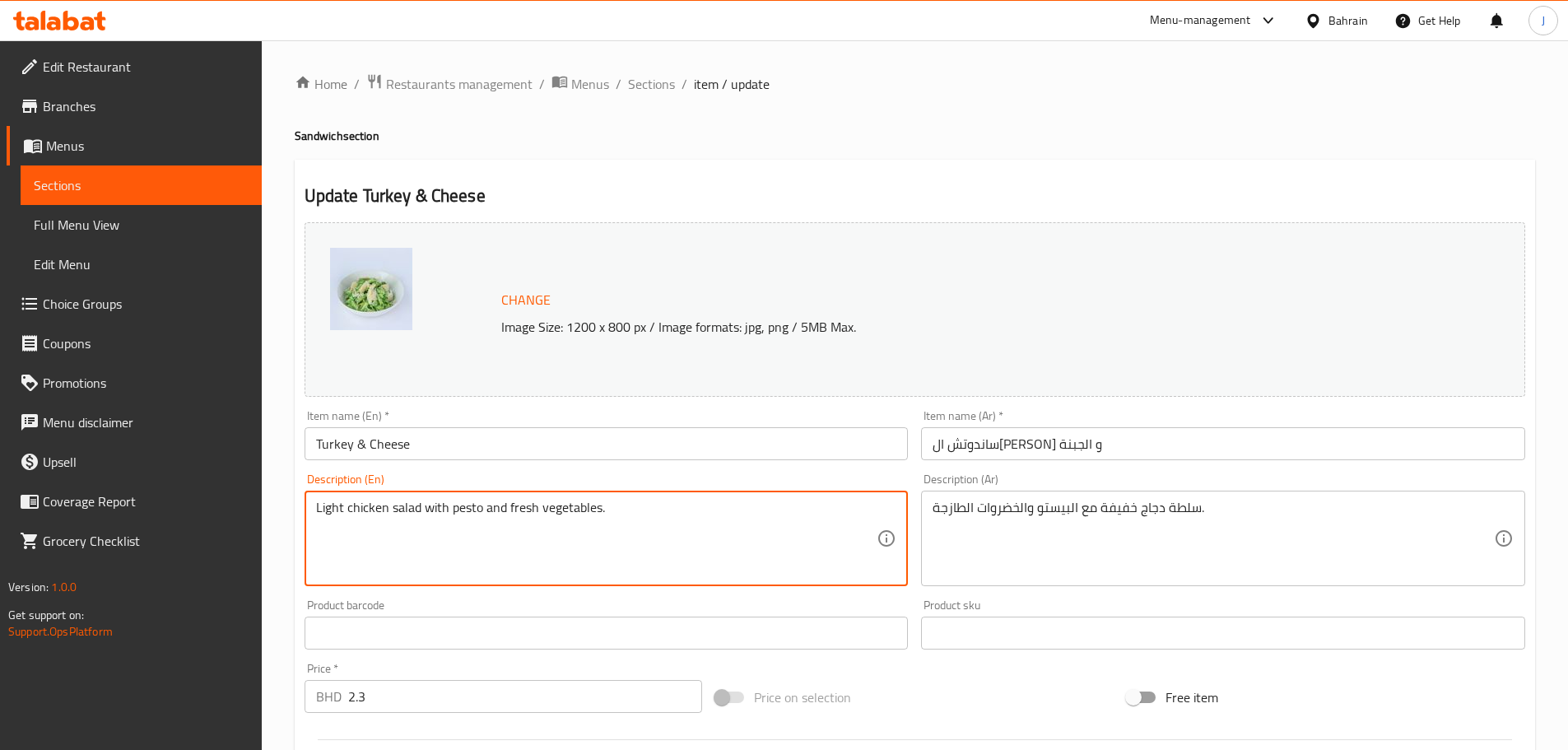 click on "Light chicken salad with pesto and fresh vegetables." at bounding box center [597, 538] 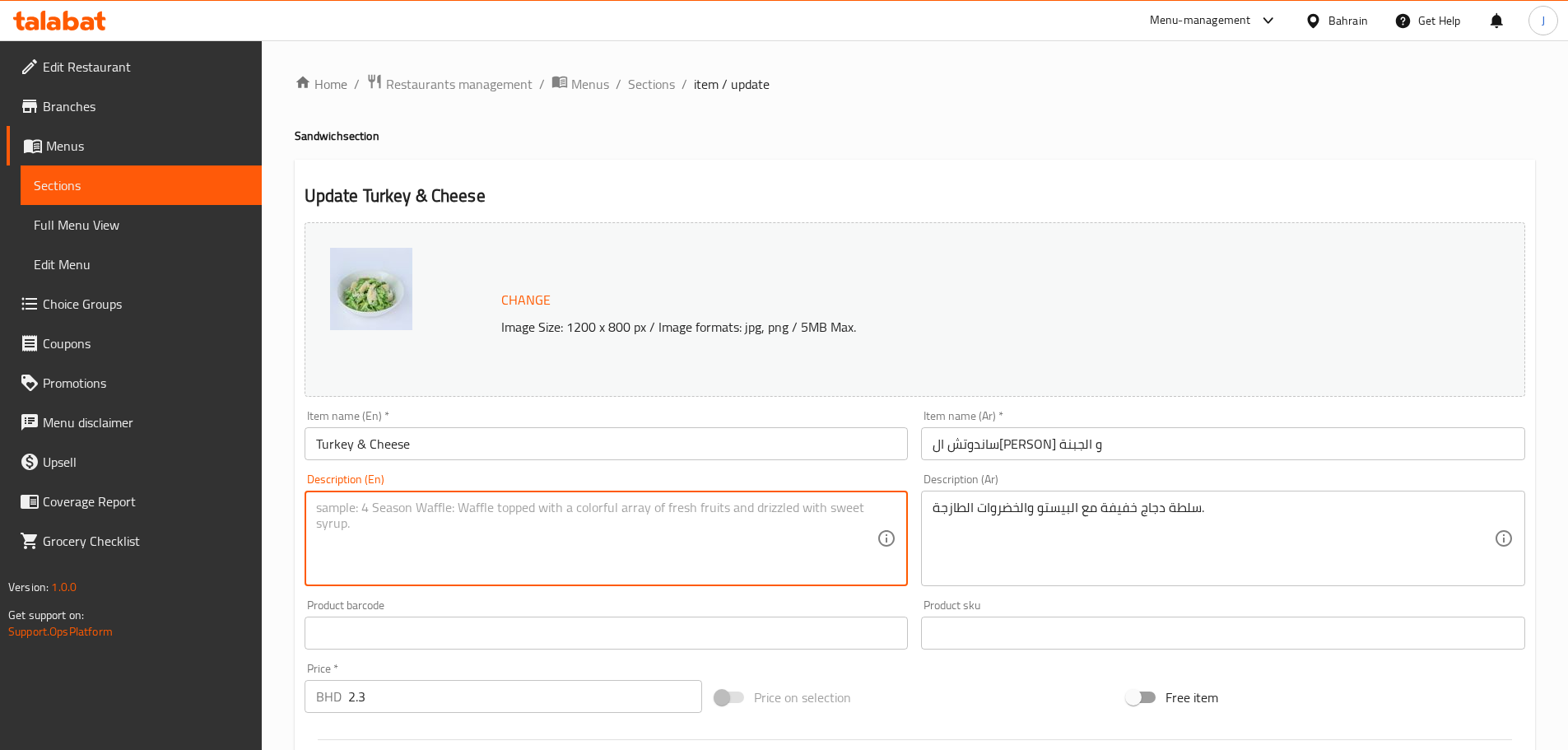 type 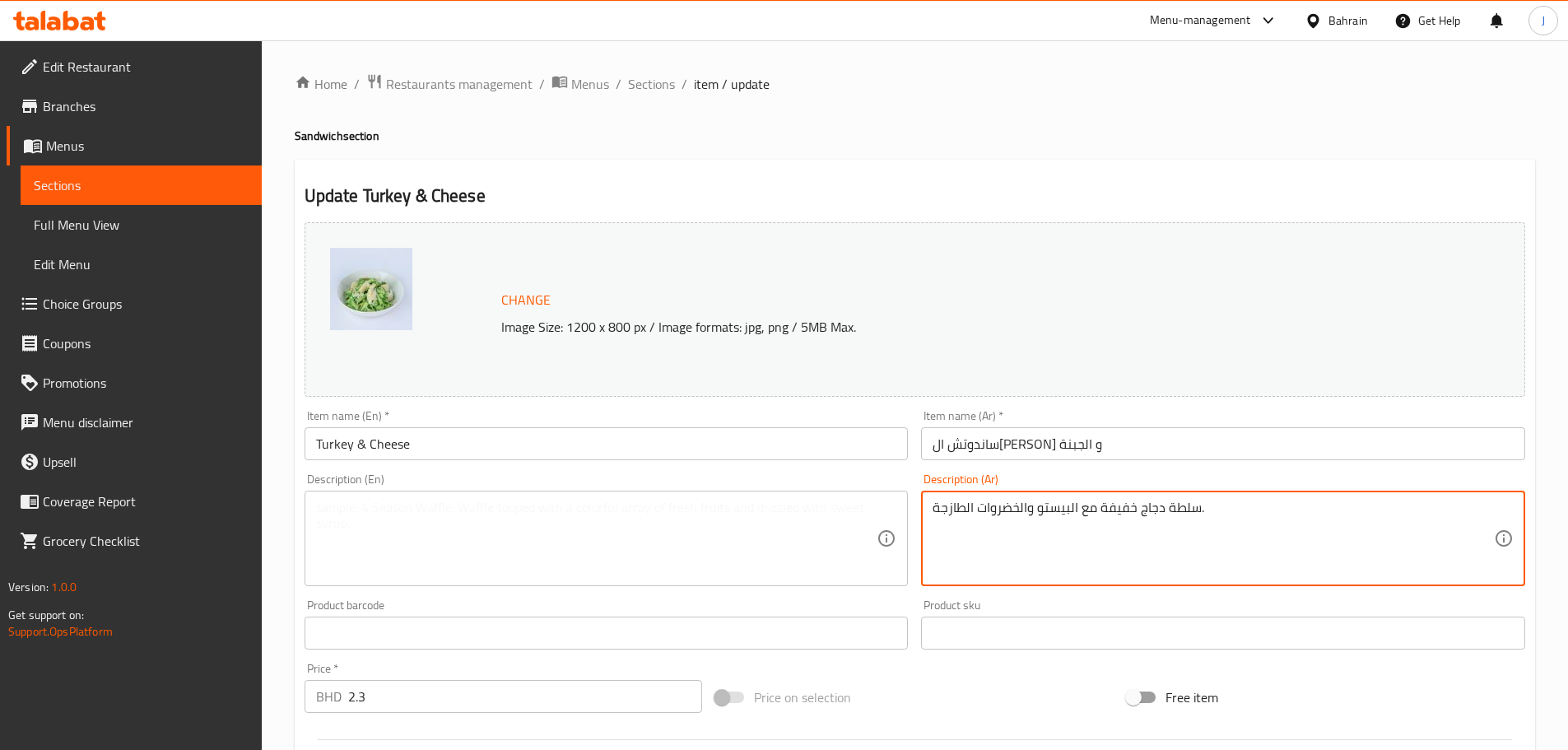 click on "سلطة دجاج خفيفة مع البيستو والخضروات الطازجة." at bounding box center [1213, 538] 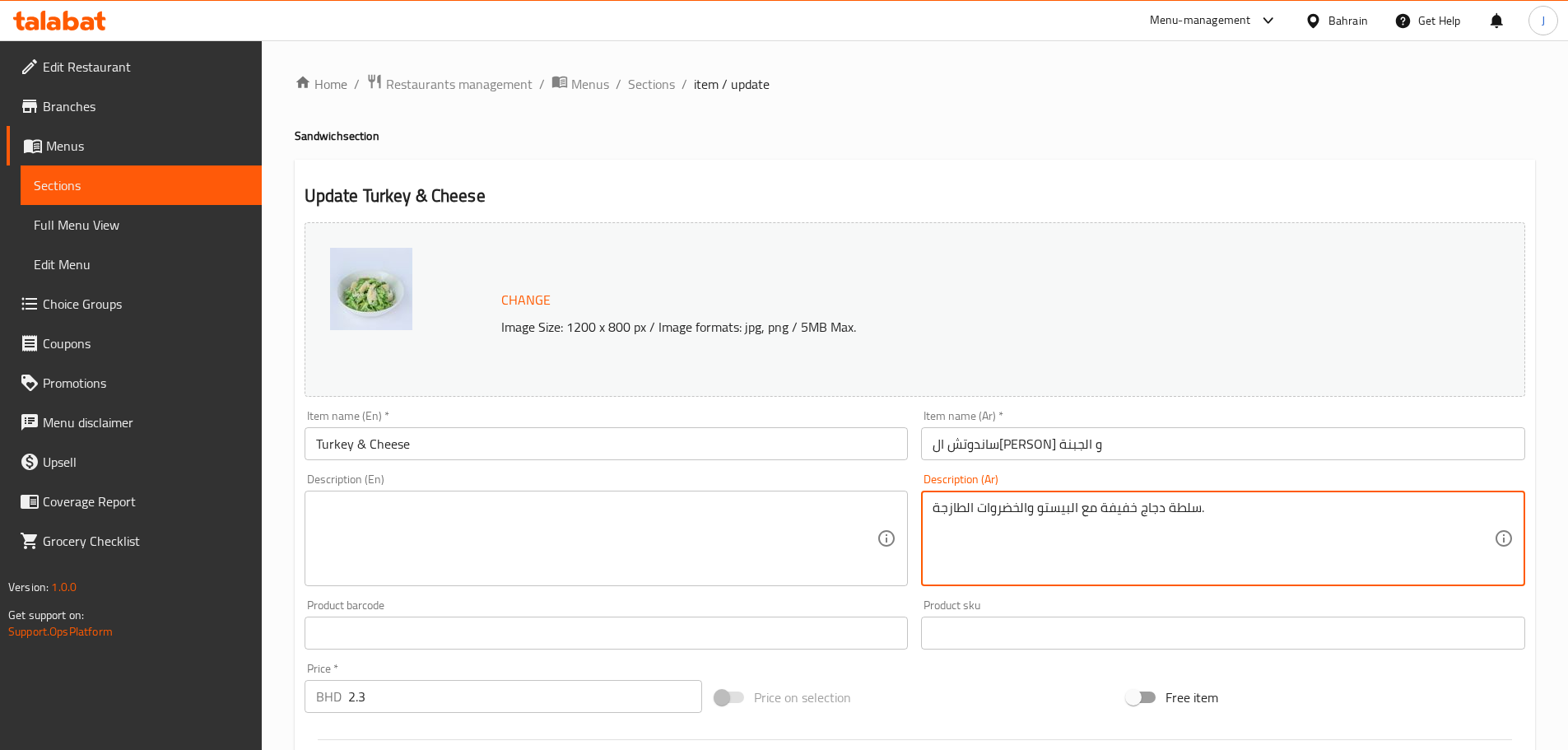 click on "سلطة دجاج خفيفة مع البيستو والخضروات الطازجة." at bounding box center (1213, 538) 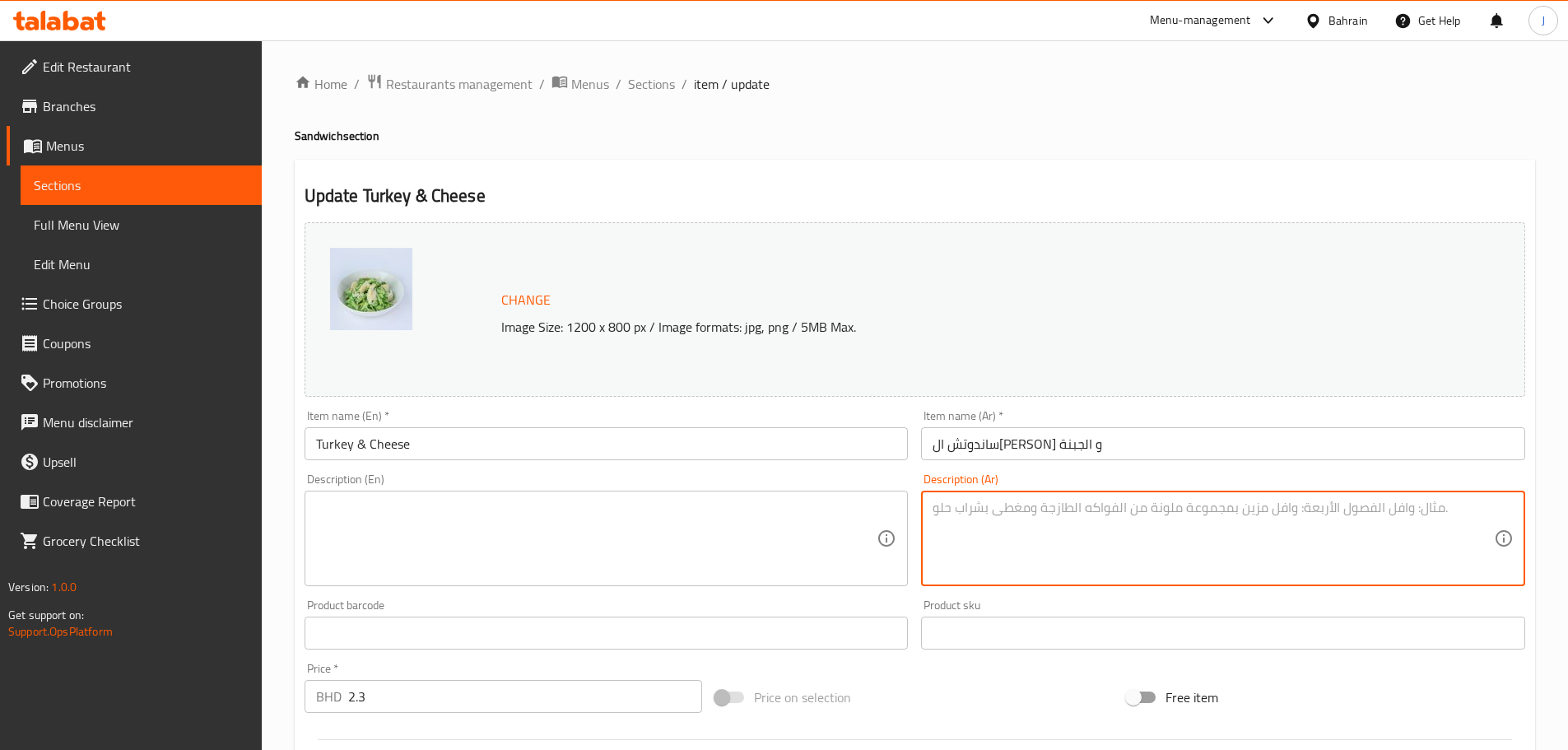 type 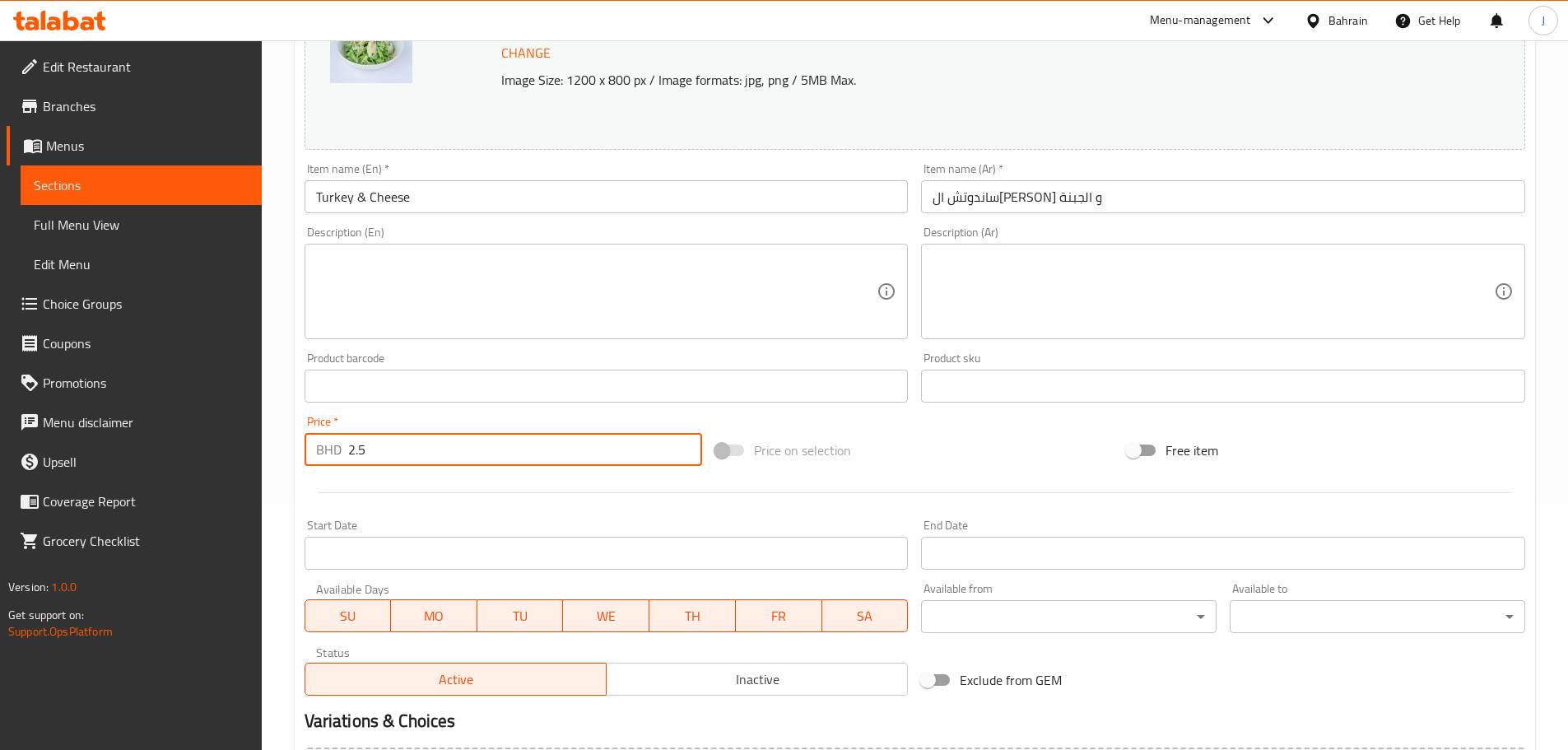 scroll, scrollTop: 437, scrollLeft: 0, axis: vertical 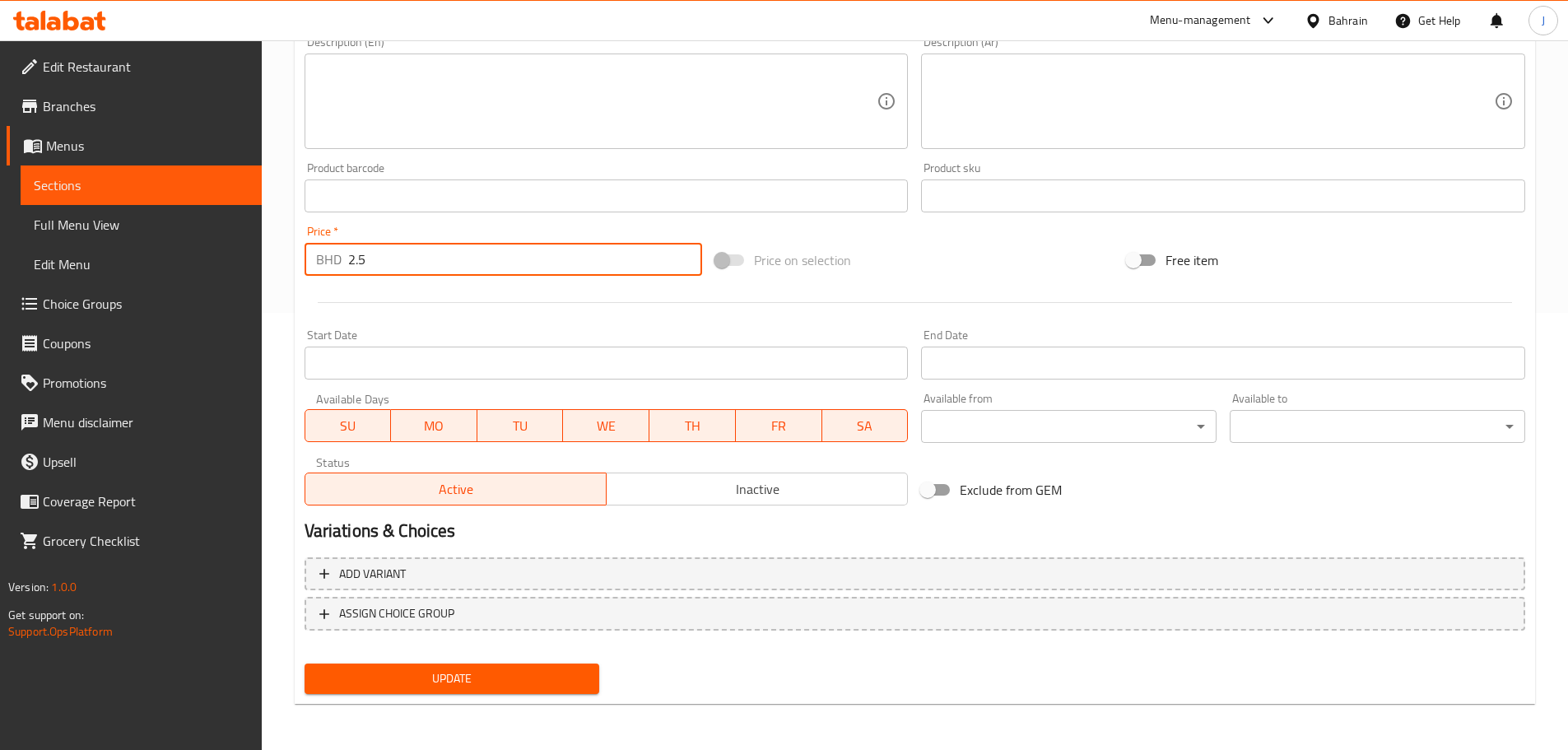 type on "2.5" 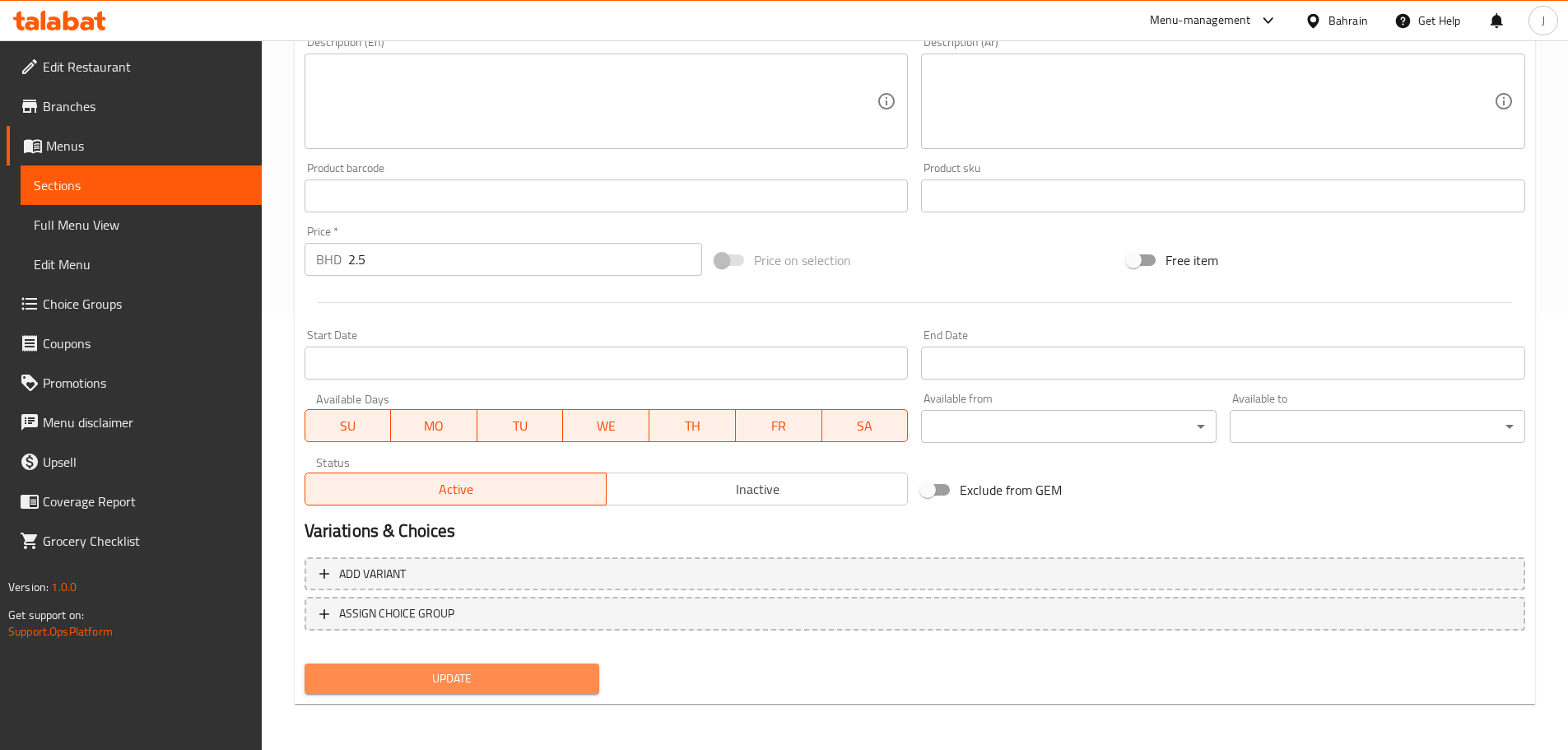 click on "Update" at bounding box center (452, 678) 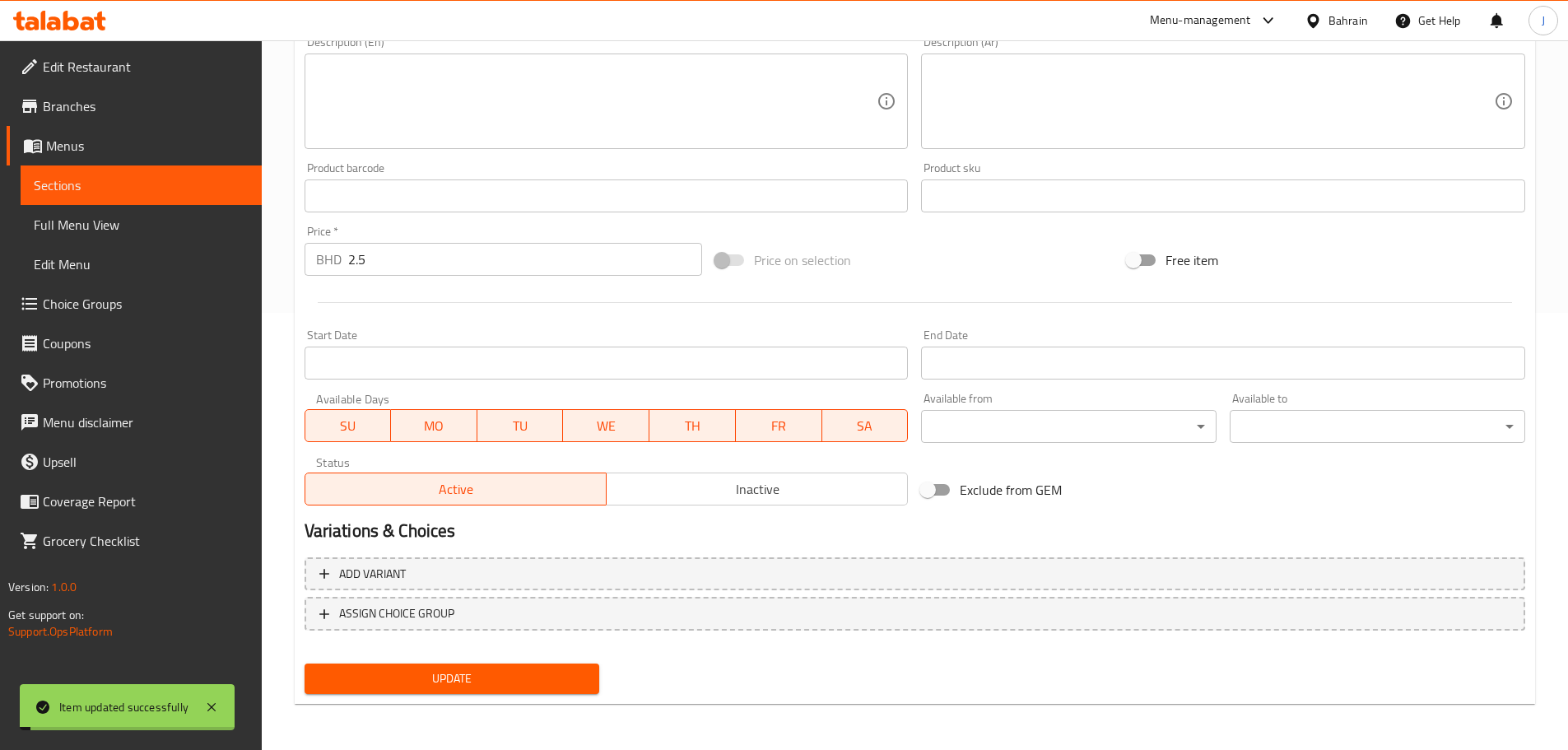 scroll, scrollTop: 0, scrollLeft: 0, axis: both 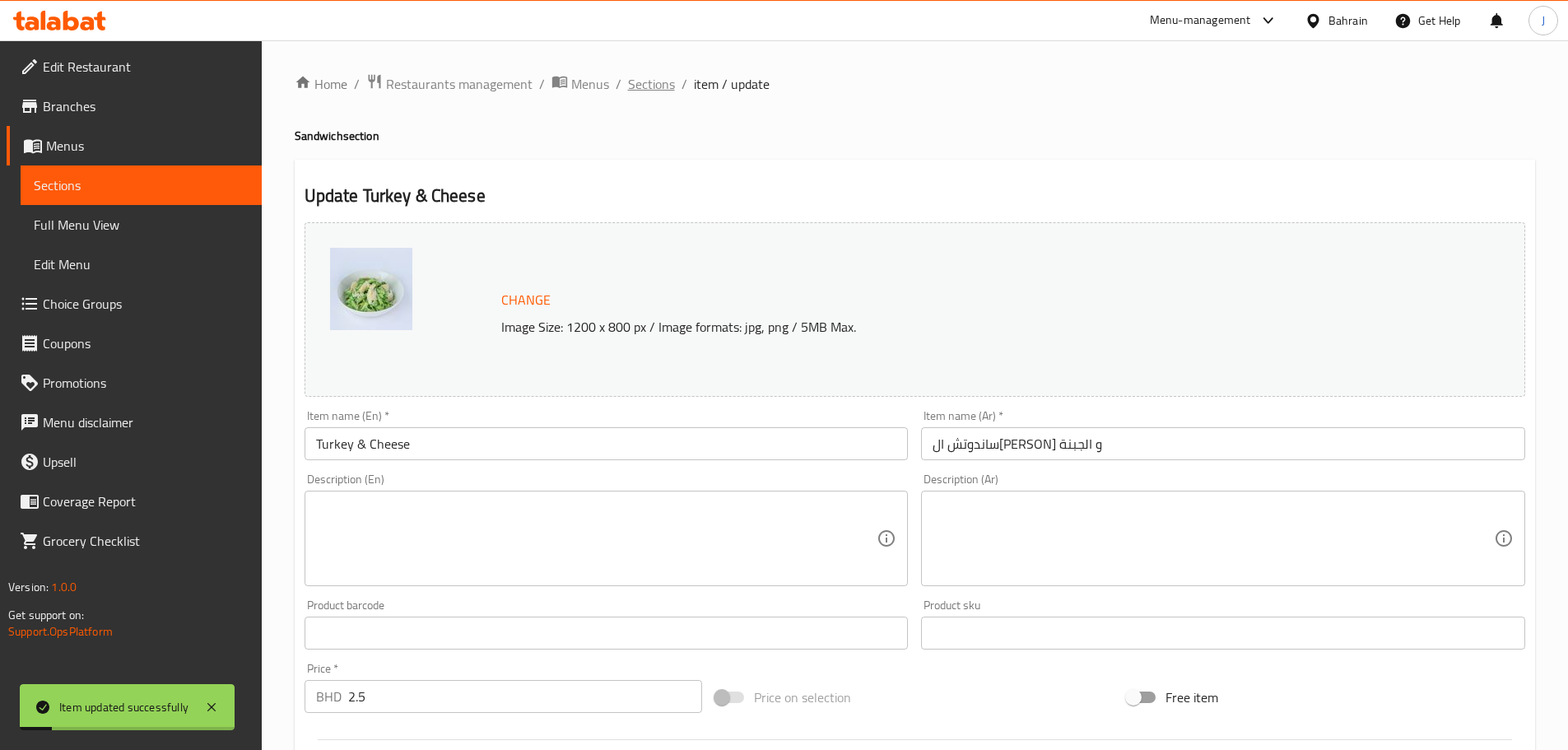 click on "Sections" at bounding box center [651, 84] 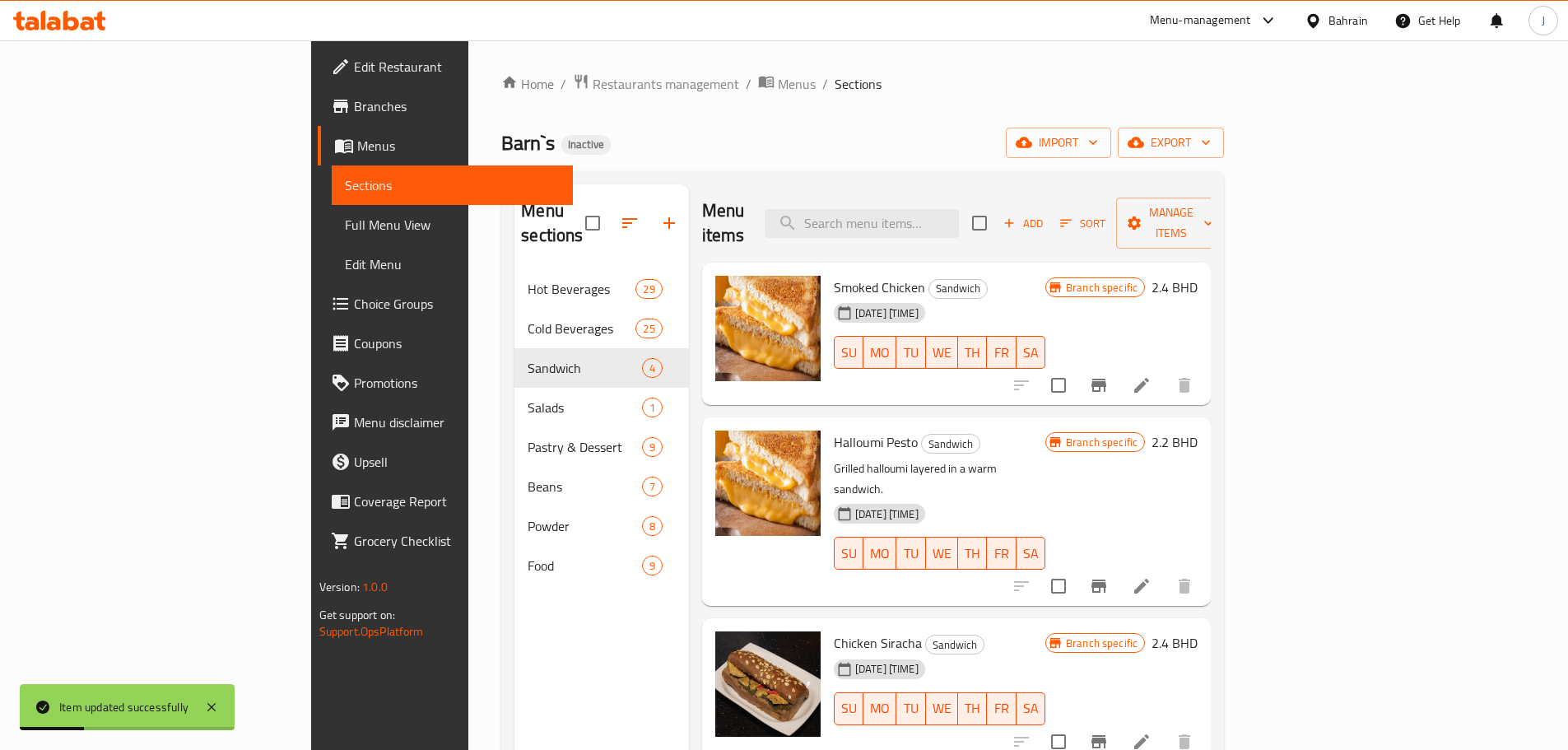 click 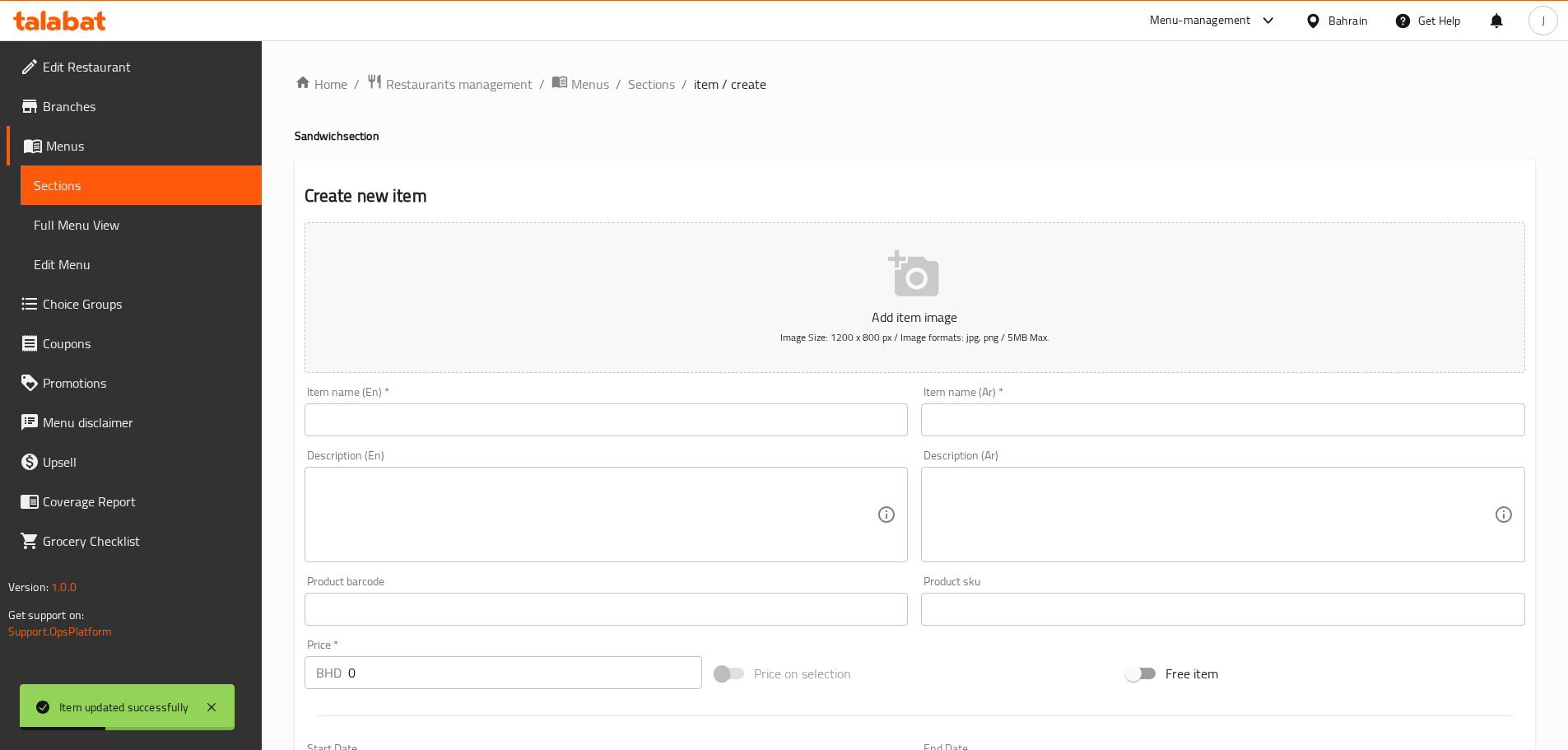click at bounding box center [607, 420] 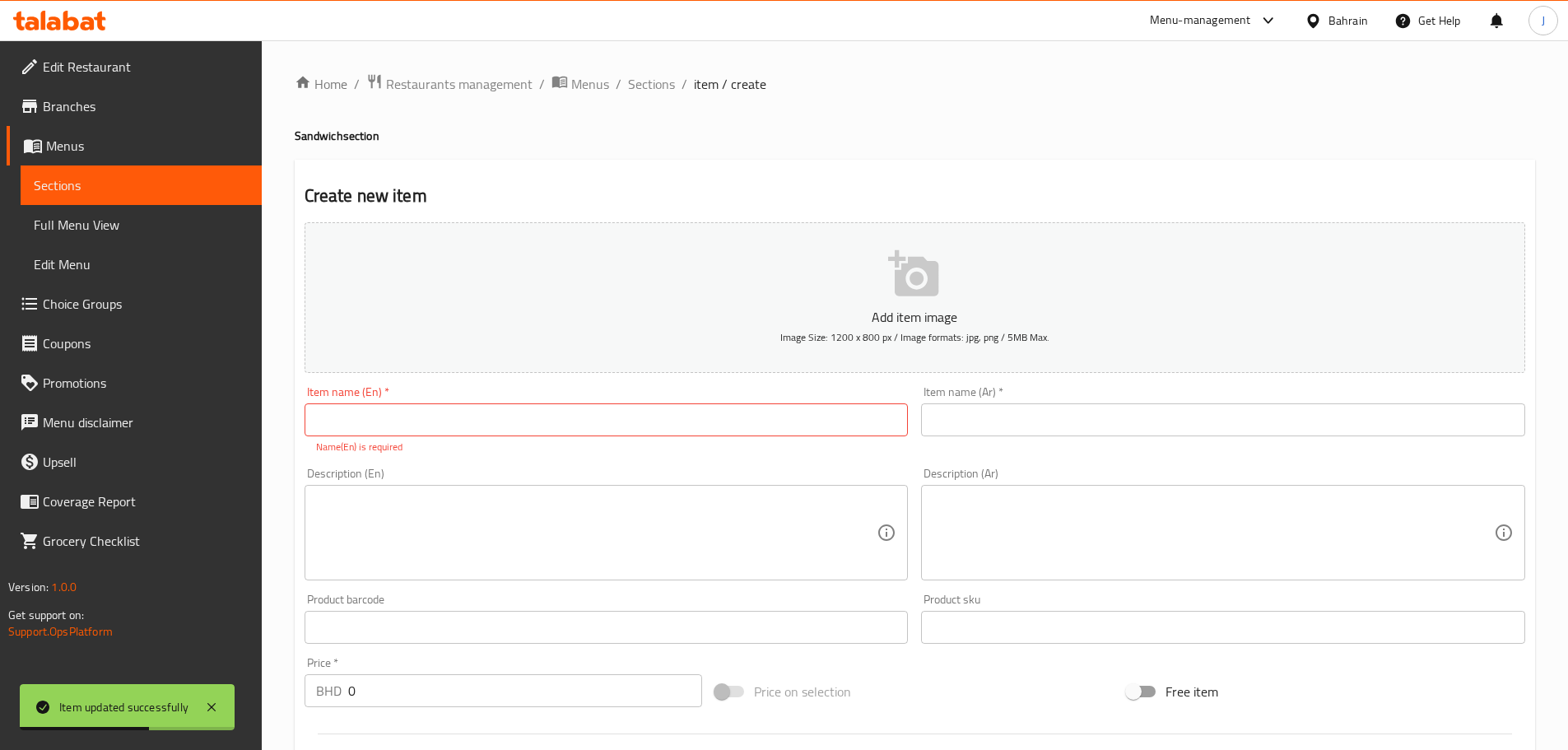 click at bounding box center (607, 420) 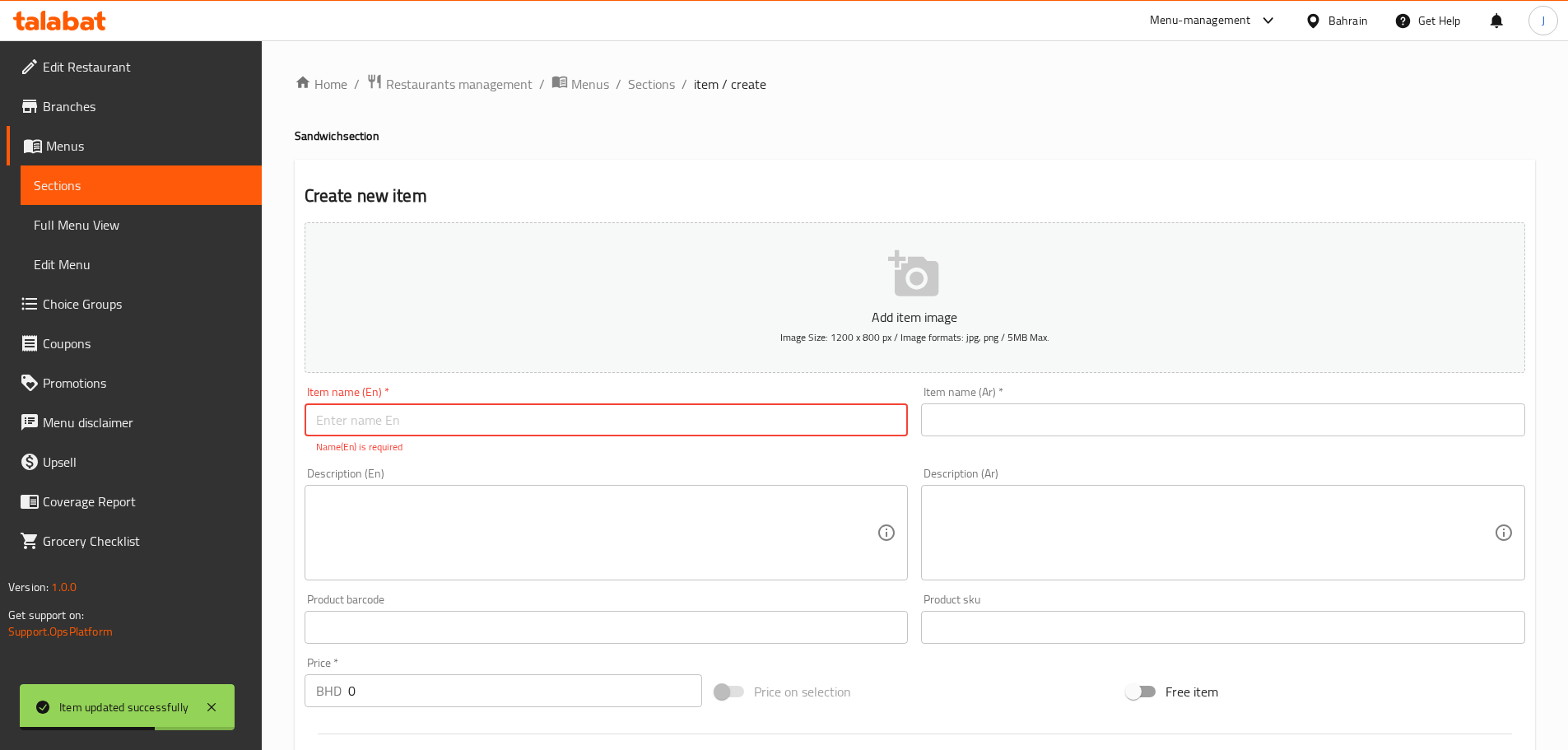 paste on "Tuna Sourdough" 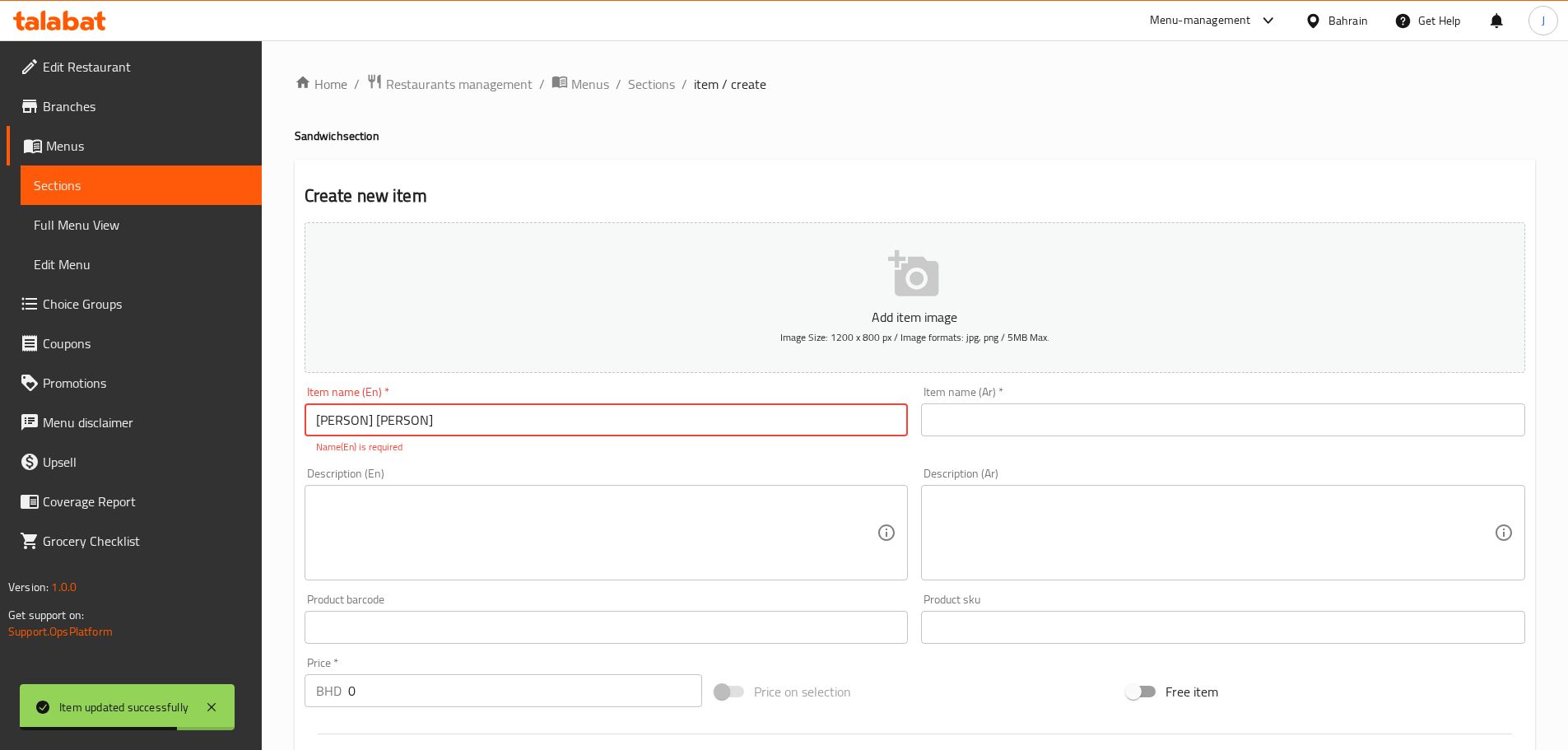 type on "Tuna Sourdough" 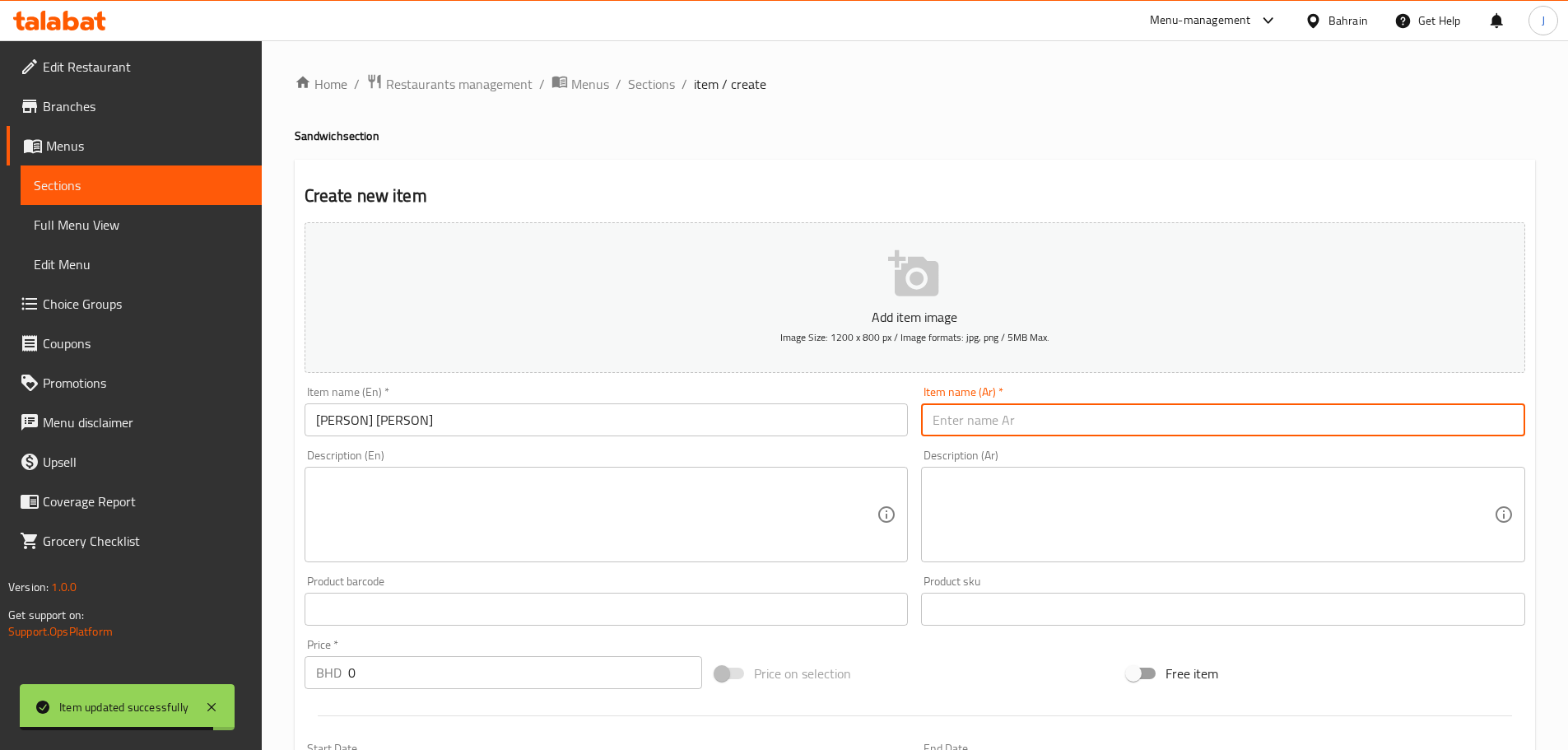 click at bounding box center (1223, 420) 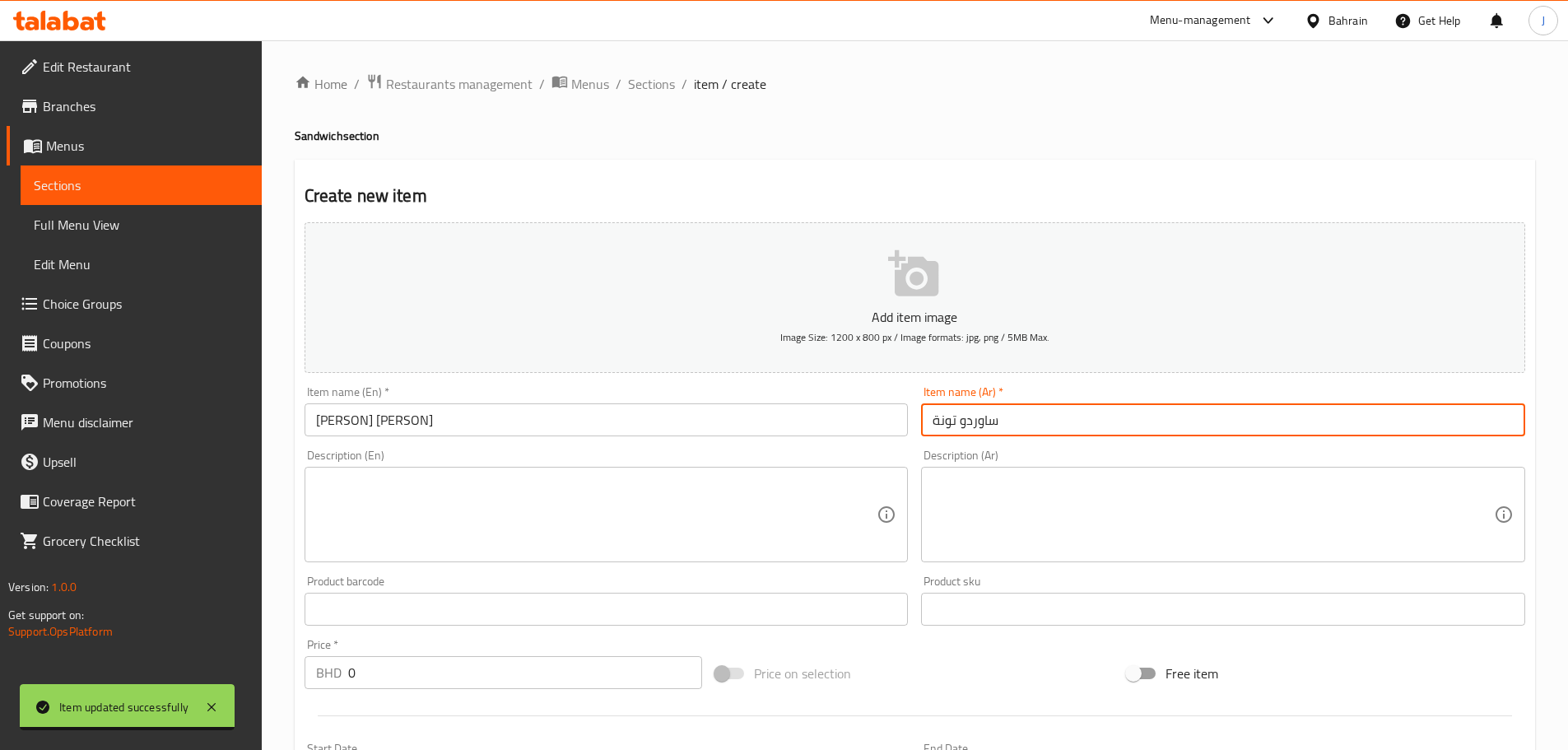 type on "ساوردو تونة" 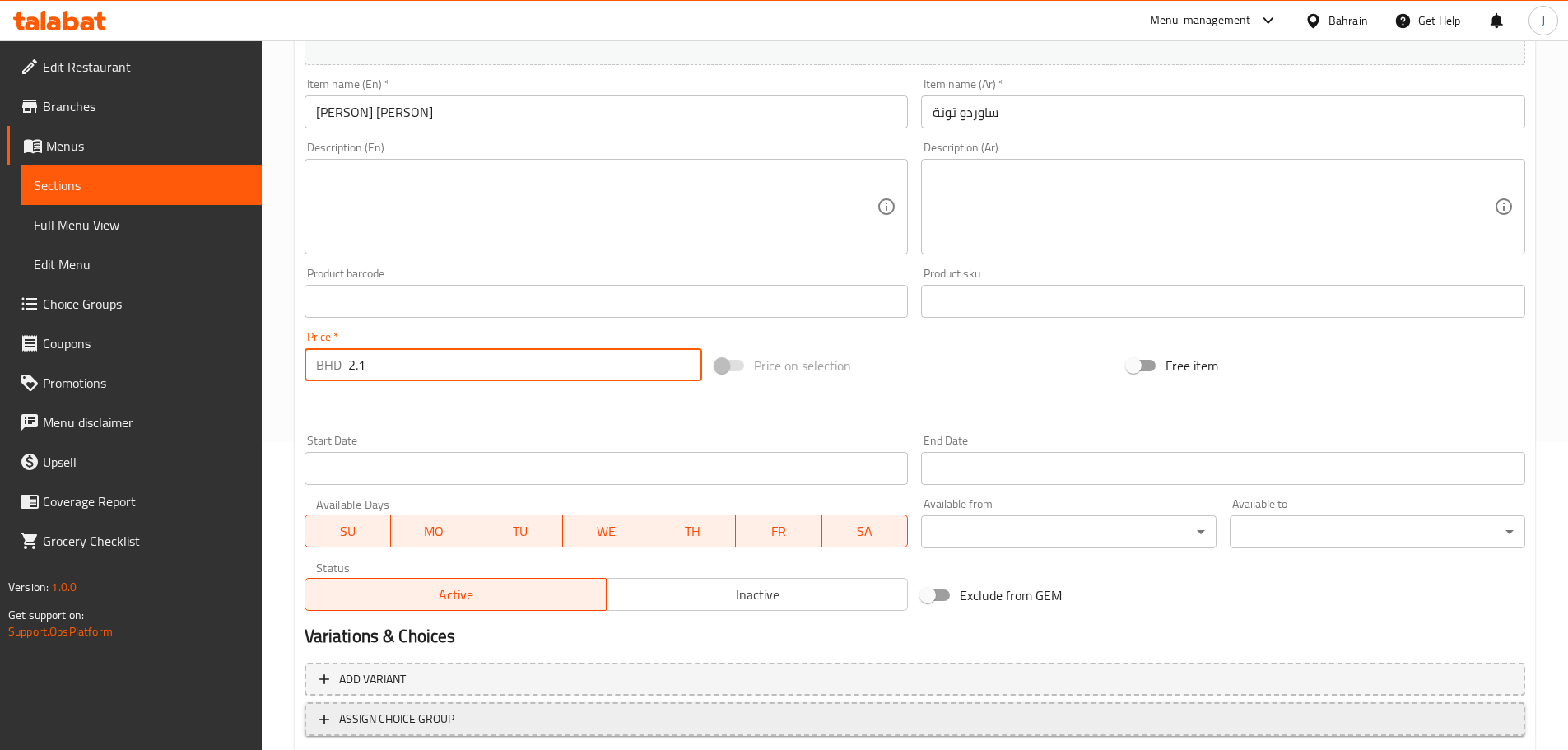 scroll, scrollTop: 413, scrollLeft: 0, axis: vertical 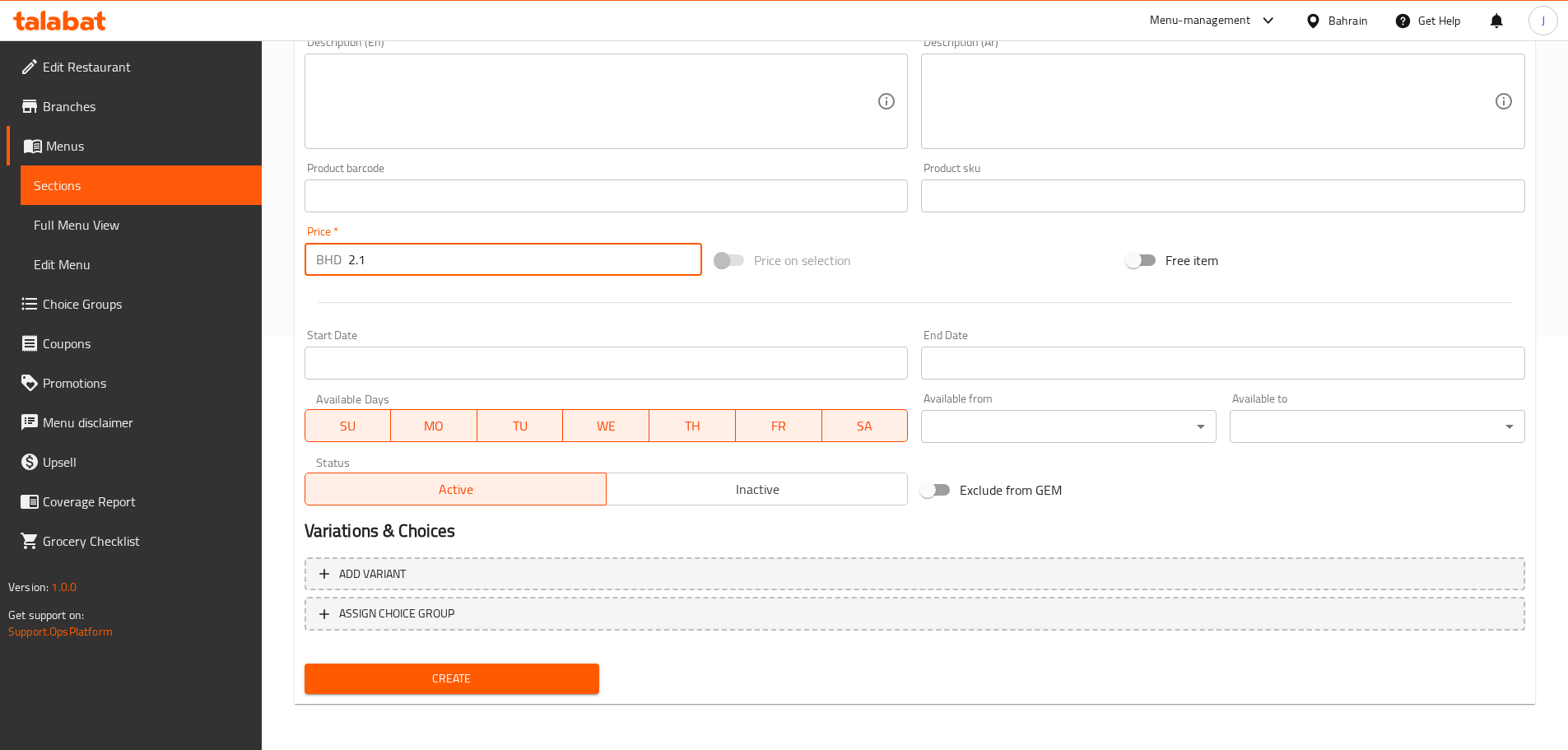 type on "2.1" 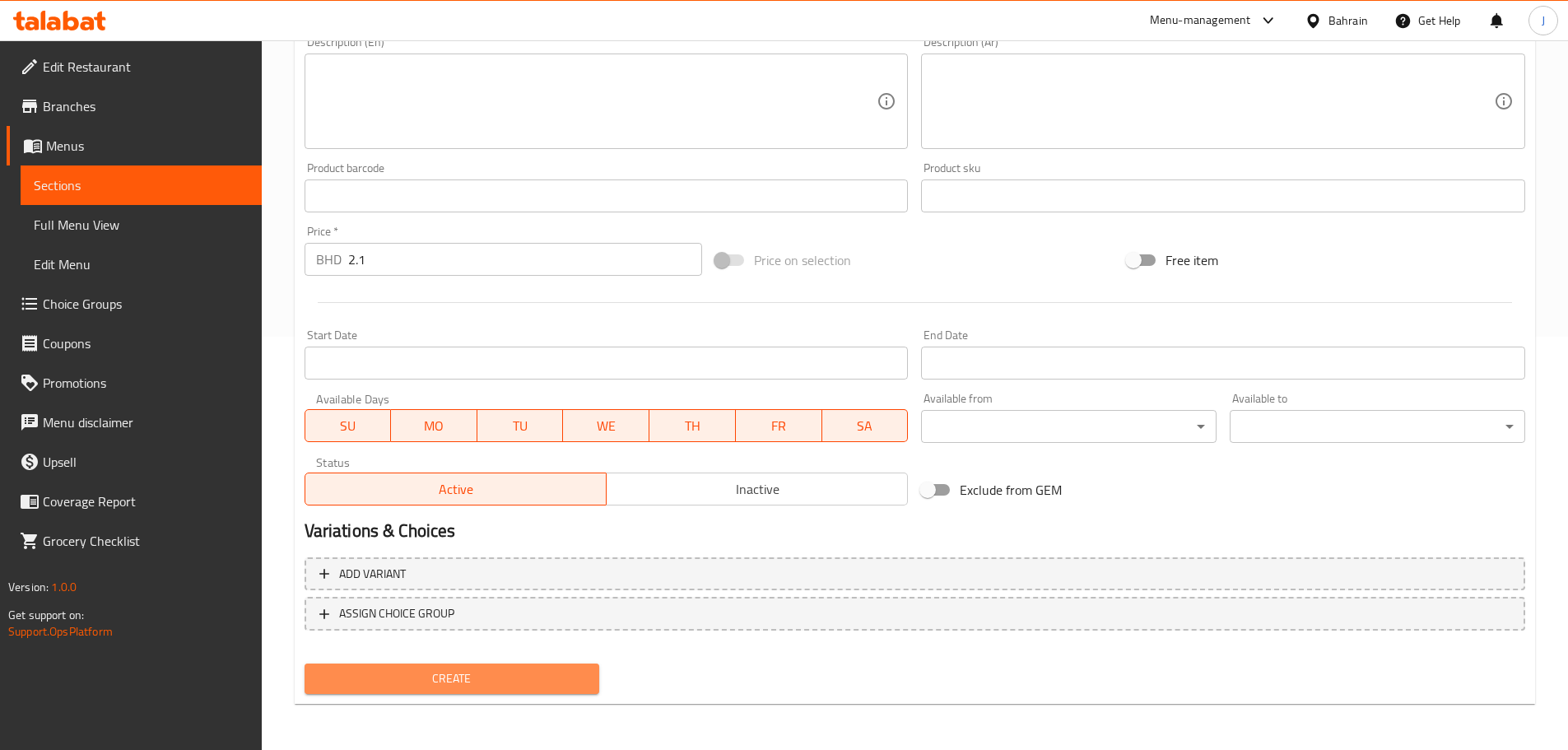 click on "Create" at bounding box center (452, 678) 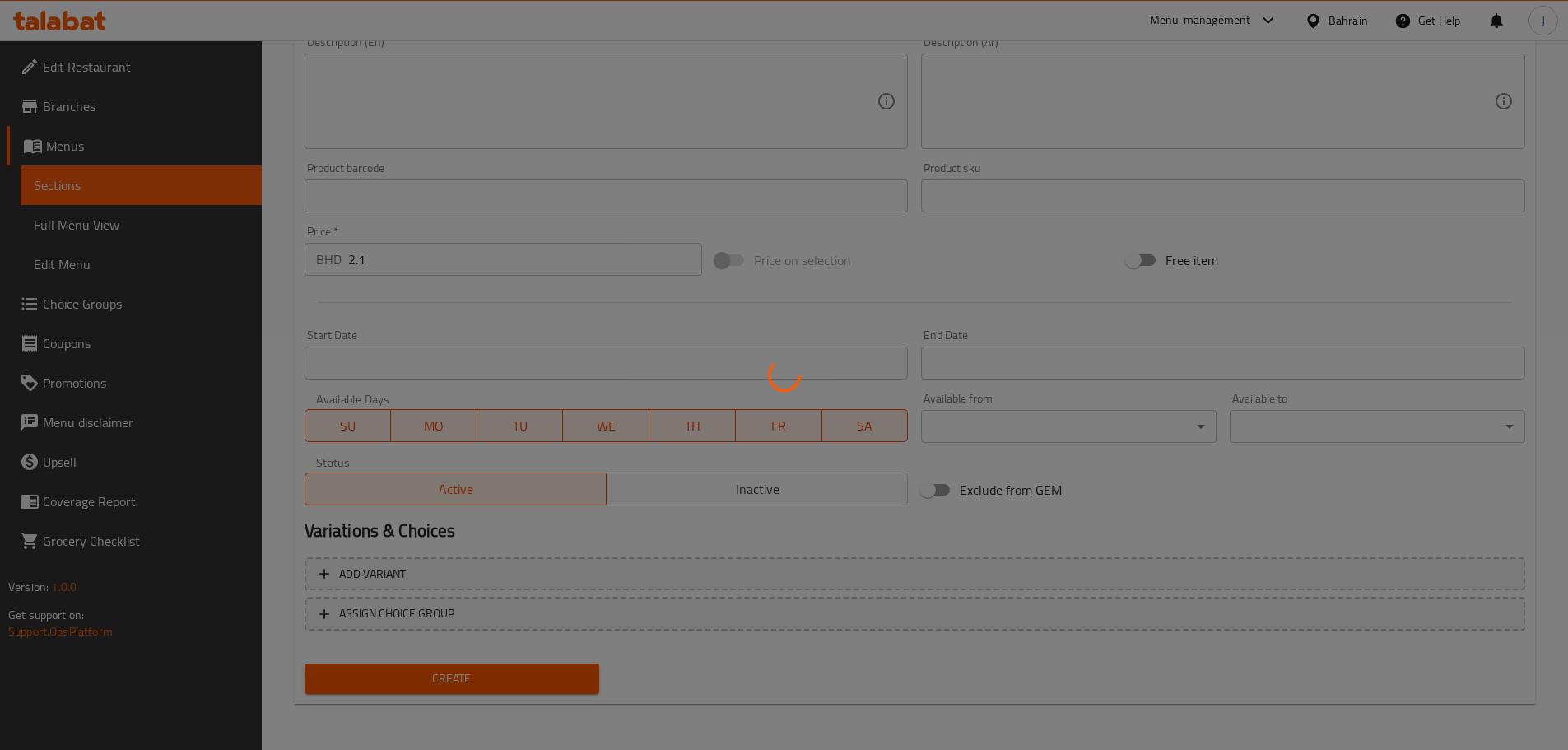 type 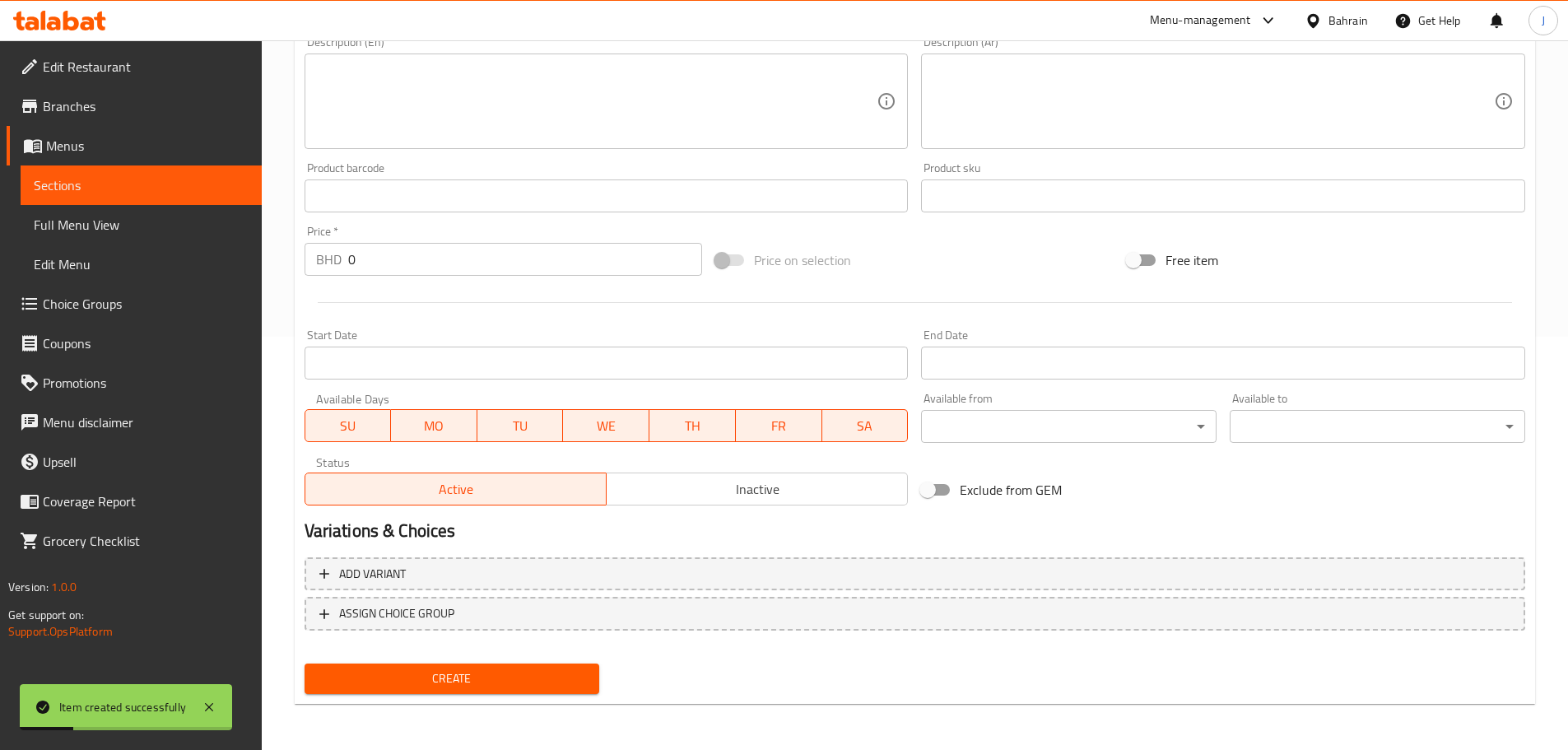 click on "Sections" at bounding box center (141, 185) 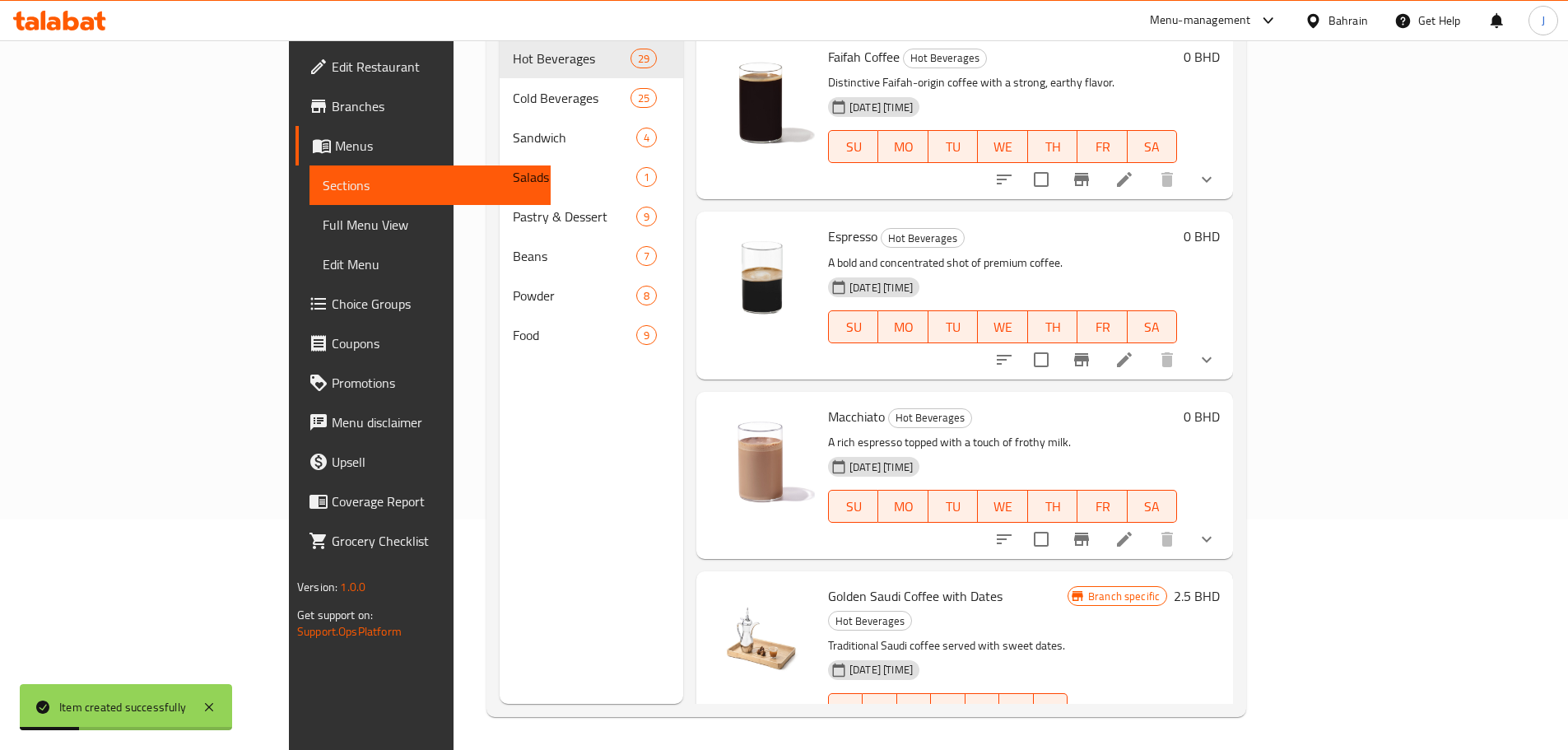 scroll, scrollTop: 231, scrollLeft: 0, axis: vertical 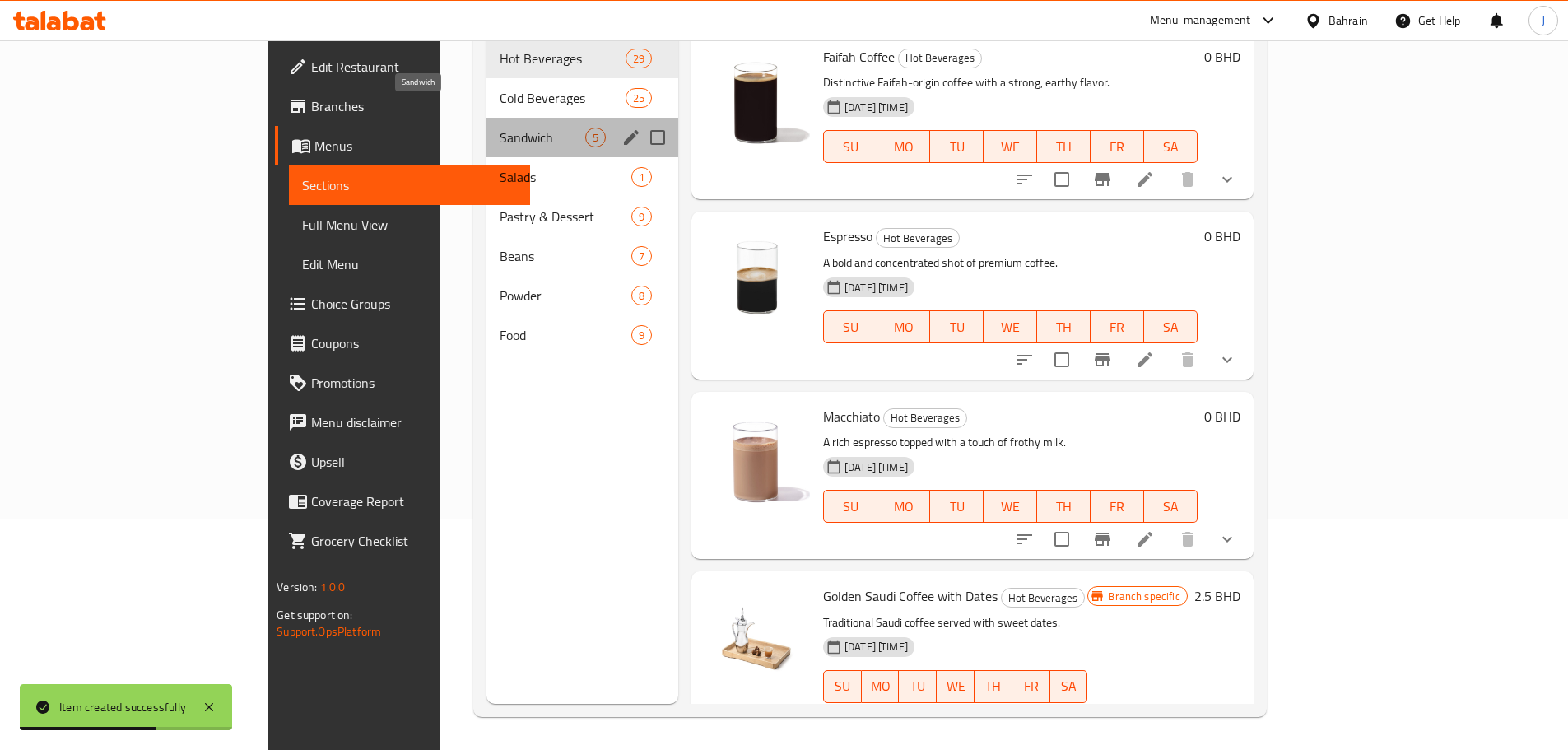 click on "Sandwich" at bounding box center (542, 137) 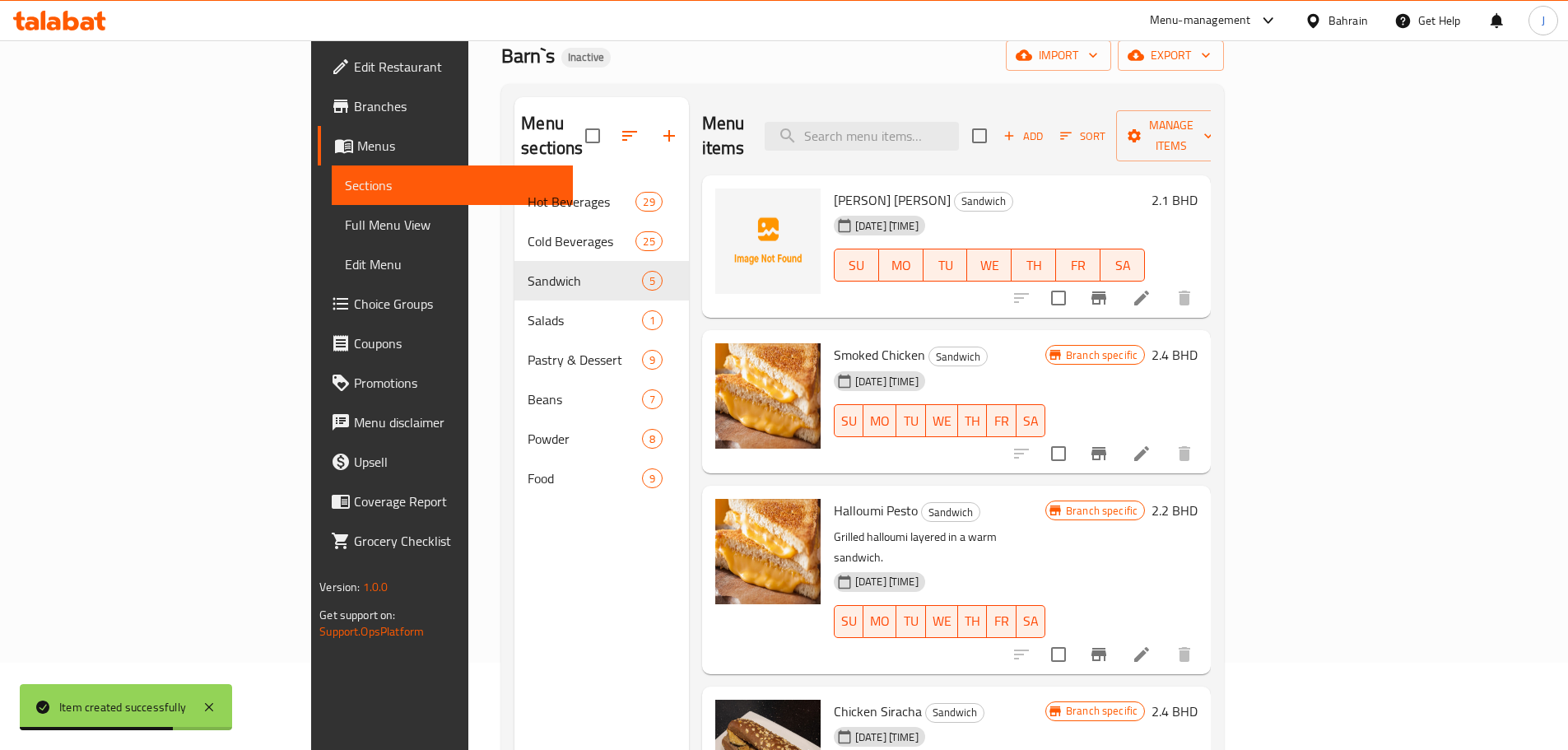 scroll, scrollTop: 0, scrollLeft: 0, axis: both 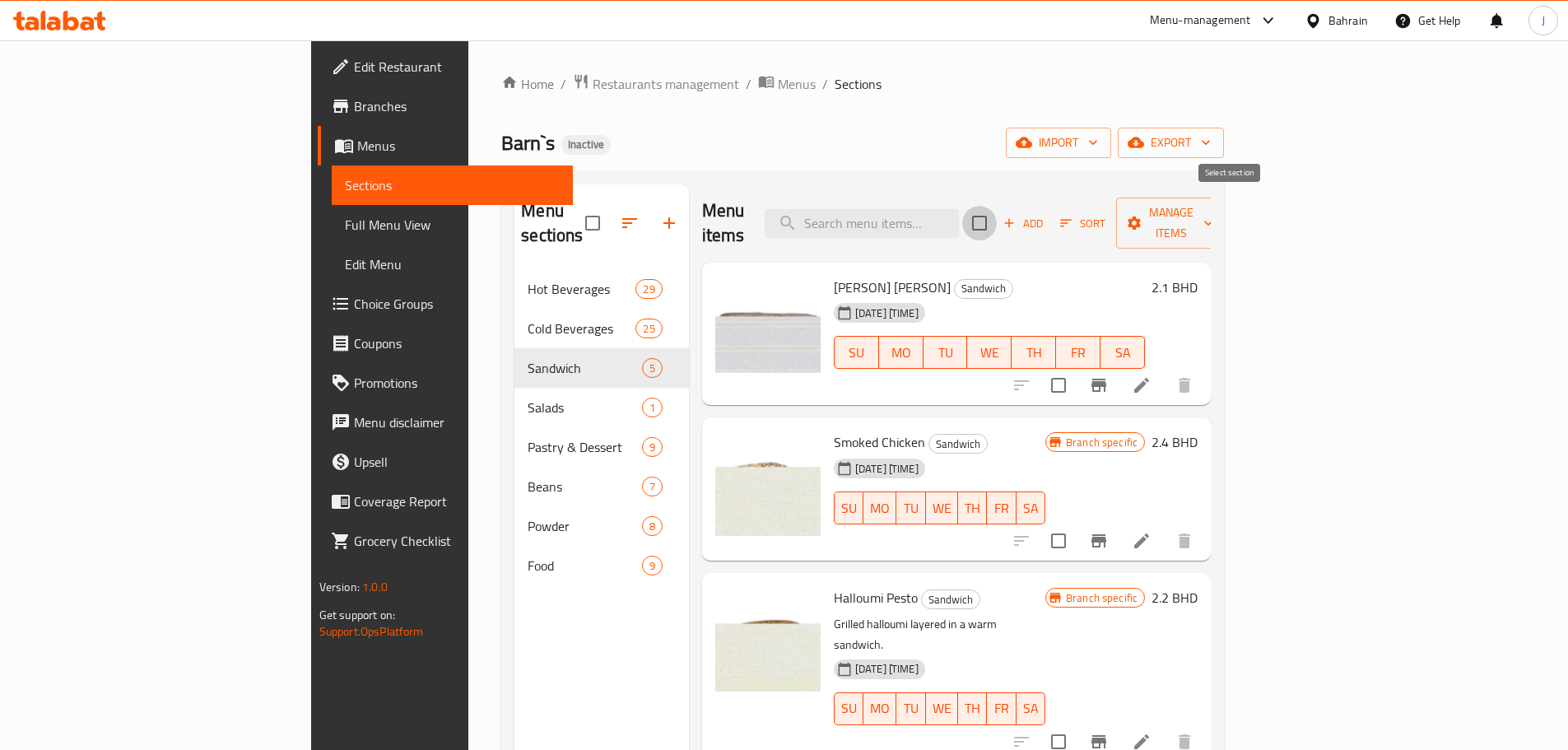click at bounding box center [979, 223] 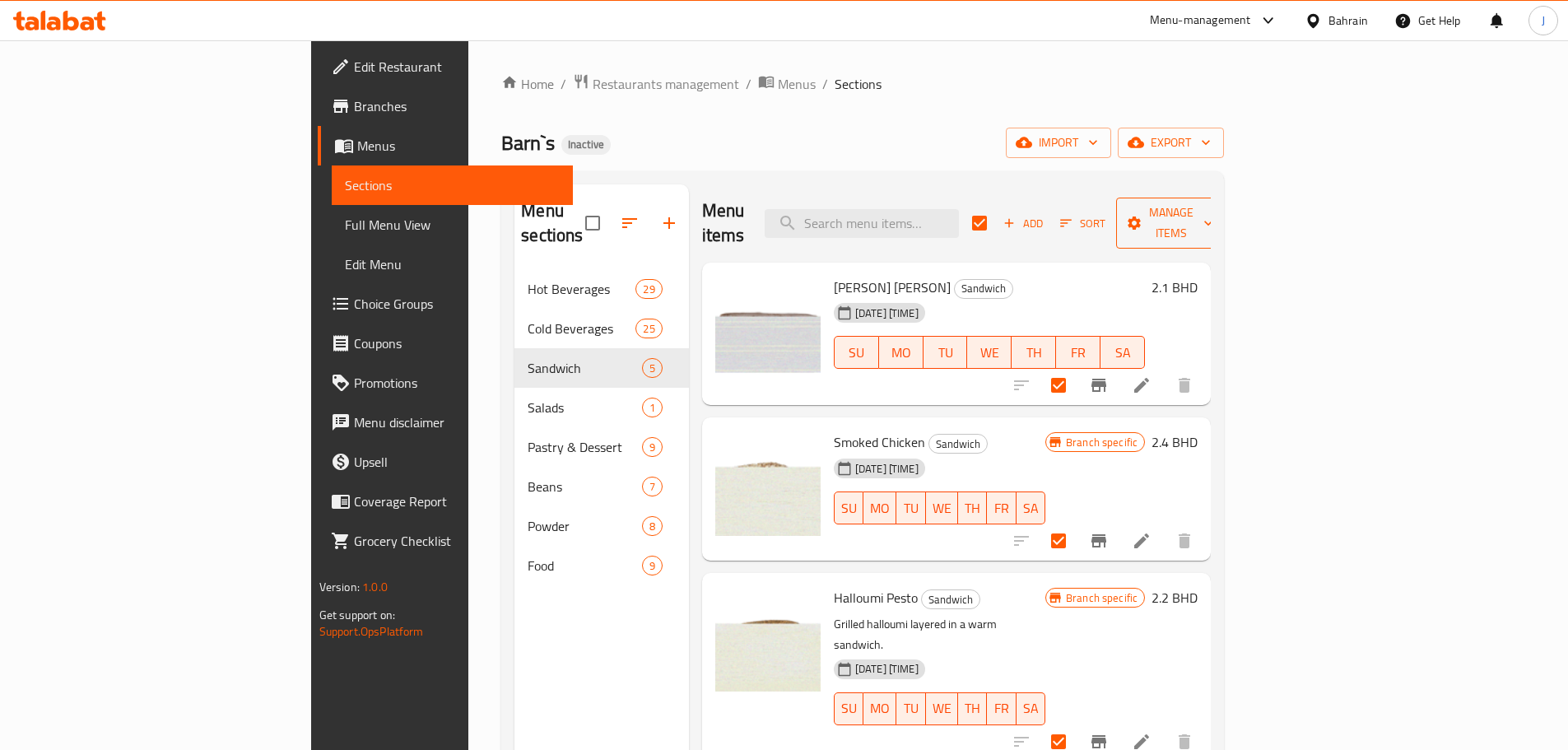 click on "Manage items" at bounding box center [1171, 223] 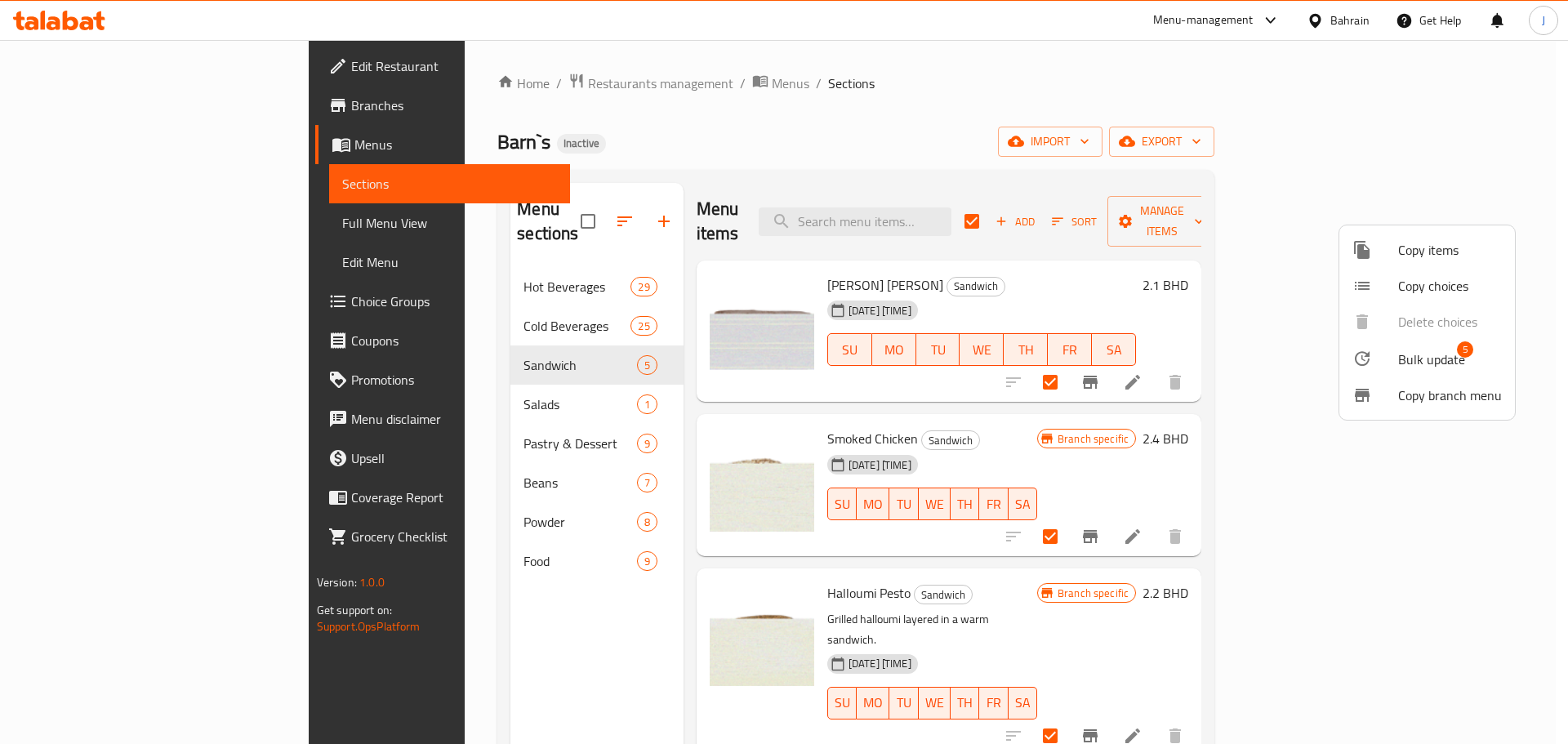 click on "Bulk update" at bounding box center (1432, 359) 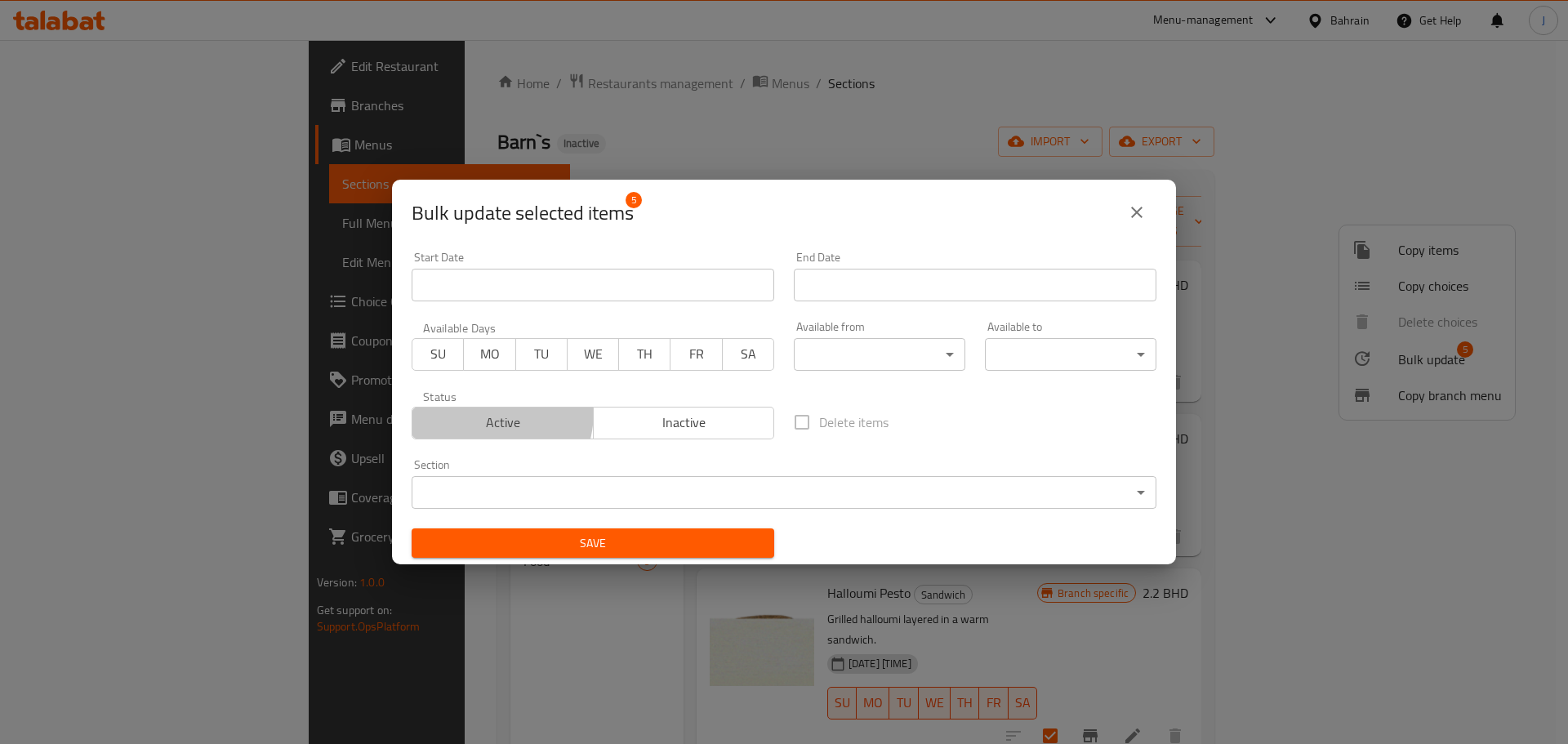 click on "Active" at bounding box center [502, 423] 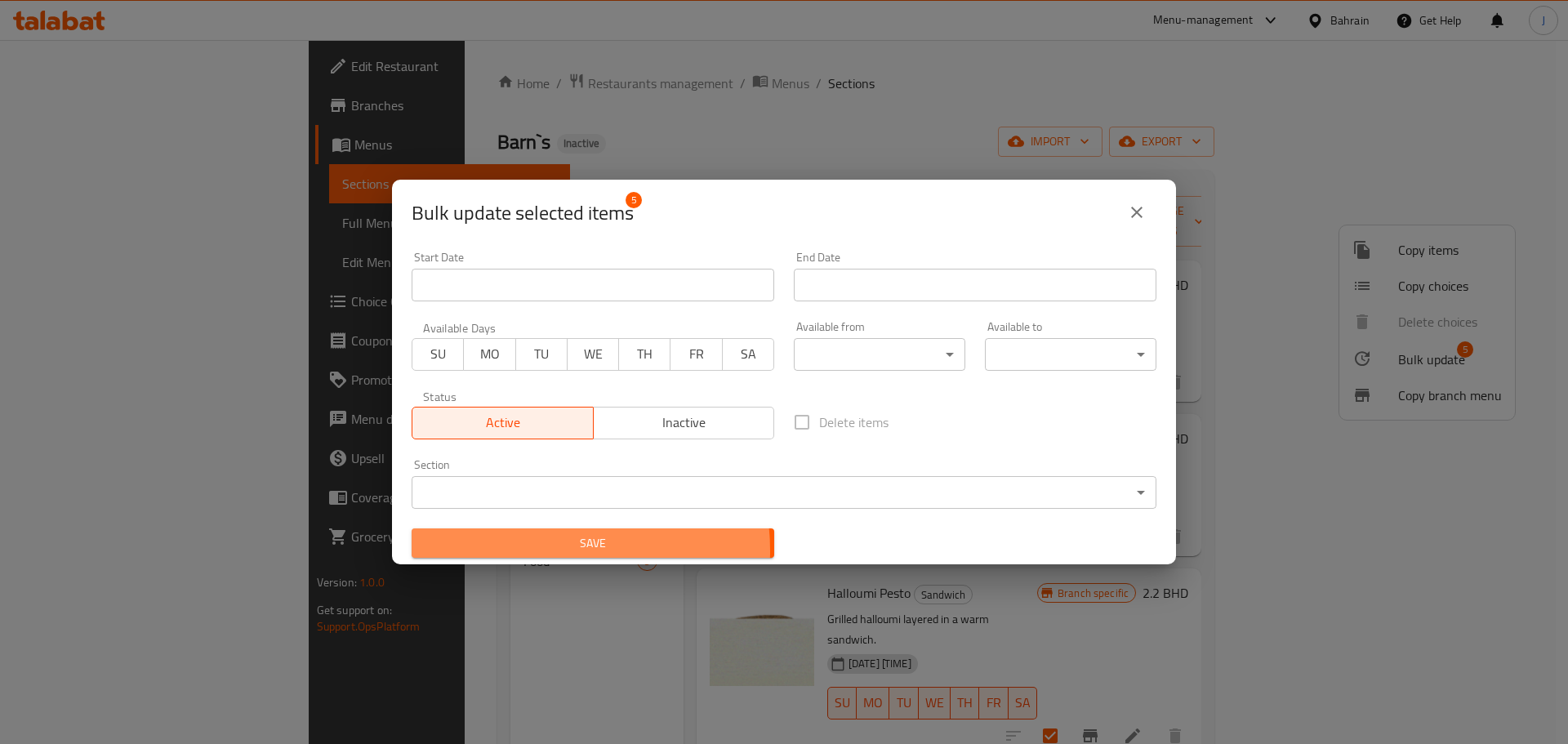 click on "Save" at bounding box center [593, 543] 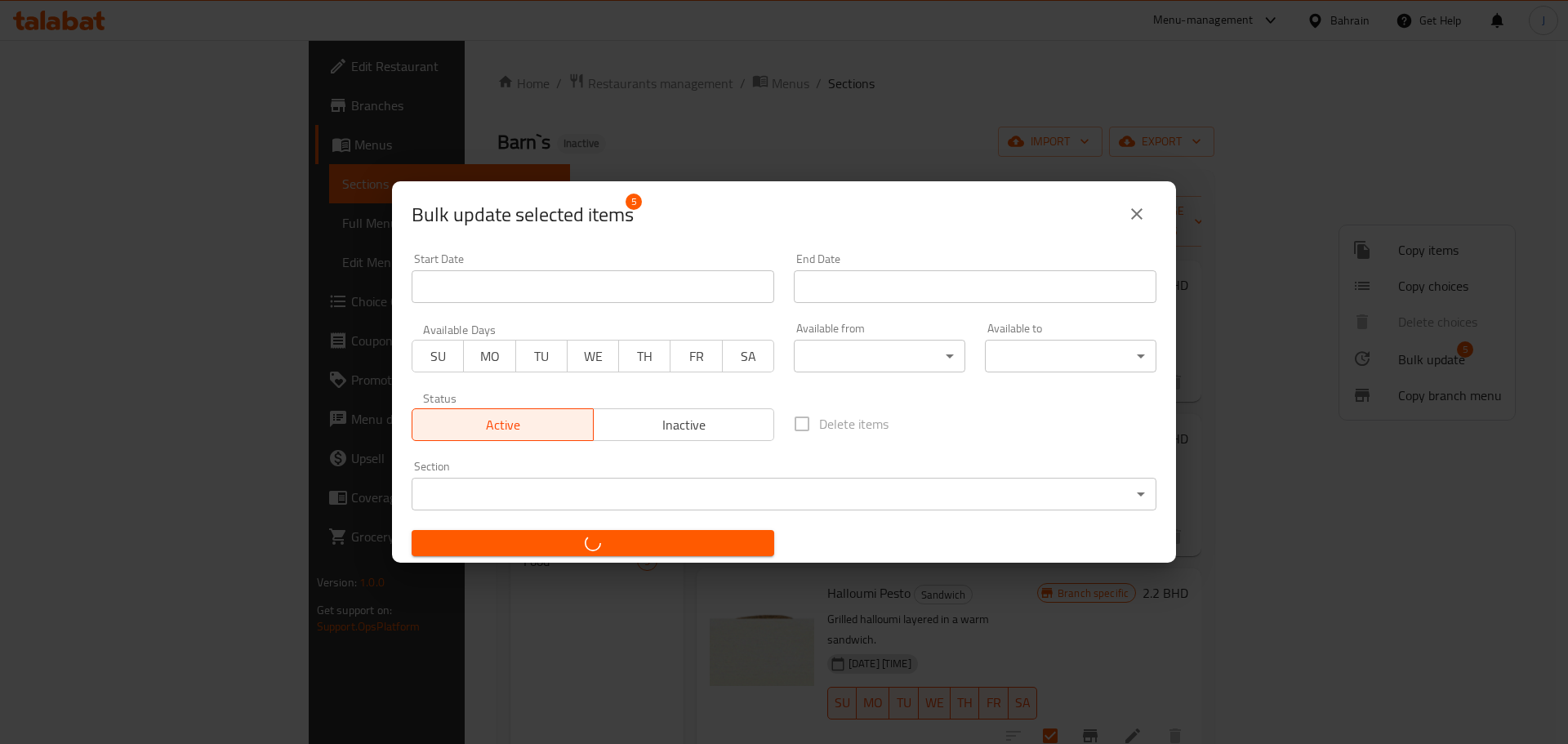 checkbox on "false" 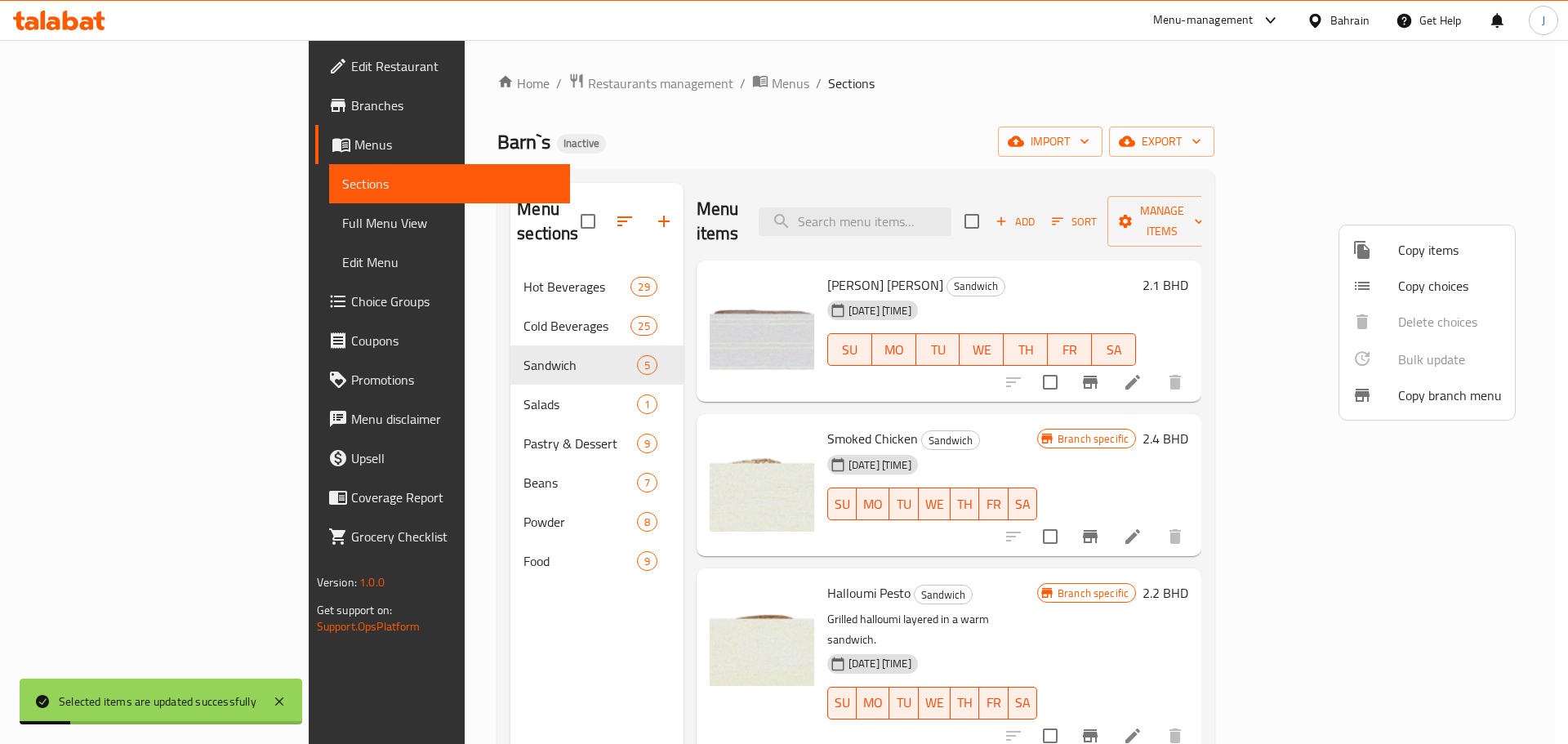 click at bounding box center (784, 372) 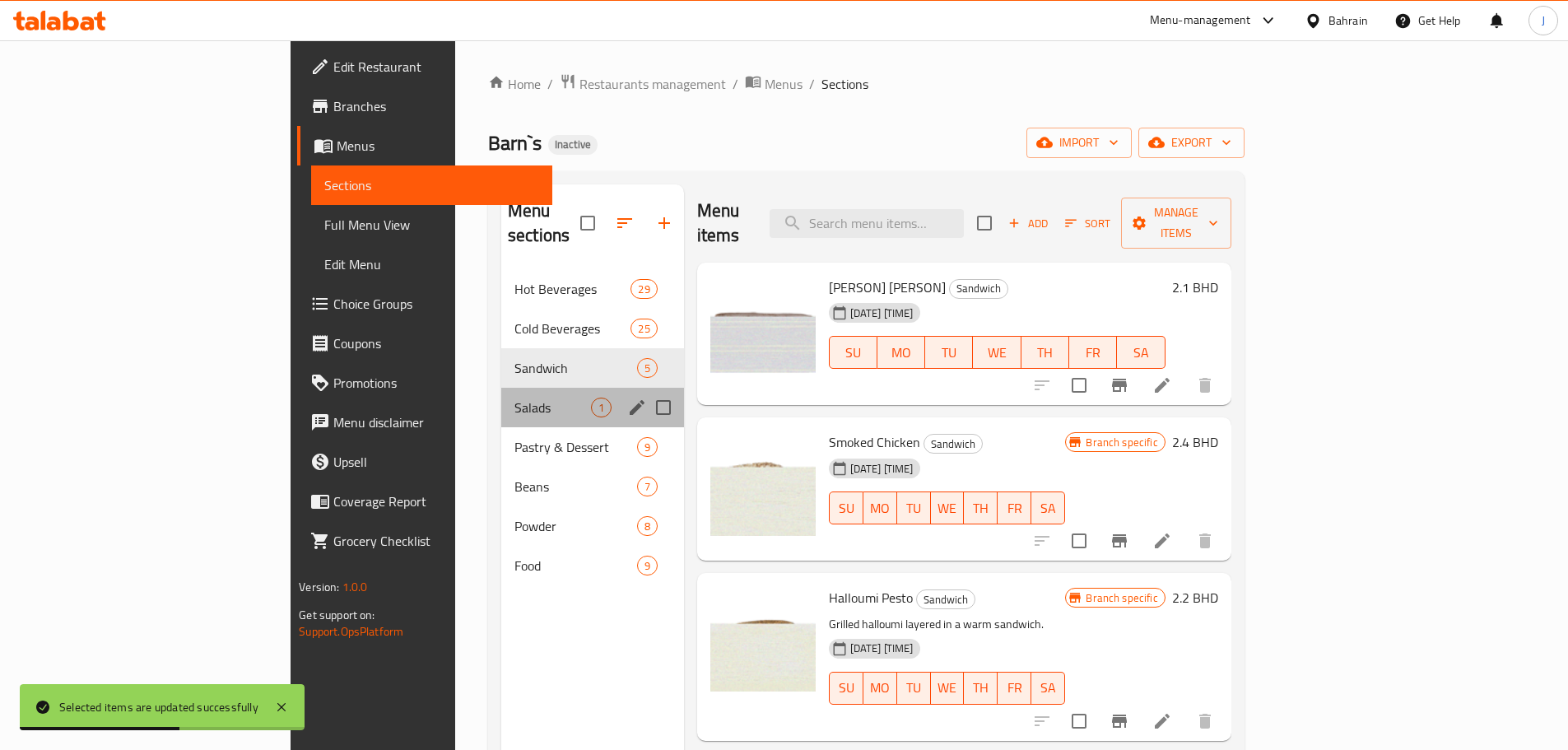 click on "Salads 1" at bounding box center [593, 408] 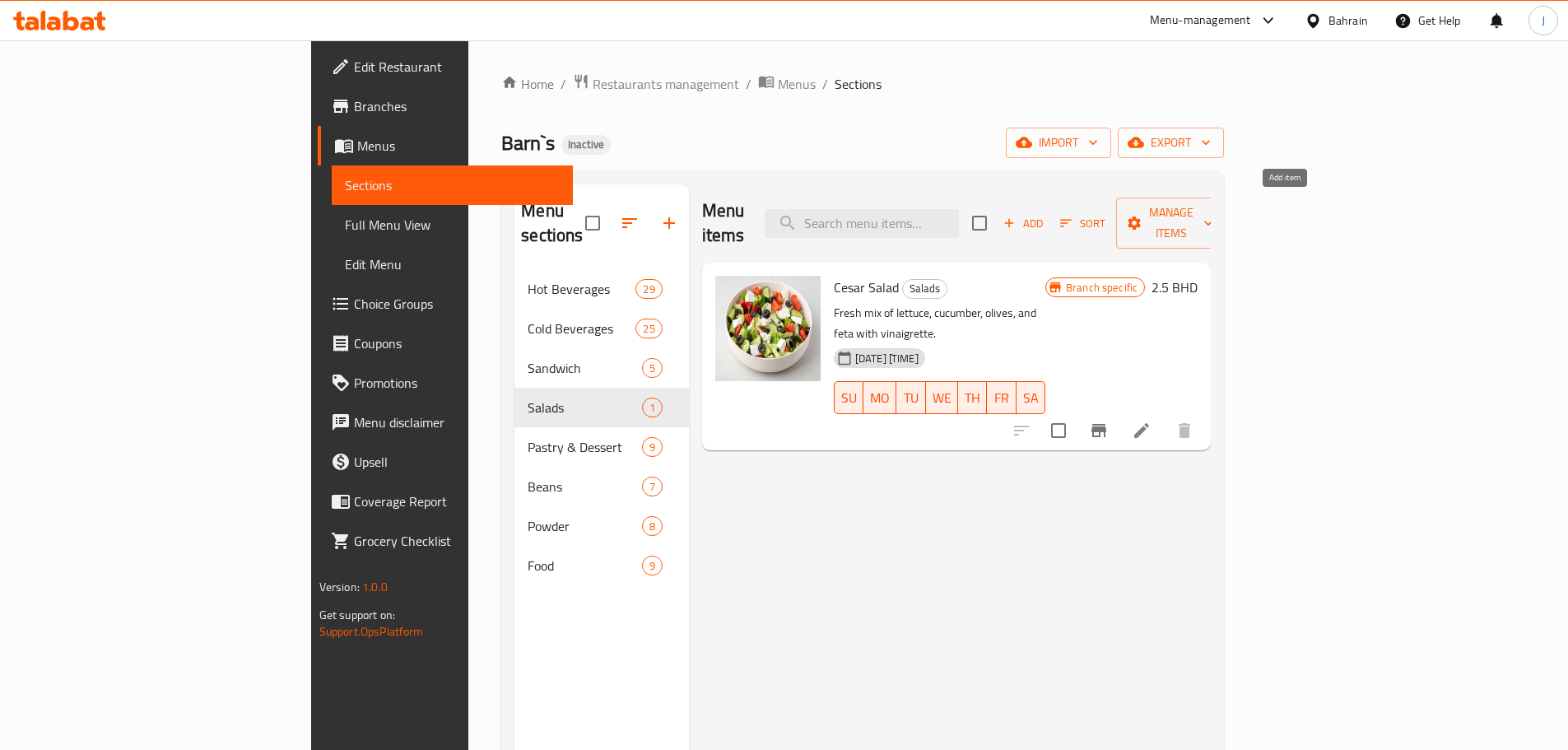 click on "Add" at bounding box center [1023, 223] 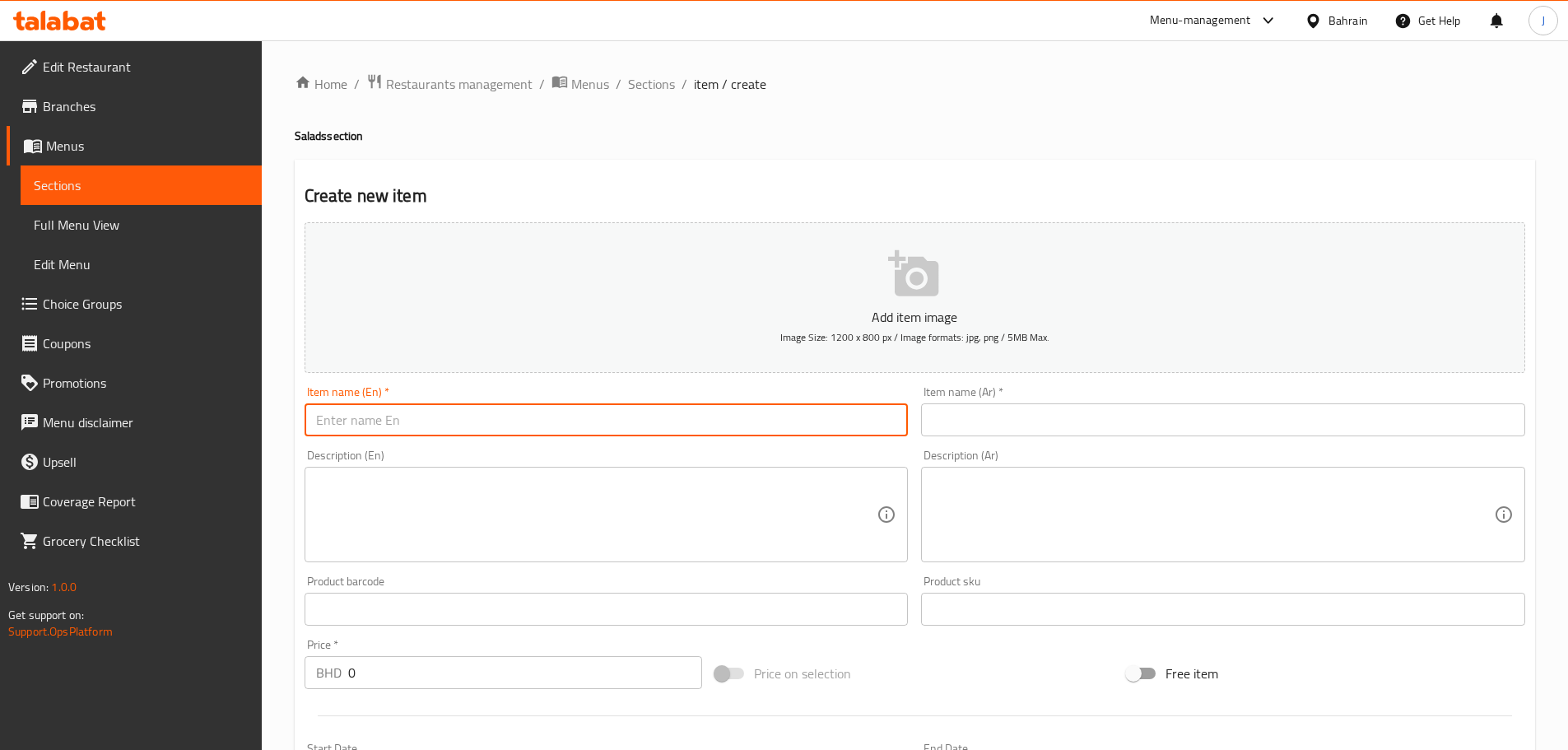 click at bounding box center [607, 420] 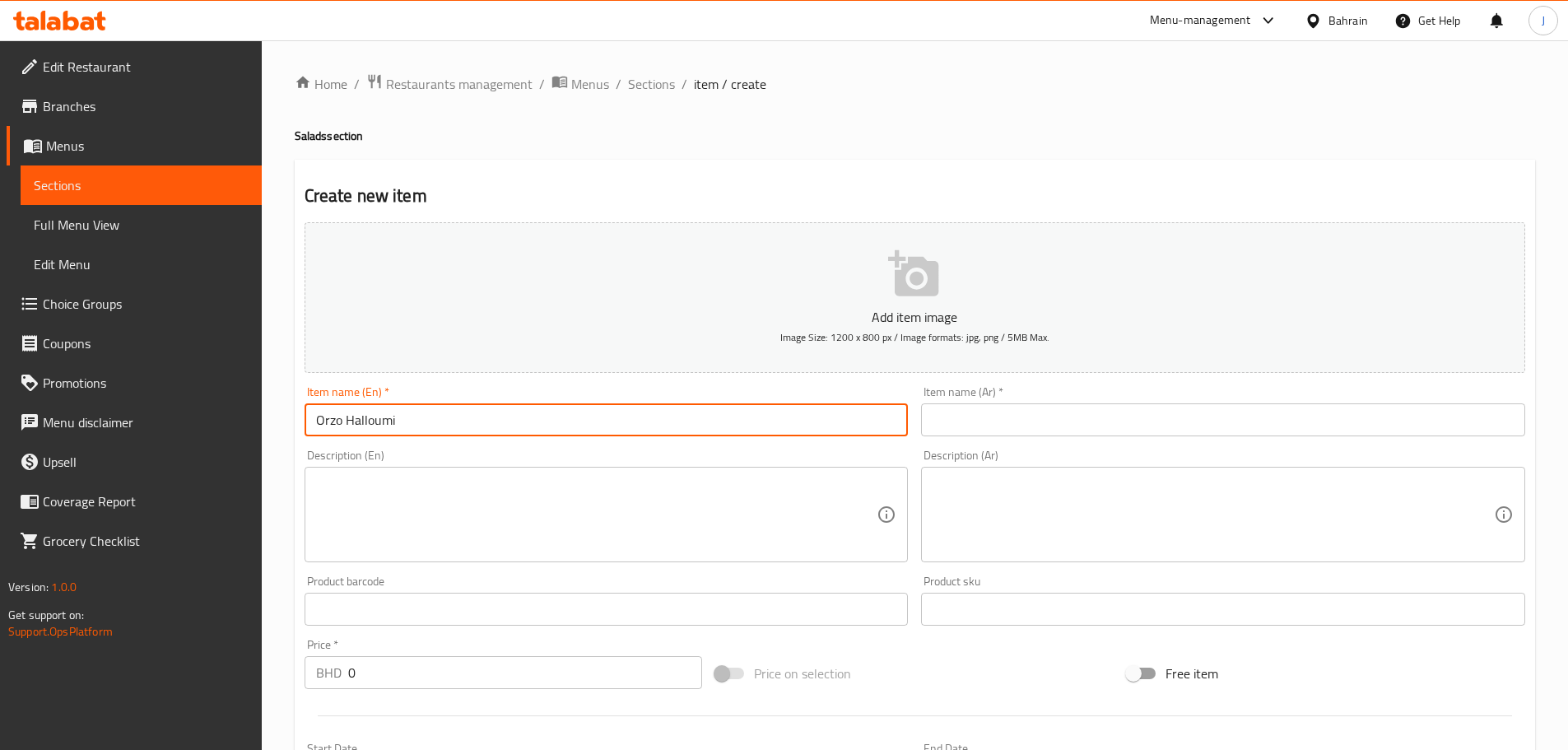 type on "Orzo Halloumi" 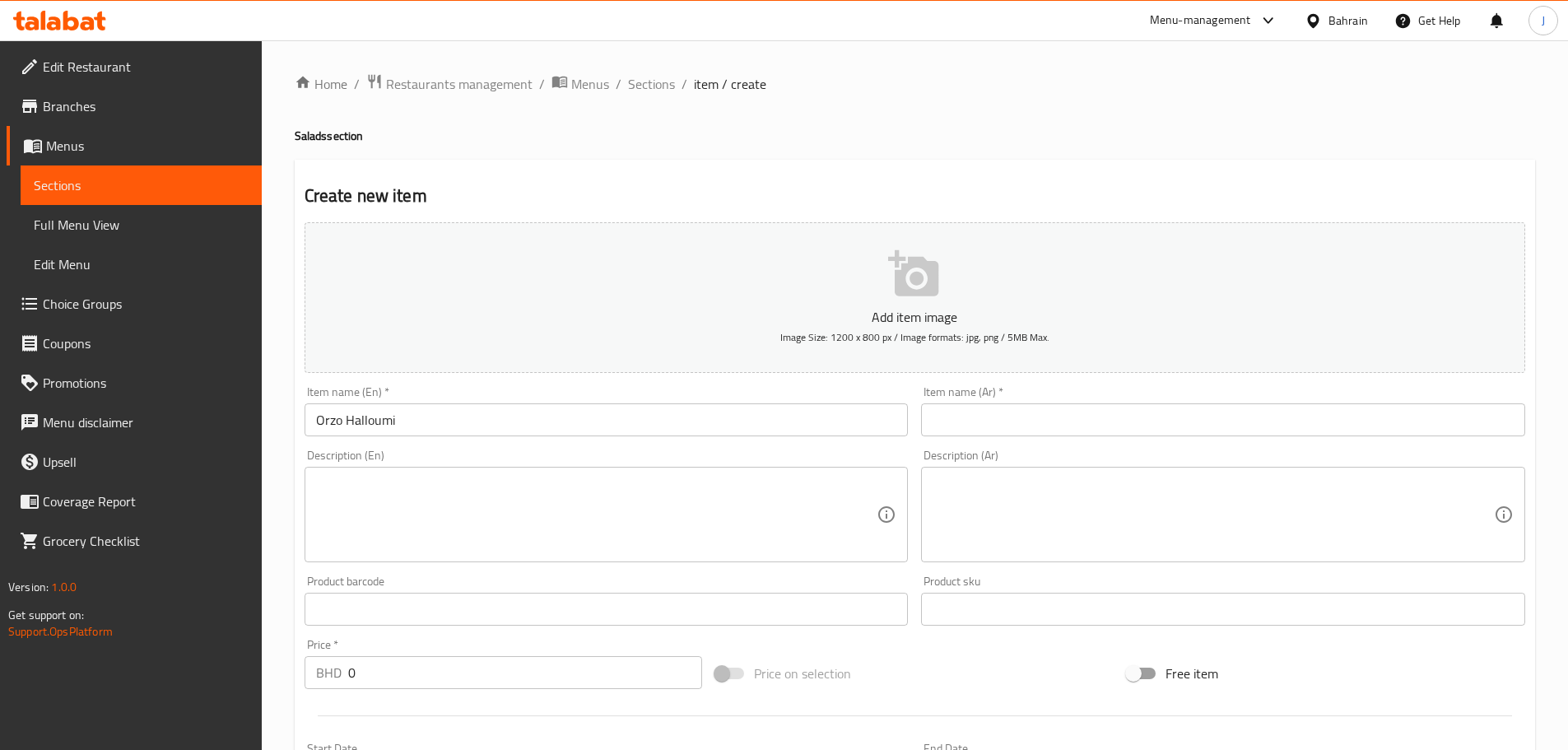 click at bounding box center [1223, 420] 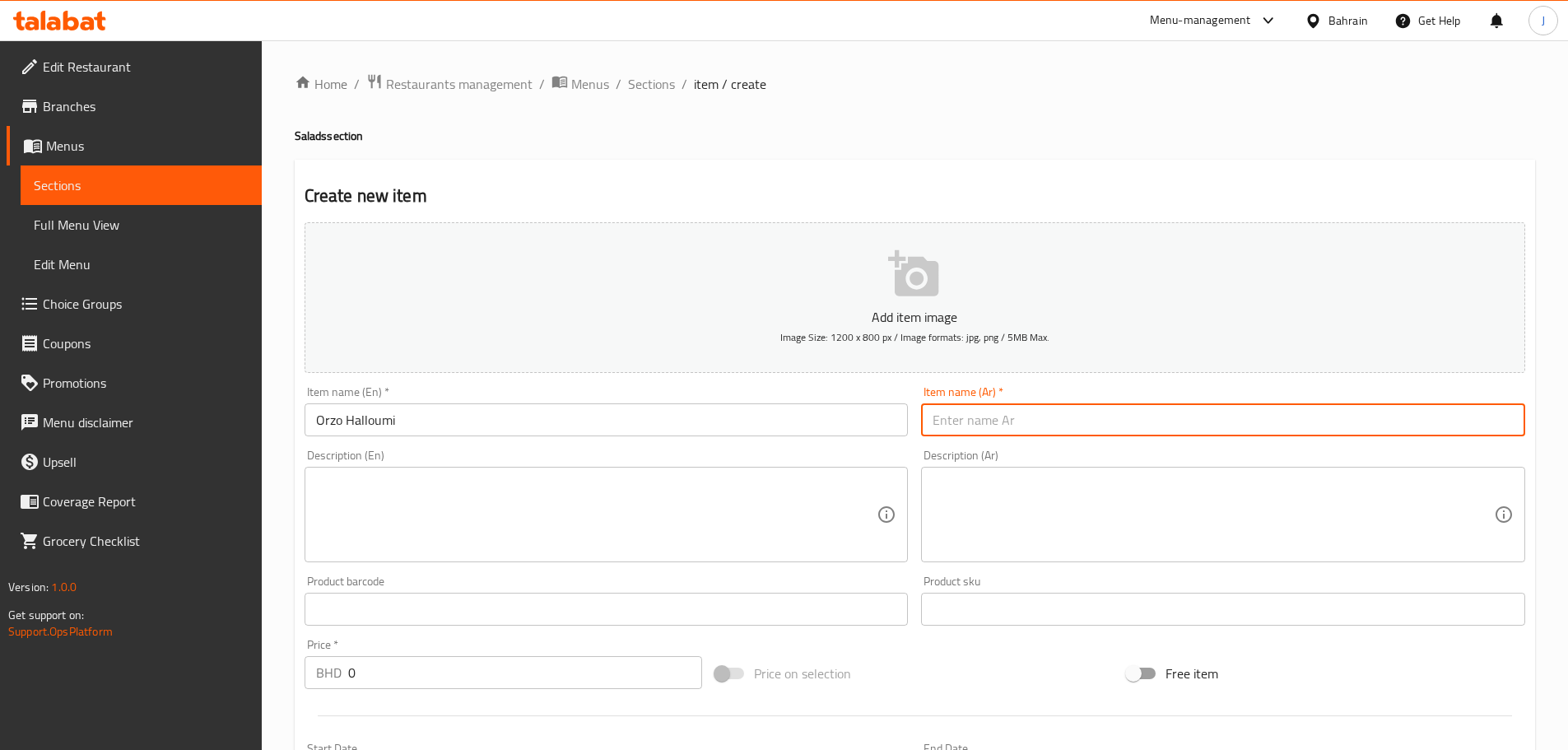 paste on "اورزو حلومي" 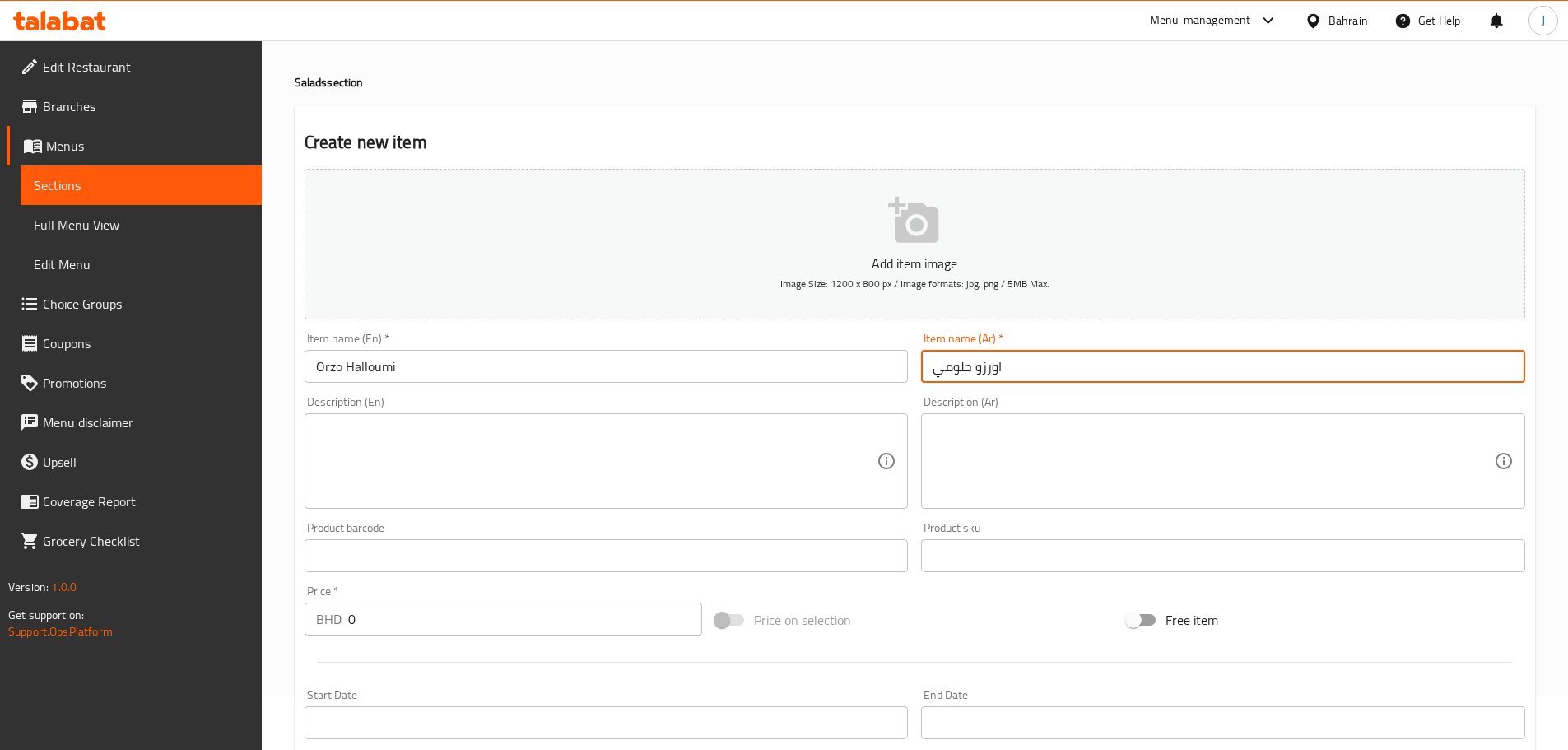 scroll, scrollTop: 82, scrollLeft: 0, axis: vertical 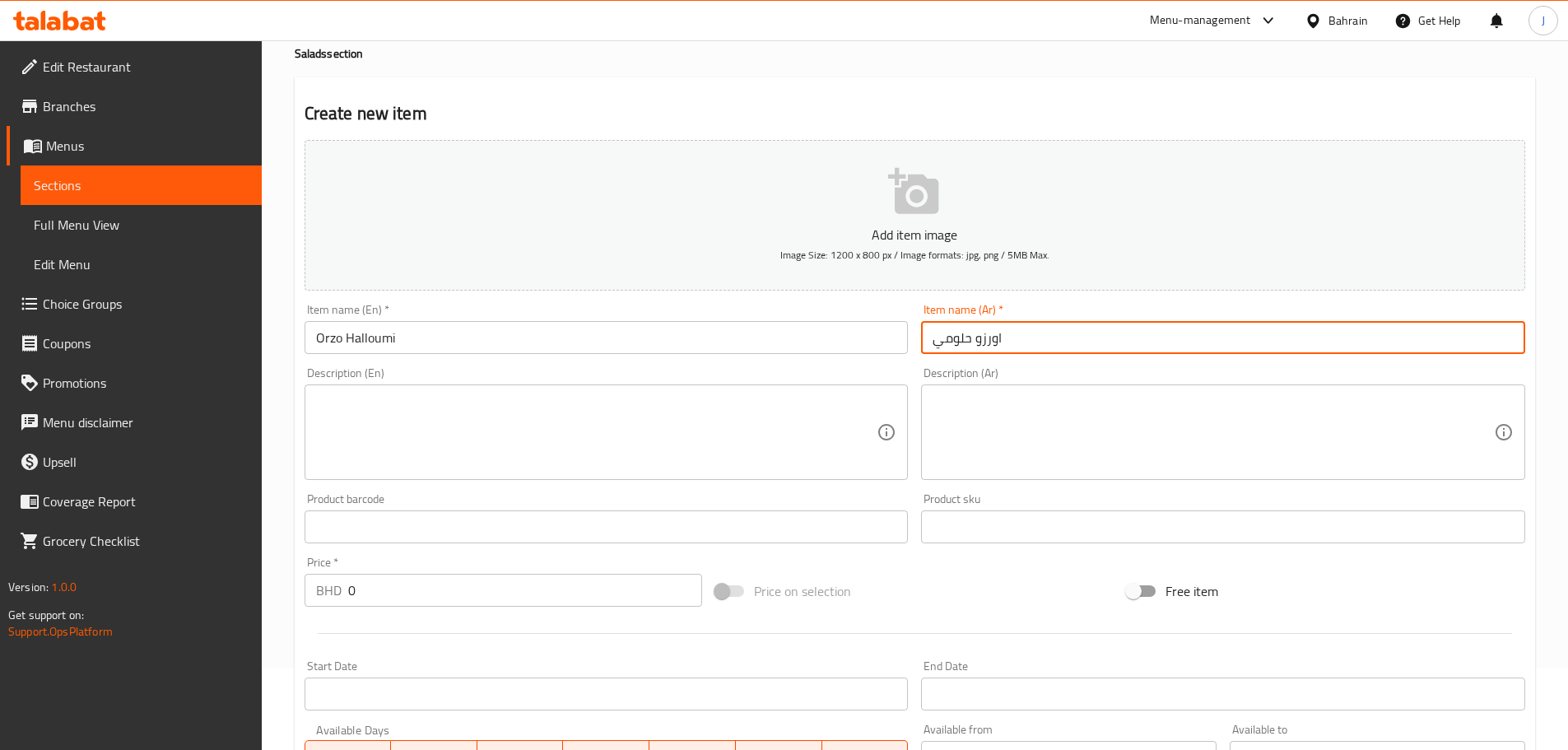 type on "اورزو حلومي" 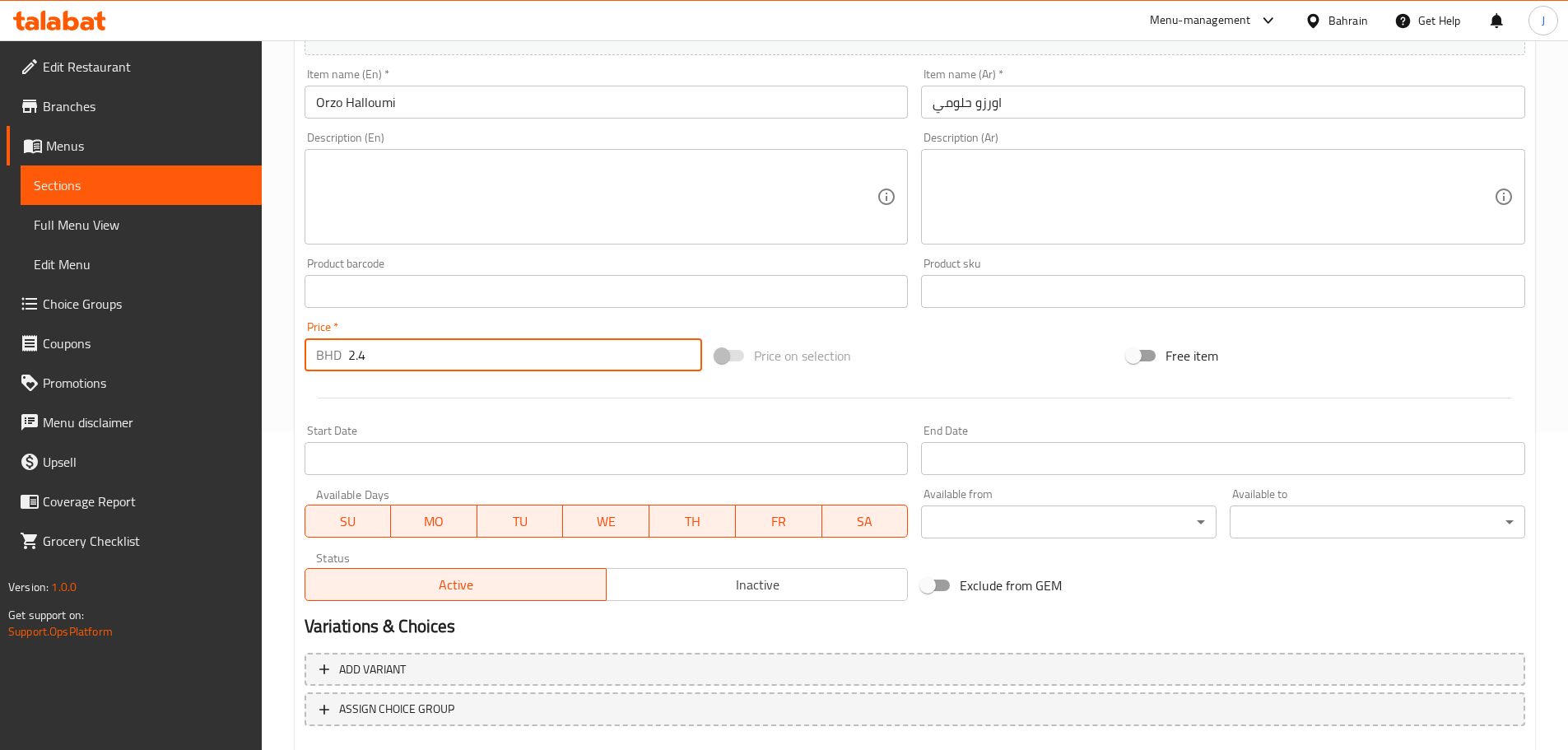 scroll, scrollTop: 412, scrollLeft: 0, axis: vertical 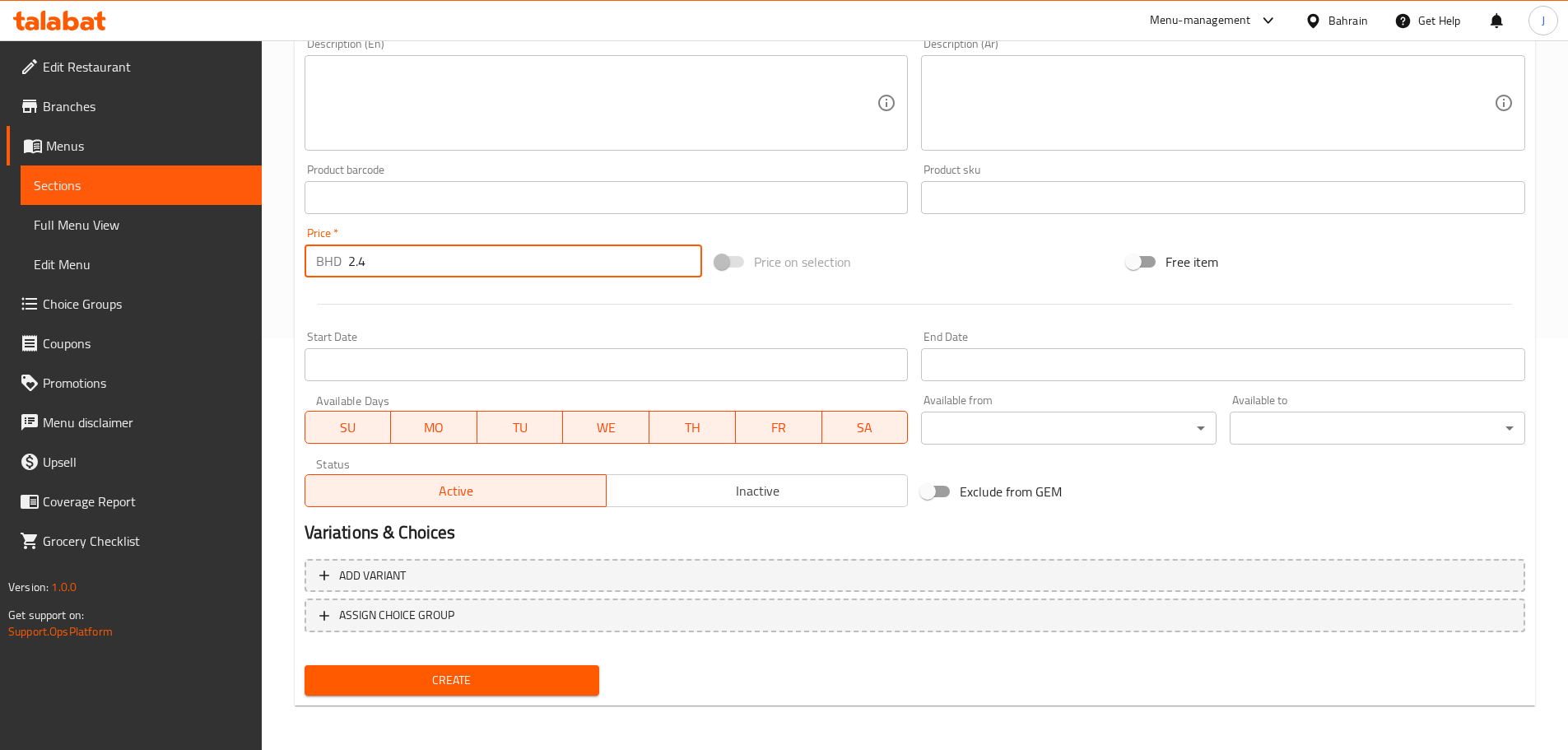 type on "2.4" 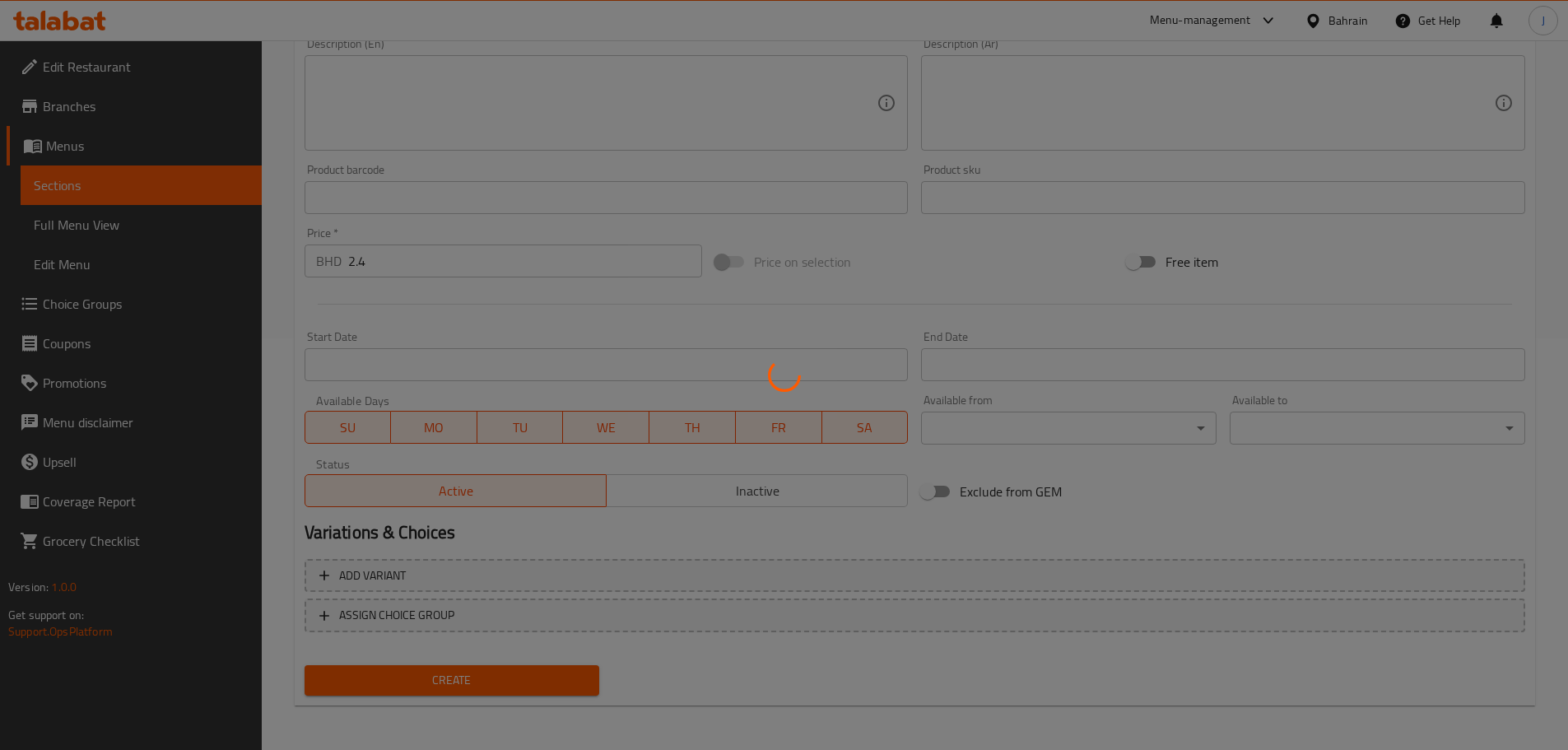 type 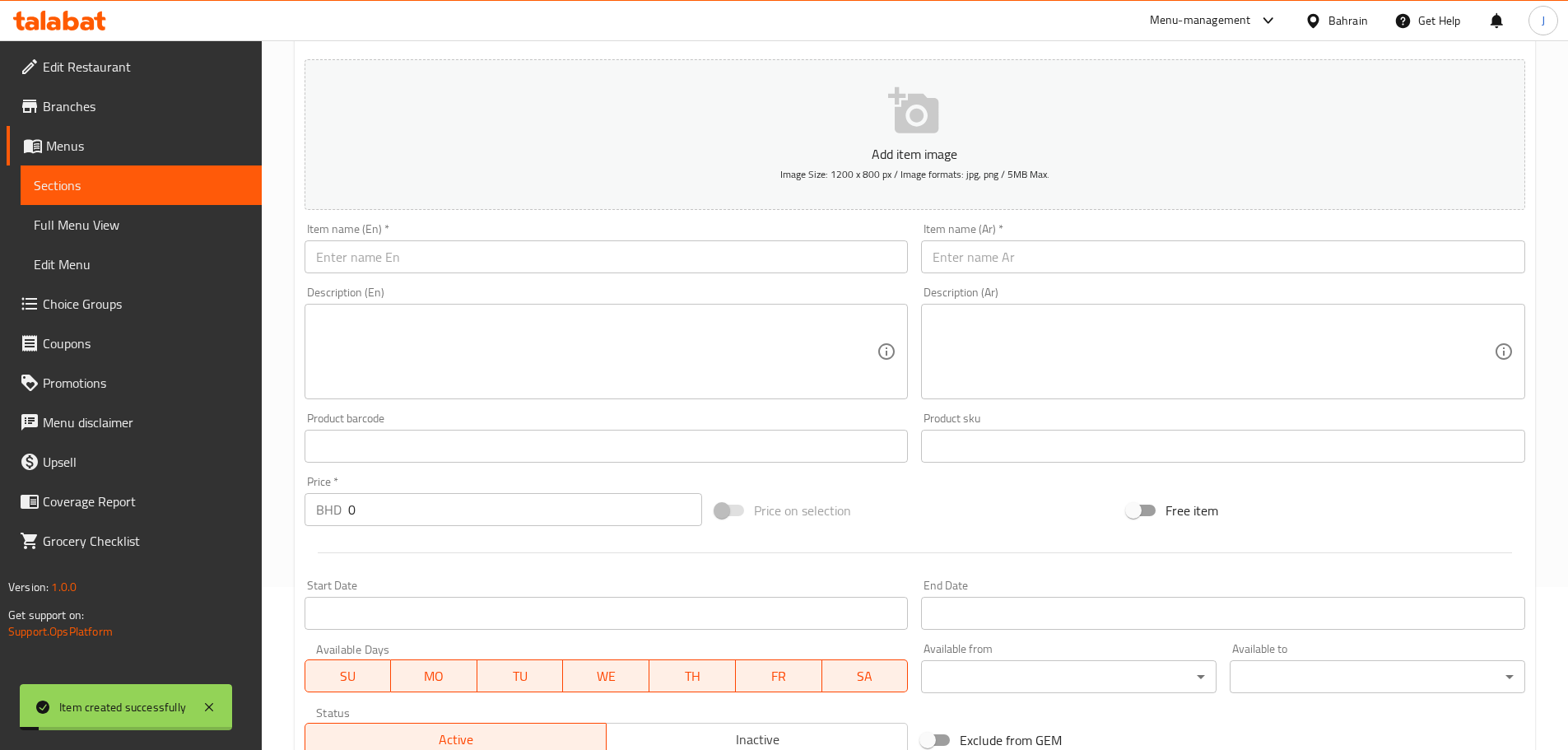scroll, scrollTop: 0, scrollLeft: 0, axis: both 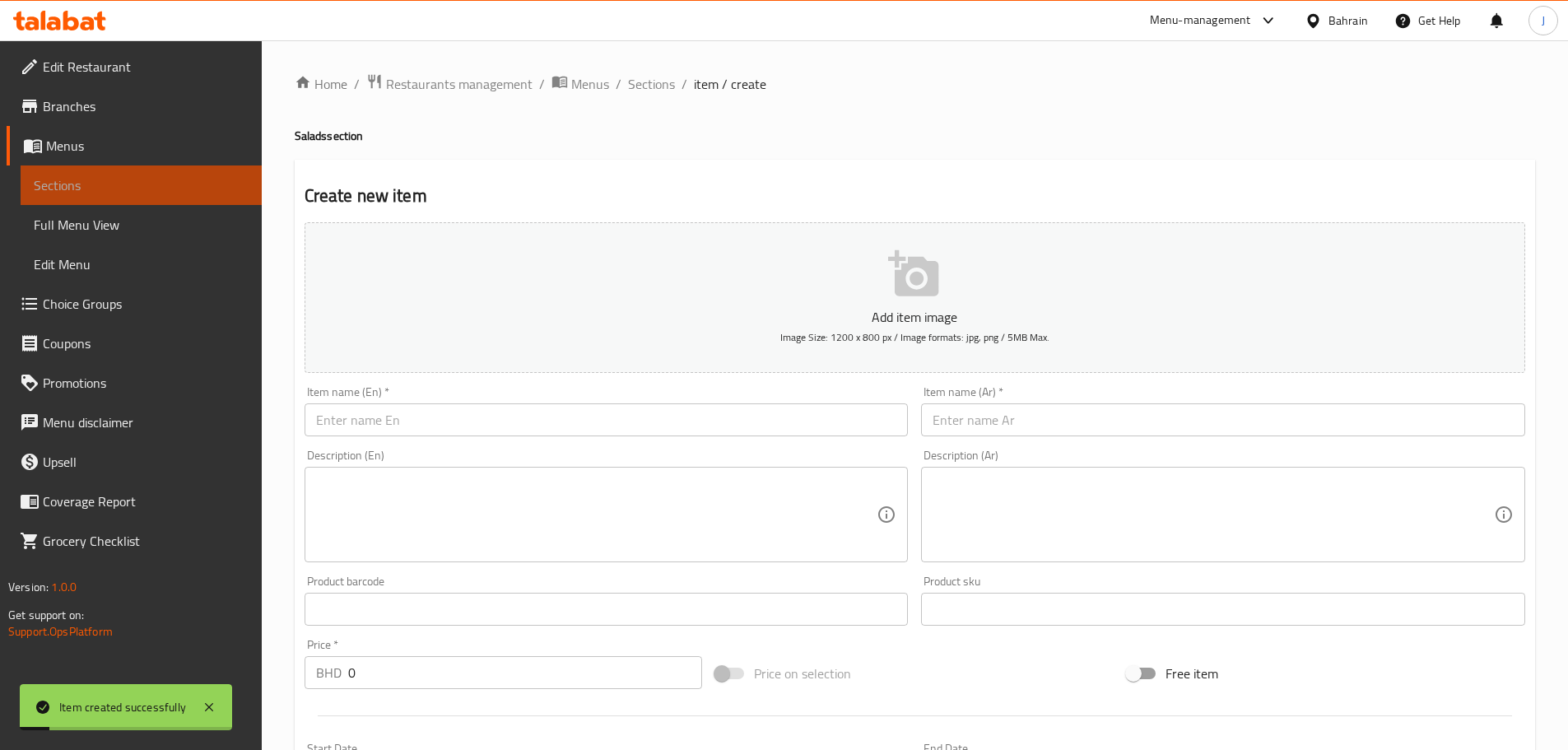 click on "Sections" at bounding box center (141, 185) 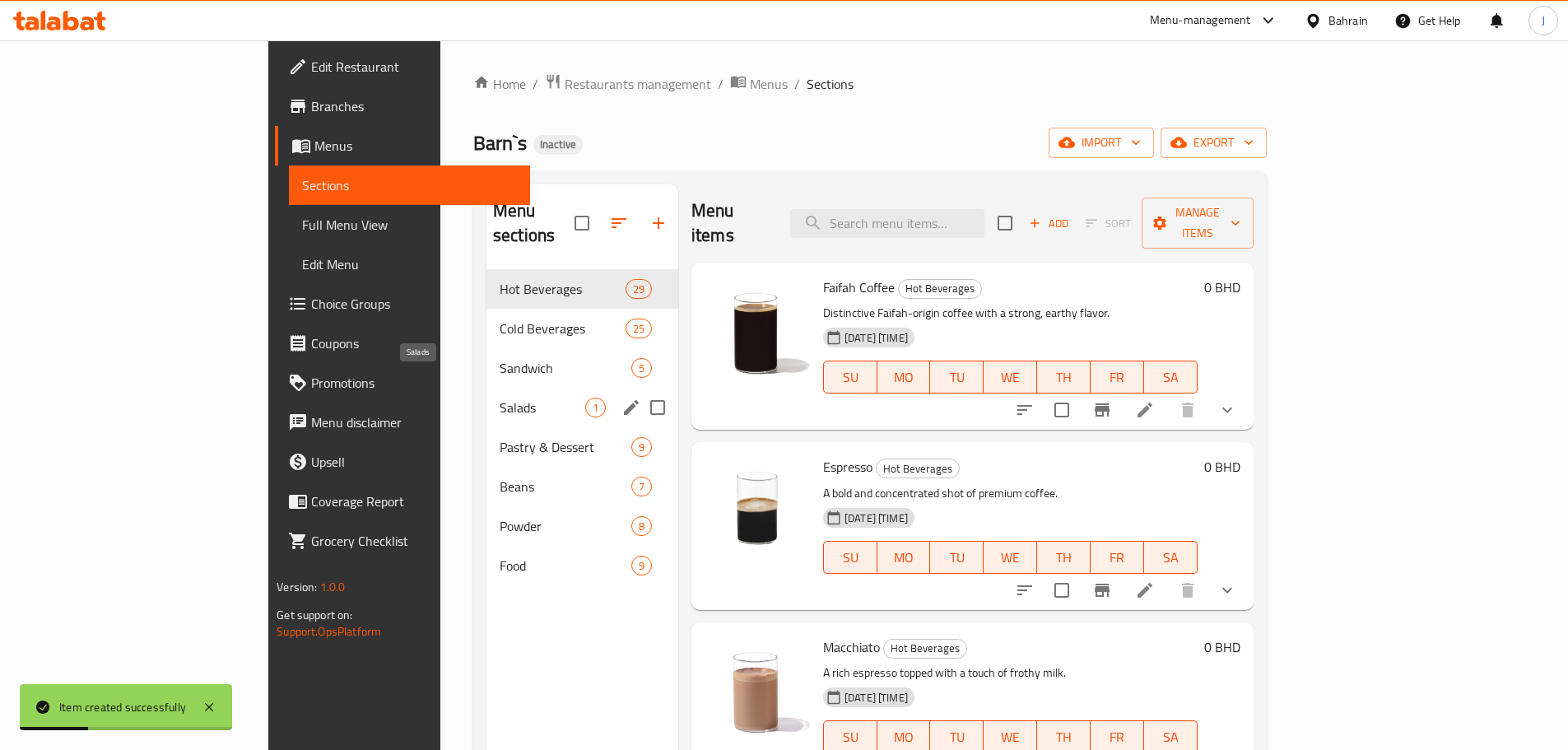 click on "Salads" at bounding box center [542, 408] 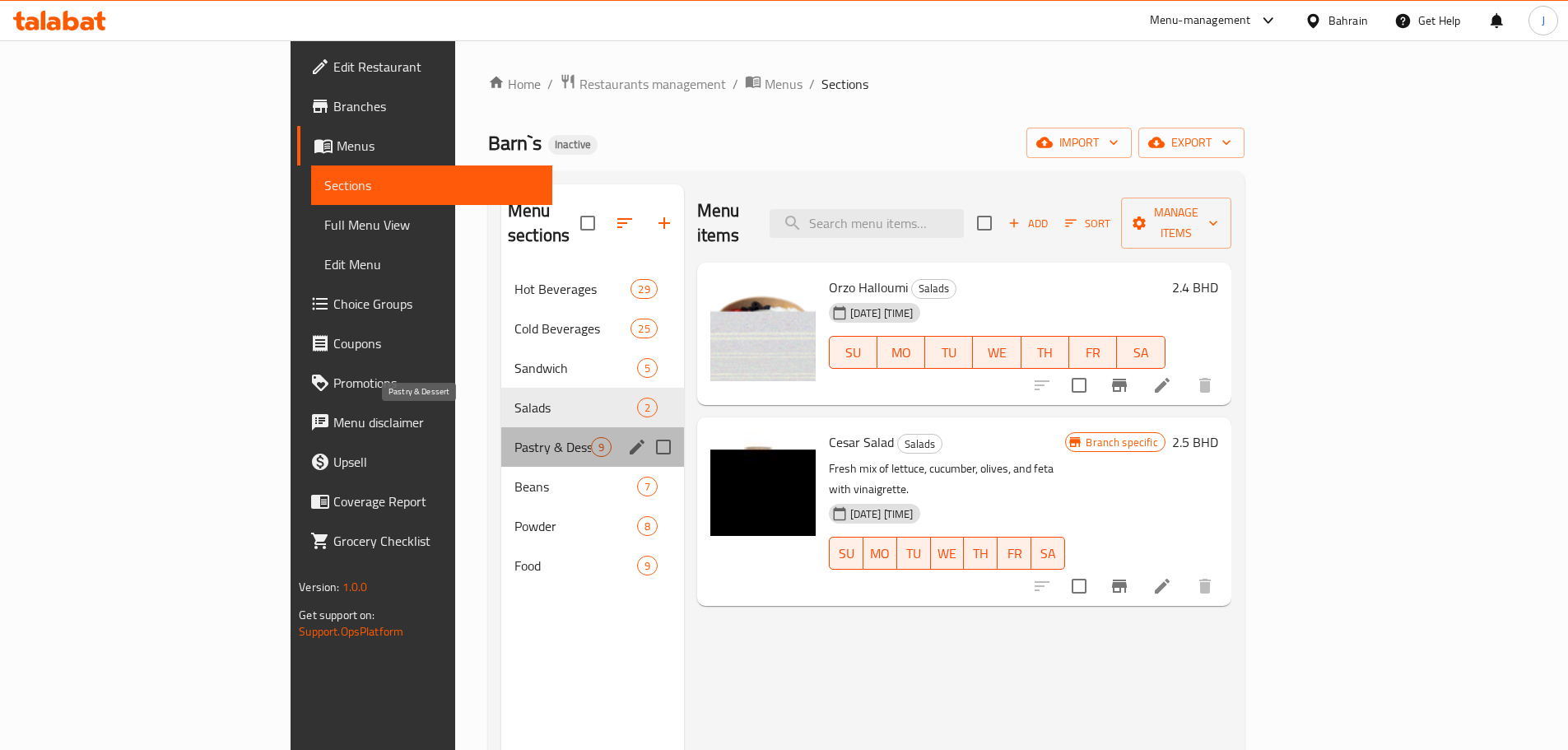 click on "Pastry & Dessert" at bounding box center [552, 447] 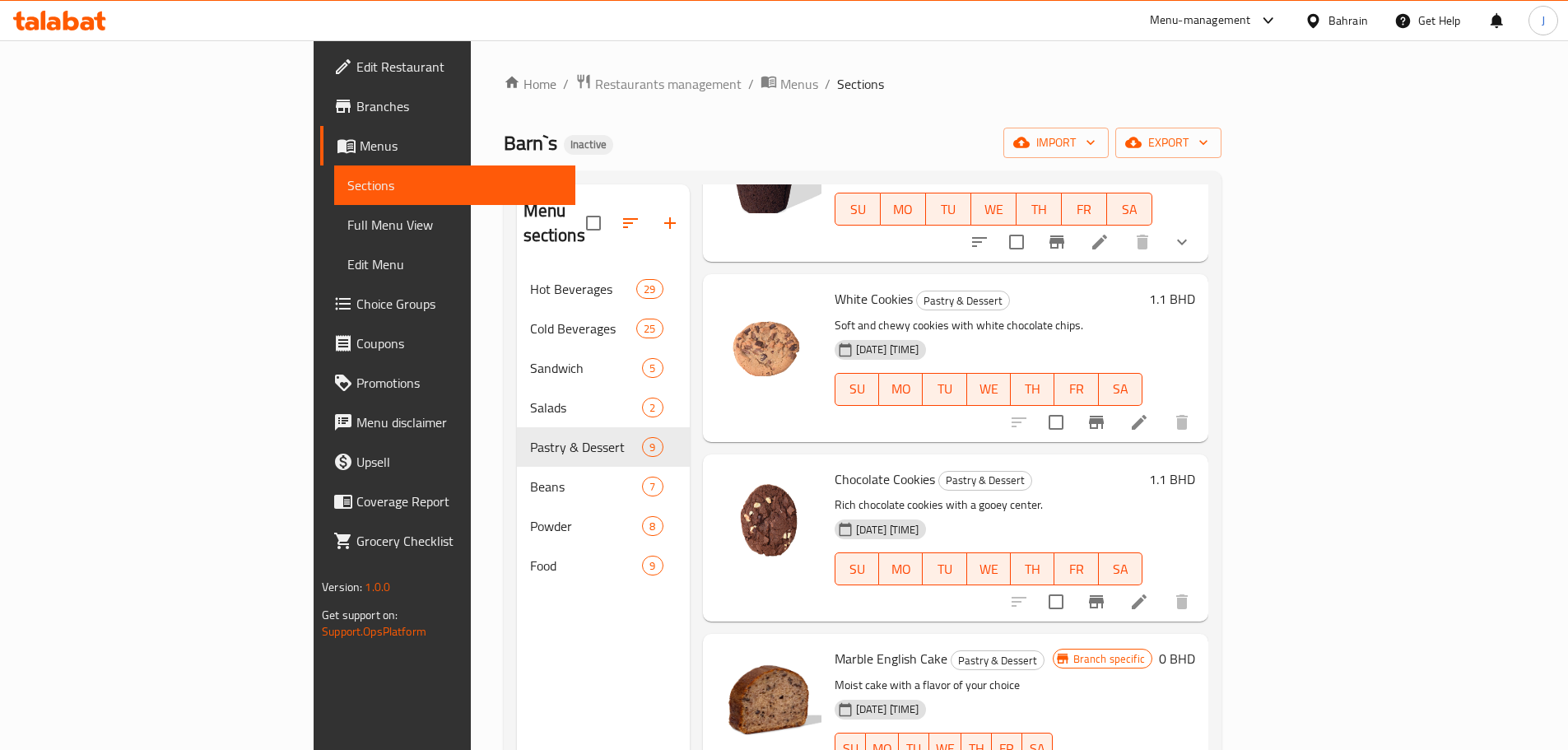 scroll, scrollTop: 910, scrollLeft: 0, axis: vertical 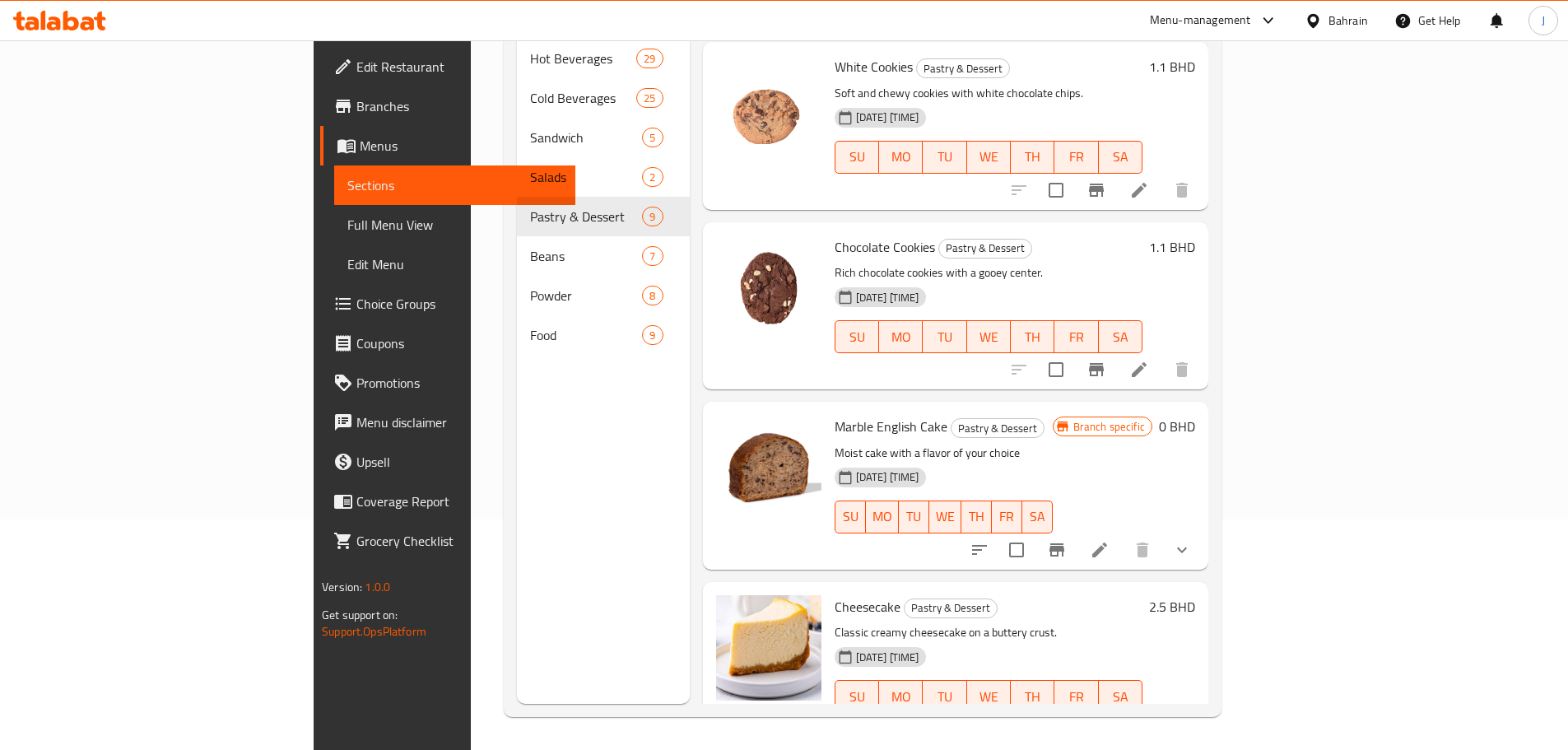 click at bounding box center [1139, 729] 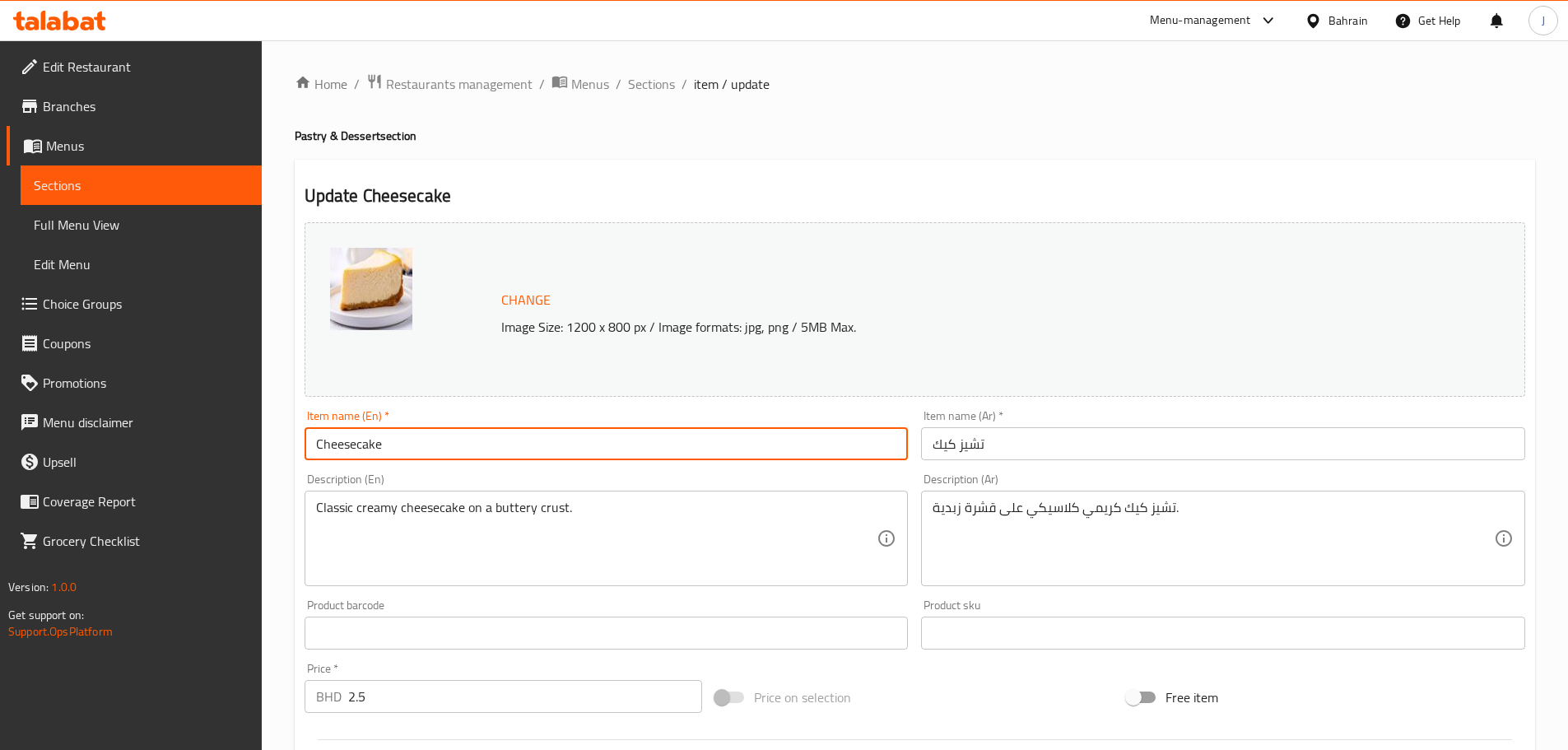 drag, startPoint x: 426, startPoint y: 443, endPoint x: 71, endPoint y: 468, distance: 355.87919 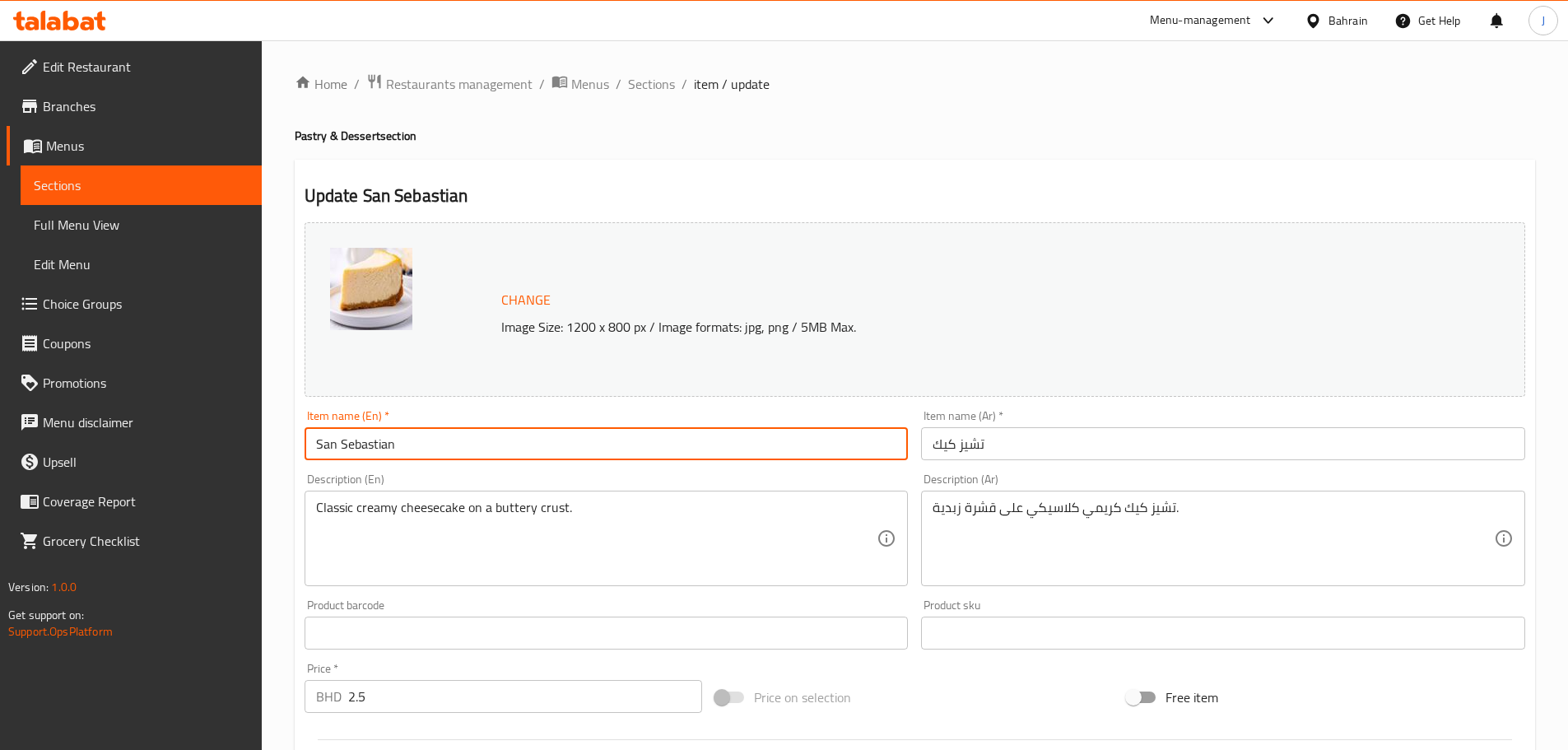 click on "San Sebastian" at bounding box center [607, 444] 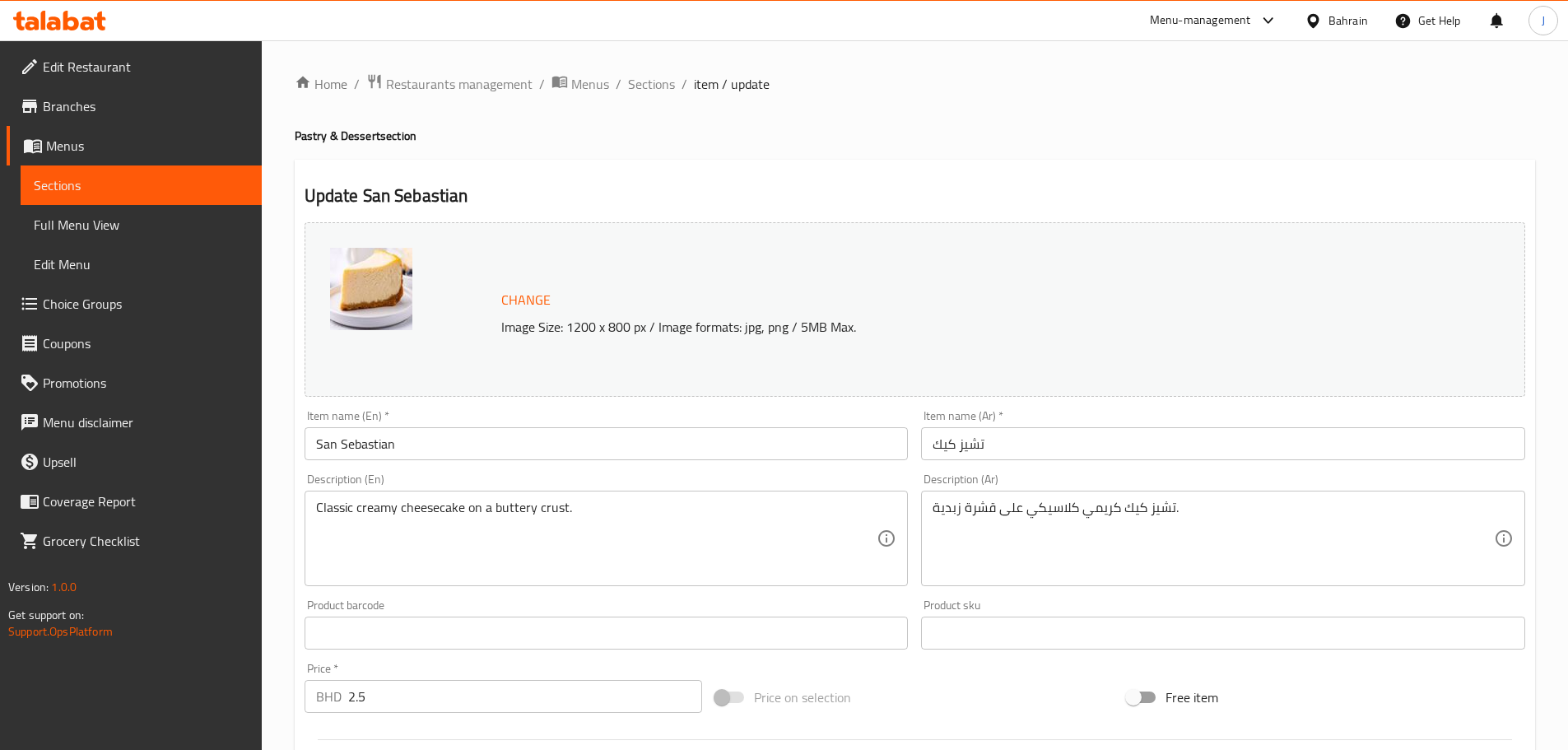 click on "تشيز كيك" at bounding box center (1223, 444) 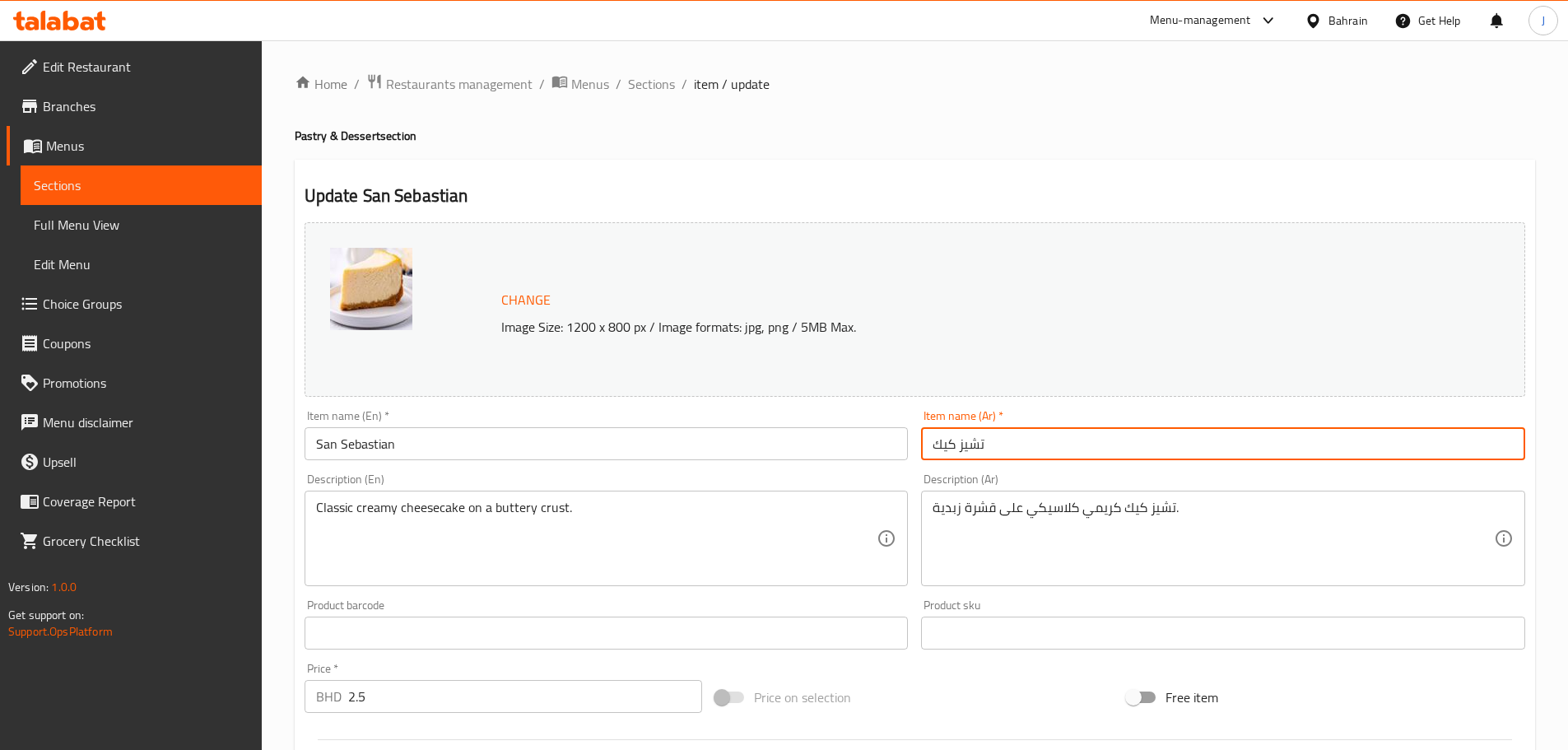 click on "تشيز كيك" at bounding box center [1223, 444] 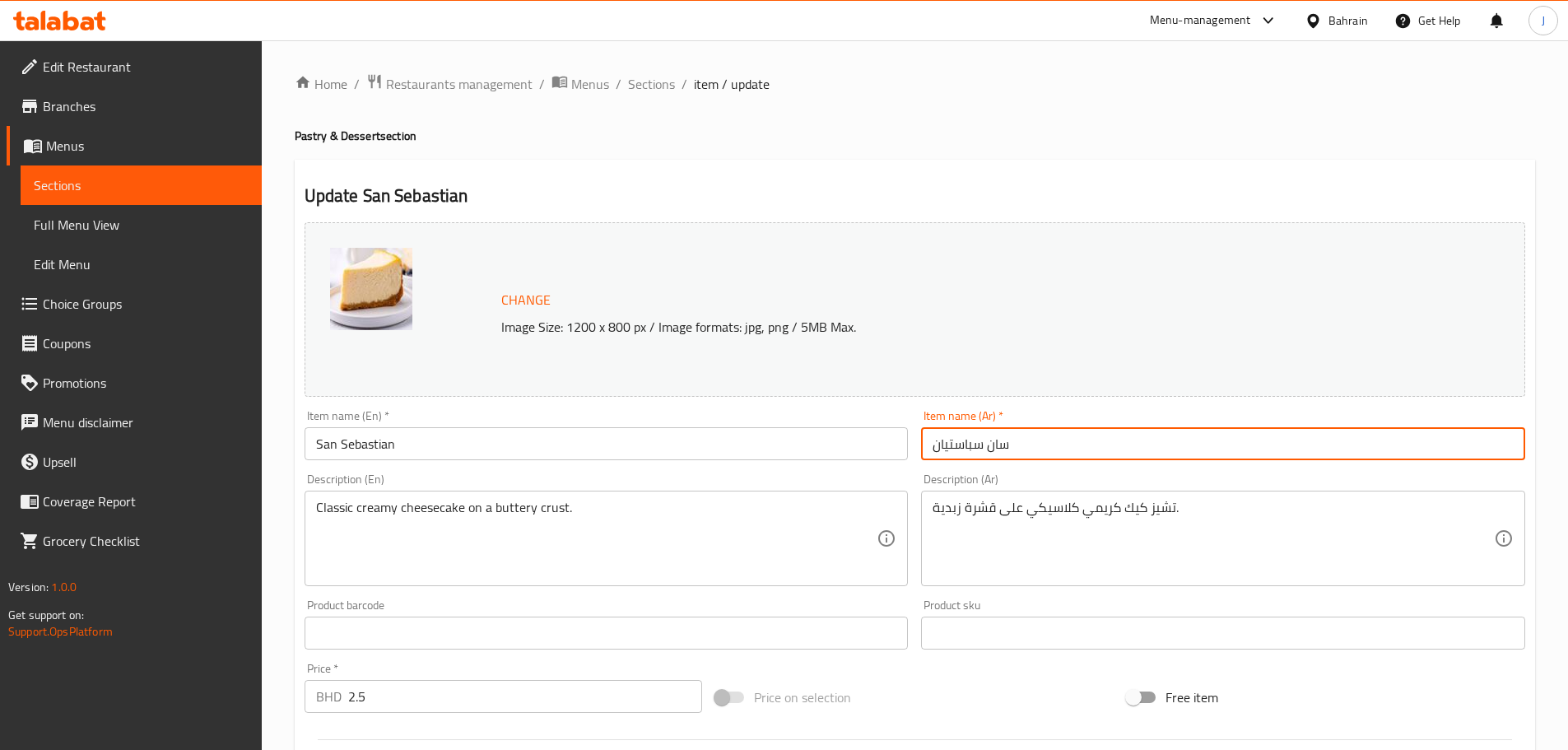 type on "سان سباستيان" 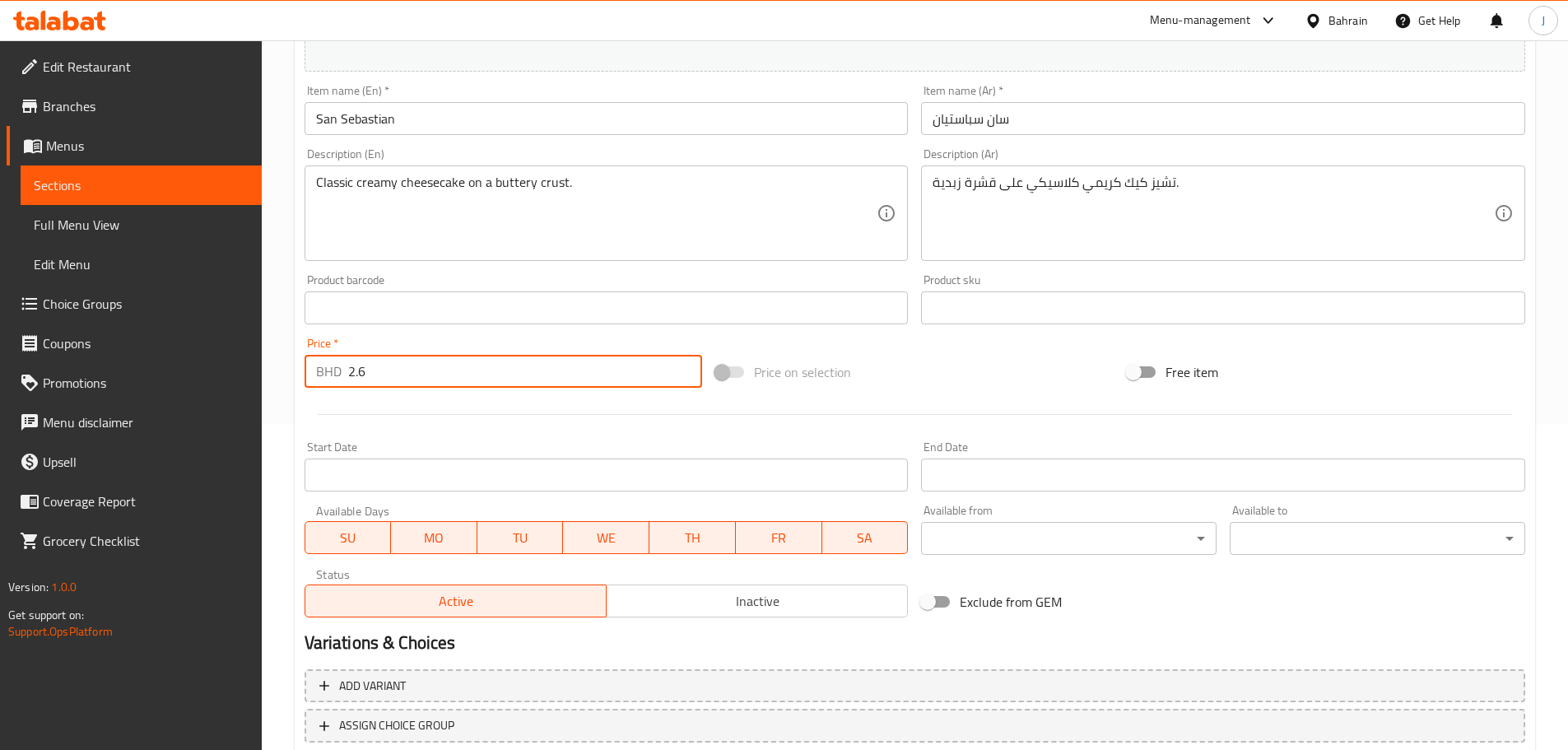 scroll, scrollTop: 437, scrollLeft: 0, axis: vertical 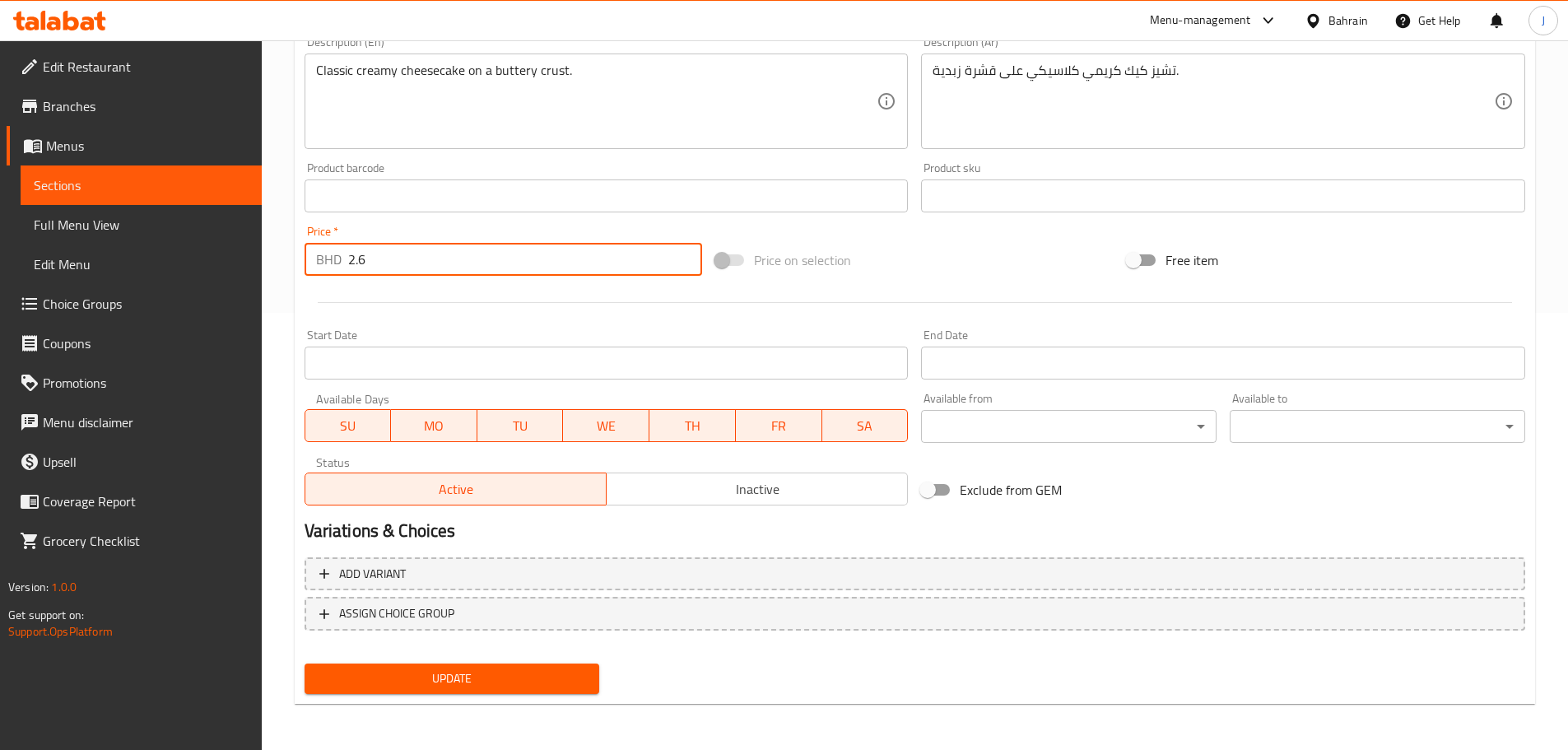 type on "2.6" 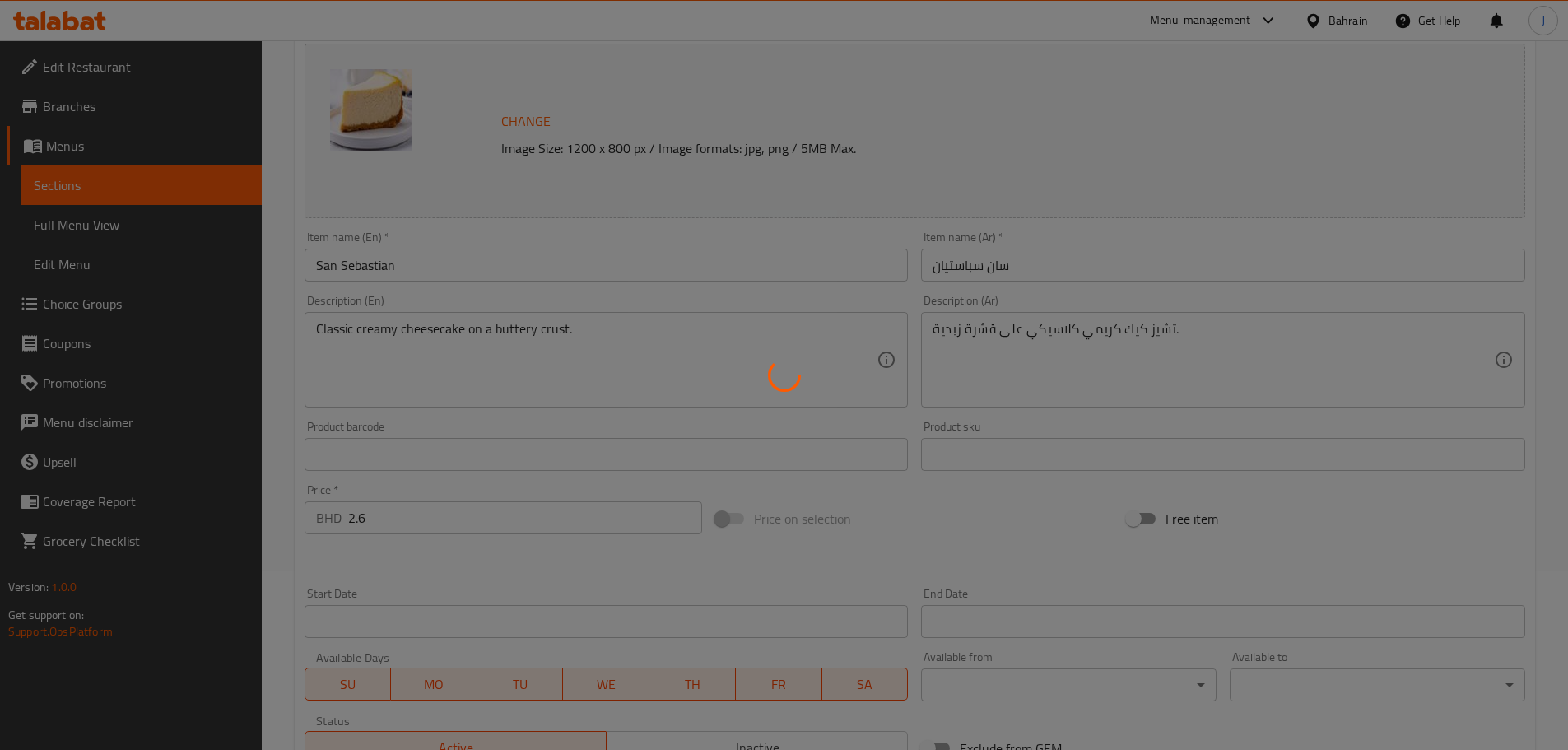scroll, scrollTop: 0, scrollLeft: 0, axis: both 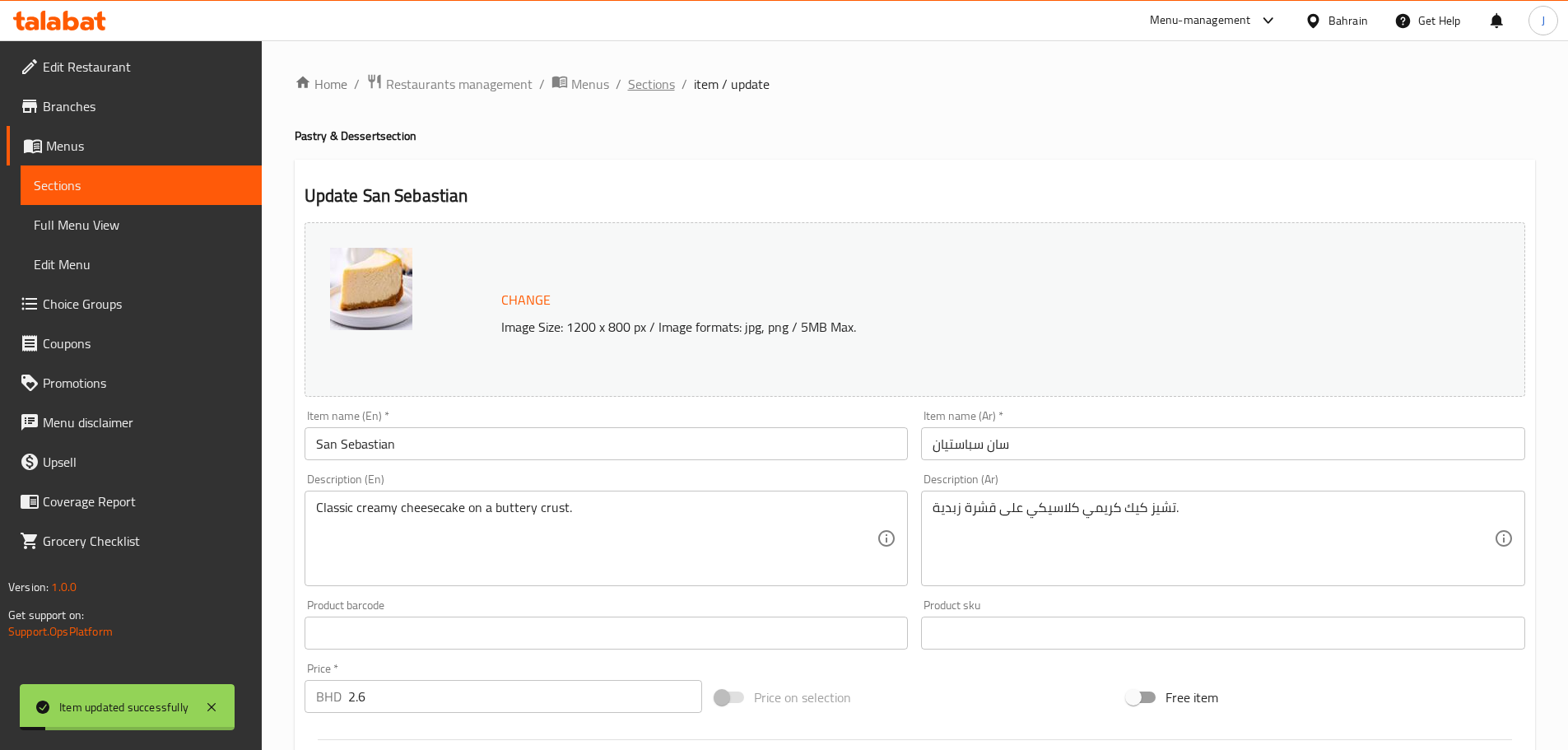 click on "Sections" at bounding box center [651, 84] 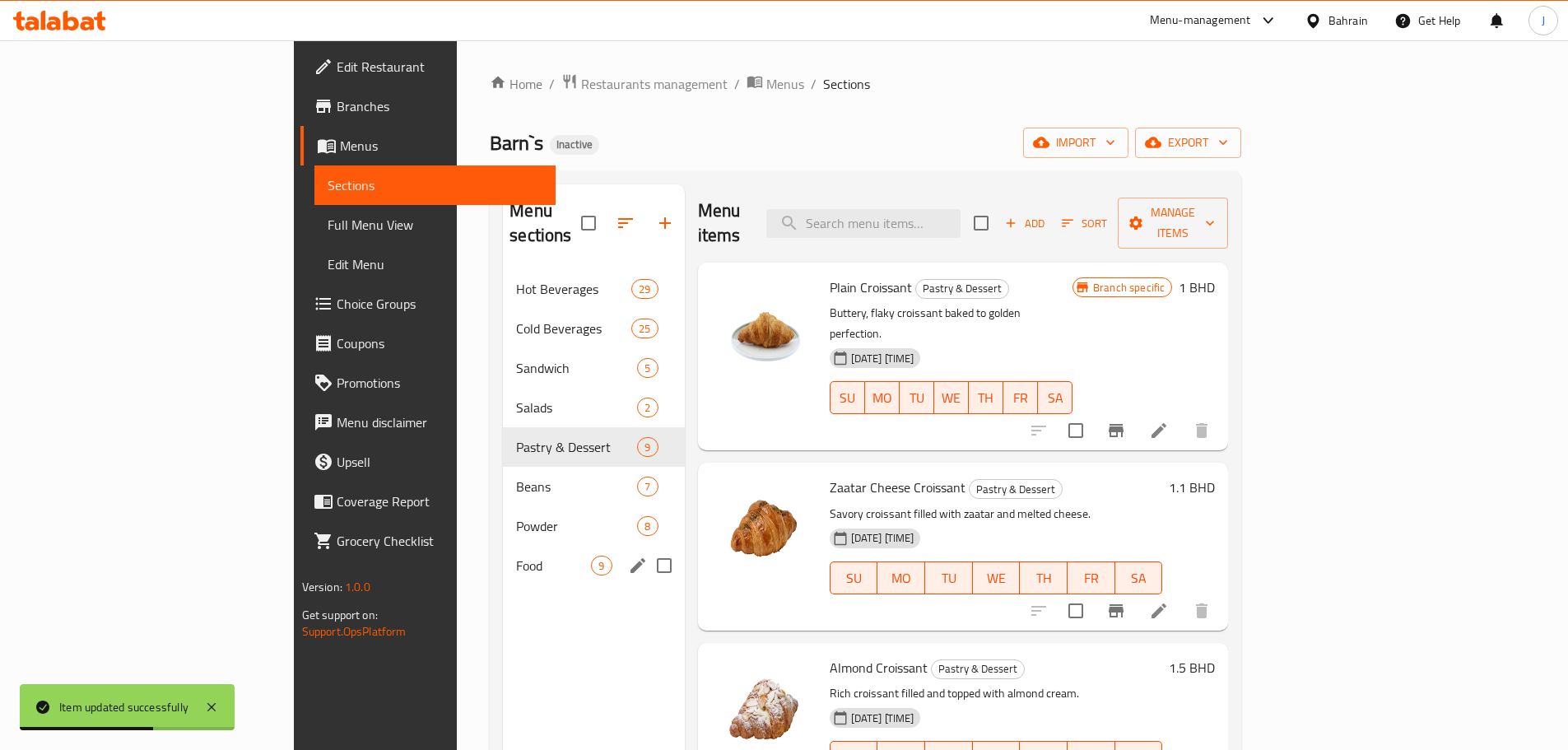 click on "Food 9" at bounding box center [593, 566] 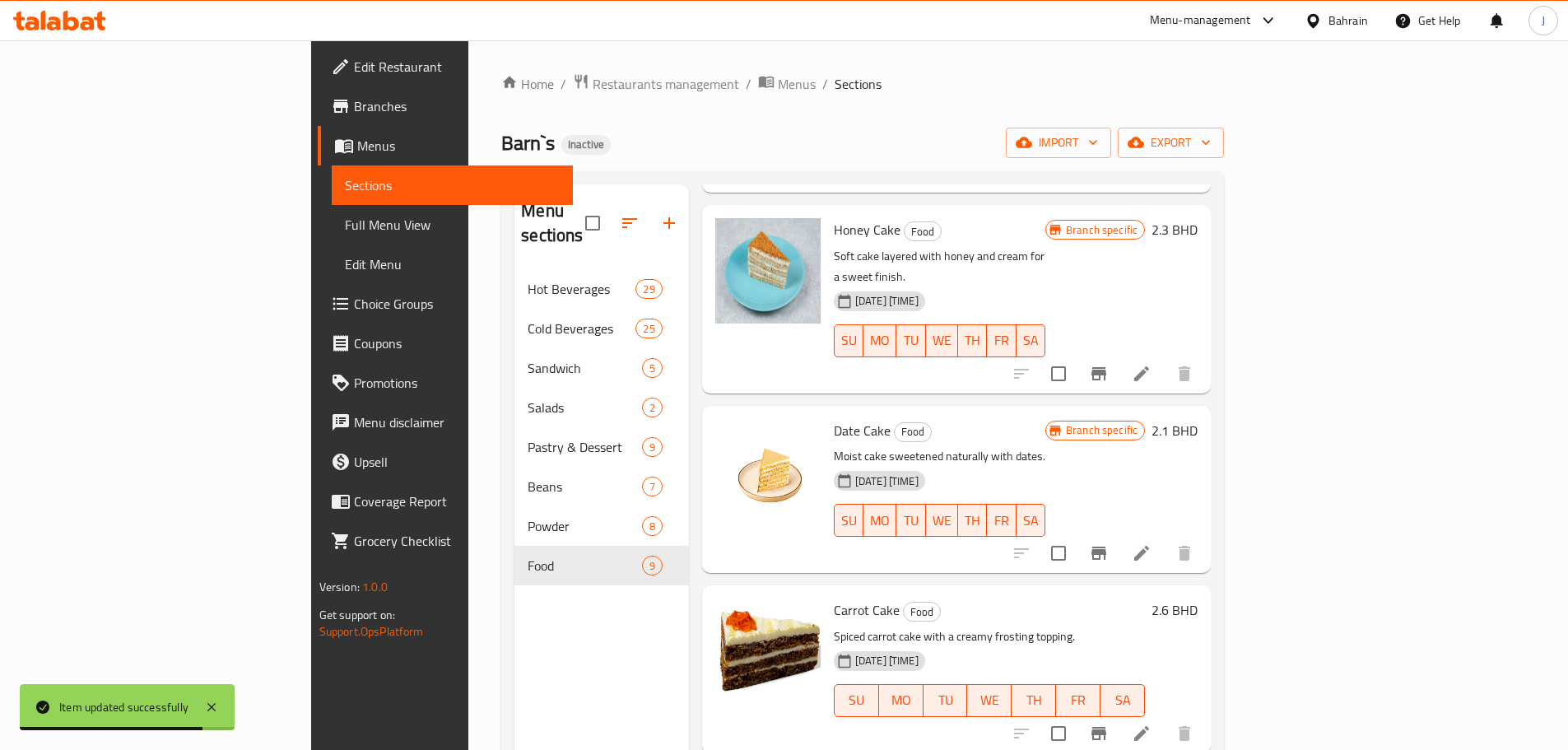 scroll, scrollTop: 823, scrollLeft: 0, axis: vertical 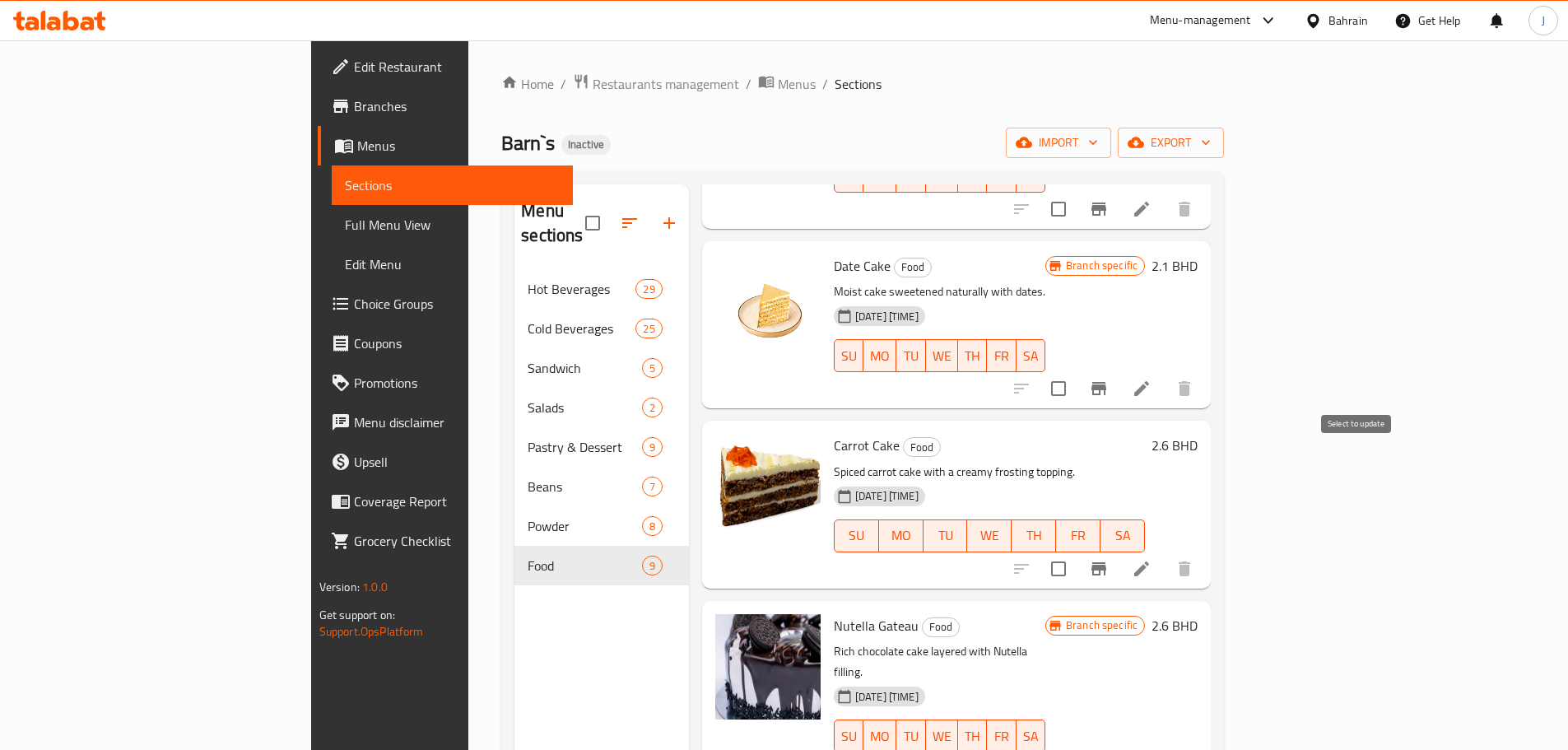 click at bounding box center [1059, 569] 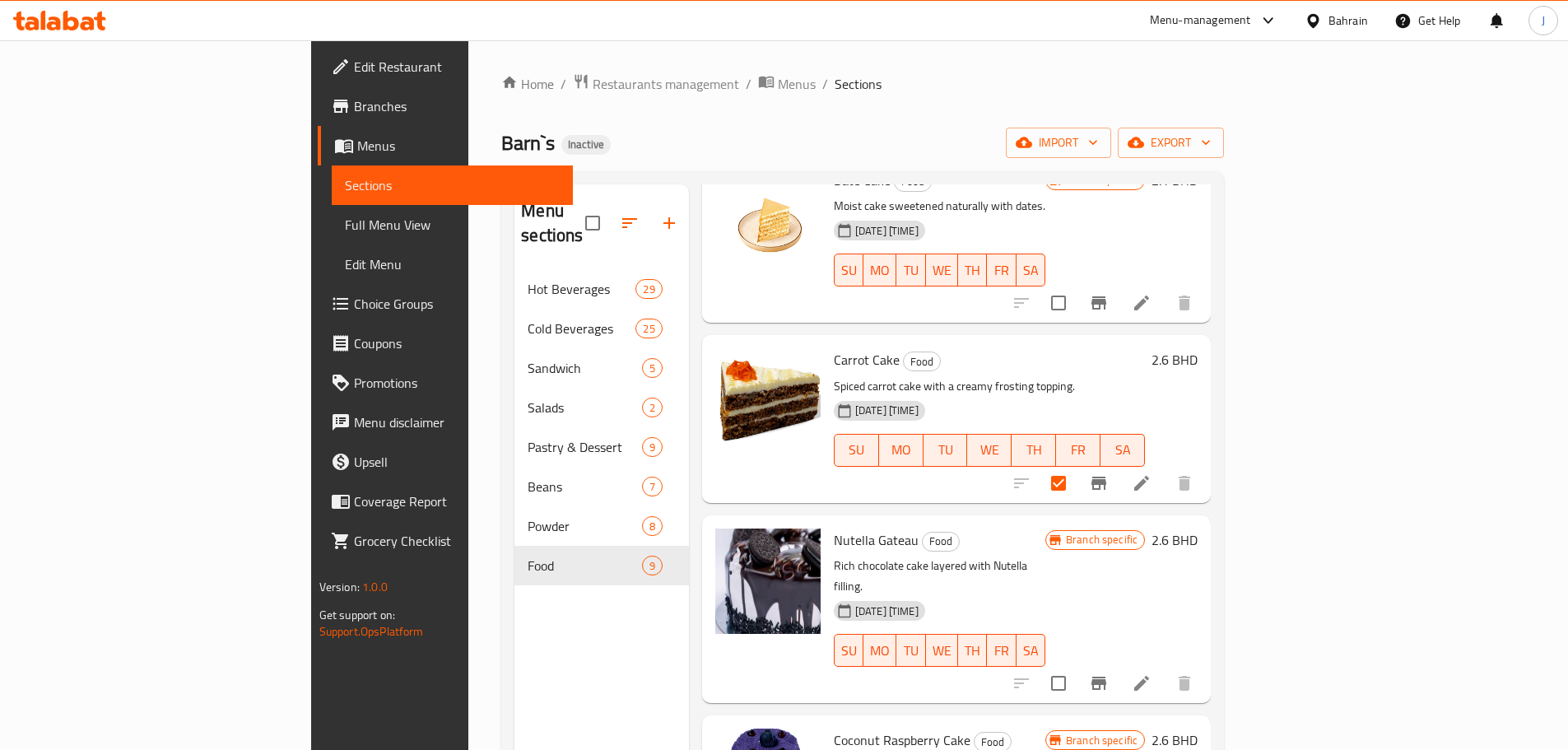 scroll, scrollTop: 910, scrollLeft: 0, axis: vertical 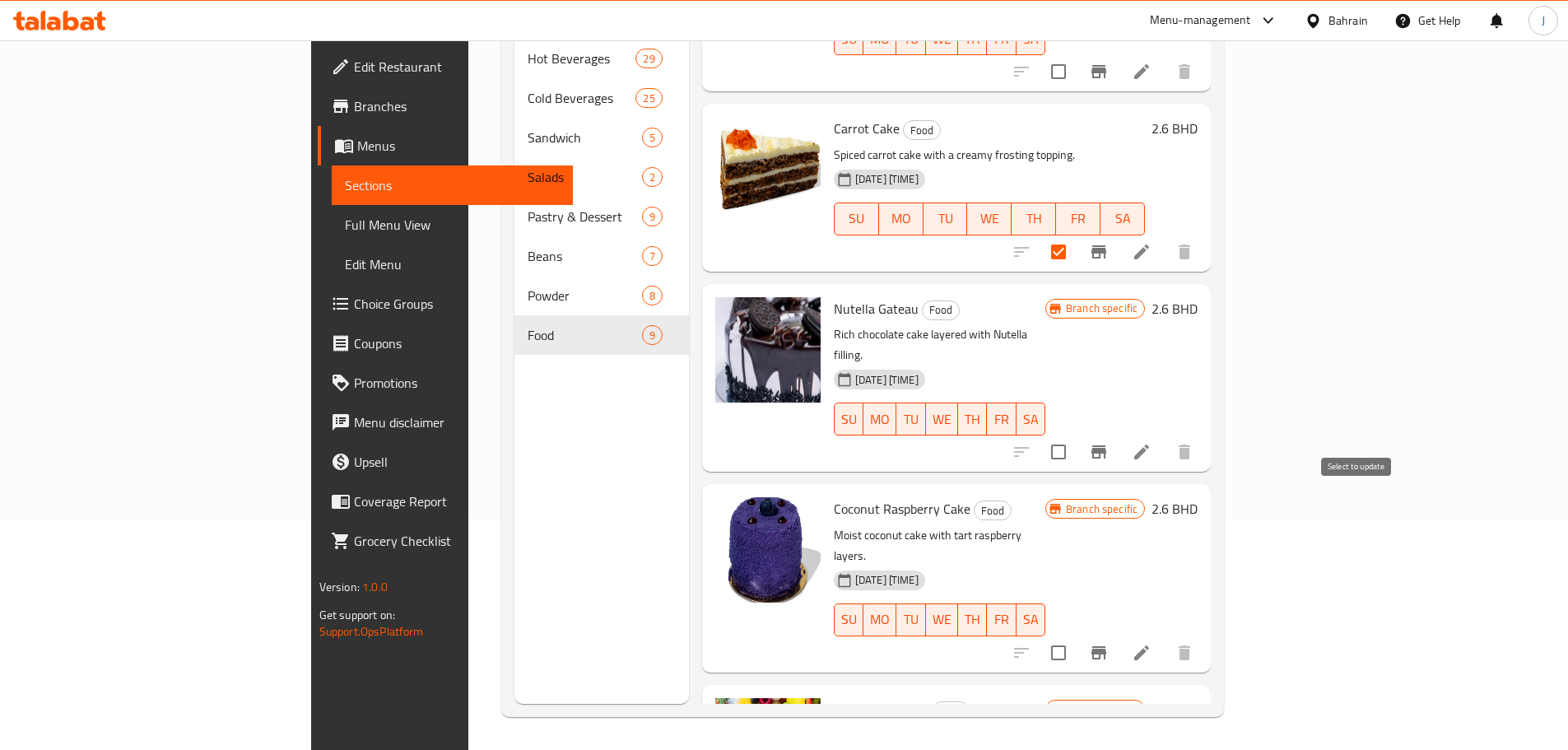 click at bounding box center (1059, 653) 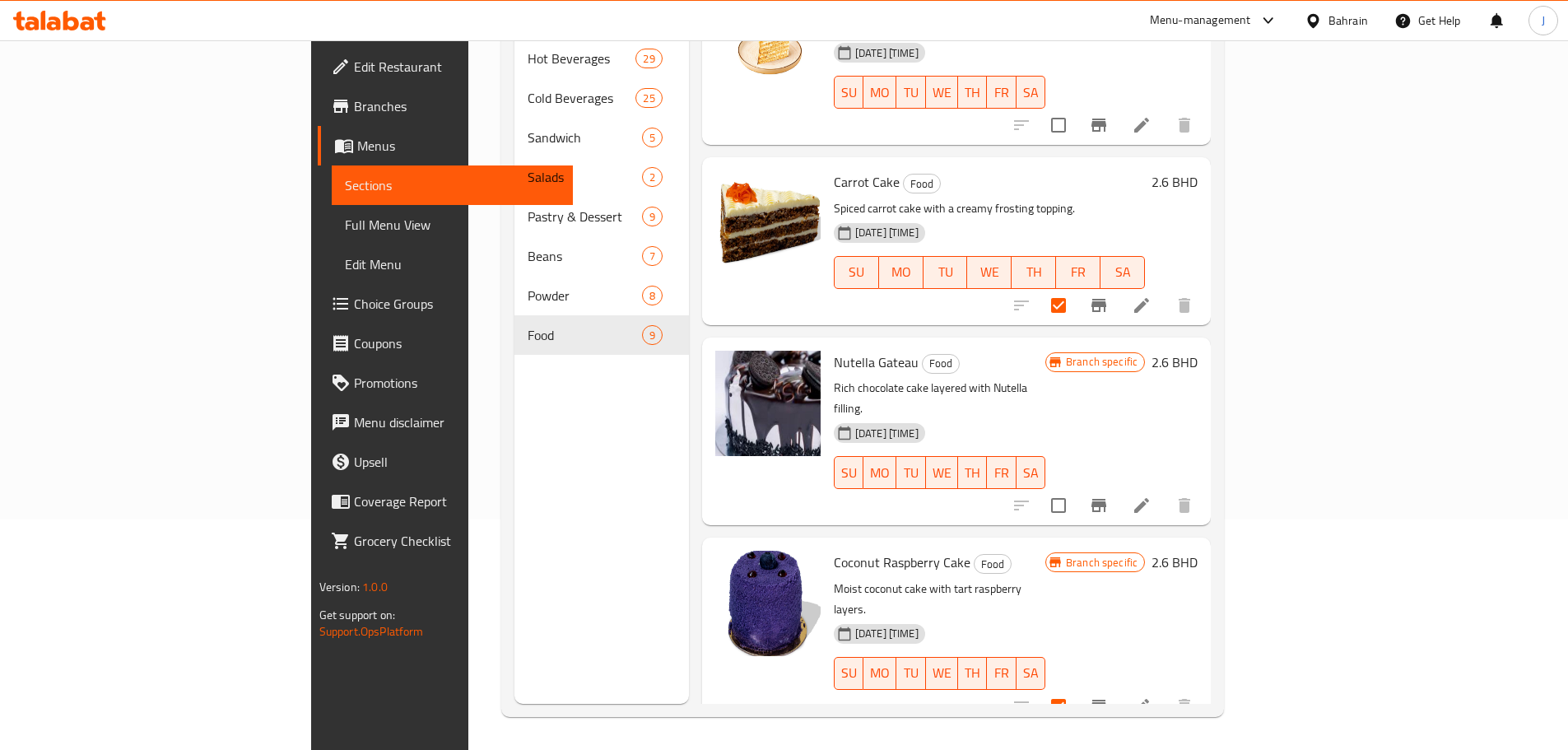 scroll, scrollTop: 827, scrollLeft: 0, axis: vertical 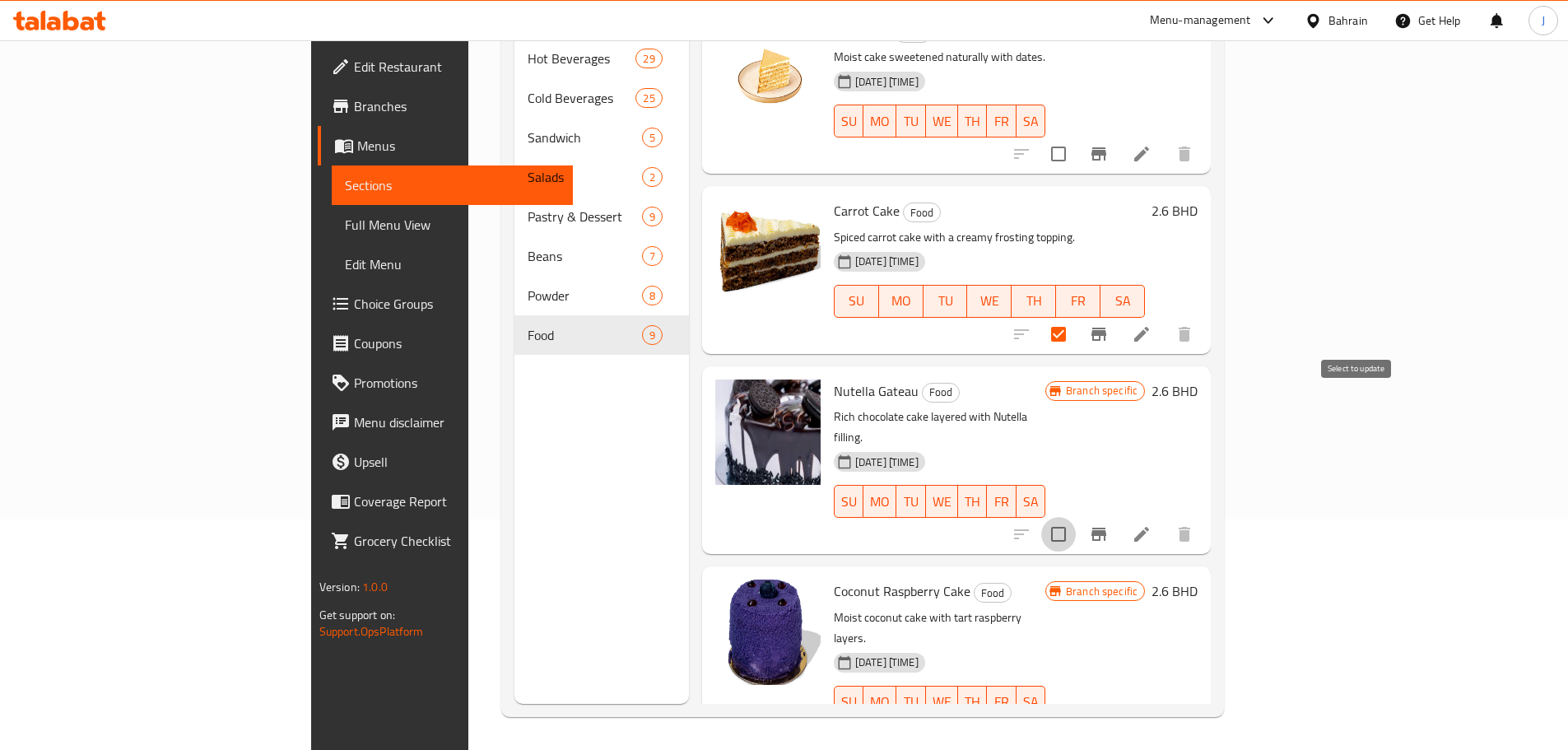 click at bounding box center (1059, 534) 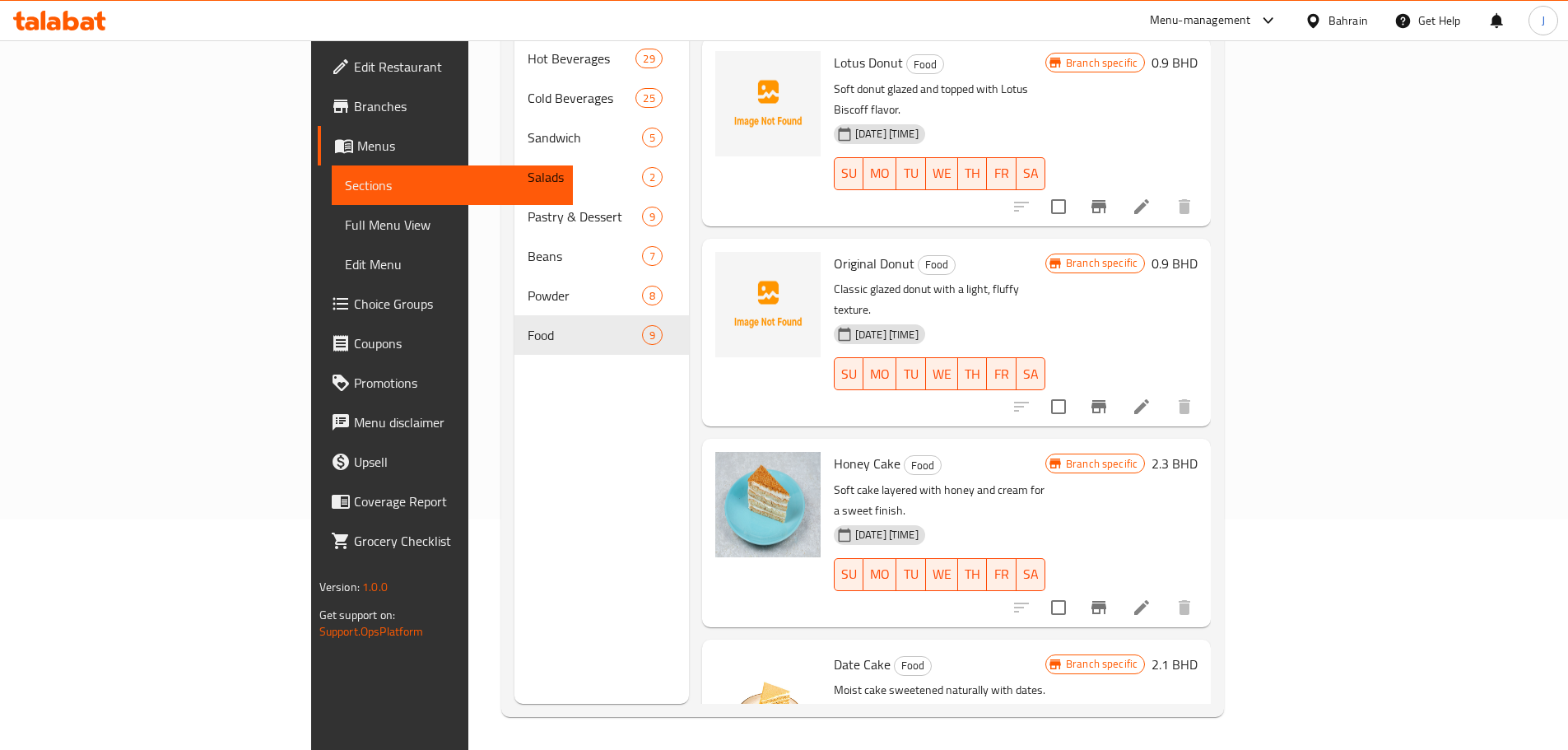 scroll, scrollTop: 169, scrollLeft: 0, axis: vertical 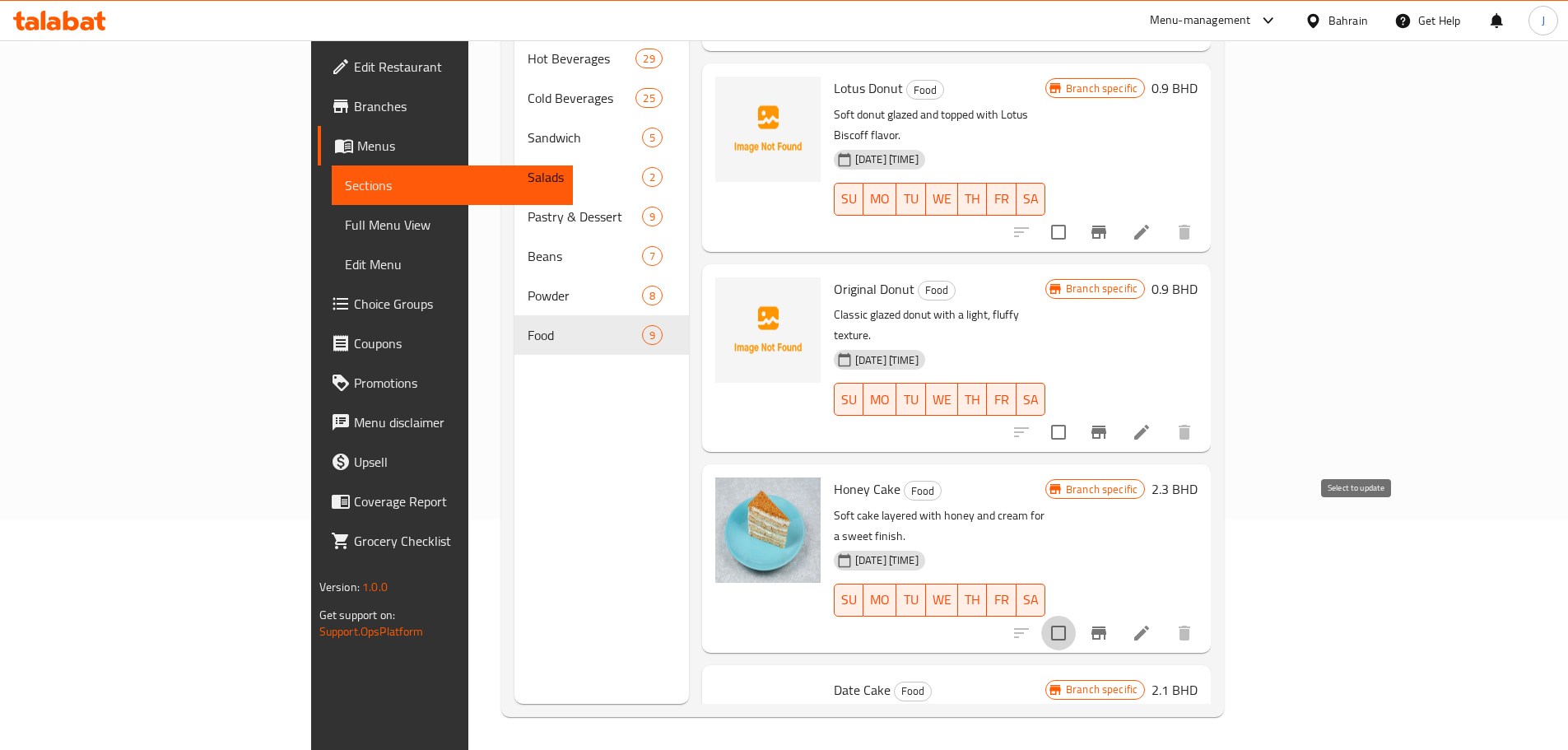click at bounding box center [1059, 633] 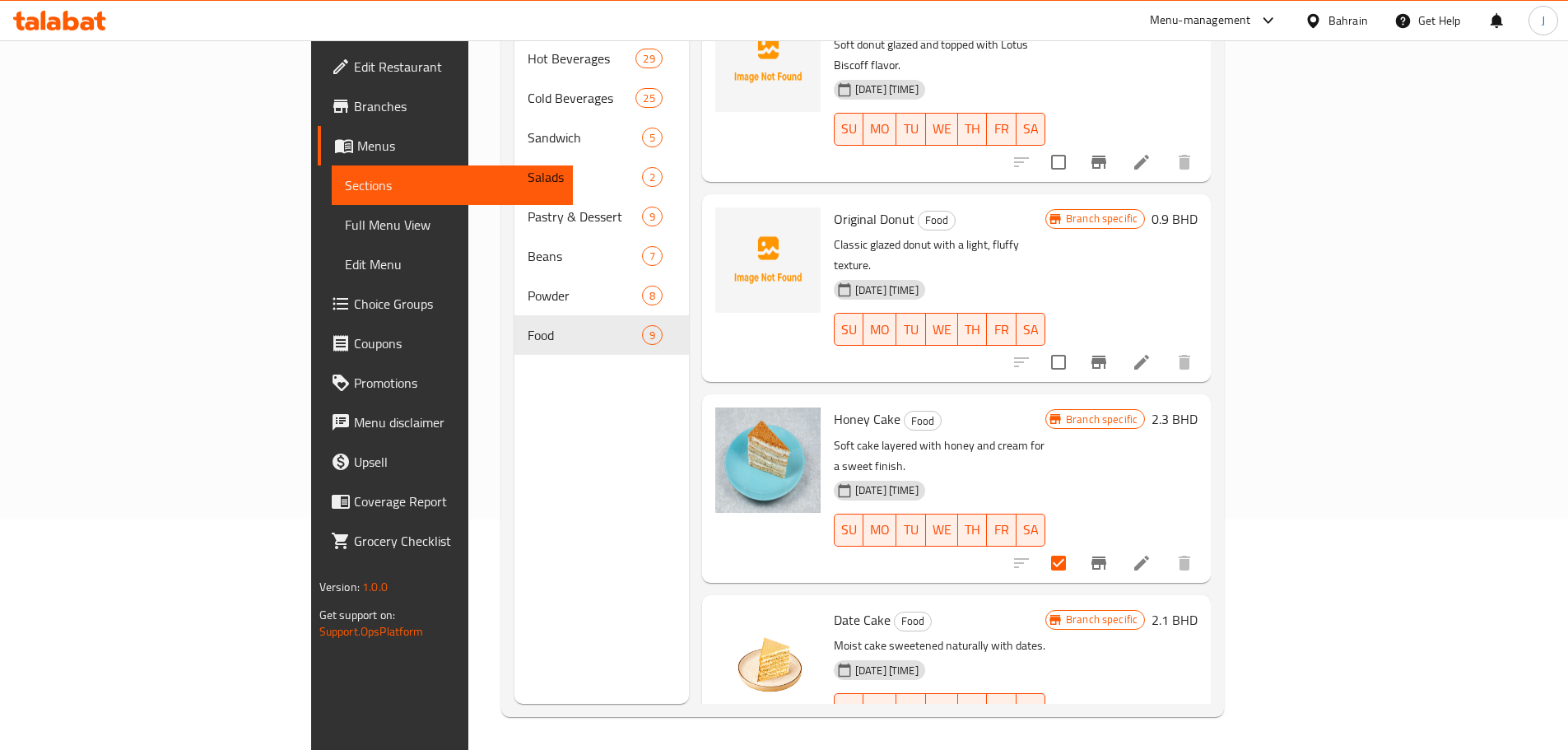 scroll, scrollTop: 333, scrollLeft: 0, axis: vertical 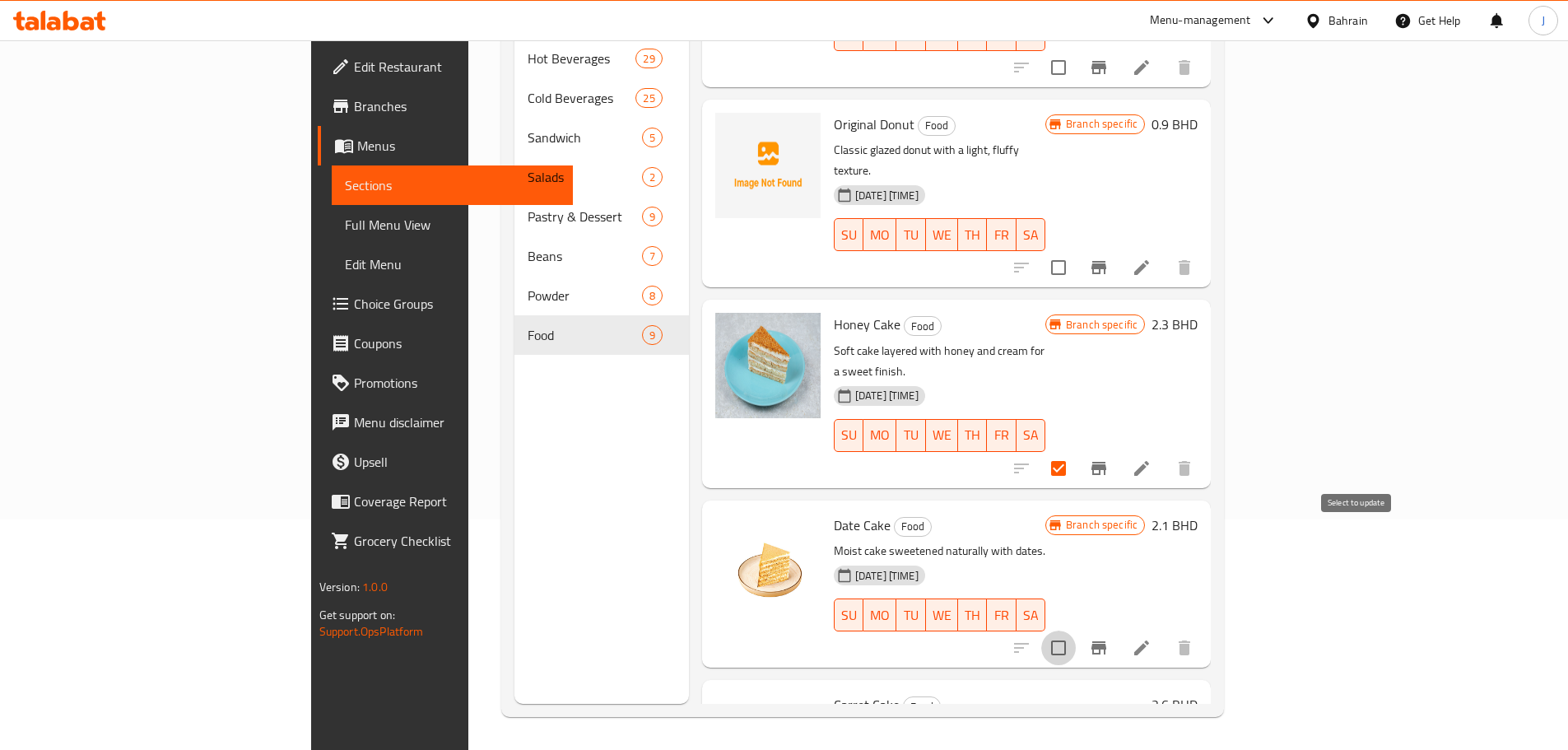 click at bounding box center (1059, 648) 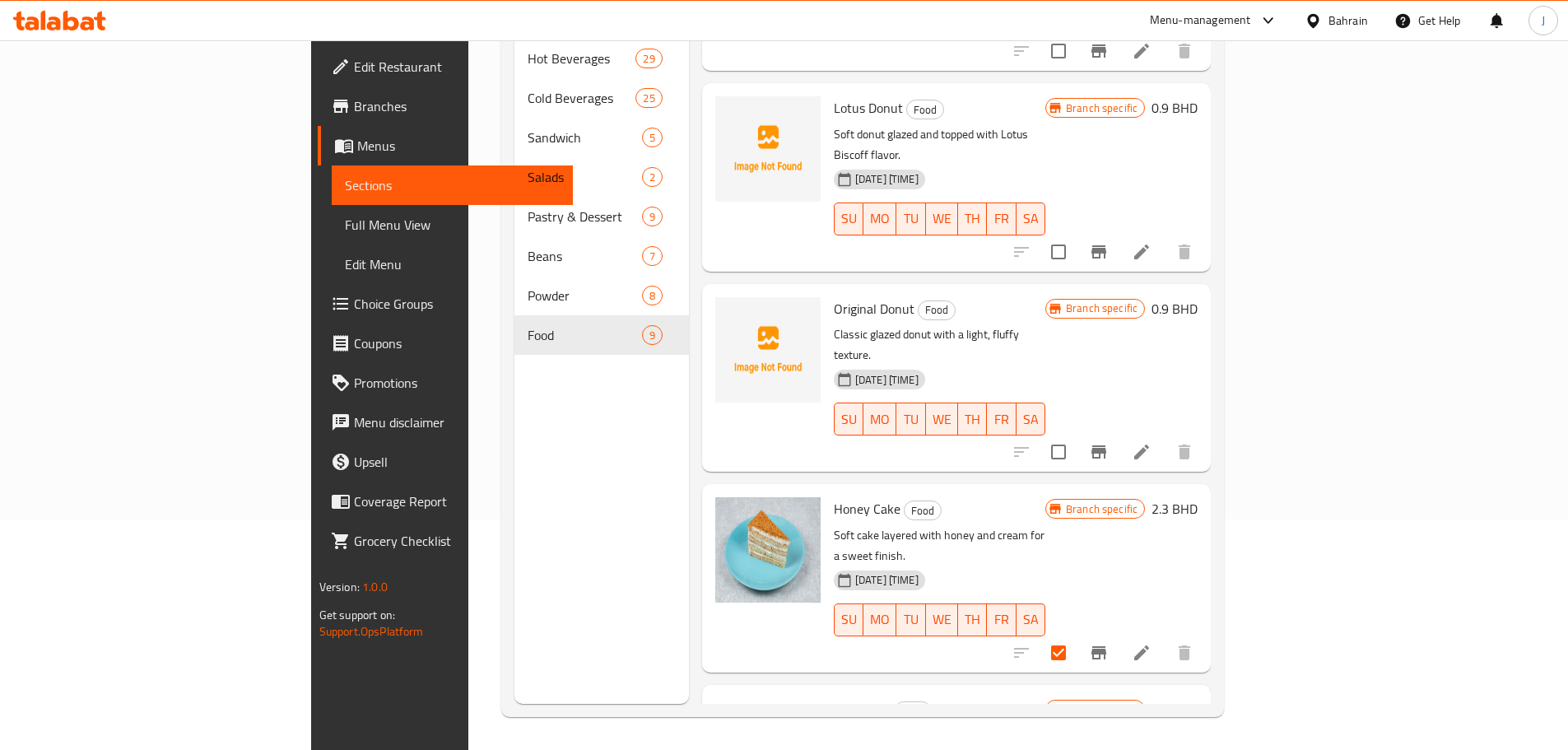 scroll, scrollTop: 0, scrollLeft: 0, axis: both 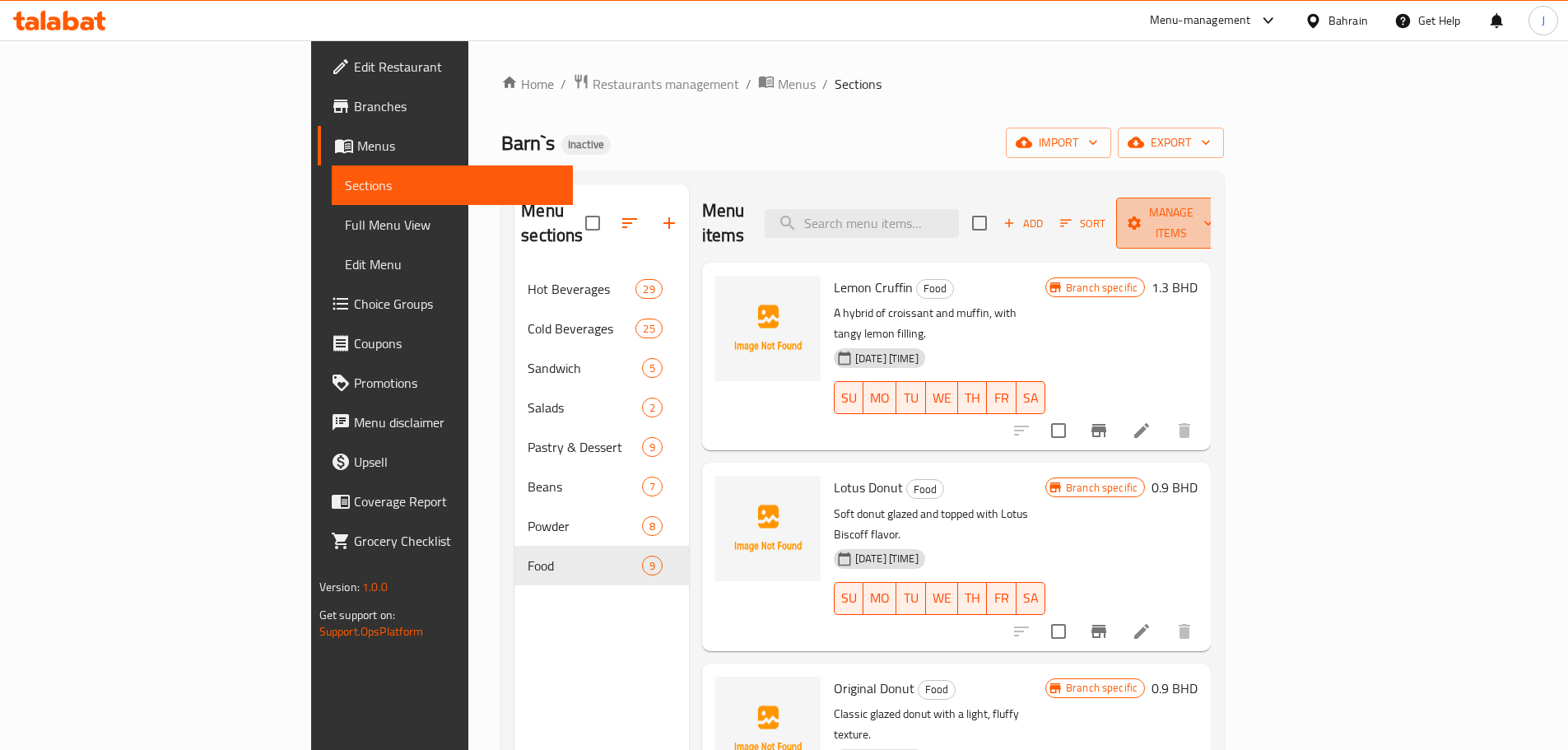 click on "Manage items" at bounding box center (1171, 223) 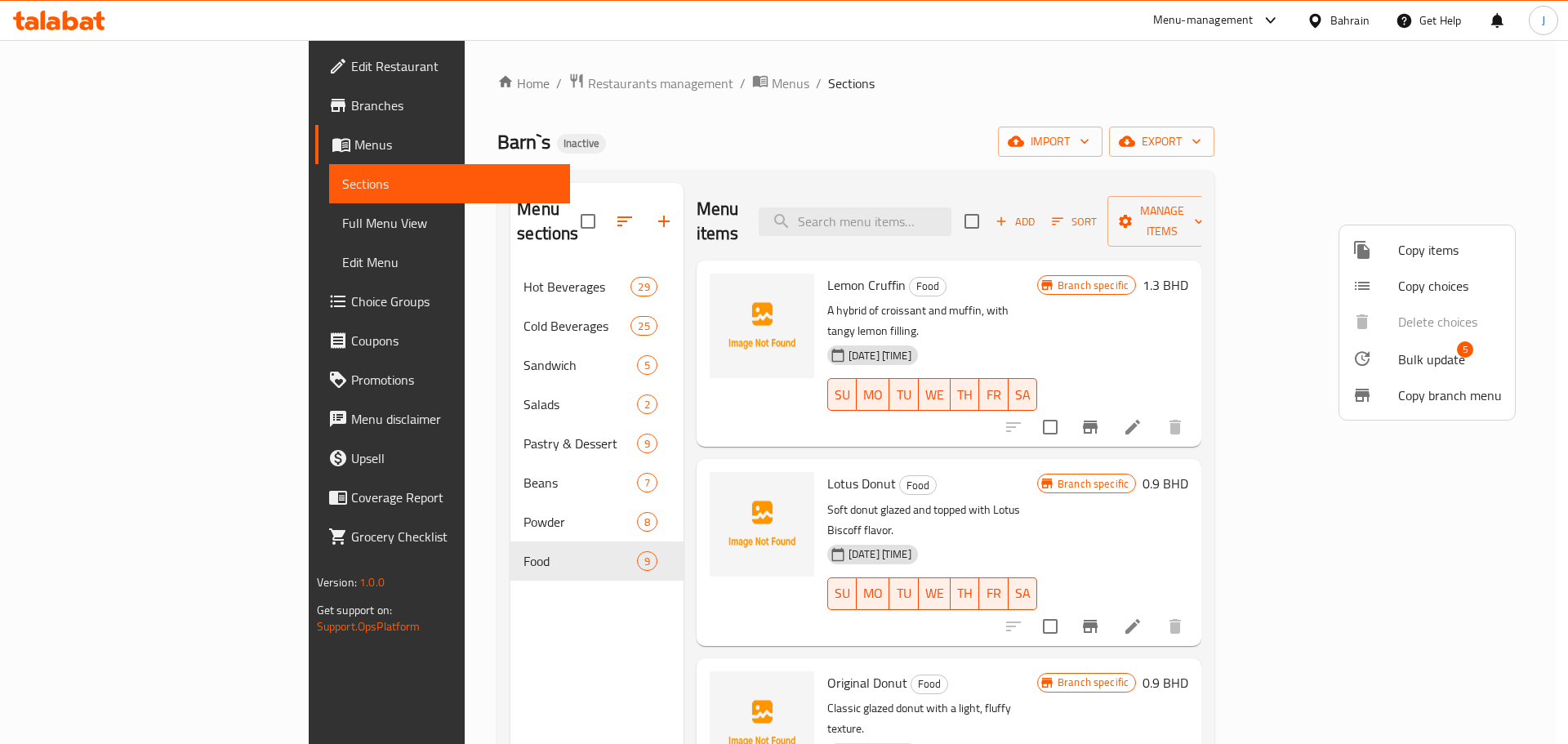 click at bounding box center [1375, 359] 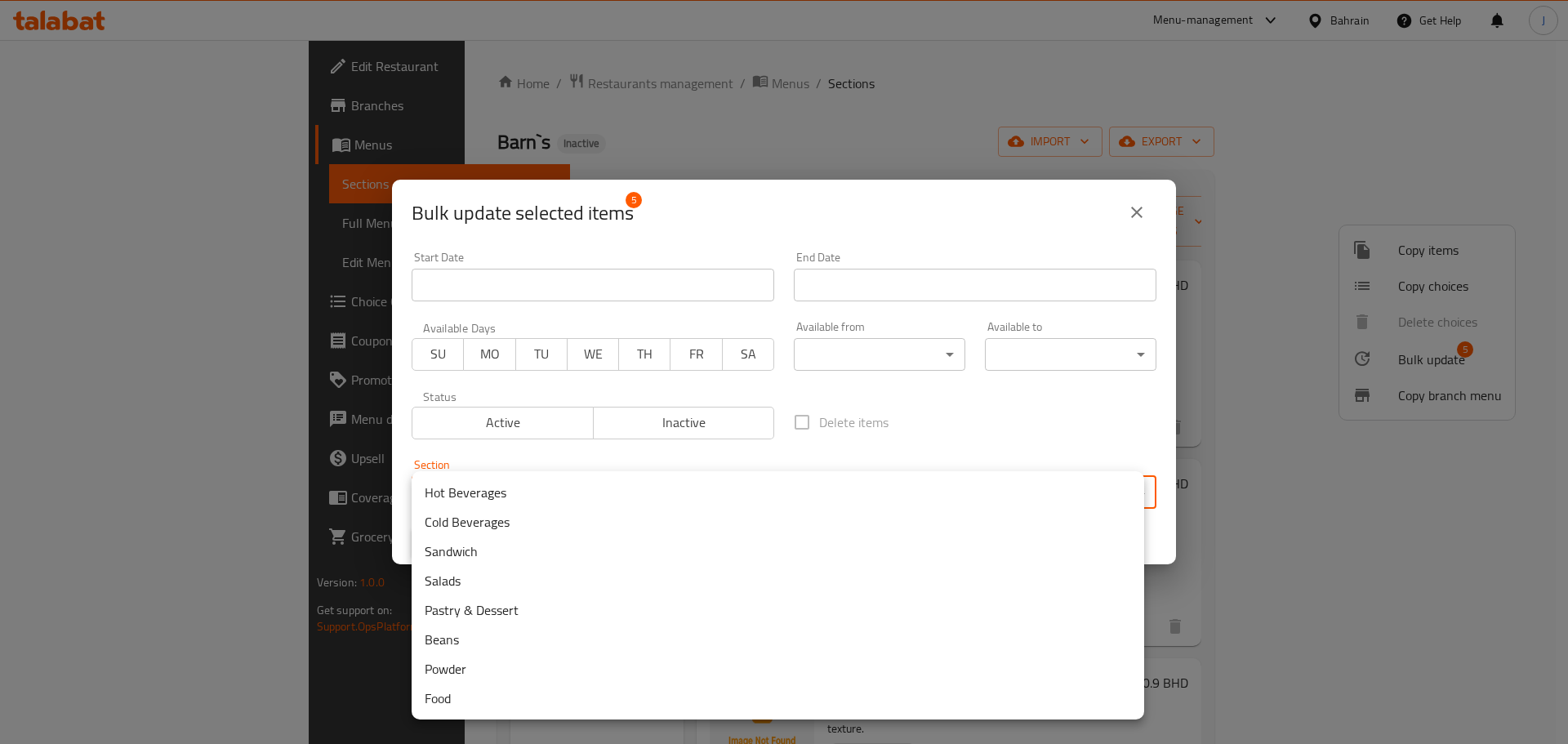 click on "​ Menu-management Bahrain Get Help J   Edit Restaurant   Branches   Menus   Sections   Full Menu View   Edit Menu   Choice Groups   Coupons   Promotions   Menu disclaimer   Upsell   Coverage Report   Grocery Checklist  Version:    1.0.0  Get support on:    Support.OpsPlatform Home / Restaurants management / Menus / Sections Barn`s Inactive import export Menu sections Hot Beverages 29 Cold Beverages 25 Sandwich 5 Salads 2 Pastry & Dessert  9 Beans 7 Powder 8 Food 9 Menu items Add Sort Manage items Lemon Cruffin   Food A hybrid of croissant and muffin, with tangy lemon filling. 30-07-2025 06:52 PM SU MO TU WE TH FR SA Branch specific 1.3   BHD Lotus Donut   Food Soft donut glazed and topped with Lotus Biscoff flavor. 30-07-2025 06:52 PM SU MO TU WE TH FR SA Branch specific 0.9   BHD Original Donut   Food Classic glazed donut with a light, fluffy texture. 30-07-2025 06:52 PM SU MO TU WE TH FR SA Branch specific 0.9   BHD Honey Cake   Food Soft cake layered with honey and cream for a sweet finish. SU MO TU WE" at bounding box center (784, 392) 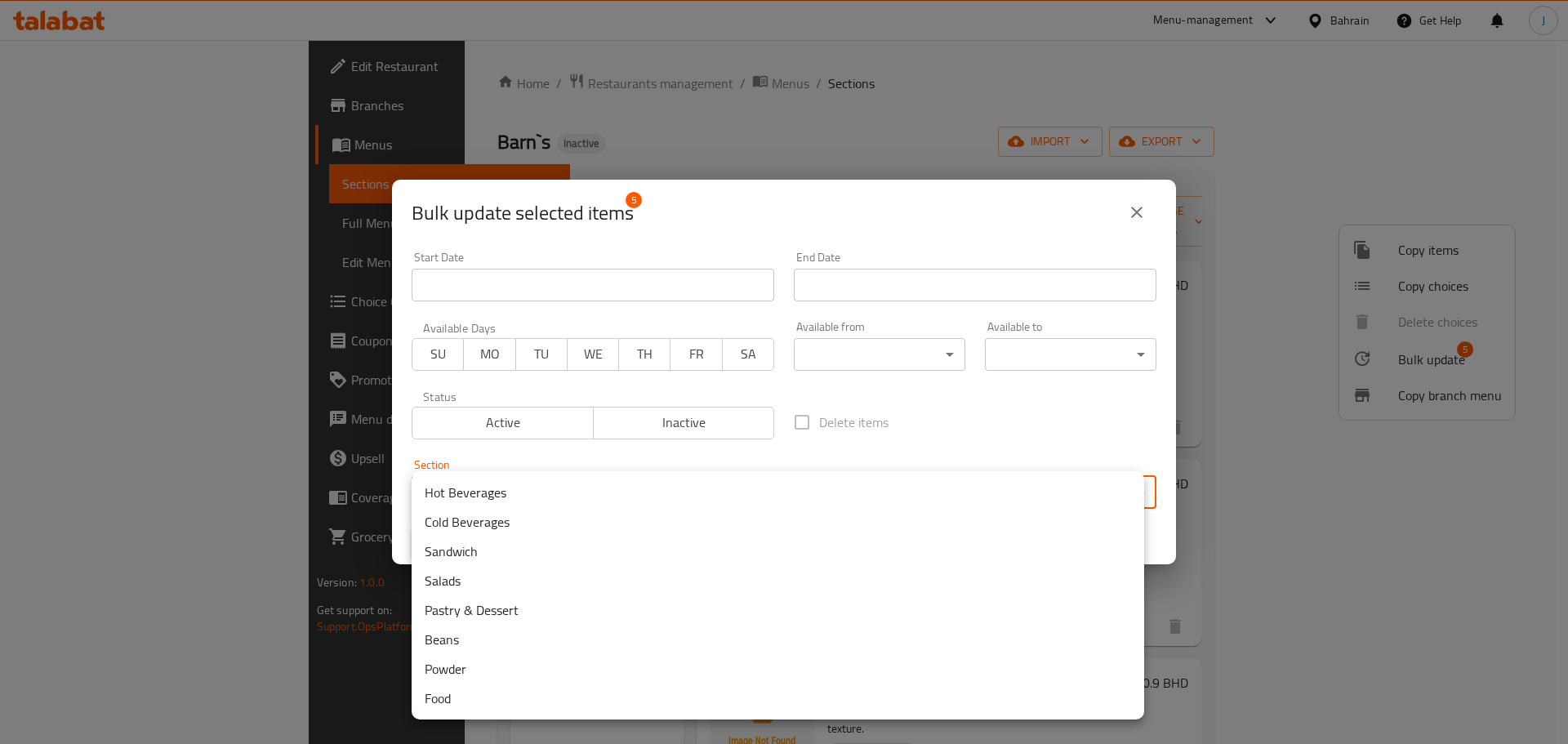click on "Pastry & Dessert" at bounding box center (777, 610) 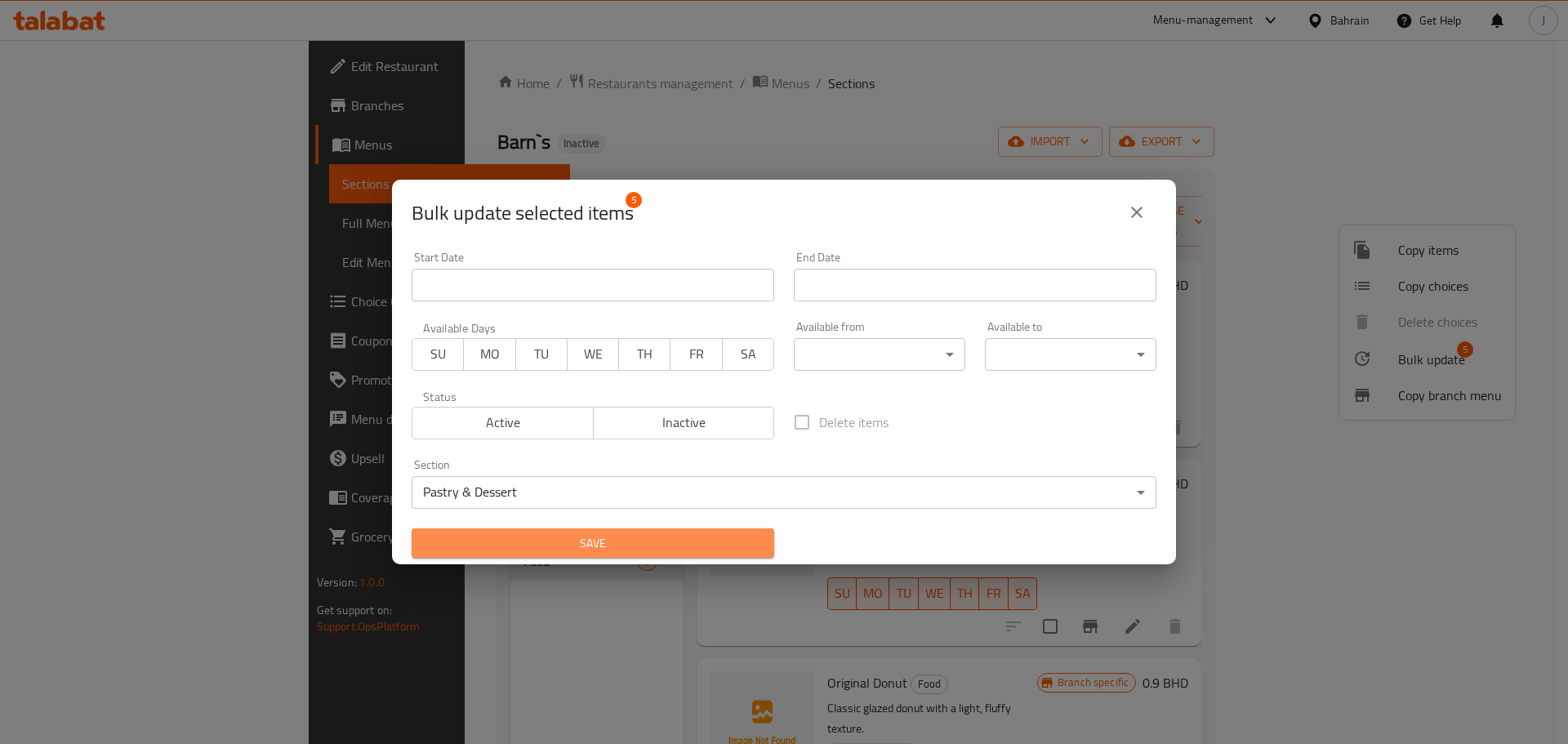 click on "Save" at bounding box center [593, 543] 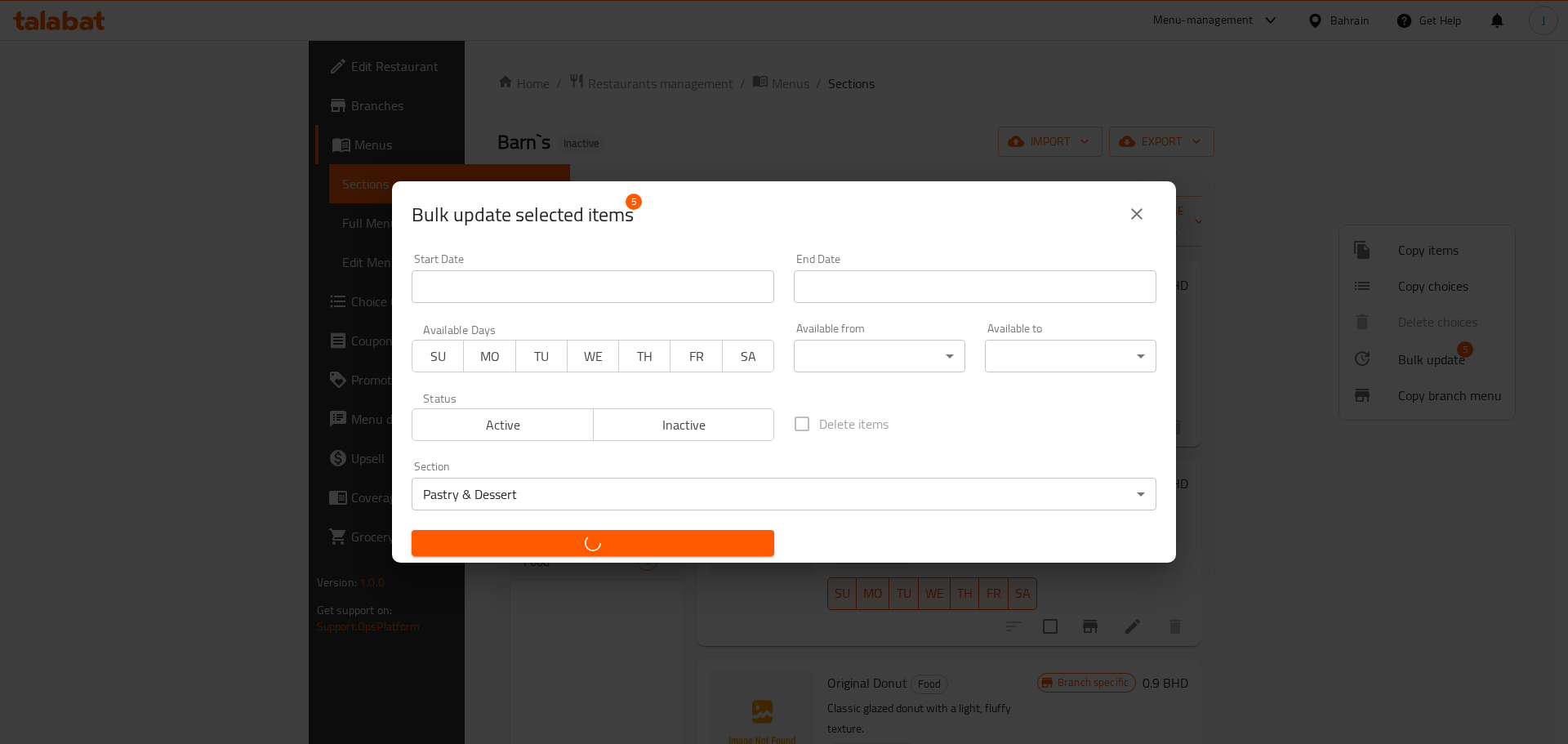 checkbox on "false" 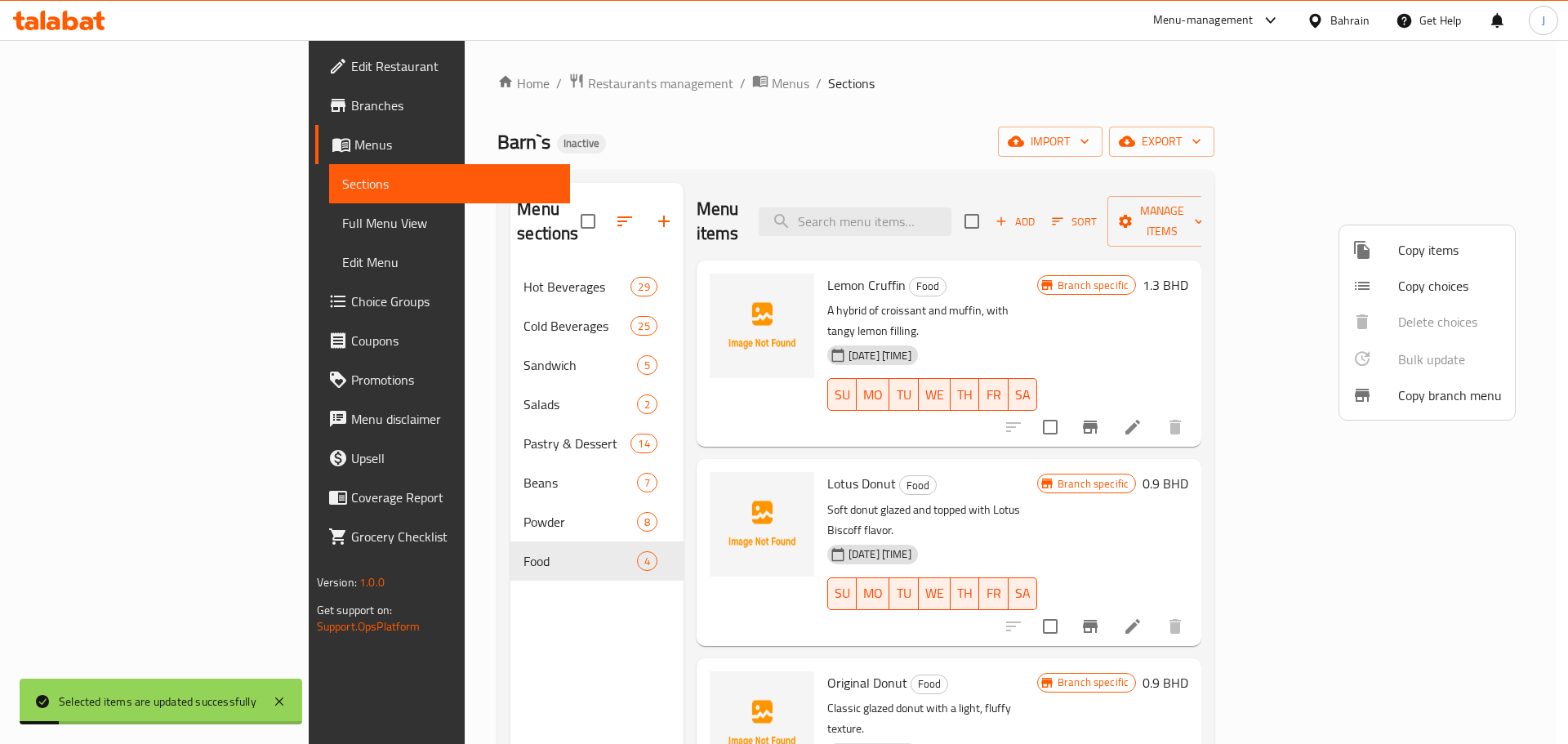 click at bounding box center [784, 372] 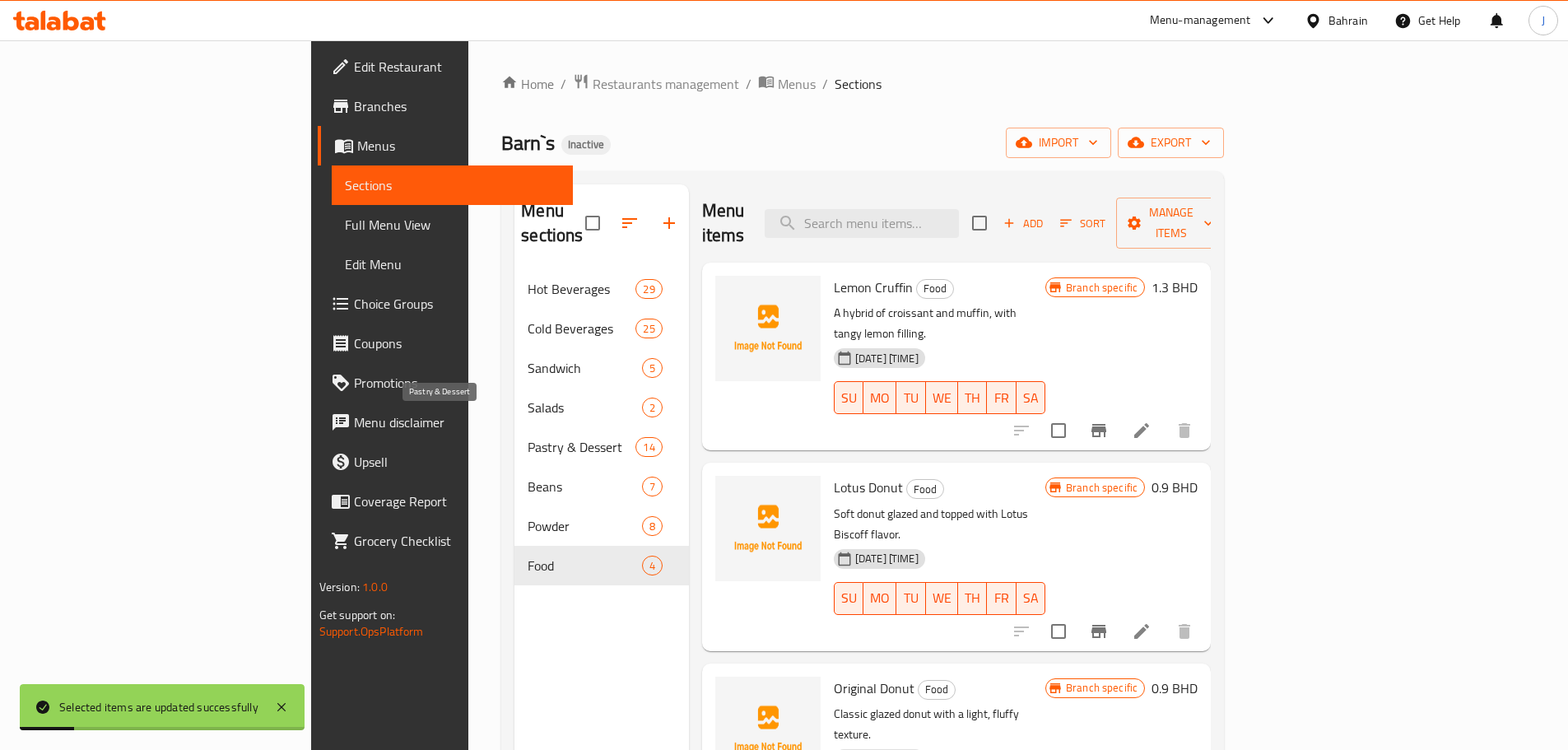 click on "Pastry & Dessert" at bounding box center [581, 447] 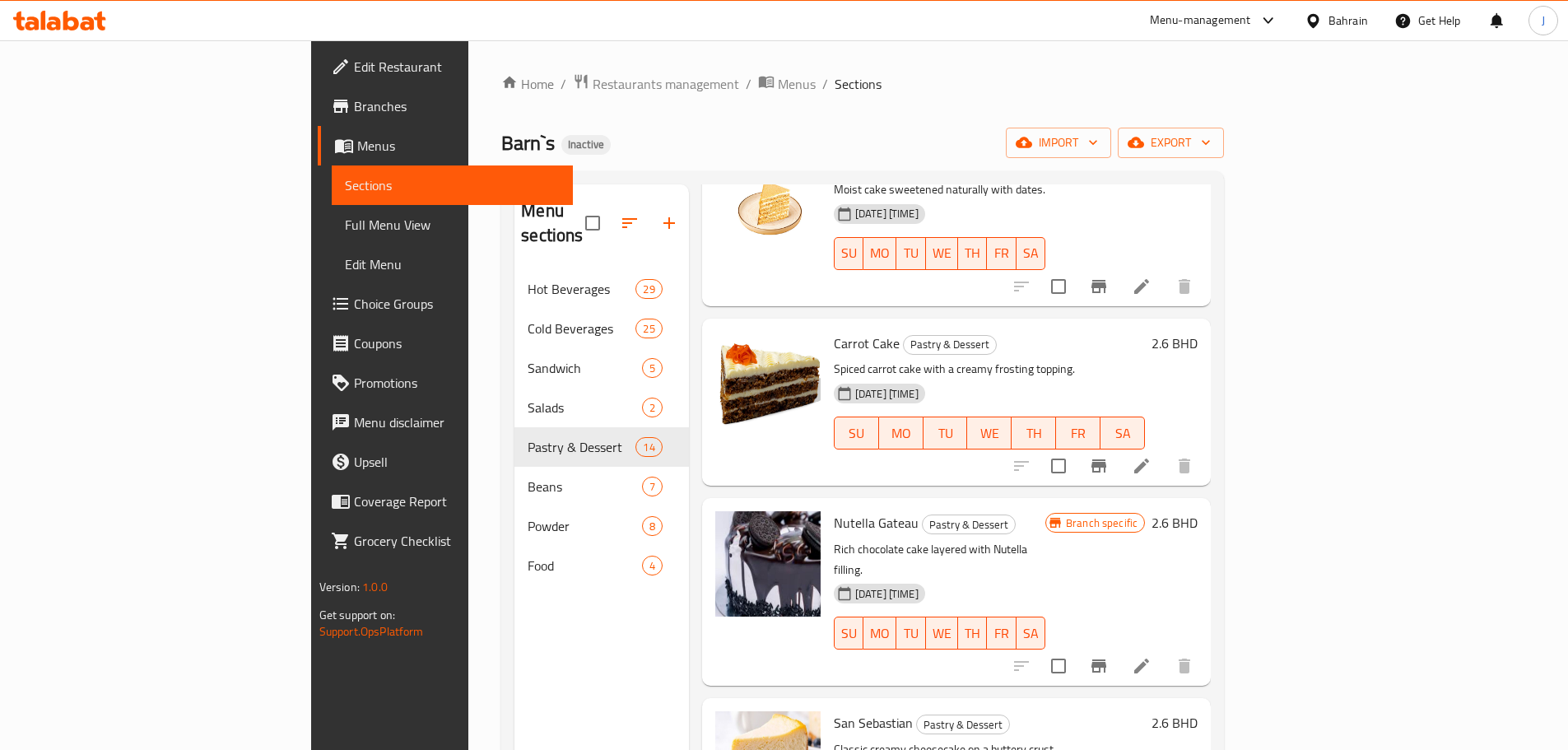 scroll, scrollTop: 1809, scrollLeft: 0, axis: vertical 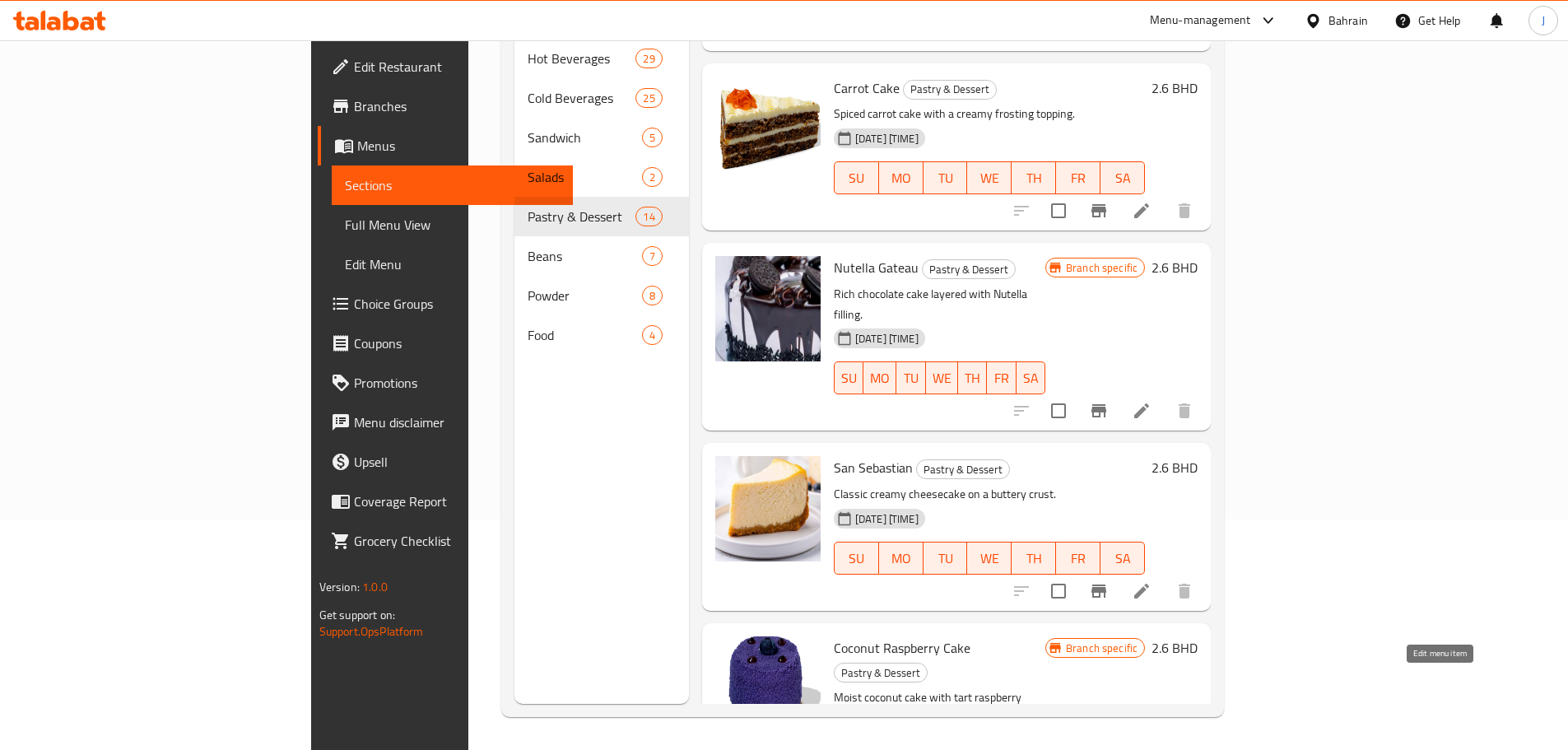 click 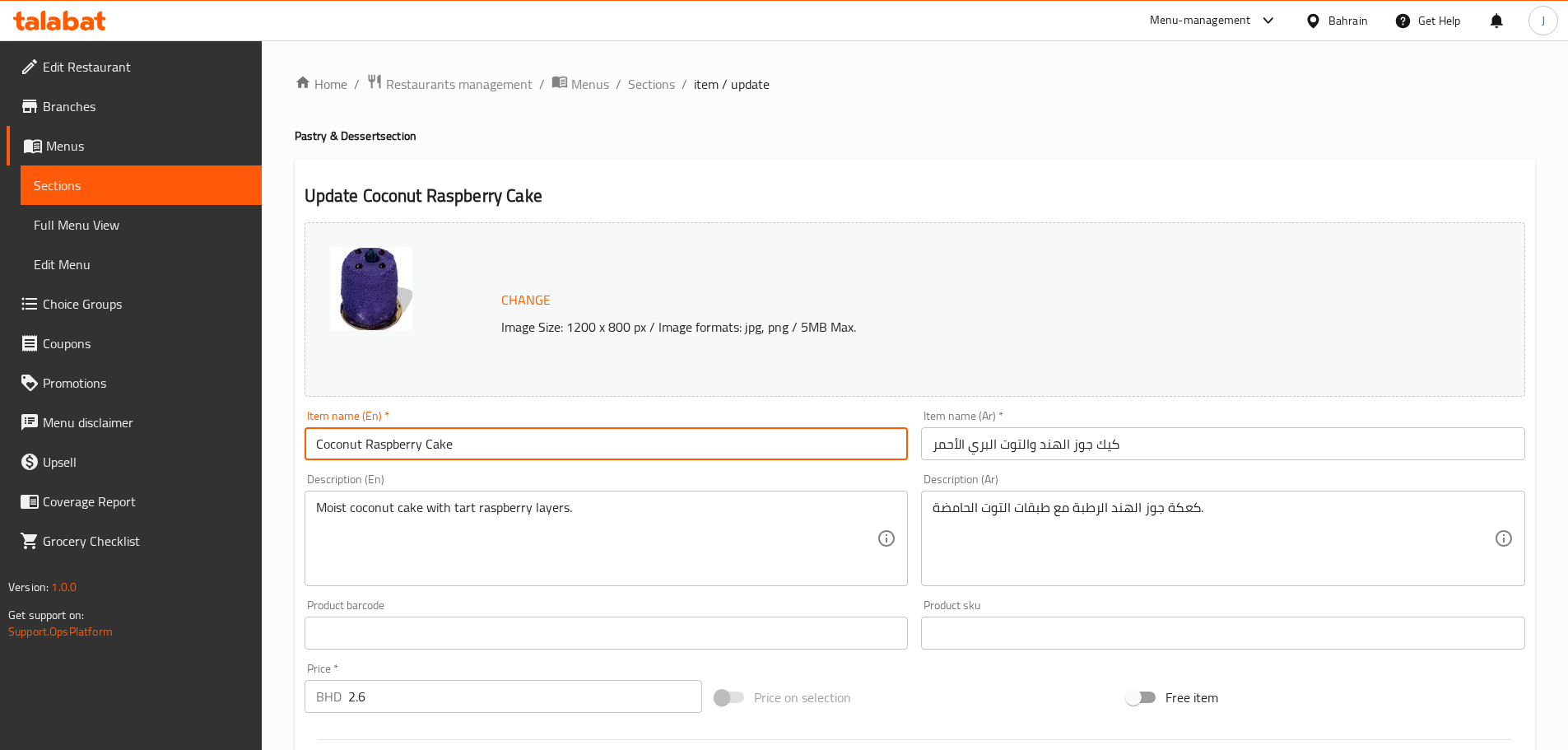 click on "Coconut Raspberry Cake" at bounding box center (607, 444) 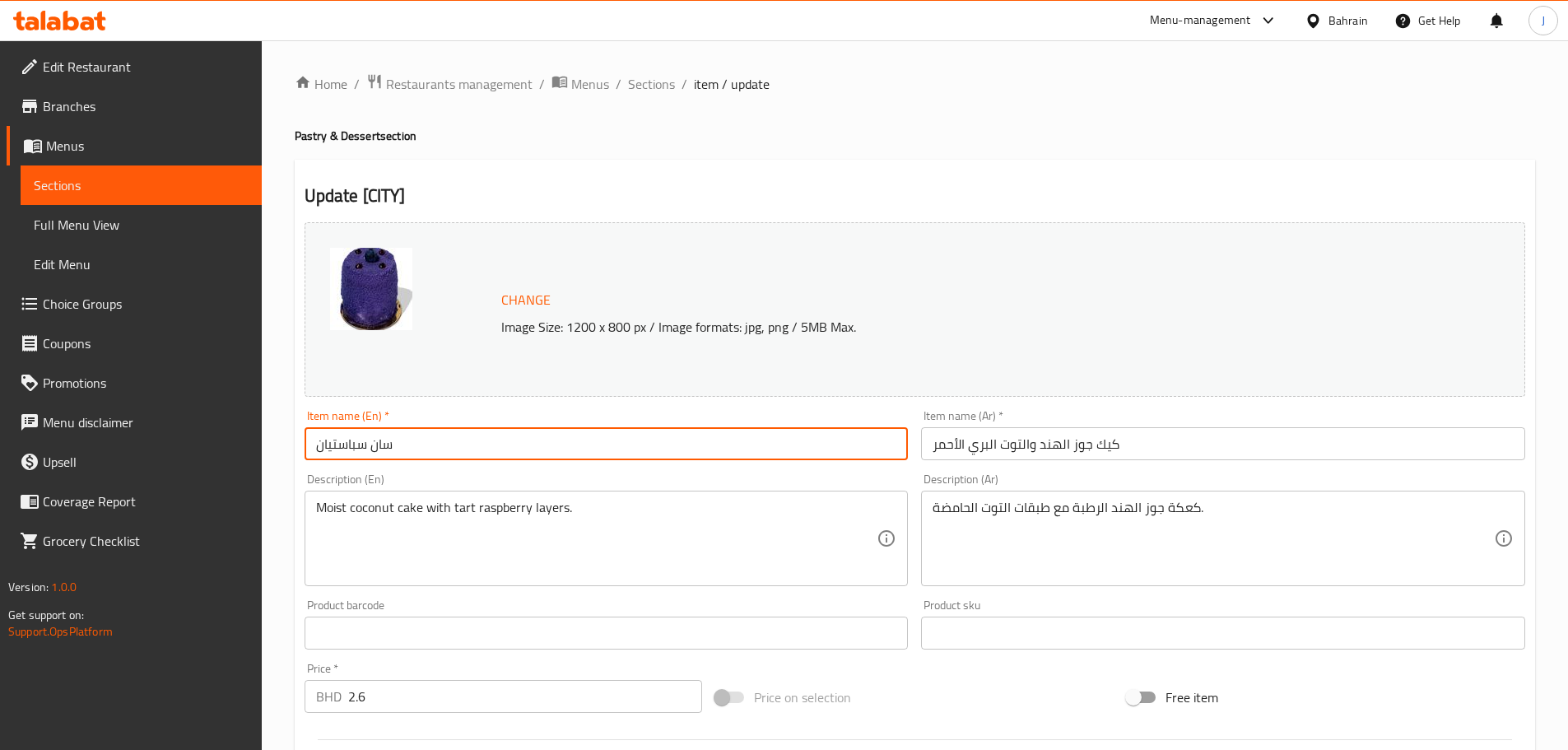 type on "سان سباستيان" 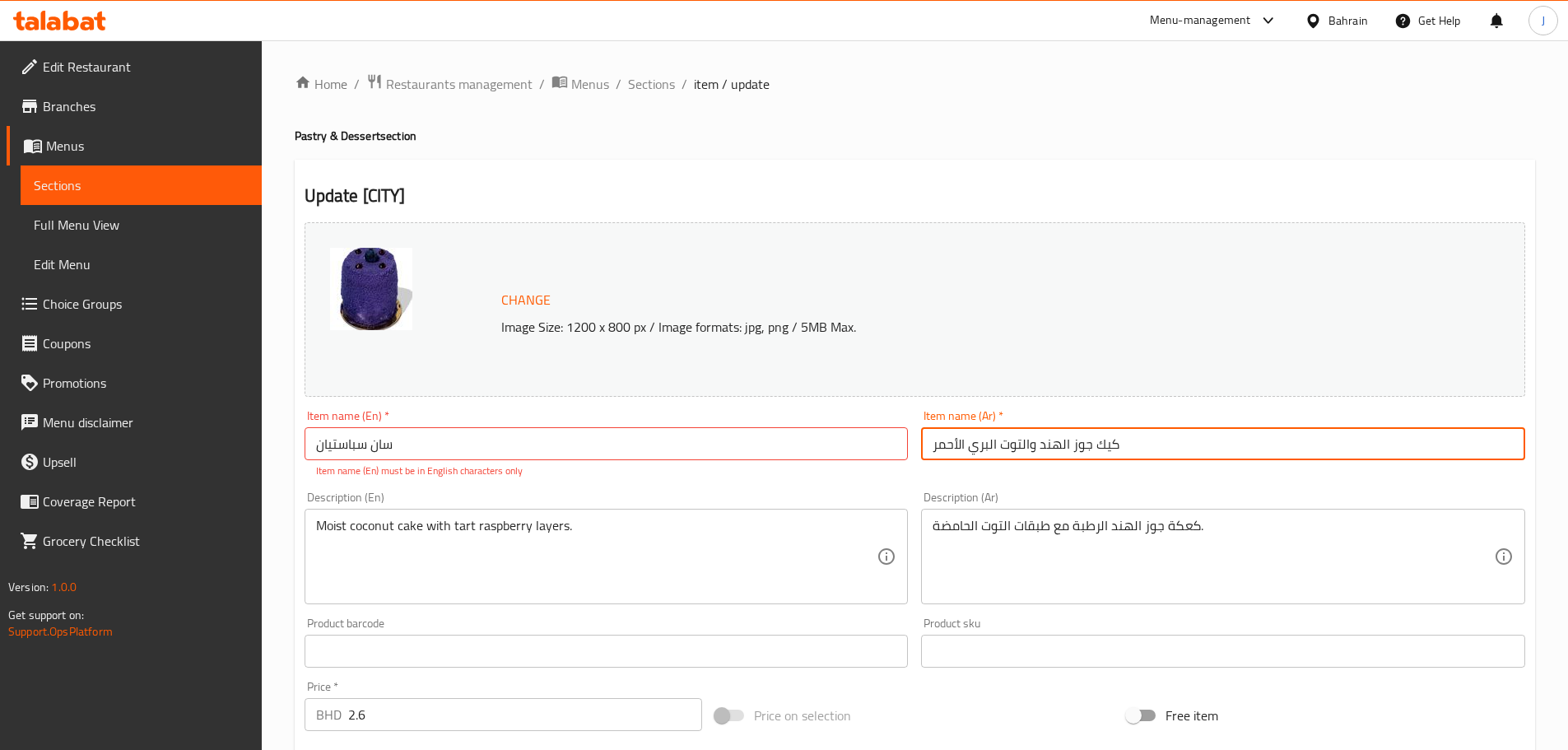 click on "كيك جوز الهند والتوت البري الأحمر" at bounding box center (1223, 444) 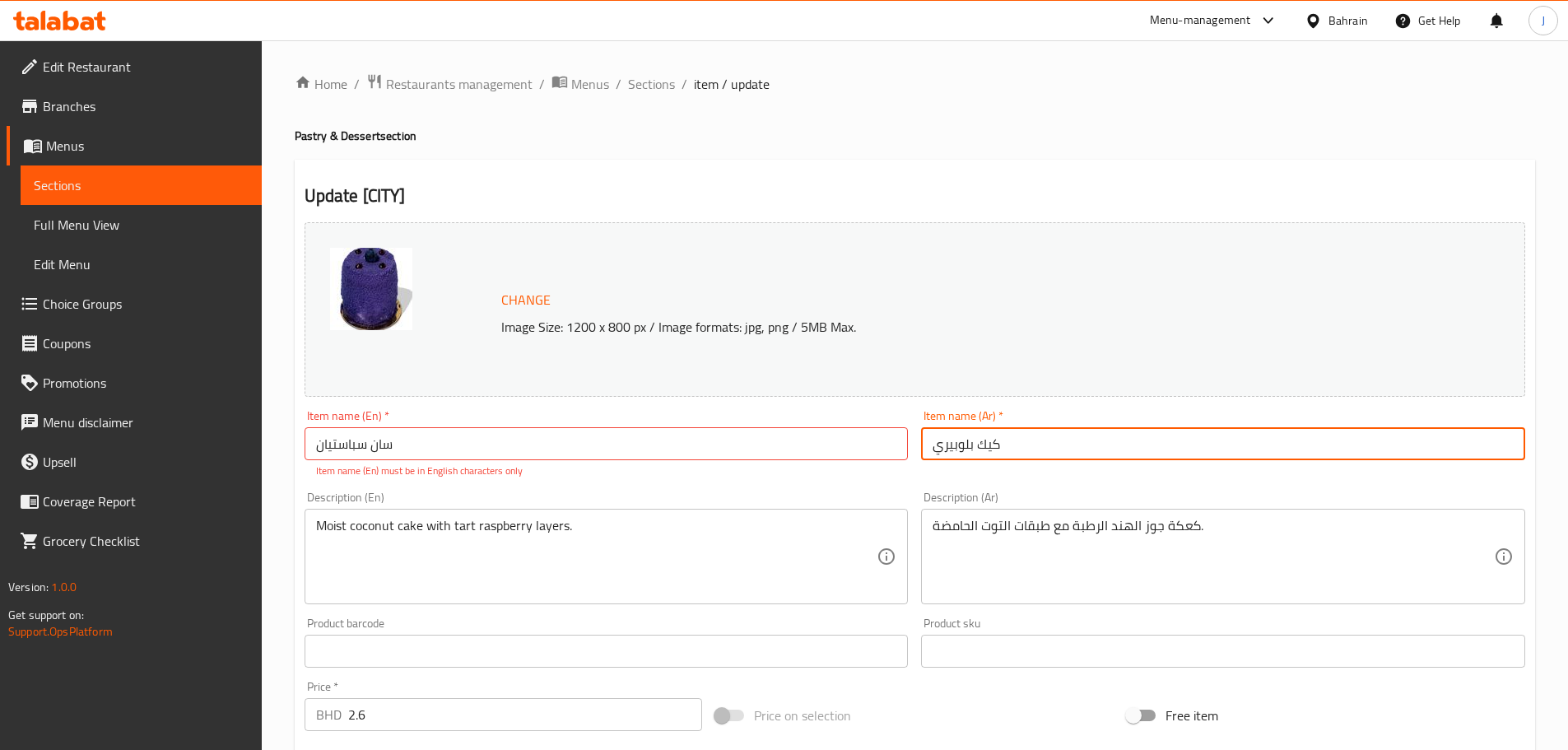 type on "كيك بلوبيري" 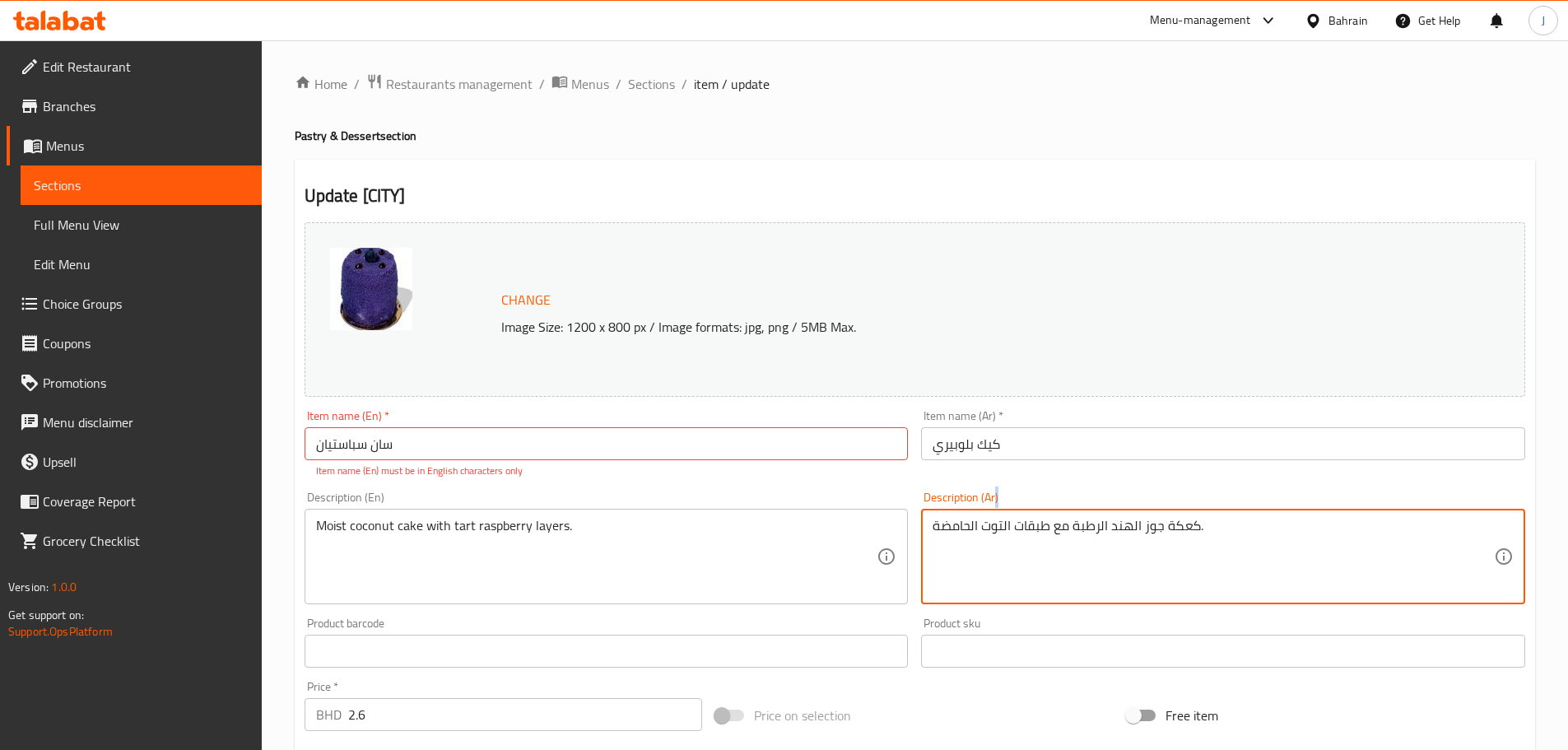 click on "كعكة جوز الهند الرطبة مع طبقات التوت الحامضة. Description (Ar)" at bounding box center (1223, 557) 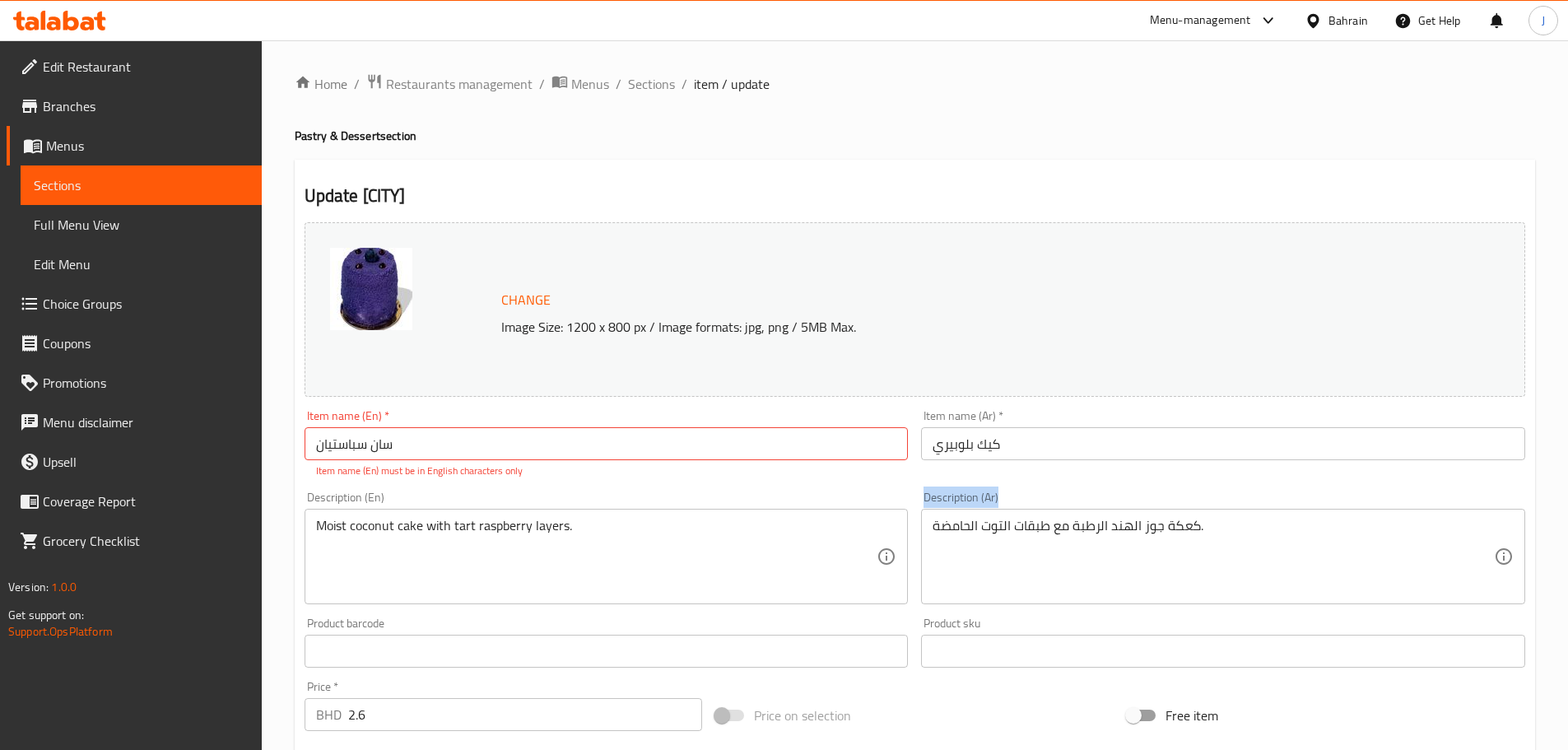 click on "كعكة جوز الهند الرطبة مع طبقات التوت الحامضة. Description (Ar)" at bounding box center [1223, 557] 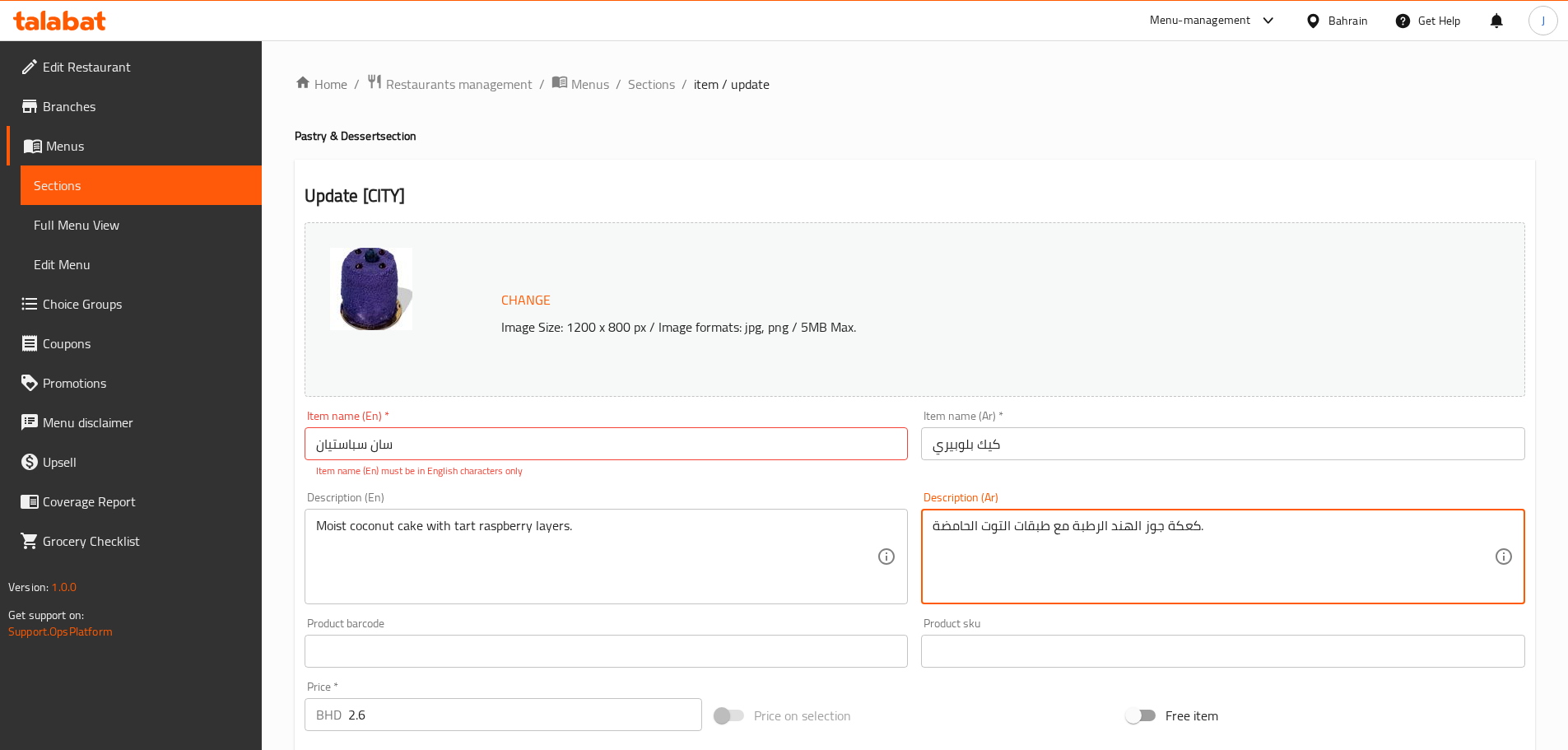 click on "كعكة جوز الهند الرطبة مع طبقات التوت الحامضة." at bounding box center (1213, 557) 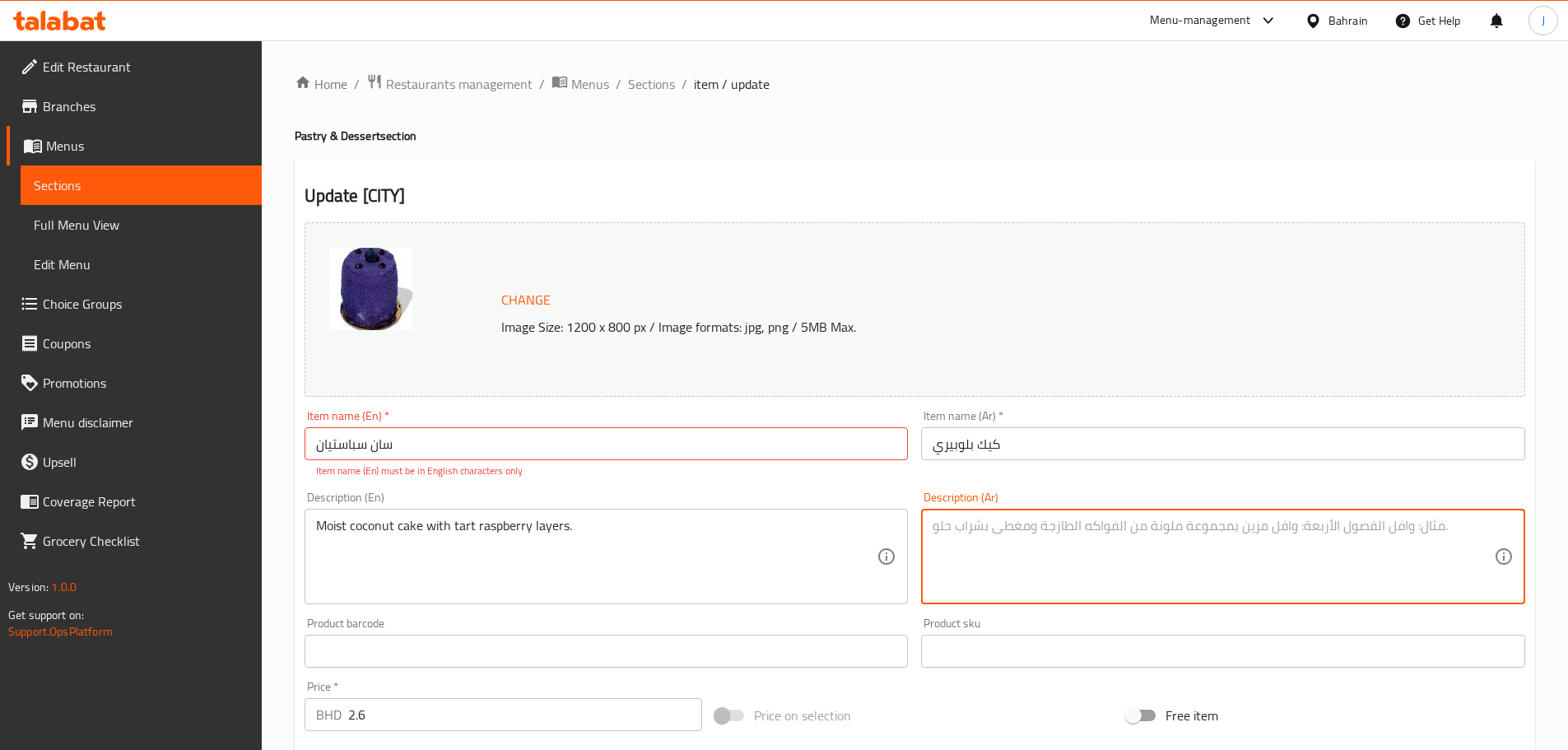 type 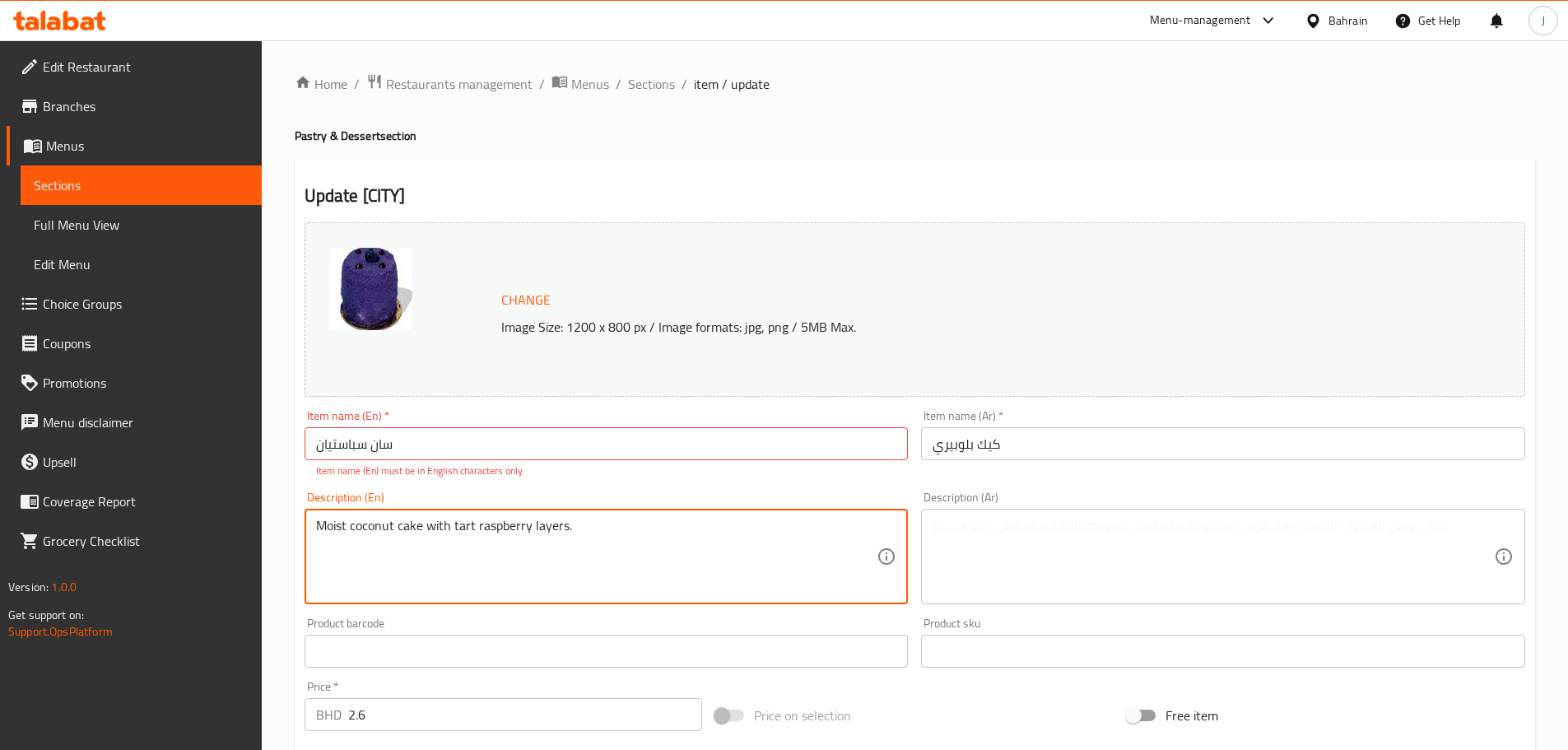 click on "Moist coconut cake with tart raspberry layers." at bounding box center [597, 557] 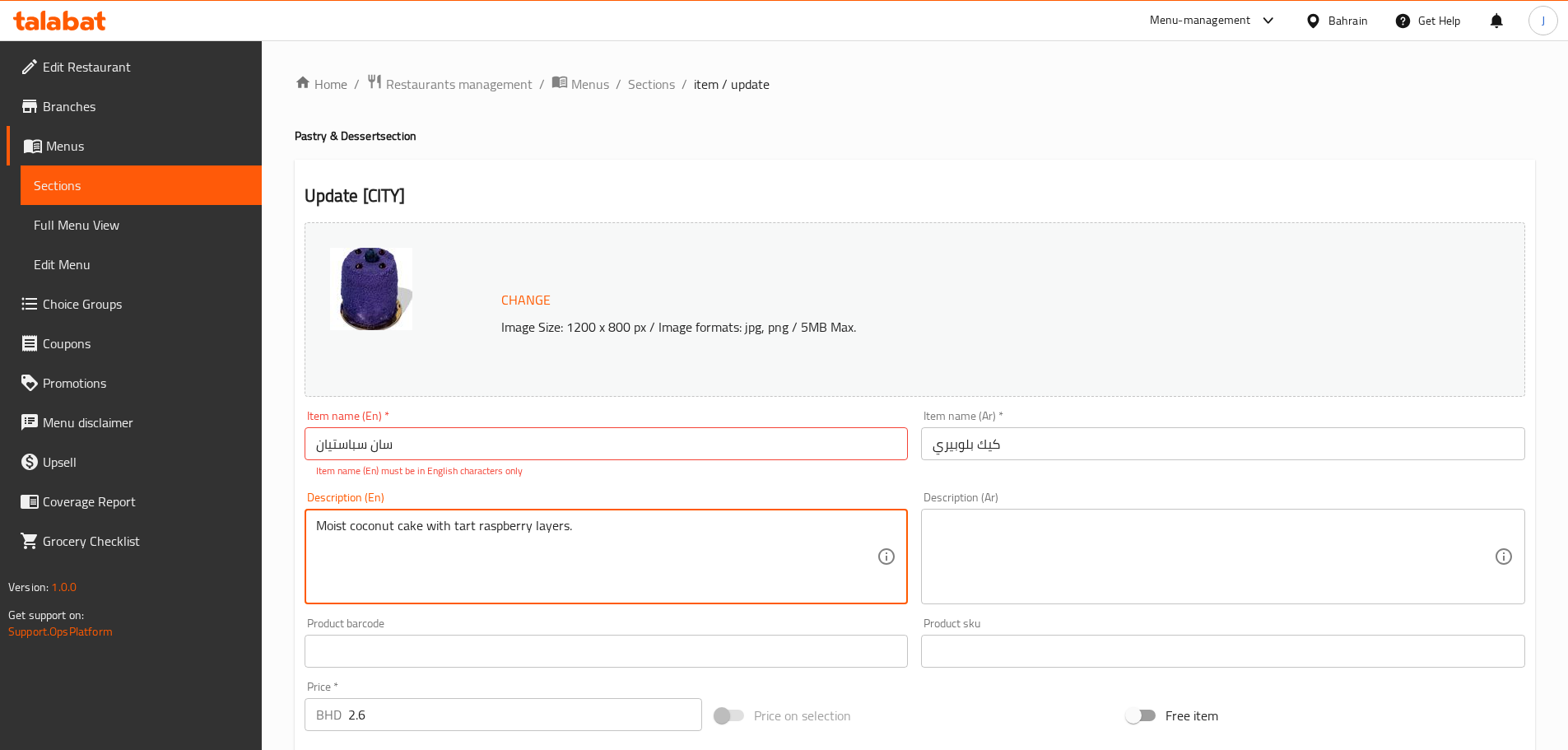click on "Moist coconut cake with tart raspberry layers." at bounding box center [597, 557] 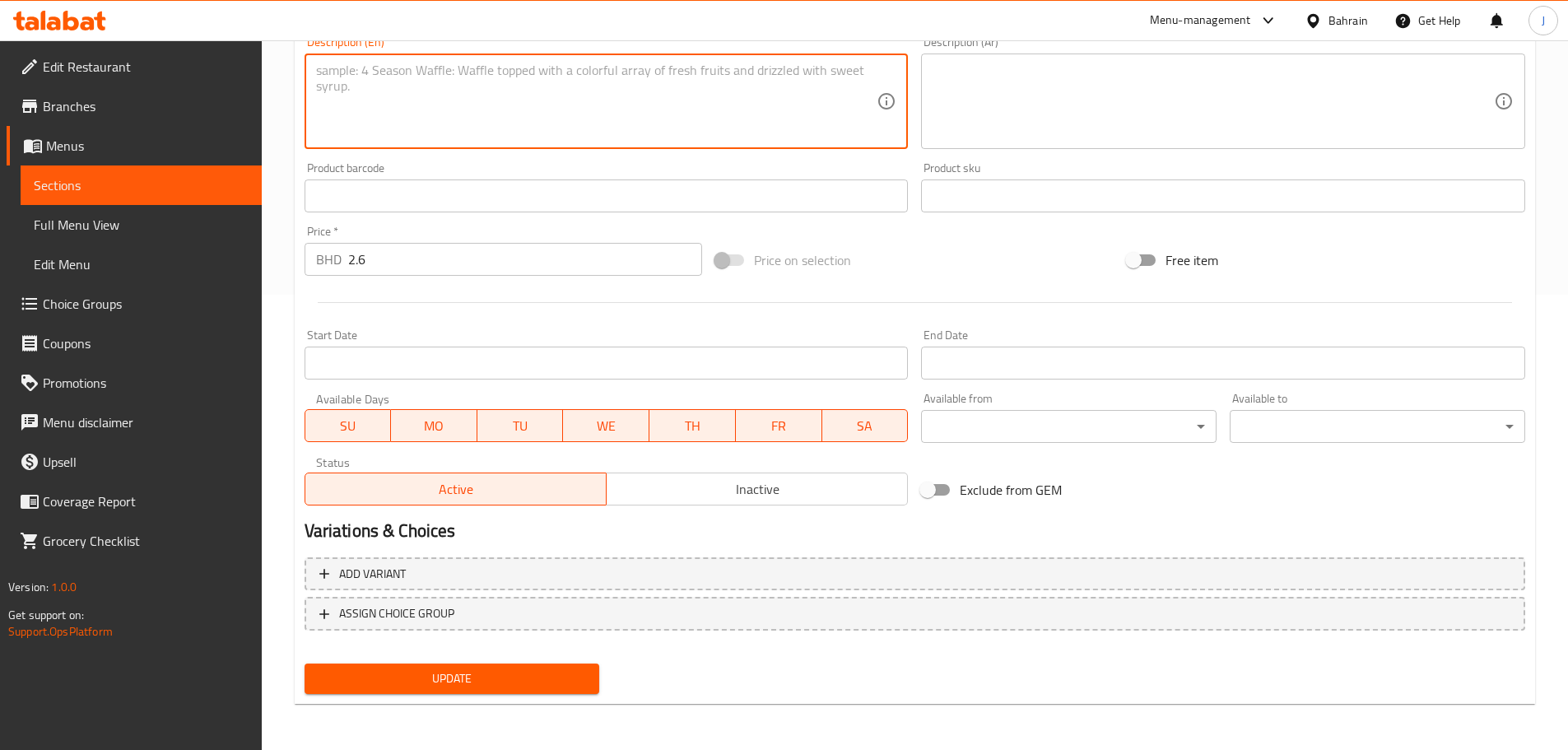 type 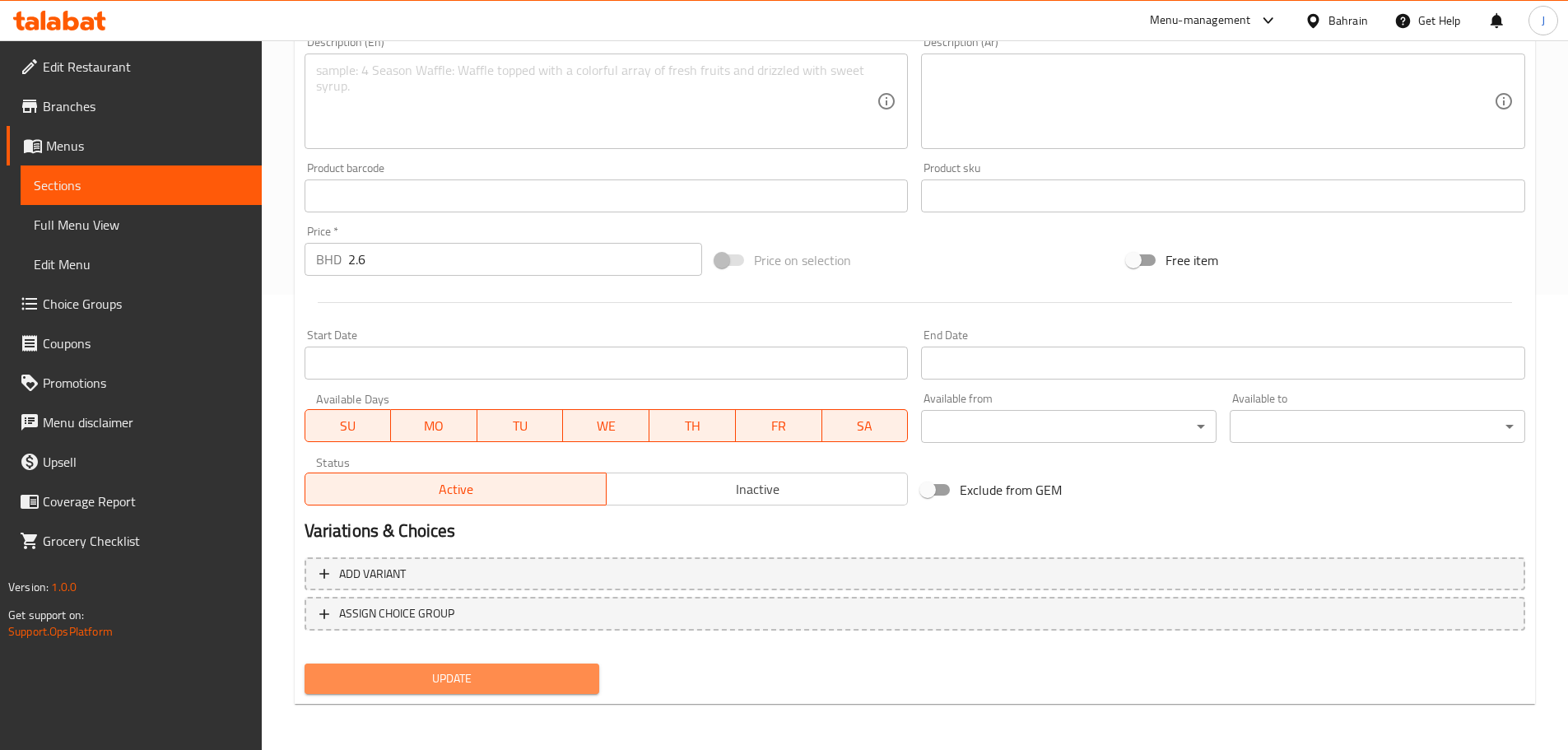 click on "Update" at bounding box center [452, 678] 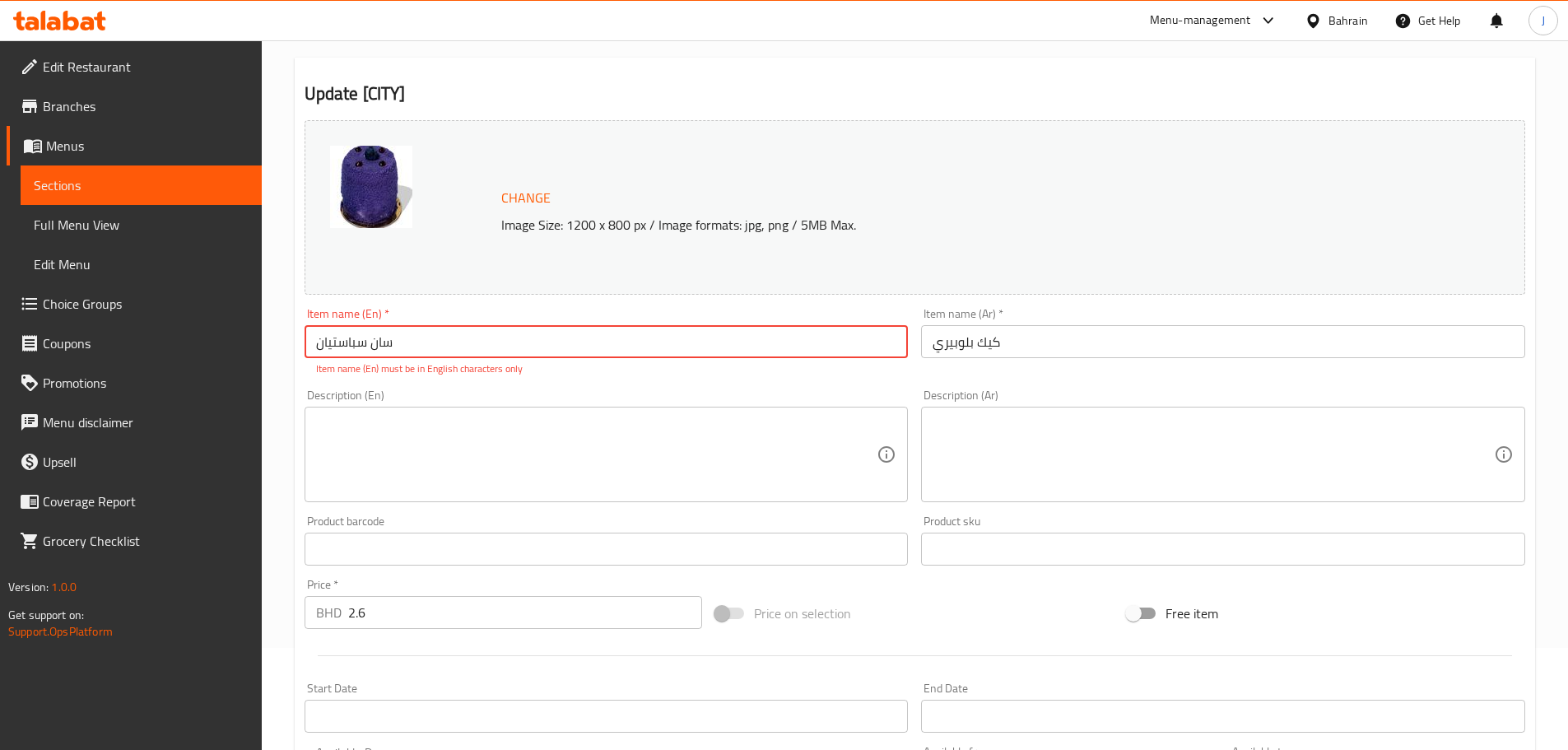 scroll, scrollTop: 98, scrollLeft: 0, axis: vertical 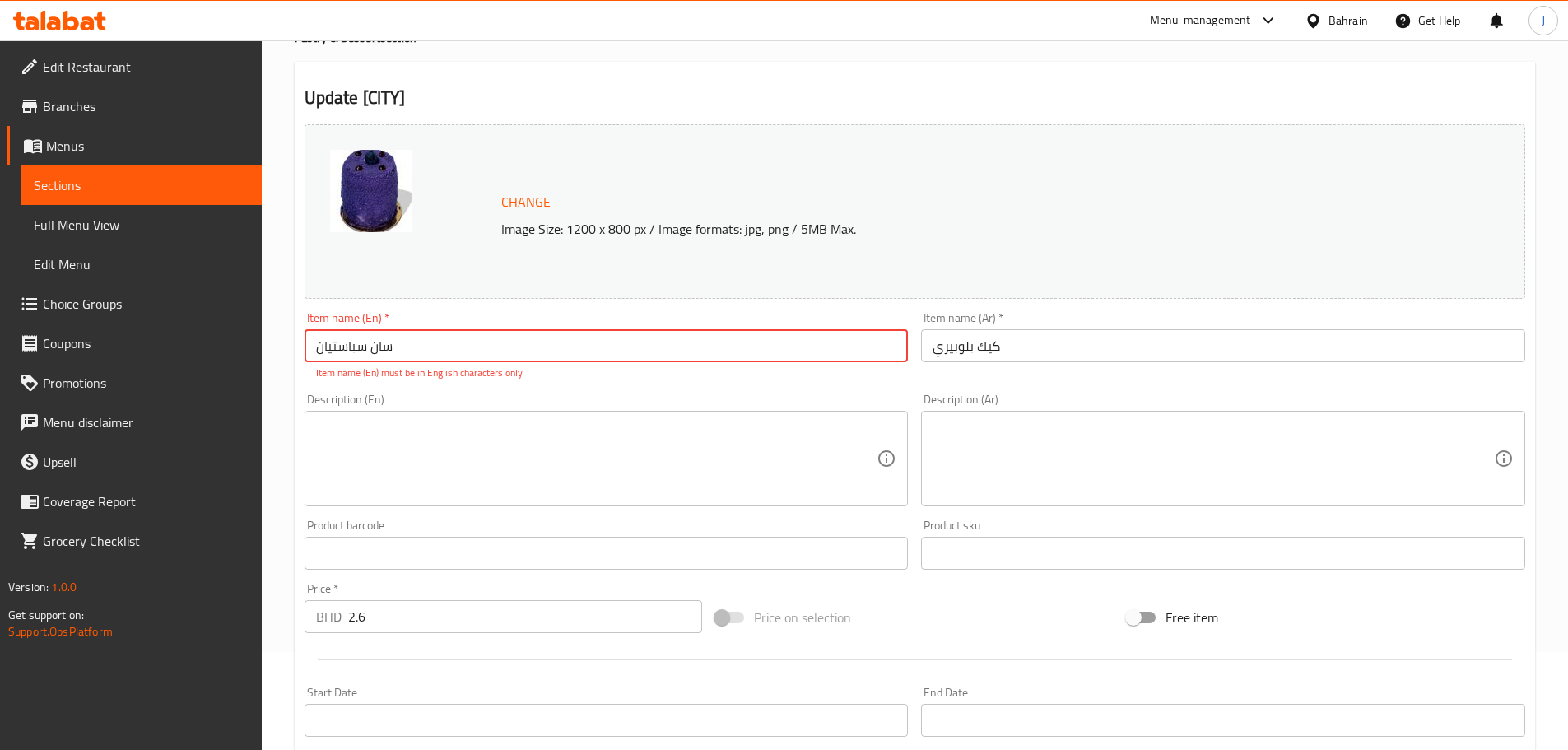click on "سان سباستيان" at bounding box center (607, 346) 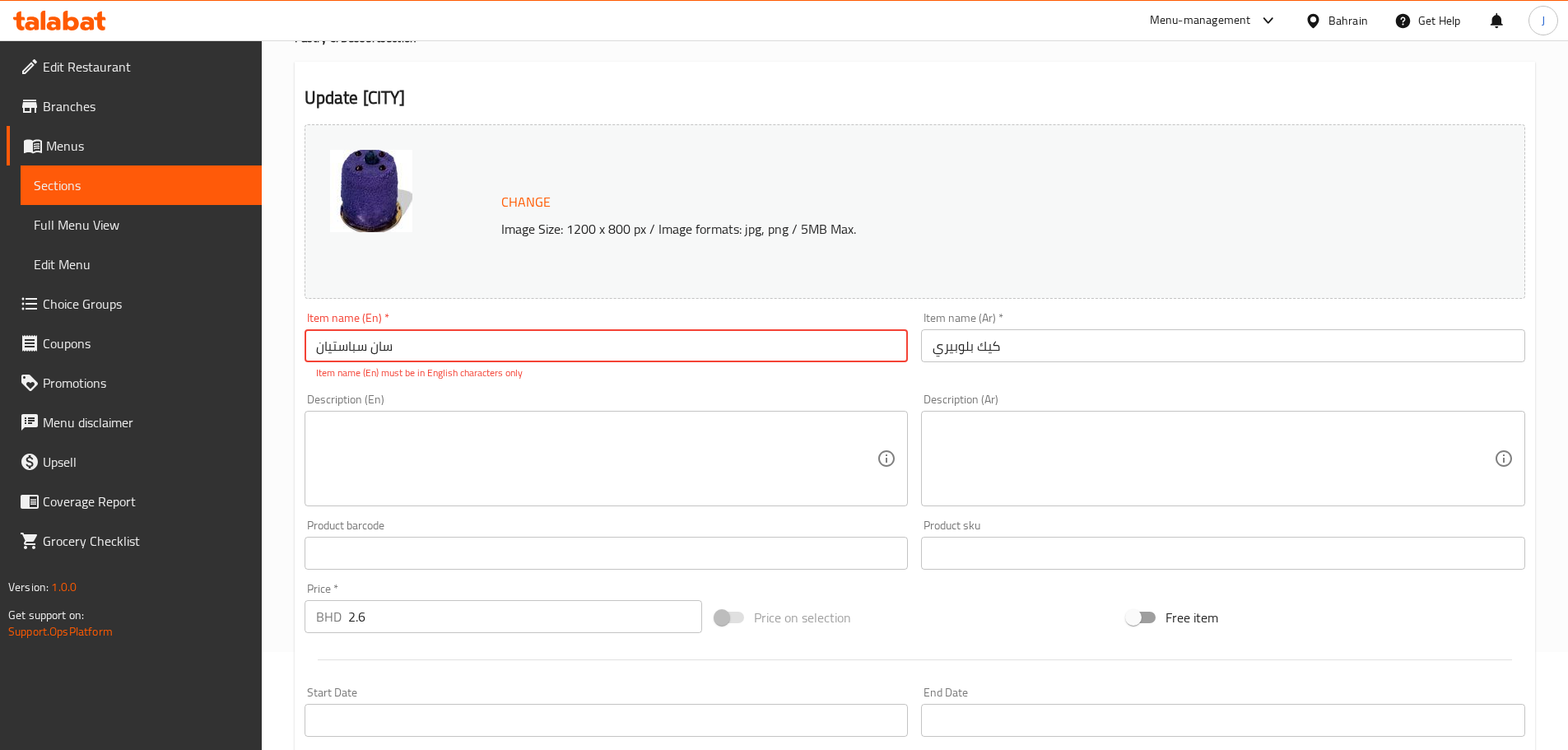 click on "سان سباستيان" at bounding box center (607, 346) 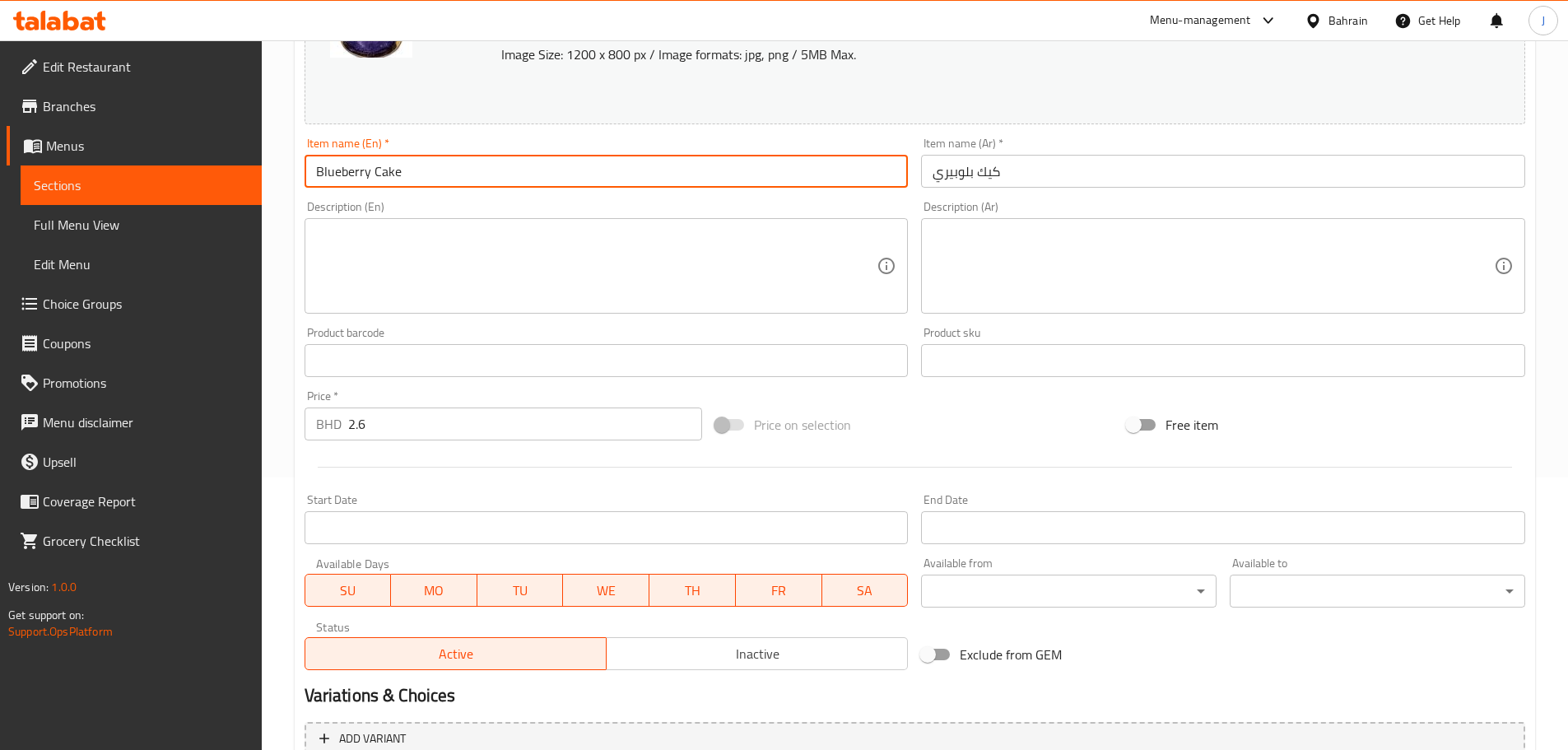 scroll, scrollTop: 437, scrollLeft: 0, axis: vertical 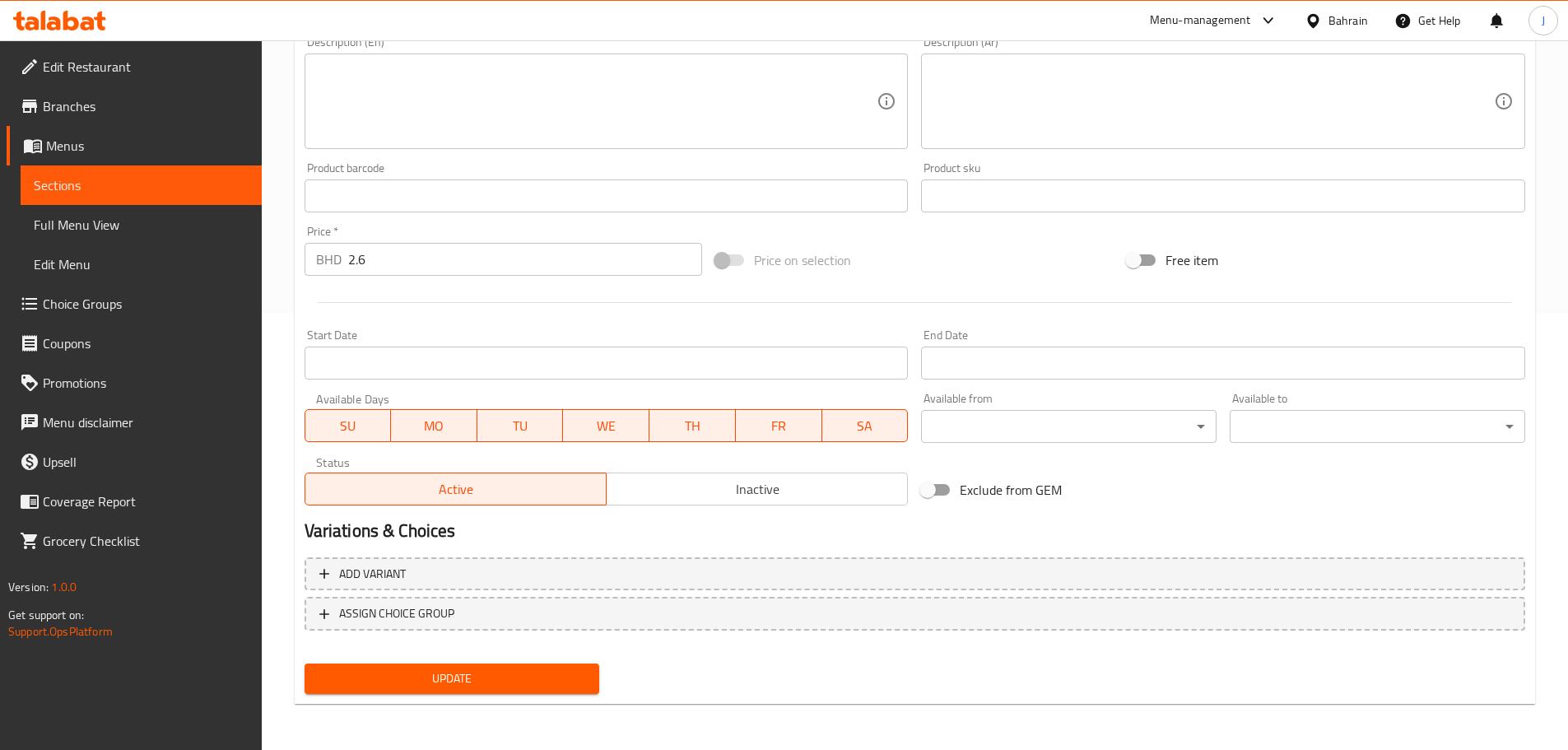 type on "Blueberry Cake" 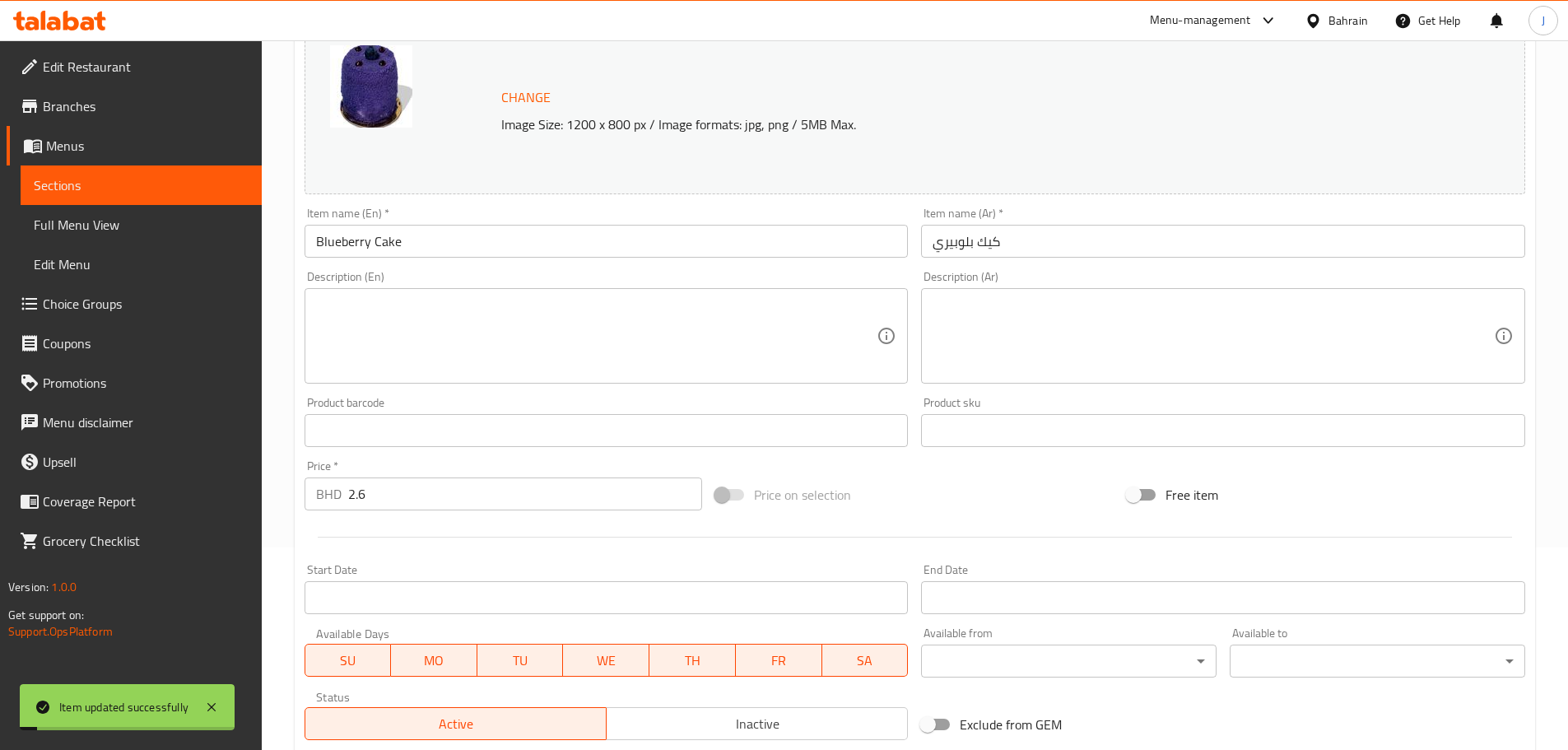 scroll, scrollTop: 0, scrollLeft: 0, axis: both 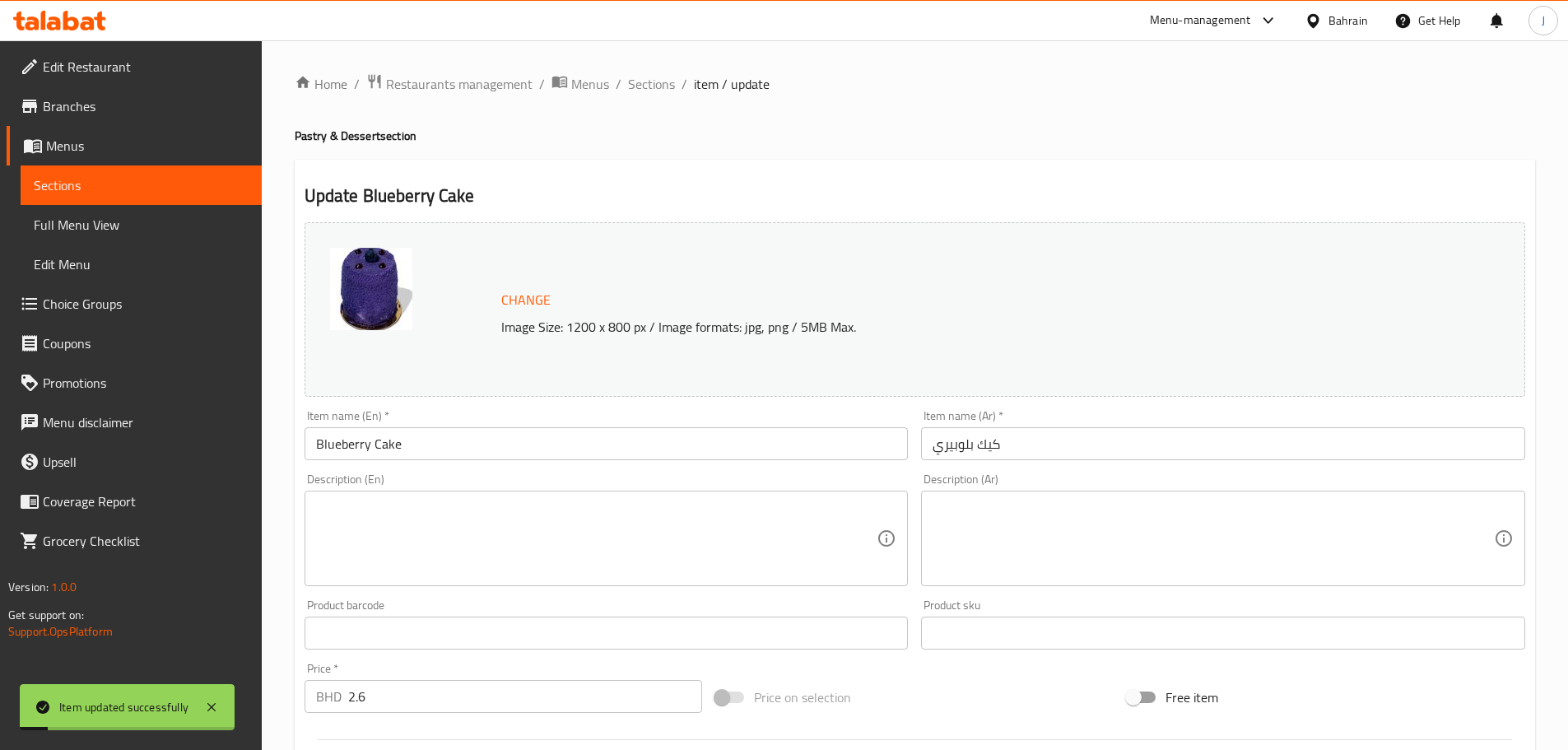 drag, startPoint x: 658, startPoint y: 90, endPoint x: 654, endPoint y: 103, distance: 13.601471 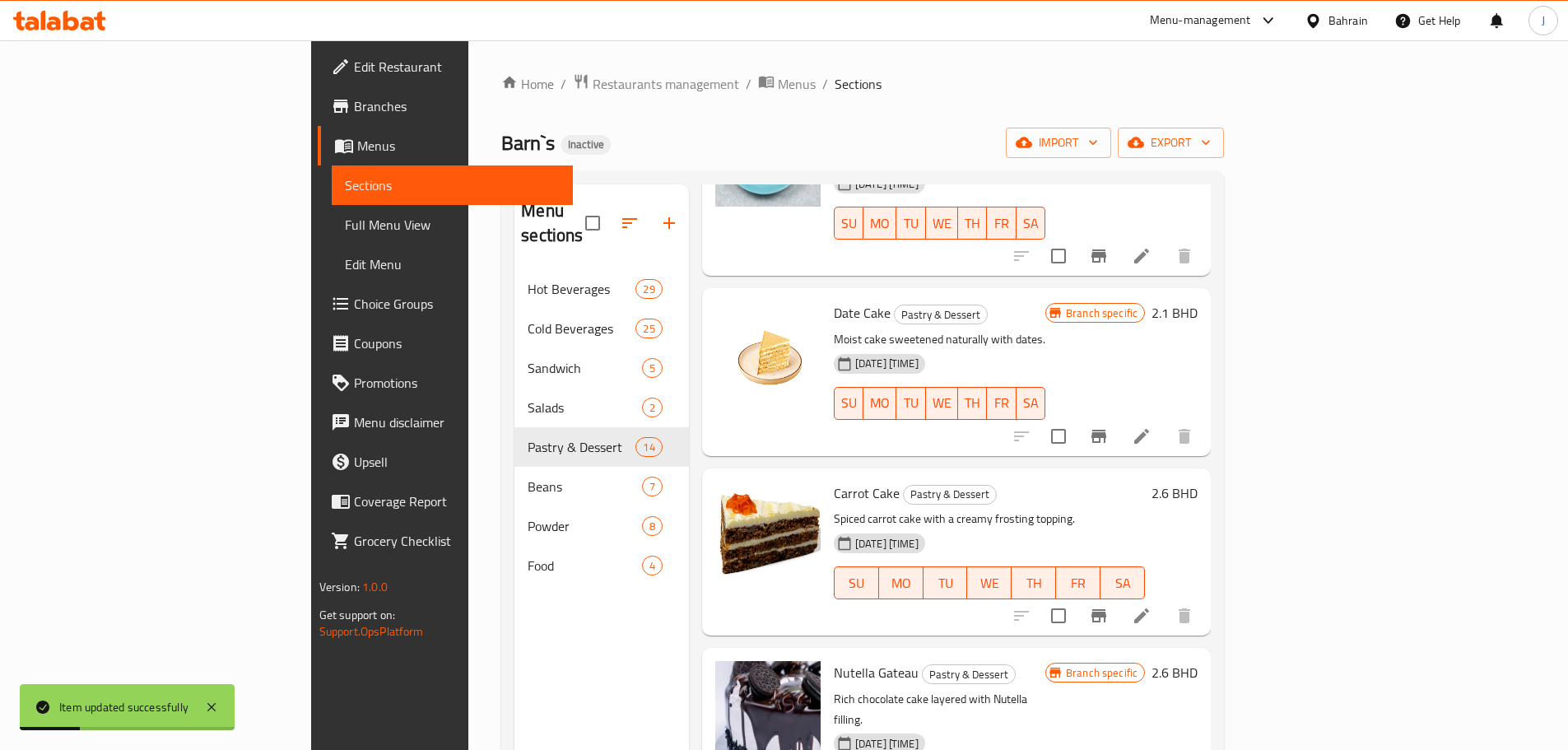 scroll, scrollTop: 1785, scrollLeft: 0, axis: vertical 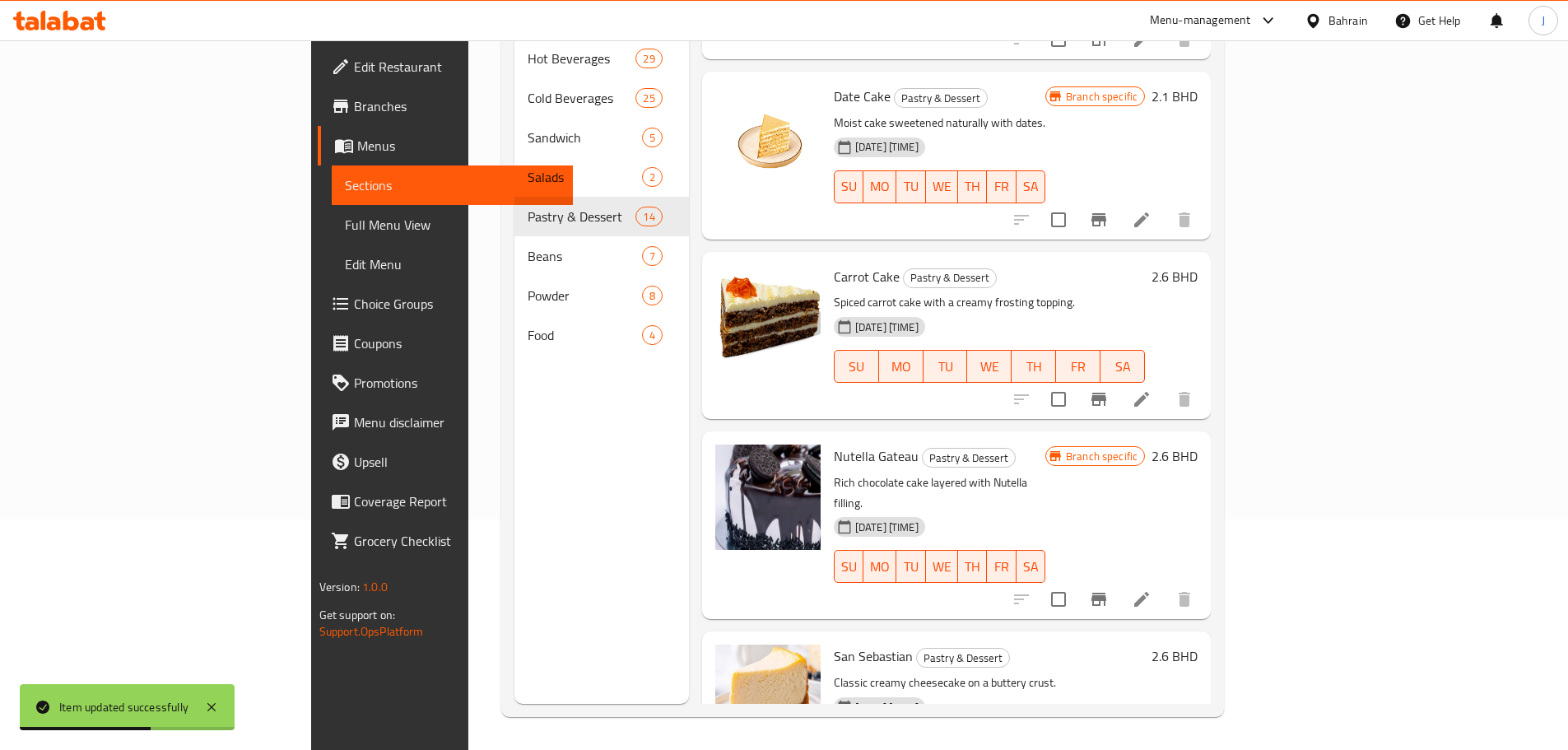 click 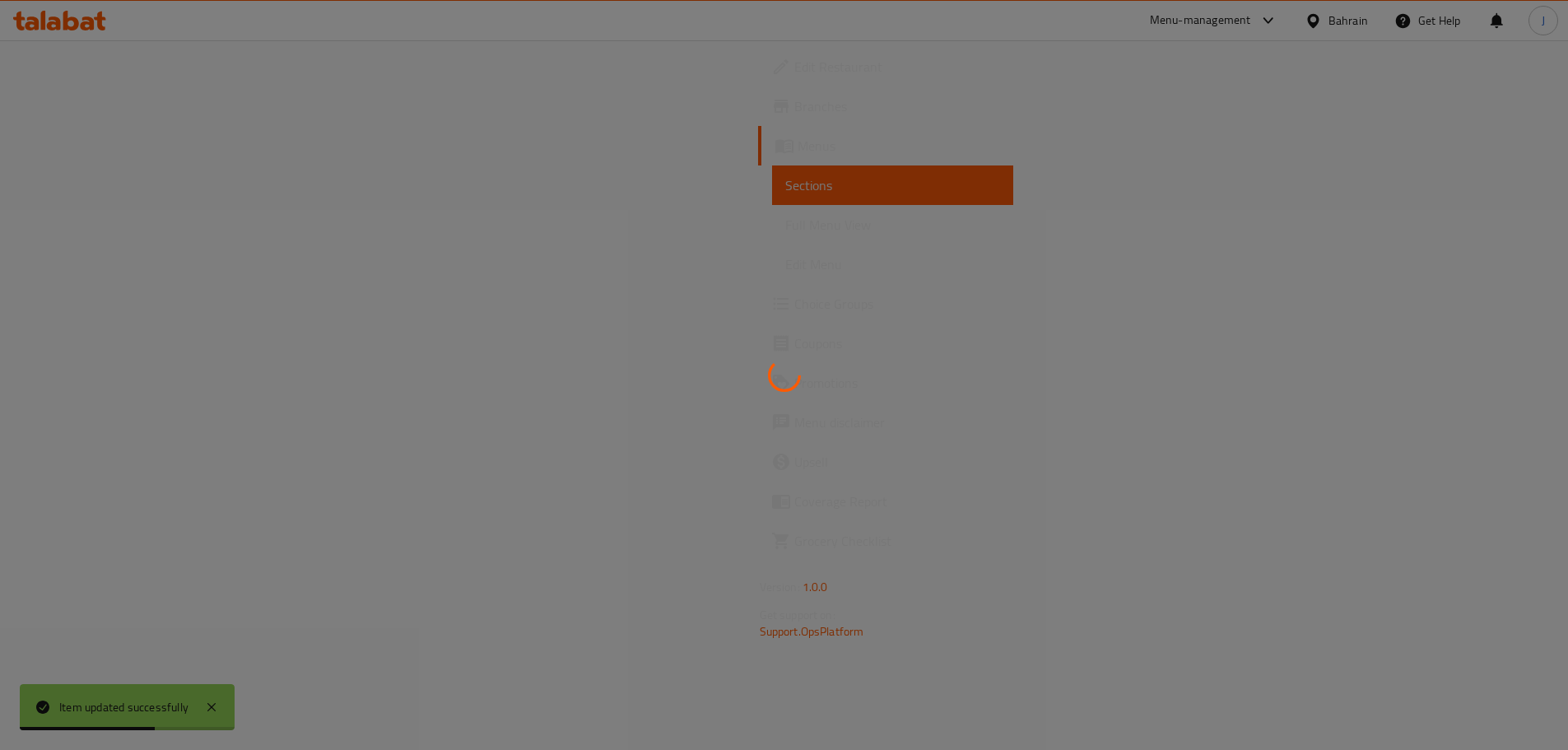 scroll, scrollTop: 0, scrollLeft: 0, axis: both 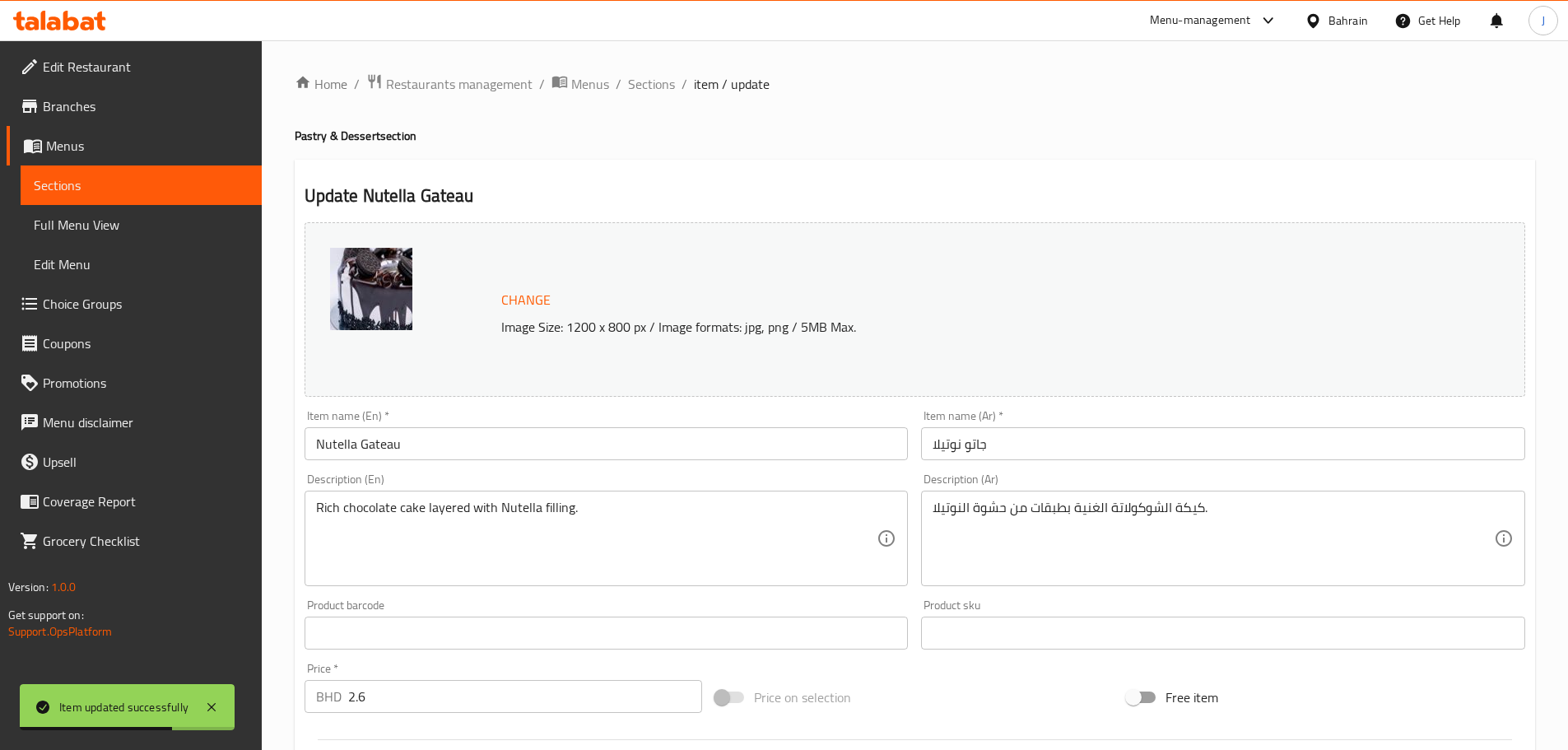 drag, startPoint x: 412, startPoint y: 422, endPoint x: 413, endPoint y: 448, distance: 26.019224 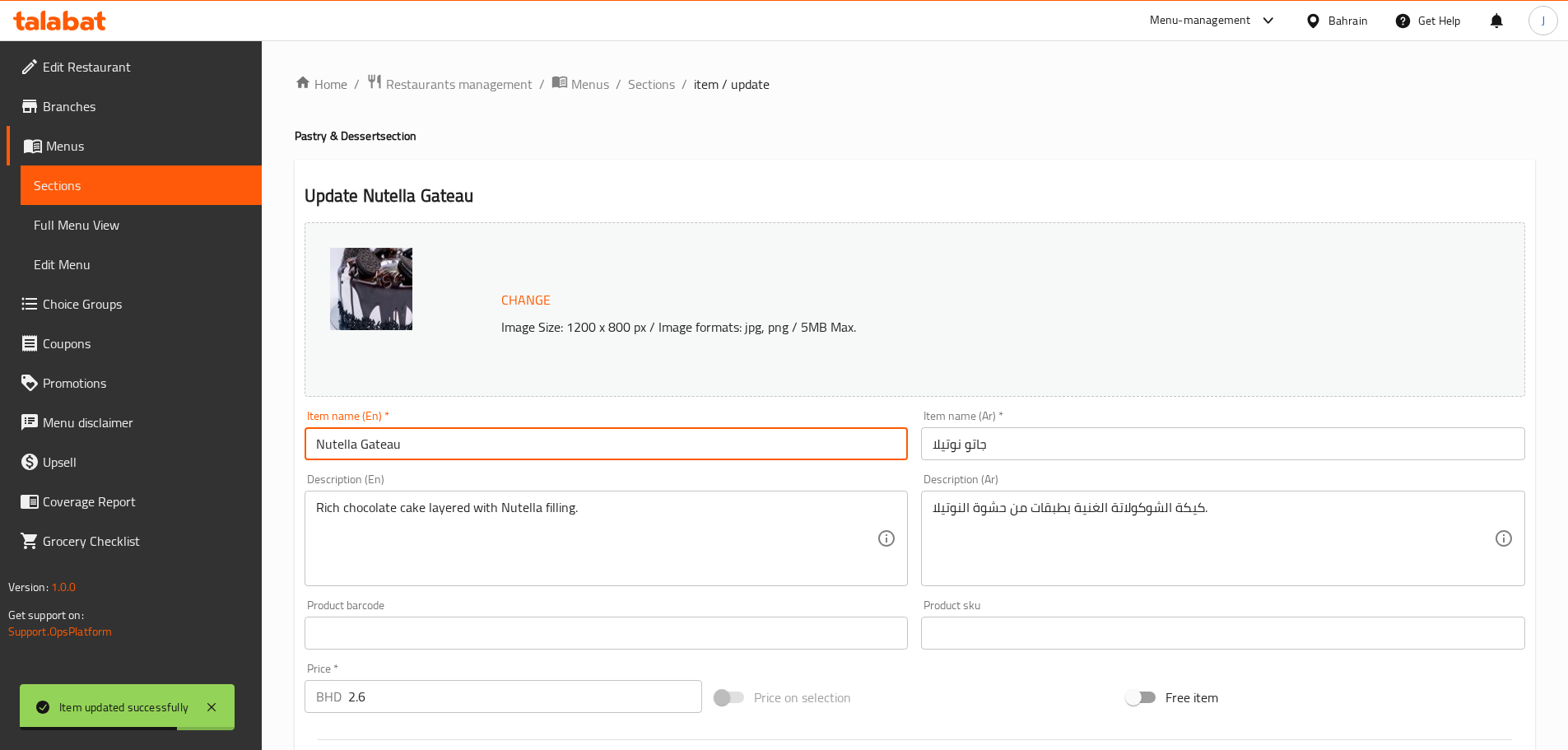 click on "Nutella Gateau" at bounding box center [607, 444] 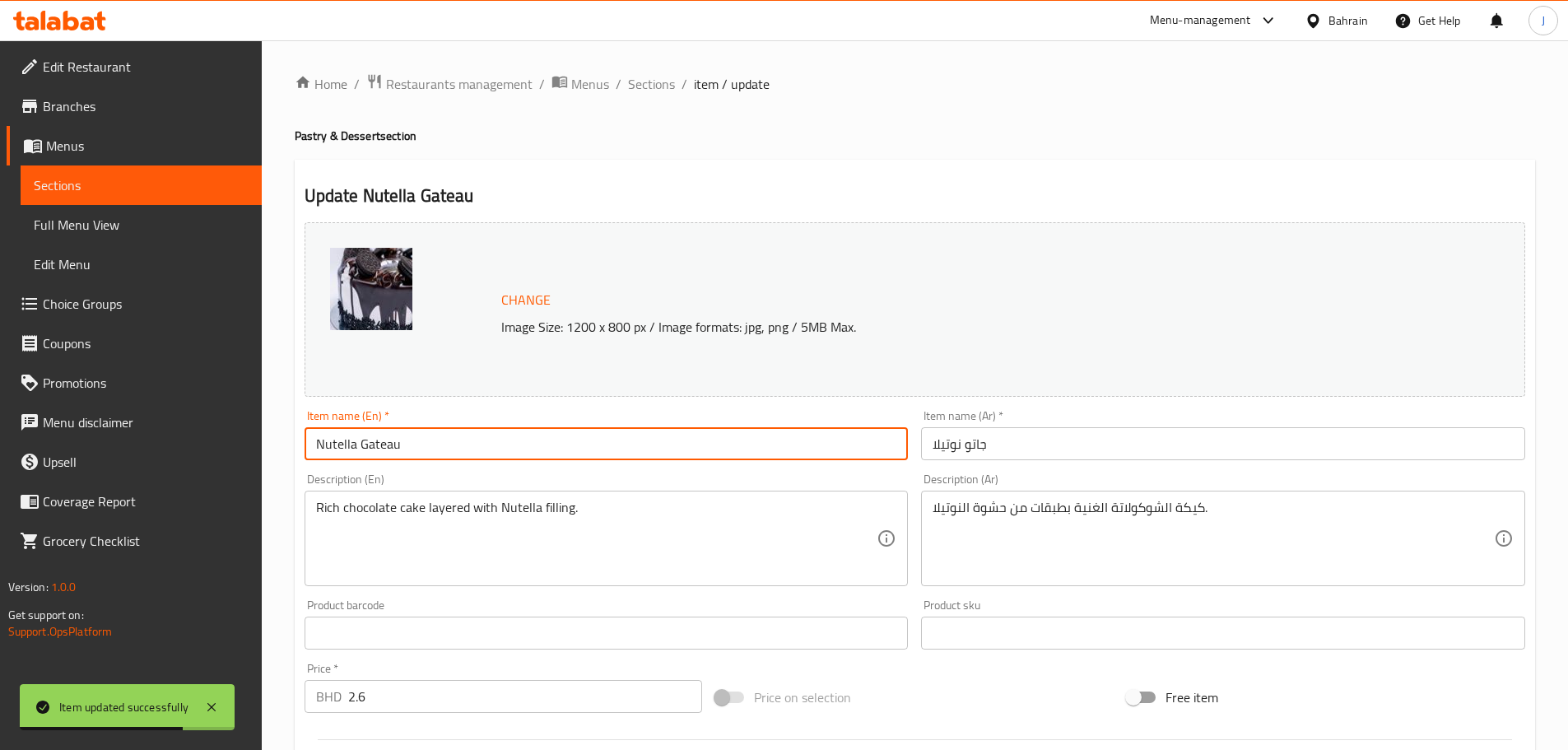 click on "Nutella Gateau" at bounding box center [607, 444] 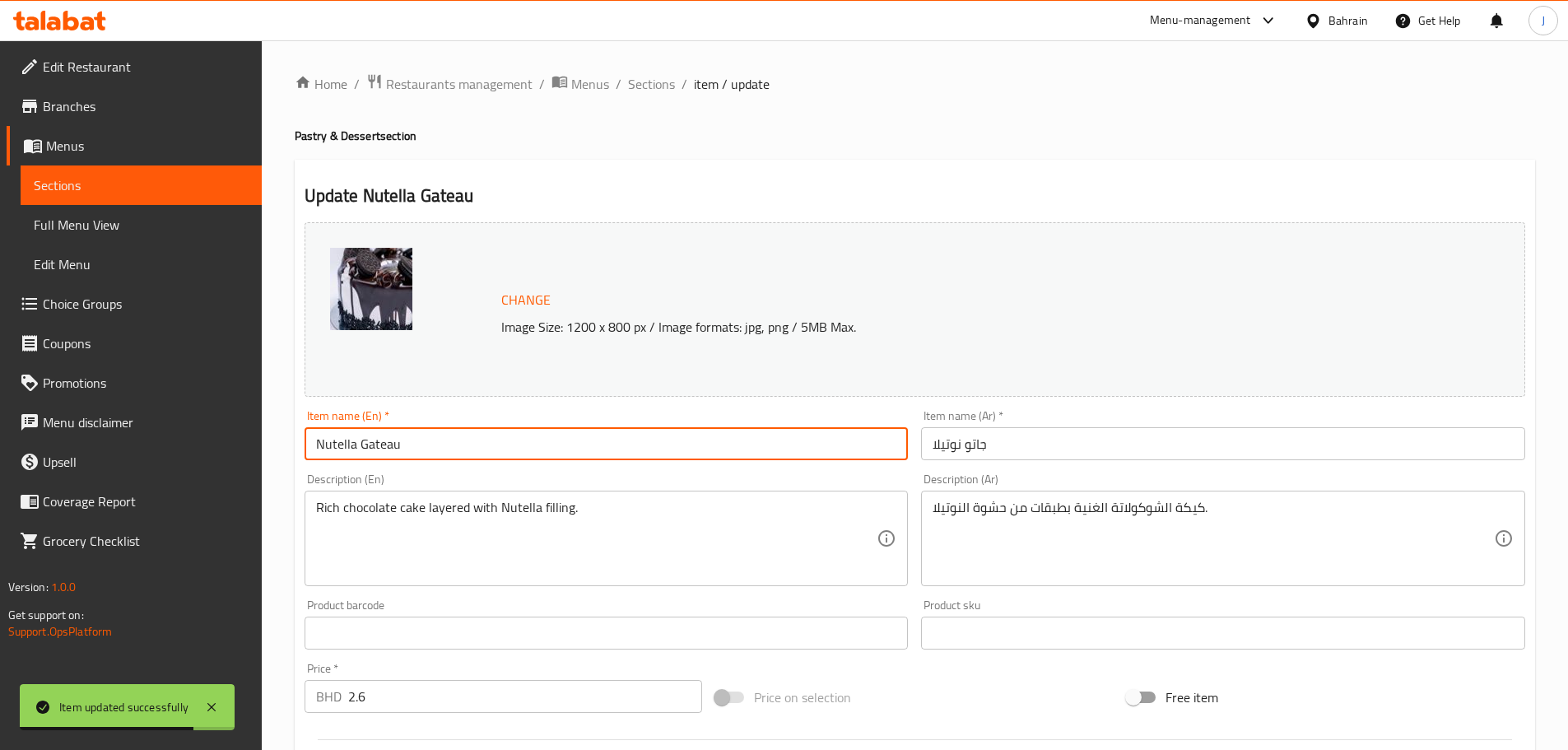 paste on "Black Velvet" 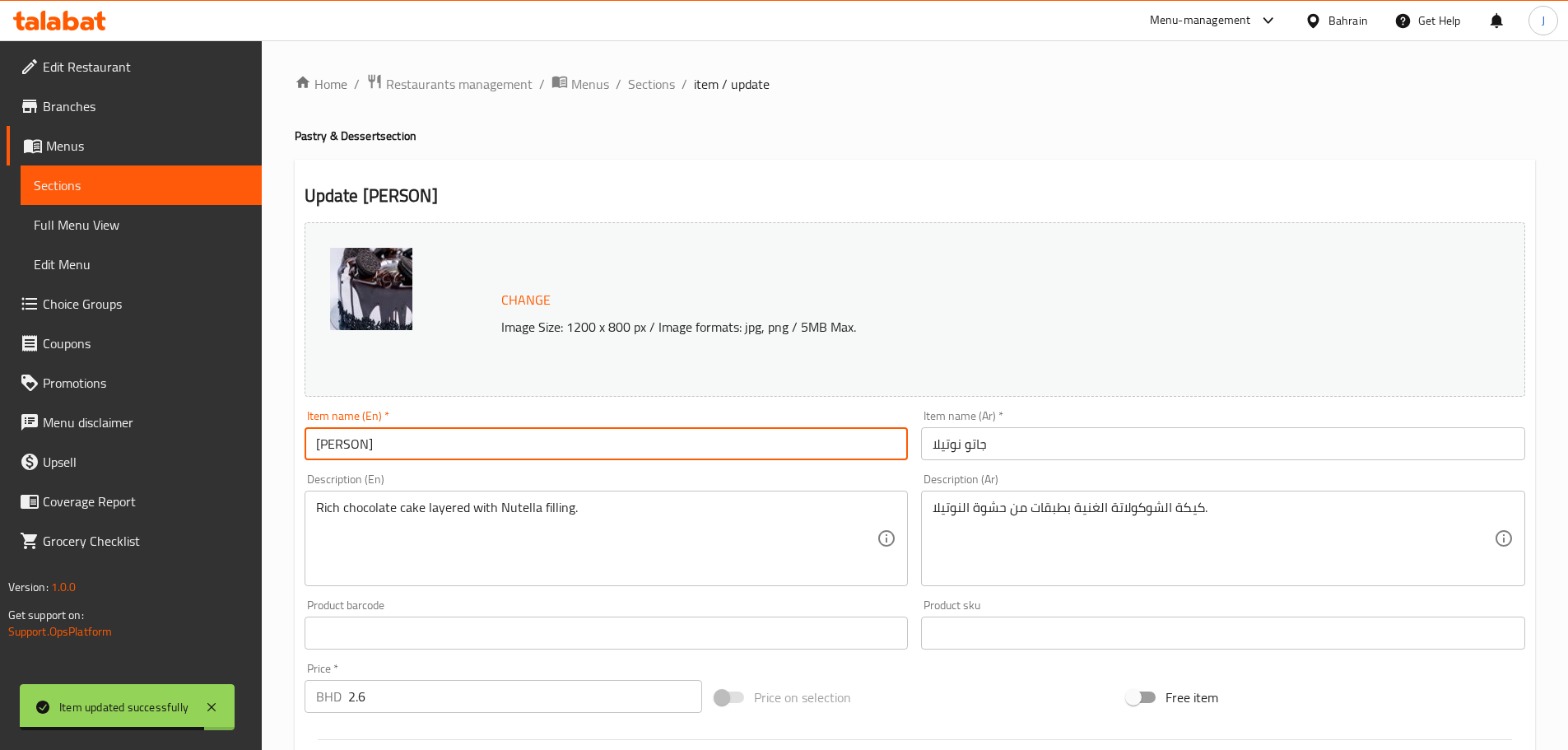 type on "Black Velvet" 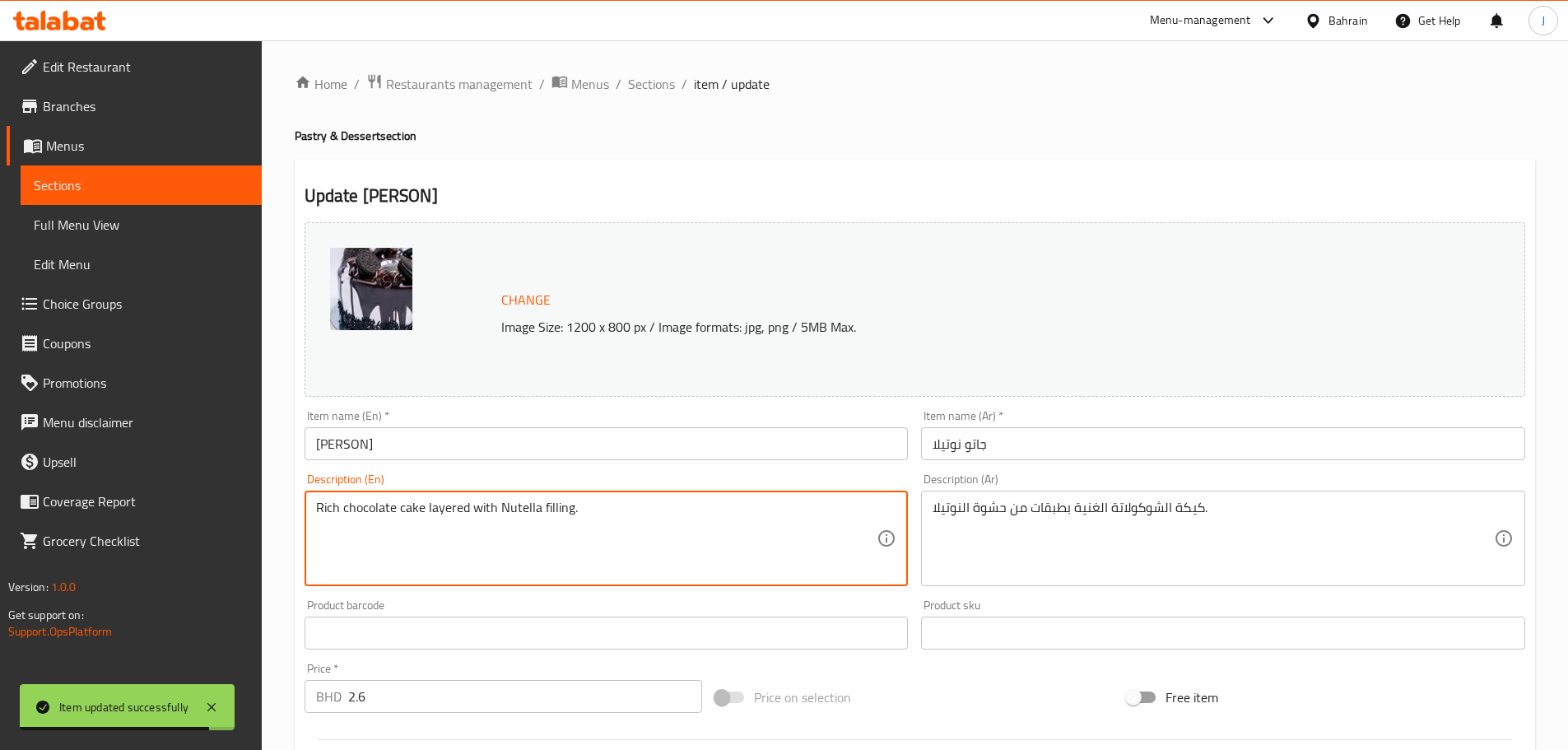 click on "Rich chocolate cake layered with Nutella filling." at bounding box center (597, 538) 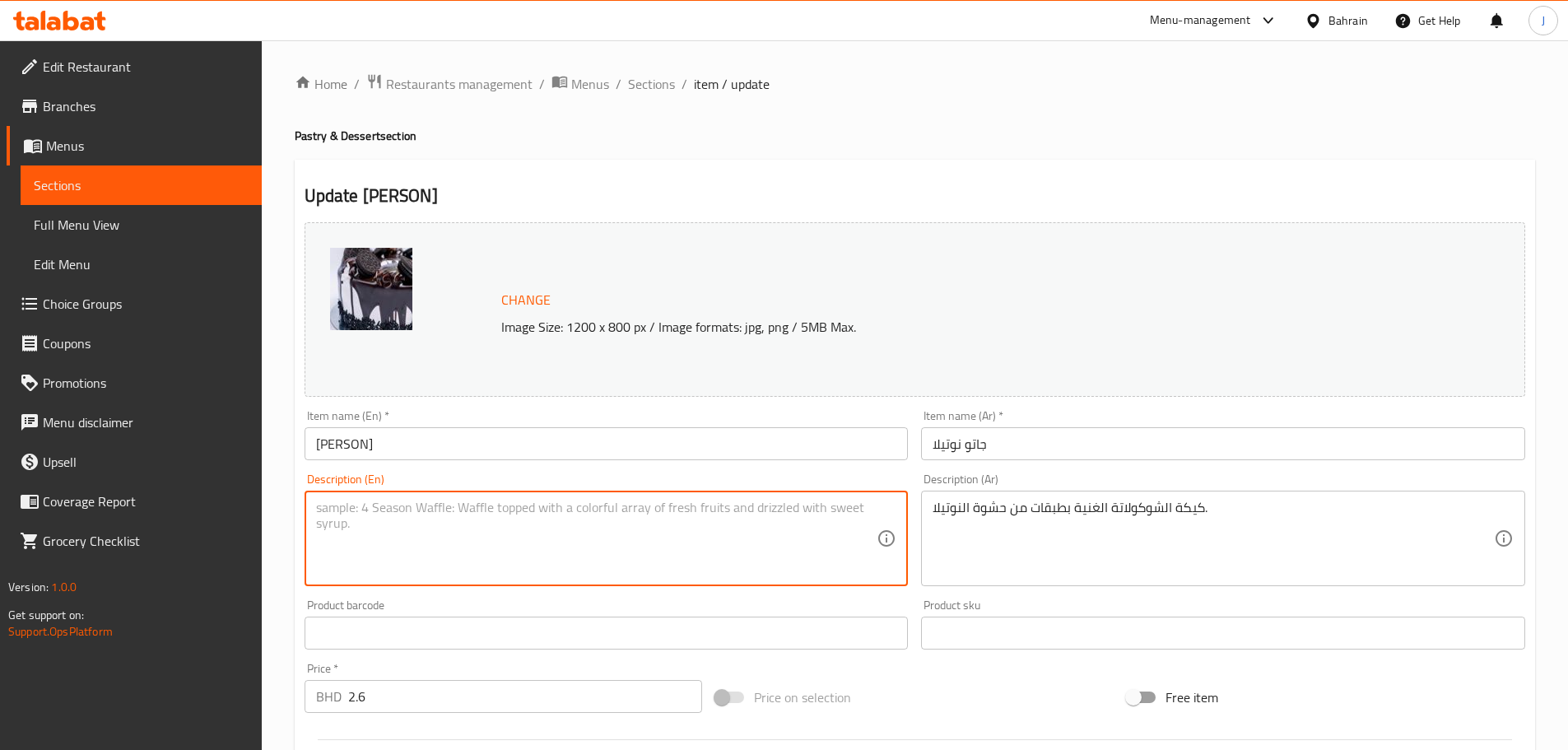 type 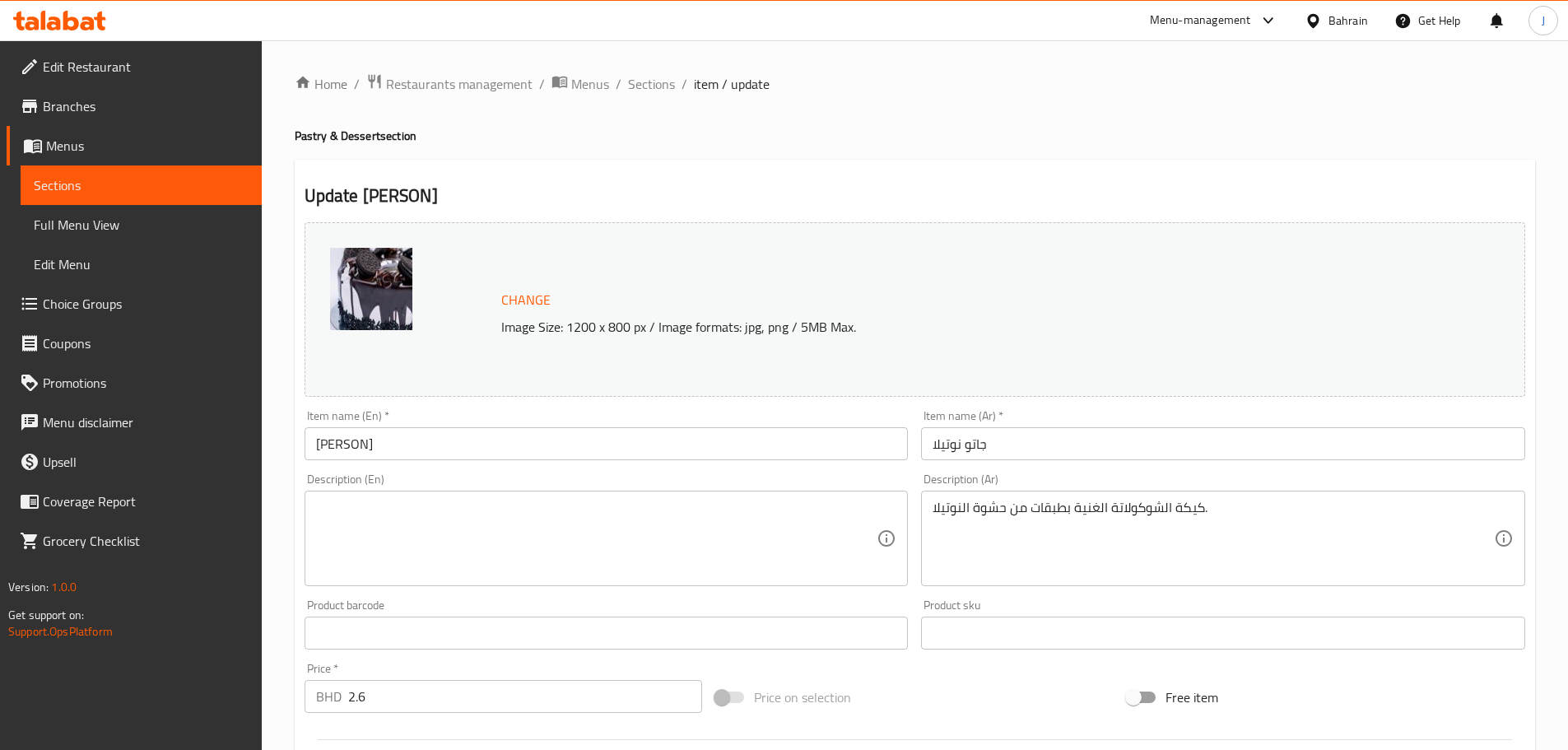 click on "جاتو نوتيلا" at bounding box center [1223, 444] 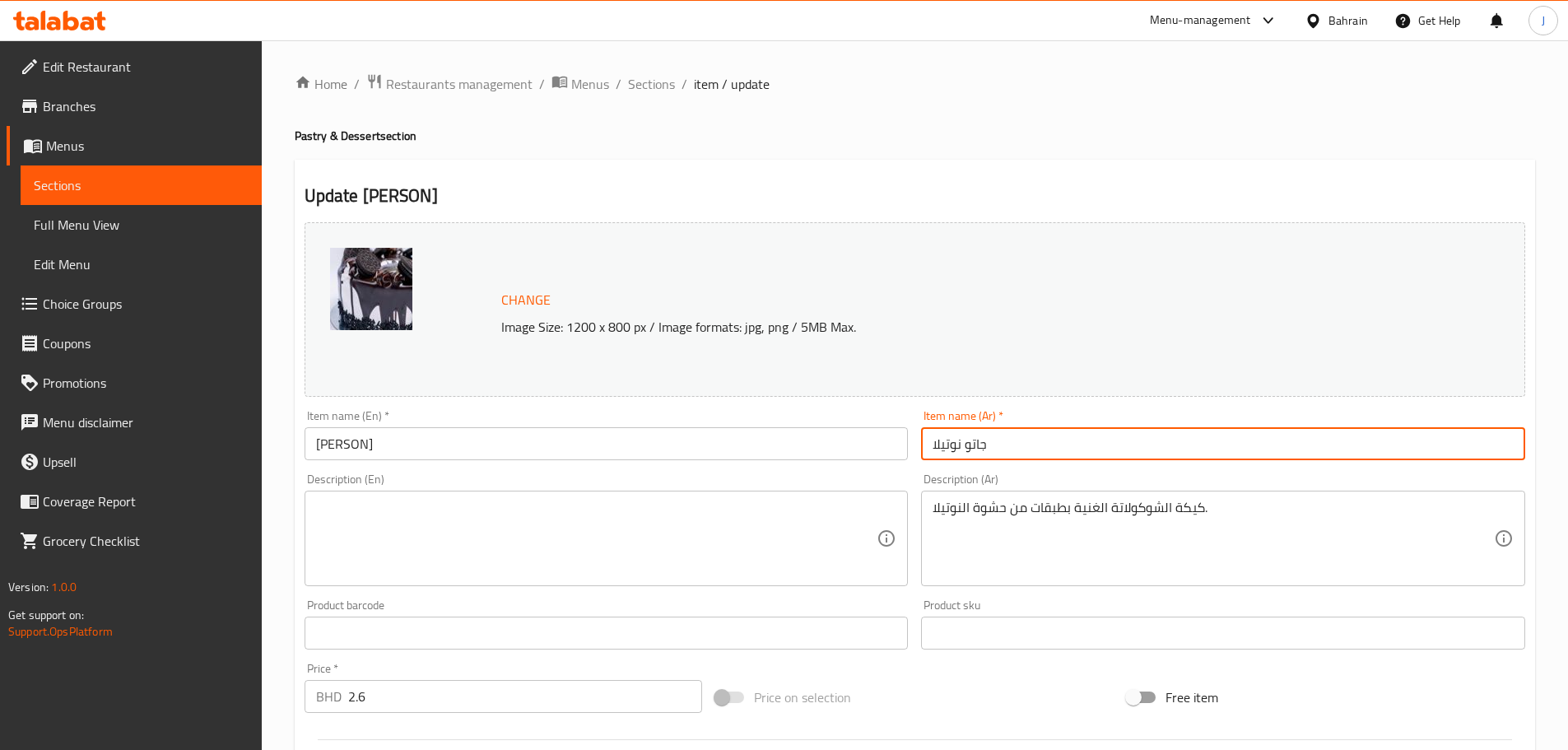 click on "جاتو نوتيلا" at bounding box center (1223, 444) 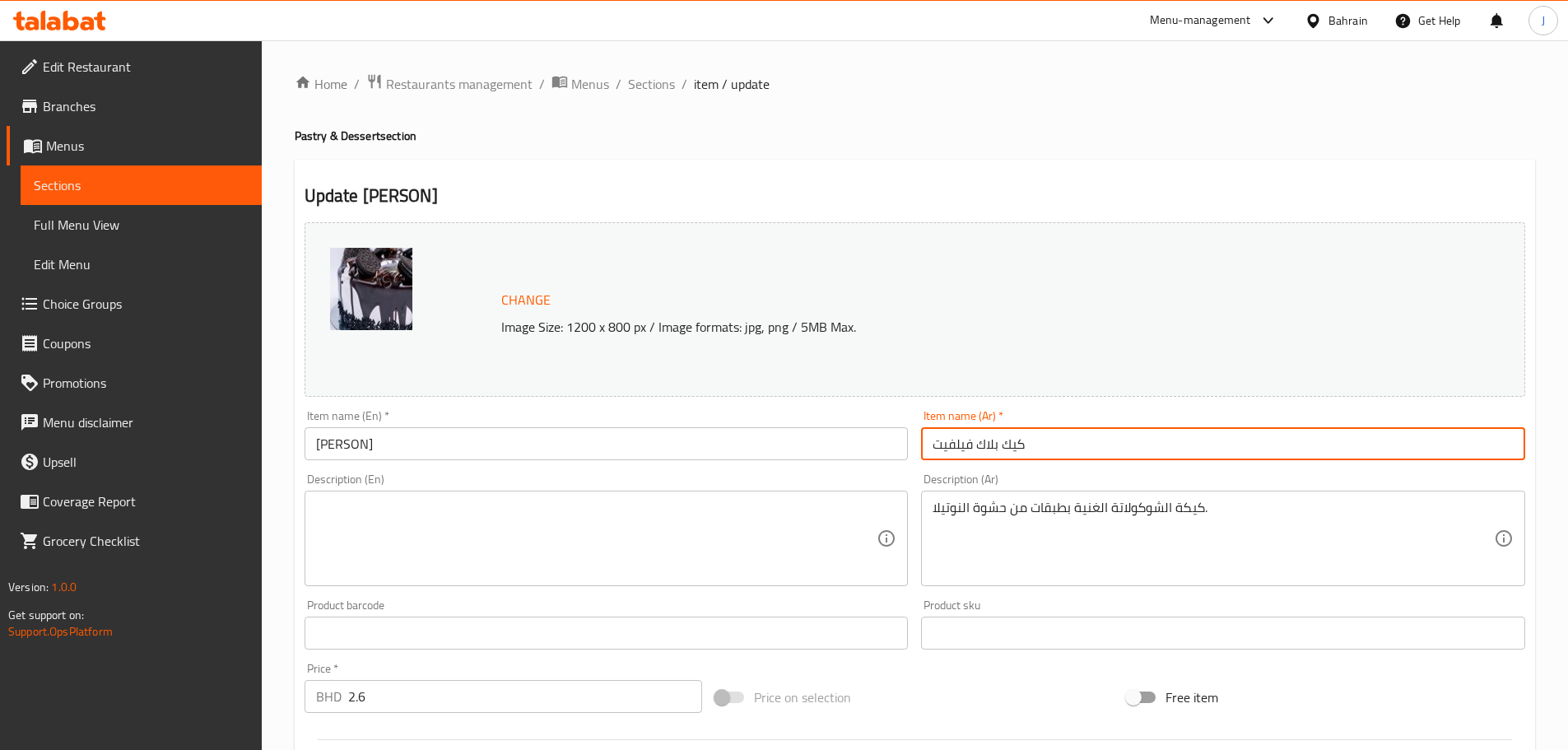 type on "كيك بلاك فيلفيت" 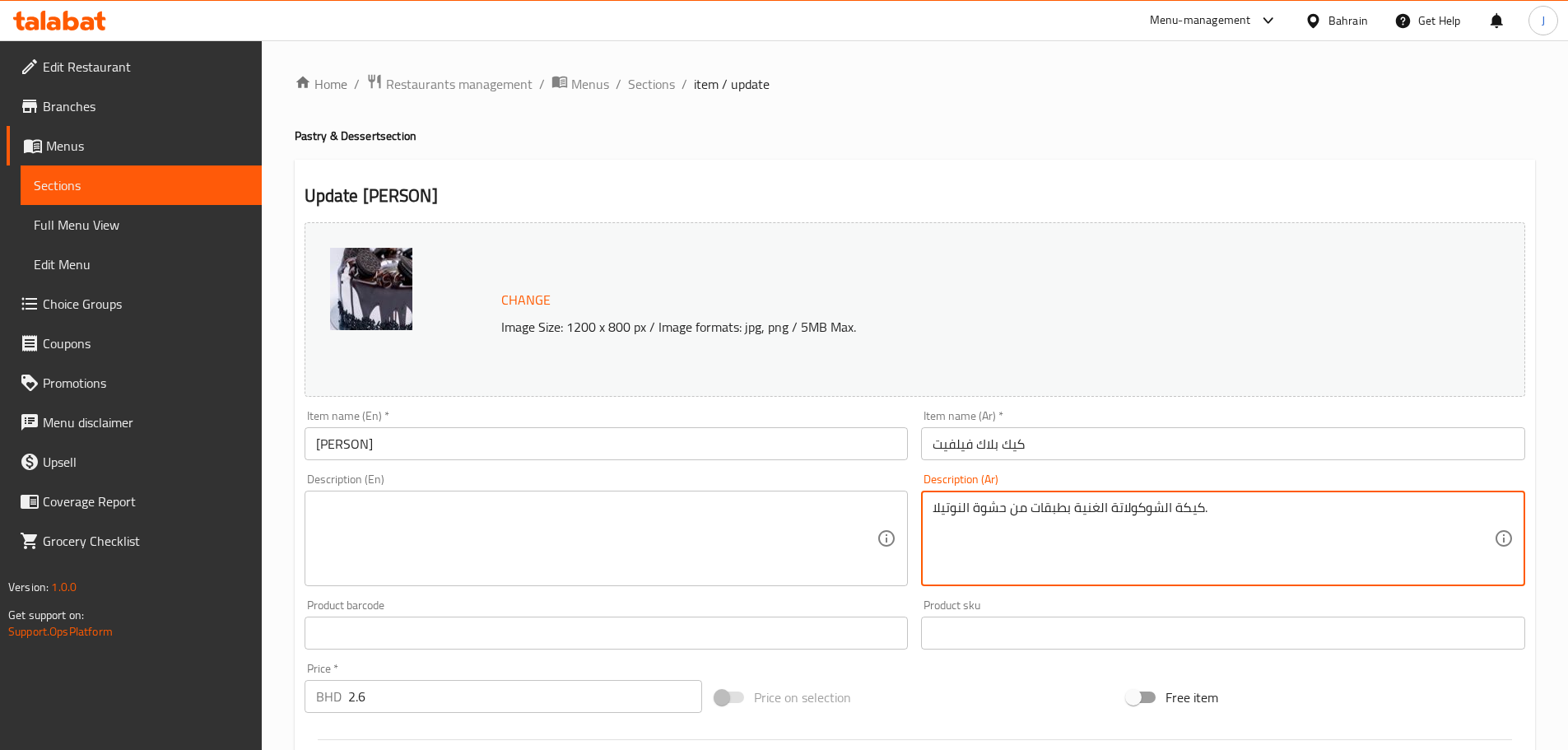 click on "كيكة الشوكولاتة الغنية بطبقات من حشوة النوتيلا." at bounding box center (1213, 538) 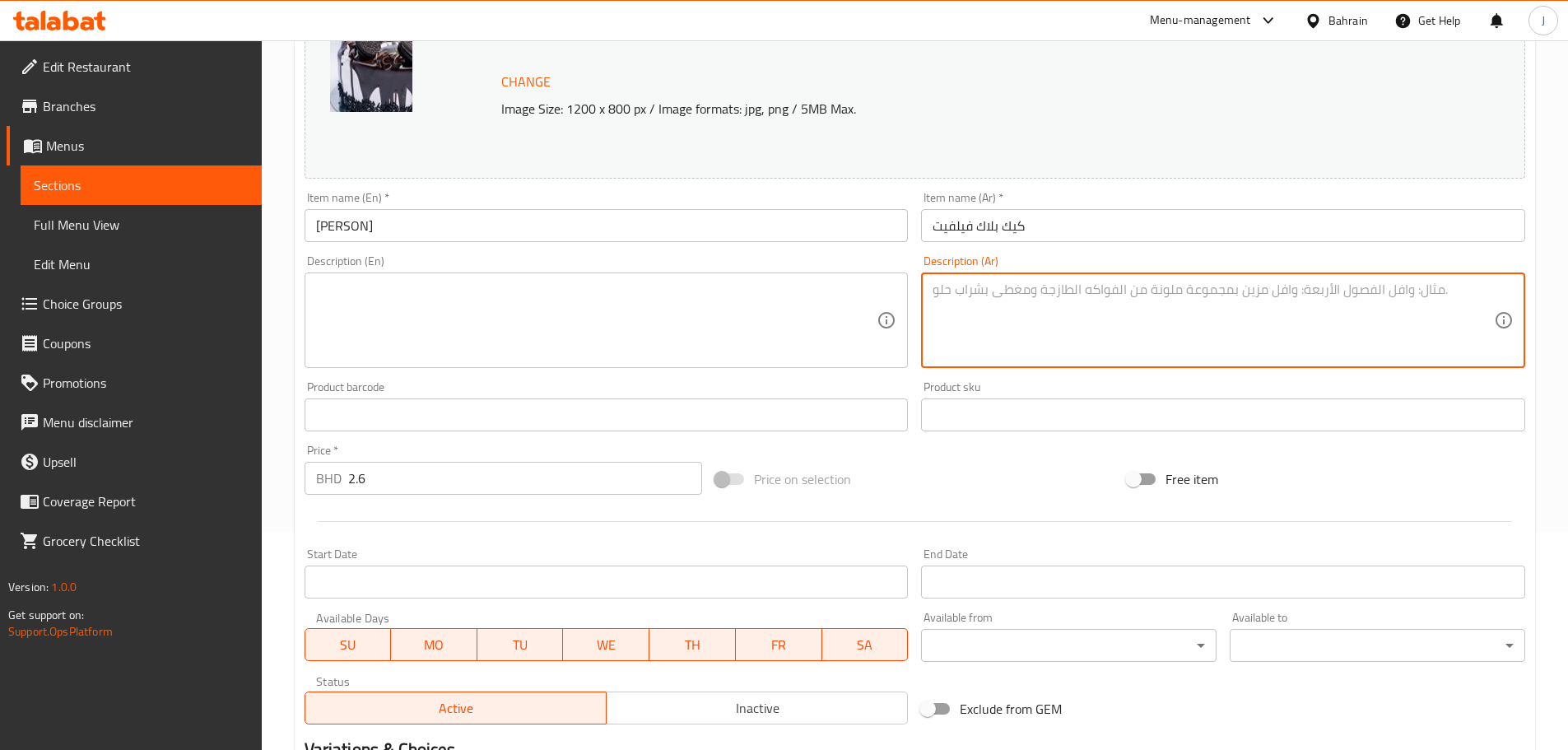 scroll, scrollTop: 412, scrollLeft: 0, axis: vertical 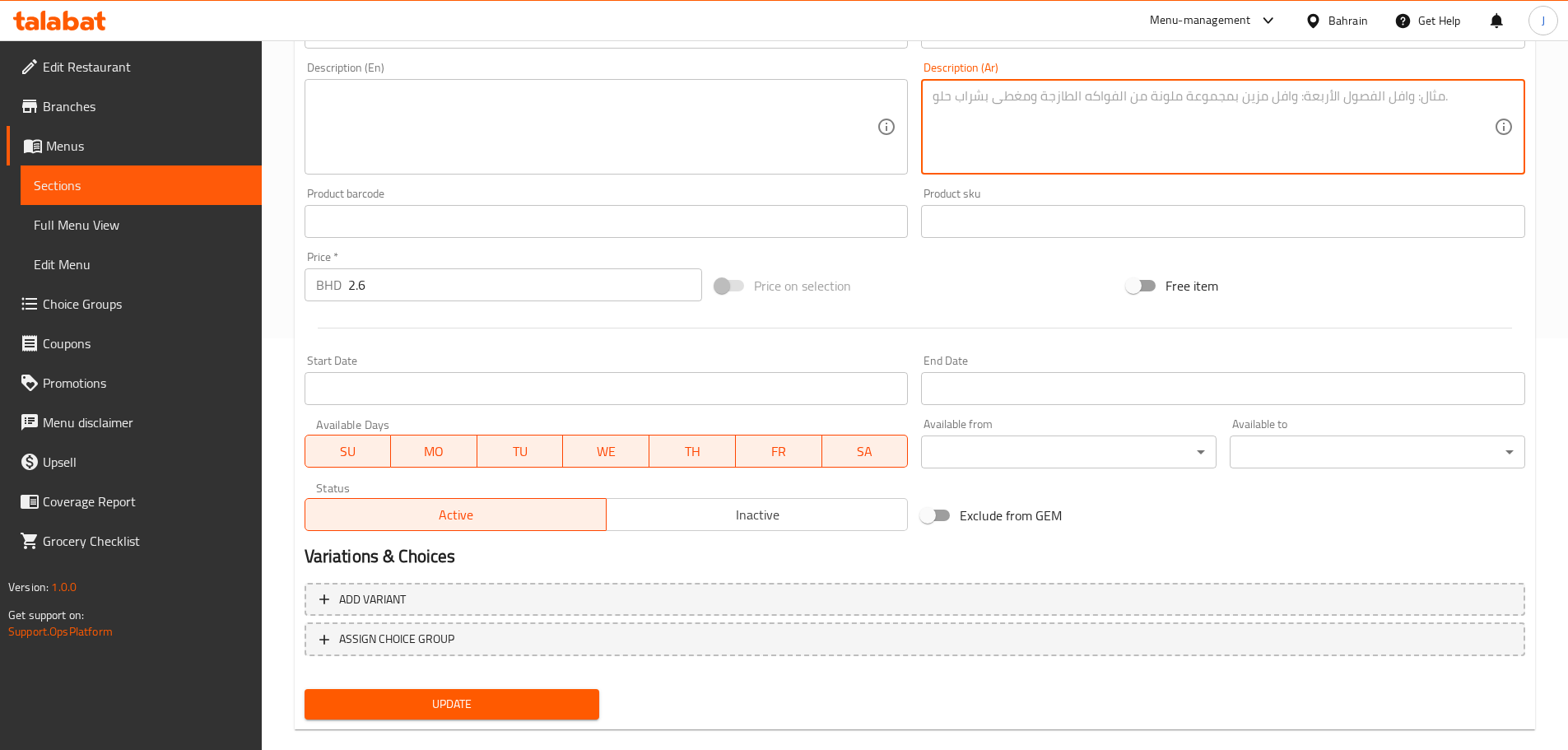 type 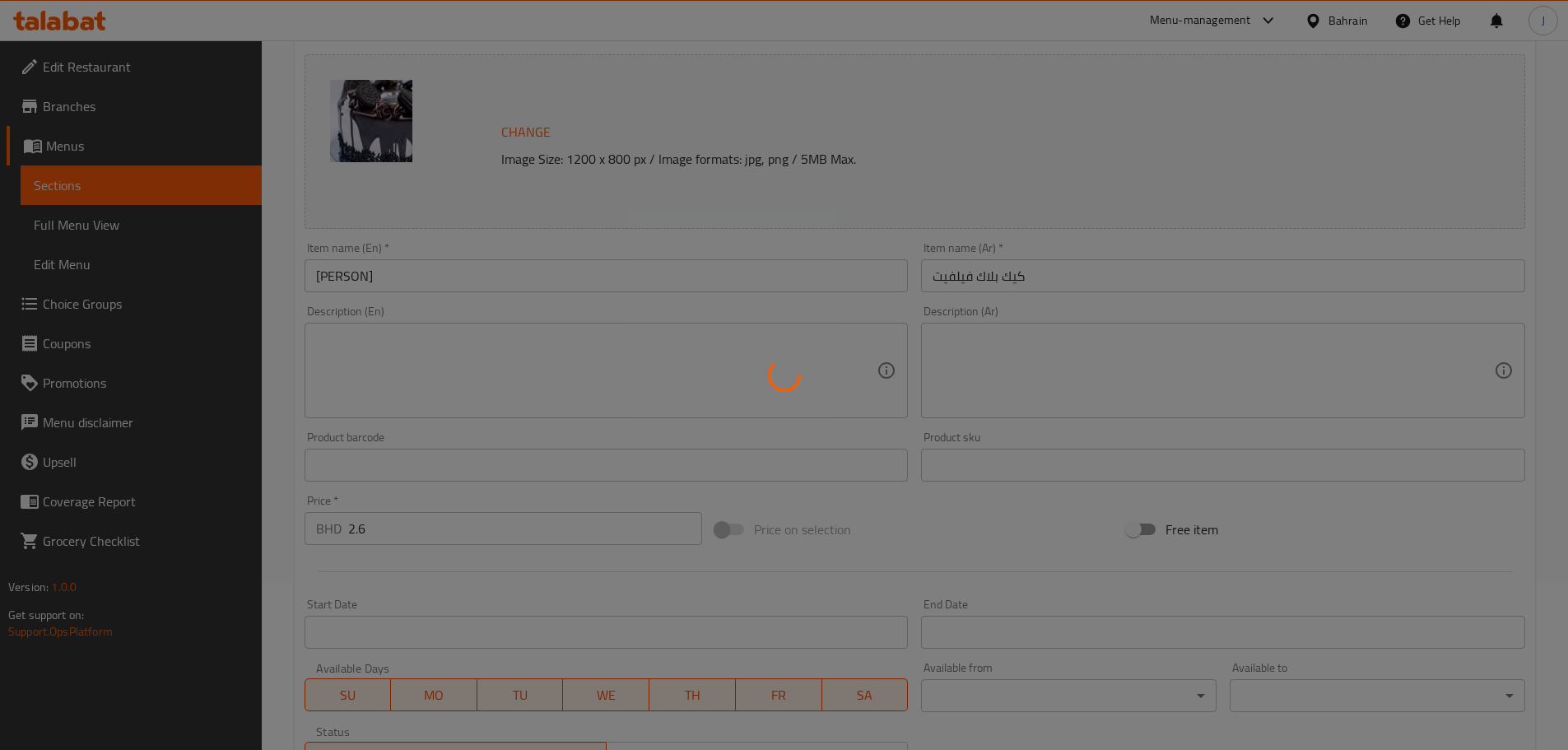 scroll, scrollTop: 0, scrollLeft: 0, axis: both 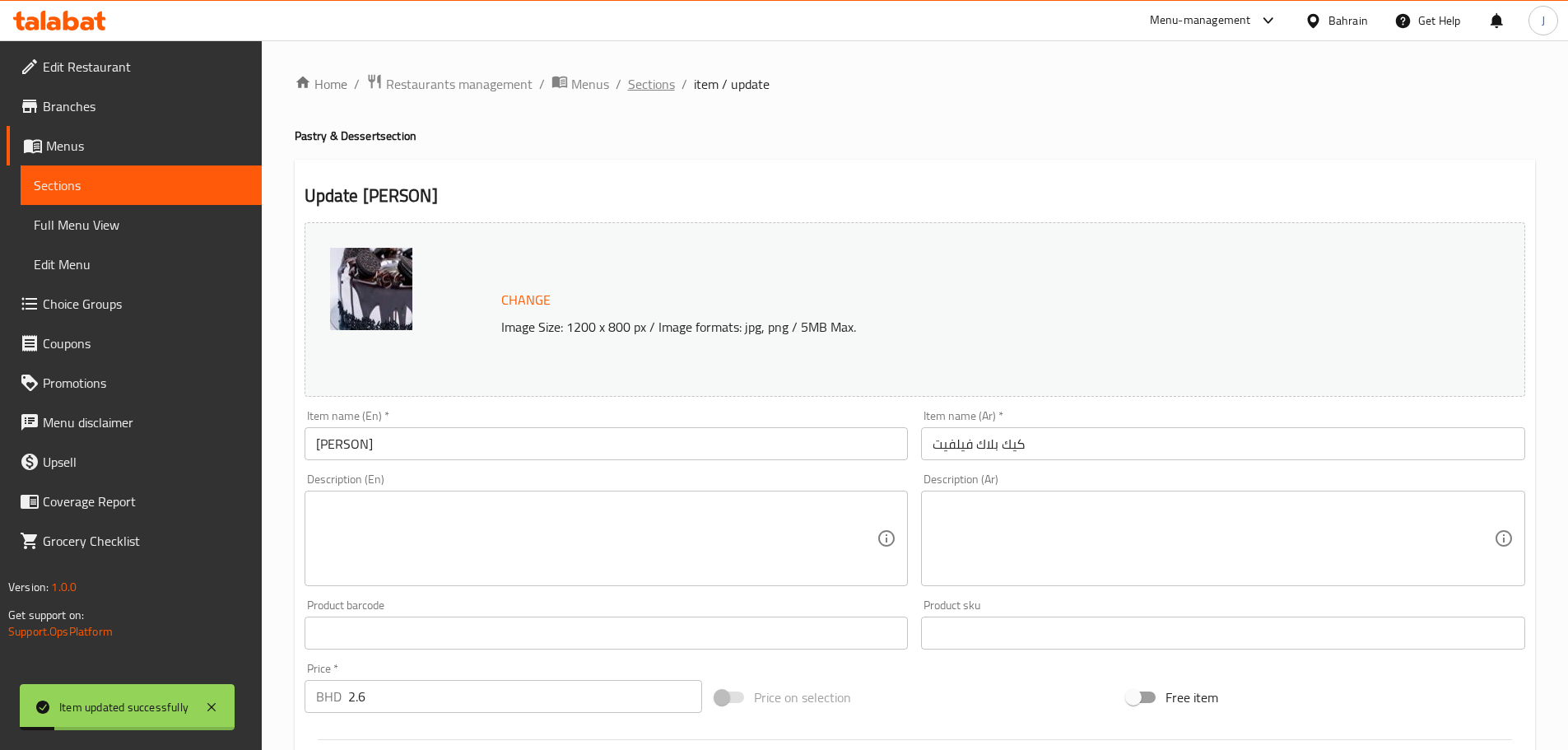 click on "Sections" at bounding box center (651, 84) 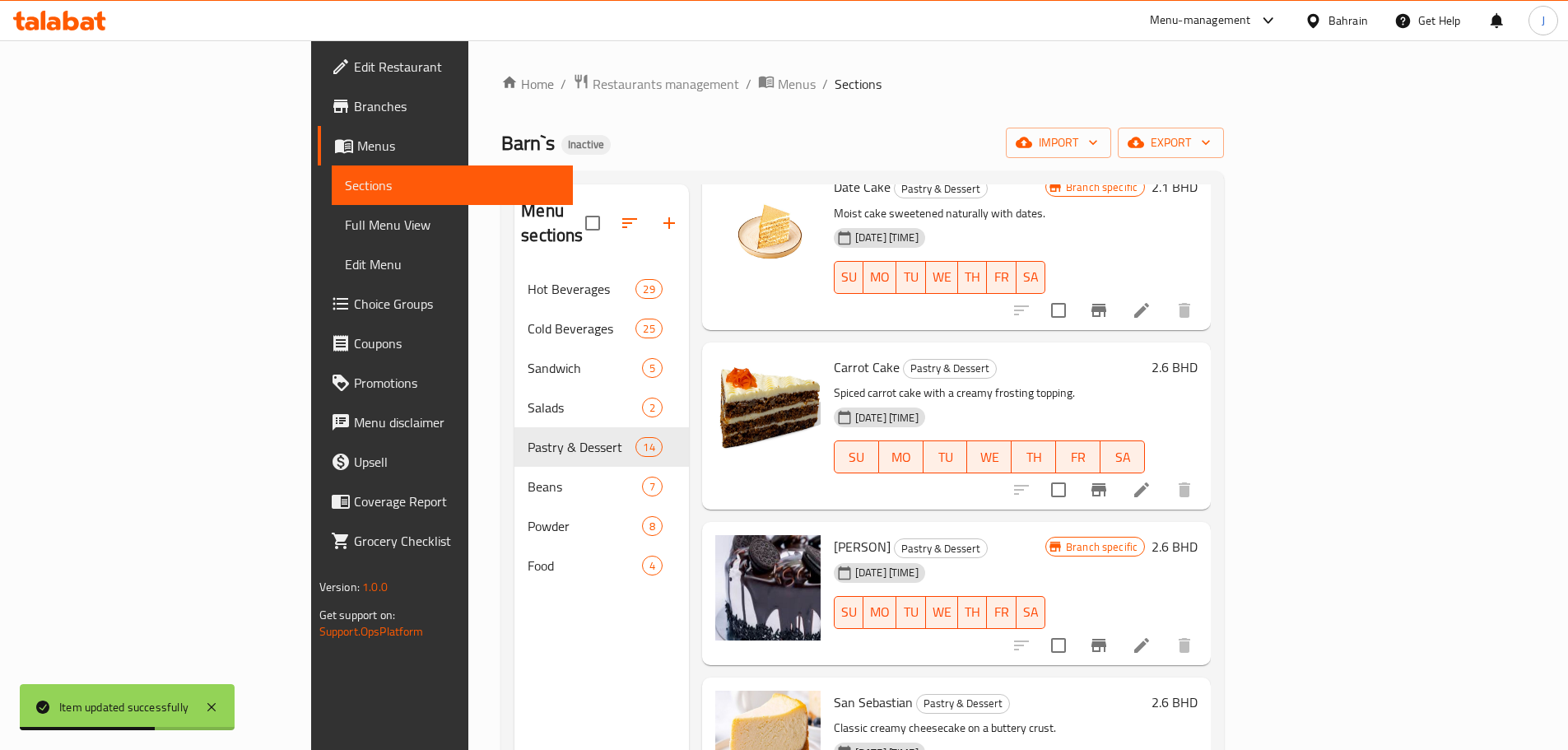 scroll, scrollTop: 1595, scrollLeft: 0, axis: vertical 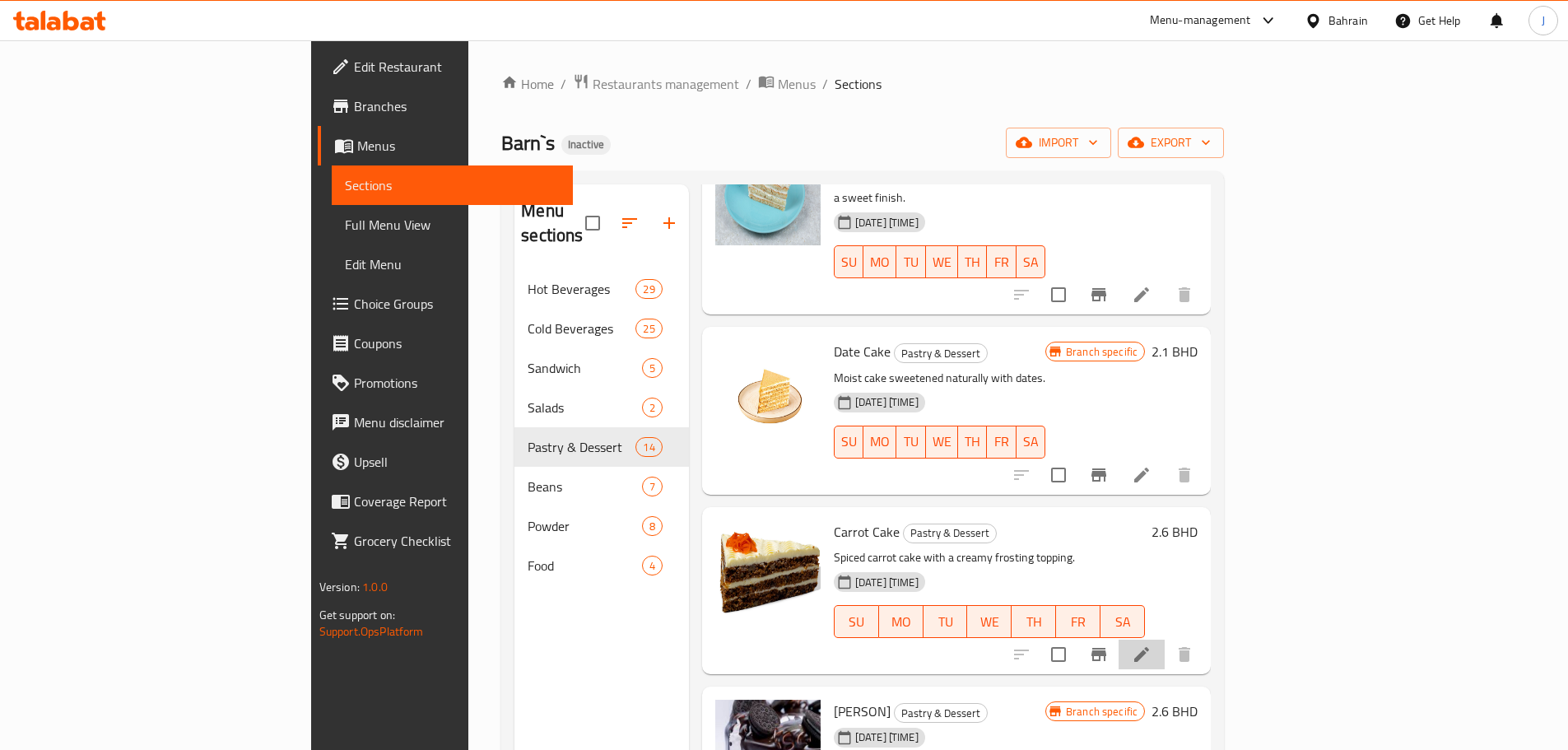 click at bounding box center [1142, 655] 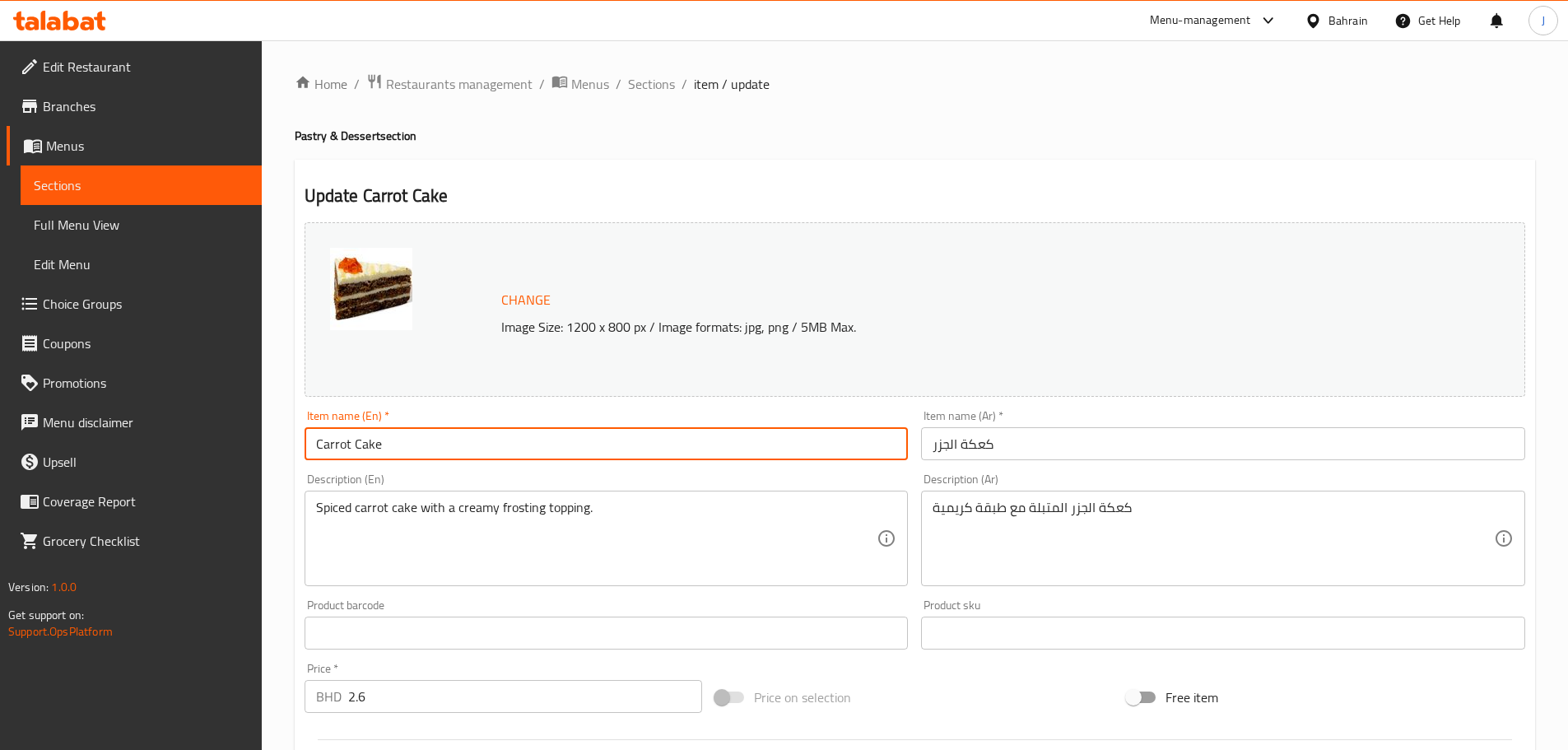 click on "Carrot Cake" at bounding box center [607, 444] 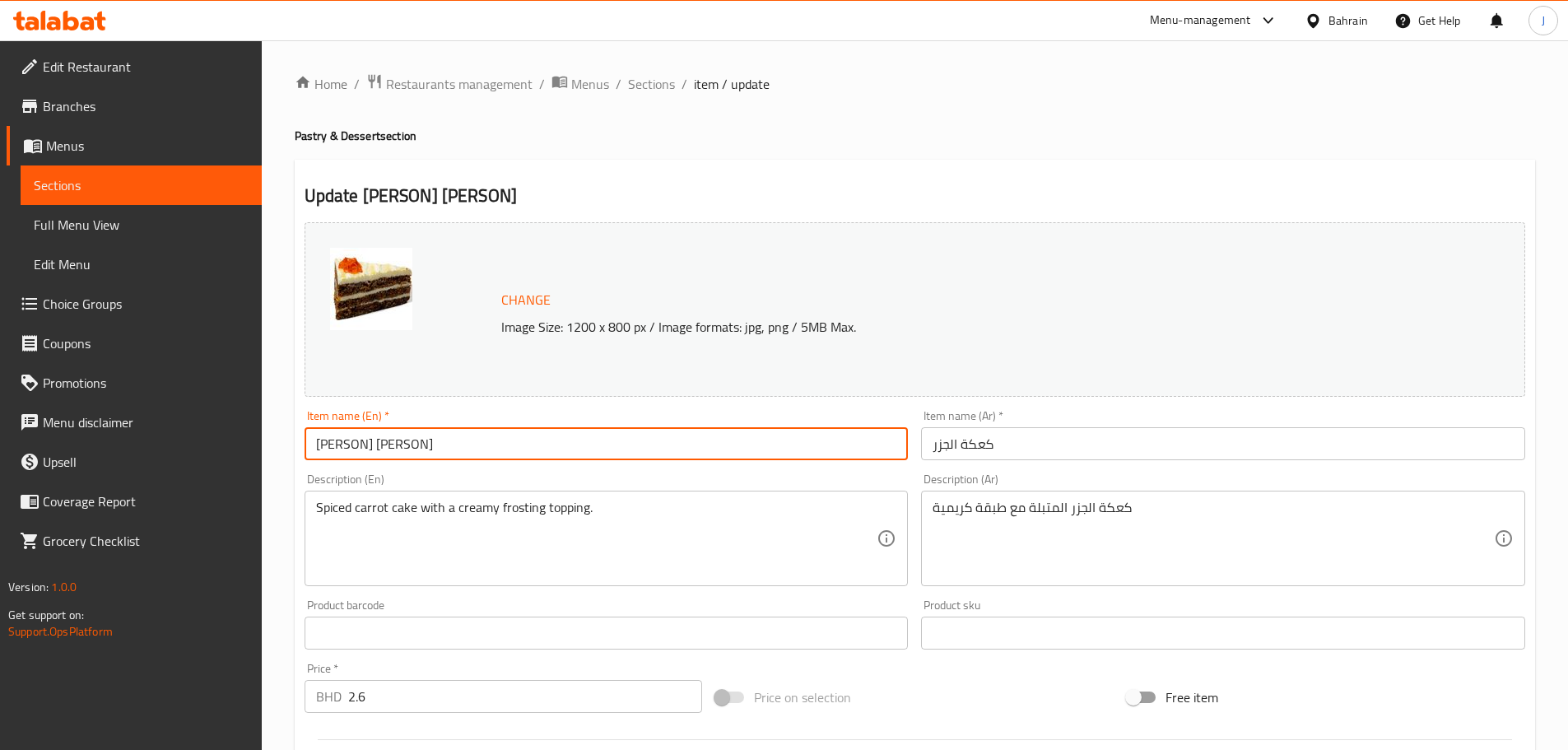 type on "Dulce De Leche Blonde" 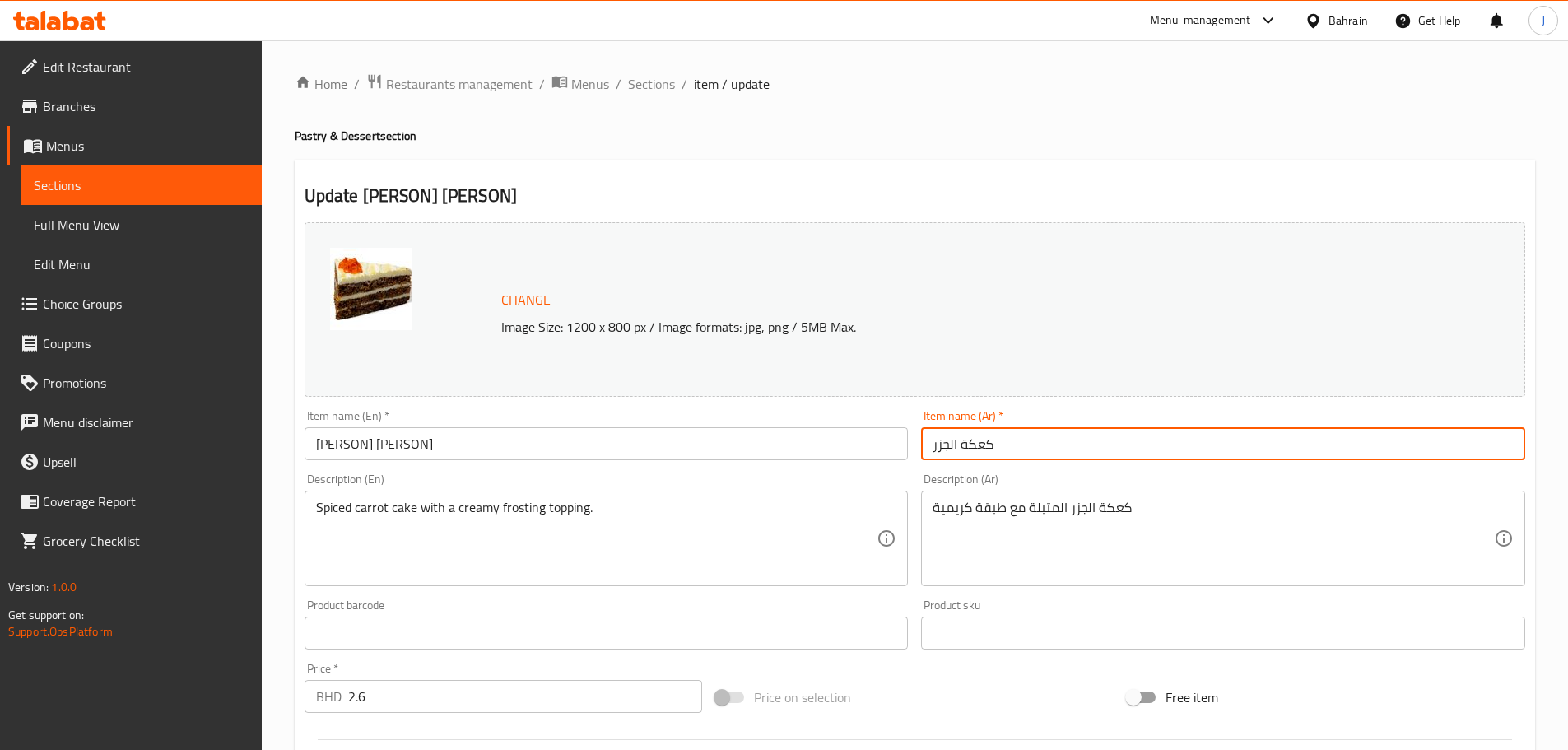 click on "كعكة الجزر" at bounding box center [1223, 444] 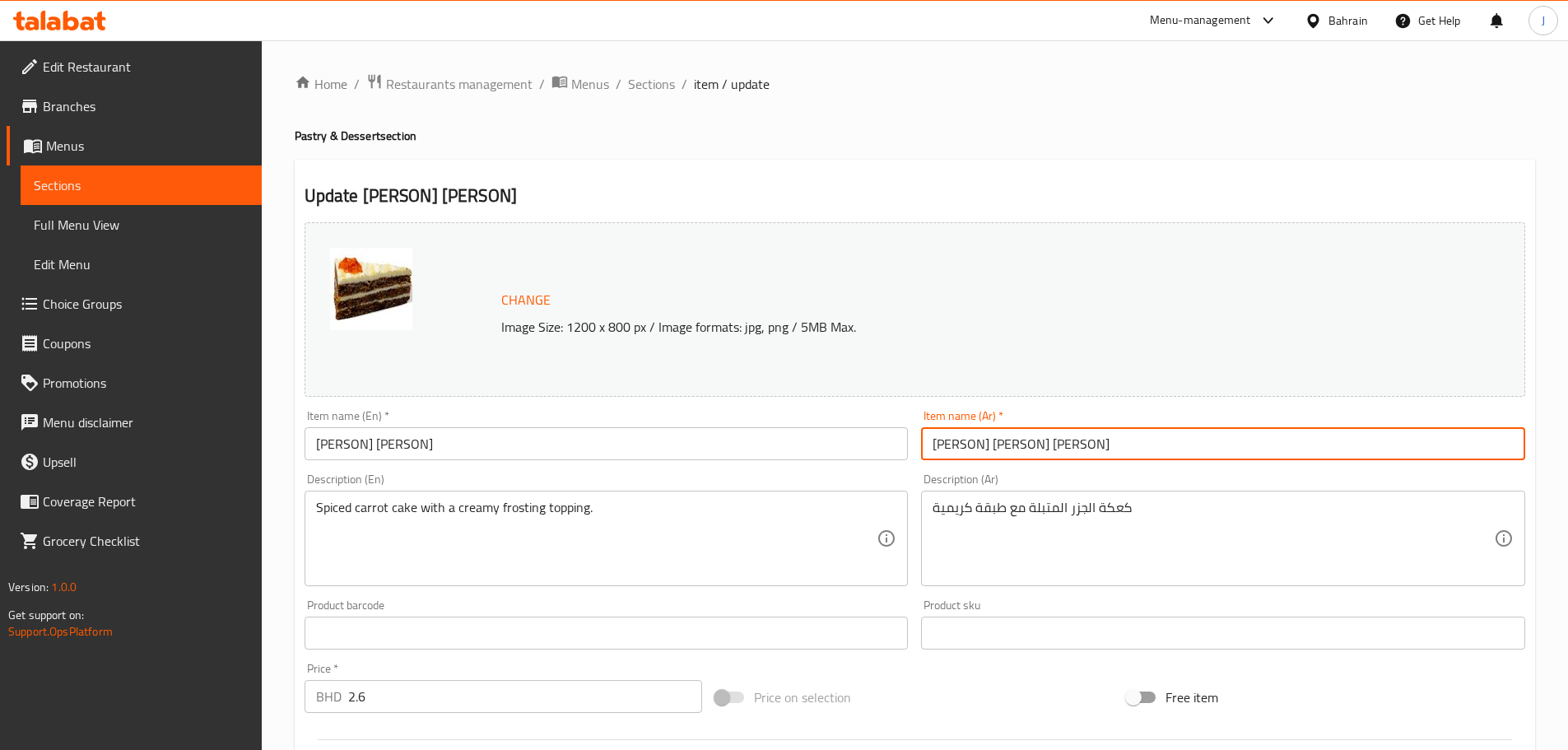 type on "بلوندي دوسي دي ليتشي" 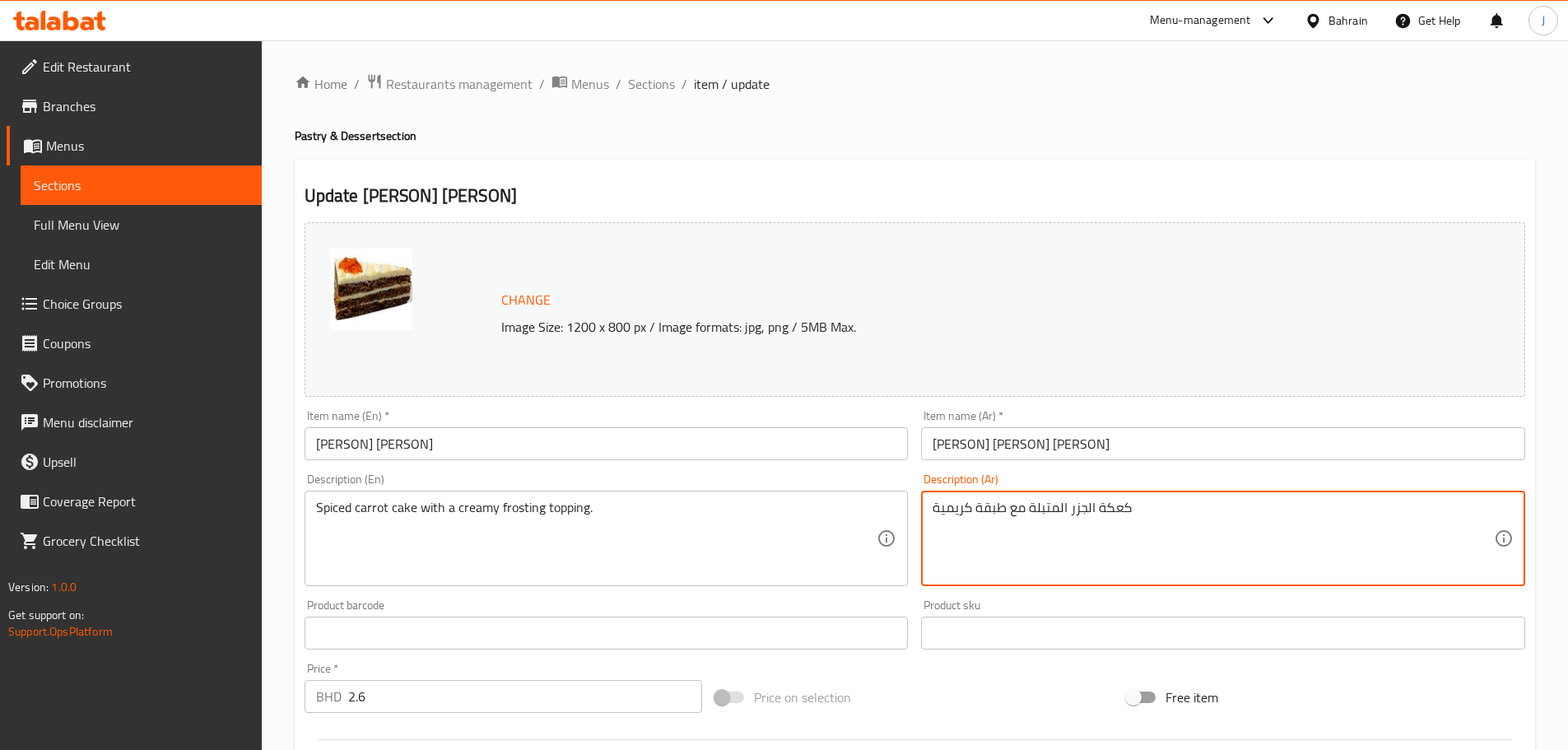 click on "كعكة الجزر المتبلة مع طبقة كريمية" at bounding box center [1213, 538] 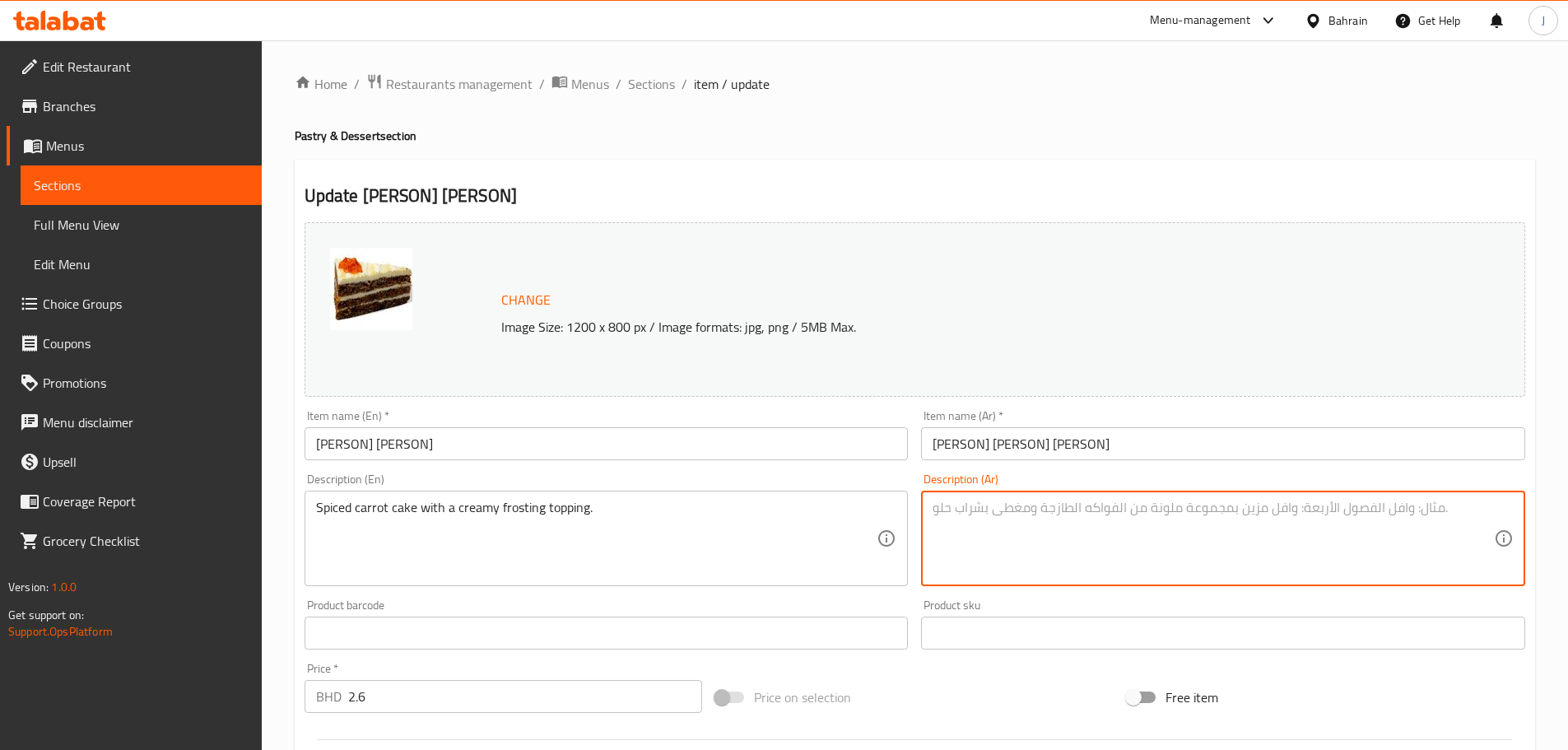type 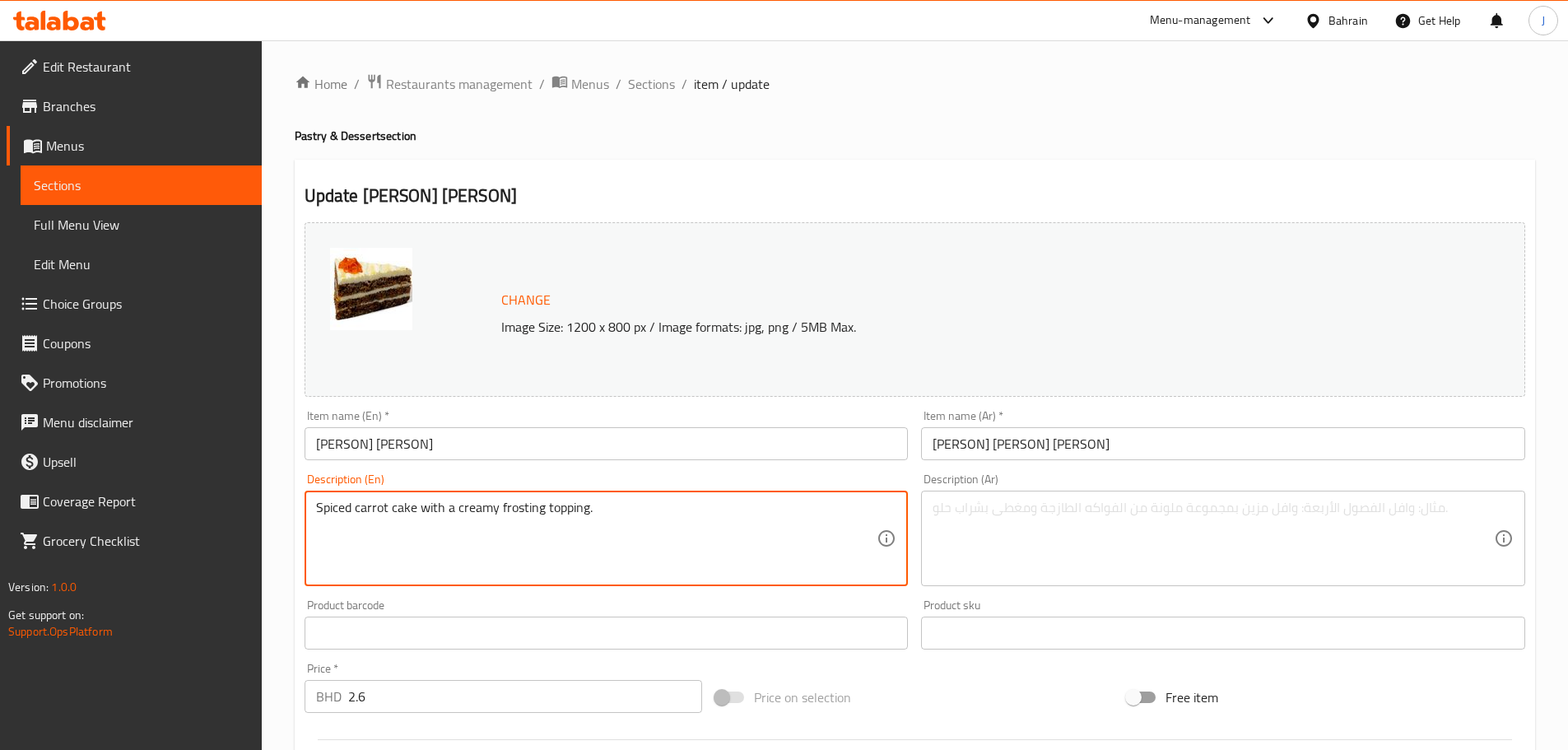 click on "Spiced carrot cake with a creamy frosting topping." at bounding box center (597, 538) 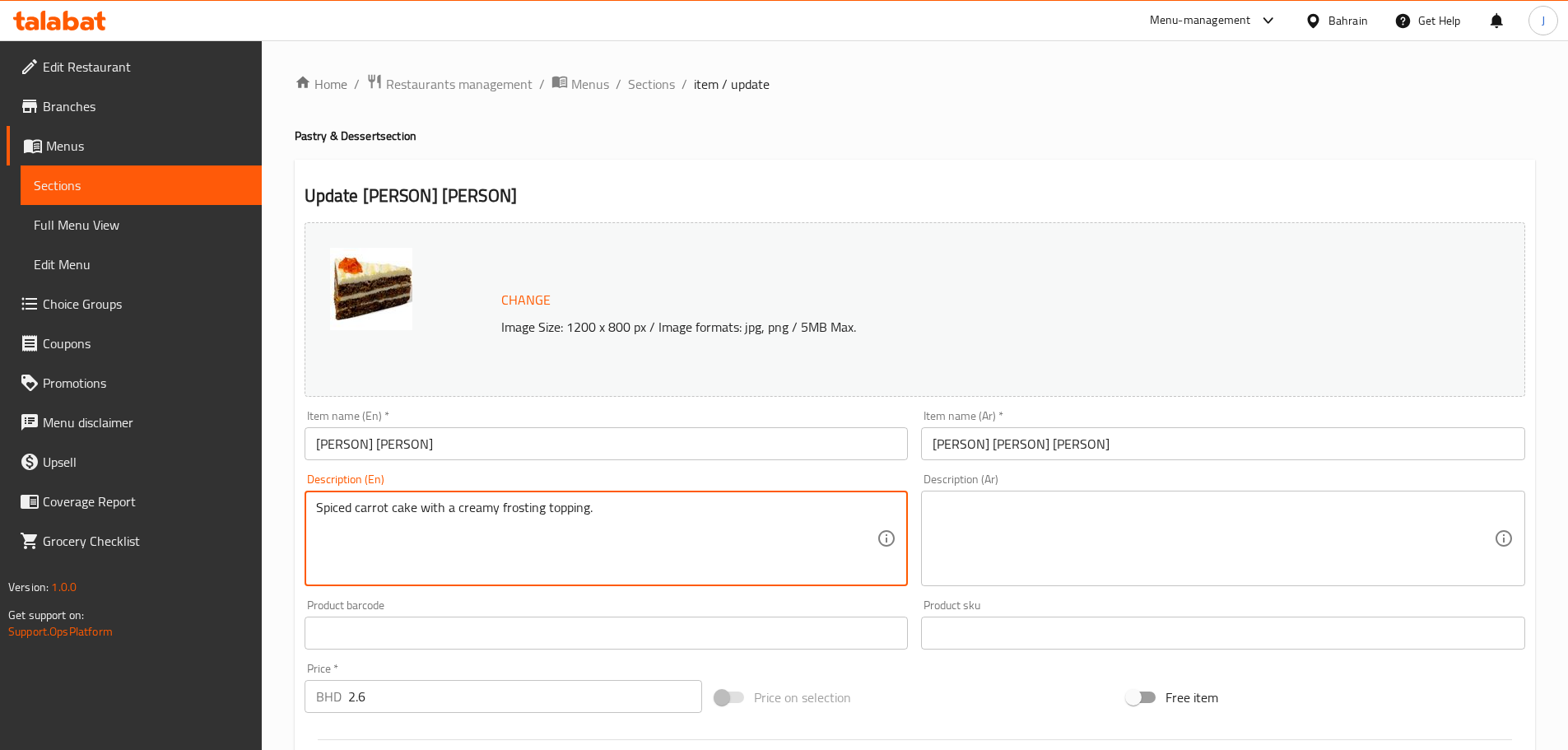 click on "Spiced carrot cake with a creamy frosting topping." at bounding box center [597, 538] 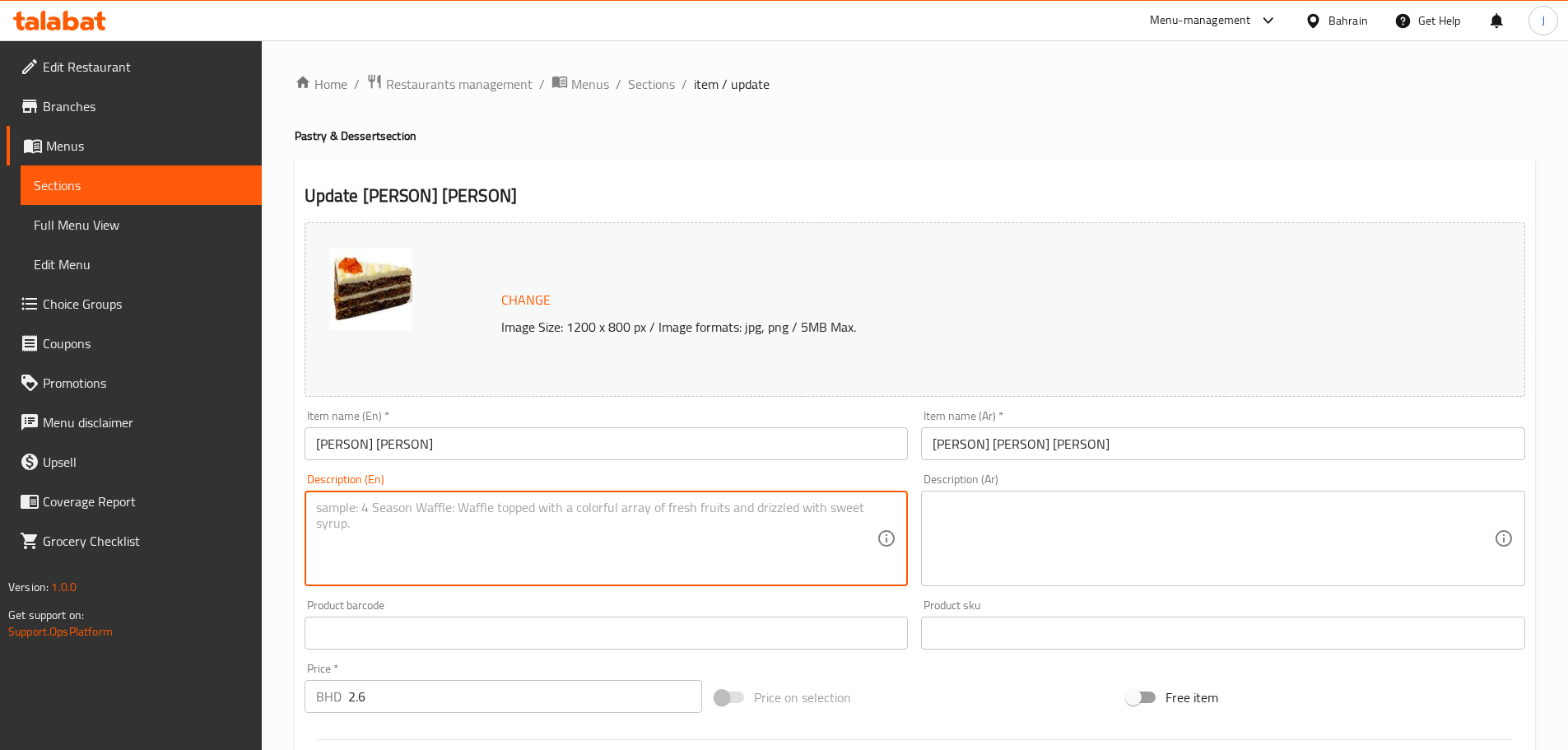 type 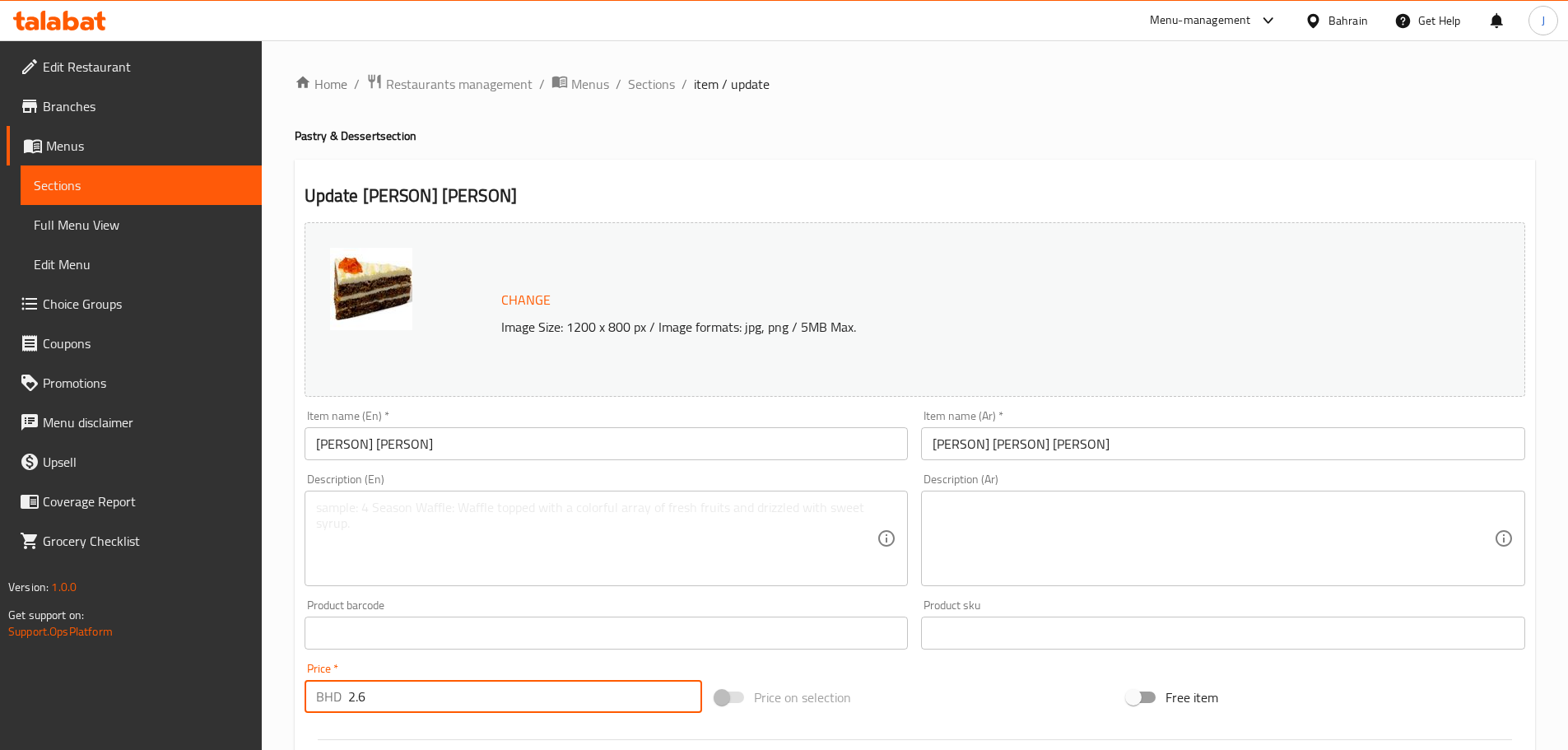 click on "2.6" at bounding box center (525, 696) 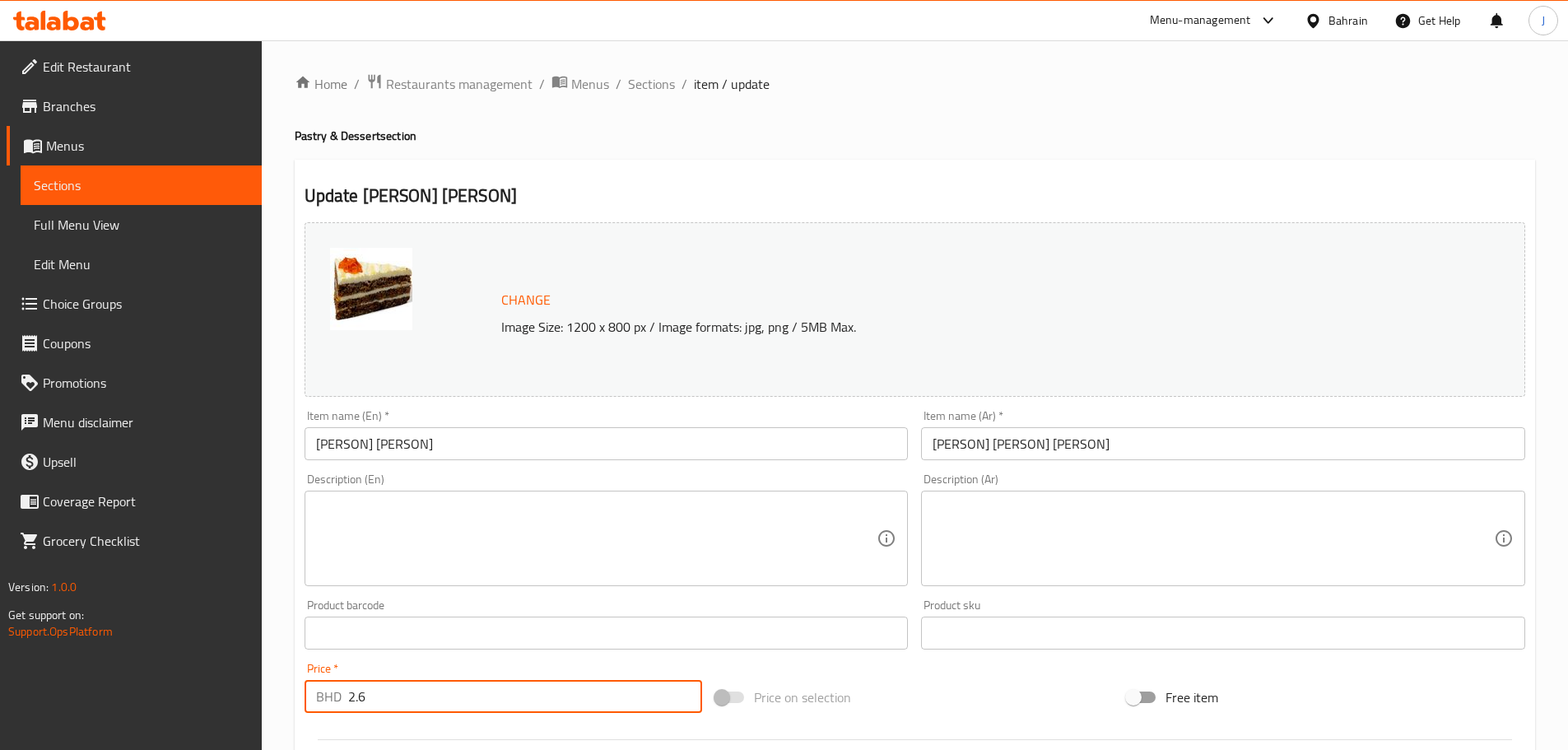 type on "2" 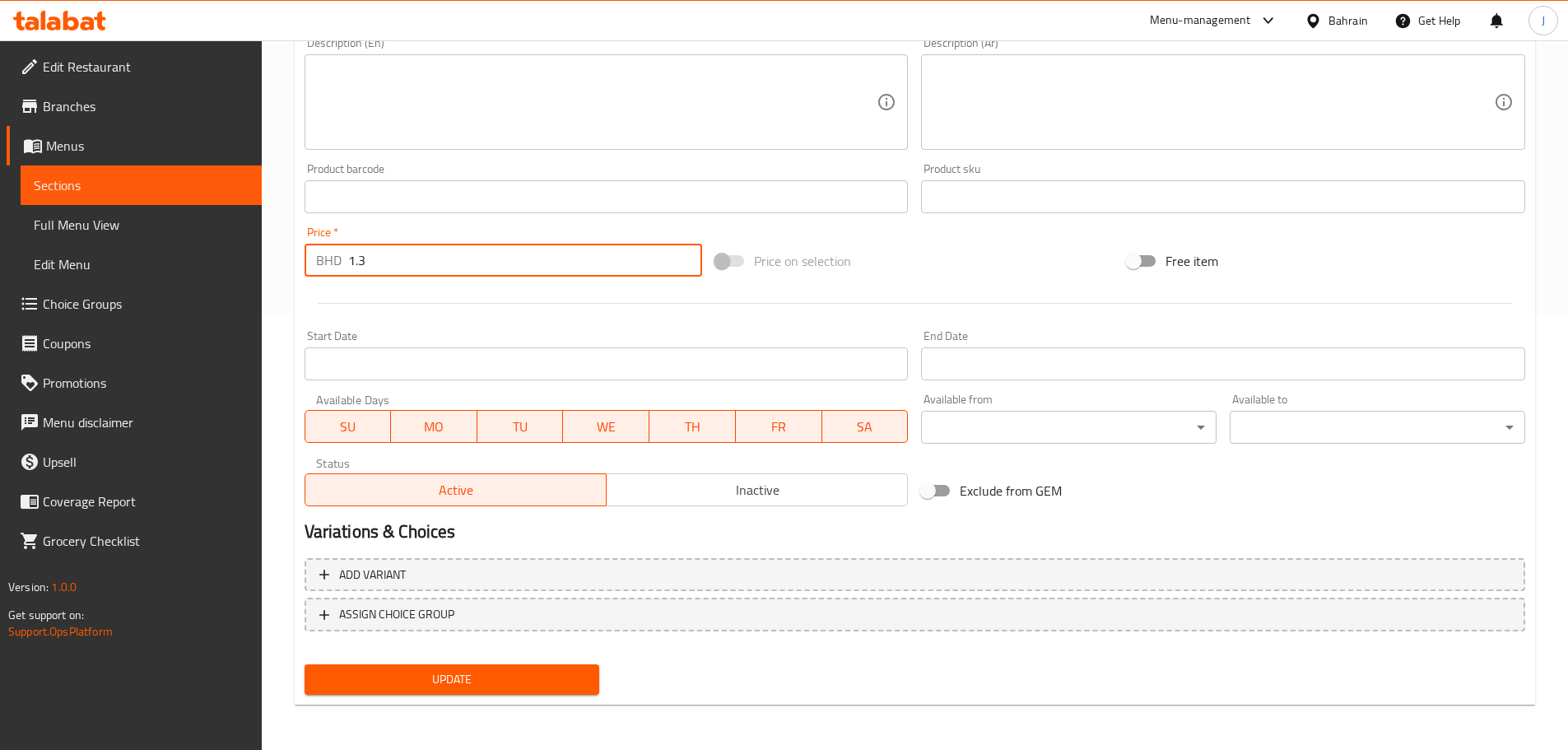 scroll, scrollTop: 437, scrollLeft: 0, axis: vertical 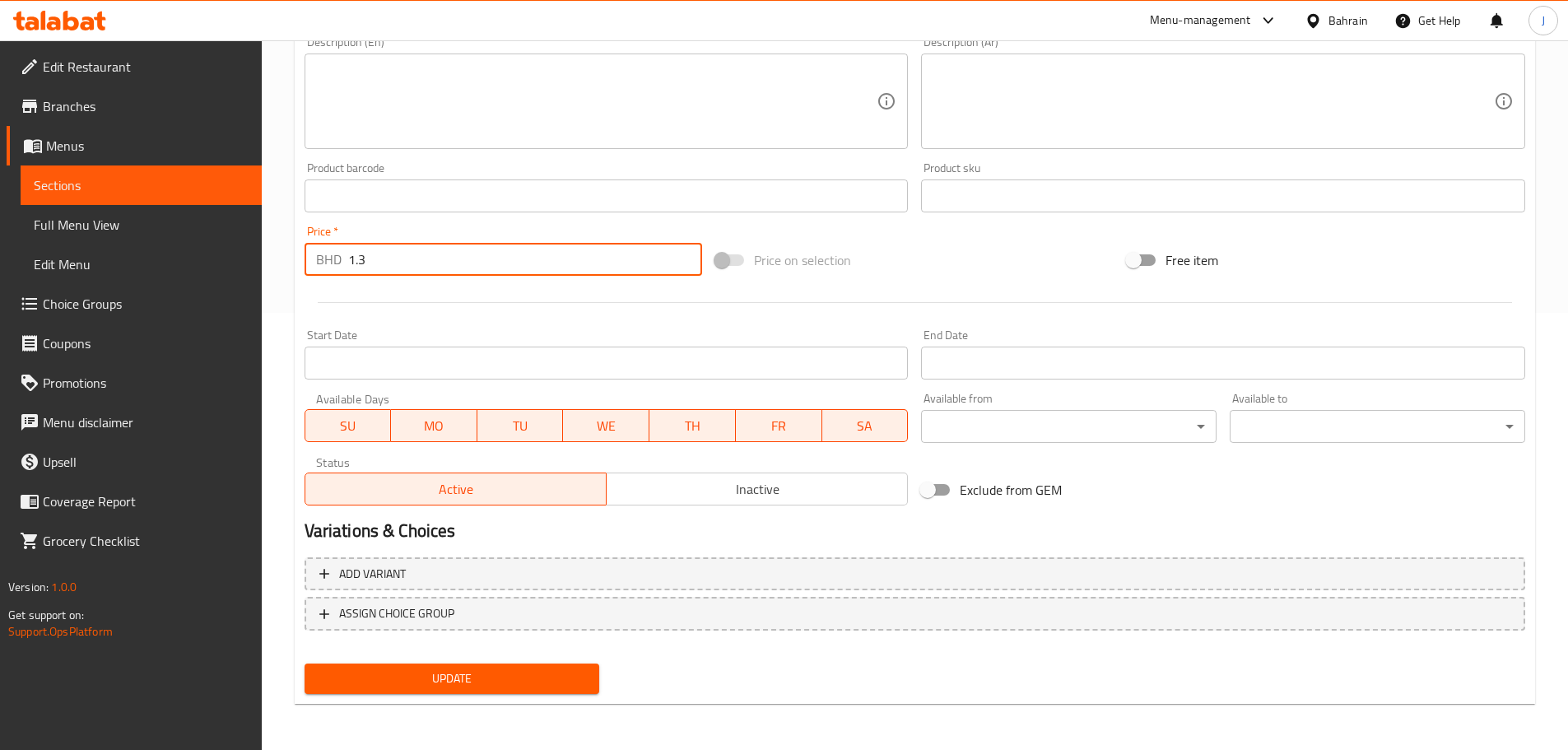 type on "1.3" 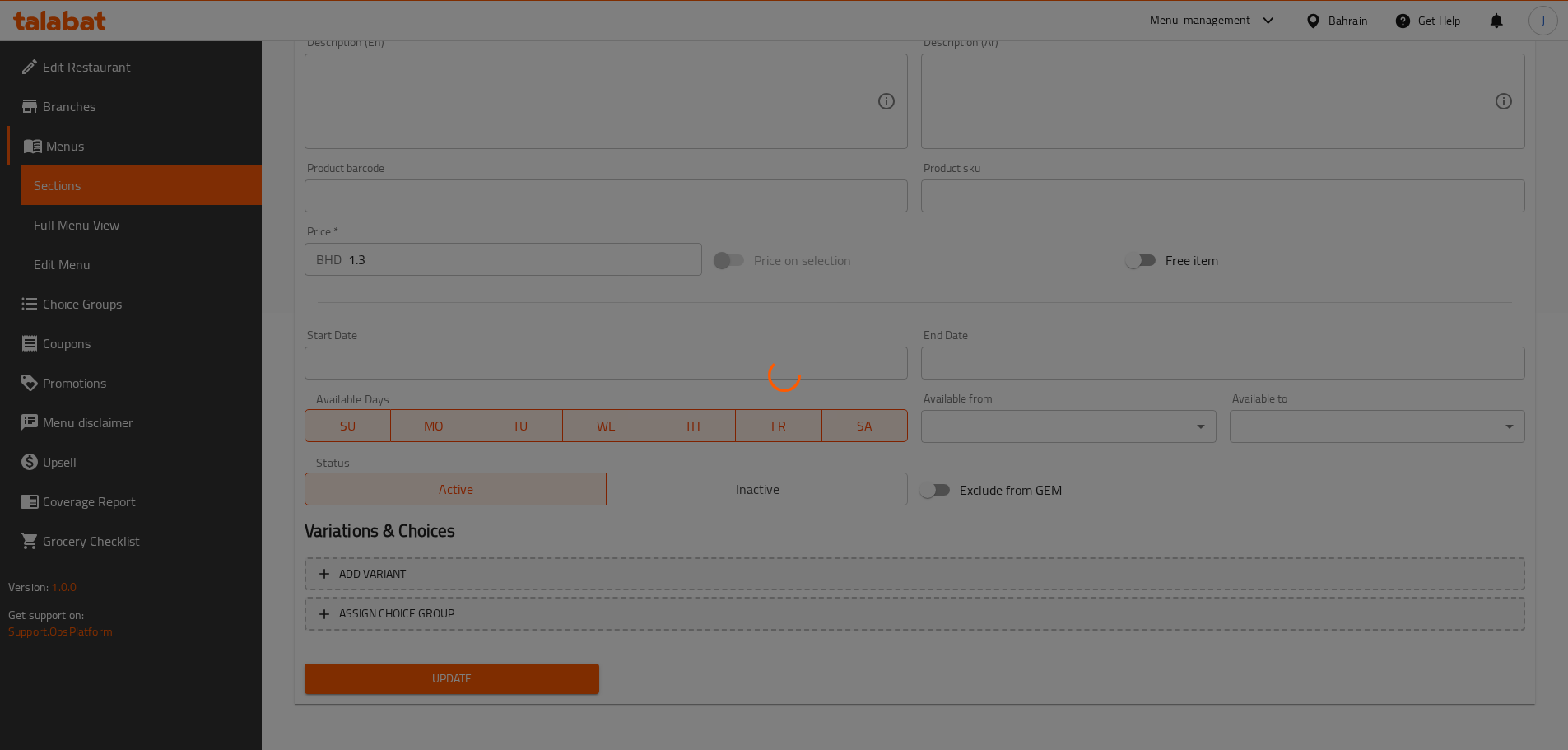 scroll, scrollTop: 0, scrollLeft: 0, axis: both 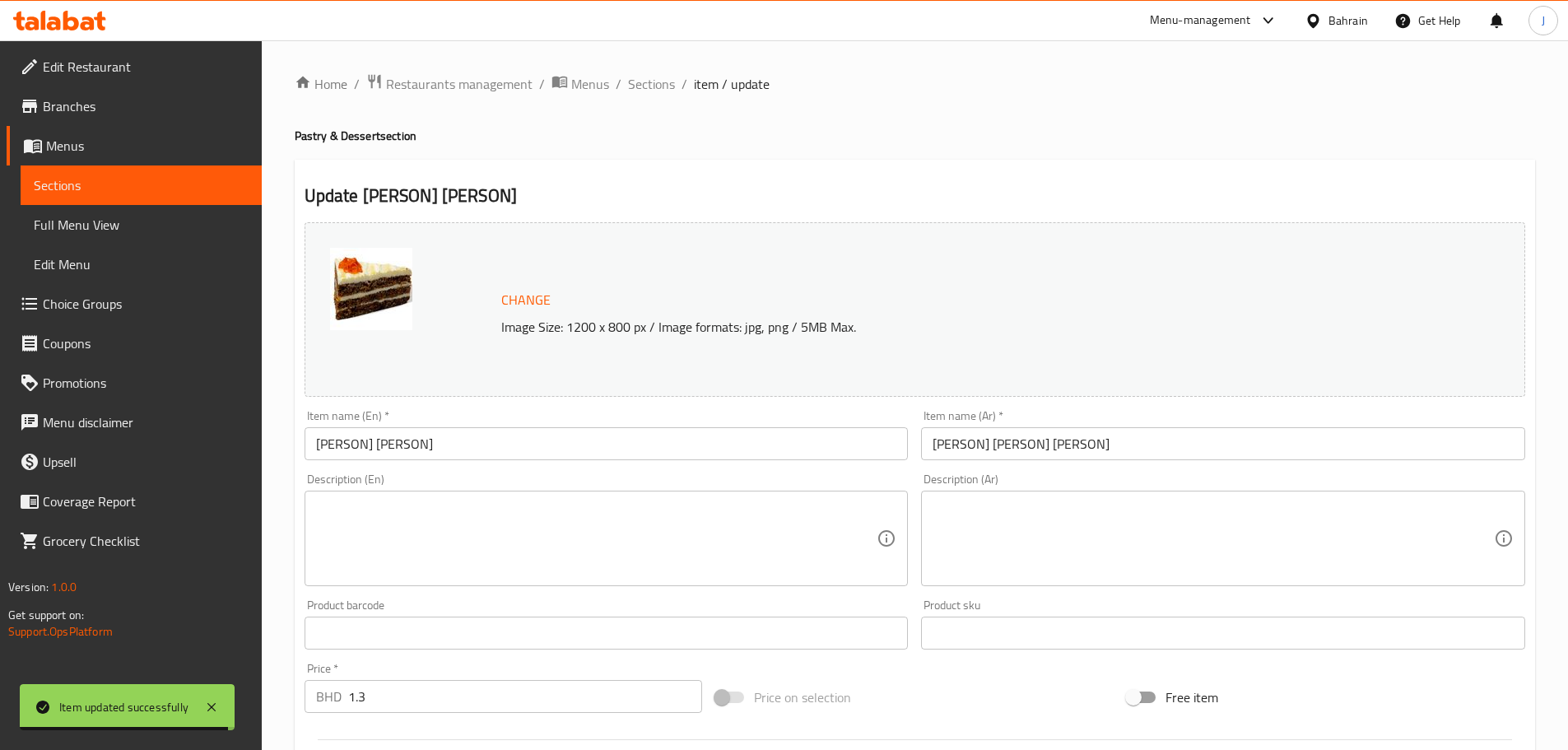 drag, startPoint x: 645, startPoint y: 89, endPoint x: 654, endPoint y: 100, distance: 14.21267 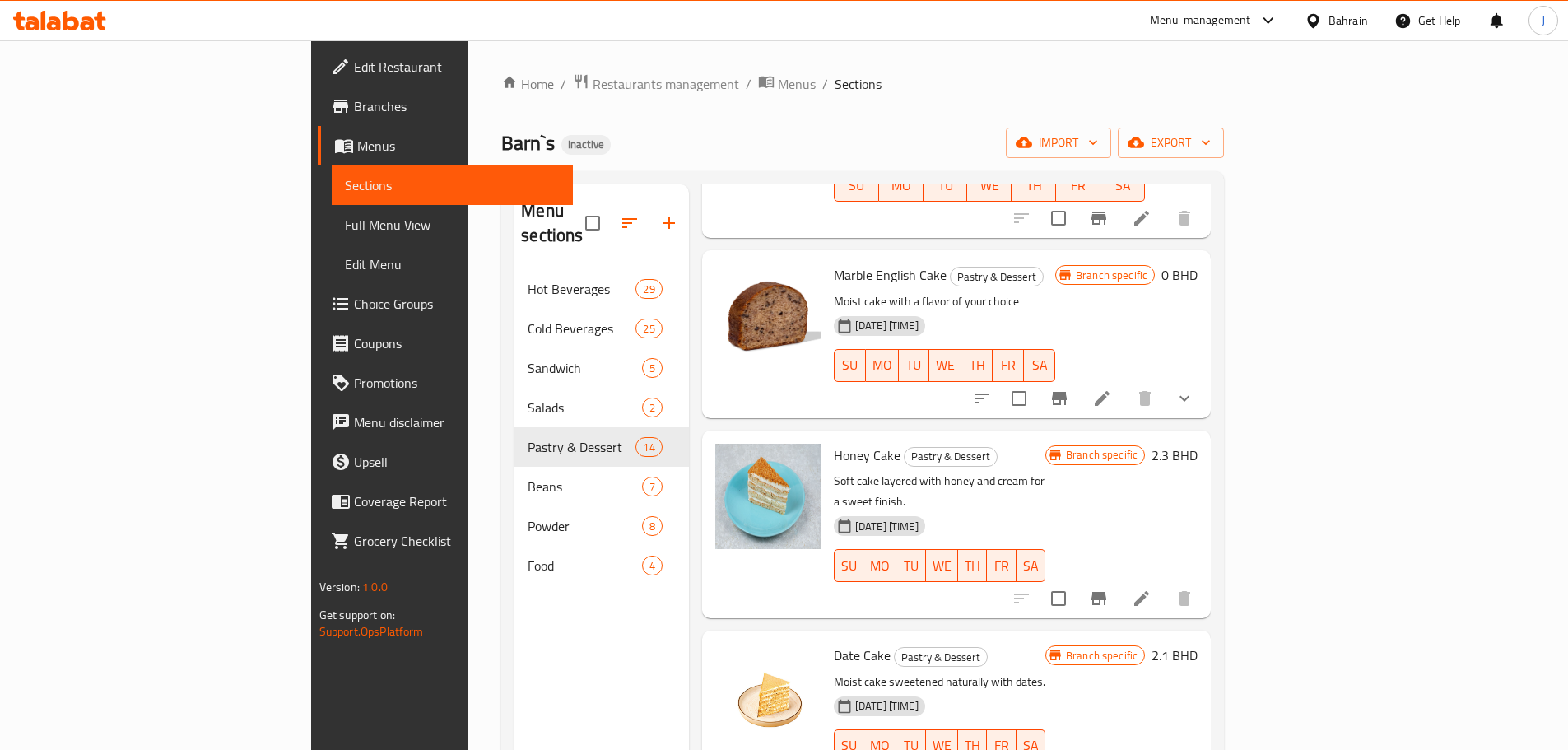 scroll, scrollTop: 1317, scrollLeft: 0, axis: vertical 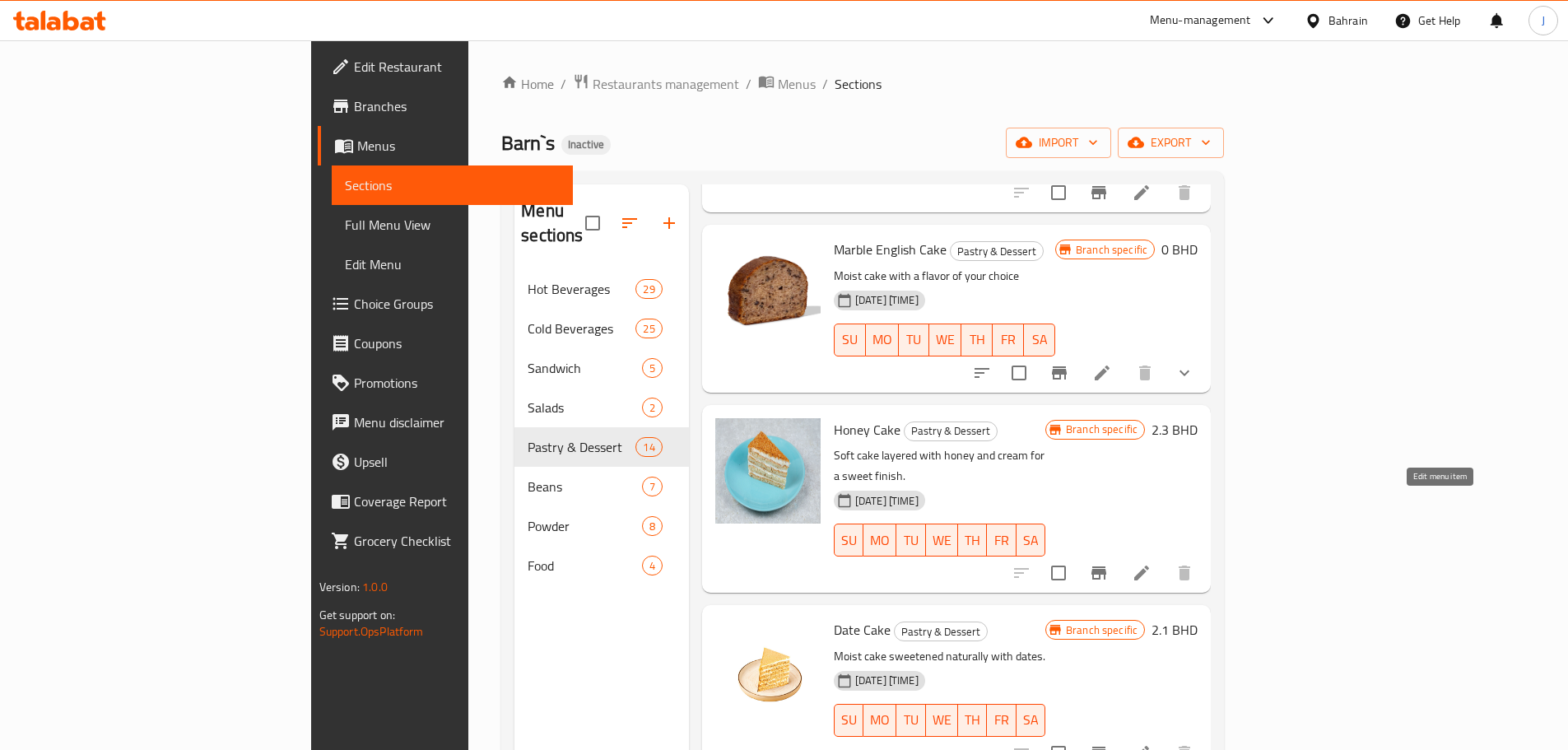 click 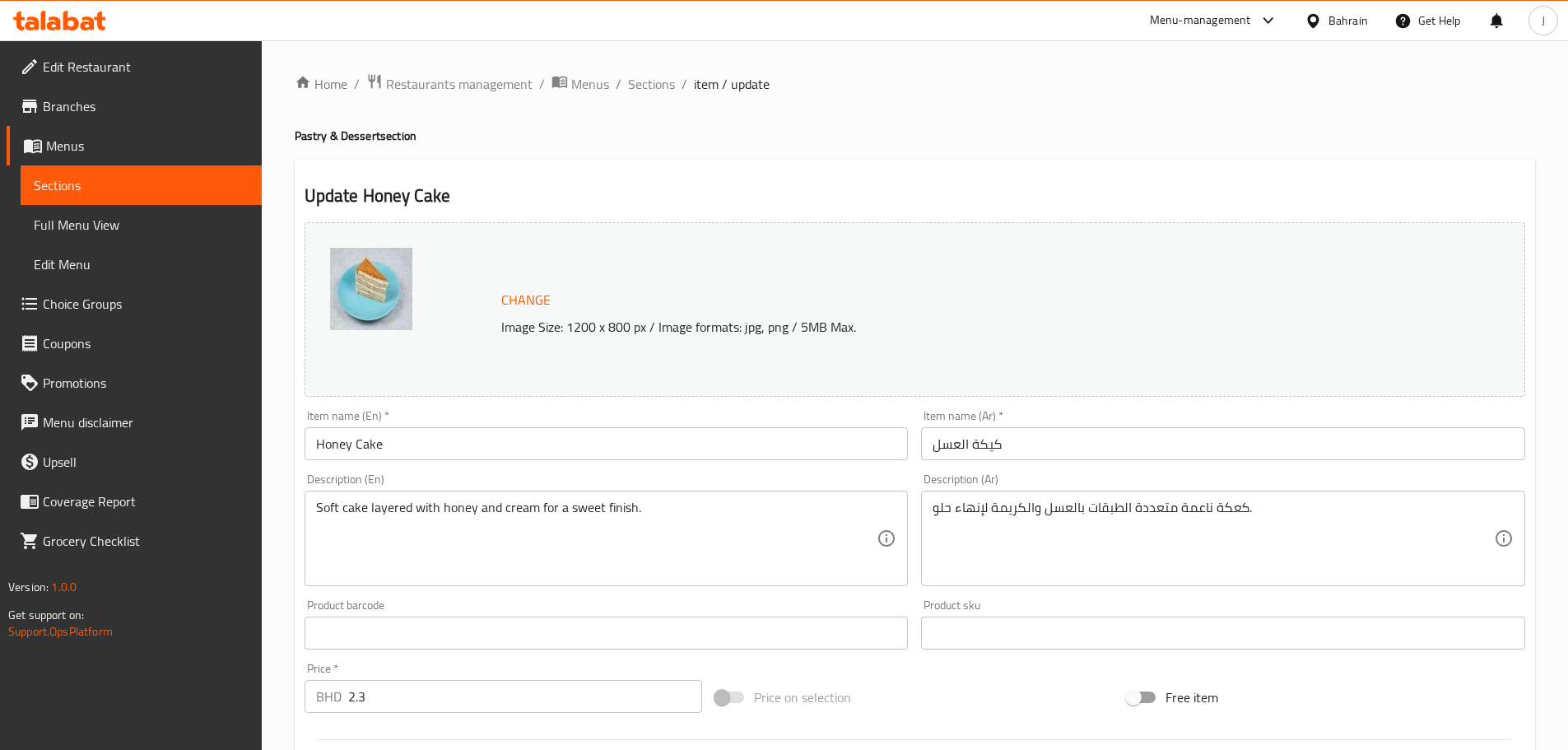 click on "Honey Cake" at bounding box center (607, 444) 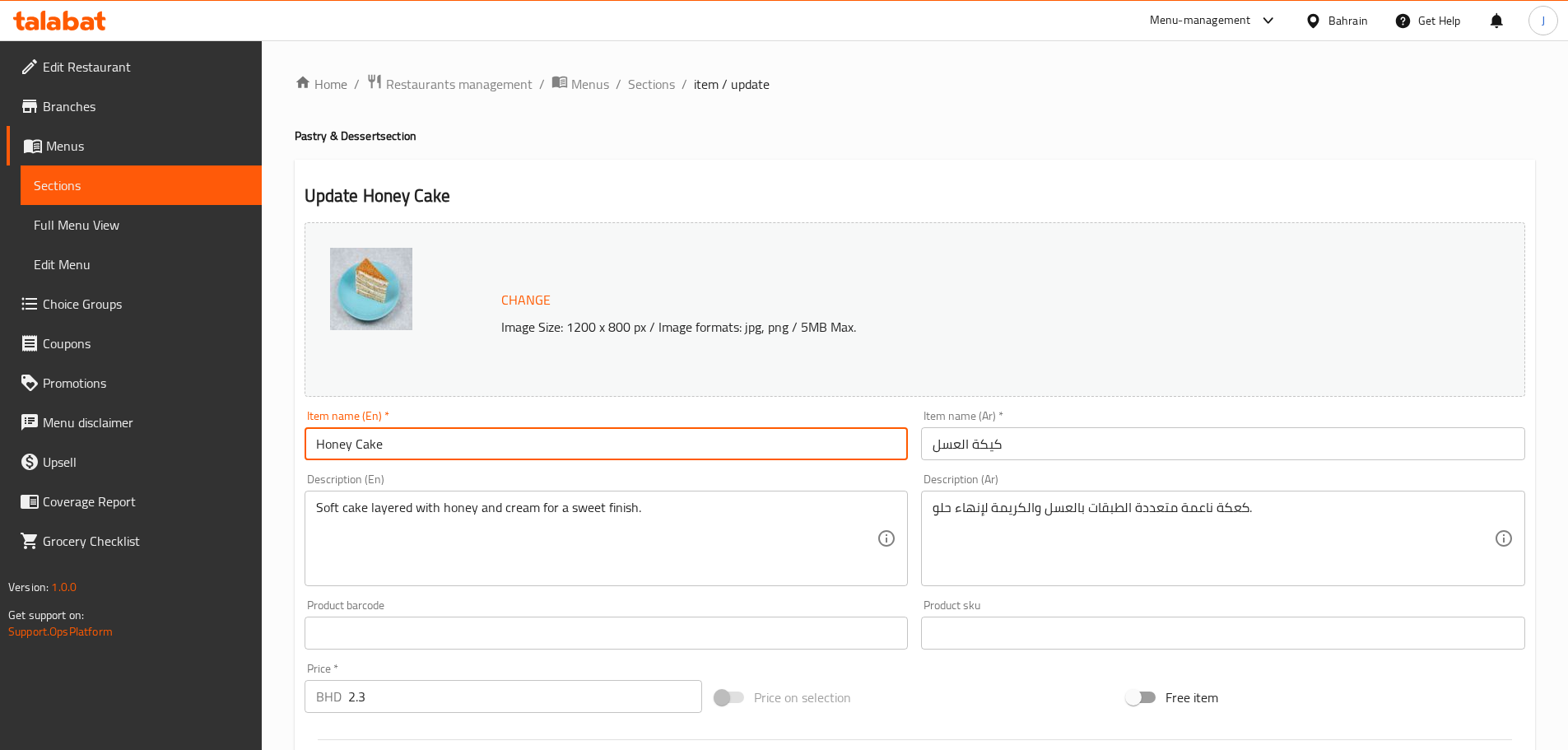 click on "Honey Cake" at bounding box center [607, 444] 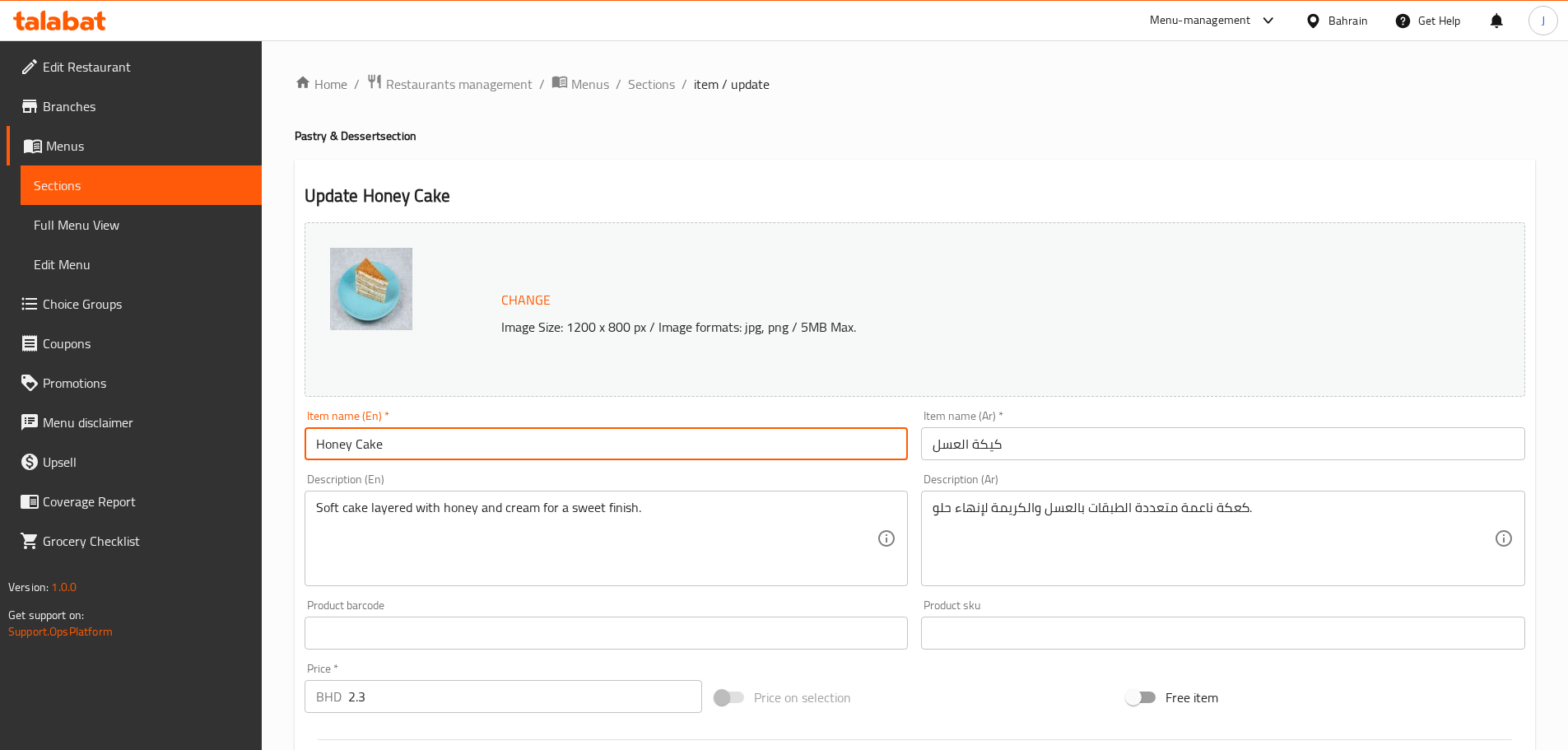 click on "Honey Cake" at bounding box center (607, 444) 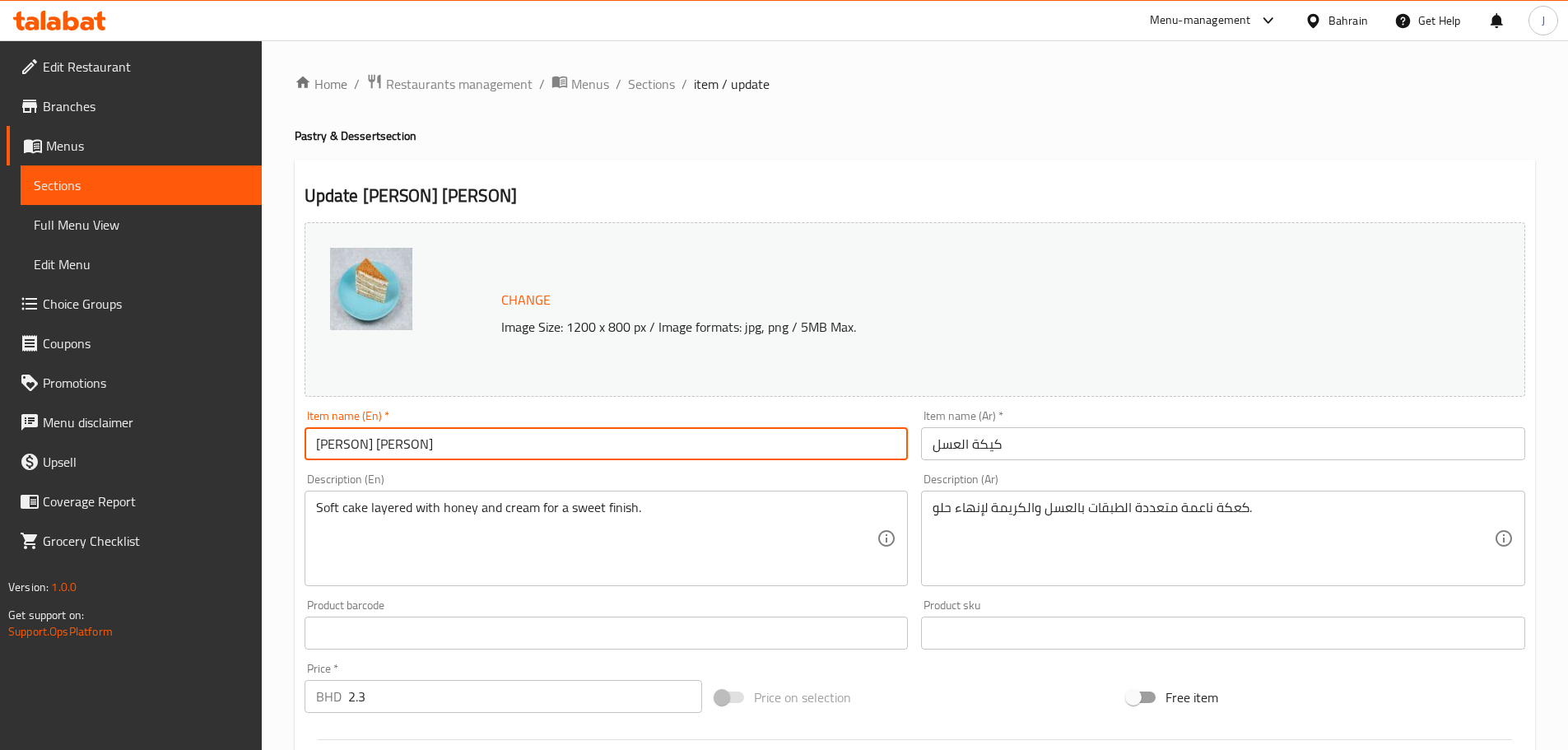 type on "Caramel Pecan Brownie" 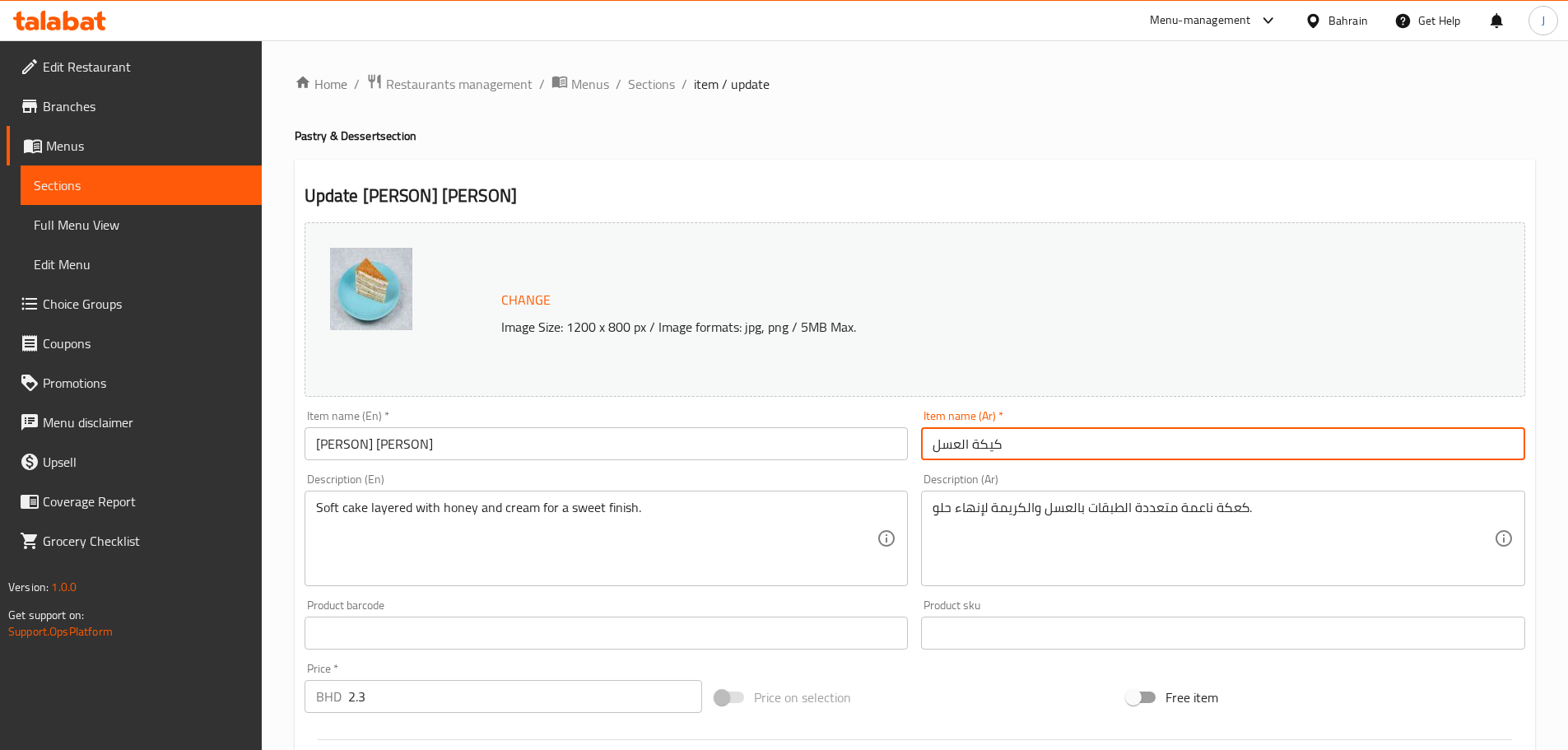 click on "كيكة العسل" at bounding box center [1223, 444] 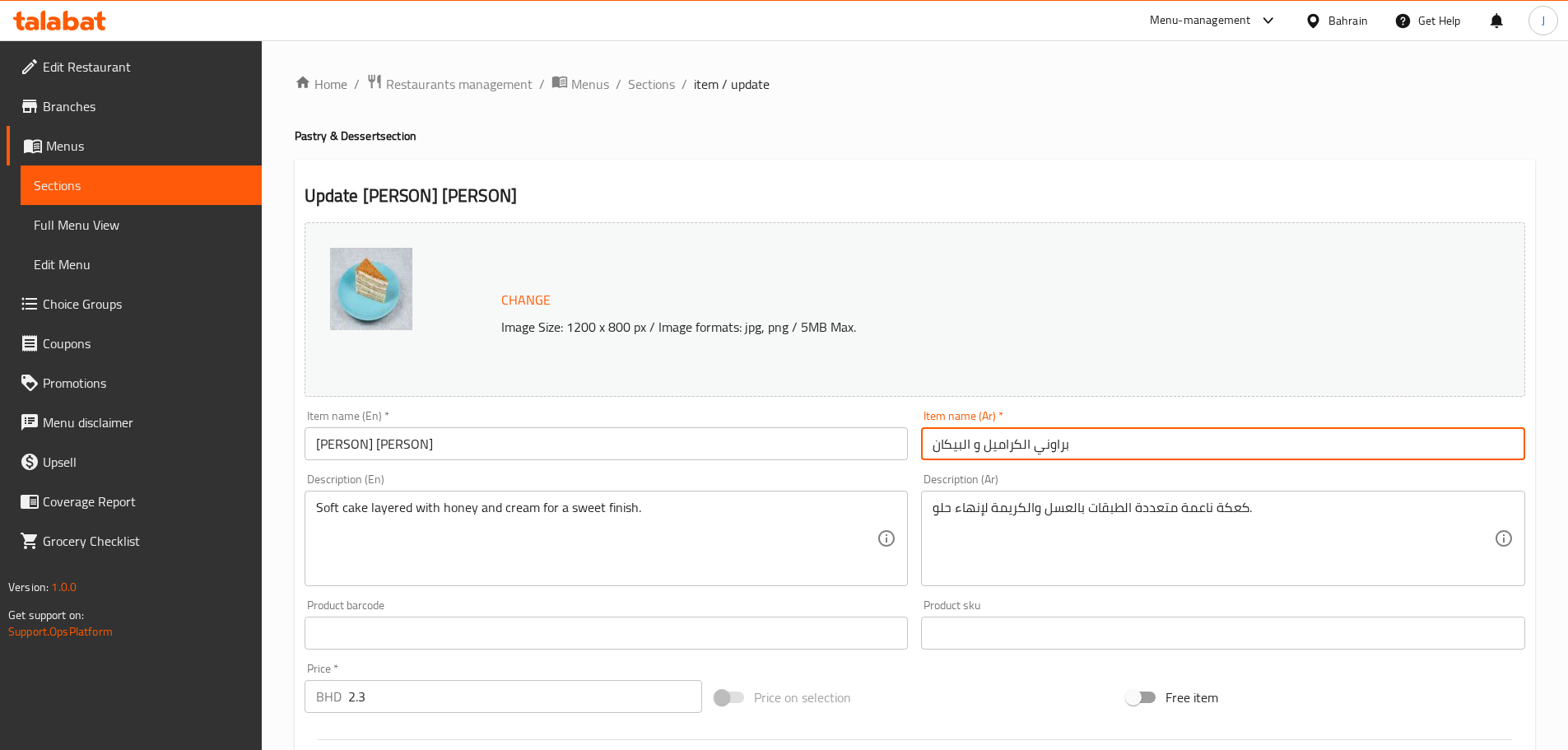 type on "براوني الكراميل و البيكان" 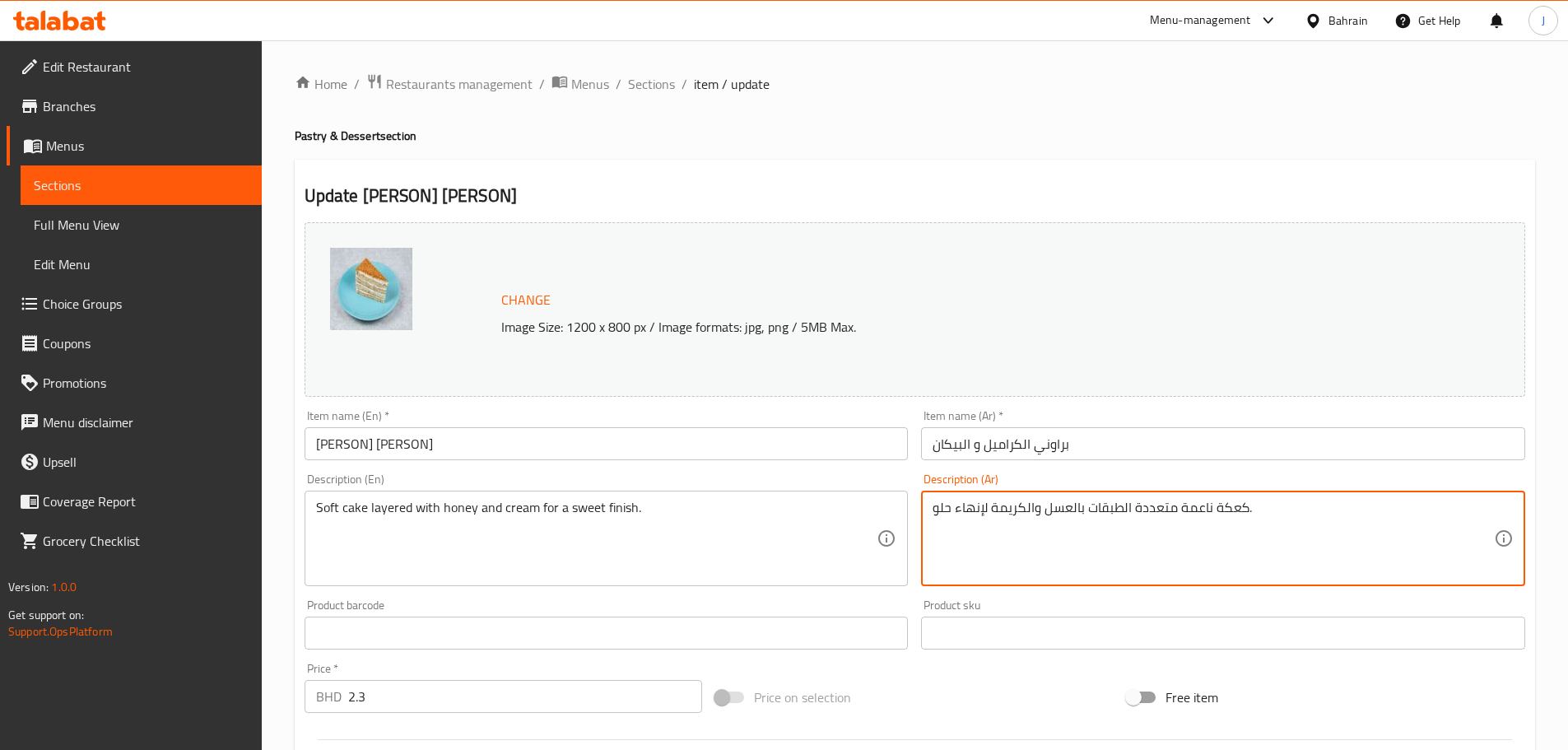 click on "كعكة ناعمة متعددة الطبقات بالعسل والكريمة لإنهاء حلو." at bounding box center [1213, 538] 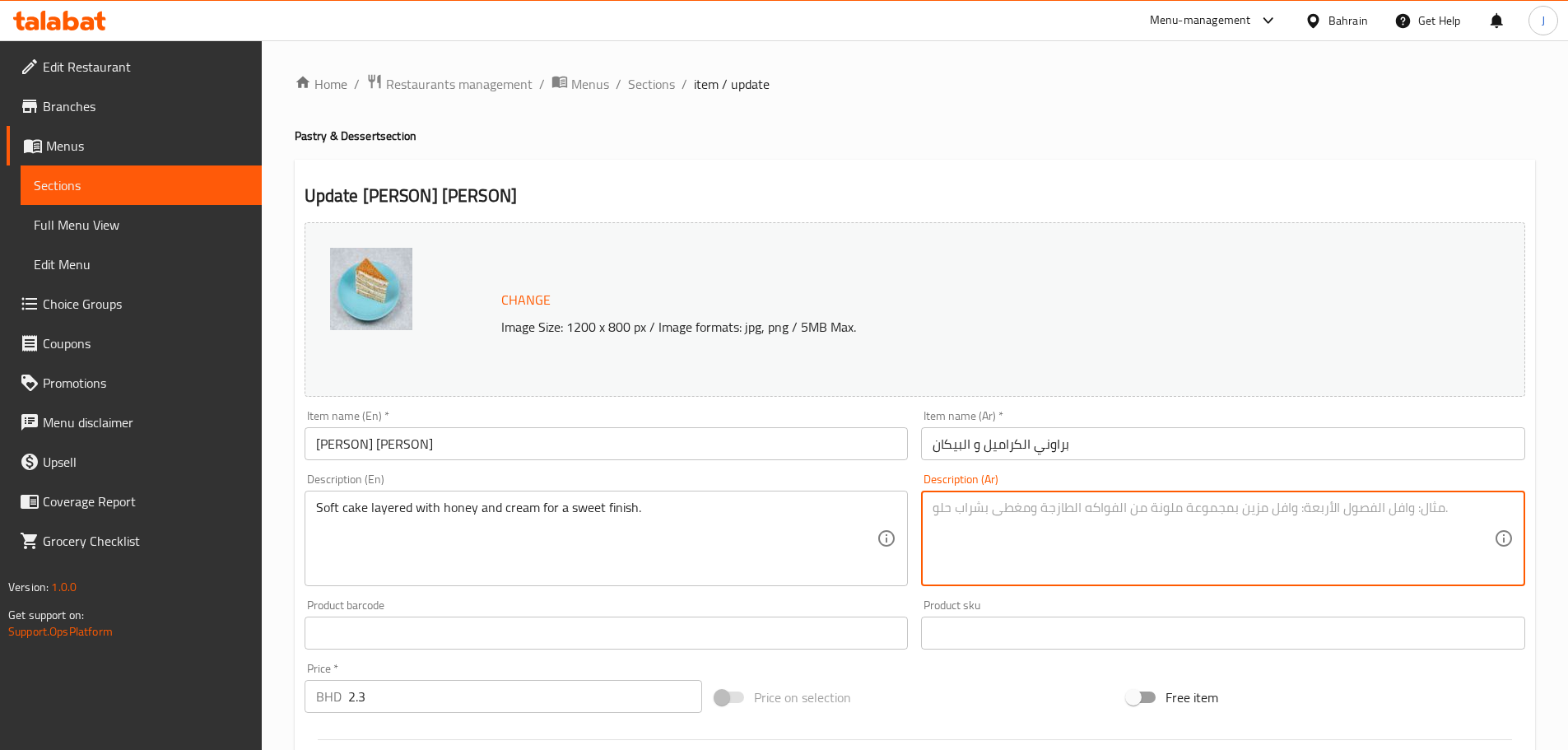 type 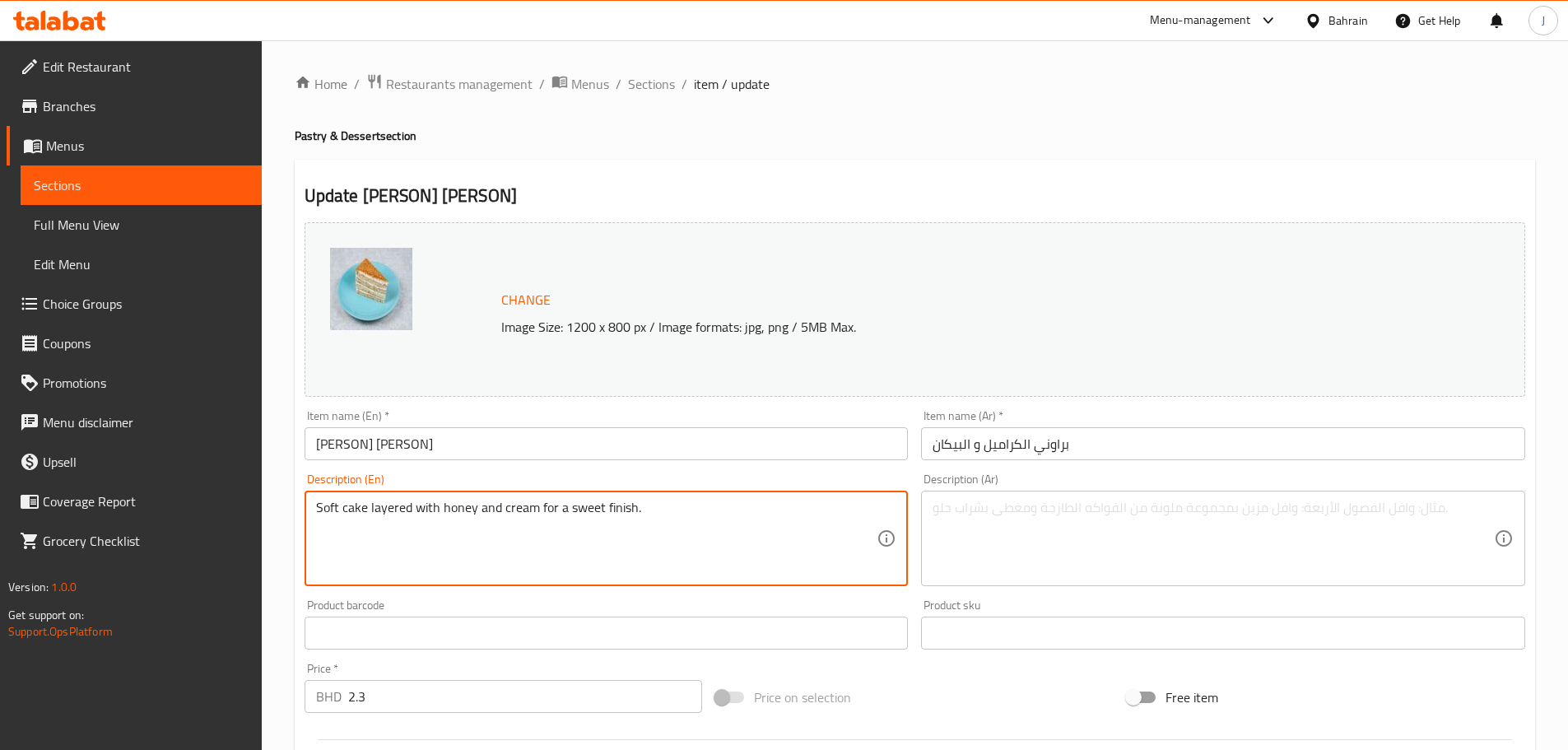 click on "Soft cake layered with honey and cream for a sweet finish." at bounding box center (597, 538) 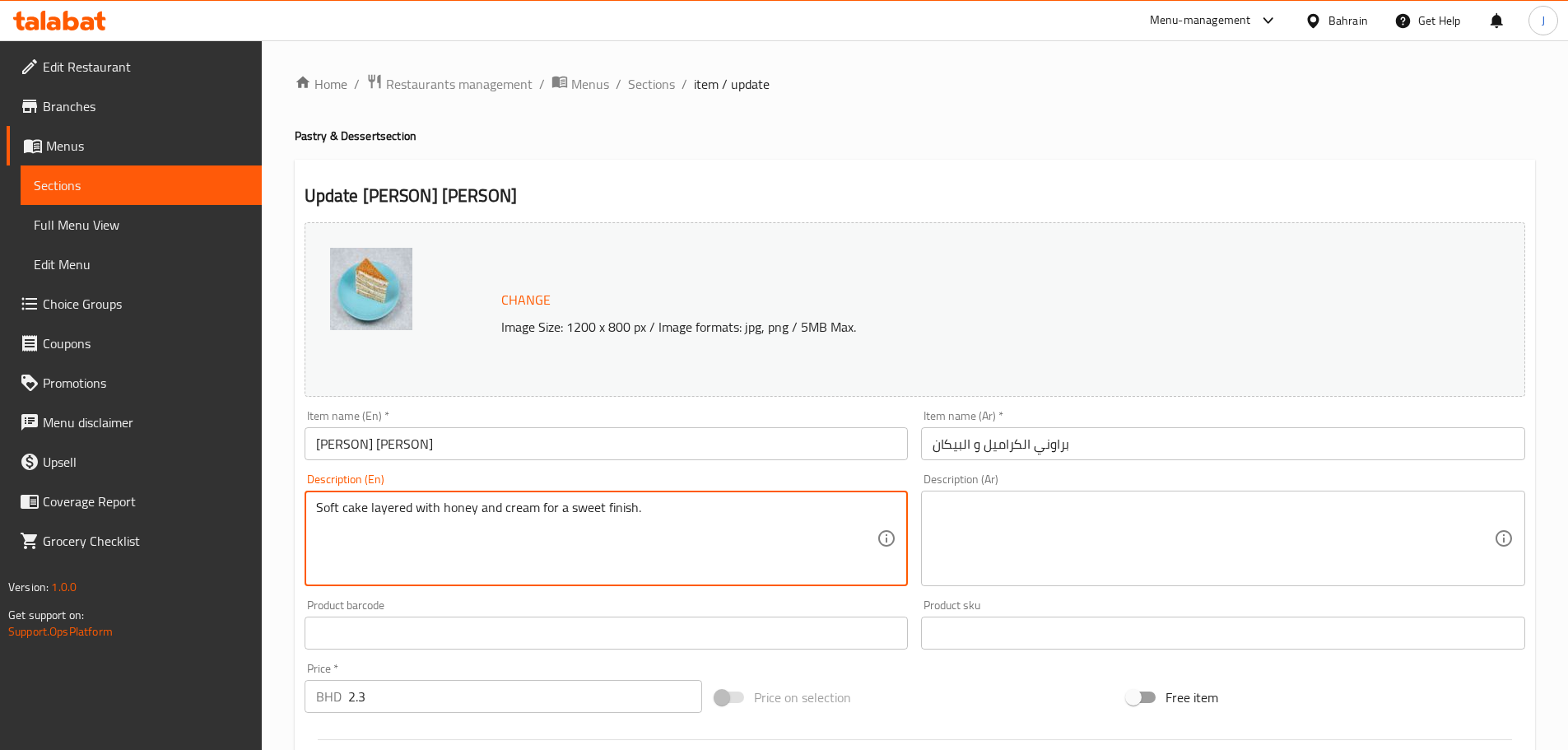 click on "Soft cake layered with honey and cream for a sweet finish." at bounding box center [597, 538] 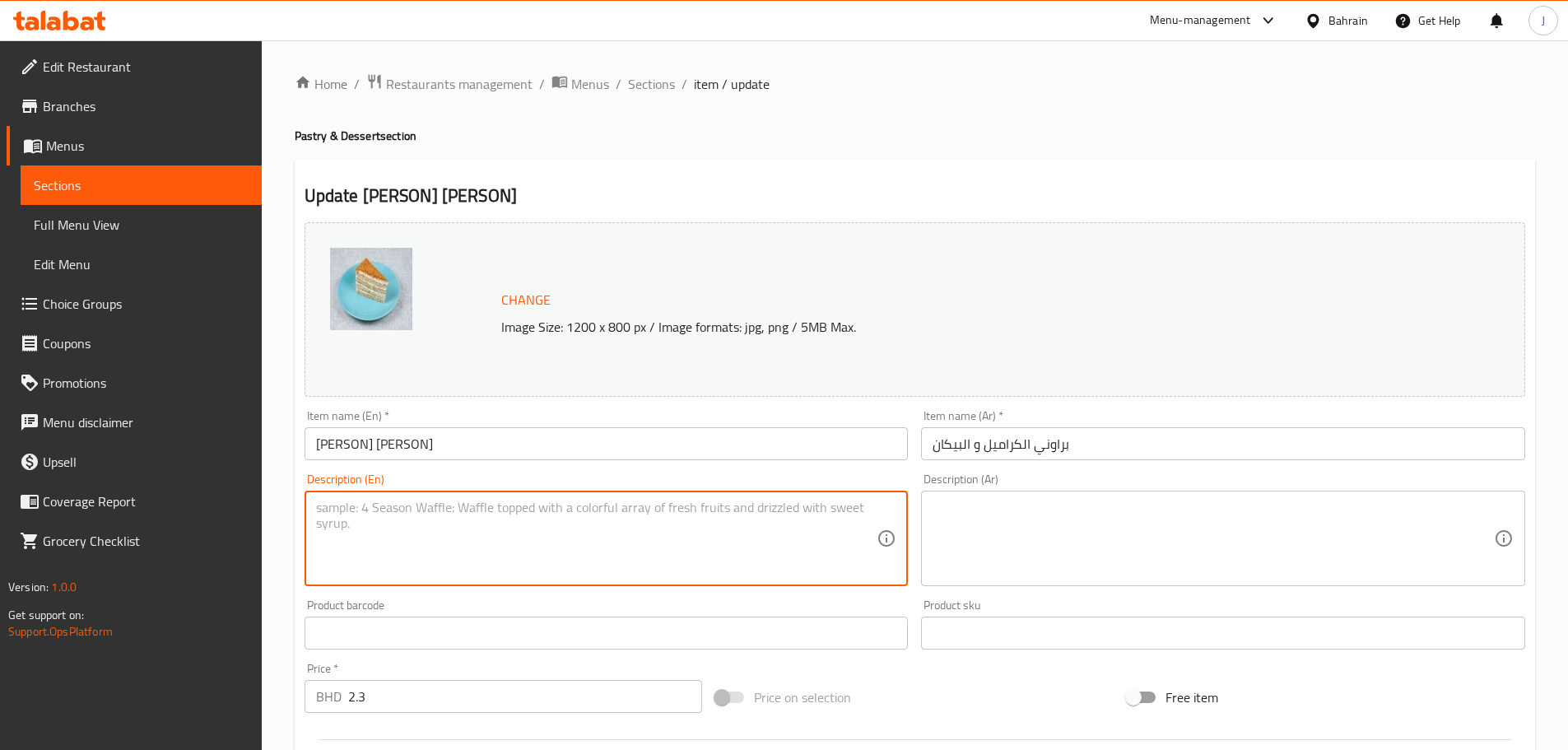 type 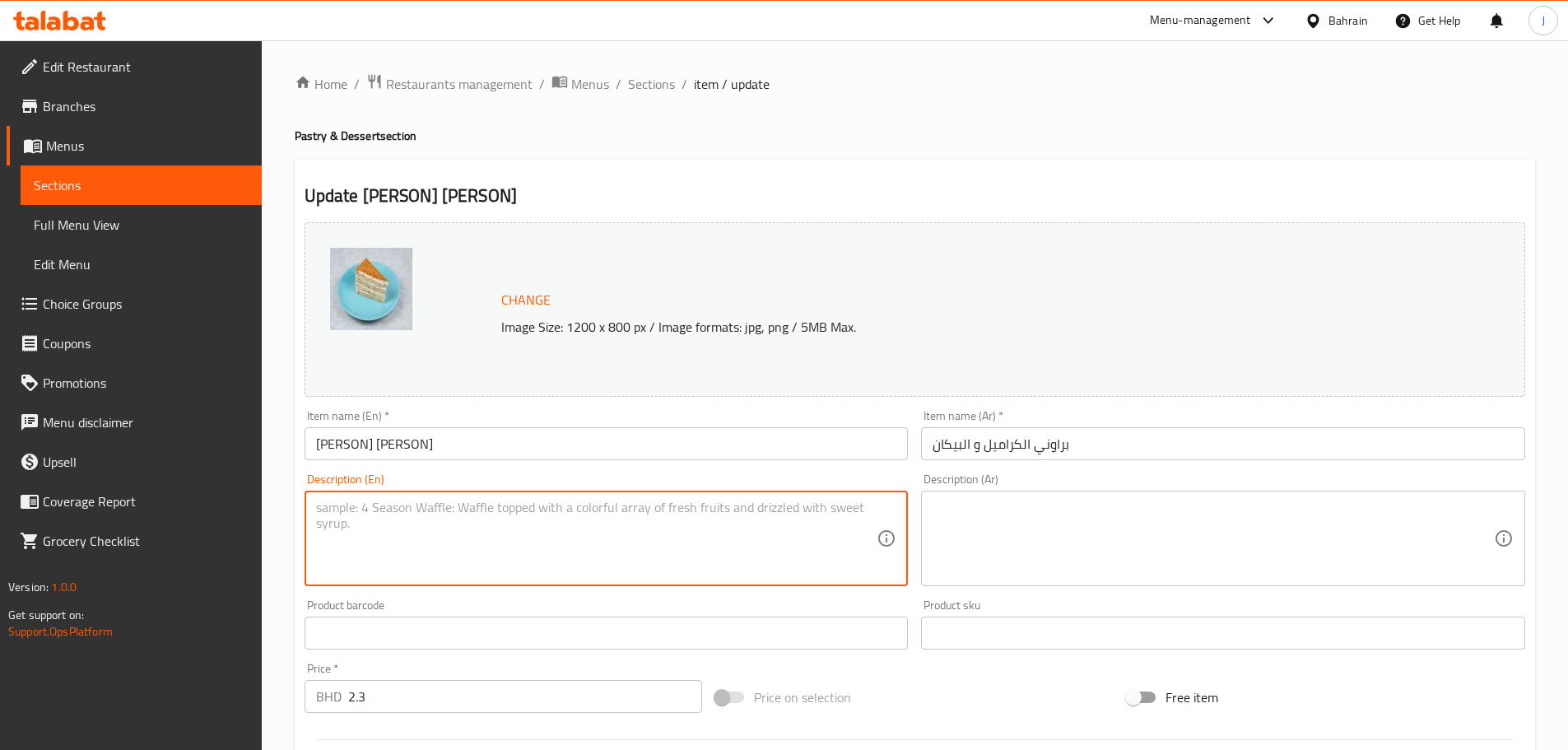 click on "2.3" at bounding box center [525, 696] 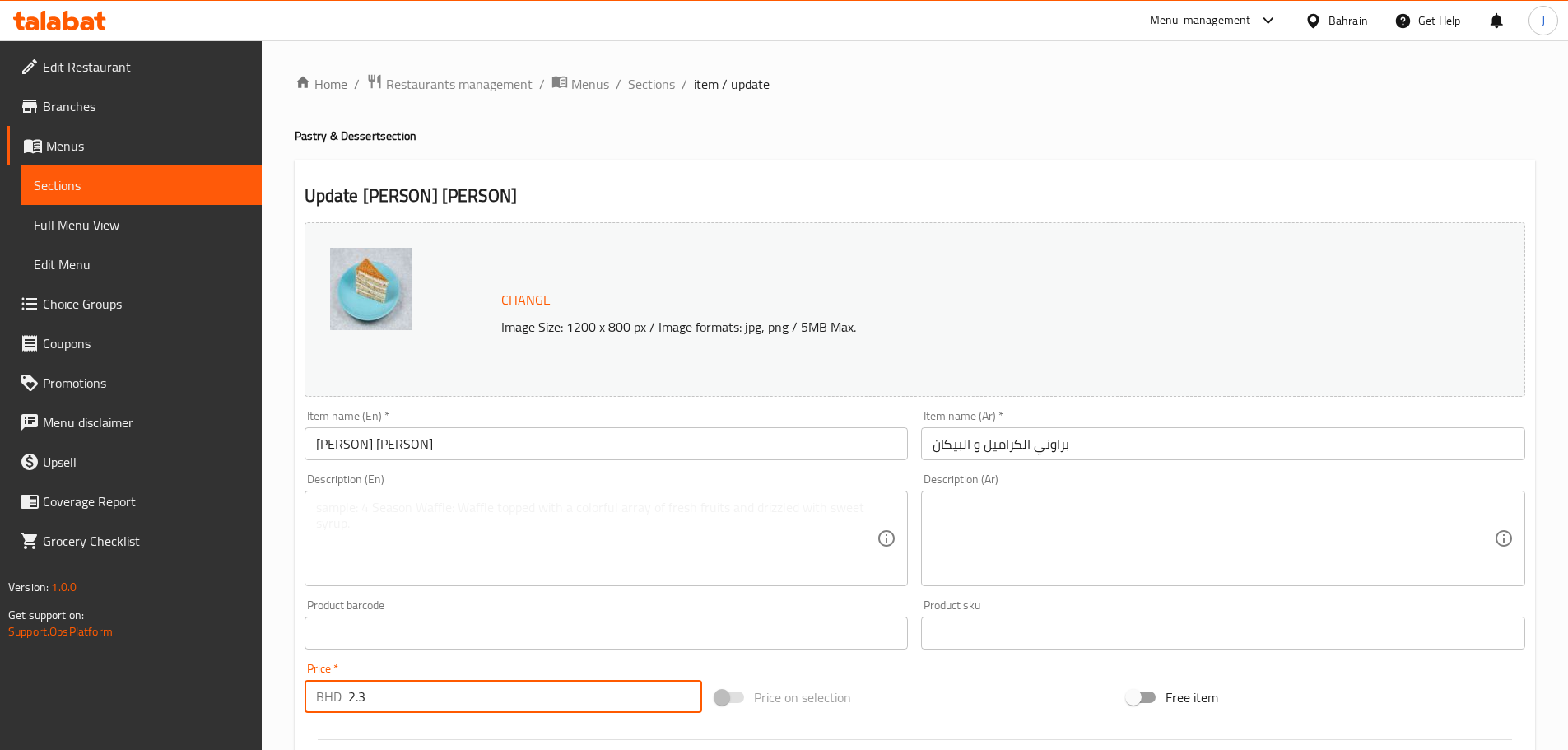 type on "2" 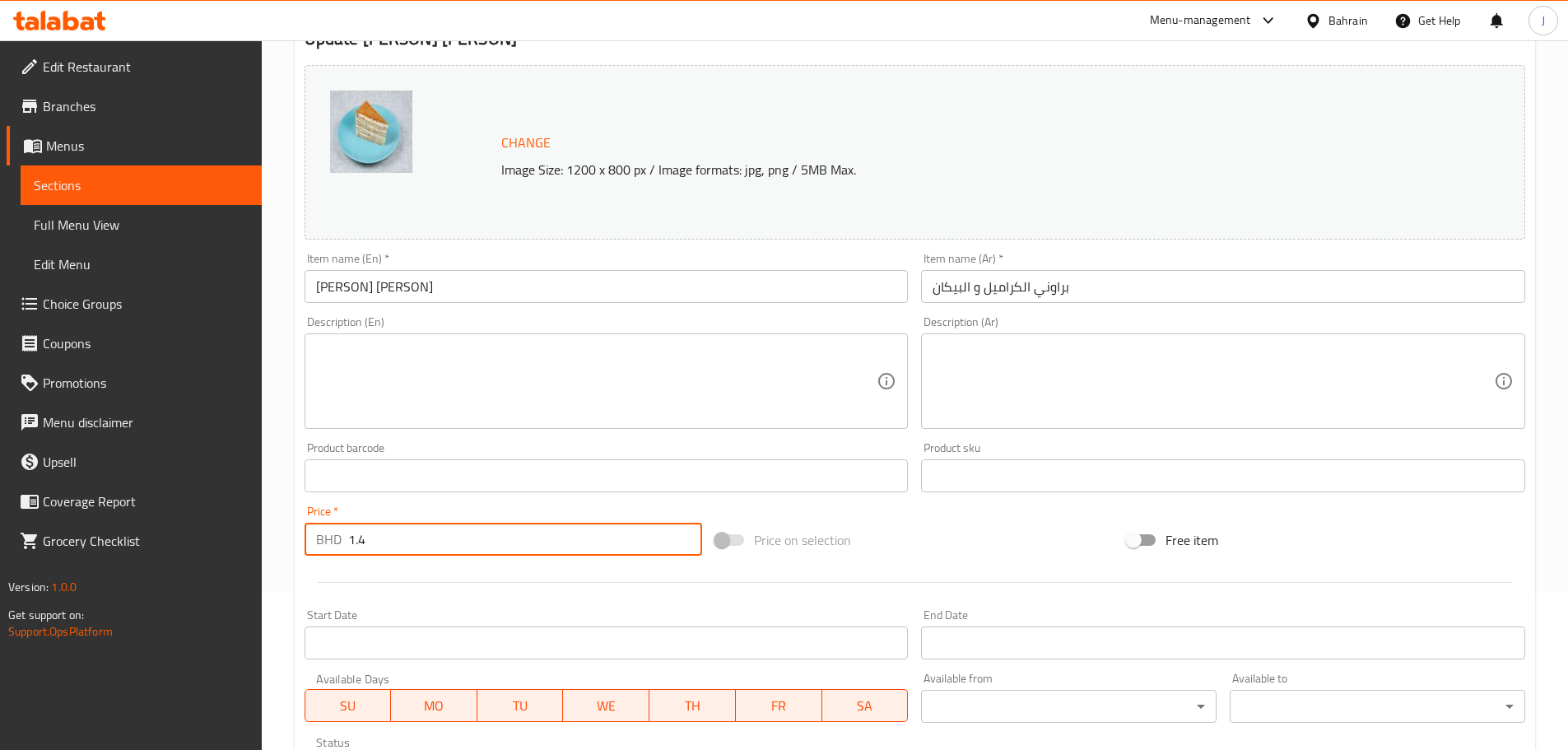scroll, scrollTop: 437, scrollLeft: 0, axis: vertical 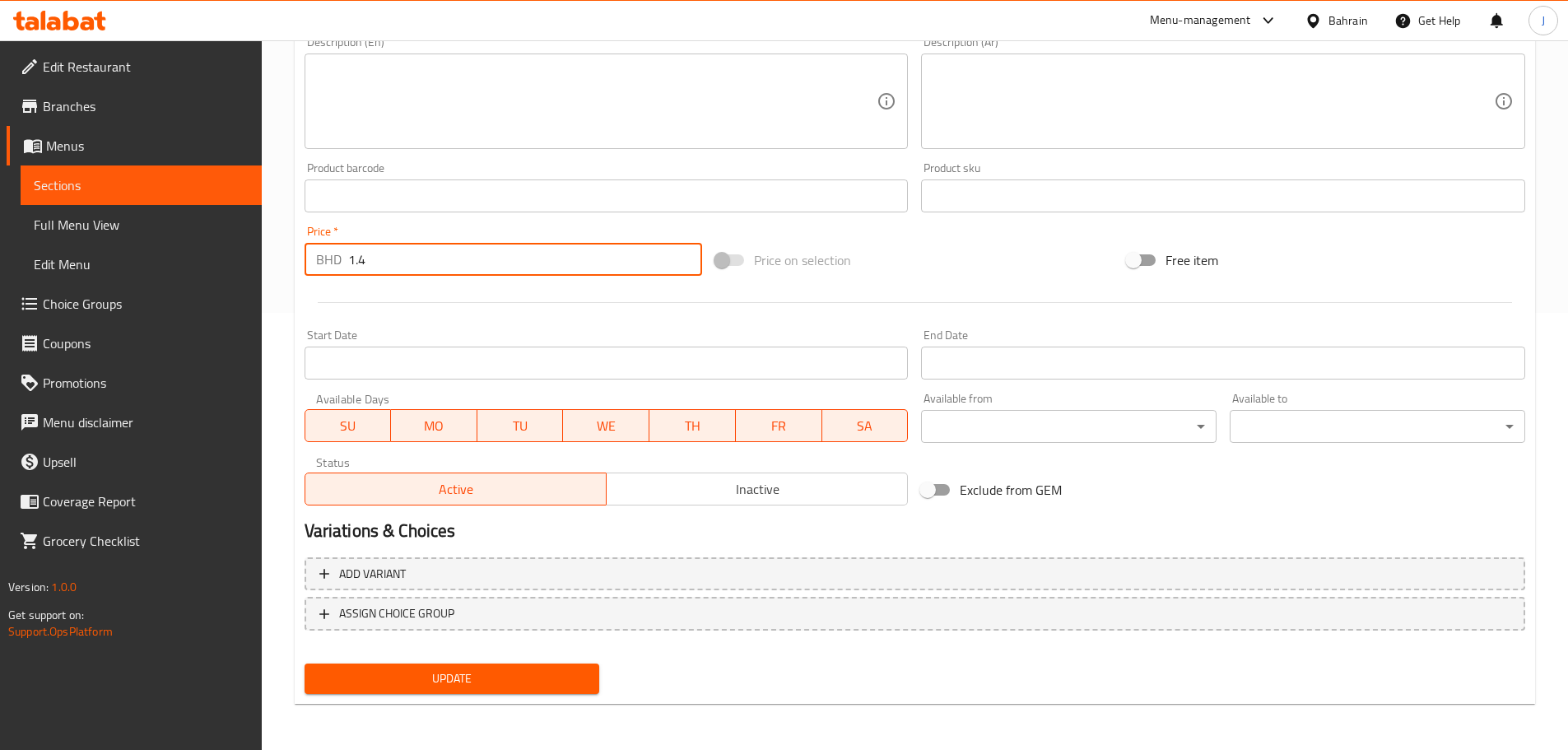 type on "1.4" 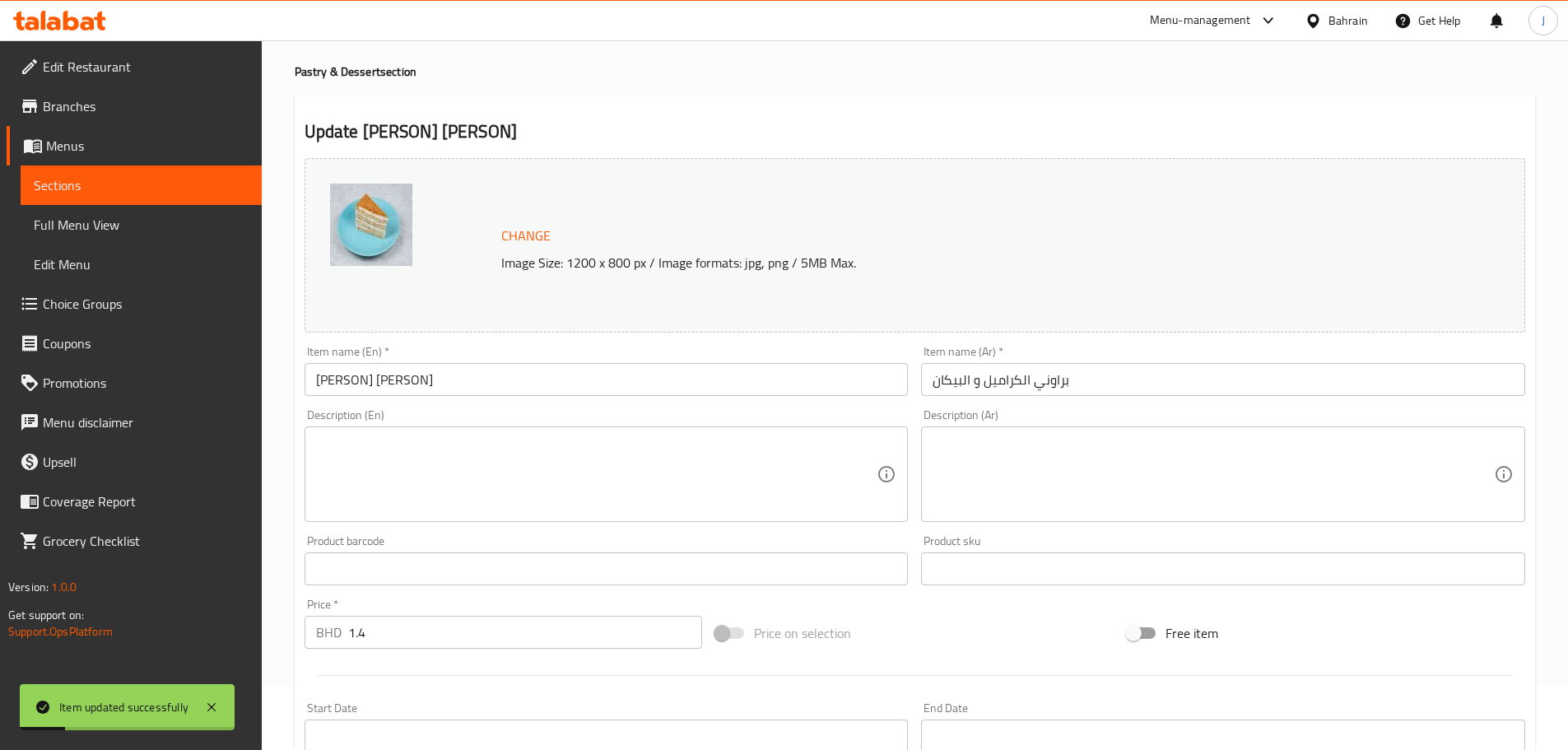 scroll, scrollTop: 0, scrollLeft: 0, axis: both 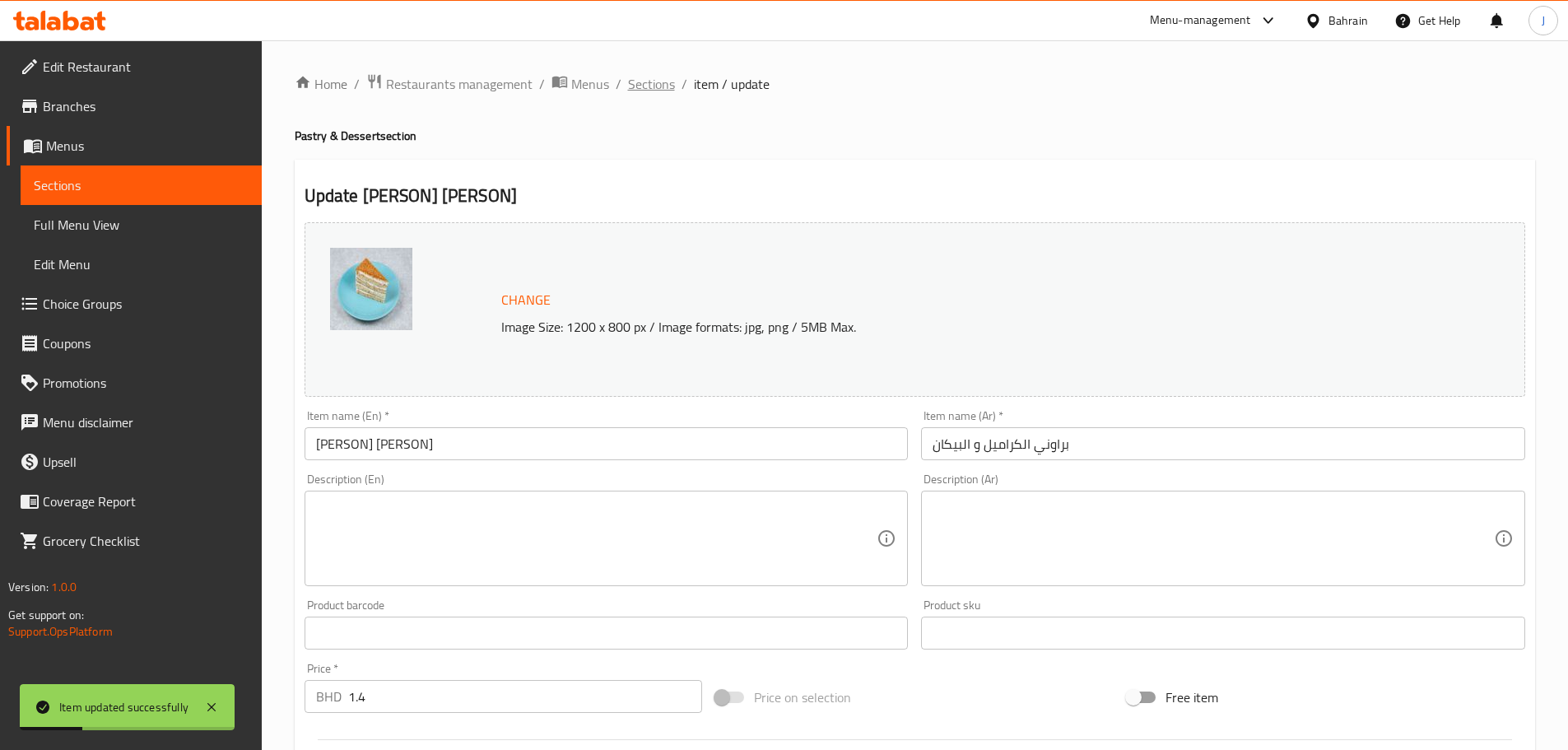 click on "Sections" at bounding box center [651, 84] 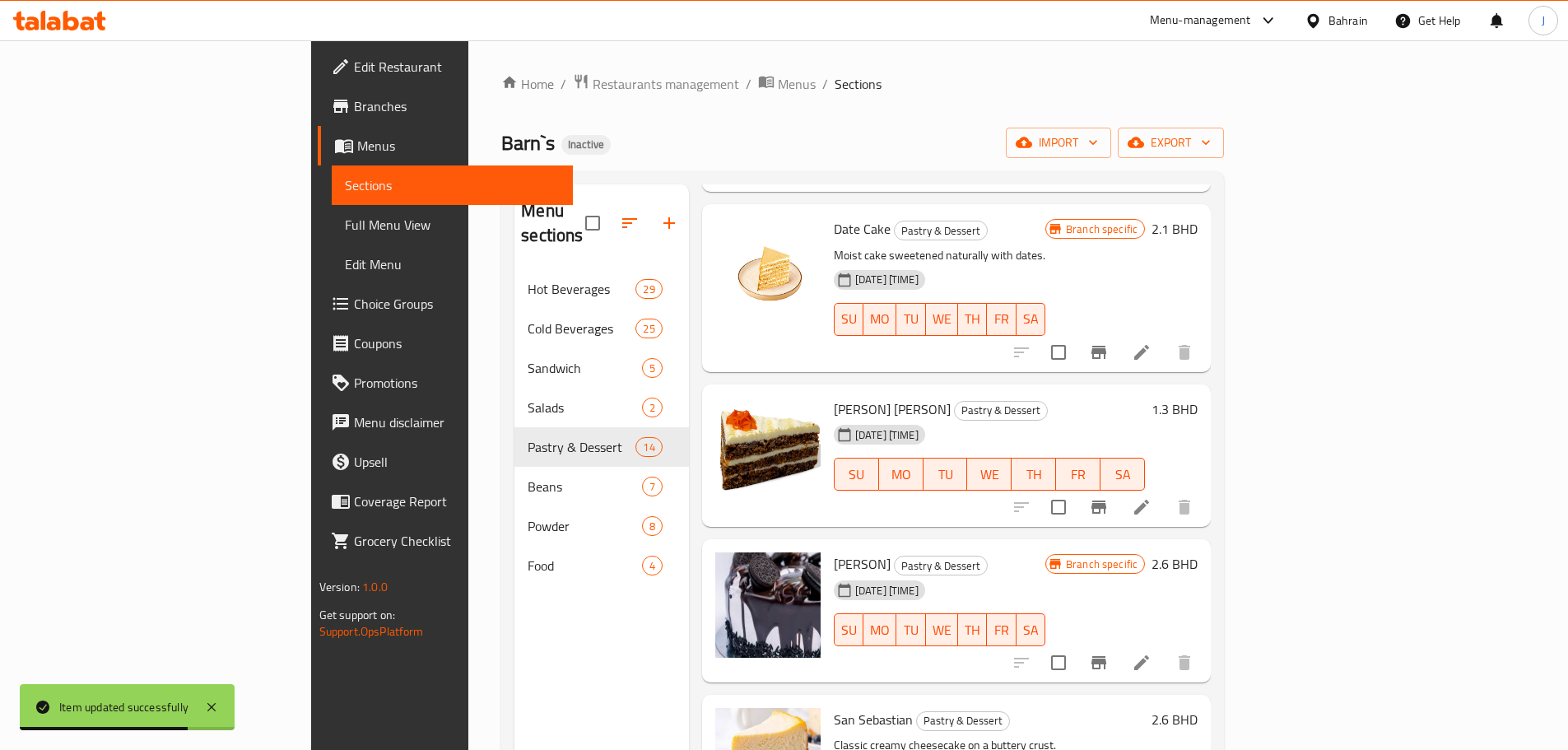 scroll, scrollTop: 1711, scrollLeft: 0, axis: vertical 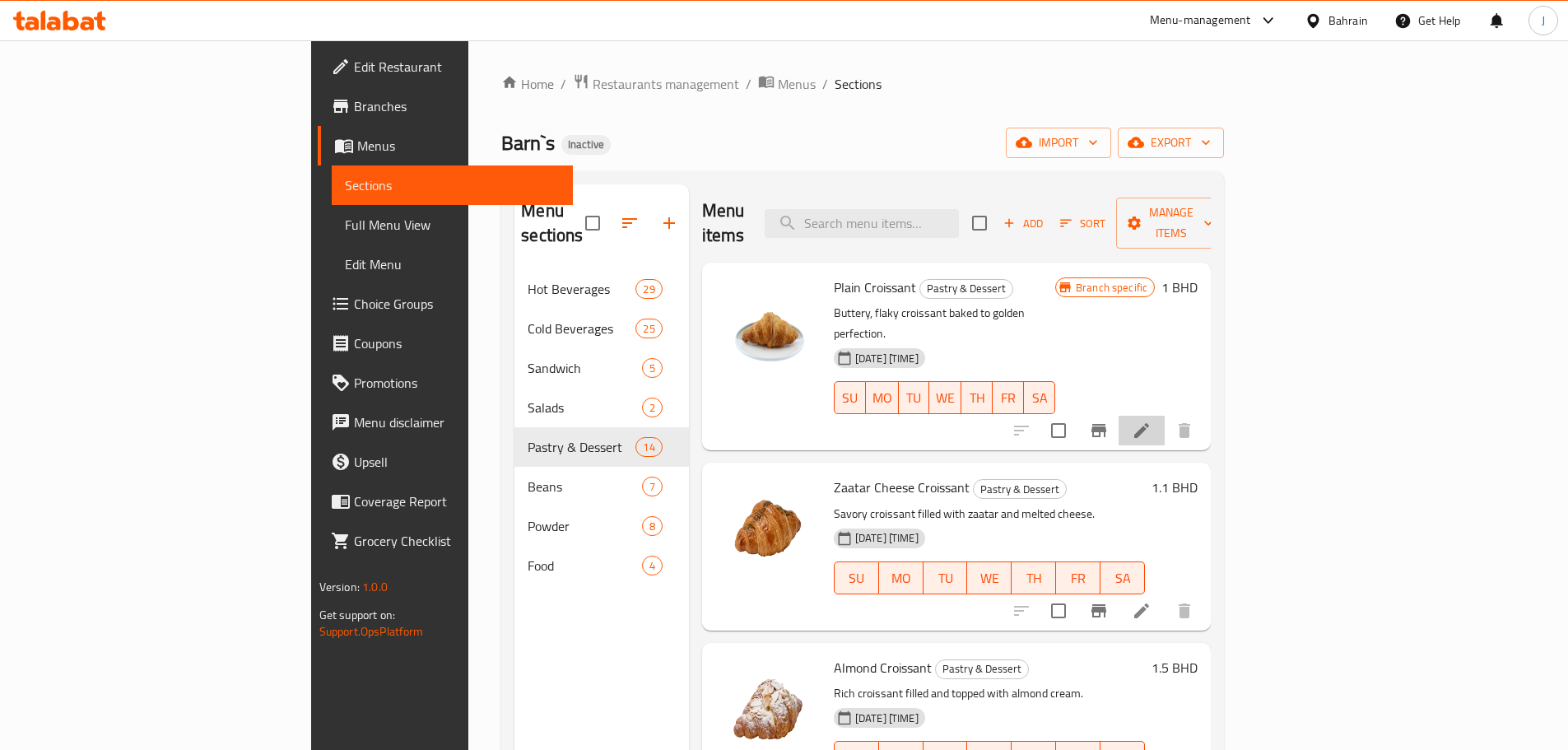click 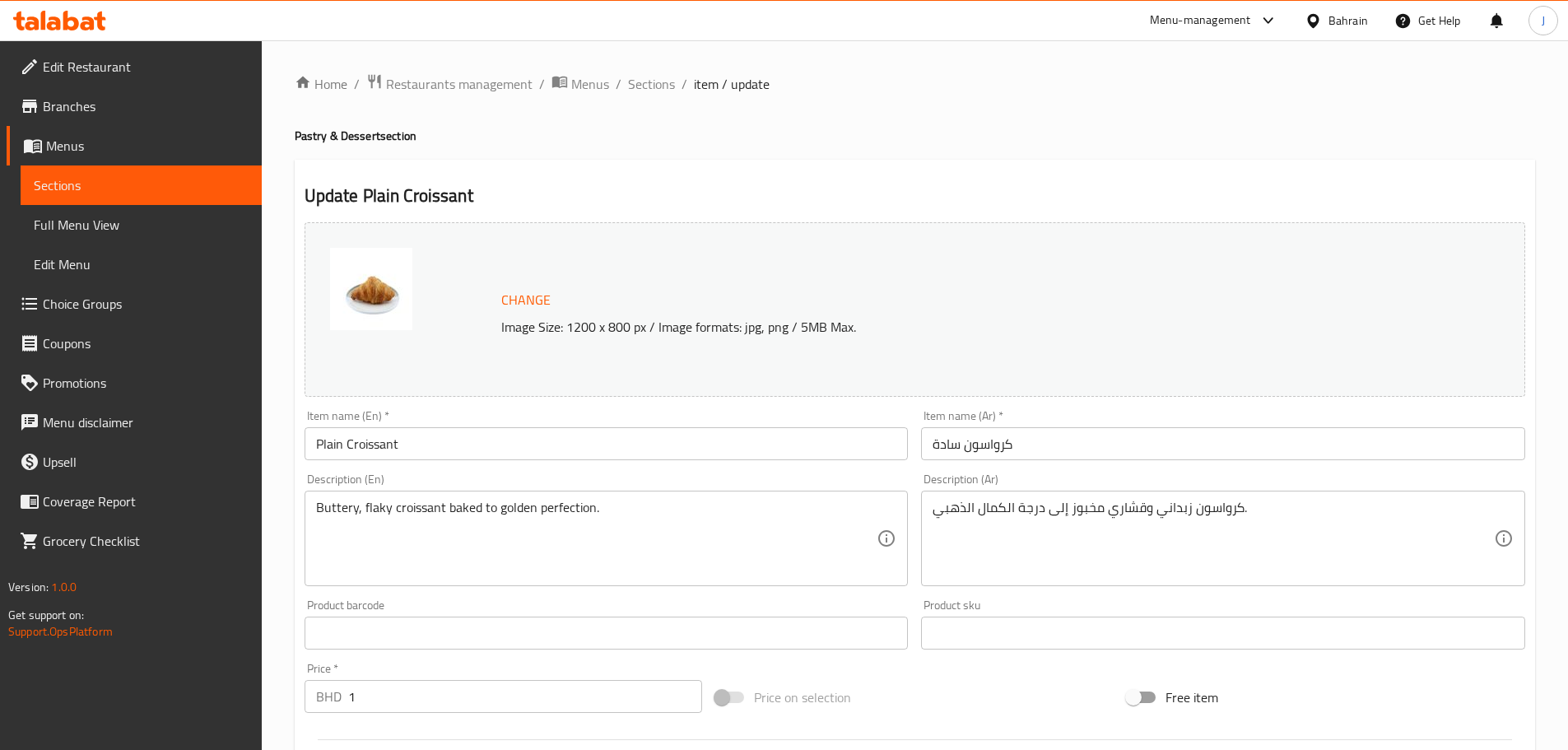 click on "Item name (En)   * [PRODUCT] Item name (En)  *" at bounding box center [607, 435] 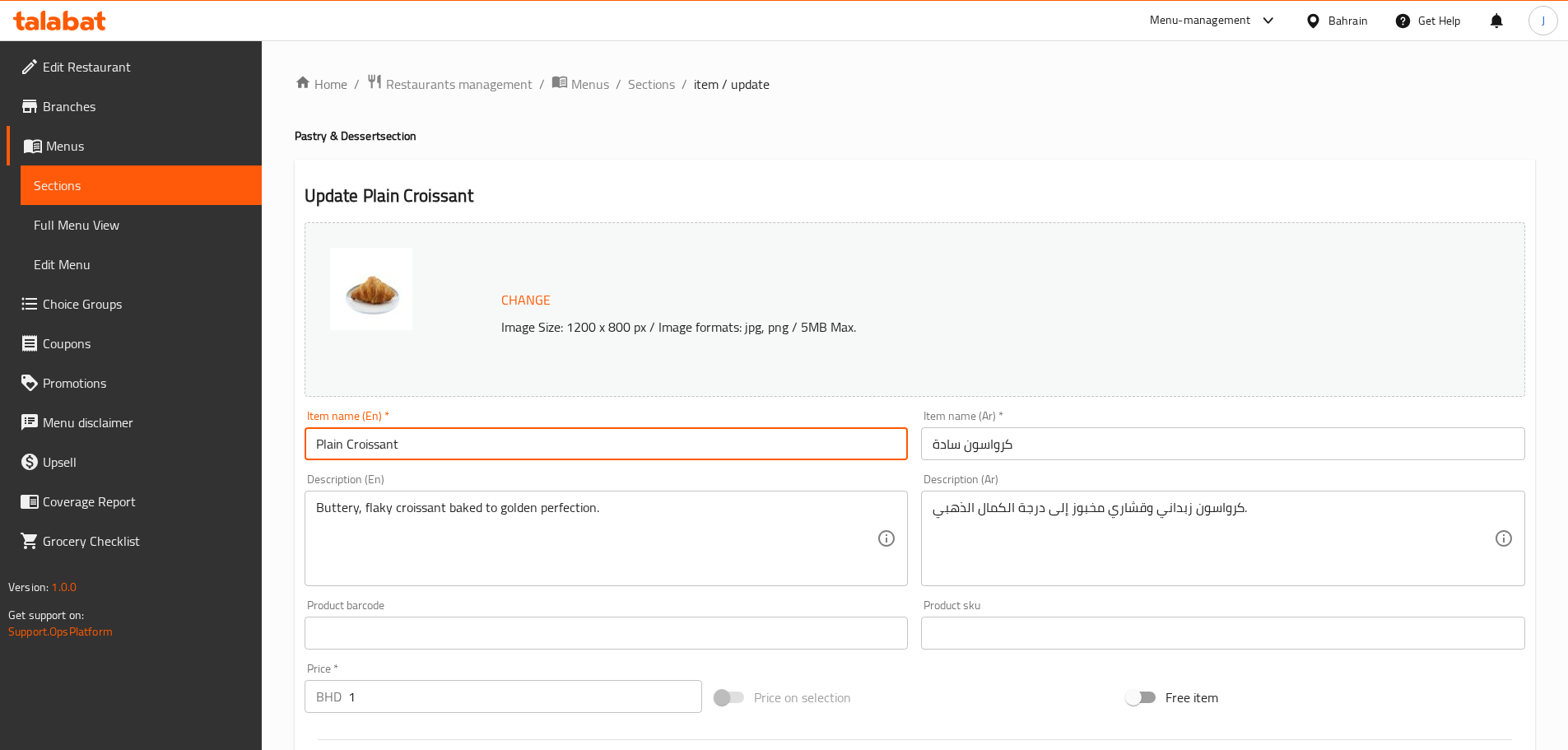 click on "Plain Croissant" at bounding box center [607, 444] 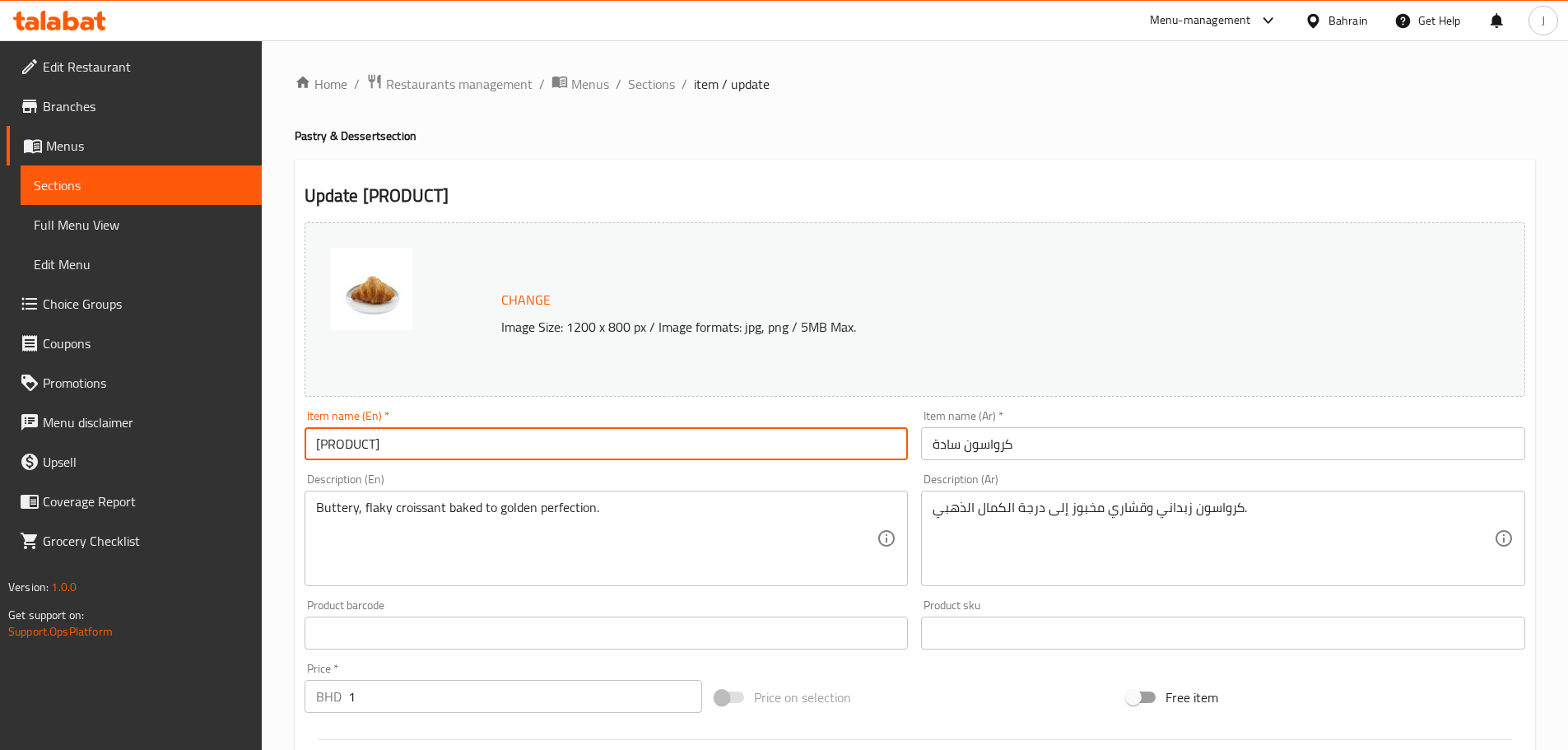 type on "[PRODUCT]" 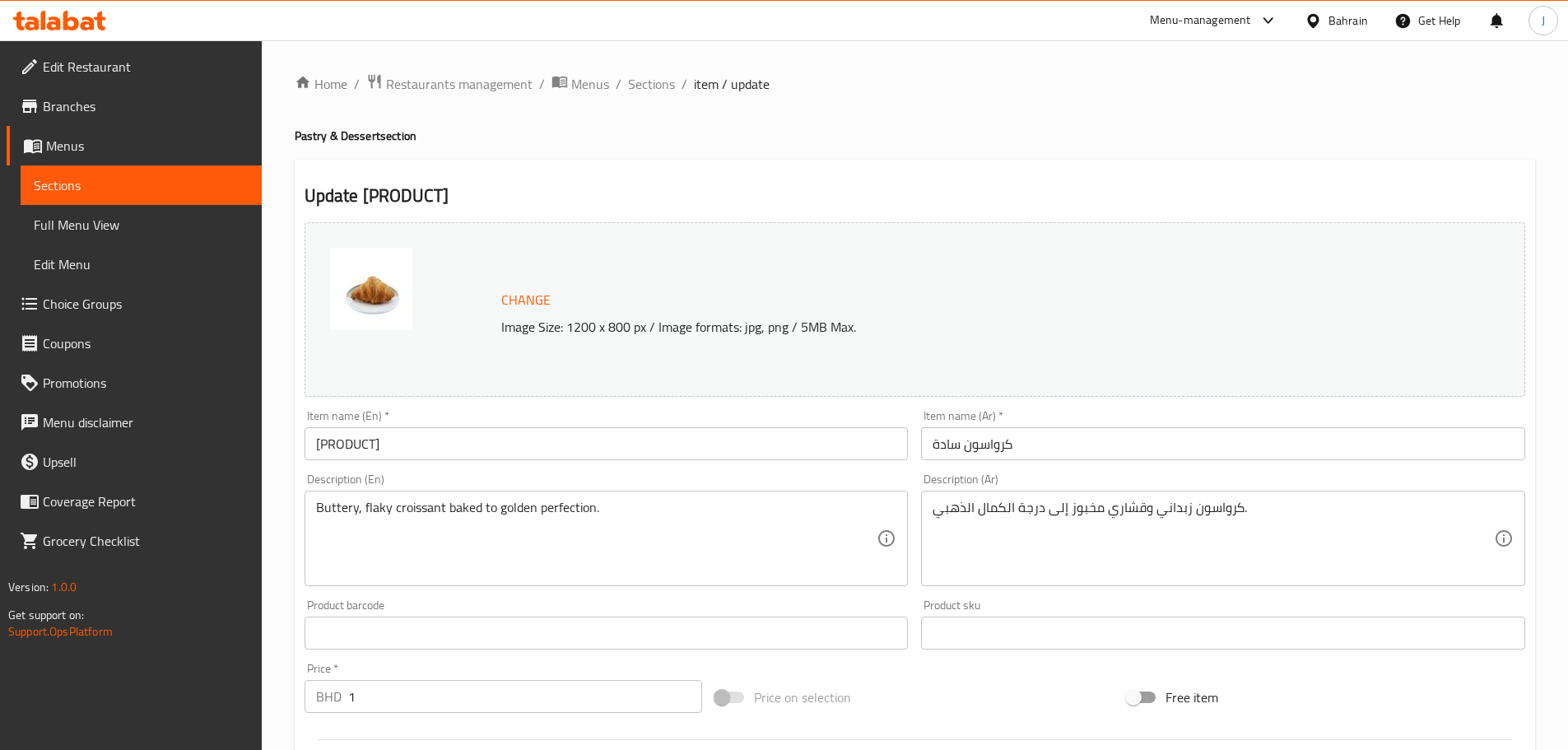 click on "كرواسون سادة" at bounding box center (1223, 444) 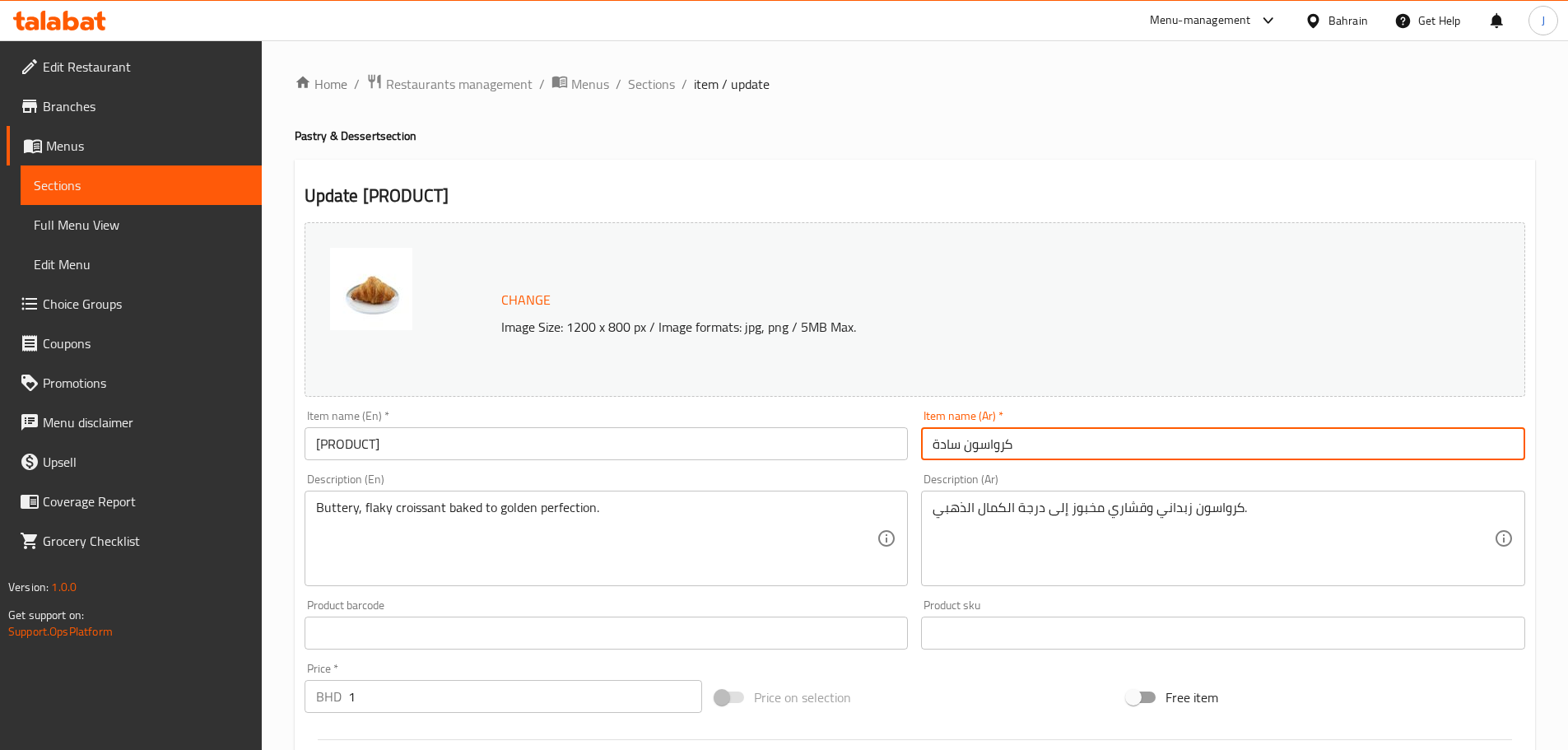 click on "كرواسون سادة" at bounding box center [1223, 444] 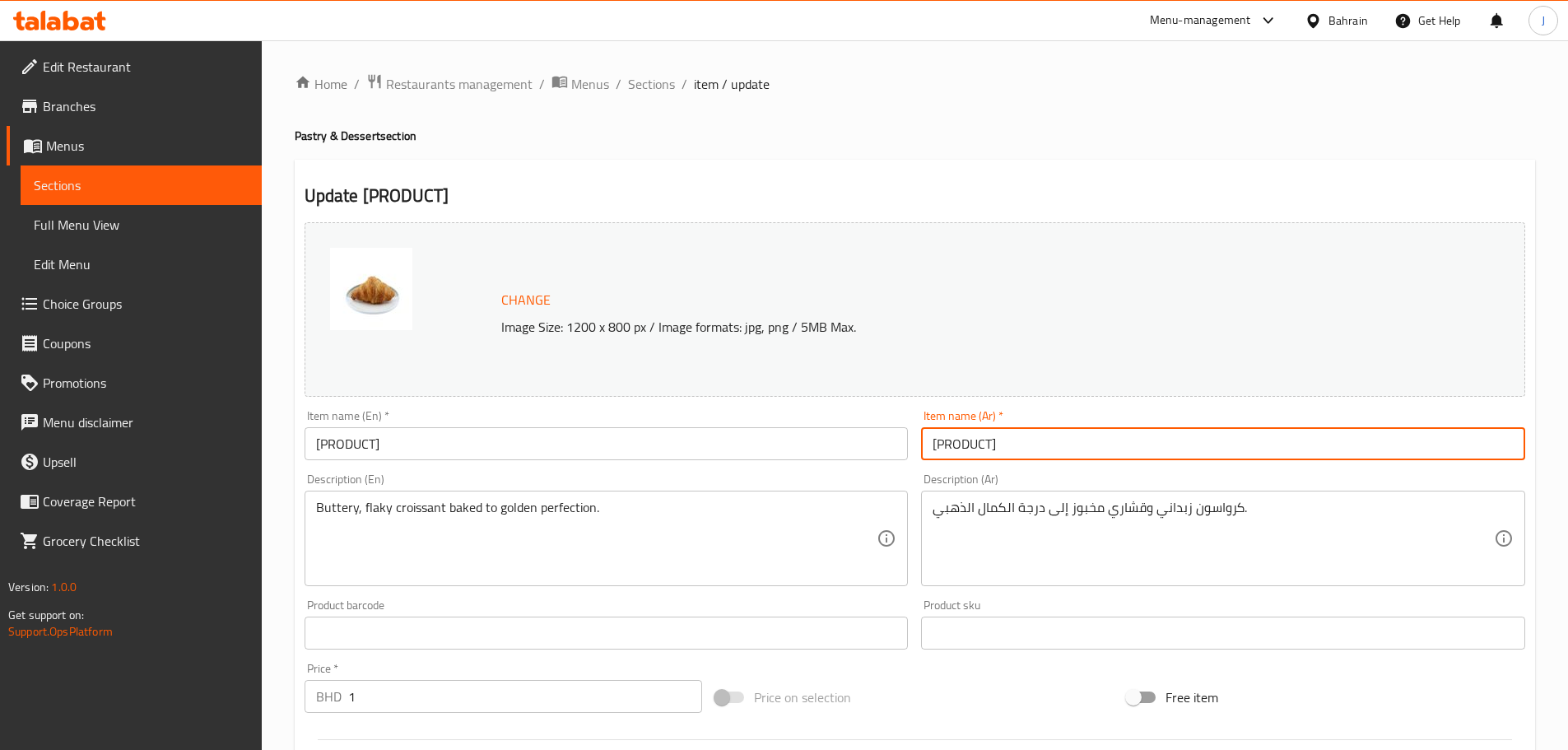 type on "[PRODUCT]" 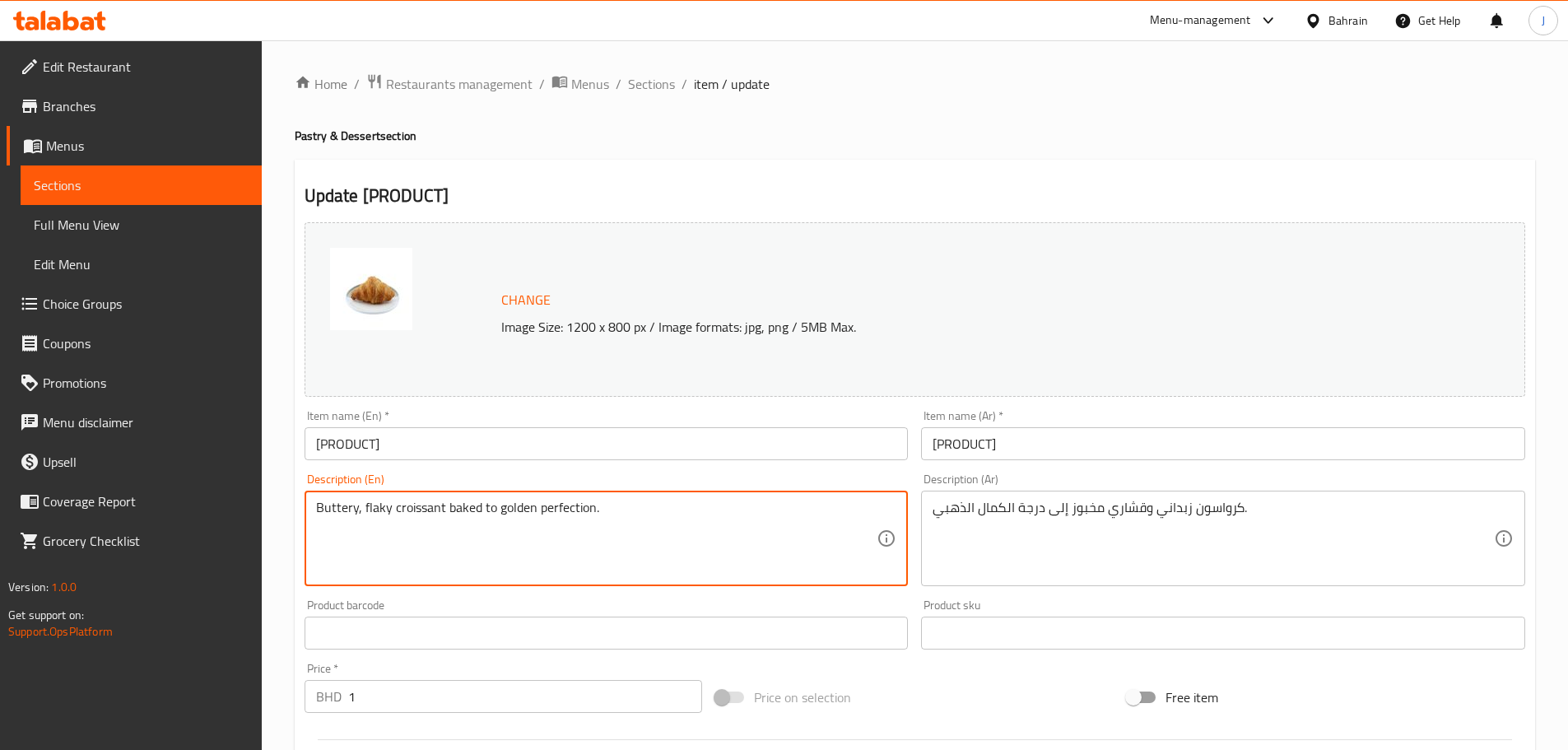 click on "Buttery, flaky croissant baked to golden perfection." at bounding box center [597, 538] 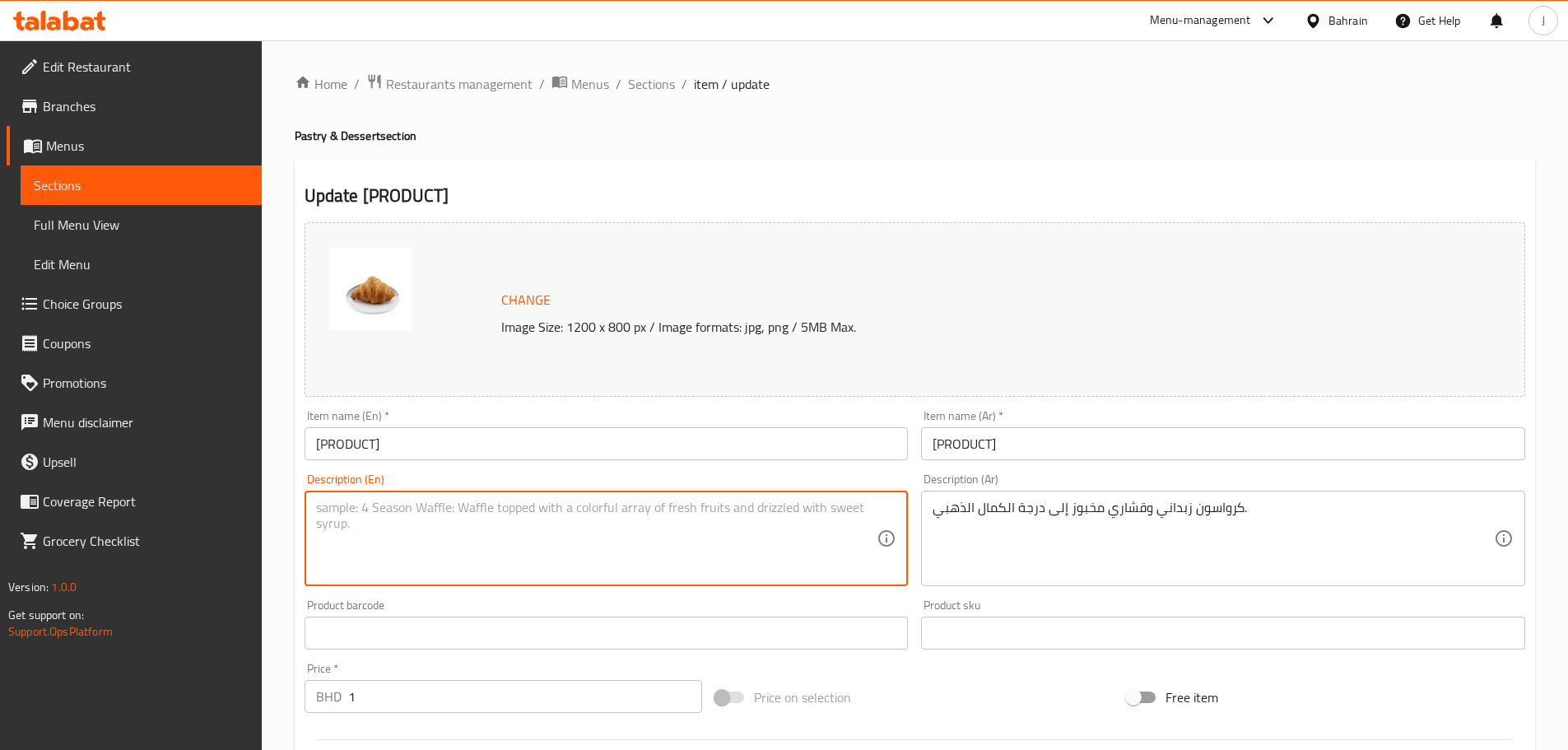 type 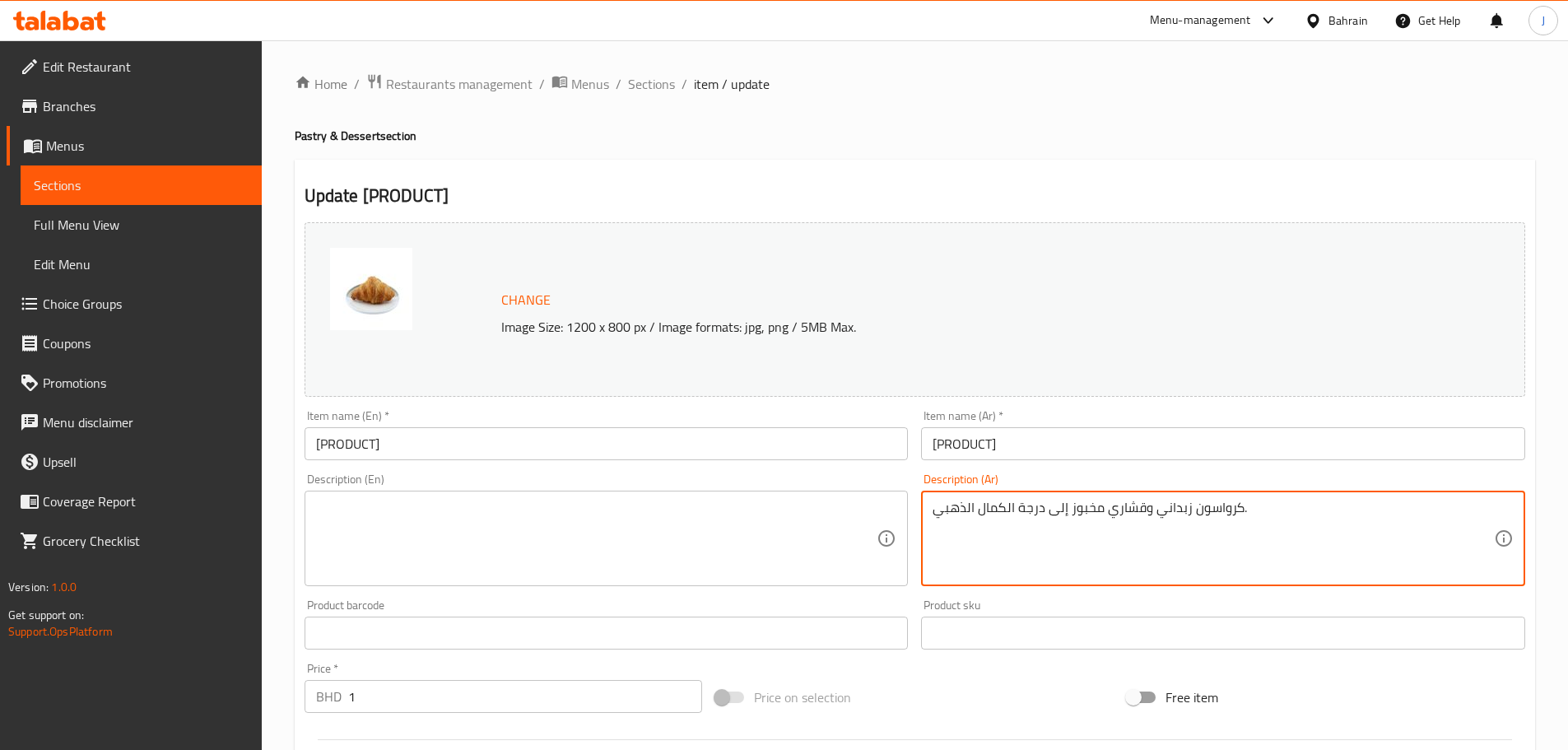click on "كرواسون زبداني وقشاري مخبوز إلى درجة الكمال الذهبي." at bounding box center (1213, 538) 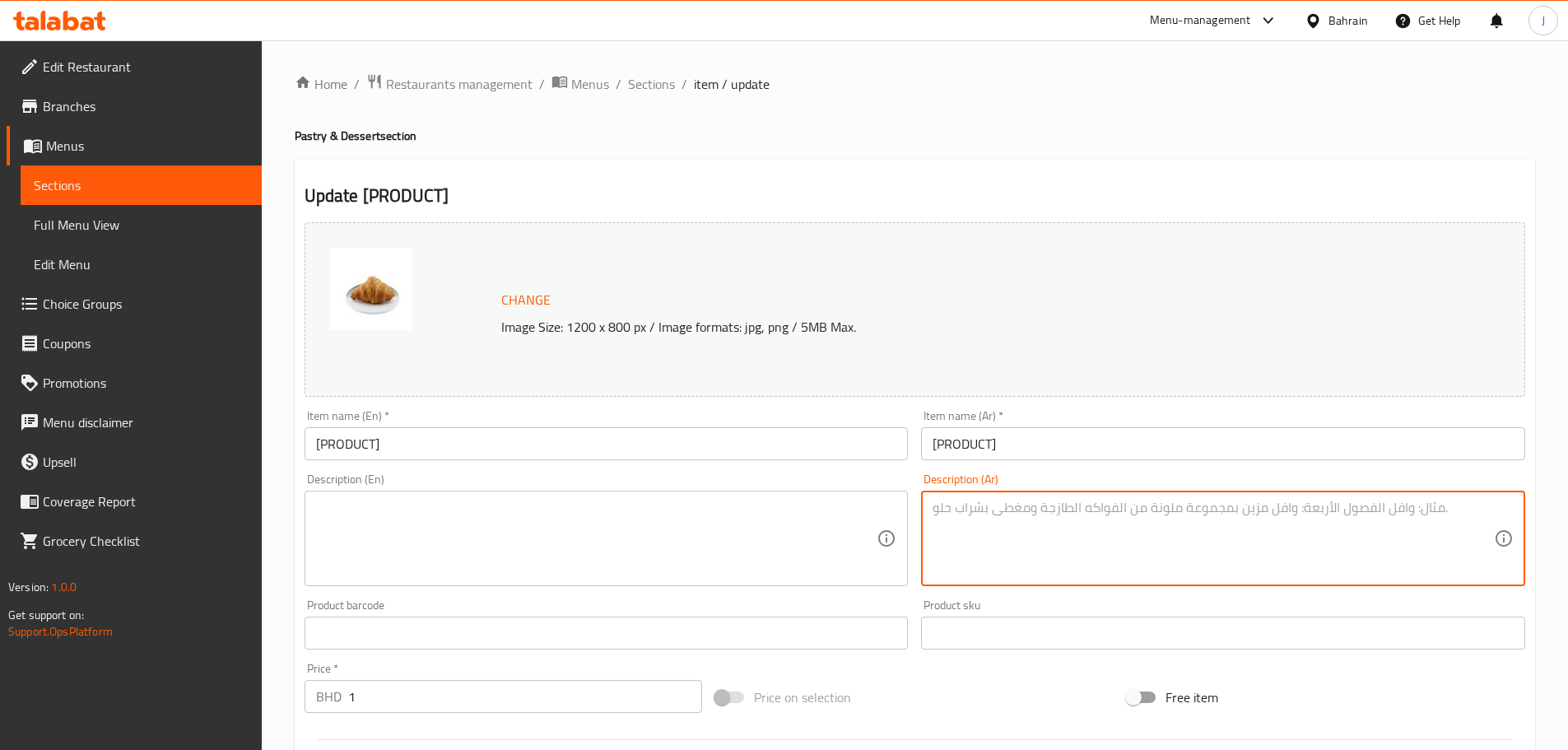 type 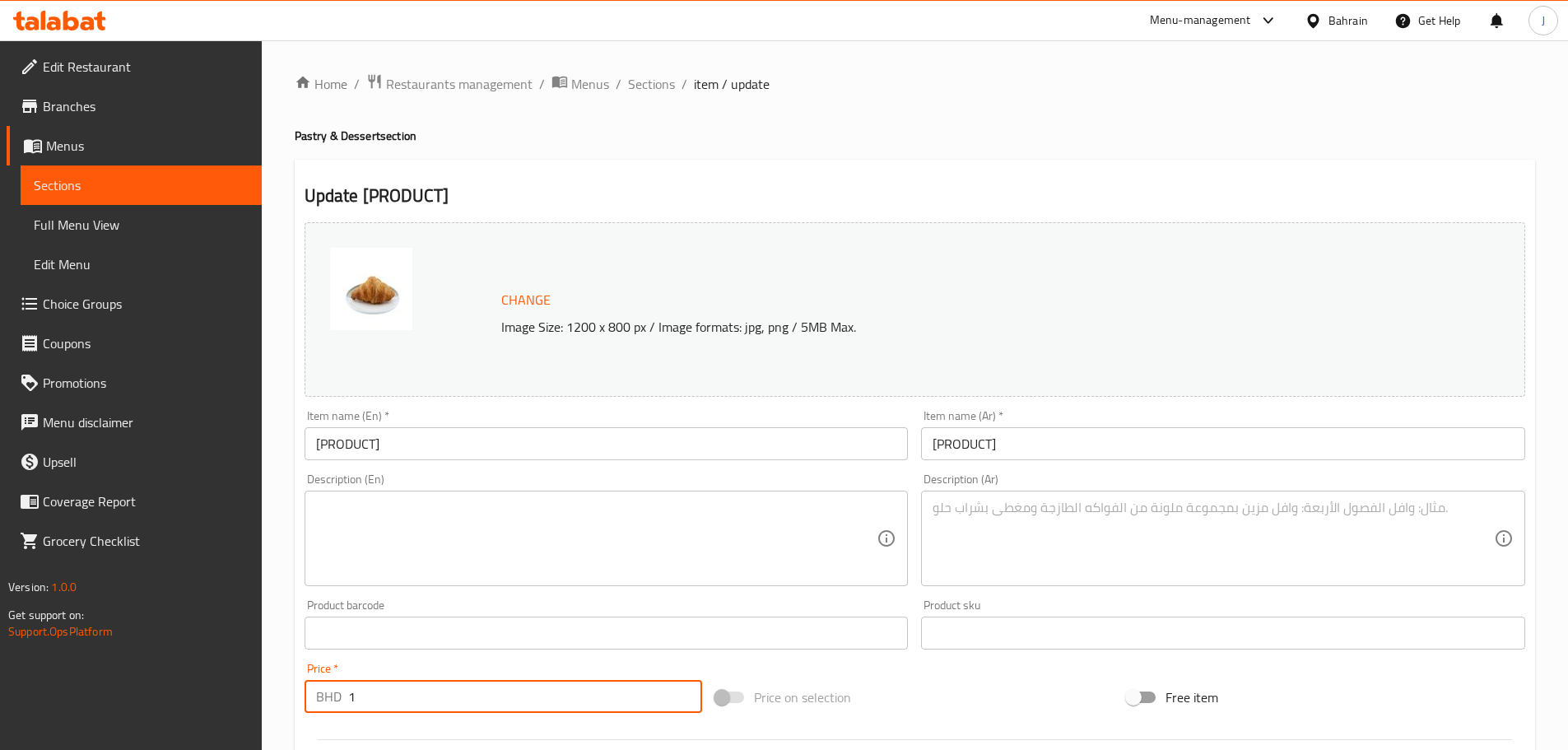 click on "1" at bounding box center (525, 696) 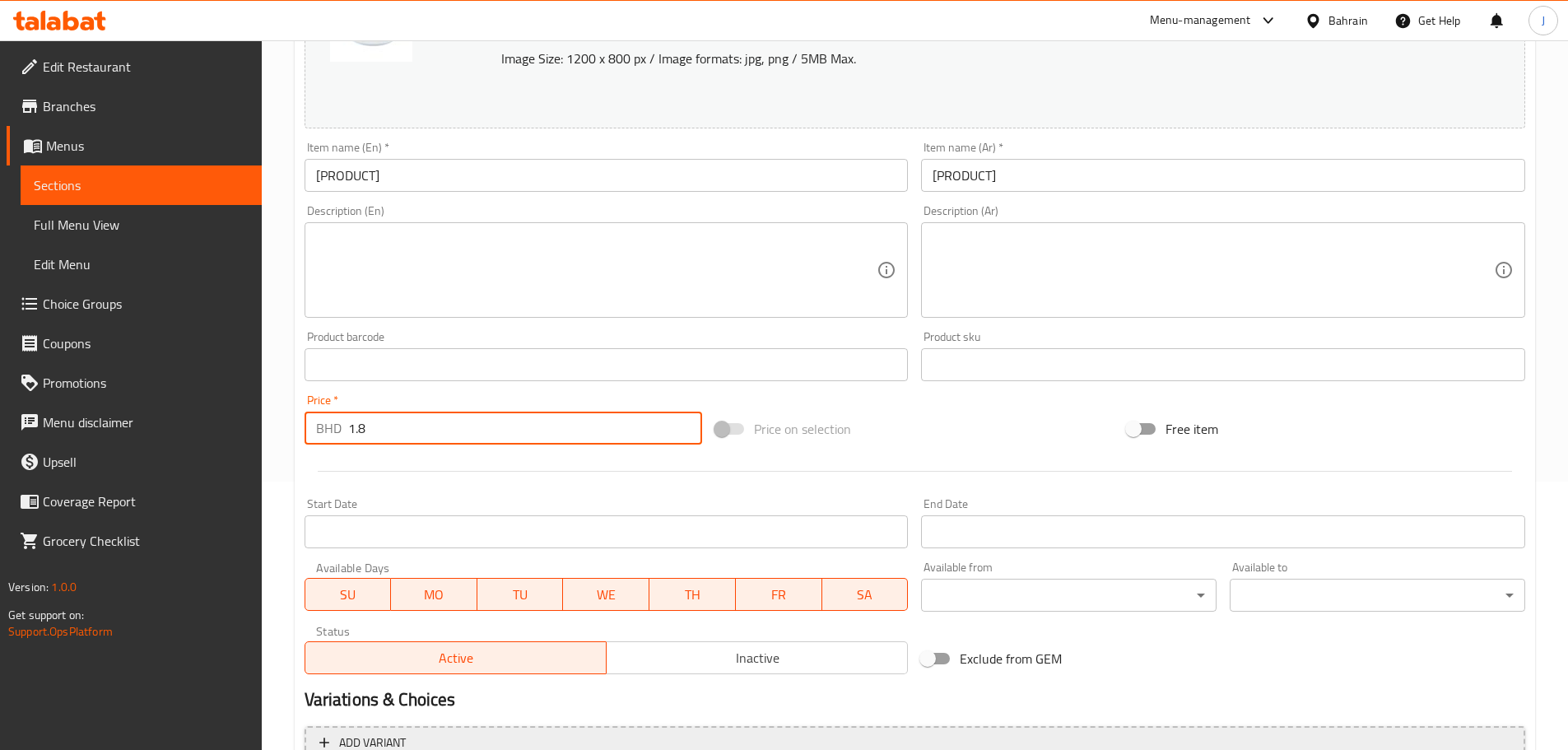scroll, scrollTop: 437, scrollLeft: 0, axis: vertical 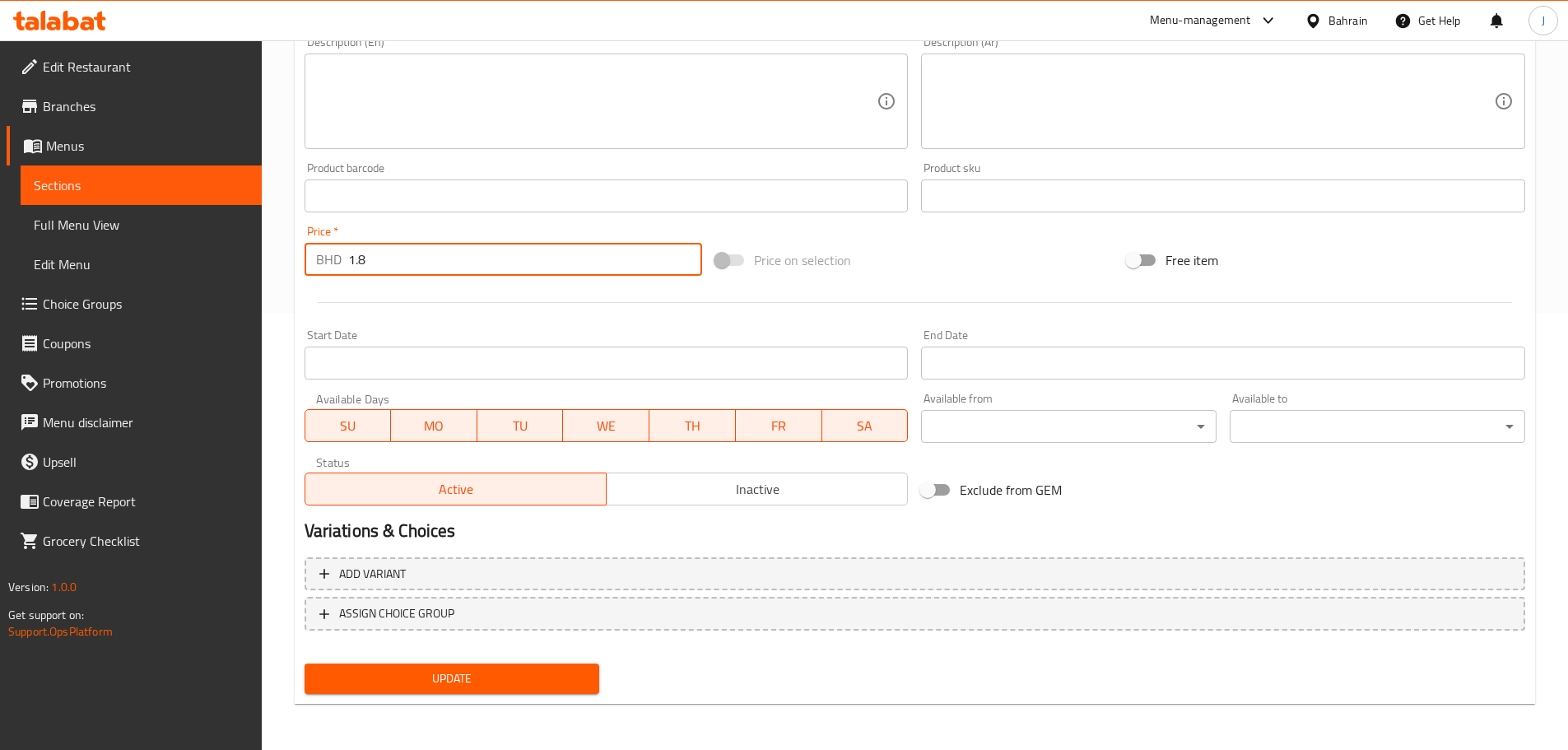 type on "1.8" 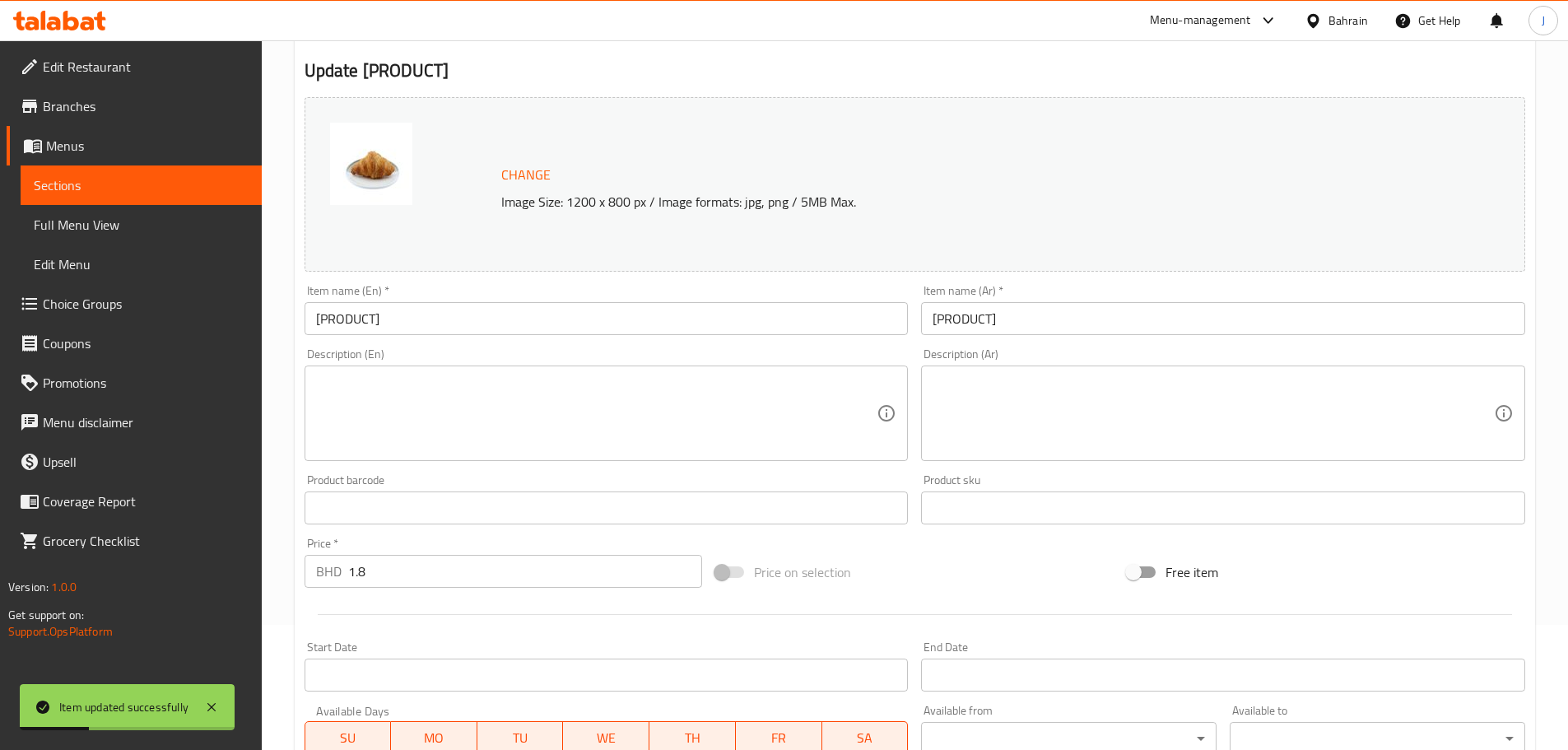 scroll, scrollTop: 0, scrollLeft: 0, axis: both 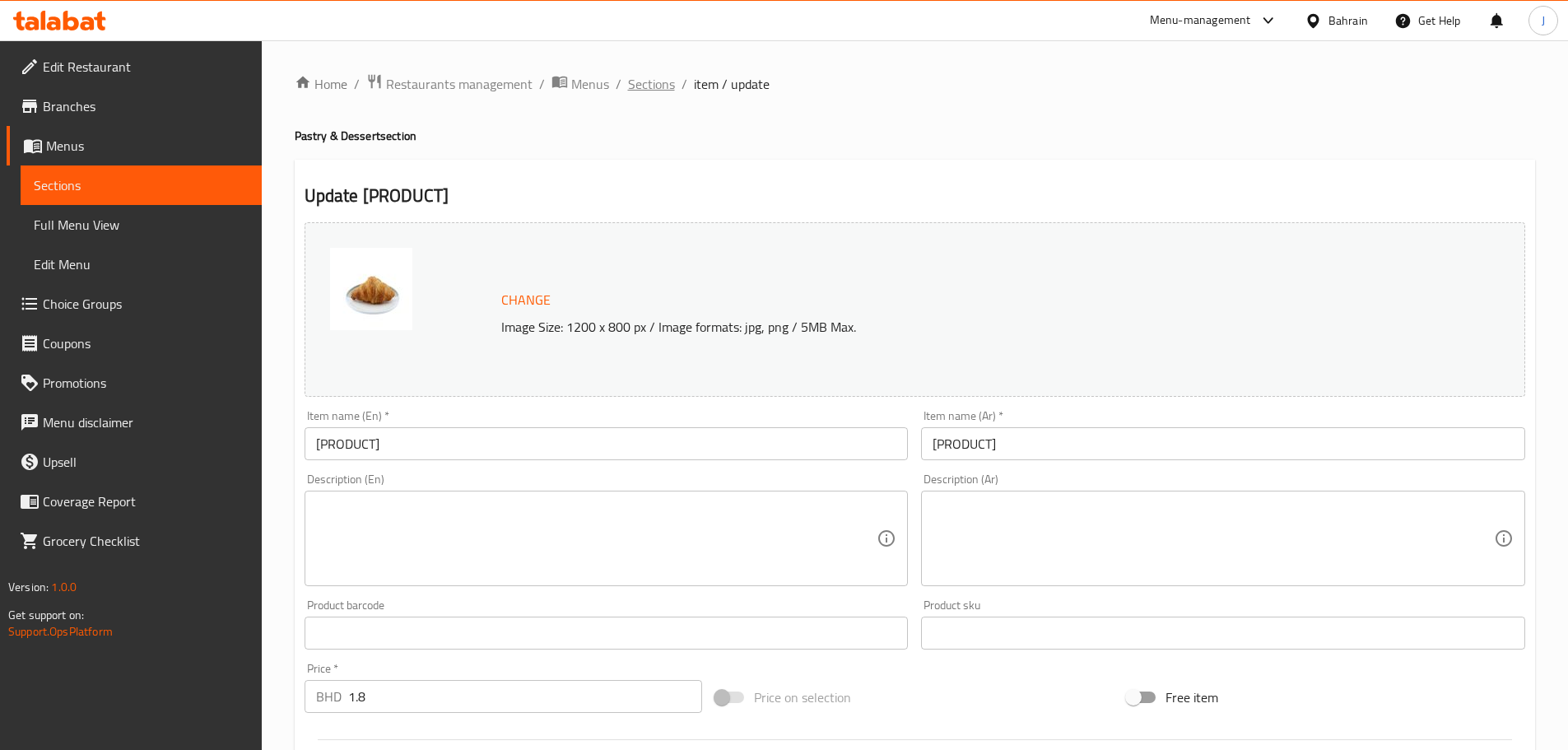 click on "Sections" at bounding box center (651, 84) 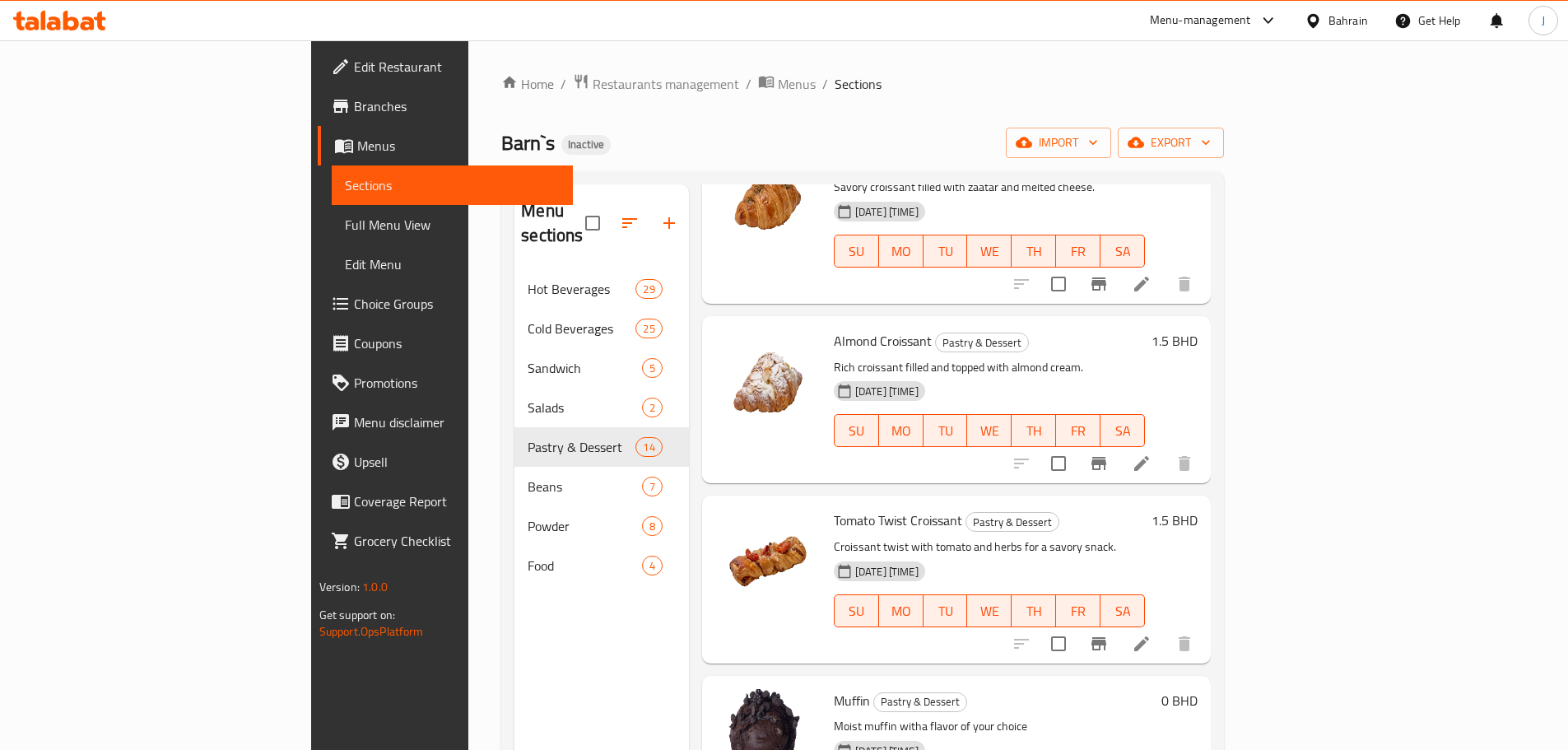 scroll, scrollTop: 0, scrollLeft: 0, axis: both 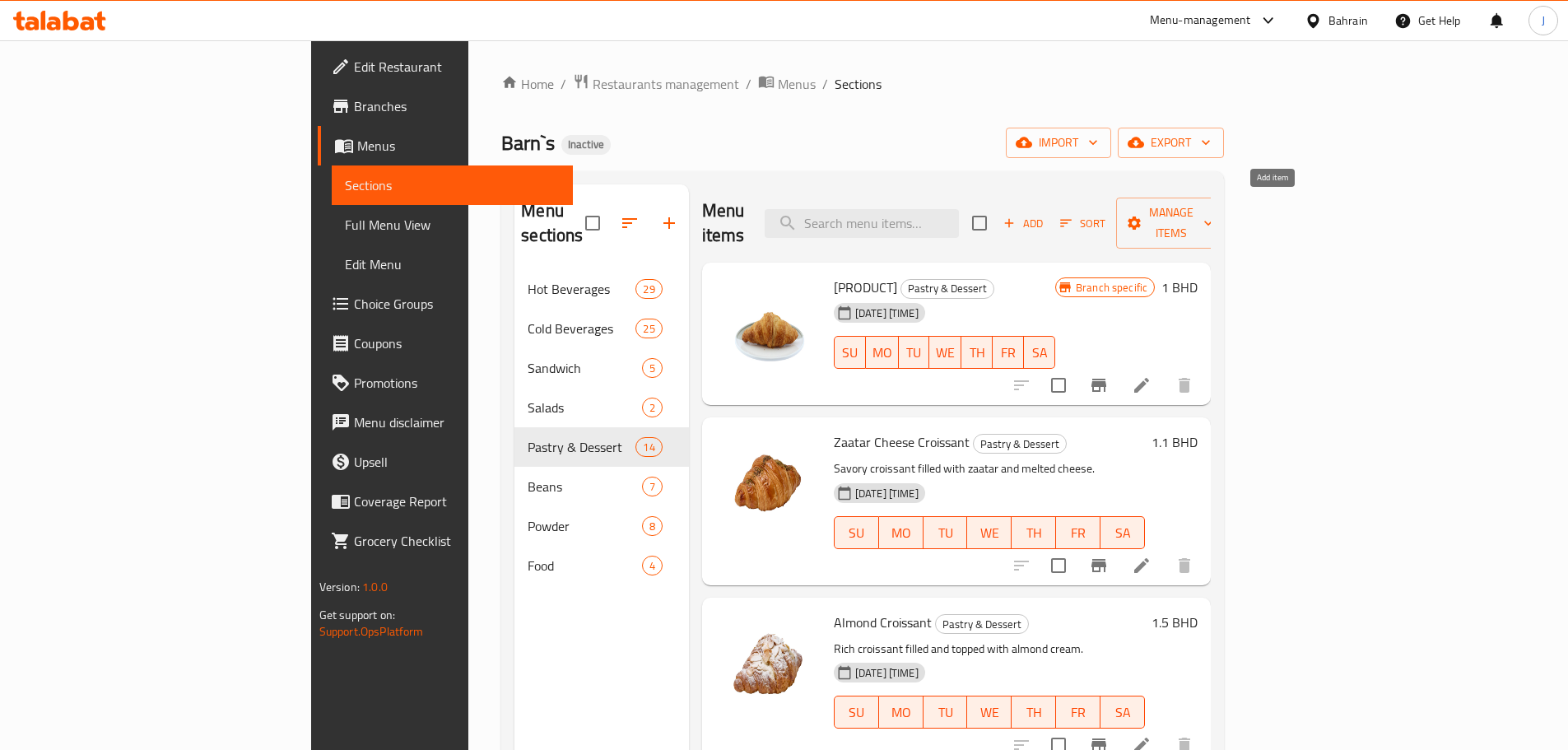 click on "Add" at bounding box center (1023, 223) 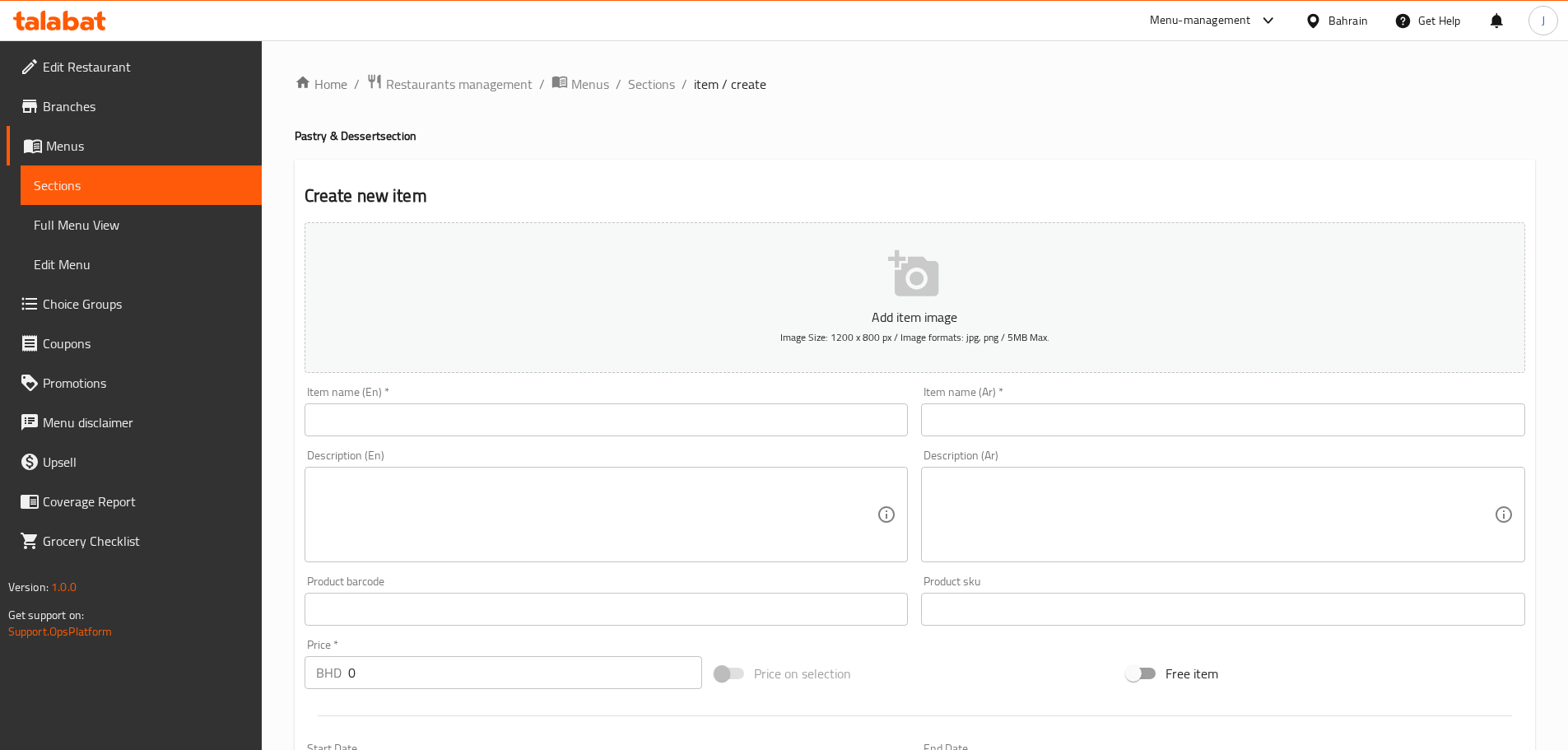 click at bounding box center (607, 420) 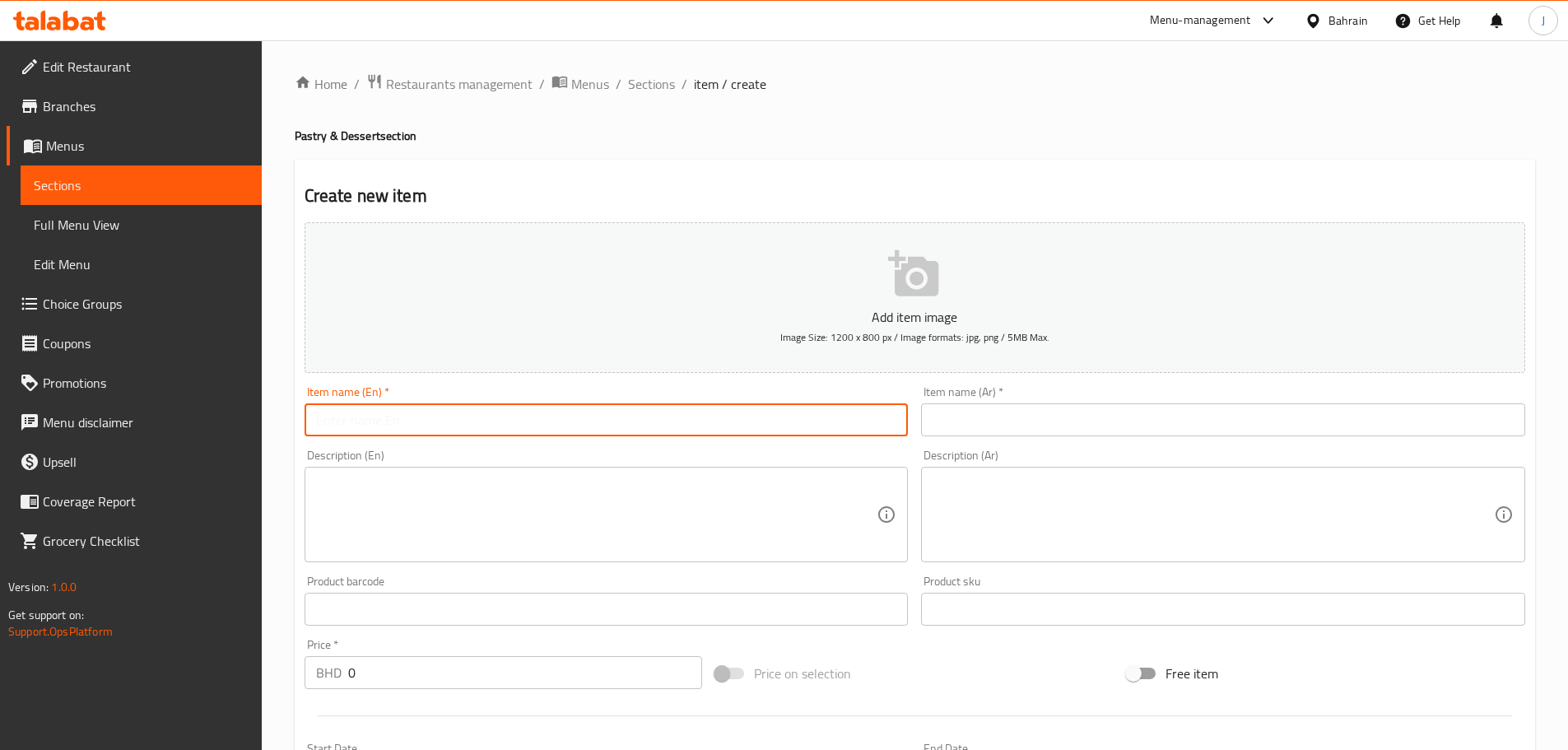 click at bounding box center (607, 420) 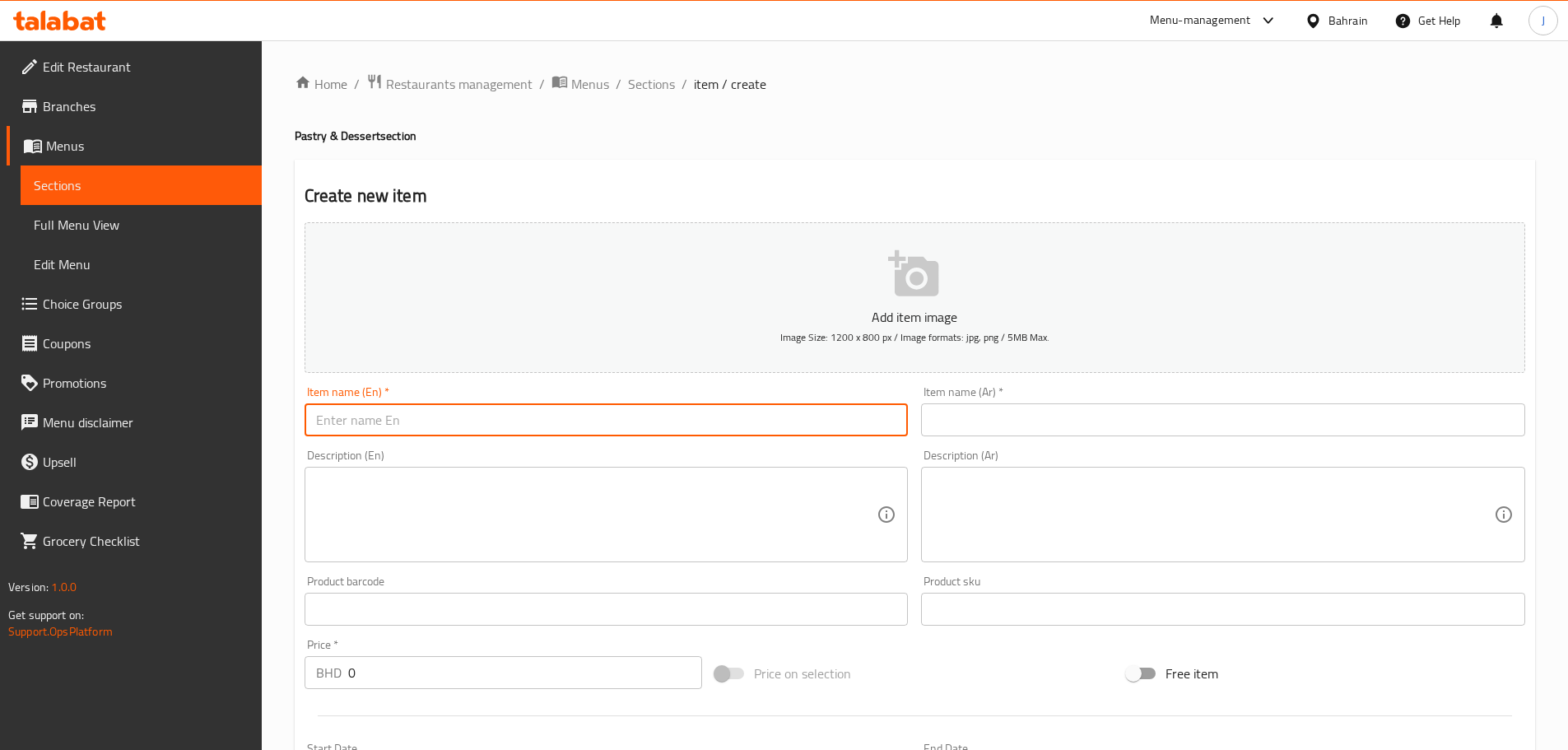 paste on "[PRODUCT]" 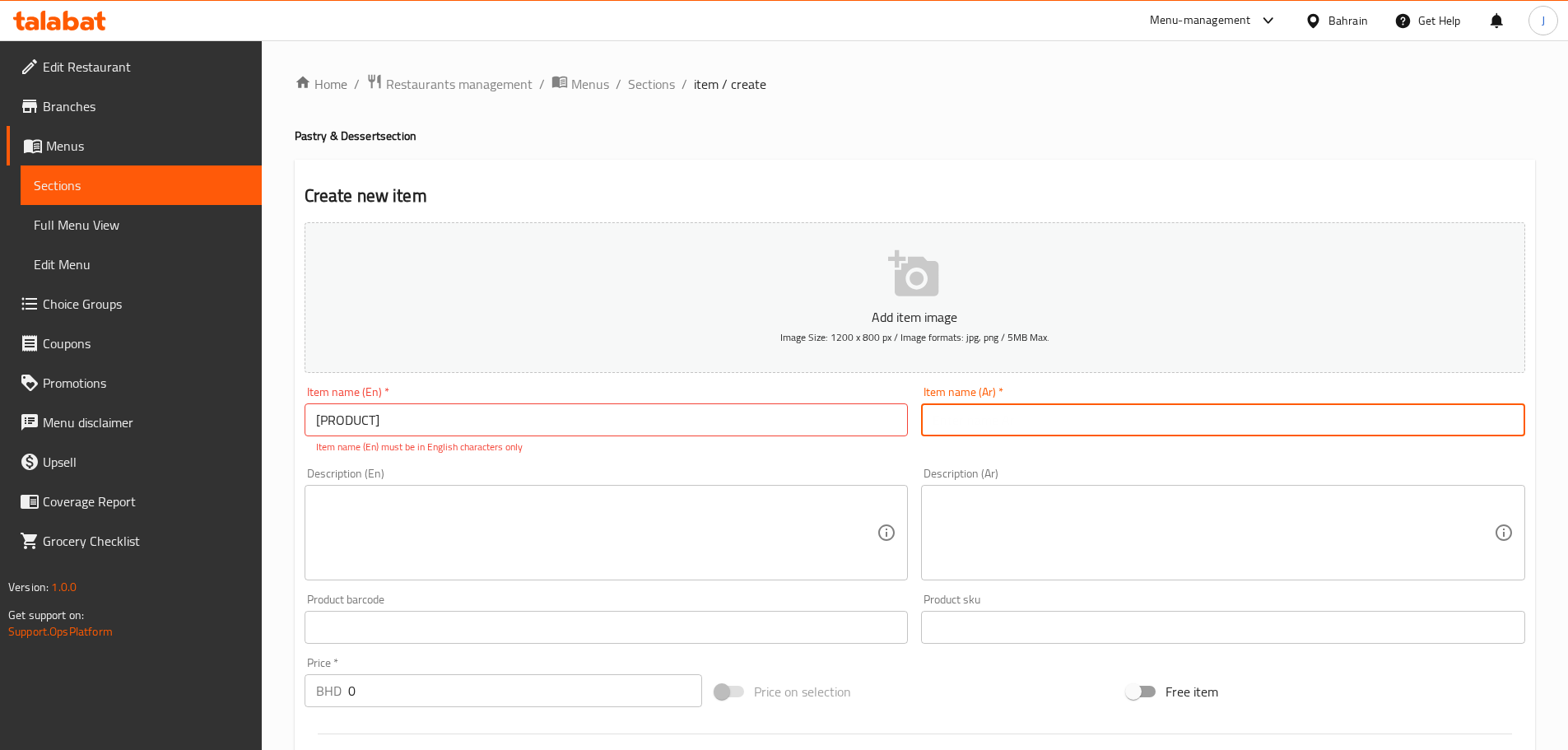 click at bounding box center [1223, 420] 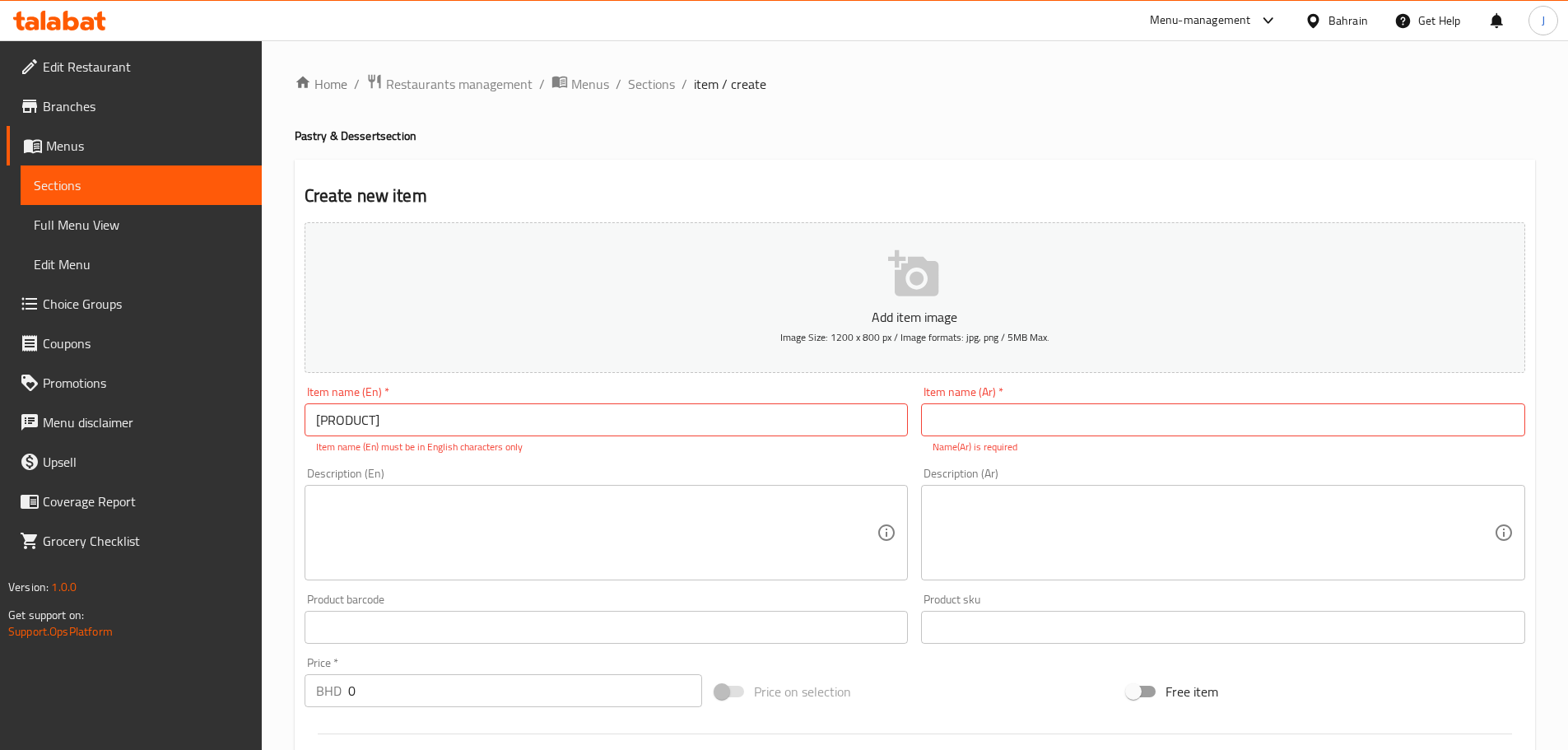 click on "[PRODUCT]" at bounding box center (607, 420) 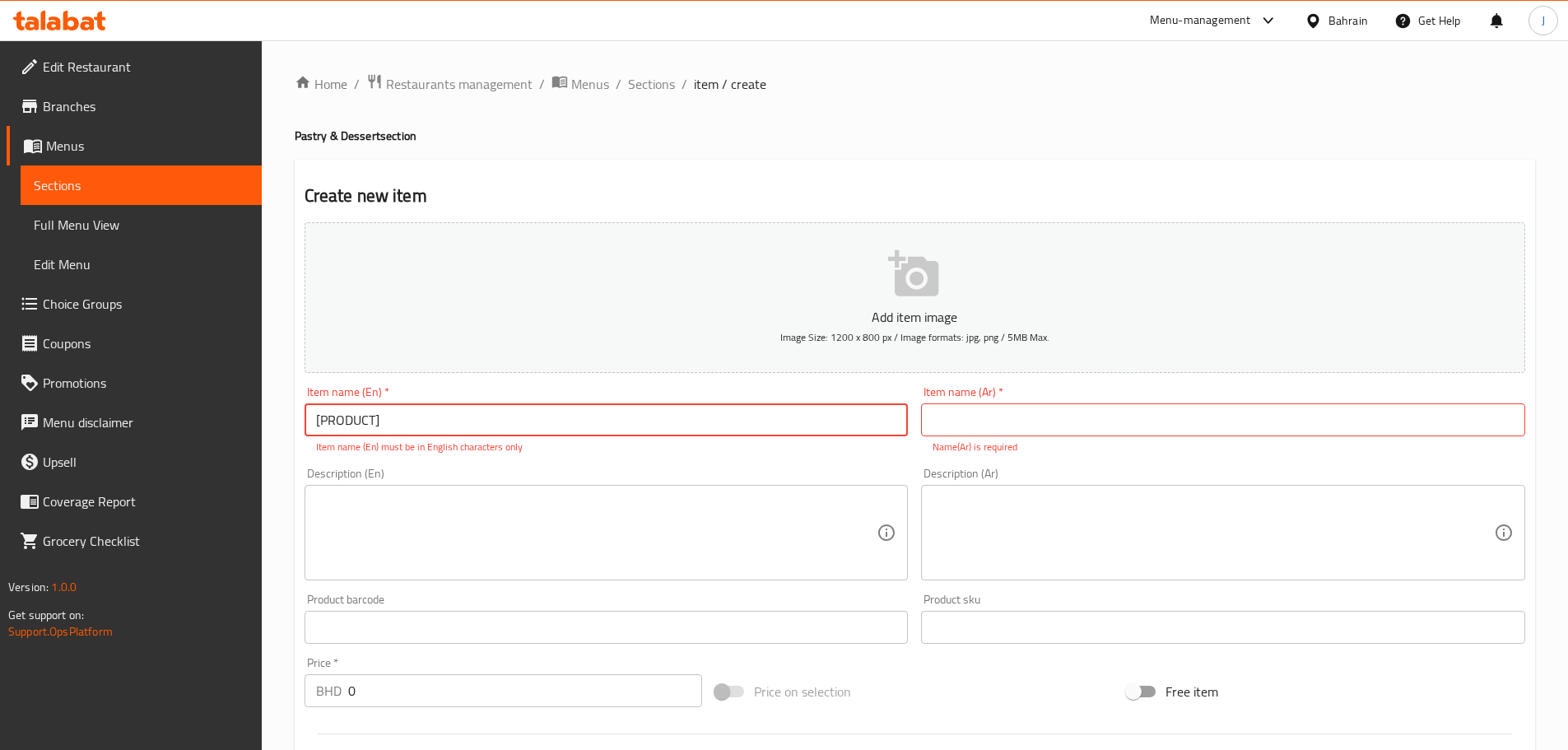 click on "[PRODUCT]" at bounding box center [607, 420] 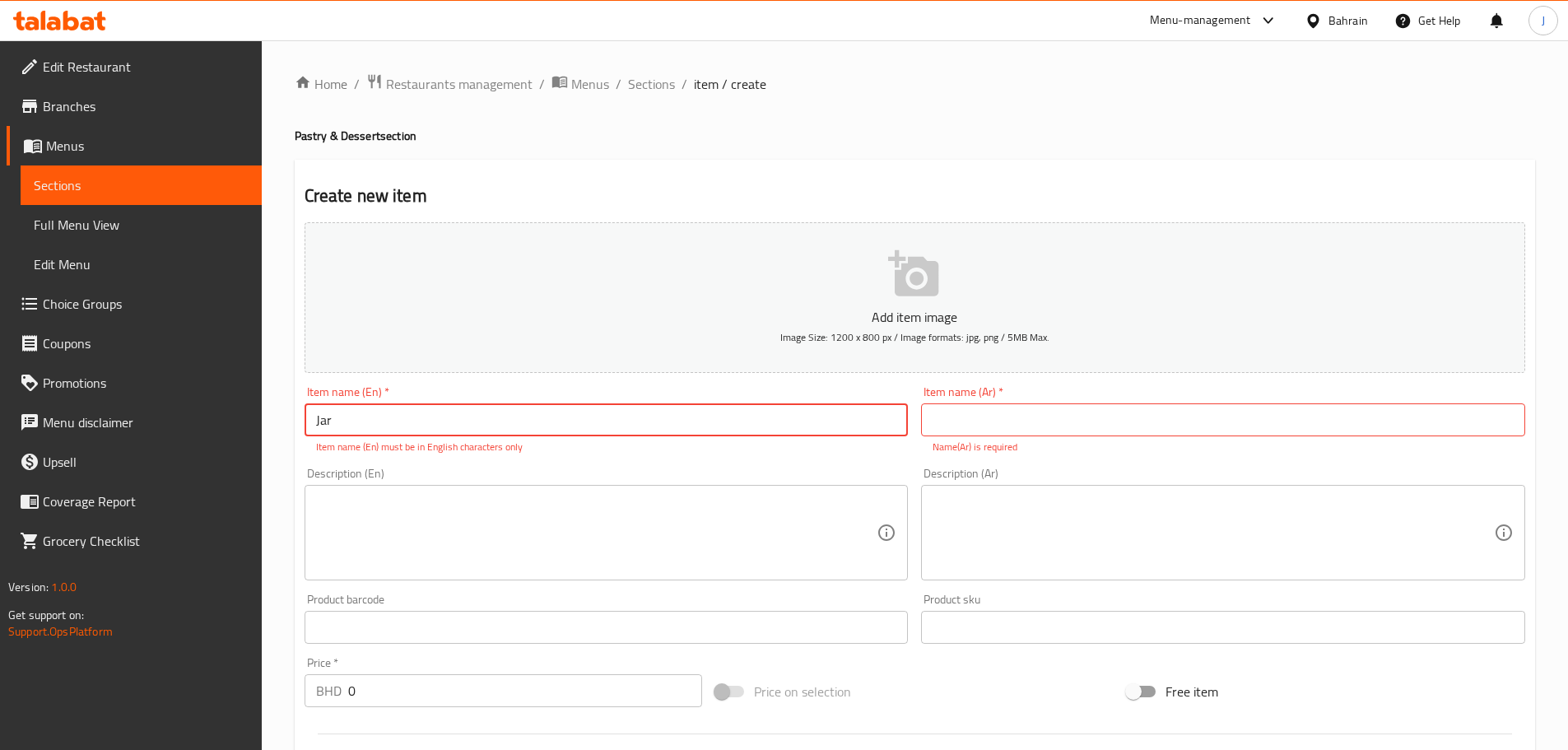 type on "Jar" 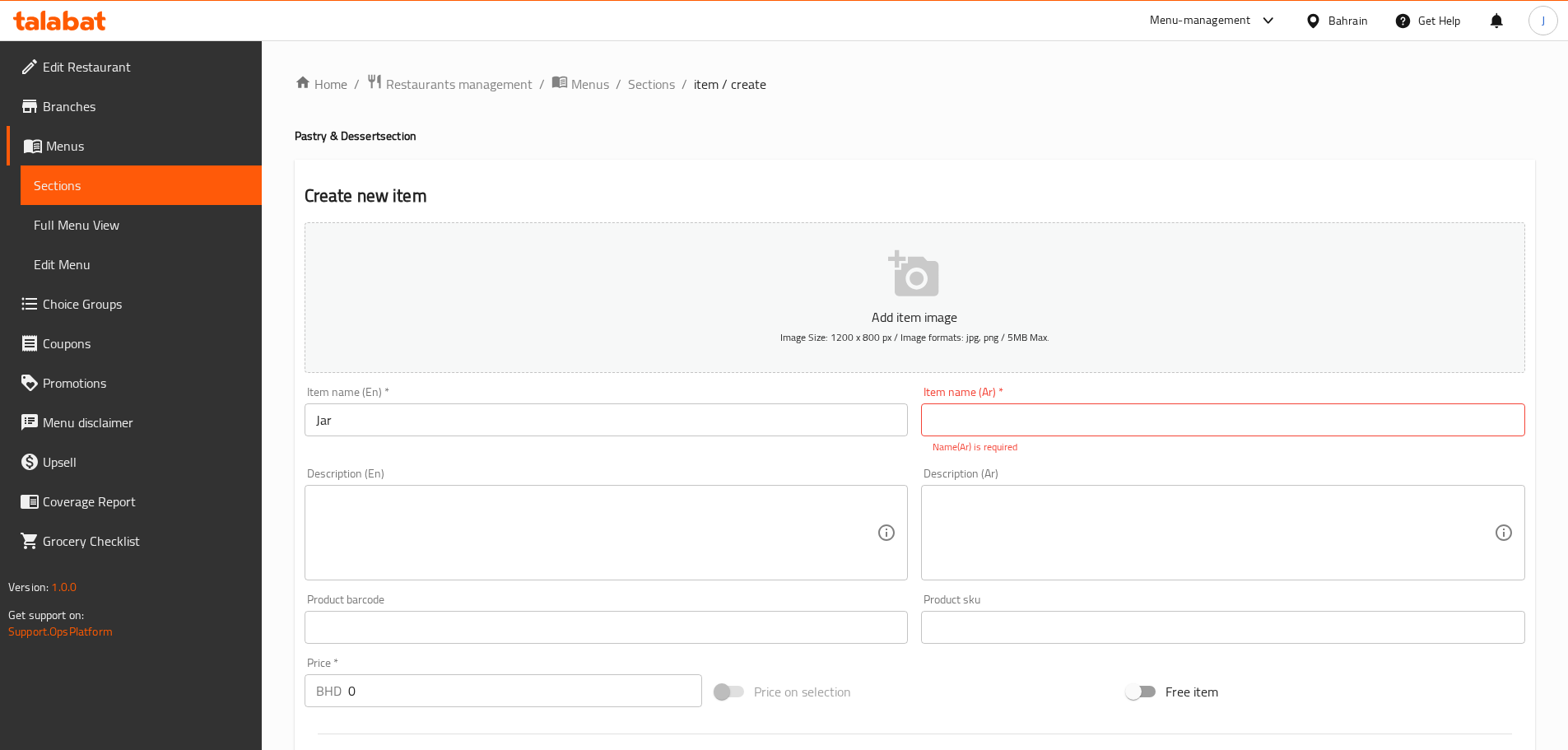 click at bounding box center (1223, 420) 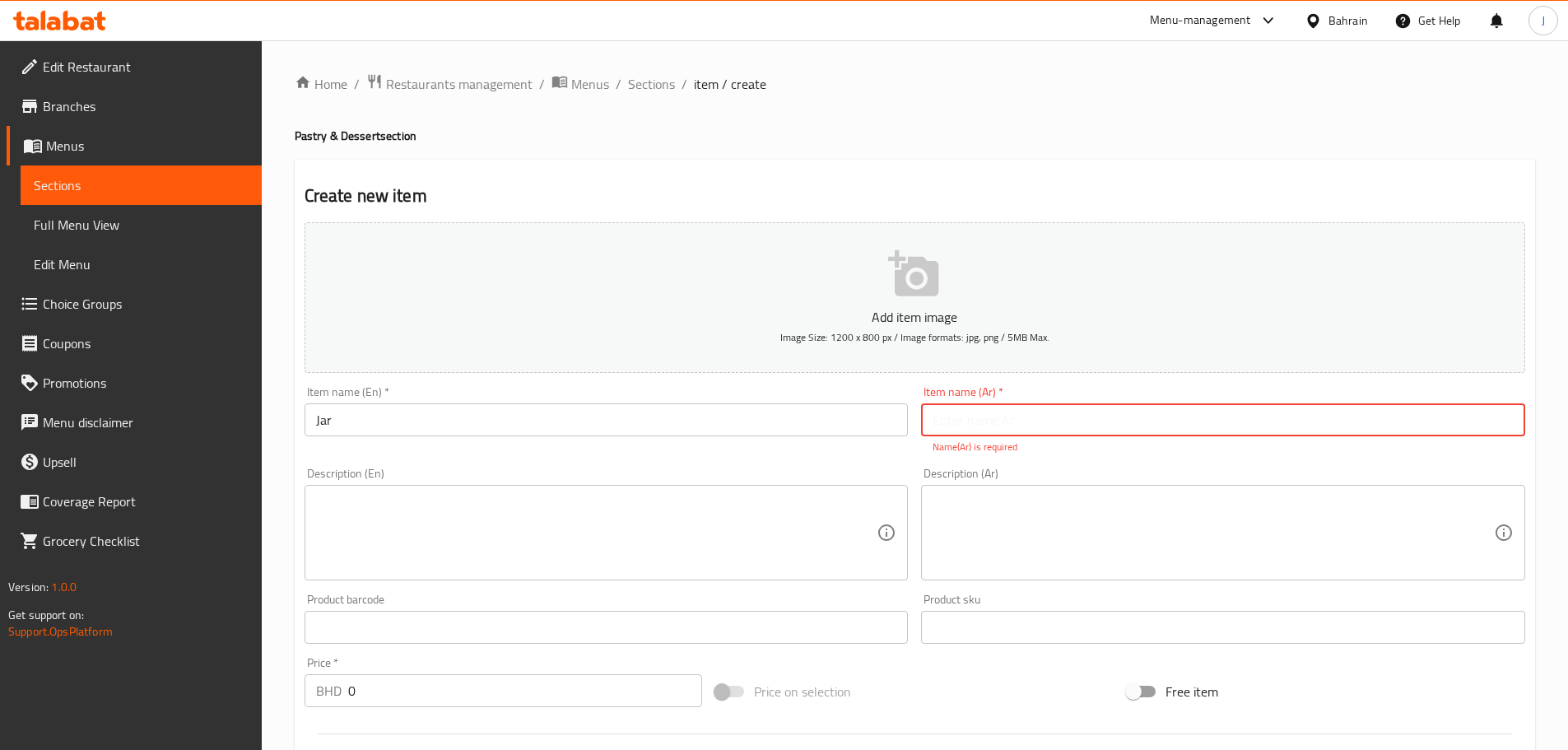 paste on "جار" 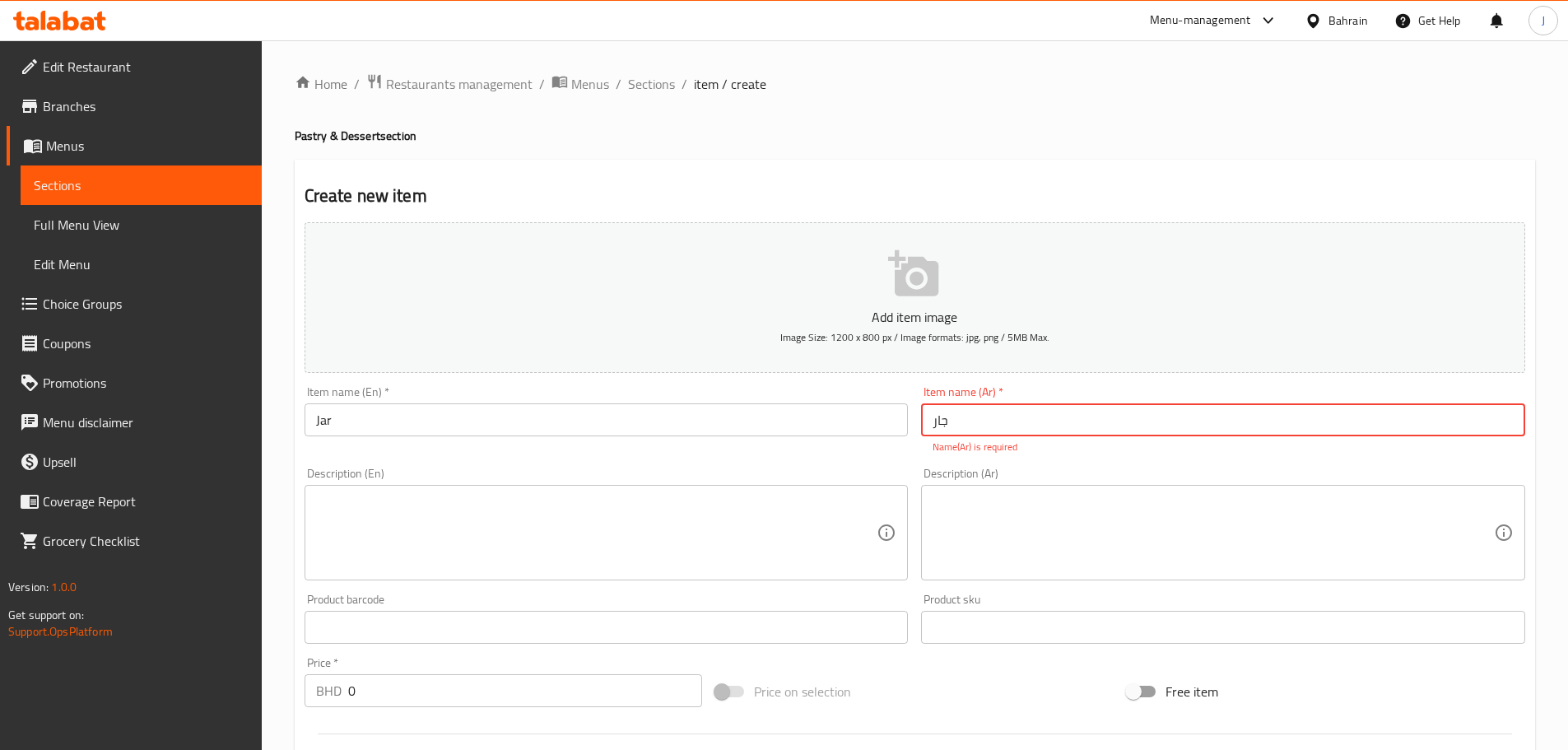 type on "جار" 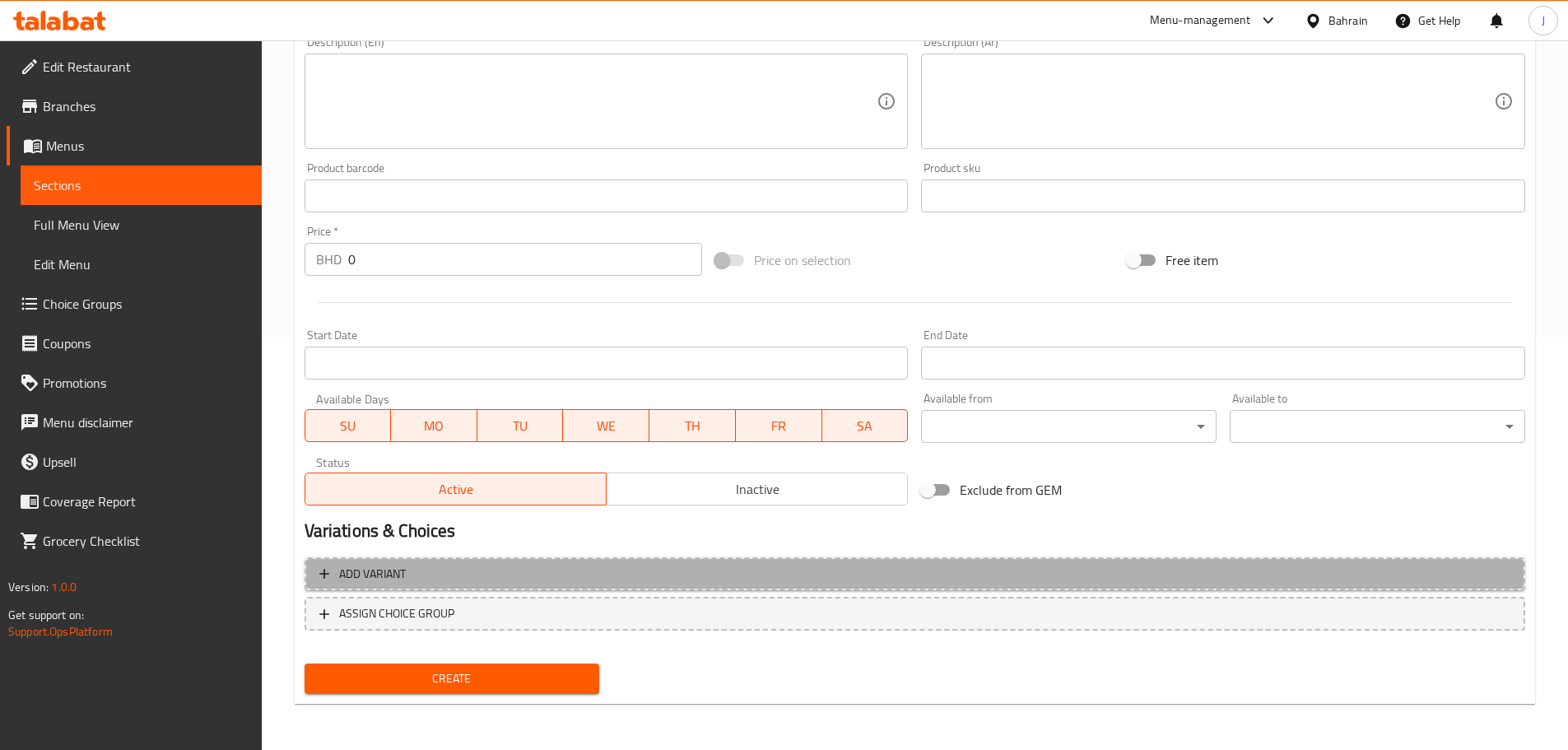 click on "Add variant" at bounding box center (914, 574) 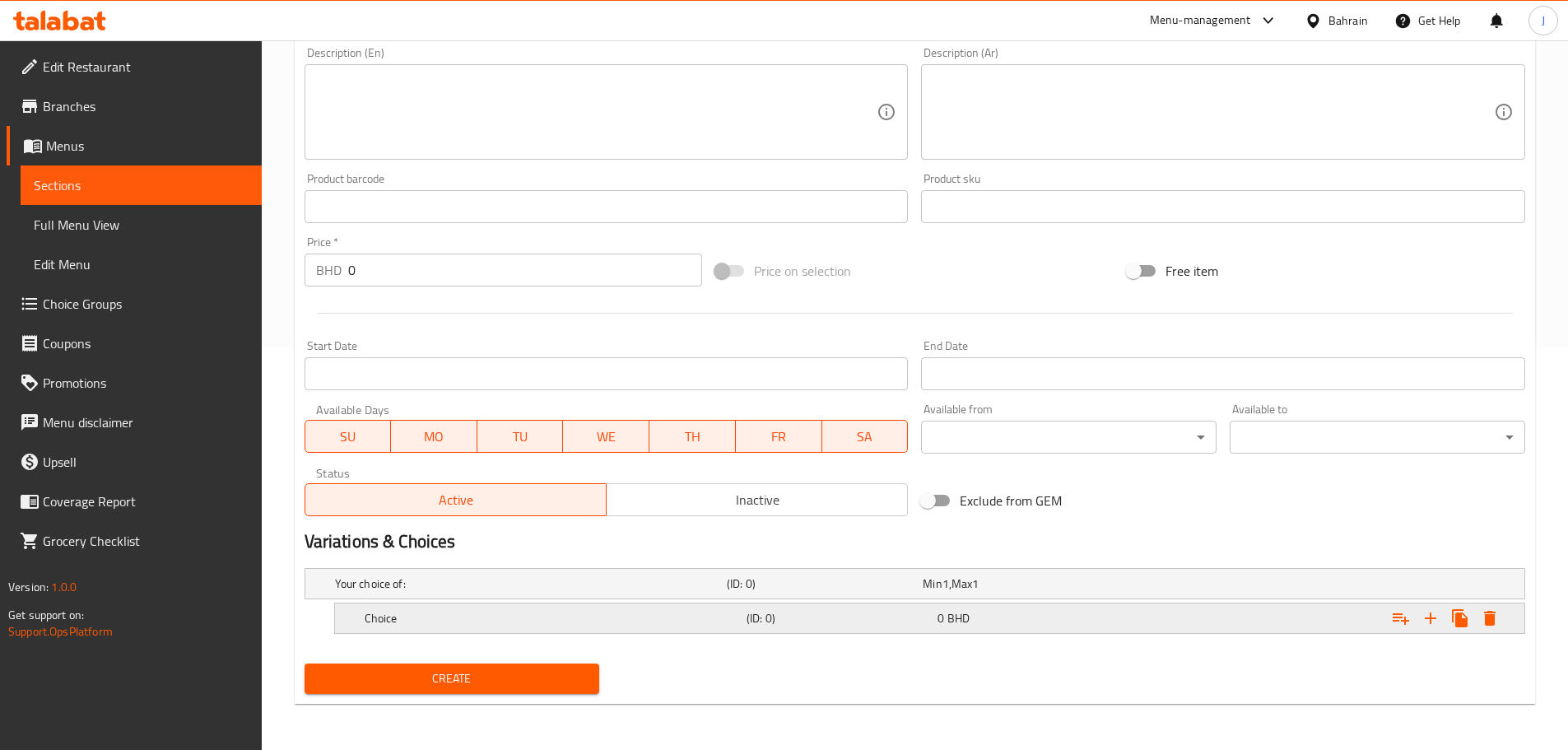 click on "Choice" at bounding box center [528, 584] 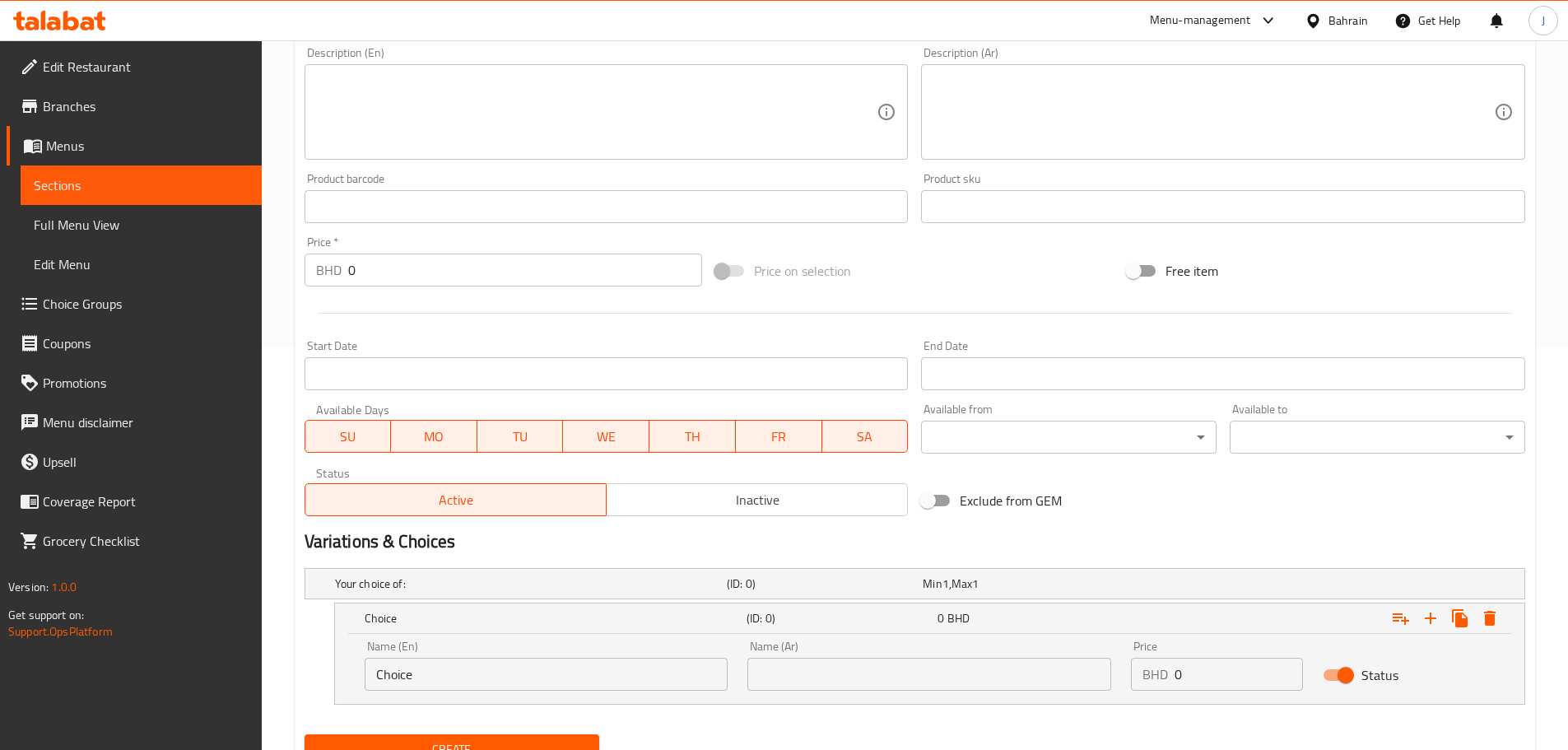 click on "Choice" at bounding box center (547, 674) 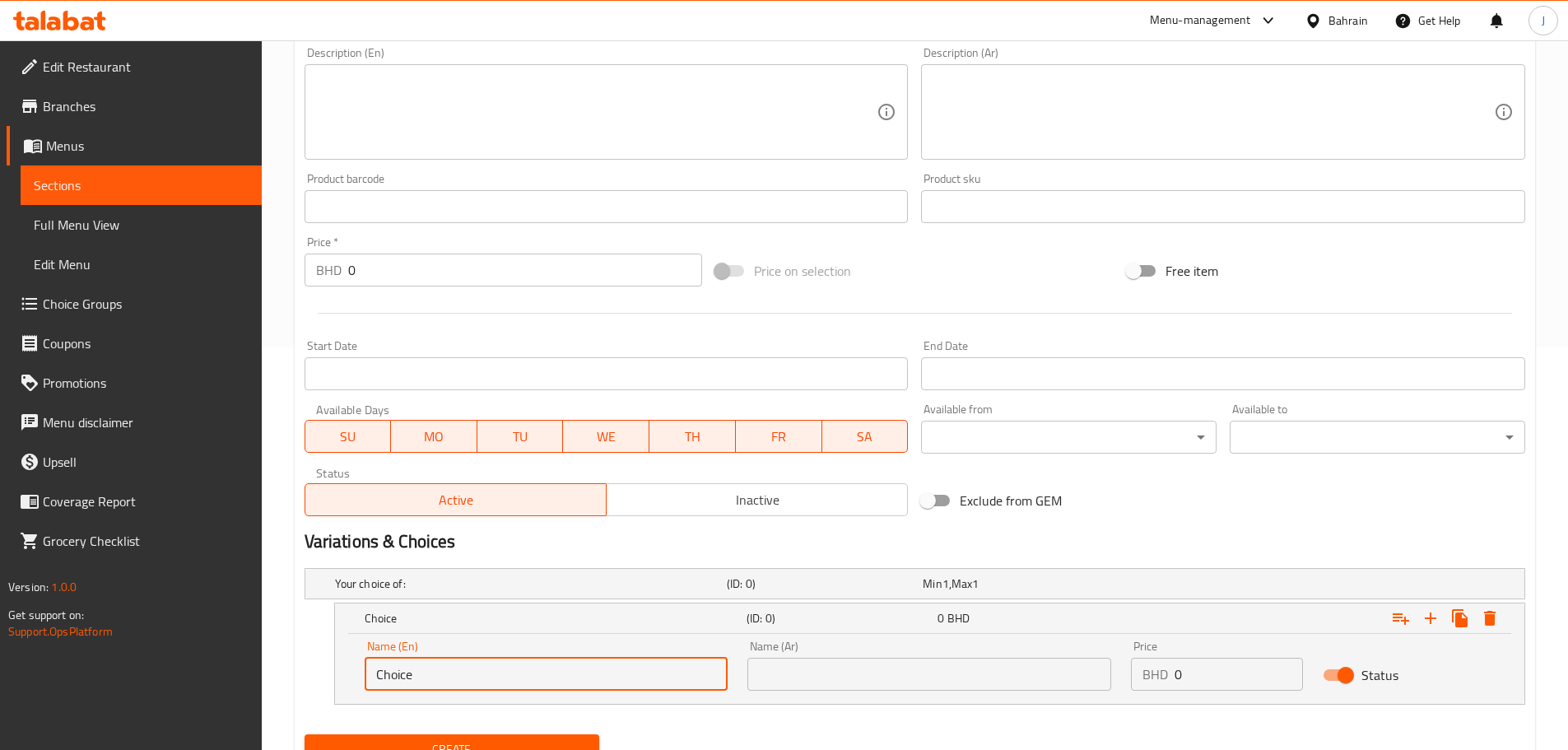 click on "Choice" at bounding box center (547, 674) 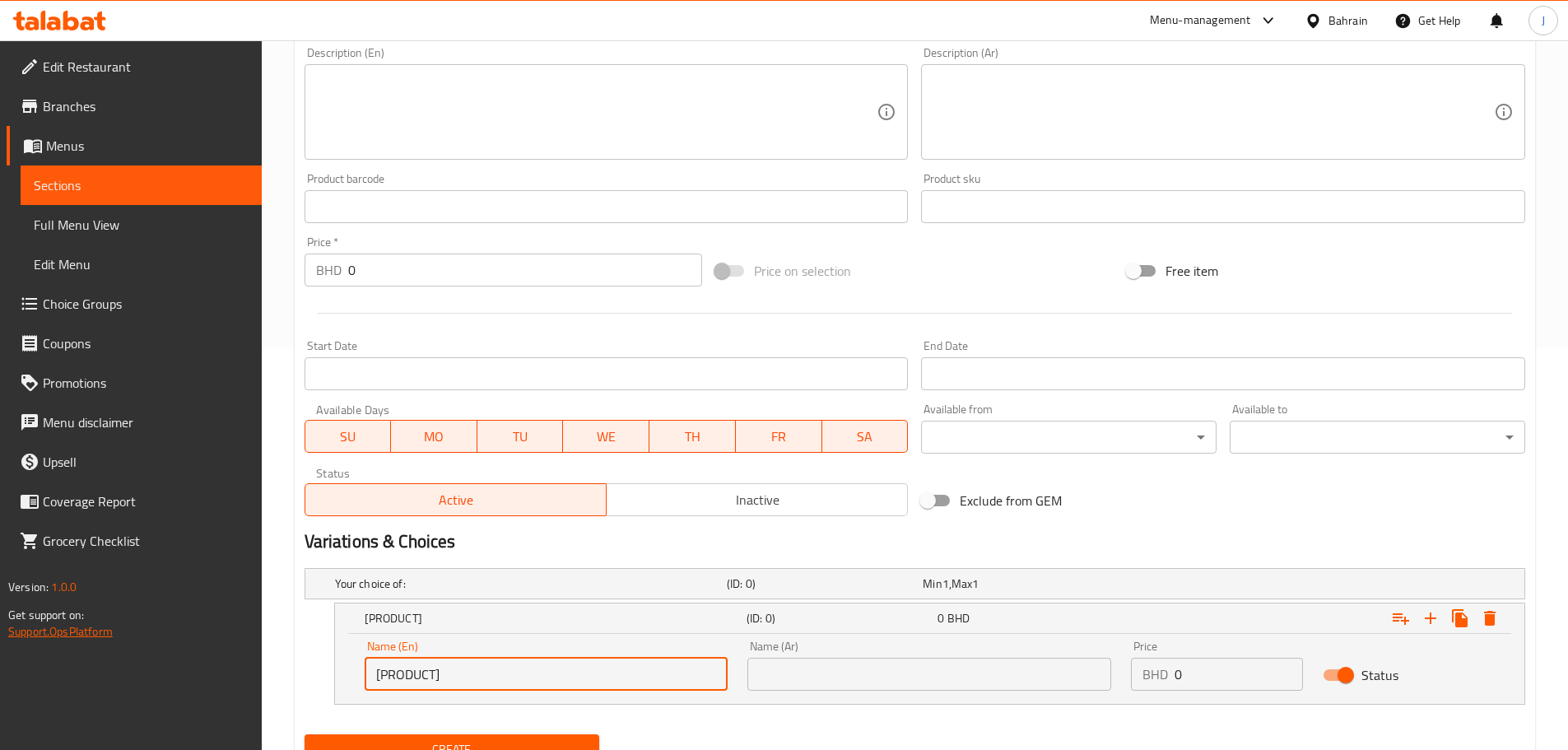 type on "[PRODUCT]" 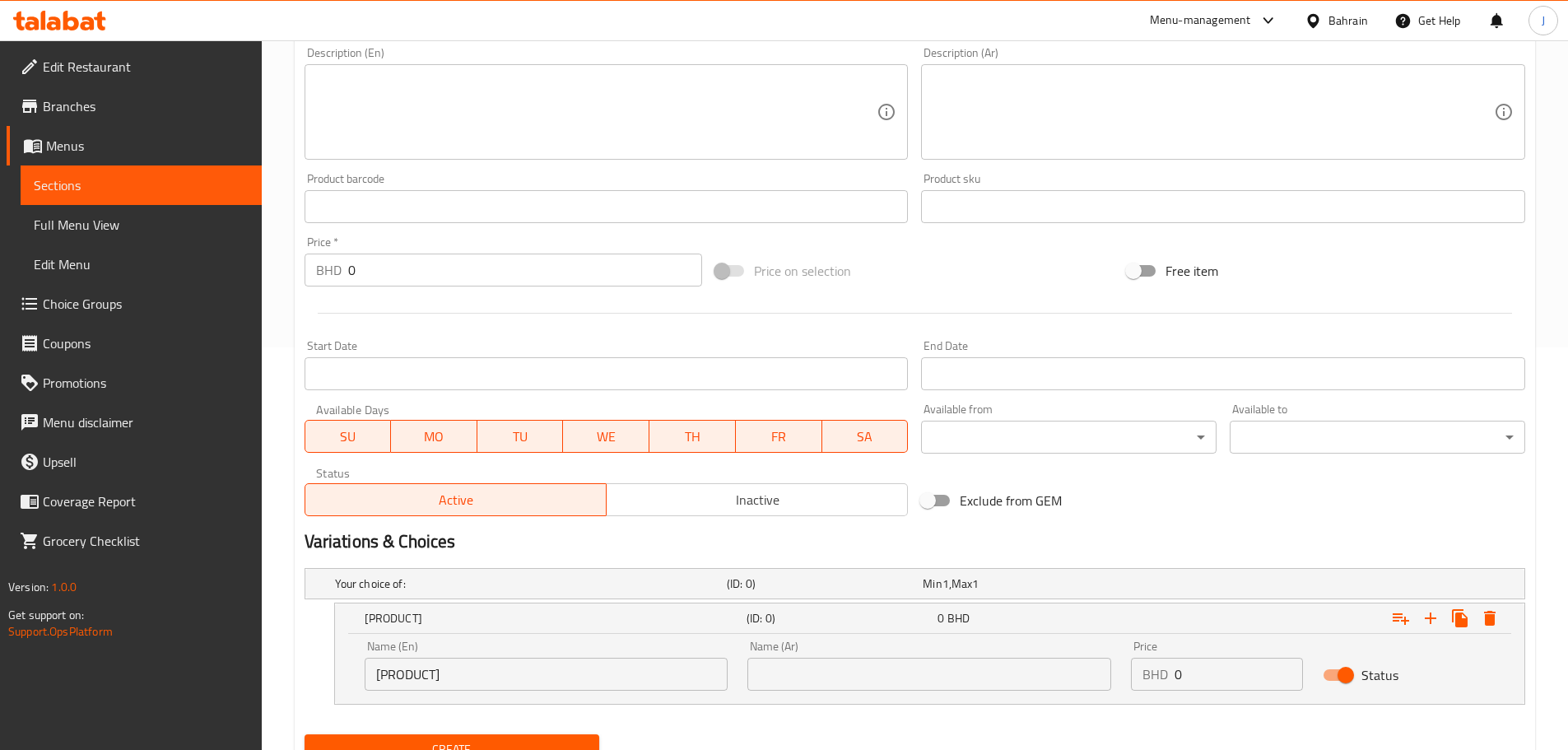 click on "Name (Ar) Name (Ar)" at bounding box center (929, 665) 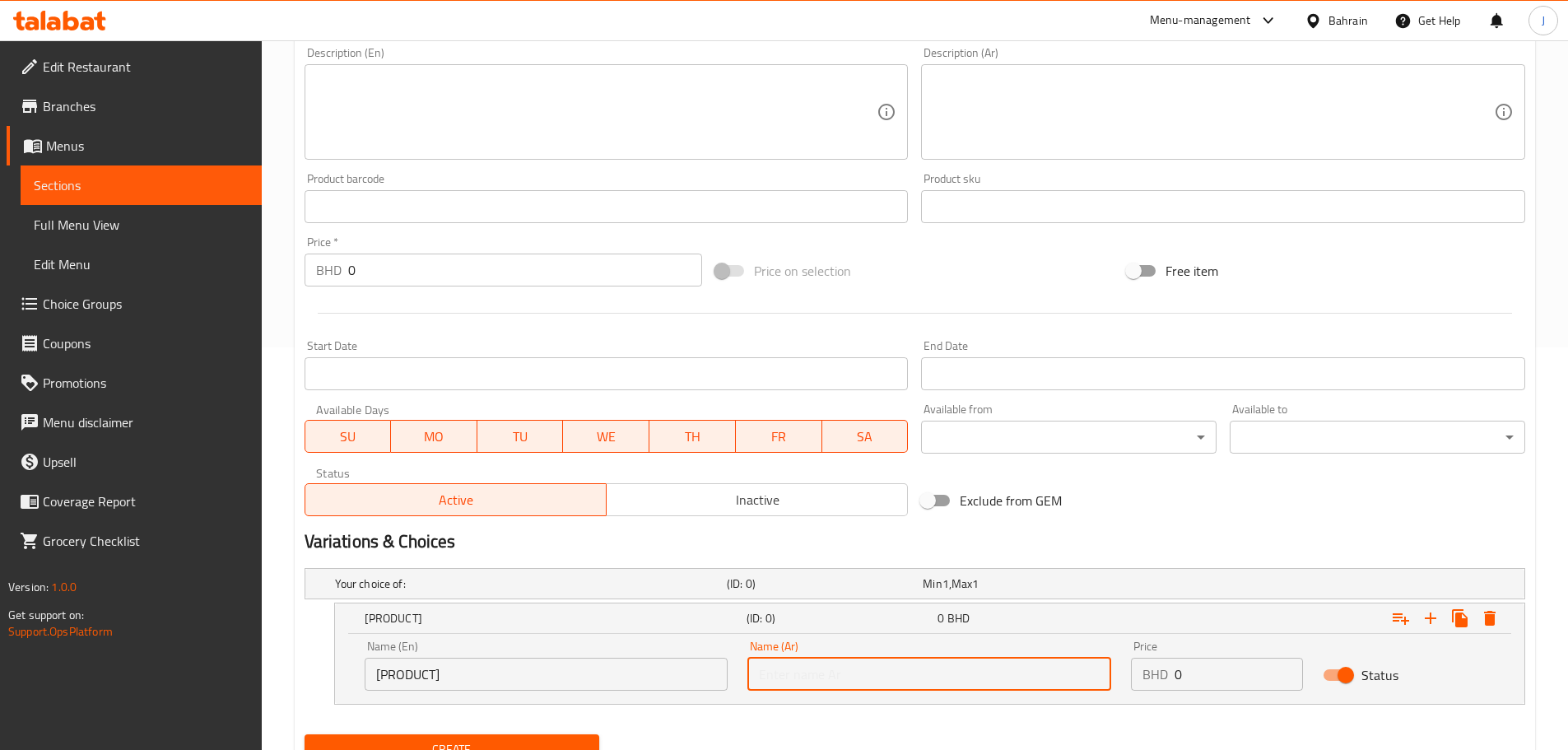 paste on "[PRODUCT]" 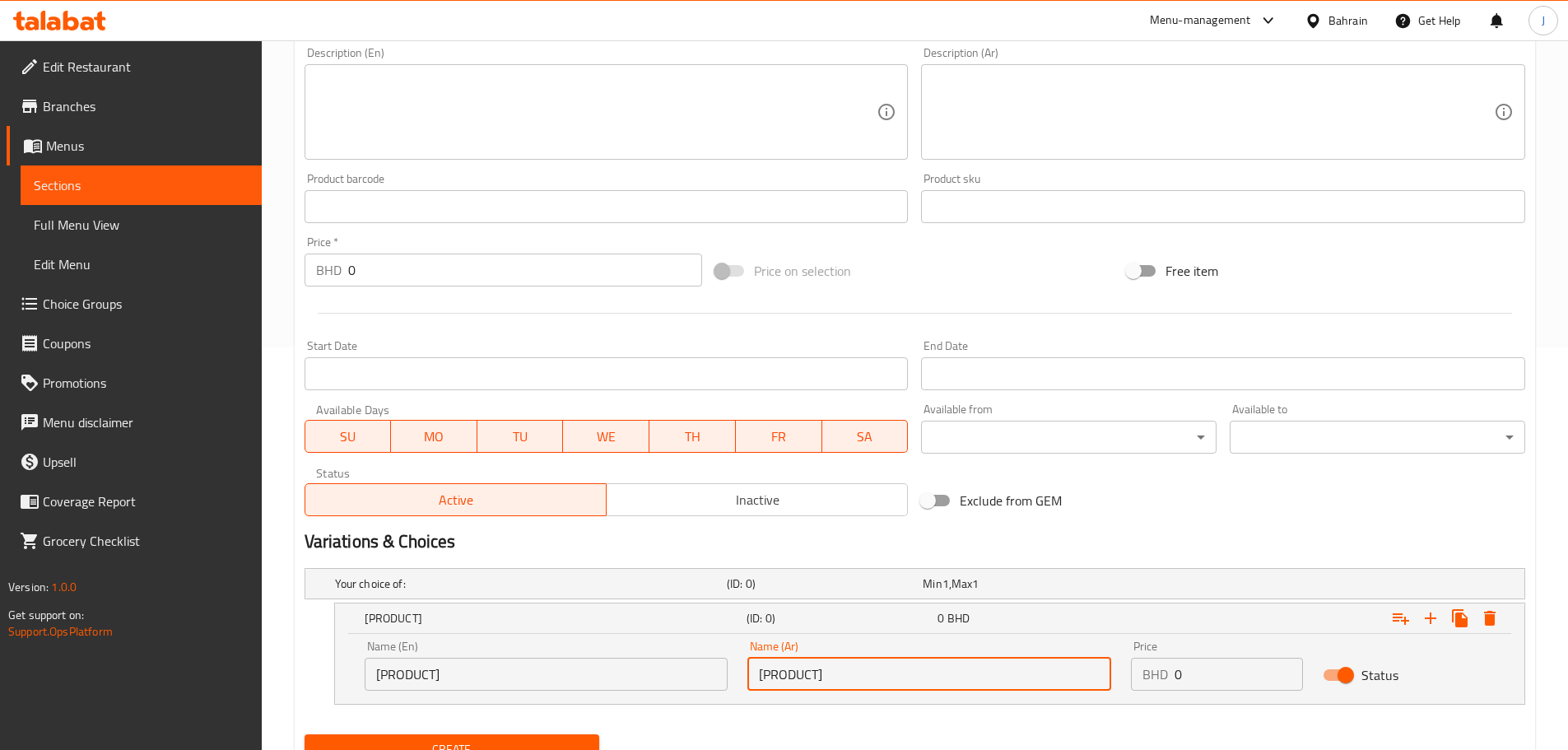 type on "[PRODUCT]" 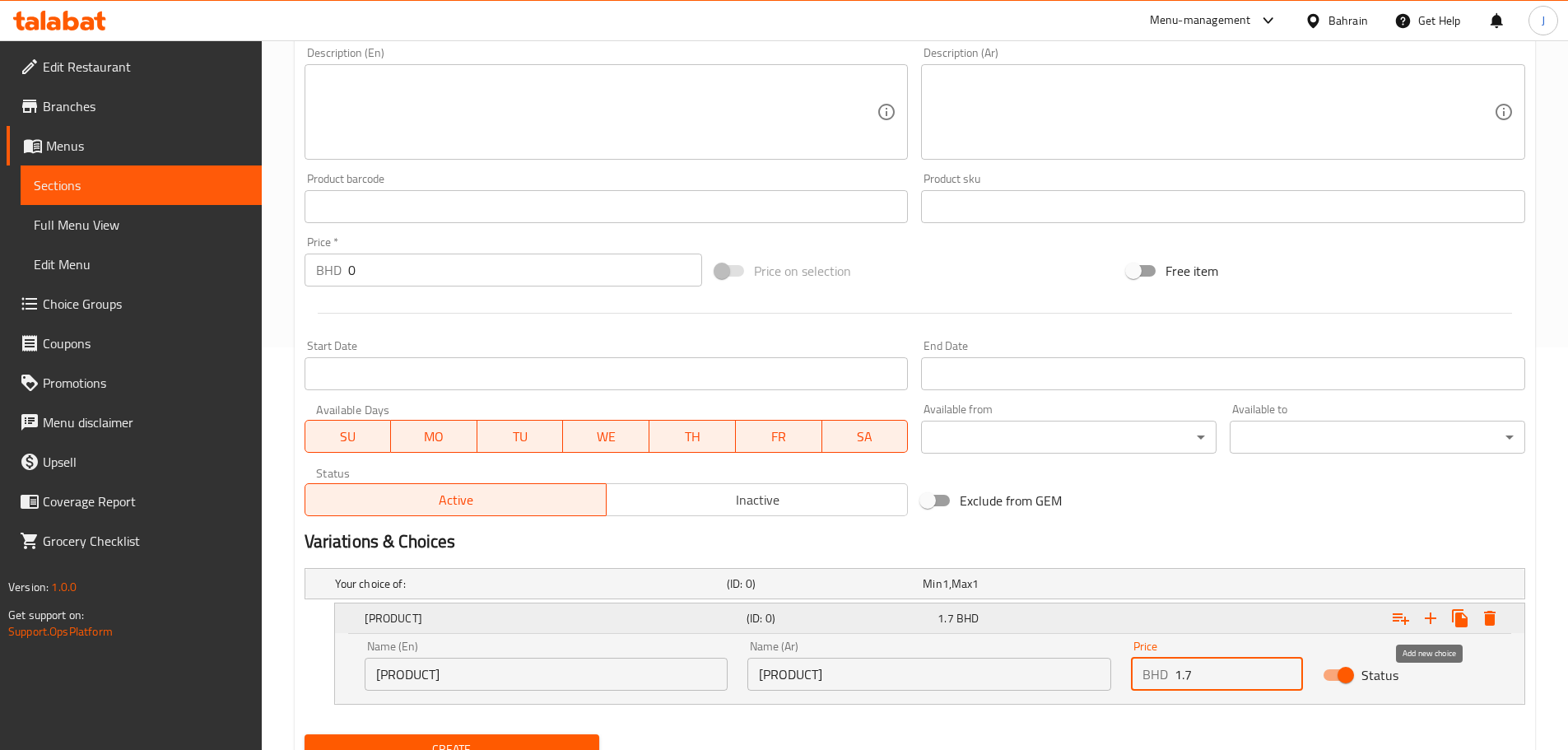 type on "1.7" 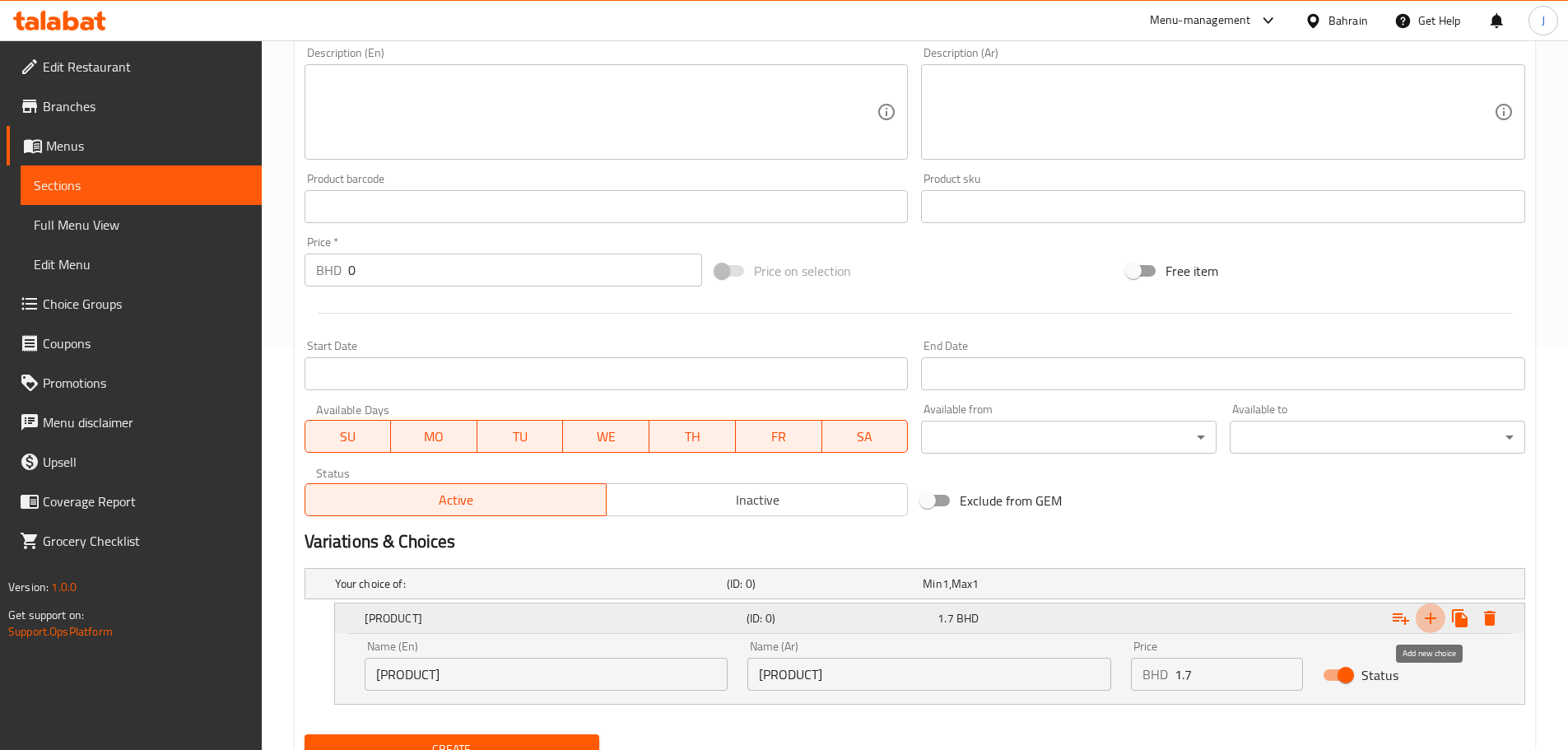 click 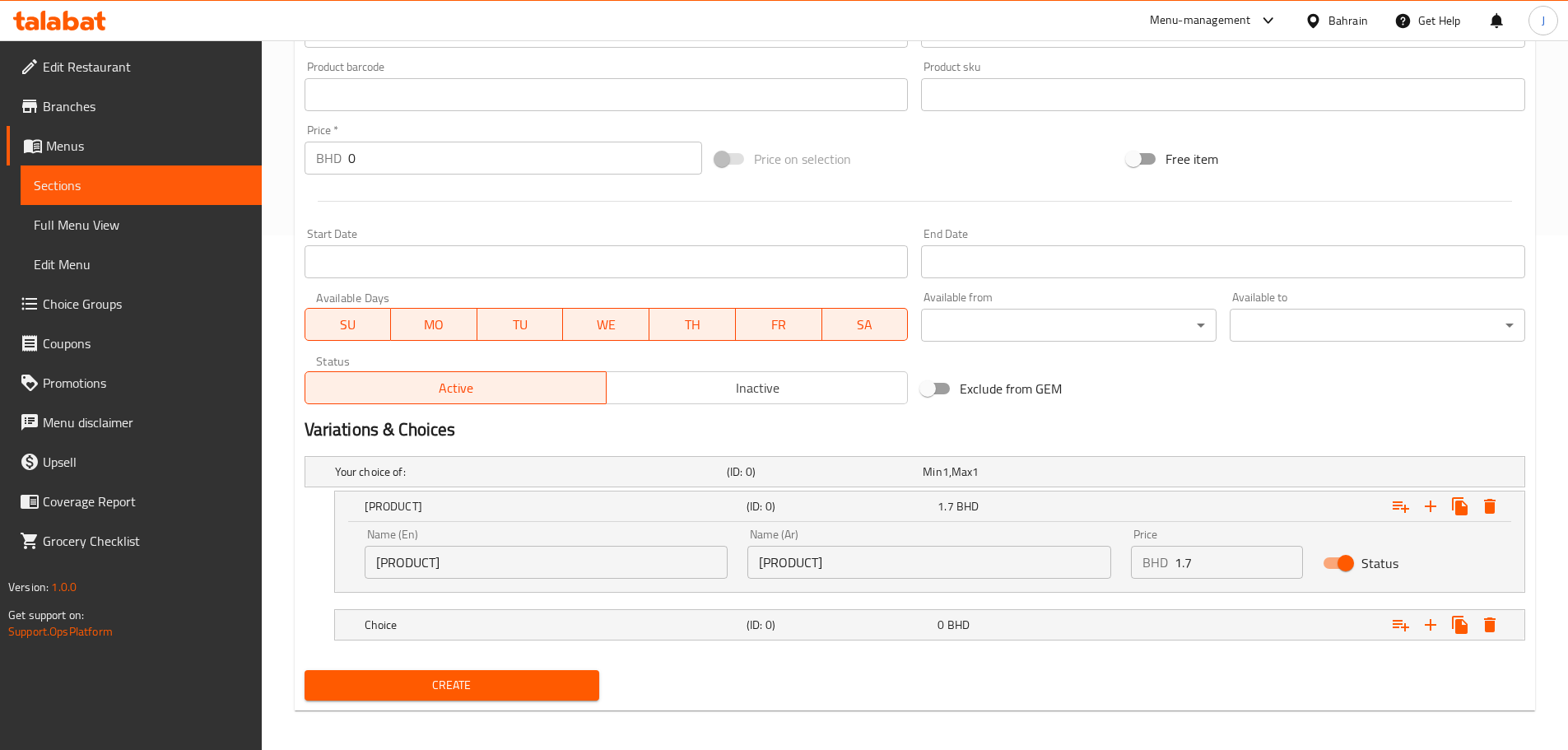 scroll, scrollTop: 521, scrollLeft: 0, axis: vertical 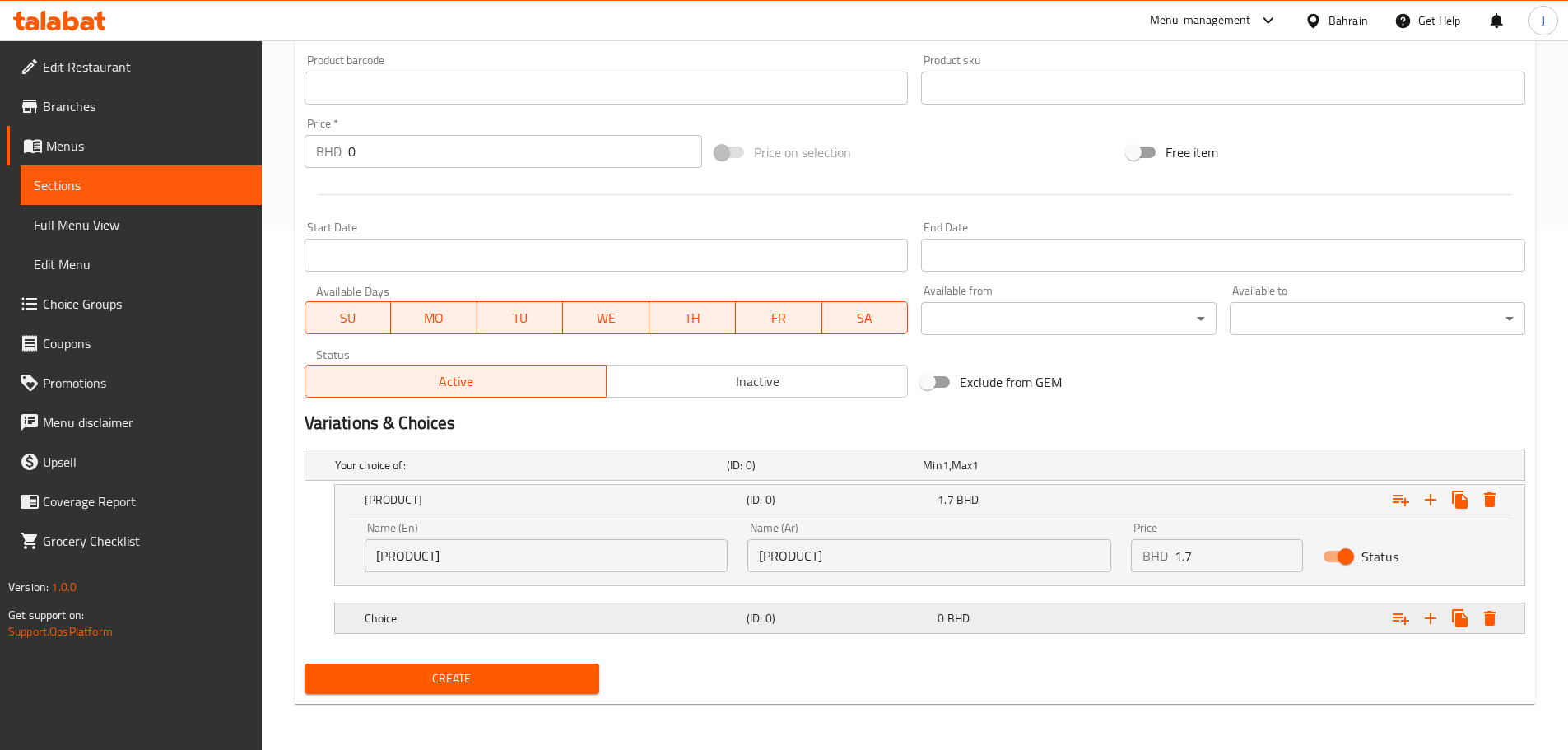 click on "Choice" at bounding box center (528, 465) 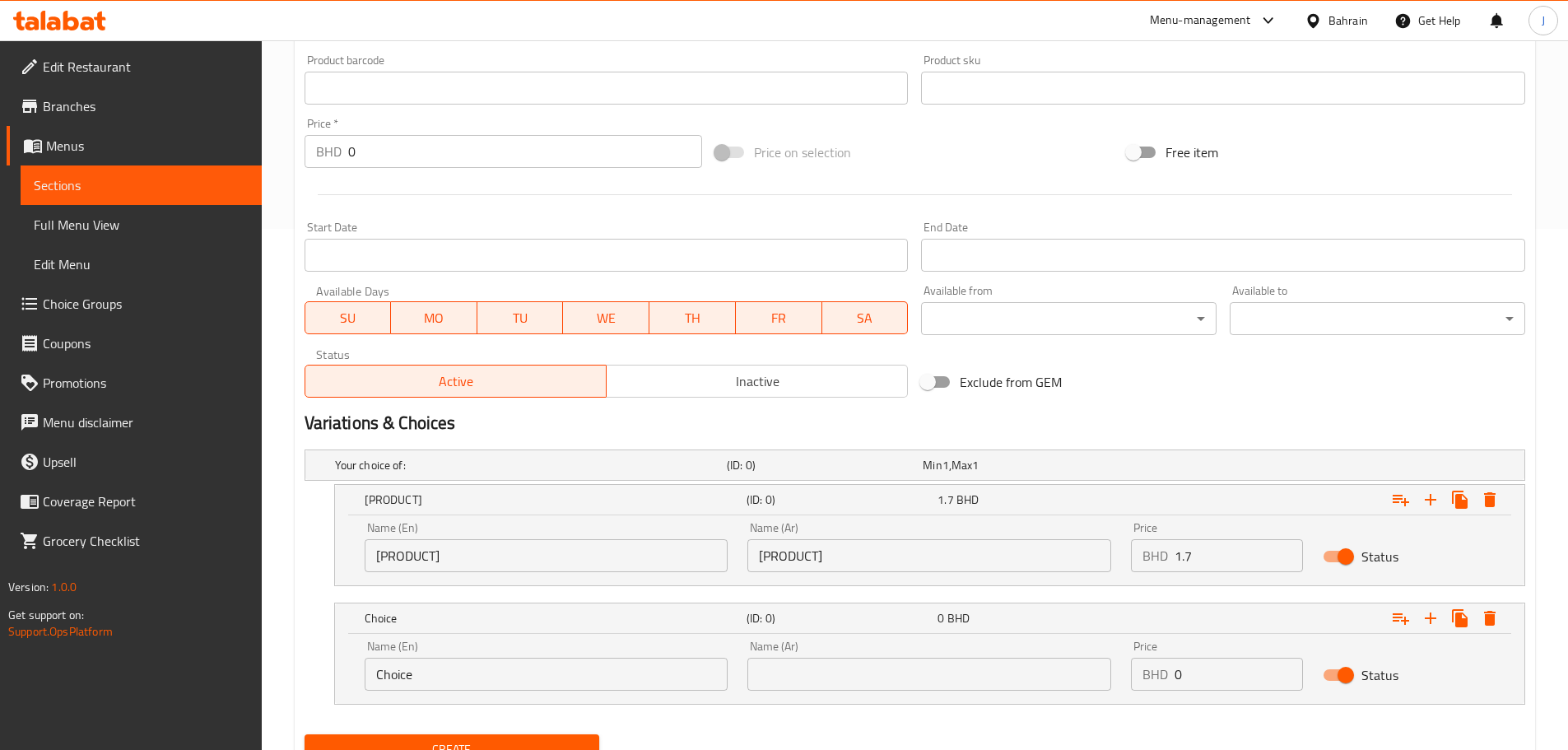 click on "Choice" at bounding box center (547, 674) 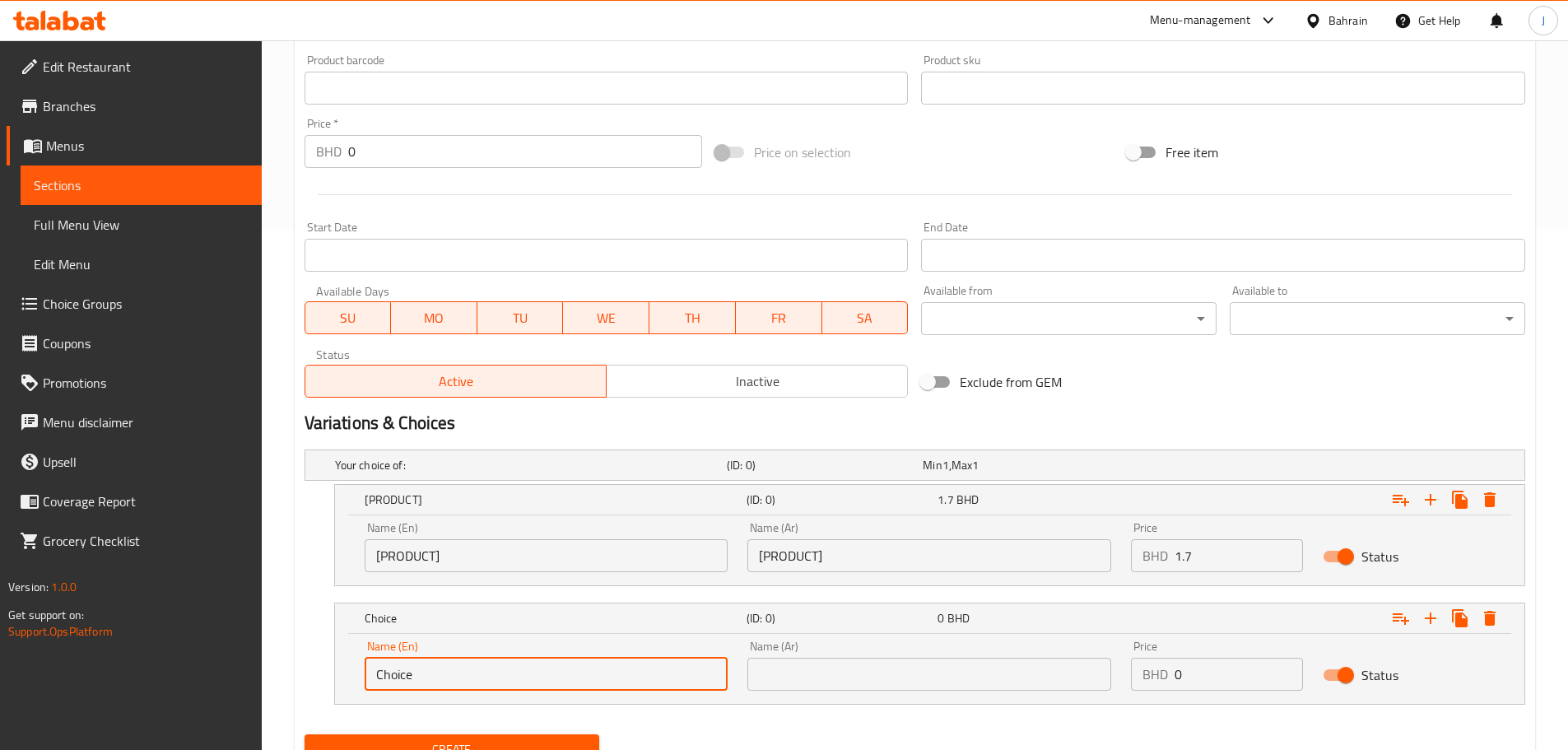 click on "Choice" at bounding box center [547, 674] 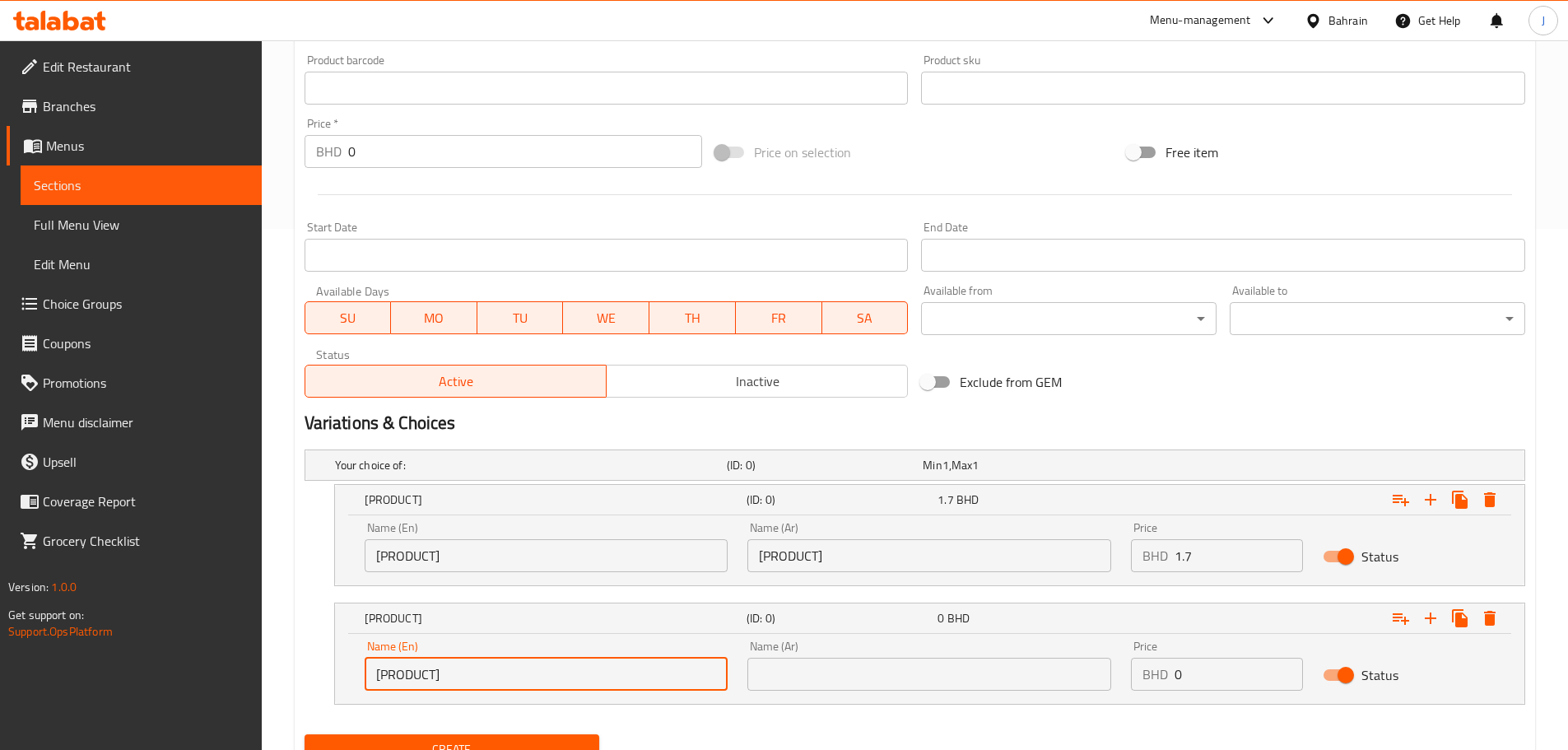 type on "[PRODUCT]" 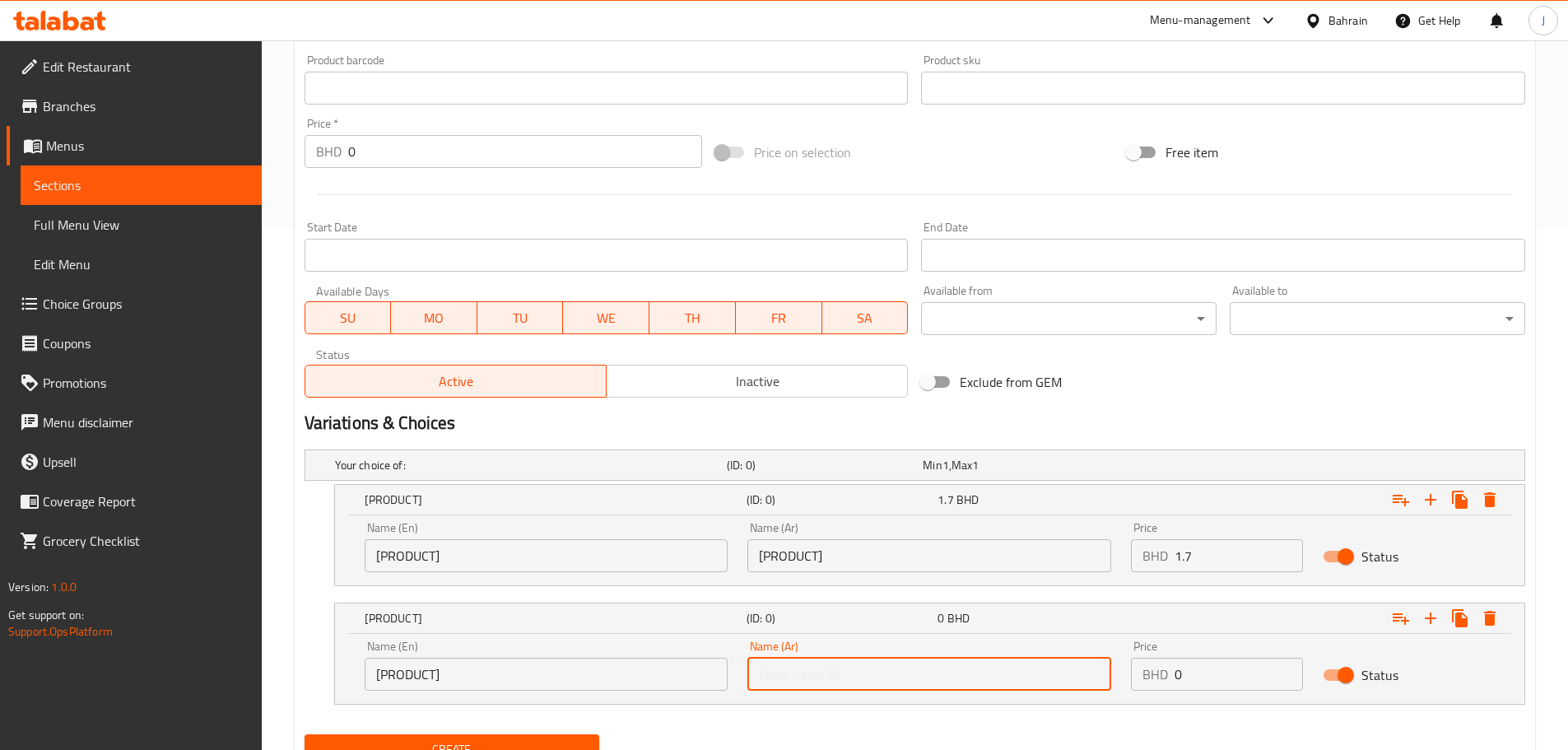 click at bounding box center (929, 674) 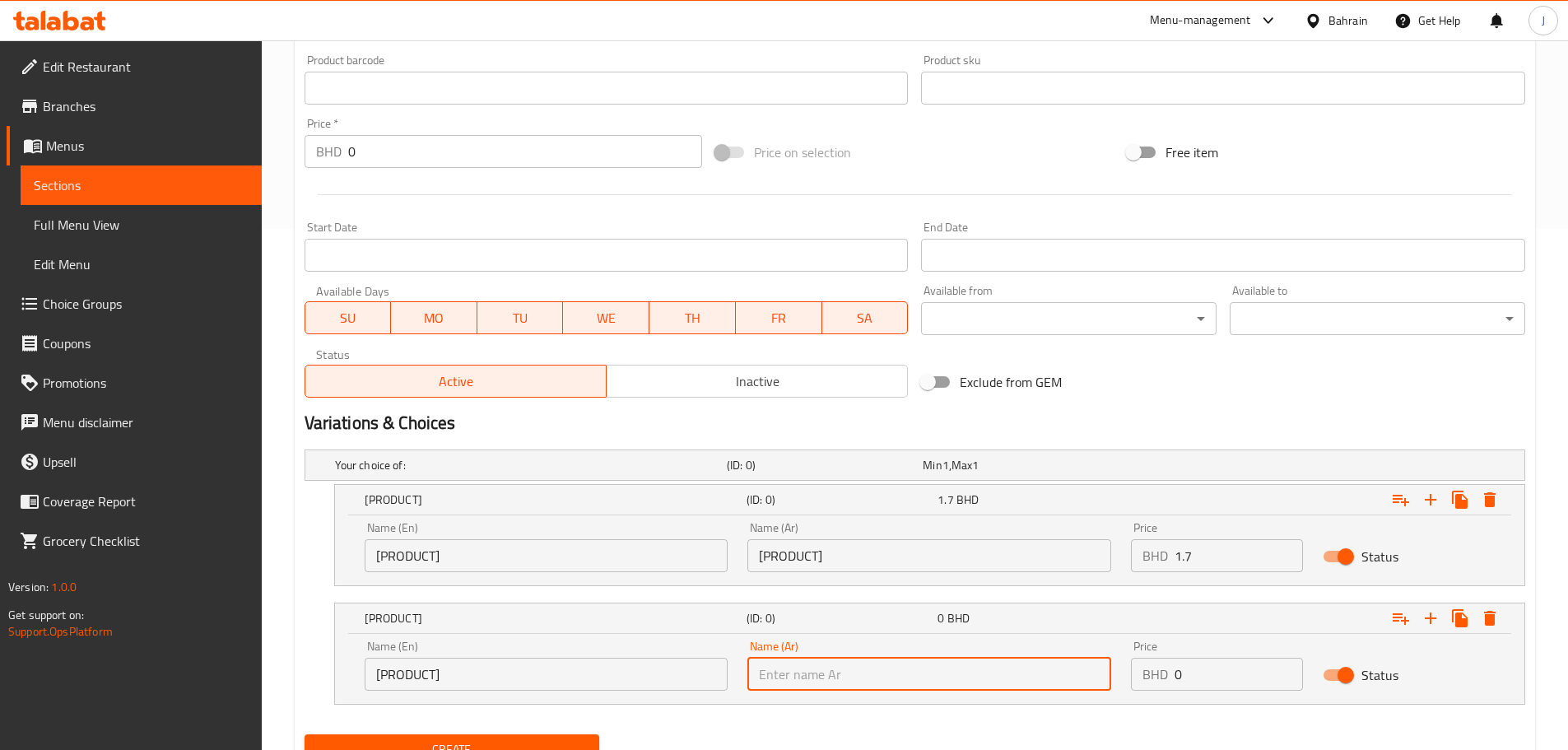paste on "[PRODUCT]" 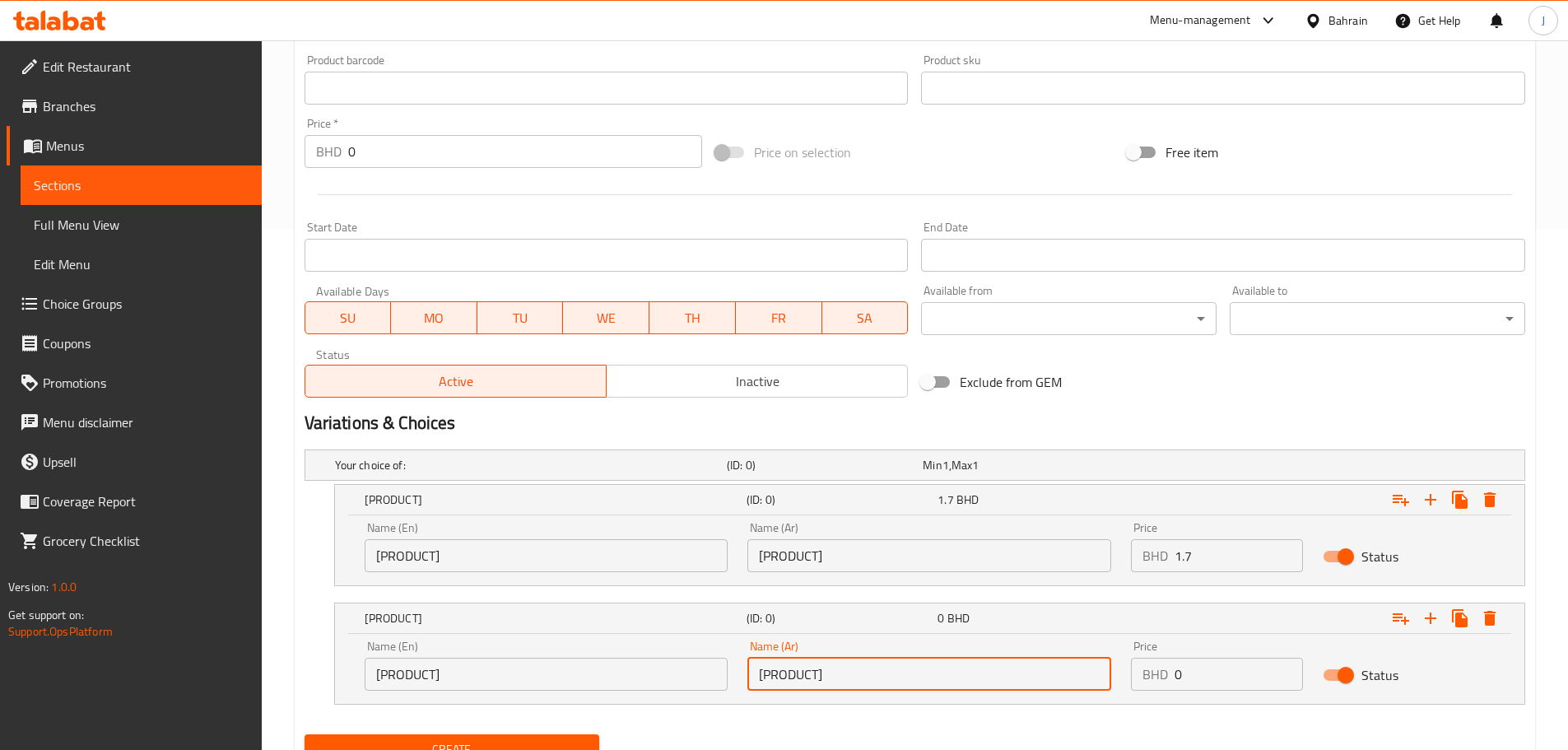 type on "[PRODUCT]" 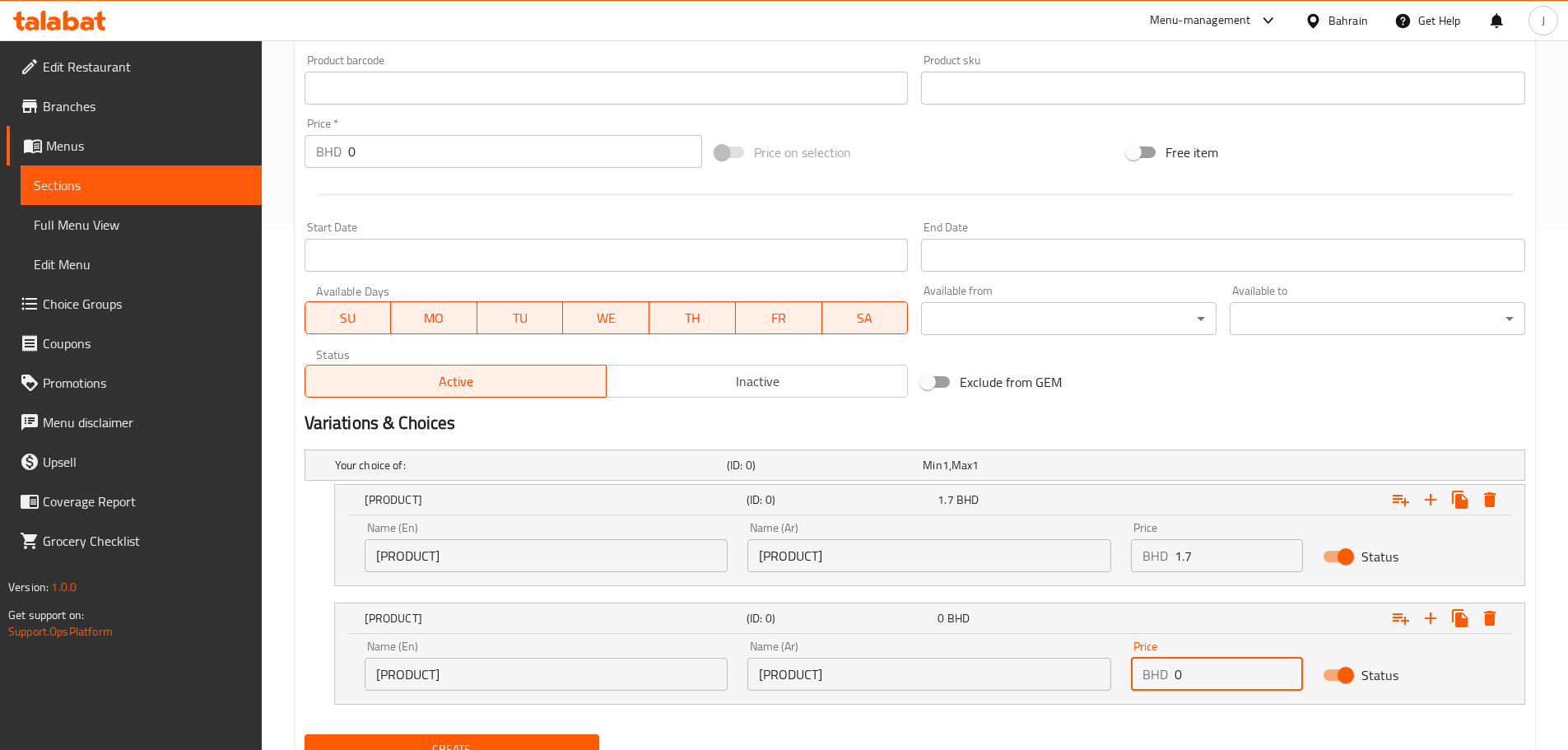 click on "0" at bounding box center (1239, 674) 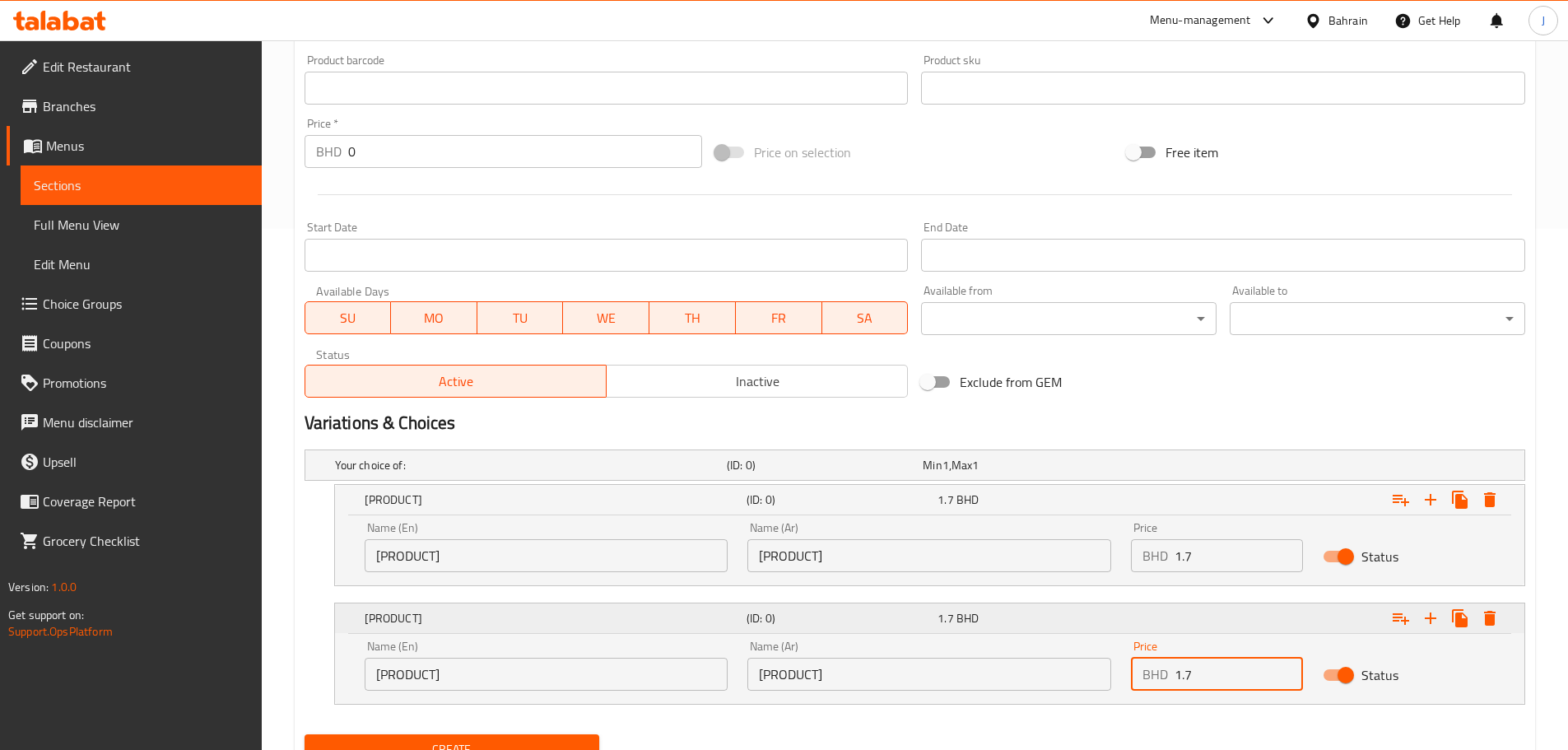 type on "1.7" 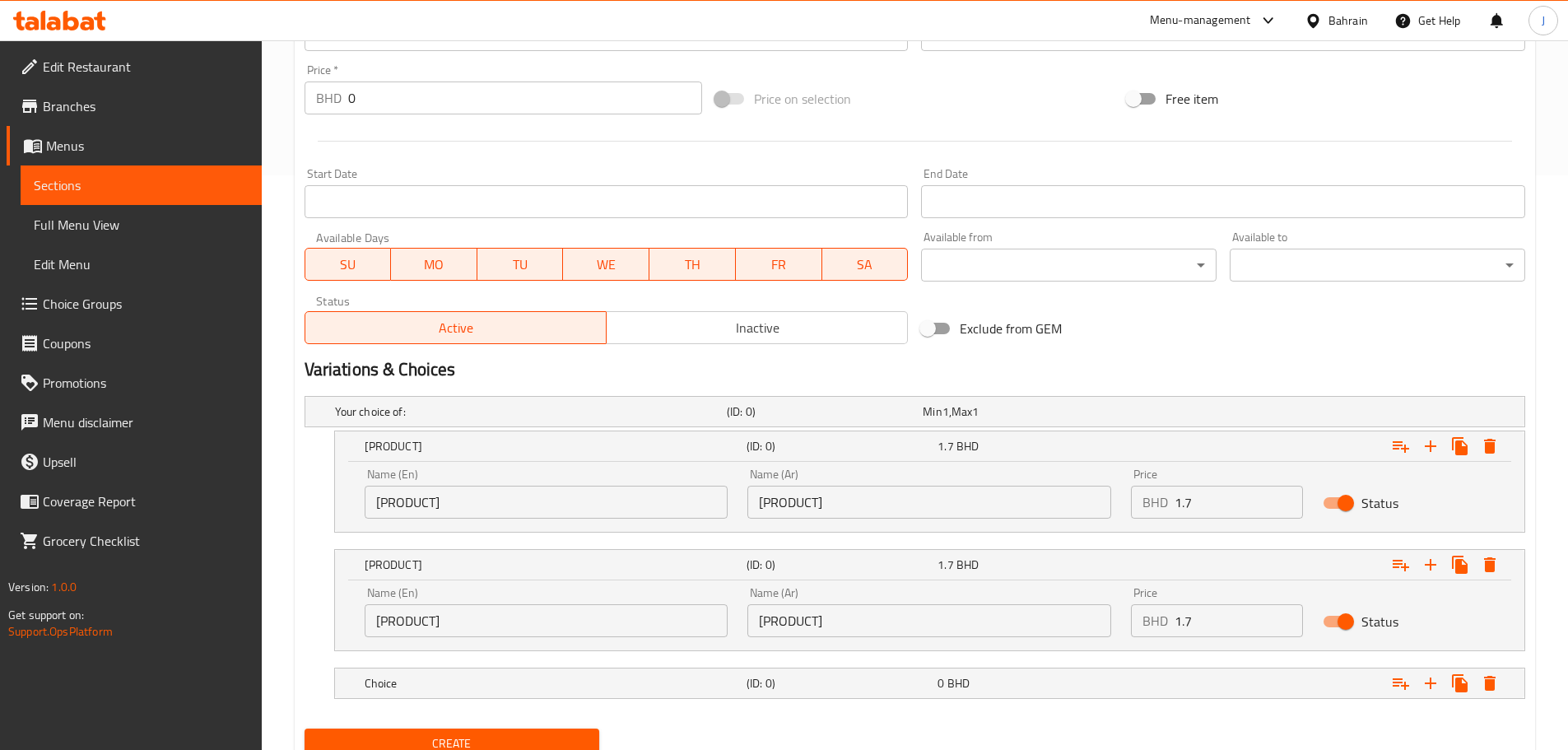 scroll, scrollTop: 603, scrollLeft: 0, axis: vertical 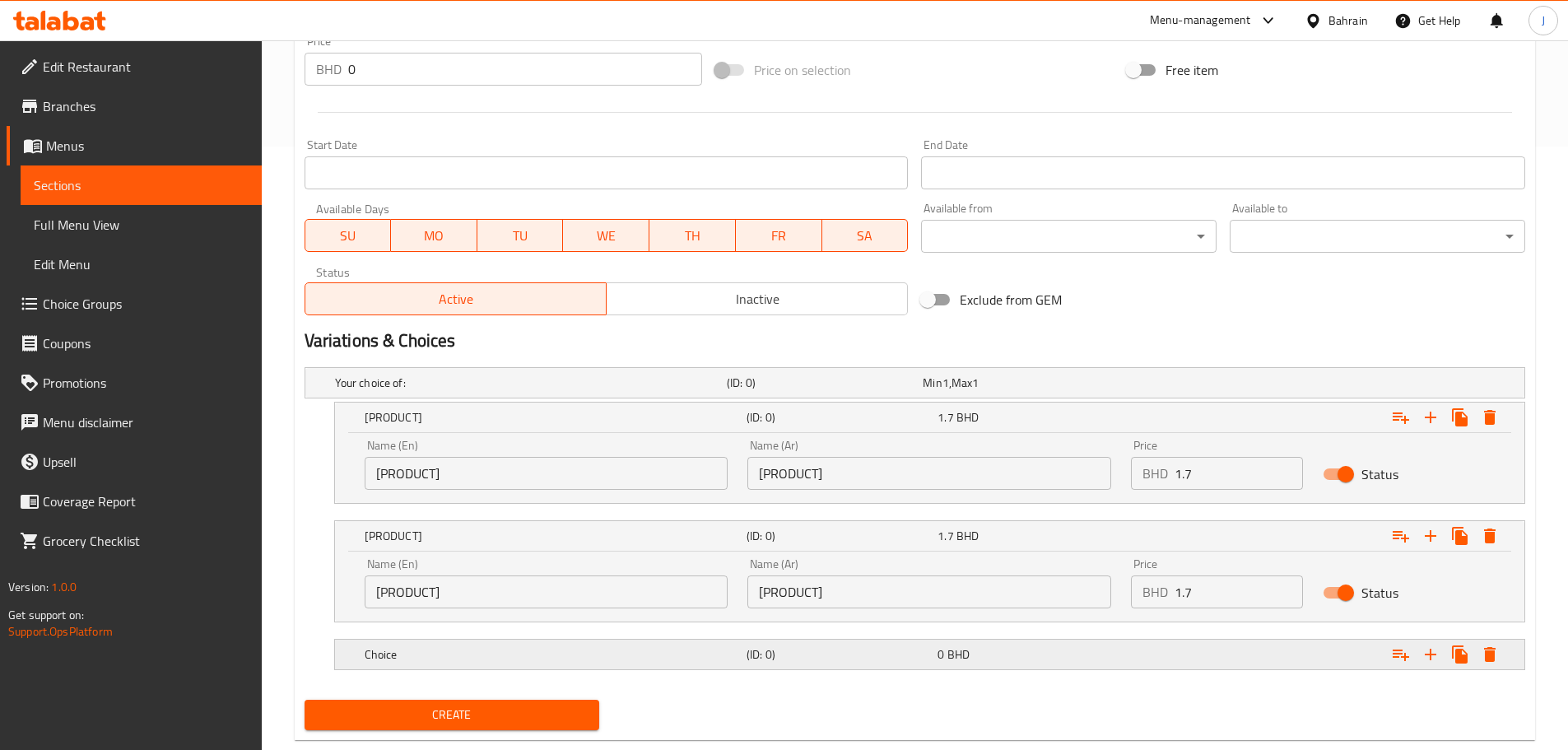 click on "Choice" at bounding box center [528, 383] 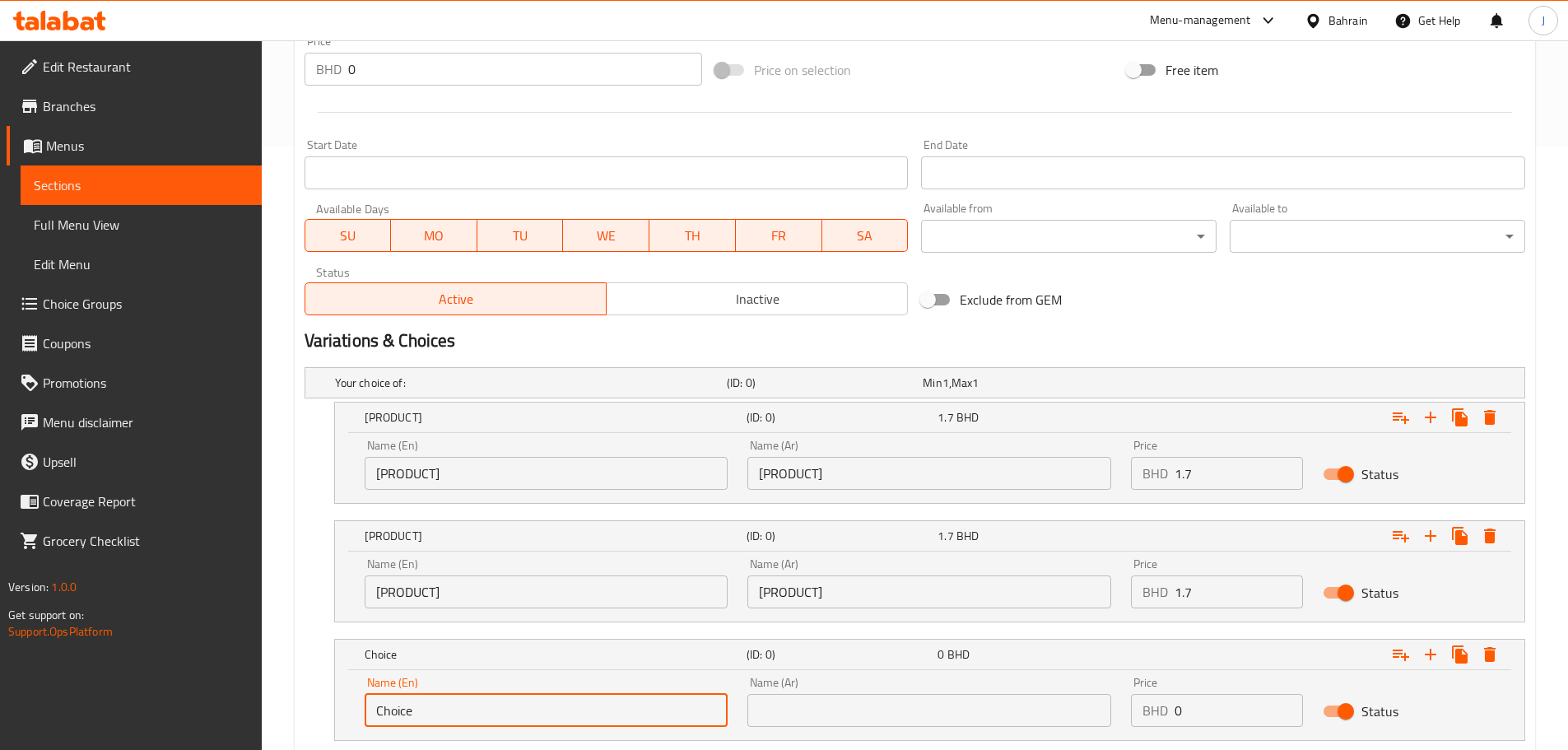 click on "Choice" at bounding box center (547, 710) 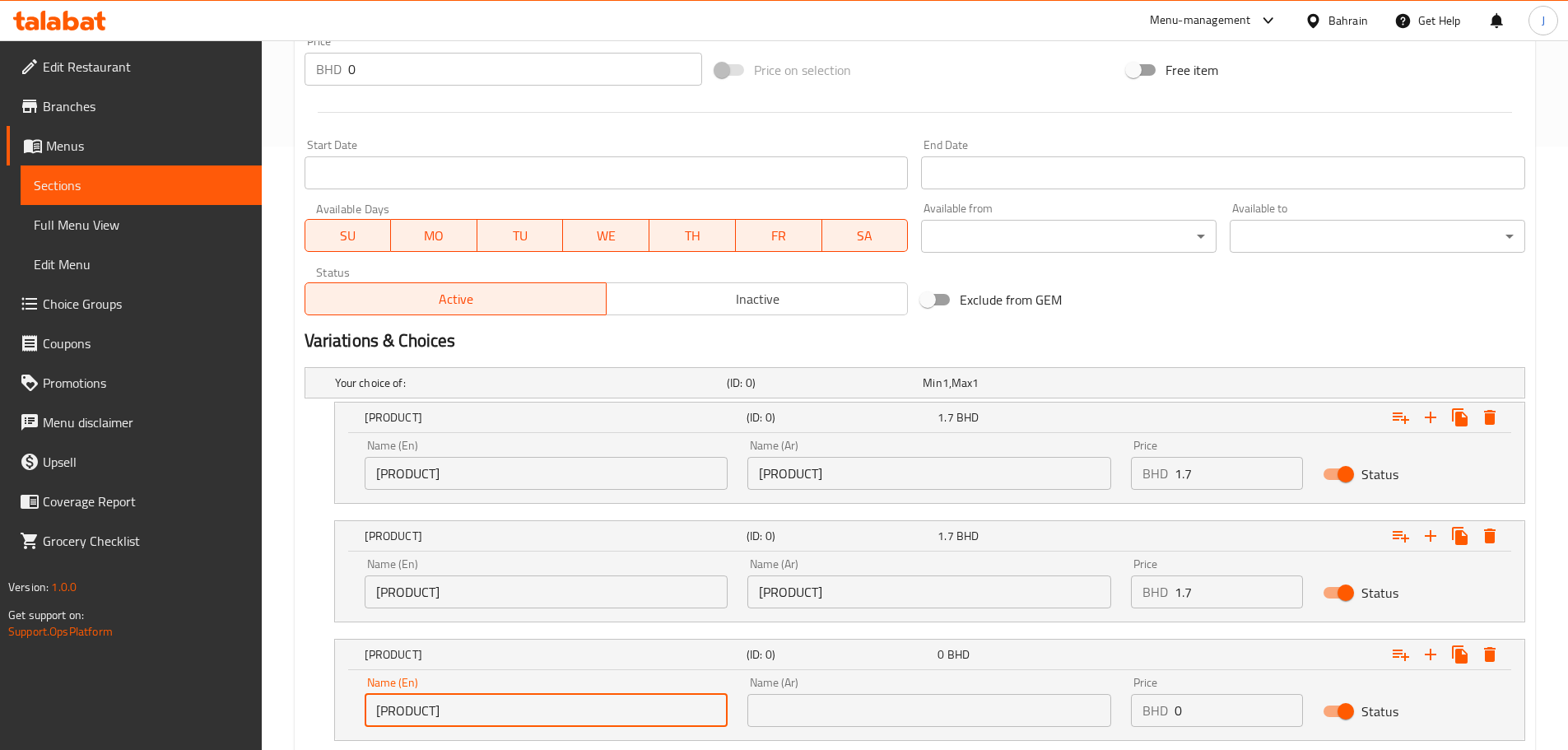 type on "[PRODUCT]" 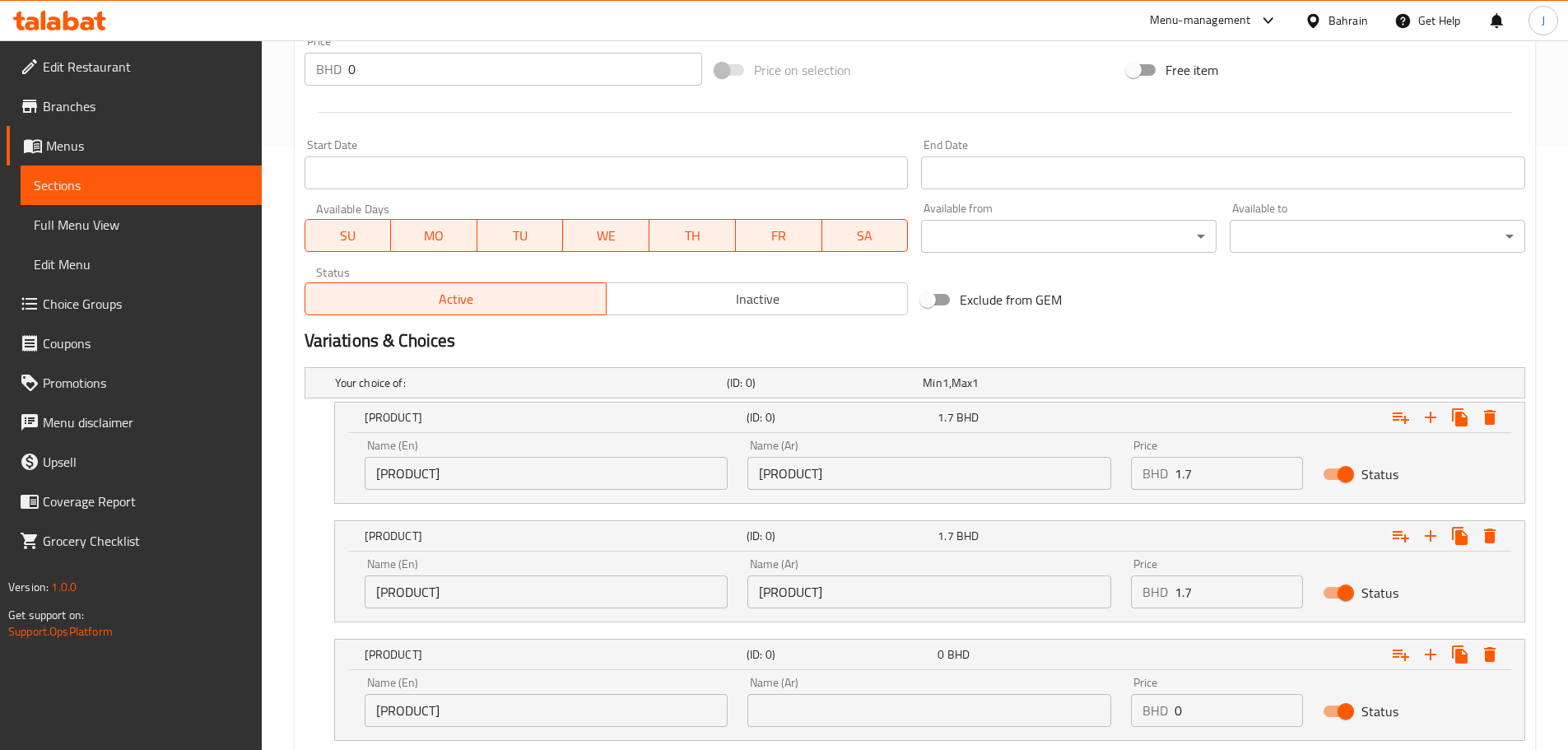 click on "Name (Ar) Name (Ar)" at bounding box center [929, 701] 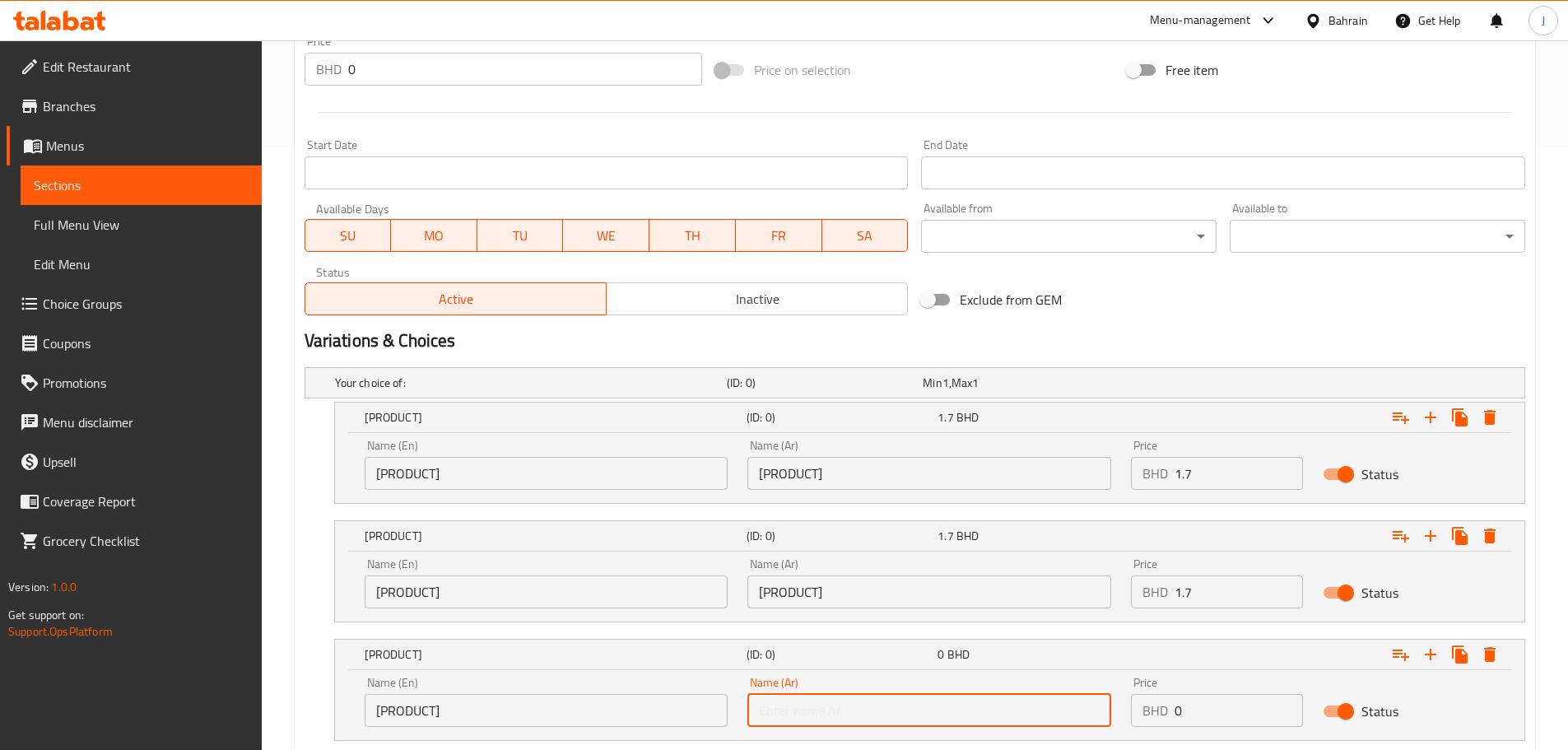 click at bounding box center [929, 710] 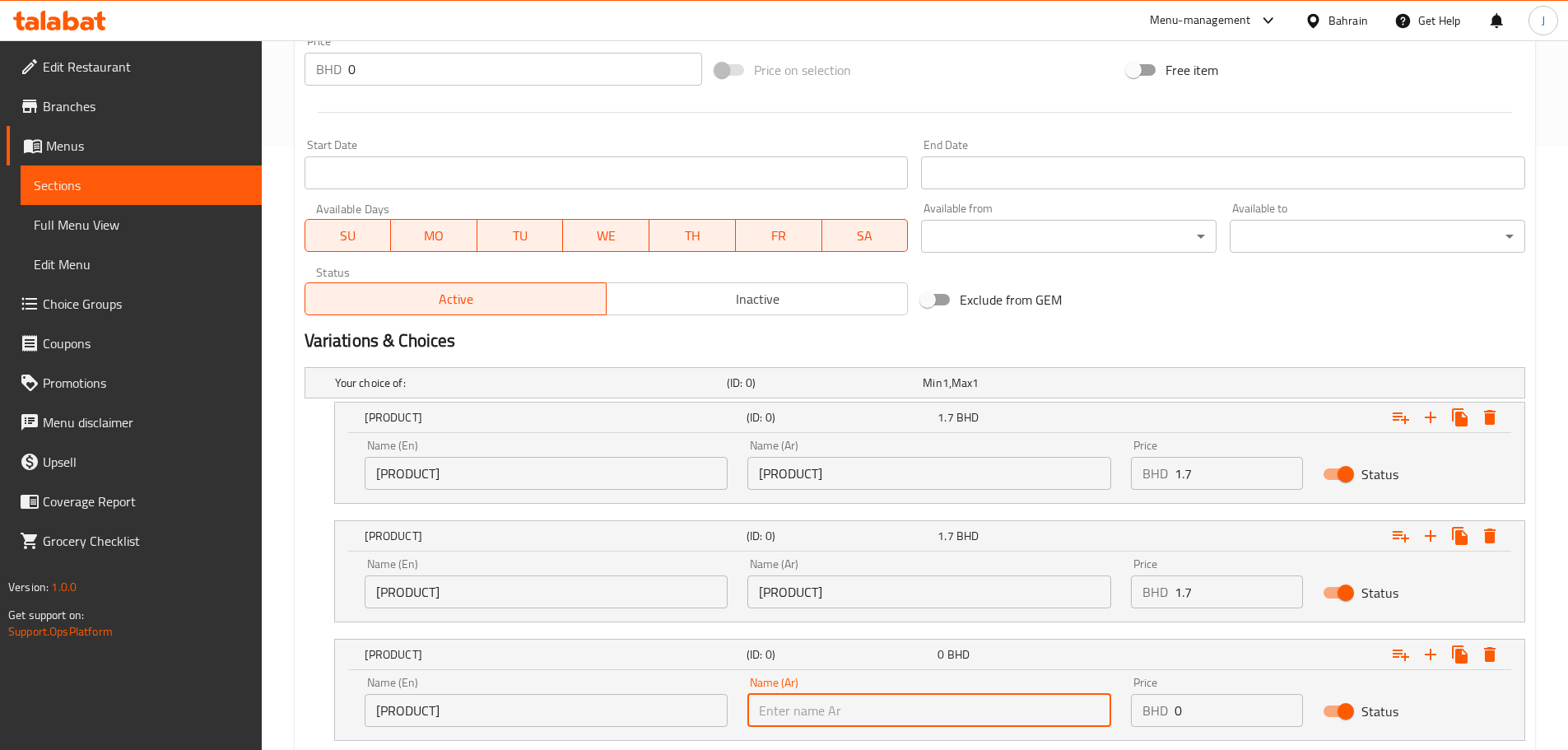 paste on "[PRODUCT]" 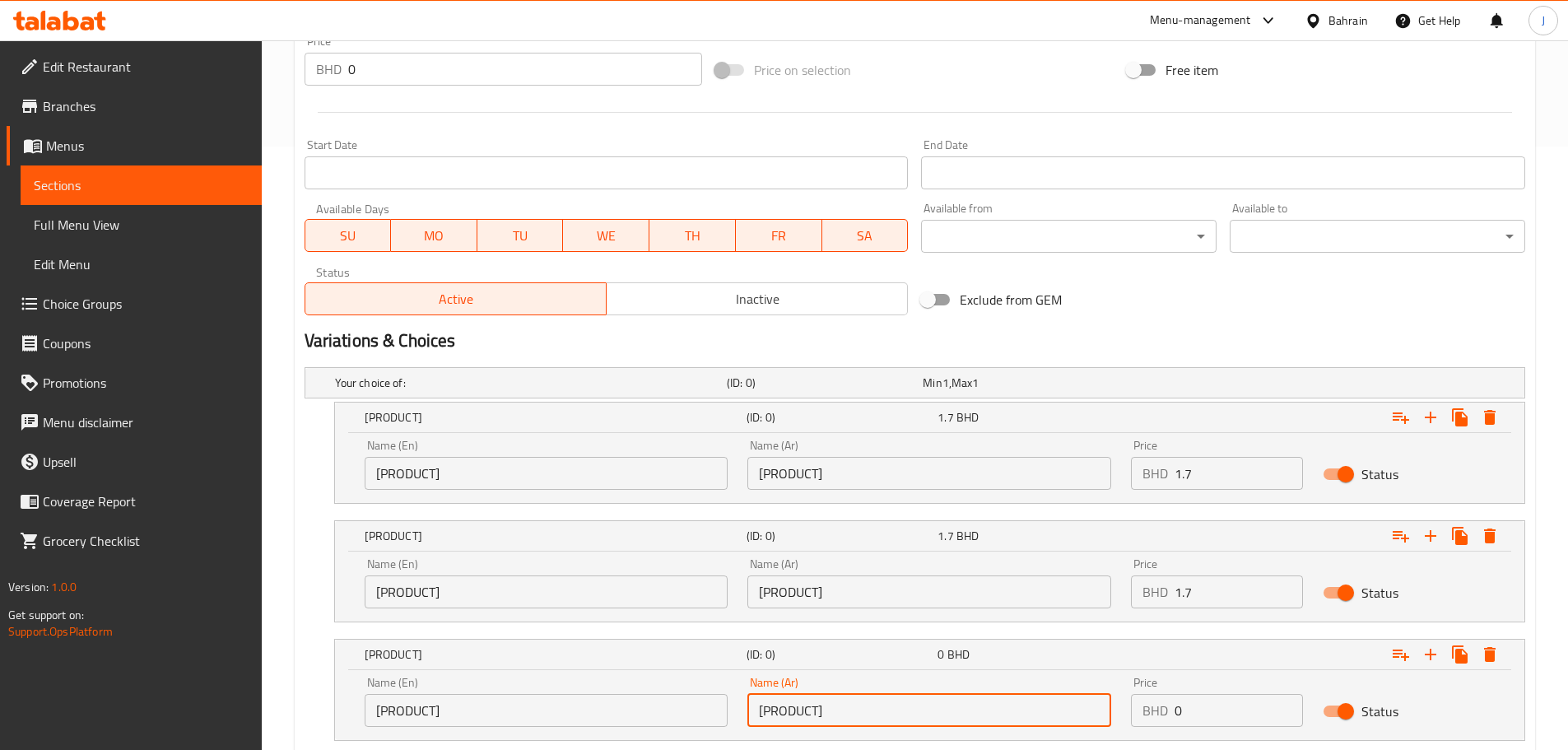 type on "[PRODUCT]" 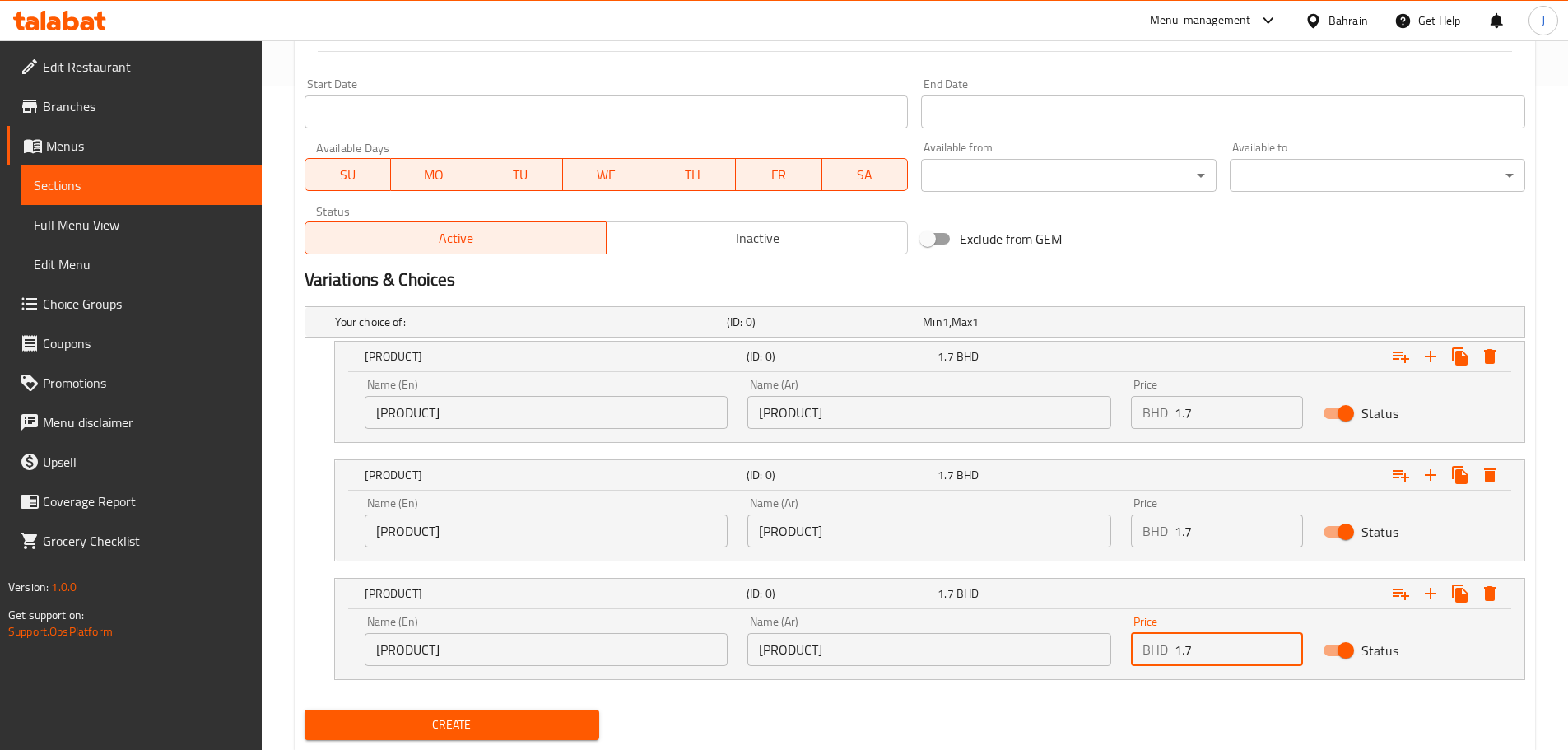 scroll, scrollTop: 710, scrollLeft: 0, axis: vertical 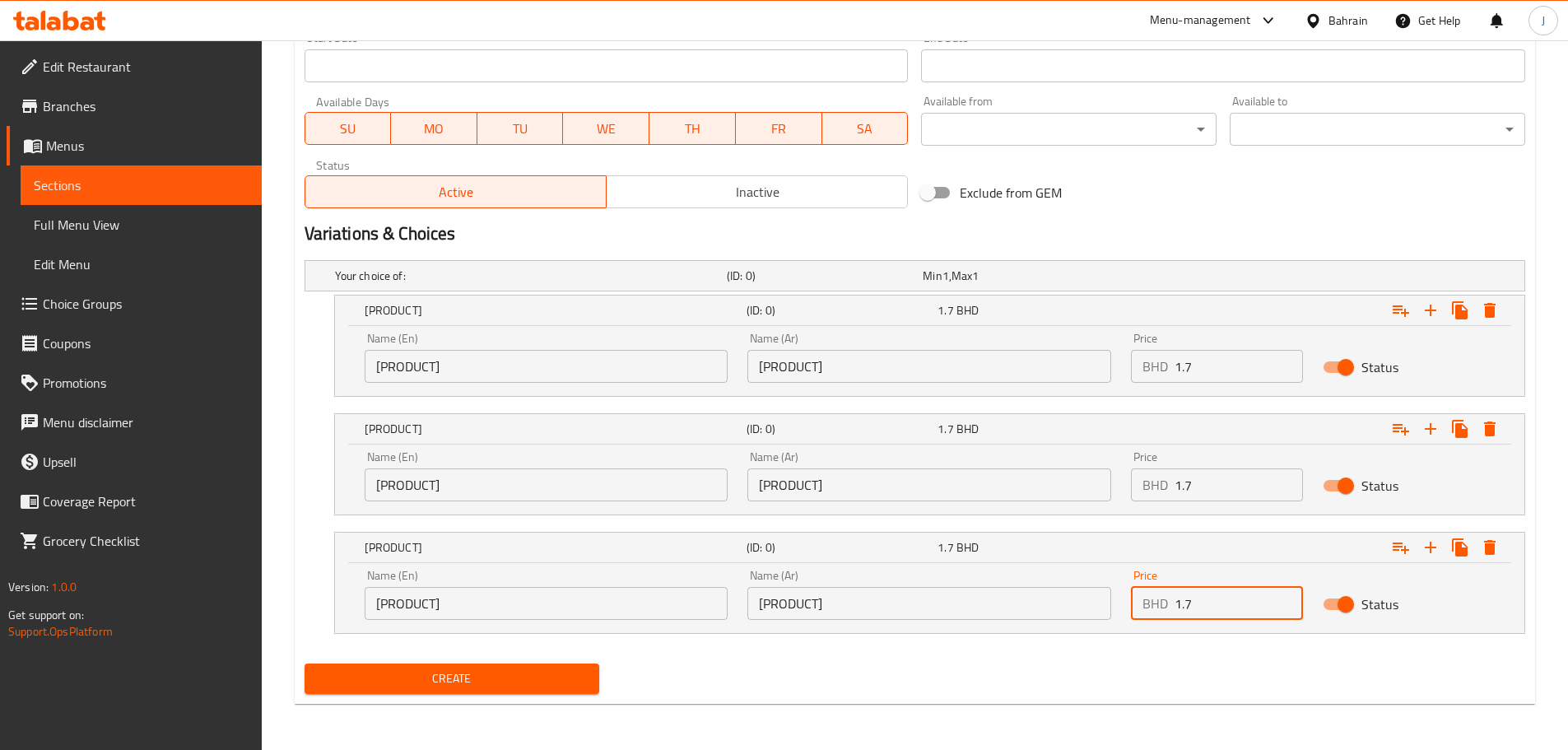 type on "1.7" 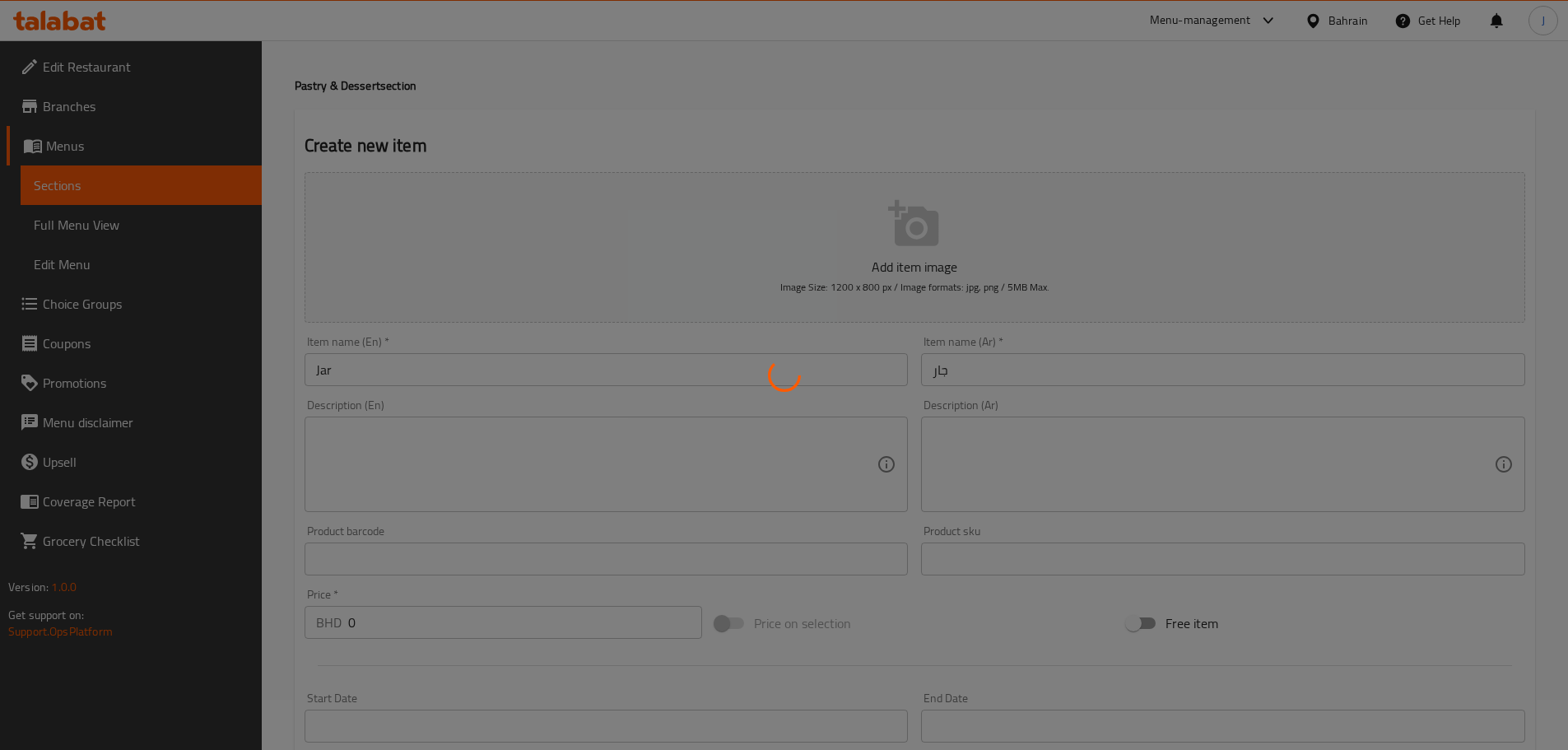 scroll, scrollTop: 0, scrollLeft: 0, axis: both 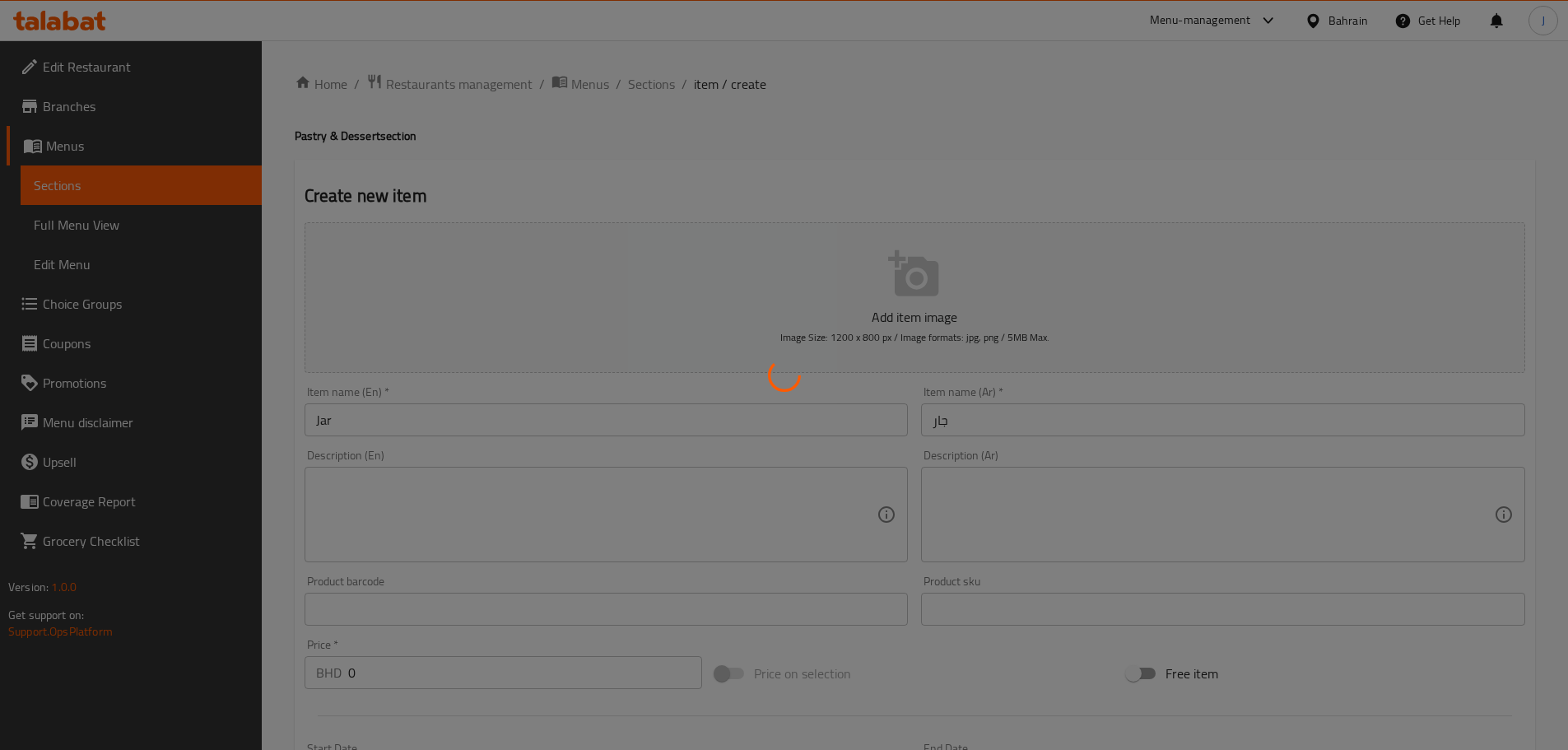 type 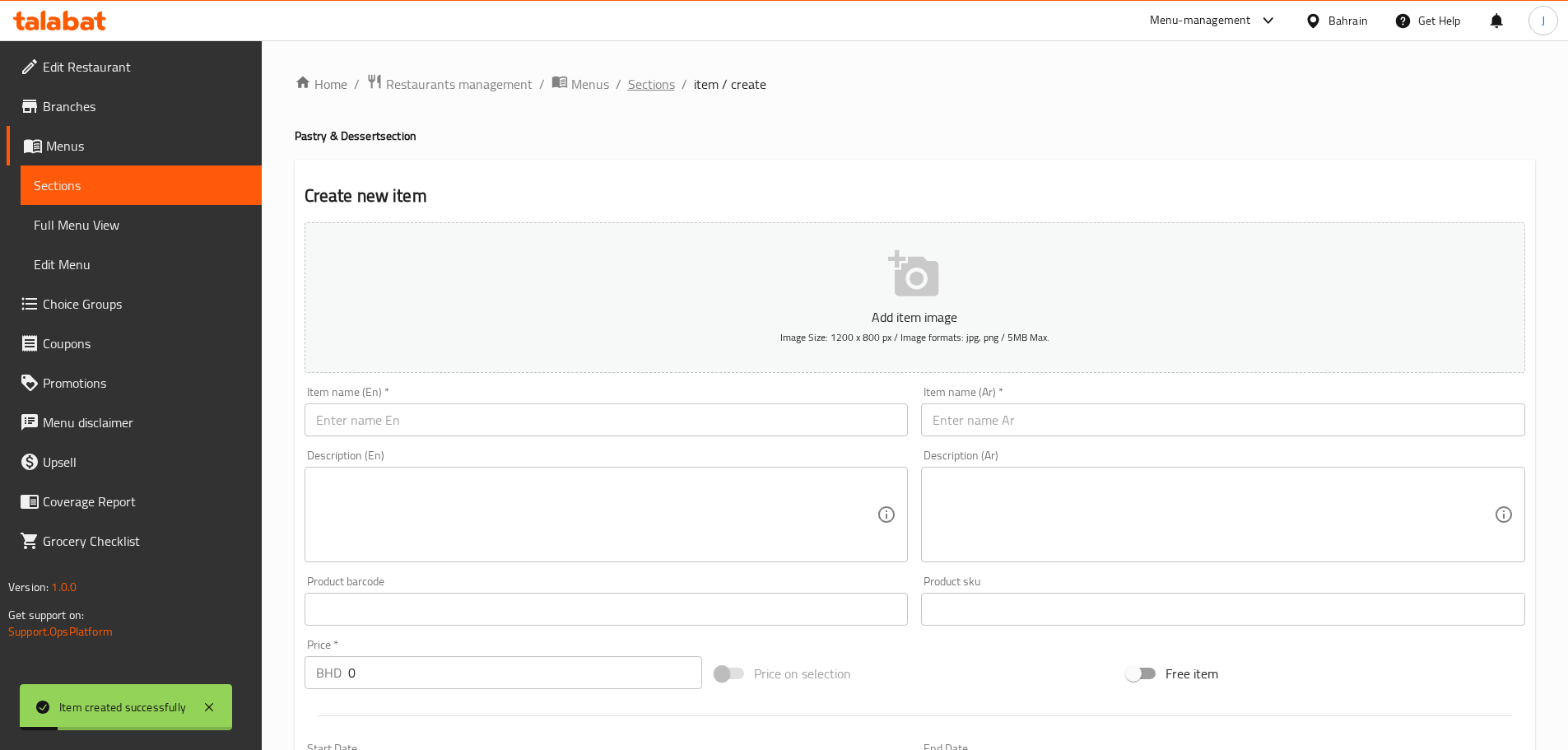 click on "Sections" at bounding box center (651, 84) 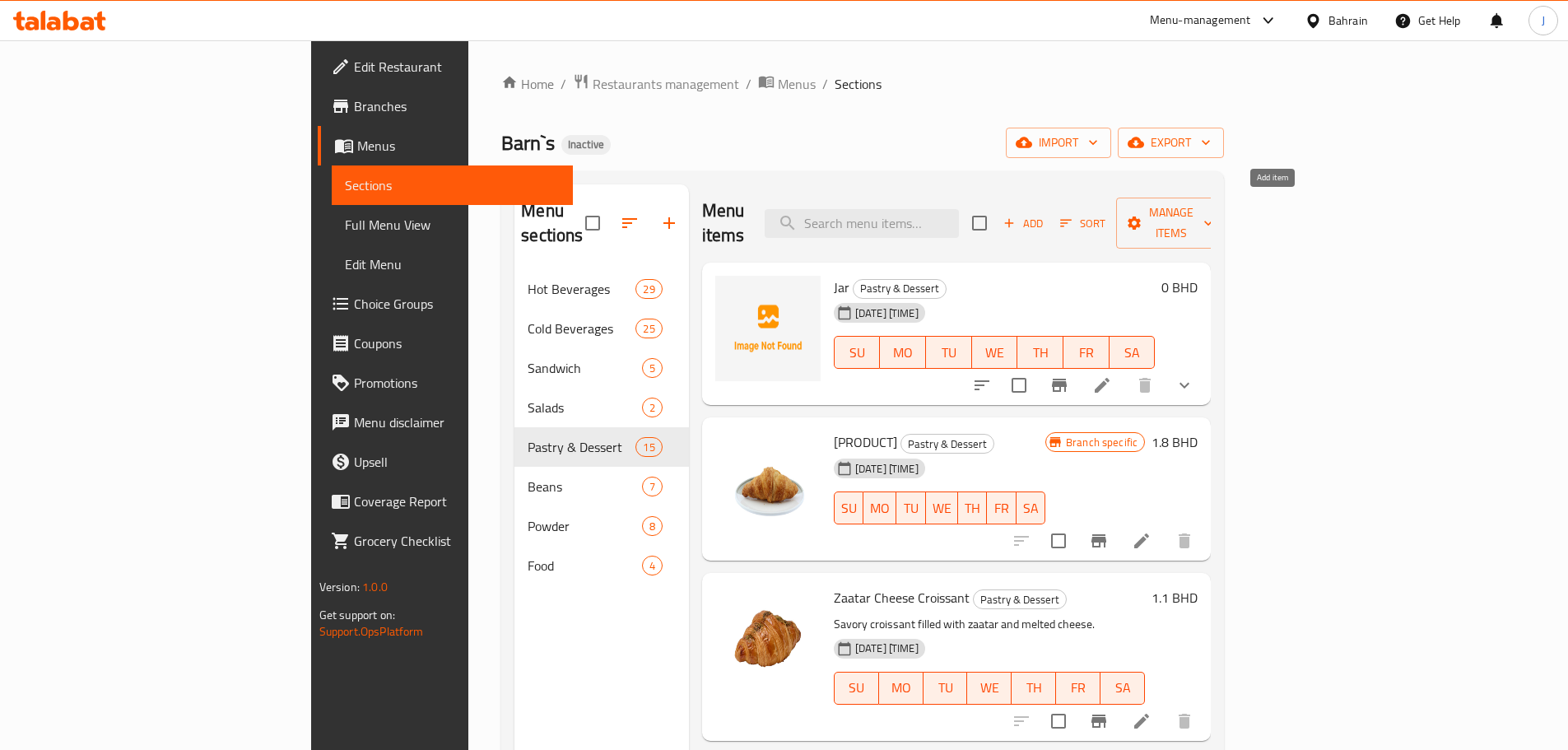 click on "Add" at bounding box center [1023, 223] 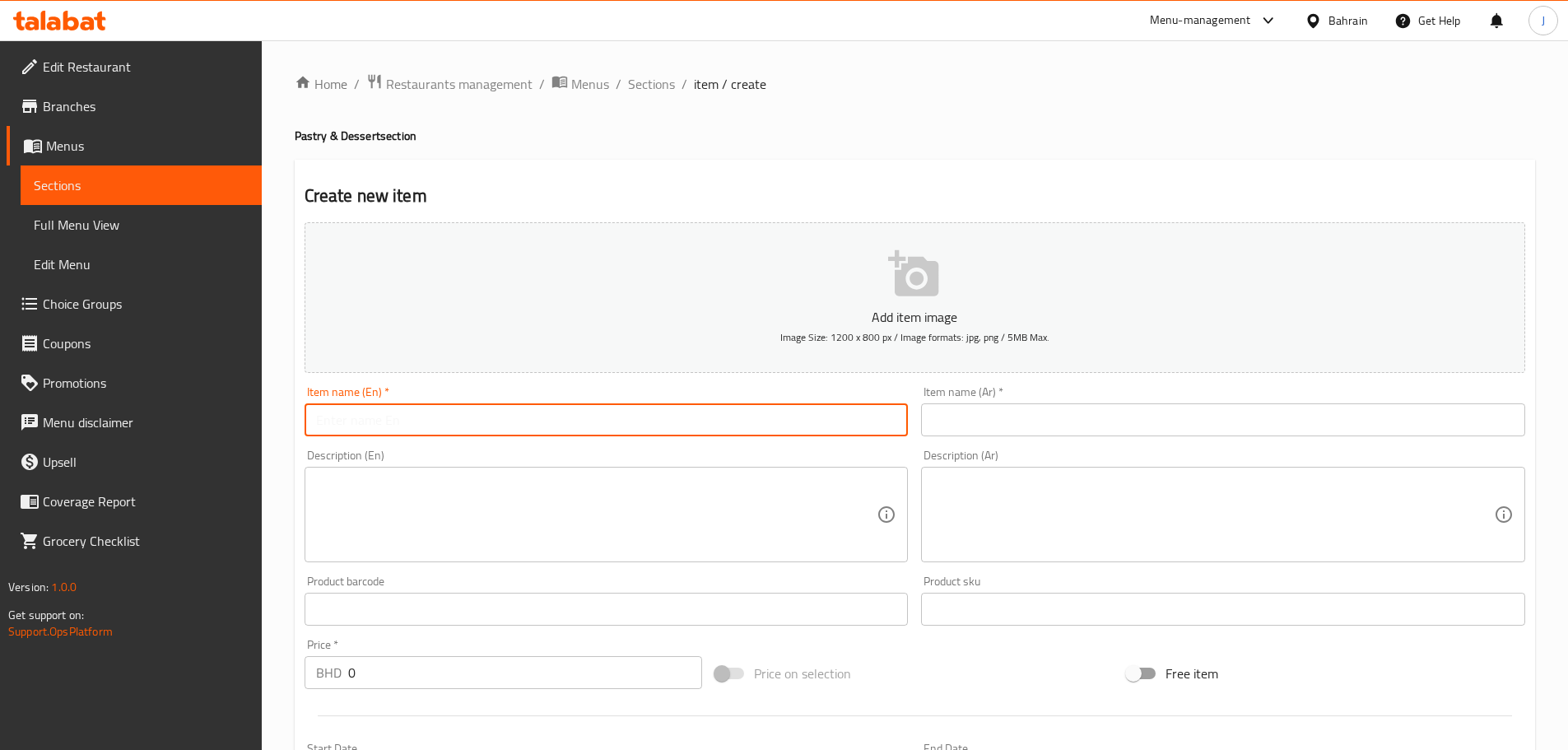 click at bounding box center (607, 420) 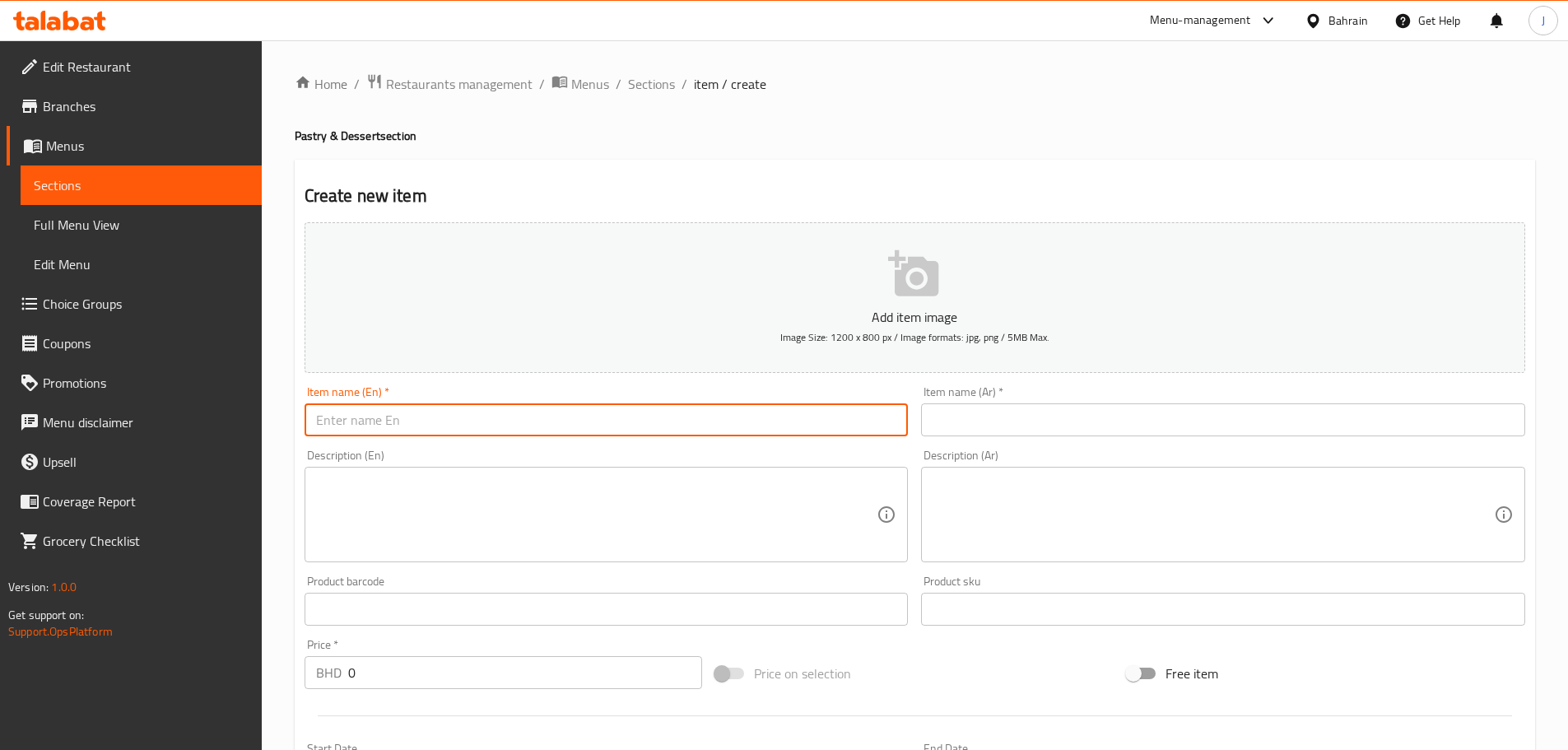 paste on "Three Cheese Croissant" 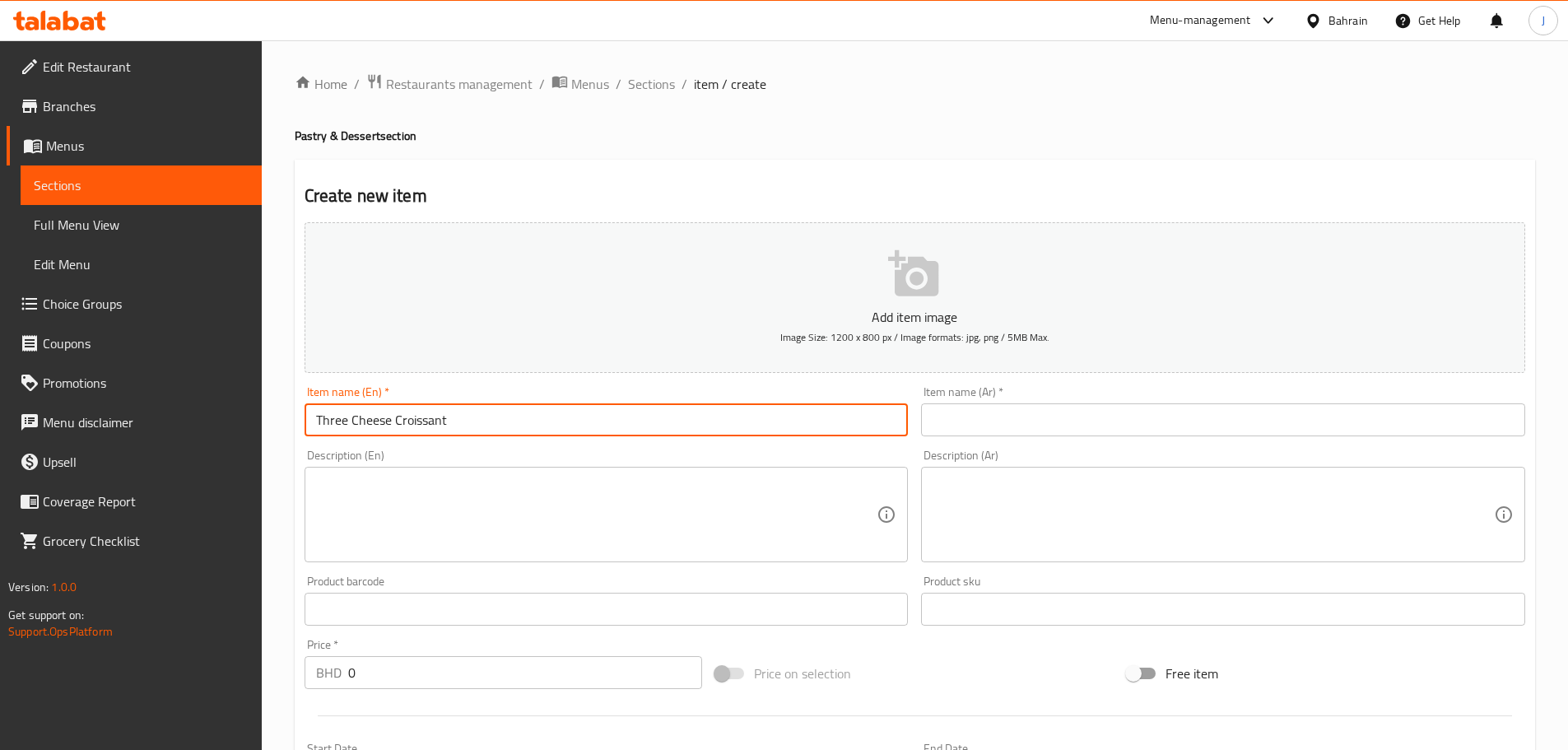 type on "Three Cheese Croissant" 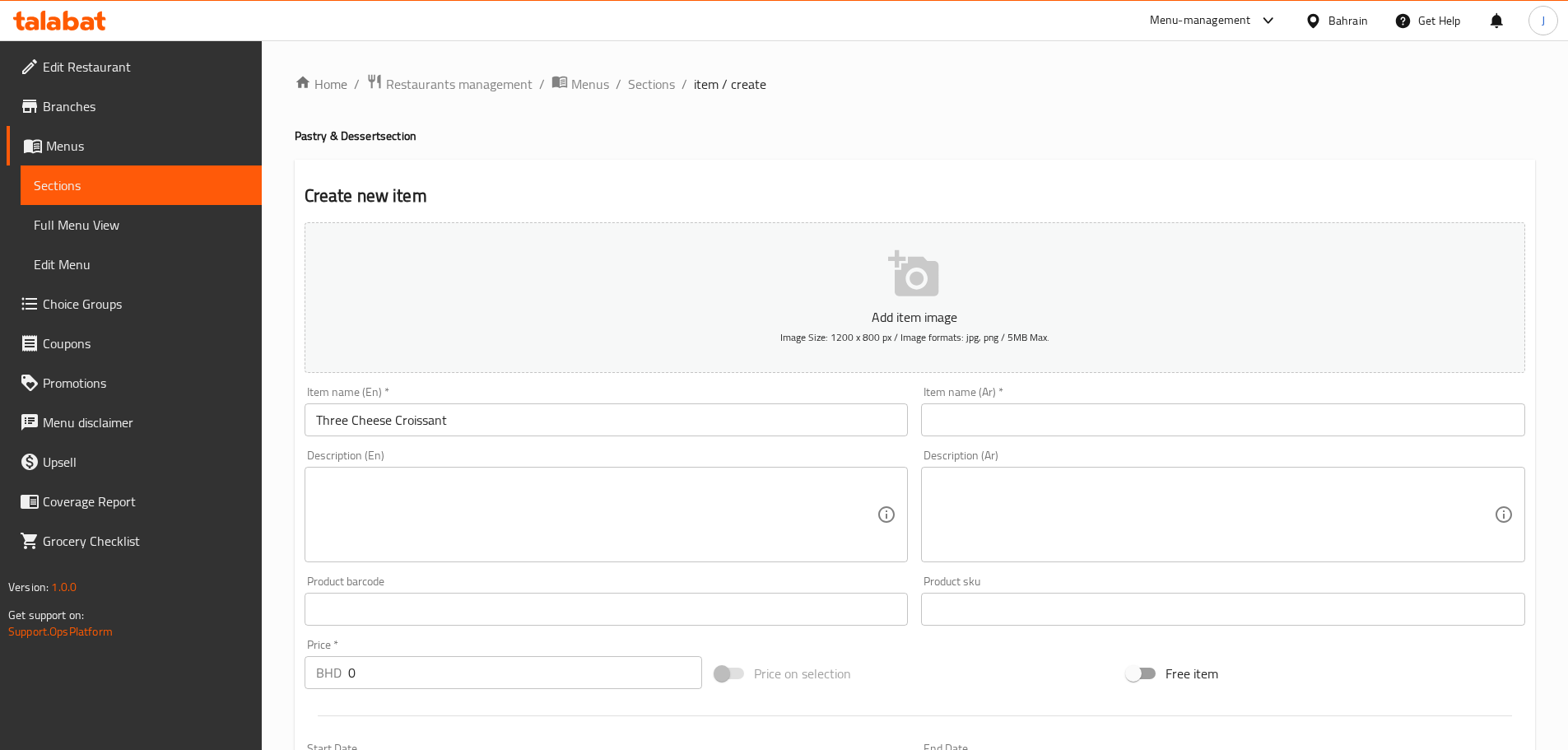 click at bounding box center [1223, 420] 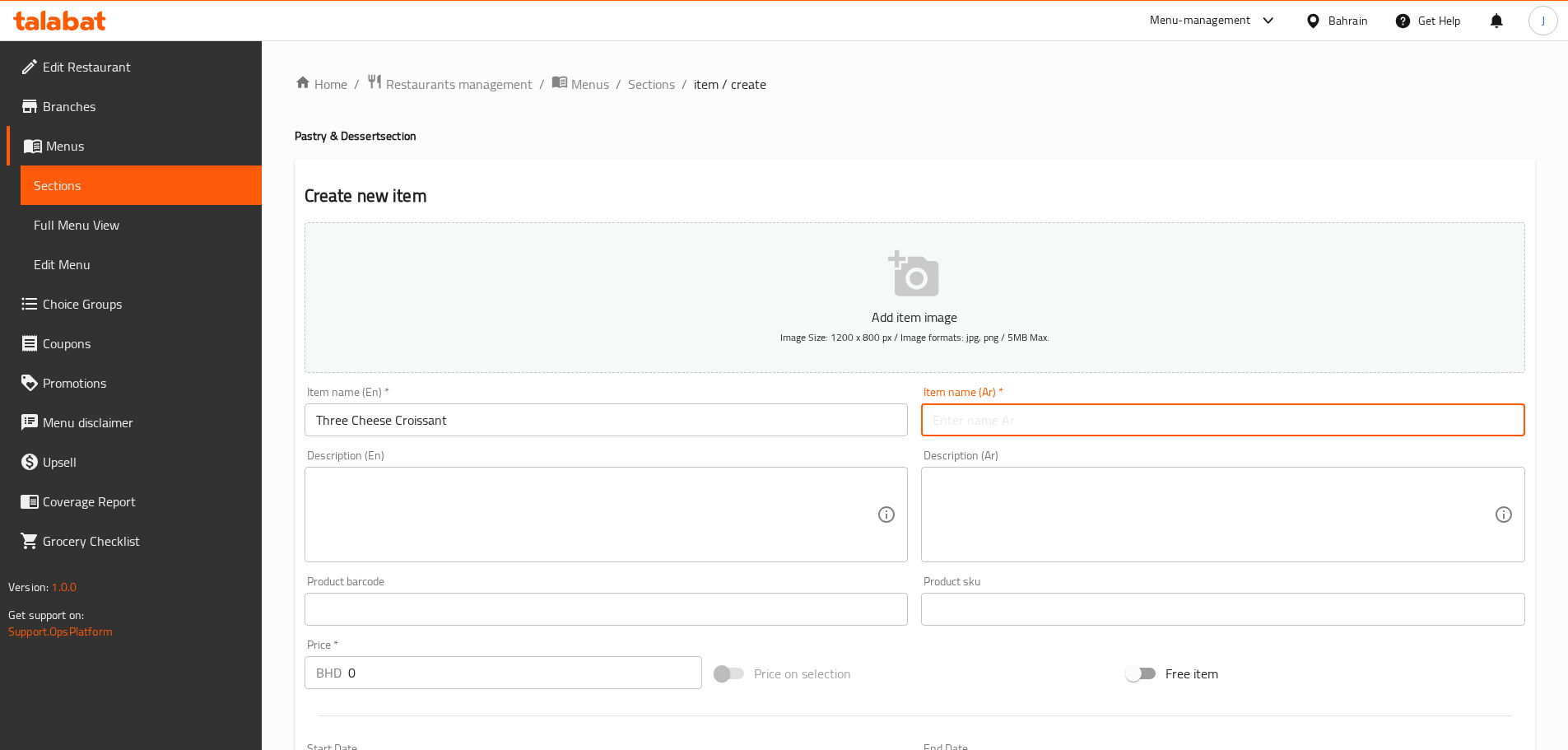 paste on "[PRODUCT]" 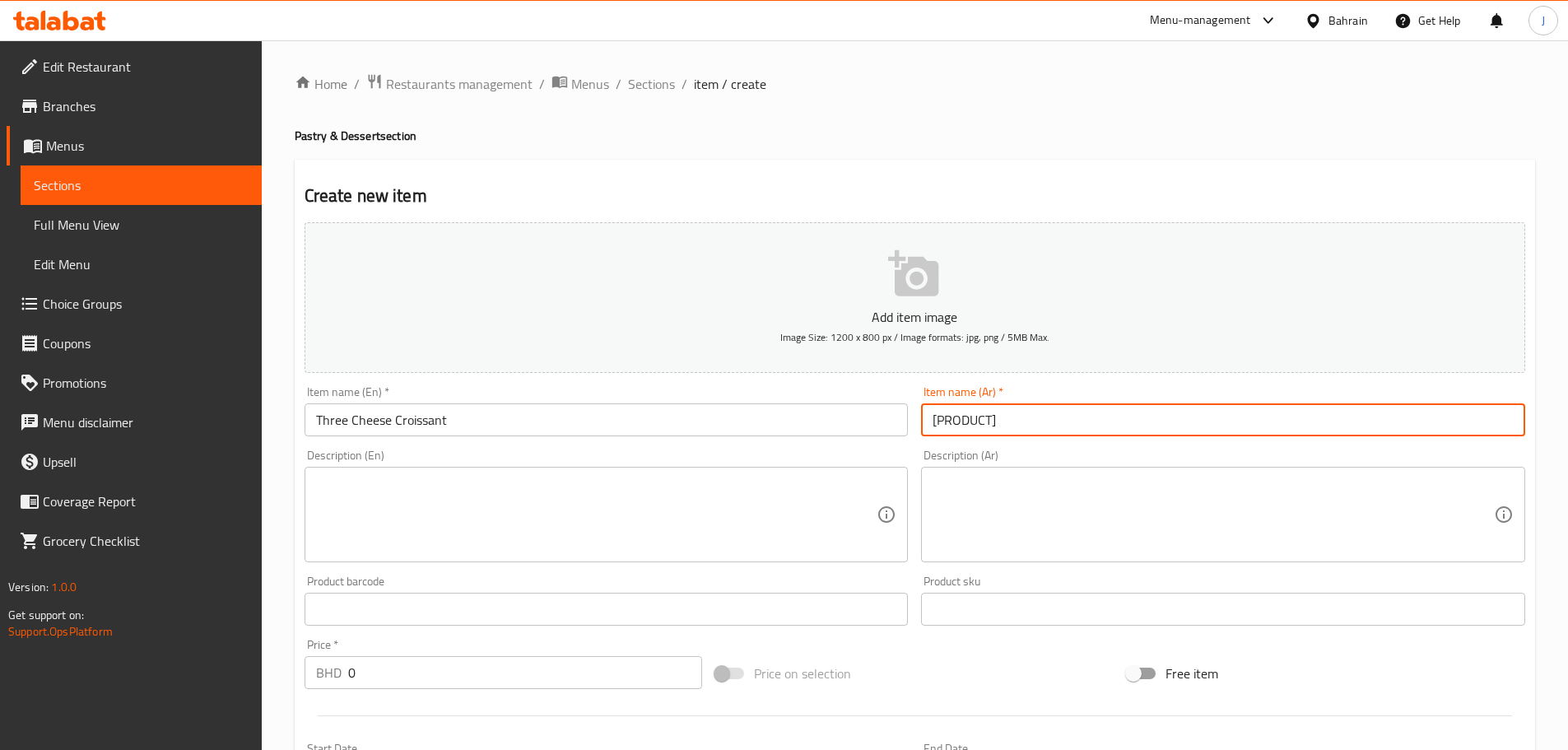 type on "[PRODUCT]" 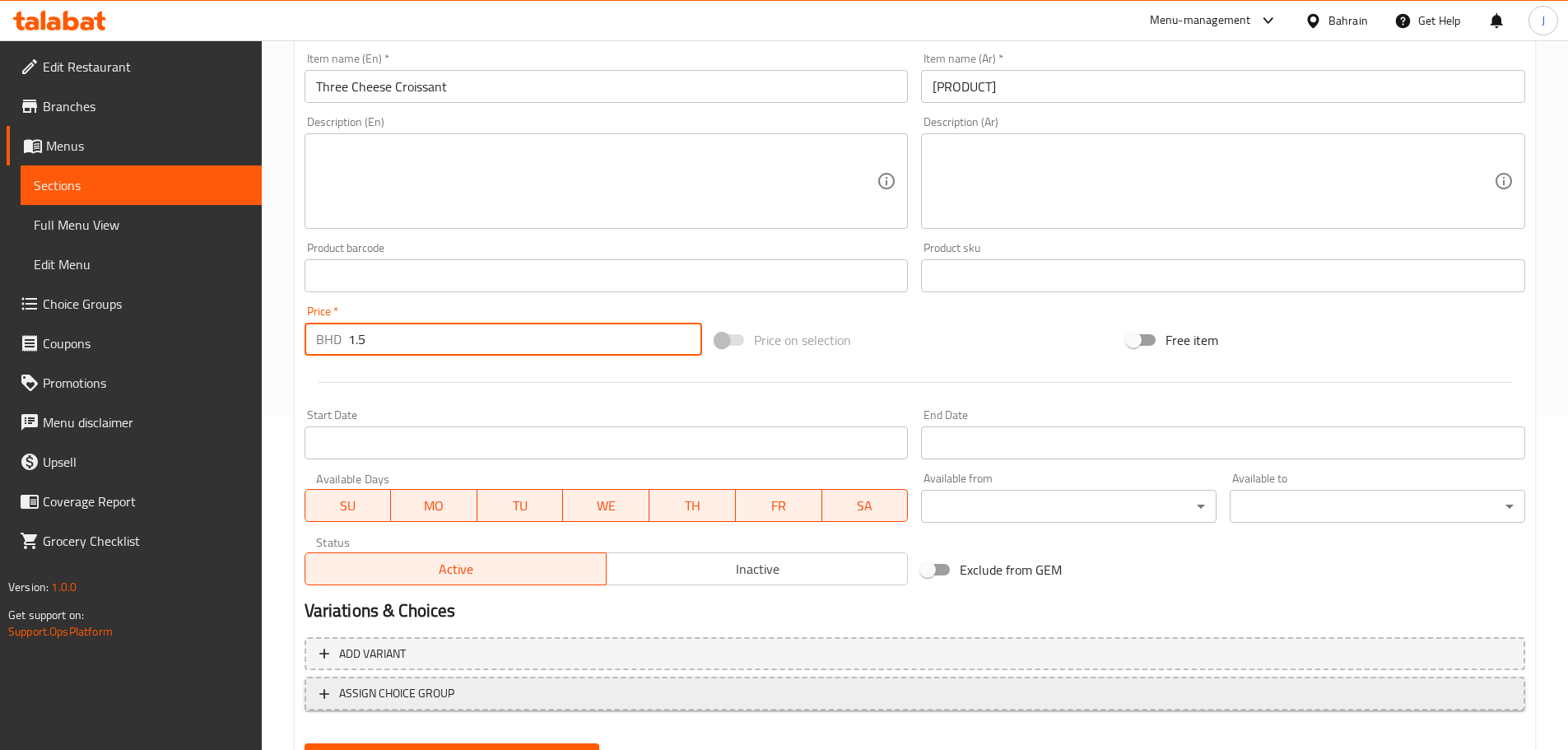scroll, scrollTop: 413, scrollLeft: 0, axis: vertical 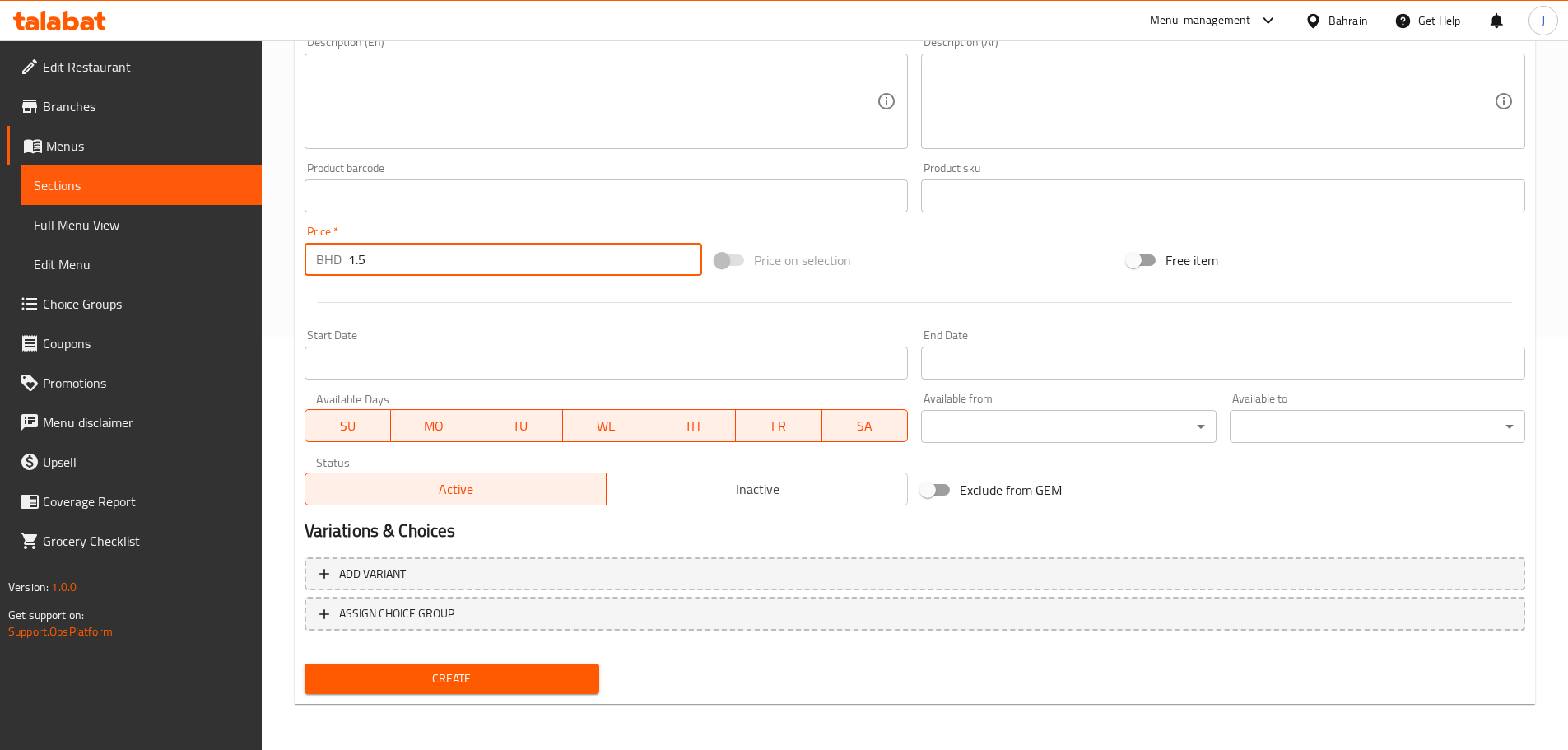 type on "1.5" 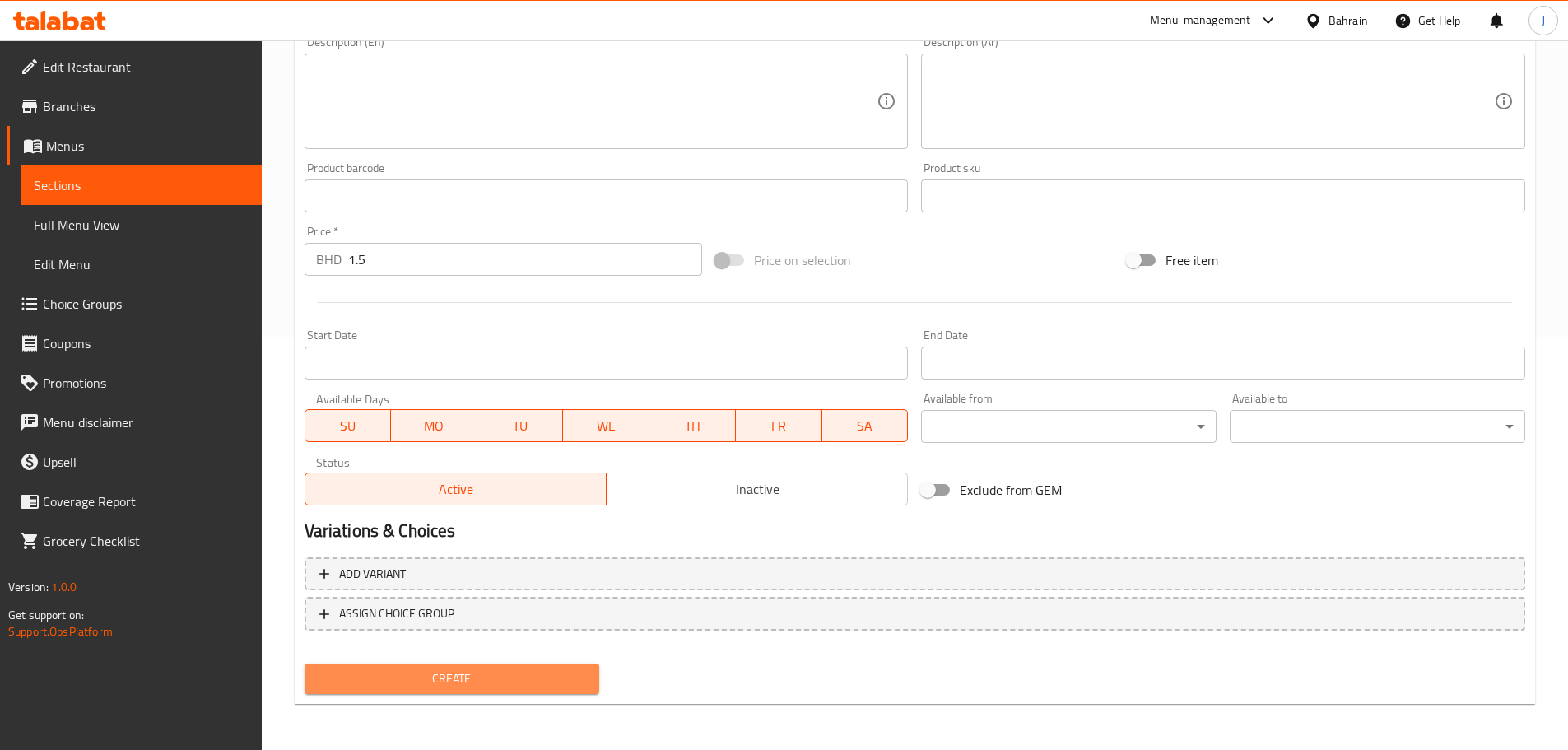 click on "Create" at bounding box center (452, 678) 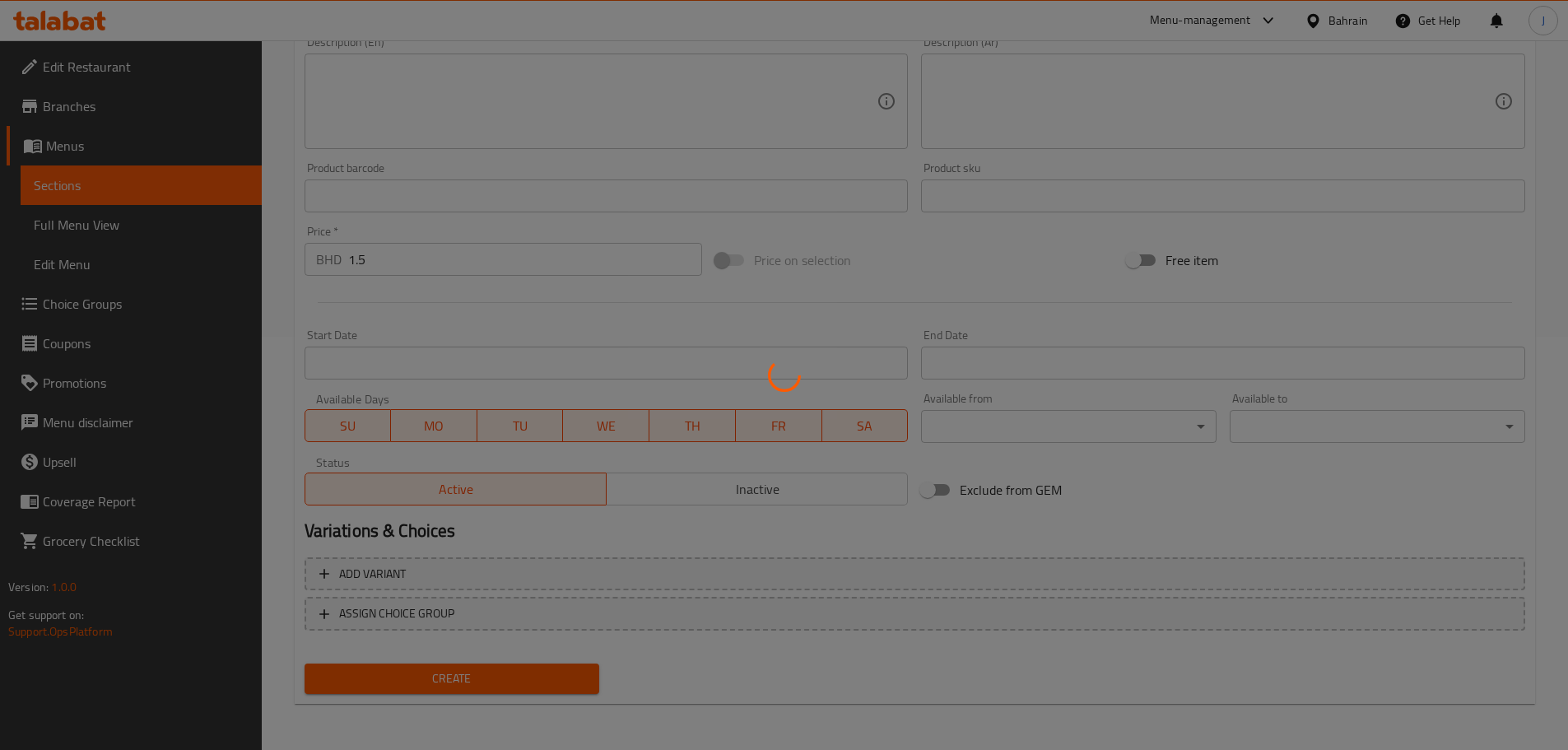 type 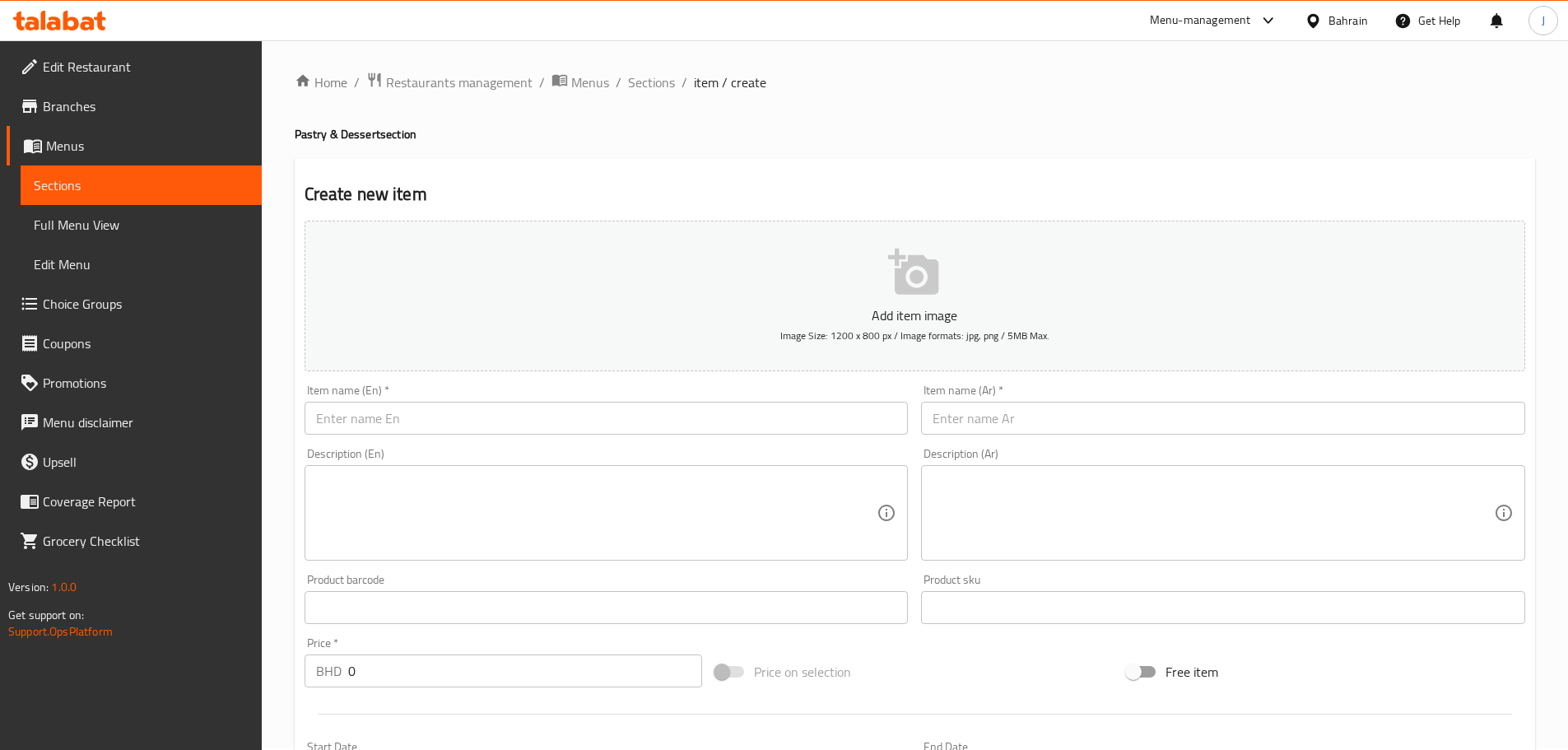 scroll, scrollTop: 0, scrollLeft: 0, axis: both 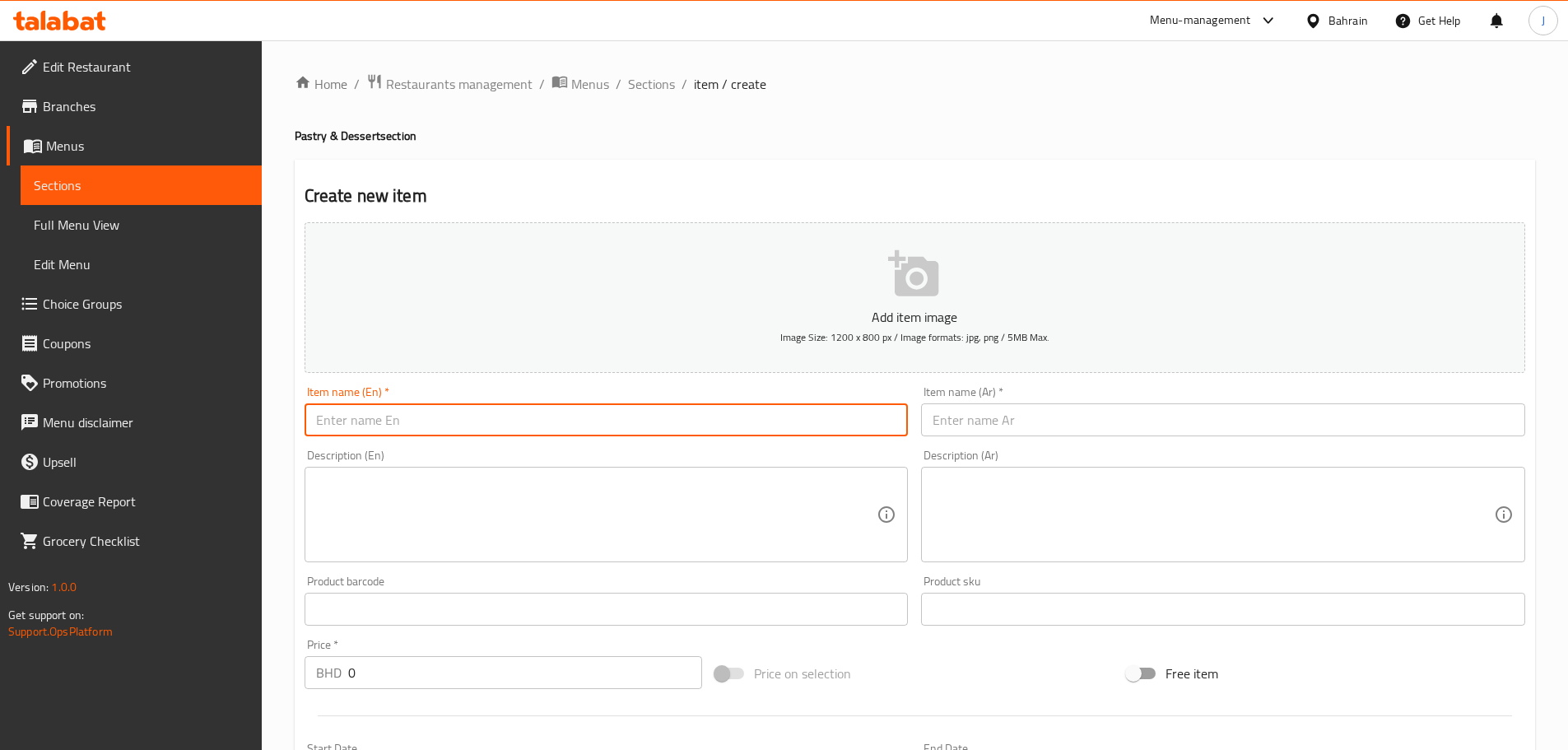 click at bounding box center (607, 420) 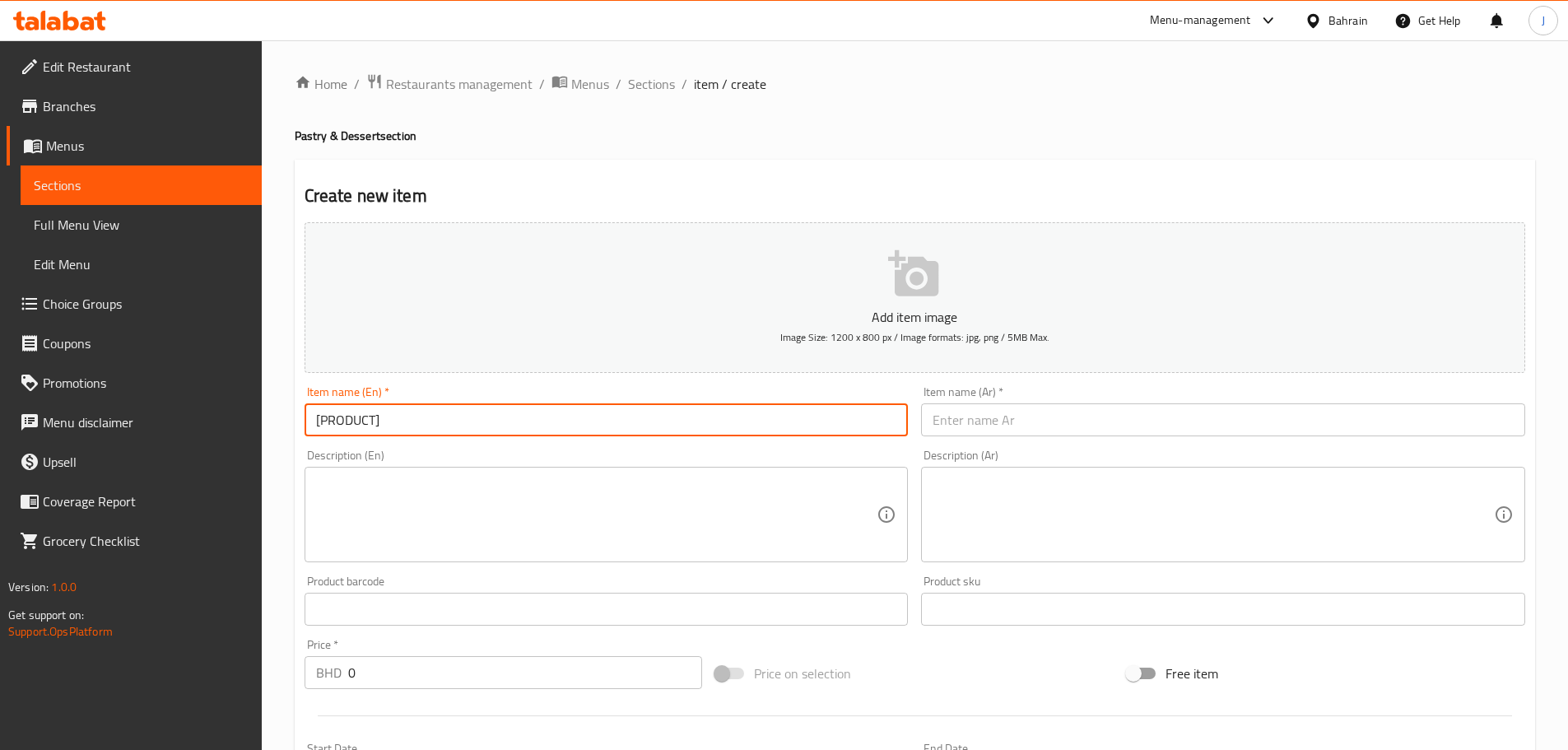 type on "[PRODUCT]" 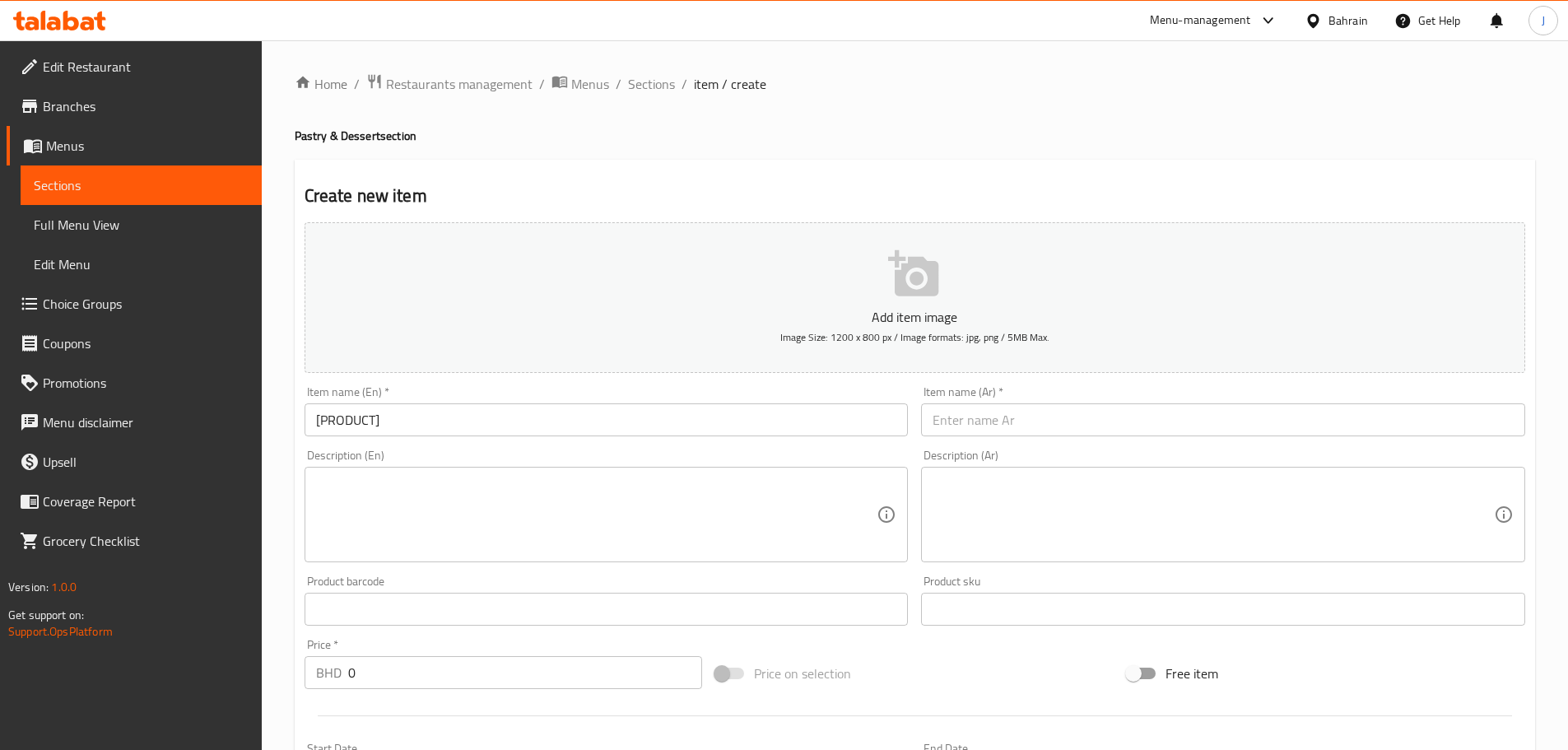 click at bounding box center (1223, 420) 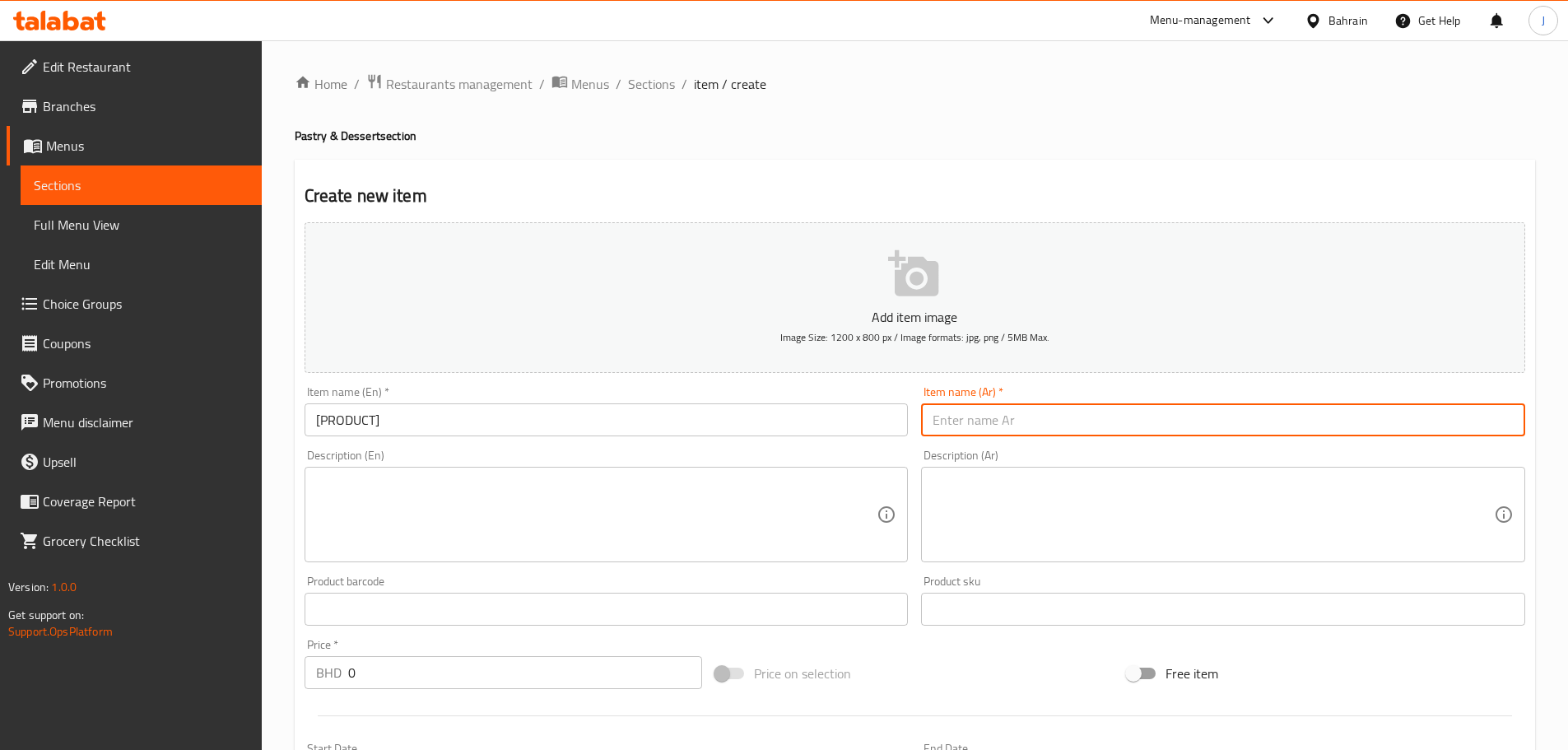 paste on "[PRODUCT]" 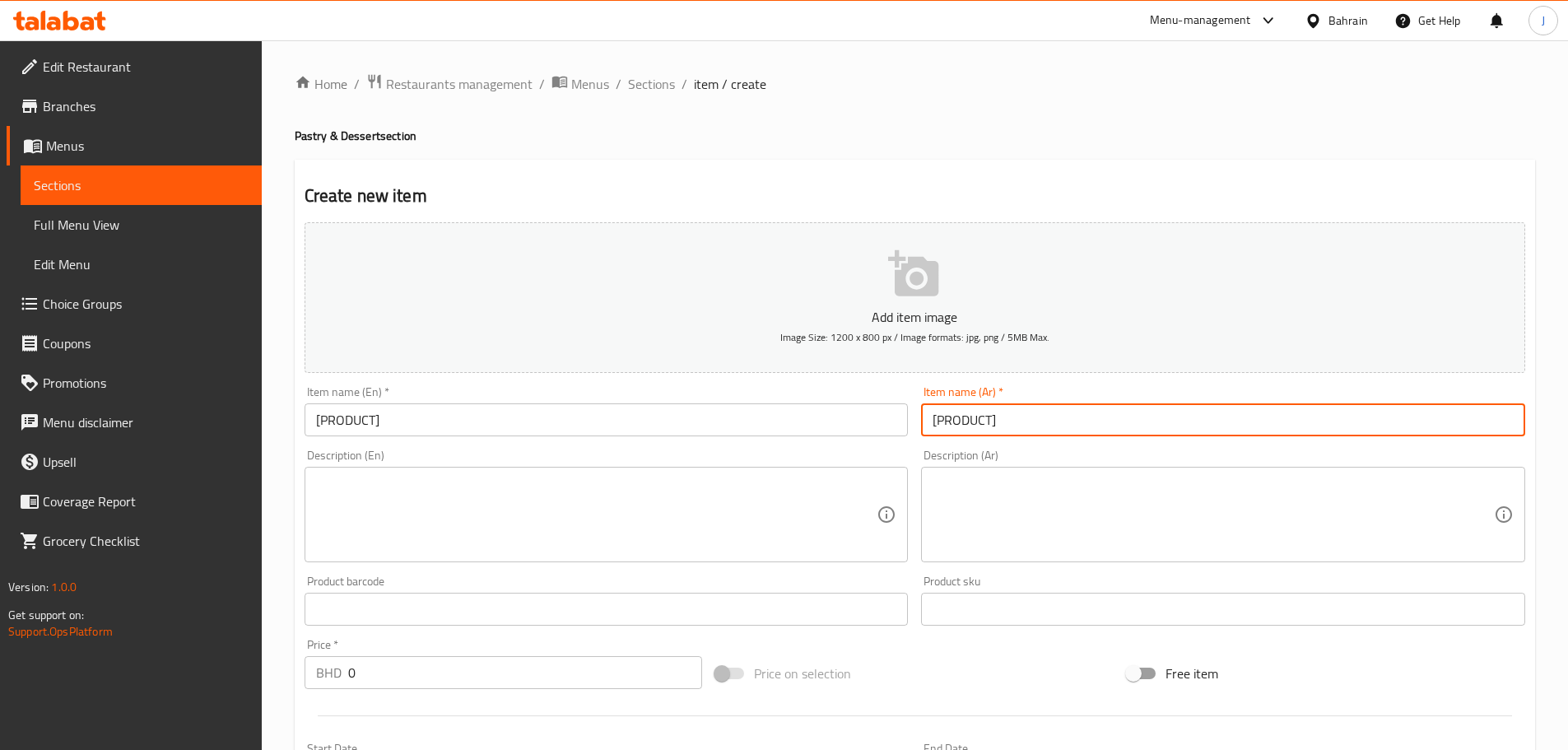 type on "[PRODUCT]" 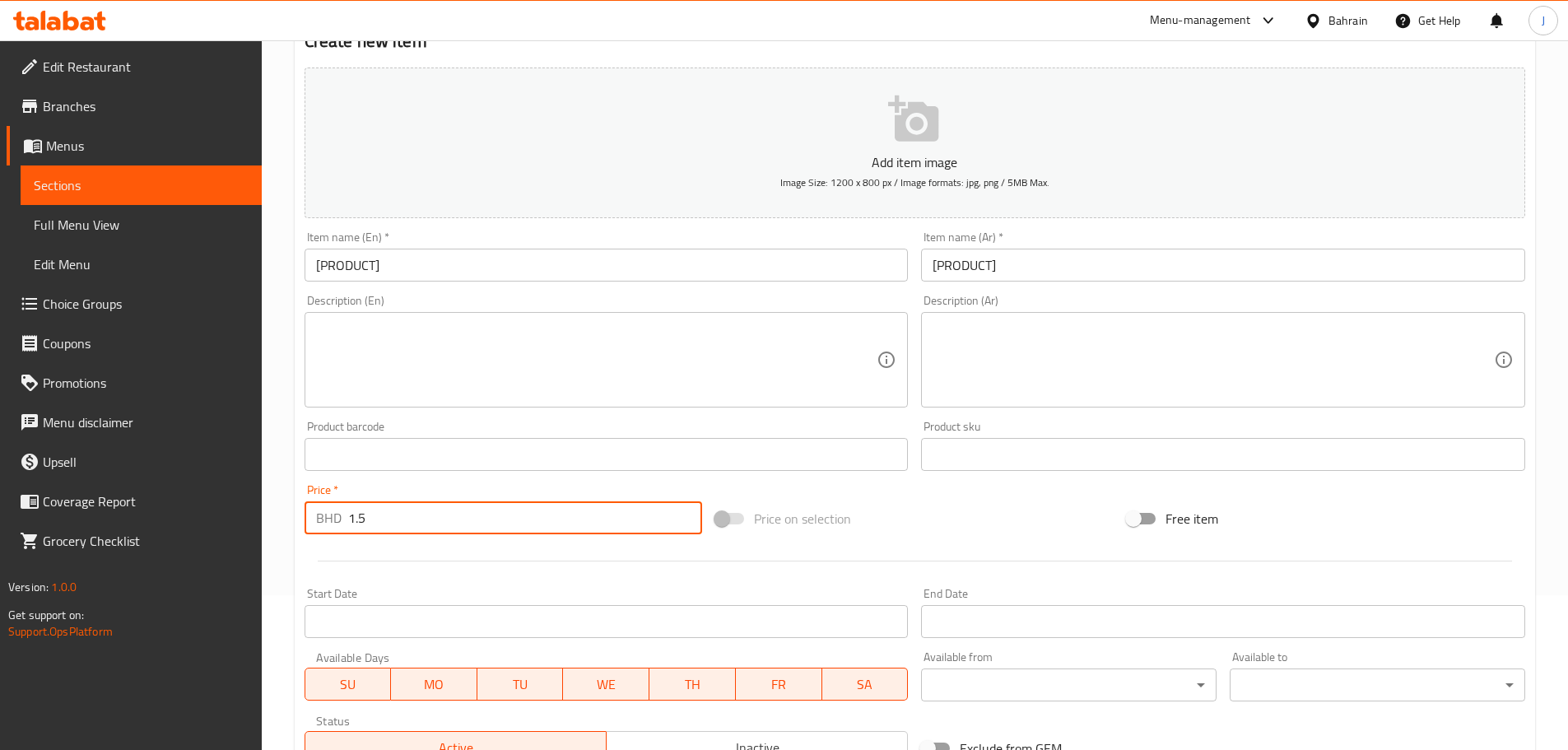 scroll, scrollTop: 413, scrollLeft: 0, axis: vertical 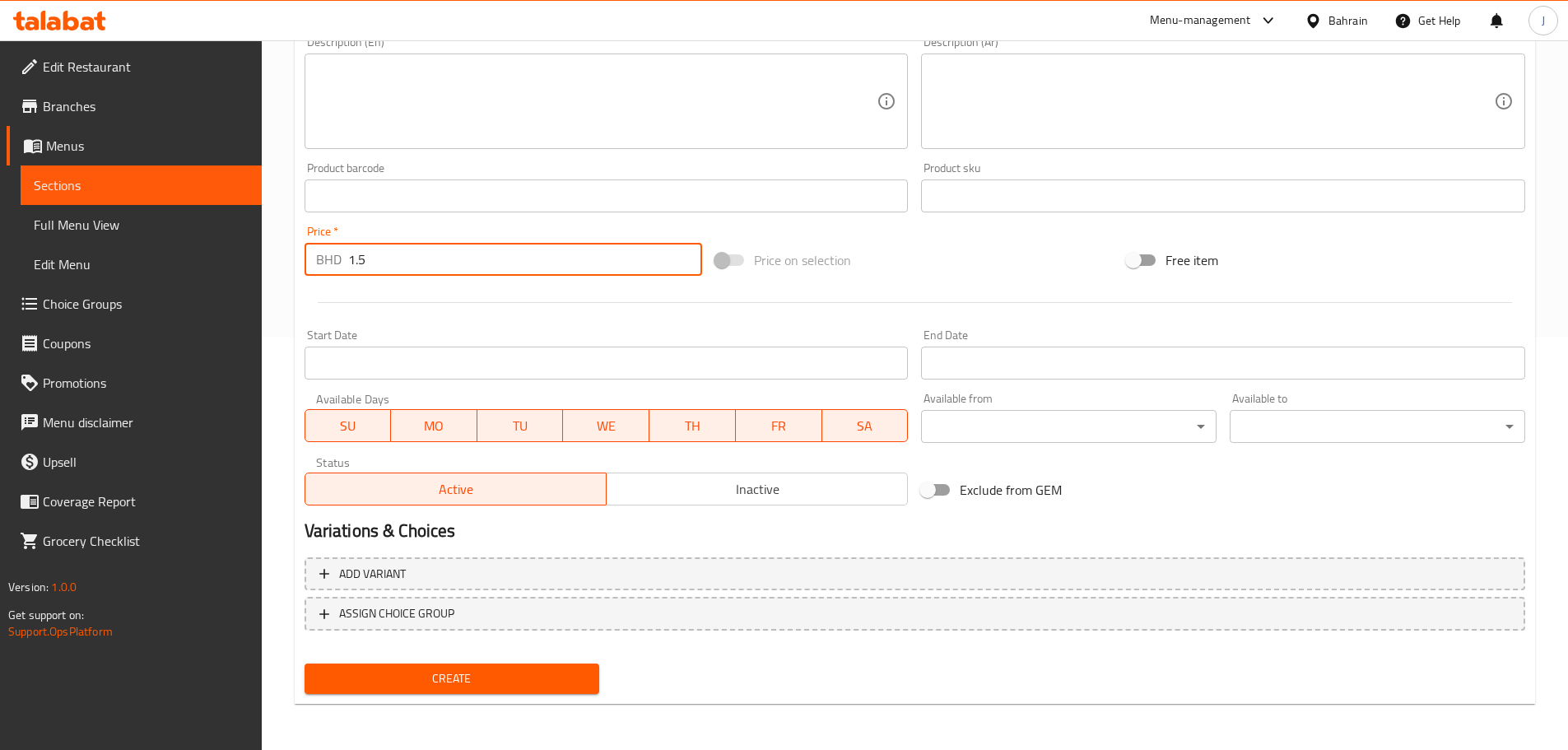 type on "1.5" 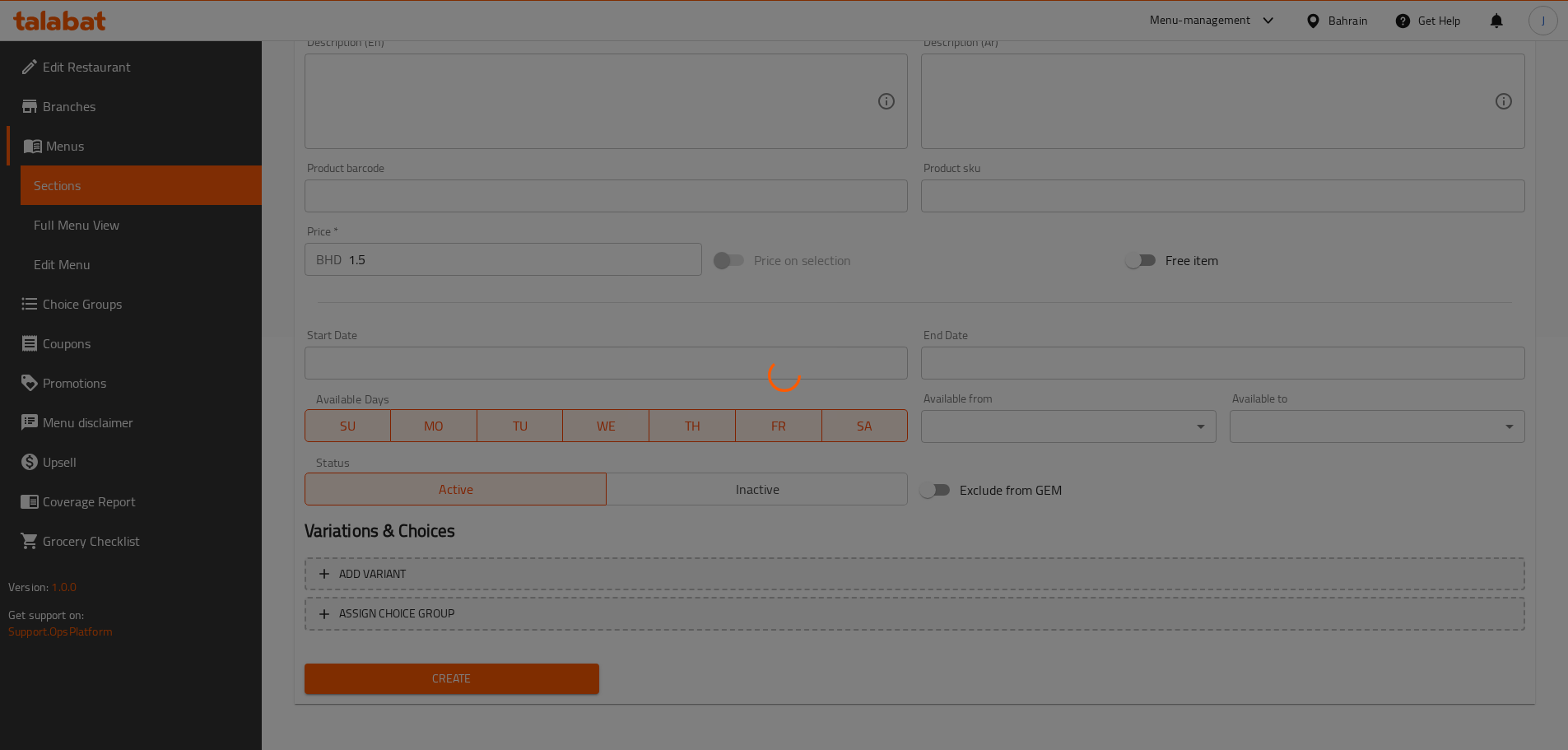 type 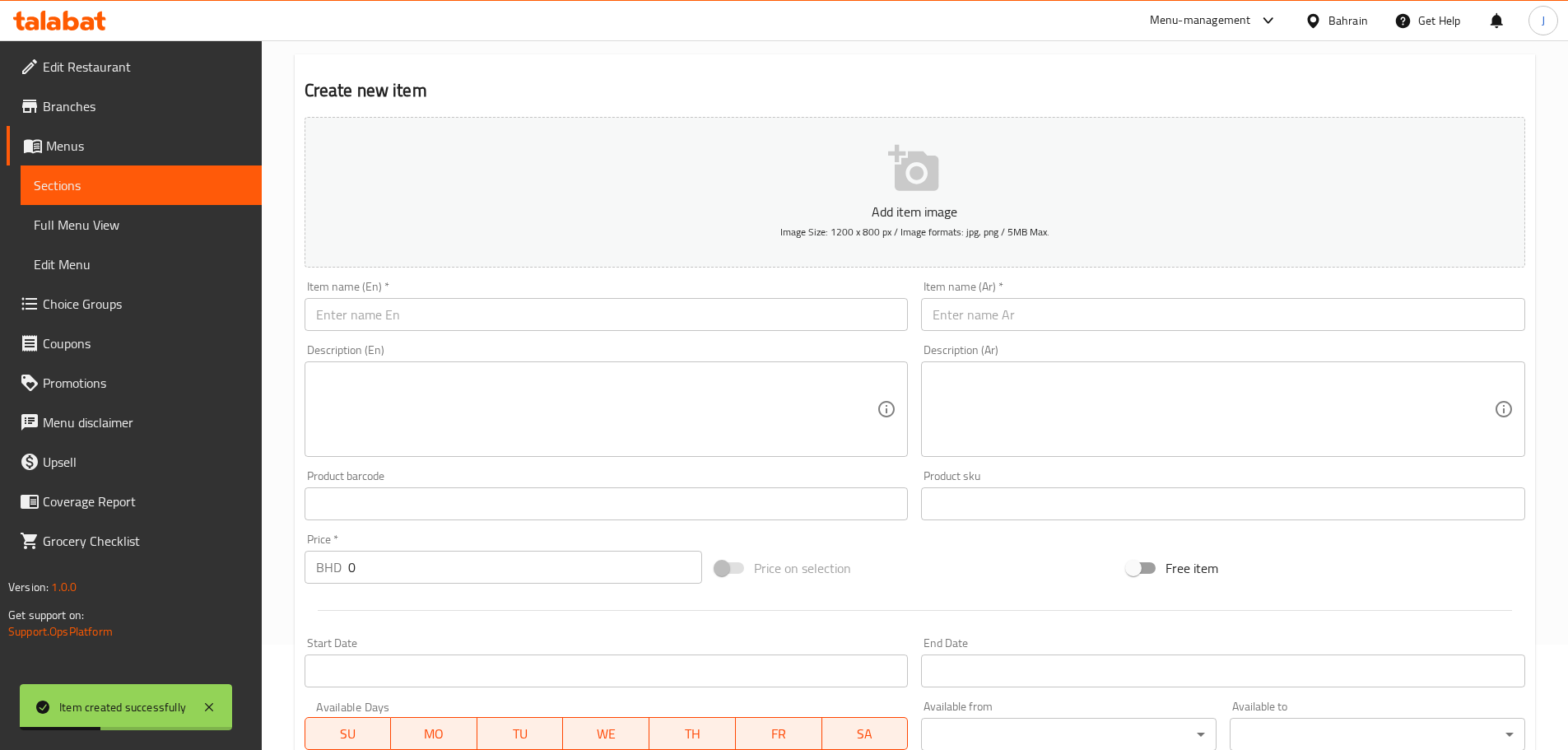 scroll, scrollTop: 0, scrollLeft: 0, axis: both 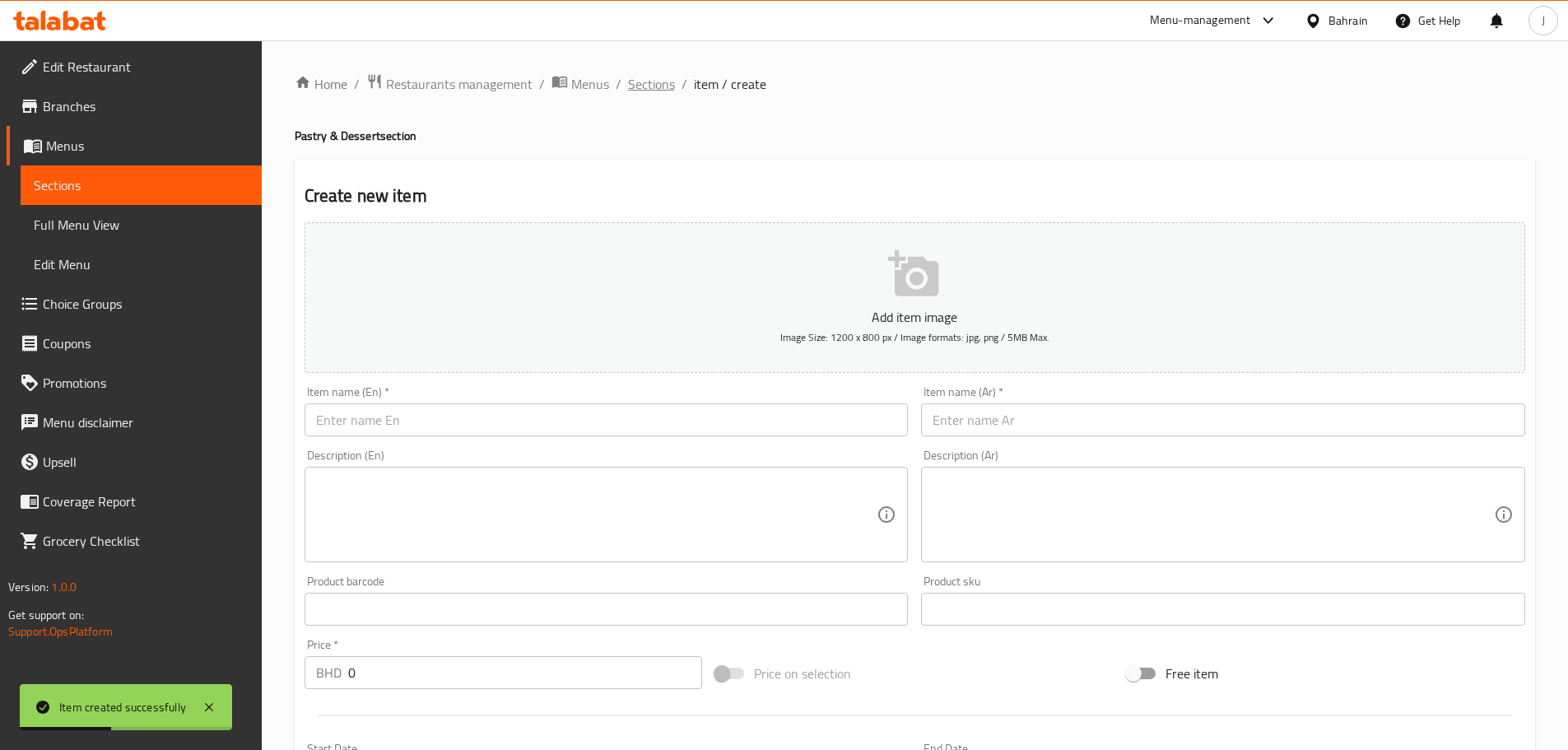 click on "Sections" at bounding box center [651, 84] 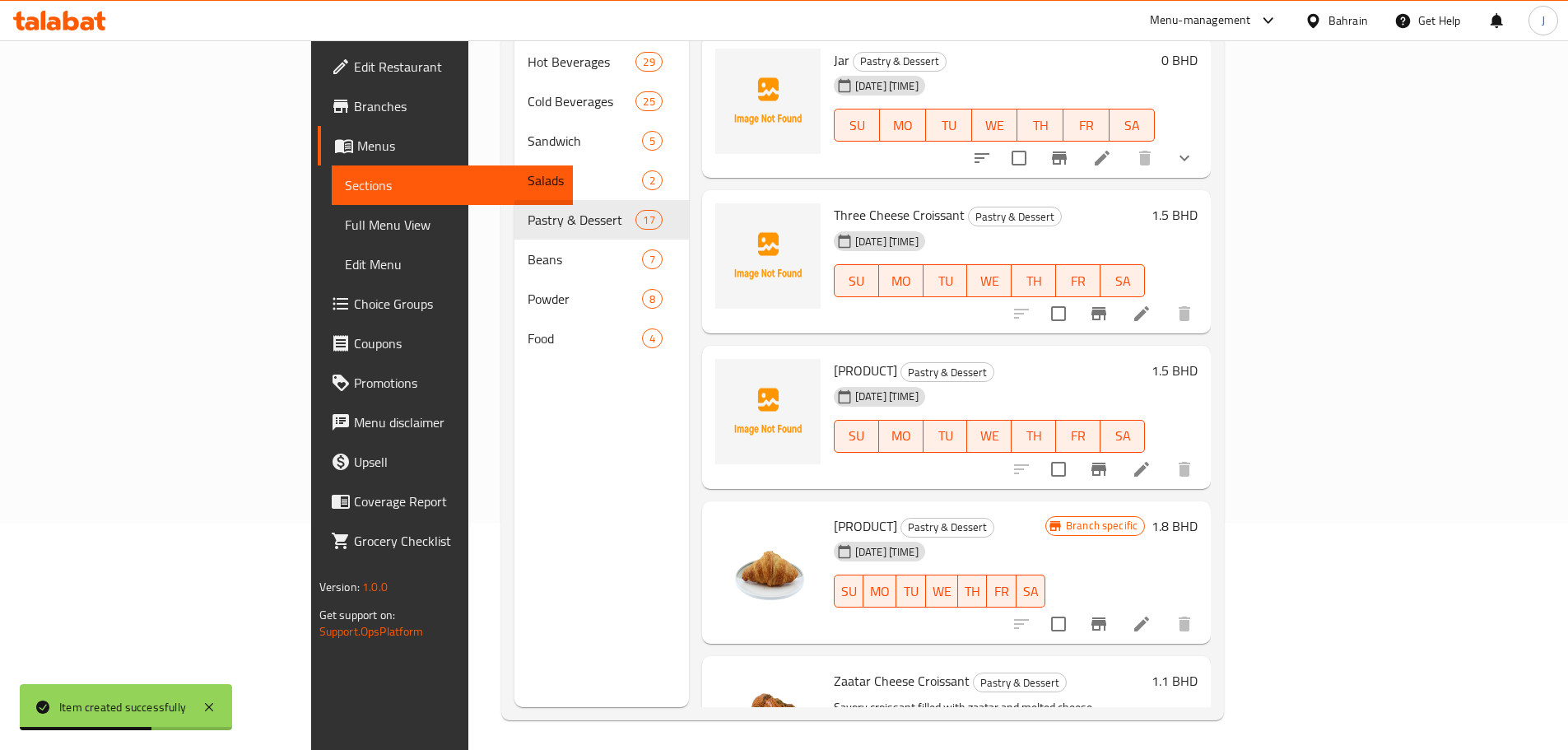 scroll, scrollTop: 231, scrollLeft: 0, axis: vertical 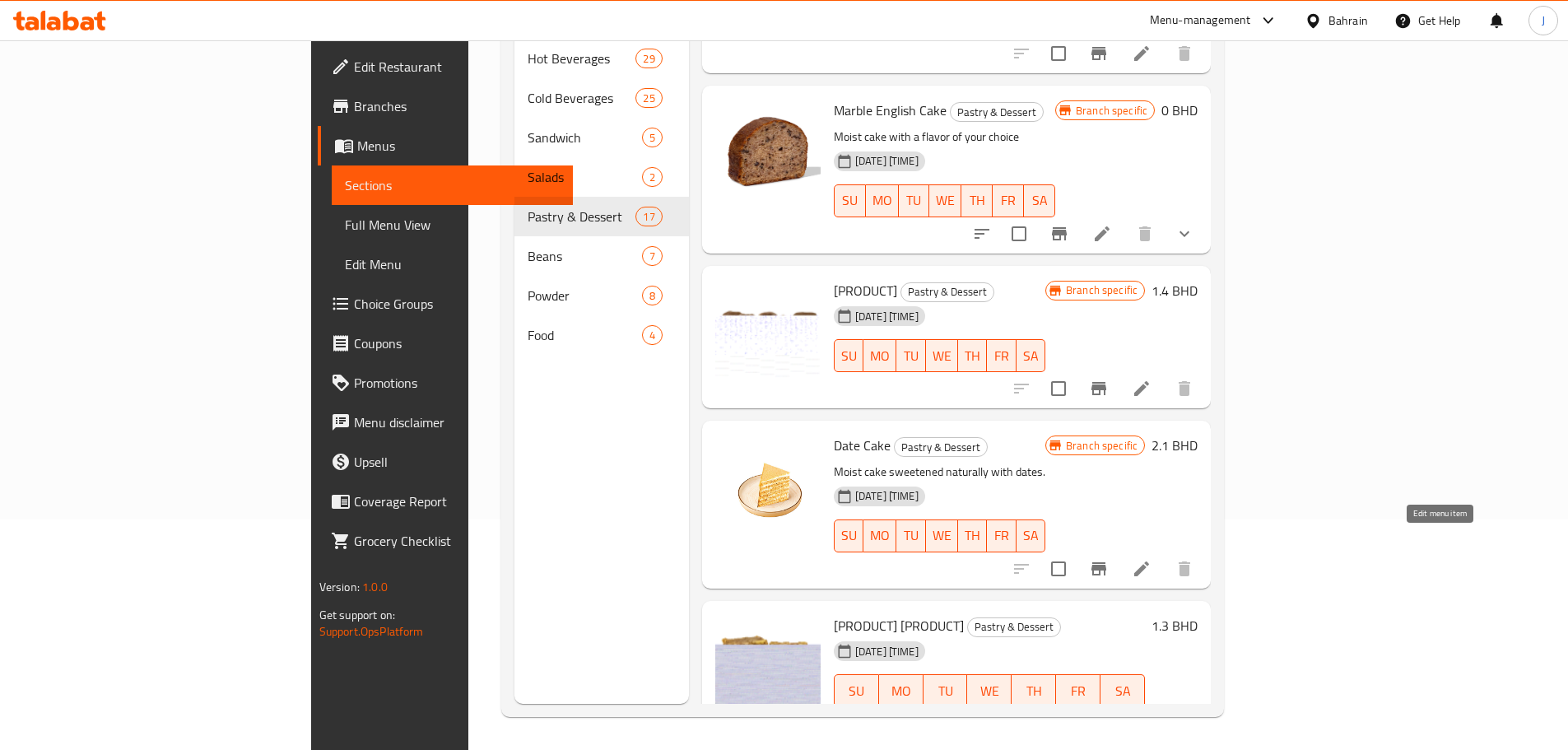 click 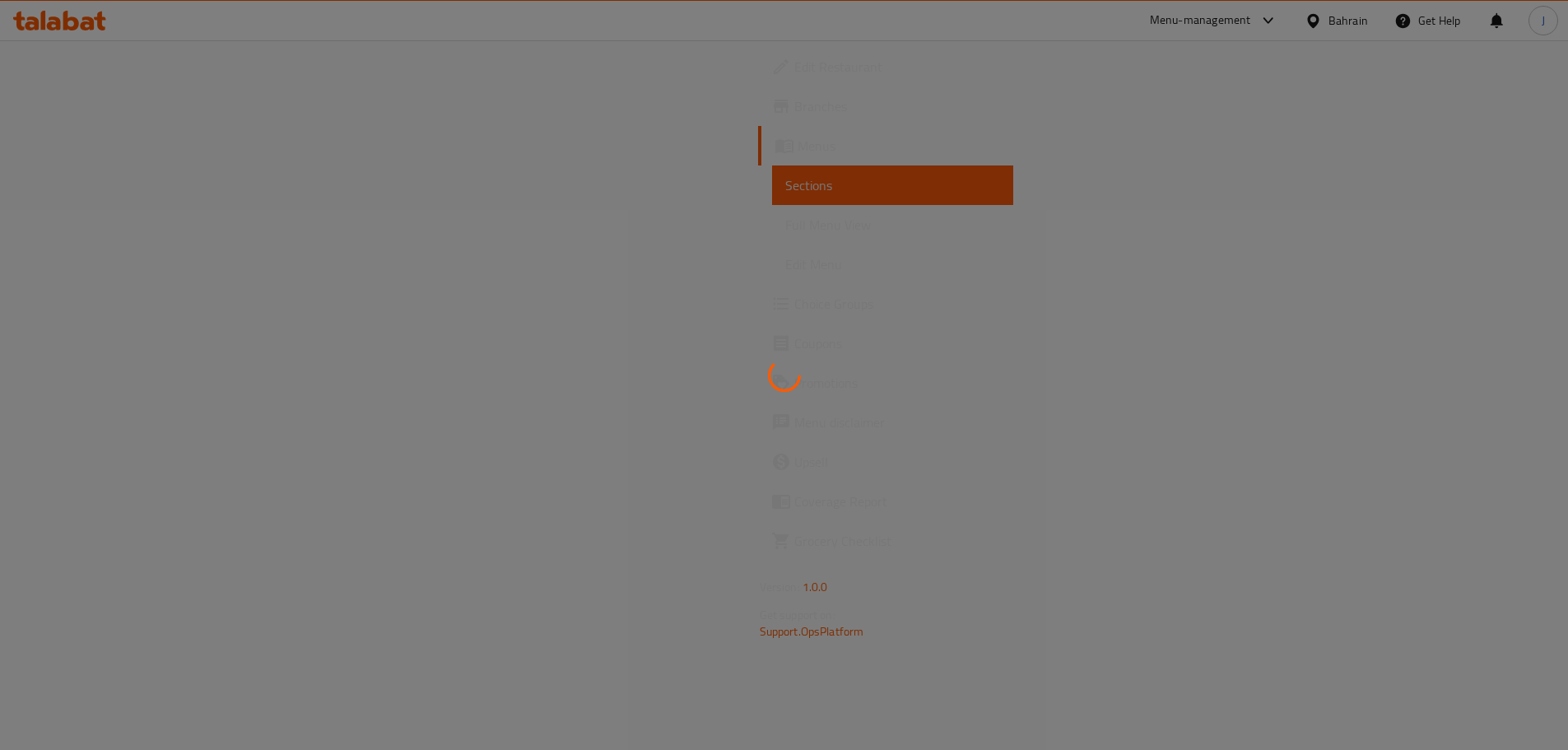 scroll, scrollTop: 0, scrollLeft: 0, axis: both 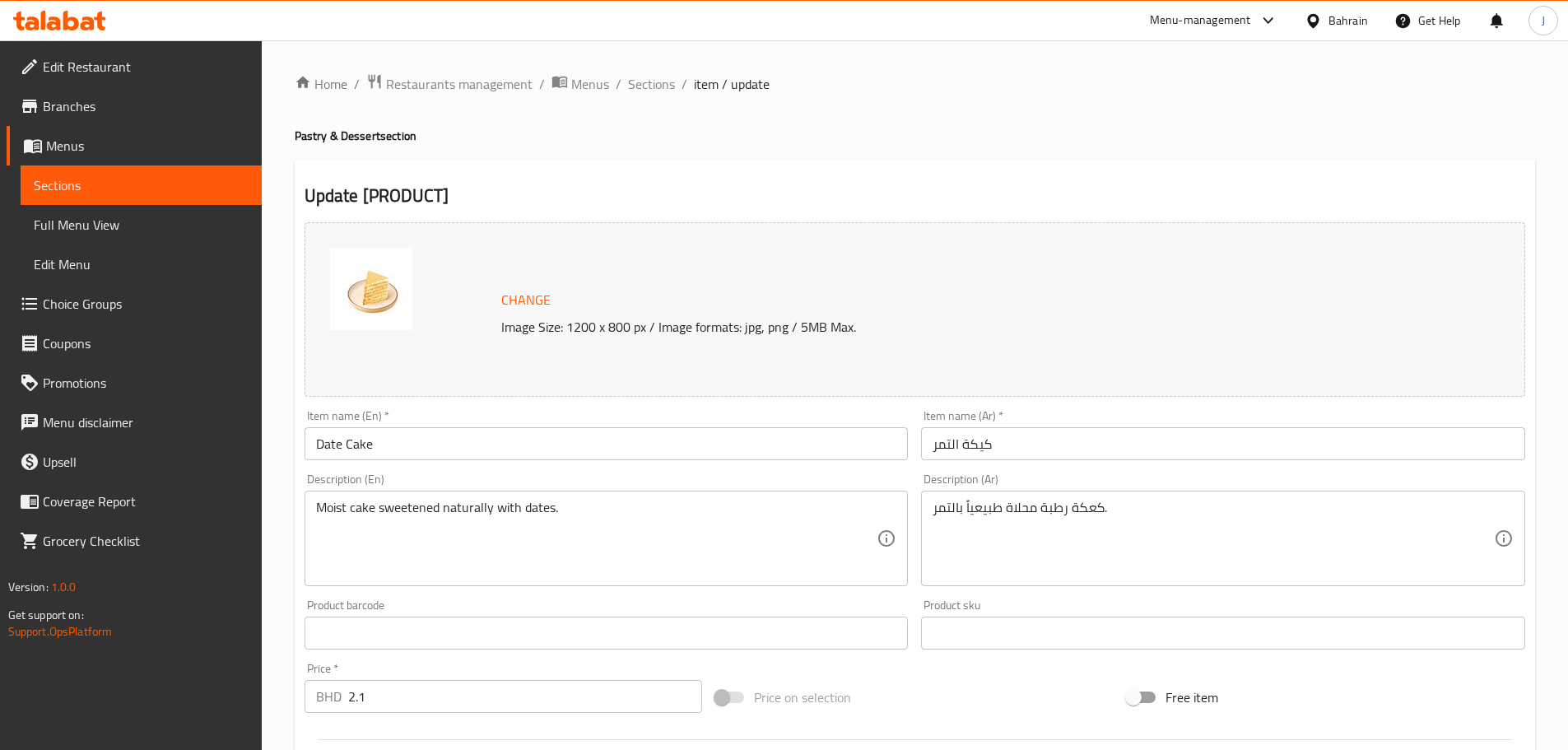click on "Item name (En)   * [PRODUCT] Item name (En)  *" at bounding box center (607, 435) 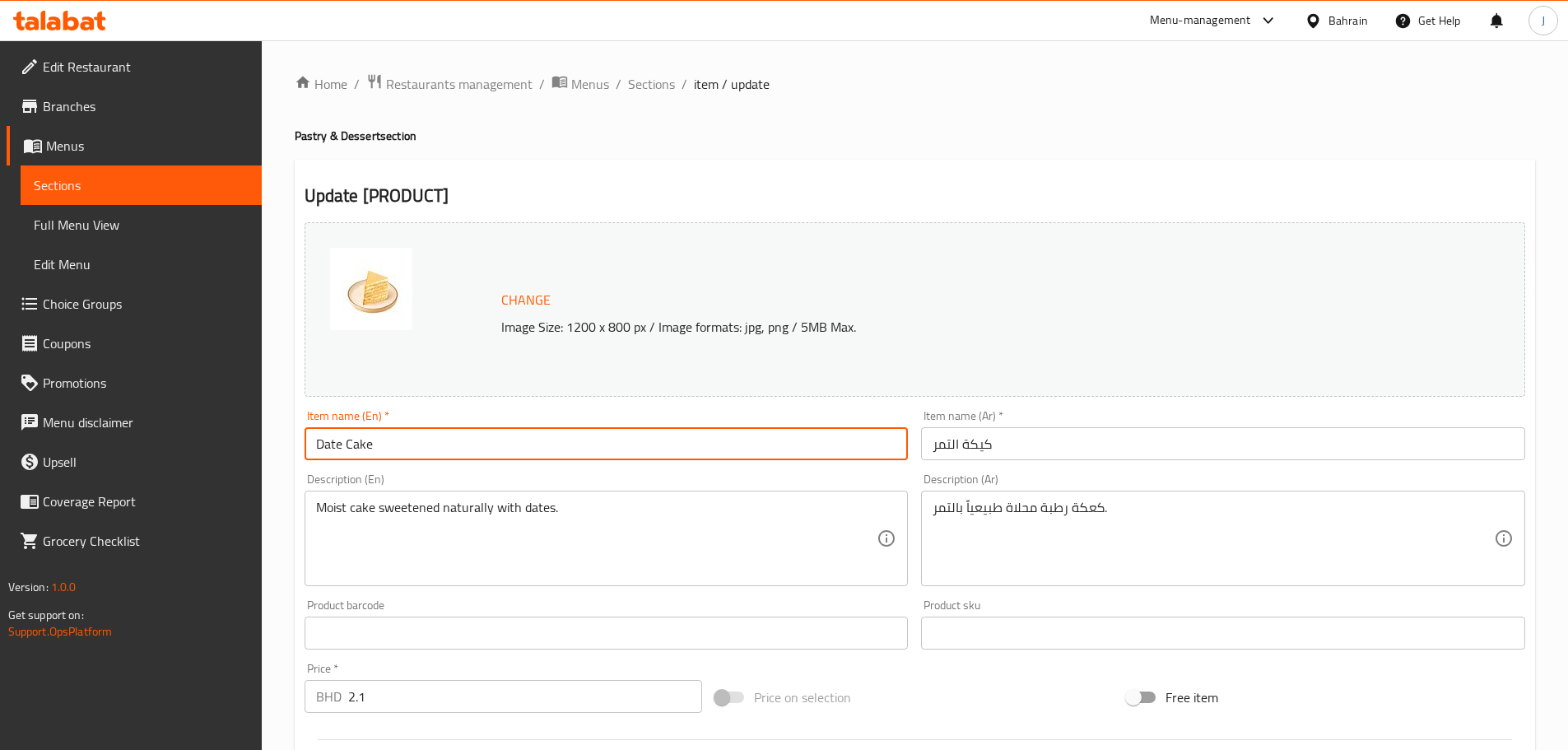 click on "Date Cake" at bounding box center [607, 444] 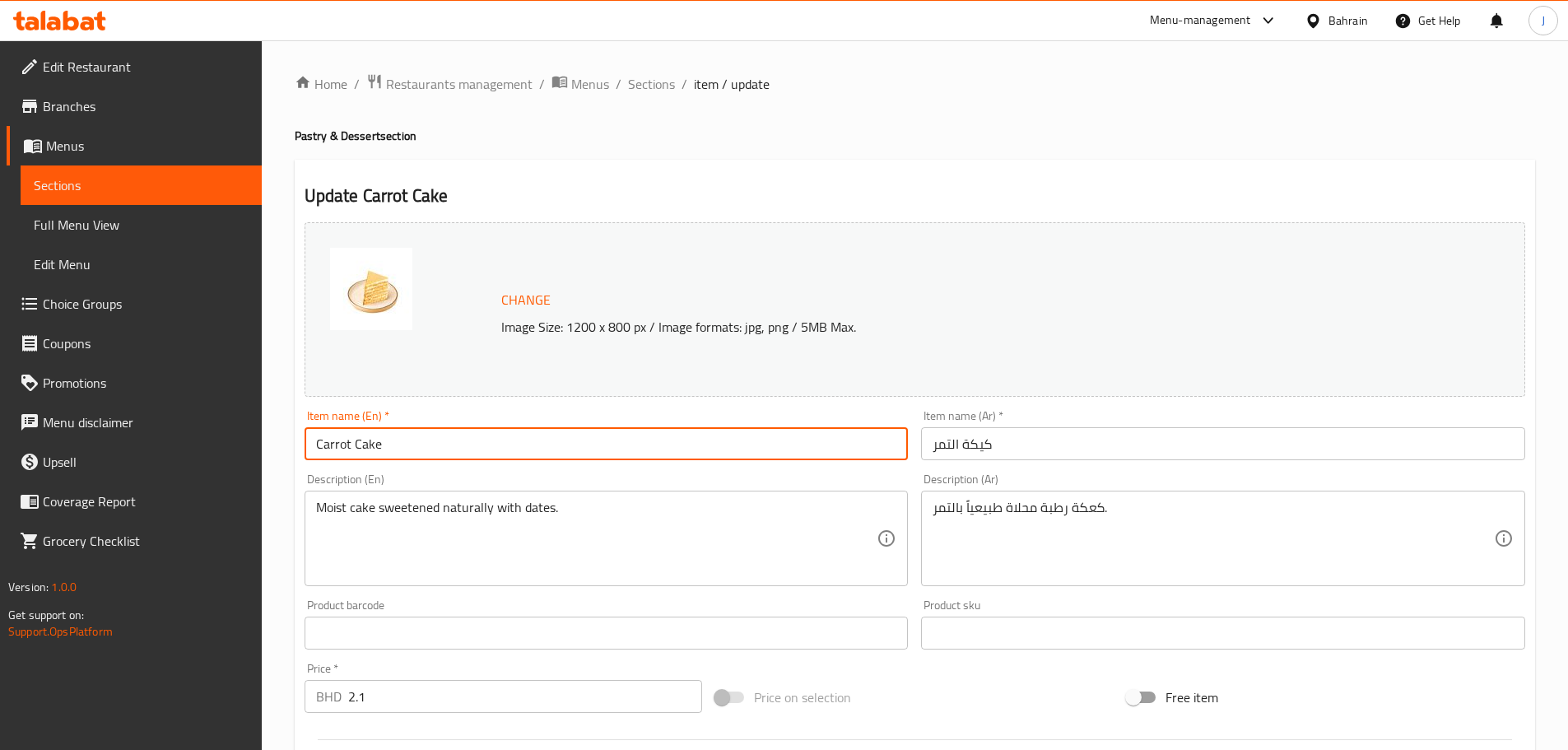 click on "Carrot Cake" at bounding box center (607, 444) 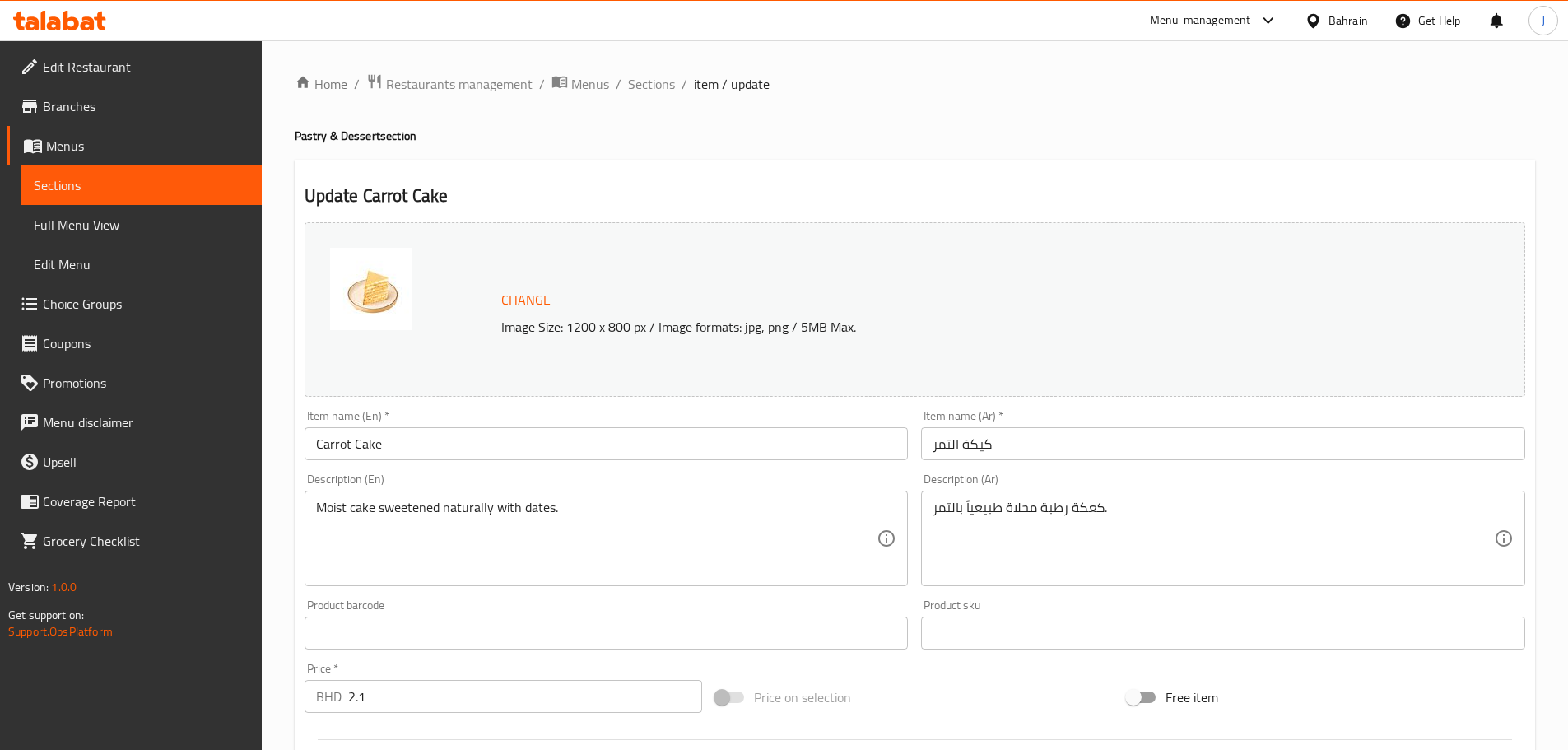 click on "كيكة التمر" at bounding box center [1223, 444] 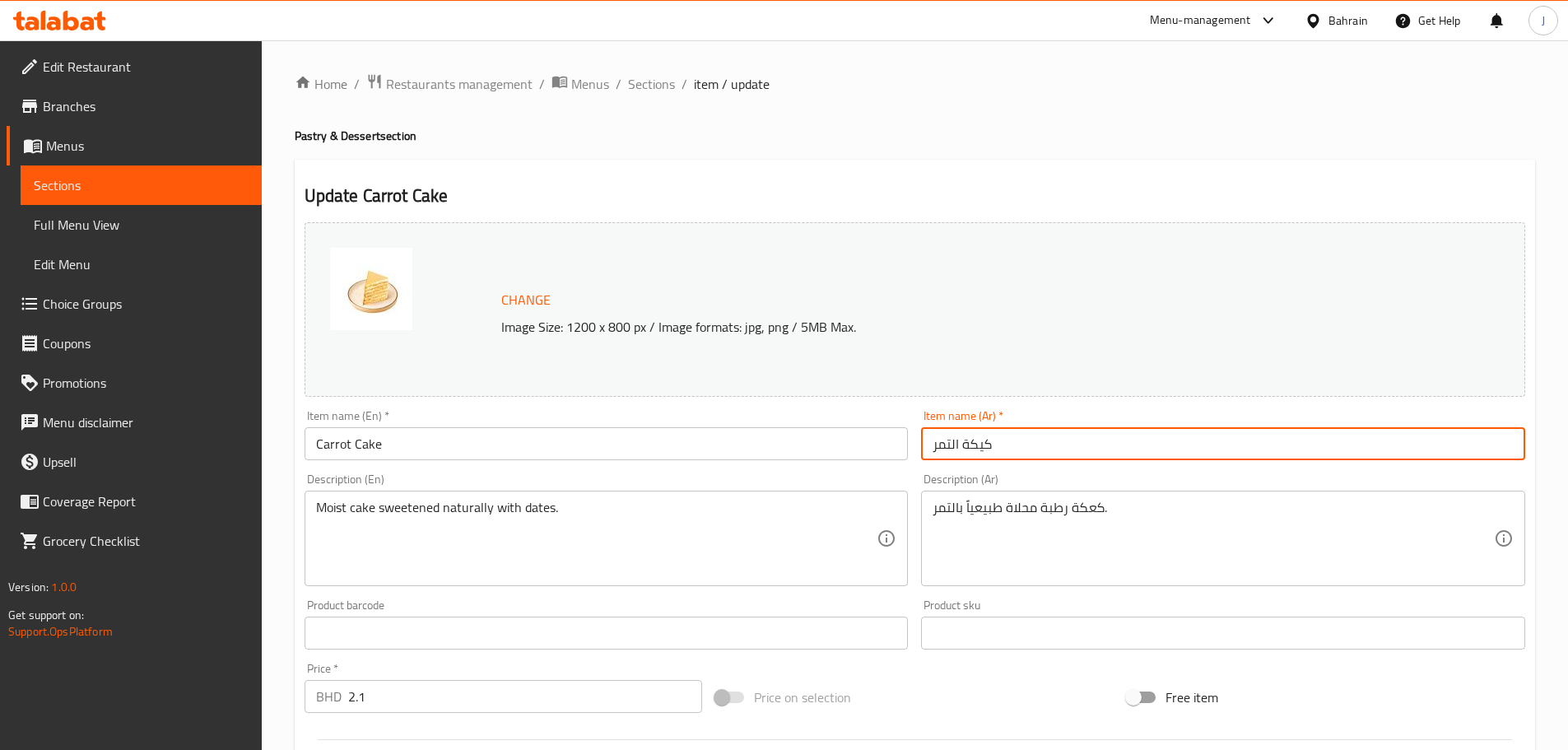 click on "كيكة التمر" at bounding box center (1223, 444) 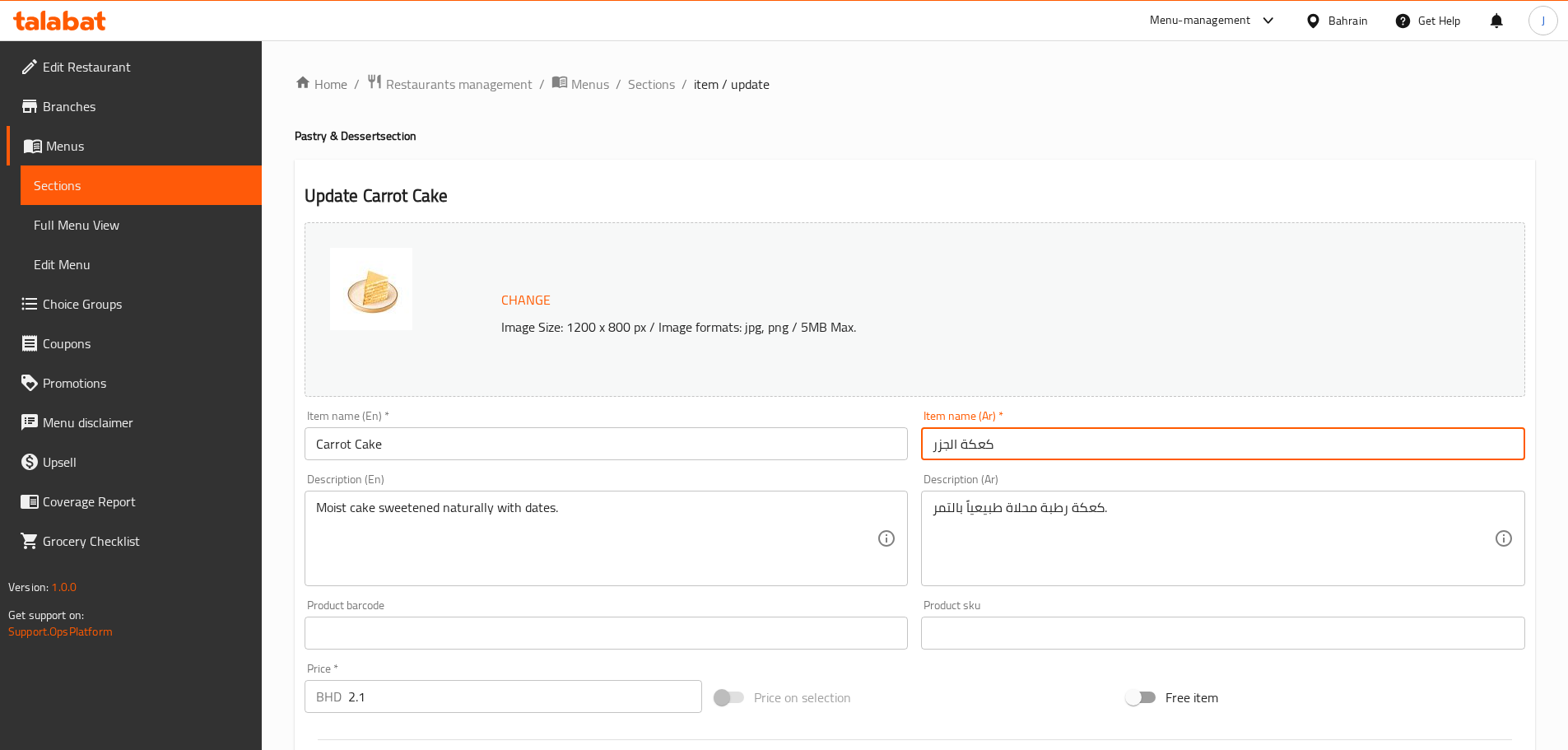 type on "كعكة الجزر" 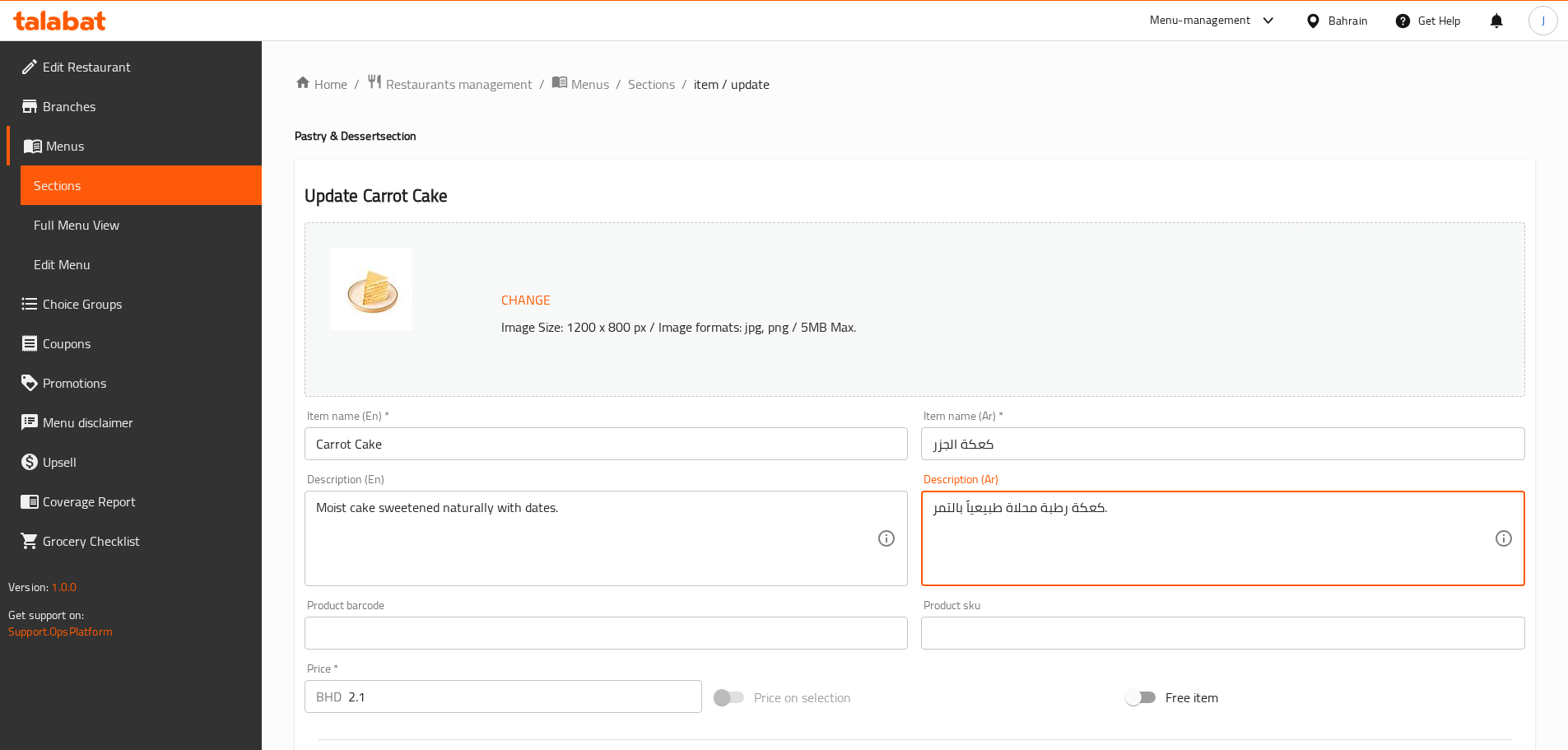 click on "كعكة رطبة محلاة طبيعياً بالتمر." at bounding box center (1213, 538) 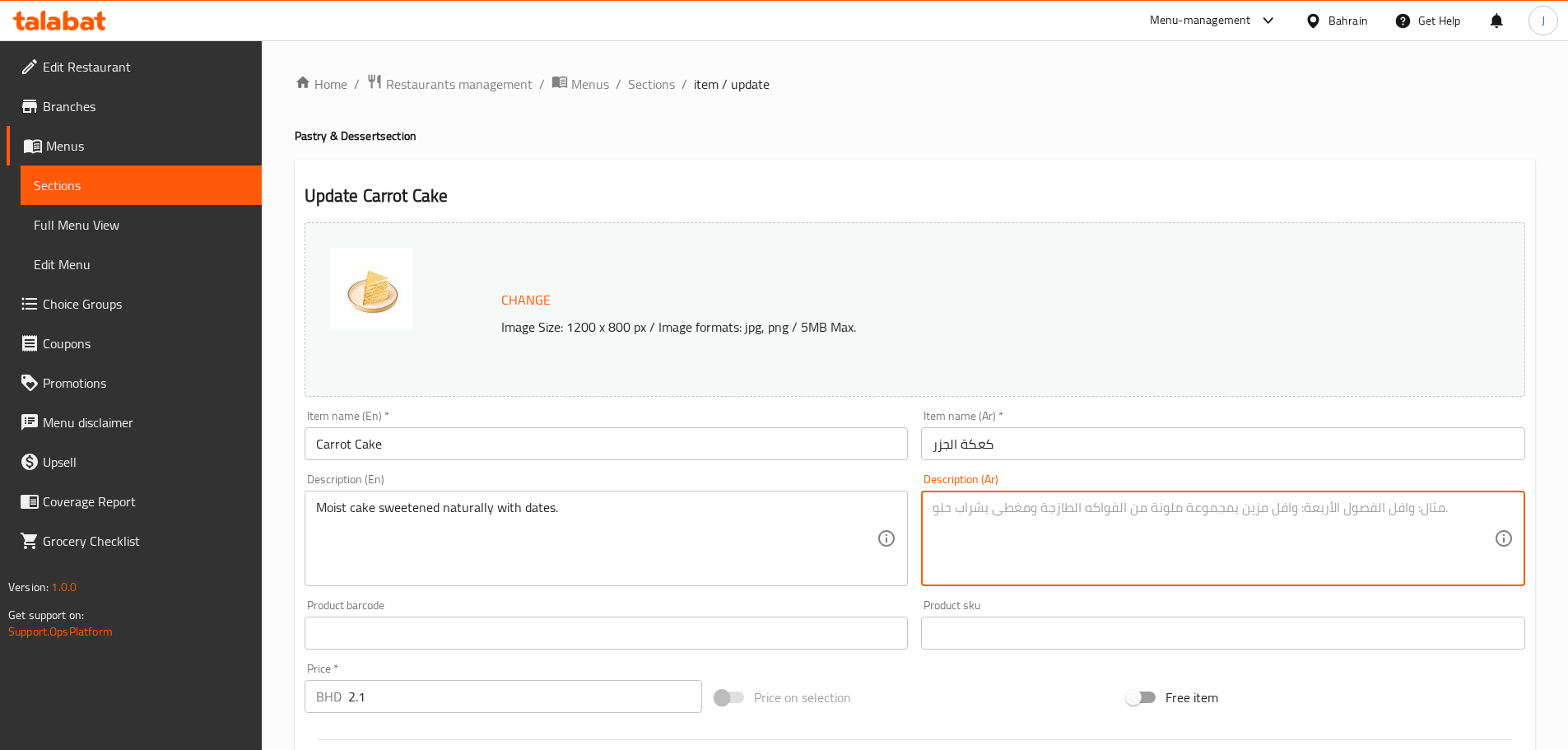type 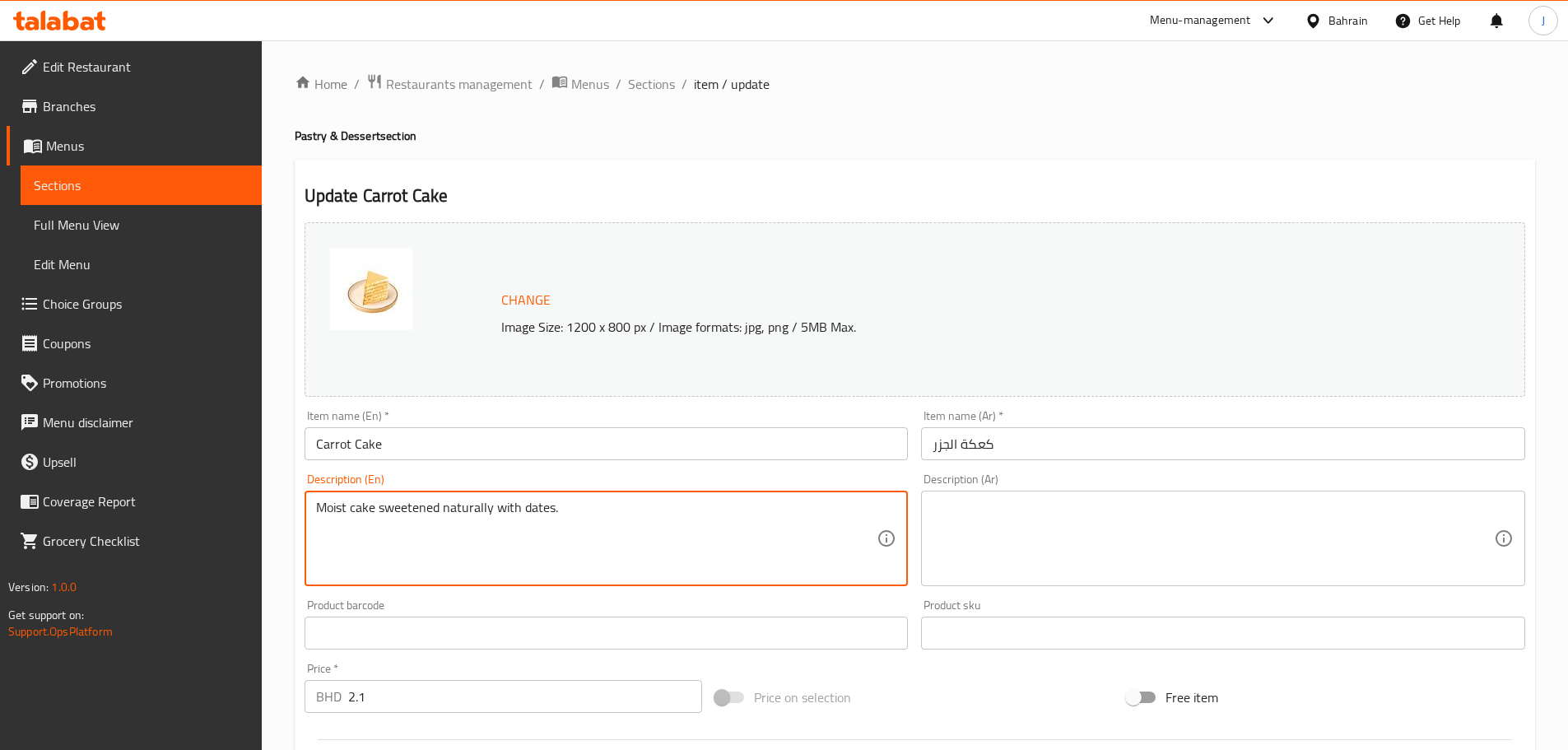 click on "Moist cake sweetened naturally with dates." at bounding box center [597, 538] 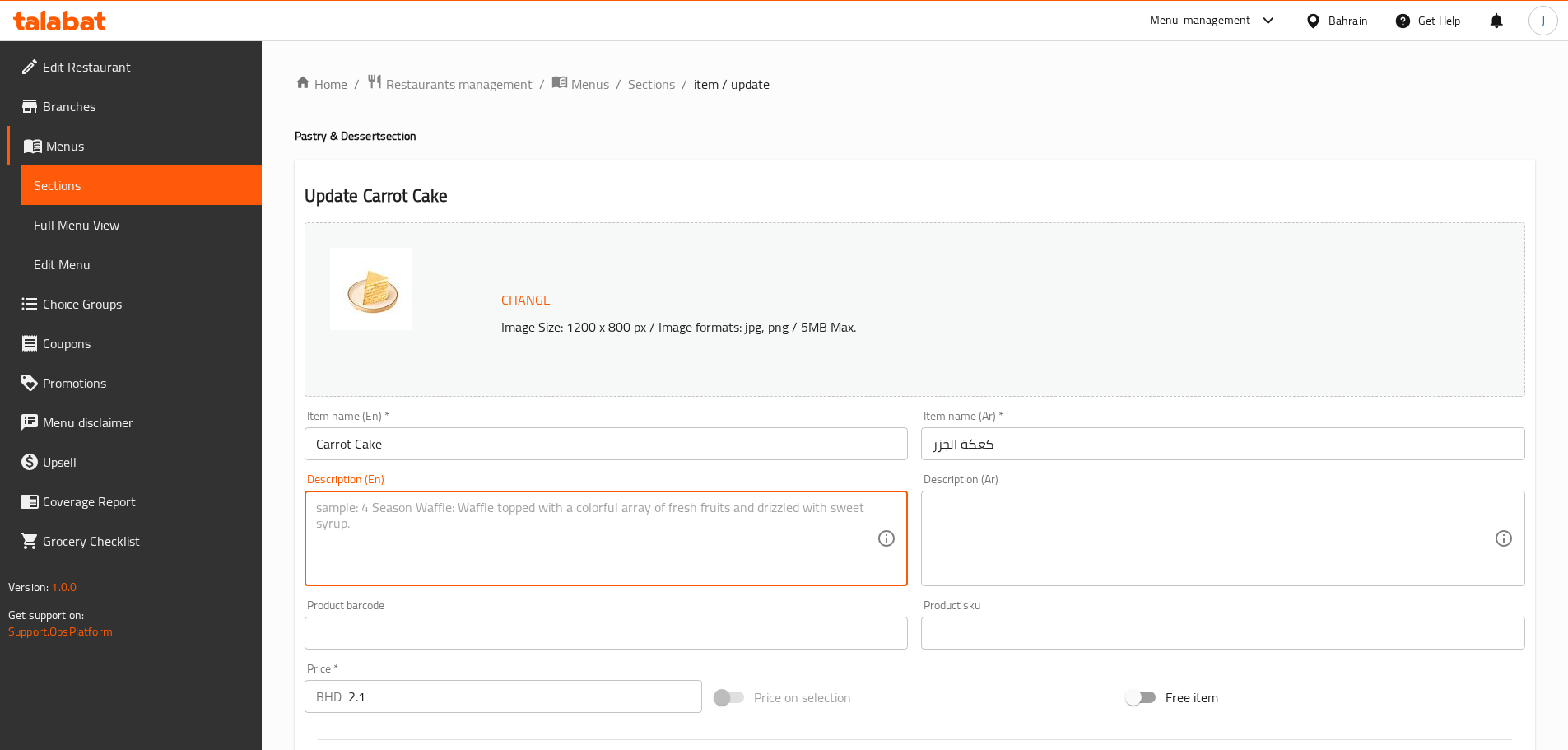 type 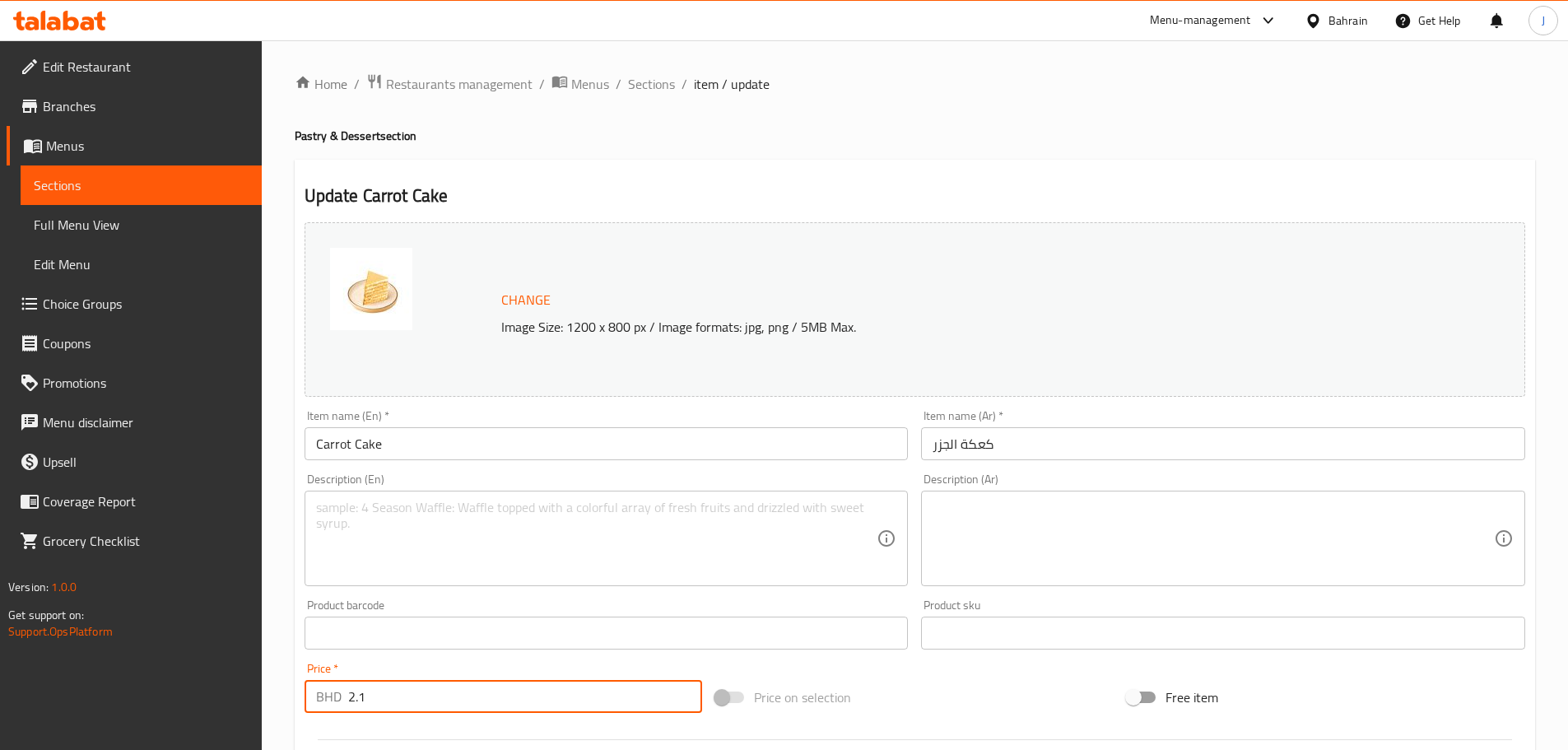click on "2.1" at bounding box center [525, 696] 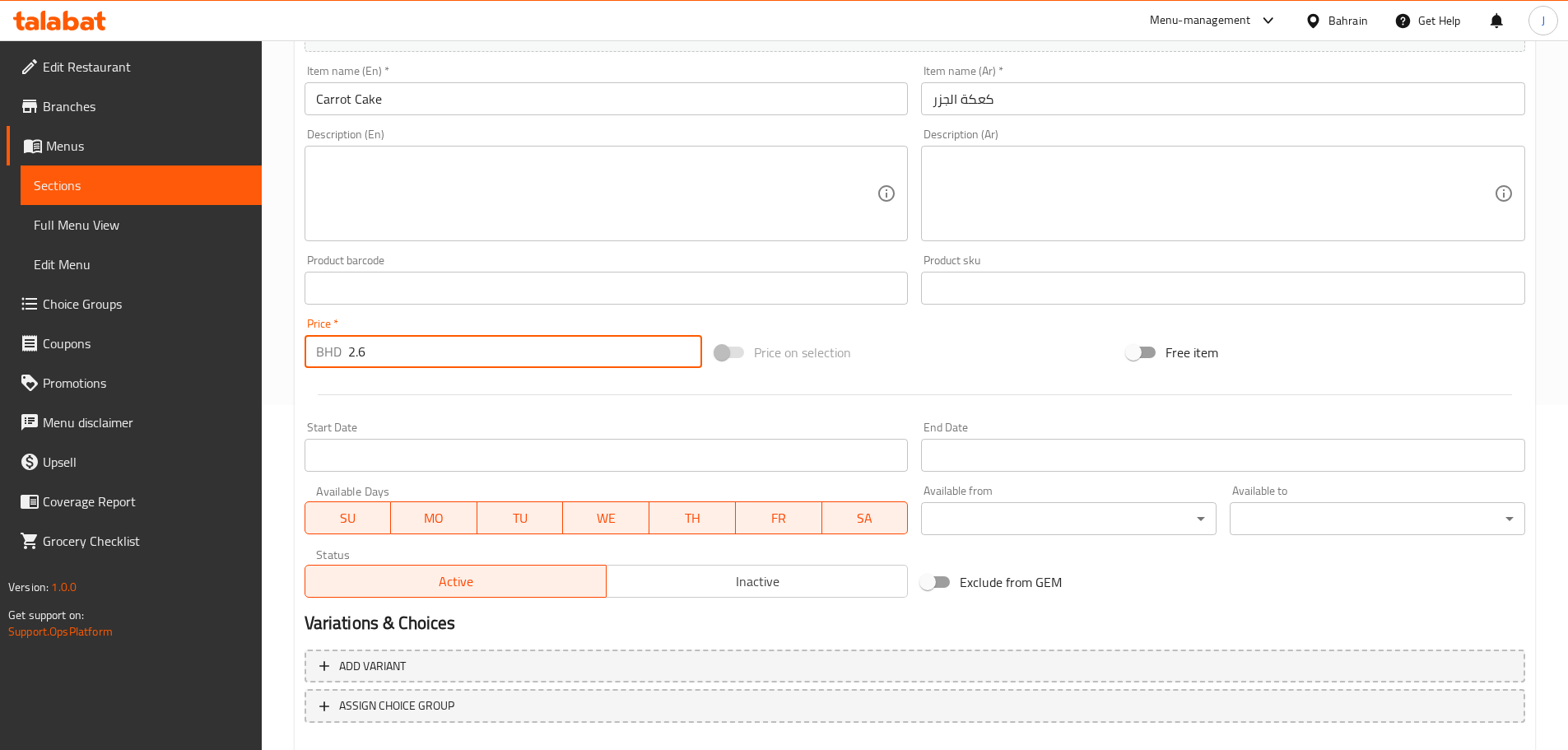 scroll, scrollTop: 437, scrollLeft: 0, axis: vertical 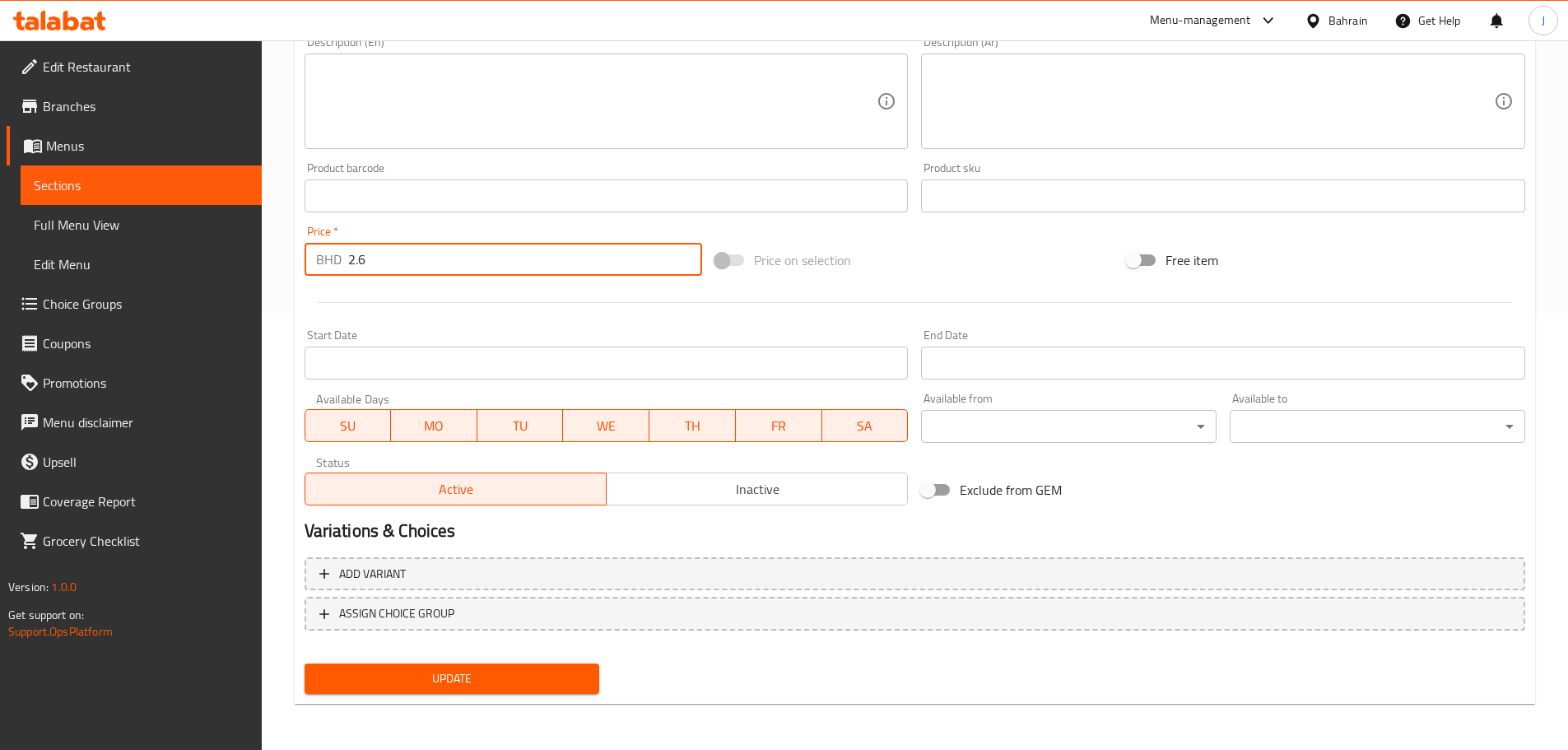 type on "2.6" 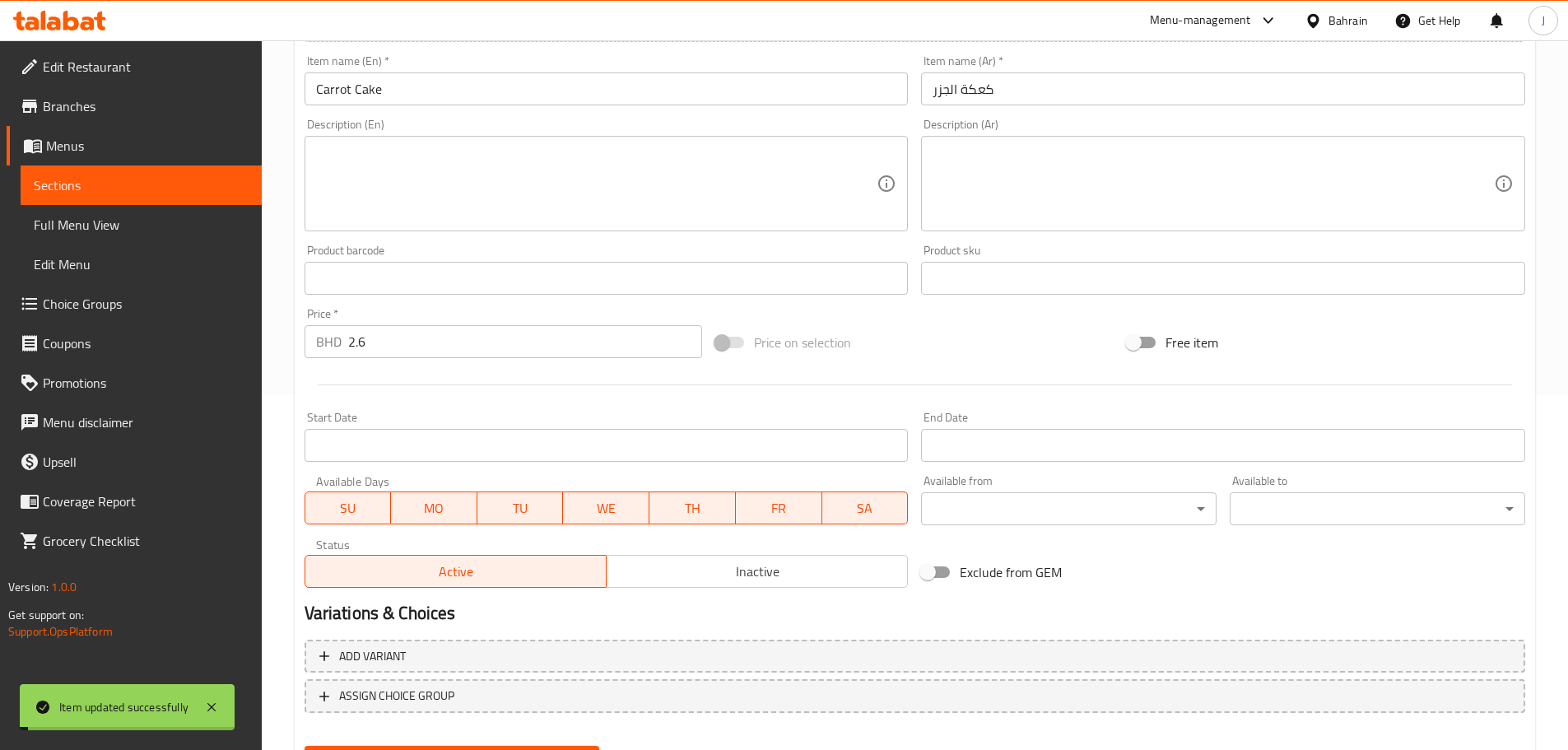 scroll, scrollTop: 0, scrollLeft: 0, axis: both 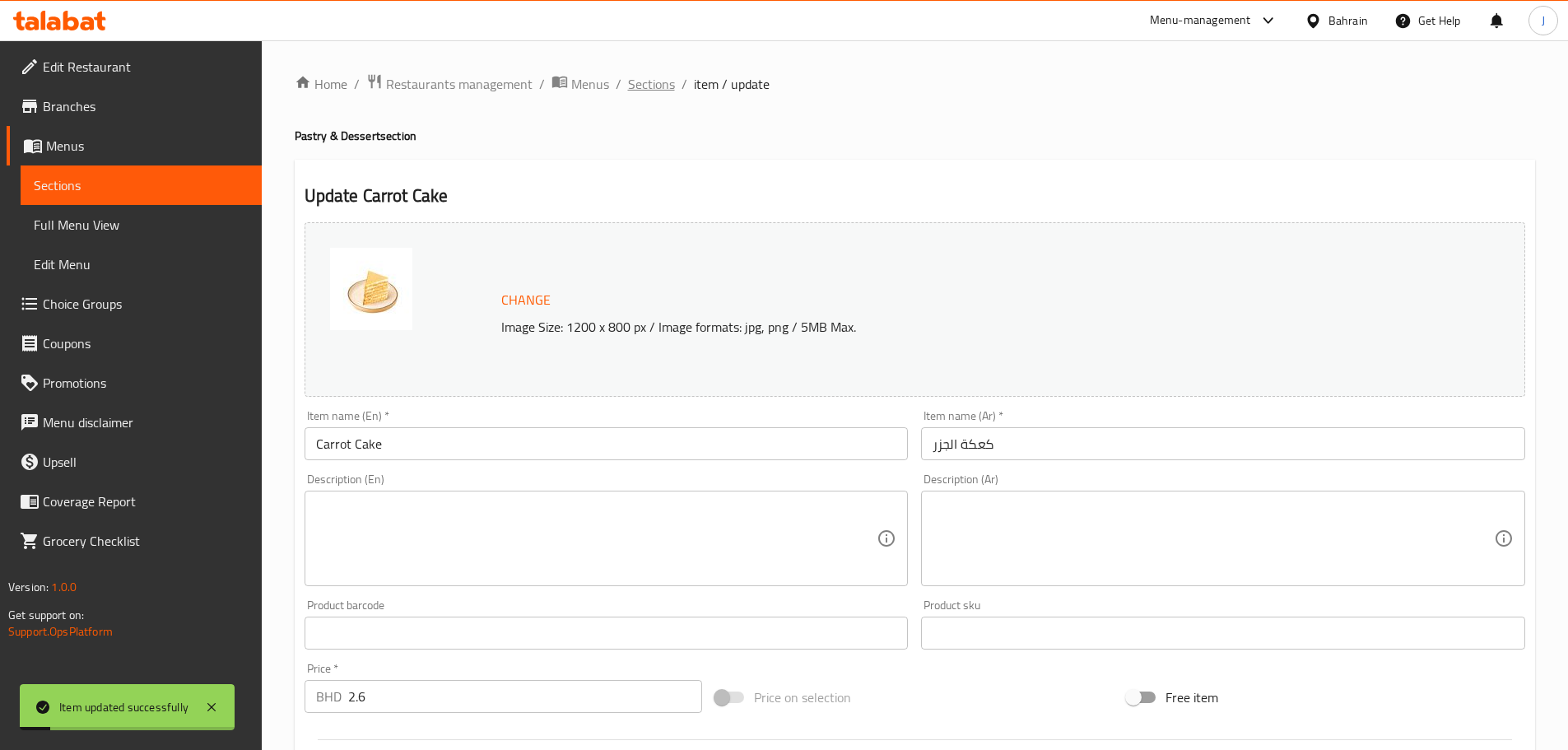 click on "Sections" at bounding box center [651, 84] 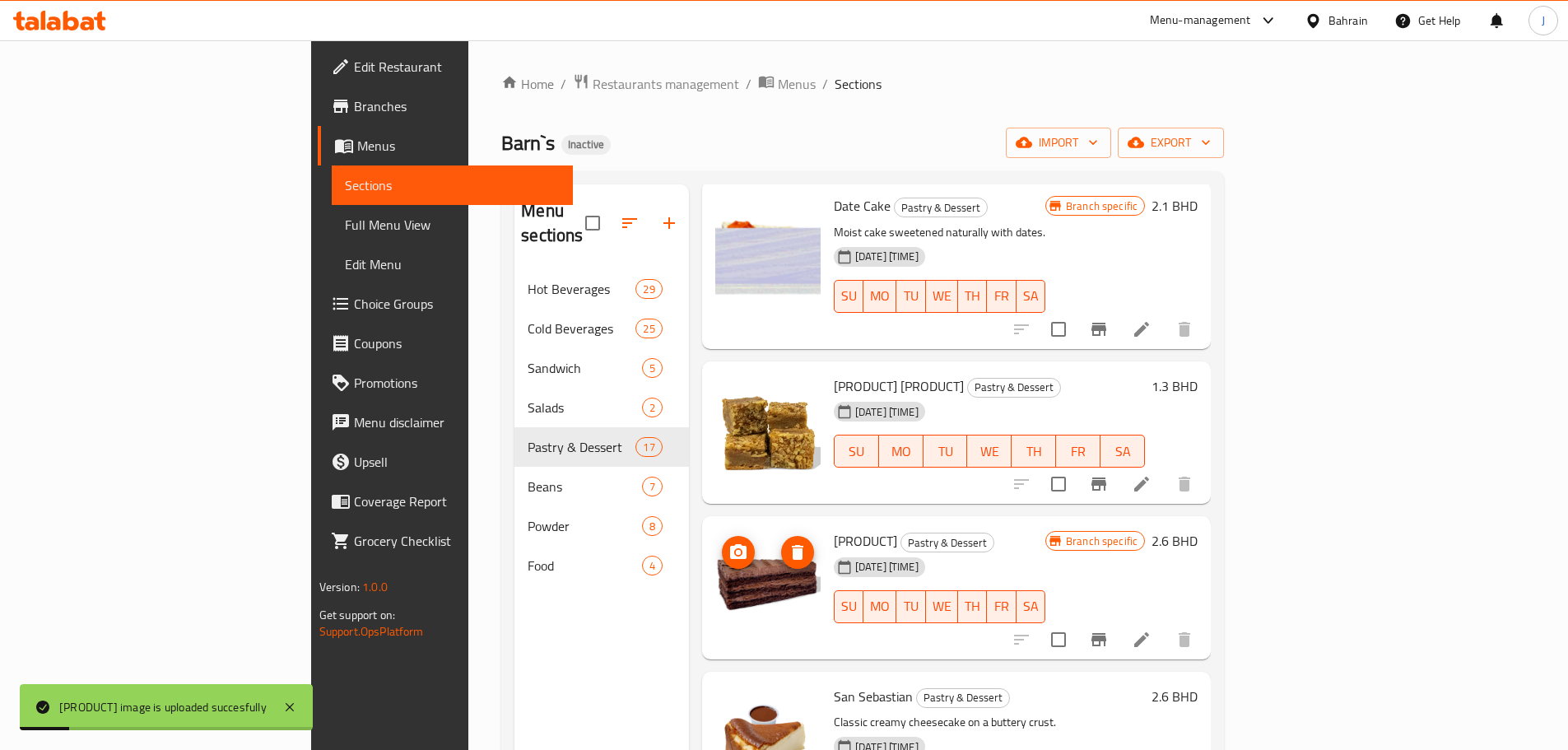scroll, scrollTop: 2152, scrollLeft: 0, axis: vertical 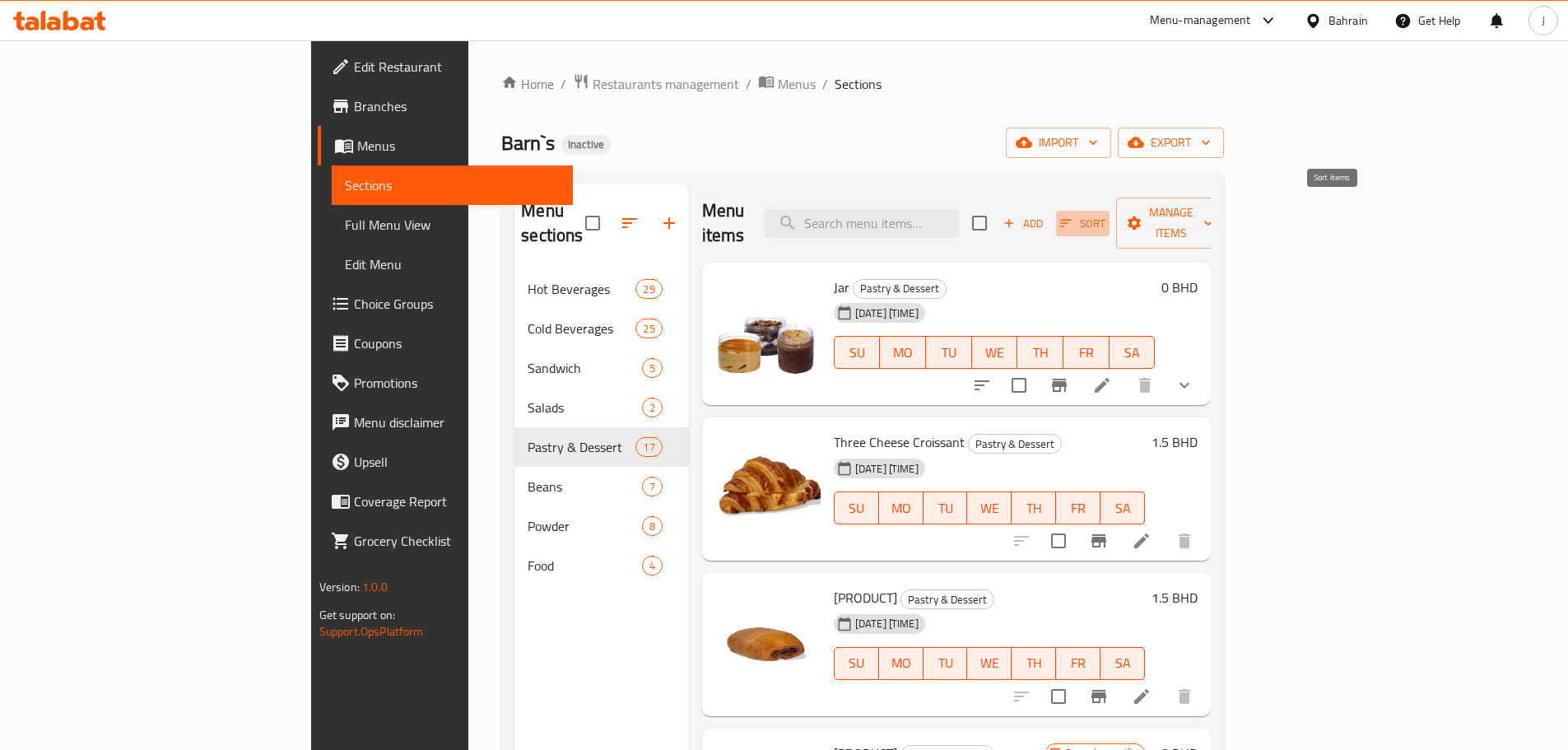 click on "Sort" at bounding box center [1082, 223] 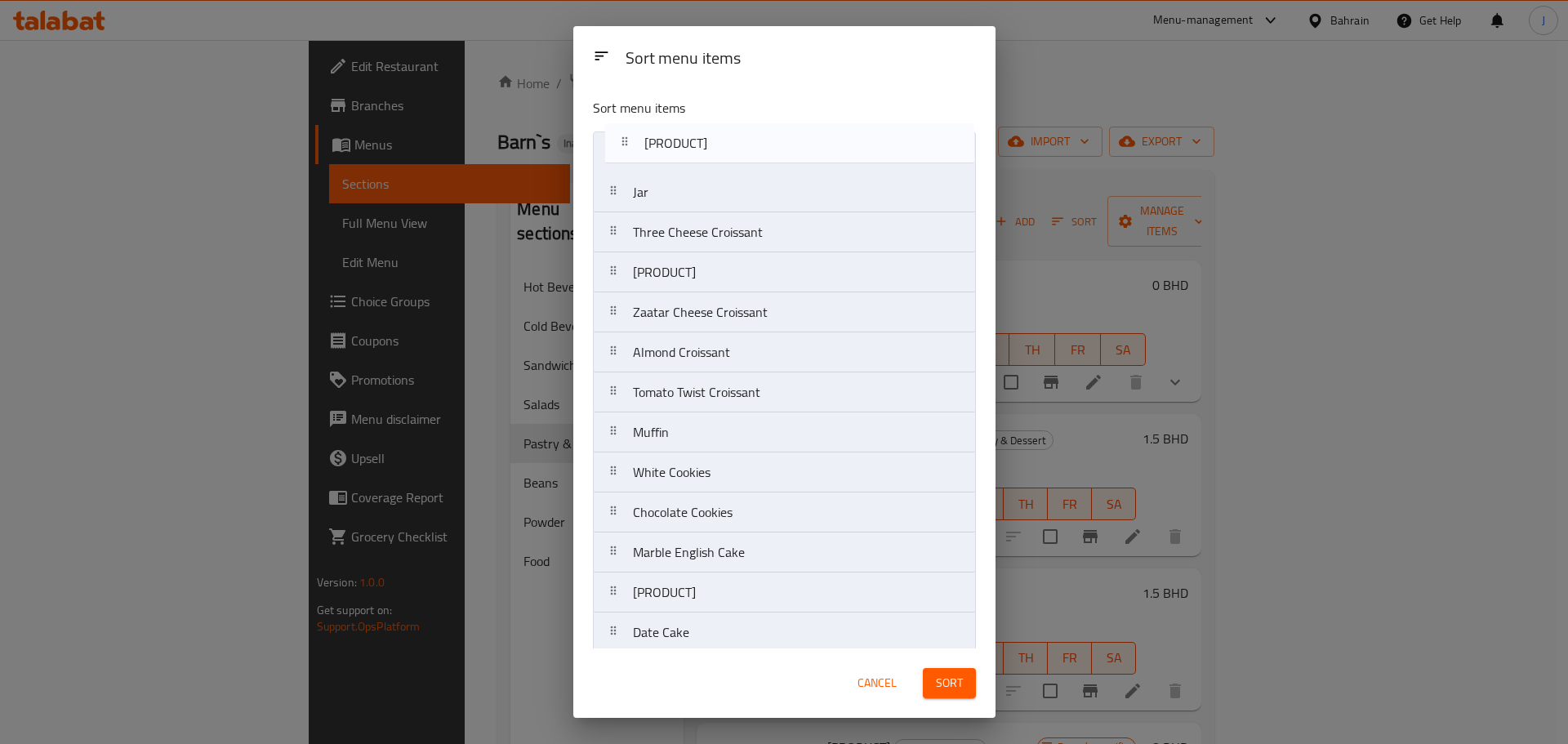 drag, startPoint x: 612, startPoint y: 238, endPoint x: 624, endPoint y: 145, distance: 93.771 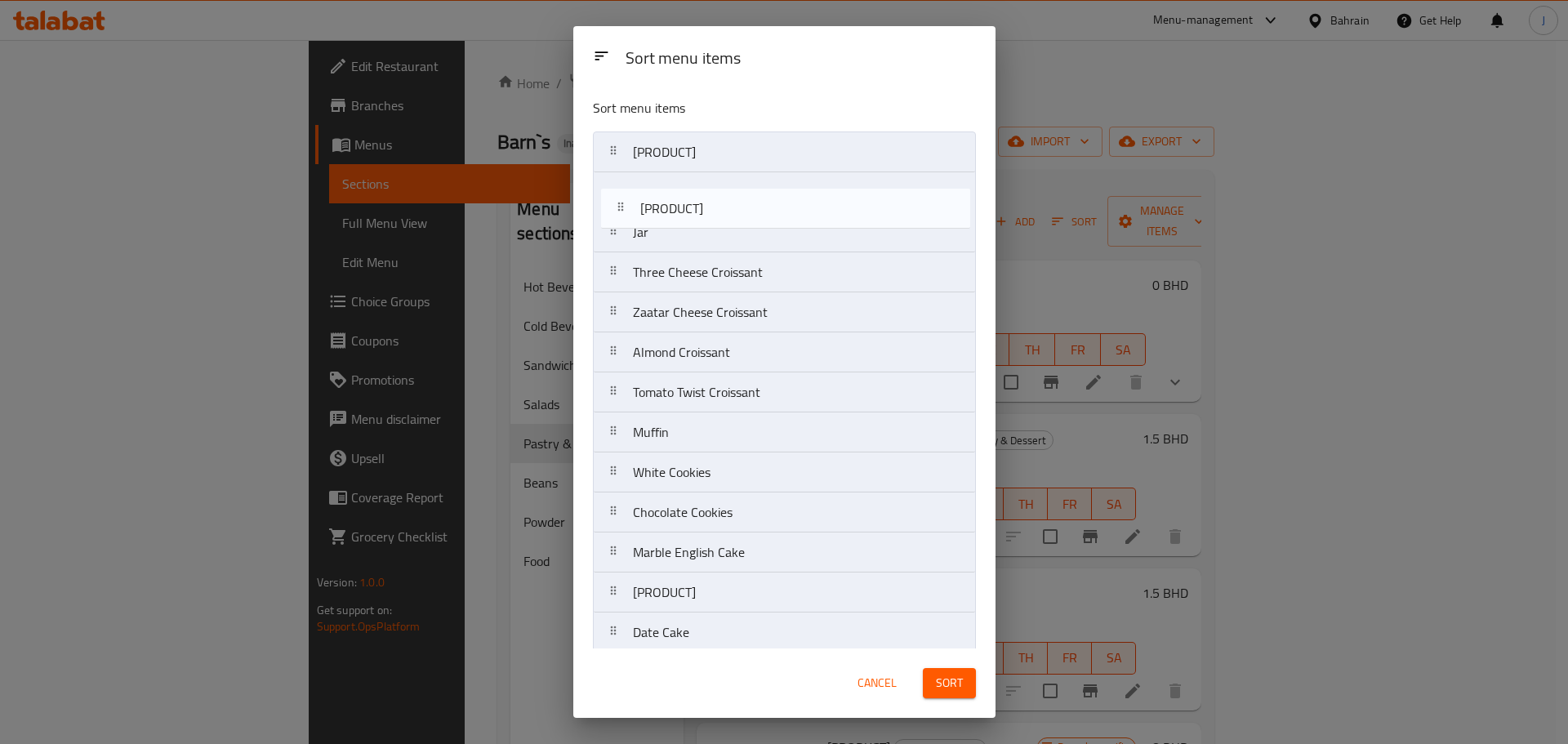 drag, startPoint x: 611, startPoint y: 280, endPoint x: 618, endPoint y: 211, distance: 69.35416 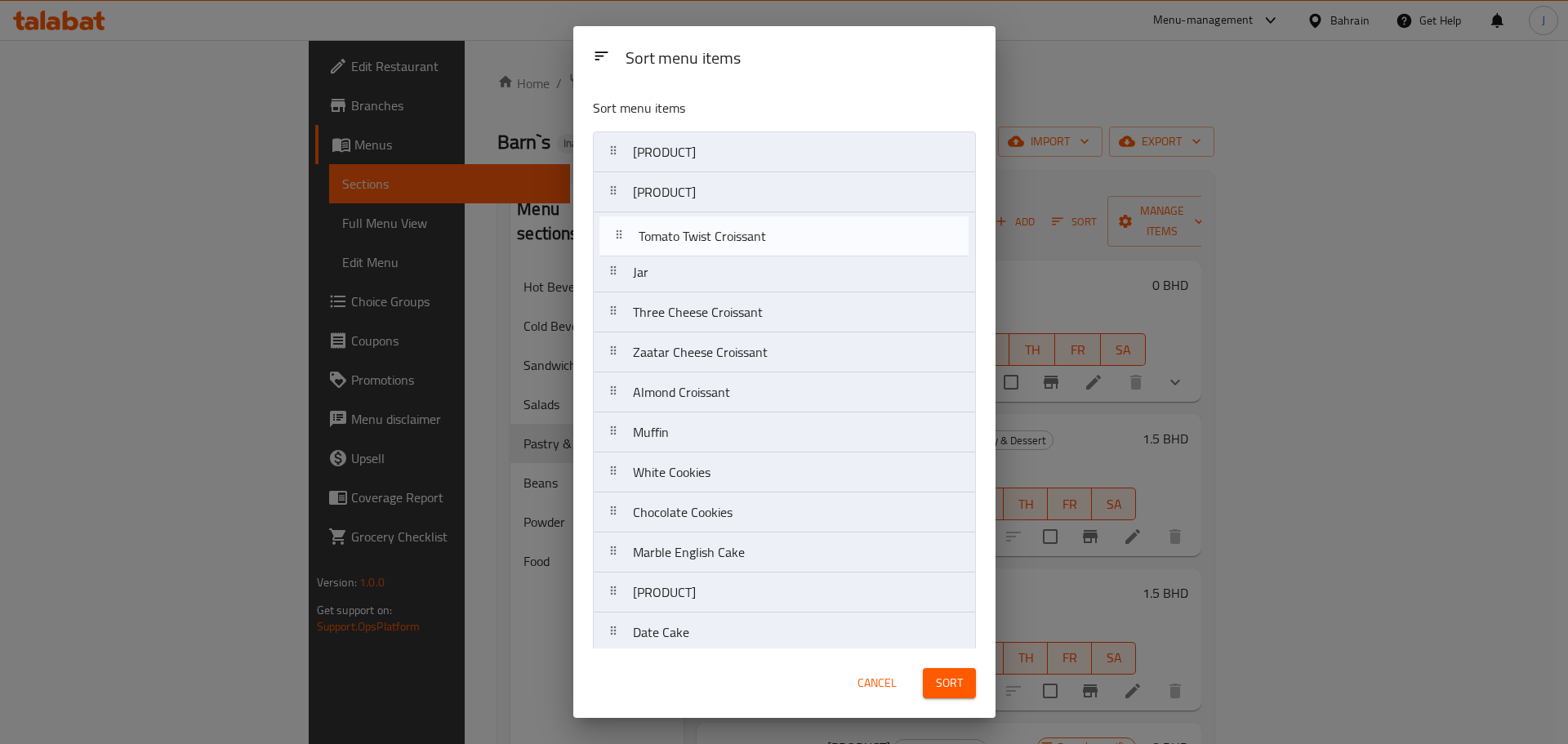 drag, startPoint x: 620, startPoint y: 399, endPoint x: 622, endPoint y: 234, distance: 165.01212 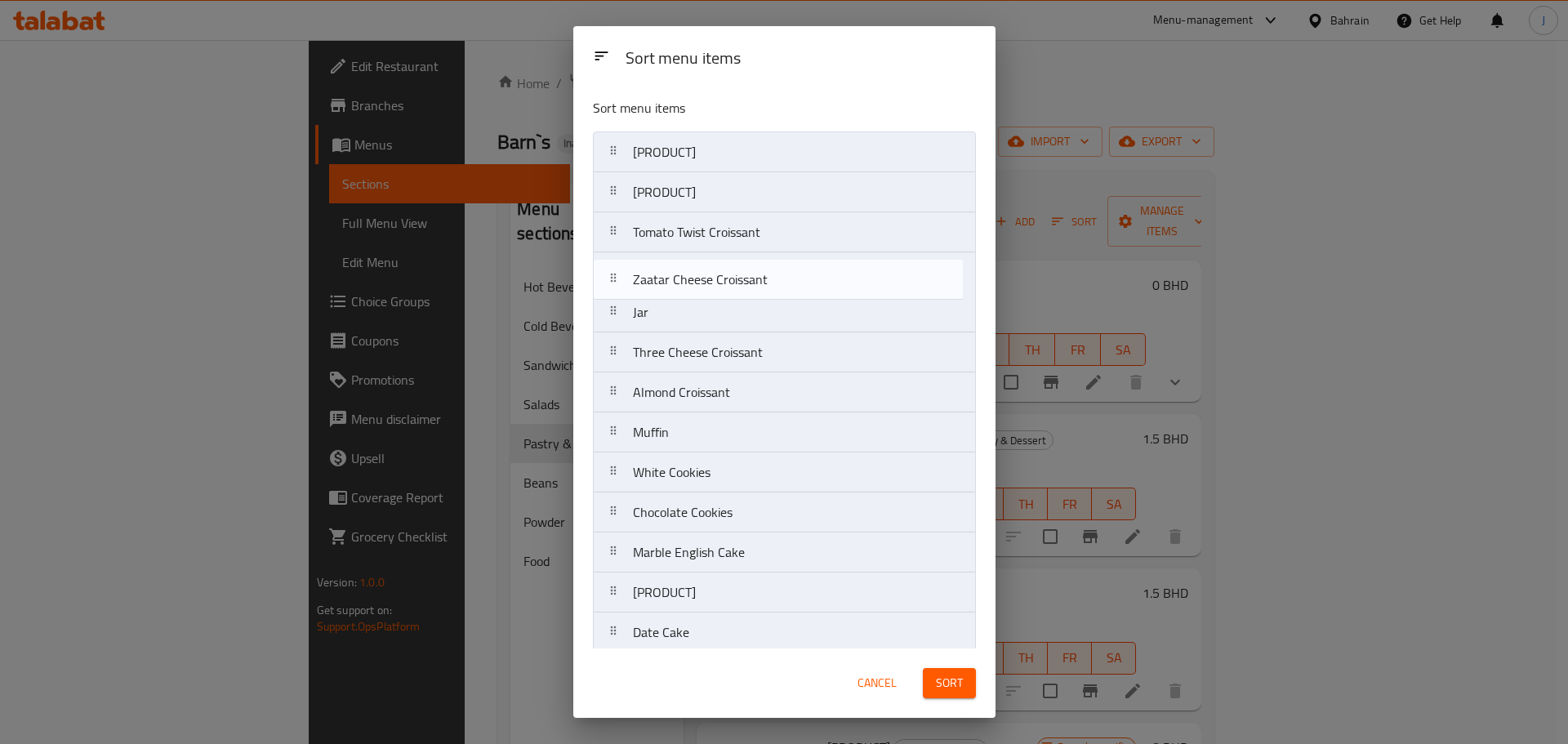 drag, startPoint x: 619, startPoint y: 357, endPoint x: 618, endPoint y: 277, distance: 80.00625 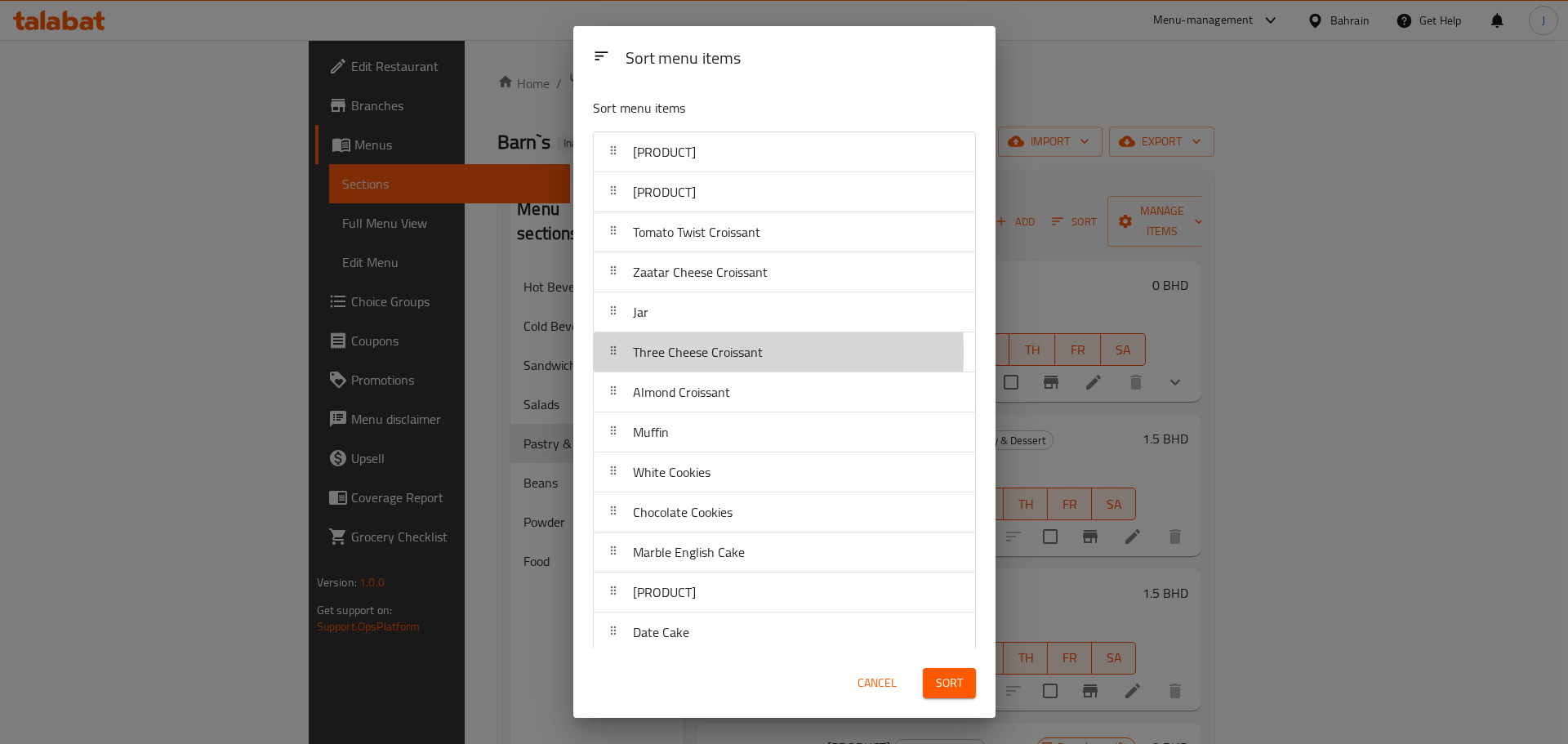 click 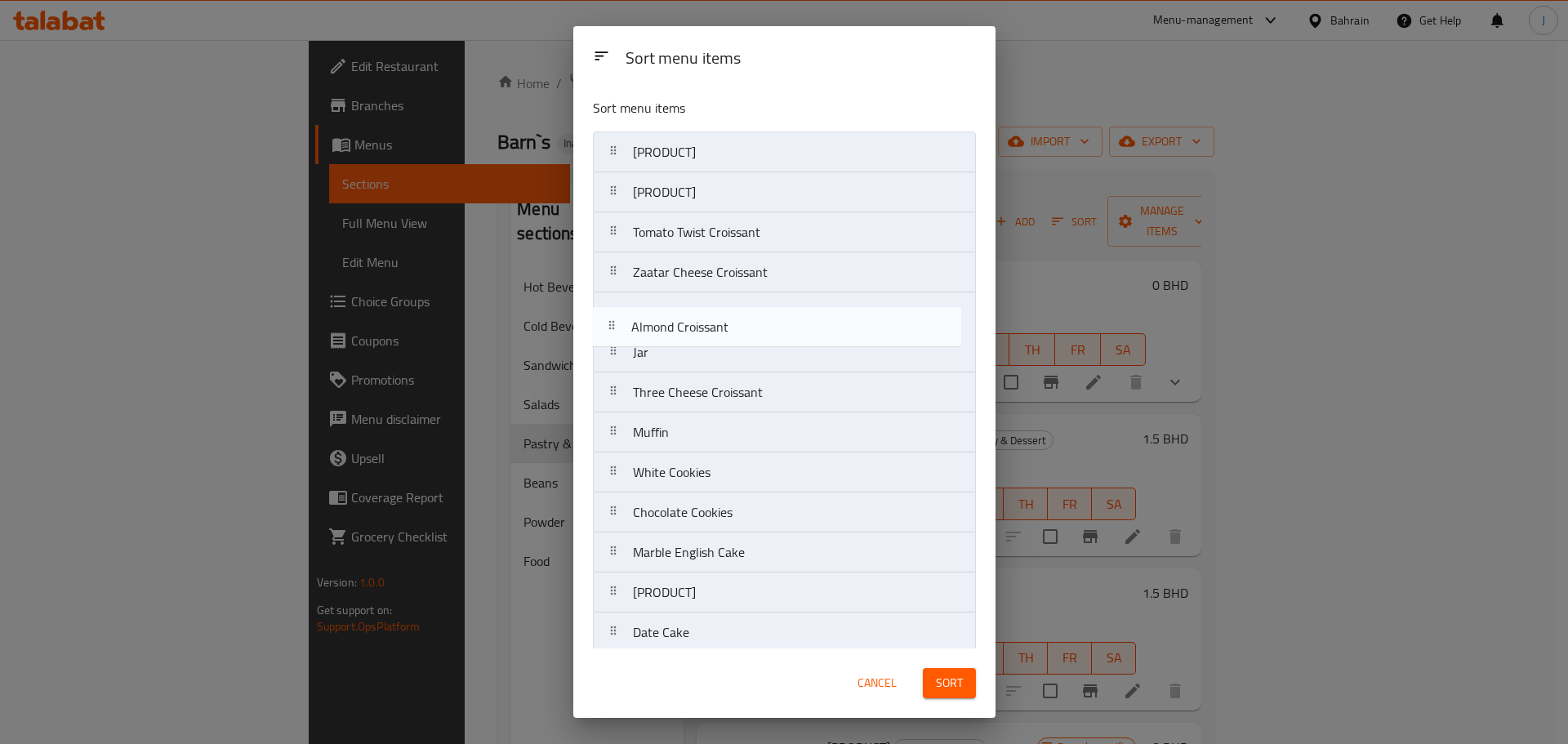 drag, startPoint x: 619, startPoint y: 399, endPoint x: 617, endPoint y: 325, distance: 74.02702 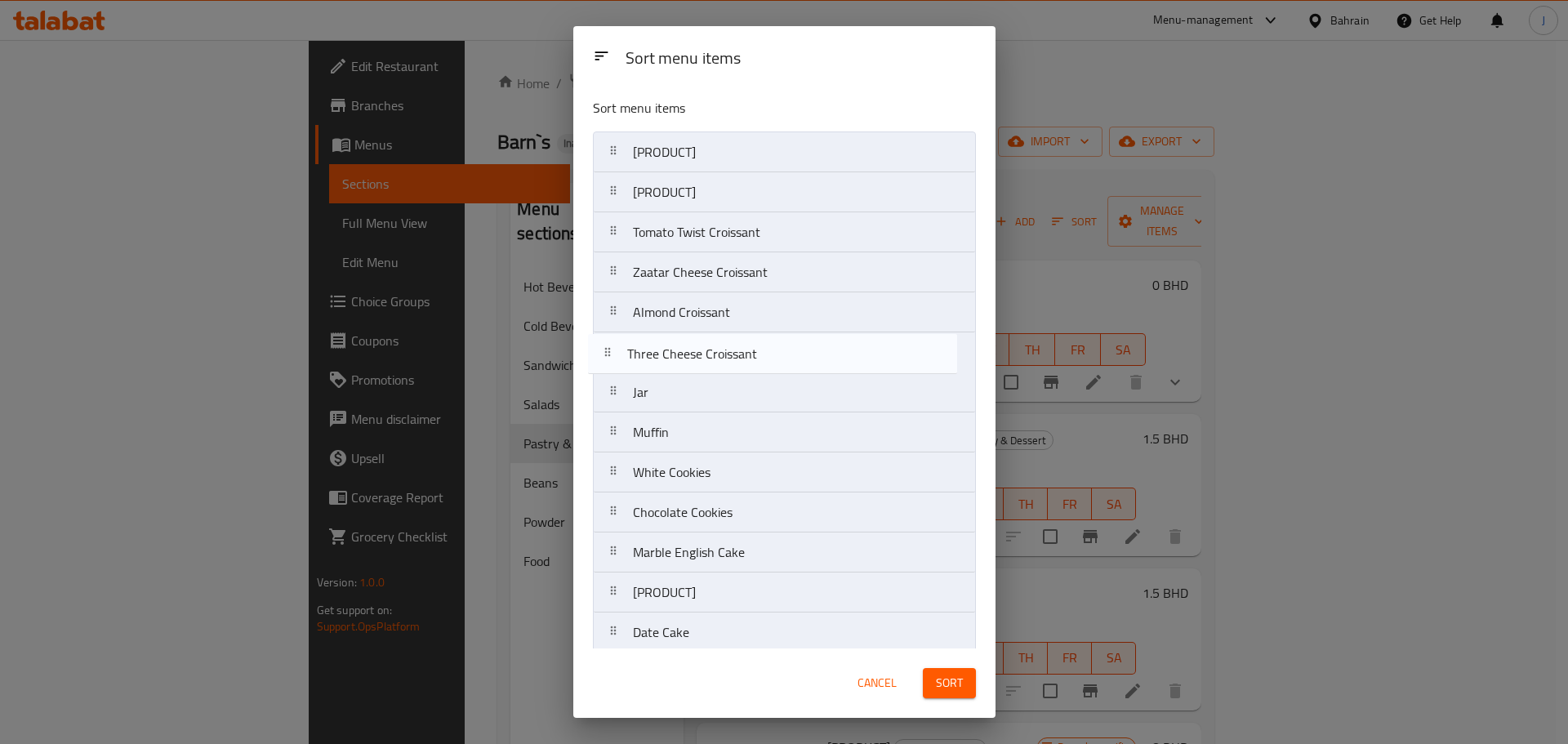 drag, startPoint x: 625, startPoint y: 400, endPoint x: 620, endPoint y: 359, distance: 41.303753 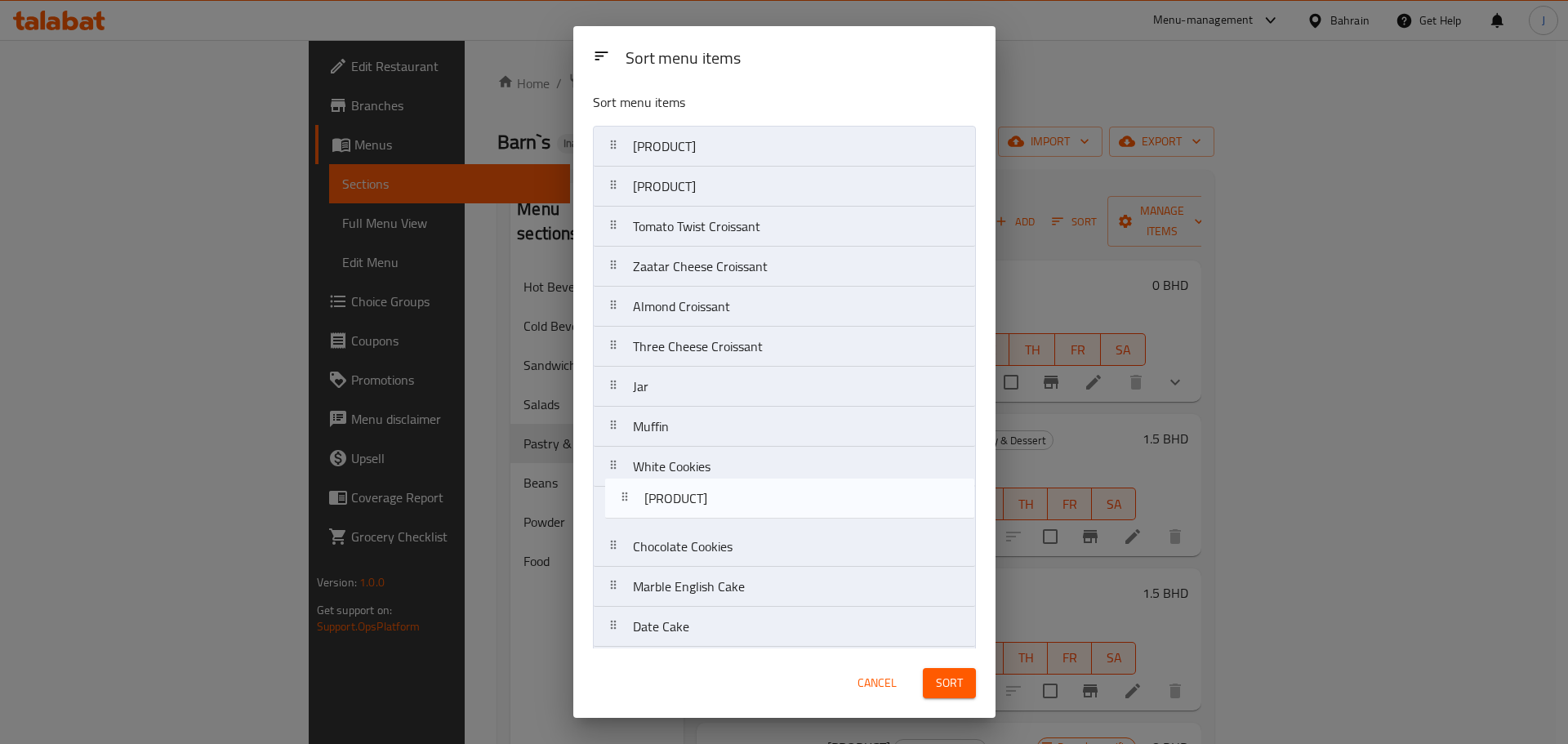scroll, scrollTop: 7, scrollLeft: 0, axis: vertical 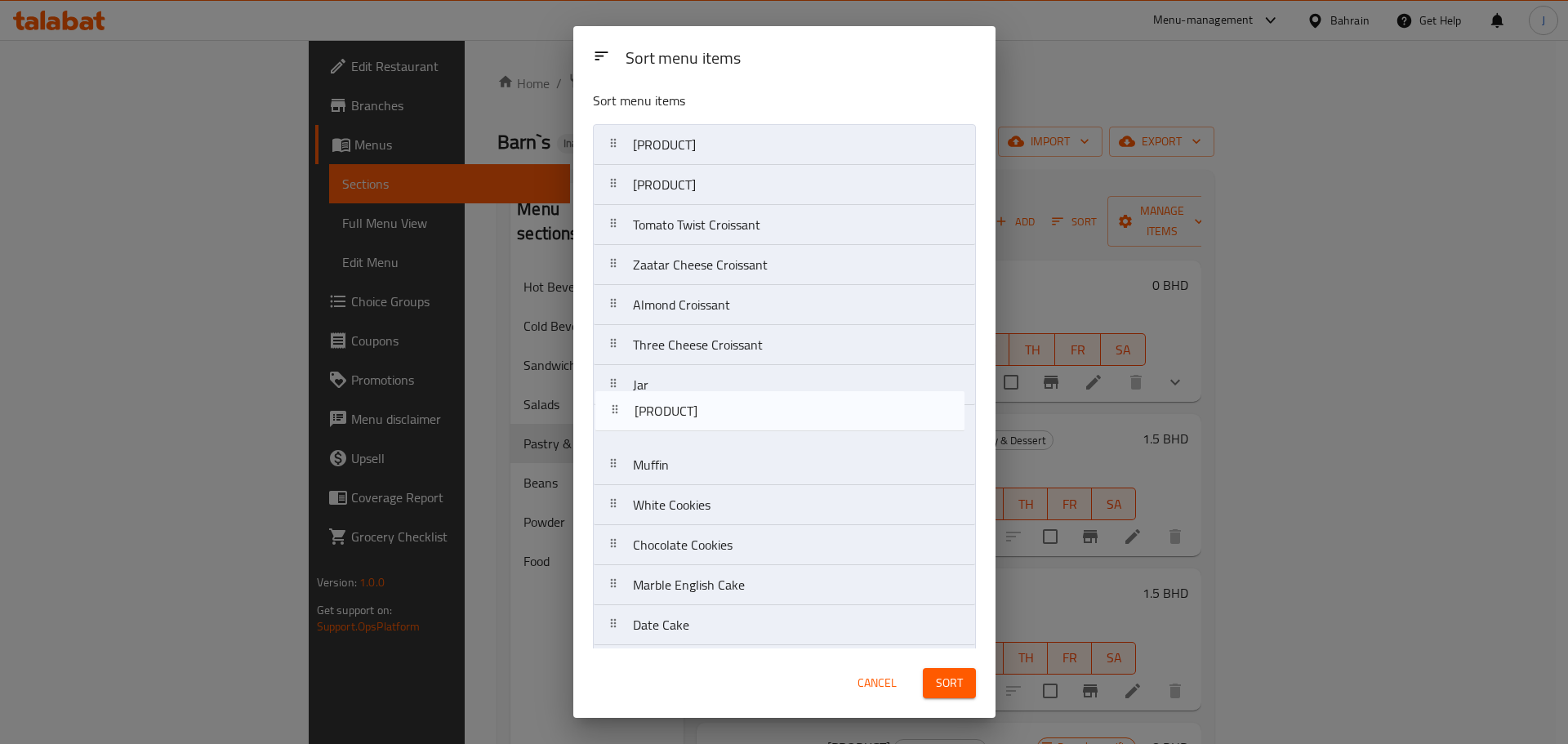 drag, startPoint x: 609, startPoint y: 603, endPoint x: 610, endPoint y: 416, distance: 187.00267 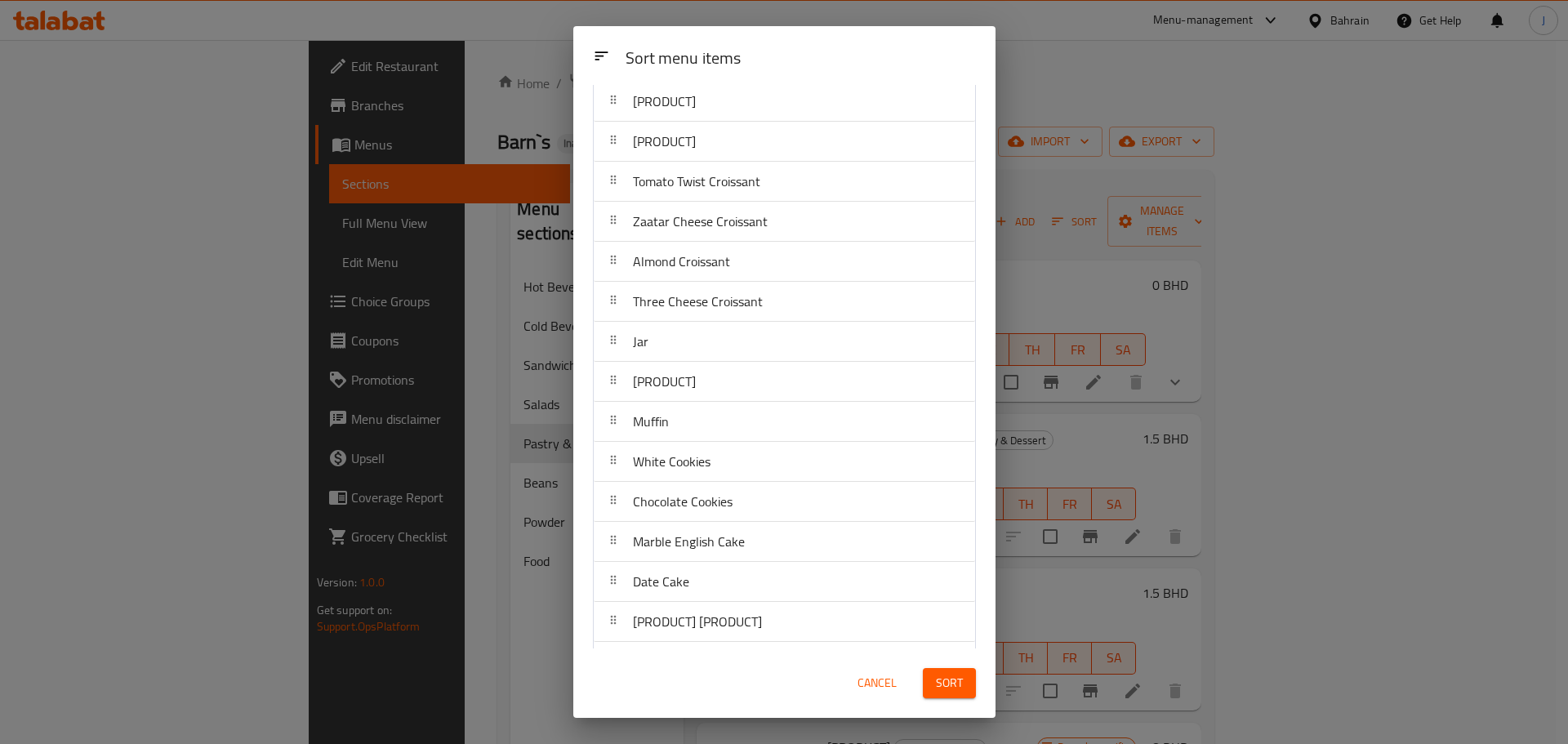 scroll, scrollTop: 89, scrollLeft: 0, axis: vertical 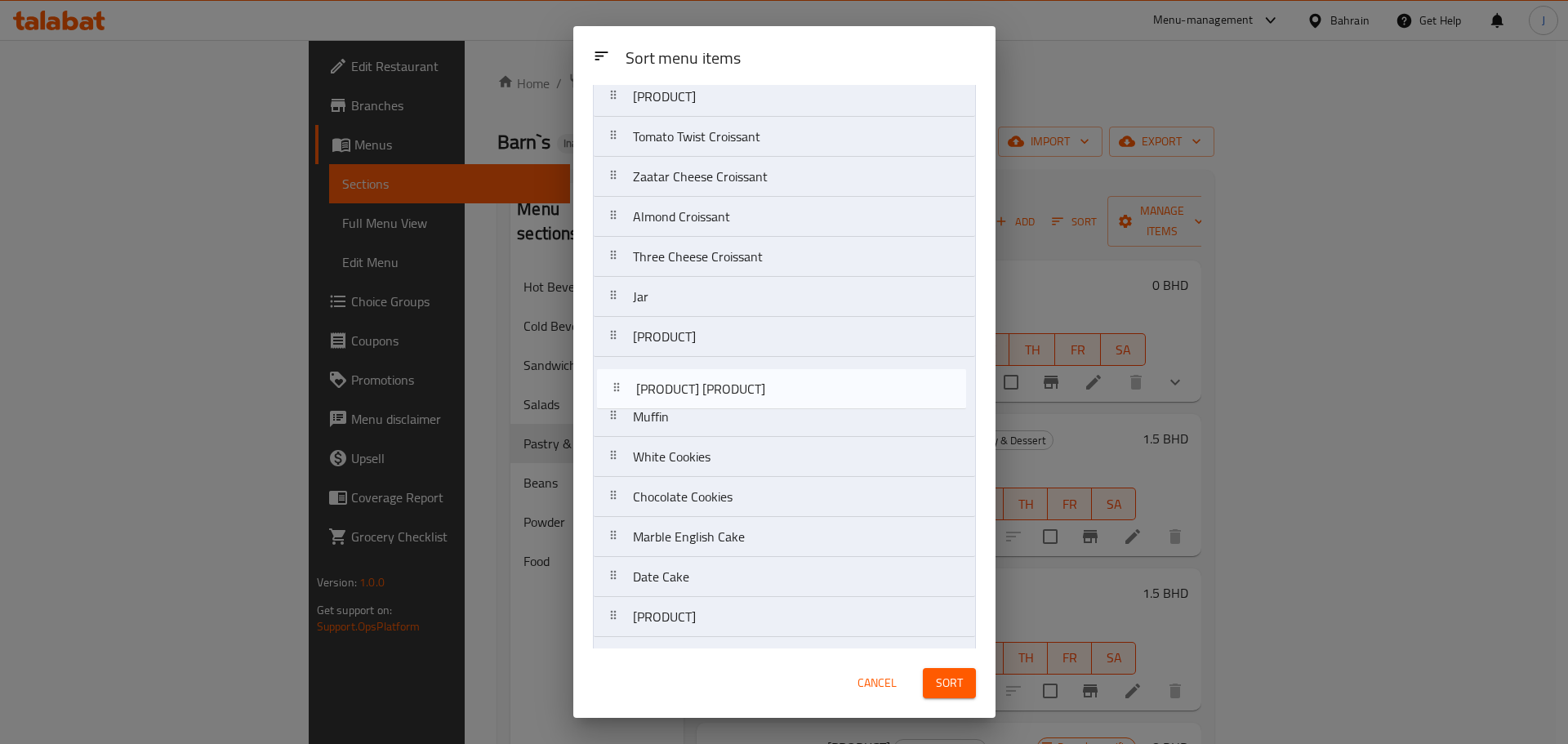 drag, startPoint x: 621, startPoint y: 587, endPoint x: 621, endPoint y: 386, distance: 201 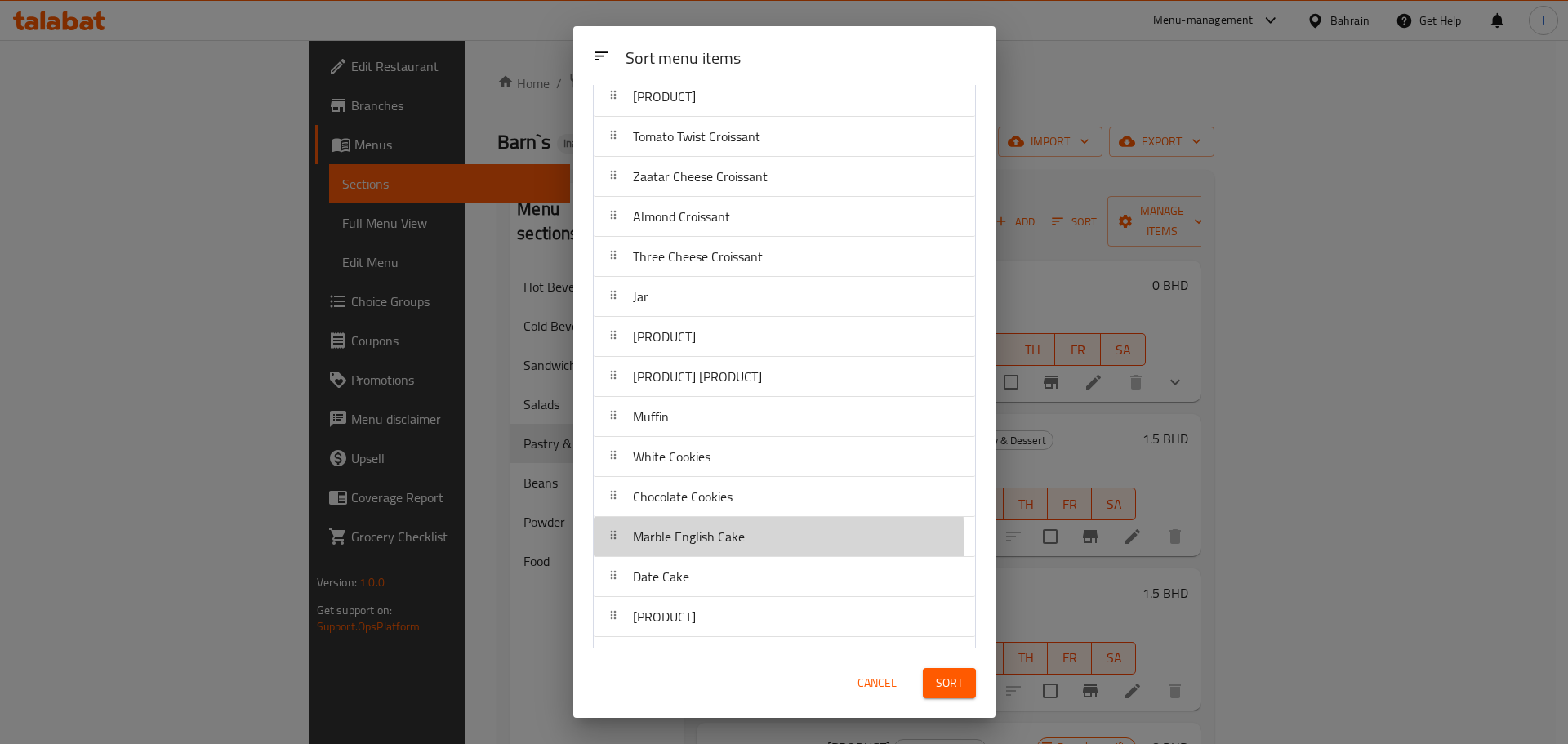 scroll, scrollTop: 98, scrollLeft: 0, axis: vertical 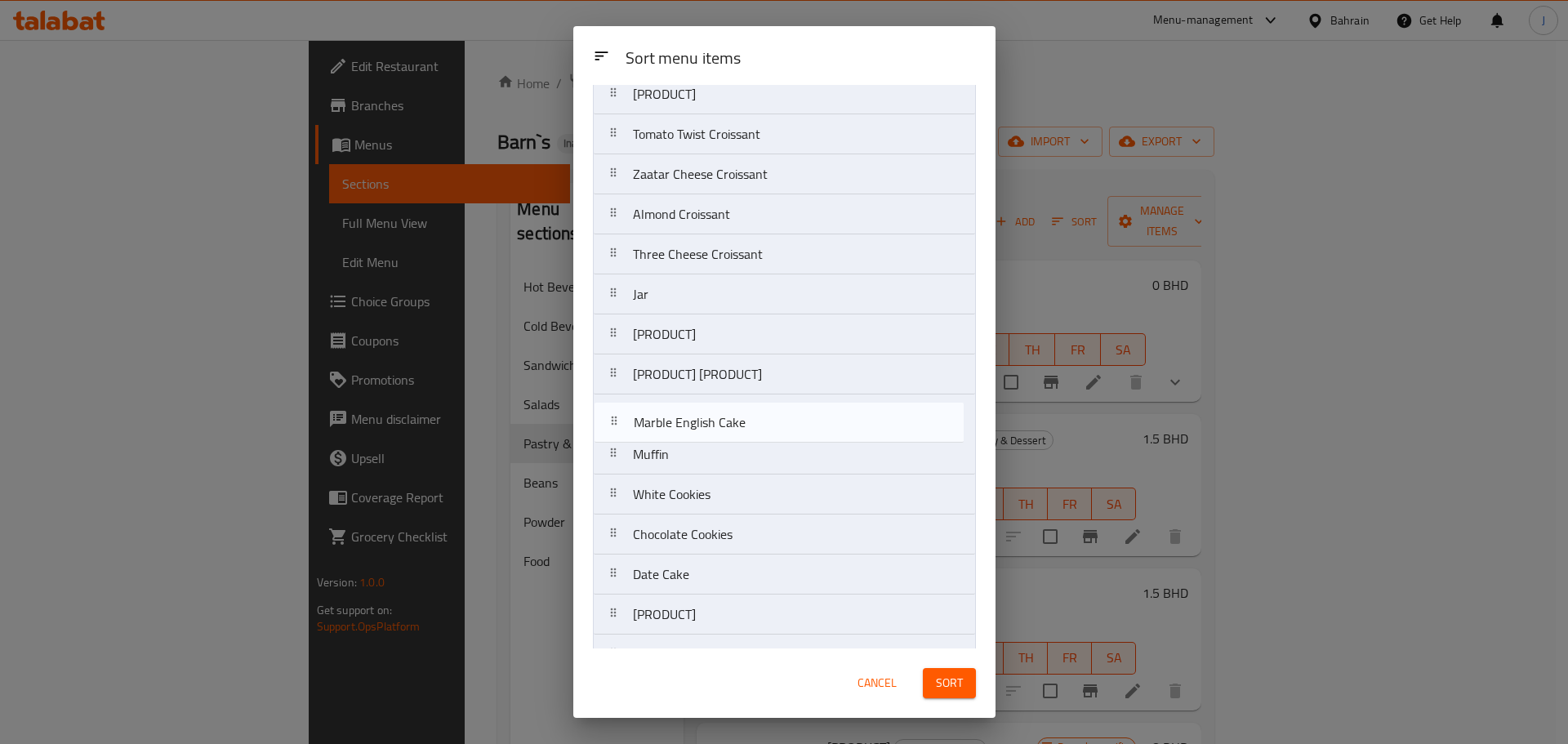 drag, startPoint x: 612, startPoint y: 544, endPoint x: 612, endPoint y: 412, distance: 132 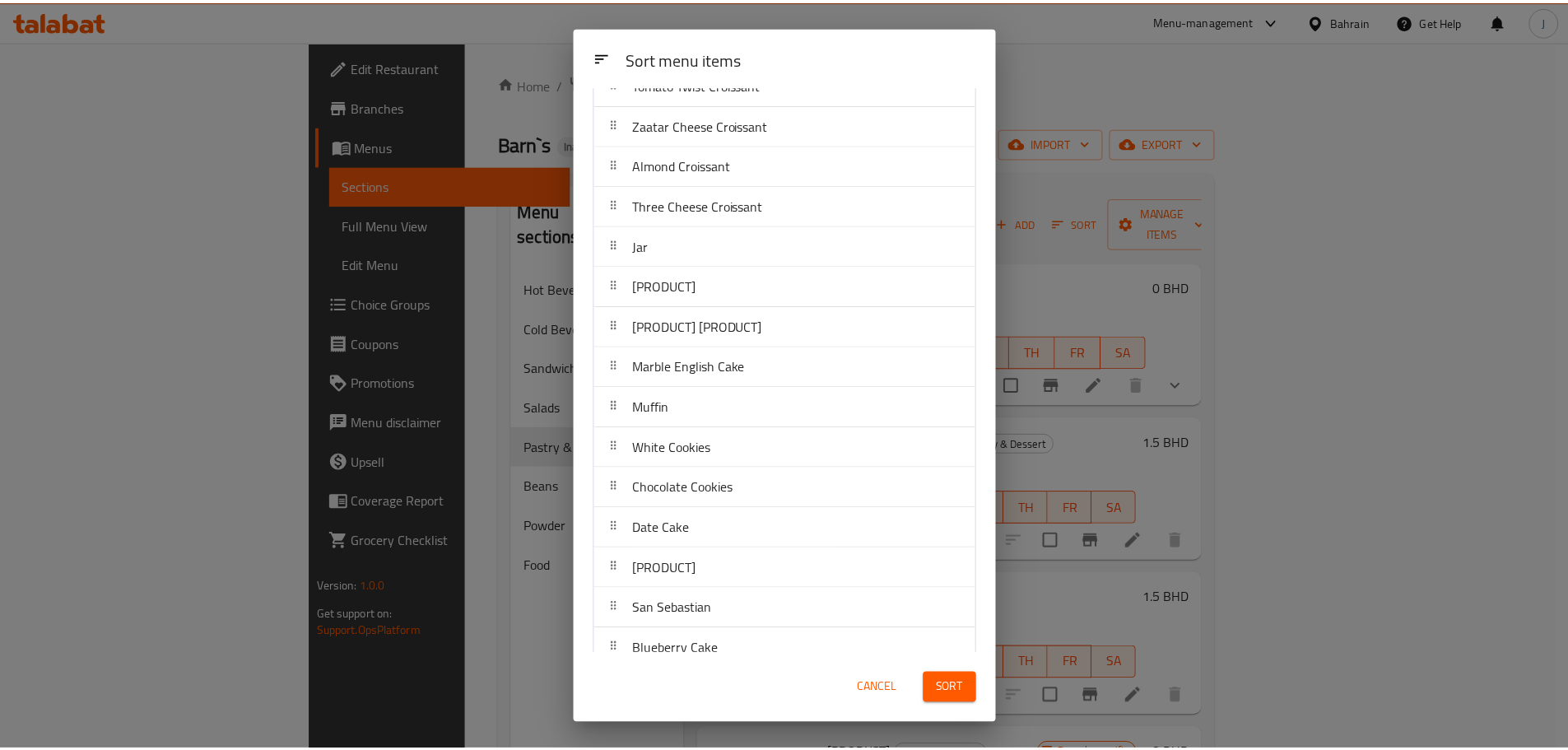scroll, scrollTop: 173, scrollLeft: 0, axis: vertical 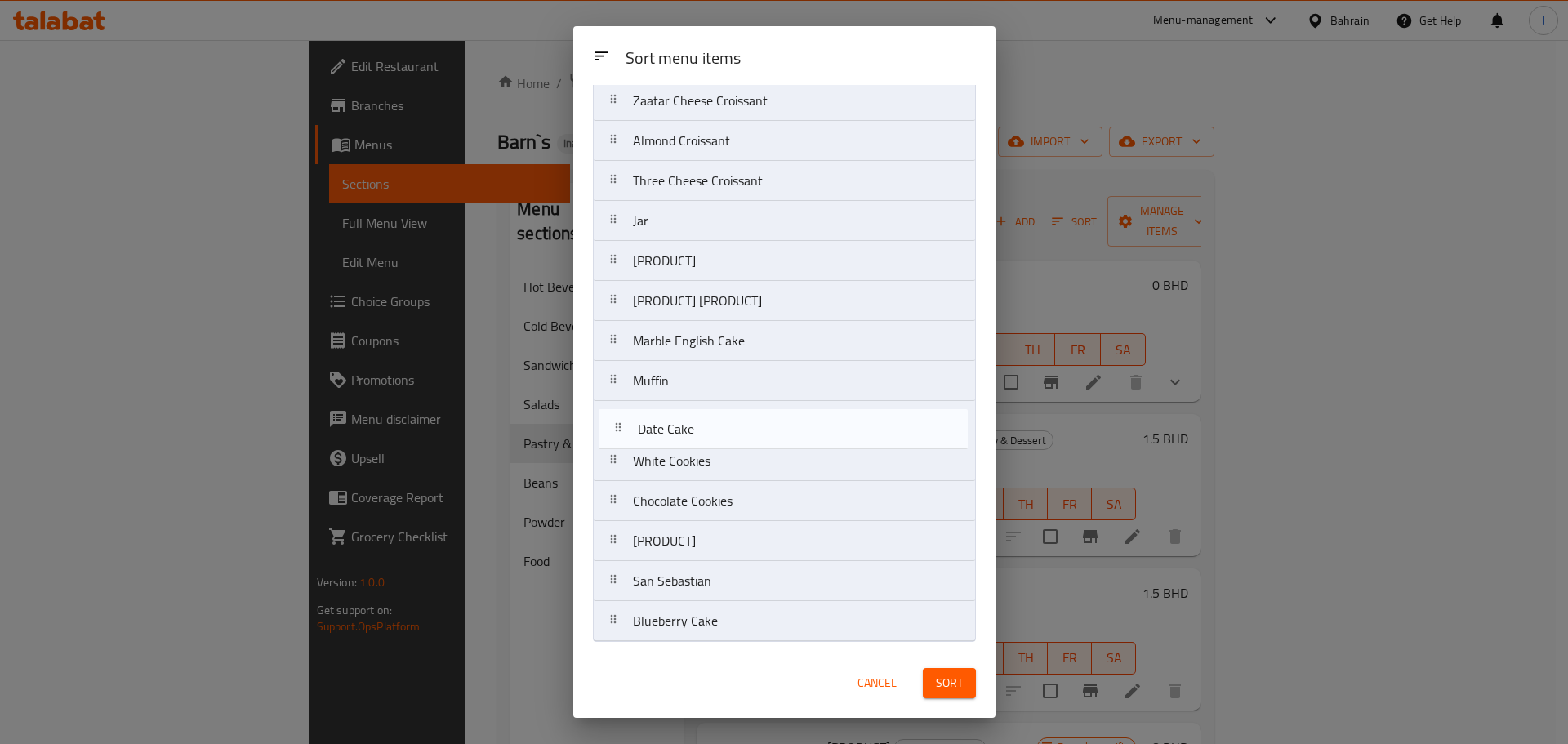 drag, startPoint x: 626, startPoint y: 504, endPoint x: 633, endPoint y: 423, distance: 81.30191 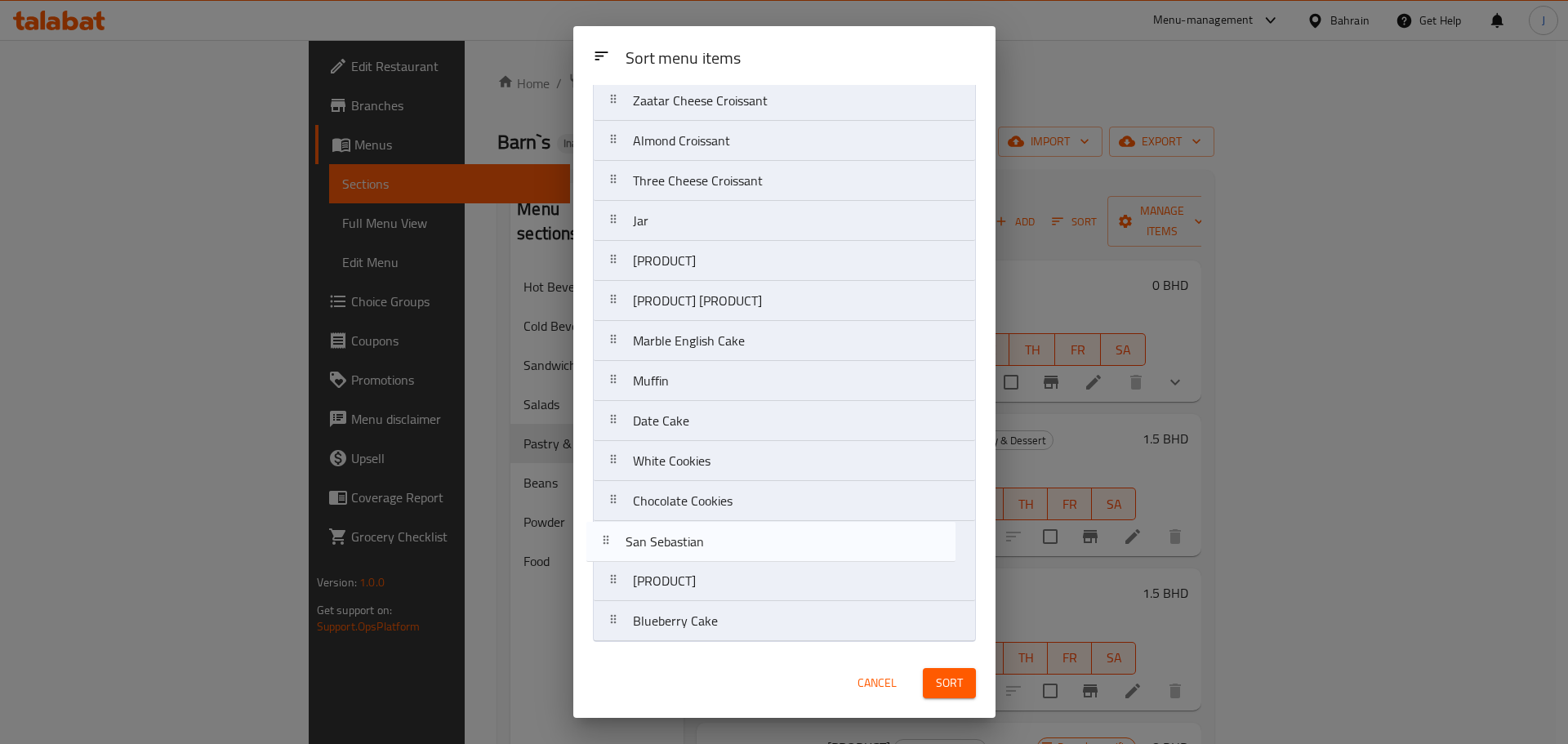 drag, startPoint x: 620, startPoint y: 592, endPoint x: 611, endPoint y: 547, distance: 45.891176 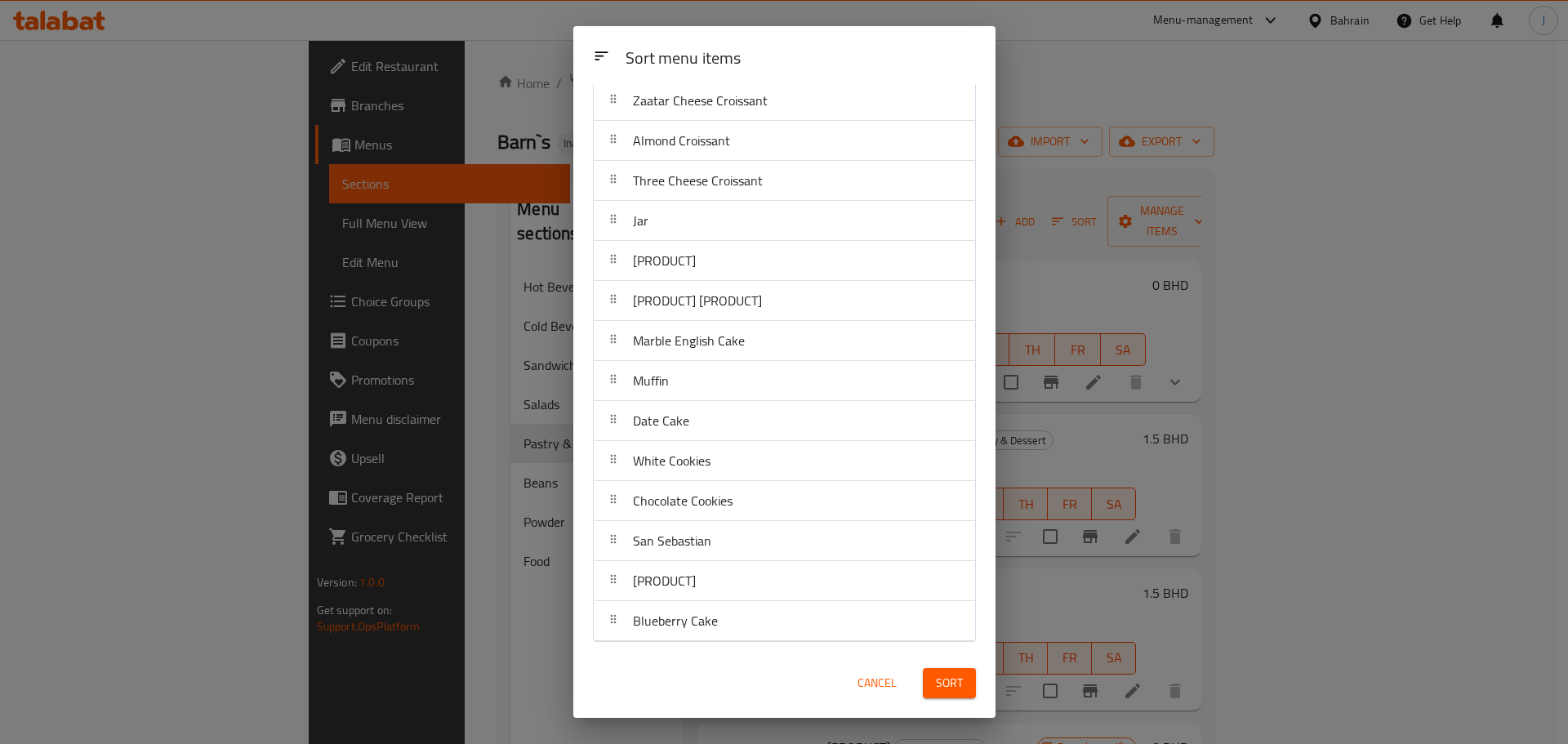click on "Sort" at bounding box center (949, 683) 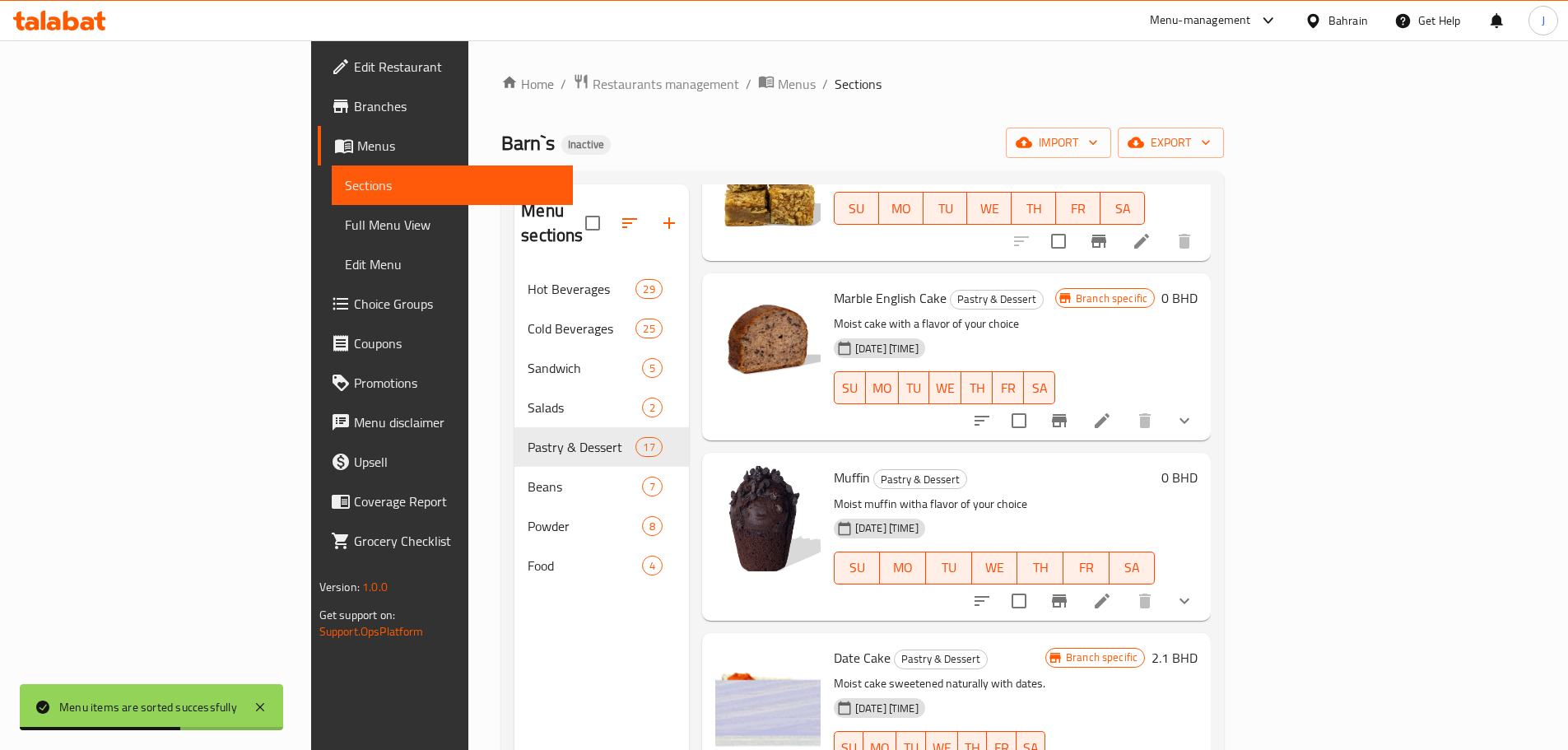 scroll, scrollTop: 1400, scrollLeft: 0, axis: vertical 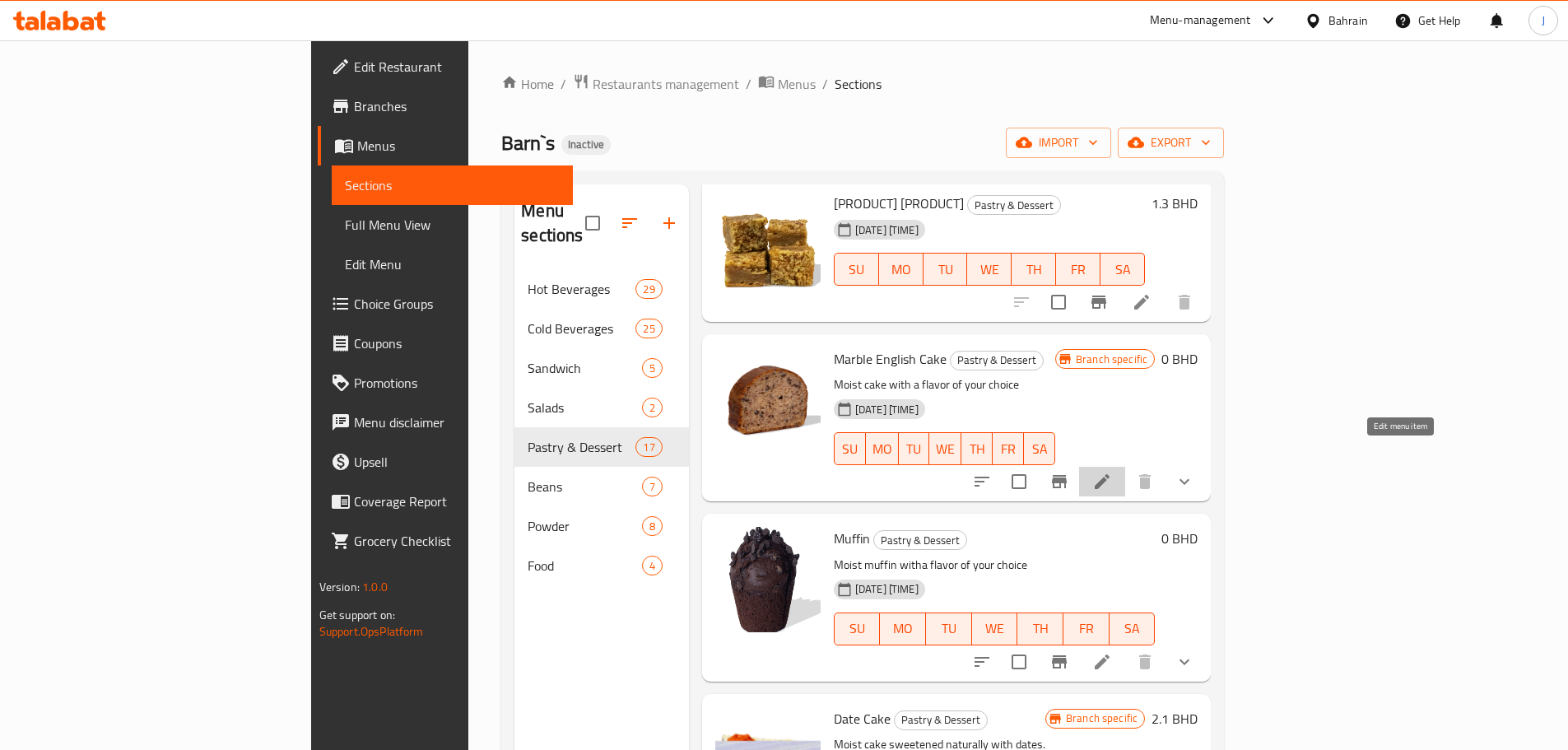 click 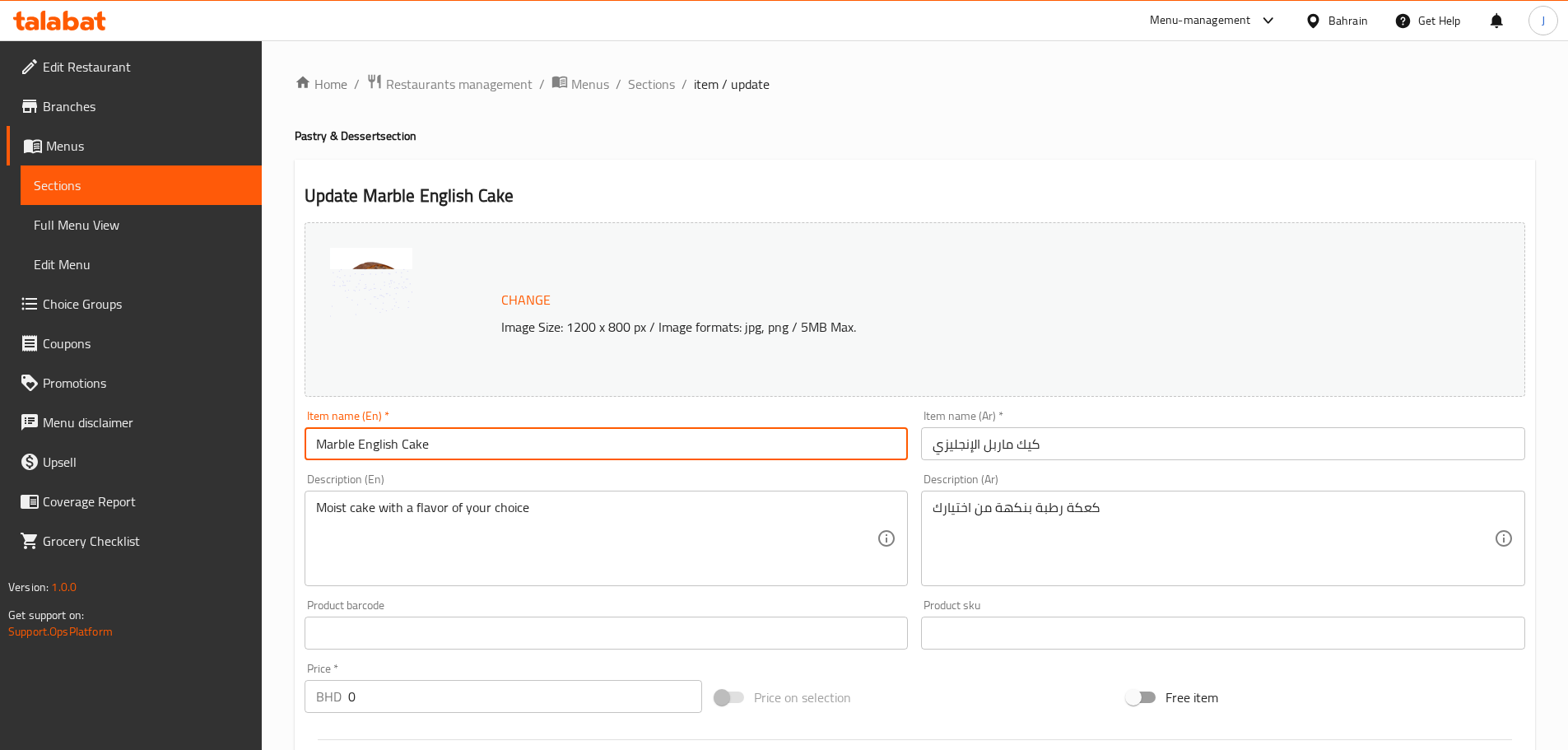 drag, startPoint x: 356, startPoint y: 442, endPoint x: 268, endPoint y: 445, distance: 88.05112 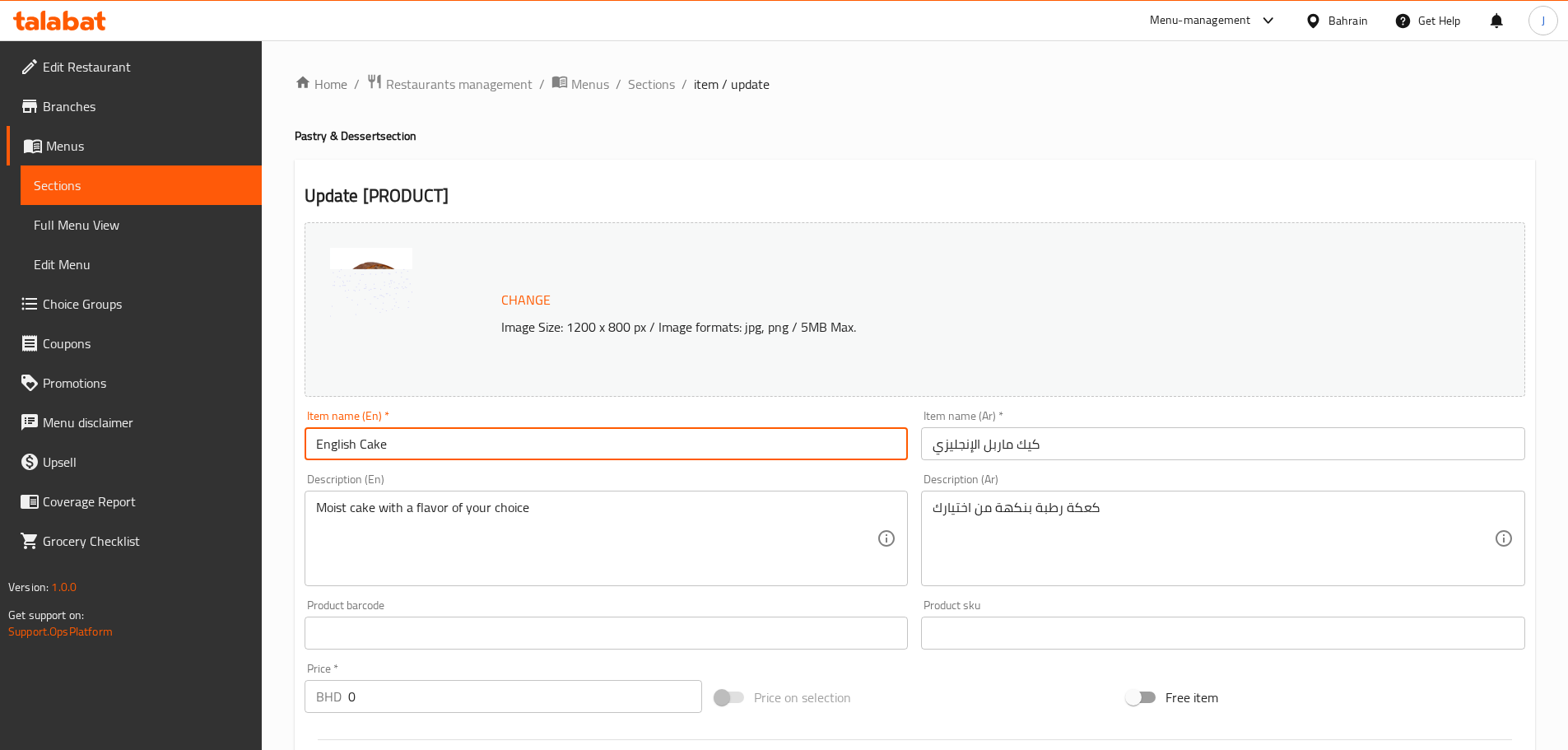 type on "English Cake" 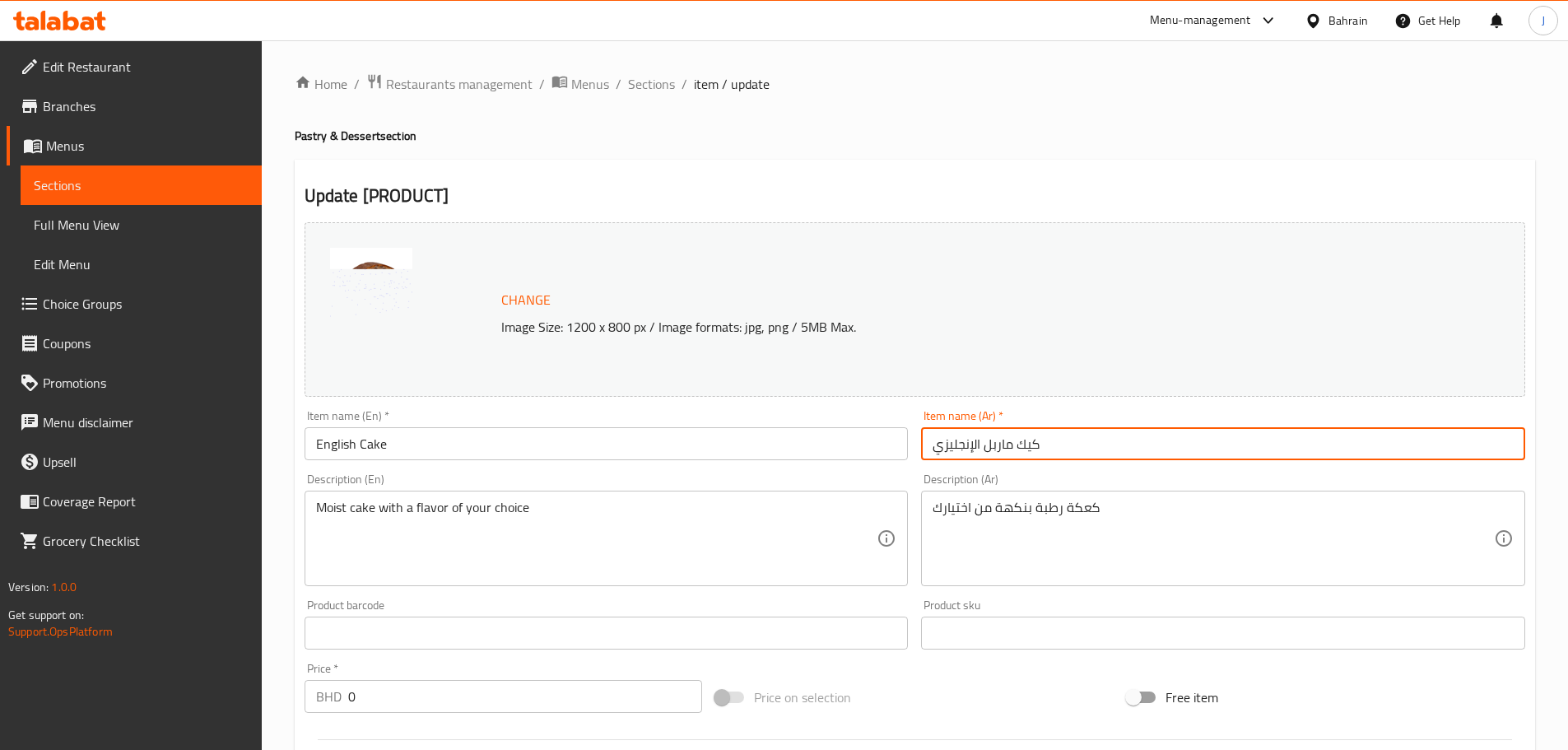 drag, startPoint x: 1012, startPoint y: 446, endPoint x: 987, endPoint y: 450, distance: 25.318 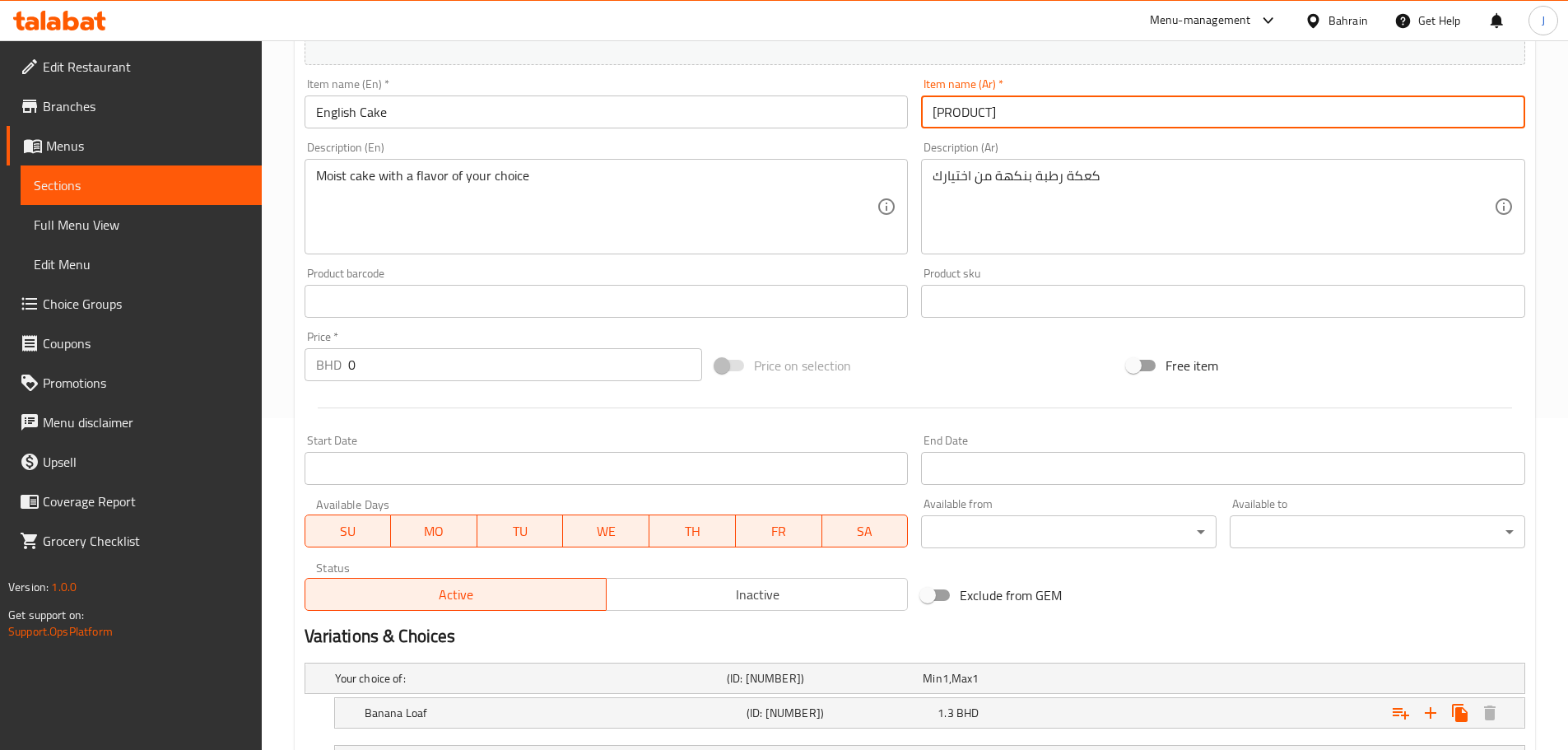 scroll, scrollTop: 474, scrollLeft: 0, axis: vertical 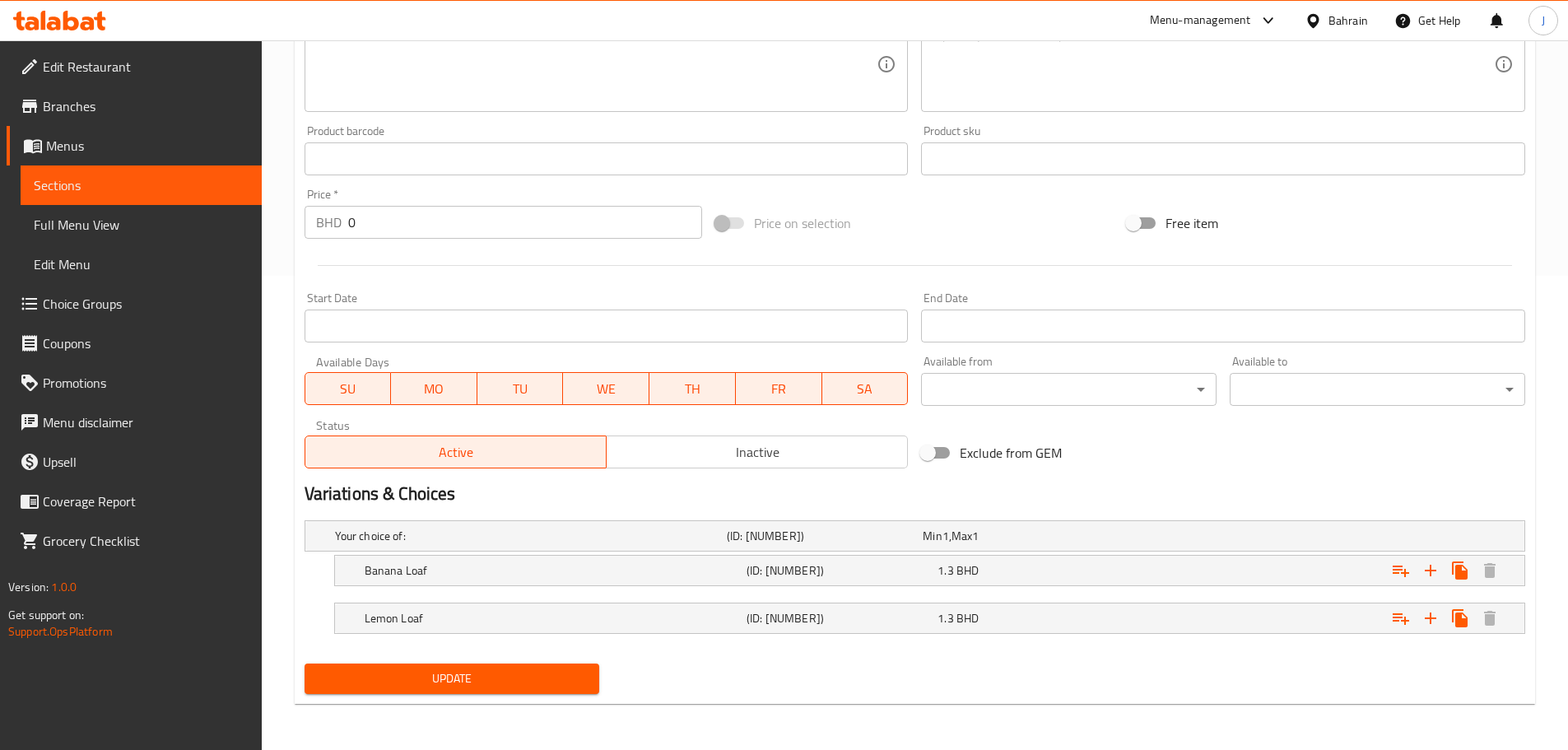 type on "[PRODUCT]" 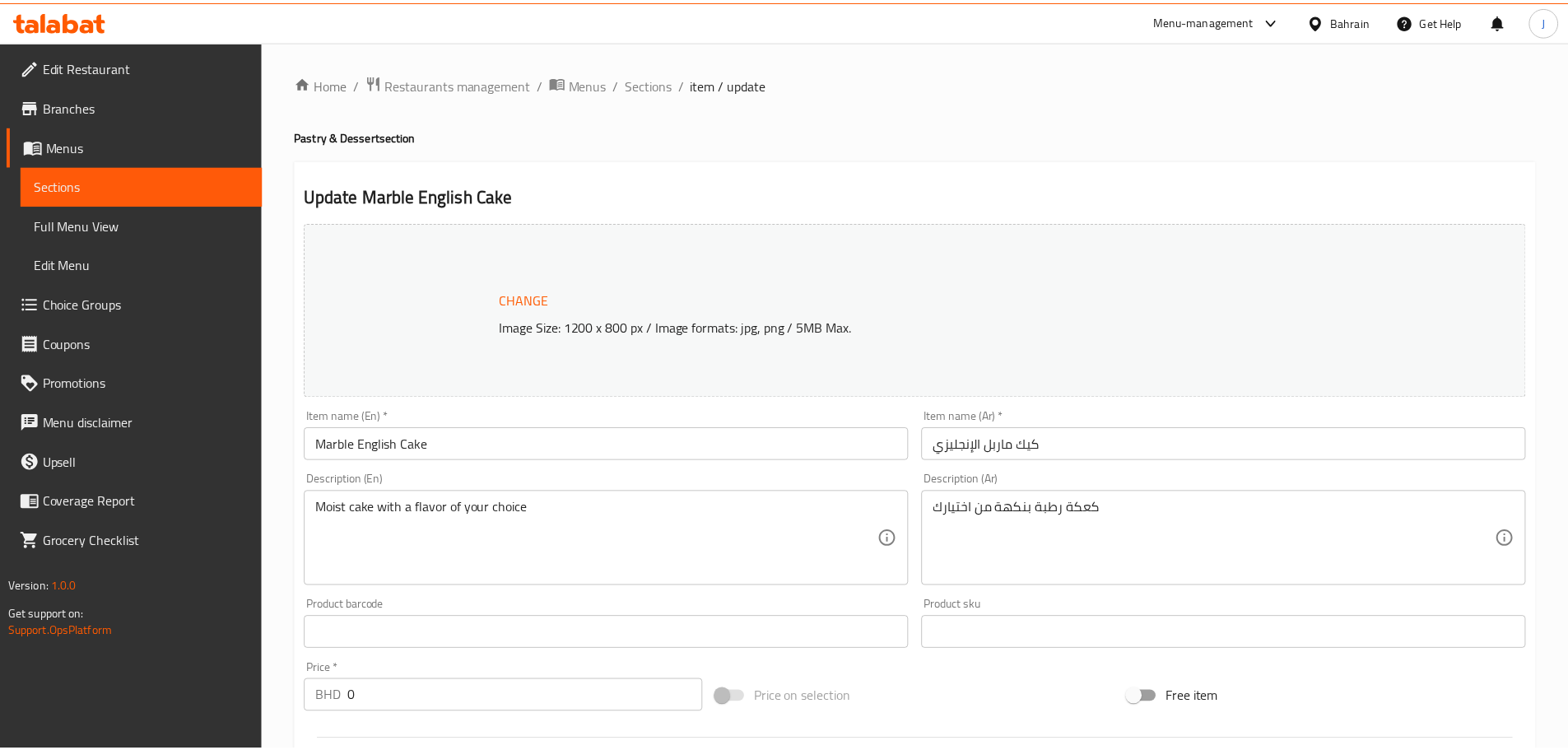 scroll, scrollTop: 0, scrollLeft: 0, axis: both 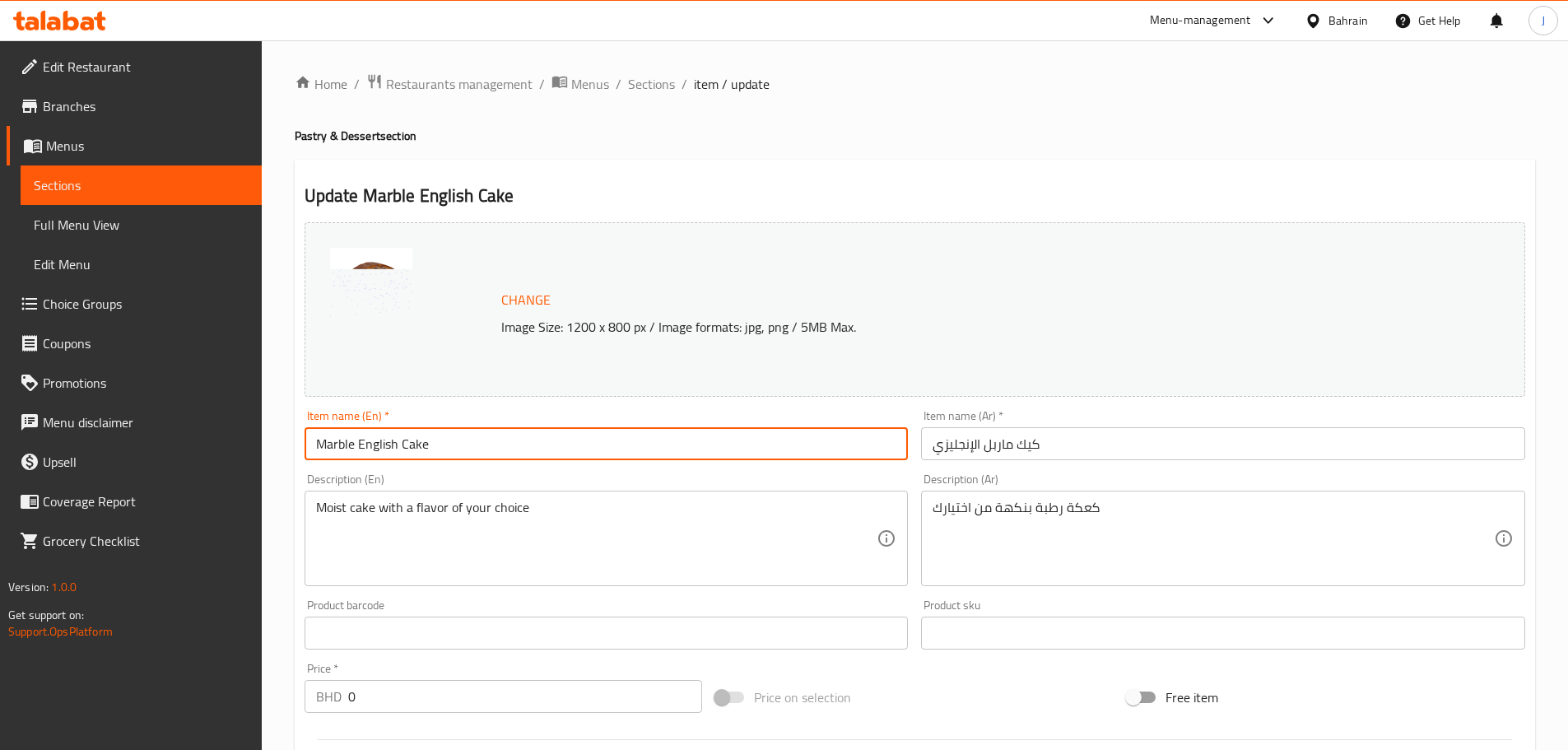 drag, startPoint x: 348, startPoint y: 442, endPoint x: 268, endPoint y: 448, distance: 80.22468 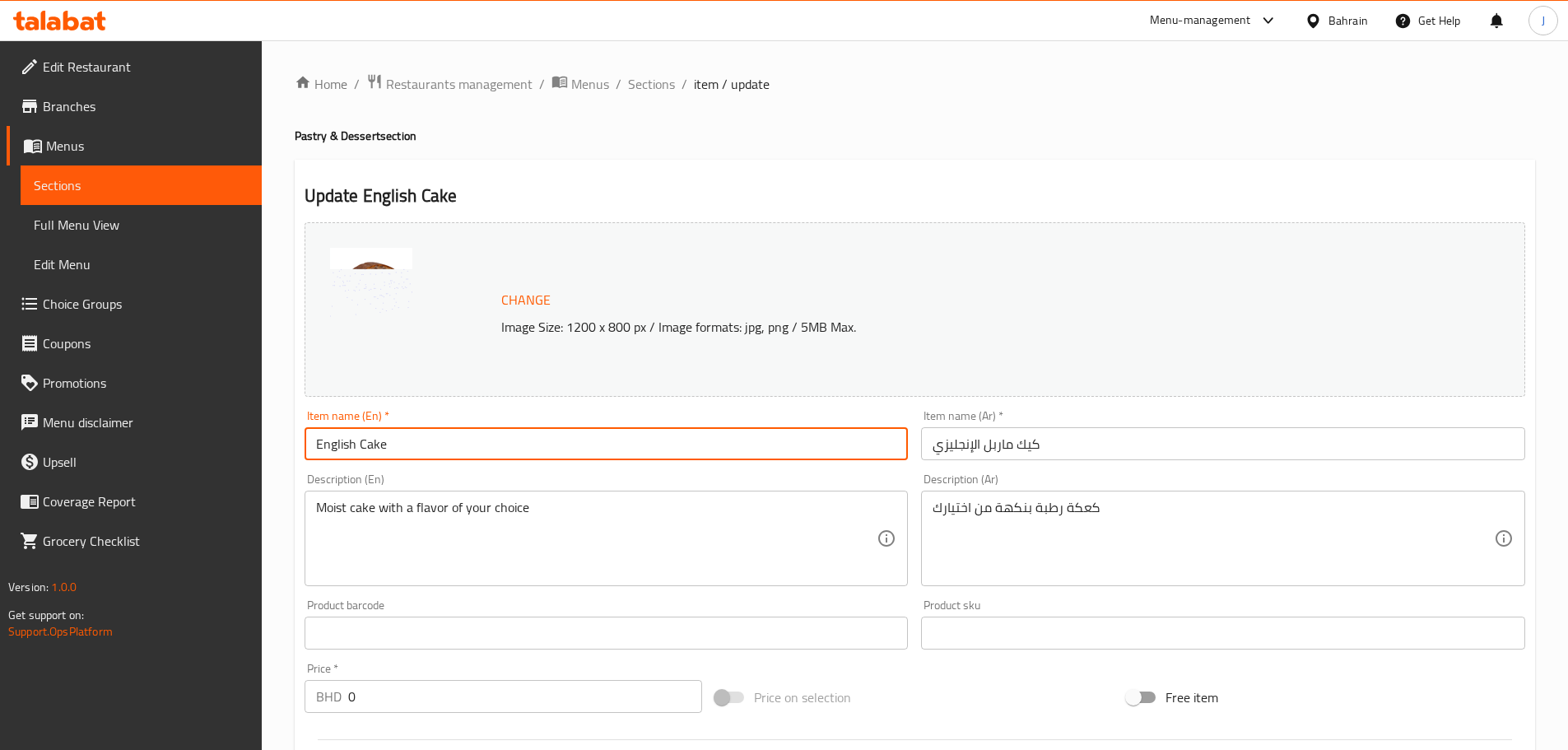 type on "English Cake" 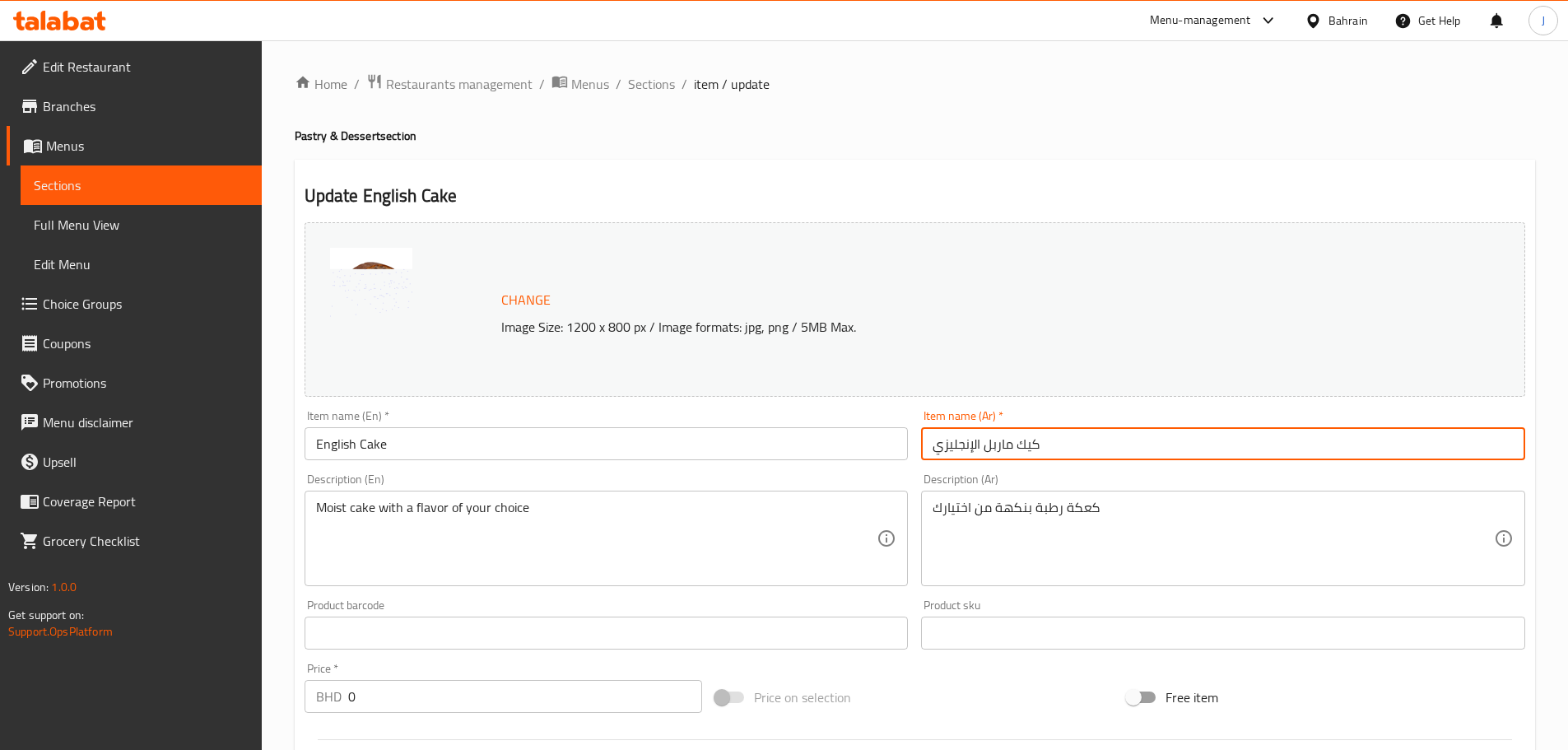 drag, startPoint x: 1012, startPoint y: 448, endPoint x: 984, endPoint y: 445, distance: 28.160256 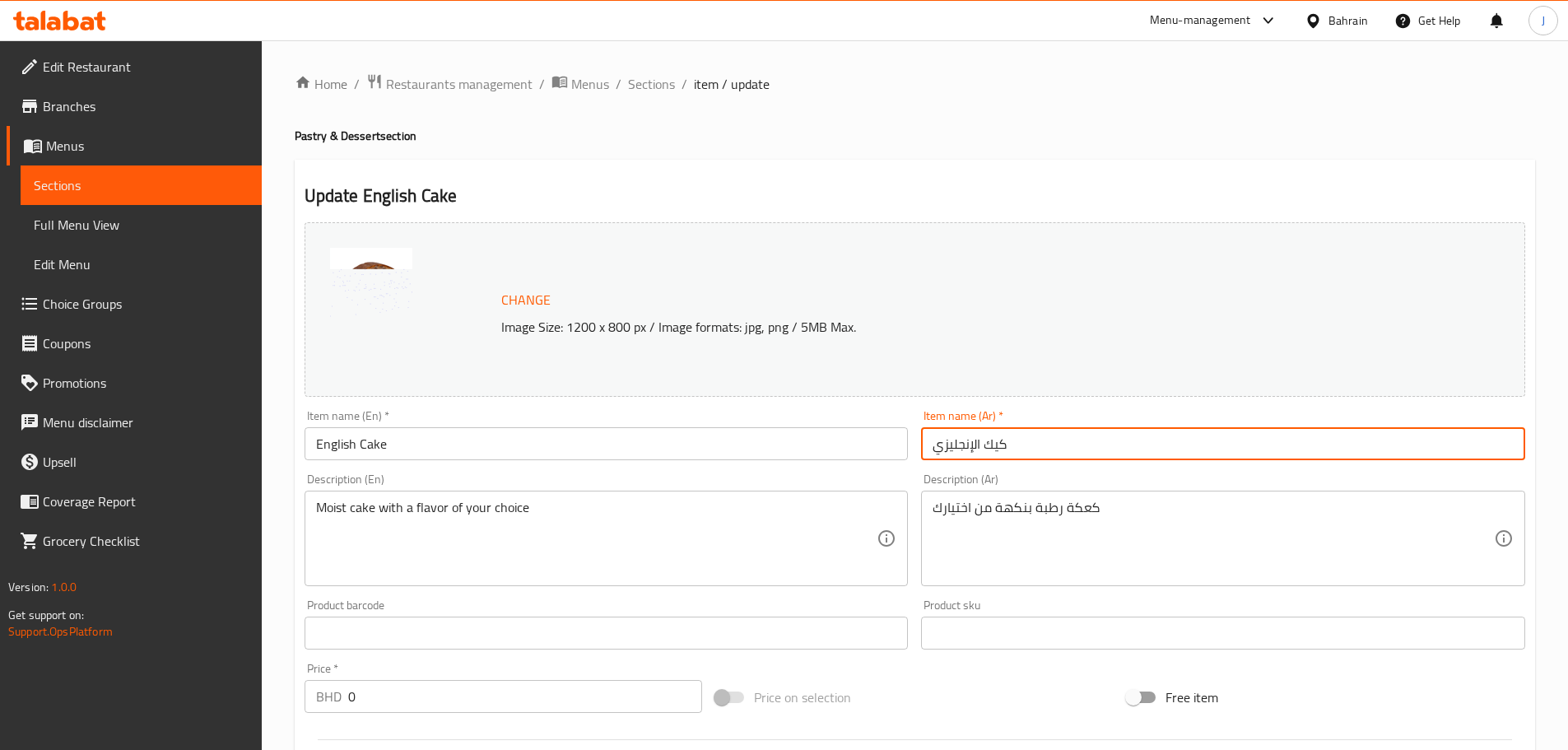 scroll, scrollTop: 474, scrollLeft: 0, axis: vertical 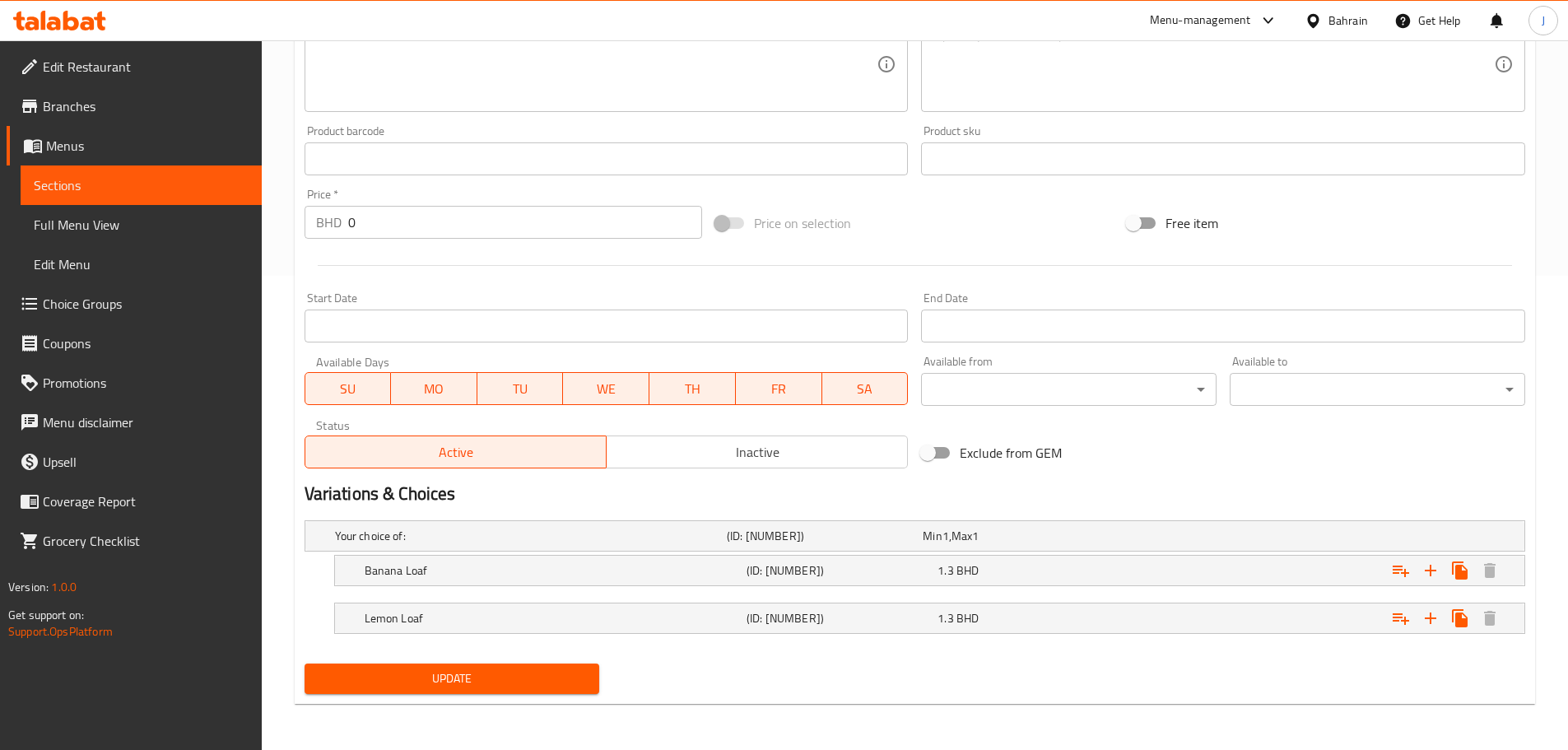 type on "كيك الإنجليزي" 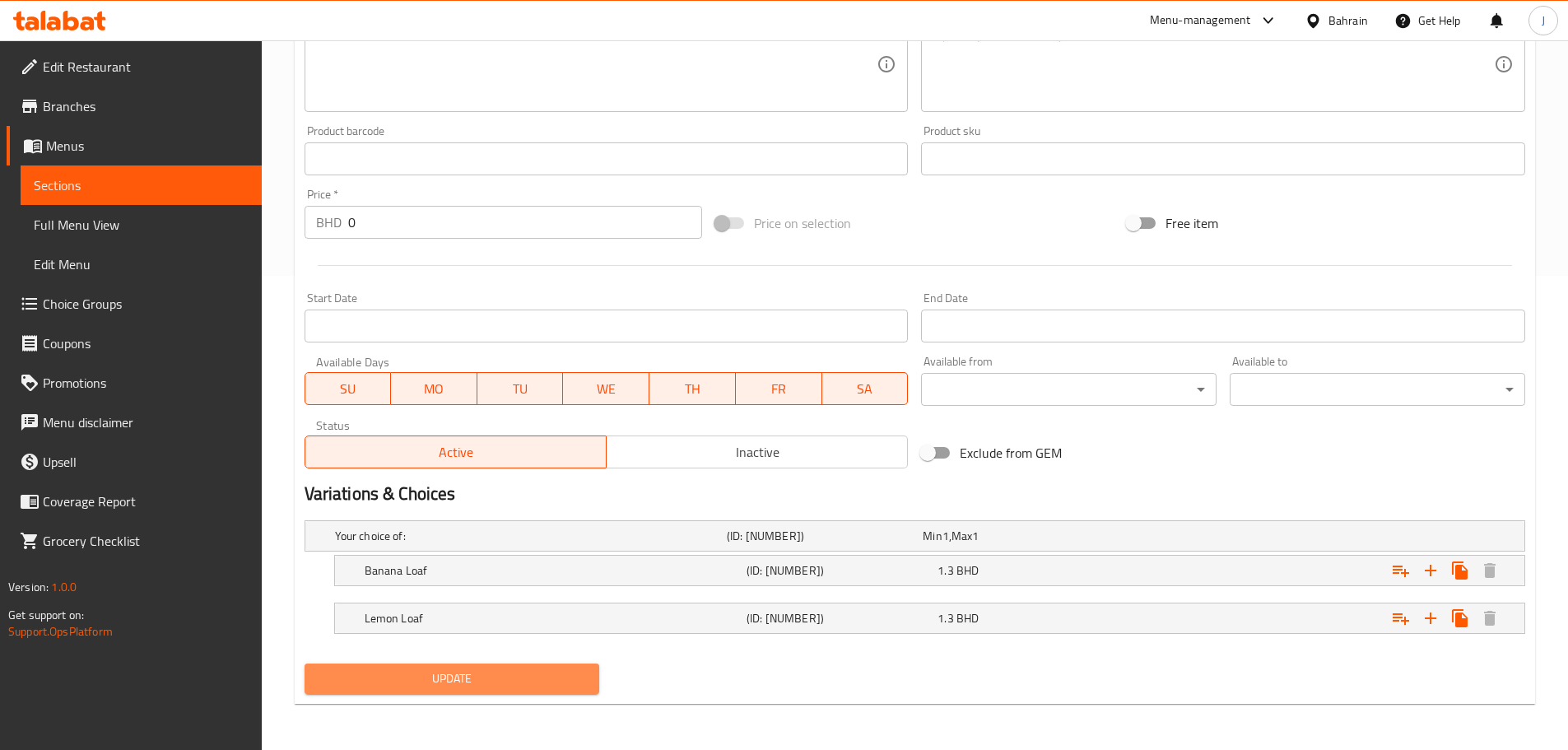 click on "Update" at bounding box center (452, 678) 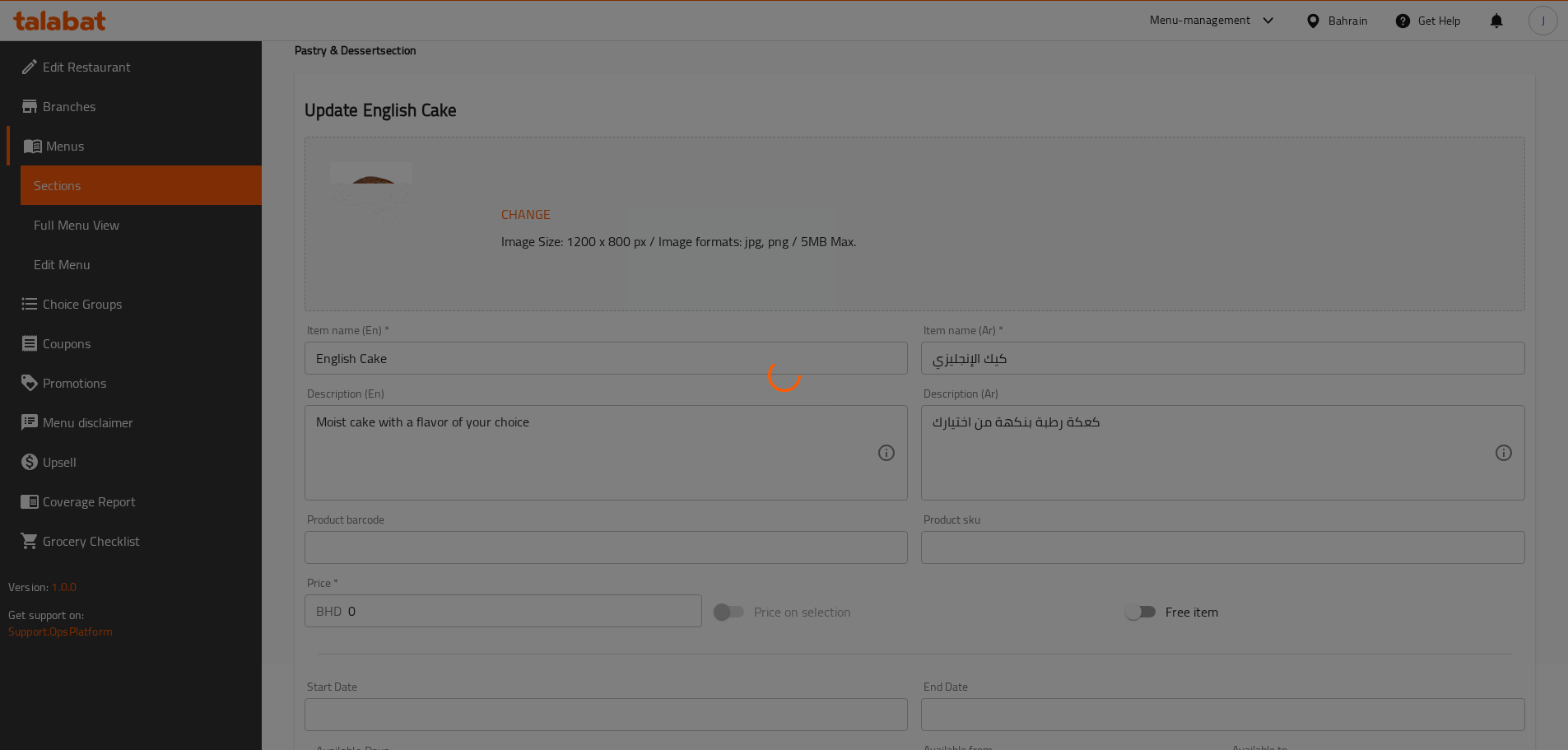 scroll, scrollTop: 0, scrollLeft: 0, axis: both 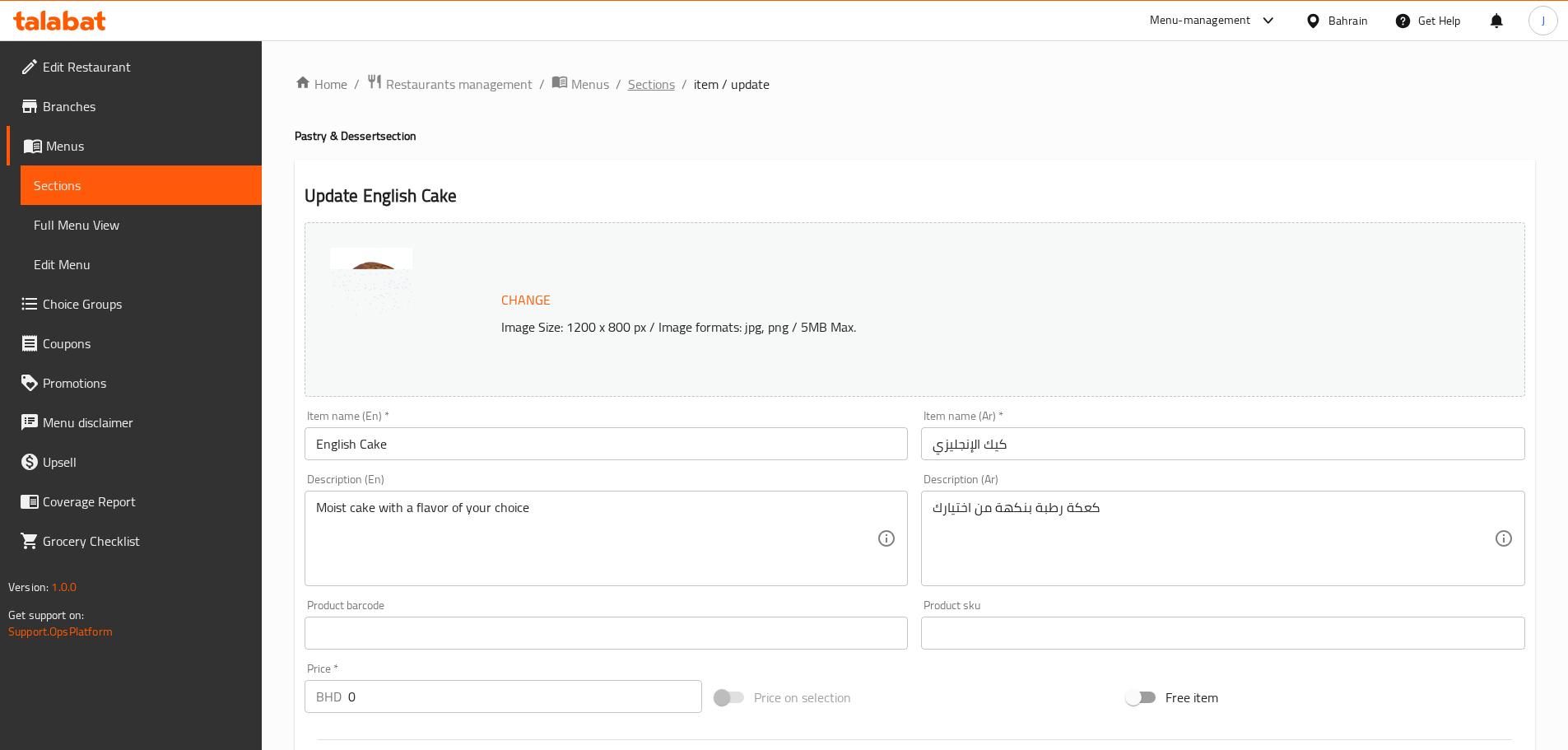 click on "Sections" at bounding box center (651, 84) 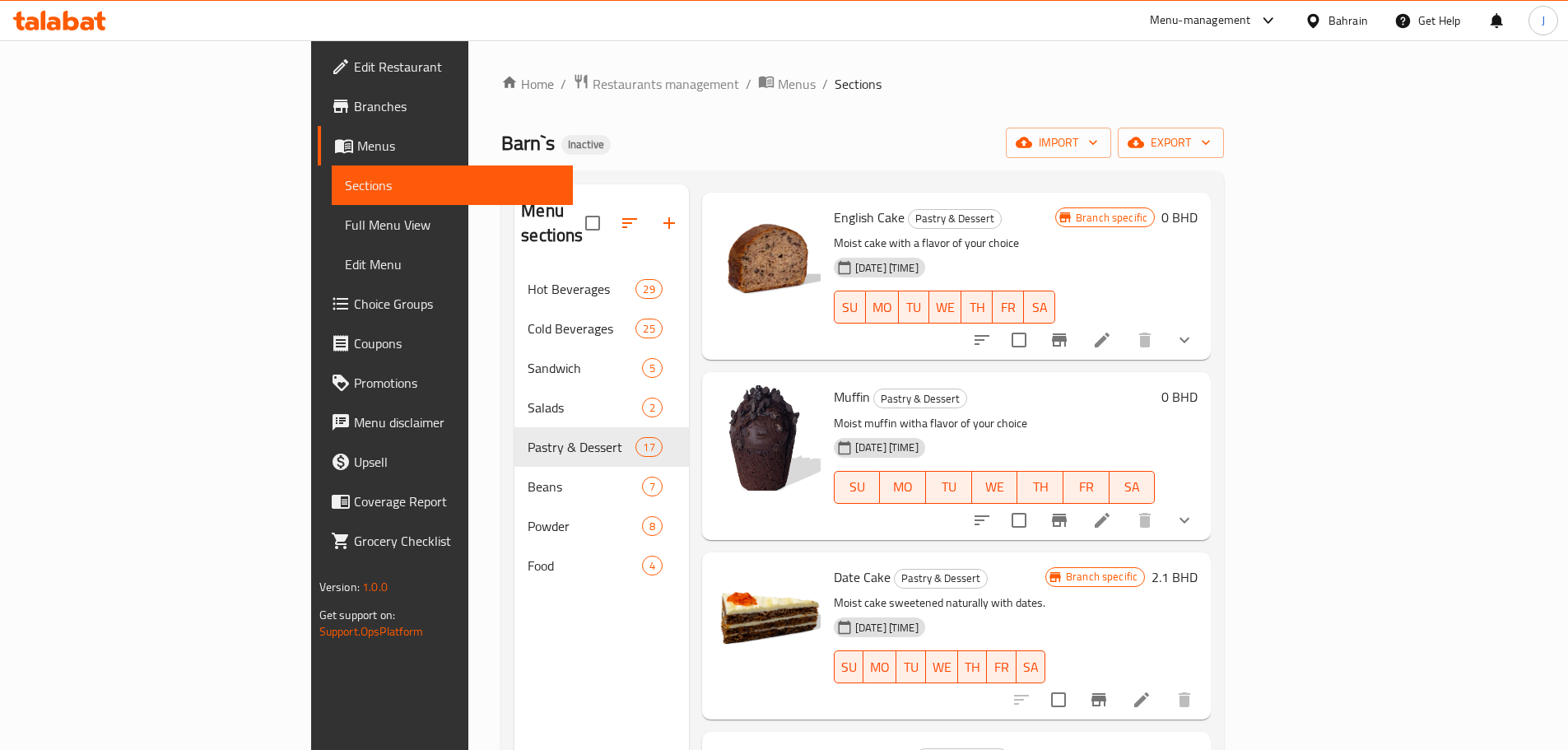 scroll, scrollTop: 1811, scrollLeft: 0, axis: vertical 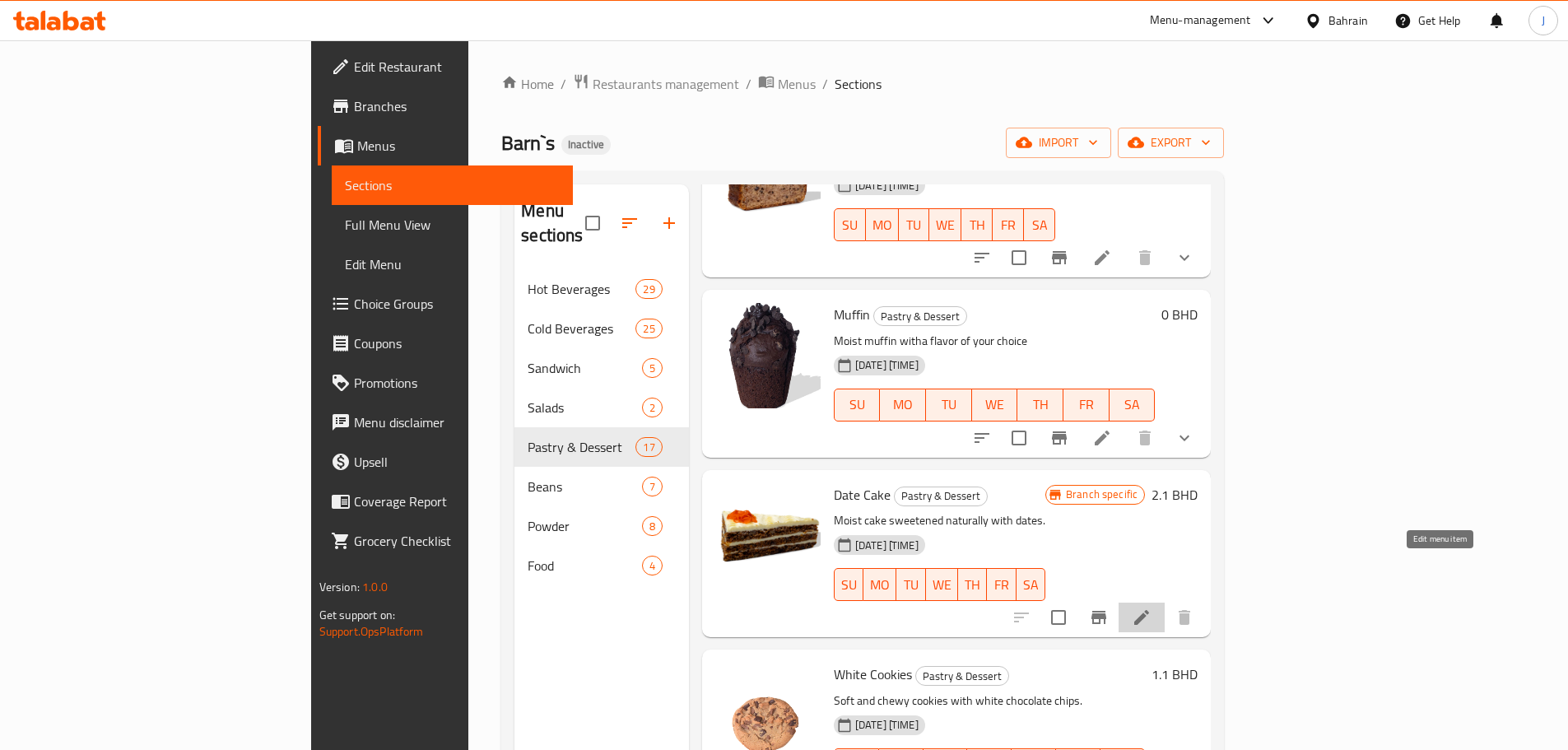 click 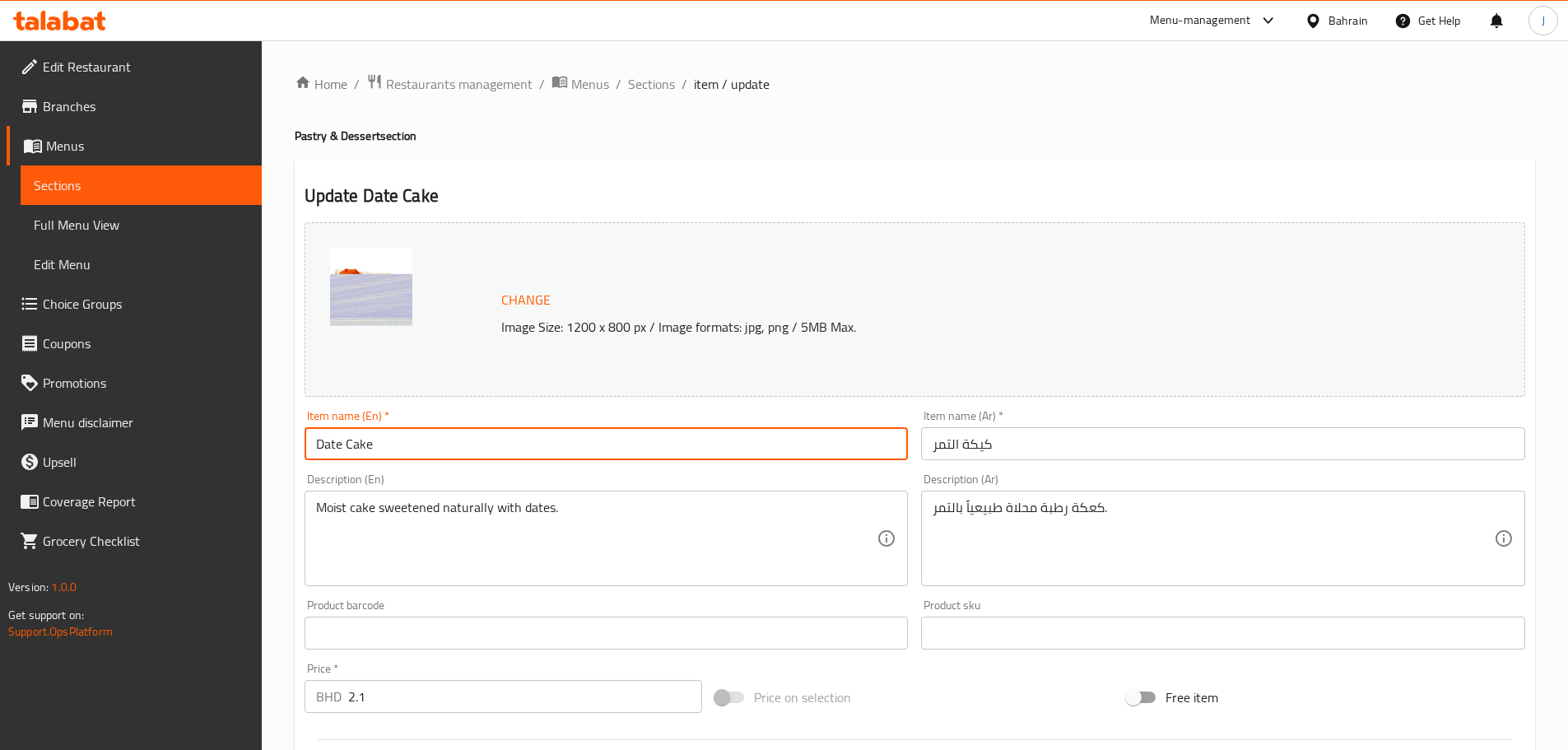 drag, startPoint x: 342, startPoint y: 446, endPoint x: 280, endPoint y: 448, distance: 62.03225 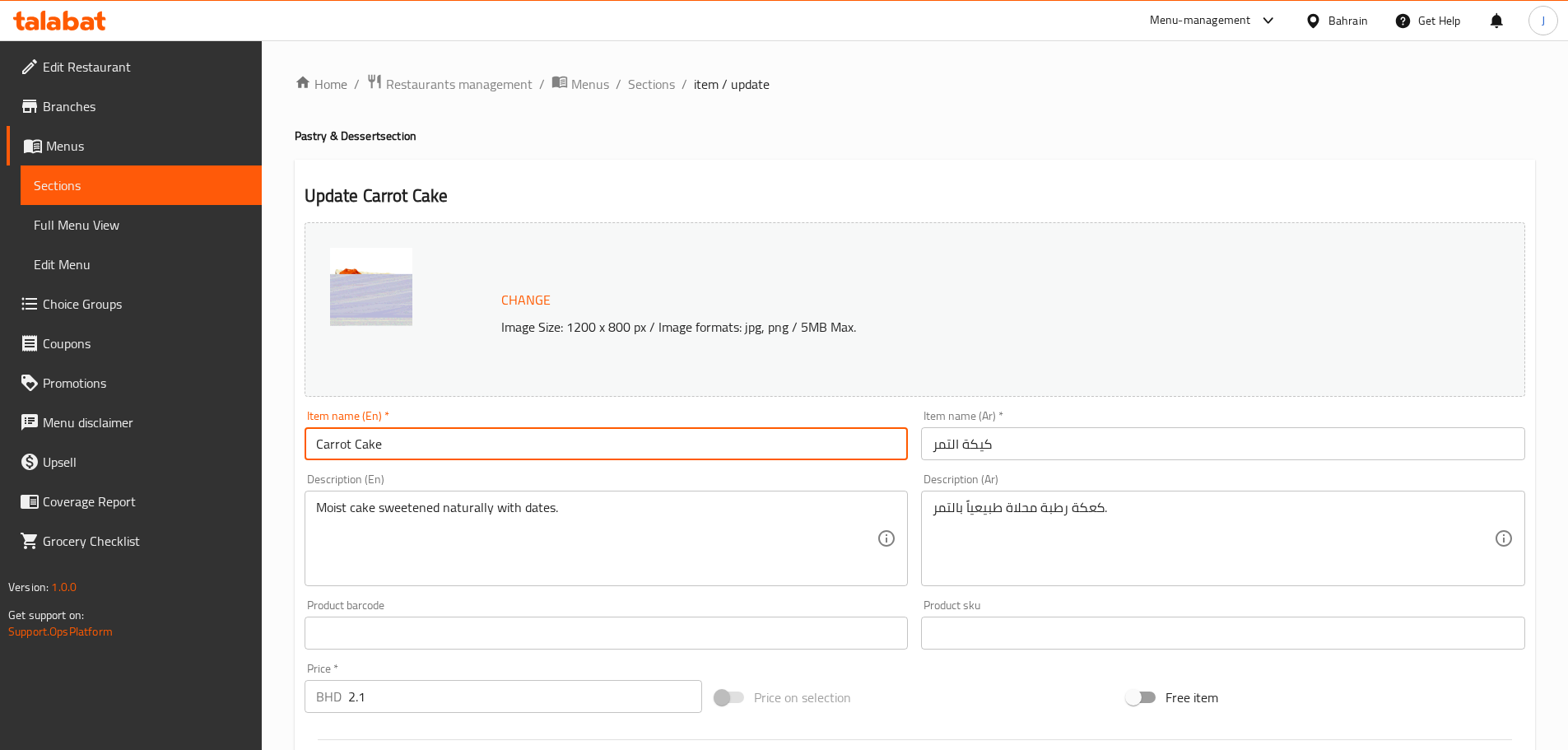 type on "Carrot Cake" 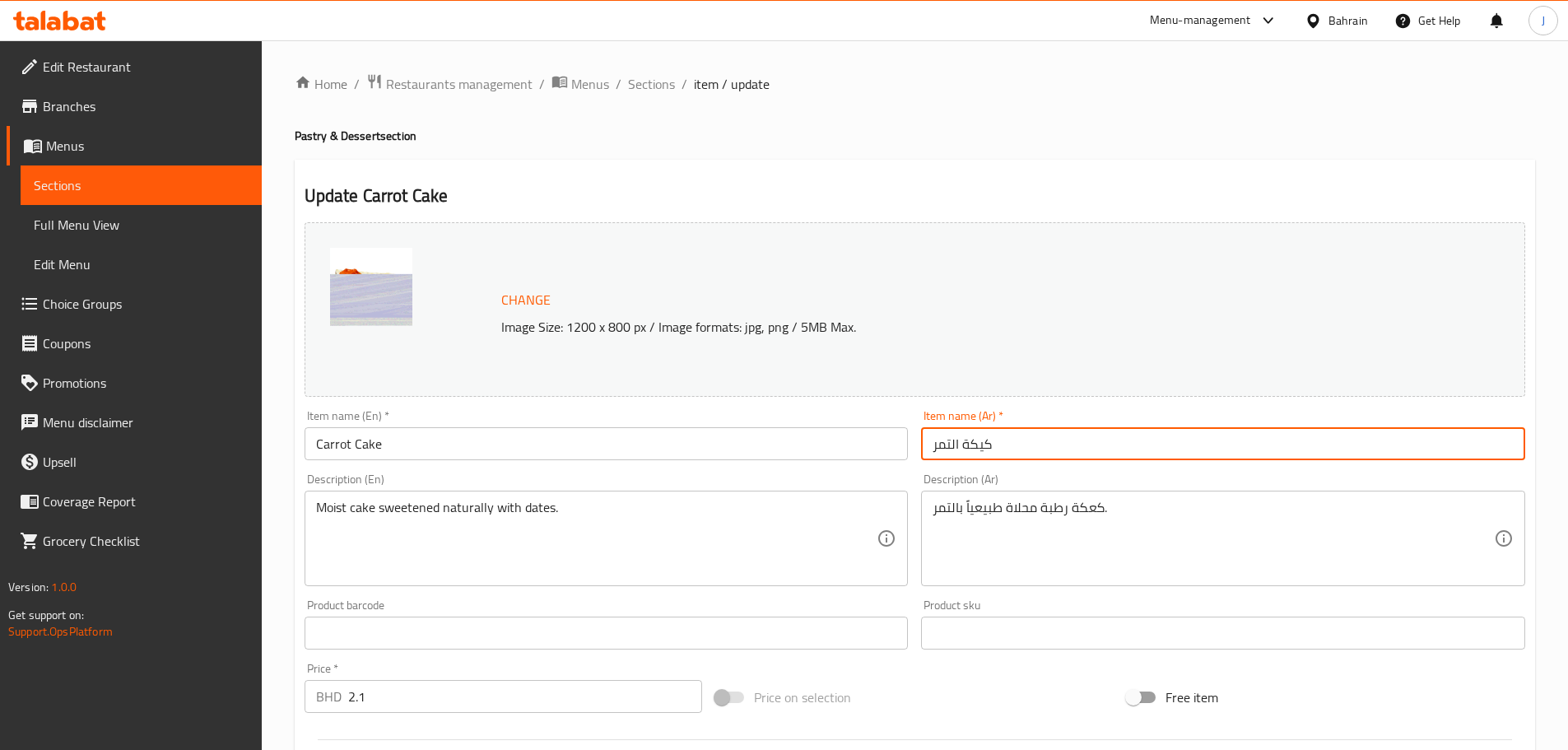 click on "كيكة التمر" at bounding box center (1223, 444) 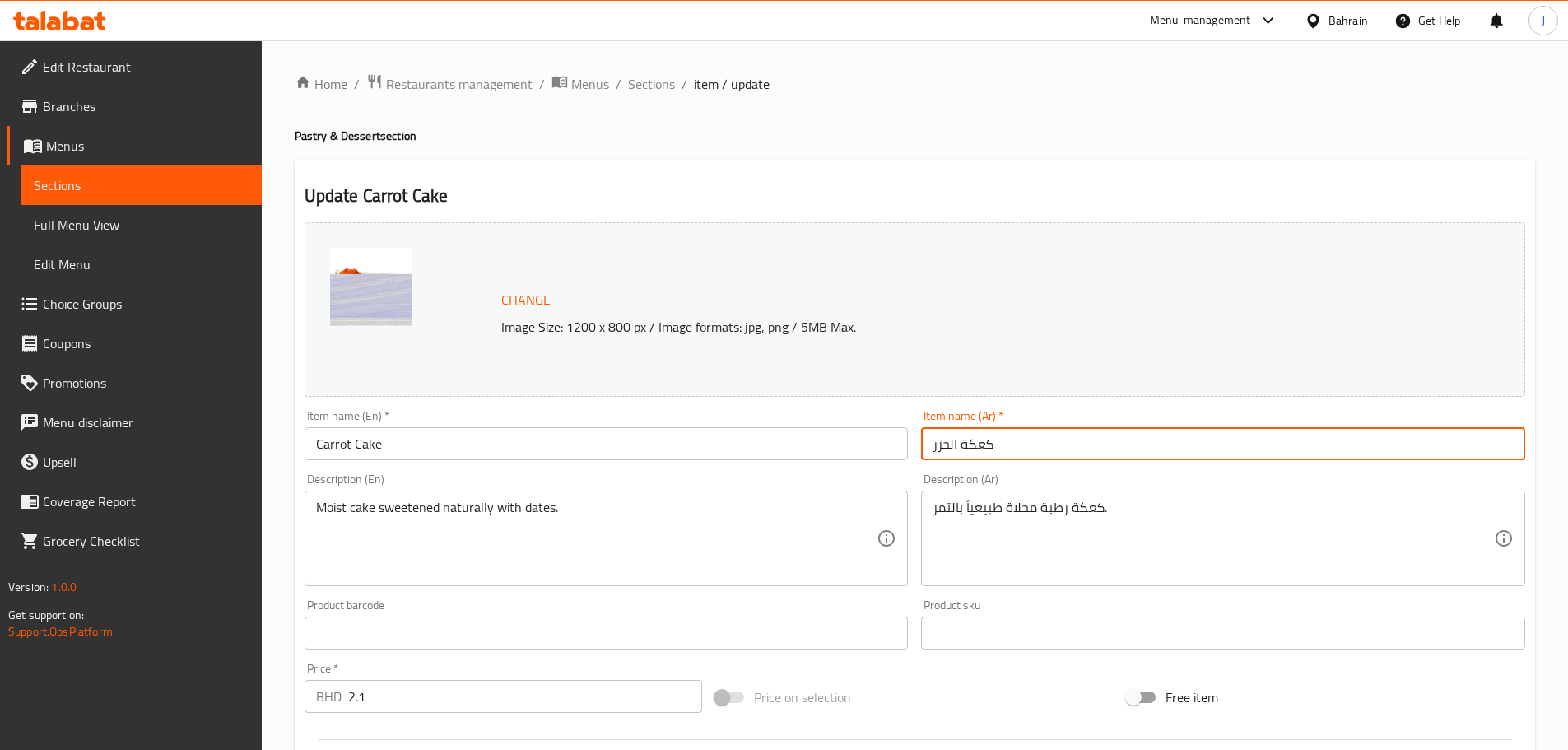 type on "كعكة الجزر" 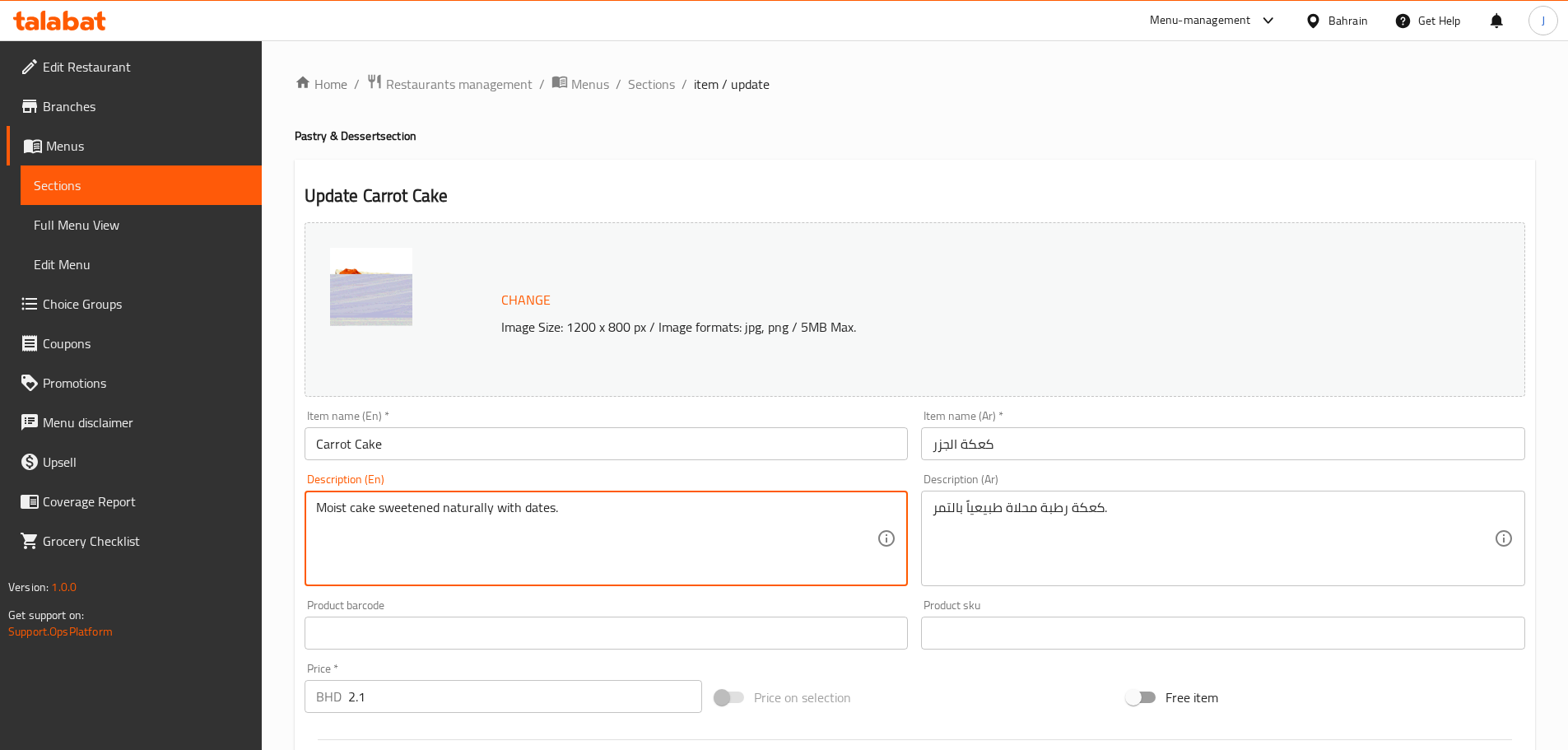 click on "Moist cake sweetened naturally with dates." at bounding box center [597, 538] 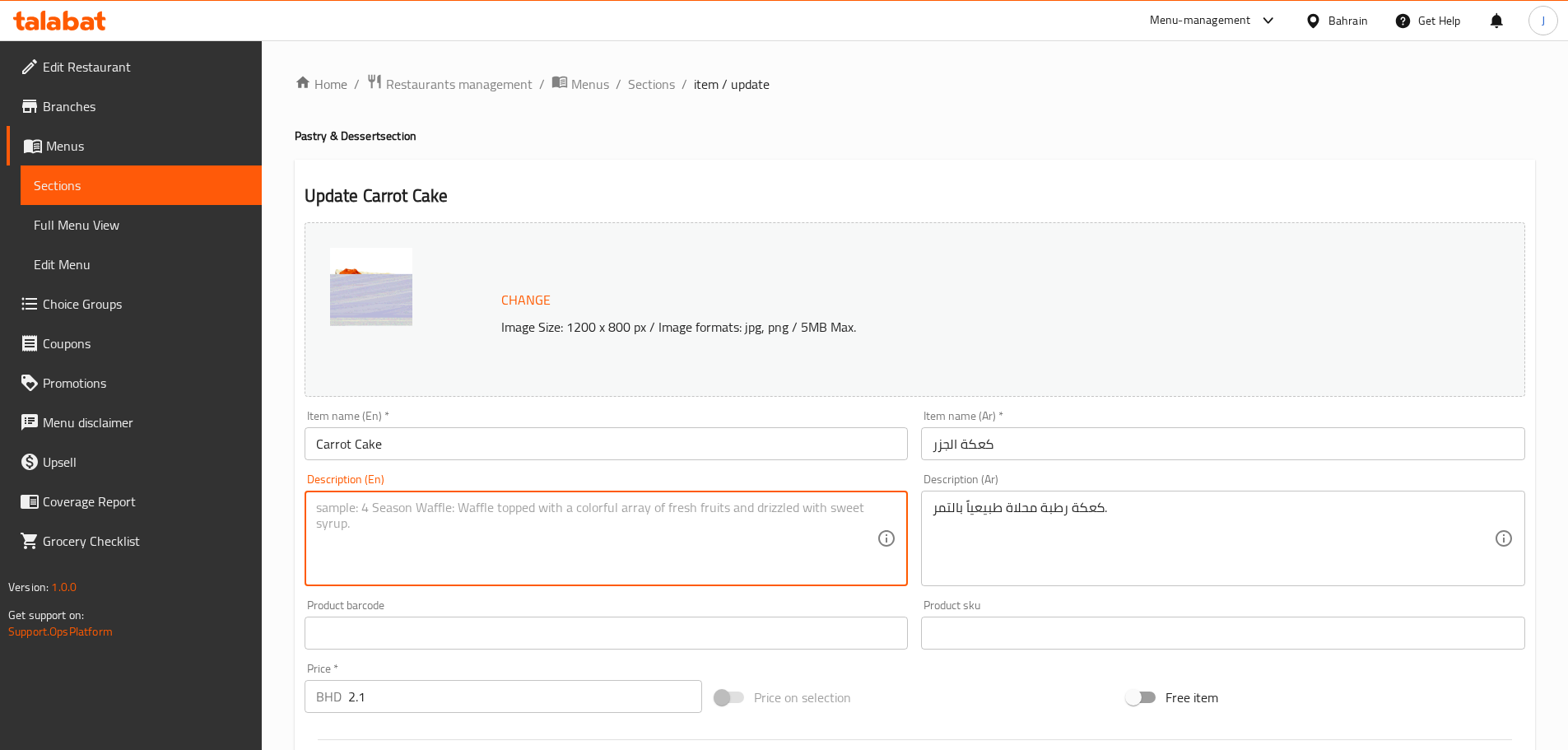 type 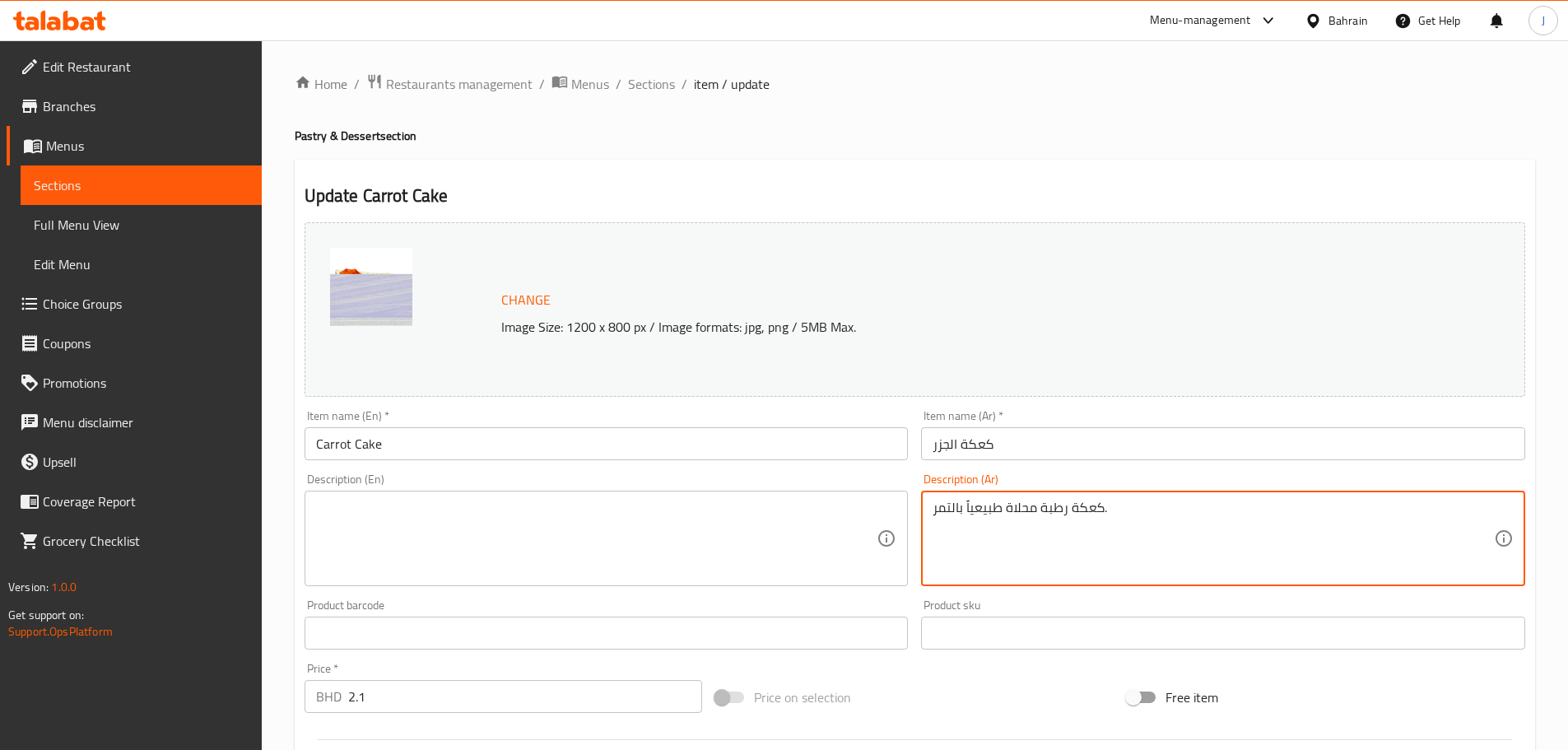 click on "كعكة رطبة محلاة طبيعياً بالتمر." at bounding box center (1213, 538) 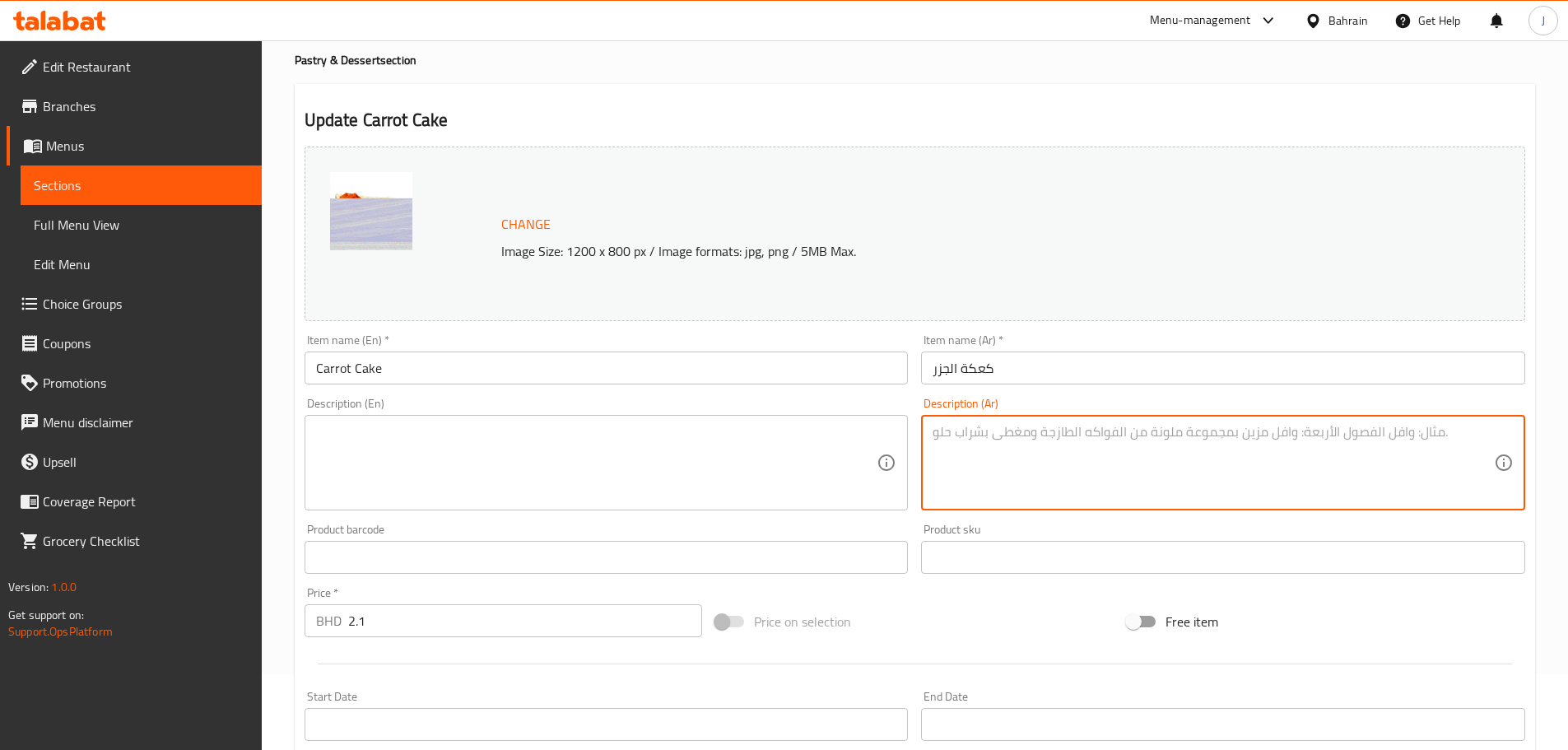 scroll, scrollTop: 165, scrollLeft: 0, axis: vertical 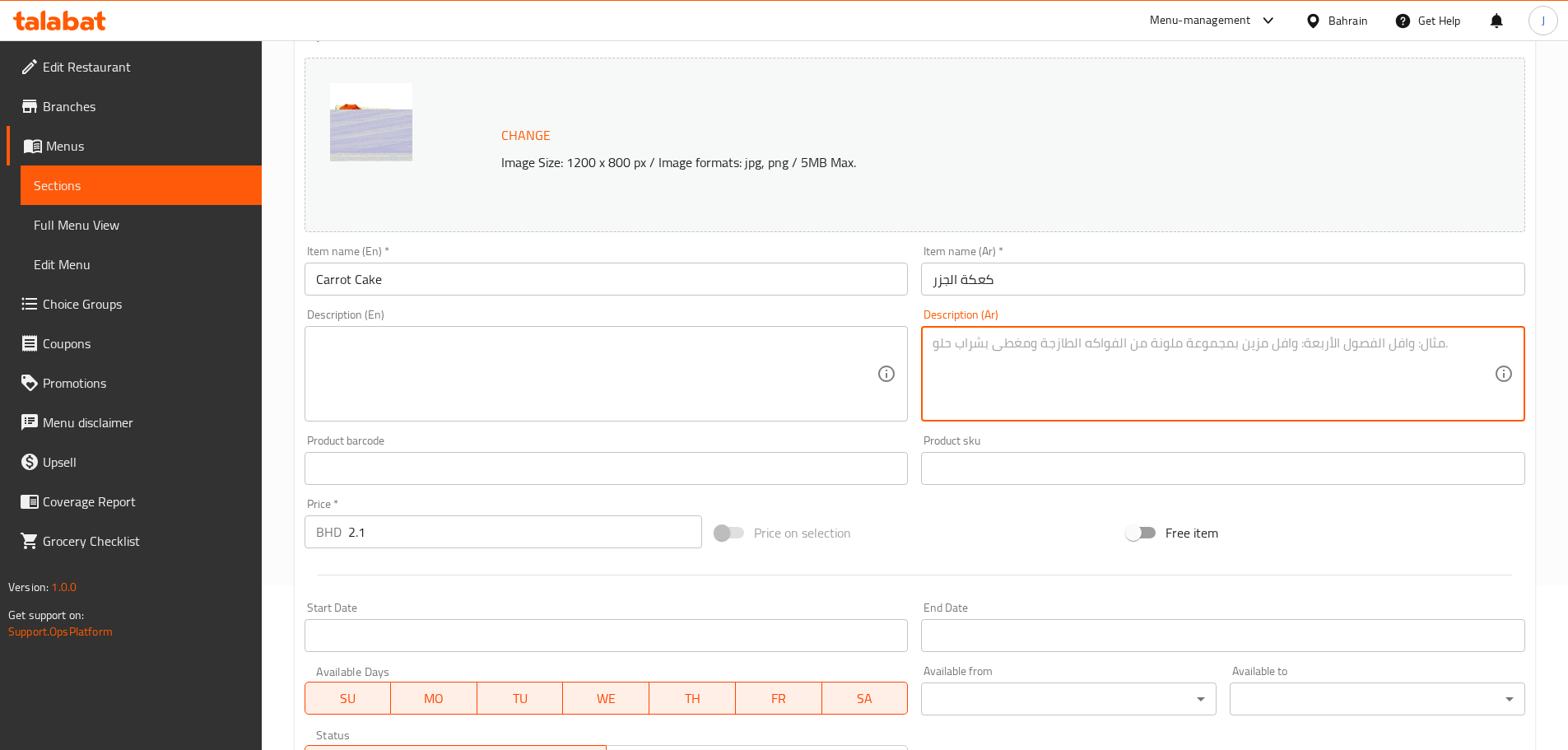 type 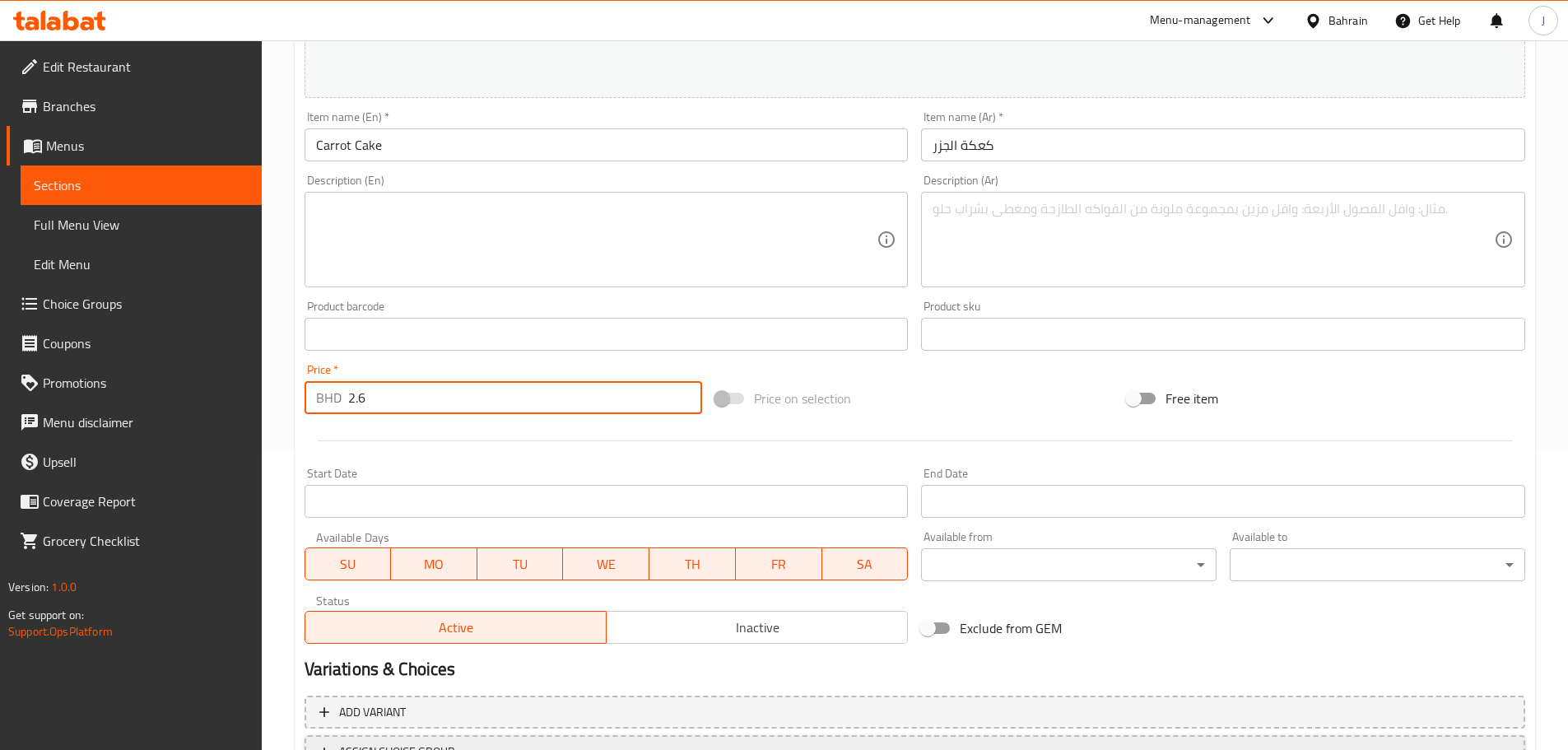 scroll, scrollTop: 437, scrollLeft: 0, axis: vertical 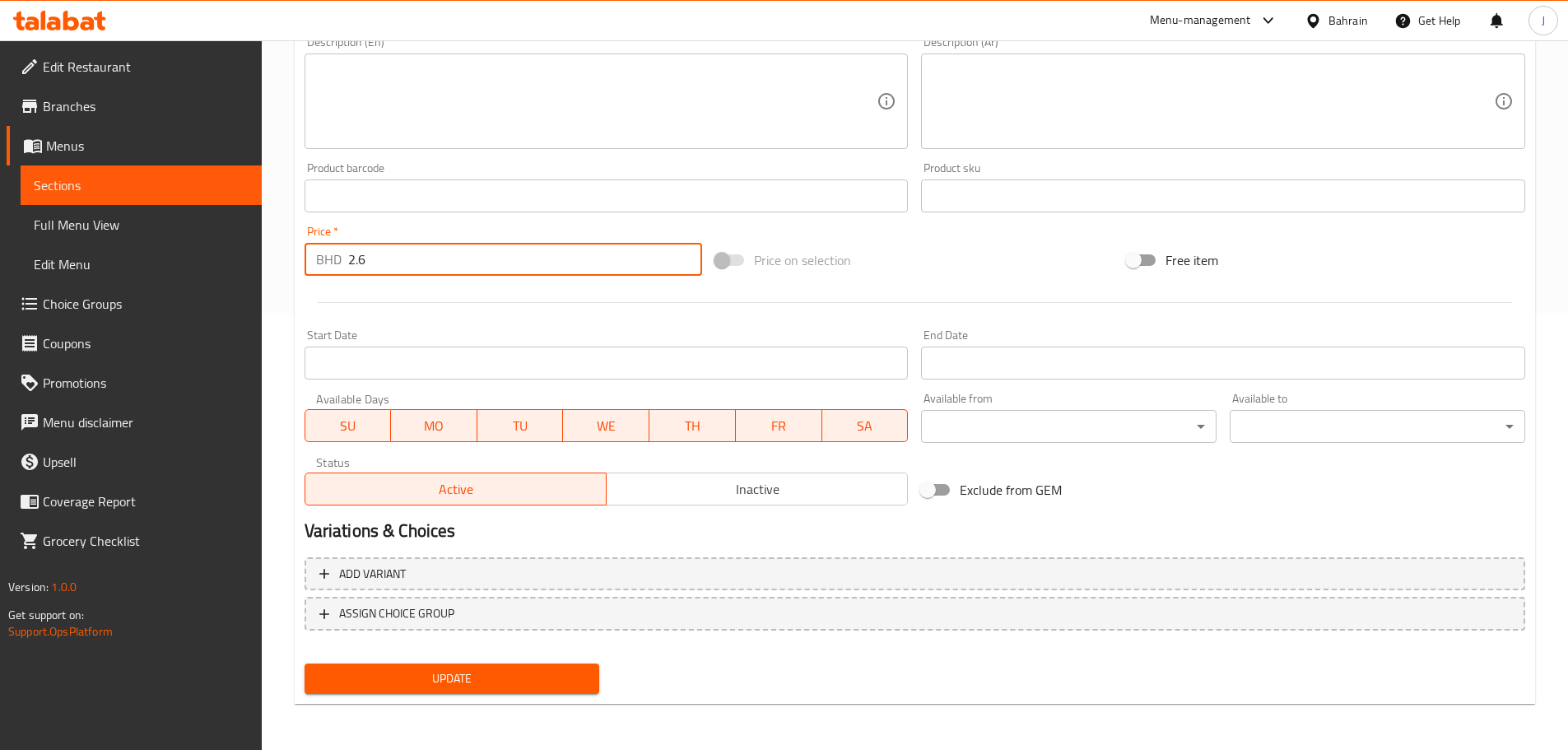 type on "2.6" 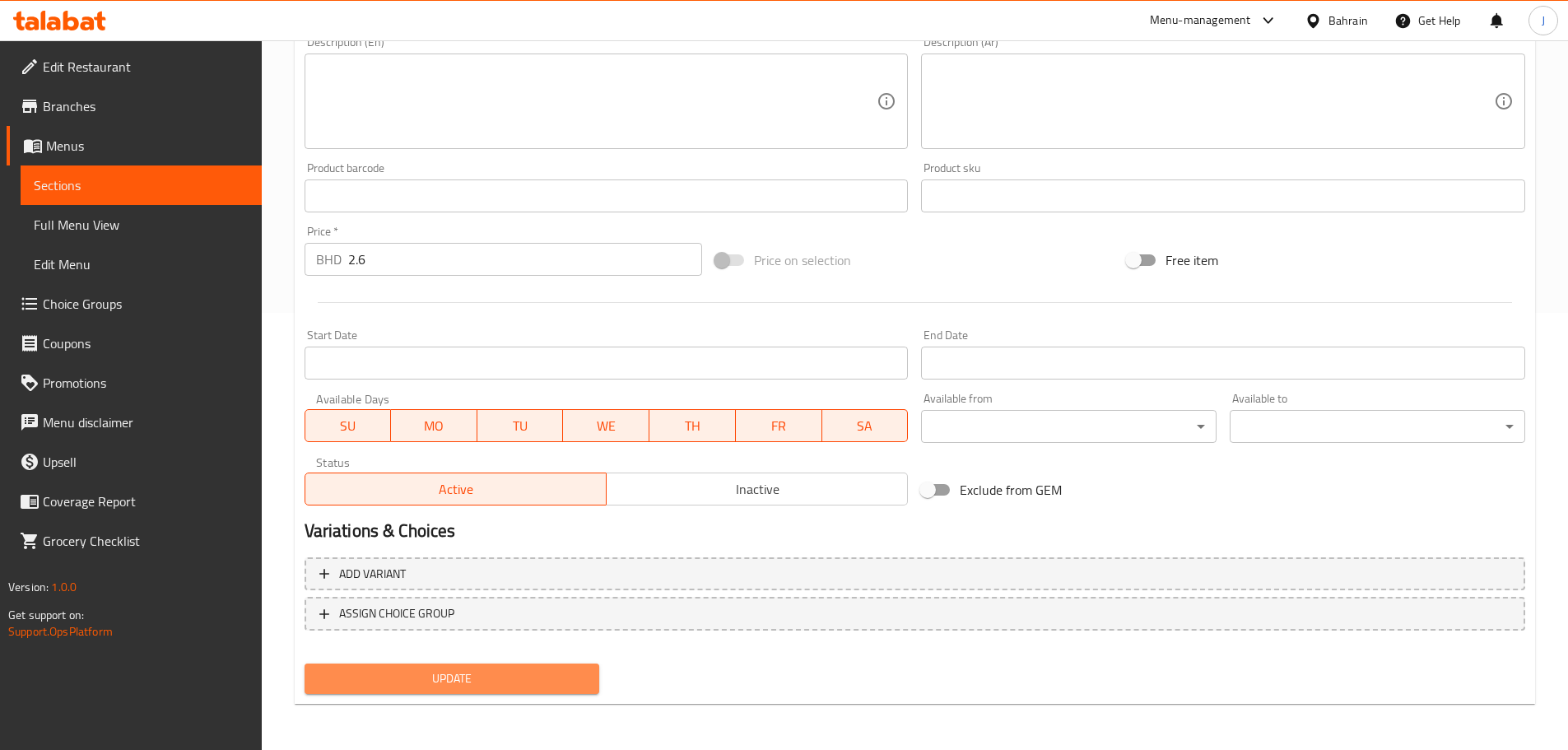 click on "Update" at bounding box center (452, 678) 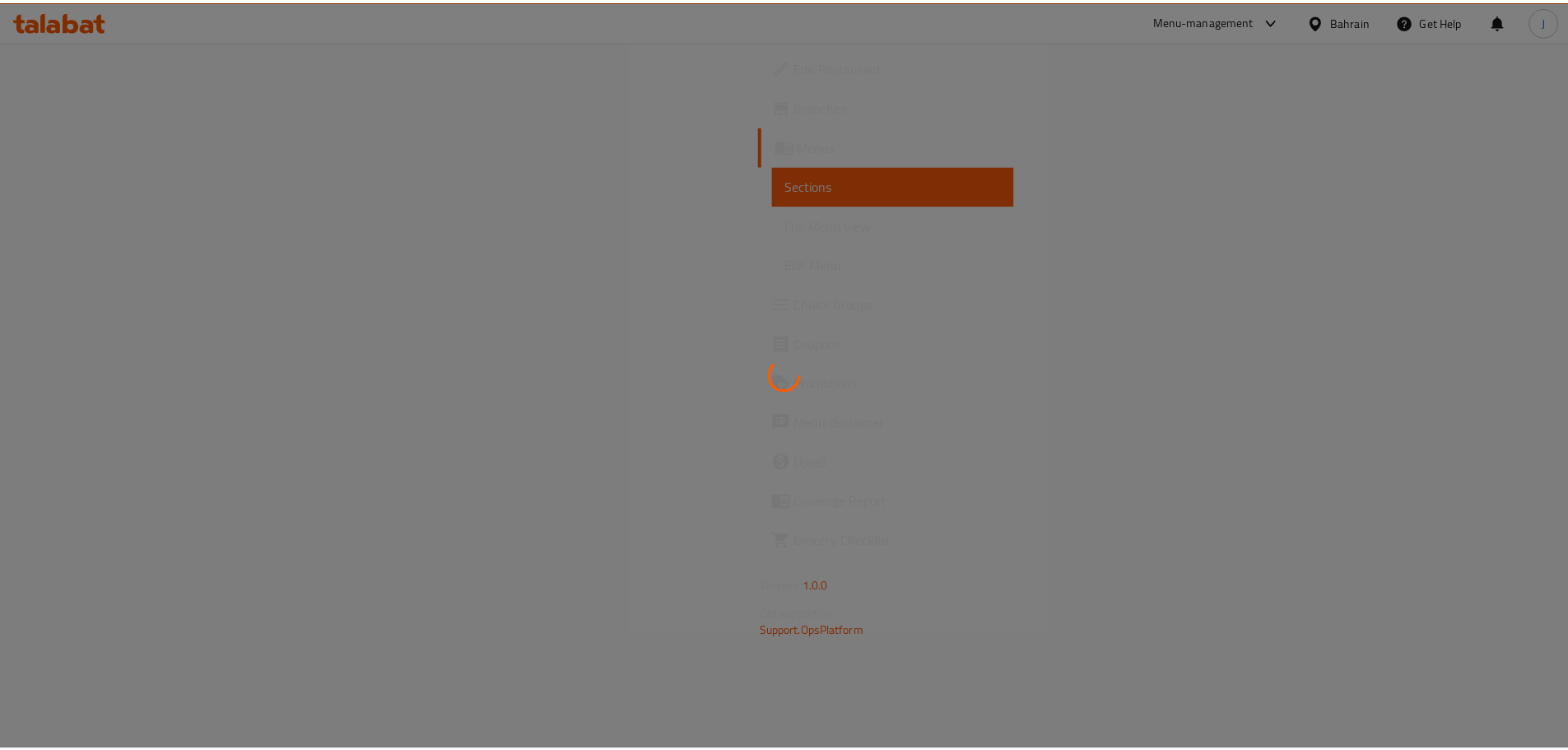 scroll, scrollTop: 0, scrollLeft: 0, axis: both 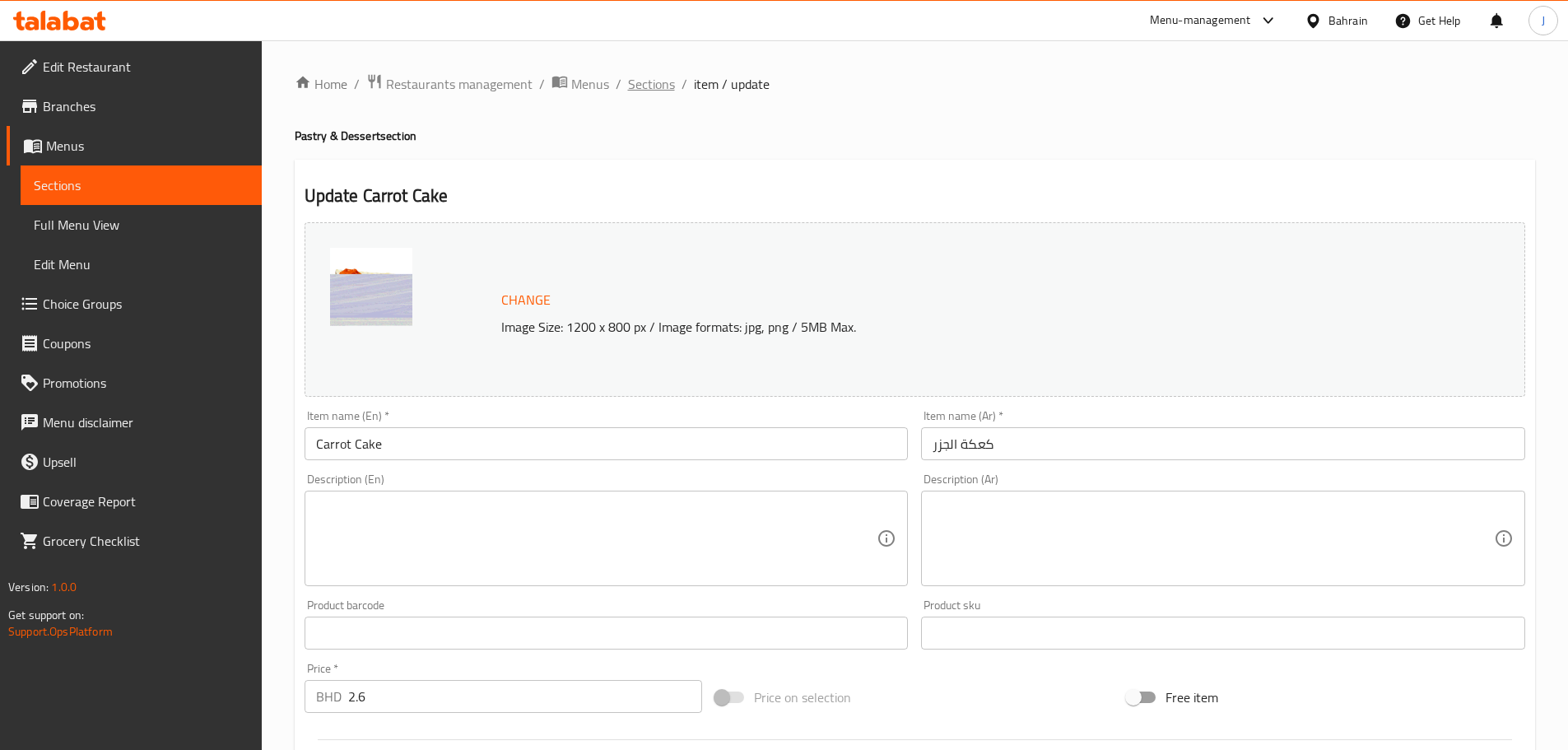 click on "Sections" at bounding box center [651, 84] 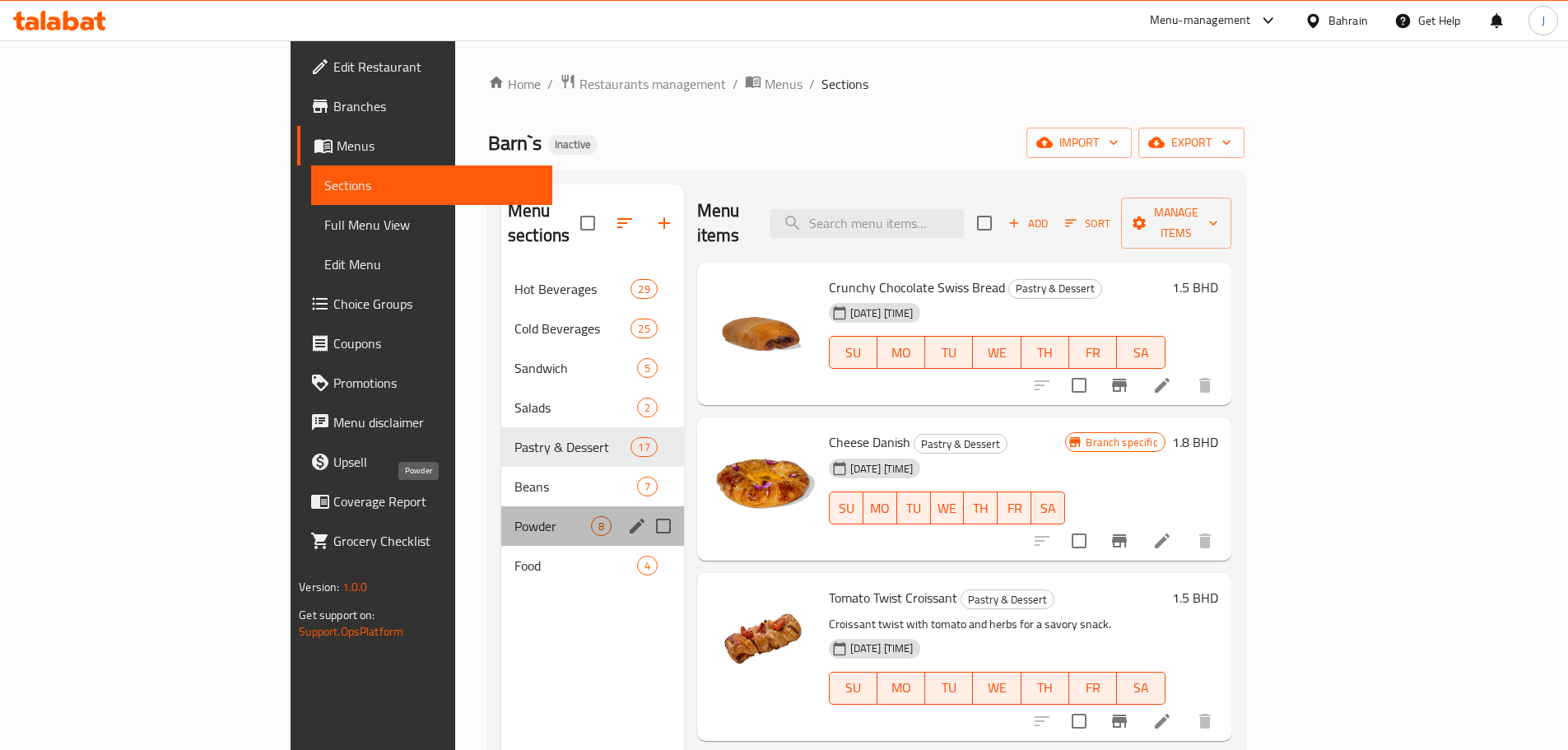 click on "Powder" at bounding box center (552, 526) 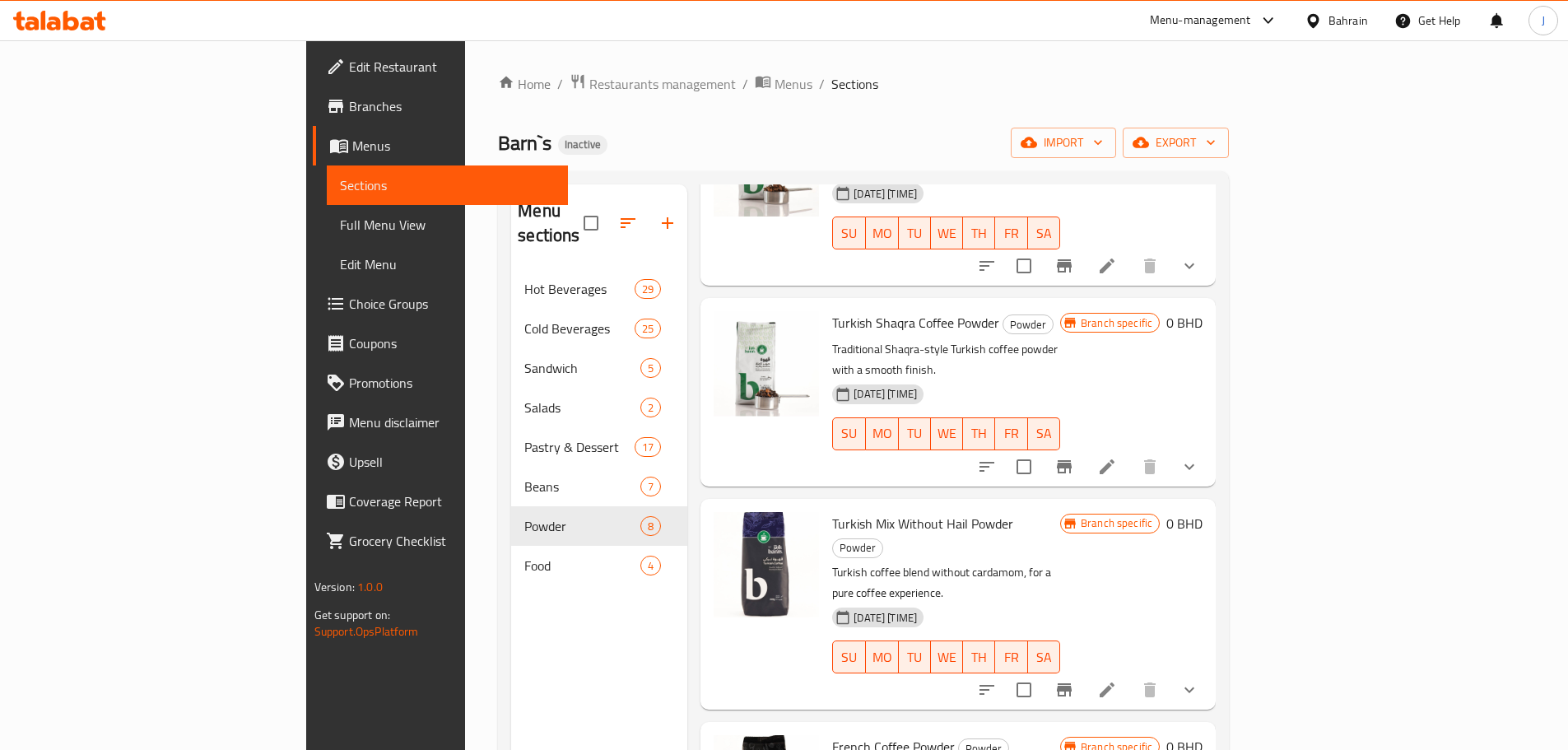 scroll, scrollTop: 0, scrollLeft: 0, axis: both 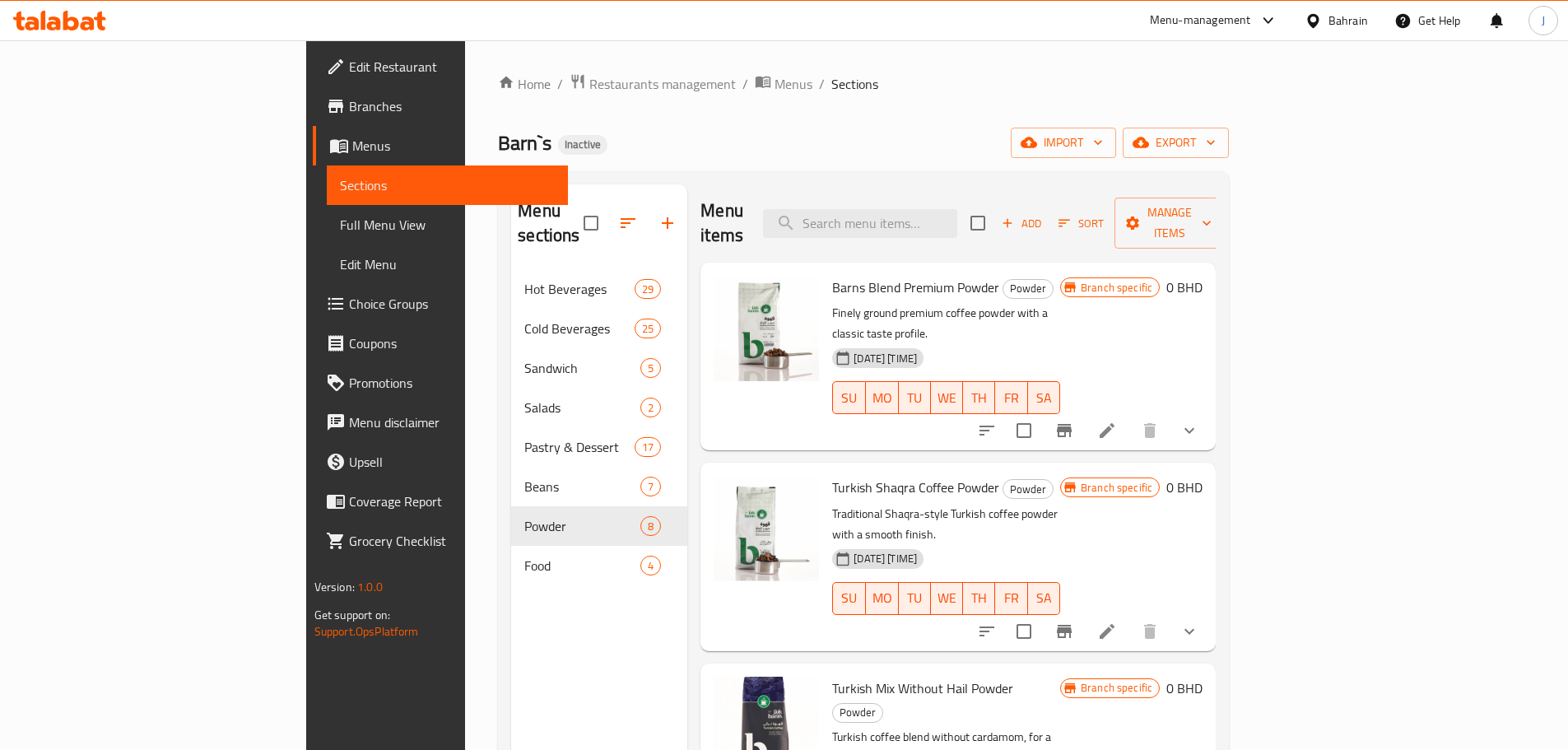 click at bounding box center [978, 223] 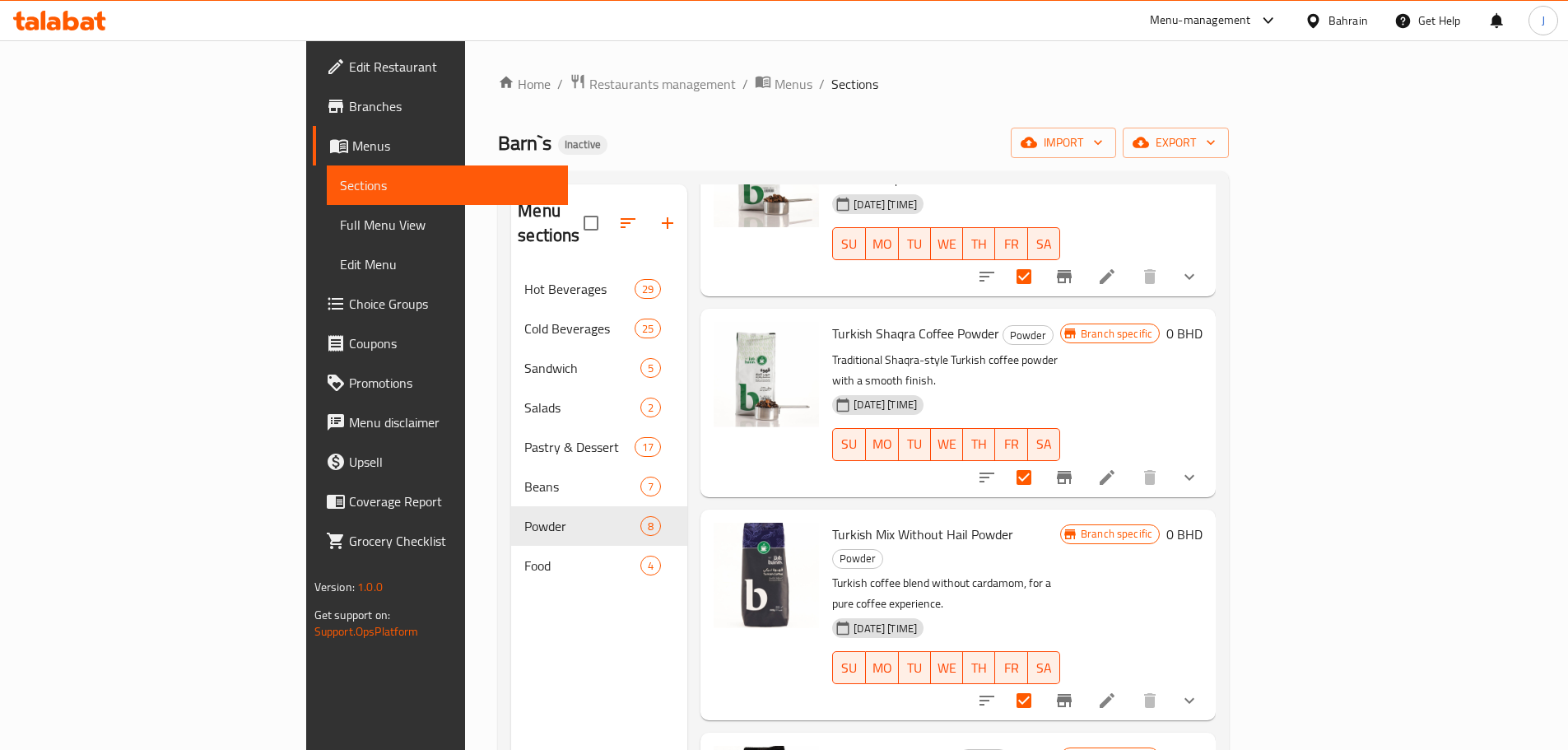 scroll, scrollTop: 0, scrollLeft: 0, axis: both 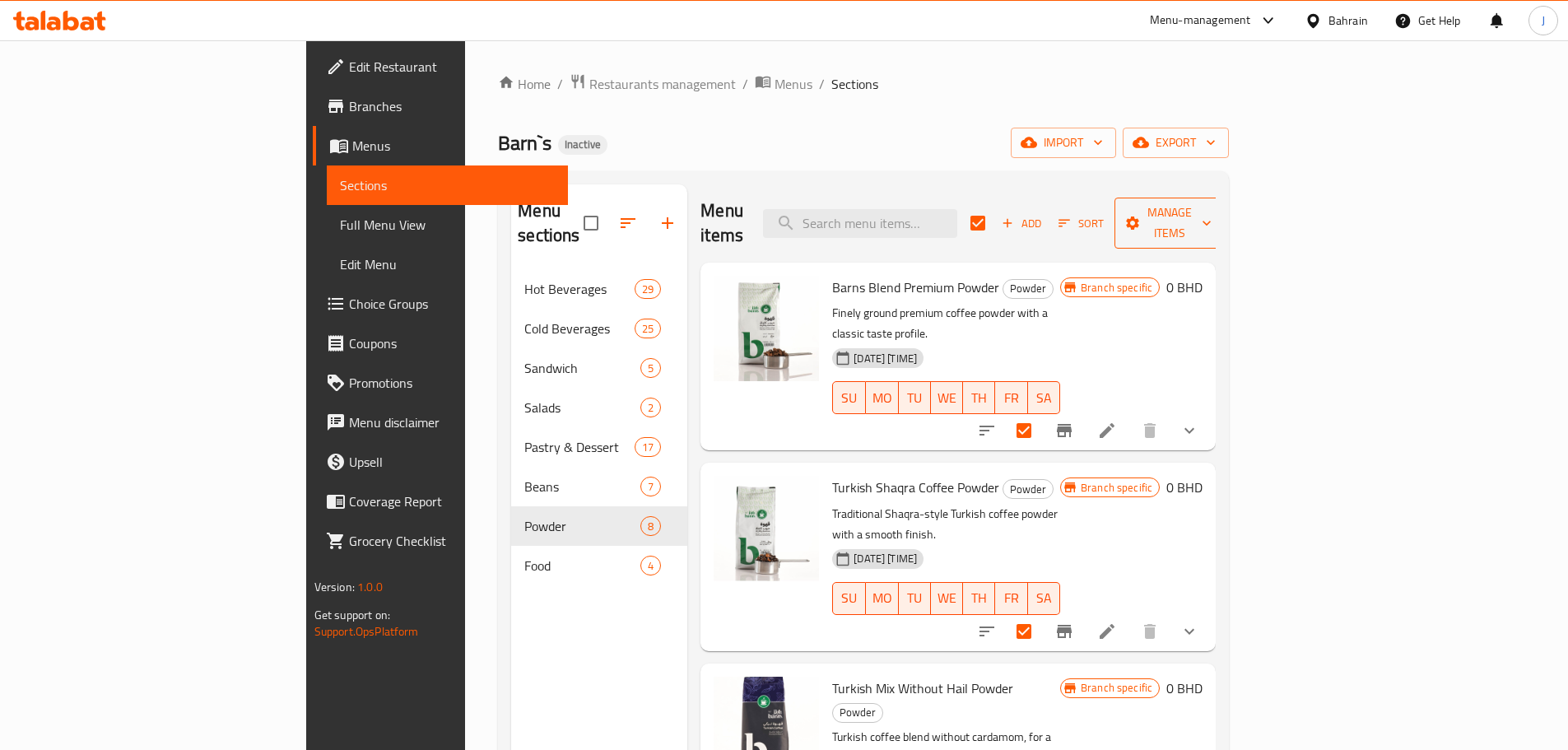 click on "Manage items" at bounding box center [1170, 223] 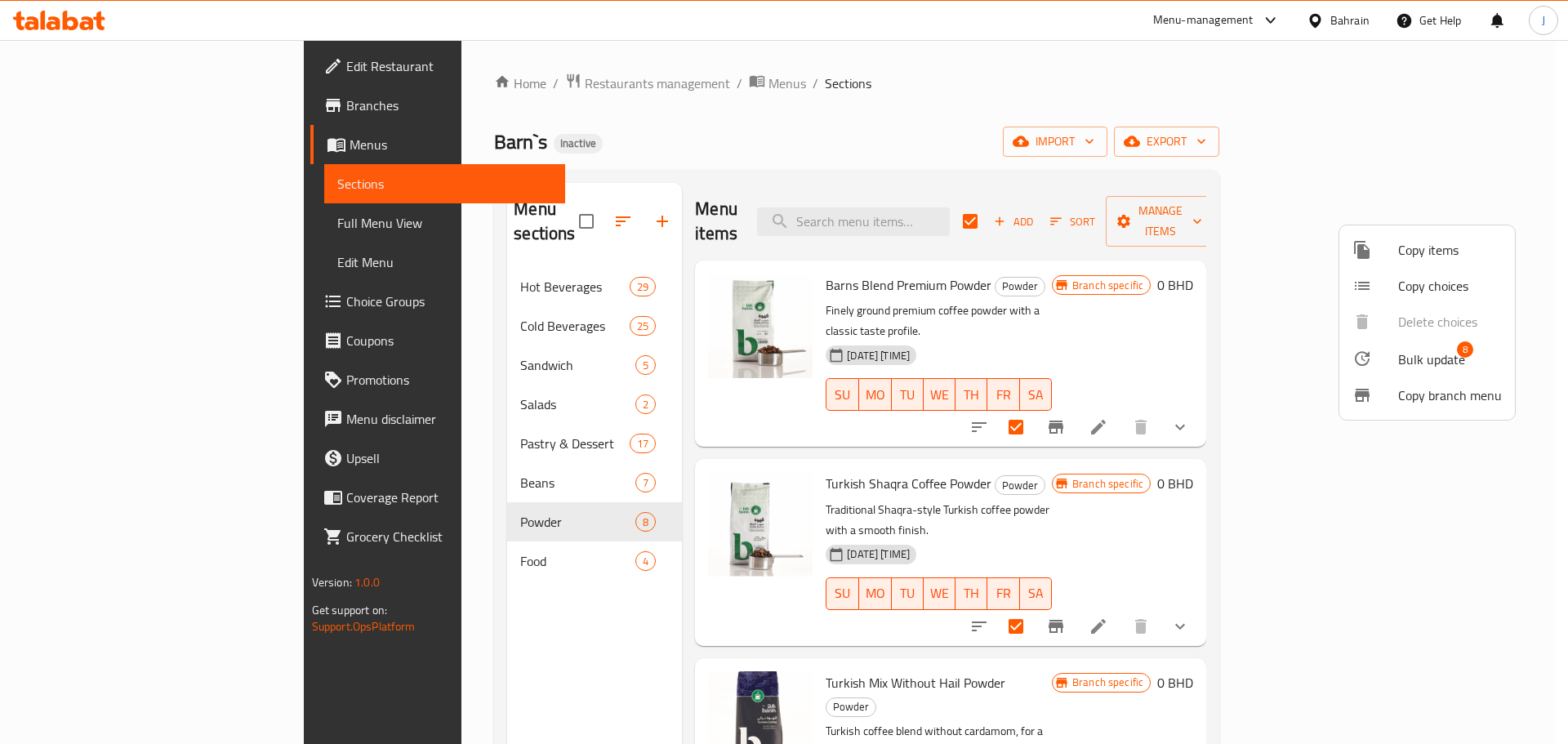 click on "Bulk update" at bounding box center [1432, 359] 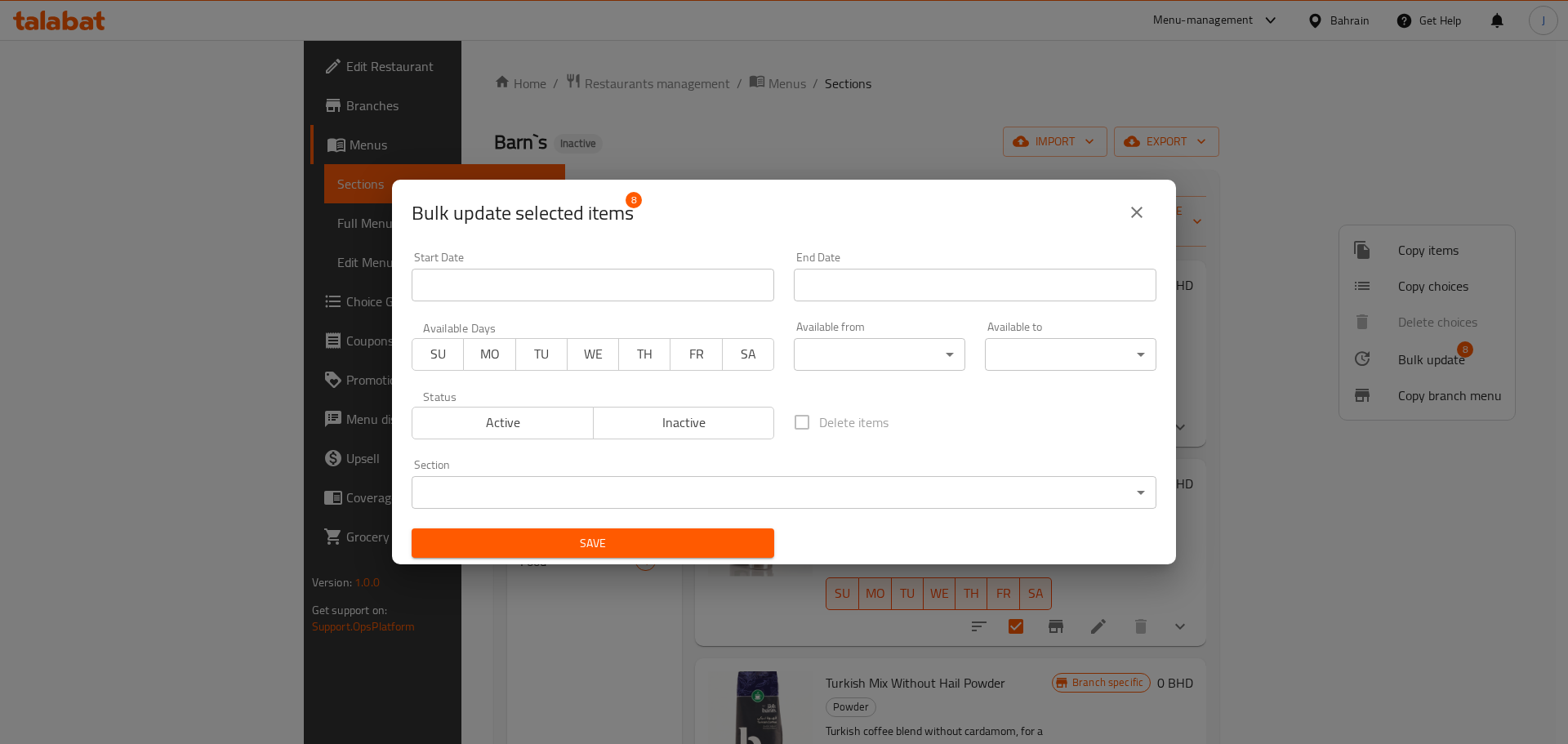 click on "​ Menu-management Bahrain Get Help J   Edit Restaurant   Branches   Menus   Sections   Full Menu View   Edit Menu   Choice Groups   Coupons   Promotions   Menu disclaimer   Upsell   Coverage Report   Grocery Checklist  Version:    1.0.0  Get support on:    Support.OpsPlatform Home / Restaurants management / Menus / Sections Barn's Inactive import export Menu sections Hot Beverages 29 Cold Beverages 25 Sandwich 5 Salads 2 Pastry 17 Beans 7 Powder 8 Food 4 Menu items Add Sort Manage items Barns Blend Premium Powder   Powder Finely ground premium coffee powder with a classic taste profile. [DATE] [TIME] SU MO TU WE TH FR SA Branch specific 0   BHD Turkish Shaqra Coffee Powder   Powder Traditional Shaqra-style Turkish coffee powder with a smooth finish. [DATE] [TIME] SU MO TU WE TH FR SA Branch specific 0   BHD Turkish Mix Without Hail Powder   Powder Turkish coffee blend without cardamom, for a pure coffee experience. [DATE] [TIME] SU MO TU WE TH FR SA Branch specific 0   BHD   SU" at bounding box center [784, 392] 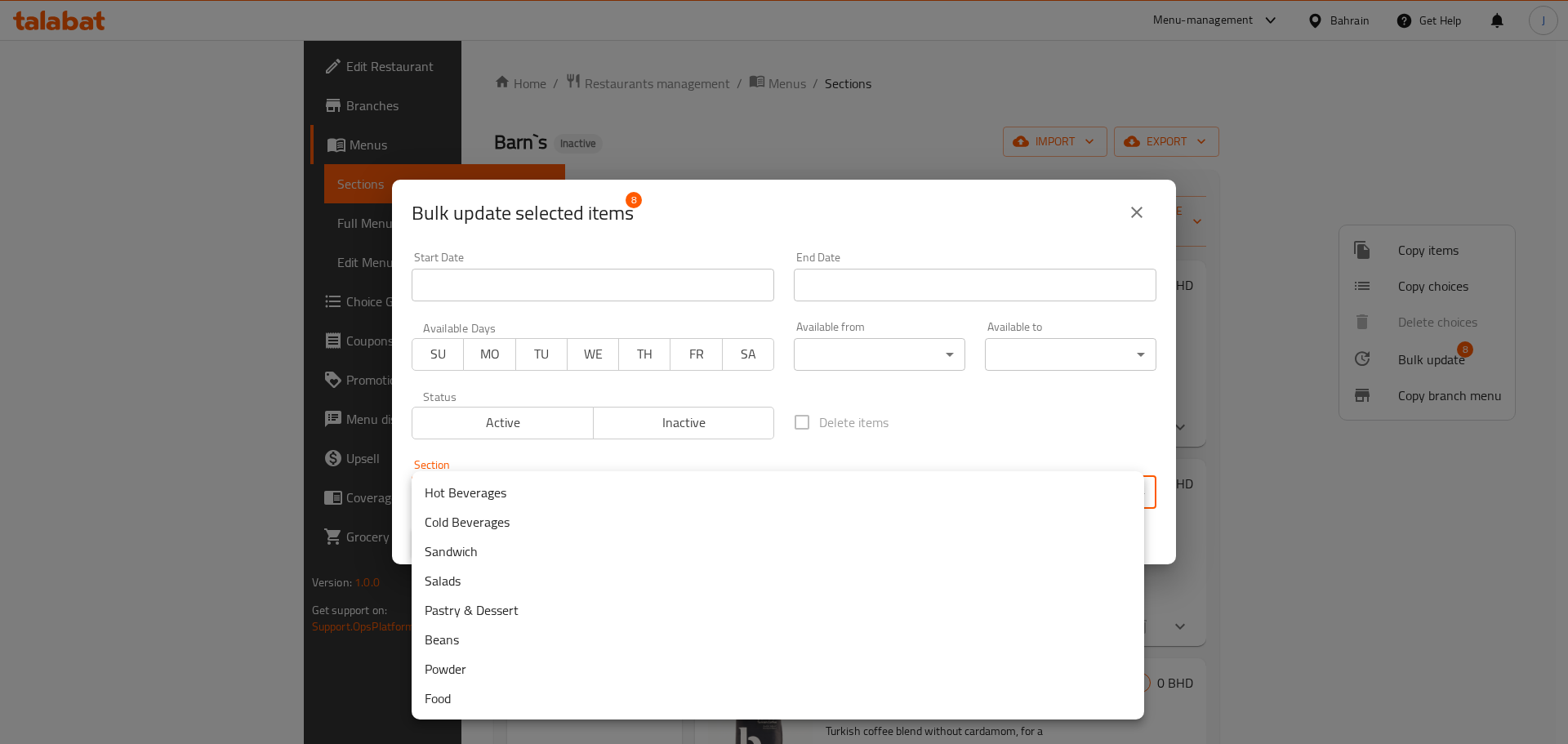 click on "Beans" at bounding box center (777, 639) 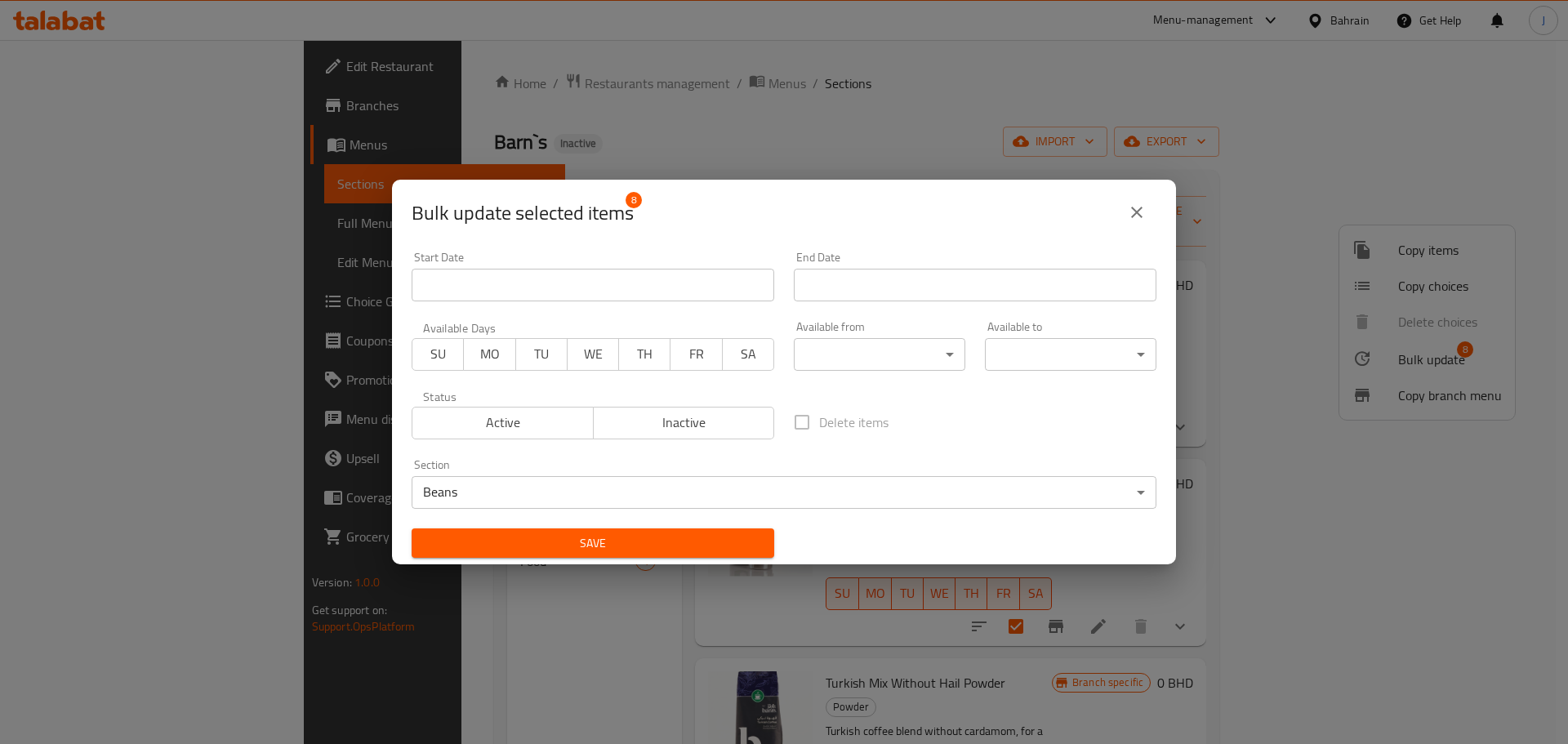 click on "Save" at bounding box center [593, 543] 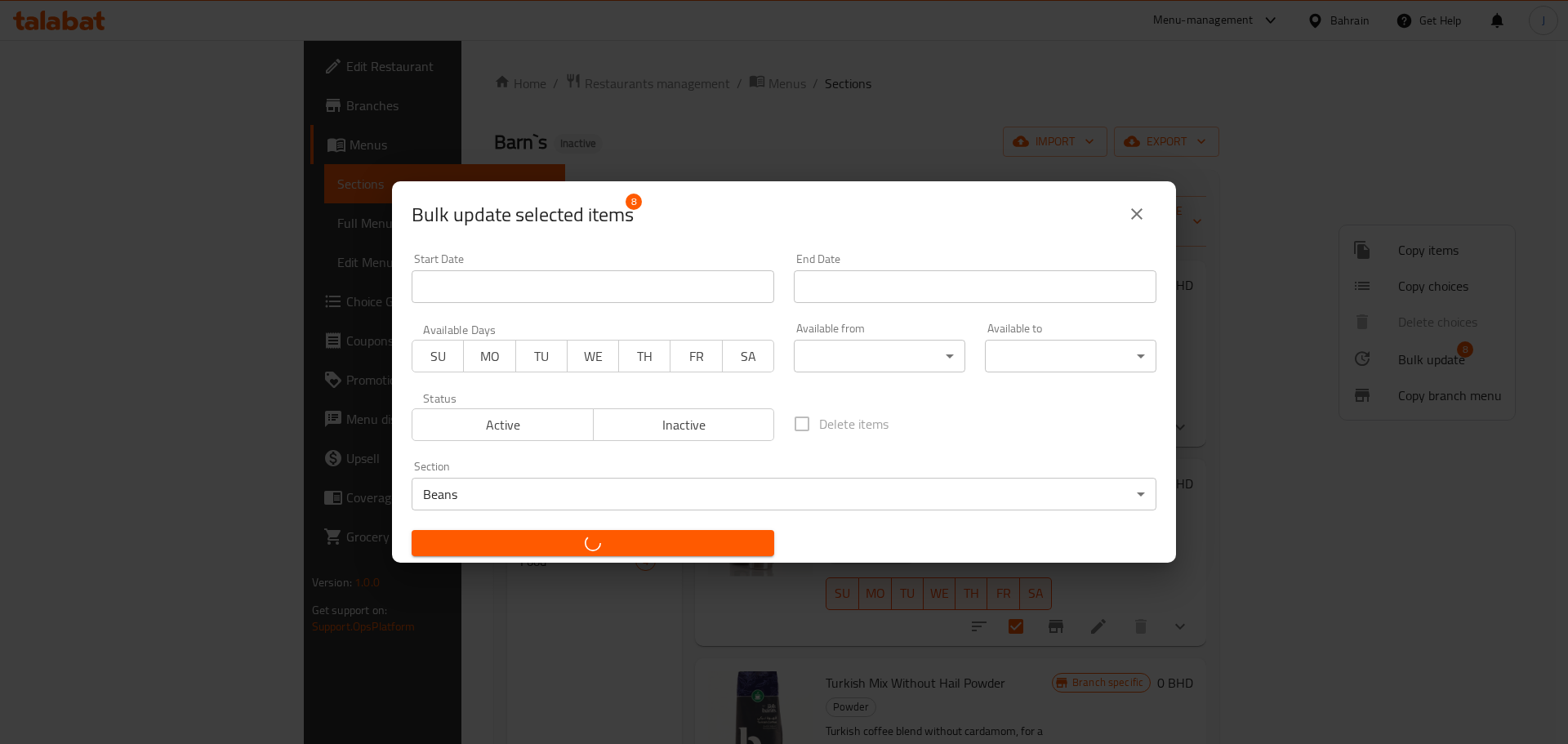 checkbox on "false" 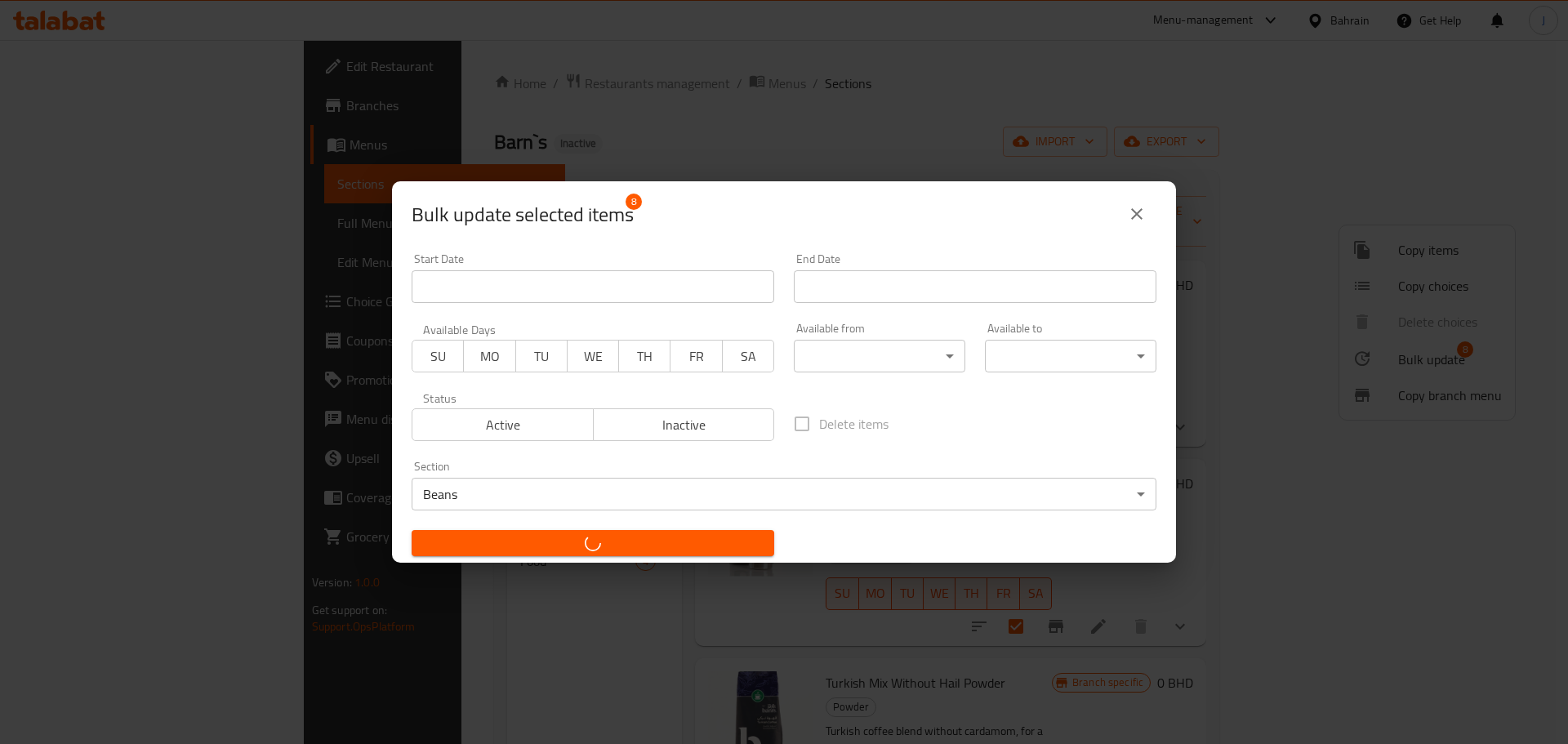 checkbox on "false" 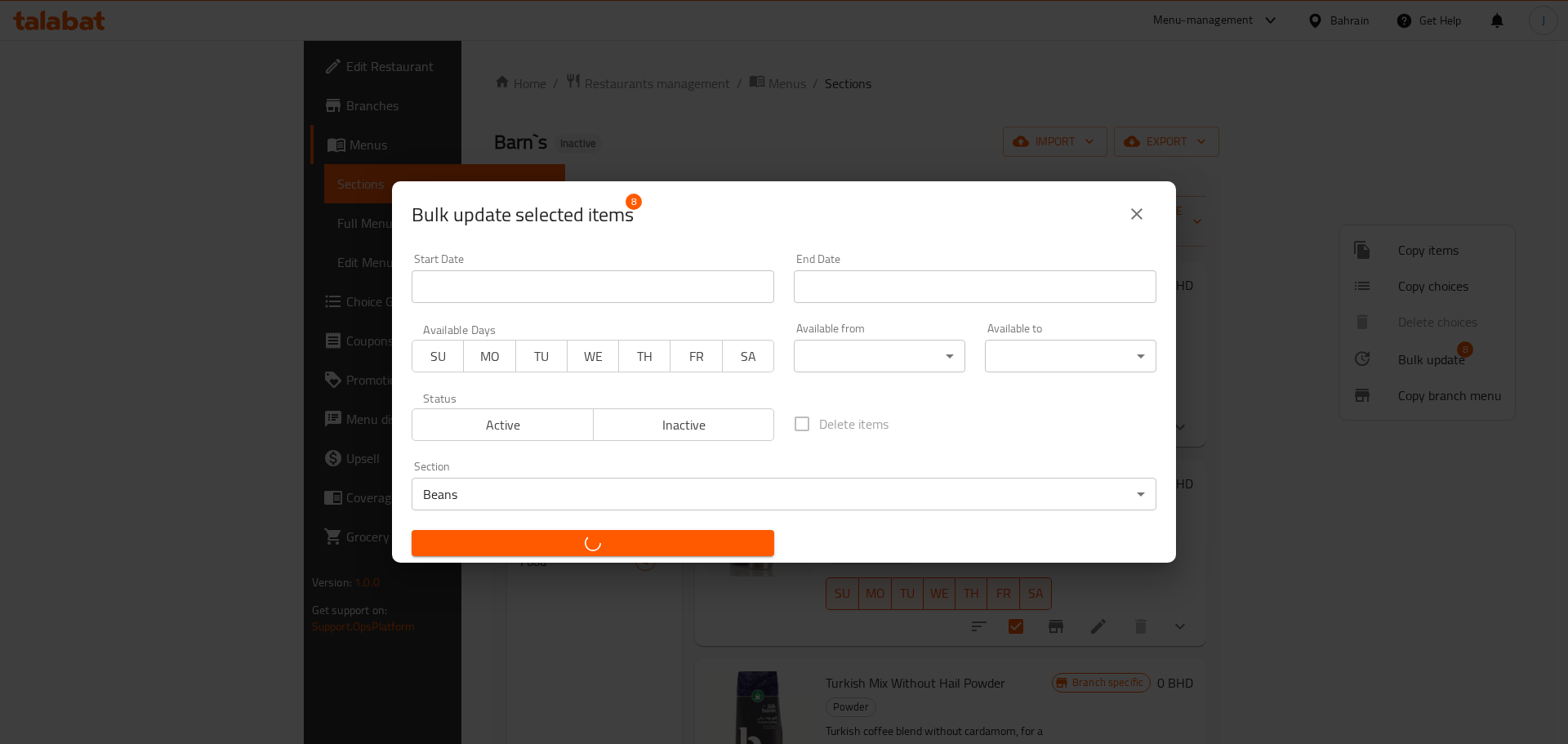 checkbox on "false" 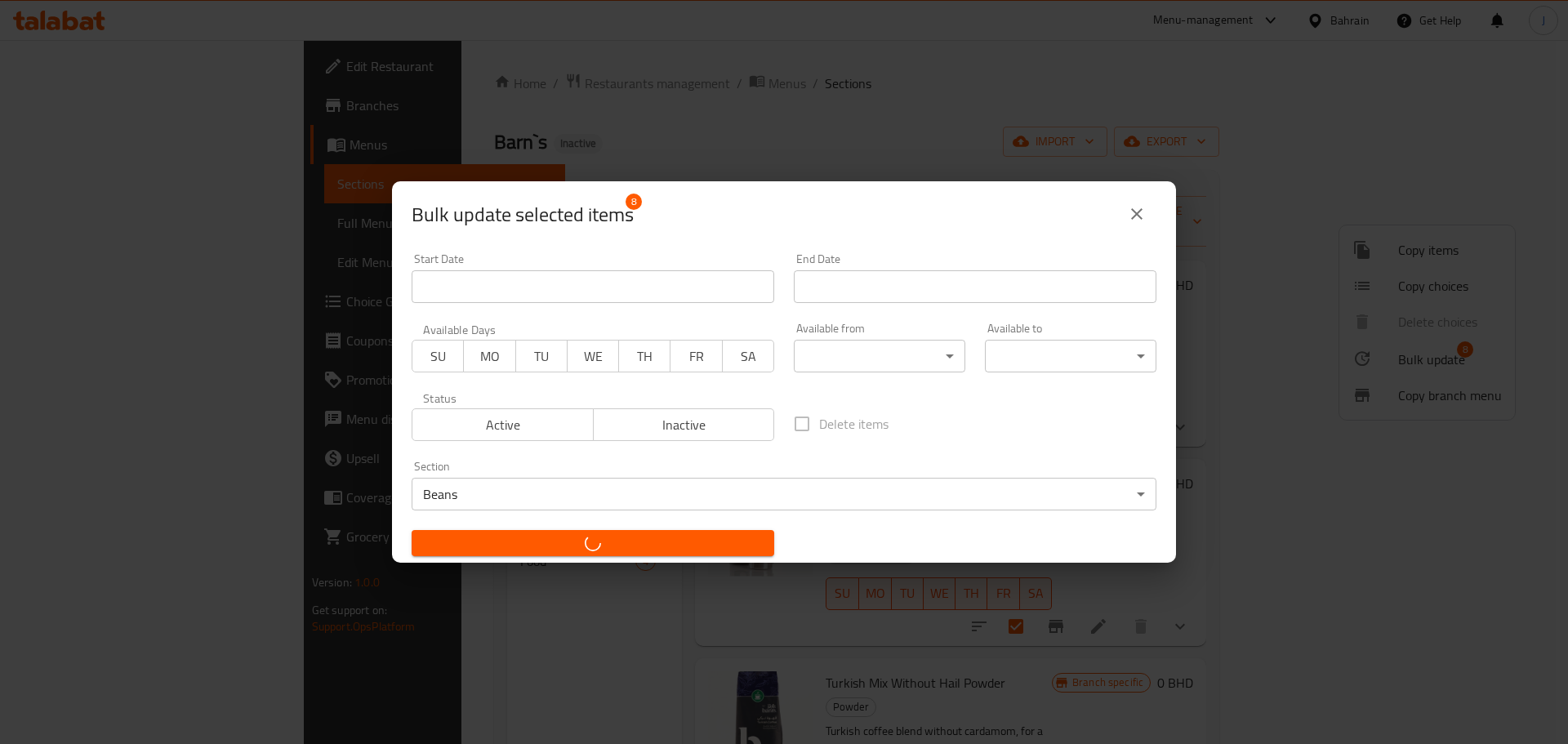 checkbox on "false" 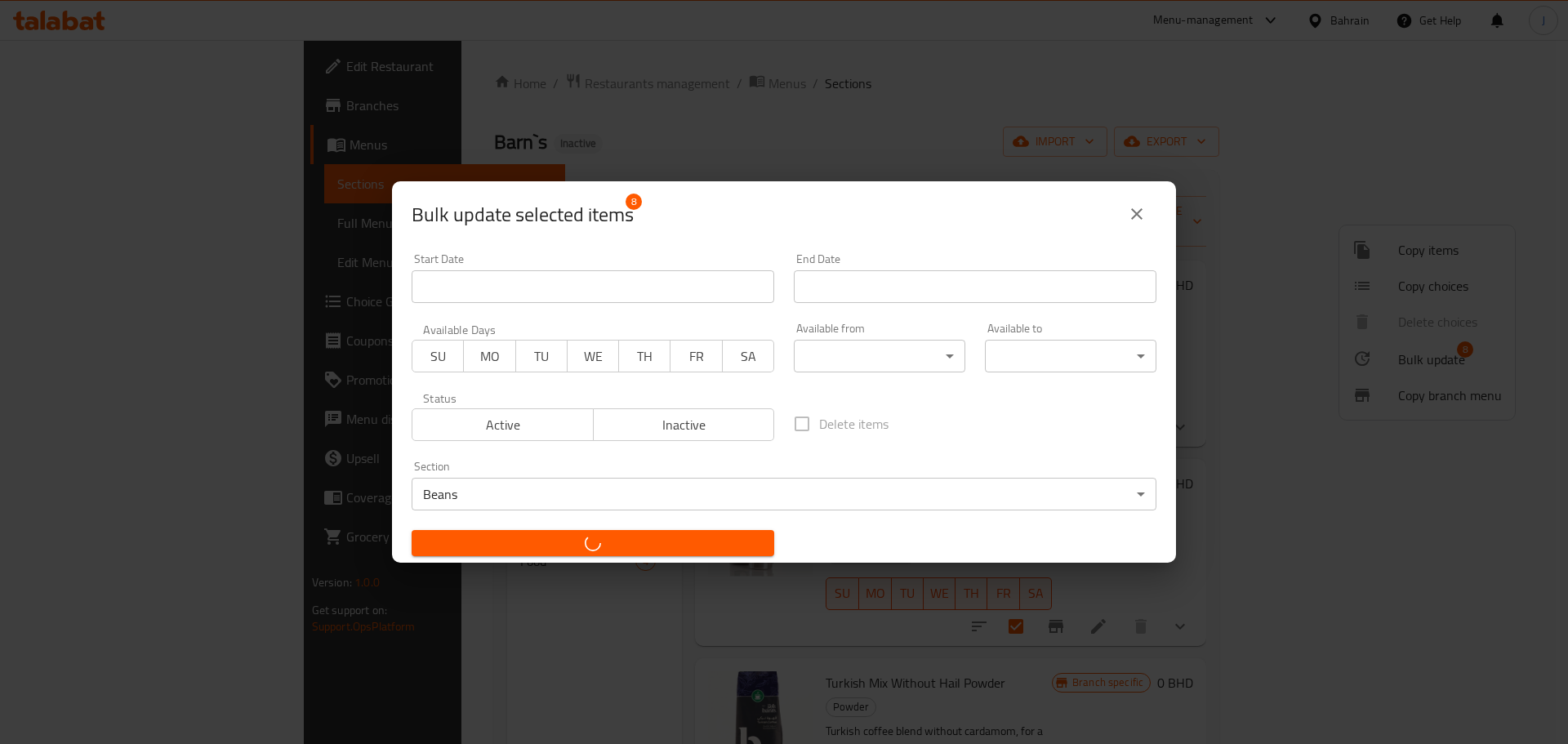 checkbox on "false" 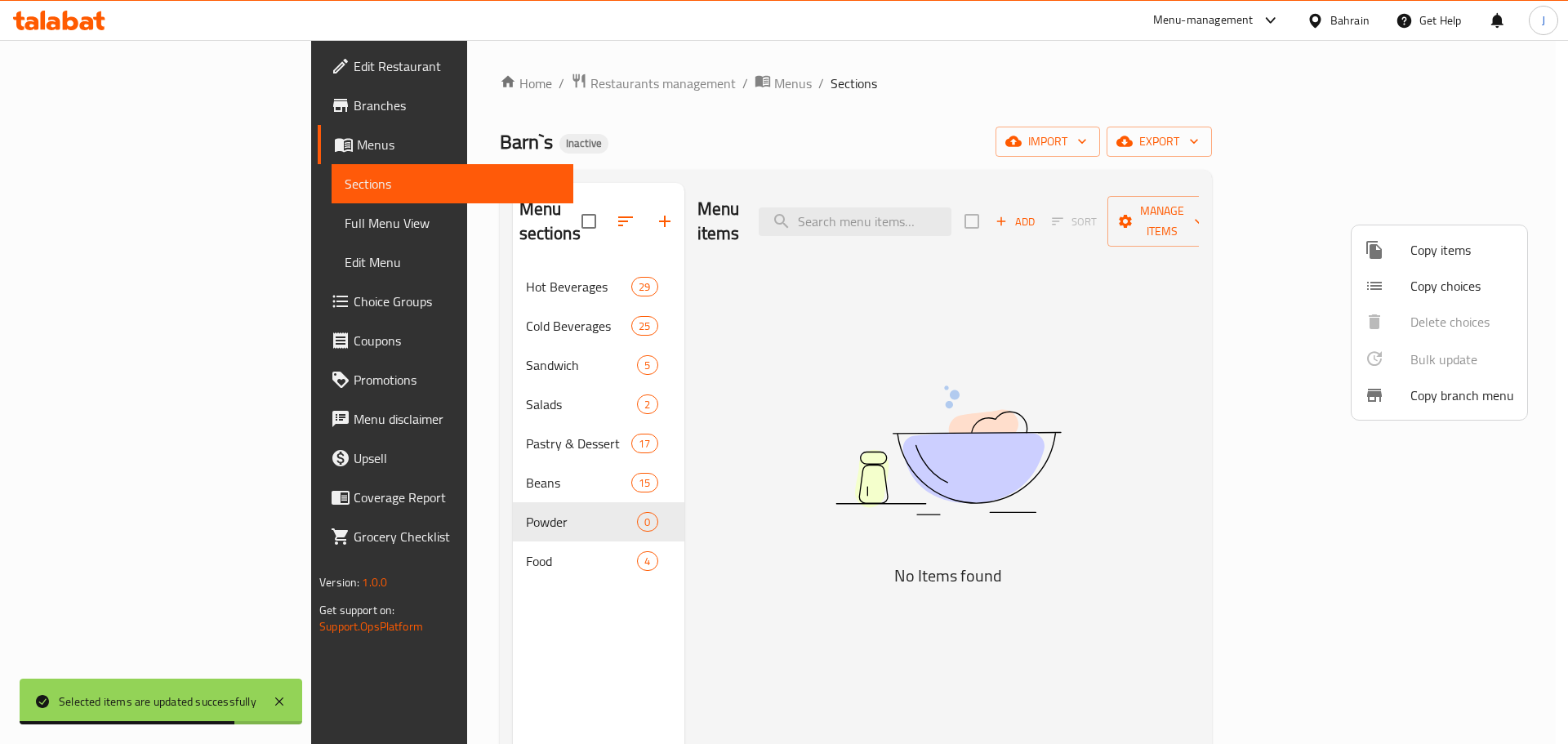 click at bounding box center [784, 372] 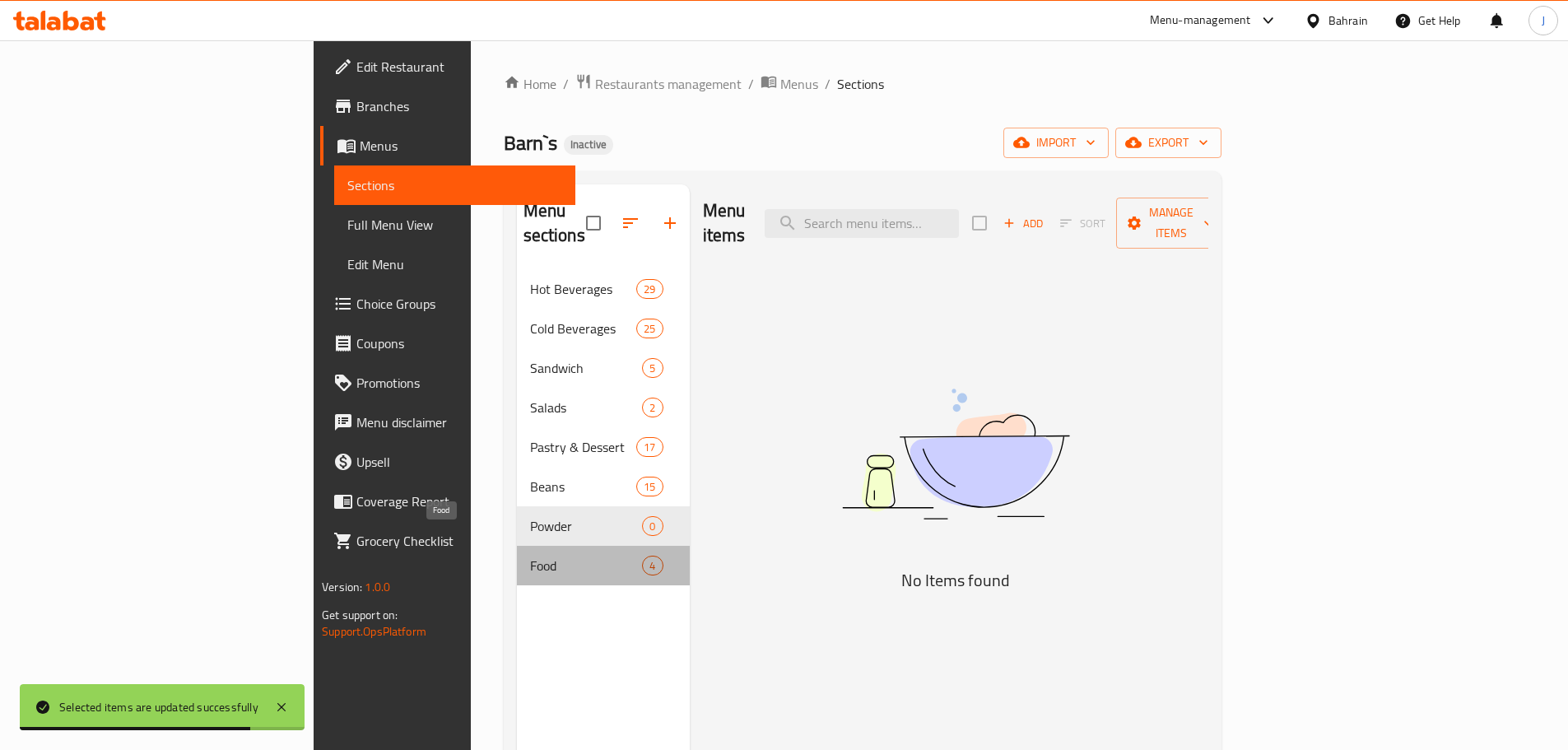 click on "Food" at bounding box center (586, 566) 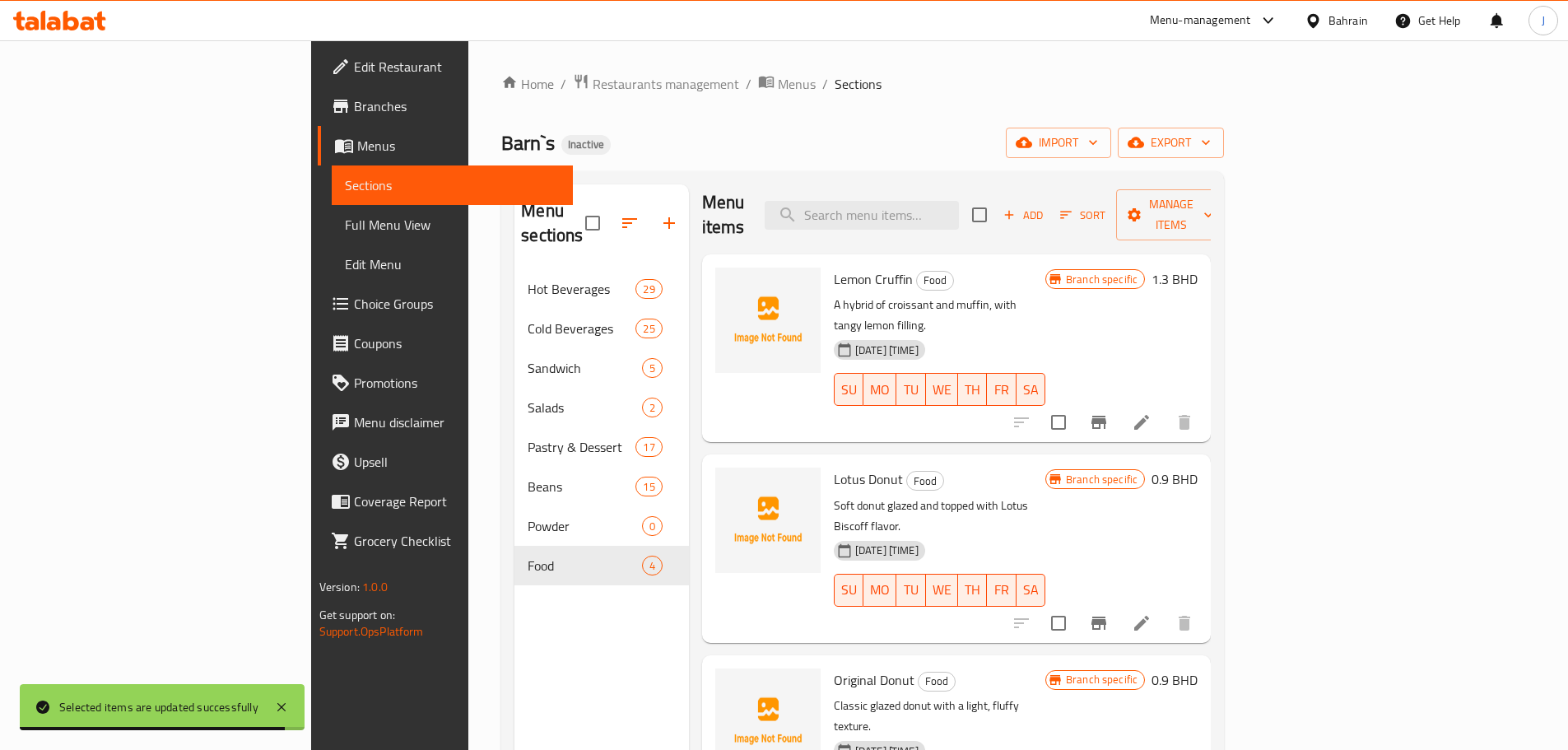 scroll, scrollTop: 11, scrollLeft: 0, axis: vertical 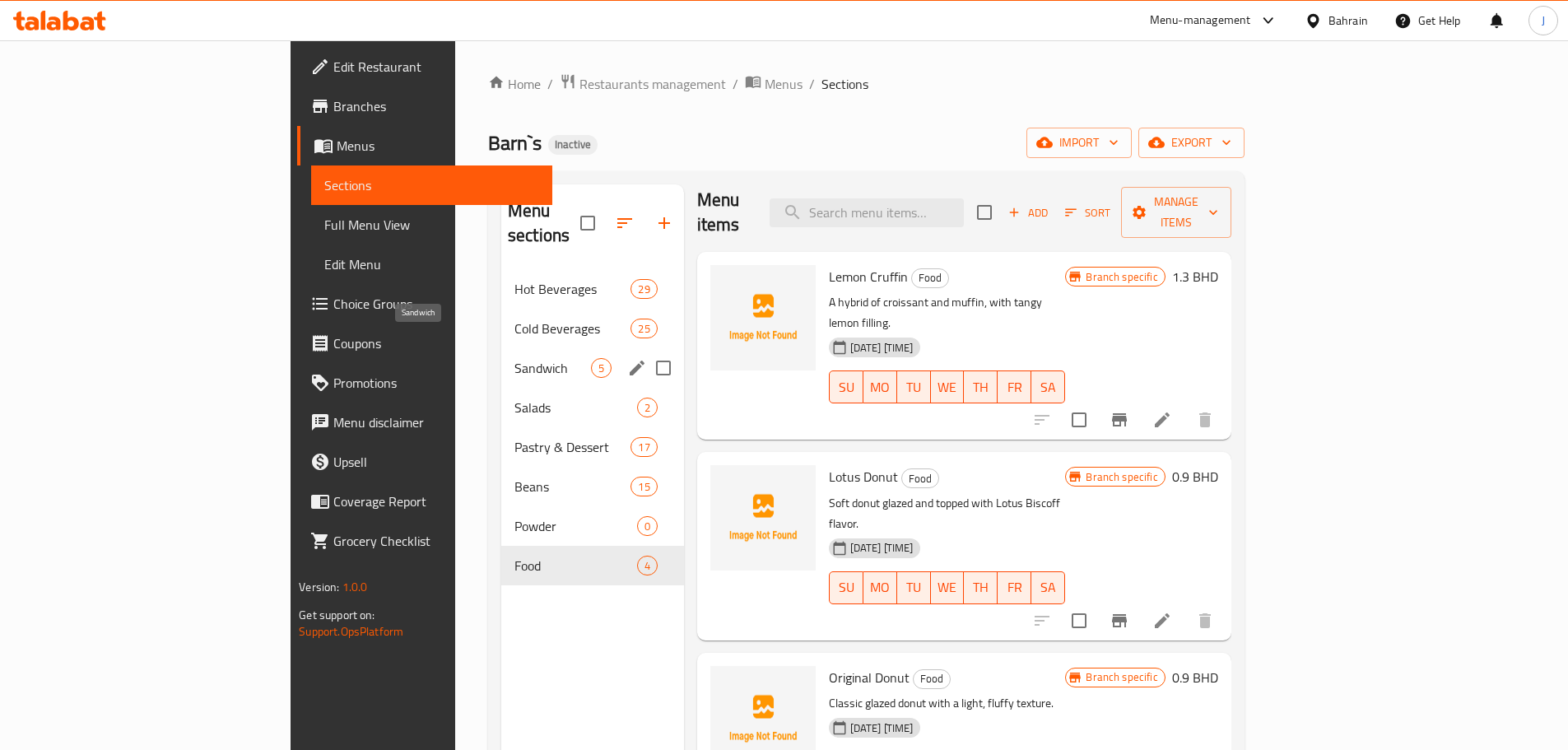click on "Sandwich" at bounding box center [552, 368] 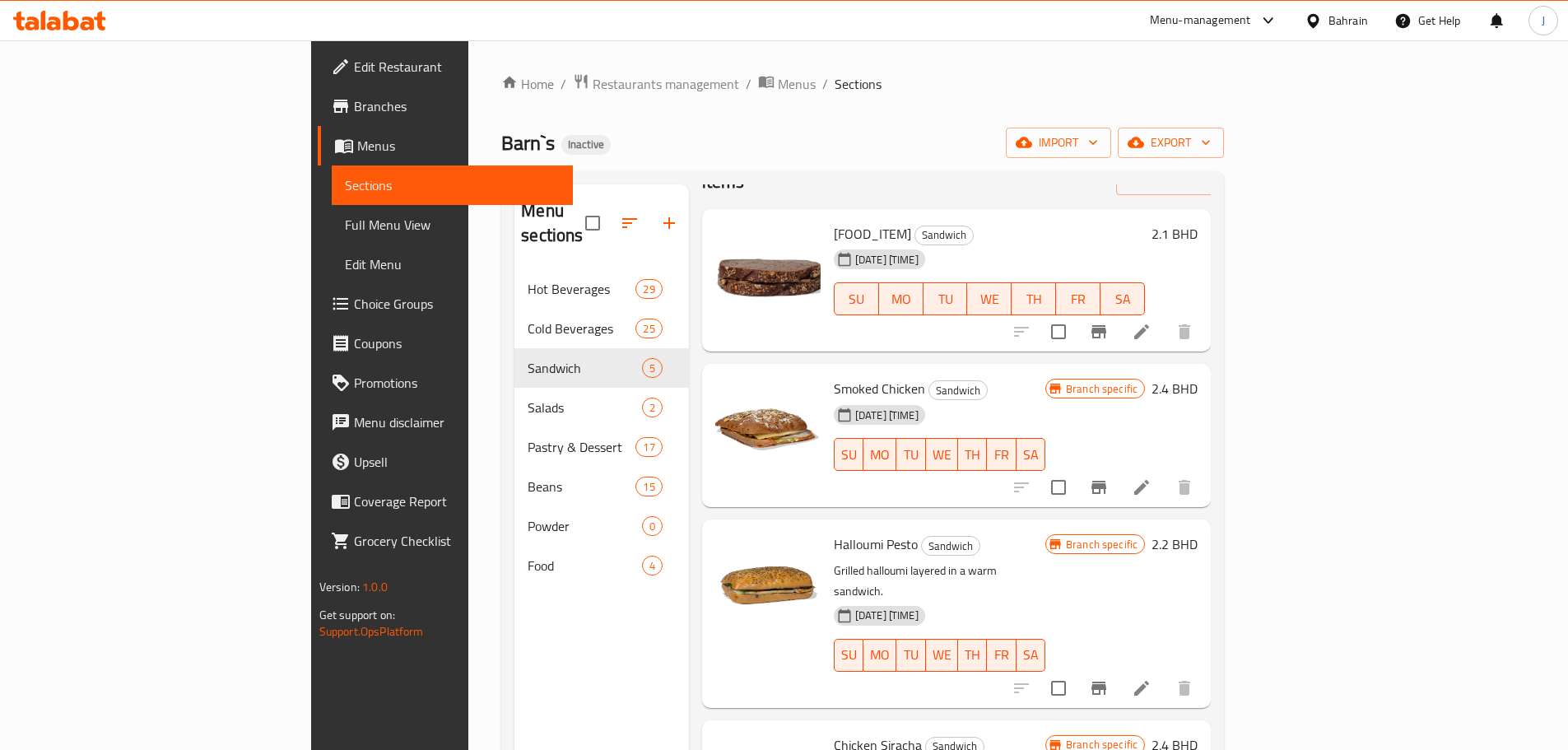 scroll, scrollTop: 92, scrollLeft: 0, axis: vertical 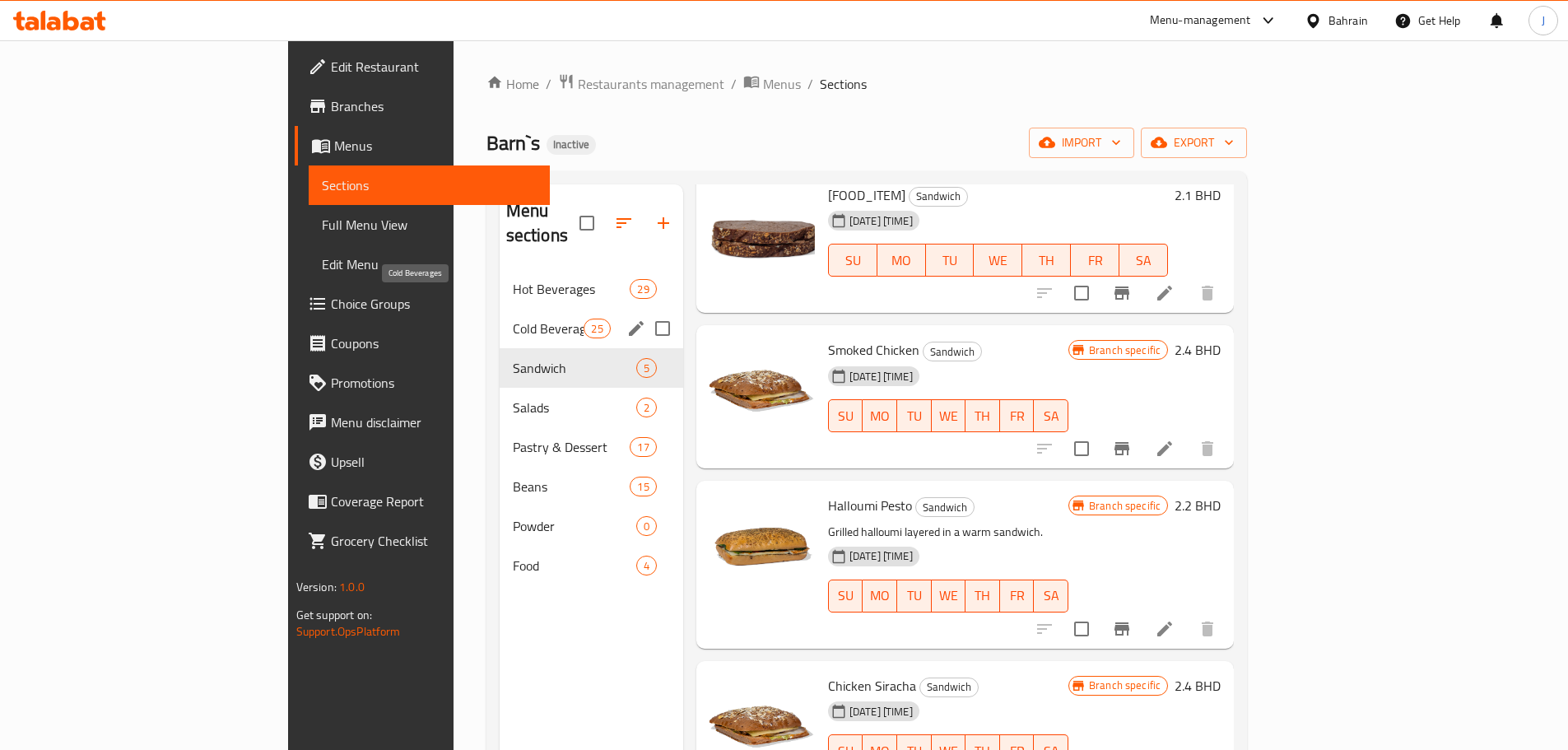 click on "Cold Beverages" at bounding box center (548, 328) 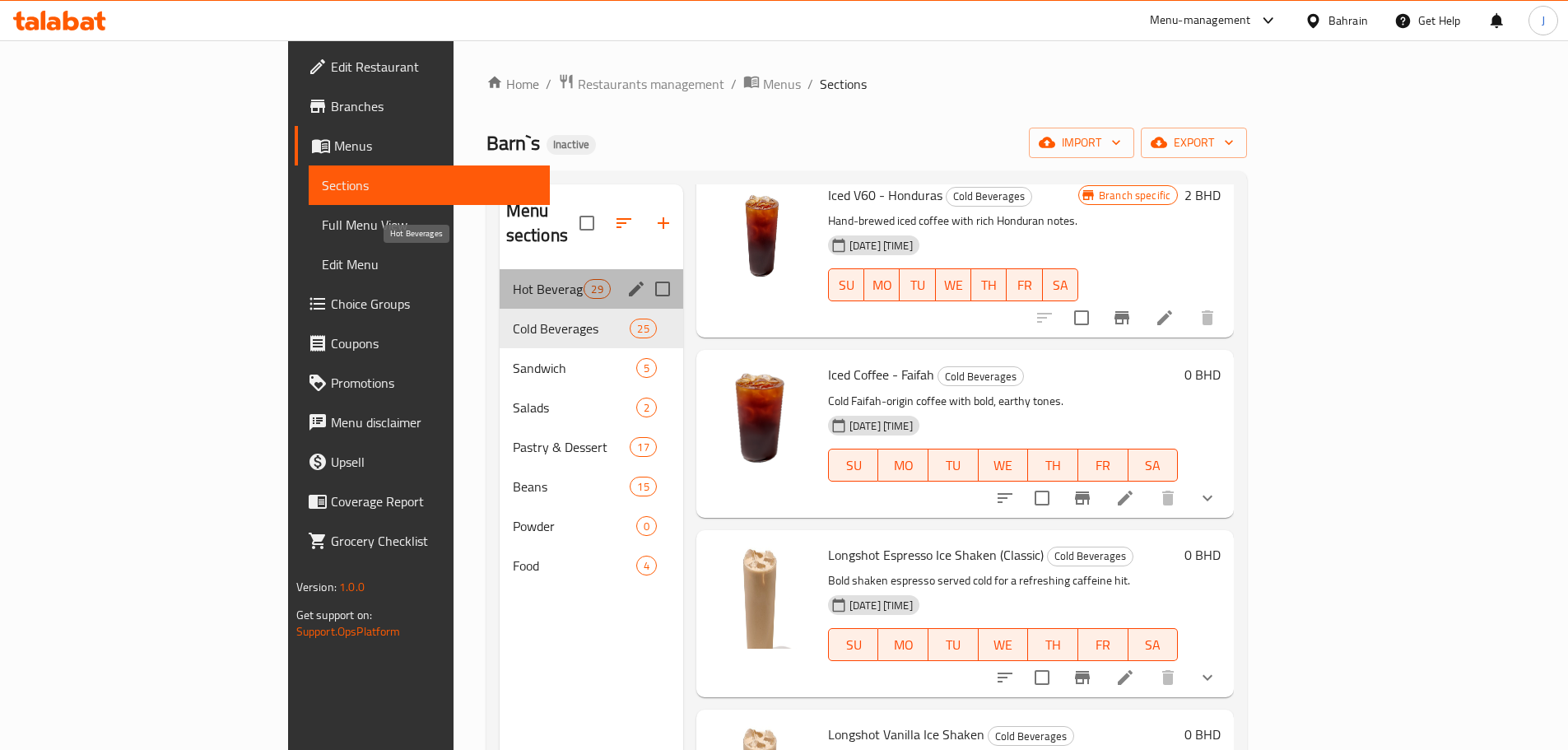 click on "Hot Beverages" at bounding box center (548, 289) 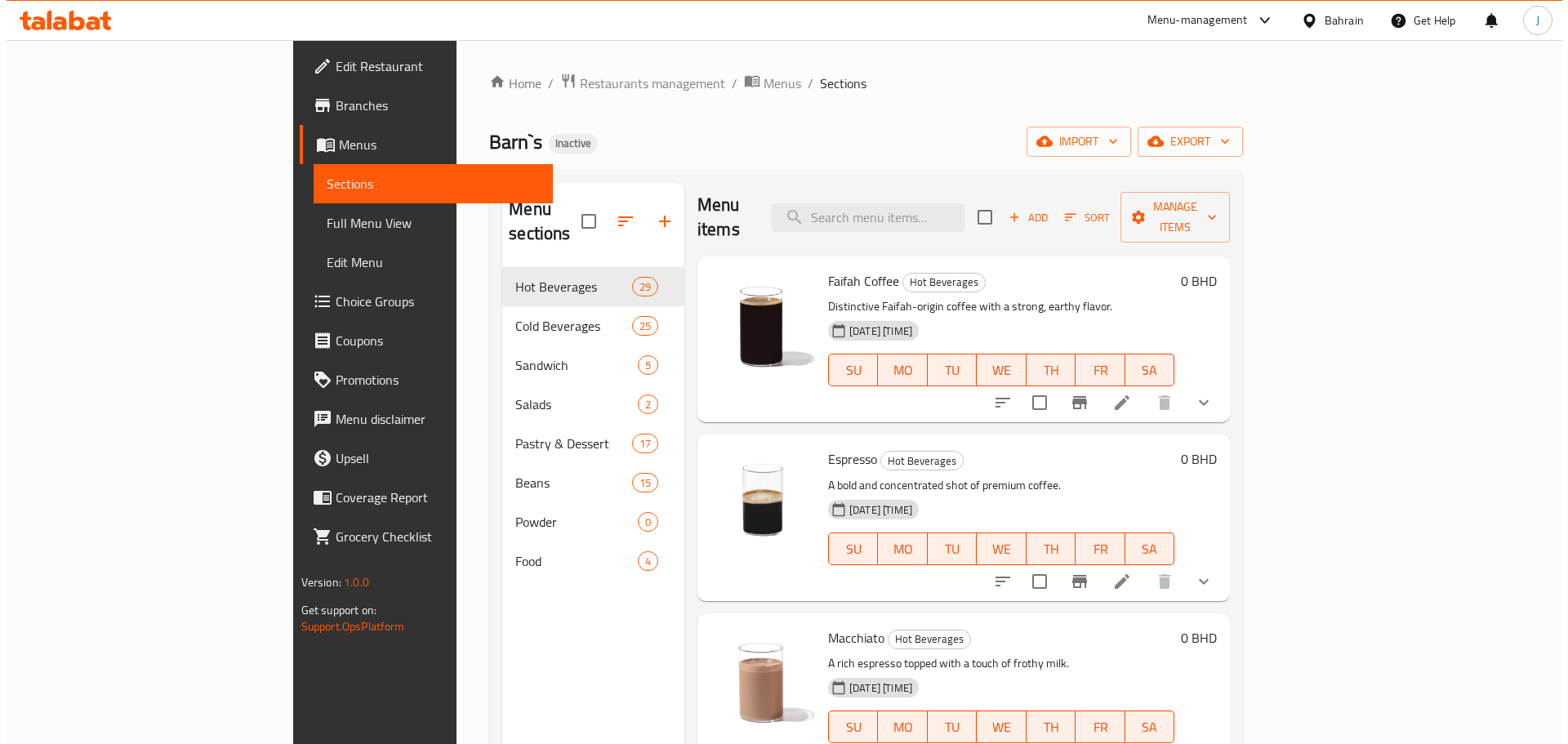 scroll, scrollTop: 0, scrollLeft: 0, axis: both 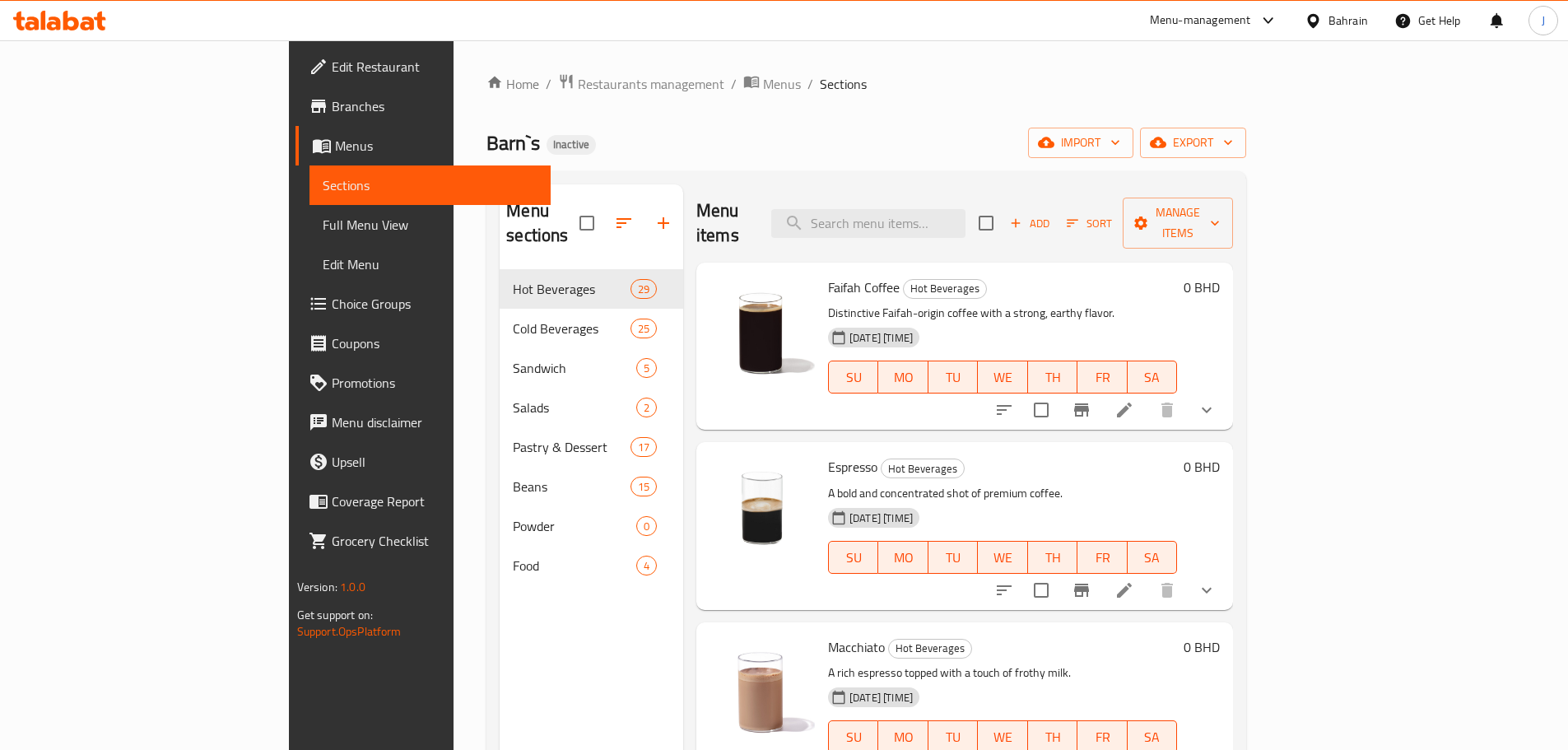 click on "Sort" at bounding box center [1089, 223] 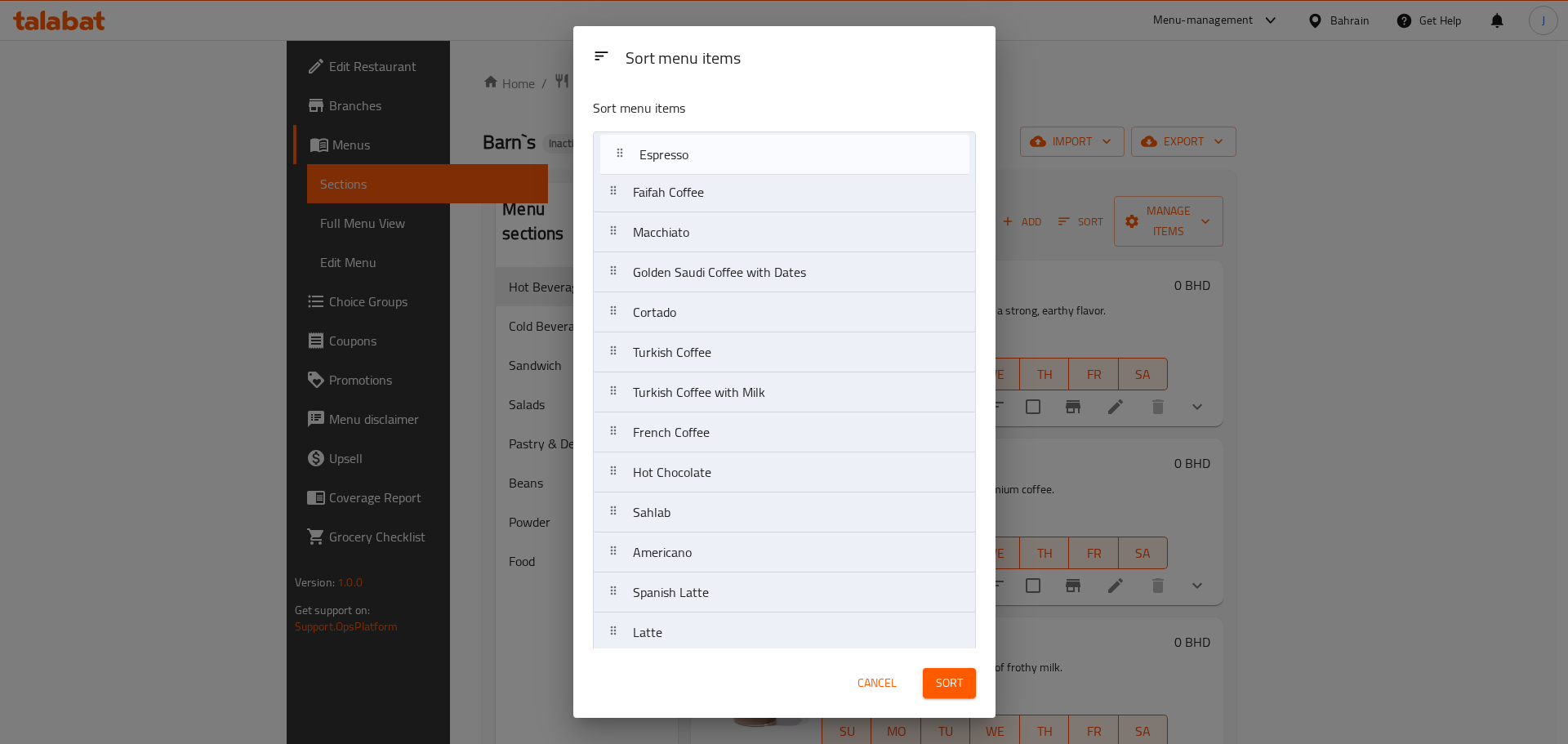 drag, startPoint x: 629, startPoint y: 198, endPoint x: 635, endPoint y: 155, distance: 43.416587 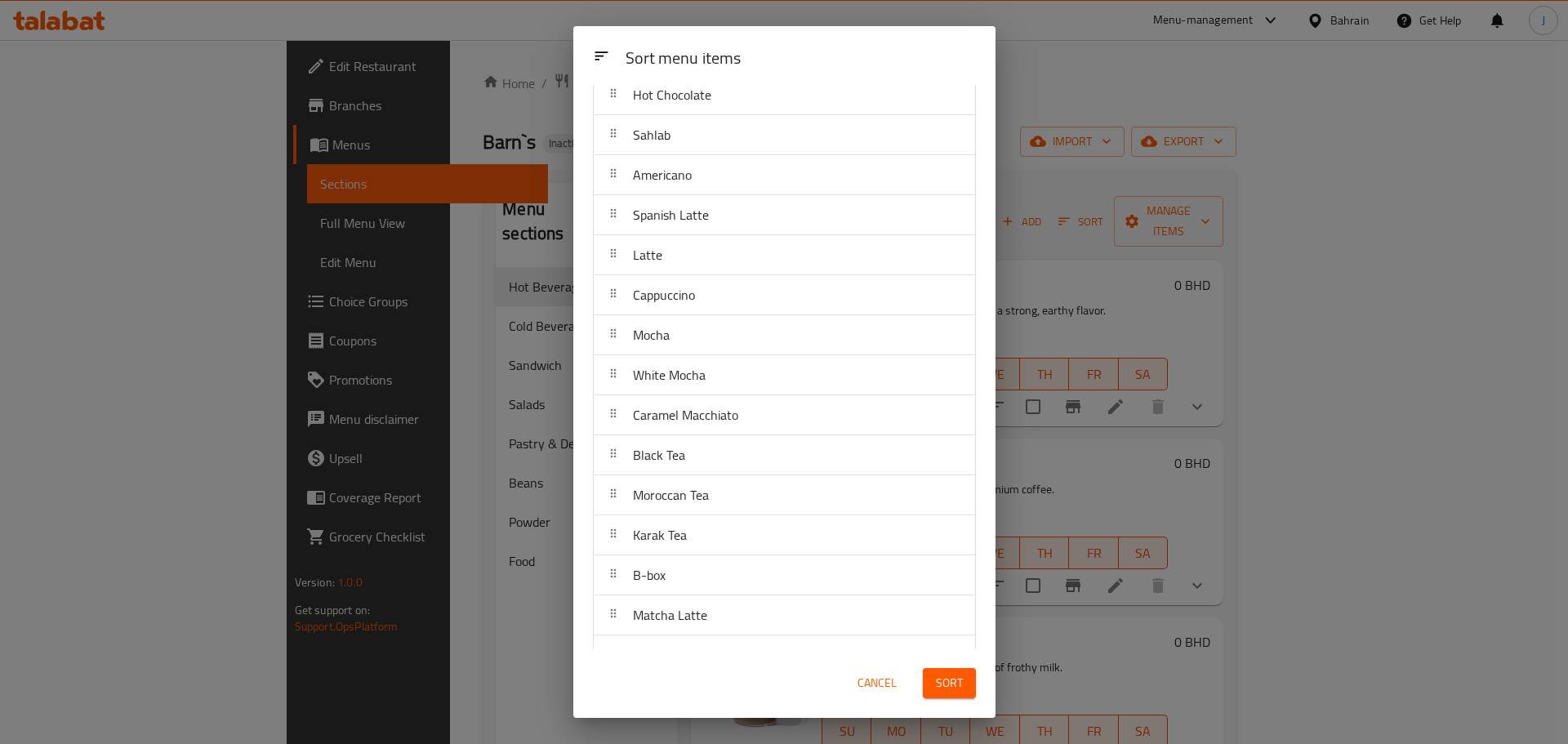 scroll, scrollTop: 0, scrollLeft: 0, axis: both 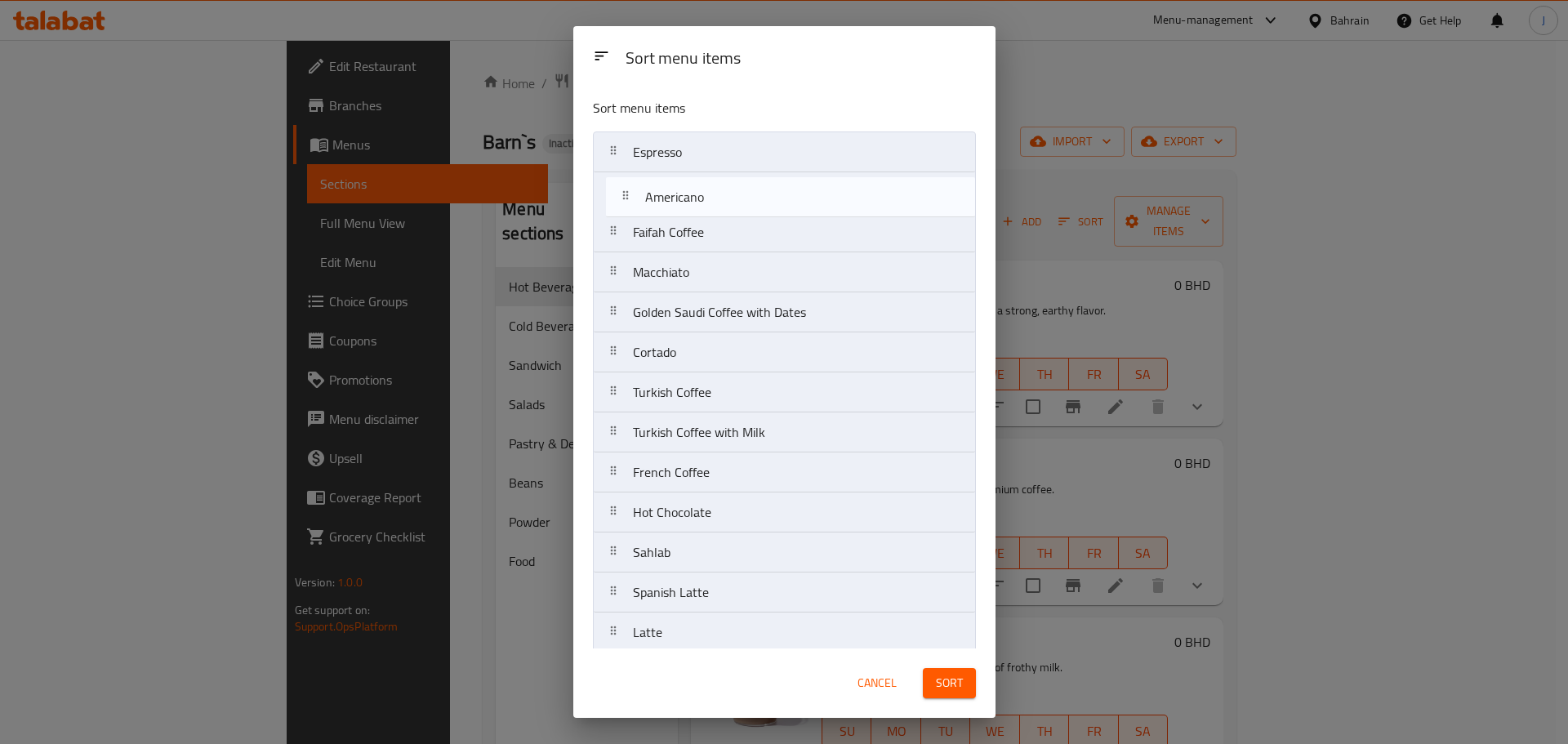 drag, startPoint x: 703, startPoint y: 554, endPoint x: 714, endPoint y: 190, distance: 364.16617 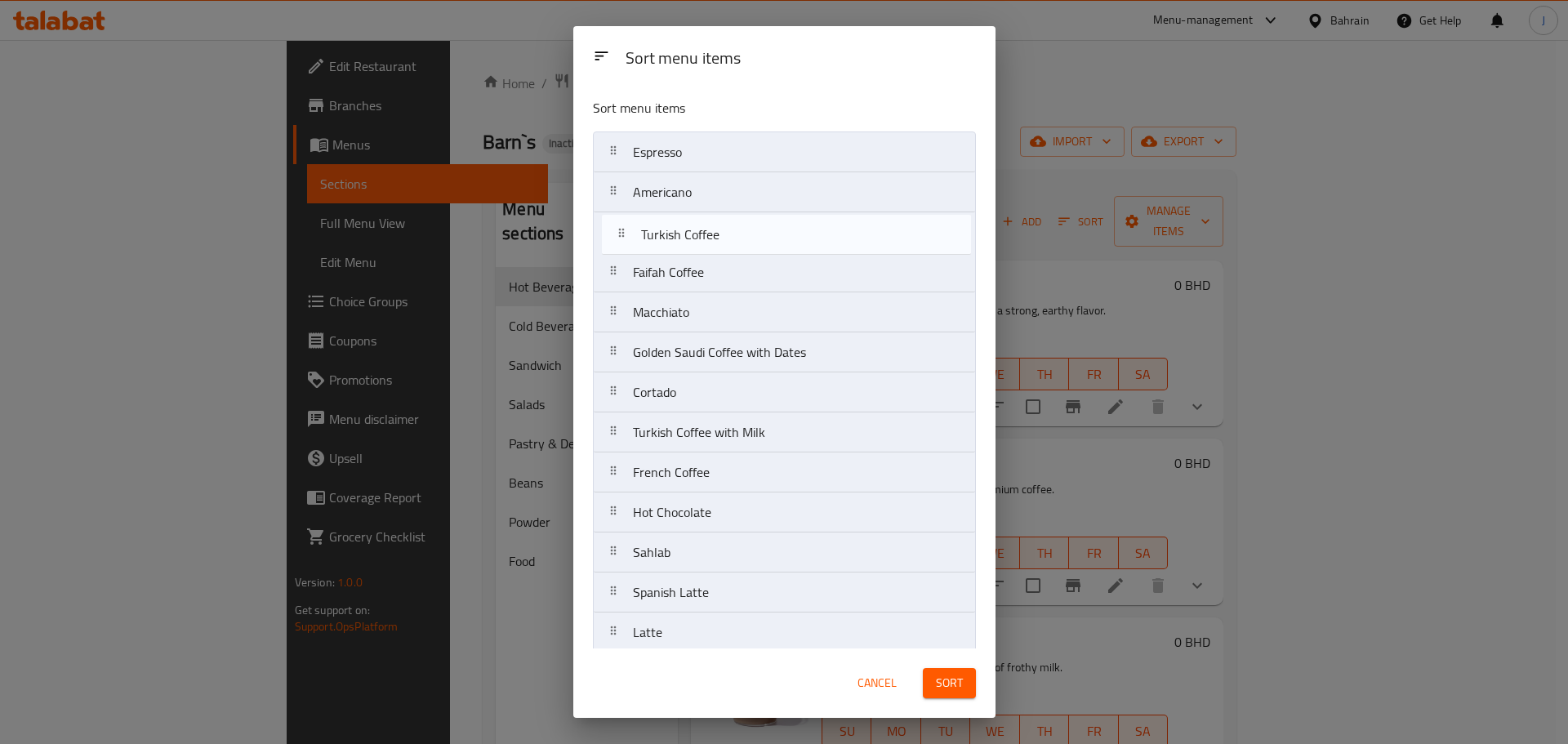 drag, startPoint x: 701, startPoint y: 401, endPoint x: 709, endPoint y: 230, distance: 171.187 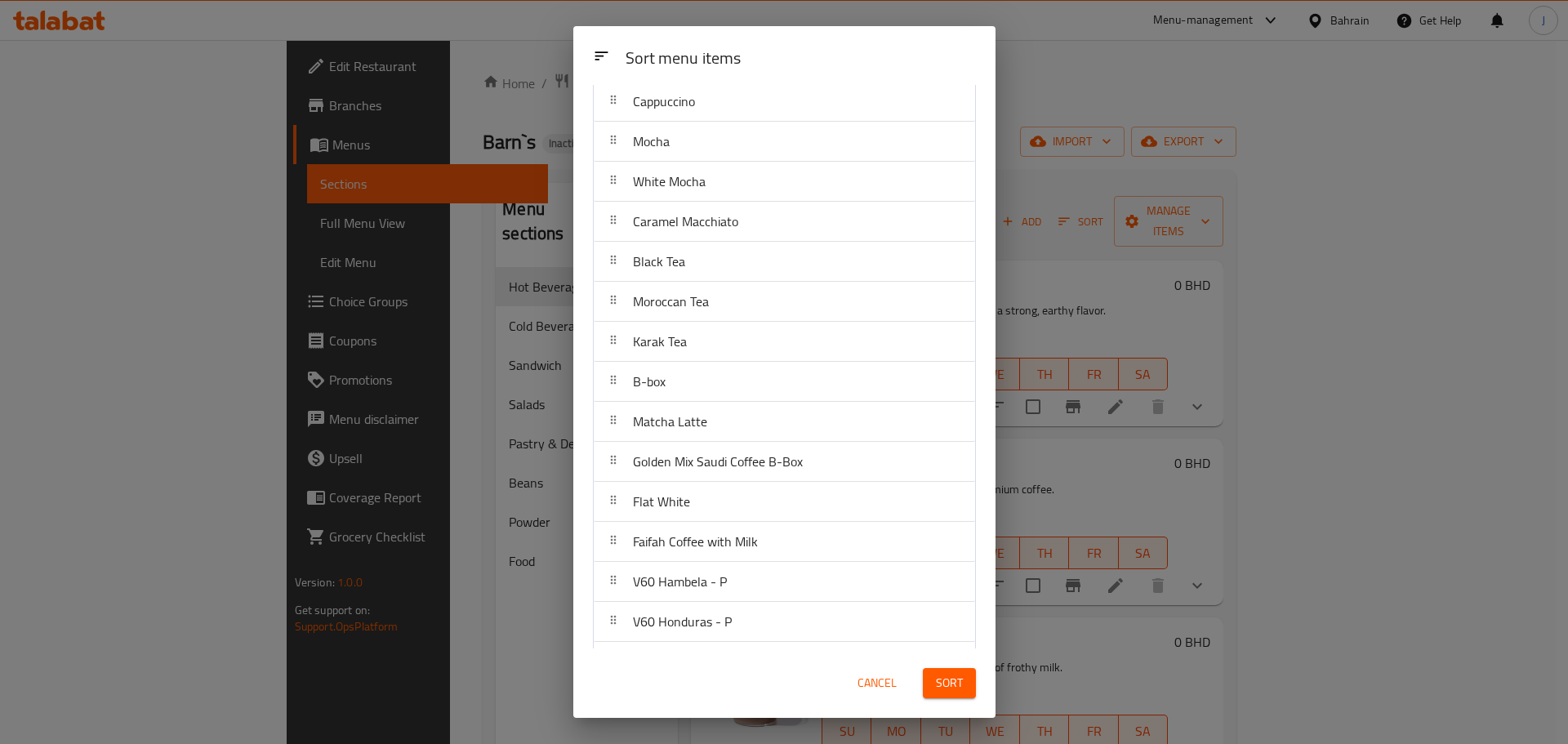scroll, scrollTop: 572, scrollLeft: 0, axis: vertical 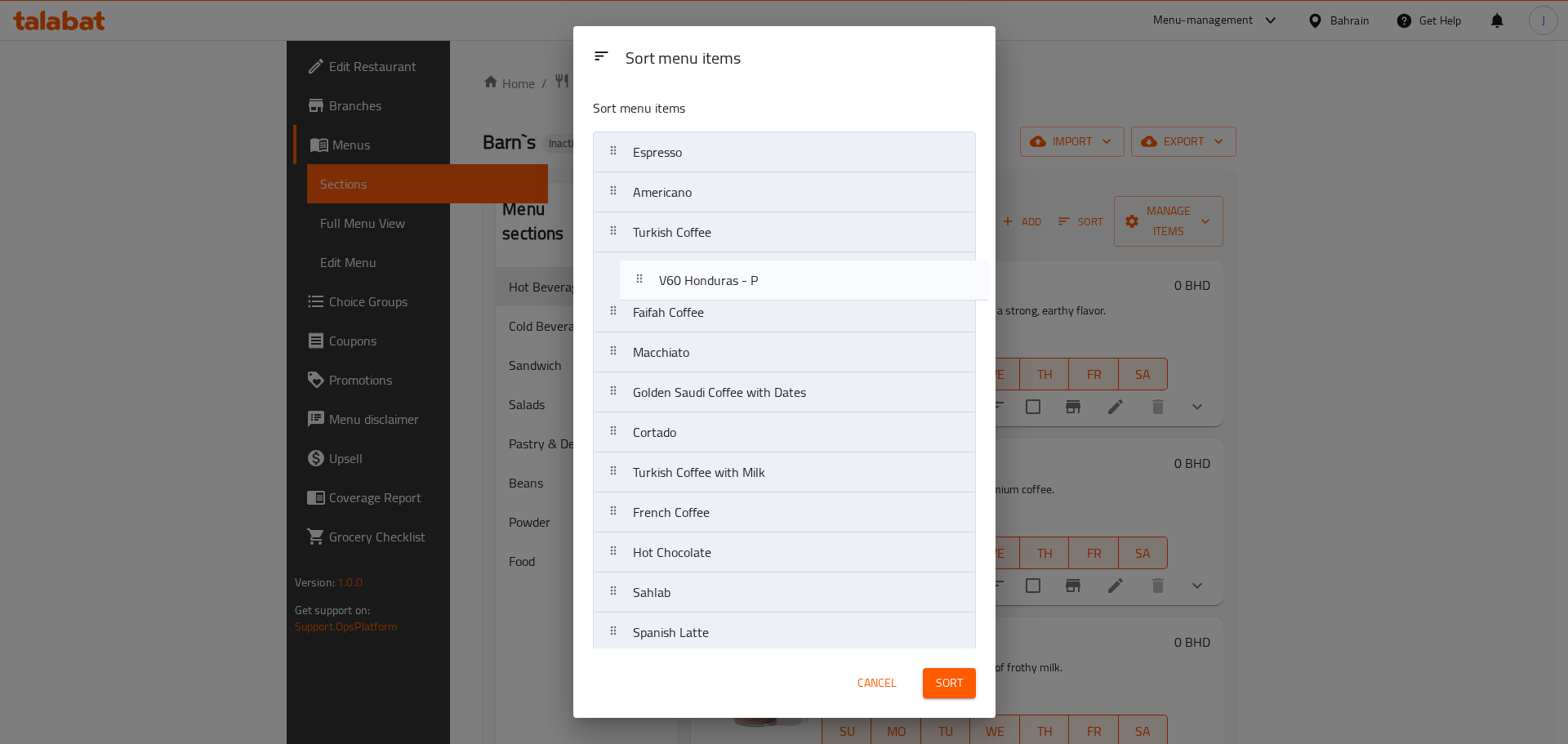 drag, startPoint x: 733, startPoint y: 626, endPoint x: 758, endPoint y: 282, distance: 344.907 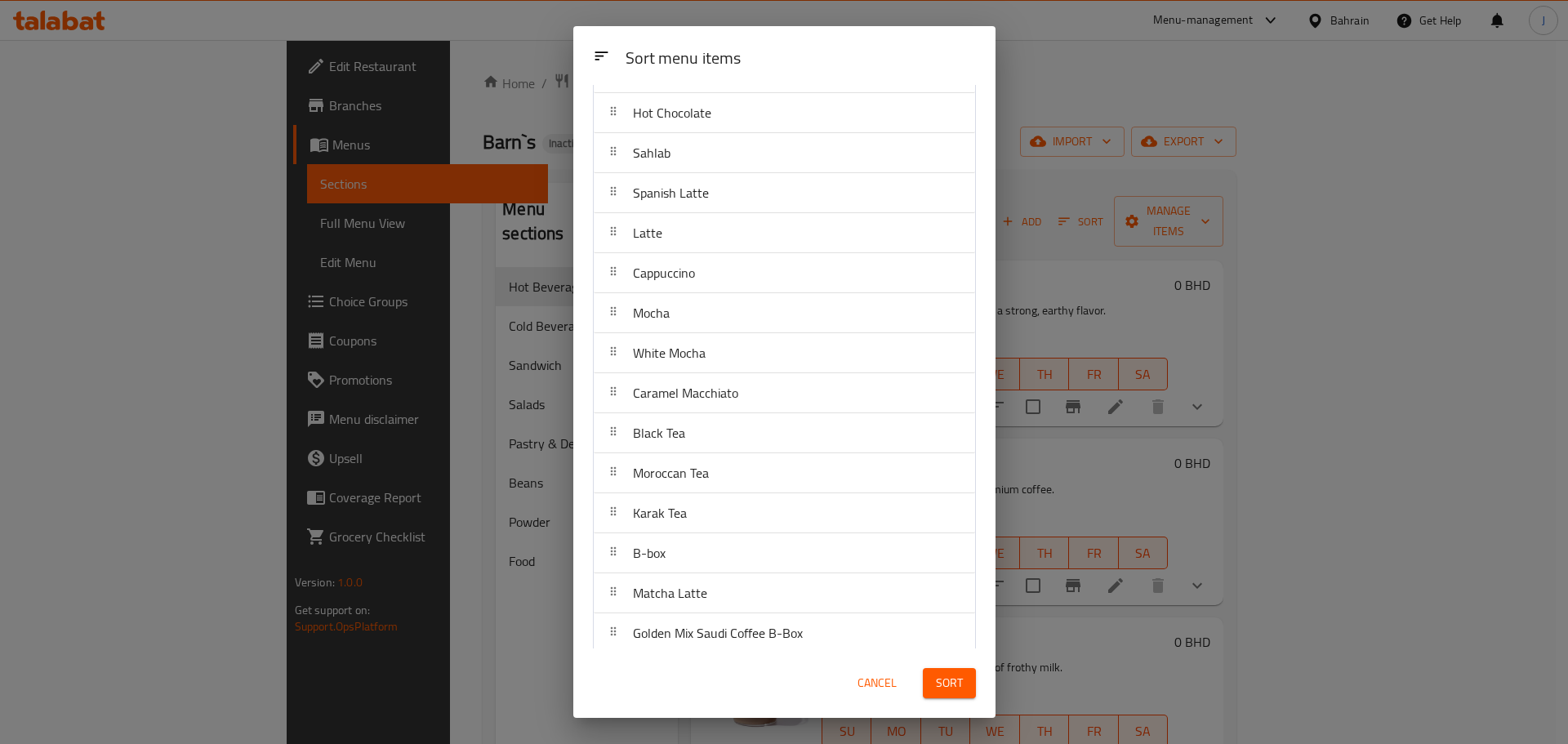 scroll, scrollTop: 652, scrollLeft: 0, axis: vertical 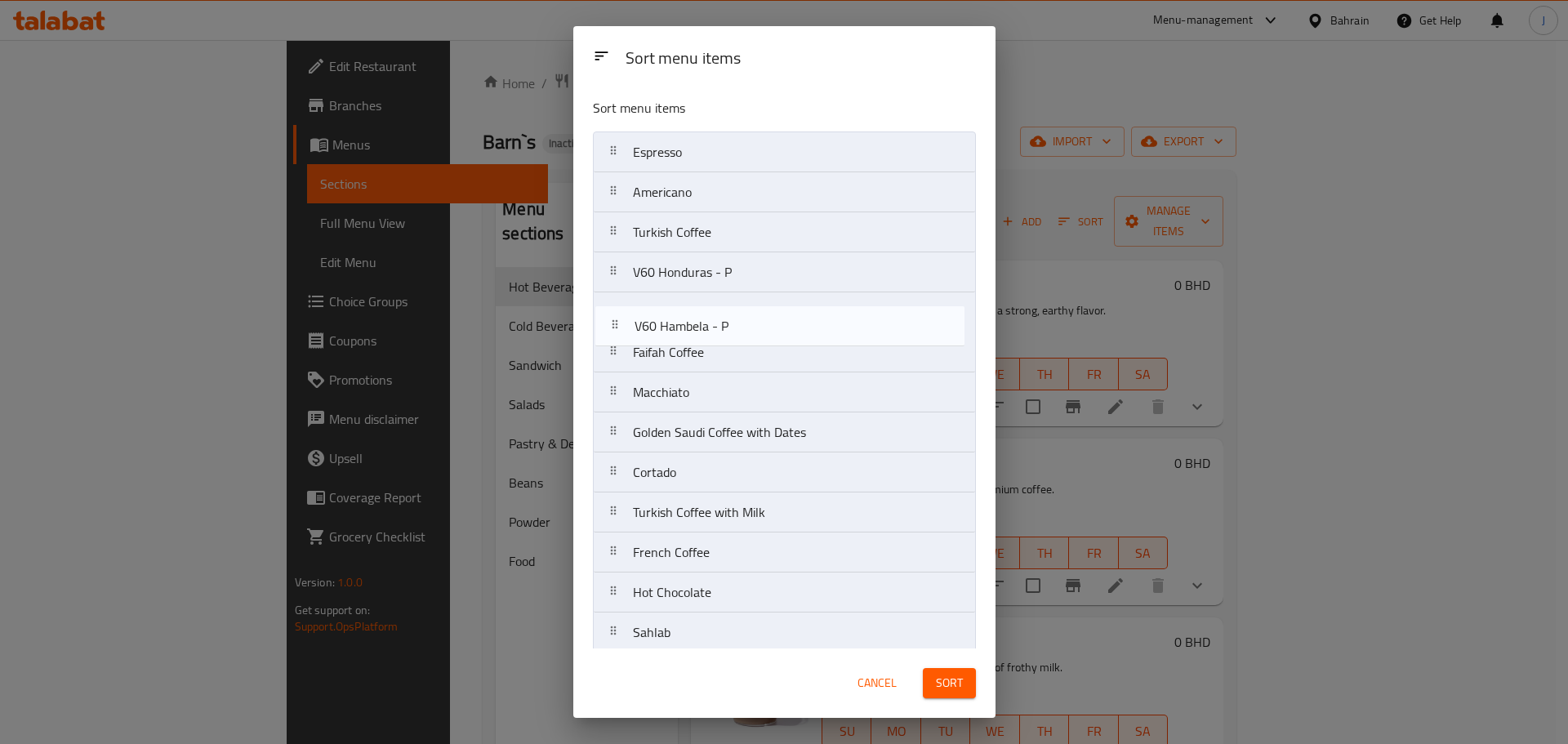 drag, startPoint x: 733, startPoint y: 546, endPoint x: 734, endPoint y: 319, distance: 227.0022 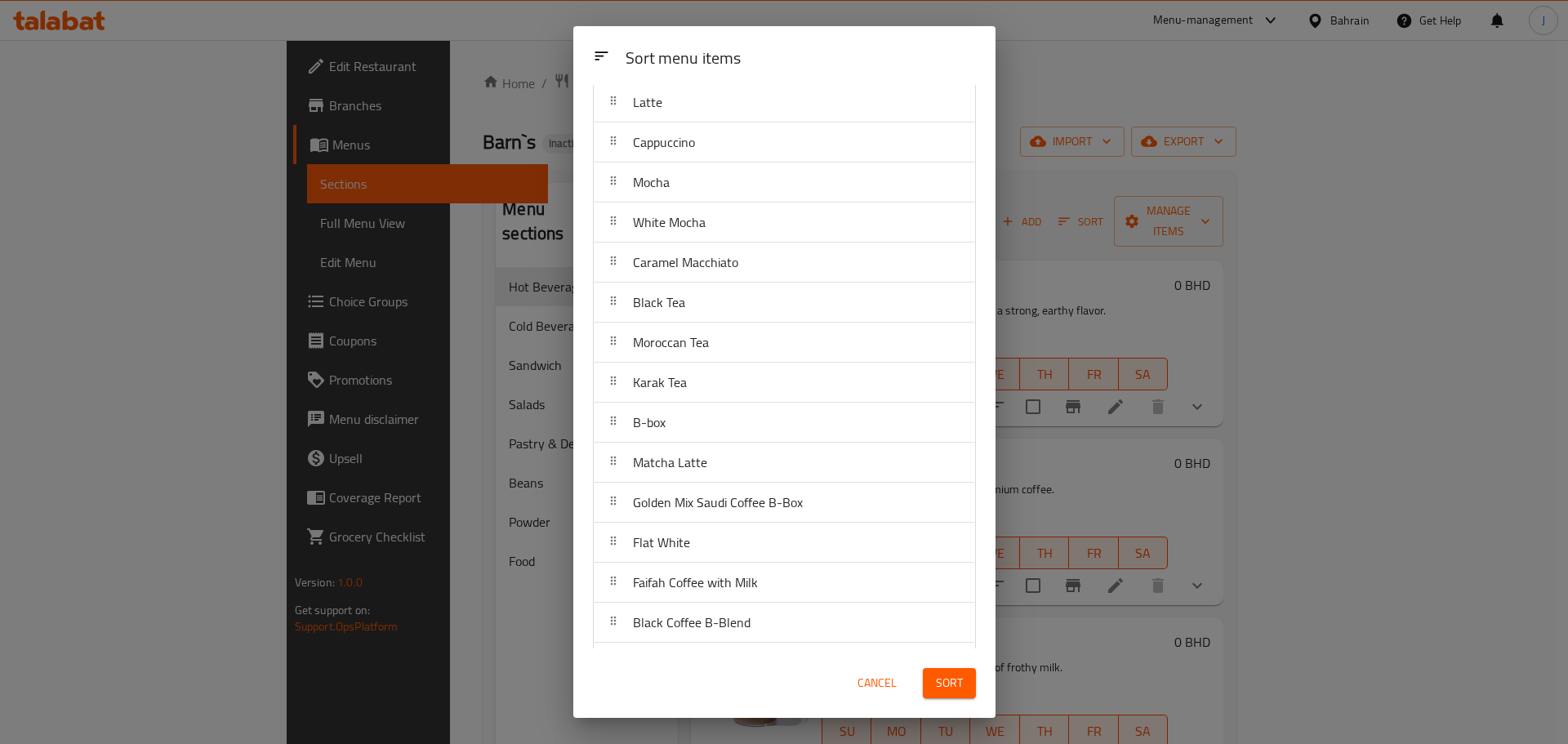scroll, scrollTop: 652, scrollLeft: 0, axis: vertical 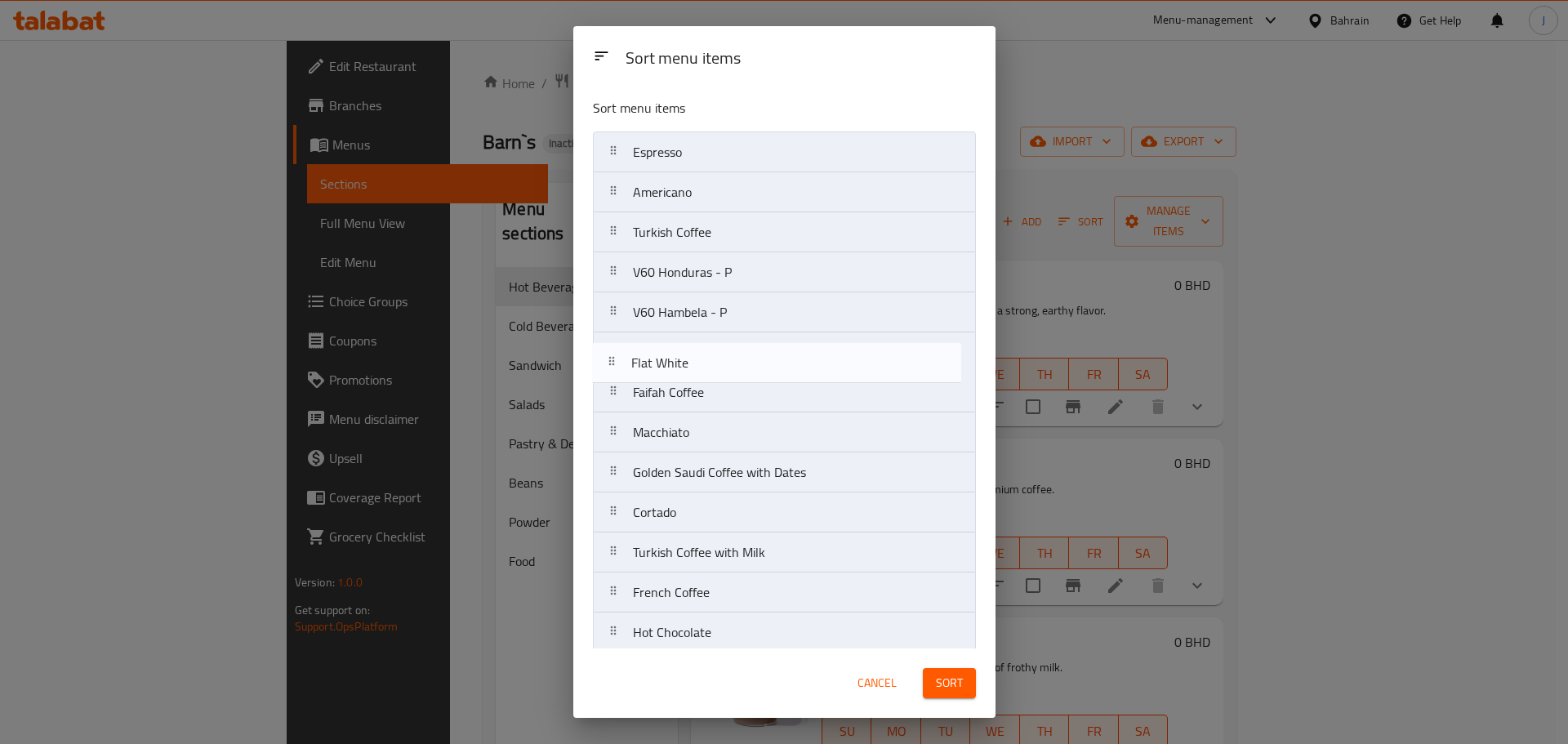 drag, startPoint x: 778, startPoint y: 511, endPoint x: 778, endPoint y: 354, distance: 157 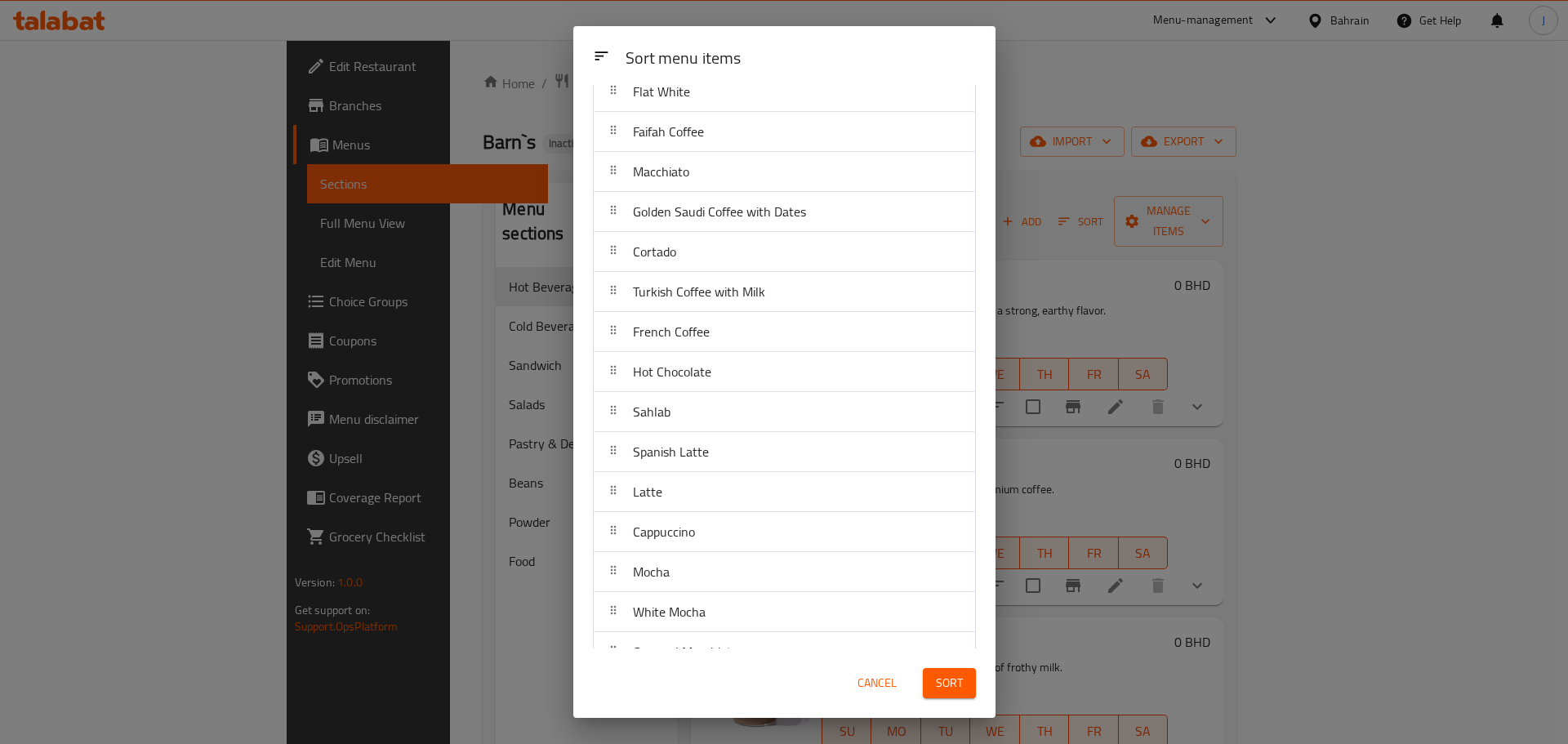 scroll, scrollTop: 408, scrollLeft: 0, axis: vertical 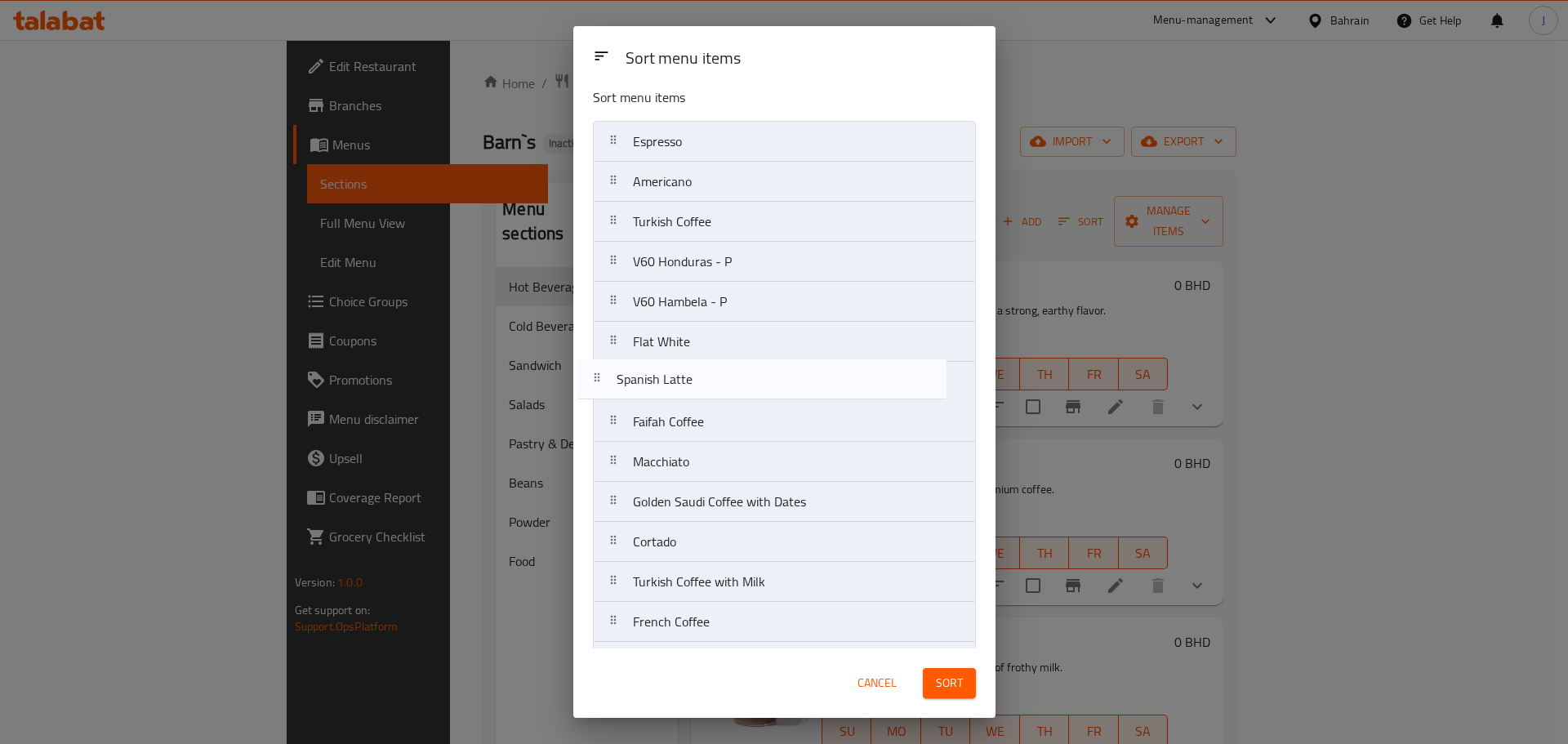 drag, startPoint x: 745, startPoint y: 319, endPoint x: 728, endPoint y: 386, distance: 69.12308 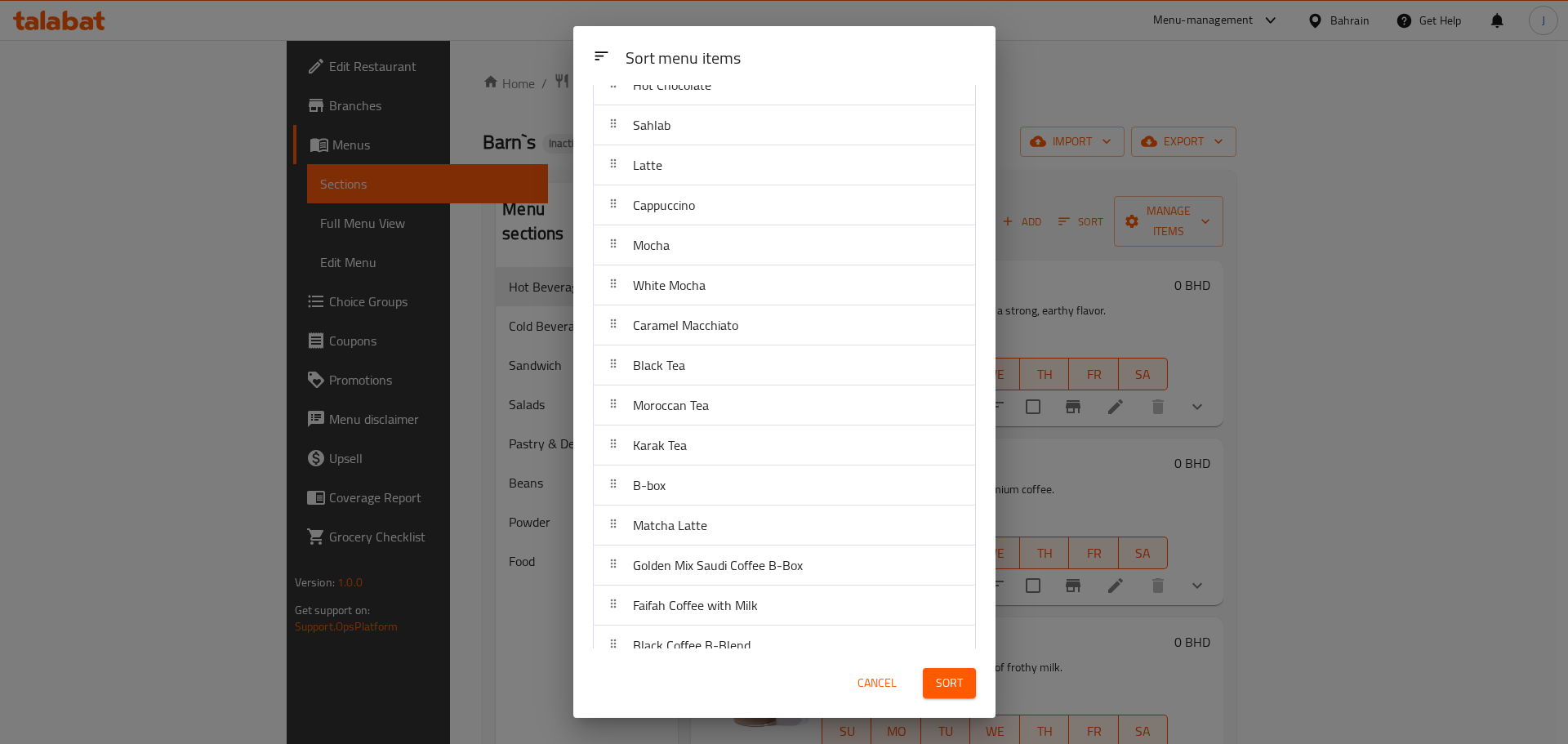 scroll, scrollTop: 652, scrollLeft: 0, axis: vertical 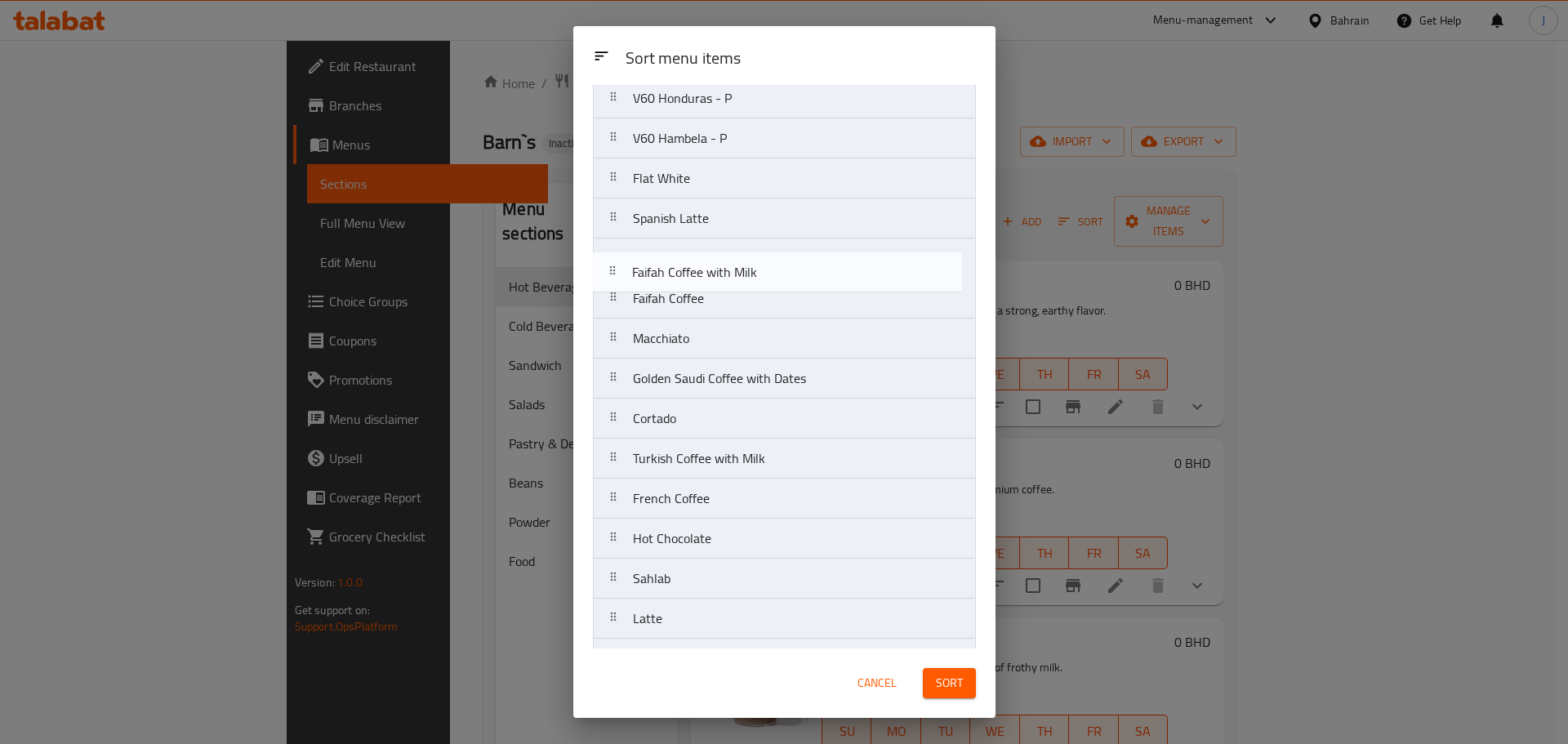 drag, startPoint x: 753, startPoint y: 555, endPoint x: 752, endPoint y: 265, distance: 290.0017 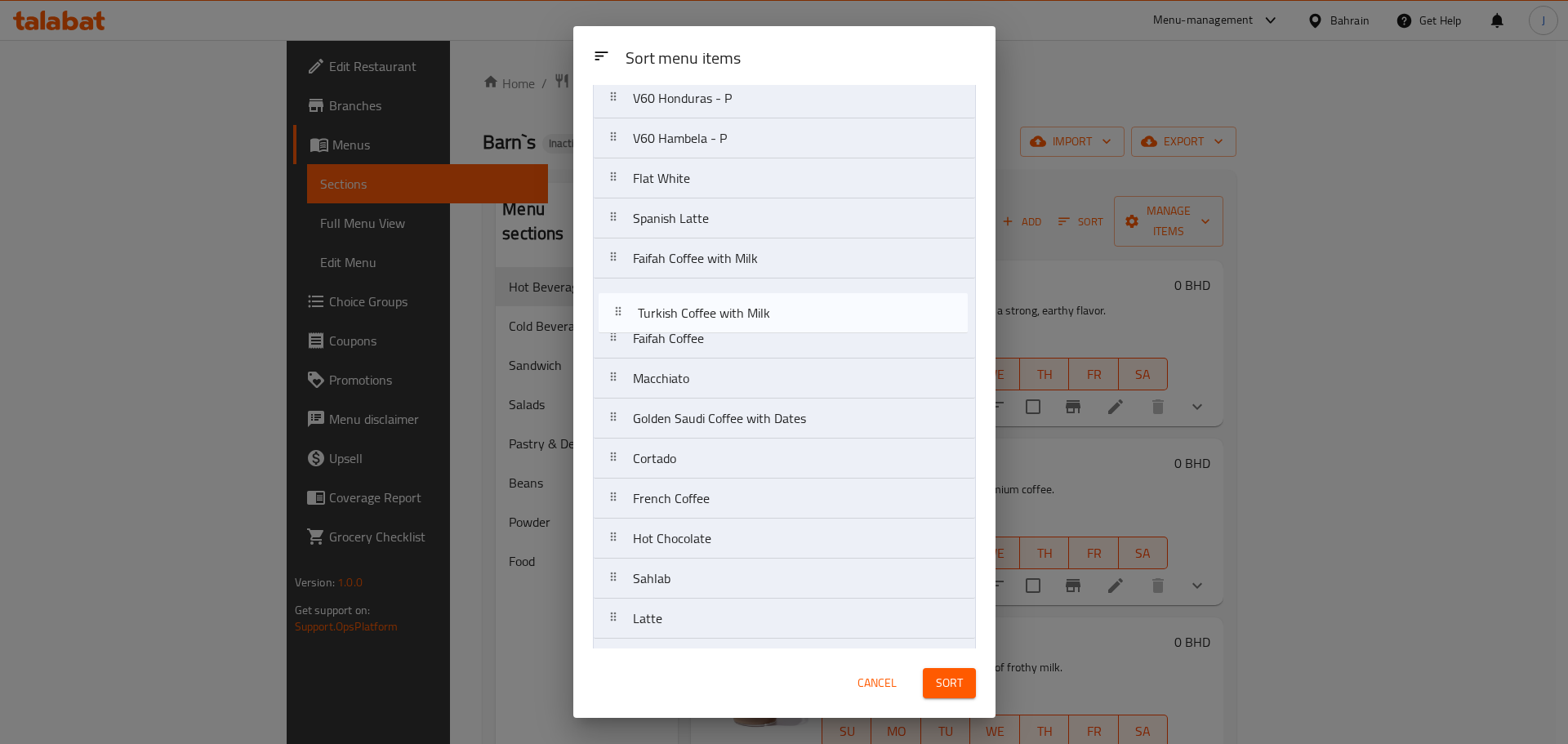 drag, startPoint x: 751, startPoint y: 459, endPoint x: 753, endPoint y: 297, distance: 162.0123 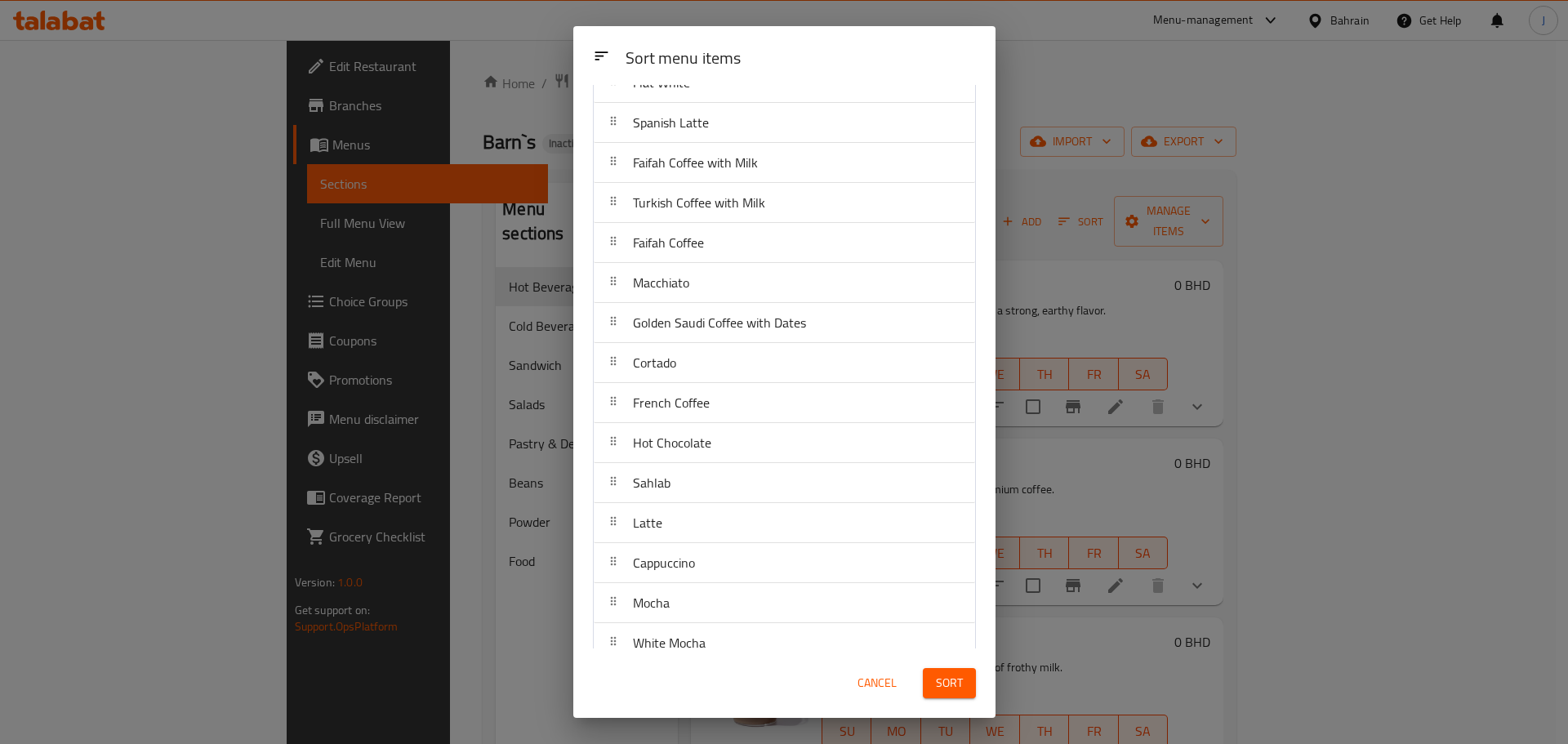 scroll, scrollTop: 243, scrollLeft: 0, axis: vertical 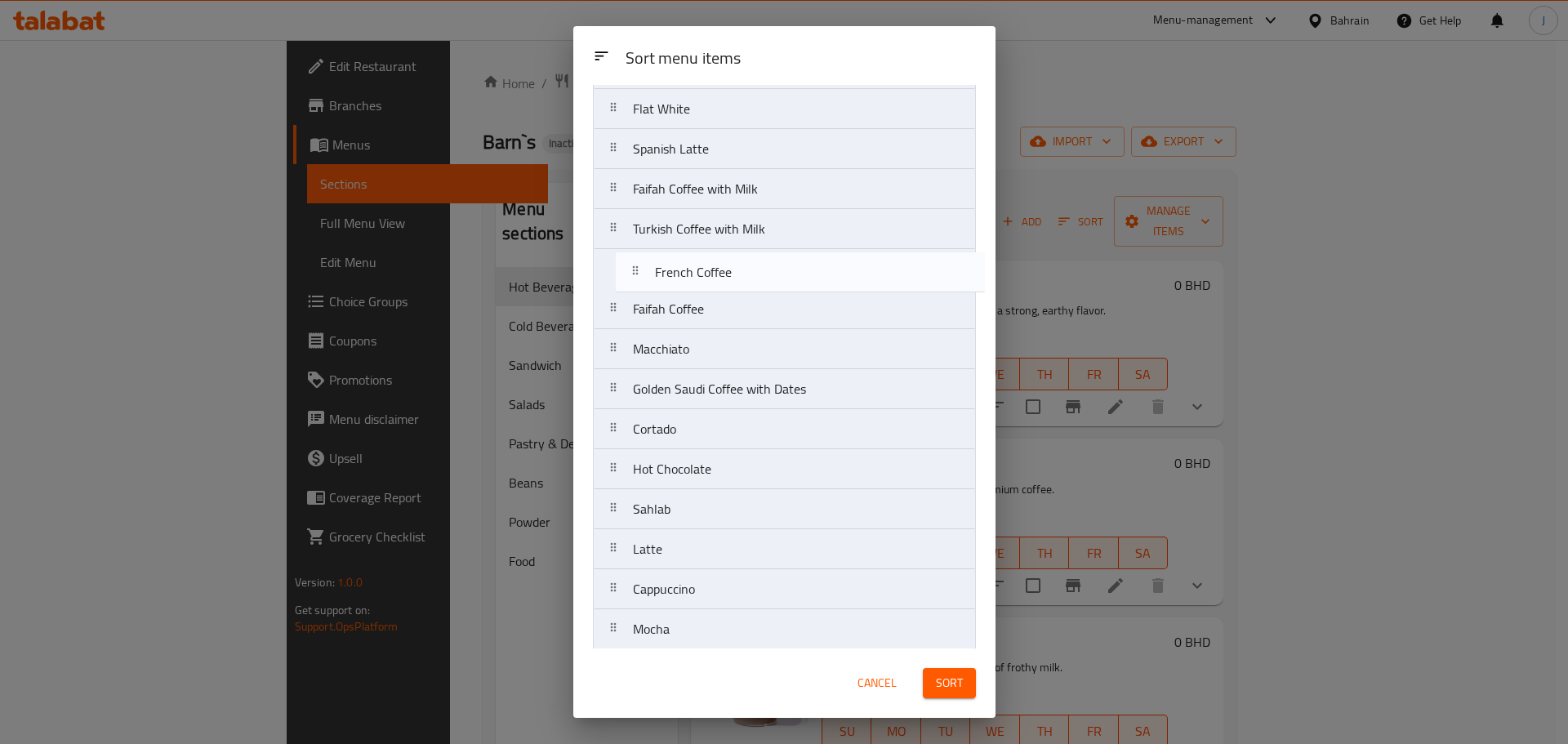 drag, startPoint x: 715, startPoint y: 438, endPoint x: 734, endPoint y: 276, distance: 163.11039 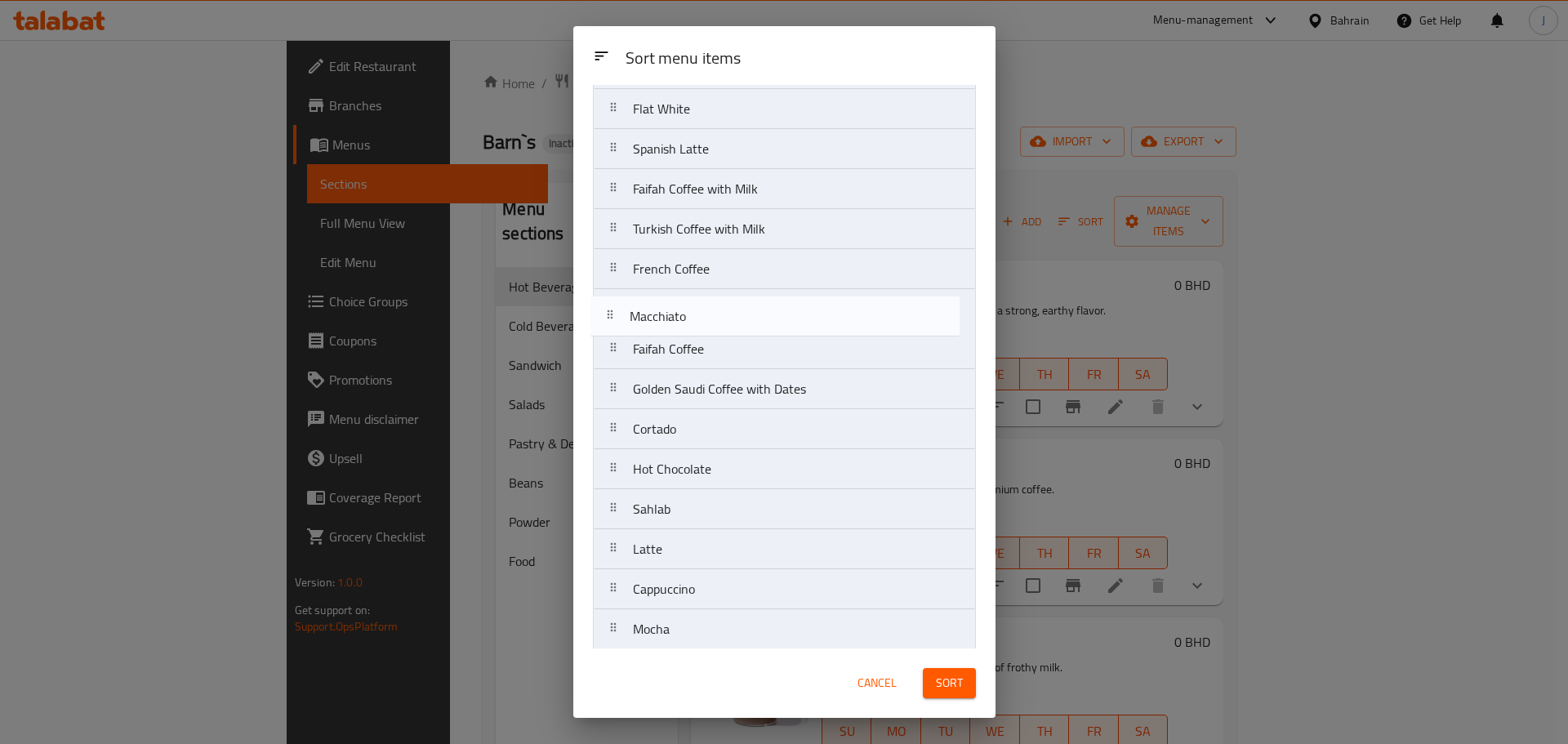 drag, startPoint x: 697, startPoint y: 355, endPoint x: 692, endPoint y: 317, distance: 38.327536 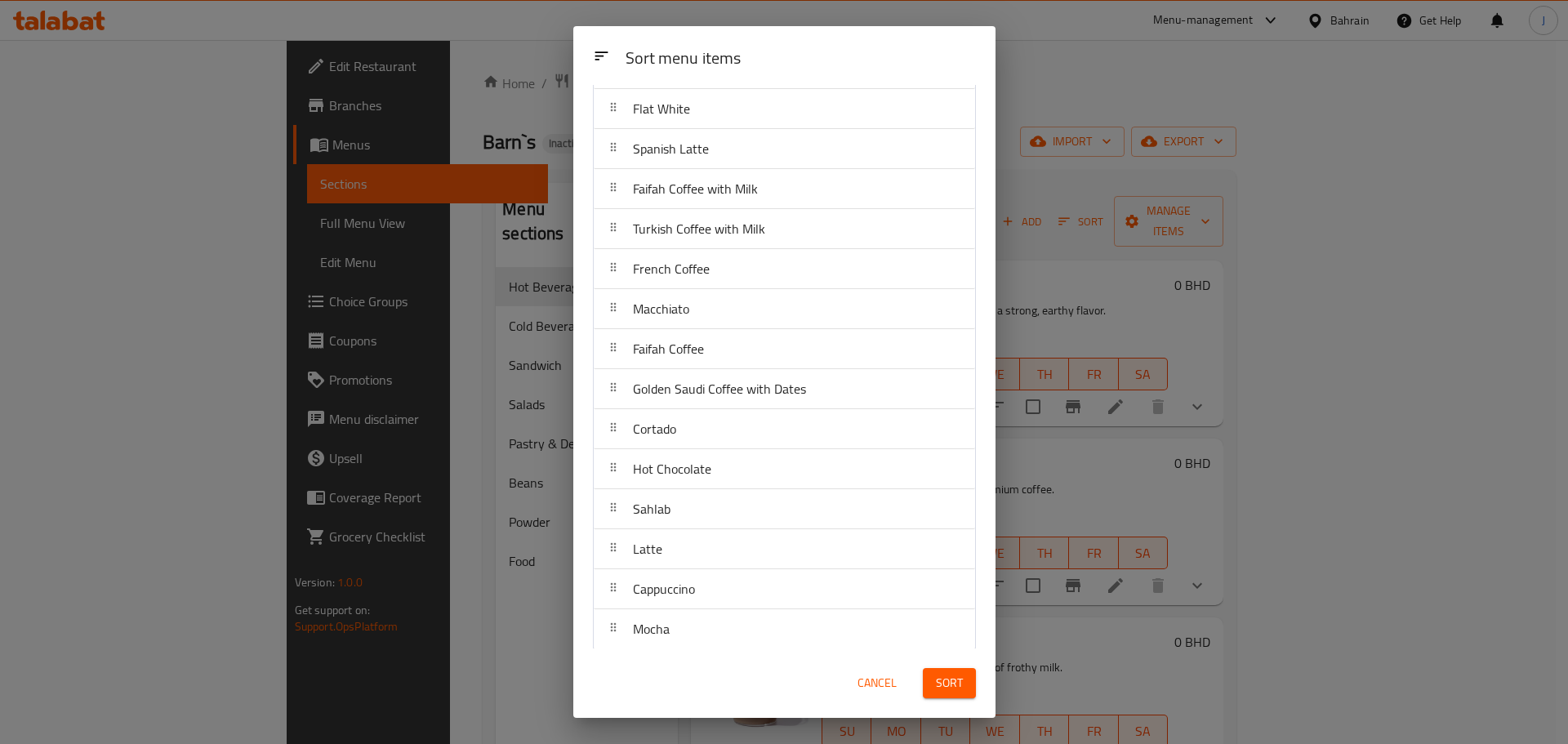 scroll, scrollTop: 407, scrollLeft: 0, axis: vertical 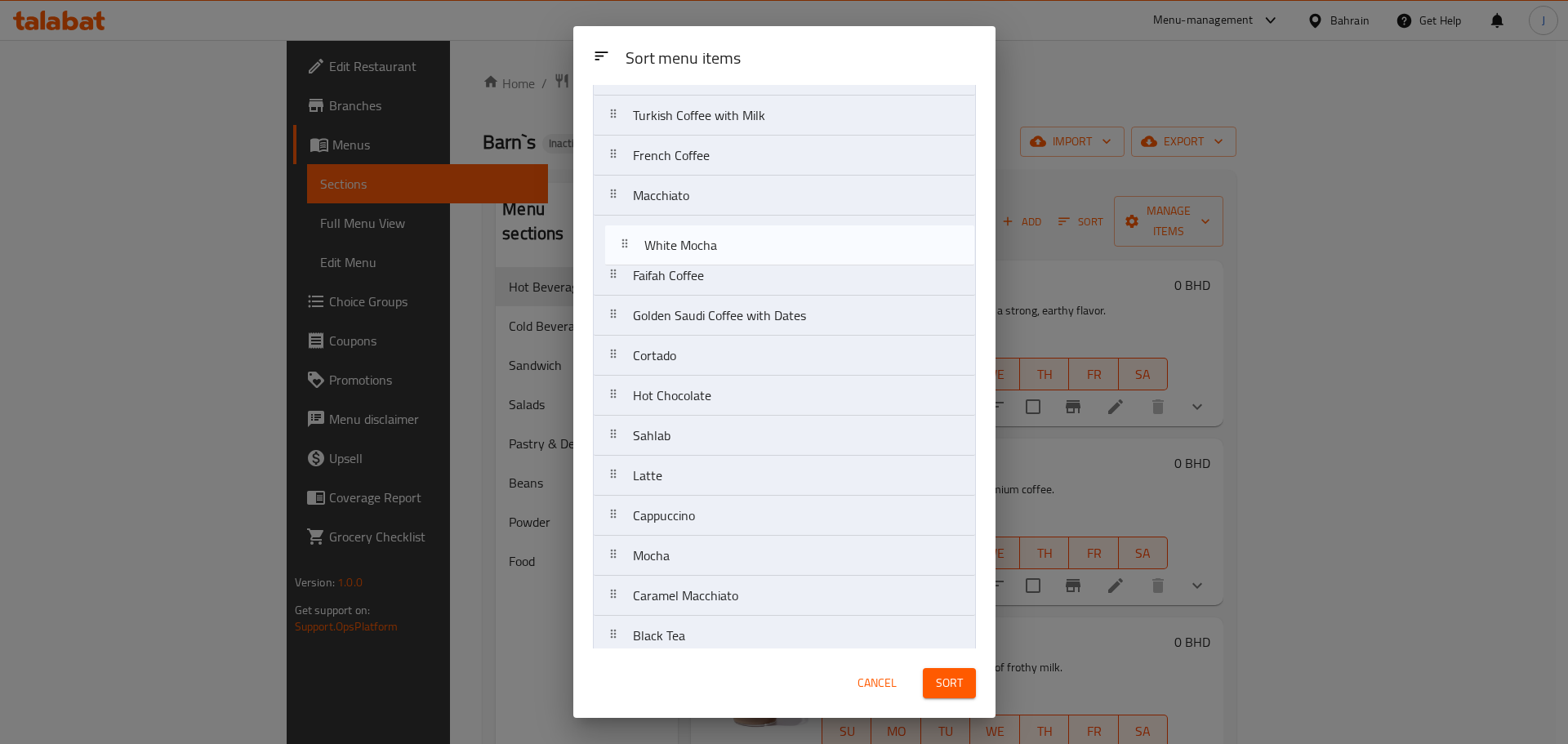 drag, startPoint x: 722, startPoint y: 517, endPoint x: 737, endPoint y: 237, distance: 280.401 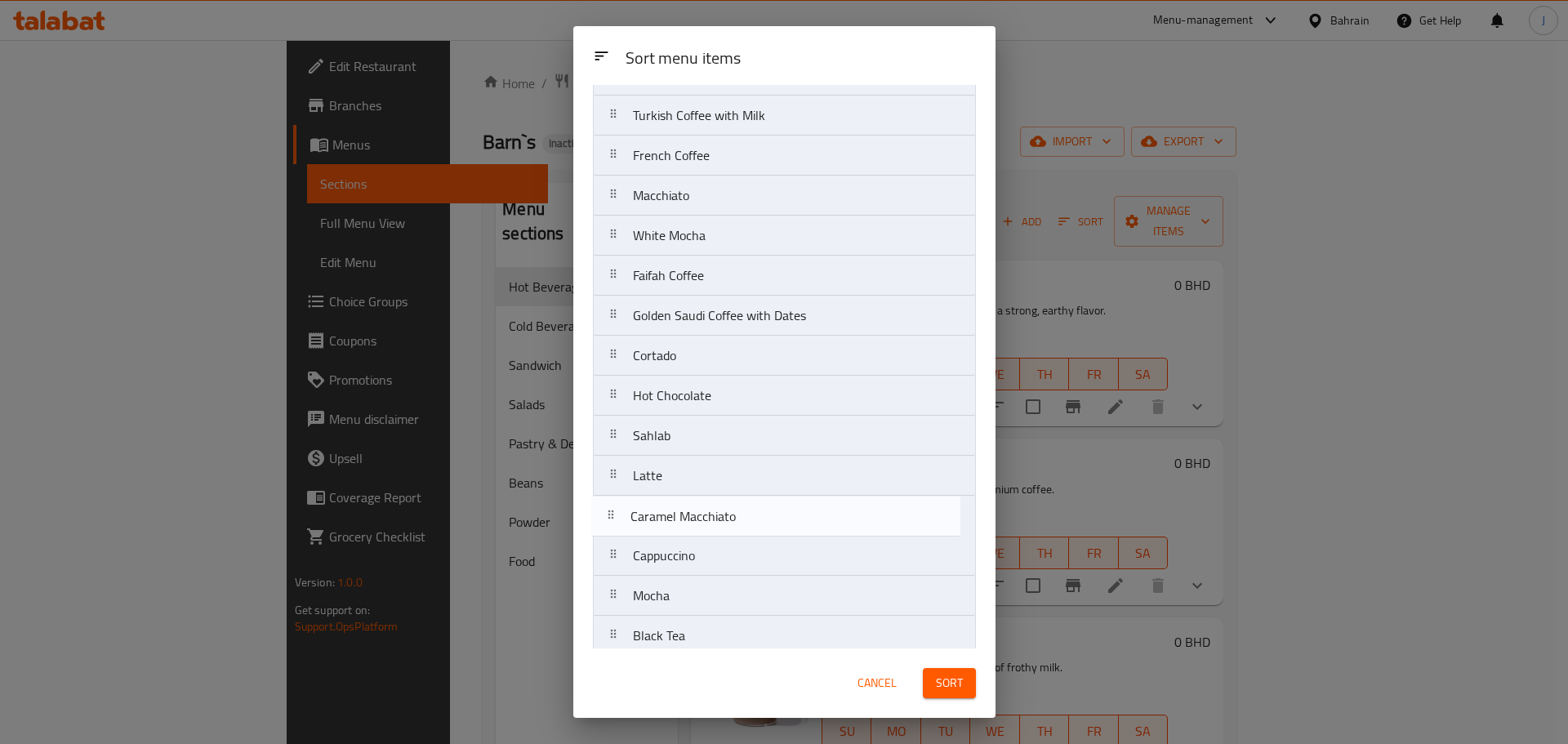 scroll, scrollTop: 359, scrollLeft: 0, axis: vertical 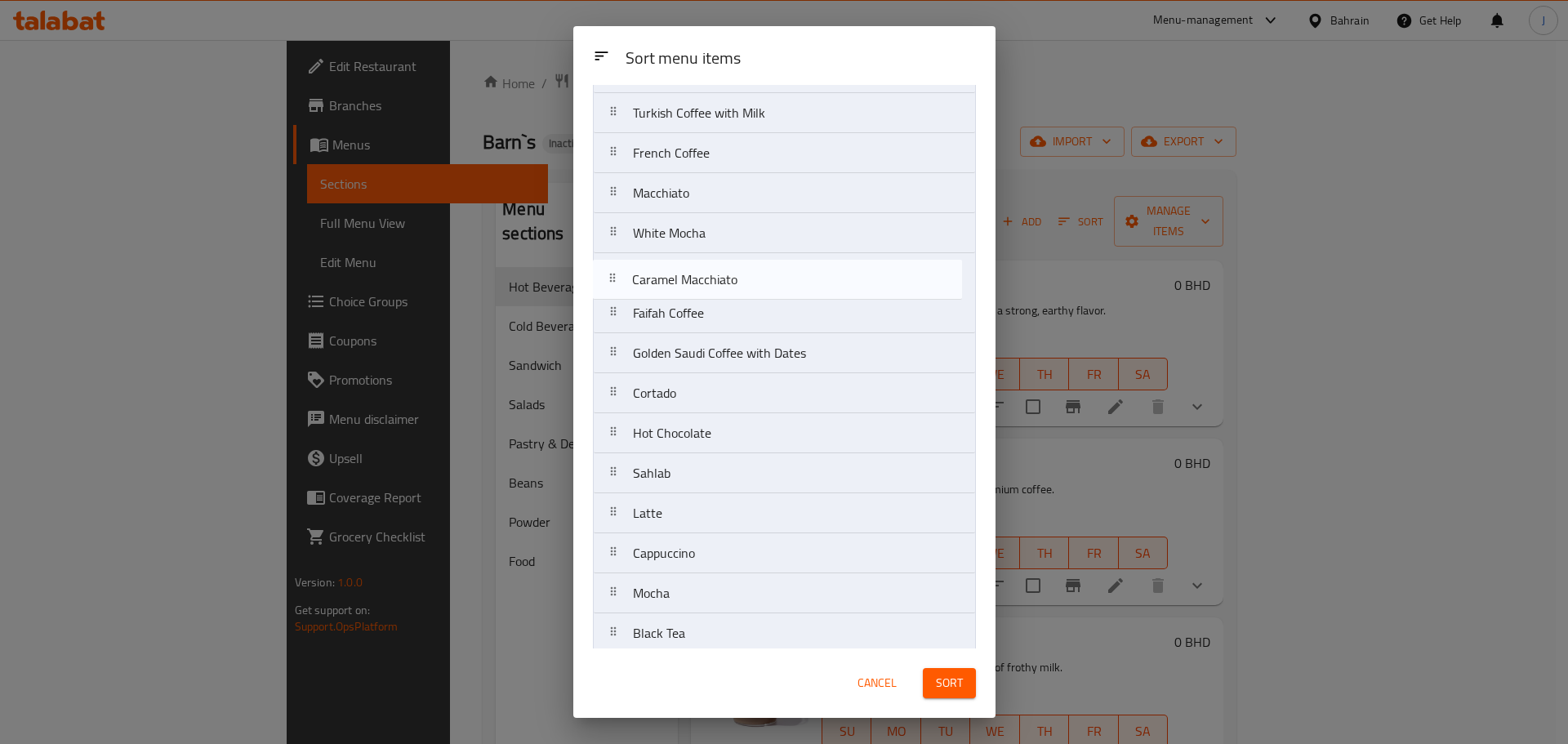 drag, startPoint x: 733, startPoint y: 612, endPoint x: 730, endPoint y: 283, distance: 329.0137 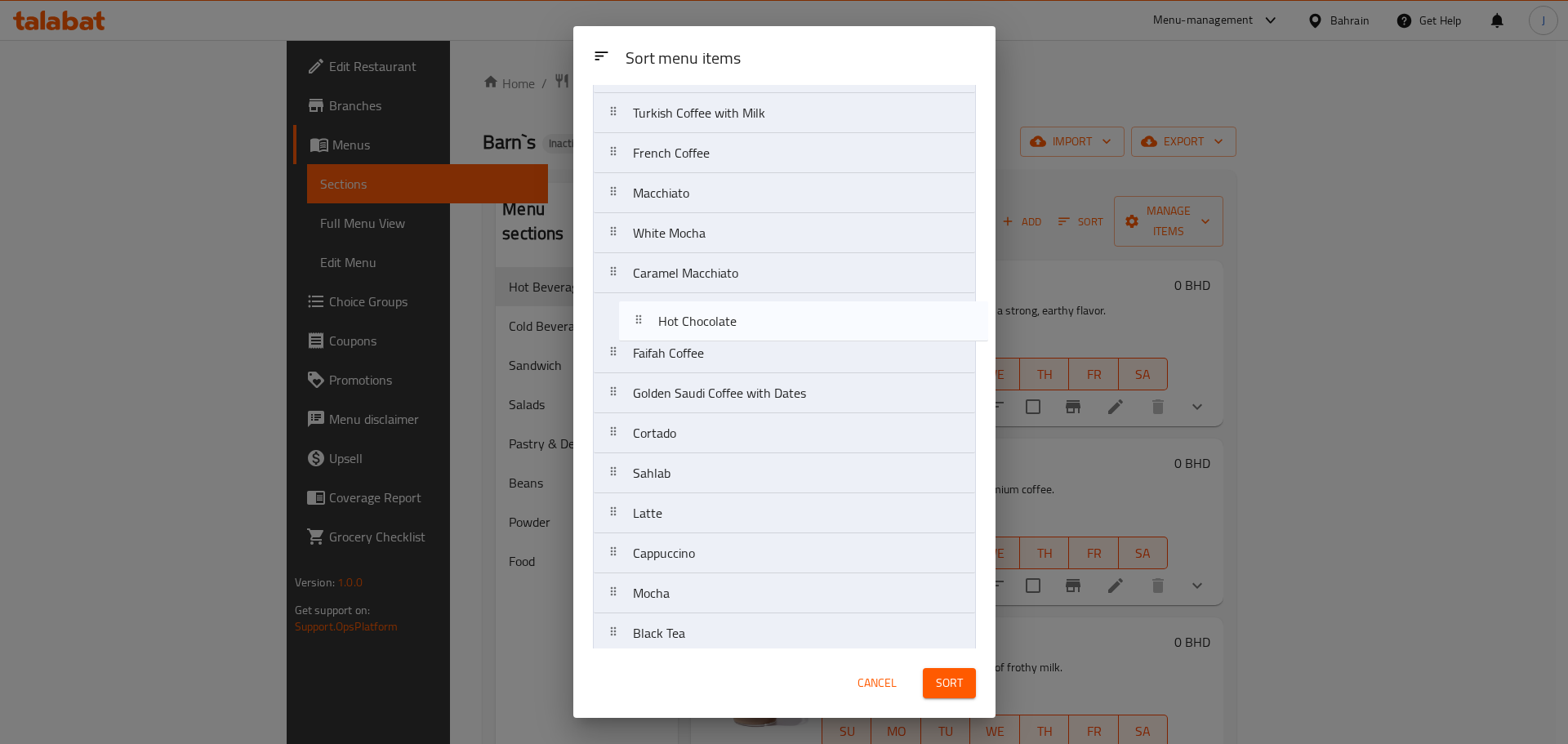 drag, startPoint x: 712, startPoint y: 441, endPoint x: 735, endPoint y: 323, distance: 120.22063 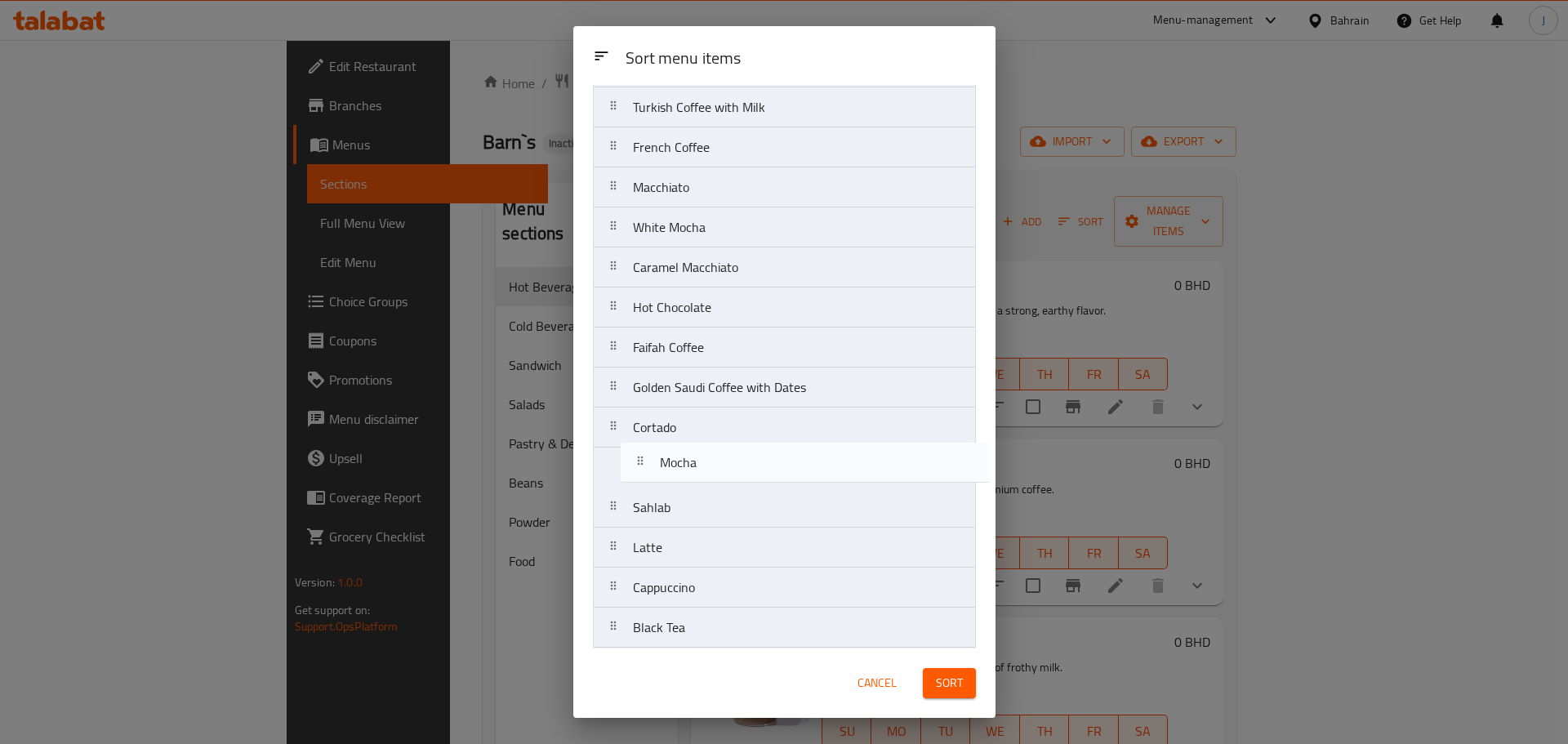 scroll, scrollTop: 367, scrollLeft: 0, axis: vertical 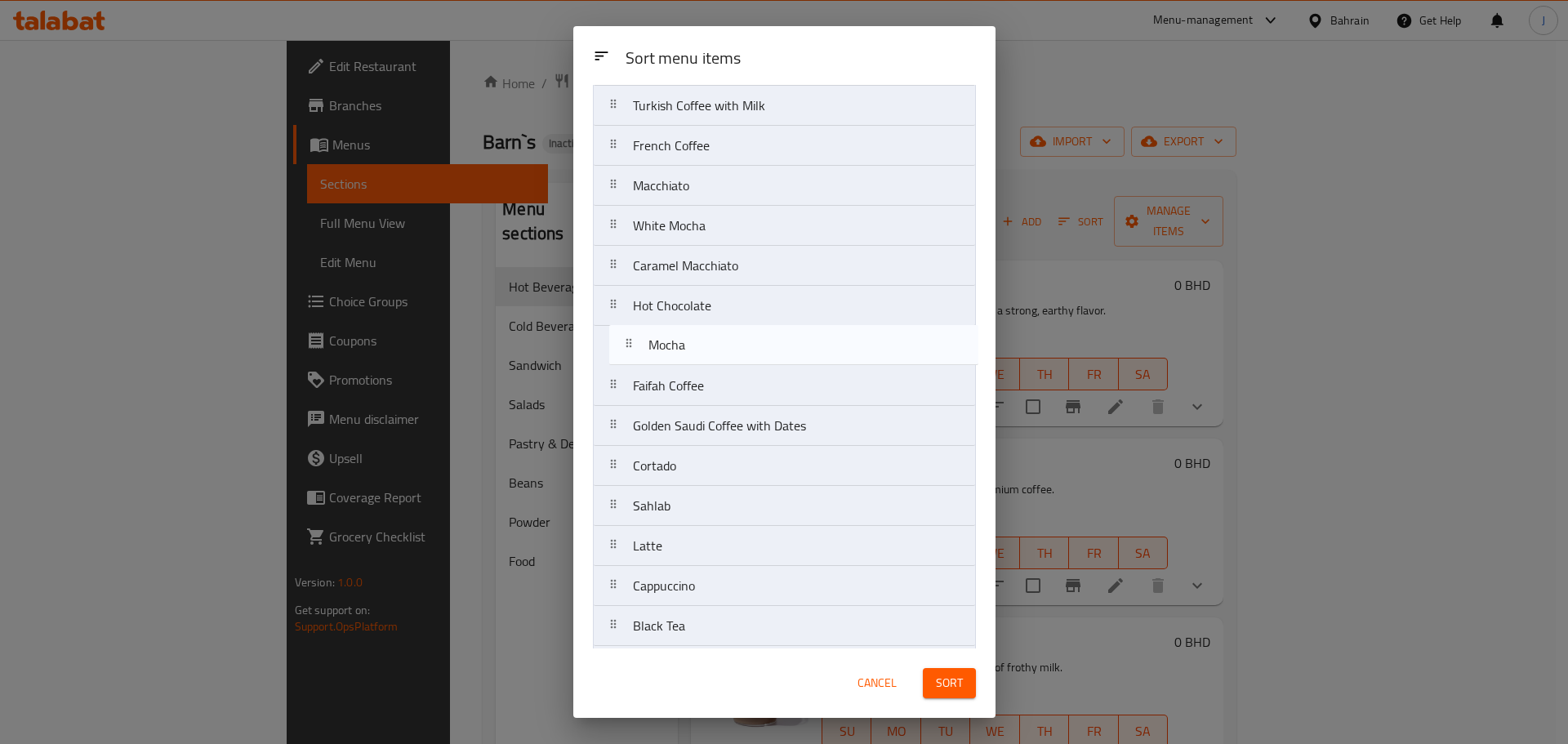 drag, startPoint x: 704, startPoint y: 591, endPoint x: 719, endPoint y: 333, distance: 258.43568 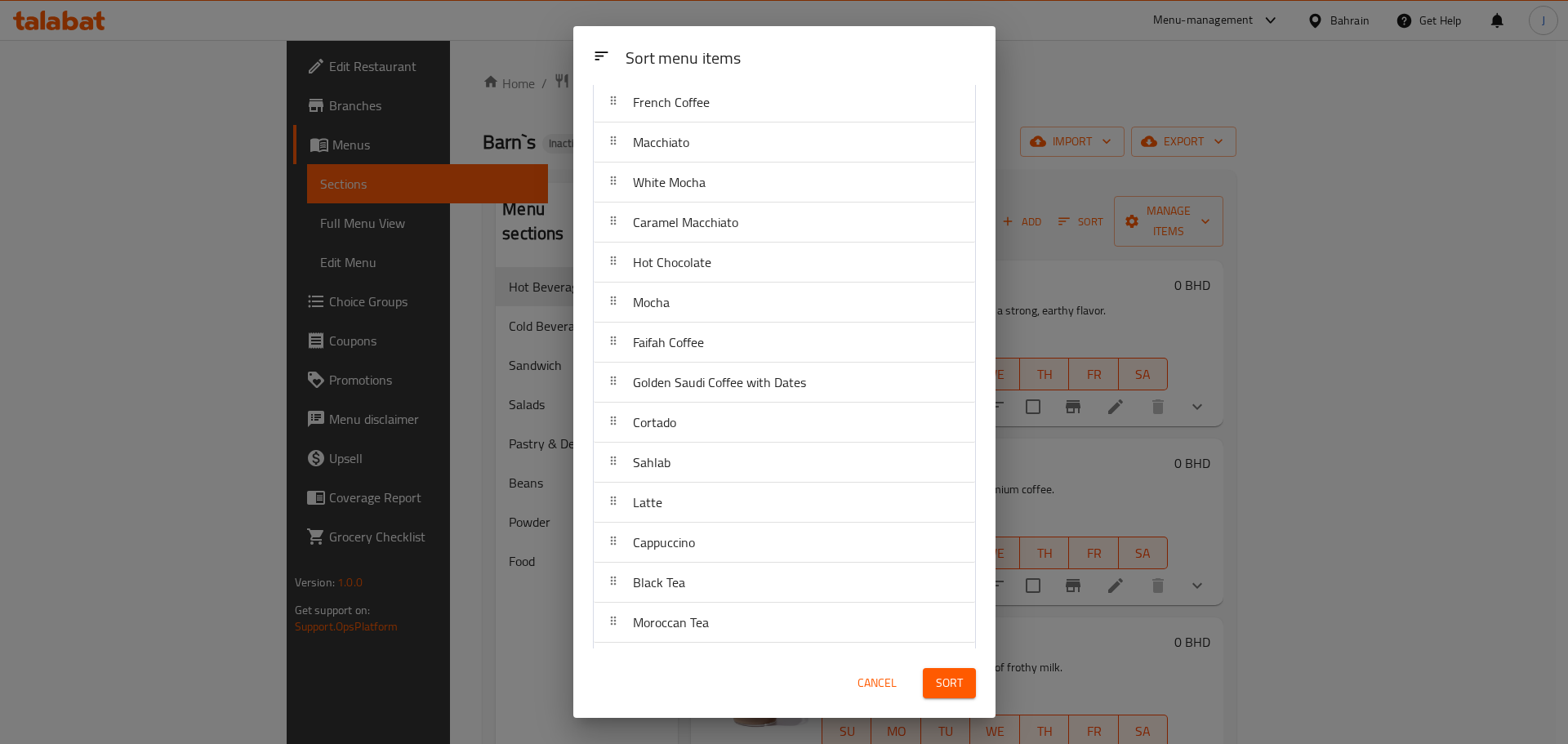 scroll, scrollTop: 448, scrollLeft: 0, axis: vertical 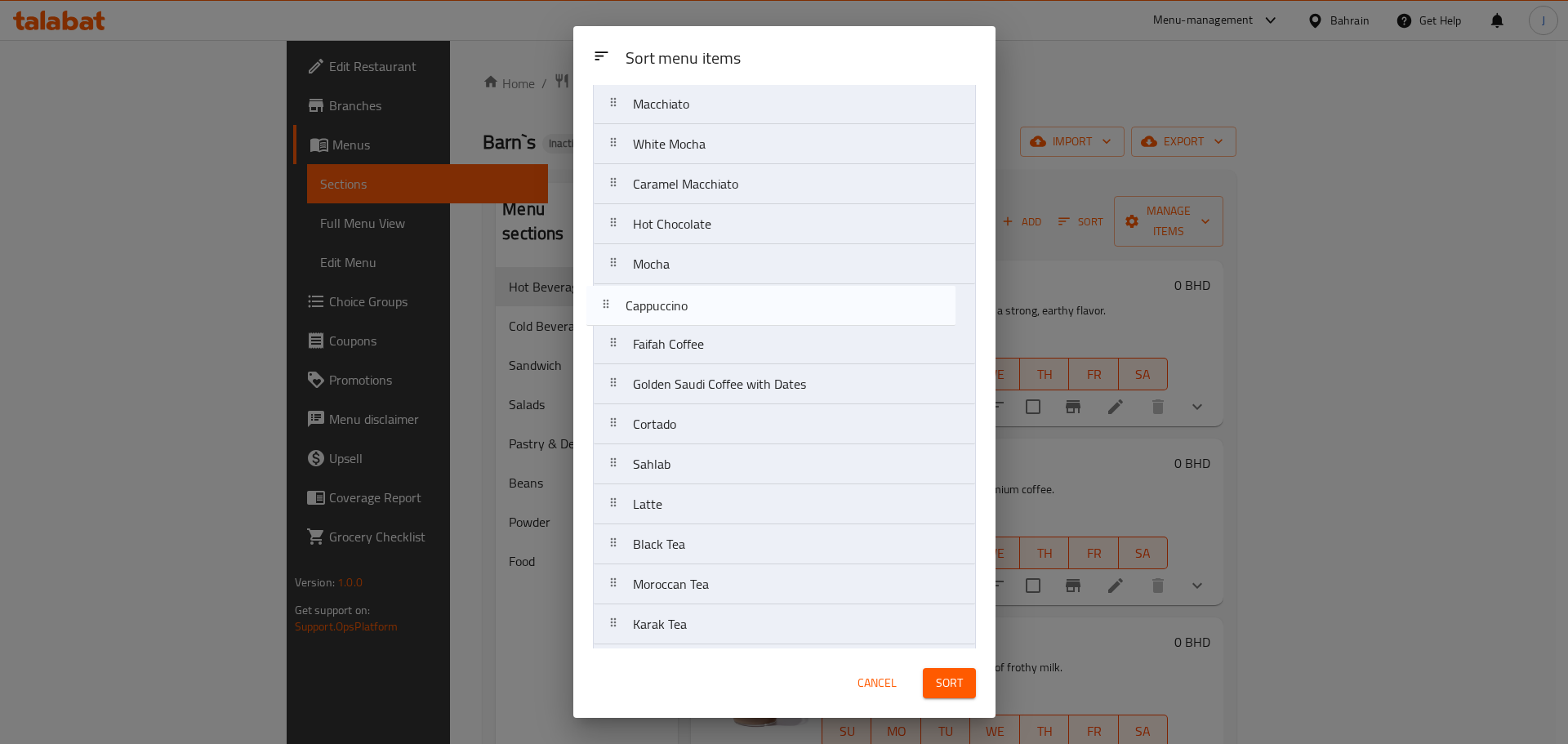 drag, startPoint x: 711, startPoint y: 511, endPoint x: 702, endPoint y: 308, distance: 203.19941 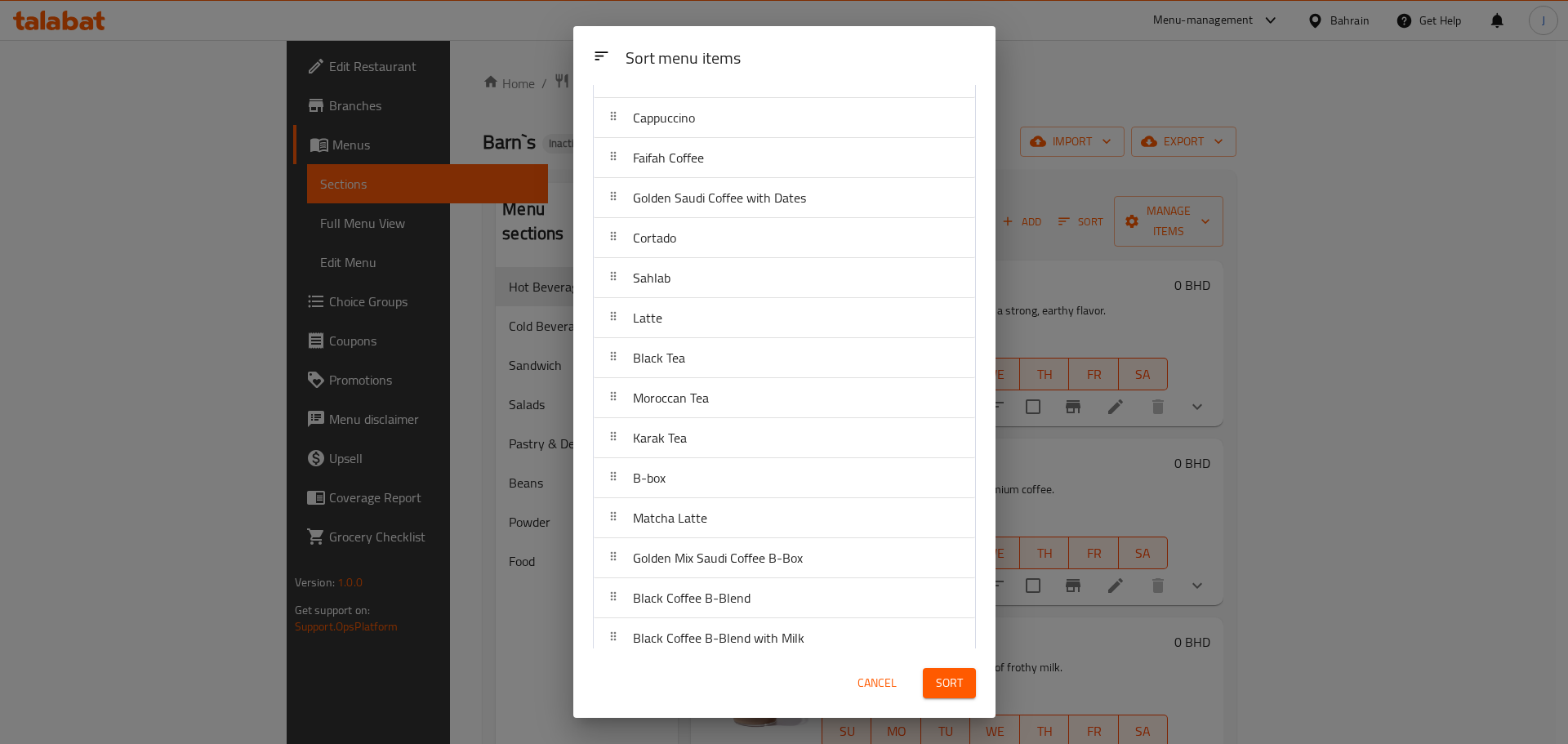 scroll, scrollTop: 652, scrollLeft: 0, axis: vertical 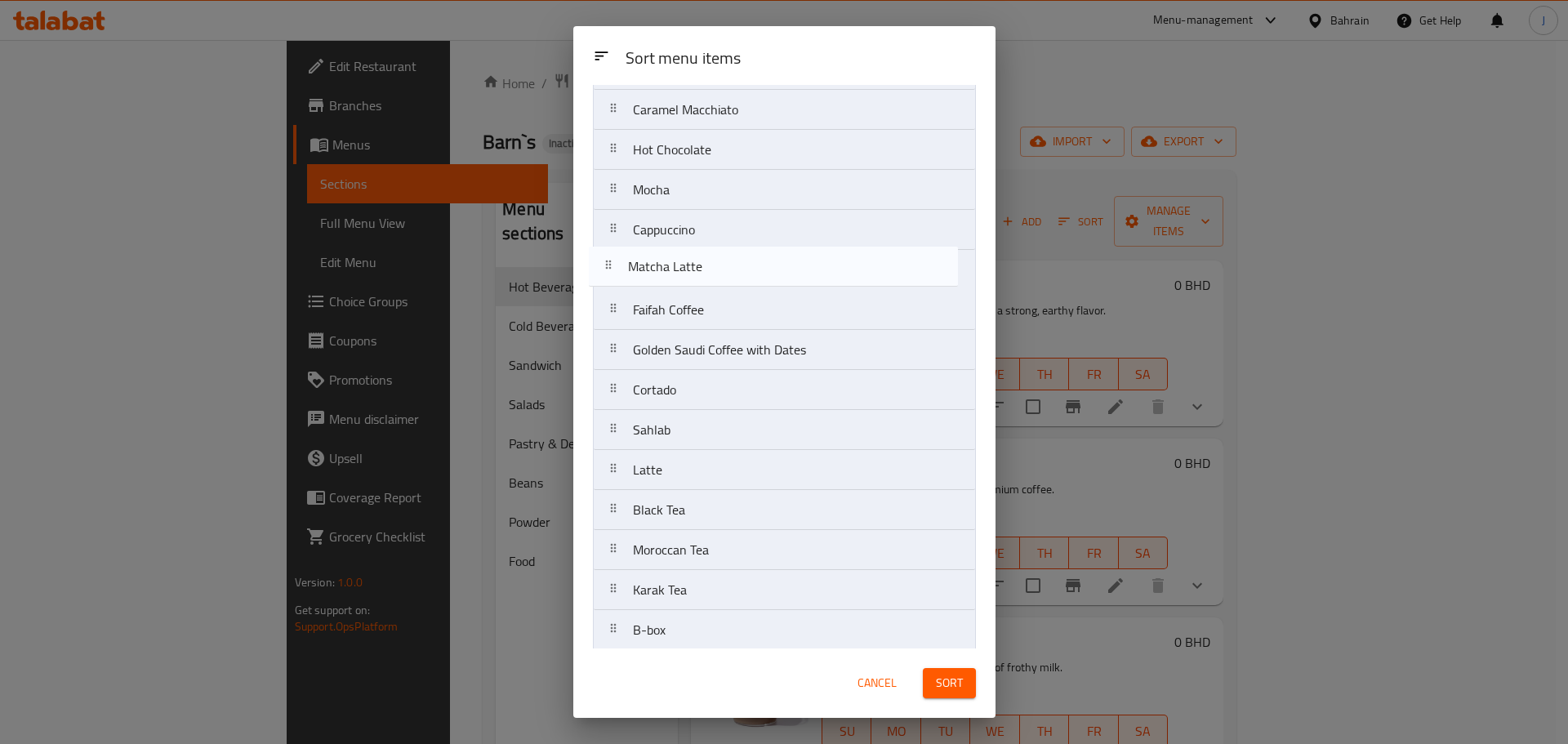drag, startPoint x: 707, startPoint y: 519, endPoint x: 703, endPoint y: 279, distance: 240.03333 